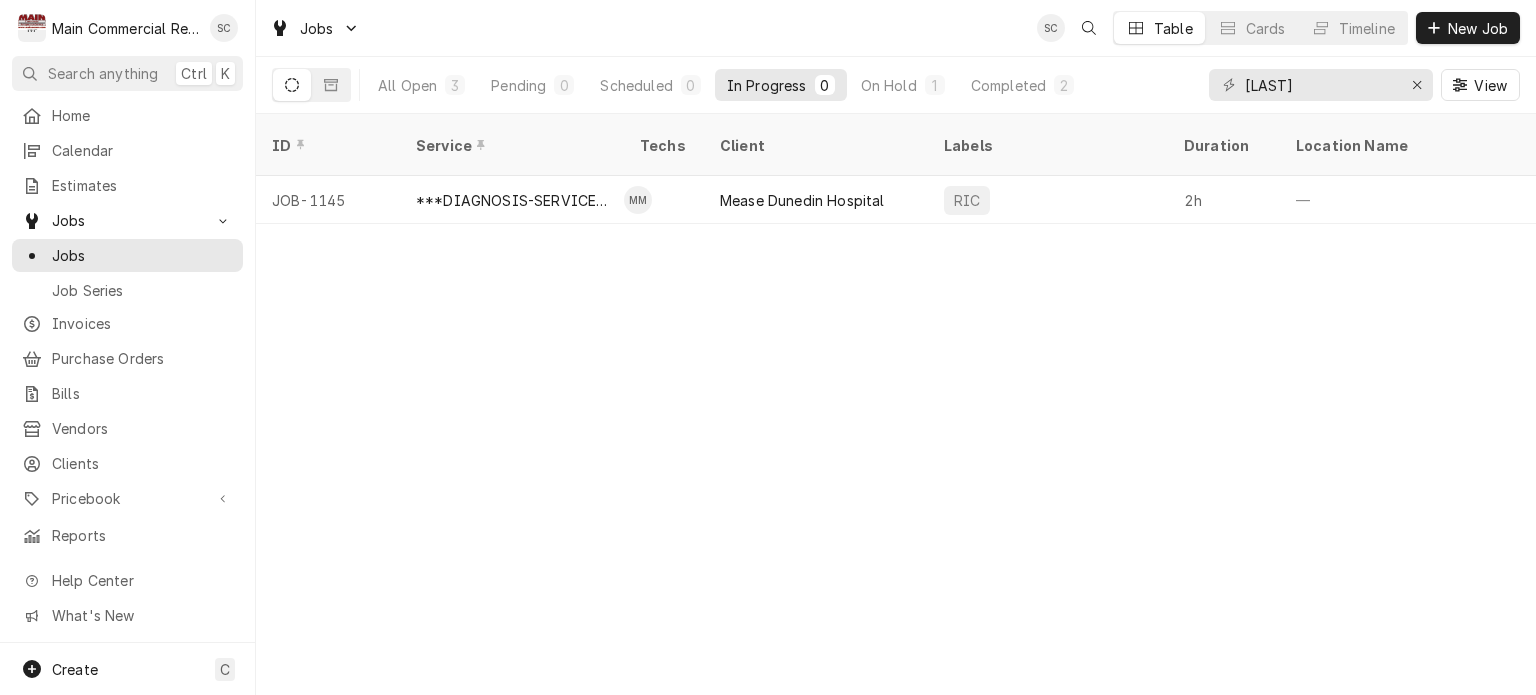 scroll, scrollTop: 0, scrollLeft: 0, axis: both 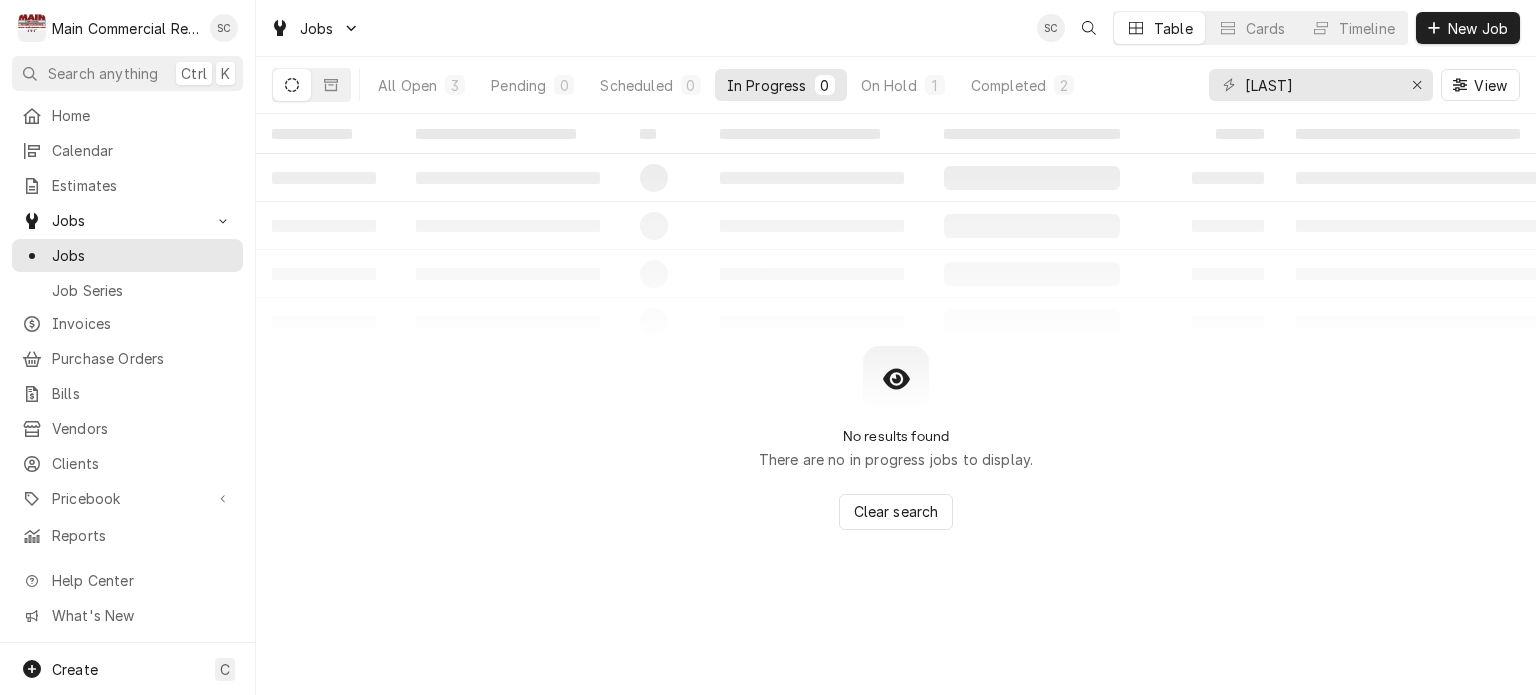click on "Jobs   SC Table Cards Timeline New Job" at bounding box center (896, 28) 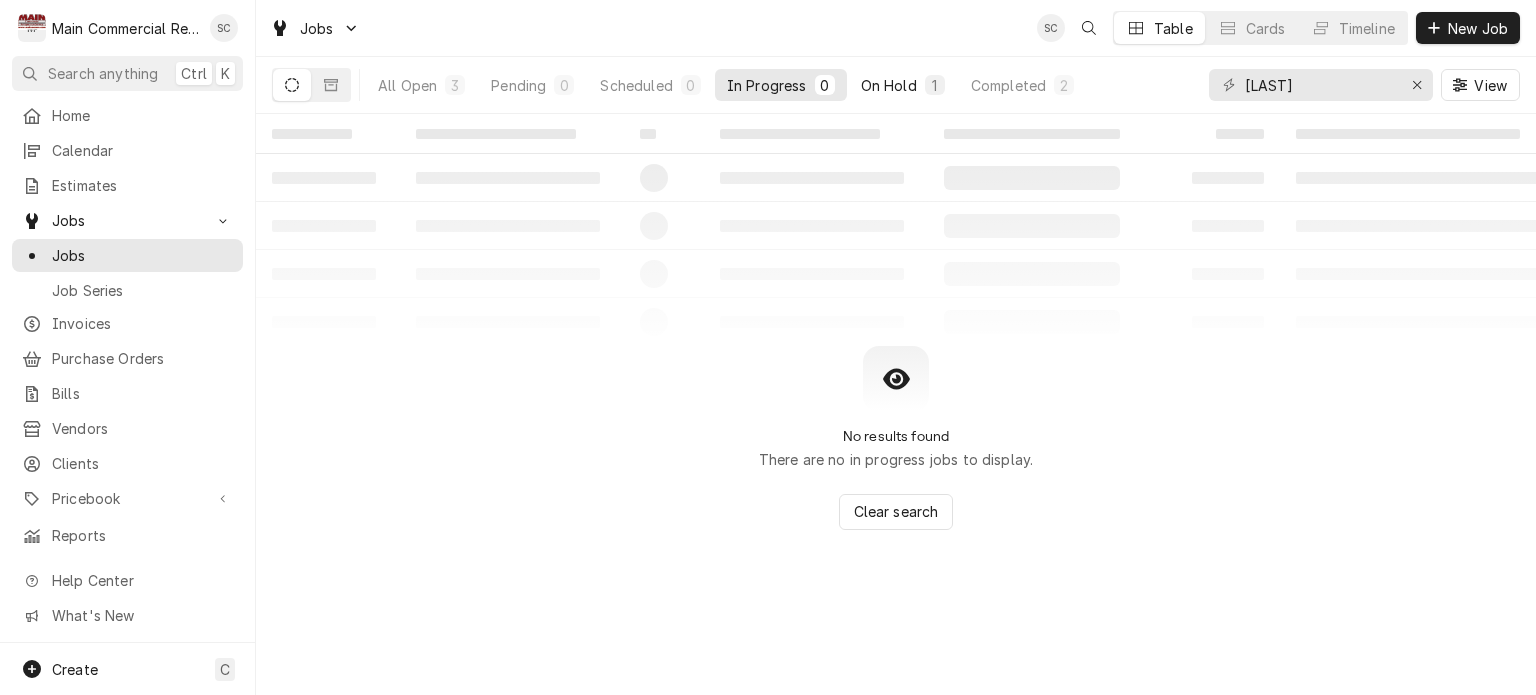 click on "On Hold" at bounding box center (889, 85) 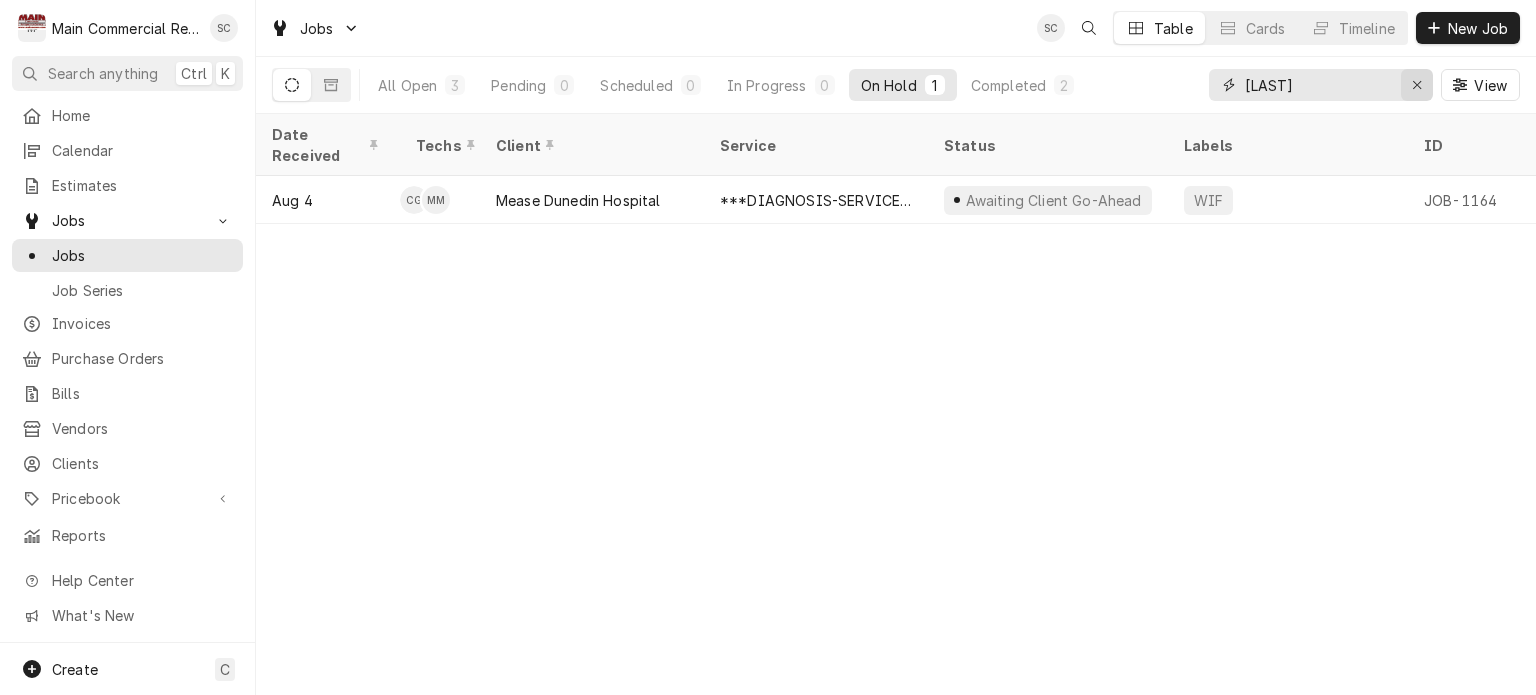 click at bounding box center [1417, 85] 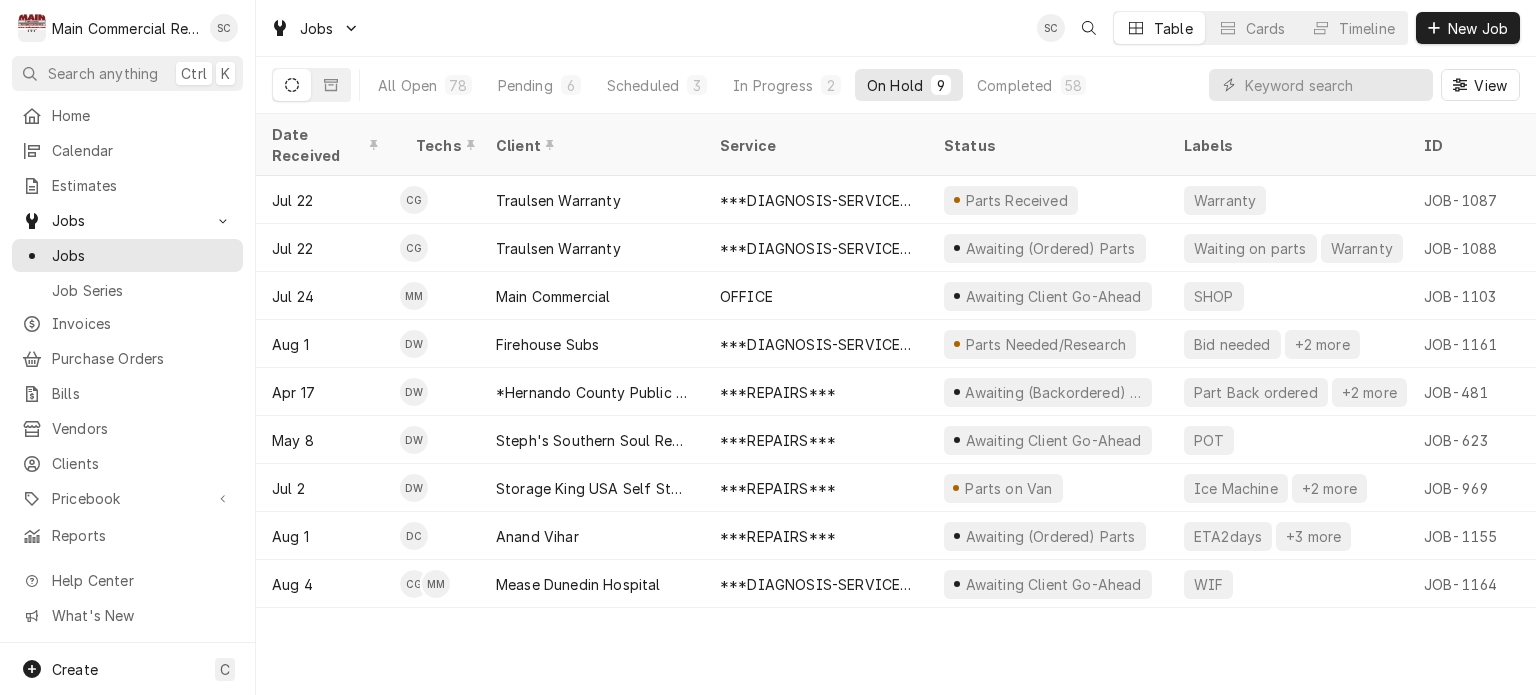 click on "Date Received Techs Client Service Status Labels ID Duration Location Name Job Type Priority Location Address Scheduled For On Hold Last Modified Jul 22   CG Traulsen Warranty ***DIAGNOSIS-SERVICE CALL*** Parts Received Warranty JOB-1087 1h Traulsen Warranty- Ruby Tuesday Service High 10509 Gibsonton Dr, Riverview, FL 33569 Jul 23   • 9:00 AM Jul 29   Jul 29   Jul 22   CG Traulsen Warranty ***DIAGNOSIS-SERVICE CALL*** Awaiting (Ordered) Parts Waiting on parts Warranty JOB-1088 1h Traulsen Warranty- Ruby Tuesday Service High 10509 Gibsonton Dr, Riverview, FL 33569 Jul 23   • 8:00 AM Jul 23   Aug 4   Jul 24   MM Main Commercial OFFICE Awaiting Client Go-Ahead SHOP JOB-1103 2h Main Commercial - Shop/Office Service High 16705 Scheer Blvd, Hudson, FL 34667 Jul 24   • 12:30 PM Aug 4   Aug 4   Aug 1   DW Firehouse Subs ***DIAGNOSIS-SERVICE CALL*** Parts Needed/Research Bid needed +2 more JOB-1161 2h — Service Urgent 3434 Eastlake Rd., Palm Harbor, FL 34685 Aug 1   • 4:00 PM Aug 4   Aug 4   Apr 17   DW 5h" at bounding box center (896, 404) 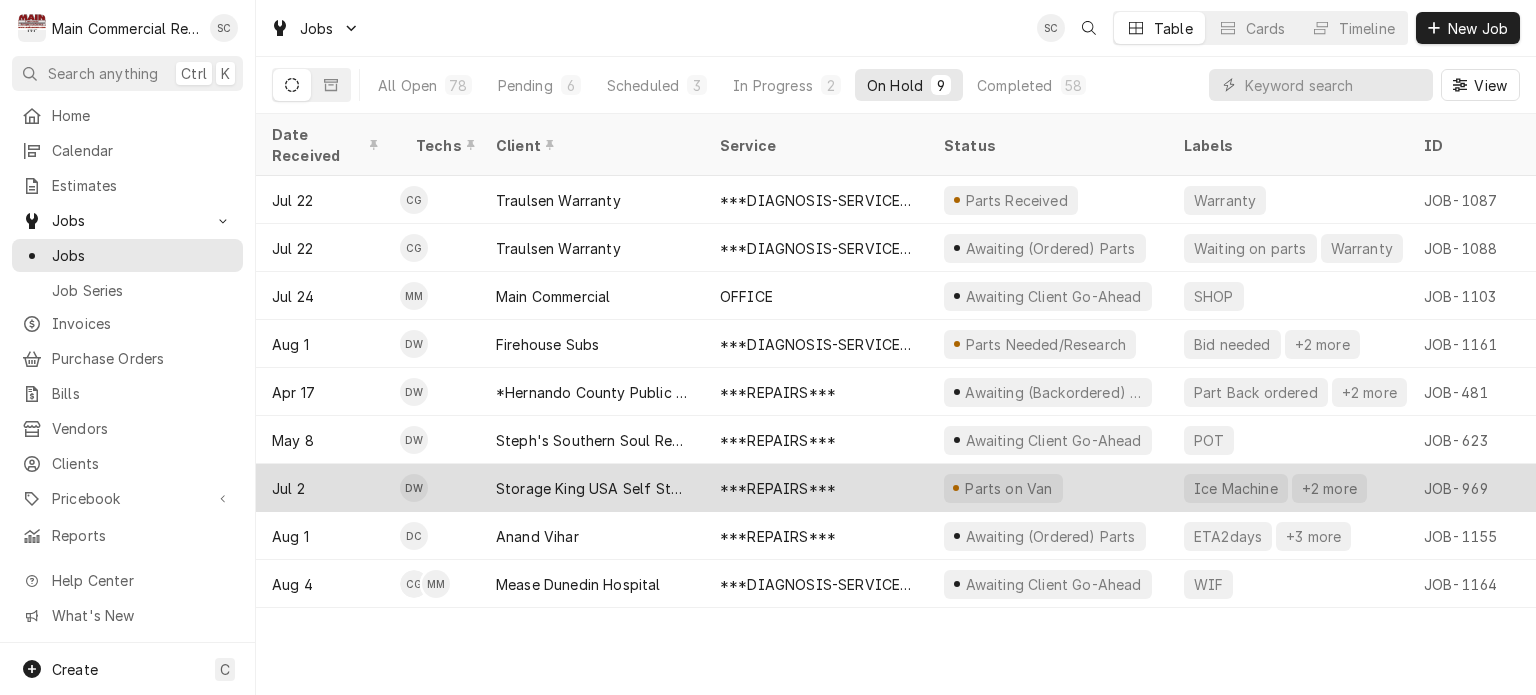 click on "Storage King USA Self Storage" at bounding box center (592, 488) 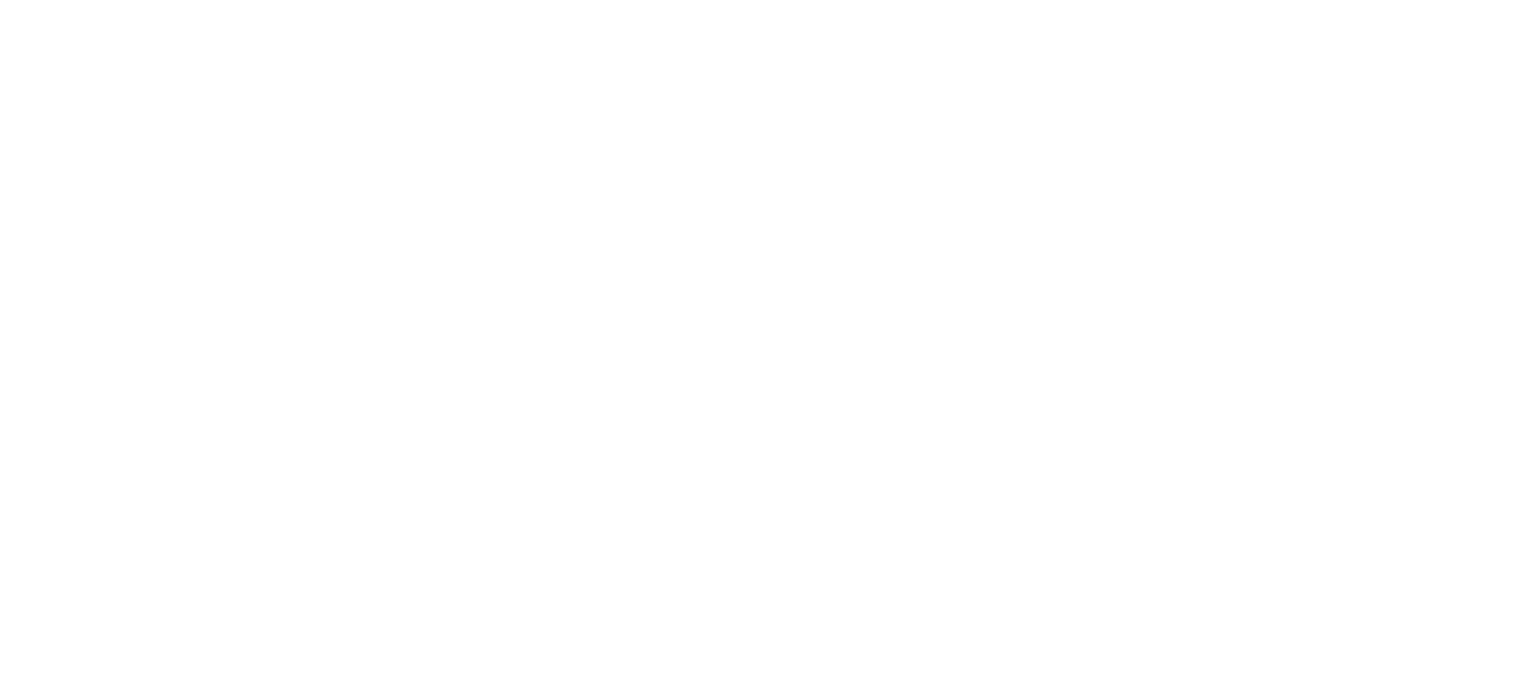 scroll, scrollTop: 0, scrollLeft: 0, axis: both 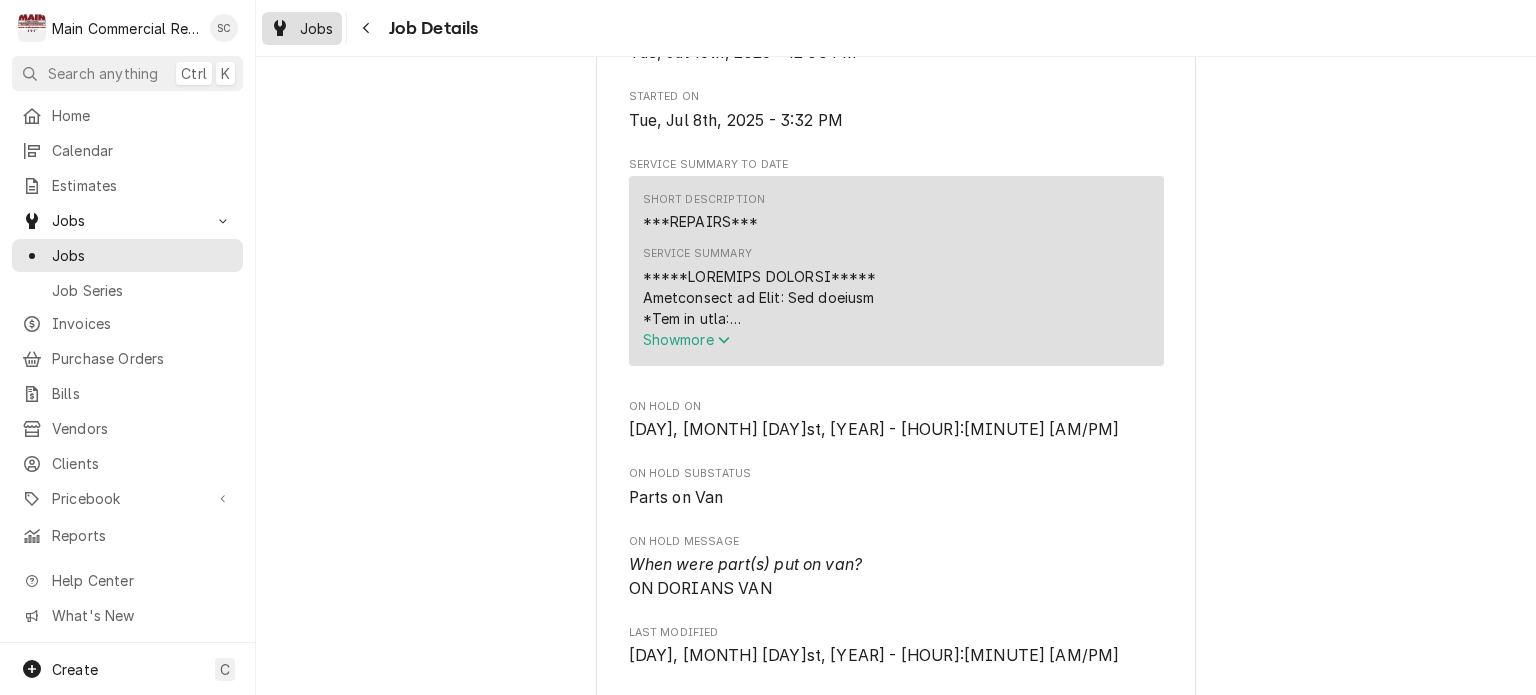 click on "Jobs" at bounding box center [317, 28] 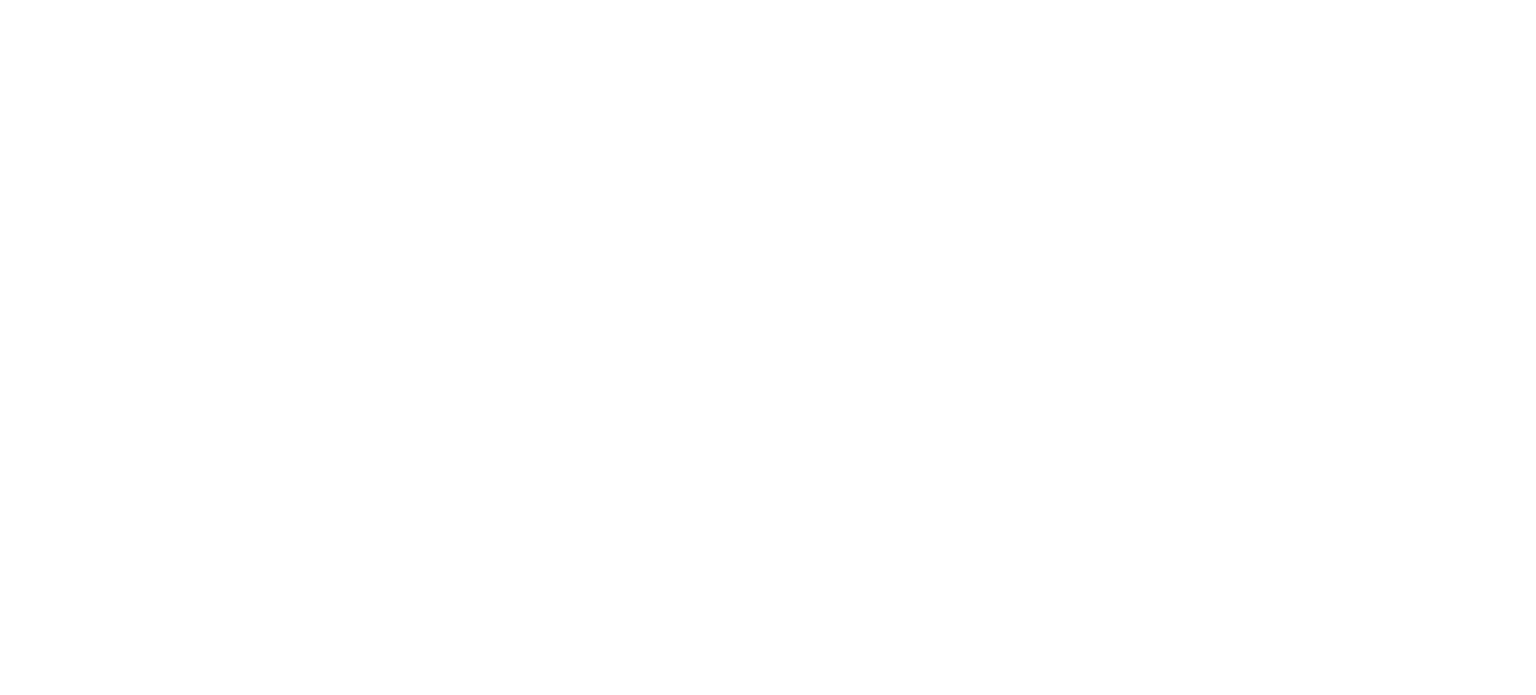 scroll, scrollTop: 0, scrollLeft: 0, axis: both 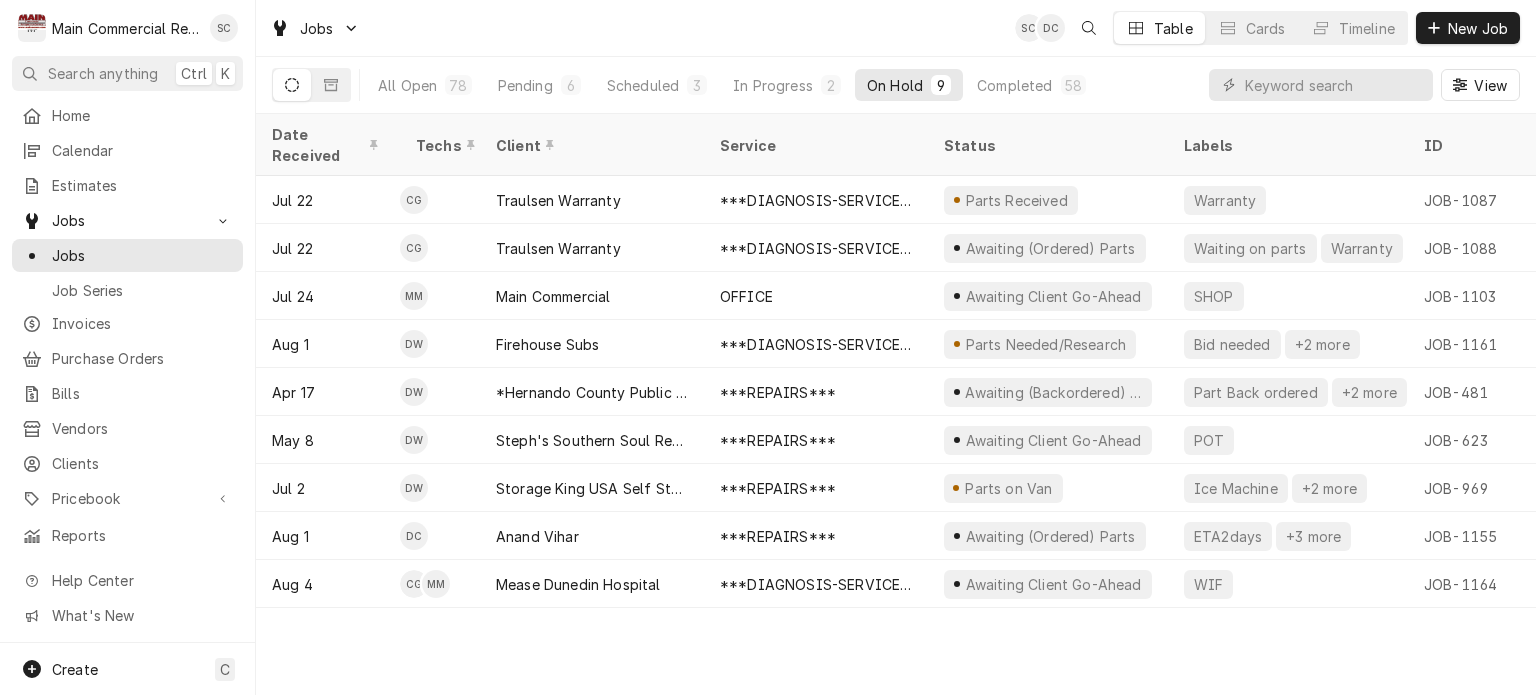 click on "Date Received Techs Client Service Status Labels ID Duration Location Name Job Type Priority Location Address Scheduled For On Hold Last Modified Jul 22   CG Traulsen Warranty ***DIAGNOSIS-SERVICE CALL*** Parts Received Warranty JOB-1087 1h Traulsen Warranty- Ruby Tuesday Service High [NUMBER] [STREET], [CITY], [STATE] [POSTAL_CODE] Jul 23   • 9:00 AM Jul 29   Jul 29   Jul 22   CG Traulsen Warranty ***DIAGNOSIS-SERVICE CALL*** Awaiting (Ordered) Parts Waiting on parts Warranty JOB-1088 1h Traulsen Warranty- Ruby Tuesday Service High [NUMBER] [STREET], [CITY], [STATE] [POSTAL_CODE] Jul 23   • 8:00 AM Jul 23   Aug 4   Jul 24   MM Main Commercial OFFICE Awaiting Client Go-Ahead SHOP JOB-1103 2h Main Commercial - Shop/Office Service High [NUMBER] [STREET], [CITY], [STATE] [POSTAL_CODE] Jul 24   • 12:30 PM Aug 4   Aug 4   Aug 1   DW Firehouse Subs ***DIAGNOSIS-SERVICE CALL*** Parts Needed/Research Bid needed +2 more JOB-1161 2h — Service Urgent [NUMBER] [STREET], [CITY], [STATE] [POSTAL_CODE] Aug 1   • 4:00 PM Aug 4   Aug 4   Apr 17   DW 5h" at bounding box center [896, 404] 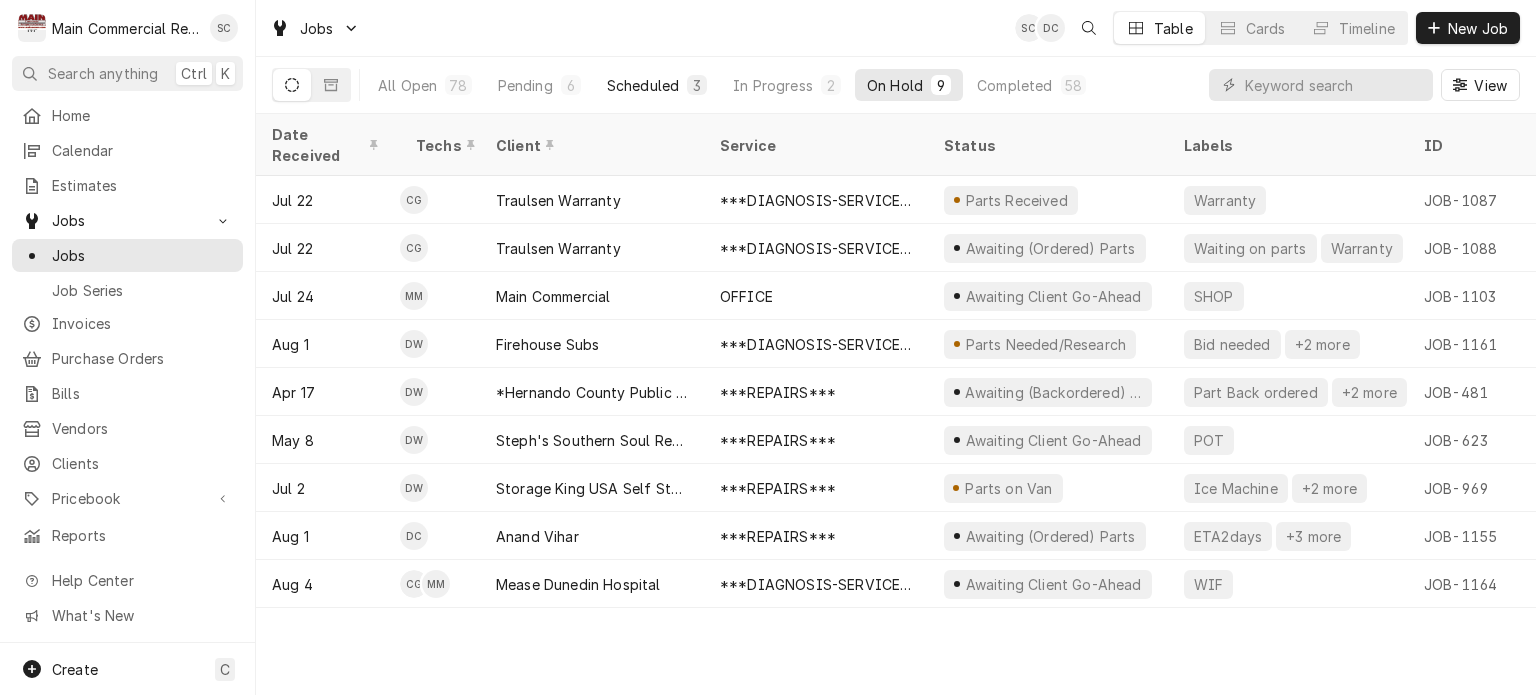 click on "Scheduled" at bounding box center (643, 85) 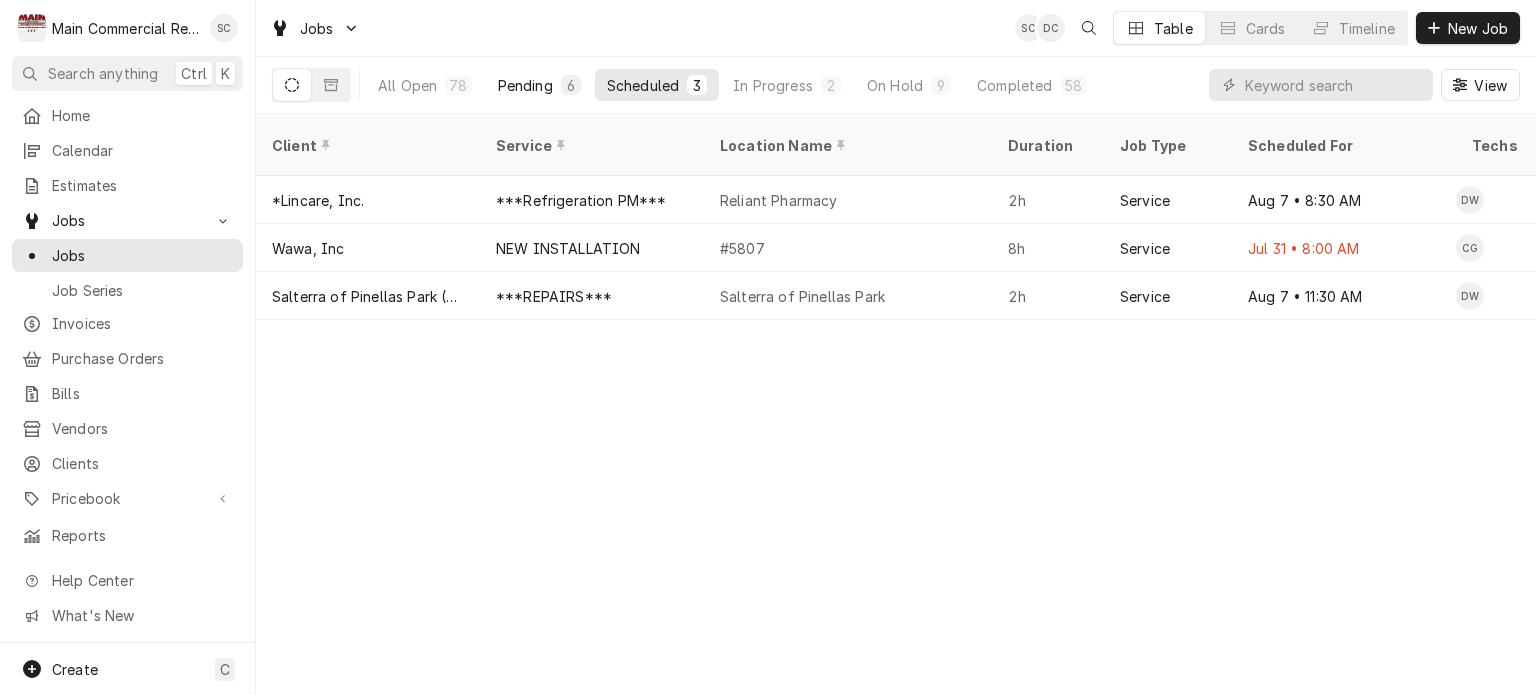 click on "Pending" at bounding box center [525, 85] 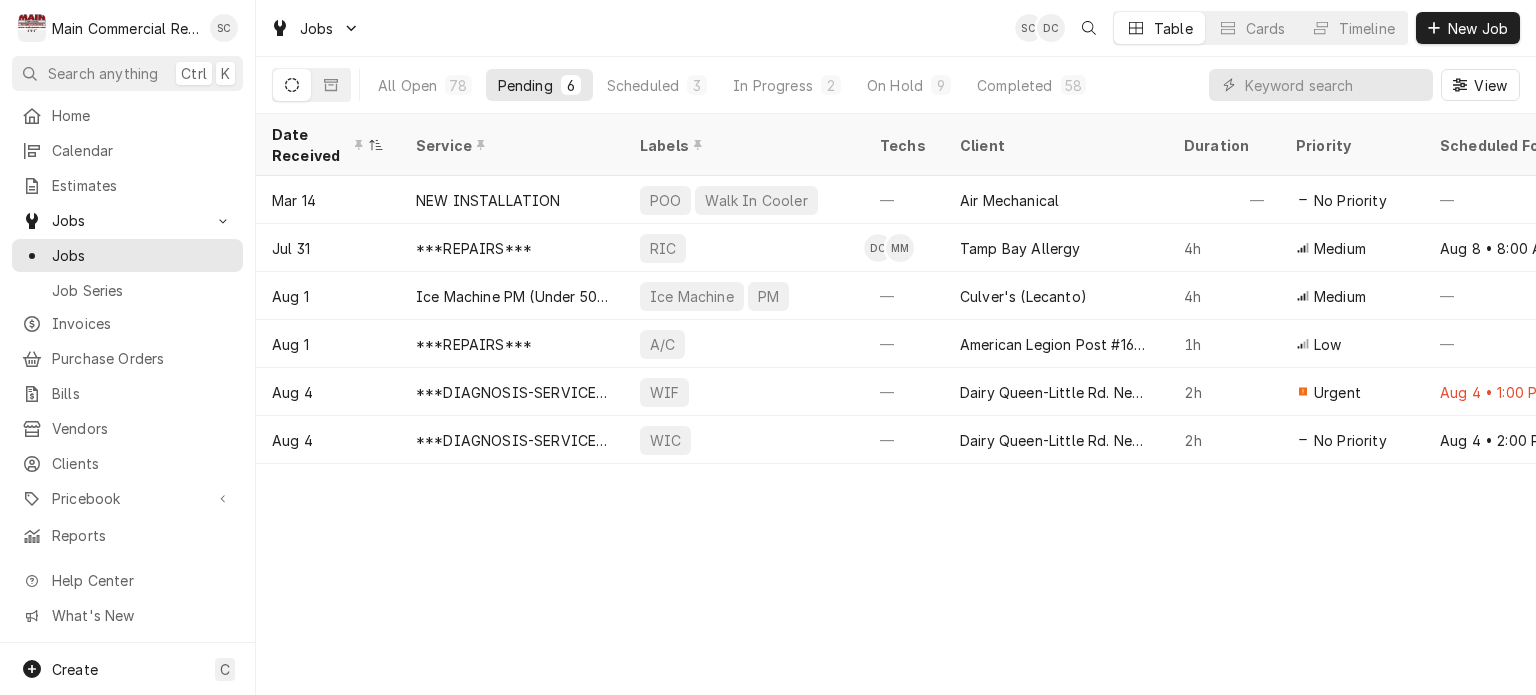 click on "Date Received Service Labels Techs Client Duration Priority Scheduled For Location Name Location Address Last Modified Job Type Status Mar 14   NEW INSTALLATION POO Walk In Cooler — Air Mechanical — No Priority — TGH Brooksville/Springhill 10461 Quality Dr, Spring Hill, FL 34609 Apr 29   Service Draft Jul 31   ***REPAIRS*** RIC DC MM Tamp Bay Allergy 4h Medium Aug 8   • 8:00 AM Tampa Bay Allergy-Dr. Weiss 3251 McMullen Booth Rd, Clearwater, FL 33761 Jul 31   Service Draft Aug 1   Ice Machine PM (Under 500) Ice Machine PM — Culver's (Lecanto) 4h Medium — — 1712 N Lecanto HWY, Lecanto, FL 34461 Aug 1   Service Draft Aug 1   ***REPAIRS*** A/C — American Legion Post #166-Homosassa 1h Low — #166 4520 S. Suncoast Blvd, Homosassa, FL 34446 Aug 1   Service Draft Aug 4   ***DIAGNOSIS-SERVICE CALL*** WIF — Dairy Queen-Little Rd. New Port Richey 2h Urgent Aug 4   • 1:00 PM Dairy Queen-Little Rd. New Port Richey 9200 Little Rd, New Port Richey, FL 34654 Aug 4   Service Draft Aug 4   WIC — 2h Aug 4" at bounding box center [896, 404] 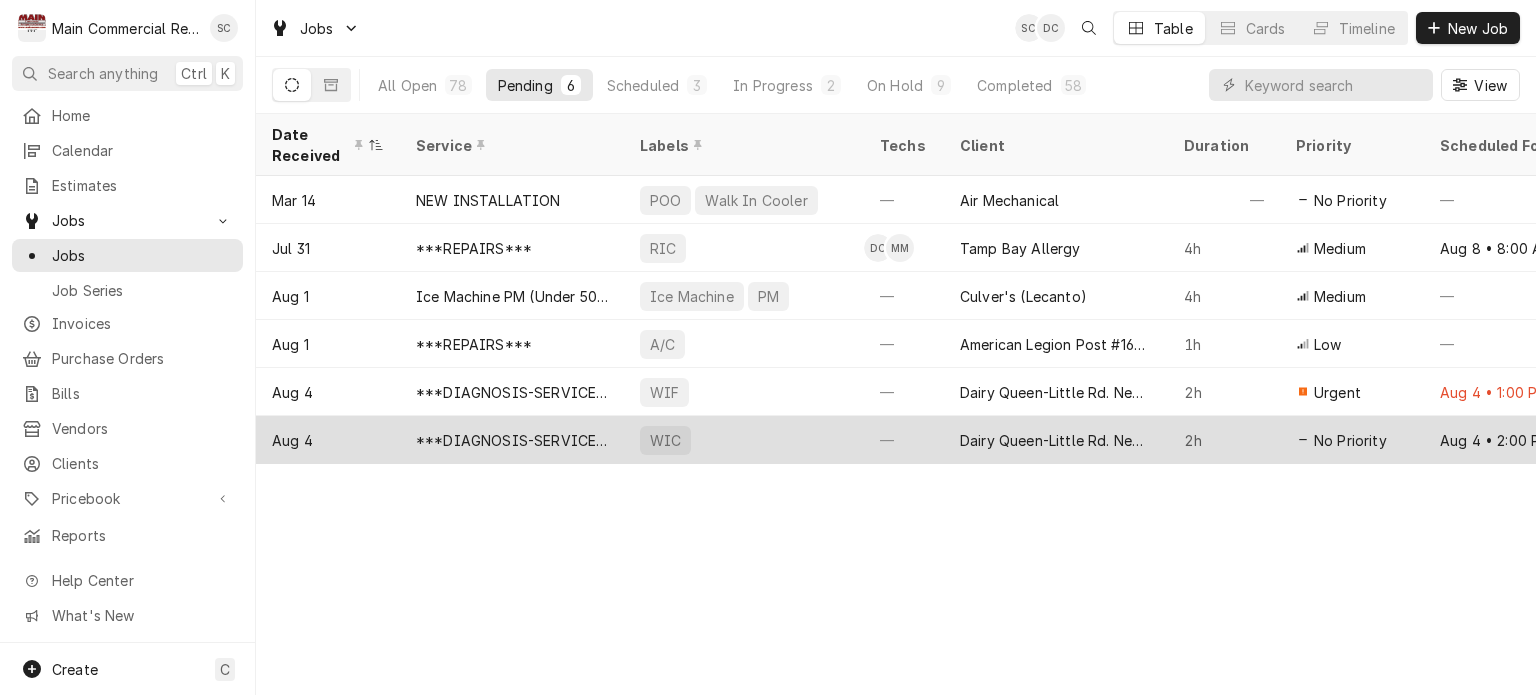 click on "2h" at bounding box center [1224, 440] 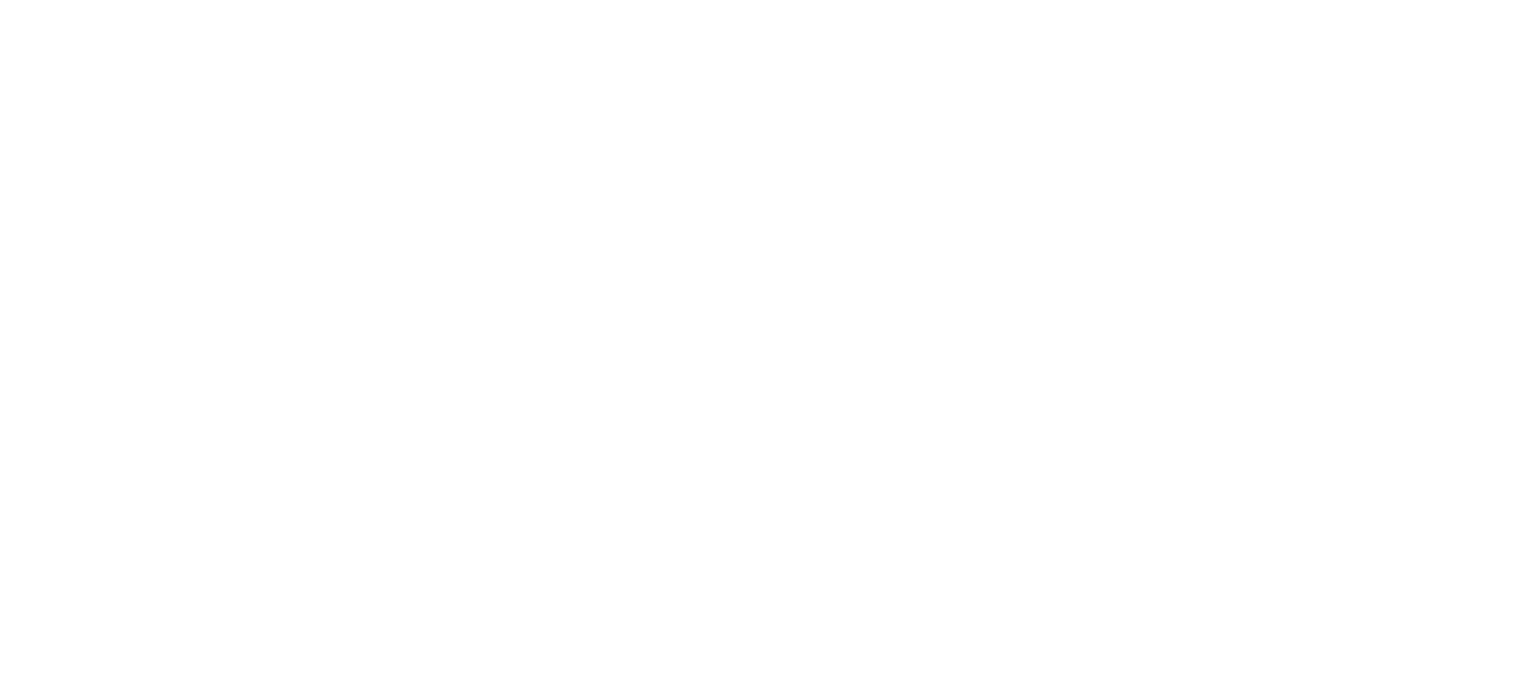 scroll, scrollTop: 0, scrollLeft: 0, axis: both 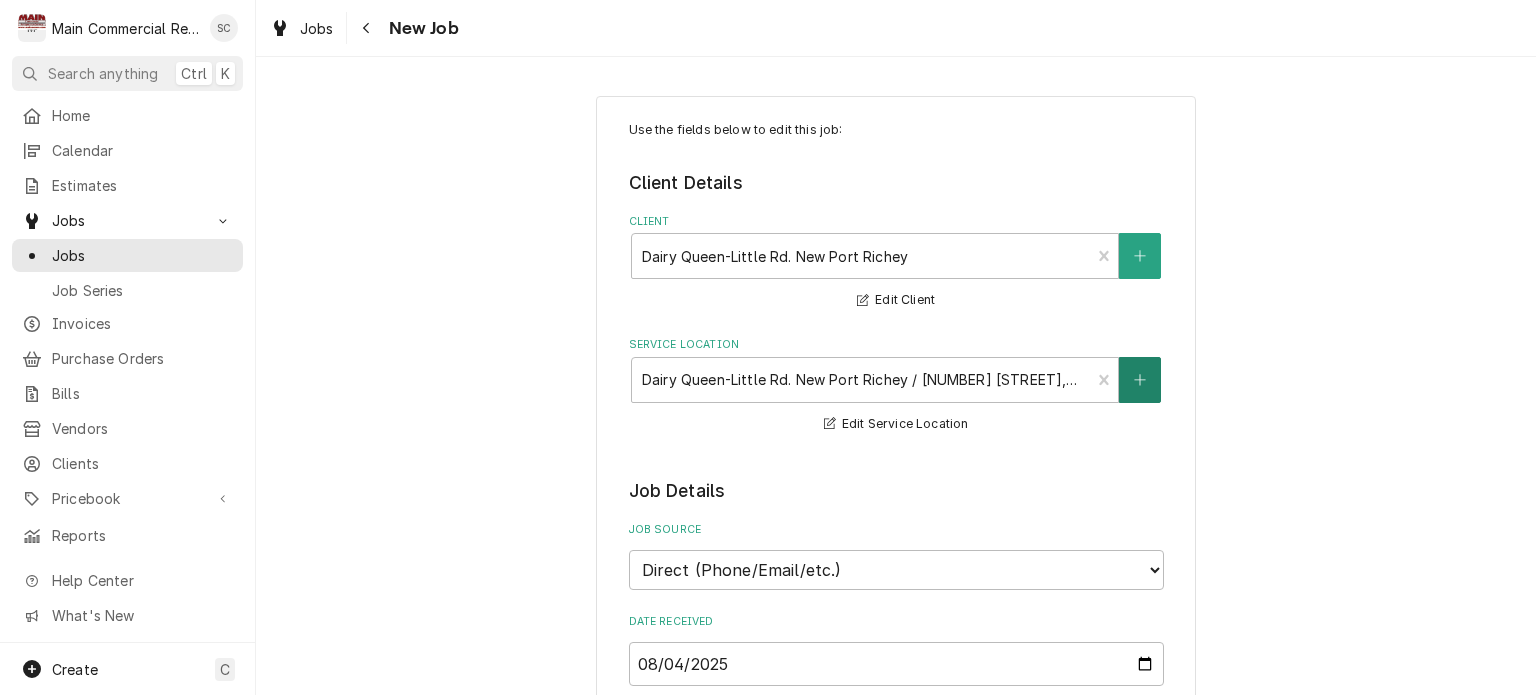 type on "x" 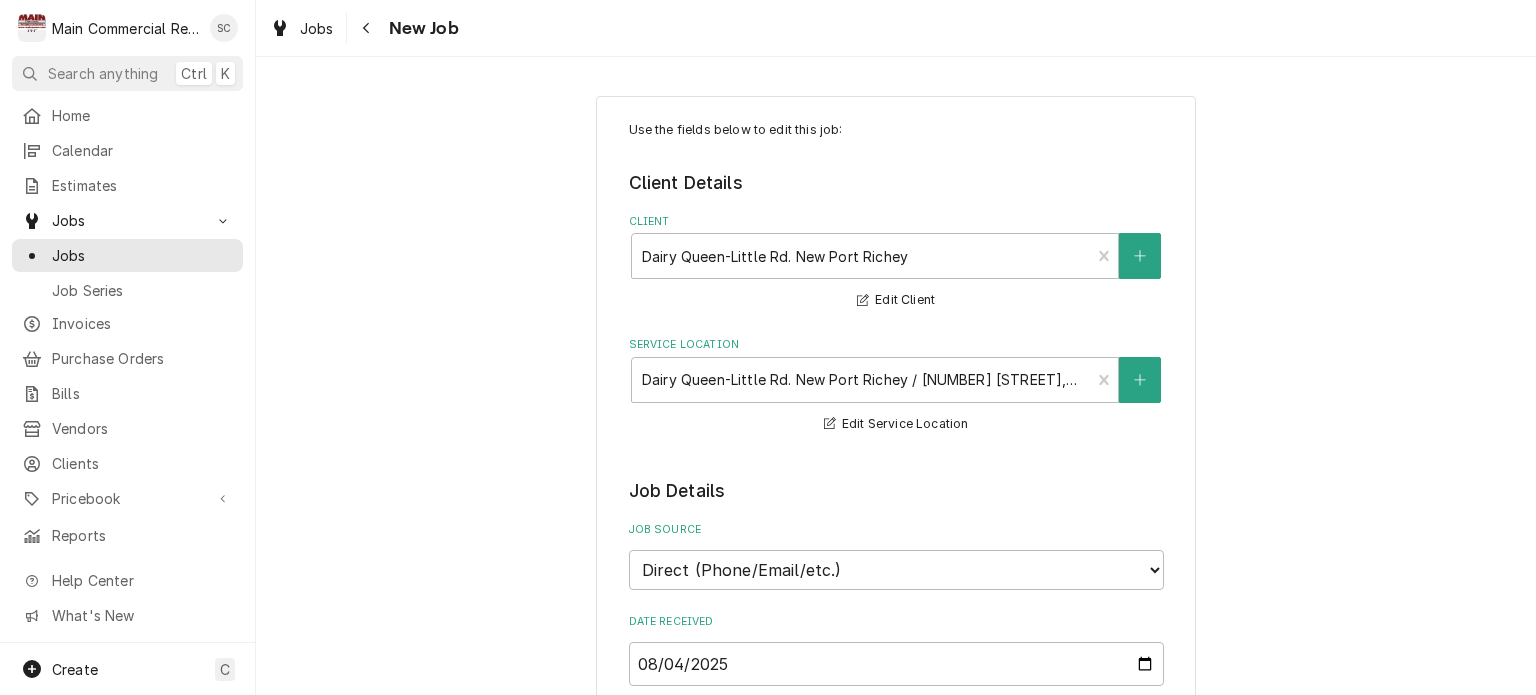 scroll, scrollTop: 700, scrollLeft: 0, axis: vertical 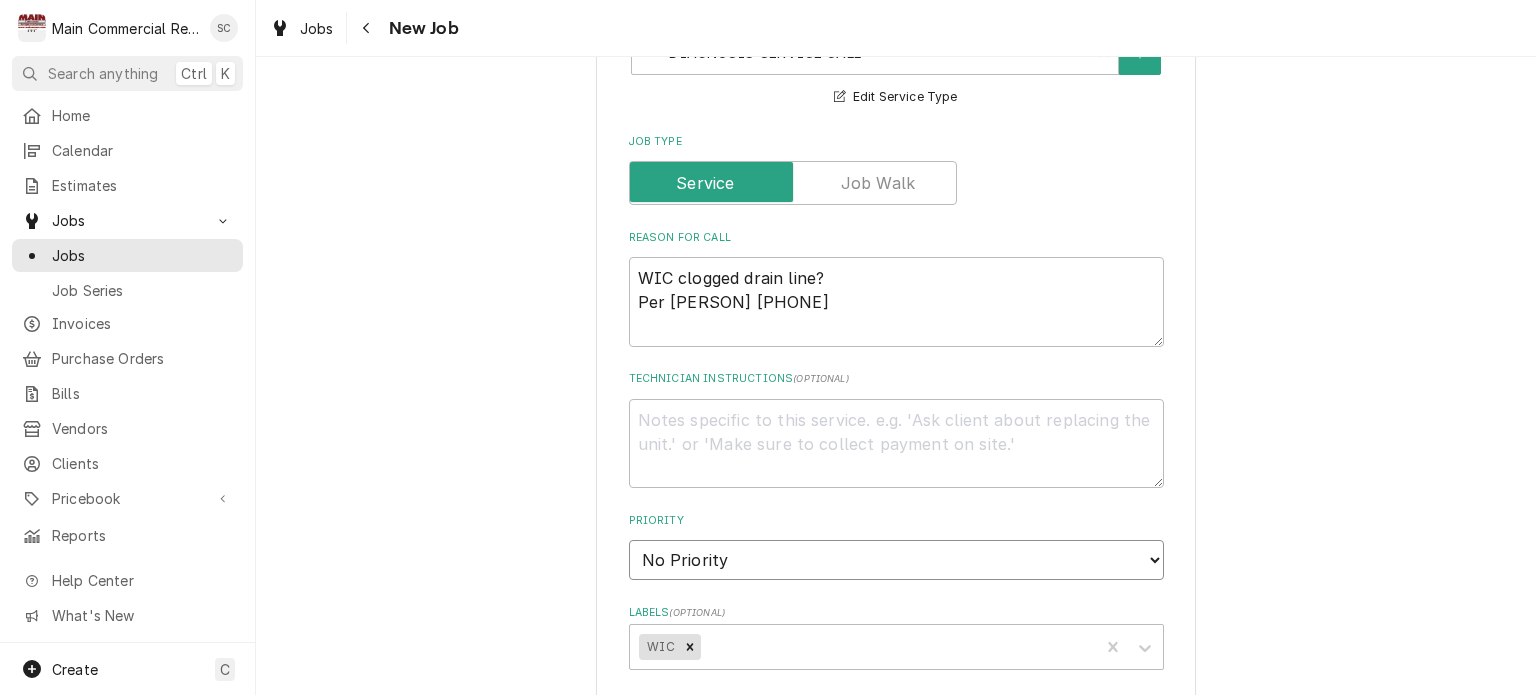 drag, startPoint x: 812, startPoint y: 567, endPoint x: 825, endPoint y: 556, distance: 17.029387 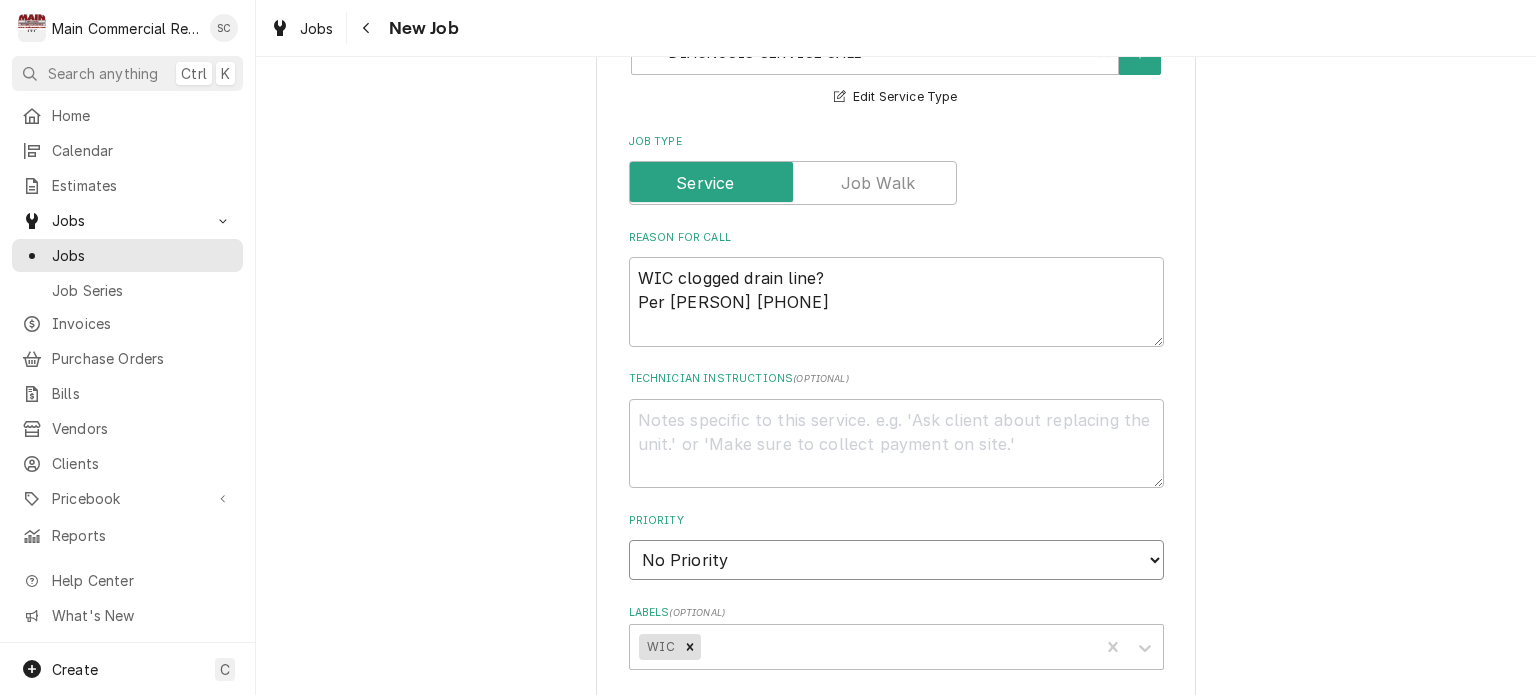 select on "1" 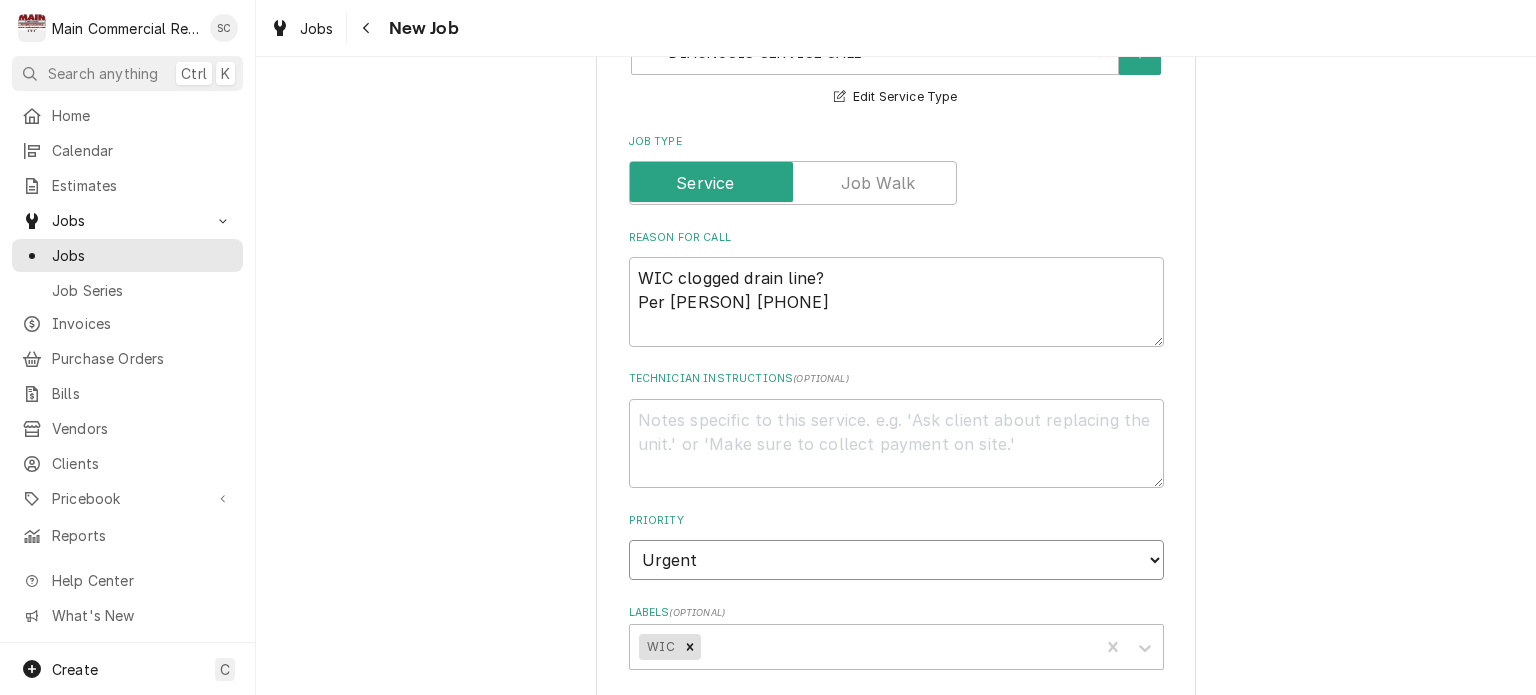click on "No Priority Urgent High Medium Low" at bounding box center (896, 560) 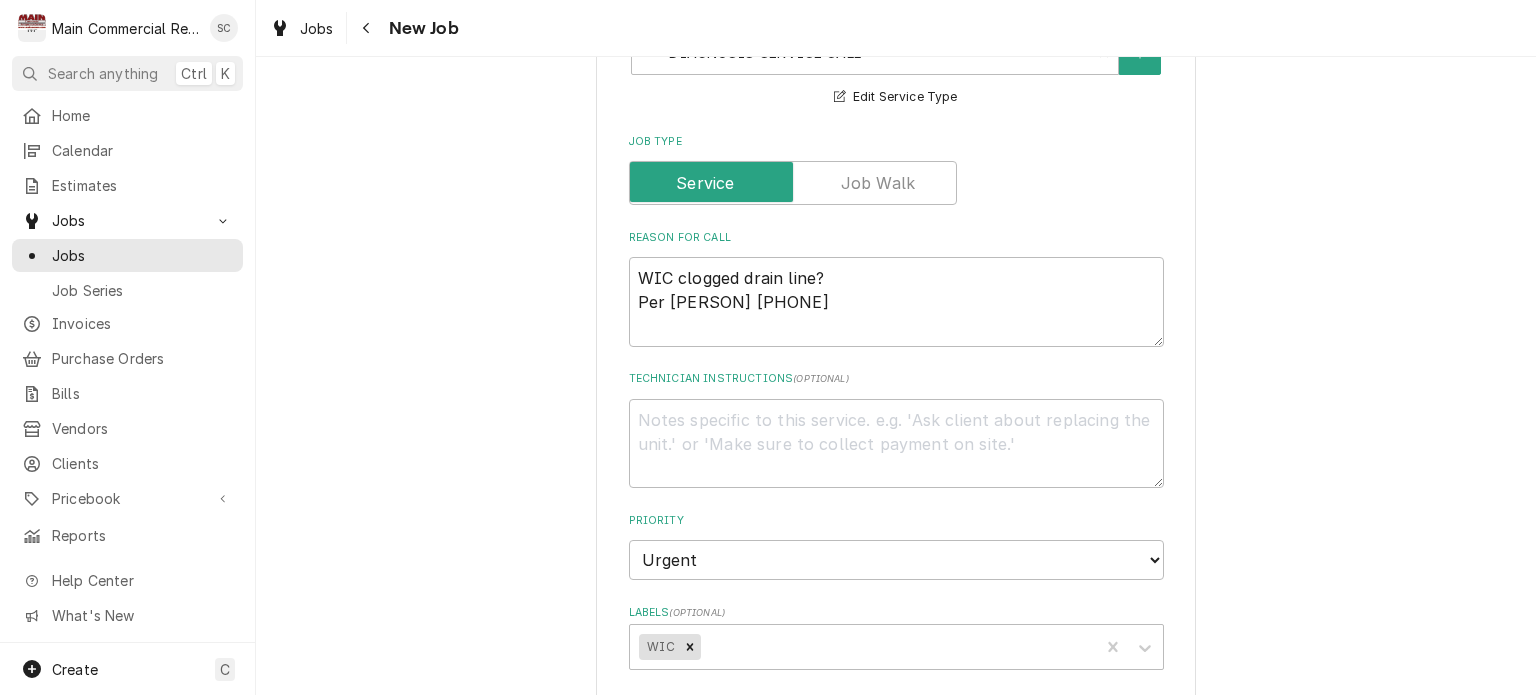 type on "x" 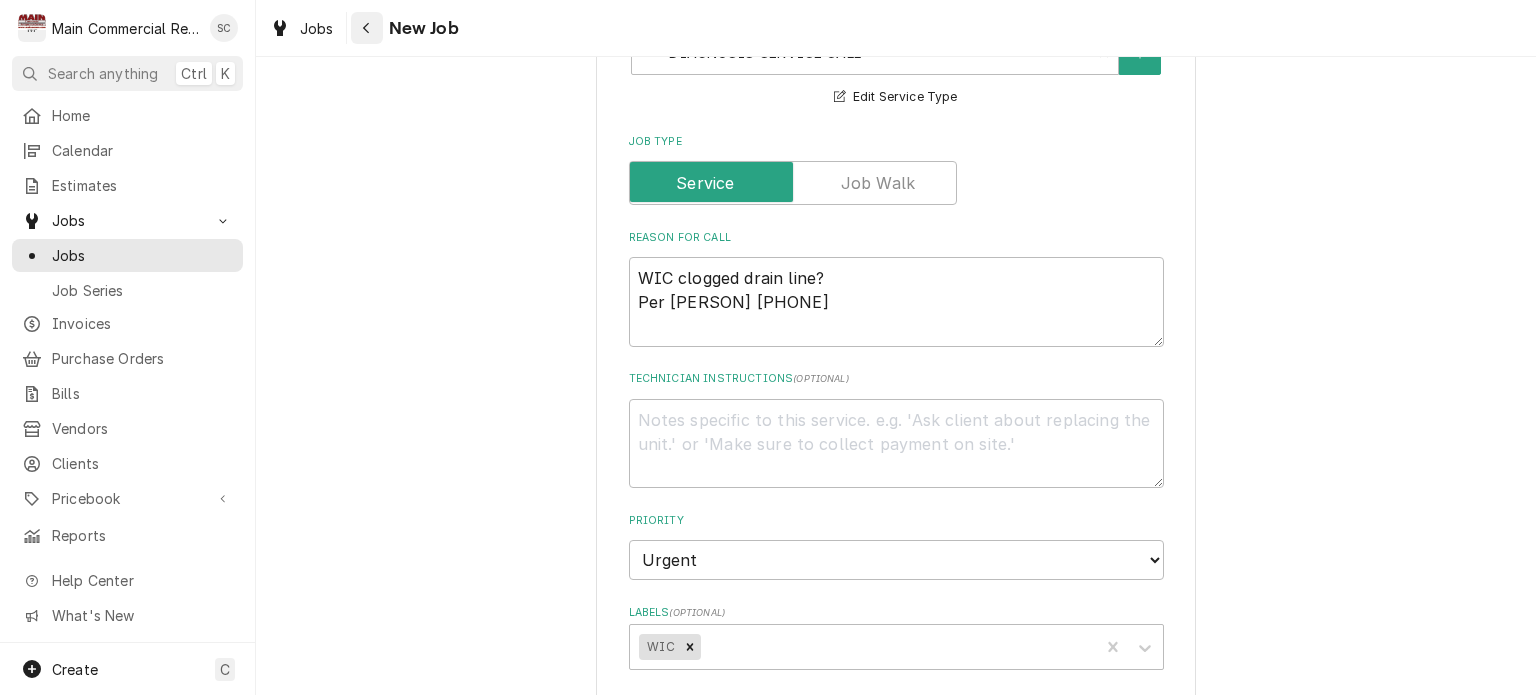click 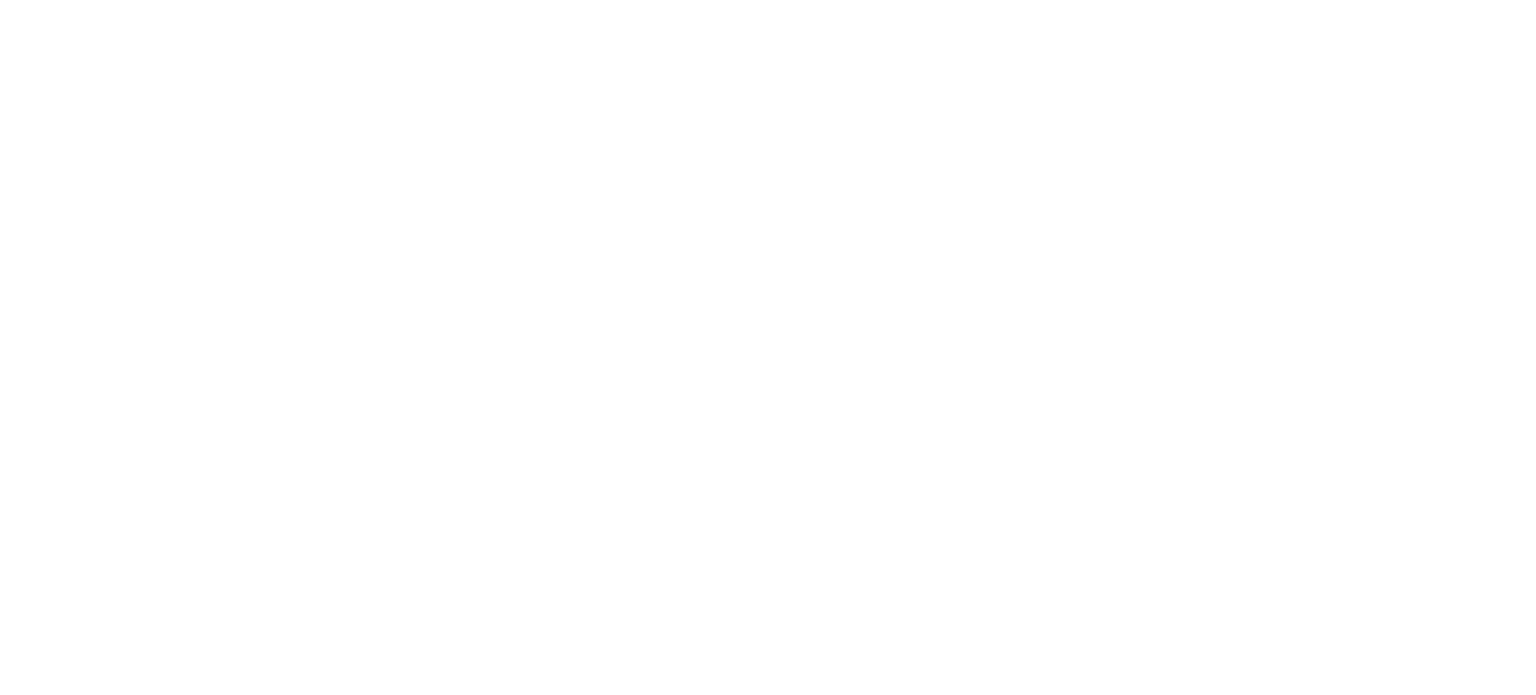scroll, scrollTop: 0, scrollLeft: 0, axis: both 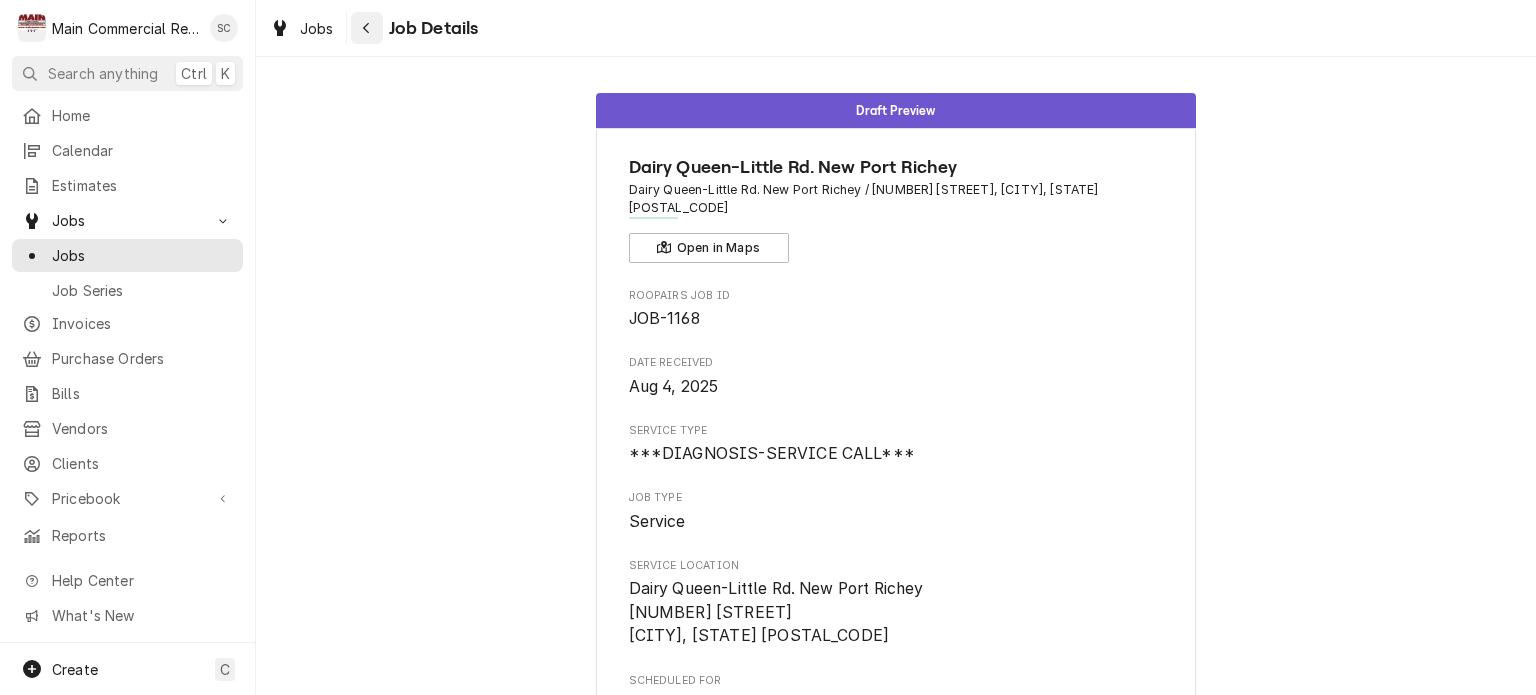 click at bounding box center [367, 28] 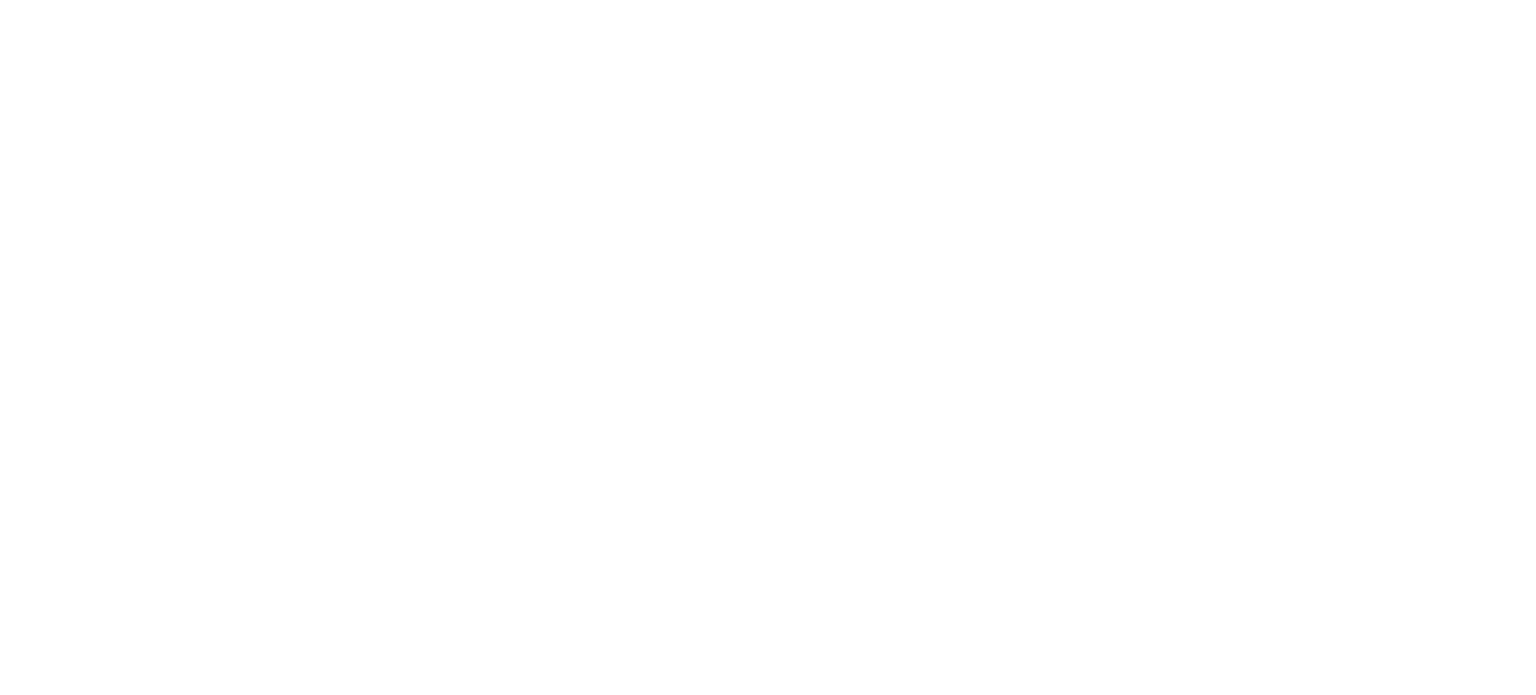 scroll, scrollTop: 0, scrollLeft: 0, axis: both 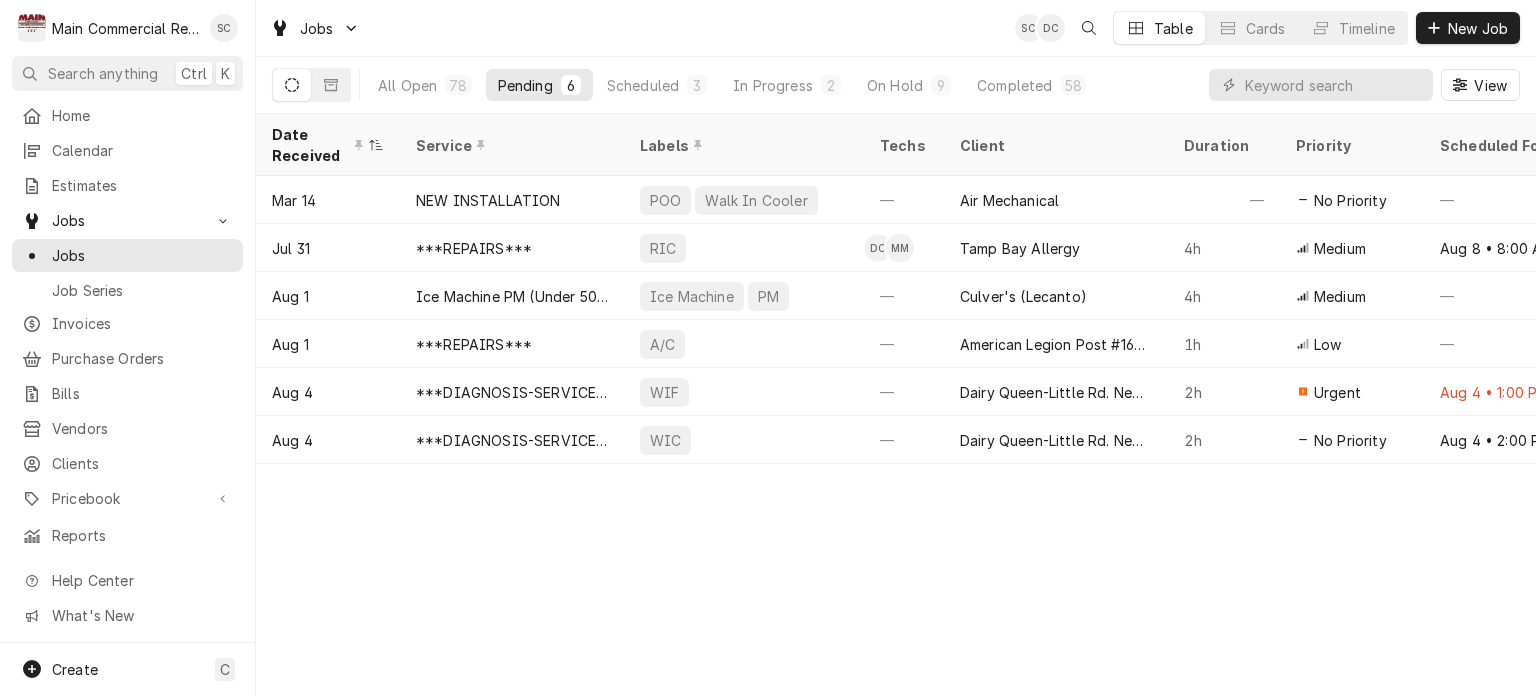 click on "Date Received Service Labels Techs Client Duration Priority Scheduled For Location Name Location Address Last Modified Job Type Status Mar 14   NEW INSTALLATION POO Walk In Cooler — Air Mechanical — No Priority — TGH Brooksville/Springhill [NUMBER] [STREET], [CITY], [STATE] [POSTAL_CODE] Apr 29   Service Draft Jul 31   ***REPAIRS*** RIC DC MM Tamp Bay Allergy 4h Medium Aug 8   • 8:00 AM Tampa Bay Allergy-Dr. Weiss [NUMBER] [STREET], [CITY], [STATE] [POSTAL_CODE] Jul 31   Service Draft Aug 1   Ice Machine PM (Under 500) Ice Machine PM — Culver's (Lecanto) 4h Medium — — [NUMBER] [STREET], [CITY], [STATE] [POSTAL_CODE] Aug 1   Service Draft Aug 1   ***REPAIRS*** A/C — American Legion Post #166-Homosassa 1h Low — #166 [NUMBER] [STREET], [CITY], [STATE] [POSTAL_CODE] Aug 1   Service Draft Aug 4   ***DIAGNOSIS-SERVICE CALL*** WIF — Dairy Queen-Little Rd. New Port Richey 2h Urgent Aug 4   • 1:00 PM Dairy Queen-Little Rd. New Port Richey [NUMBER] [STREET], [CITY], [STATE] [POSTAL_CODE] Aug 4   Service Draft Aug 4   WIC — 2h Aug 4" at bounding box center (896, 404) 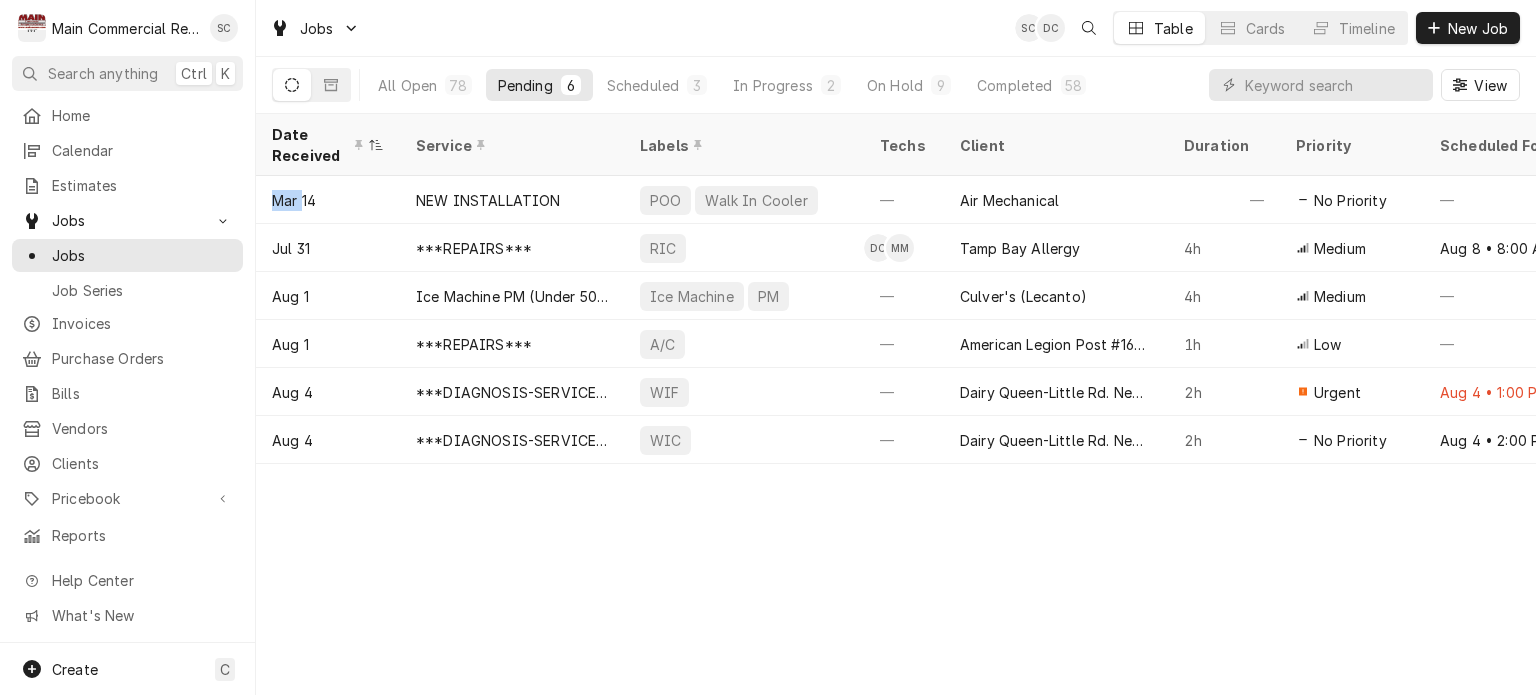 click on "Date Received Service Labels Techs Client Duration Priority Scheduled For Location Name Location Address Last Modified Job Type Status Mar 14   NEW INSTALLATION POO Walk In Cooler — Air Mechanical — No Priority — TGH Brooksville/Springhill [NUMBER] [STREET], [CITY], [STATE] [POSTAL_CODE] Apr 29   Service Draft Jul 31   ***REPAIRS*** RIC DC MM Tamp Bay Allergy 4h Medium Aug 8   • 8:00 AM Tampa Bay Allergy-Dr. Weiss [NUMBER] [STREET], [CITY], [STATE] [POSTAL_CODE] Jul 31   Service Draft Aug 1   Ice Machine PM (Under 500) Ice Machine PM — Culver's (Lecanto) 4h Medium — — [NUMBER] [STREET], [CITY], [STATE] [POSTAL_CODE] Aug 1   Service Draft Aug 1   ***REPAIRS*** A/C — American Legion Post #166-Homosassa 1h Low — #166 [NUMBER] [STREET], [CITY], [STATE] [POSTAL_CODE] Aug 1   Service Draft Aug 4   ***DIAGNOSIS-SERVICE CALL*** WIF — Dairy Queen-Little Rd. New Port Richey 2h Urgent Aug 4   • 1:00 PM Dairy Queen-Little Rd. New Port Richey [NUMBER] [STREET], [CITY], [STATE] [POSTAL_CODE] Aug 4   Service Draft Aug 4   WIC — 2h Aug 4" at bounding box center (896, 404) 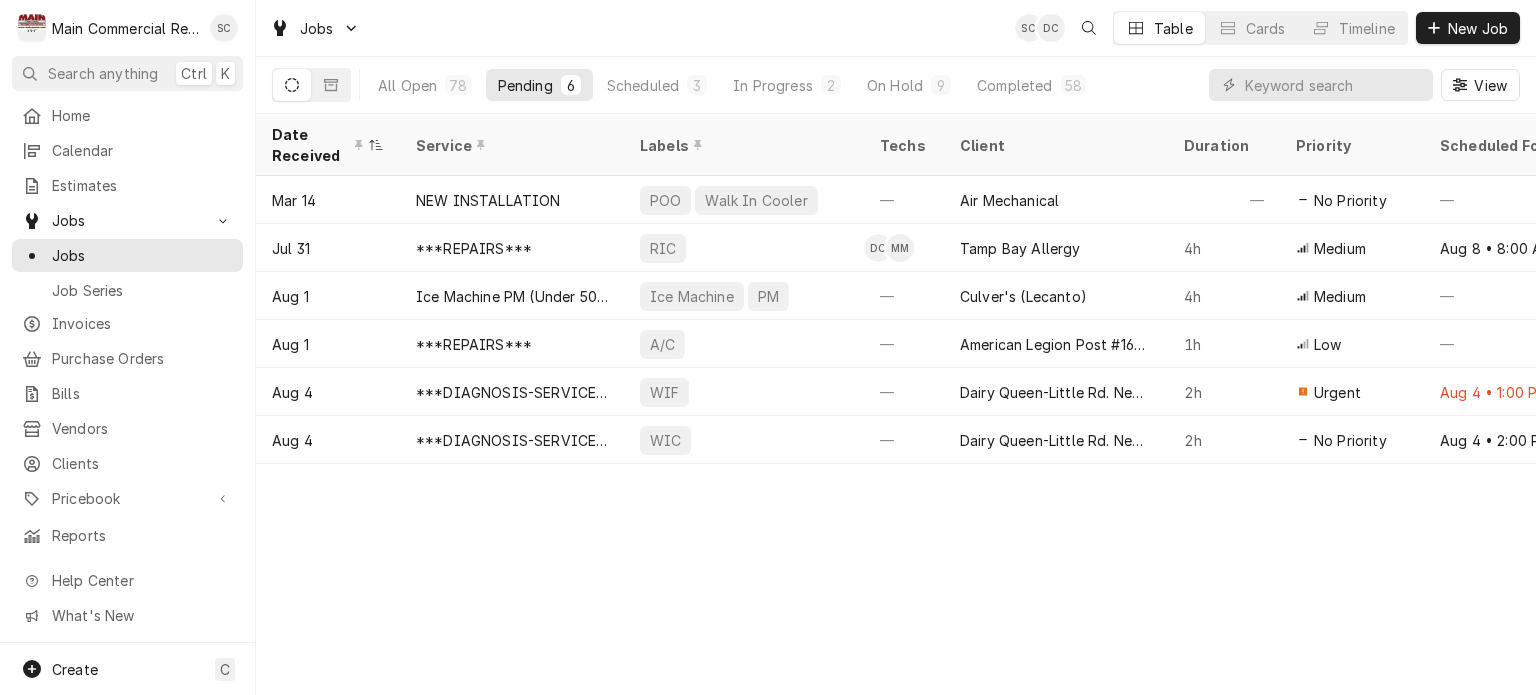 click on "Date Received Service Labels Techs Client Duration Priority Scheduled For Location Name Location Address Last Modified Job Type Status Mar 14   NEW INSTALLATION POO Walk In Cooler — Air Mechanical — No Priority — TGH Brooksville/Springhill 10461 Quality Dr, Spring Hill, FL 34609 Apr 29   Service Draft Jul 31   ***REPAIRS*** RIC DC MM Tamp Bay Allergy 4h Medium Aug 8   • 8:00 AM Tampa Bay Allergy-Dr. Weiss 3251 McMullen Booth Rd, Clearwater, FL 33761 Jul 31   Service Draft Aug 1   Ice Machine PM (Under 500) Ice Machine PM — Culver's (Lecanto) 4h Medium — — 1712 N Lecanto HWY, Lecanto, FL 34461 Aug 1   Service Draft Aug 1   ***REPAIRS*** A/C — American Legion Post #166-Homosassa 1h Low — #166 4520 S. Suncoast Blvd, Homosassa, FL 34446 Aug 1   Service Draft Aug 4   ***DIAGNOSIS-SERVICE CALL*** WIF — Dairy Queen-Little Rd. New Port Richey 2h Urgent Aug 4   • 1:00 PM Dairy Queen-Little Rd. New Port Richey 9200 Little Rd, New Port Richey, FL 34654 Aug 4   Service Draft Aug 4   WIC — 2h Aug 4" at bounding box center [896, 404] 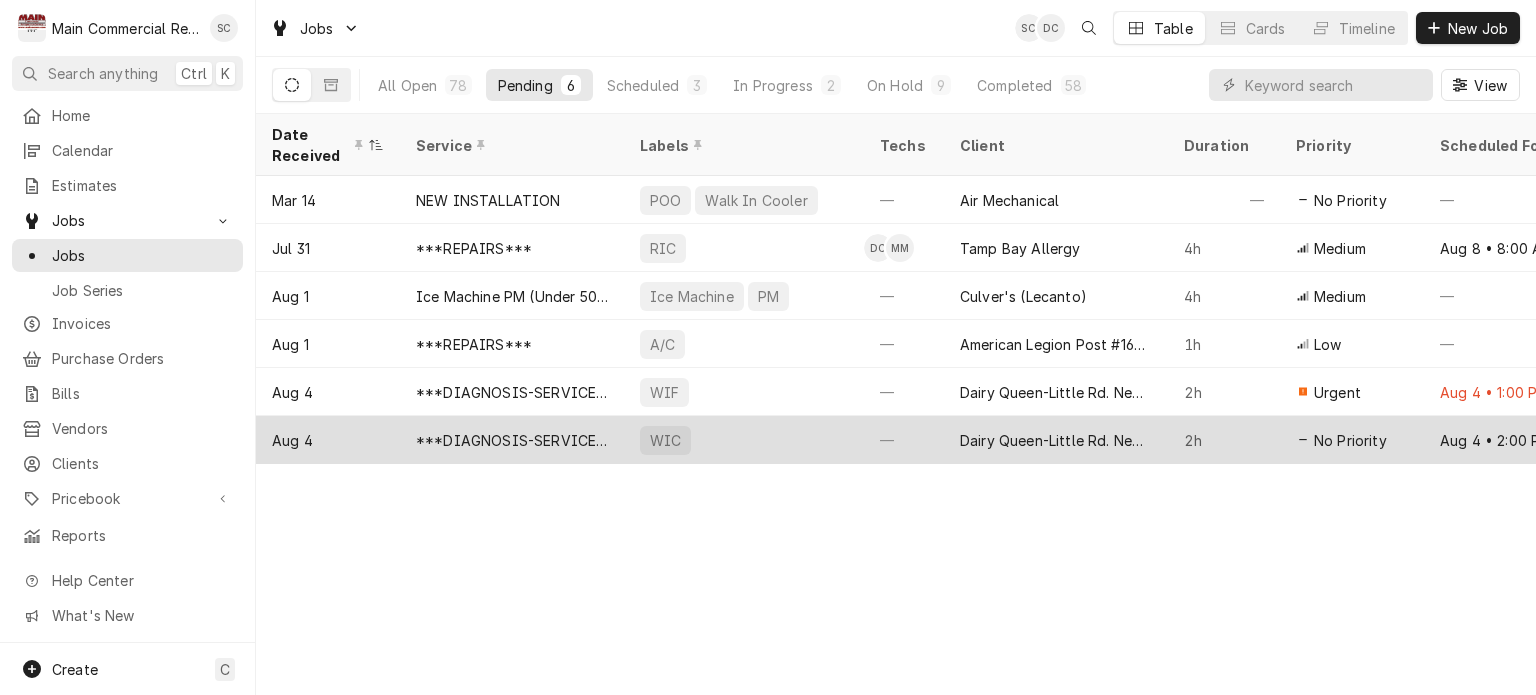 click on "Dairy Queen-Little Rd. New Port Richey" at bounding box center [1056, 440] 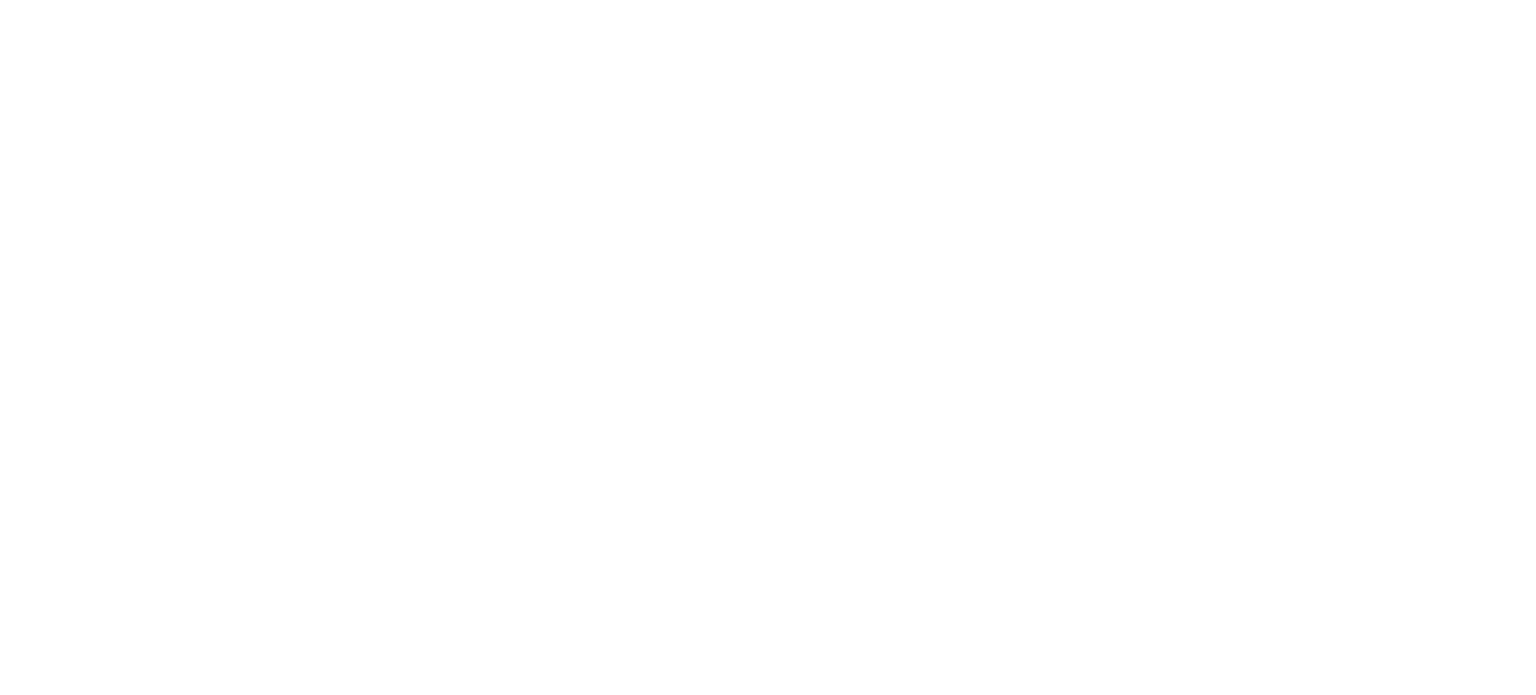 scroll, scrollTop: 0, scrollLeft: 0, axis: both 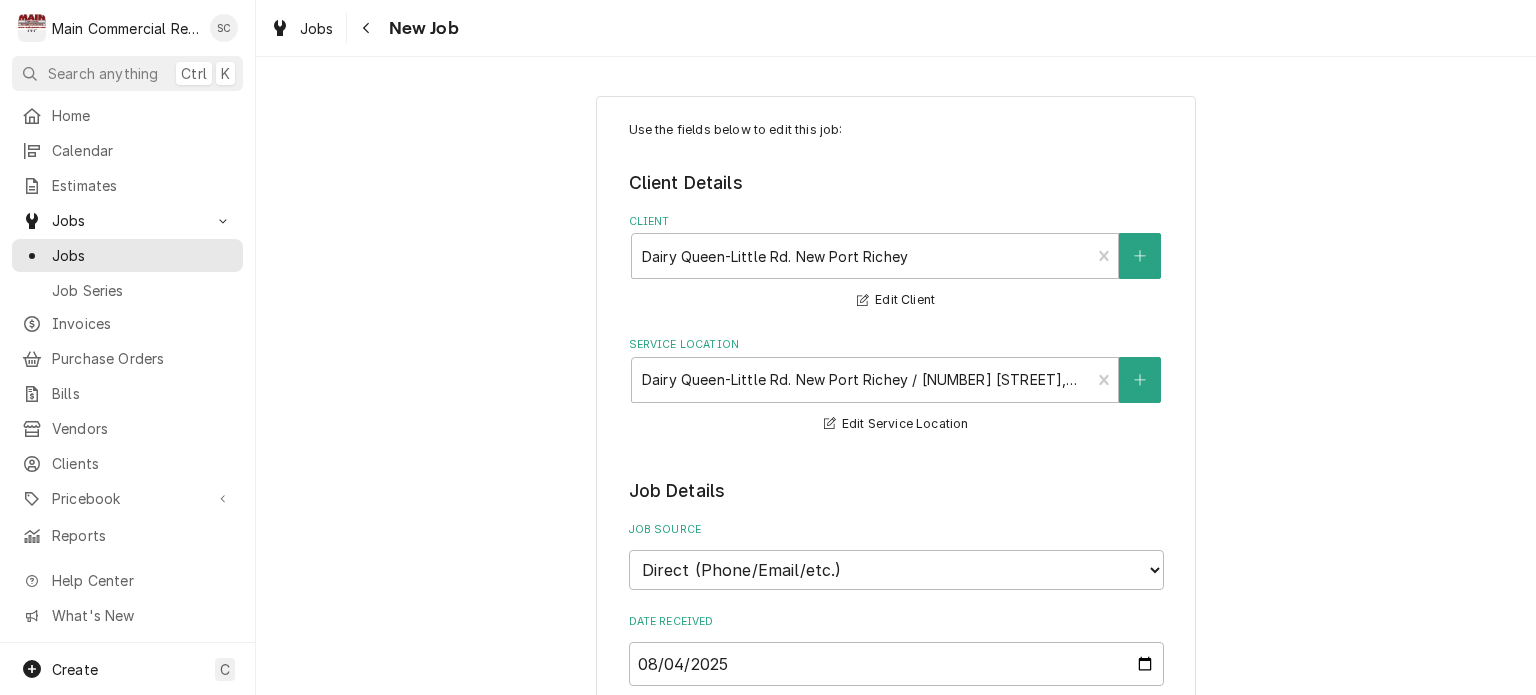 type on "x" 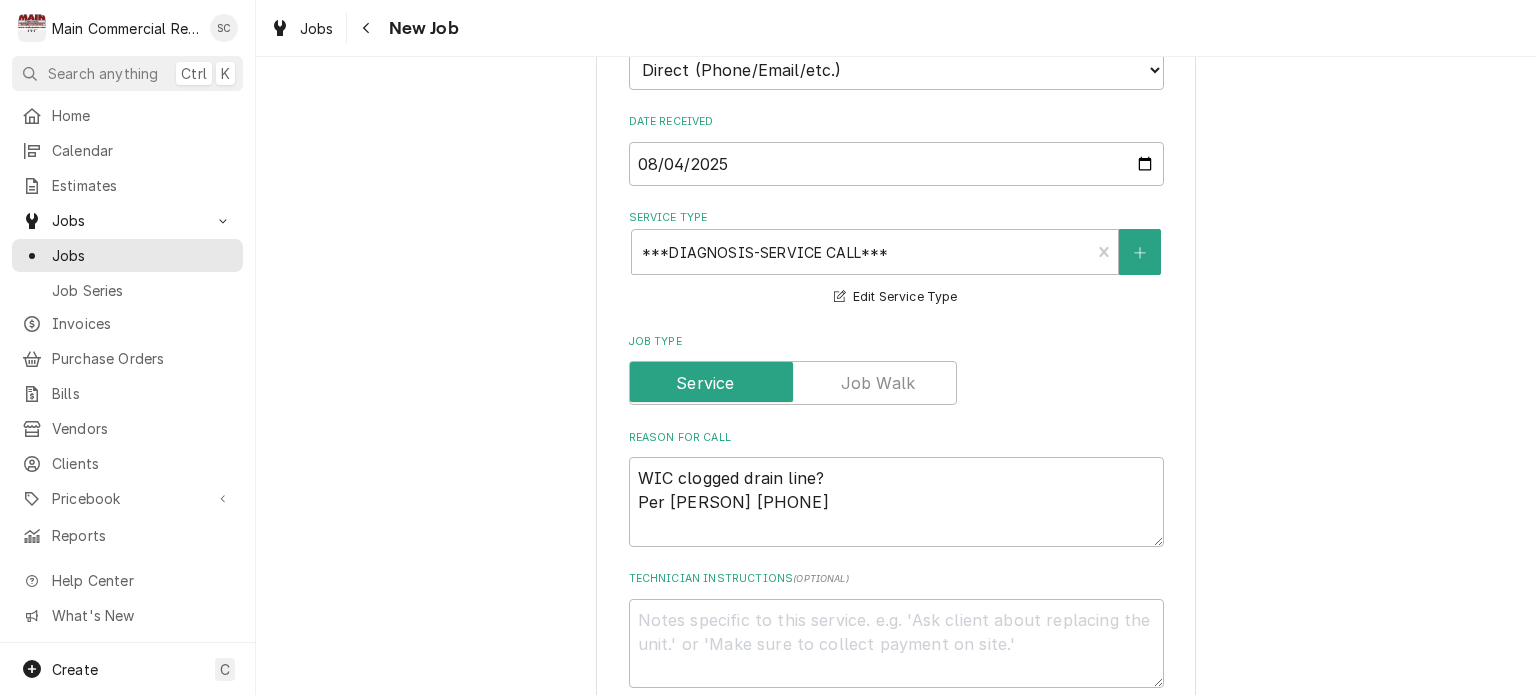 scroll, scrollTop: 900, scrollLeft: 0, axis: vertical 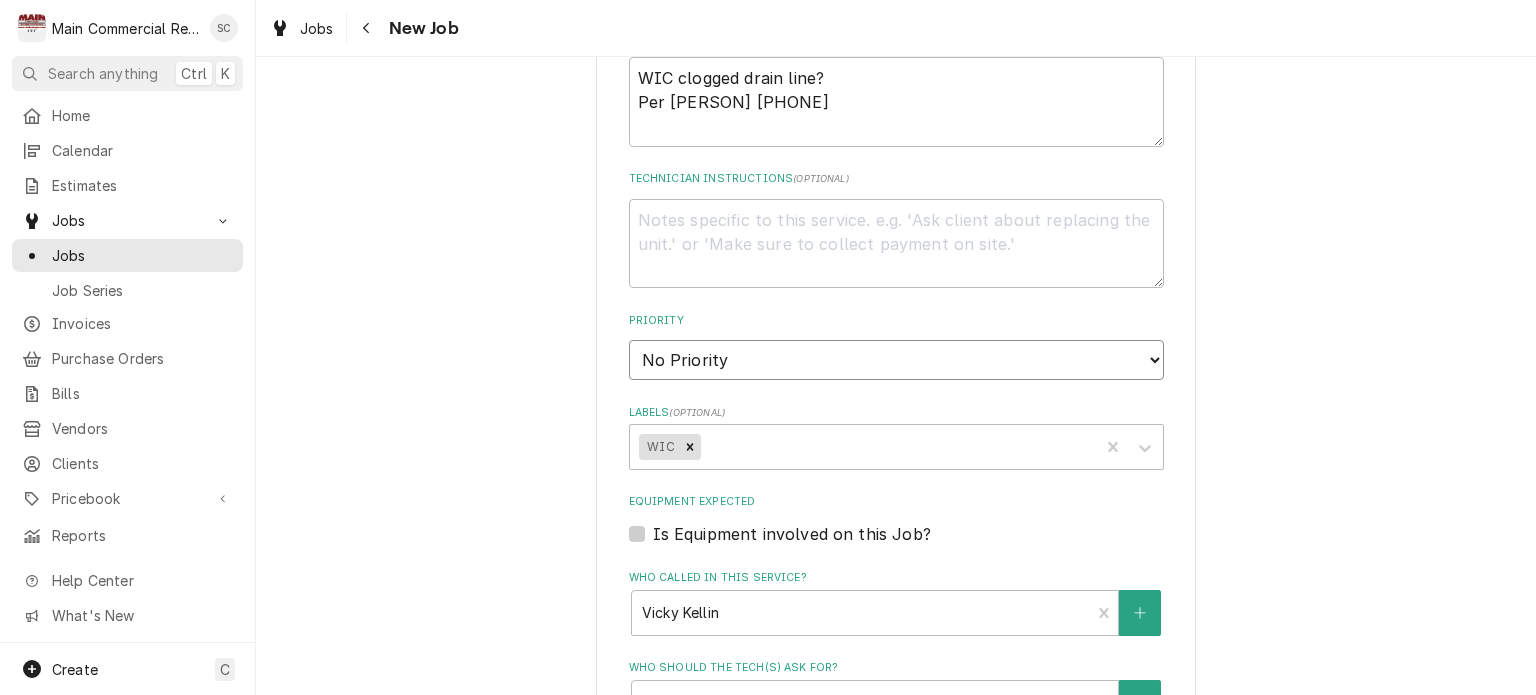 click on "No Priority Urgent High Medium Low" at bounding box center [896, 360] 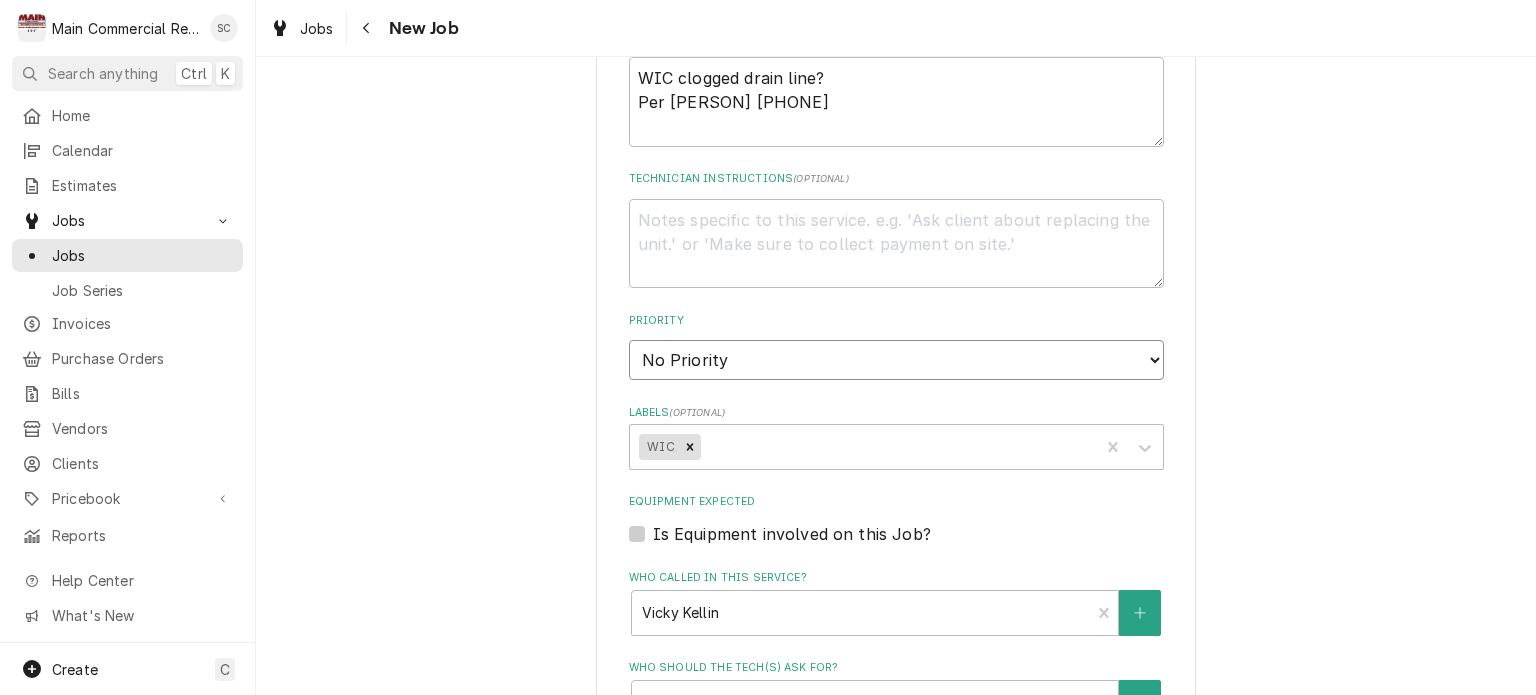 select on "1" 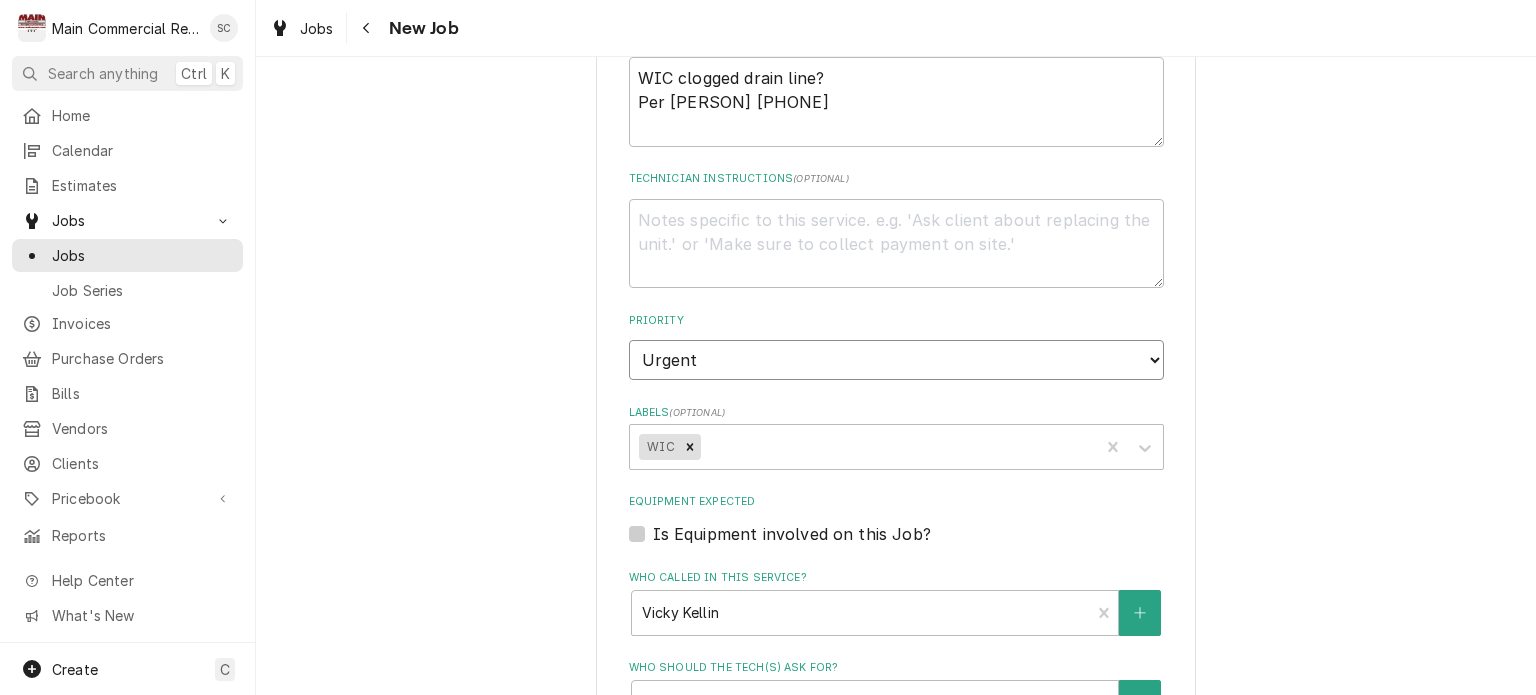 click on "No Priority Urgent High Medium Low" at bounding box center [896, 360] 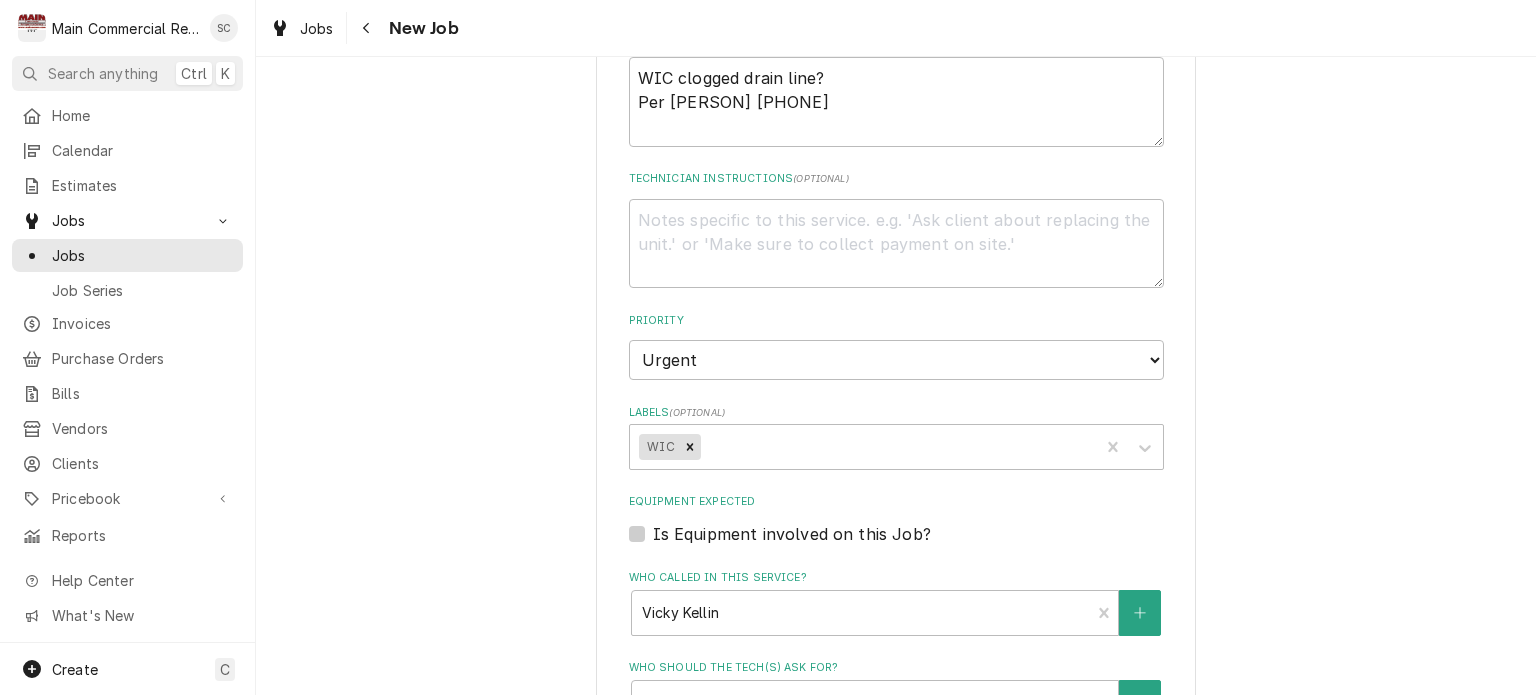 click on "Use the fields below to edit this job: Client Details Client Dairy Queen-Little Rd. New Port Richey Edit Client Service Location Dairy Queen-Little Rd. New Port Richey / 9200 Little Rd, New Port Richey, FL 34654 Edit Service Location Job Details Job Source Direct (Phone/Email/etc.) Service Channel Corrigo Ecotrak Other Date Received 2025-08-04 Service Type ***DIAGNOSIS-SERVICE CALL*** 🛠️ SERVICE TYPE Edit Service Type Job Type Reason For Call WIC clogged drain line?
Per Vicky 813-293-0030 Technician Instructions  ( optional ) Priority No Priority Urgent High Medium Low Labels  ( optional ) WIC Equipment Expected Is Equipment involved on this Job? Who called in this service? Vicky Kellin  Contact (813) 293-0030 vicky.kellin@gmail.com Who should the tech(s) ask for? Vicky Kellin  Contact (813) 293-0030 vicky.kellin@gmail.com Attachments  ( if any ) Add Attachment Estimated Arrival Time 2025-08-04 AM / PM 6:00 AM 6:15 AM 6:30 AM 6:45 AM 7:00 AM 7:15 AM 7:30 AM 7:45 AM 8:00 AM 8:15 AM 8:30 AM 8:45 AM 9:00 AM" at bounding box center (896, 280) 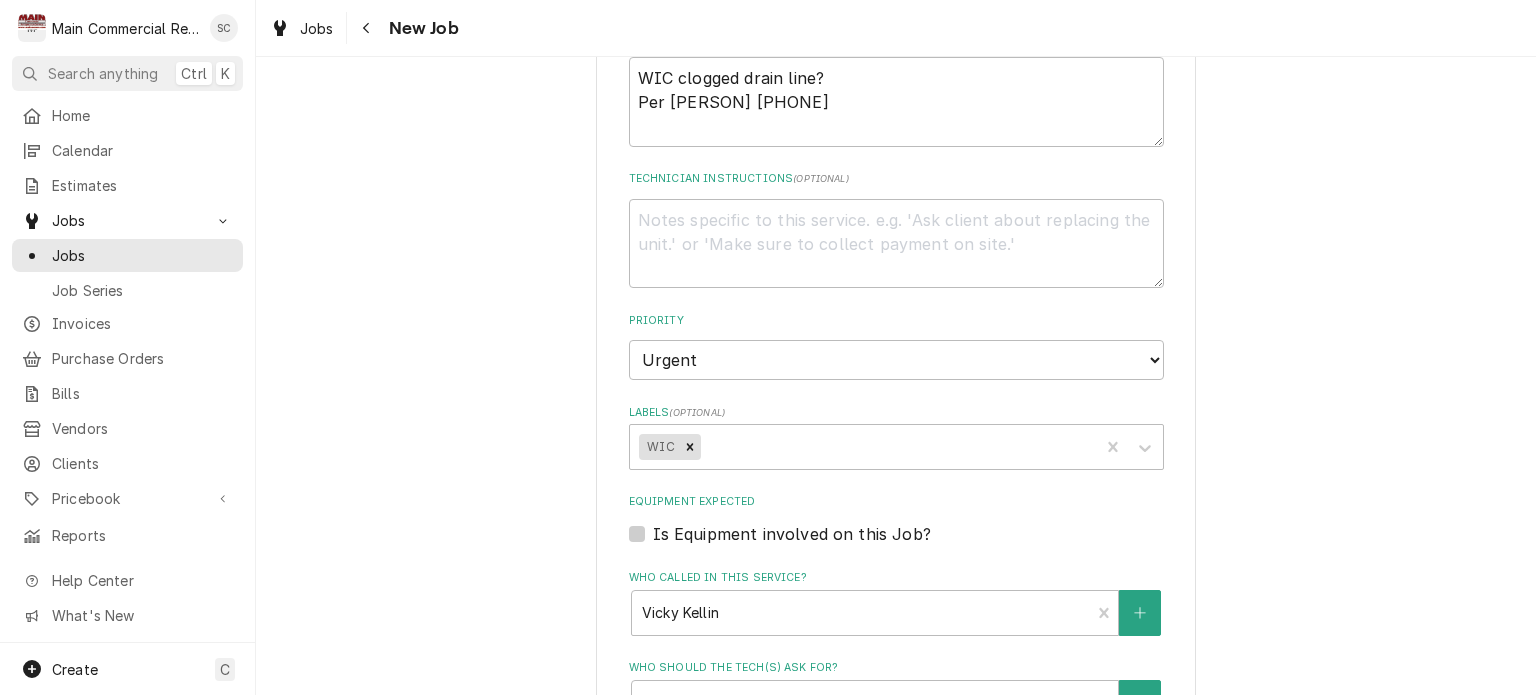 scroll, scrollTop: 1579, scrollLeft: 0, axis: vertical 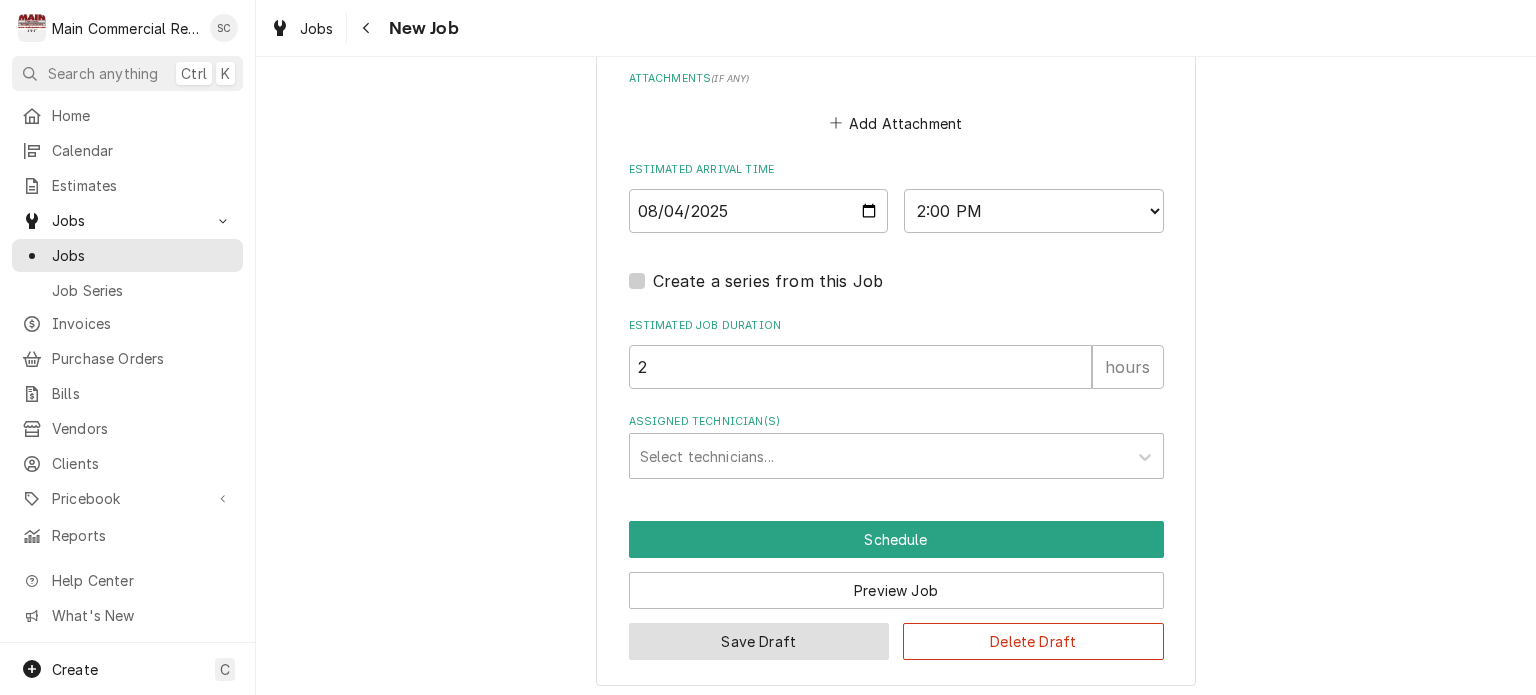 click on "Save Draft" at bounding box center [759, 641] 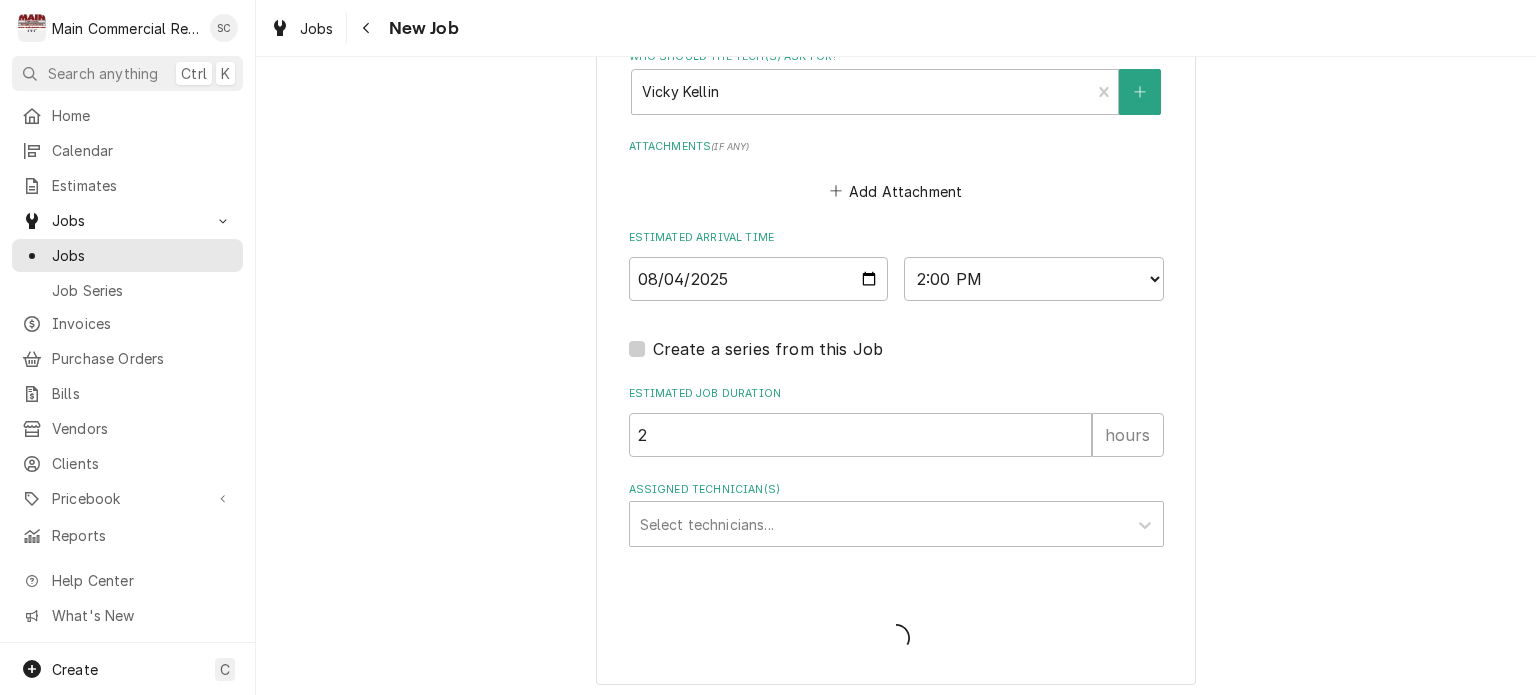 type on "x" 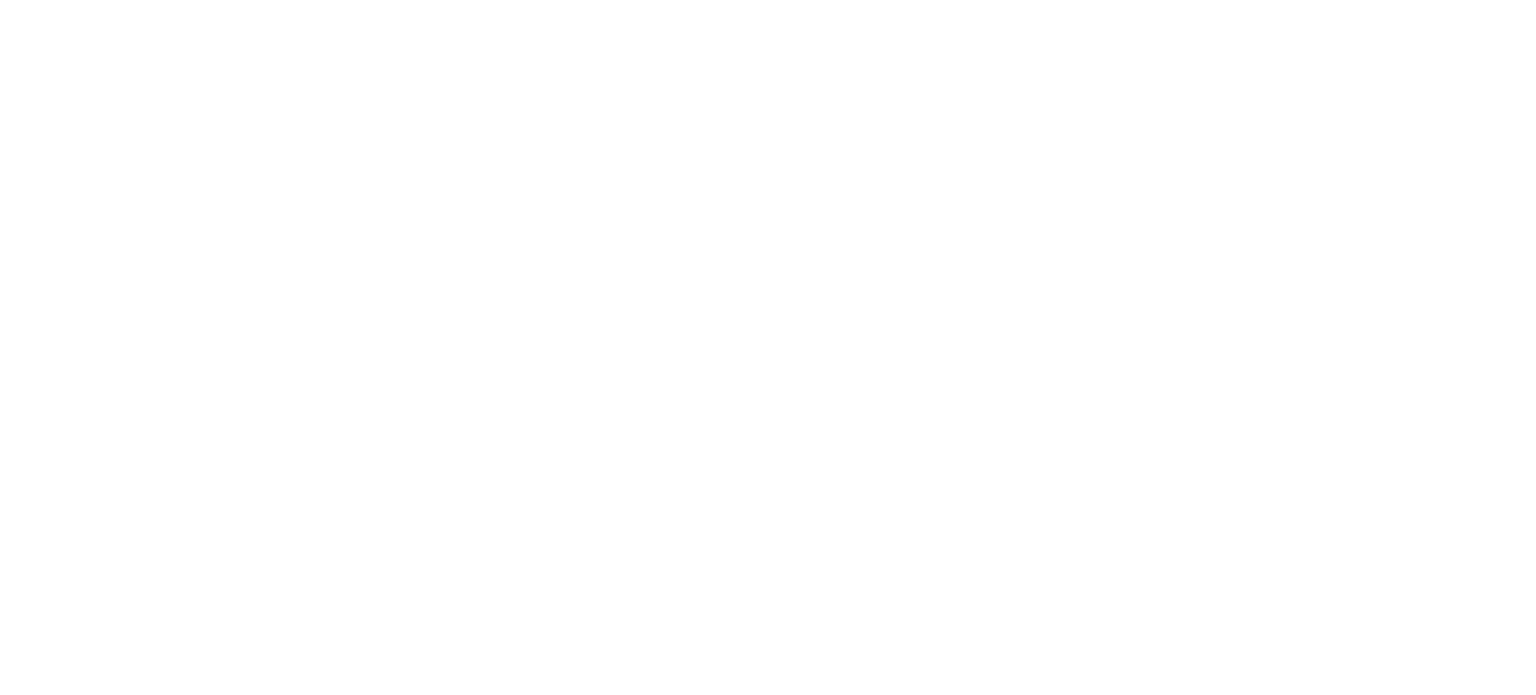 scroll, scrollTop: 0, scrollLeft: 0, axis: both 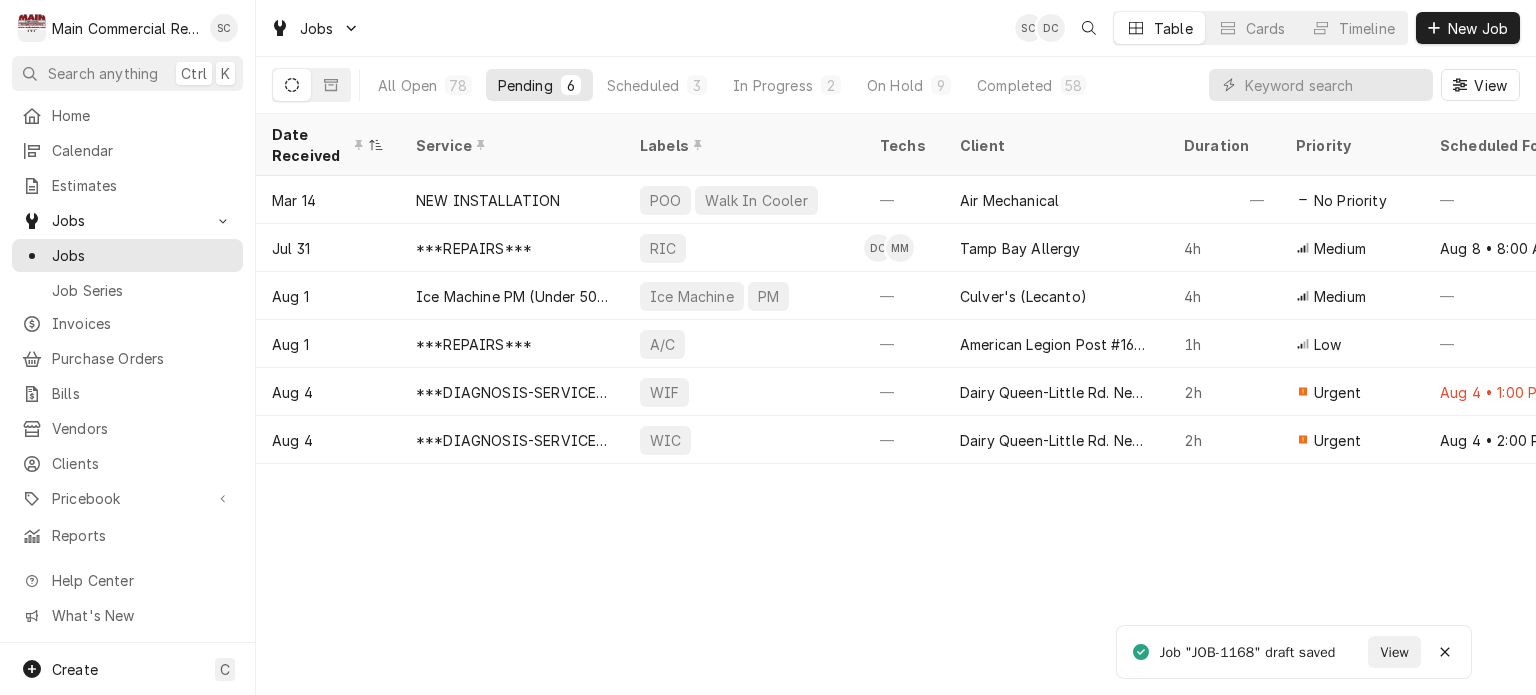 click on "Date Received Service Labels Techs Client Duration Priority Scheduled For Location Name Location Address Last Modified Job Type Status Mar 14   NEW INSTALLATION POO Walk In Cooler — Air Mechanical — No Priority — TGH Brooksville/Springhill [NUMBER] [STREET], [CITY], [STATE] Apr 29   Service Draft Jul 31   ***REPAIRS*** RIC DC MM Tamp Bay Allergy 4h Medium Aug 8   • 8:00 AM Tampa Bay Allergy-Dr. Weiss [NUMBER] [STREET], [CITY], [STATE] Jul 31   Service Draft Aug 1   Ice Machine PM (Under 500) Ice Machine PM — Culver's (Lecanto) 4h Medium — — [NUMBER] [STREET], [CITY], [STATE] Aug 1   Service Draft Aug 1   ***REPAIRS*** A/C — American Legion Post #166-Homosassa 1h Low — #166 [NUMBER] [STREET], [CITY], [STATE] Aug 1   Service Draft Aug 4   ***DIAGNOSIS-SERVICE CALL*** WIF — Dairy Queen-Little Rd. New Port Richey 2h Urgent Aug 4   • 1:00 PM Dairy Queen-Little Rd. New Port Richey [NUMBER] [STREET], [CITY], [STATE] Aug 4   Service Draft Aug 4   WIC — 2h Aug 4" at bounding box center [896, 404] 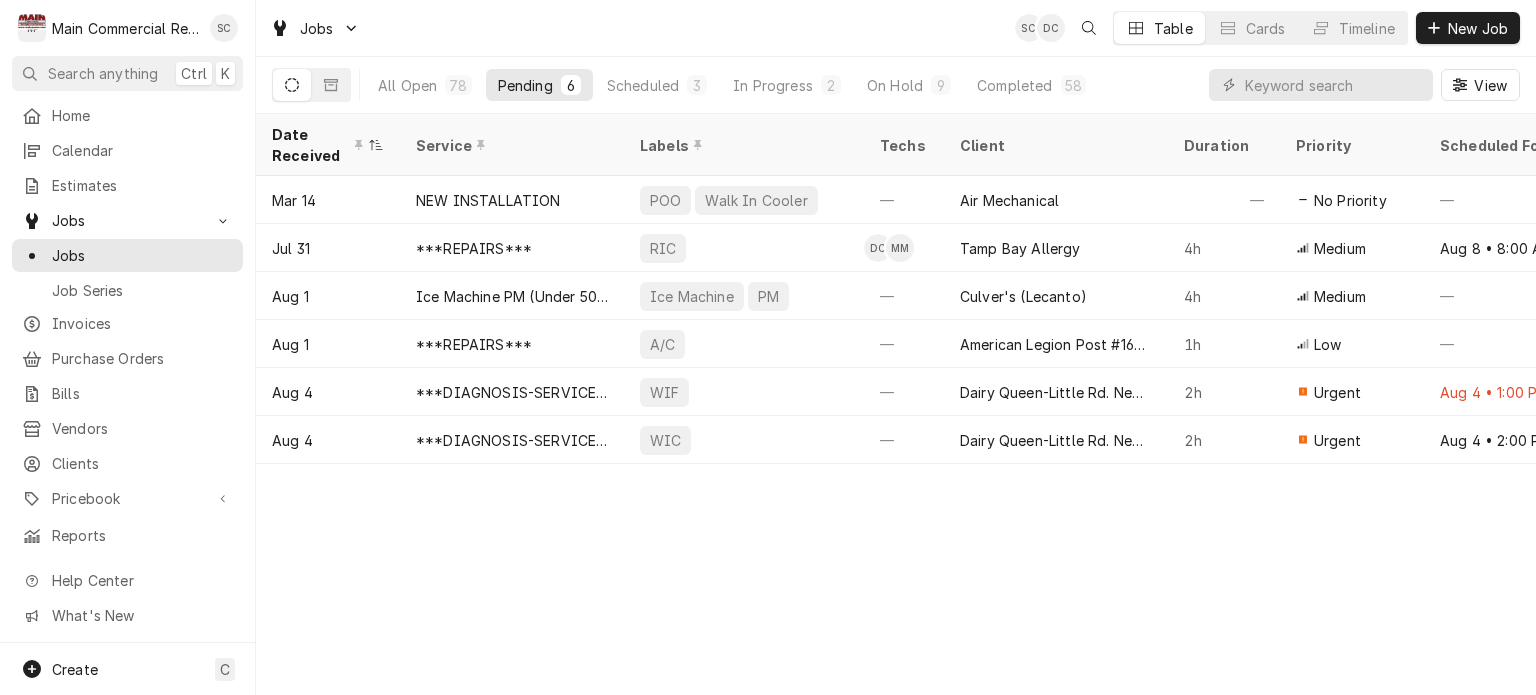 click on "Date Received Service Labels Techs Client Duration Priority Scheduled For Location Name Location Address Last Modified Job Type Status Mar 14   NEW INSTALLATION POO Walk In Cooler — Air Mechanical — No Priority — TGH Brooksville/Springhill [NUMBER] [STREET], [CITY], [STATE] Apr 29   Service Draft Jul 31   ***REPAIRS*** RIC DC MM Tamp Bay Allergy 4h Medium Aug 8   • 8:00 AM Tampa Bay Allergy-Dr. Weiss [NUMBER] [STREET], [CITY], [STATE] Jul 31   Service Draft Aug 1   Ice Machine PM (Under 500) Ice Machine PM — Culver's (Lecanto) 4h Medium — — [NUMBER] [STREET], [CITY], [STATE] Aug 1   Service Draft Aug 1   ***REPAIRS*** A/C — American Legion Post #166-Homosassa 1h Low — #166 [NUMBER] [STREET], [CITY], [STATE] Aug 1   Service Draft Aug 4   ***DIAGNOSIS-SERVICE CALL*** WIF — Dairy Queen-Little Rd. New Port Richey 2h Urgent Aug 4   • 1:00 PM Dairy Queen-Little Rd. New Port Richey [NUMBER] [STREET], [CITY], [STATE] Aug 4   Service Draft Aug 4   WIC — 2h Aug 4" at bounding box center [896, 404] 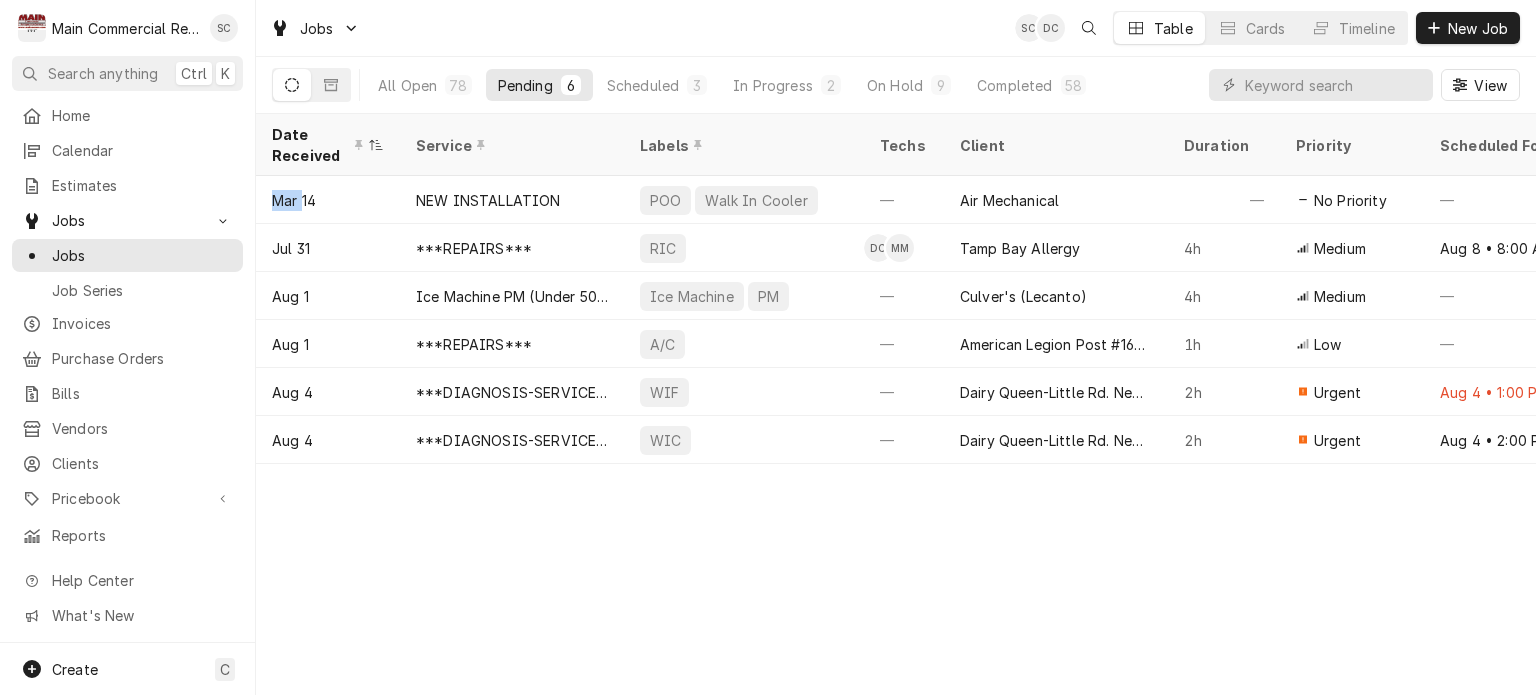 click on "Date Received Service Labels Techs Client Duration Priority Scheduled For Location Name Location Address Last Modified Job Type Status Mar 14   NEW INSTALLATION POO Walk In Cooler — Air Mechanical — No Priority — TGH Brooksville/Springhill 10461 Quality Dr, Spring Hill, FL 34609 Apr 29   Service Draft Jul 31   ***REPAIRS*** RIC DC MM Tamp Bay Allergy 4h Medium Aug 8   • 8:00 AM Tampa Bay Allergy-Dr. Weiss 3251 McMullen Booth Rd, Clearwater, FL 33761 Jul 31   Service Draft Aug 1   Ice Machine PM (Under 500) Ice Machine PM — Culver's (Lecanto) 4h Medium — — 1712 N Lecanto HWY, Lecanto, FL 34461 Aug 1   Service Draft Aug 1   ***REPAIRS*** A/C — American Legion Post #166-Homosassa 1h Low — #166 4520 S. Suncoast Blvd, Homosassa, FL 34446 Aug 1   Service Draft Aug 4   ***DIAGNOSIS-SERVICE CALL*** WIF — Dairy Queen-Little Rd. New Port Richey 2h Urgent Aug 4   • 1:00 PM Dairy Queen-Little Rd. New Port Richey 9200 Little Rd, New Port Richey, FL 34654 Aug 4   Service Draft Aug 4   WIC — 2h Aug 4" at bounding box center (896, 404) 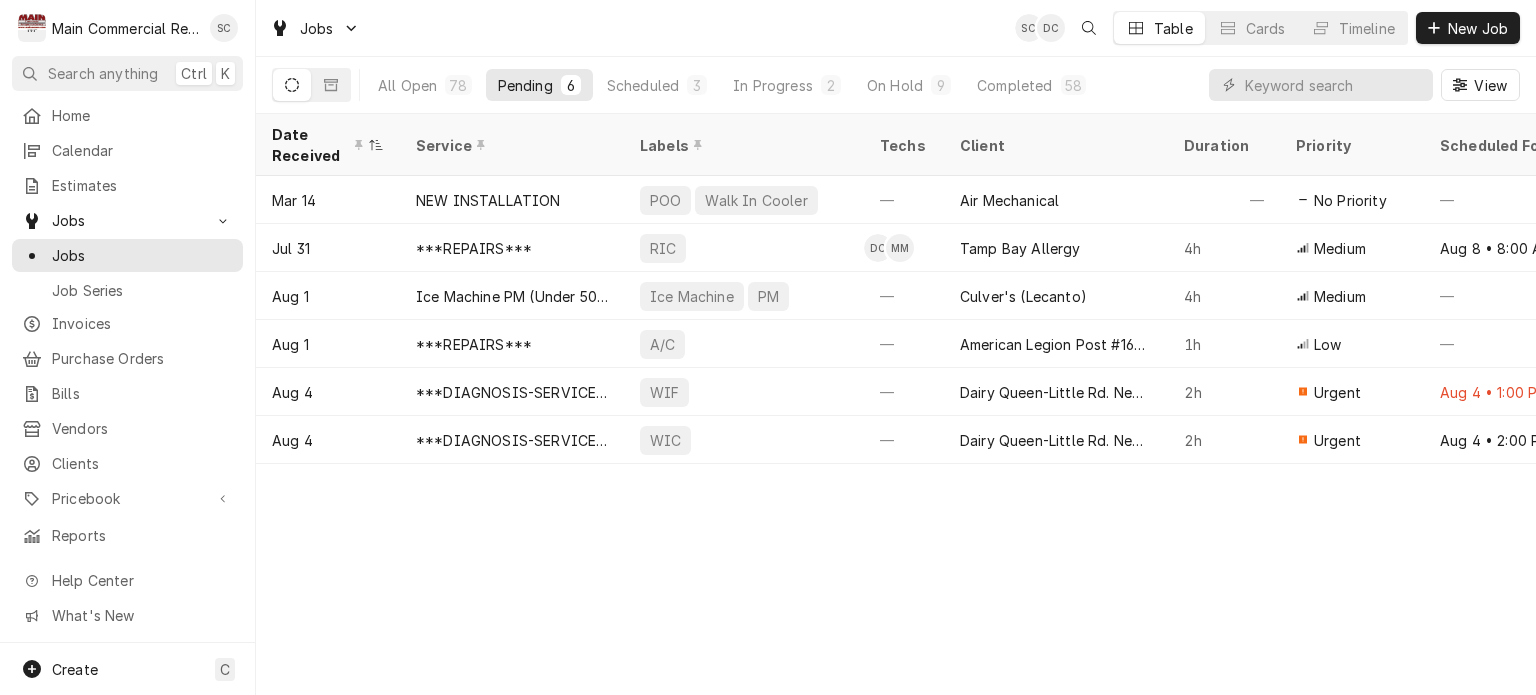 click on "Date Received Service Labels Techs Client Duration Priority Scheduled For Location Name Location Address Last Modified Job Type Status Mar 14   NEW INSTALLATION POO Walk In Cooler — Air Mechanical — No Priority — TGH Brooksville/Springhill 10461 Quality Dr, Spring Hill, FL 34609 Apr 29   Service Draft Jul 31   ***REPAIRS*** RIC DC MM Tamp Bay Allergy 4h Medium Aug 8   • 8:00 AM Tampa Bay Allergy-Dr. Weiss 3251 McMullen Booth Rd, Clearwater, FL 33761 Jul 31   Service Draft Aug 1   Ice Machine PM (Under 500) Ice Machine PM — Culver's (Lecanto) 4h Medium — — 1712 N Lecanto HWY, Lecanto, FL 34461 Aug 1   Service Draft Aug 1   ***REPAIRS*** A/C — American Legion Post #166-Homosassa 1h Low — #166 4520 S. Suncoast Blvd, Homosassa, FL 34446 Aug 1   Service Draft Aug 4   ***DIAGNOSIS-SERVICE CALL*** WIF — Dairy Queen-Little Rd. New Port Richey 2h Urgent Aug 4   • 1:00 PM Dairy Queen-Little Rd. New Port Richey 9200 Little Rd, New Port Richey, FL 34654 Aug 4   Service Draft Aug 4   WIC — 2h Aug 4" at bounding box center (896, 404) 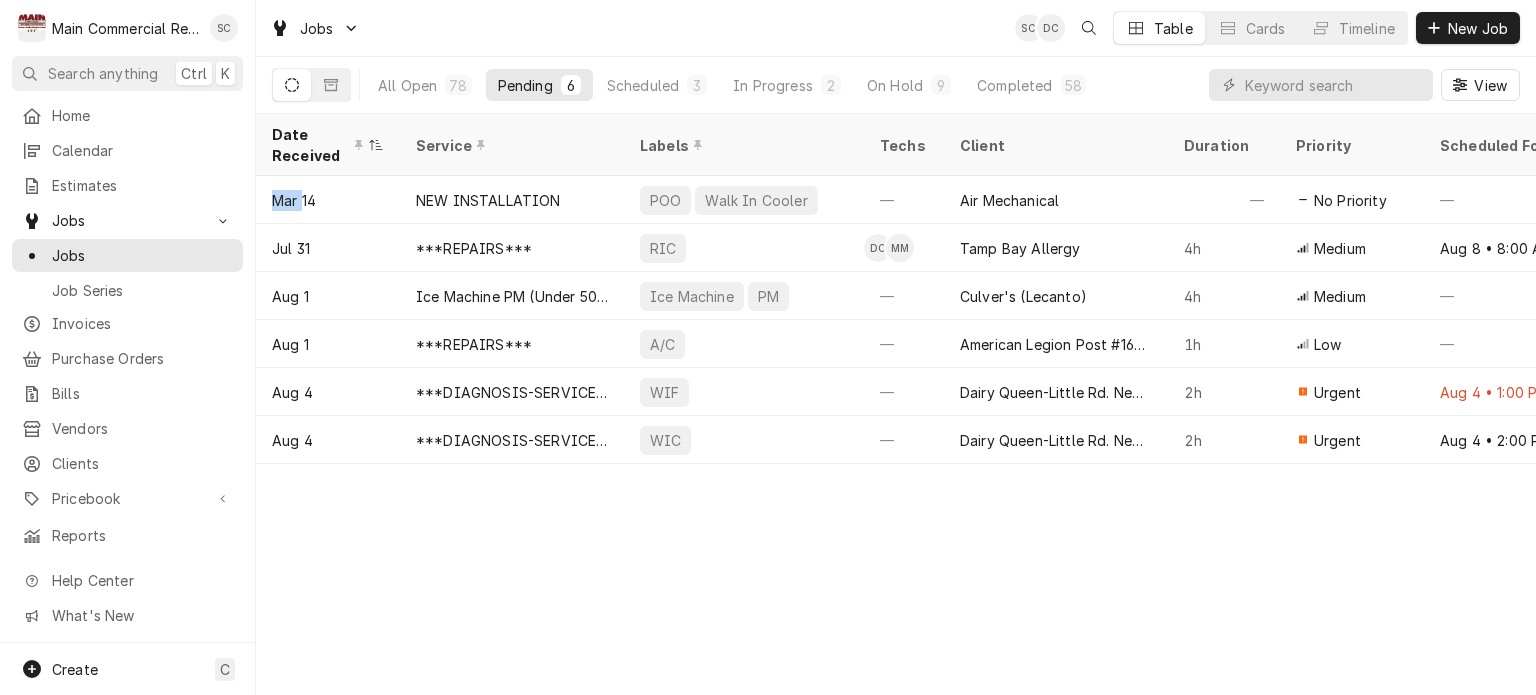 click on "Date Received Service Labels Techs Client Duration Priority Scheduled For Location Name Location Address Last Modified Job Type Status Mar 14   NEW INSTALLATION POO Walk In Cooler — Air Mechanical — No Priority — TGH Brooksville/Springhill 10461 Quality Dr, Spring Hill, FL 34609 Apr 29   Service Draft Jul 31   ***REPAIRS*** RIC DC MM Tamp Bay Allergy 4h Medium Aug 8   • 8:00 AM Tampa Bay Allergy-Dr. Weiss 3251 McMullen Booth Rd, Clearwater, FL 33761 Jul 31   Service Draft Aug 1   Ice Machine PM (Under 500) Ice Machine PM — Culver's (Lecanto) 4h Medium — — 1712 N Lecanto HWY, Lecanto, FL 34461 Aug 1   Service Draft Aug 1   ***REPAIRS*** A/C — American Legion Post #166-Homosassa 1h Low — #166 4520 S. Suncoast Blvd, Homosassa, FL 34446 Aug 1   Service Draft Aug 4   ***DIAGNOSIS-SERVICE CALL*** WIF — Dairy Queen-Little Rd. New Port Richey 2h Urgent Aug 4   • 1:00 PM Dairy Queen-Little Rd. New Port Richey 9200 Little Rd, New Port Richey, FL 34654 Aug 4   Service Draft Aug 4   WIC — 2h Aug 4" at bounding box center [896, 404] 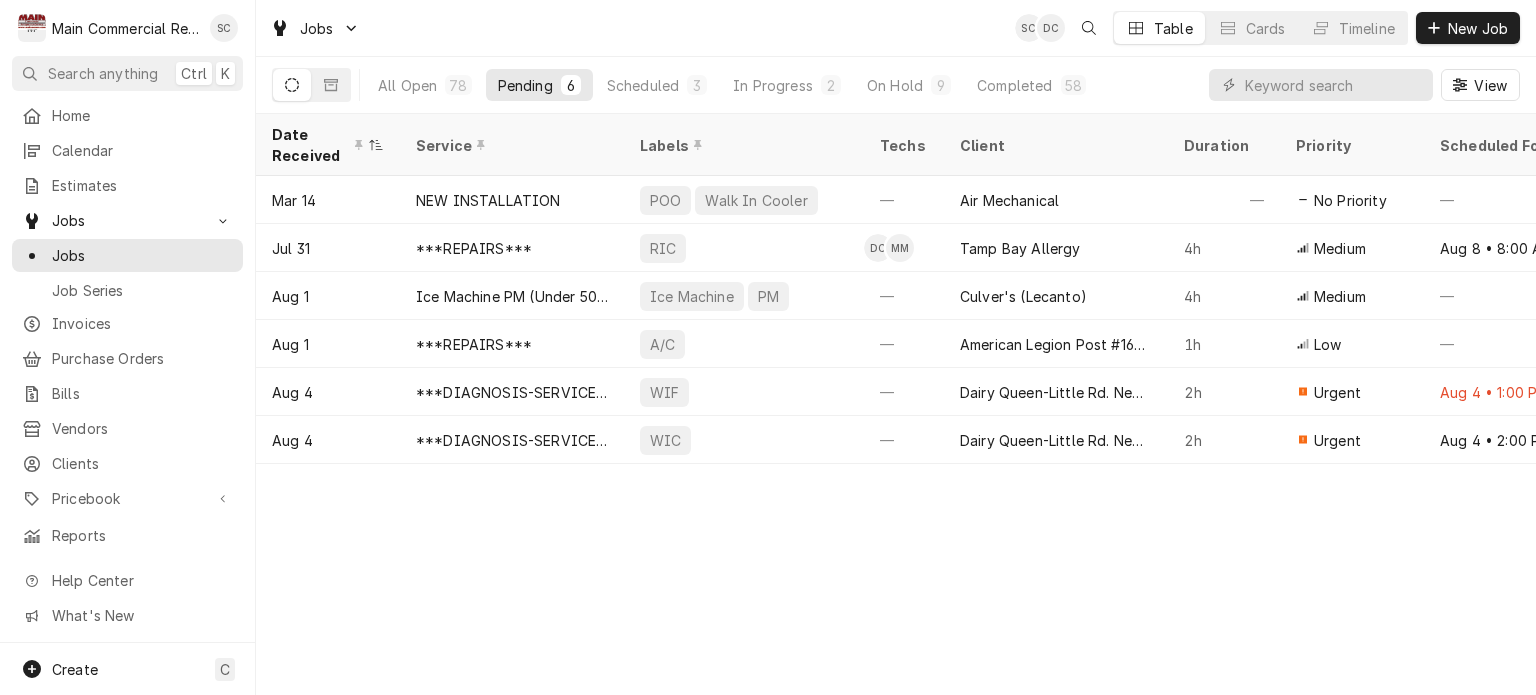 click on "Date Received Service Labels Techs Client Duration Priority Scheduled For Location Name Location Address Last Modified Job Type Status Mar 14   NEW INSTALLATION POO Walk In Cooler — Air Mechanical — No Priority — TGH Brooksville/Springhill 10461 Quality Dr, Spring Hill, FL 34609 Apr 29   Service Draft Jul 31   ***REPAIRS*** RIC DC MM Tamp Bay Allergy 4h Medium Aug 8   • 8:00 AM Tampa Bay Allergy-Dr. Weiss 3251 McMullen Booth Rd, Clearwater, FL 33761 Jul 31   Service Draft Aug 1   Ice Machine PM (Under 500) Ice Machine PM — Culver's (Lecanto) 4h Medium — — 1712 N Lecanto HWY, Lecanto, FL 34461 Aug 1   Service Draft Aug 1   ***REPAIRS*** A/C — American Legion Post #166-Homosassa 1h Low — #166 4520 S. Suncoast Blvd, Homosassa, FL 34446 Aug 1   Service Draft Aug 4   ***DIAGNOSIS-SERVICE CALL*** WIF — Dairy Queen-Little Rd. New Port Richey 2h Urgent Aug 4   • 1:00 PM Dairy Queen-Little Rd. New Port Richey 9200 Little Rd, New Port Richey, FL 34654 Aug 4   Service Draft Aug 4   WIC — 2h Aug 4" at bounding box center [896, 404] 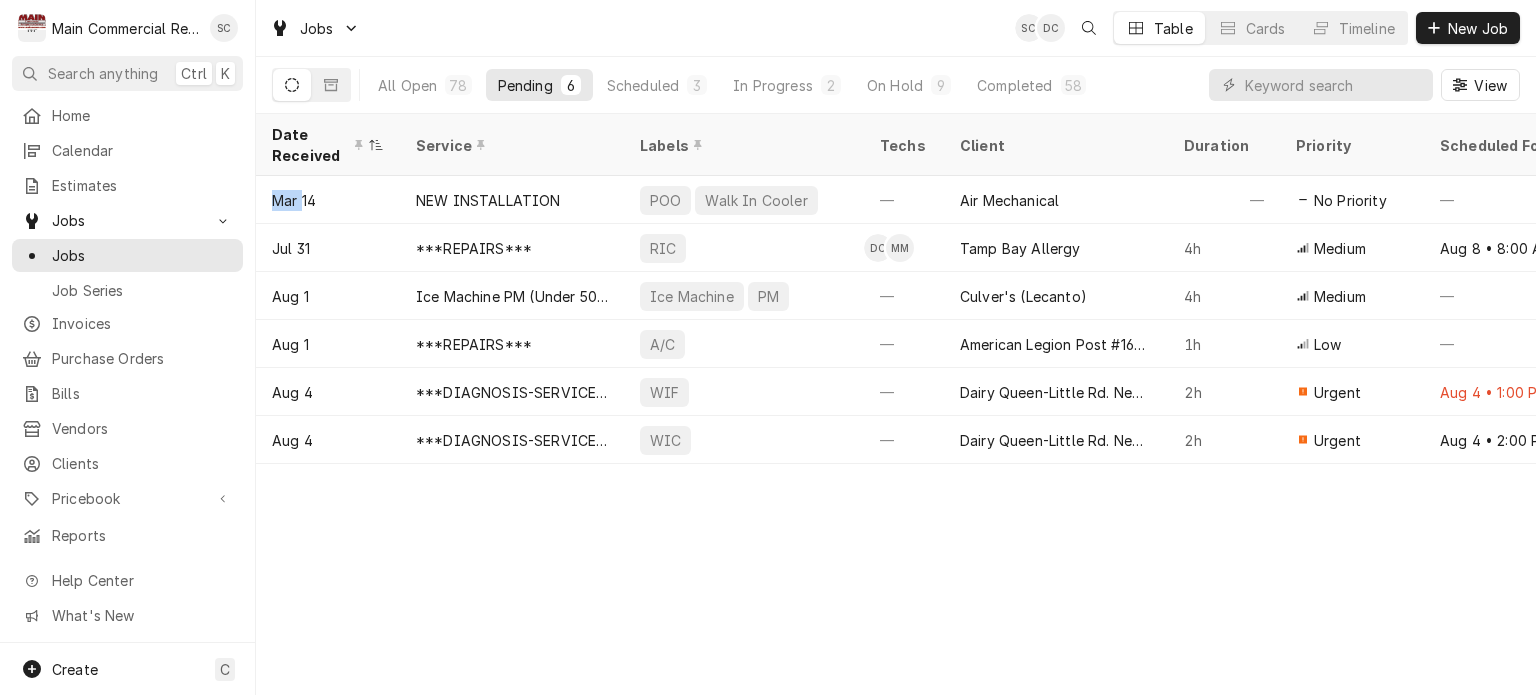 click on "Date Received Service Labels Techs Client Duration Priority Scheduled For Location Name Location Address Last Modified Job Type Status Mar 14   NEW INSTALLATION POO Walk In Cooler — Air Mechanical — No Priority — TGH Brooksville/Springhill 10461 Quality Dr, Spring Hill, FL 34609 Apr 29   Service Draft Jul 31   ***REPAIRS*** RIC DC MM Tamp Bay Allergy 4h Medium Aug 8   • 8:00 AM Tampa Bay Allergy-Dr. Weiss 3251 McMullen Booth Rd, Clearwater, FL 33761 Jul 31   Service Draft Aug 1   Ice Machine PM (Under 500) Ice Machine PM — Culver's (Lecanto) 4h Medium — — 1712 N Lecanto HWY, Lecanto, FL 34461 Aug 1   Service Draft Aug 1   ***REPAIRS*** A/C — American Legion Post #166-Homosassa 1h Low — #166 4520 S. Suncoast Blvd, Homosassa, FL 34446 Aug 1   Service Draft Aug 4   ***DIAGNOSIS-SERVICE CALL*** WIF — Dairy Queen-Little Rd. New Port Richey 2h Urgent Aug 4   • 1:00 PM Dairy Queen-Little Rd. New Port Richey 9200 Little Rd, New Port Richey, FL 34654 Aug 4   Service Draft Aug 4   WIC — 2h Aug 4" at bounding box center [896, 404] 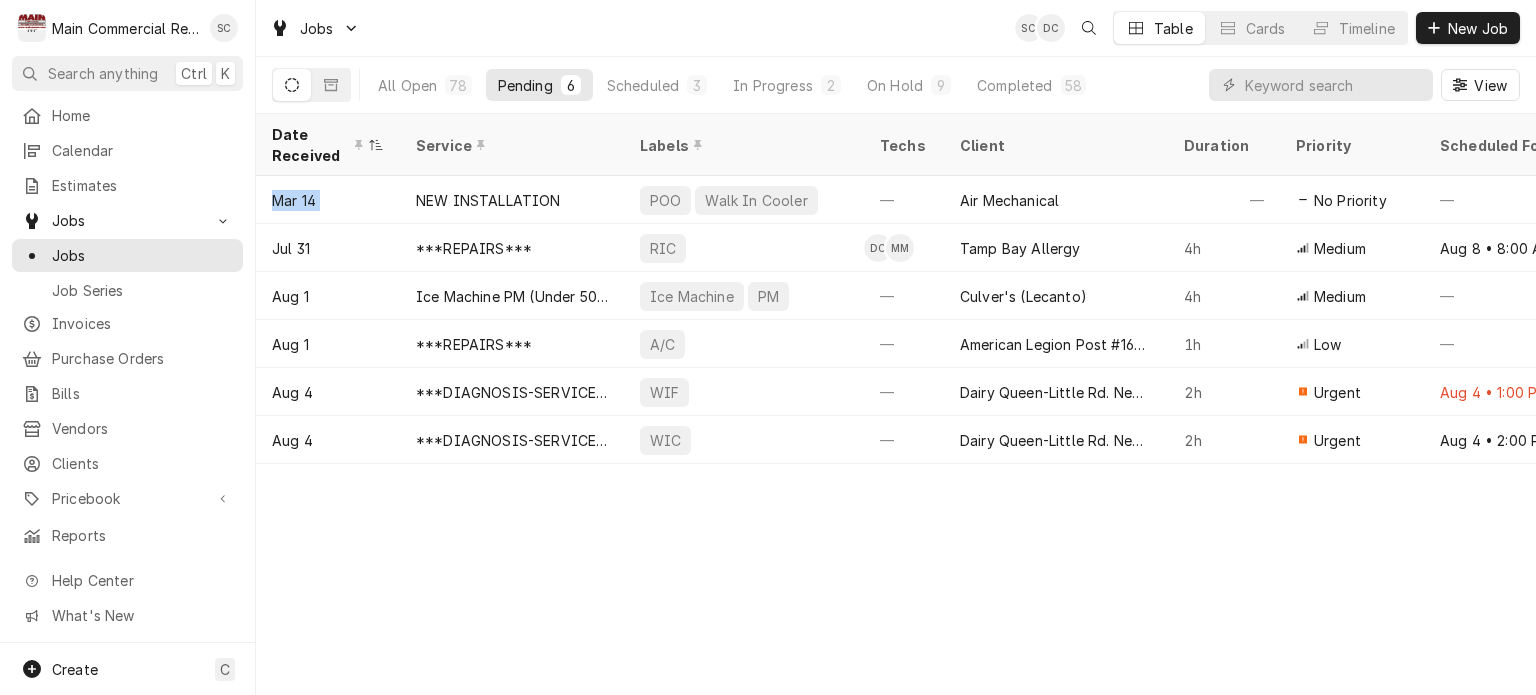 click on "Date Received Service Labels Techs Client Duration Priority Scheduled For Location Name Location Address Last Modified Job Type Status Mar 14   NEW INSTALLATION POO Walk In Cooler — Air Mechanical — No Priority — TGH Brooksville/Springhill 10461 Quality Dr, Spring Hill, FL 34609 Apr 29   Service Draft Jul 31   ***REPAIRS*** RIC DC MM Tamp Bay Allergy 4h Medium Aug 8   • 8:00 AM Tampa Bay Allergy-Dr. Weiss 3251 McMullen Booth Rd, Clearwater, FL 33761 Jul 31   Service Draft Aug 1   Ice Machine PM (Under 500) Ice Machine PM — Culver's (Lecanto) 4h Medium — — 1712 N Lecanto HWY, Lecanto, FL 34461 Aug 1   Service Draft Aug 1   ***REPAIRS*** A/C — American Legion Post #166-Homosassa 1h Low — #166 4520 S. Suncoast Blvd, Homosassa, FL 34446 Aug 1   Service Draft Aug 4   ***DIAGNOSIS-SERVICE CALL*** WIF — Dairy Queen-Little Rd. New Port Richey 2h Urgent Aug 4   • 1:00 PM Dairy Queen-Little Rd. New Port Richey 9200 Little Rd, New Port Richey, FL 34654 Aug 4   Service Draft Aug 4   WIC — 2h Aug 4" at bounding box center (896, 404) 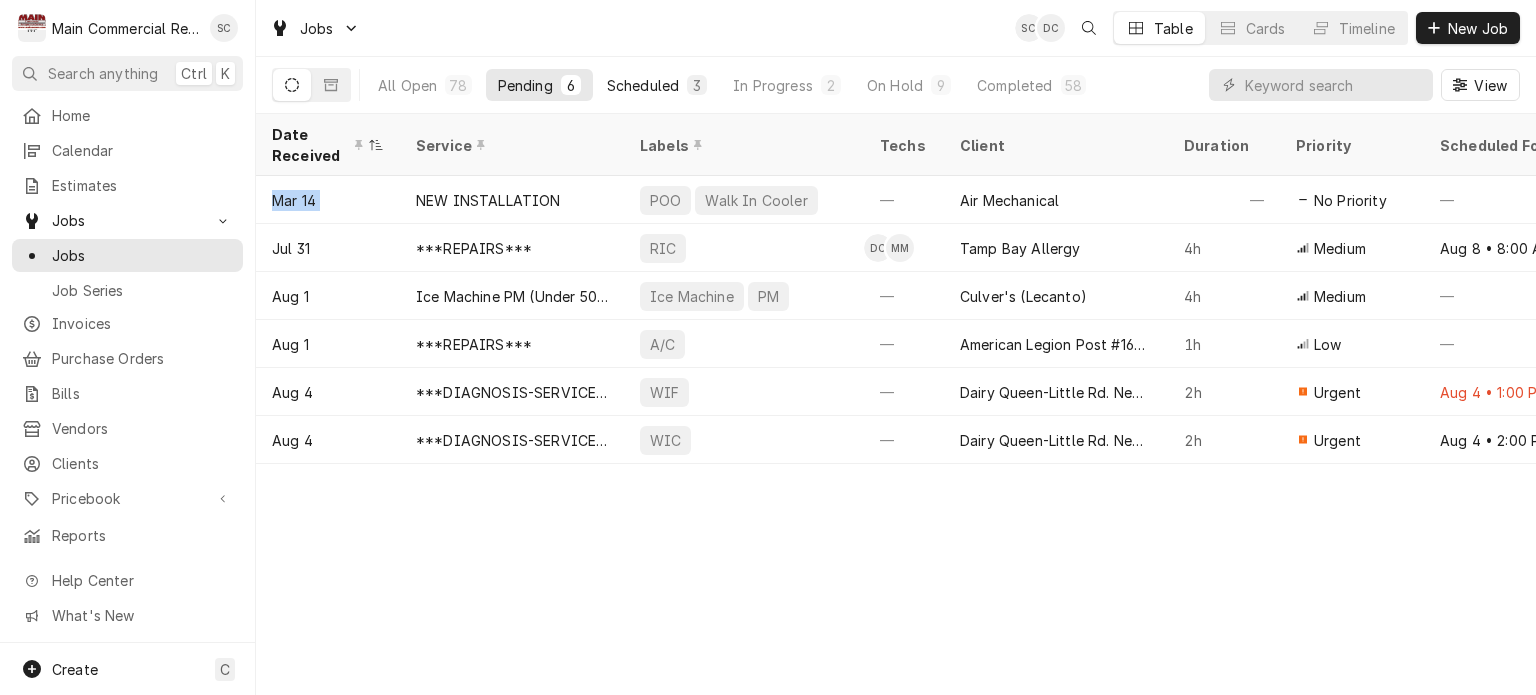click on "Scheduled" at bounding box center [643, 85] 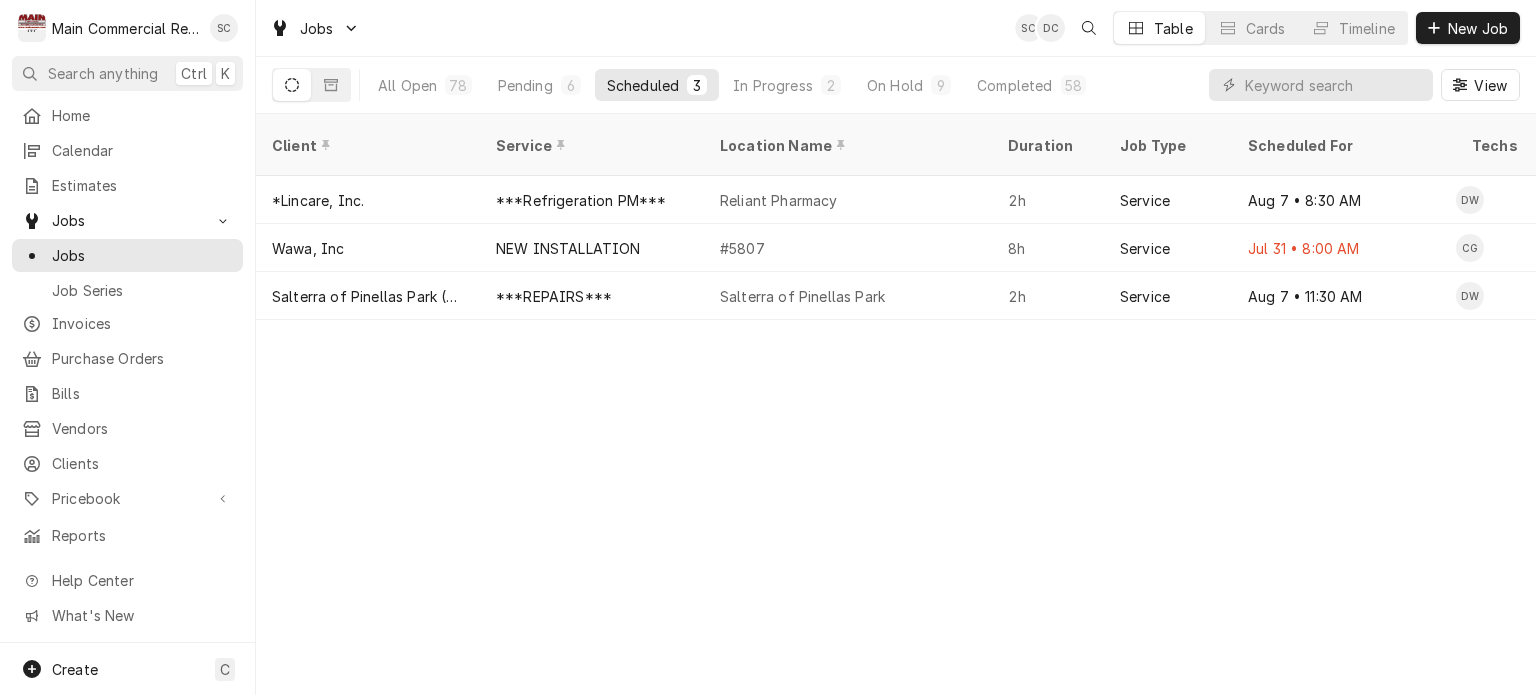 click on "Client Service Location Name Duration Job Type Scheduled For Techs Status Labels ID Priority Date Received Location Address Scheduled Last Modified *Lincare, Inc. ***Refrigeration PM*** Reliant Pharmacy 2h Service Aug 7   • 8:30 AM DW Upcoming PM JOB-1075 No Priority Jul 21   3985 Gateway Center Blvd., Pinellas Park, FL 33782 Aug 1   Aug 1   Wawa, Inc NEW INSTALLATION #5807 8h Service Jul 31   • 8:00 AM CG Past Due No Charge JOB-1116 Urgent Jul 25   2137 N. Schillinger Rd, Semmes, AL 36575 Jul 25   Jul 25   Salterra of Pinellas Park (Previously Volante) ***REPAIRS*** Salterra of Pinellas Park 2h Service Aug 7   • 11:30 AM DW Upcoming Baker +4 more JOB-1162 No Priority Aug 1   8980 49th St N, Pinellas Park, FL 33782 Aug 1   Aug 1   Date — Time — Duration — Labels No labels Reason For Call Not mentioned" at bounding box center [896, 404] 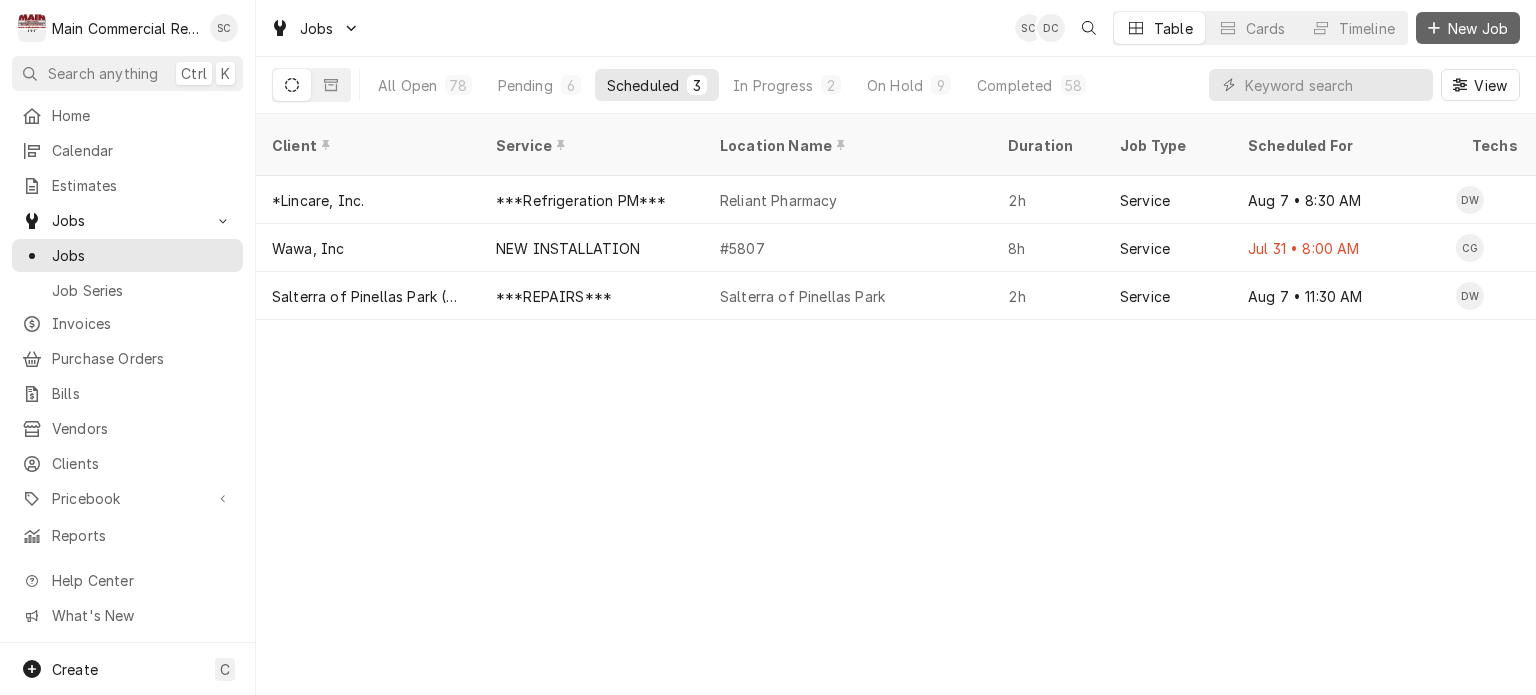 click on "New Job" at bounding box center [1478, 28] 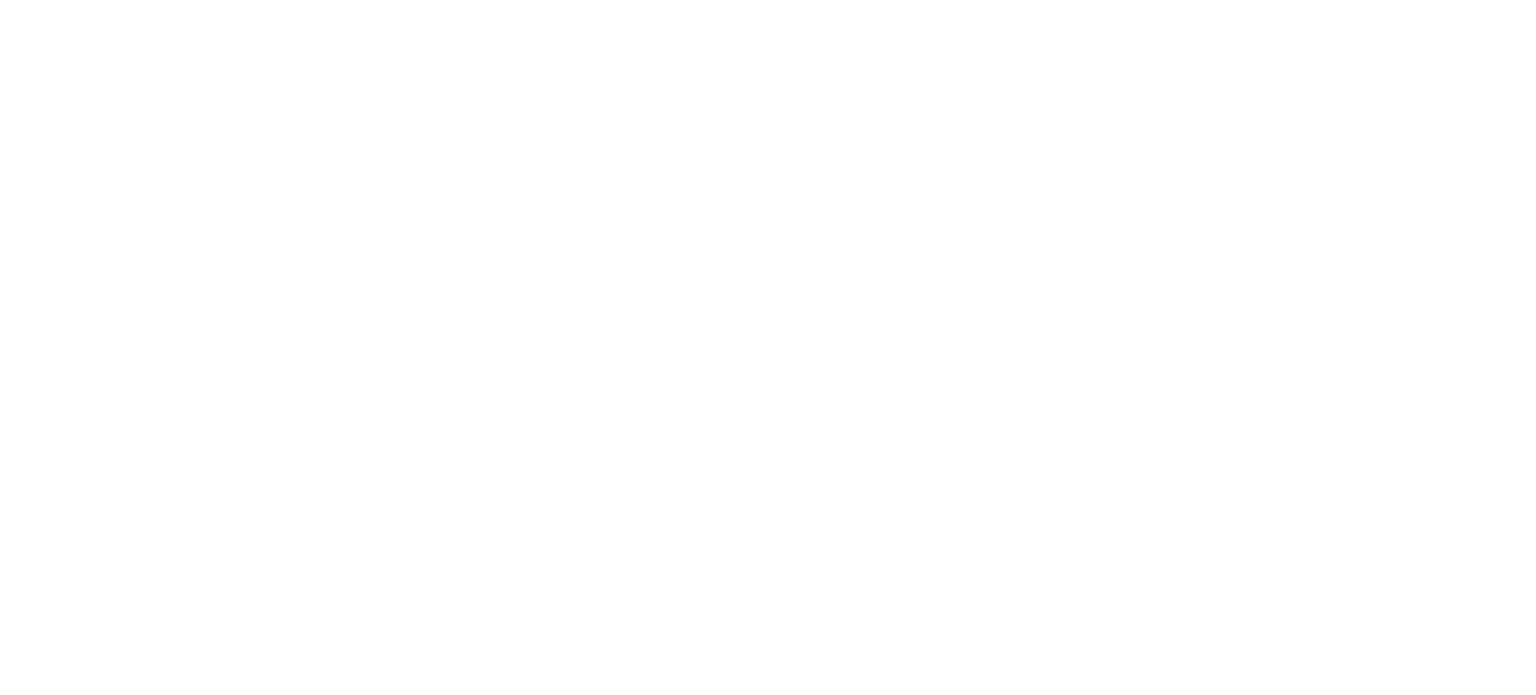 scroll, scrollTop: 0, scrollLeft: 0, axis: both 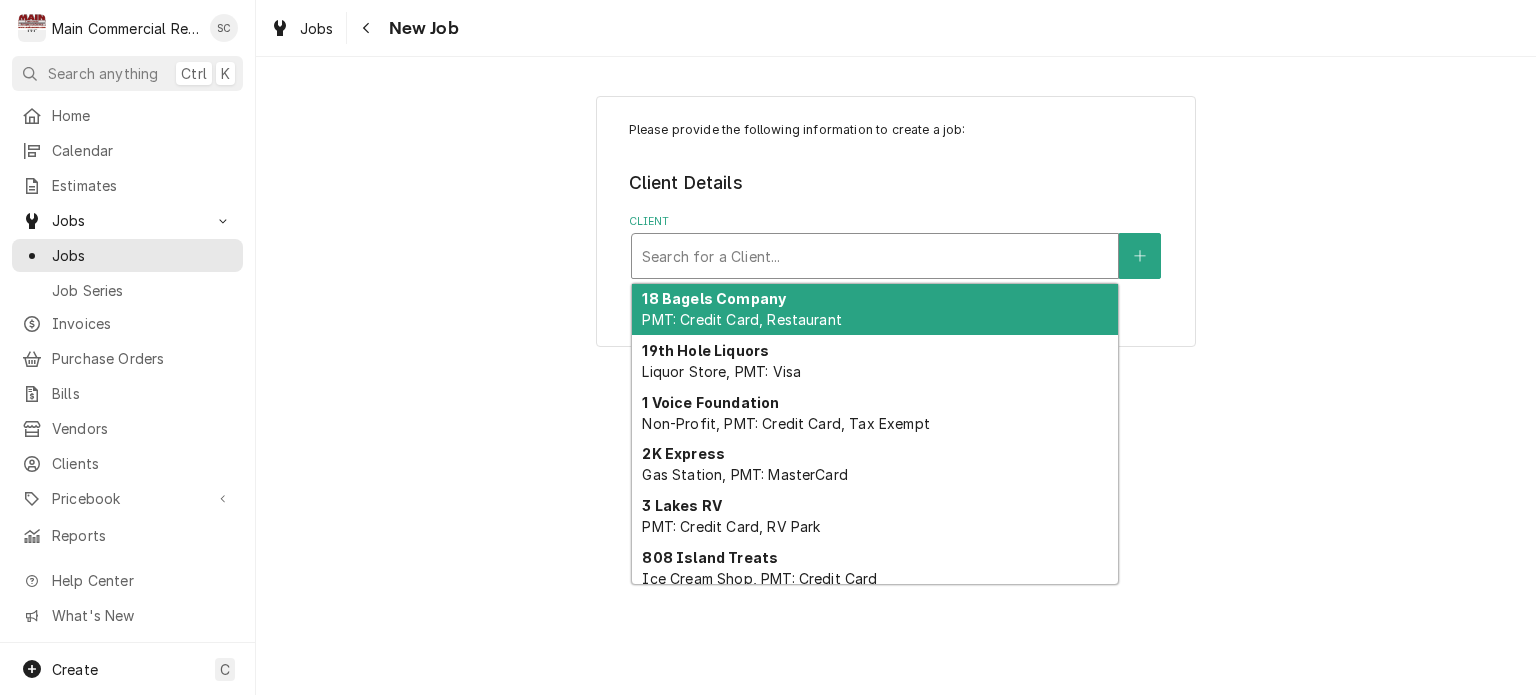 click at bounding box center (875, 256) 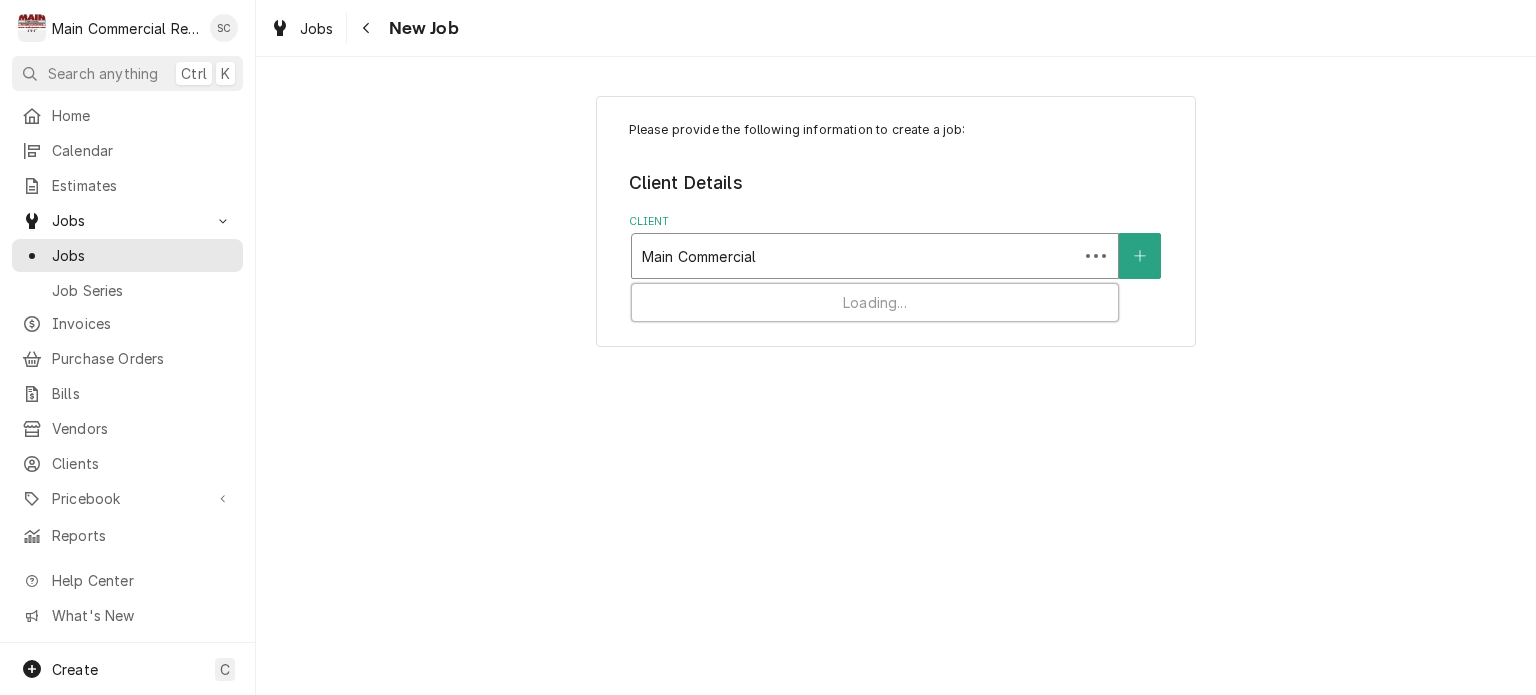 type on "Main Commercial" 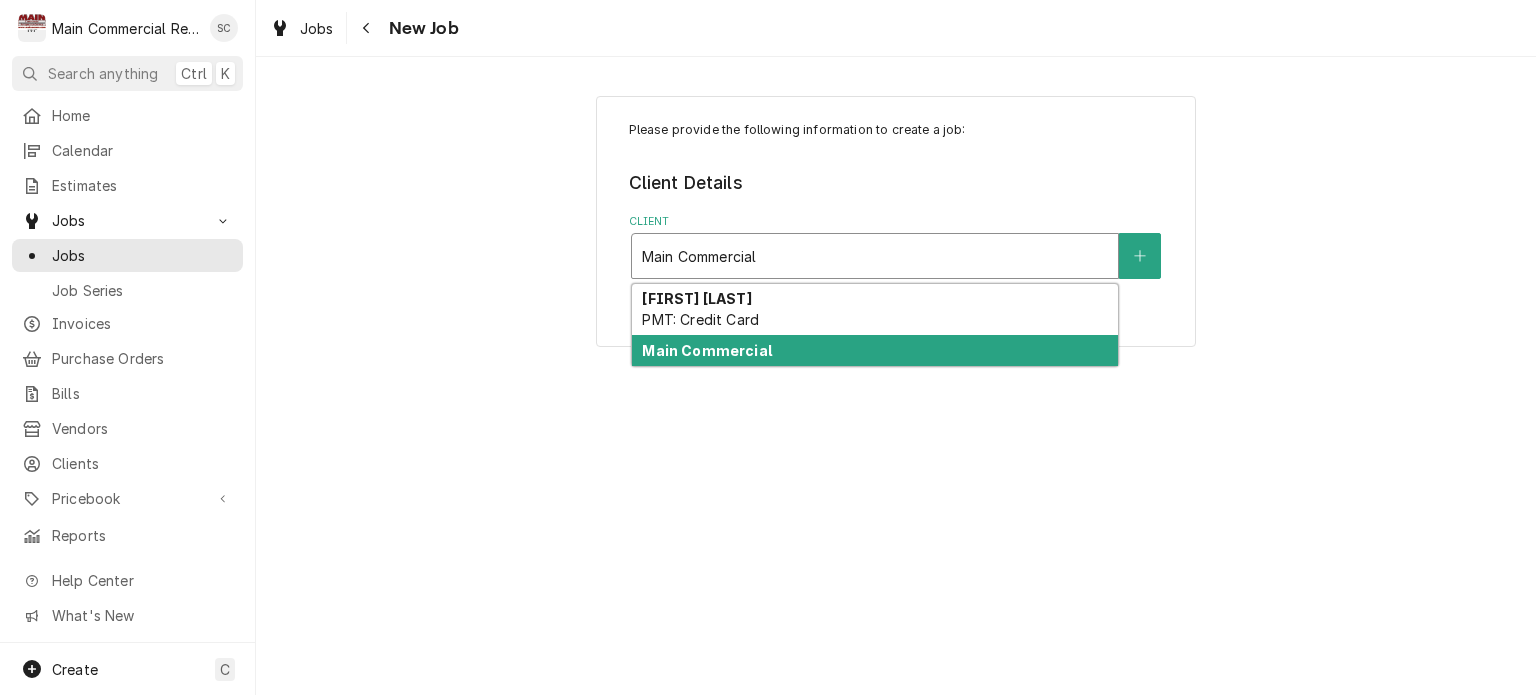 click on "Main Commercial" at bounding box center [875, 350] 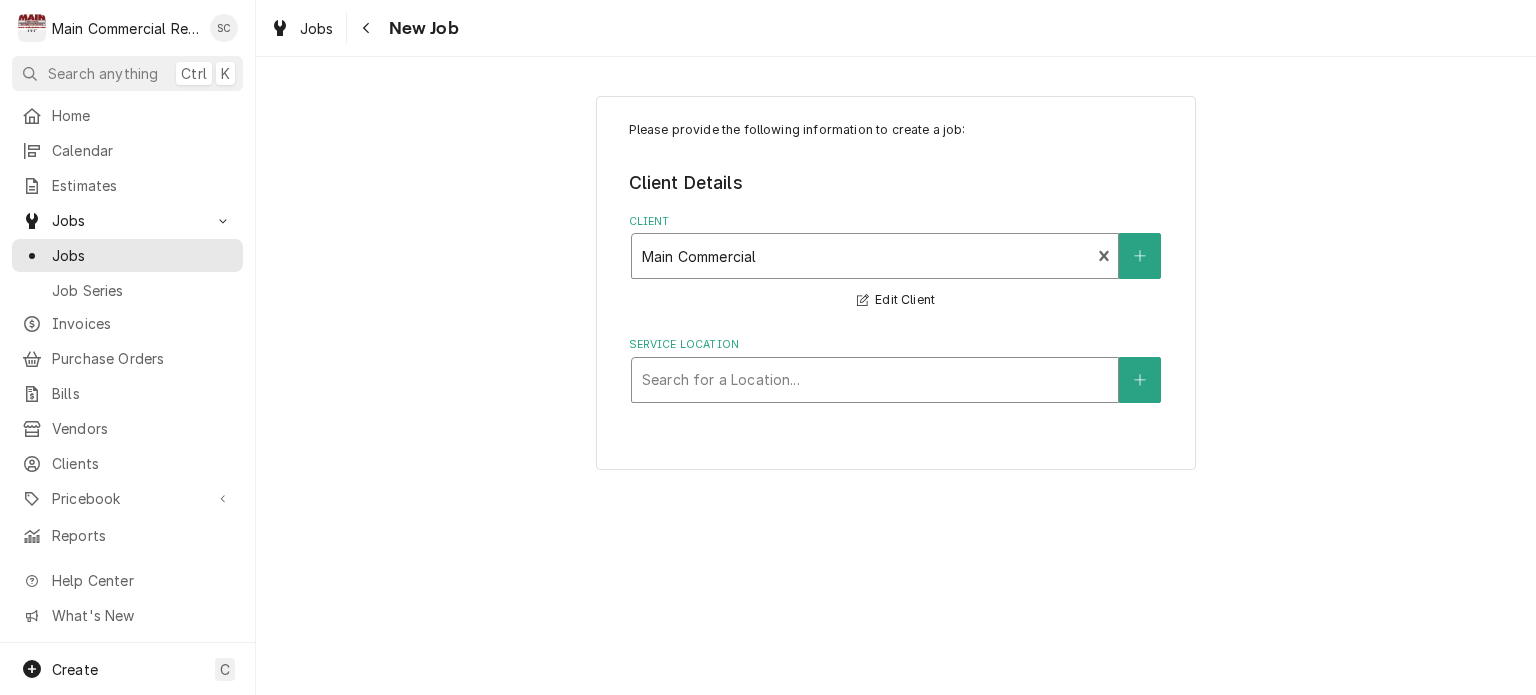 click at bounding box center [875, 380] 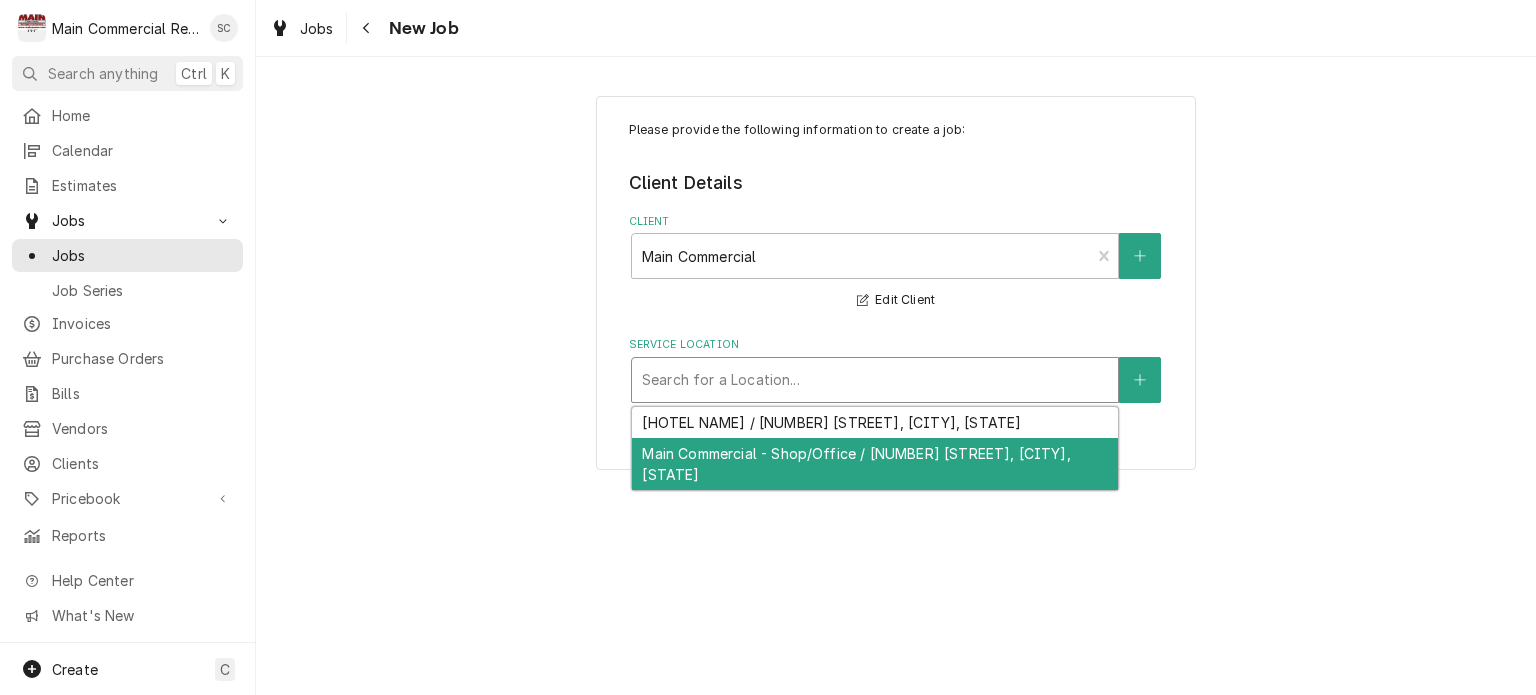 click on "Main Commercial - Shop/Office / [NUMBER] [STREET], [CITY], [STATE]" at bounding box center (875, 464) 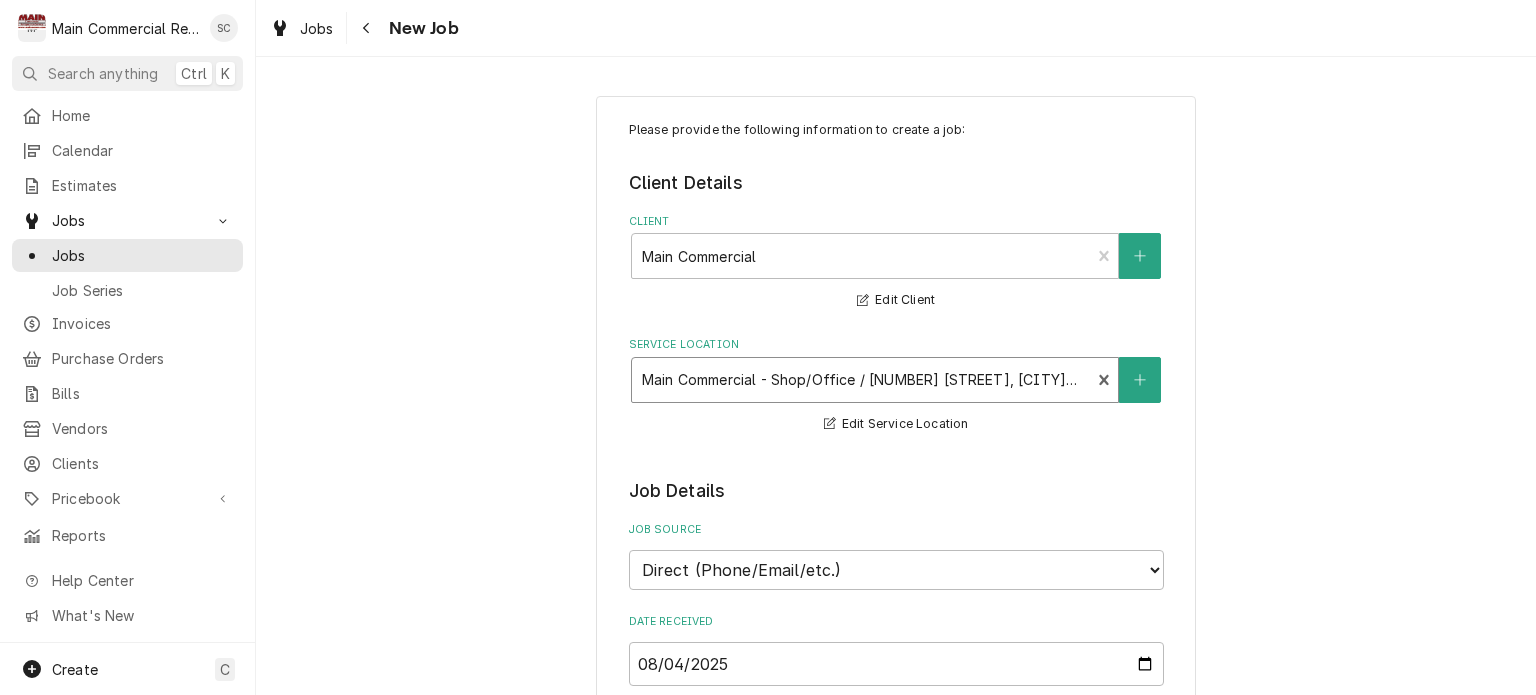 scroll, scrollTop: 500, scrollLeft: 0, axis: vertical 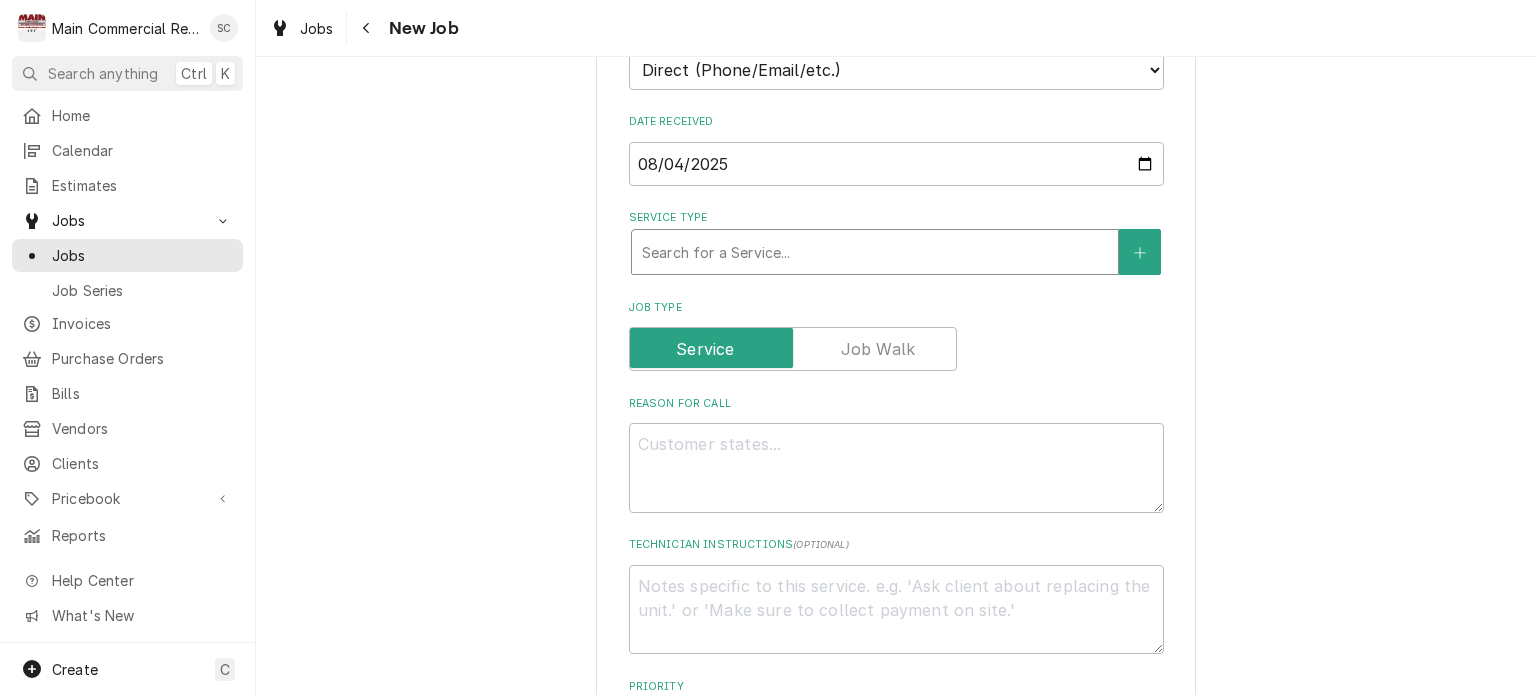 click at bounding box center (875, 252) 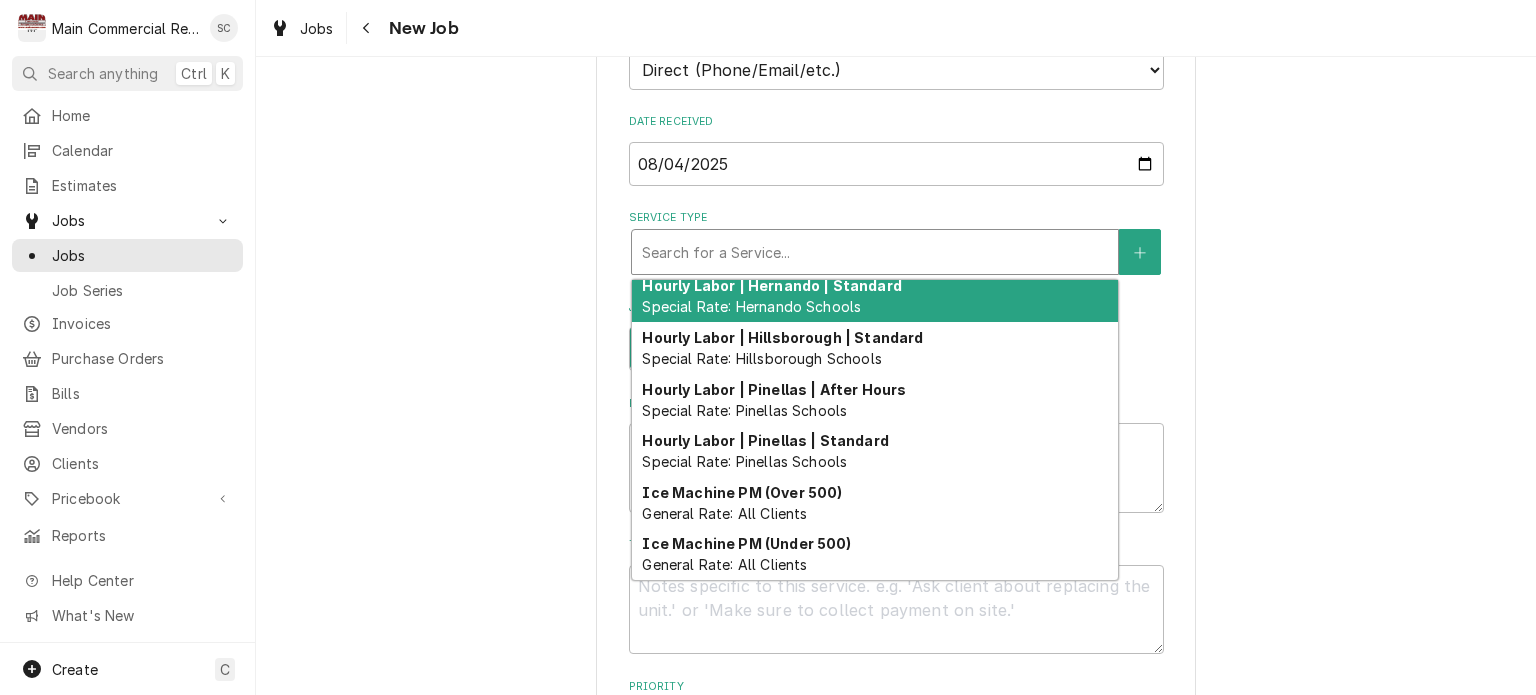 scroll, scrollTop: 627, scrollLeft: 0, axis: vertical 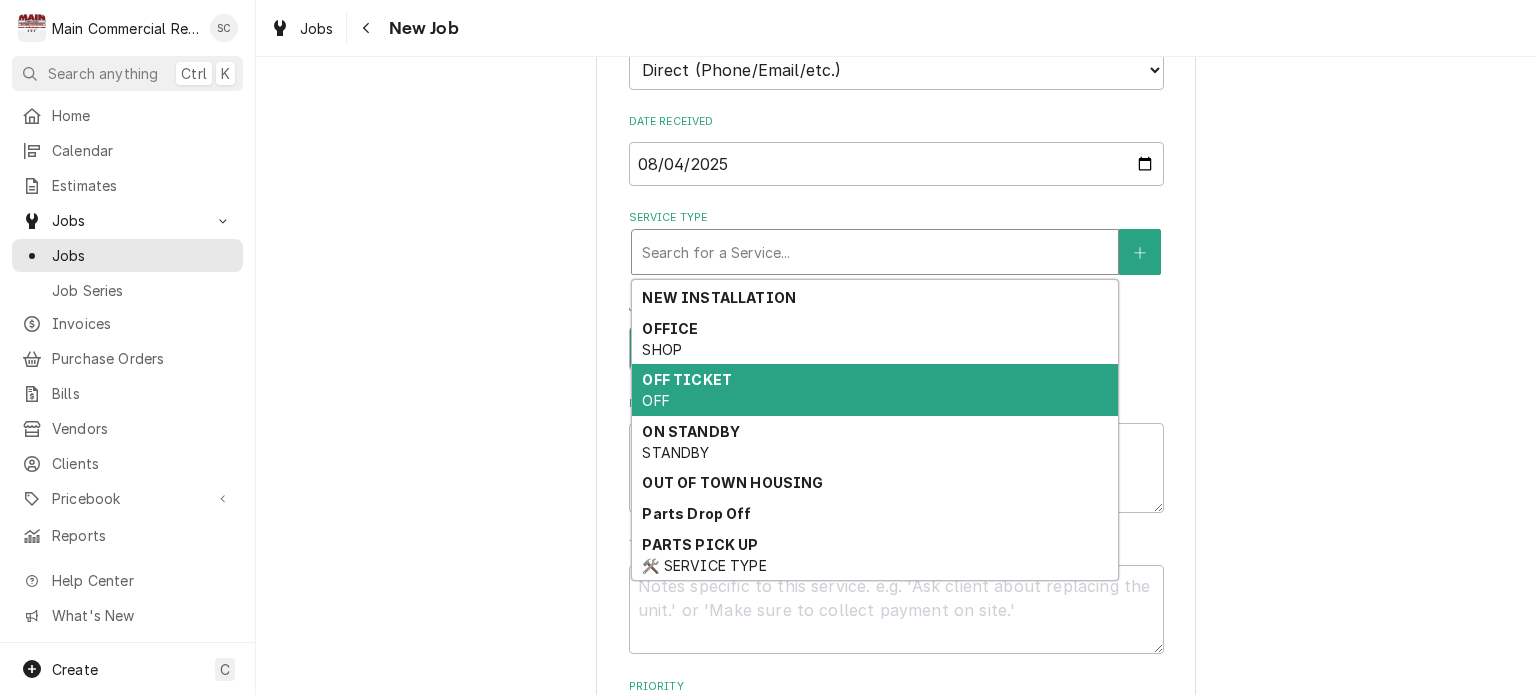 click on "OFF TICKET OFF" at bounding box center [875, 390] 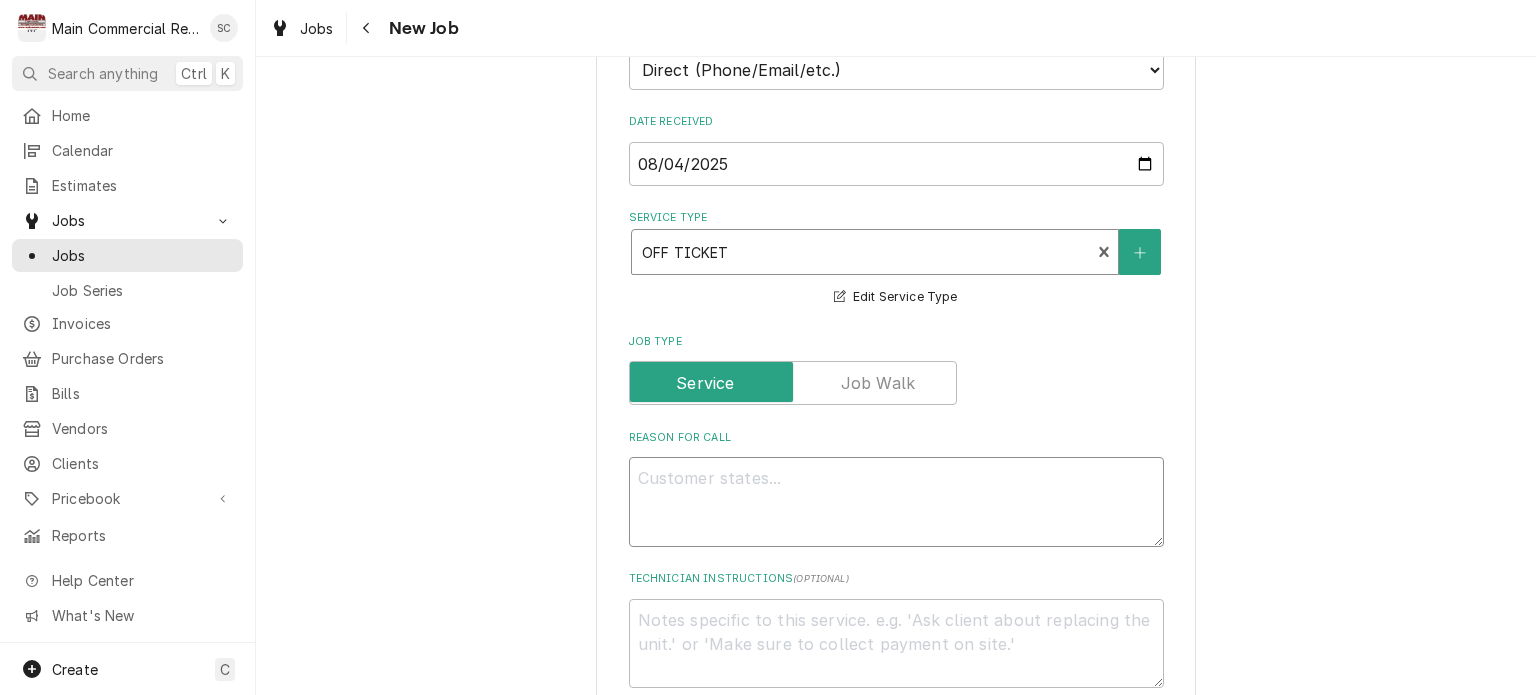 click on "Reason For Call" at bounding box center [896, 502] 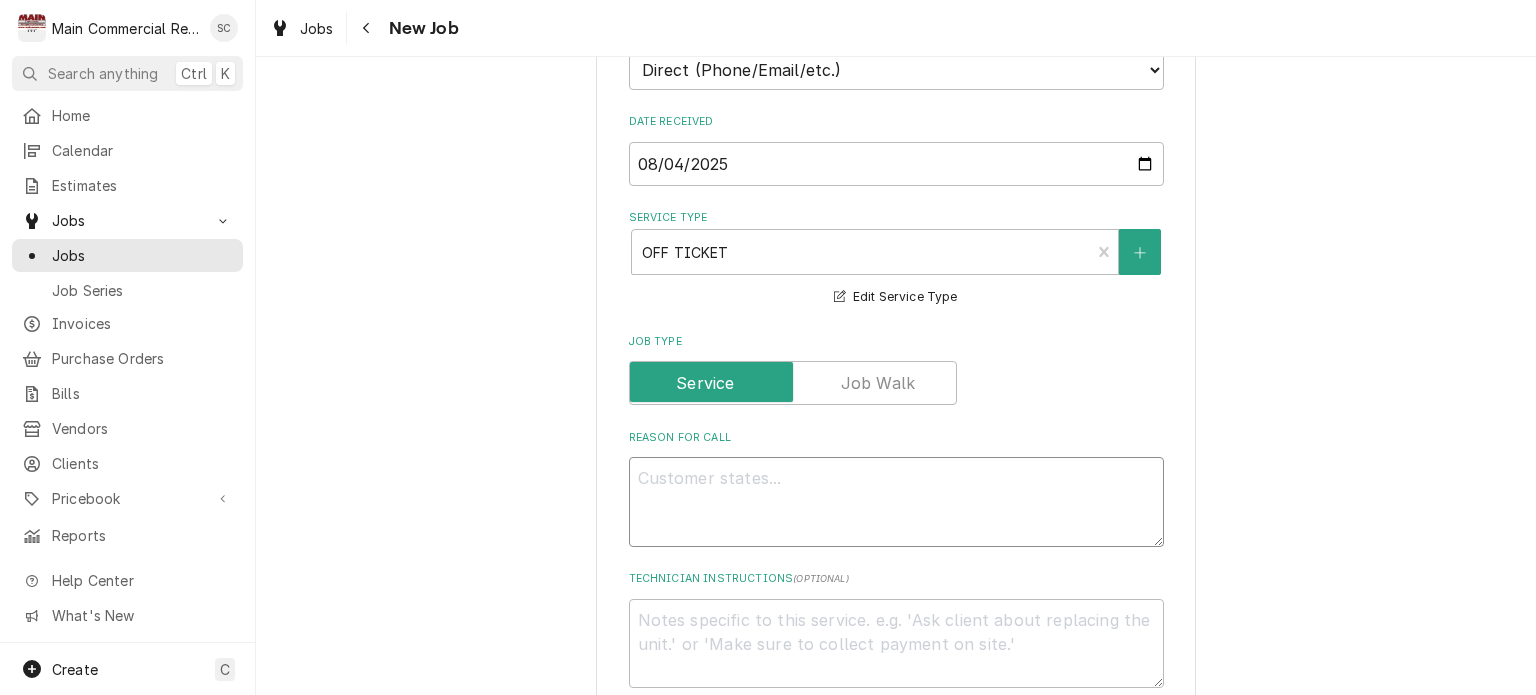type on "x" 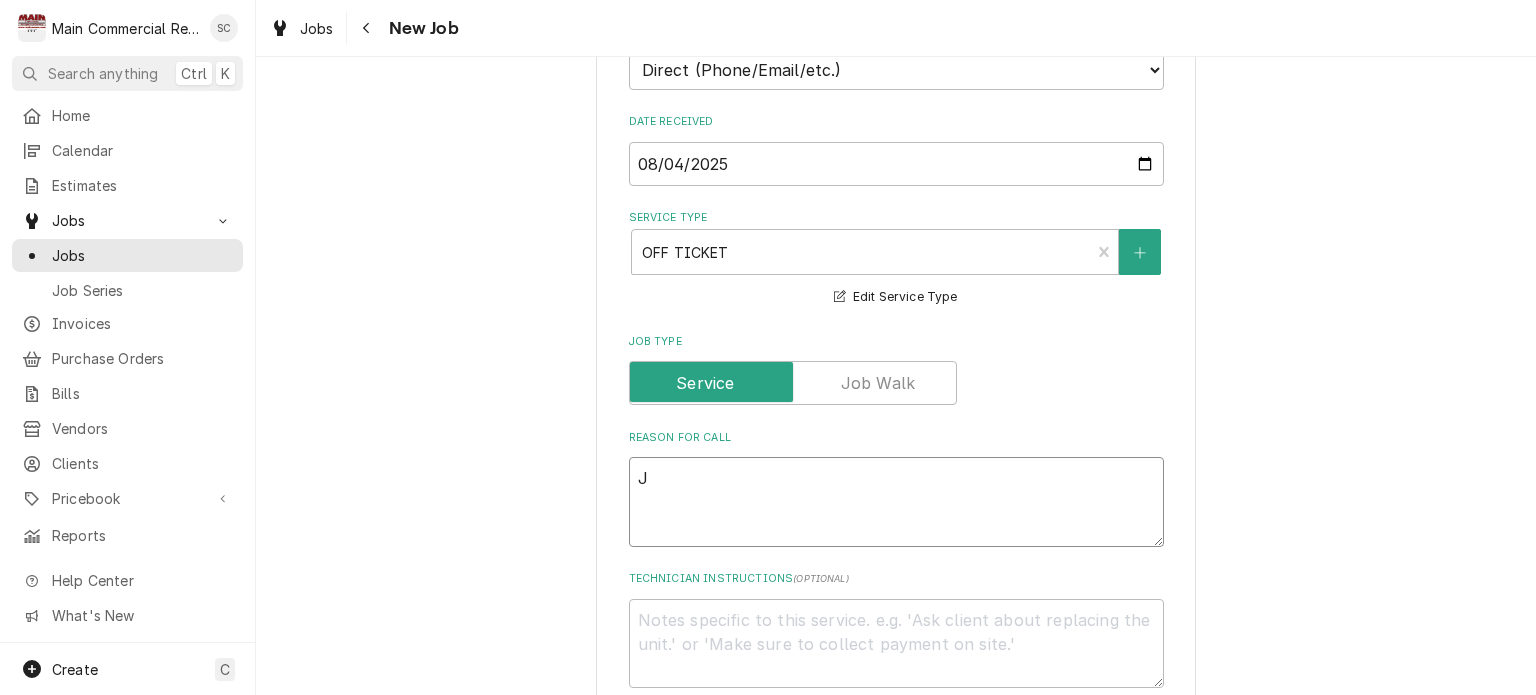 type on "x" 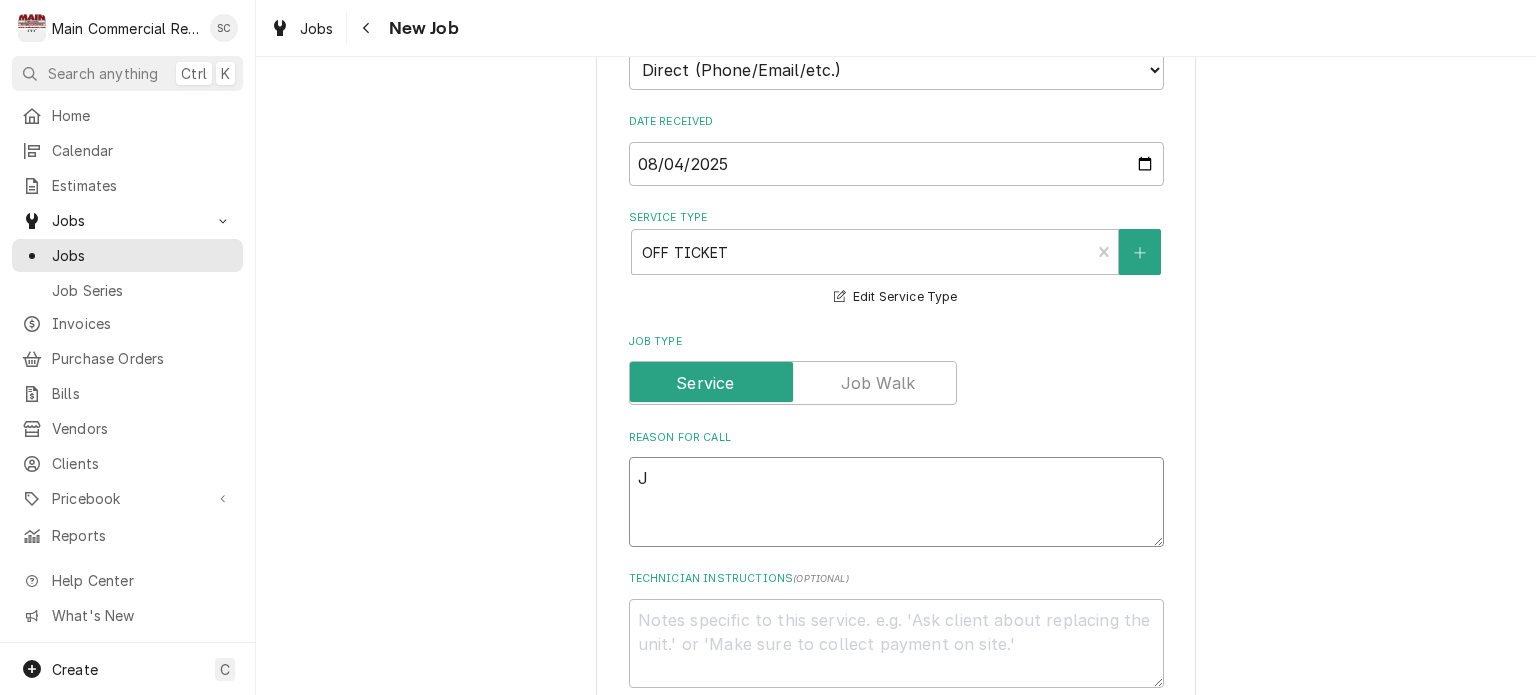 type on "Ja" 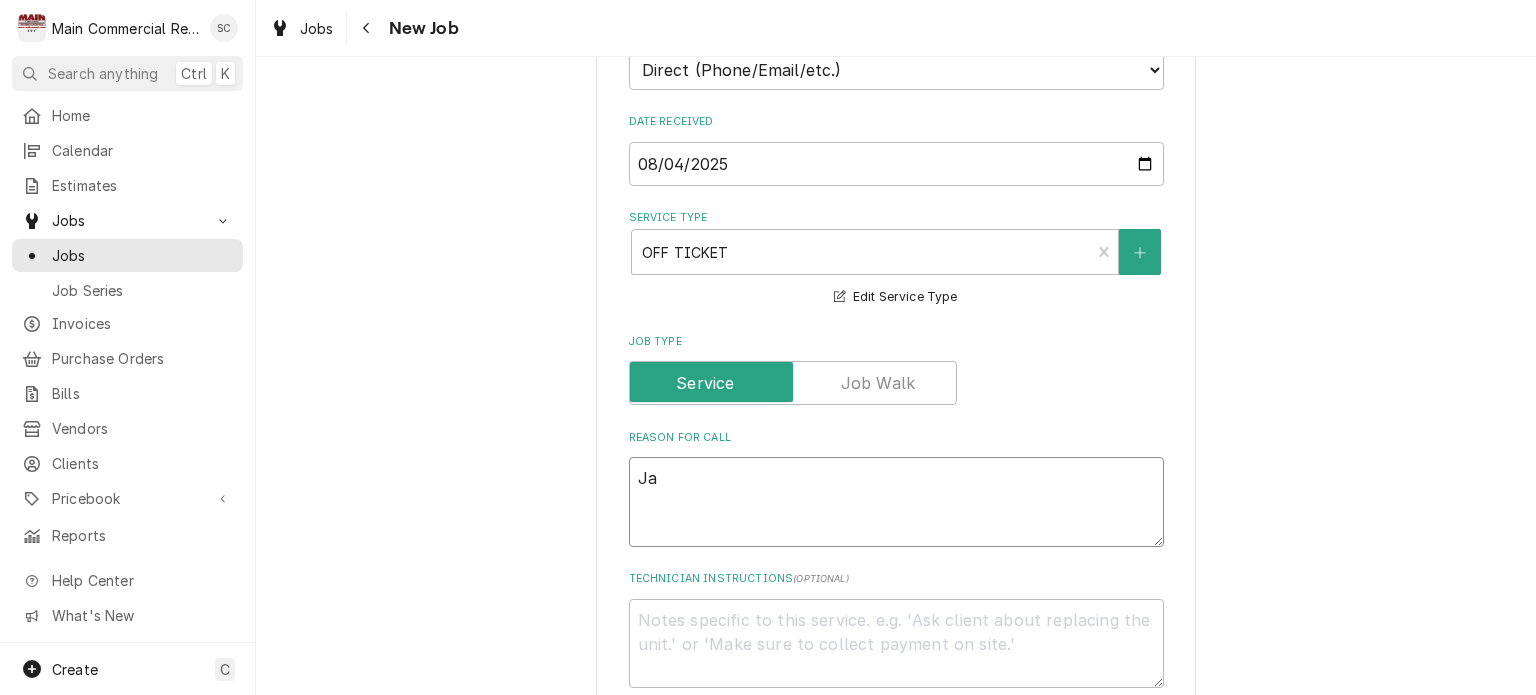 type on "x" 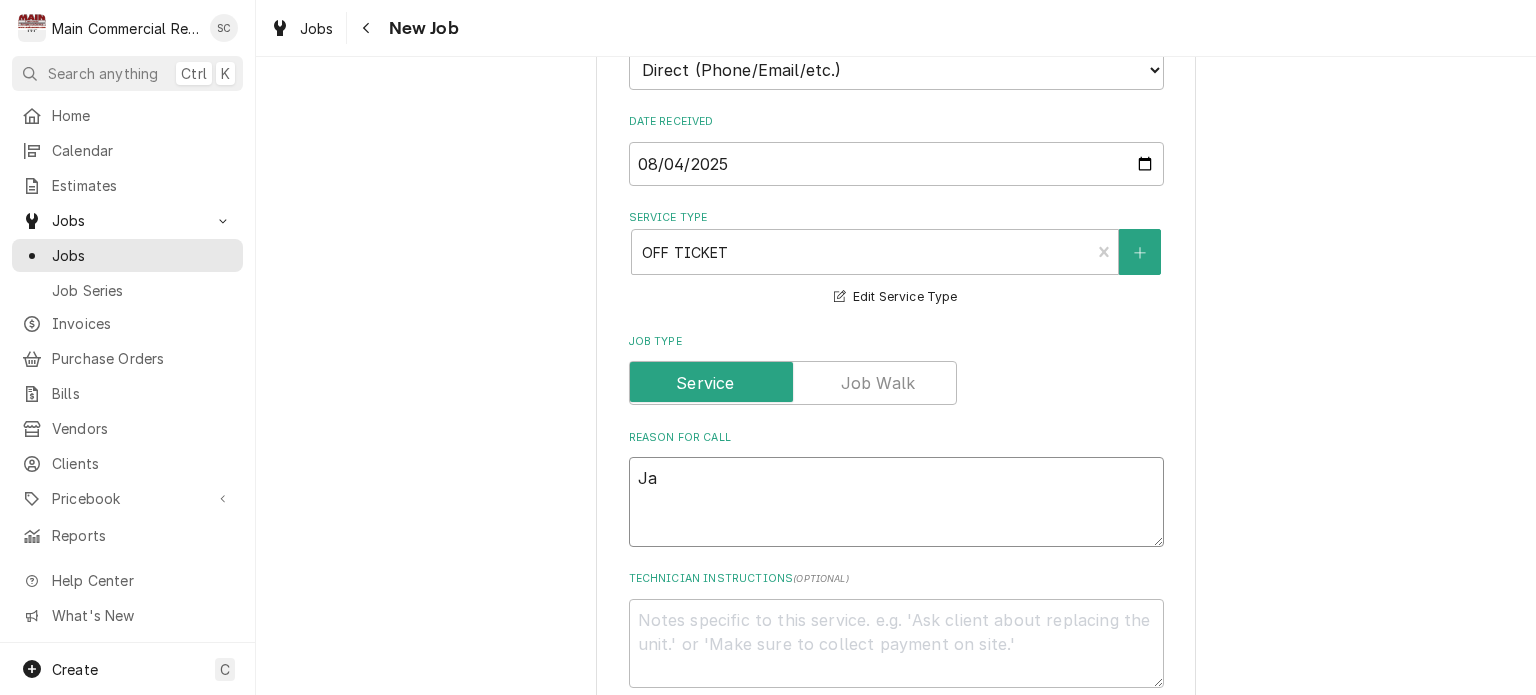 type on "J" 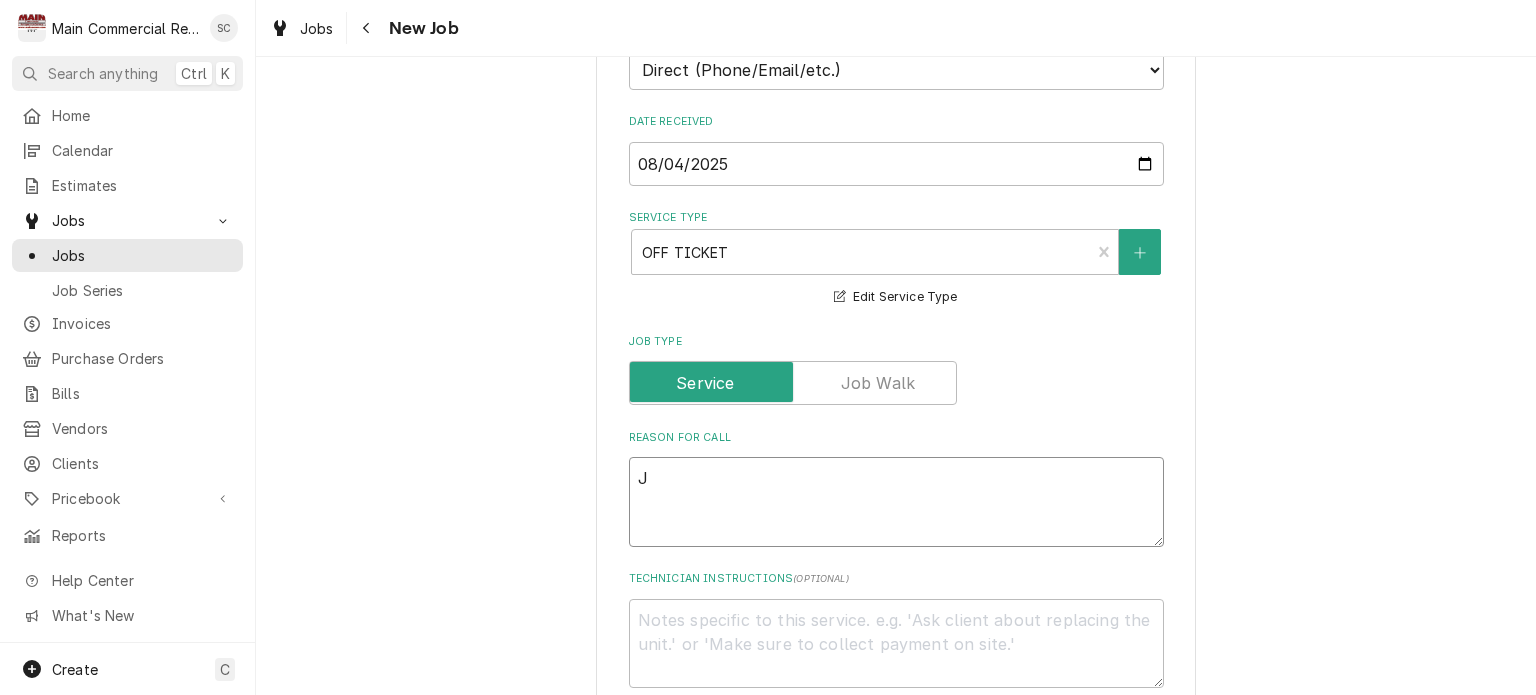 type on "x" 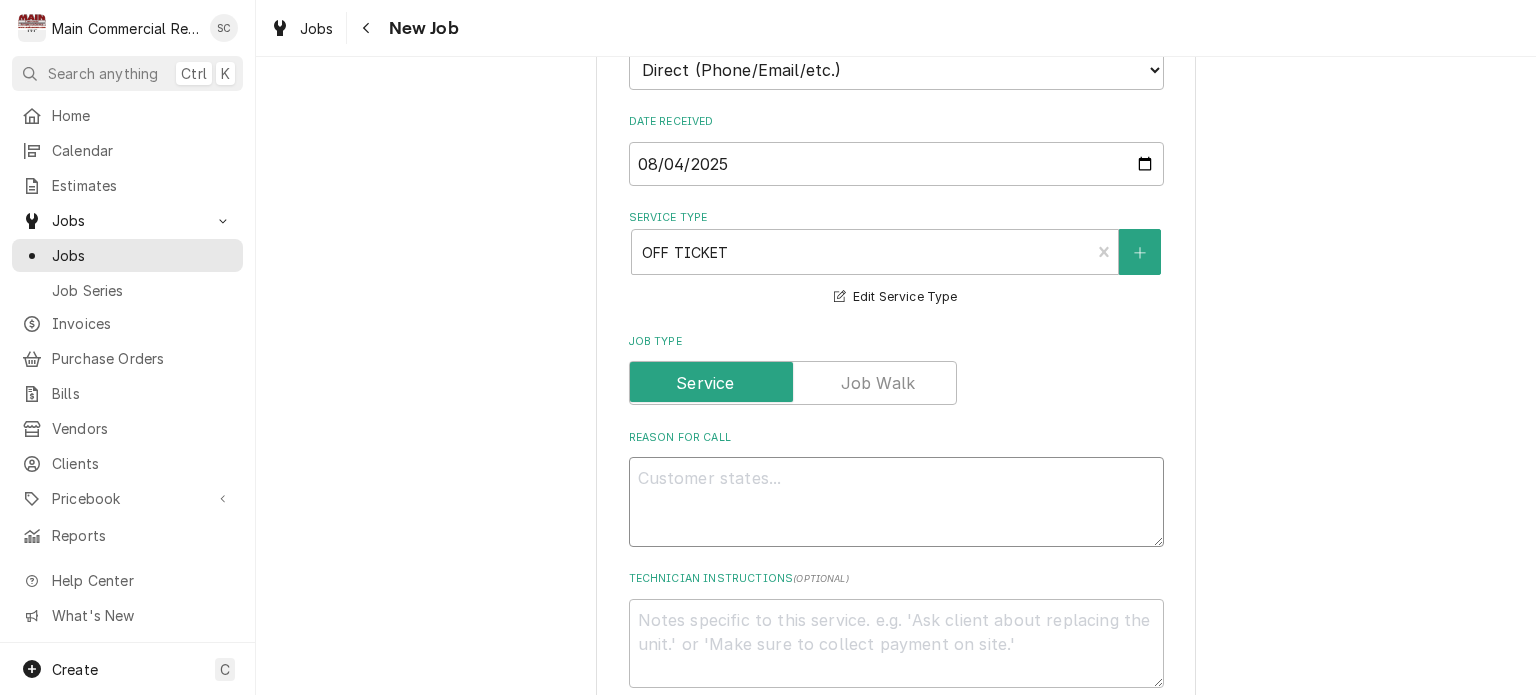 type on "x" 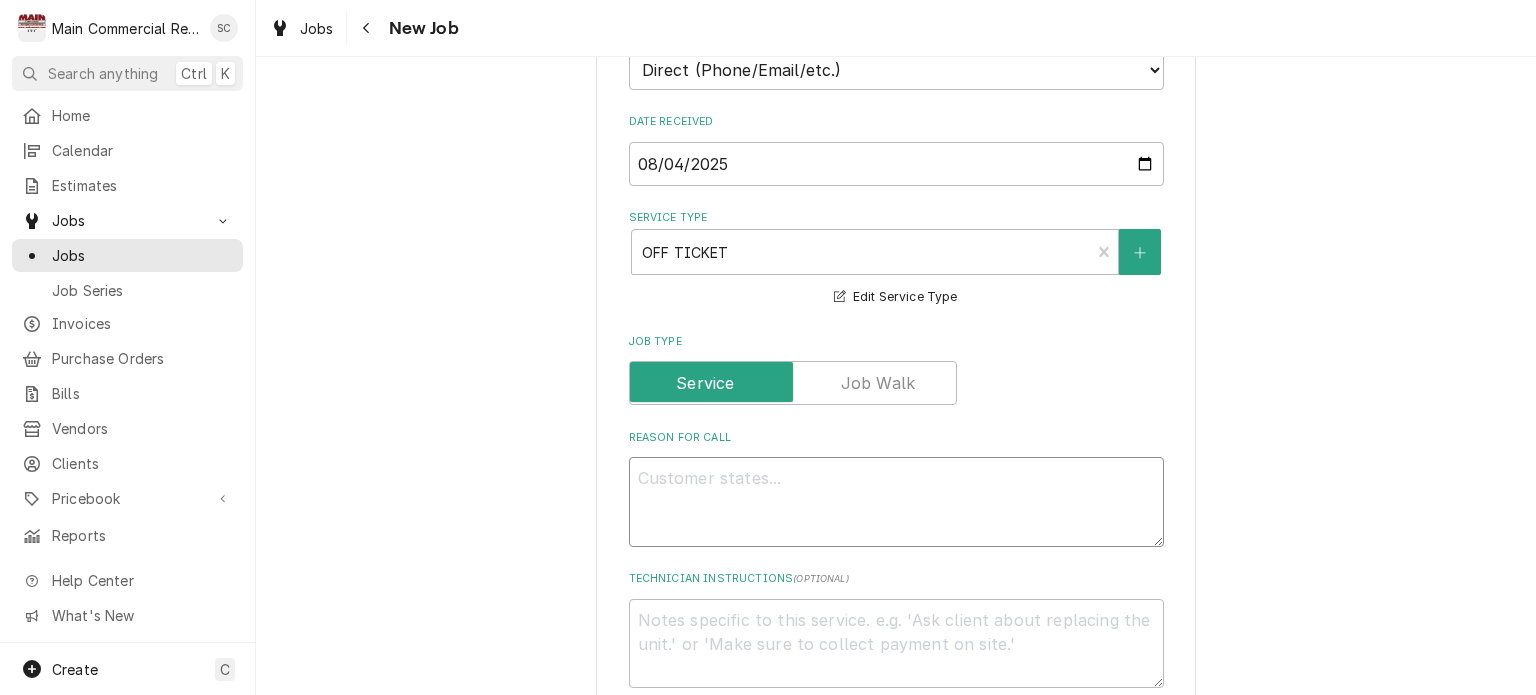 type on "H" 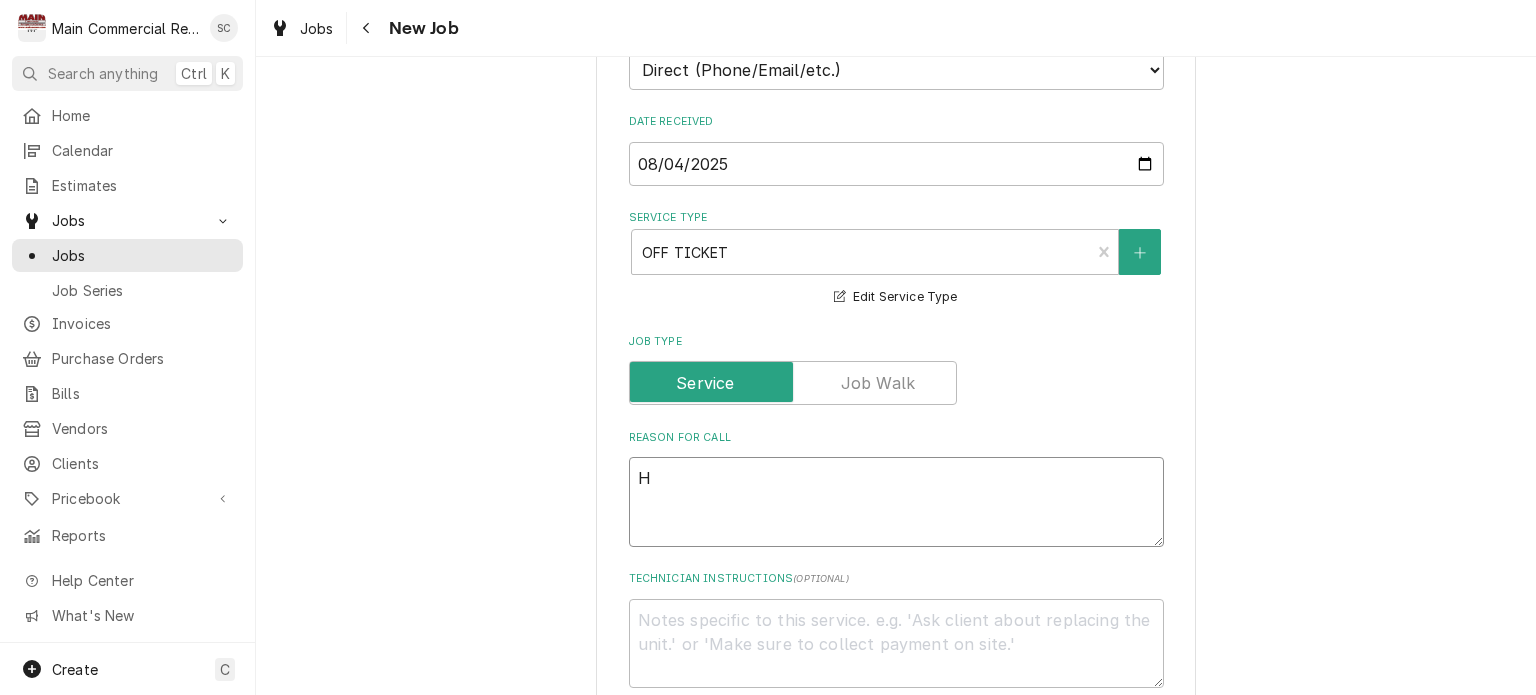 type on "x" 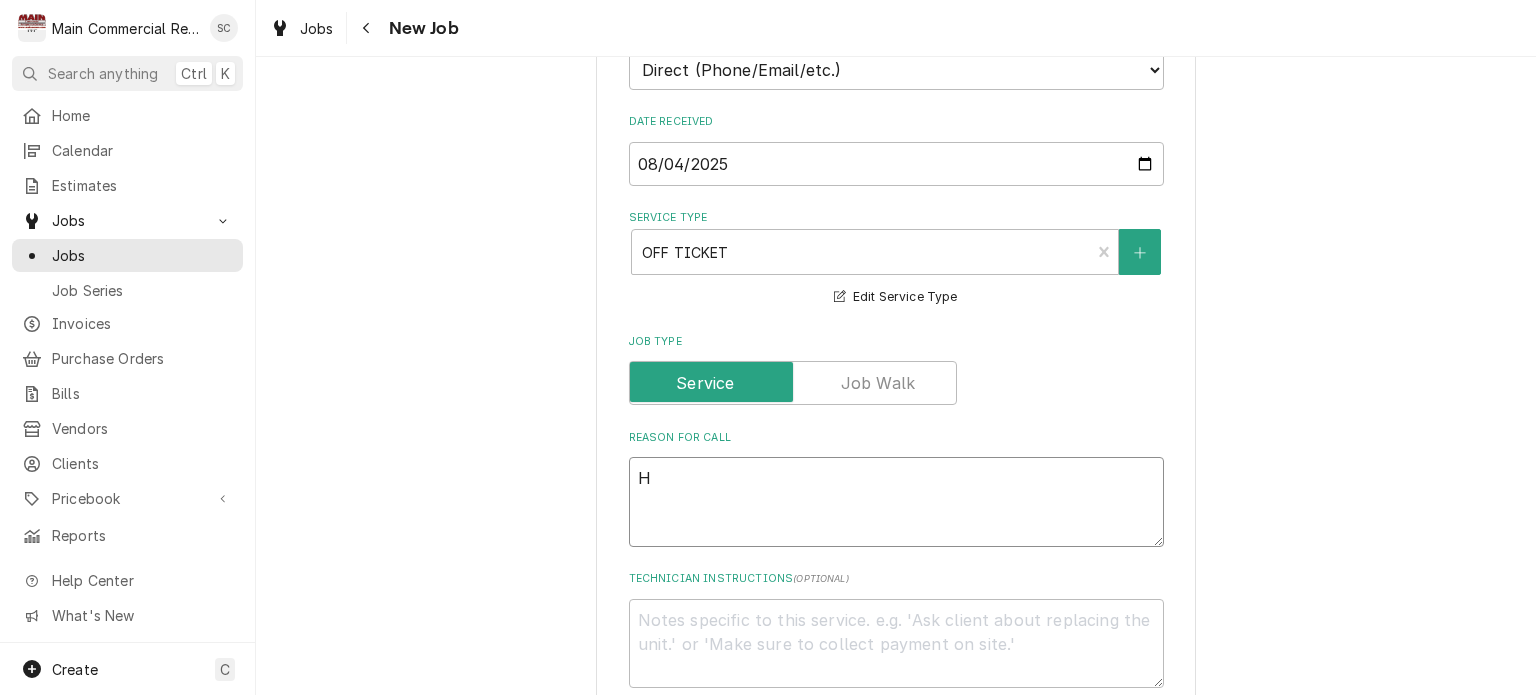 type on "Ha" 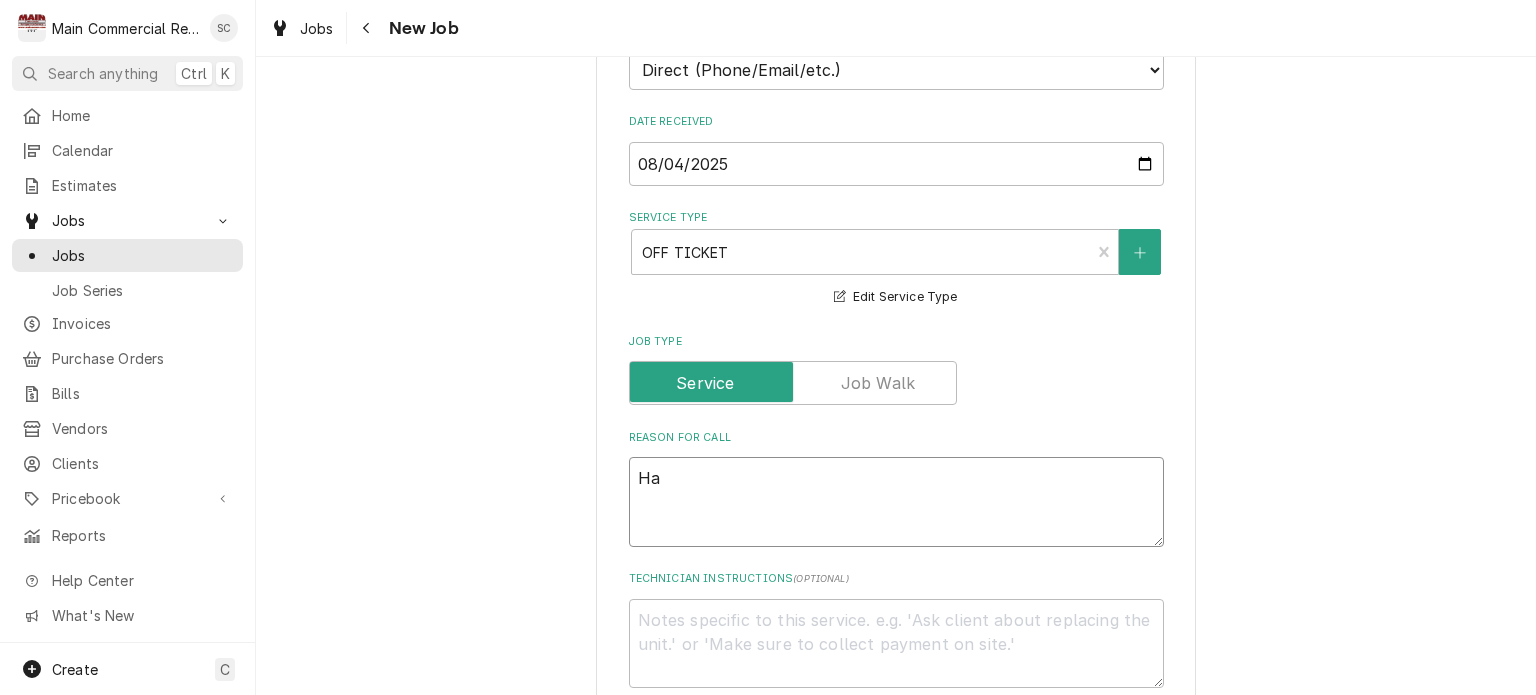 type on "x" 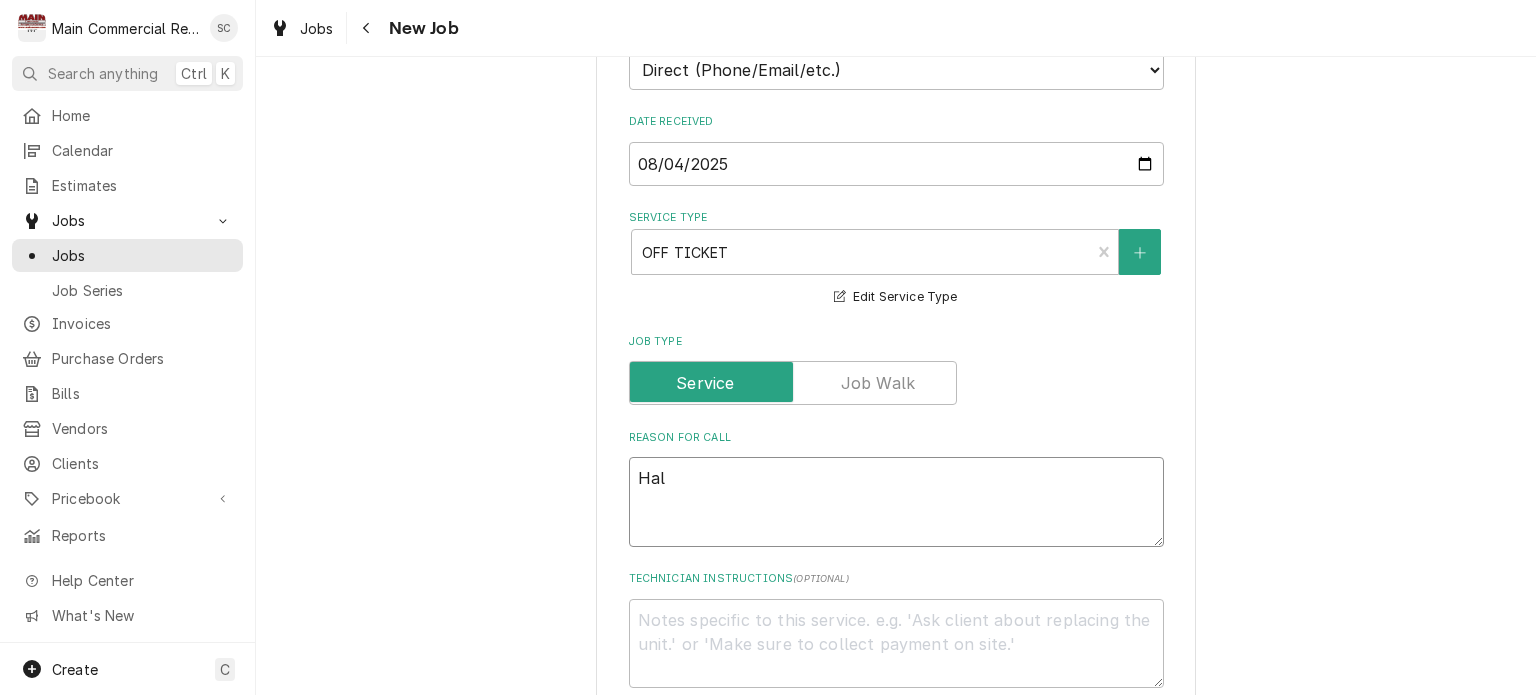 type on "x" 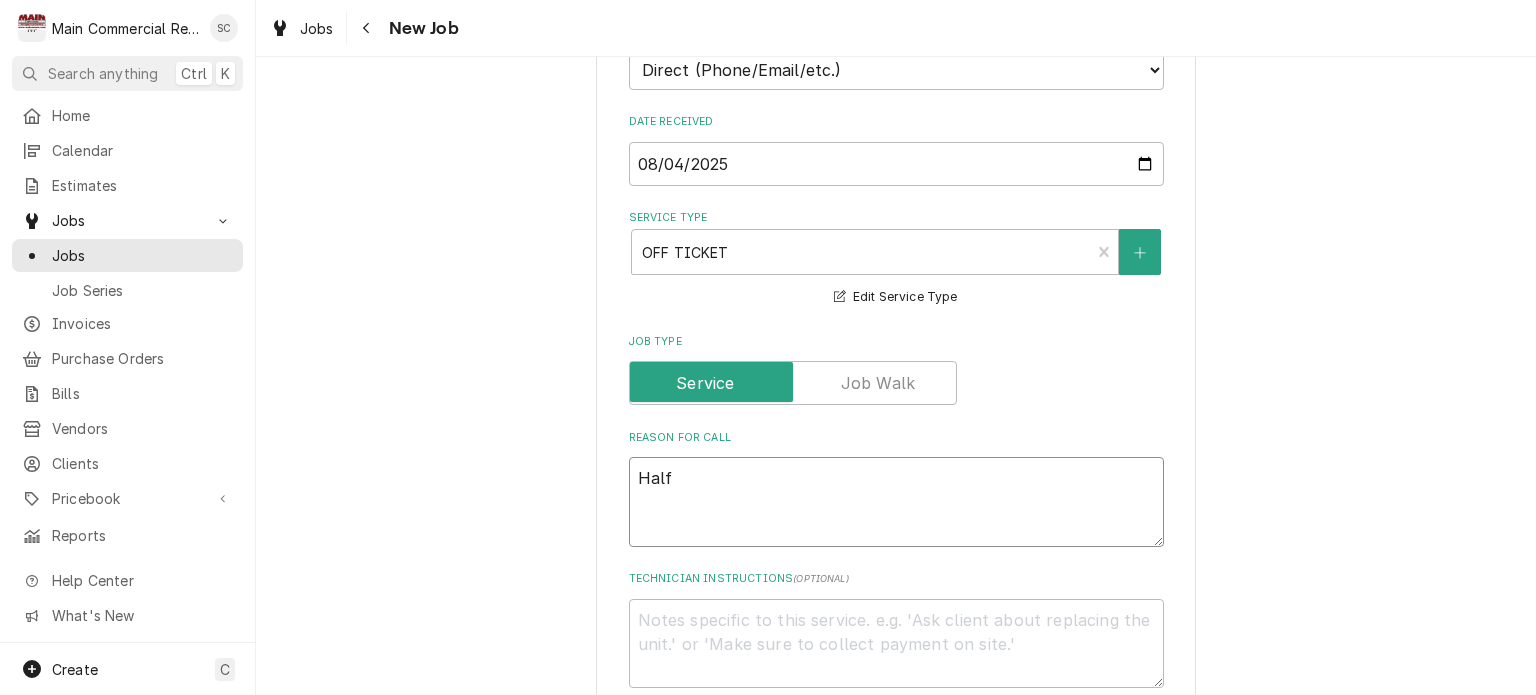 type on "x" 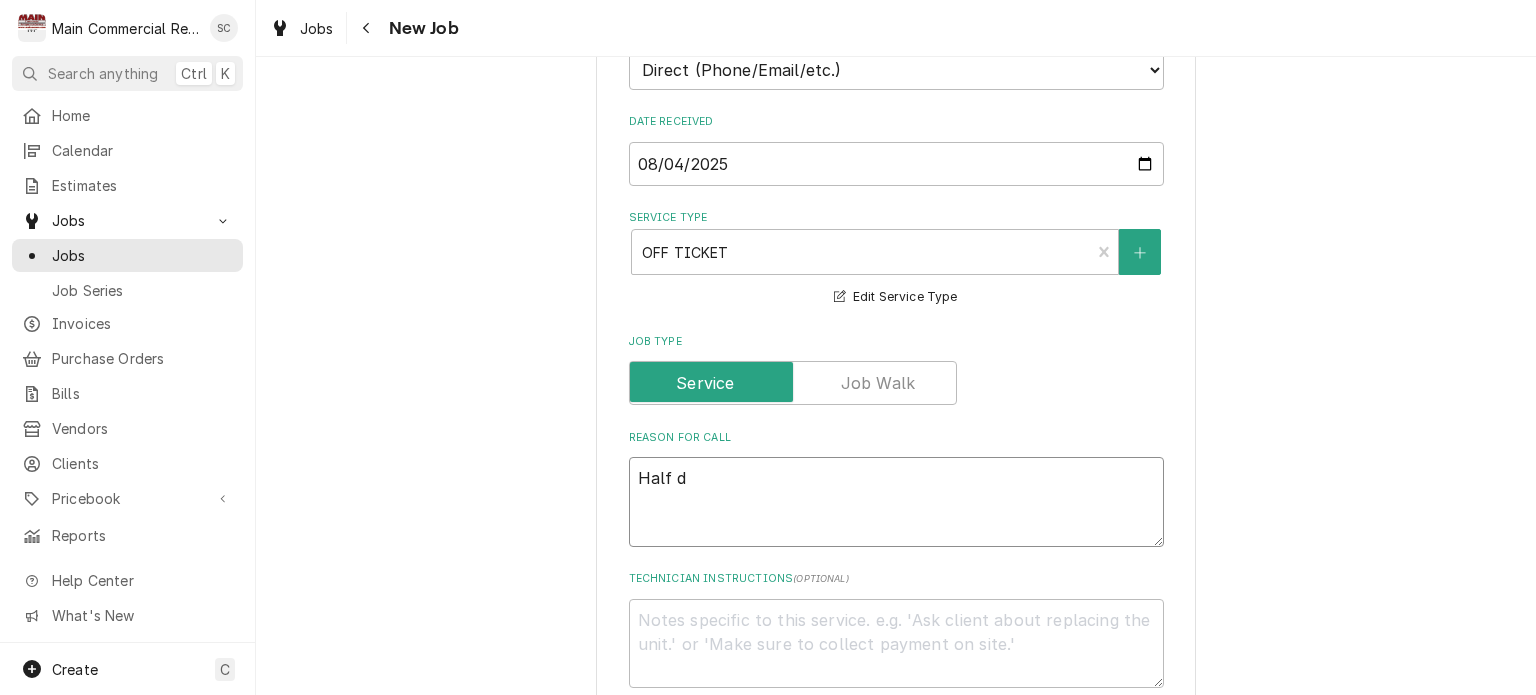 type on "x" 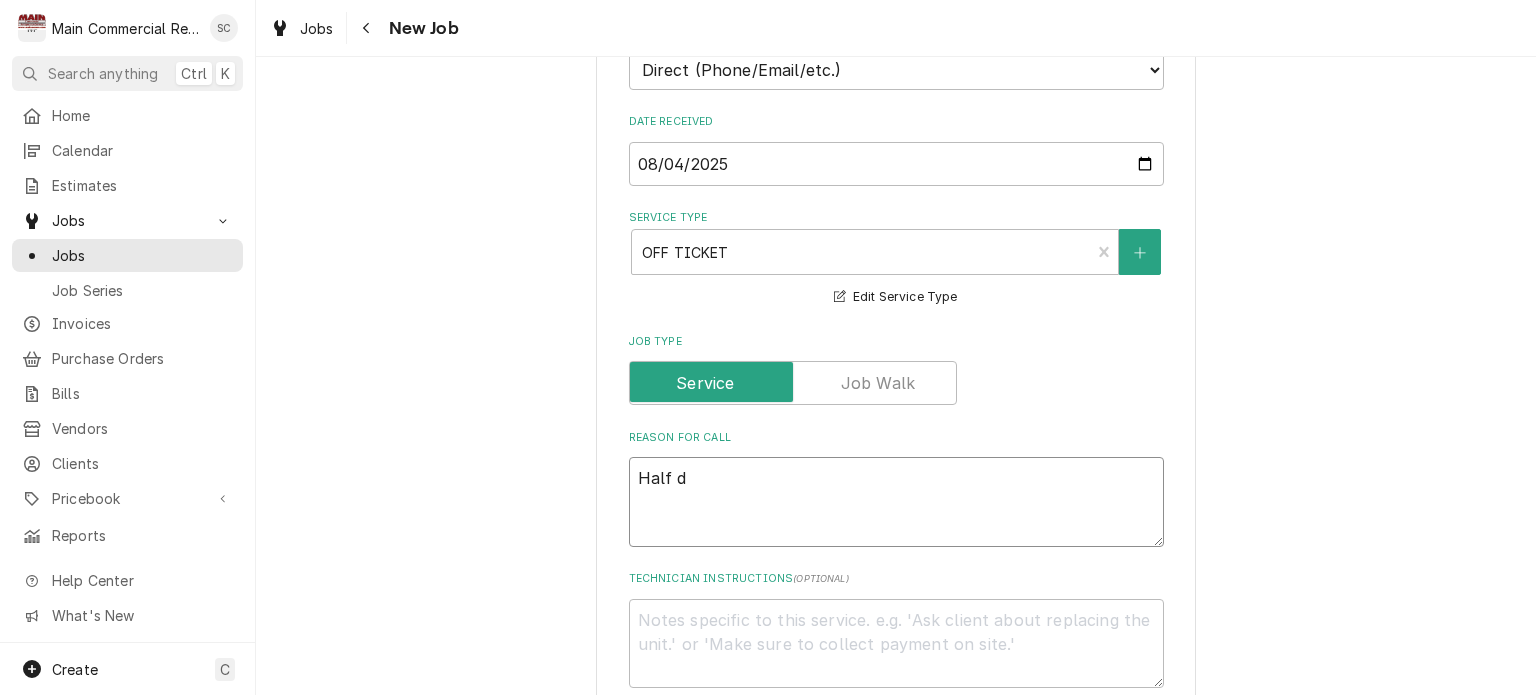 type on "Half da" 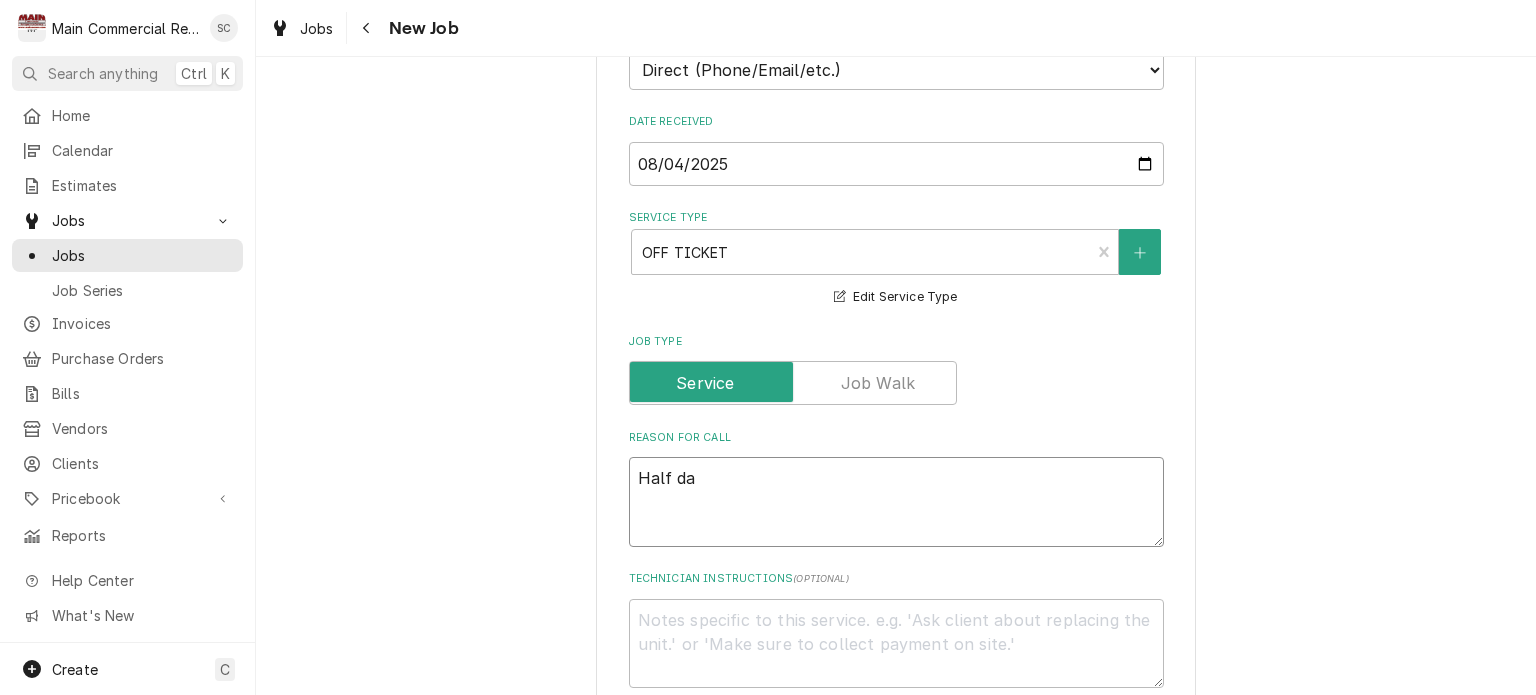 type on "x" 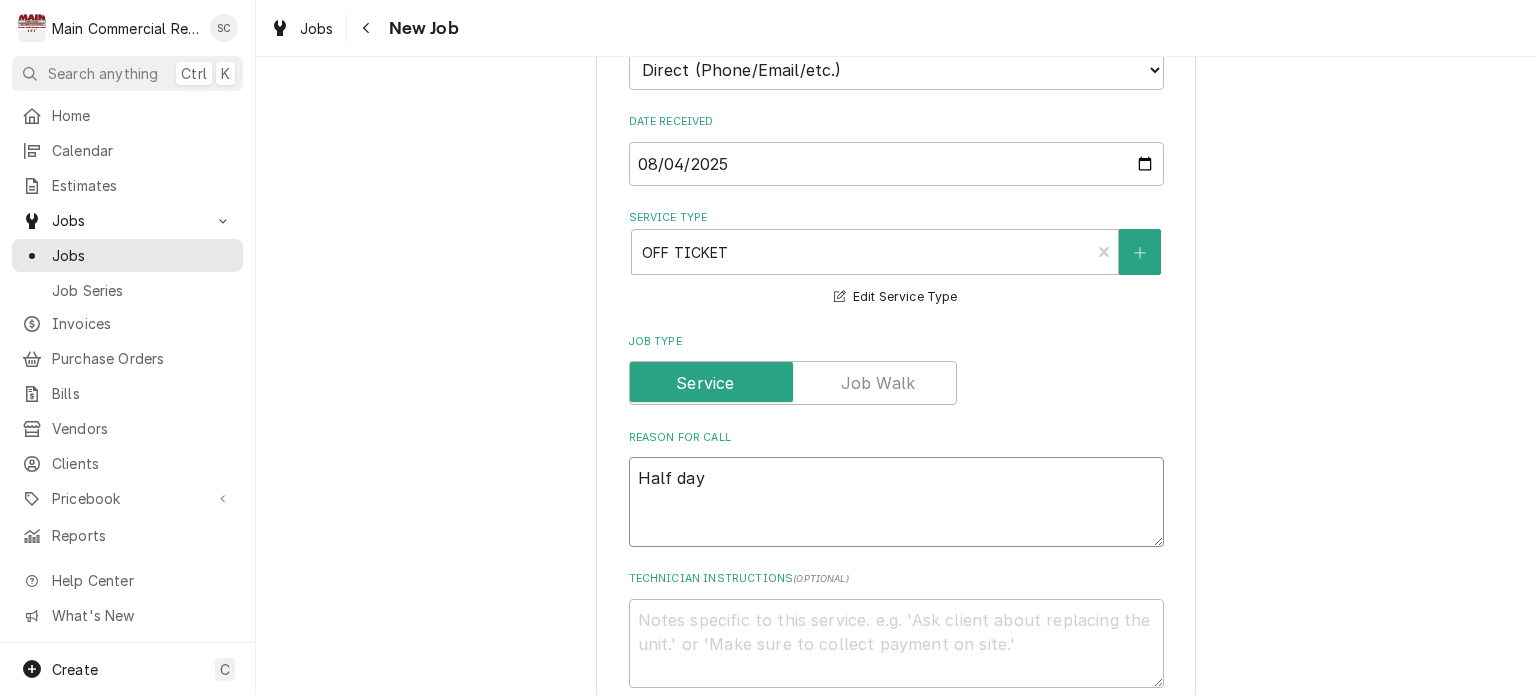 type on "x" 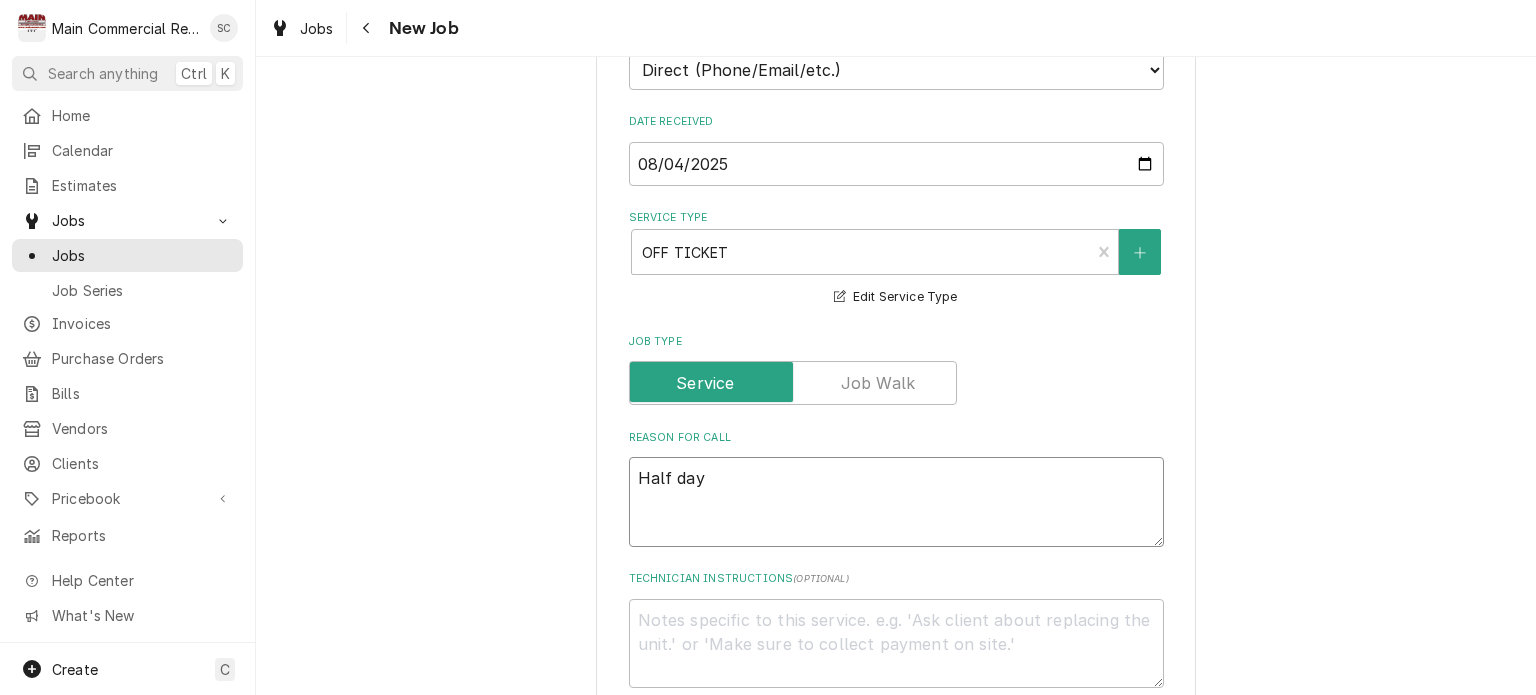 type on "x" 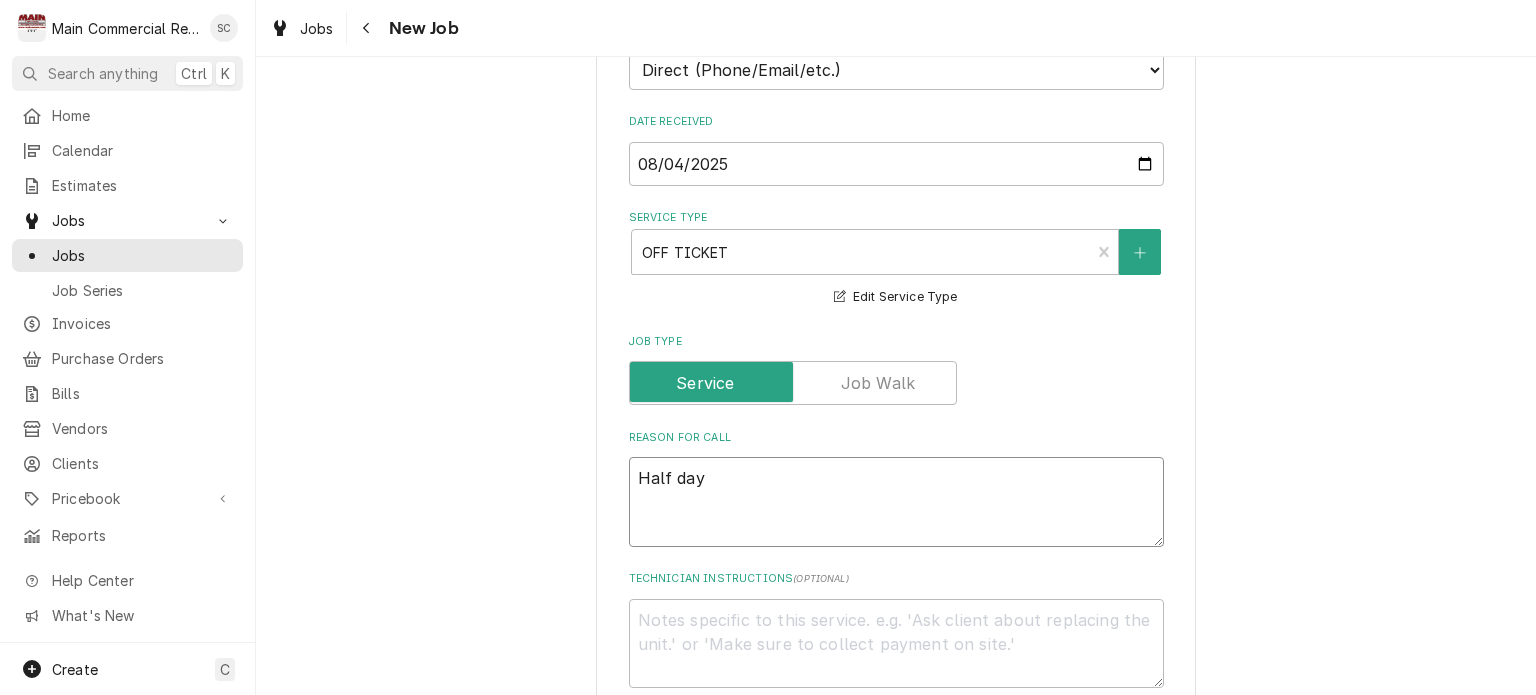 type on "Half day f" 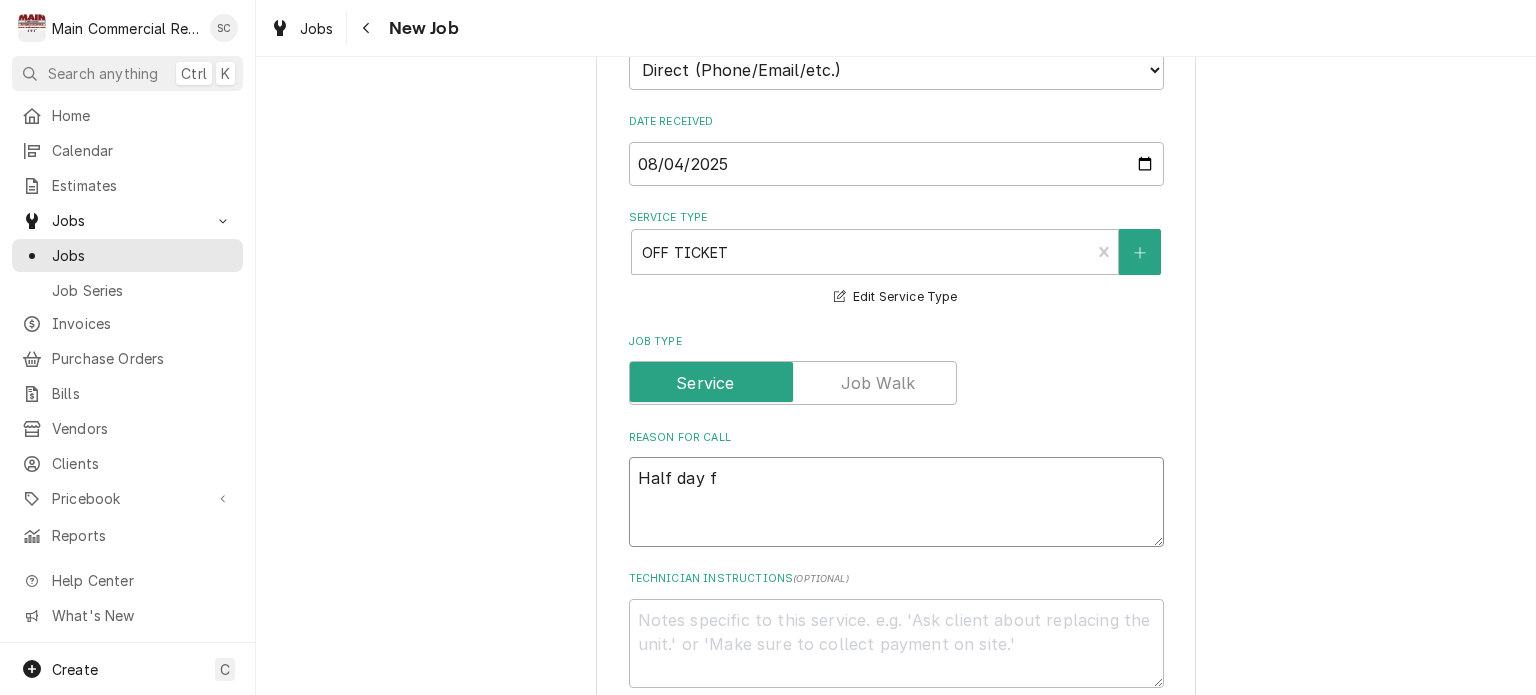 type on "x" 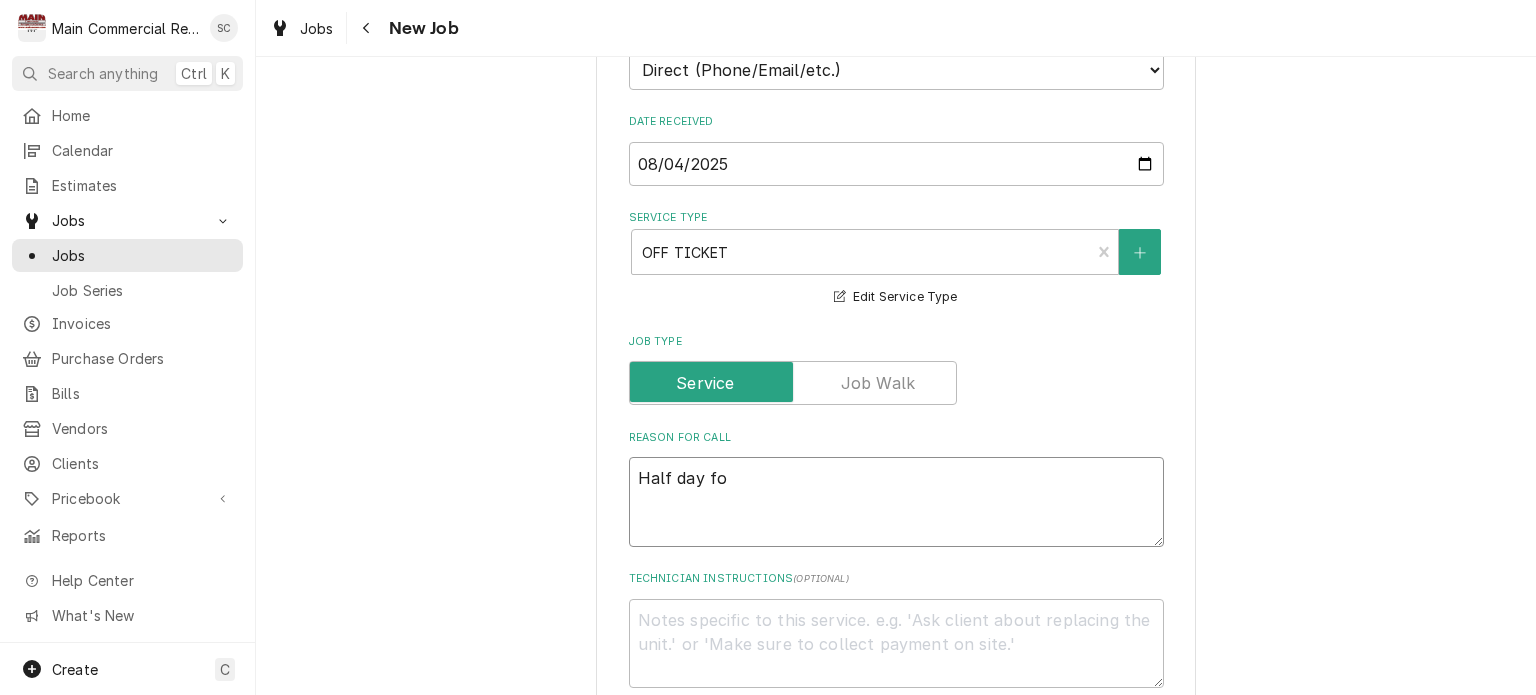 type on "x" 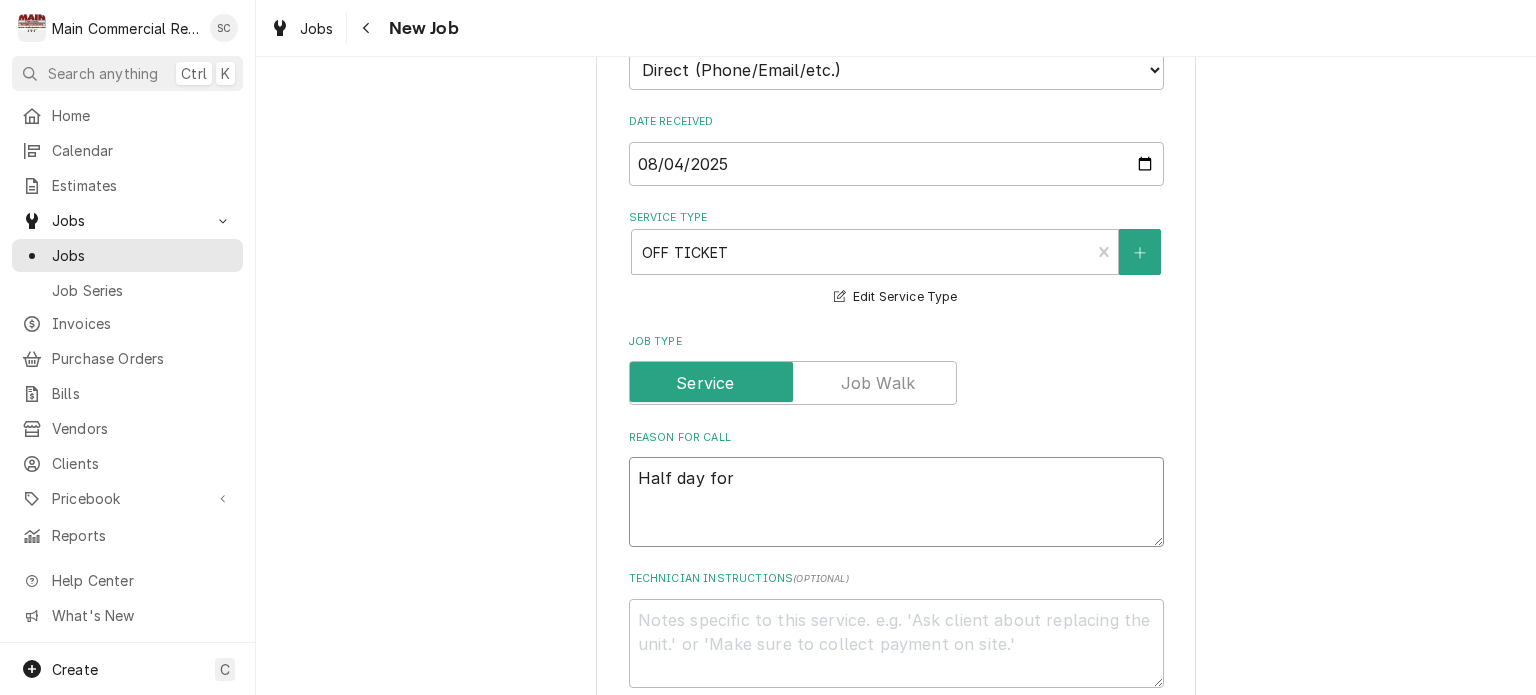 type on "x" 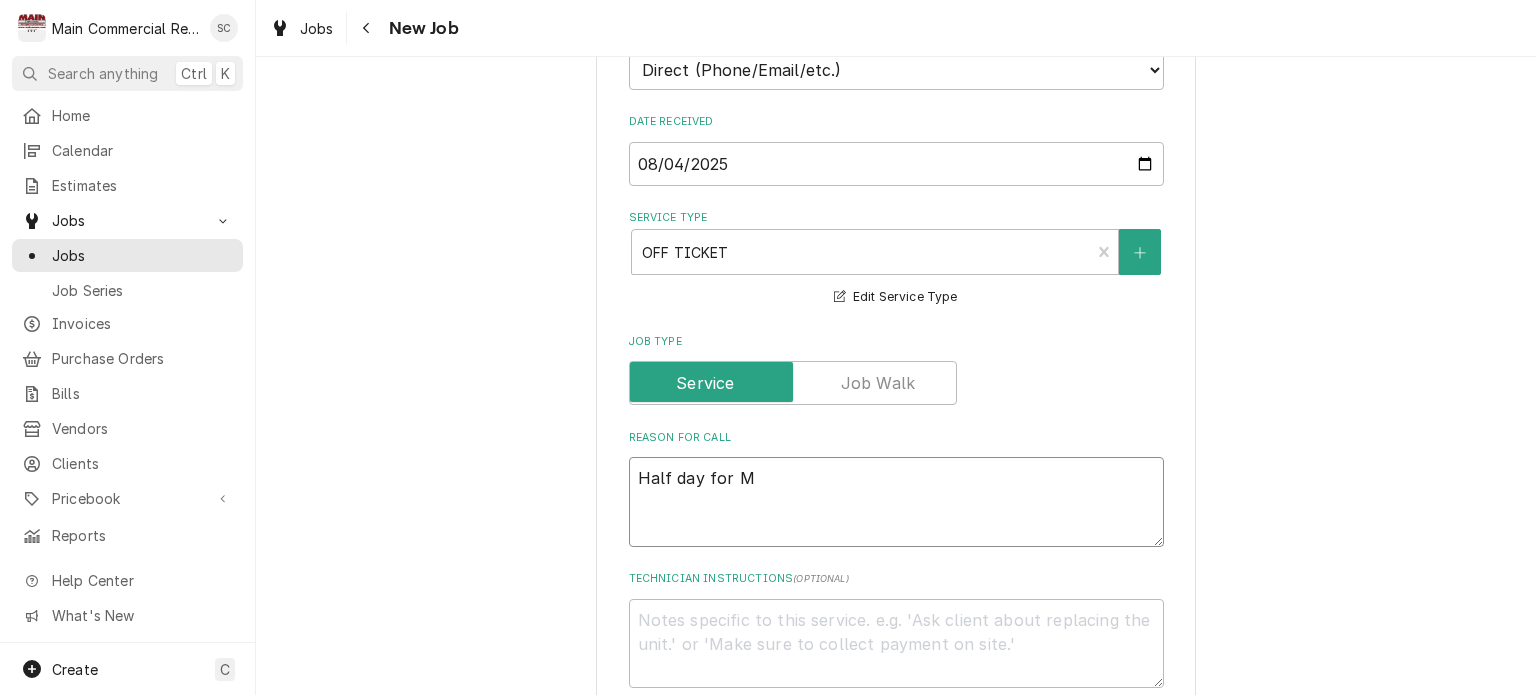 type on "x" 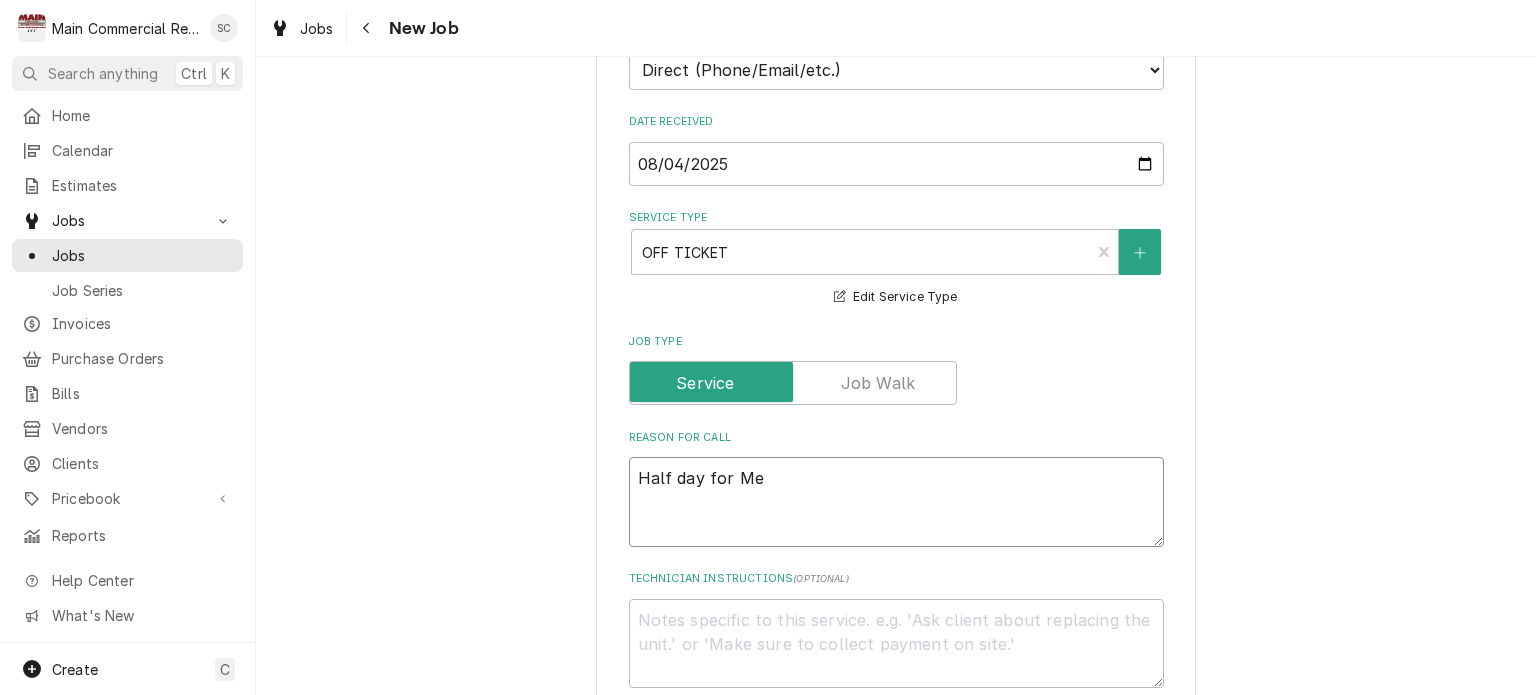 type on "x" 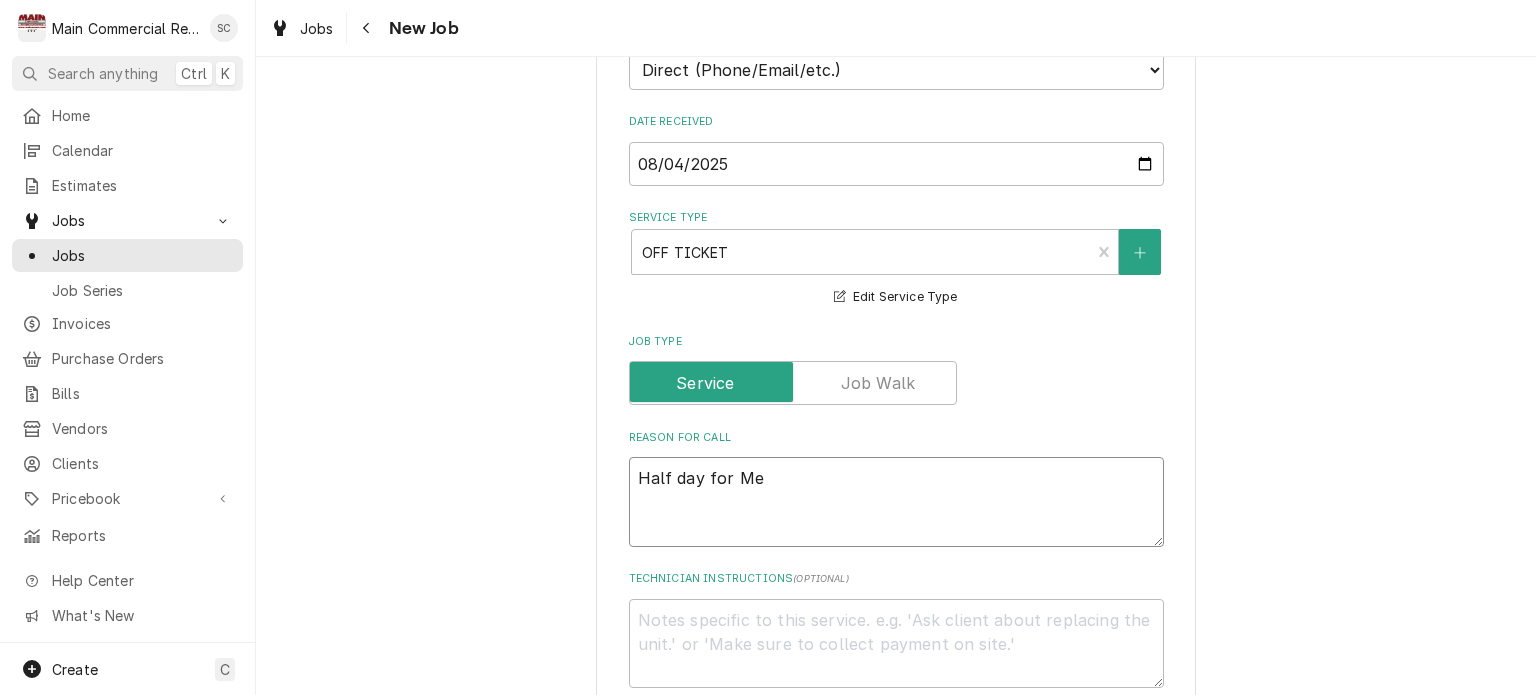 type on "Half day for Mee" 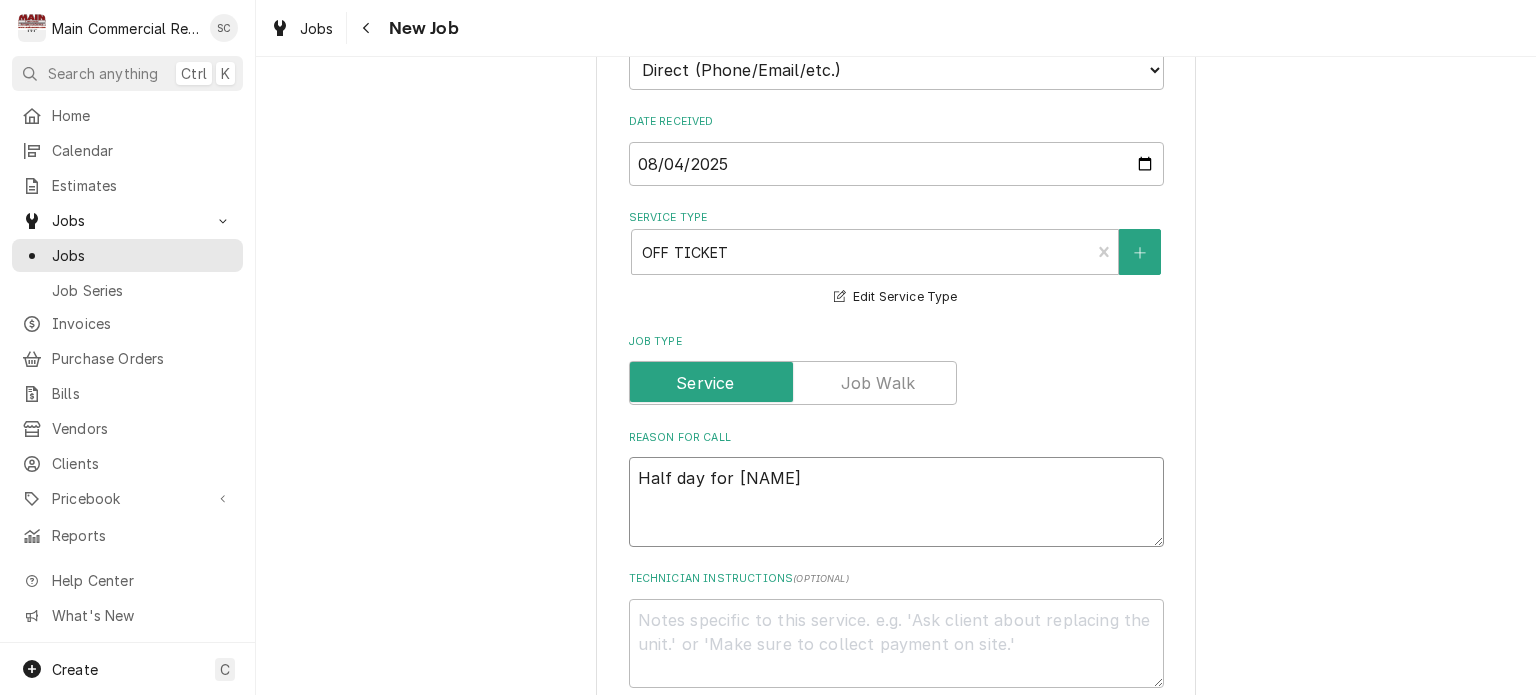 type on "x" 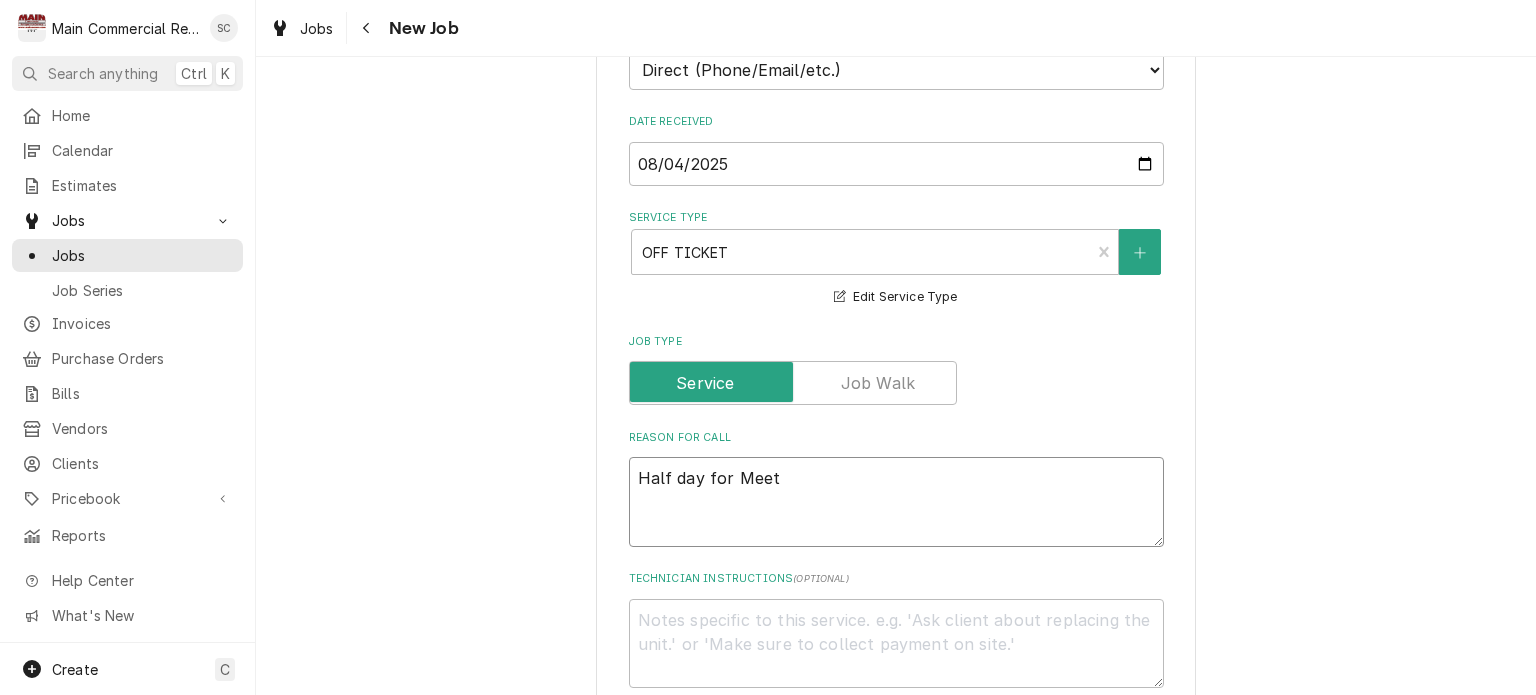 type on "x" 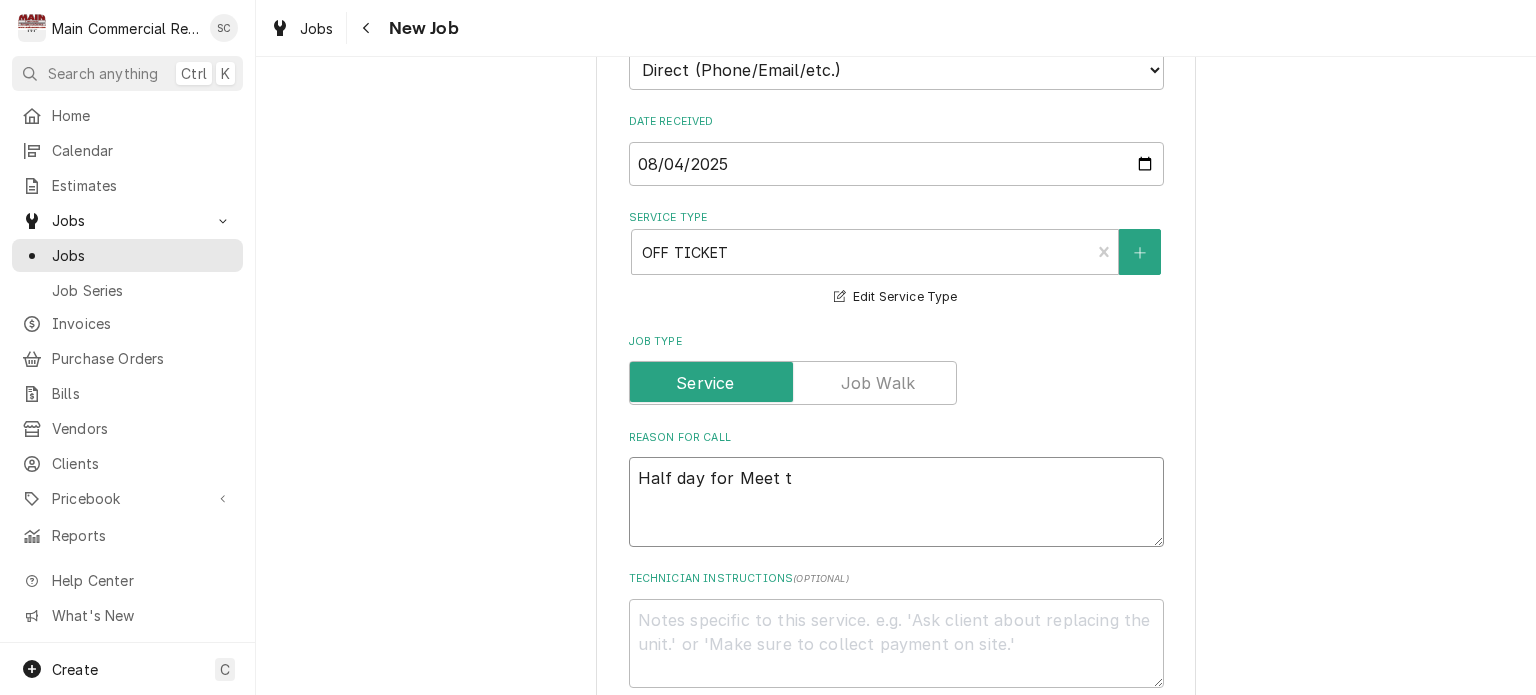 type on "x" 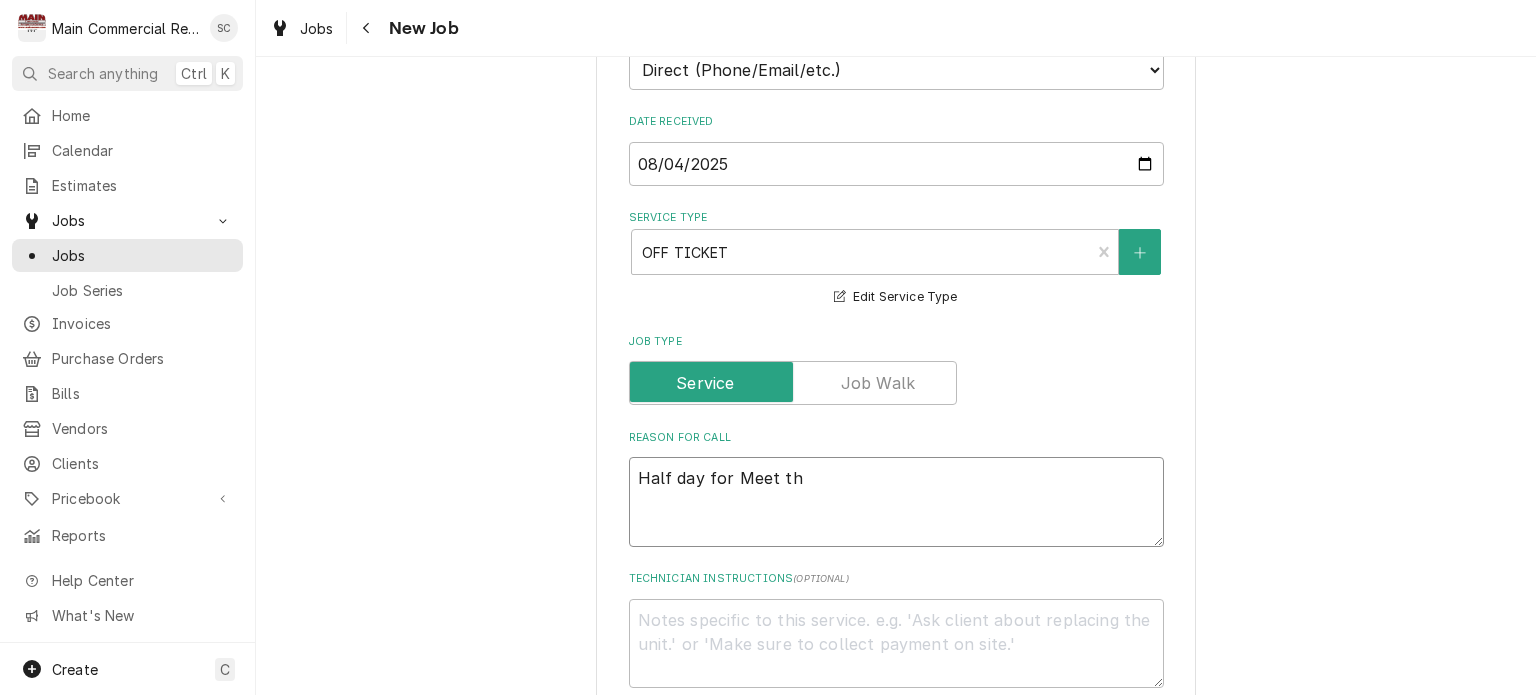 type on "x" 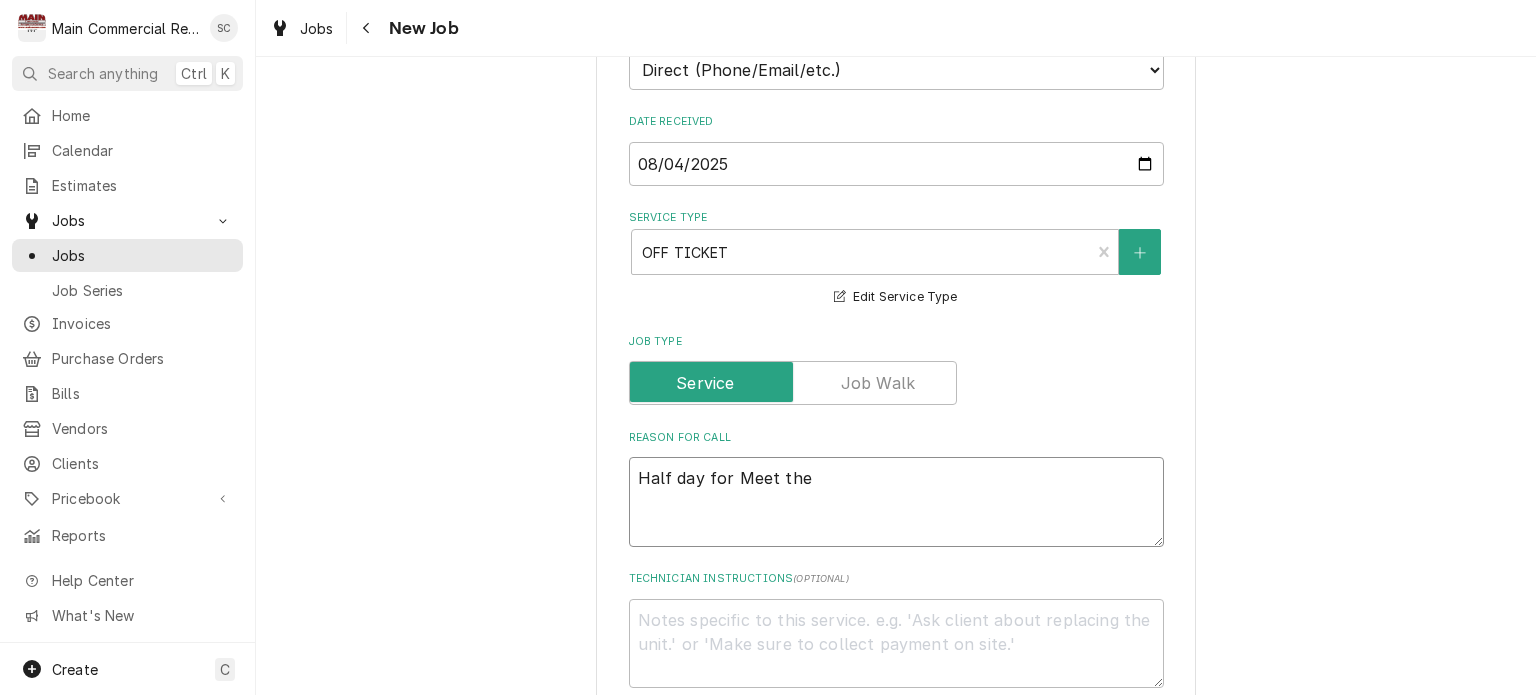 type on "x" 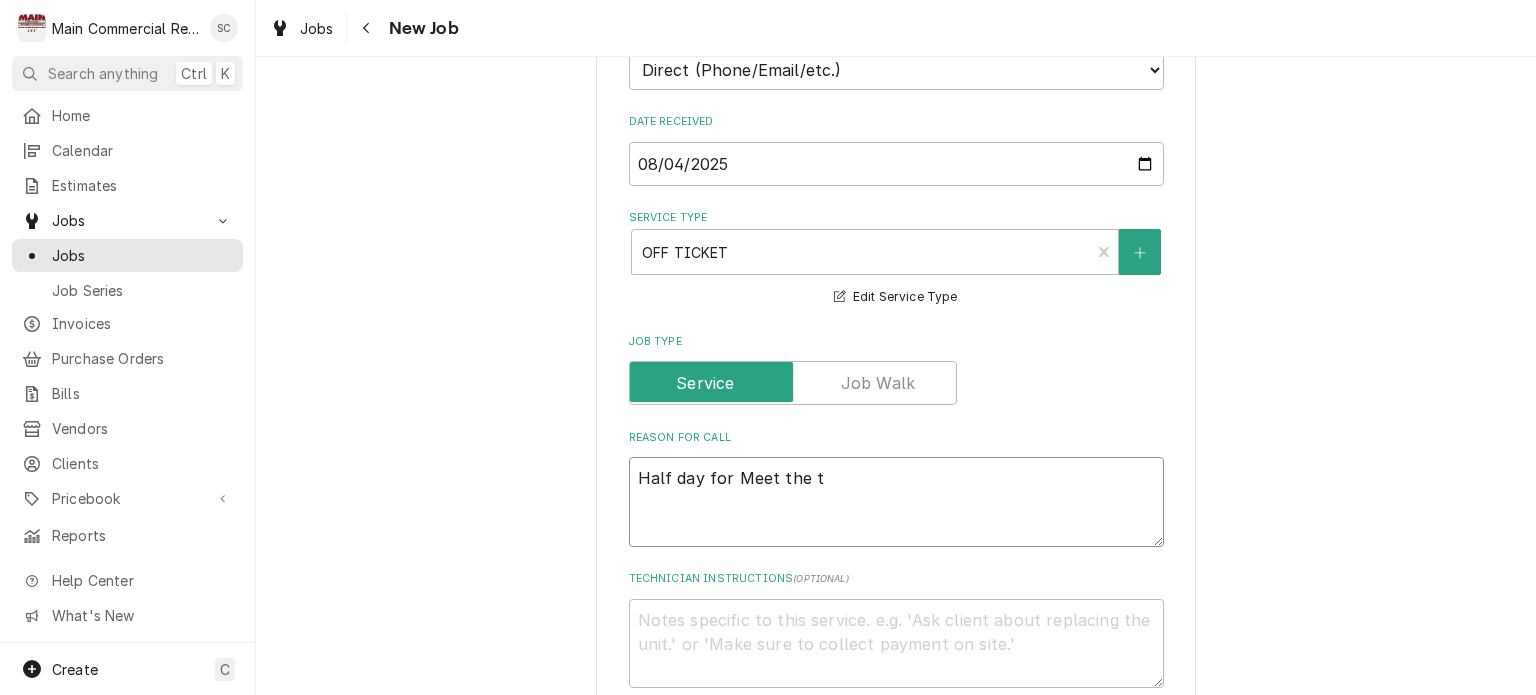 type on "x" 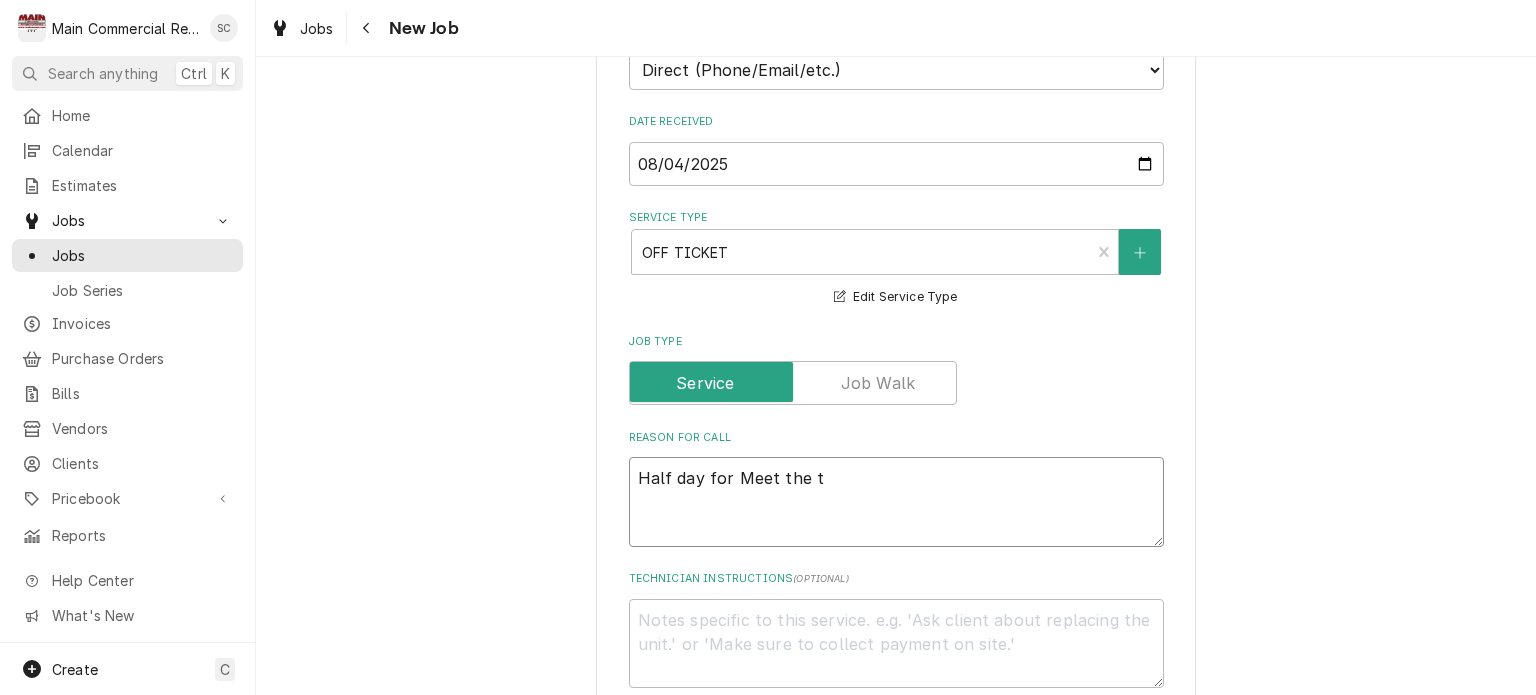 type on "Half day for Meet the te" 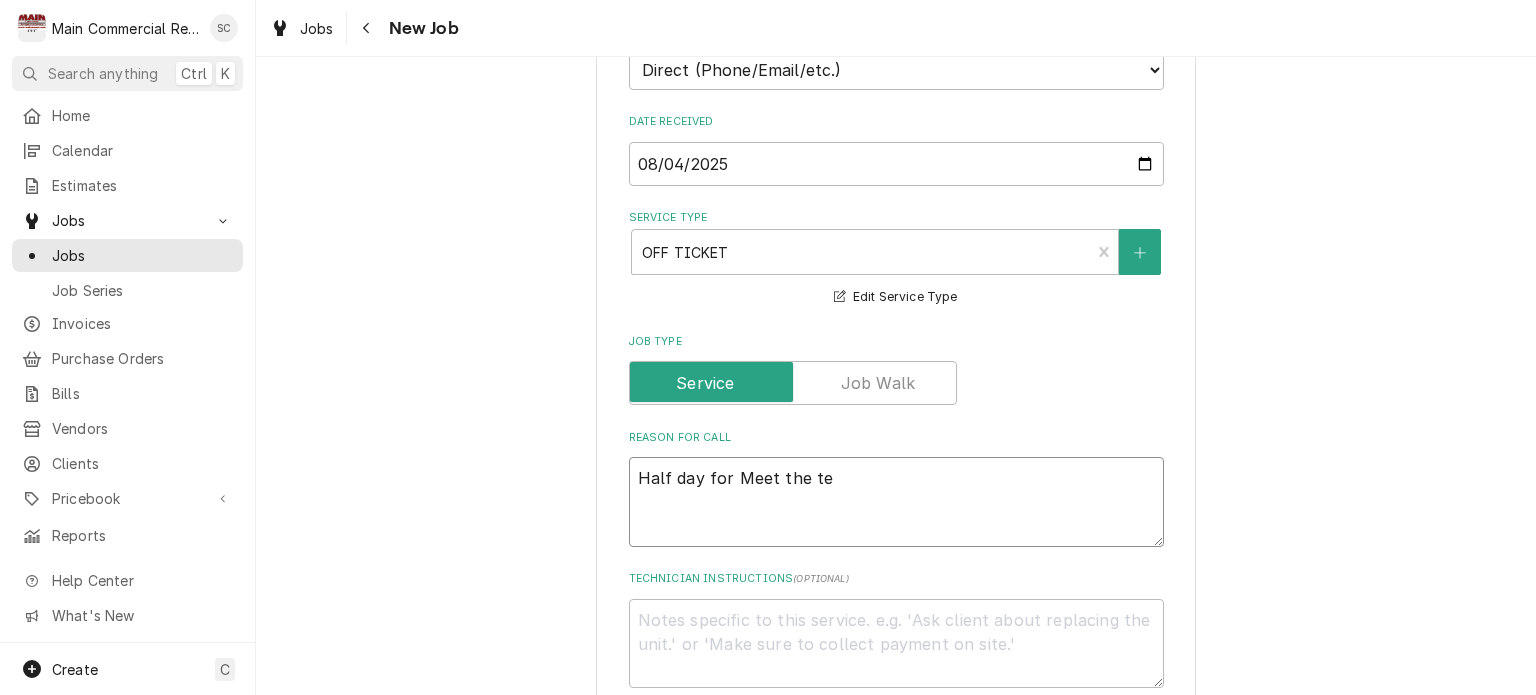 type on "x" 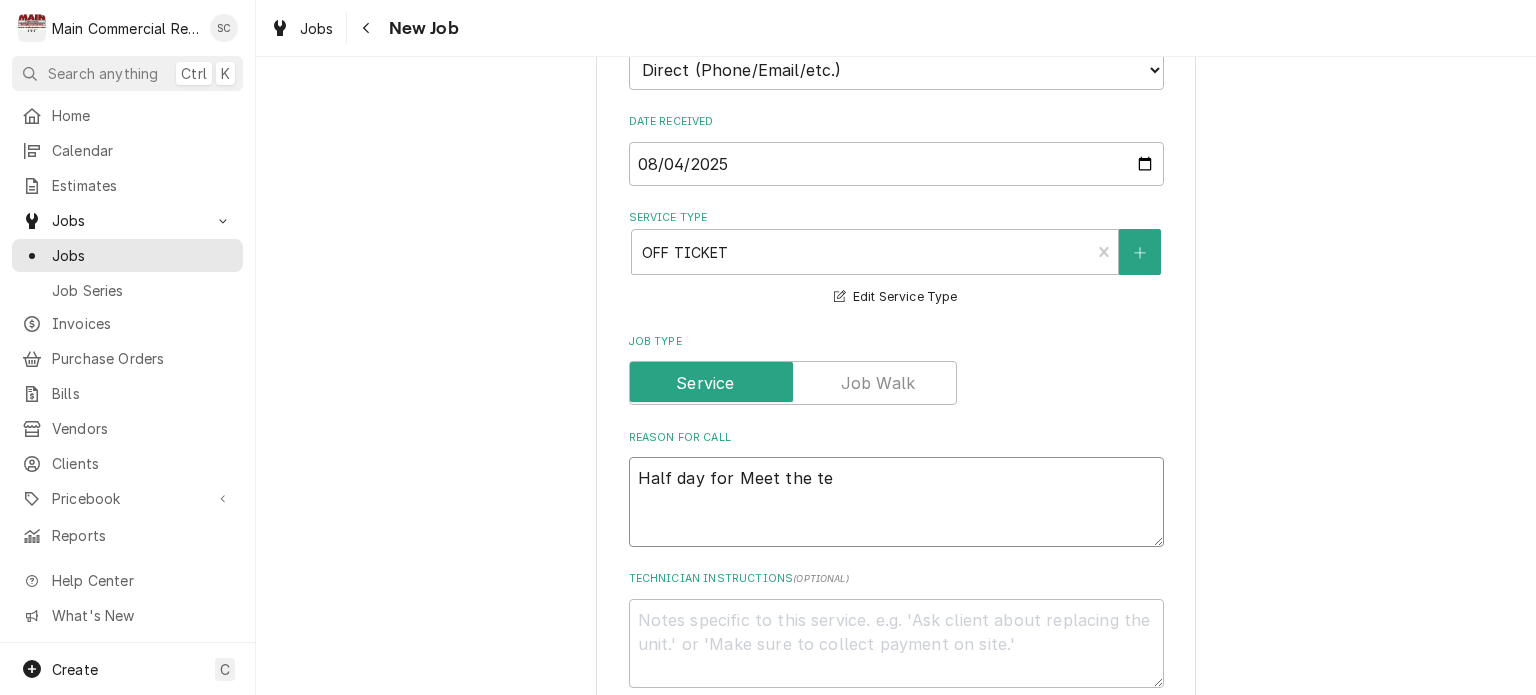 type on "Half day for Meet the tea" 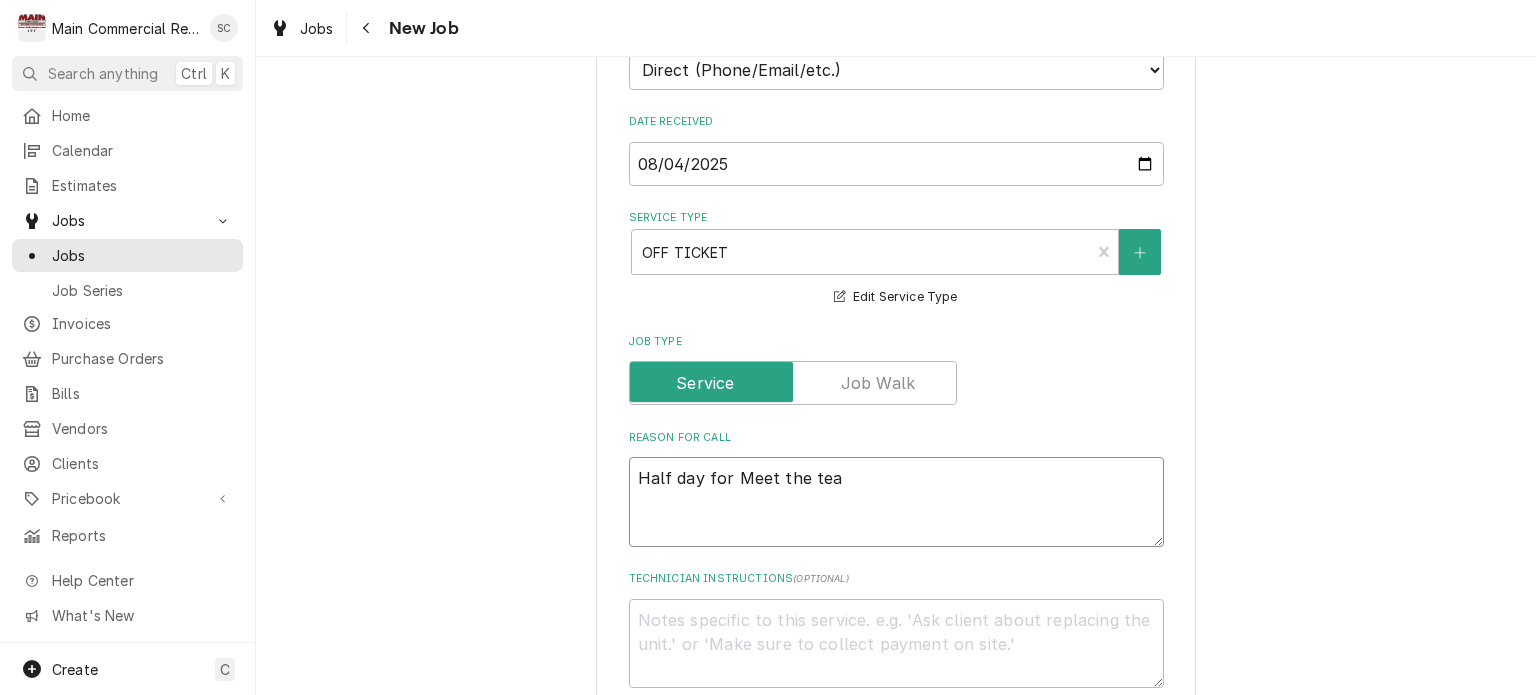 type on "x" 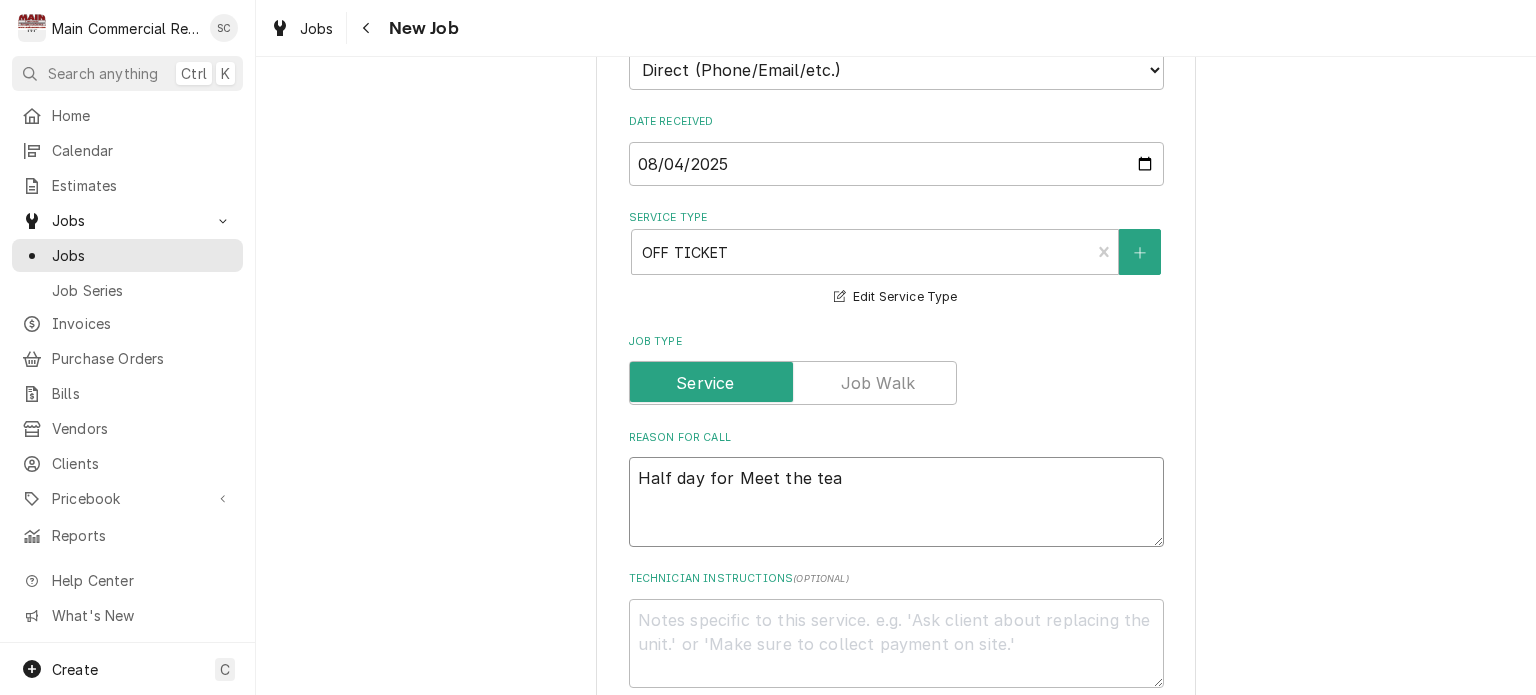 type on "Half day for Meet the teac" 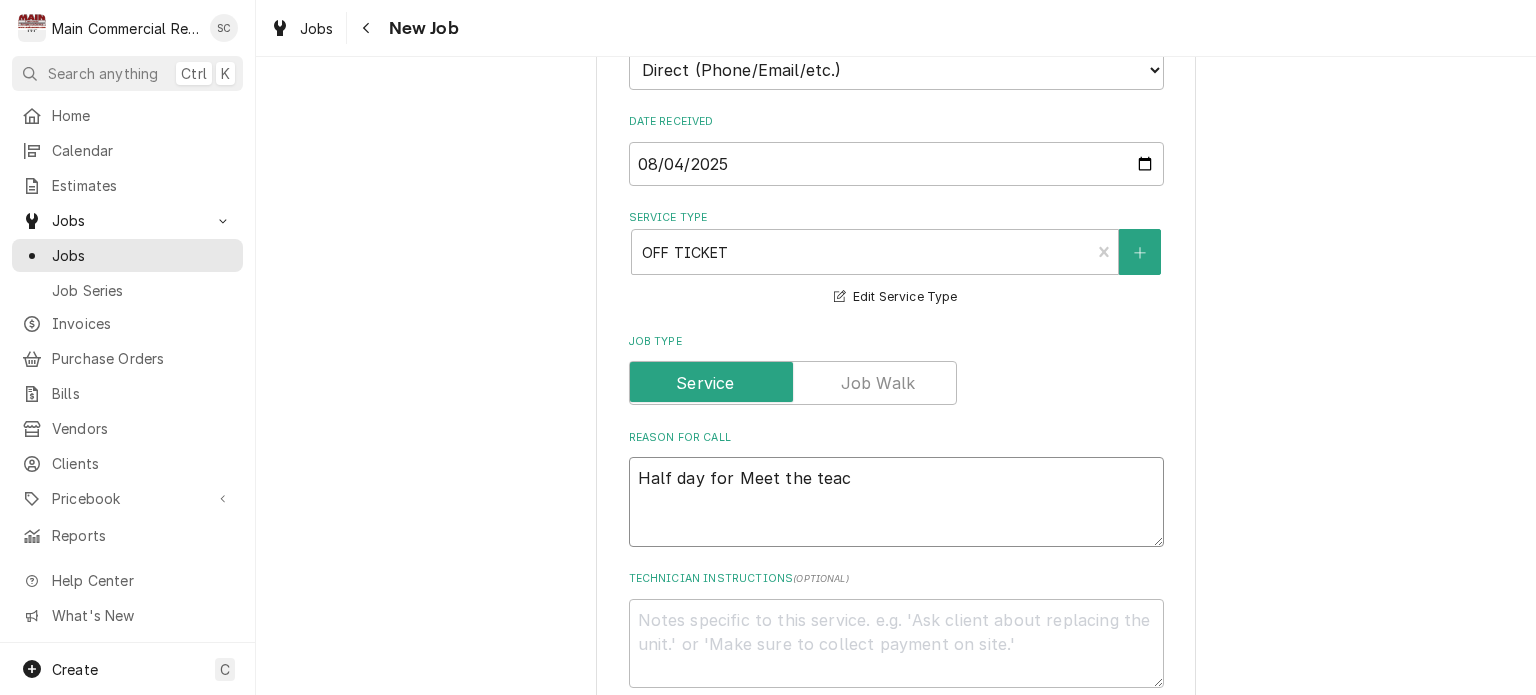 type on "x" 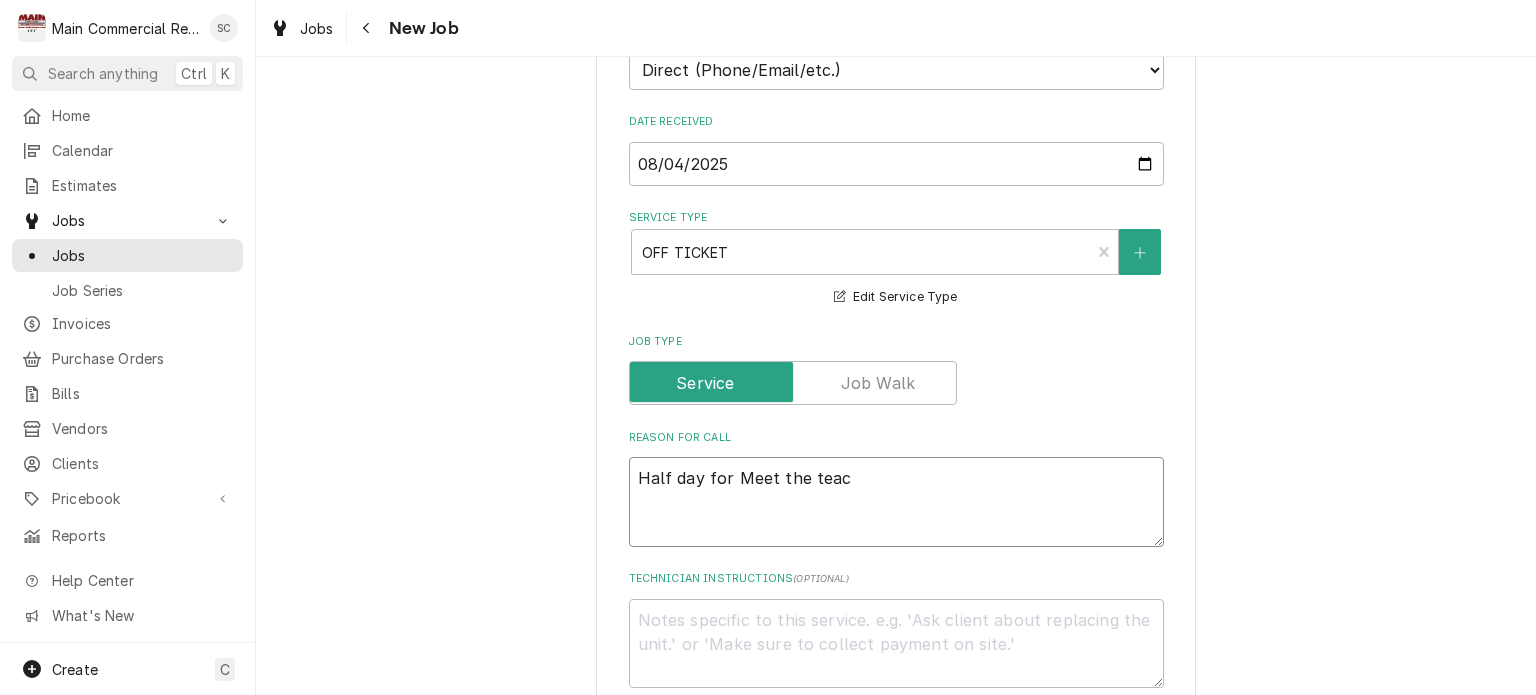 type on "Half day for Meet the teach" 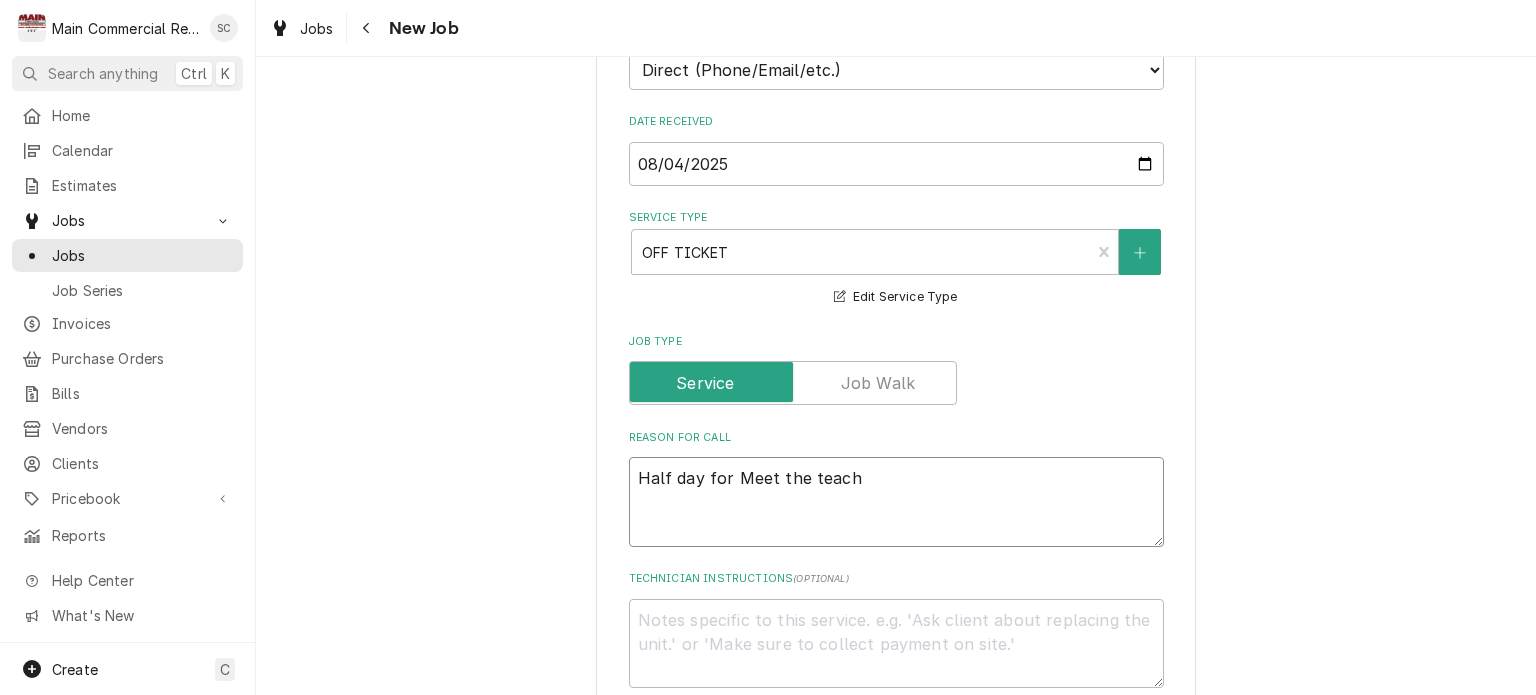 type on "x" 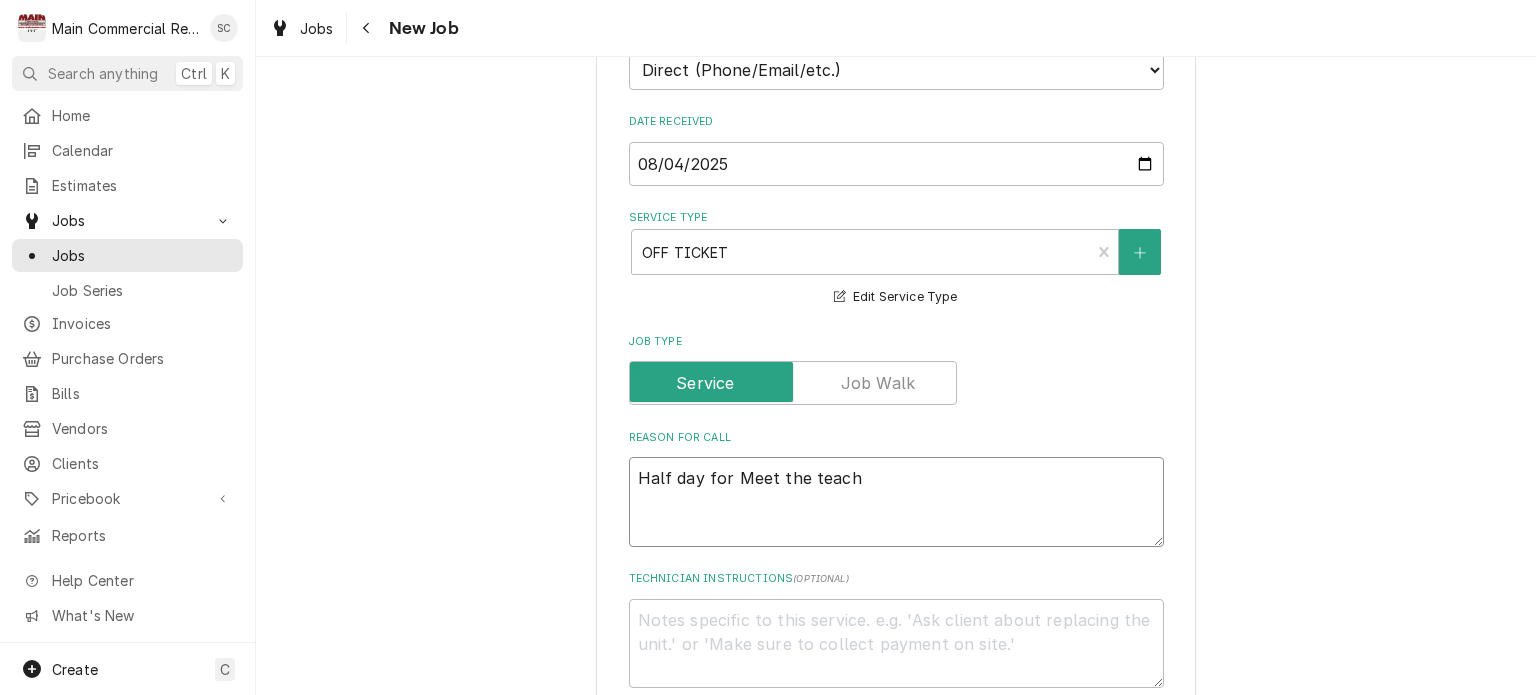type on "Half day for Meet the teach" 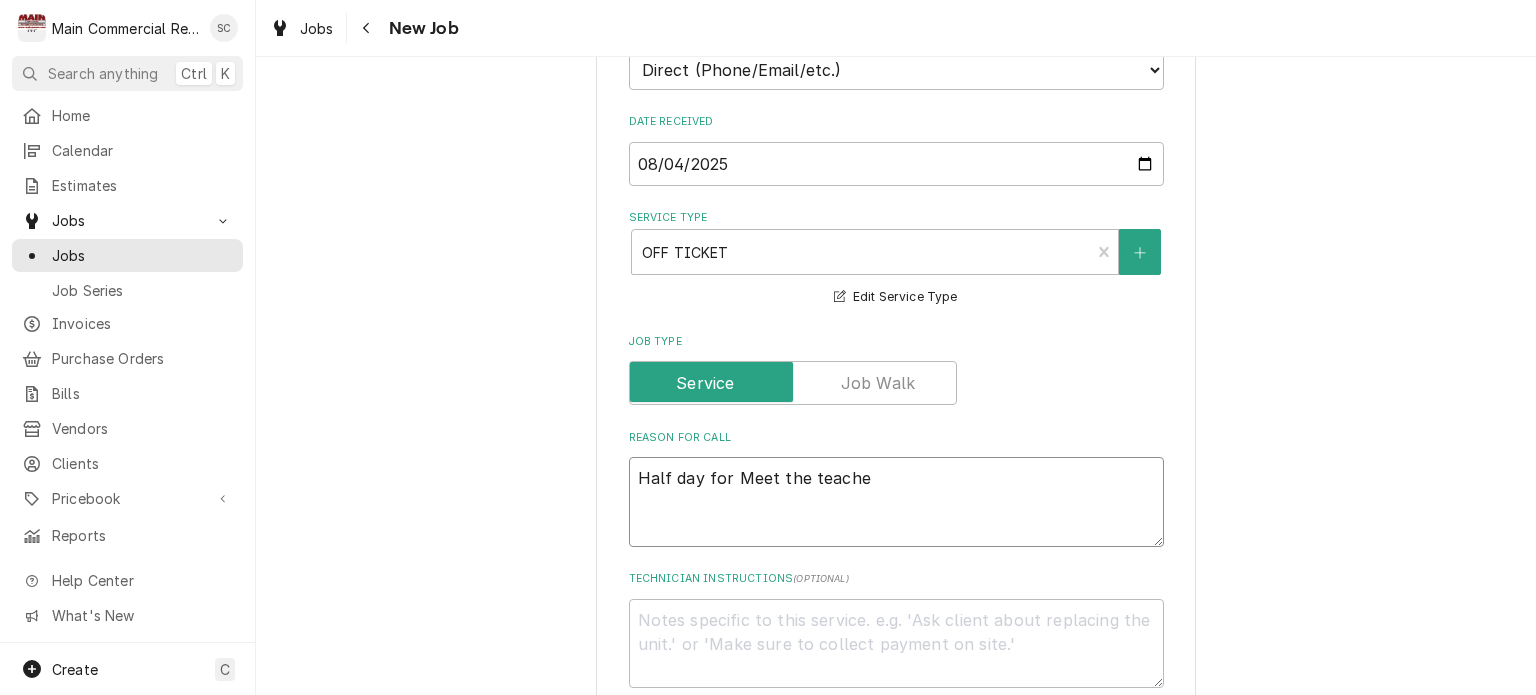 type on "x" 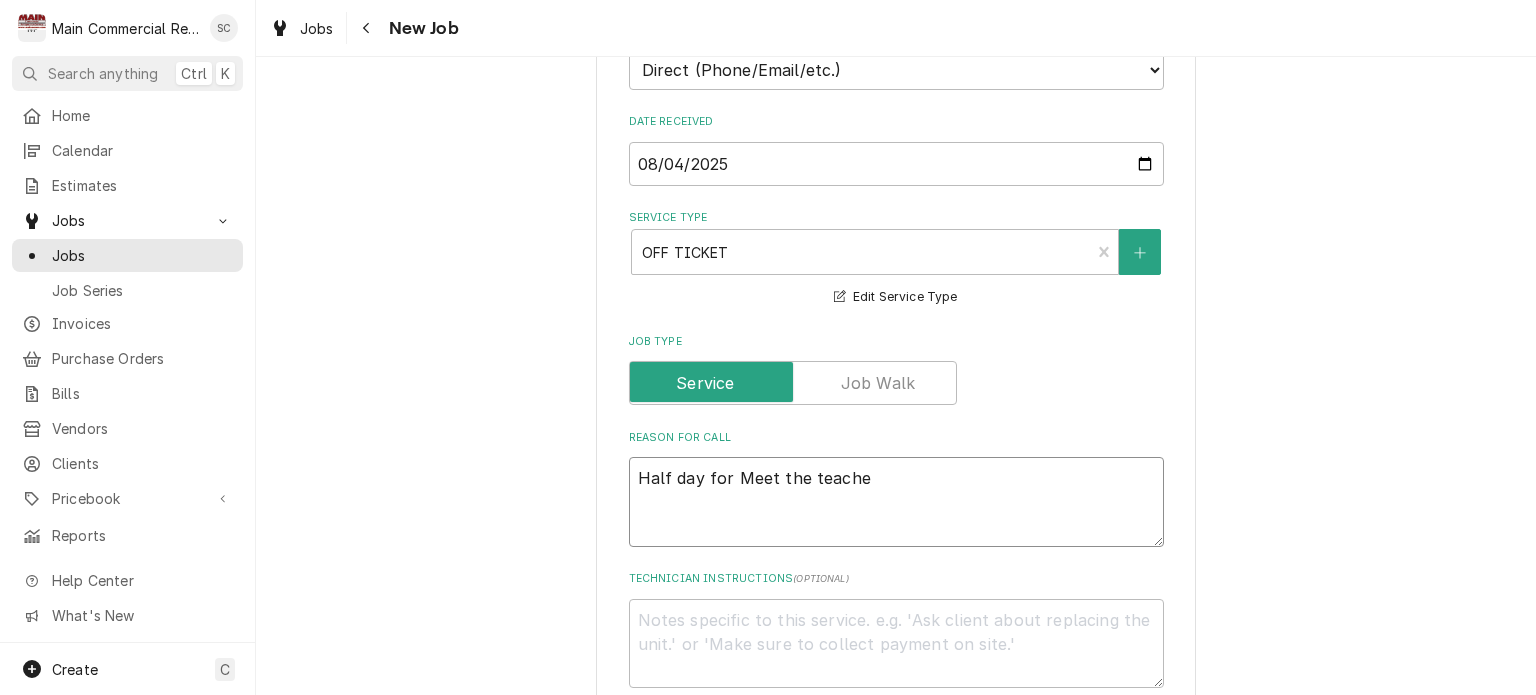 type on "Half day for Meet the teacher" 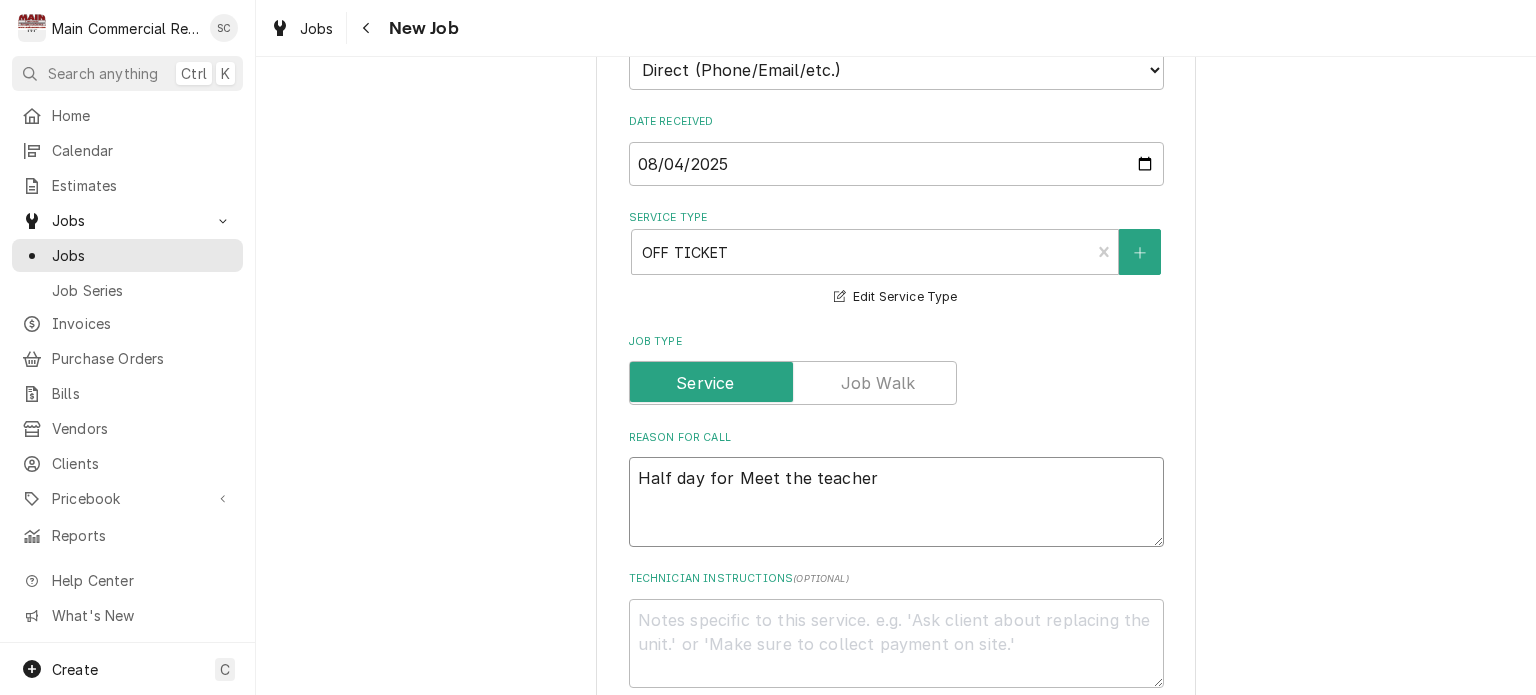 type on "x" 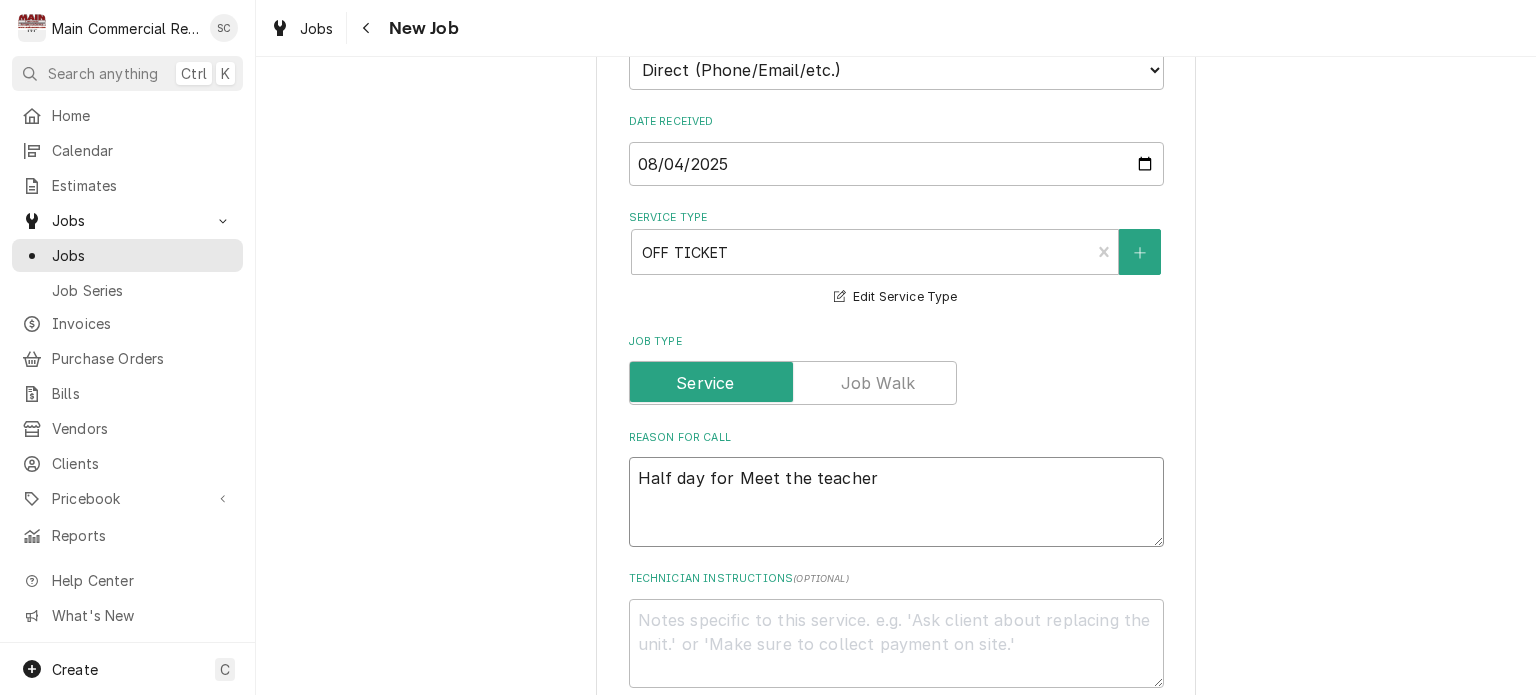 type on "Half day for Meet the teacher" 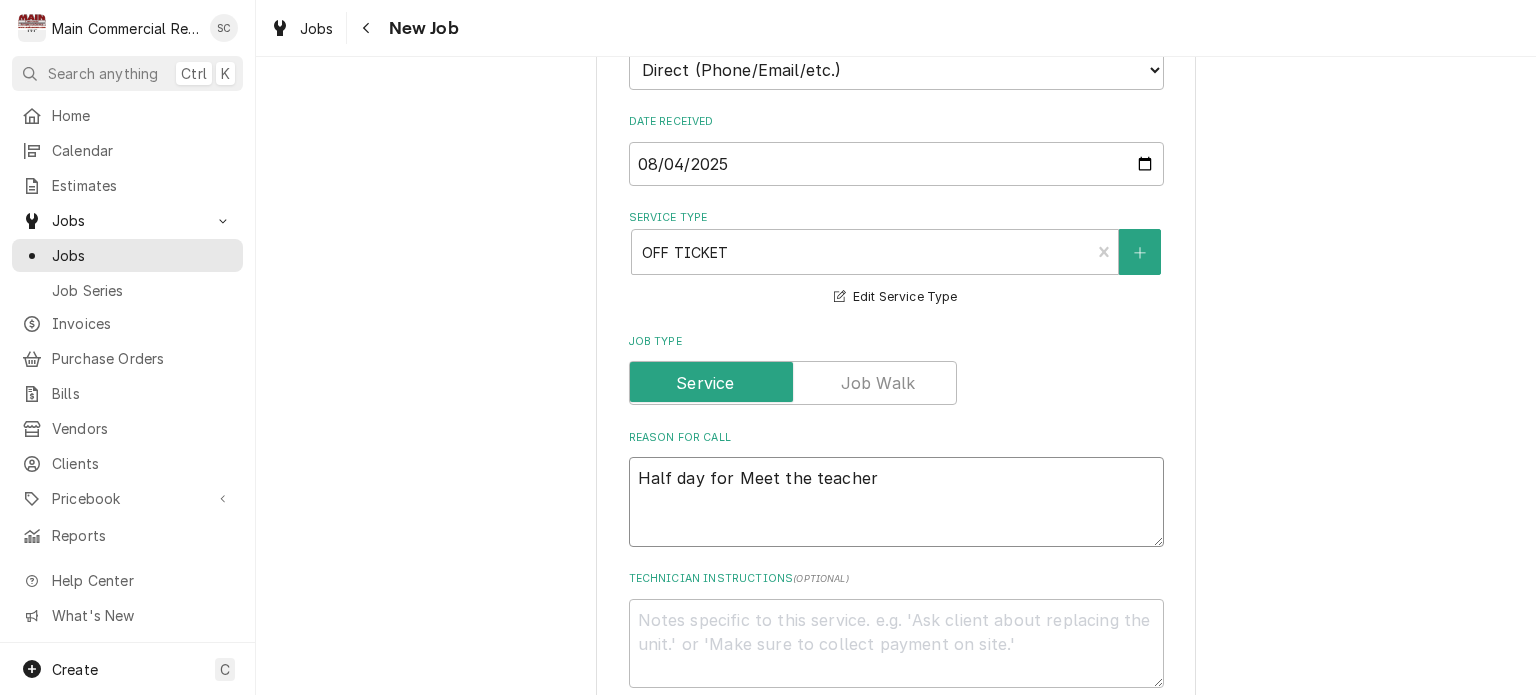 type on "Half day for Meet the teacher d" 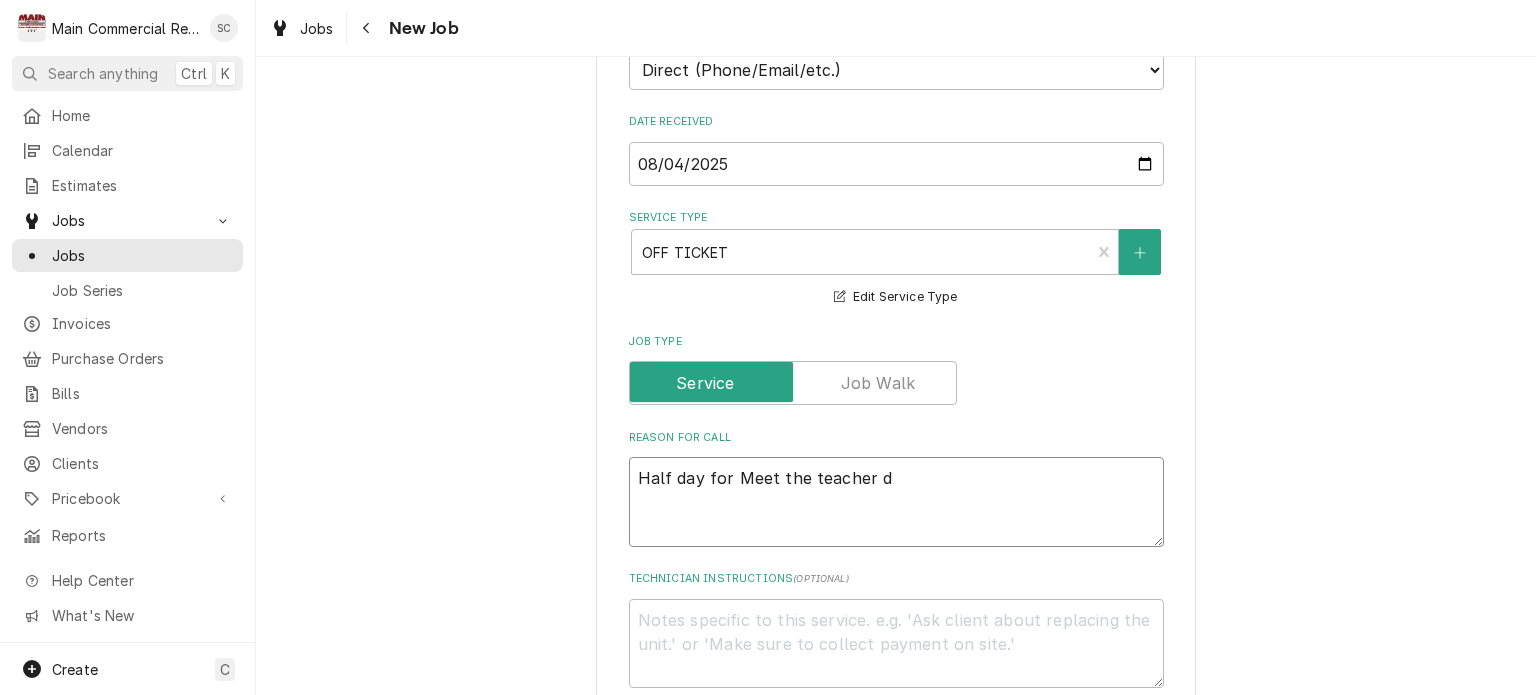 type on "x" 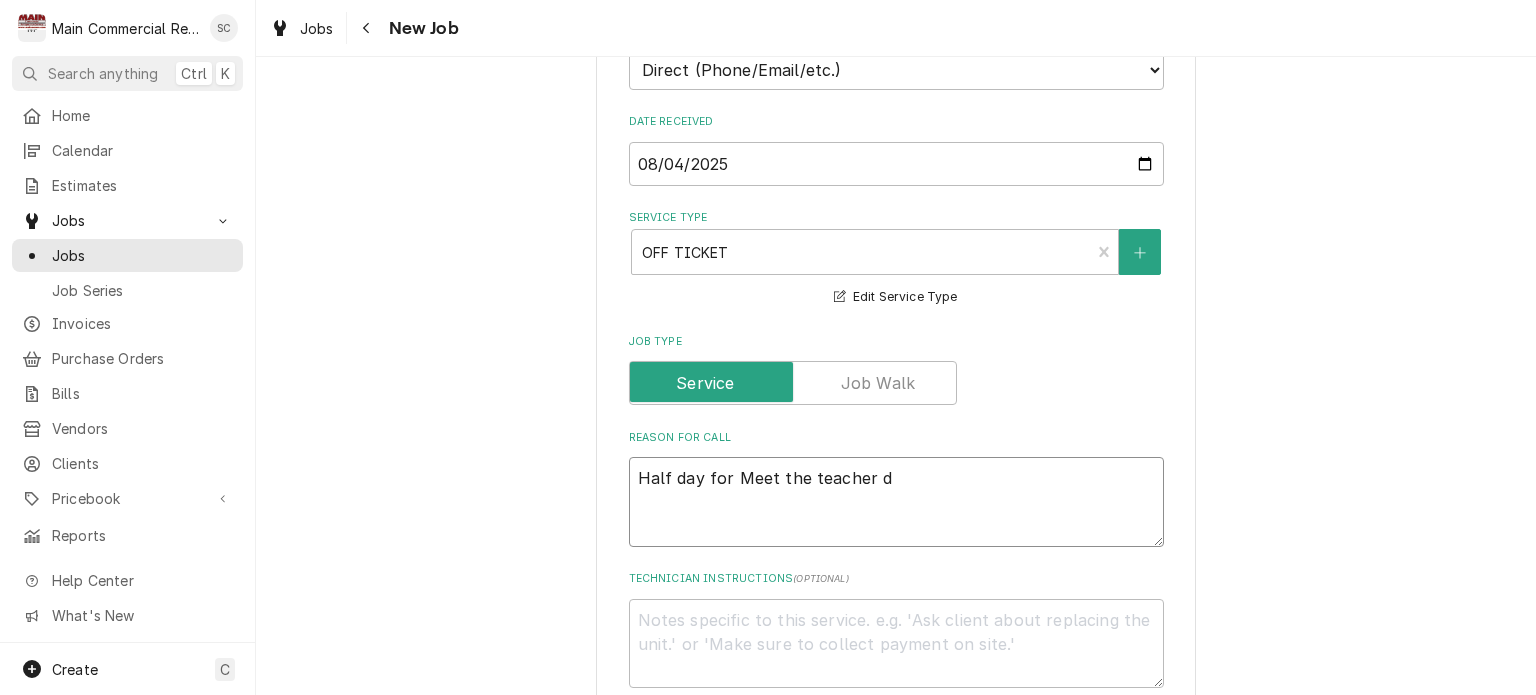 type on "Half day for Meet the teacher da" 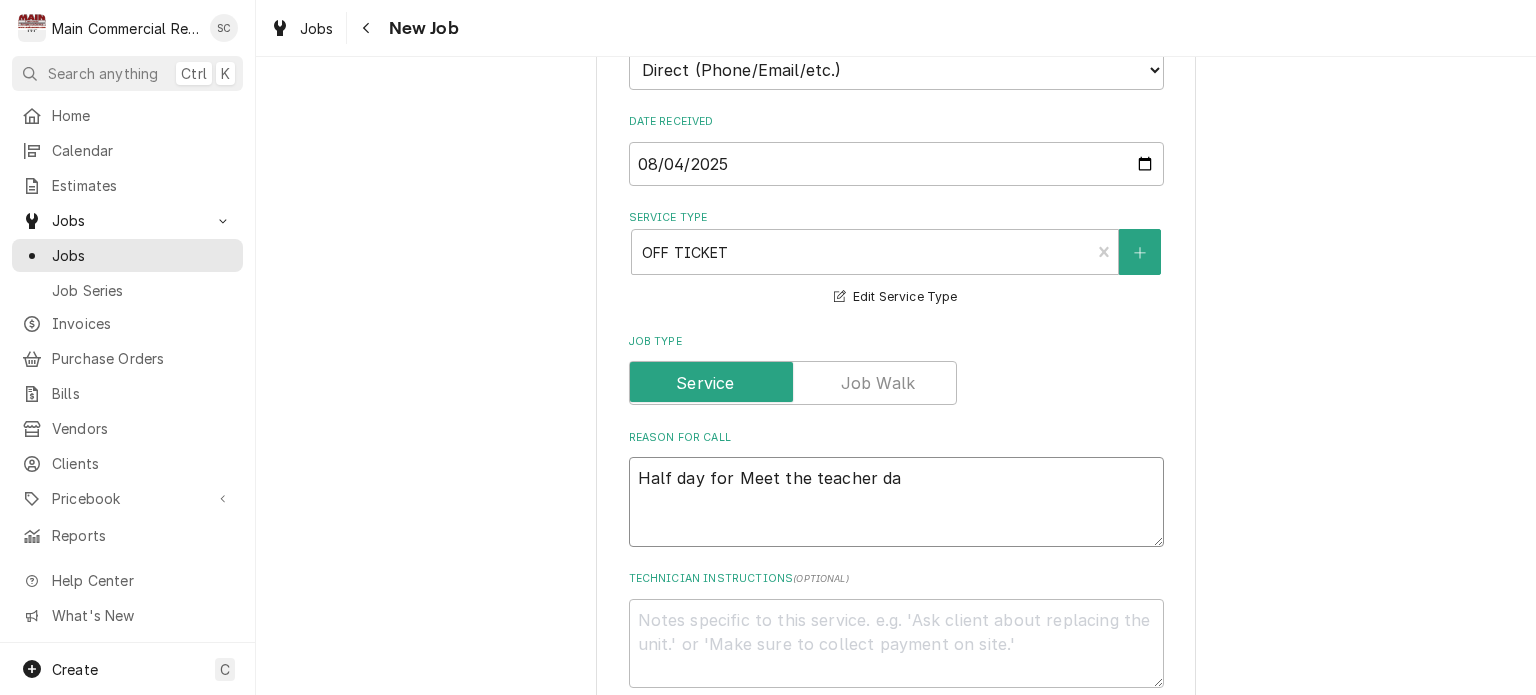 type on "x" 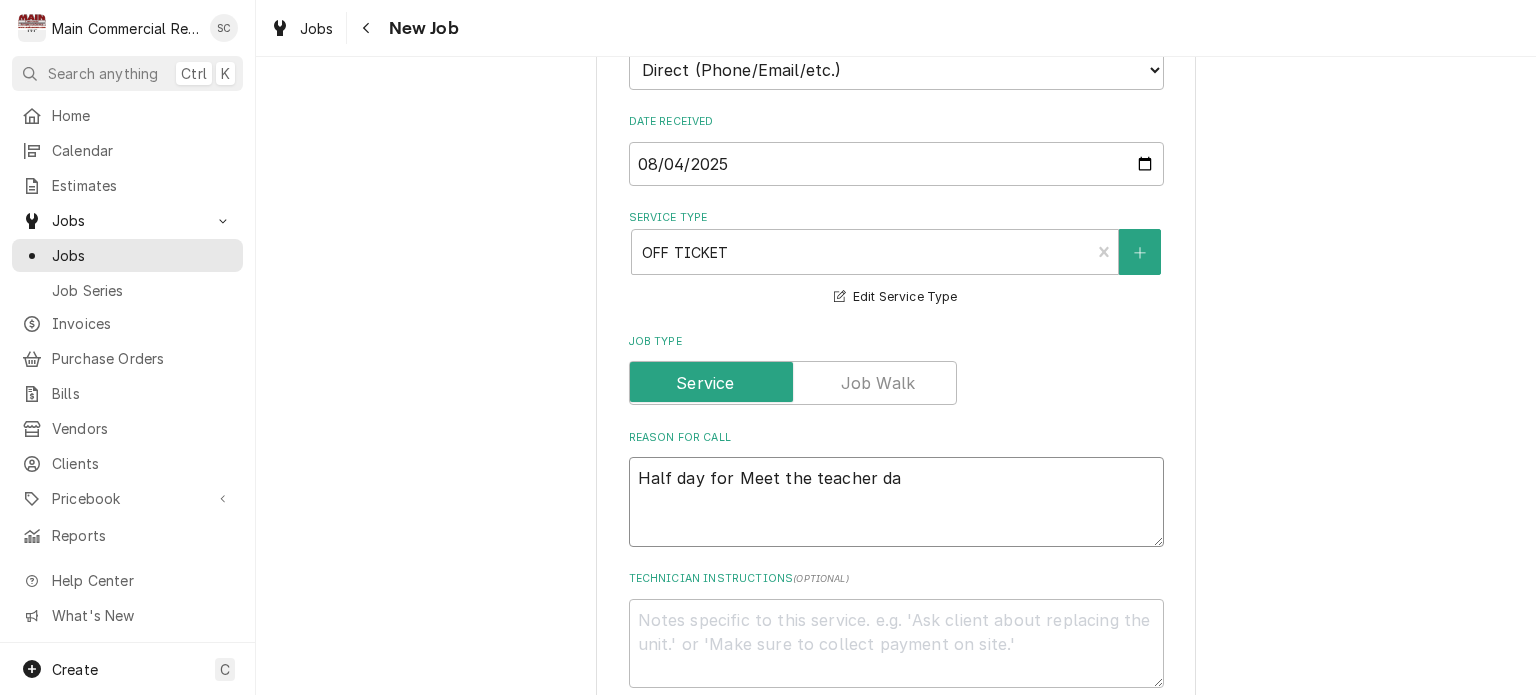type on "Half day for Meet the teacher day" 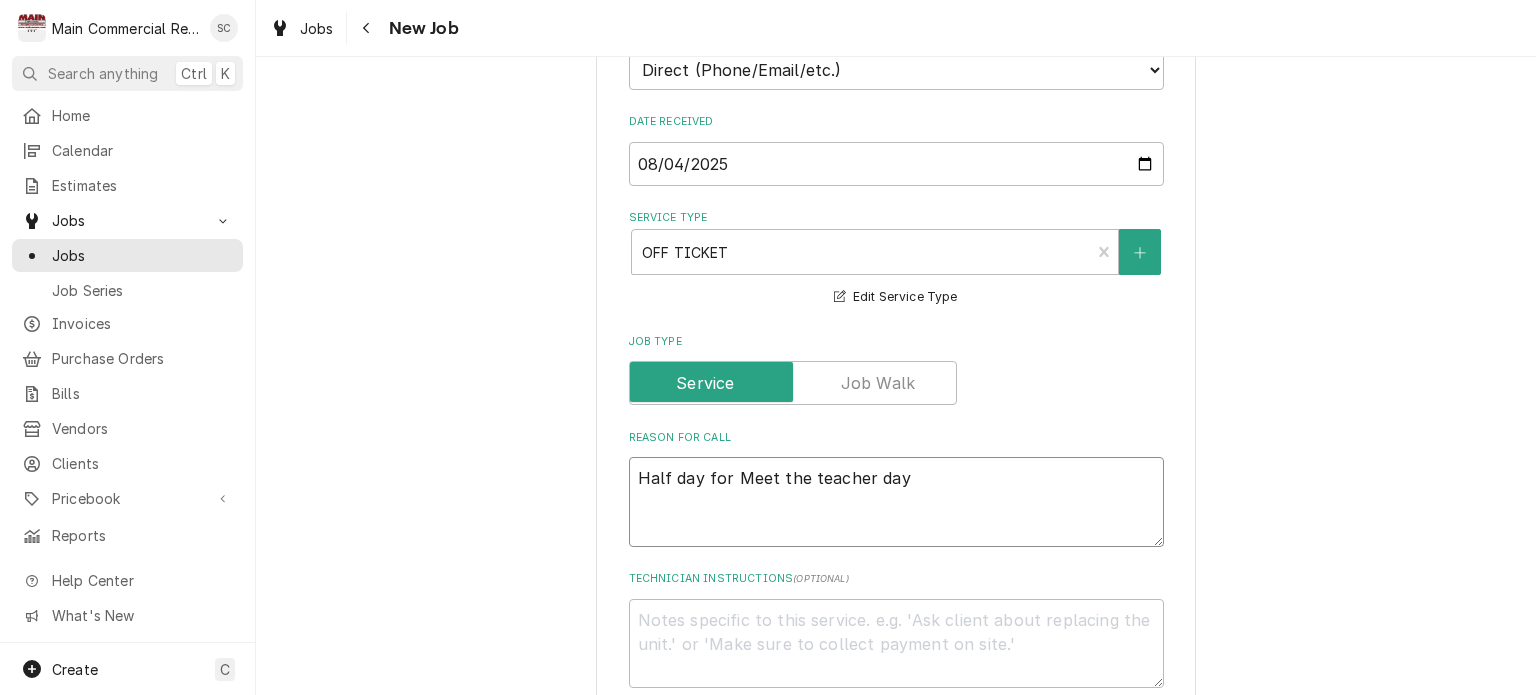type on "x" 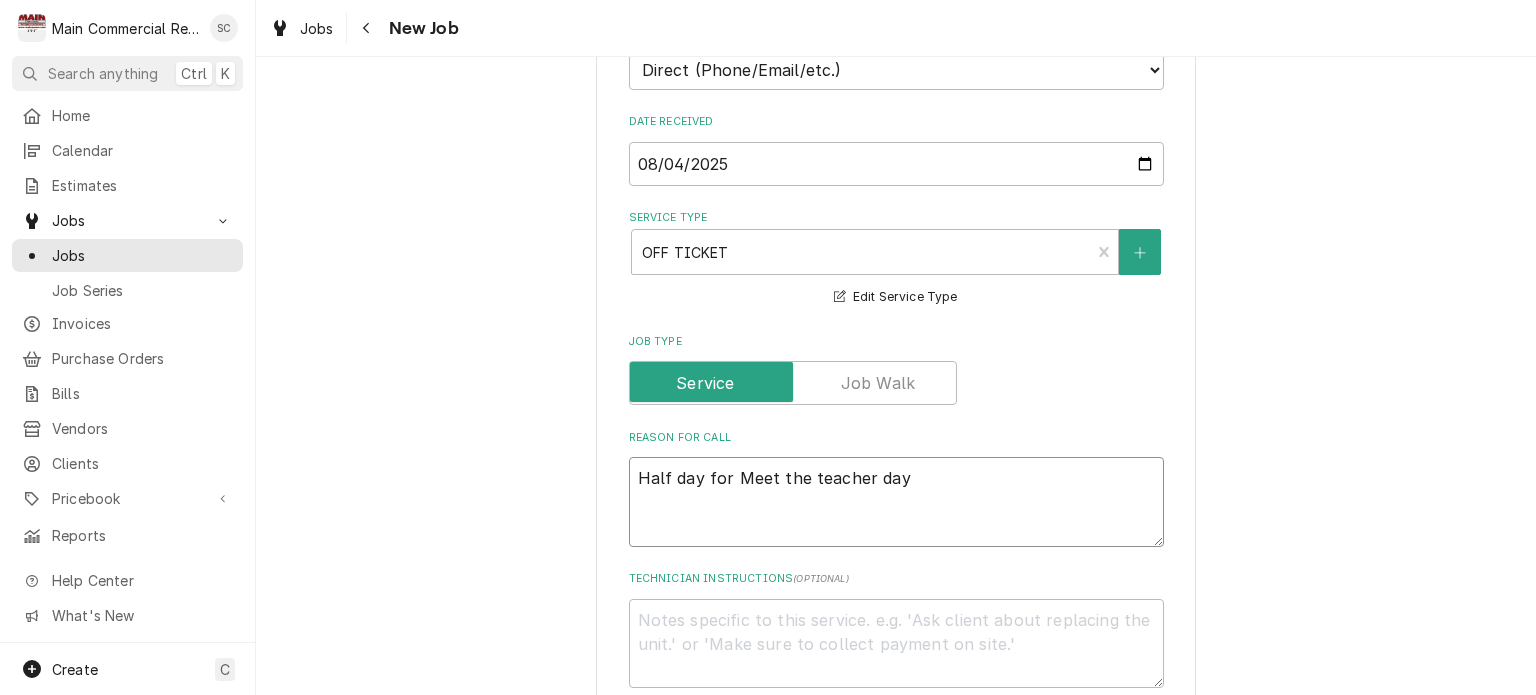 type on "Half day for Meet the teacher day." 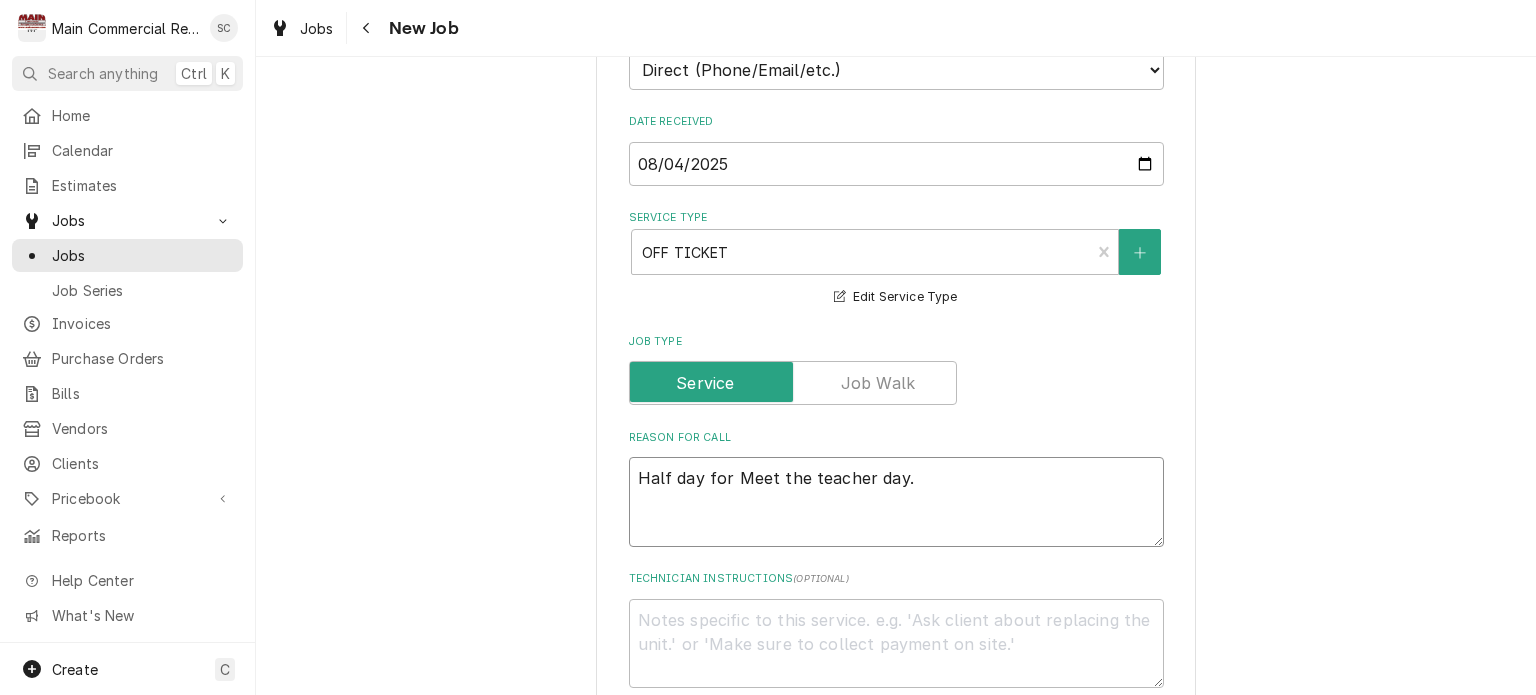 type on "x" 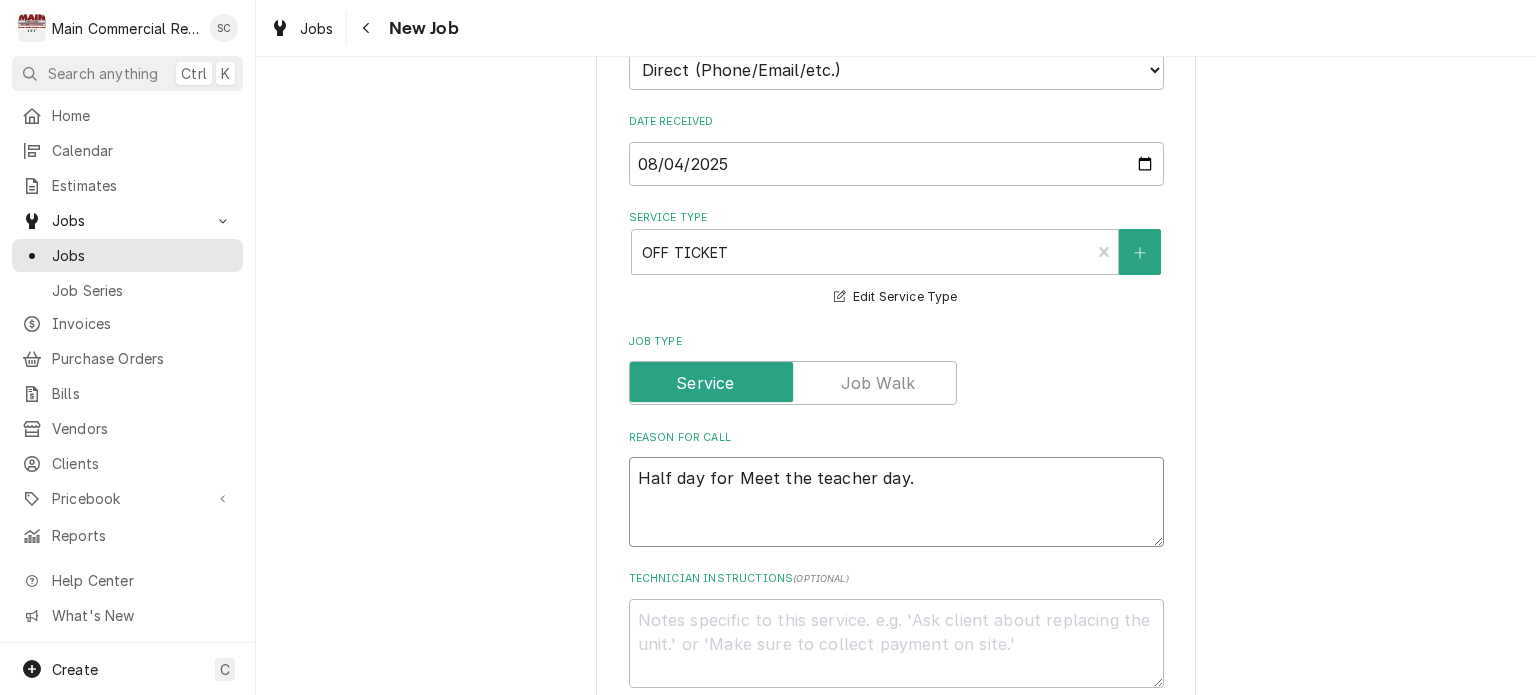 type on "Half day for Meet the teacher day." 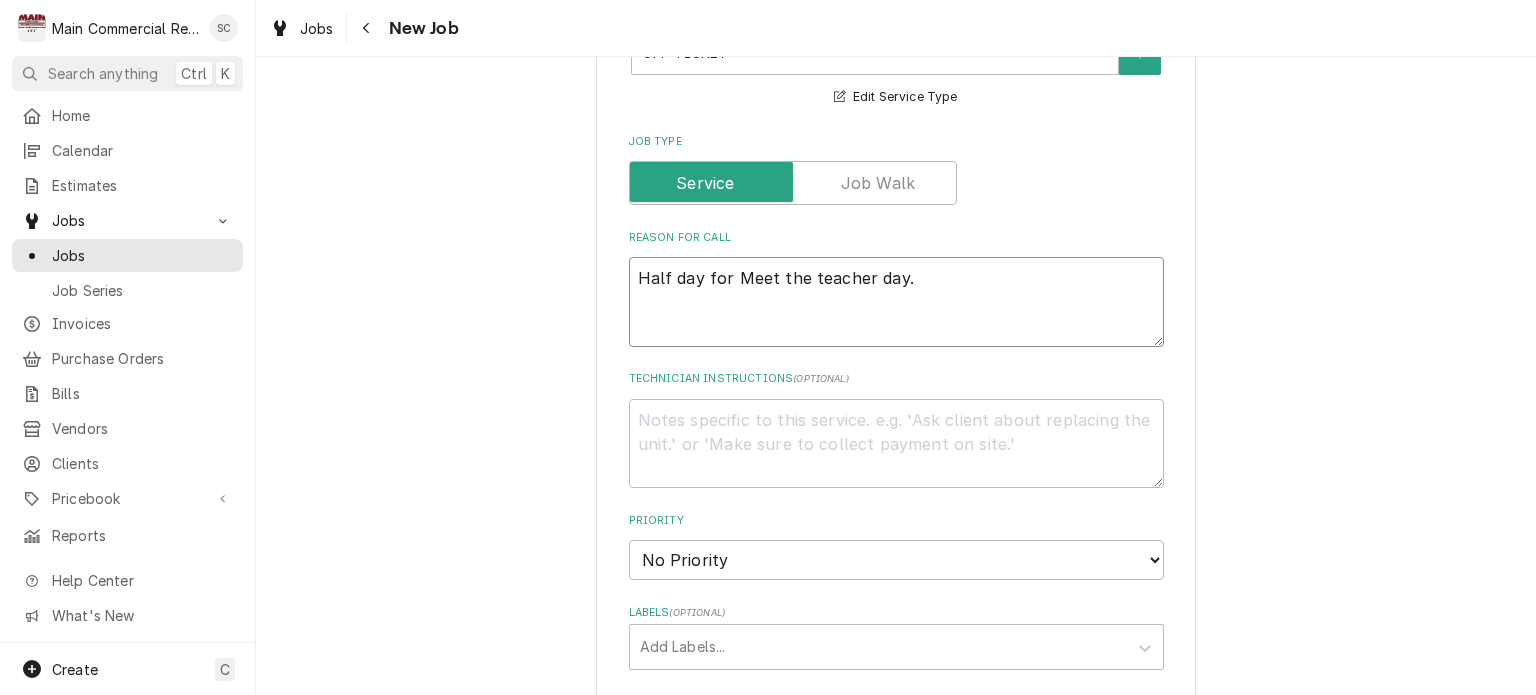 scroll, scrollTop: 800, scrollLeft: 0, axis: vertical 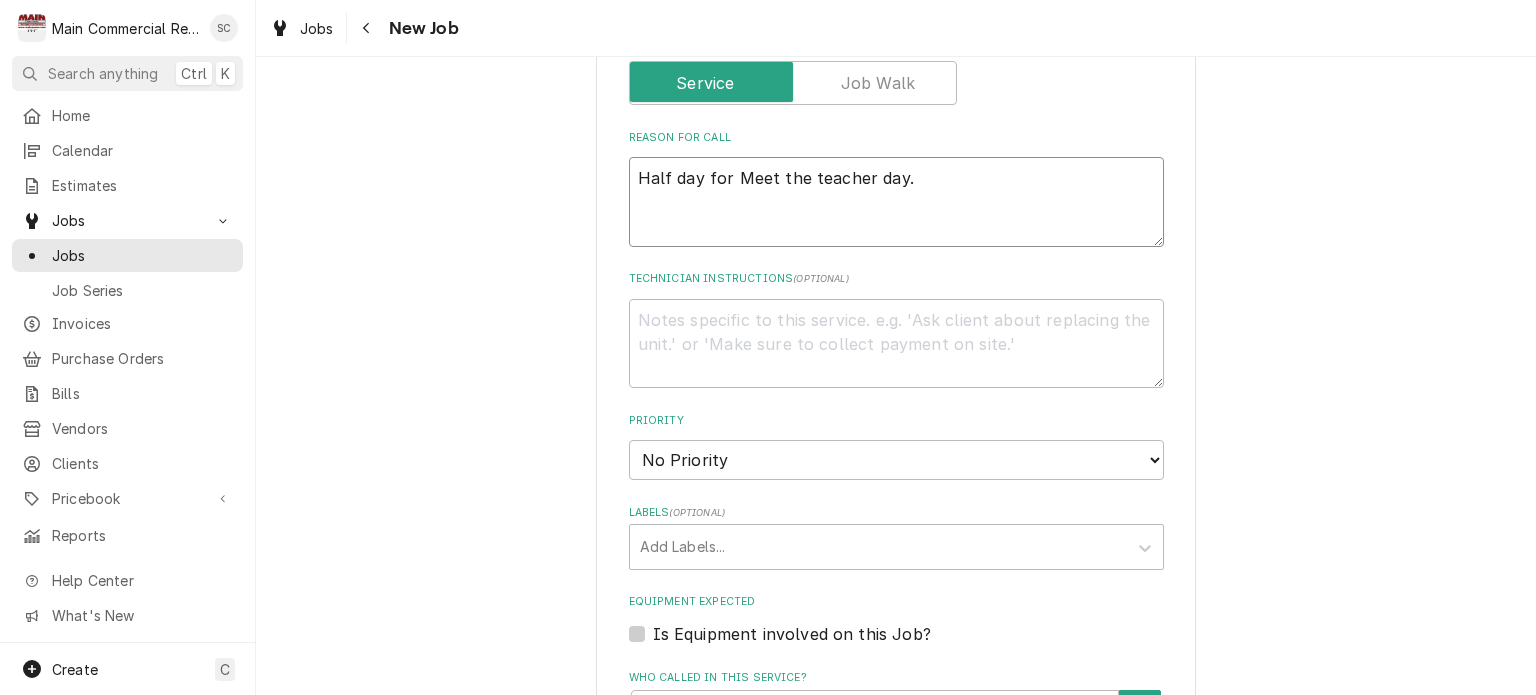 type on "Half day for Meet the teacher day." 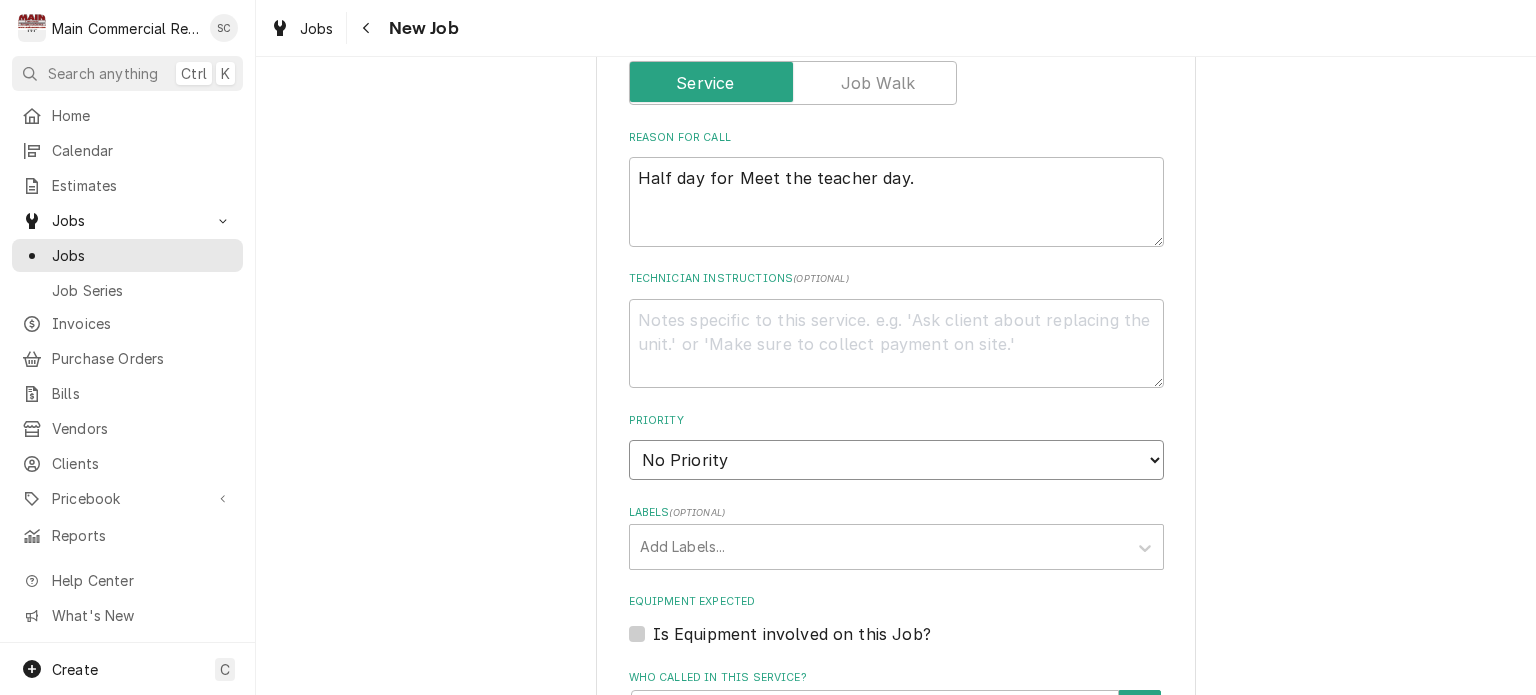 click on "No Priority Urgent High Medium Low" at bounding box center [896, 460] 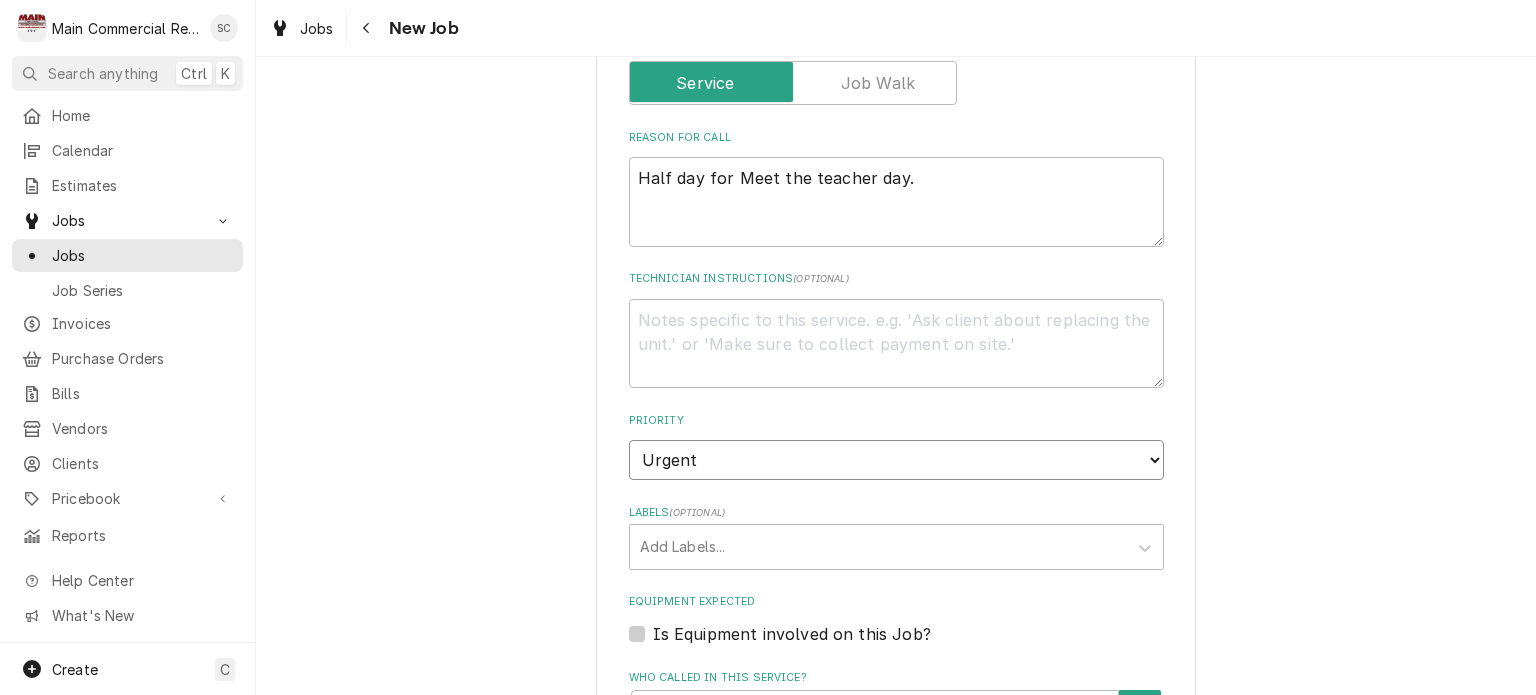 click on "No Priority Urgent High Medium Low" at bounding box center (896, 460) 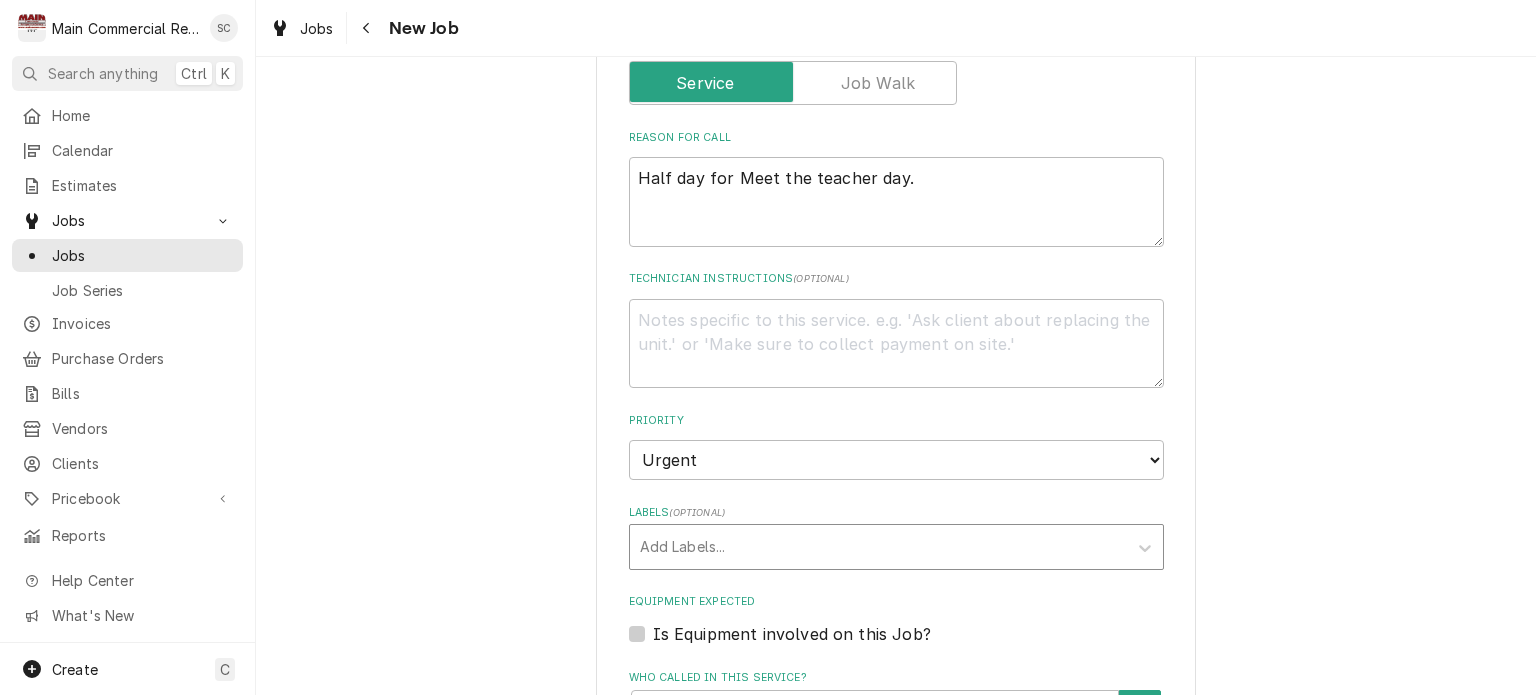 click at bounding box center [878, 547] 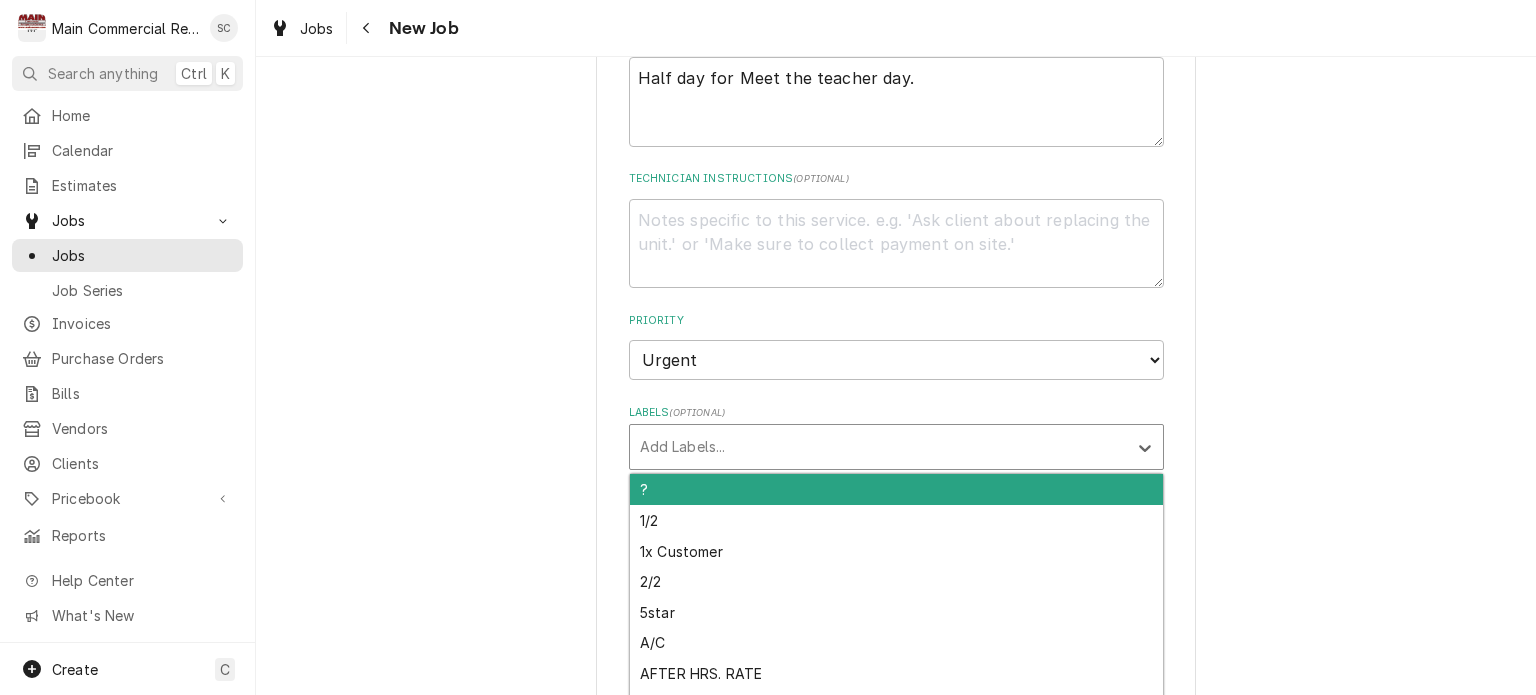 scroll, scrollTop: 1000, scrollLeft: 0, axis: vertical 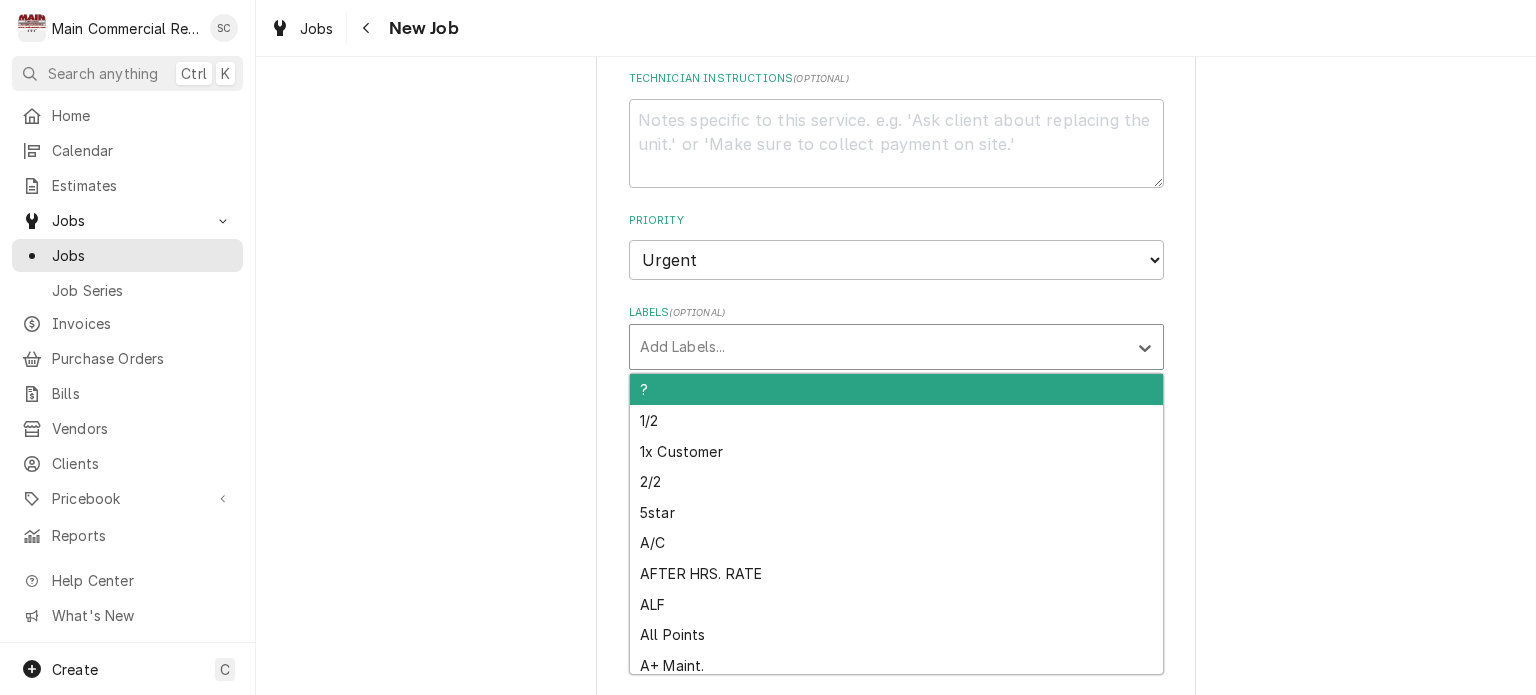 click at bounding box center [878, 347] 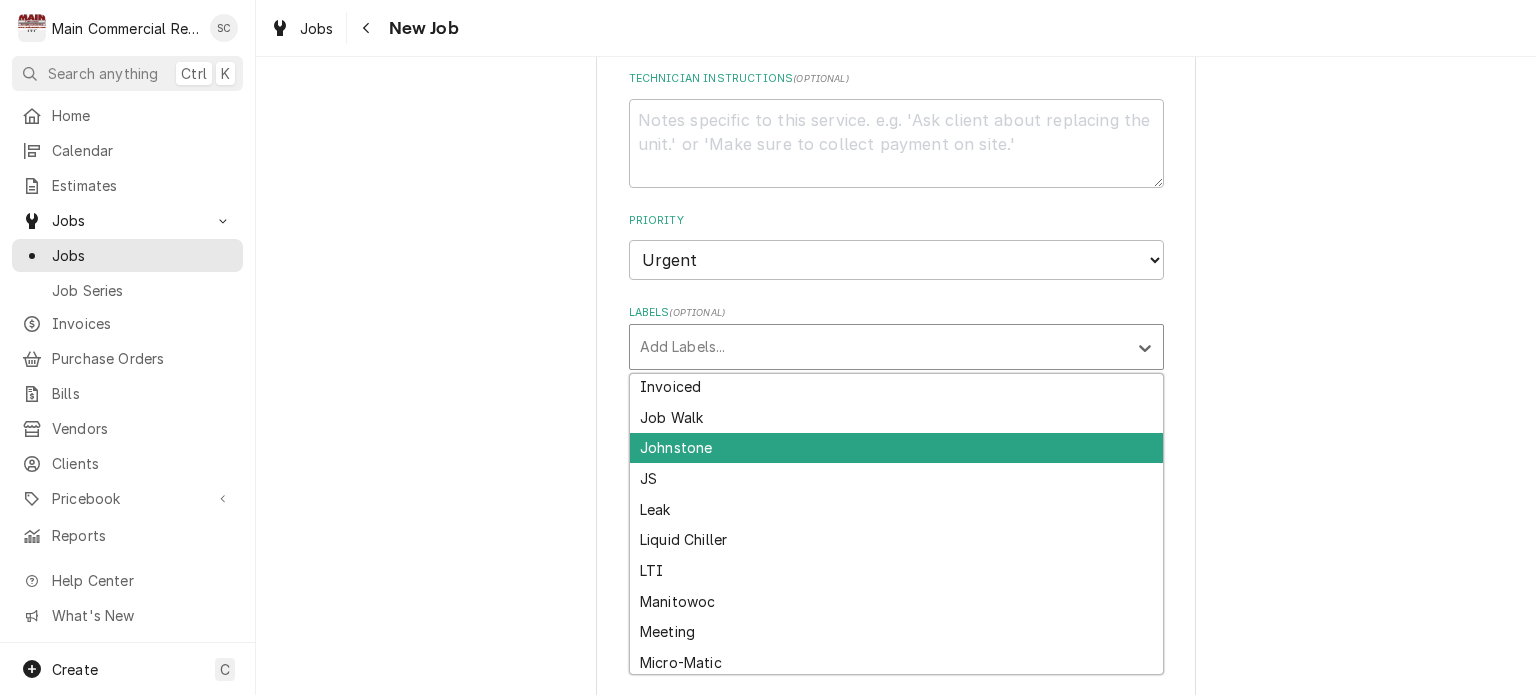 scroll, scrollTop: 2800, scrollLeft: 0, axis: vertical 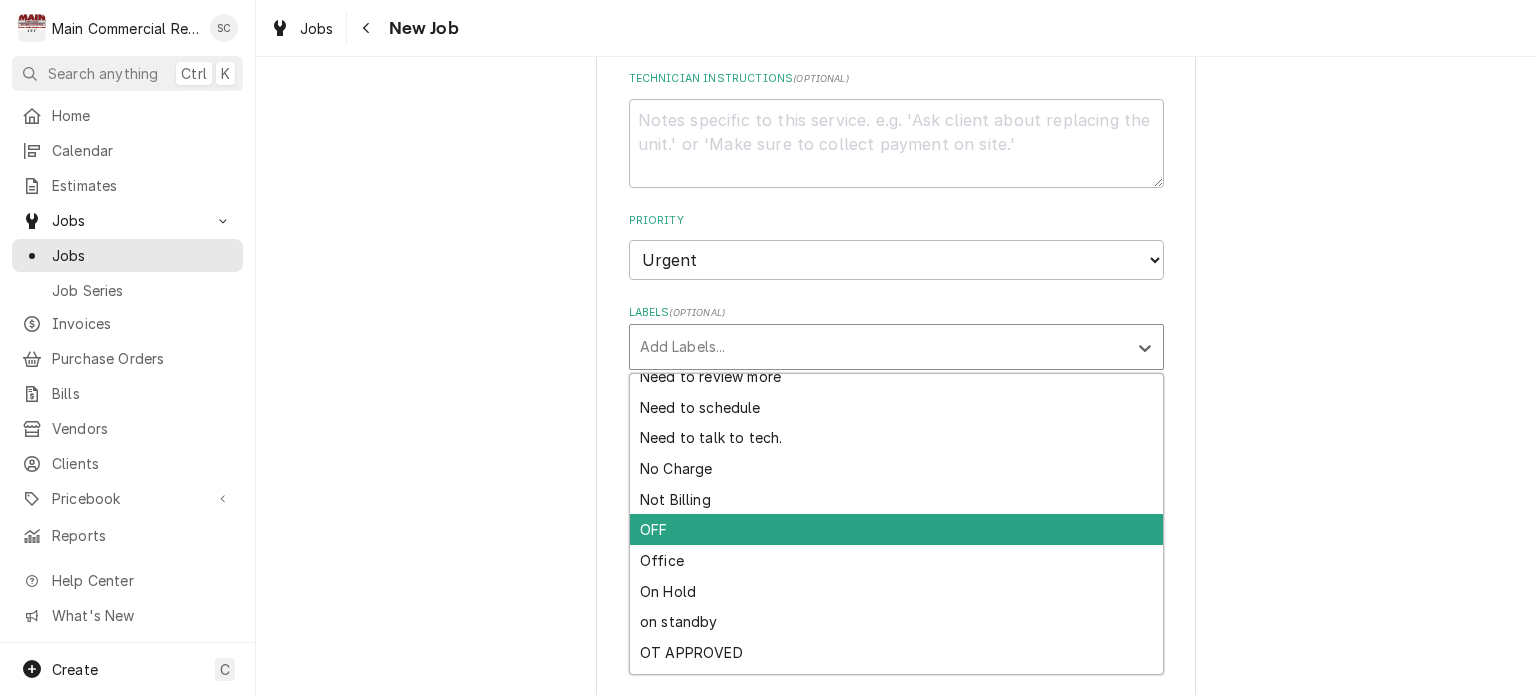 click on "OFF" at bounding box center (896, 529) 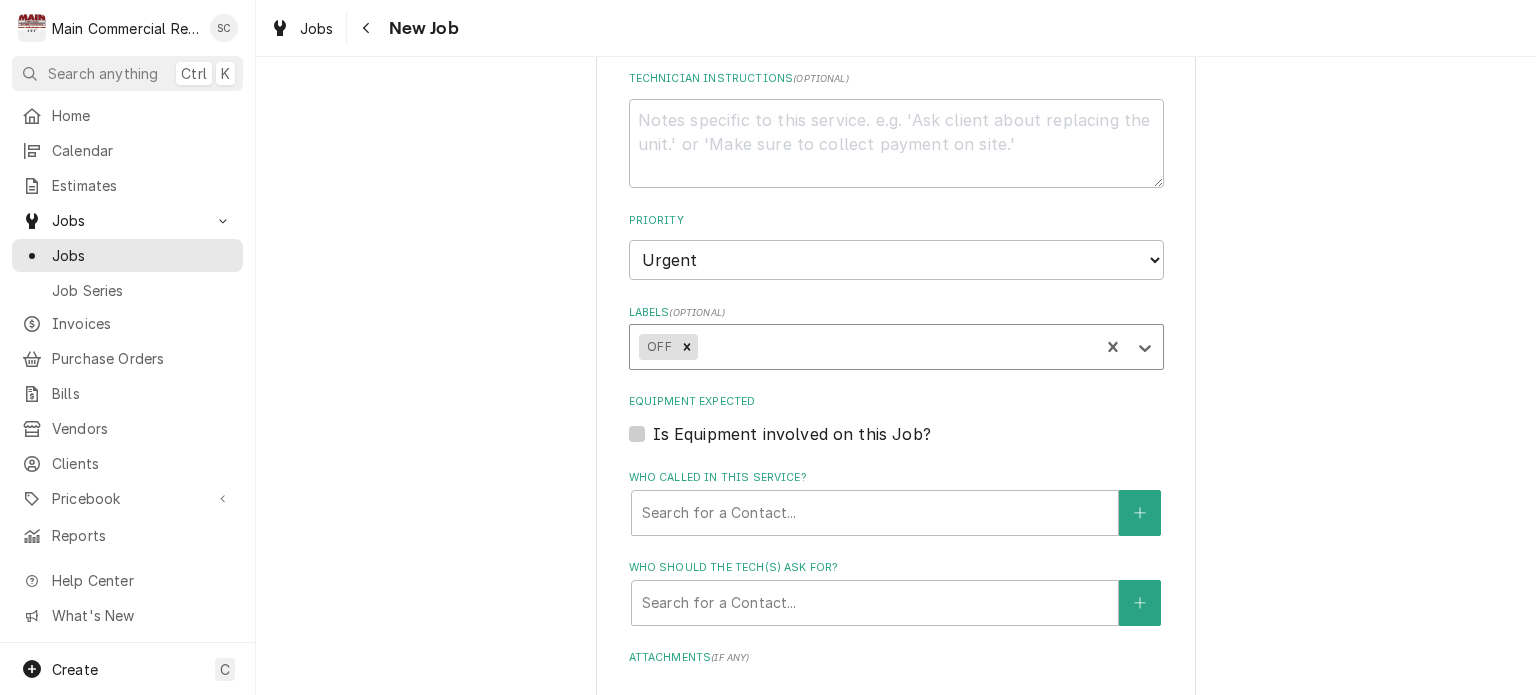 click on "Please provide the following information to create a job: Client Details Client Main Commercial Edit Client Service Location Main Commercial - Shop/Office / 16705 Scheer Blvd, Hudson, FL 34667 Edit Service Location Job Details Job Source Direct (Phone/Email/etc.) Service Channel Corrigo Ecotrak Other Date Received 2025-08-04 Service Type OFF TICKET OFF Edit Service Type Job Type Reason For Call Half day for Meet the teacher day.  Technician Instructions  ( optional ) Priority No Priority Urgent High Medium Low Labels  ( optional ) option OFF, selected. OFF Equipment Expected Is Equipment involved on this Job? Who called in this service? Search for a Contact... Who should the tech(s) ask for? Search for a Contact... Attachments  ( if any ) Add Attachment Estimated Arrival Time AM / PM 6:00 AM 6:15 AM 6:30 AM 6:45 AM 7:00 AM 7:15 AM 7:30 AM 7:45 AM 8:00 AM 8:15 AM 8:30 AM 8:45 AM 9:00 AM 9:15 AM 9:30 AM 9:45 AM 10:00 AM 10:15 AM 10:30 AM 10:45 AM 11:00 AM 11:15 AM 11:30 AM 11:45 AM 12:00 PM 12:15 PM 12:30 PM 1" at bounding box center (896, 124) 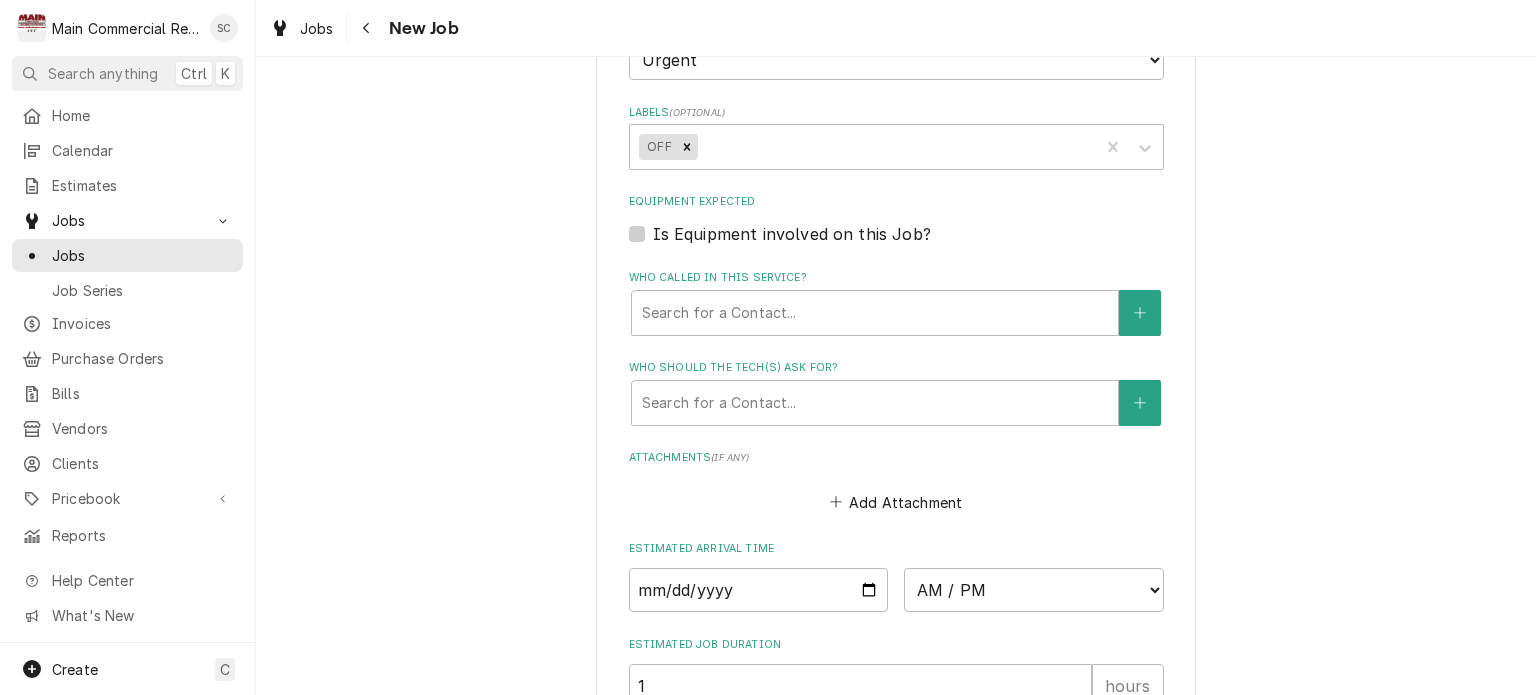 scroll, scrollTop: 1300, scrollLeft: 0, axis: vertical 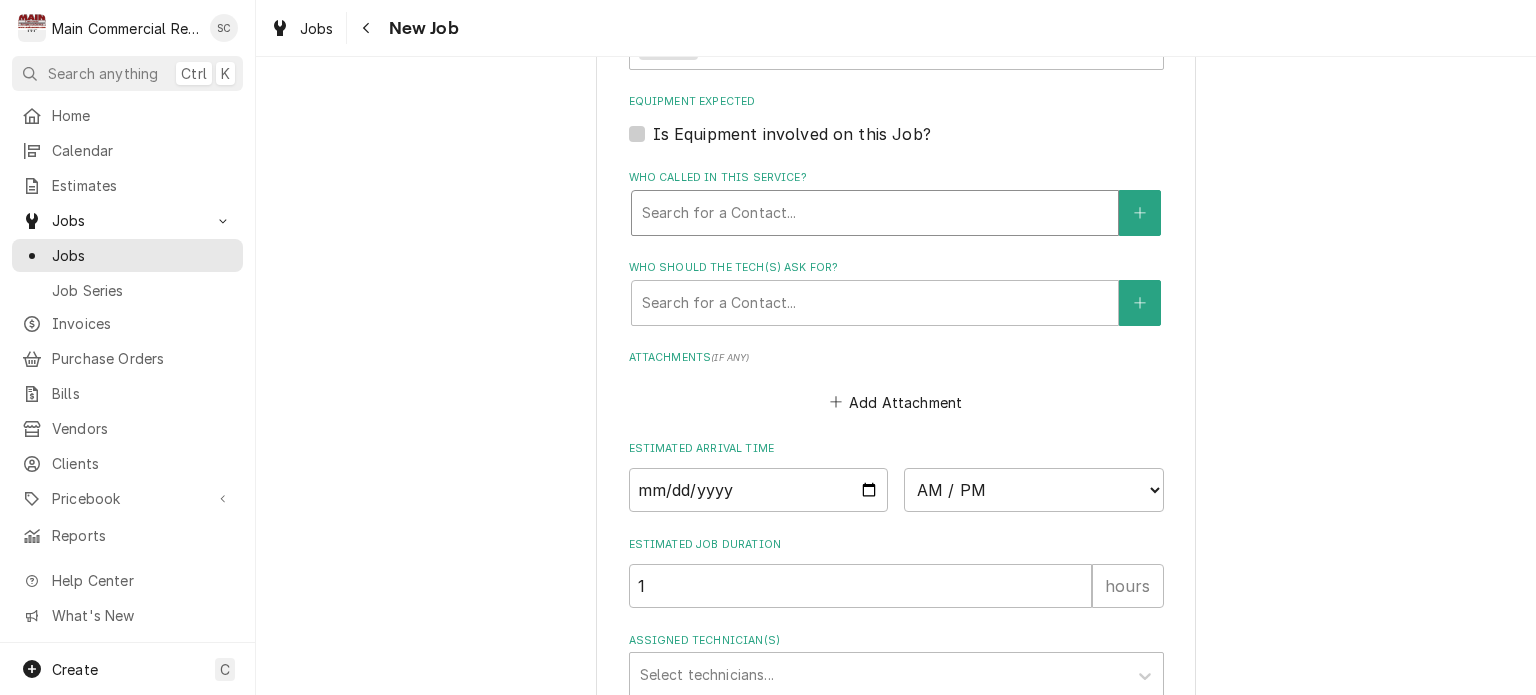 click at bounding box center (875, 213) 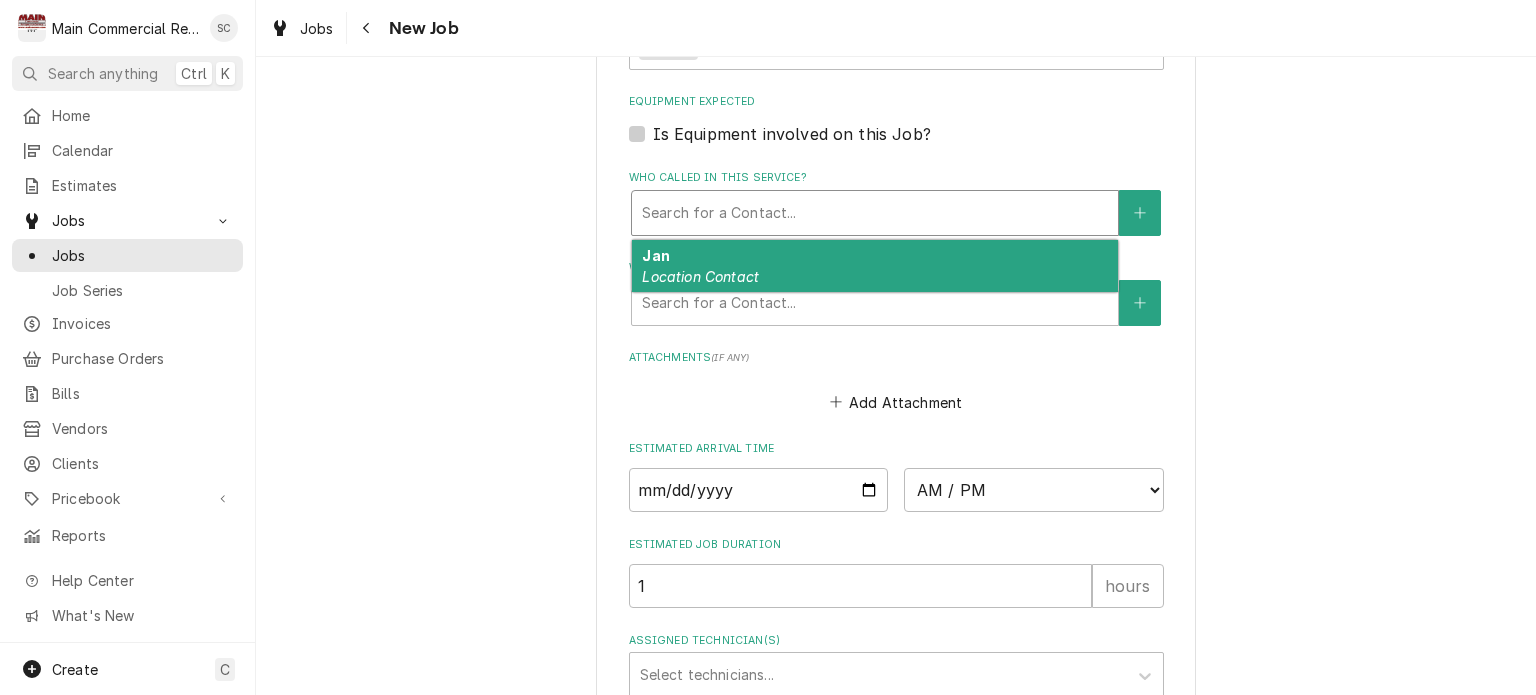 drag, startPoint x: 1244, startPoint y: 286, endPoint x: 1253, endPoint y: 297, distance: 14.21267 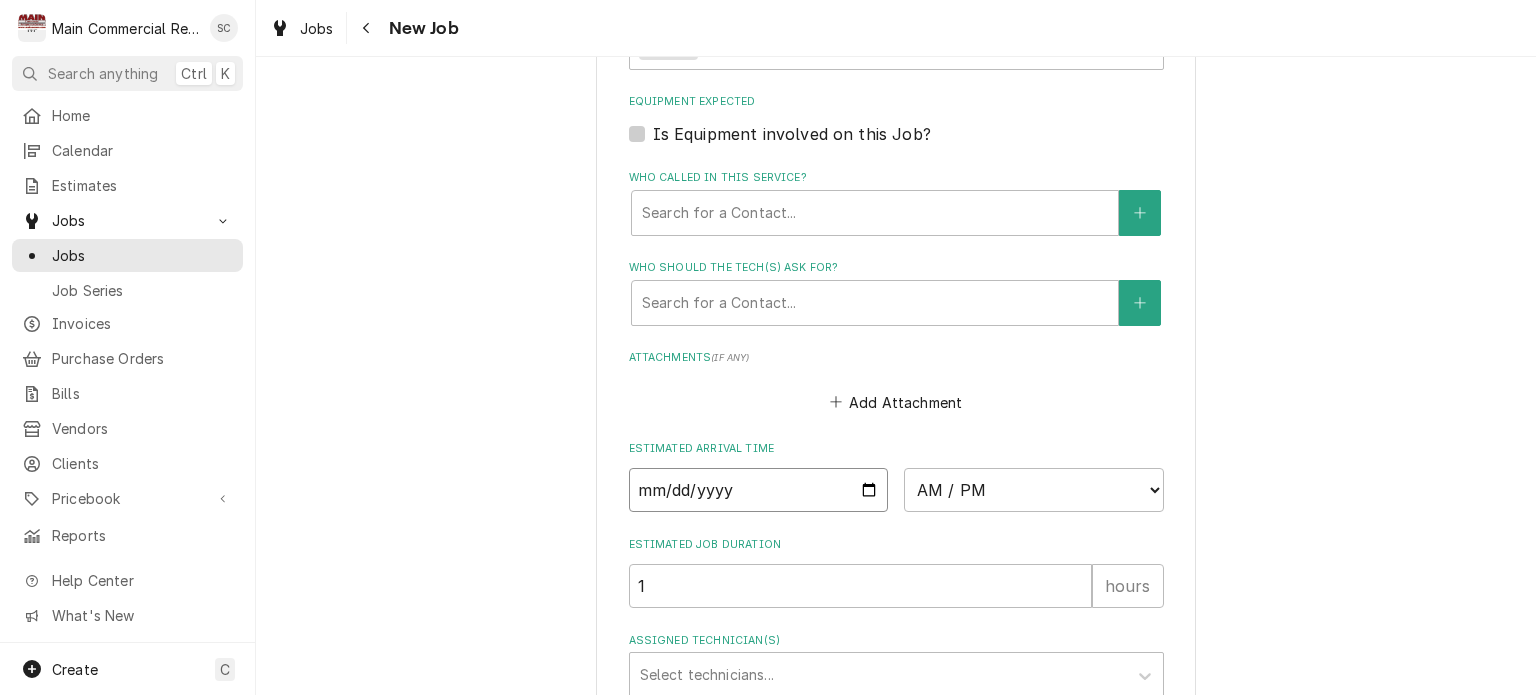 click at bounding box center (759, 490) 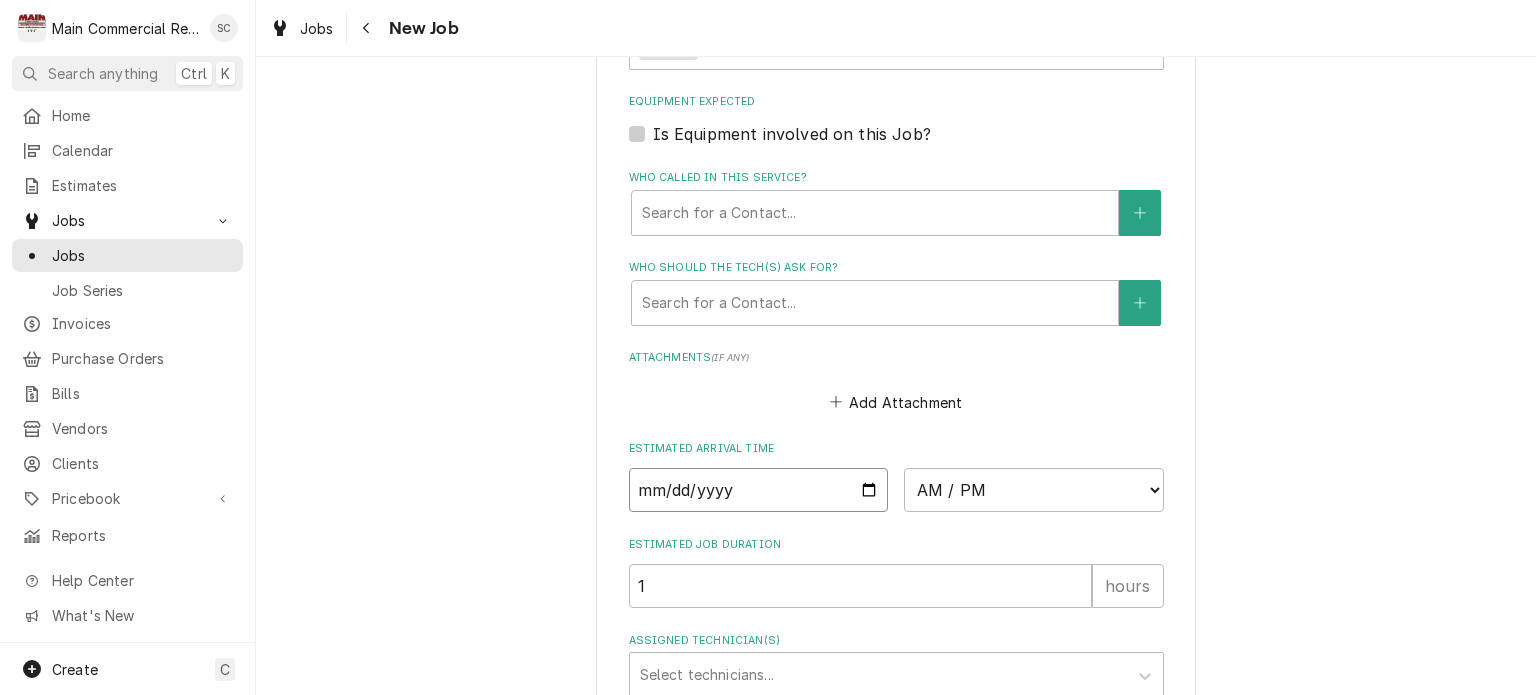 type on "x" 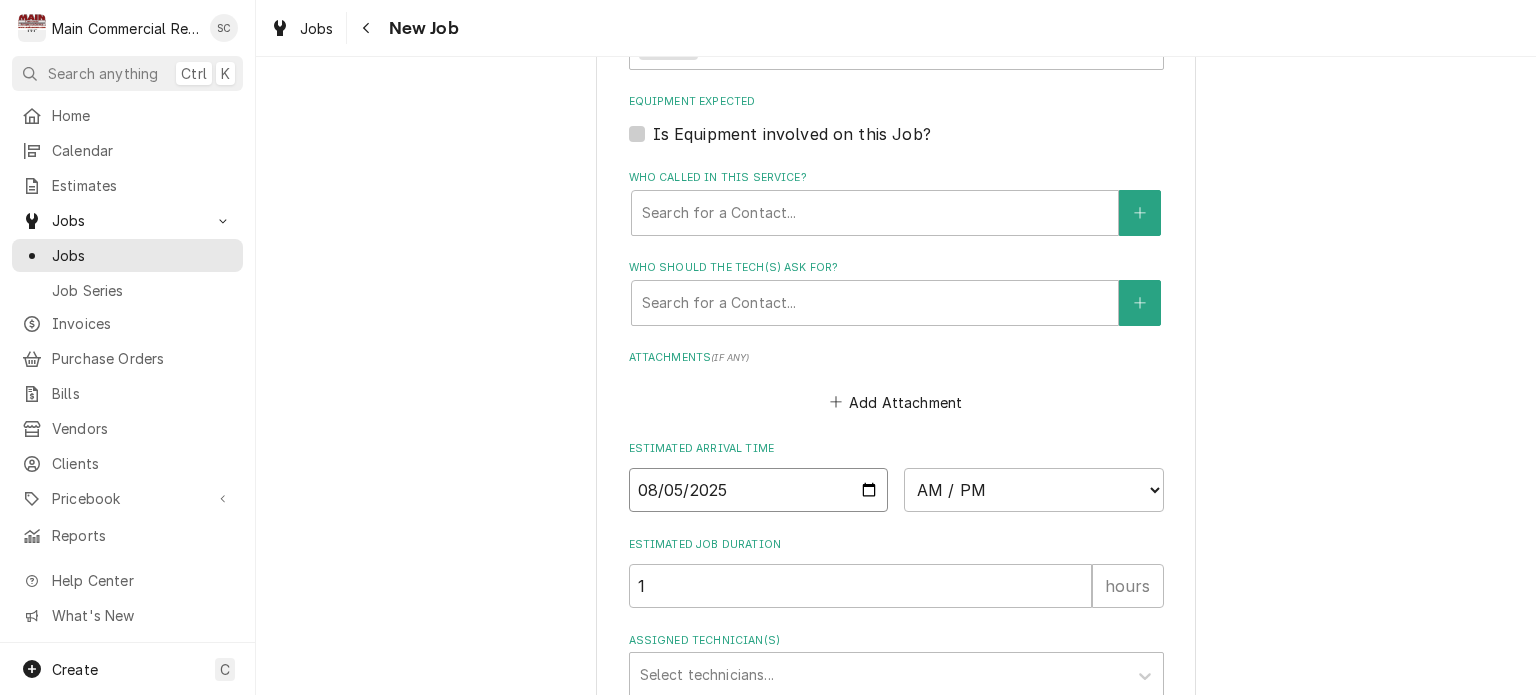 type on "2025-08-05" 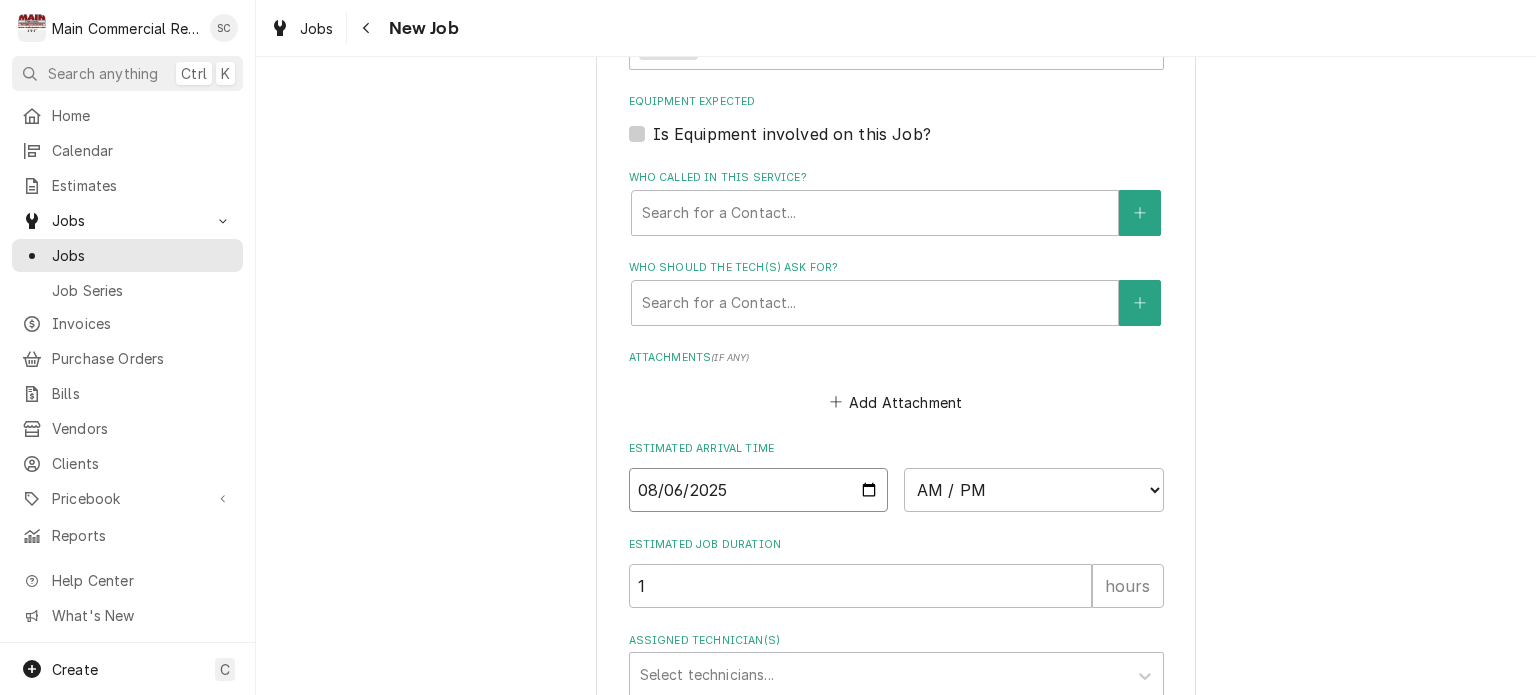 type on "x" 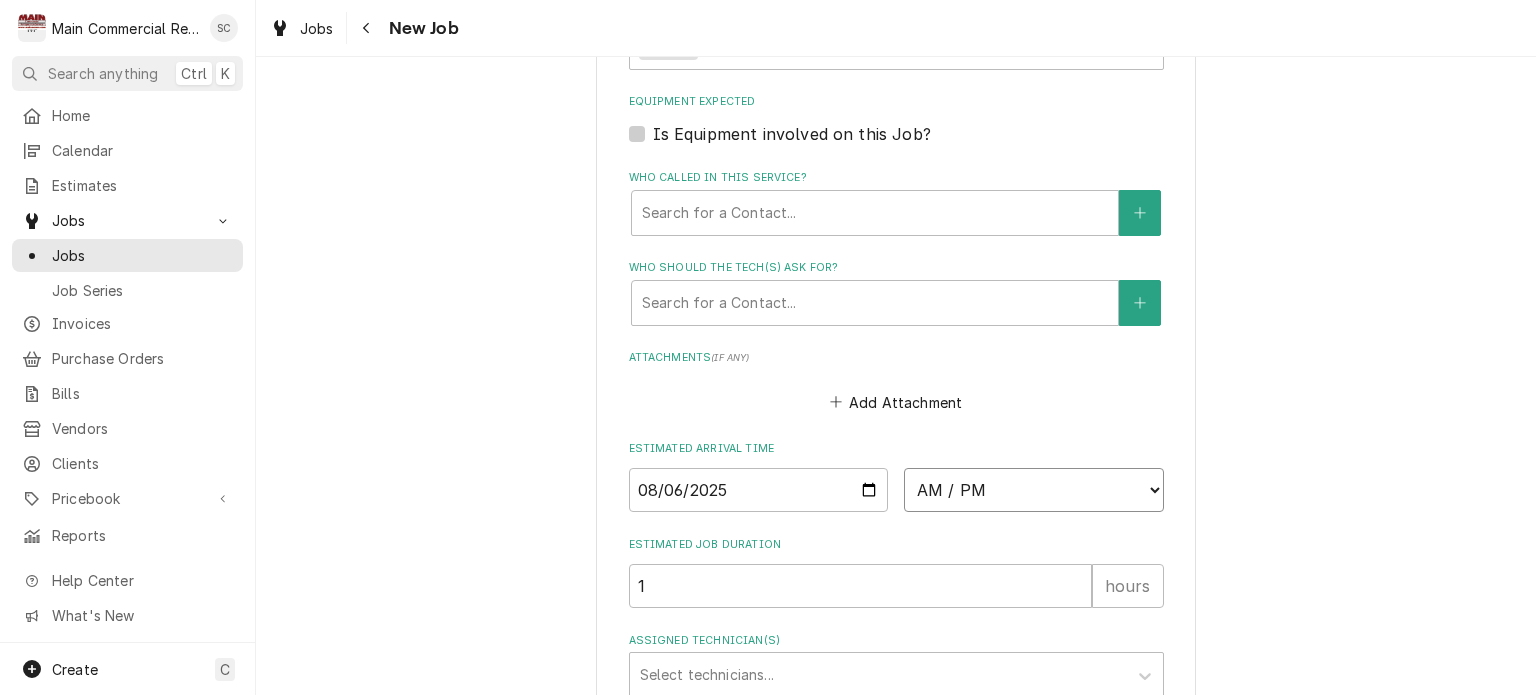 click on "AM / PM 6:00 AM 6:15 AM 6:30 AM 6:45 AM 7:00 AM 7:15 AM 7:30 AM 7:45 AM 8:00 AM 8:15 AM 8:30 AM 8:45 AM 9:00 AM 9:15 AM 9:30 AM 9:45 AM 10:00 AM 10:15 AM 10:30 AM 10:45 AM 11:00 AM 11:15 AM 11:30 AM 11:45 AM 12:00 PM 12:15 PM 12:30 PM 12:45 PM 1:00 PM 1:15 PM 1:30 PM 1:45 PM 2:00 PM 2:15 PM 2:30 PM 2:45 PM 3:00 PM 3:15 PM 3:30 PM 3:45 PM 4:00 PM 4:15 PM 4:30 PM 4:45 PM 5:00 PM 5:15 PM 5:30 PM 5:45 PM 6:00 PM 6:15 PM 6:30 PM 6:45 PM 7:00 PM 7:15 PM 7:30 PM 7:45 PM 8:00 PM 8:15 PM 8:30 PM 8:45 PM 9:00 PM 9:15 PM 9:30 PM 9:45 PM 10:00 PM 10:15 PM 10:30 PM 10:45 PM 11:00 PM 11:15 PM 11:30 PM 11:45 PM 12:00 AM 12:15 AM 12:30 AM 12:45 AM 1:00 AM 1:15 AM 1:30 AM 1:45 AM 2:00 AM 2:15 AM 2:30 AM 2:45 AM 3:00 AM 3:15 AM 3:30 AM 3:45 AM 4:00 AM 4:15 AM 4:30 AM 4:45 AM 5:00 AM 5:15 AM 5:30 AM 5:45 AM" at bounding box center (1034, 490) 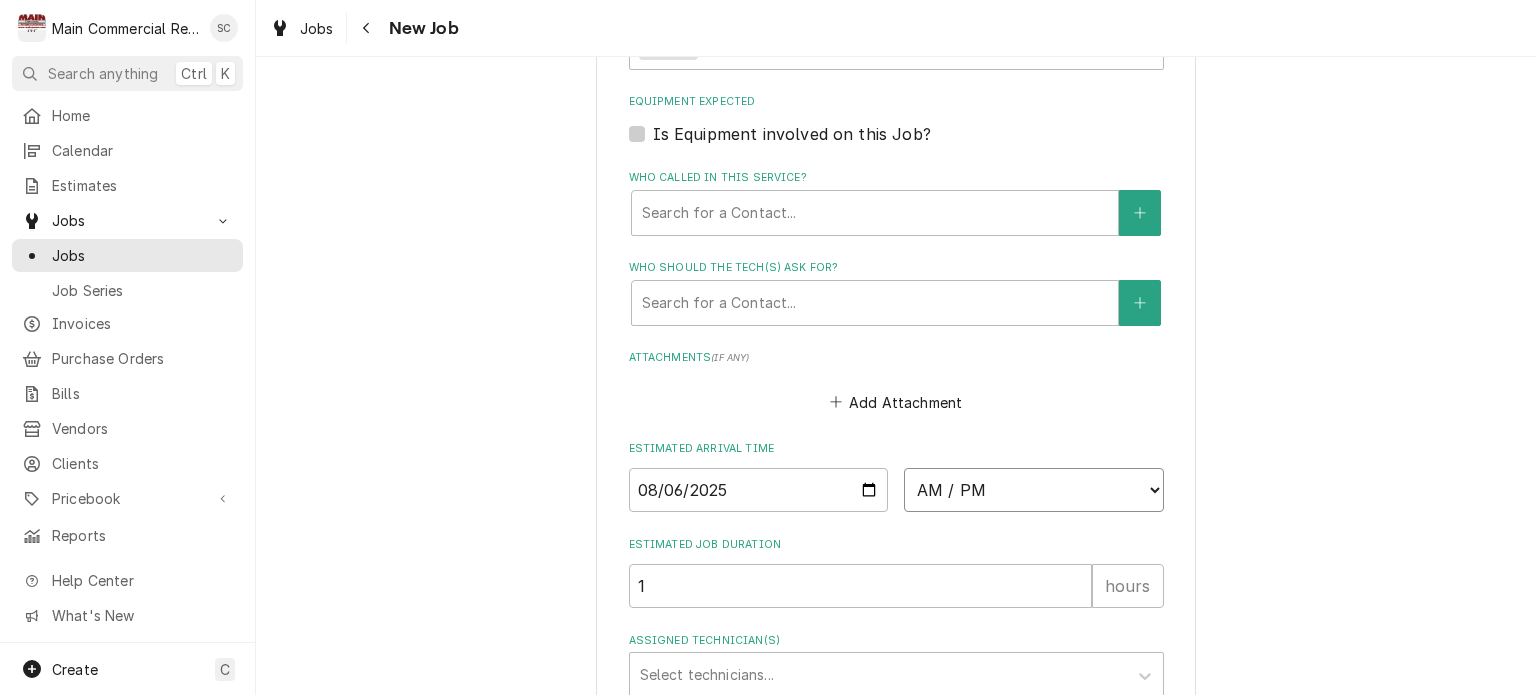 select on "12:00:00" 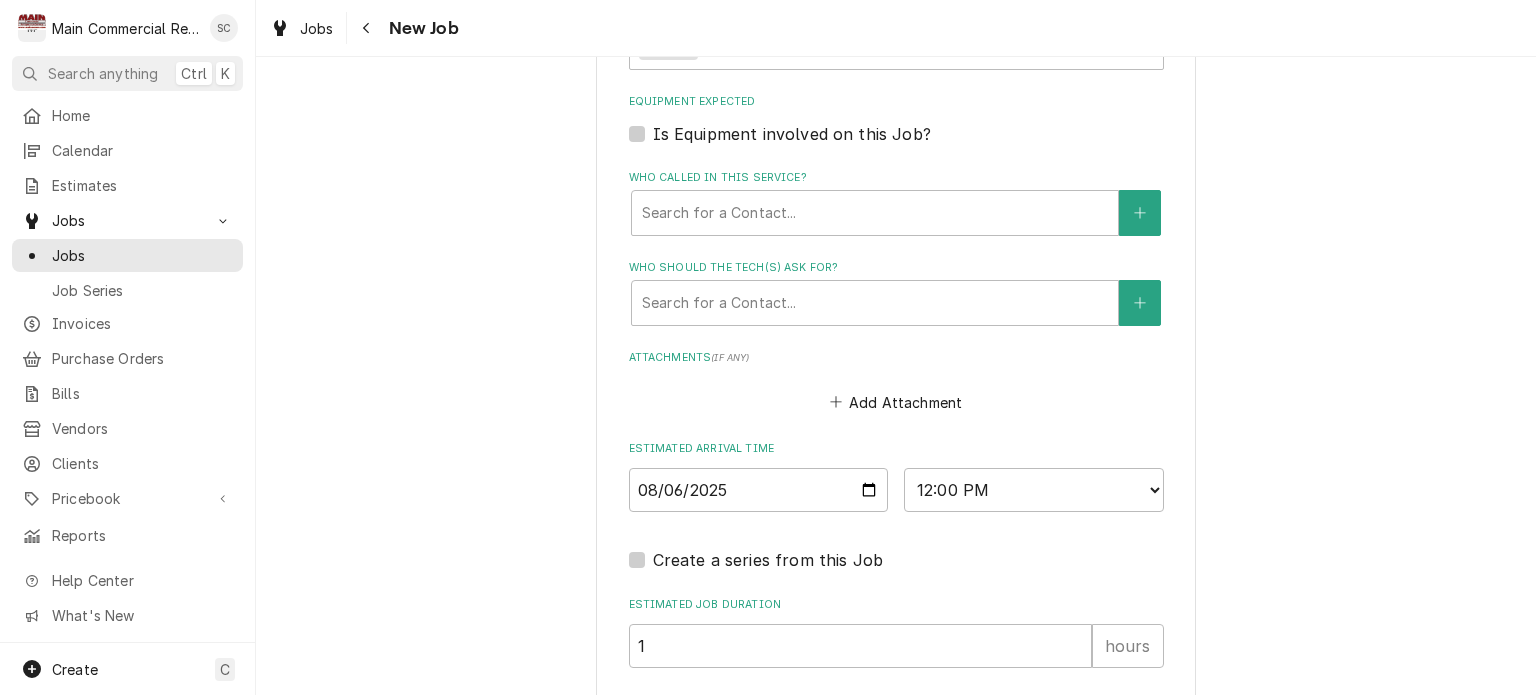 click on "Please provide the following information to create a job: Client Details Client Main Commercial Edit Client Service Location Main Commercial - Shop/Office / 16705 Scheer Blvd, Hudson, FL 34667 Edit Service Location Job Details Job Source Direct (Phone/Email/etc.) Service Channel Corrigo Ecotrak Other Date Received 2025-08-04 Service Type OFF TICKET OFF Edit Service Type Job Type Reason For Call Half day for Meet the teacher day.  Technician Instructions  ( optional ) Priority No Priority Urgent High Medium Low Labels  ( optional ) OFF Equipment Expected Is Equipment involved on this Job? Who called in this service? Search for a Contact... Who should the tech(s) ask for? Search for a Contact... Attachments  ( if any ) Add Attachment Estimated Arrival Time 2025-08-06 AM / PM 6:00 AM 6:15 AM 6:30 AM 6:45 AM 7:00 AM 7:15 AM 7:30 AM 7:45 AM 8:00 AM 8:15 AM 8:30 AM 8:45 AM 9:00 AM 9:15 AM 9:30 AM 9:45 AM 10:00 AM 10:15 AM 10:30 AM 10:45 AM 11:00 AM 11:15 AM 11:30 AM 11:45 AM 12:00 PM 12:15 PM 12:30 PM 12:45 PM 1" at bounding box center [896, -146] 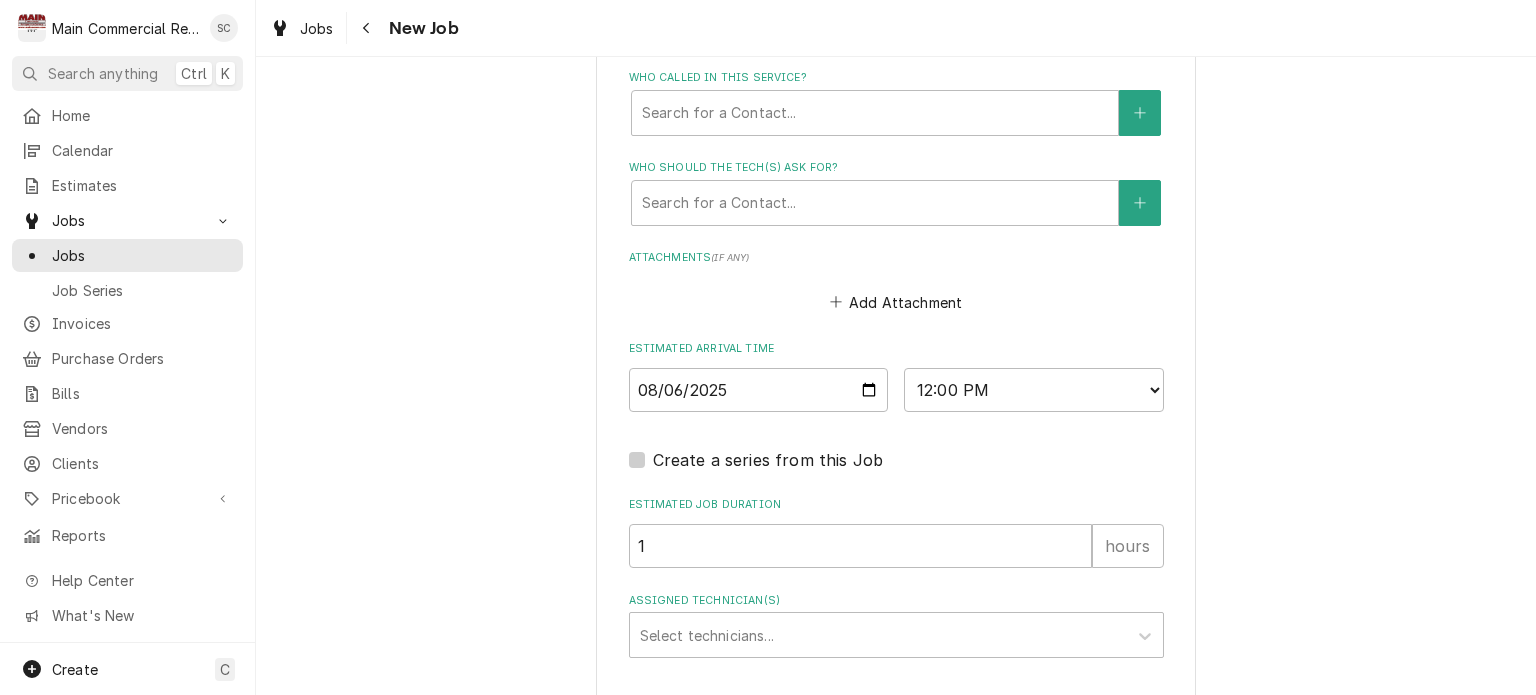 scroll, scrollTop: 1528, scrollLeft: 0, axis: vertical 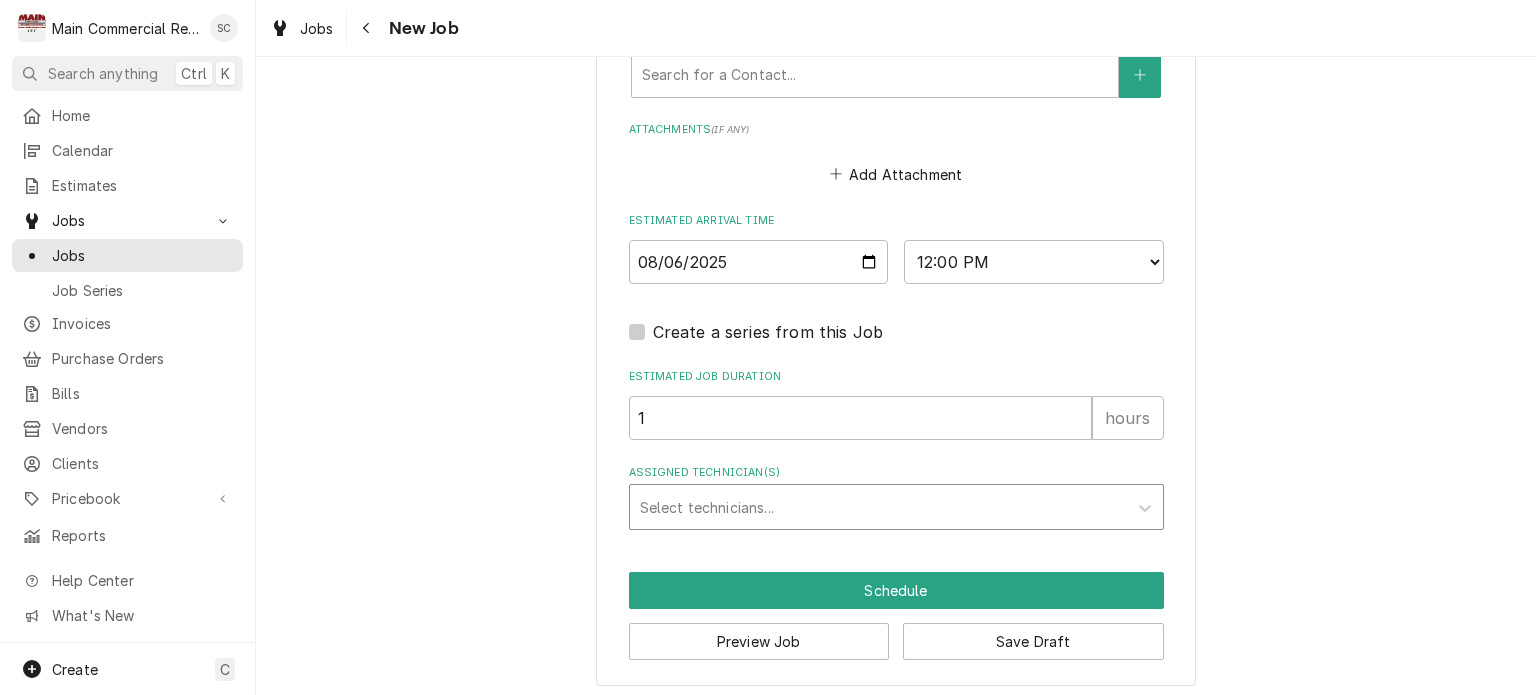 click at bounding box center (878, 507) 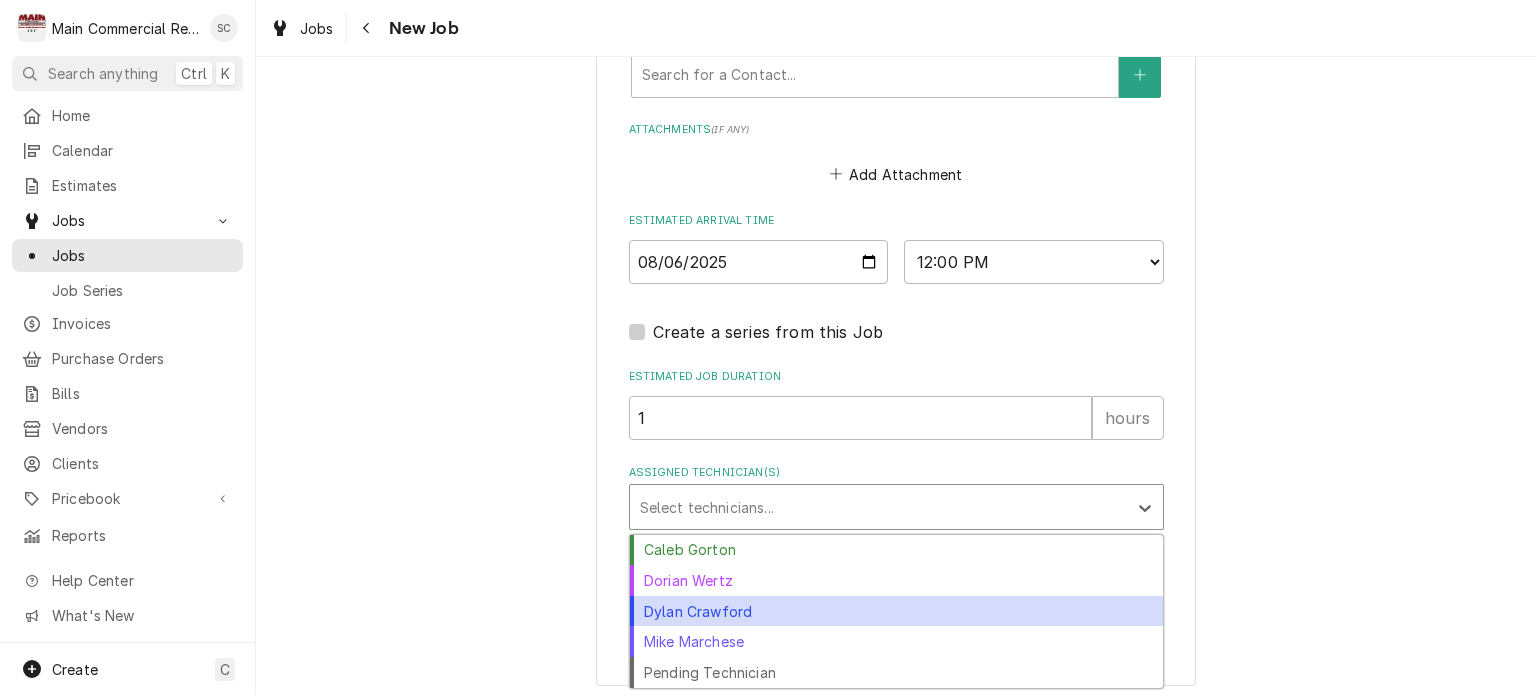 click on "Dylan Crawford" at bounding box center [896, 611] 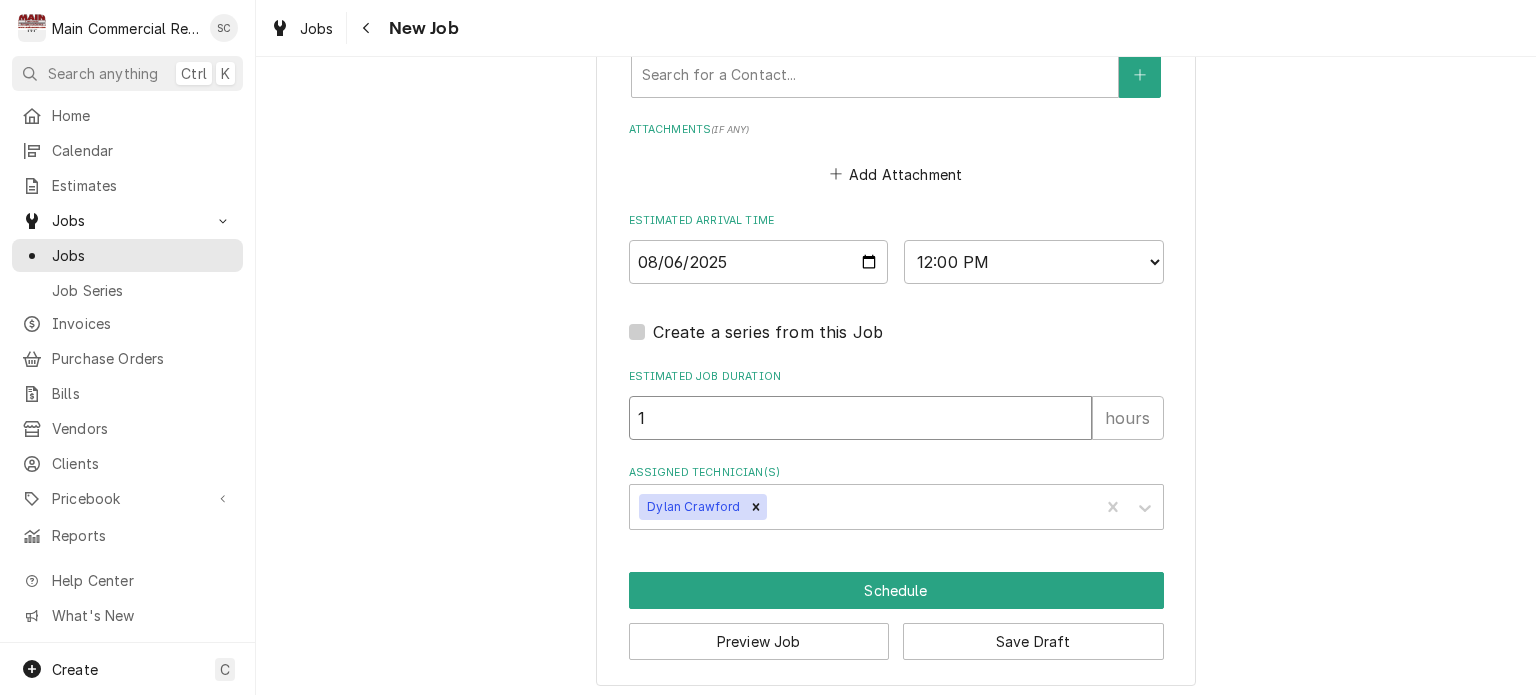 drag, startPoint x: 681, startPoint y: 429, endPoint x: 621, endPoint y: 419, distance: 60.827625 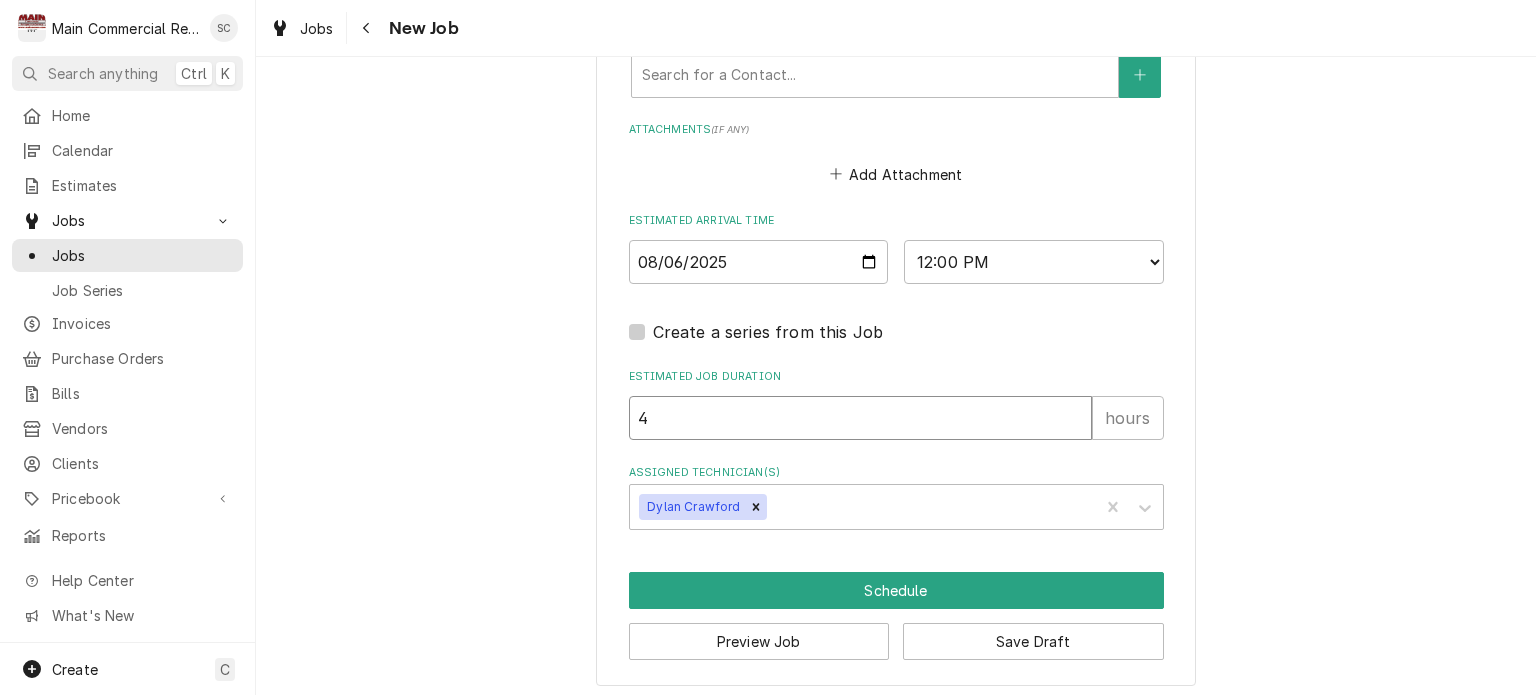 type on "x" 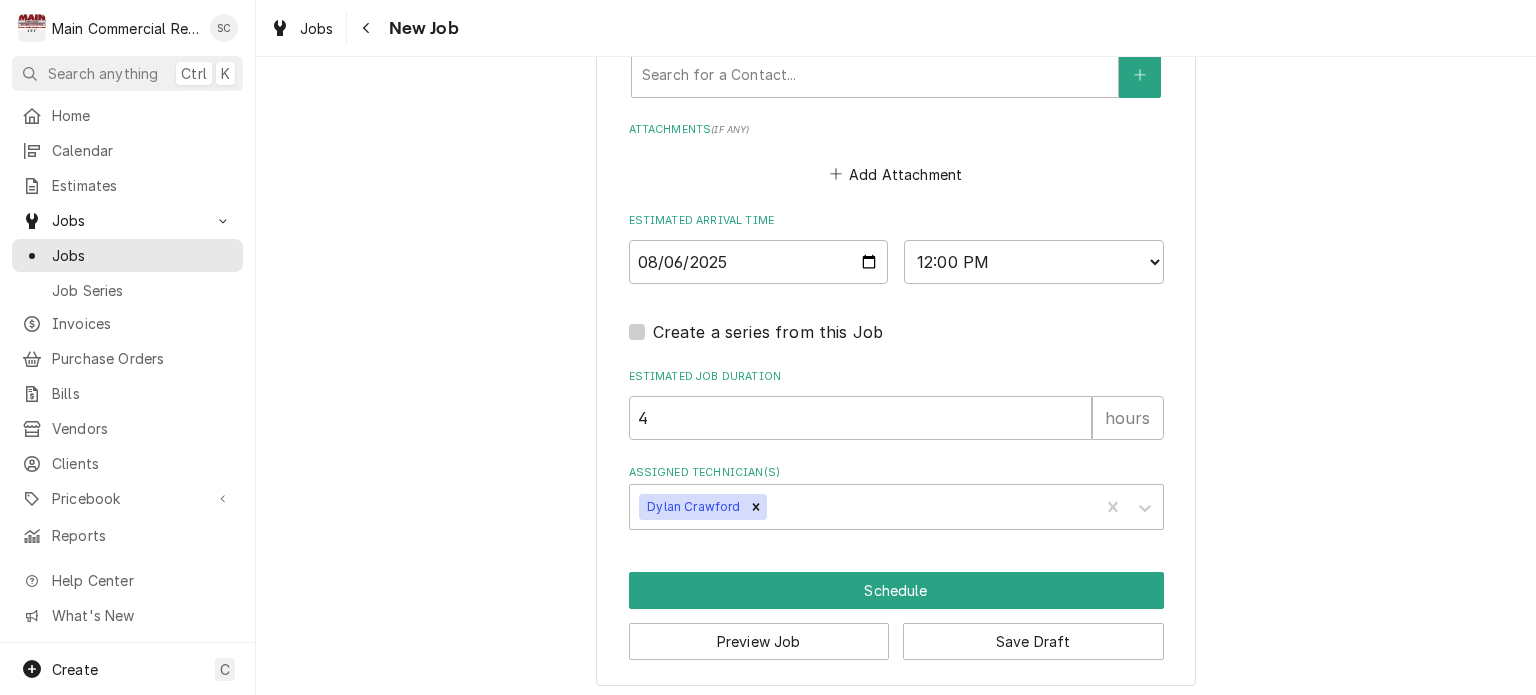 click on "Job Details Job Source Direct (Phone/Email/etc.) Service Channel Corrigo Ecotrak Other Date Received 2025-08-04 Service Type OFF TICKET OFF Edit Service Type Job Type Reason For Call Half day for Meet the teacher day.  Technician Instructions  ( optional ) Priority No Priority Urgent High Medium Low Labels  ( optional ) OFF Equipment Expected Is Equipment involved on this Job? Who called in this service? Search for a Contact... Who should the tech(s) ask for? Search for a Contact... Attachments  ( if any ) Add Attachment Estimated Arrival Time 2025-08-06 AM / PM 6:00 AM 6:15 AM 6:30 AM 6:45 AM 7:00 AM 7:15 AM 7:30 AM 7:45 AM 8:00 AM 8:15 AM 8:30 AM 8:45 AM 9:00 AM 9:15 AM 9:30 AM 9:45 AM 10:00 AM 10:15 AM 10:30 AM 10:45 AM 11:00 AM 11:15 AM 11:30 AM 11:45 AM 12:00 PM 12:15 PM 12:30 PM 12:45 PM 1:00 PM 1:15 PM 1:30 PM 1:45 PM 2:00 PM 2:15 PM 2:30 PM 2:45 PM 3:00 PM 3:15 PM 3:30 PM 3:45 PM 4:00 PM 4:15 PM 4:30 PM 4:45 PM 5:00 PM 5:15 PM 5:30 PM 5:45 PM 6:00 PM 6:15 PM 6:30 PM 6:45 PM 7:00 PM 7:15 PM 7:30 PM 4" at bounding box center (896, -260) 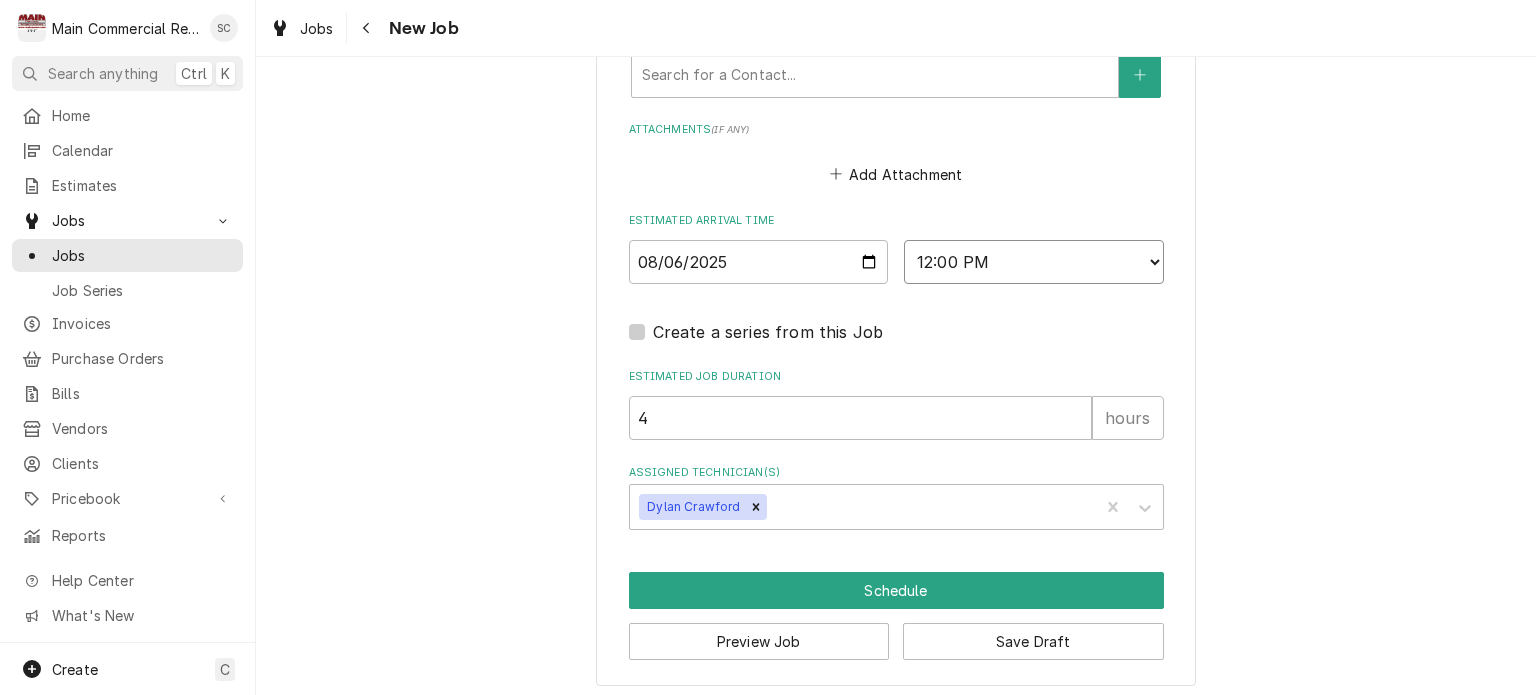 click on "AM / PM 6:00 AM 6:15 AM 6:30 AM 6:45 AM 7:00 AM 7:15 AM 7:30 AM 7:45 AM 8:00 AM 8:15 AM 8:30 AM 8:45 AM 9:00 AM 9:15 AM 9:30 AM 9:45 AM 10:00 AM 10:15 AM 10:30 AM 10:45 AM 11:00 AM 11:15 AM 11:30 AM 11:45 AM 12:00 PM 12:15 PM 12:30 PM 12:45 PM 1:00 PM 1:15 PM 1:30 PM 1:45 PM 2:00 PM 2:15 PM 2:30 PM 2:45 PM 3:00 PM 3:15 PM 3:30 PM 3:45 PM 4:00 PM 4:15 PM 4:30 PM 4:45 PM 5:00 PM 5:15 PM 5:30 PM 5:45 PM 6:00 PM 6:15 PM 6:30 PM 6:45 PM 7:00 PM 7:15 PM 7:30 PM 7:45 PM 8:00 PM 8:15 PM 8:30 PM 8:45 PM 9:00 PM 9:15 PM 9:30 PM 9:45 PM 10:00 PM 10:15 PM 10:30 PM 10:45 PM 11:00 PM 11:15 PM 11:30 PM 11:45 PM 12:00 AM 12:15 AM 12:30 AM 12:45 AM 1:00 AM 1:15 AM 1:30 AM 1:45 AM 2:00 AM 2:15 AM 2:30 AM 2:45 AM 3:00 AM 3:15 AM 3:30 AM 3:45 AM 4:00 AM 4:15 AM 4:30 AM 4:45 AM 5:00 AM 5:15 AM 5:30 AM 5:45 AM" at bounding box center (1034, 262) 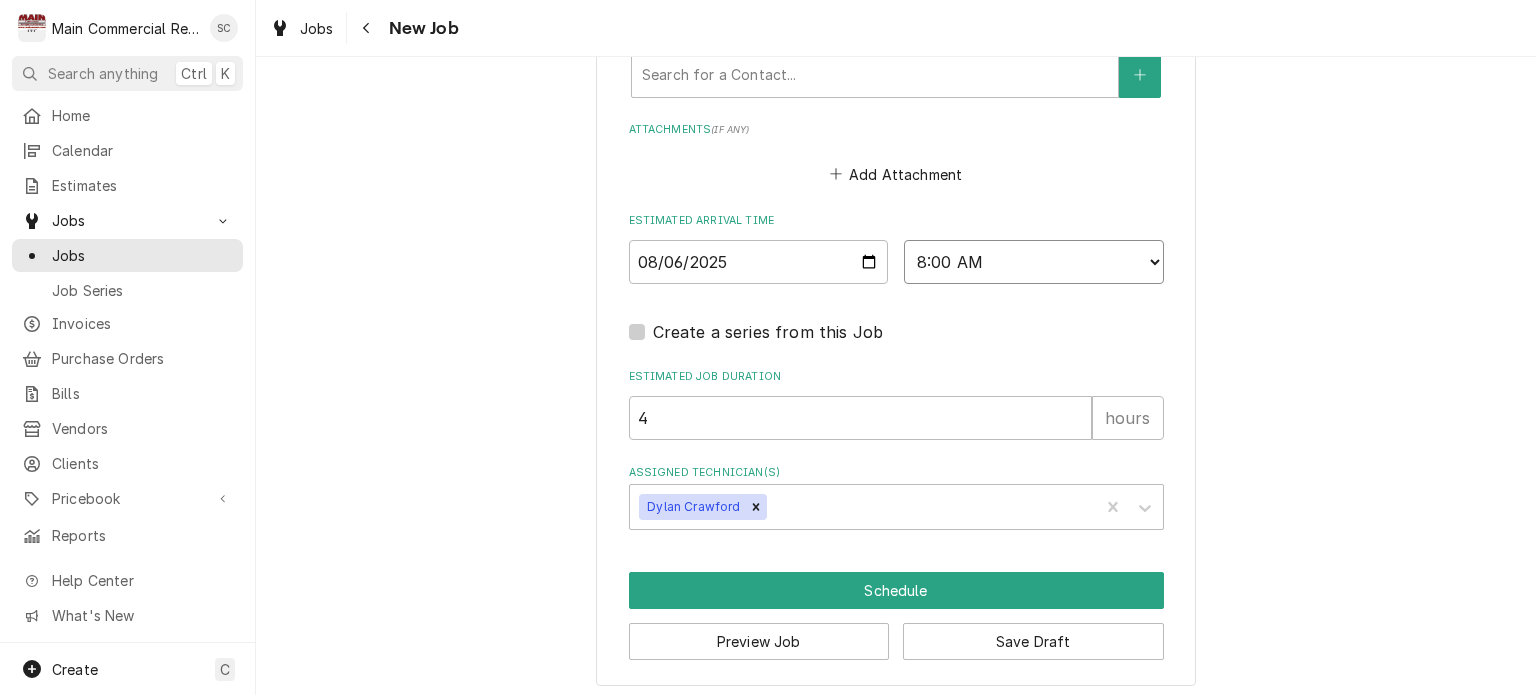 click on "AM / PM 6:00 AM 6:15 AM 6:30 AM 6:45 AM 7:00 AM 7:15 AM 7:30 AM 7:45 AM 8:00 AM 8:15 AM 8:30 AM 8:45 AM 9:00 AM 9:15 AM 9:30 AM 9:45 AM 10:00 AM 10:15 AM 10:30 AM 10:45 AM 11:00 AM 11:15 AM 11:30 AM 11:45 AM 12:00 PM 12:15 PM 12:30 PM 12:45 PM 1:00 PM 1:15 PM 1:30 PM 1:45 PM 2:00 PM 2:15 PM 2:30 PM 2:45 PM 3:00 PM 3:15 PM 3:30 PM 3:45 PM 4:00 PM 4:15 PM 4:30 PM 4:45 PM 5:00 PM 5:15 PM 5:30 PM 5:45 PM 6:00 PM 6:15 PM 6:30 PM 6:45 PM 7:00 PM 7:15 PM 7:30 PM 7:45 PM 8:00 PM 8:15 PM 8:30 PM 8:45 PM 9:00 PM 9:15 PM 9:30 PM 9:45 PM 10:00 PM 10:15 PM 10:30 PM 10:45 PM 11:00 PM 11:15 PM 11:30 PM 11:45 PM 12:00 AM 12:15 AM 12:30 AM 12:45 AM 1:00 AM 1:15 AM 1:30 AM 1:45 AM 2:00 AM 2:15 AM 2:30 AM 2:45 AM 3:00 AM 3:15 AM 3:30 AM 3:45 AM 4:00 AM 4:15 AM 4:30 AM 4:45 AM 5:00 AM 5:15 AM 5:30 AM 5:45 AM" at bounding box center (1034, 262) 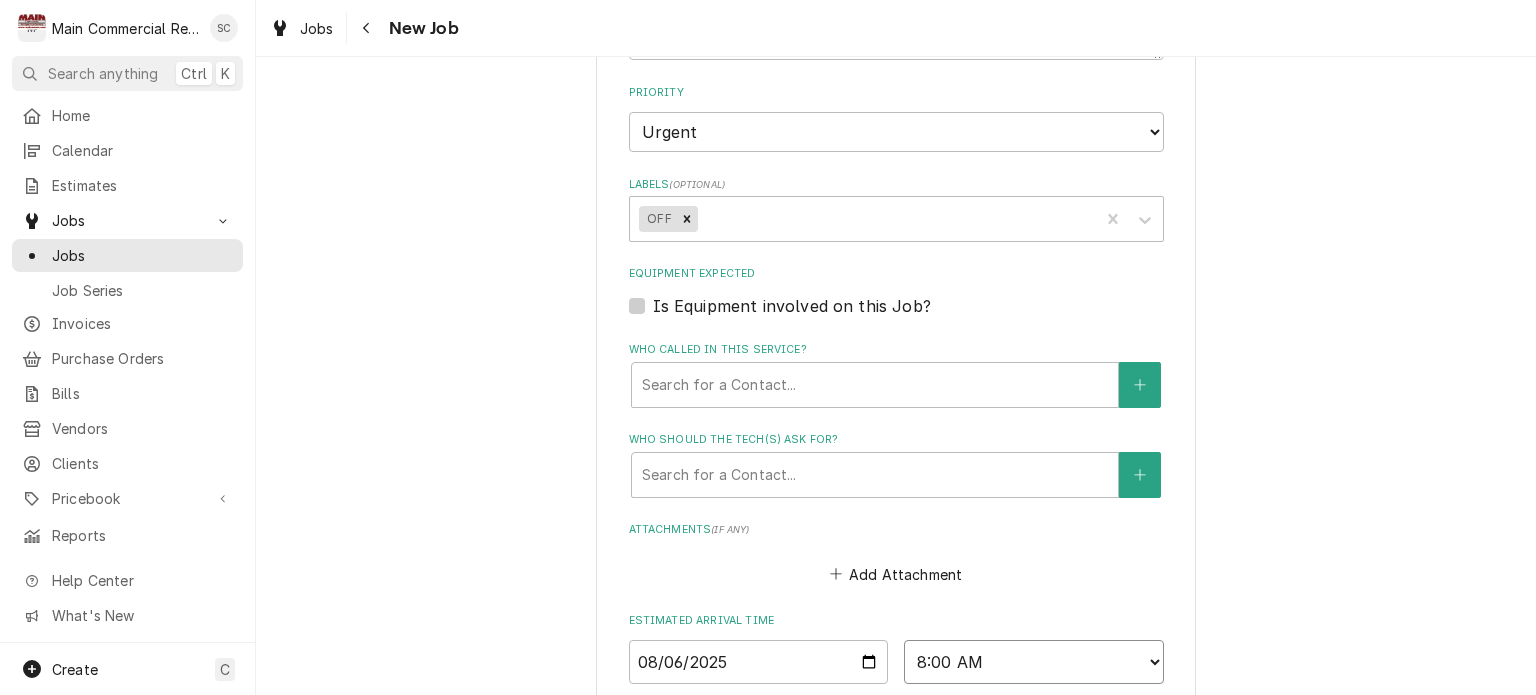scroll, scrollTop: 828, scrollLeft: 0, axis: vertical 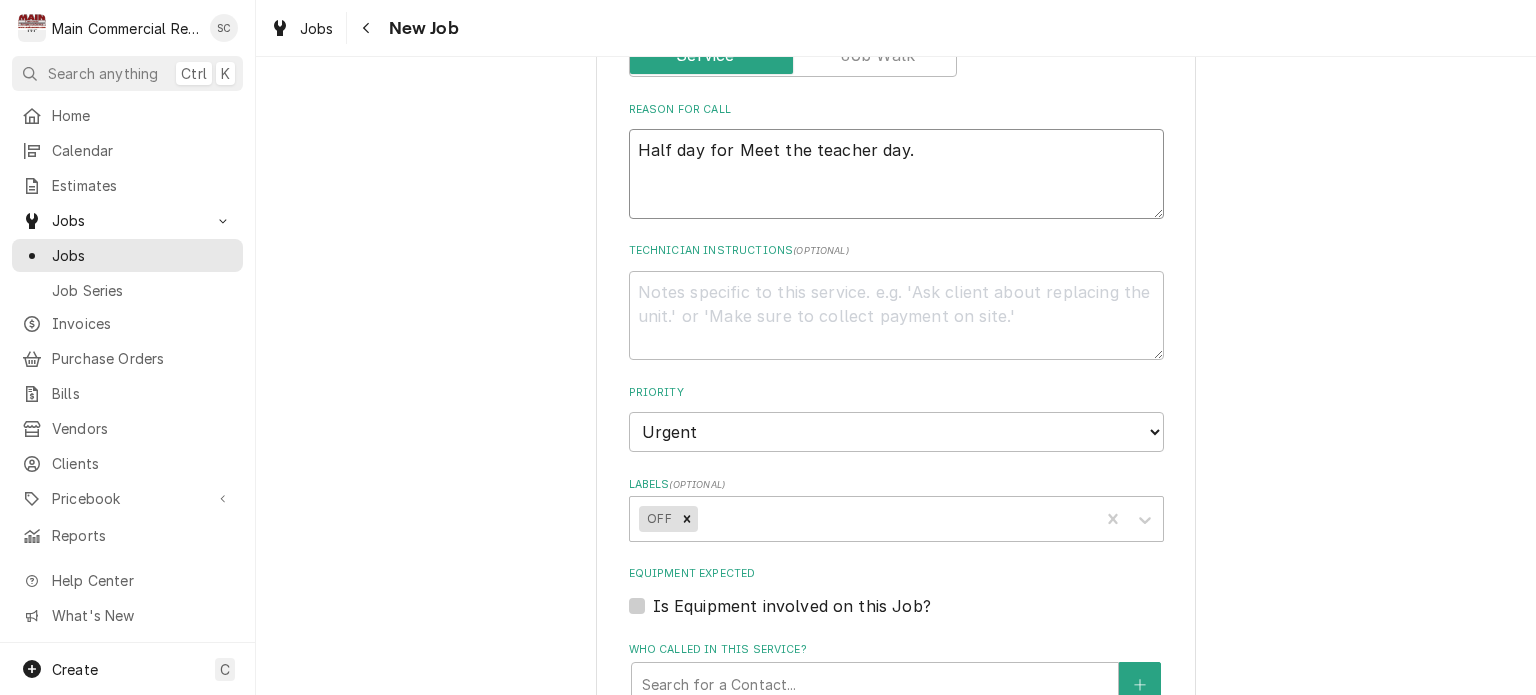 click on "Half day for Meet the teacher day." at bounding box center (896, 174) 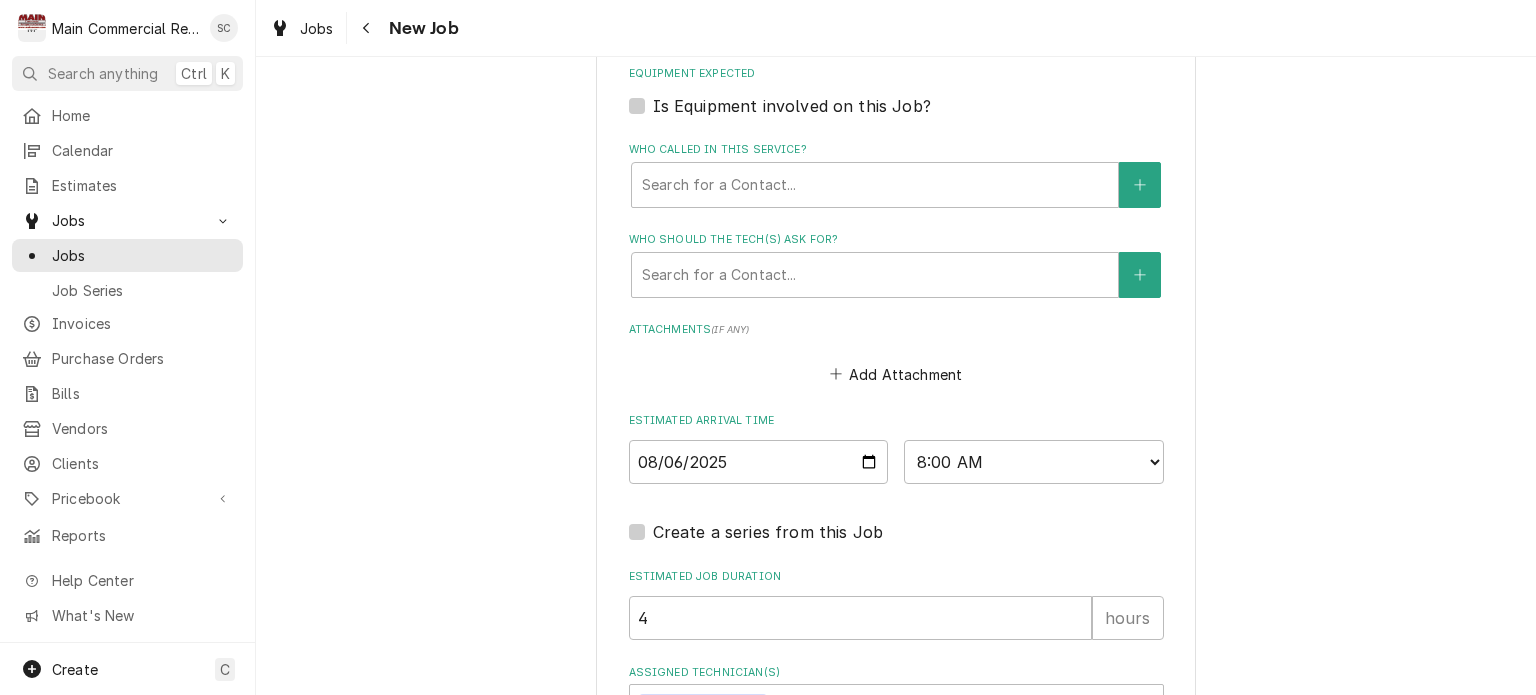 scroll, scrollTop: 1528, scrollLeft: 0, axis: vertical 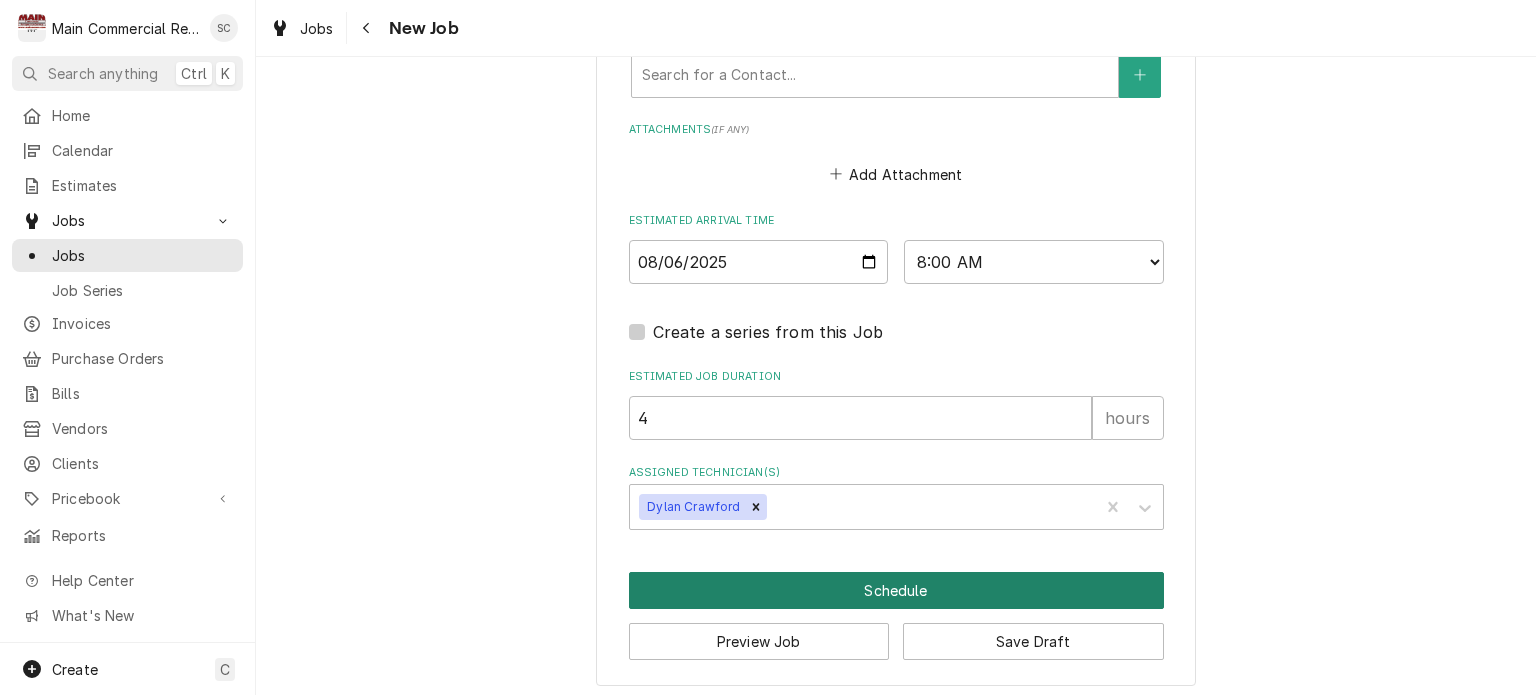 click on "Schedule" at bounding box center [896, 590] 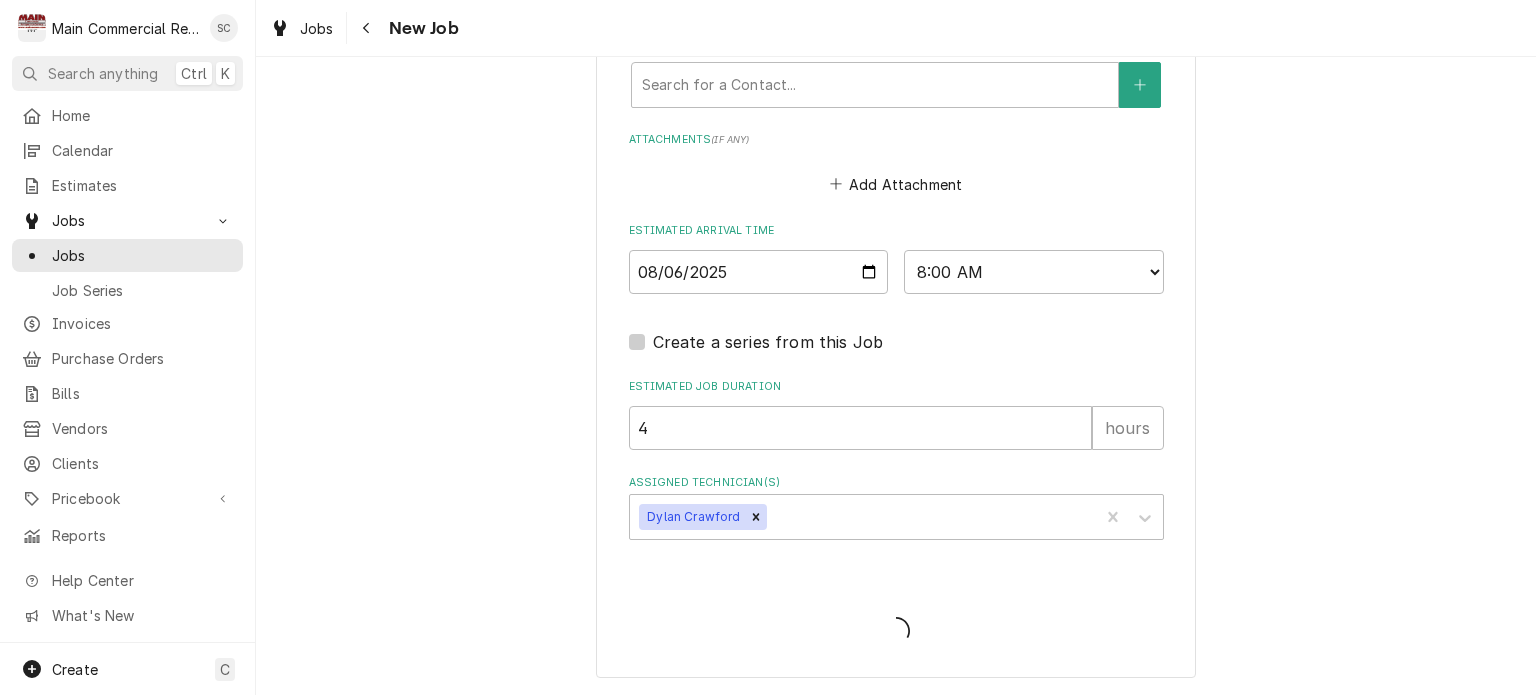 scroll, scrollTop: 1511, scrollLeft: 0, axis: vertical 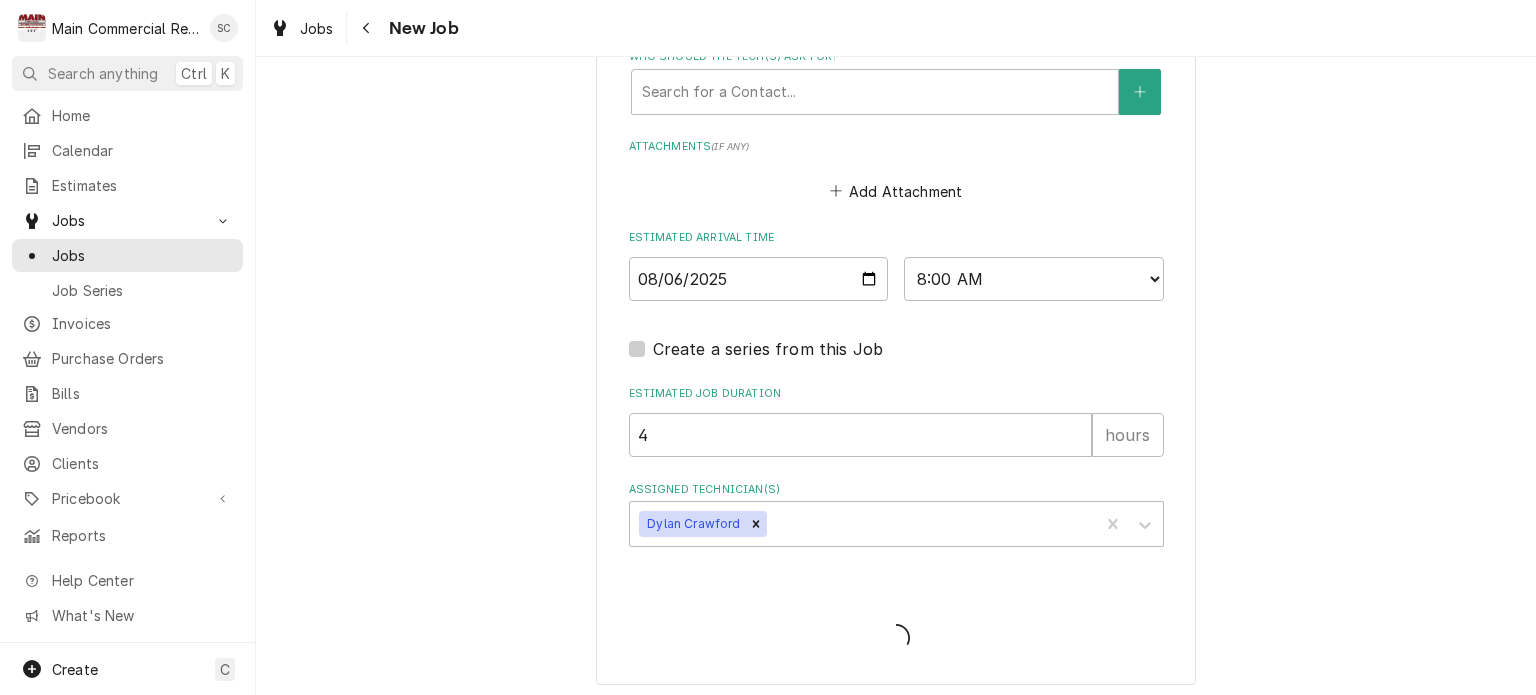 type on "x" 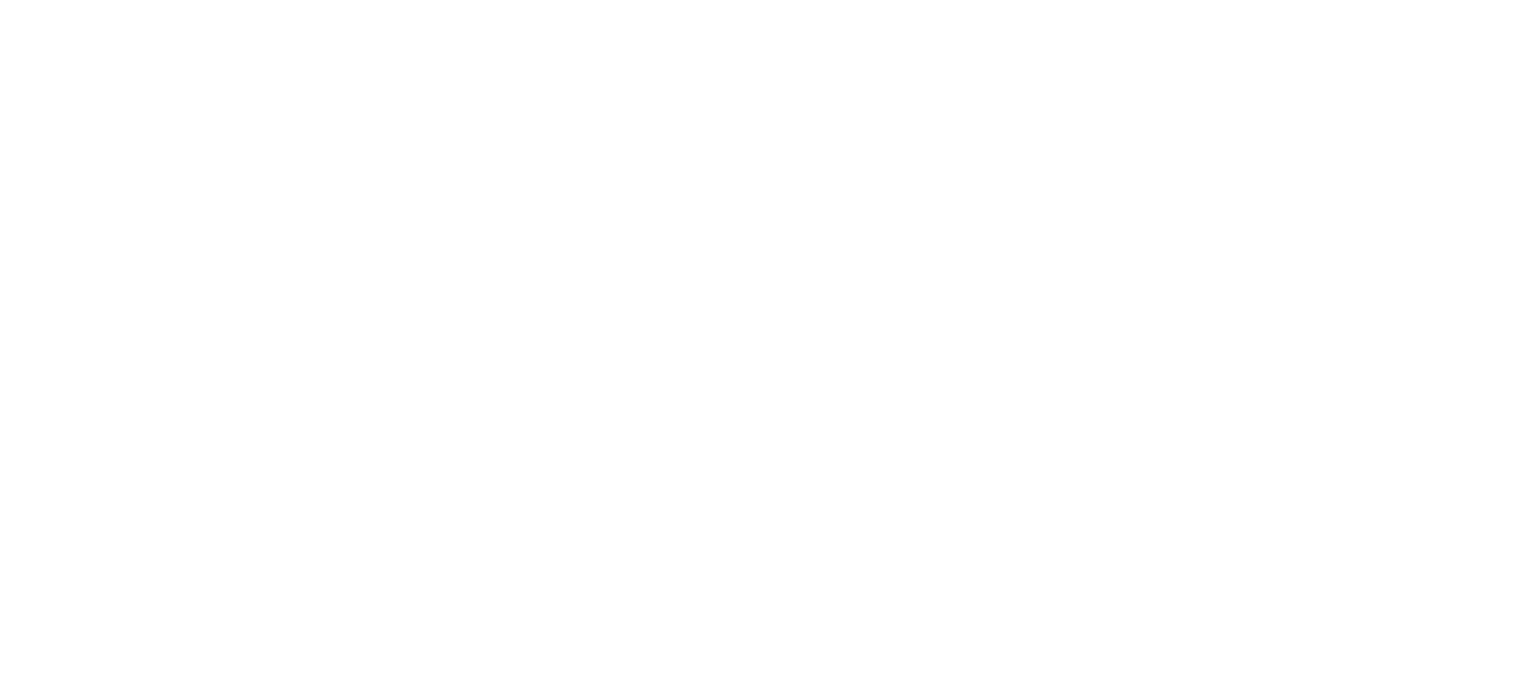scroll, scrollTop: 0, scrollLeft: 0, axis: both 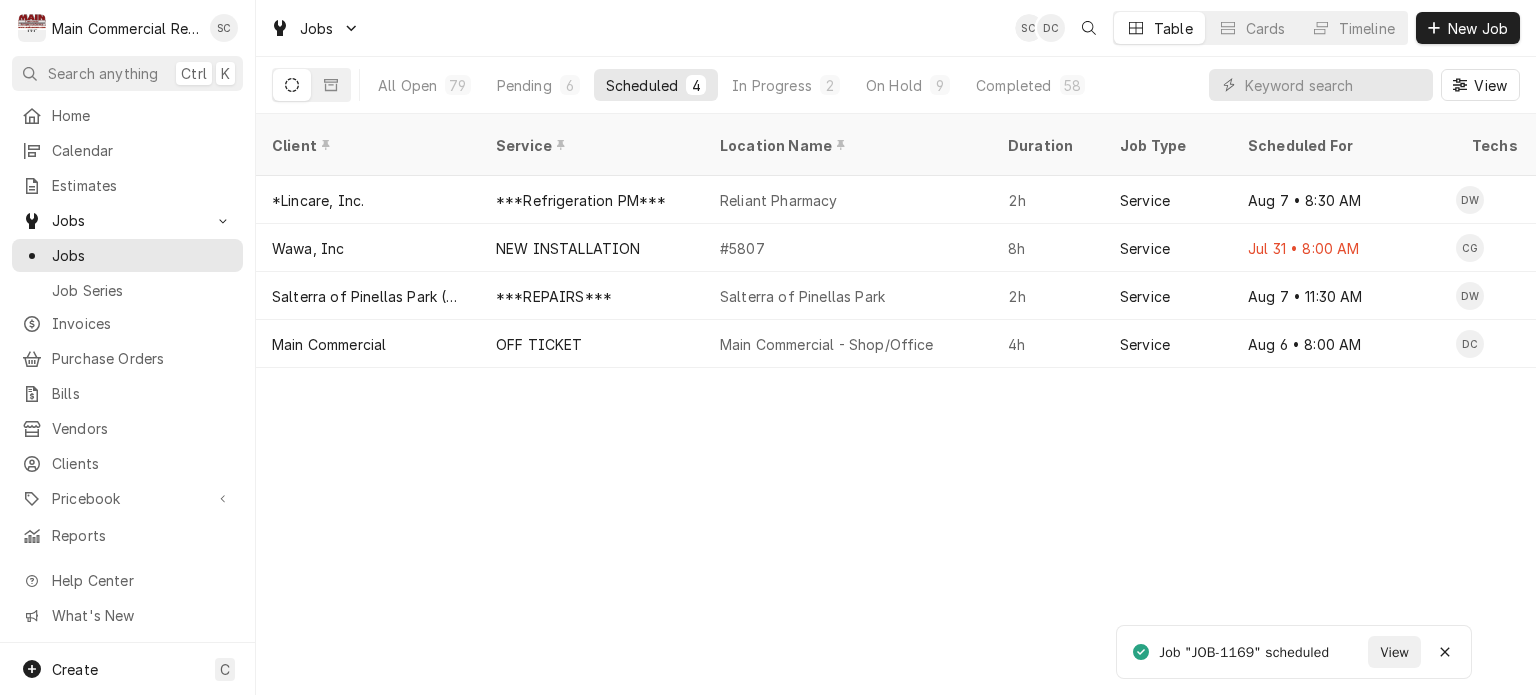 click on "Client Service Location Name Duration Job Type Scheduled For Techs Status Labels ID Priority Date Received Location Address Scheduled Last Modified *Lincare, Inc. ***Refrigeration PM*** Reliant Pharmacy 2h Service Aug 7   • 8:30 AM DW Upcoming PM JOB-1075 No Priority Jul 21   [NUMBER] [STREET], [CITY], [STATE] [POSTAL_CODE] Aug 1   Aug 1   Wawa, Inc NEW INSTALLATION #5807 8h Service Jul 31   • 8:00 AM CG Past Due No Charge JOB-1116 Urgent Jul 25   [NUMBER] [STREET], [CITY], [STATE] [POSTAL_CODE] Jul 25   Jul 25   Salterra of Pinellas Park (Previously Volante) ***REPAIRS*** Salterra of Pinellas Park 2h Service Aug 7   • 11:30 AM DW Upcoming Baker +4 more JOB-1162 No Priority Aug 1   [NUMBER] [STREET], [CITY], [STATE] [POSTAL_CODE] Aug 1   Aug 1   Main Commercial OFF TICKET Main Commercial - Shop/Office 4h Service Aug 6   • 8:00 AM DC Upcoming OFF JOB-1169 Urgent Aug 4   [NUMBER] [STREET], [CITY], [STATE] Aug 4   Aug 4   1ylZ9Rx Date — Time — Duration — Labels No labels Reason For Call Not mentioned" at bounding box center [896, 404] 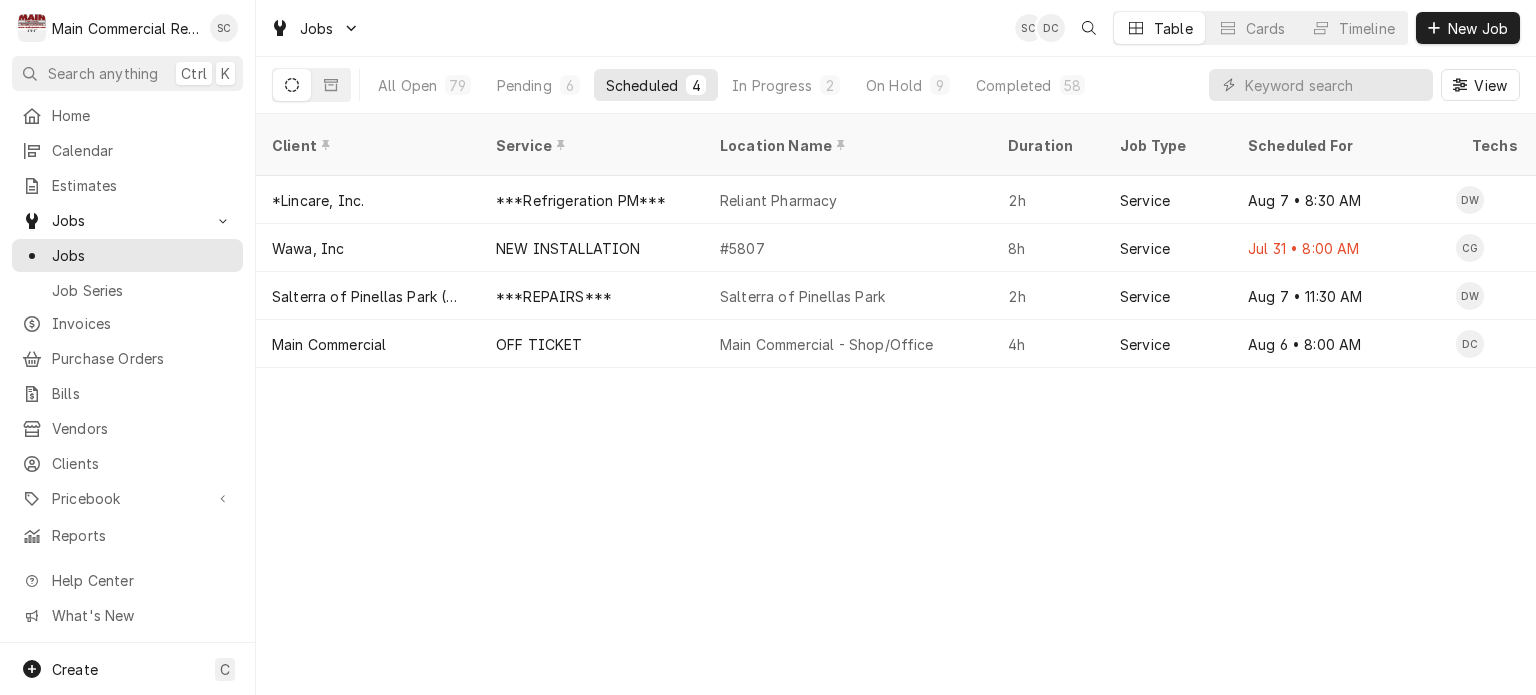 click on "Client Service Location Name Duration Job Type Scheduled For Techs Status Labels ID Priority Date Received Location Address Scheduled Last Modified *Lincare, Inc. ***Refrigeration PM*** Reliant Pharmacy 2h Service Aug 7   • 8:30 AM DW Upcoming PM JOB-1075 No Priority Jul 21   [NUMBER] [STREET], [CITY], [STATE] [POSTAL_CODE] Aug 1   Aug 1   Wawa, Inc NEW INSTALLATION #5807 8h Service Jul 31   • 8:00 AM CG Past Due No Charge JOB-1116 Urgent Jul 25   [NUMBER] [STREET], [CITY], [STATE] [POSTAL_CODE] Jul 25   Jul 25   Salterra of Pinellas Park (Previously Volante) ***REPAIRS*** Salterra of Pinellas Park 2h Service Aug 7   • 11:30 AM DW Upcoming Baker +4 more JOB-1162 No Priority Aug 1   [NUMBER] [STREET], [CITY], [STATE] [POSTAL_CODE] Aug 1   Aug 1   Main Commercial OFF TICKET Main Commercial - Shop/Office 4h Service Aug 6   • 8:00 AM DC Upcoming OFF JOB-1169 Urgent Aug 4   [NUMBER] [STREET], [CITY], [STATE] Aug 4   Aug 4   1ylZ9Rx Date — Time — Duration — Labels No labels Reason For Call Not mentioned" at bounding box center (896, 404) 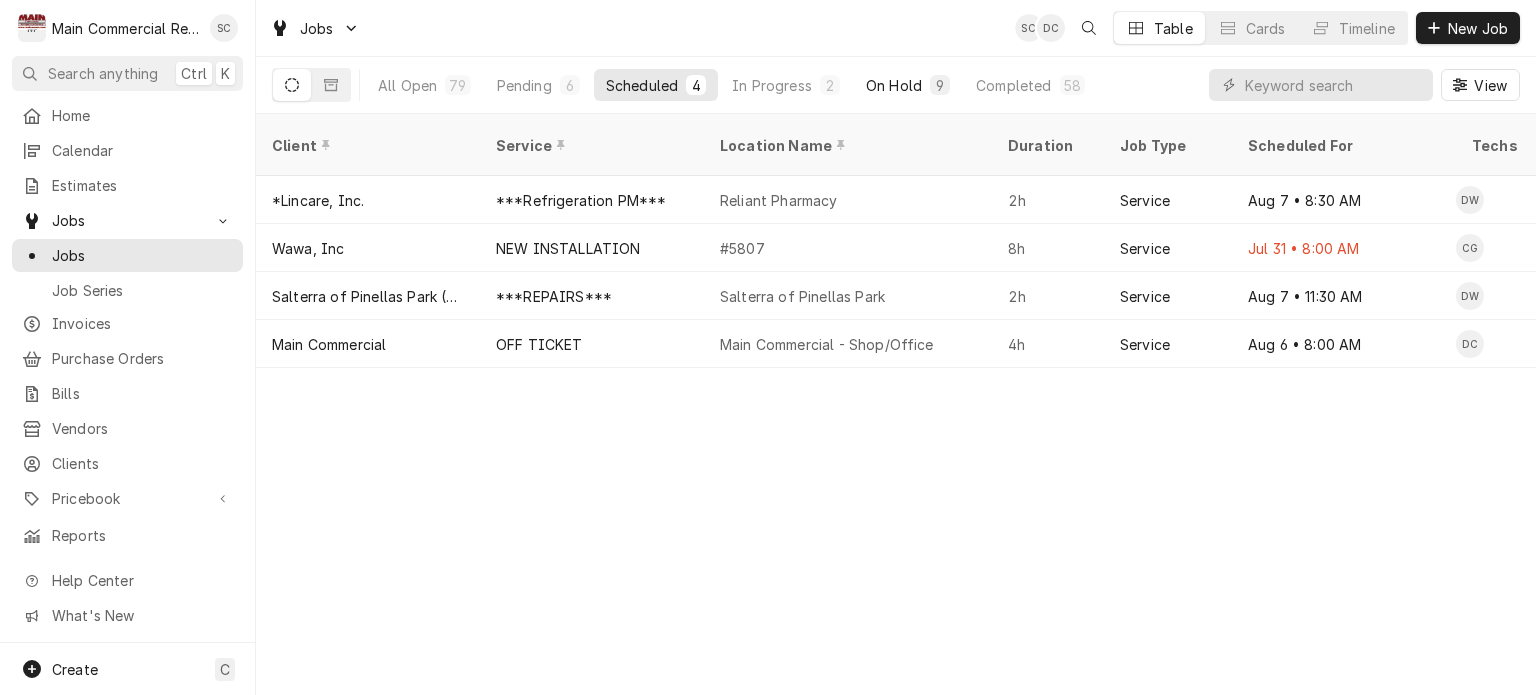 click on "On Hold" at bounding box center (894, 85) 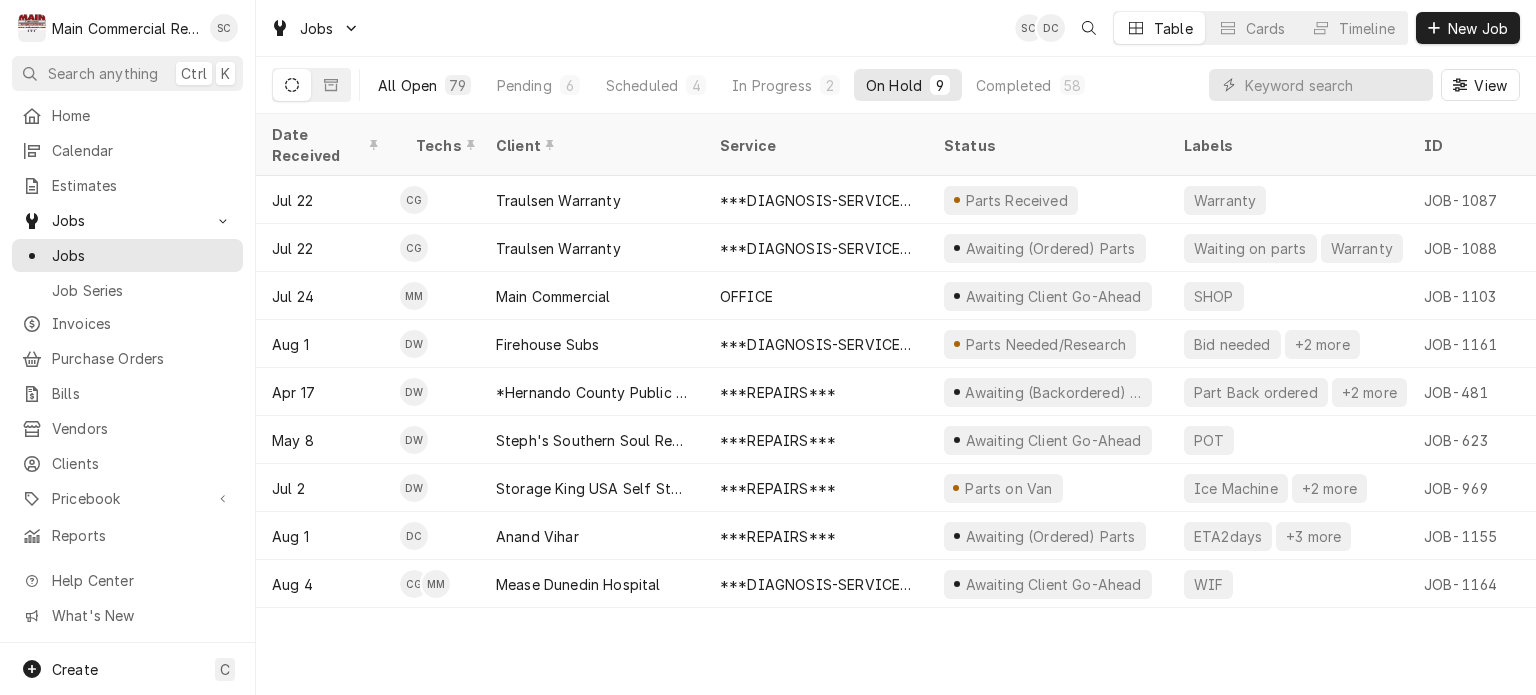 click on "All Open" at bounding box center [407, 85] 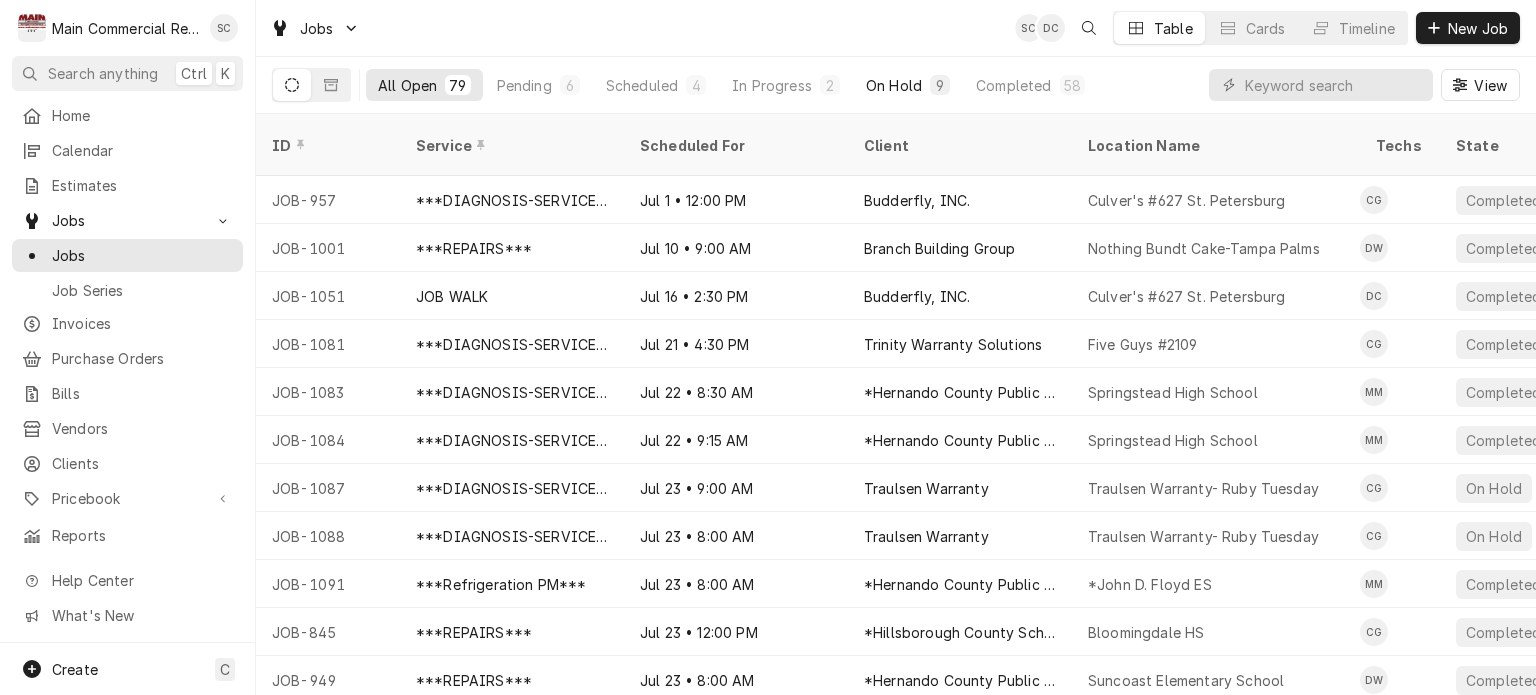 click on "On Hold" at bounding box center (894, 85) 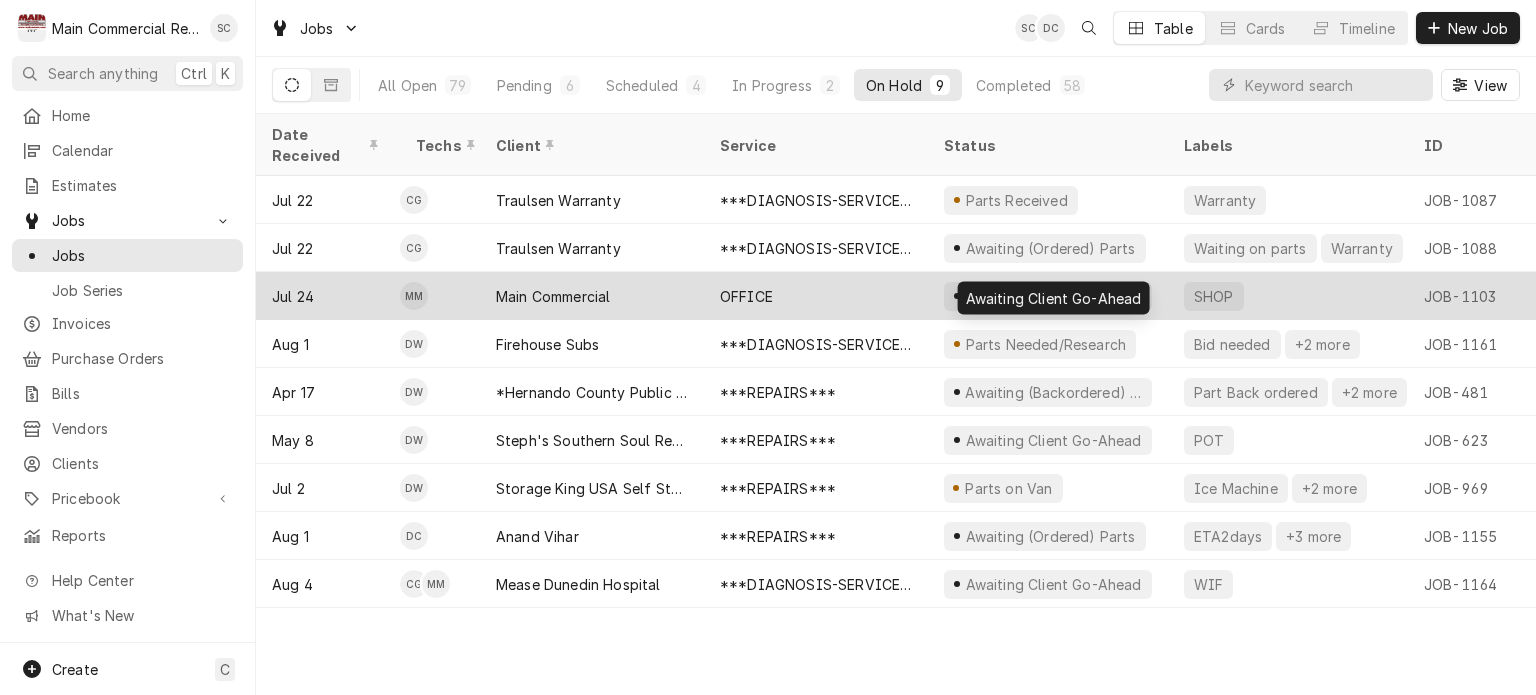 click on "Awaiting Client Go-Ahead" at bounding box center [1053, 296] 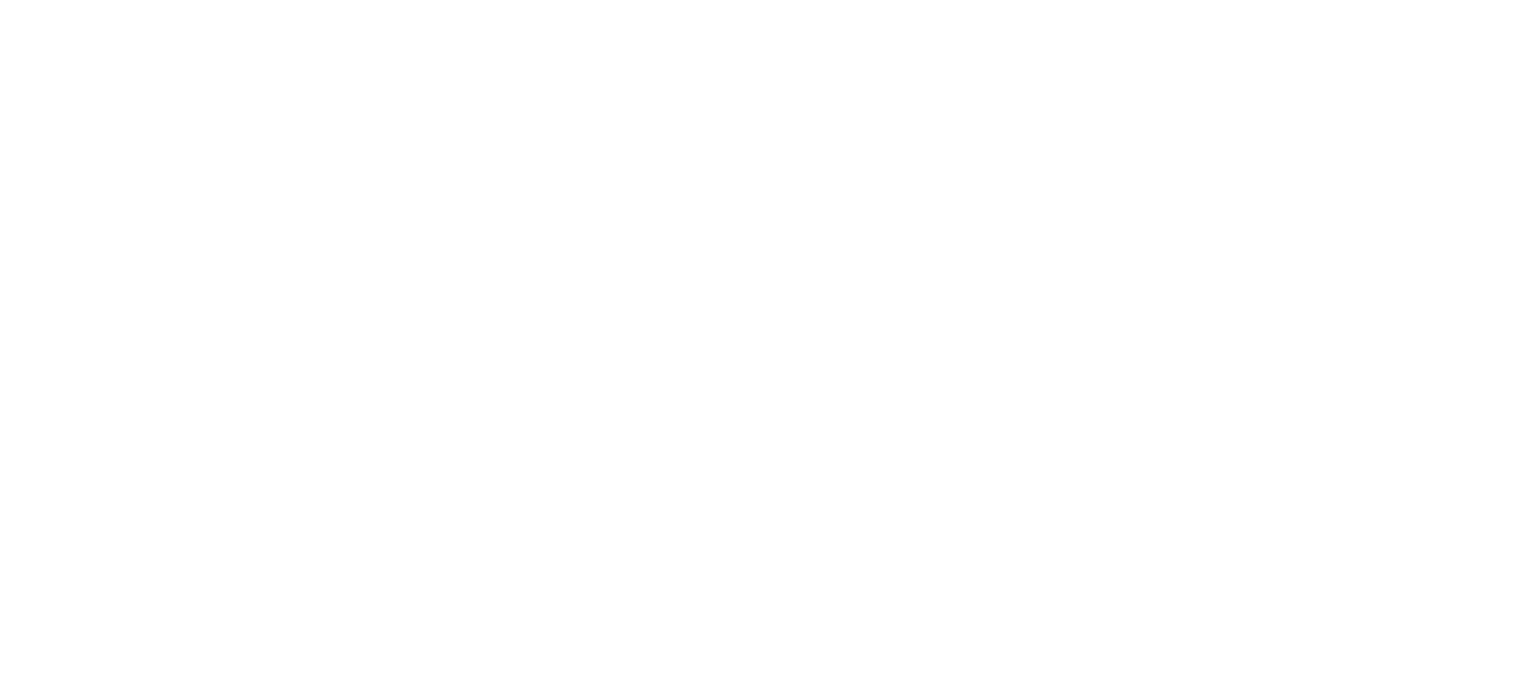 scroll, scrollTop: 0, scrollLeft: 0, axis: both 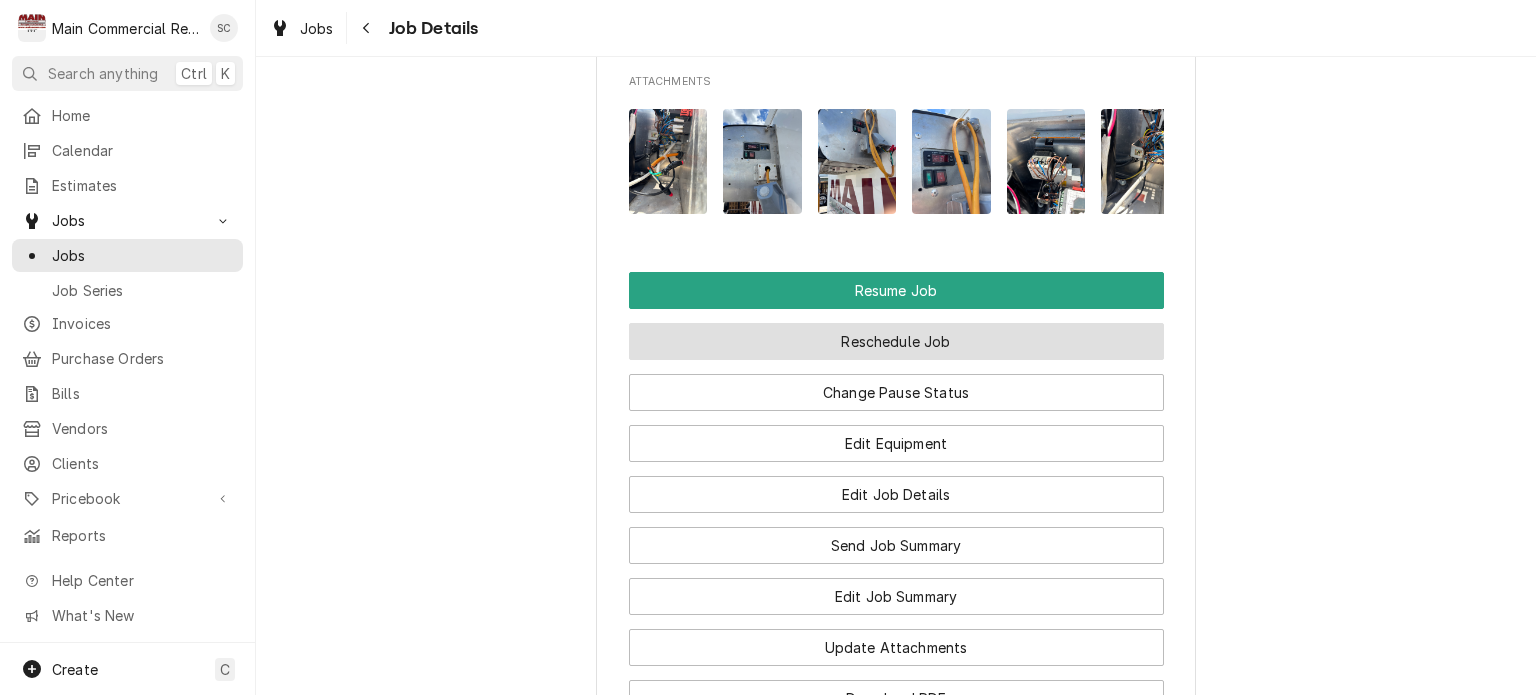 click on "Reschedule Job" at bounding box center [896, 341] 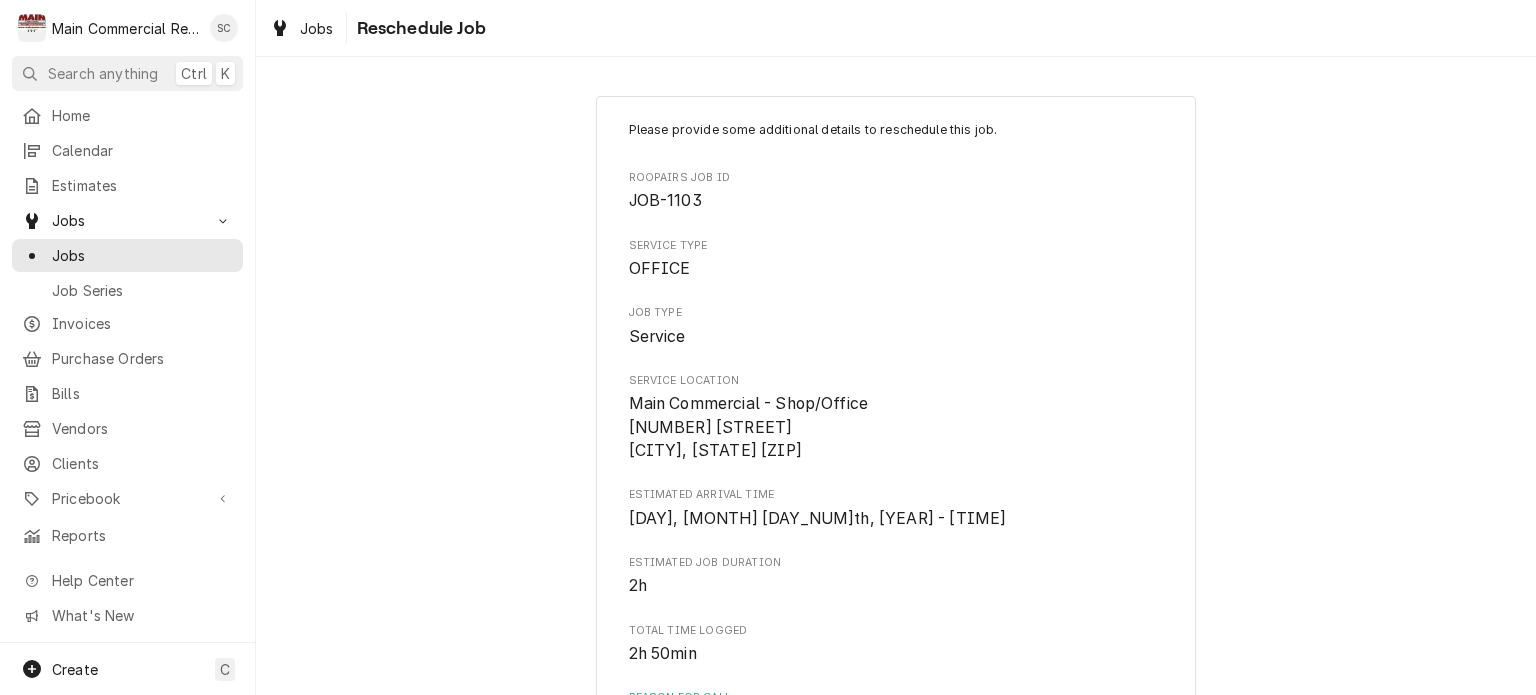 scroll, scrollTop: 600, scrollLeft: 0, axis: vertical 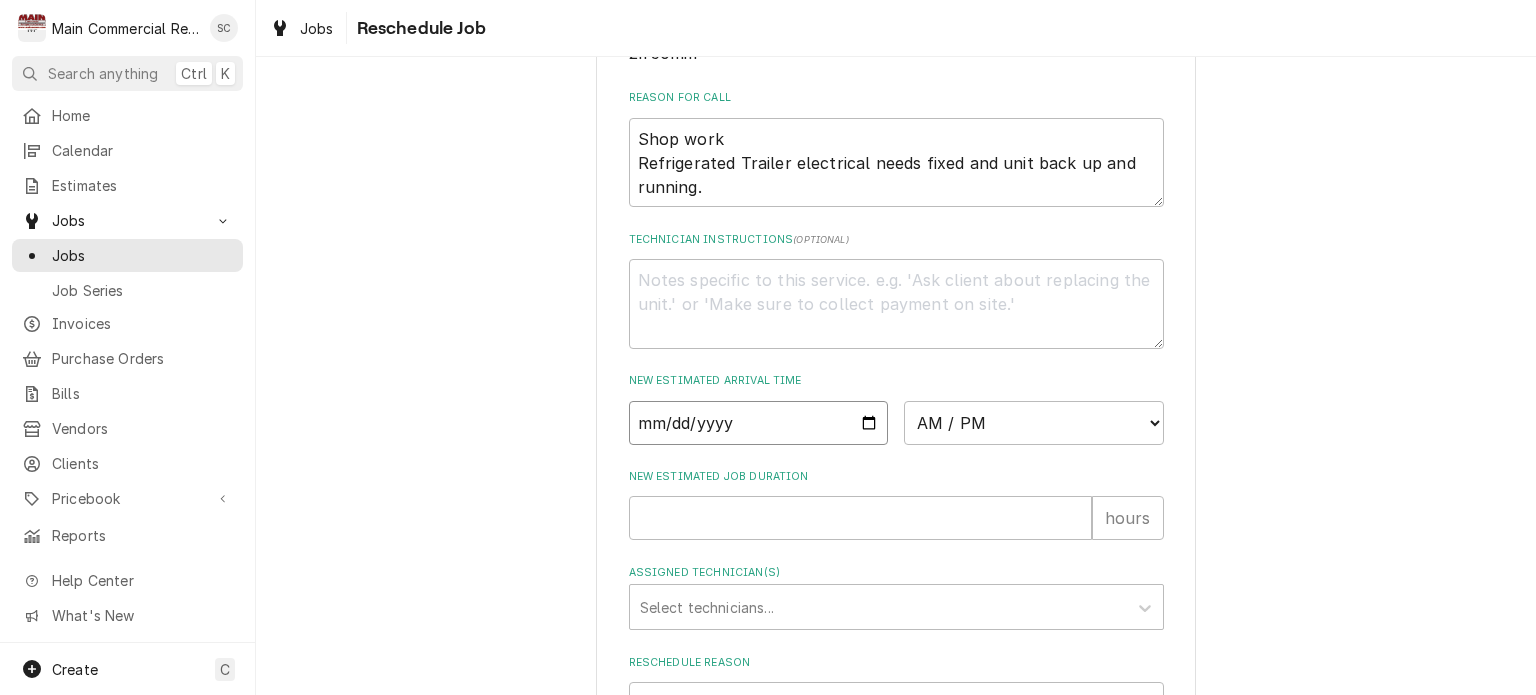 click at bounding box center (759, 423) 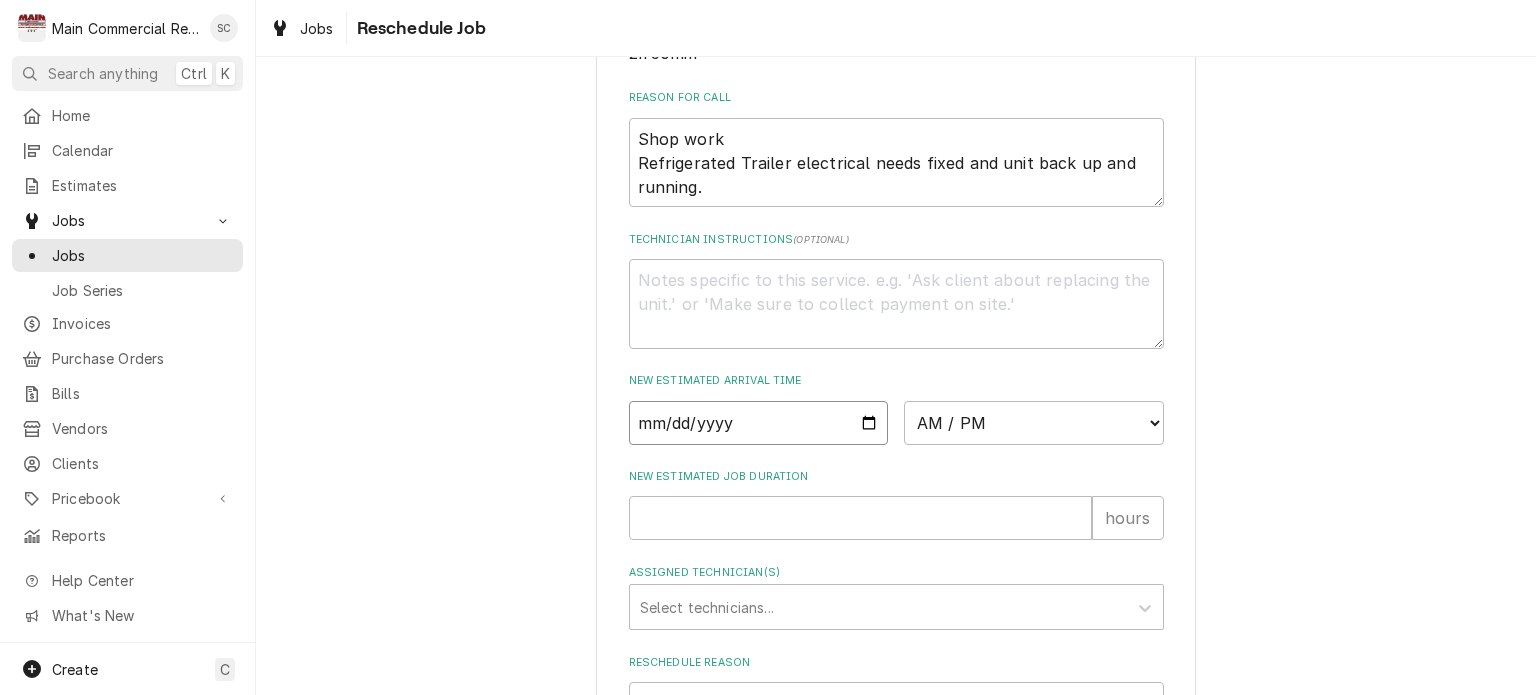 type on "x" 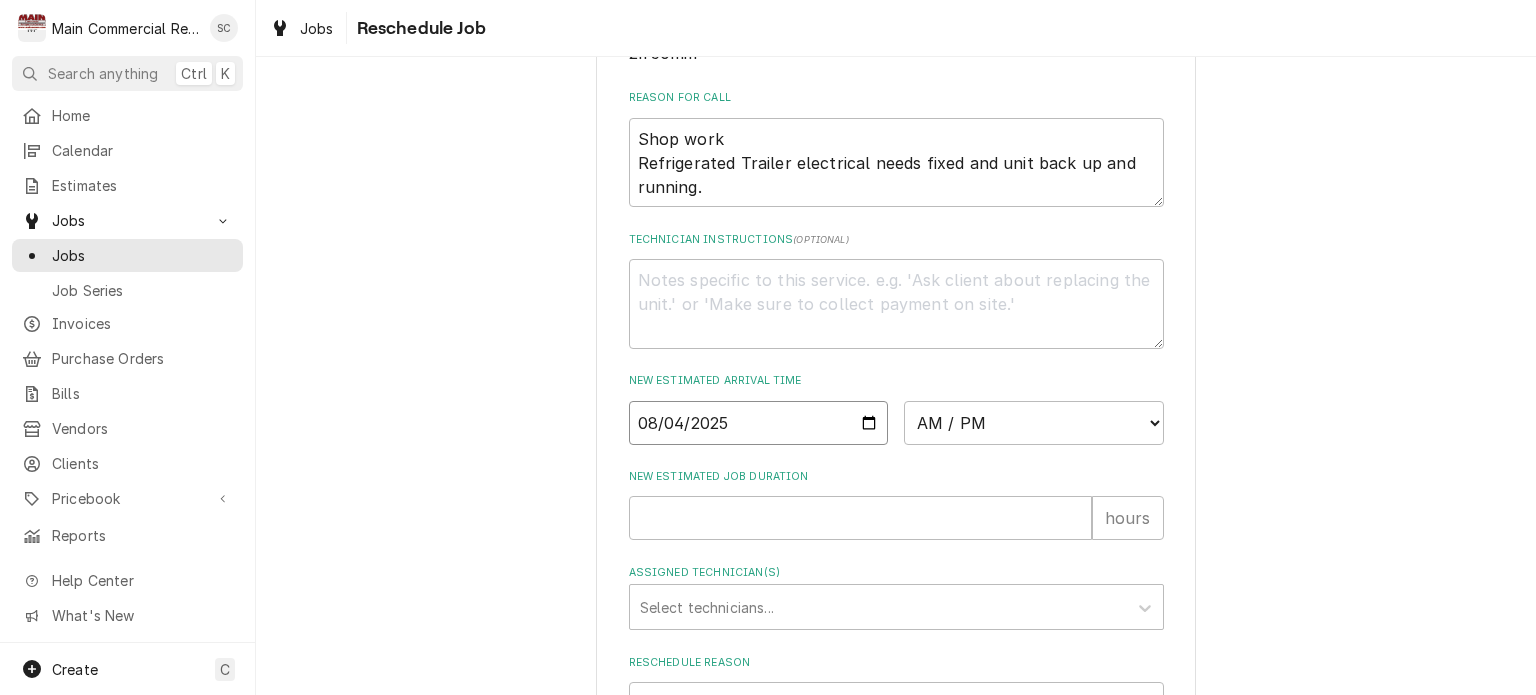 type on "2025-08-04" 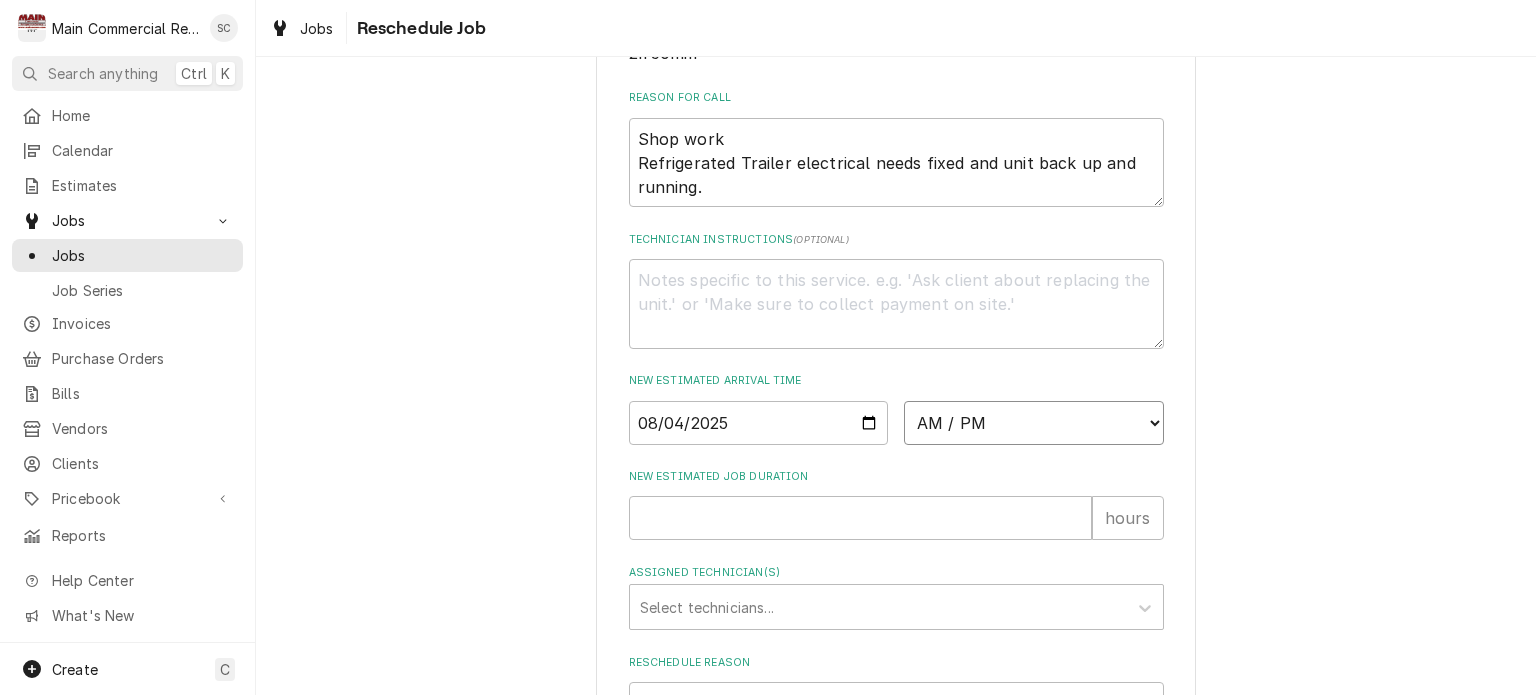click on "AM / PM 6:00 AM 6:15 AM 6:30 AM 6:45 AM 7:00 AM 7:15 AM 7:30 AM 7:45 AM 8:00 AM 8:15 AM 8:30 AM 8:45 AM 9:00 AM 9:15 AM 9:30 AM 9:45 AM 10:00 AM 10:15 AM 10:30 AM 10:45 AM 11:00 AM 11:15 AM 11:30 AM 11:45 AM 12:00 PM 12:15 PM 12:30 PM 12:45 PM 1:00 PM 1:15 PM 1:30 PM 1:45 PM 2:00 PM 2:15 PM 2:30 PM 2:45 PM 3:00 PM 3:15 PM 3:30 PM 3:45 PM 4:00 PM 4:15 PM 4:30 PM 4:45 PM 5:00 PM 5:15 PM 5:30 PM 5:45 PM 6:00 PM 6:15 PM 6:30 PM 6:45 PM 7:00 PM 7:15 PM 7:30 PM 7:45 PM 8:00 PM 8:15 PM 8:30 PM 8:45 PM 9:00 PM 9:15 PM 9:30 PM 9:45 PM 10:00 PM 10:15 PM 10:30 PM 10:45 PM 11:00 PM 11:15 PM 11:30 PM 11:45 PM 12:00 AM 12:15 AM 12:30 AM 12:45 AM 1:00 AM 1:15 AM 1:30 AM 1:45 AM 2:00 AM 2:15 AM 2:30 AM 2:45 AM 3:00 AM 3:15 AM 3:30 AM 3:45 AM 4:00 AM 4:15 AM 4:30 AM 4:45 AM 5:00 AM 5:15 AM 5:30 AM 5:45 AM" at bounding box center [1034, 423] 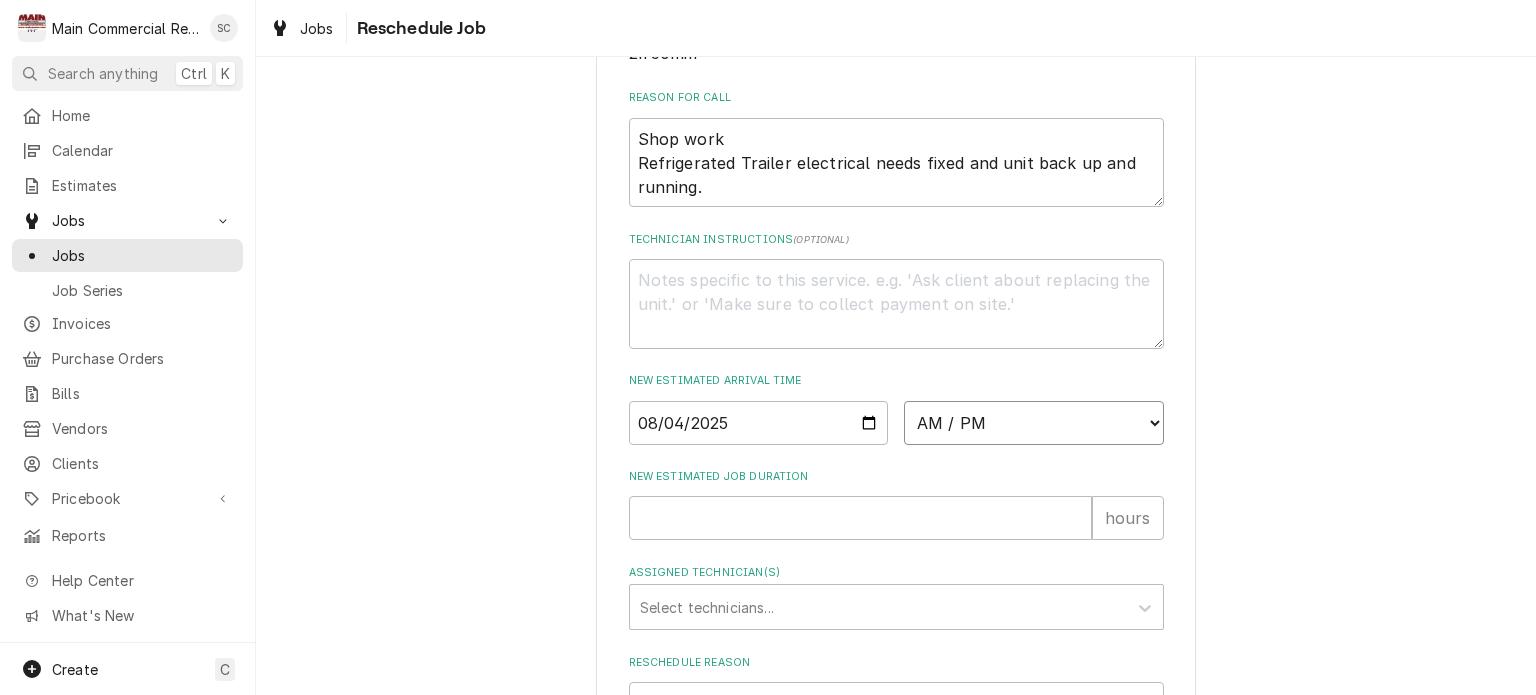 select on "14:00:00" 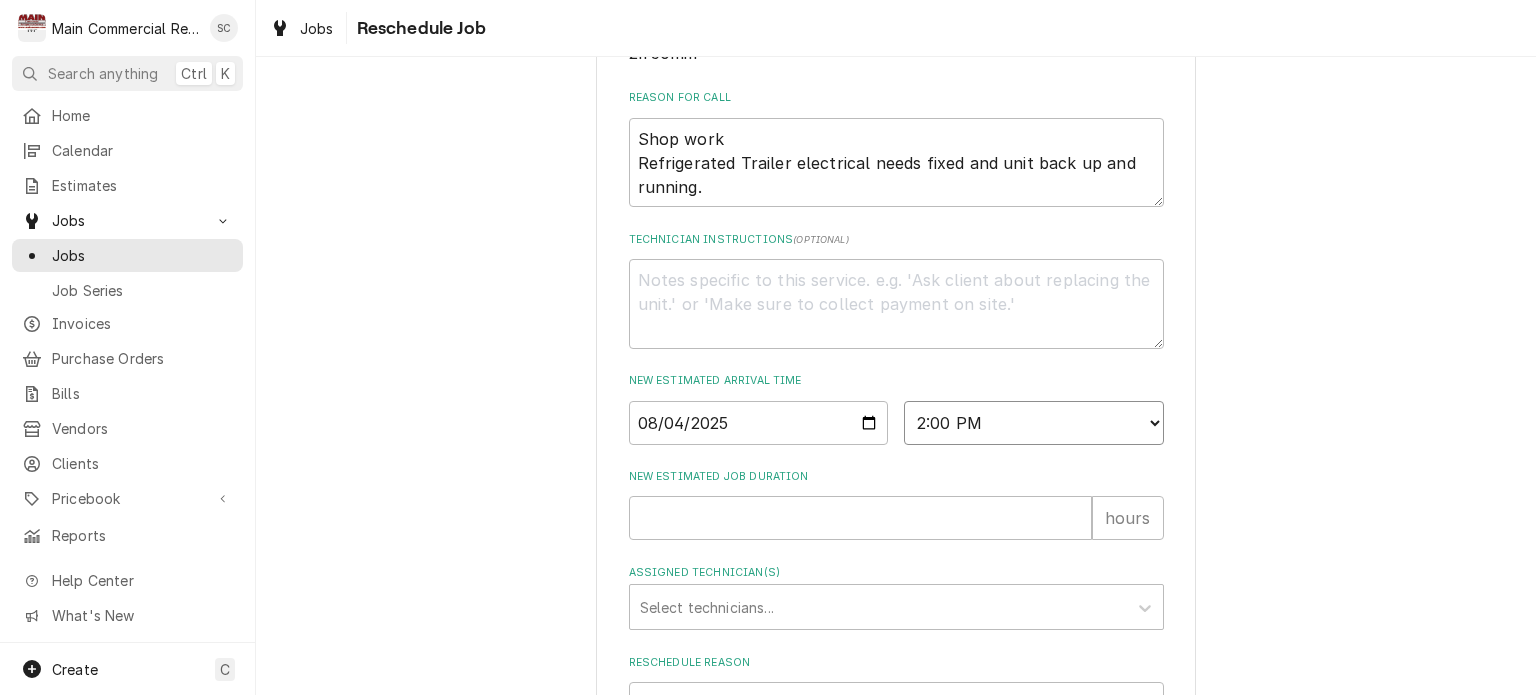 click on "AM / PM 6:00 AM 6:15 AM 6:30 AM 6:45 AM 7:00 AM 7:15 AM 7:30 AM 7:45 AM 8:00 AM 8:15 AM 8:30 AM 8:45 AM 9:00 AM 9:15 AM 9:30 AM 9:45 AM 10:00 AM 10:15 AM 10:30 AM 10:45 AM 11:00 AM 11:15 AM 11:30 AM 11:45 AM 12:00 PM 12:15 PM 12:30 PM 12:45 PM 1:00 PM 1:15 PM 1:30 PM 1:45 PM 2:00 PM 2:15 PM 2:30 PM 2:45 PM 3:00 PM 3:15 PM 3:30 PM 3:45 PM 4:00 PM 4:15 PM 4:30 PM 4:45 PM 5:00 PM 5:15 PM 5:30 PM 5:45 PM 6:00 PM 6:15 PM 6:30 PM 6:45 PM 7:00 PM 7:15 PM 7:30 PM 7:45 PM 8:00 PM 8:15 PM 8:30 PM 8:45 PM 9:00 PM 9:15 PM 9:30 PM 9:45 PM 10:00 PM 10:15 PM 10:30 PM 10:45 PM 11:00 PM 11:15 PM 11:30 PM 11:45 PM 12:00 AM 12:15 AM 12:30 AM 12:45 AM 1:00 AM 1:15 AM 1:30 AM 1:45 AM 2:00 AM 2:15 AM 2:30 AM 2:45 AM 3:00 AM 3:15 AM 3:30 AM 3:45 AM 4:00 AM 4:15 AM 4:30 AM 4:45 AM 5:00 AM 5:15 AM 5:30 AM 5:45 AM" at bounding box center (1034, 423) 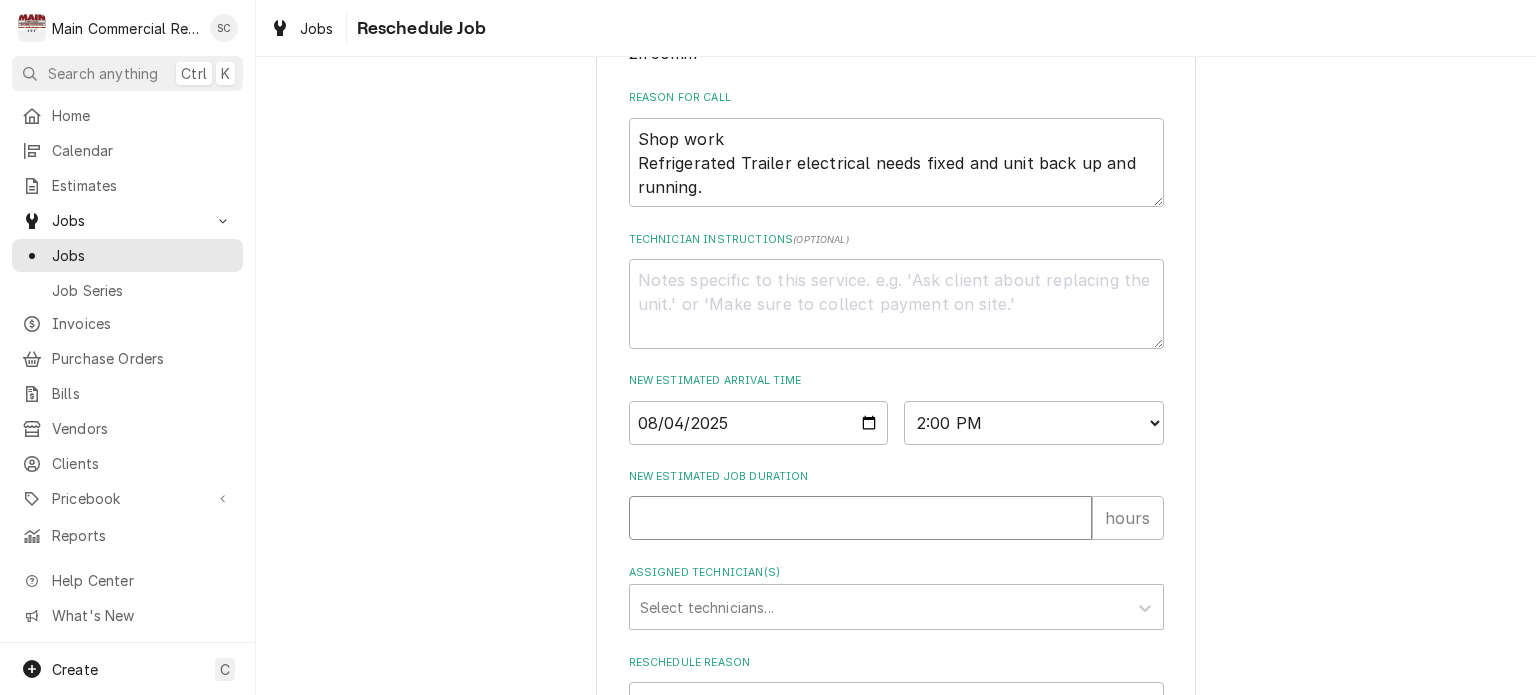 click on "New Estimated Job Duration" at bounding box center [860, 518] 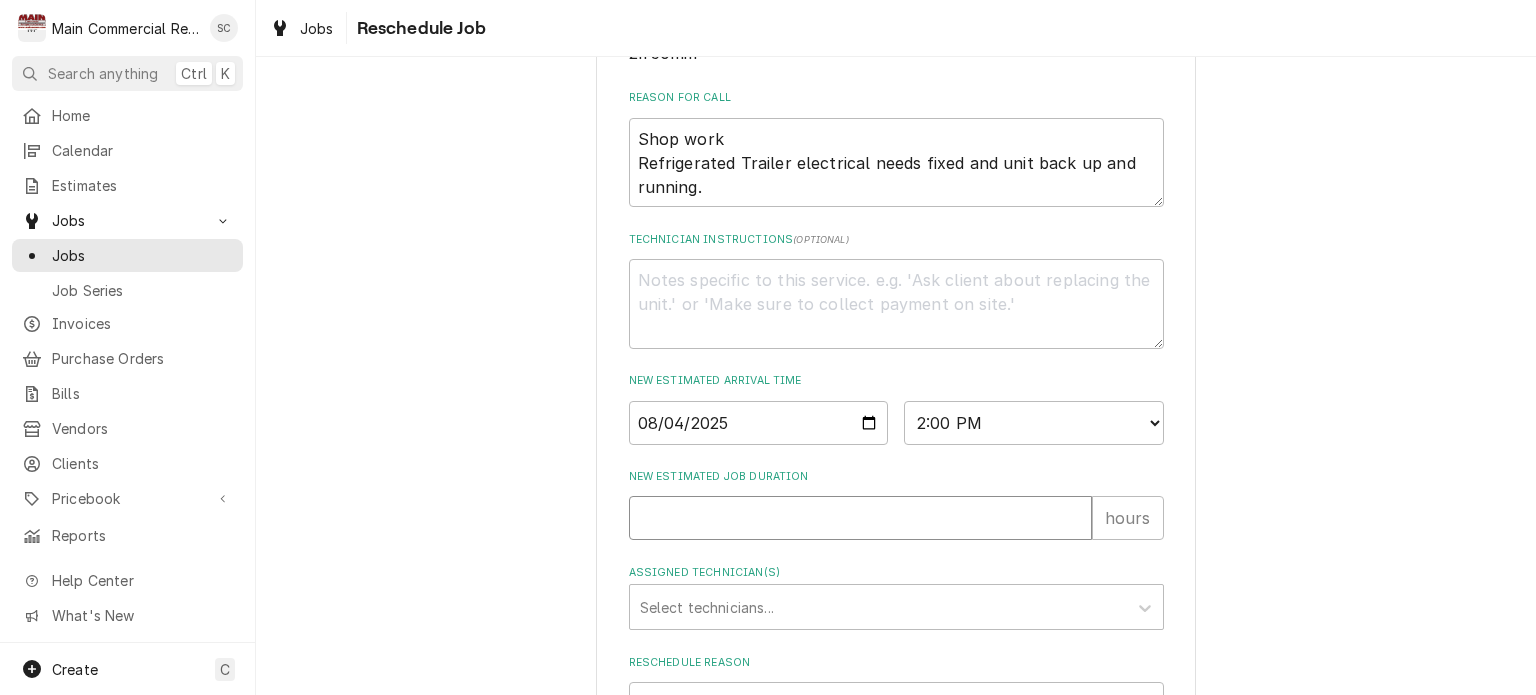 type on "x" 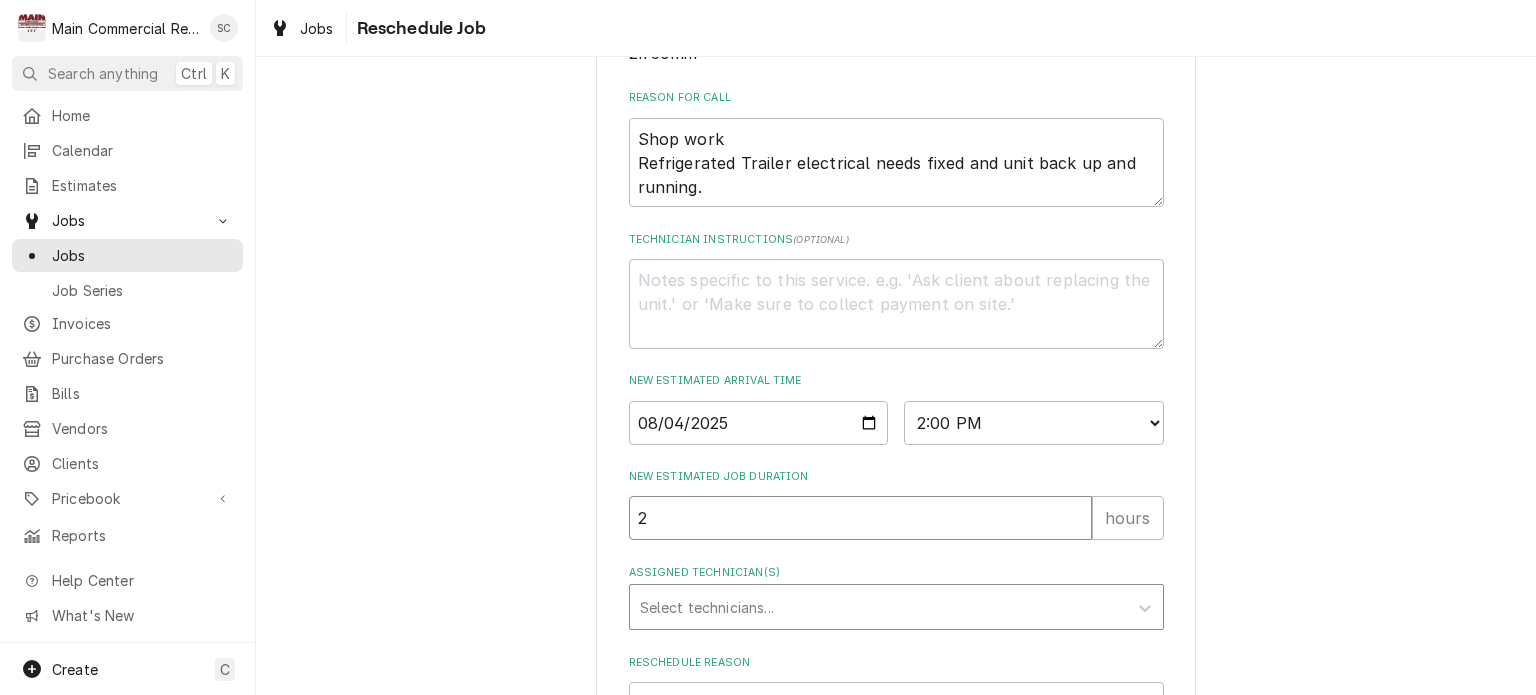 type on "2" 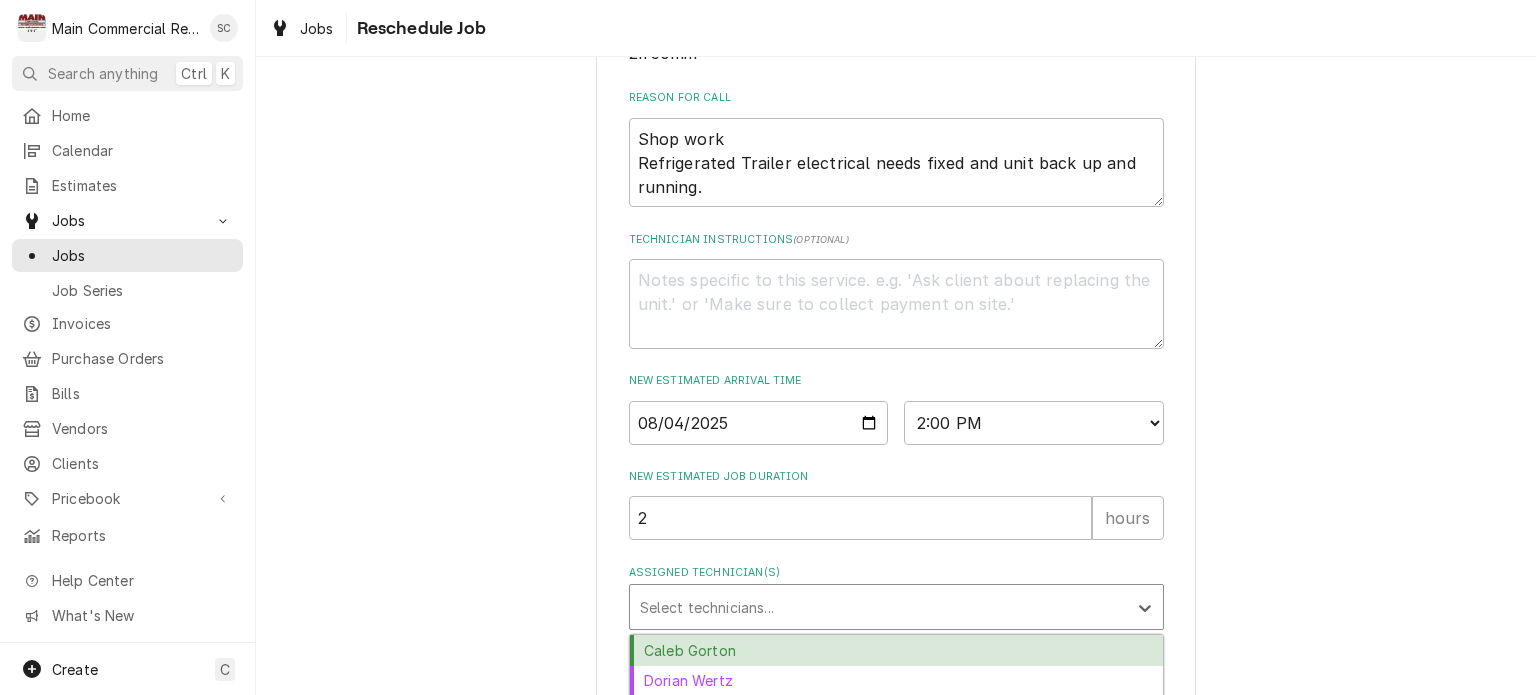 click at bounding box center [878, 607] 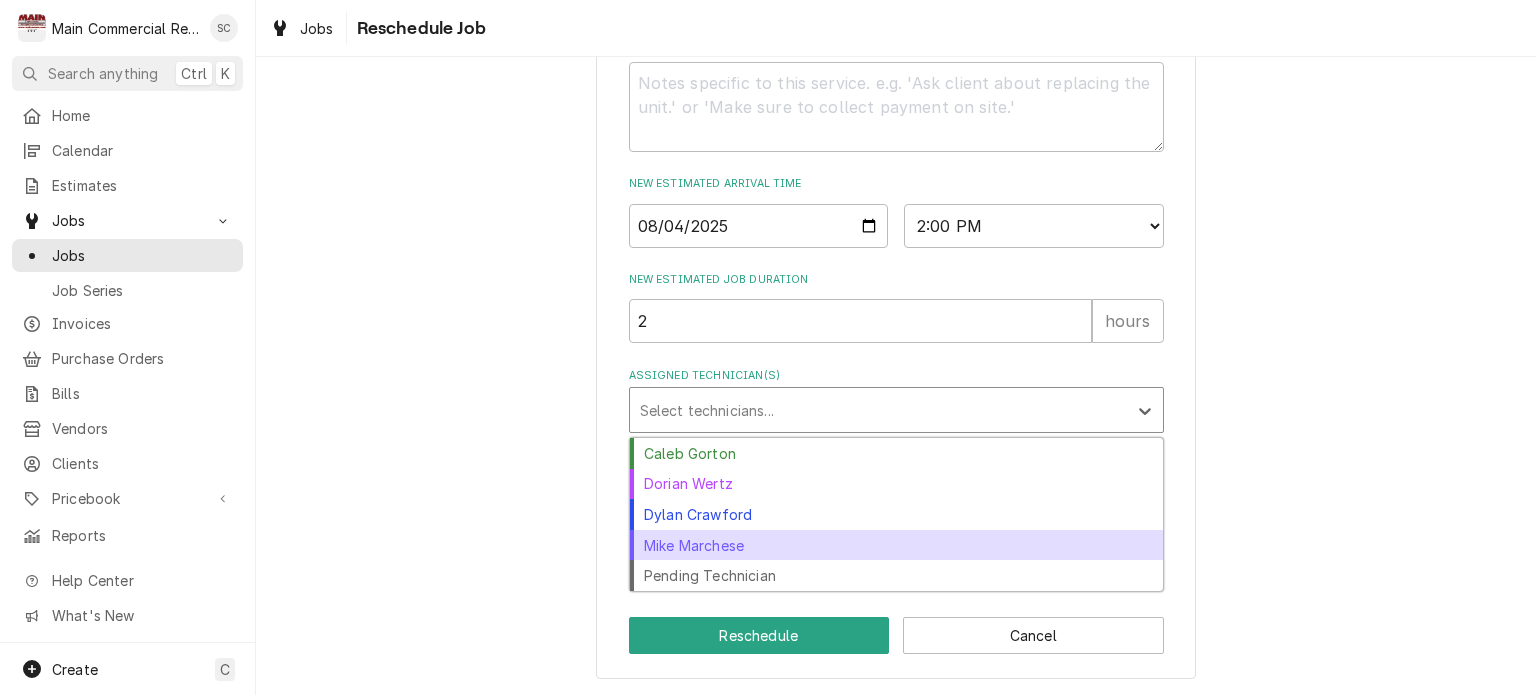 click on "Mike Marchese" at bounding box center [896, 545] 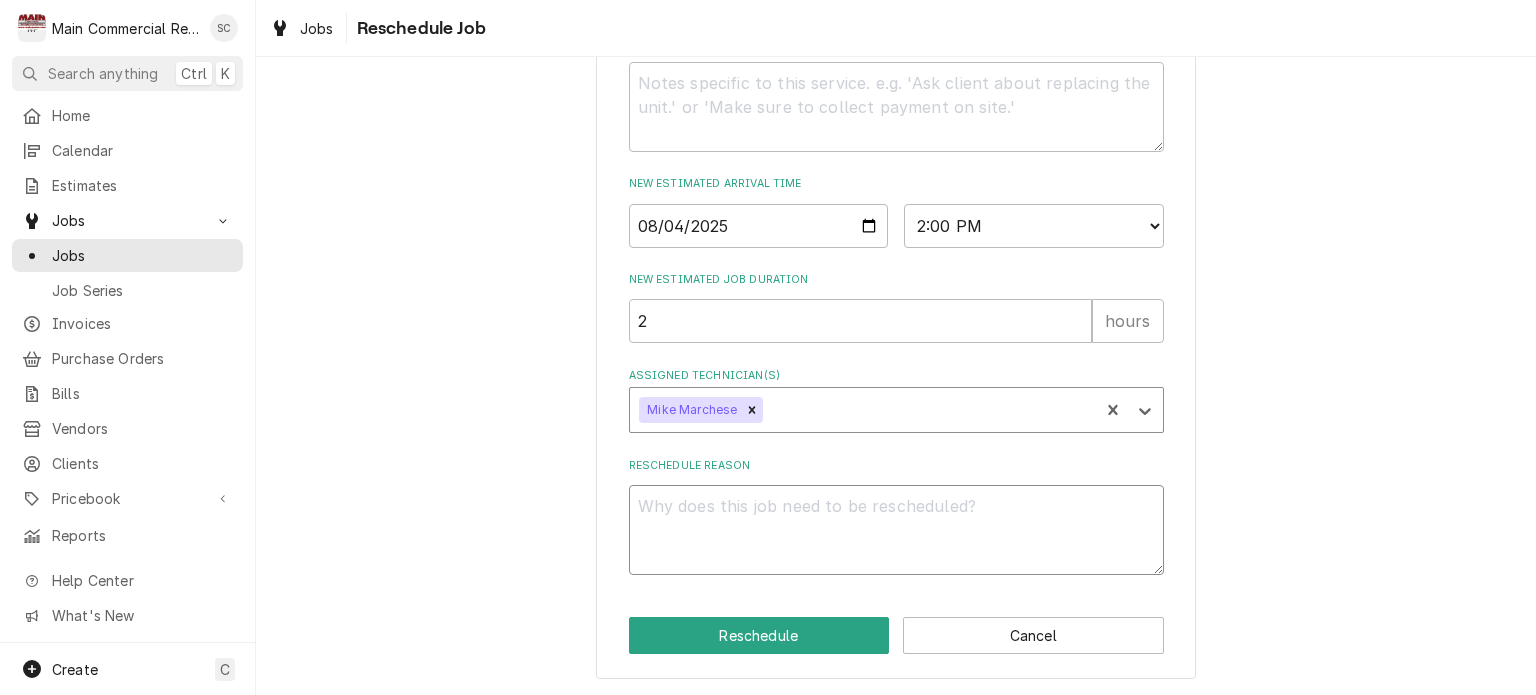 click on "Reschedule Reason" at bounding box center (896, 530) 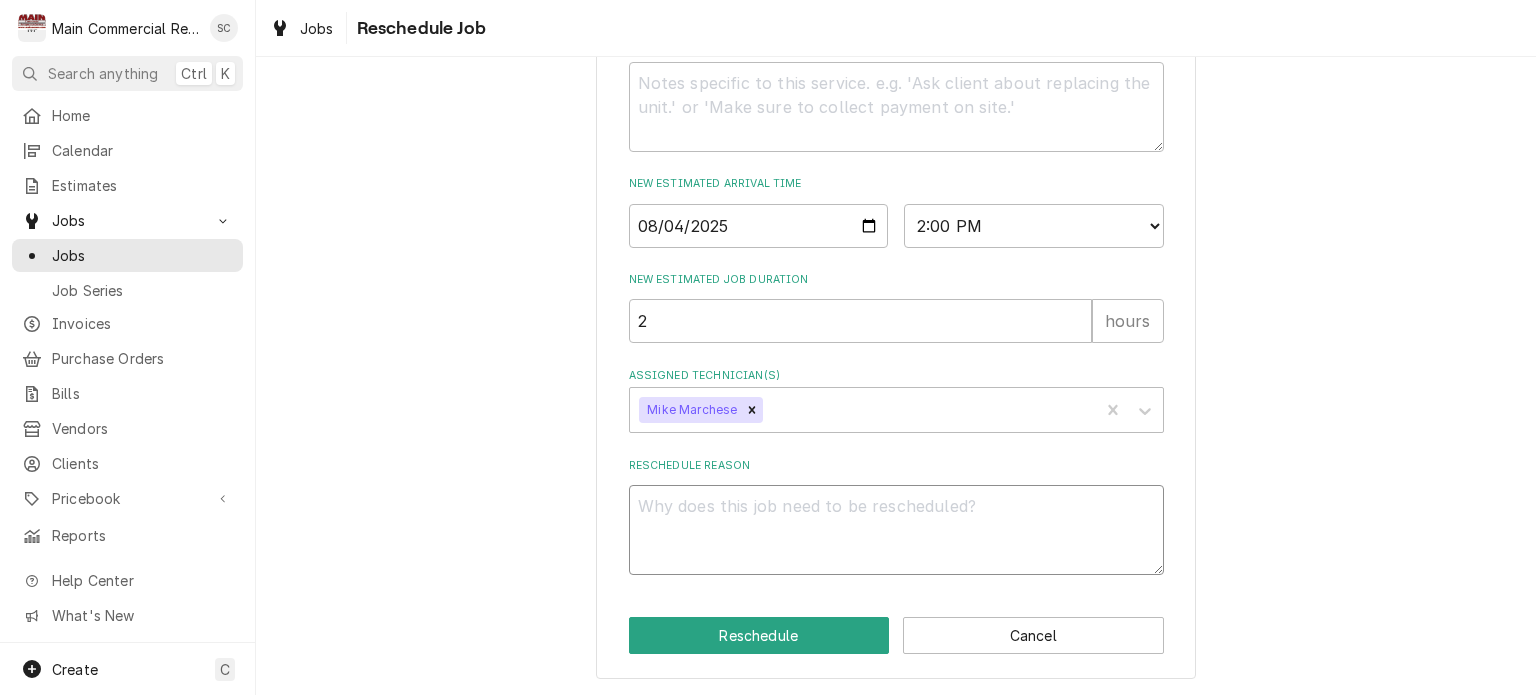 type on "x" 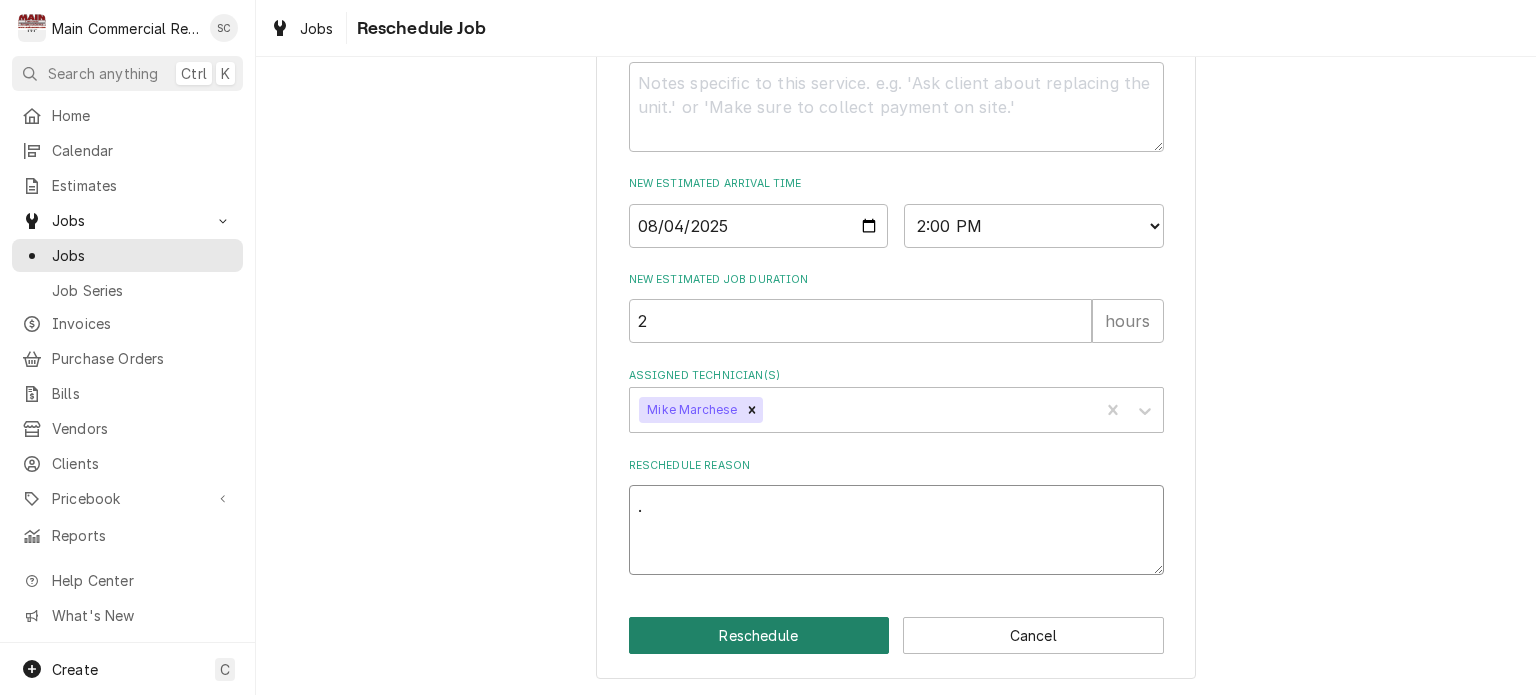 type on "." 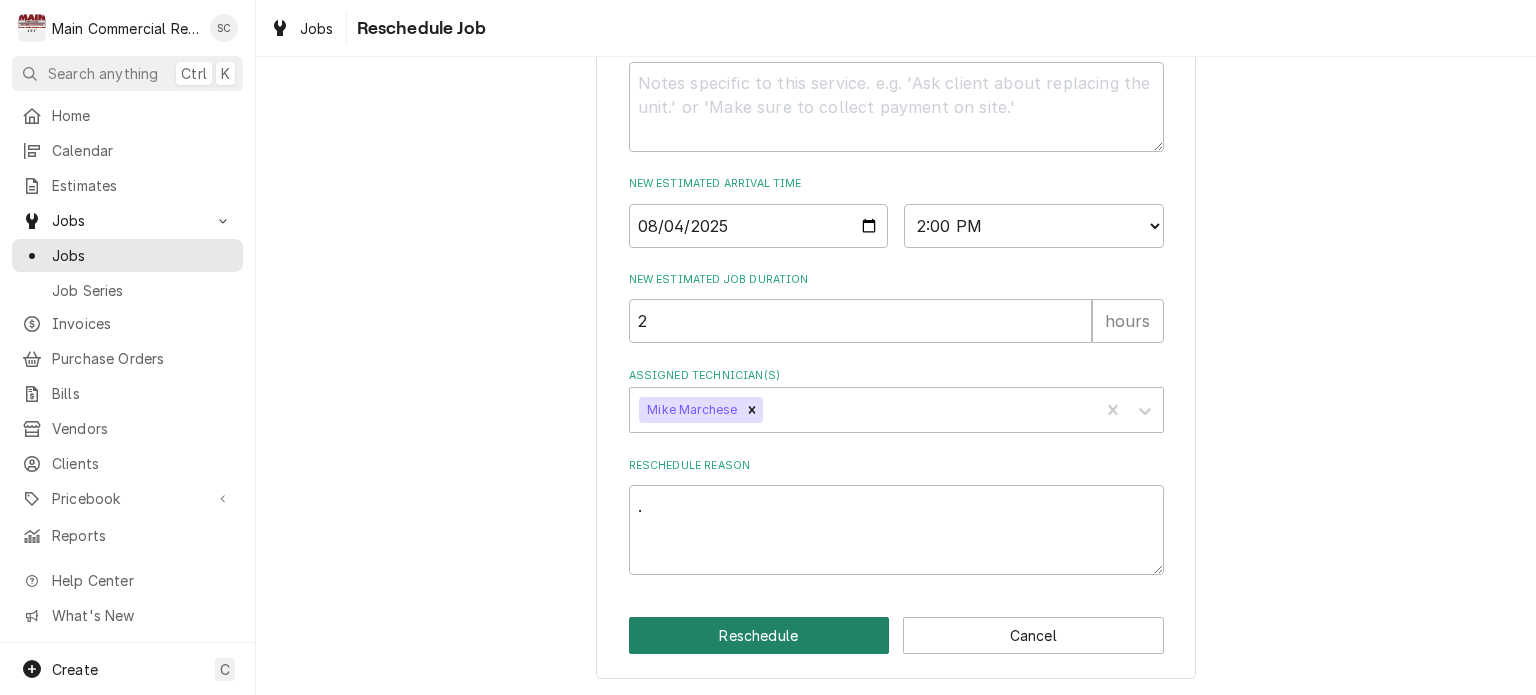 click on "Reschedule" at bounding box center (759, 635) 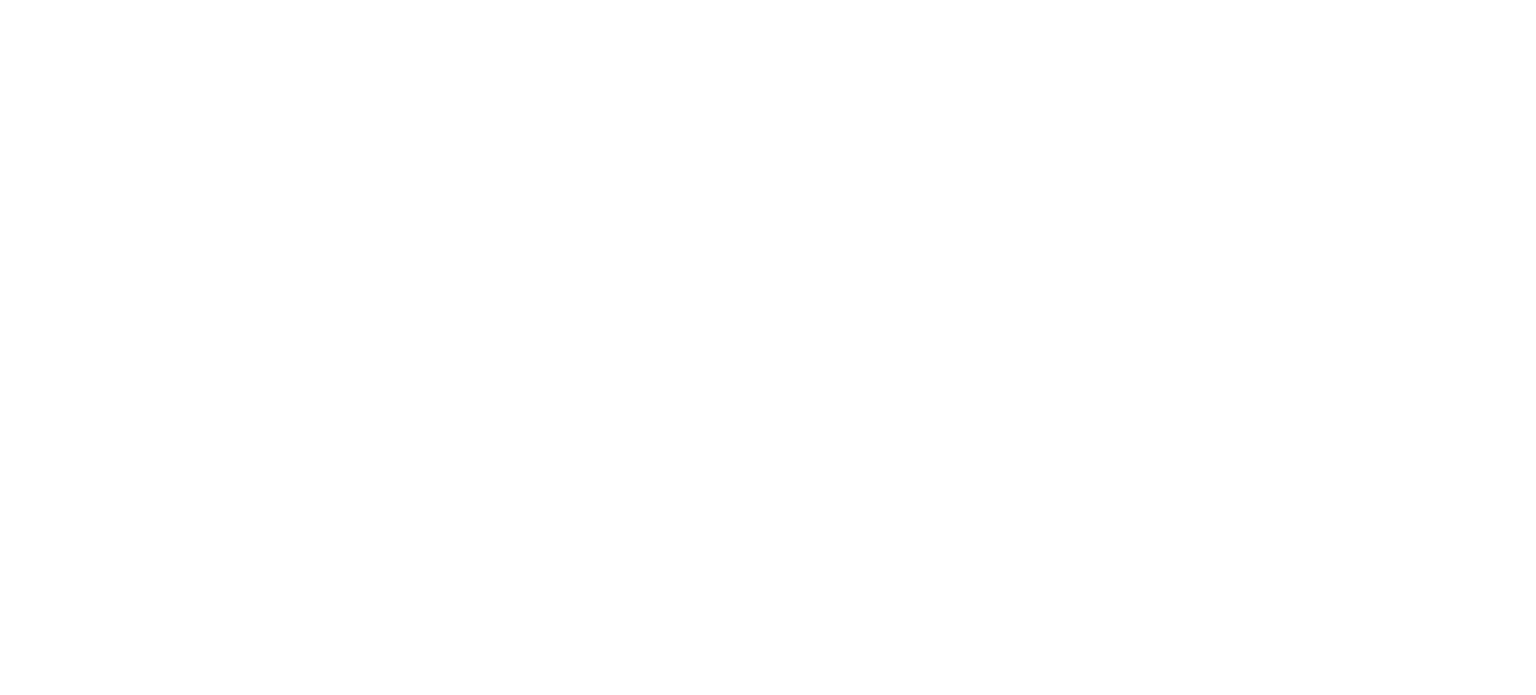 scroll, scrollTop: 0, scrollLeft: 0, axis: both 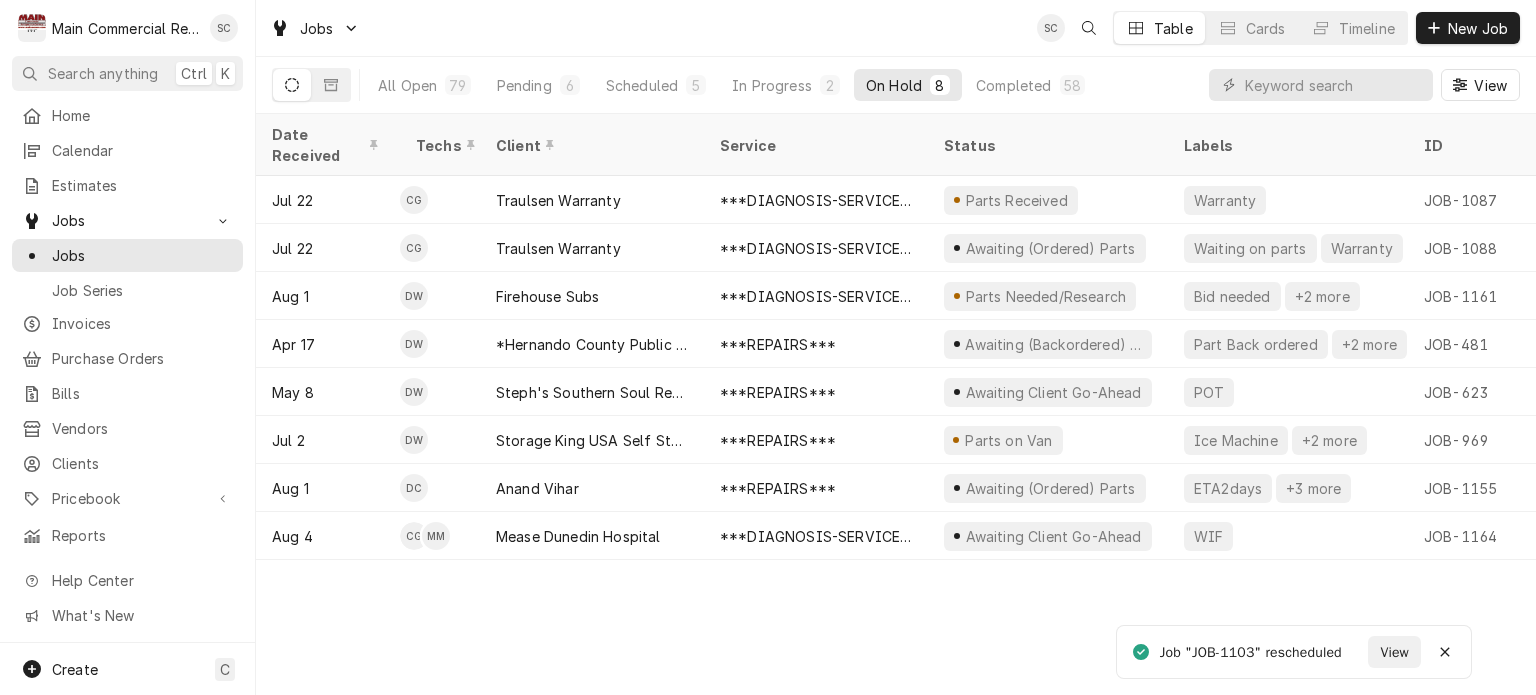 click on "Date Received Techs Client Service Status Labels ID Duration Location Name Job Type Priority Location Address Scheduled For On Hold Last Modified Jul 22   CG Traulsen Warranty ***DIAGNOSIS-SERVICE CALL*** Parts Received Warranty JOB-1087 1h Traulsen Warranty- Ruby Tuesday Service High [NUMBER] [STREET], [CITY], [STATE] Jul 23   • 9:00 AM Jul 29   Jul 29   Jul 22   CG Traulsen Warranty ***DIAGNOSIS-SERVICE CALL*** Awaiting (Ordered) Parts Waiting on parts Warranty JOB-1088 1h Traulsen Warranty- Ruby Tuesday Service High [NUMBER] [STREET], [CITY], [STATE] Jul 23   • 8:00 AM Jul 23   Aug 4   Aug 1   DW Firehouse Subs ***DIAGNOSIS-SERVICE CALL*** Parts Needed/Research Bid needed +2 more JOB-1161 2h — Service Urgent [NUMBER] [STREET], [CITY], [STATE] Aug 1   • 4:00 PM Aug 4   Aug 4   Apr 17   DW *Hernando County Public School ***REPAIRS*** Awaiting (Backordered) Parts Part Back ordered +2 more JOB-481 5h *Moton Elementary School Service No Priority [NUMBER] [STREET], [CITY], [STATE] Jul 23   • 9:00 AM Jul 29   Jul 29   Jul 22   CG Traulsen Warranty ***DIAGNOSIS-SERVICE CALL*** Parts Received Warranty JOB-1087 1h Traulsen Warranty- Ruby Tuesday Service High [NUMBER] [STREET], [CITY], [STATE] Jul 23   • 9:00 AM Jul 29   Jul 29   Jul 22   CG Traulsen Warranty ***DIAGNOSIS-SERVICE CALL*** Awaiting (Ordered) Parts Waiting on parts Warranty JOB-1088 1h Traulsen Warranty- Ruby Tuesday Service High [NUMBER] [STREET], [CITY], [STATE] Jul 23   • 8:00 AM Jul 23   Aug 4   Aug 1   DW Firehouse Subs ***DIAGNOSIS-SERVICE CALL*** Parts Needed/Research Bid needed +2 more JOB-1161 2h — Service Urgent [NUMBER] [STREET], [CITY], [STATE] Aug 1   • 4:00 PM Aug 4   Aug 4   Apr 17   DW *Hernando County Public School ***REPAIRS*** Awaiting (Backordered) Parts Part Back ordered +2 more JOB-481 5h *Moton Elementary School Service No Priority [NUMBER] [STREET], [CITY], [STATE] Aug 1   DC Anand Vihar ***REPAIRS*** Awaiting (Ordered) Parts ETA2days +3 more JOB-1155 4h Anand Vihar - Community Club House Service High [NUMBER] [STREET], [CITY], [STATE] Aug 1   • 6:00 AM Aug 1   Aug 1" at bounding box center [896, 404] 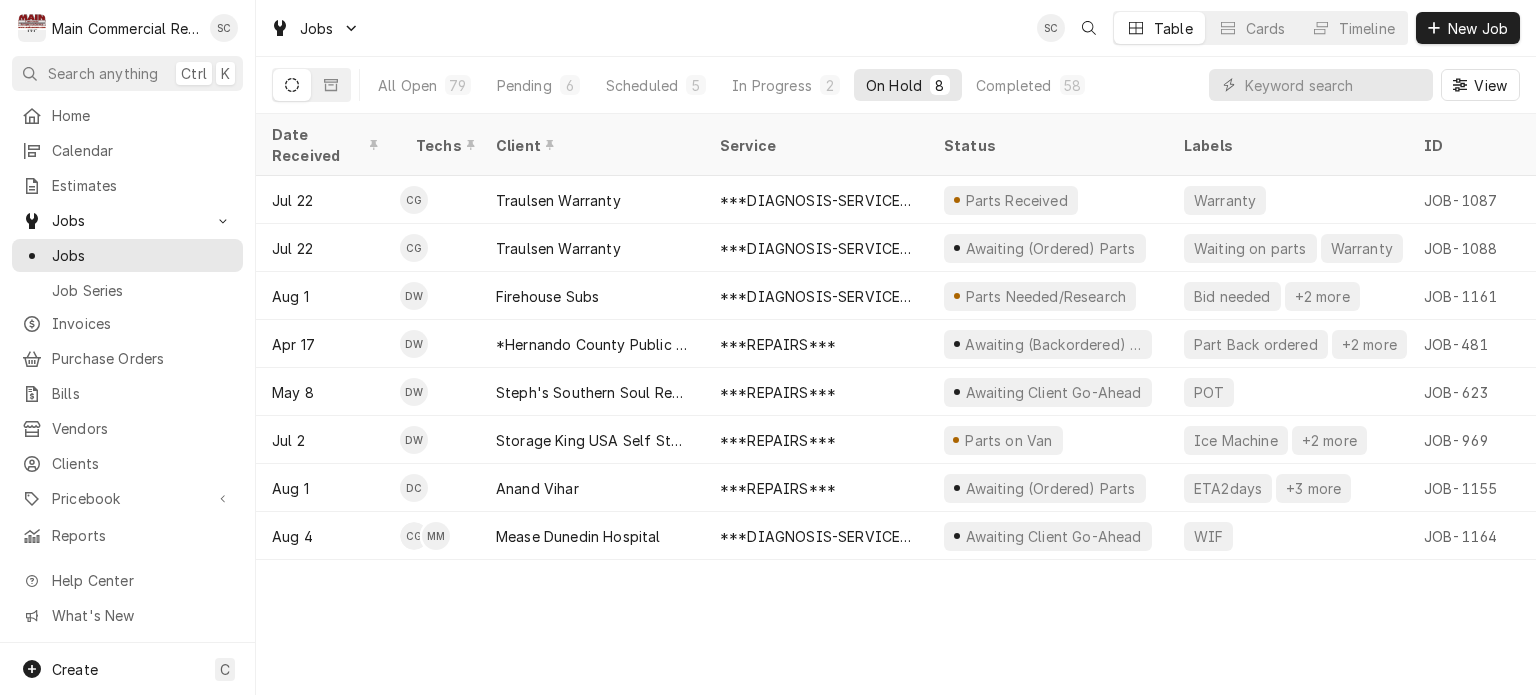 click on "Date Received Techs Client Service Status Labels ID Duration Location Name Job Type Priority Location Address Scheduled For On Hold Last Modified Jul 22   CG Traulsen Warranty ***DIAGNOSIS-SERVICE CALL*** Parts Received Warranty JOB-1087 1h Traulsen Warranty- Ruby Tuesday Service High [NUMBER] [STREET], [CITY], [STATE] Jul 23   • 9:00 AM Jul 29   Jul 29   Jul 22   CG Traulsen Warranty ***DIAGNOSIS-SERVICE CALL*** Awaiting (Ordered) Parts Waiting on parts Warranty JOB-1088 1h Traulsen Warranty- Ruby Tuesday Service High [NUMBER] [STREET], [CITY], [STATE] Jul 23   • 8:00 AM Jul 23   Aug 4   Aug 1   DW Firehouse Subs ***DIAGNOSIS-SERVICE CALL*** Parts Needed/Research Bid needed +2 more JOB-1161 2h — Service Urgent [NUMBER] [STREET], [CITY], [STATE] Aug 1   • 4:00 PM Aug 4   Aug 4   Apr 17   DW *Hernando County Public School ***REPAIRS*** Awaiting (Backordered) Parts Part Back ordered +2 more JOB-481 5h *Moton Elementary School Service No Priority [NUMBER] [STREET], [CITY], [STATE] Jul 23   • 9:00 AM Jul 29   Jul 29   Jul 22   CG Traulsen Warranty ***DIAGNOSIS-SERVICE CALL*** Parts Received Warranty JOB-1087 1h Traulsen Warranty- Ruby Tuesday Service High [NUMBER] [STREET], [CITY], [STATE] Jul 23   • 9:00 AM Jul 29   Jul 29   Jul 22   CG Traulsen Warranty ***DIAGNOSIS-SERVICE CALL*** Awaiting (Ordered) Parts Waiting on parts Warranty JOB-1088 1h Traulsen Warranty- Ruby Tuesday Service High [NUMBER] [STREET], [CITY], [STATE] Jul 23   • 8:00 AM Jul 23   Aug 4   Aug 1   DW Firehouse Subs ***DIAGNOSIS-SERVICE CALL*** Parts Needed/Research Bid needed +2 more JOB-1161 2h — Service Urgent [NUMBER] [STREET], [CITY], [STATE] Aug 1   • 4:00 PM Aug 4   Aug 4   Apr 17   DW *Hernando County Public School ***REPAIRS*** Awaiting (Backordered) Parts Part Back ordered +2 more JOB-481 5h *Moton Elementary School Service No Priority [NUMBER] [STREET], [CITY], [STATE] Aug 1   DC Anand Vihar ***REPAIRS*** Awaiting (Ordered) Parts ETA2days +3 more JOB-1155 4h Anand Vihar - Community Club House Service High [NUMBER] [STREET], [CITY], [STATE] Aug 1   • 6:00 AM Aug 1   Aug 1" at bounding box center (896, 404) 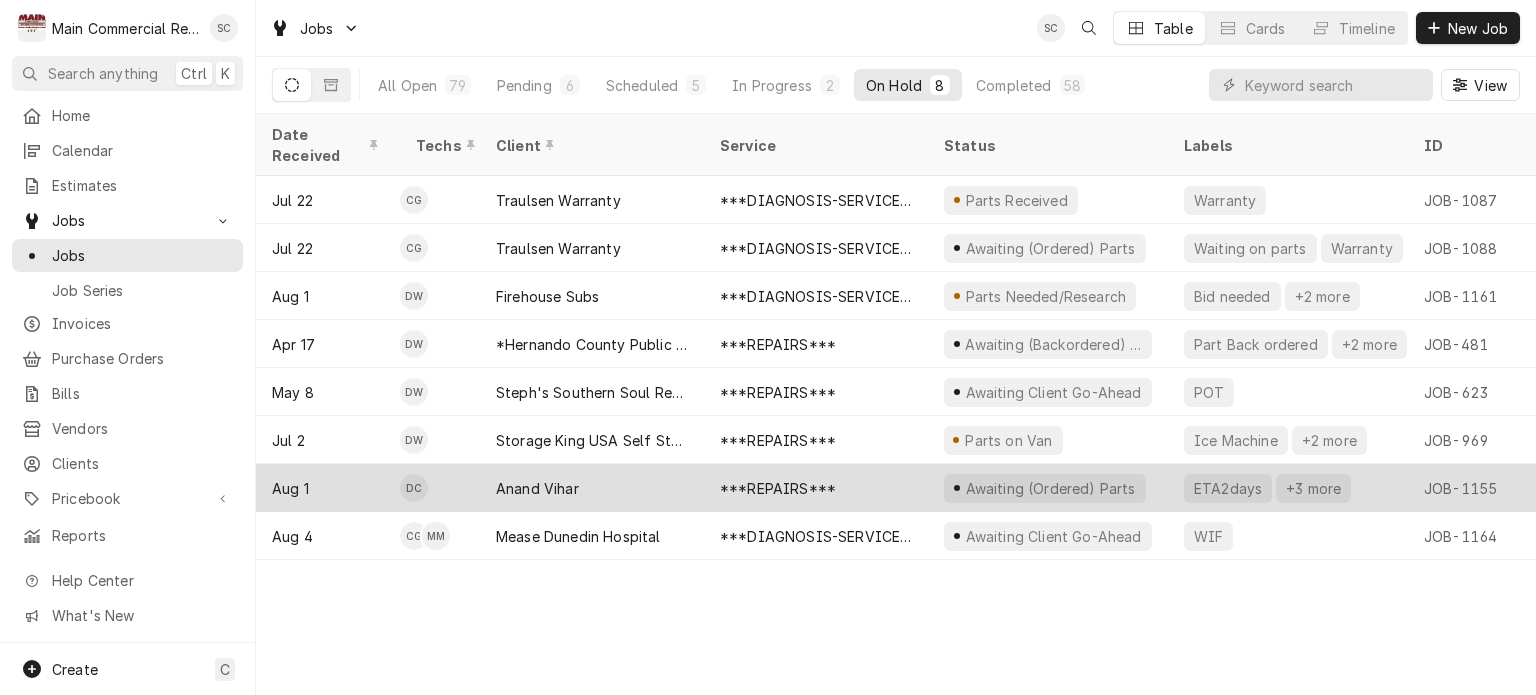 click on "Anand Vihar" at bounding box center [592, 488] 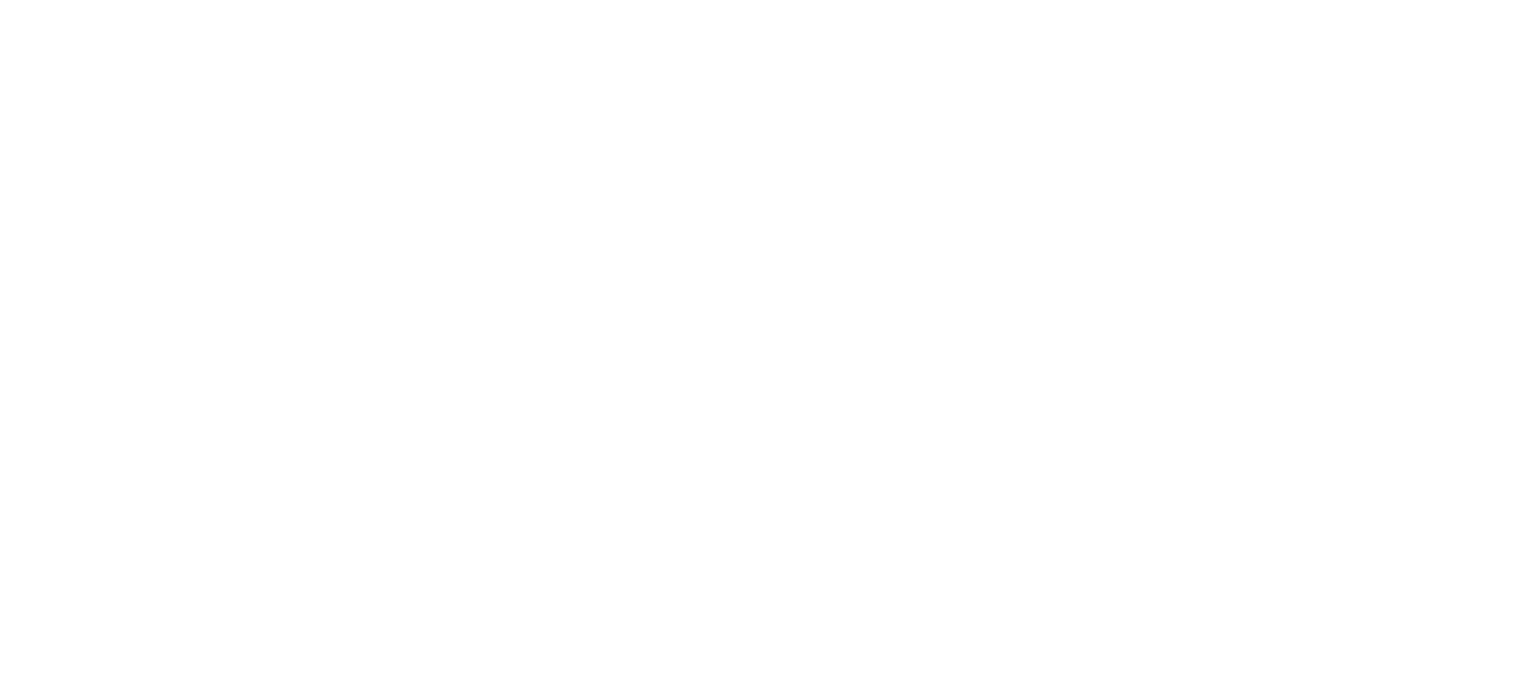 scroll, scrollTop: 0, scrollLeft: 0, axis: both 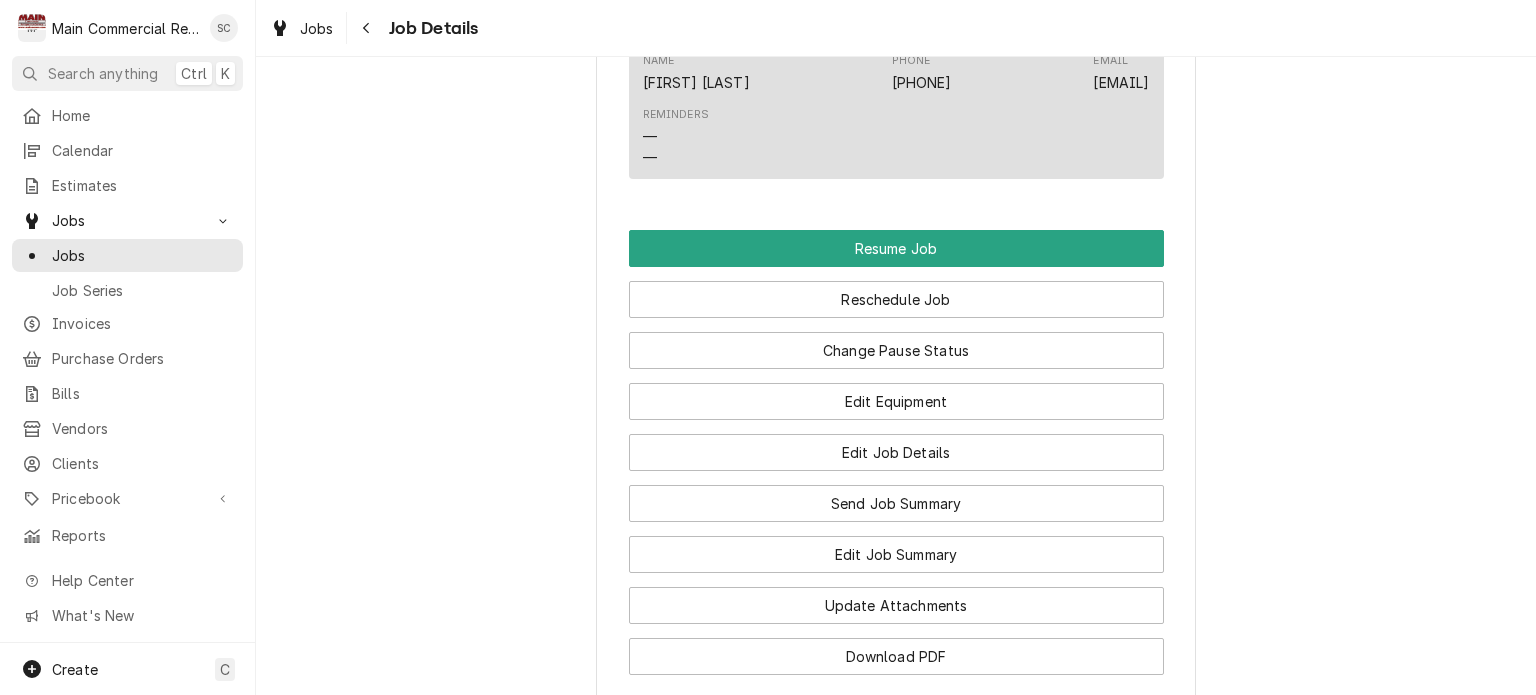 click on "Awaiting (Ordered) Parts Anand Vihar Anand Vihar - Community Club House / [NUMBER] [STREET], [CITY], [STATE] [ZIP] Open in Maps Roopairs Job ID JOB-1155 Date Received Aug 1, 2025 Service Type ***REPAIRS*** Job Type Service Service Location Anand Vihar - Community Club House
[NUMBER] [STREET]
[CITY], [STATE] [ZIP] Client Notes  (Only Visible to You) Gate code 0088 (it will call [FIRST] so you can get in) Scheduled For Fri, Aug 1st, 2025 - 6:00 AM Started On Fri, Aug 1st, 2025 - 3:09 PM On Hold On Fri, Aug 1st, 2025 - 3:09 PM On Hold SubStatus Awaiting (Ordered) Parts On Hold Message When were part(s) ordered? Parts on order from Parts Town. ETA Monday. -src Last Modified Fri, Aug 1st, 2025 - 3:09 PM Estimated Job Duration 4h Assigned Technician(s) Dylan Crawford Reason For Call Technician Instructions  (Only Visible to You) Priority High Labels  (Only Visible to You) ETA2days Hot side Parts Town POO Job Reporter Name [FIRST] [LAST] Phone [PHONE] Email [EMAIL] Job Contact Name —" at bounding box center [896, -592] 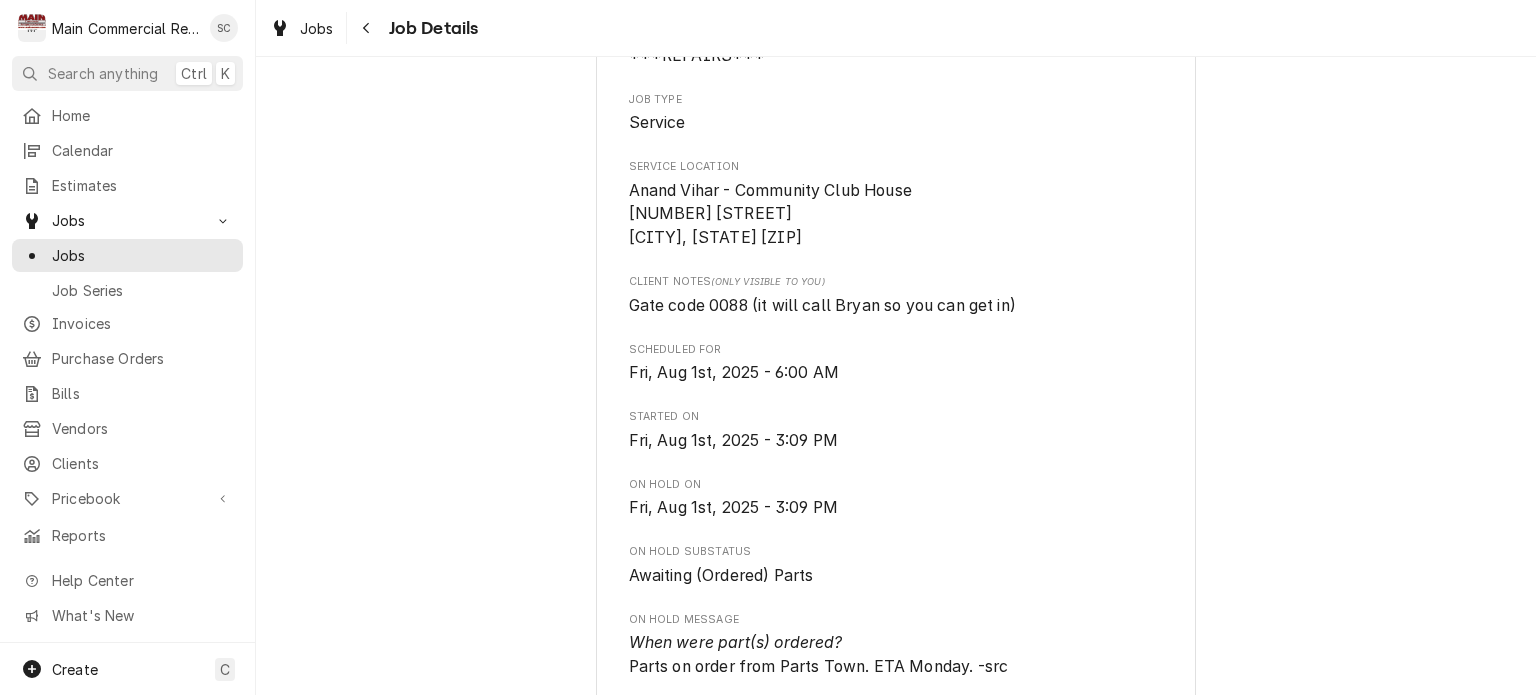 scroll, scrollTop: 0, scrollLeft: 0, axis: both 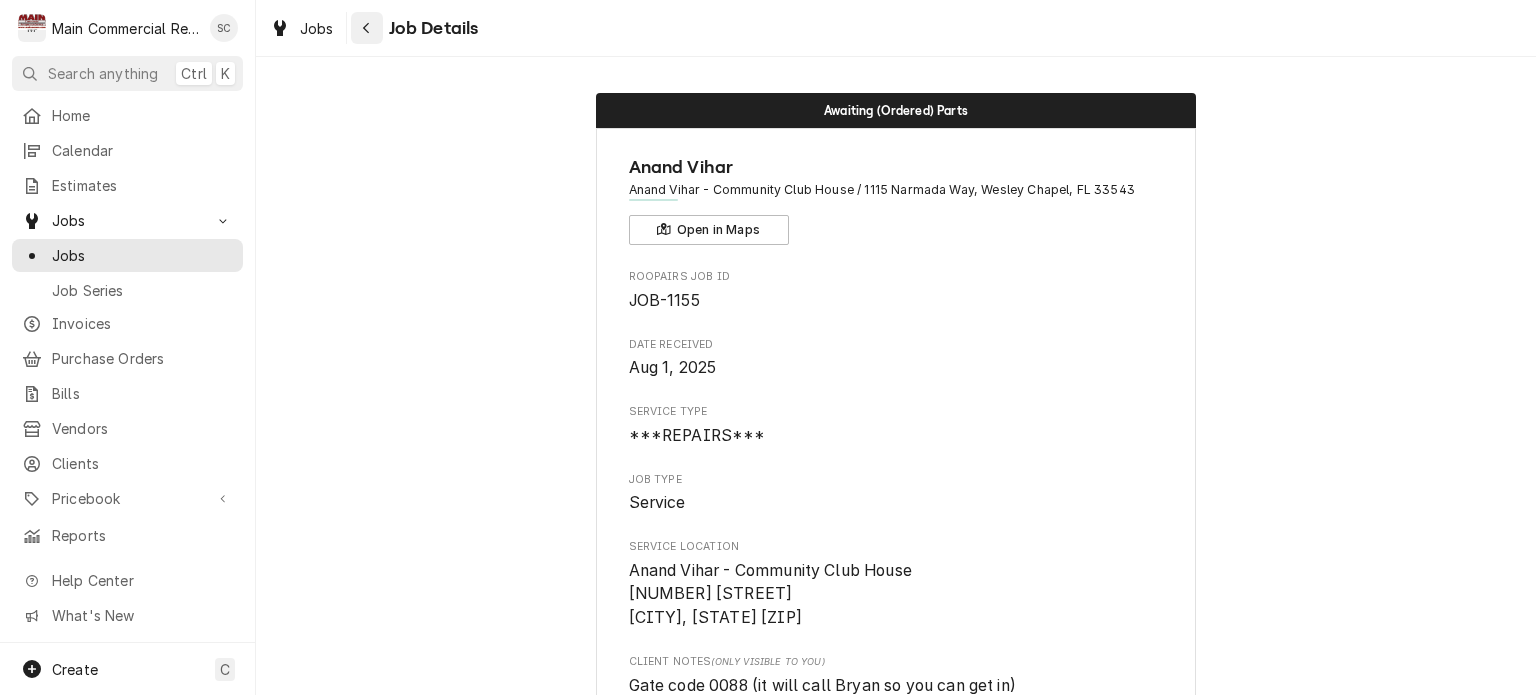 click 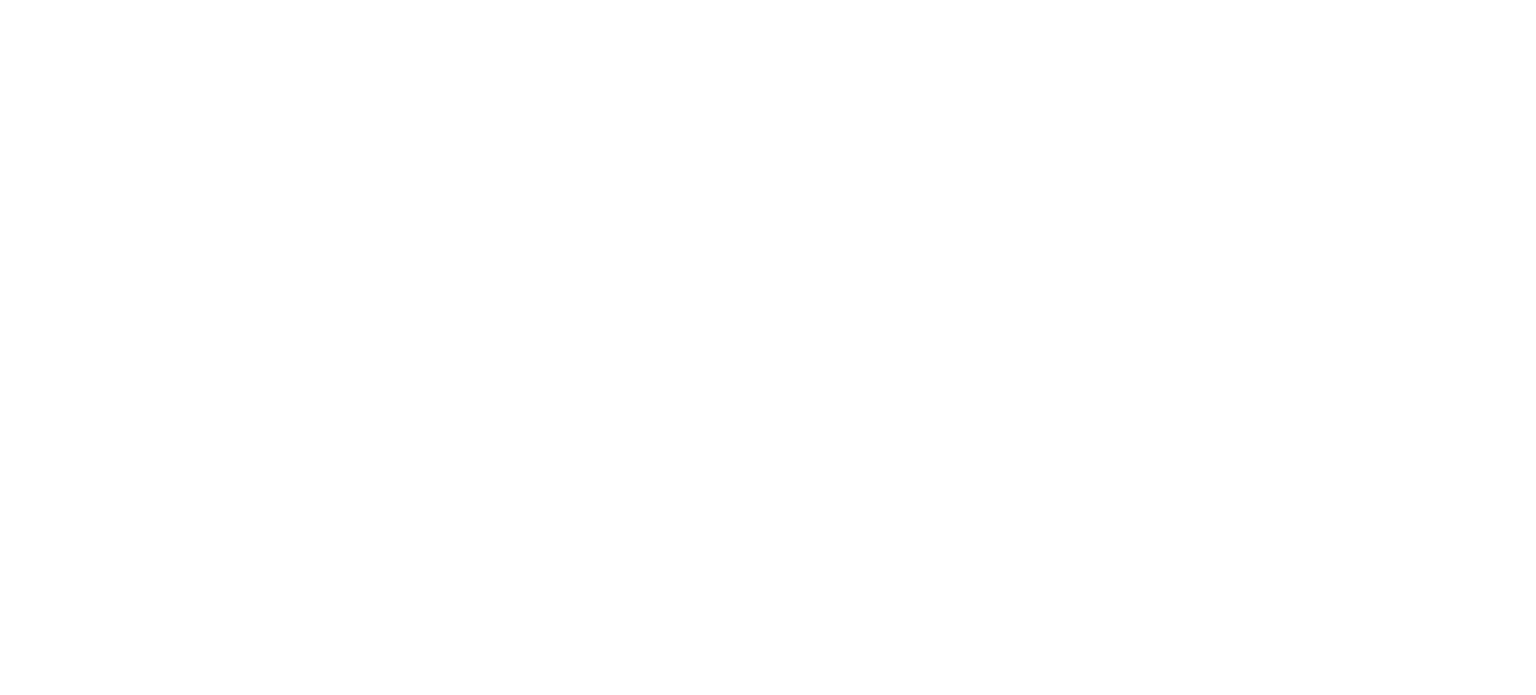 scroll, scrollTop: 0, scrollLeft: 0, axis: both 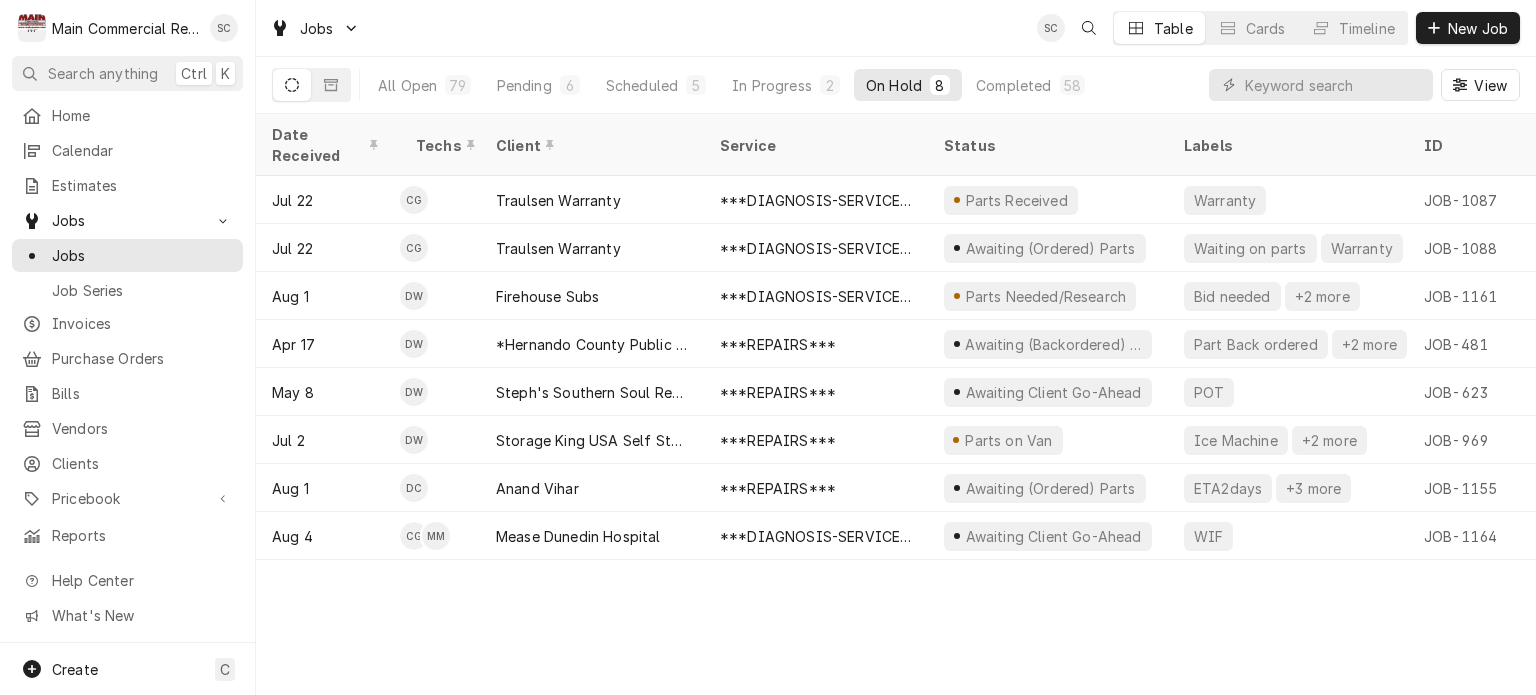 click on "Date Received Techs Client Service Status Labels ID Duration Location Name Job Type Priority Location Address Scheduled For On Hold Last Modified Jul 22   CG Traulsen Warranty ***DIAGNOSIS-SERVICE CALL*** Parts Received Warranty JOB-1087 1h Traulsen Warranty- Ruby Tuesday Service High 10509 Gibsonton Dr, Riverview, FL 33569 Jul 23   • 9:00 AM Jul 29   Jul 29   Jul 22   CG Traulsen Warranty ***DIAGNOSIS-SERVICE CALL*** Awaiting (Ordered) Parts Waiting on parts Warranty JOB-1088 1h Traulsen Warranty- Ruby Tuesday Service High 10509 Gibsonton Dr, Riverview, FL 33569 Jul 23   • 8:00 AM Jul 23   Aug 4   Aug 1   DW Firehouse Subs ***DIAGNOSIS-SERVICE CALL*** Parts Needed/Research Bid needed +2 more JOB-1161 2h — Service Urgent 3434 Eastlake Rd., Palm Harbor, FL 34685 Aug 1   • 4:00 PM Aug 4   Aug 4   Apr 17   DW *Hernando County Public School ***REPAIRS*** Awaiting (Backordered) Parts Part Back ordered +2 more JOB-481 5h *Moton Elementary School Service No Priority 7175 Emerson Road, Brooksville, FL 34601" at bounding box center [896, 404] 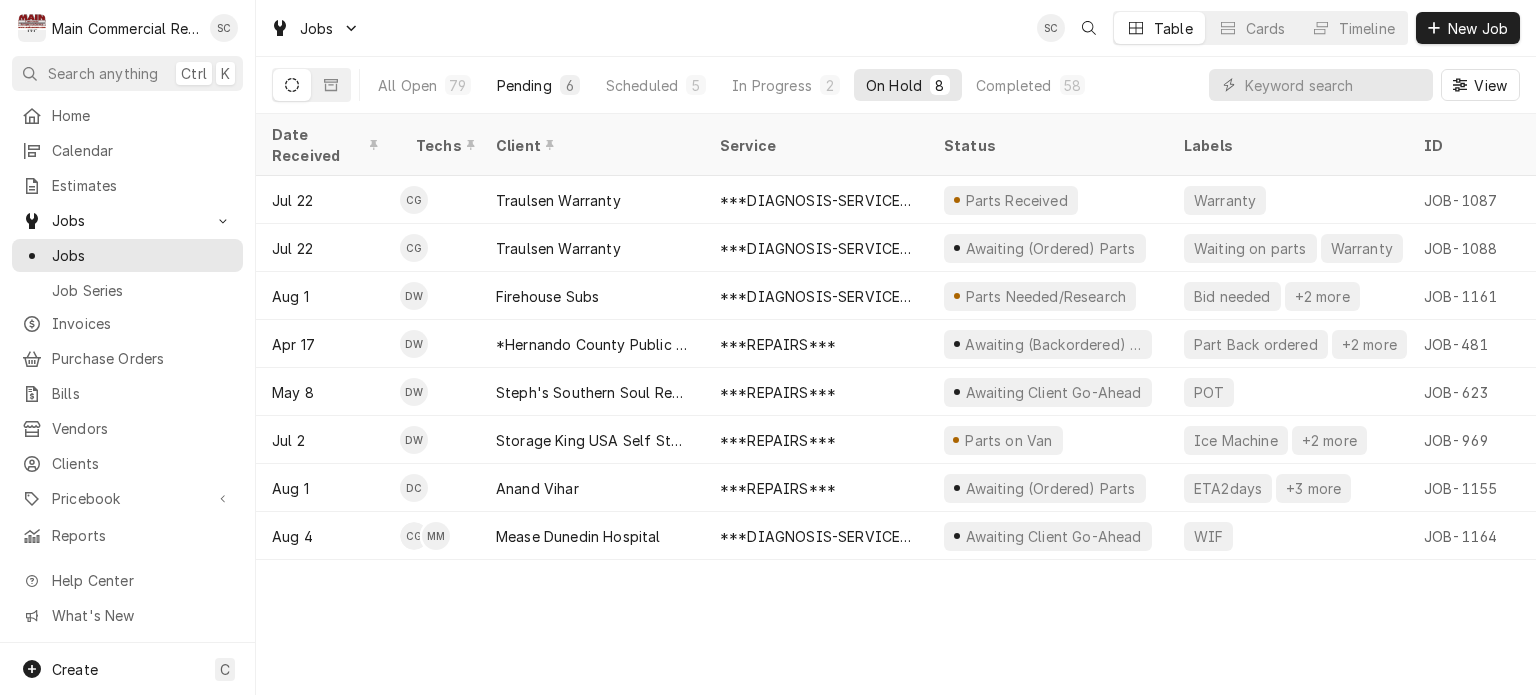 click on "6" at bounding box center [570, 85] 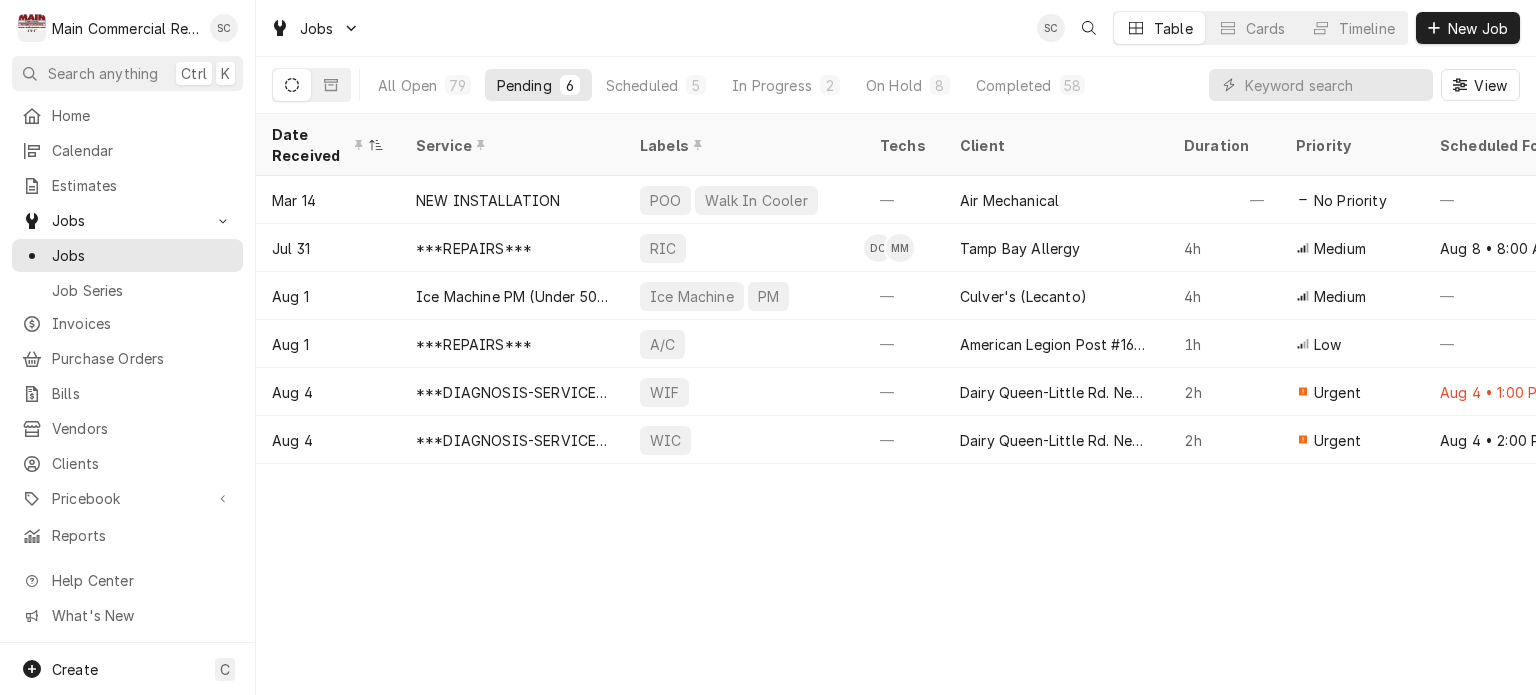 click on "Date Received Service Labels Techs Client Duration Priority Scheduled For Location Name Location Address Last Modified Job Type Status Mar 14   NEW INSTALLATION POO Walk In Cooler — Air Mechanical — No Priority — TGH [CITY],[STATE] [POSTAL_CODE] Apr 29   Service Draft Jul 31   ***REPAIRS*** RIC DC MM Tamp Bay Allergy 4h Medium Aug 8   • 8:00 AM Tampa Bay Allergy-Dr. Weiss [CITY],[STATE] [POSTAL_CODE] Jul 31   Service Draft Aug 1   Ice Machine PM (Under 500) Ice Machine PM — Culver's (Lecanto) 4h Medium — — [CITY],[STATE] [POSTAL_CODE] Aug 1   Service Draft Aug 1   ***REPAIRS*** A/C — American Legion Post #166-Homosassa 1h Low — #166 [CITY],[STATE] [POSTAL_CODE] Aug 1   Service Draft Aug 4   ***DIAGNOSIS-SERVICE CALL*** WIF — Dairy Queen-Little Rd. New Port Richey 2h Urgent Aug 4   • 1:00 PM Dairy Queen-Little Rd. New Port Richey [CITY],[STATE] [POSTAL_CODE] Aug 4   Service Draft Aug 4   WIC — 2h Aug 4" at bounding box center [896, 404] 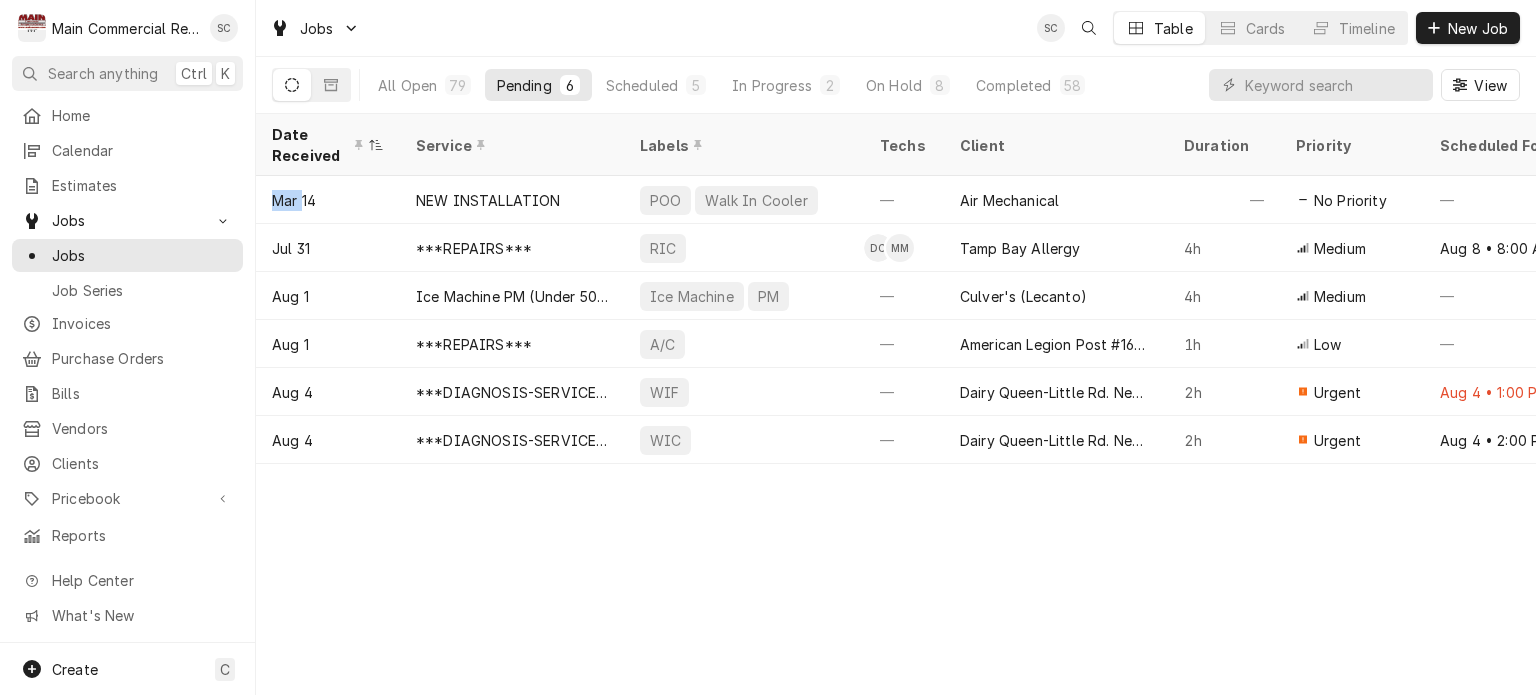 click on "Date Received Service Labels Techs Client Duration Priority Scheduled For Location Name Location Address Last Modified Job Type Status Mar 14   NEW INSTALLATION POO Walk In Cooler — Air Mechanical — No Priority — TGH Brooksville/Springhill 10461 Quality Dr, Spring Hill, FL 34609 Apr 29   Service Draft Jul 31   ***REPAIRS*** RIC DC MM Tamp Bay Allergy 4h Medium Aug 8   • 8:00 AM Tampa Bay Allergy-Dr. Weiss 3251 McMullen Booth Rd, Clearwater, FL 33761 Jul 31   Service Draft Aug 1   Ice Machine PM (Under 500) Ice Machine PM — Culver's (Lecanto) 4h Medium — — 1712 N Lecanto HWY, Lecanto, FL 34461 Aug 1   Service Draft Aug 1   ***REPAIRS*** A/C — American Legion Post #166-Homosassa 1h Low — #166 4520 S. Suncoast Blvd, Homosassa, FL 34446 Aug 1   Service Draft Aug 4   ***DIAGNOSIS-SERVICE CALL*** WIF — Dairy Queen-Little Rd. New Port Richey 2h Urgent Aug 4   • 1:00 PM Dairy Queen-Little Rd. New Port Richey 9200 Little Rd, New Port Richey, FL 34654 Aug 4   Service Draft Aug 4   WIC — 2h Aug 4" at bounding box center (896, 404) 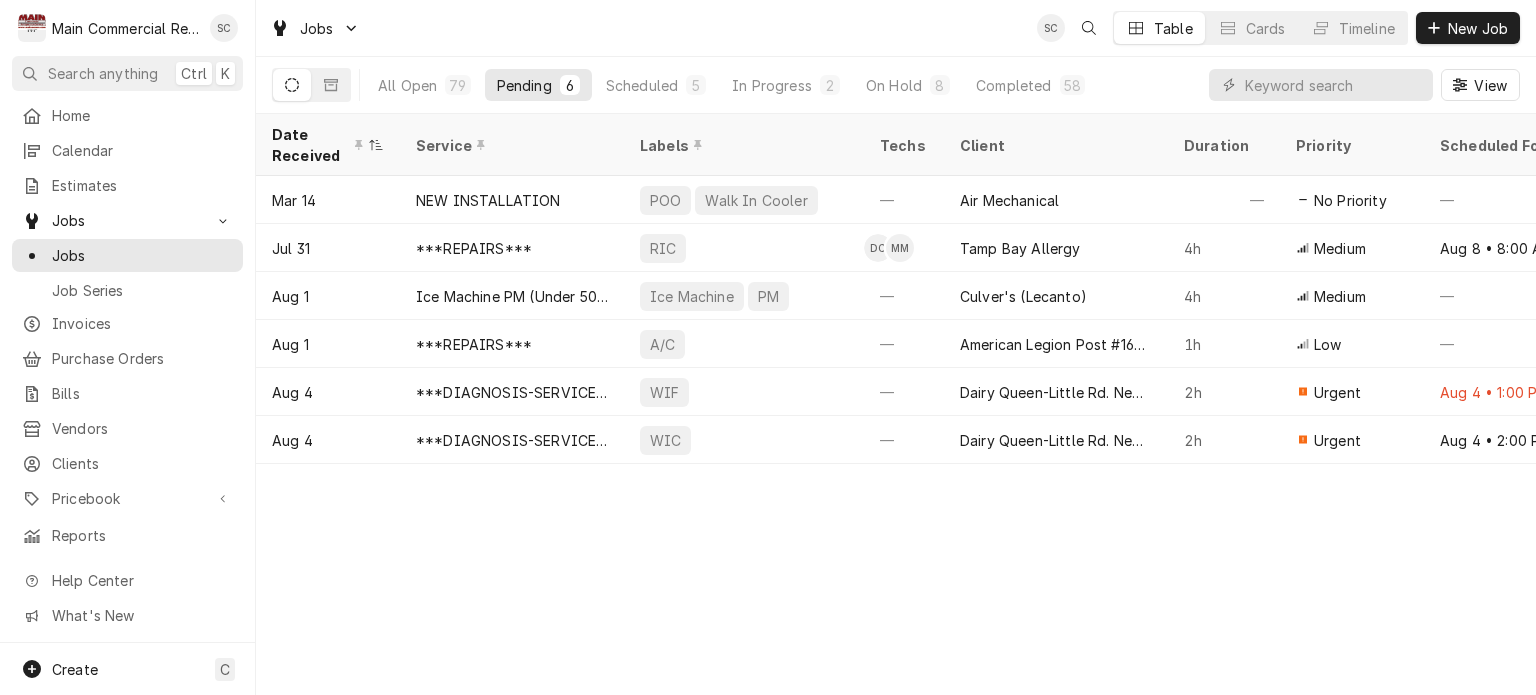 click on "Date Received Service Labels Techs Client Duration Priority Scheduled For Location Name Location Address Last Modified Job Type Status Mar 14   NEW INSTALLATION POO Walk In Cooler — Air Mechanical — No Priority — TGH Brooksville/Springhill 10461 Quality Dr, Spring Hill, FL 34609 Apr 29   Service Draft Jul 31   ***REPAIRS*** RIC DC MM Tamp Bay Allergy 4h Medium Aug 8   • 8:00 AM Tampa Bay Allergy-Dr. Weiss 3251 McMullen Booth Rd, Clearwater, FL 33761 Jul 31   Service Draft Aug 1   Ice Machine PM (Under 500) Ice Machine PM — Culver's (Lecanto) 4h Medium — — 1712 N Lecanto HWY, Lecanto, FL 34461 Aug 1   Service Draft Aug 1   ***REPAIRS*** A/C — American Legion Post #166-Homosassa 1h Low — #166 4520 S. Suncoast Blvd, Homosassa, FL 34446 Aug 1   Service Draft Aug 4   ***DIAGNOSIS-SERVICE CALL*** WIF — Dairy Queen-Little Rd. New Port Richey 2h Urgent Aug 4   • 1:00 PM Dairy Queen-Little Rd. New Port Richey 9200 Little Rd, New Port Richey, FL 34654 Aug 4   Service Draft Aug 4   WIC — 2h Aug 4" at bounding box center (896, 404) 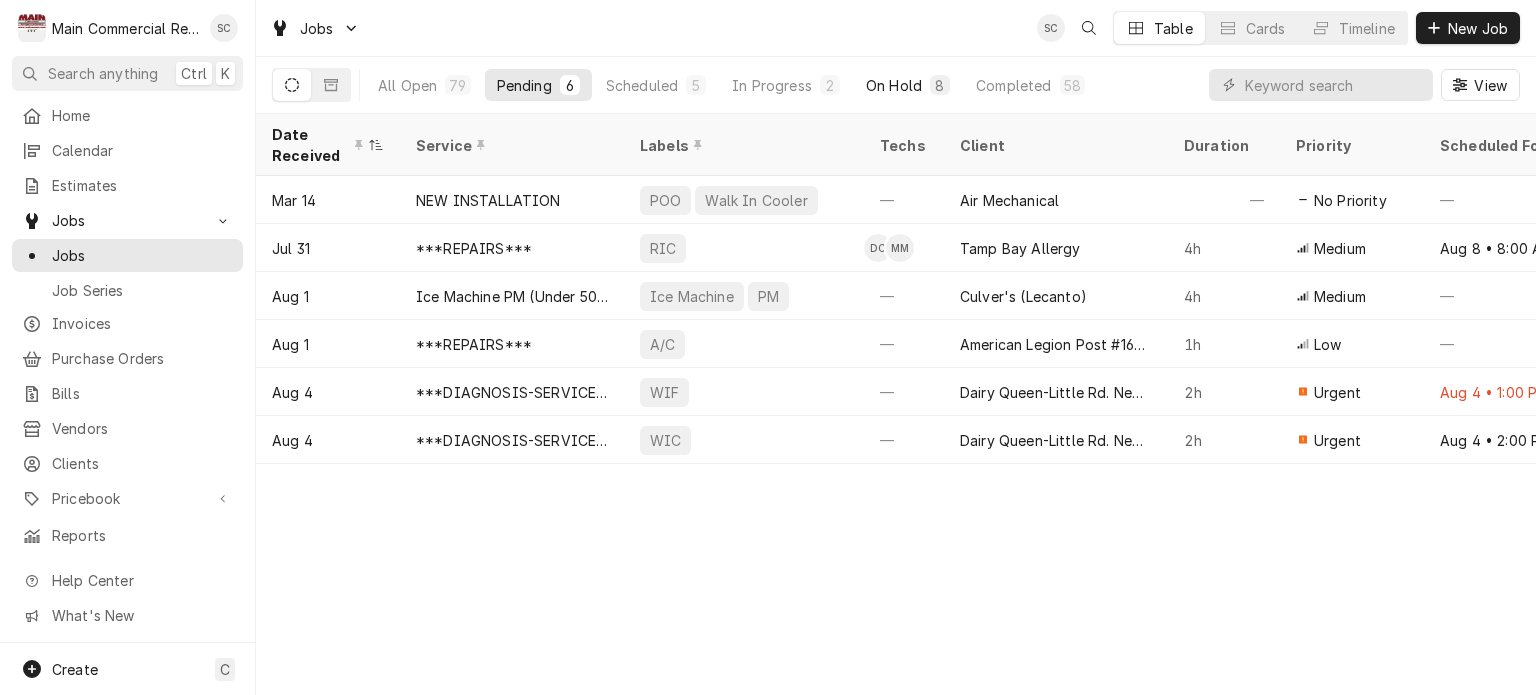 click on "On Hold" at bounding box center (894, 85) 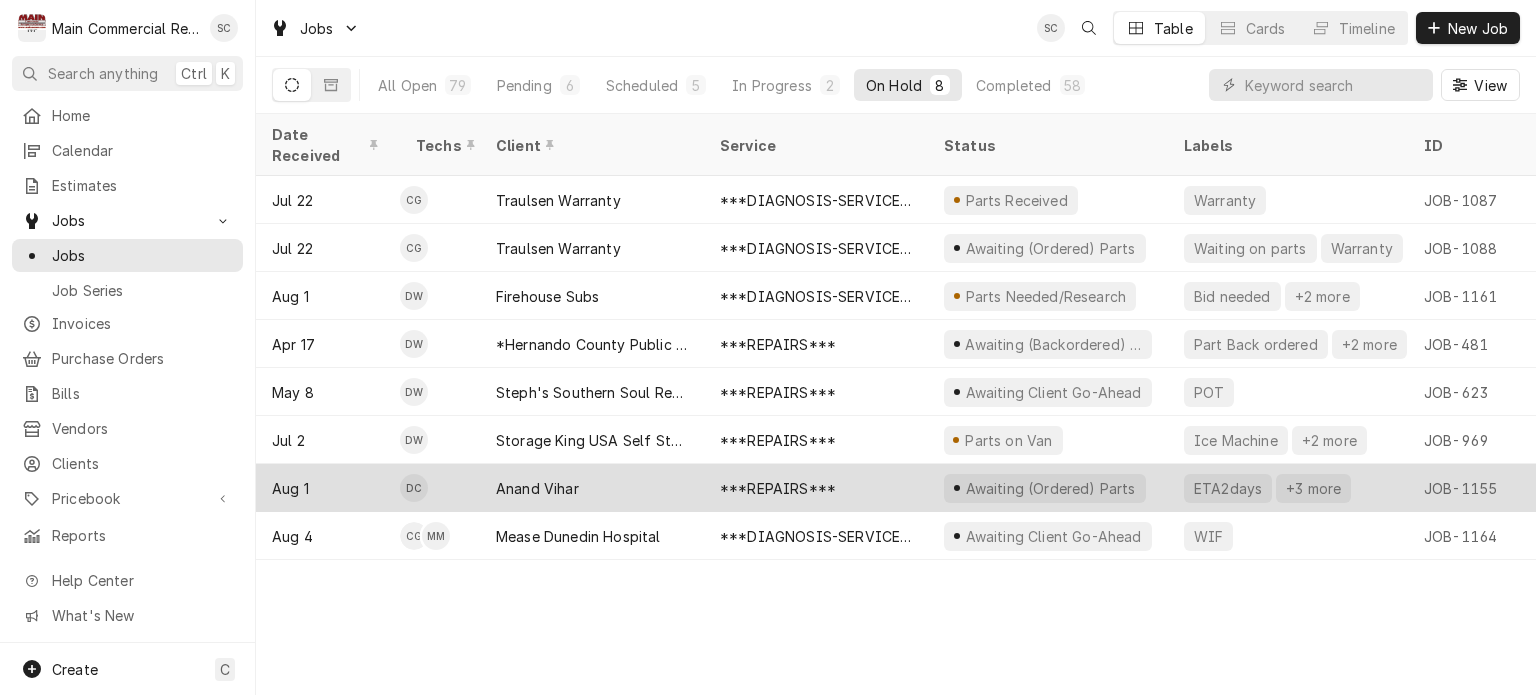 click on "***REPAIRS***" at bounding box center [816, 488] 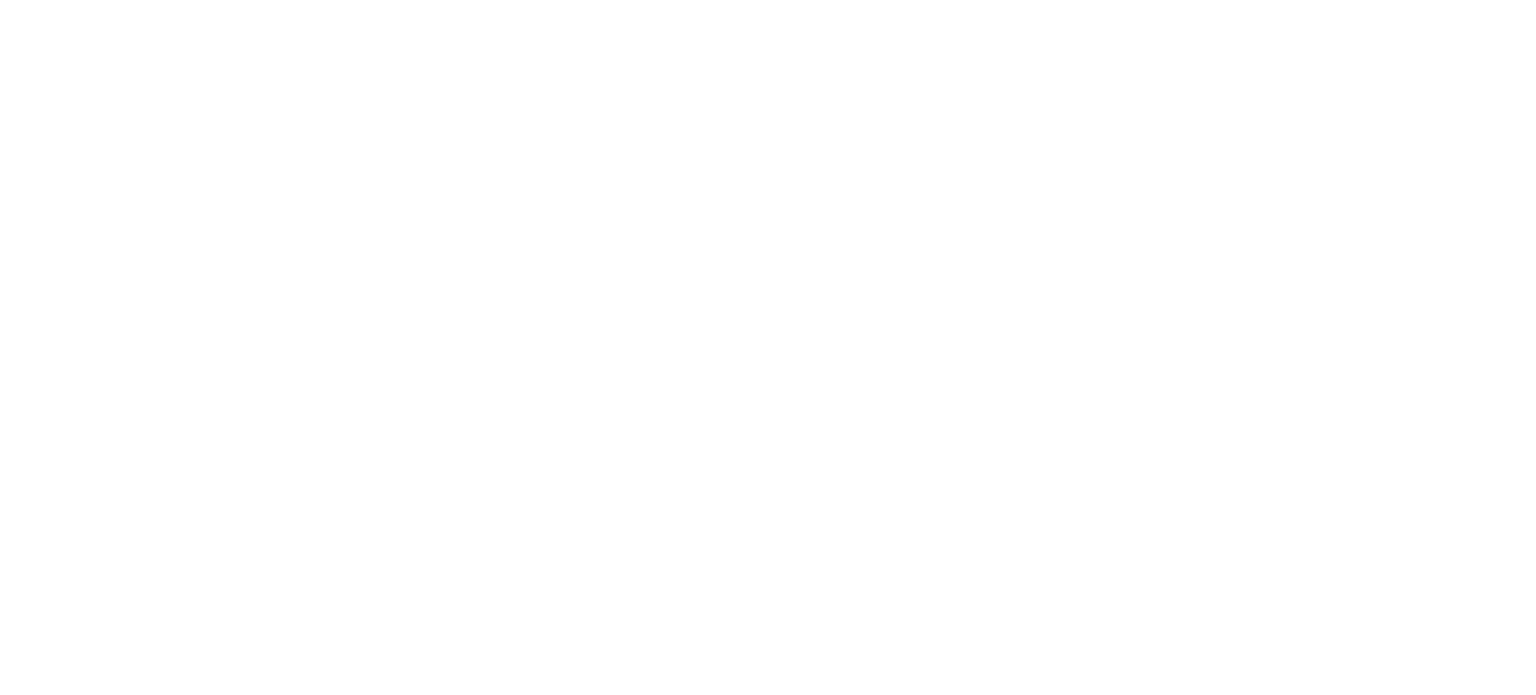 scroll, scrollTop: 0, scrollLeft: 0, axis: both 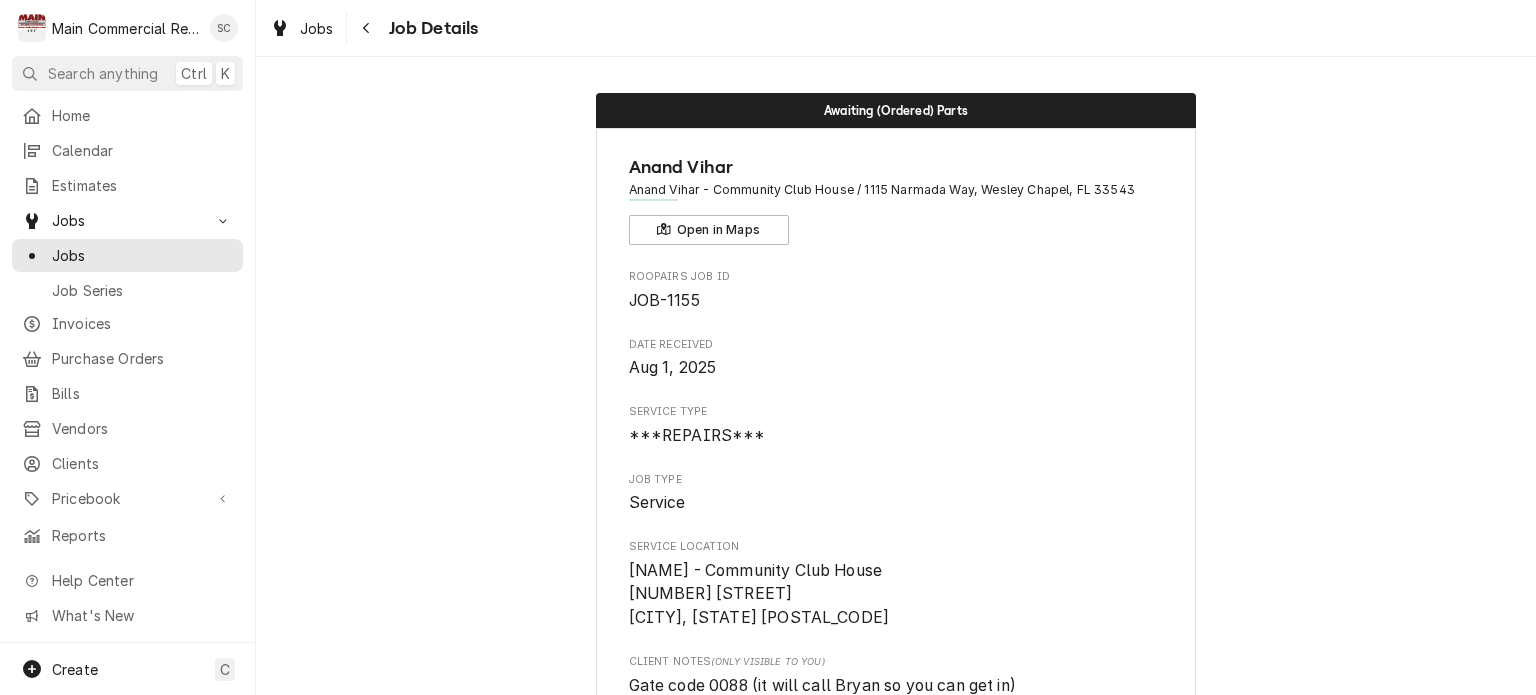 click on "Awaiting (Ordered) Parts [NAME] [NAME] - Community Club House / [NUMBER] [STREET], [CITY], [STATE] [POSTAL_CODE] Open in Maps Roopairs Job ID JOB-1155 Date Received [DATE] Service Type ***REPAIRS*** Job Type Service Service Location [NAME] - Community Club House
[NUMBER] [STREET]
[CITY], [STATE] [POSTAL_CODE] Client Notes  (Only Visible to You) Gate code 0088 (it will call [FIRST] so you can get in) Scheduled For [DATE] - [TIME] Started On [DATE] - [TIME] On Hold On [DATE] - [TIME] On Hold SubStatus Awaiting (Ordered) Parts On Hold Message When were part(s) ordered? Parts on order from Parts Town. ETA Monday. -src Last Modified [DATE] - [TIME] Estimated Job Duration 4h Assigned Technician(s) [FIRST] [LAST] Reason For Call Technician Instructions  (Only Visible to You) Priority High Labels  (Only Visible to You) ETA2days Hot side Parts Town POO Job Reporter Name [FIRST] [LAST] Phone [PHONE] Email [EMAIL] Job Contact Name —" at bounding box center (896, 1388) 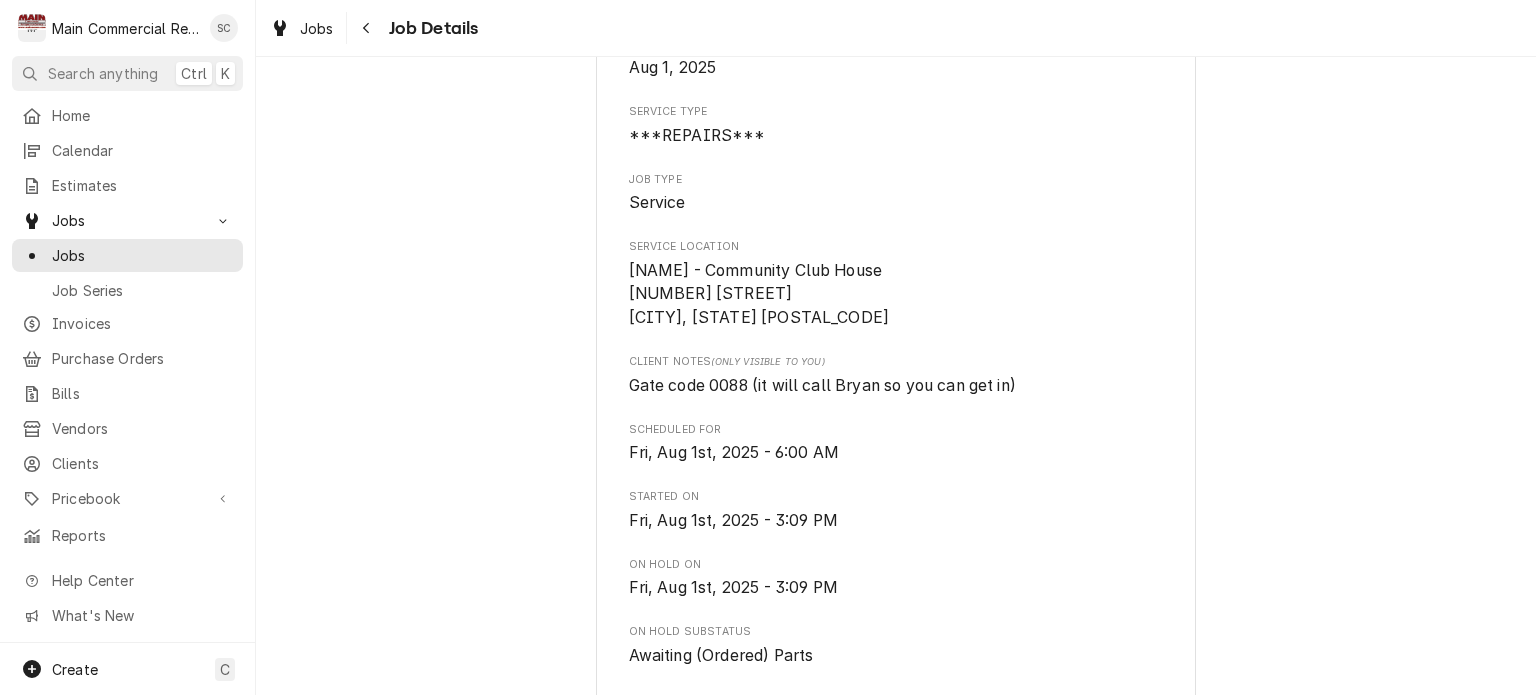 scroll, scrollTop: 0, scrollLeft: 0, axis: both 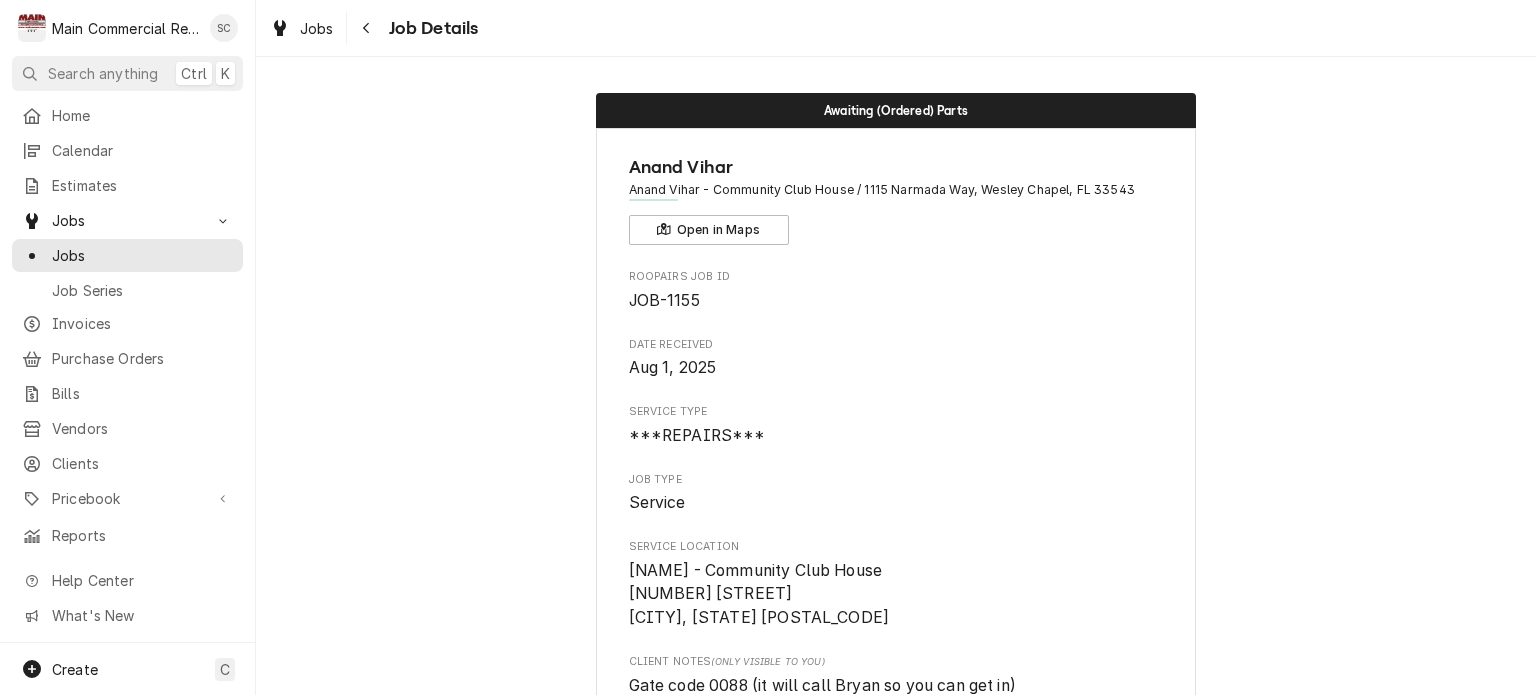 click on "Awaiting (Ordered) Parts Anand Vihar Anand Vihar - Community Club House / 1115 Narmada Way, Wesley Chapel, FL 33543 Open in Maps Roopairs Job ID JOB-1155 Date Received Aug 1, 2025 Service Type ***REPAIRS*** Job Type Service Service Location Anand Vihar - Community Club House
1115 Narmada Way
Wesley Chapel, FL 33543 Client Notes  (Only Visible to You) Gate code 0088 (it will call Bryan so you can get in) Scheduled For Fri, Aug 1st, 2025 - 6:00 AM Started On Fri, Aug 1st, 2025 - 3:09 PM On Hold On Fri, Aug 1st, 2025 - 3:09 PM On Hold SubStatus Awaiting (Ordered) Parts On Hold Message When were part(s) ordered? Parts on order from Parts Town. ETA Monday. -src Last Modified Fri, Aug 1st, 2025 - 3:09 PM Estimated Job Duration 4h Assigned Technician(s) Dylan Crawford Reason For Call Technician Instructions  (Only Visible to You) Priority High Labels  (Only Visible to You) ETA2days Hot side Parts Town POO Job Reporter Name Bryan Schultz Phone (813) 376-0798 Email bryanschultz@anandvihartampa.com Job Contact Name —" at bounding box center [896, 1388] 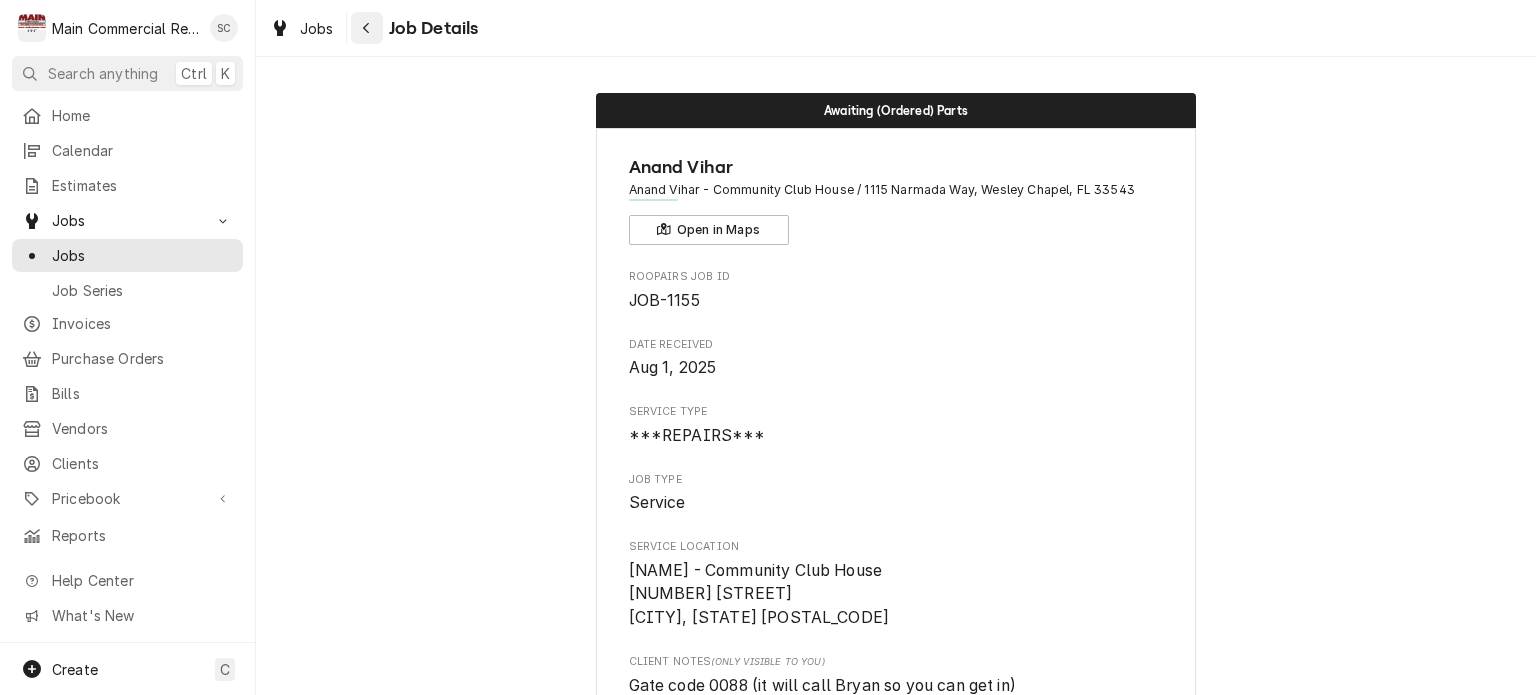 click 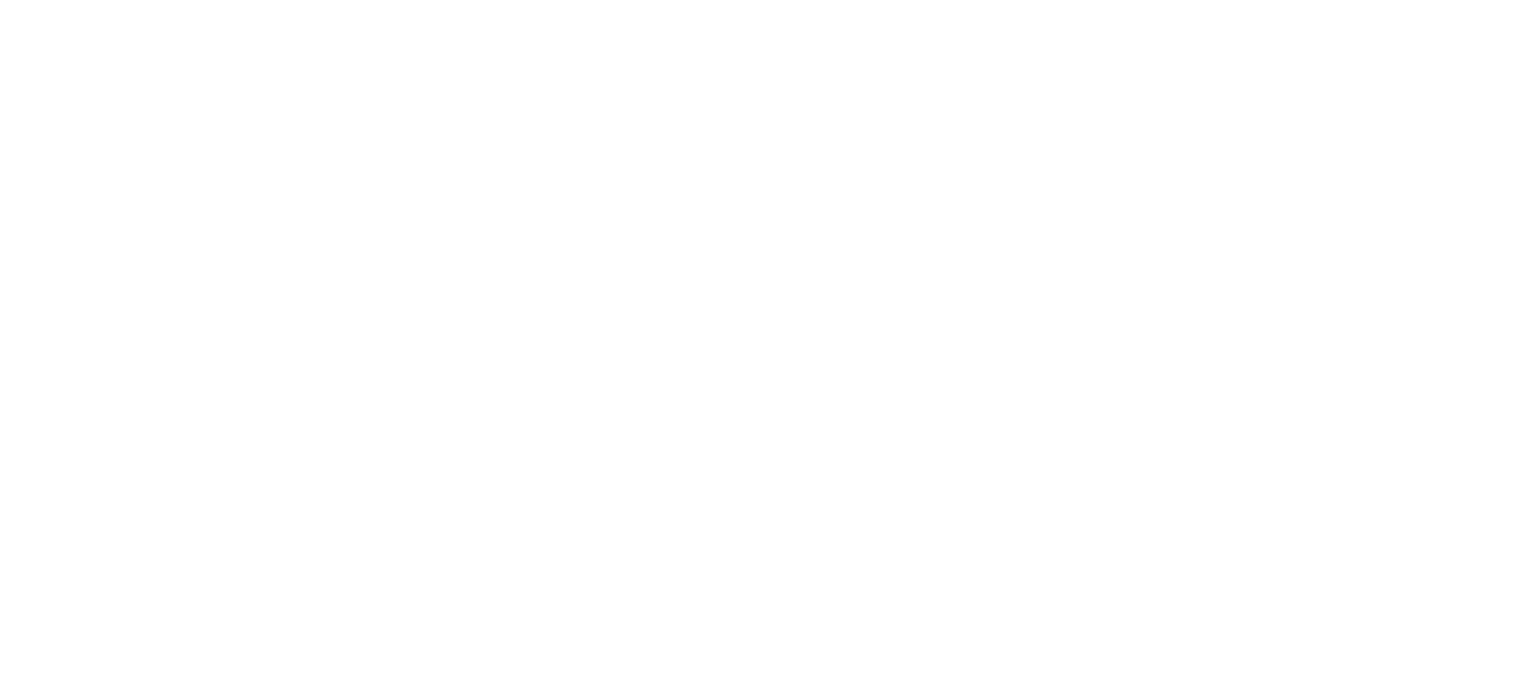 scroll, scrollTop: 0, scrollLeft: 0, axis: both 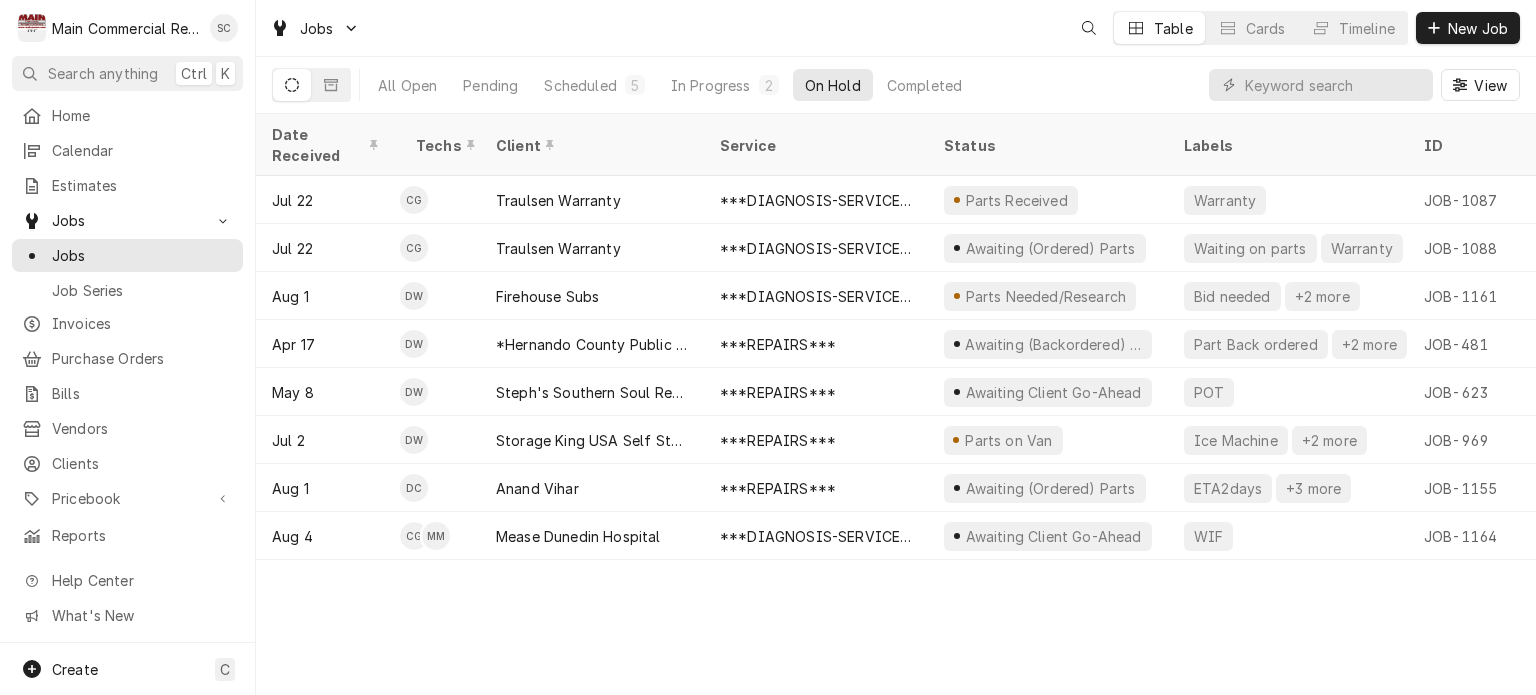 click on "Date Received Techs Client Service Status Labels ID Duration Location Name Job Type Priority Location Address Scheduled For On Hold Last Modified Jul 22   CG Traulsen Warranty ***DIAGNOSIS-SERVICE CALL*** Parts Received Warranty JOB-1087 1h Traulsen Warranty- Ruby Tuesday Service High [CITY],[STATE] [POSTAL_CODE] Jul 23   • 9:00 AM Jul 29   Jul 29   Jul 22   CG Traulsen Warranty ***DIAGNOSIS-SERVICE CALL*** Awaiting (Ordered) Parts Waiting on parts Warranty JOB-1088 1h Traulsen Warranty- Ruby Tuesday Service High [CITY],[STATE] [POSTAL_CODE] Jul 23   • 8:00 AM Jul 23   Aug 4   Aug 1   DW Firehouse Subs ***DIAGNOSIS-SERVICE CALL*** Parts Needed/Research Bid needed +2 more JOB-1161 2h — Service Urgent [CITY],[STATE] [POSTAL_CODE] Aug 1   • 4:00 PM Aug 4   Aug 4   Apr 17   DW *Hernando County Public School ***REPAIRS*** Awaiting (Backordered) Parts Part Back ordered +2 more JOB-481 5h *Moton Elementary School Service No Priority [CITY],[STATE] [POSTAL_CODE]" at bounding box center (896, 404) 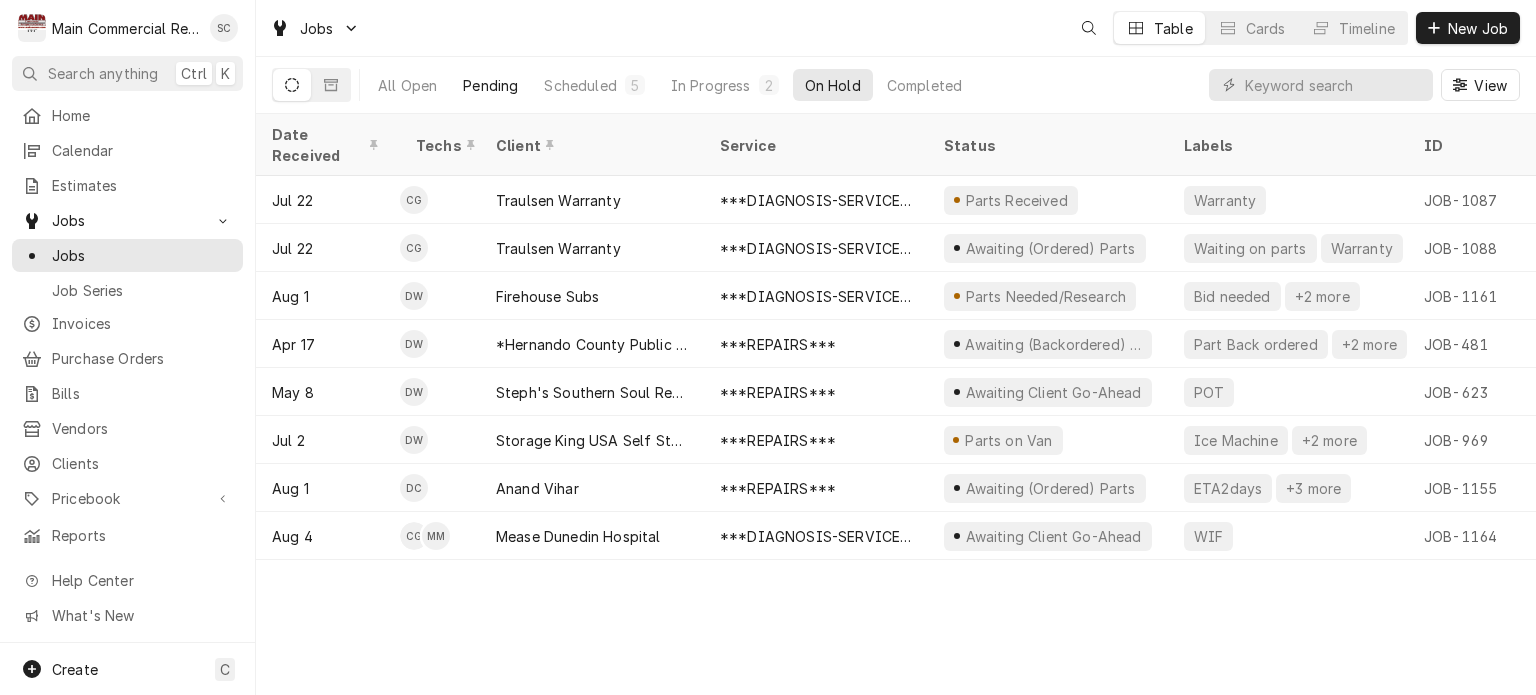 click on "Pending" at bounding box center (490, 85) 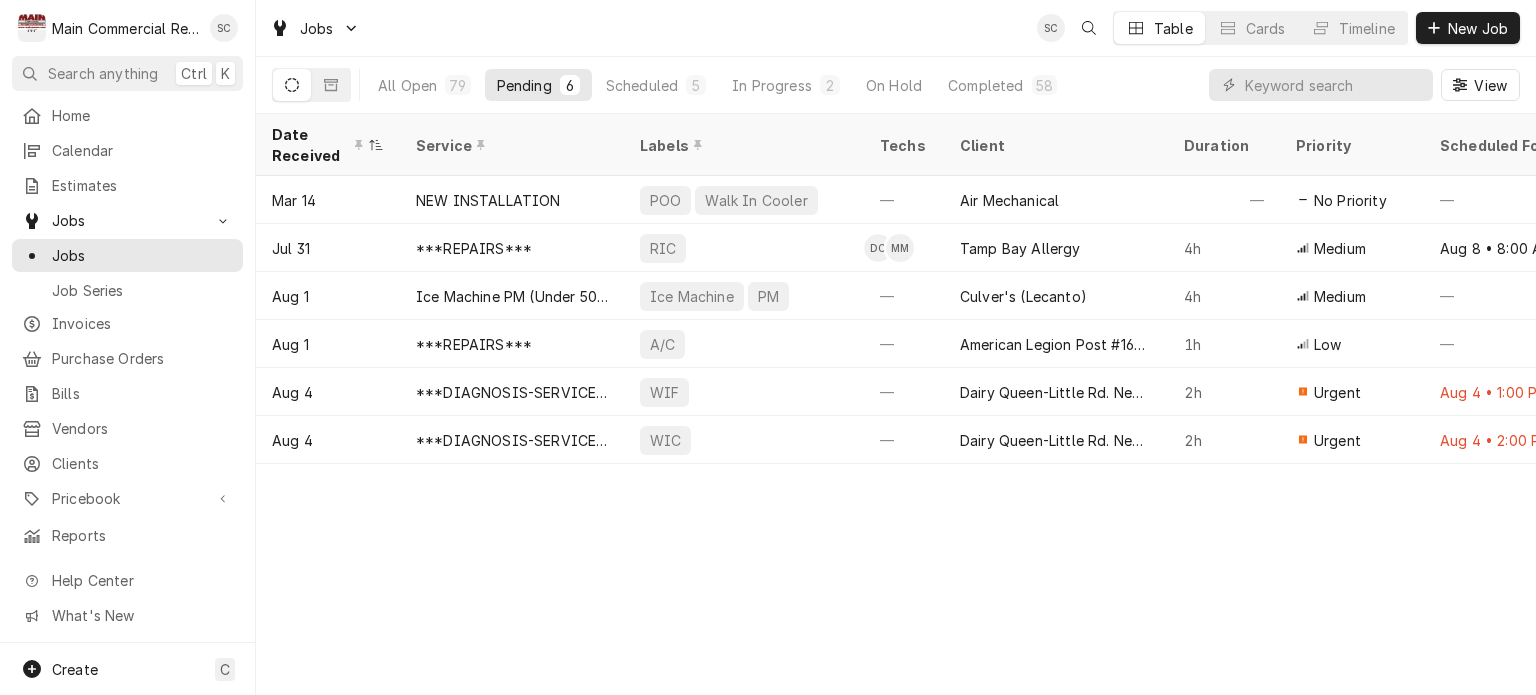 click on "Date Received Service Labels Techs Client Duration Priority Scheduled For Location Name Location Address Last Modified Job Type Status Mar 14   NEW INSTALLATION POO Walk In Cooler — Air Mechanical — No Priority — TGH [CITY],[STATE] [POSTAL_CODE] Apr 29   Service Draft Jul 31   ***REPAIRS*** RIC DC MM Tamp Bay Allergy 4h Medium Aug 8   • 8:00 AM Tampa Bay Allergy-Dr. Weiss [CITY],[STATE] [POSTAL_CODE] Jul 31   Service Draft Aug 1   Ice Machine PM (Under 500) Ice Machine PM — Culver's (Lecanto) 4h Medium — — [CITY],[STATE] [POSTAL_CODE] Aug 1   Service Draft Aug 1   ***REPAIRS*** A/C — American Legion Post #166-Homosassa 1h Low — #166 [CITY],[STATE] [POSTAL_CODE] Aug 1   Service Draft Aug 4   ***DIAGNOSIS-SERVICE CALL*** WIF — Dairy Queen-Little Rd. New Port Richey 2h Urgent Aug 4   • 1:00 PM Dairy Queen-Little Rd. New Port Richey [CITY],[STATE] [POSTAL_CODE] Aug 4   Service Draft Aug 4   WIC — 2h Aug 4" at bounding box center [896, 404] 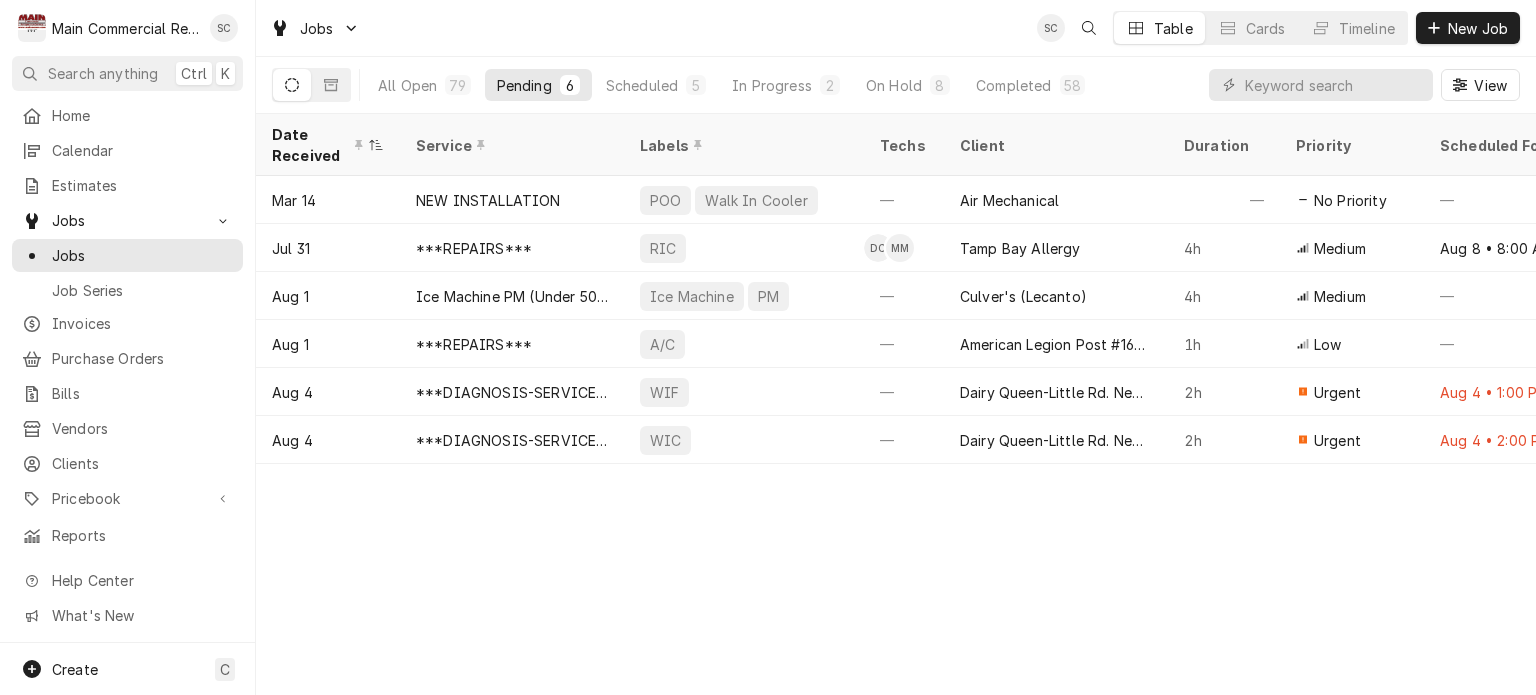 click on "Date Received Service Labels Techs Client Duration Priority Scheduled For Location Name Location Address Last Modified Job Type Status Mar 14   NEW INSTALLATION POO Walk In Cooler — Air Mechanical — No Priority — TGH [CITY],[STATE] [POSTAL_CODE] Apr 29   Service Draft Jul 31   ***REPAIRS*** RIC DC MM Tamp Bay Allergy 4h Medium Aug 8   • 8:00 AM Tampa Bay Allergy-Dr. Weiss [CITY],[STATE] [POSTAL_CODE] Jul 31   Service Draft Aug 1   Ice Machine PM (Under 500) Ice Machine PM — Culver's (Lecanto) 4h Medium — — [CITY],[STATE] [POSTAL_CODE] Aug 1   Service Draft Aug 1   ***REPAIRS*** A/C — American Legion Post #166-Homosassa 1h Low — #166 [CITY],[STATE] [POSTAL_CODE] Aug 1   Service Draft Aug 4   ***DIAGNOSIS-SERVICE CALL*** WIF — Dairy Queen-Little Rd. New Port Richey 2h Urgent Aug 4   • 1:00 PM Dairy Queen-Little Rd. New Port Richey [CITY],[STATE] [POSTAL_CODE] Aug 4   Service Draft Aug 4   WIC — 2h Aug 4" at bounding box center (896, 404) 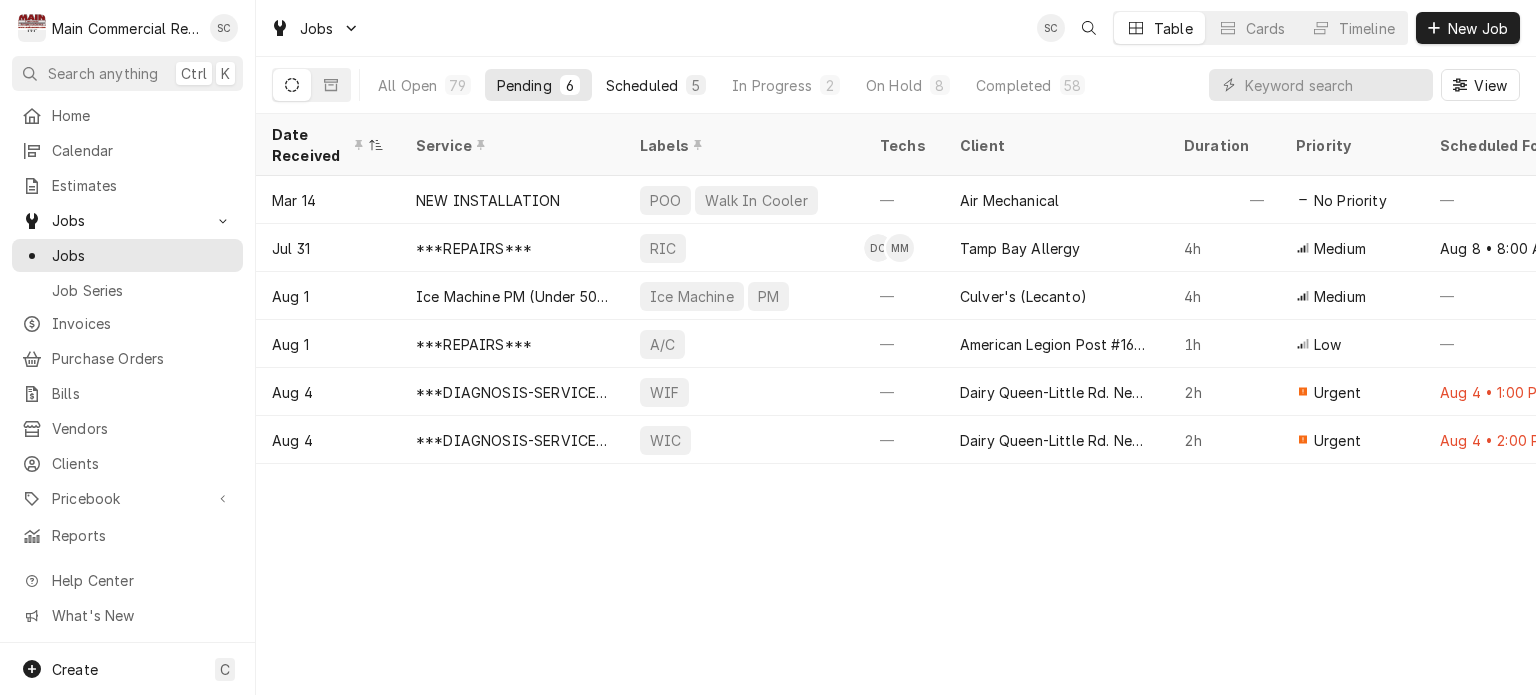 click on "Scheduled" at bounding box center [642, 85] 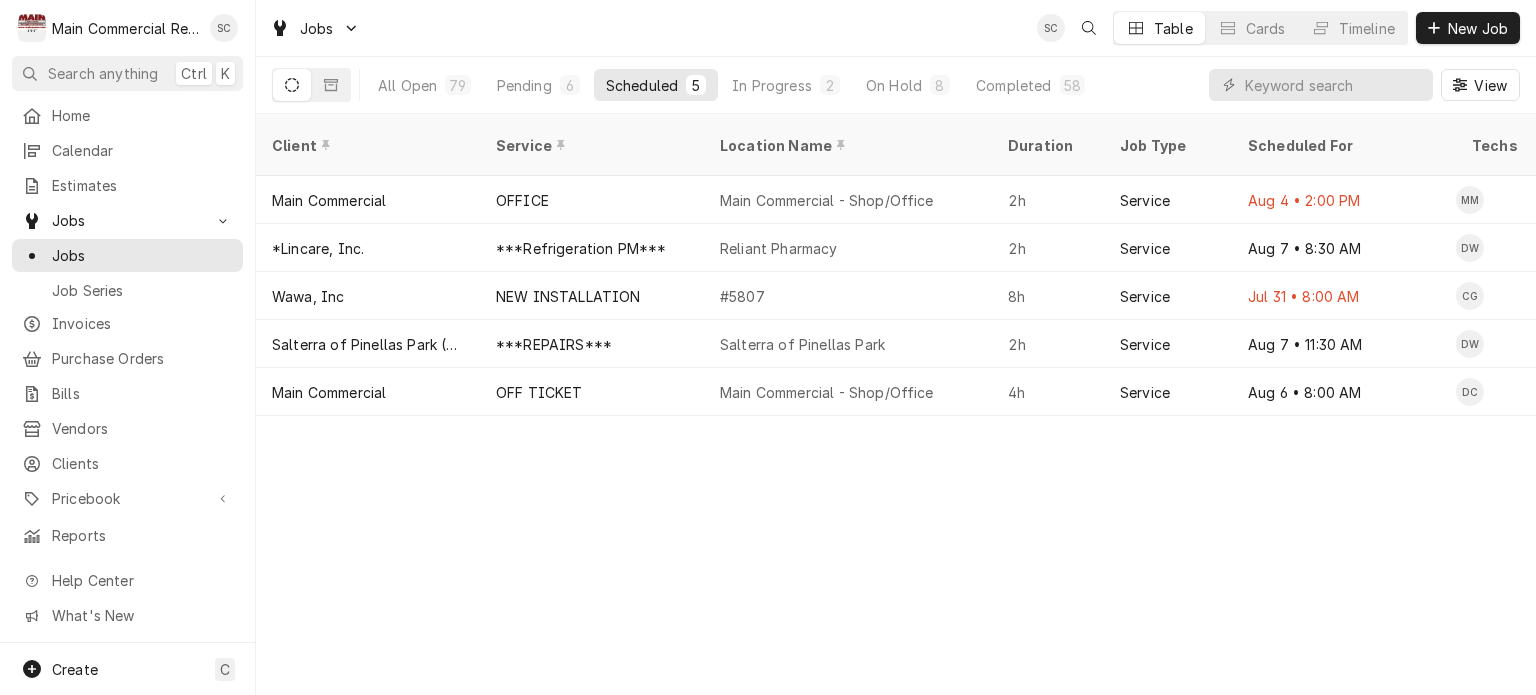 click on "Client Service Location Name Duration Job Type Scheduled For Techs Status Labels ID Priority Date Received Location Address Scheduled Last Modified Main Commercial OFFICE Main Commercial - Shop/Office 2h Service Aug 4   • 2:00 PM MM Past Due SHOP JOB-1103 High Jul 24   16705 Scheer Blvd, Hudson, FL 34667 Aug 4   Aug 4   *Lincare, Inc. ***Refrigeration PM*** Reliant Pharmacy 2h Service Aug 7   • 8:30 AM DW Upcoming PM JOB-1075 No Priority Jul 21   3985 Gateway Center Blvd., Pinellas Park, FL 33782 Aug 1   Aug 1   Wawa, Inc NEW INSTALLATION #5807 8h Service Jul 31   • 8:00 AM CG Past Due No Charge JOB-1116 Urgent Jul 25   2137 N. Schillinger Rd, Semmes, AL 36575 Jul 25   Jul 25   Salterra of Pinellas Park (Previously Volante) ***REPAIRS*** Salterra of Pinellas Park 2h Service Aug 7   • 11:30 AM DW Upcoming Baker +4 more JOB-1162 No Priority Aug 1   8980 49th St N, Pinellas Park, FL 33782 Aug 1   Aug 1   Main Commercial OFF TICKET Main Commercial - Shop/Office 4h Service Aug 6   • 8:00 AM DC Upcoming" at bounding box center (896, 404) 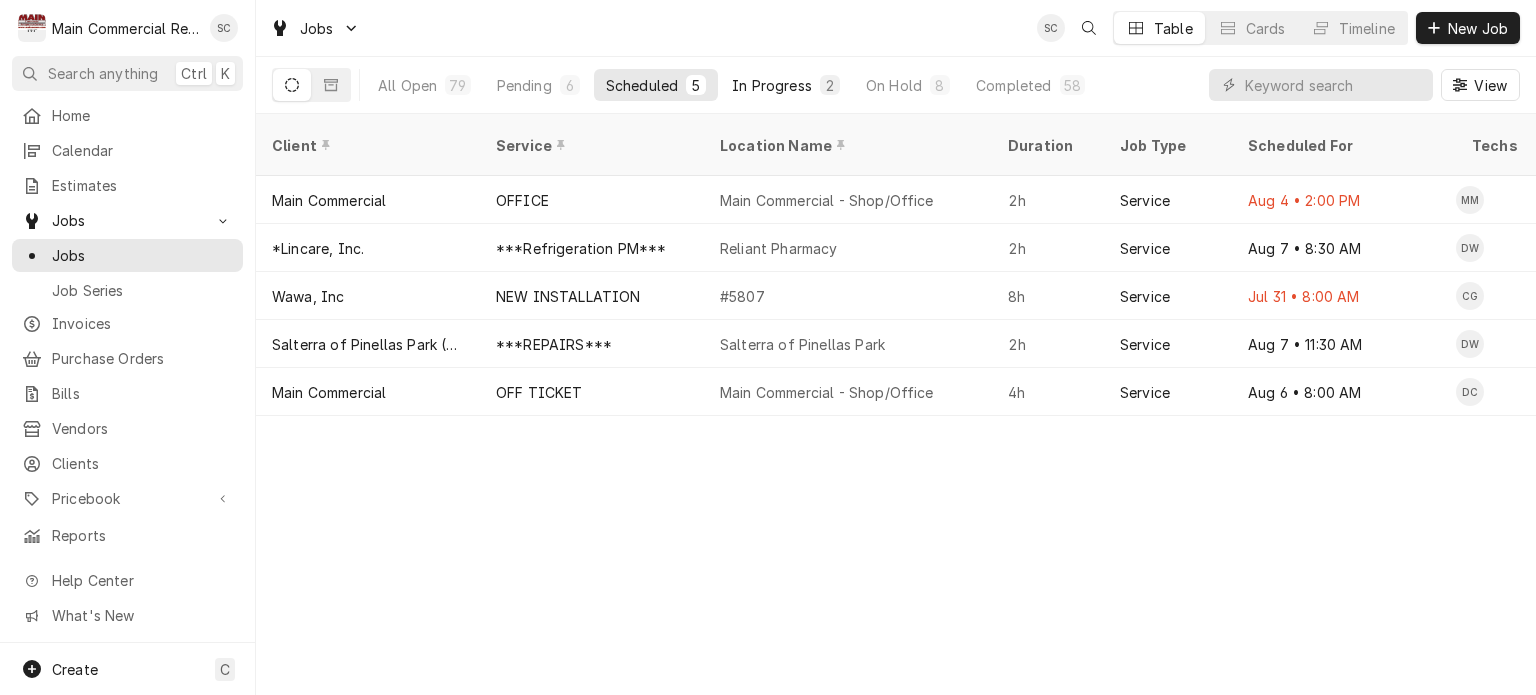 click on "In Progress" at bounding box center [772, 85] 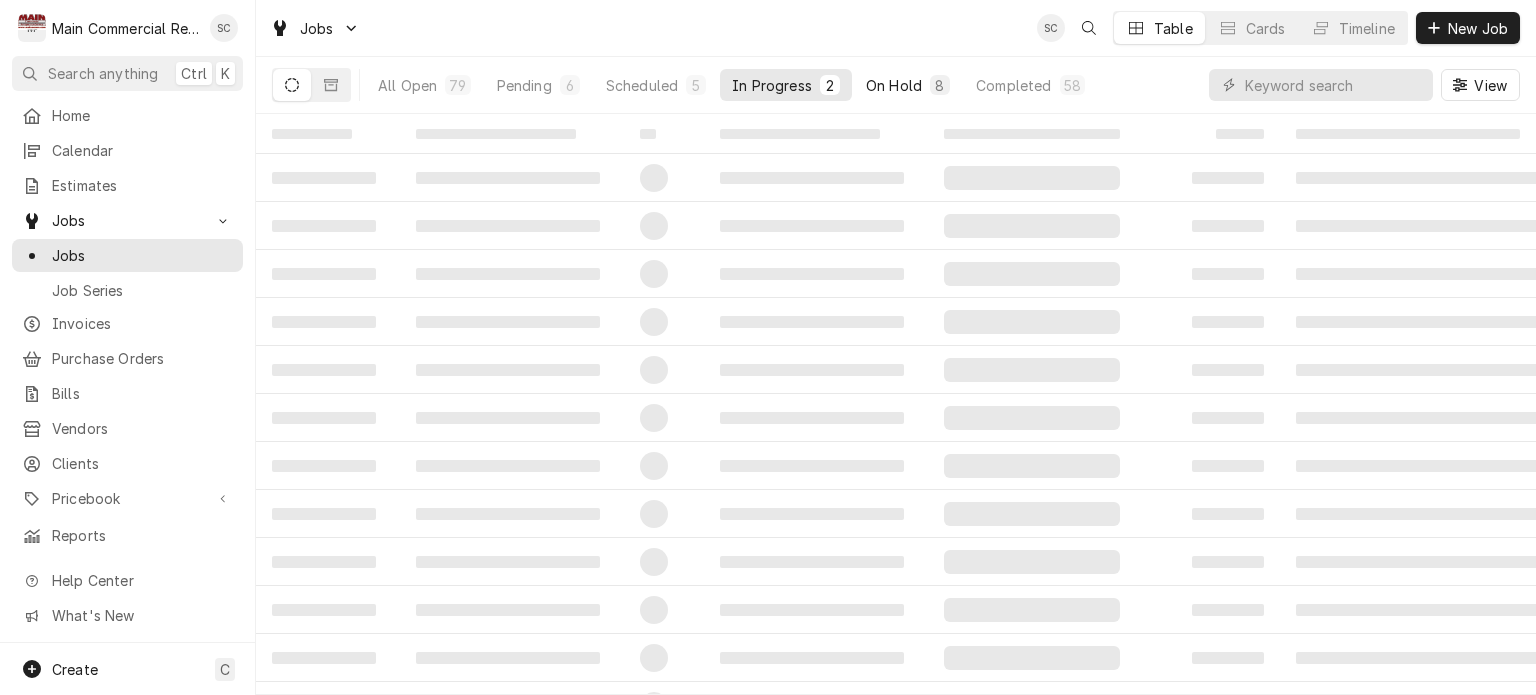 click on "On Hold" at bounding box center (894, 85) 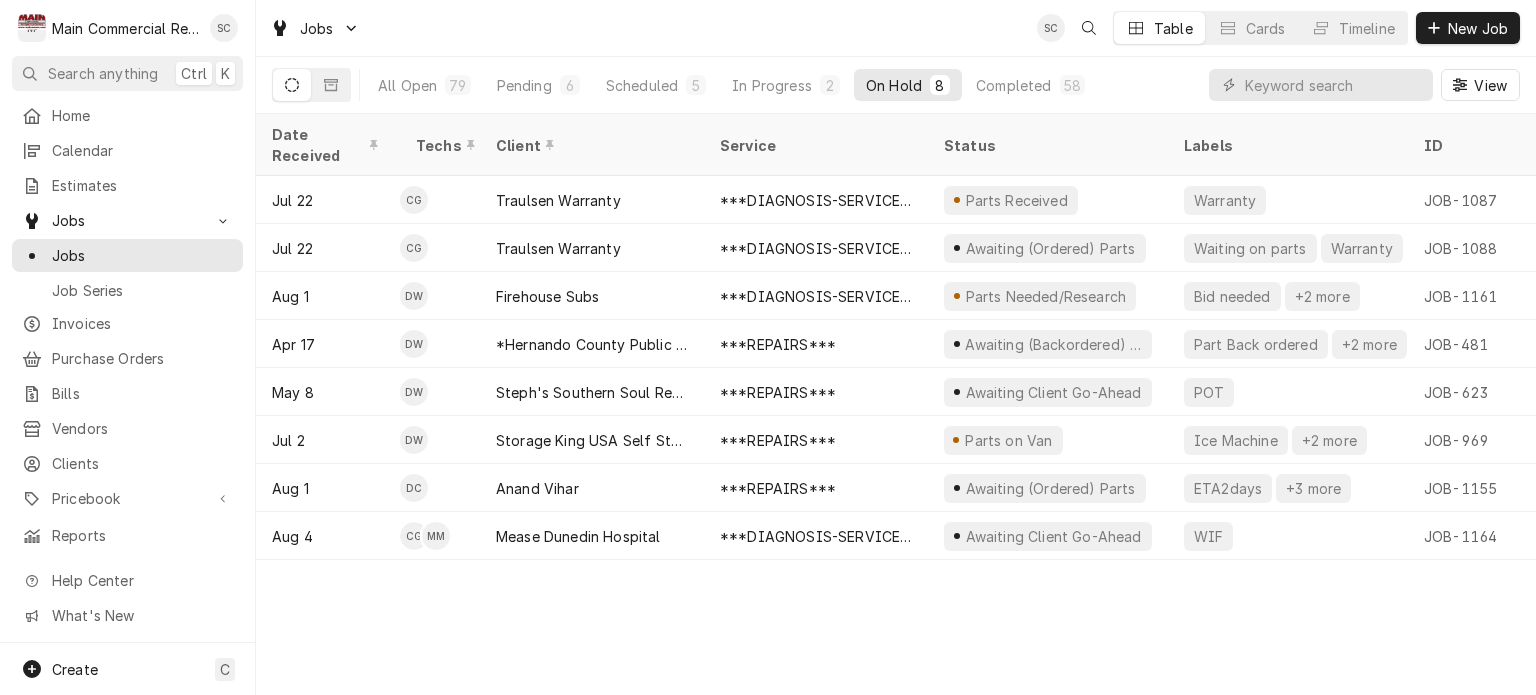 click on "Date Received Techs Client Service Status Labels ID Duration Location Name Job Type Priority Location Address Scheduled For On Hold Last Modified Jul 22   CG Traulsen Warranty ***DIAGNOSIS-SERVICE CALL*** Parts Received Warranty JOB-1087 1h Traulsen Warranty- Ruby Tuesday Service High [NUMBER] [STREET], [CITY], [STATE] Jul 23   • 9:00 AM Jul 29   Jul 29   Jul 22   CG Traulsen Warranty ***DIAGNOSIS-SERVICE CALL*** Awaiting (Ordered) Parts Waiting on parts Warranty JOB-1088 1h Traulsen Warranty- Ruby Tuesday Service High [NUMBER] [STREET], [CITY], [STATE] Jul 23   • 8:00 AM Jul 23   Aug 4   Aug 1   DW Firehouse Subs ***DIAGNOSIS-SERVICE CALL*** Parts Needed/Research Bid needed +2 more JOB-1161 2h — Service Urgent [NUMBER] [STREET], [CITY], [STATE] Aug 1   • 4:00 PM Aug 4   Aug 4   Apr 17   DW *Hernando County Public School ***REPAIRS*** Awaiting (Backordered) Parts Part Back ordered +2 more JOB-481 5h *Moton Elementary School Service No Priority [NUMBER] [STREET], [CITY], [STATE]" at bounding box center (896, 404) 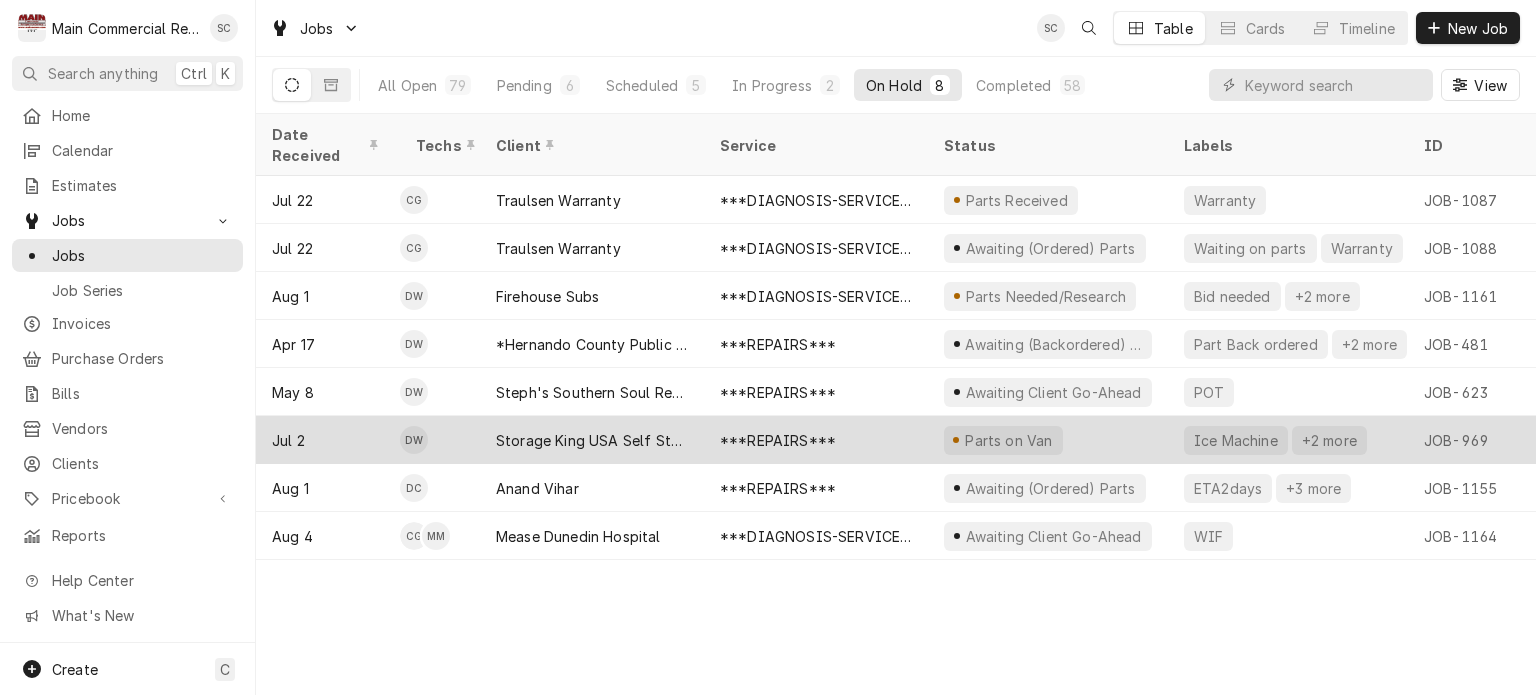 click on "***REPAIRS***" at bounding box center (816, 440) 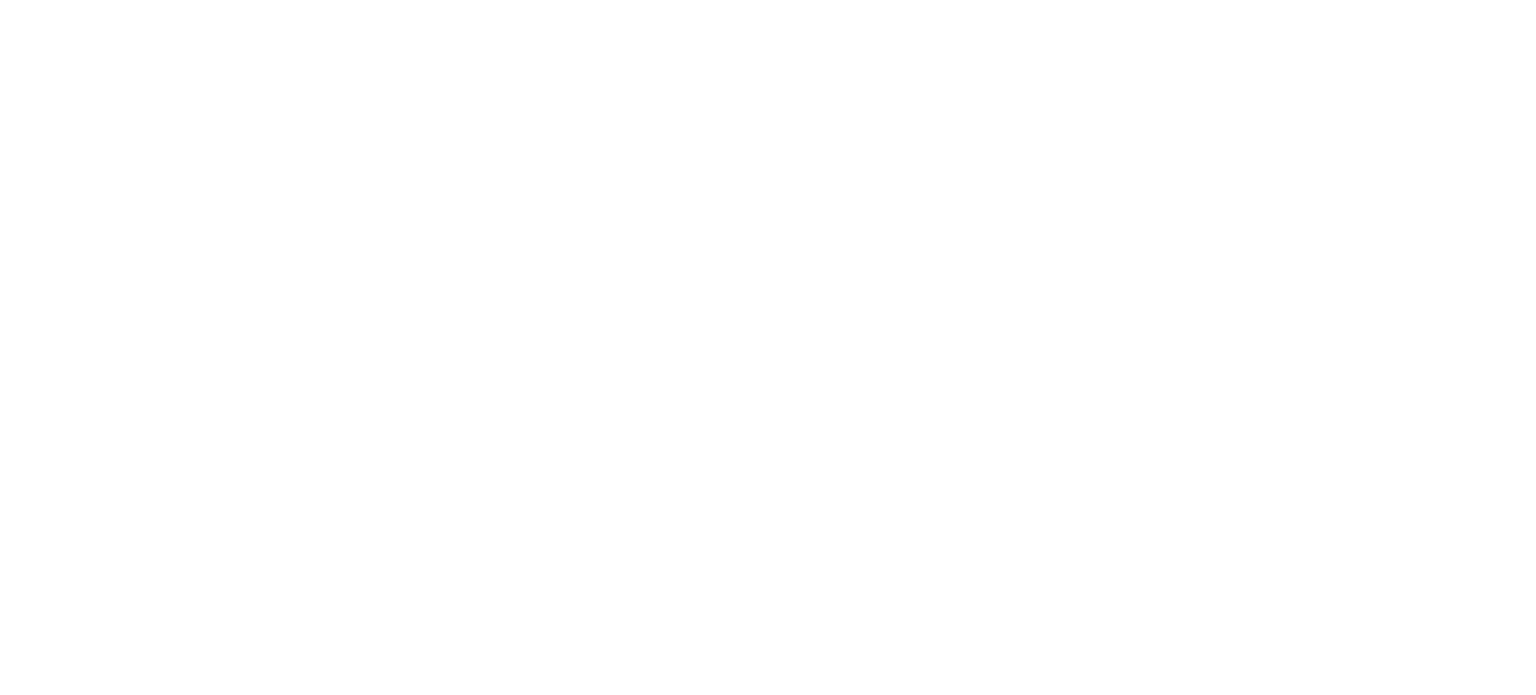 scroll, scrollTop: 0, scrollLeft: 0, axis: both 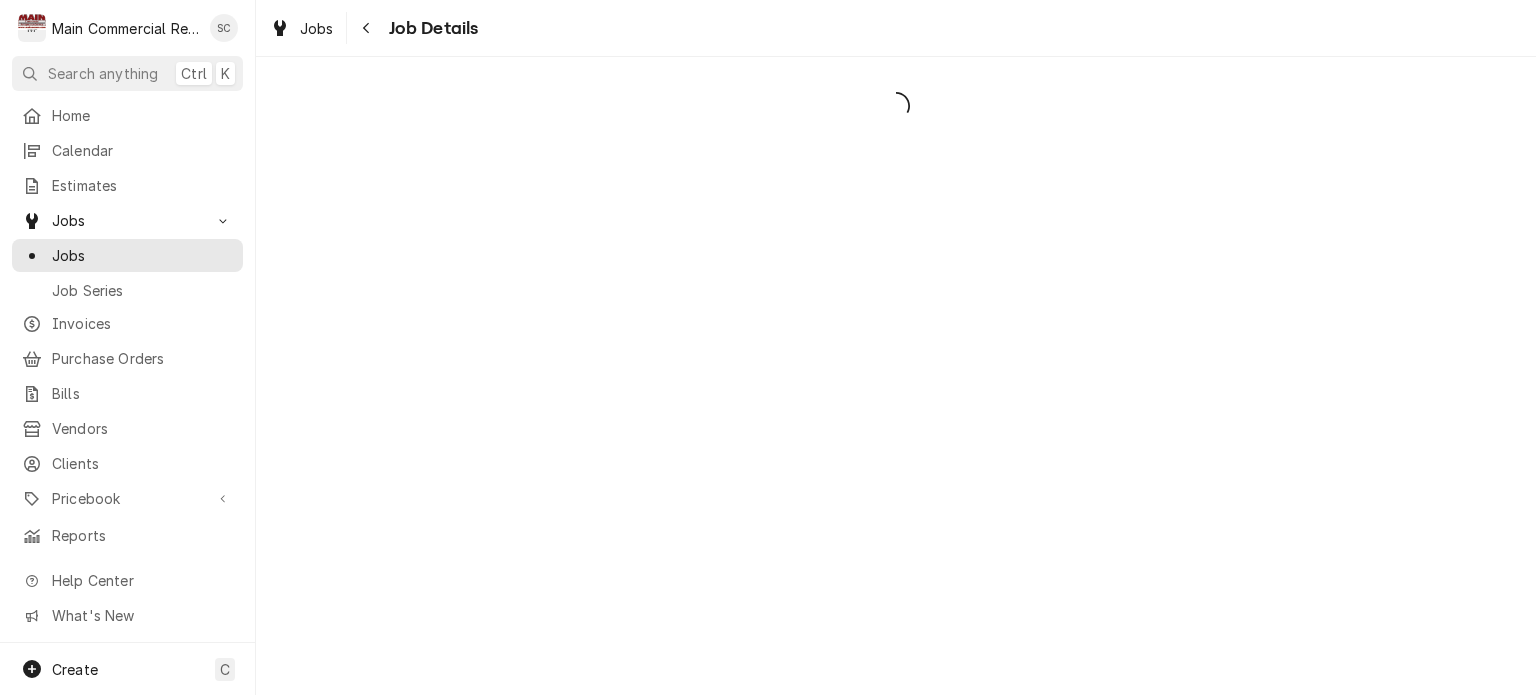 click on "Jobs   Job Details" at bounding box center (896, 28) 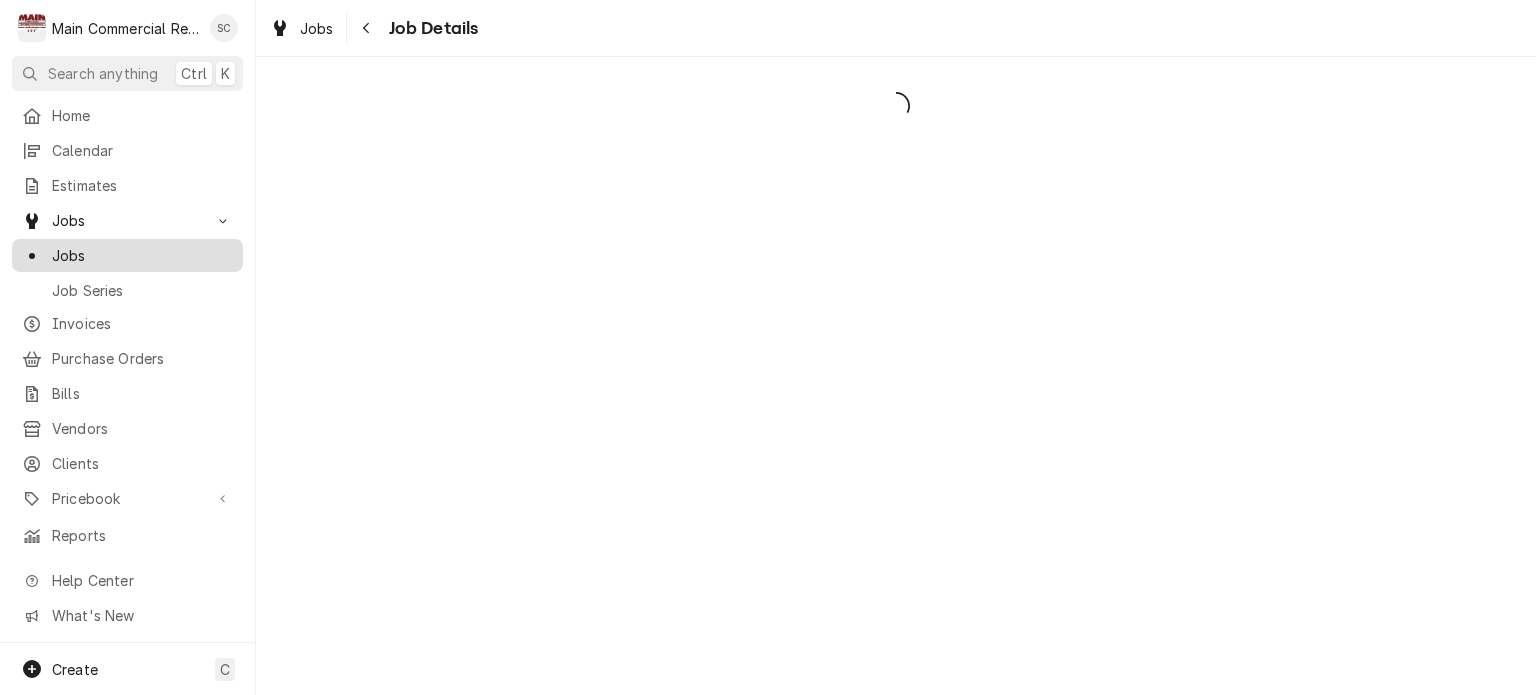 click on "Jobs" at bounding box center (142, 255) 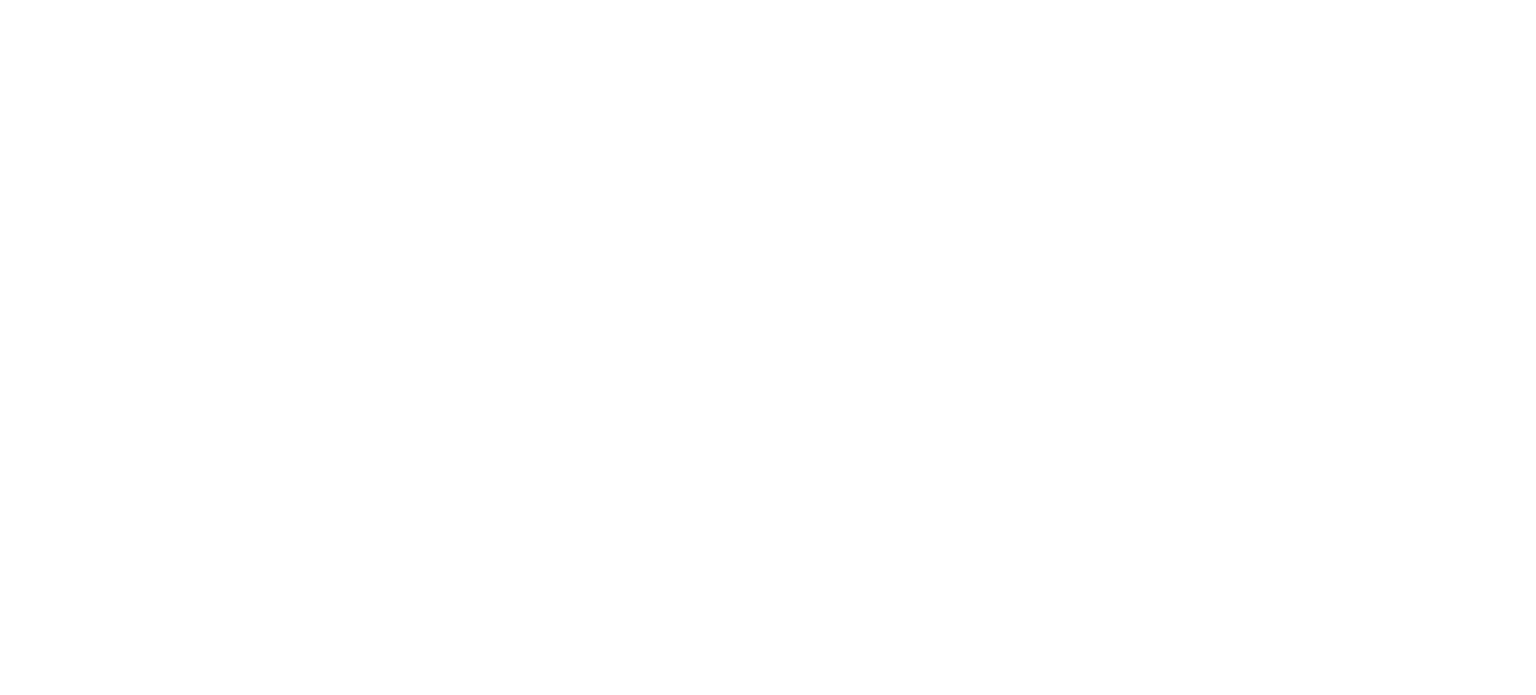 scroll, scrollTop: 0, scrollLeft: 0, axis: both 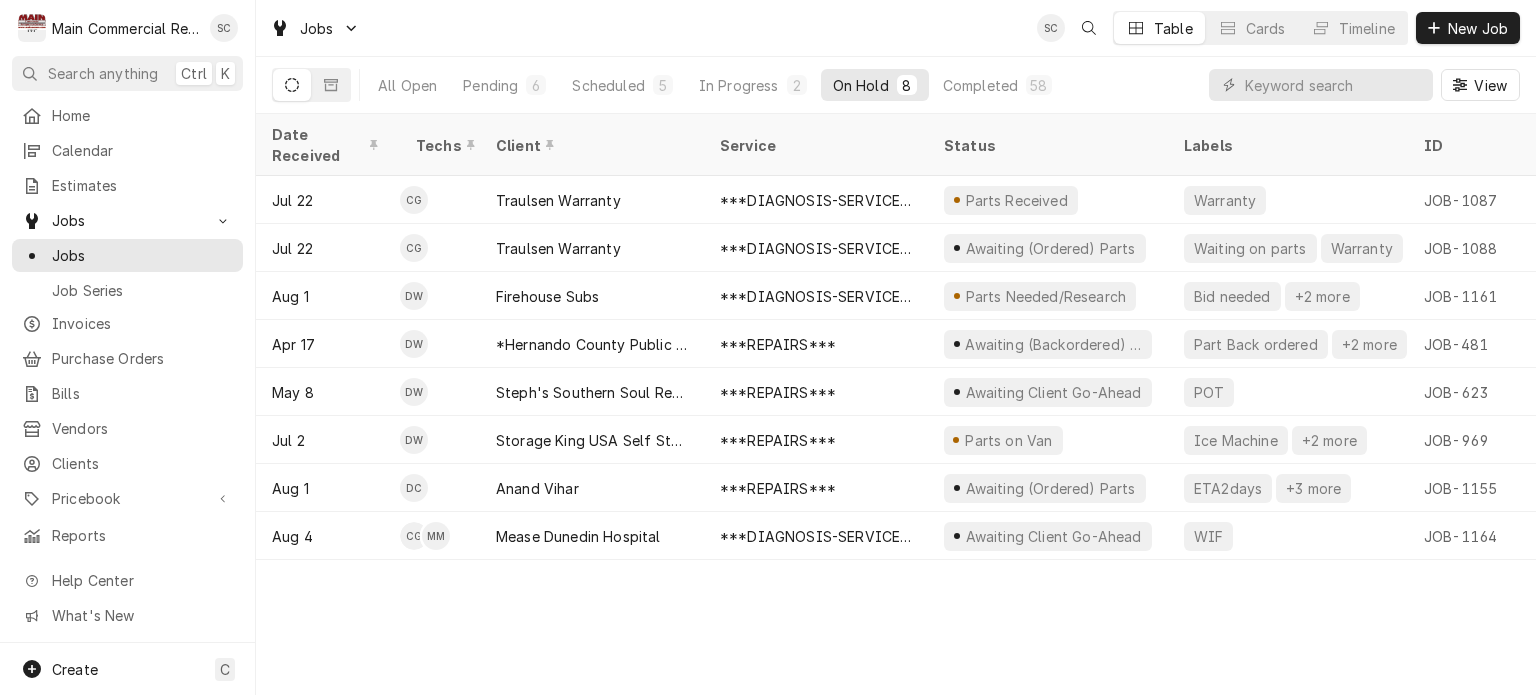 click on "Date Received Techs Client Service Status Labels ID Duration Location Name Job Type Priority Location Address Scheduled For On Hold Last Modified Jul 22   CG Traulsen Warranty ***DIAGNOSIS-SERVICE CALL*** Parts Received Warranty JOB-1087 1h Traulsen Warranty- Ruby Tuesday Service High [NUMBER] [STREET], [CITY], [STATE] Jul 23   • 9:00 AM Jul 29   Jul 29   Jul 22   CG Traulsen Warranty ***DIAGNOSIS-SERVICE CALL*** Awaiting (Ordered) Parts Waiting on parts Warranty JOB-1088 1h Traulsen Warranty- Ruby Tuesday Service High [NUMBER] [STREET], [CITY], [STATE] Jul 23   • 8:00 AM Jul 23   Aug 4   Aug 1   DW Firehouse Subs ***DIAGNOSIS-SERVICE CALL*** Parts Needed/Research Bid needed +2 more JOB-1161 2h — Service Urgent [NUMBER] [STREET], [CITY], [STATE] Aug 1   • 4:00 PM Aug 4   Aug 4   Apr 17   DW *Hernando County Public School ***REPAIRS*** Awaiting (Backordered) Parts Part Back ordered +2 more JOB-481 5h *Moton Elementary School Service No Priority [NUMBER] [STREET], [CITY], [STATE]" at bounding box center (896, 404) 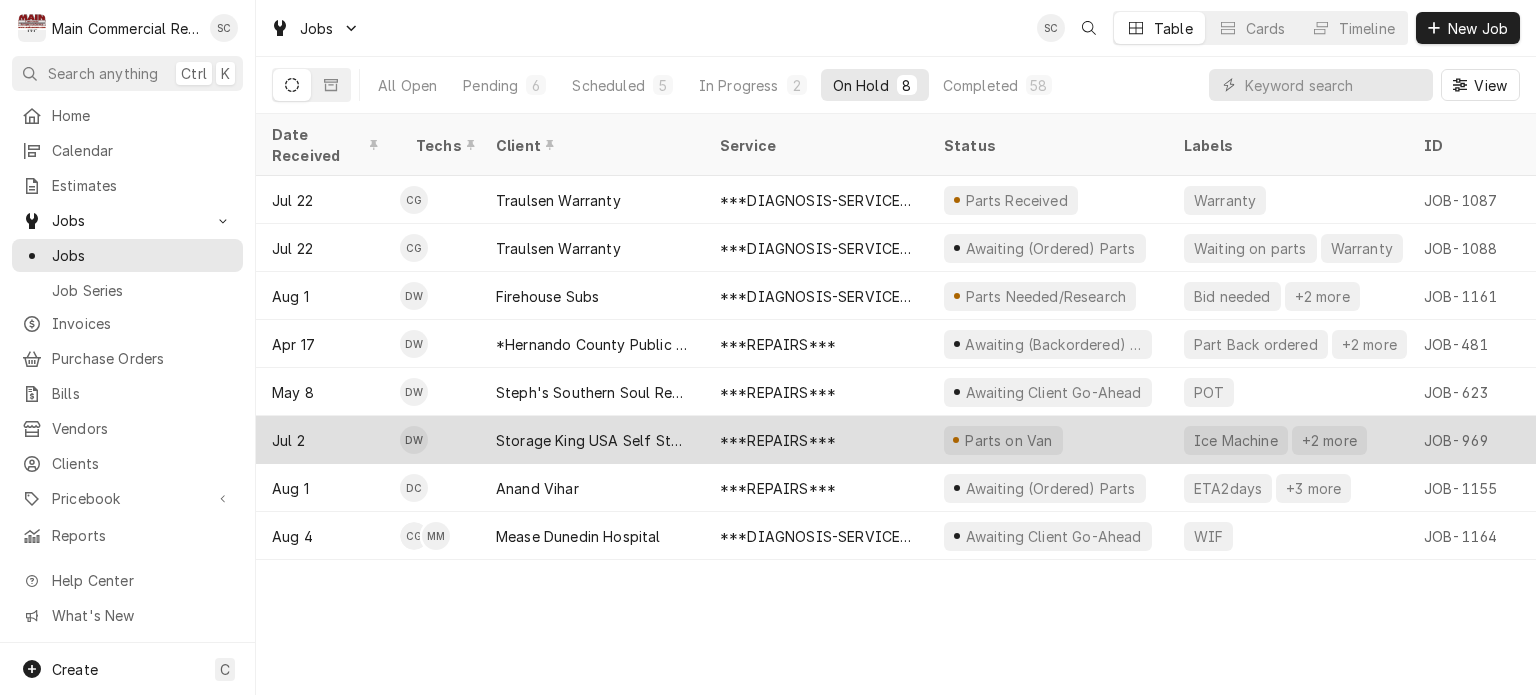 click on "Storage King USA Self Storage" at bounding box center (592, 440) 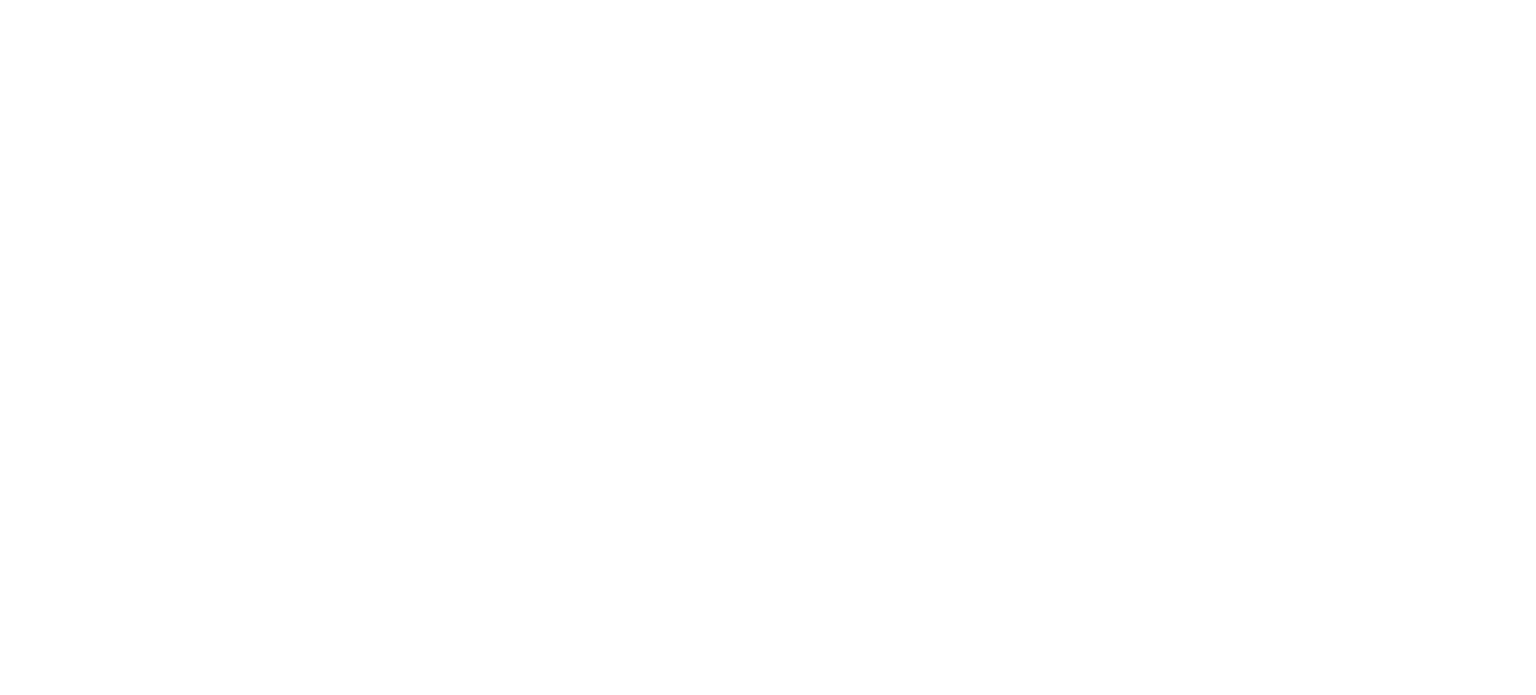 scroll, scrollTop: 0, scrollLeft: 0, axis: both 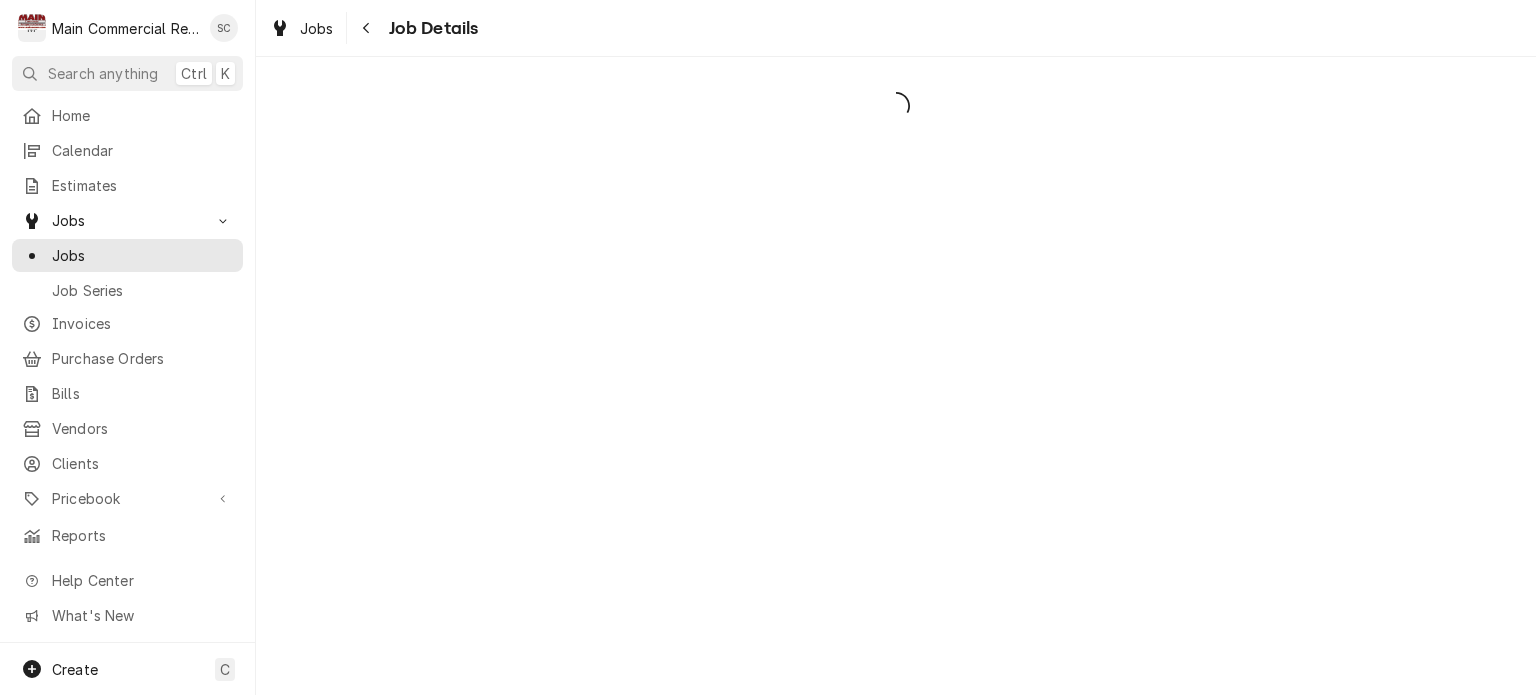 click on "Jobs   Job Details" at bounding box center (896, 28) 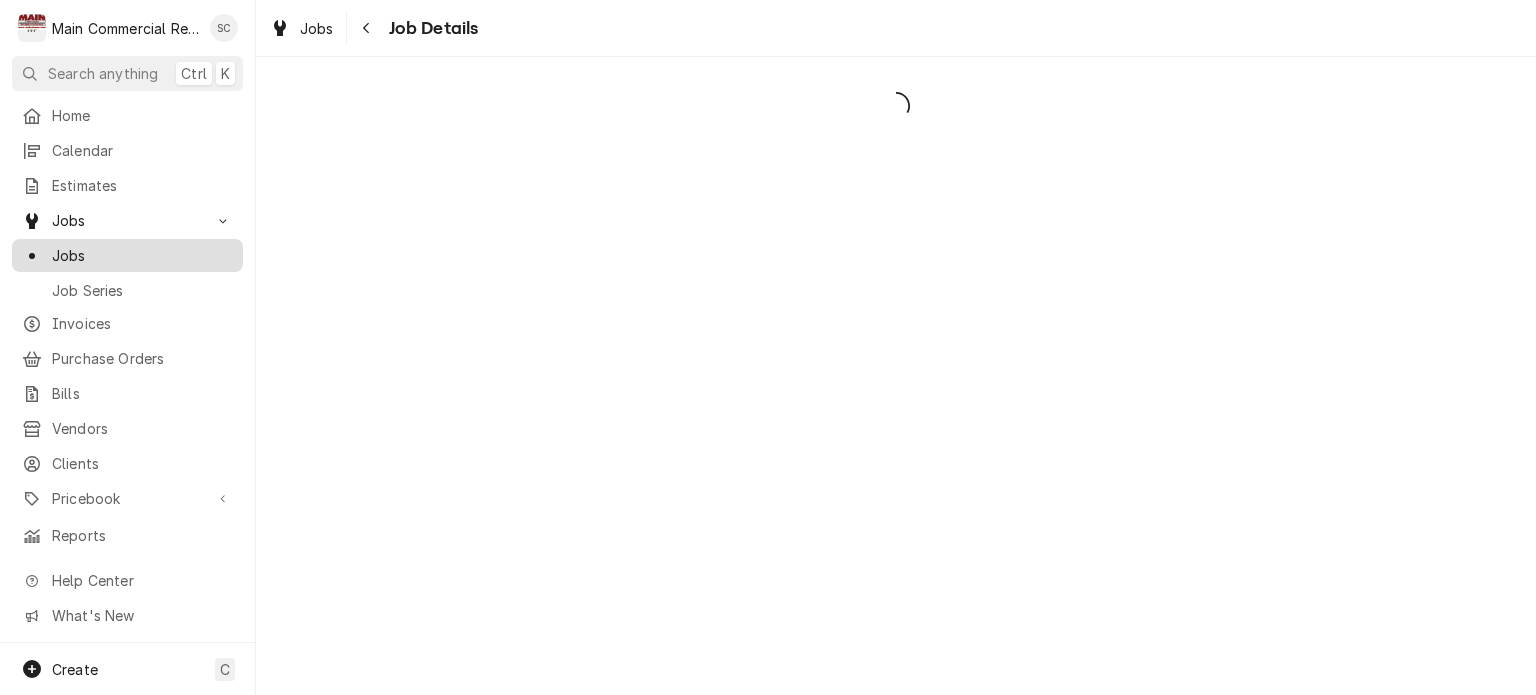 click on "Jobs" at bounding box center (142, 255) 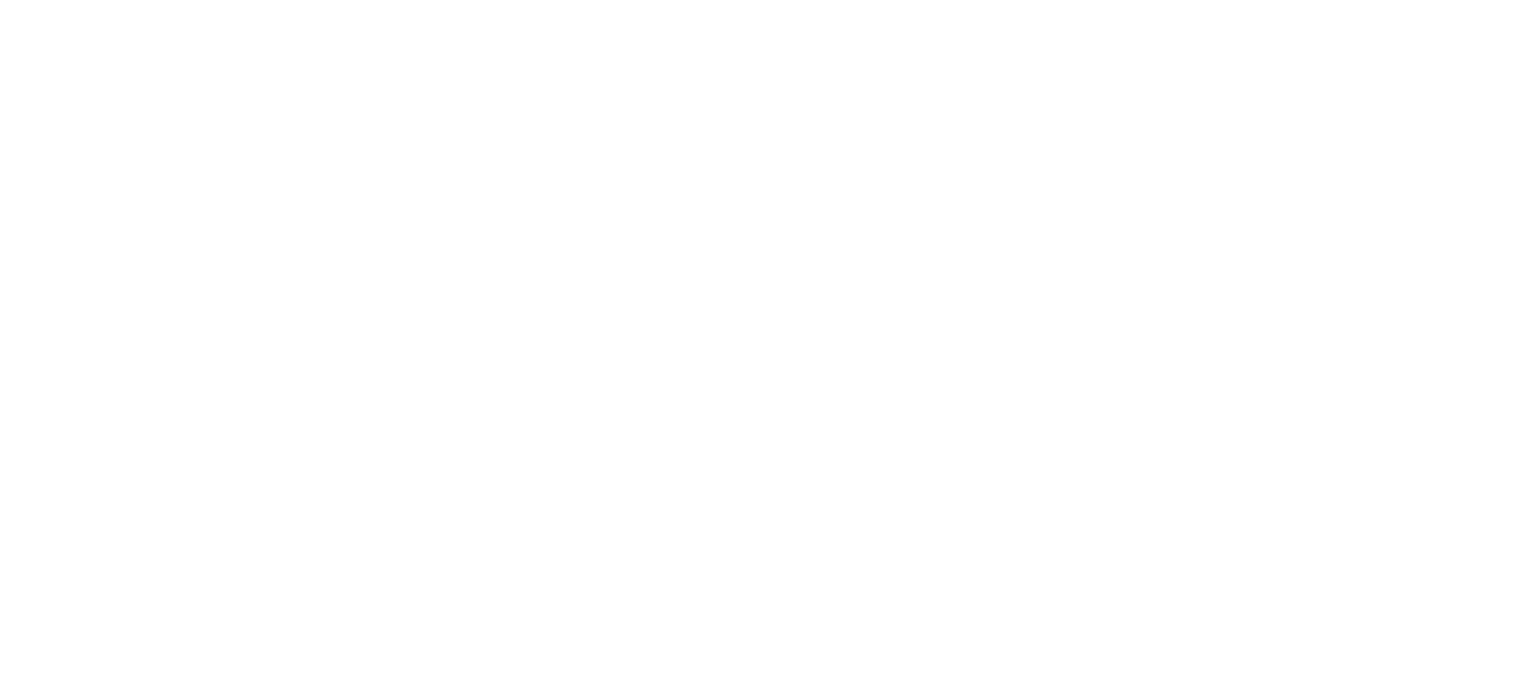 scroll, scrollTop: 0, scrollLeft: 0, axis: both 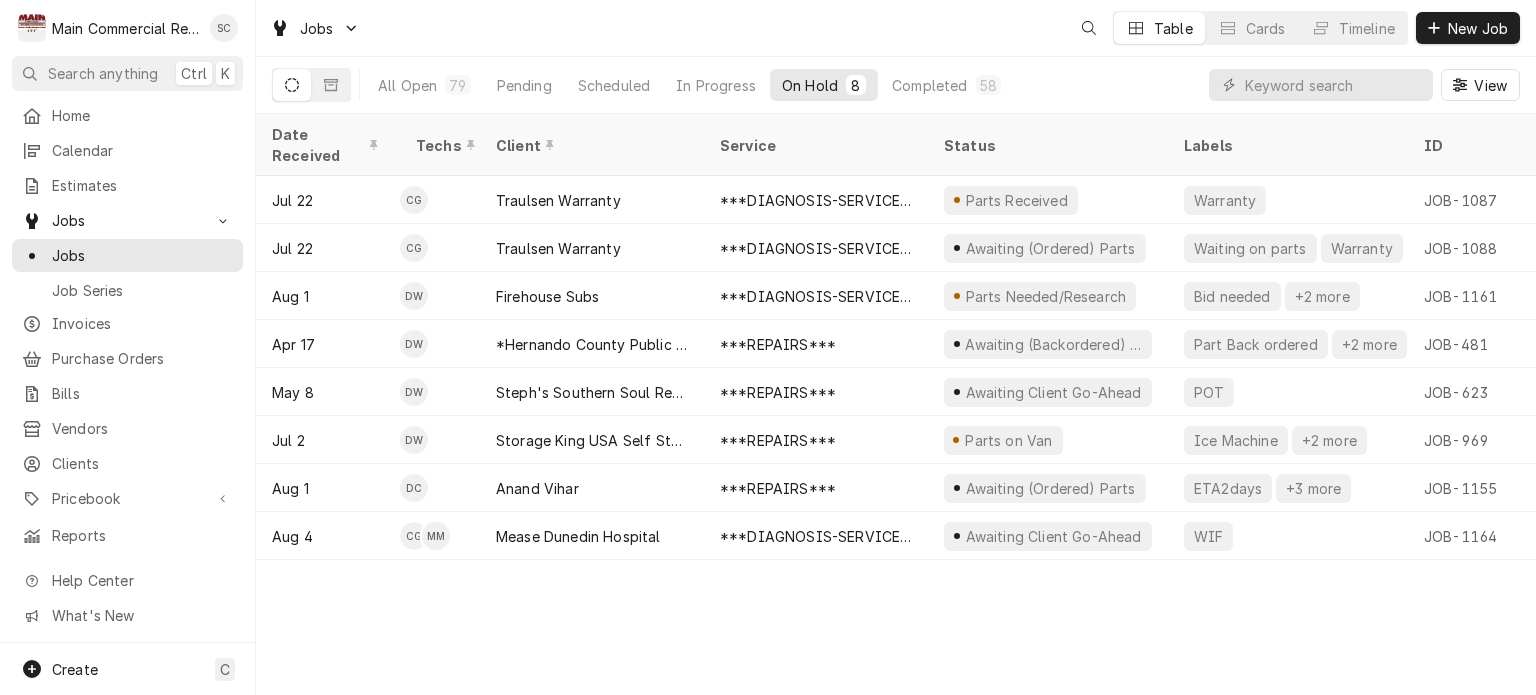 click on "Date Received Techs Client Service Status Labels ID Duration Location Name Job Type Priority Location Address Scheduled For On Hold Last Modified Jul 22   CG Traulsen Warranty ***DIAGNOSIS-SERVICE CALL*** Parts Received Warranty JOB-1087 1h Traulsen Warranty- Ruby Tuesday Service High 10509 Gibsonton Dr, Riverview, FL 33569 Jul 23   • 9:00 AM Jul 29   Jul 29   Jul 22   CG Traulsen Warranty ***DIAGNOSIS-SERVICE CALL*** Awaiting (Ordered) Parts Waiting on parts Warranty JOB-1088 1h Traulsen Warranty- Ruby Tuesday Service High 10509 Gibsonton Dr, Riverview, FL 33569 Jul 23   • 8:00 AM Jul 23   Aug 4   Aug 1   DW Firehouse Subs ***DIAGNOSIS-SERVICE CALL*** Parts Needed/Research Bid needed +2 more JOB-1161 2h — Service Urgent 3434 Eastlake Rd., Palm Harbor, FL 34685 Aug 1   • 4:00 PM Aug 4   Aug 4   Apr 17   DW *Hernando County Public School ***REPAIRS*** Awaiting (Backordered) Parts Part Back ordered +2 more JOB-481 5h *Moton Elementary School Service No Priority 7175 Emerson Road, Brooksville, FL 34601" at bounding box center [896, 404] 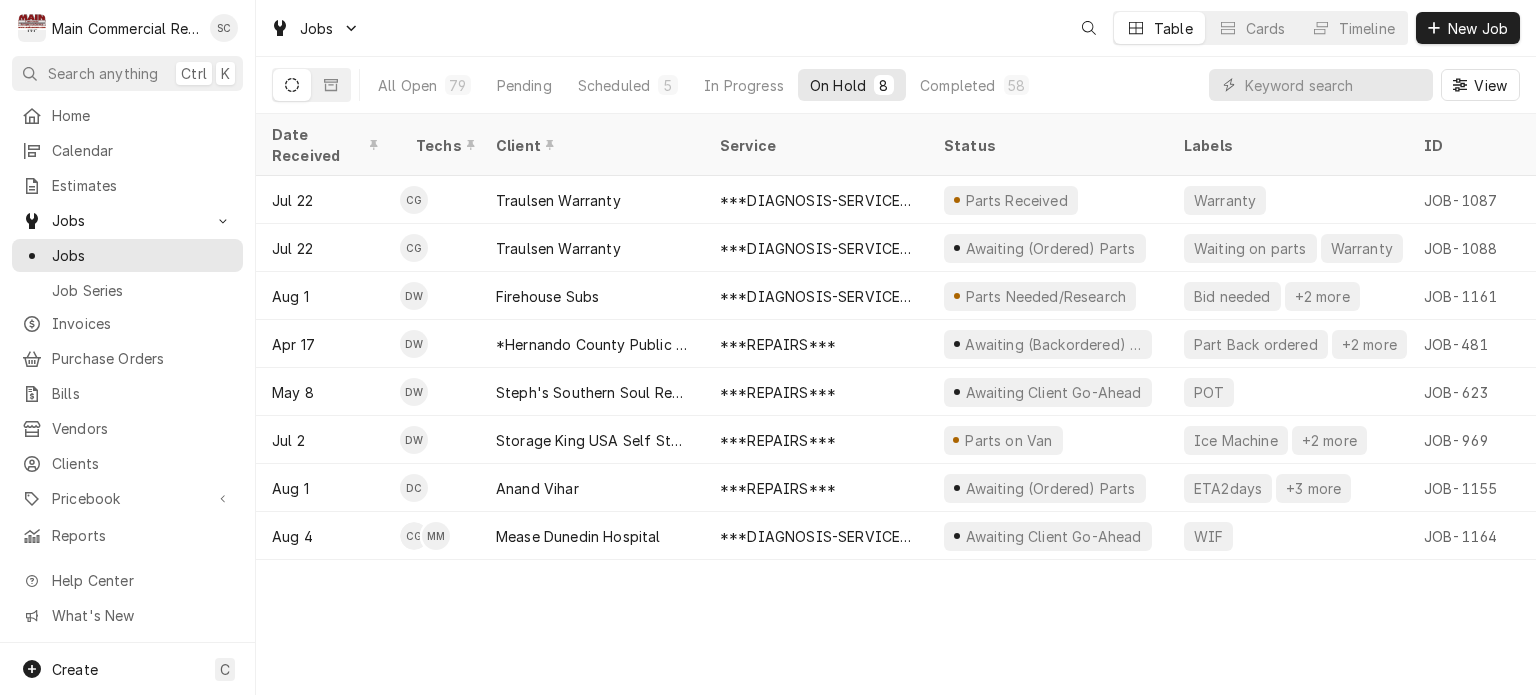 click on "Date Received Techs Client Service Status Labels ID Duration Name Job Type Priority Location Address Scheduled For On Hold Last Modified Jul 22   CG Traulsen Warranty ***DIAGNOSIS-SERVICE CALL*** Parts Received Warranty JOB-1087 1h Traulsen Warranty- Ruby Tuesday Service High [NUMBER] [STREET], [CITY], [STATE] Jul 23   • 9:00 AM Jul 29   Jul 29   Jul 22   CG Traulsen Warranty ***DIAGNOSIS-SERVICE CALL*** Awaiting (Ordered) Parts Waiting on parts Warranty JOB-1088 1h Traulsen Warranty- Ruby Tuesday Service High [NUMBER] [STREET], [CITY], [STATE] Jul 23   • 8:00 AM Jul 23   Aug 4   Aug 1   DW Firehouse Subs ***DIAGNOSIS-SERVICE CALL*** Parts Needed/Research Bid needed +2 more JOB-1161 2h — Service Urgent [NUMBER] [STREET], [CITY], [STATE] Aug 1   • 4:00 PM Aug 4   Aug 4   Apr 17   DW *Hernando County Public School ***REPAIRS*** Awaiting (Backordered) Parts Part Back ordered +2 more JOB-481 5h *Moton Elementary School Service No Priority [NUMBER] [STREET], [CITY], [STATE]" at bounding box center [896, 404] 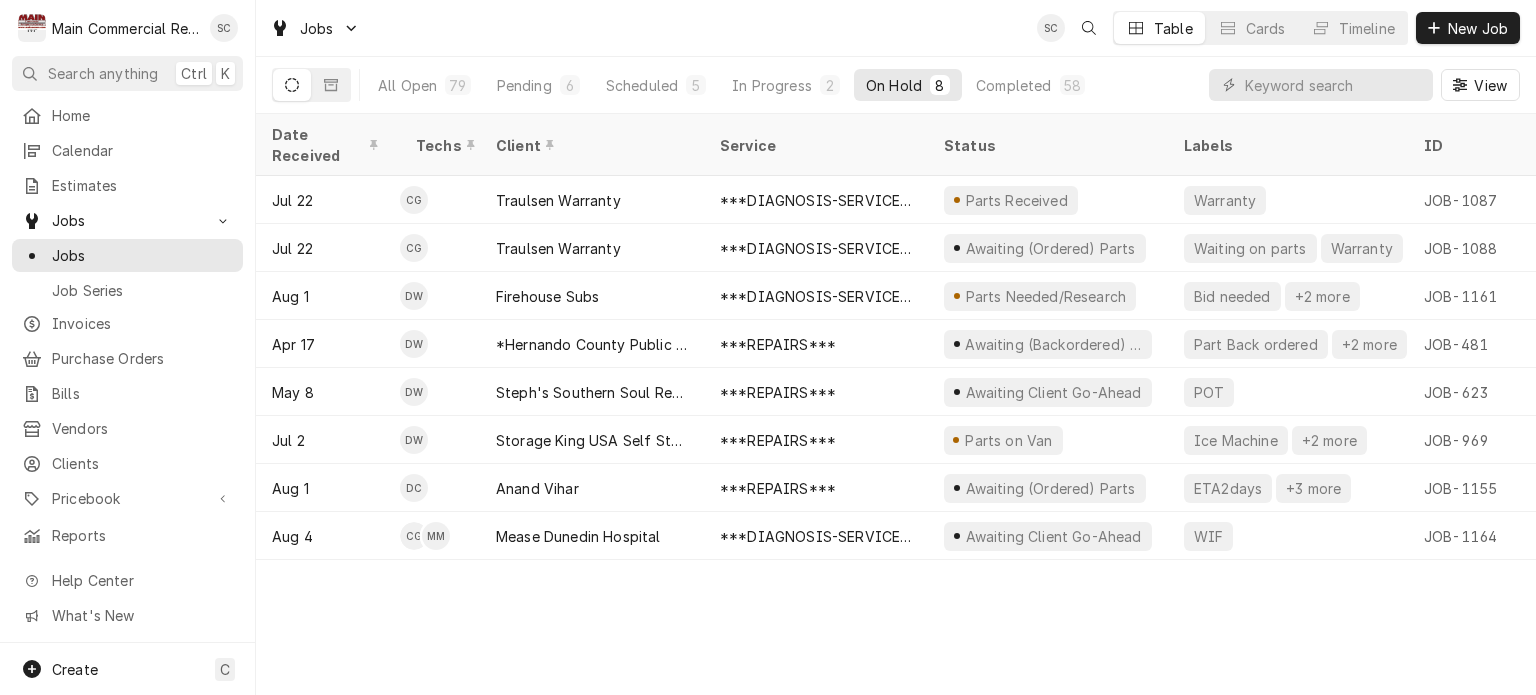 click on "Date Received Techs Client Service Status Labels ID Duration Location Name Job Type Priority Location Address Scheduled For On Hold Last Modified Jul 22   CG Traulsen Warranty ***DIAGNOSIS-SERVICE CALL*** Parts Received Warranty JOB-1087 1h Traulsen Warranty- Ruby Tuesday Service High 10509 Gibsonton Dr, Riverview, FL 33569 Jul 23   • 9:00 AM Jul 29   Jul 29   Jul 22   CG Traulsen Warranty ***DIAGNOSIS-SERVICE CALL*** Awaiting (Ordered) Parts Waiting on parts Warranty JOB-1088 1h Traulsen Warranty- Ruby Tuesday Service High 10509 Gibsonton Dr, Riverview, FL 33569 Jul 23   • 8:00 AM Jul 23   Aug 4   Aug 1   DW Firehouse Subs ***DIAGNOSIS-SERVICE CALL*** Parts Needed/Research Bid needed +2 more JOB-1161 2h — Service Urgent 3434 Eastlake Rd., Palm Harbor, FL 34685 Aug 1   • 4:00 PM Aug 4   Aug 4   Apr 17   DW *Hernando County Public School ***REPAIRS*** Awaiting (Backordered) Parts Part Back ordered +2 more JOB-481 5h *Moton Elementary School Service No Priority 7175 Emerson Road, Brooksville, FL 34601" at bounding box center (896, 404) 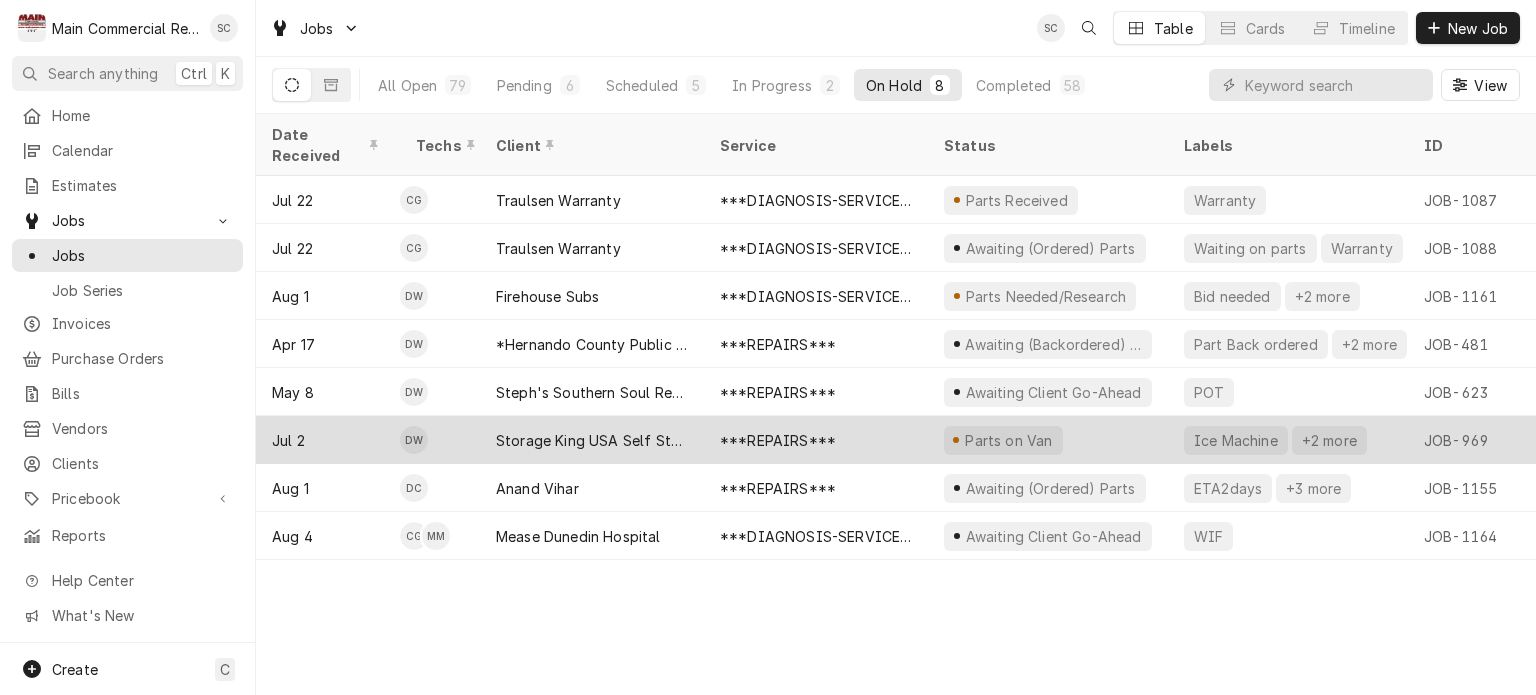 click on "***REPAIRS***" at bounding box center (816, 440) 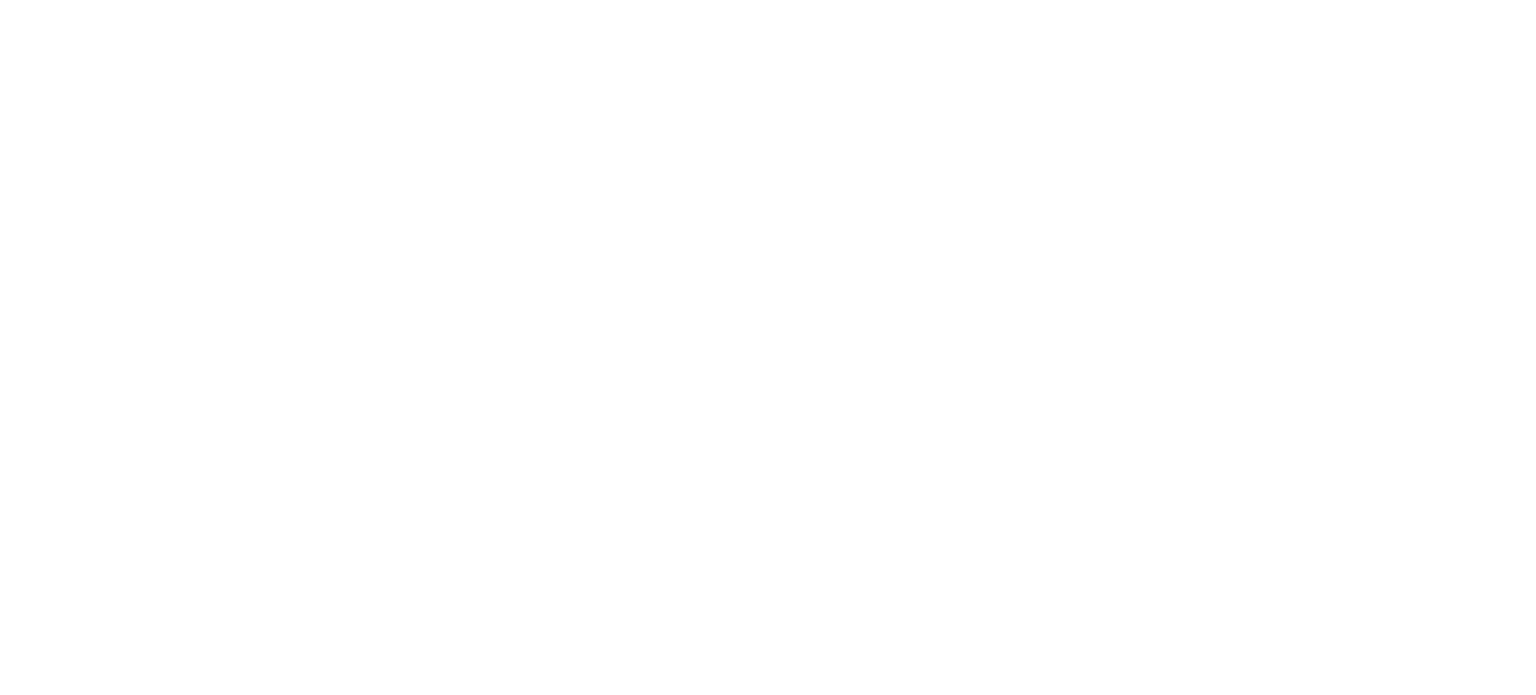 scroll, scrollTop: 0, scrollLeft: 0, axis: both 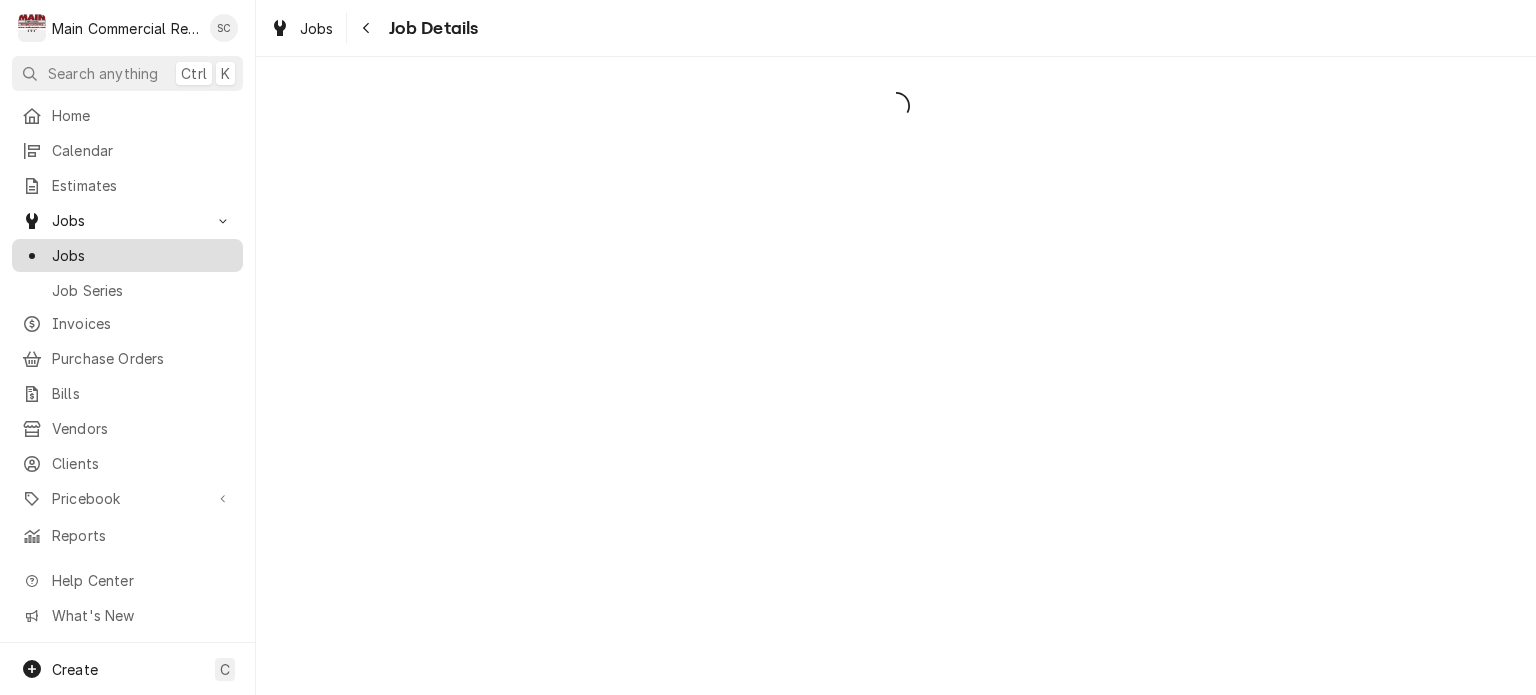 click on "Jobs" at bounding box center [142, 255] 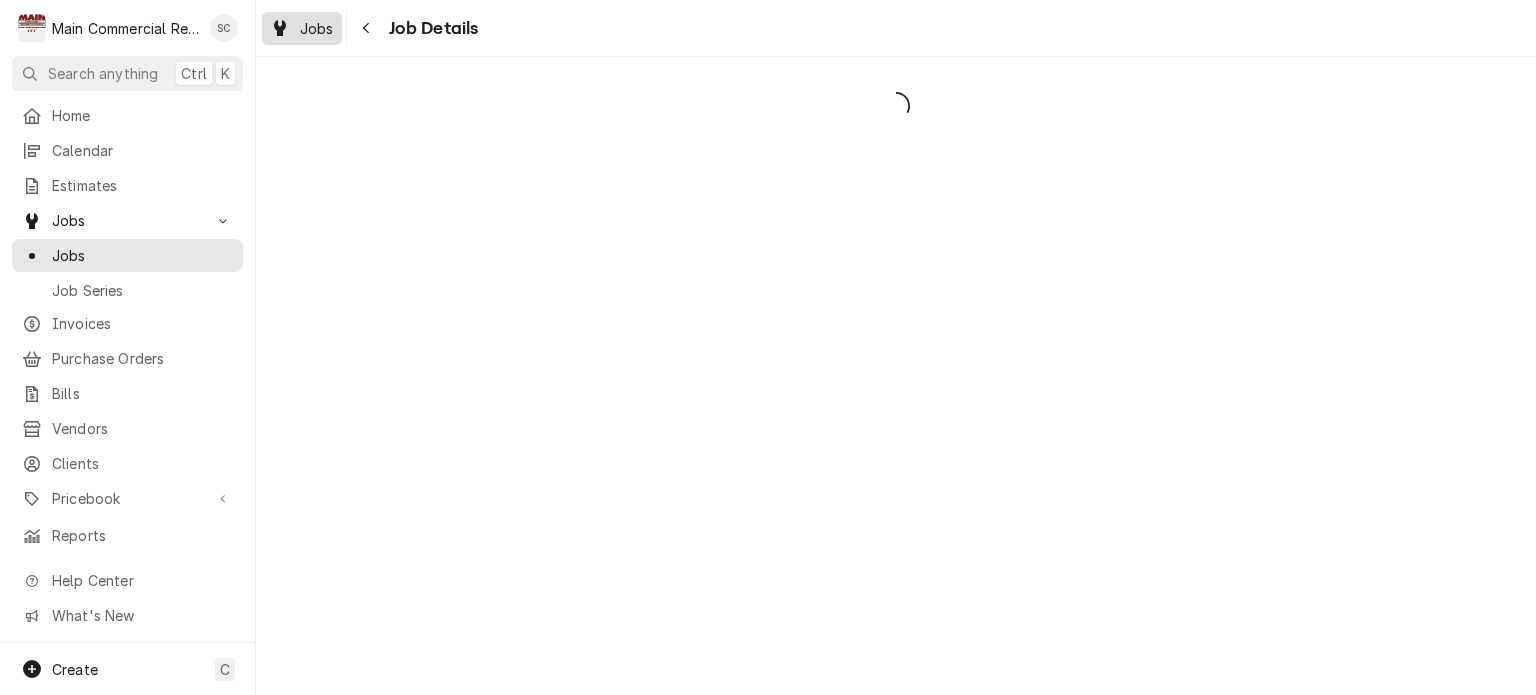 click on "Jobs" at bounding box center (317, 28) 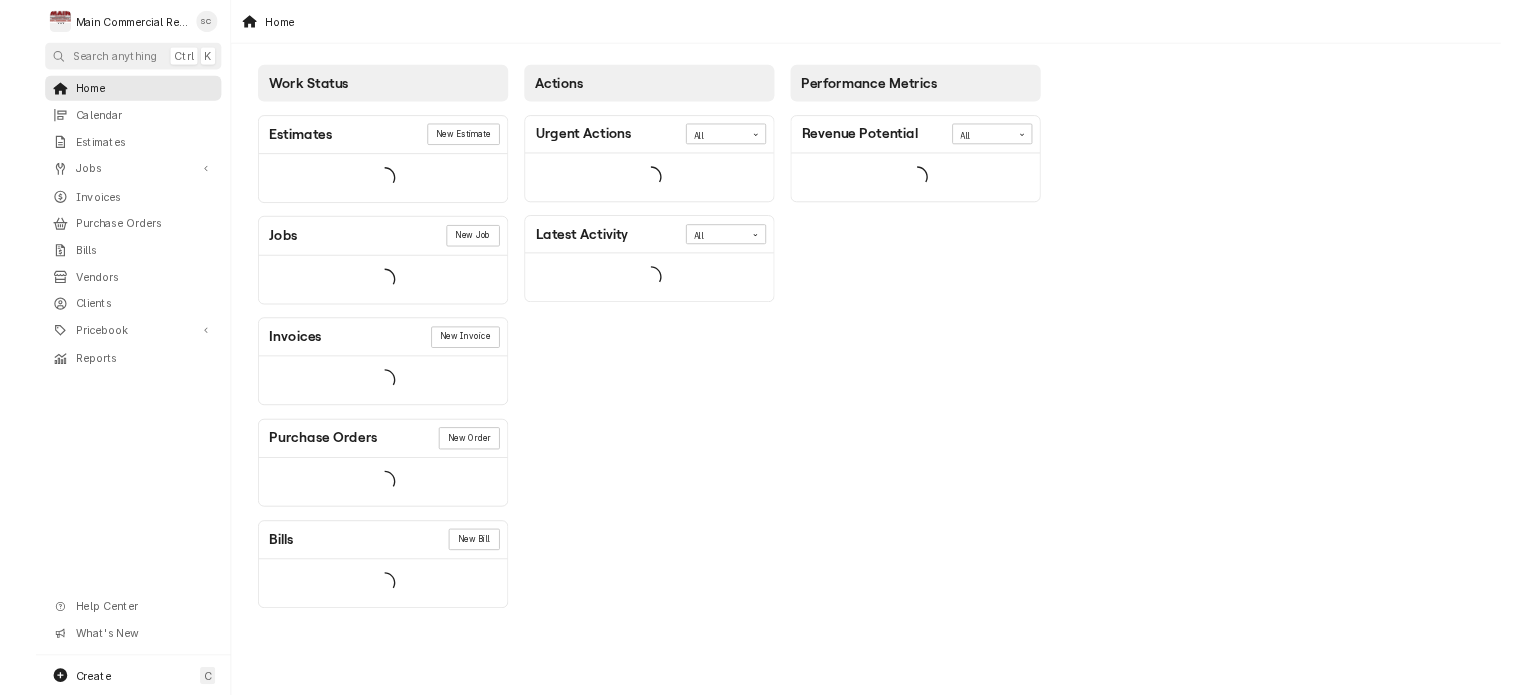 scroll, scrollTop: 0, scrollLeft: 0, axis: both 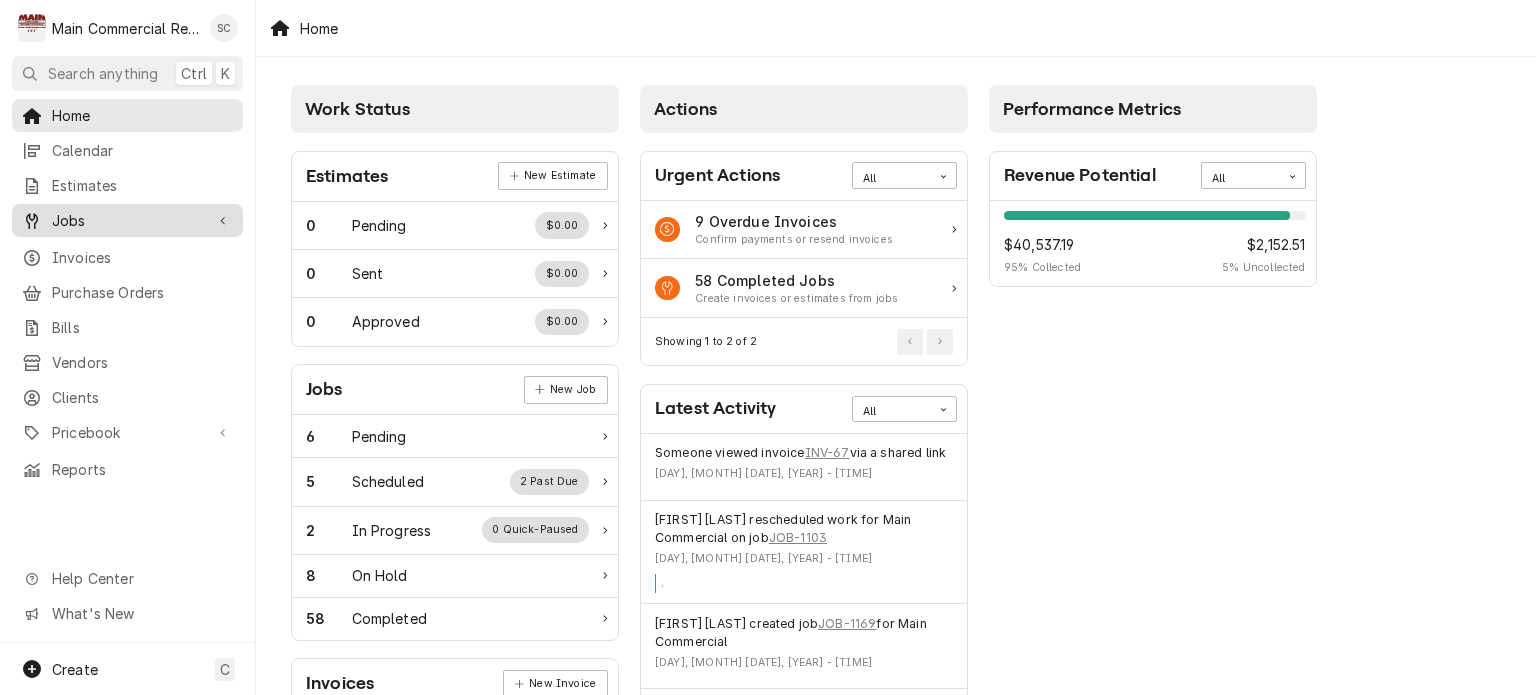 click on "Jobs" at bounding box center (127, 220) 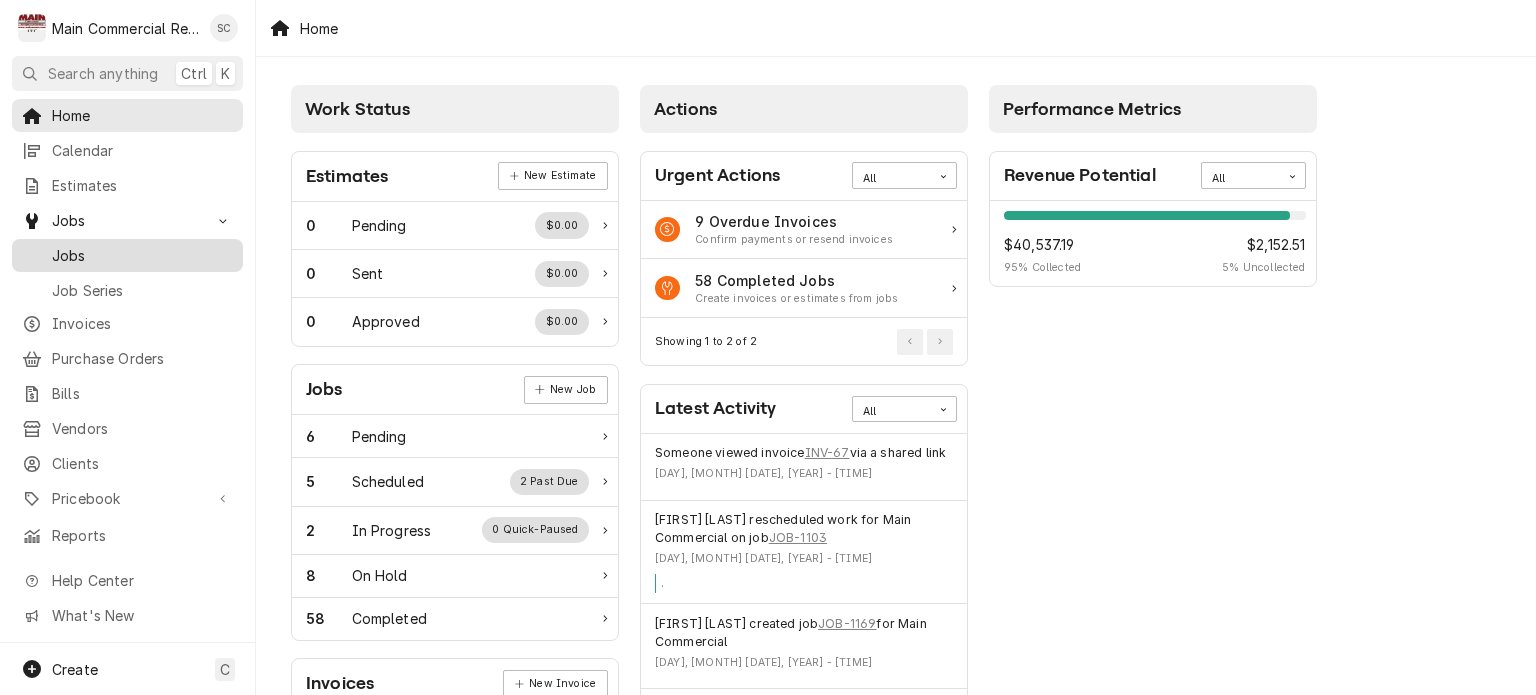 click on "Jobs" at bounding box center (142, 255) 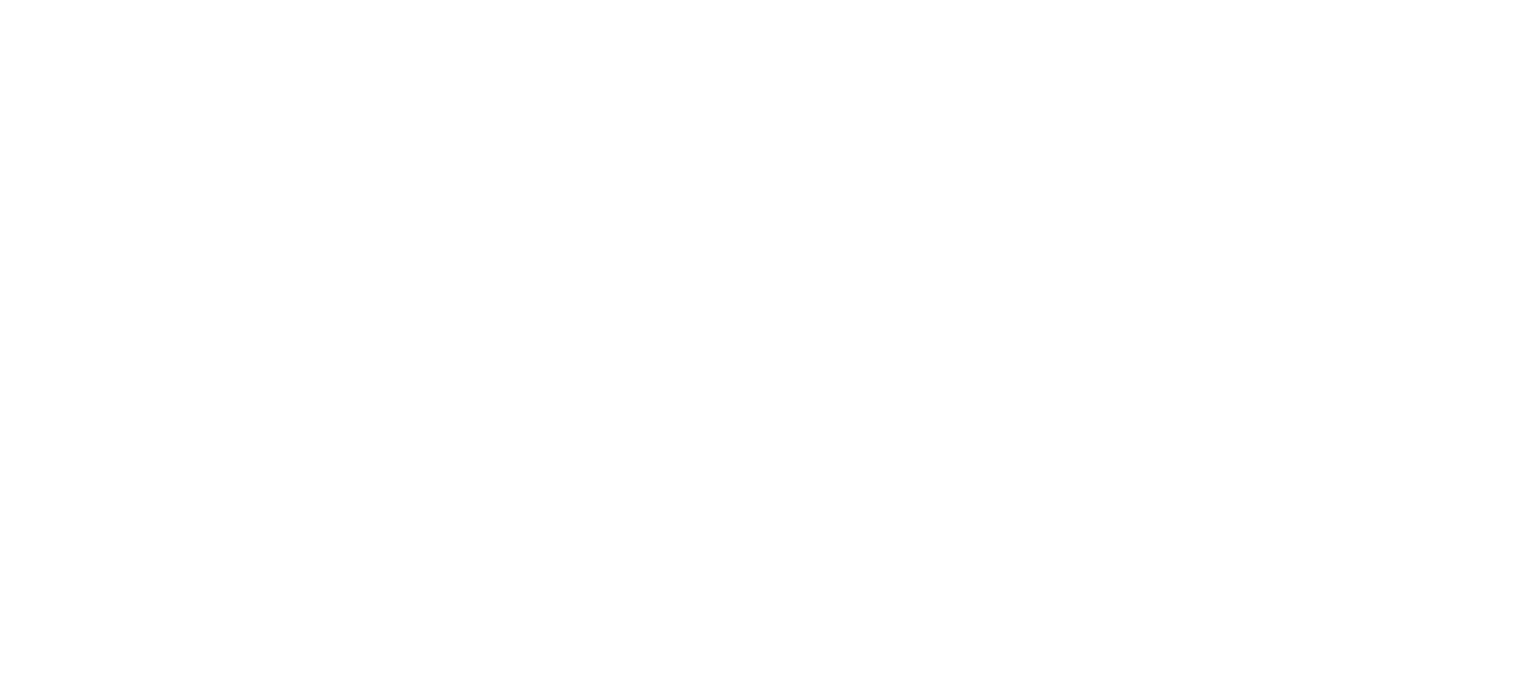 scroll, scrollTop: 0, scrollLeft: 0, axis: both 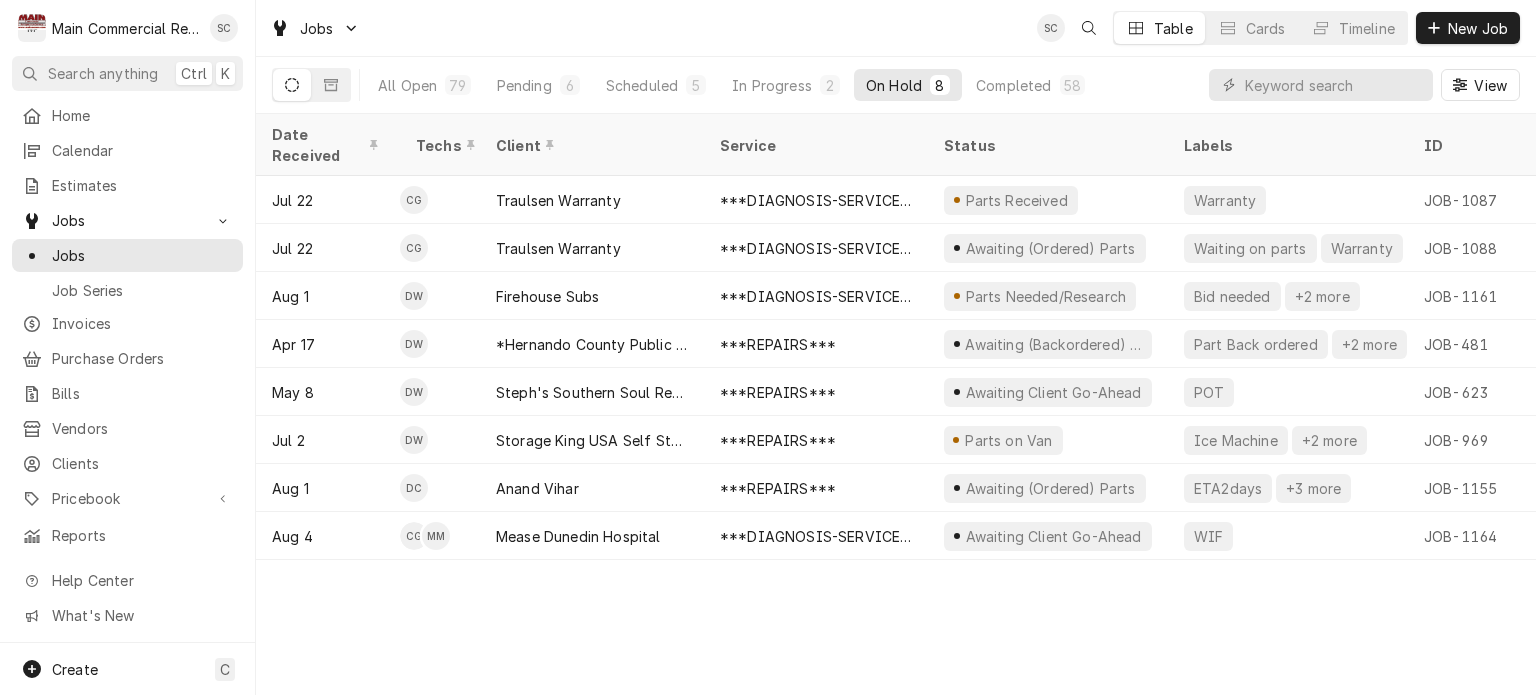 click on "Date Received Techs Client Service Status Labels ID Duration Name Job Type Priority Location Address Scheduled For On Hold Last Modified Jul 22   CG Traulsen Warranty ***DIAGNOSIS-SERVICE CALL*** Parts Received Warranty JOB-1087 1h Traulsen Warranty- Ruby Tuesday Service High [NUMBER] [STREET], [CITY], [STATE] Jul 23   • 9:00 AM Jul 29   Jul 29   Jul 22   CG Traulsen Warranty ***DIAGNOSIS-SERVICE CALL*** Awaiting (Ordered) Parts Waiting on parts Warranty JOB-1088 1h Traulsen Warranty- Ruby Tuesday Service High [NUMBER] [STREET], [CITY], [STATE] Jul 23   • 8:00 AM Jul 23   Aug 4   Aug 1   DW Firehouse Subs ***DIAGNOSIS-SERVICE CALL*** Parts Needed/Research Bid needed +2 more JOB-1161 2h — Service Urgent [NUMBER] [STREET], [CITY], [STATE] Aug 1   • 4:00 PM Aug 4   Aug 4   Apr 17   DW *Hernando County Public School ***REPAIRS*** Awaiting (Backordered) Parts Part Back ordered +2 more JOB-481 5h *Moton Elementary School Service No Priority [NUMBER] [STREET], [CITY], [STATE]" at bounding box center (896, 404) 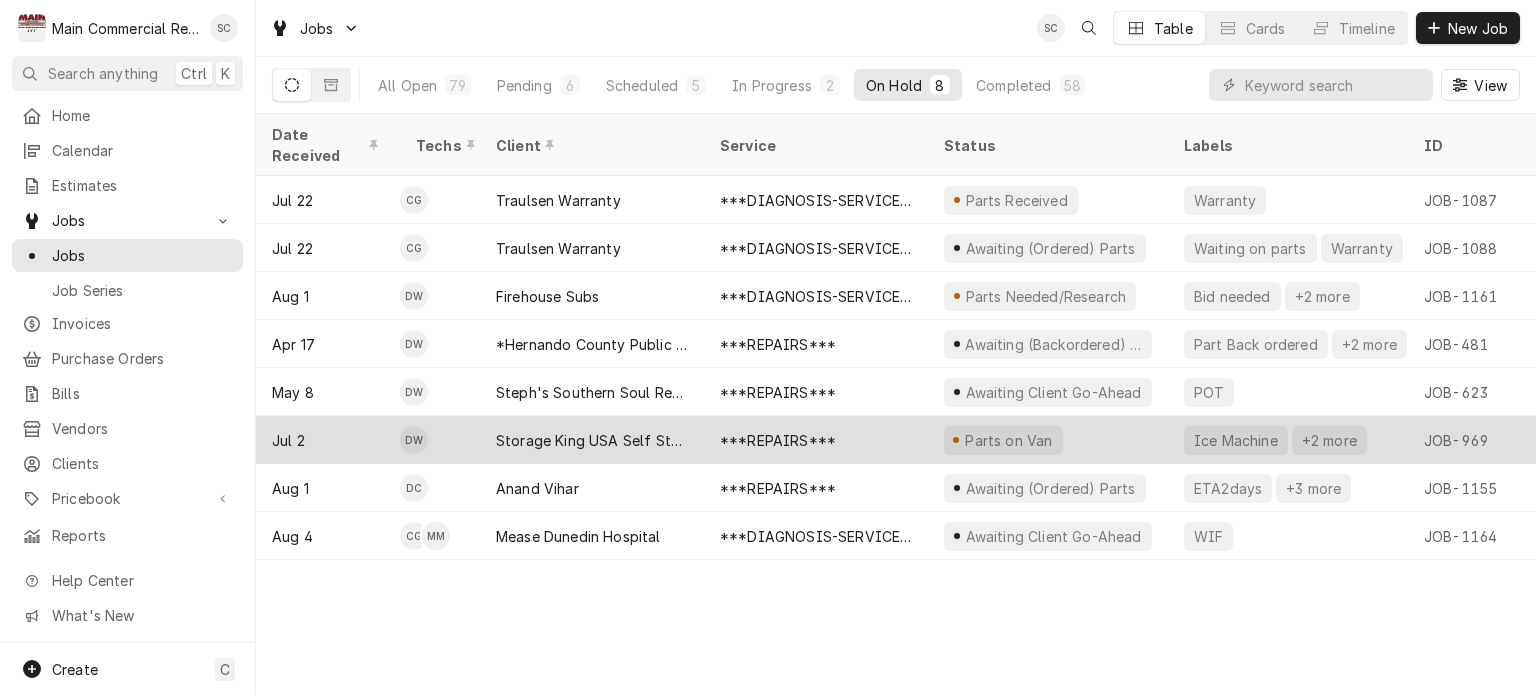 click on "***REPAIRS***" at bounding box center [778, 440] 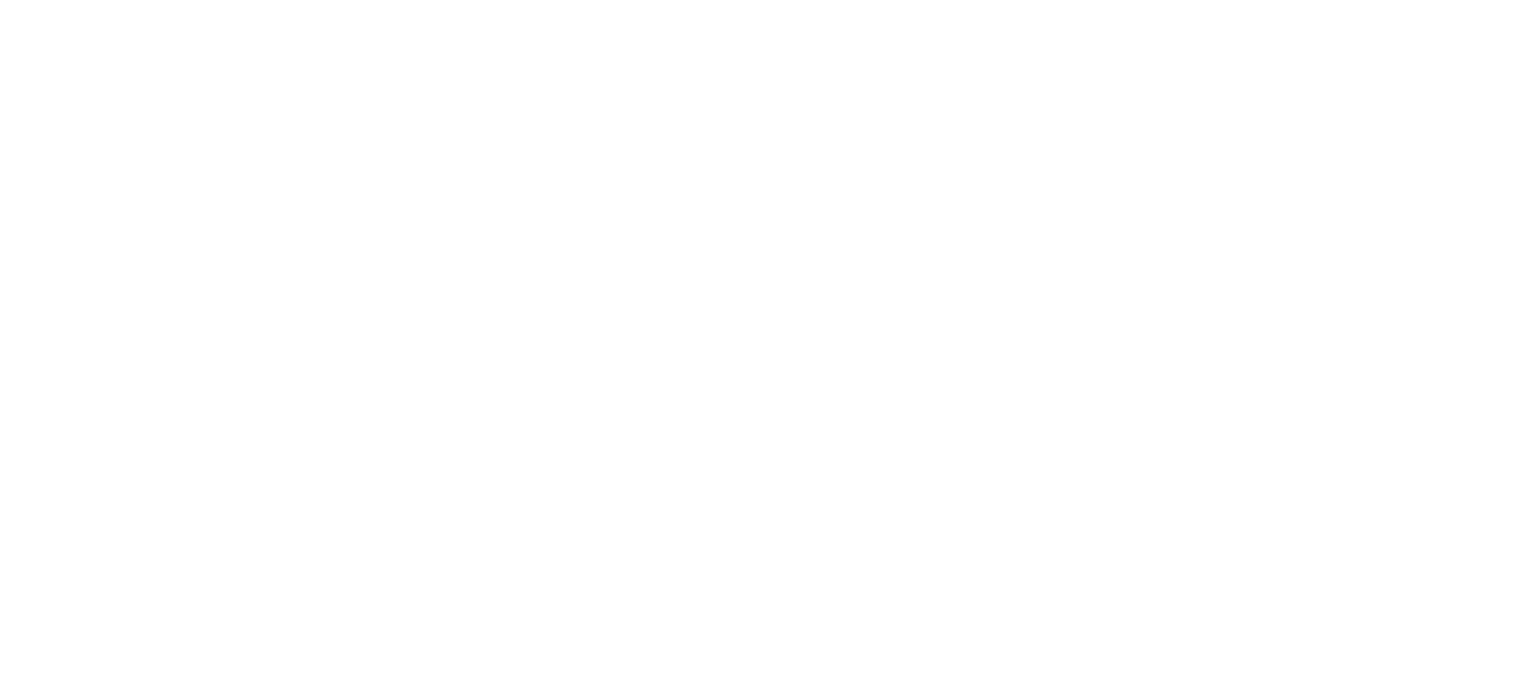 scroll, scrollTop: 0, scrollLeft: 0, axis: both 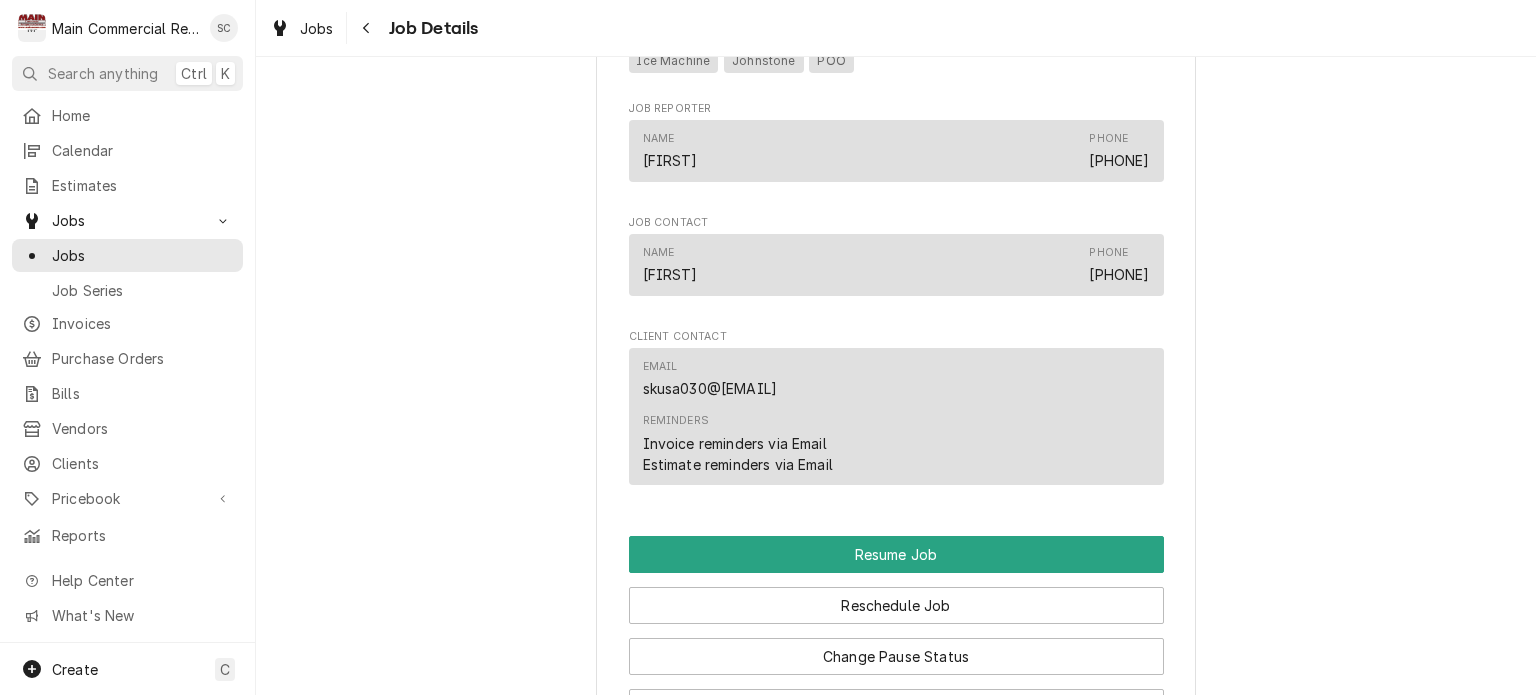 click on "Parts on Van Storage King USA Self Storage 3617 Commercial Way, Spring Hill, FL 34606 Open in Maps Roopairs Job ID JOB-969 Date Received Jul 2, 2025 Service Type ***REPAIRS*** Job Type Service Service Location 3617 Commercial Way
Spring Hill, FL 34606 Client Notes  (Only Visible to You) Andover Properti Coupa - Bank Payment name
Invoices go to: invoices@andoverproperties.coupahost.com Scheduled For Tue, Jul 15th, 2025 - 12:00 PM Started On Tue, Jul 8th, 2025 - 3:32 PM Service Summary To Date Short Description ***REPAIRS*** Service Summary Show  more   On Hold On Thu, Jul 31st, 2025 - 11:40 AM On Hold SubStatus Parts on Van On Hold Message When were part(s) put on van? ON DORIANS VAN Last Modified Thu, Jul 31st, 2025 - 11:40 AM Estimated Job Duration 2h Assigned Technician(s) Dorian Wertz Reason For Call Description of Unit: ice machine
*Age of unit: 2020
Replace low pressure control. Technician Instructions  (Only Visible to You) Priority Medium Labels  (Only Visible to You) Ice Machine Johnstone POO Name" at bounding box center [896, -395] 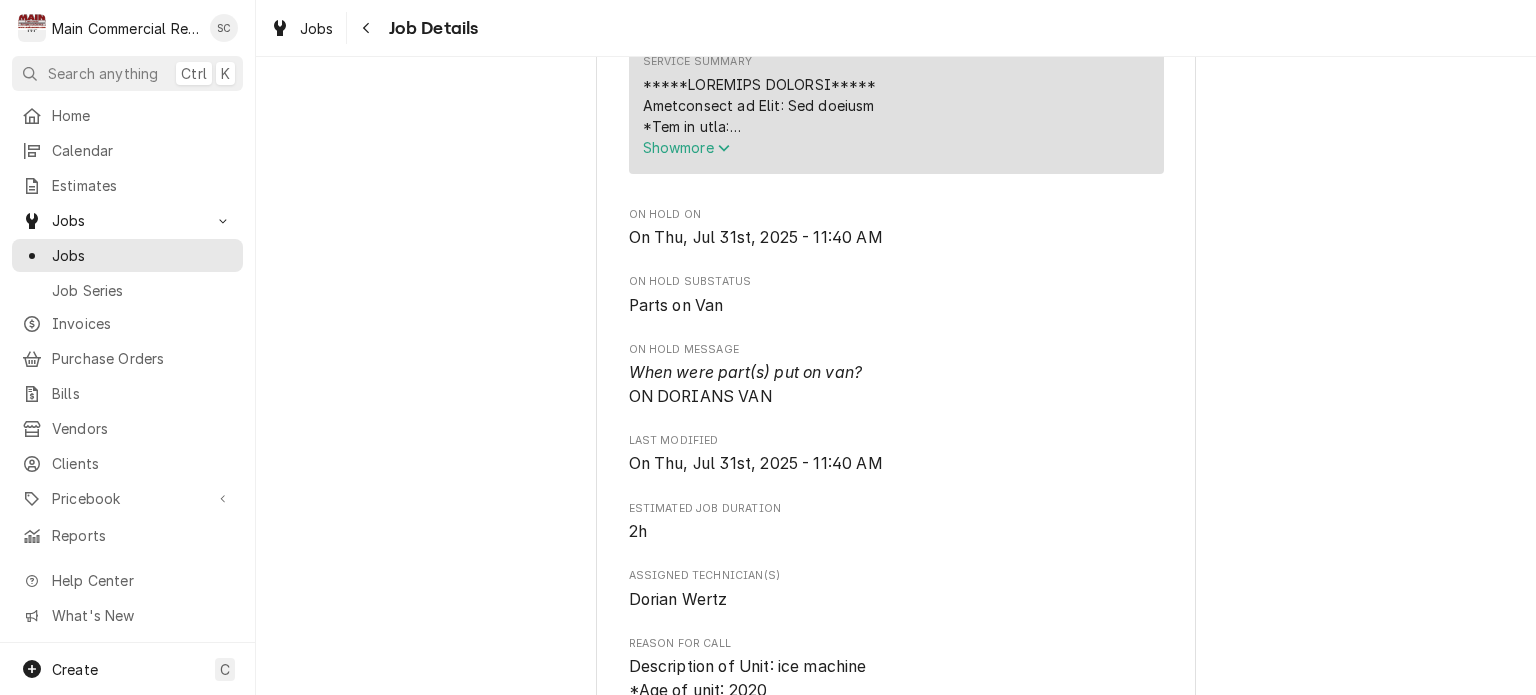 scroll, scrollTop: 1392, scrollLeft: 0, axis: vertical 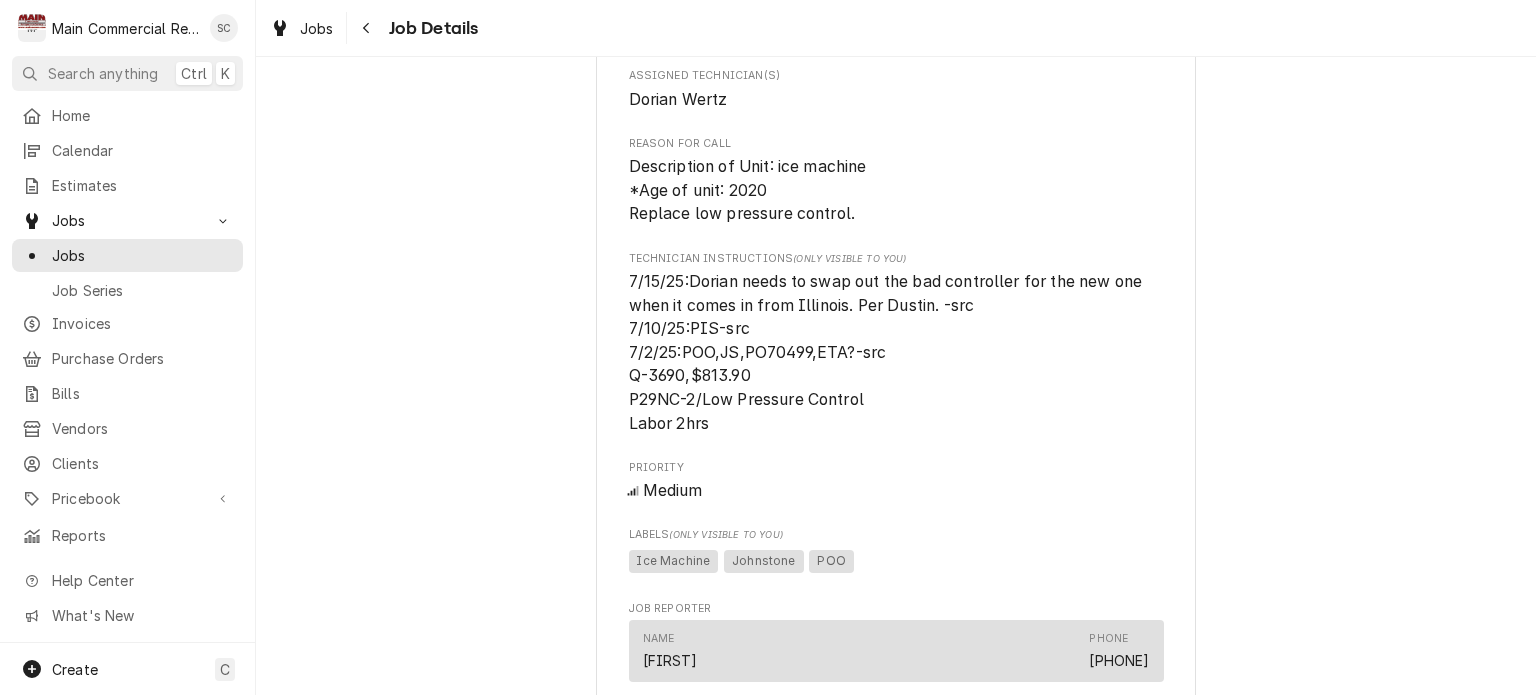 drag, startPoint x: 1306, startPoint y: 299, endPoint x: 1297, endPoint y: 307, distance: 12.0415945 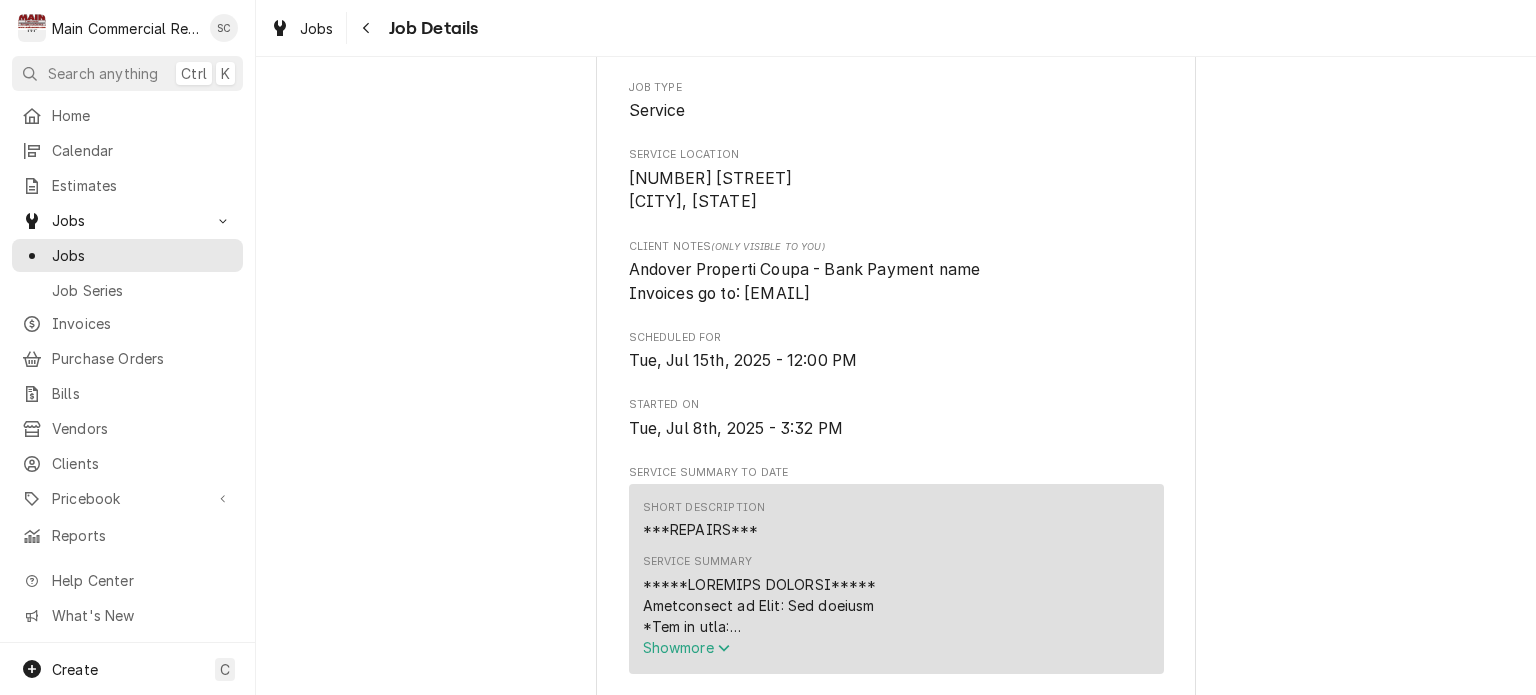 scroll, scrollTop: 0, scrollLeft: 0, axis: both 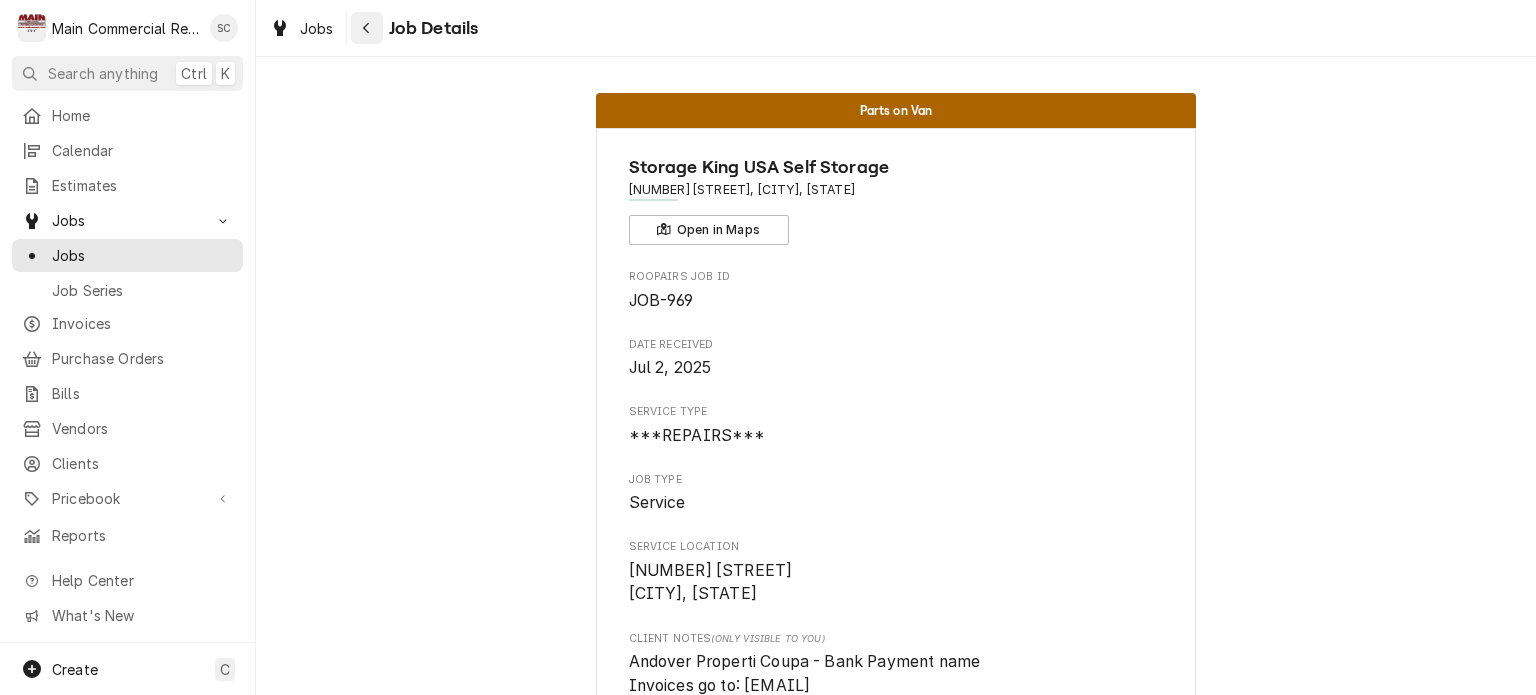 click at bounding box center [367, 28] 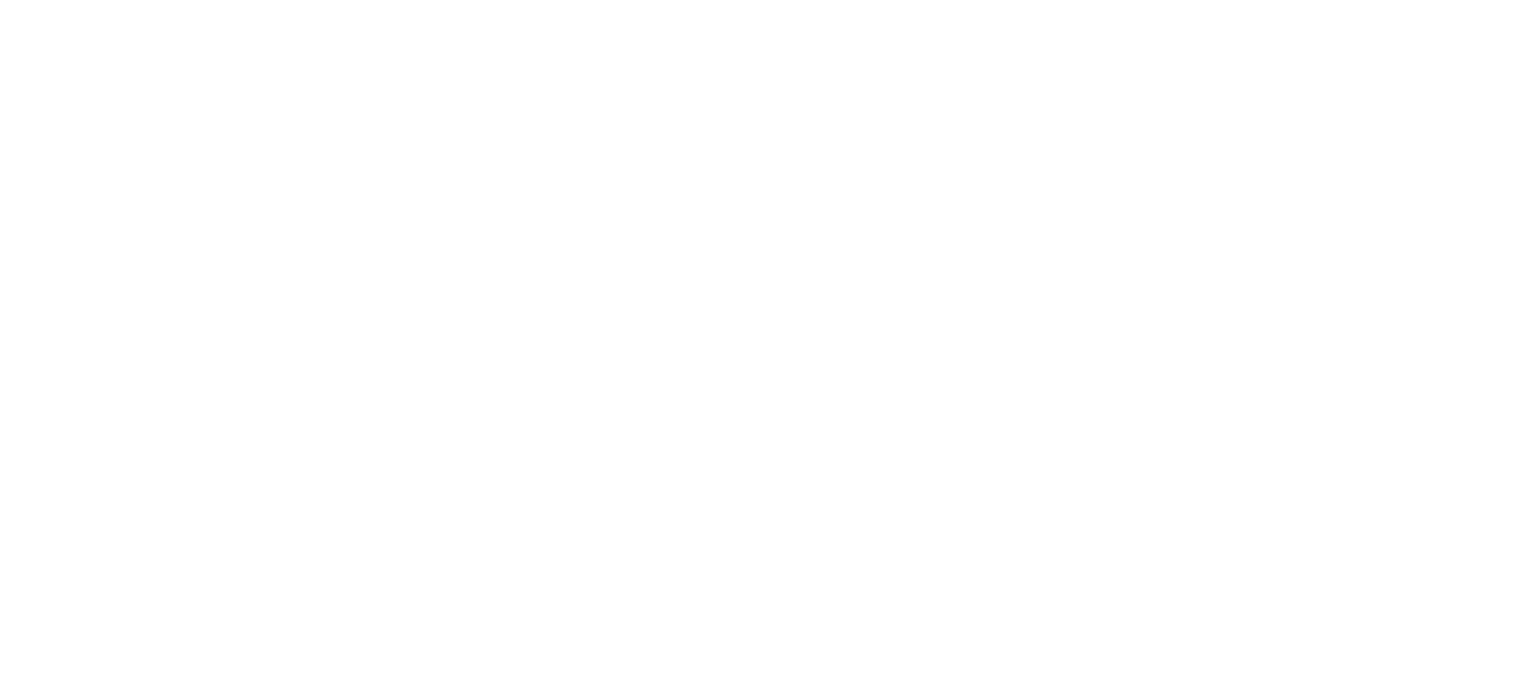 scroll, scrollTop: 0, scrollLeft: 0, axis: both 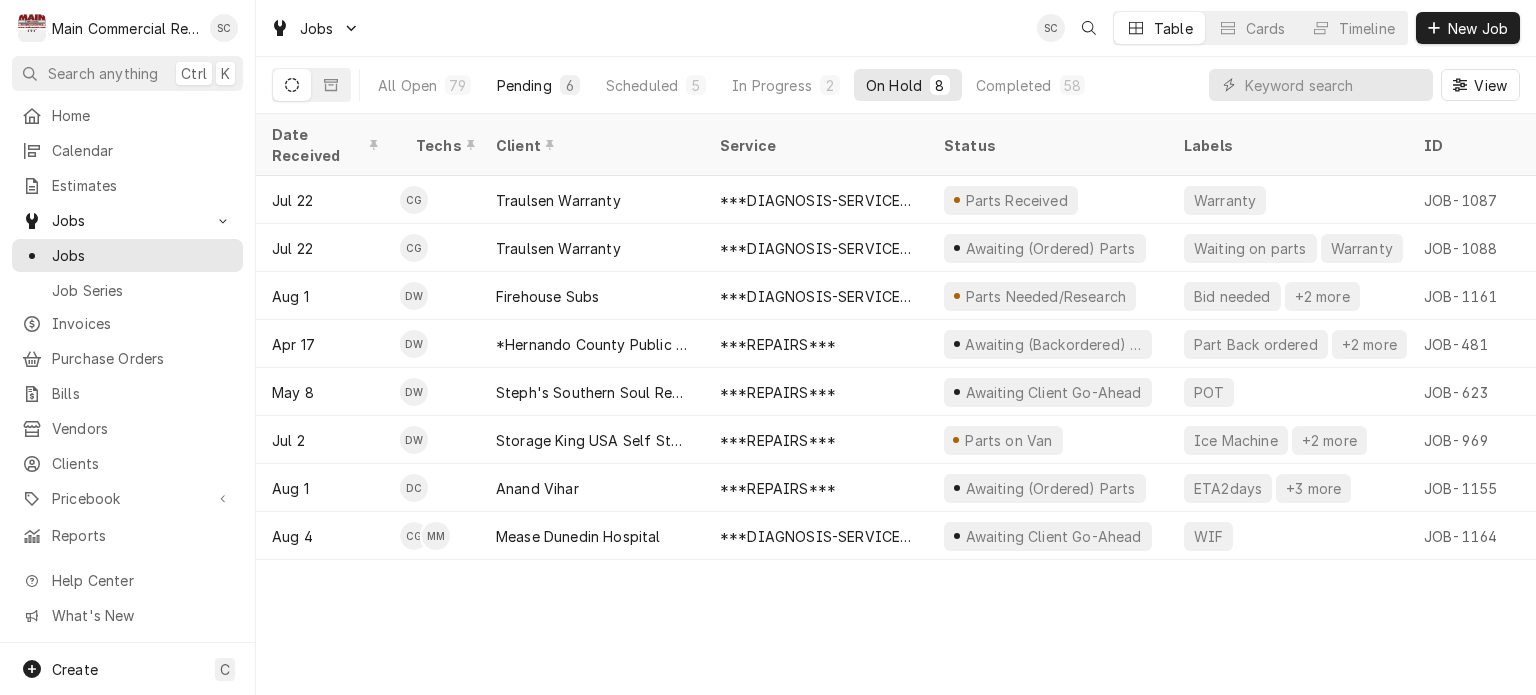 click on "Pending 6" at bounding box center (538, 85) 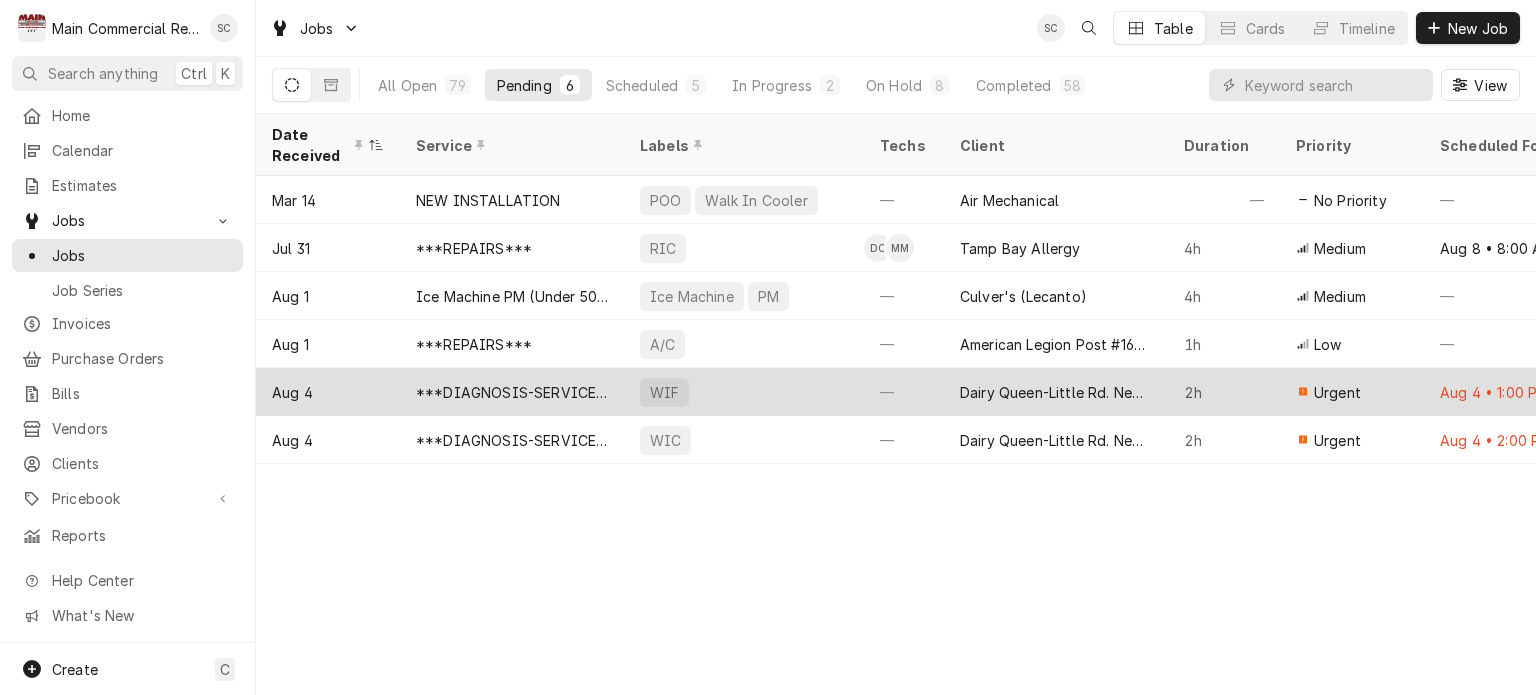 click on "Dairy Queen-Little Rd. New Port Richey" at bounding box center (1056, 392) 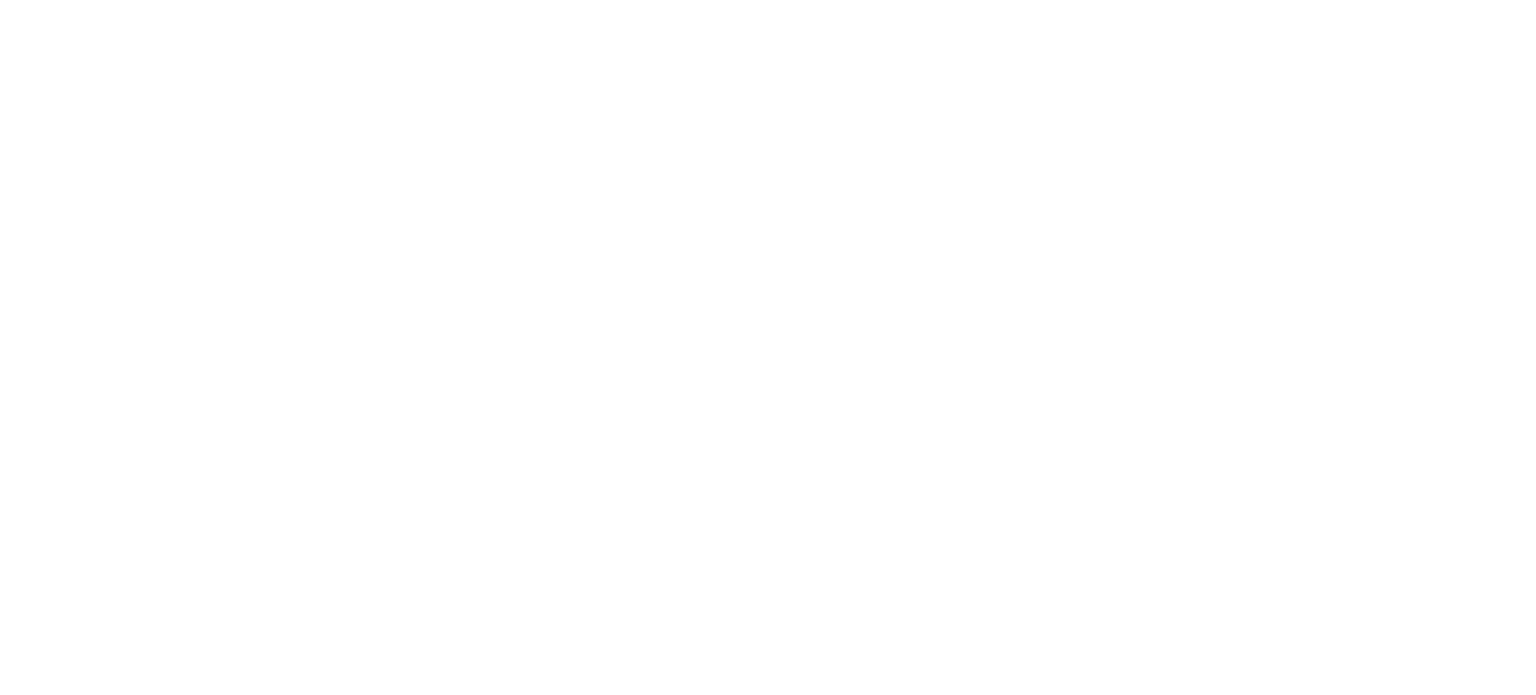 scroll, scrollTop: 0, scrollLeft: 0, axis: both 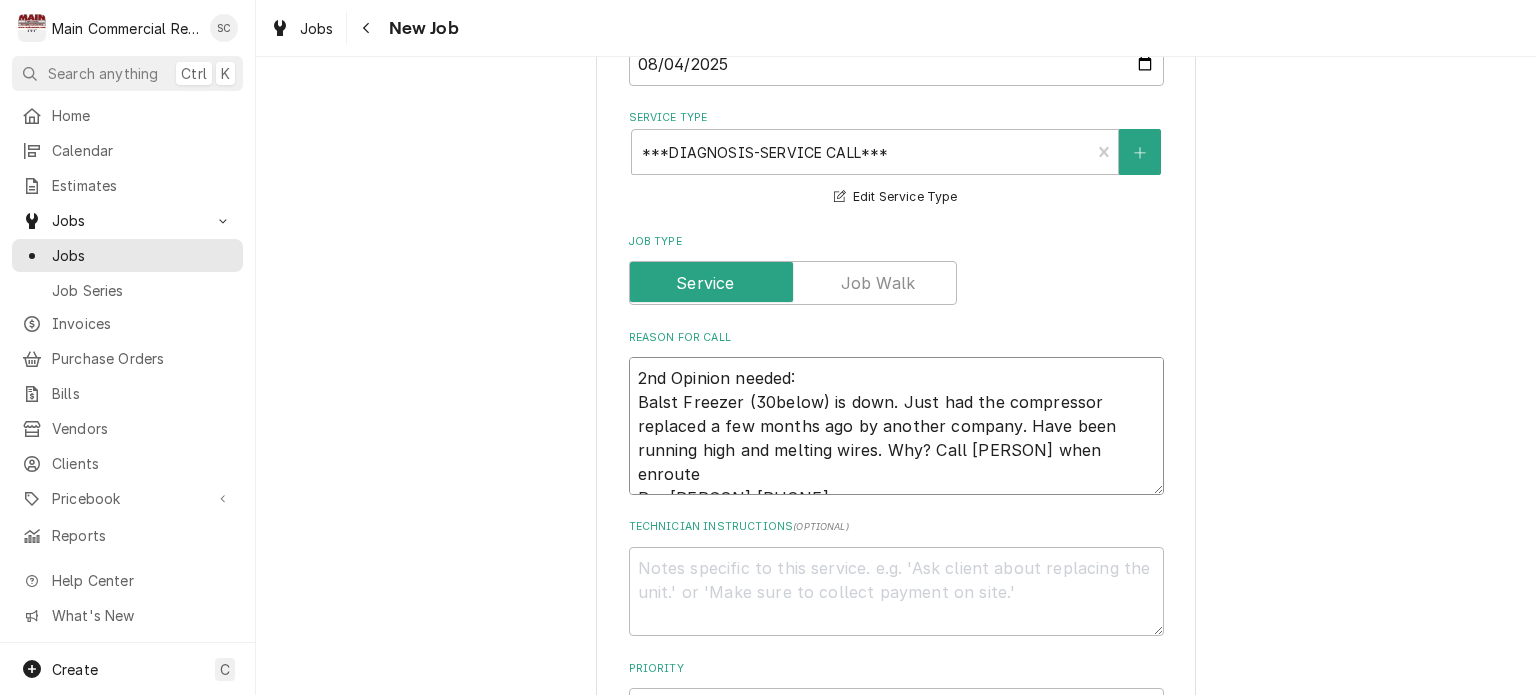 click on "2nd Opinion needed:
Balst Freezer (30below) is down. Just had the compressor replaced a few months ago by another company. Have been running high and melting wires. Why? Call Scott when enroute
Per Vicky 813-293-0030" at bounding box center [896, 426] 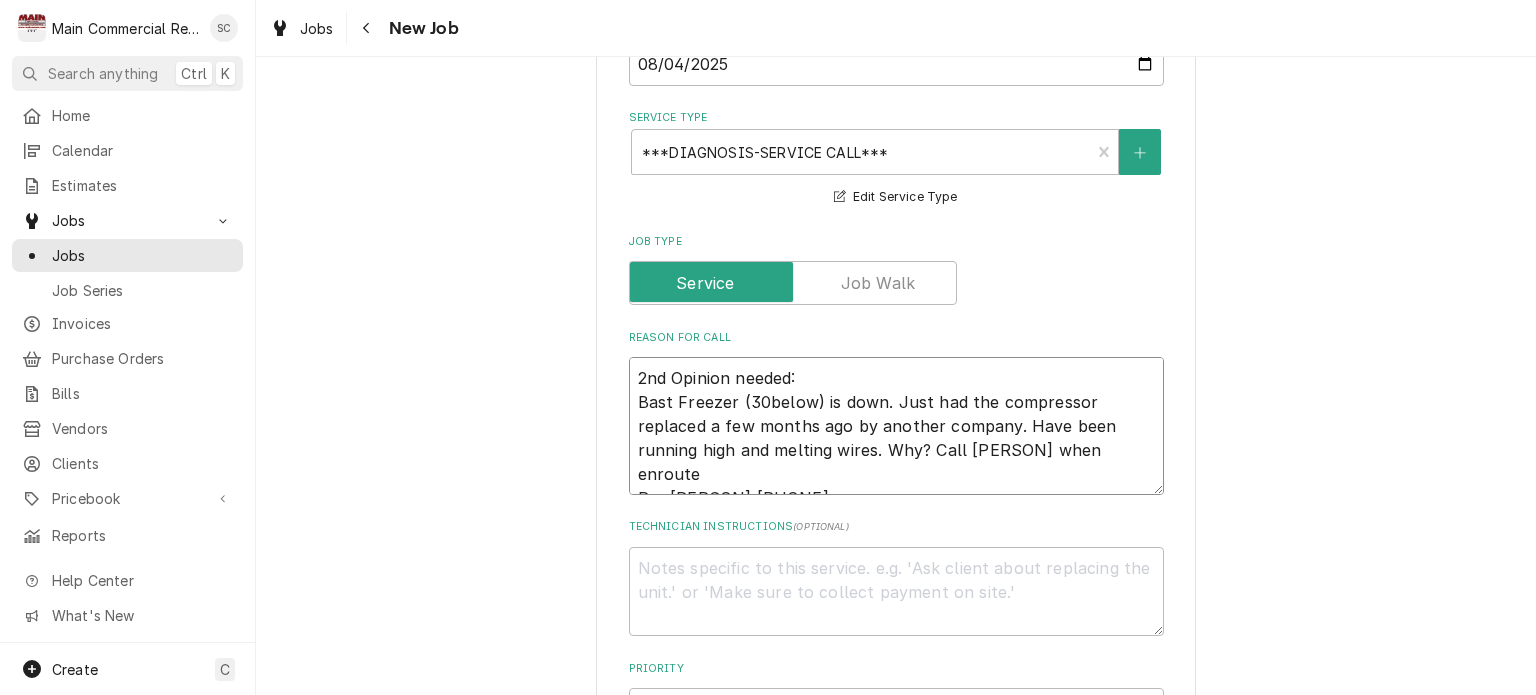 type on "x" 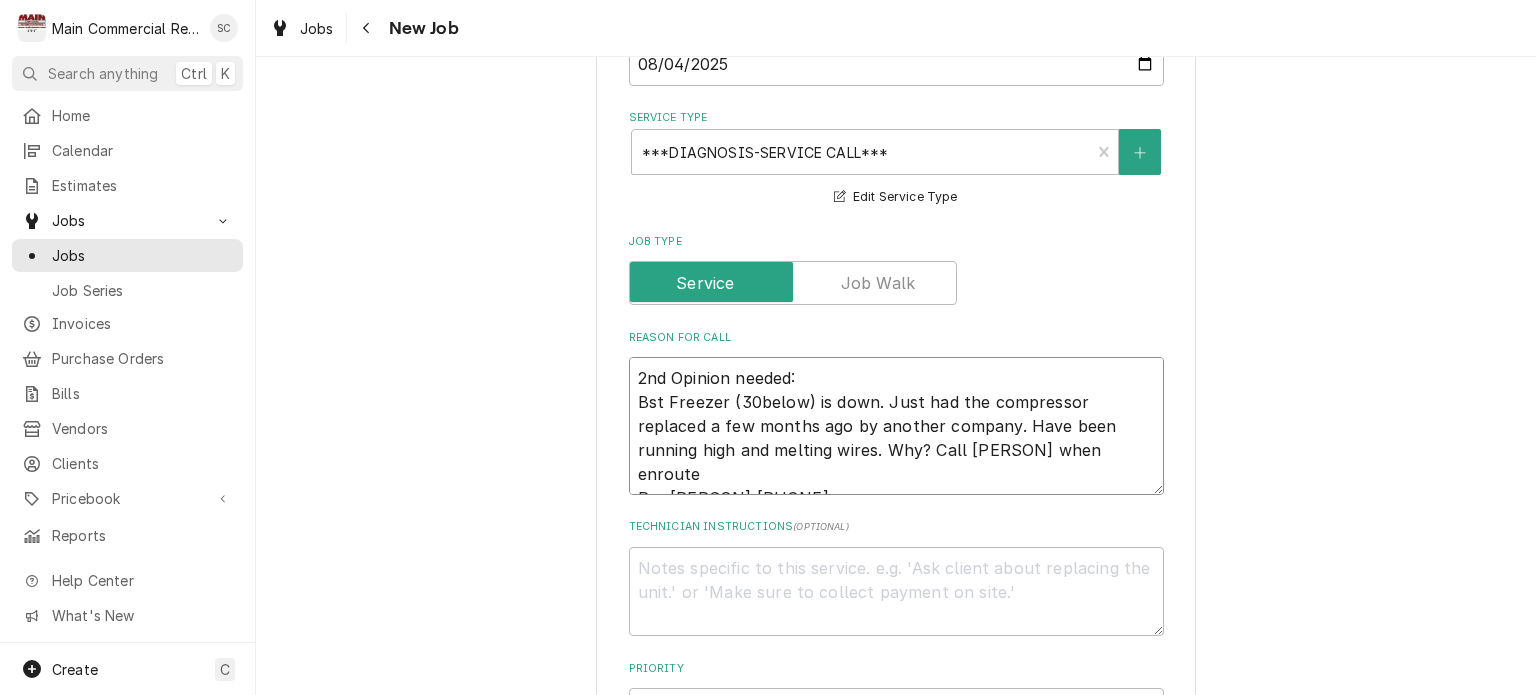 type on "x" 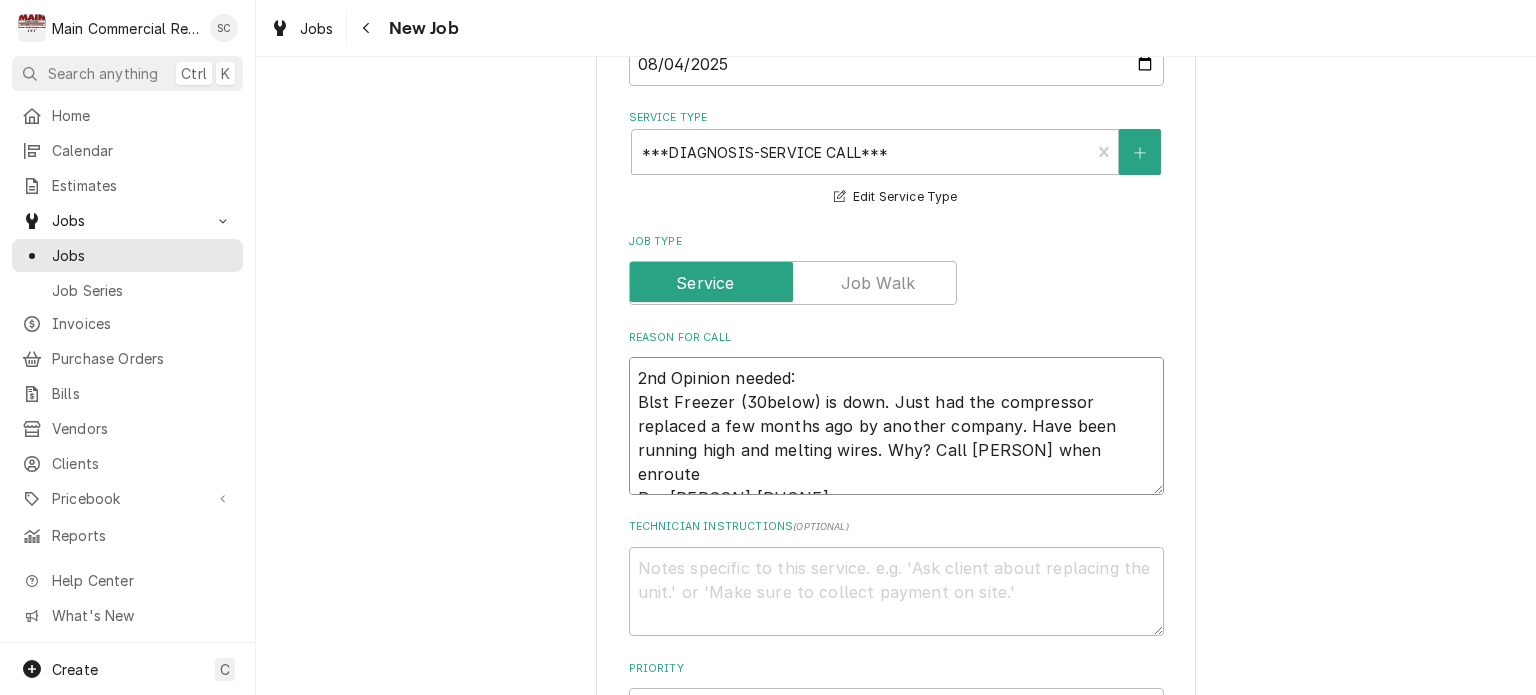 type on "x" 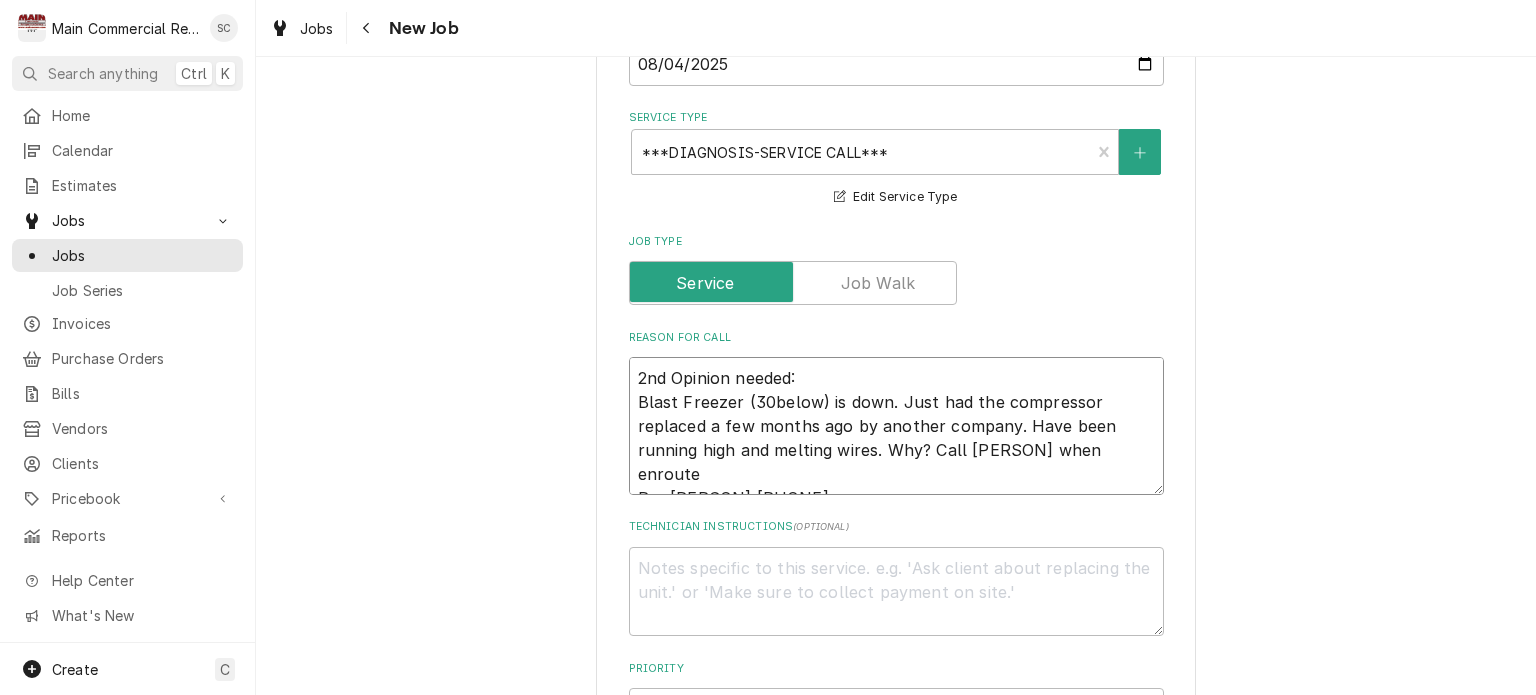 click on "2nd Opinion needed:
Blast Freezer (30below) is down. Just had the compressor replaced a few months ago by another company. Have been running high and melting wires. Why? Call Scott when enroute
Per Vicky 813-293-0030" at bounding box center (896, 426) 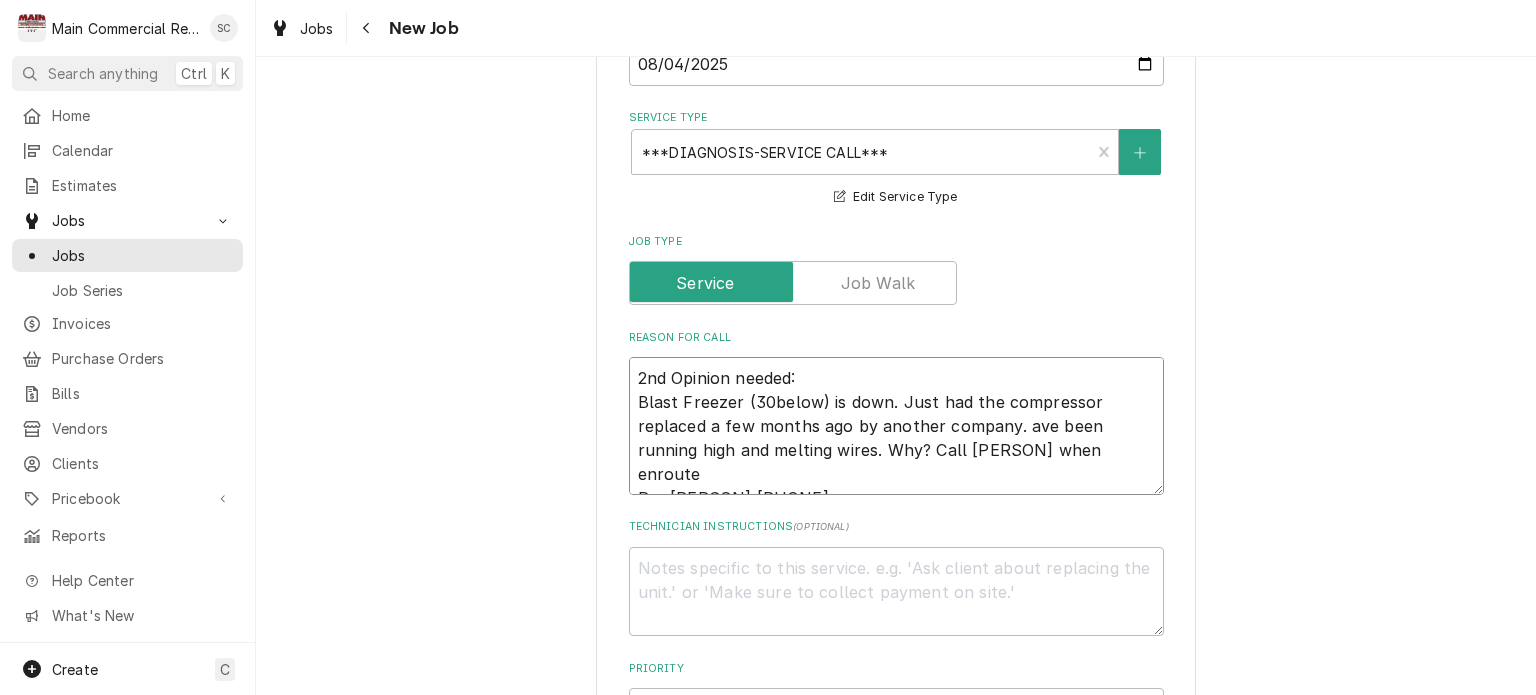 type on "x" 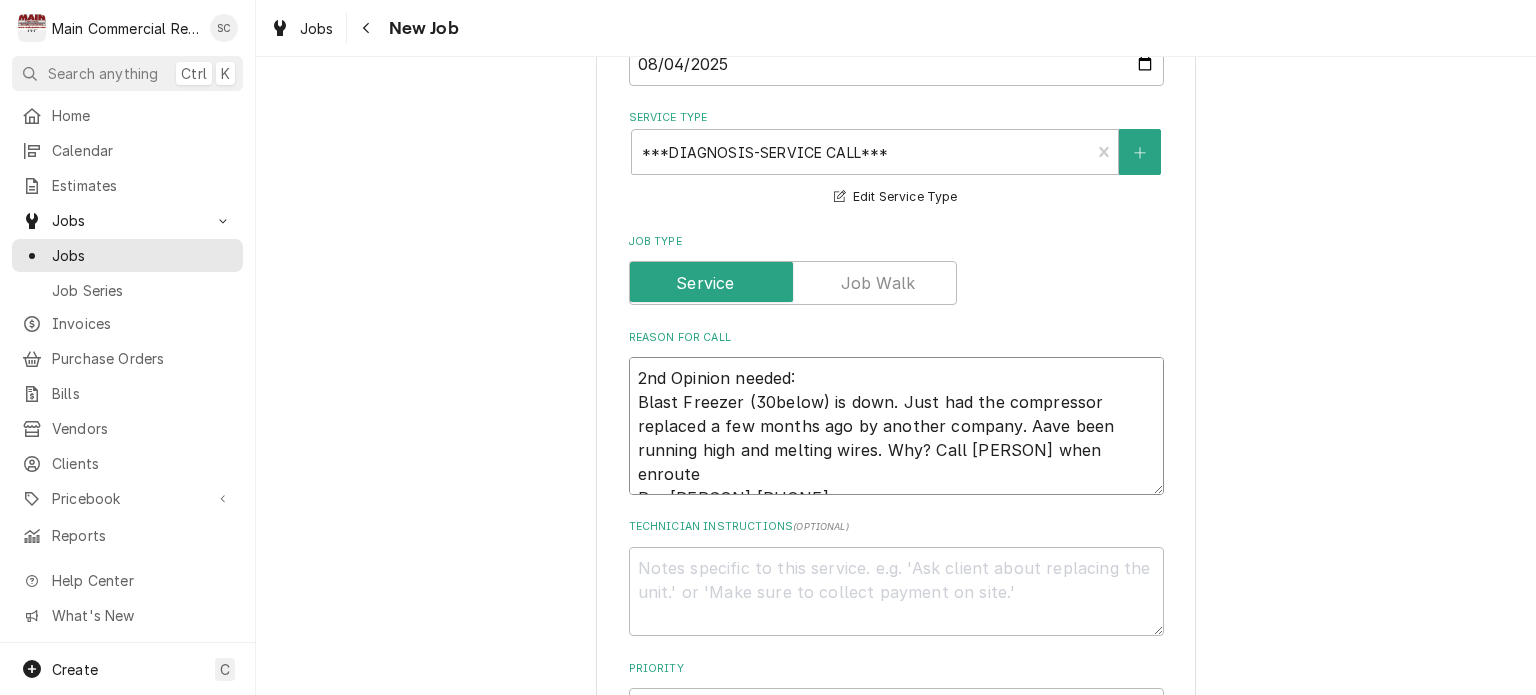 type on "x" 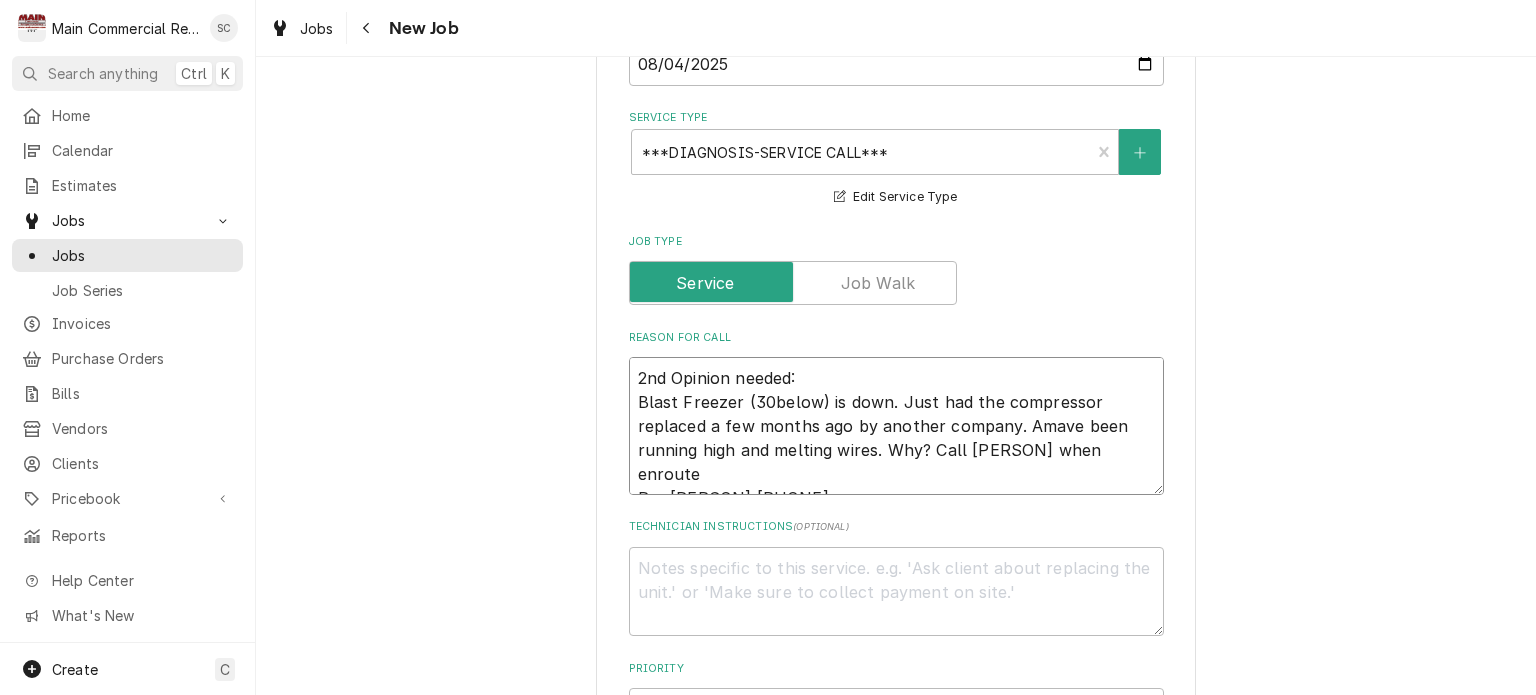 type on "x" 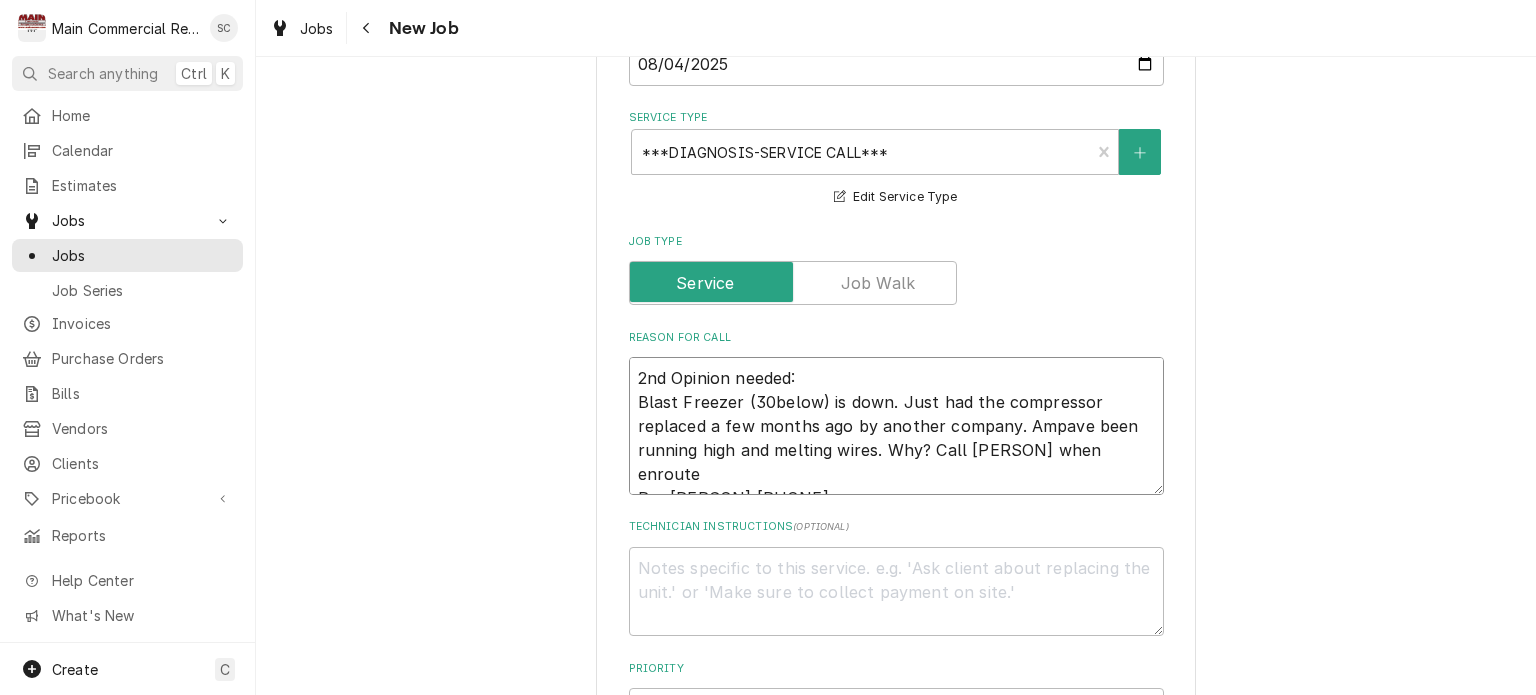 type on "x" 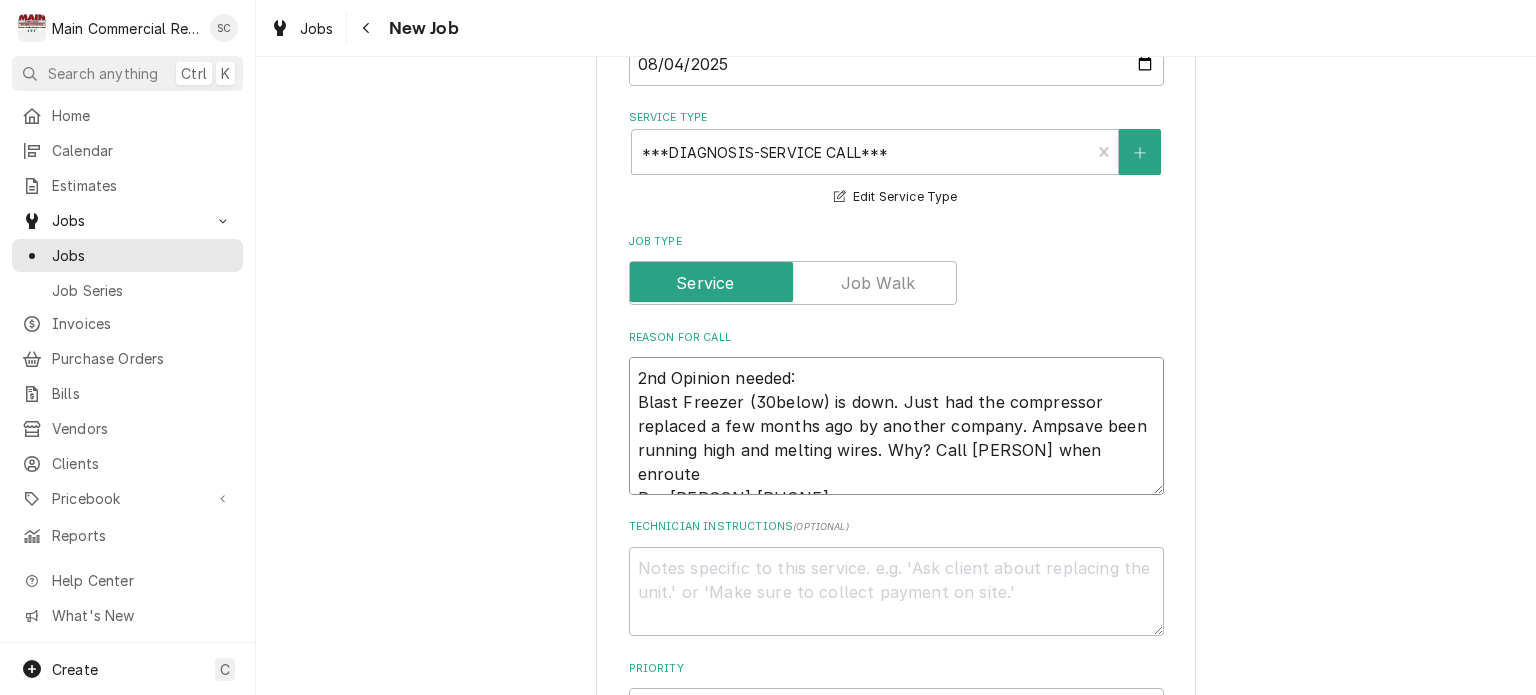 type on "x" 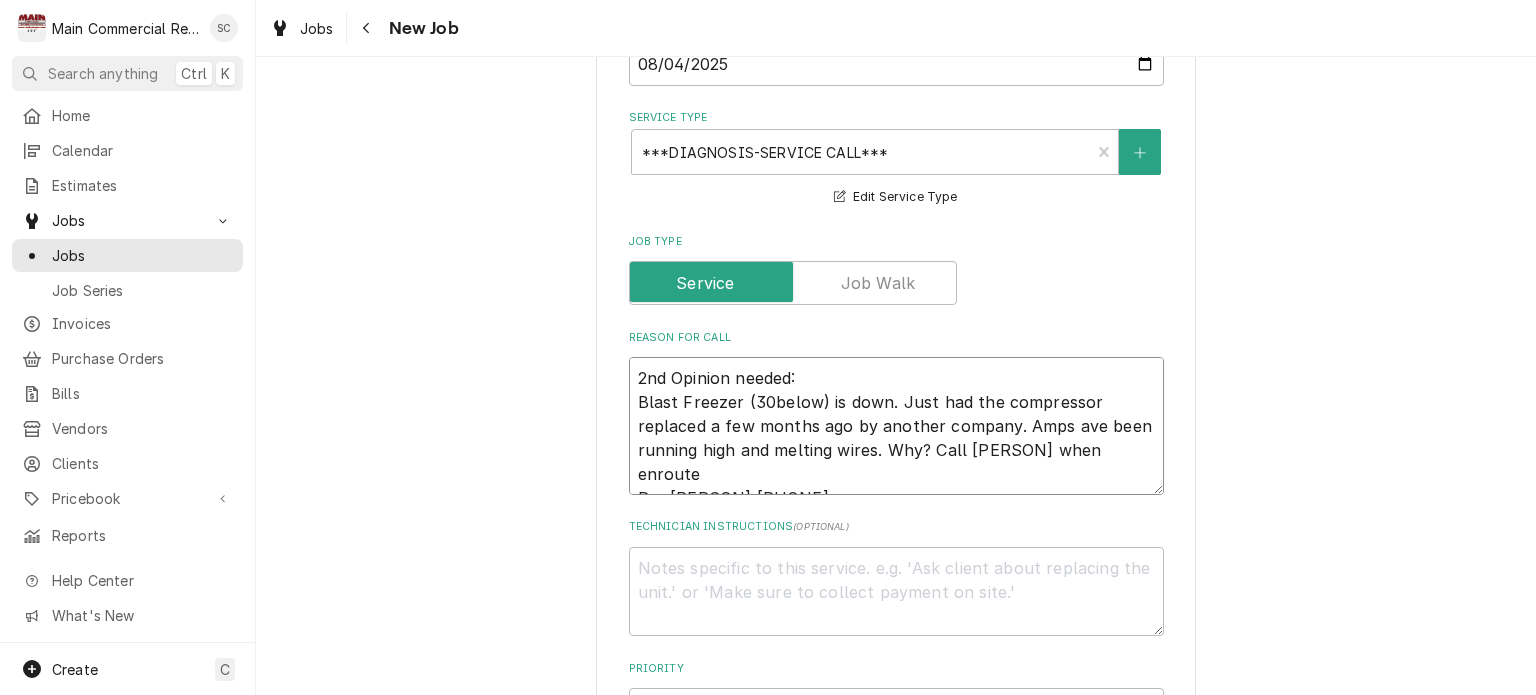 type on "x" 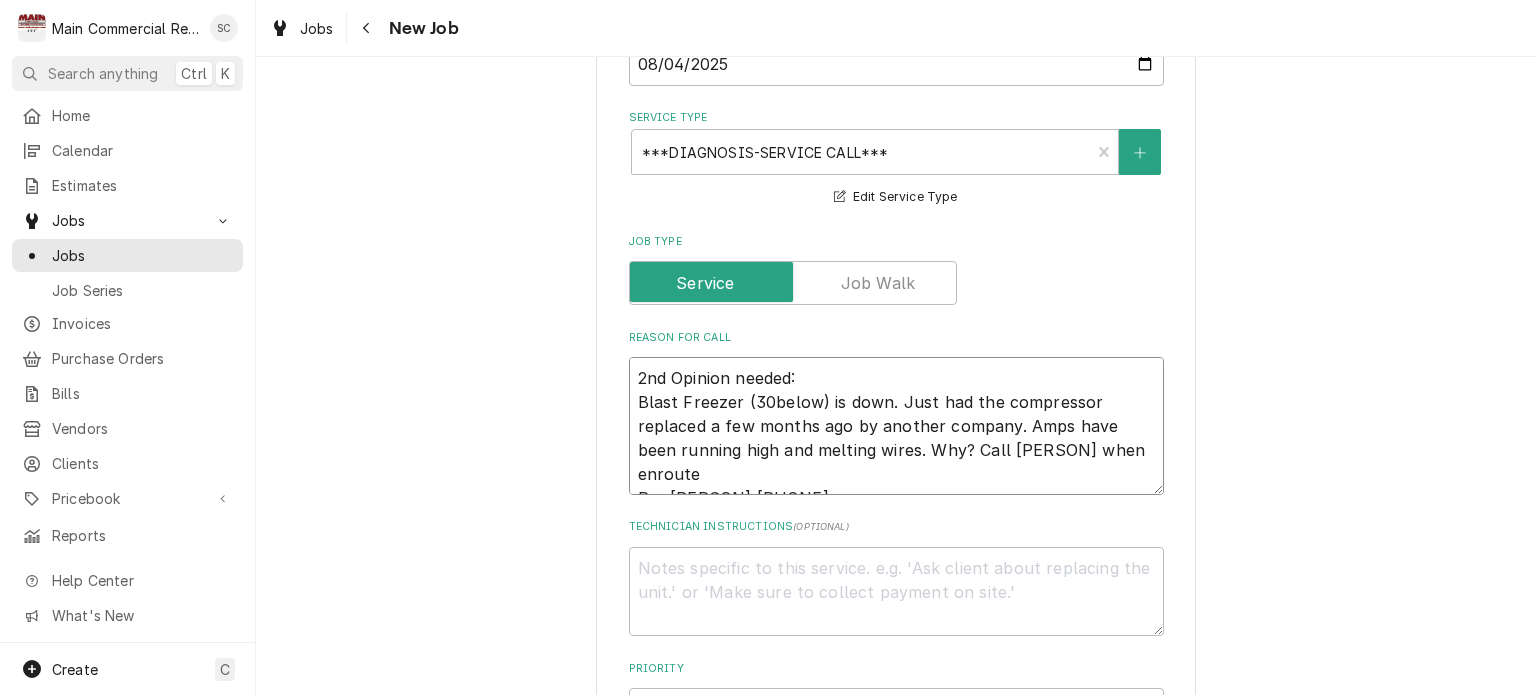 type on "x" 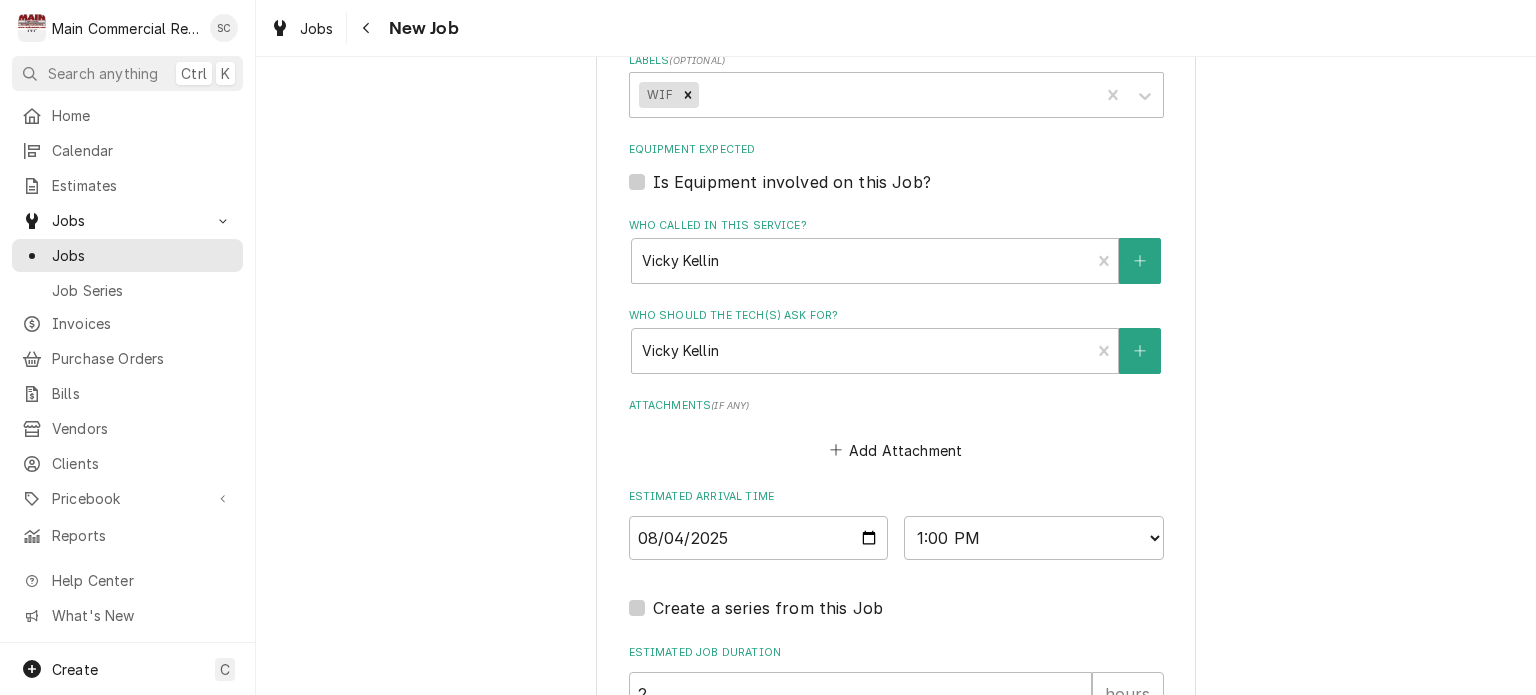 scroll, scrollTop: 1627, scrollLeft: 0, axis: vertical 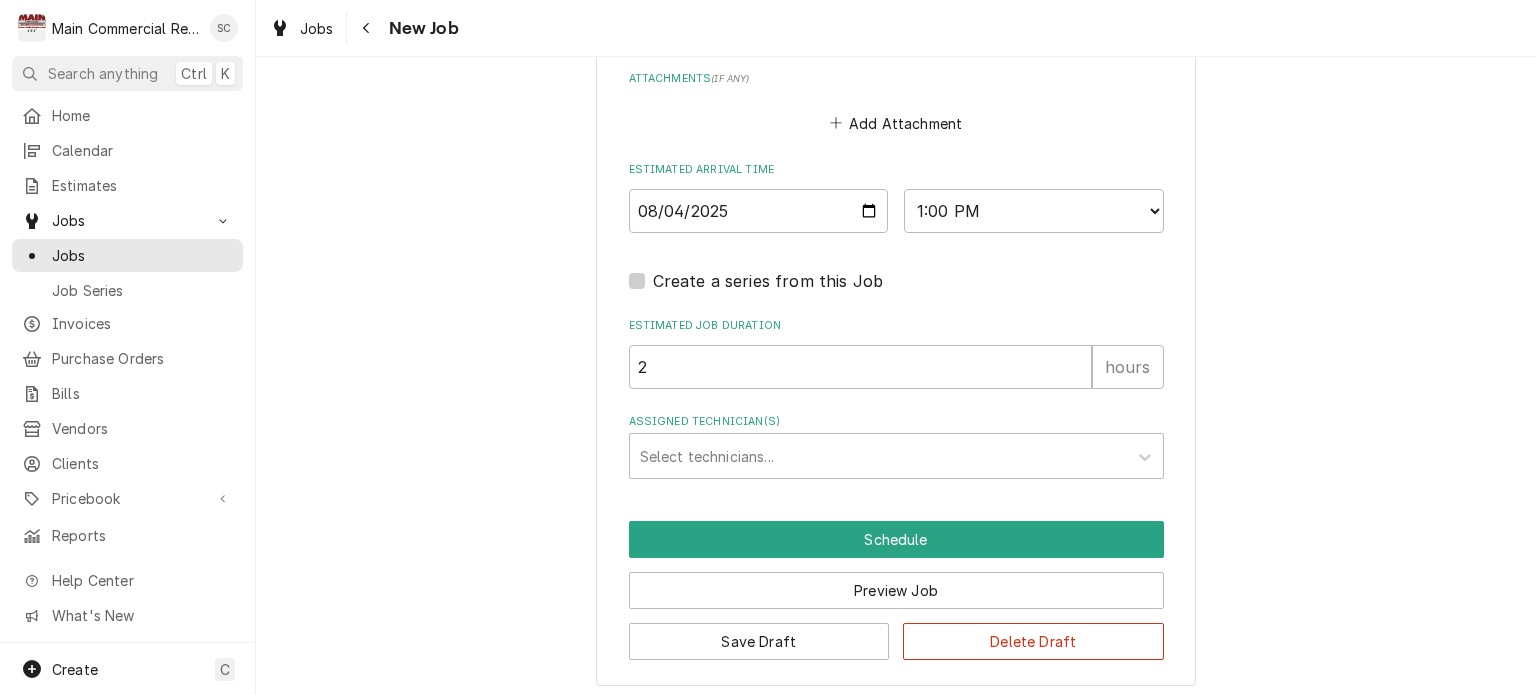 type on "2nd Opinion needed:
Blast Freezer (30below) is down. Just had the compressor replaced a few months ago by another company. Amps have been running high and melting wires. Why? Call Scott when enroute
Per Vicky 813-293-0030" 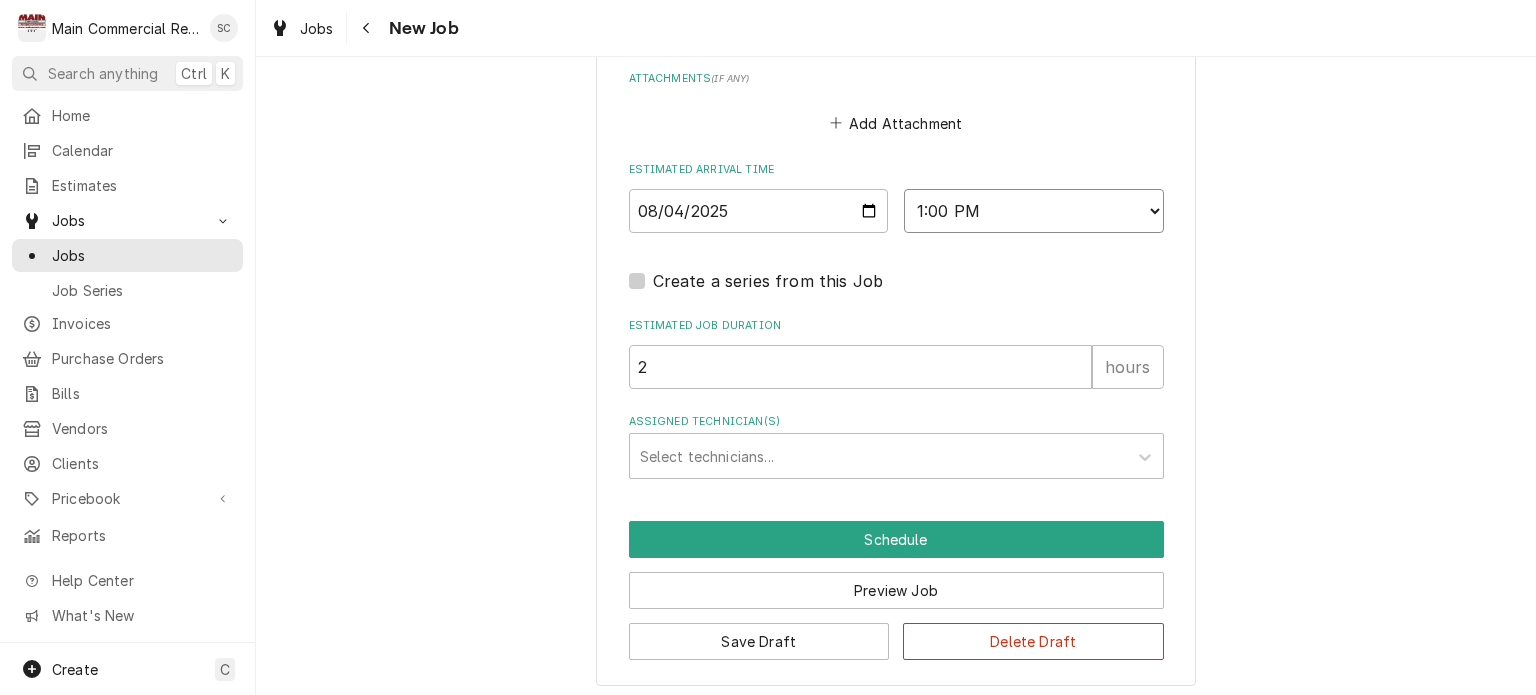 click on "AM / PM 6:00 AM 6:15 AM 6:30 AM 6:45 AM 7:00 AM 7:15 AM 7:30 AM 7:45 AM 8:00 AM 8:15 AM 8:30 AM 8:45 AM 9:00 AM 9:15 AM 9:30 AM 9:45 AM 10:00 AM 10:15 AM 10:30 AM 10:45 AM 11:00 AM 11:15 AM 11:30 AM 11:45 AM 12:00 PM 12:15 PM 12:30 PM 12:45 PM 1:00 PM 1:15 PM 1:30 PM 1:45 PM 2:00 PM 2:15 PM 2:30 PM 2:45 PM 3:00 PM 3:15 PM 3:30 PM 3:45 PM 4:00 PM 4:15 PM 4:30 PM 4:45 PM 5:00 PM 5:15 PM 5:30 PM 5:45 PM 6:00 PM 6:15 PM 6:30 PM 6:45 PM 7:00 PM 7:15 PM 7:30 PM 7:45 PM 8:00 PM 8:15 PM 8:30 PM 8:45 PM 9:00 PM 9:15 PM 9:30 PM 9:45 PM 10:00 PM 10:15 PM 10:30 PM 10:45 PM 11:00 PM 11:15 PM 11:30 PM 11:45 PM 12:00 AM 12:15 AM 12:30 AM 12:45 AM 1:00 AM 1:15 AM 1:30 AM 1:45 AM 2:00 AM 2:15 AM 2:30 AM 2:45 AM 3:00 AM 3:15 AM 3:30 AM 3:45 AM 4:00 AM 4:15 AM 4:30 AM 4:45 AM 5:00 AM 5:15 AM 5:30 AM 5:45 AM" at bounding box center [1034, 211] 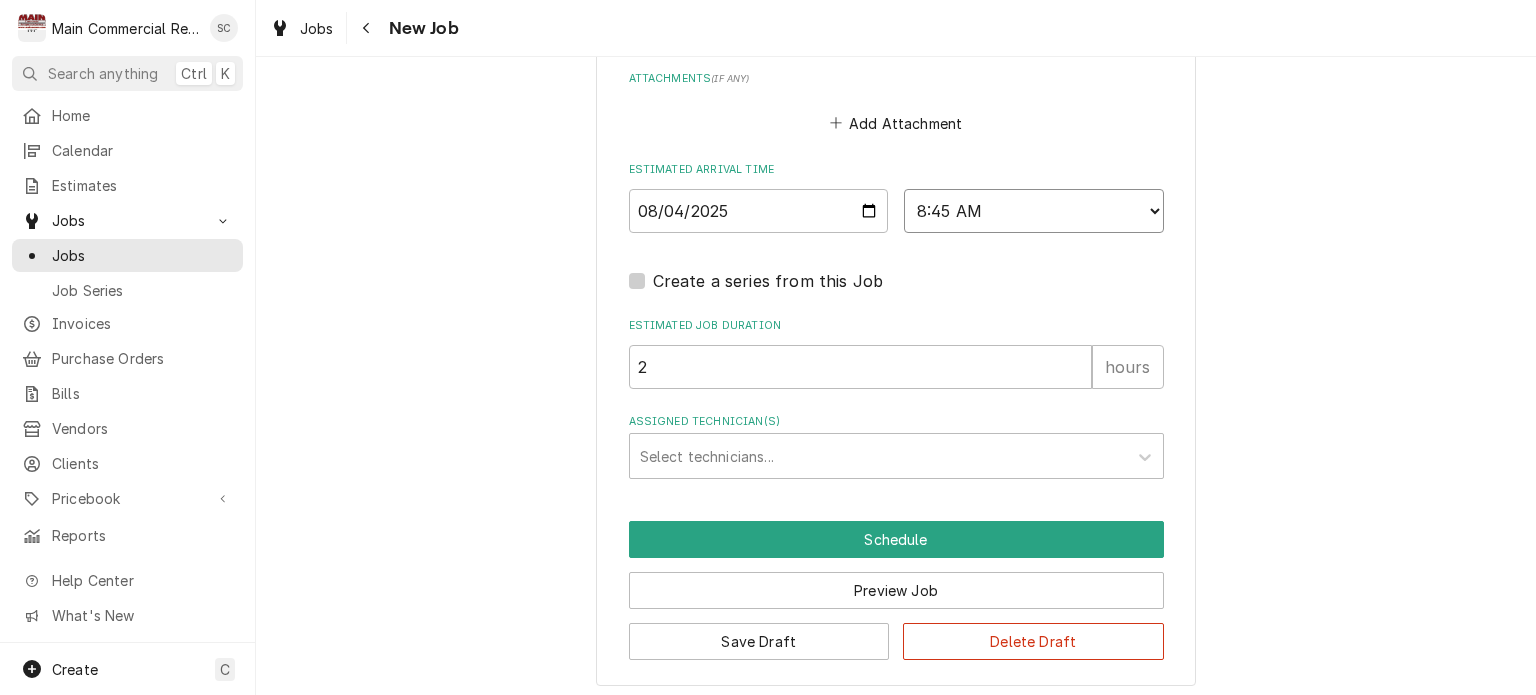 click on "AM / PM 6:00 AM 6:15 AM 6:30 AM 6:45 AM 7:00 AM 7:15 AM 7:30 AM 7:45 AM 8:00 AM 8:15 AM 8:30 AM 8:45 AM 9:00 AM 9:15 AM 9:30 AM 9:45 AM 10:00 AM 10:15 AM 10:30 AM 10:45 AM 11:00 AM 11:15 AM 11:30 AM 11:45 AM 12:00 PM 12:15 PM 12:30 PM 12:45 PM 1:00 PM 1:15 PM 1:30 PM 1:45 PM 2:00 PM 2:15 PM 2:30 PM 2:45 PM 3:00 PM 3:15 PM 3:30 PM 3:45 PM 4:00 PM 4:15 PM 4:30 PM 4:45 PM 5:00 PM 5:15 PM 5:30 PM 5:45 PM 6:00 PM 6:15 PM 6:30 PM 6:45 PM 7:00 PM 7:15 PM 7:30 PM 7:45 PM 8:00 PM 8:15 PM 8:30 PM 8:45 PM 9:00 PM 9:15 PM 9:30 PM 9:45 PM 10:00 PM 10:15 PM 10:30 PM 10:45 PM 11:00 PM 11:15 PM 11:30 PM 11:45 PM 12:00 AM 12:15 AM 12:30 AM 12:45 AM 1:00 AM 1:15 AM 1:30 AM 1:45 AM 2:00 AM 2:15 AM 2:30 AM 2:45 AM 3:00 AM 3:15 AM 3:30 AM 3:45 AM 4:00 AM 4:15 AM 4:30 AM 4:45 AM 5:00 AM 5:15 AM 5:30 AM 5:45 AM" at bounding box center (1034, 211) 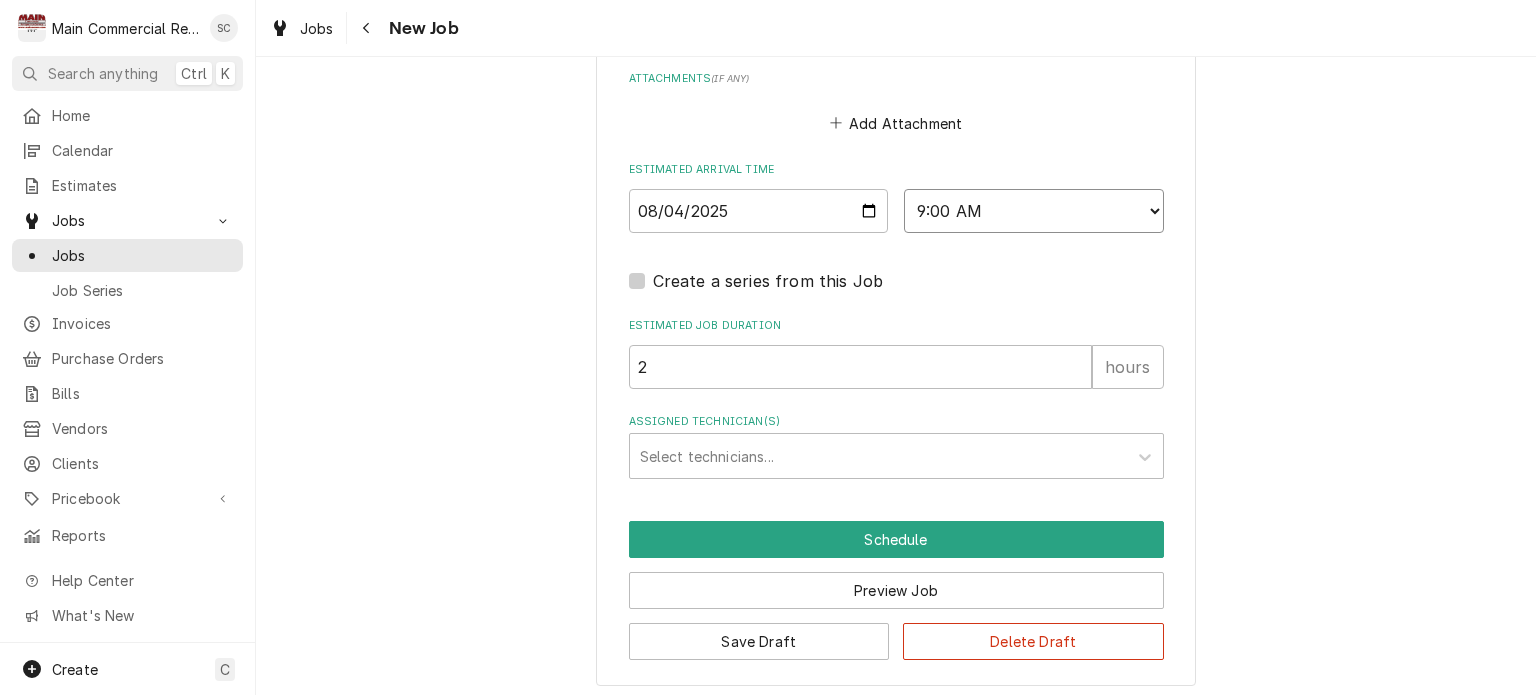click on "AM / PM 6:00 AM 6:15 AM 6:30 AM 6:45 AM 7:00 AM 7:15 AM 7:30 AM 7:45 AM 8:00 AM 8:15 AM 8:30 AM 8:45 AM 9:00 AM 9:15 AM 9:30 AM 9:45 AM 10:00 AM 10:15 AM 10:30 AM 10:45 AM 11:00 AM 11:15 AM 11:30 AM 11:45 AM 12:00 PM 12:15 PM 12:30 PM 12:45 PM 1:00 PM 1:15 PM 1:30 PM 1:45 PM 2:00 PM 2:15 PM 2:30 PM 2:45 PM 3:00 PM 3:15 PM 3:30 PM 3:45 PM 4:00 PM 4:15 PM 4:30 PM 4:45 PM 5:00 PM 5:15 PM 5:30 PM 5:45 PM 6:00 PM 6:15 PM 6:30 PM 6:45 PM 7:00 PM 7:15 PM 7:30 PM 7:45 PM 8:00 PM 8:15 PM 8:30 PM 8:45 PM 9:00 PM 9:15 PM 9:30 PM 9:45 PM 10:00 PM 10:15 PM 10:30 PM 10:45 PM 11:00 PM 11:15 PM 11:30 PM 11:45 PM 12:00 AM 12:15 AM 12:30 AM 12:45 AM 1:00 AM 1:15 AM 1:30 AM 1:45 AM 2:00 AM 2:15 AM 2:30 AM 2:45 AM 3:00 AM 3:15 AM 3:30 AM 3:45 AM 4:00 AM 4:15 AM 4:30 AM 4:45 AM 5:00 AM 5:15 AM 5:30 AM 5:45 AM" at bounding box center [1034, 211] 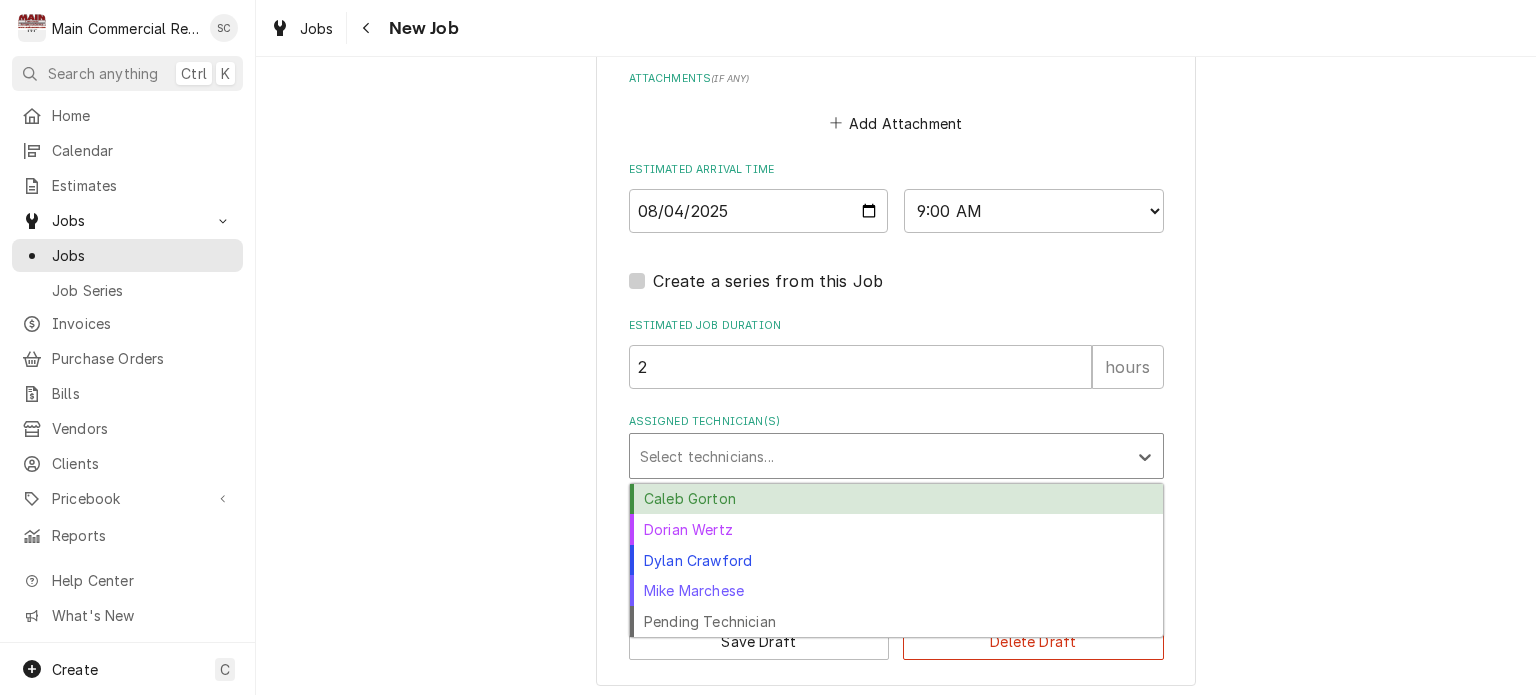 click at bounding box center [878, 456] 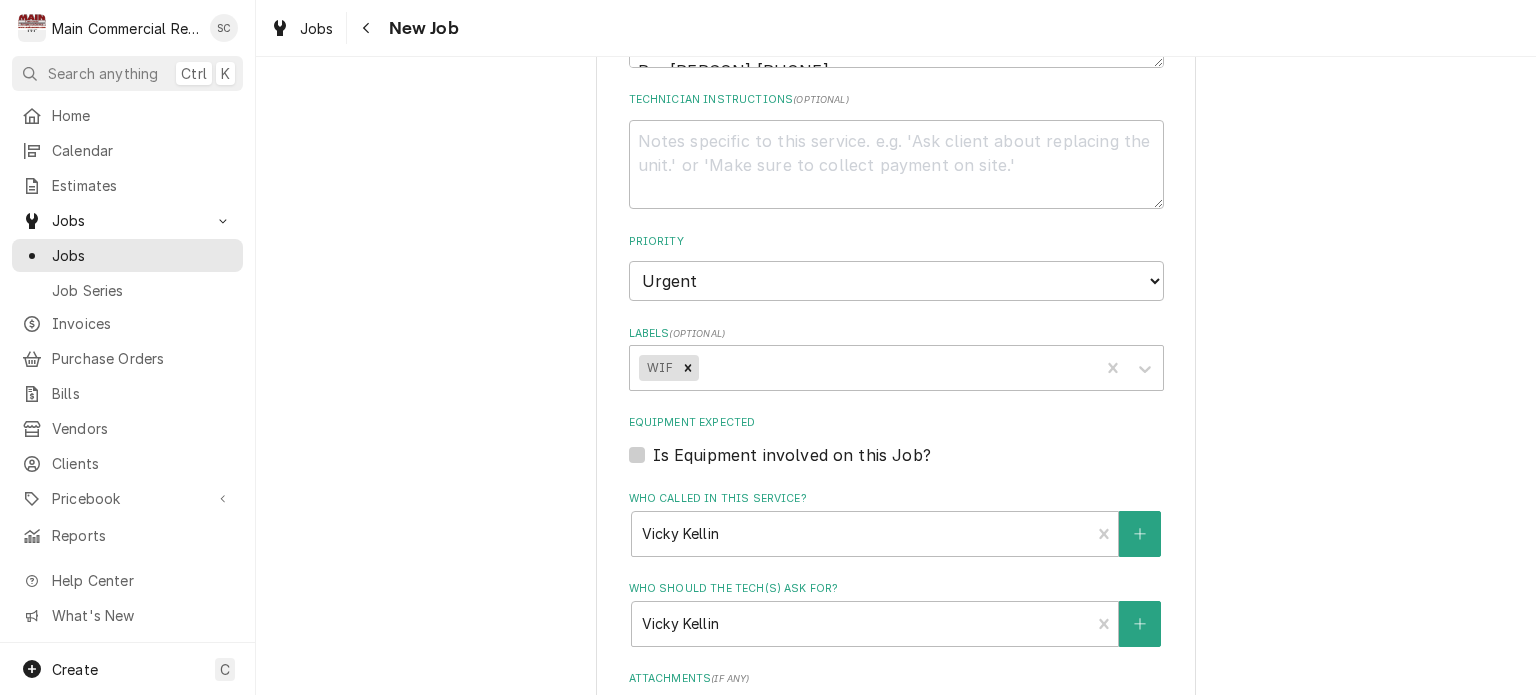 scroll, scrollTop: 627, scrollLeft: 0, axis: vertical 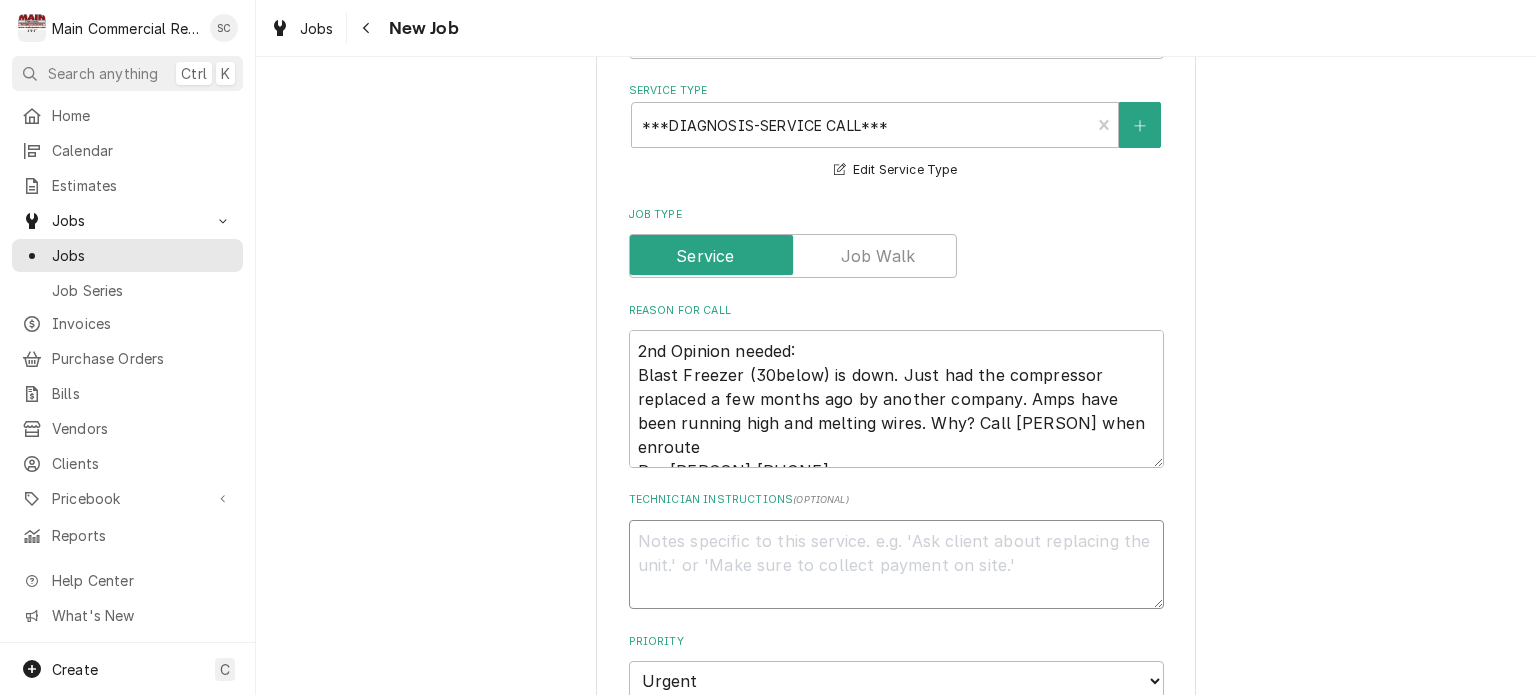 click on "Technician Instructions  ( optional )" at bounding box center (896, 565) 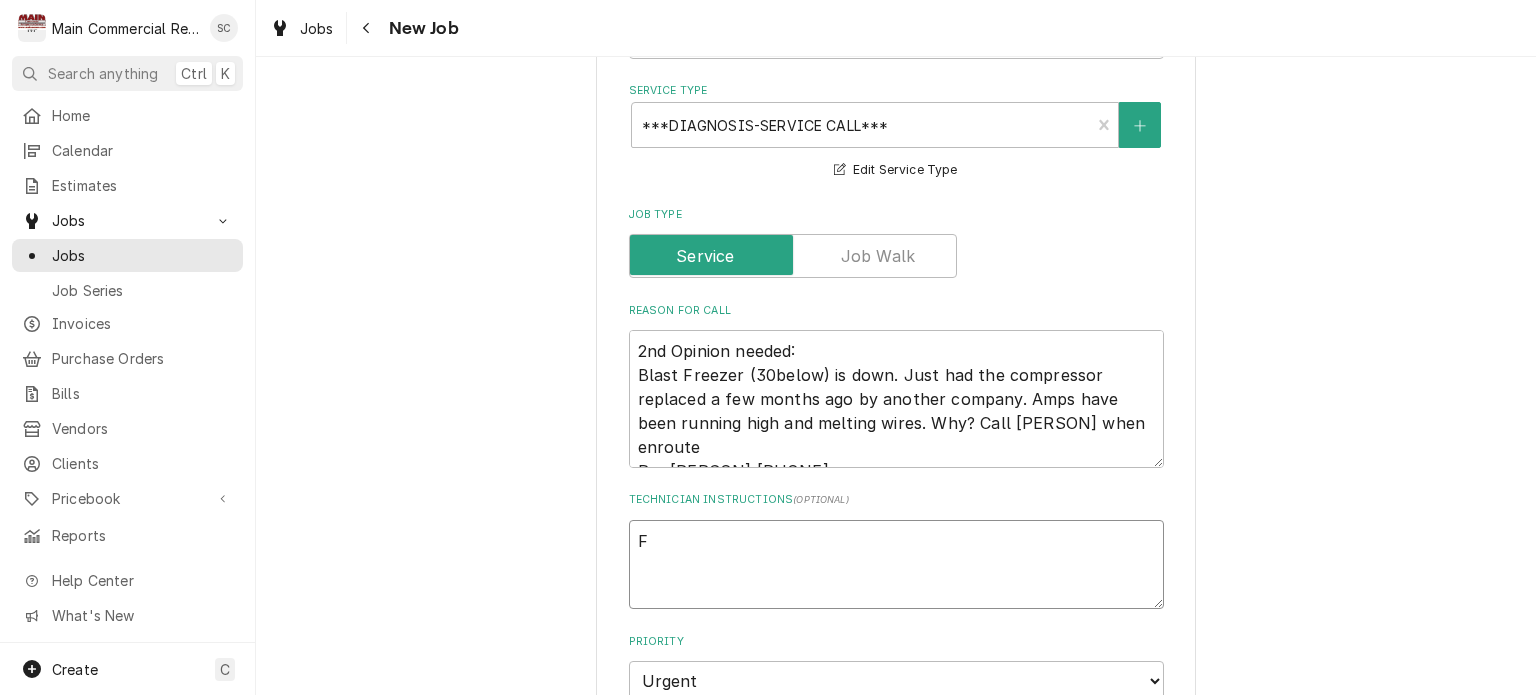 type on "x" 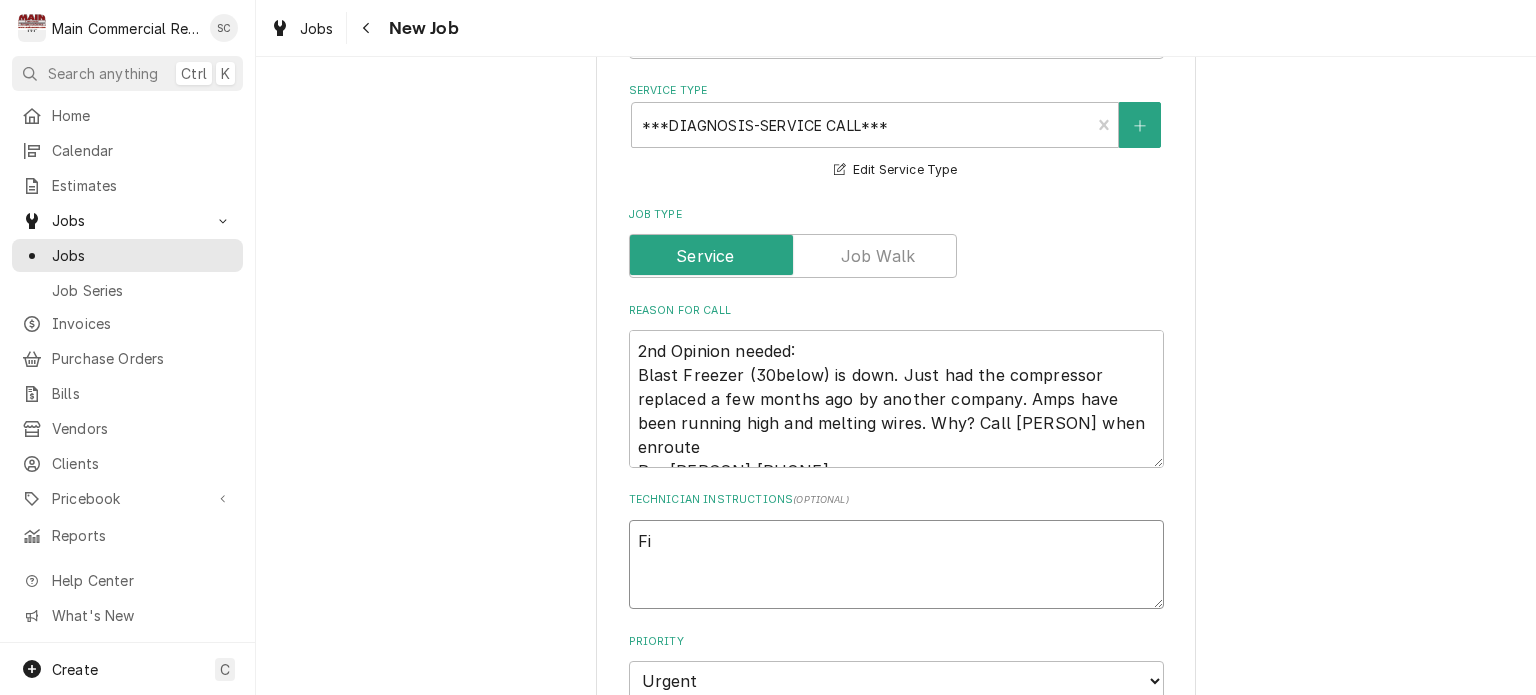 type on "x" 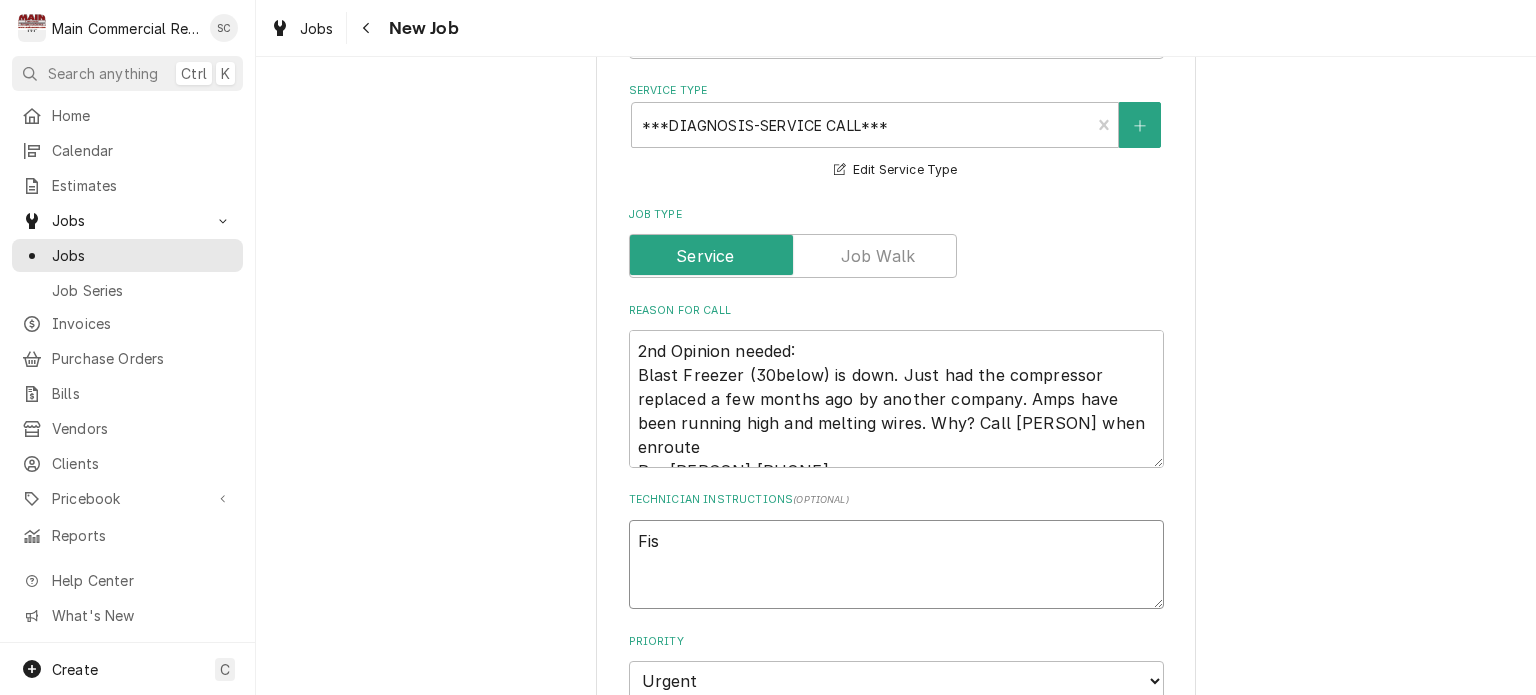 type on "x" 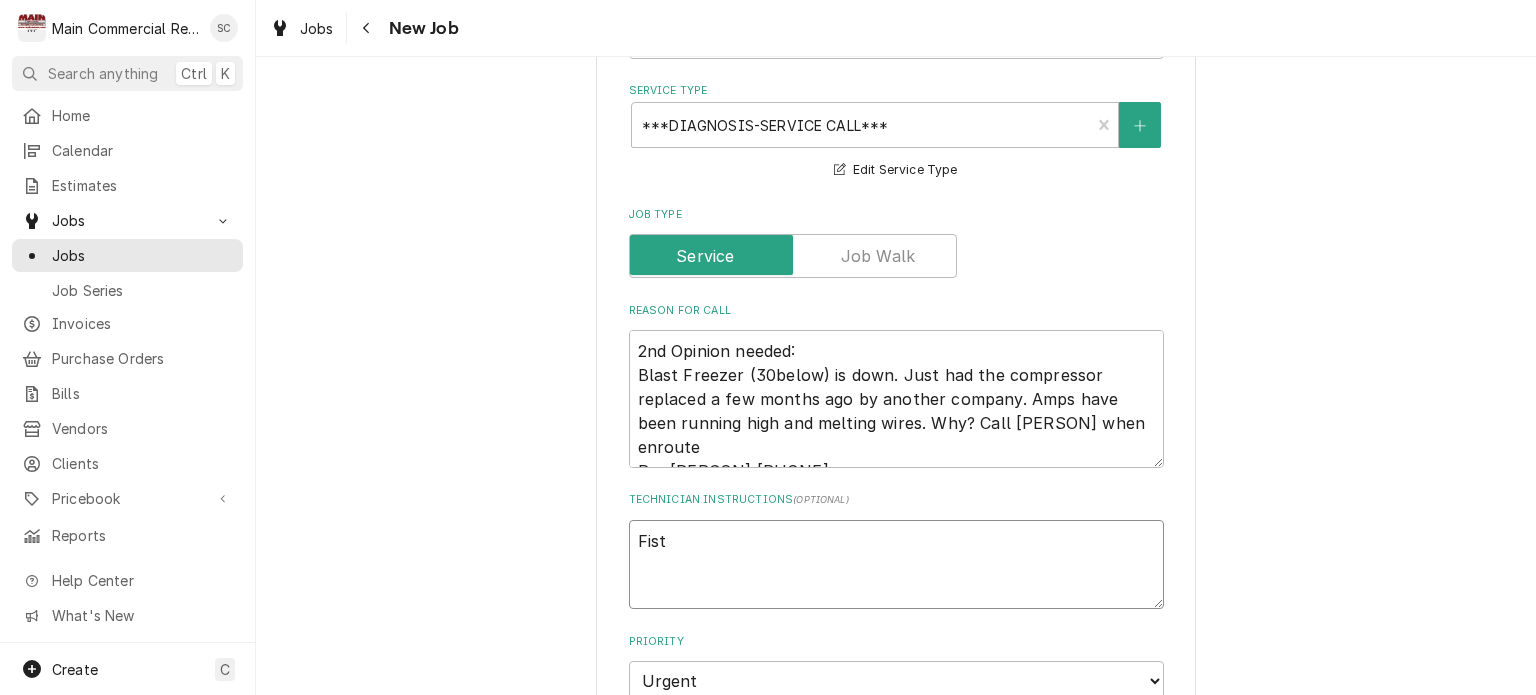 type on "x" 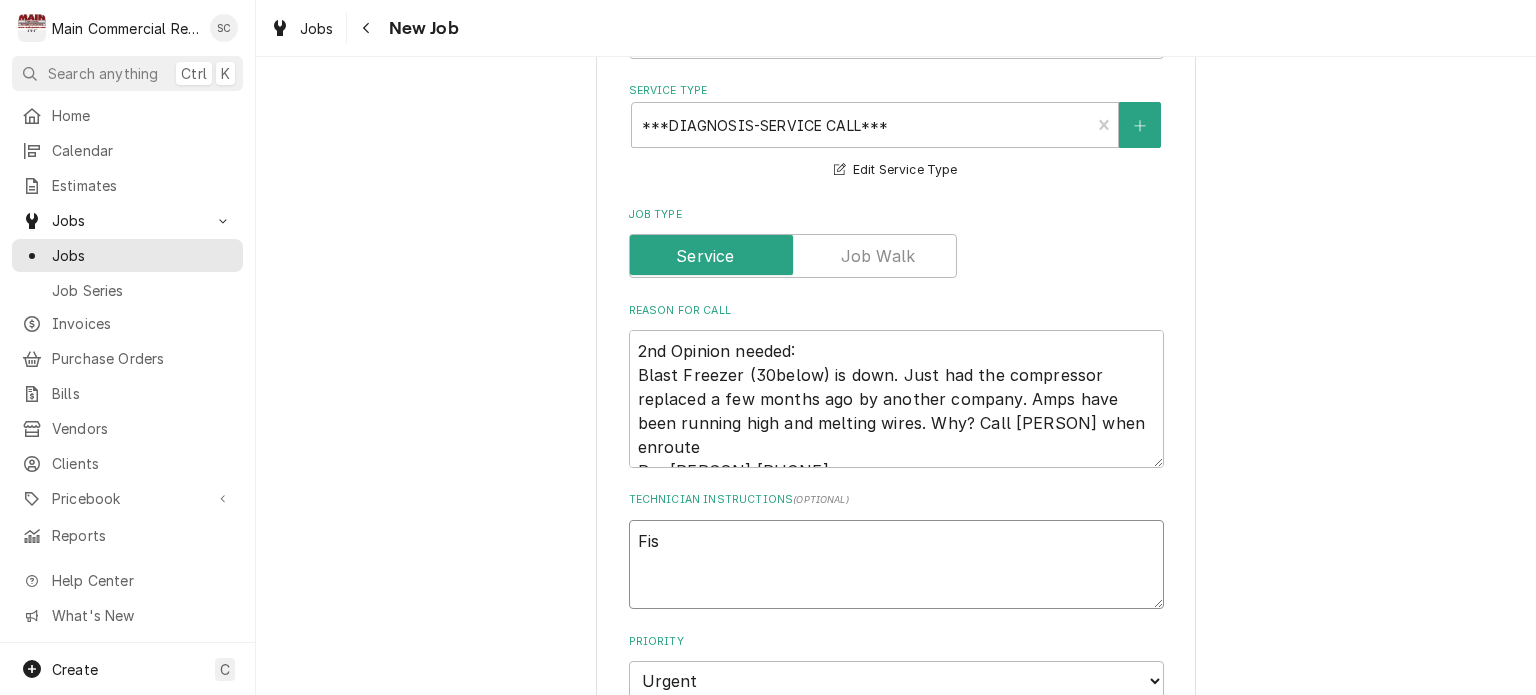 type on "x" 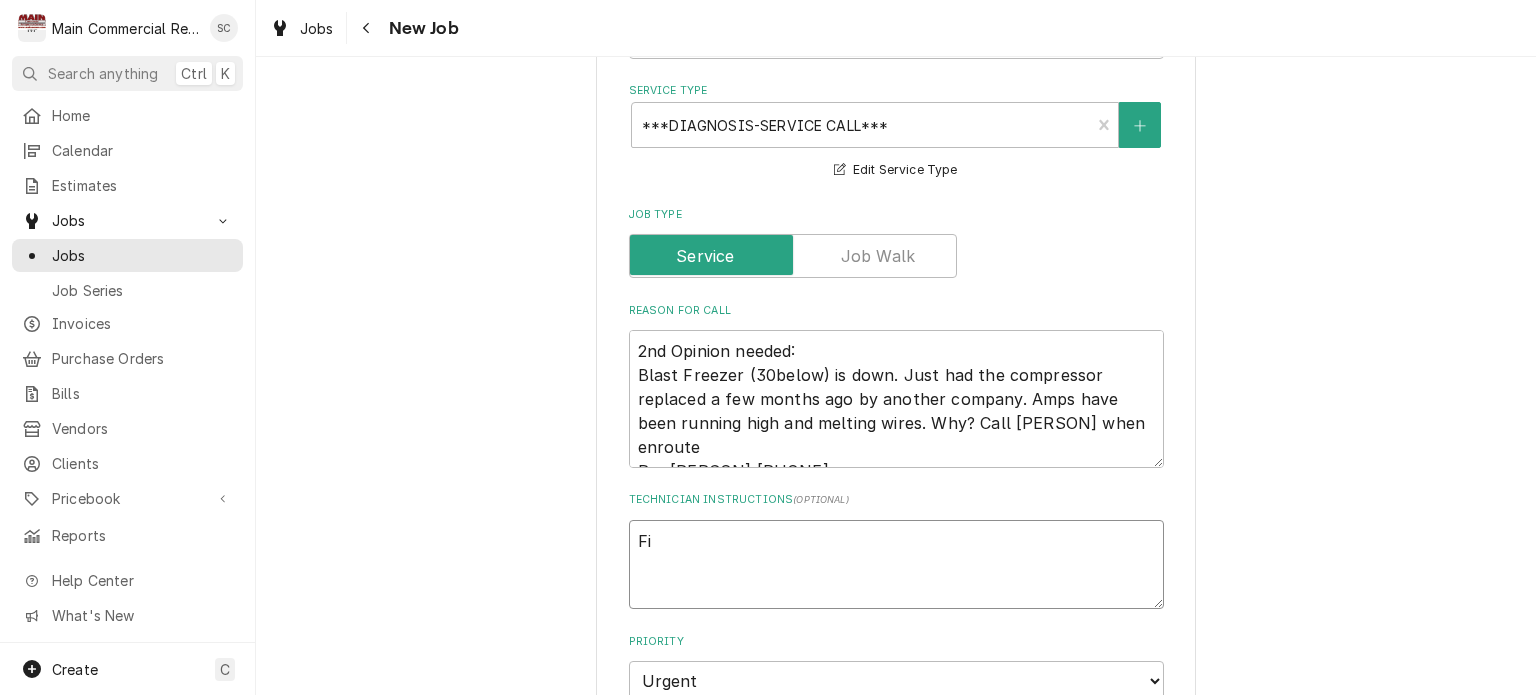 type on "x" 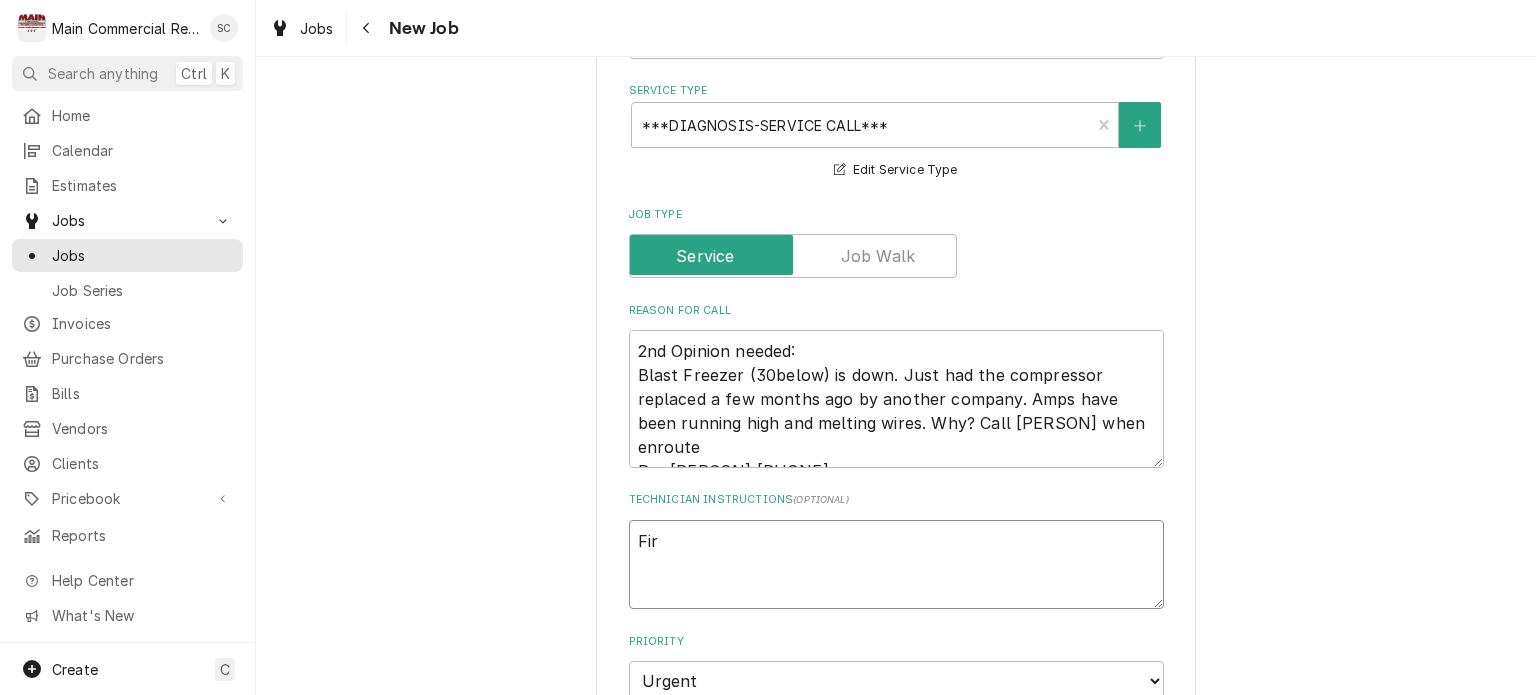 type on "x" 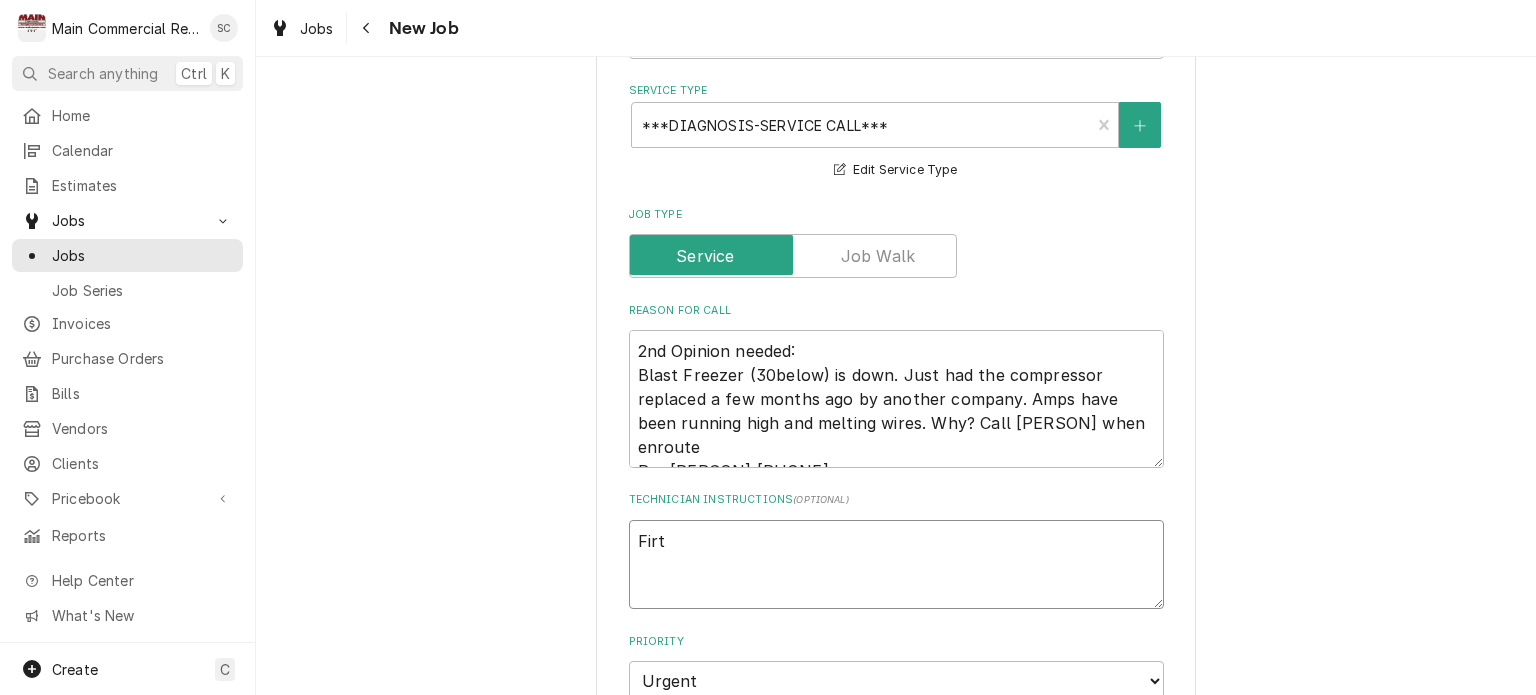 type on "x" 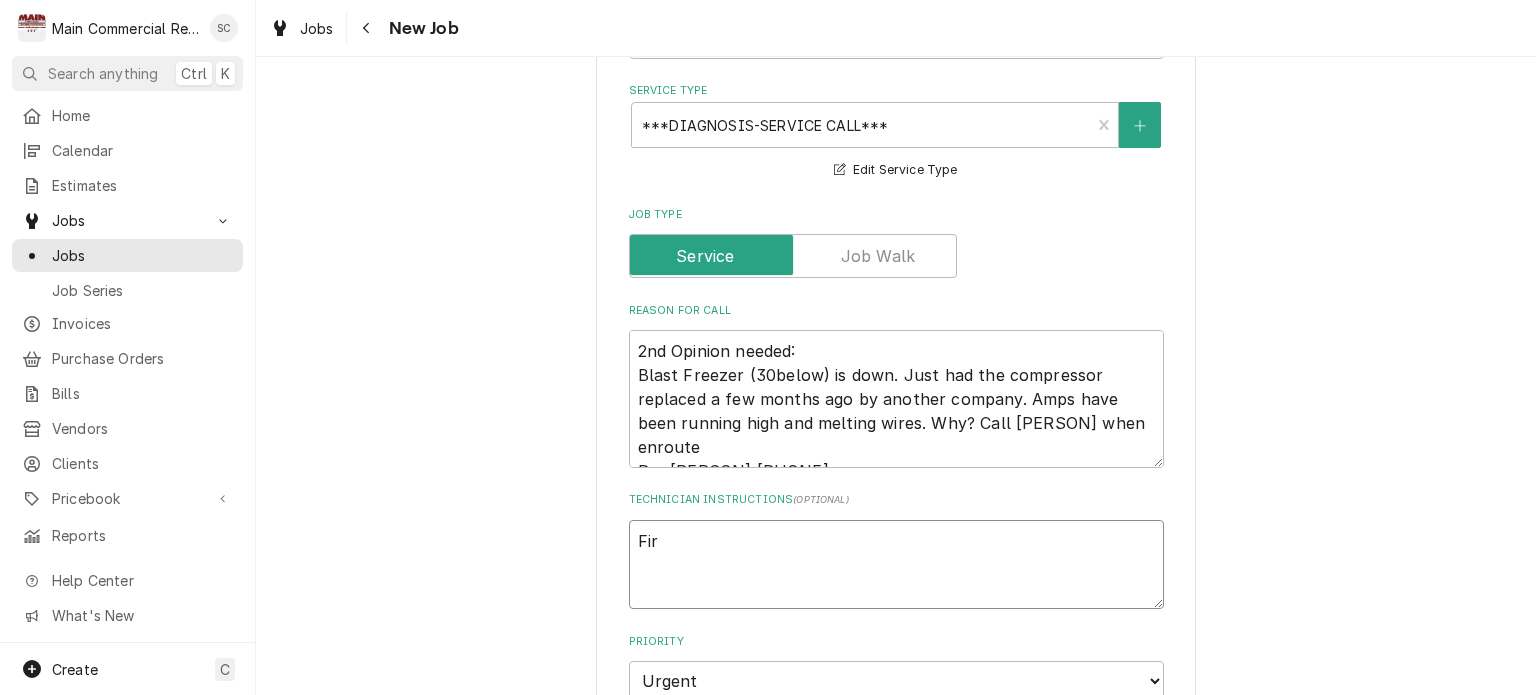type on "x" 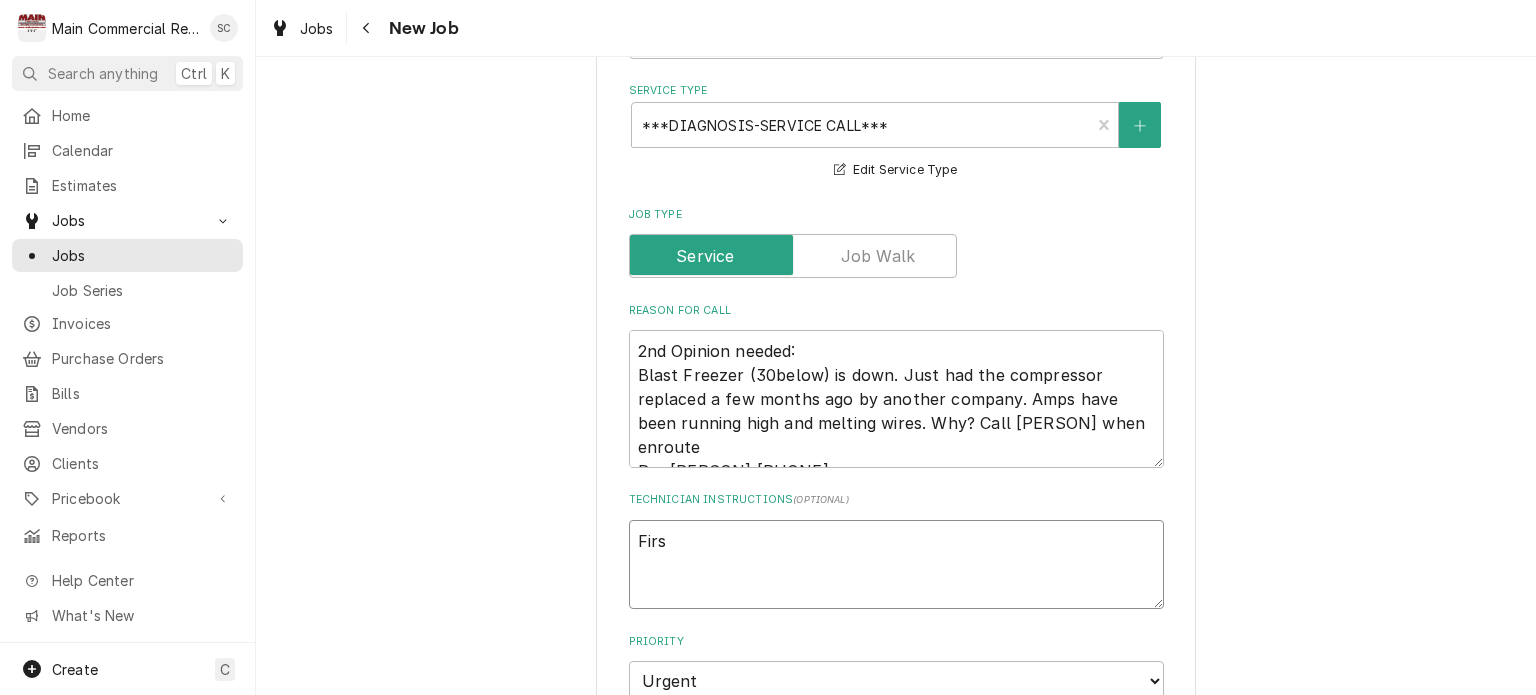 type on "x" 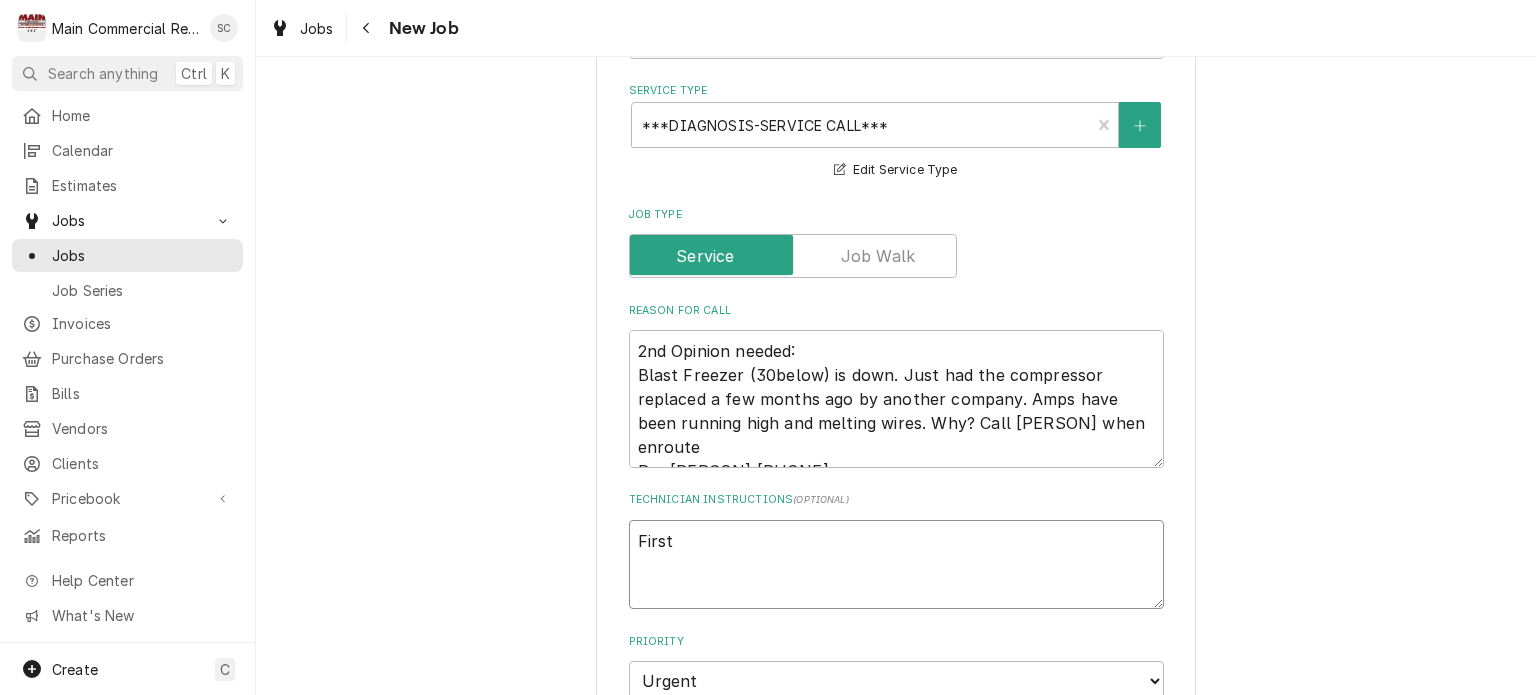 type on "x" 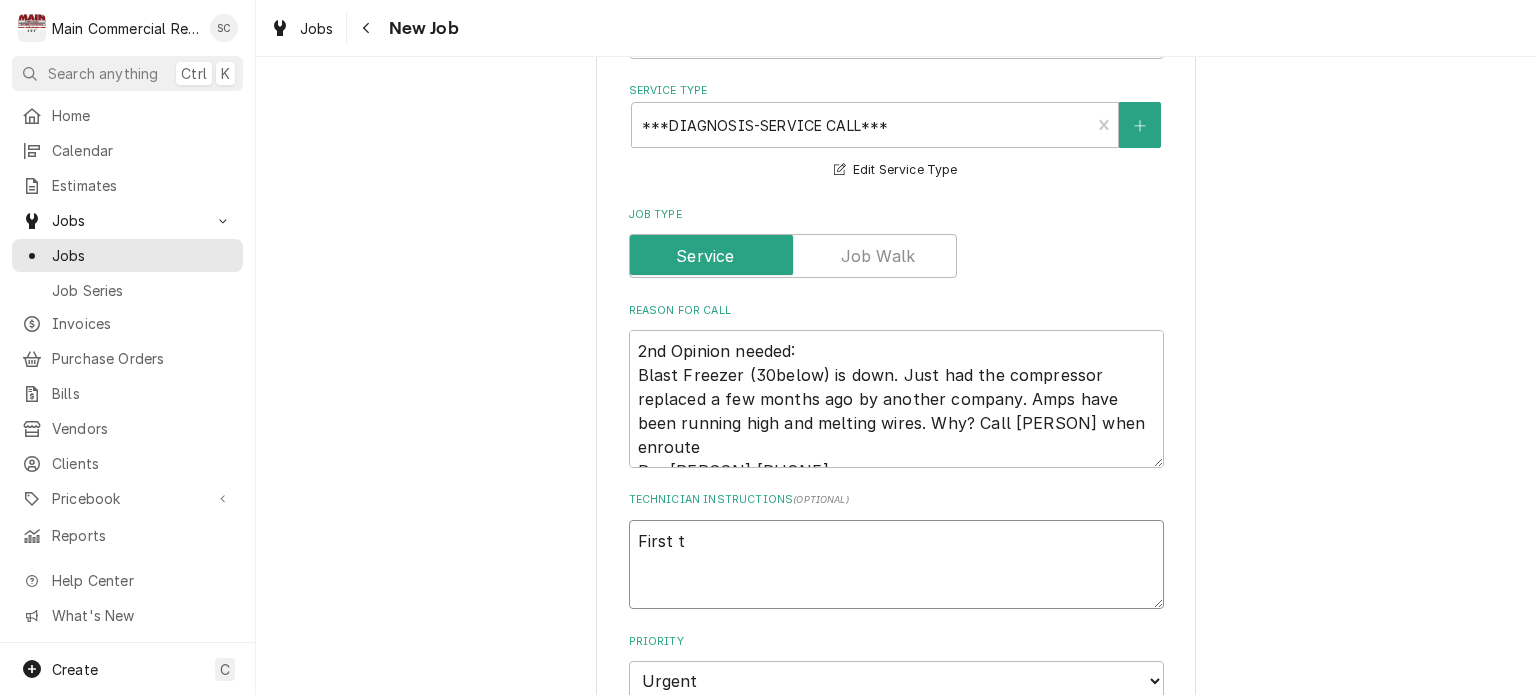 type on "x" 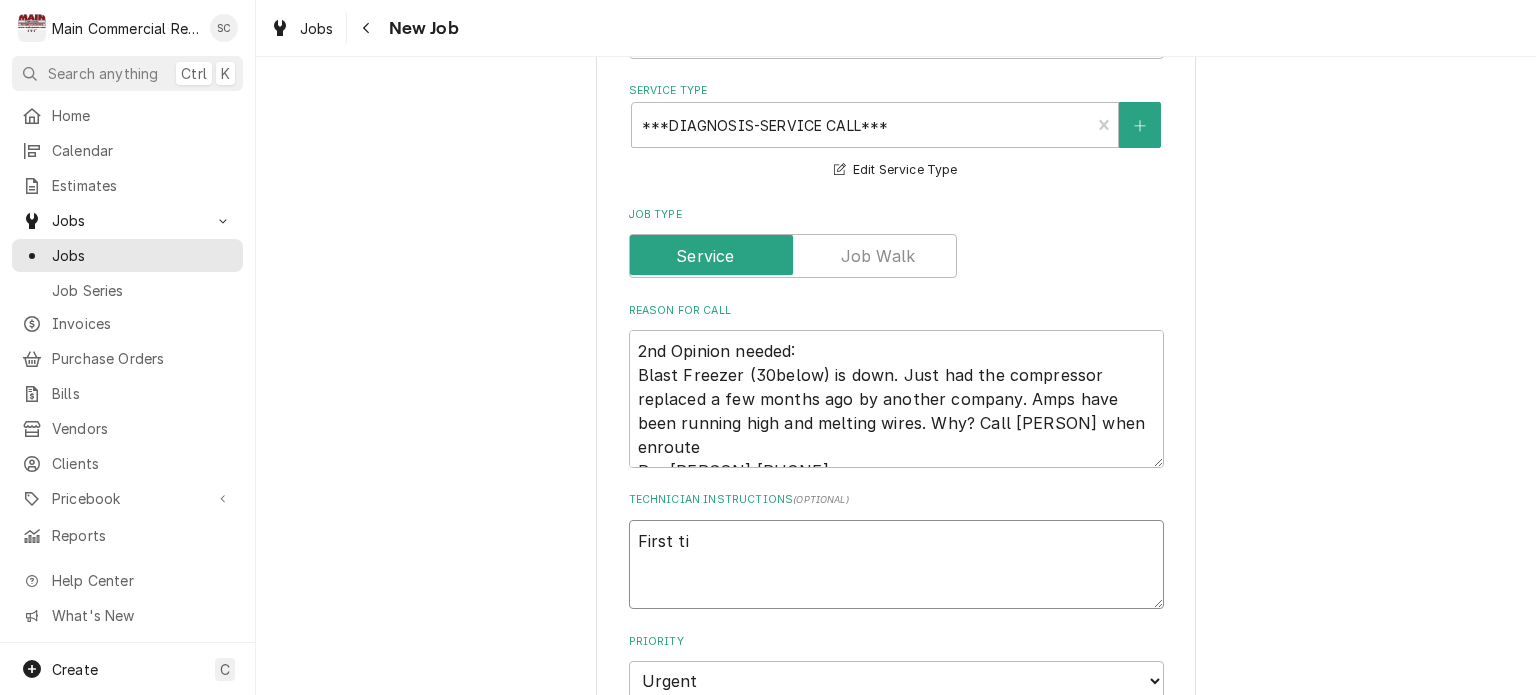 type on "x" 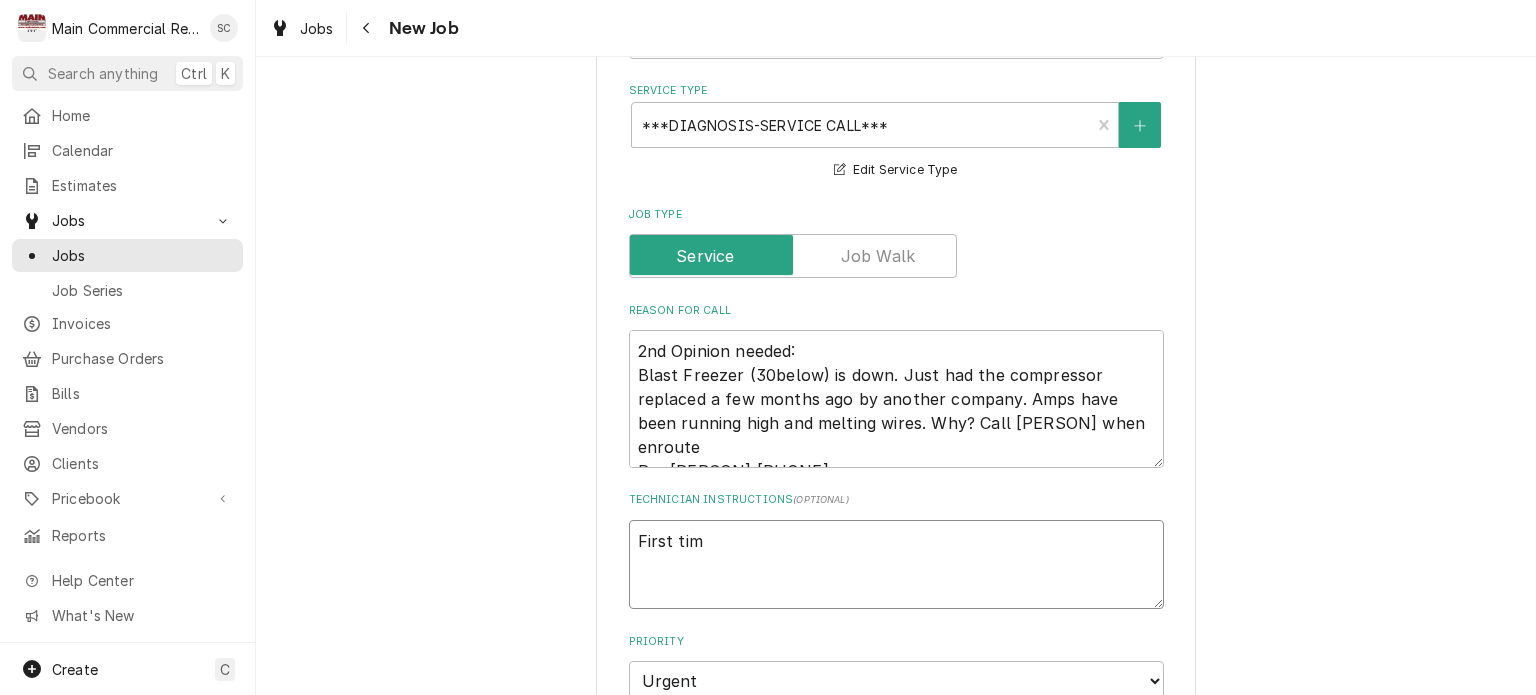 type on "x" 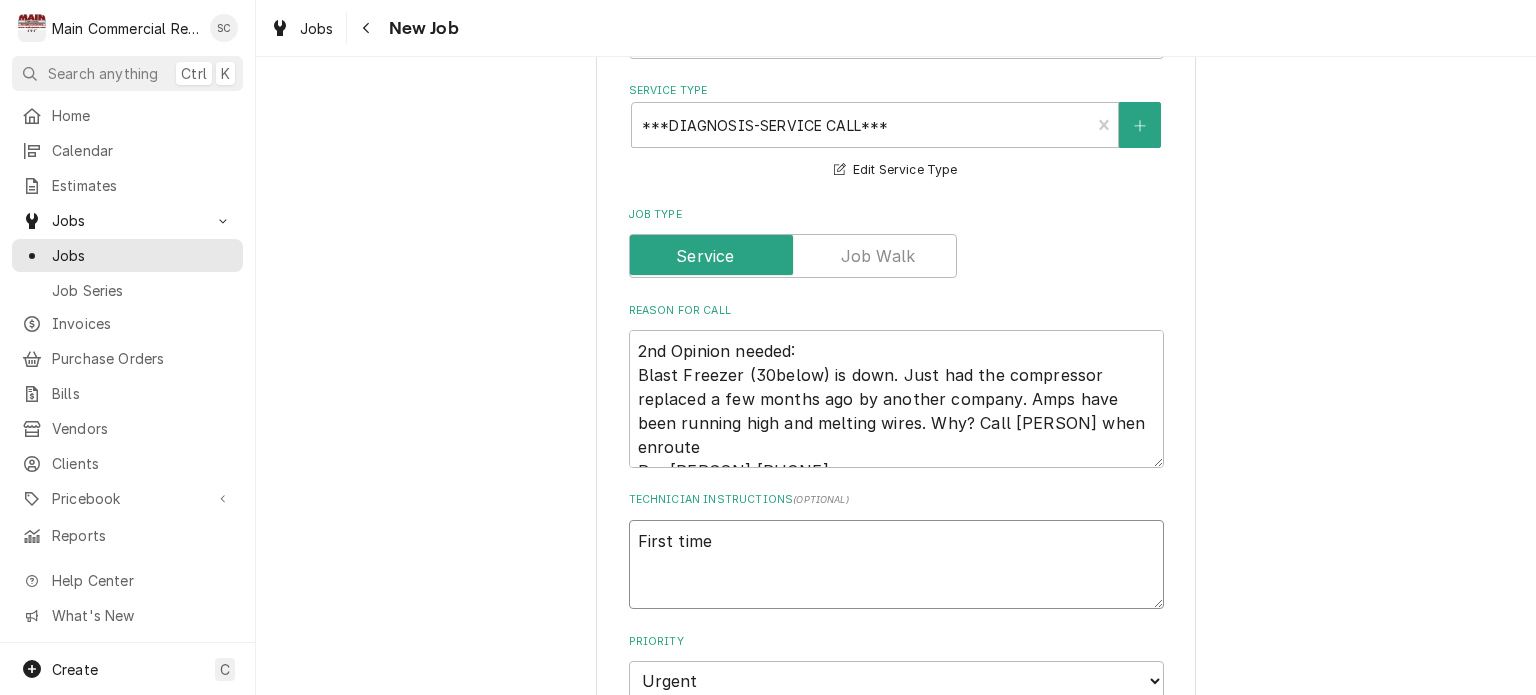 type on "x" 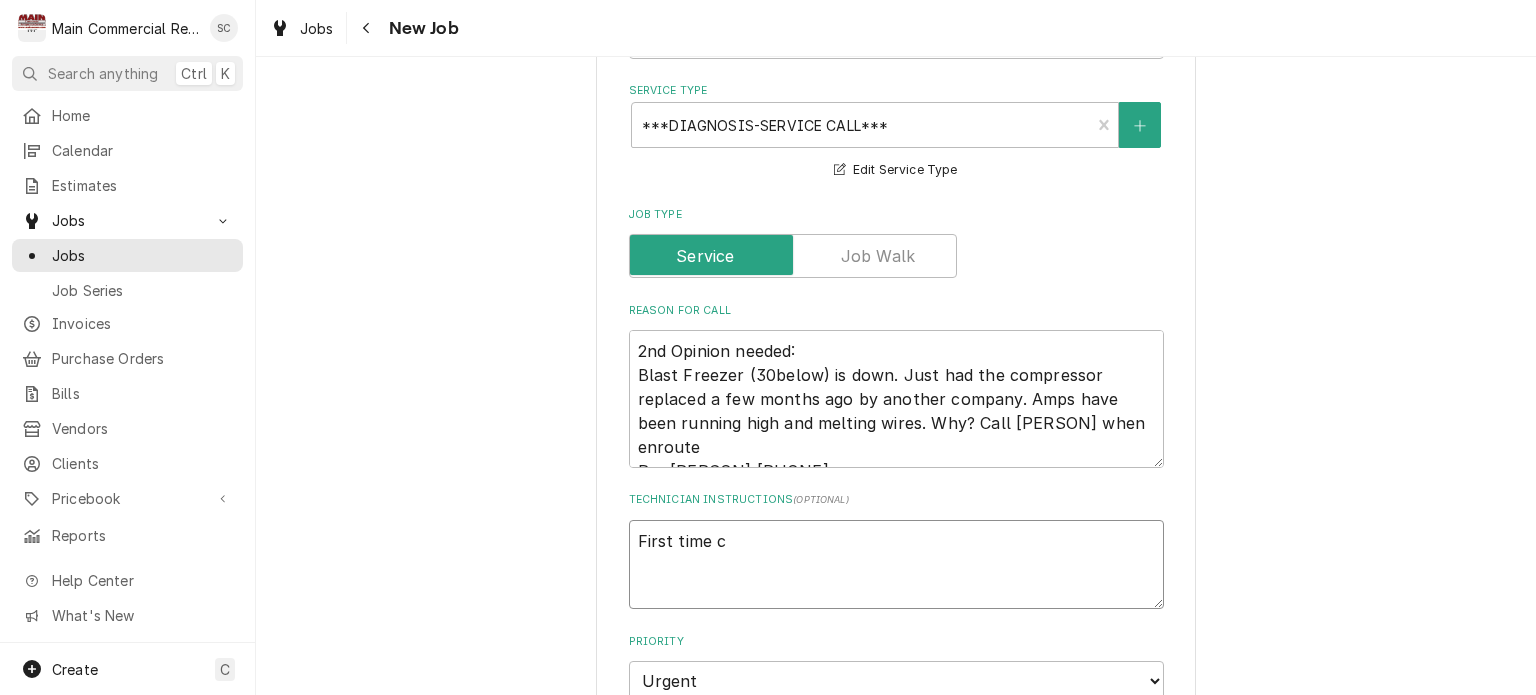 type on "x" 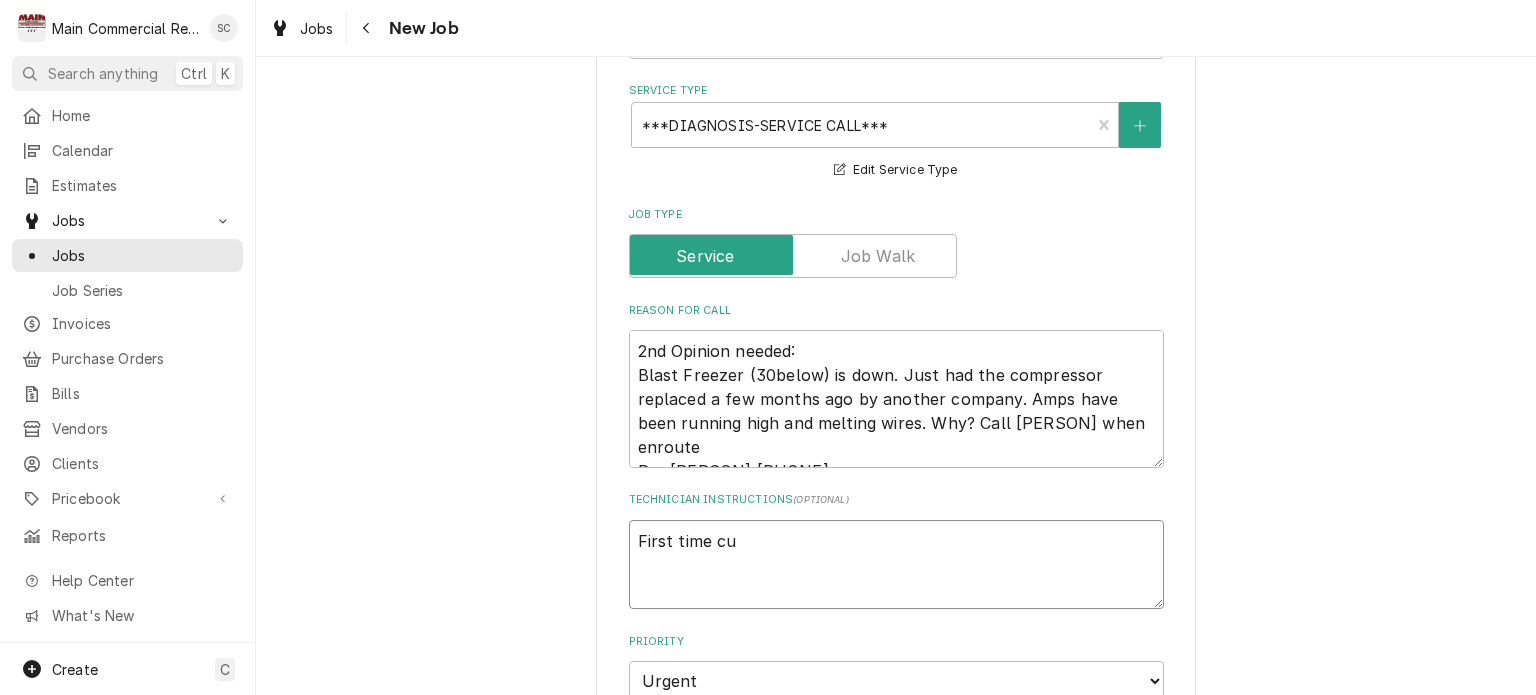 type on "x" 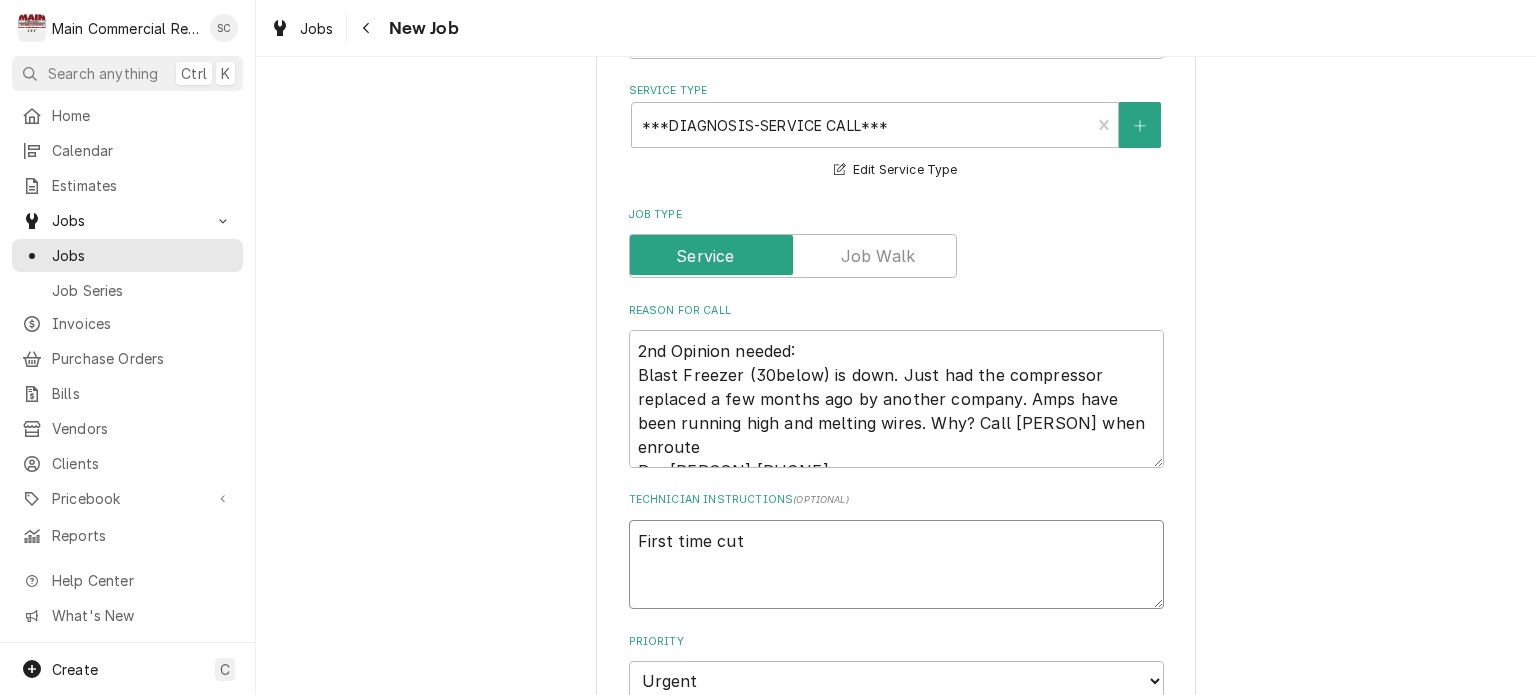 type on "x" 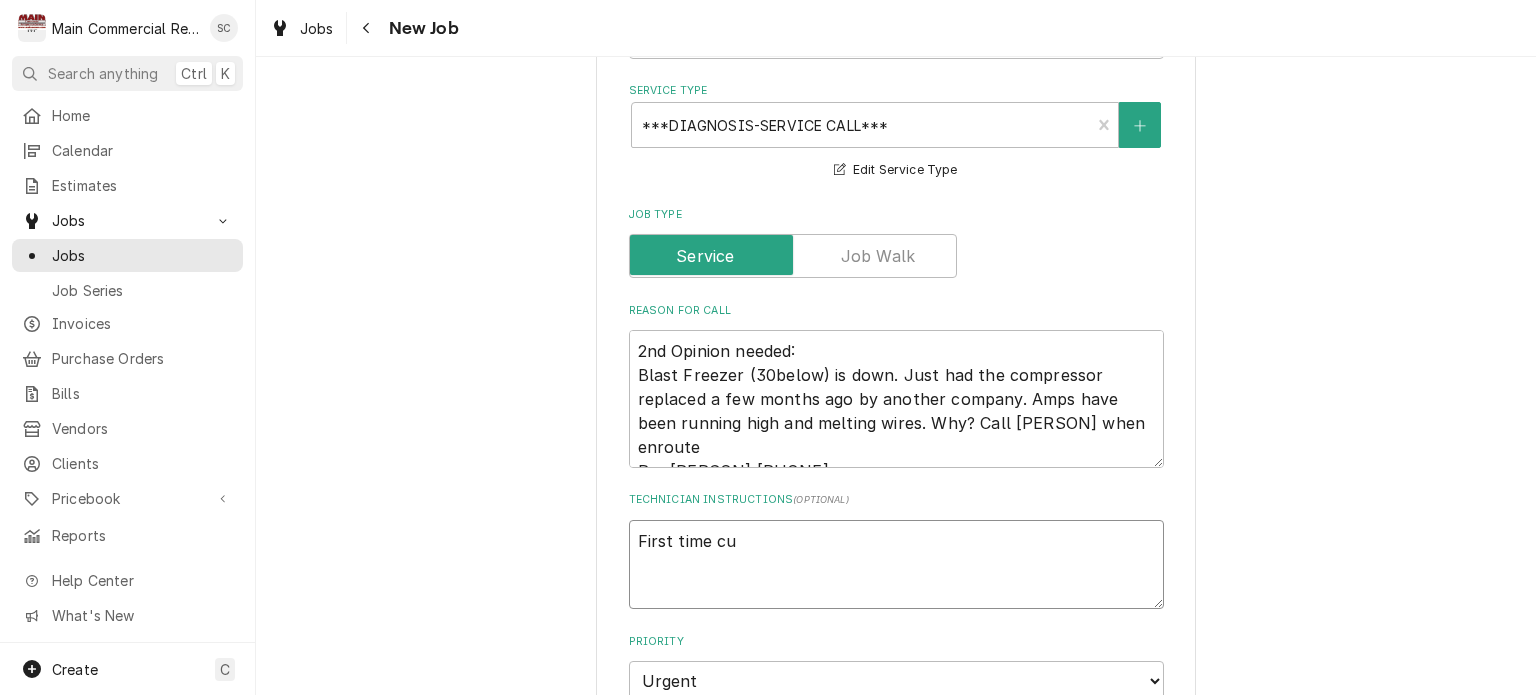 type on "x" 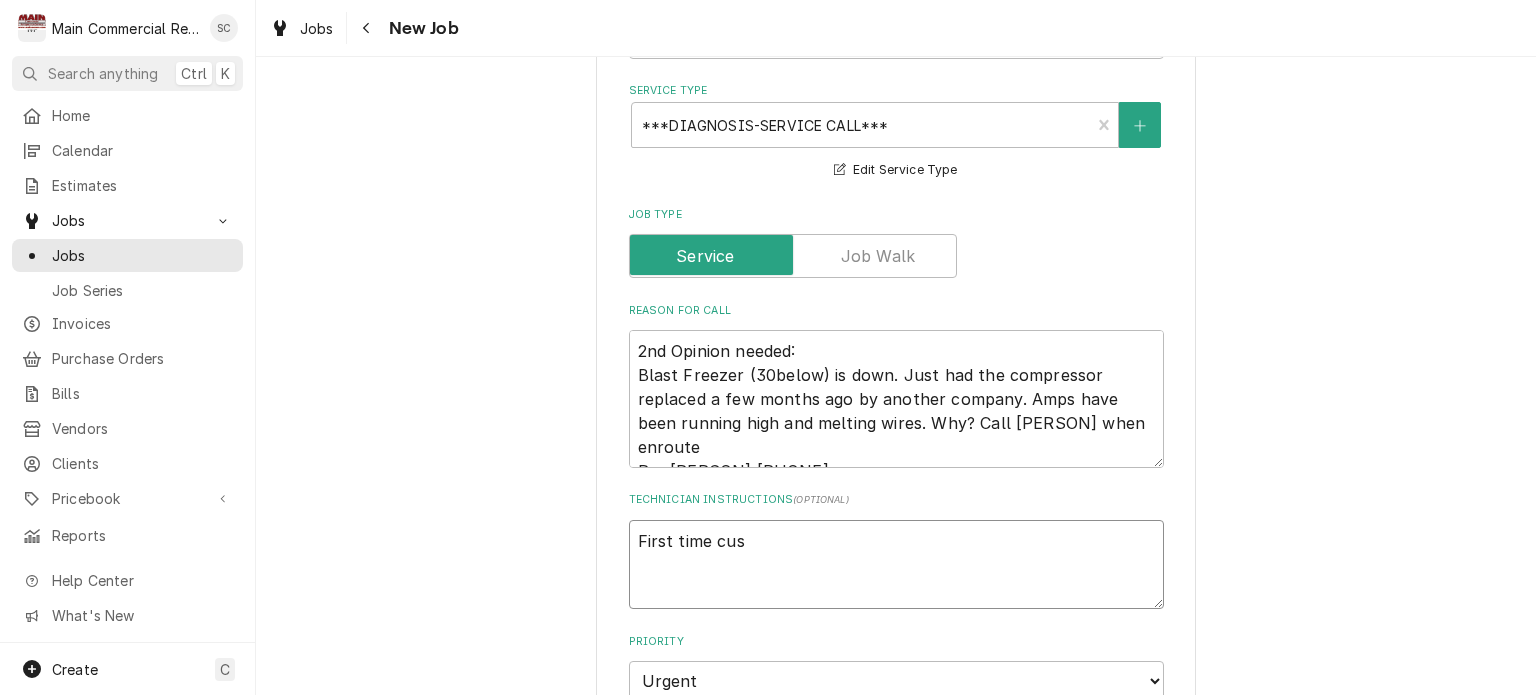 type on "x" 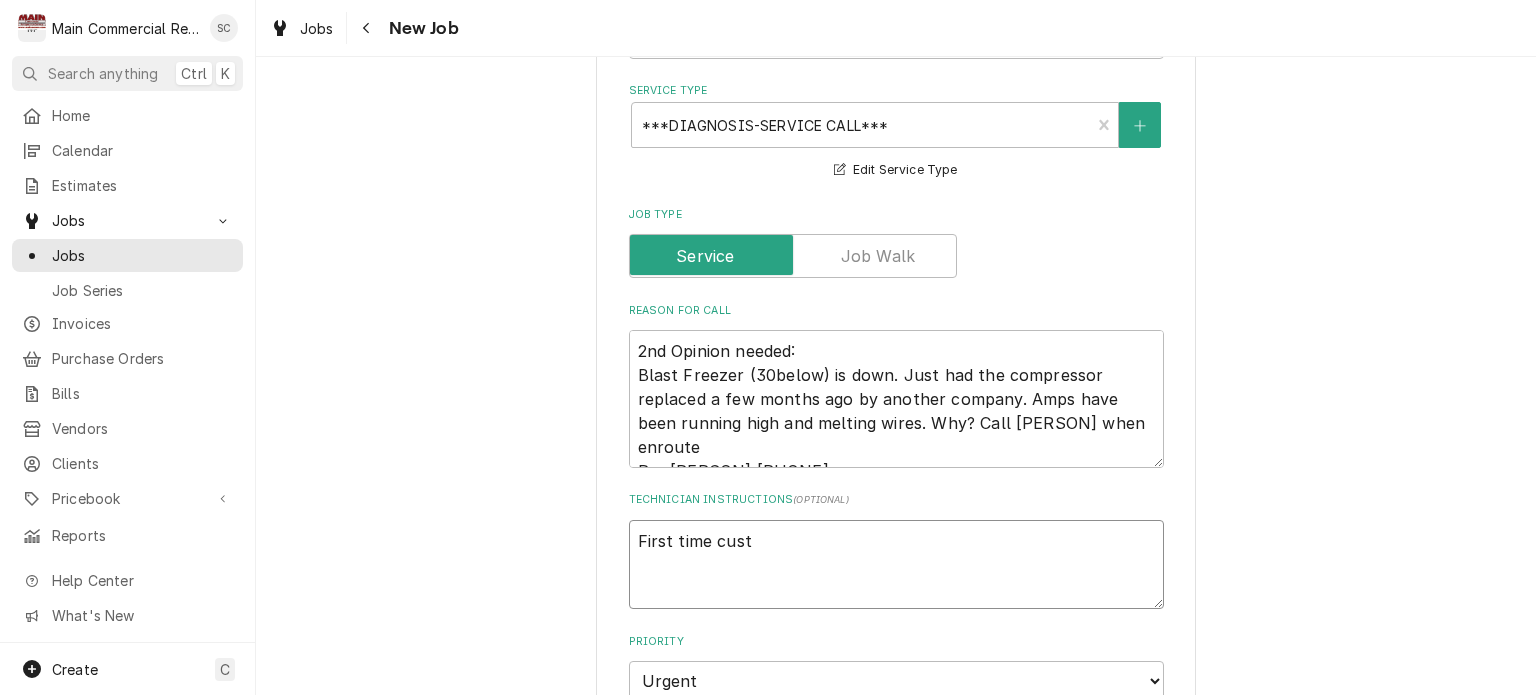 type on "x" 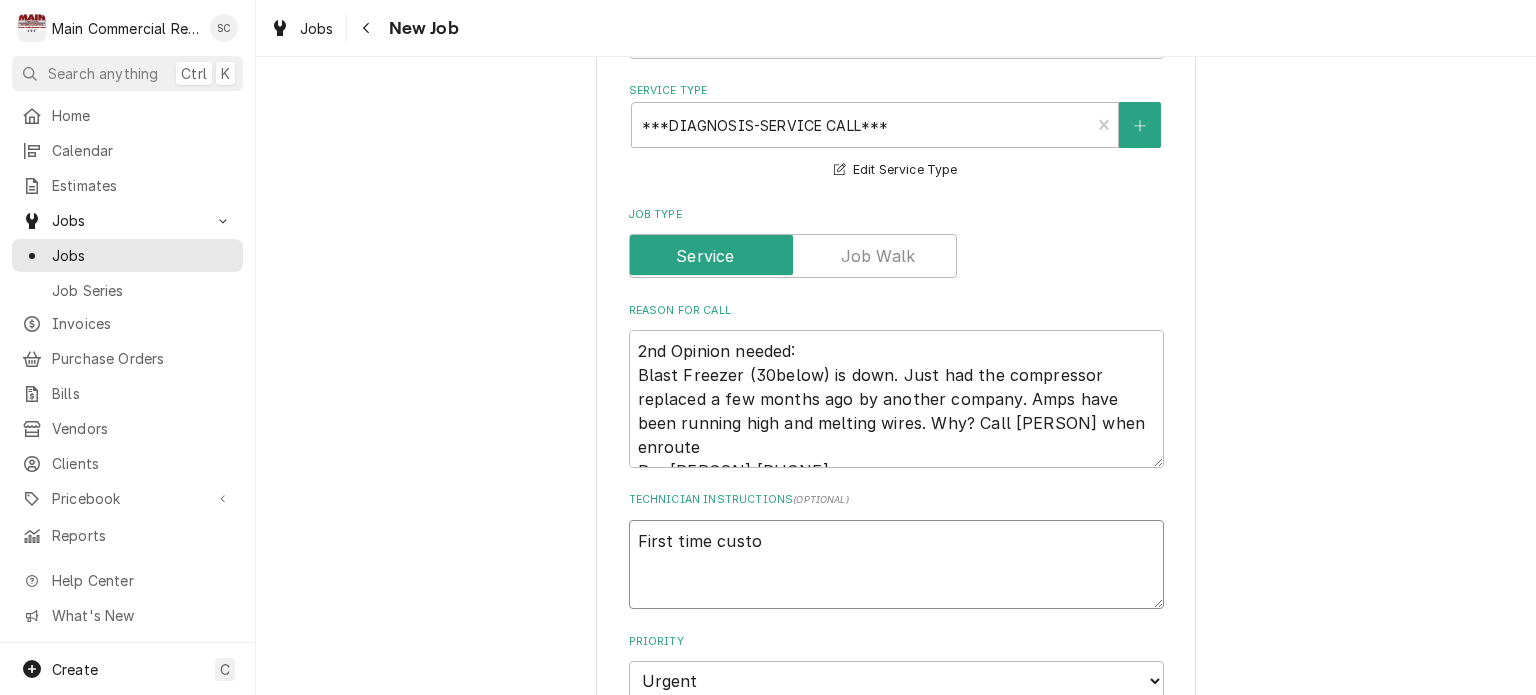 type on "x" 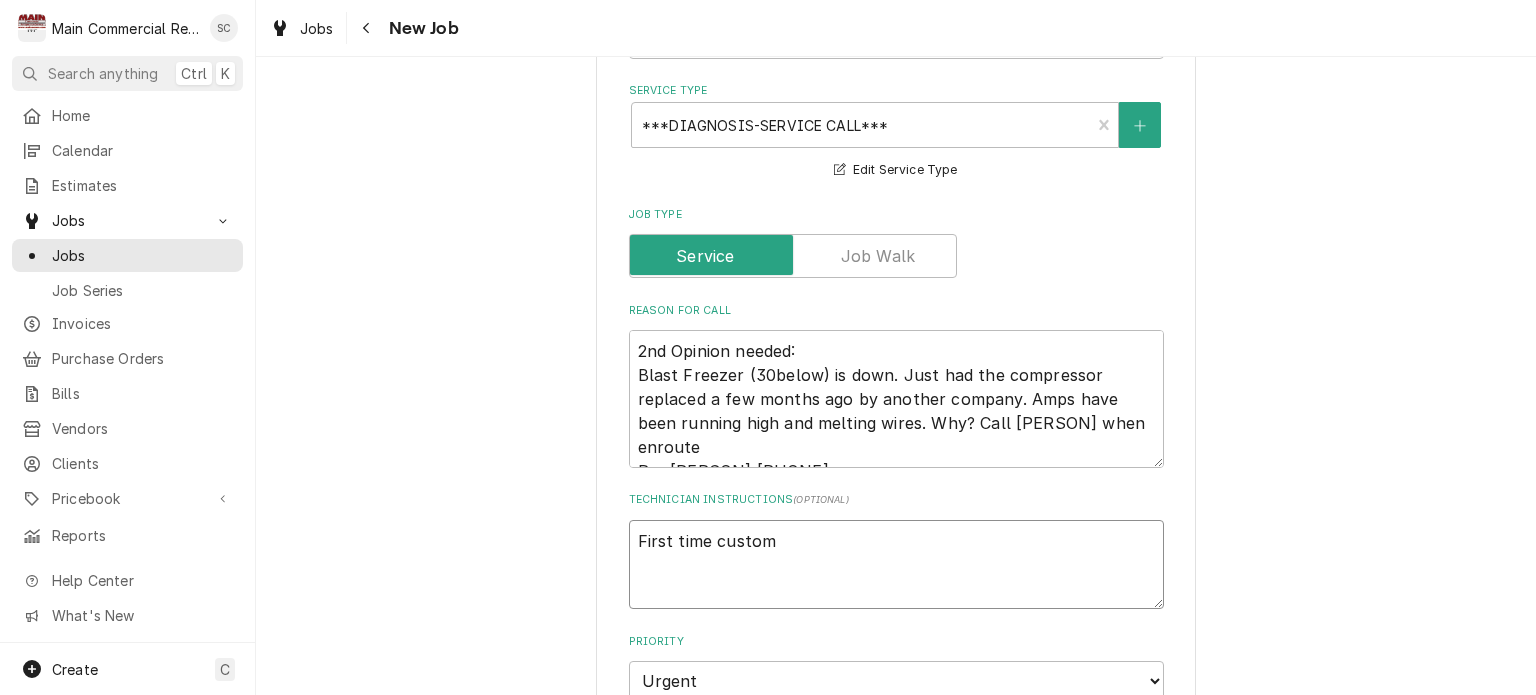 type on "x" 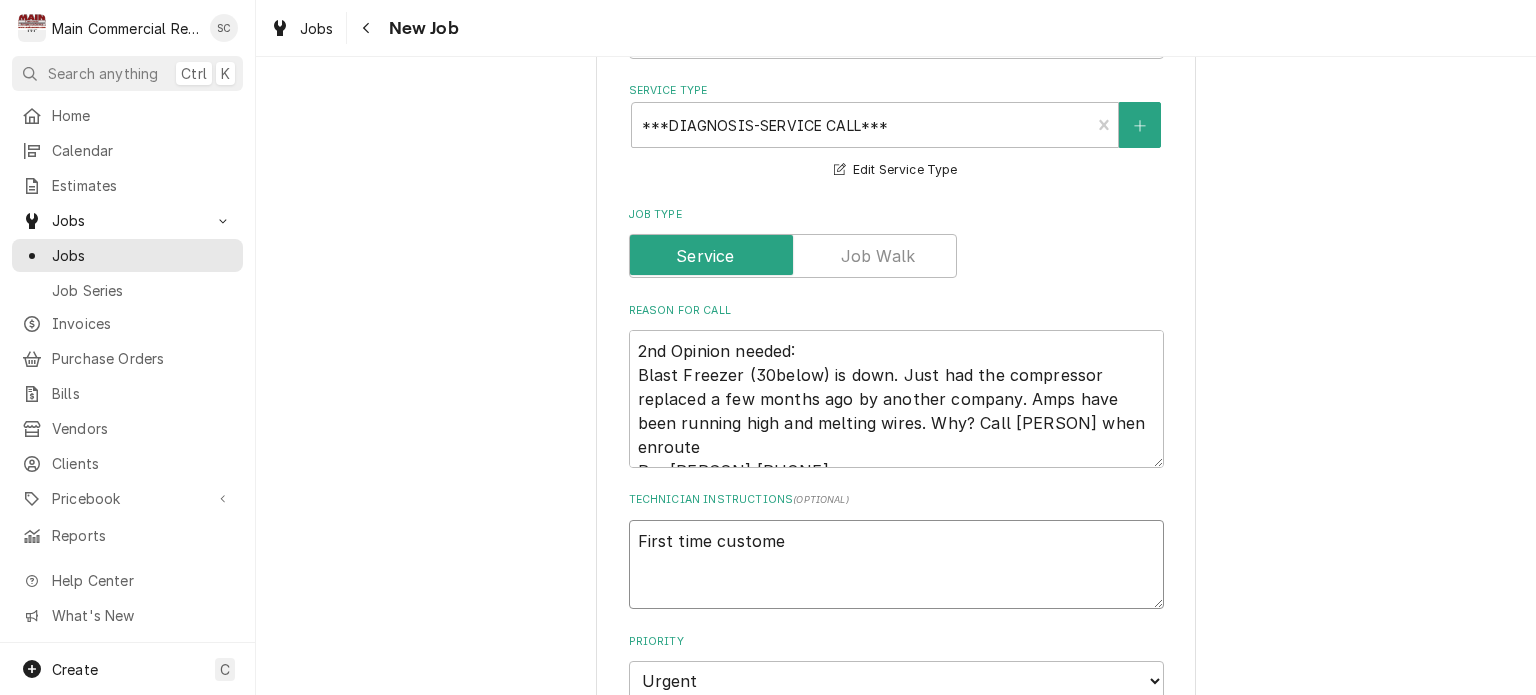 type on "x" 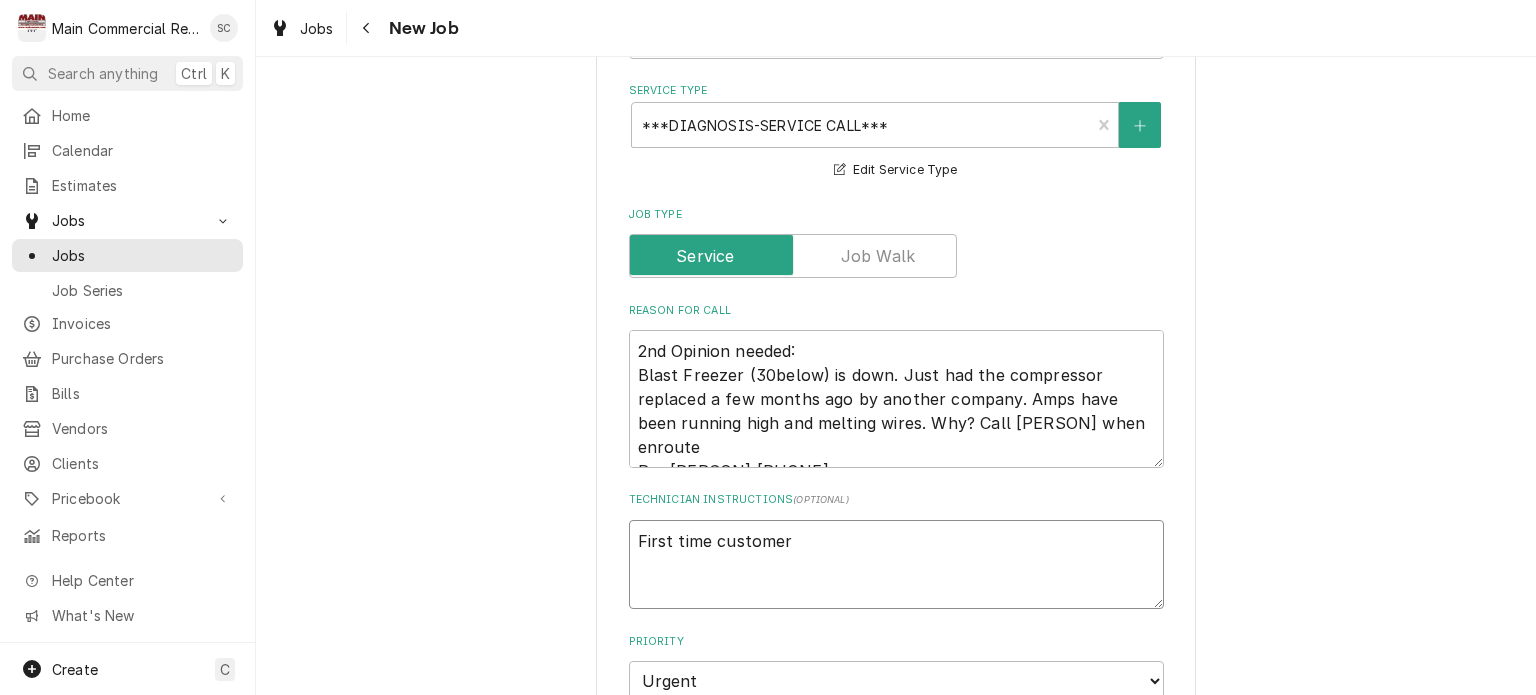 type on "x" 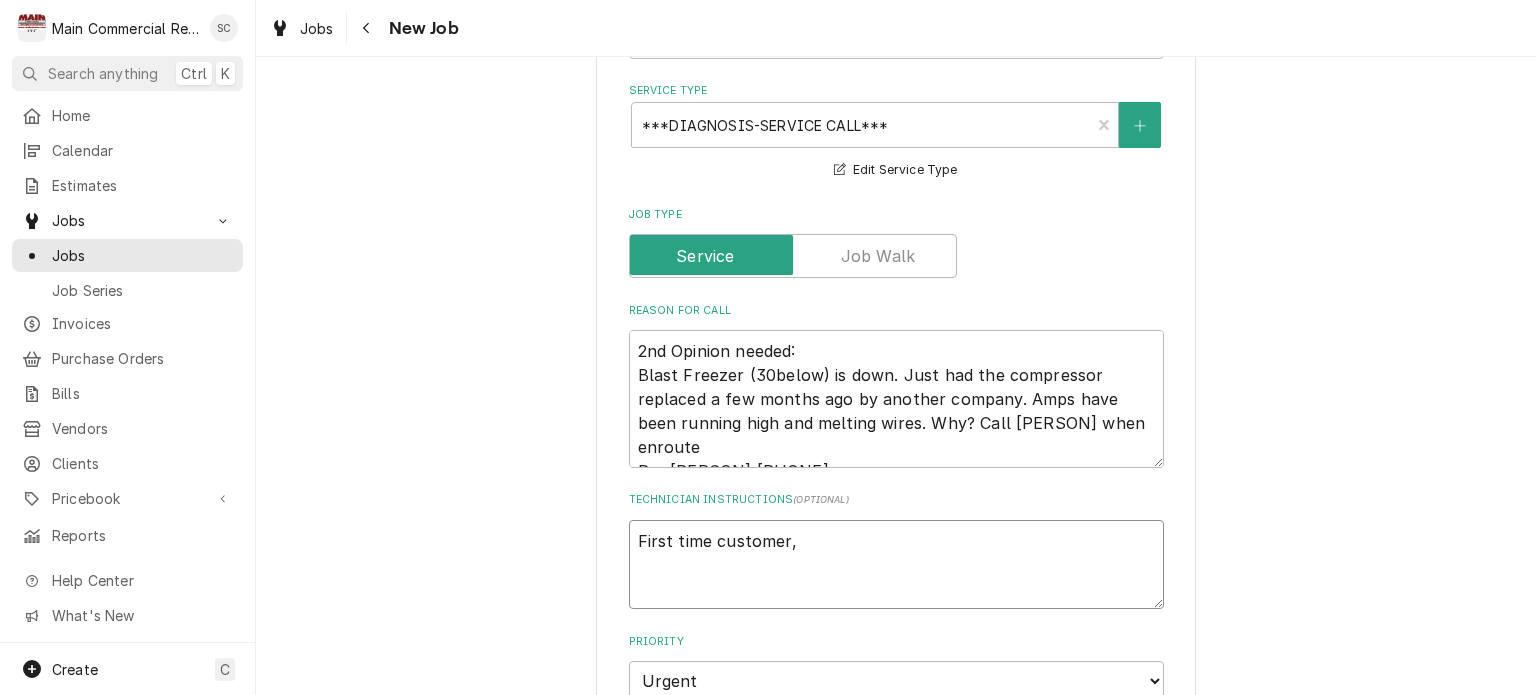 type on "x" 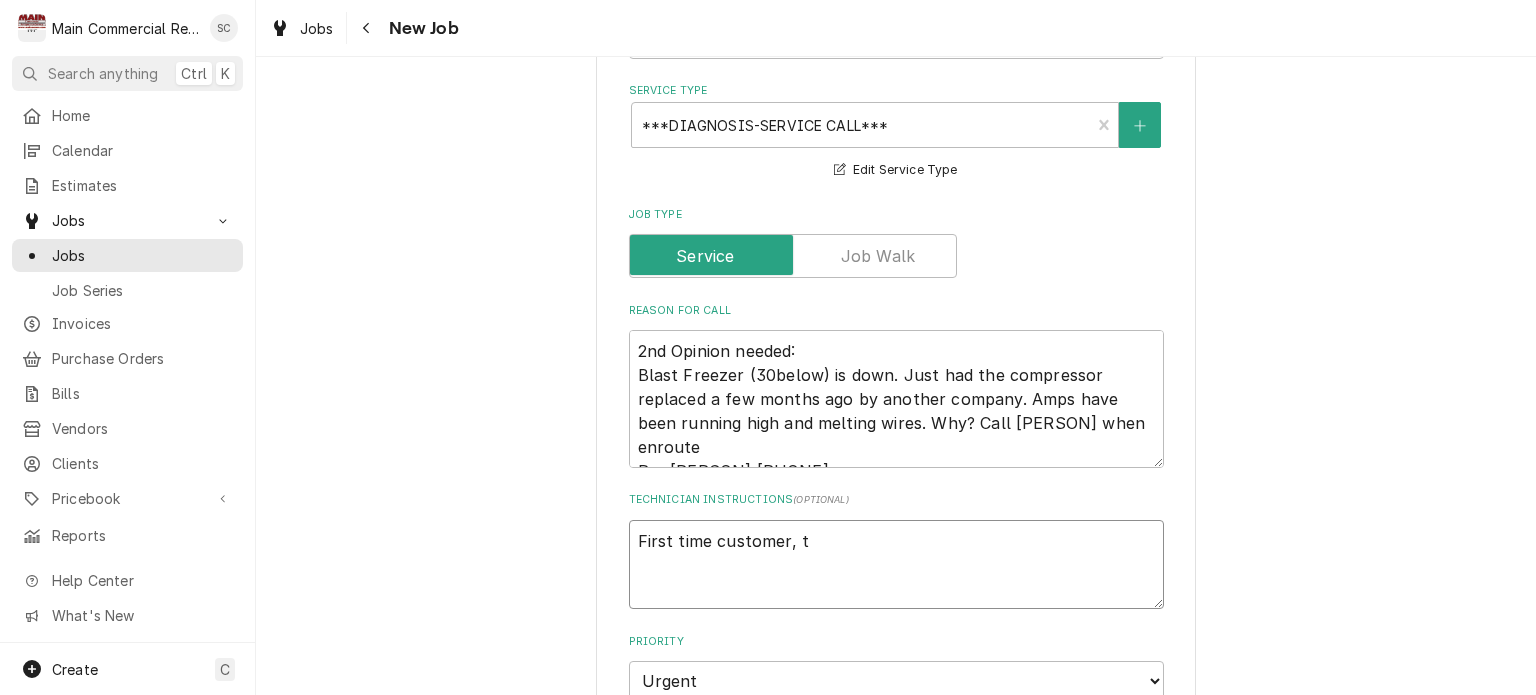 type on "x" 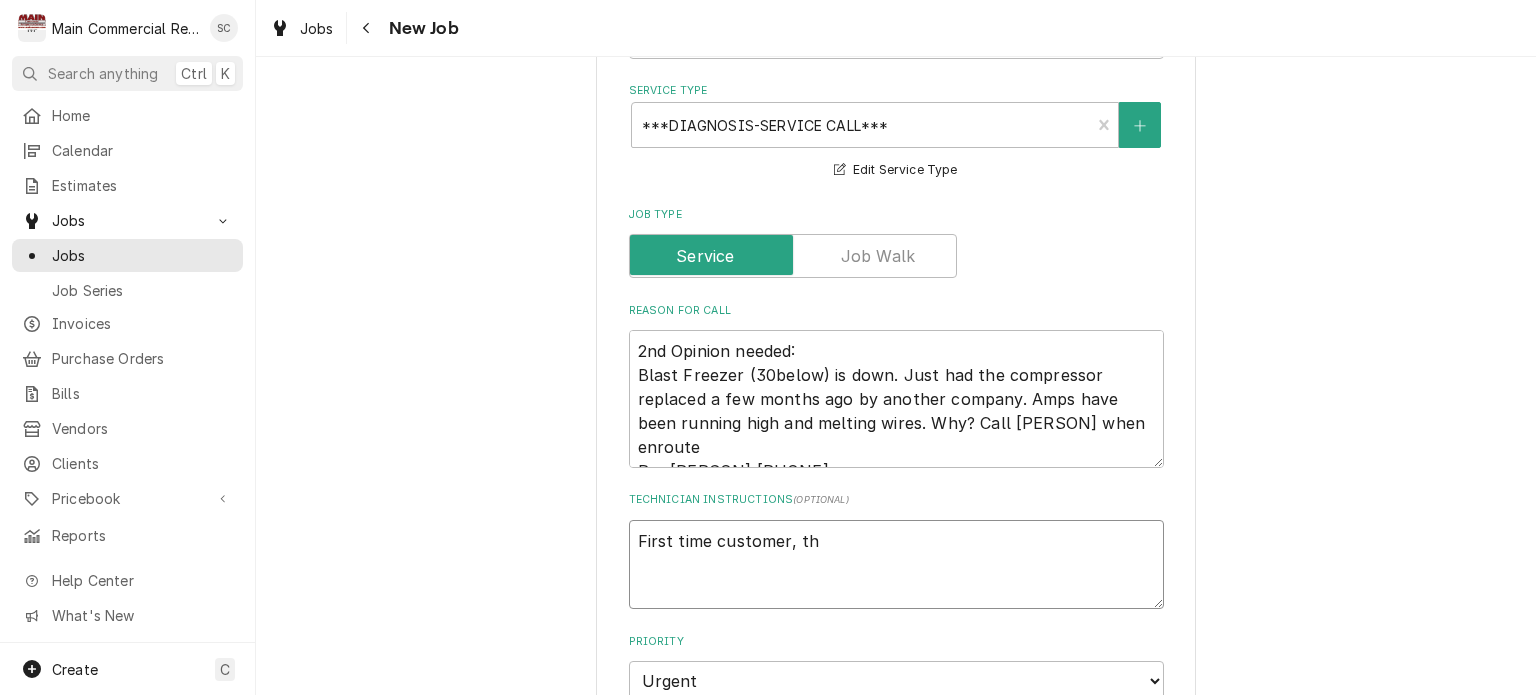 type on "x" 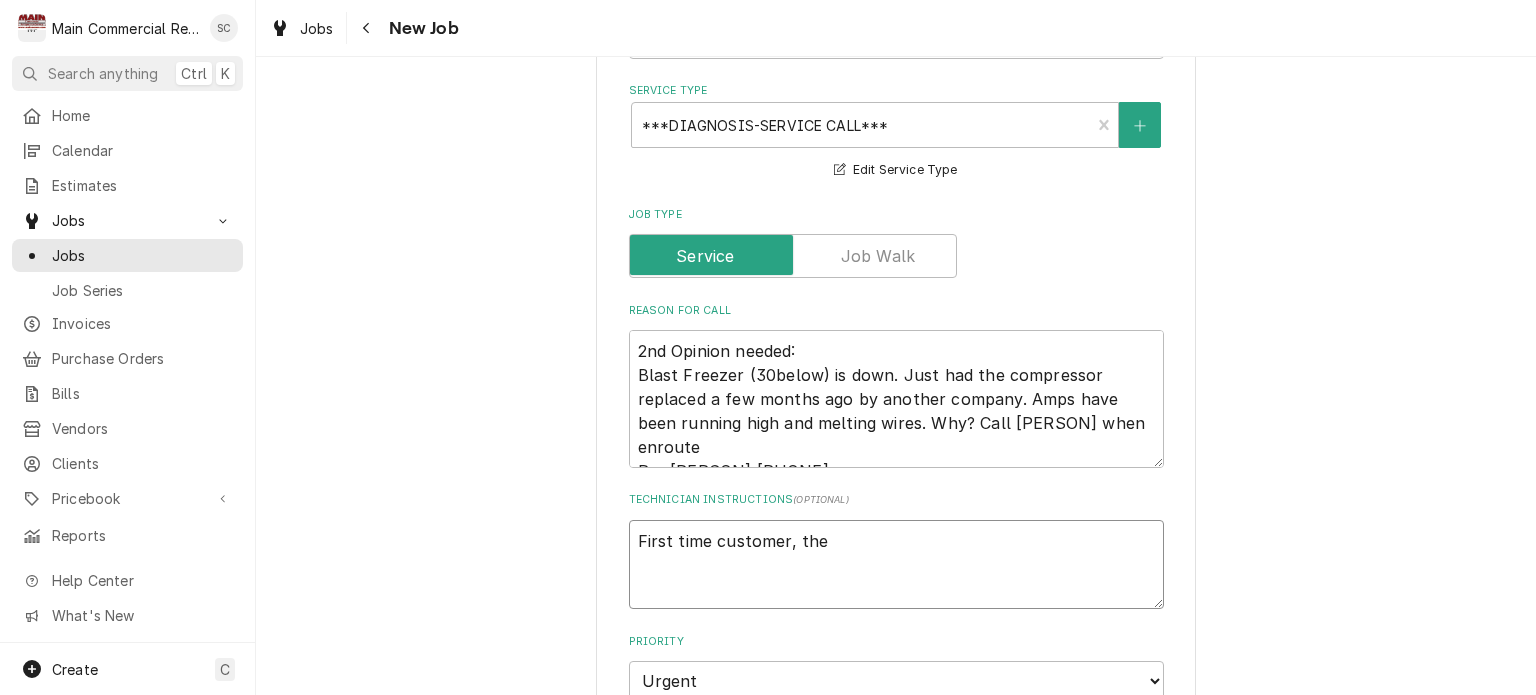 type on "x" 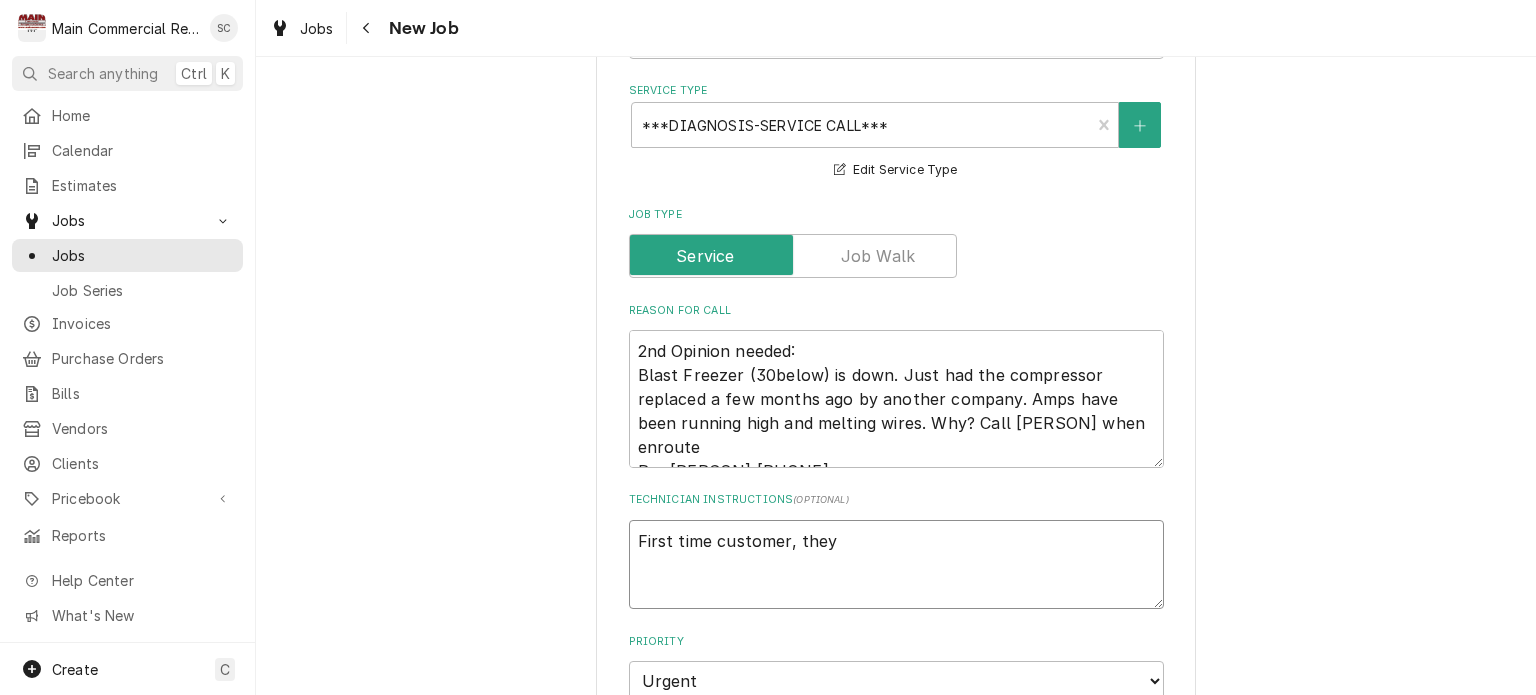 type on "x" 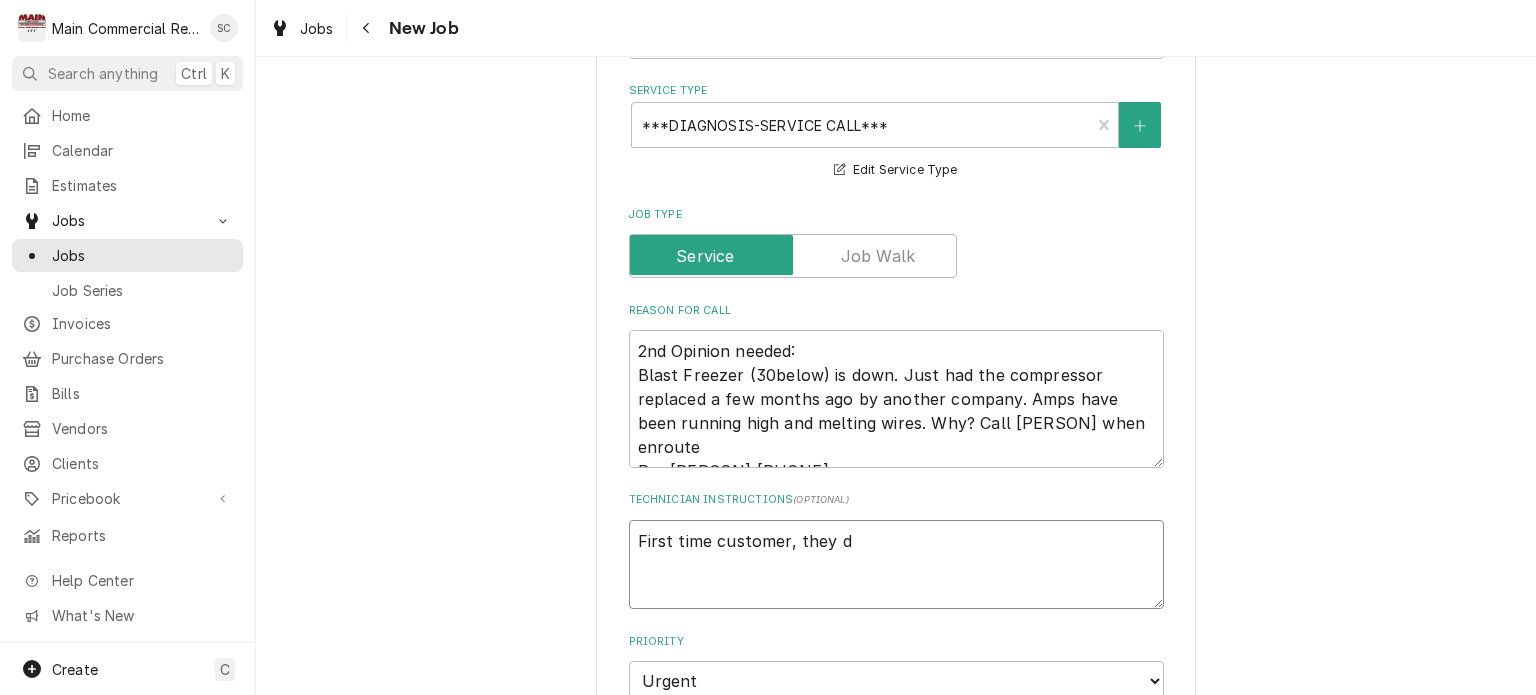 type on "x" 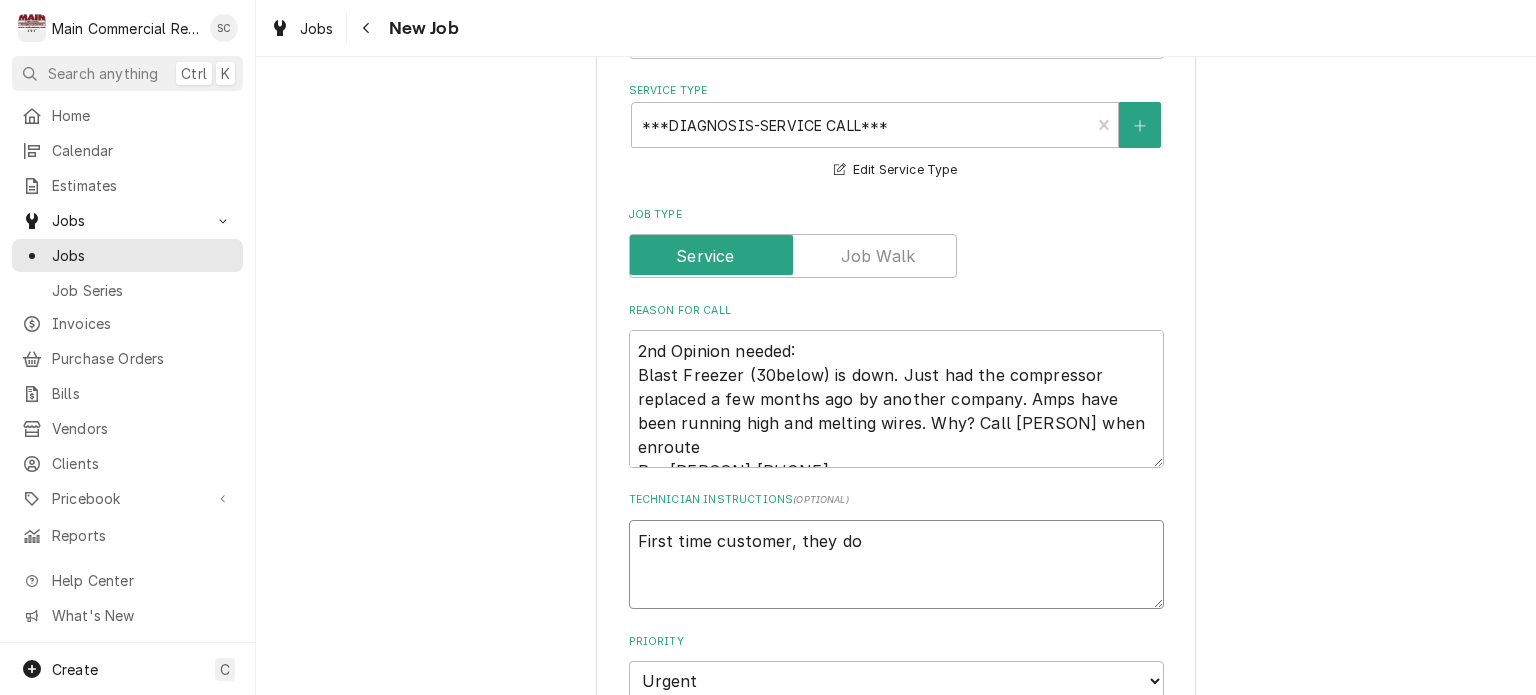 type on "x" 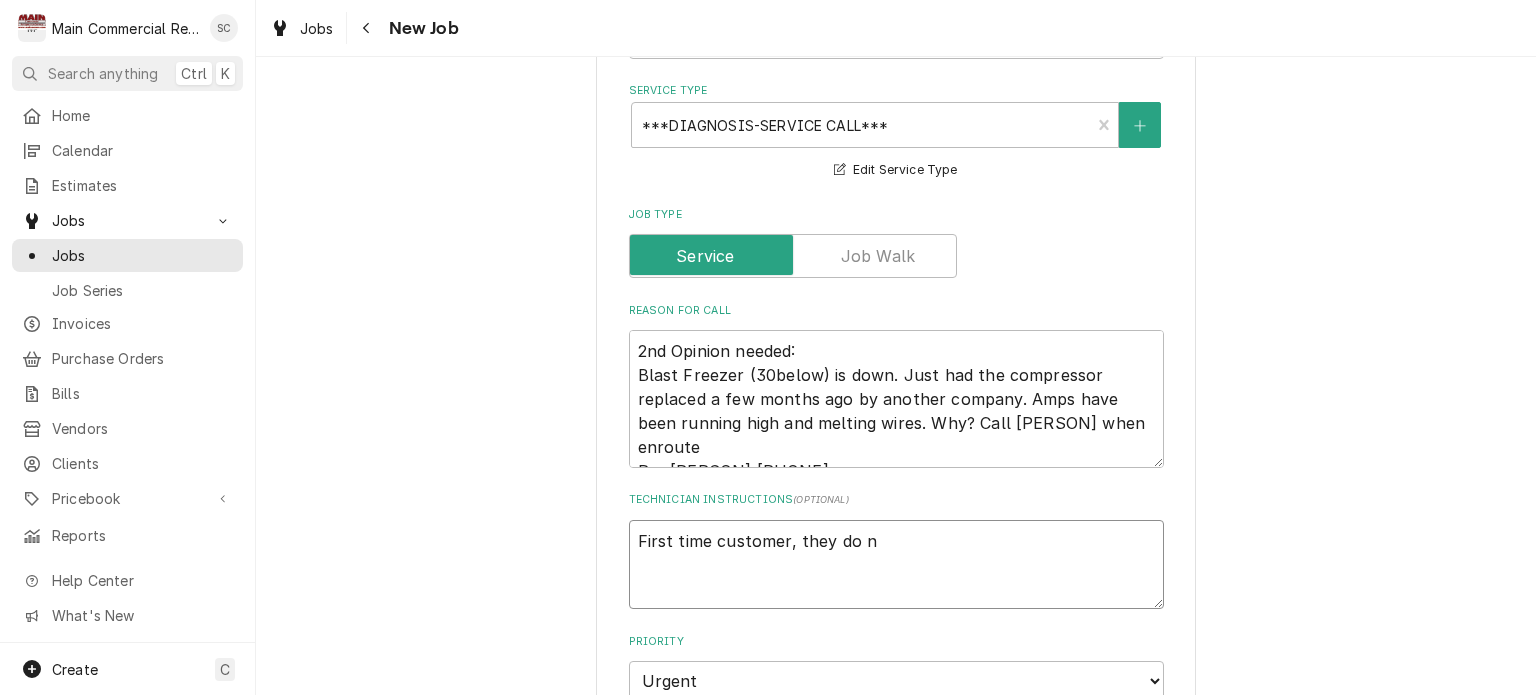 type on "x" 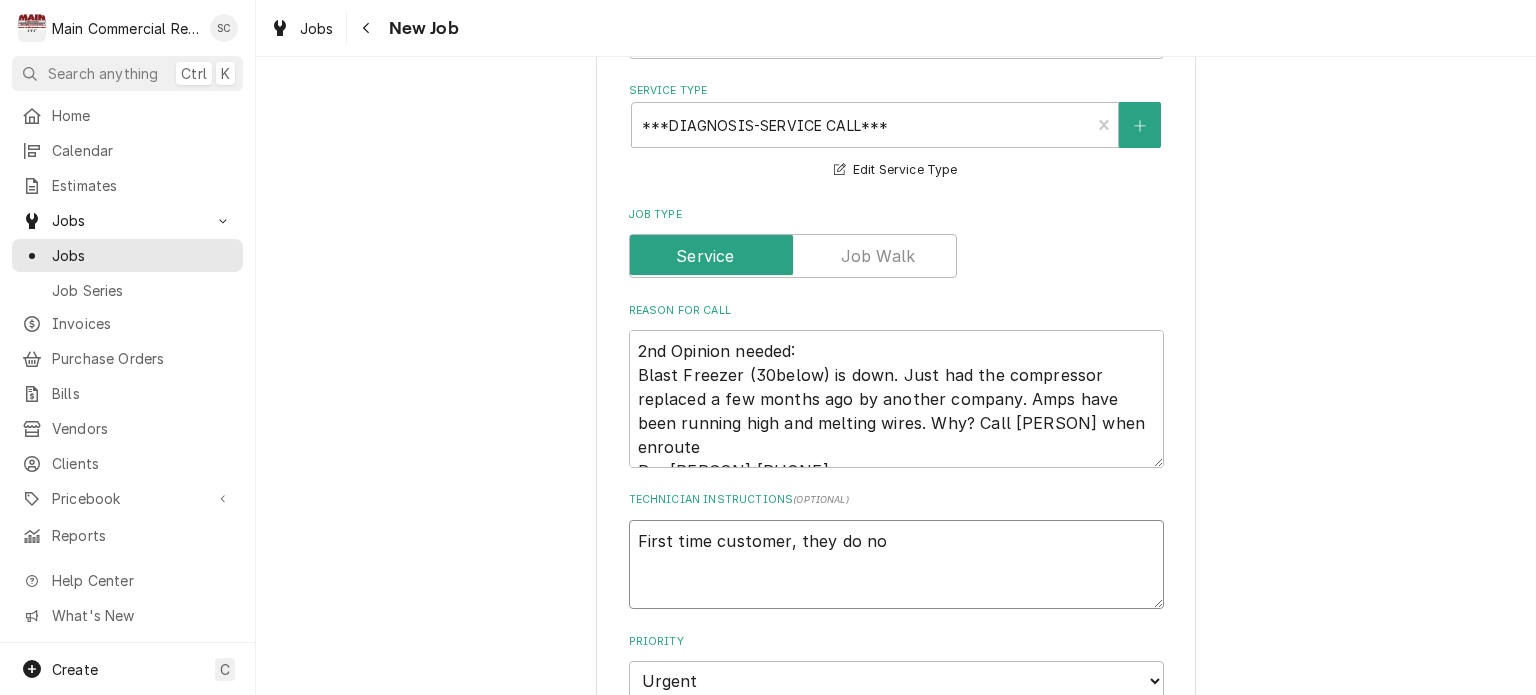 type on "First time customer, they do not" 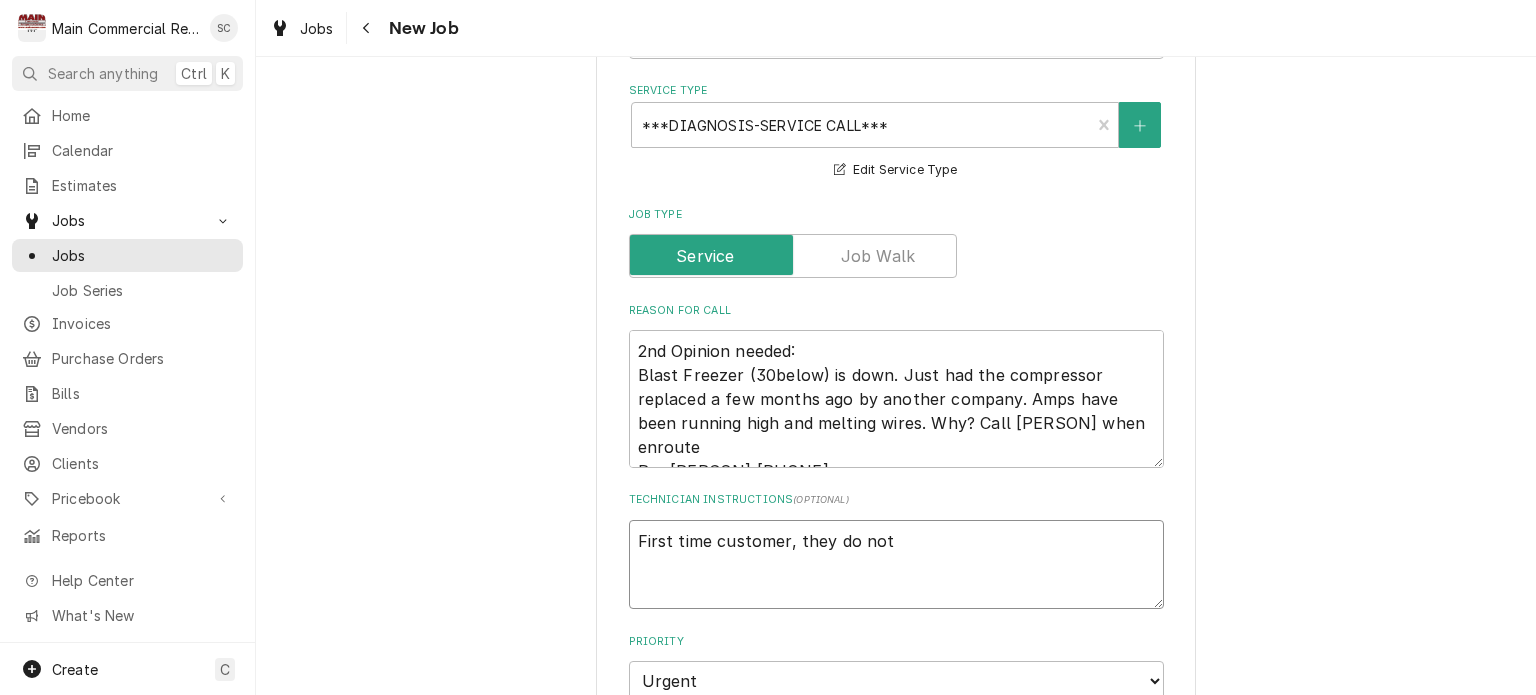 type on "x" 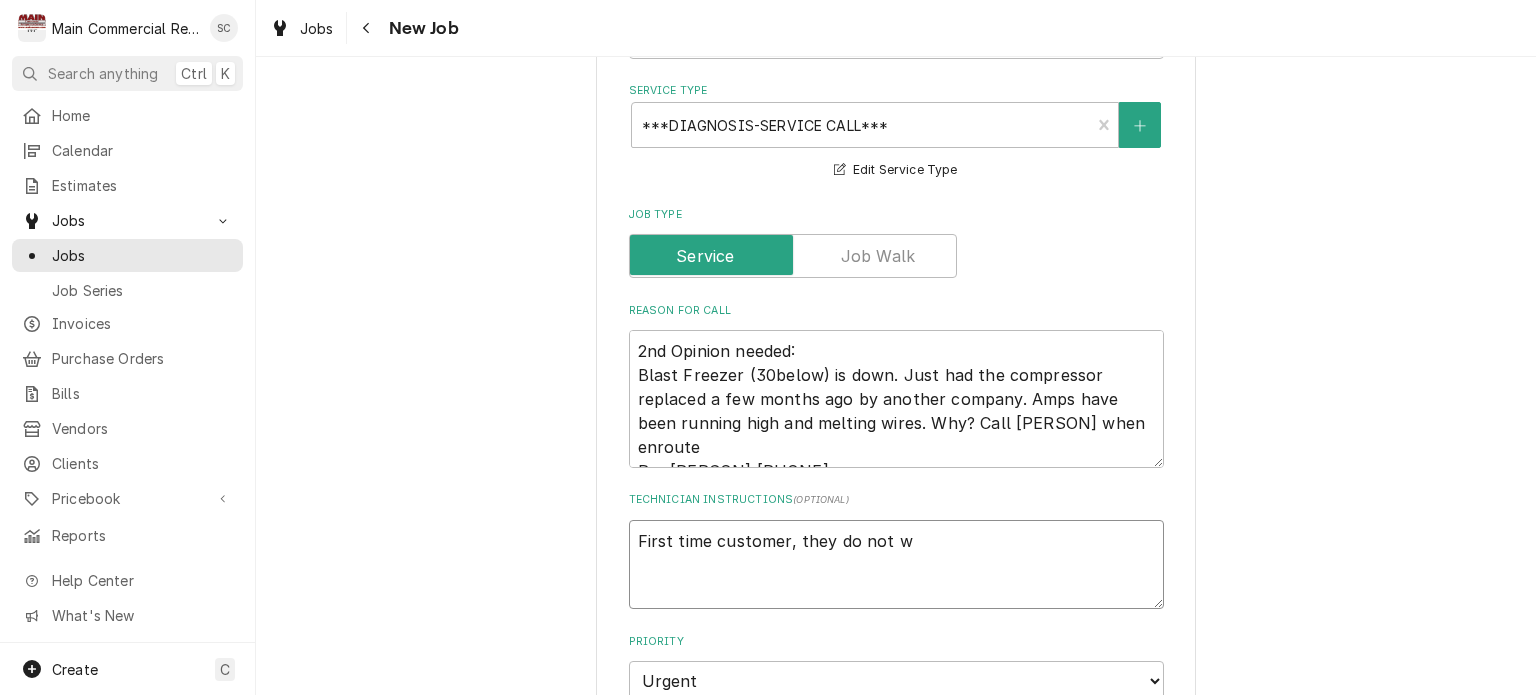 type on "x" 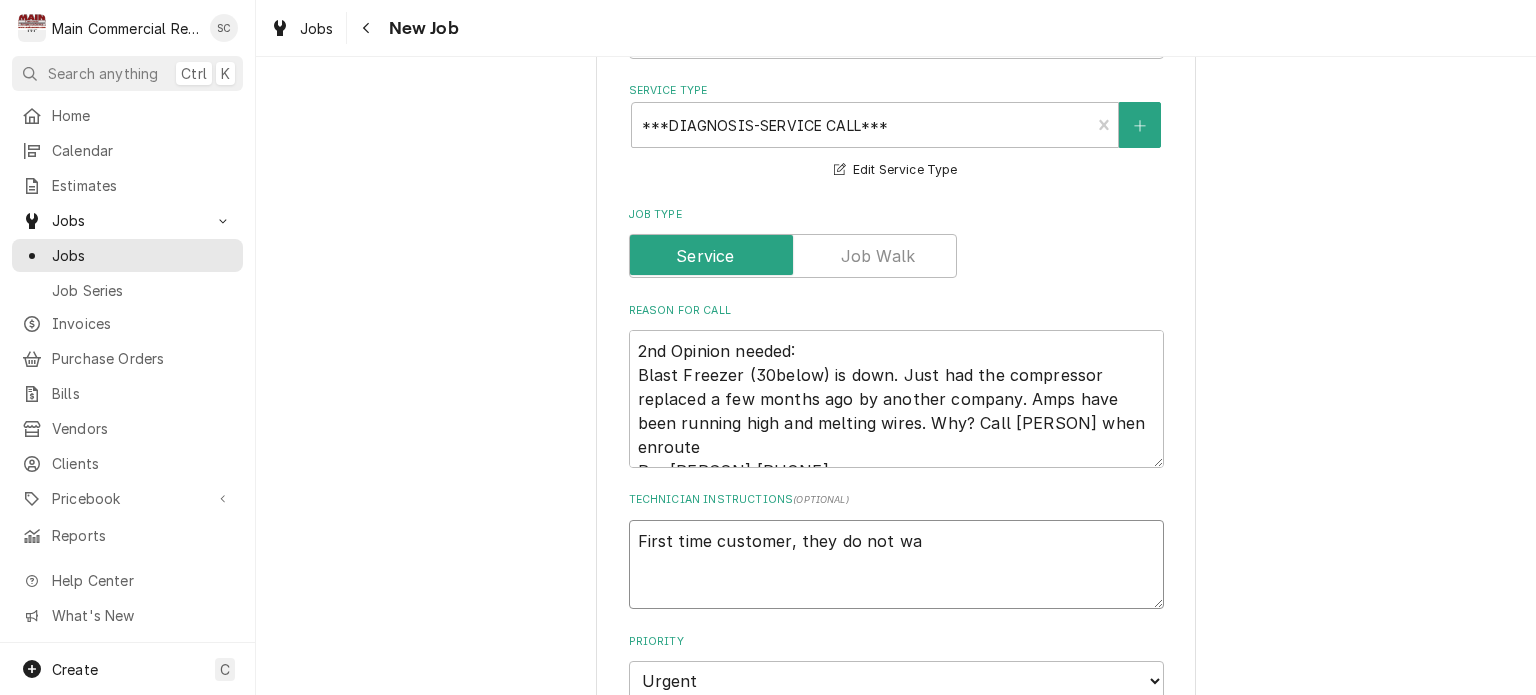 type on "x" 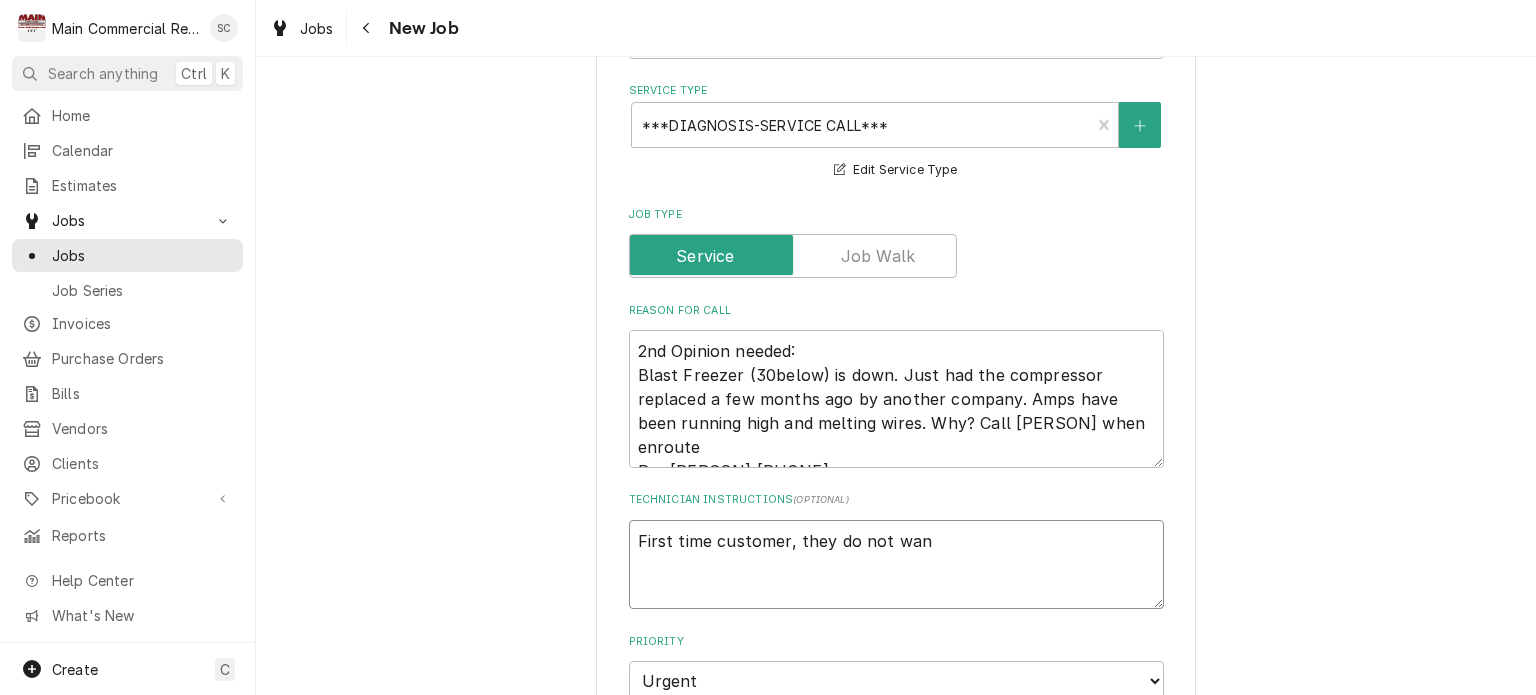 type on "x" 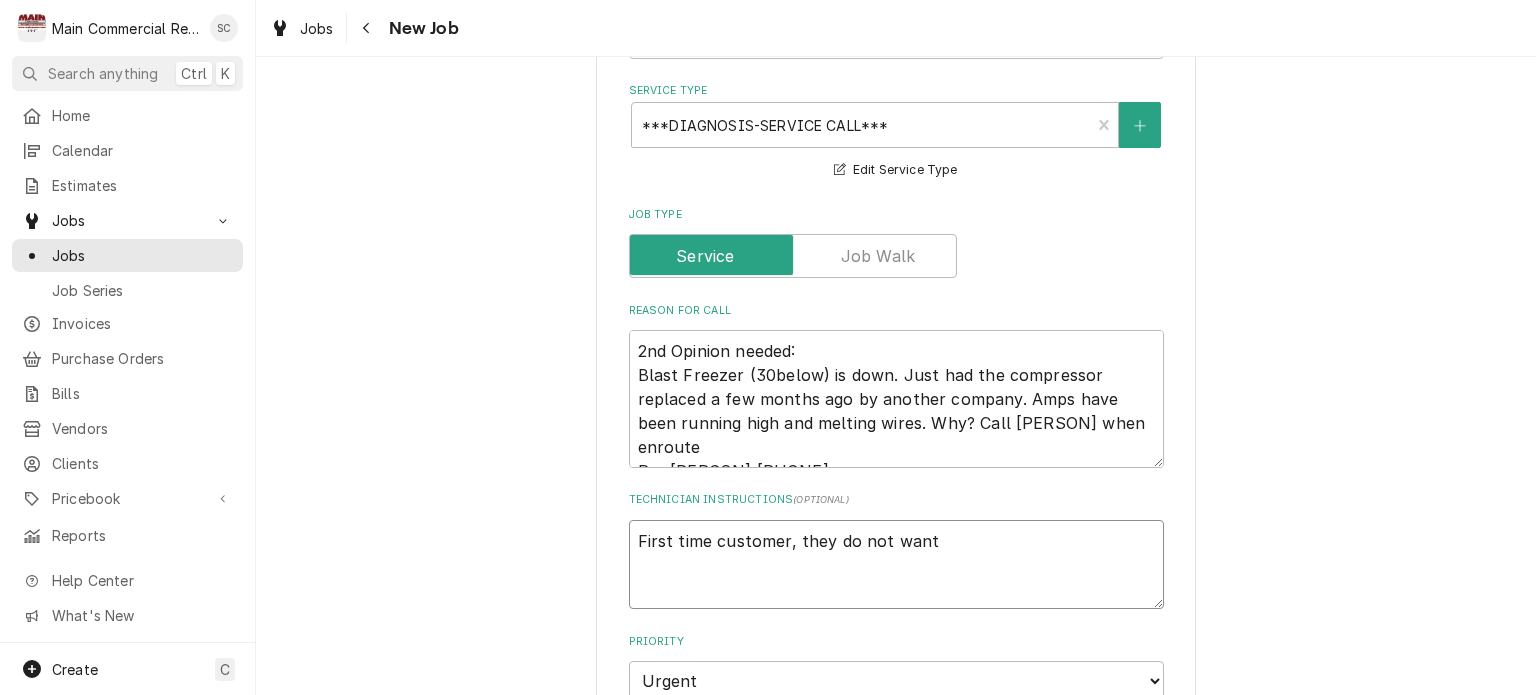 type on "x" 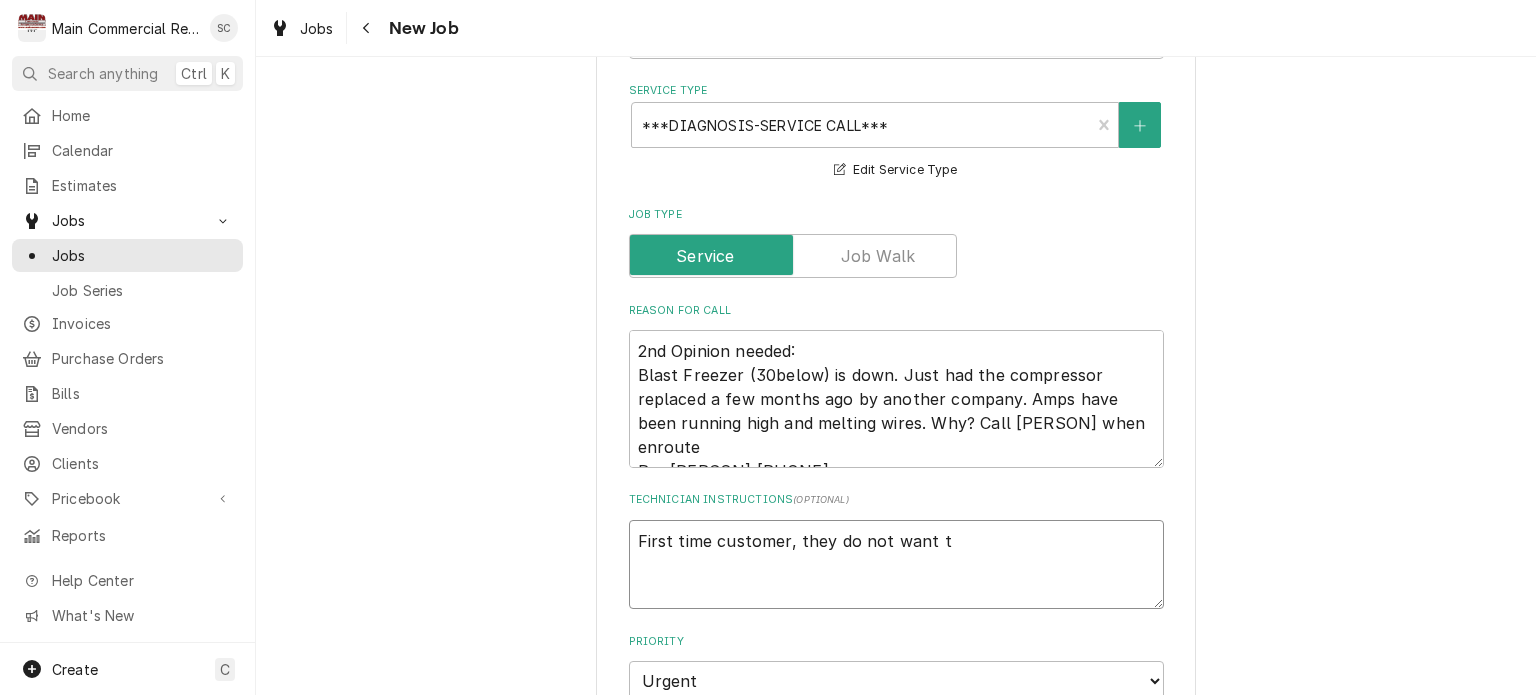 type on "x" 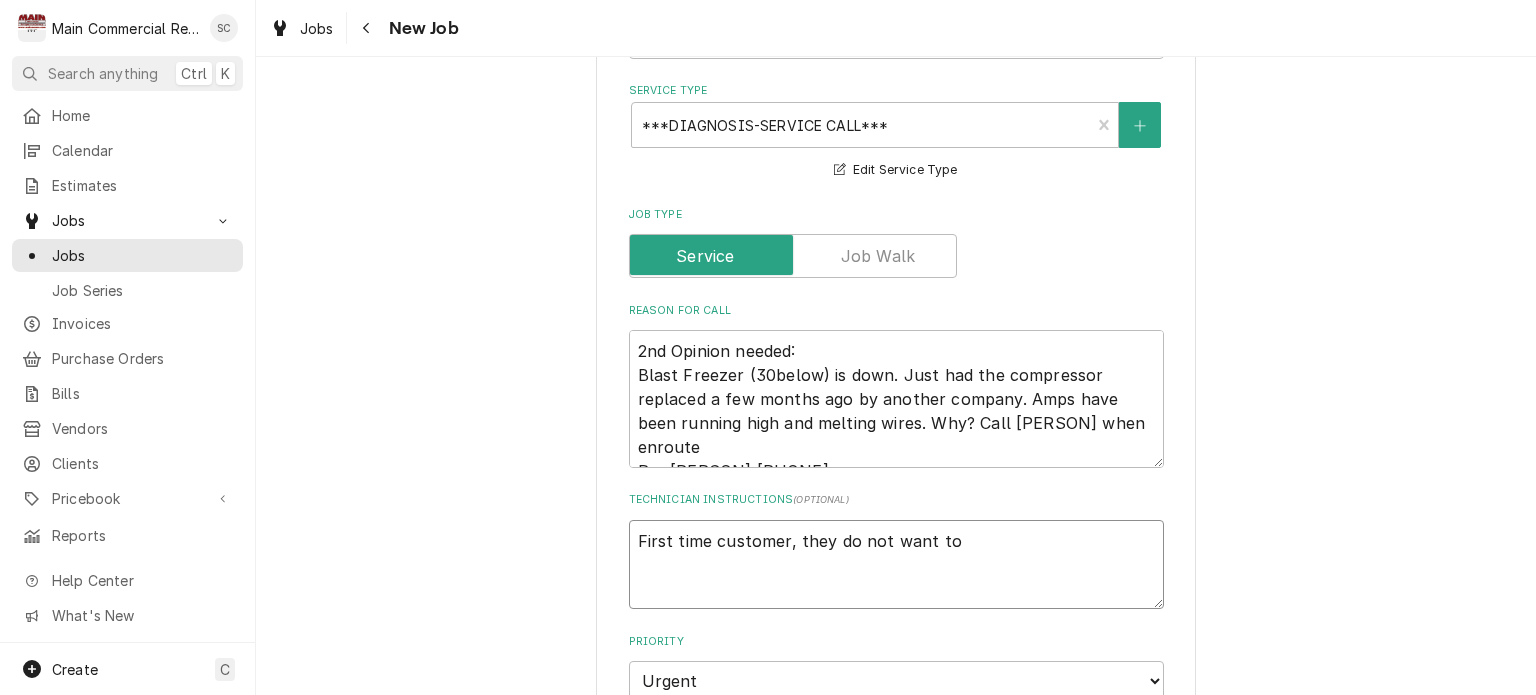 type on "x" 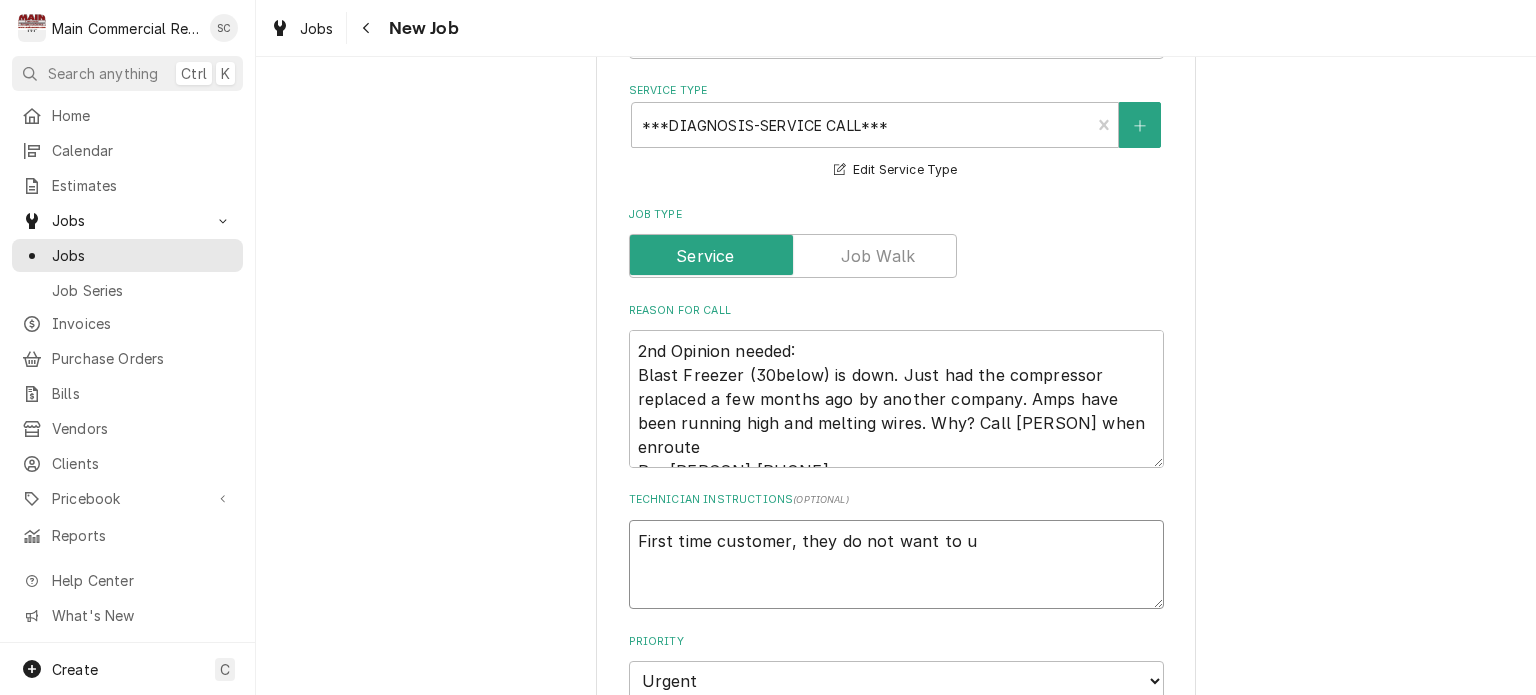 type on "x" 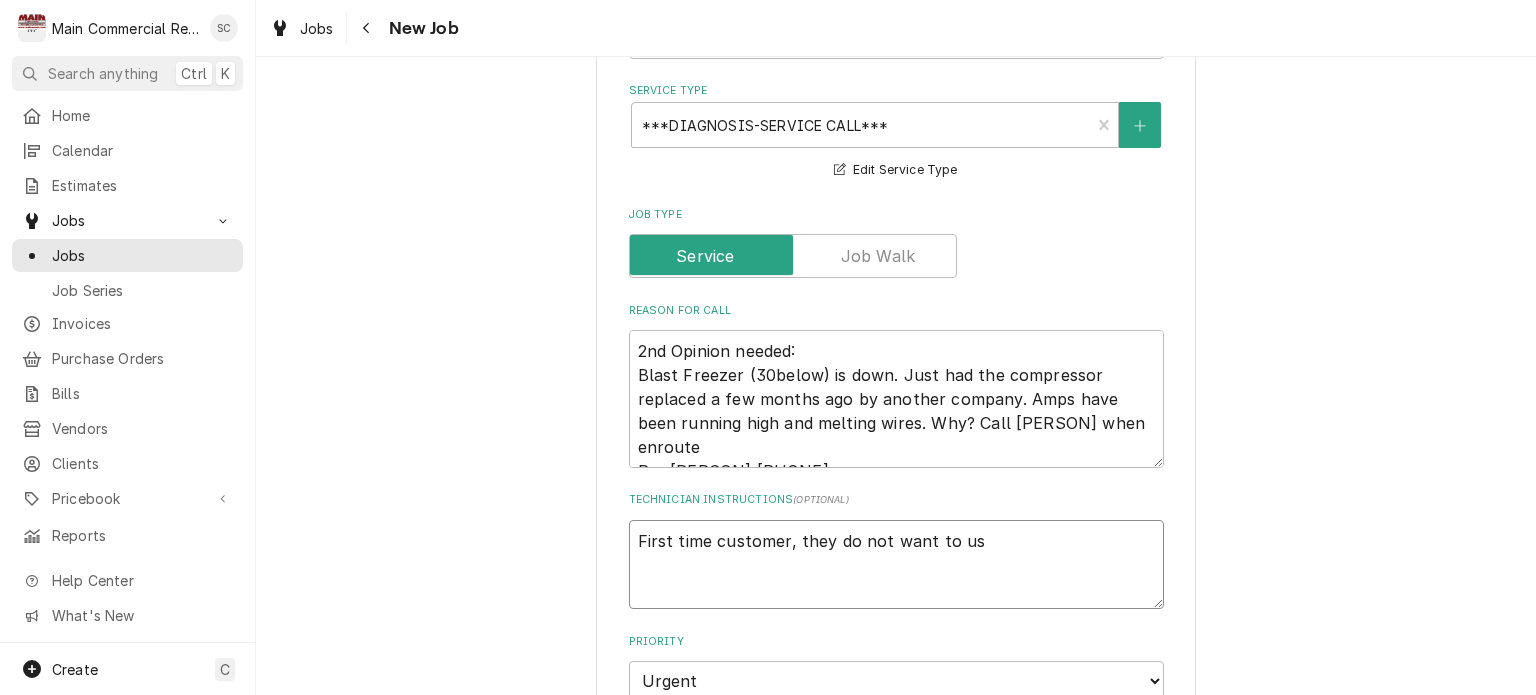type on "x" 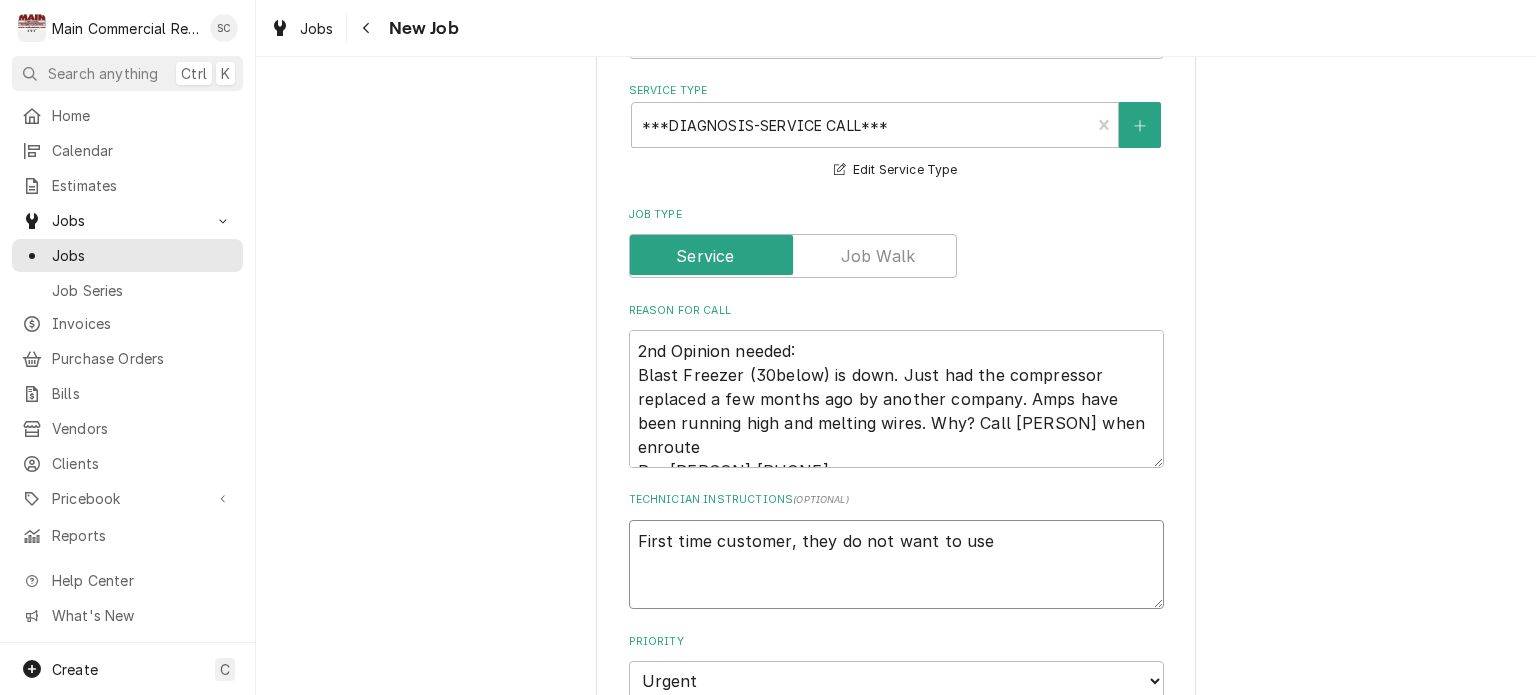 type on "x" 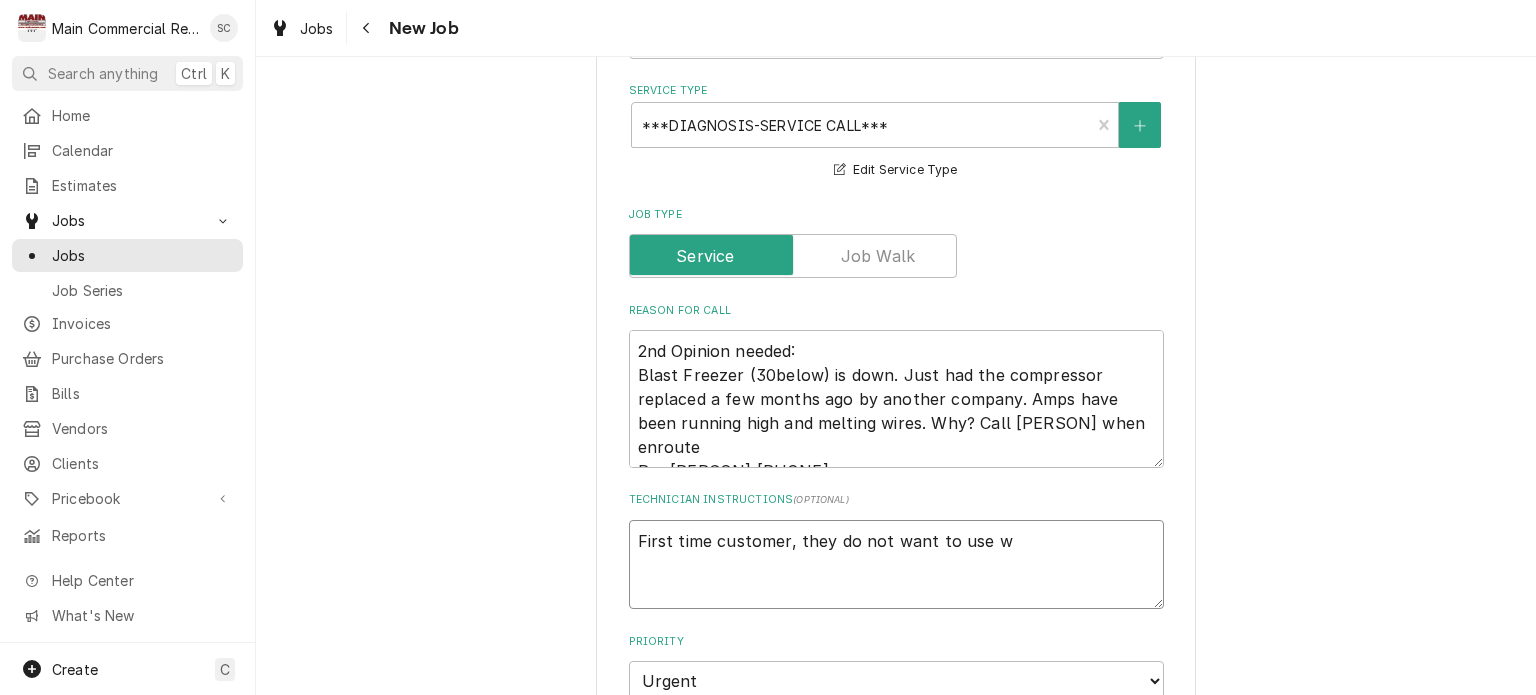 type on "x" 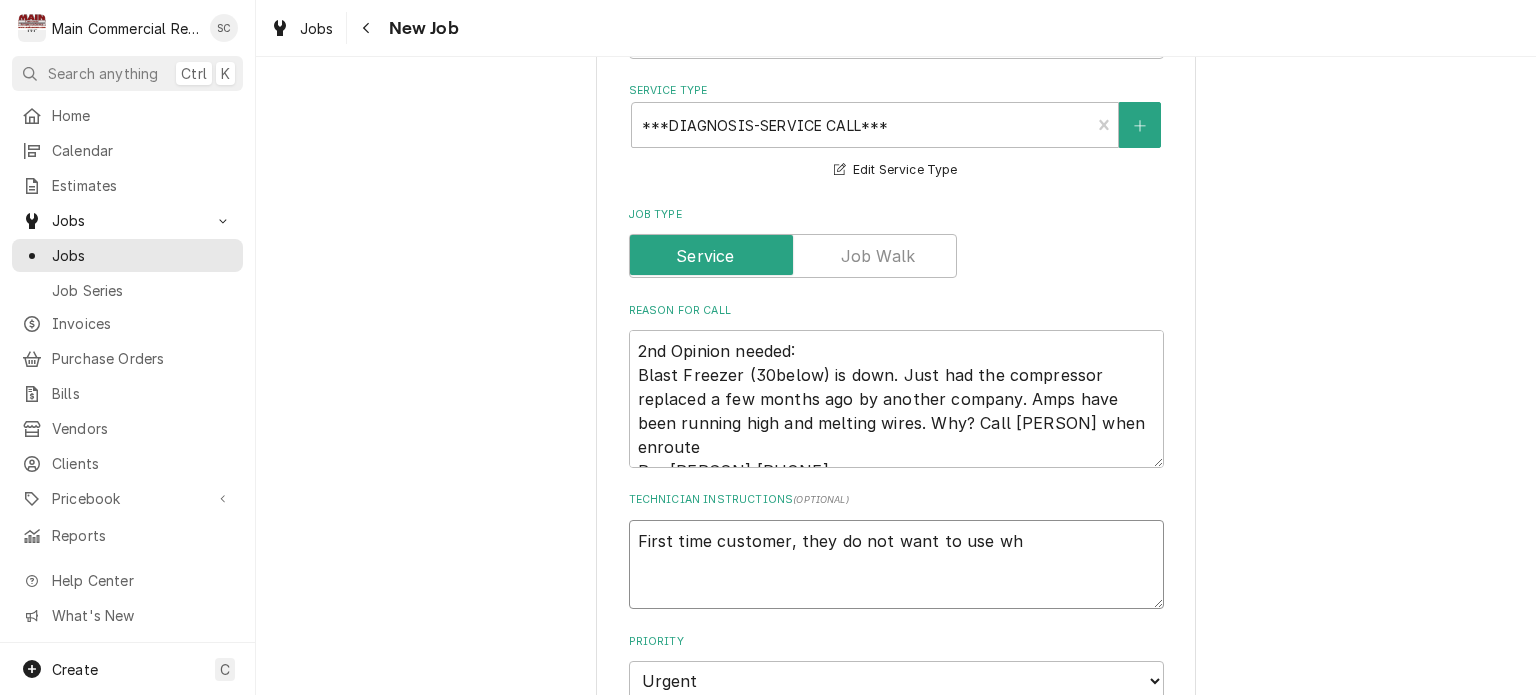 type on "x" 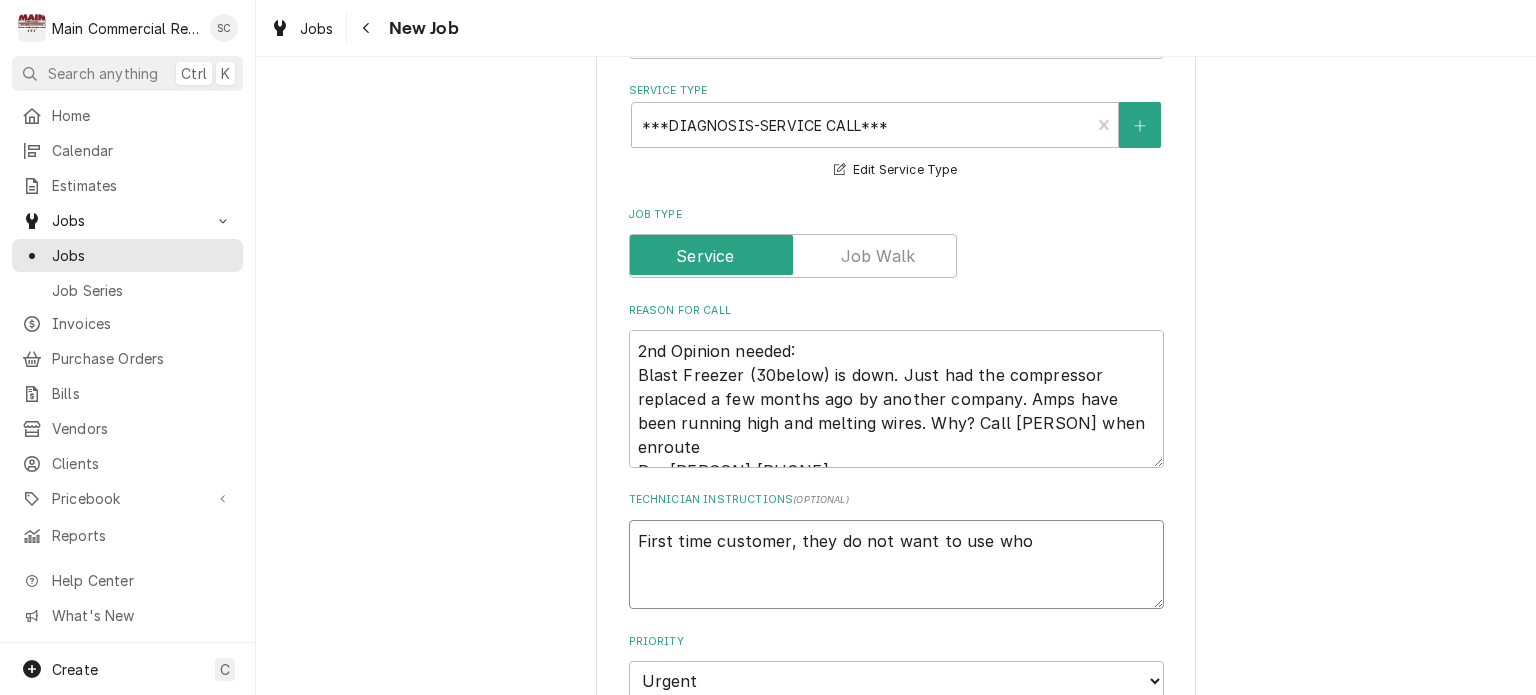 type on "x" 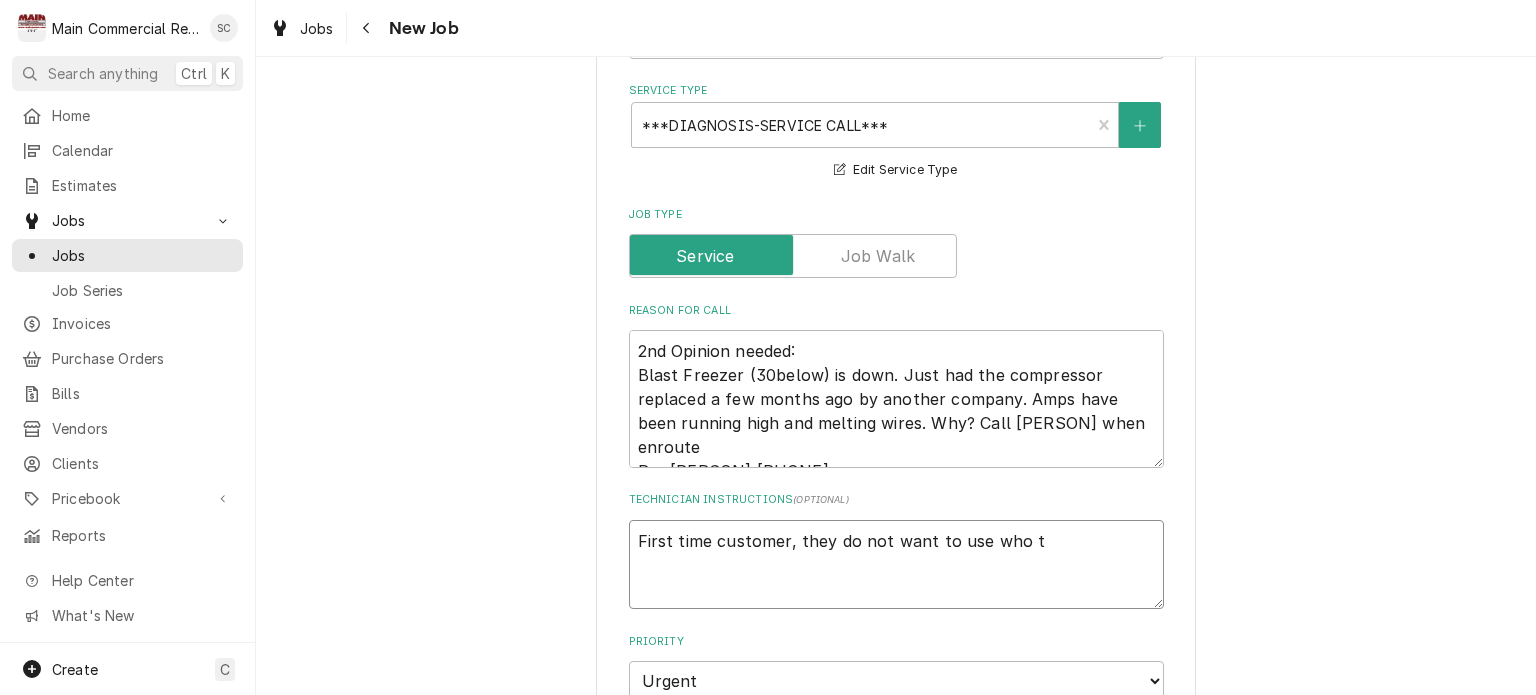 type on "x" 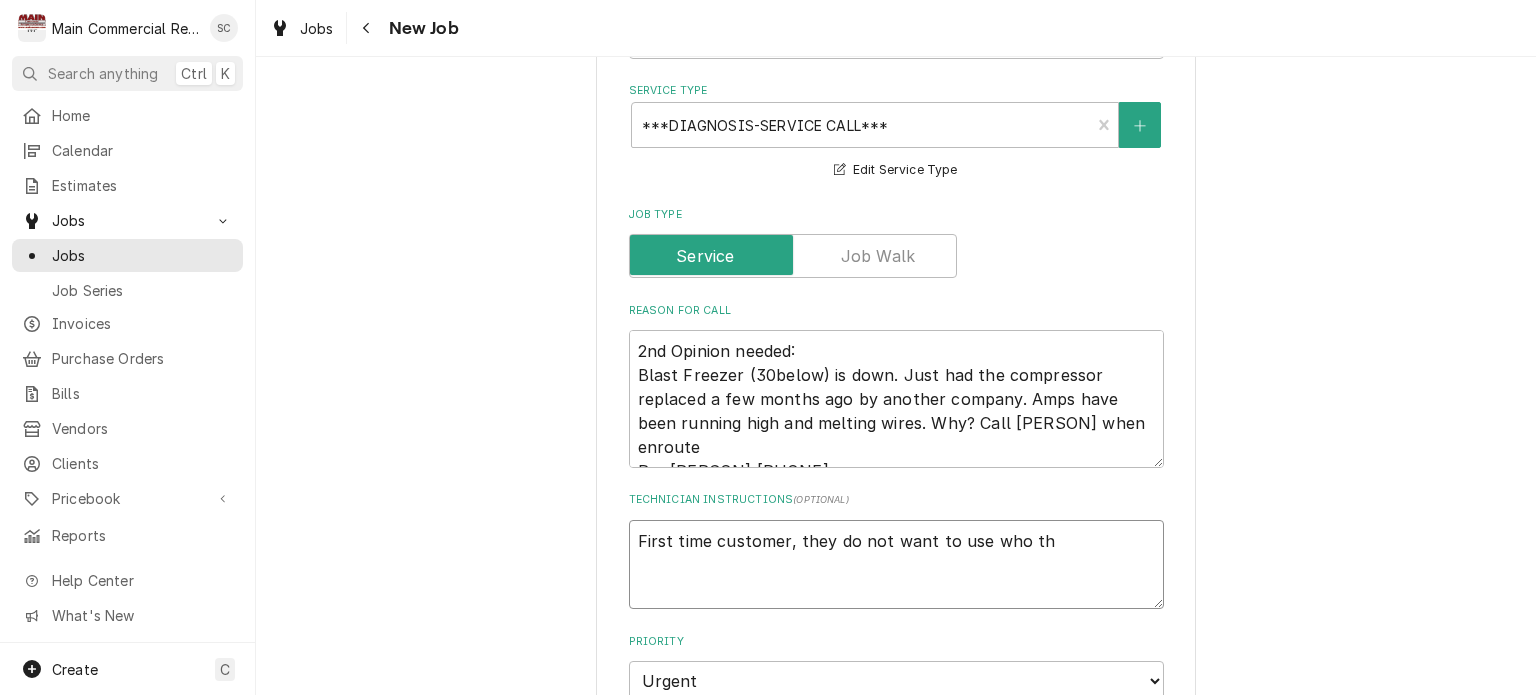 type on "x" 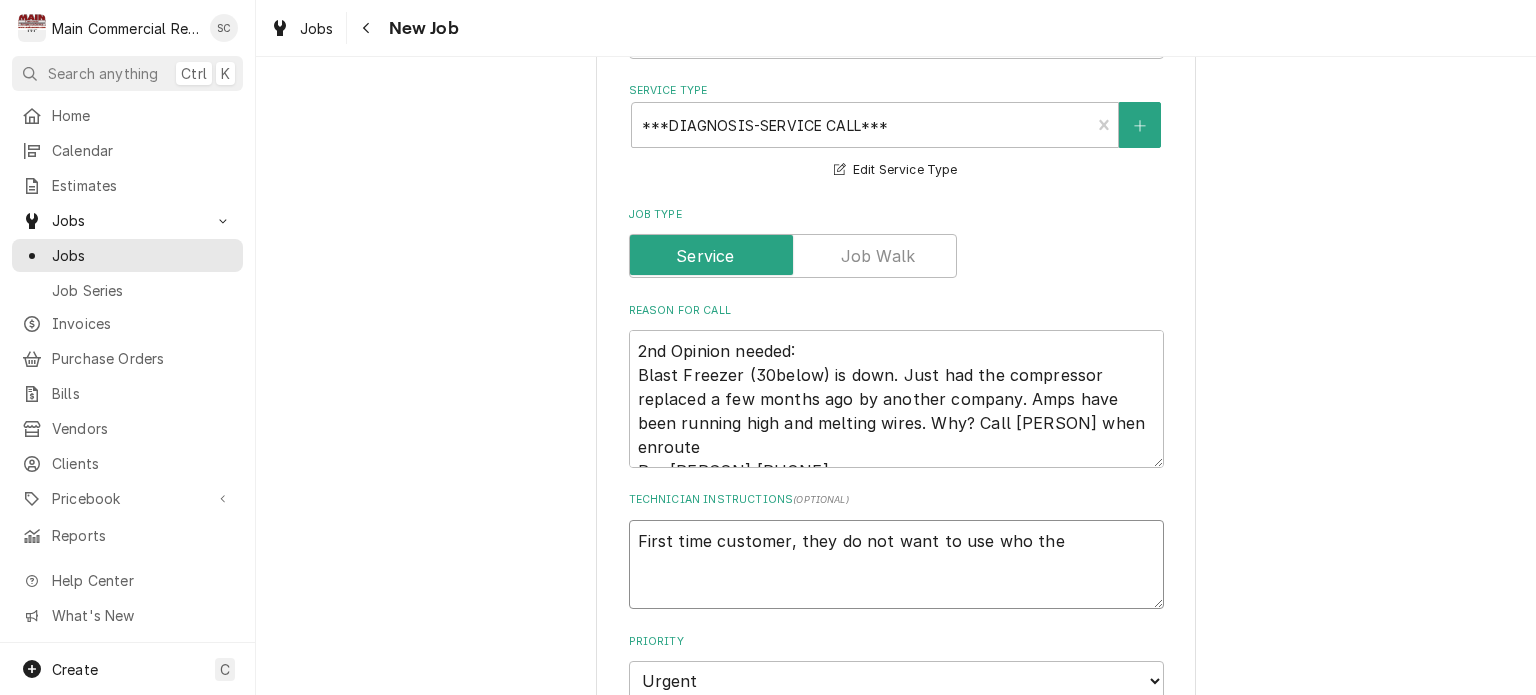 type on "x" 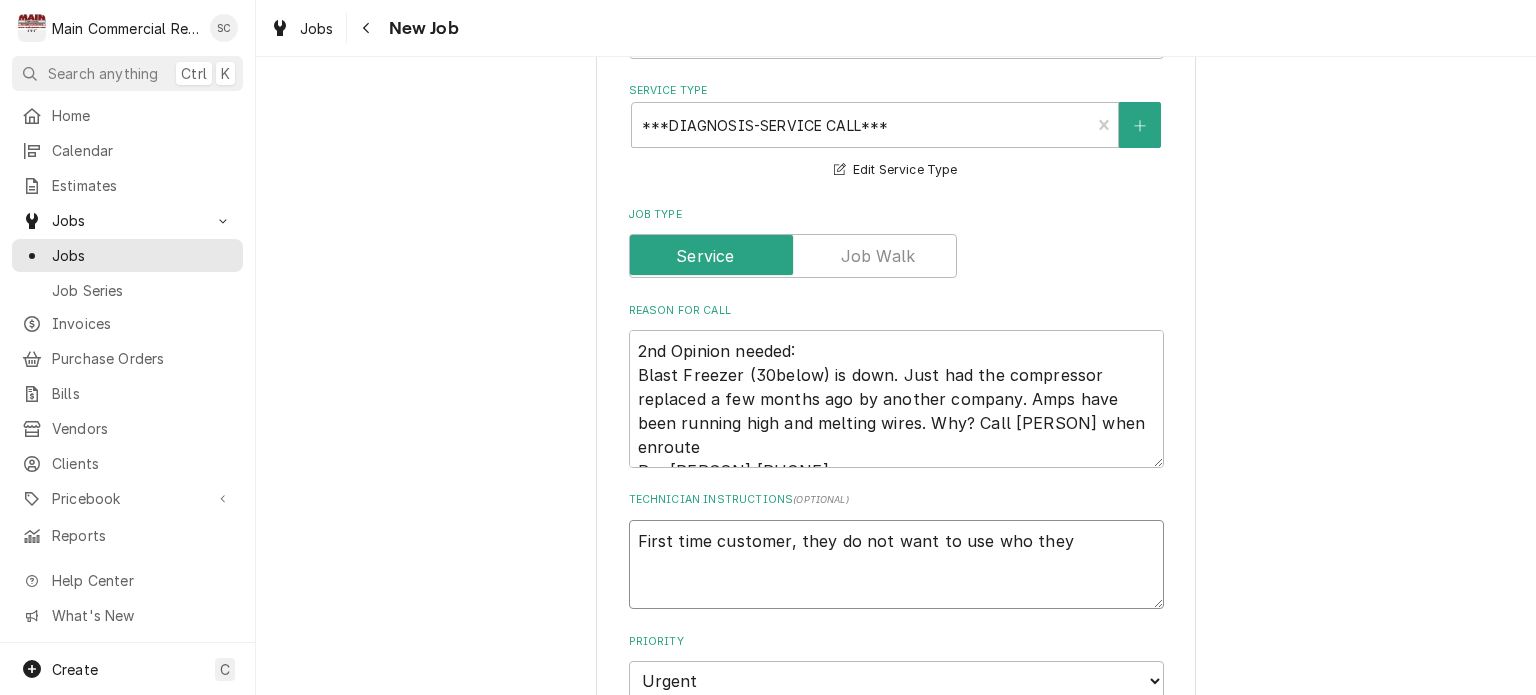 type on "x" 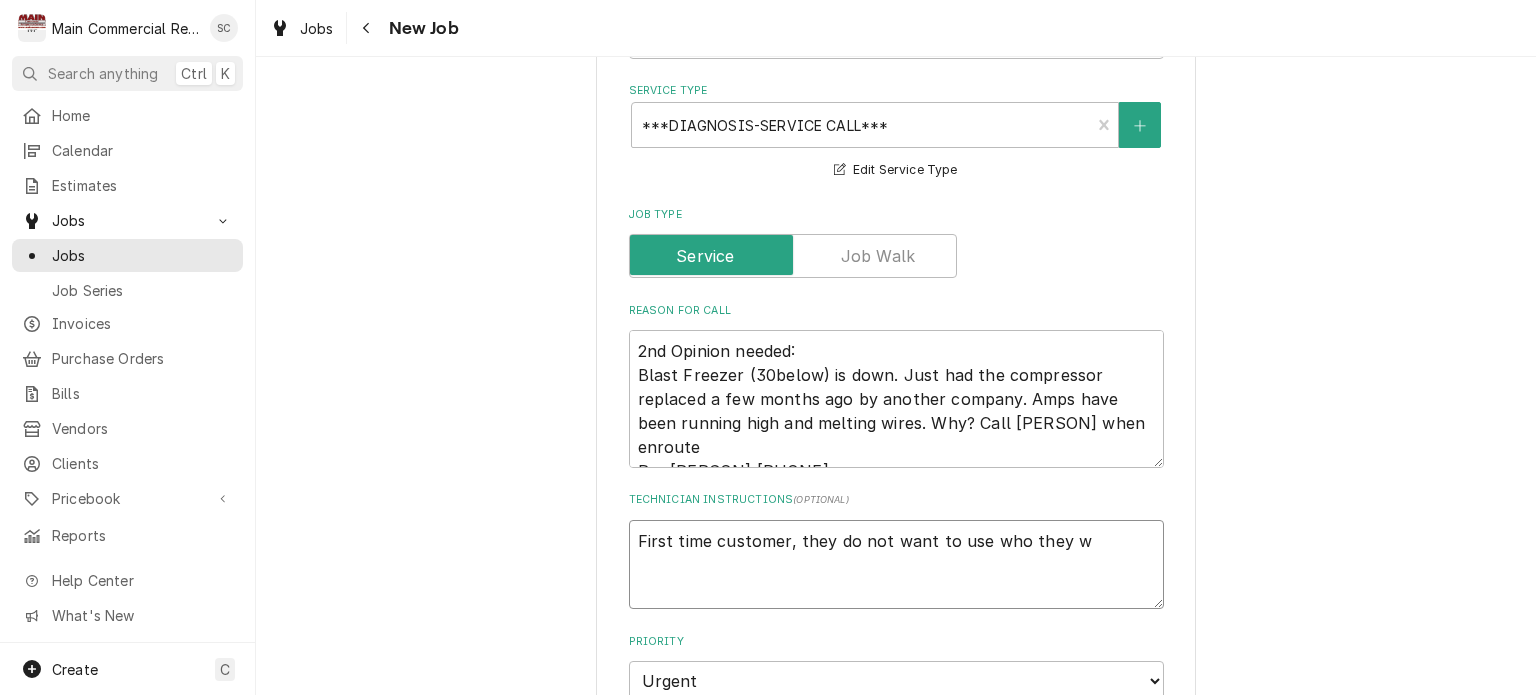 type on "x" 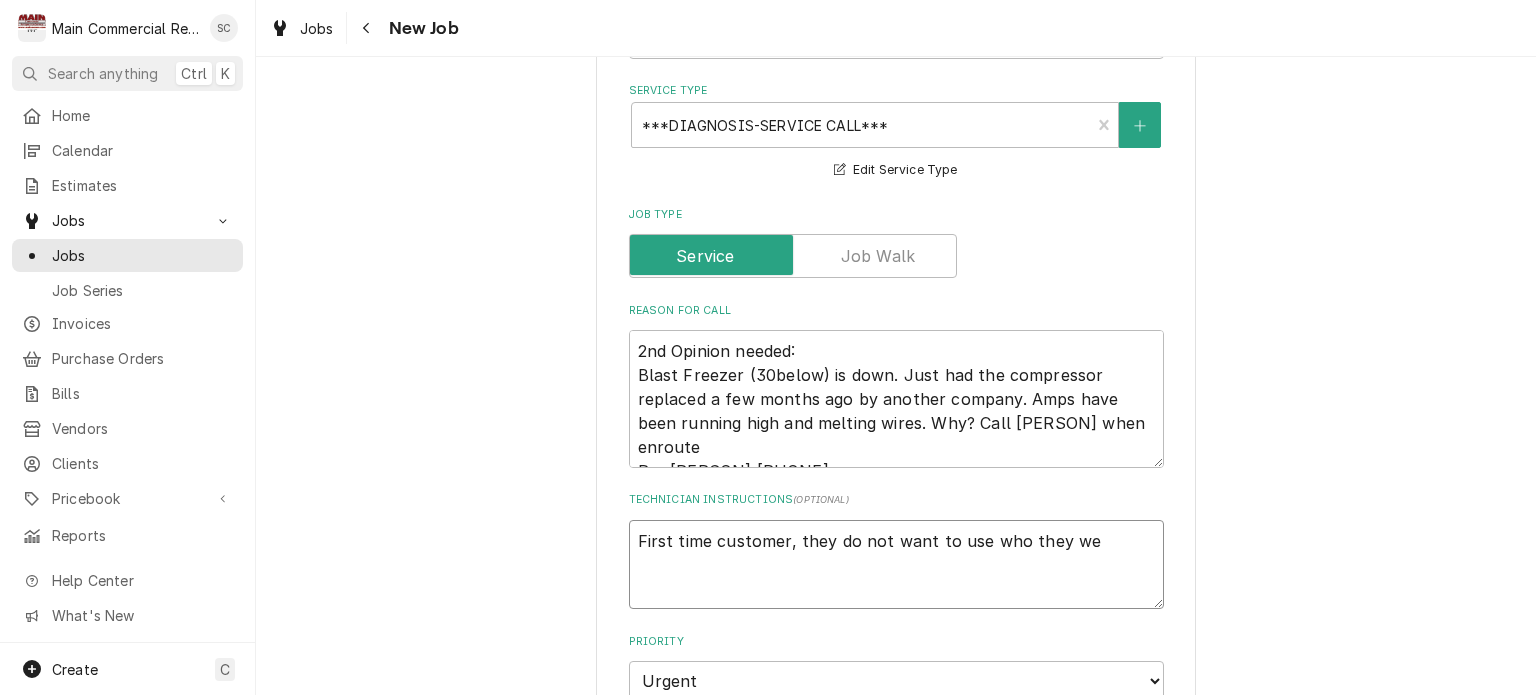 type on "x" 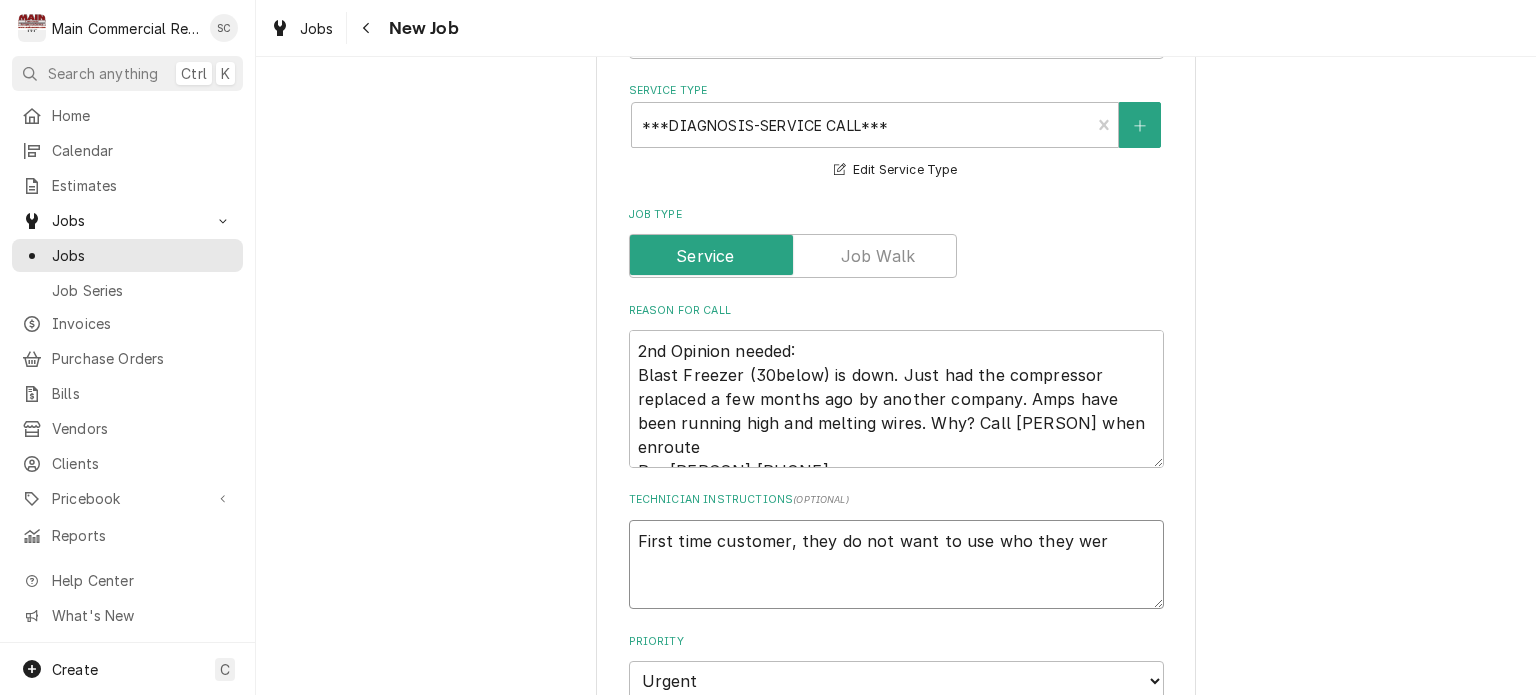 type on "x" 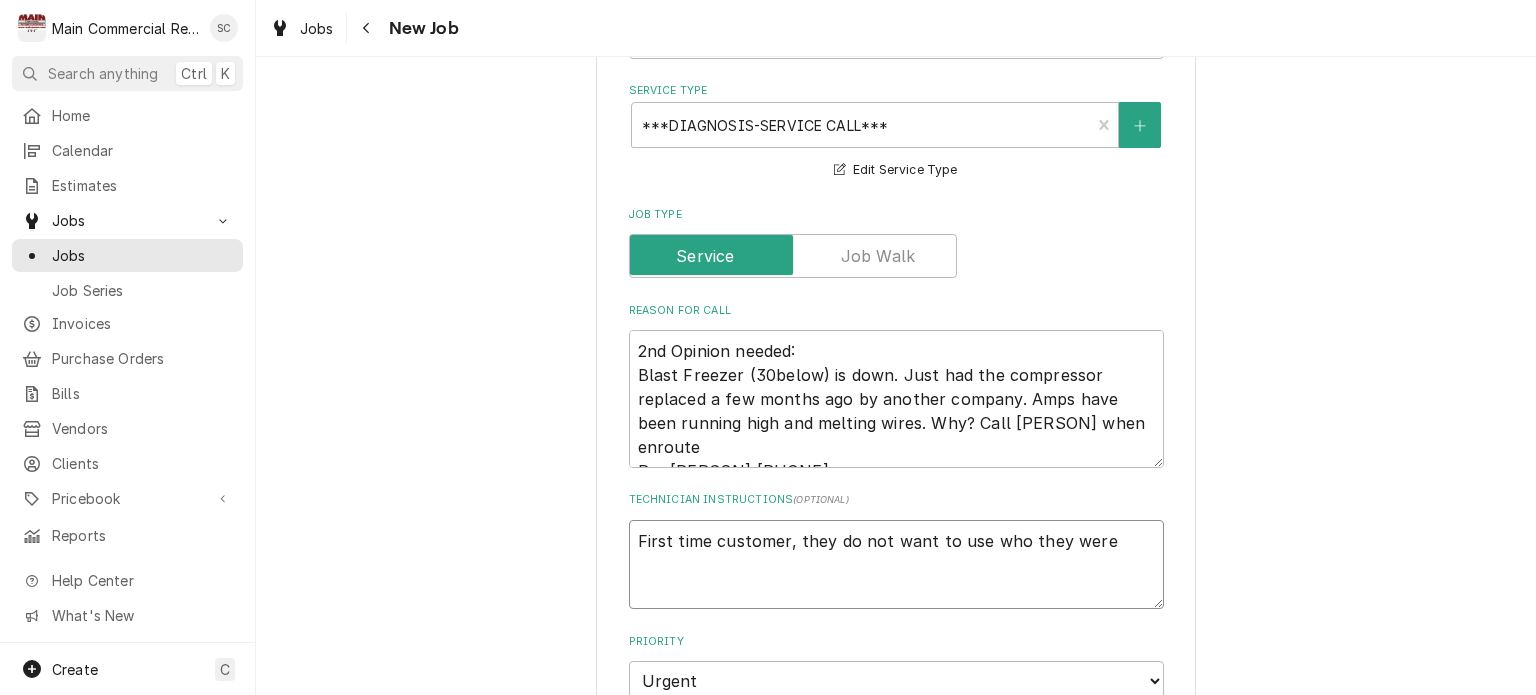 type on "x" 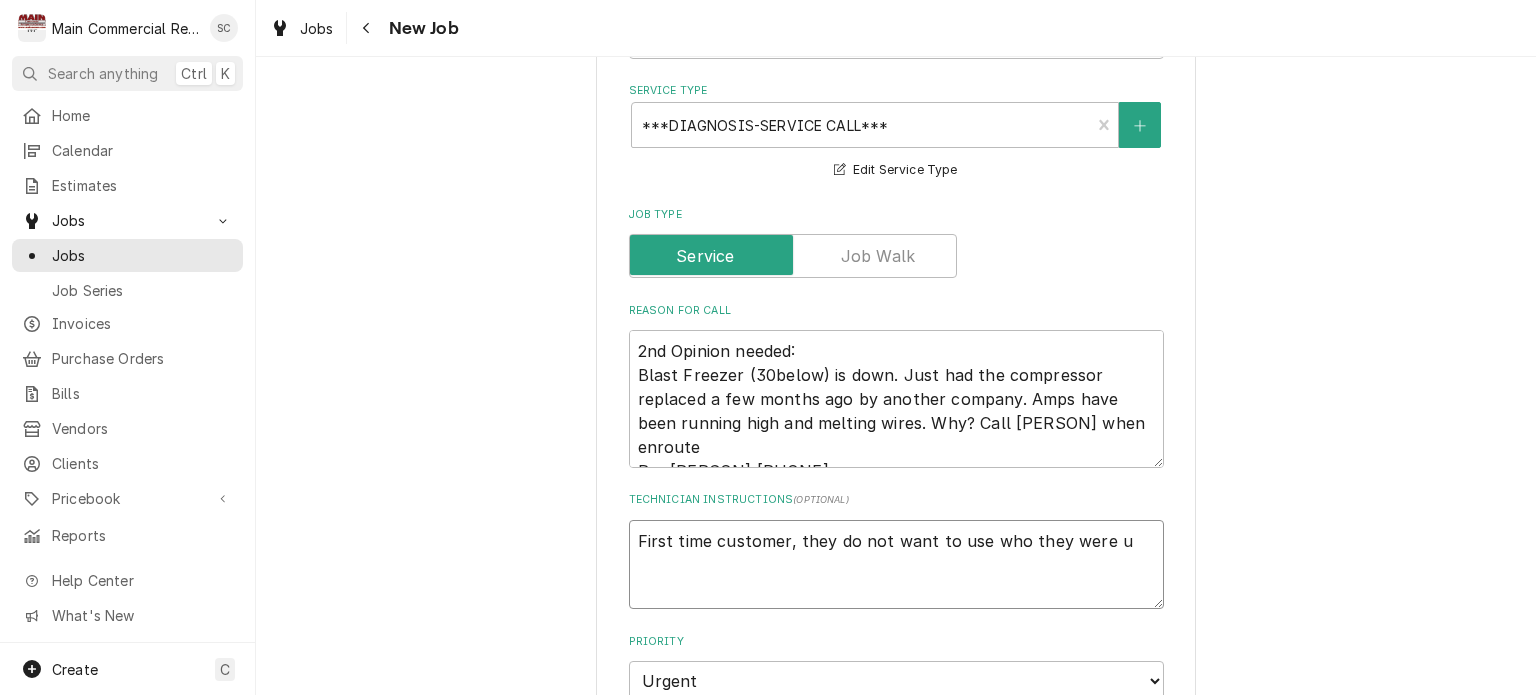 type on "x" 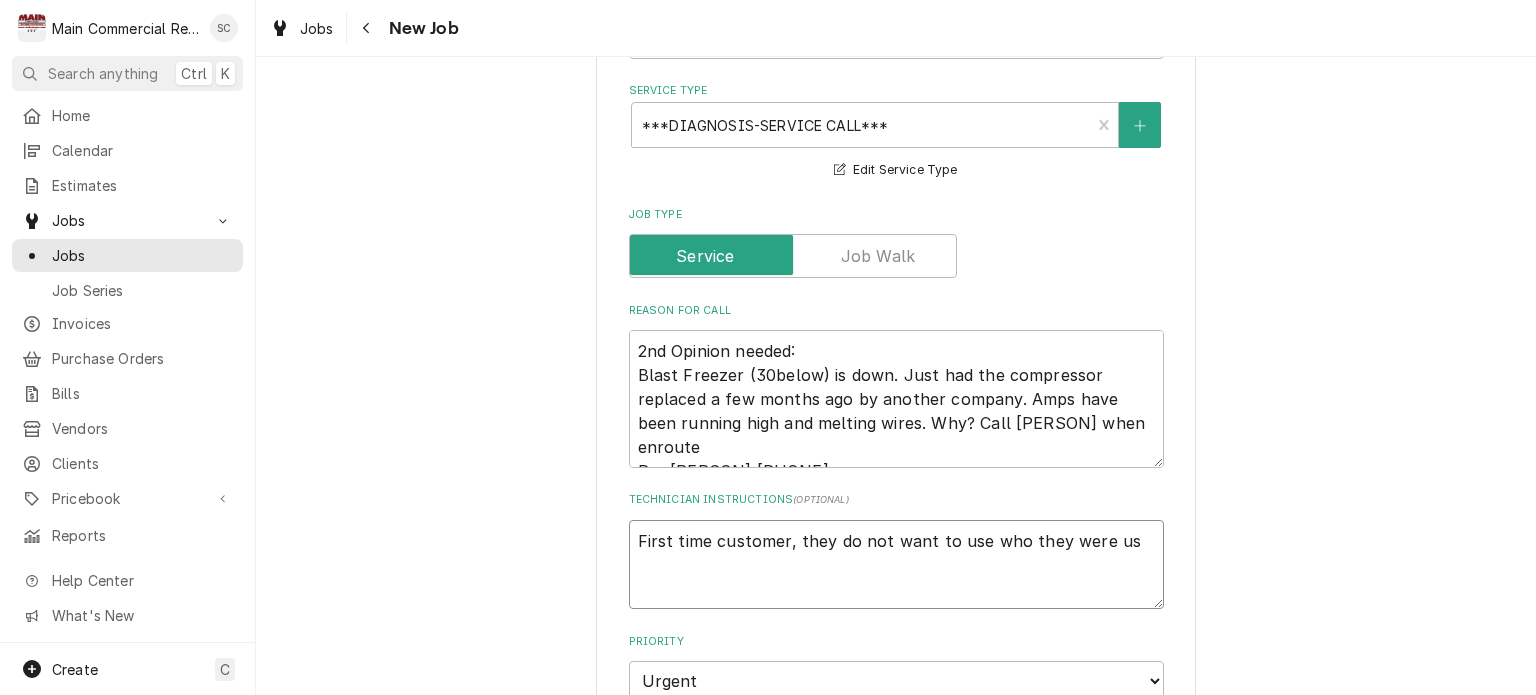 type on "x" 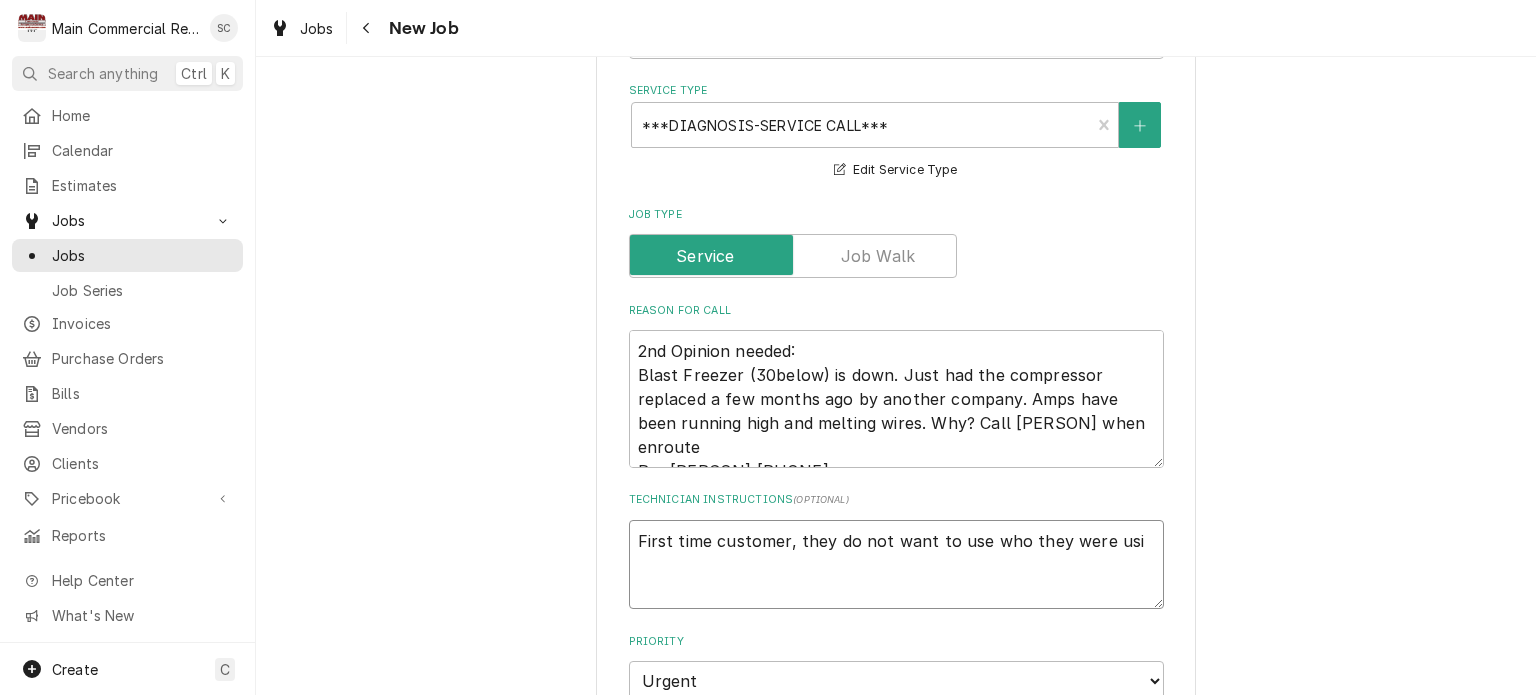 type on "x" 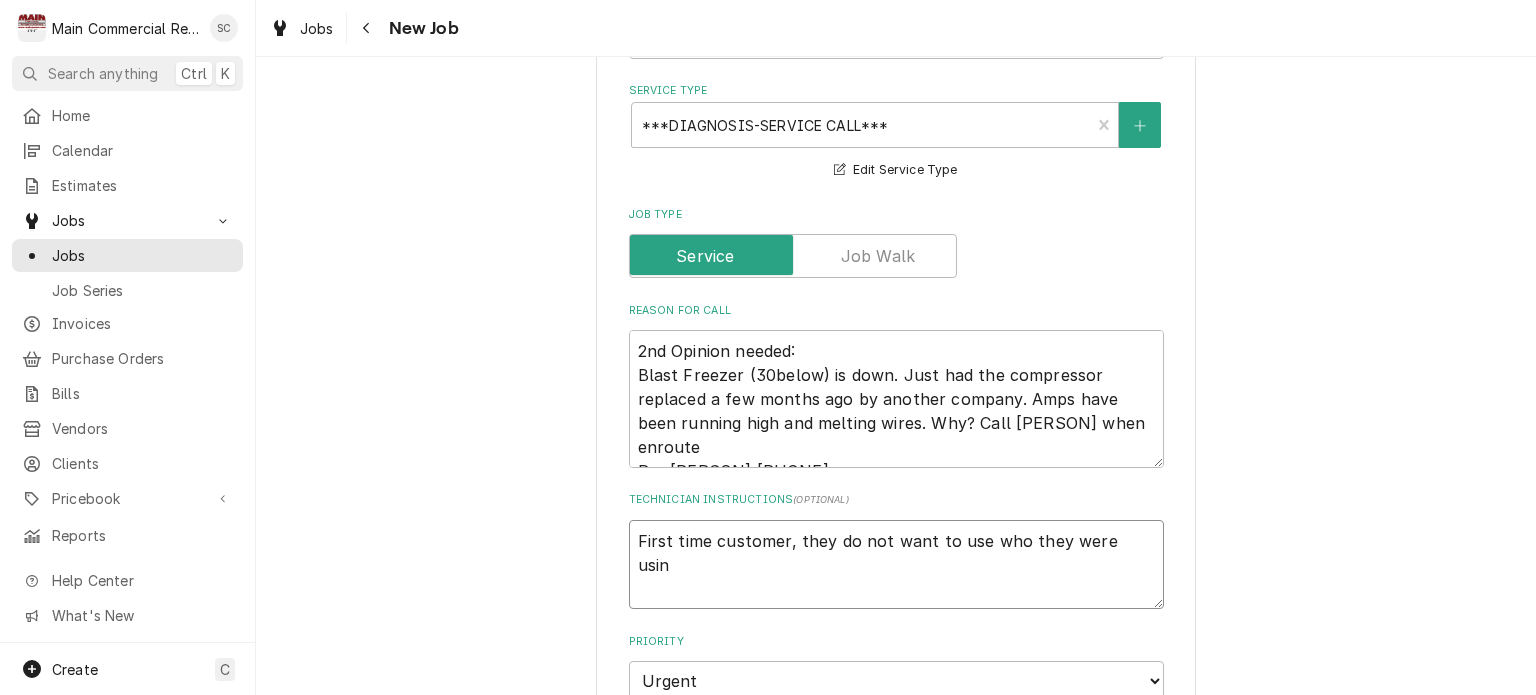 type on "First time customer, they do not want to use who they were using" 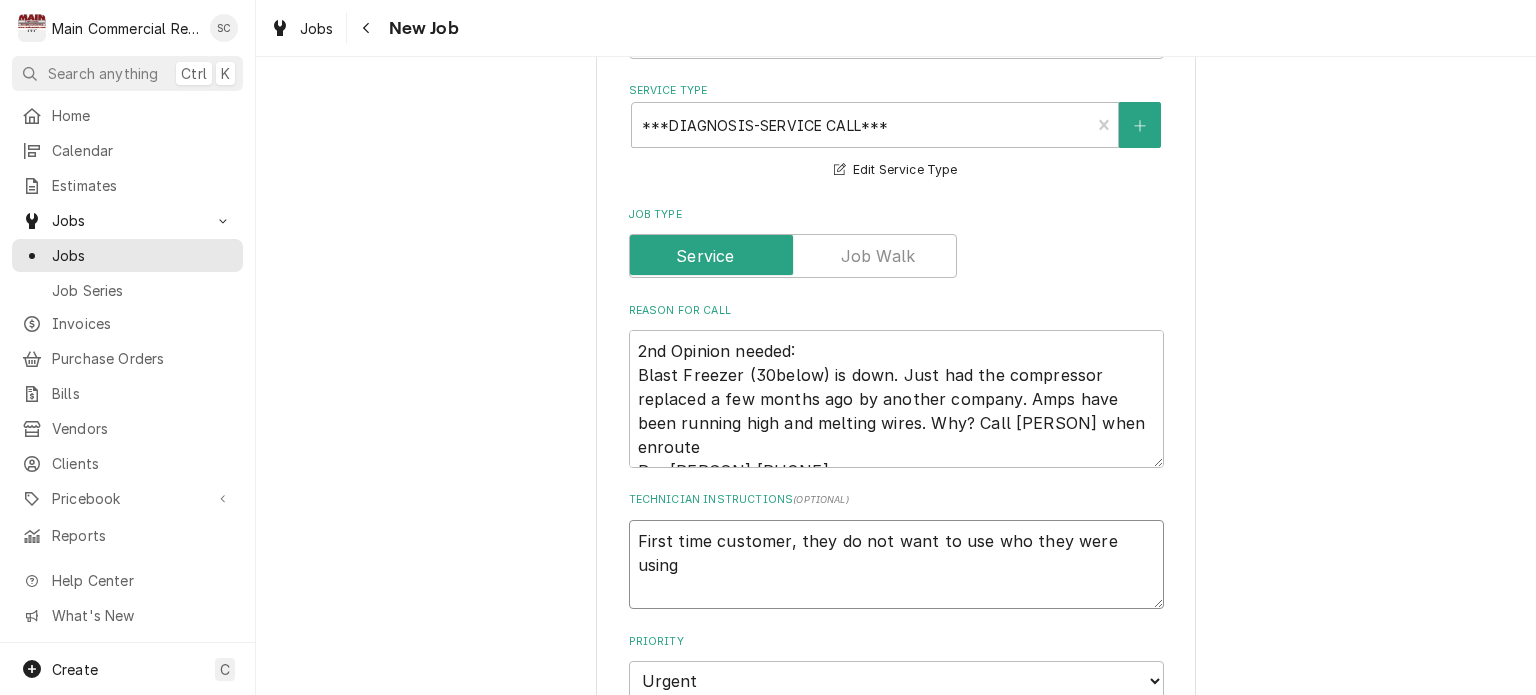type on "x" 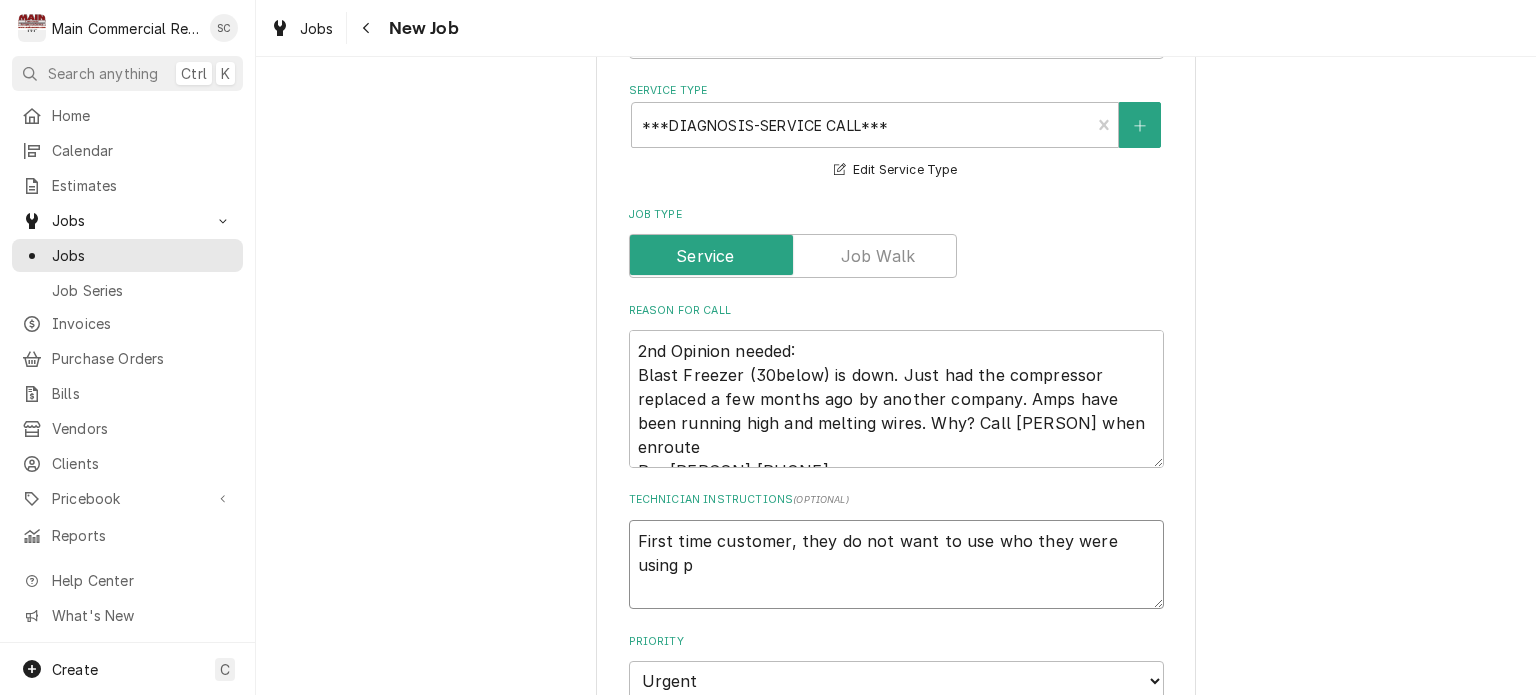 type on "x" 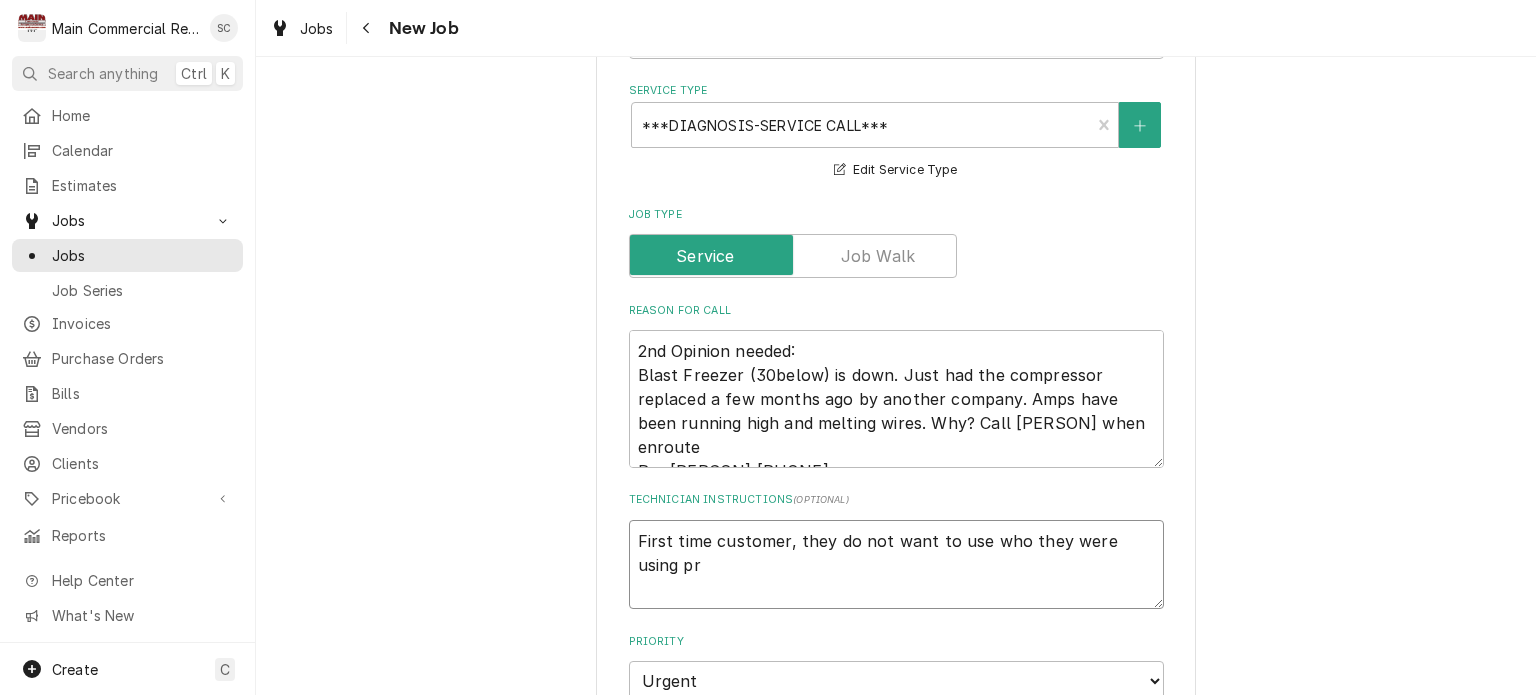 type on "x" 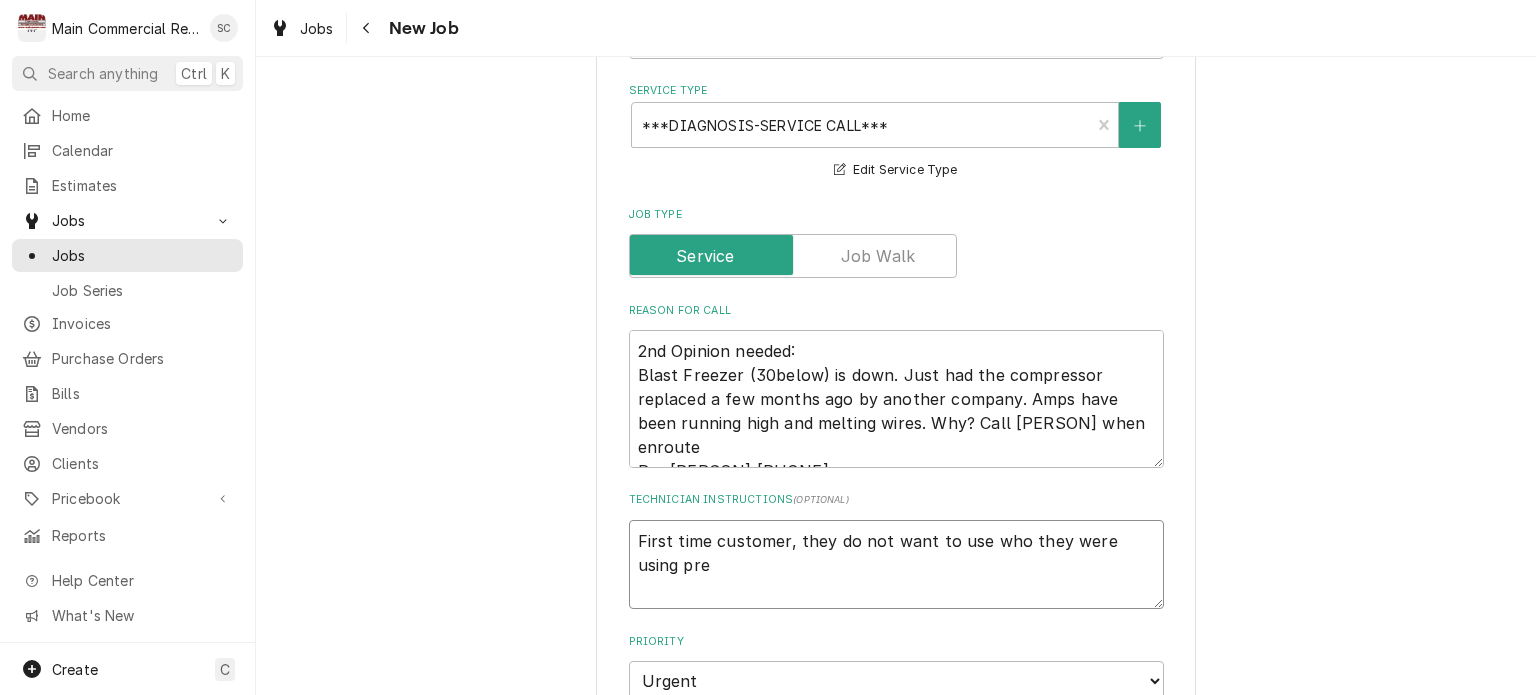 type on "x" 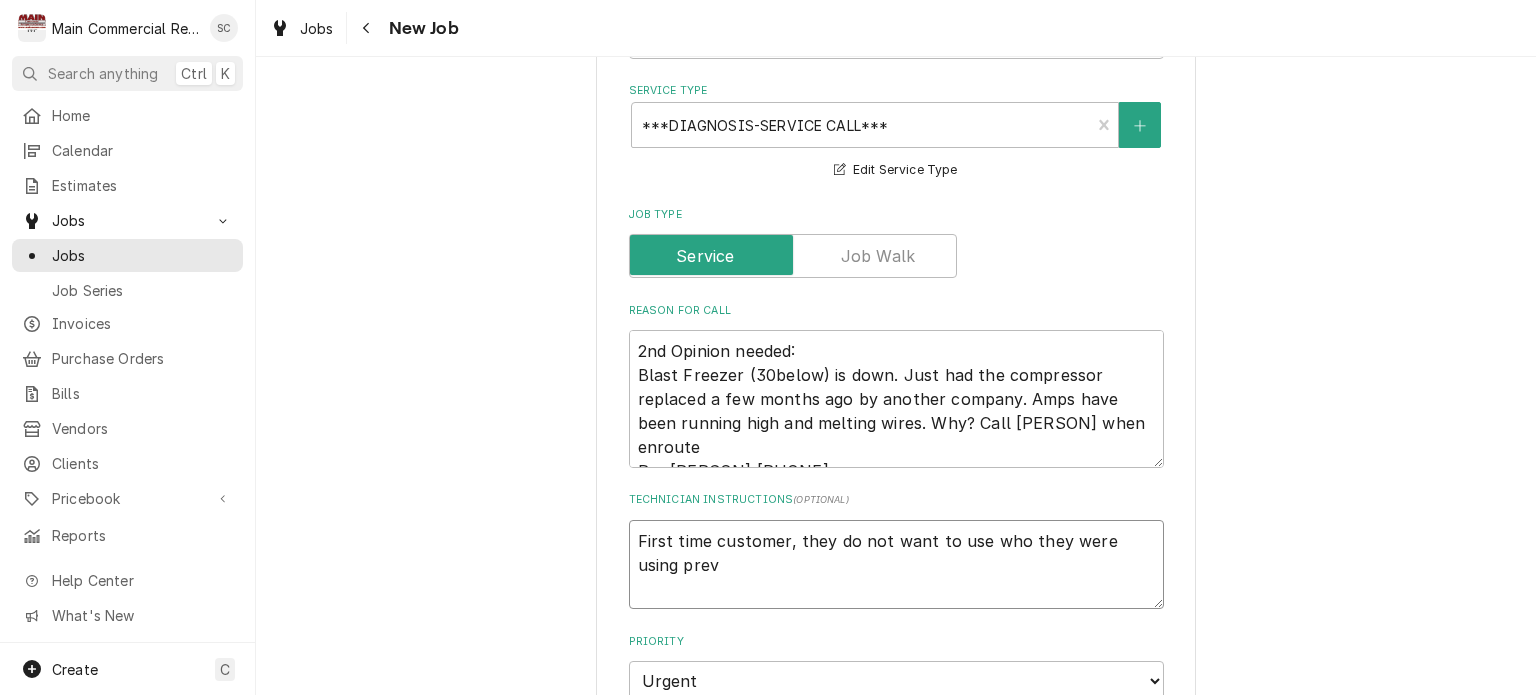 type on "x" 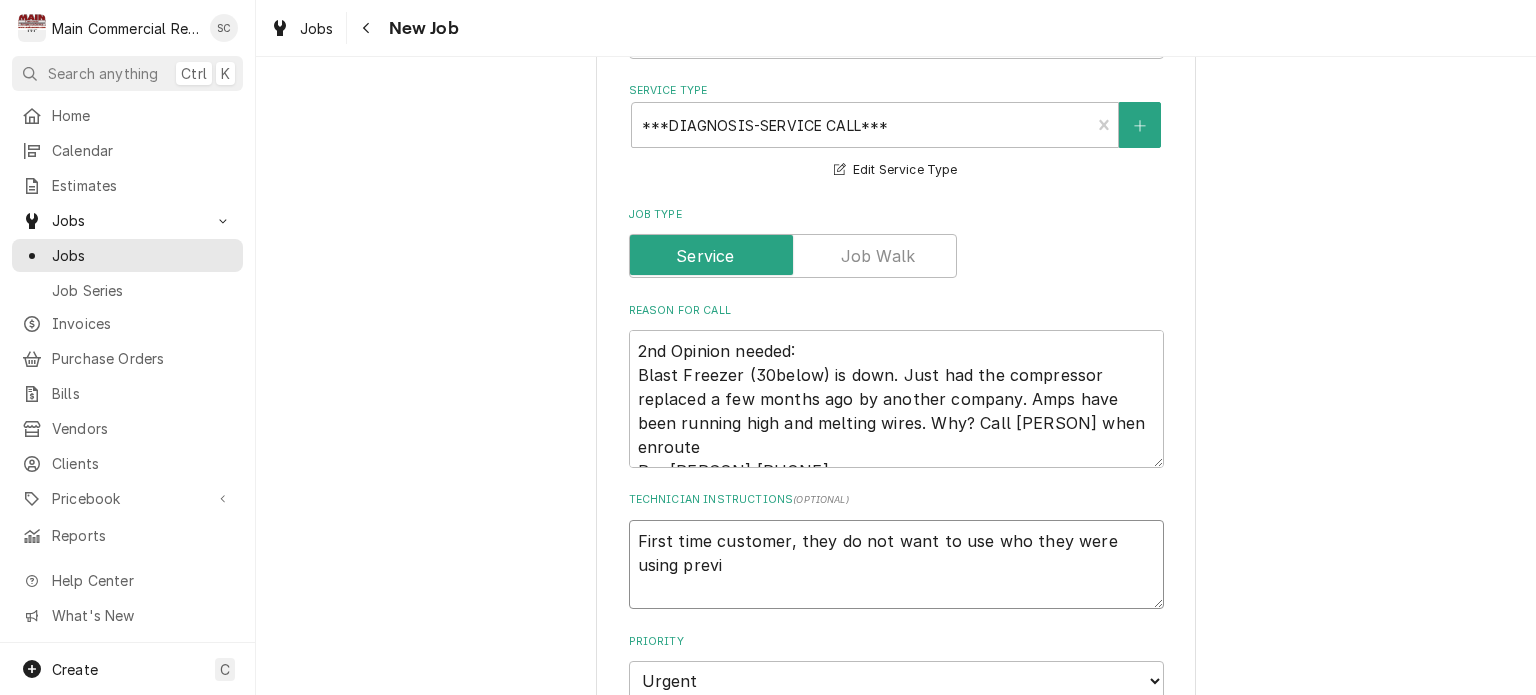 type on "x" 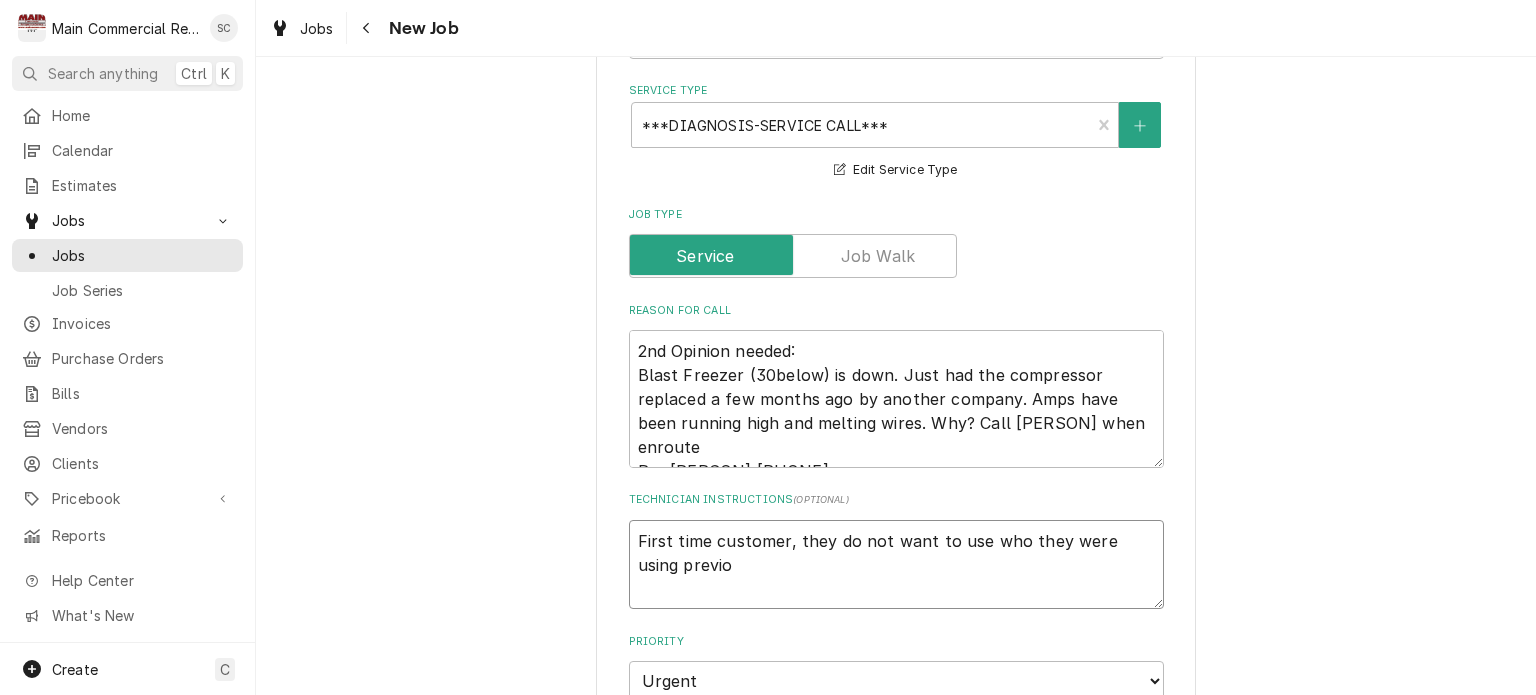 type on "x" 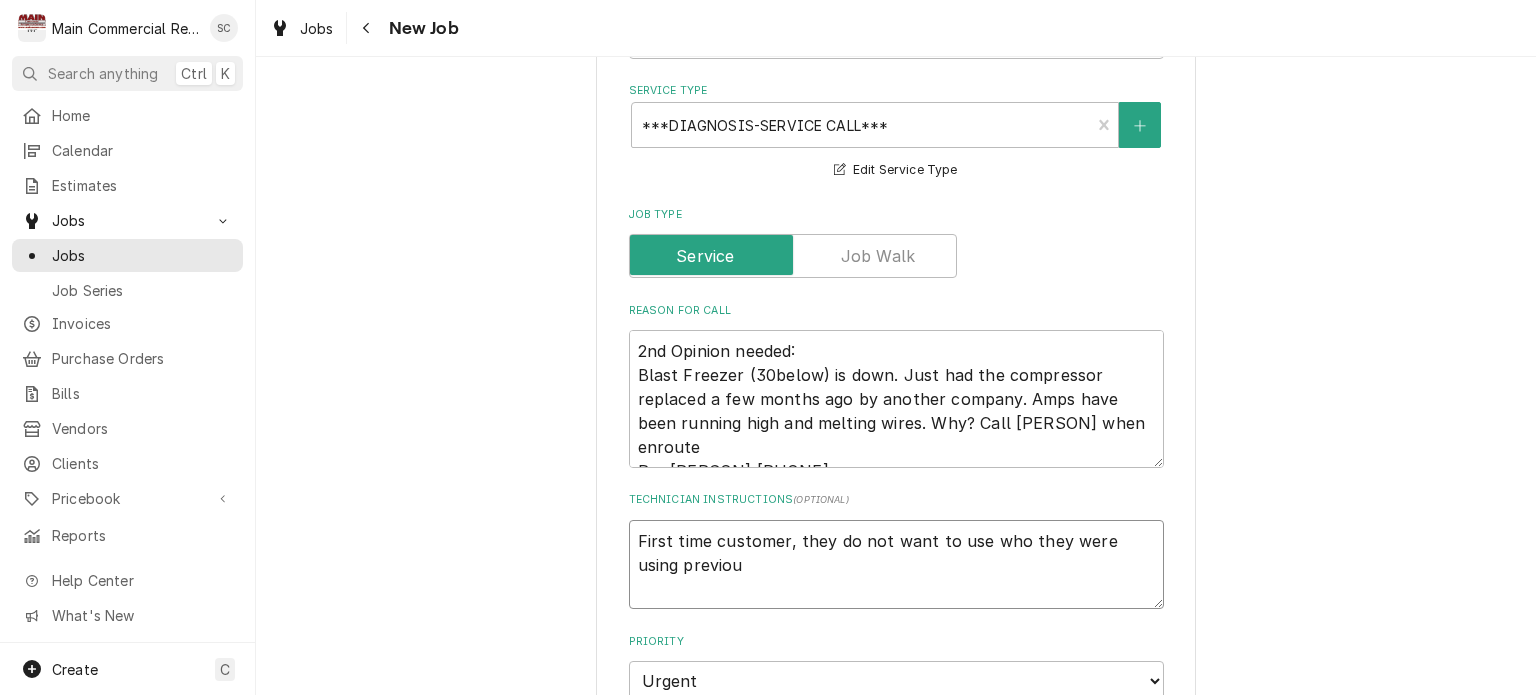type on "x" 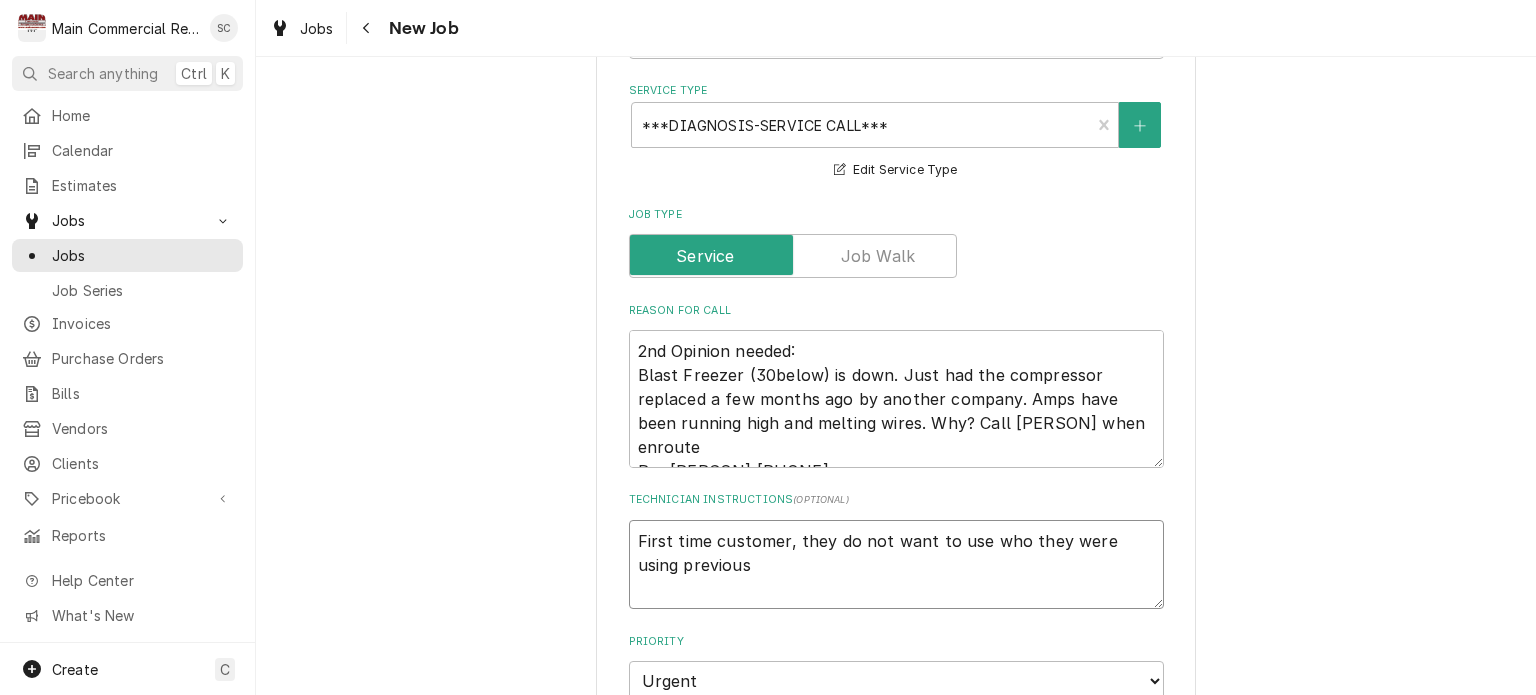 type on "x" 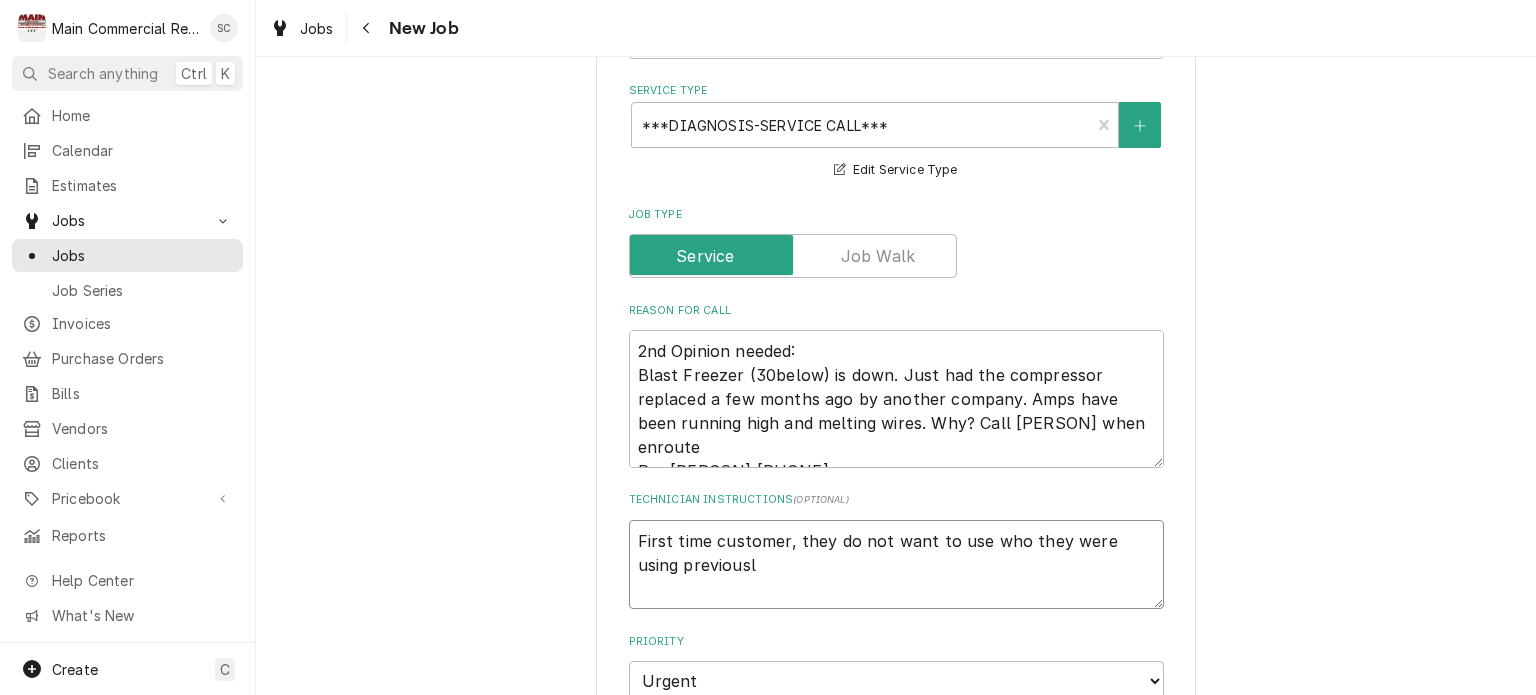 type on "x" 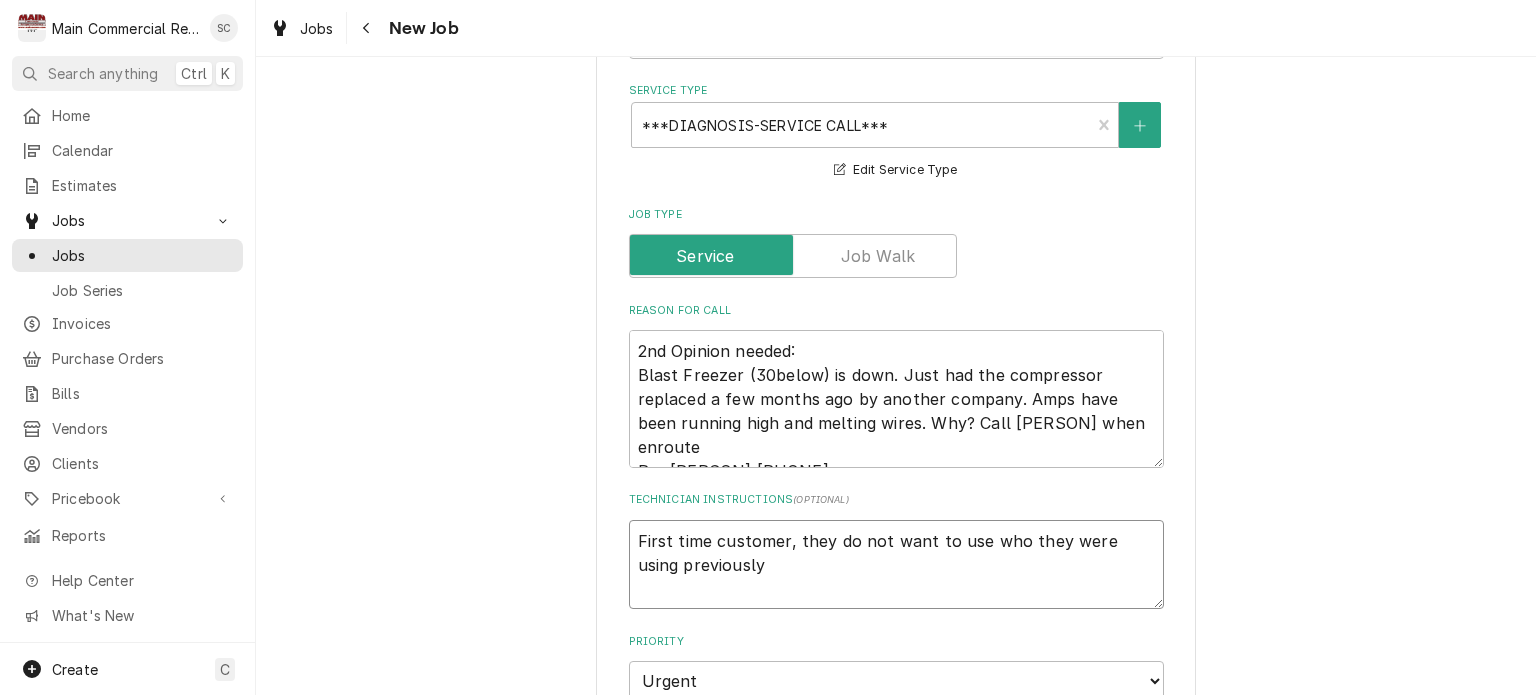 type on "x" 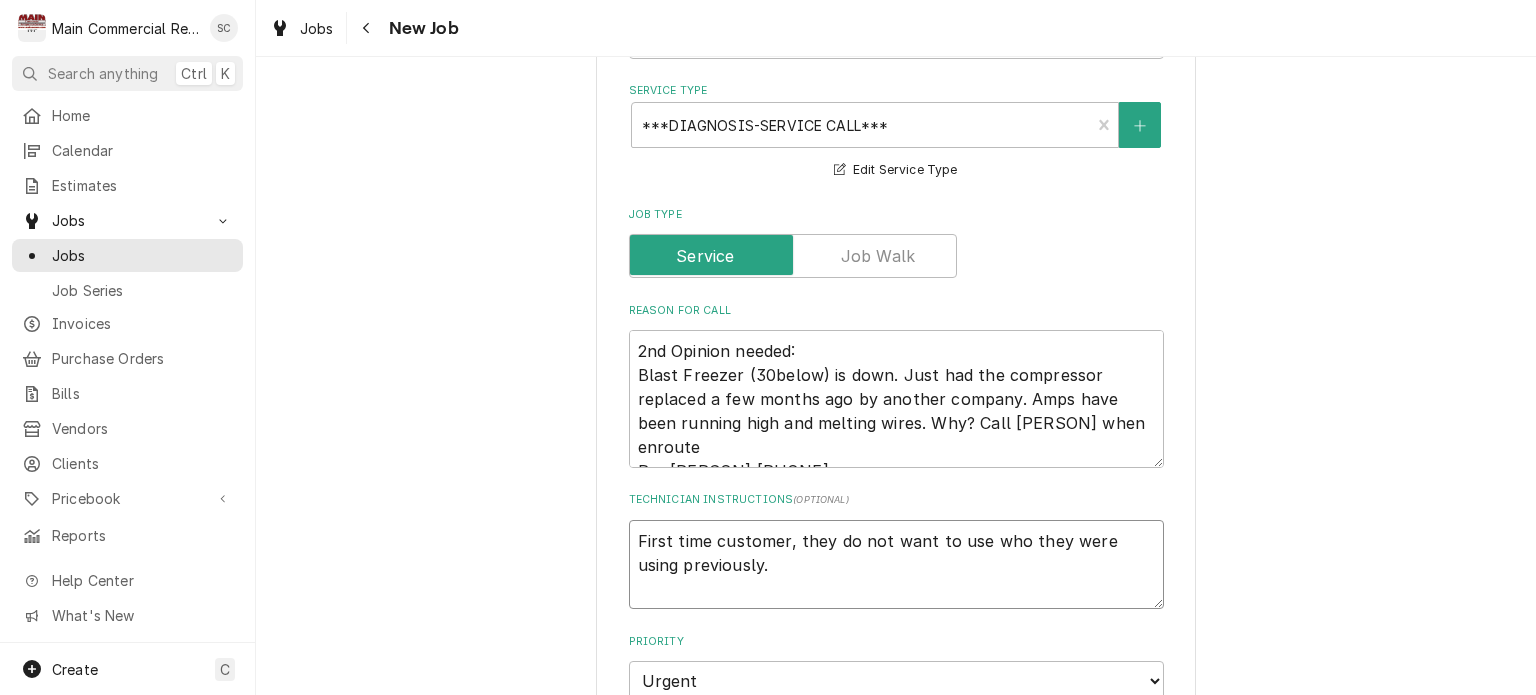 type on "x" 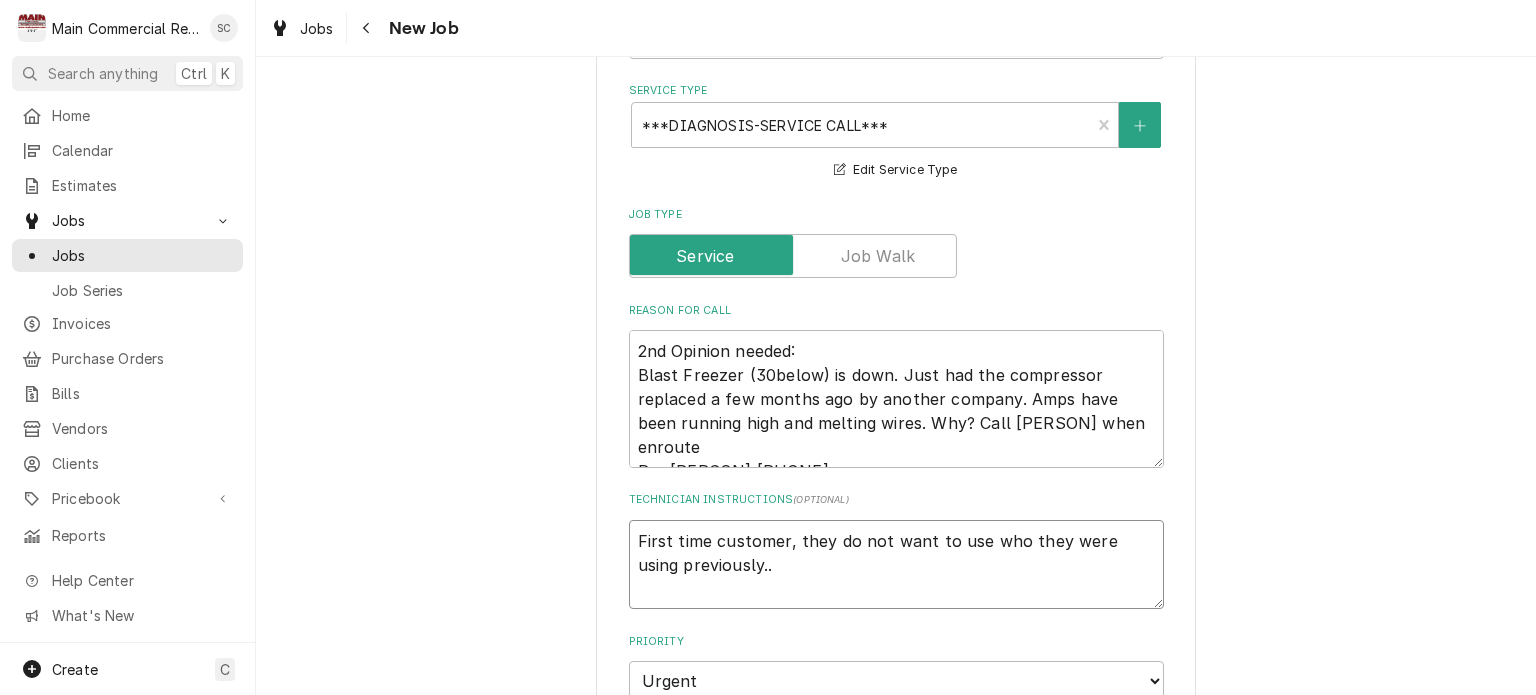 type on "x" 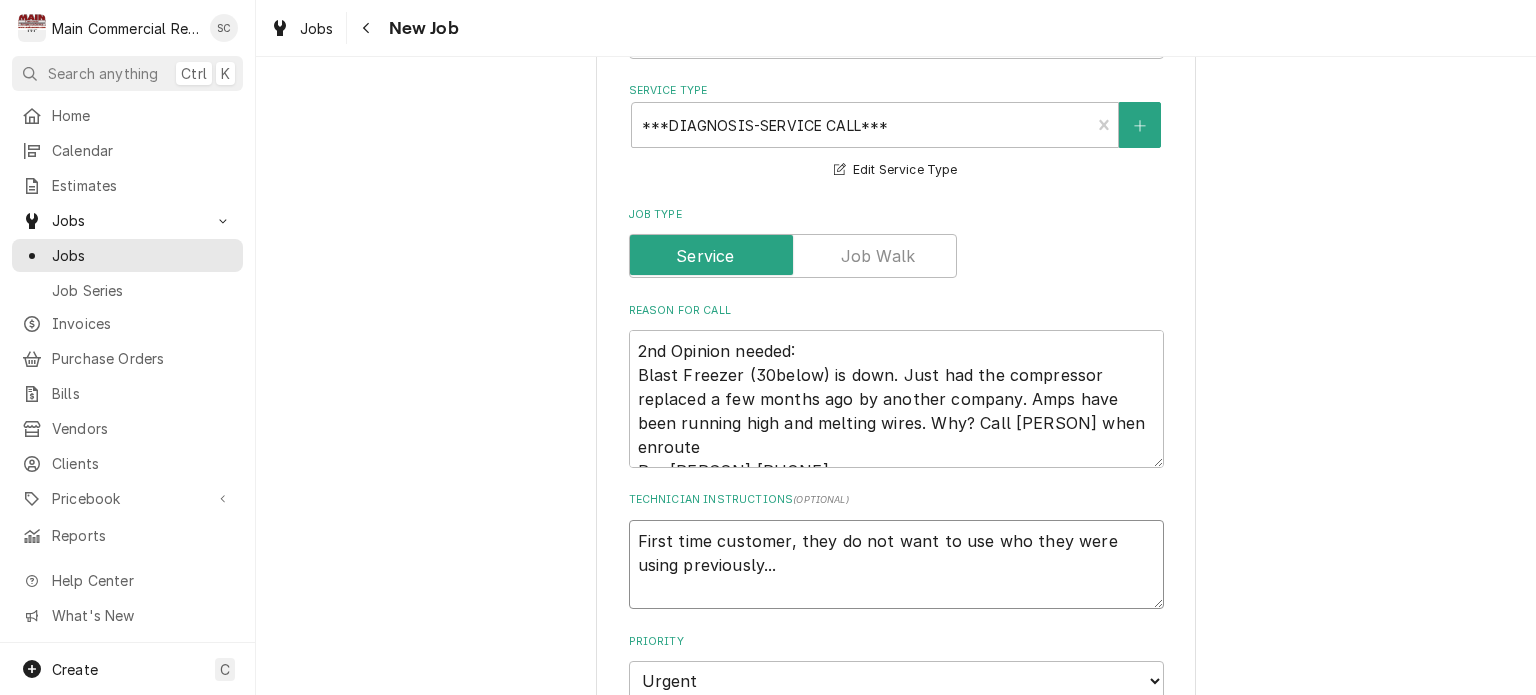 type on "x" 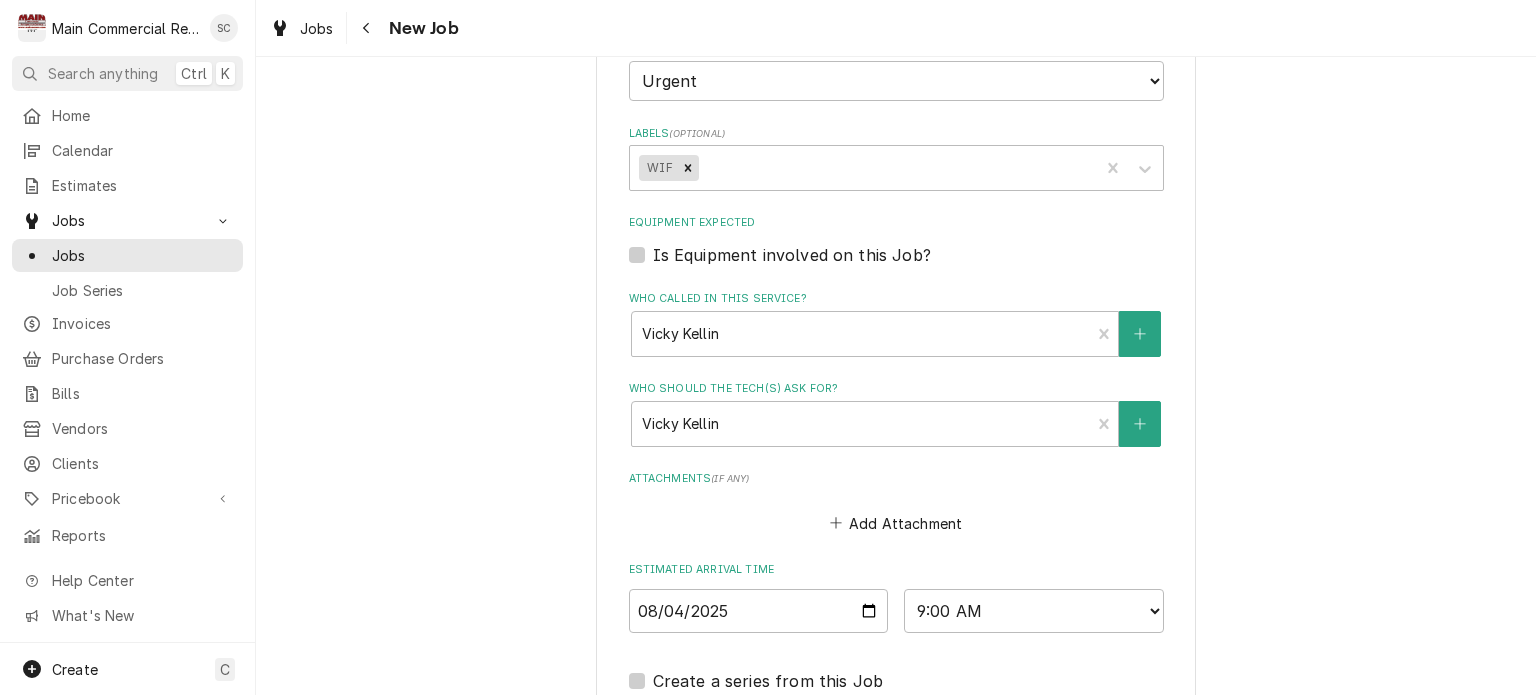 scroll, scrollTop: 1627, scrollLeft: 0, axis: vertical 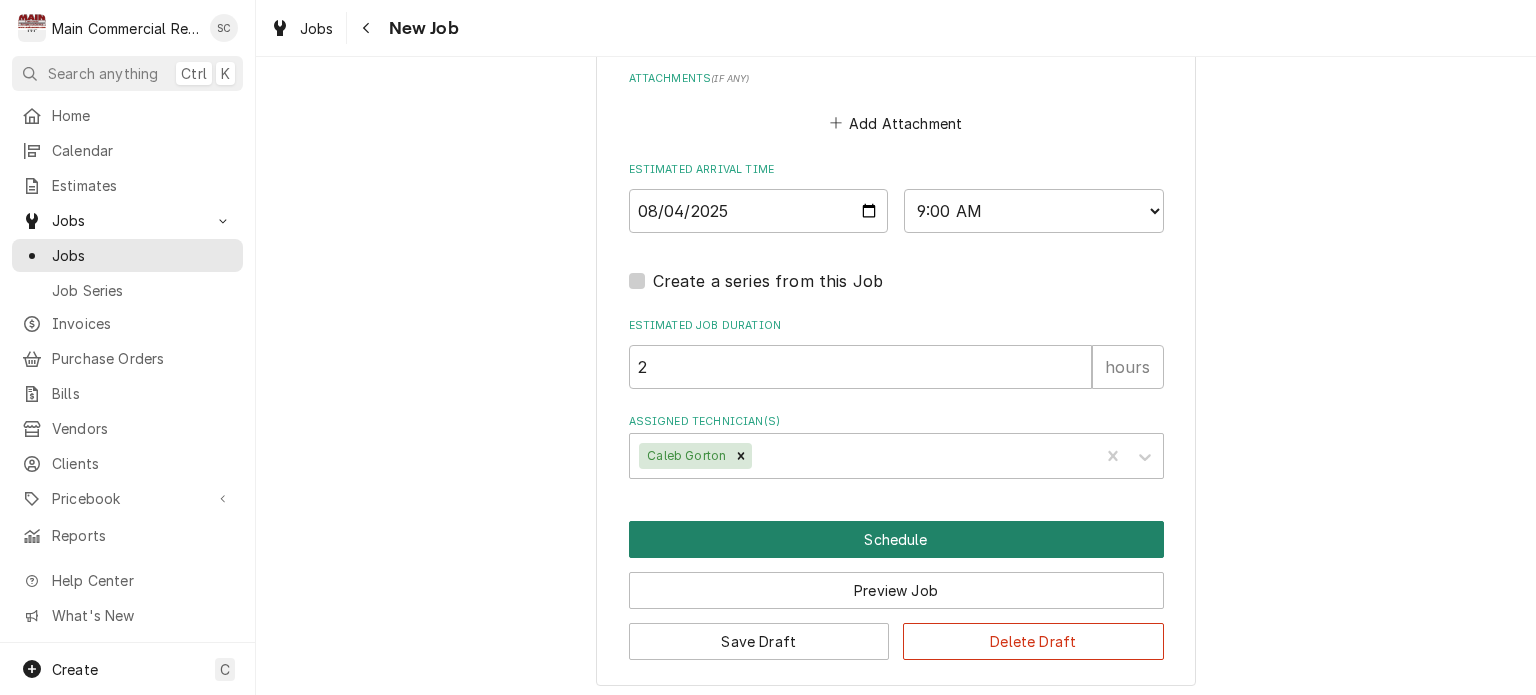 click on "Schedule" at bounding box center (896, 539) 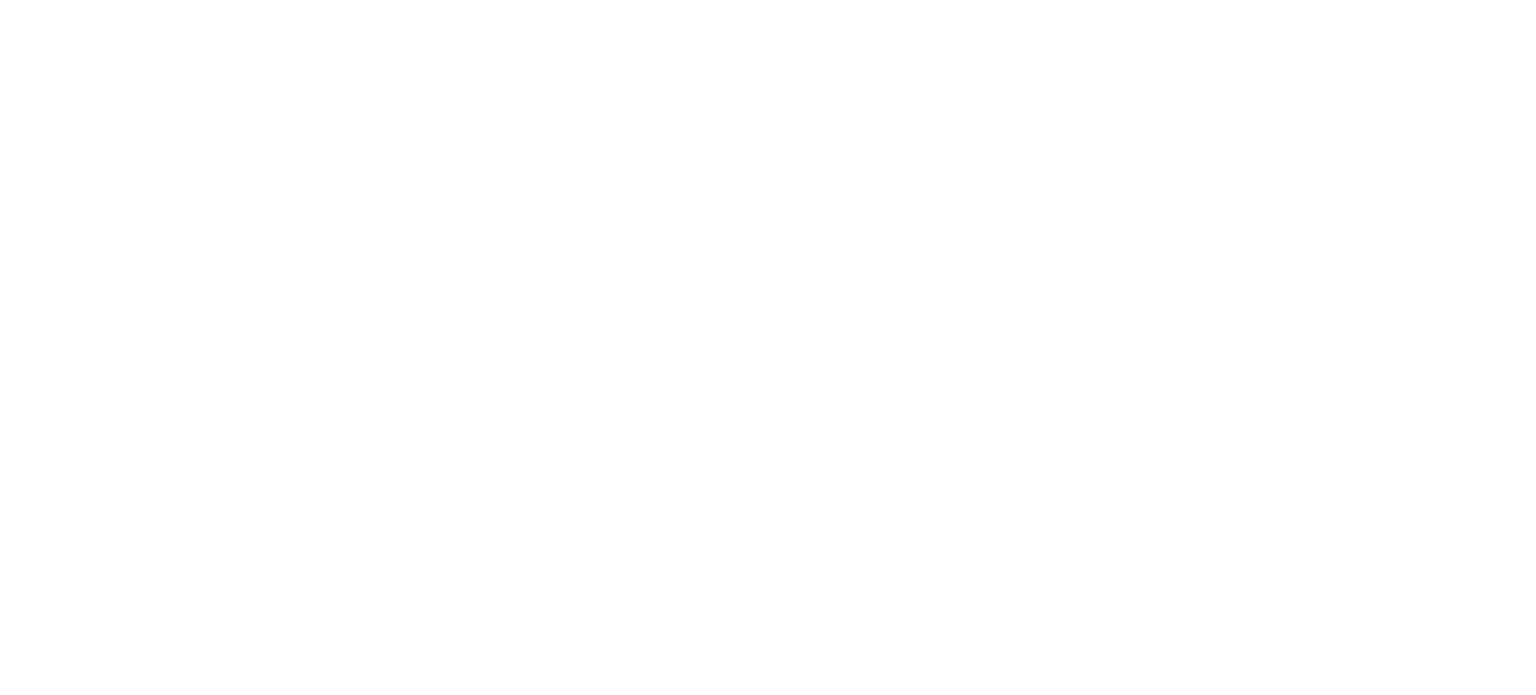 scroll, scrollTop: 0, scrollLeft: 0, axis: both 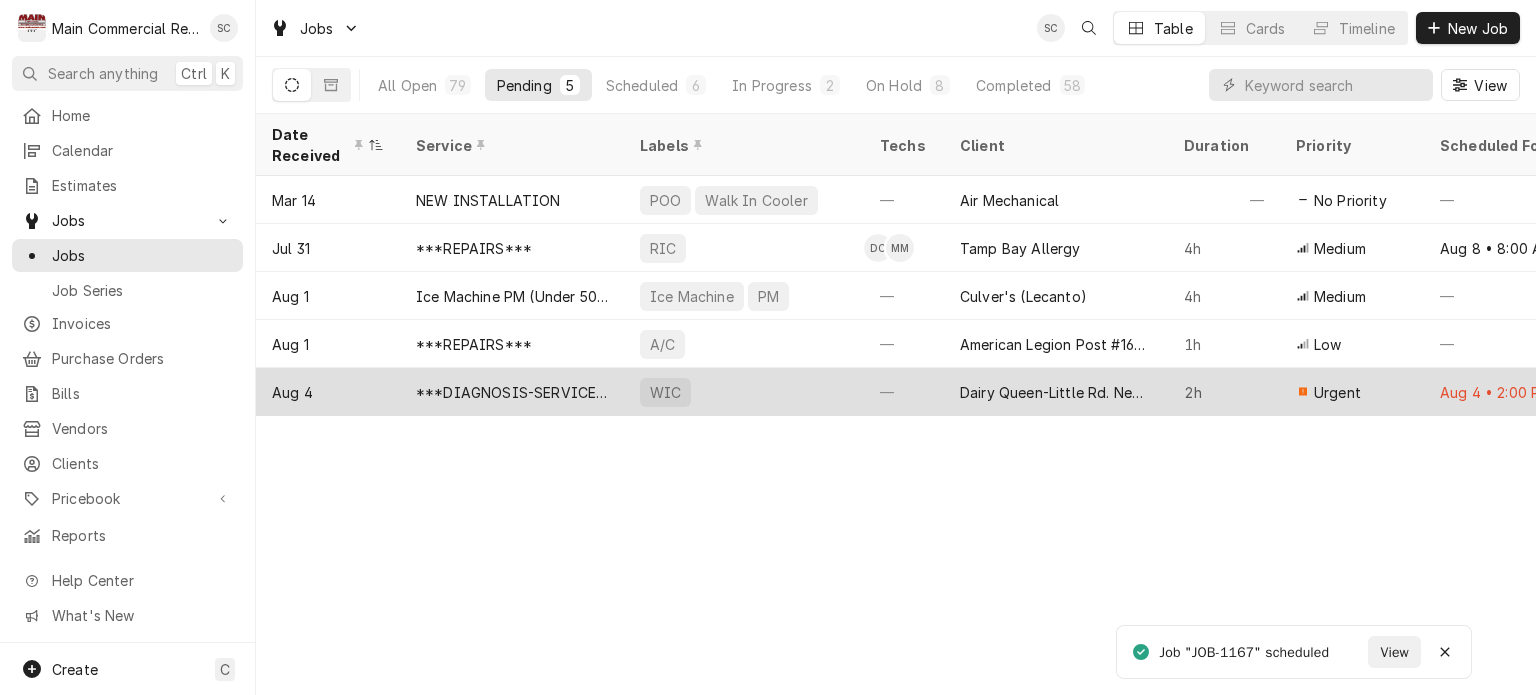 click on "Dairy Queen-Little Rd. New Port Richey" at bounding box center [1056, 392] 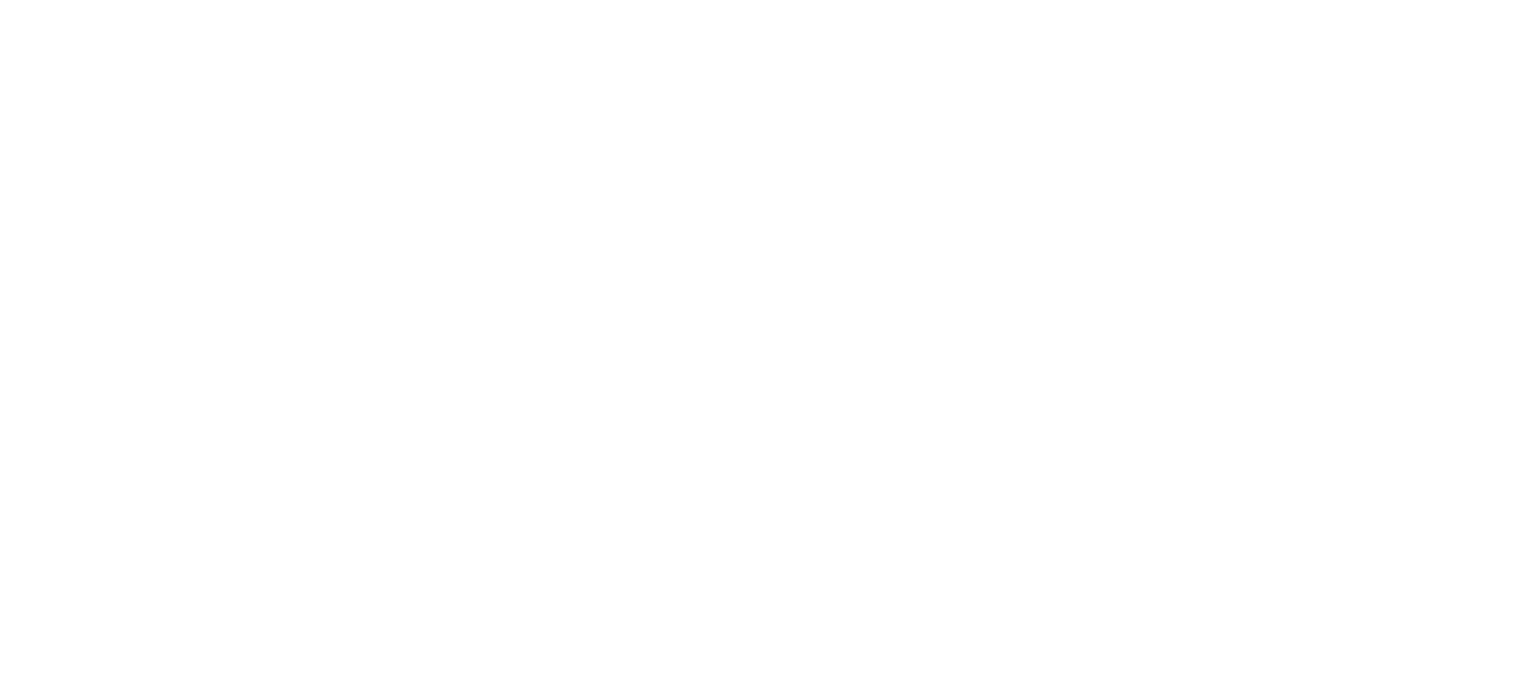 scroll, scrollTop: 0, scrollLeft: 0, axis: both 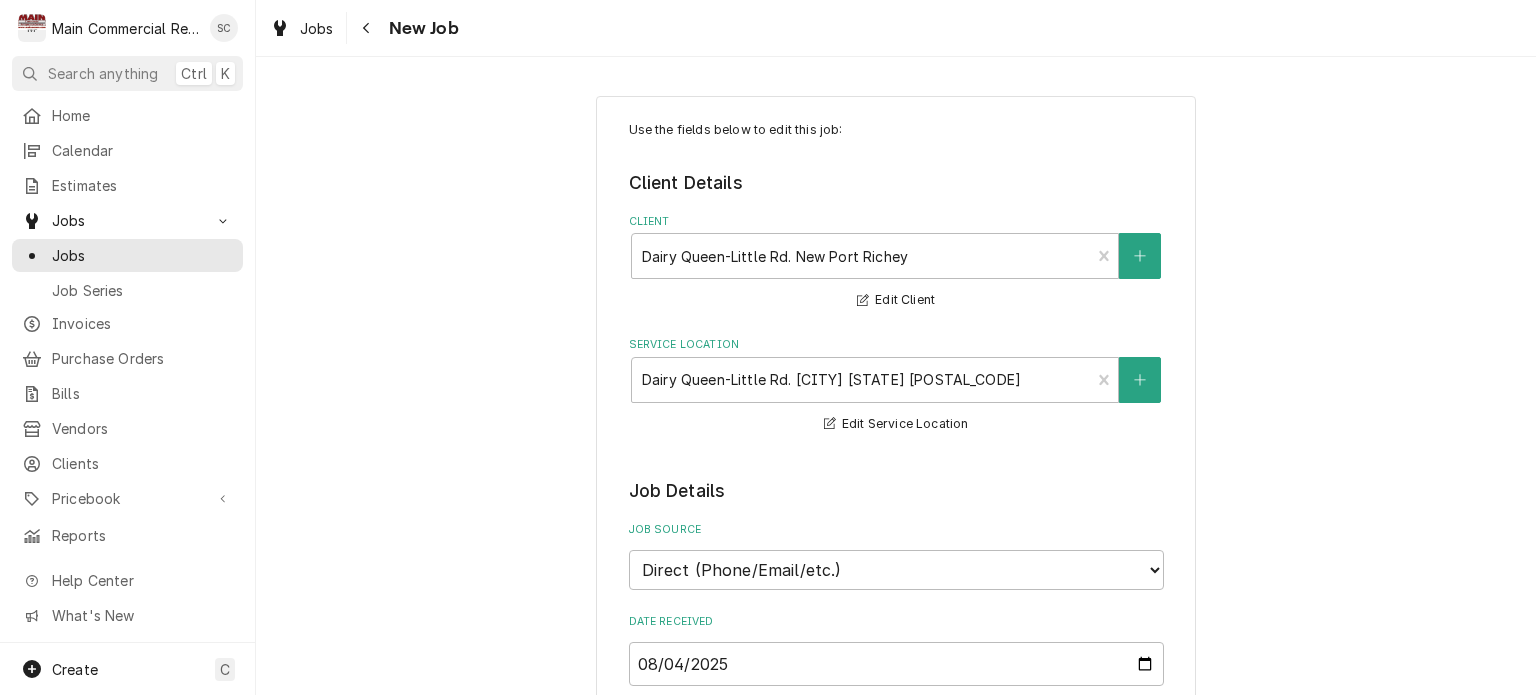 type on "x" 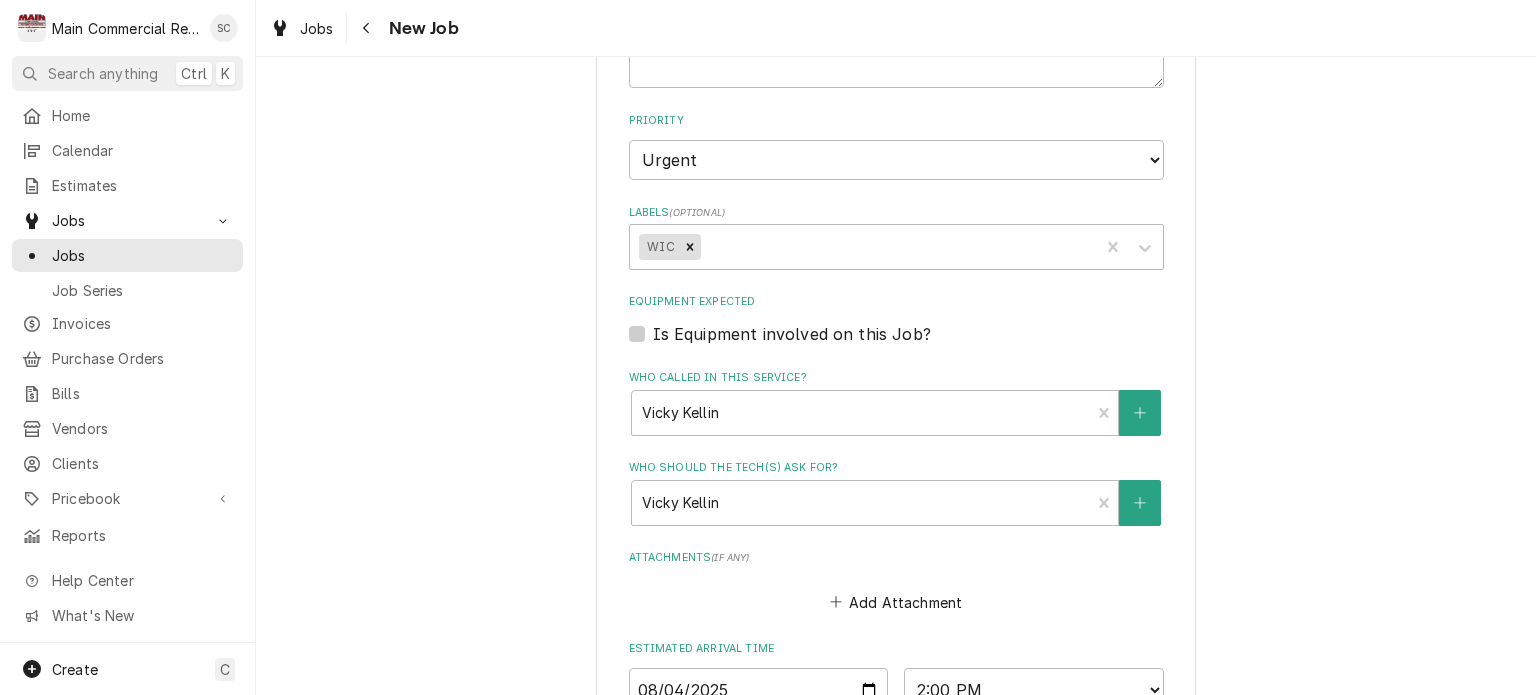 scroll, scrollTop: 1400, scrollLeft: 0, axis: vertical 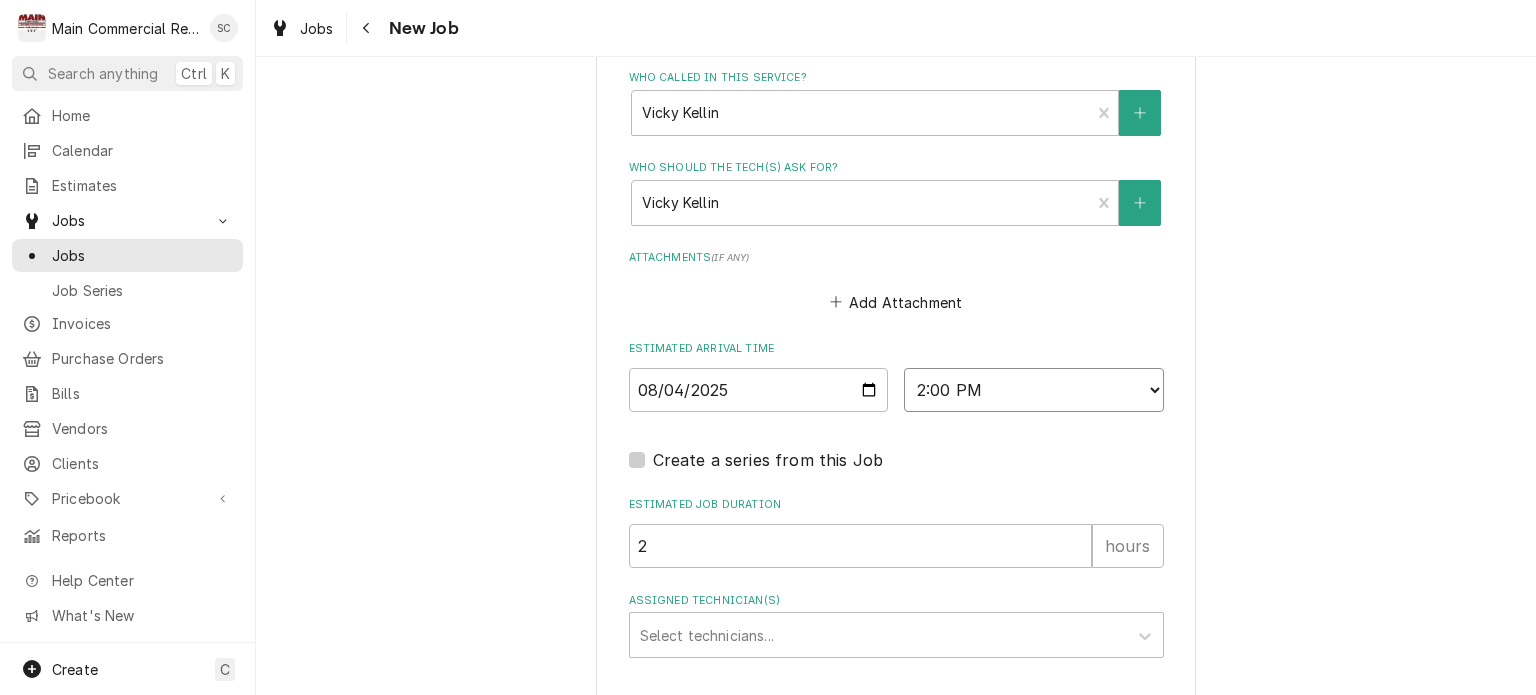 click on "AM / PM 6:00 AM 6:15 AM 6:30 AM 6:45 AM 7:00 AM 7:15 AM 7:30 AM 7:45 AM 8:00 AM 8:15 AM 8:30 AM 8:45 AM 9:00 AM 9:15 AM 9:30 AM 9:45 AM 10:00 AM 10:15 AM 10:30 AM 10:45 AM 11:00 AM 11:15 AM 11:30 AM 11:45 AM 12:00 PM 12:15 PM 12:30 PM 12:45 PM 1:00 PM 1:15 PM 1:30 PM 1:45 PM 2:00 PM 2:15 PM 2:30 PM 2:45 PM 3:00 PM 3:15 PM 3:30 PM 3:45 PM 4:00 PM 4:15 PM 4:30 PM 4:45 PM 5:00 PM 5:15 PM 5:30 PM 5:45 PM 6:00 PM 6:15 PM 6:30 PM 6:45 PM 7:00 PM 7:15 PM 7:30 PM 7:45 PM 8:00 PM 8:15 PM 8:30 PM 8:45 PM 9:00 PM 9:15 PM 9:30 PM 9:45 PM 10:00 PM 10:15 PM 10:30 PM 10:45 PM 11:00 PM 11:15 PM 11:30 PM 11:45 PM 12:00 AM 12:15 AM 12:30 AM 12:45 AM 1:00 AM 1:15 AM 1:30 AM 1:45 AM 2:00 AM 2:15 AM 2:30 AM 2:45 AM 3:00 AM 3:15 AM 3:30 AM 3:45 AM 4:00 AM 4:15 AM 4:30 AM 4:45 AM 5:00 AM 5:15 AM 5:30 AM 5:45 AM" at bounding box center (1034, 390) 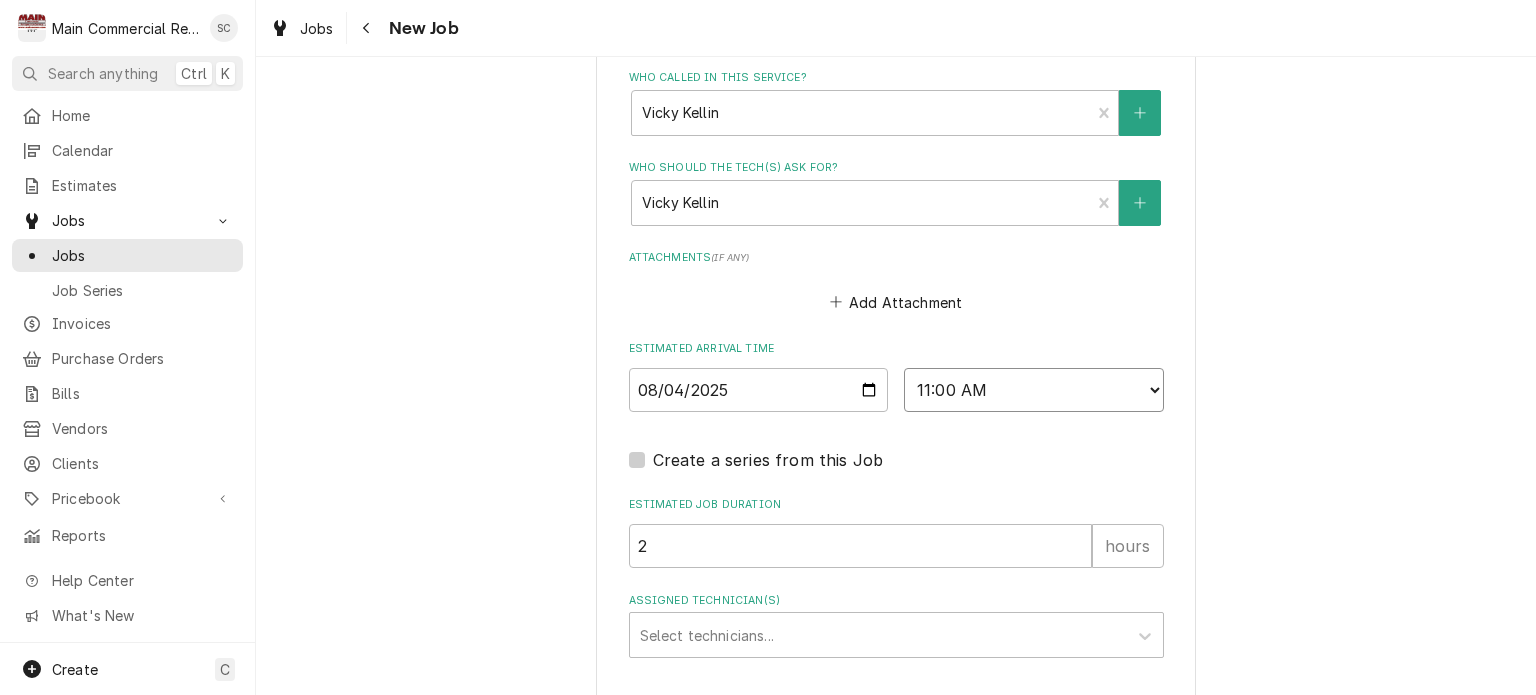 click on "AM / PM 6:00 AM 6:15 AM 6:30 AM 6:45 AM 7:00 AM 7:15 AM 7:30 AM 7:45 AM 8:00 AM 8:15 AM 8:30 AM 8:45 AM 9:00 AM 9:15 AM 9:30 AM 9:45 AM 10:00 AM 10:15 AM 10:30 AM 10:45 AM 11:00 AM 11:15 AM 11:30 AM 11:45 AM 12:00 PM 12:15 PM 12:30 PM 12:45 PM 1:00 PM 1:15 PM 1:30 PM 1:45 PM 2:00 PM 2:15 PM 2:30 PM 2:45 PM 3:00 PM 3:15 PM 3:30 PM 3:45 PM 4:00 PM 4:15 PM 4:30 PM 4:45 PM 5:00 PM 5:15 PM 5:30 PM 5:45 PM 6:00 PM 6:15 PM 6:30 PM 6:45 PM 7:00 PM 7:15 PM 7:30 PM 7:45 PM 8:00 PM 8:15 PM 8:30 PM 8:45 PM 9:00 PM 9:15 PM 9:30 PM 9:45 PM 10:00 PM 10:15 PM 10:30 PM 10:45 PM 11:00 PM 11:15 PM 11:30 PM 11:45 PM 12:00 AM 12:15 AM 12:30 AM 12:45 AM 1:00 AM 1:15 AM 1:30 AM 1:45 AM 2:00 AM 2:15 AM 2:30 AM 2:45 AM 3:00 AM 3:15 AM 3:30 AM 3:45 AM 4:00 AM 4:15 AM 4:30 AM 4:45 AM 5:00 AM 5:15 AM 5:30 AM 5:45 AM" at bounding box center (1034, 390) 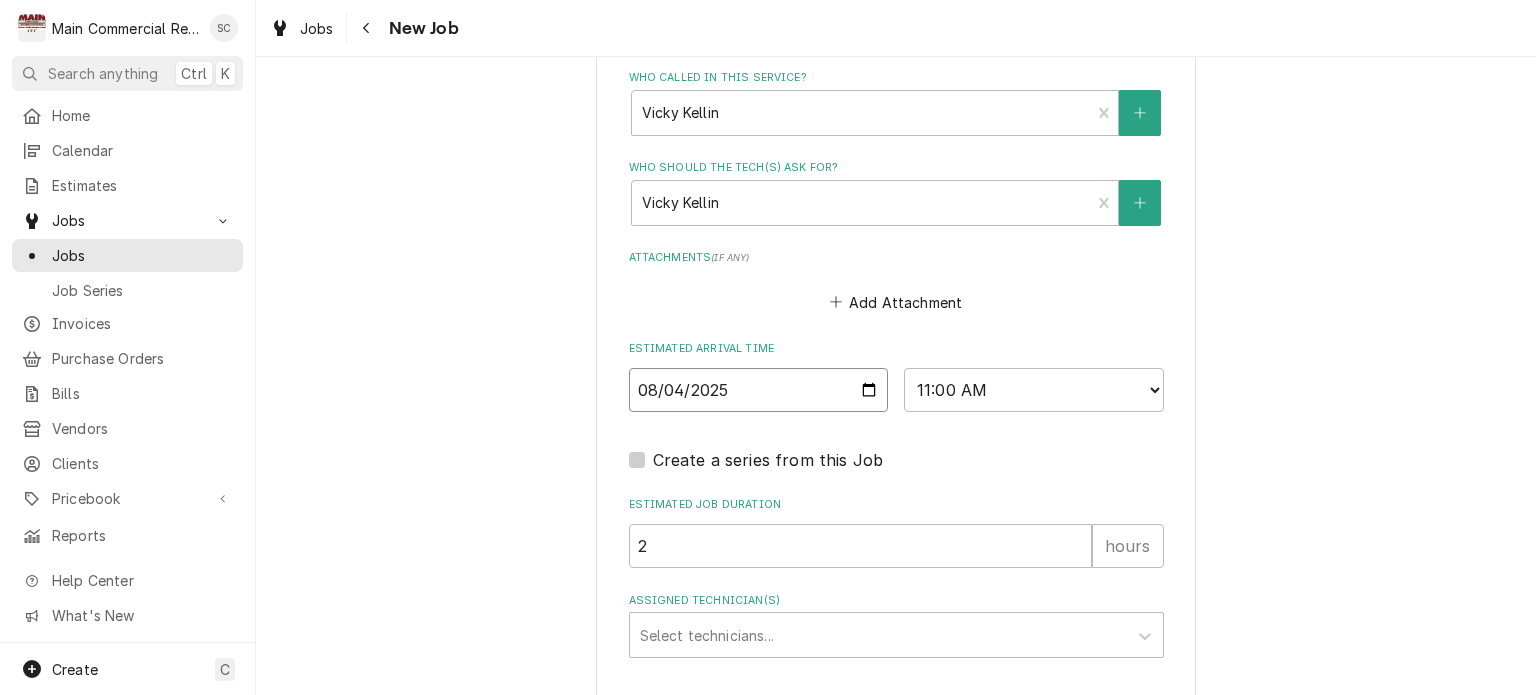 click on "2025-08-04" at bounding box center (759, 390) 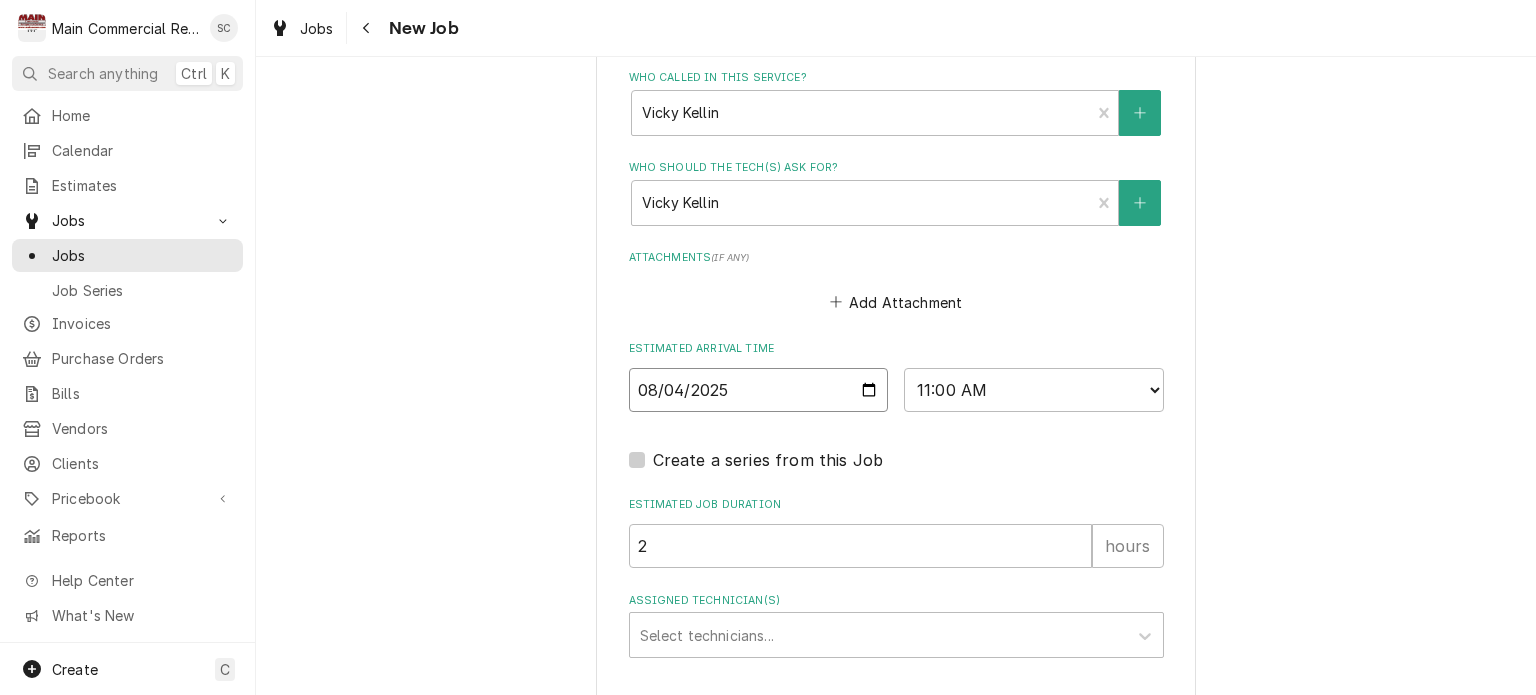 type on "x" 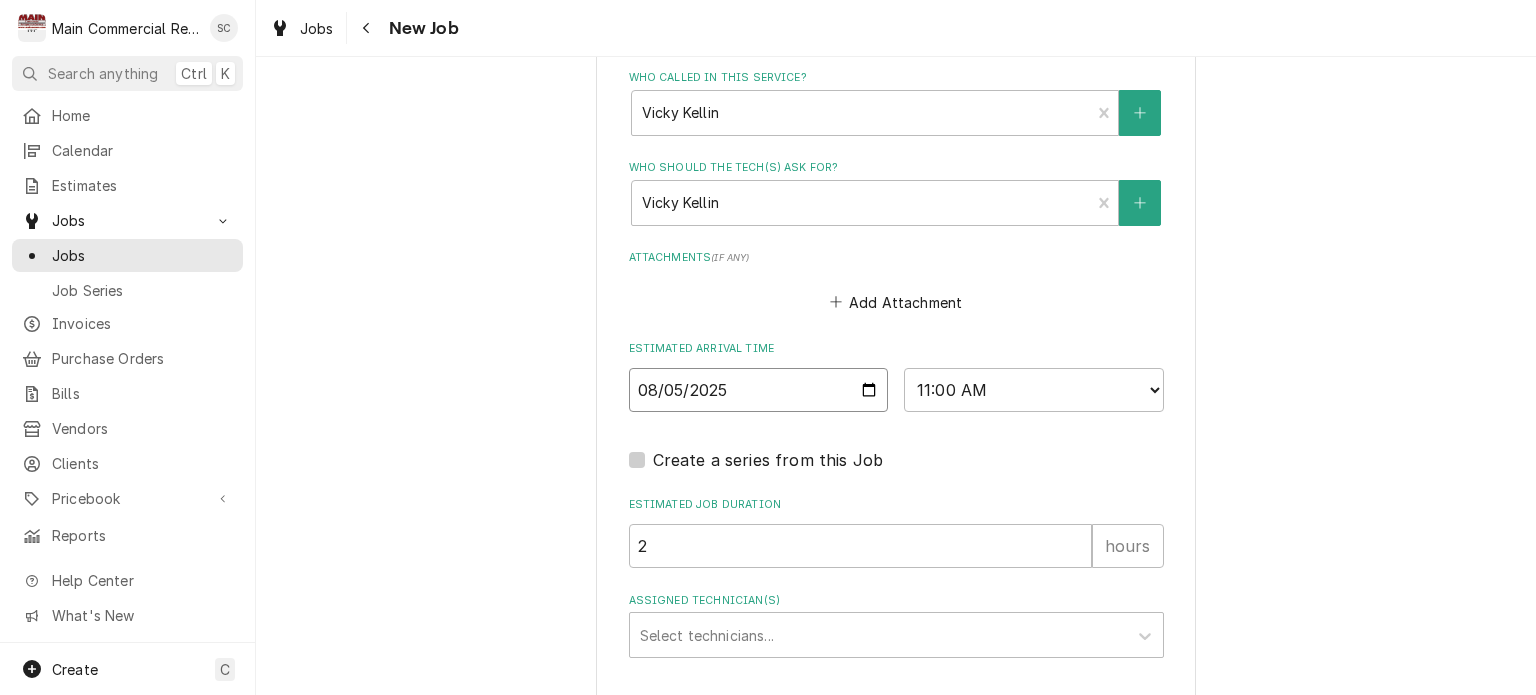 type on "2025-08-05" 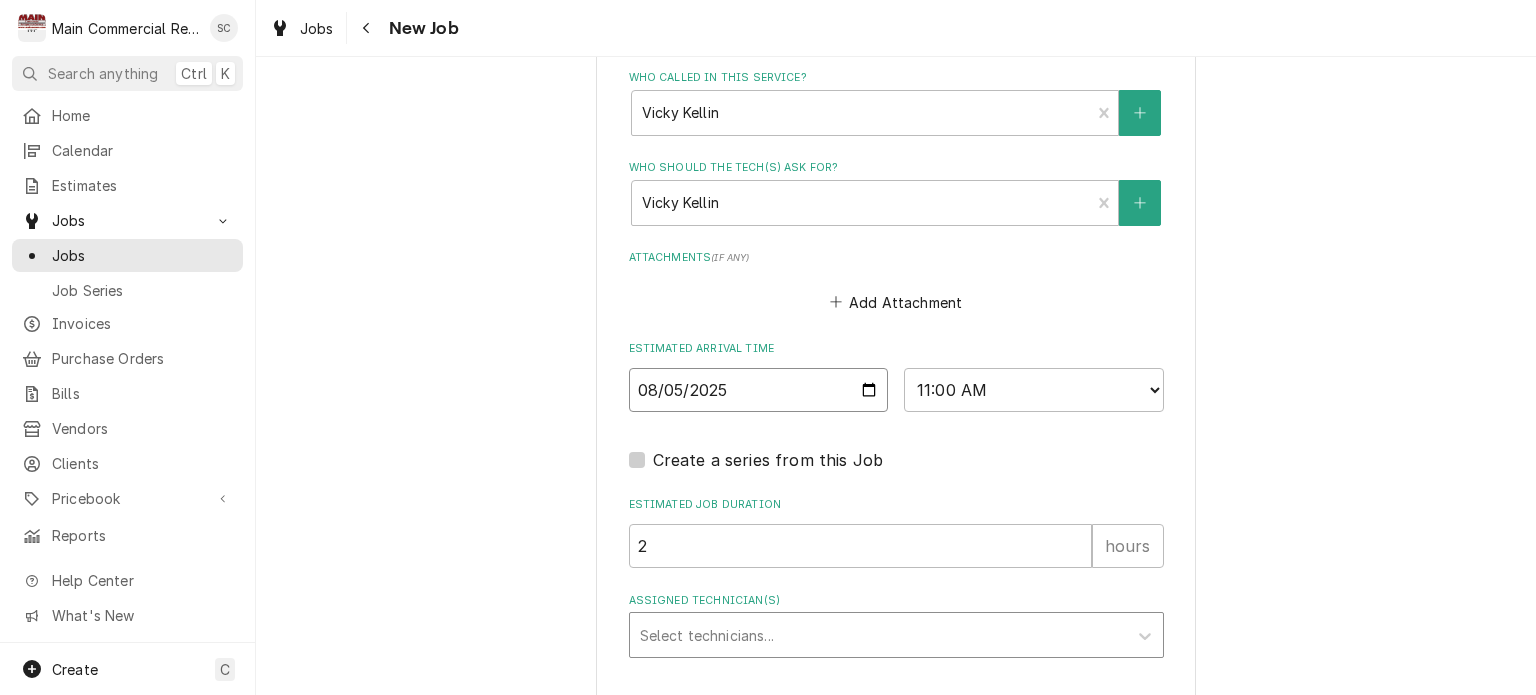 scroll, scrollTop: 1579, scrollLeft: 0, axis: vertical 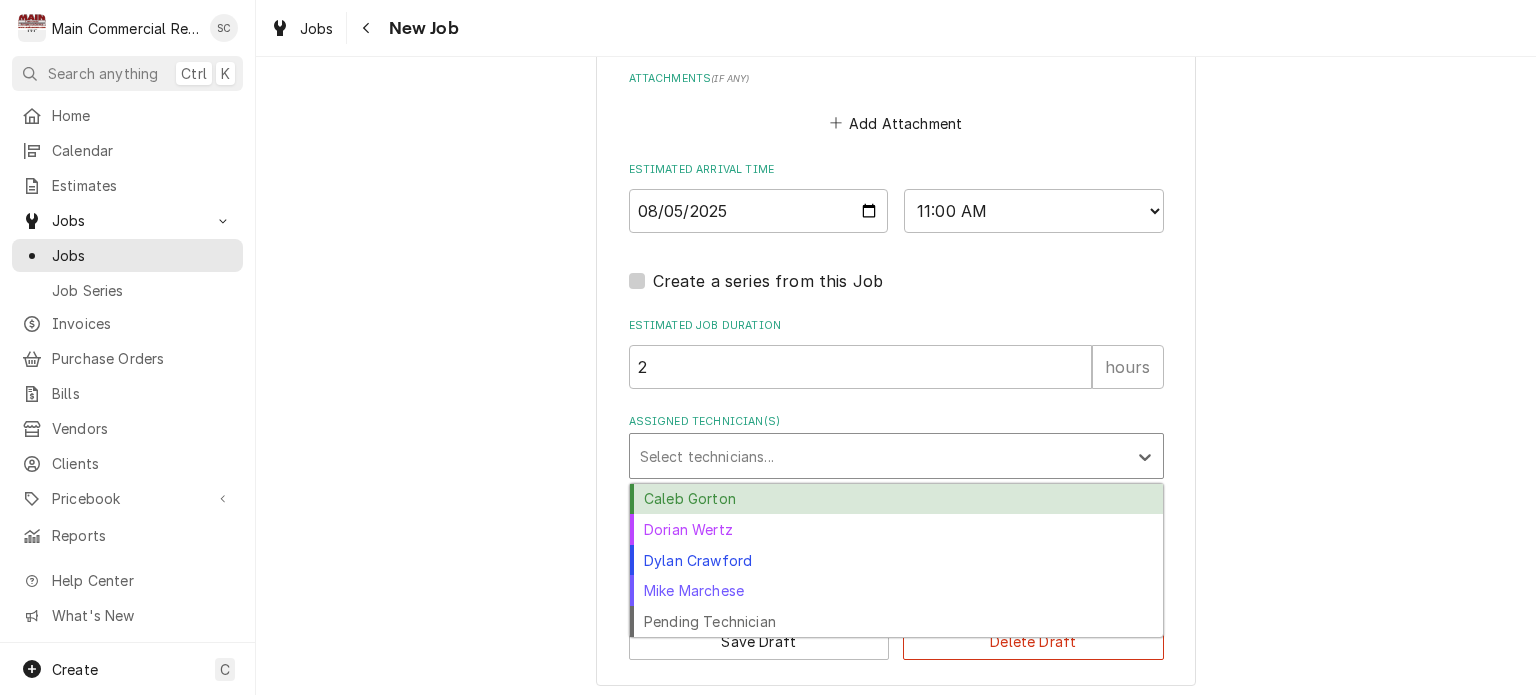 click at bounding box center [878, 456] 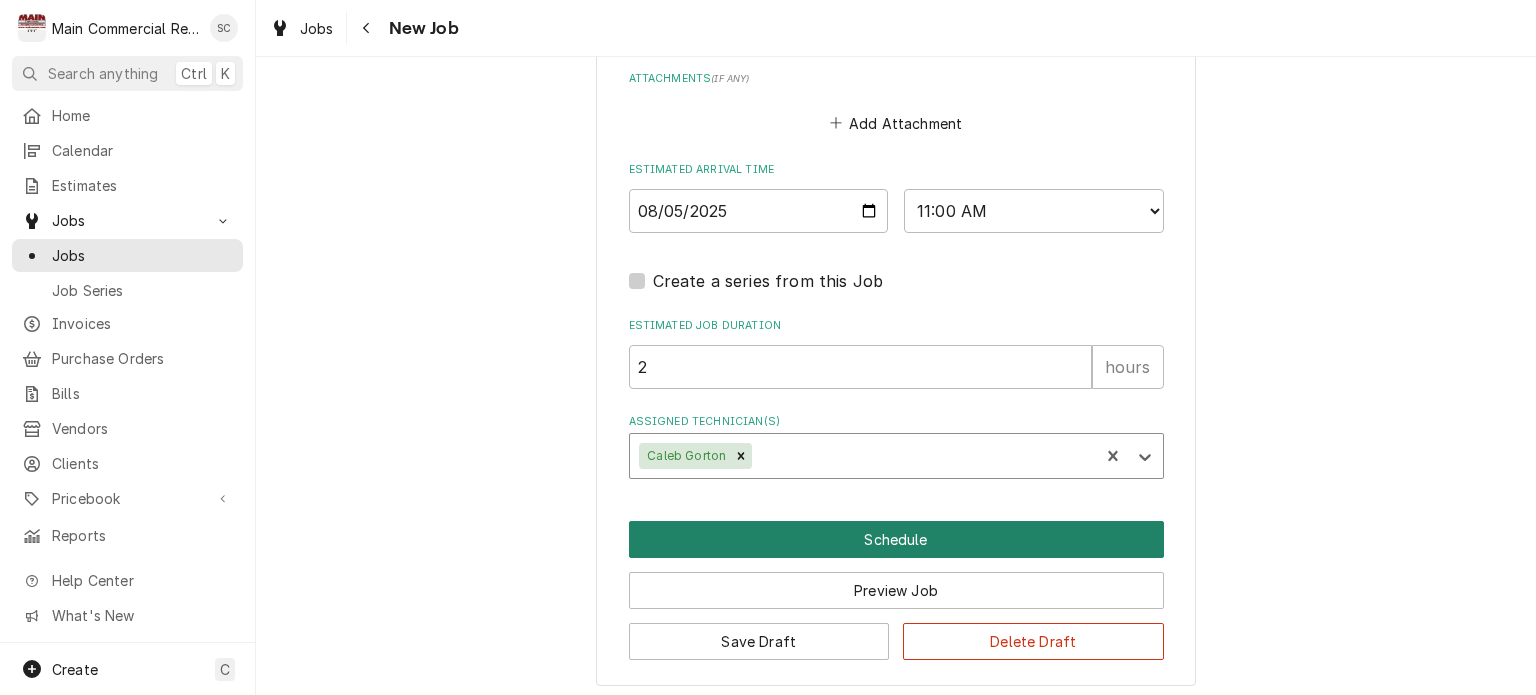 click on "Schedule" at bounding box center [896, 539] 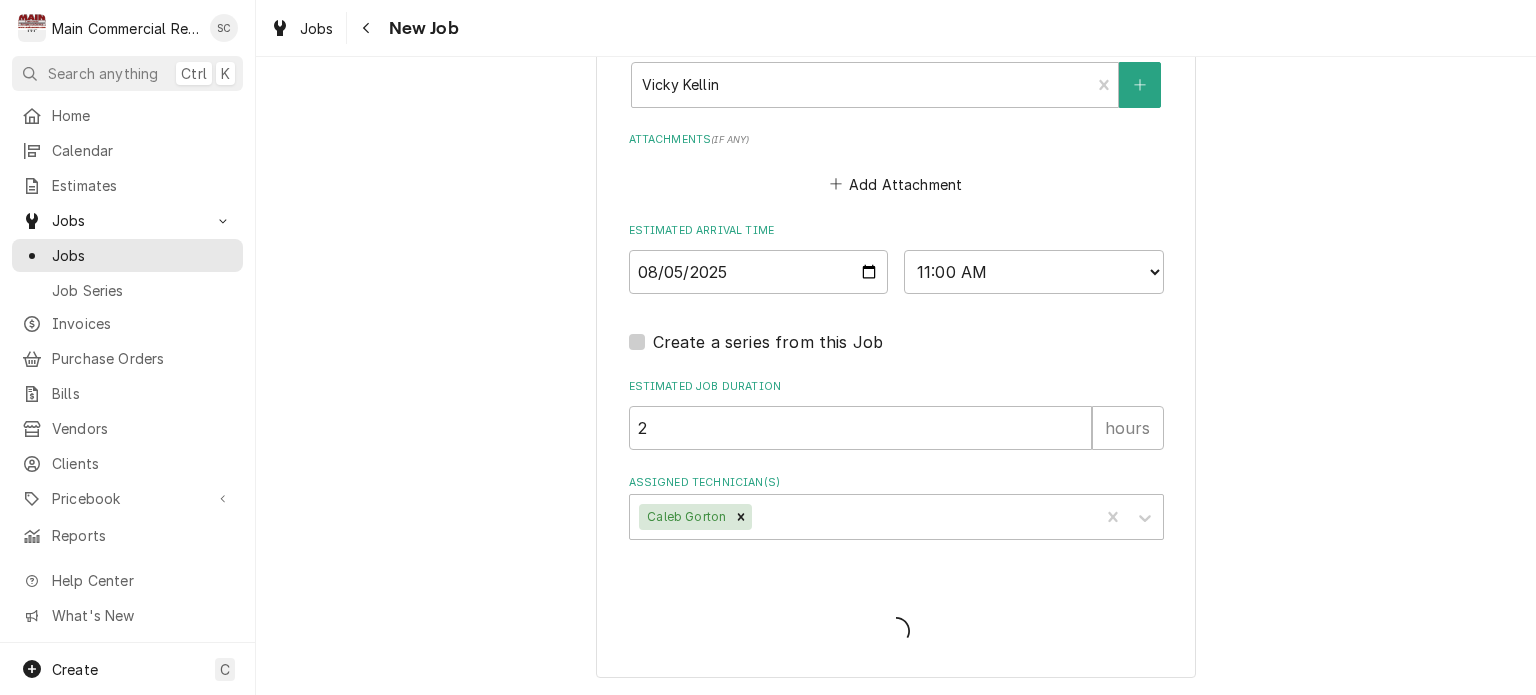 scroll, scrollTop: 1511, scrollLeft: 0, axis: vertical 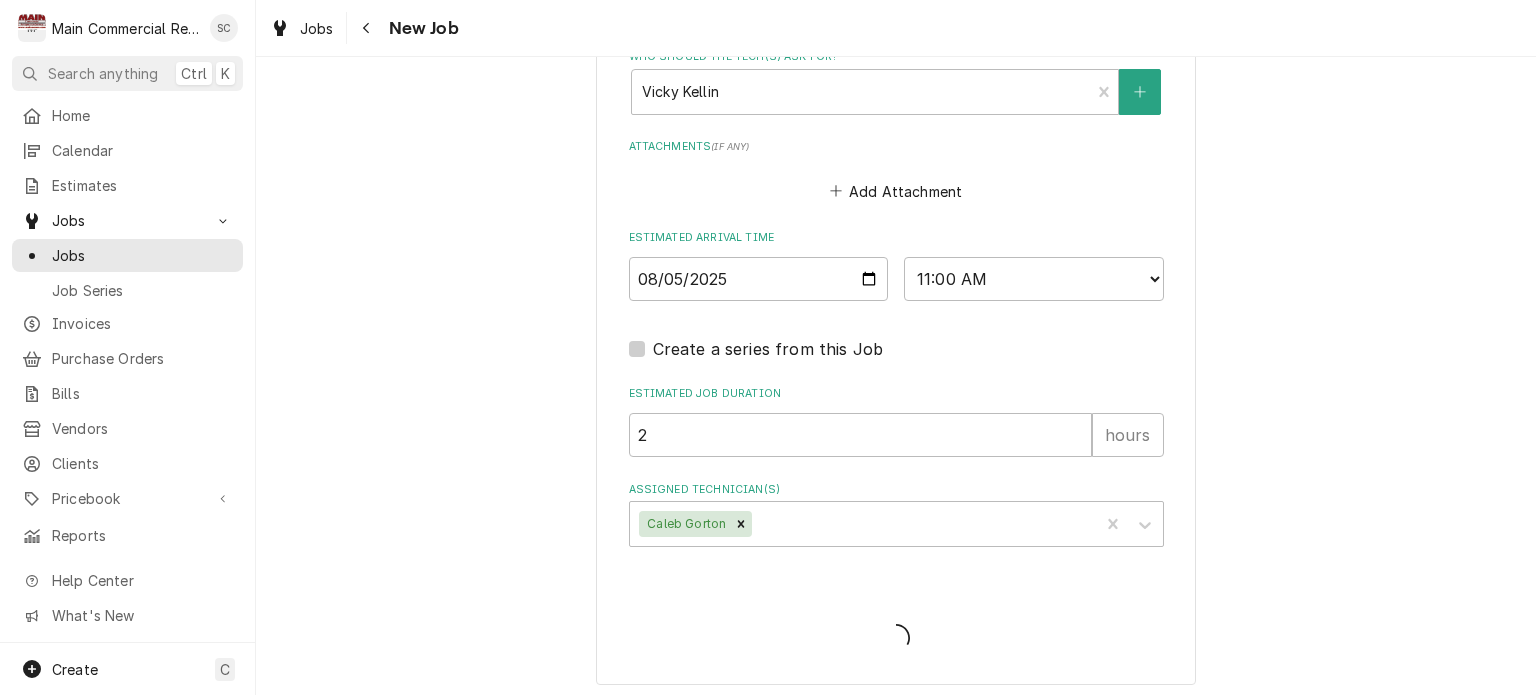 type on "x" 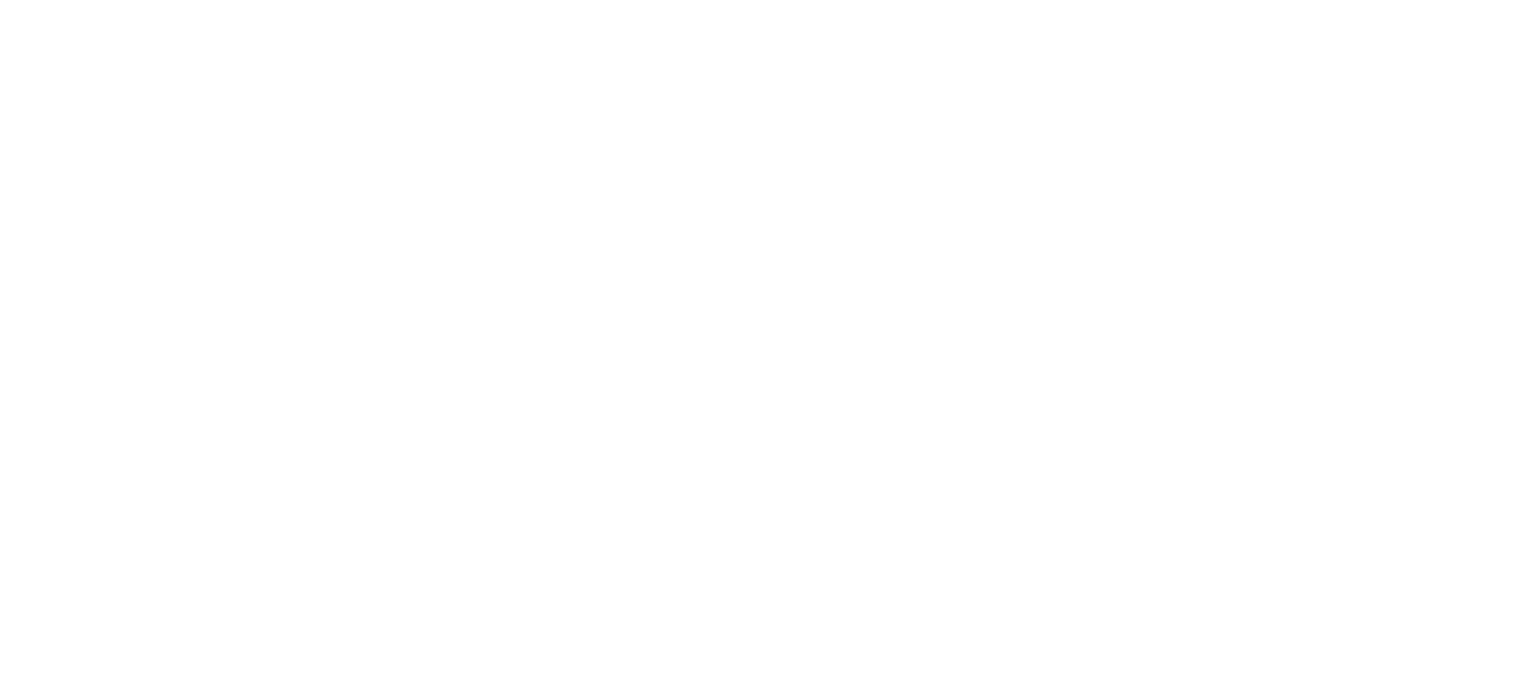 scroll, scrollTop: 0, scrollLeft: 0, axis: both 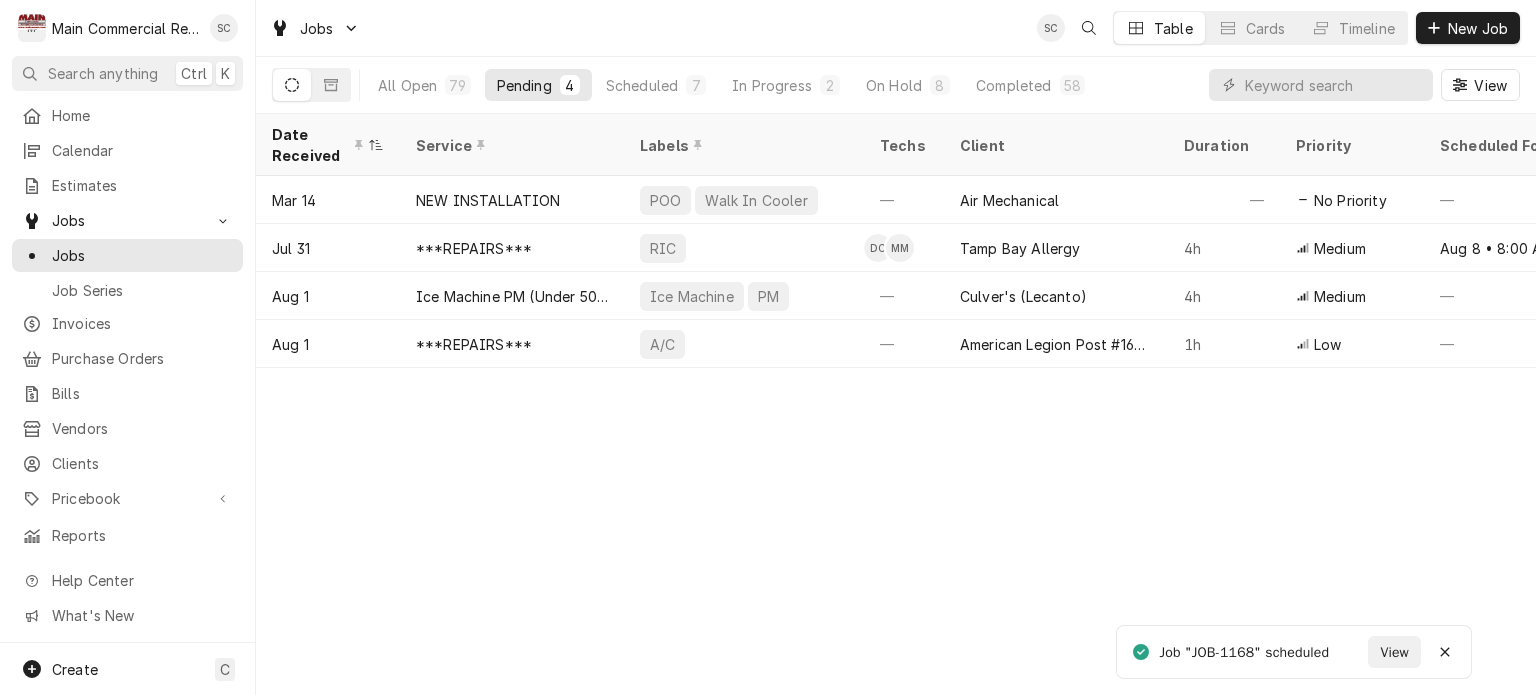 click on "Date Received Service Labels Techs Client Duration Priority Scheduled For Location Name Location Address Last Modified Job Type Status Mar 14   NEW INSTALLATION POO Walk In Cooler — Air Mechanical — No Priority — TGH Brooksville/Springhill 10461 Quality Dr, Spring Hill, FL 34609 Apr 29   Service Draft Jul 31   ***REPAIRS*** RIC DC MM Tamp Bay Allergy 4h Medium Aug 8   • 8:00 AM Tampa Bay Allergy-Dr. Weiss 3251 McMullen Booth Rd, Clearwater, FL 33761 Jul 31   Service Draft Aug 1   Ice Machine PM (Under 500) Ice Machine PM — Culver's (Lecanto) 4h Medium — — 1712 N Lecanto HWY, Lecanto, FL 34461 Aug 1   Service Draft Aug 1   ***REPAIRS*** A/C — American Legion Post #166-Homosassa 1h Low — #166 4520 S. Suncoast Blvd, Homosassa, FL 34446 Aug 1   Service Draft Date — Time — Duration — Labels No labels Reason For Call Not mentioned" at bounding box center [896, 404] 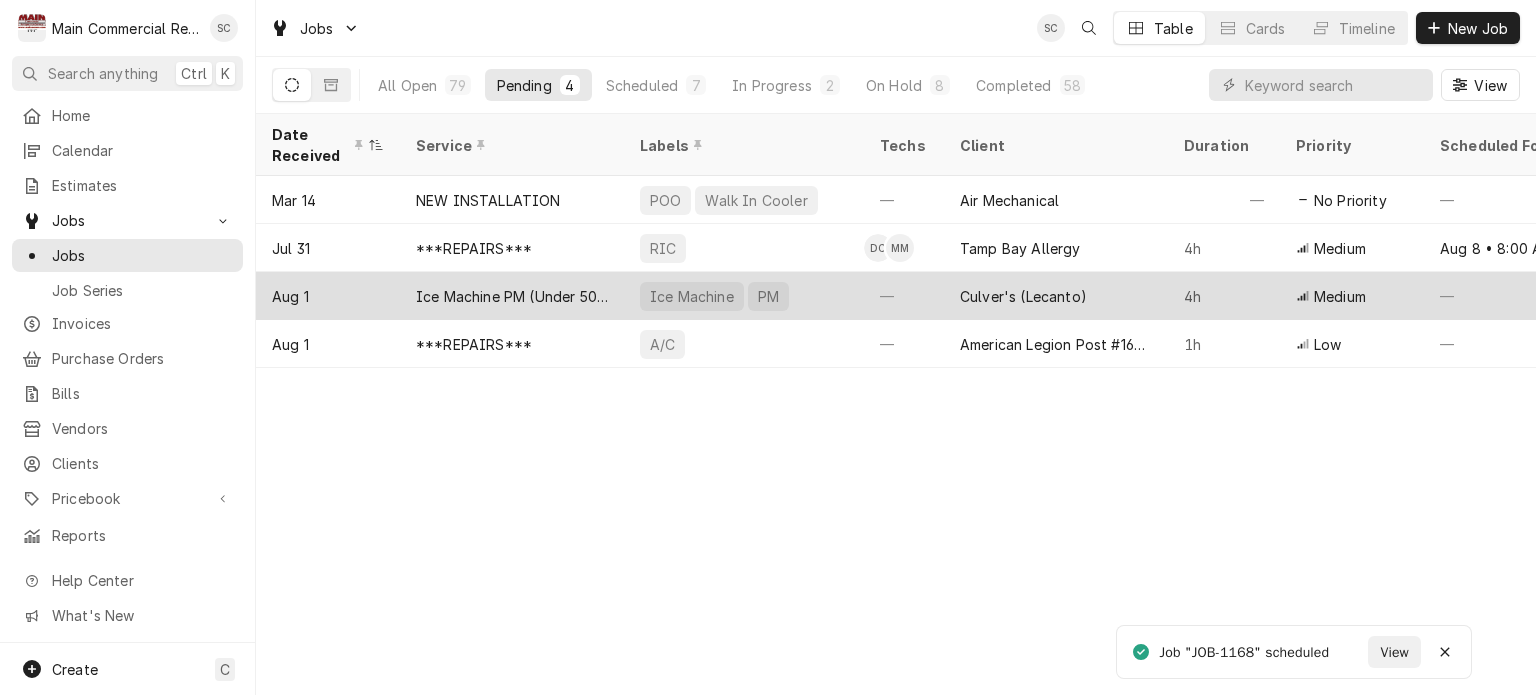 click on "—" at bounding box center (904, 296) 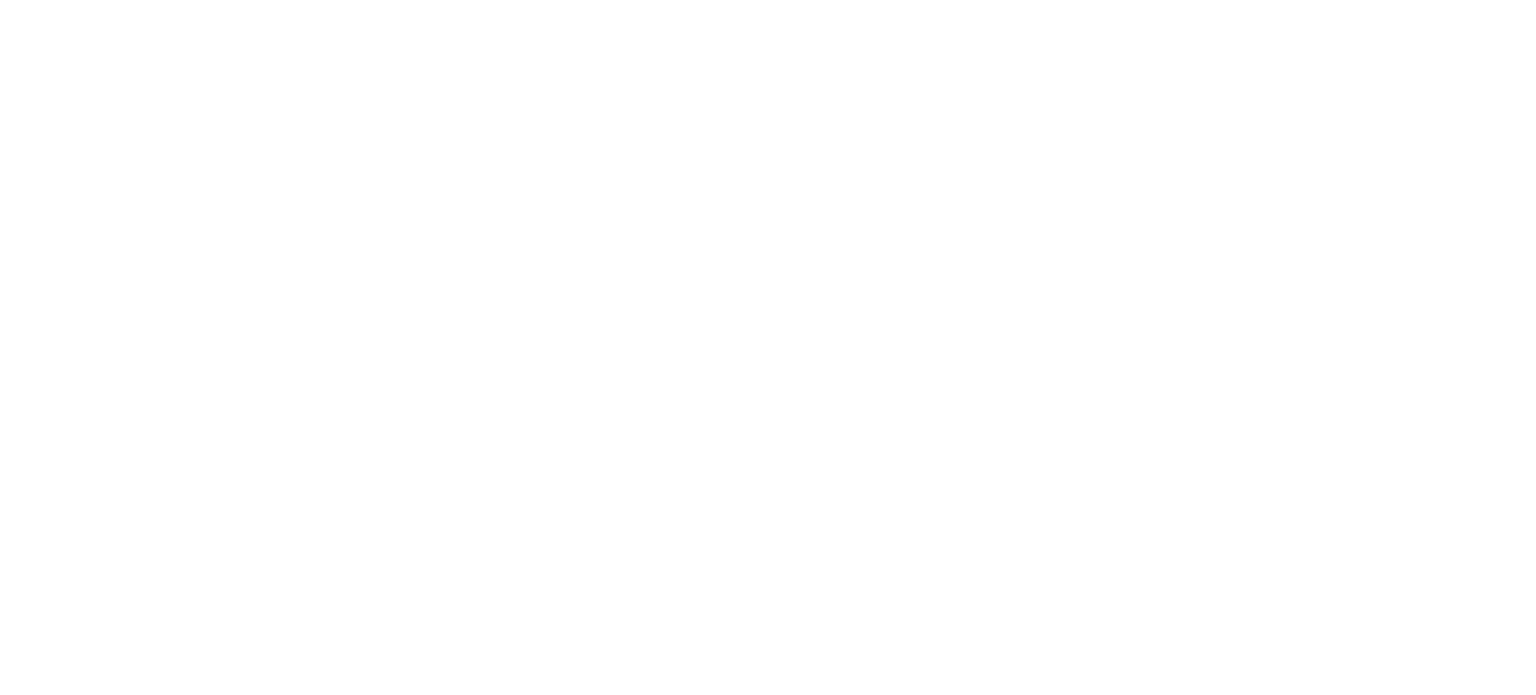 scroll, scrollTop: 0, scrollLeft: 0, axis: both 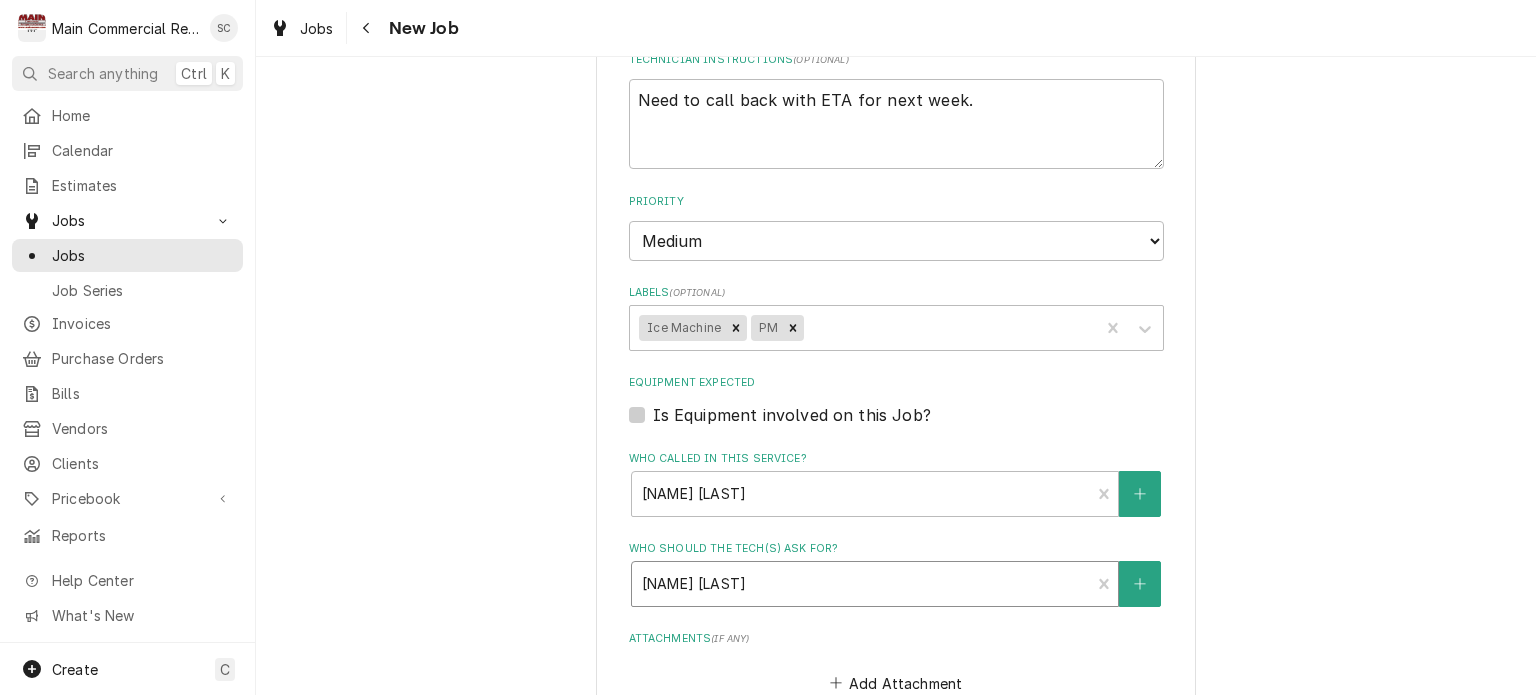 click on "Eric Dunn  Contact (352) 249-7040" at bounding box center [861, 584] 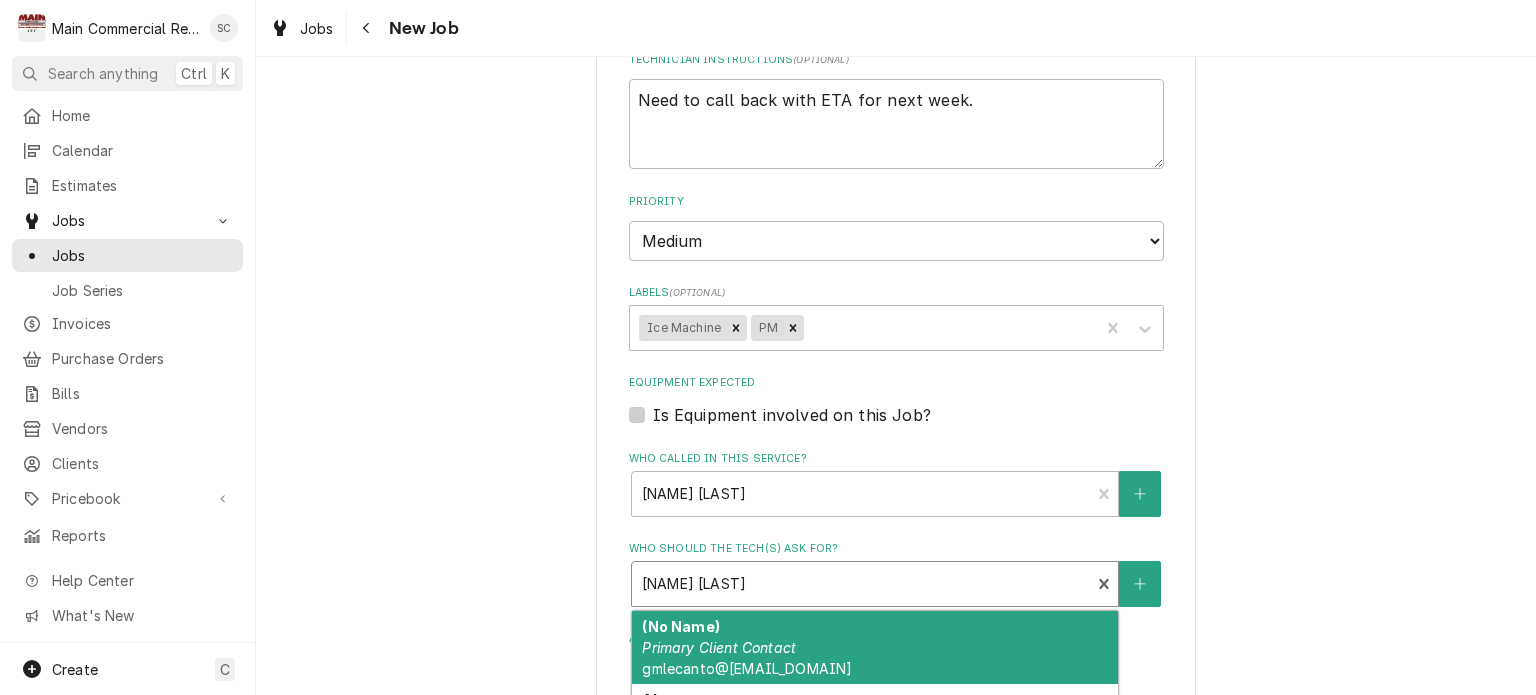 scroll, scrollTop: 1487, scrollLeft: 0, axis: vertical 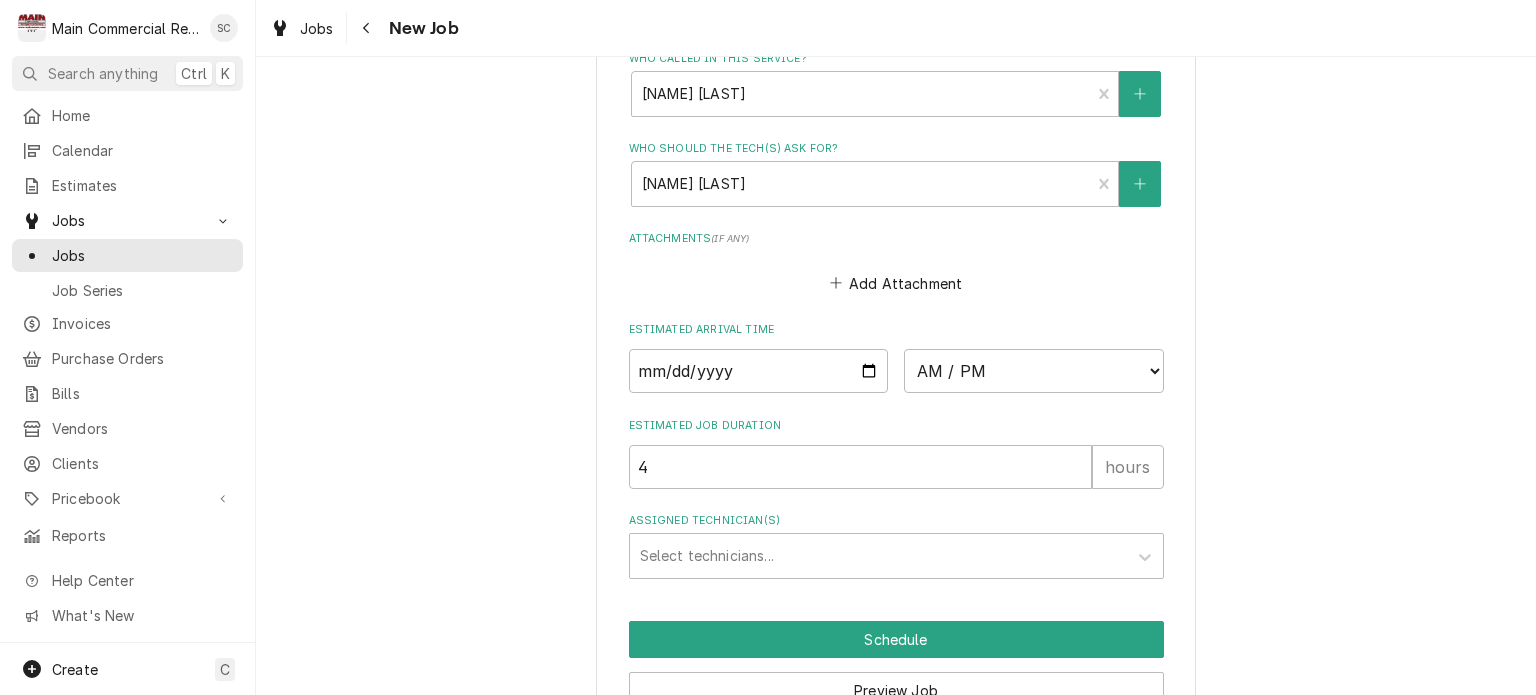 click on "Use the fields below to edit this job: Client Details Client Culver's (Lecanto) Edit Client Client Notes 352-249-7040 Eric Dunn Service Location 1712 N Lecanto HWY, Lecanto, FL 34461 Edit Service Location Job Details Job Source Direct (Phone/Email/etc.) Service Channel Corrigo Ecotrak Other Date Received 2025-08-01 Service Type Ice Machine PM (Under 500) General Rate: All Clients Edit Service Type Job Type Reason For Call Ice Machine Cleaning needed before audit.
Per Eric Dunn 352-429-7040 He would like a first call in the morning. Technician Instructions  ( optional ) Need to call back with ETA for next week. Priority No Priority Urgent High Medium Low Labels  ( optional ) Ice Machine PM Equipment Expected Is Equipment involved on this Job? Who called in this service? Eric Dunn  Contact (352) 249-7040 Who should the tech(s) ask for? Eric Dunn  Contact (352) 249-7040 Attachments  ( if any ) Add Attachment Estimated Arrival Time AM / PM 6:00 AM 6:15 AM 6:30 AM 6:45 AM 7:00 AM 7:15 AM 7:30 AM 7:45 AM 8:00 AM 4" at bounding box center (896, -303) 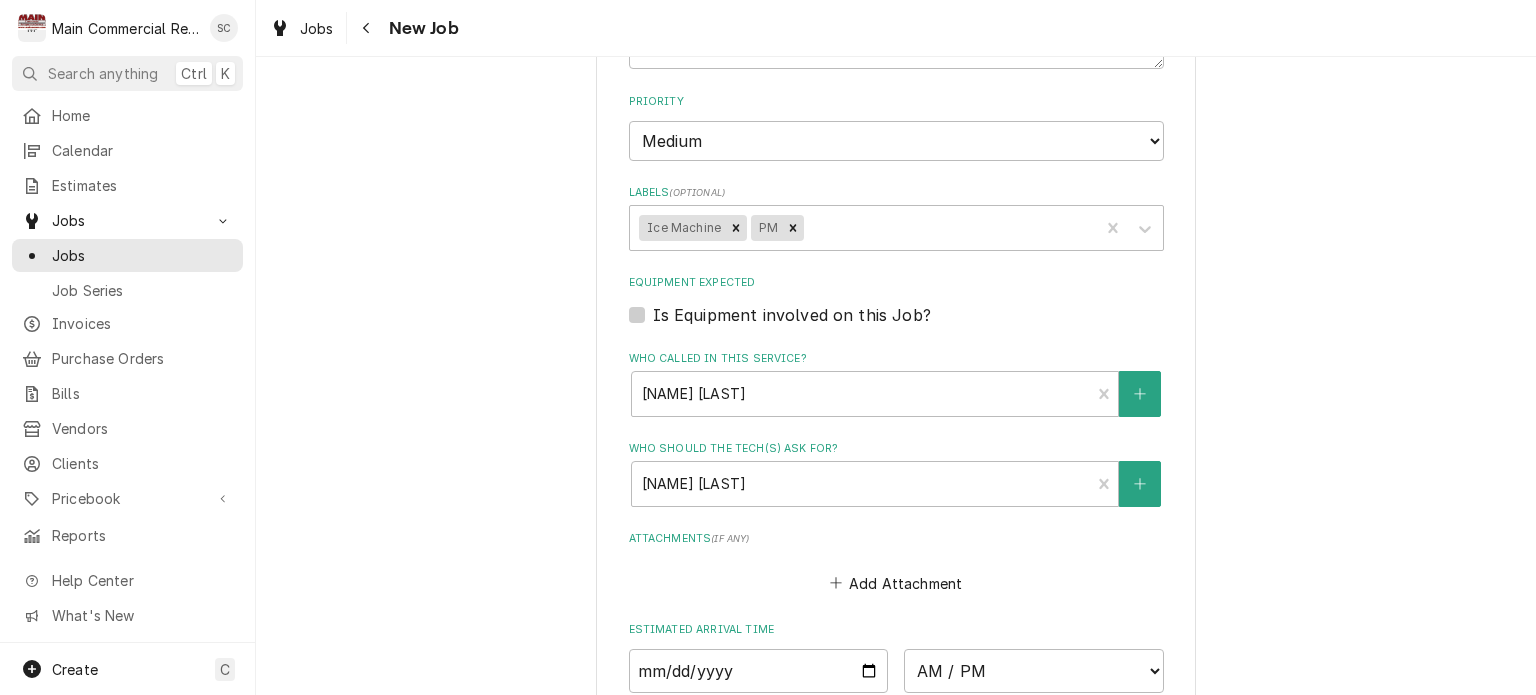 scroll, scrollTop: 787, scrollLeft: 0, axis: vertical 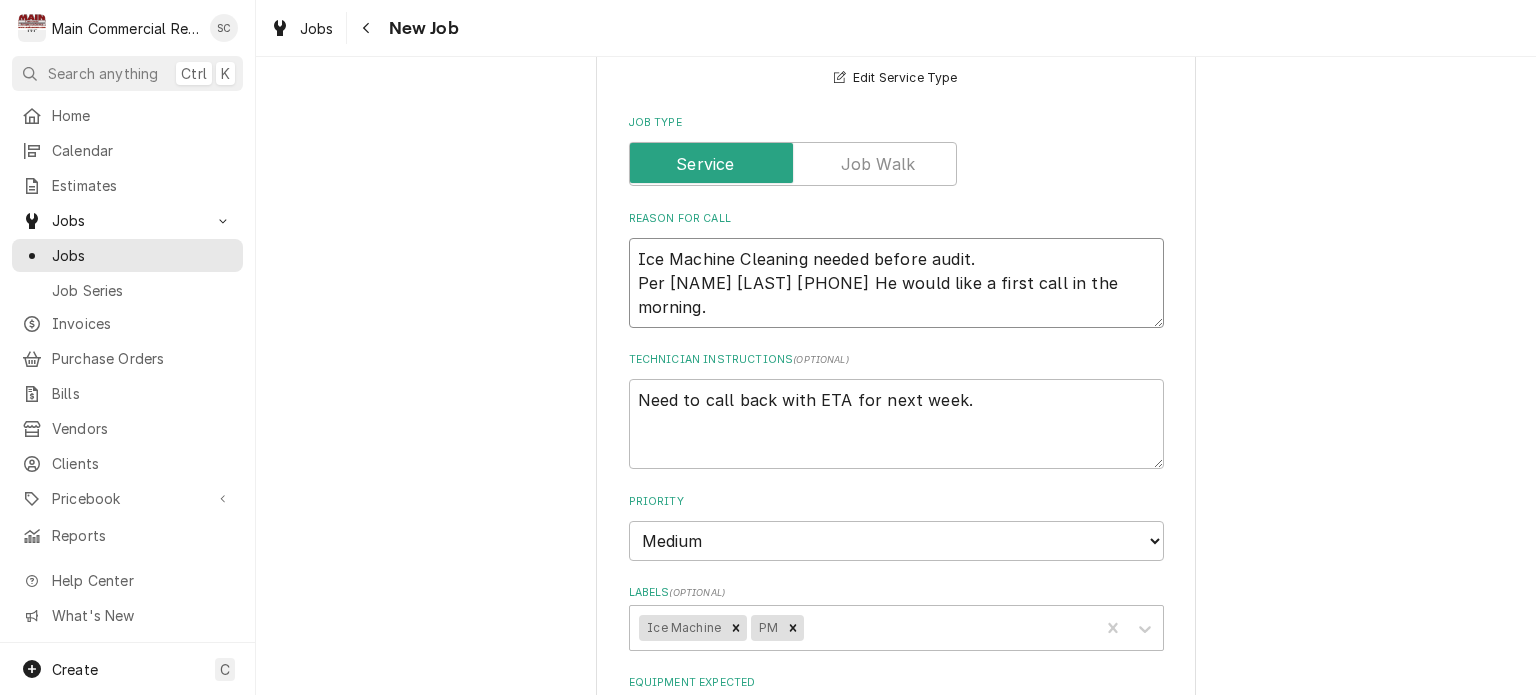click on "Ice Machine Cleaning needed before audit.
Per Eric Dunn 352-429-7040 He would like a first call in the morning." at bounding box center [896, 283] 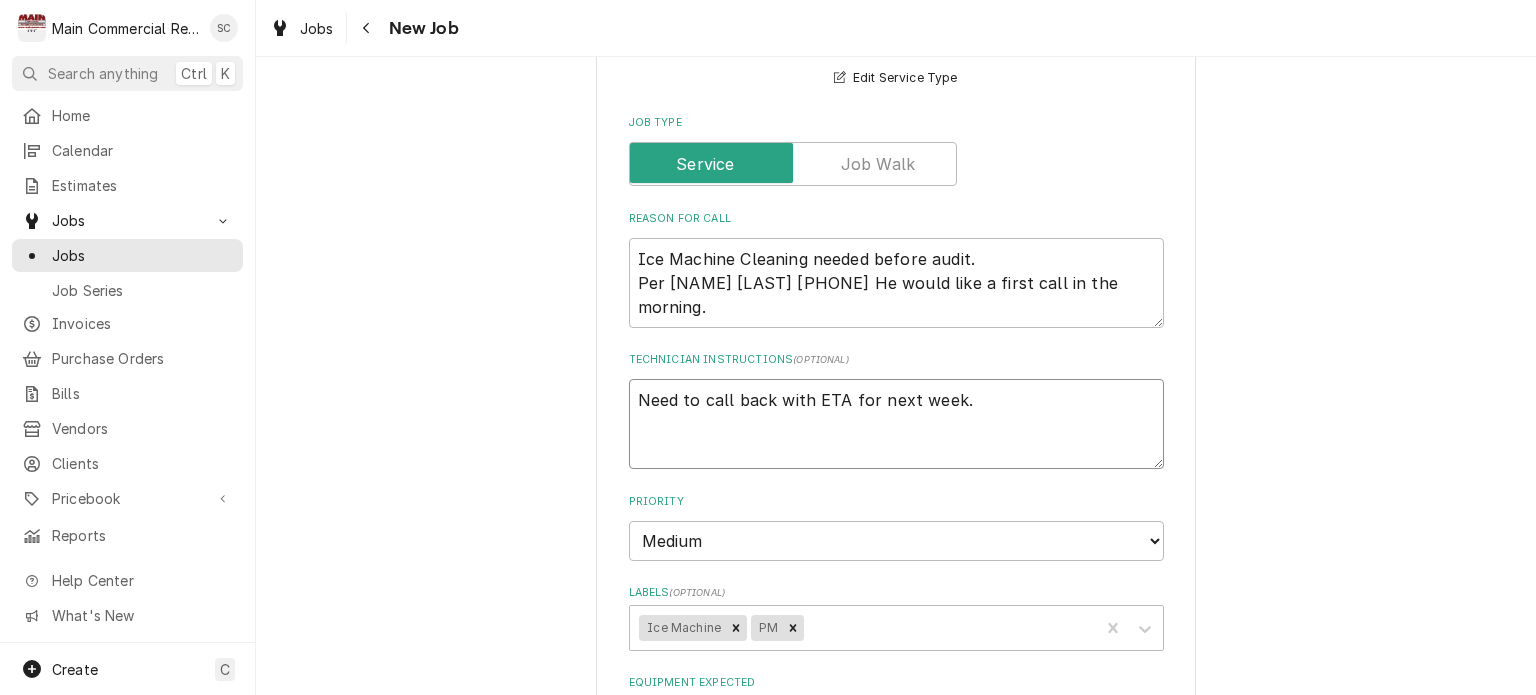 click on "Need to call back with ETA for next week." at bounding box center (896, 424) 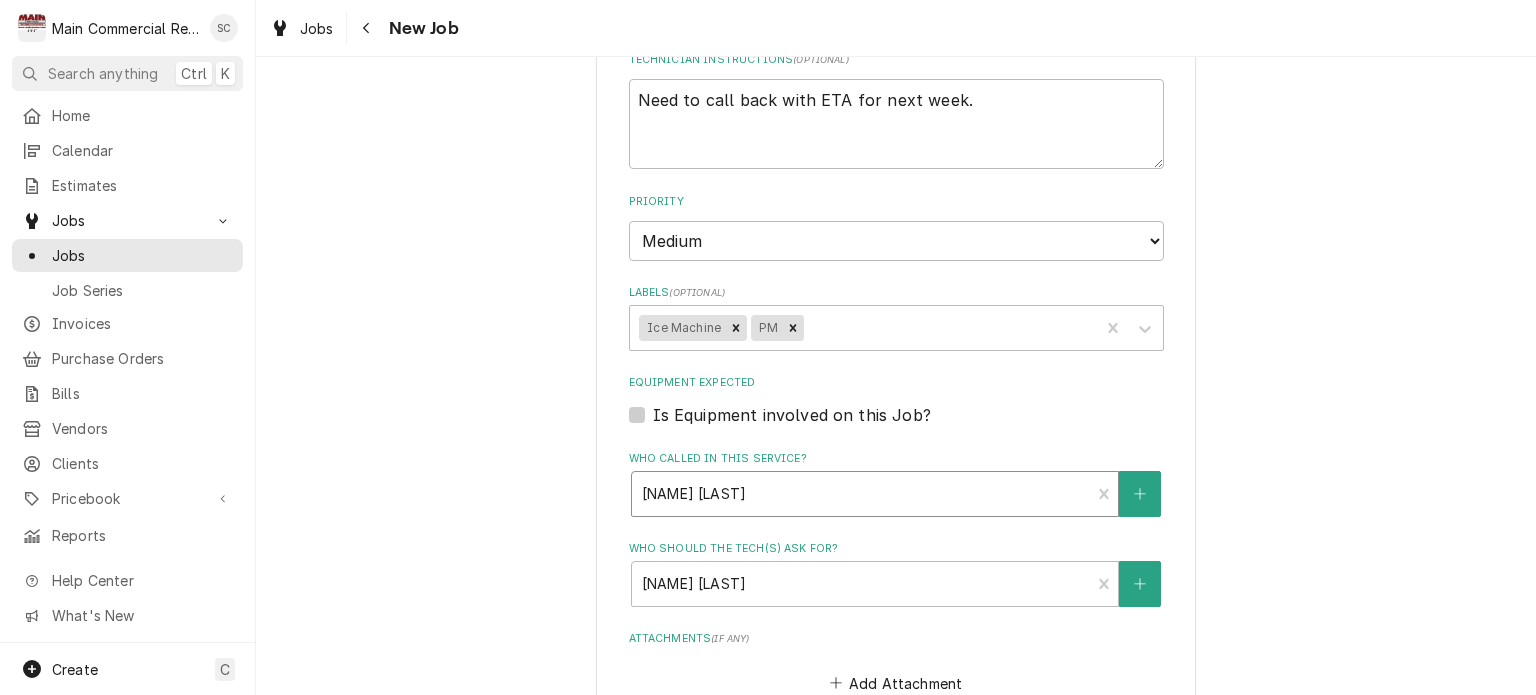 click at bounding box center [861, 494] 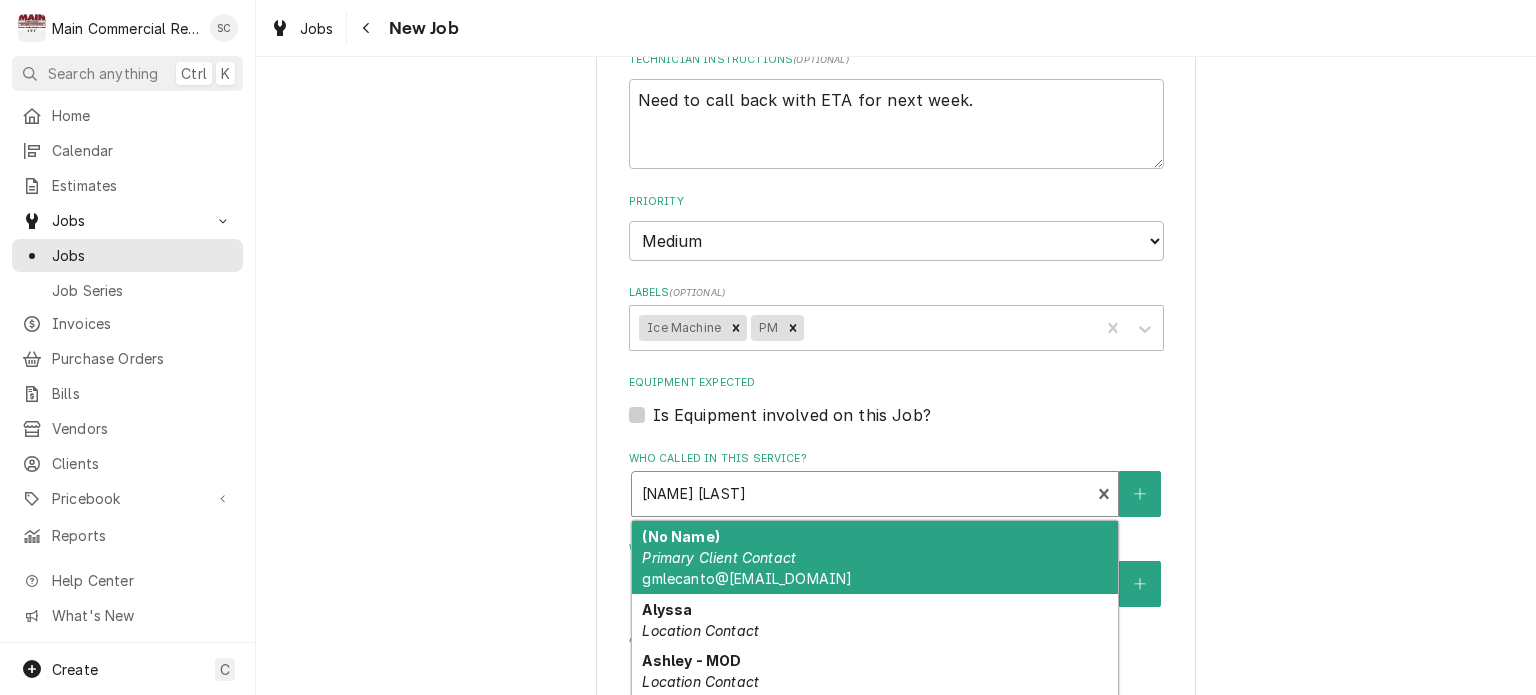 scroll, scrollTop: 1487, scrollLeft: 0, axis: vertical 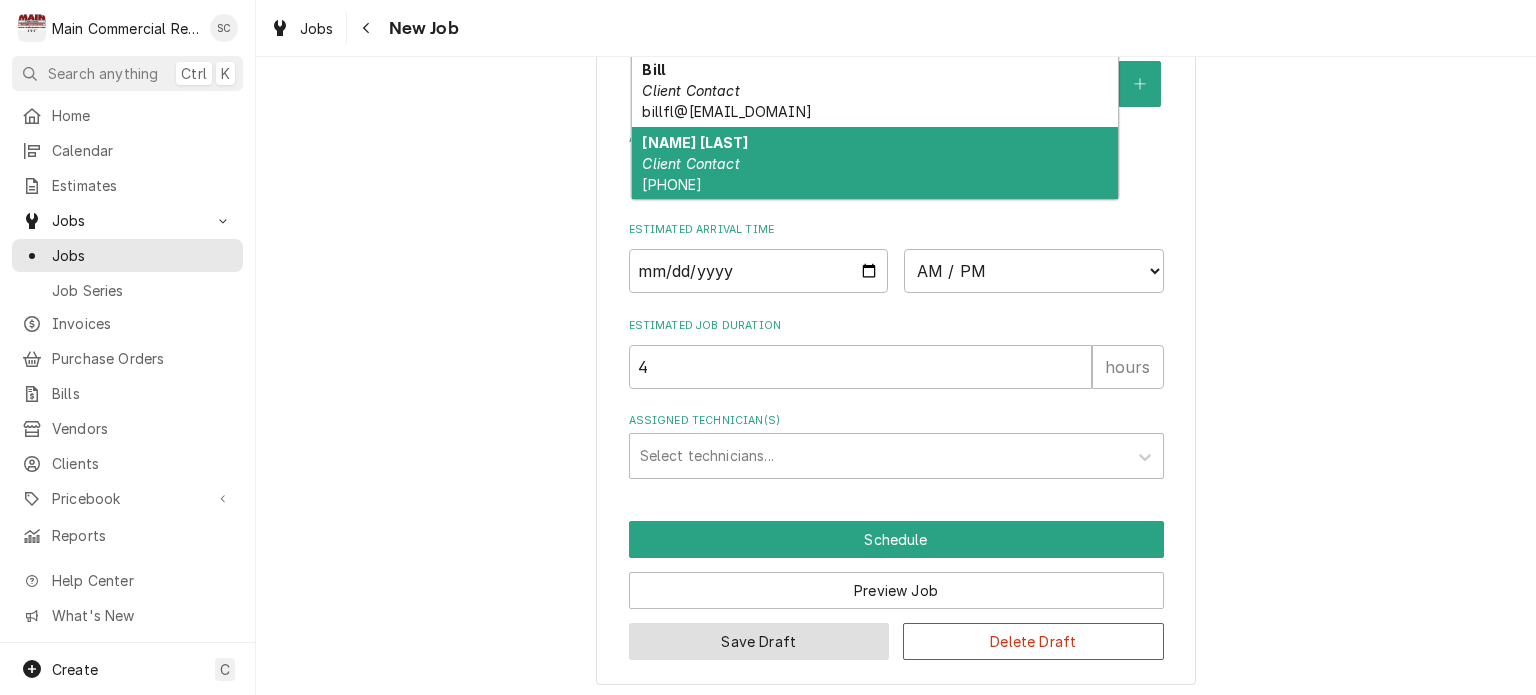 click on "Save Draft" at bounding box center [759, 641] 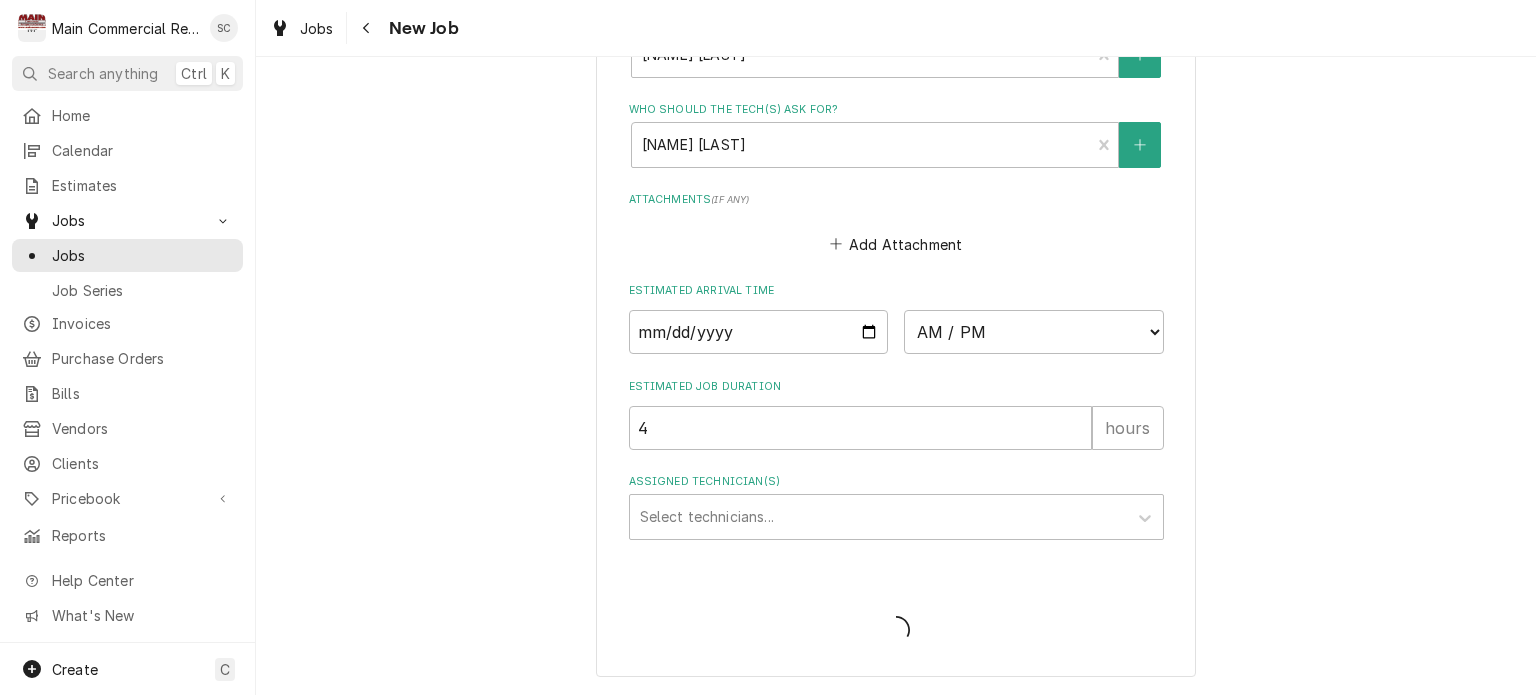 scroll, scrollTop: 1519, scrollLeft: 0, axis: vertical 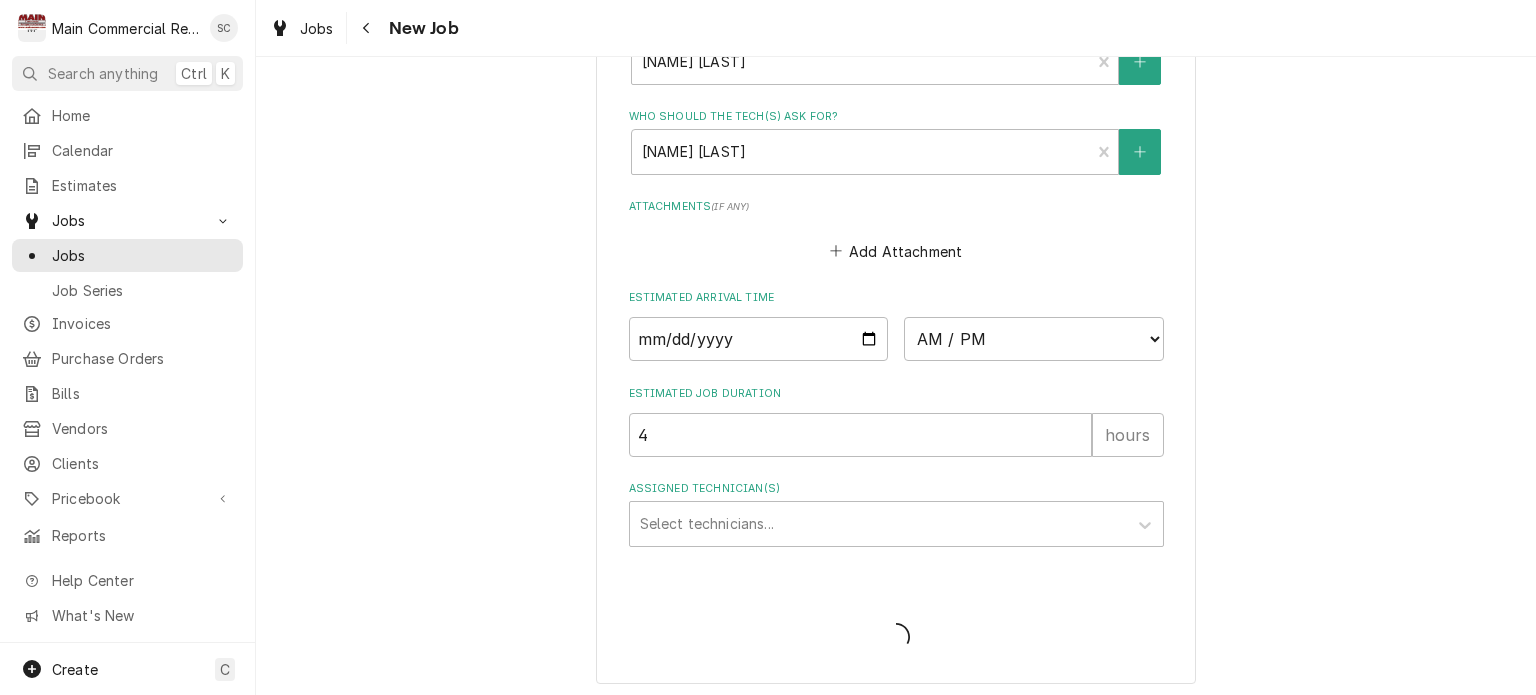 type on "x" 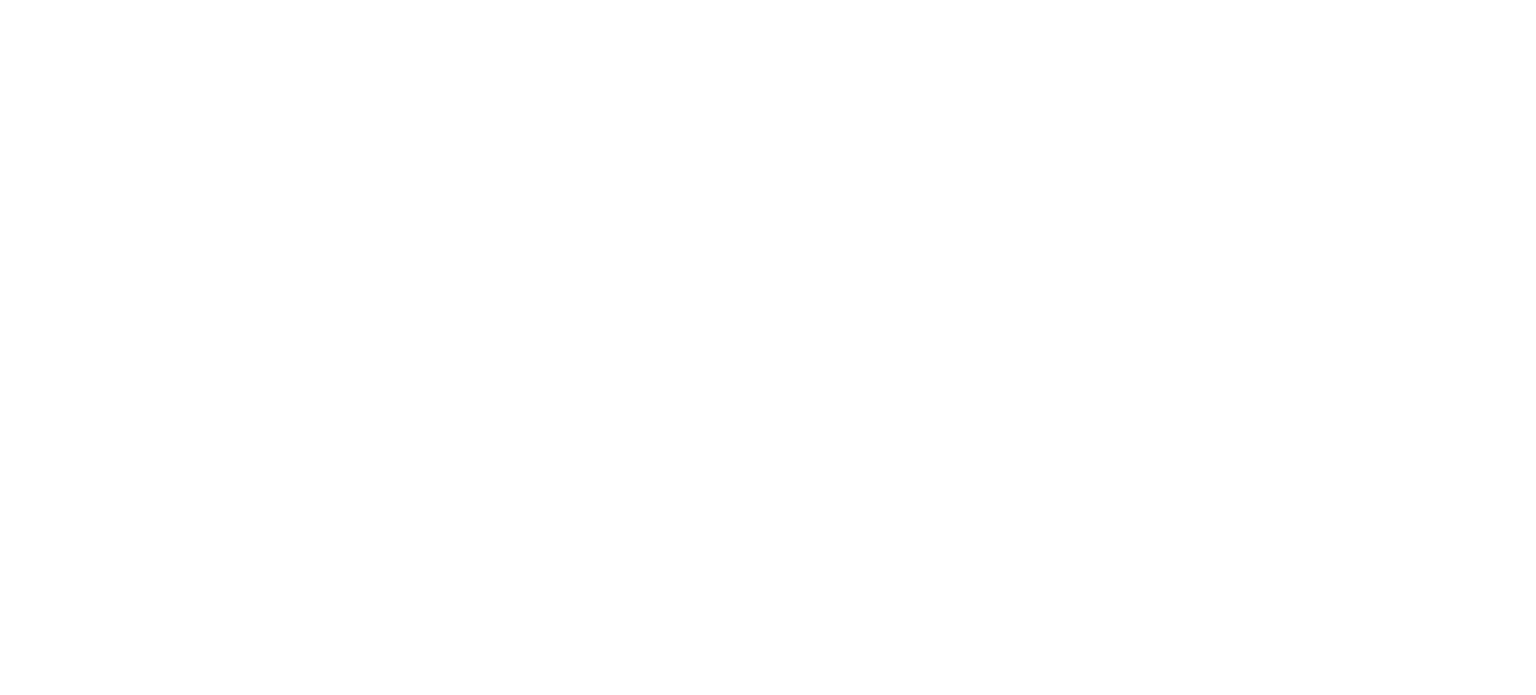 scroll, scrollTop: 0, scrollLeft: 0, axis: both 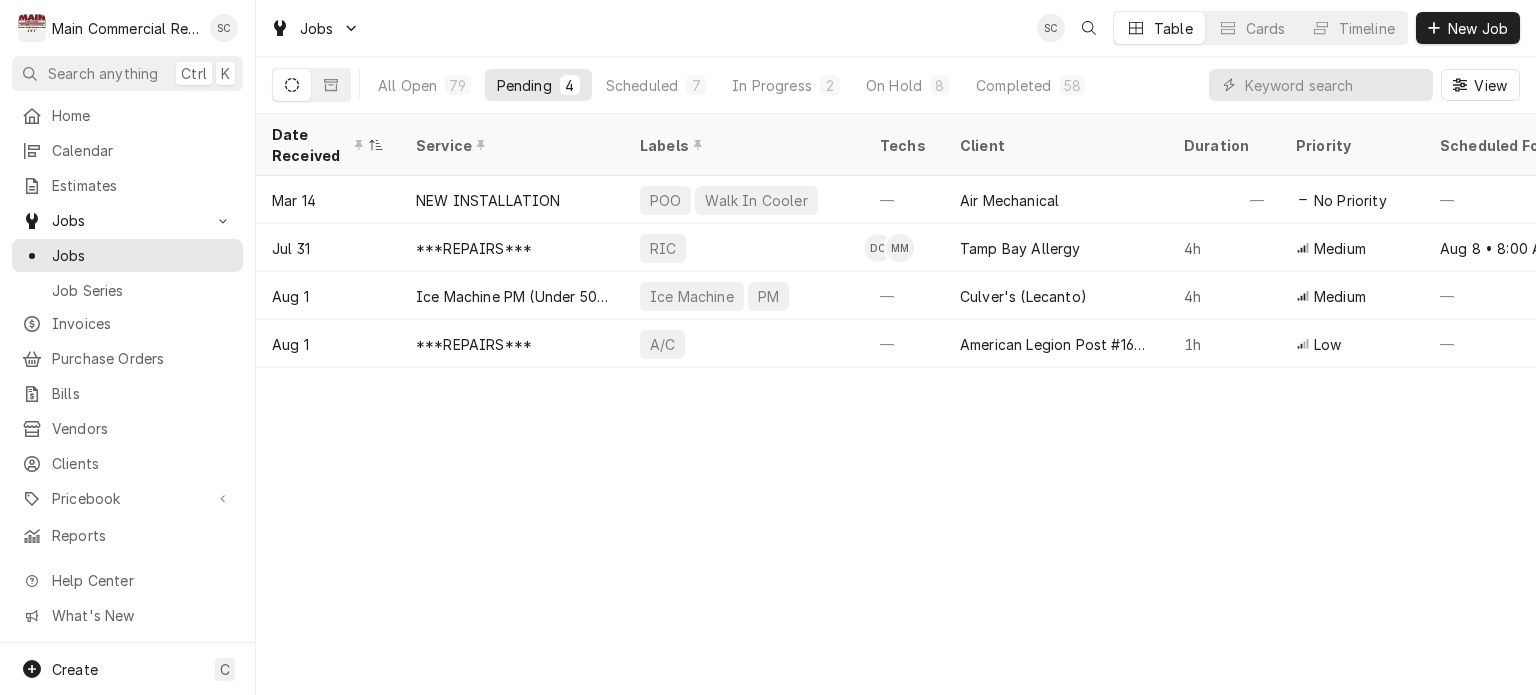 click on "Date Received Service Labels Techs Client Duration Priority Scheduled For Location Name Location Address Last Modified Job Type Status Mar 14   NEW INSTALLATION POO Walk In Cooler — Air Mechanical — No Priority — TGH Brooksville/Springhill 10461 Quality Dr, Spring Hill, FL 34609 Apr 29   Service Draft Jul 31   ***REPAIRS*** RIC DC MM Tamp Bay Allergy 4h Medium Aug 8   • 8:00 AM Tampa Bay Allergy-Dr. Weiss 3251 McMullen Booth Rd, Clearwater, FL 33761 Jul 31   Service Draft Aug 1   Ice Machine PM (Under 500) Ice Machine PM — Culver's (Lecanto) 4h Medium — — 1712 N Lecanto HWY, Lecanto, FL 34461 Aug 4   Service Draft Aug 1   ***REPAIRS*** A/C — American Legion Post #166-Homosassa 1h Low — #166 4520 S. Suncoast Blvd, Homosassa, FL 34446 Aug 1   Service Draft Date — Time — Duration — Labels No labels Reason For Call Not mentioned" at bounding box center (896, 404) 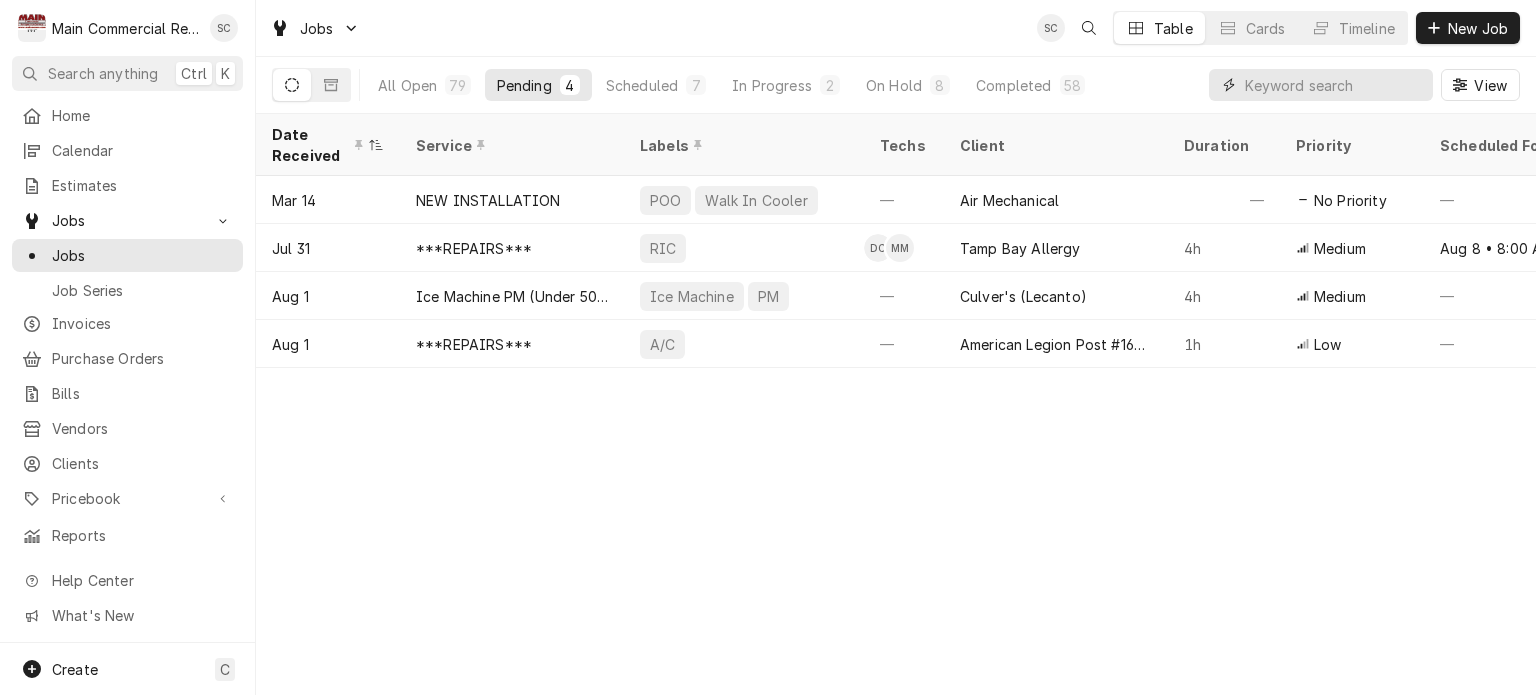 click at bounding box center (1334, 85) 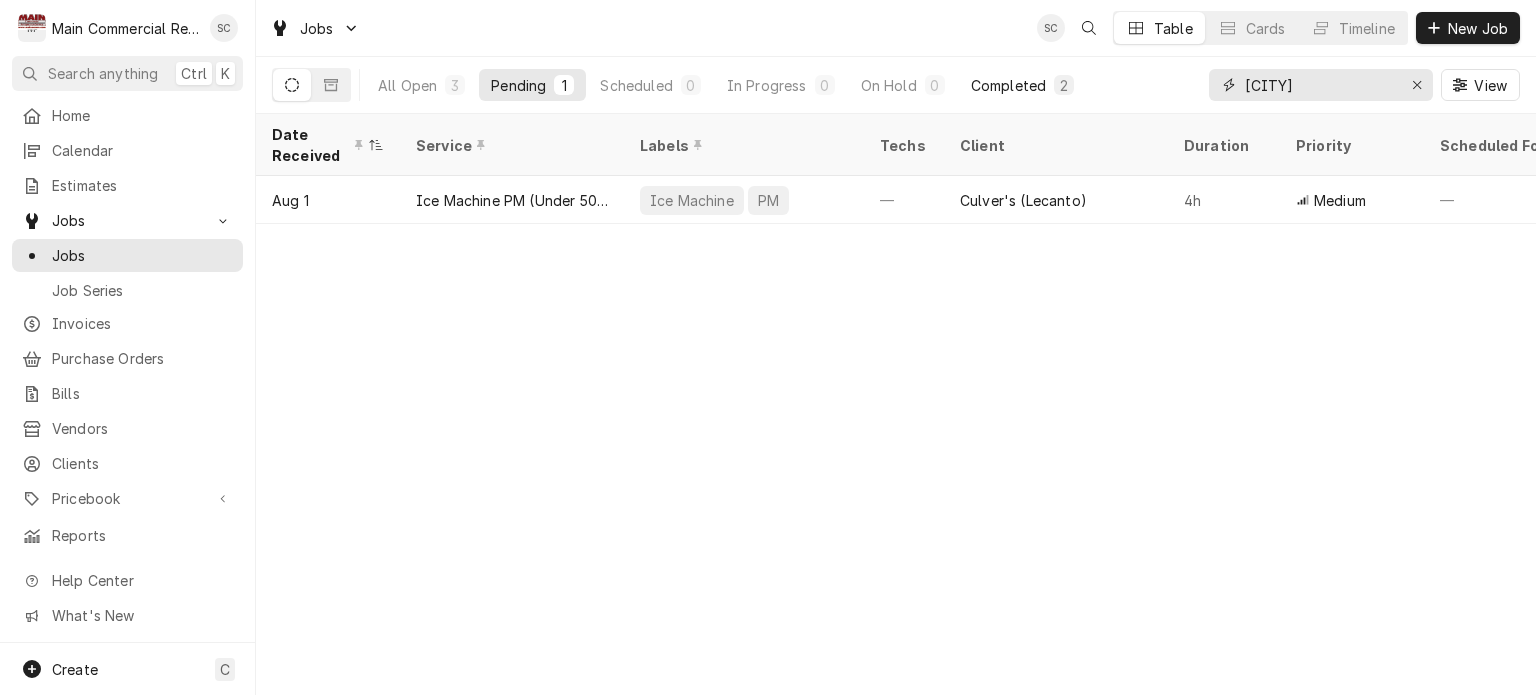 type on "Culver" 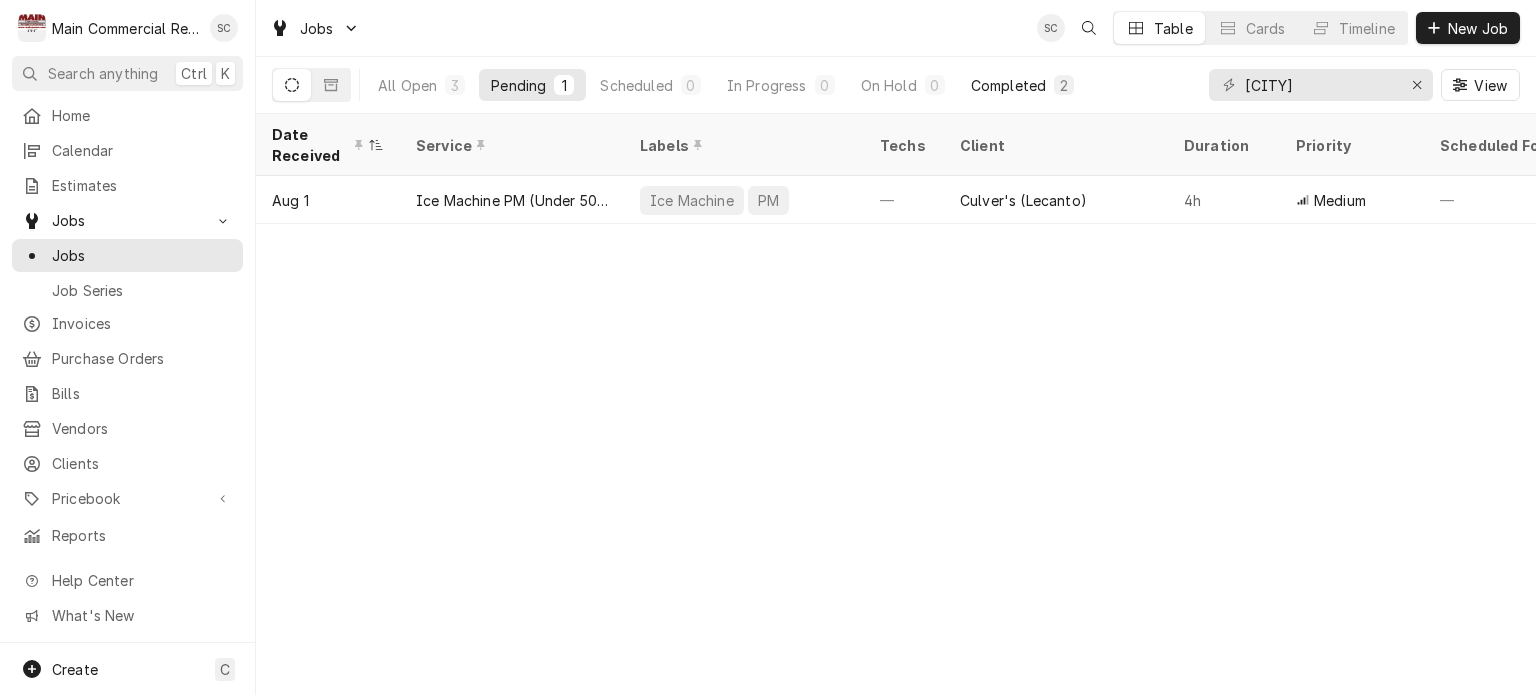 click on "Completed" at bounding box center (1008, 85) 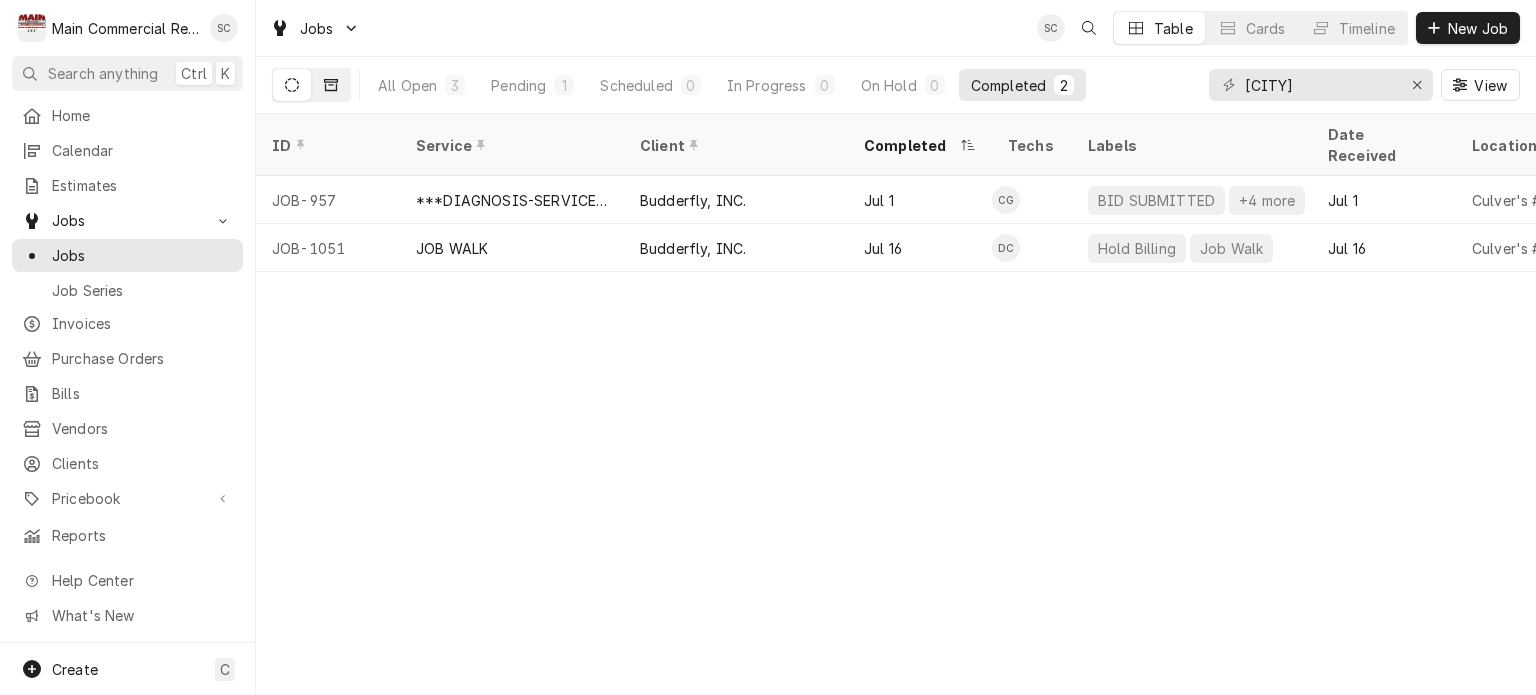 click 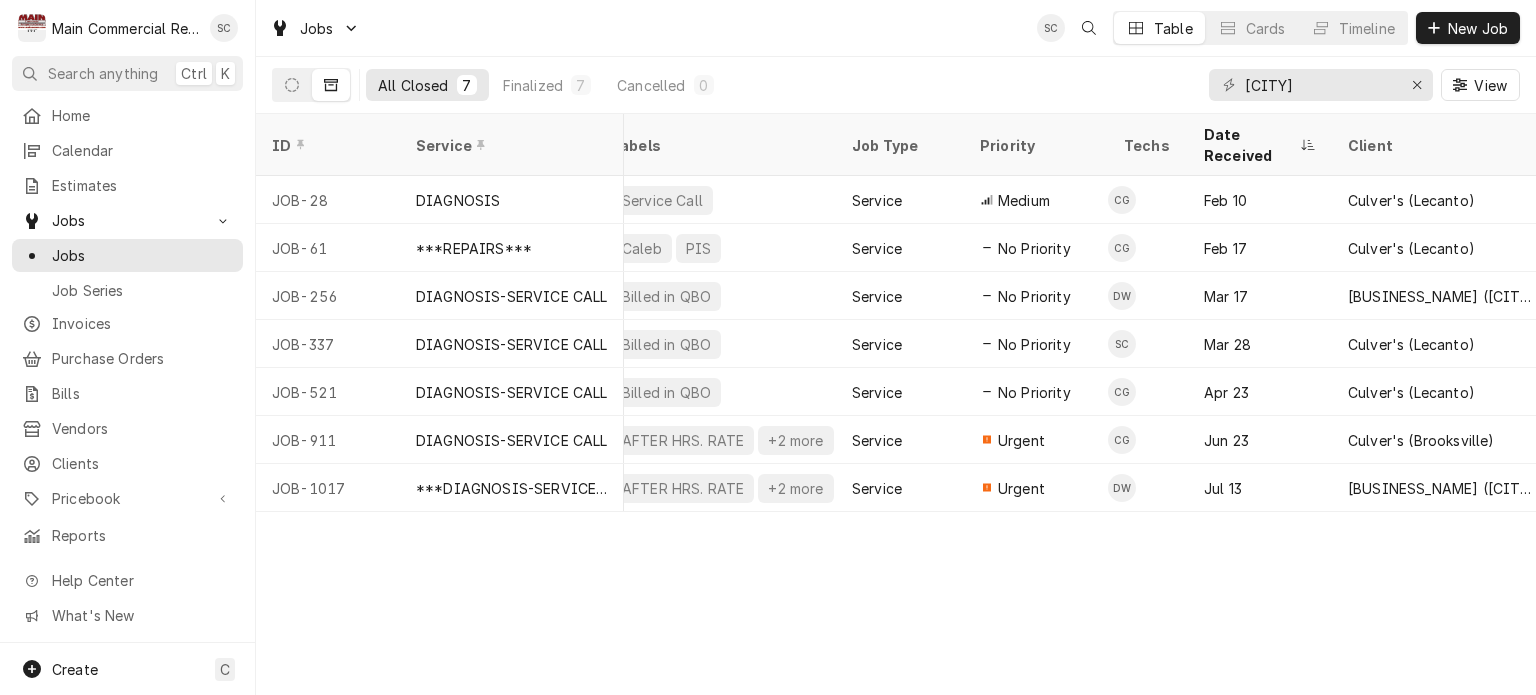 scroll, scrollTop: 0, scrollLeft: 0, axis: both 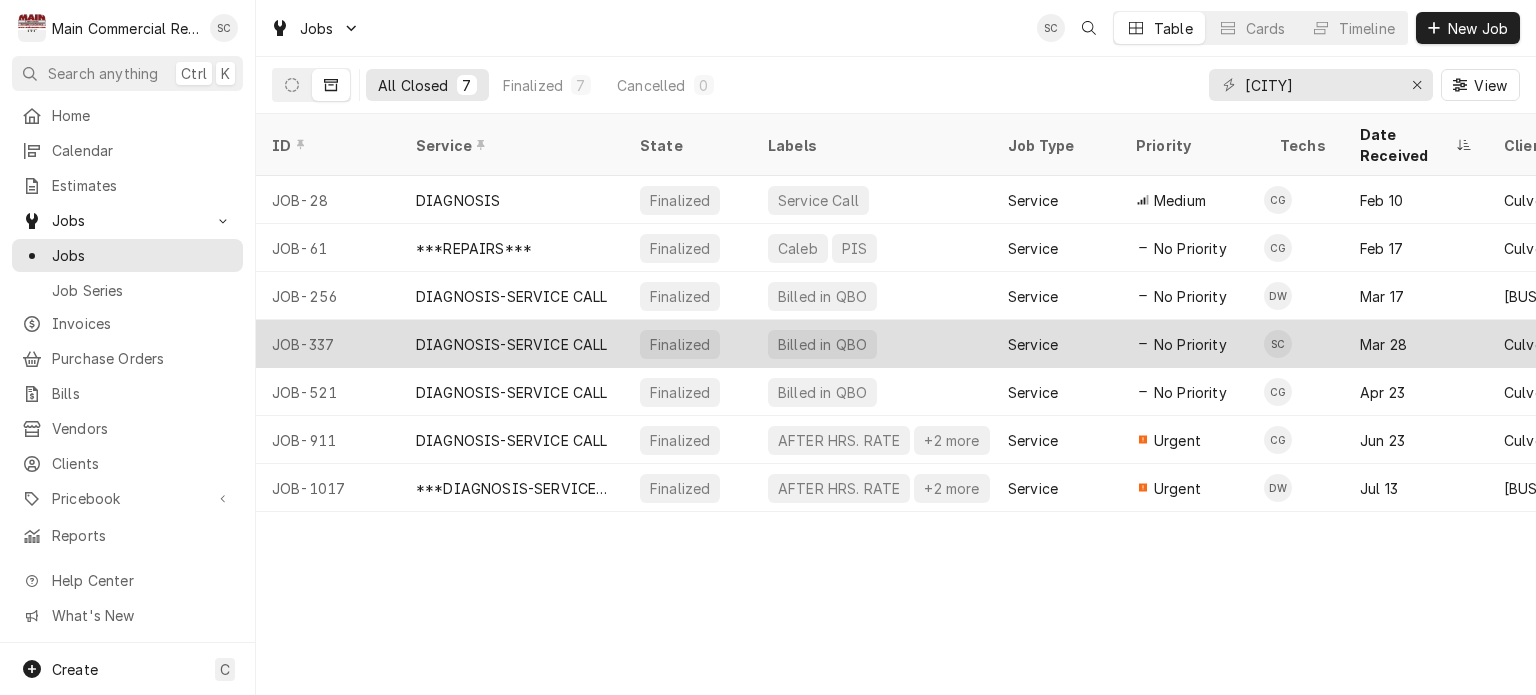 click on "DIAGNOSIS-SERVICE CALL" at bounding box center (512, 344) 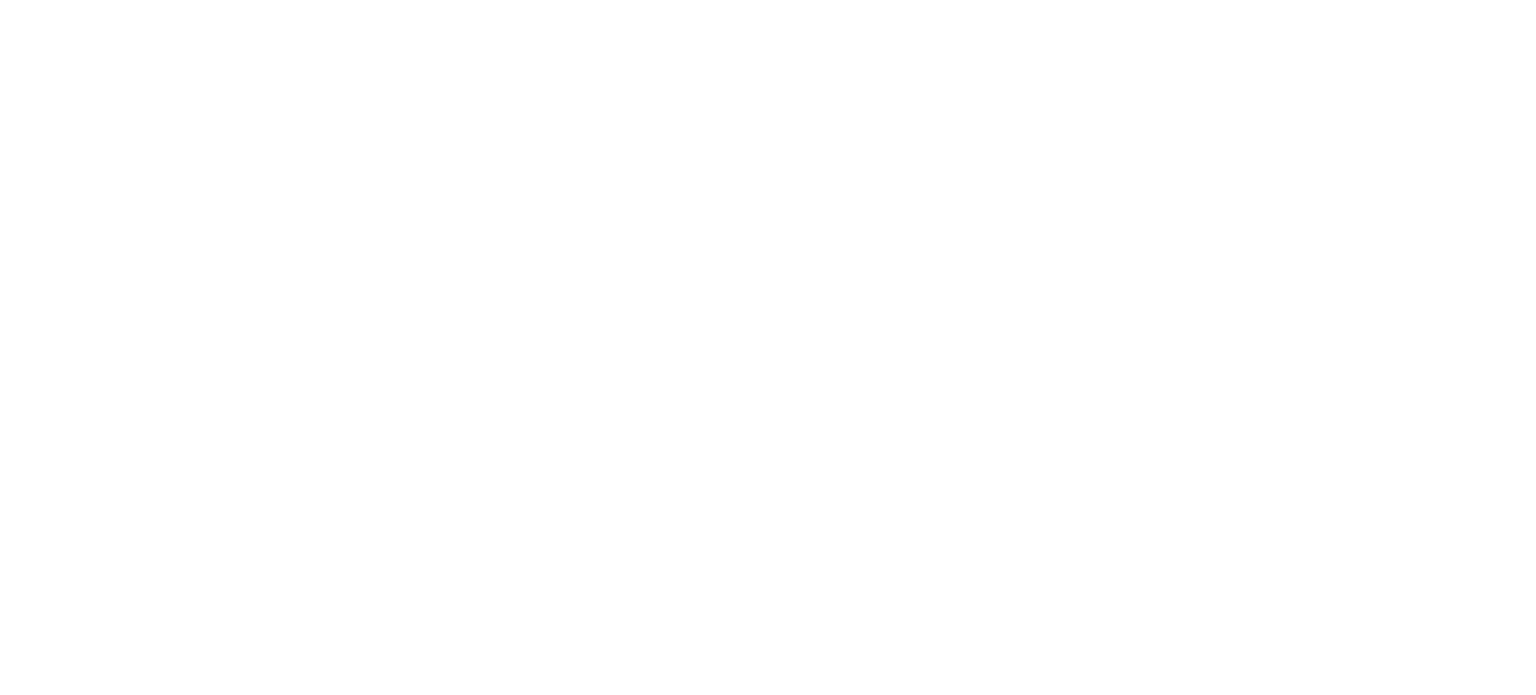 scroll, scrollTop: 0, scrollLeft: 0, axis: both 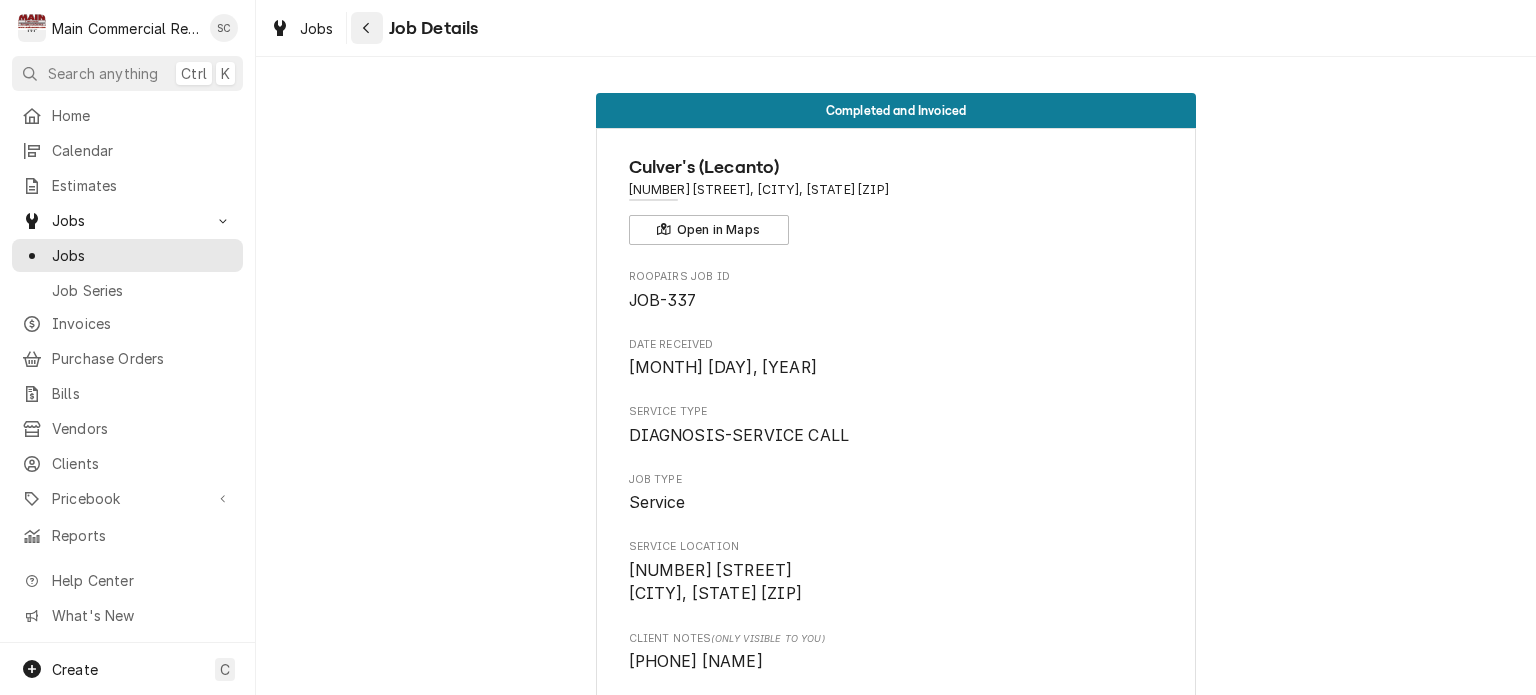 click at bounding box center (367, 28) 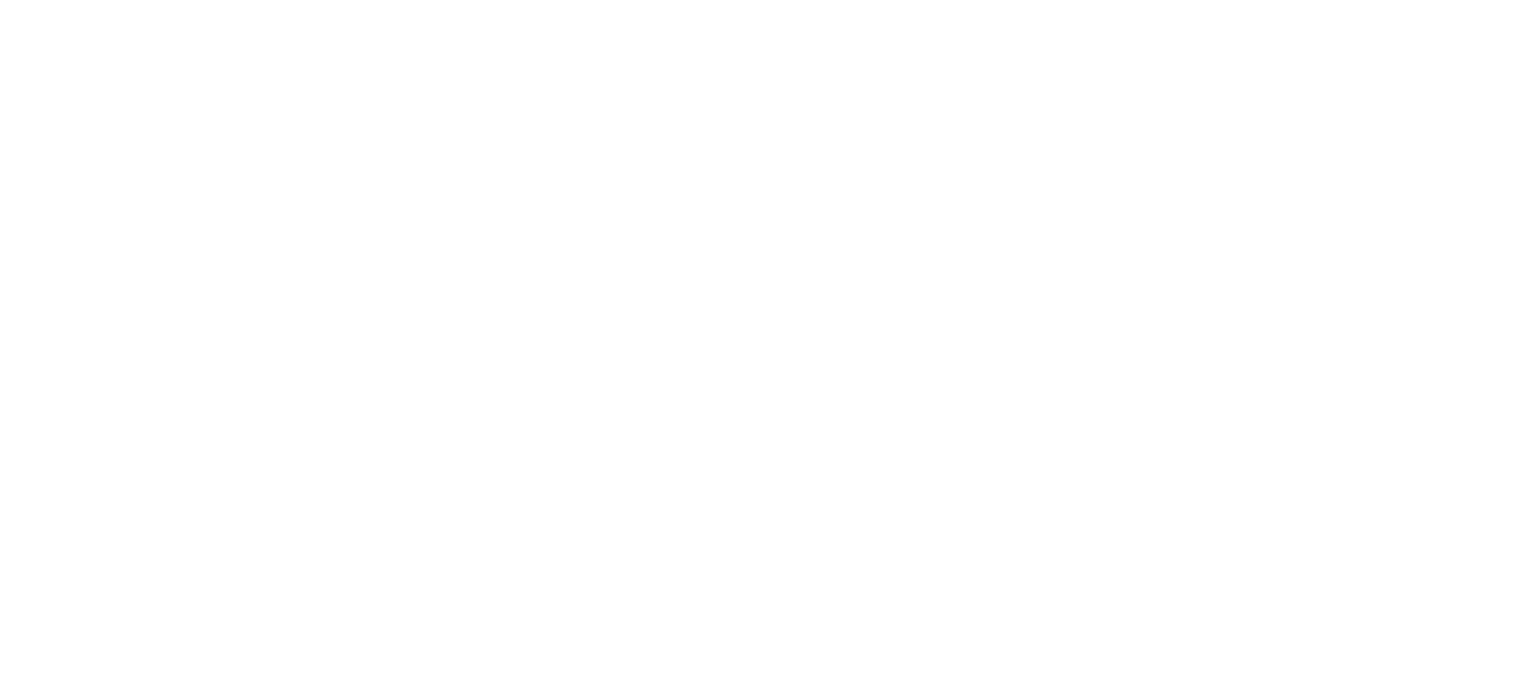 scroll, scrollTop: 0, scrollLeft: 0, axis: both 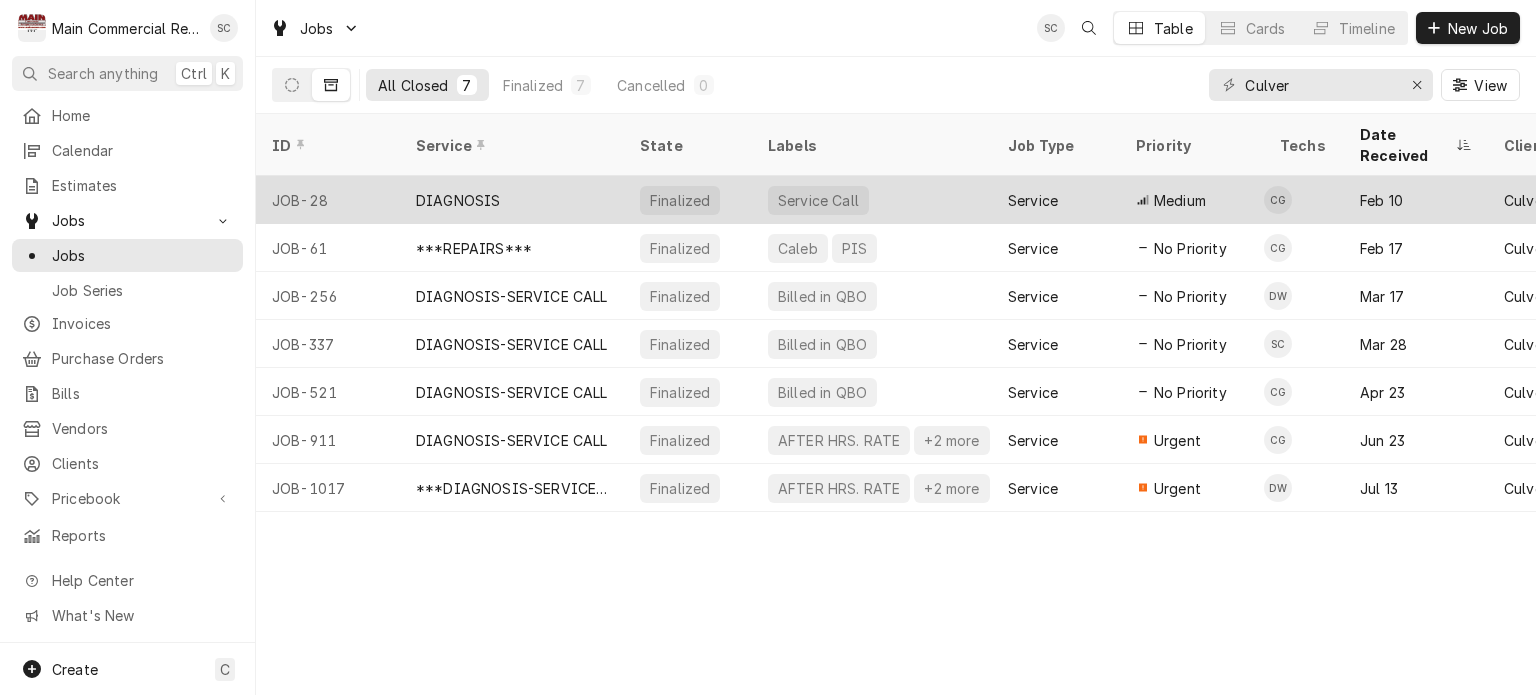 click on "DIAGNOSIS" at bounding box center (458, 200) 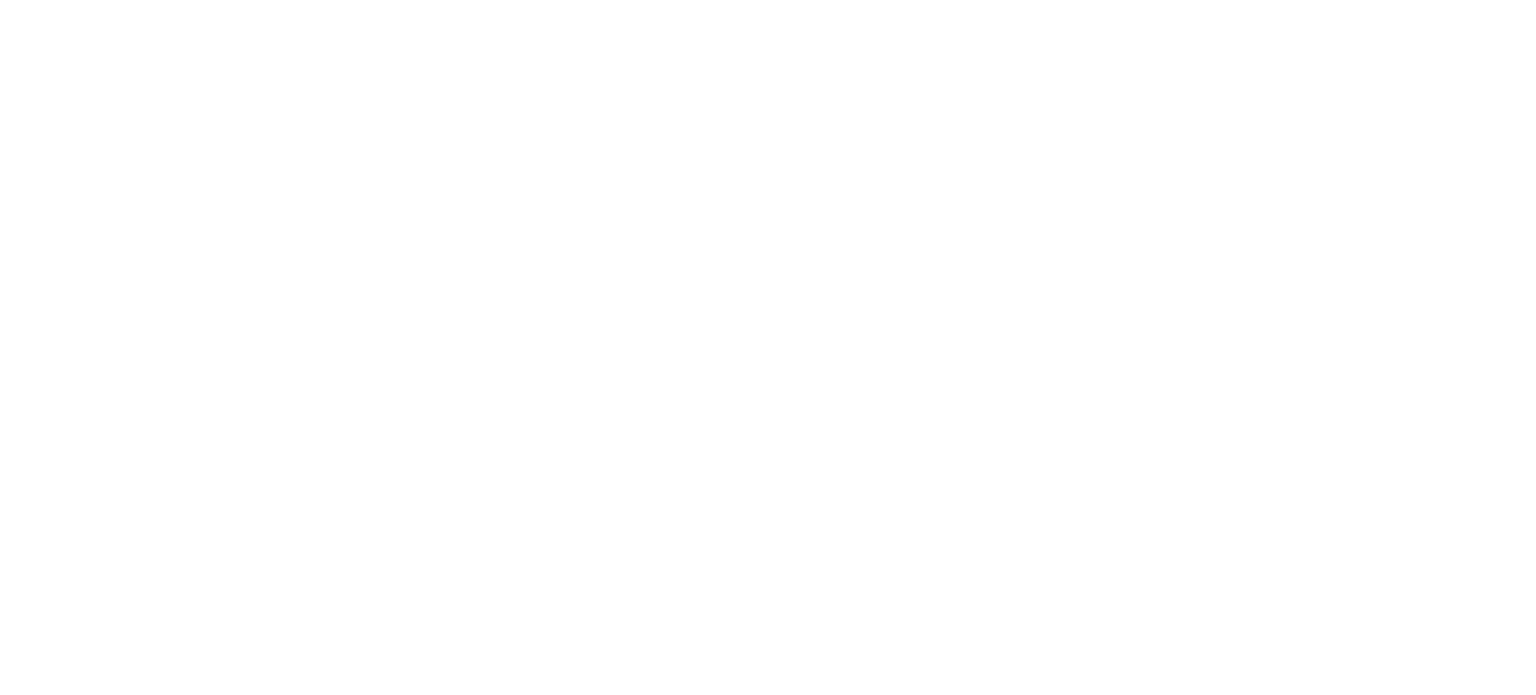 scroll, scrollTop: 0, scrollLeft: 0, axis: both 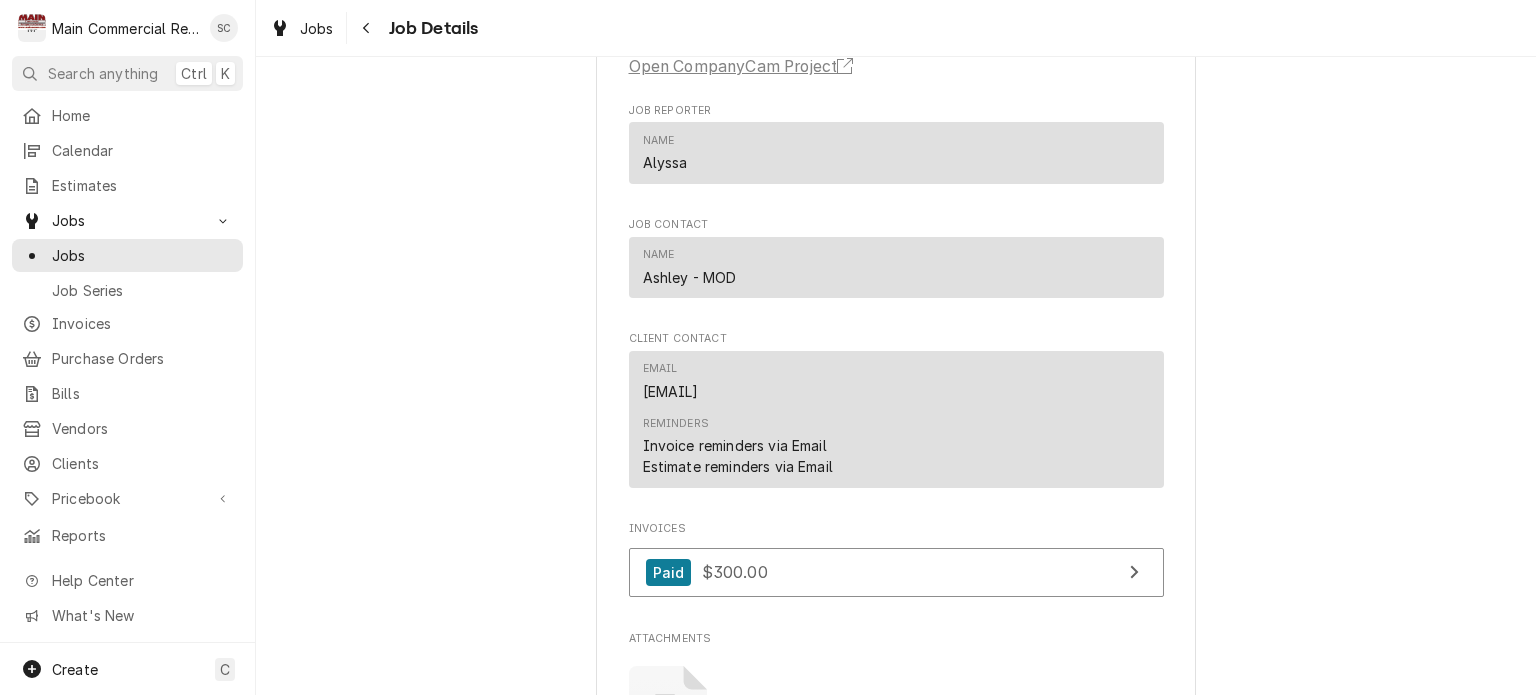 click on "Name [NAME] - MOD" at bounding box center (896, 267) 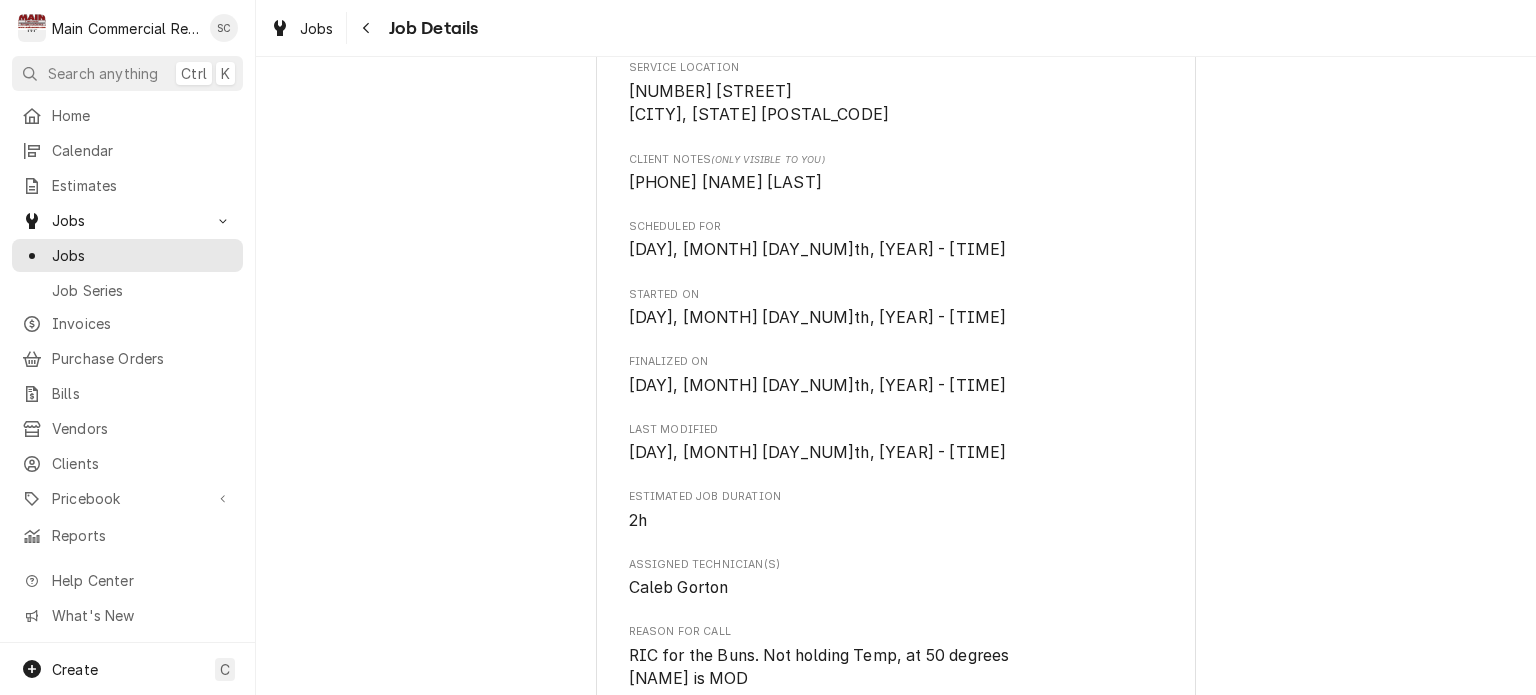 scroll, scrollTop: 179, scrollLeft: 0, axis: vertical 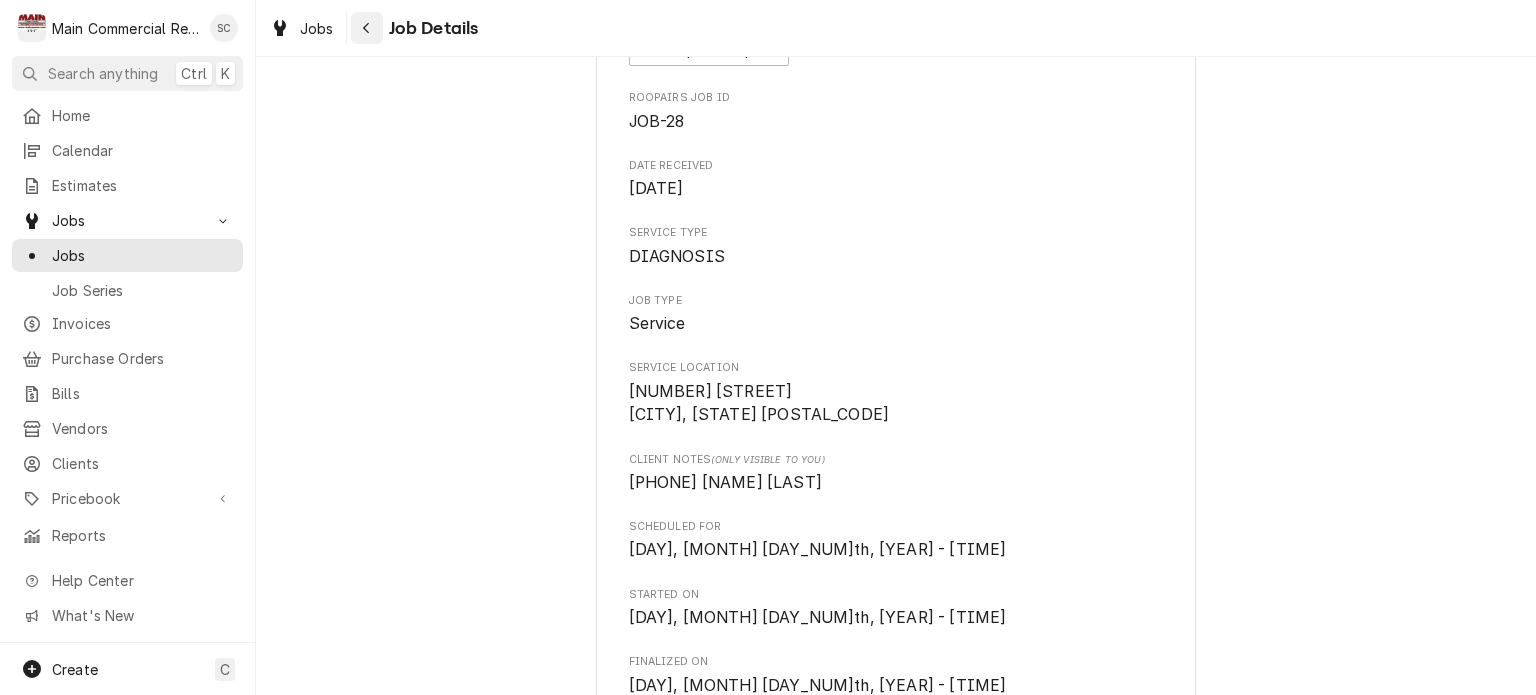 click 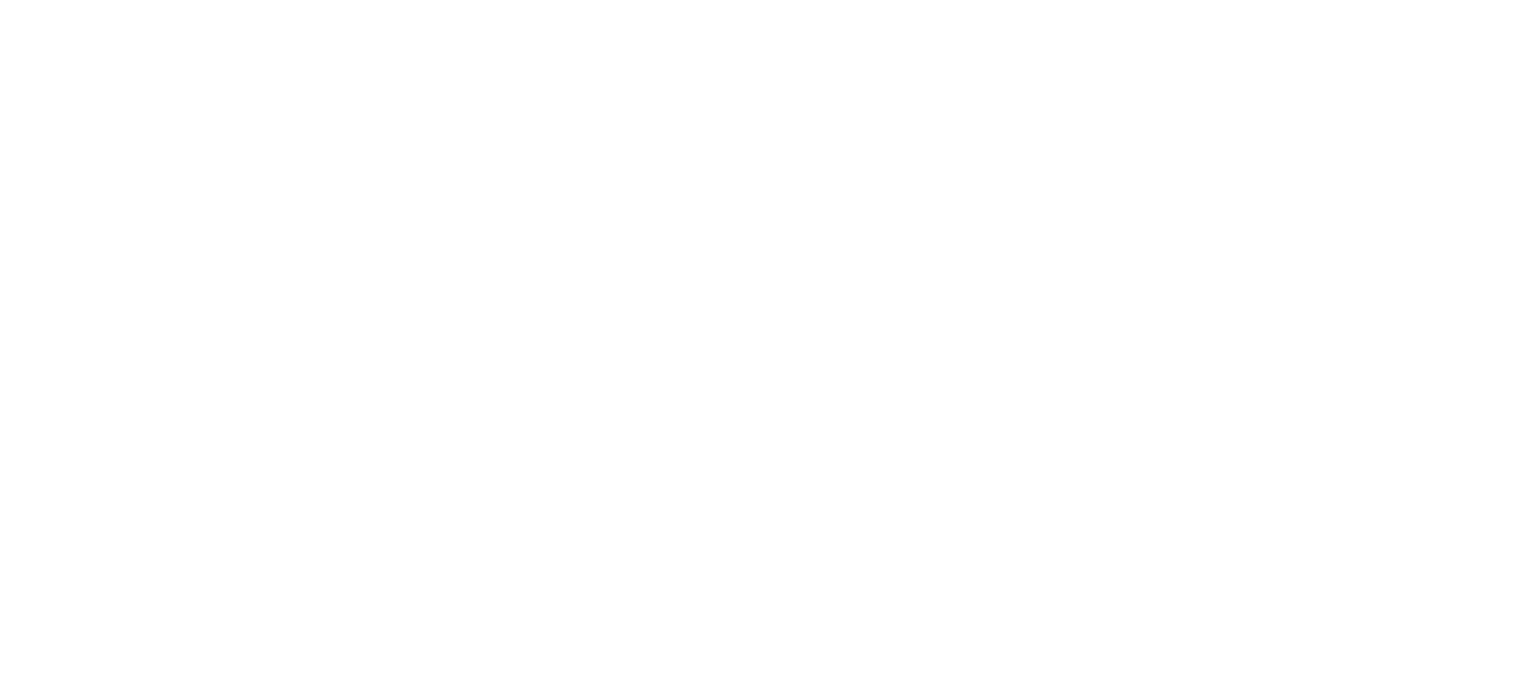 scroll, scrollTop: 0, scrollLeft: 0, axis: both 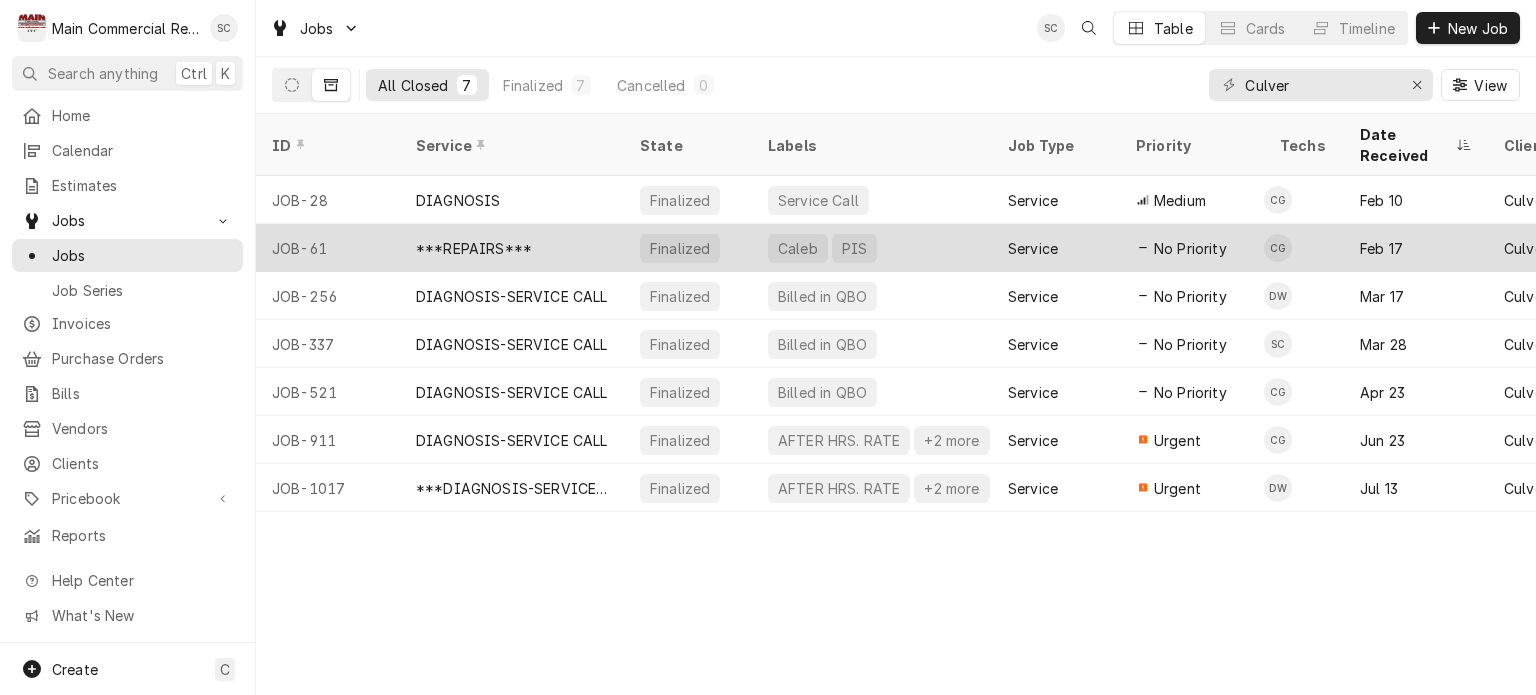 click on "***REPAIRS***" at bounding box center (474, 248) 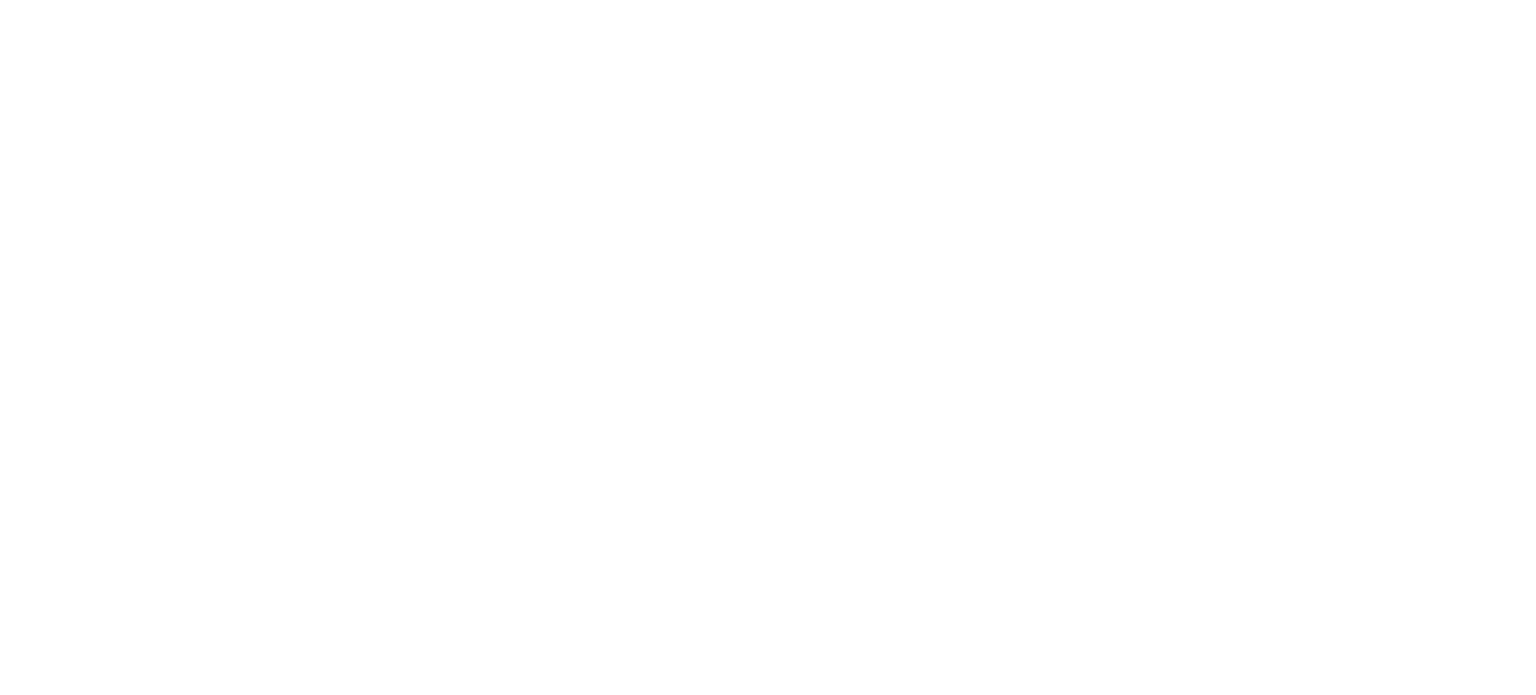 scroll, scrollTop: 0, scrollLeft: 0, axis: both 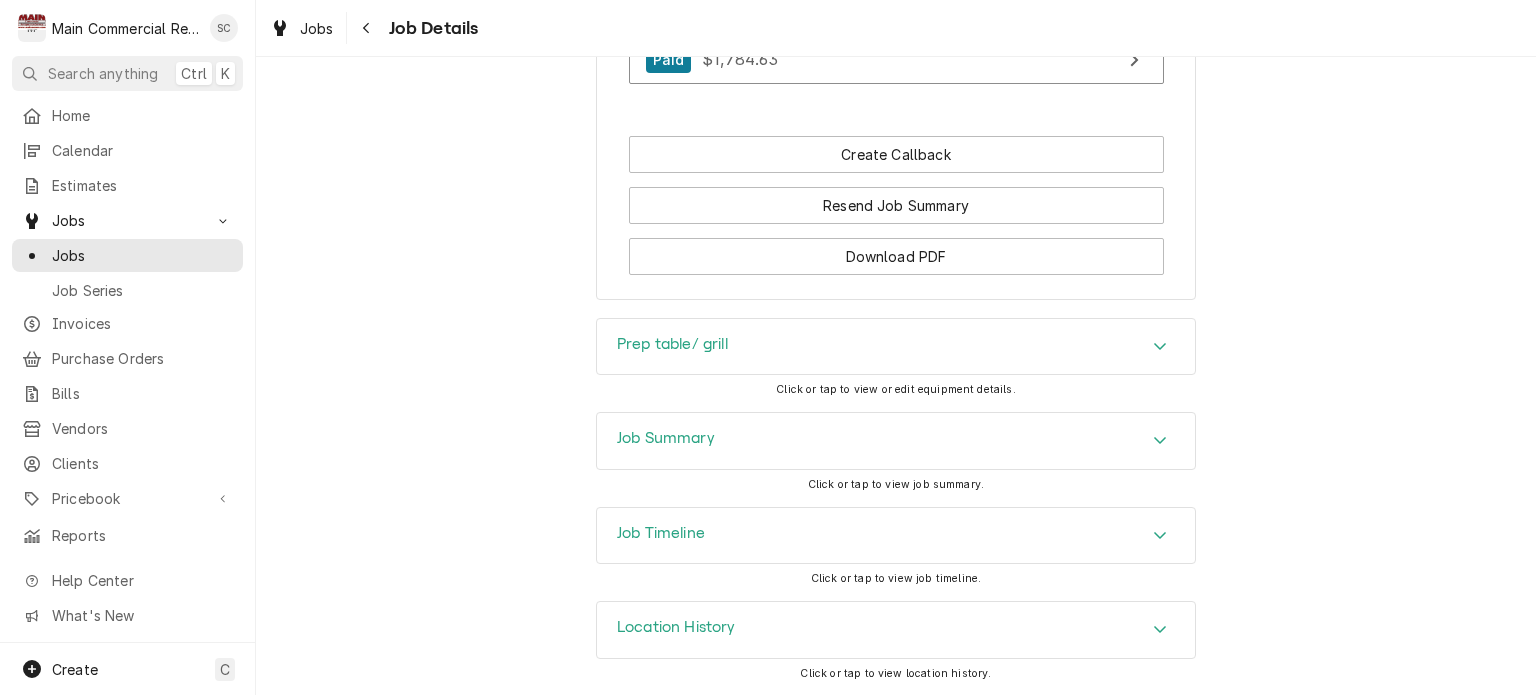 click at bounding box center (1160, 441) 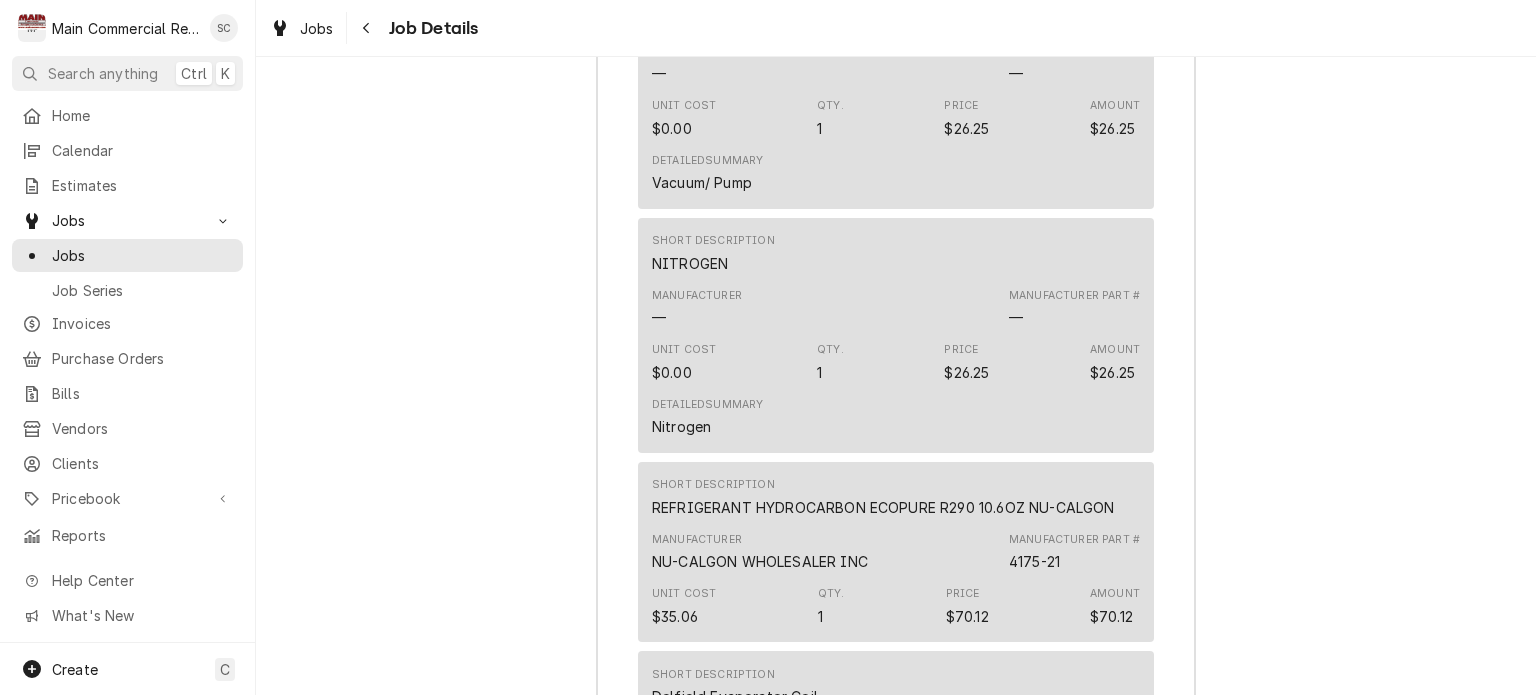 scroll, scrollTop: 4539, scrollLeft: 0, axis: vertical 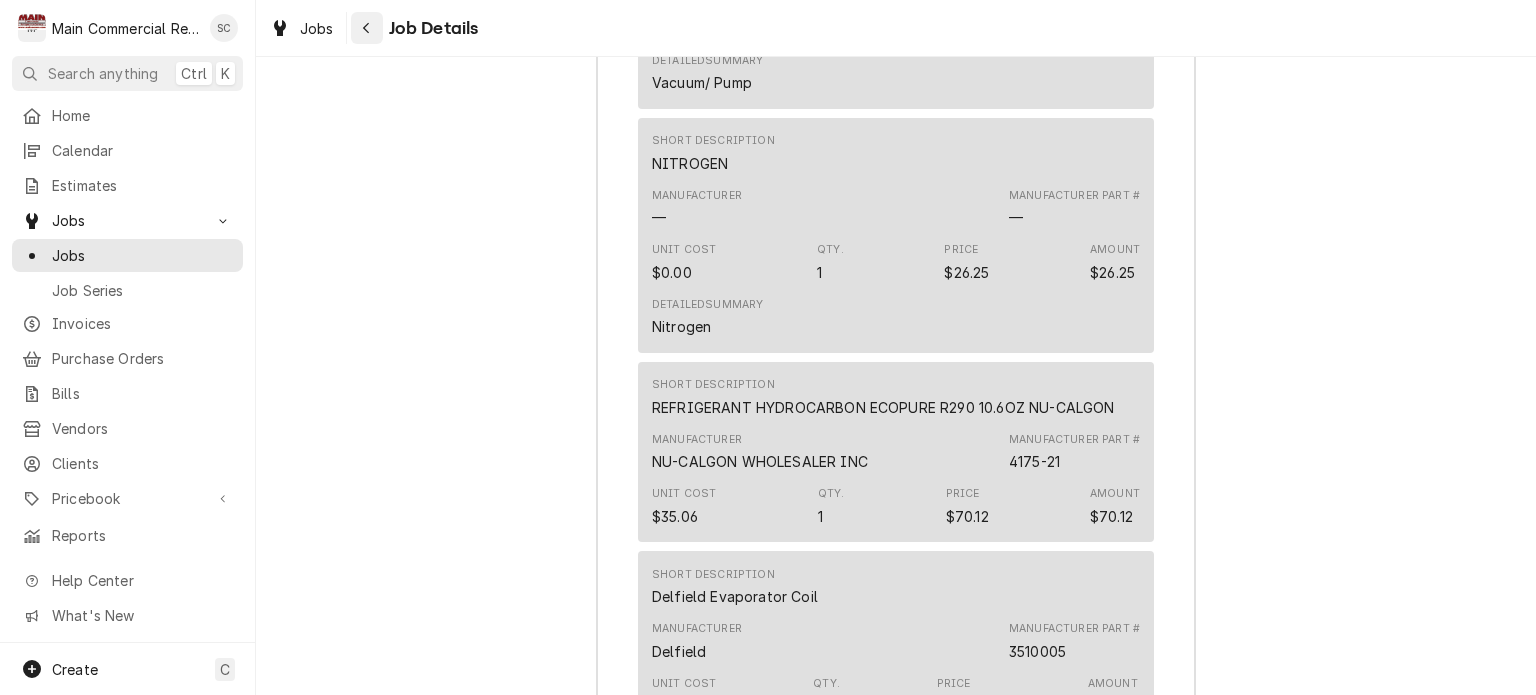 click at bounding box center (367, 28) 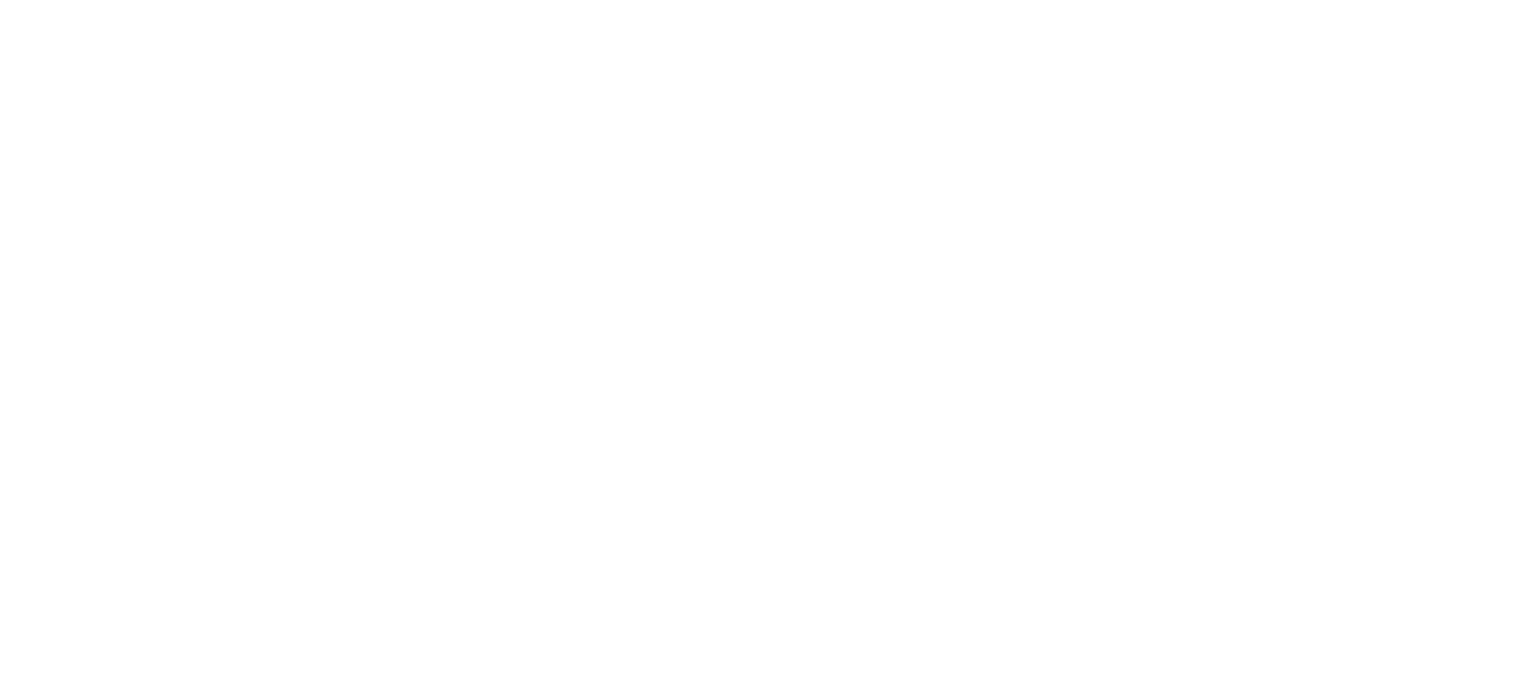 scroll, scrollTop: 0, scrollLeft: 0, axis: both 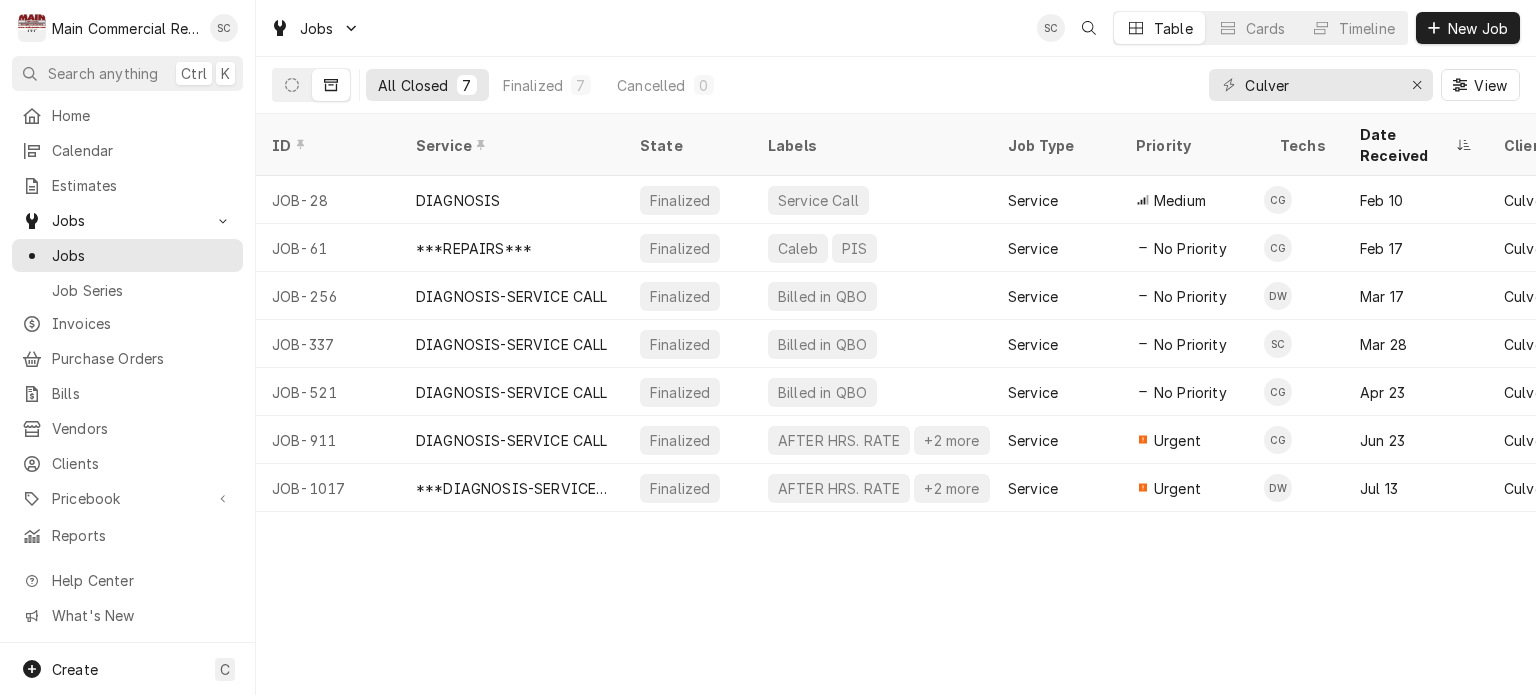 click on "JOB-28 DIAGNOSIS Finalized Service Call Service Medium CG Feb 10   Culver's (Lecanto) — [NUMBER] [STREET], [CITY], [STATE] [POSTAL CODE] Feb 11   • 8:30 AM 2h Feb 12   Feb 12   JOB-61 ***REPAIRS*** Finalized [FIRST] [LAST] Service No Priority CG Feb 17   Culver's (Lecanto) — [NUMBER] [STREET], [CITY], [STATE] [POSTAL CODE] Feb 26   • 7:00 AM 3h Feb 28   Feb 28   JOB-256 DIAGNOSIS-SERVICE CALL Finalized Billed in QBO Service No Priority DW Mar 17   Culver's (Wildwood) — [NUMBER] [STREET], [CITY], [STATE] [POSTAL CODE] Mar 17   • 10:00 AM 2h Mar 19   Mar 19   JOB-337 DIAGNOSIS-SERVICE CALL Finalized Billed in QBO Service No Priority SC Mar 28   Culver's (Lecanto) — [NUMBER] [STREET], [CITY], [STATE] [POSTAL CODE] Apr 1   • 8:00 AM 2h Apr 2   Apr 2   JOB-521 DIAGNOSIS-SERVICE CALL Finalized Billed in QBO Service No Priority CG Apr 23   Culver's (Lecanto) — Apr 24   • 8:00 AM 2h Apr 27" at bounding box center (896, 404) 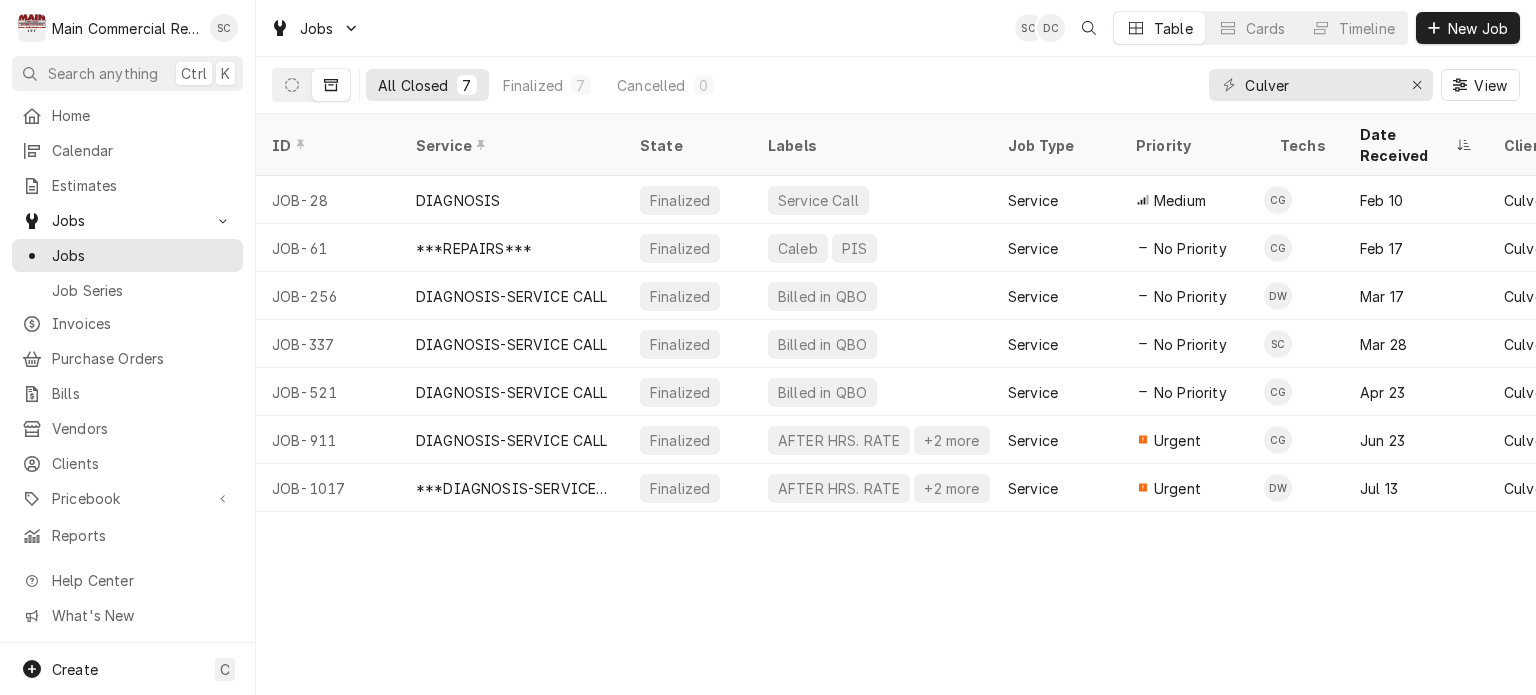 click on "JOB-28 DIAGNOSIS Finalized Service Call Service Medium CG Feb 10   Culver's (Lecanto) — [NUMBER] [STREET], [CITY], [STATE] [POSTAL CODE] Feb 11   • 8:30 AM 2h Feb 12   Feb 12   JOB-61 ***REPAIRS*** Finalized [FIRST] [LAST] Service No Priority CG Feb 17   Culver's (Lecanto) — [NUMBER] [STREET], [CITY], [STATE] [POSTAL CODE] Feb 26   • 7:00 AM 3h Feb 28   Feb 28   JOB-256 DIAGNOSIS-SERVICE CALL Finalized Billed in QBO Service No Priority DW Mar 17   Culver's (Wildwood) — [NUMBER] [STREET], [CITY], [STATE] [POSTAL CODE] Mar 17   • 10:00 AM 2h Mar 19   Mar 19   JOB-337 DIAGNOSIS-SERVICE CALL Finalized Billed in QBO Service No Priority SC Mar 28   Culver's (Lecanto) — [NUMBER] [STREET], [CITY], [STATE] [POSTAL CODE] Apr 1   • 8:00 AM 2h Apr 2   Apr 2   JOB-521 DIAGNOSIS-SERVICE CALL Finalized Billed in QBO Service No Priority CG Apr 23   Culver's (Lecanto) — Apr 24   • 8:00 AM 2h Apr 27" at bounding box center [896, 404] 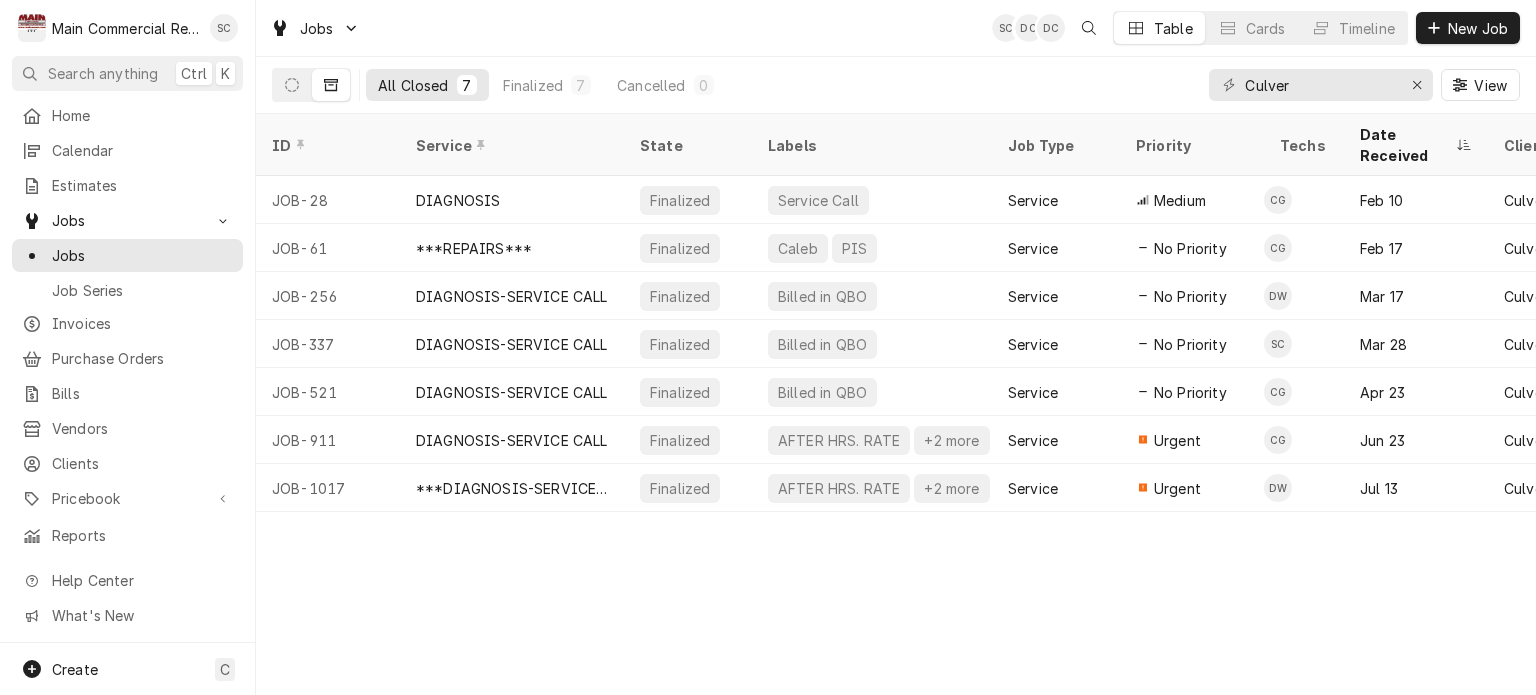 click on "ID Service State Labels Job Type Priority Techs Date Received Client Location Name Location Address Scheduled For Duration Status Changed Last Modified JOB-28 DIAGNOSIS Finalized Service Call Service Medium CG Feb 10   Culver's (Lecanto) — 1712 N Lecanto HWY, Lecanto, FL 34461 Feb 11   • 8:30 AM 2h Feb 12   Feb 12   JOB-61 ***REPAIRS*** Finalized Caleb PIS Service No Priority CG Feb 17   Culver's (Lecanto) — 1712 N Lecanto HWY, Lecanto, FL 34461 Feb 26   • 7:00 AM 3h Feb 28   Feb 28   JOB-256 DIAGNOSIS-SERVICE CALL Finalized Billed in QBO Service No Priority DW Mar 17   Culver's (Wildwood) — 5327 Sundance Trail, Wildwood, FL 34785 Mar 17   • 10:00 AM 2h Mar 19   Mar 19   JOB-337 DIAGNOSIS-SERVICE CALL Finalized Billed in QBO Service No Priority SC Mar 28   Culver's (Lecanto) — 1712 N Lecanto HWY, Lecanto, FL 34461 Apr 1   • 8:00 AM 2h Apr 2   Apr 2   JOB-521 DIAGNOSIS-SERVICE CALL Finalized Billed in QBO Service No Priority CG Apr 23   Culver's (Lecanto) — Apr 24   • 8:00 AM 2h Apr 27" at bounding box center [896, 404] 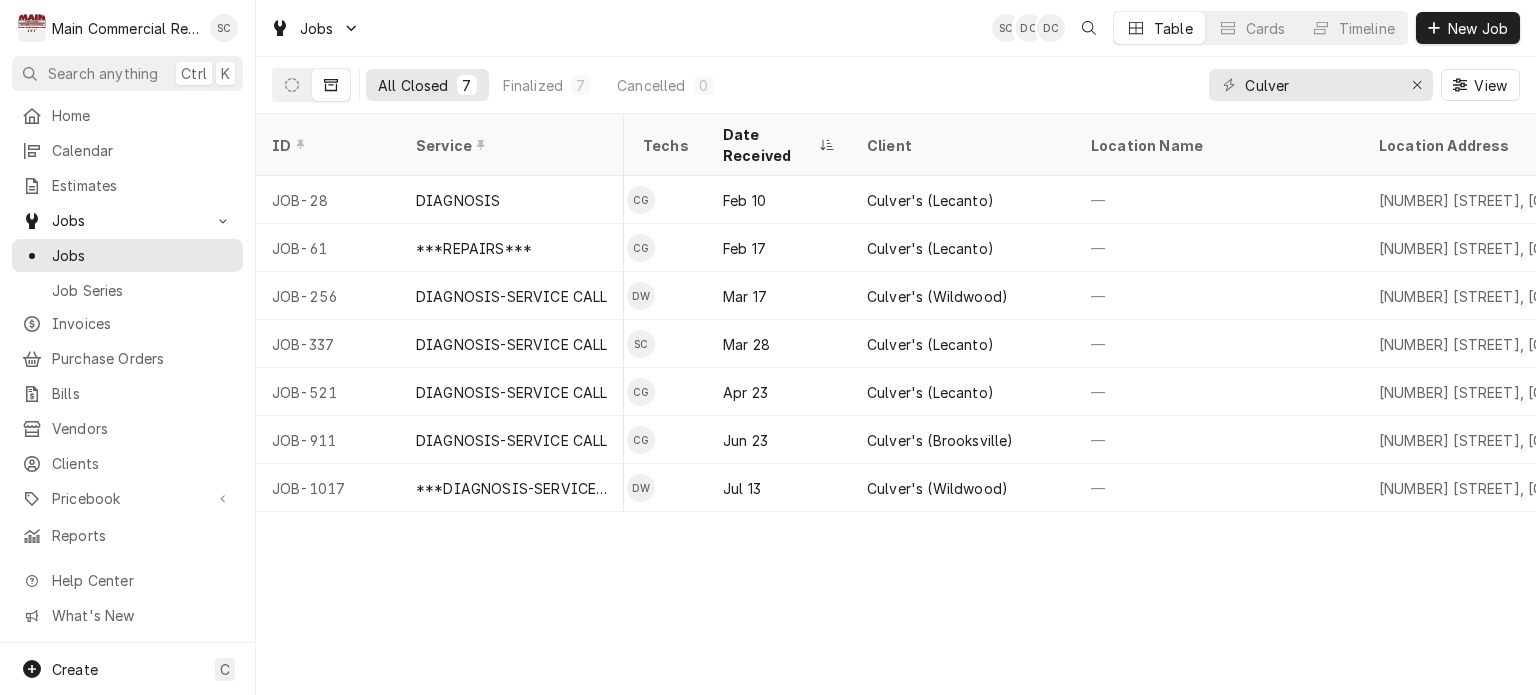 scroll, scrollTop: 0, scrollLeft: 0, axis: both 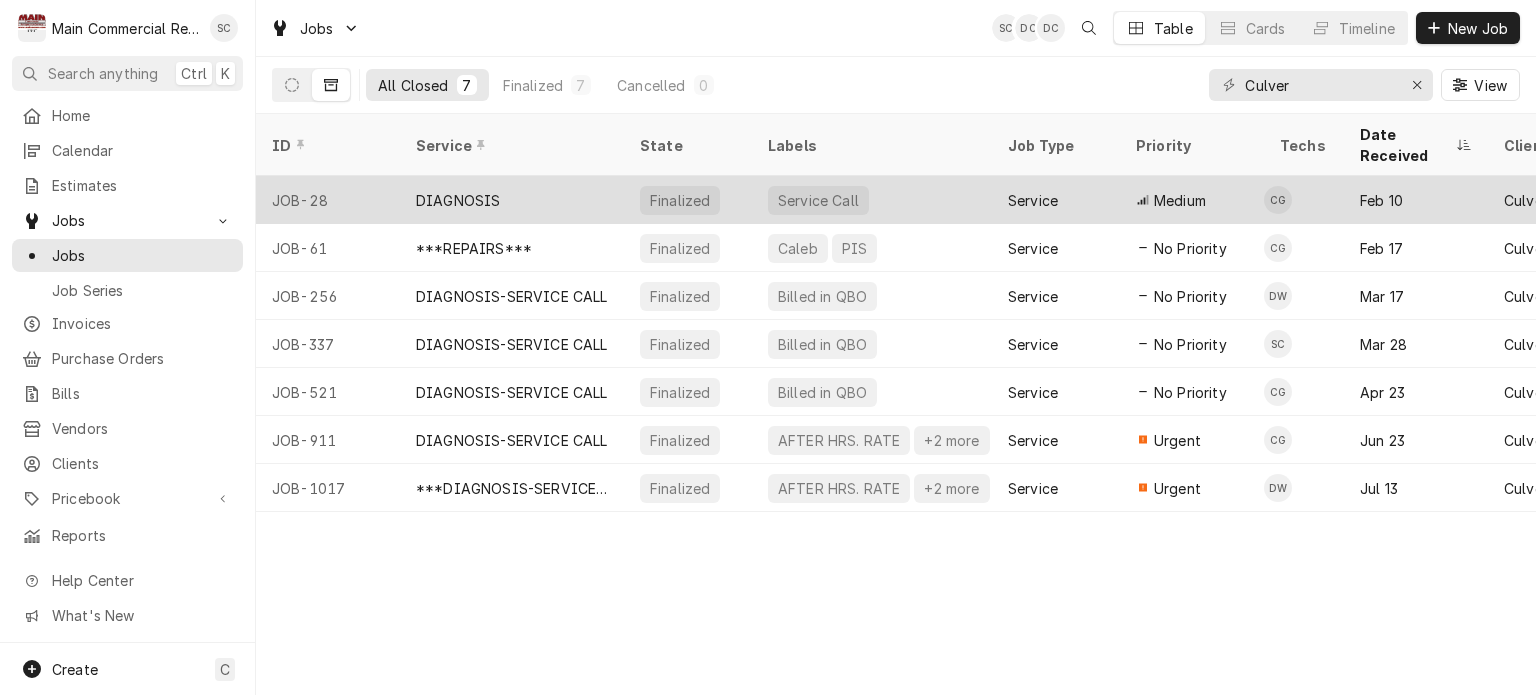 click on "Service Call" at bounding box center (818, 200) 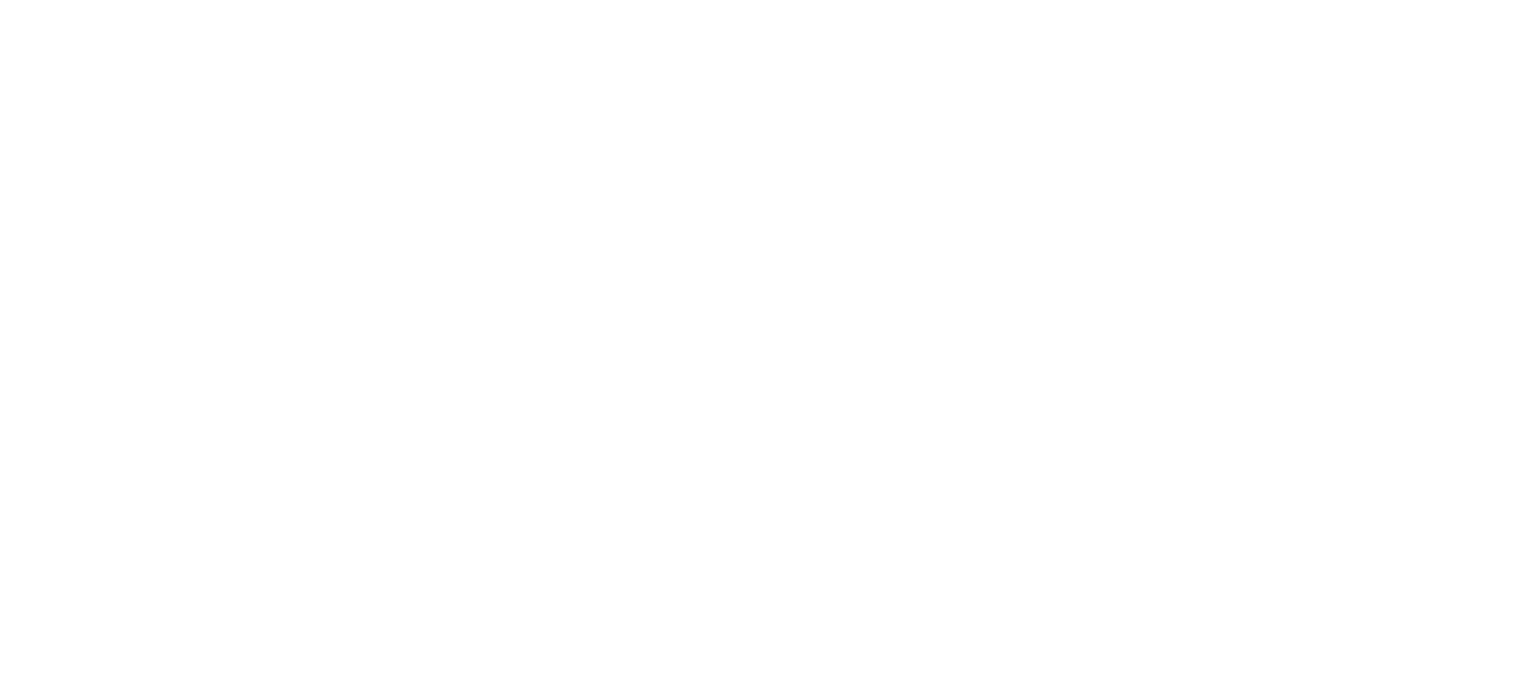 scroll, scrollTop: 0, scrollLeft: 0, axis: both 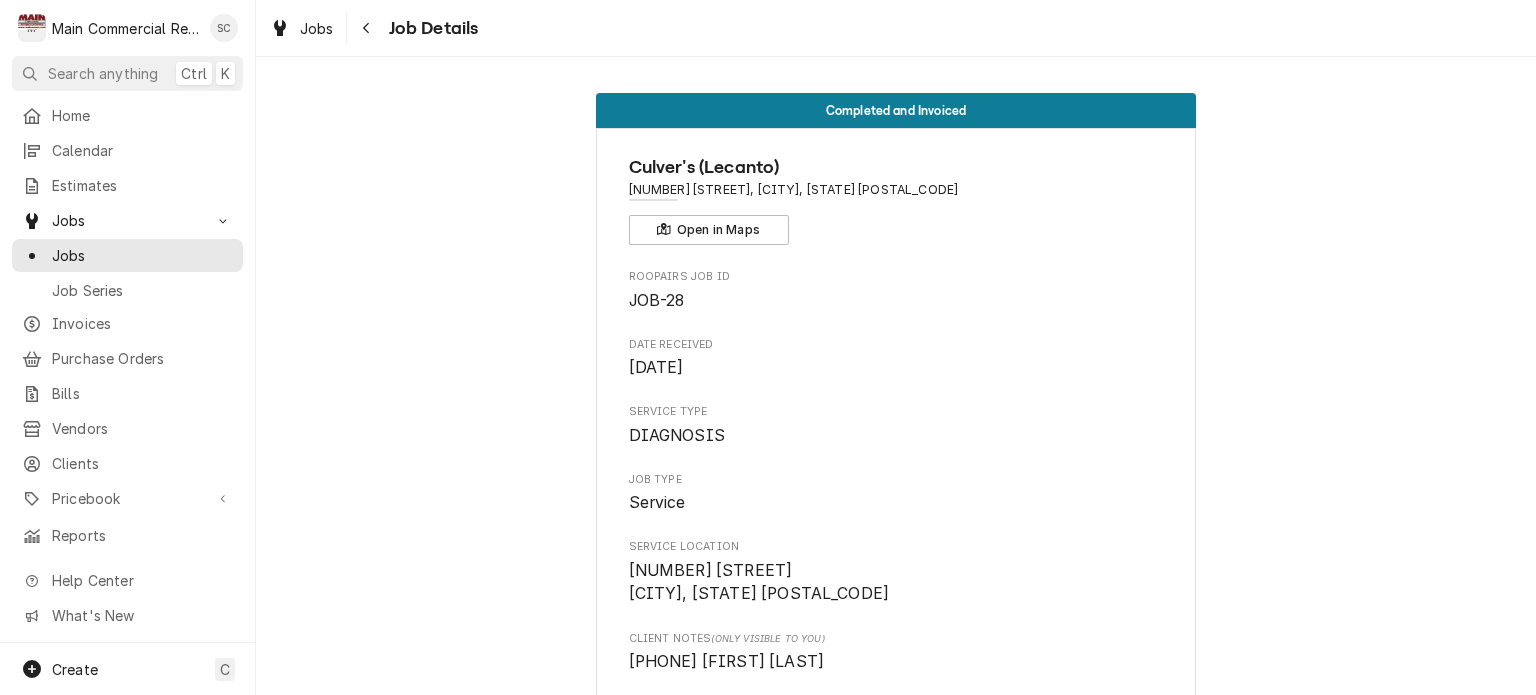click on "Completed and Invoiced Culver's (Lecanto) [NUMBER] [STREET], [CITY], [STATE] [POSTAL_CODE] Open in Maps Roopairs Job ID JOB-28 Date Received [DATE] Service Type DIAGNOSIS Job Type Service Service Location [NUMBER] [STREET]
[CITY], [STATE] [POSTAL_CODE] Client Notes  (Only Visible to You) [PHONE] [FIRST] [LAST] Scheduled For [DATE] - [TIME] Started On [DATE] - [TIME] Finalized On [DATE] - [TIME] Last Modified [DATE] - [TIME] Estimated Job Duration 2h Assigned Technician(s) [NAME] Reason For Call RIC for the Buns. Not holding Temp, at 50 degrees
Ashley is MOD Priority Medium Labels  (Only Visible to You) Service Call CompanyCam  (Only Visible to You) Open CompanyCam Project   Job Reporter Name [NAME] Job Contact Name Ashley - MOD Client Contact Email [EMAIL] Reminders Invoice reminders via Email Estimate reminders via Email Invoices Paid $300.00 Attachments mp4 Create Callback Resend Job Summary Download PDF" at bounding box center (896, 1189) 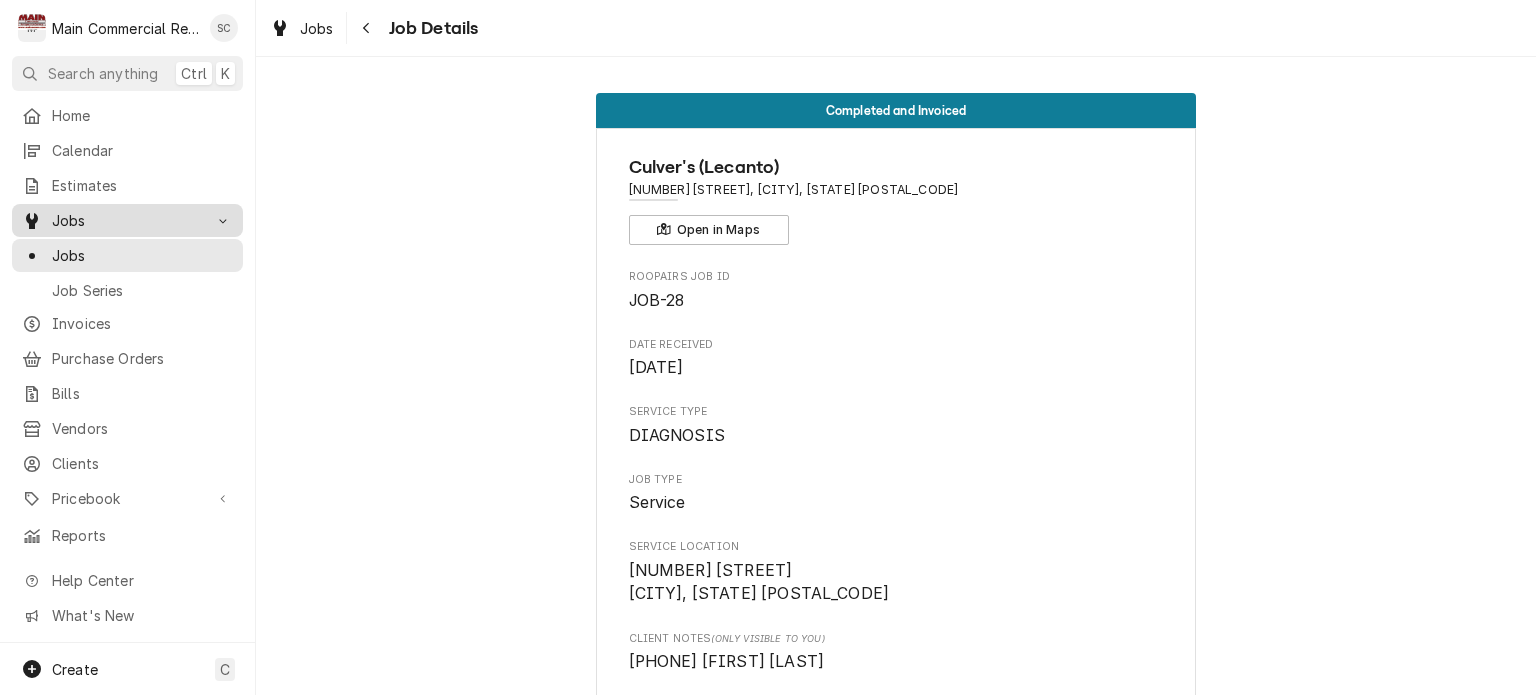 click on "Jobs" at bounding box center [127, 220] 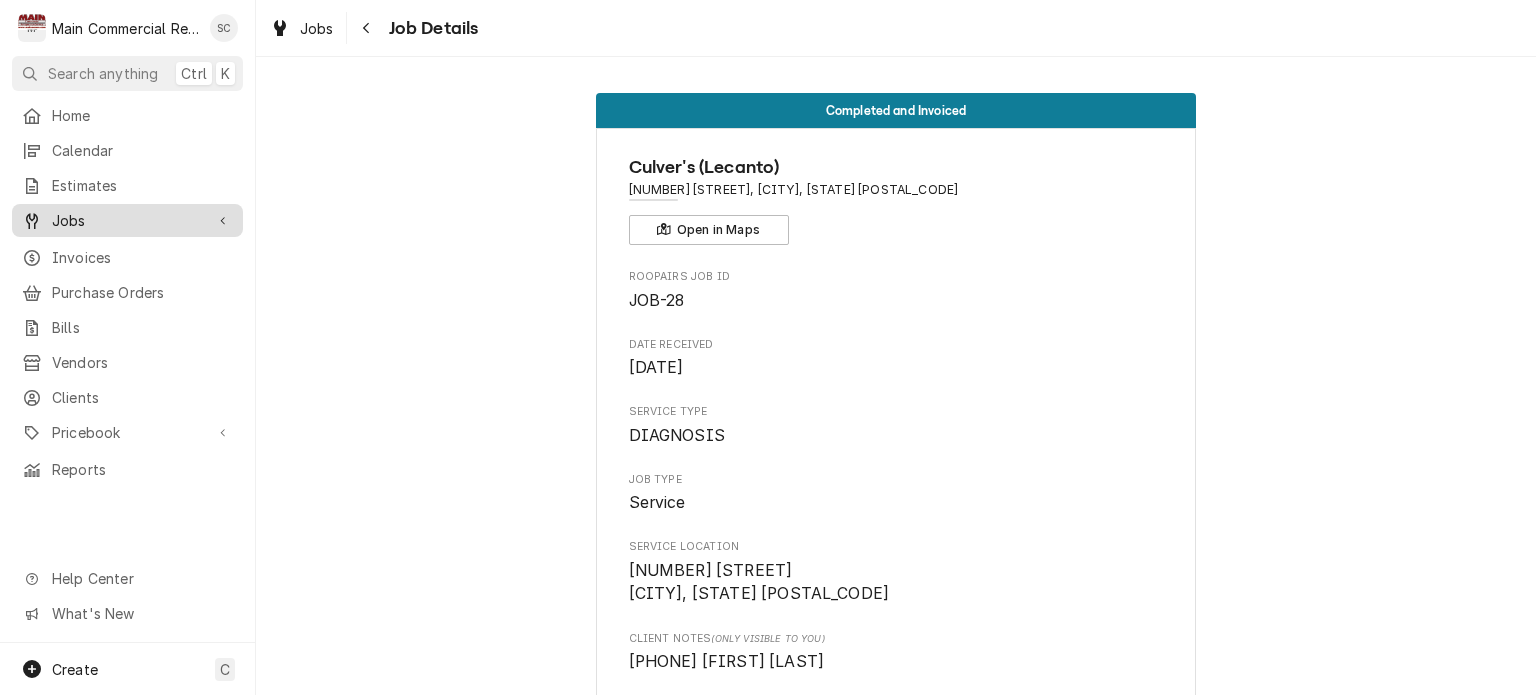 click on "Jobs" at bounding box center [127, 220] 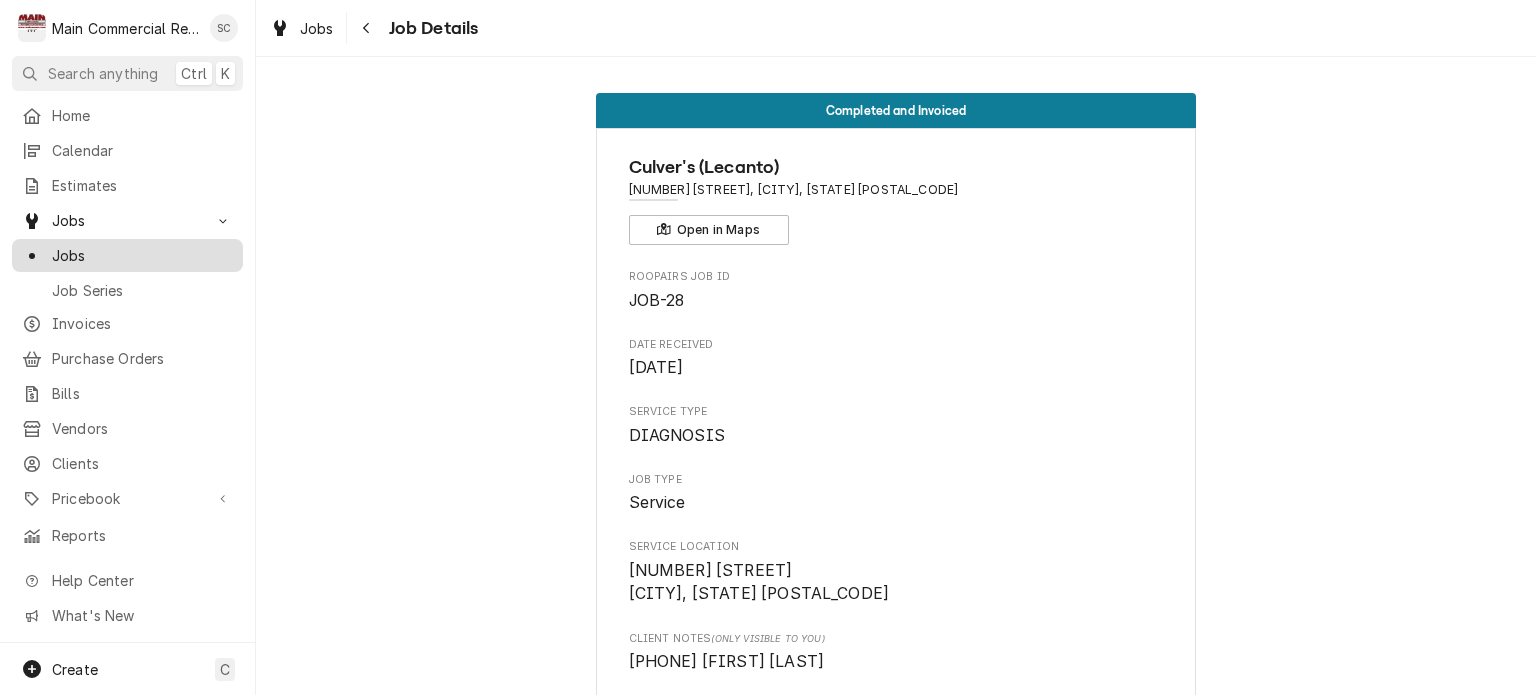 click on "Jobs" at bounding box center (142, 255) 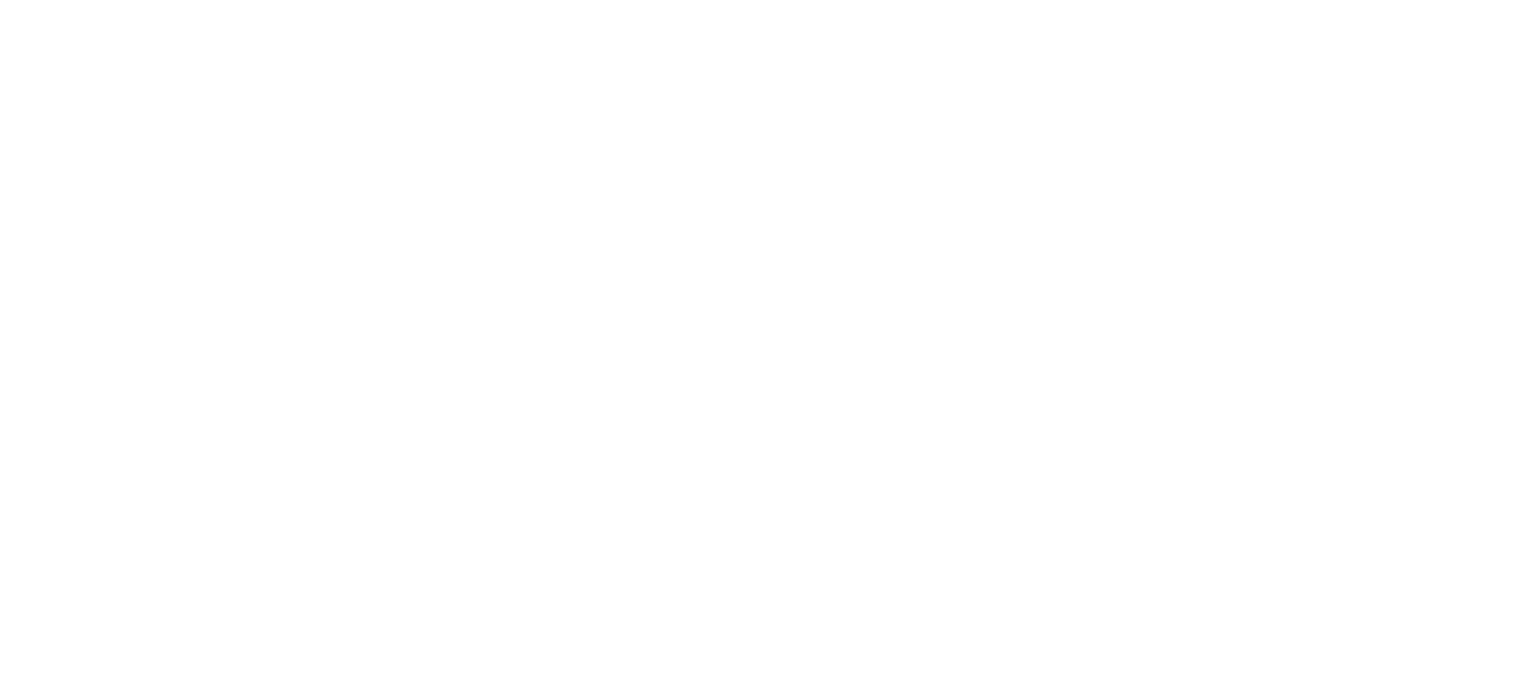 scroll, scrollTop: 0, scrollLeft: 0, axis: both 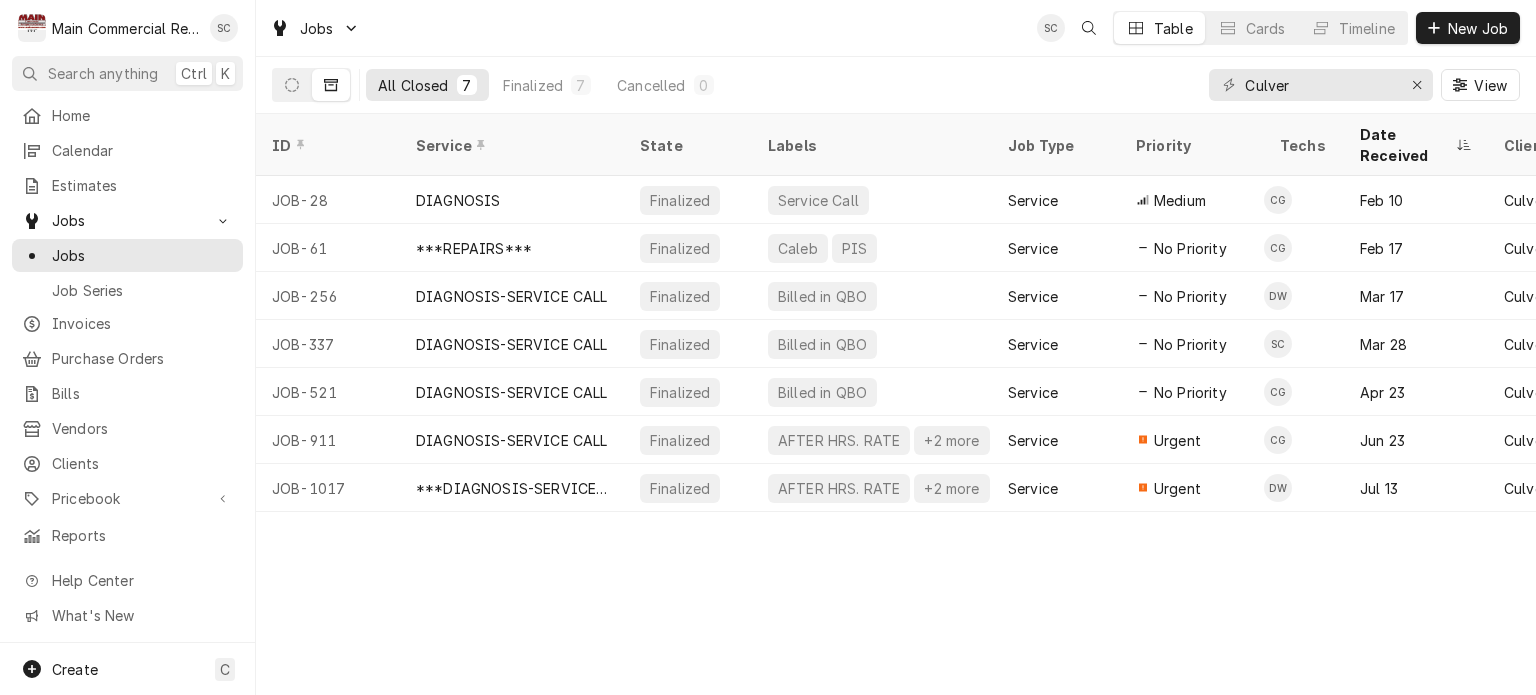 click on "ID Service State Labels Job Type Priority Techs Date Received Client Location Name Location Address Scheduled For Duration Status Changed Last Modified JOB-28 DIAGNOSIS Finalized Service Call Service Medium CG Feb 10 Culver's (Lecanto) — [NUMBER] [STREET], [CITY], [STATE] [POSTAL_CODE] Feb 11 • 8:30 AM 2h Feb 12 Feb 12 JOB-61 ***REPAIRS*** Finalized Caleb PIS Service No Priority CG Feb 17 Culver's (Lecanto) — [NUMBER] [STREET], [CITY], [STATE] [POSTAL_CODE] Feb 26 • 7:00 AM 3h Feb 28 Feb 28 JOB-256 DIAGNOSIS-SERVICE CALL Finalized Billed in QBO Service No Priority DW Mar 17 Culver's (Wildwood) — [NUMBER] [STREET], [CITY], [STATE] [POSTAL_CODE] Mar 17 • 10:00 AM 2h Mar 19 Mar 19 JOB-337 DIAGNOSIS-SERVICE CALL Finalized Billed in QBO Service No Priority SC Mar 28 Culver's (Lecanto) — [NUMBER] [STREET], [CITY], [STATE] [POSTAL_CODE] Apr 1 • 8:00 AM 2h Apr 2 Apr 2 JOB-521 DIAGNOSIS-SERVICE CALL Finalized Billed in QBO Service No Priority CG Apr 23 Culver's (Lecanto) — Apr 24 • 8:00 AM 2h Apr 27" at bounding box center [896, 404] 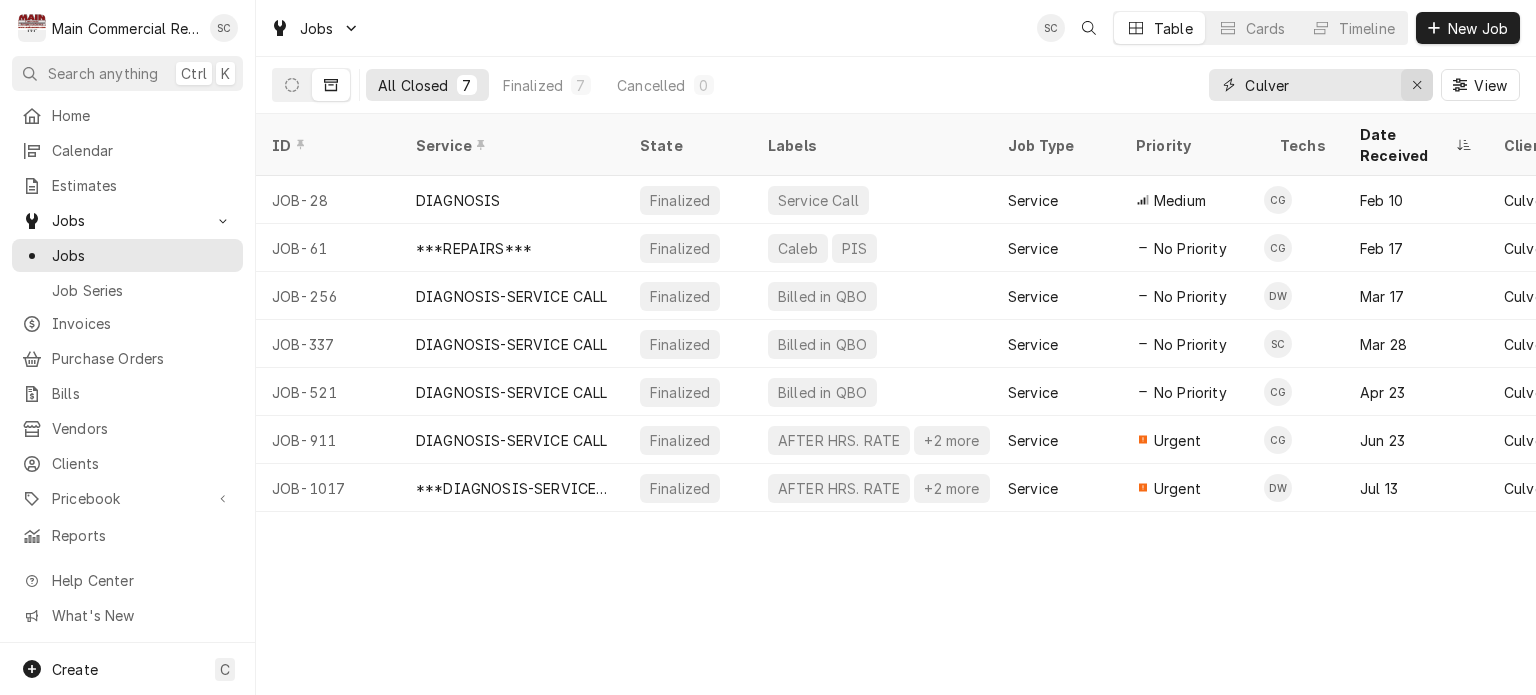drag, startPoint x: 1416, startPoint y: 87, endPoint x: 1416, endPoint y: 131, distance: 44 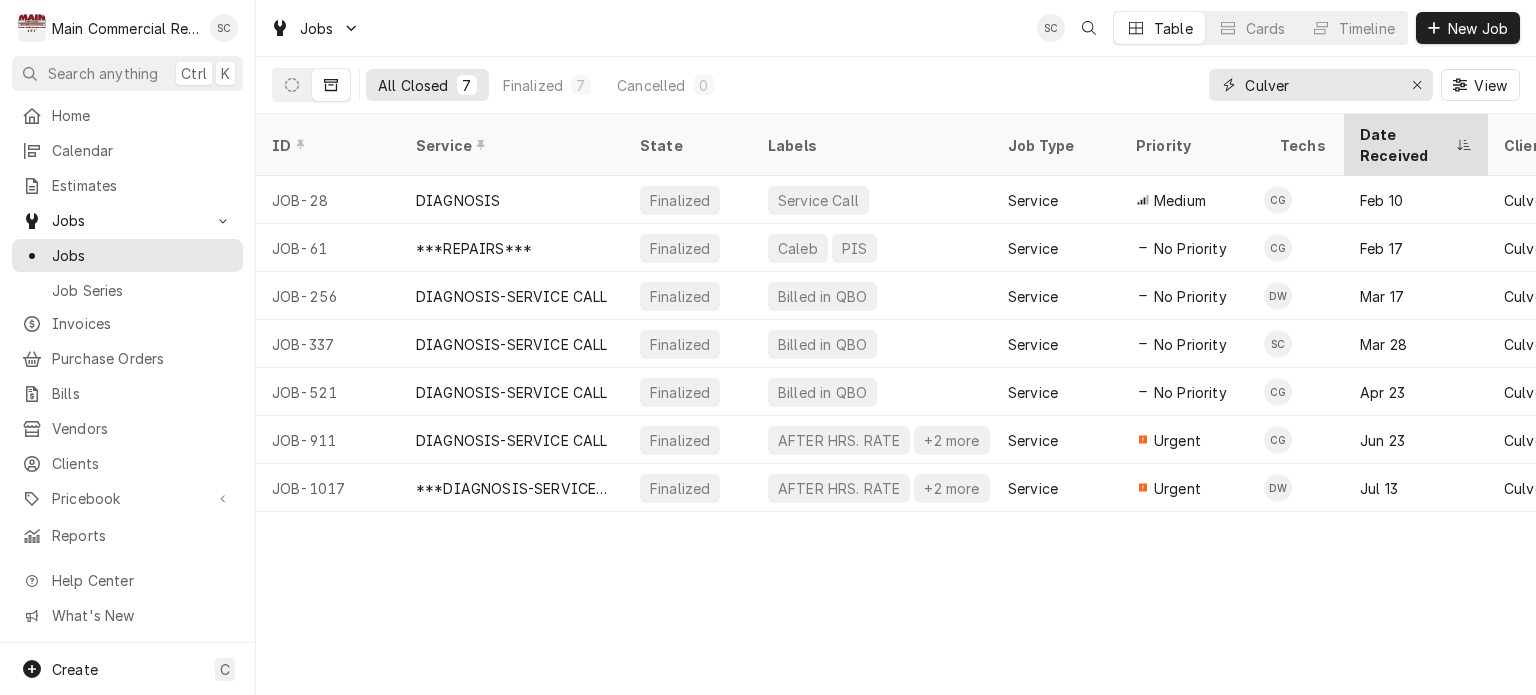 click 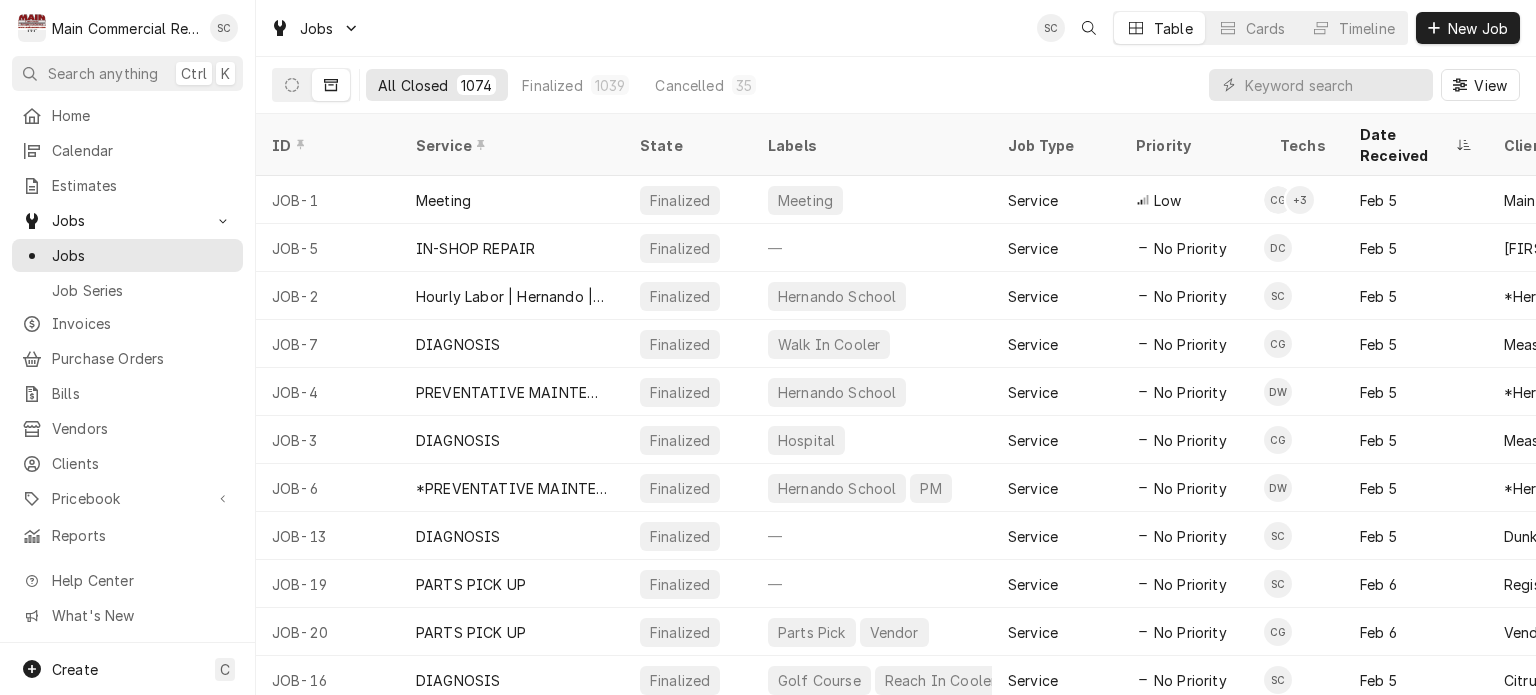 click on "All Closed 1074 Finalized 1039 Cancelled 35 View" at bounding box center (896, 85) 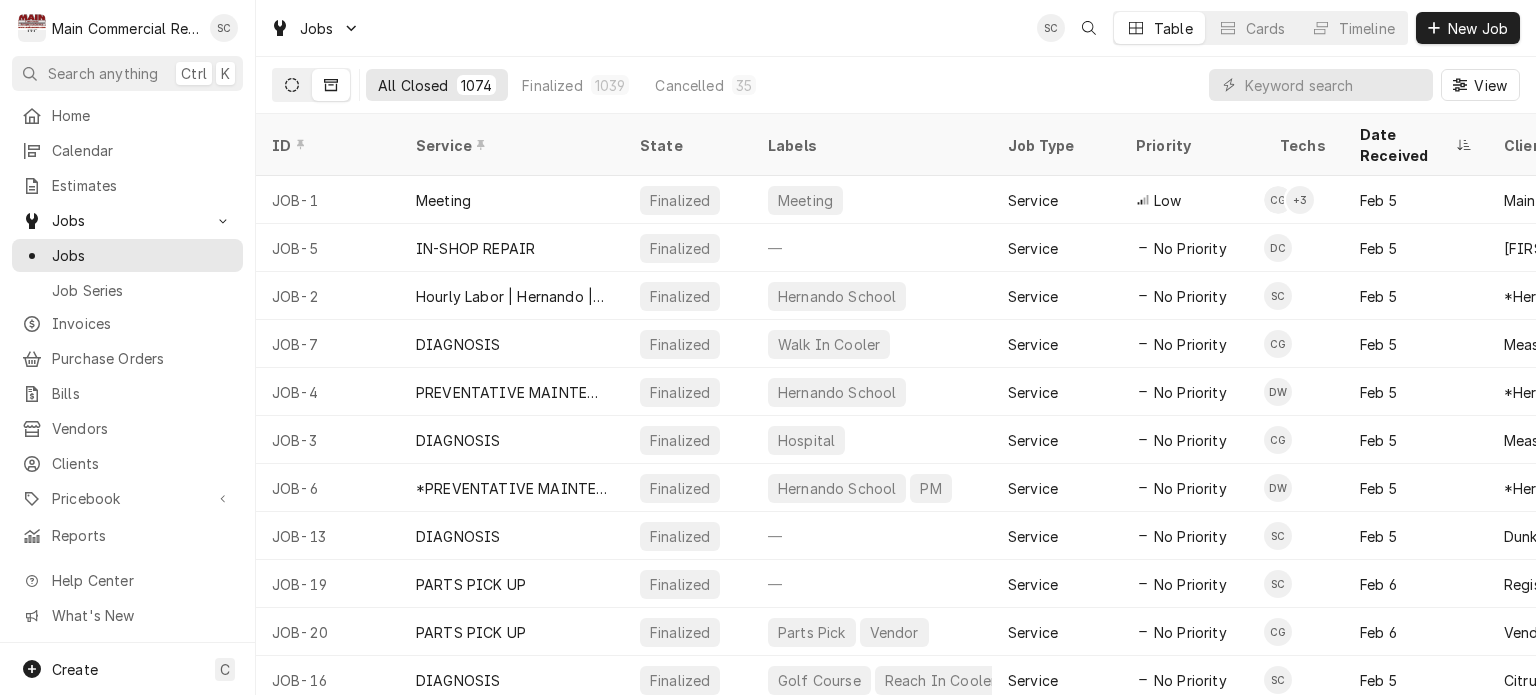 click at bounding box center (292, 85) 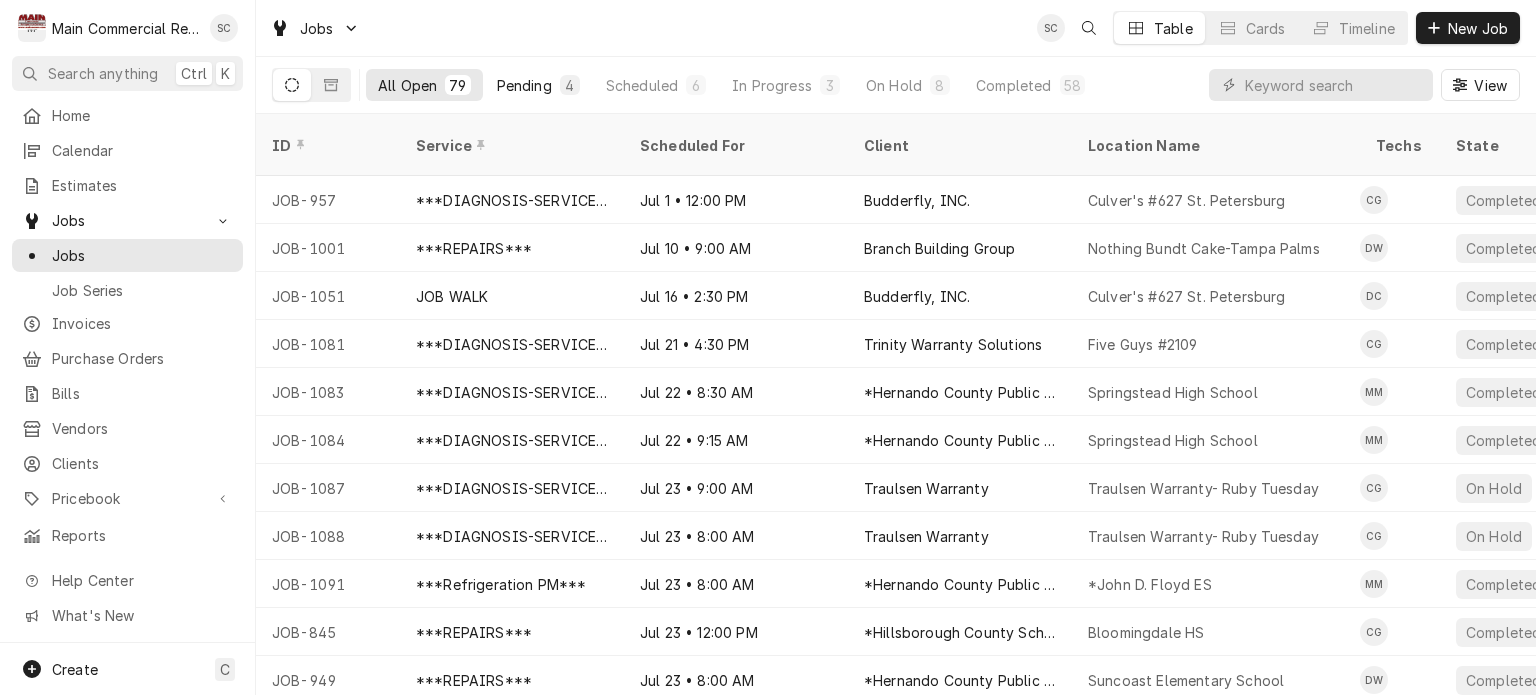 click on "4" at bounding box center [570, 85] 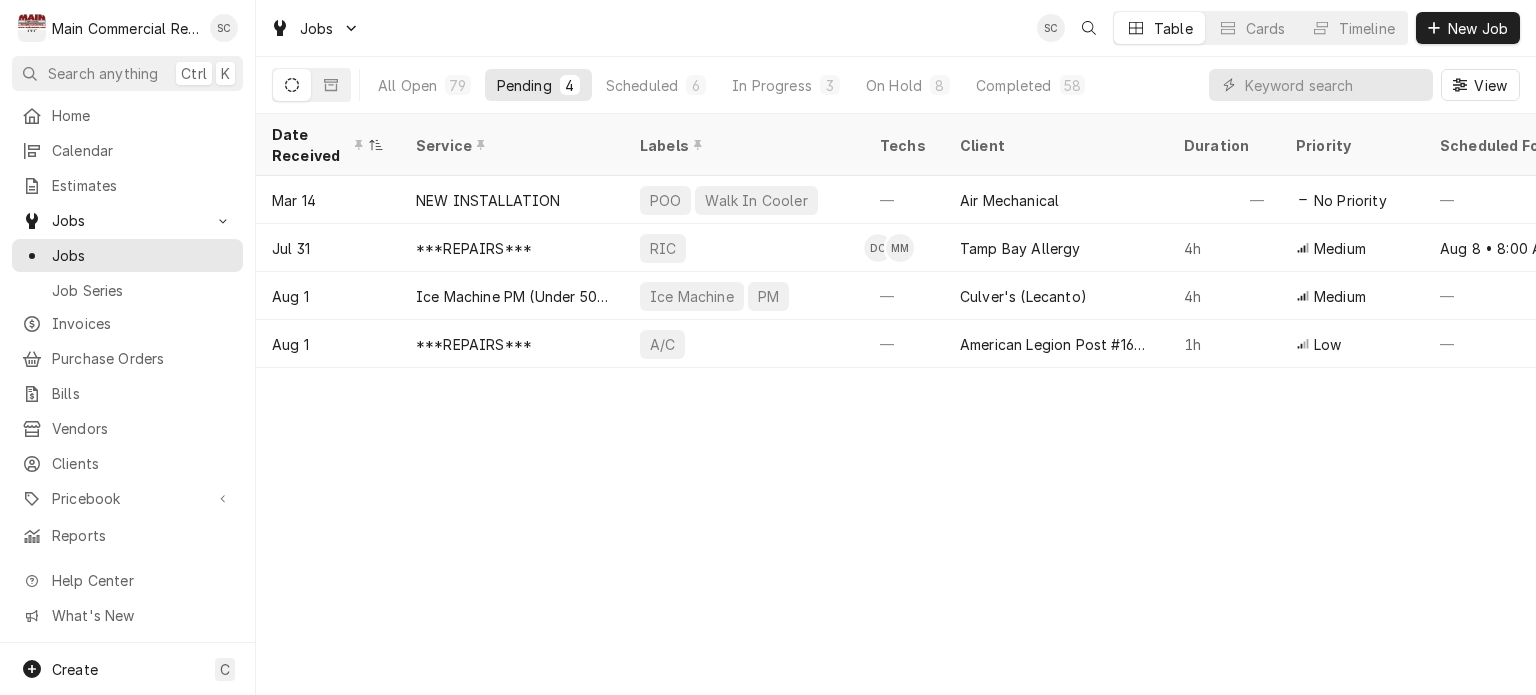 drag, startPoint x: 1183, startPoint y: 496, endPoint x: 1187, endPoint y: 484, distance: 12.649111 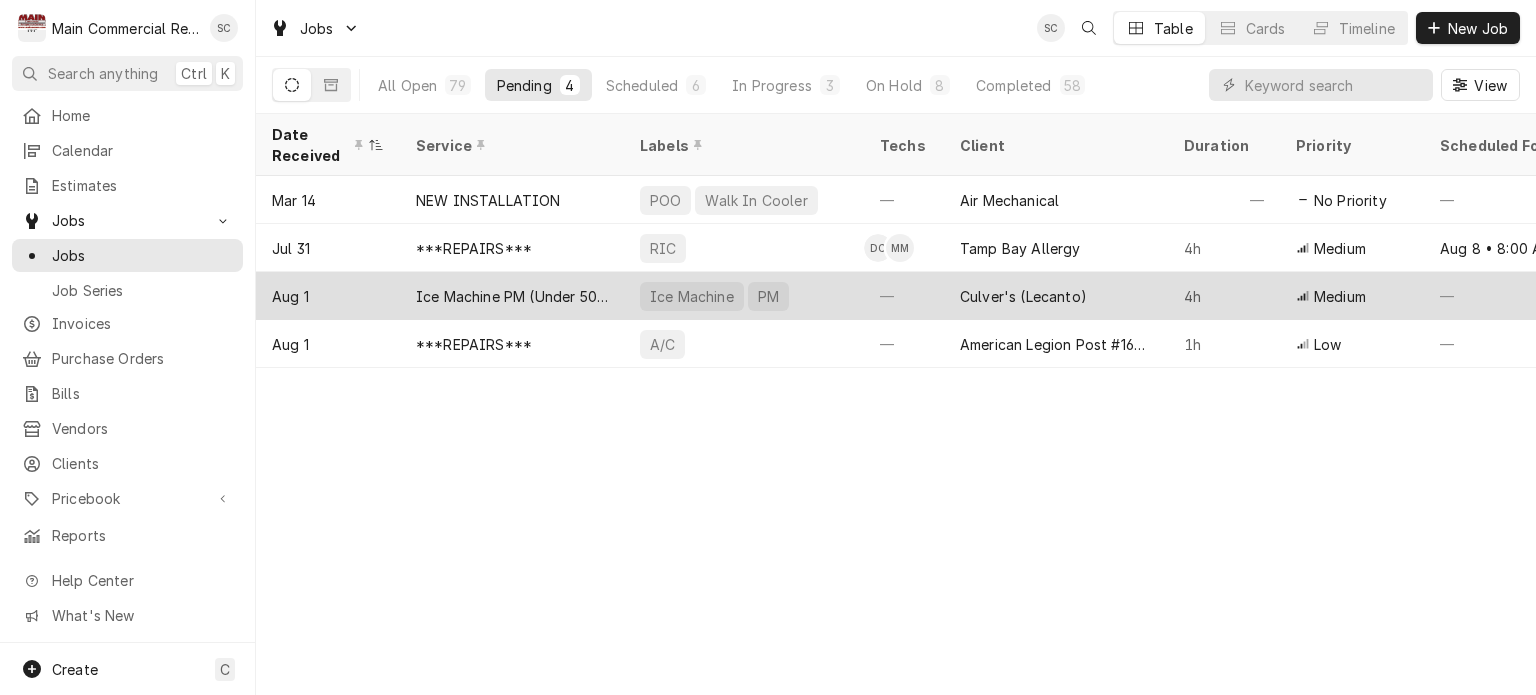 click on "Culver's (Lecanto)" at bounding box center (1023, 296) 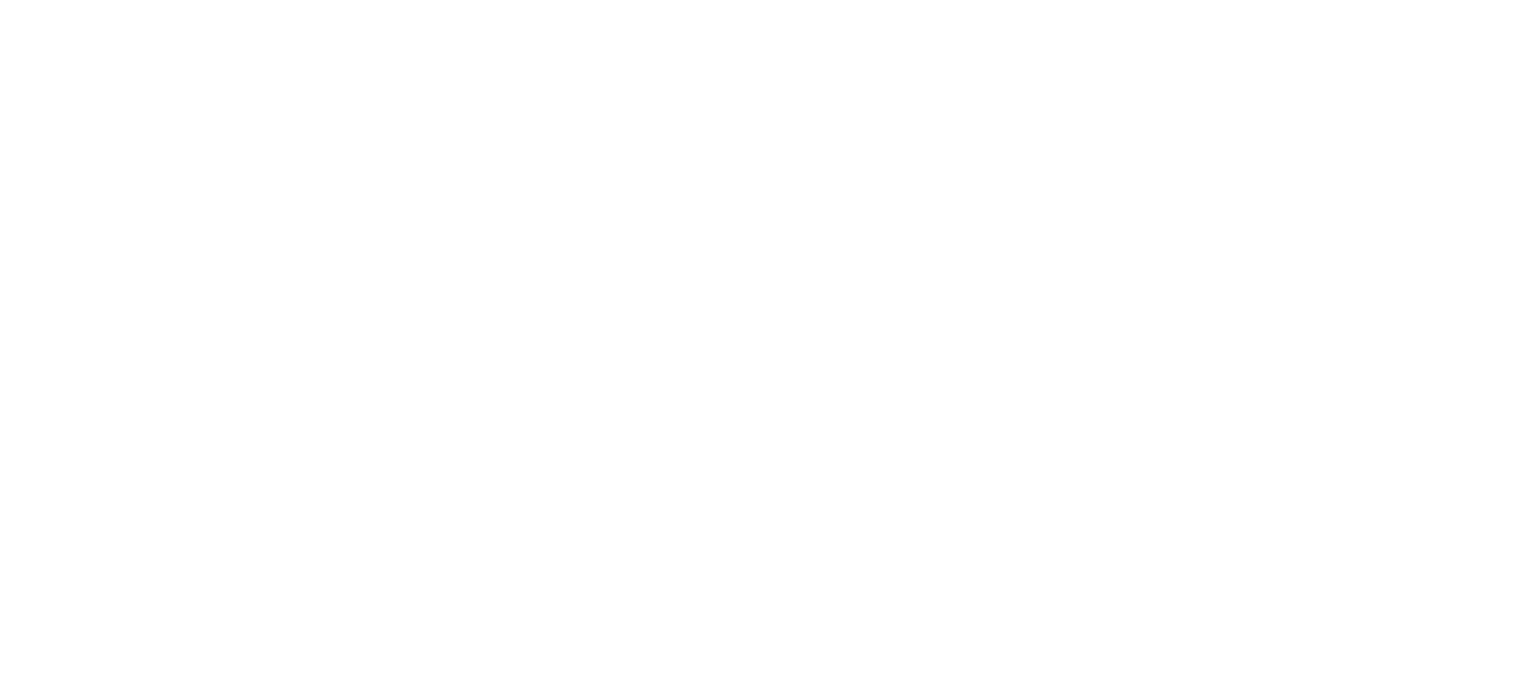 scroll, scrollTop: 0, scrollLeft: 0, axis: both 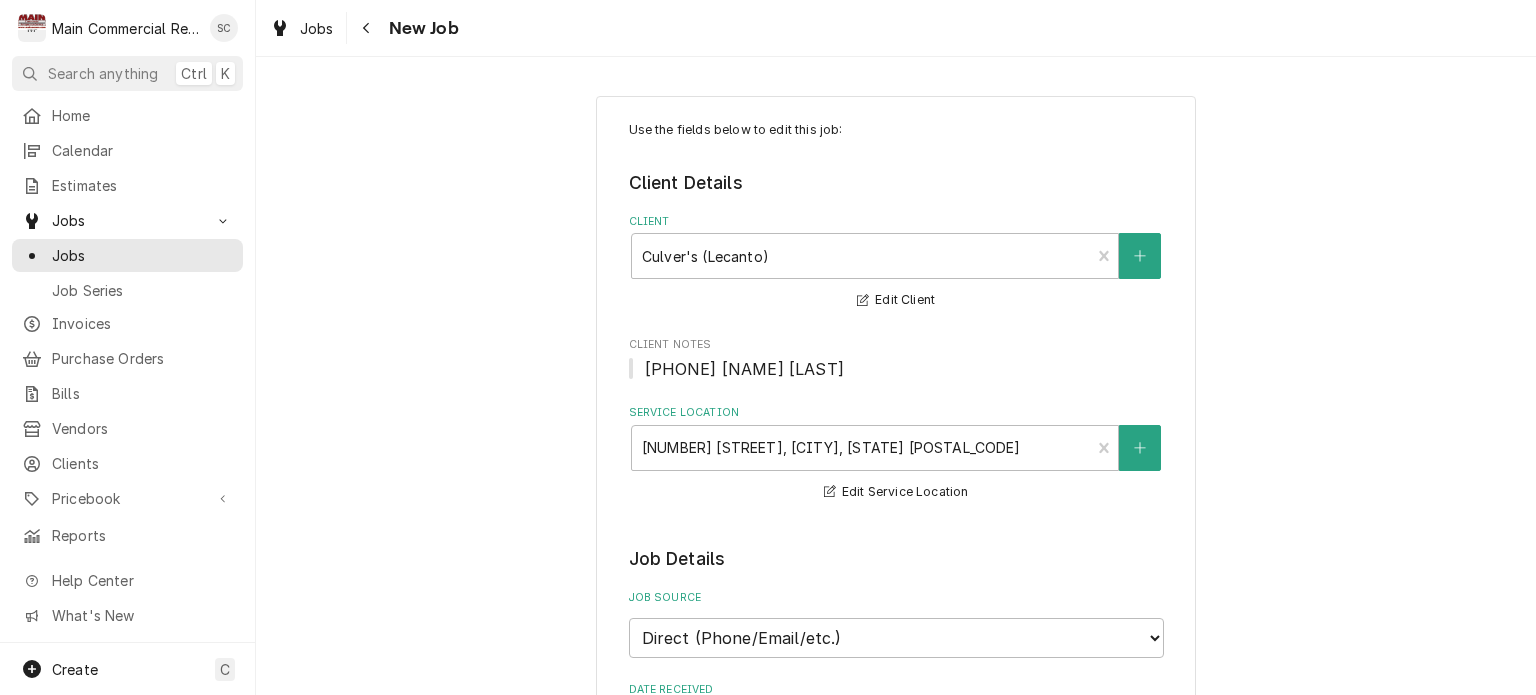 type on "x" 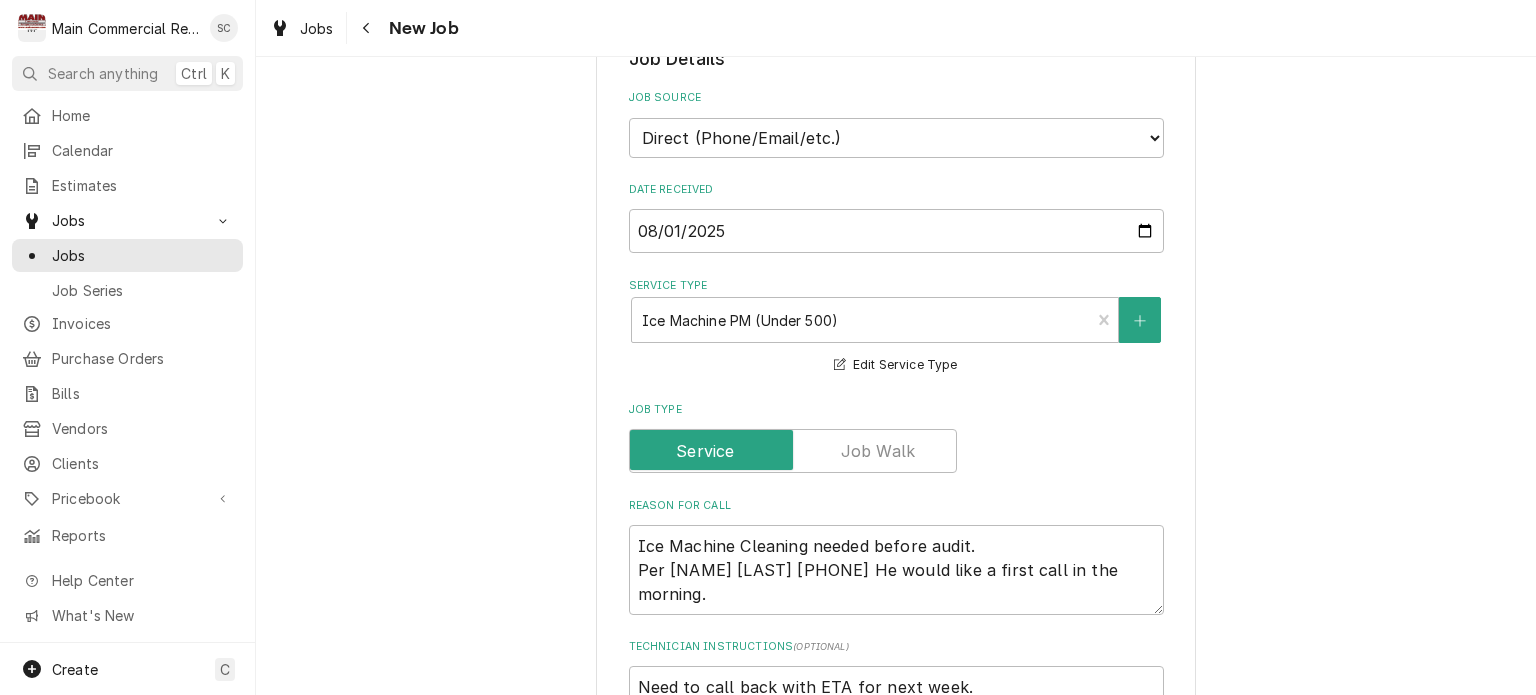 scroll, scrollTop: 600, scrollLeft: 0, axis: vertical 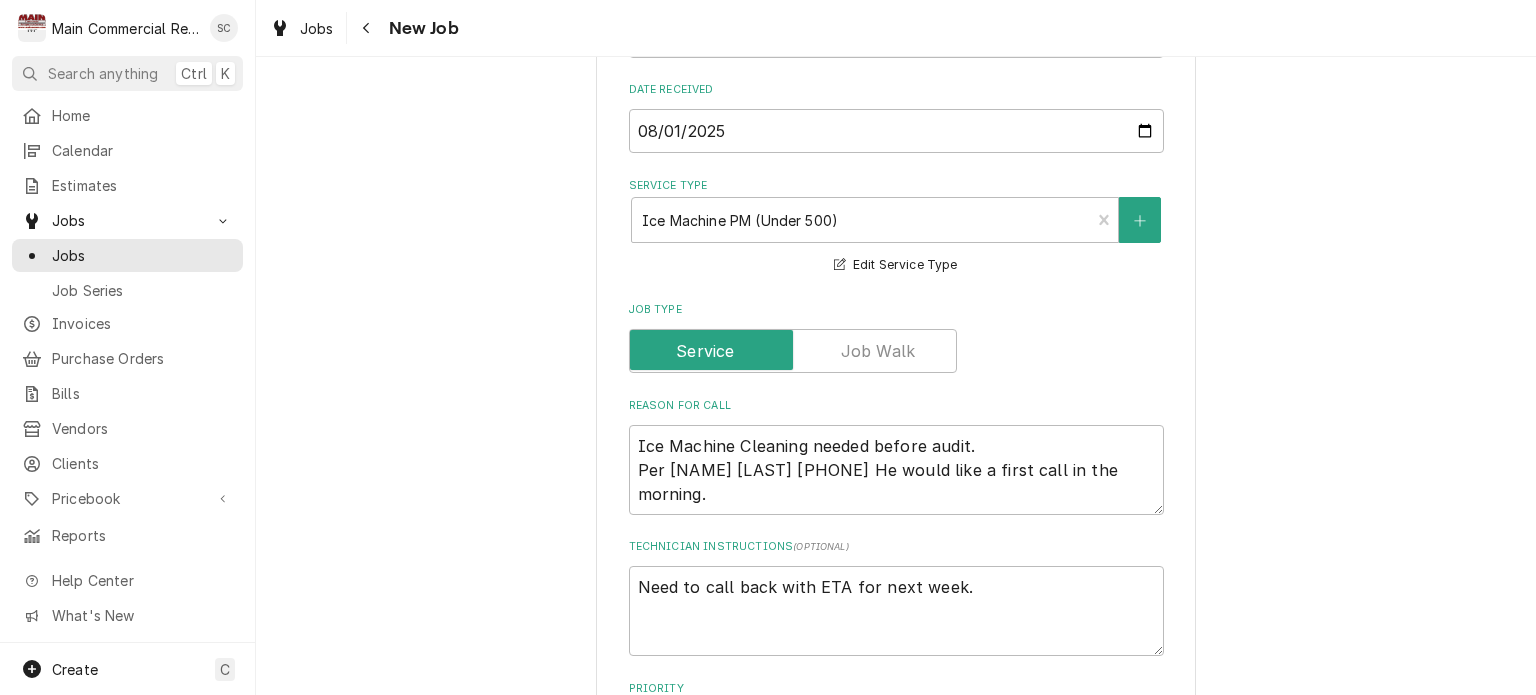 click on "Use the fields below to edit this job: Client Details Client Culver's (Lecanto) Edit Client Client Notes [PHONE] [NAME] [LAST] Service Location [NUMBER] [STREET], [CITY], [STATE] [POSTAL_CODE] Edit Service Location Job Details Job Source Direct (Phone/Email/etc.) Service Channel Corrigo Ecotrak Other Date Received 2025-08-01 Service Type Ice Machine PM (Under 500) General Rate: All Clients Edit Service Type Job Type Reason For Call Ice Machine Cleaning needed before audit.
Per [NAME] [LAST] [PHONE] He would like a first call in the morning. Technician Instructions  ( optional ) Need to call back with ETA for next week. Priority No Priority Urgent High Medium Low Labels  ( optional ) Ice Machine PM Equipment Expected Is Equipment involved on this Job? Who called in this service? [NAME] [LAST]  Contact [PHONE] Who should the tech(s) ask for? [NAME] [LAST]  Contact [PHONE] Attachments  ( if any ) Add Attachment Estimated Arrival Time AM / PM 6:00 AM 6:15 AM 6:30 AM 6:45 AM 7:00 AM 7:15 AM 7:30 AM 7:45 AM 8:00 AM 4" at bounding box center (896, 584) 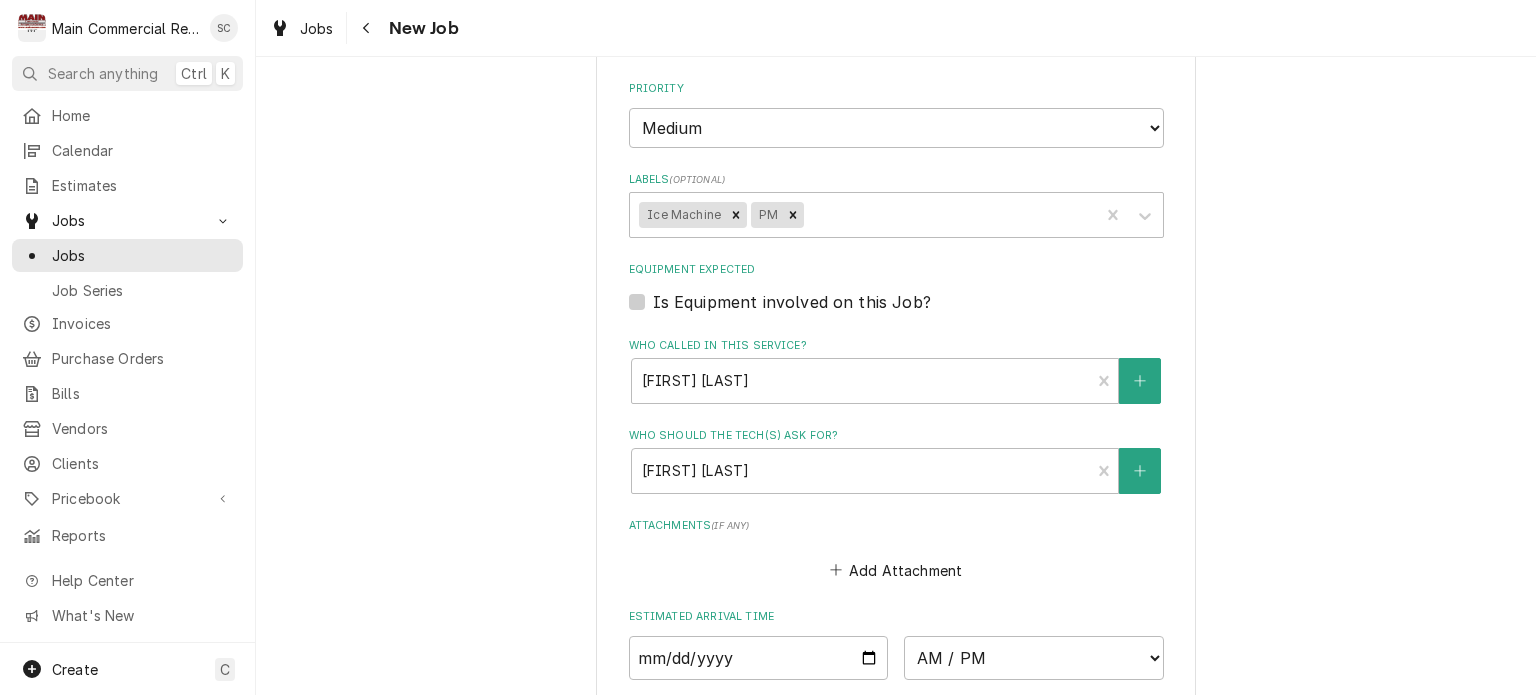 scroll, scrollTop: 1587, scrollLeft: 0, axis: vertical 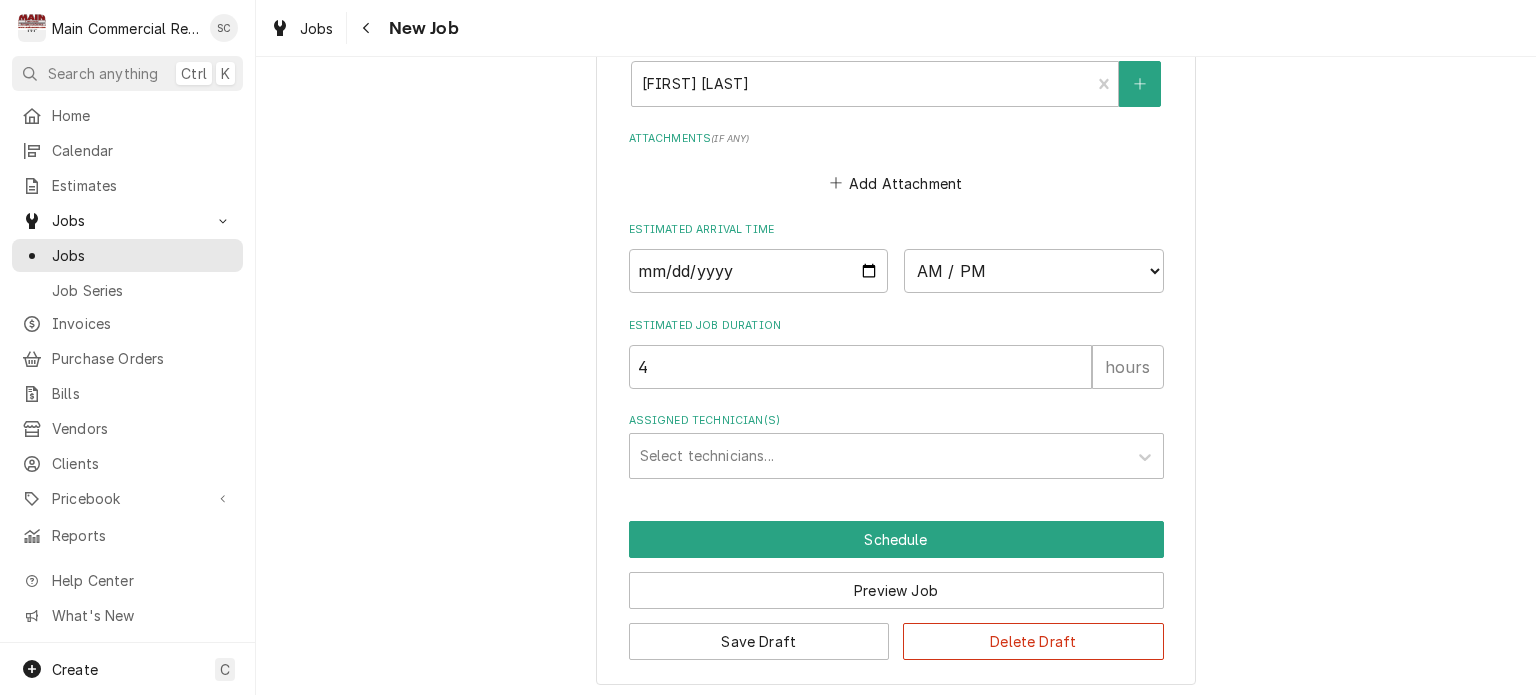 click on "Use the fields below to edit this job: Client Details Client Culver's (Lecanto) Edit Client Client Notes [PHONE] [NAME] [LAST] Service Location [NUMBER] [STREET], [CITY], [STATE] [POSTAL_CODE] Edit Service Location Job Details Job Source Direct (Phone/Email/etc.) Service Channel Corrigo Ecotrak Other Date Received 2025-08-01 Service Type Ice Machine PM (Under 500) General Rate: All Clients Edit Service Type Job Type Reason For Call Ice Machine Cleaning needed before audit.
Per [NAME] [LAST] [PHONE] He would like a first call in the morning. Technician Instructions  ( optional ) Need to call back with ETA for next week. Priority No Priority Urgent High Medium Low Labels  ( optional ) Ice Machine PM Equipment Expected Is Equipment involved on this Job? Who called in this service? [NAME] [LAST]  Contact [PHONE] Who should the tech(s) ask for? [NAME] [LAST]  Contact [PHONE] Attachments  ( if any ) Add Attachment Estimated Arrival Time AM / PM 6:00 AM 6:15 AM 6:30 AM 6:45 AM 7:00 AM 7:15 AM 7:30 AM 7:45 AM 8:00 AM 4" at bounding box center [896, -403] 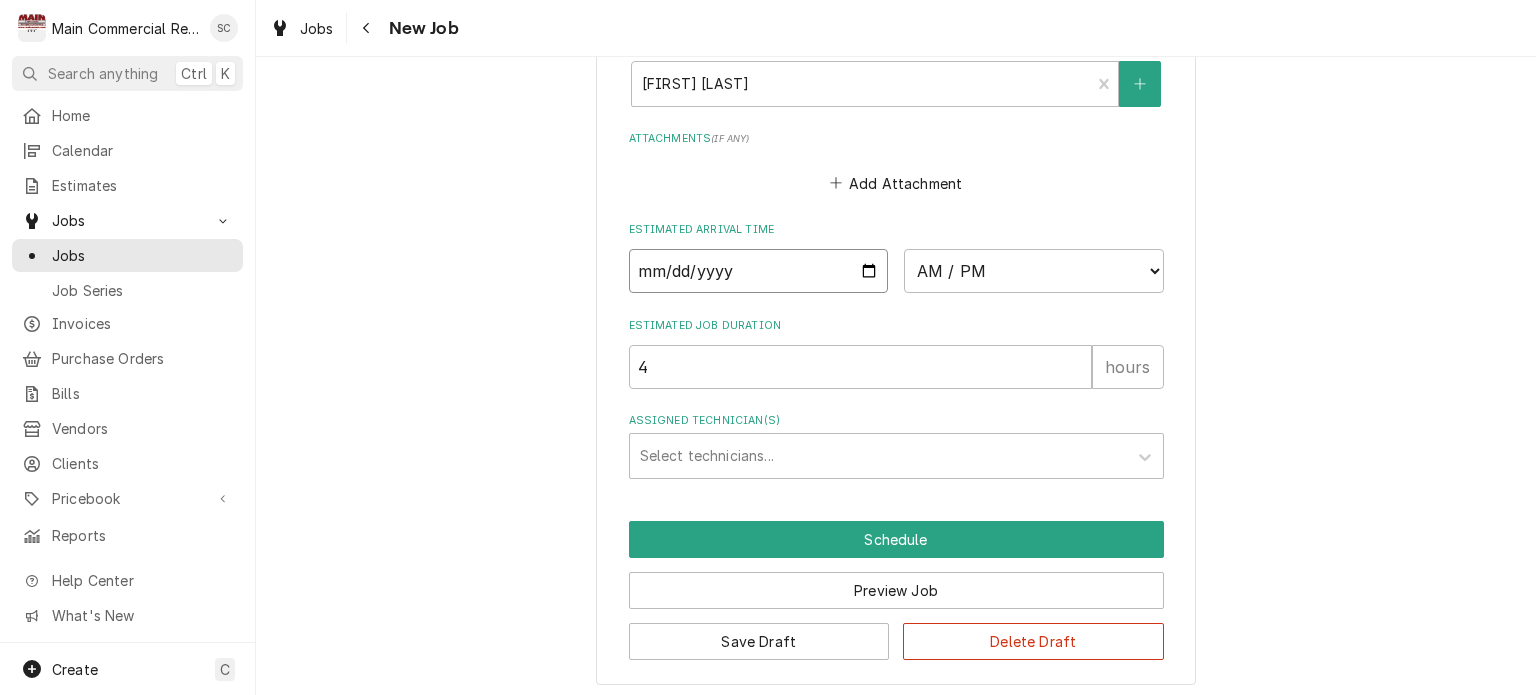 click at bounding box center [759, 271] 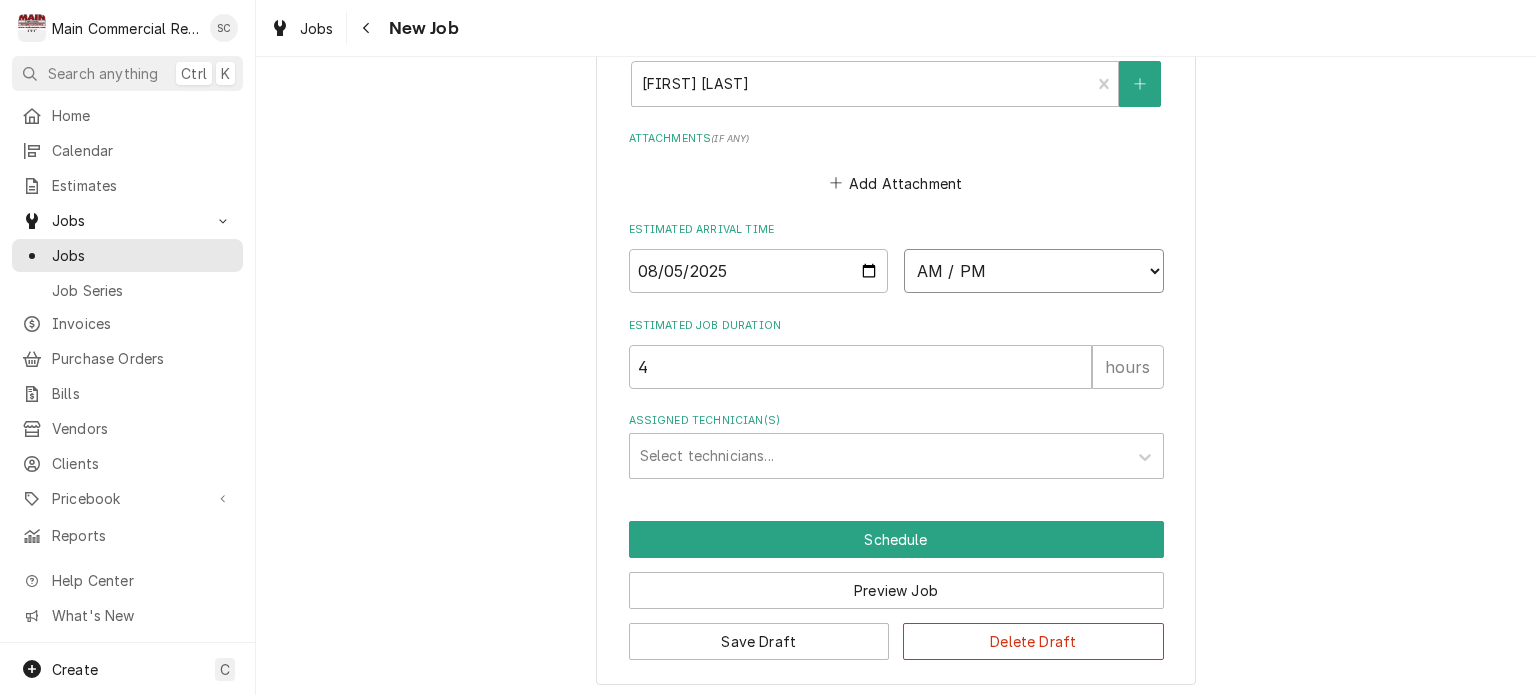 type on "x" 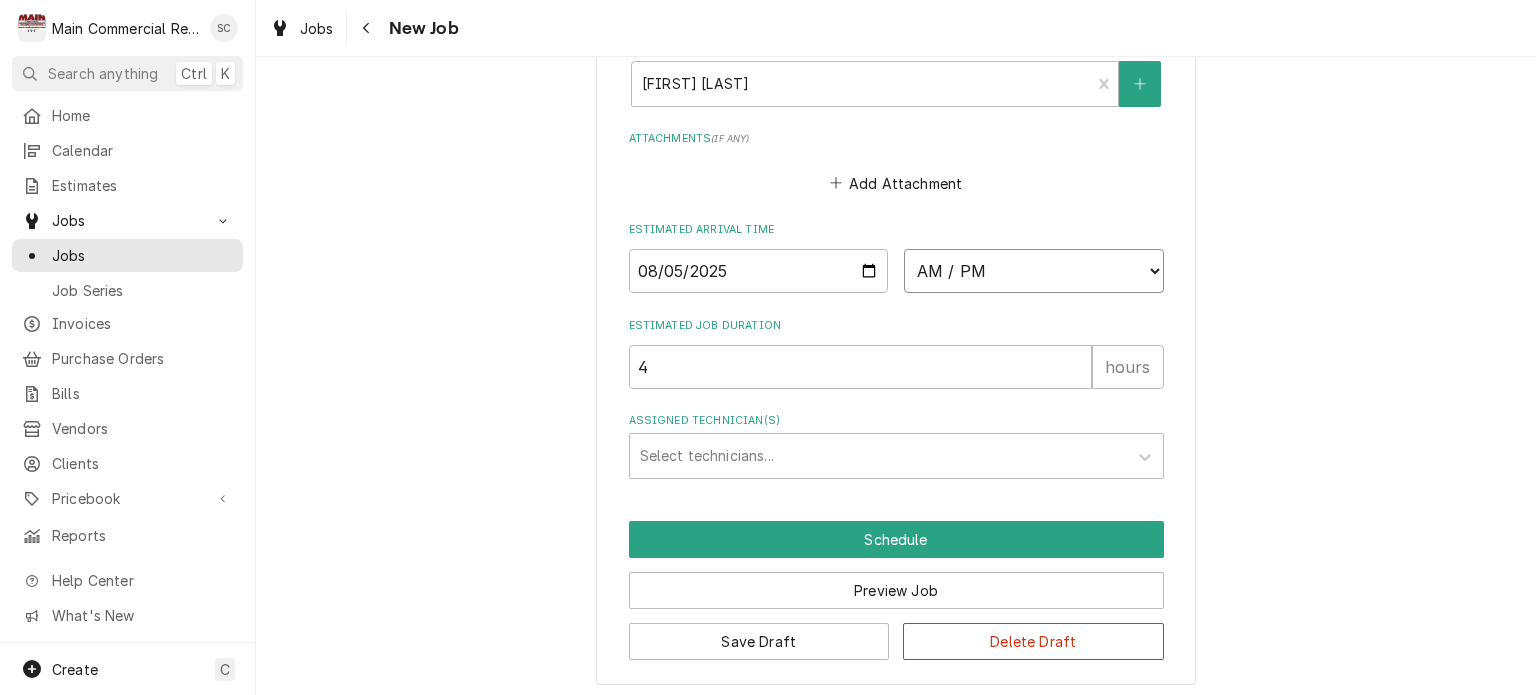 select on "07:30:00" 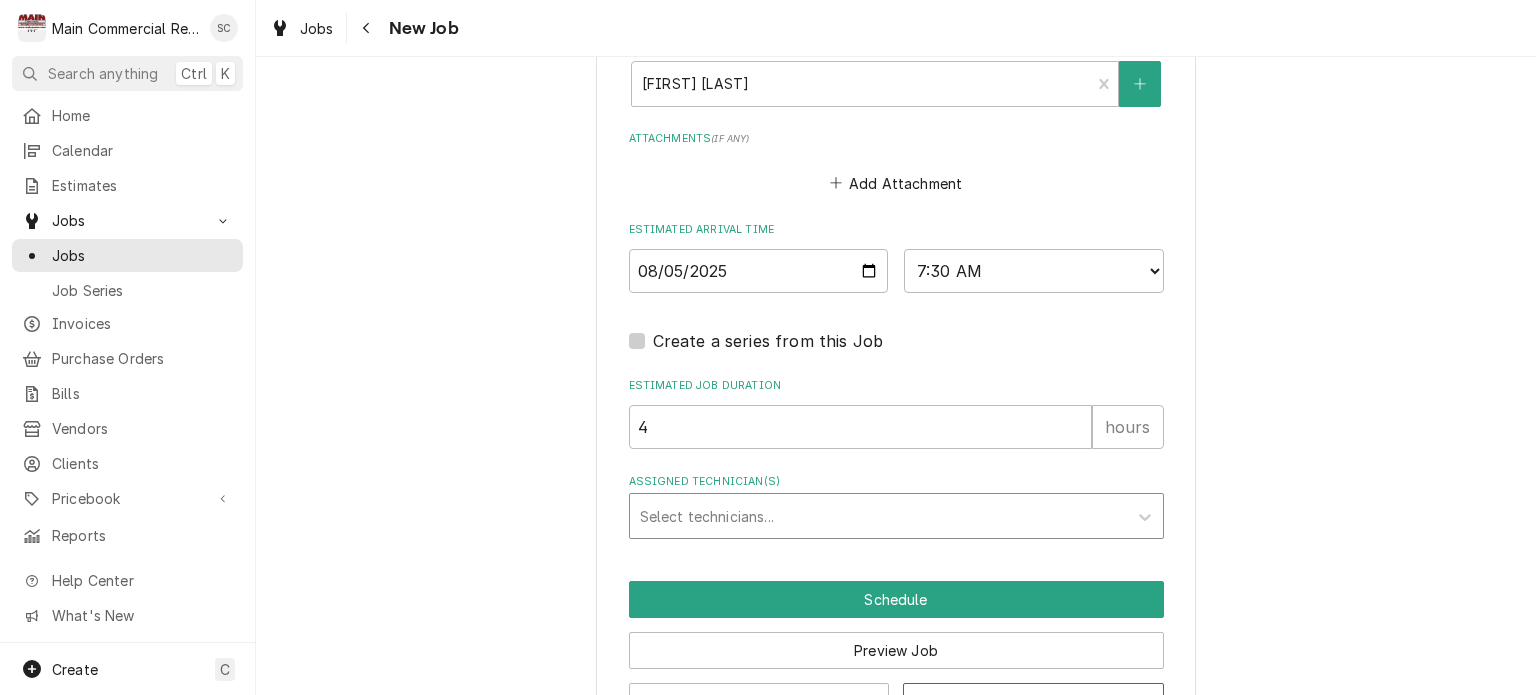 click at bounding box center [878, 516] 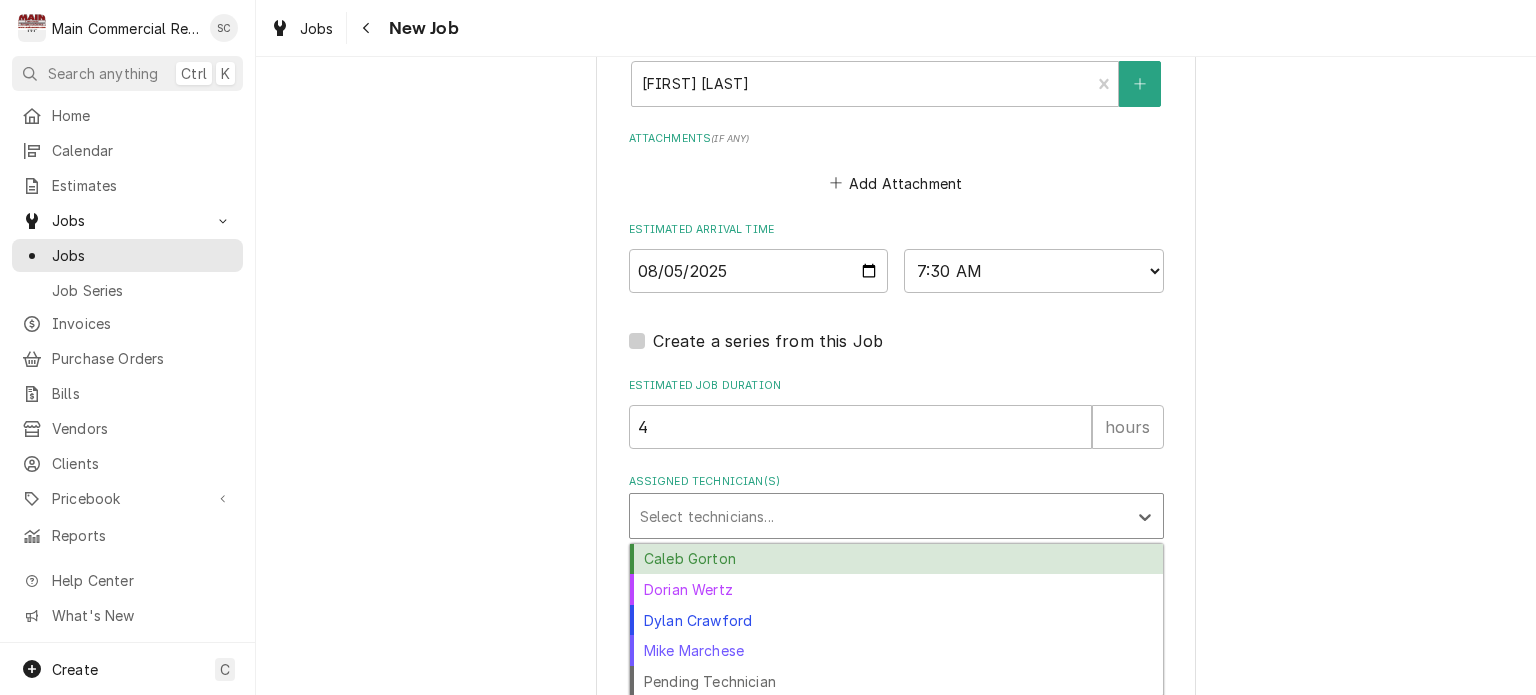 scroll, scrollTop: 1647, scrollLeft: 0, axis: vertical 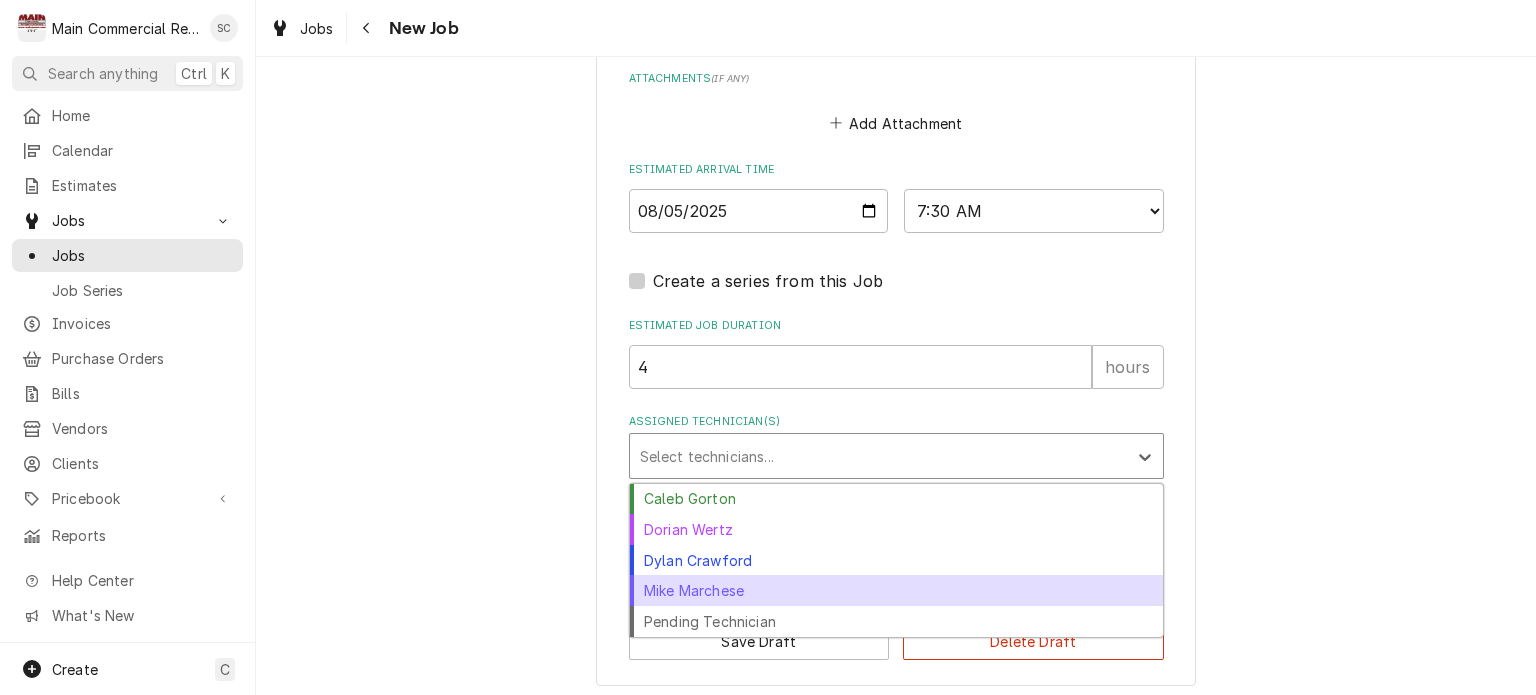 click on "Mike Marchese" at bounding box center (896, 590) 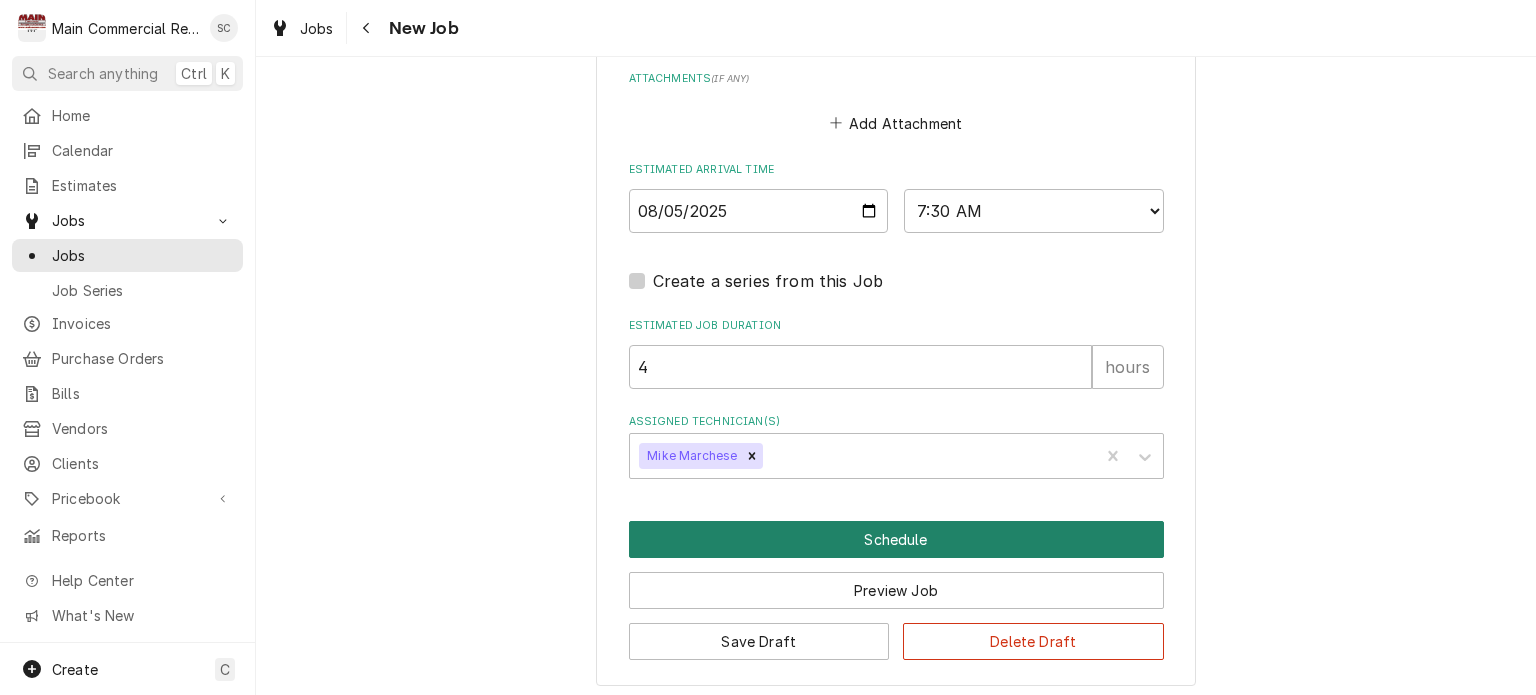 click on "Schedule" at bounding box center (896, 539) 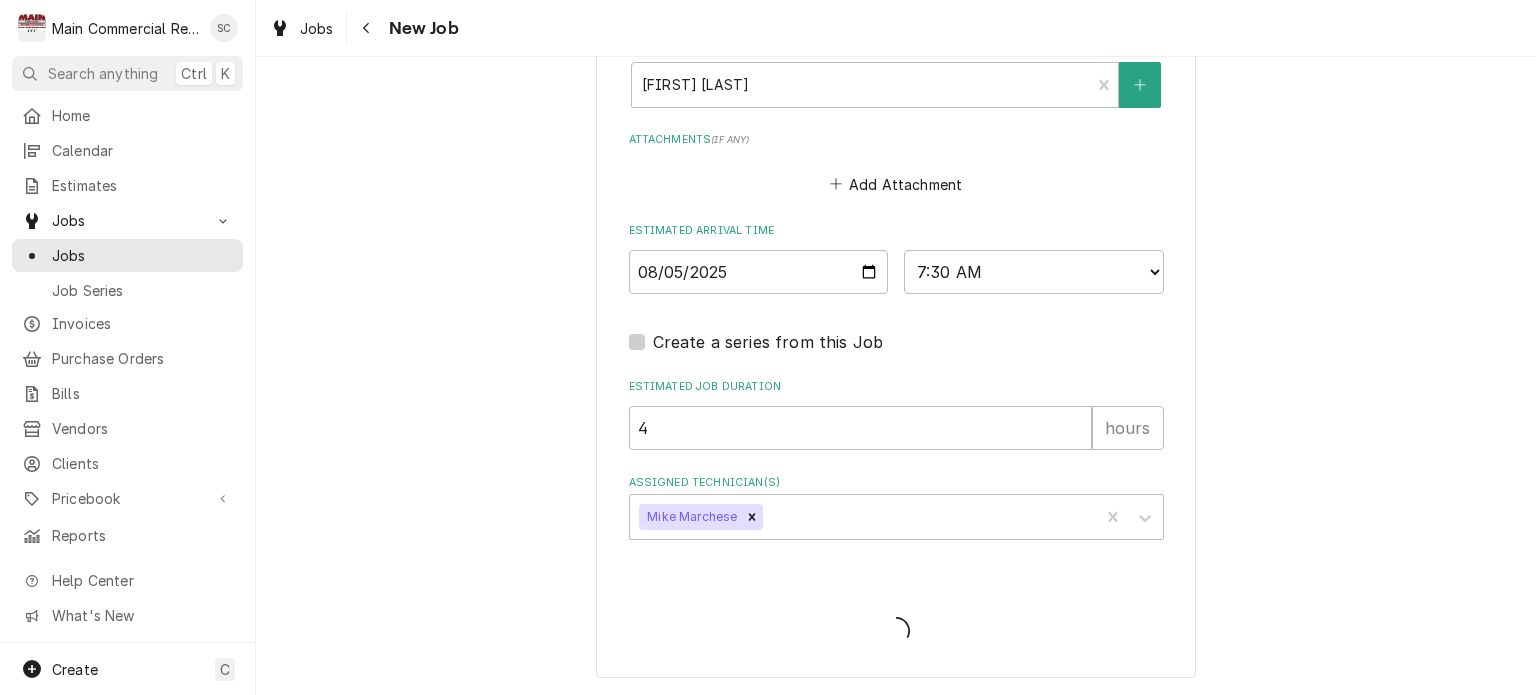 scroll, scrollTop: 1579, scrollLeft: 0, axis: vertical 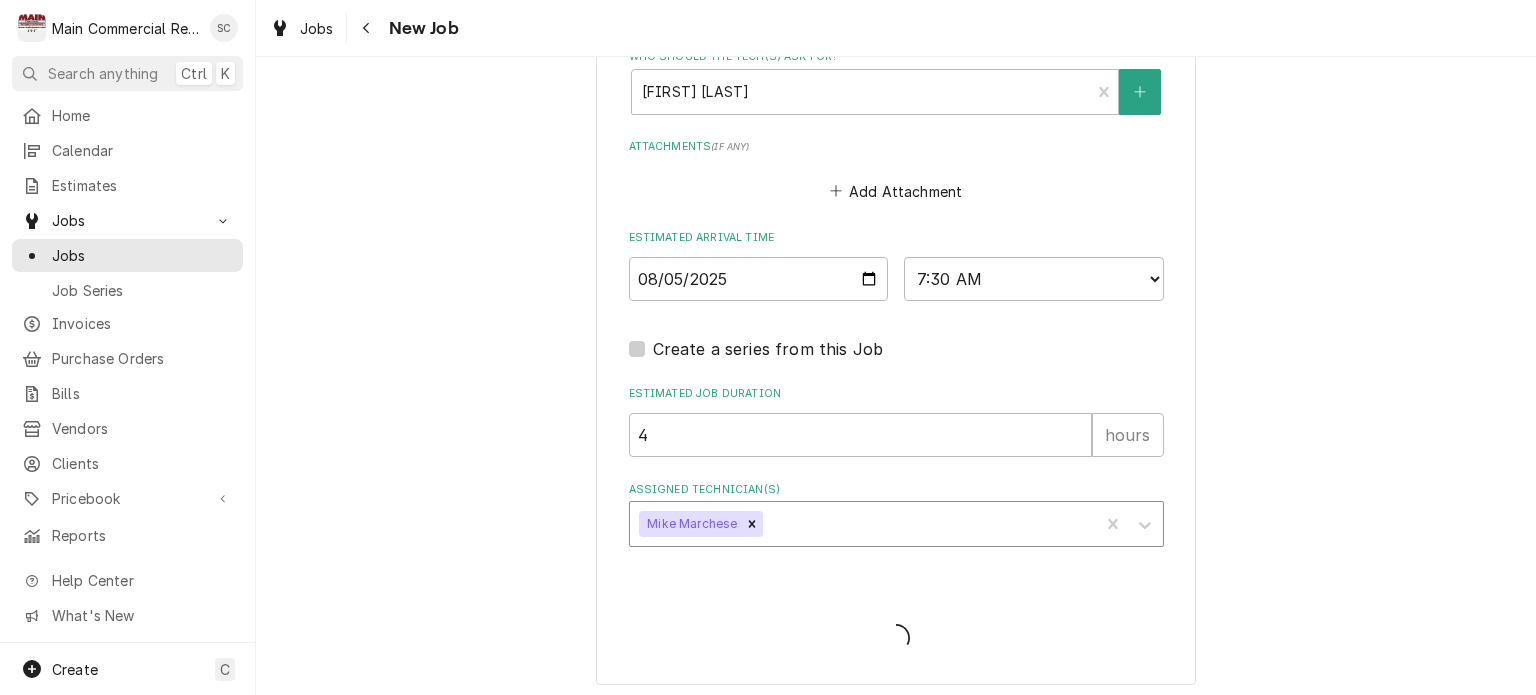 type on "x" 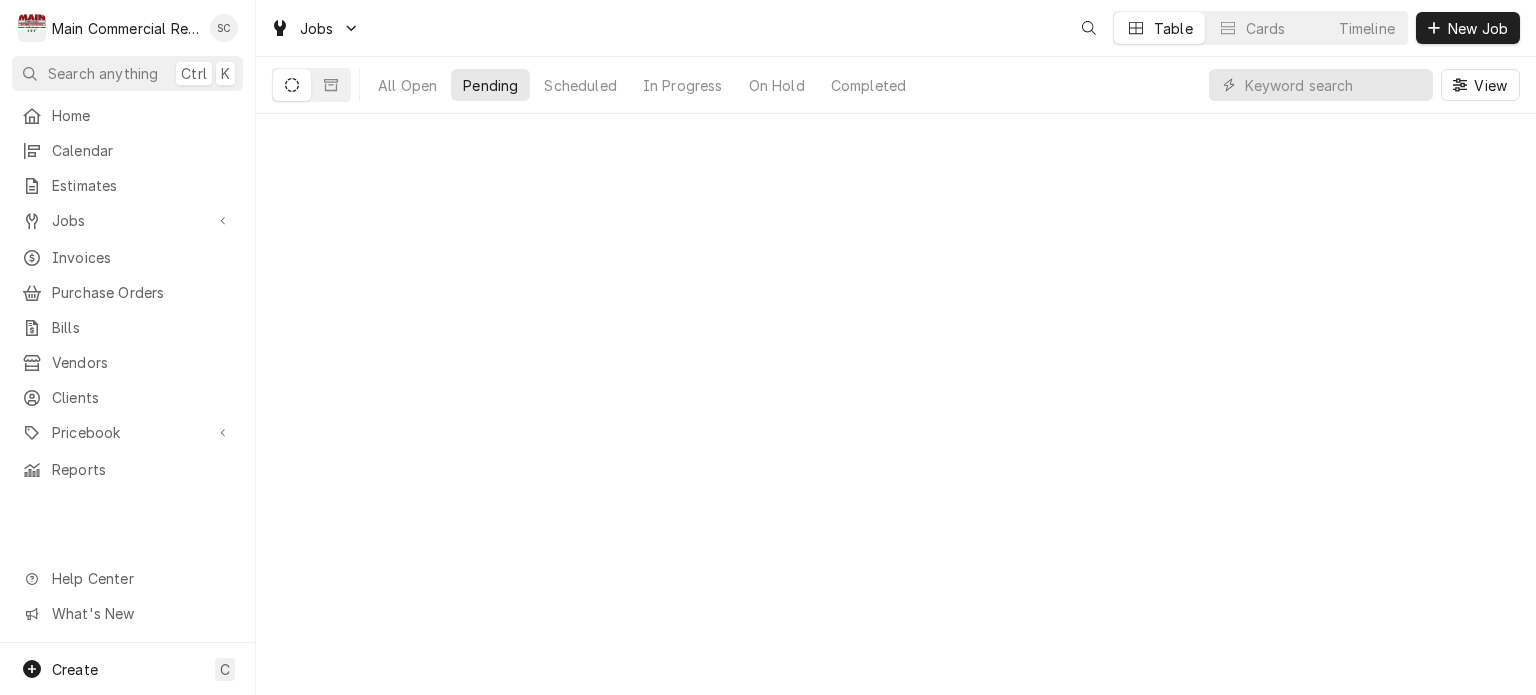 scroll, scrollTop: 0, scrollLeft: 0, axis: both 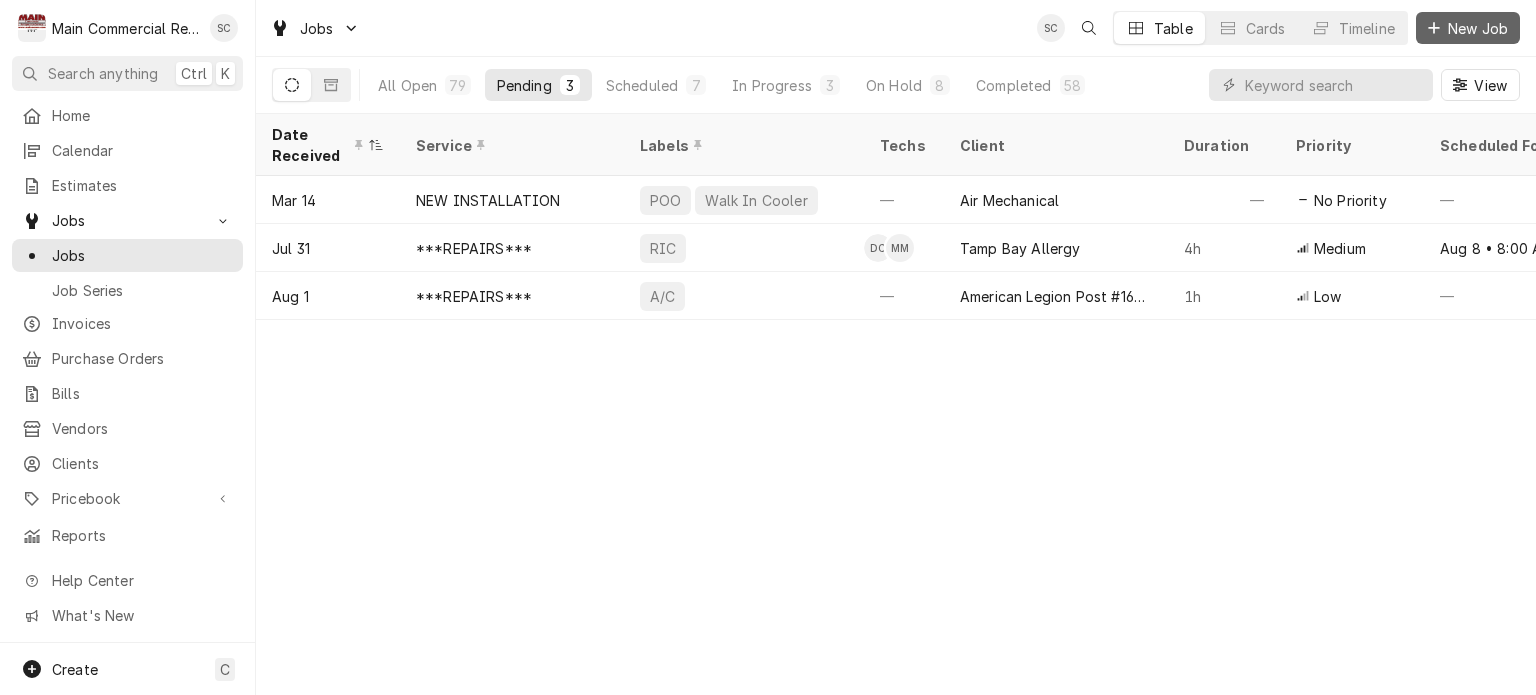 click on "New Job" at bounding box center (1478, 28) 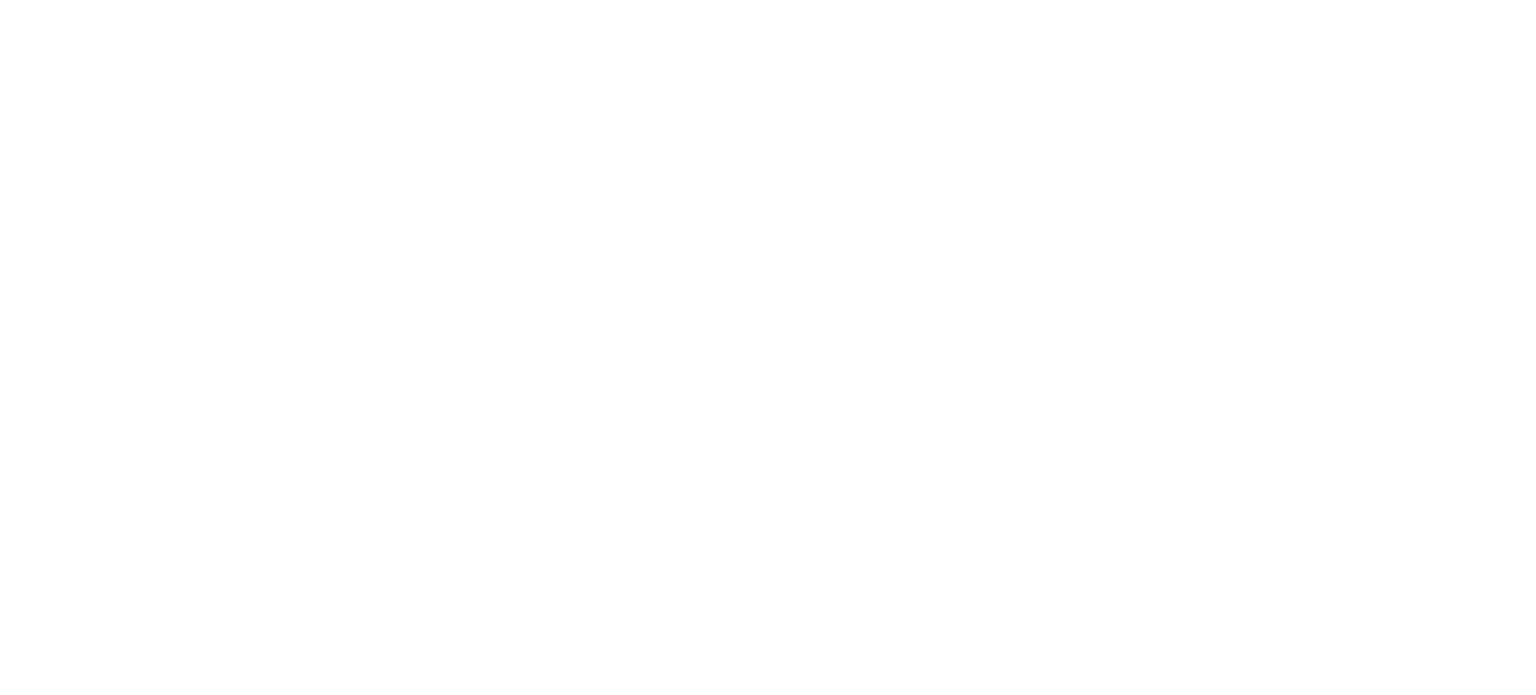 scroll, scrollTop: 0, scrollLeft: 0, axis: both 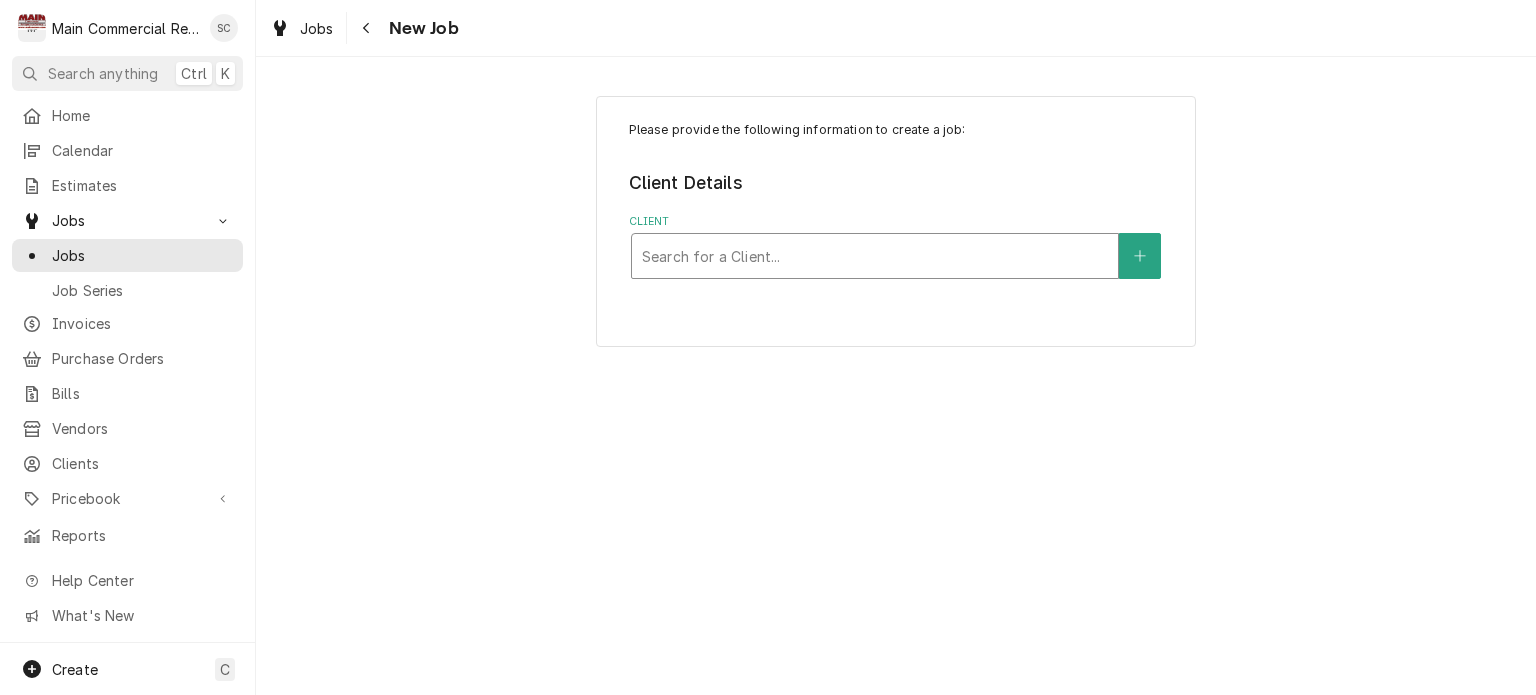 click at bounding box center (875, 256) 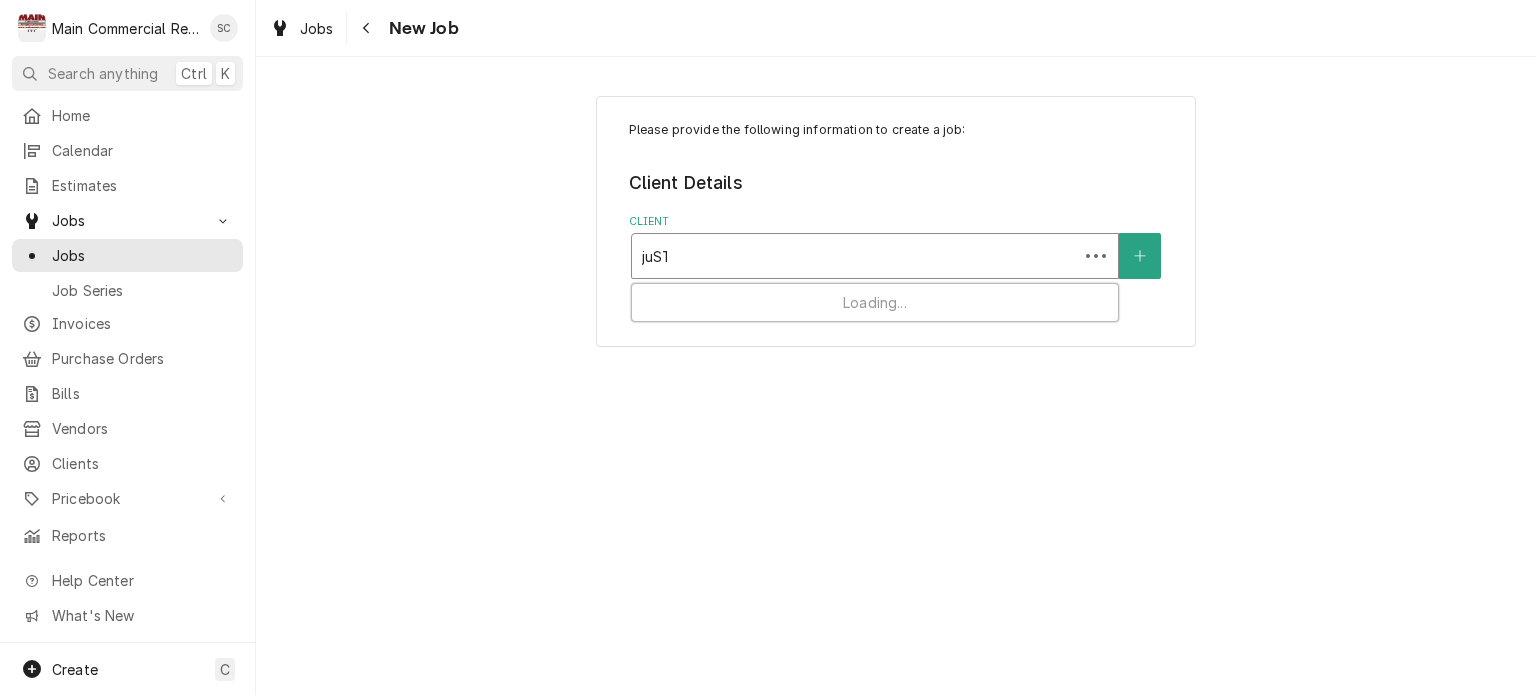 type on "juST" 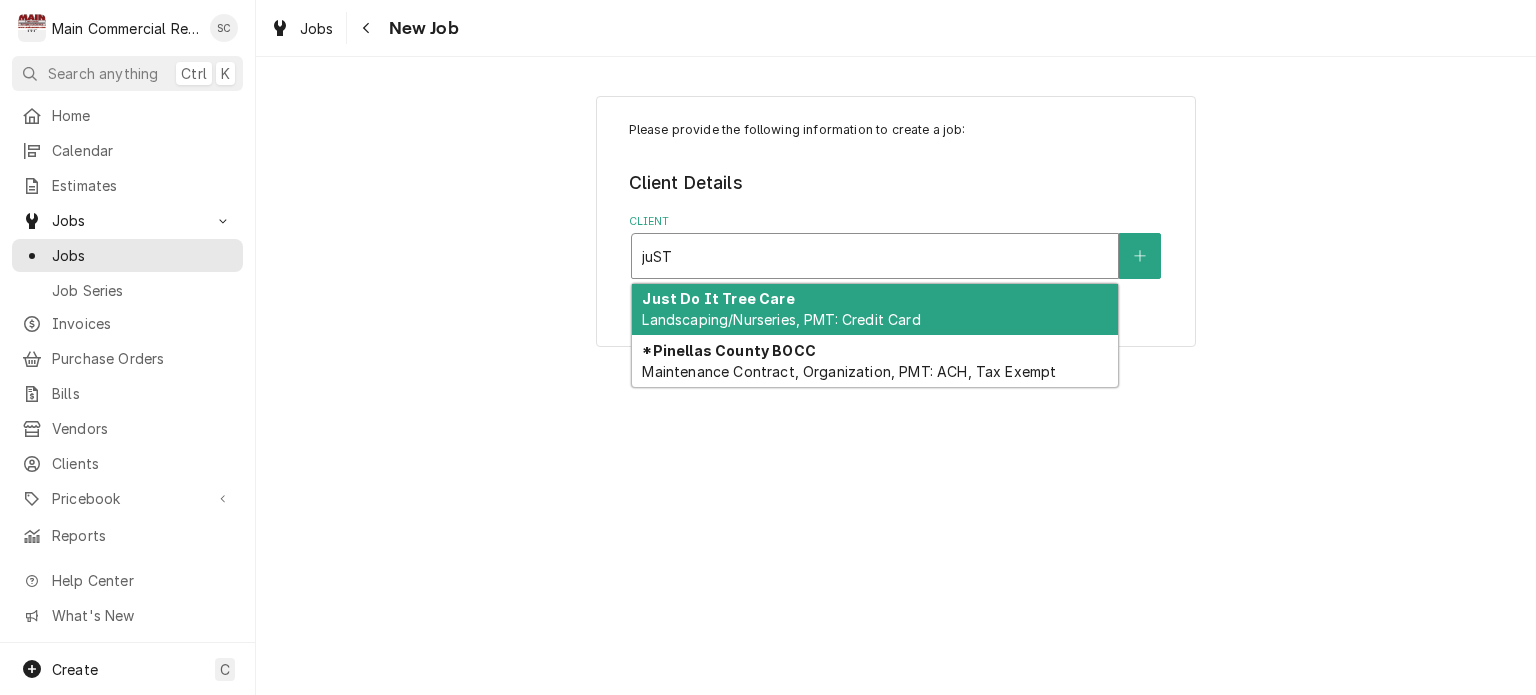 click on "Just Do It Tree Care Landscaping/Nurseries, PMT: Credit Card" at bounding box center [875, 310] 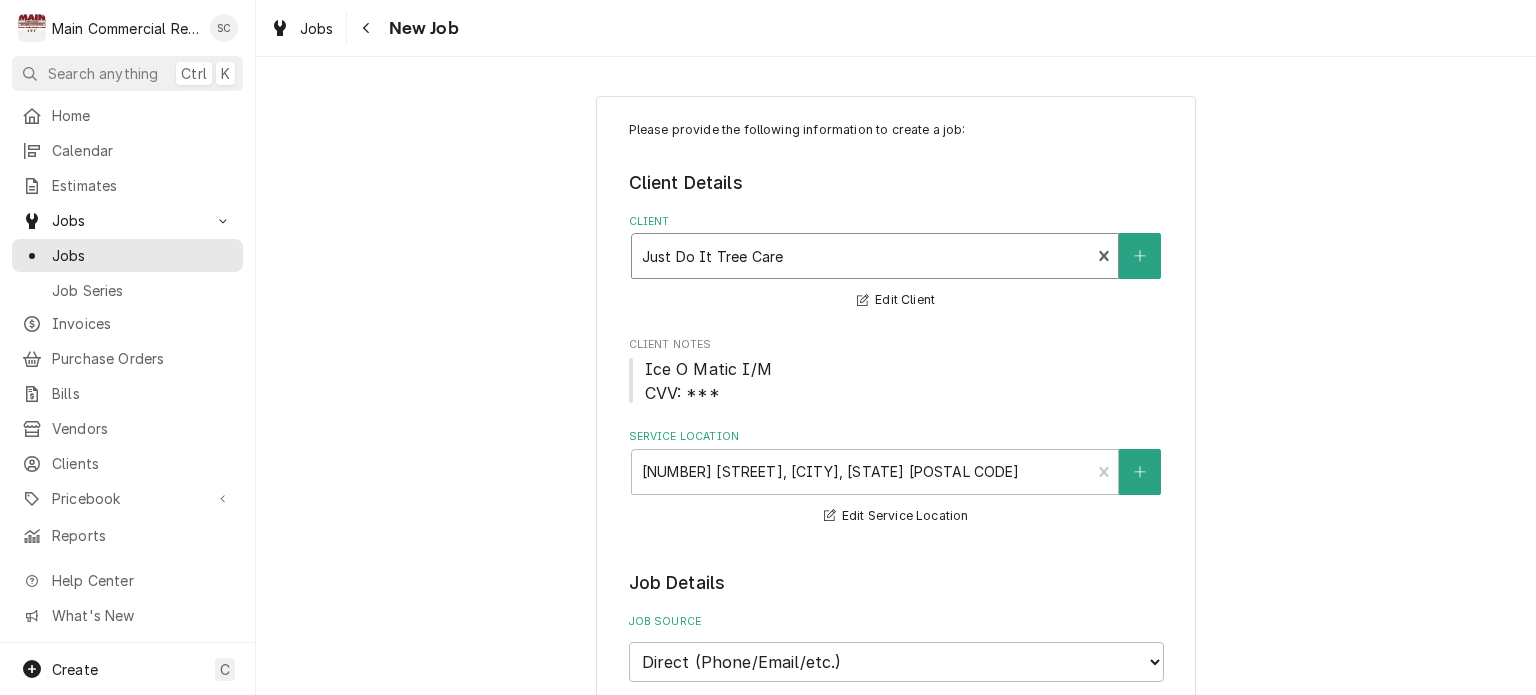 scroll, scrollTop: 400, scrollLeft: 0, axis: vertical 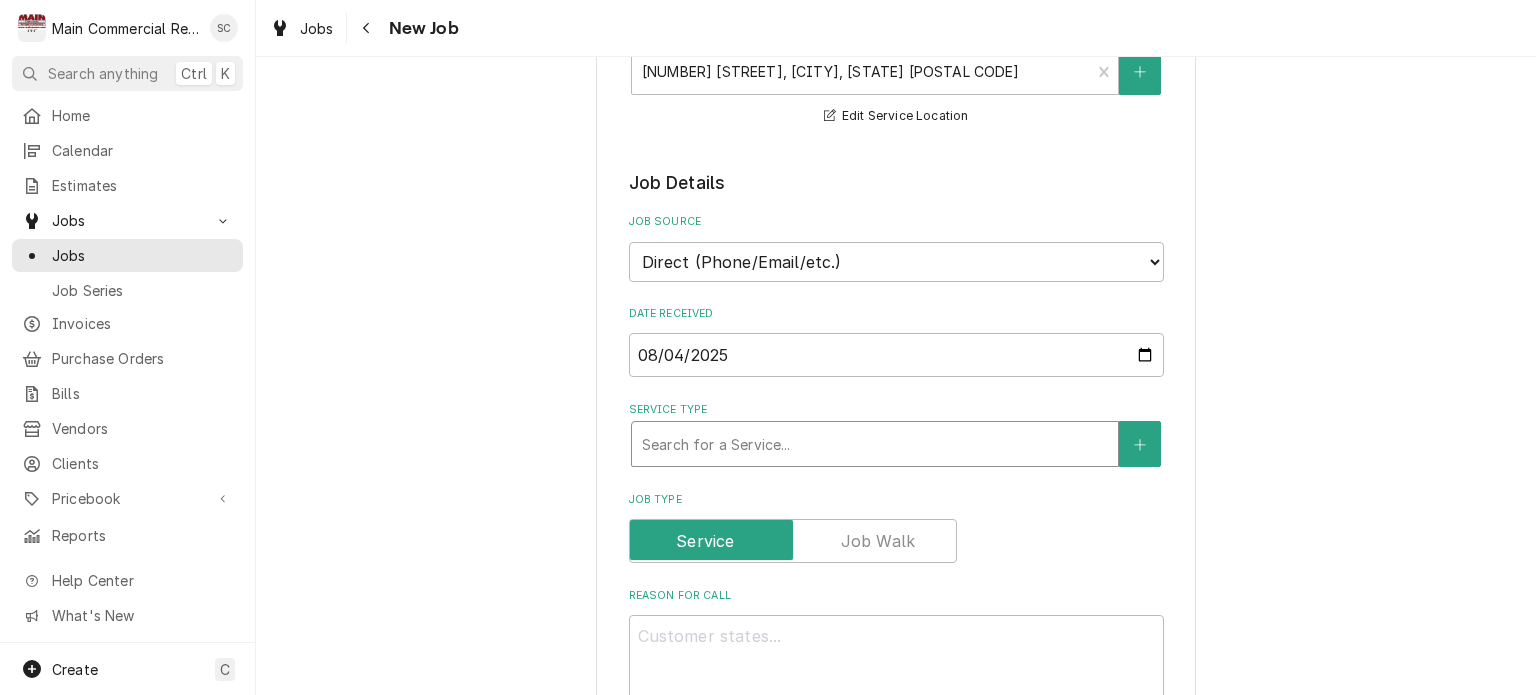 click at bounding box center (875, 444) 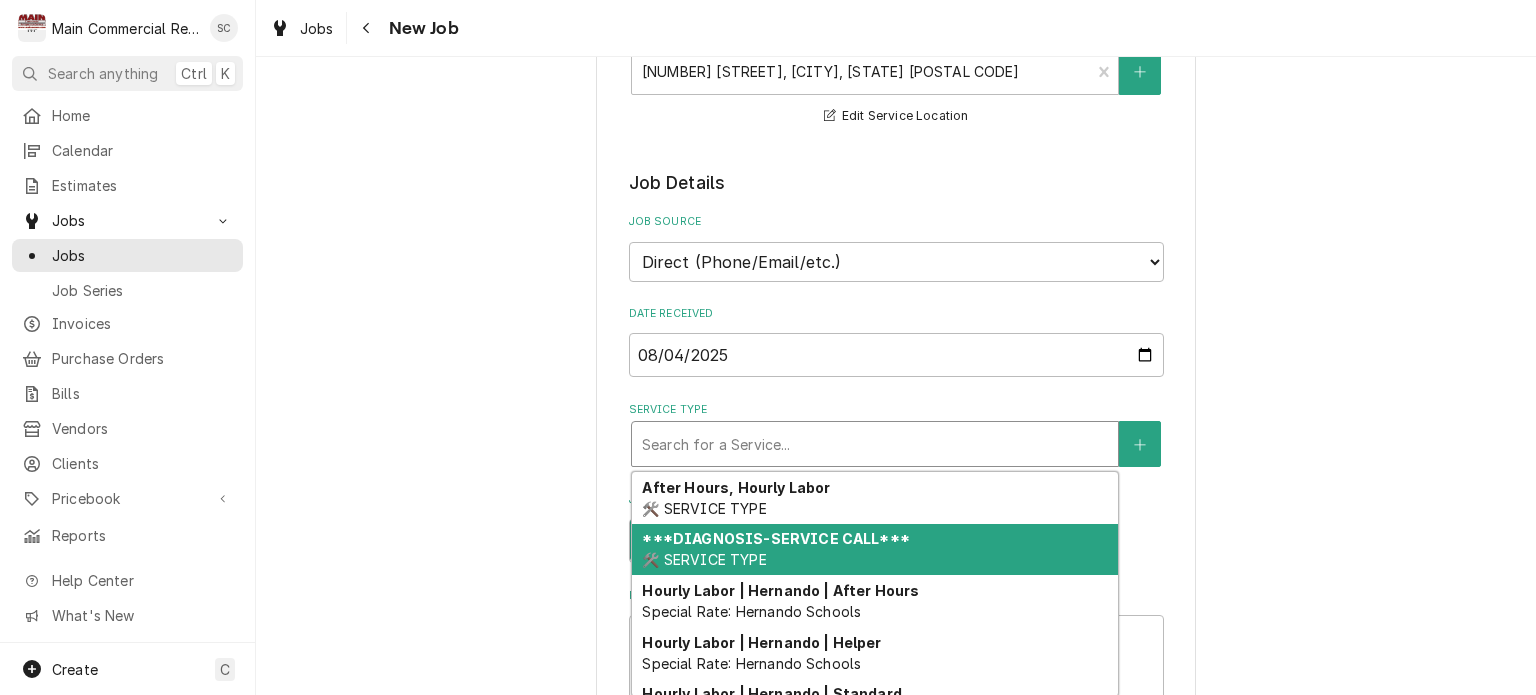 drag, startPoint x: 738, startPoint y: 544, endPoint x: 1090, endPoint y: 459, distance: 362.11737 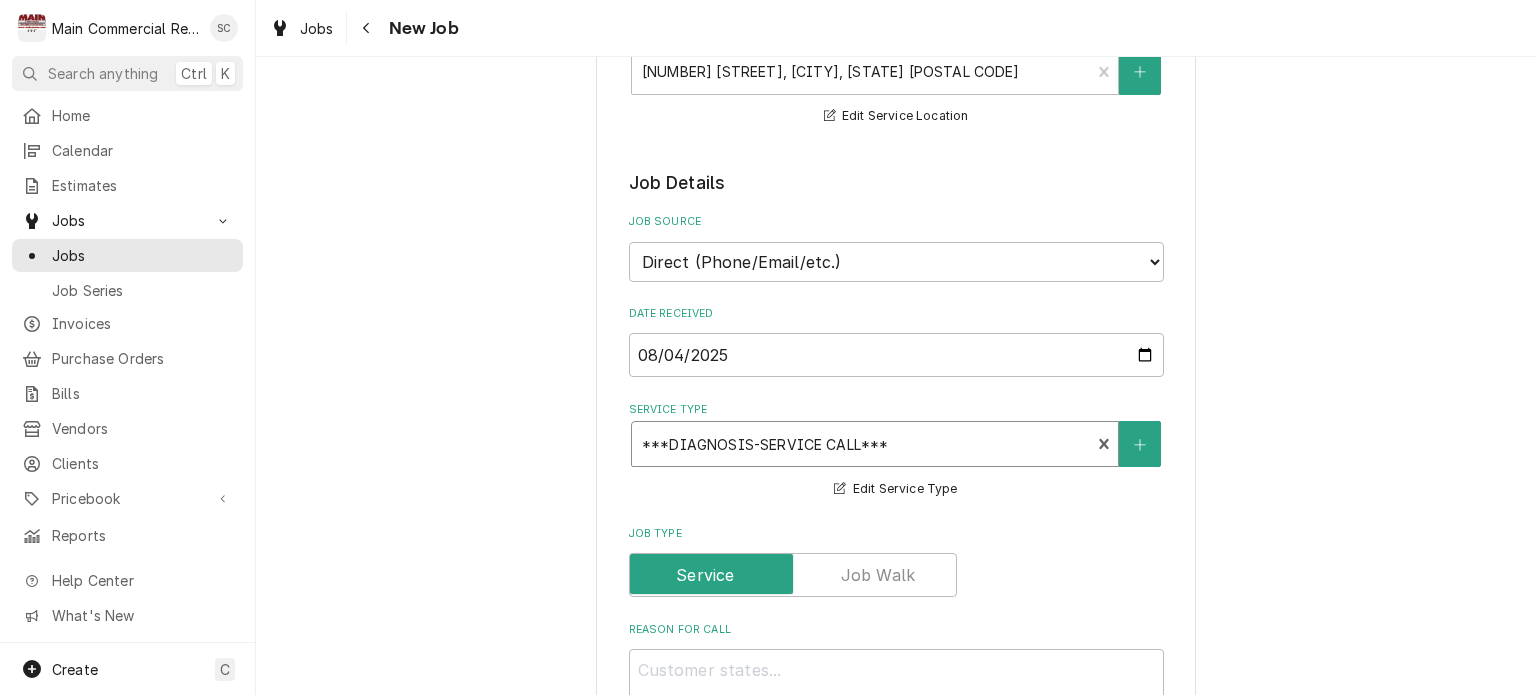 scroll, scrollTop: 800, scrollLeft: 0, axis: vertical 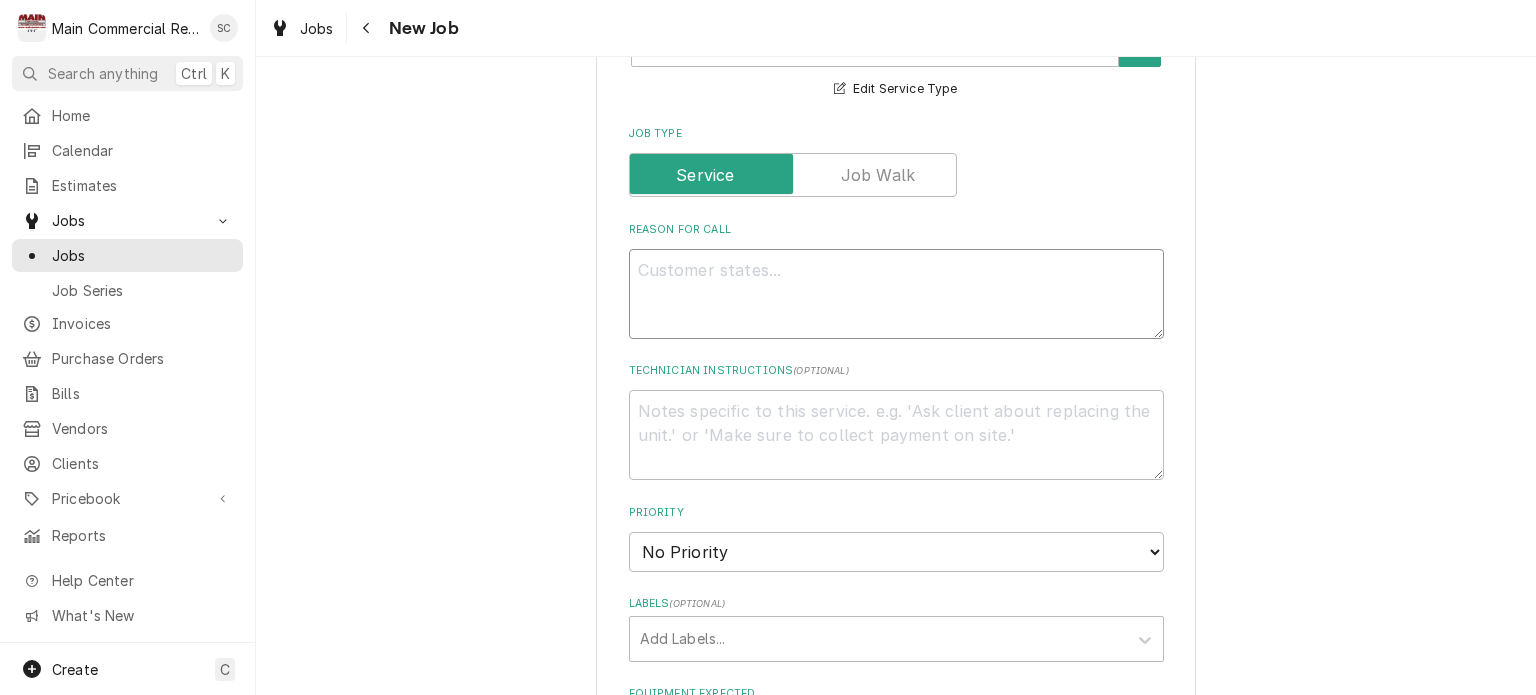 click on "Reason For Call" at bounding box center [896, 294] 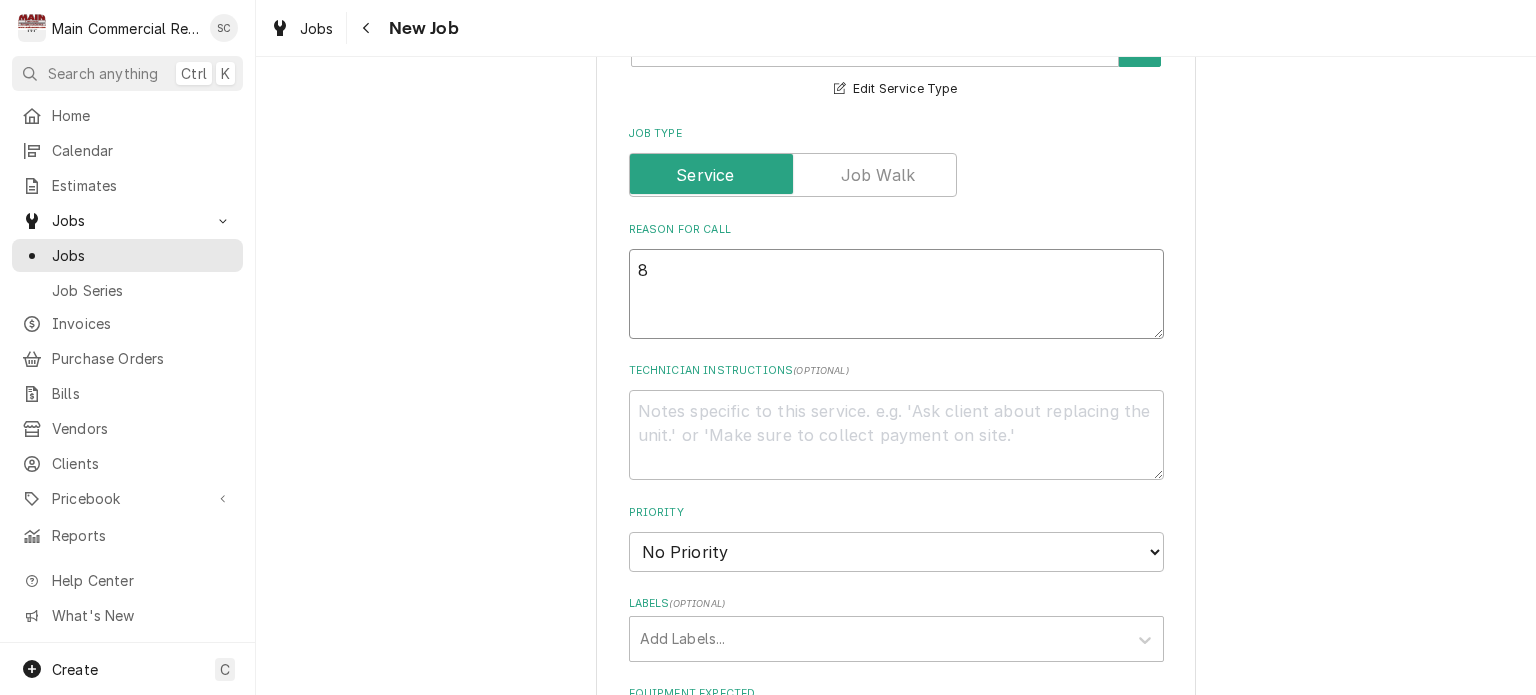 type on "x" 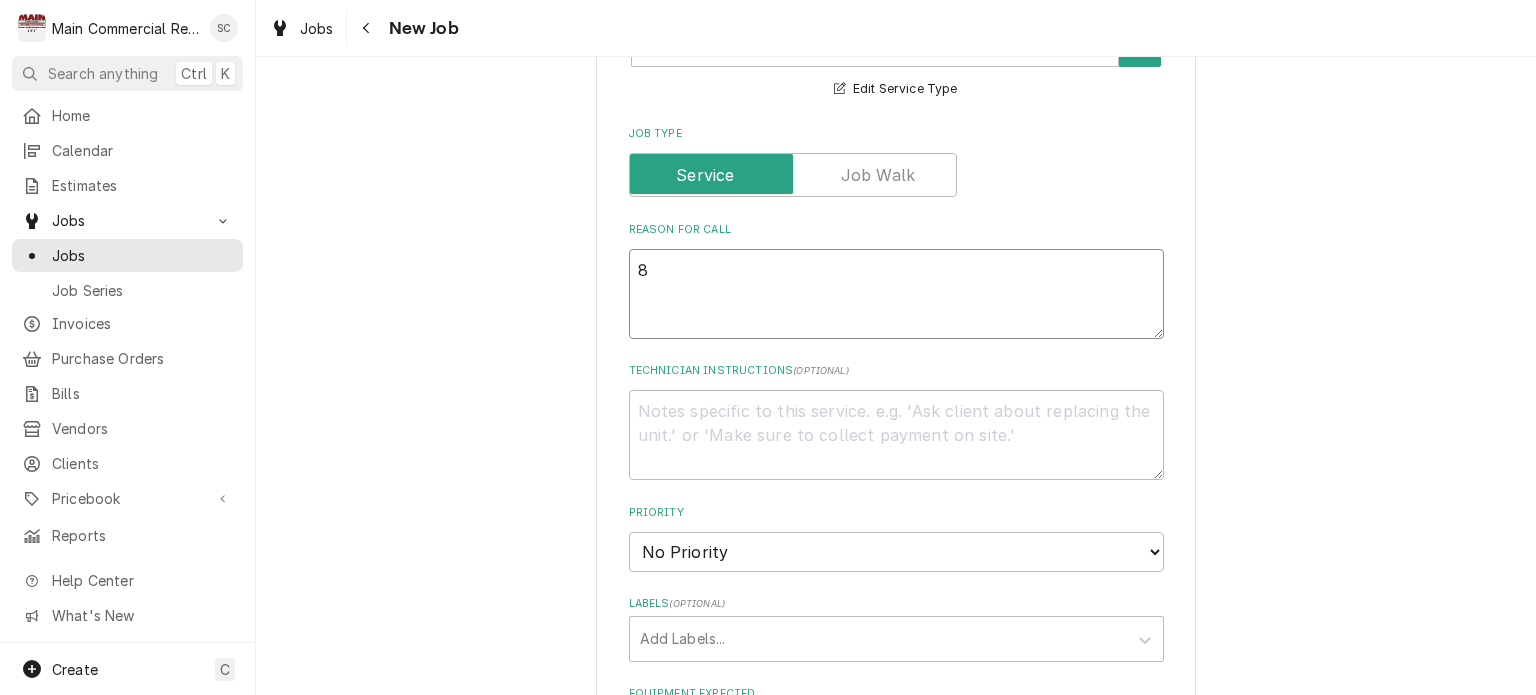 type on "8A" 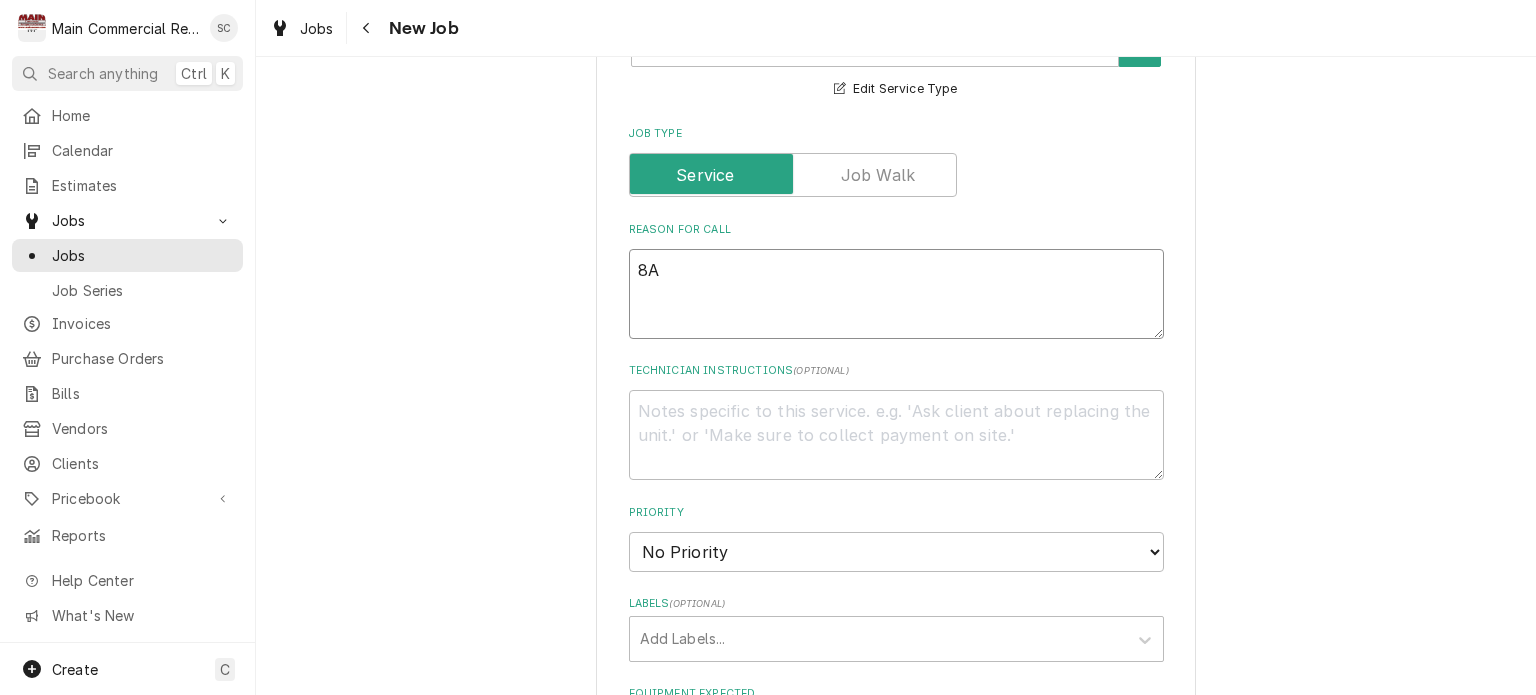 type on "x" 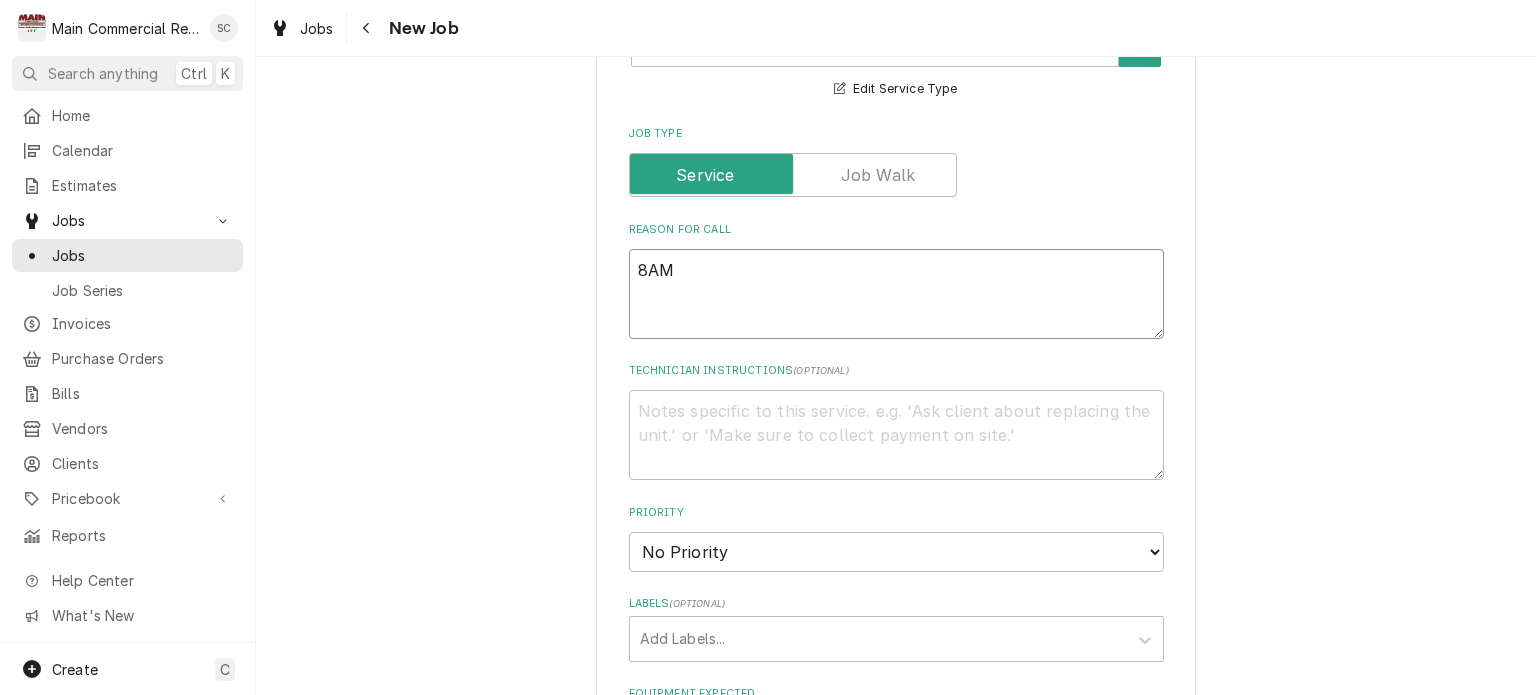 type on "x" 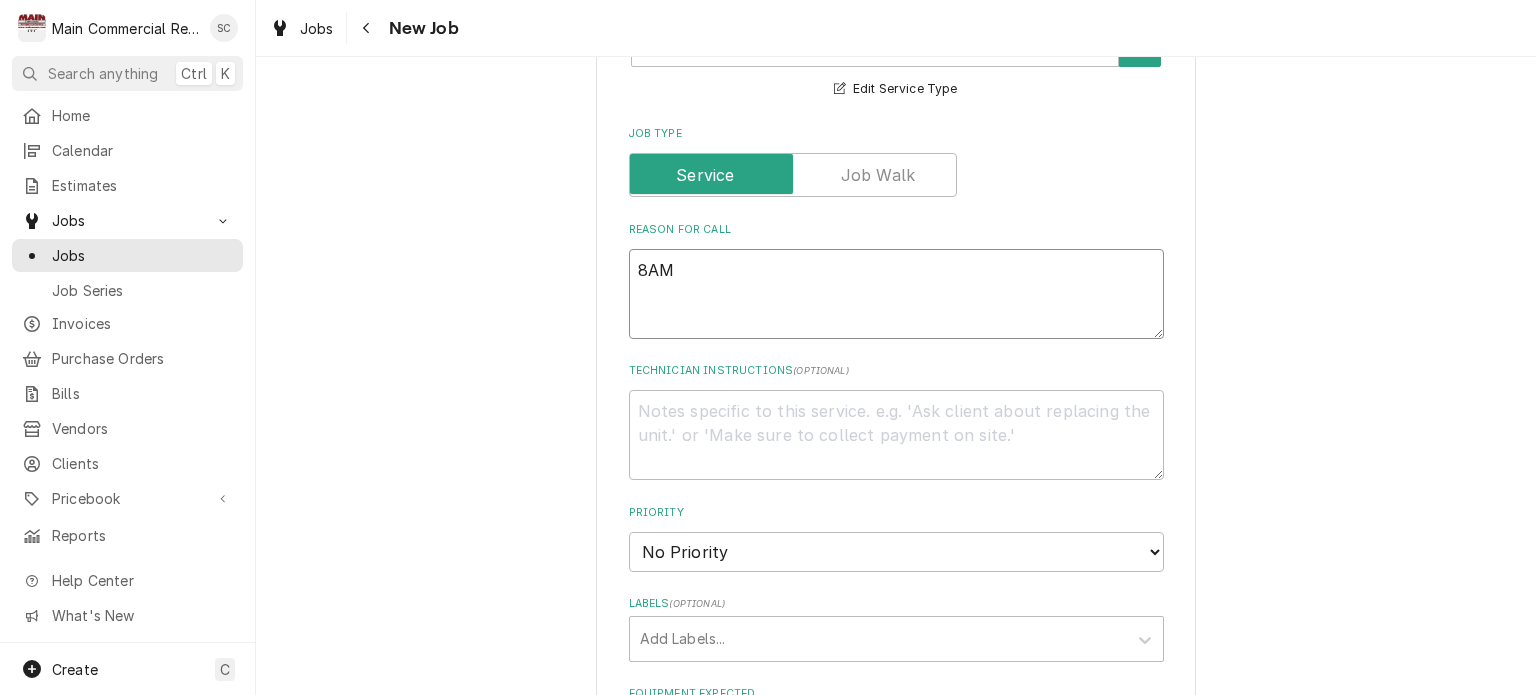 type on "x" 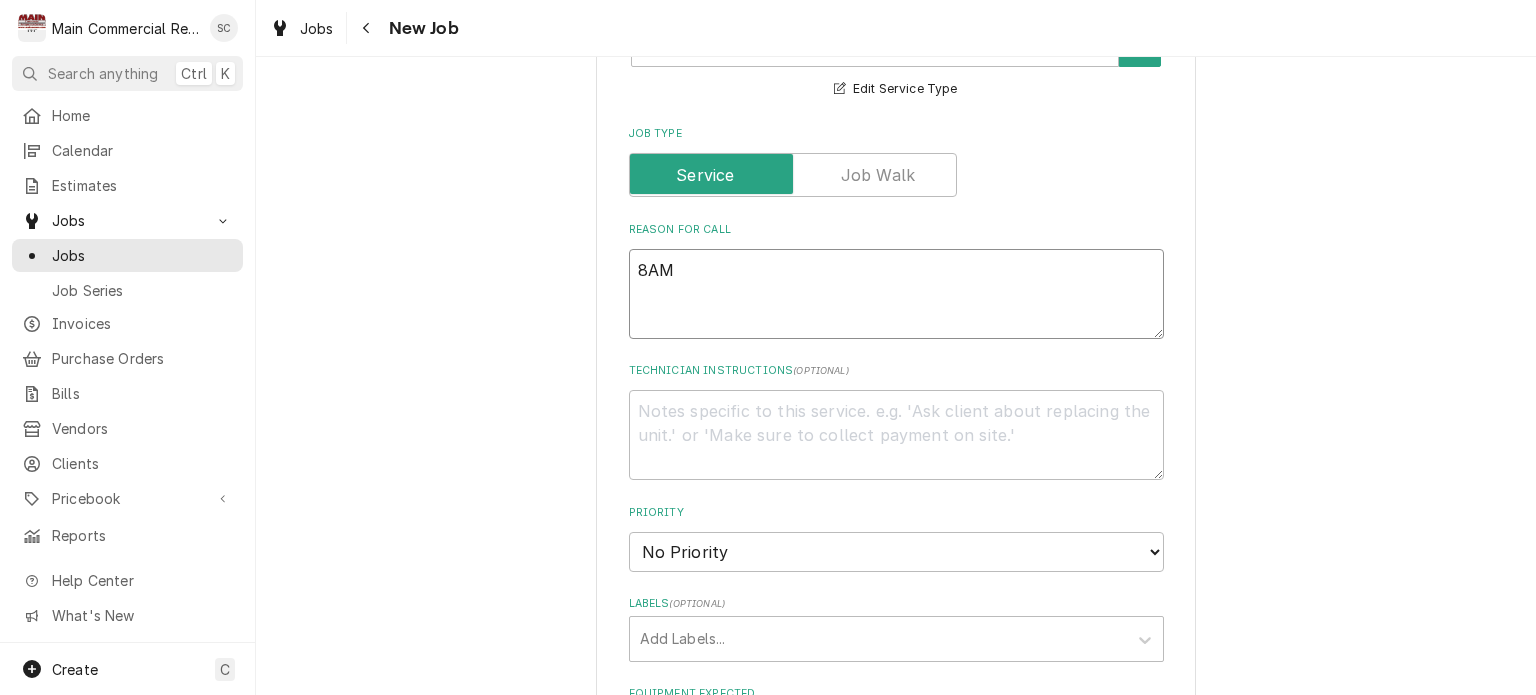 type on "8AM" 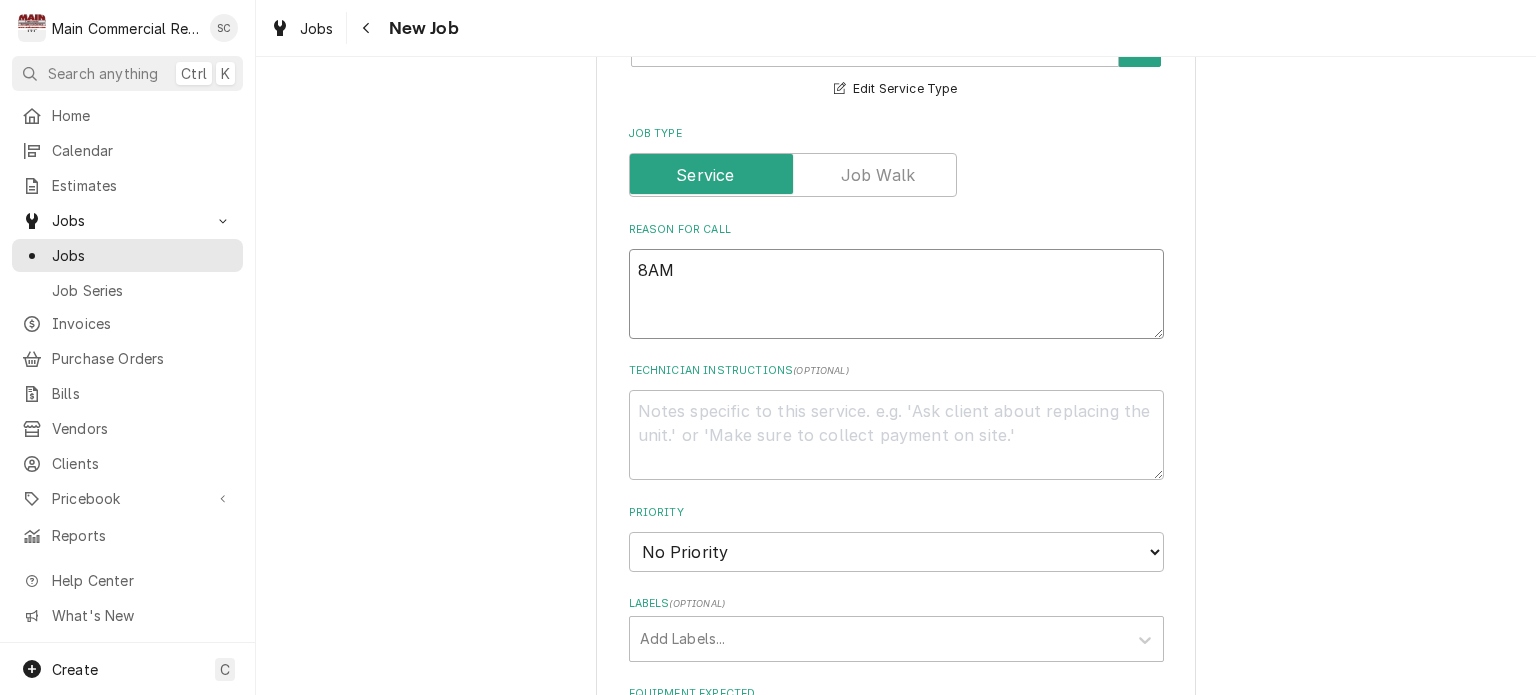type on "x" 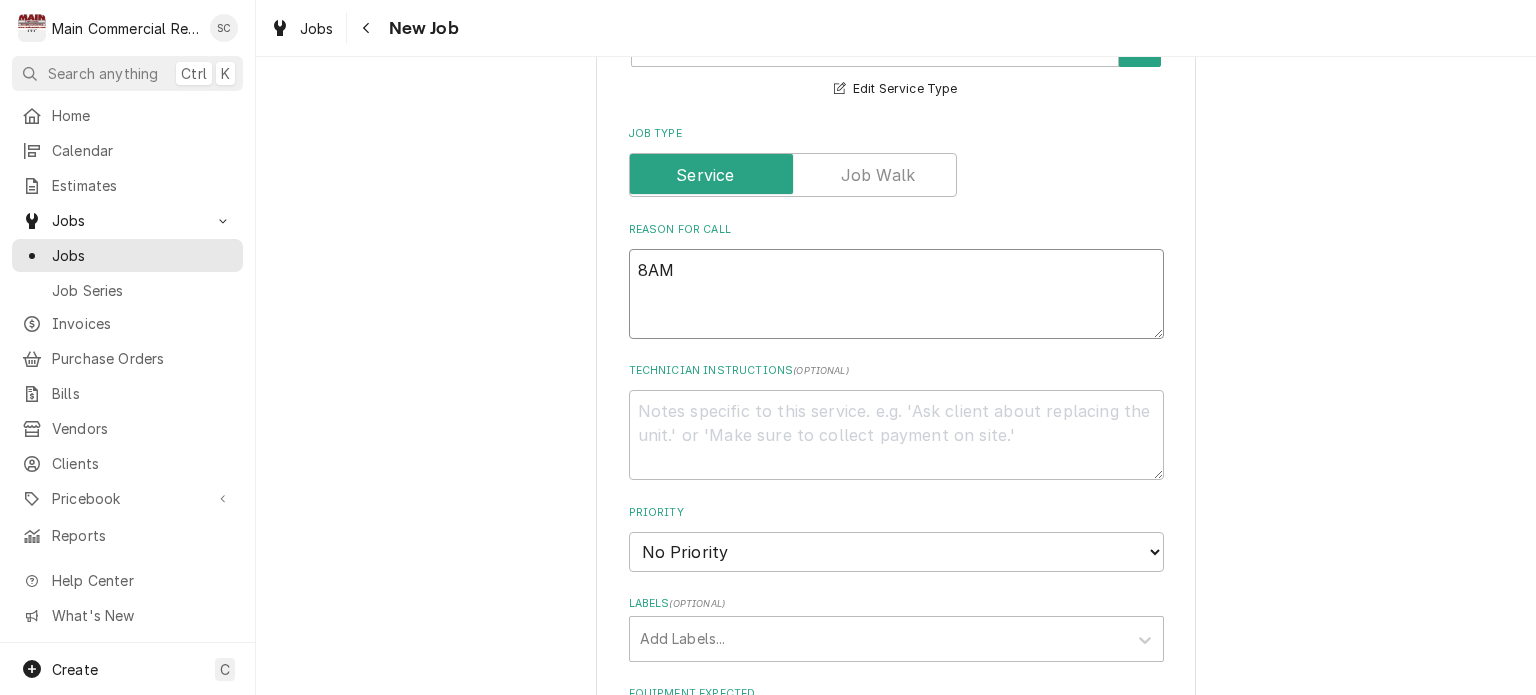 type on "8AM
I" 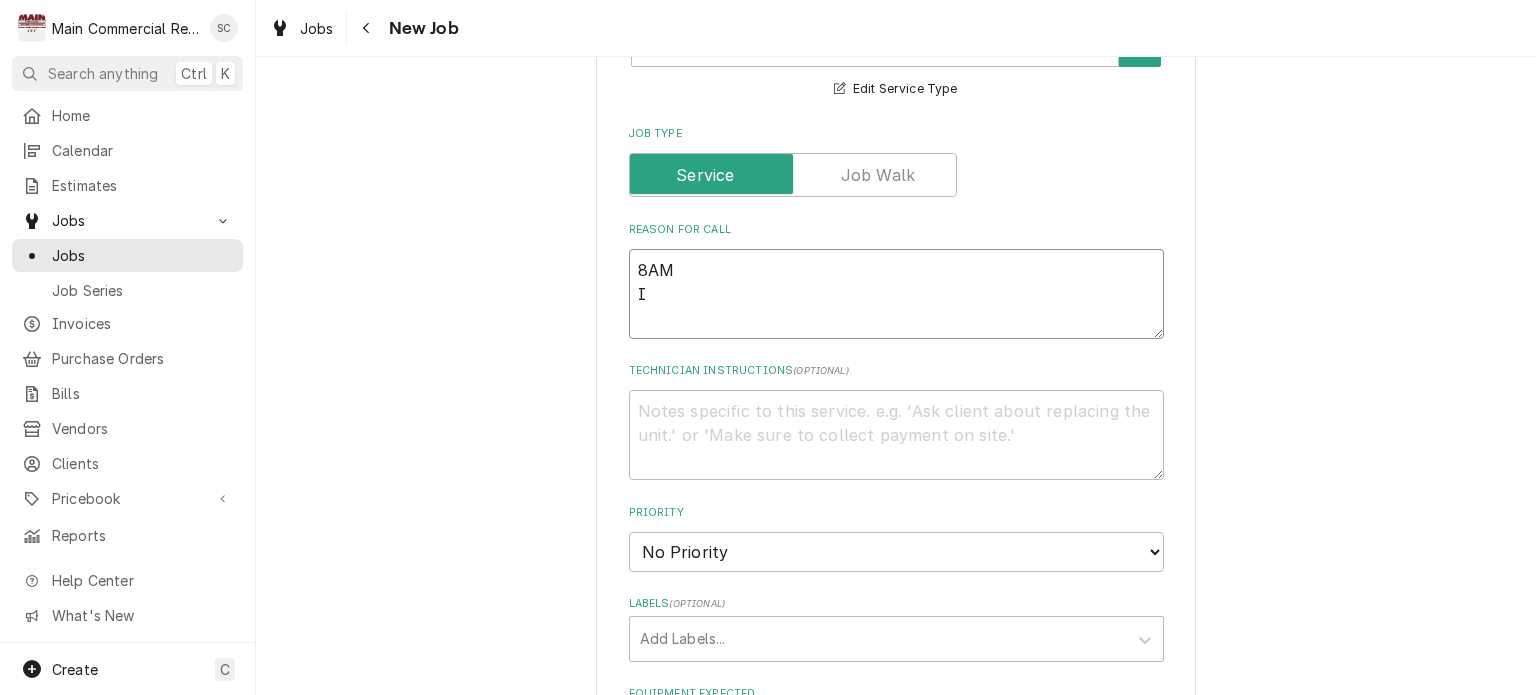 type on "x" 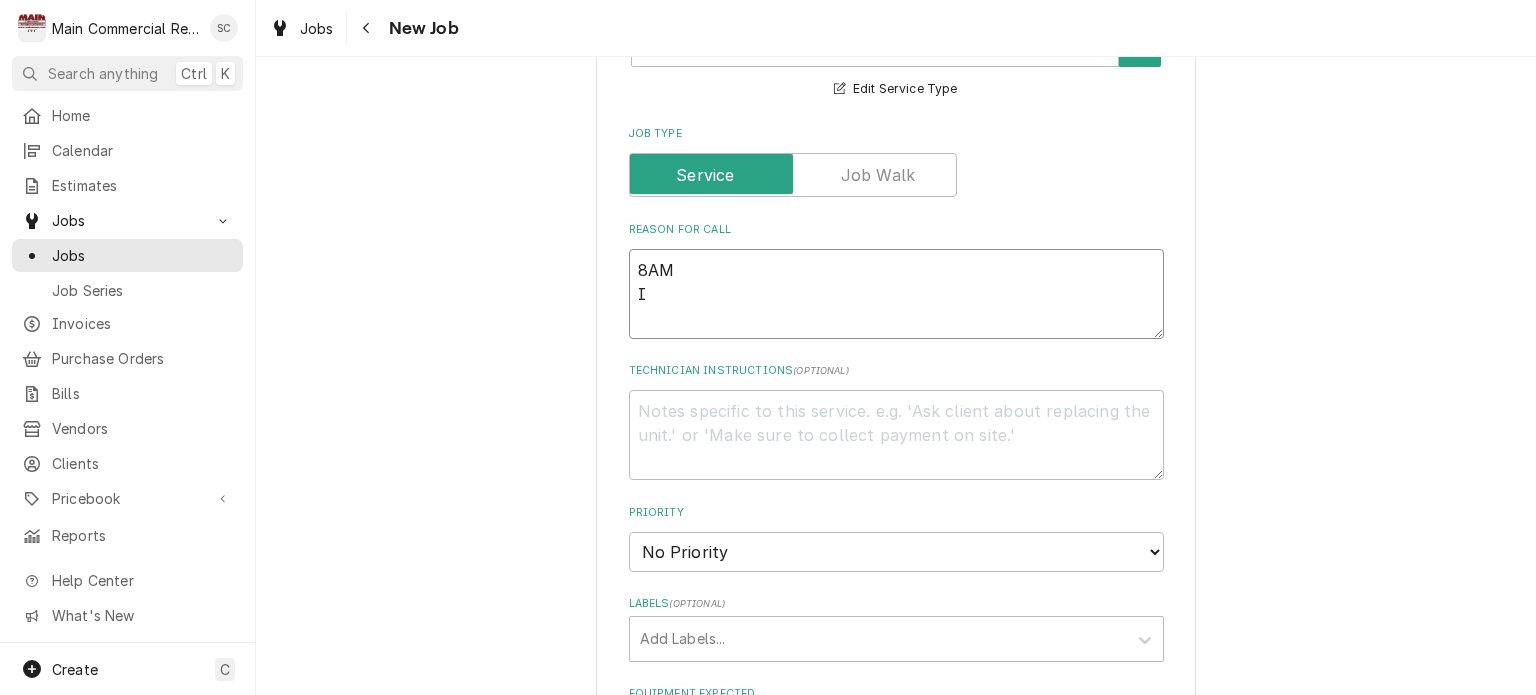 type on "8AM
Ic" 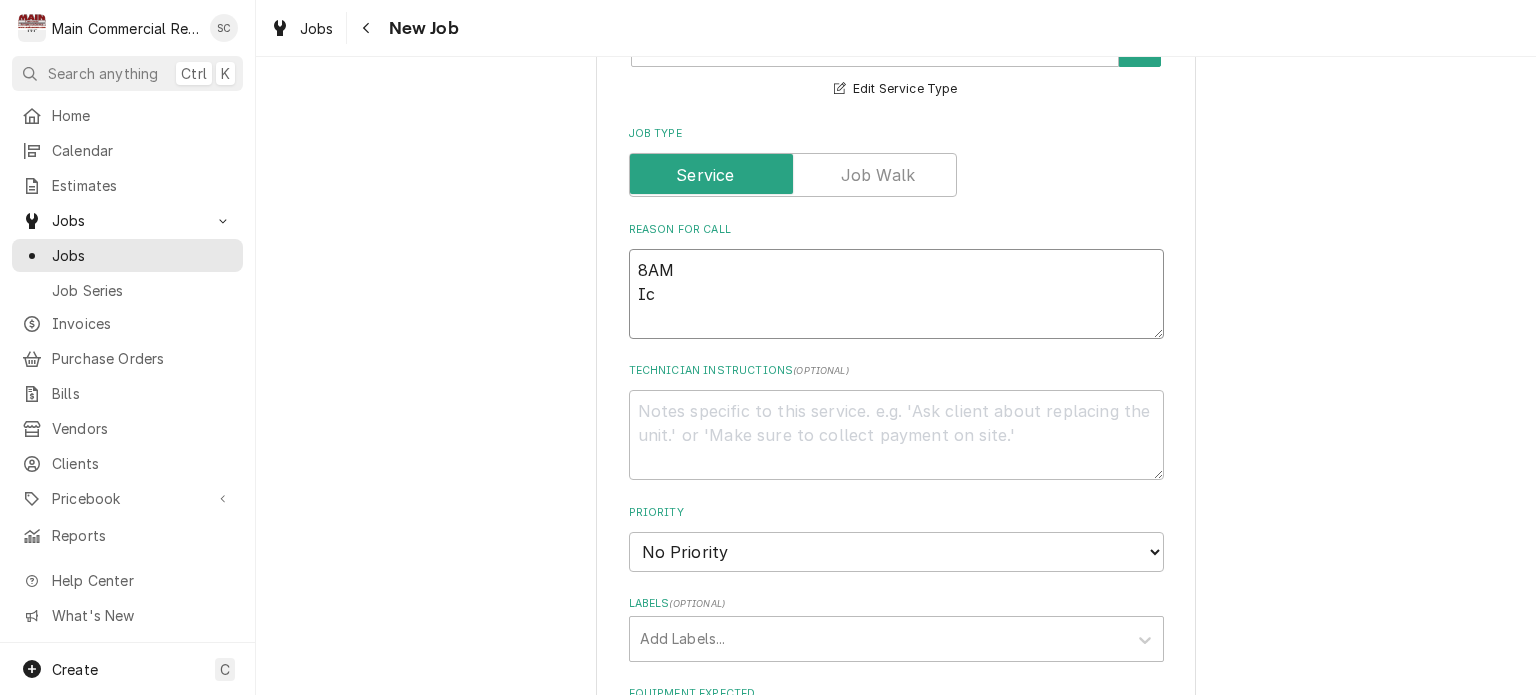 type on "x" 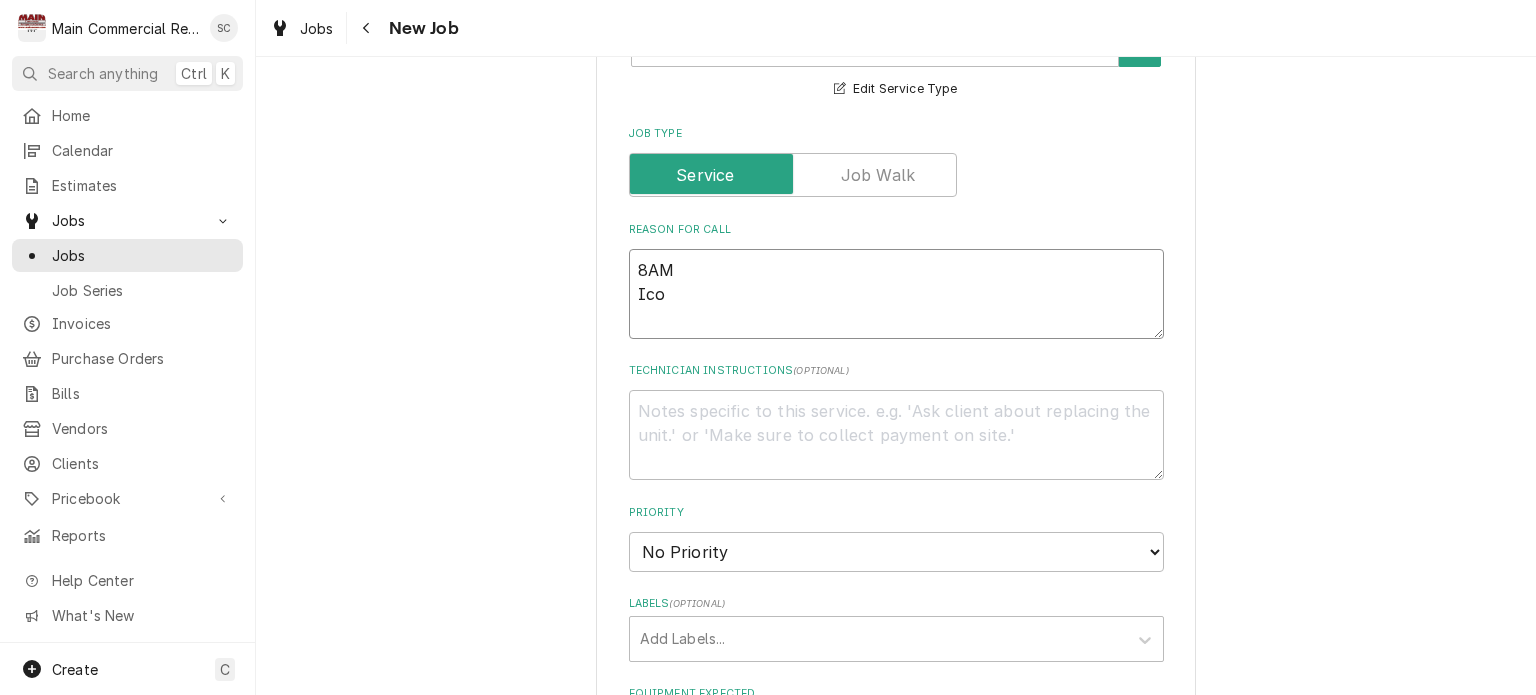 type on "x" 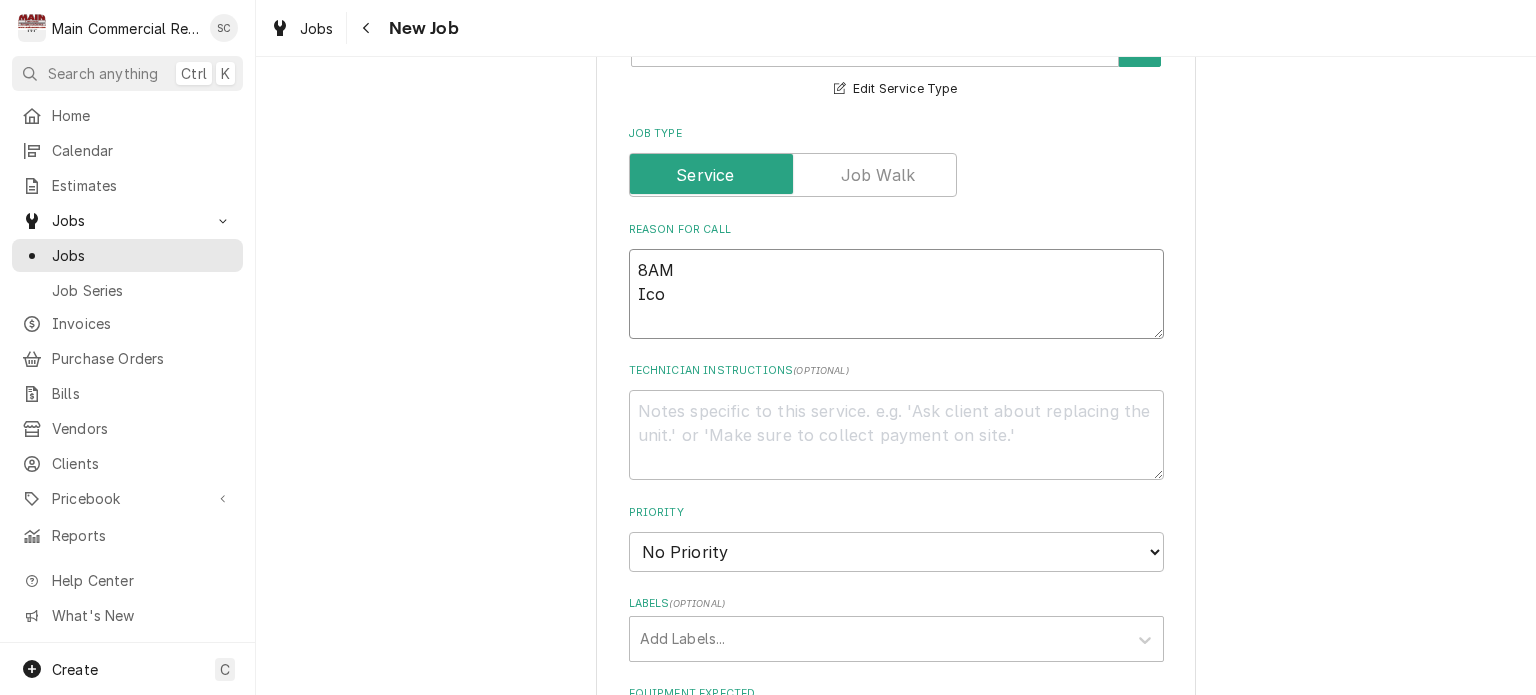 type on "8AM
Ic" 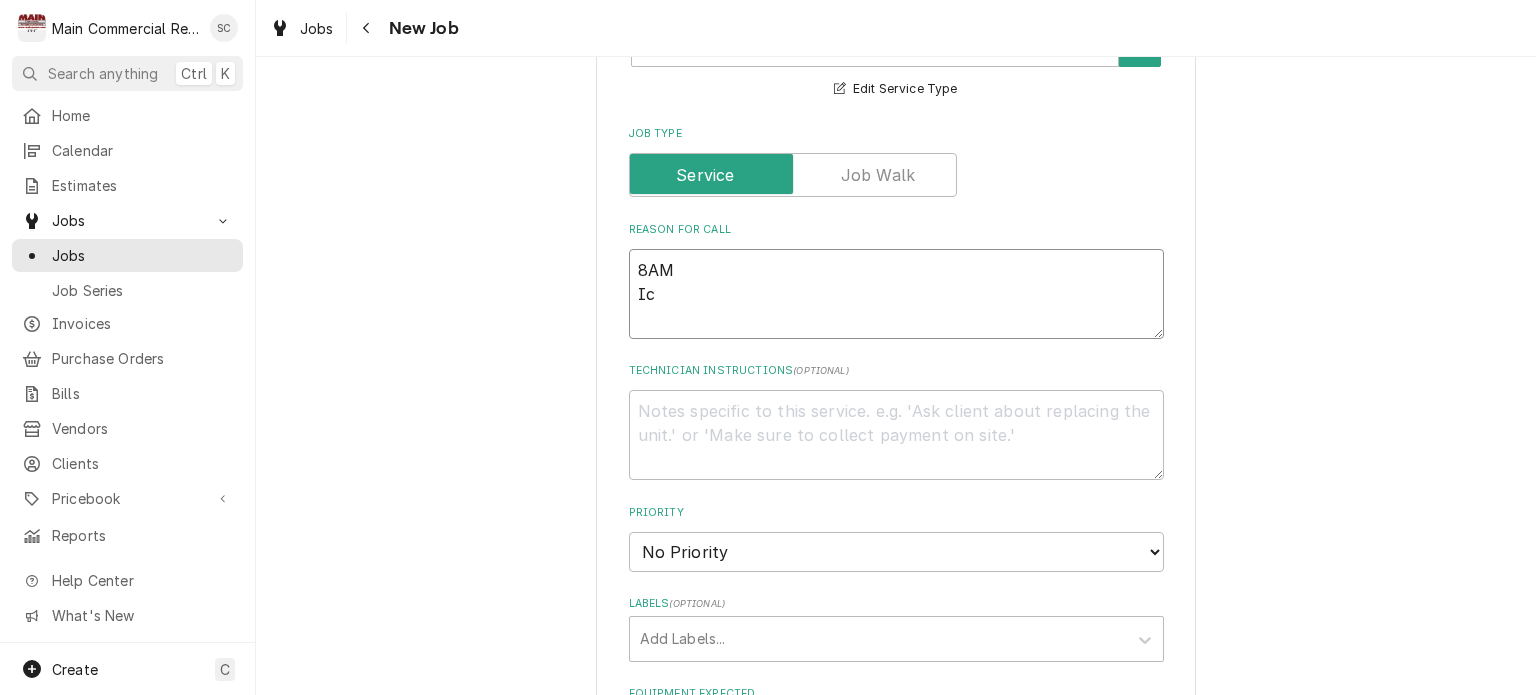 type on "x" 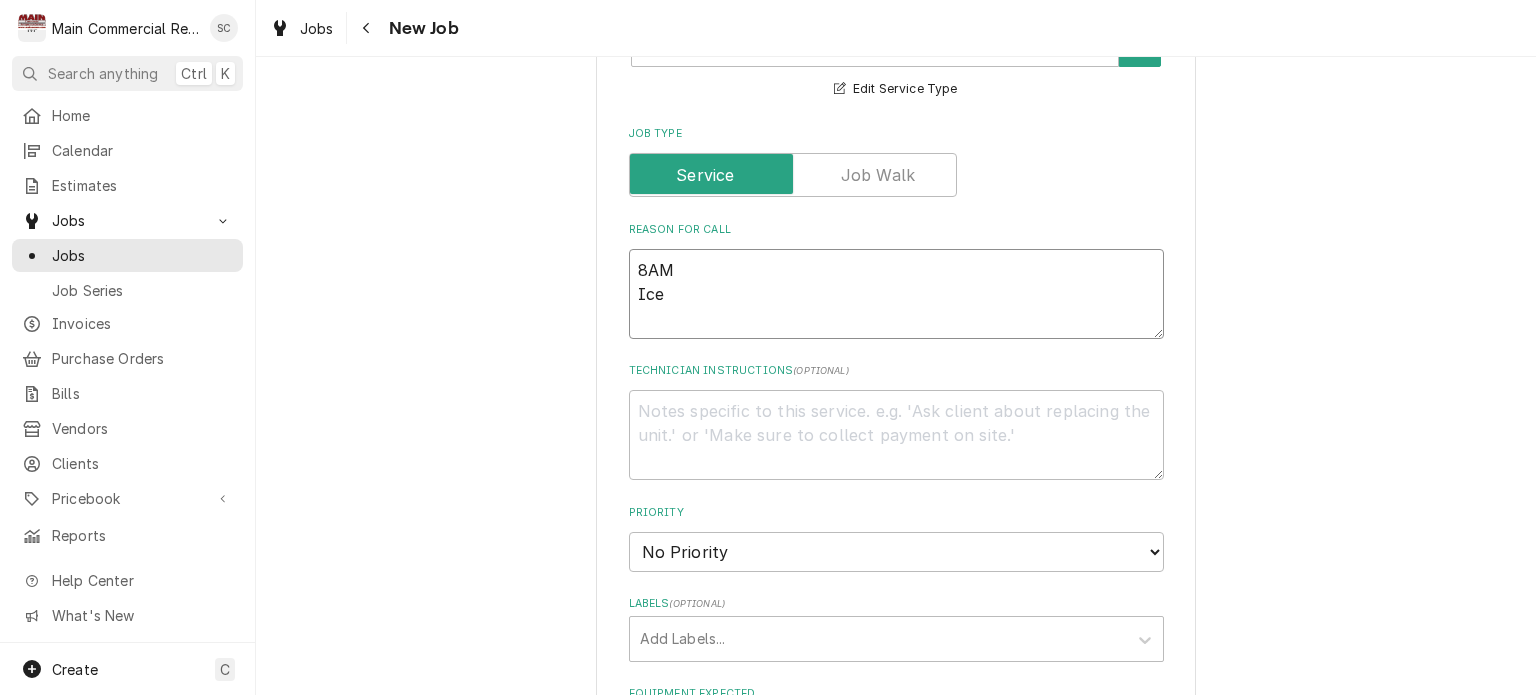 type on "x" 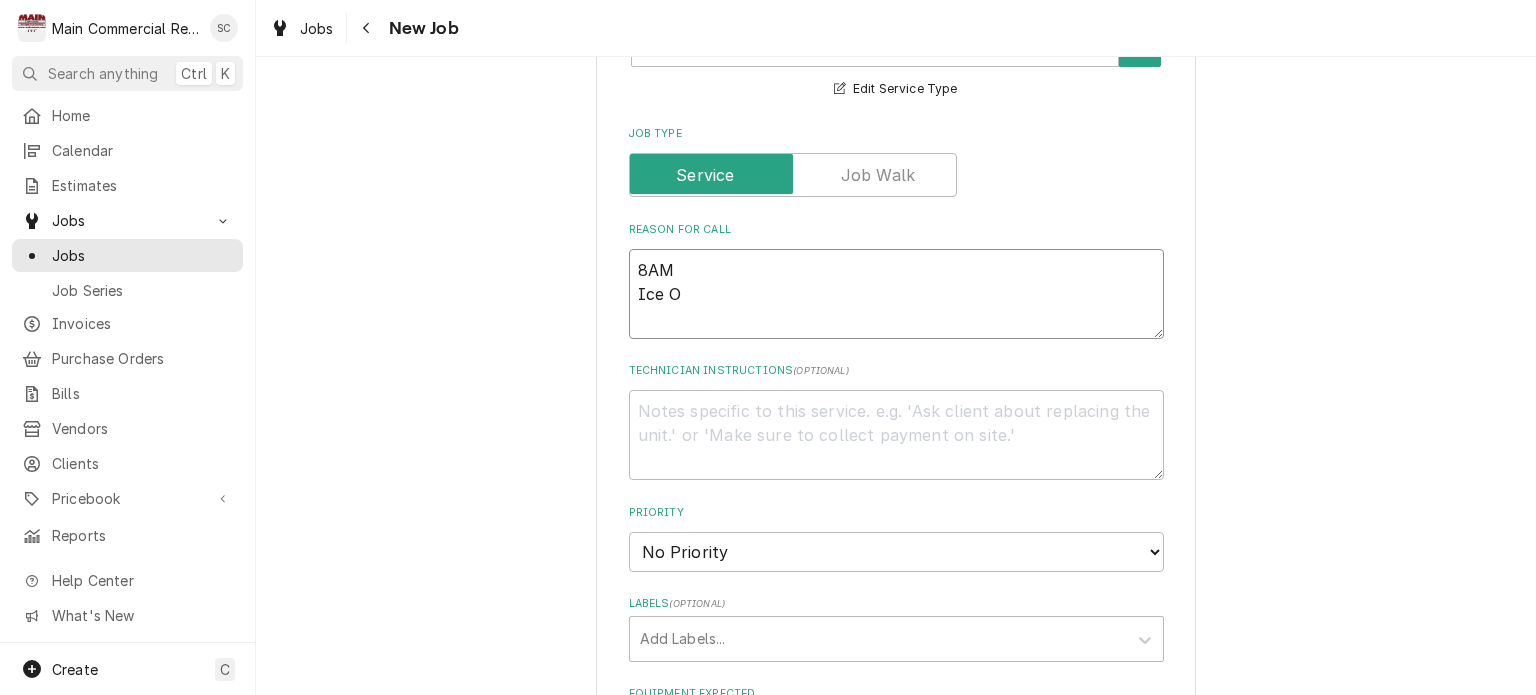 type on "x" 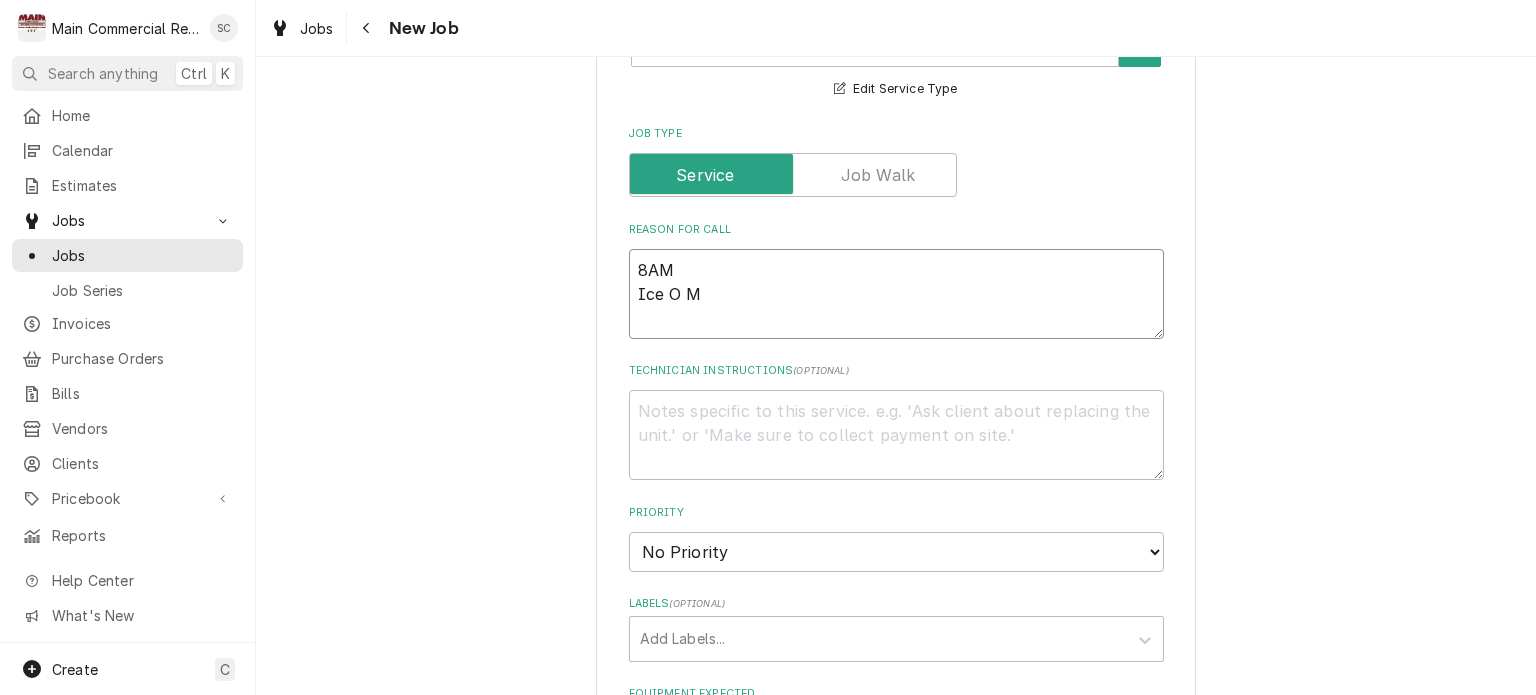type on "x" 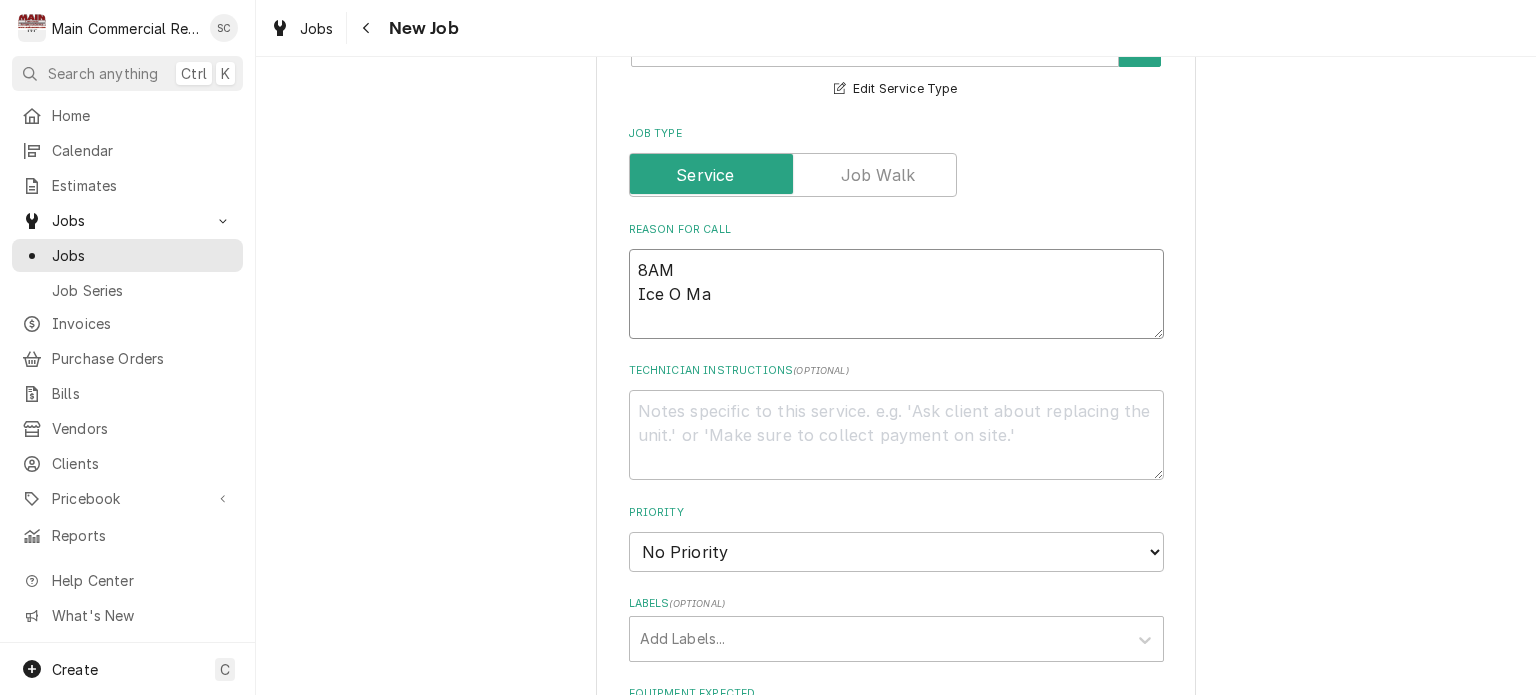 type on "x" 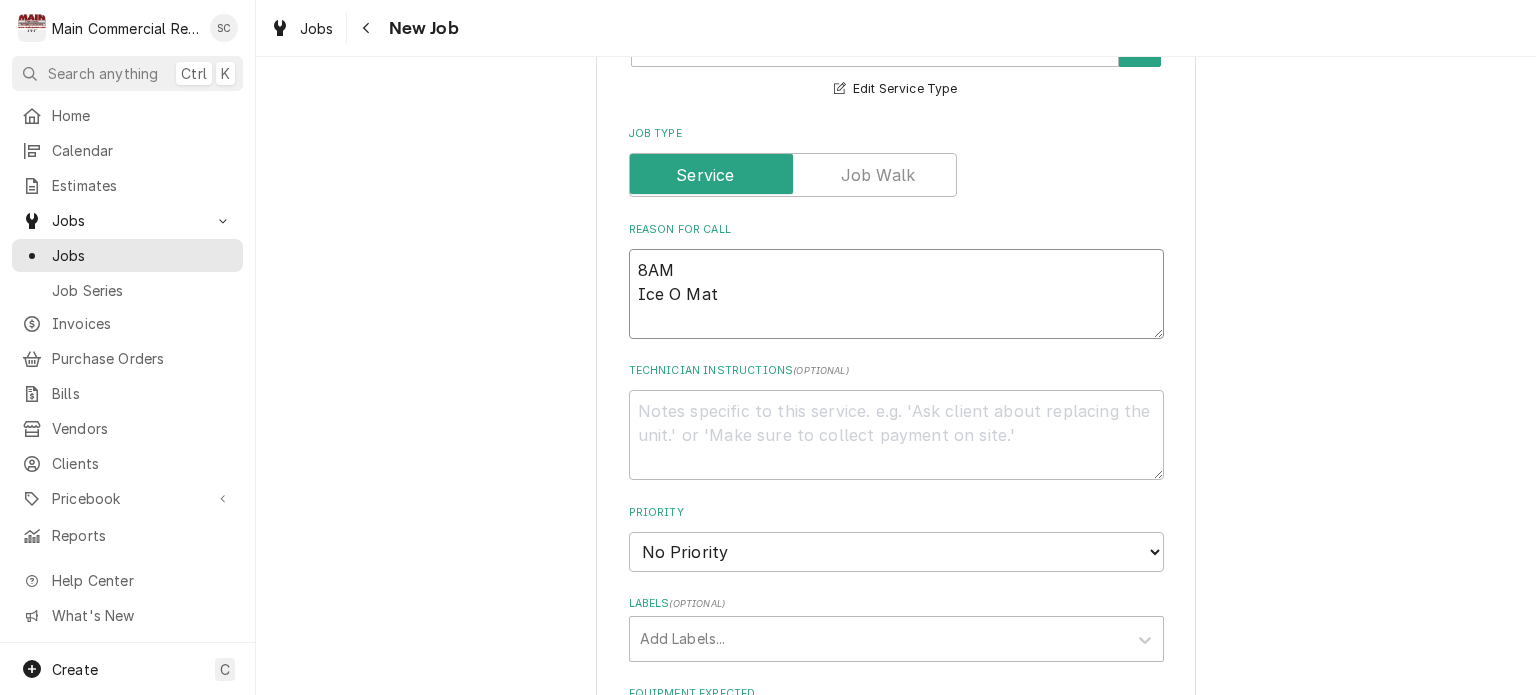 type on "x" 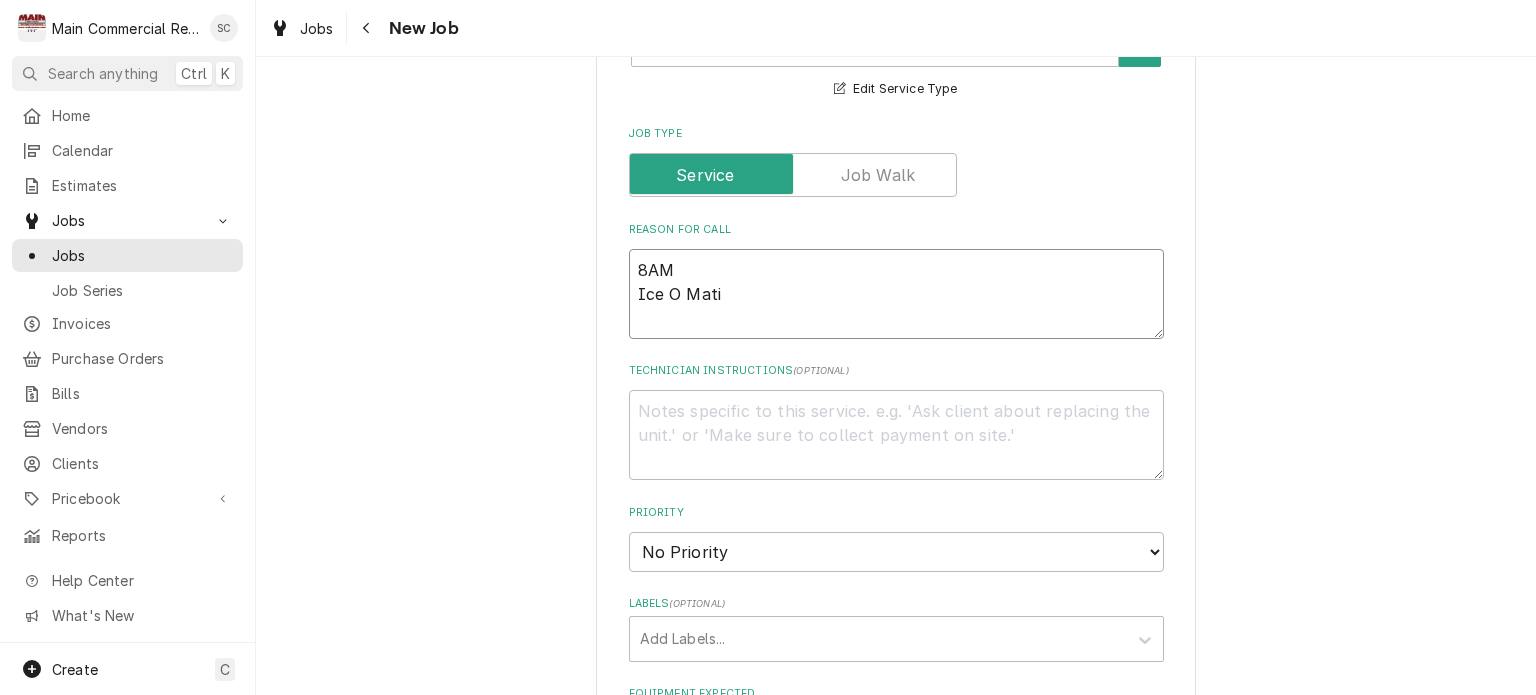 type on "x" 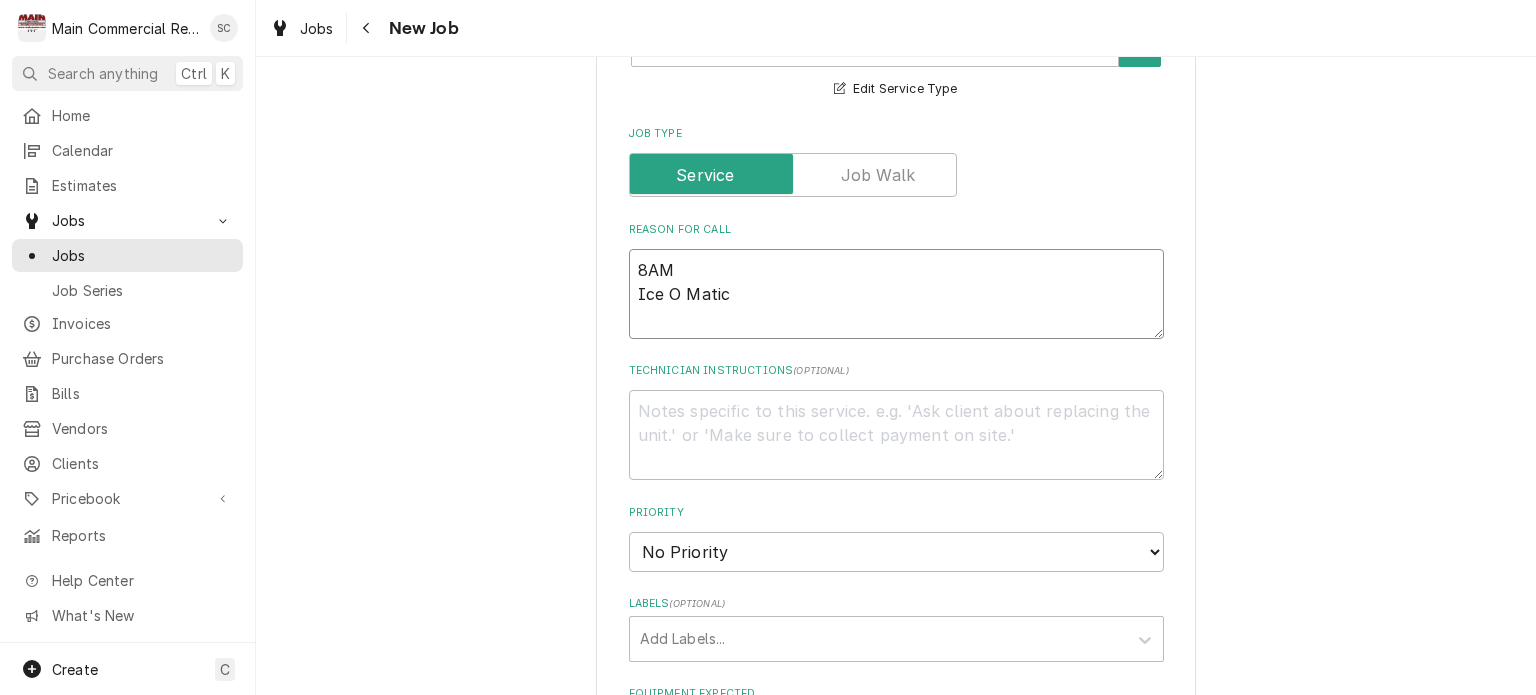 type on "x" 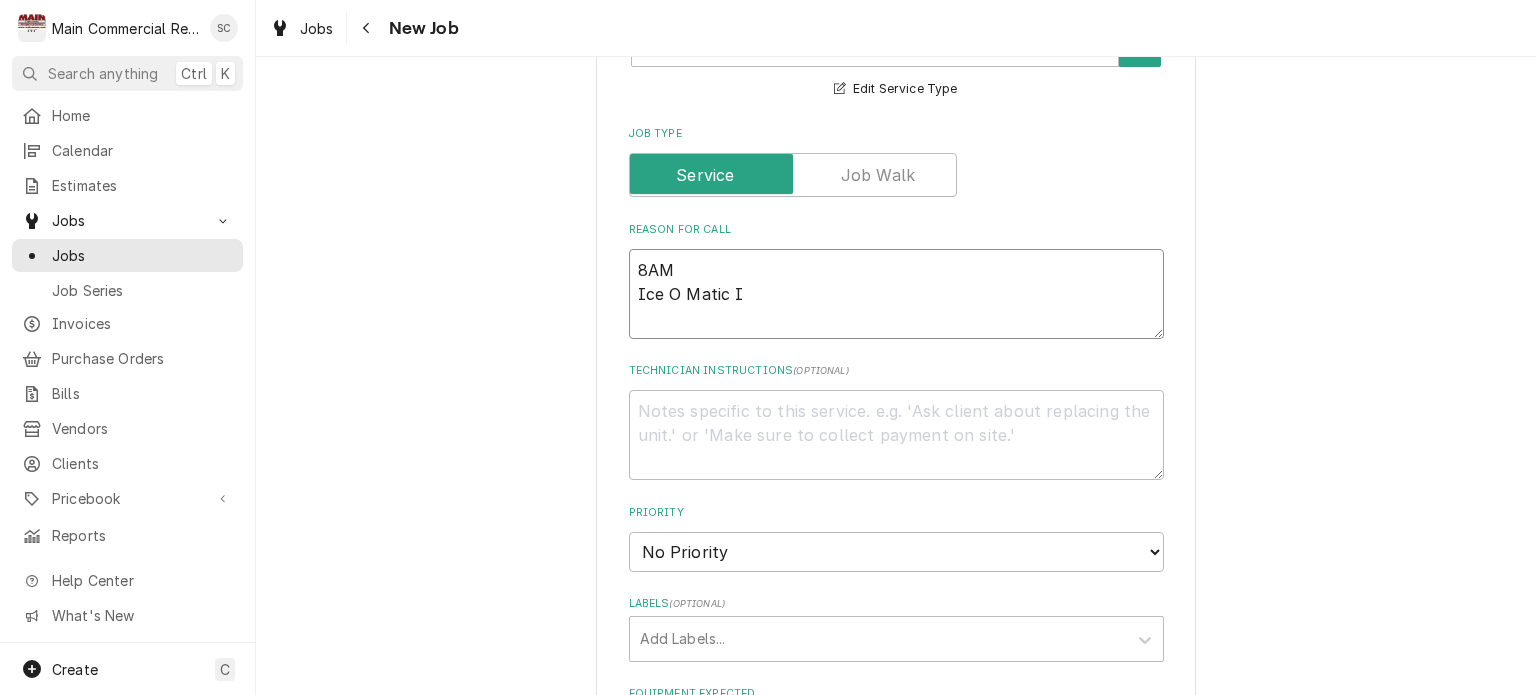 type on "x" 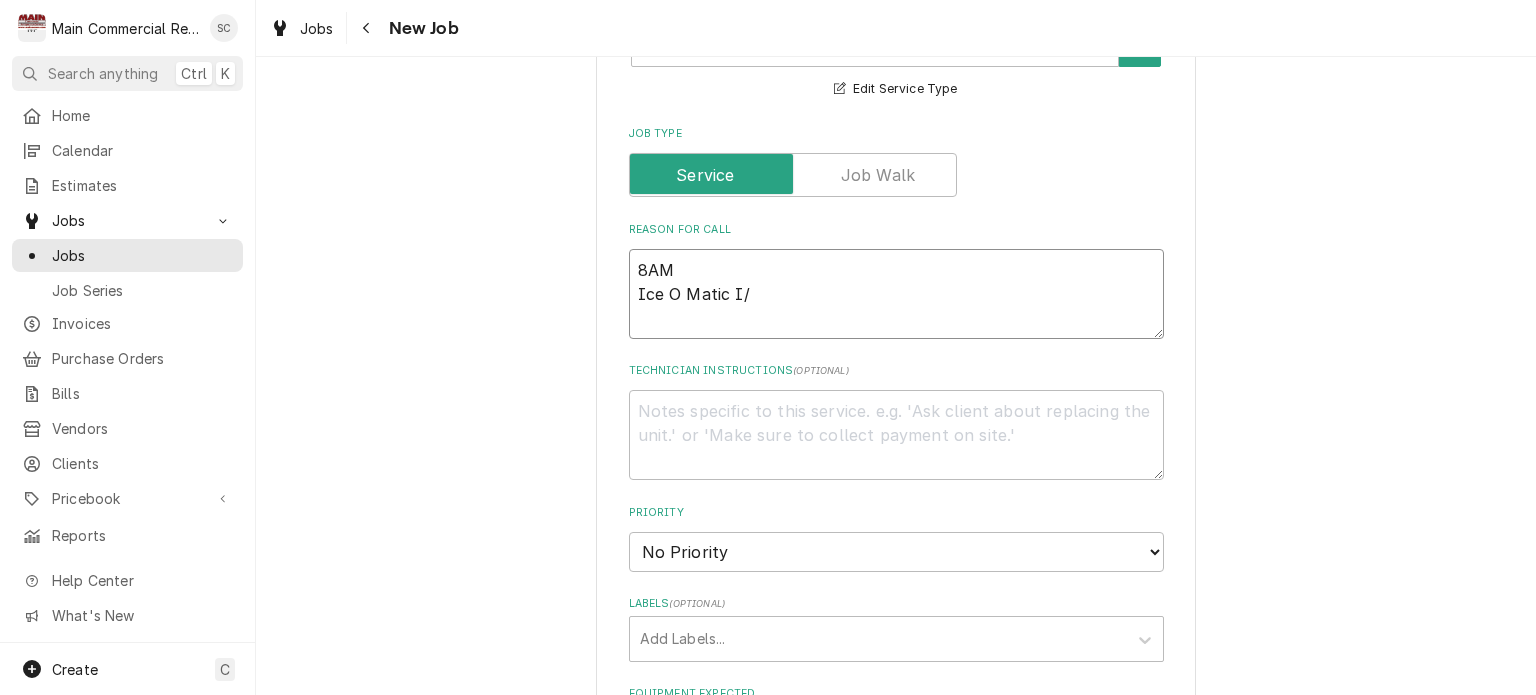 type on "x" 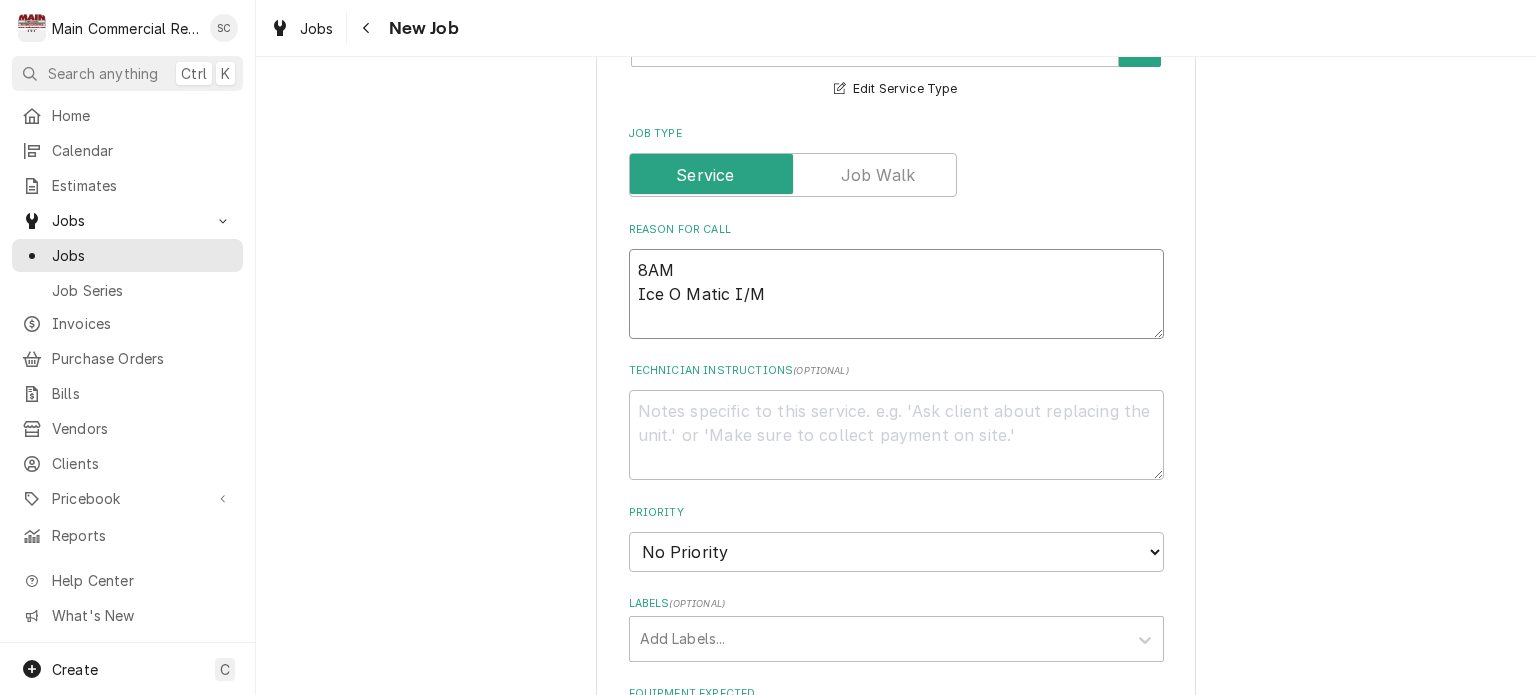 type on "x" 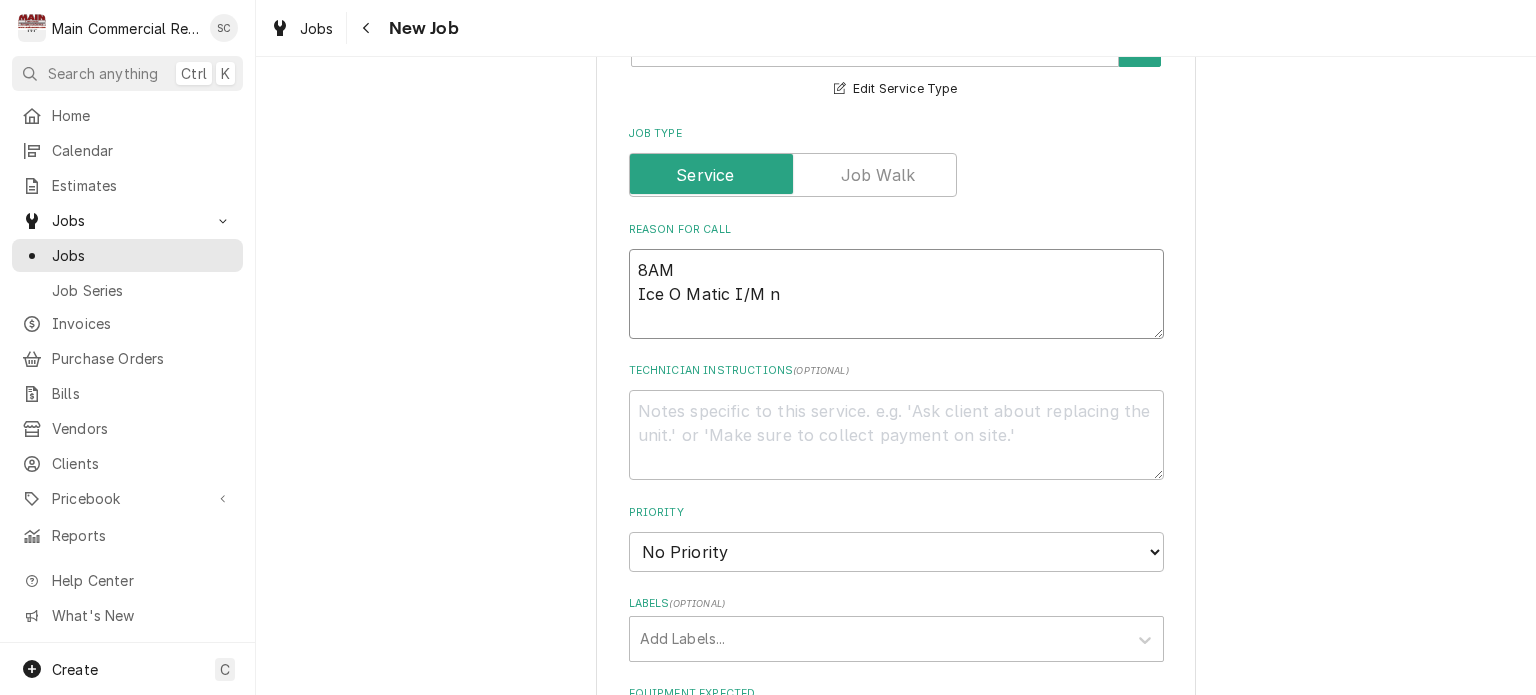 type on "x" 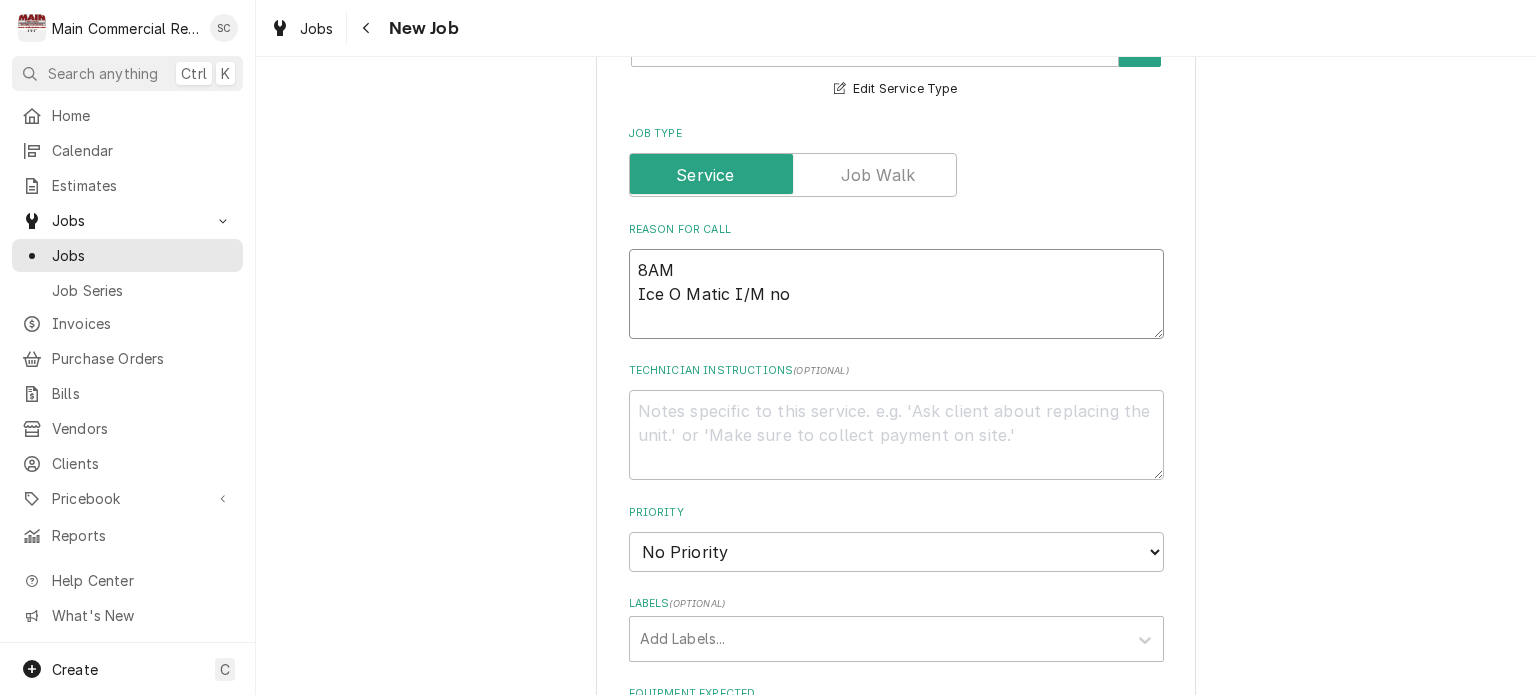 type on "x" 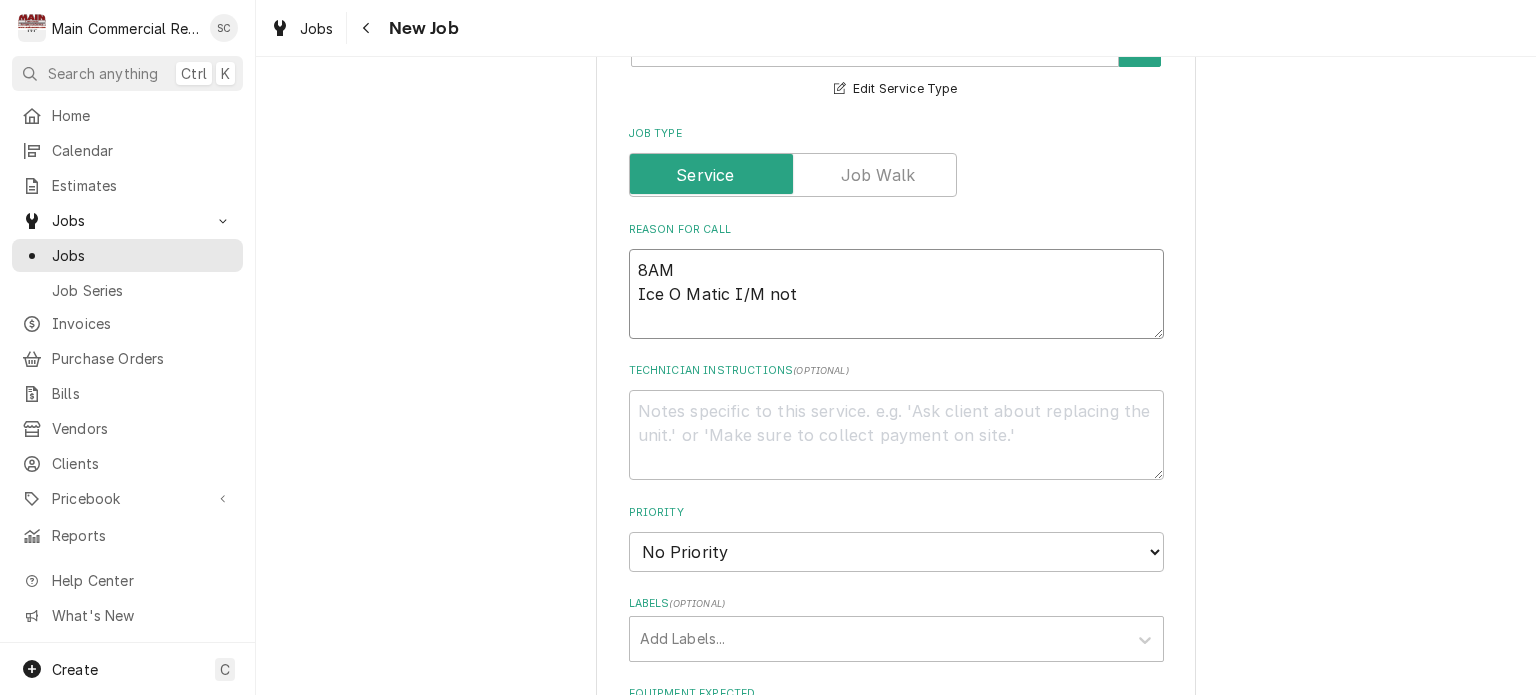 type on "x" 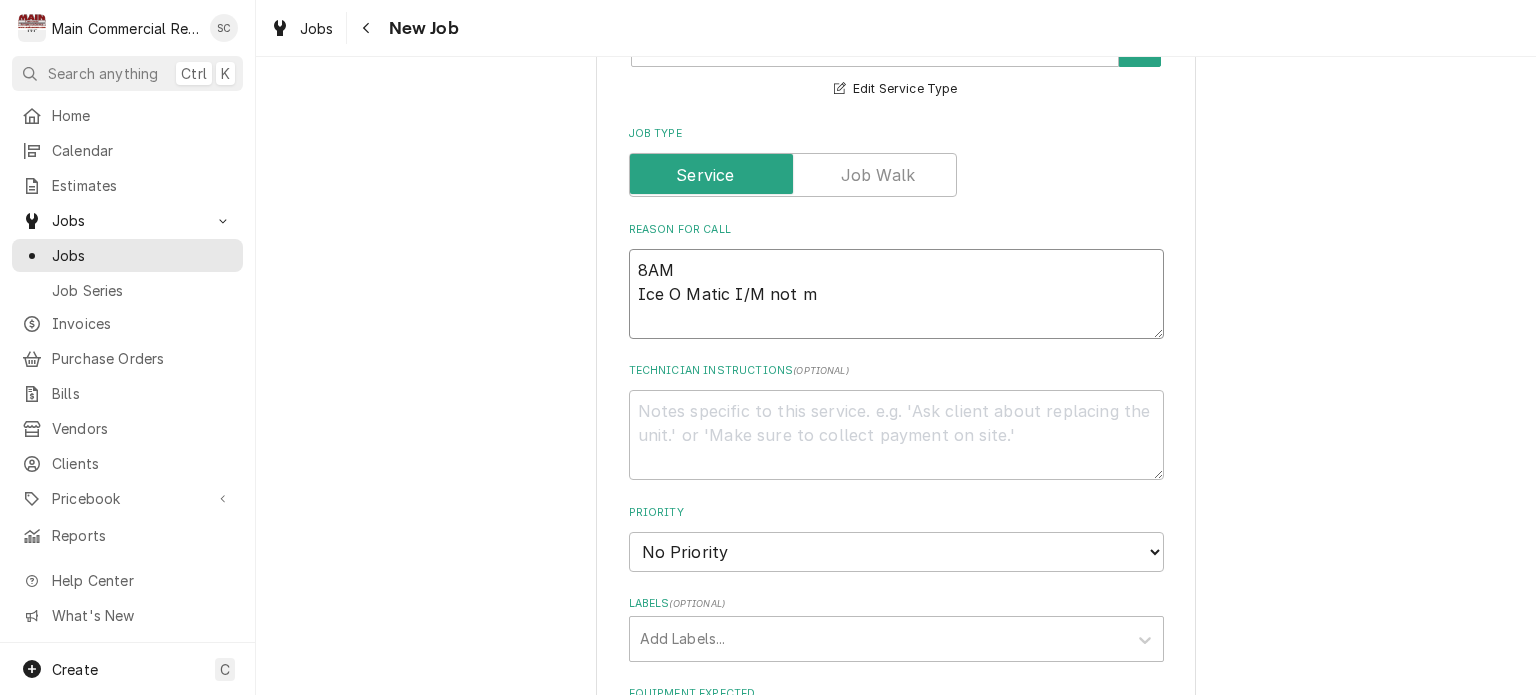 type on "x" 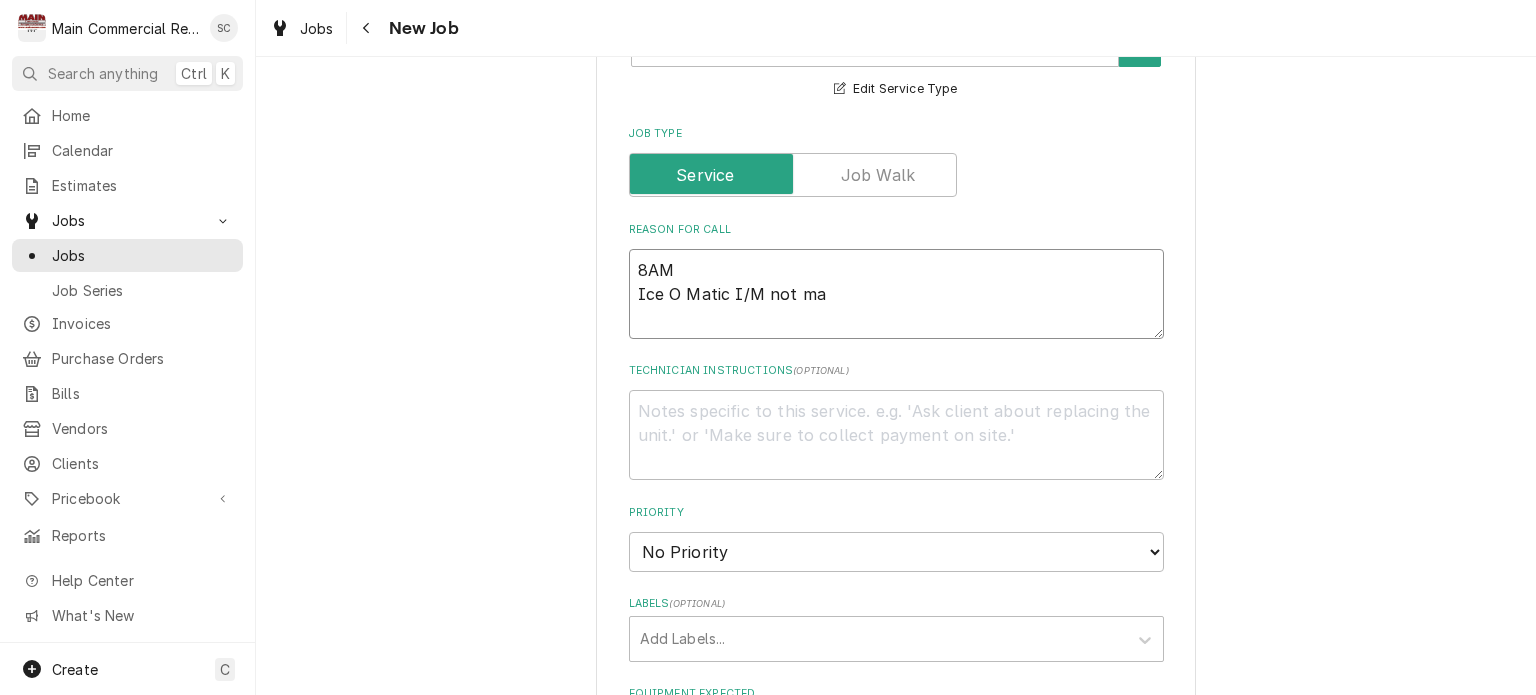 type on "x" 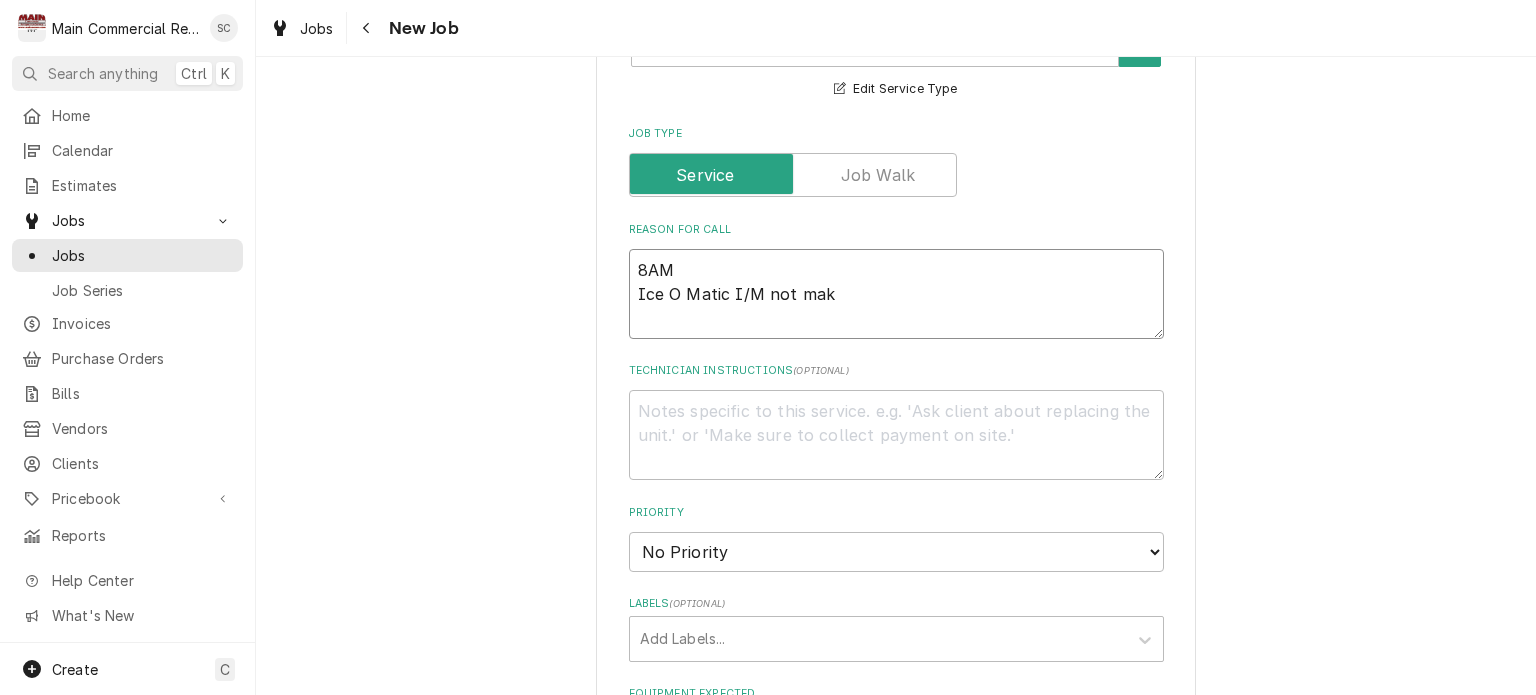 type on "x" 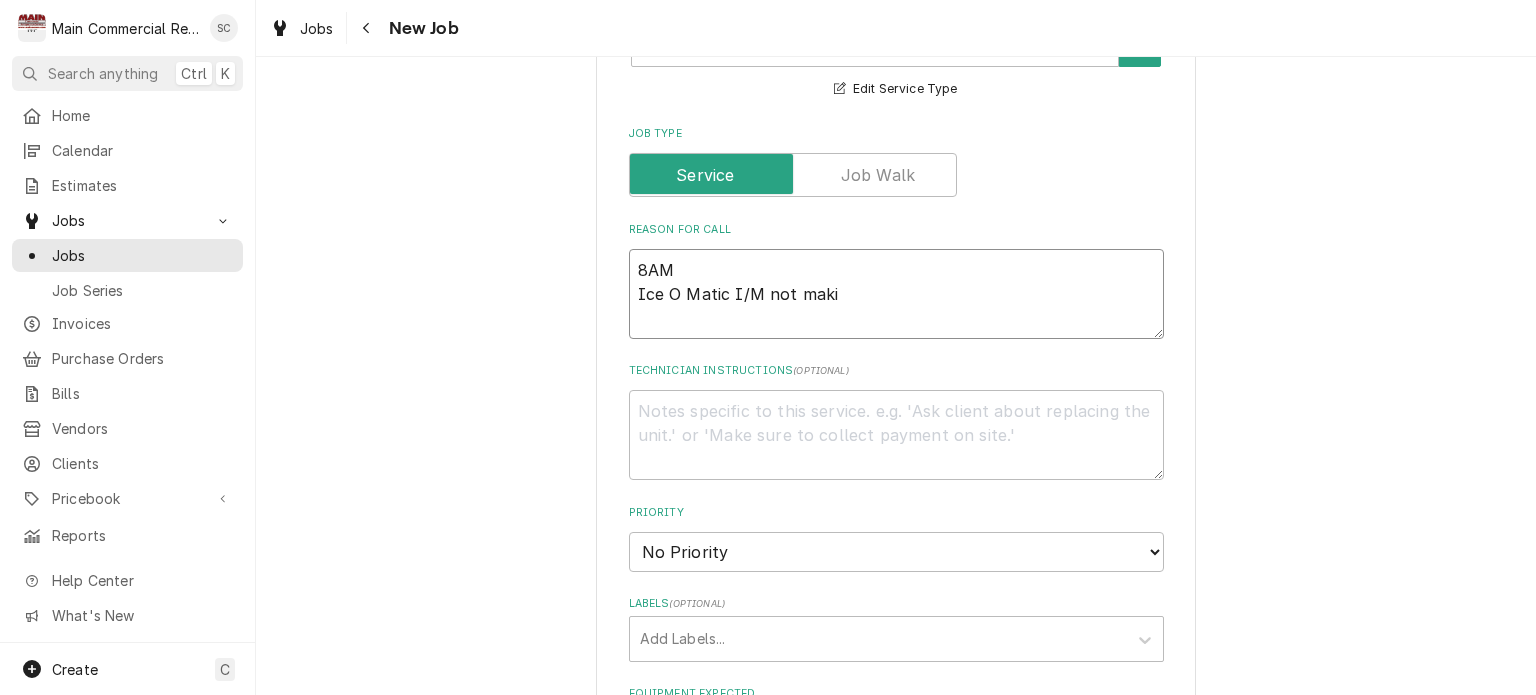 type on "x" 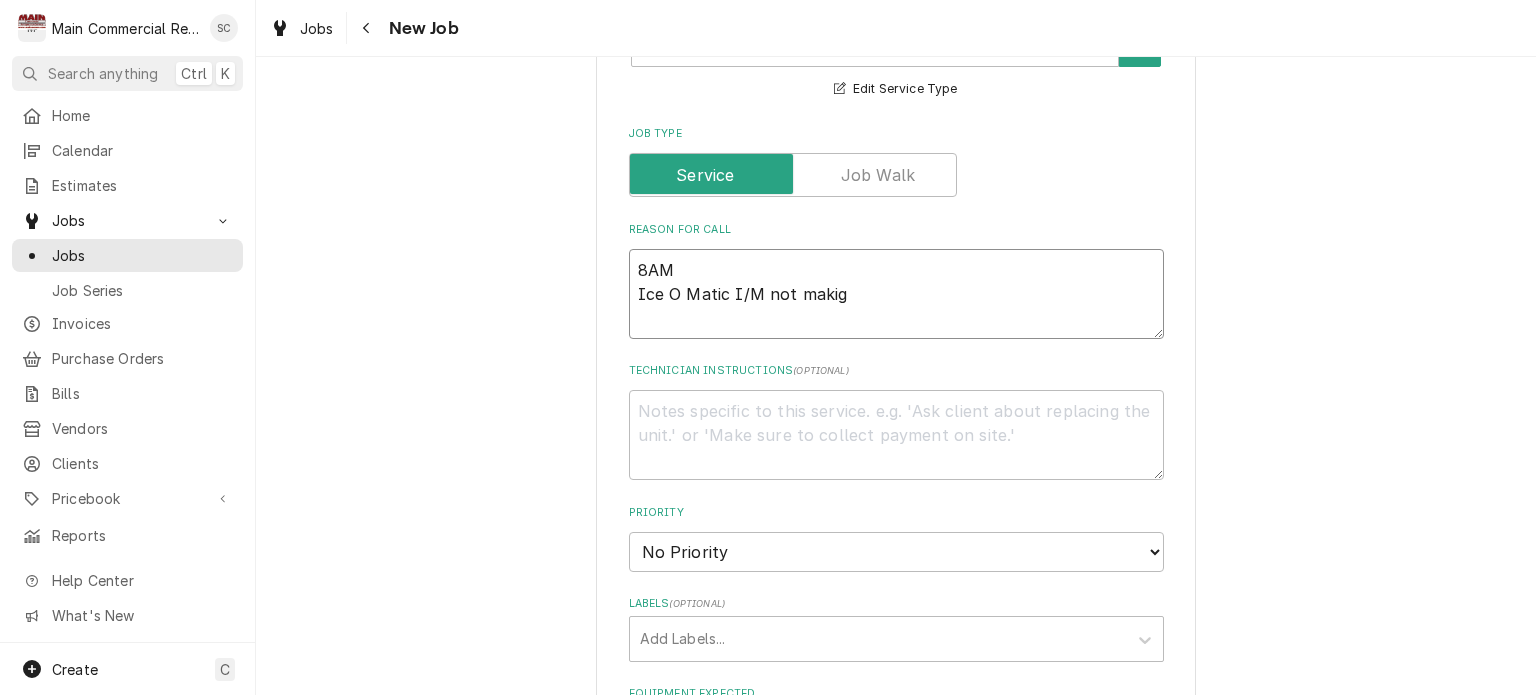 type on "x" 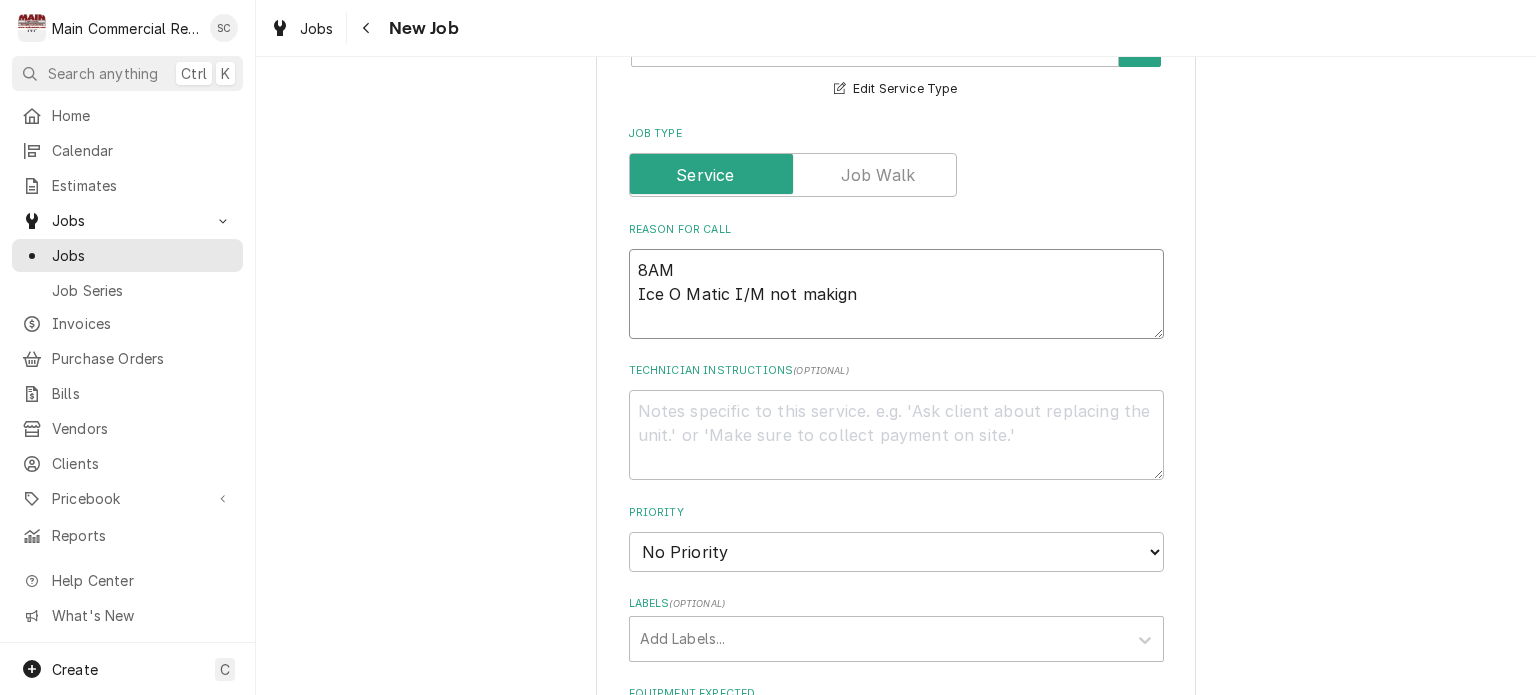 type on "x" 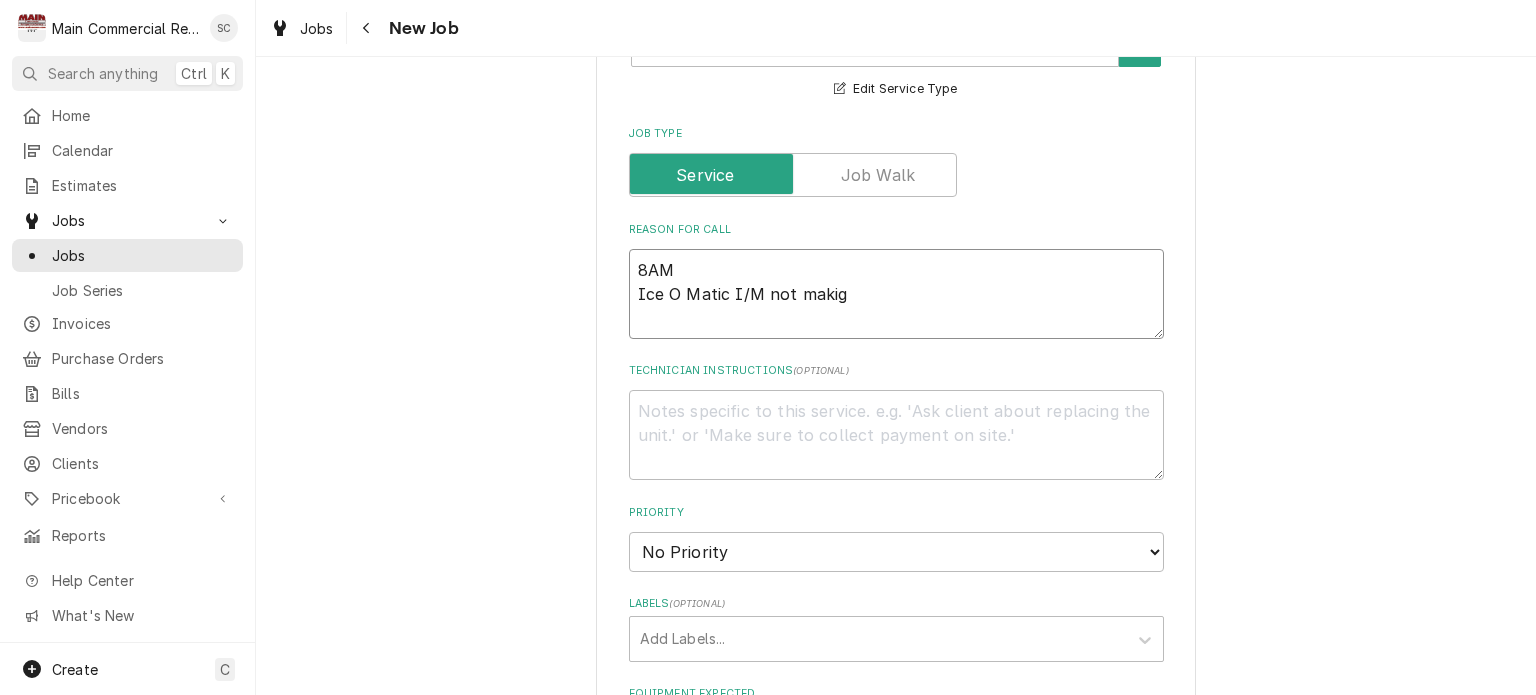 type on "x" 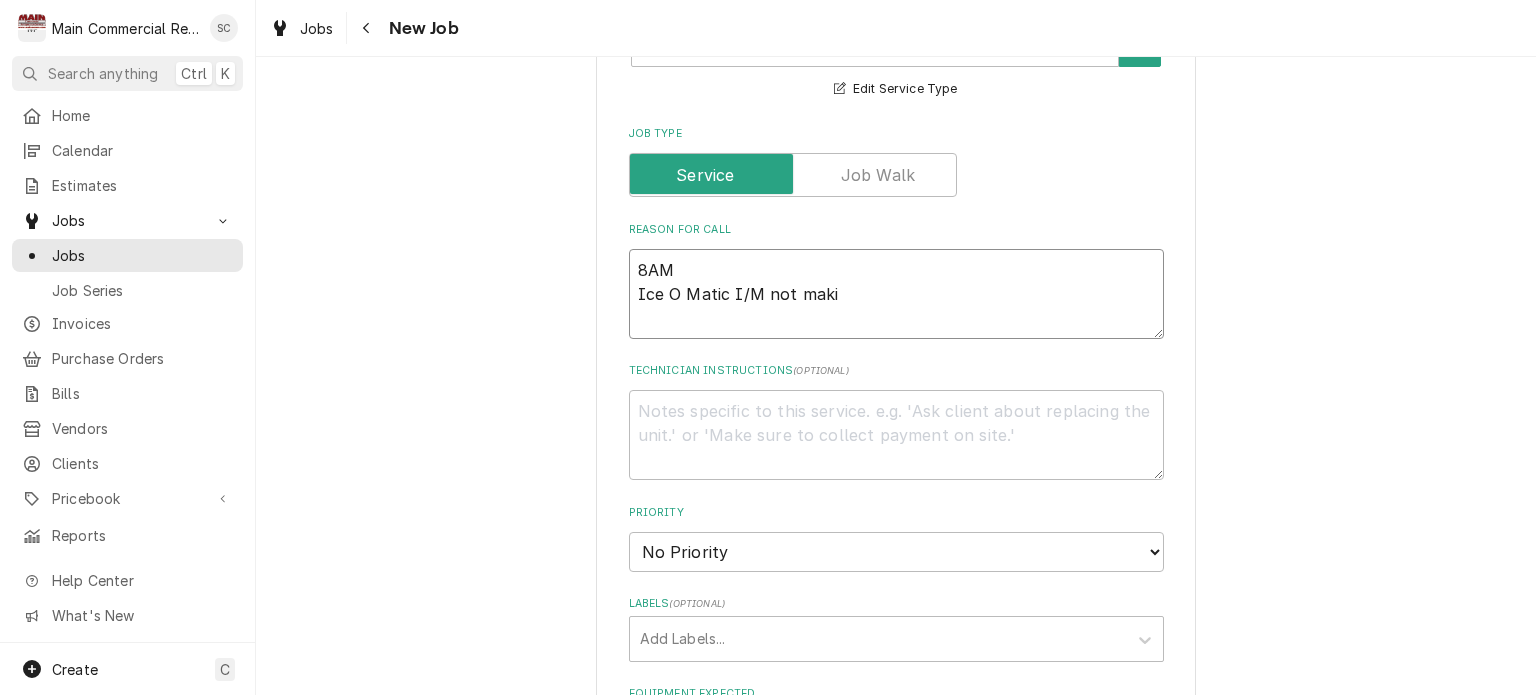 type on "x" 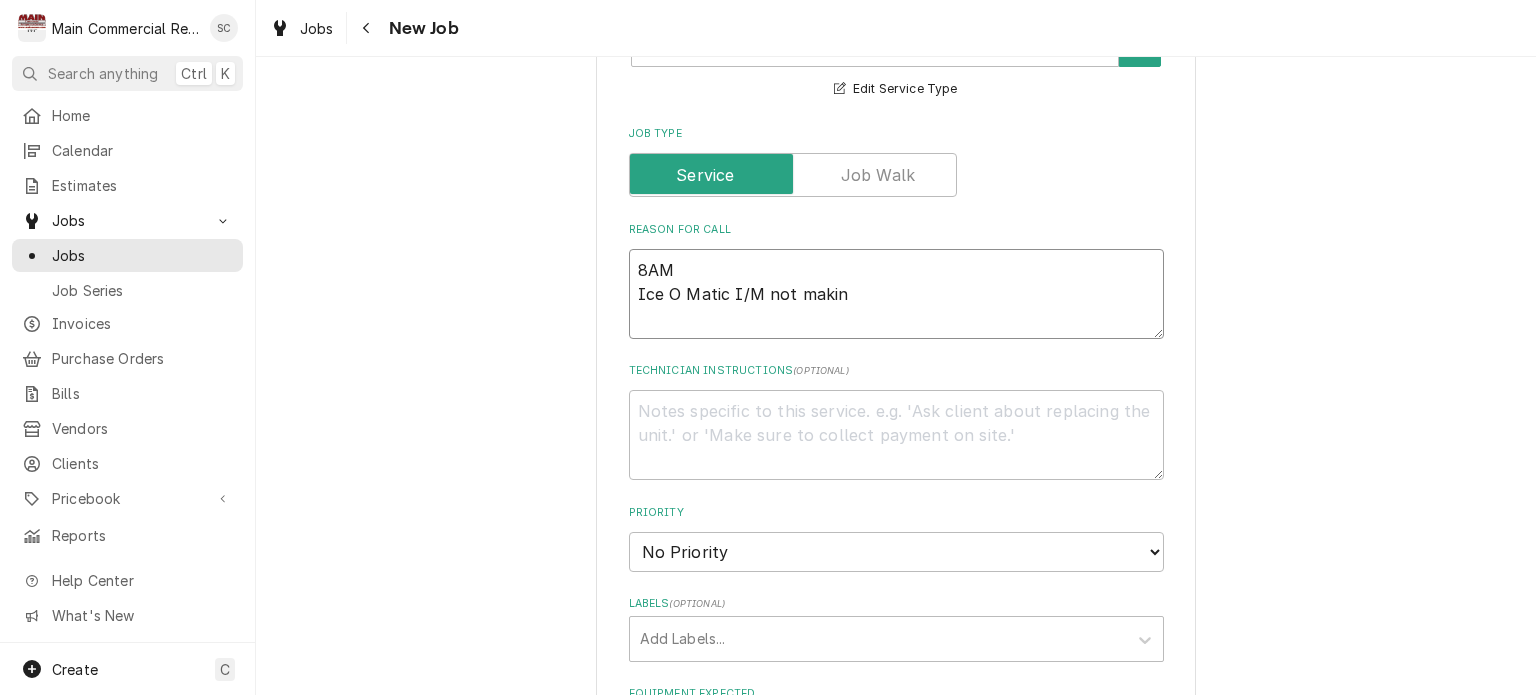 type on "x" 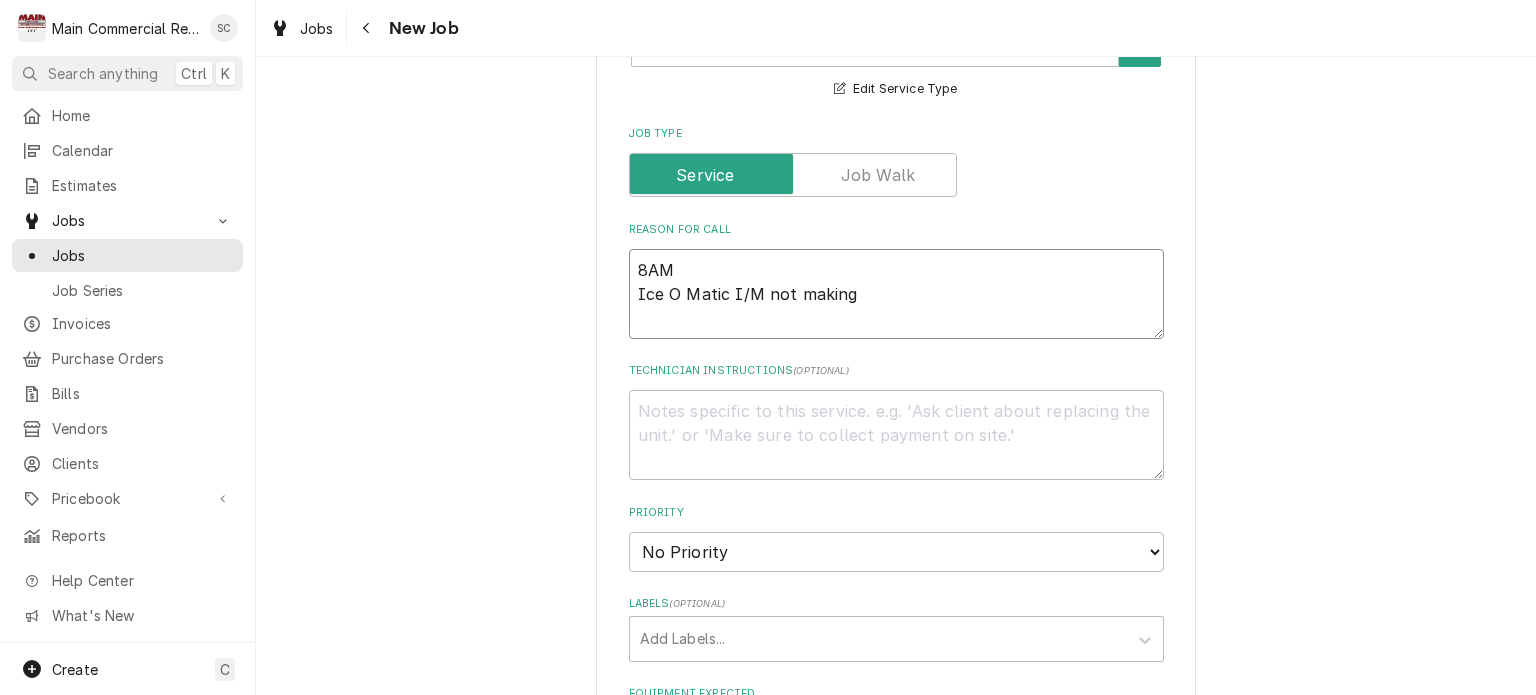 type on "x" 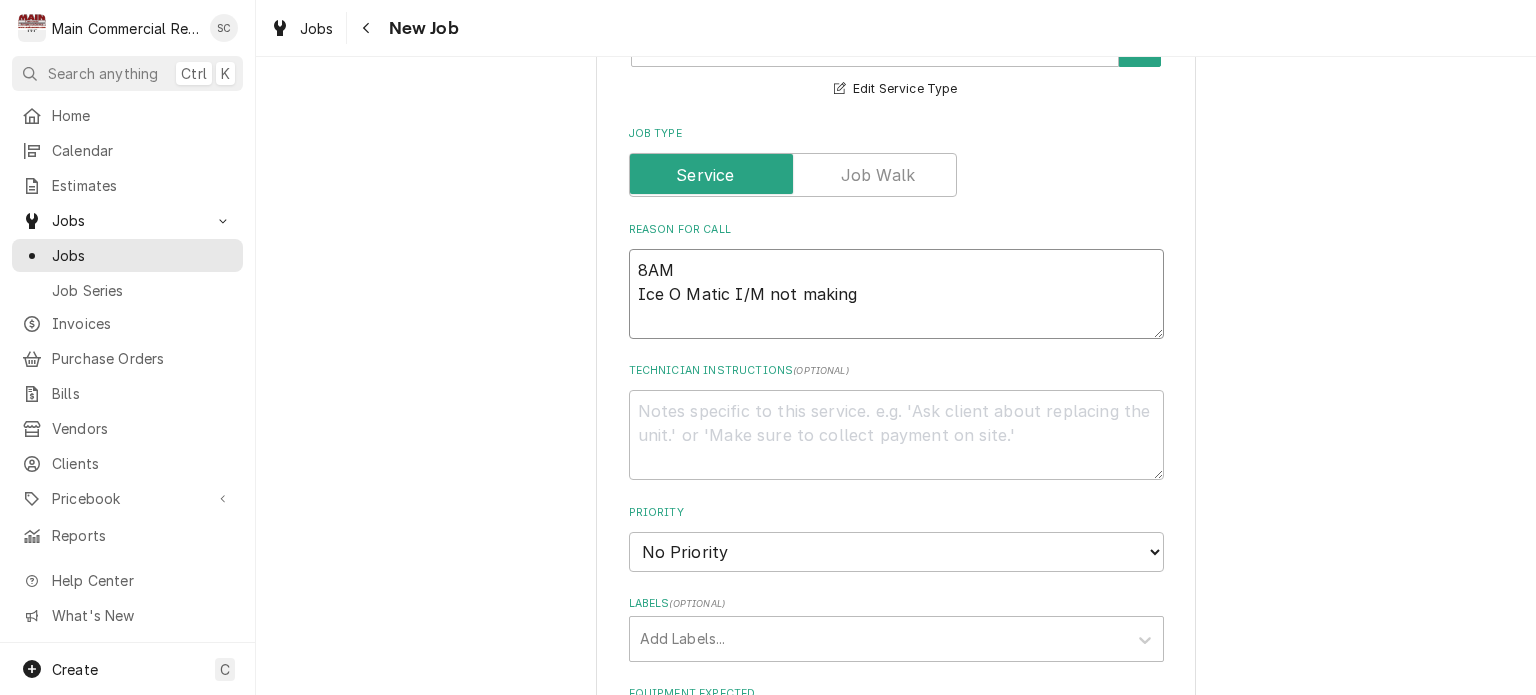 type on "x" 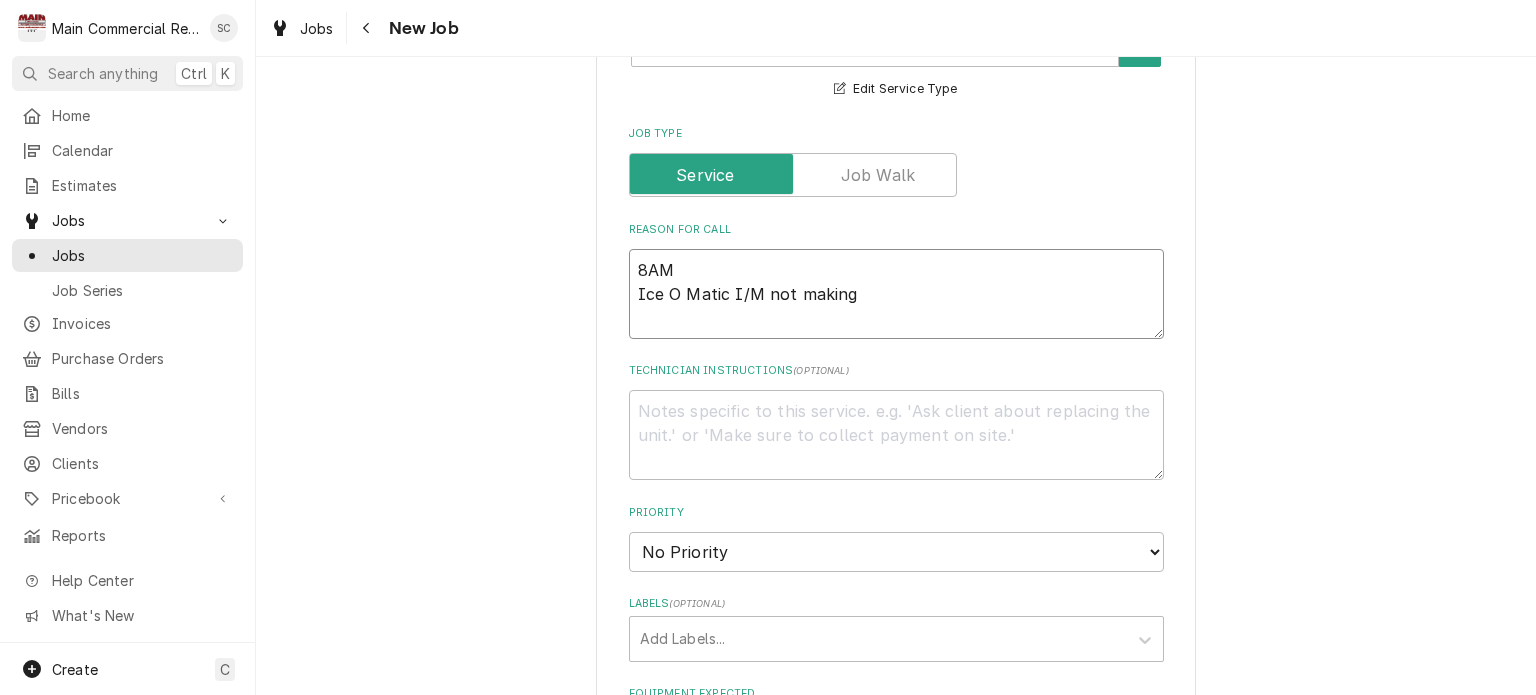 type on "8AM
Ice O Matic I/M not making i" 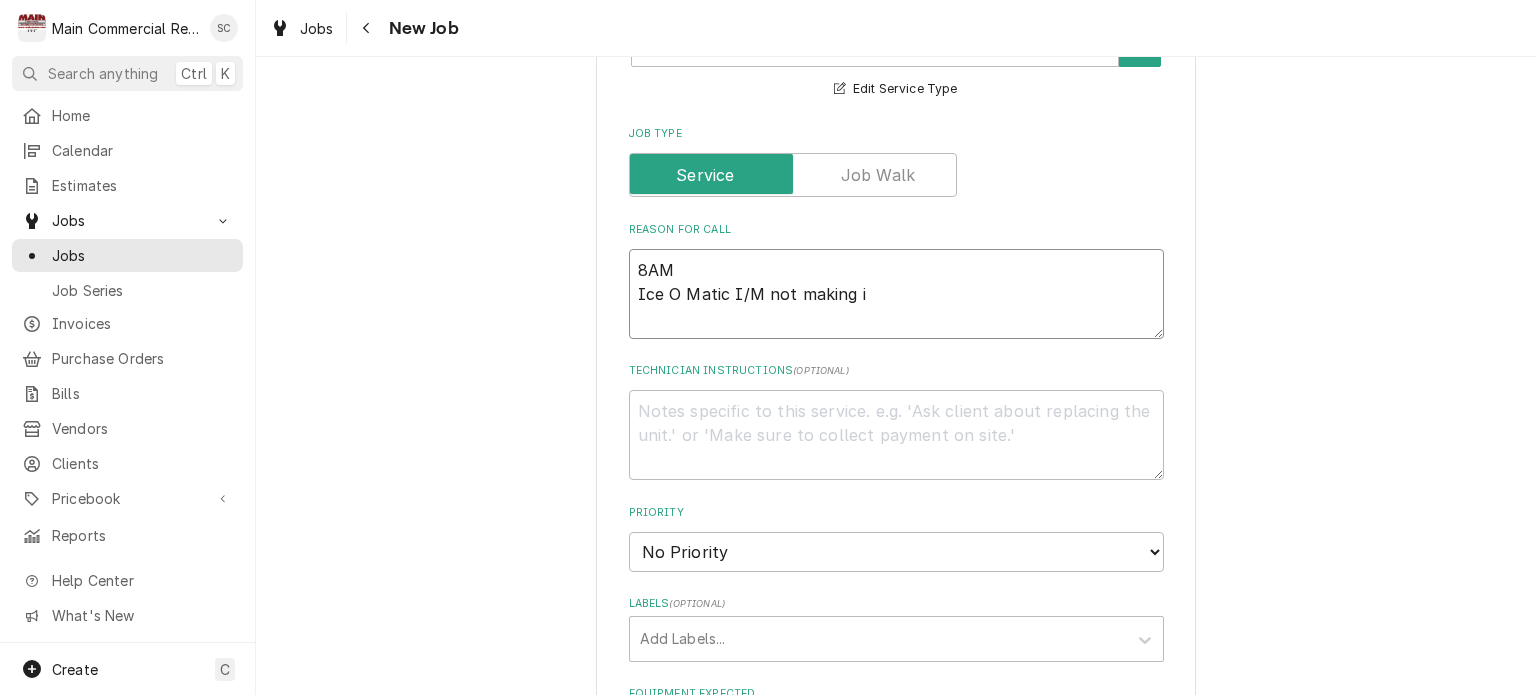 type on "x" 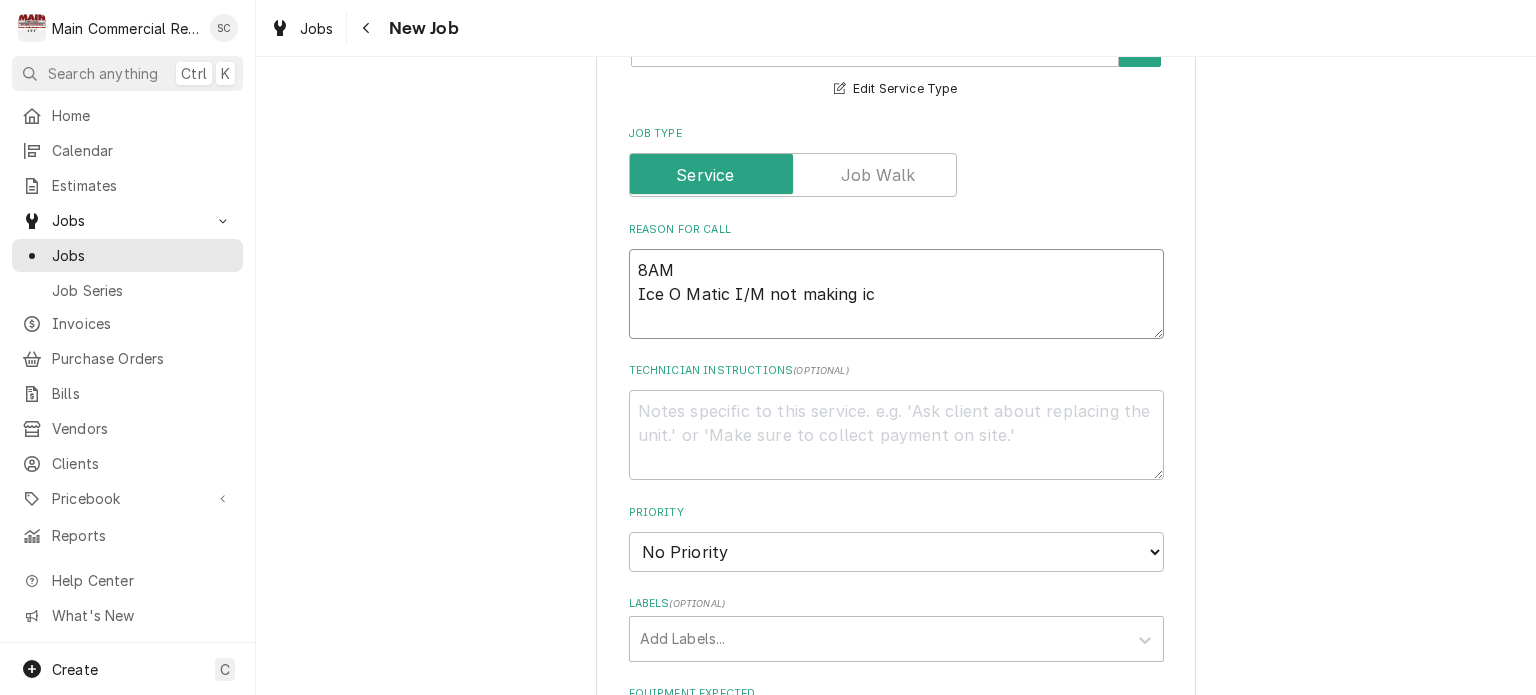 type on "x" 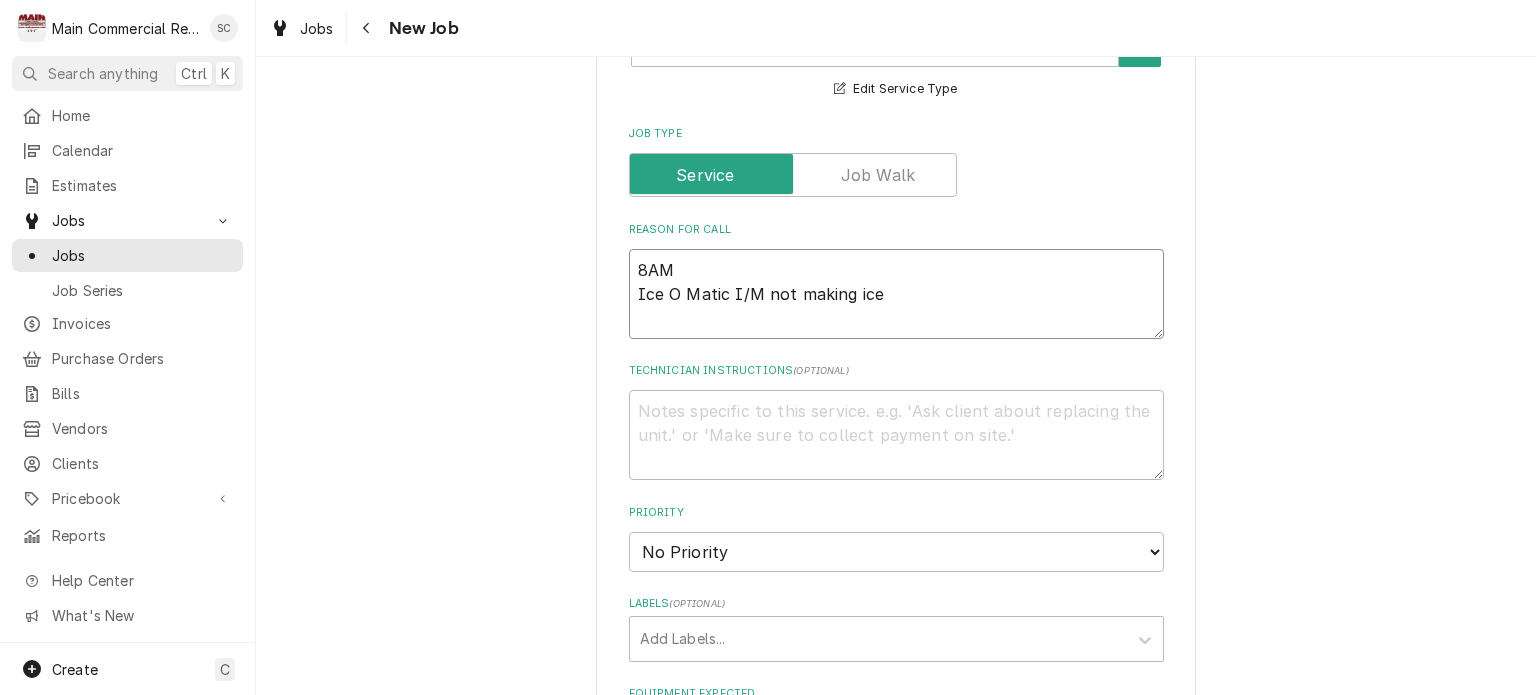 type on "x" 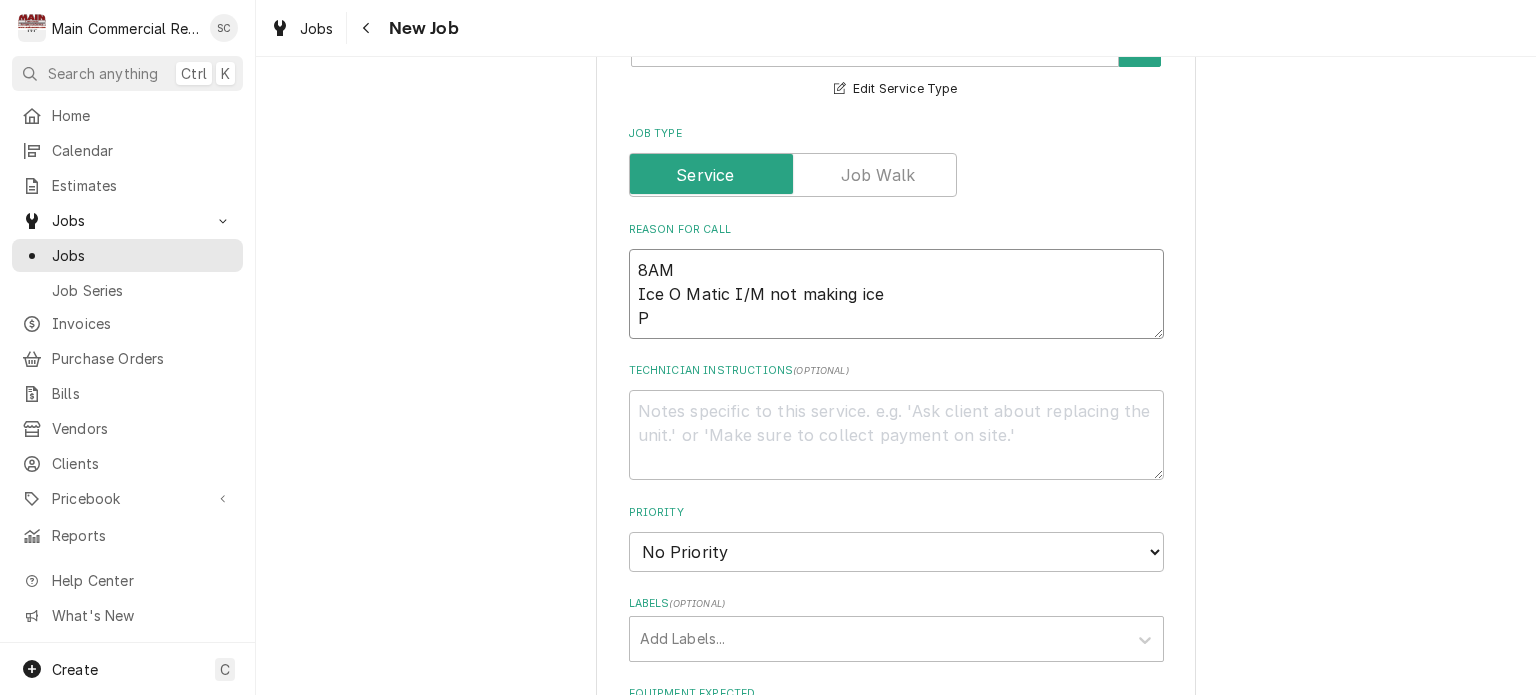 type on "x" 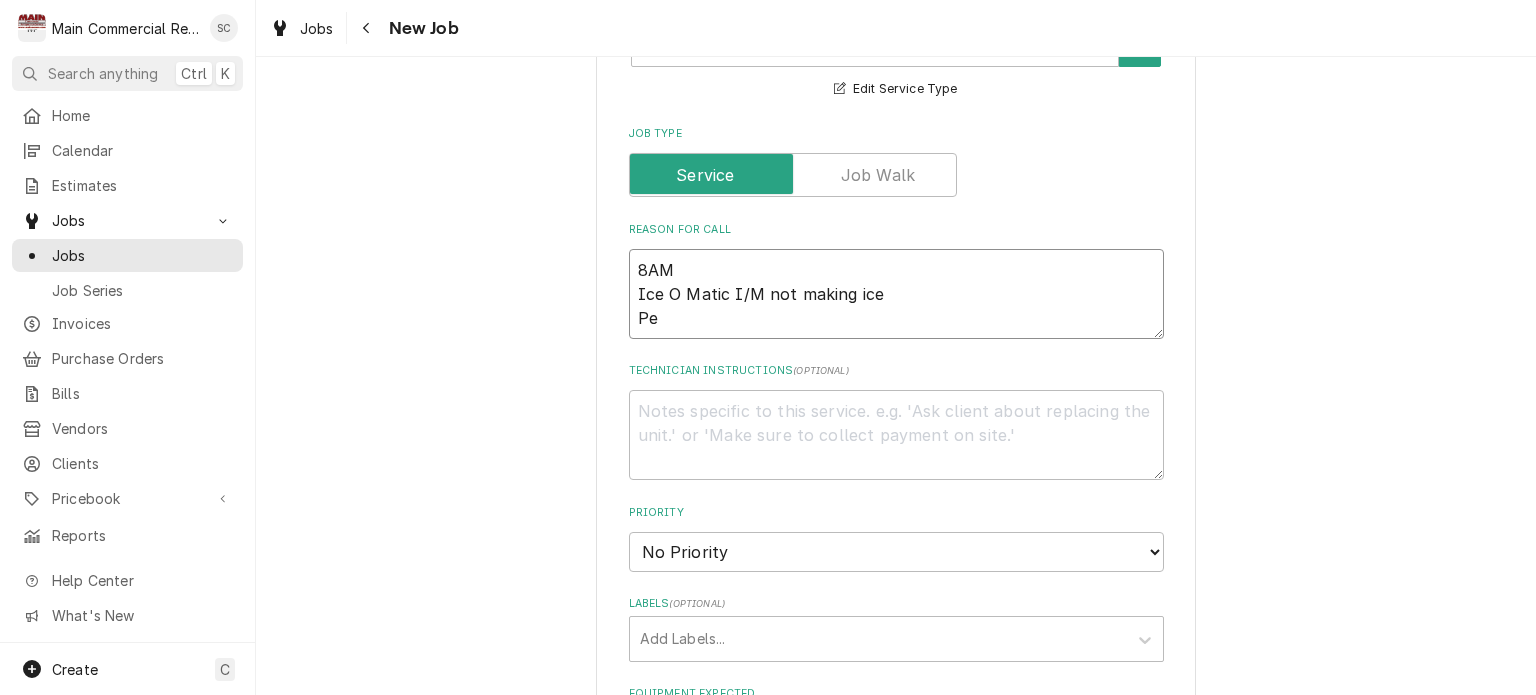 type on "x" 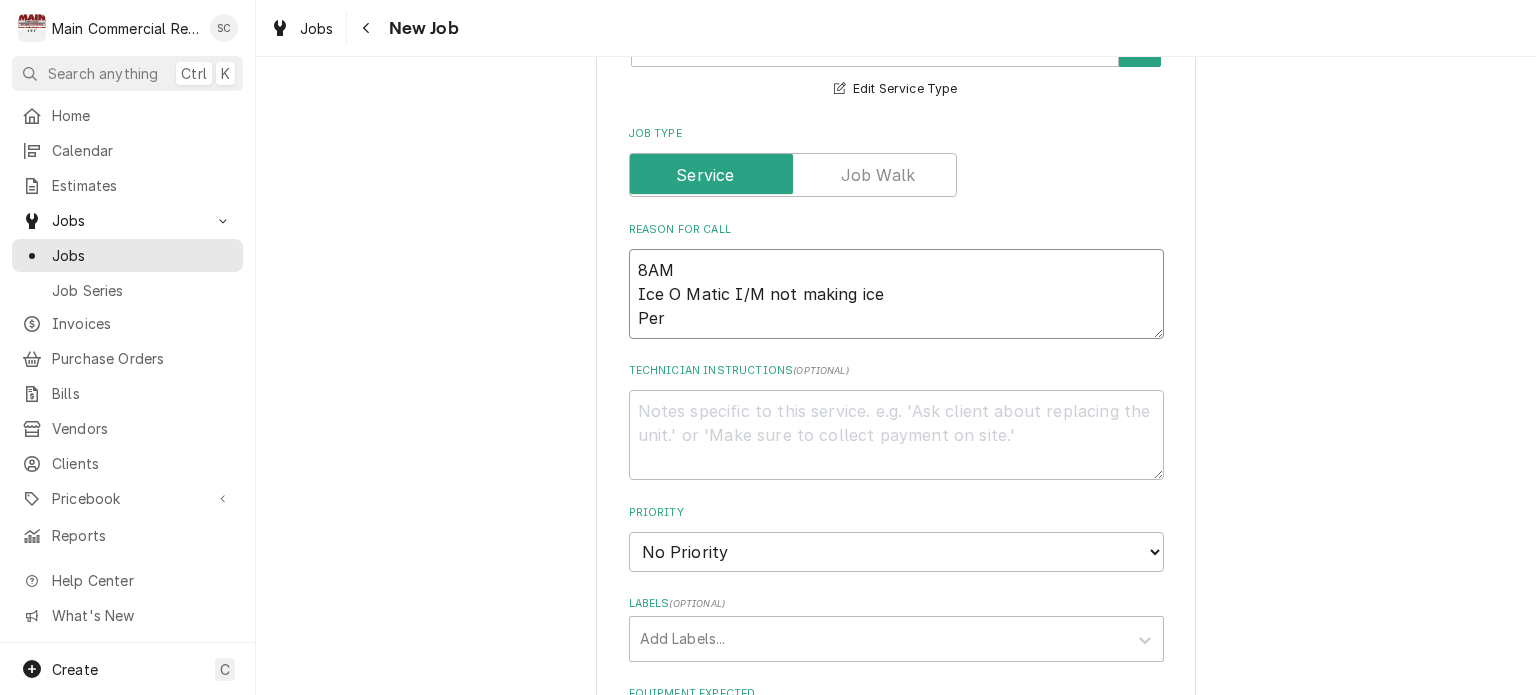 type on "x" 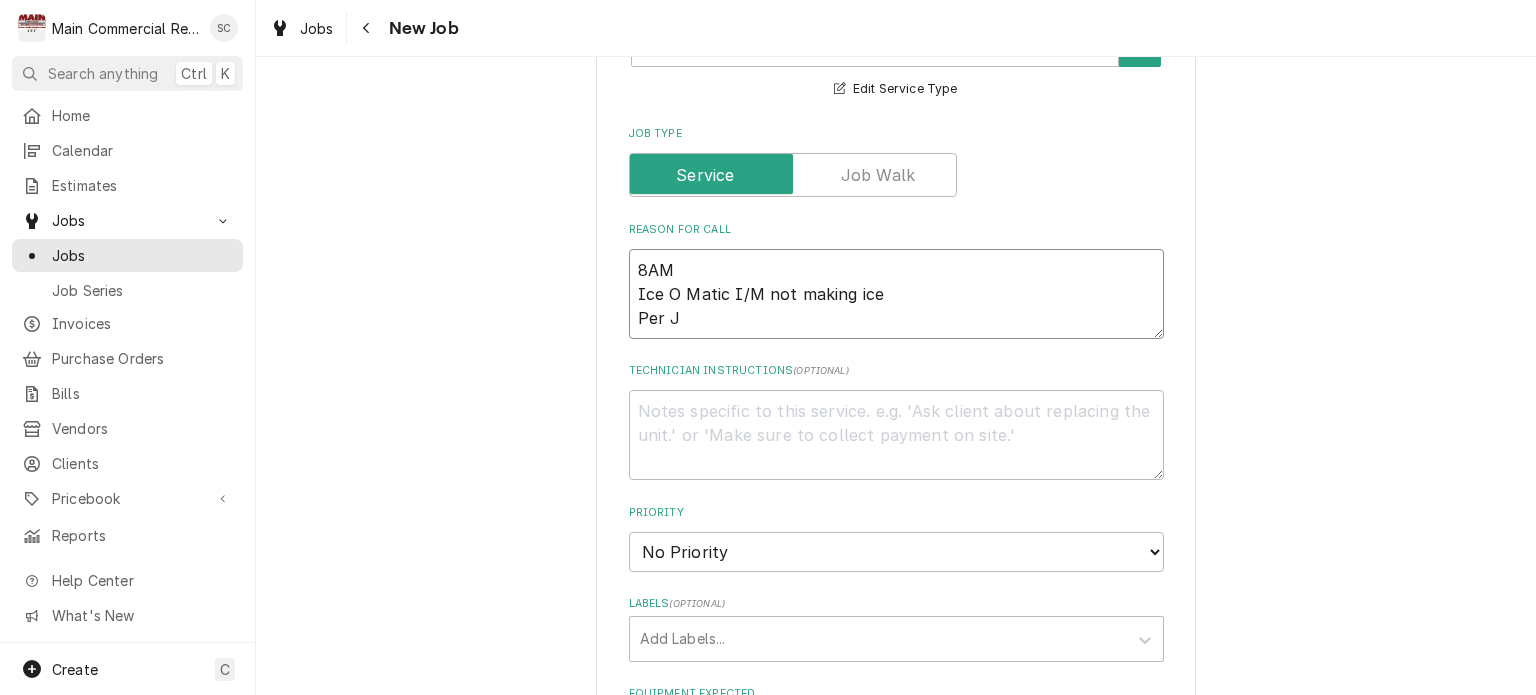 type on "x" 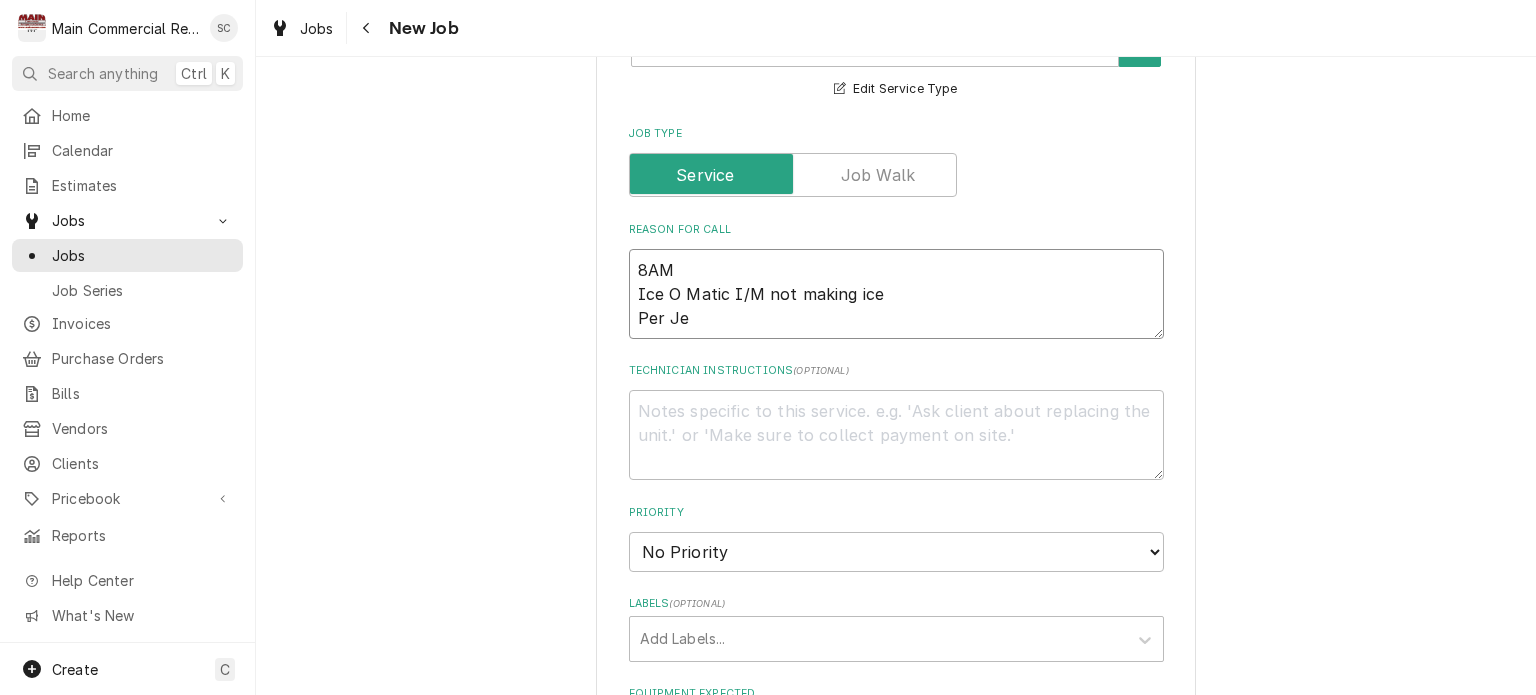 type on "x" 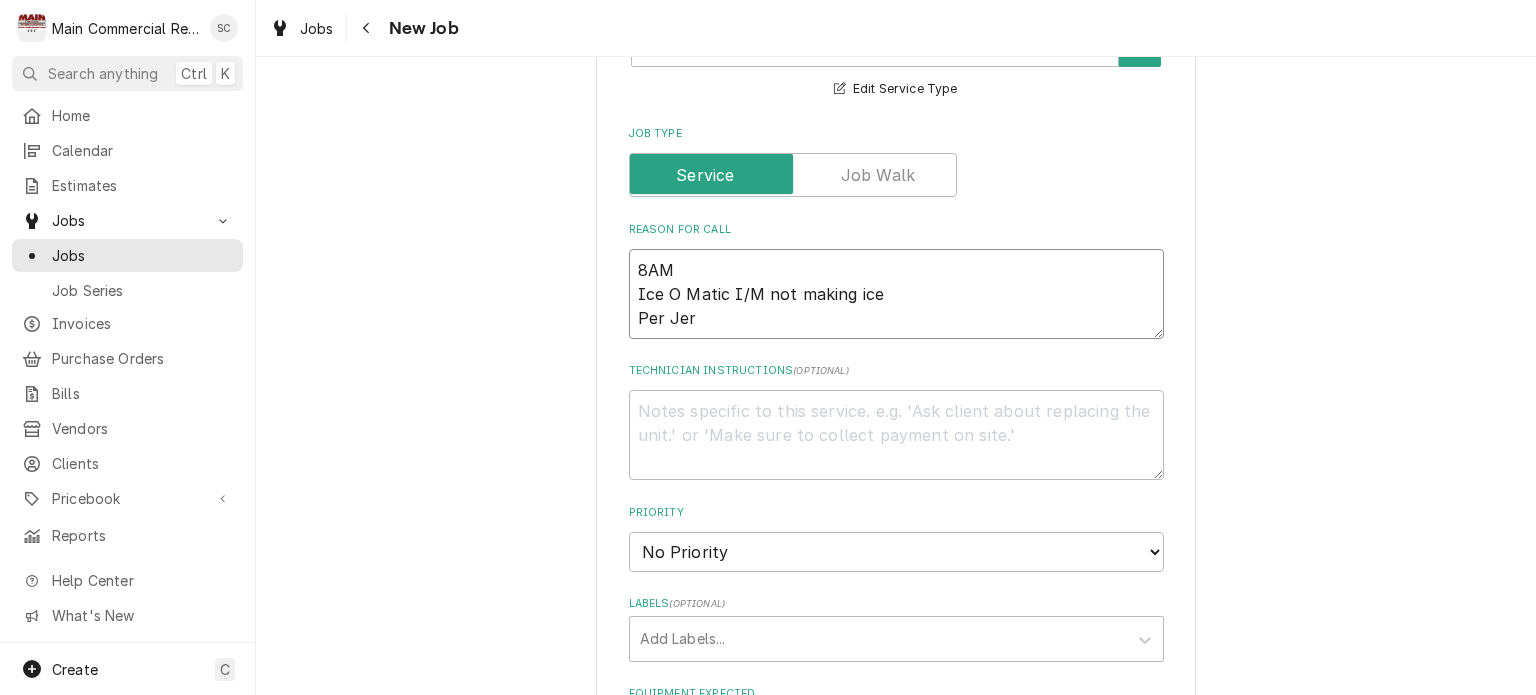 type on "x" 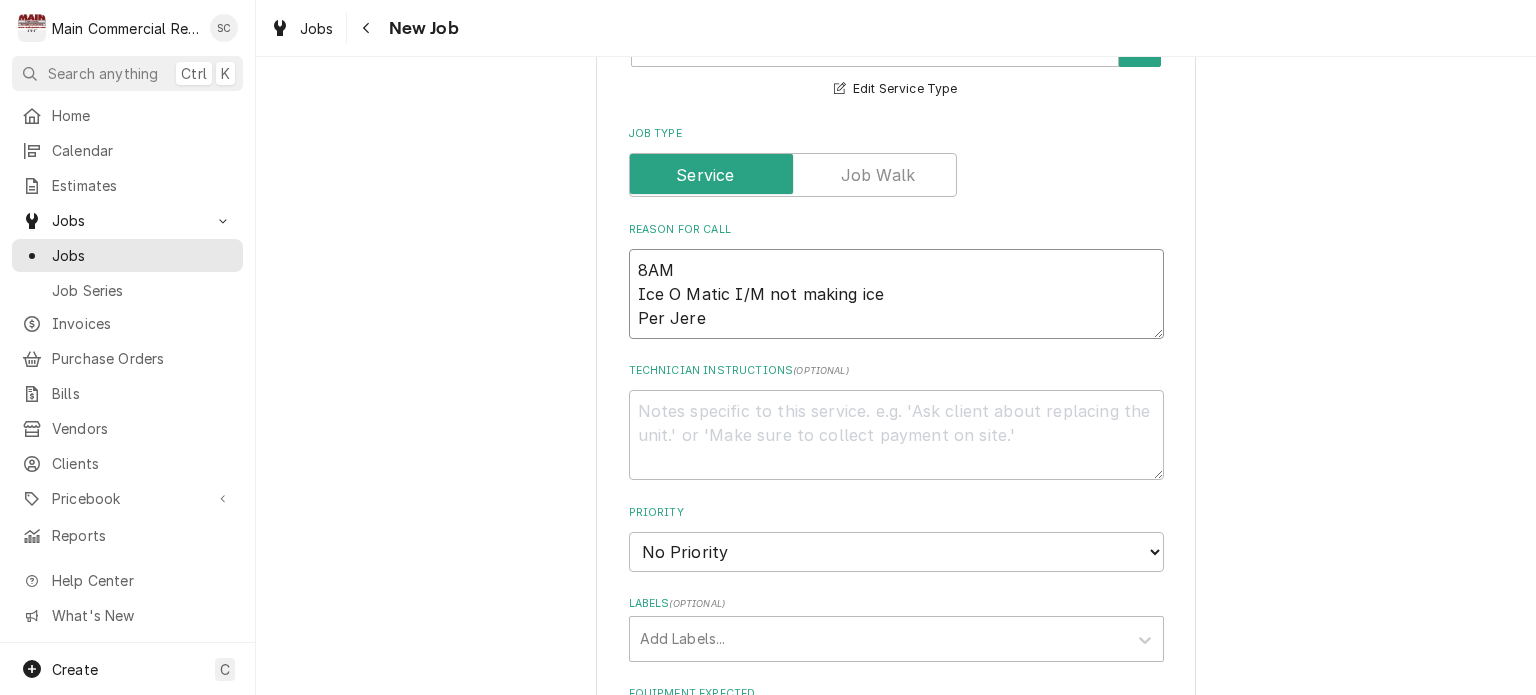 type on "x" 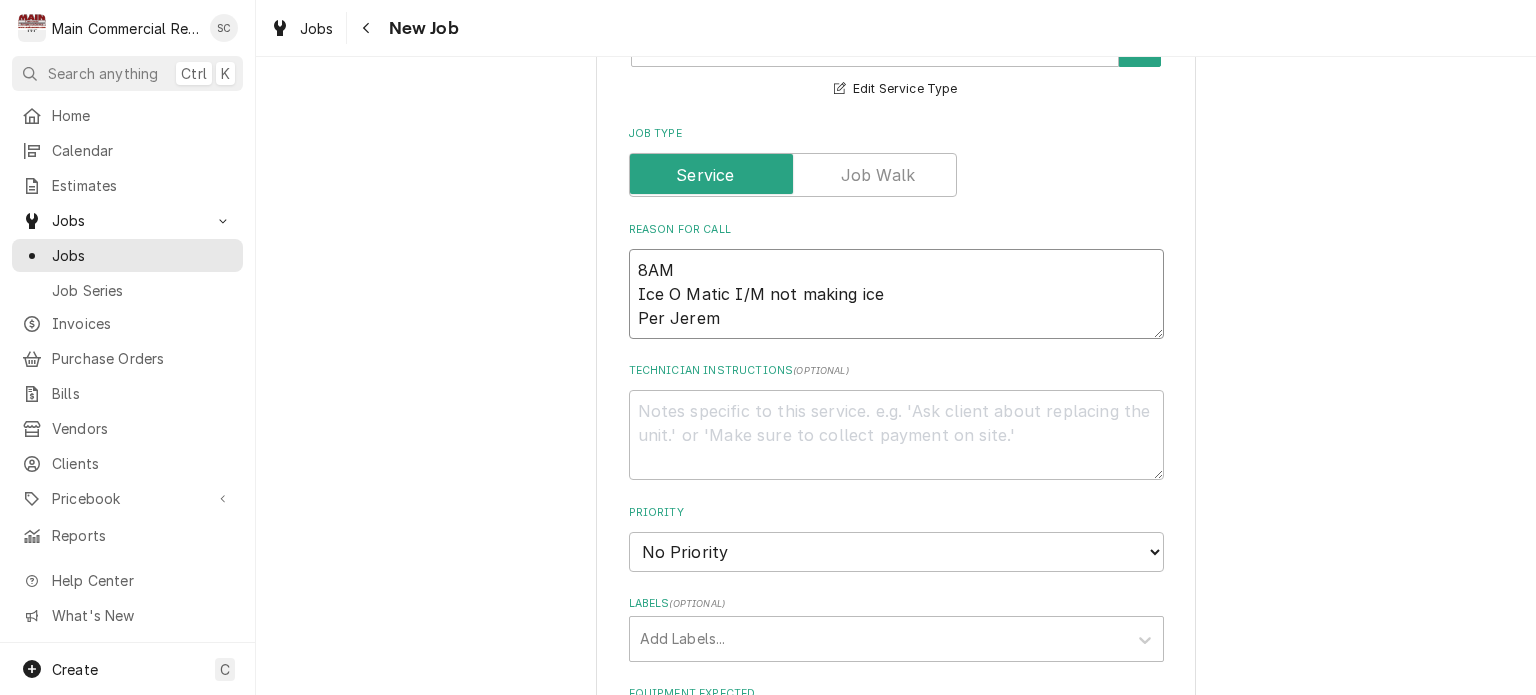 type on "x" 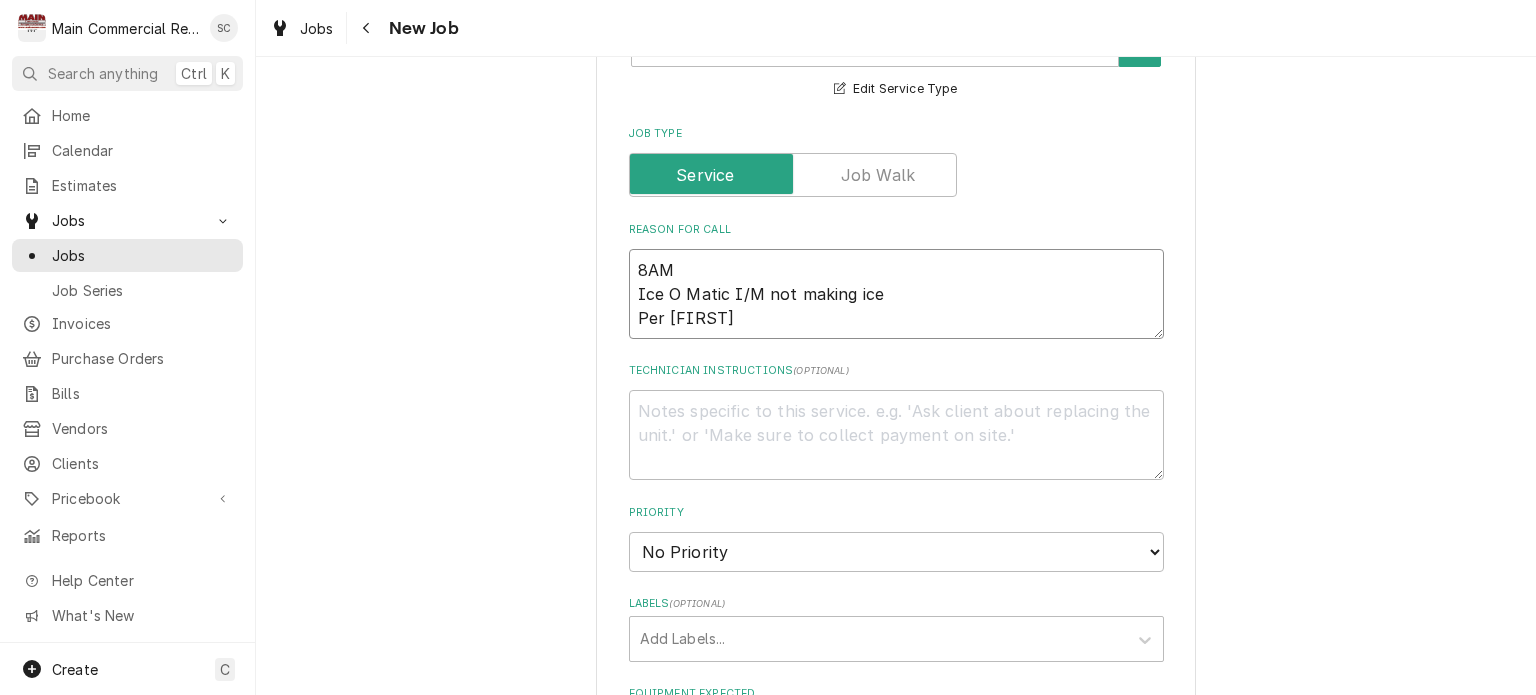 type on "x" 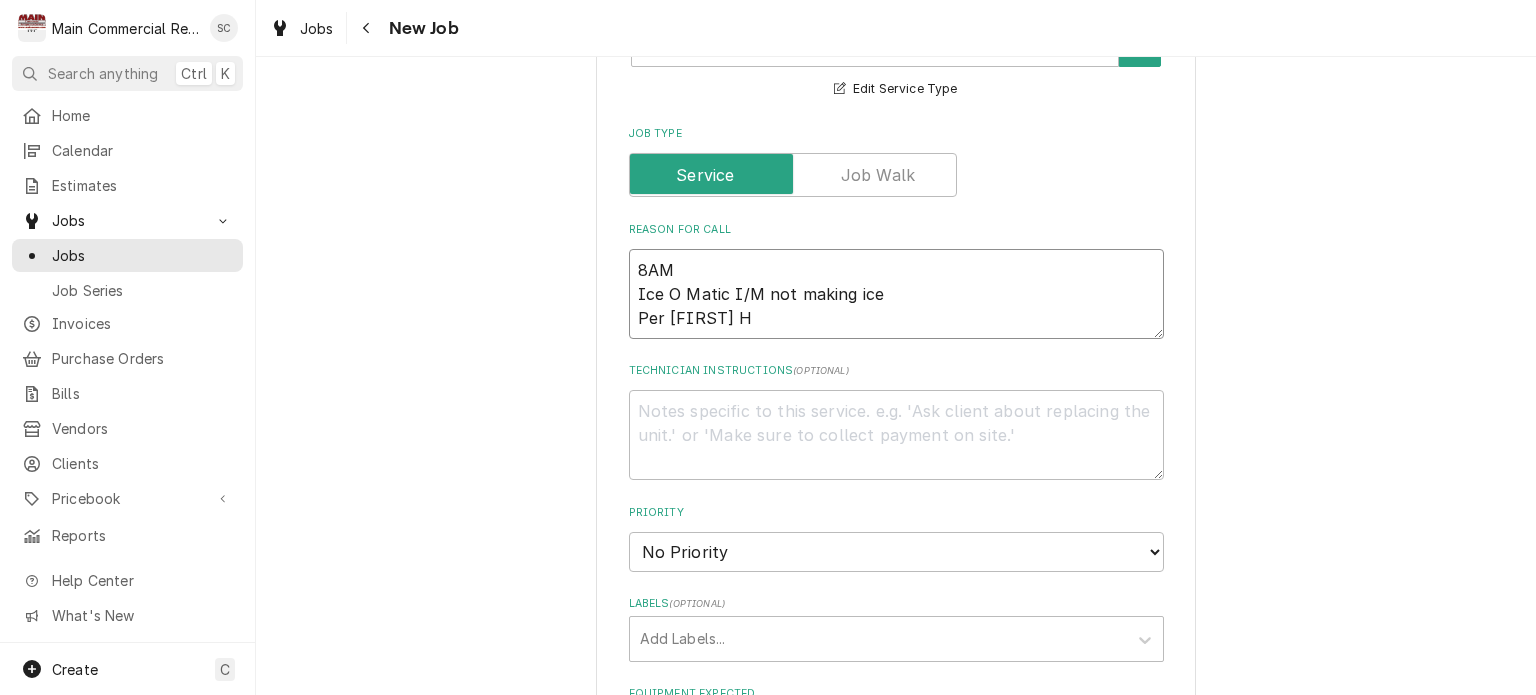 type on "x" 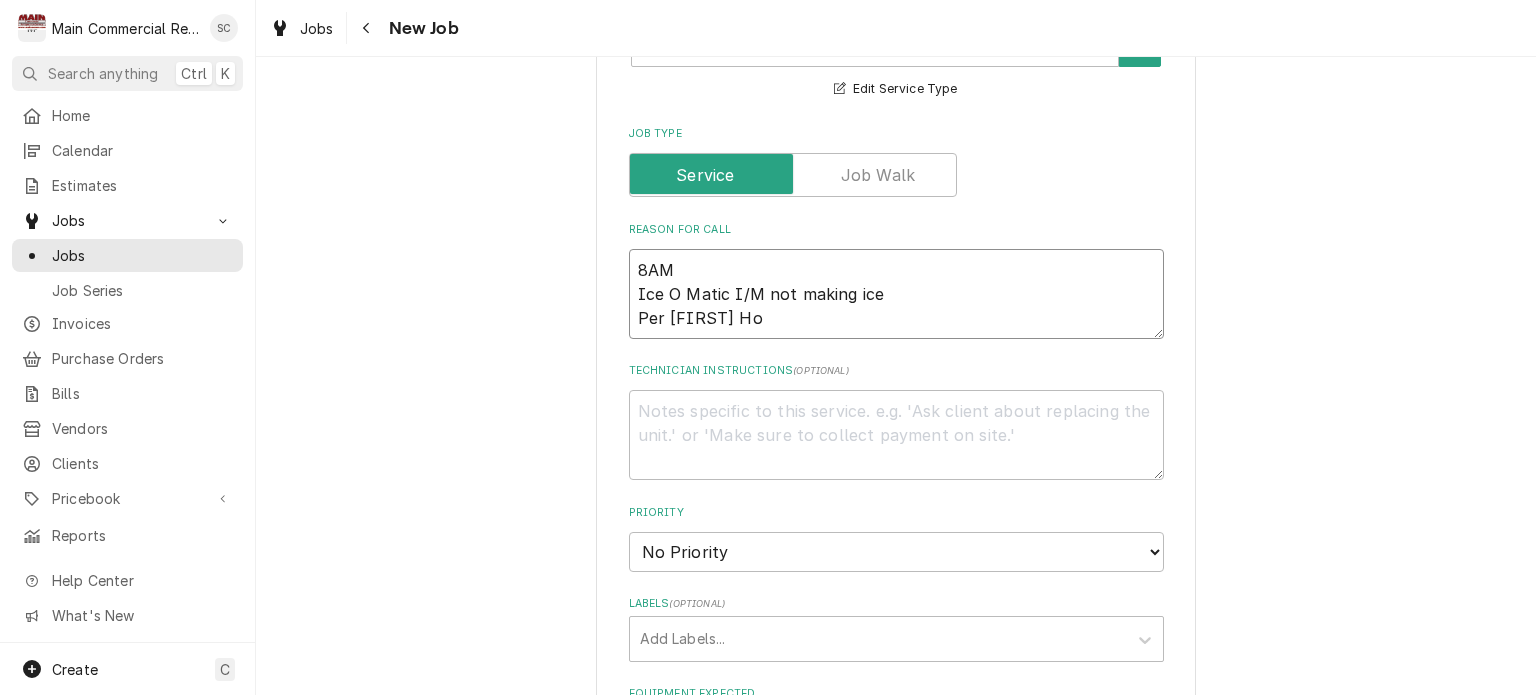 type on "x" 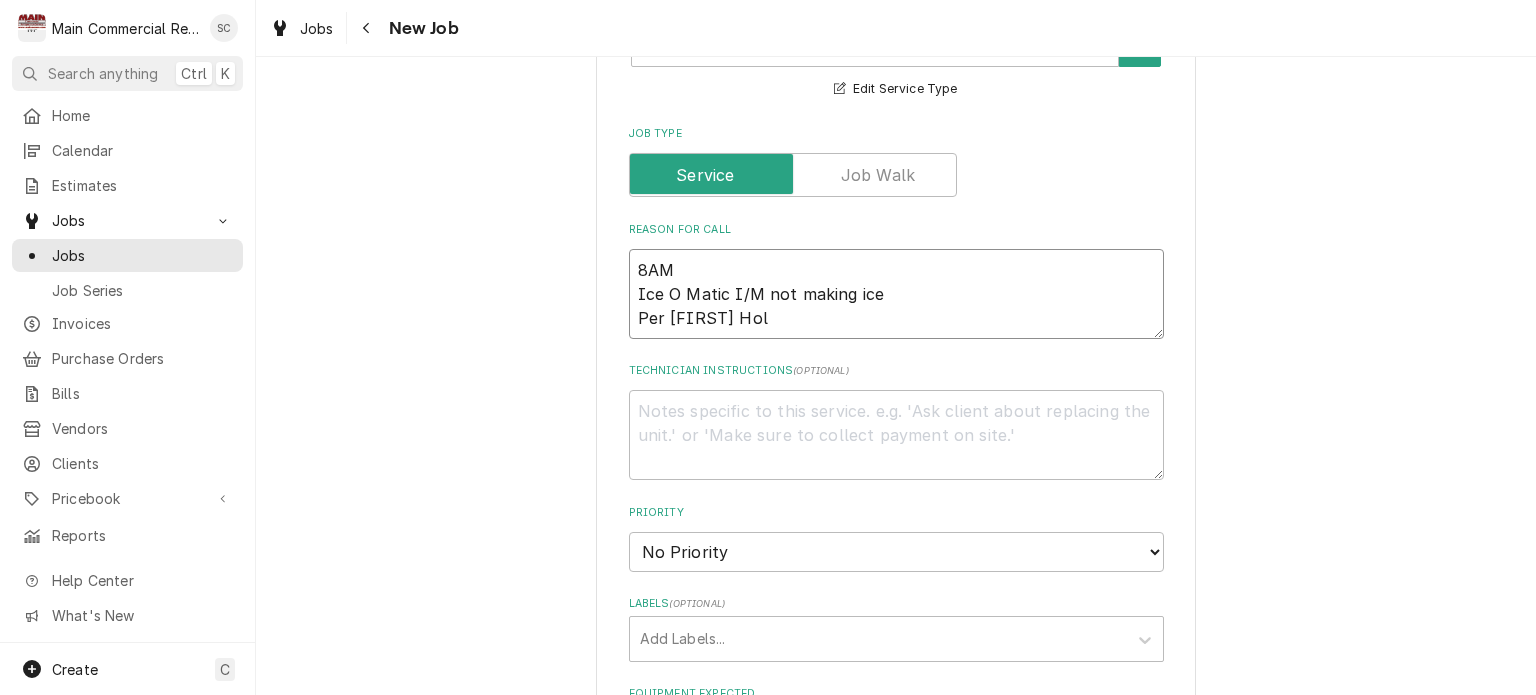 type on "x" 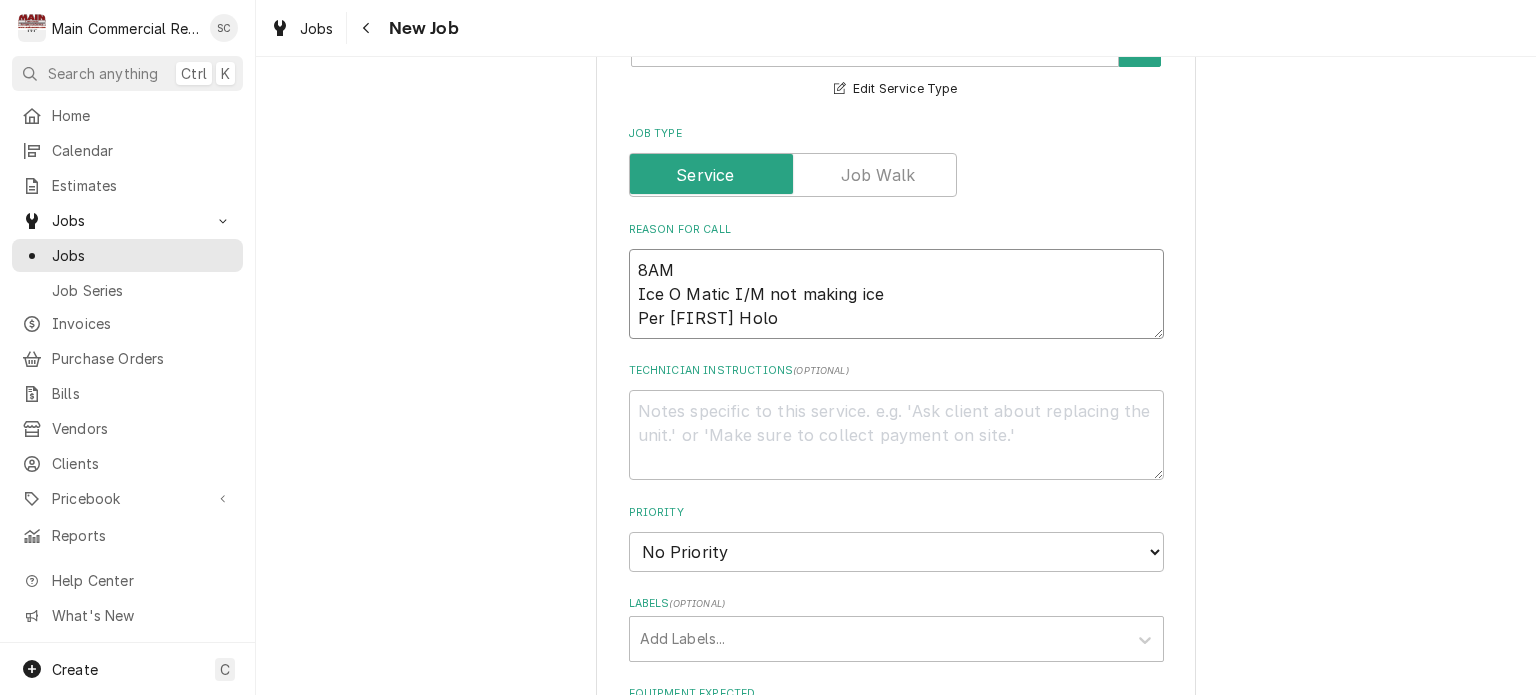 type on "x" 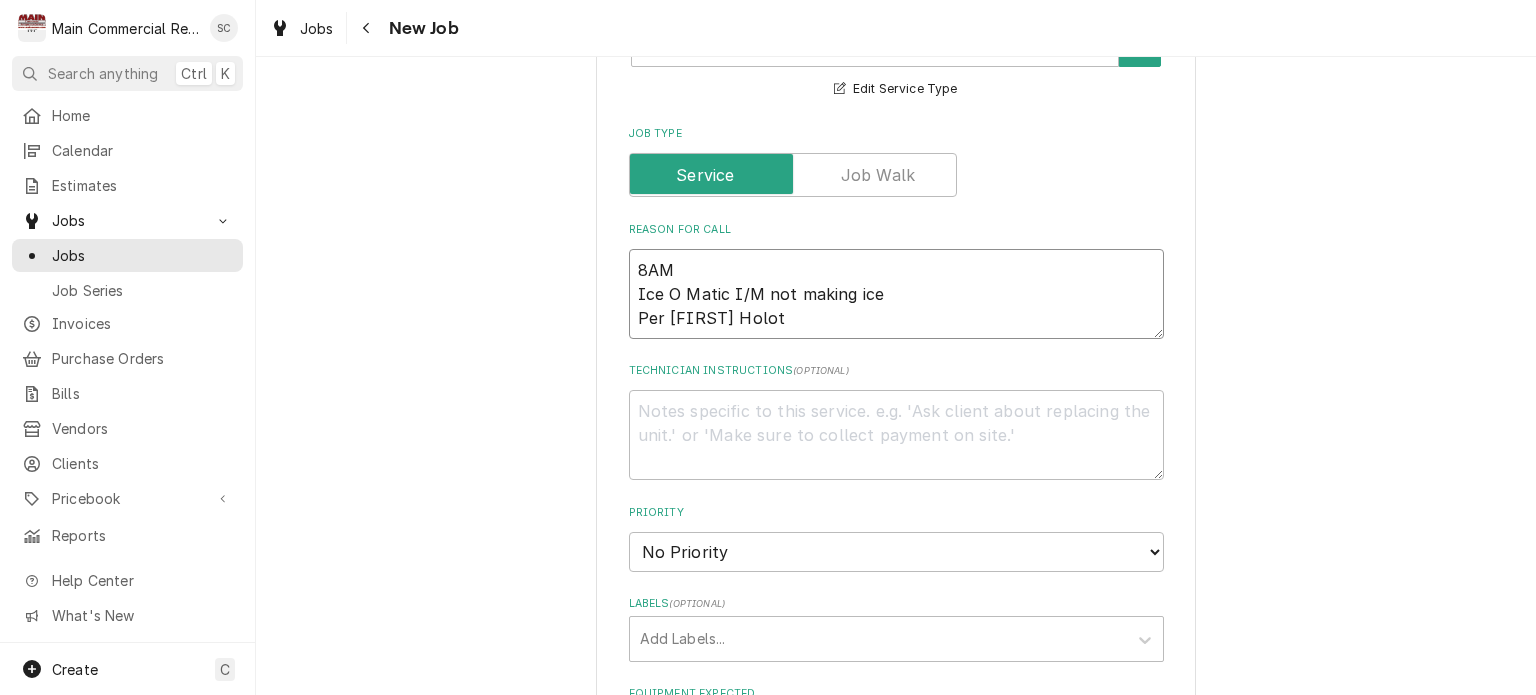 type on "x" 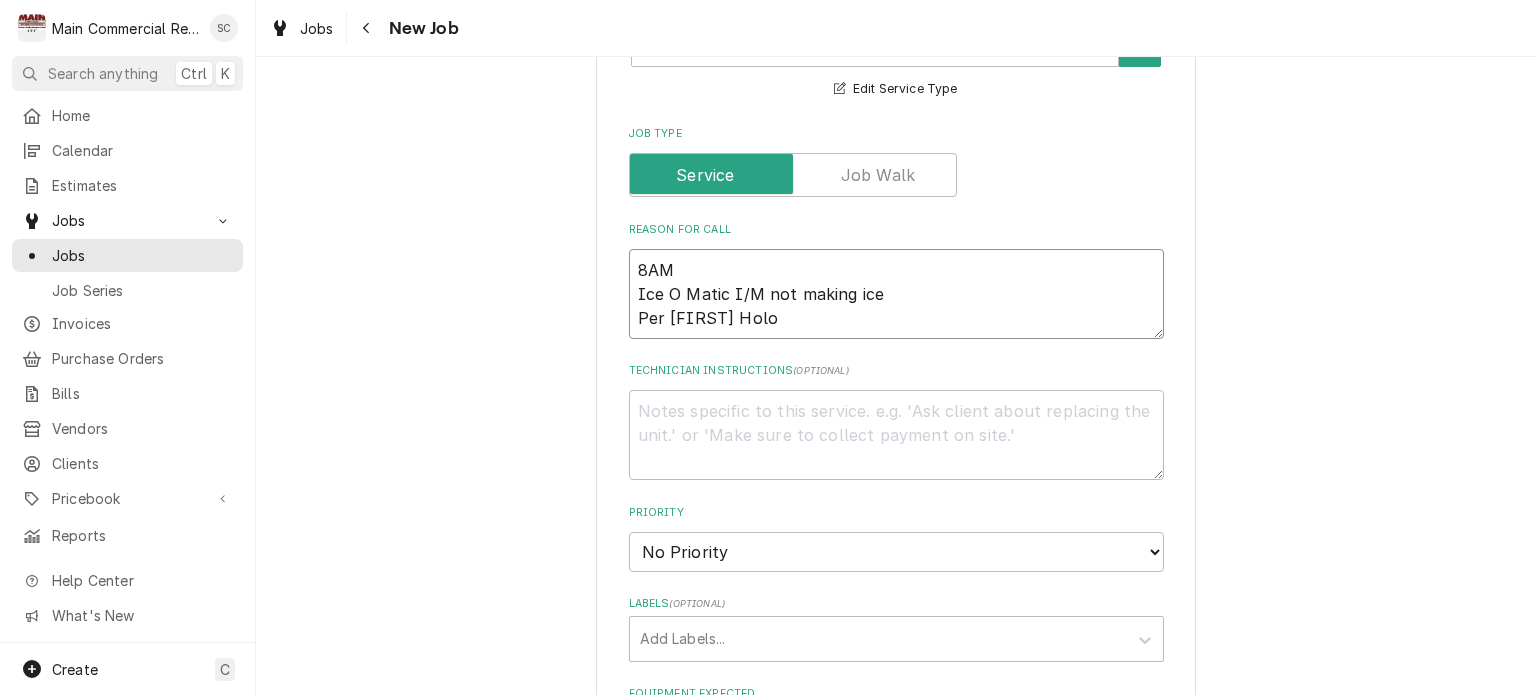 type on "x" 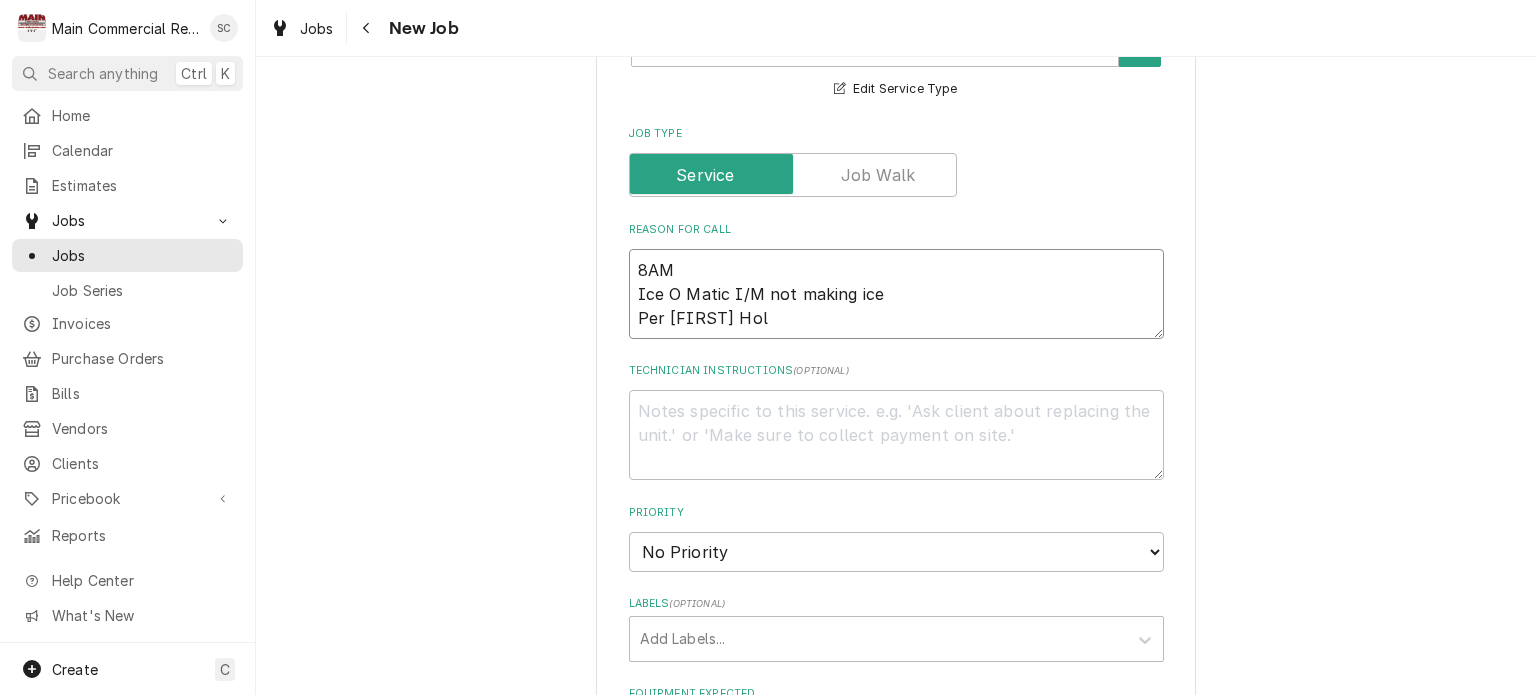 type on "x" 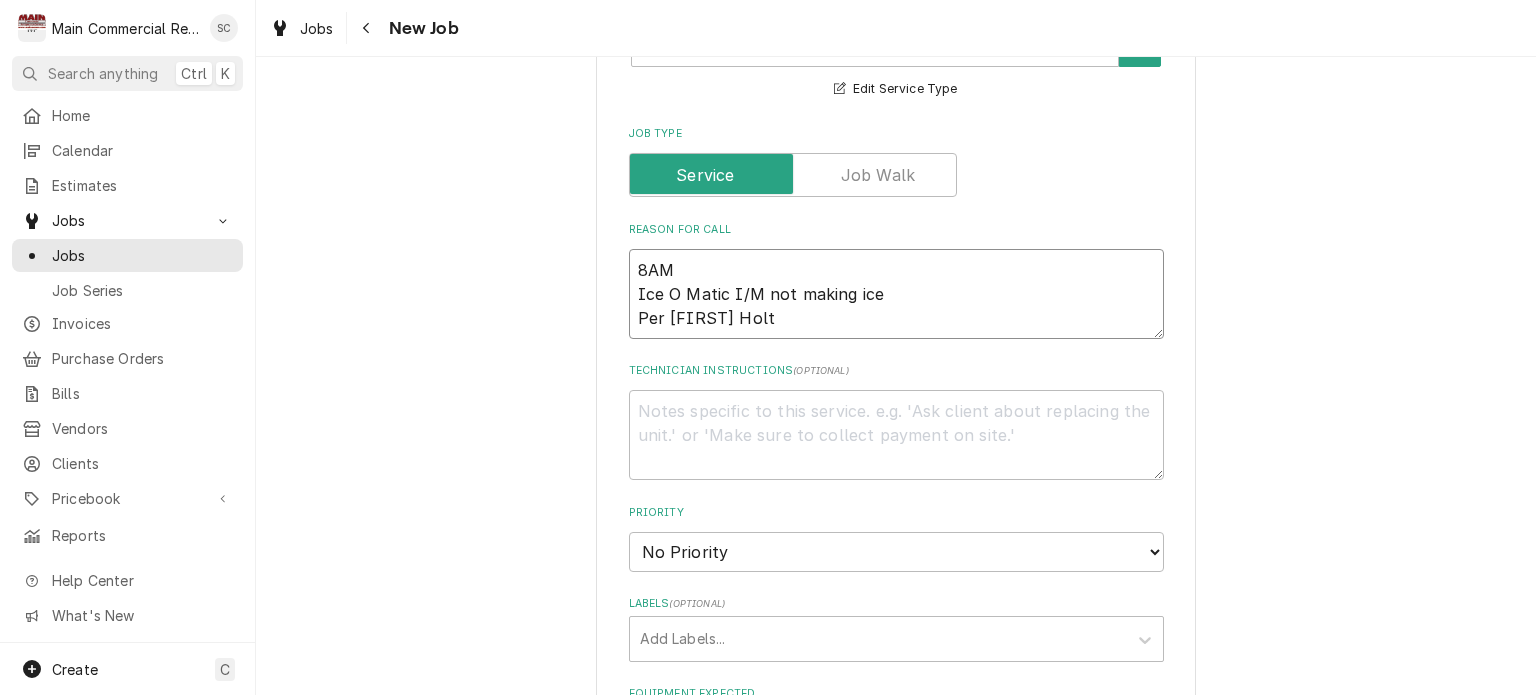 type on "x" 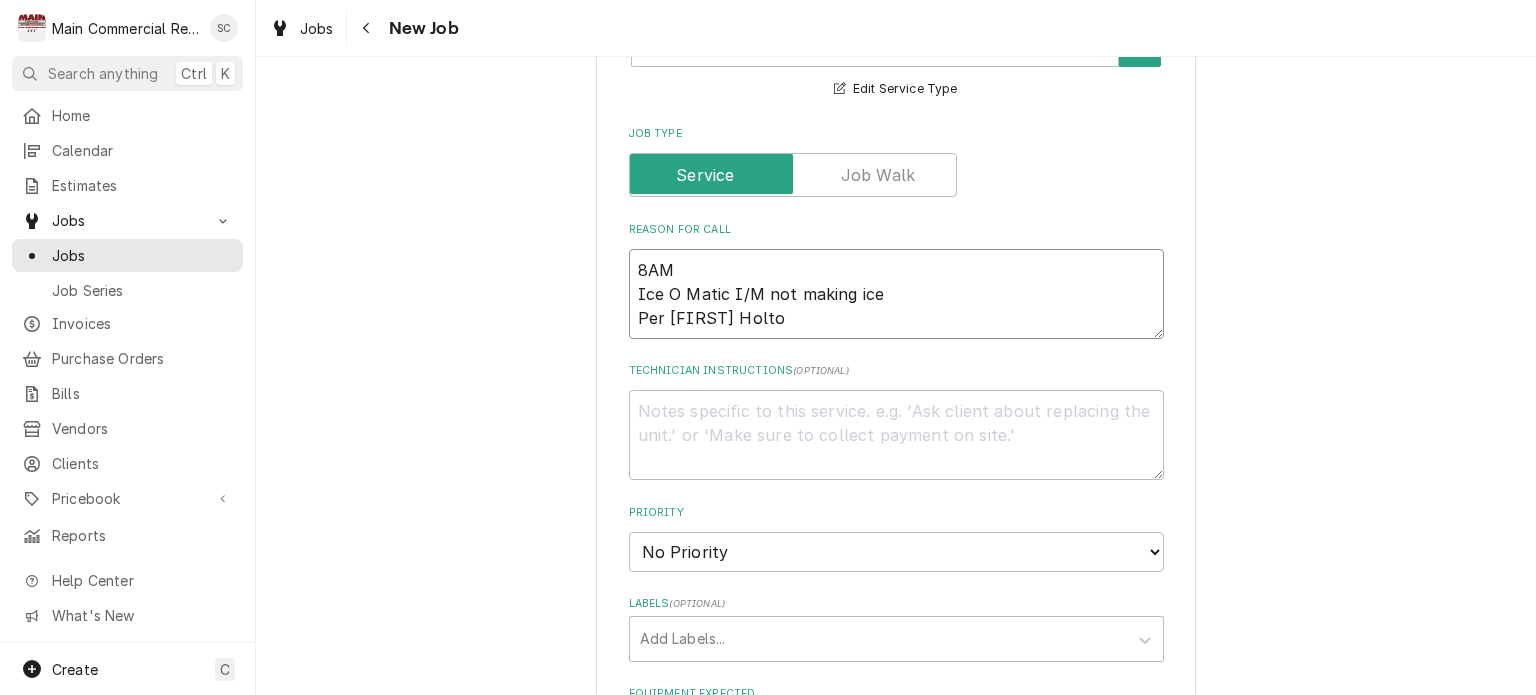 type on "x" 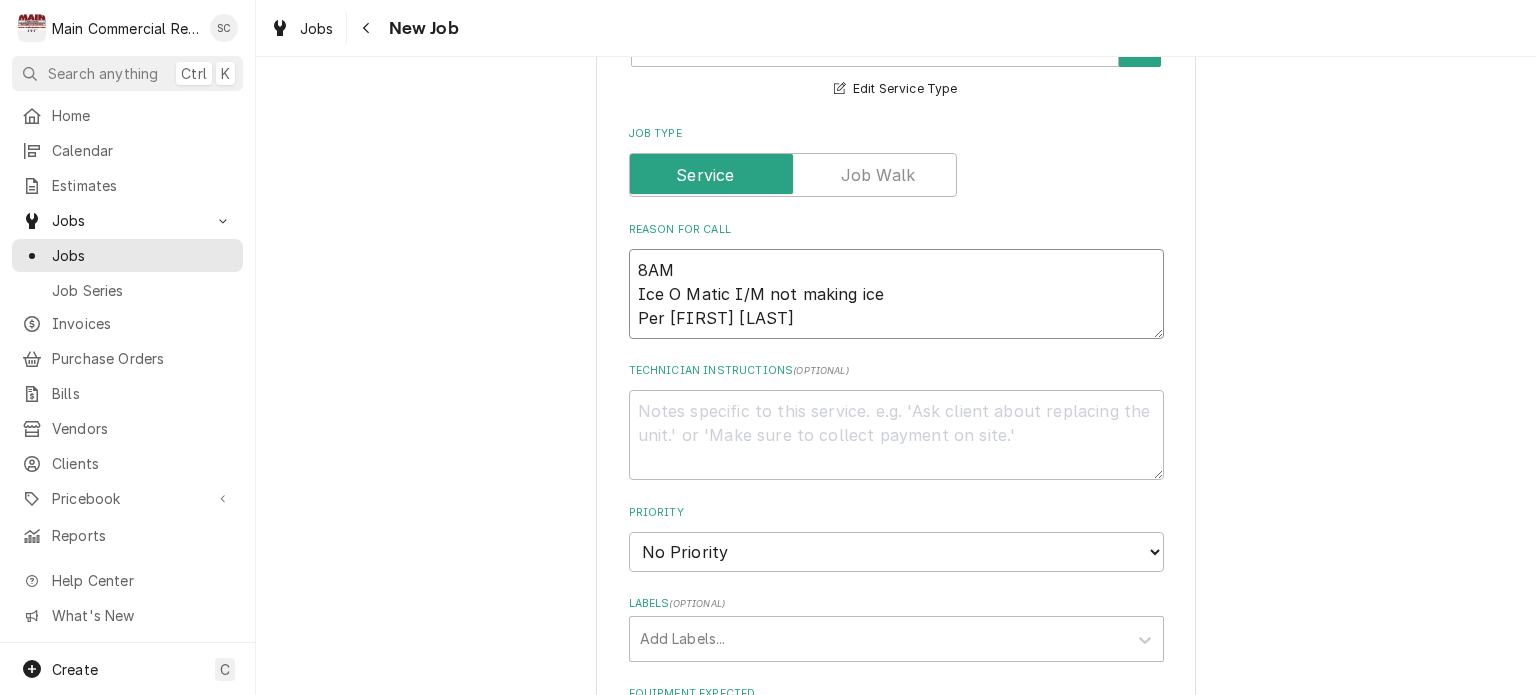 type on "x" 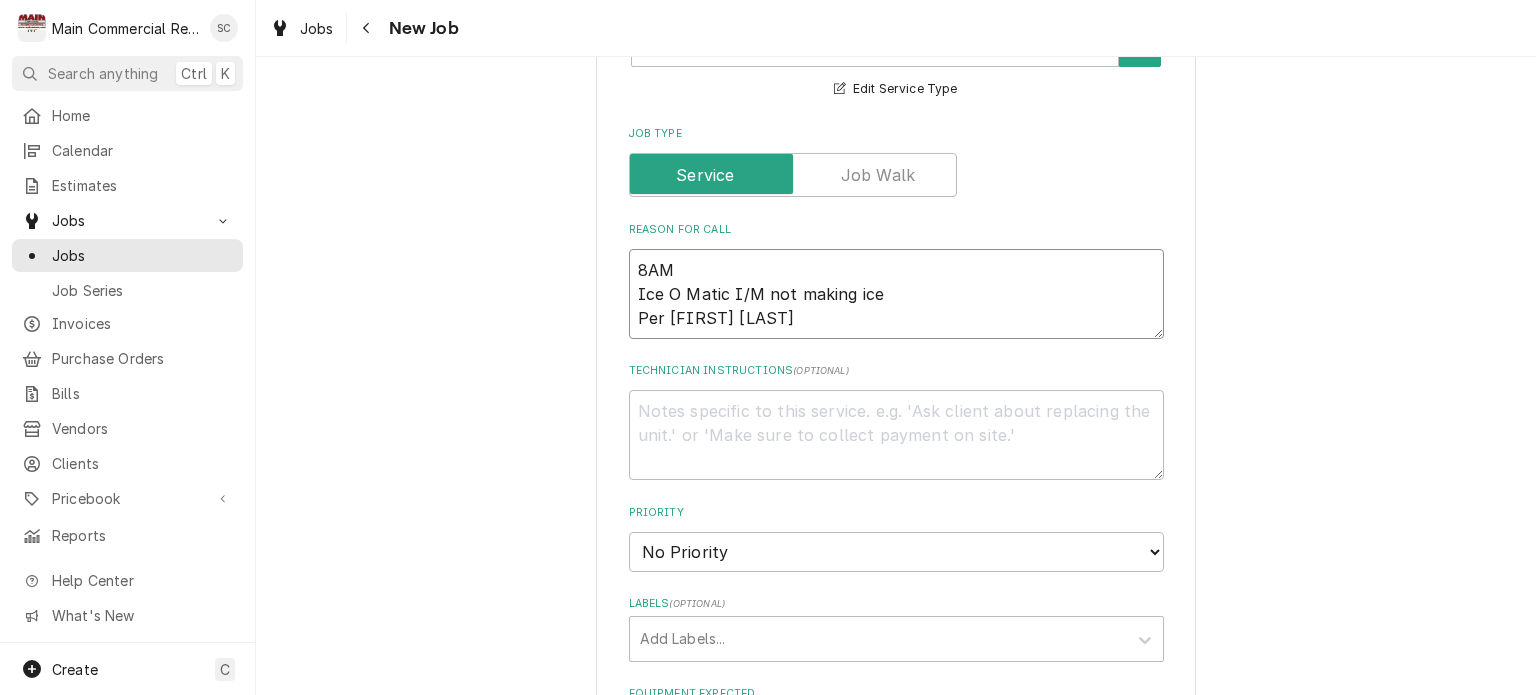 type on "x" 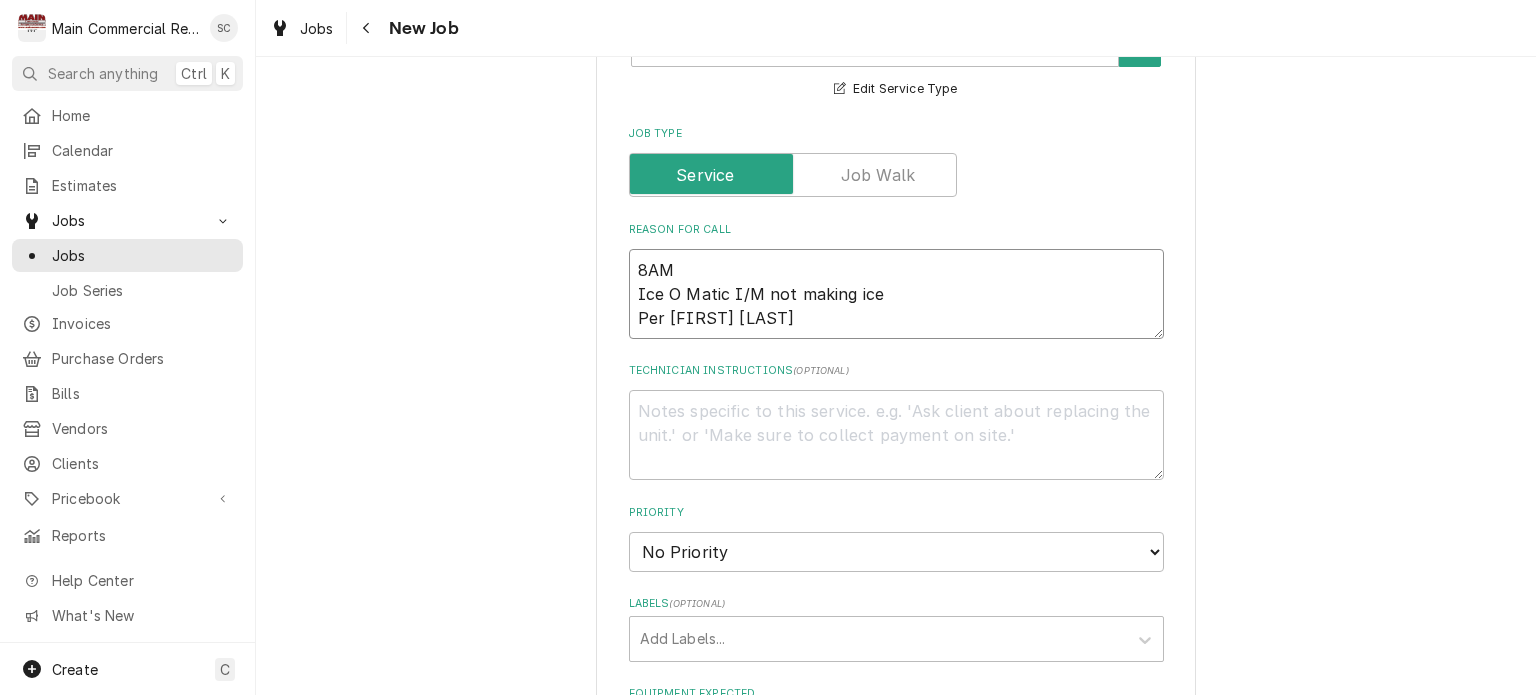 type on "8AM
Ice O Matic I/M not making ice
Per Jeremy Holton" 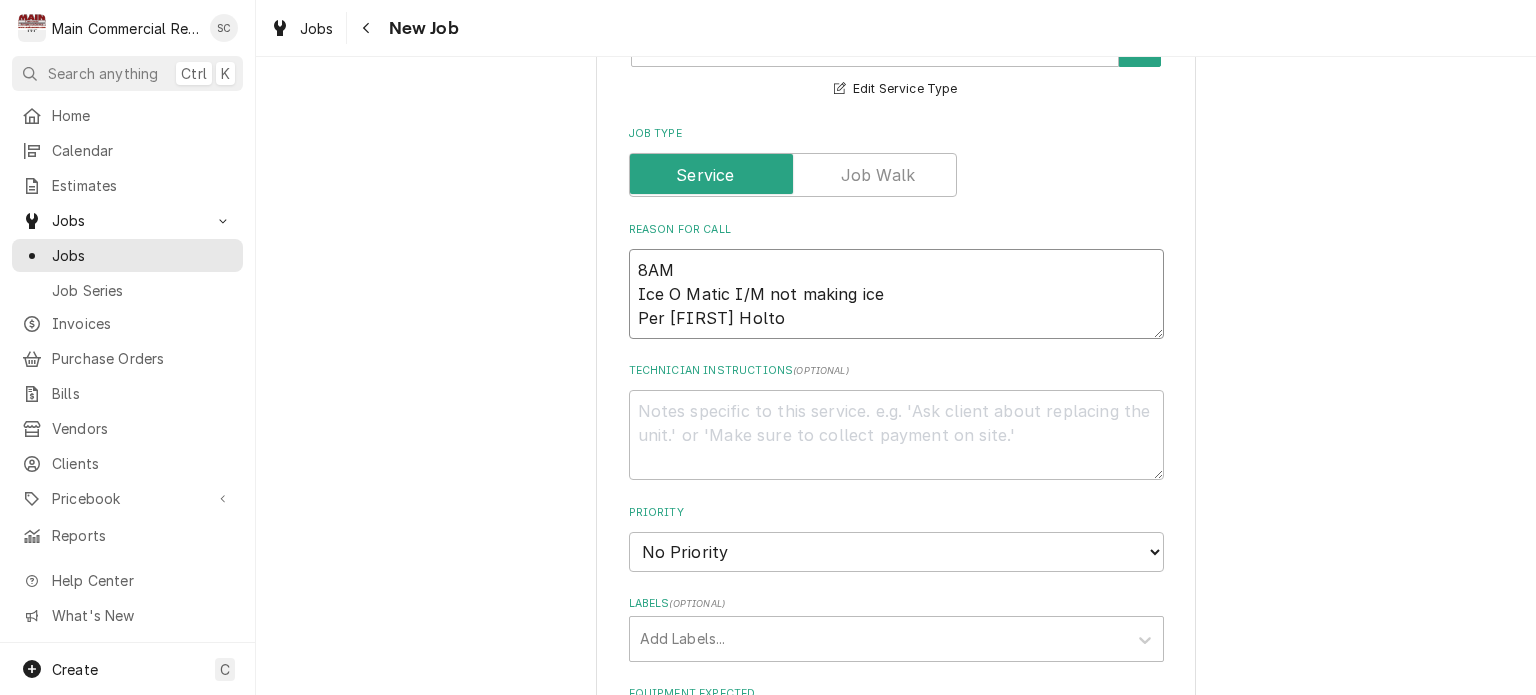 type on "x" 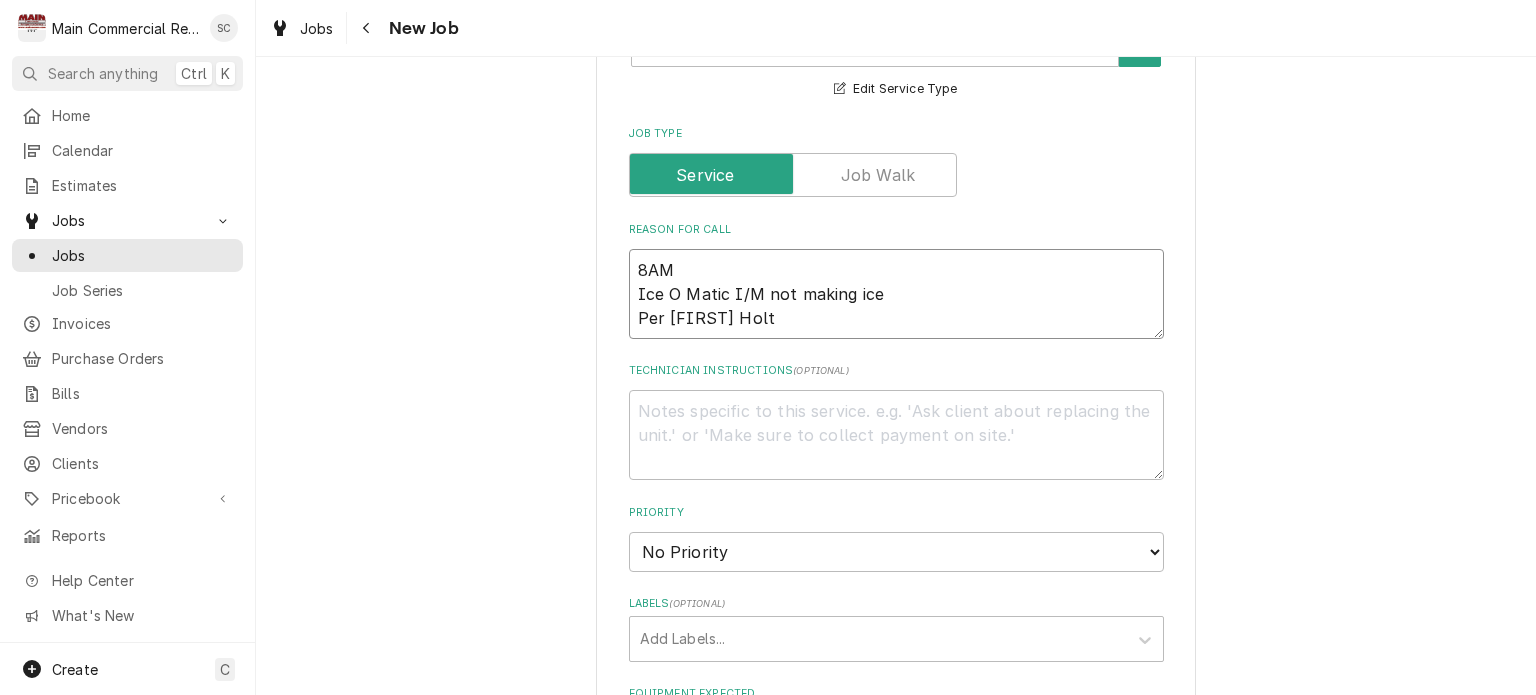 type on "x" 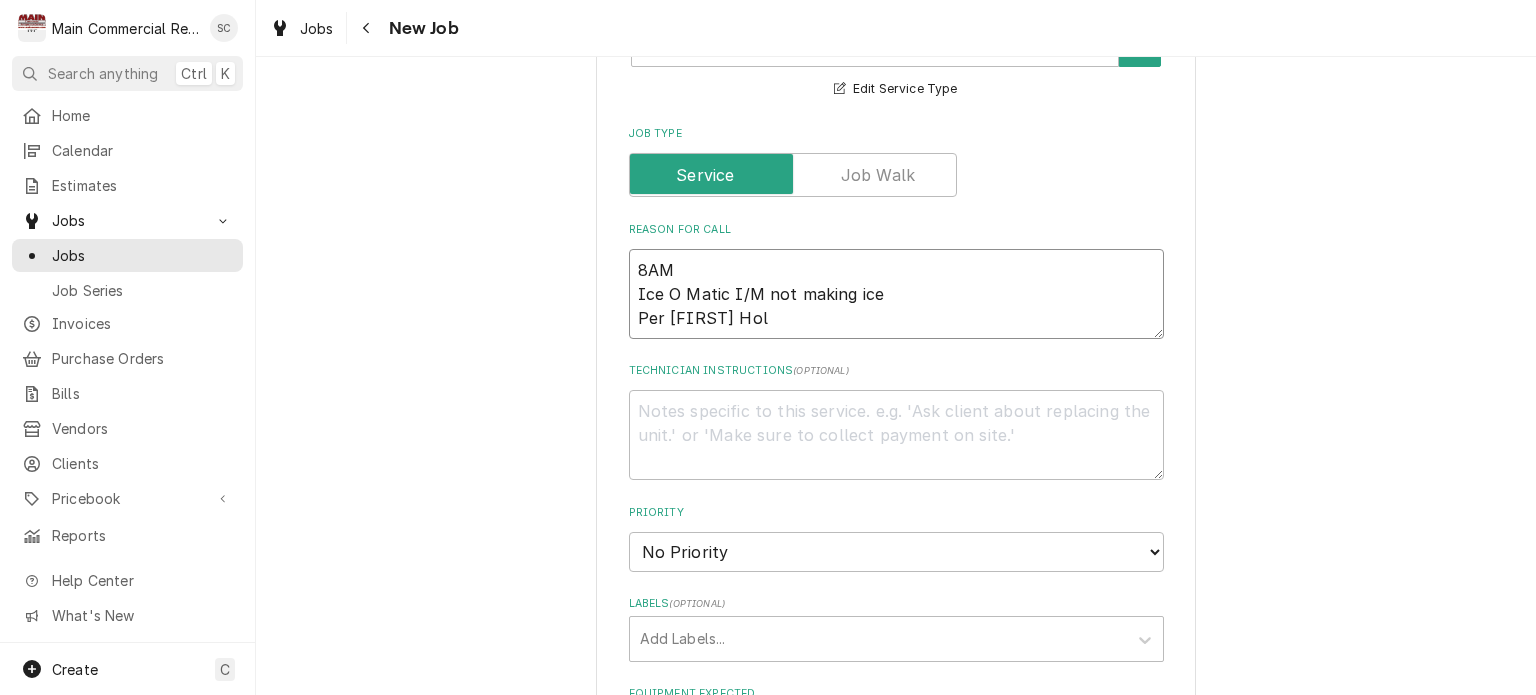 type on "x" 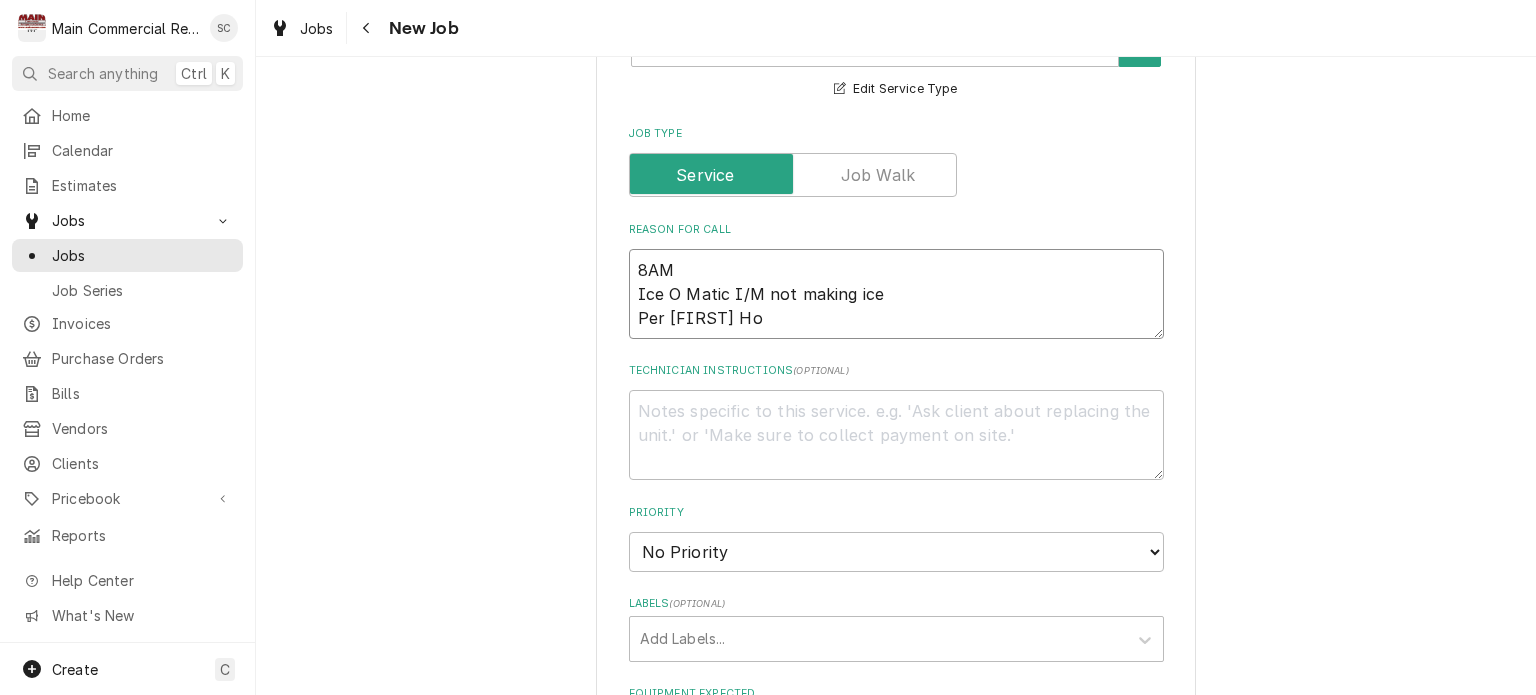 type on "x" 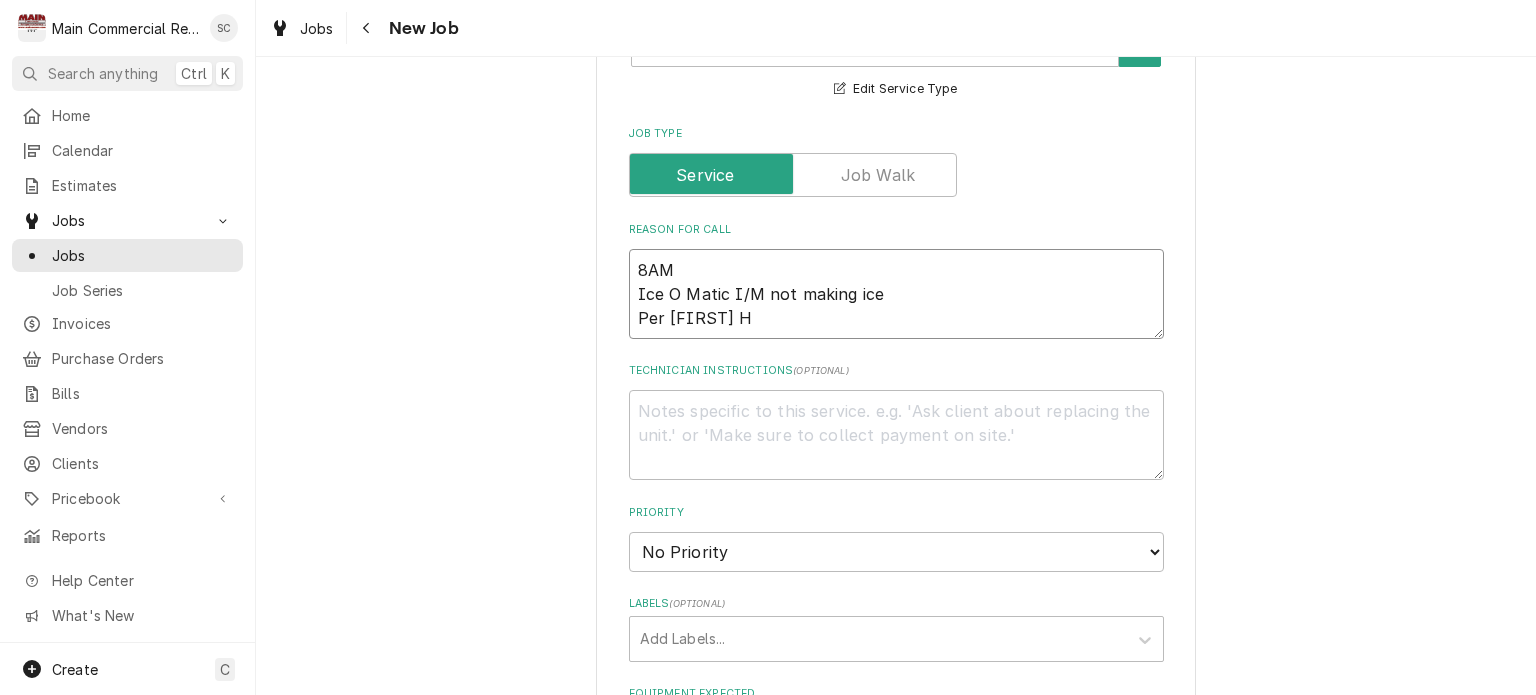 type on "x" 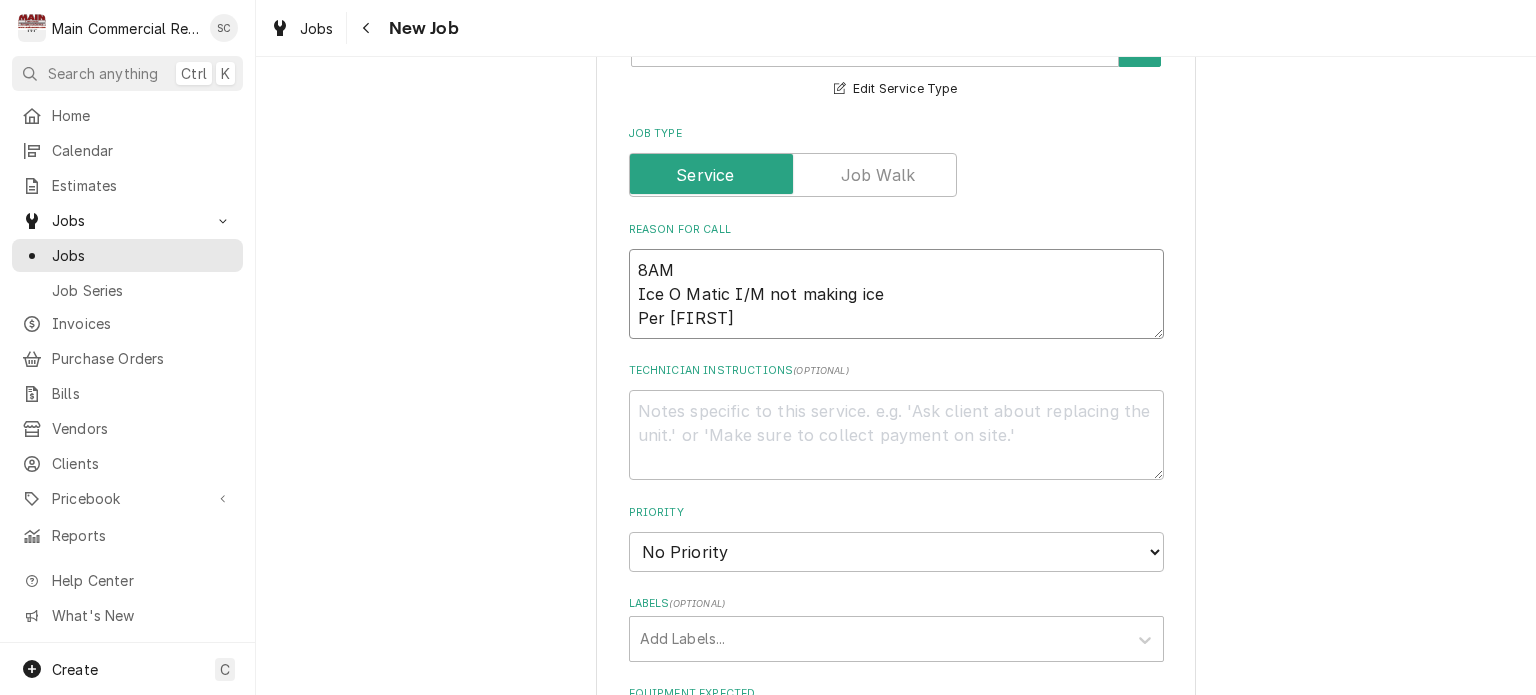 type on "x" 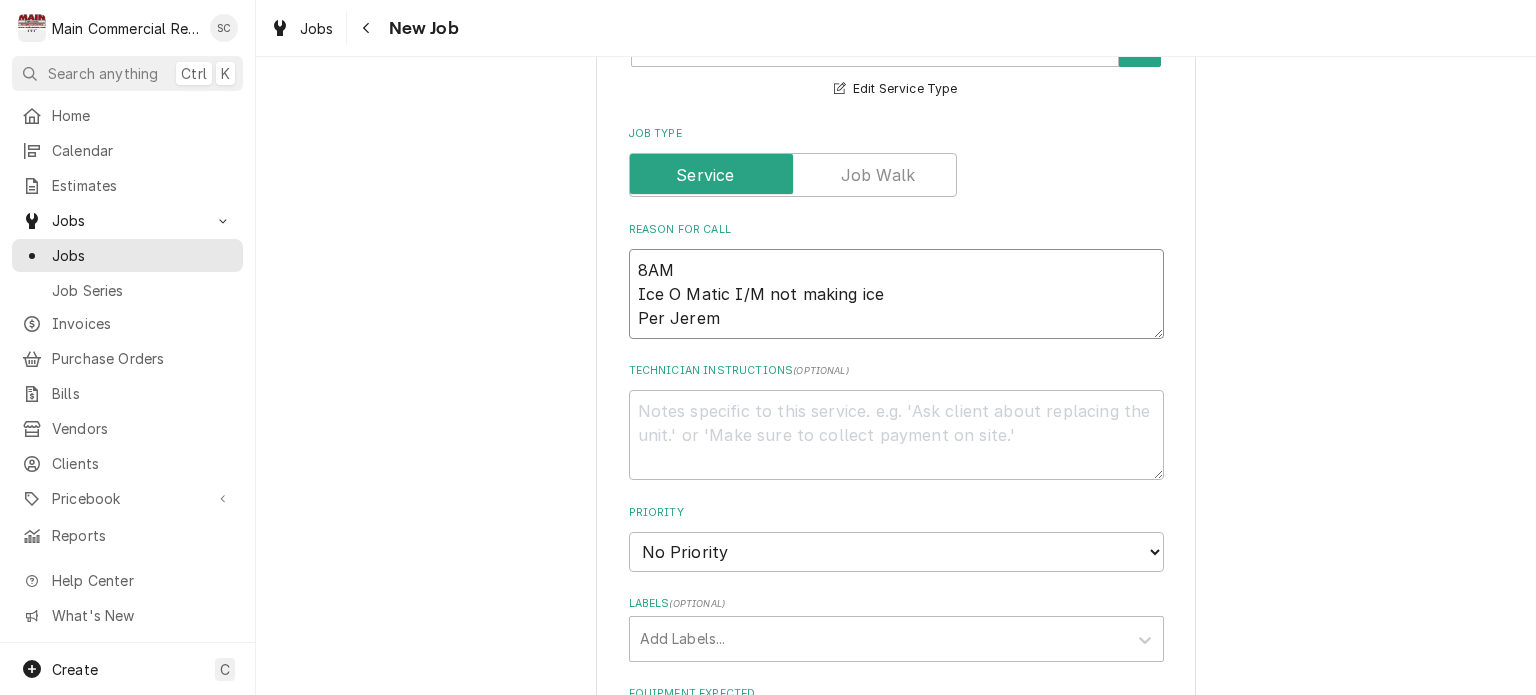 type on "x" 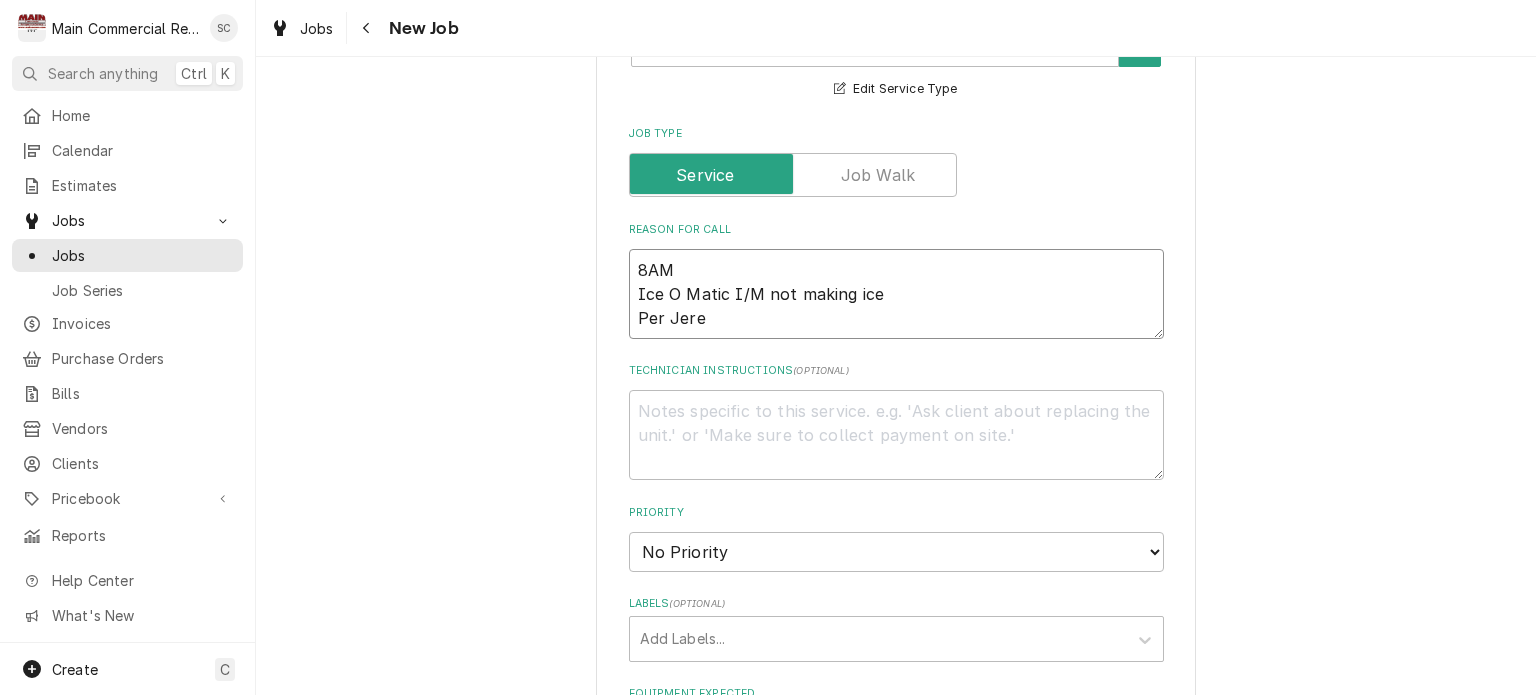 type on "x" 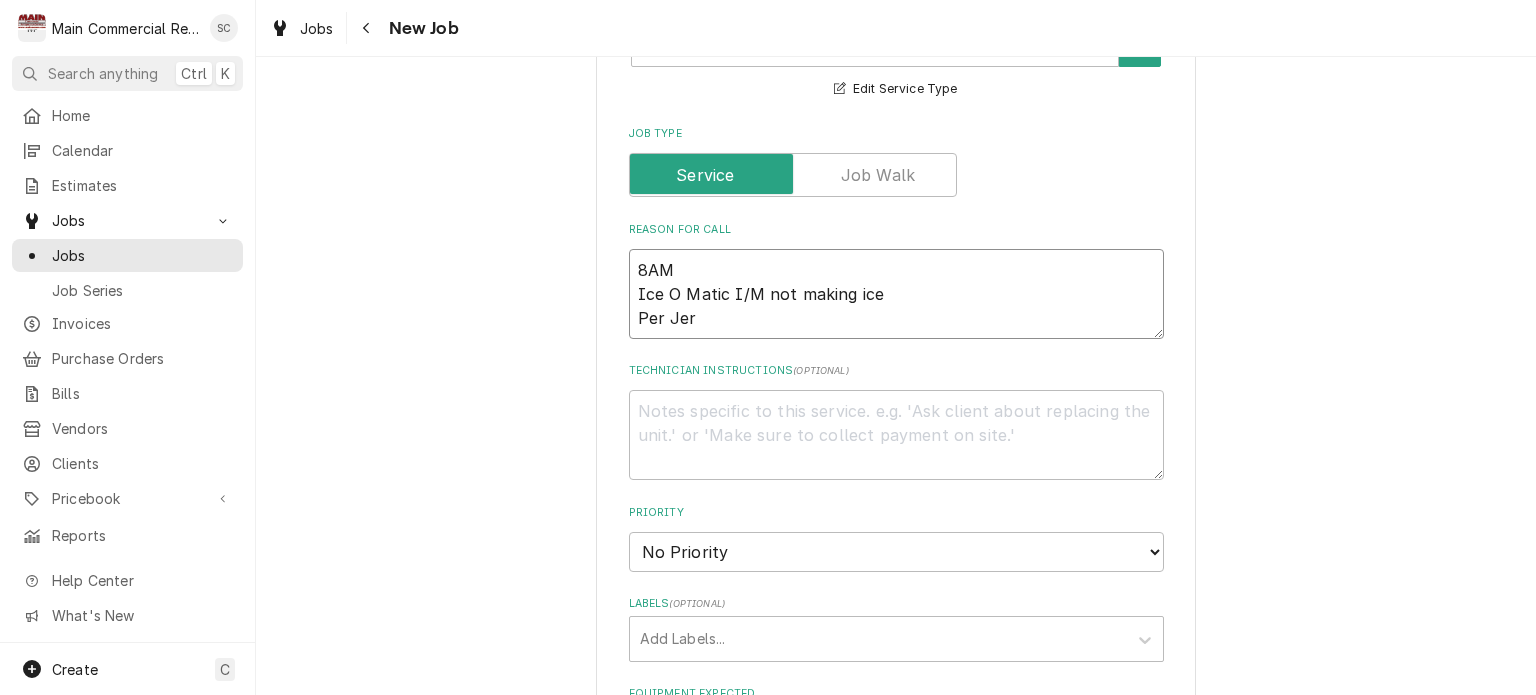 type on "x" 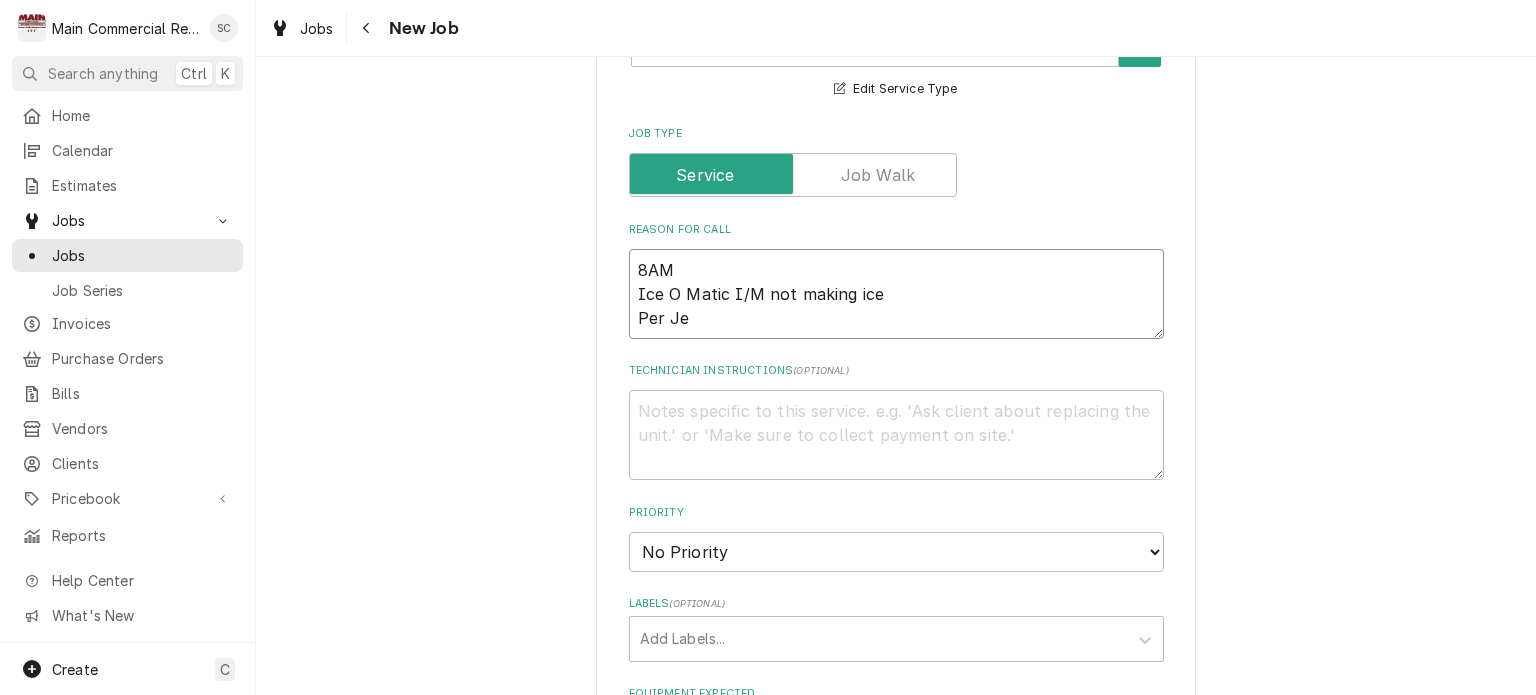 type on "x" 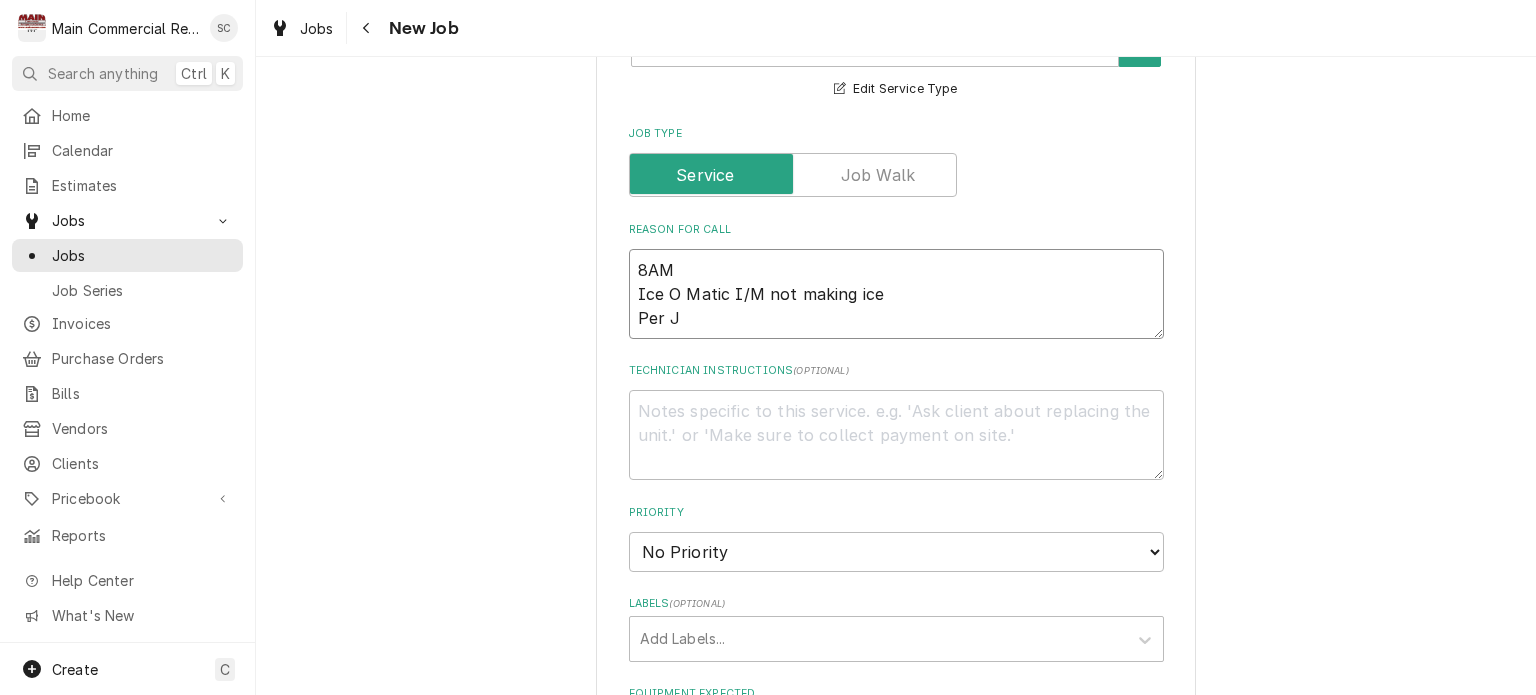 type on "x" 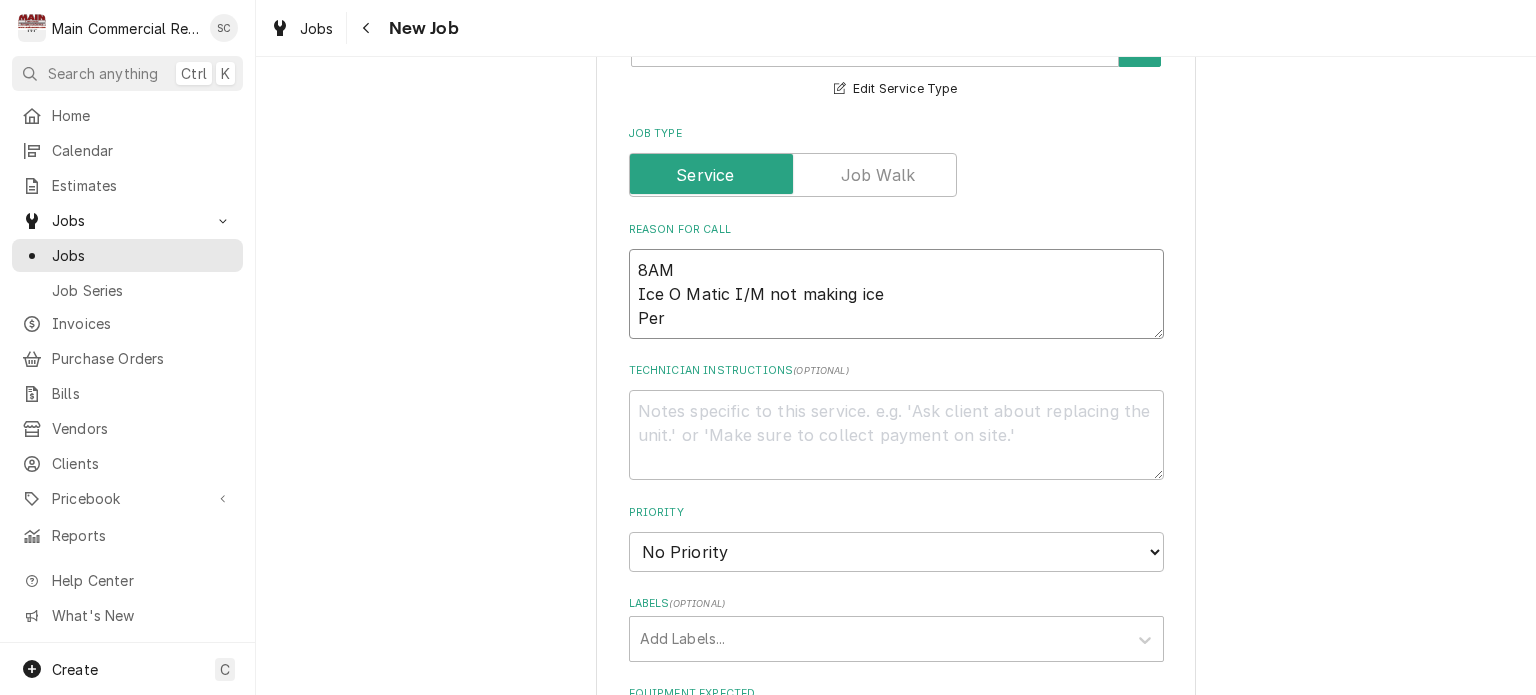 paste on "(727) 339-9071" 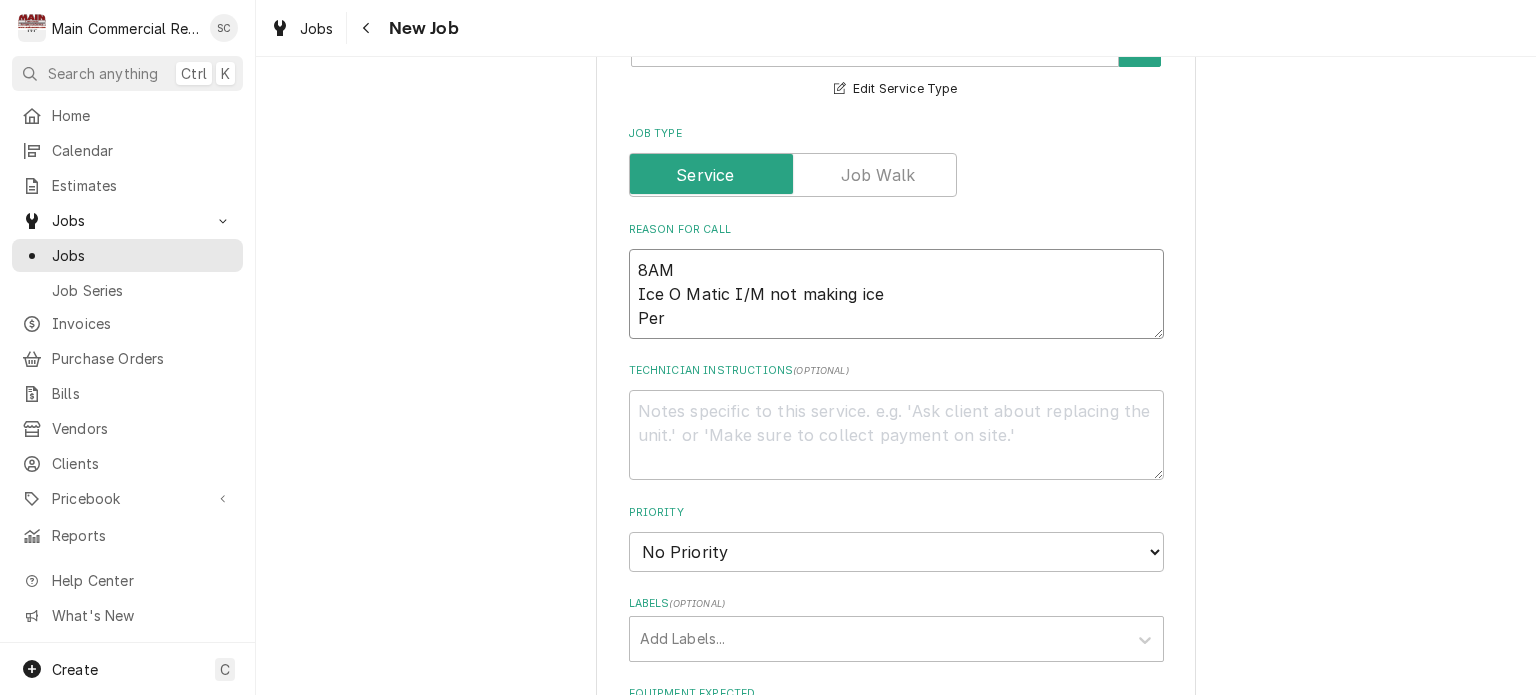 type on "x" 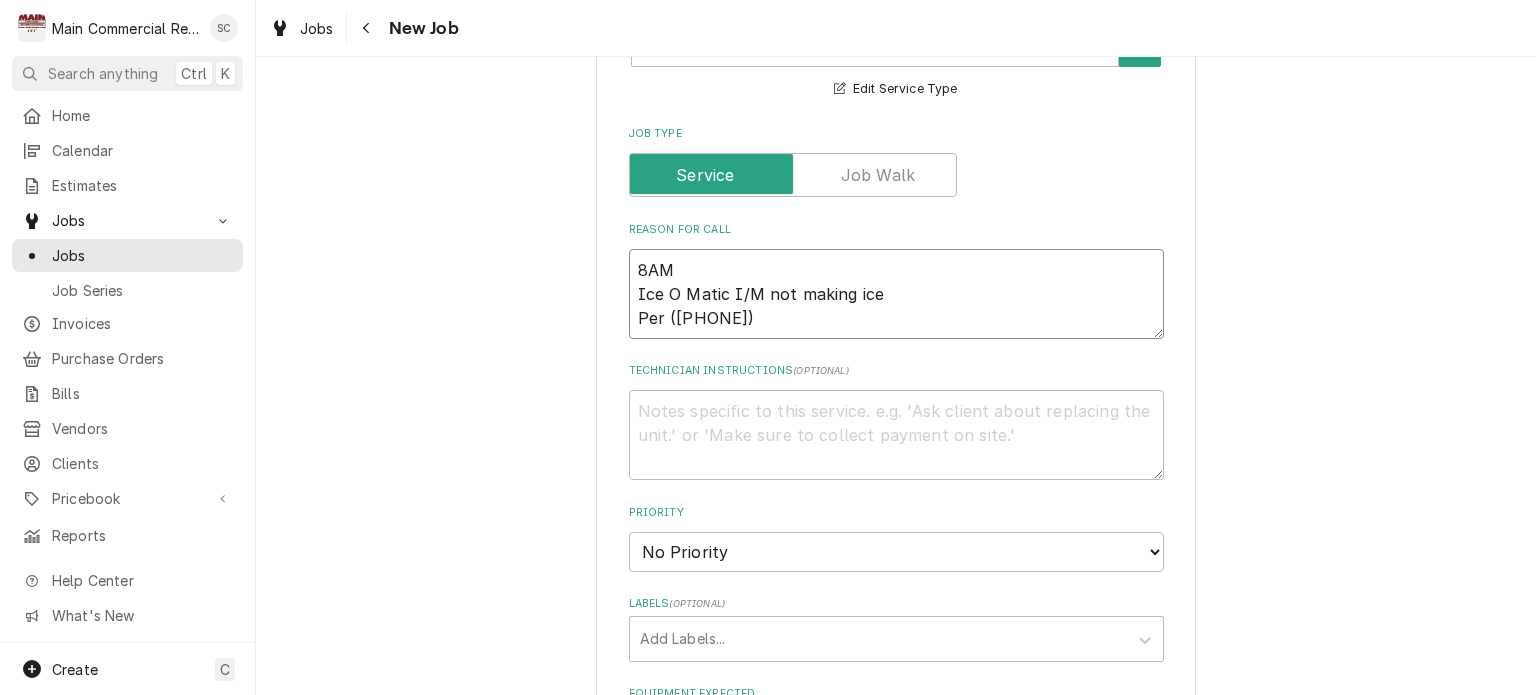 click on "8AM
Ice O Matic I/M not making ice
Per (727) 339-9071" at bounding box center [896, 294] 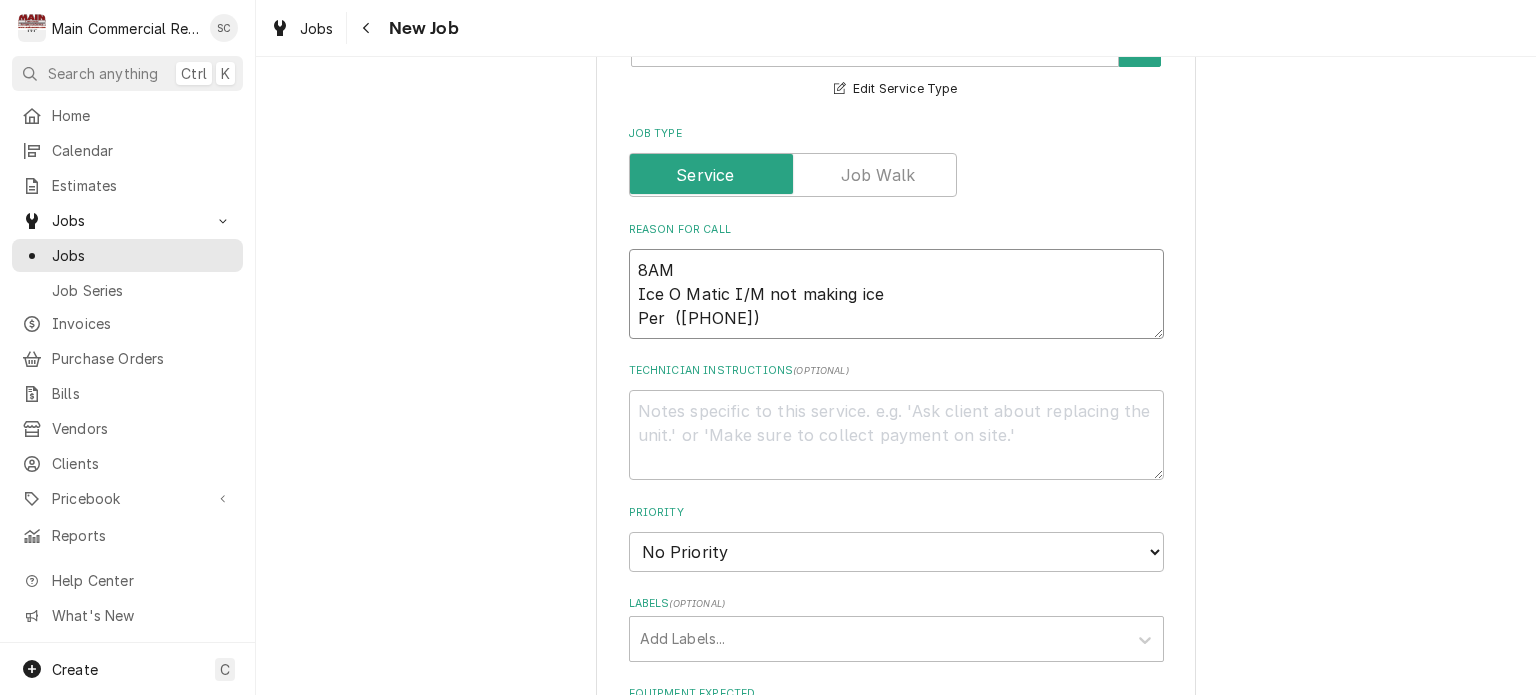 type on "x" 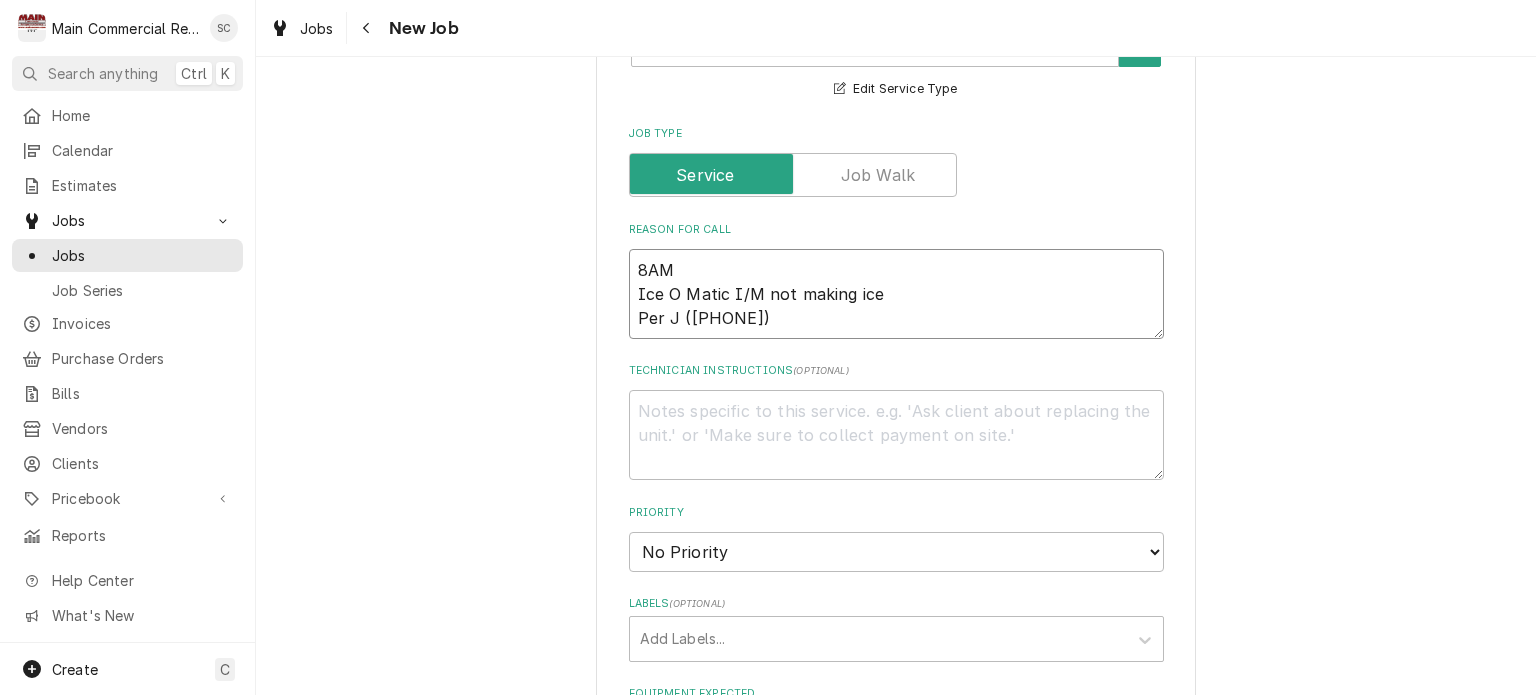type on "x" 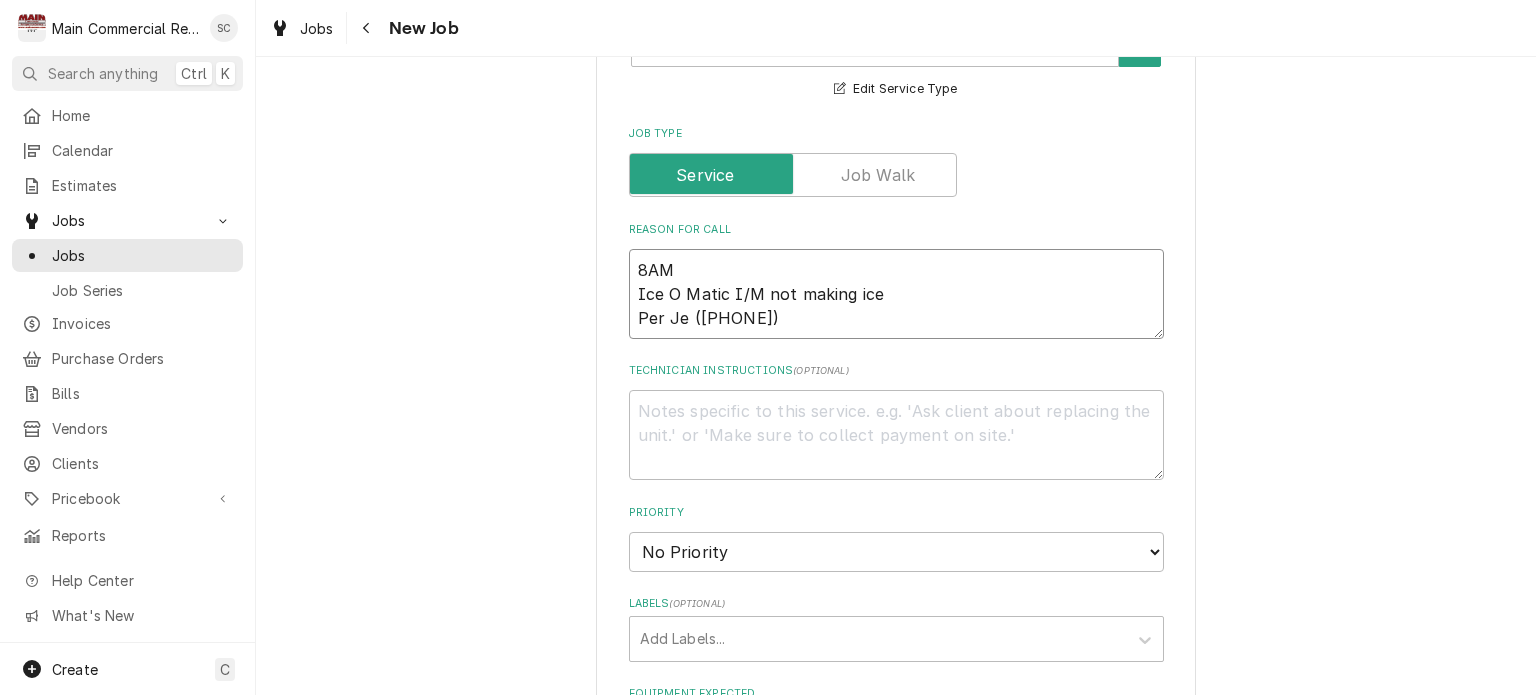 type on "x" 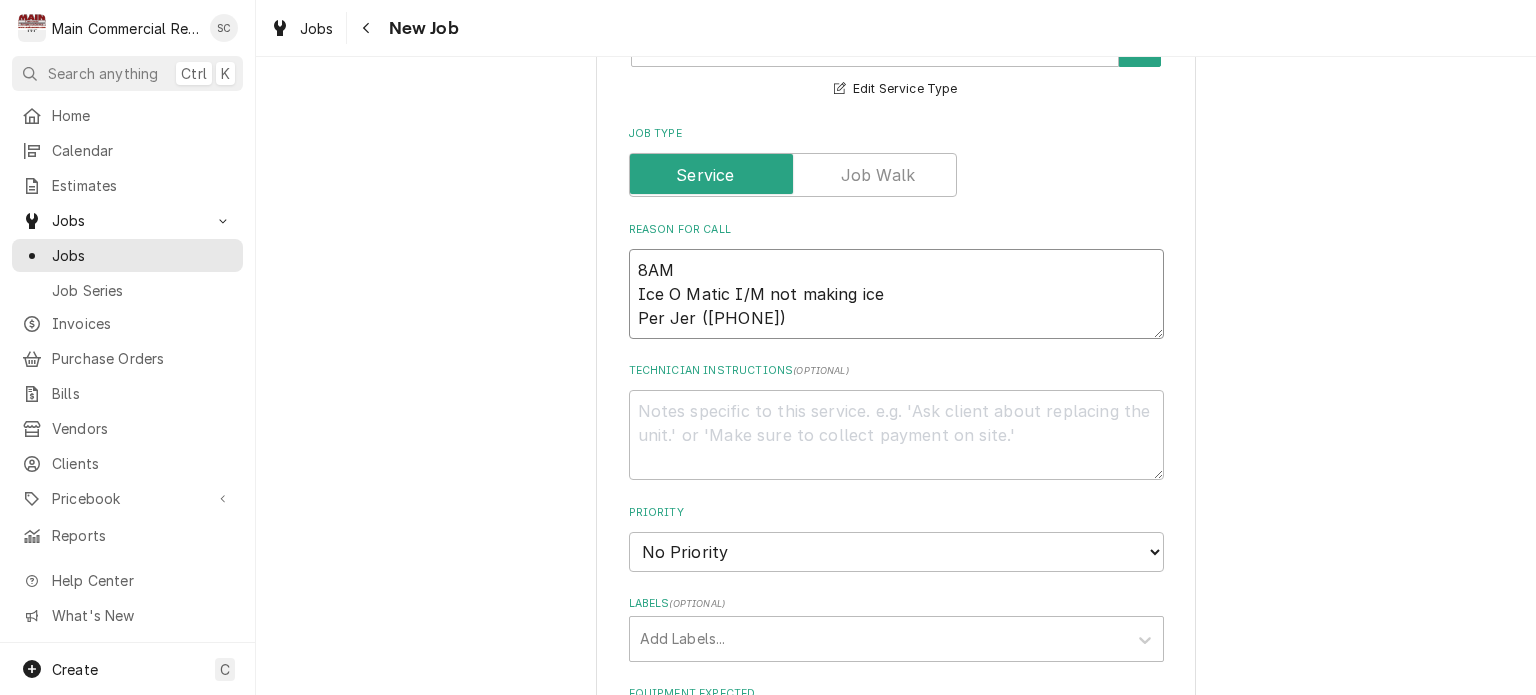 type on "x" 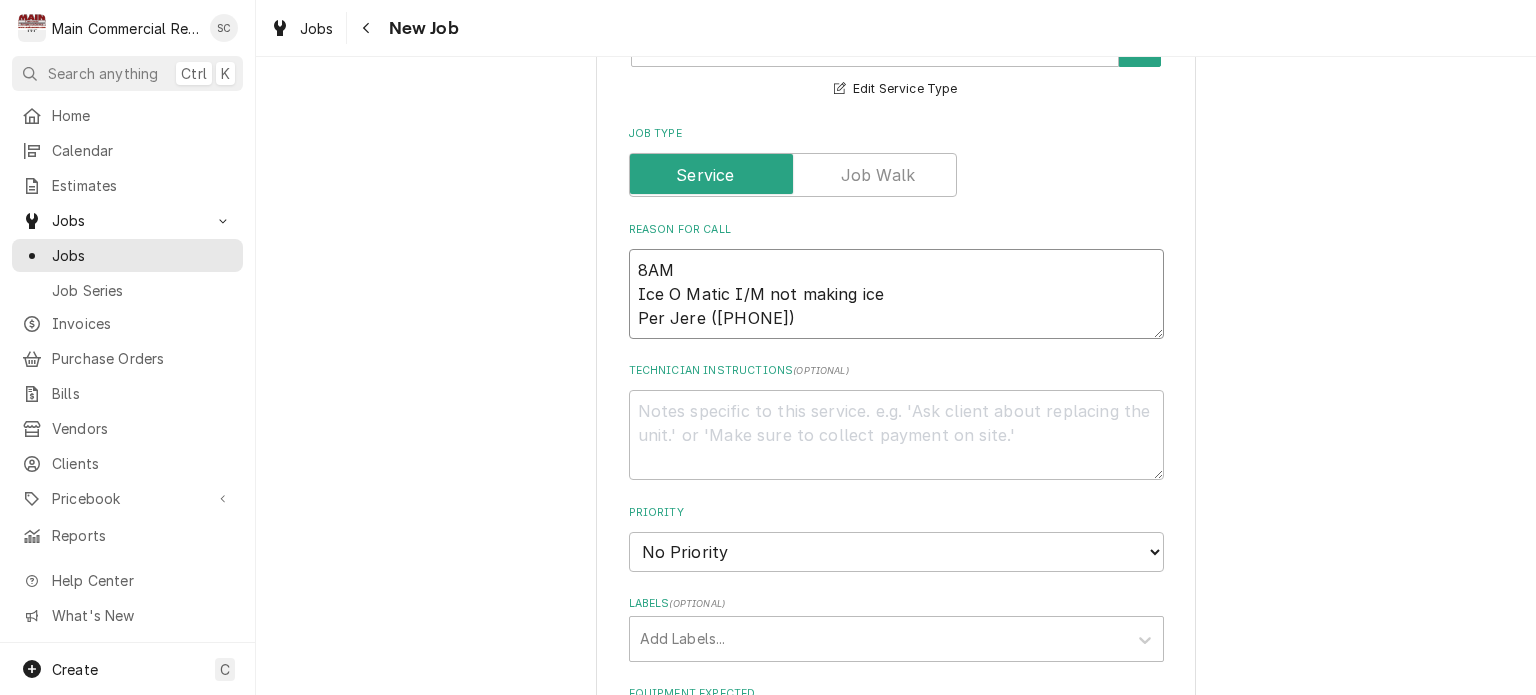 type on "x" 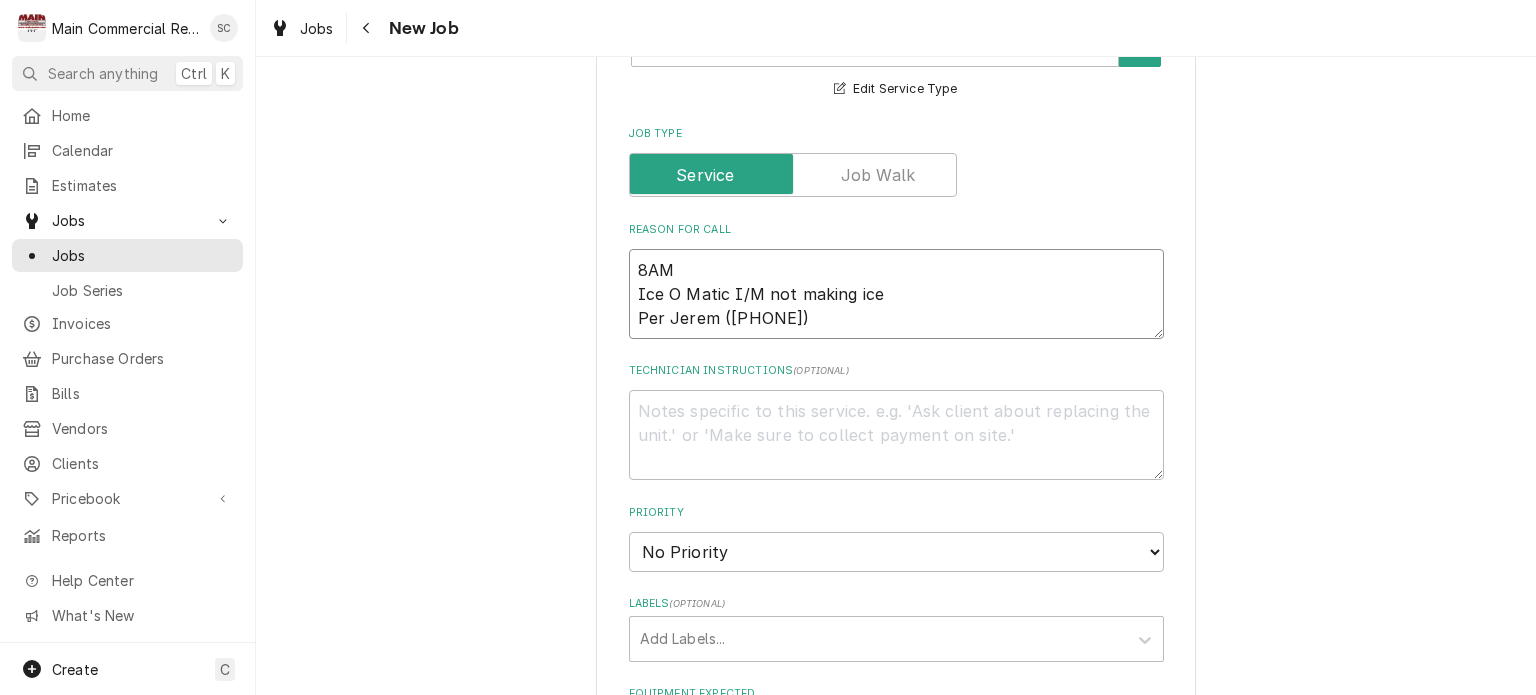 type on "x" 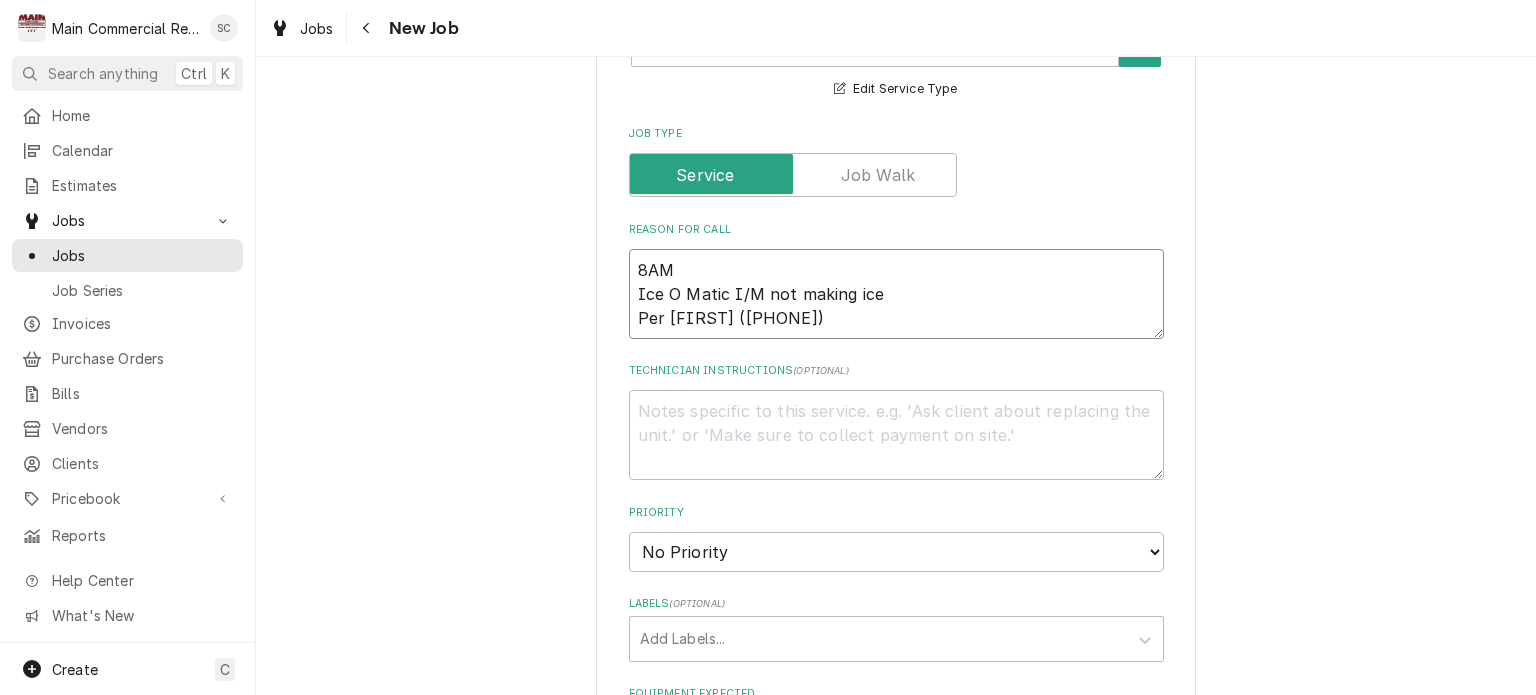 type on "x" 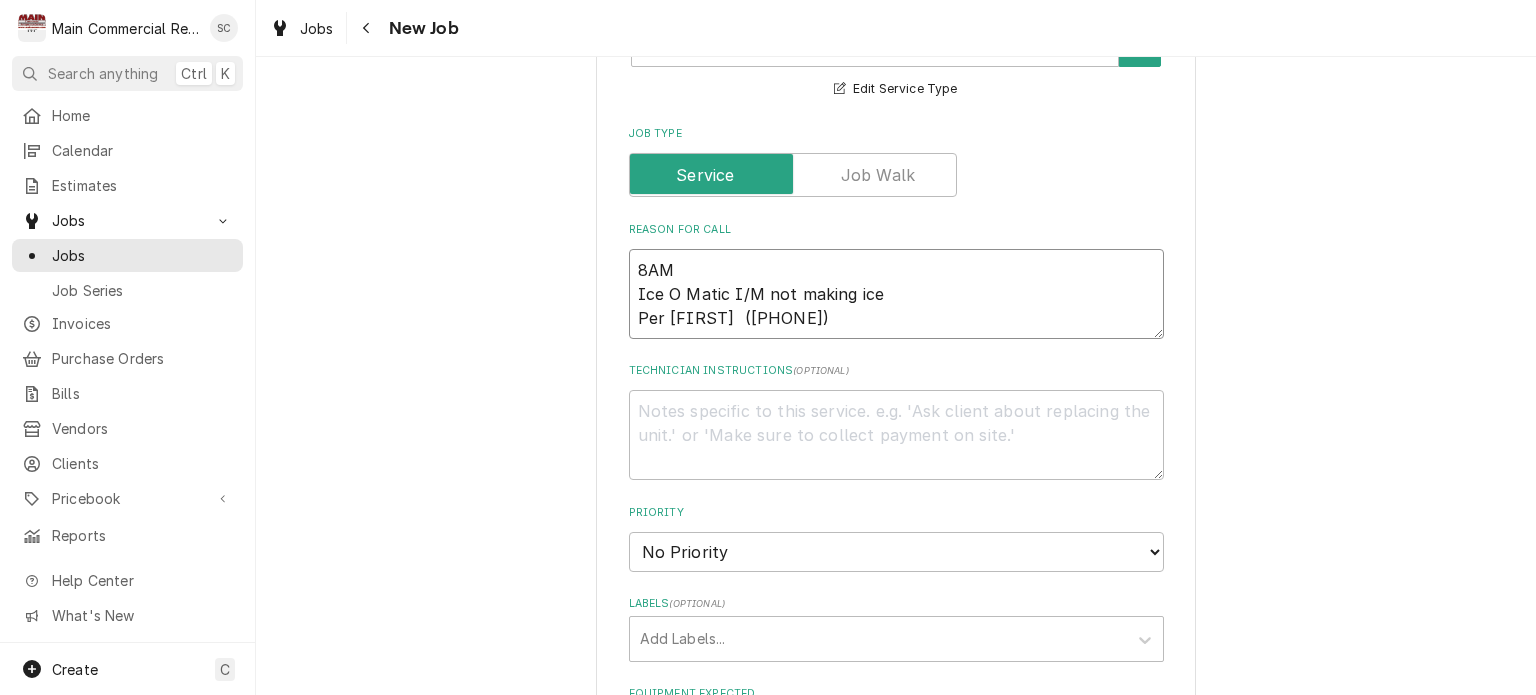 type on "x" 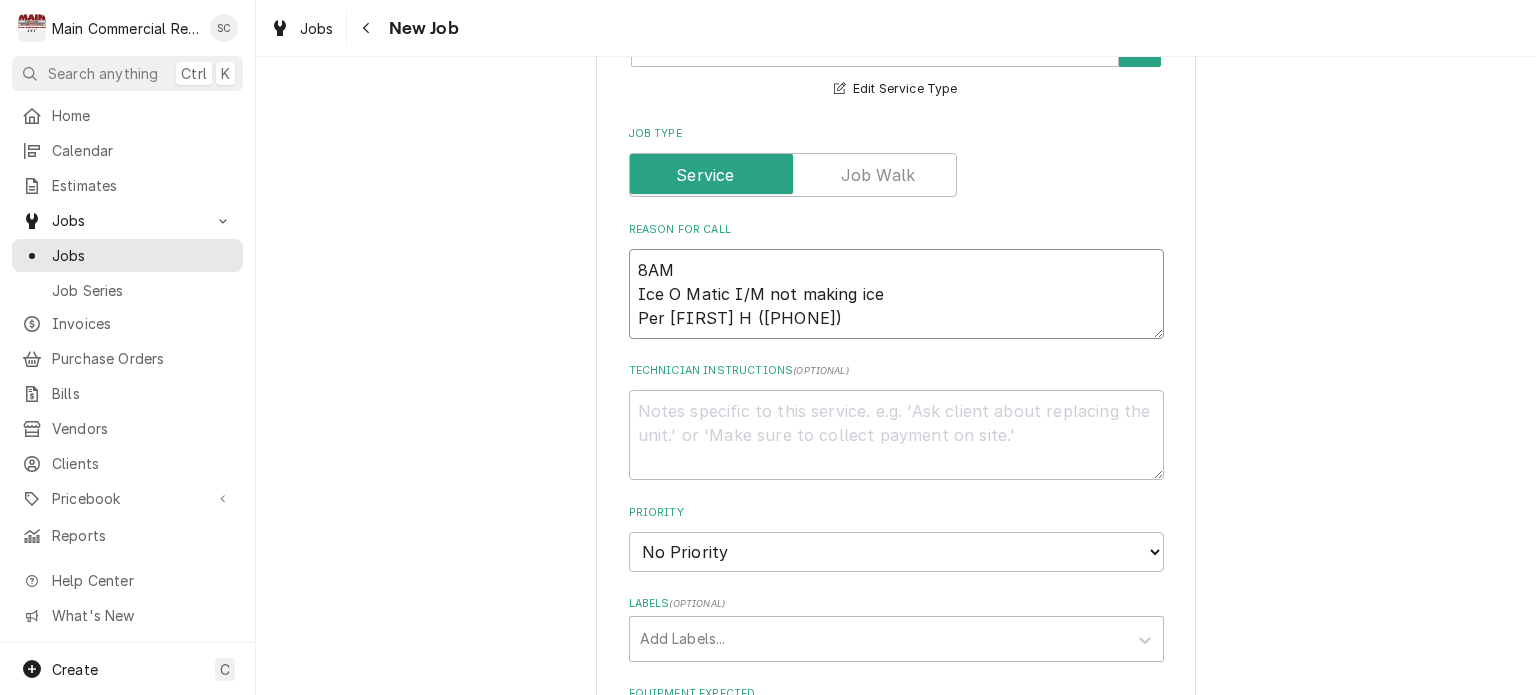 type on "x" 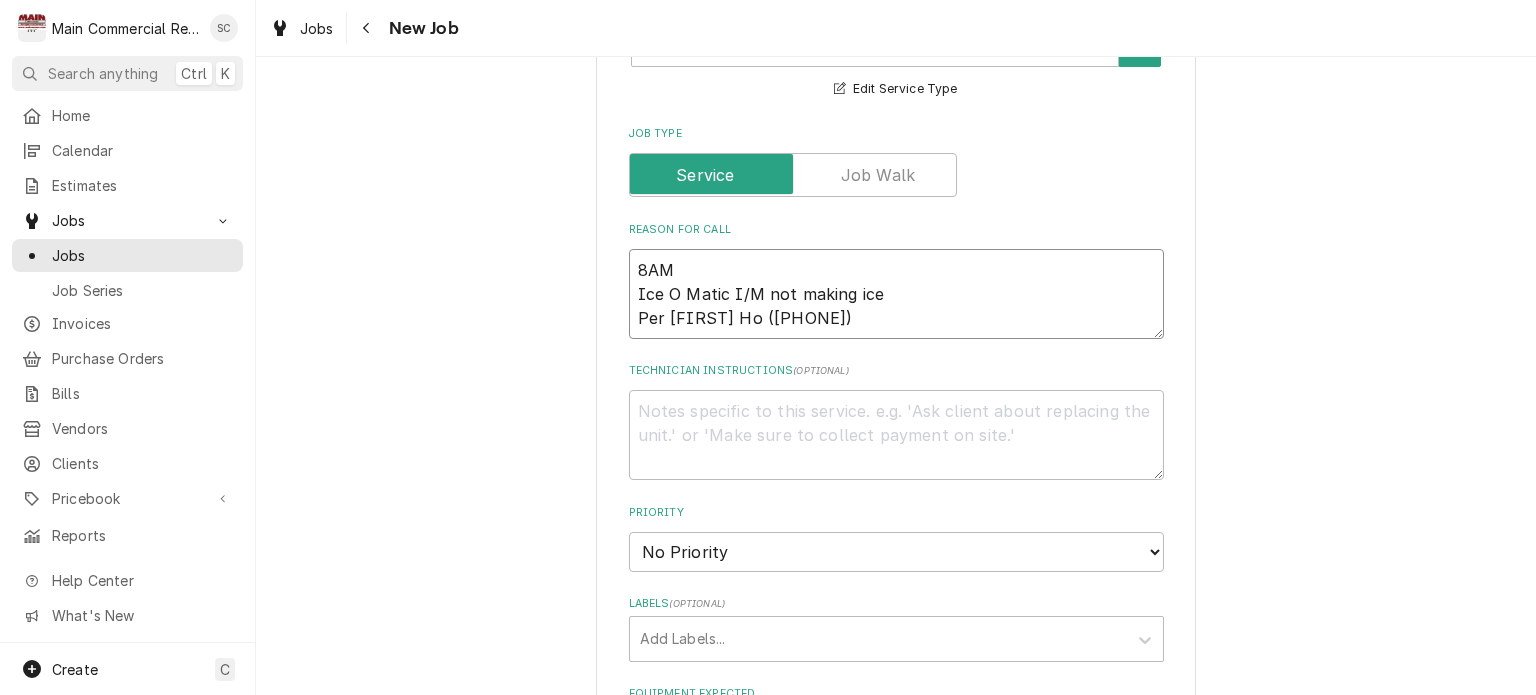 type on "x" 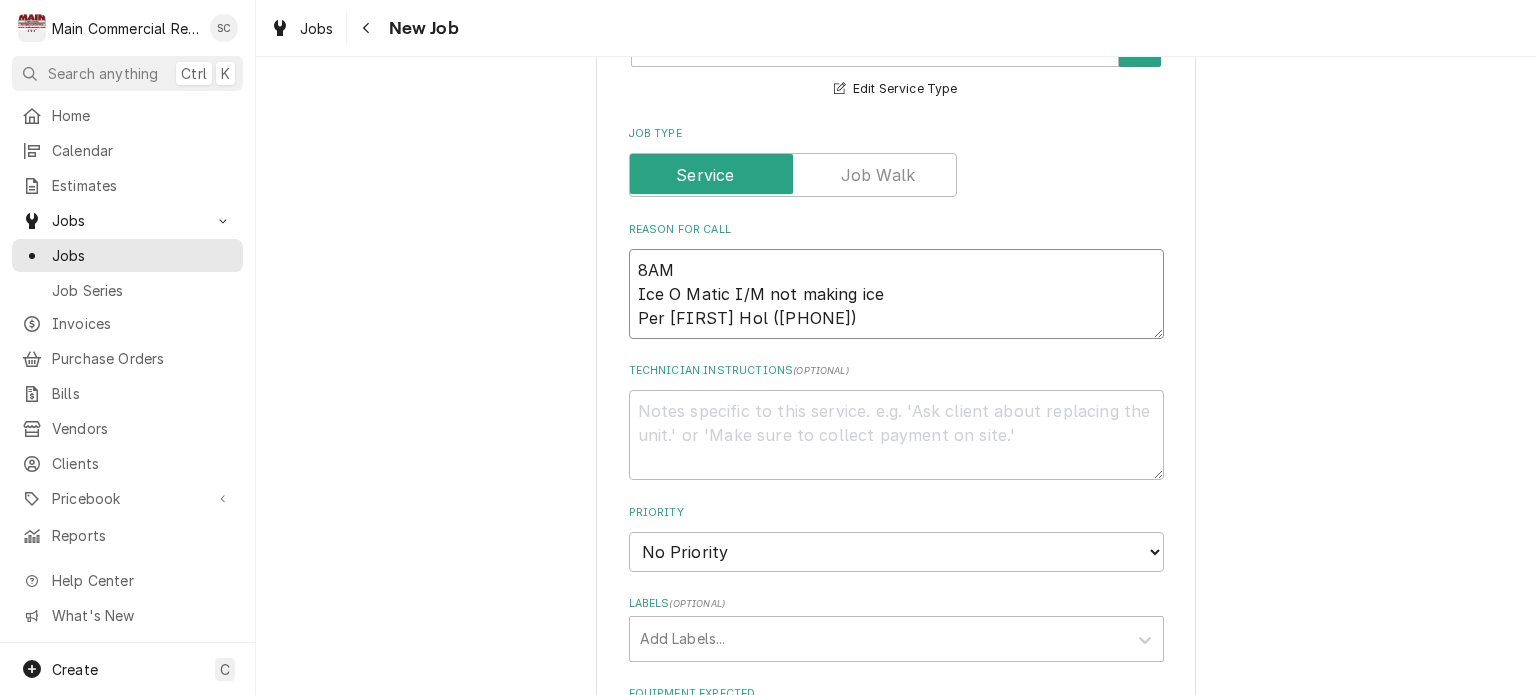 type on "x" 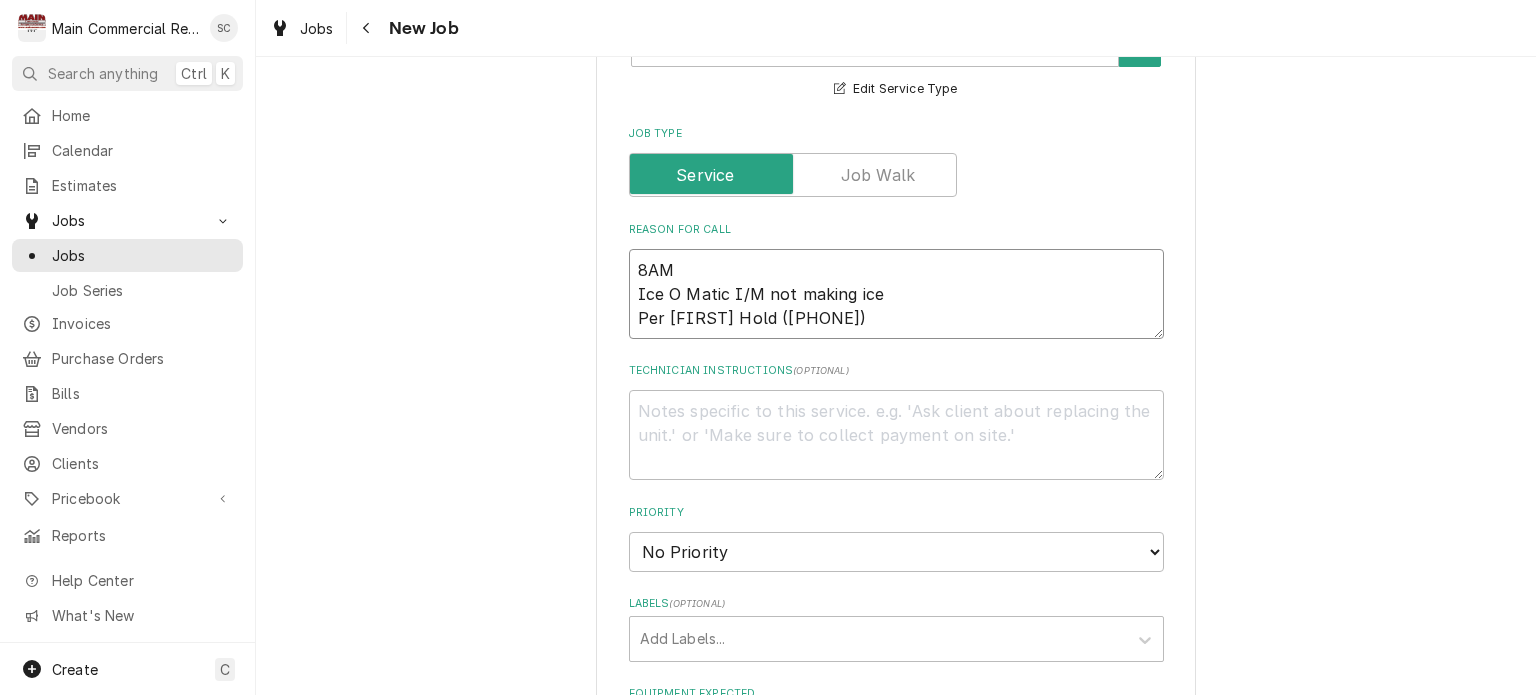 type on "x" 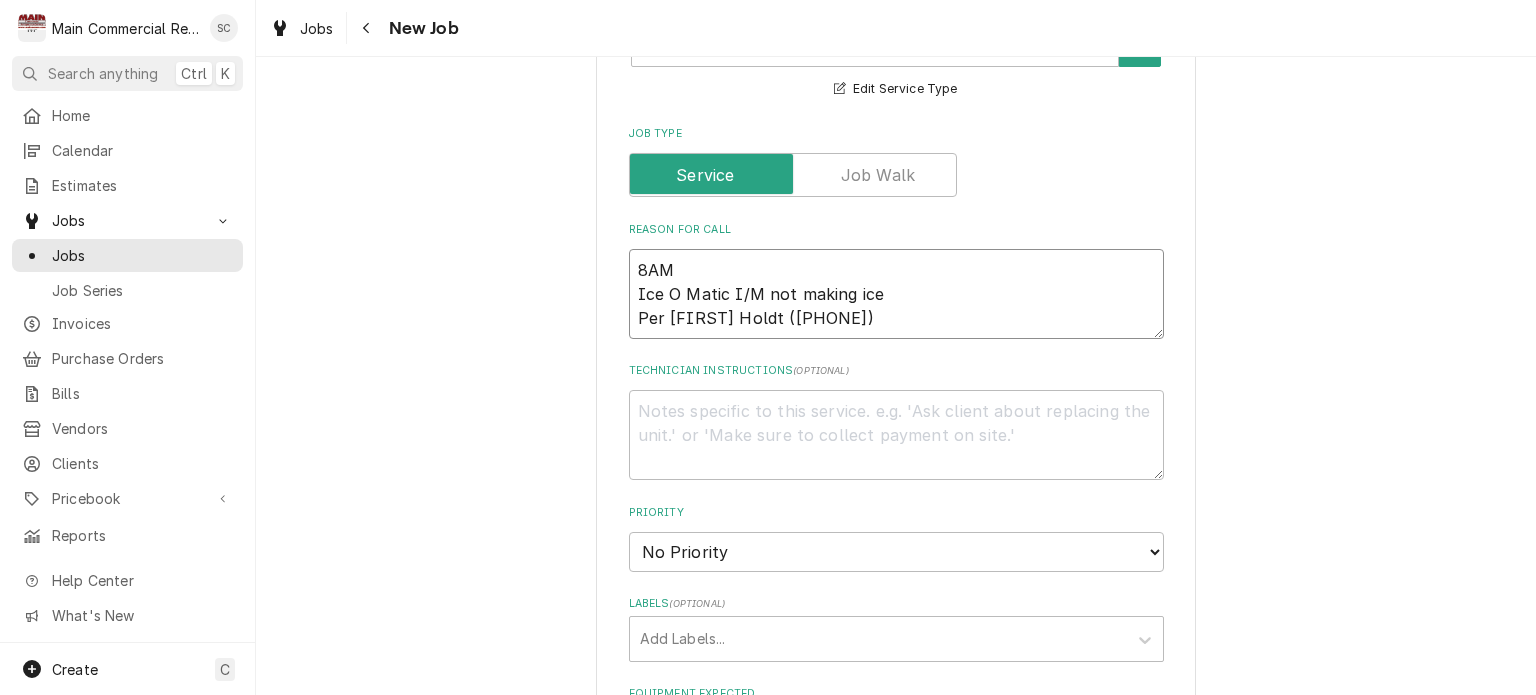 type on "x" 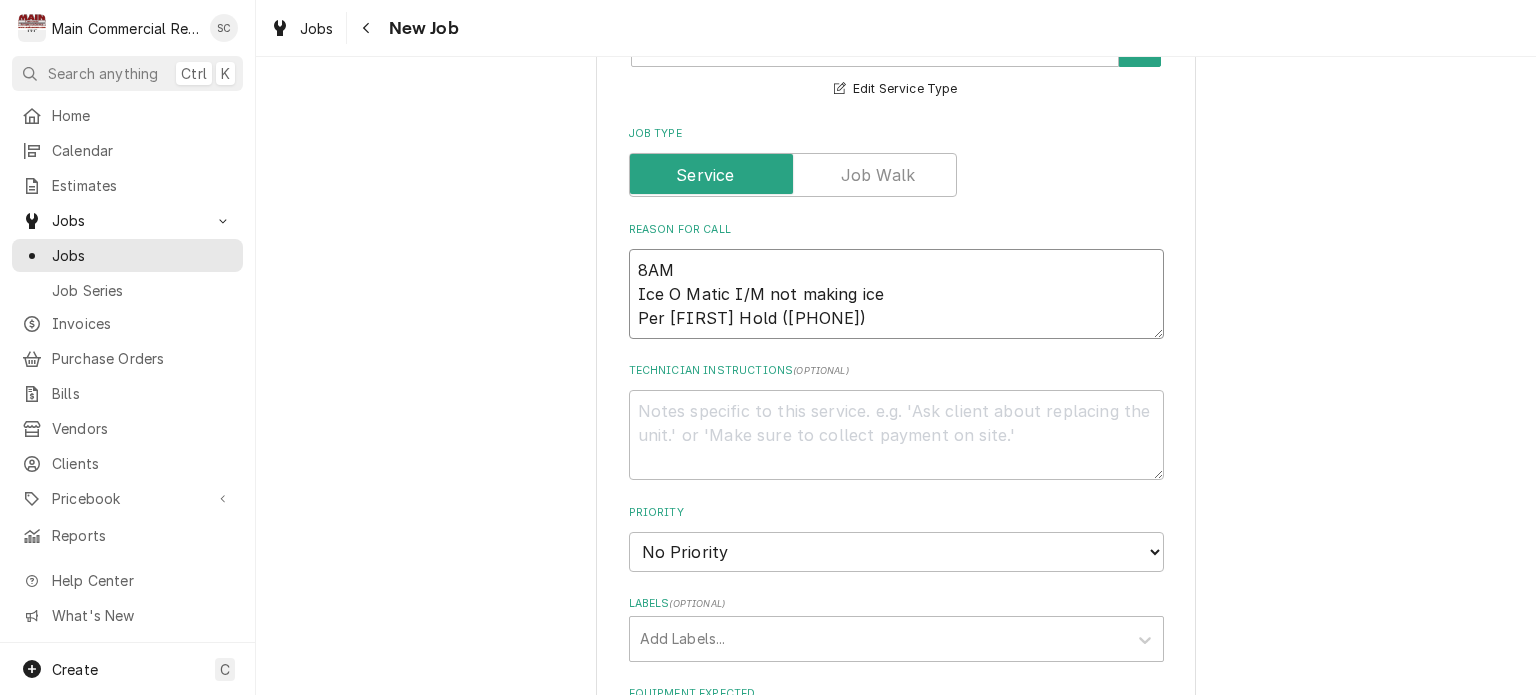 type on "x" 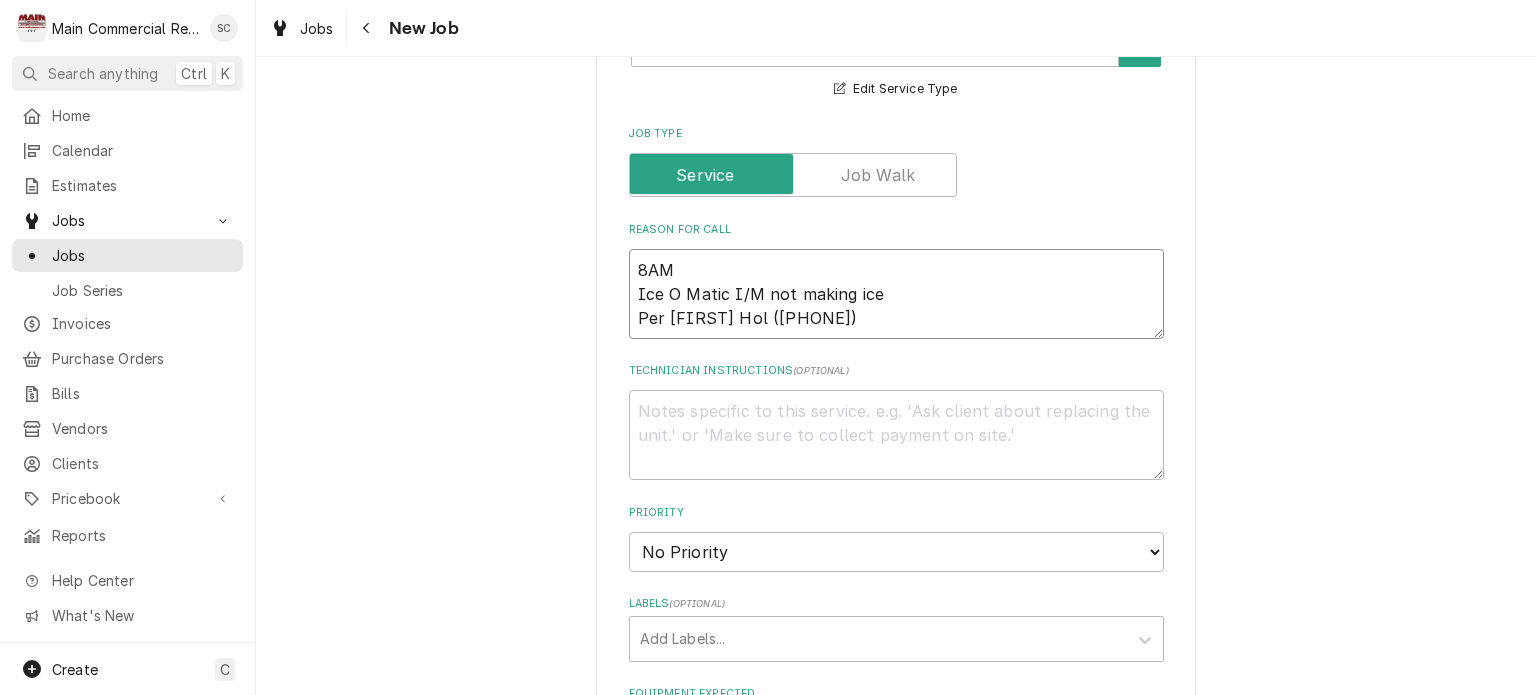 type on "x" 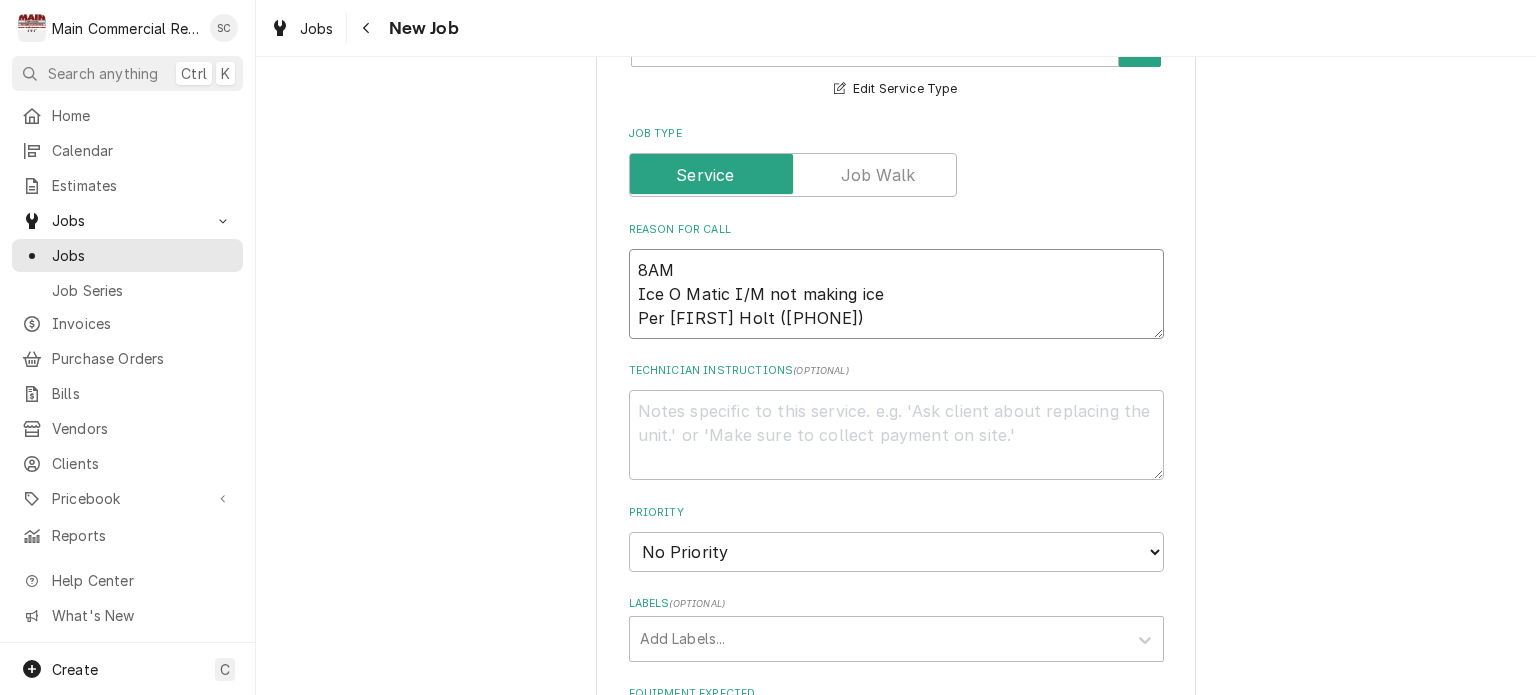 type on "x" 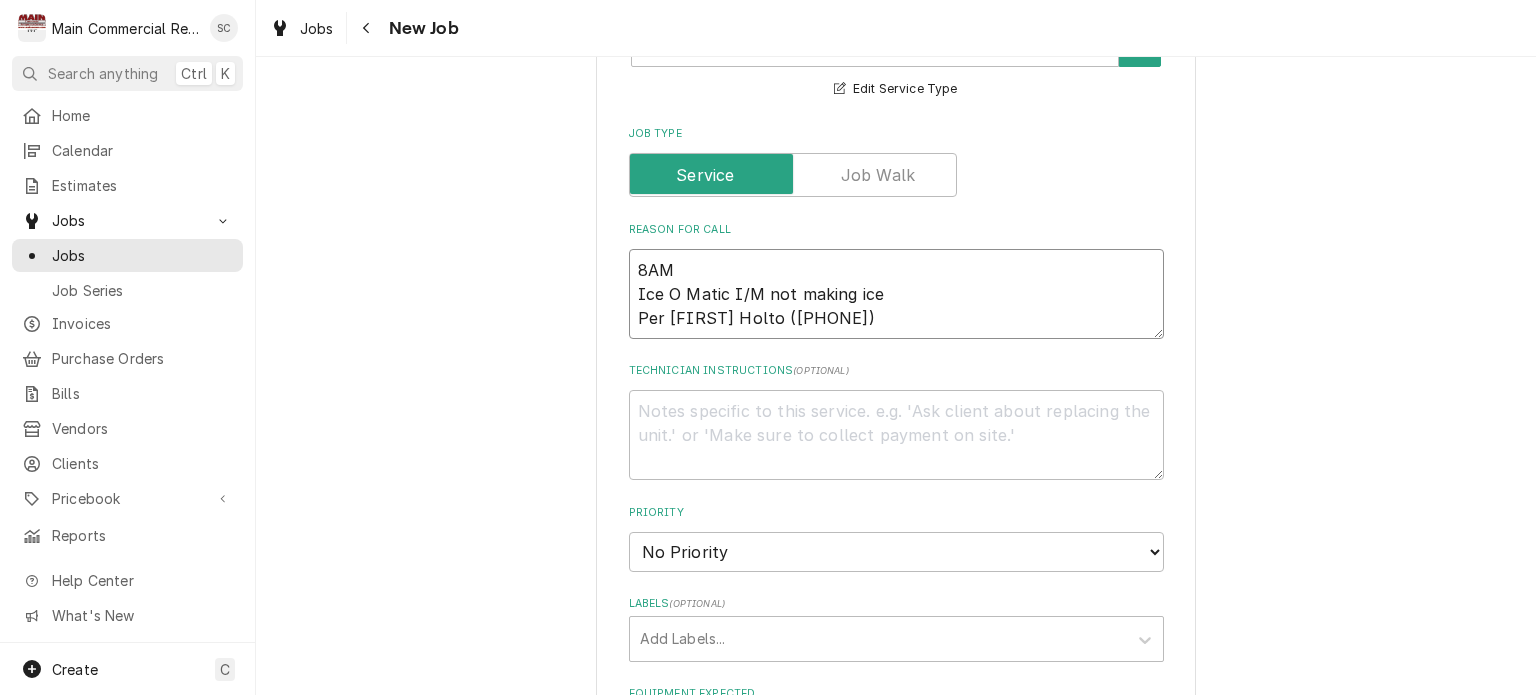 type on "x" 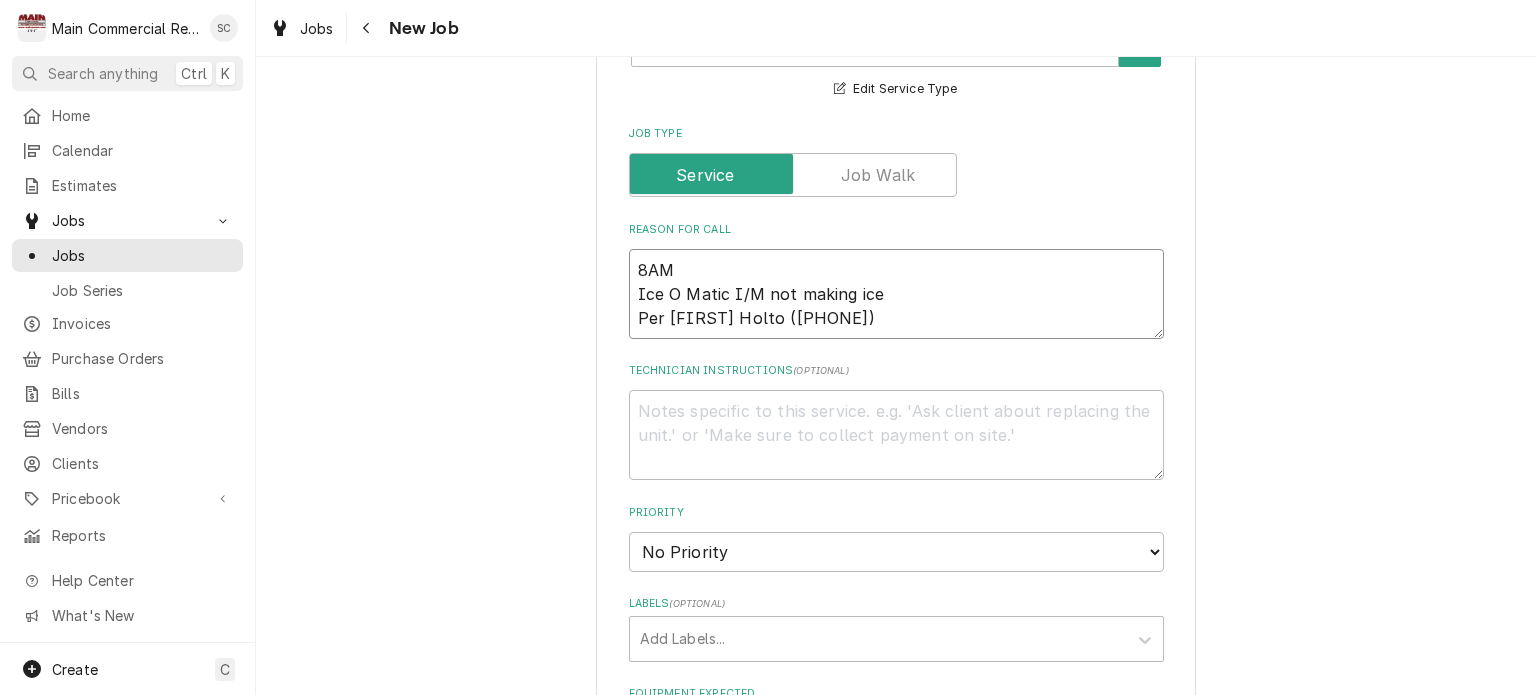 type on "8AM
Ice O Matic I/M not making ice
Per Jeremy Holton (727) 339-9071" 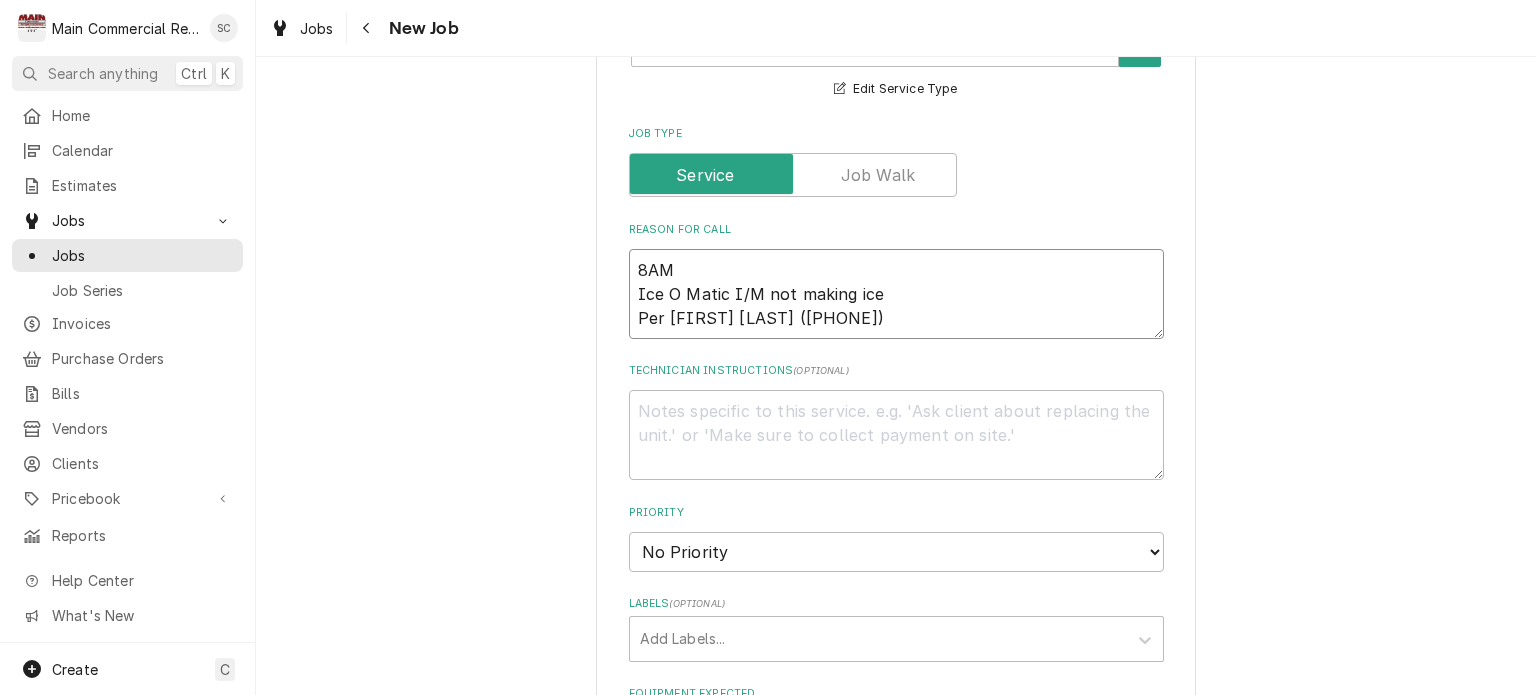 type 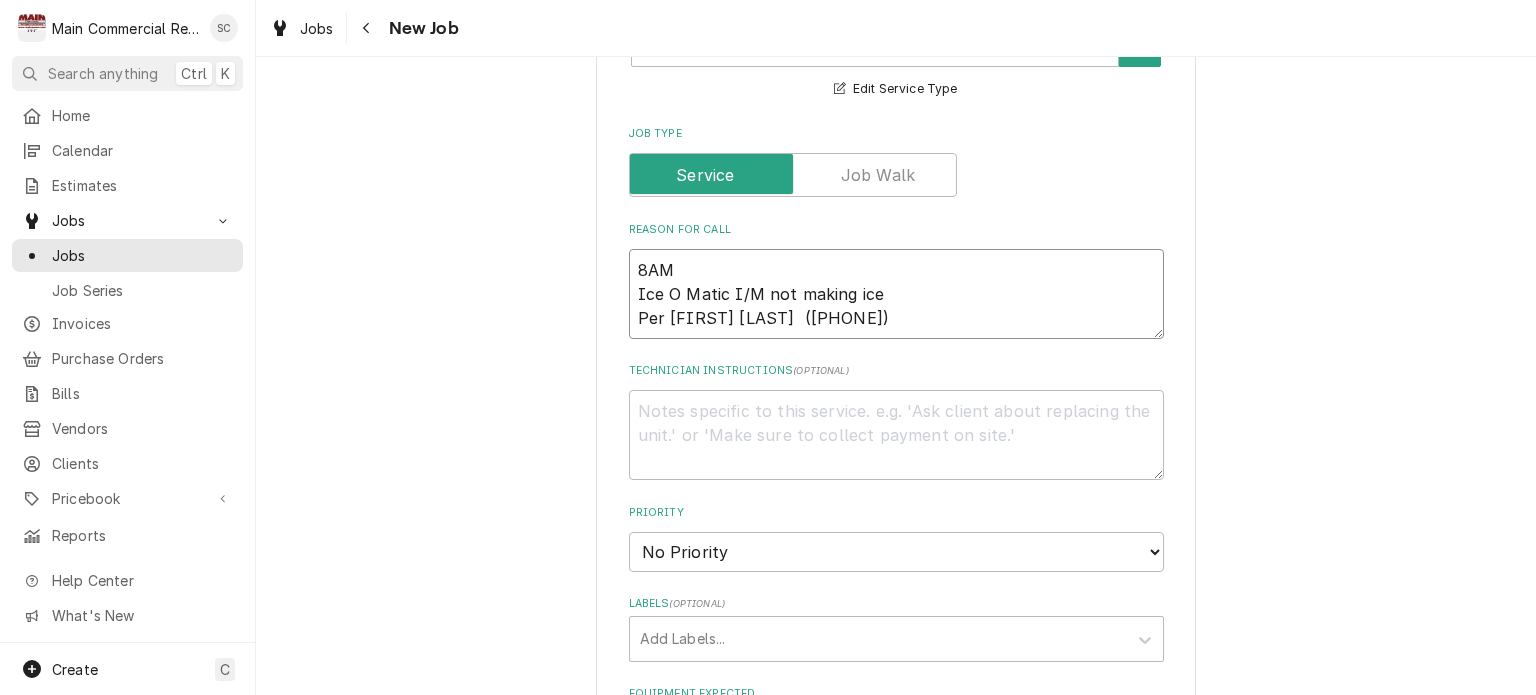 click on "8AM
Ice O Matic I/M not making ice
Per Jeremy Holton  (727) 339-9071" at bounding box center (896, 294) 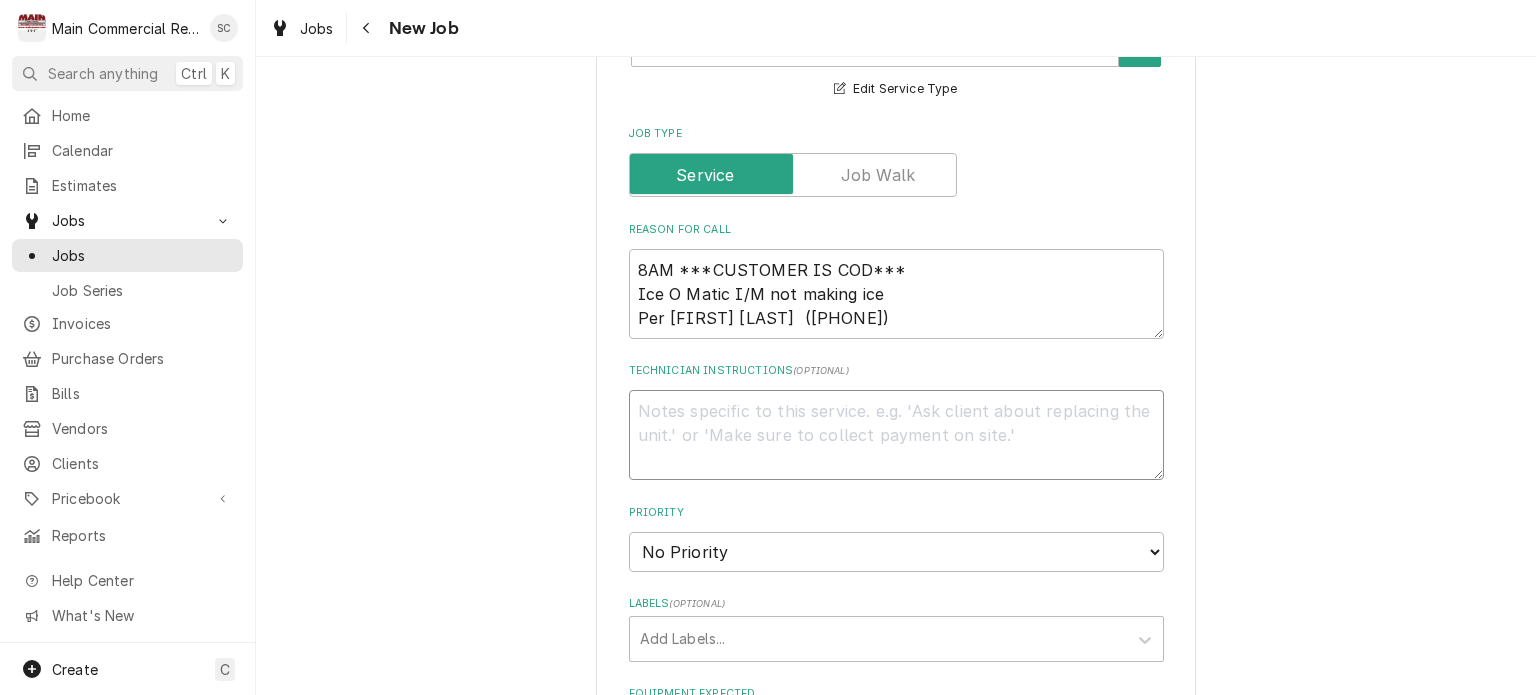 click on "Technician Instructions  ( optional )" at bounding box center (896, 435) 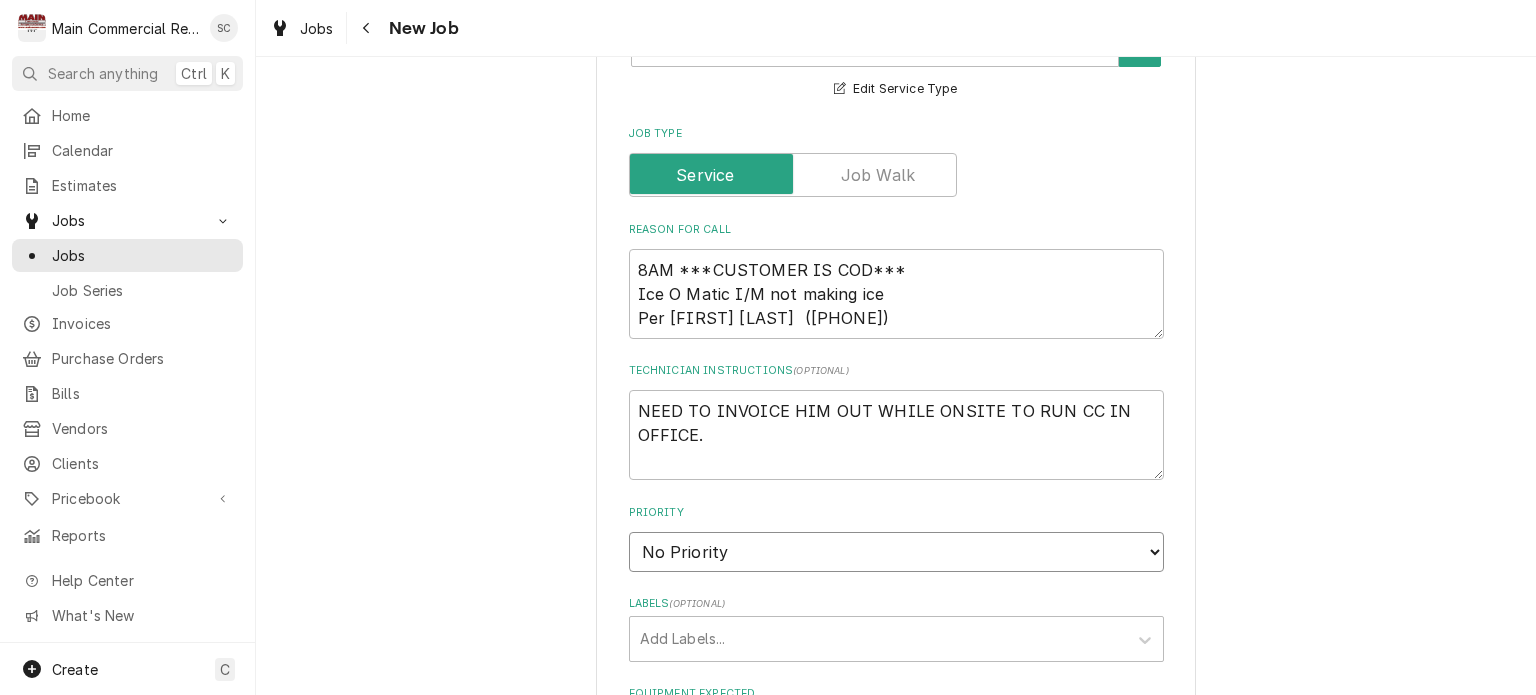click on "No Priority Urgent High Medium Low" at bounding box center [896, 552] 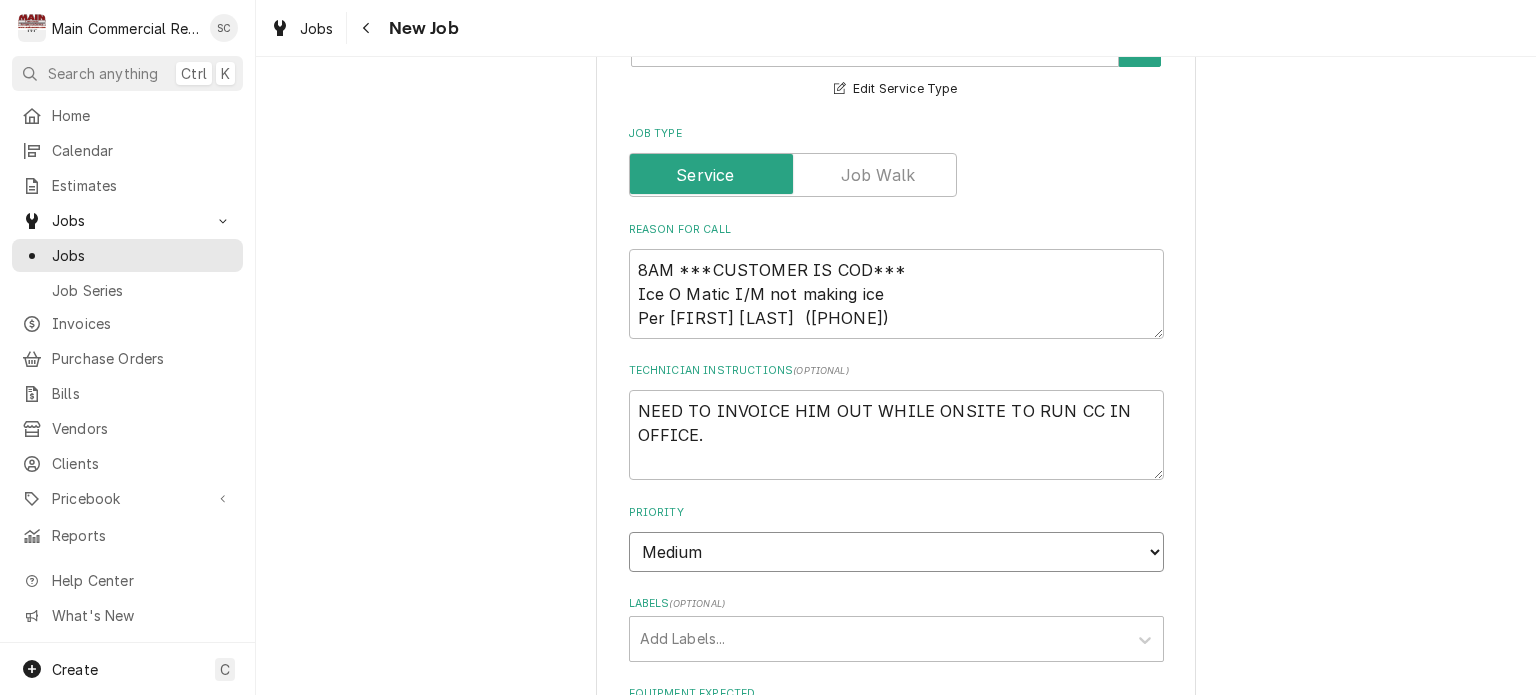 click on "No Priority Urgent High Medium Low" at bounding box center (896, 552) 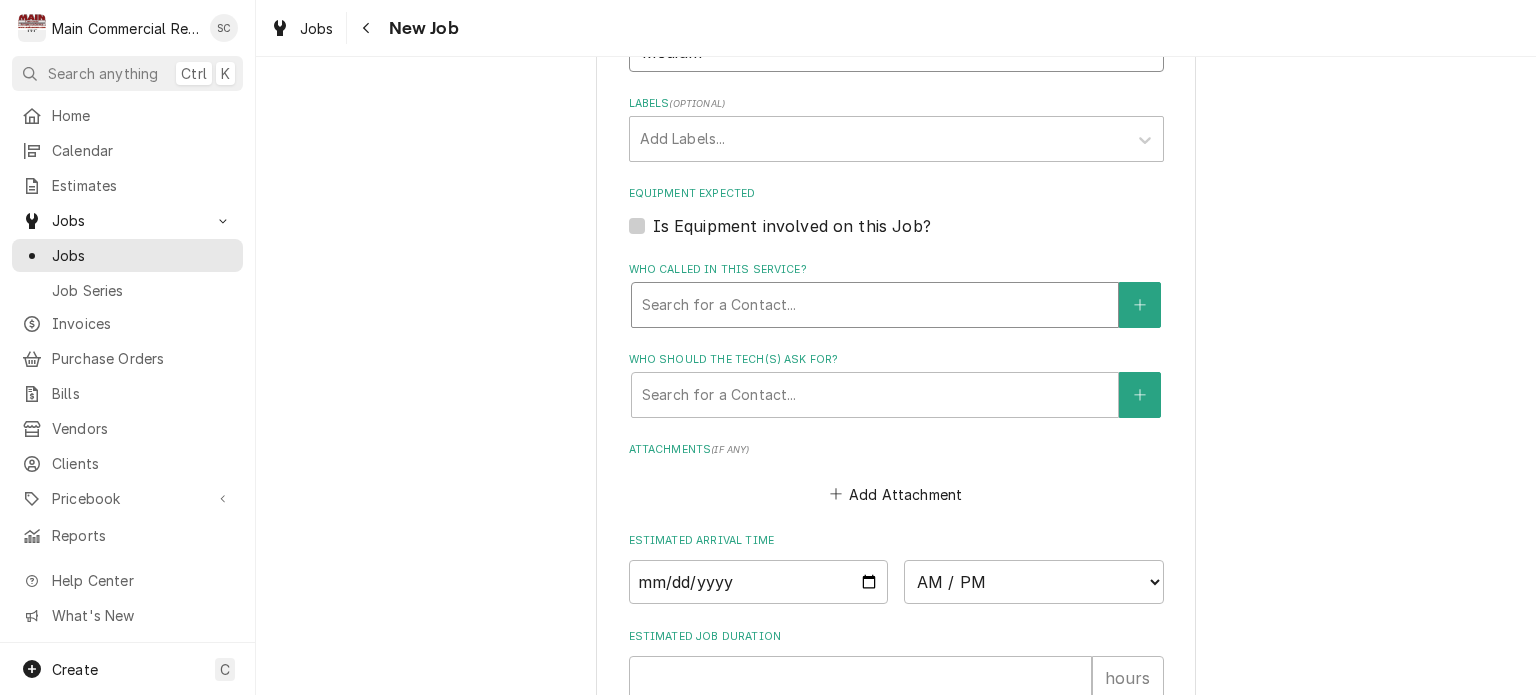 scroll, scrollTop: 1200, scrollLeft: 0, axis: vertical 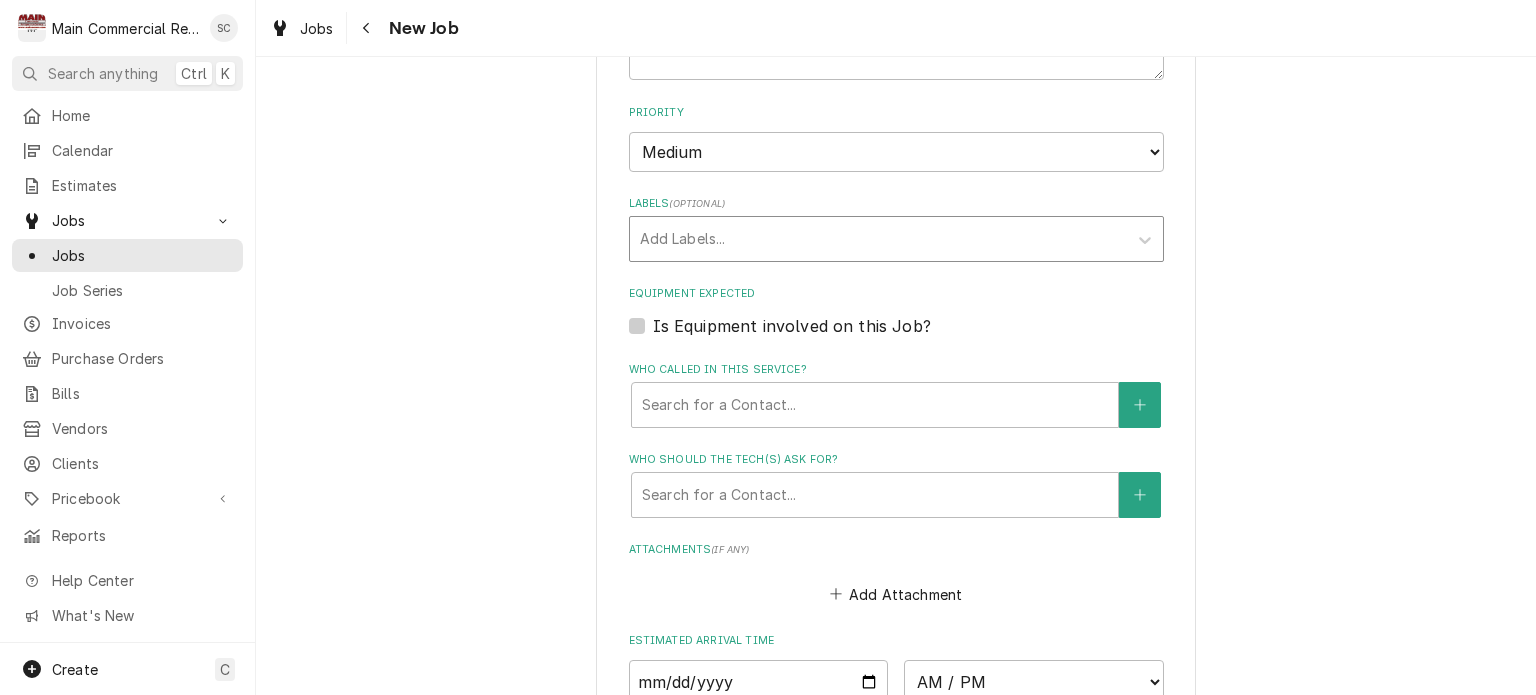 click at bounding box center (878, 239) 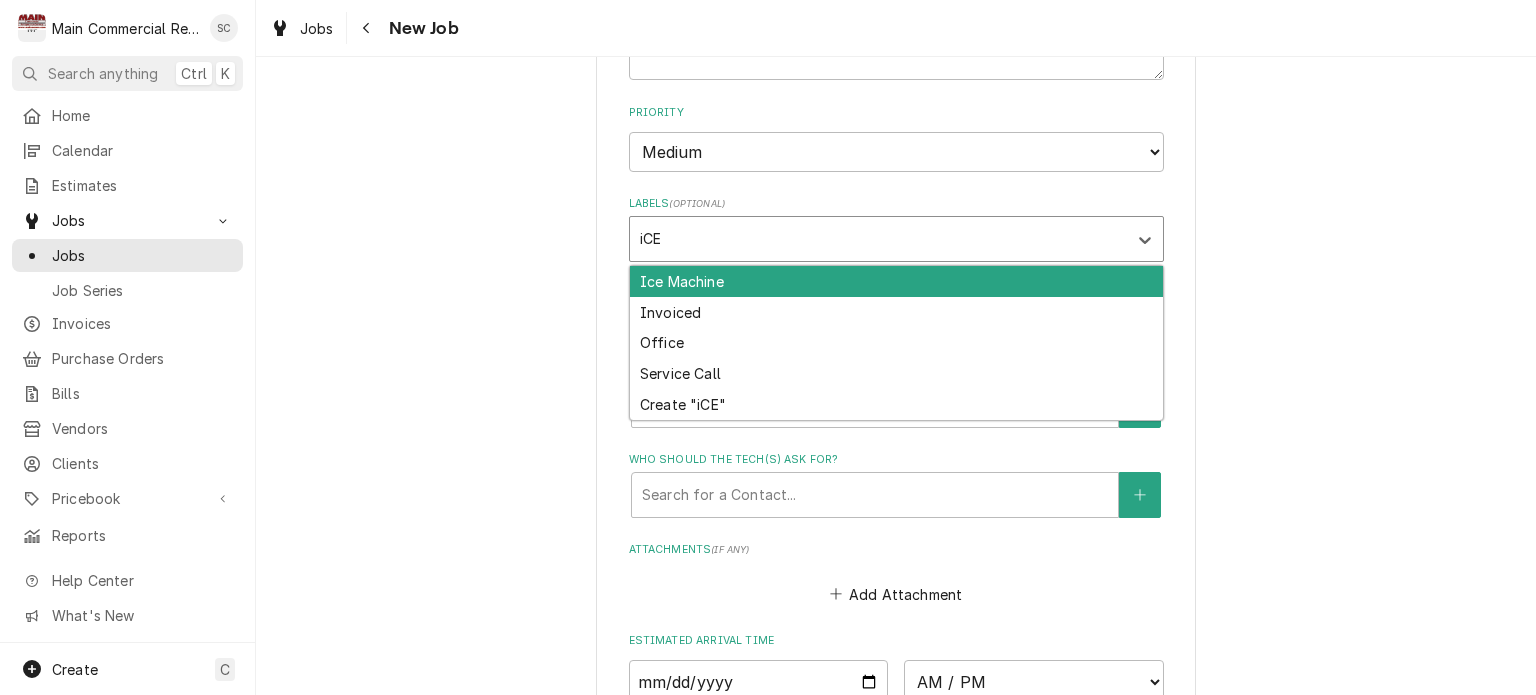 click on "Ice Machine" at bounding box center (896, 281) 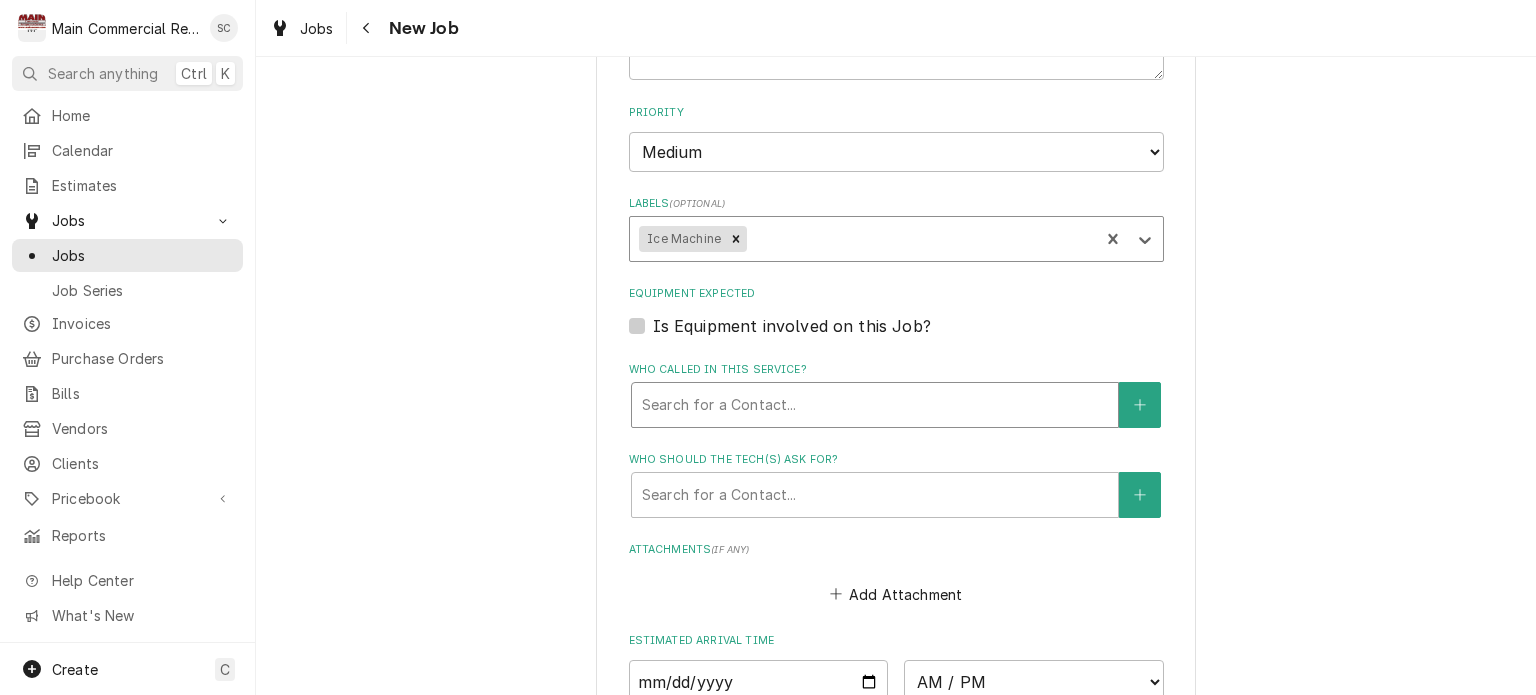 click at bounding box center (875, 405) 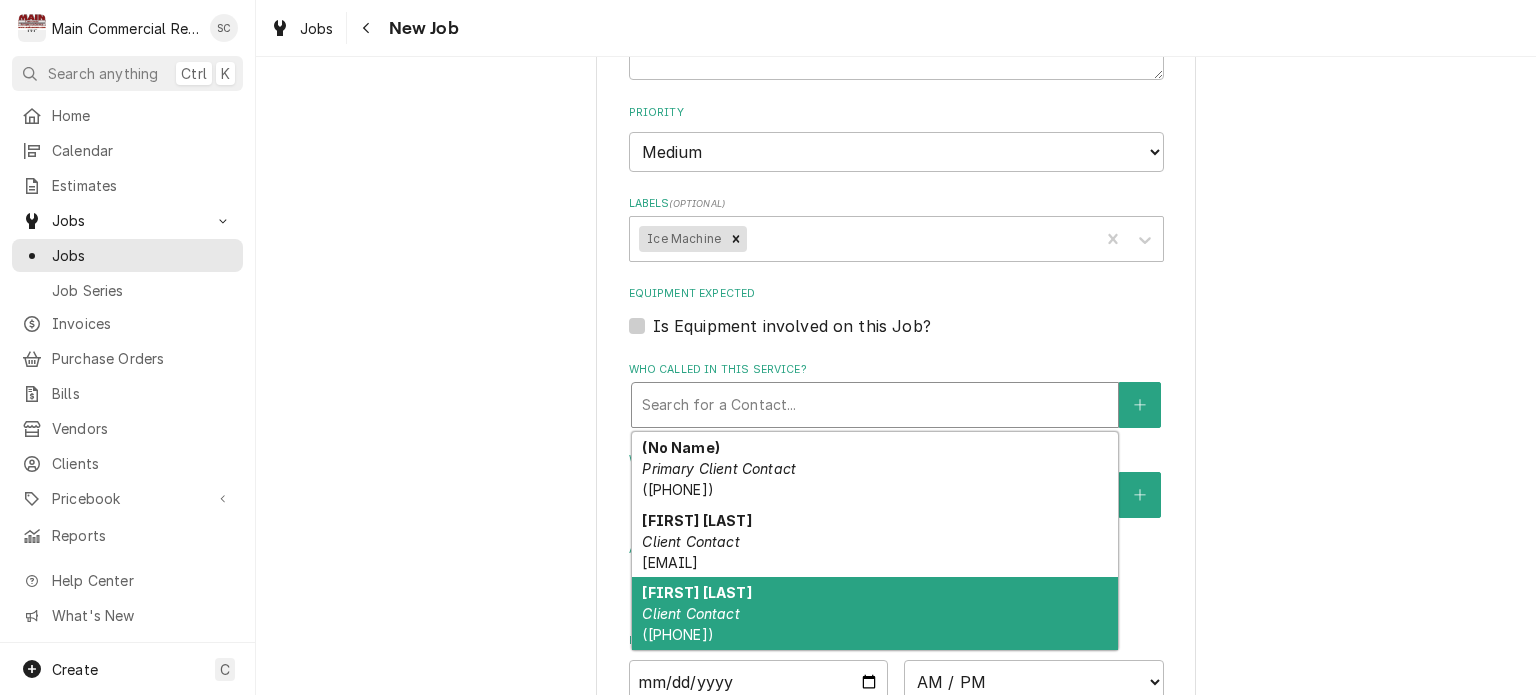 click on "Jeremy Holton Client Contact (727) 339-9071" at bounding box center [875, 613] 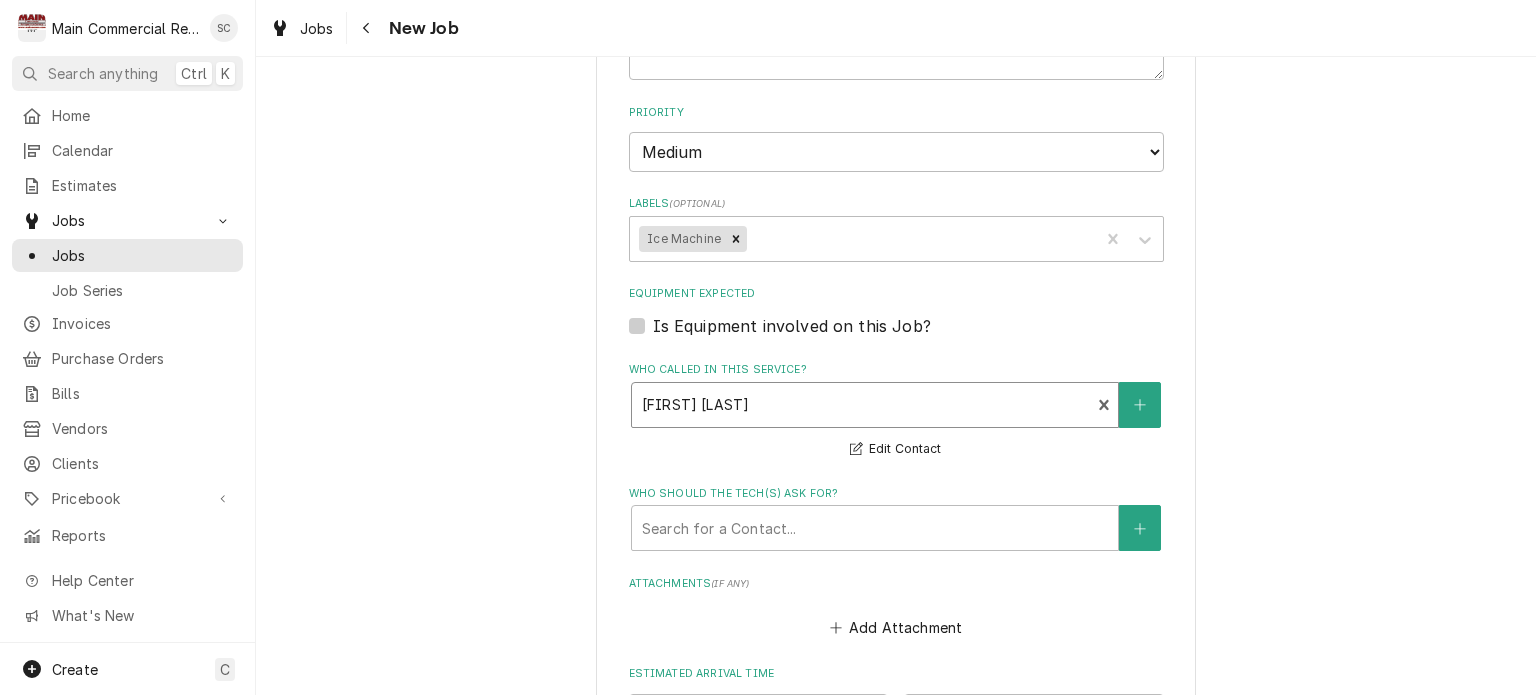 scroll, scrollTop: 1400, scrollLeft: 0, axis: vertical 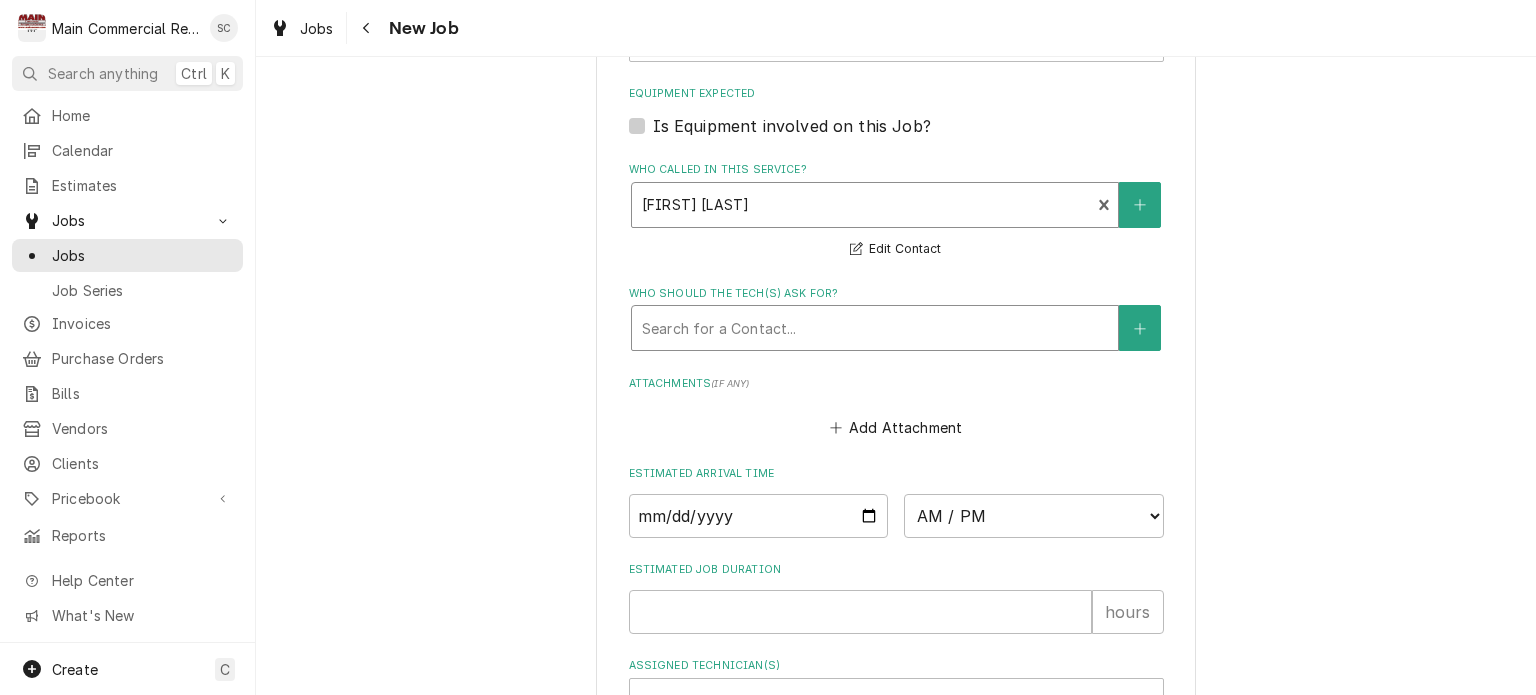 click at bounding box center (875, 328) 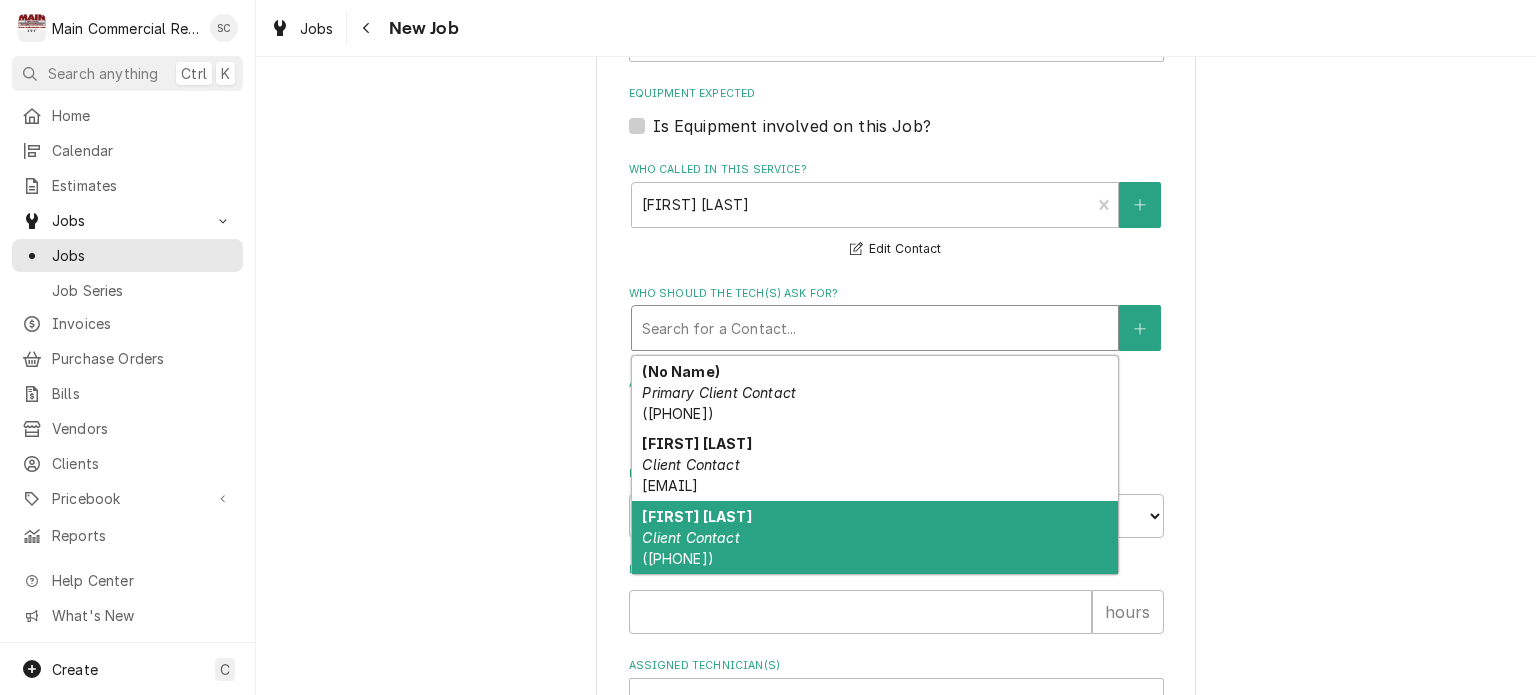click on "Jeremy Holton Client Contact (727) 339-9071" at bounding box center [875, 537] 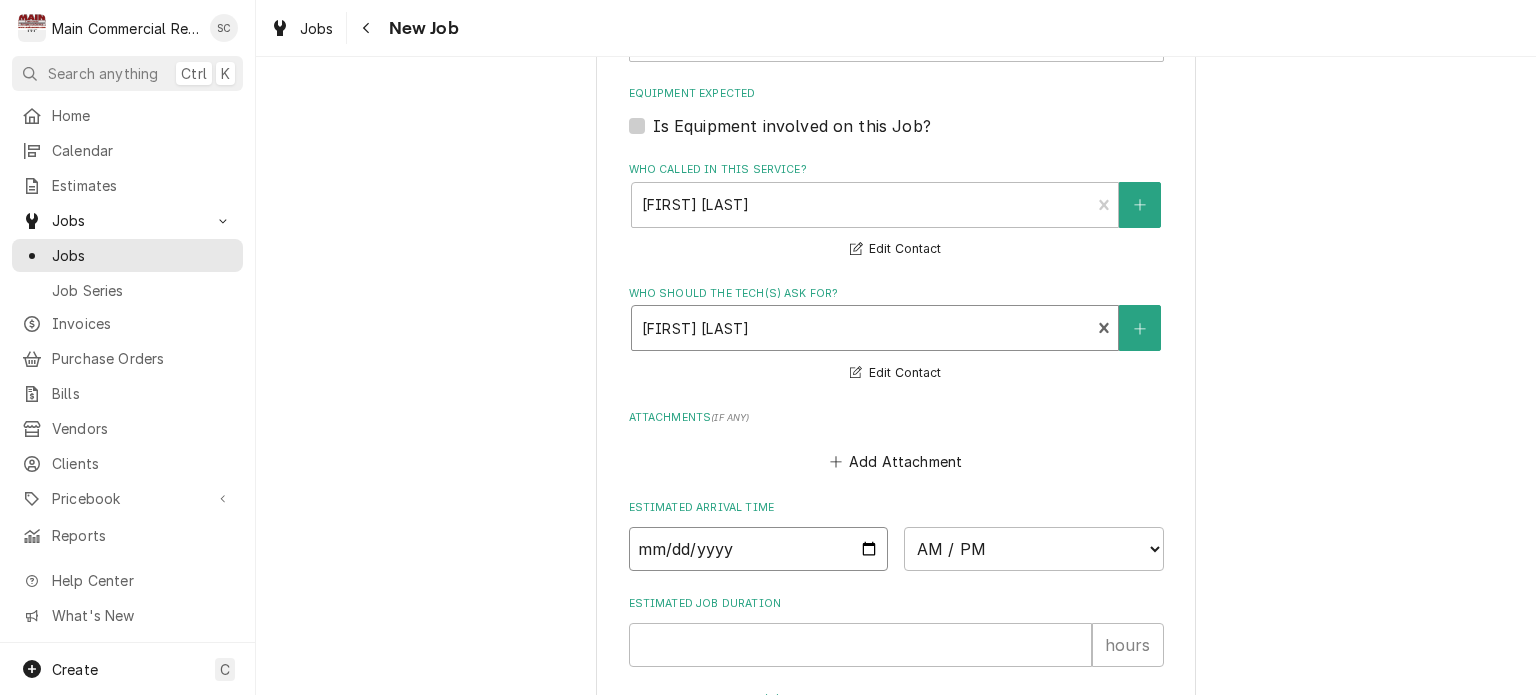 click at bounding box center (759, 549) 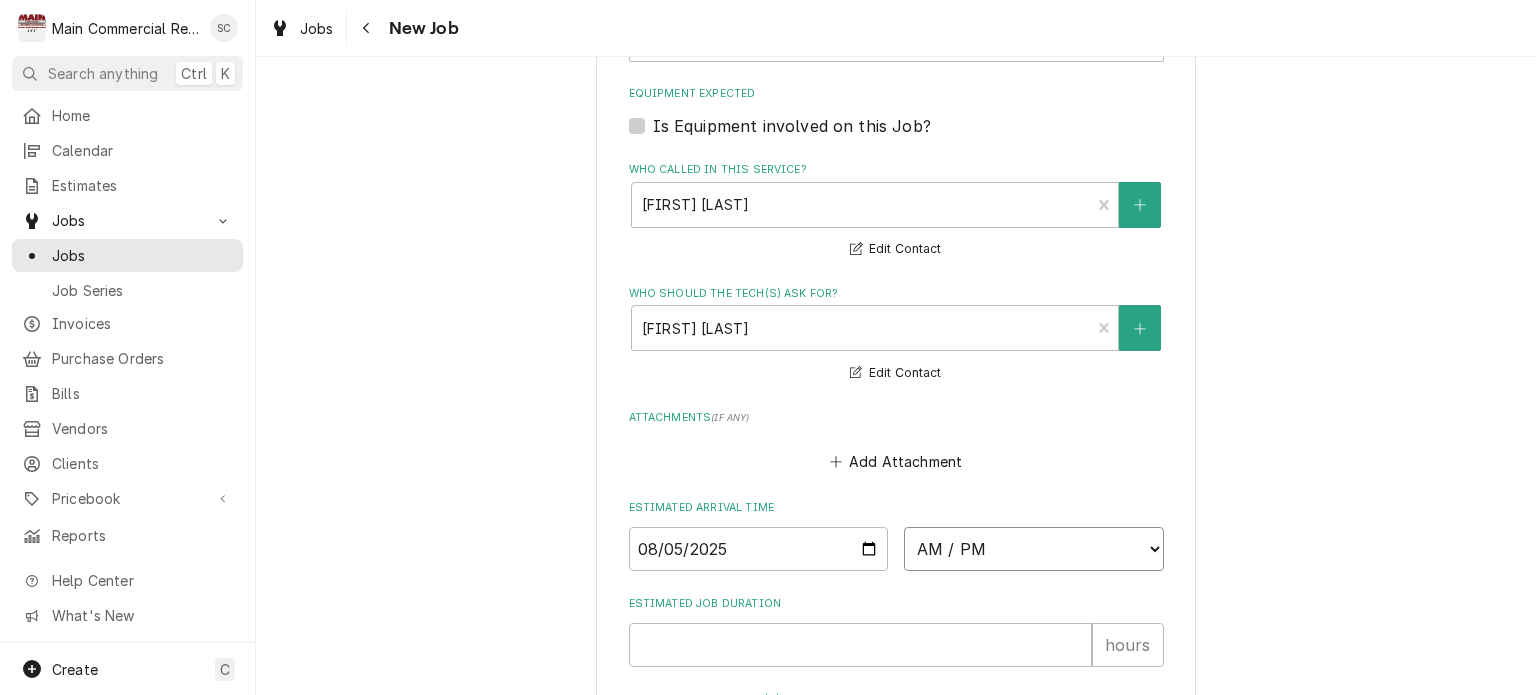 click on "AM / PM 6:00 AM 6:15 AM 6:30 AM 6:45 AM 7:00 AM 7:15 AM 7:30 AM 7:45 AM 8:00 AM 8:15 AM 8:30 AM 8:45 AM 9:00 AM 9:15 AM 9:30 AM 9:45 AM 10:00 AM 10:15 AM 10:30 AM 10:45 AM 11:00 AM 11:15 AM 11:30 AM 11:45 AM 12:00 PM 12:15 PM 12:30 PM 12:45 PM 1:00 PM 1:15 PM 1:30 PM 1:45 PM 2:00 PM 2:15 PM 2:30 PM 2:45 PM 3:00 PM 3:15 PM 3:30 PM 3:45 PM 4:00 PM 4:15 PM 4:30 PM 4:45 PM 5:00 PM 5:15 PM 5:30 PM 5:45 PM 6:00 PM 6:15 PM 6:30 PM 6:45 PM 7:00 PM 7:15 PM 7:30 PM 7:45 PM 8:00 PM 8:15 PM 8:30 PM 8:45 PM 9:00 PM 9:15 PM 9:30 PM 9:45 PM 10:00 PM 10:15 PM 10:30 PM 10:45 PM 11:00 PM 11:15 PM 11:30 PM 11:45 PM 12:00 AM 12:15 AM 12:30 AM 12:45 AM 1:00 AM 1:15 AM 1:30 AM 1:45 AM 2:00 AM 2:15 AM 2:30 AM 2:45 AM 3:00 AM 3:15 AM 3:30 AM 3:45 AM 4:00 AM 4:15 AM 4:30 AM 4:45 AM 5:00 AM 5:15 AM 5:30 AM 5:45 AM" at bounding box center [1034, 549] 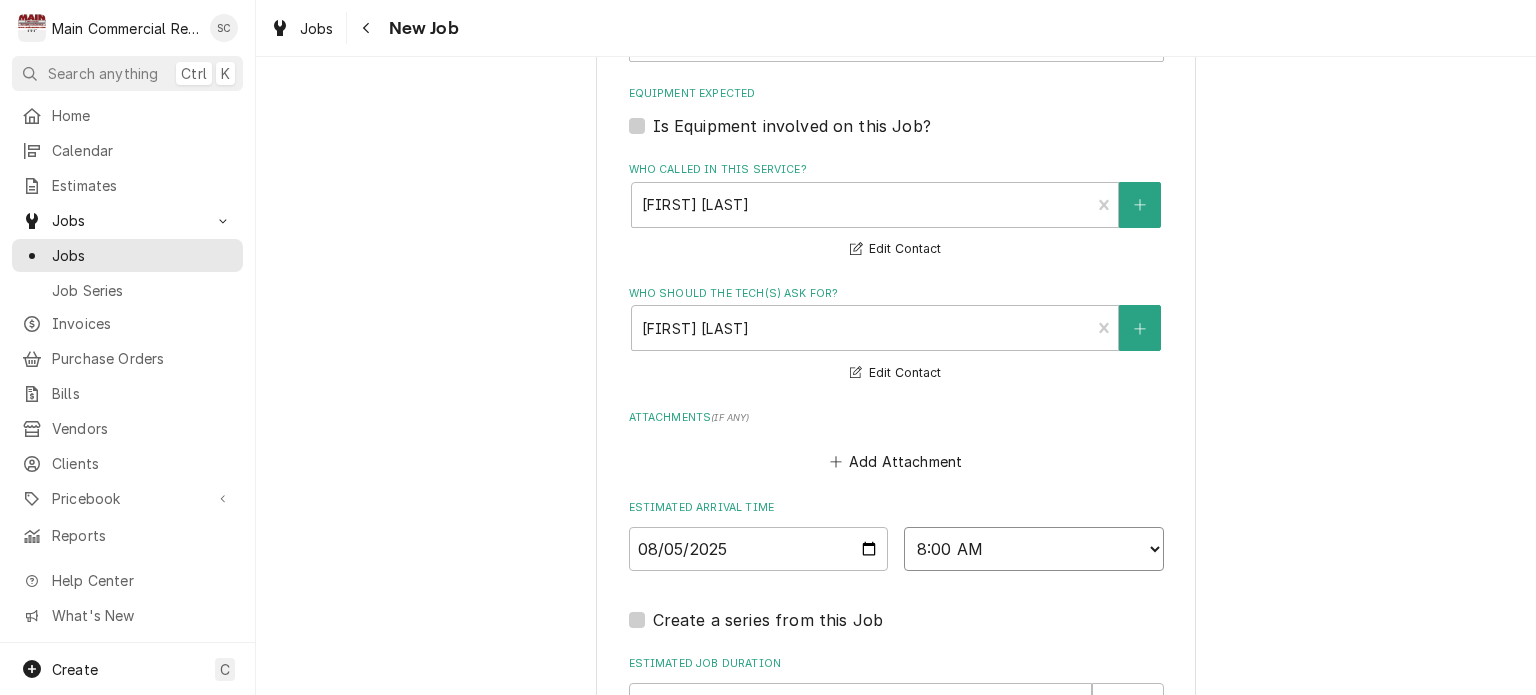 scroll, scrollTop: 1688, scrollLeft: 0, axis: vertical 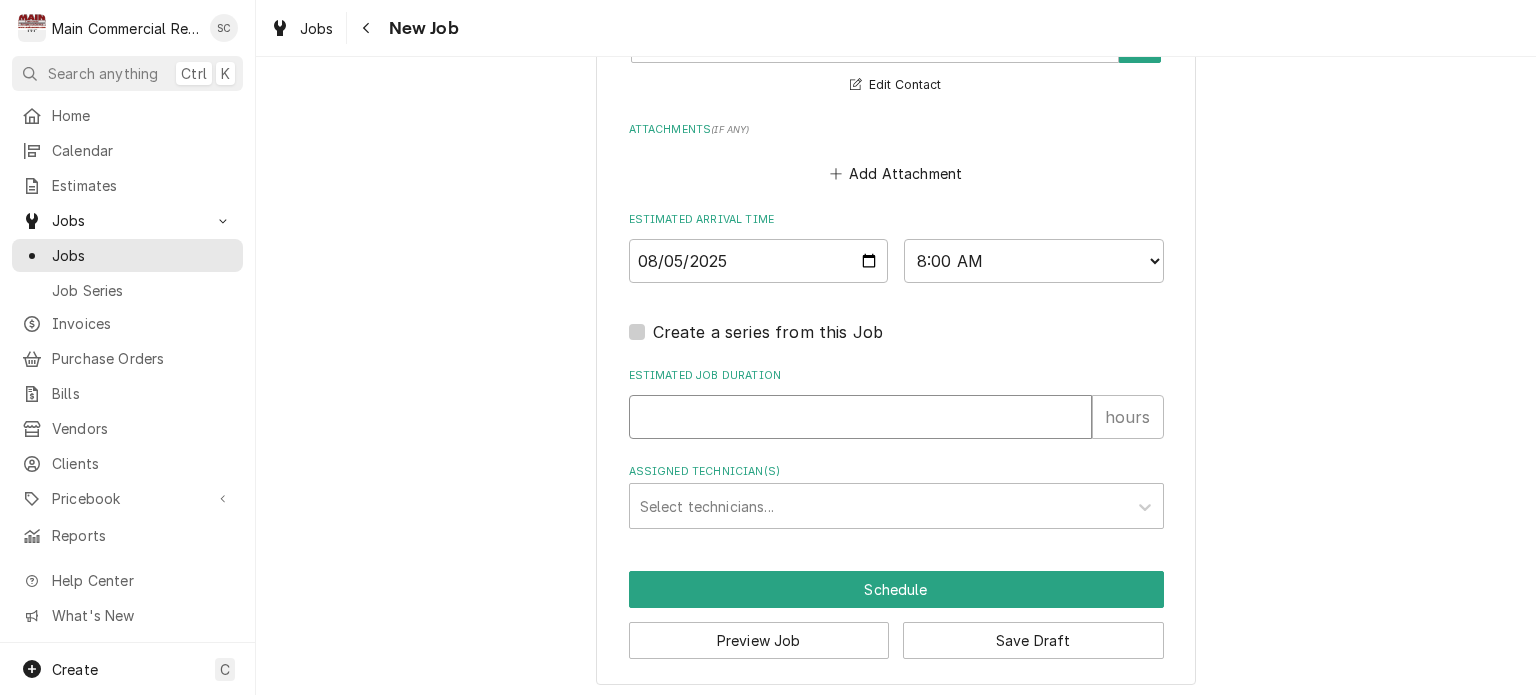 click on "Estimated Job Duration" at bounding box center (860, 417) 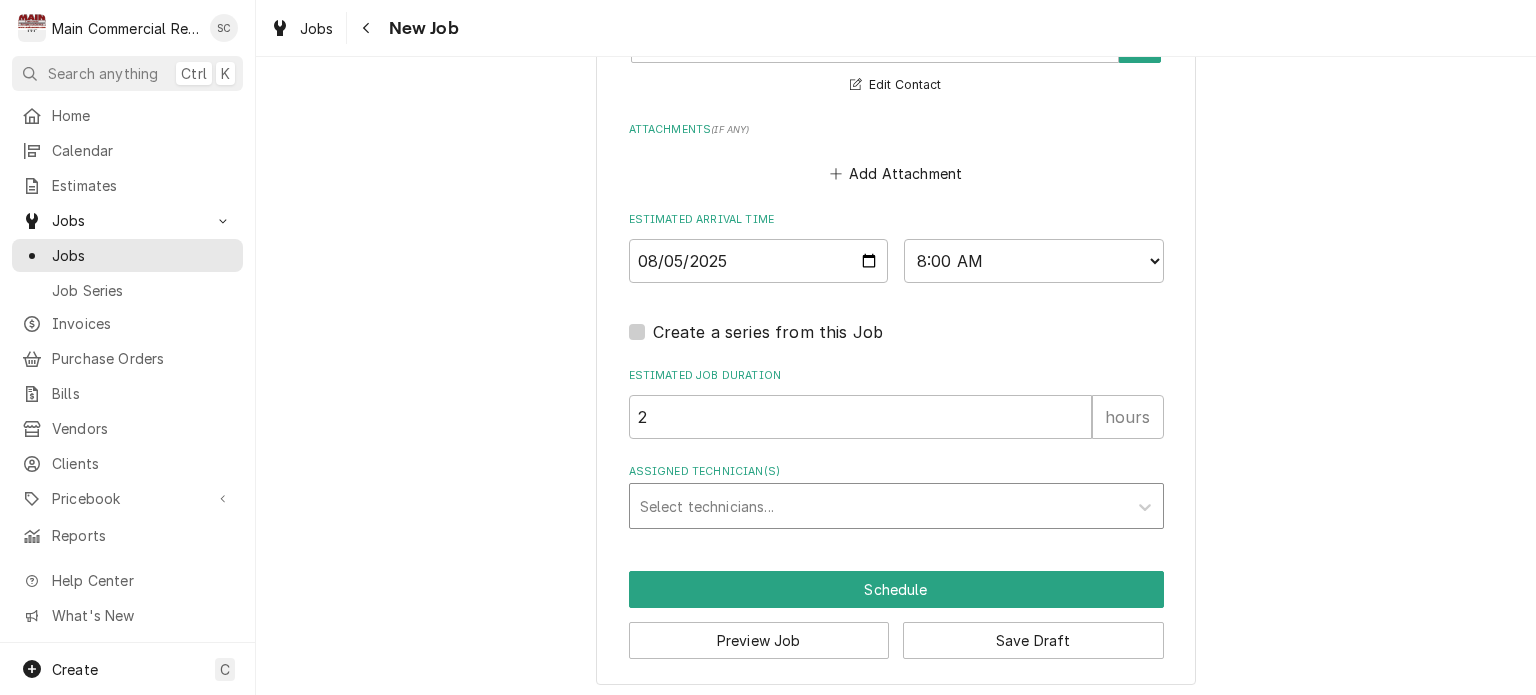 click at bounding box center [878, 506] 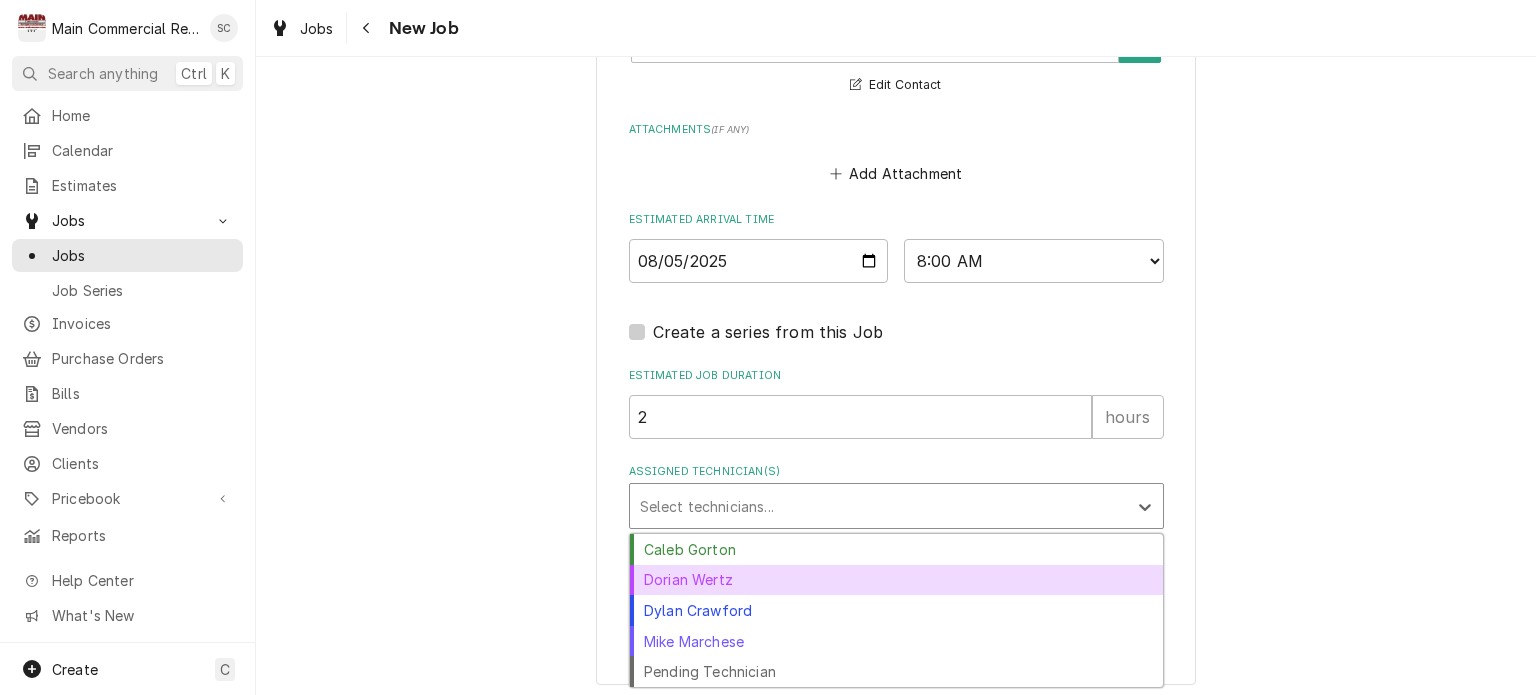 click on "Dorian Wertz" at bounding box center (896, 580) 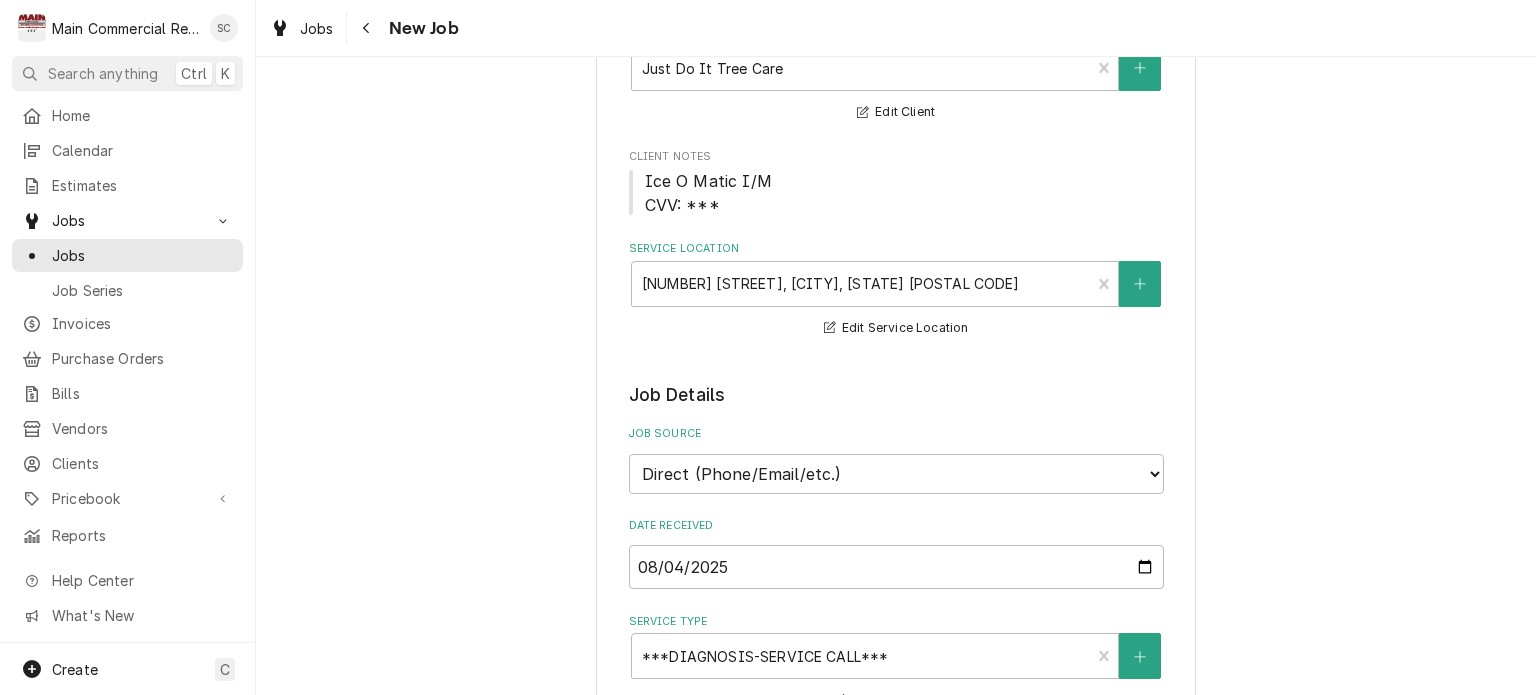scroll, scrollTop: 0, scrollLeft: 0, axis: both 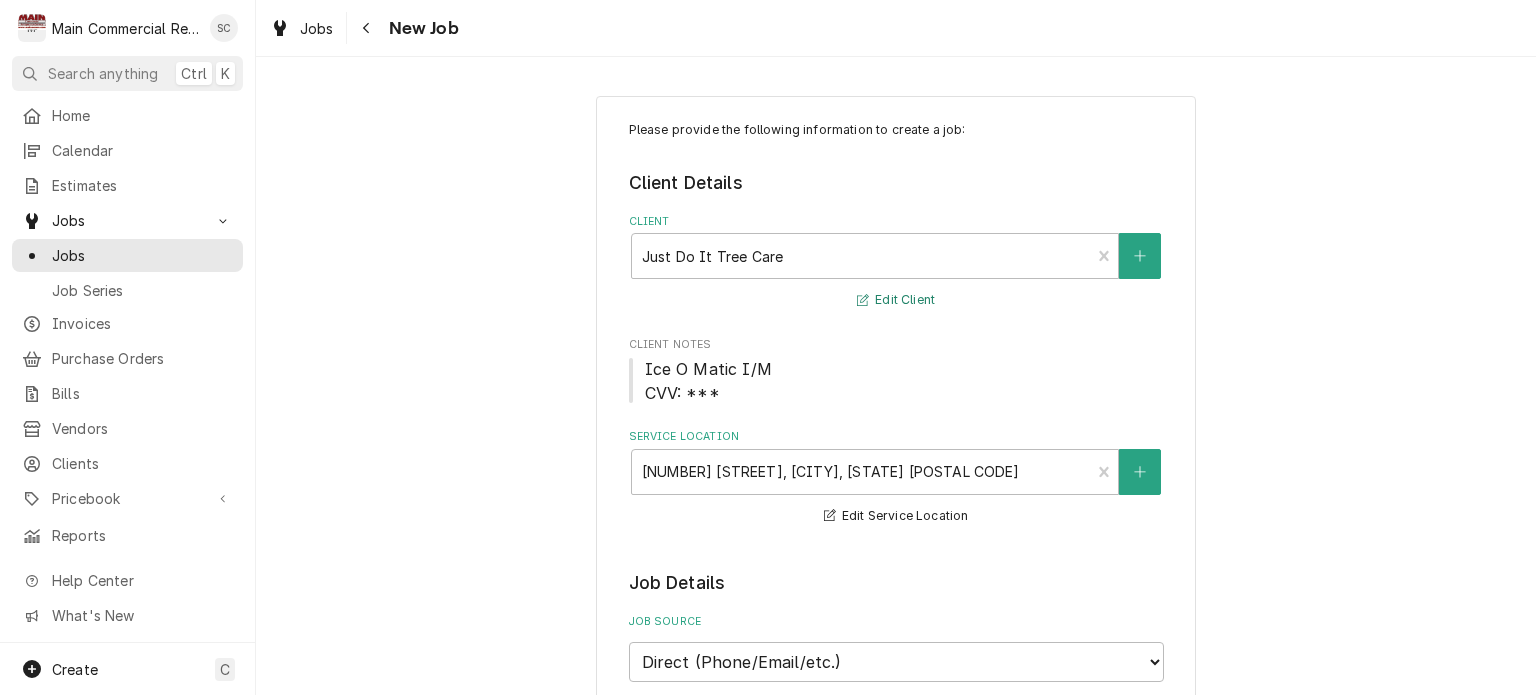click on "Edit Client" at bounding box center (896, 300) 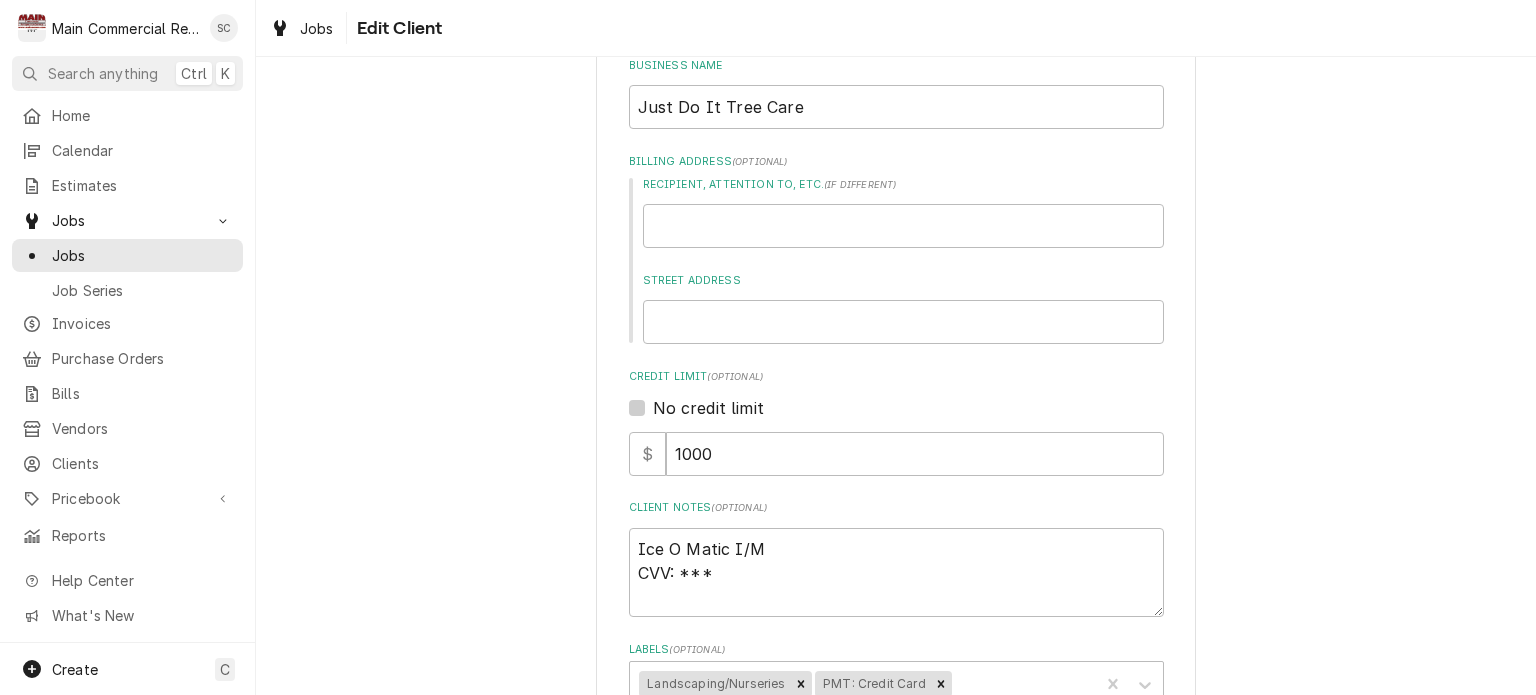 scroll, scrollTop: 400, scrollLeft: 0, axis: vertical 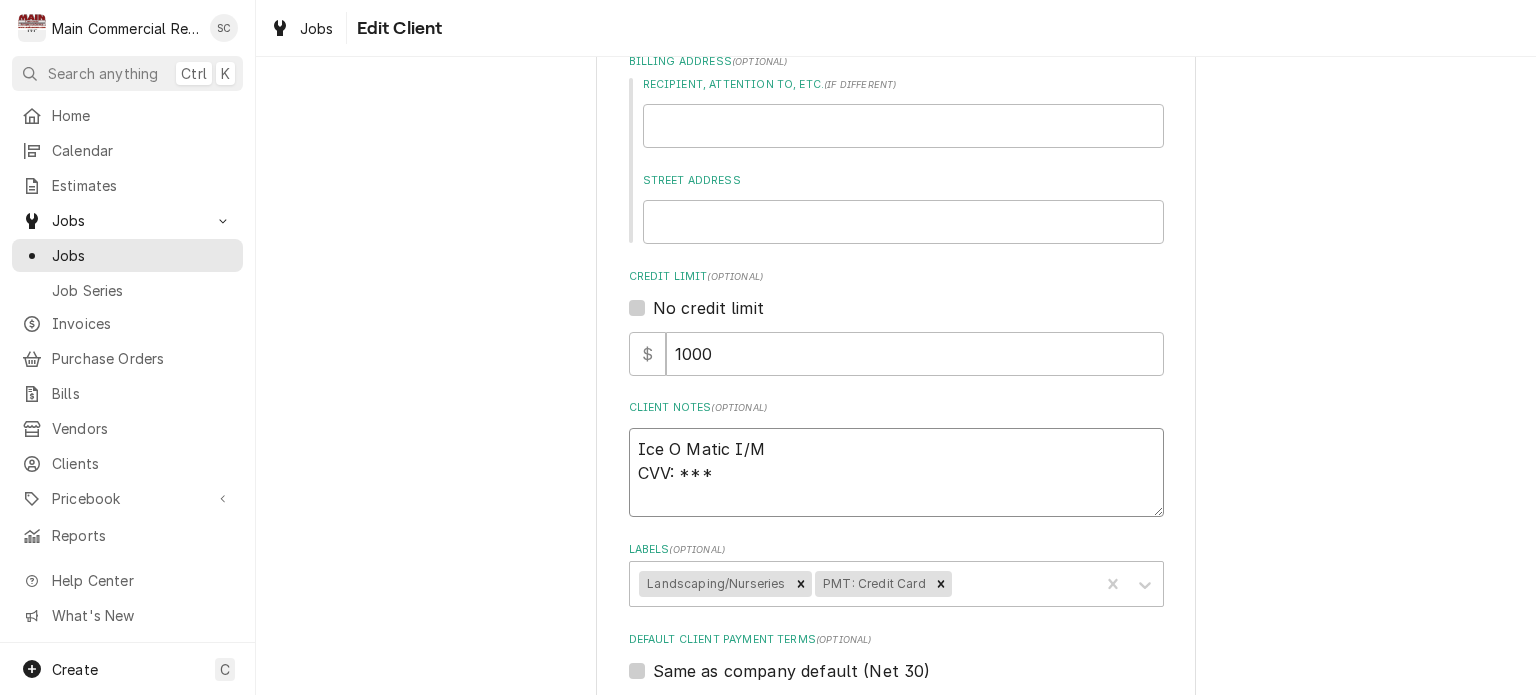 drag, startPoint x: 762, startPoint y: 463, endPoint x: 614, endPoint y: 479, distance: 148.86235 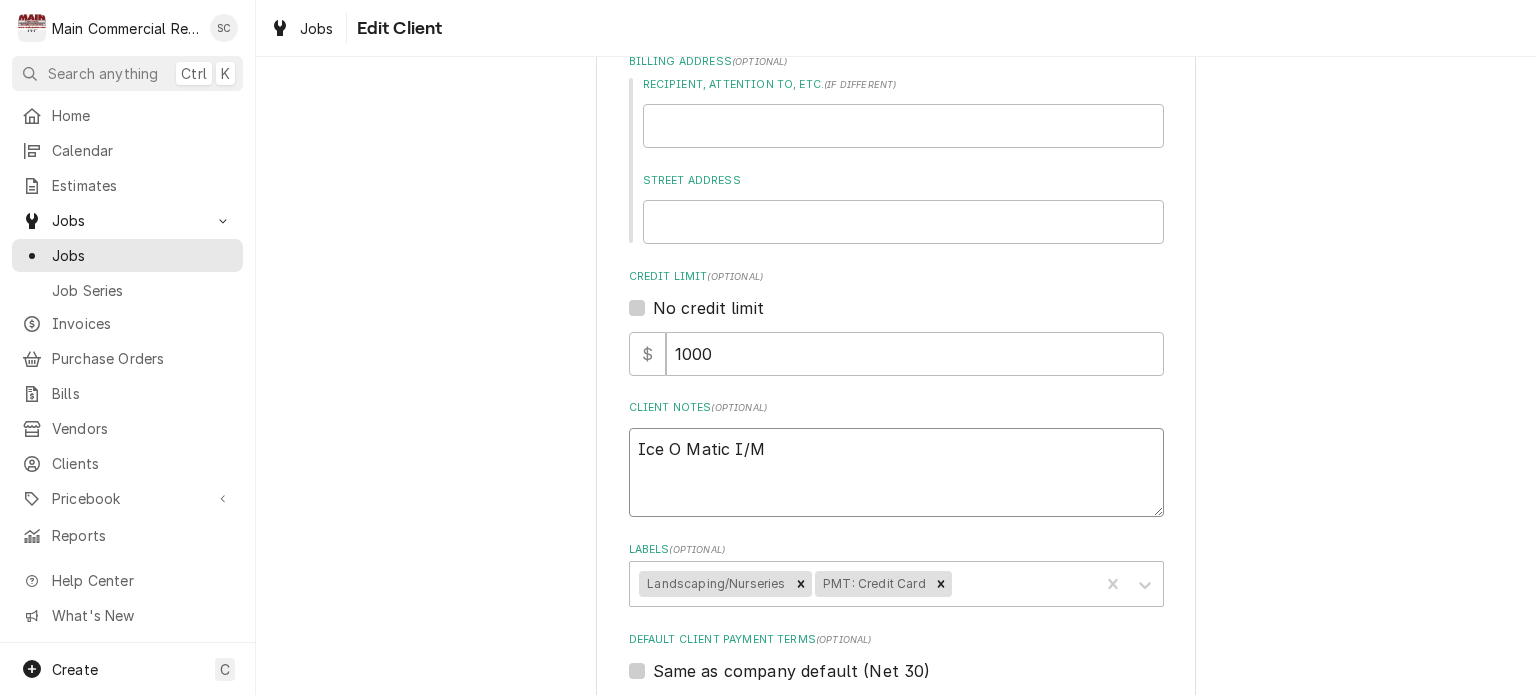 click on "Ice O Matic I/M" at bounding box center [896, 473] 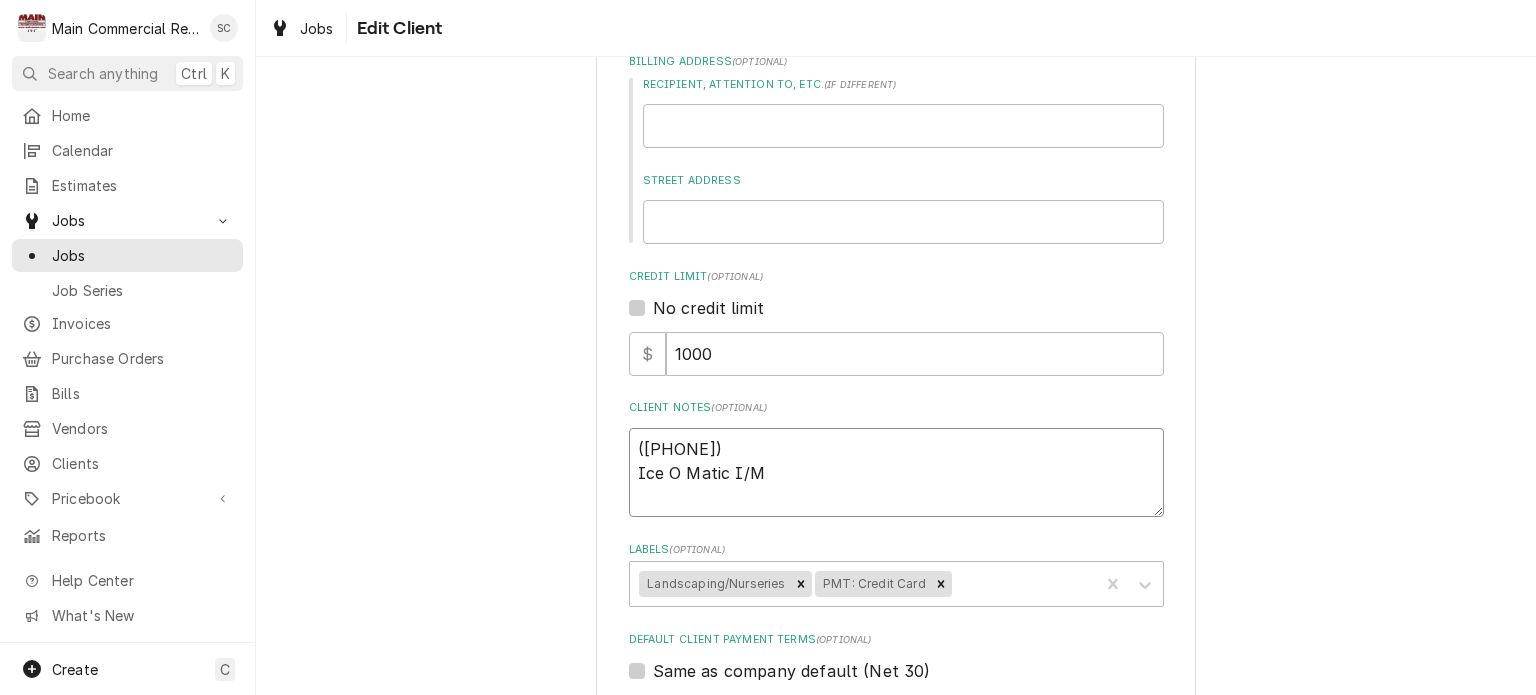 click on "(727) 339-9071
Ice O Matic I/M" at bounding box center [896, 473] 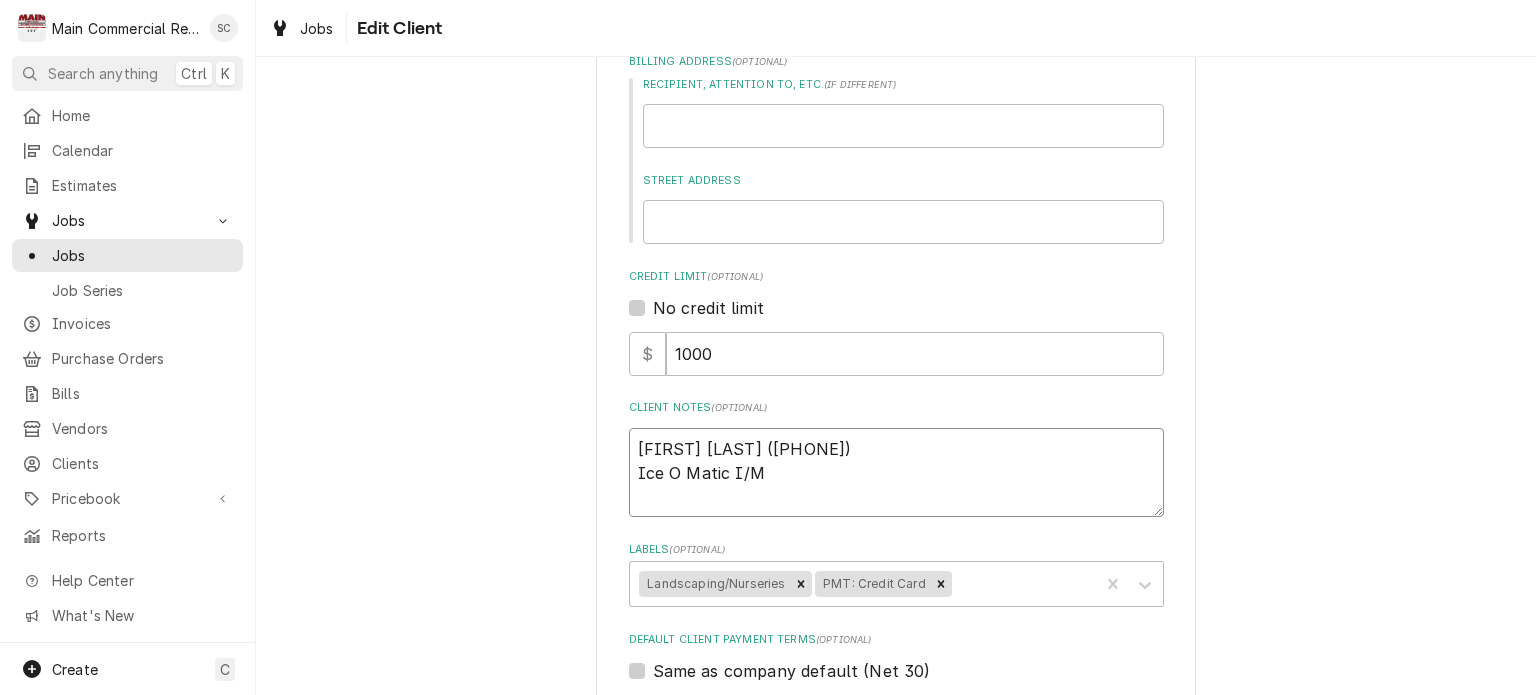 click on "Jeremy Holton (727) 339-9071
Ice O Matic I/M" at bounding box center (896, 473) 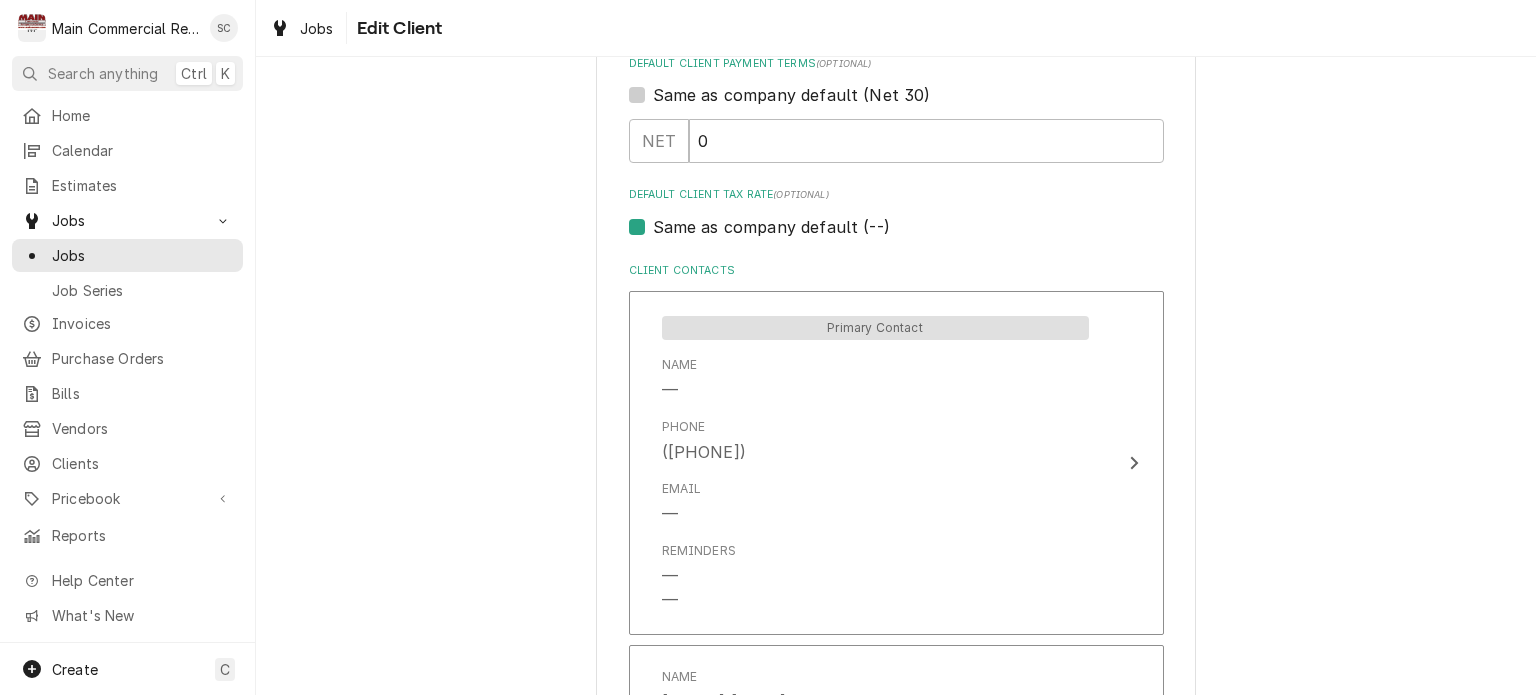 scroll, scrollTop: 1732, scrollLeft: 0, axis: vertical 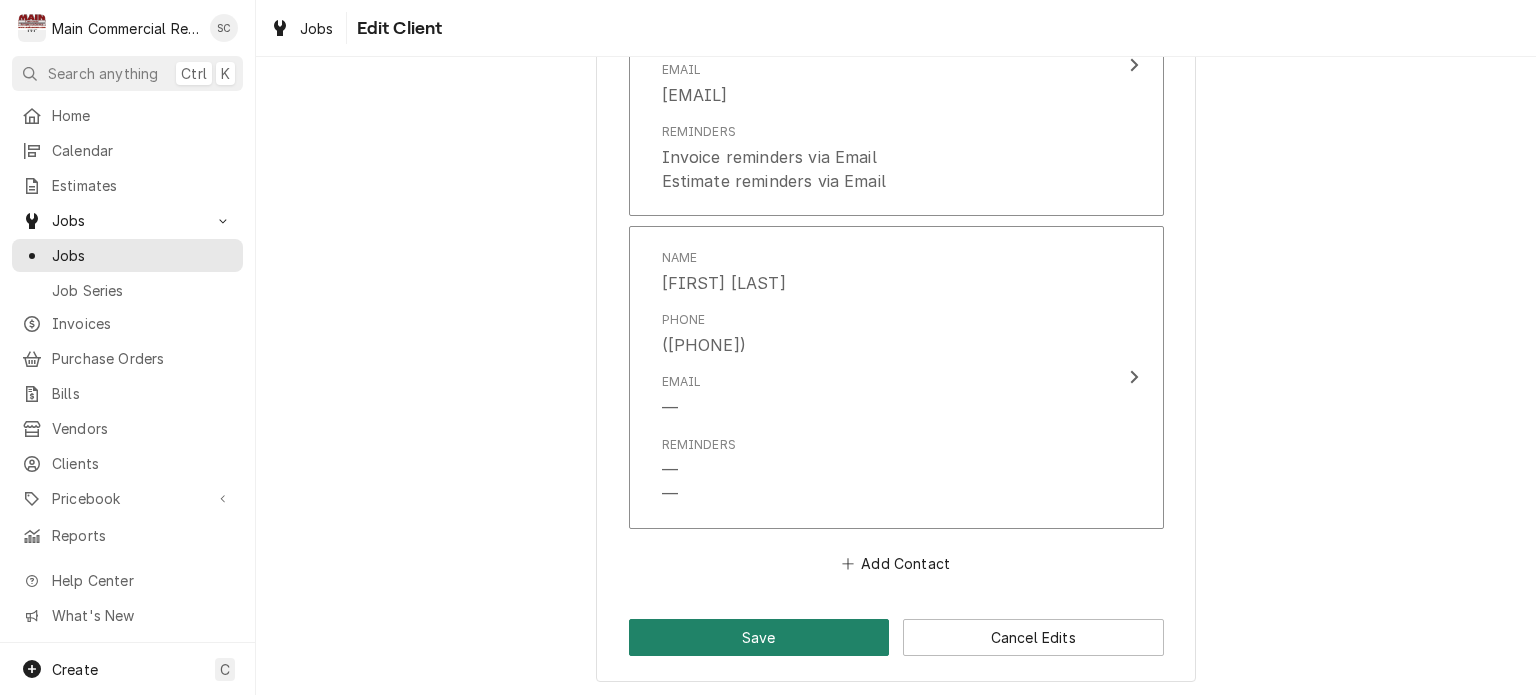 click on "Save" at bounding box center (759, 637) 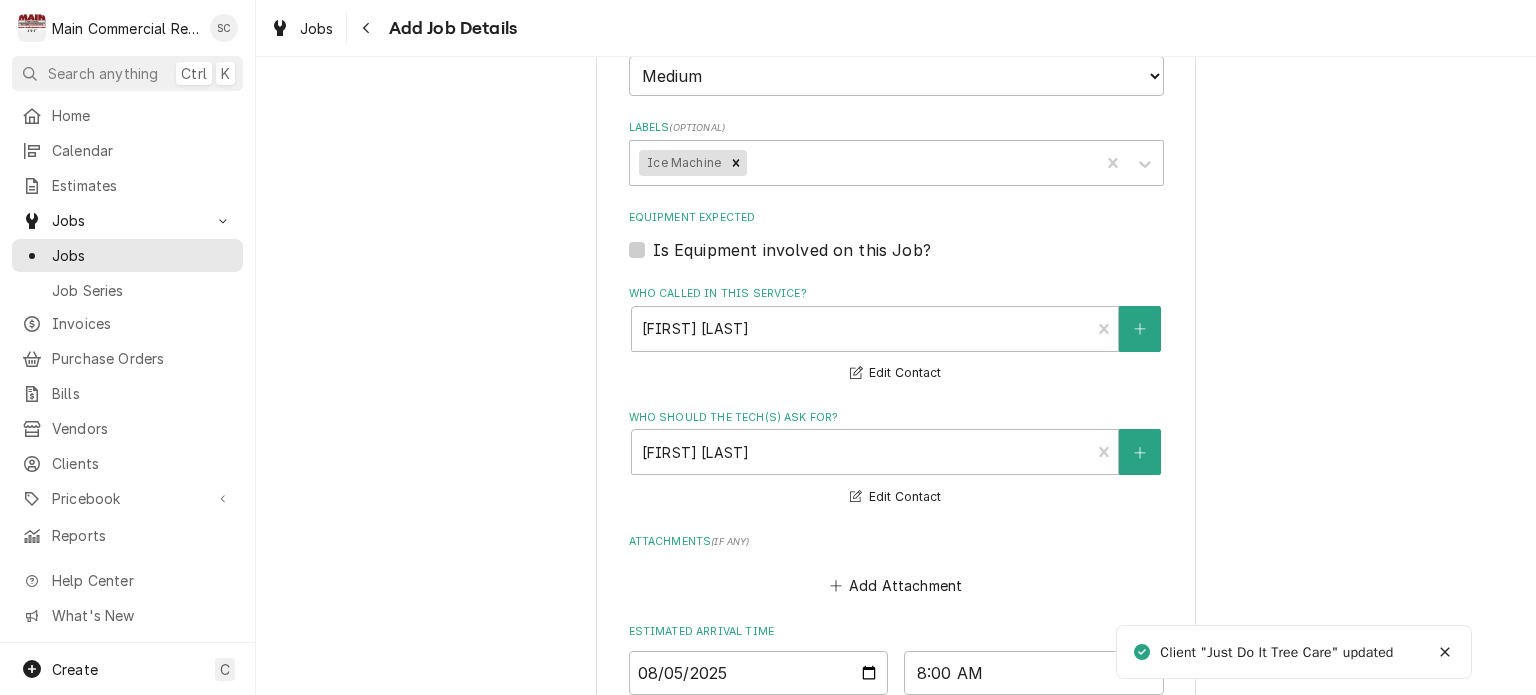scroll, scrollTop: 1712, scrollLeft: 0, axis: vertical 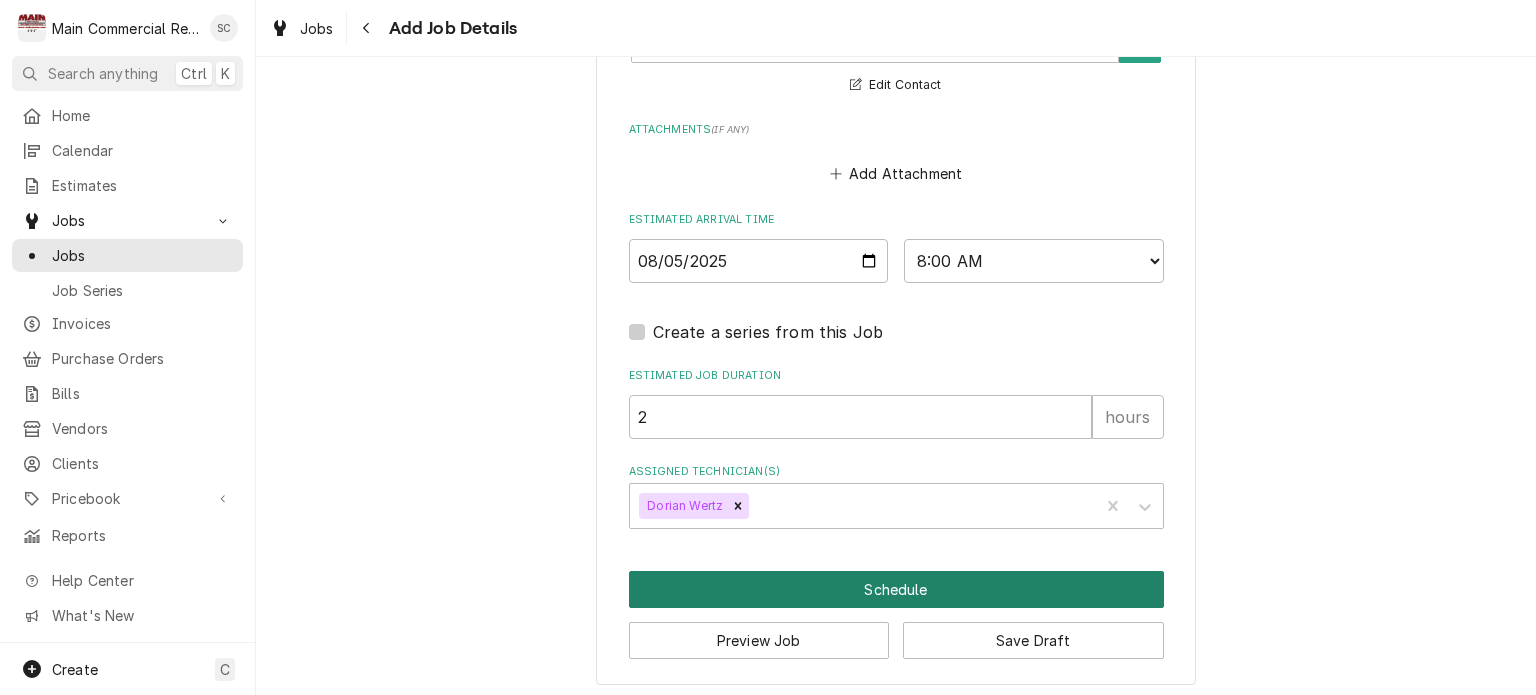 click on "Schedule" at bounding box center (896, 589) 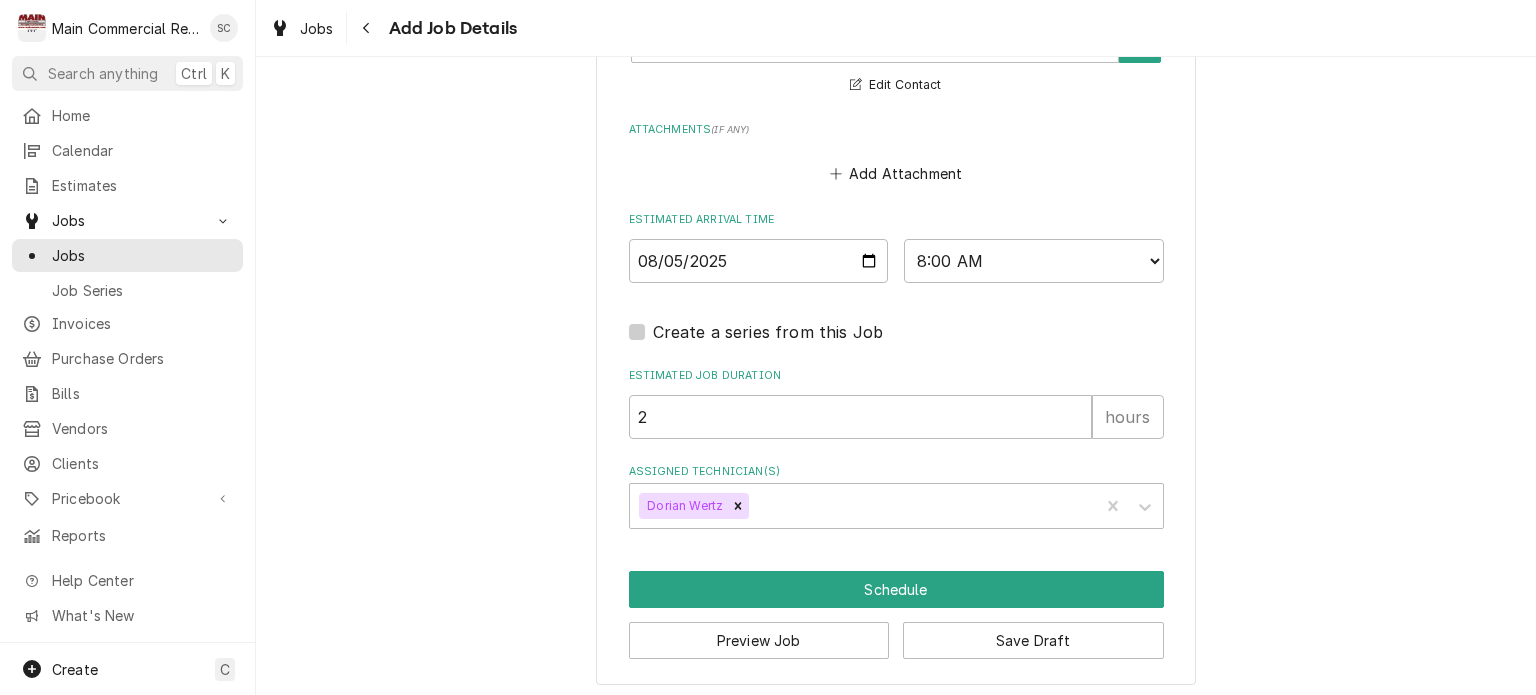 scroll, scrollTop: 1694, scrollLeft: 0, axis: vertical 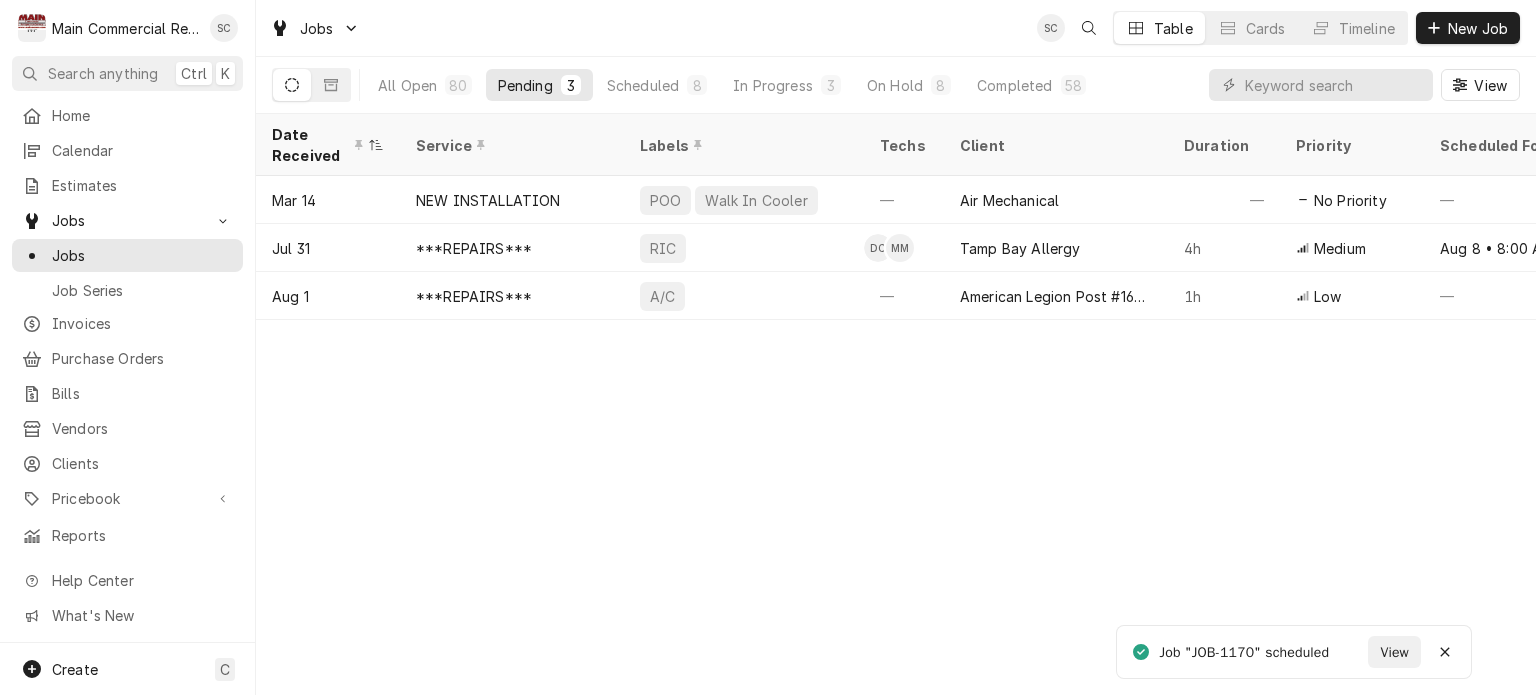 click on "Date Received Service Labels Techs Client Duration Priority Scheduled For Location Name Location Address Last Modified Job Type Status Mar 14   NEW INSTALLATION POO Walk In Cooler — Air Mechanical — No Priority — TGH Brooksville/Springhill 10461 Quality Dr, Spring Hill, FL 34609 Apr 29   Service Draft Jul 31   ***REPAIRS*** RIC DC MM Tamp Bay Allergy 4h Medium Aug 8   • 8:00 AM Tampa Bay Allergy-Dr. Weiss 3251 McMullen Booth Rd, Clearwater, FL 33761 Jul 31   Service Draft Aug 1   ***REPAIRS*** A/C — American Legion Post #166-Homosassa 1h Low — #166 4520 S. Suncoast Blvd, Homosassa, FL 34446 Aug 1   Service Draft Date — Time — Duration — Labels No labels Reason For Call Not mentioned" at bounding box center (896, 404) 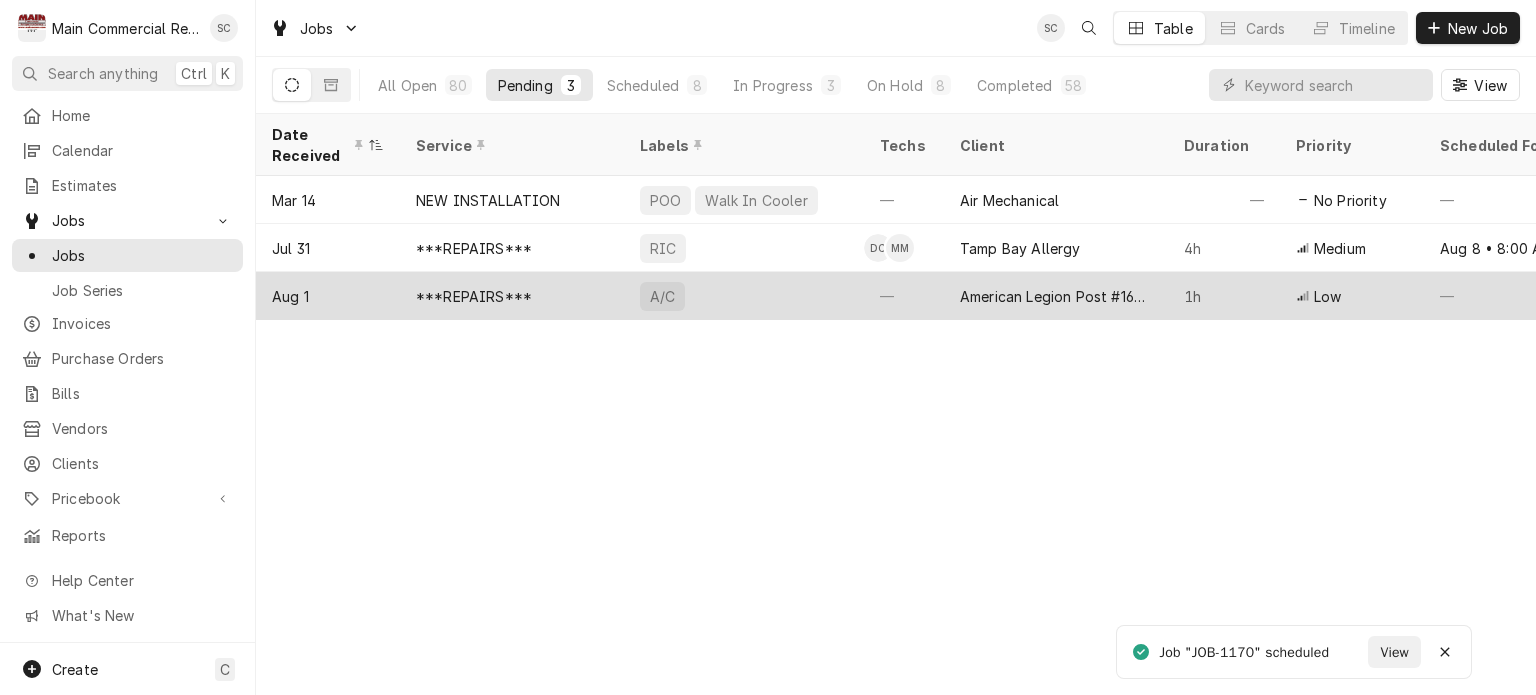 click on "A/C" at bounding box center [744, 296] 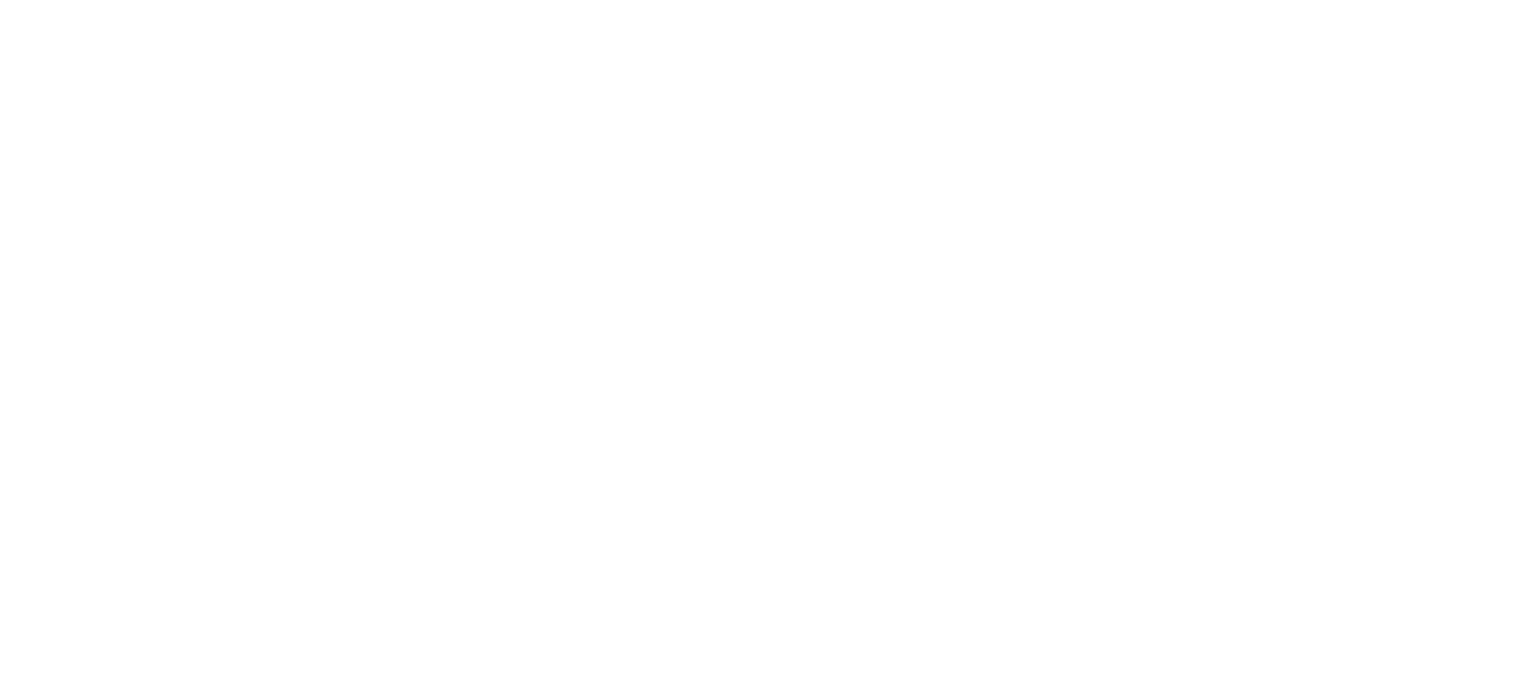 scroll, scrollTop: 0, scrollLeft: 0, axis: both 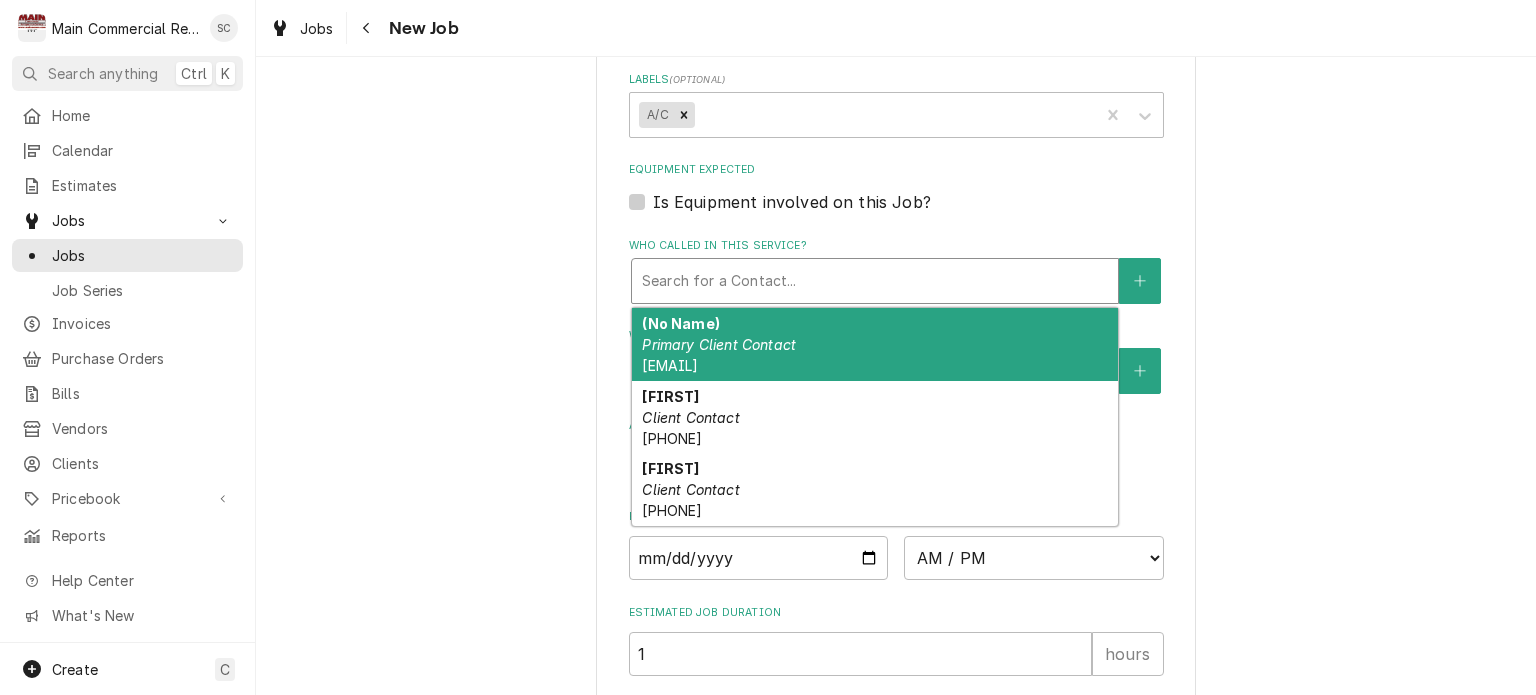 click at bounding box center (875, 281) 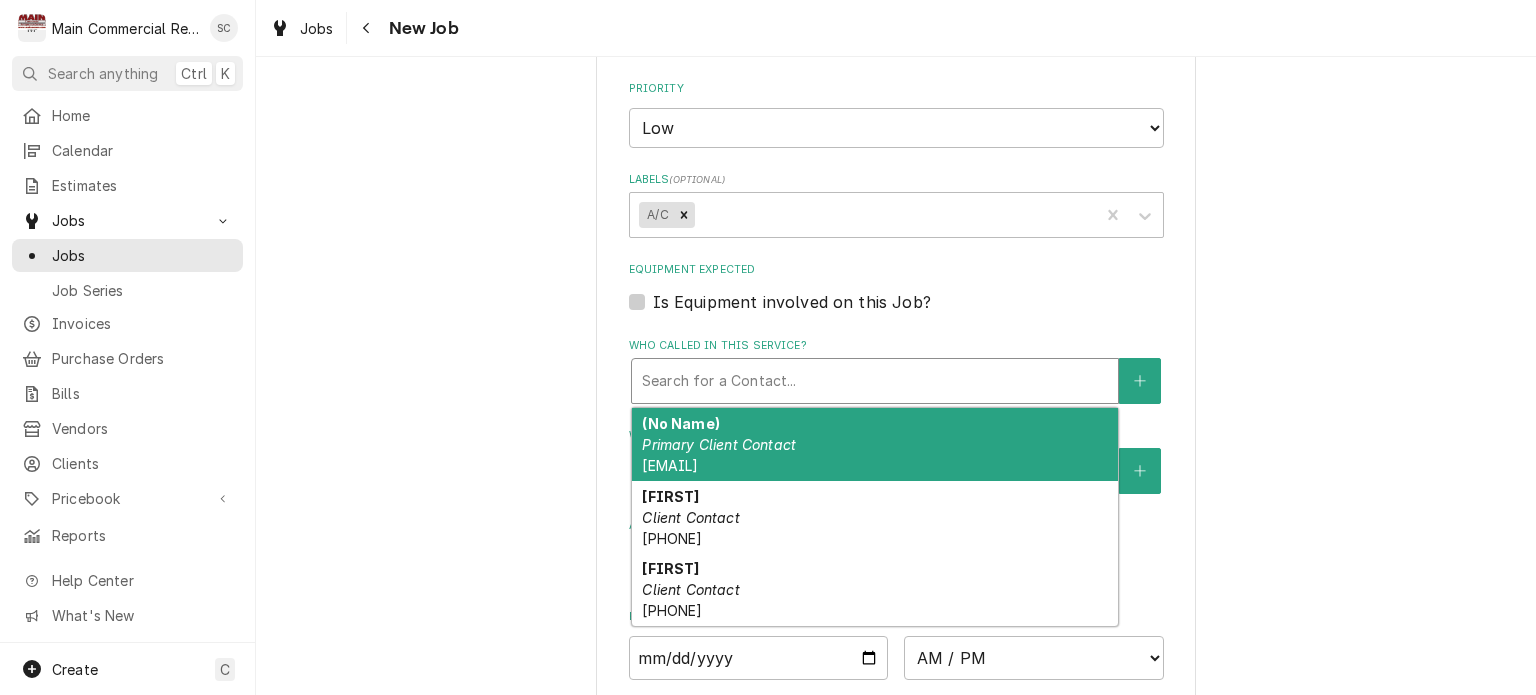 scroll, scrollTop: 1500, scrollLeft: 0, axis: vertical 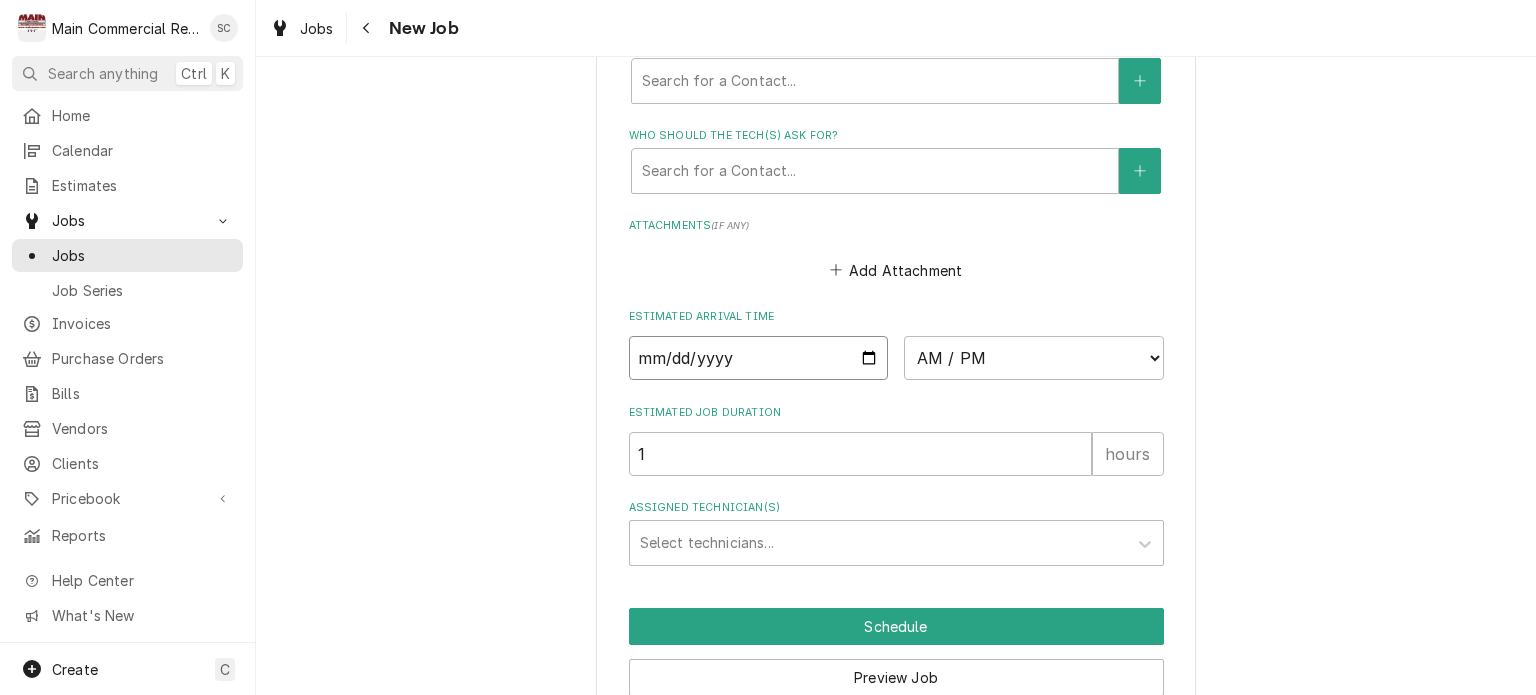 click at bounding box center (759, 358) 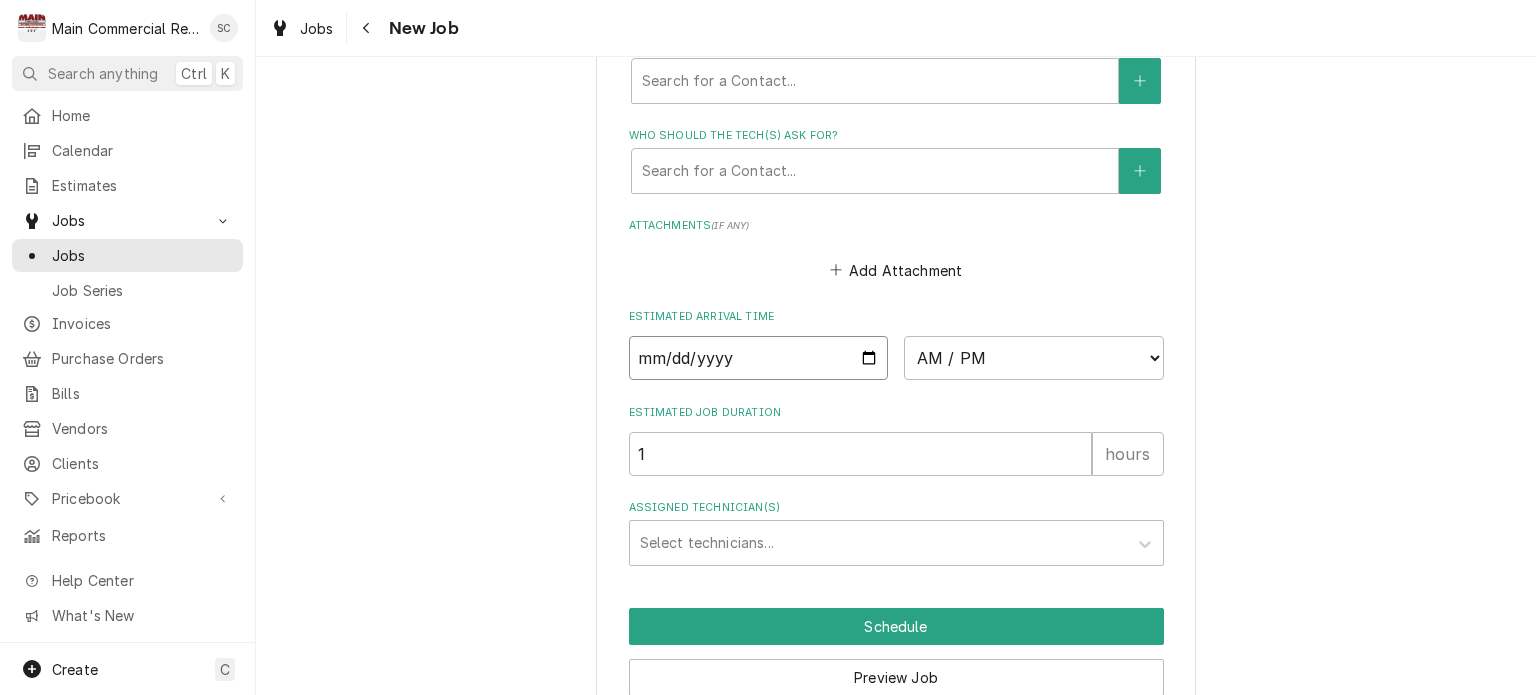 type on "x" 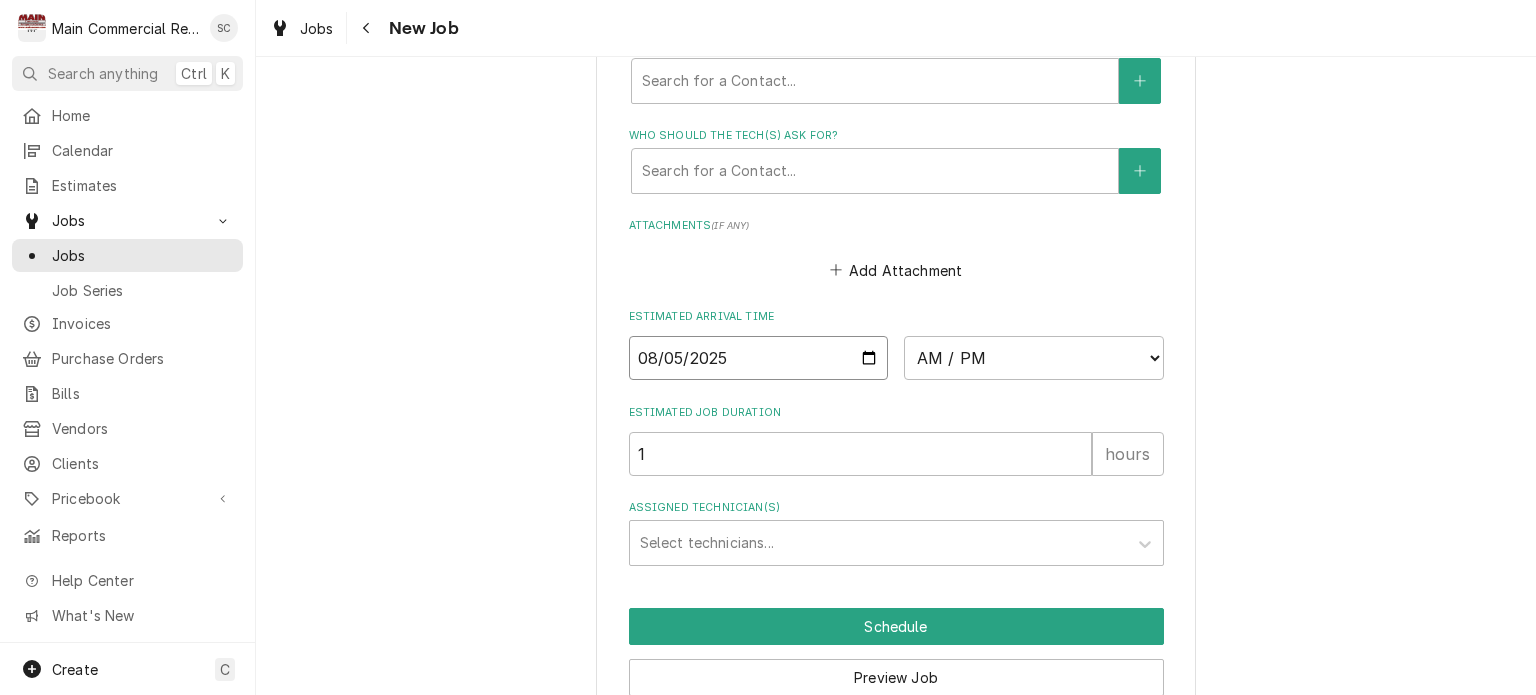 type on "x" 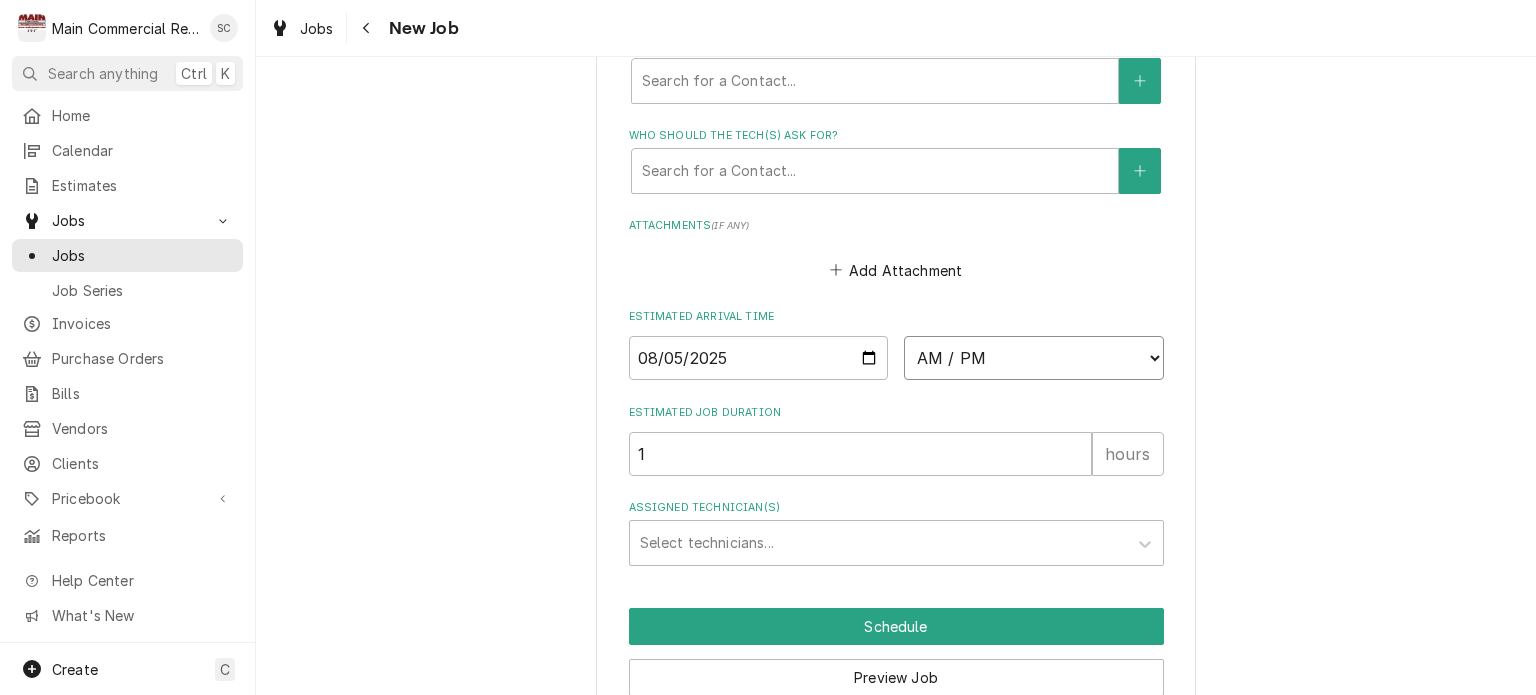 click on "AM / PM 6:00 AM 6:15 AM 6:30 AM 6:45 AM 7:00 AM 7:15 AM 7:30 AM 7:45 AM 8:00 AM 8:15 AM 8:30 AM 8:45 AM 9:00 AM 9:15 AM 9:30 AM 9:45 AM 10:00 AM 10:15 AM 10:30 AM 10:45 AM 11:00 AM 11:15 AM 11:30 AM 11:45 AM 12:00 PM 12:15 PM 12:30 PM 12:45 PM 1:00 PM 1:15 PM 1:30 PM 1:45 PM 2:00 PM 2:15 PM 2:30 PM 2:45 PM 3:00 PM 3:15 PM 3:30 PM 3:45 PM 4:00 PM 4:15 PM 4:30 PM 4:45 PM 5:00 PM 5:15 PM 5:30 PM 5:45 PM 6:00 PM 6:15 PM 6:30 PM 6:45 PM 7:00 PM 7:15 PM 7:30 PM 7:45 PM 8:00 PM 8:15 PM 8:30 PM 8:45 PM 9:00 PM 9:15 PM 9:30 PM 9:45 PM 10:00 PM 10:15 PM 10:30 PM 10:45 PM 11:00 PM 11:15 PM 11:30 PM 11:45 PM 12:00 AM 12:15 AM 12:30 AM 12:45 AM 1:00 AM 1:15 AM 1:30 AM 1:45 AM 2:00 AM 2:15 AM 2:30 AM 2:45 AM 3:00 AM 3:15 AM 3:30 AM 3:45 AM 4:00 AM 4:15 AM 4:30 AM 4:45 AM 5:00 AM 5:15 AM 5:30 AM 5:45 AM" at bounding box center [1034, 358] 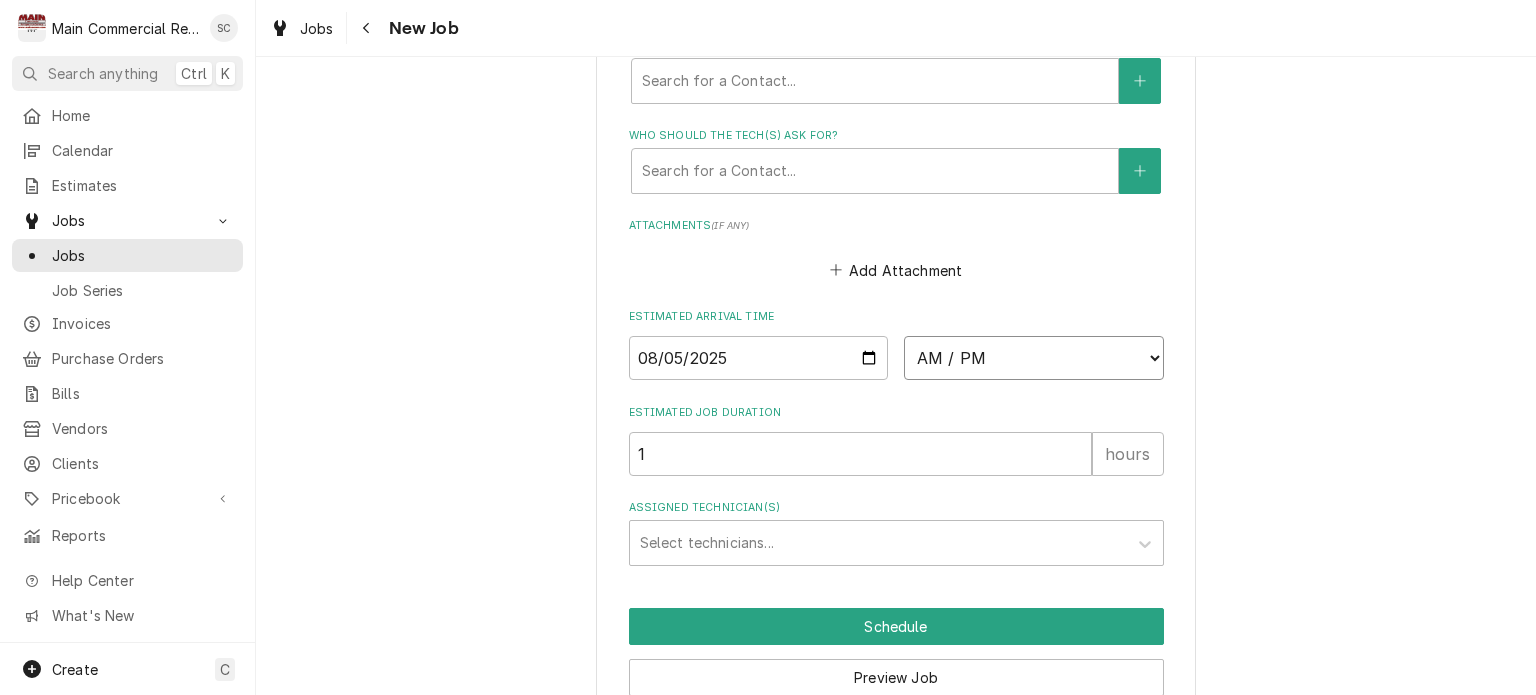 select on "13:00:00" 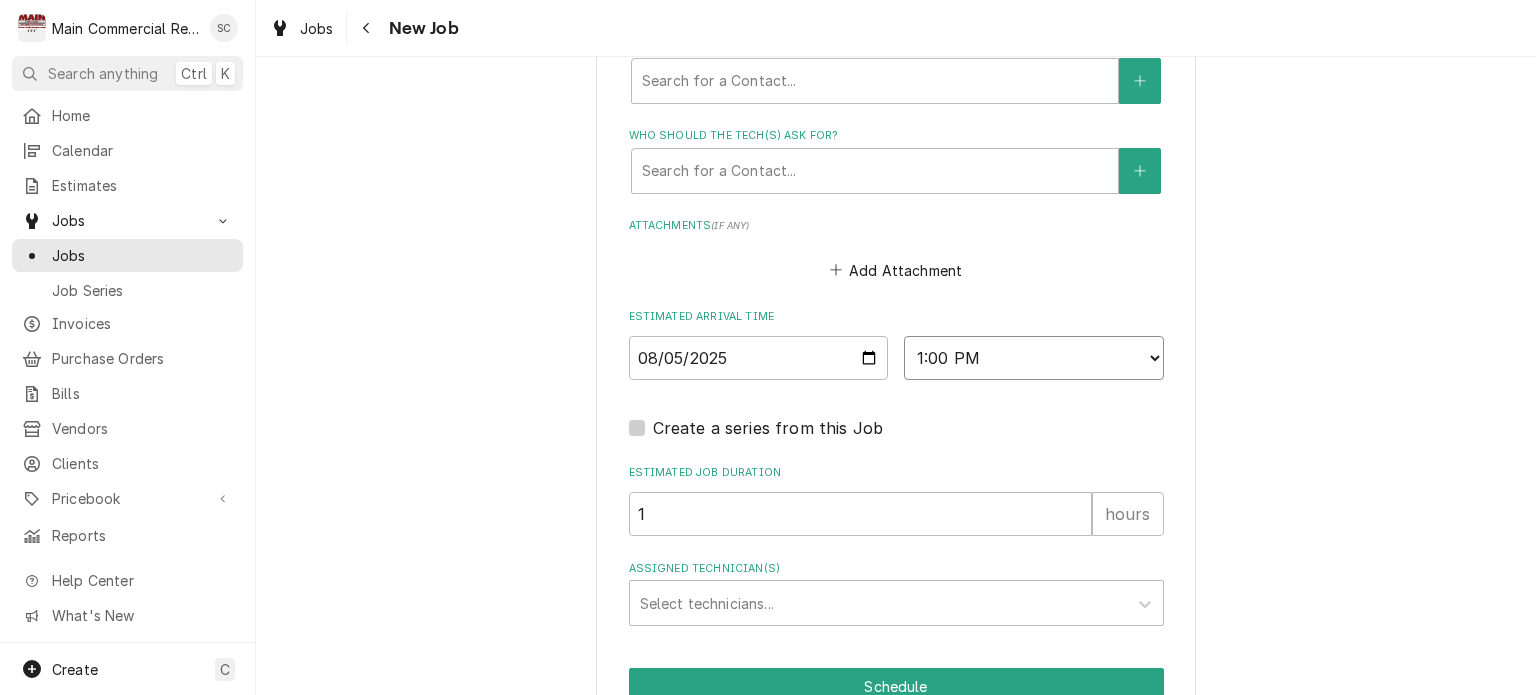 scroll, scrollTop: 1647, scrollLeft: 0, axis: vertical 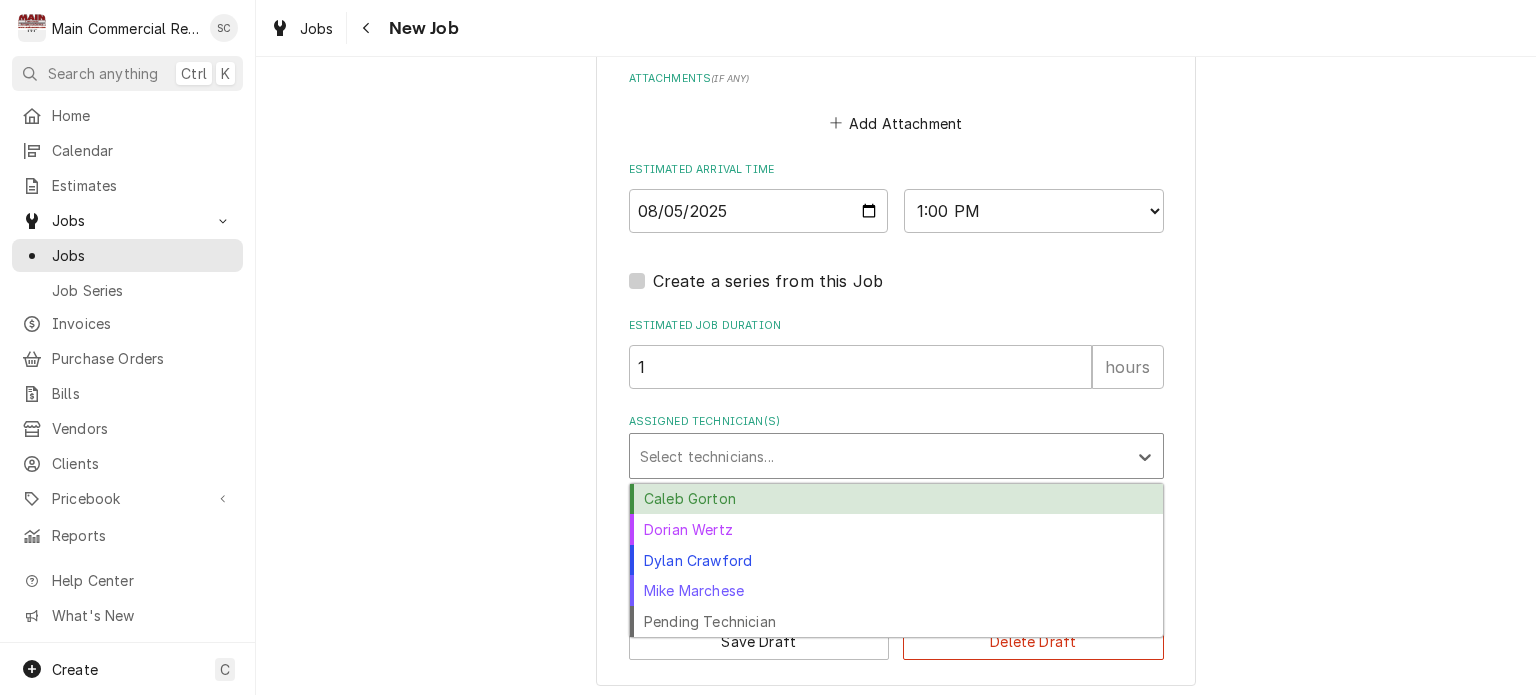 click at bounding box center (878, 456) 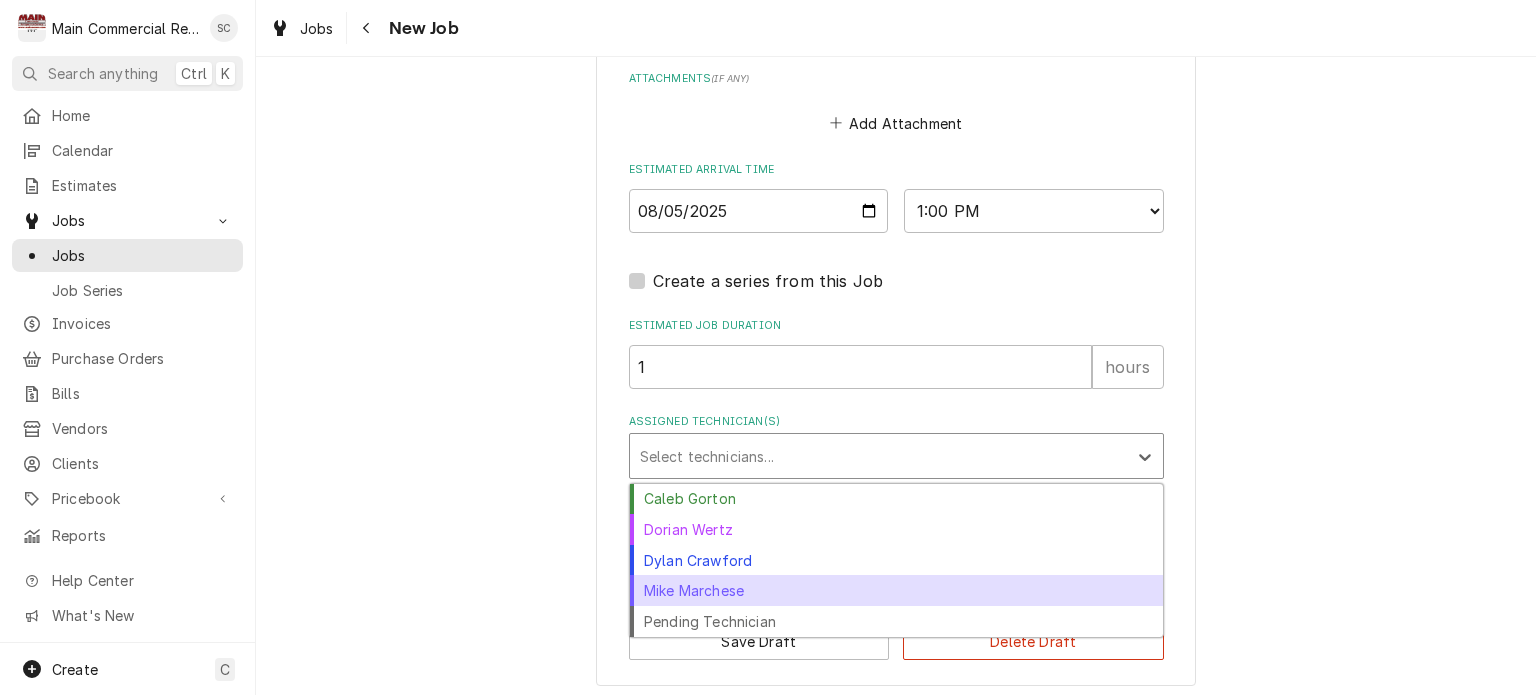 click on "Mike Marchese" at bounding box center (896, 590) 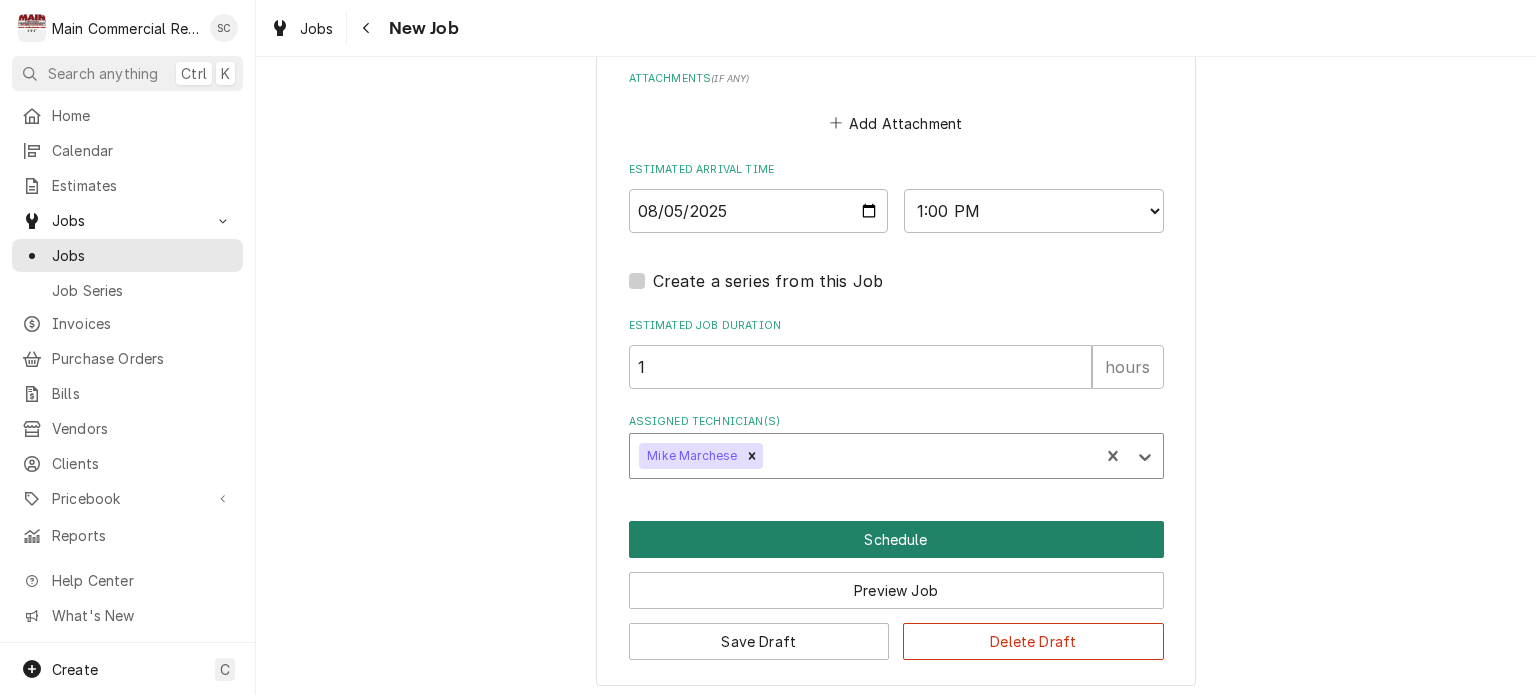 click on "Schedule" at bounding box center (896, 539) 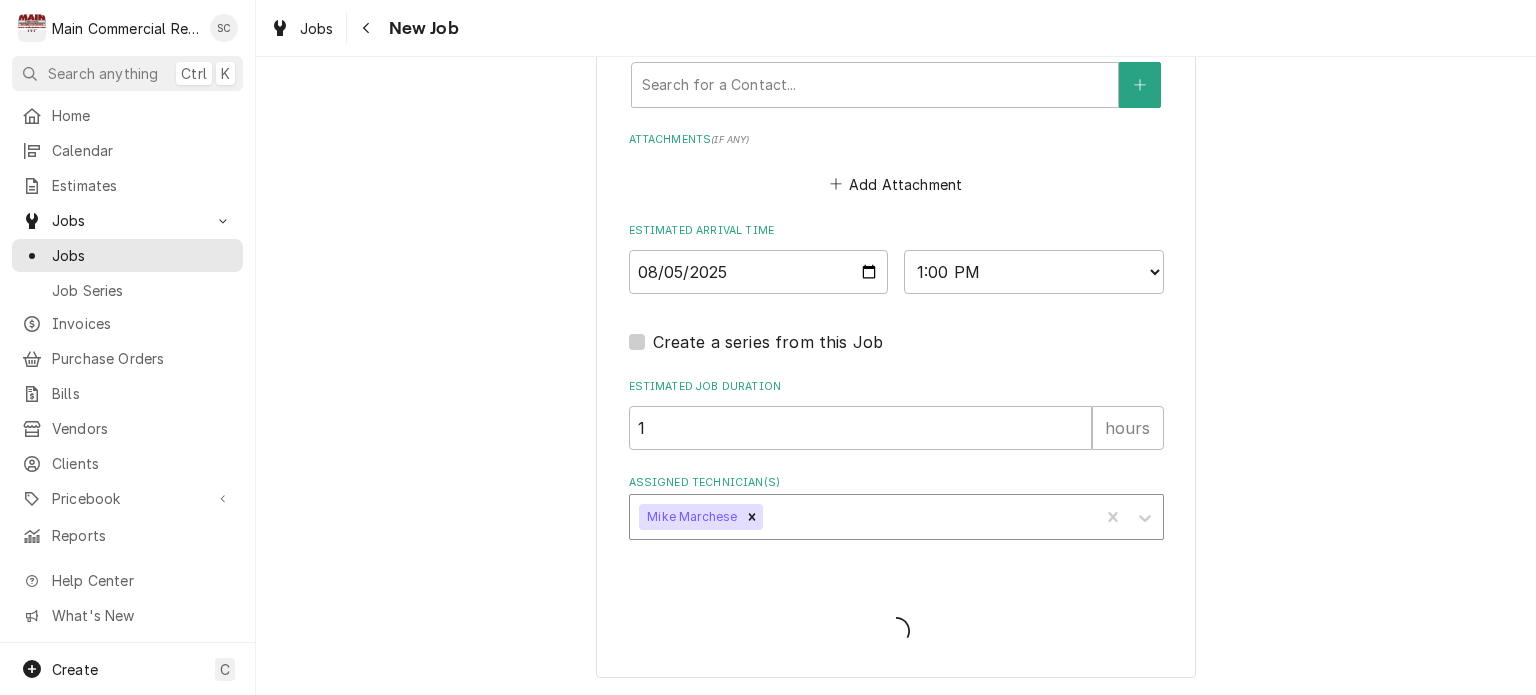 scroll, scrollTop: 1579, scrollLeft: 0, axis: vertical 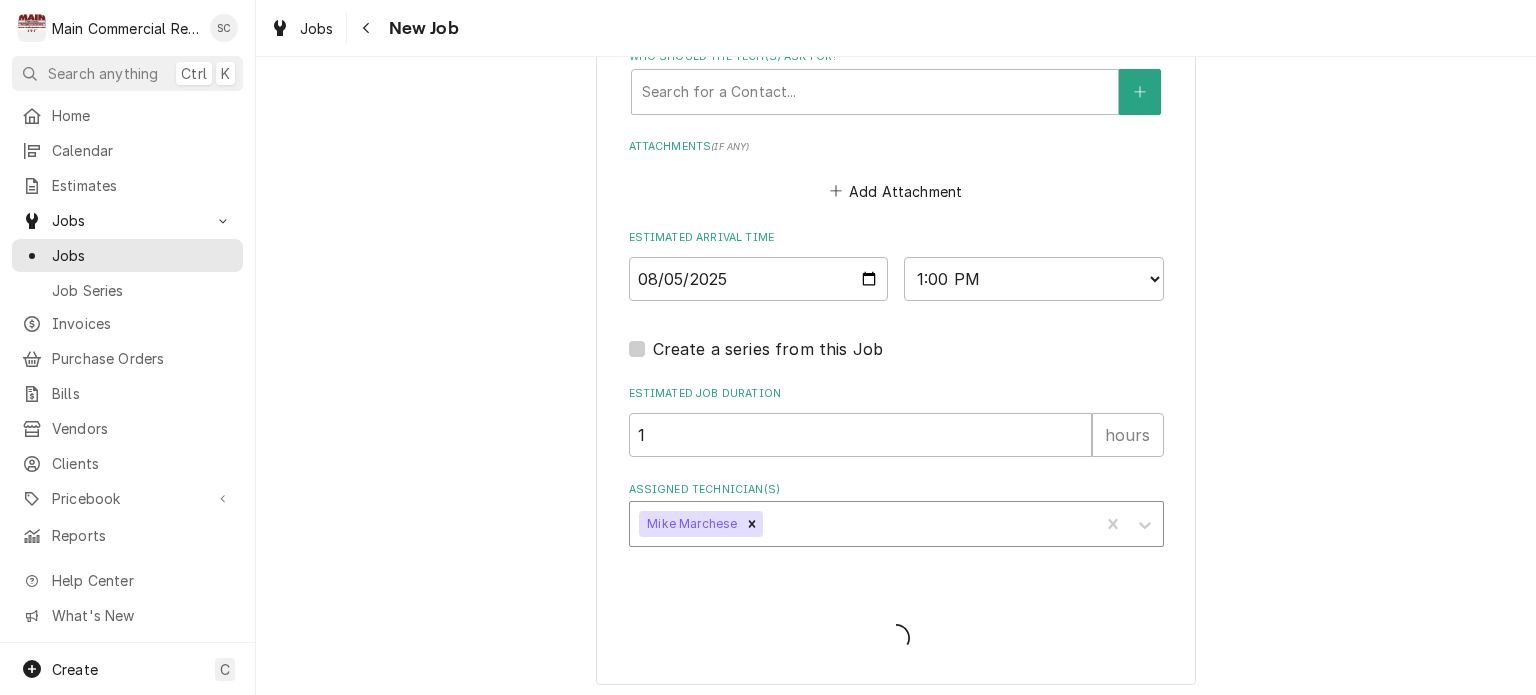 type on "x" 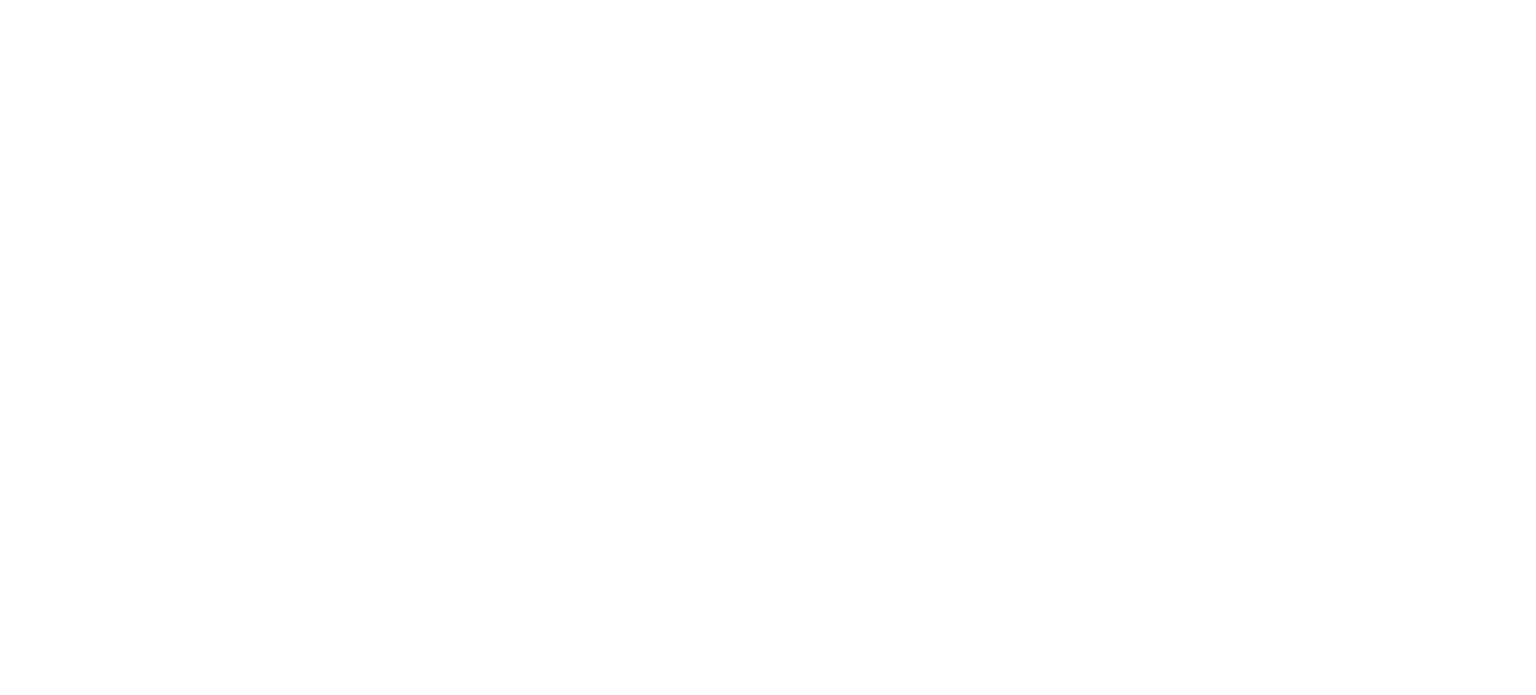 scroll, scrollTop: 0, scrollLeft: 0, axis: both 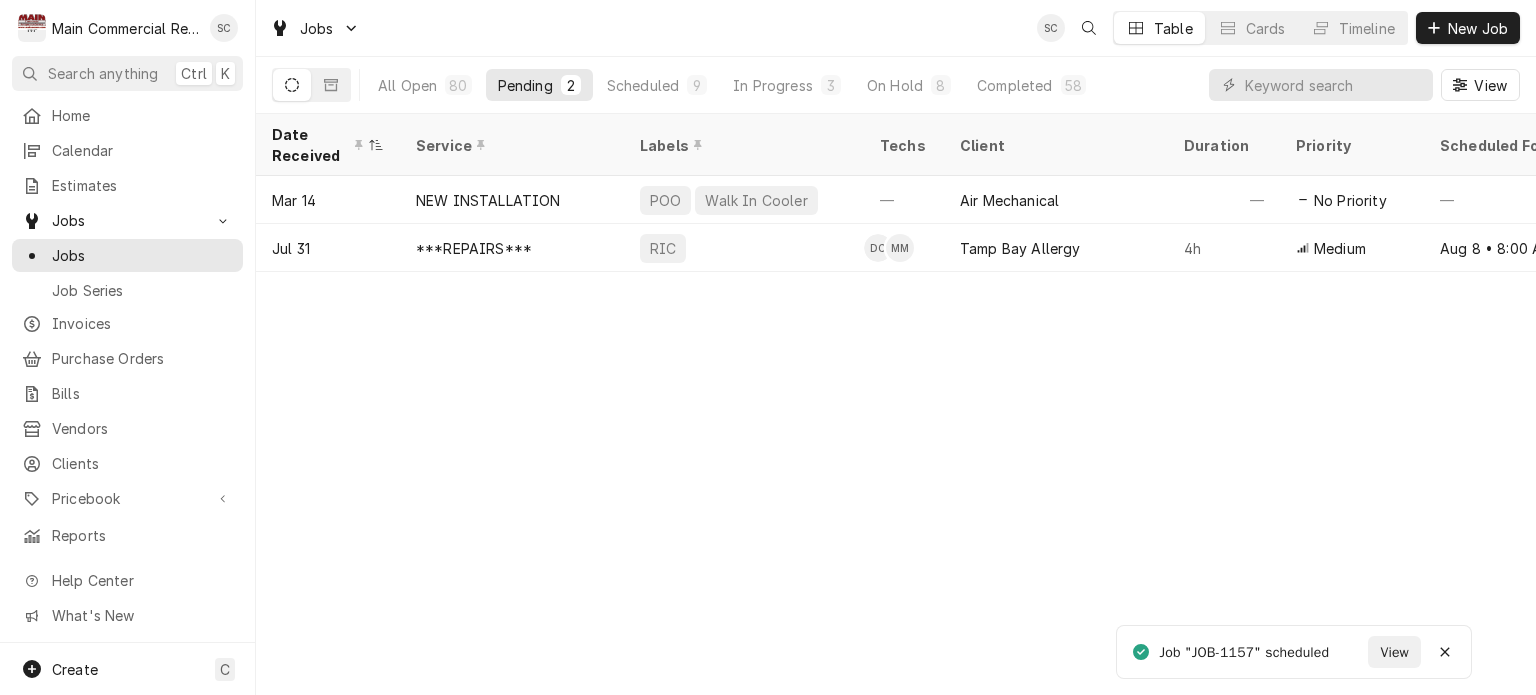 click on "Date Received Service Labels Techs Client Duration Priority Scheduled For Location Name Location Address Last Modified Job Type Status Jul 31   ***REPAIRS*** RIC DC MM Tamp Bay Allergy 4h Medium Aug 8   • 8:00 AM Tampa Bay Allergy-Dr. Weiss [NUMBER] [STREET], [CITY], [STATE] Jul 31   Service Draft Date — Time — Duration — Labels No labels Reason For Call Not mentioned" at bounding box center (896, 404) 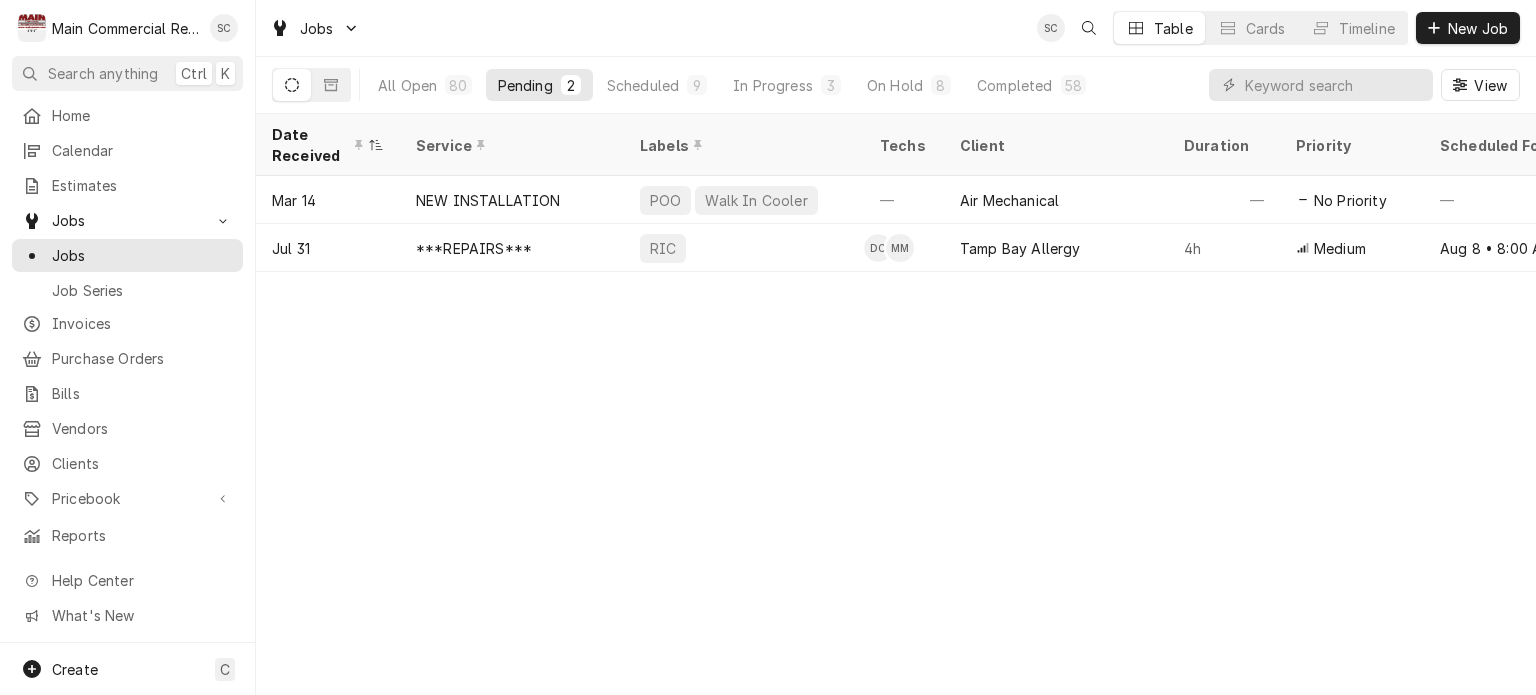 click on "Date Received Service Labels Techs Client Duration Priority Scheduled For Location Name Location Address Last Modified Job Type Status Jul 31   ***REPAIRS*** RIC DC MM Tamp Bay Allergy 4h Medium Aug 8   • 8:00 AM Tampa Bay Allergy-Dr. Weiss [NUMBER] [STREET], [CITY], [STATE] Jul 31   Service Draft Date — Time — Duration — Labels No labels Reason For Call Not mentioned" at bounding box center (896, 404) 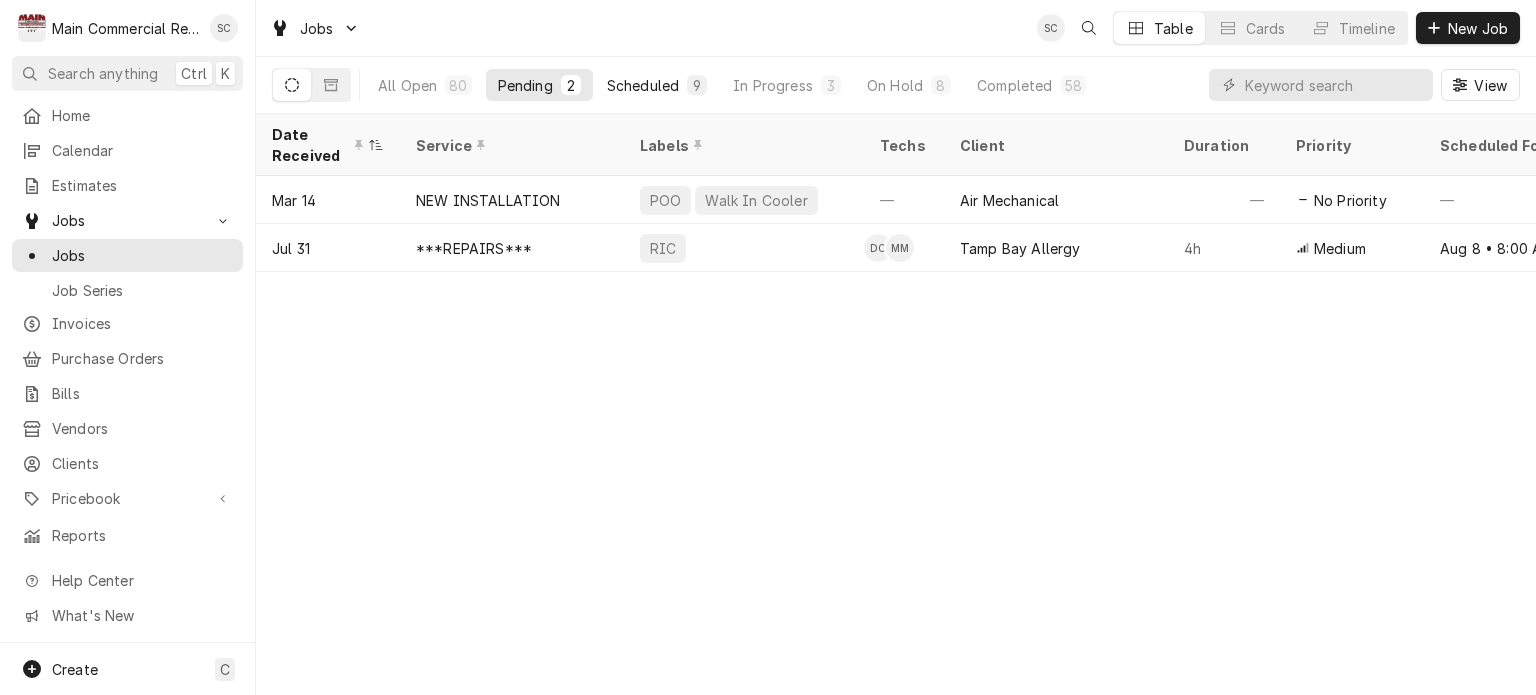 click on "Scheduled" at bounding box center [643, 85] 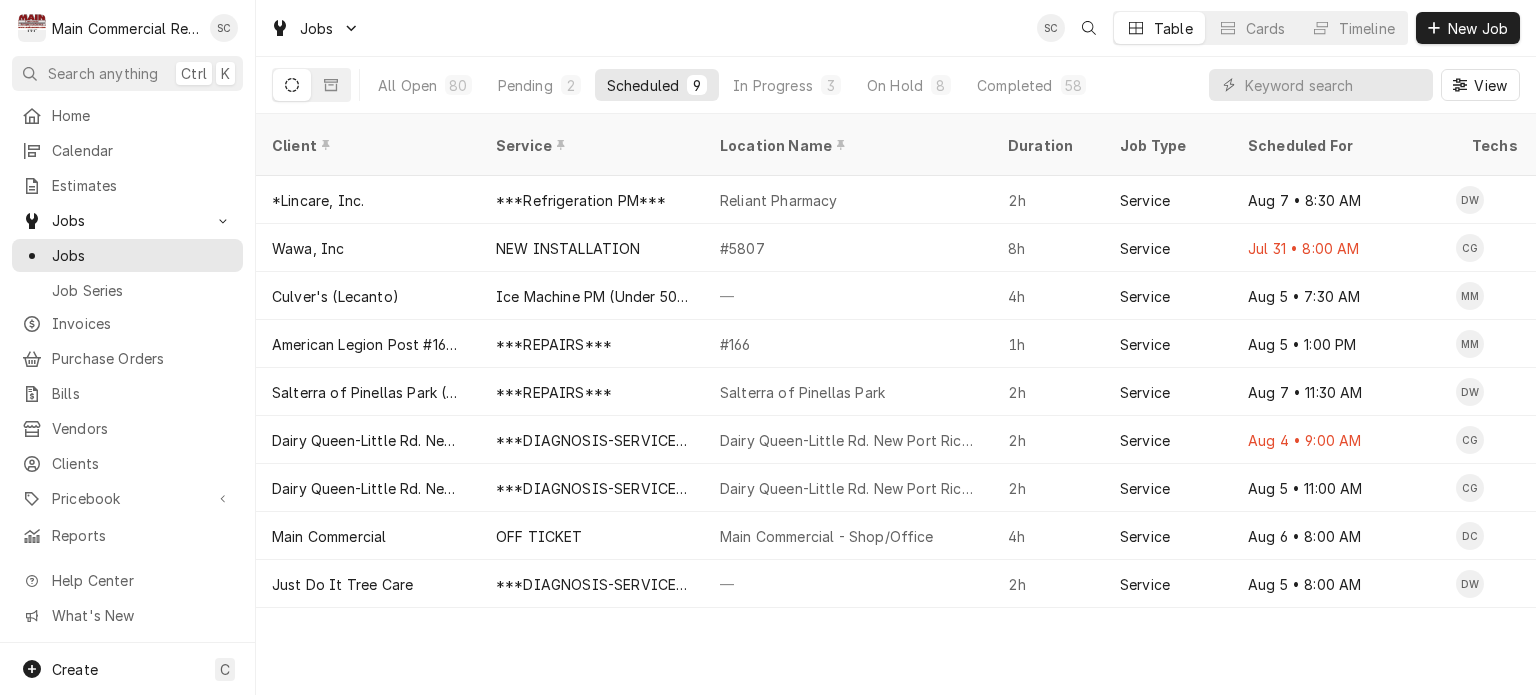 click on "Client Service Location Name Duration Job Type Scheduled For Techs Status Labels ID Priority Date Received Location Address Scheduled Last Modified *Lincare, Inc. ***Refrigeration PM*** Reliant Pharmacy 2h Service Aug 7   • 8:30 AM DW Upcoming PM JOB-1075 No Priority Jul 21   [NUMBER] [STREET], [CITY], [STATE] Aug 1   Aug 1   Wawa, Inc NEW INSTALLATION #5807 8h Service Jul 31   • 8:00 AM CG Past Due No Charge JOB-1116 Urgent Jul 25   [NUMBER] [STREET], [CITY], [STATE] Jul 25   Jul 25   Culver's (Lecanto) Ice Machine PM (Under 500) — 4h Service Aug 5   • 7:30 AM MM Upcoming Ice Machine PM JOB-1153 Medium Aug 1   [NUMBER] [STREET], [CITY], [STATE] Aug 4   Aug 4   American Legion Post #166-Homosassa ***REPAIRS*** #166 1h Service Aug 5   • 1:00 PM MM Upcoming A/C JOB-1157 Low Aug 1   [NUMBER] [STREET], [CITY], [STATE] Aug 4   Aug 4   Salterra of Pinellas Park (Previously Volante) ***REPAIRS*** Salterra of Pinellas Park 2h Service Aug 7   • 11:30 AM DW Upcoming Baker" at bounding box center [896, 404] 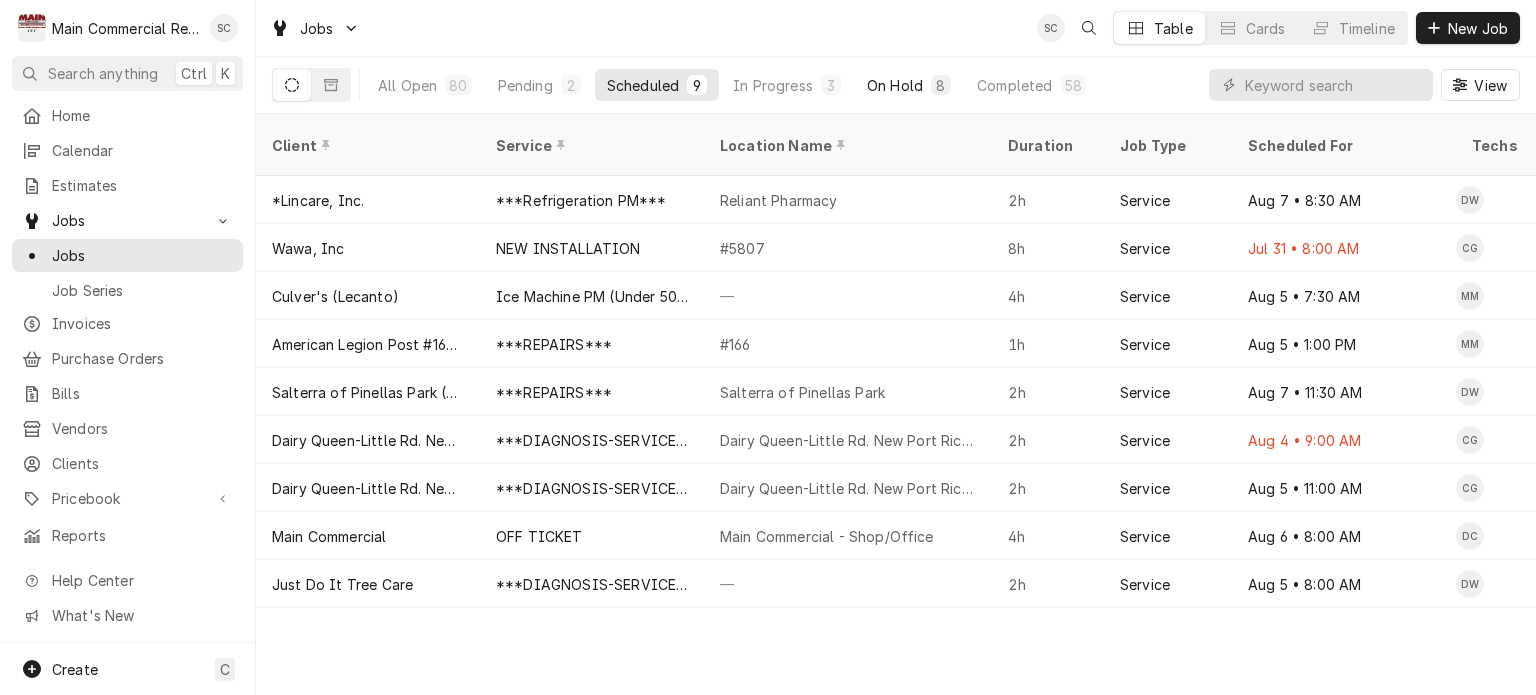 click on "On Hold" at bounding box center [895, 85] 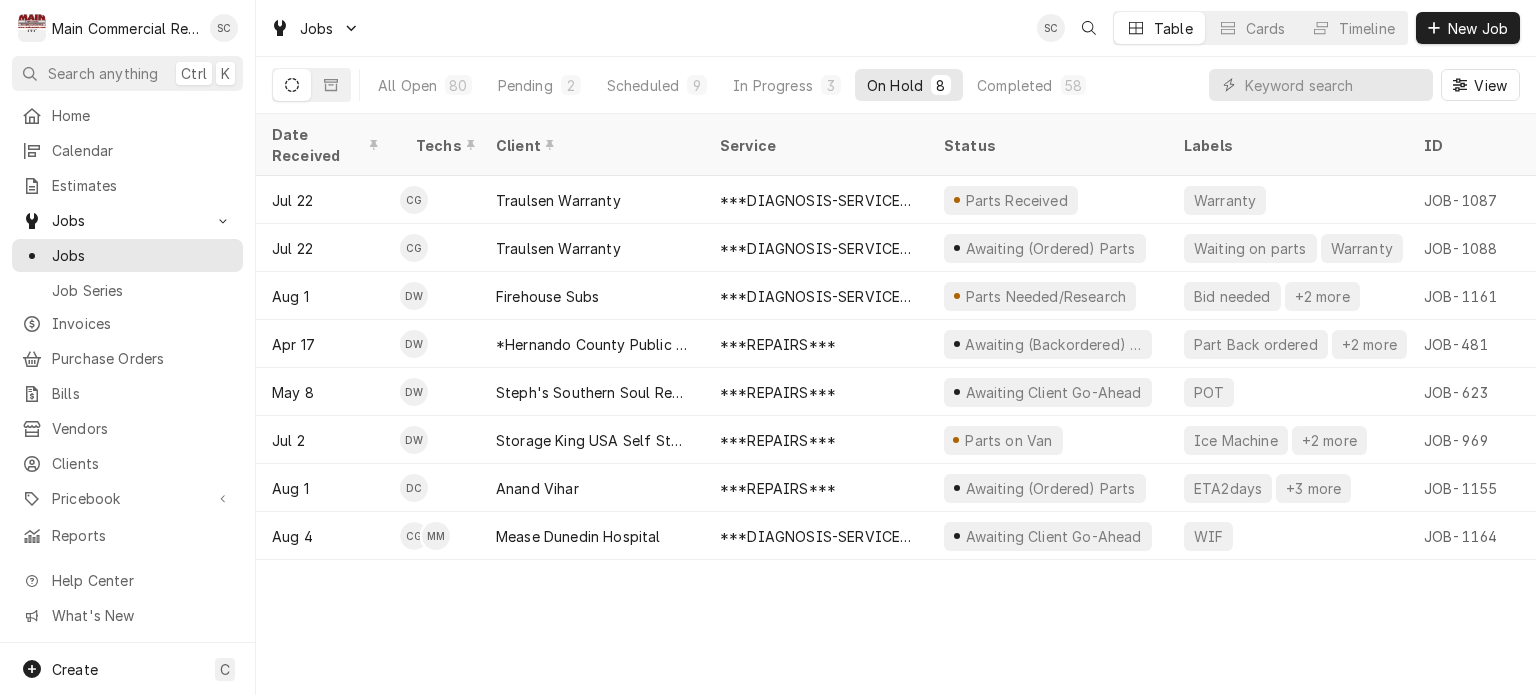 click on "Date Received Techs Client Service Status Labels ID Duration Location Name Job Type Priority Location Address Scheduled For On Hold Last Modified Jul 22   CG Traulsen Warranty ***DIAGNOSIS-SERVICE CALL*** Parts Received Warranty JOB-1087 1h Traulsen Warranty- Ruby Tuesday Service High [NUMBER] [STREET], [CITY], [STATE] Jul 23   • 9:00 AM Jul 29   Jul 29   Jul 22   CG Traulsen Warranty ***DIAGNOSIS-SERVICE CALL*** Awaiting (Ordered) Parts Waiting on parts Warranty JOB-1088 1h Traulsen Warranty- Ruby Tuesday Service High [NUMBER] [STREET], [CITY], [STATE] Jul 23   • 8:00 AM Jul 23   Aug 4   Aug 1   DW Firehouse Subs ***DIAGNOSIS-SERVICE CALL*** Parts Needed/Research Bid needed +2 more JOB-1161 2h — Service Urgent [NUMBER] [STREET], [CITY], [STATE] Aug 1   • 4:00 PM Aug 4   Aug 4   Apr 17   DW *Hernando County Public School ***REPAIRS*** Awaiting (Backordered) Parts Part Back ordered +2 more JOB-481 5h *Moton Elementary School Service No Priority [NUMBER] [STREET], [CITY], [STATE]" at bounding box center (896, 404) 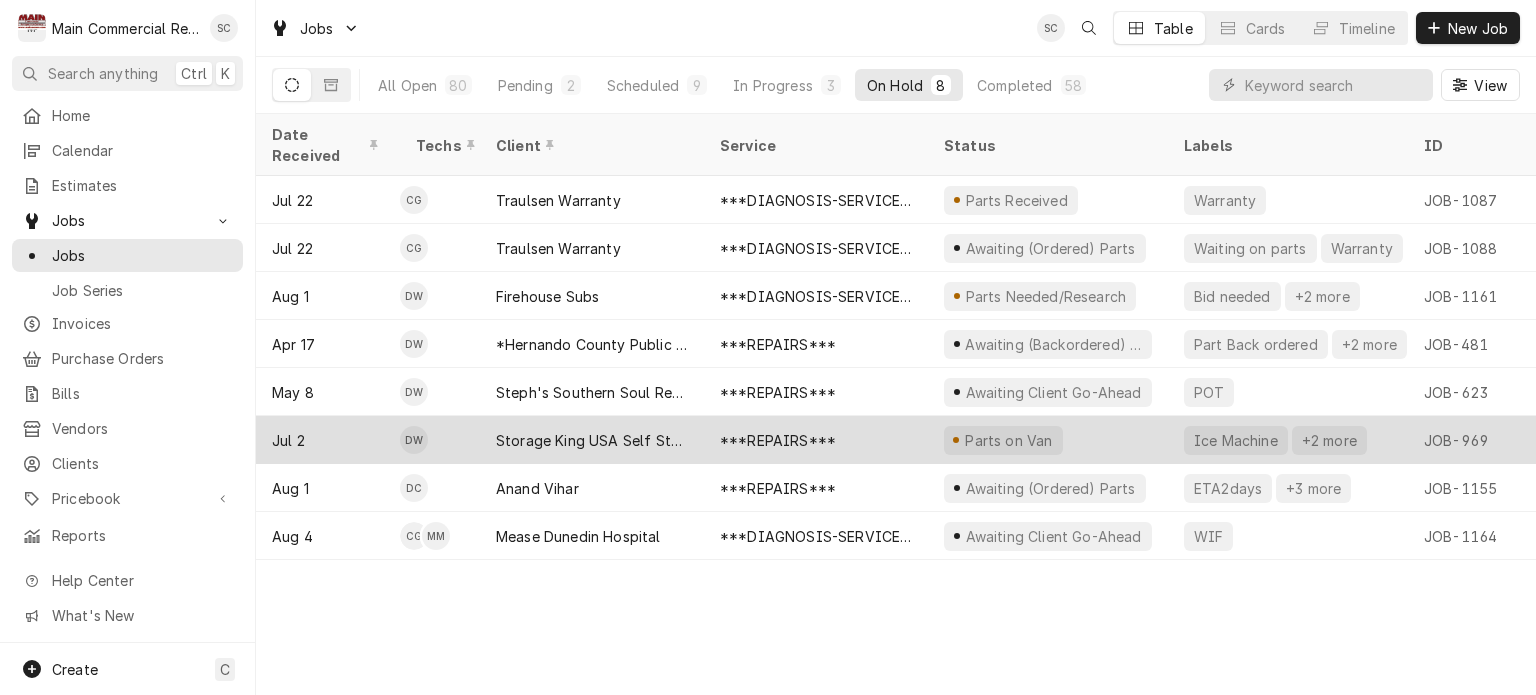 click on "***REPAIRS***" at bounding box center (816, 440) 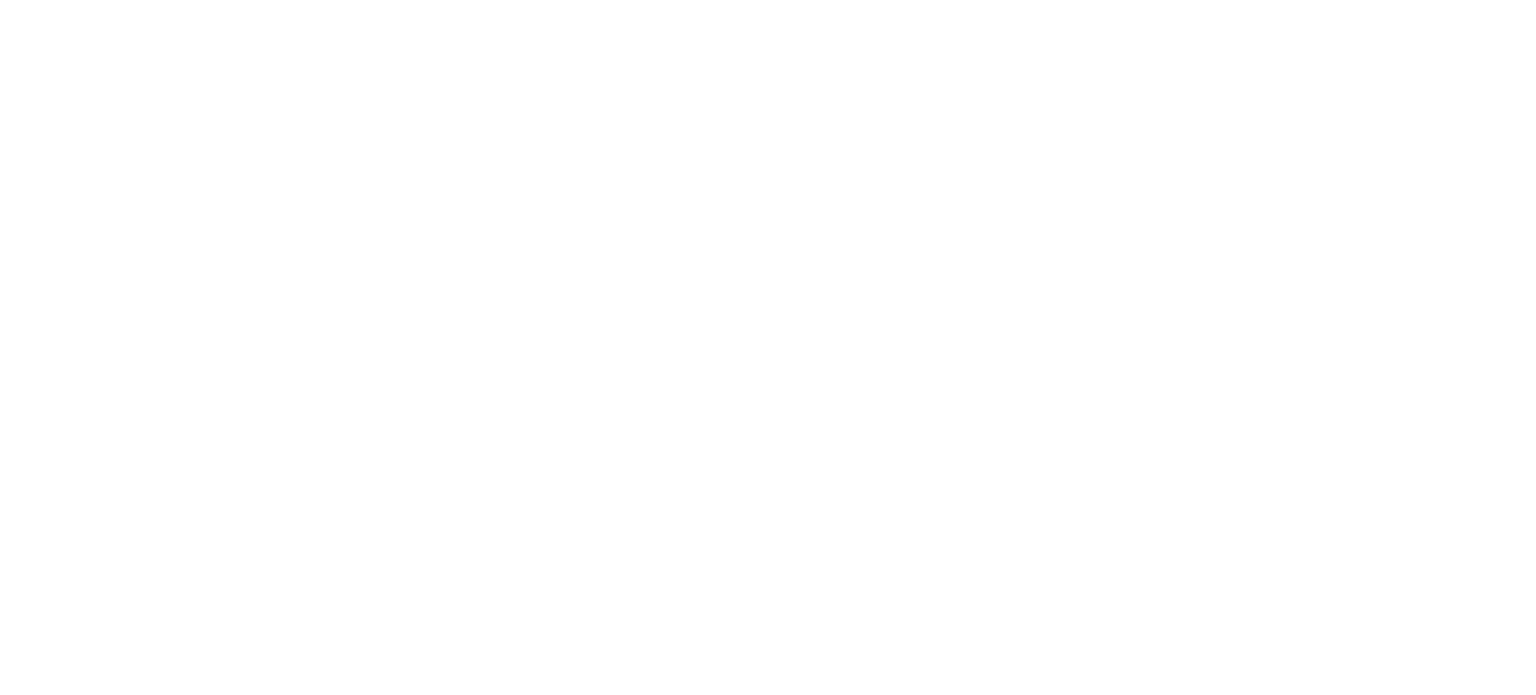 scroll, scrollTop: 0, scrollLeft: 0, axis: both 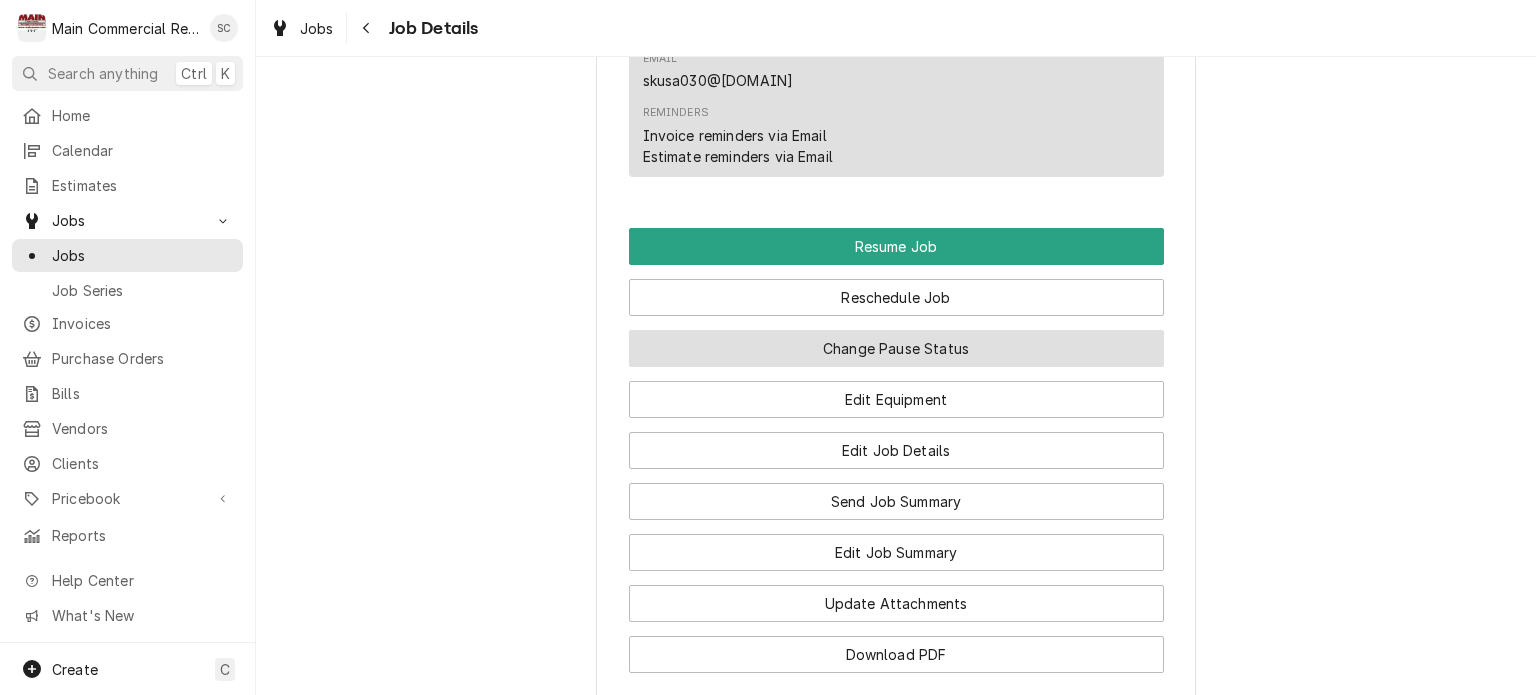 click on "Change Pause Status" at bounding box center [896, 348] 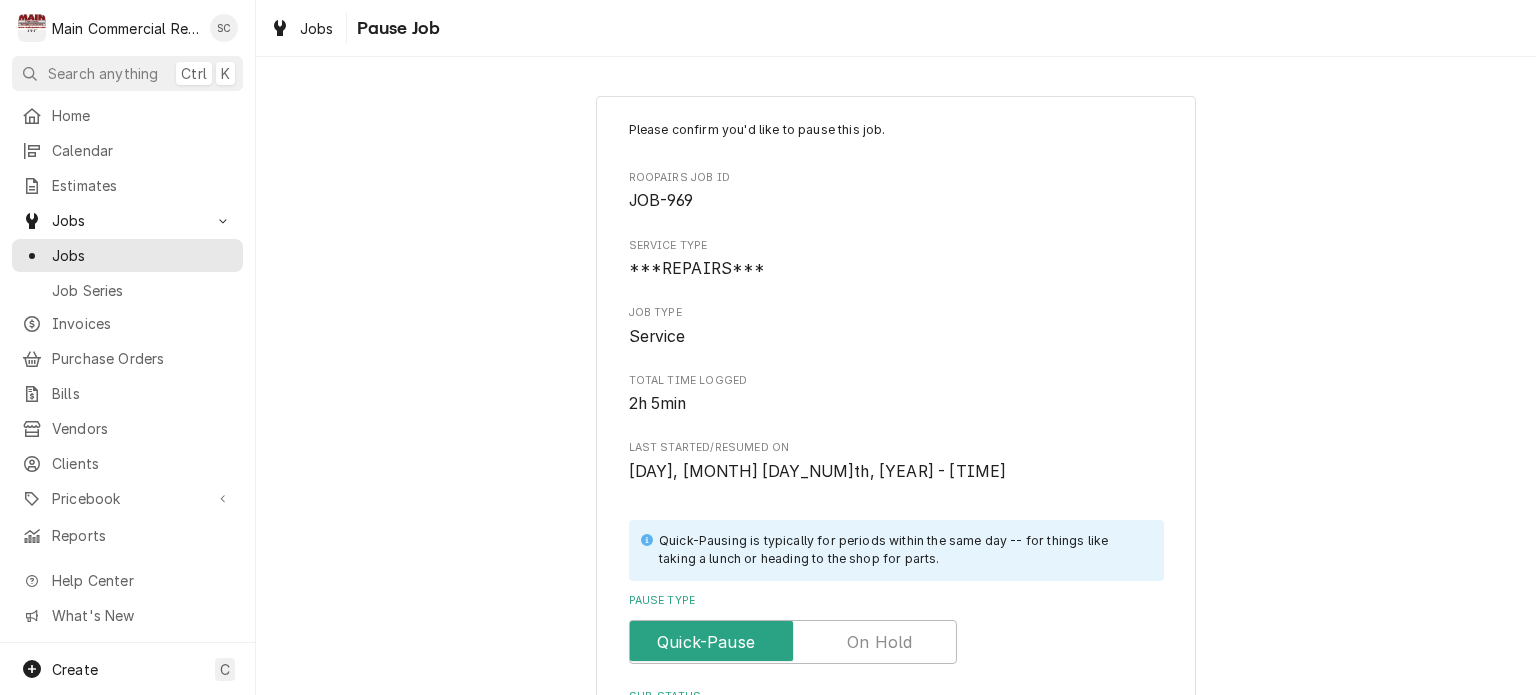 scroll, scrollTop: 422, scrollLeft: 0, axis: vertical 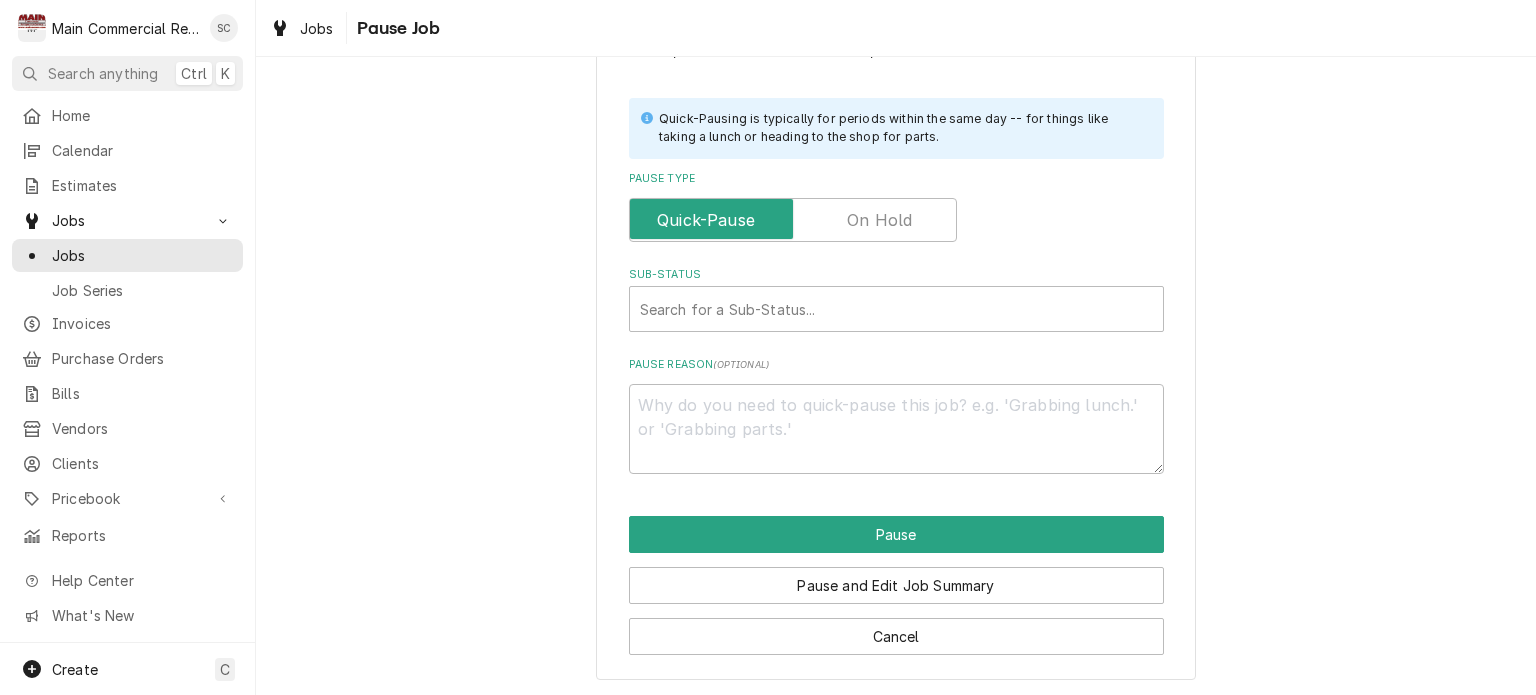 click at bounding box center [793, 220] 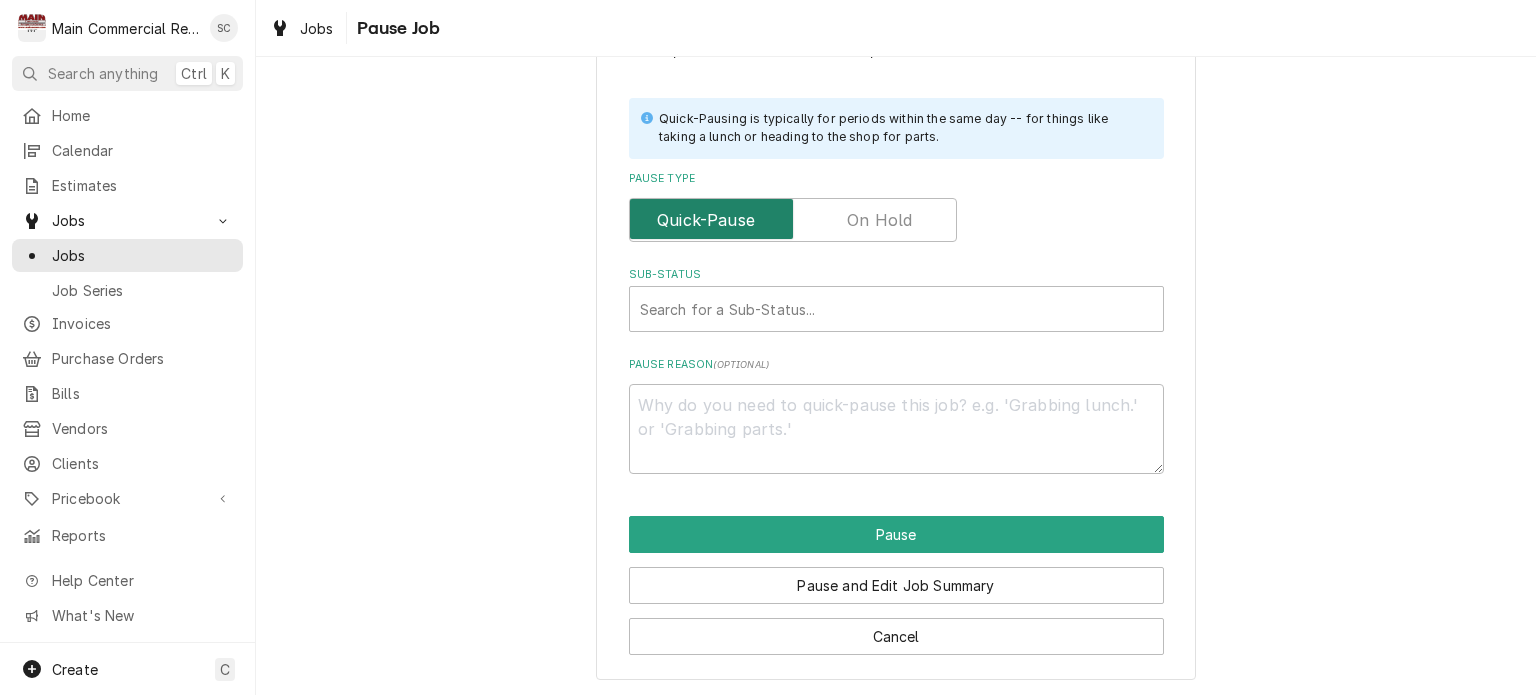 click at bounding box center [793, 220] 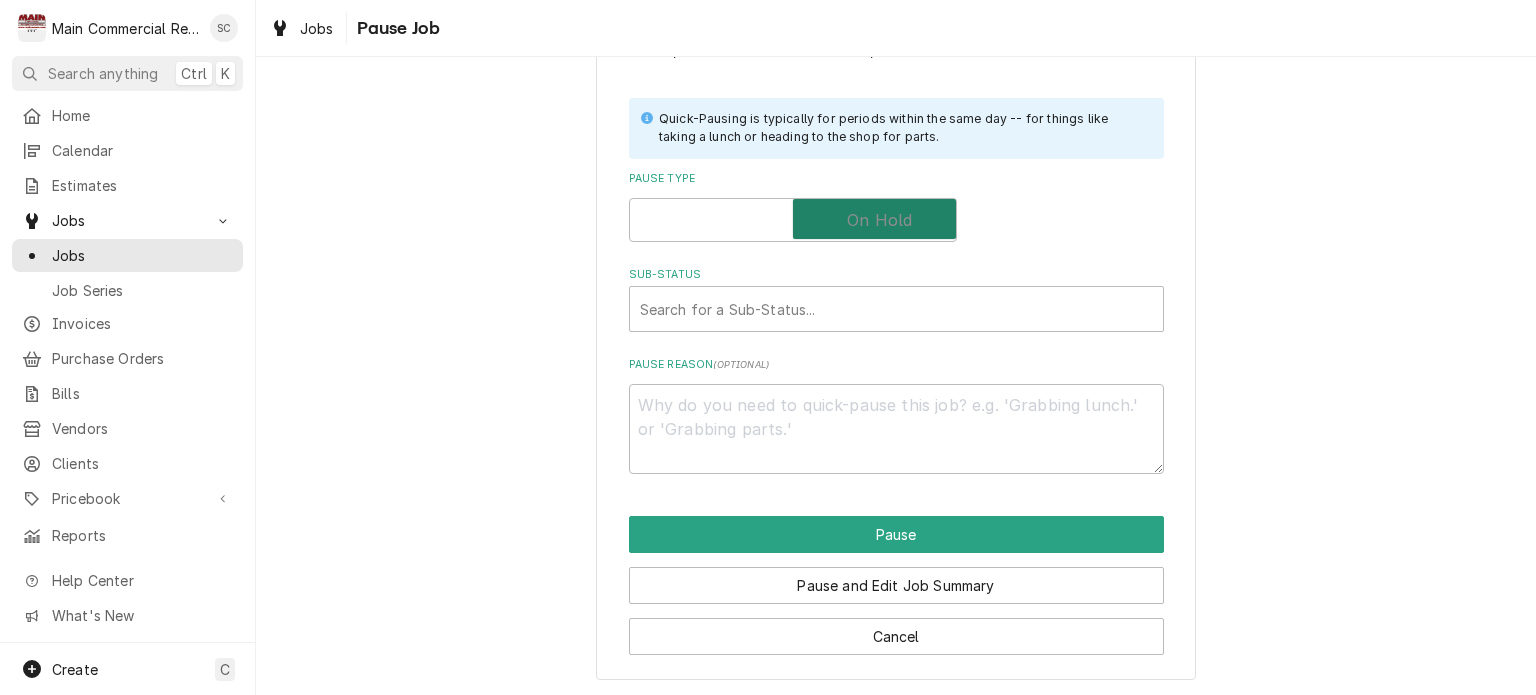 checkbox on "true" 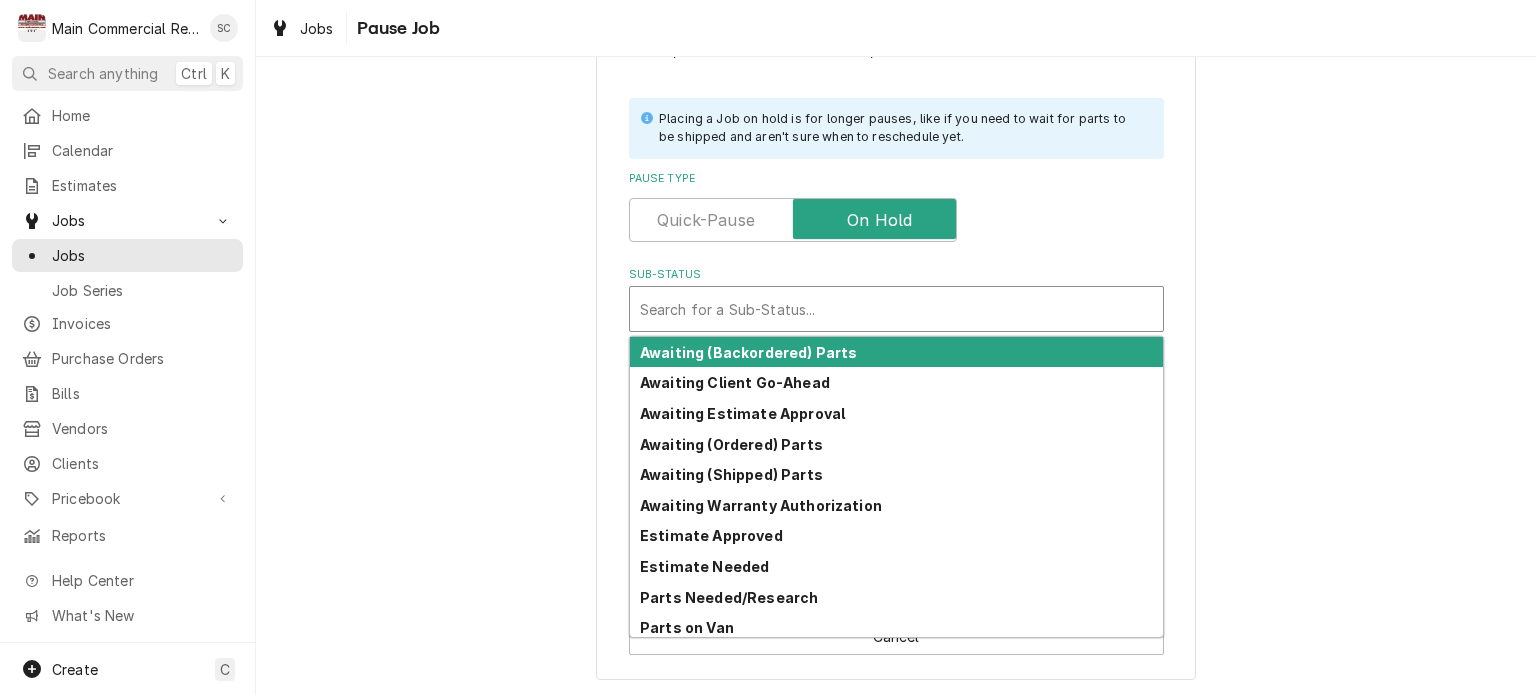 click at bounding box center (896, 309) 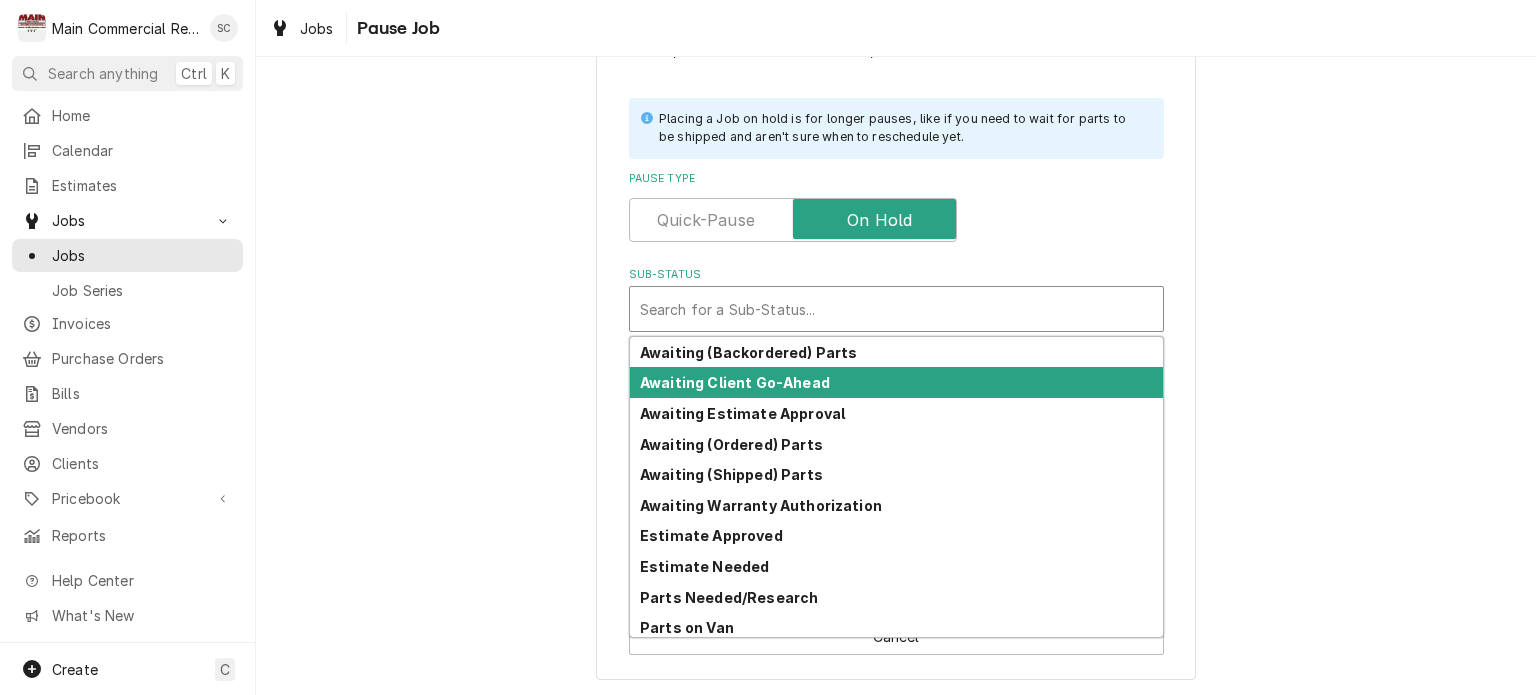 click on "Awaiting Client Go-Ahead" at bounding box center (735, 382) 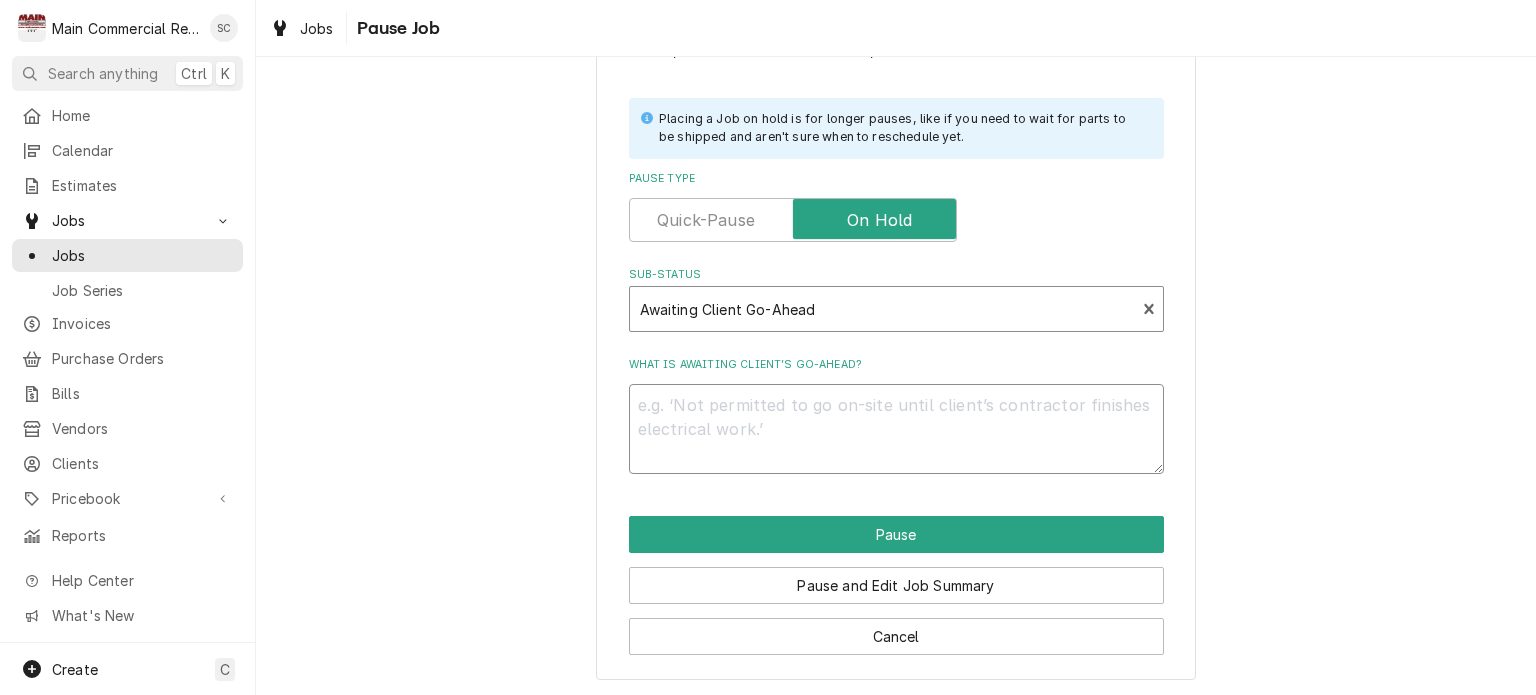 click on "What is awaiting client’s go-ahead?" at bounding box center [896, 429] 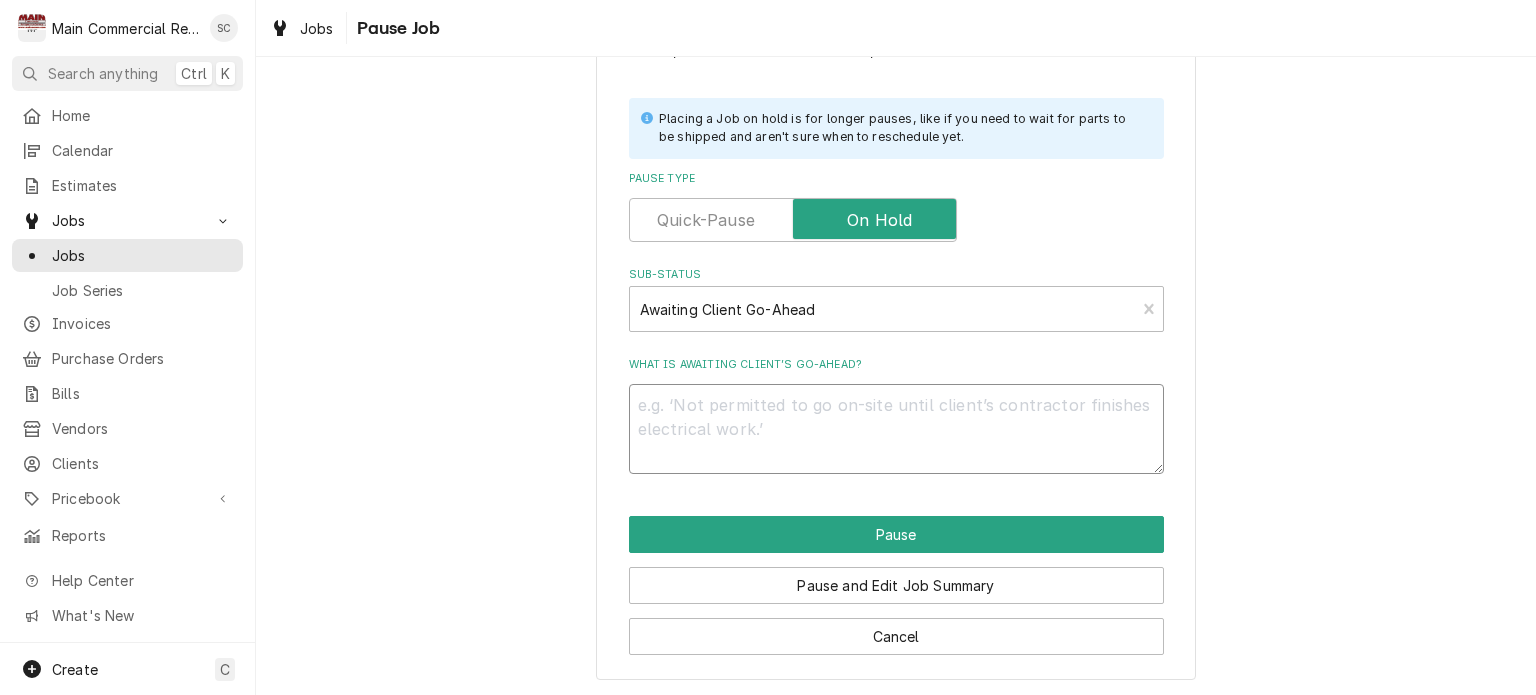 type on "x" 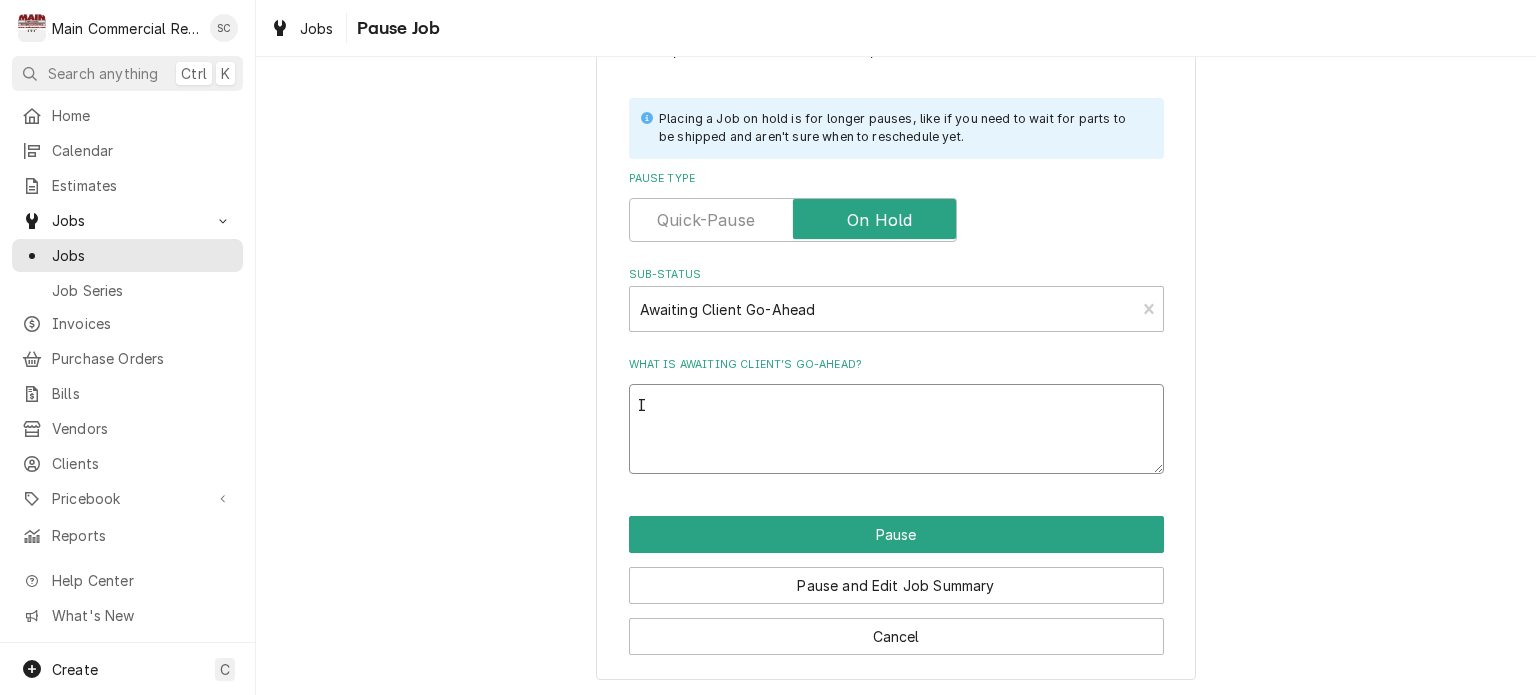type on "x" 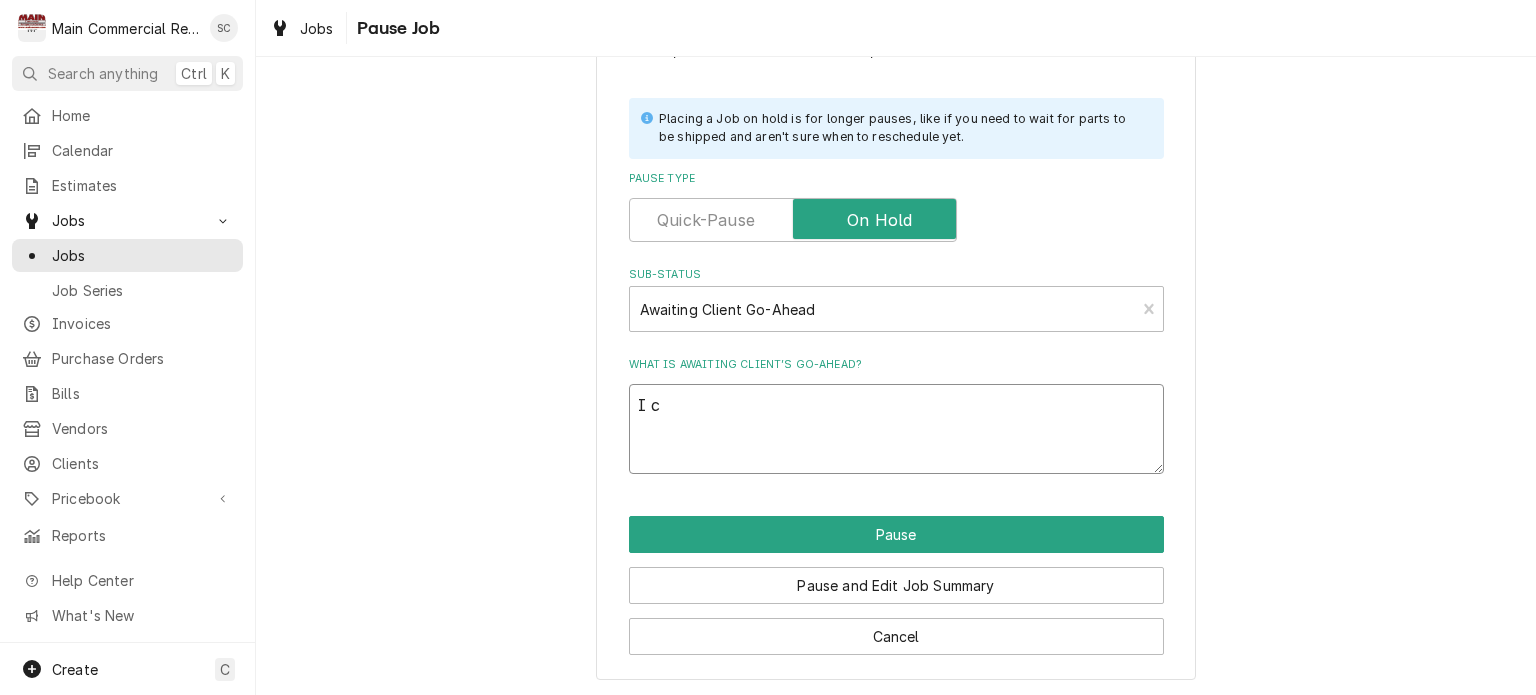 type on "x" 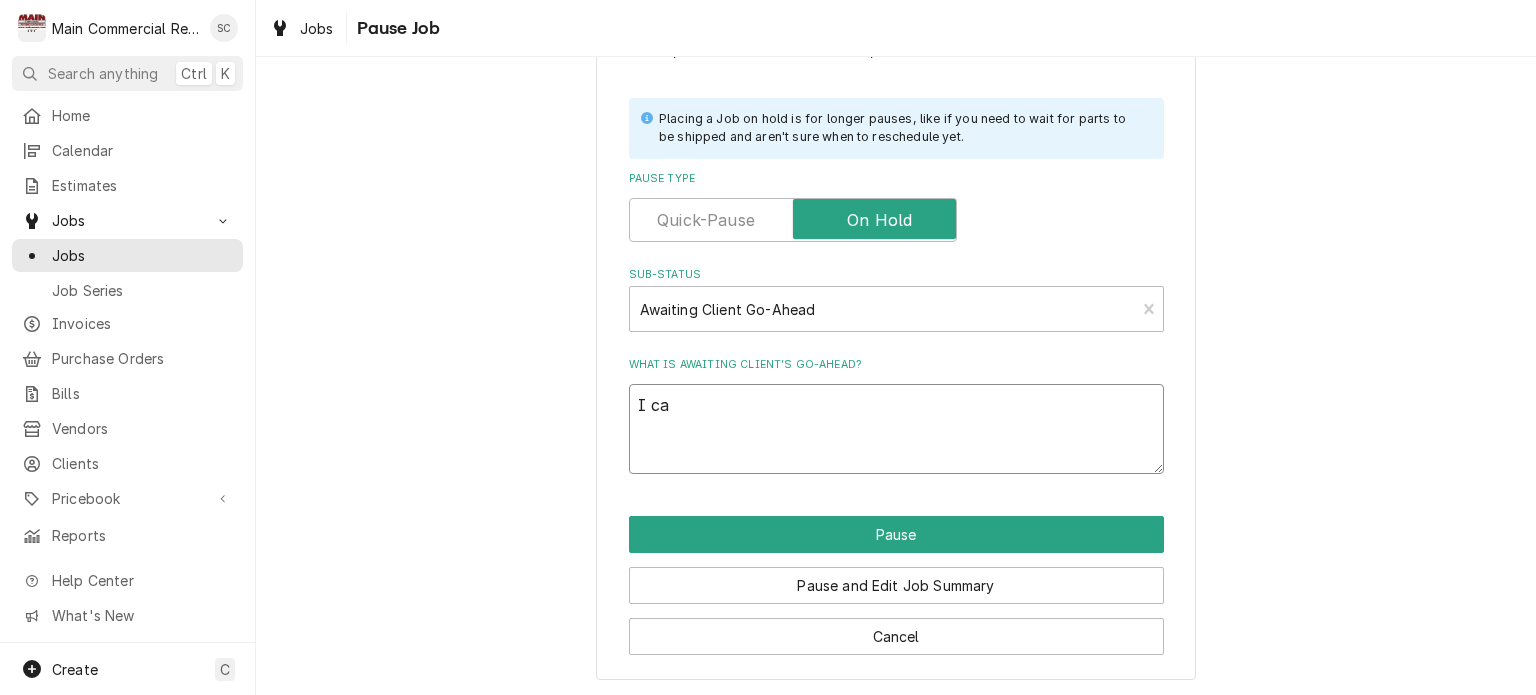 type on "x" 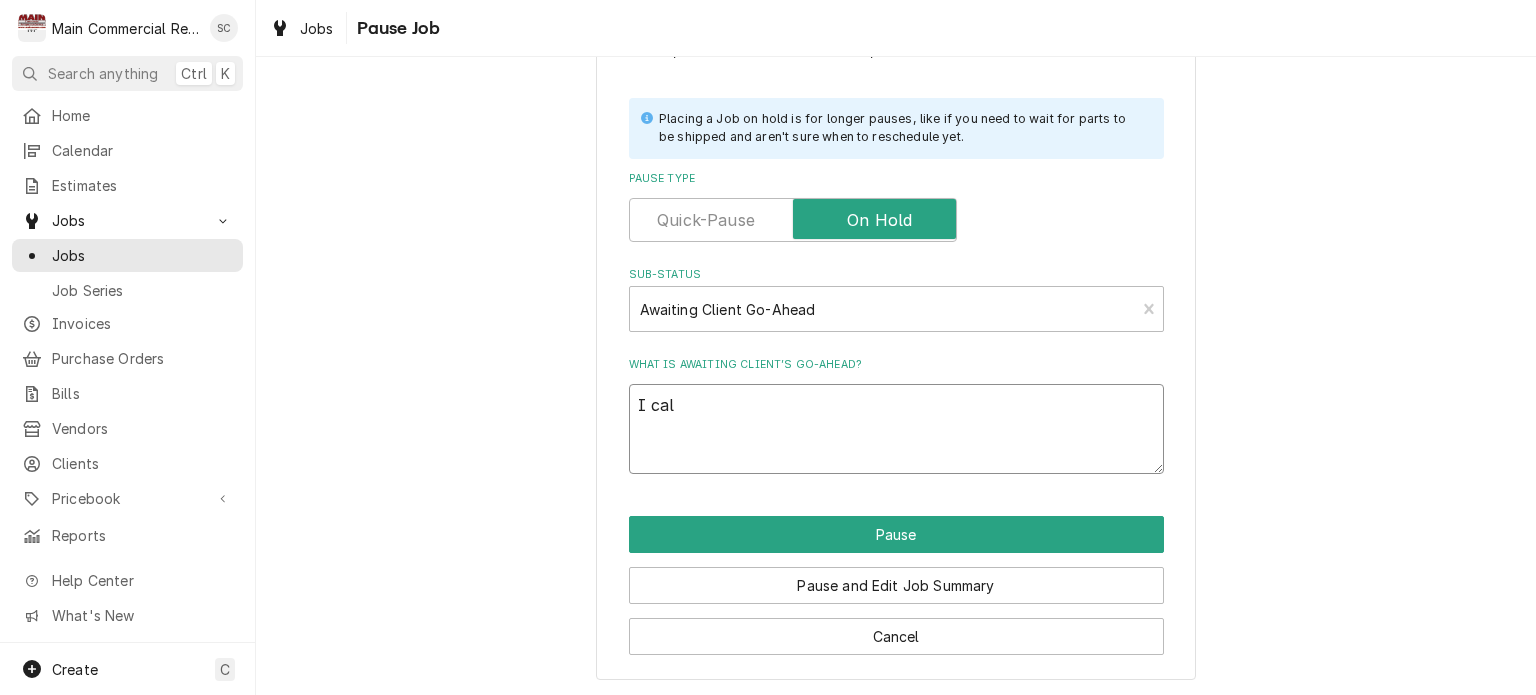 type on "x" 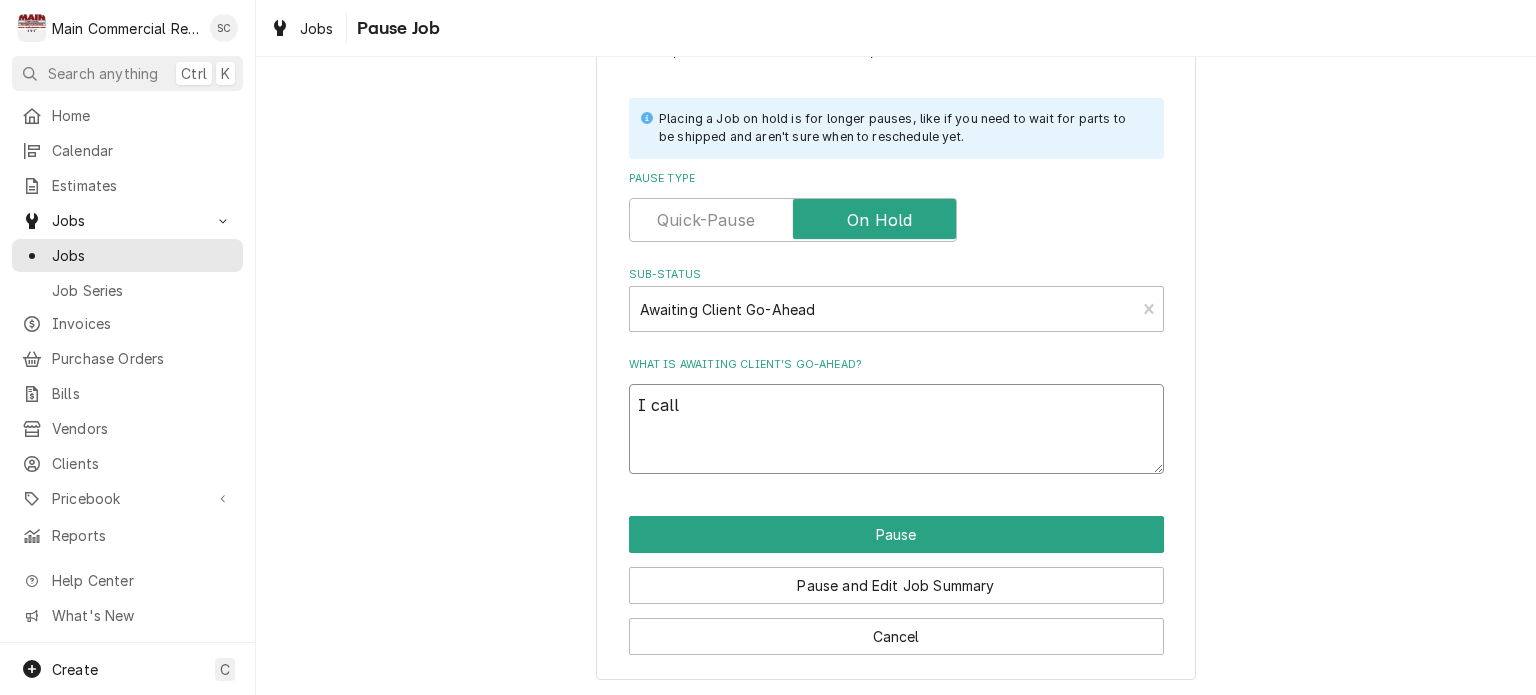 type on "x" 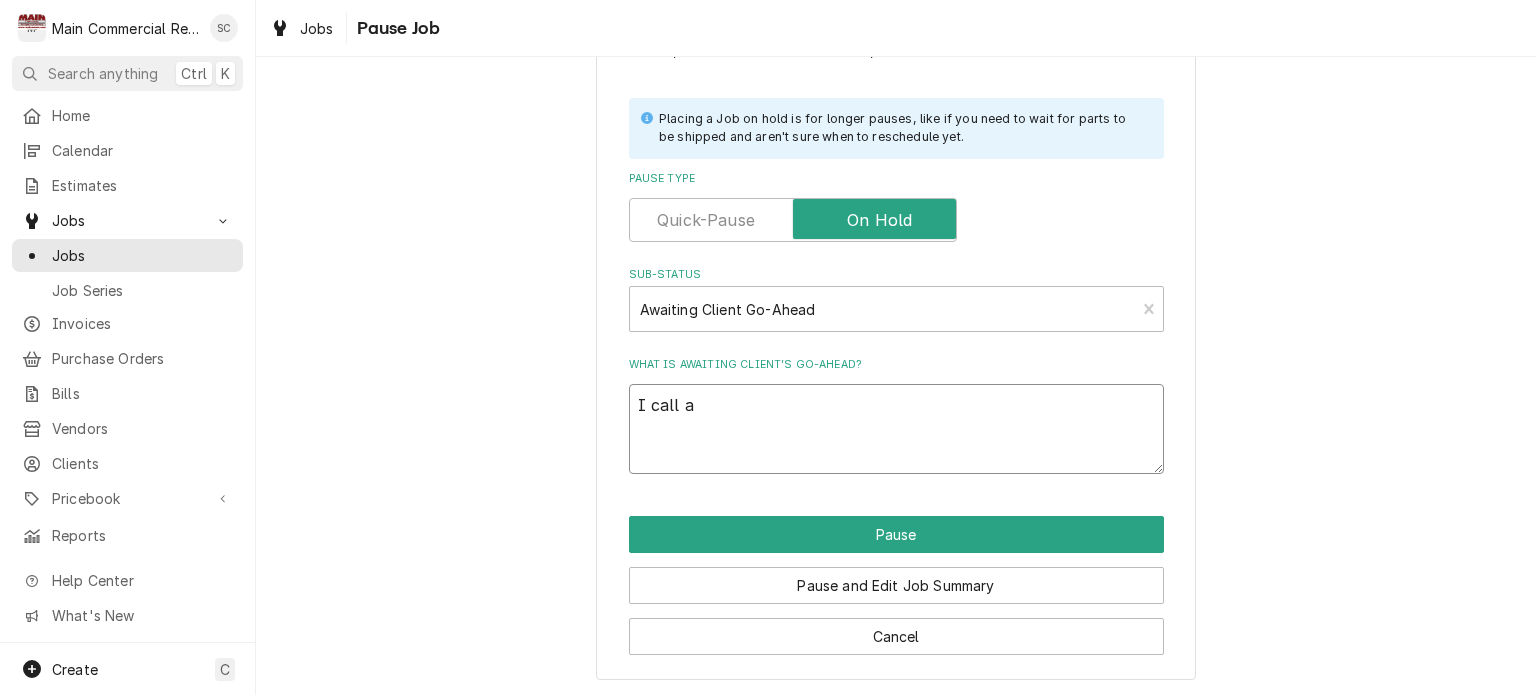 type on "x" 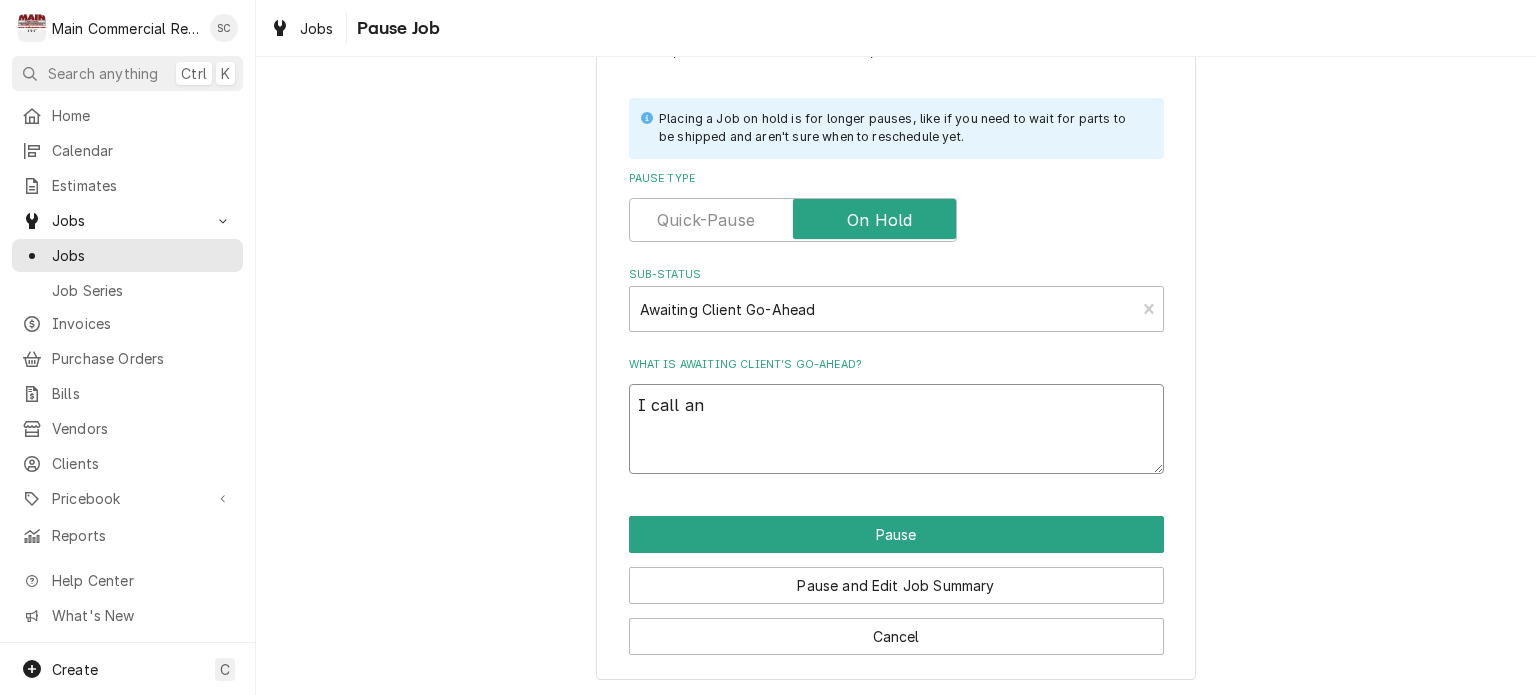 type on "x" 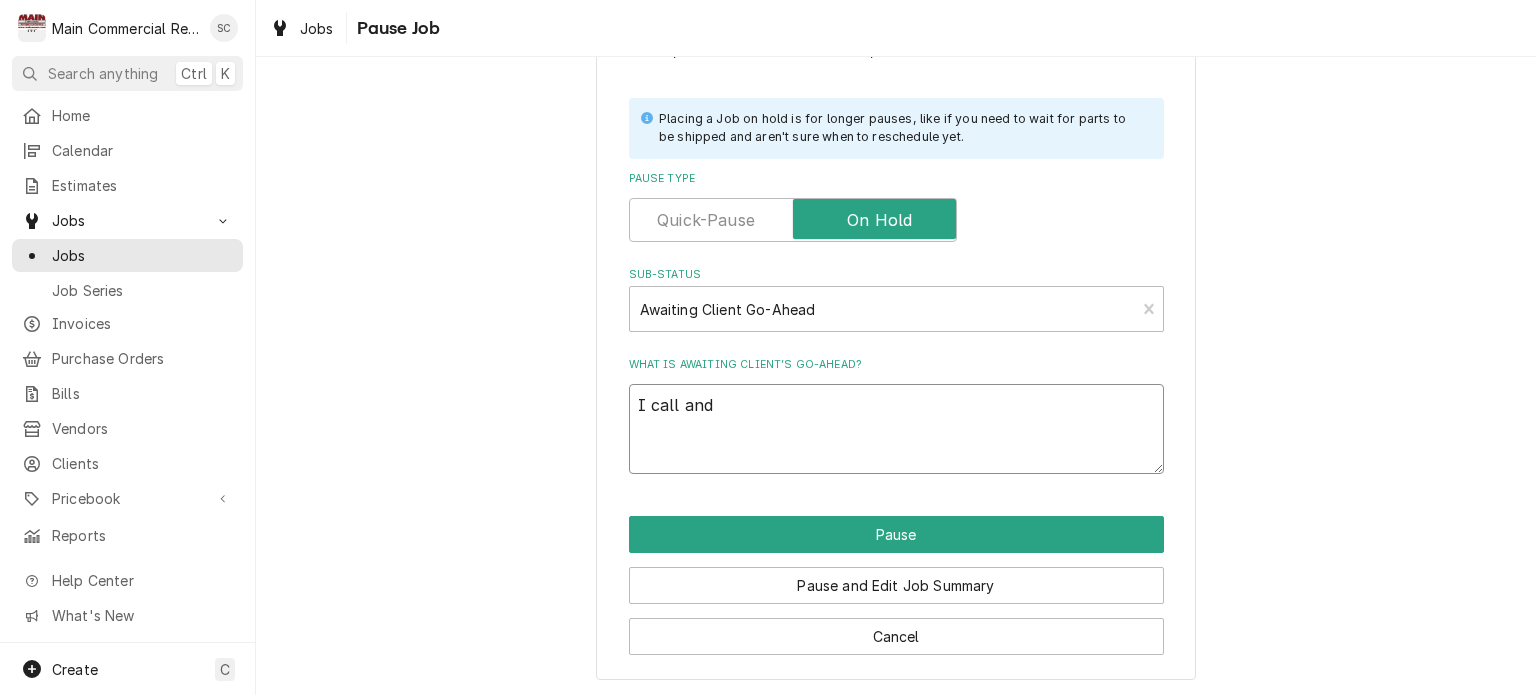 type on "x" 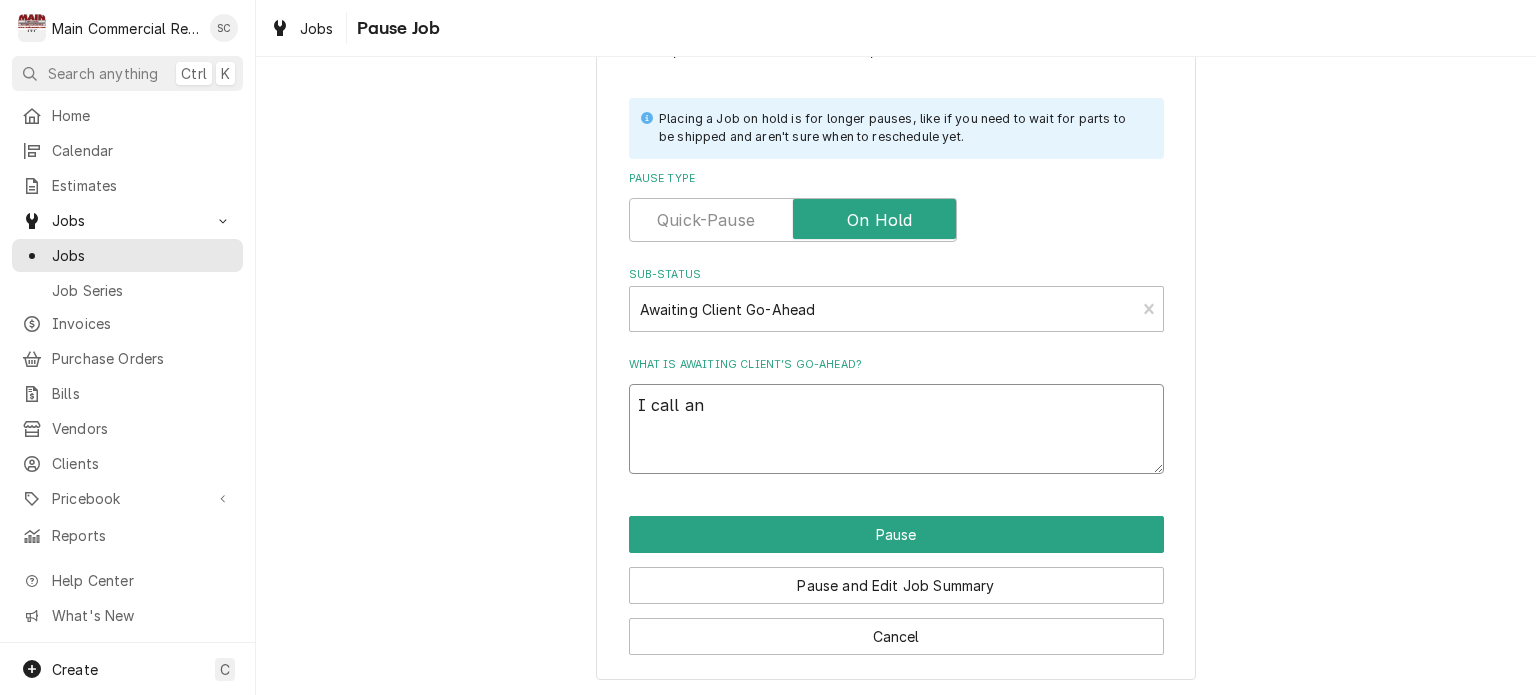 type on "x" 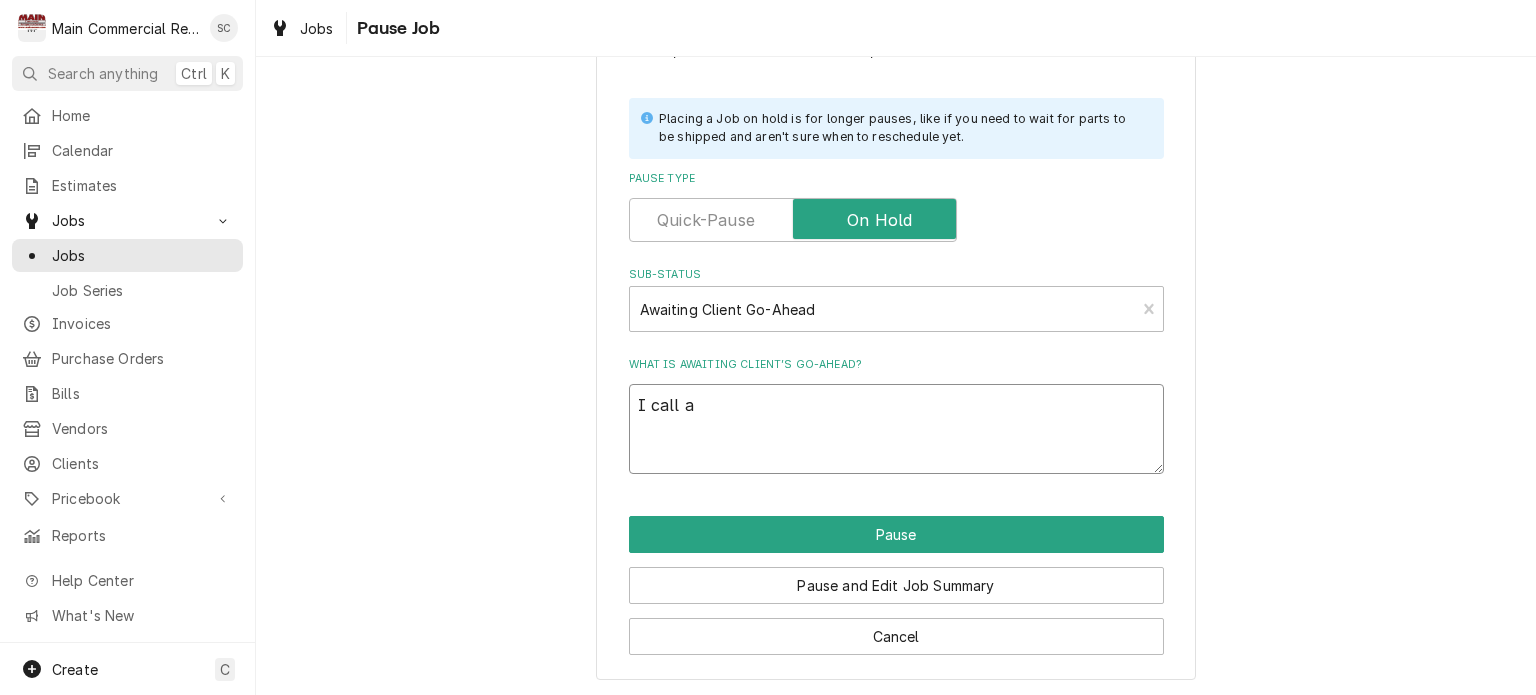 type on "x" 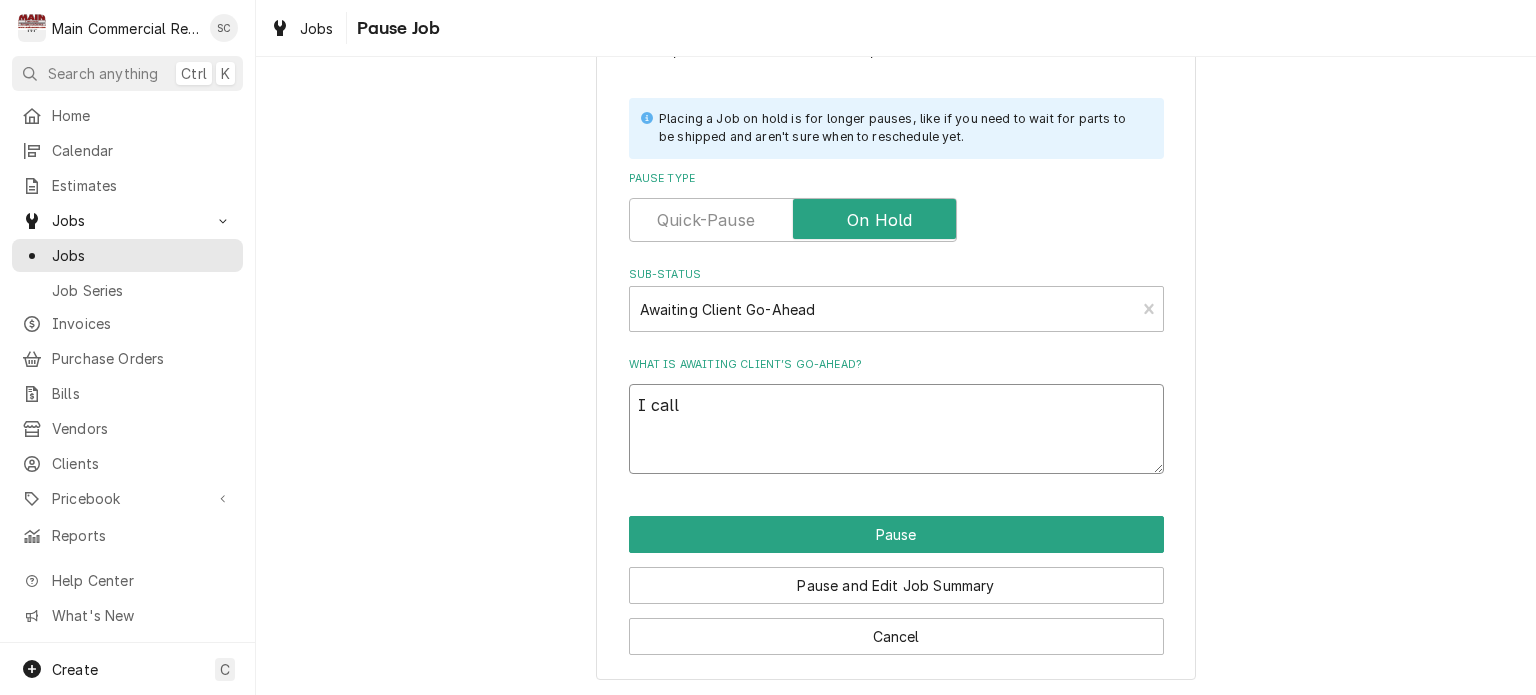 type on "x" 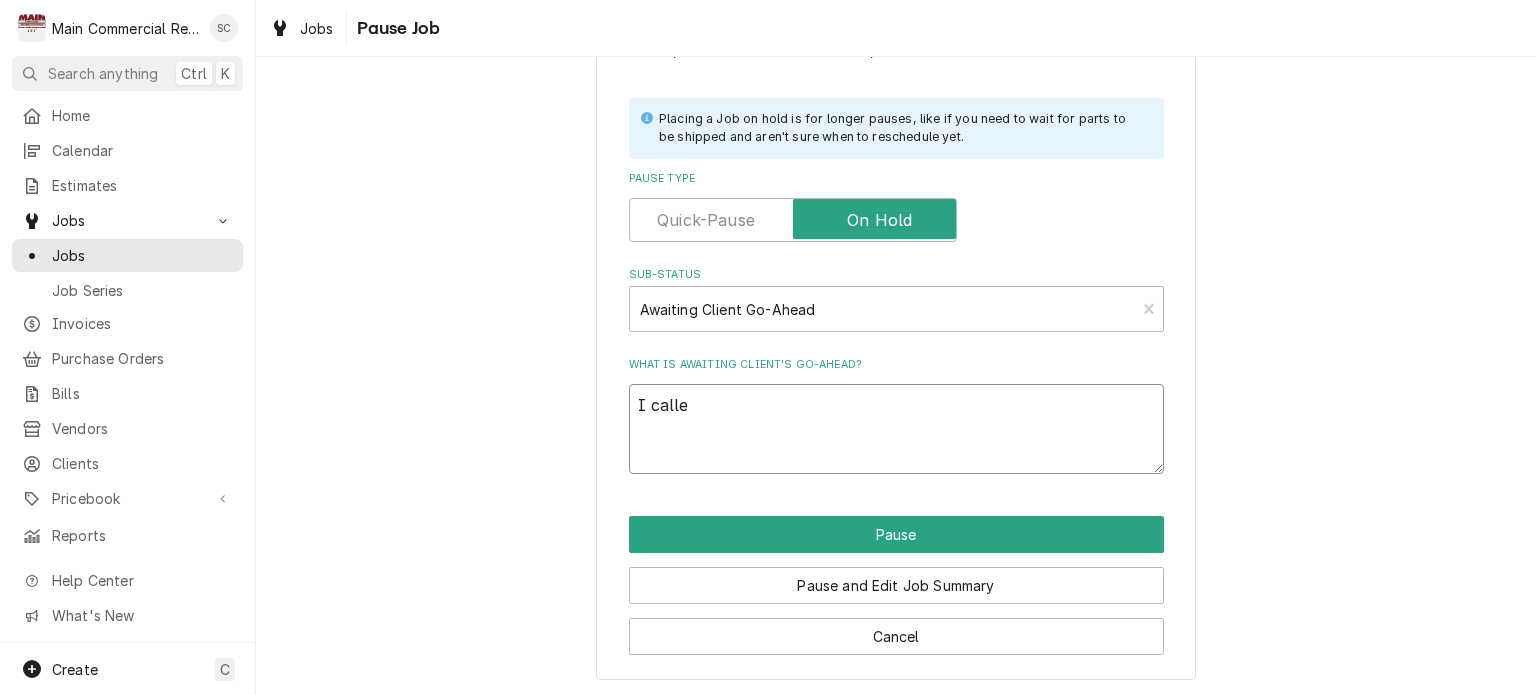 type on "x" 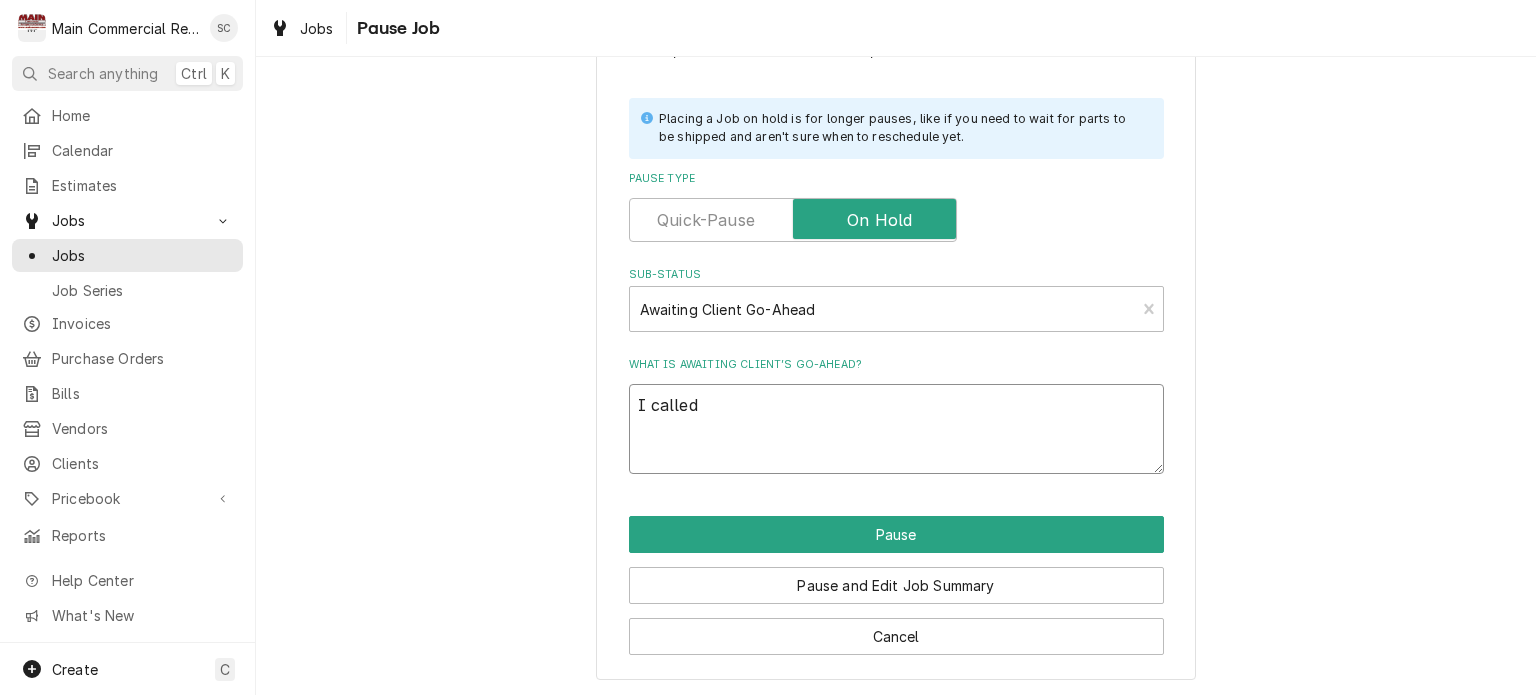 type on "x" 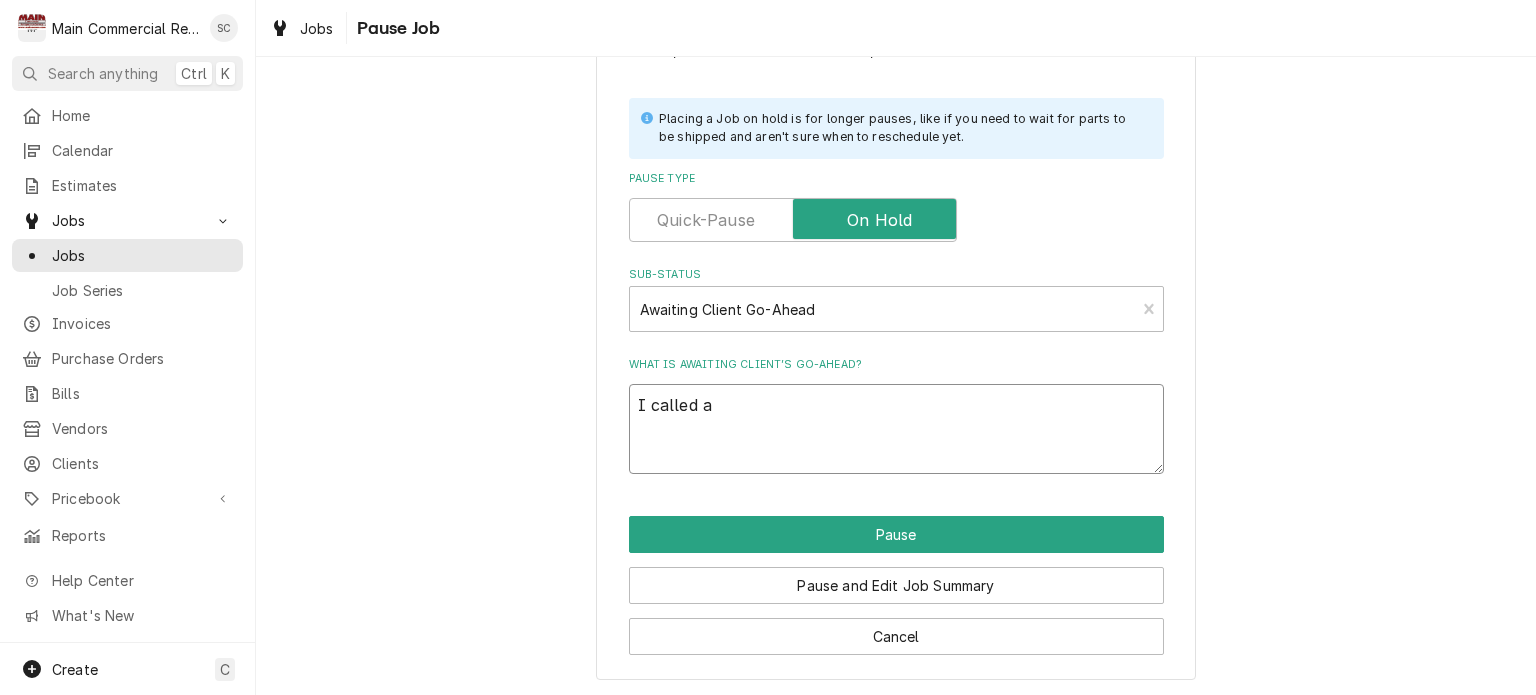 type on "x" 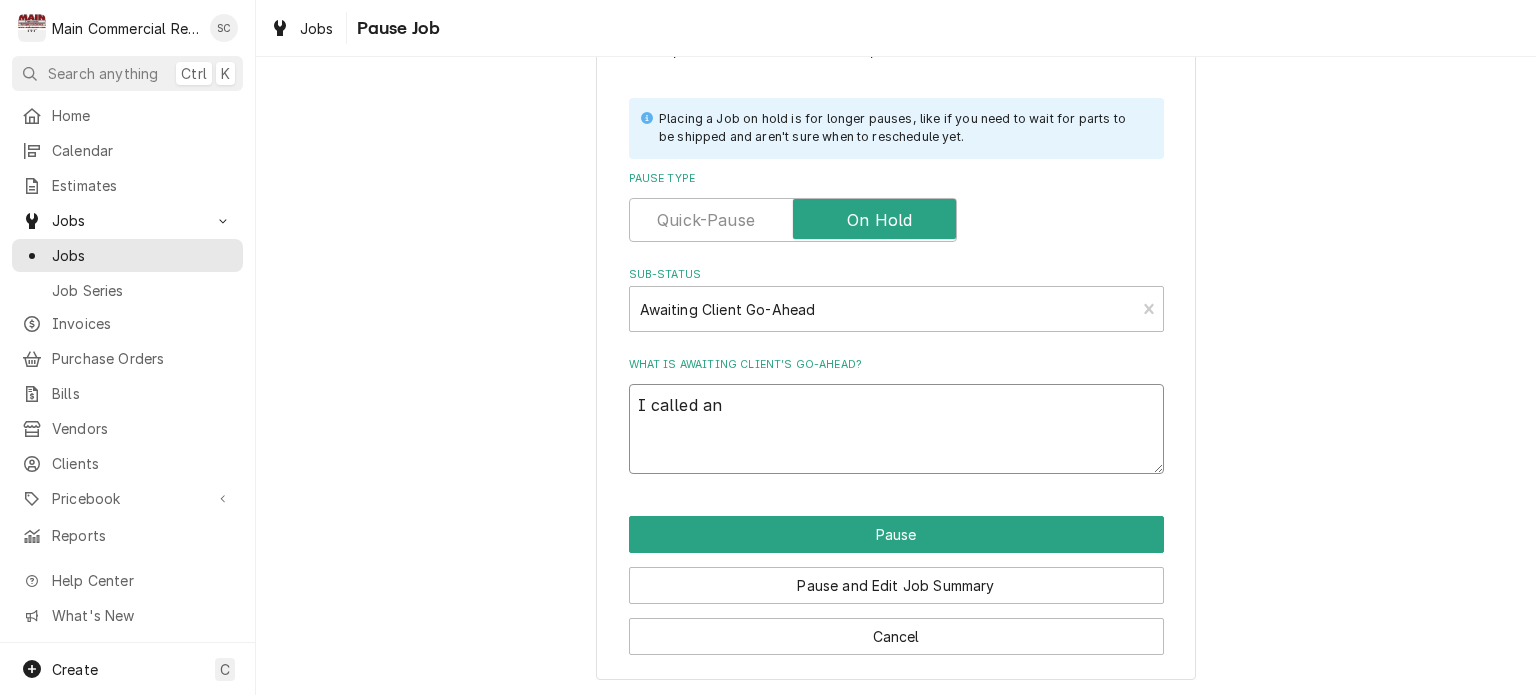 type on "x" 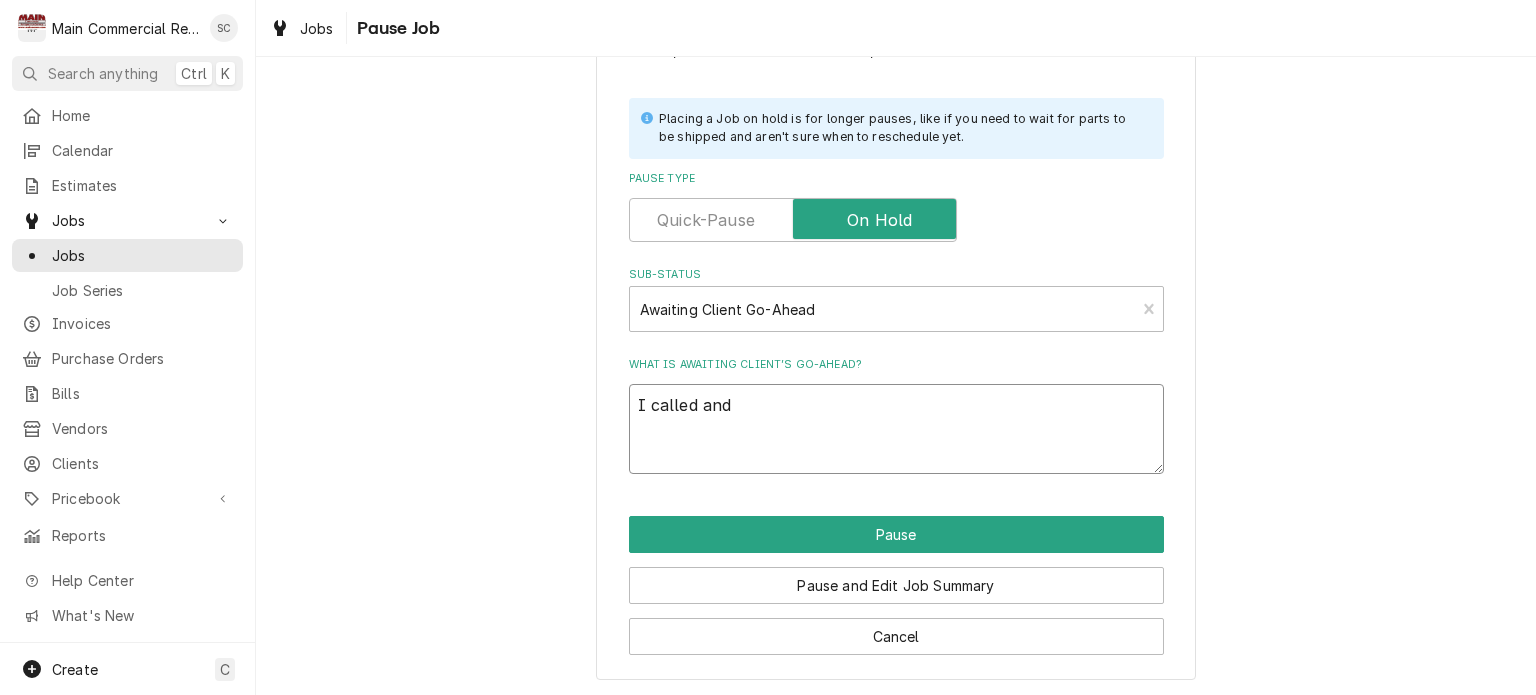 type on "x" 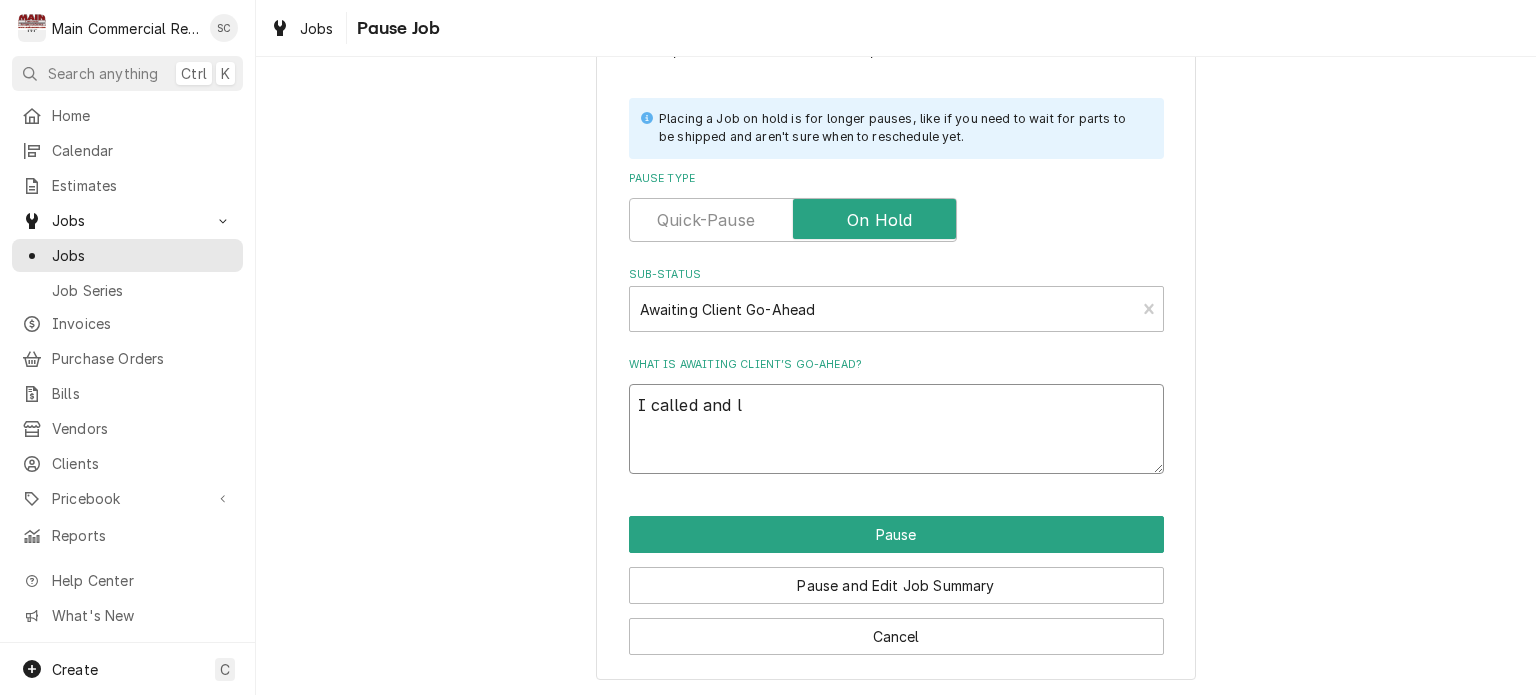 type on "x" 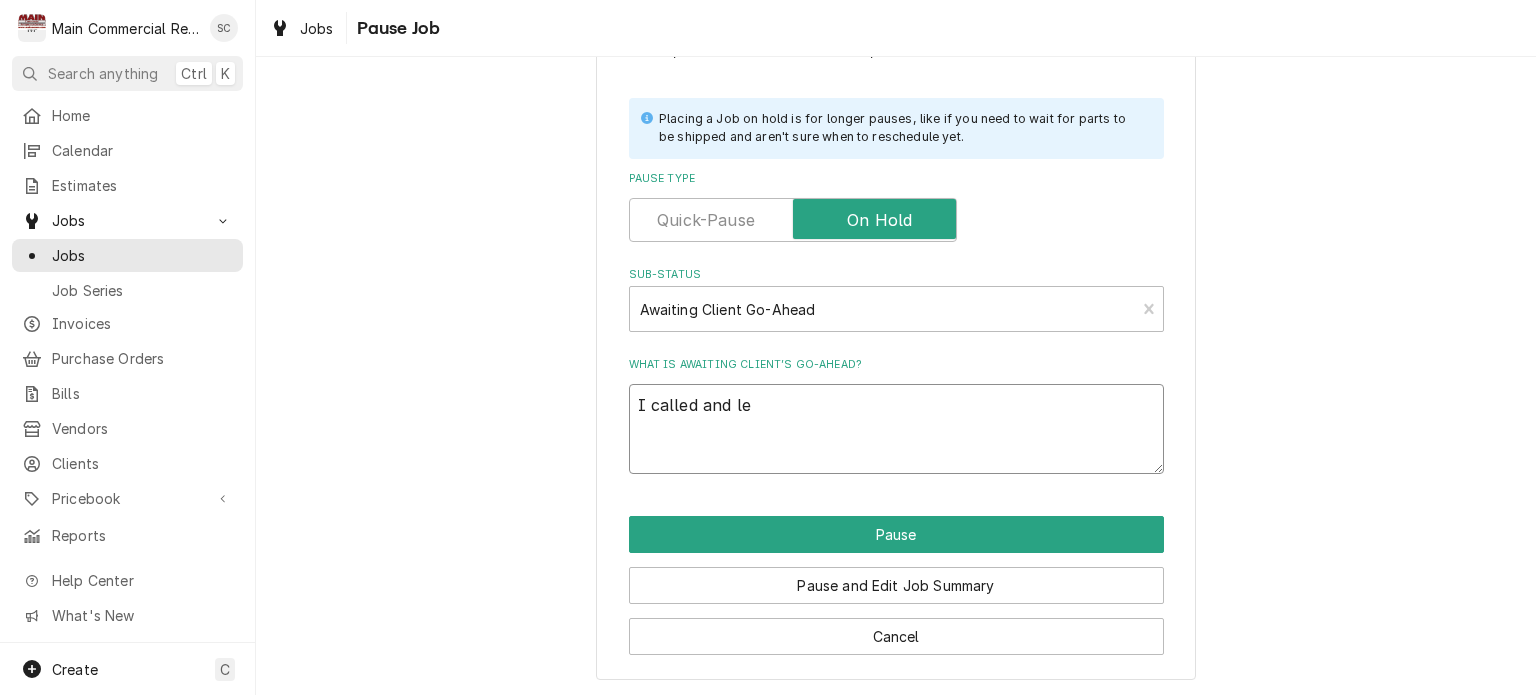 type on "x" 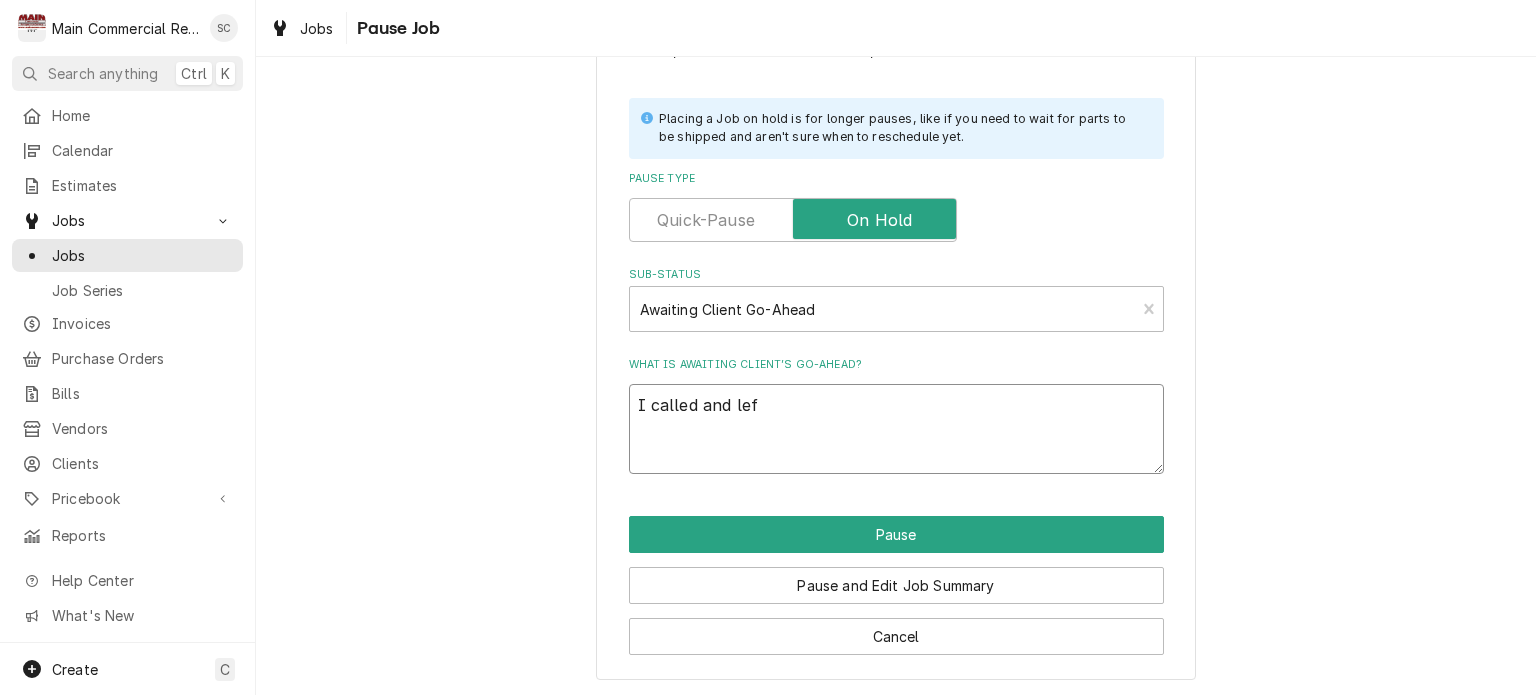 type on "x" 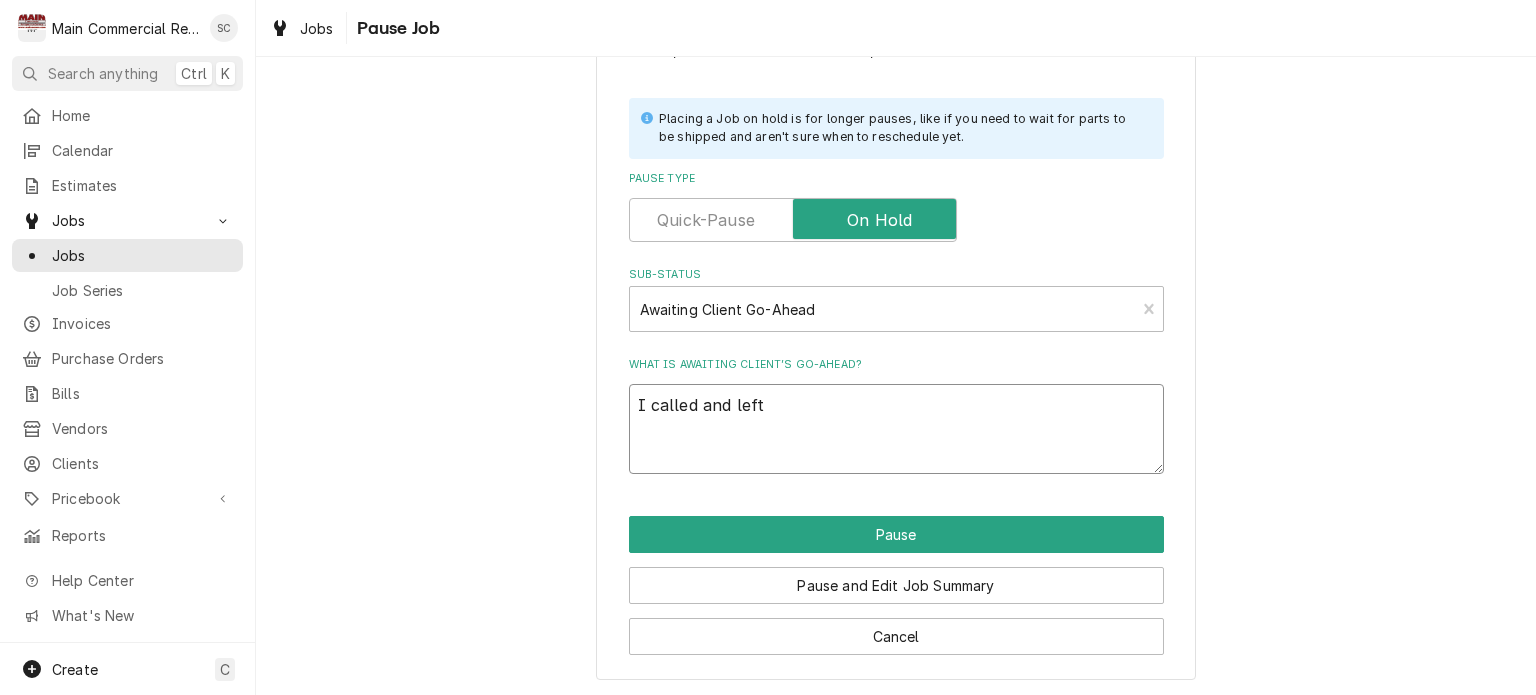 type on "x" 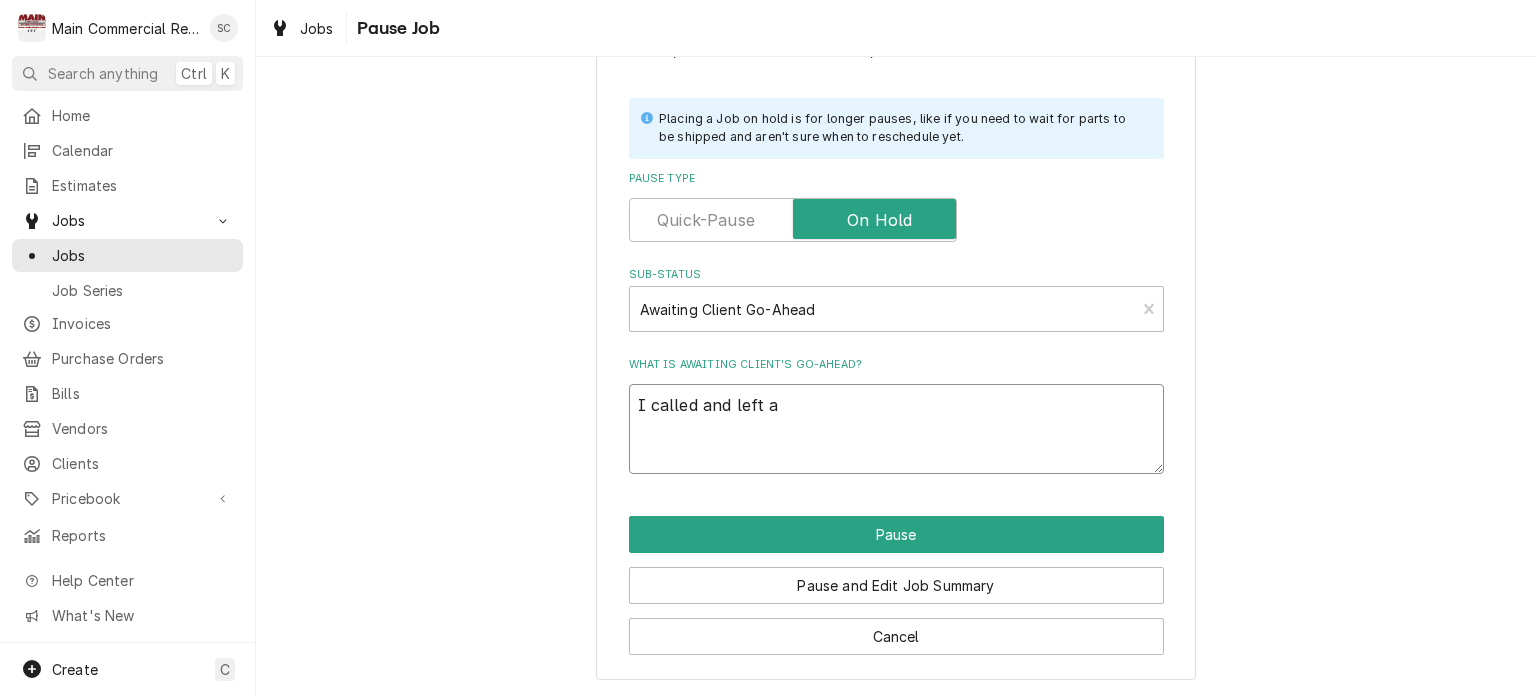 type on "x" 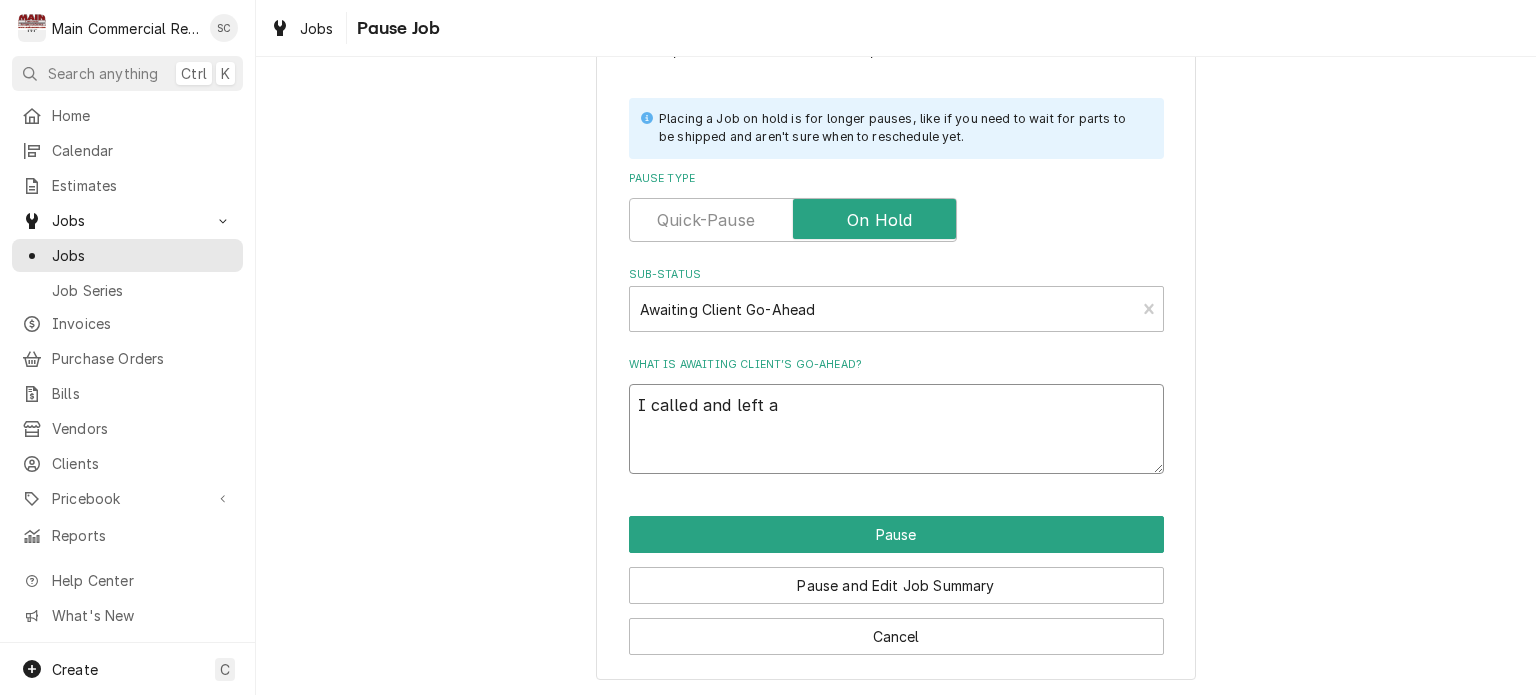 type on "x" 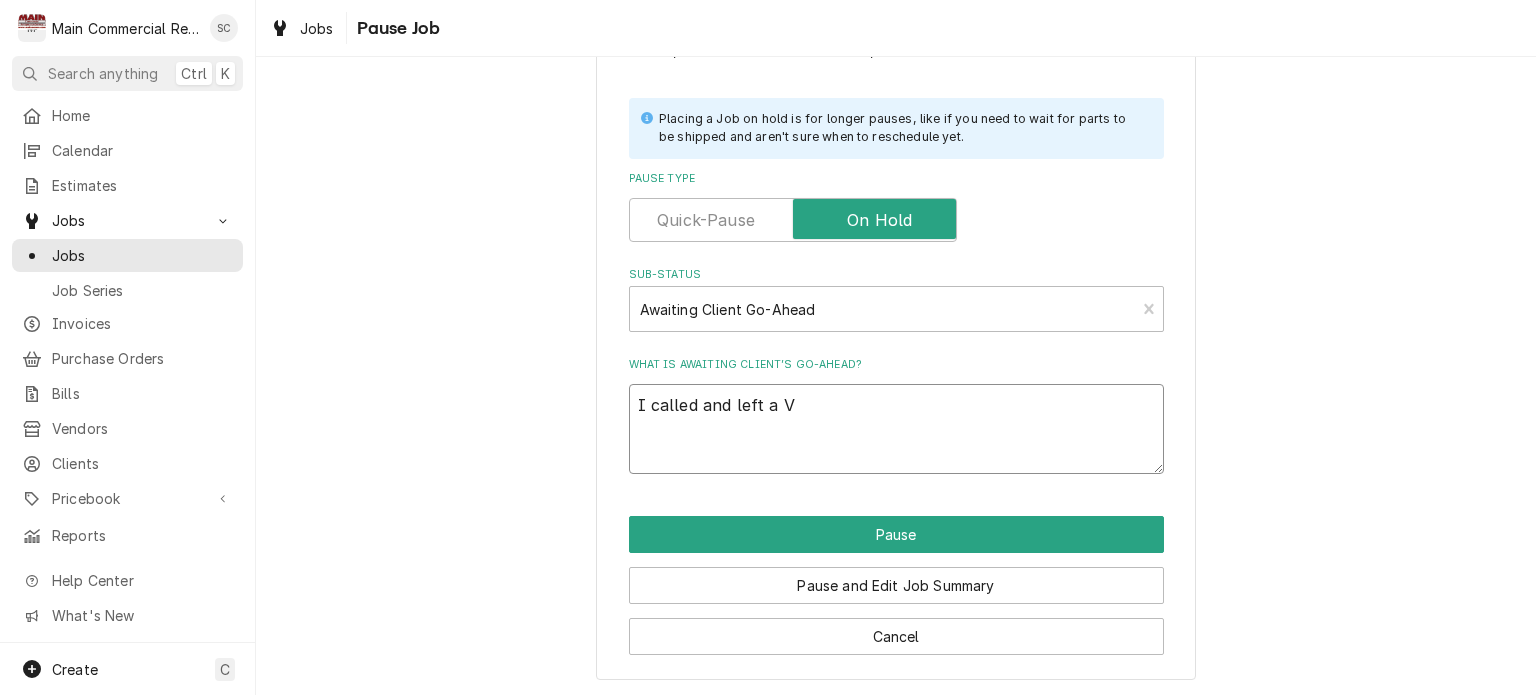 type on "x" 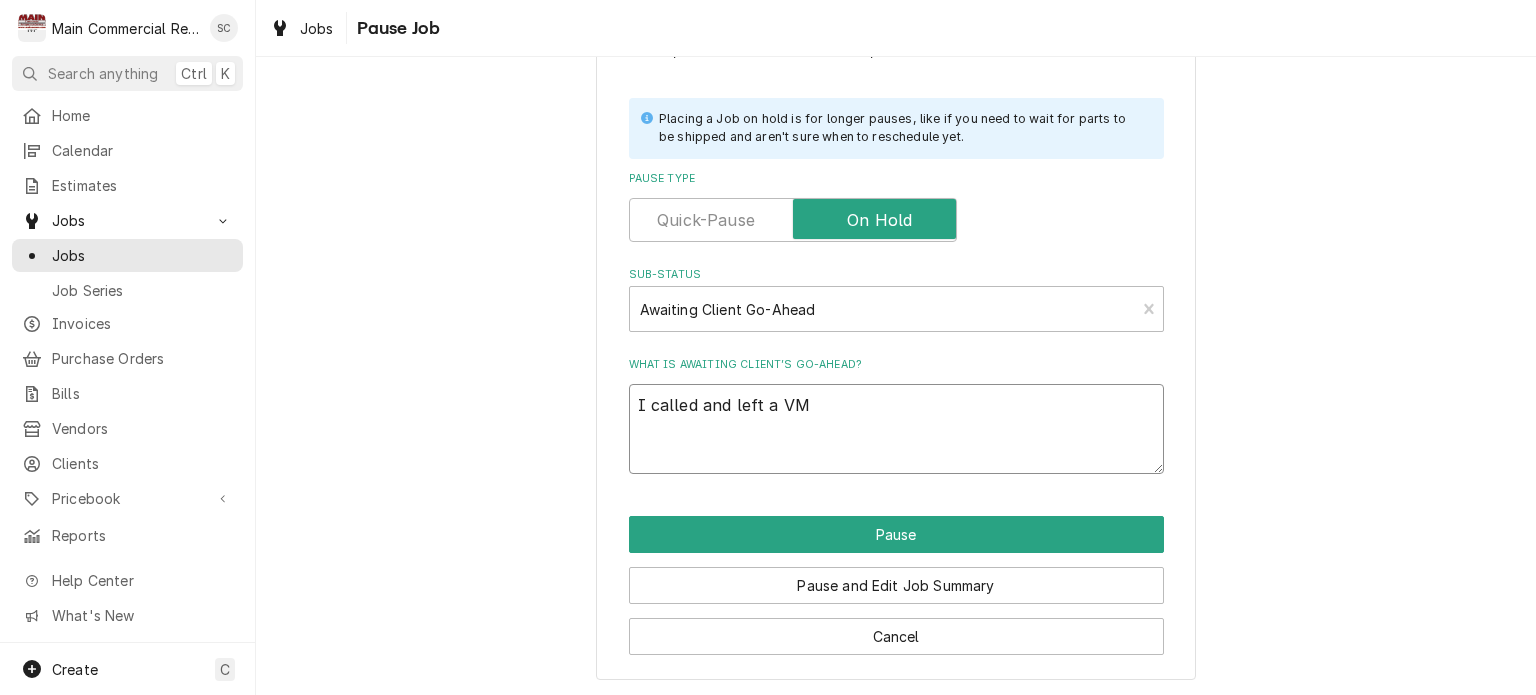 type on "x" 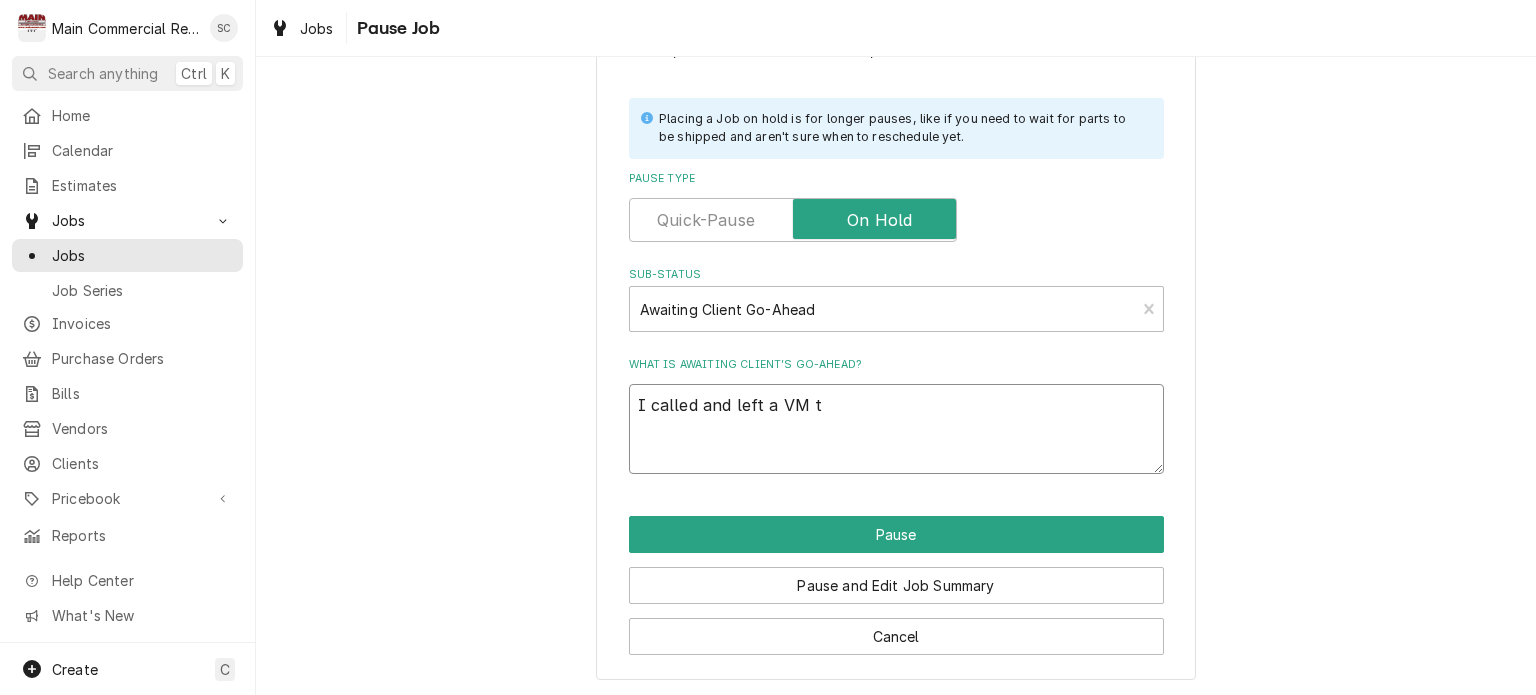 type on "x" 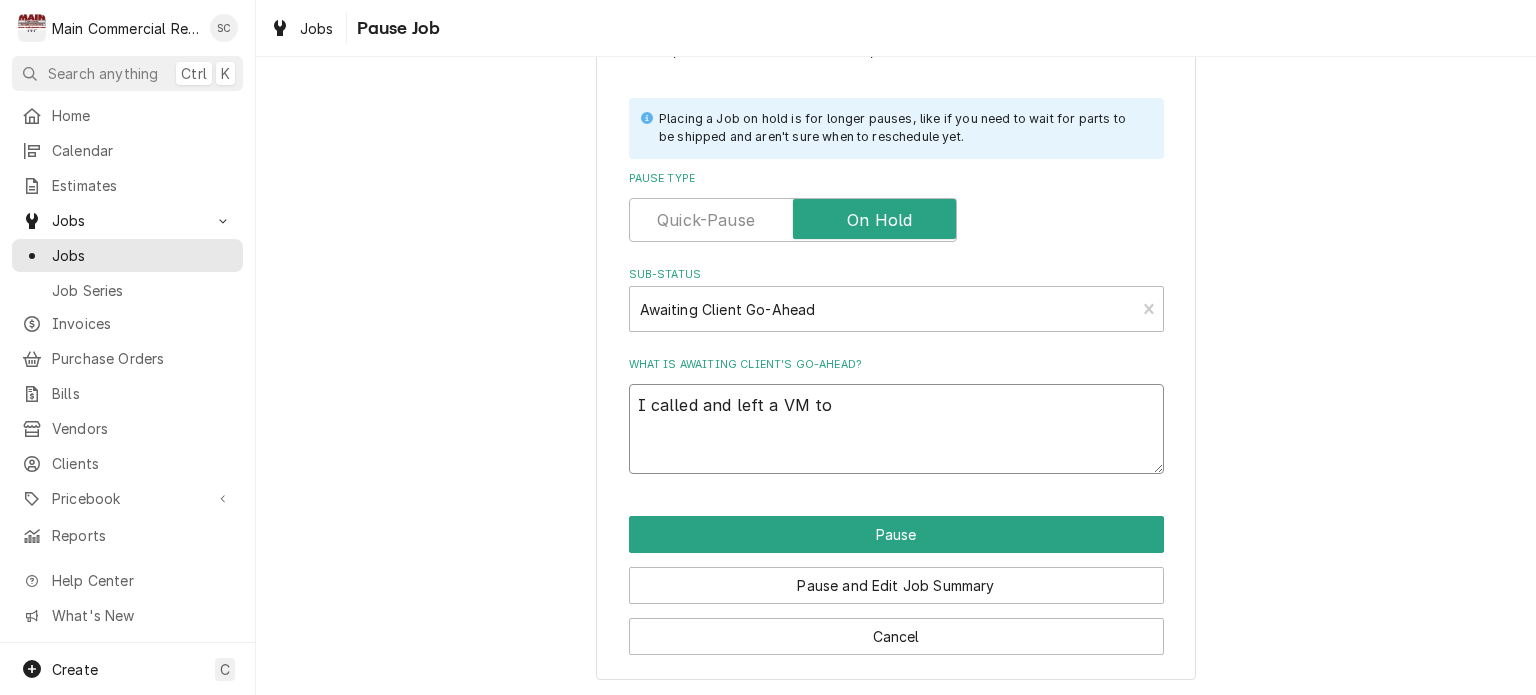 type on "x" 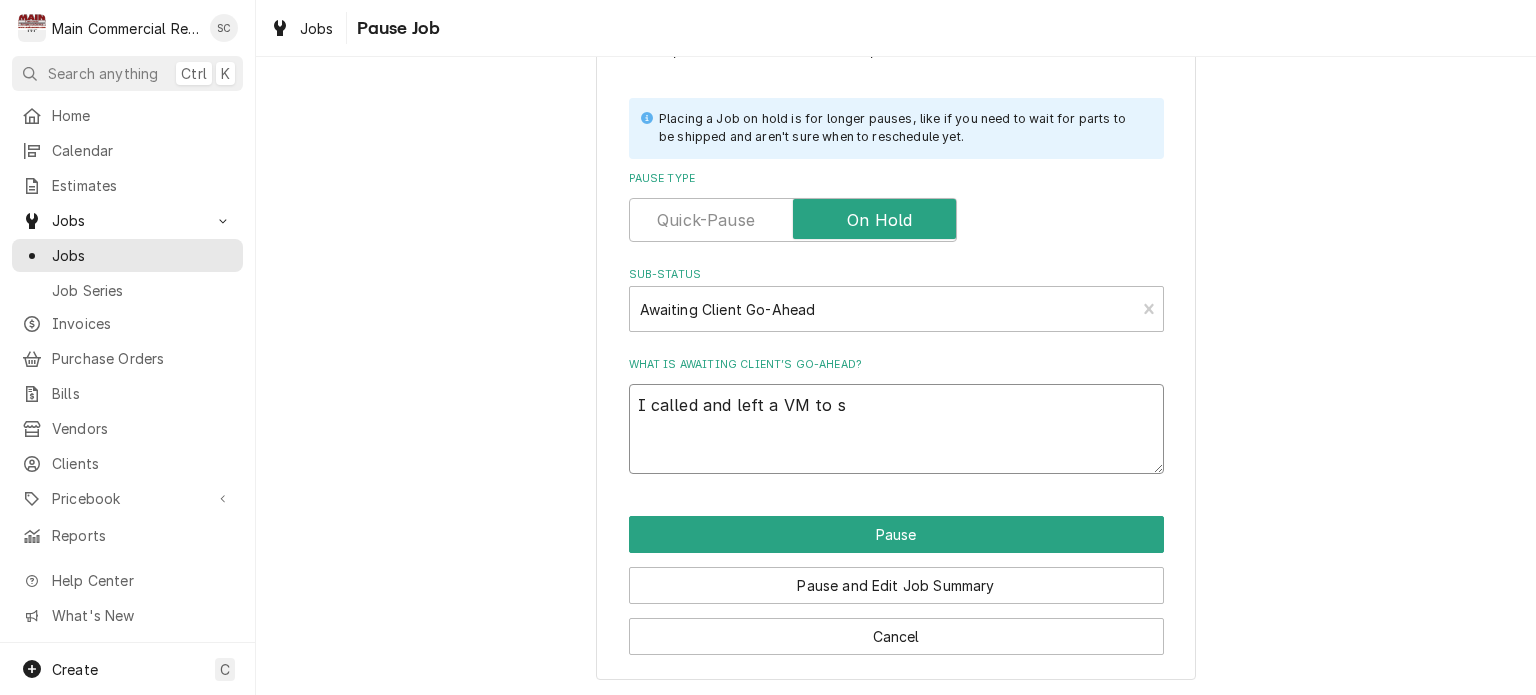 type on "x" 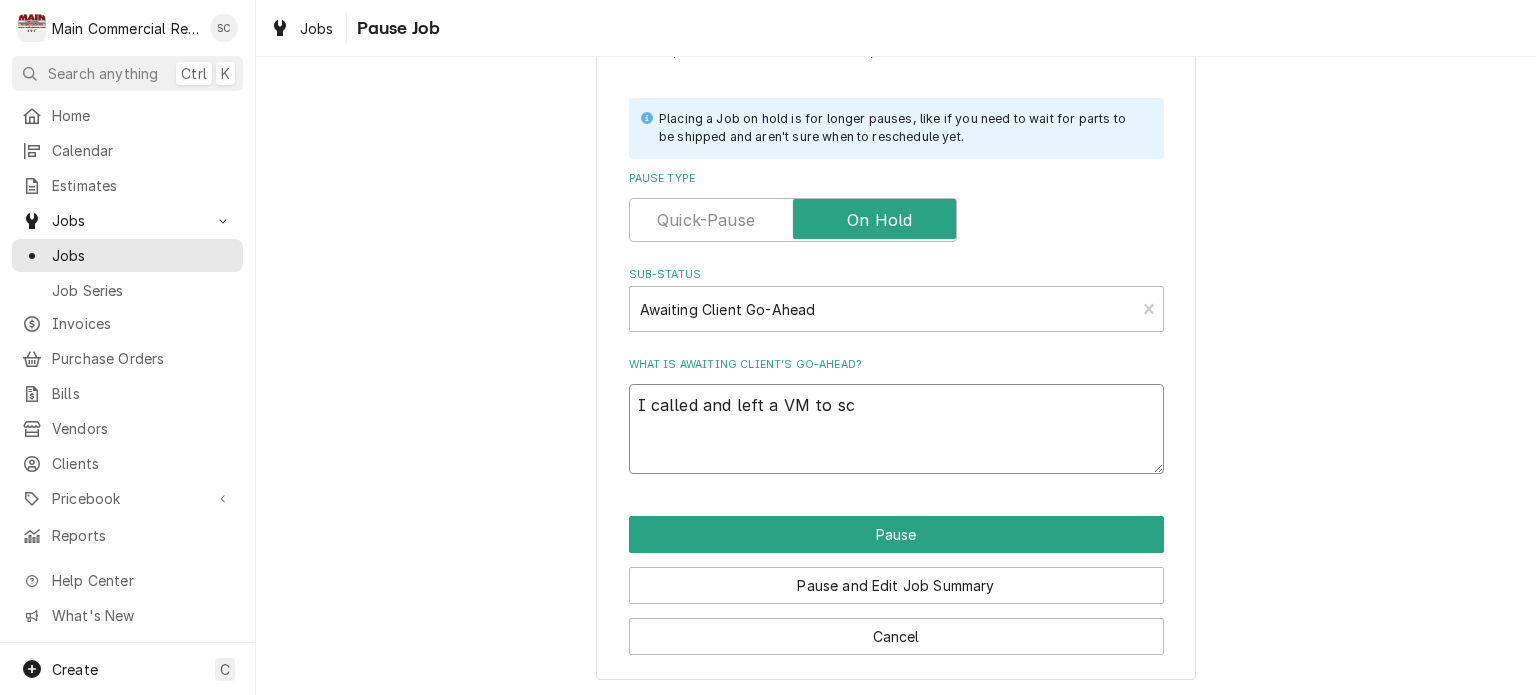 type on "x" 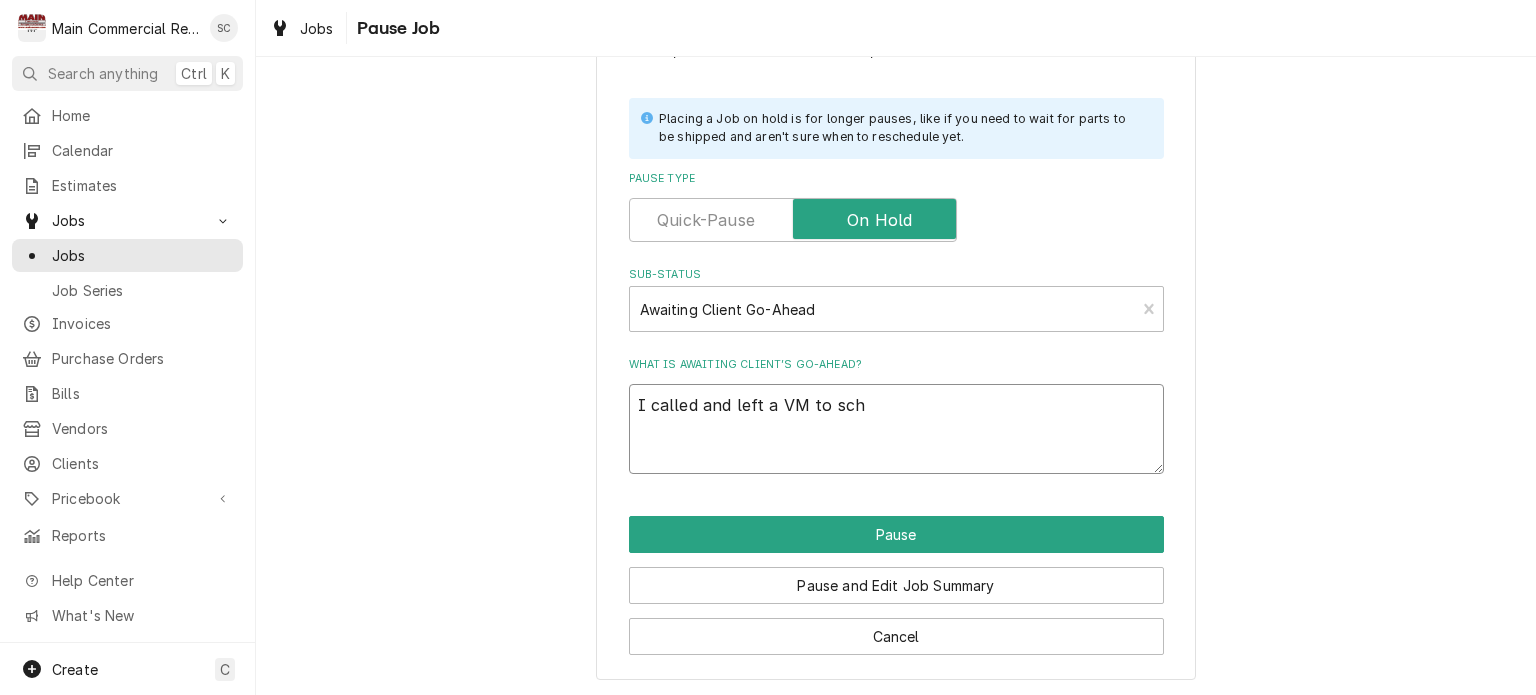 type on "x" 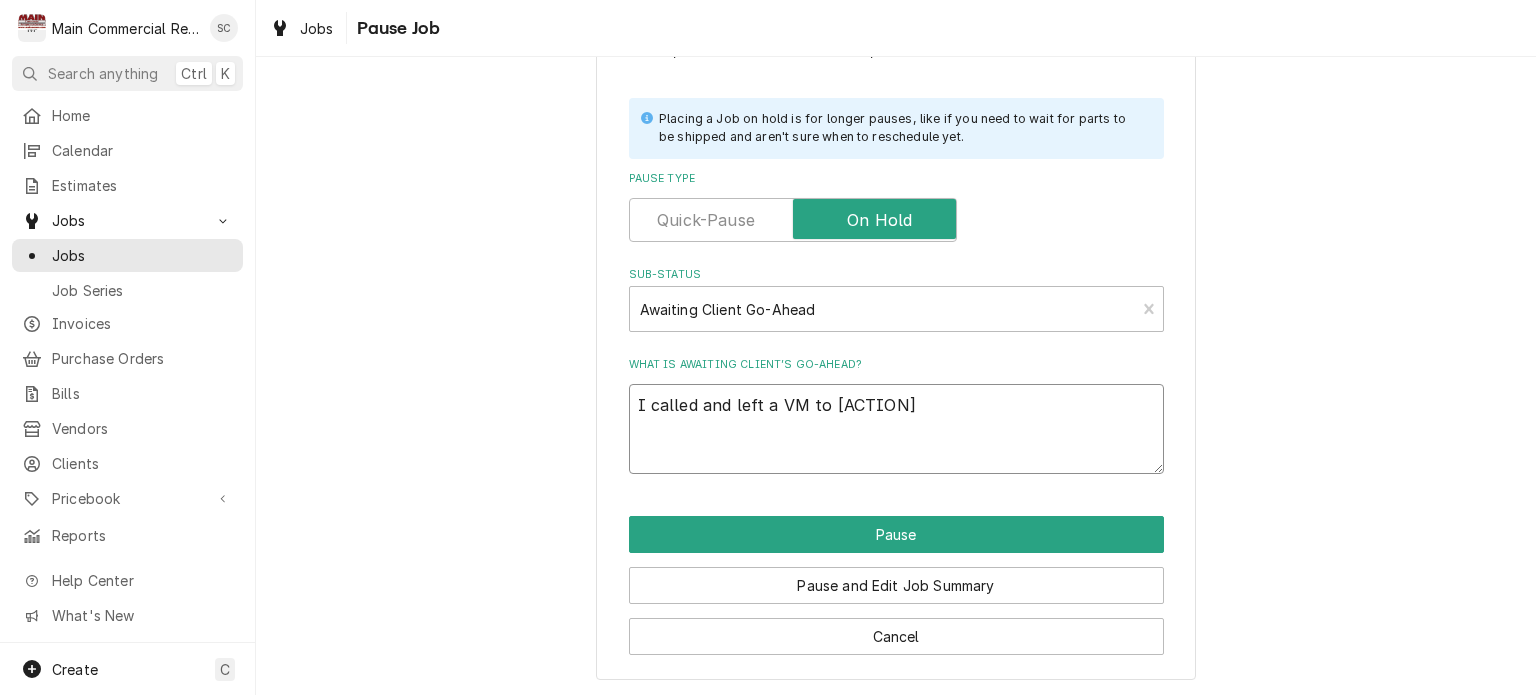 type on "x" 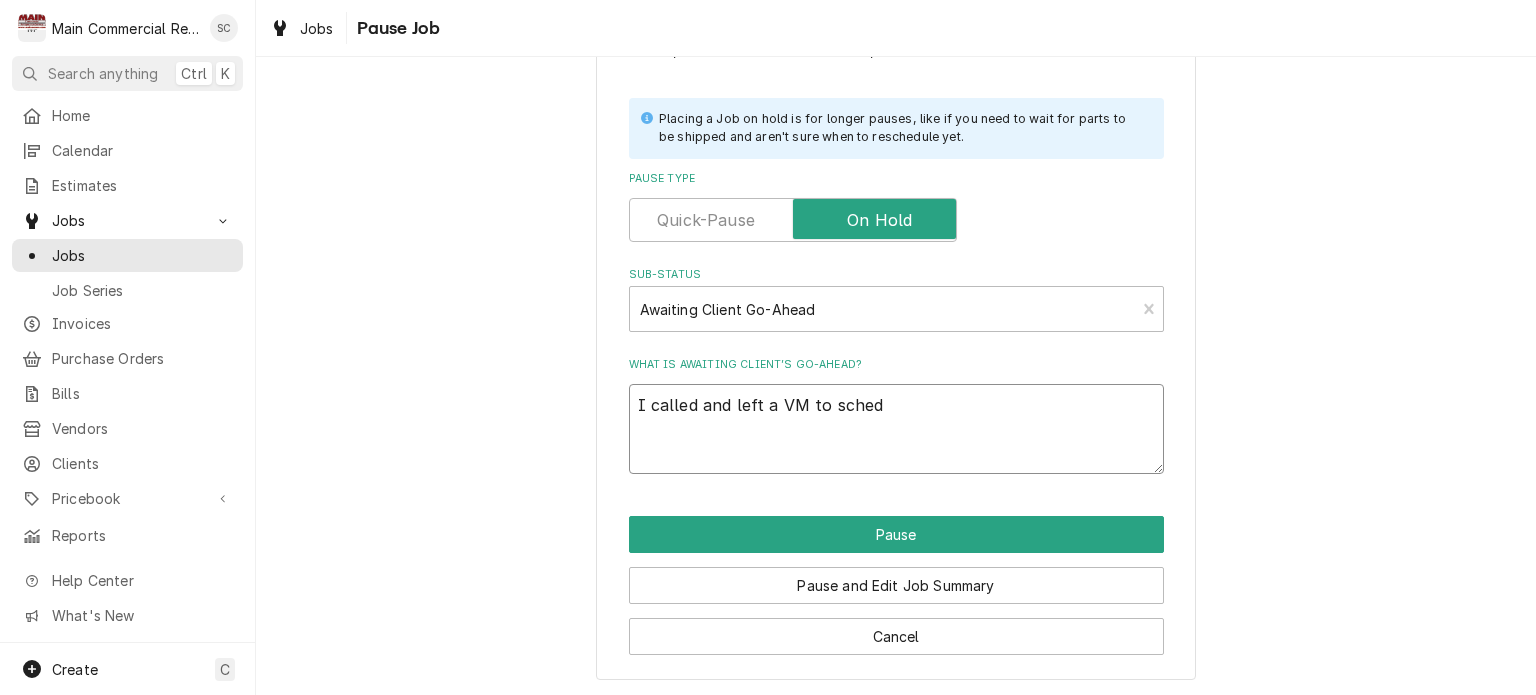 type on "x" 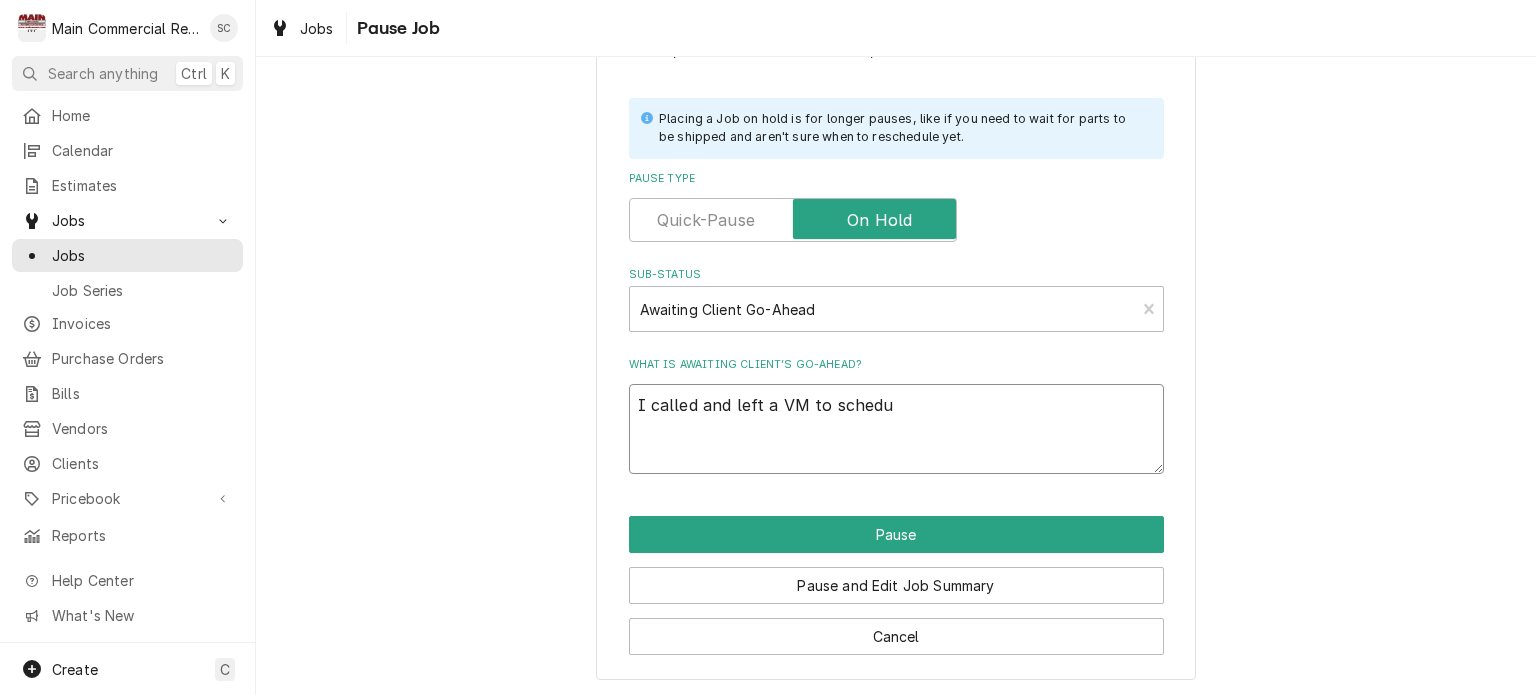type on "x" 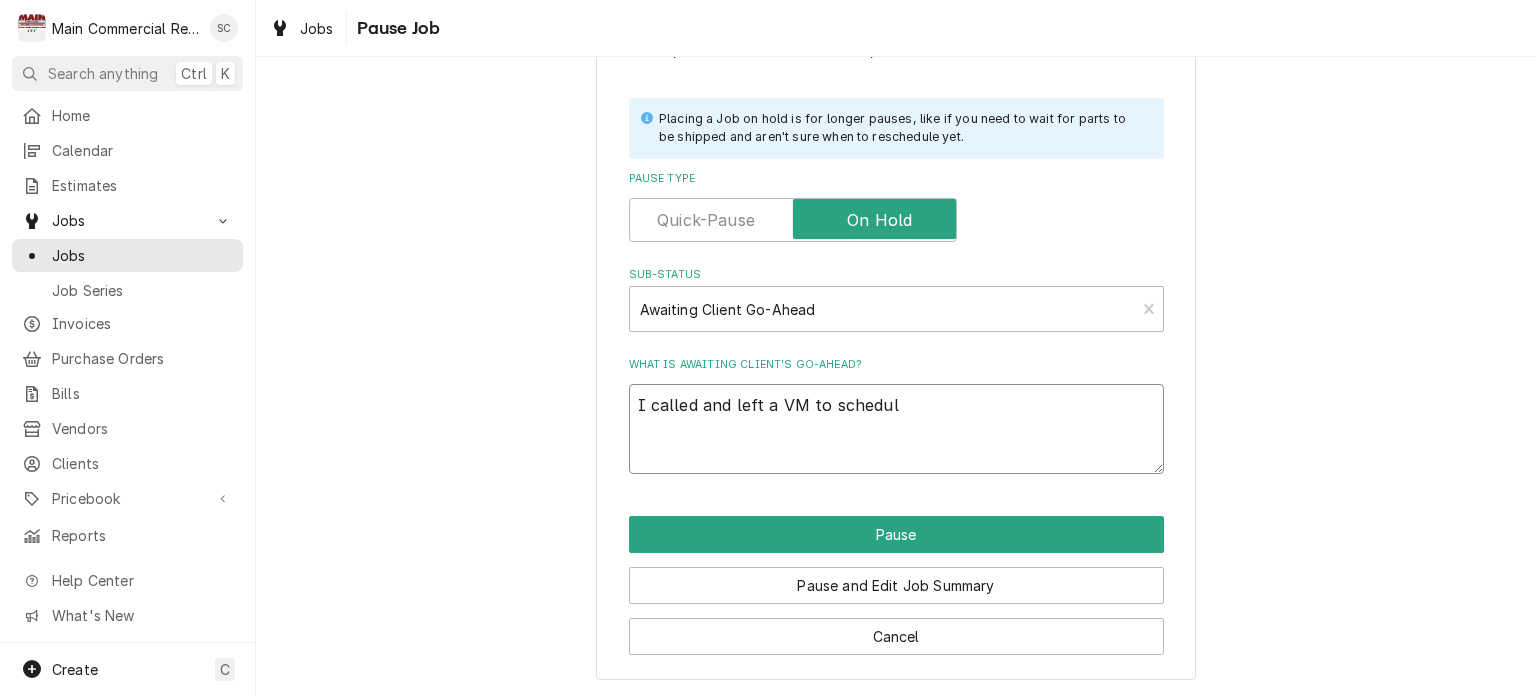 type on "x" 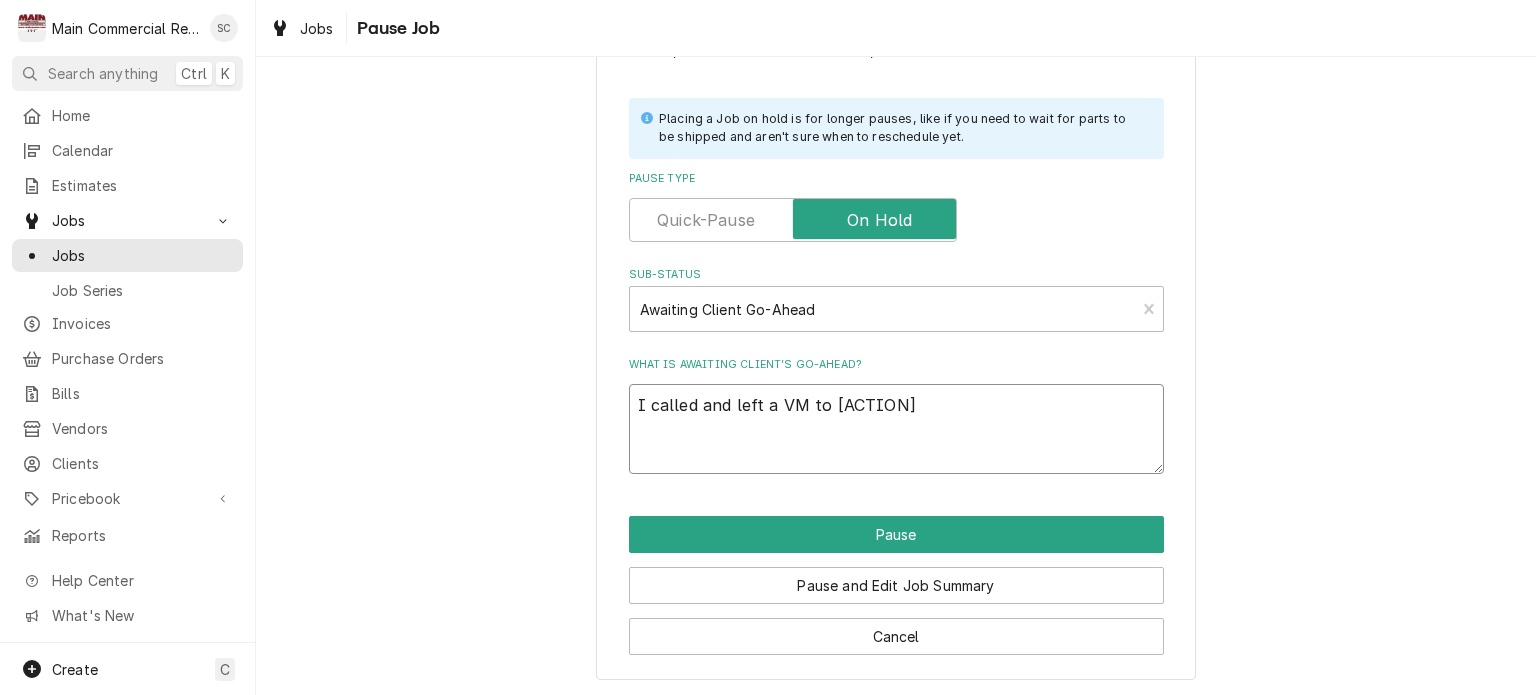 type on "x" 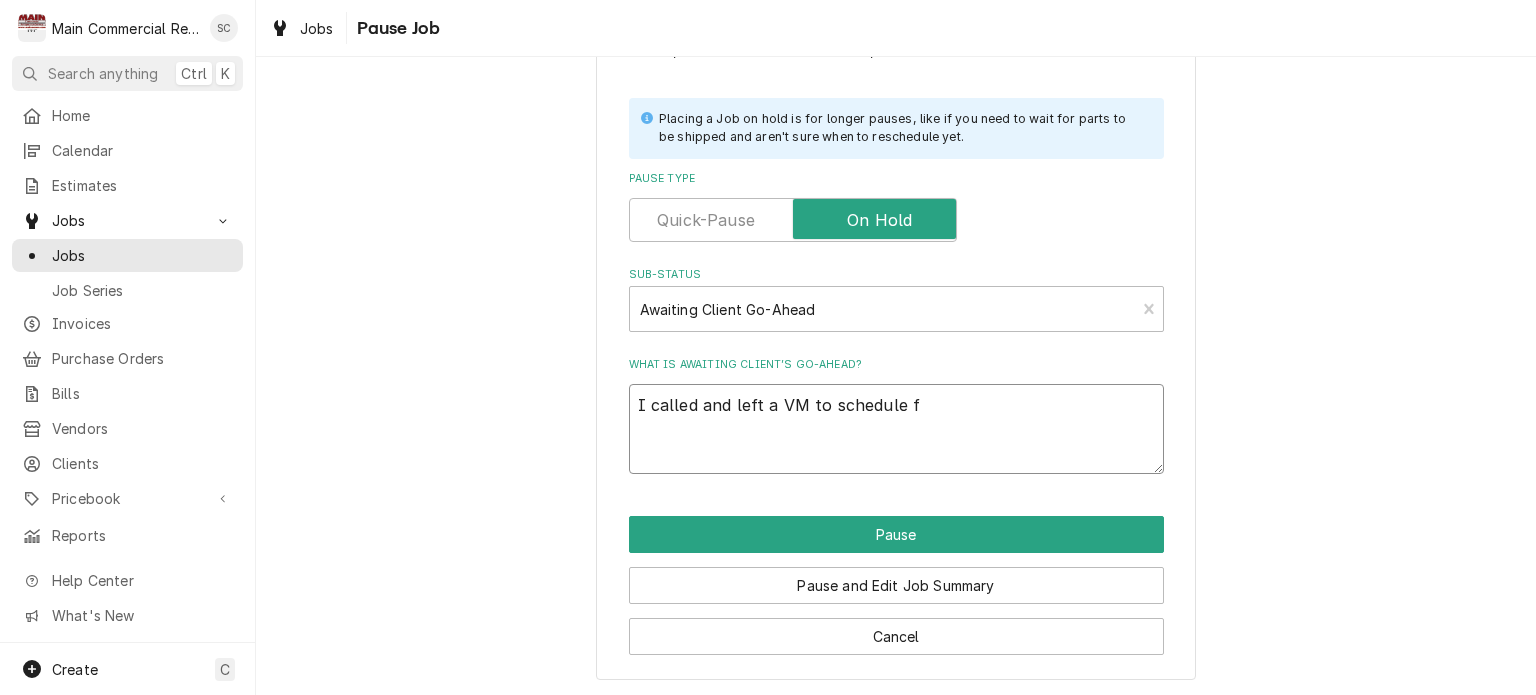 type on "x" 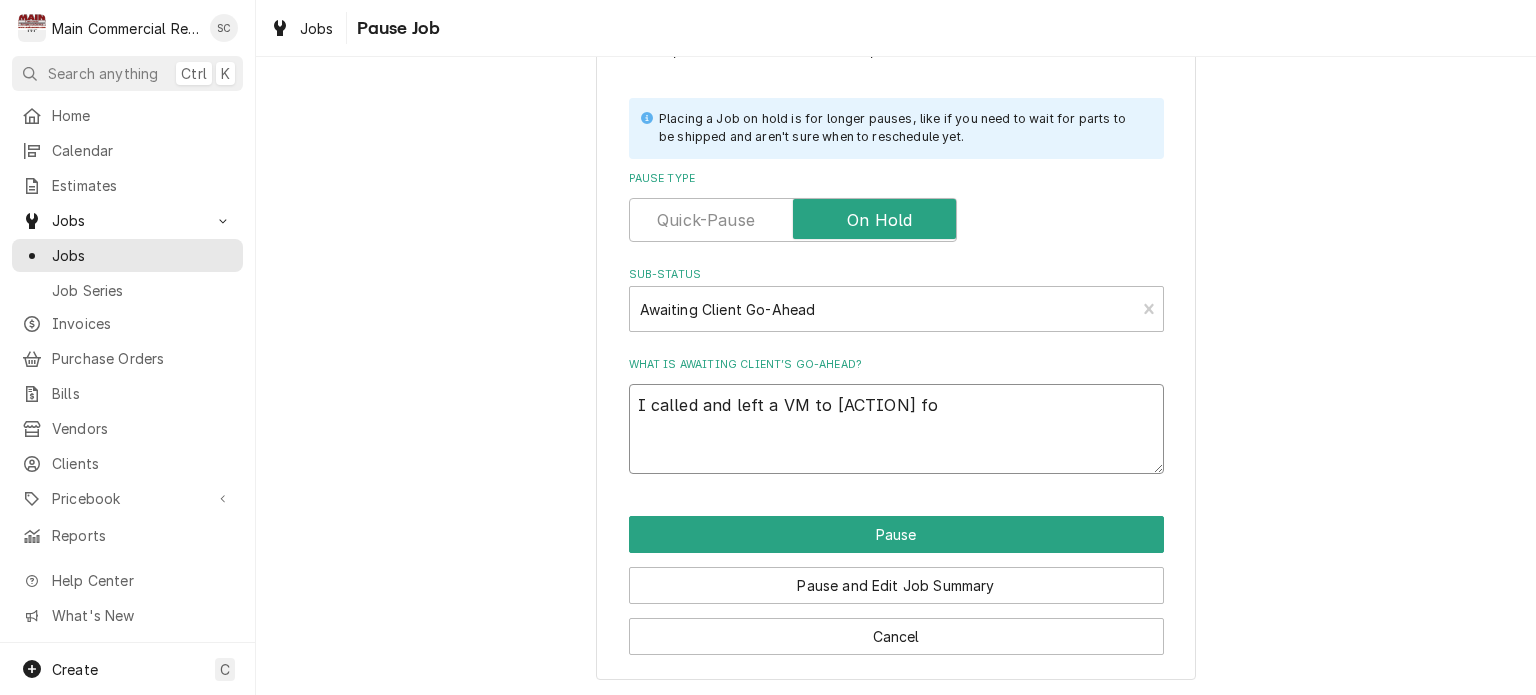 type on "x" 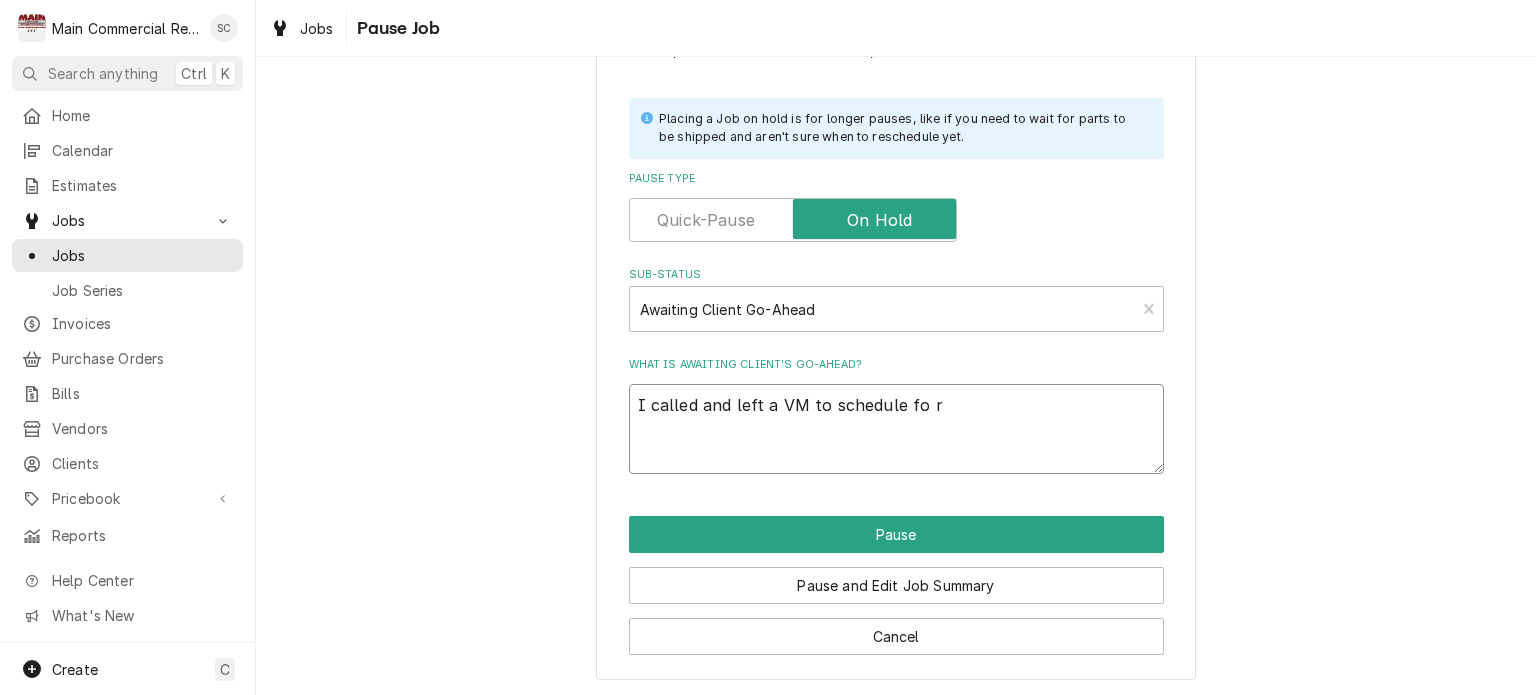 type on "x" 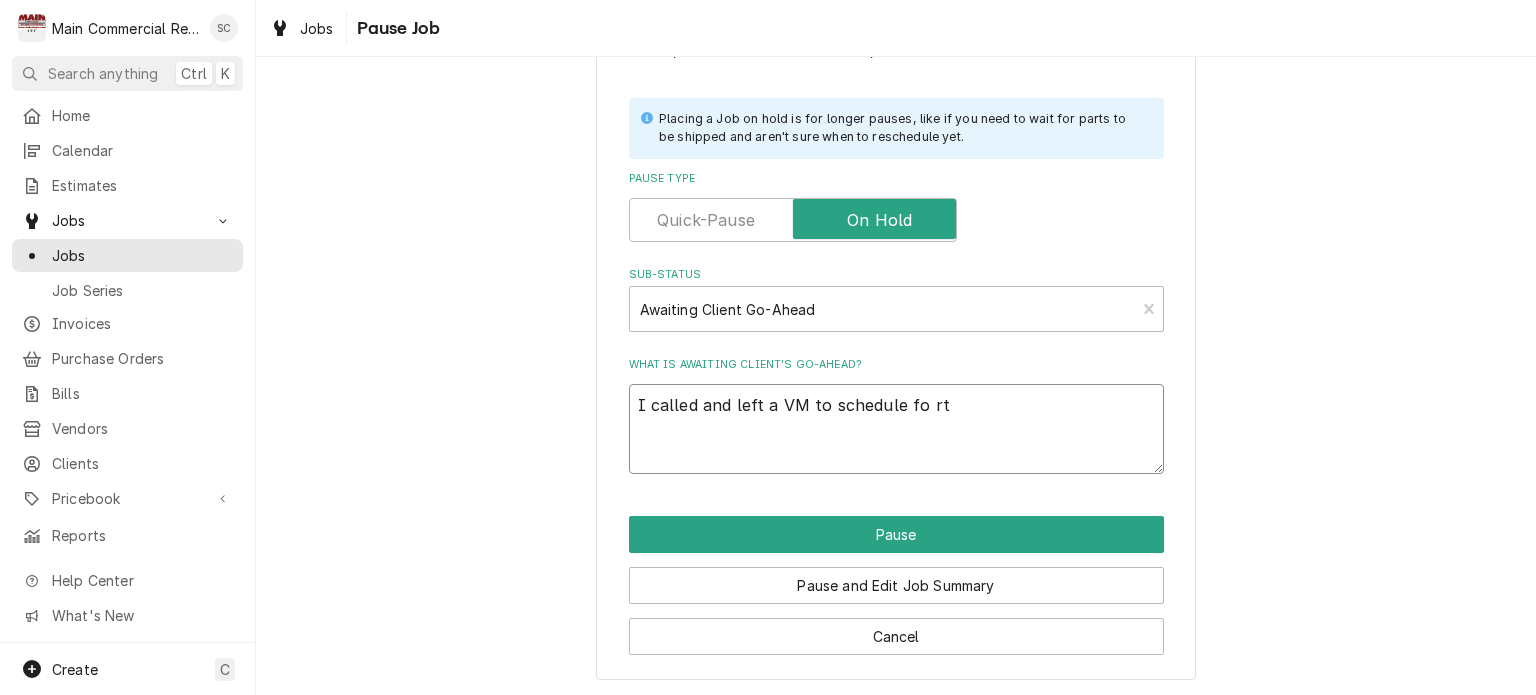 type on "x" 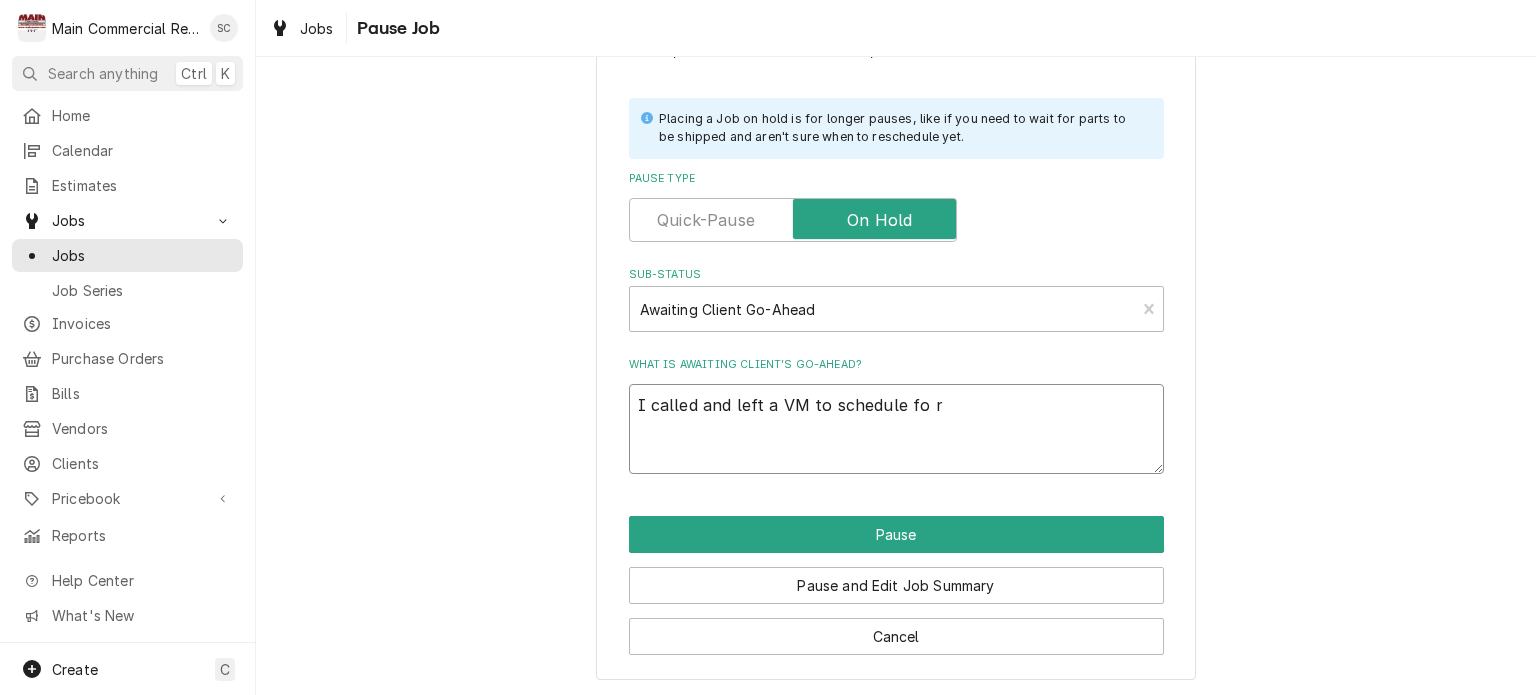 type on "x" 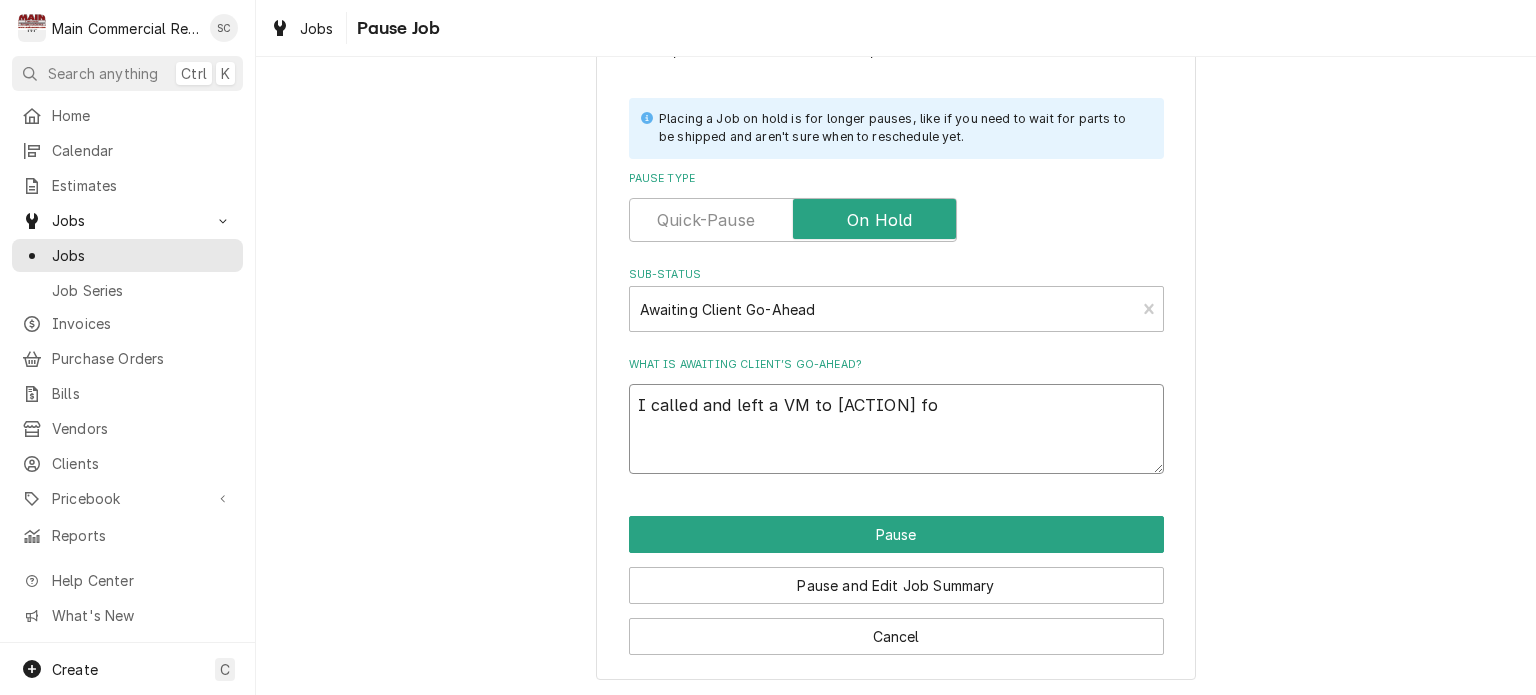 type on "x" 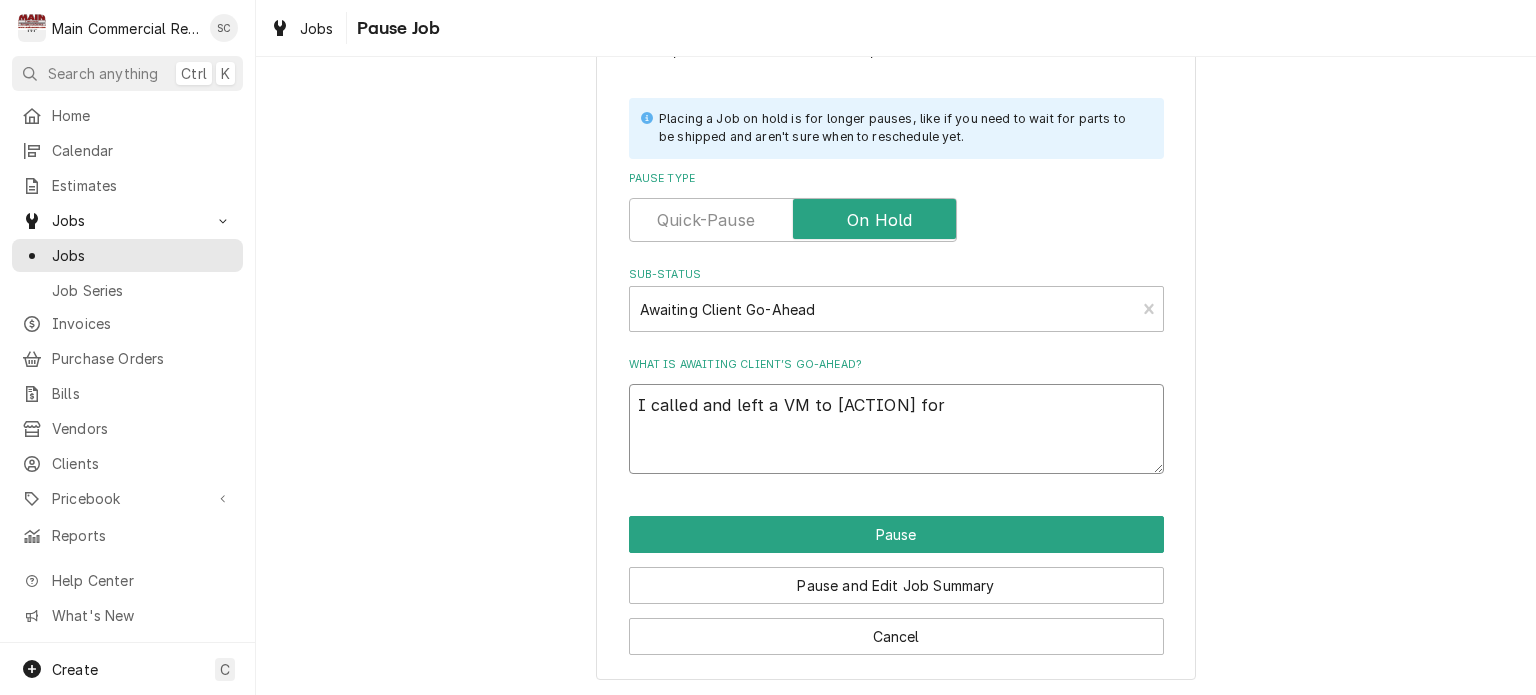 type on "x" 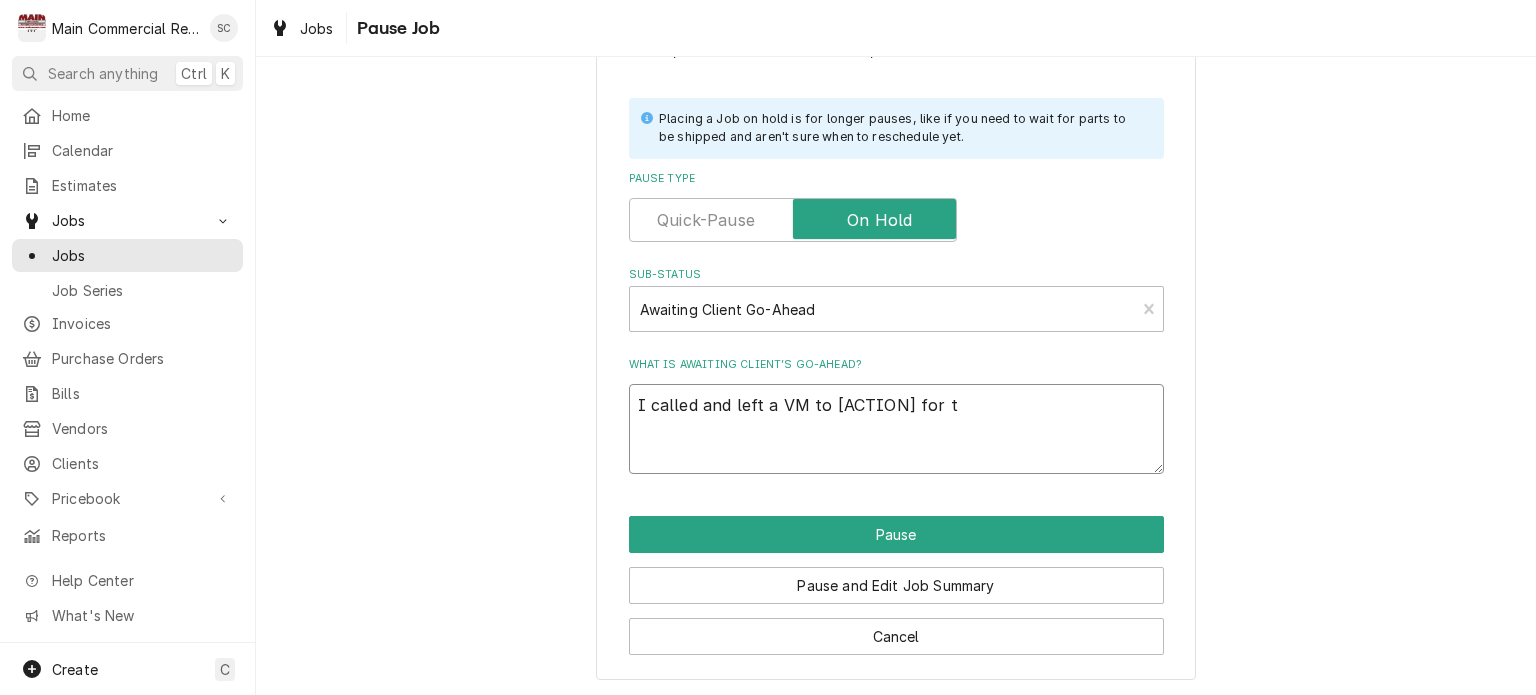 type on "x" 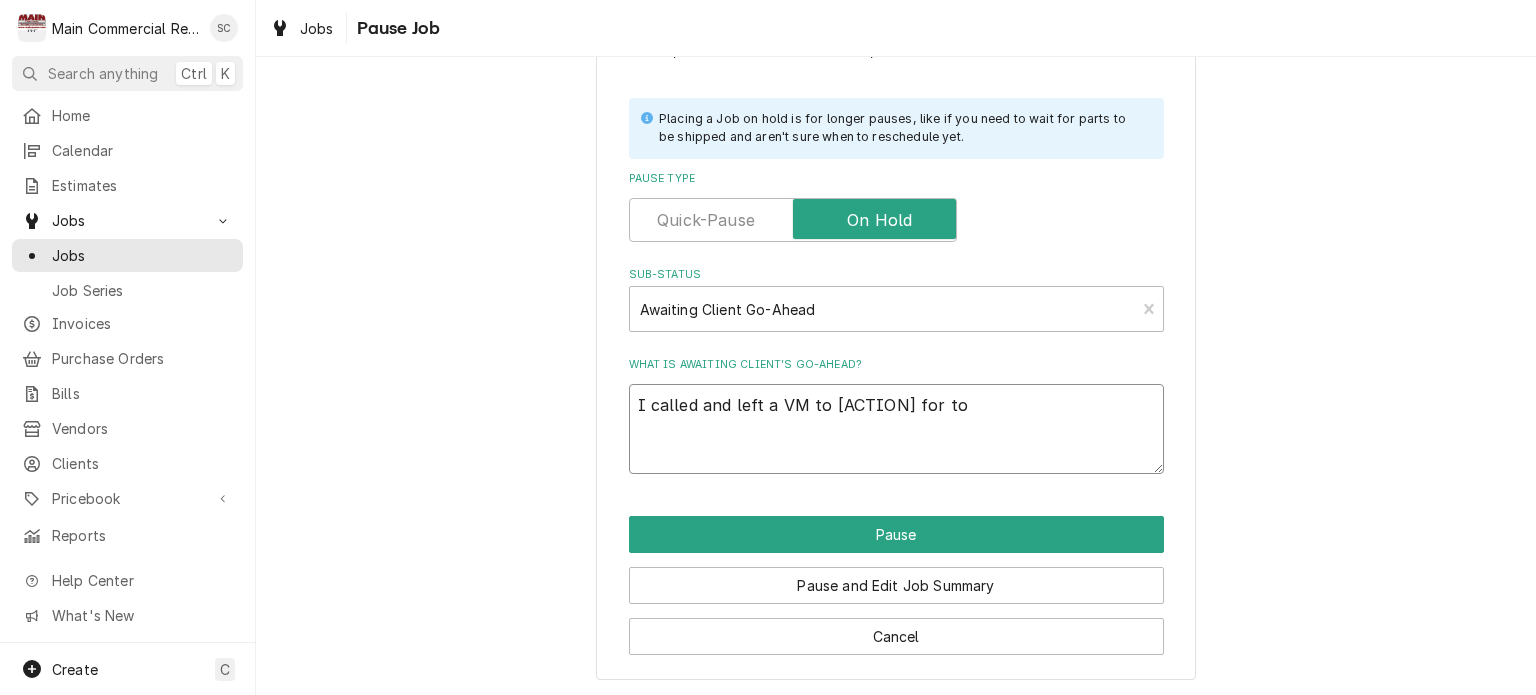 type on "x" 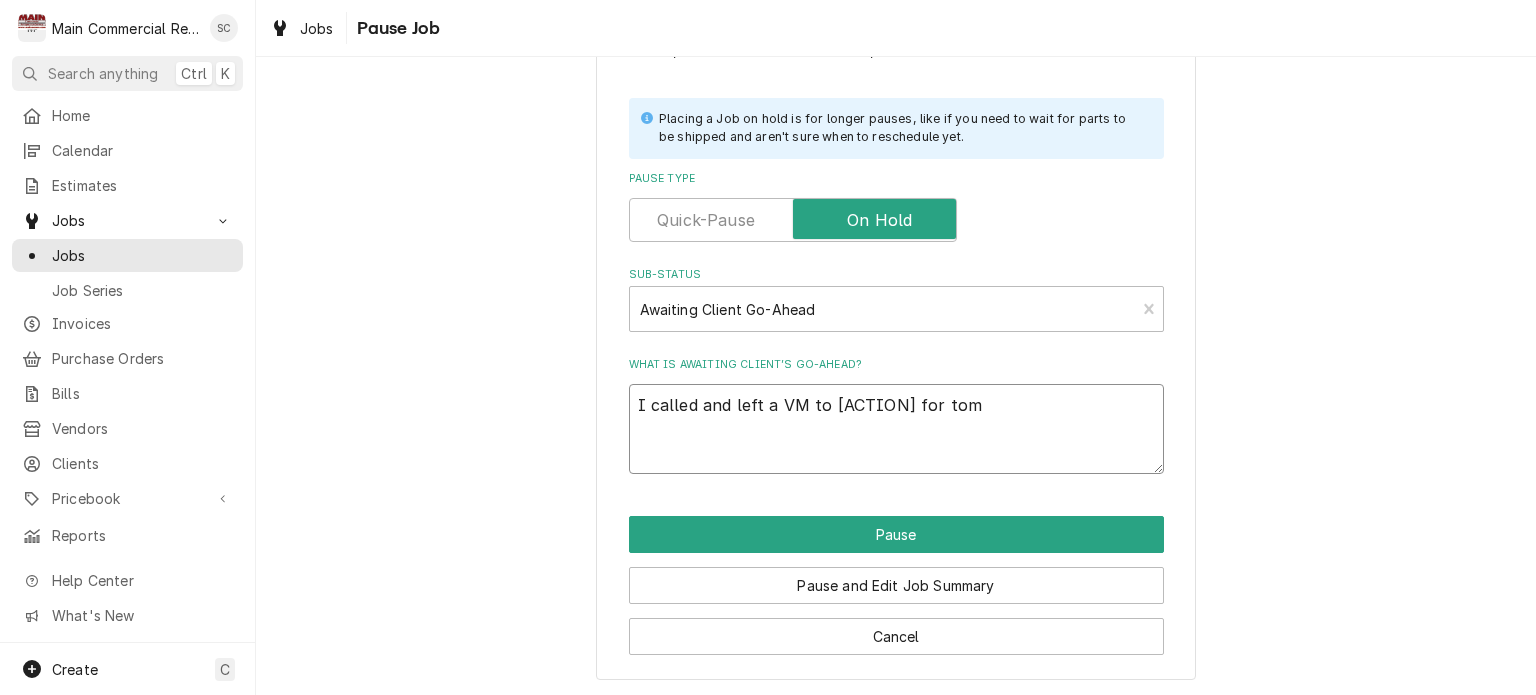 type on "x" 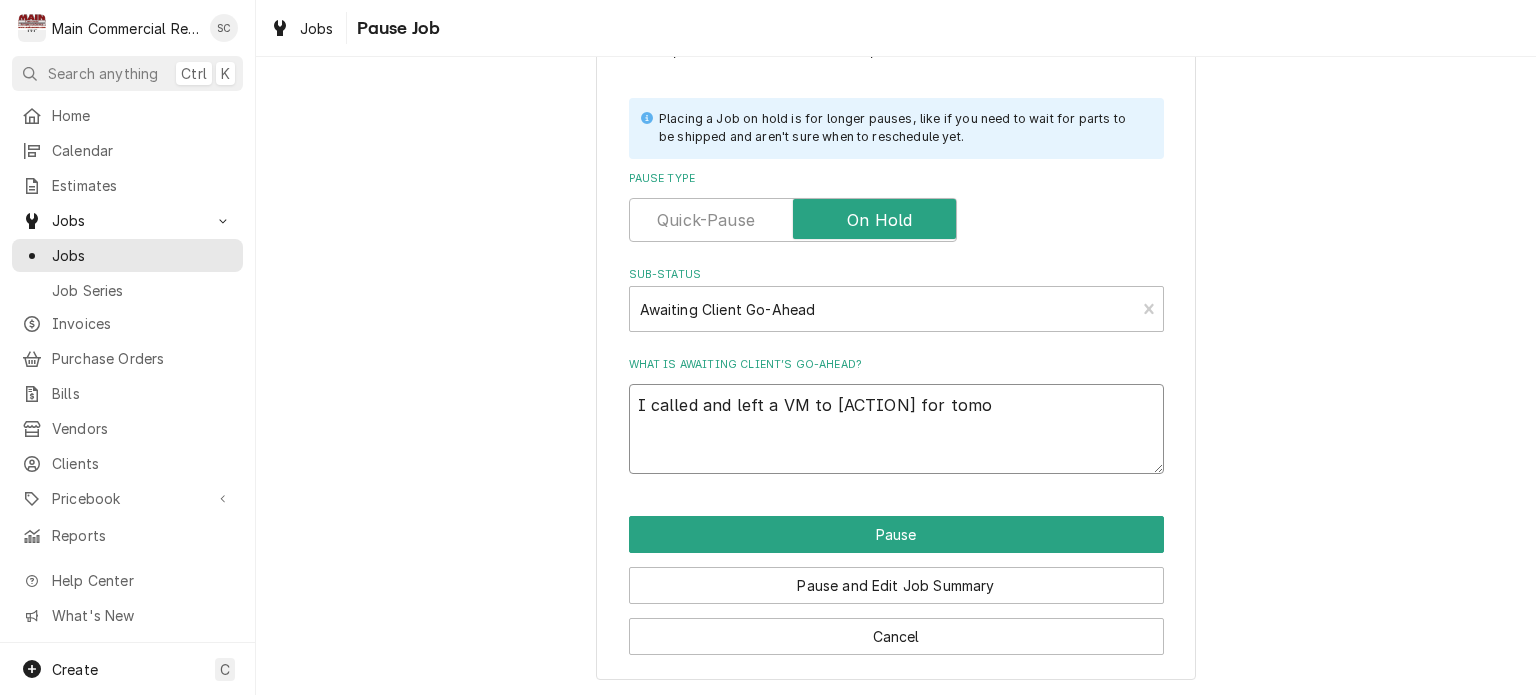 type on "x" 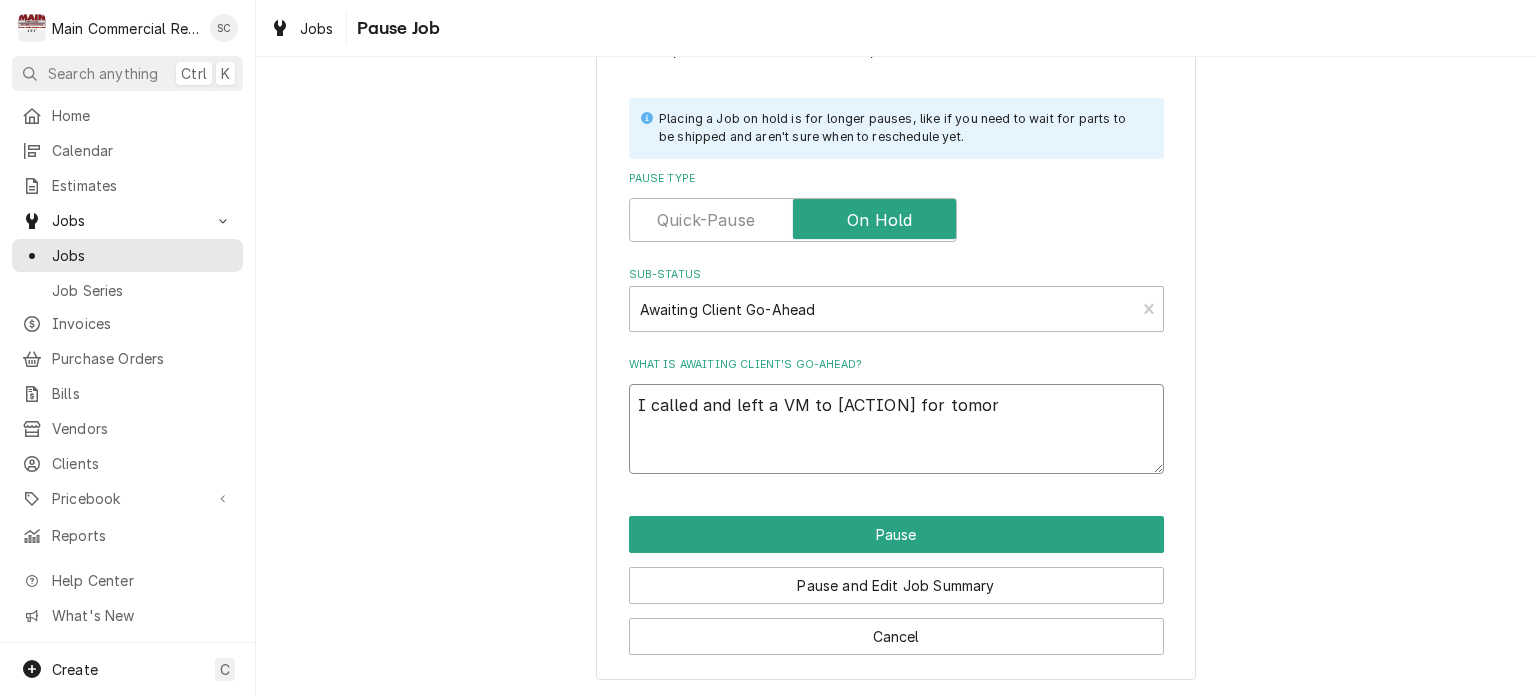 type on "x" 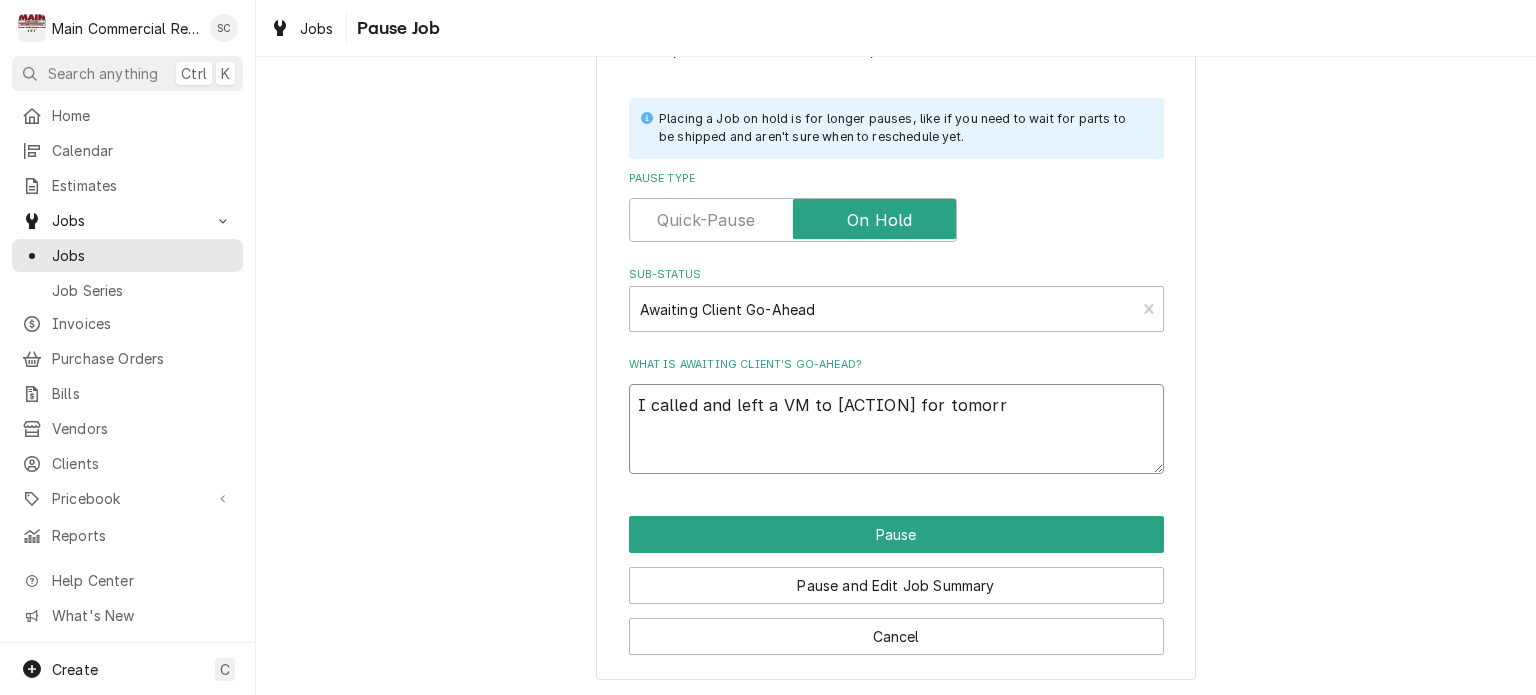 type on "x" 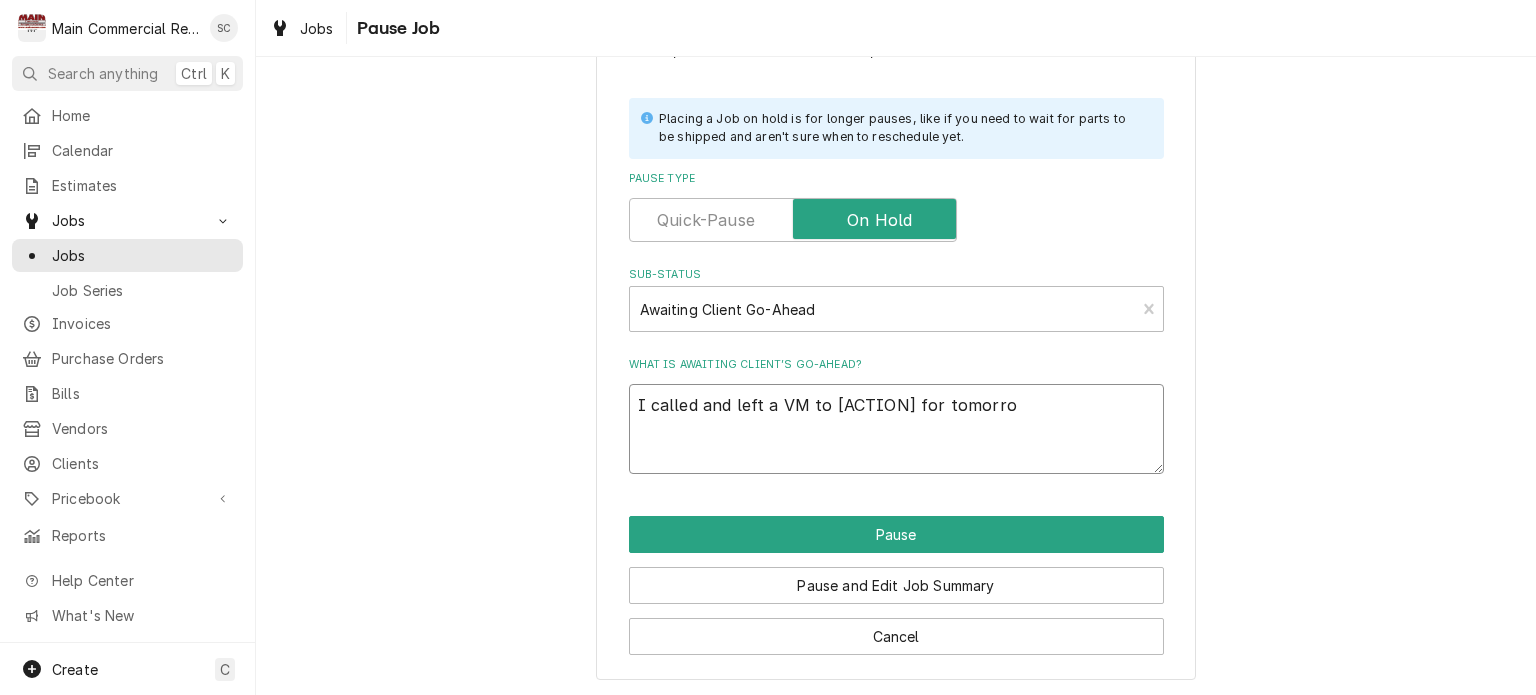 type on "x" 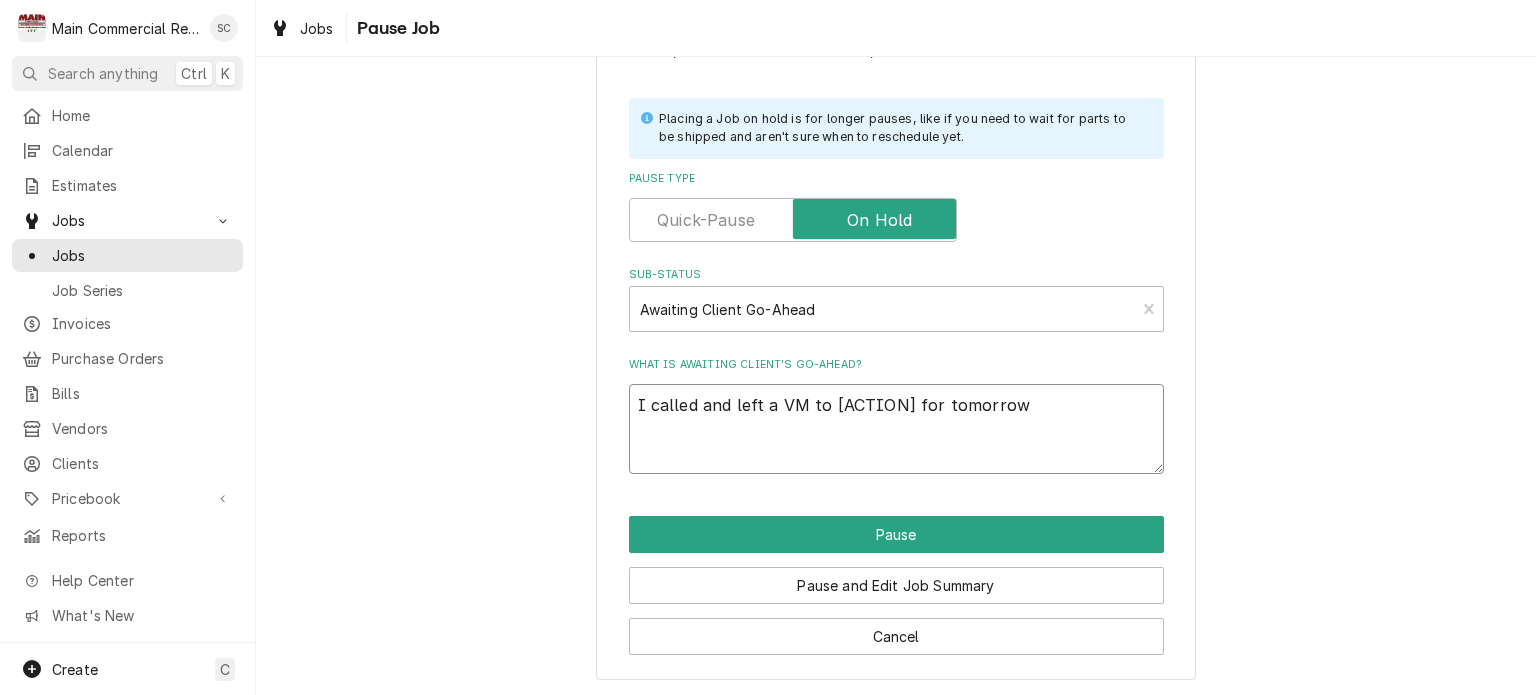 type on "x" 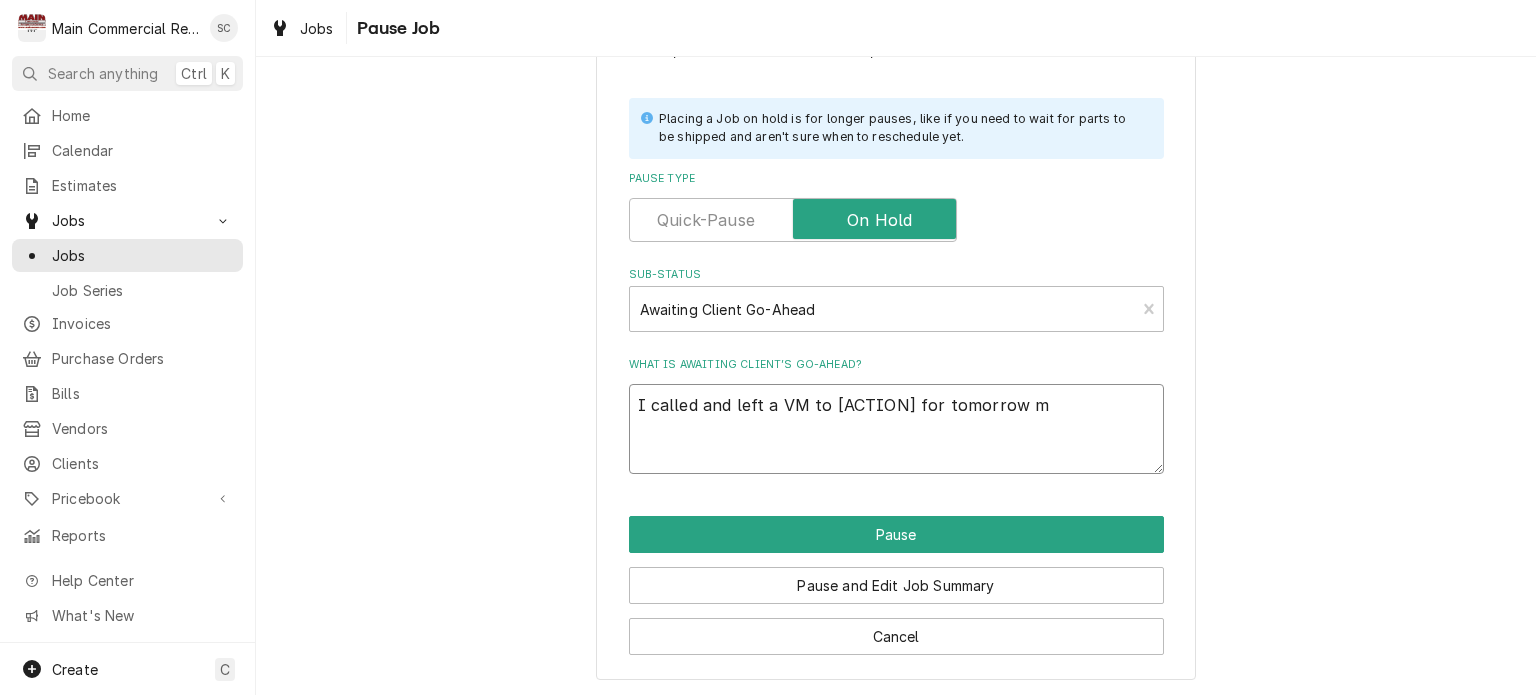type on "x" 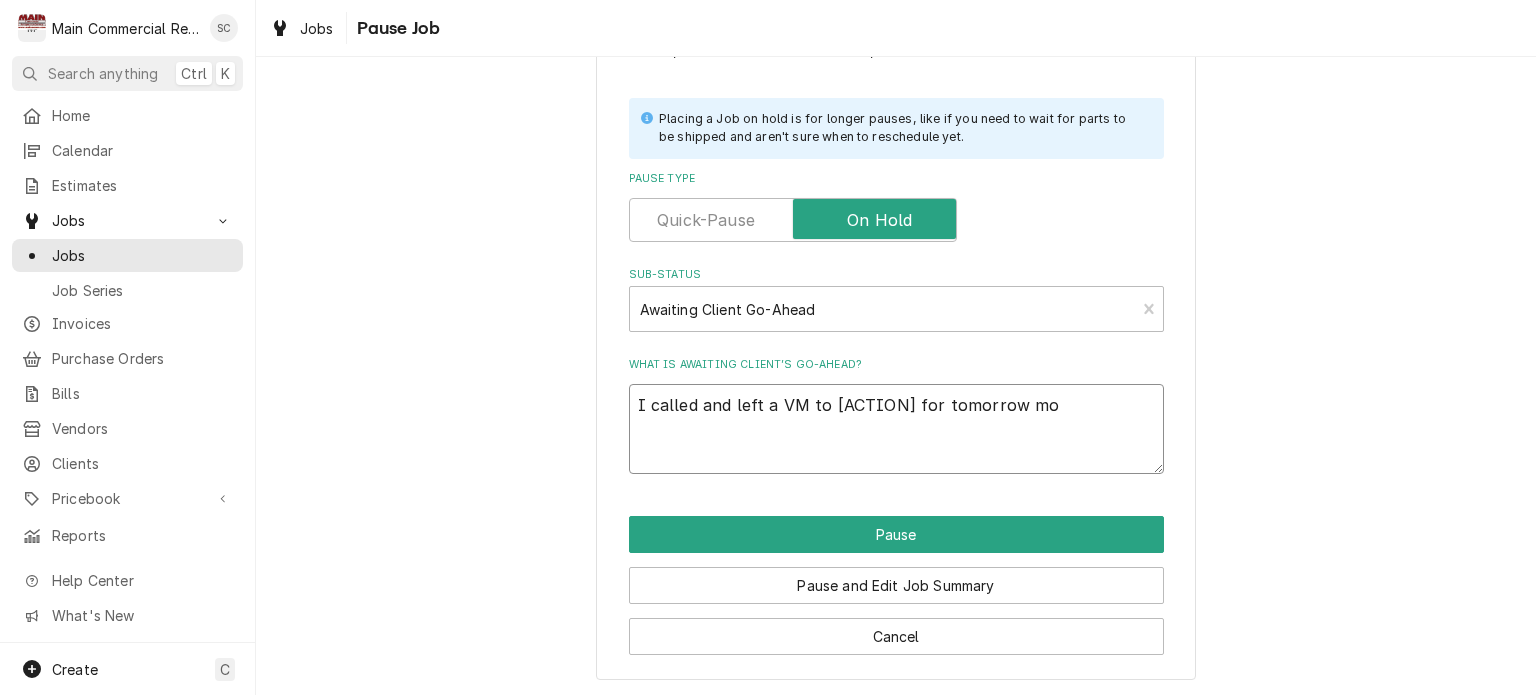 type on "x" 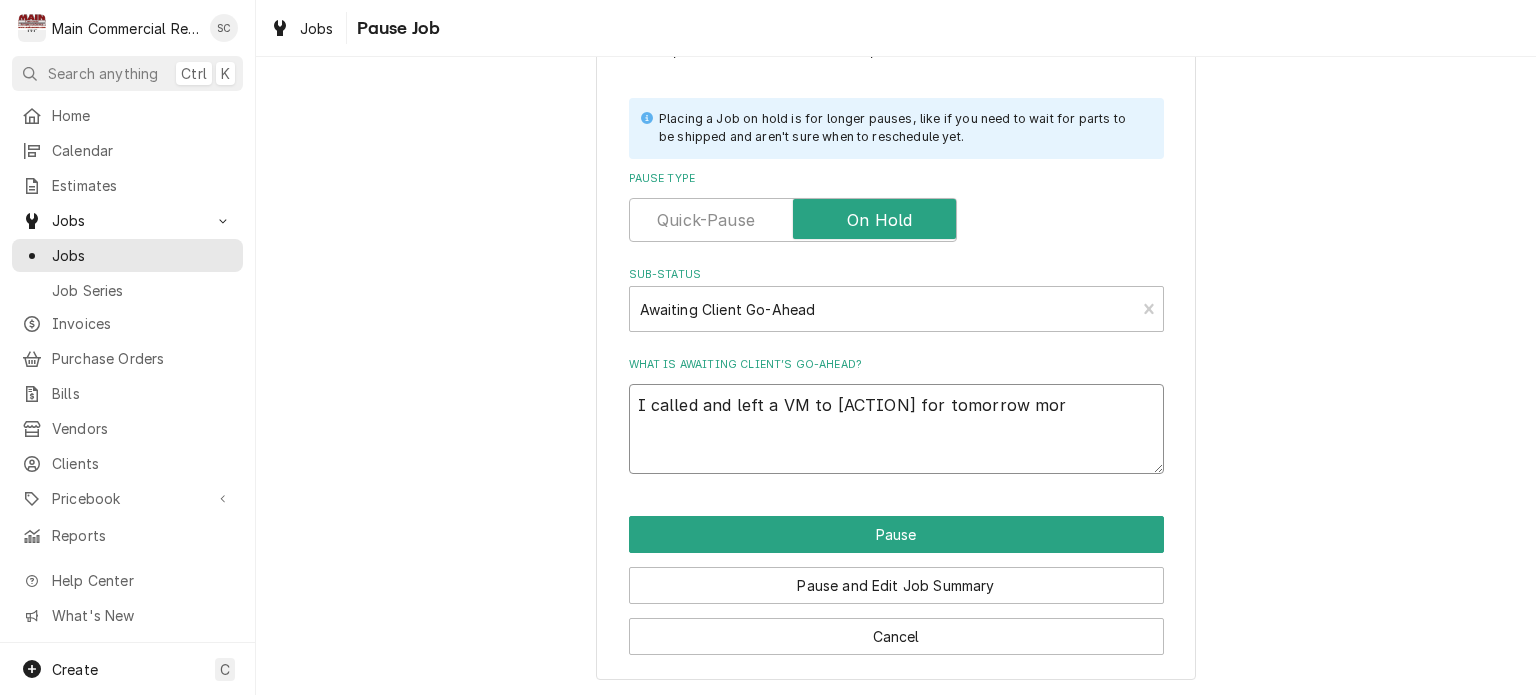 type on "x" 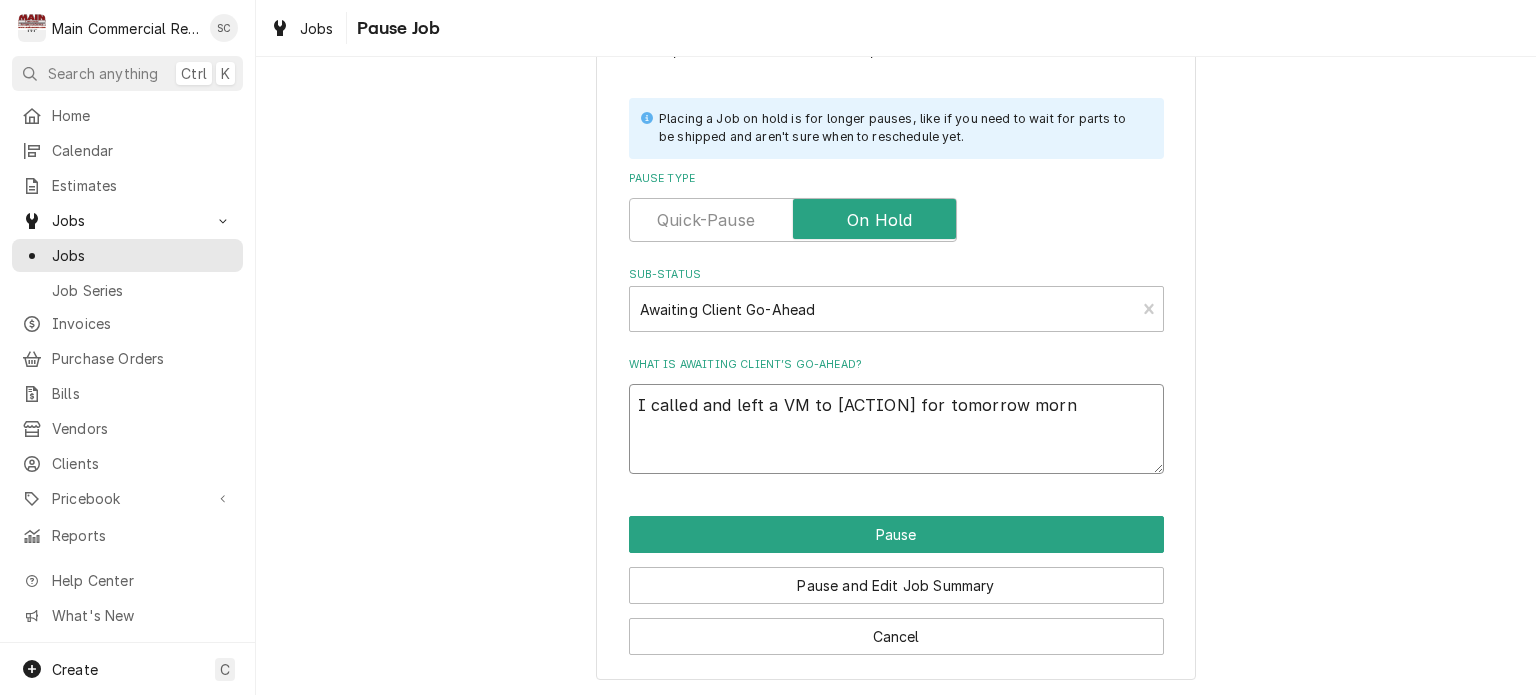 type on "x" 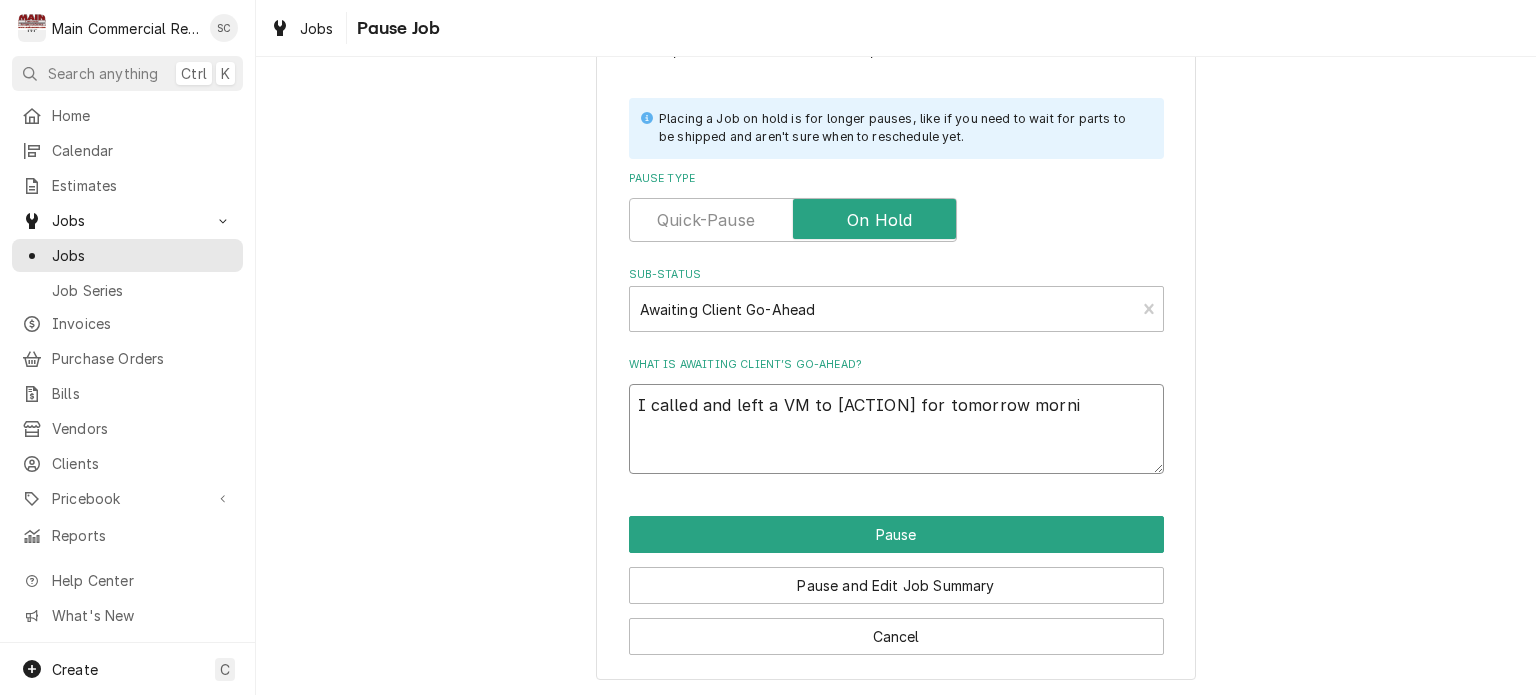 type on "x" 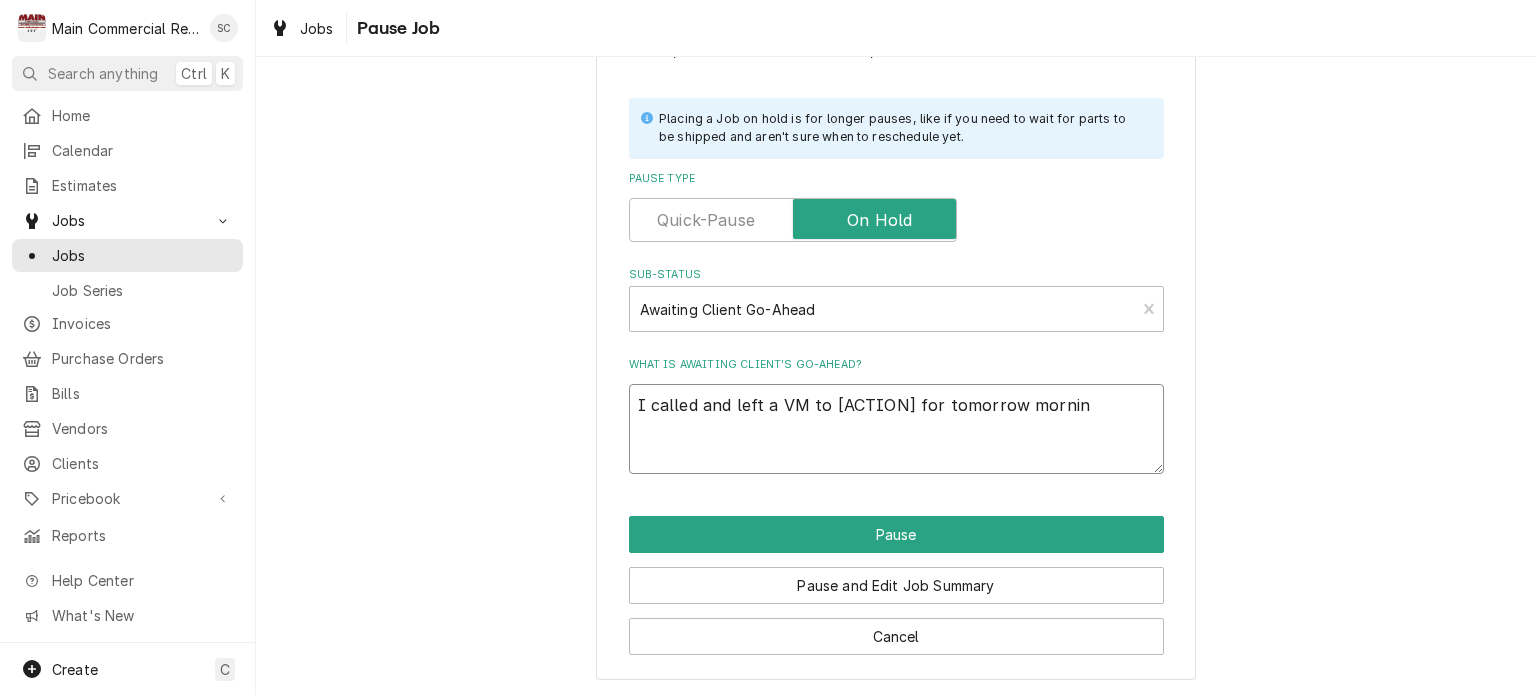 type on "x" 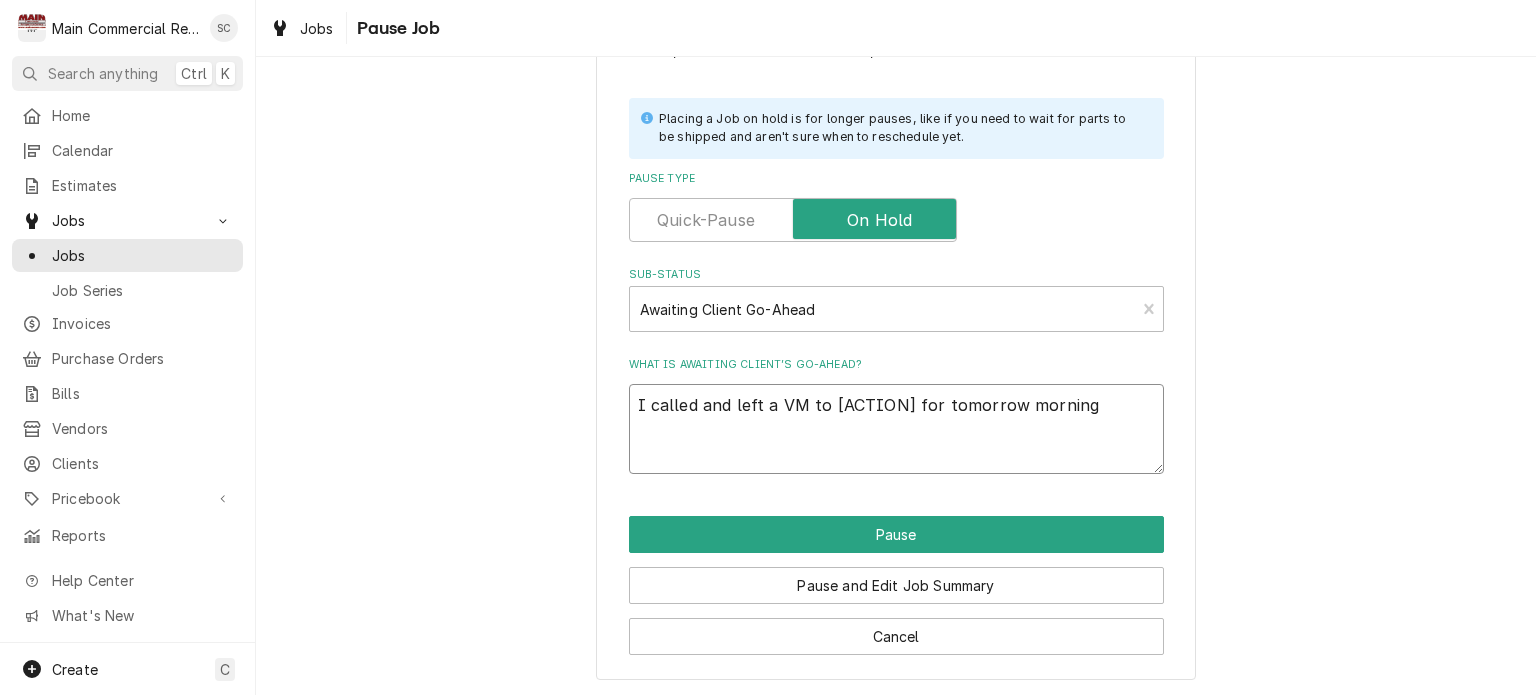 type on "x" 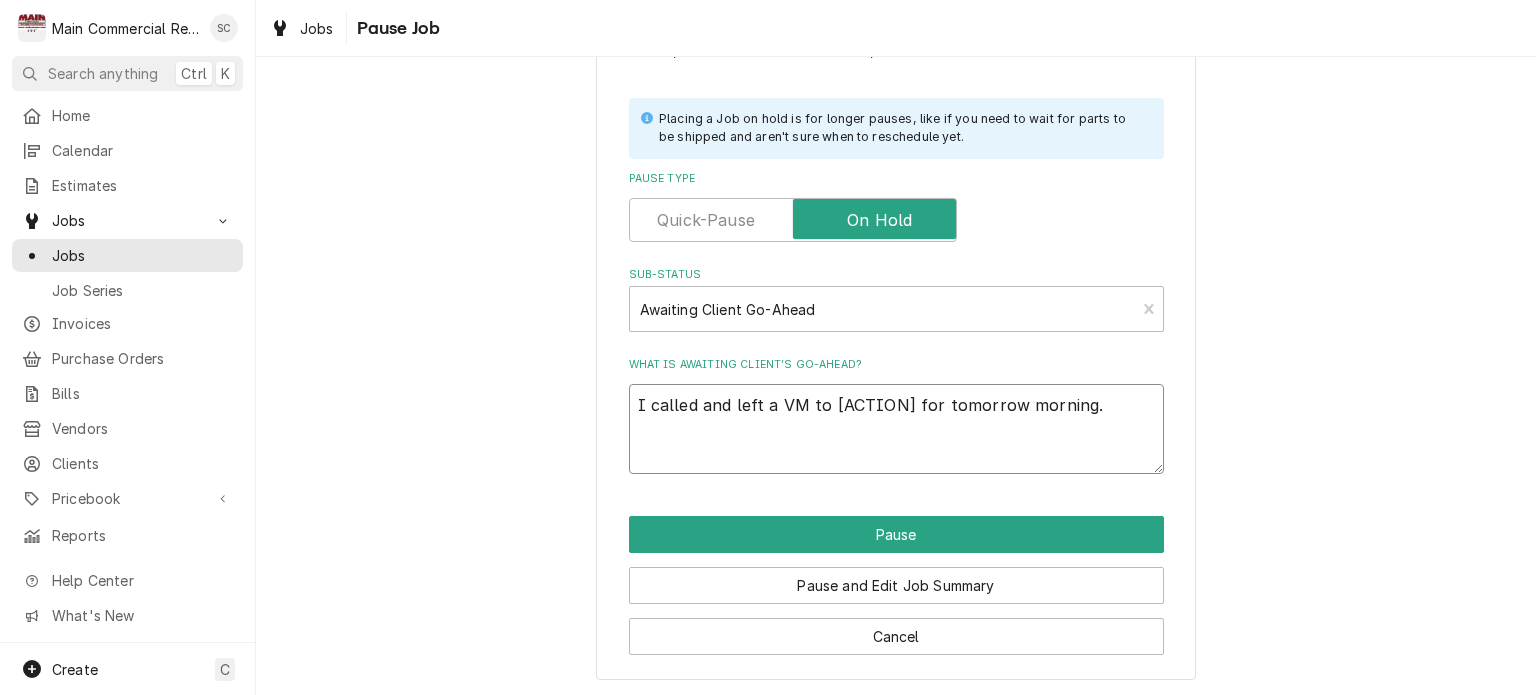 type on "x" 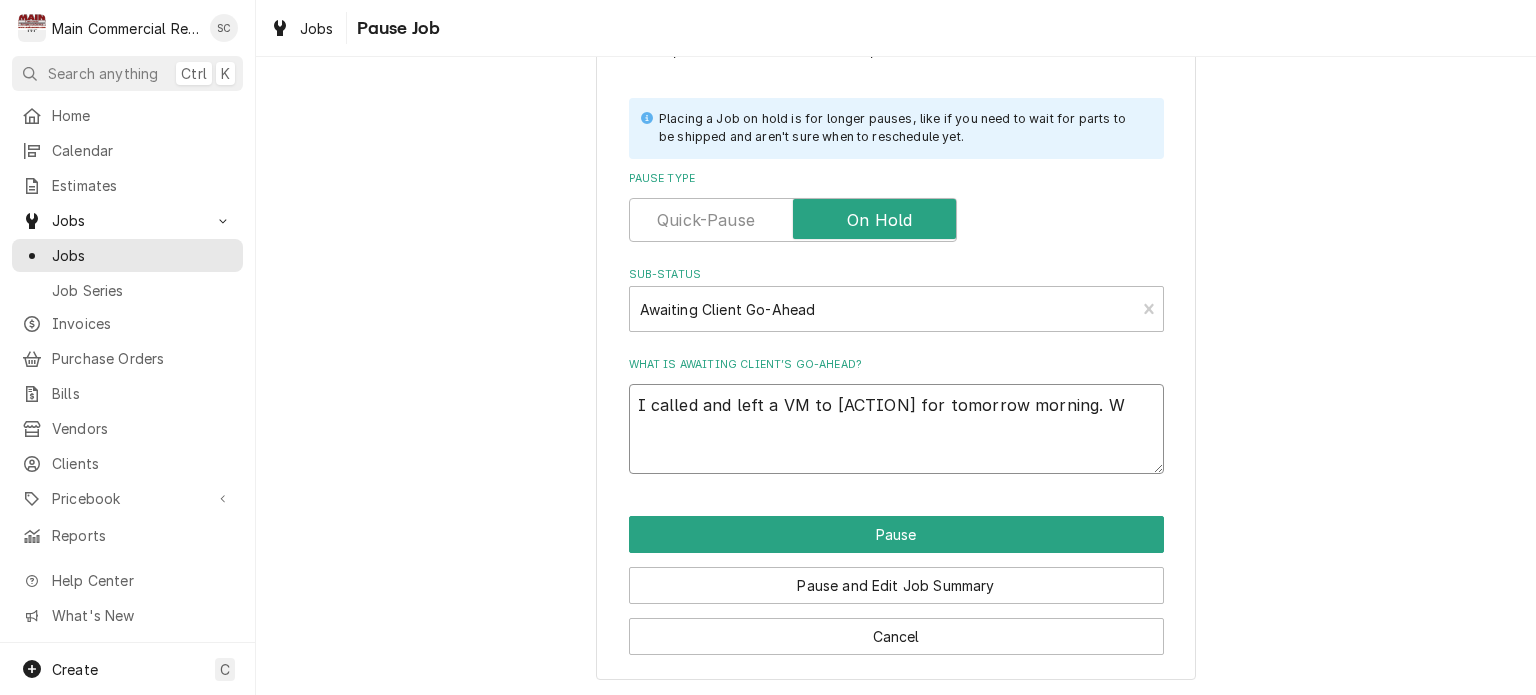 type on "x" 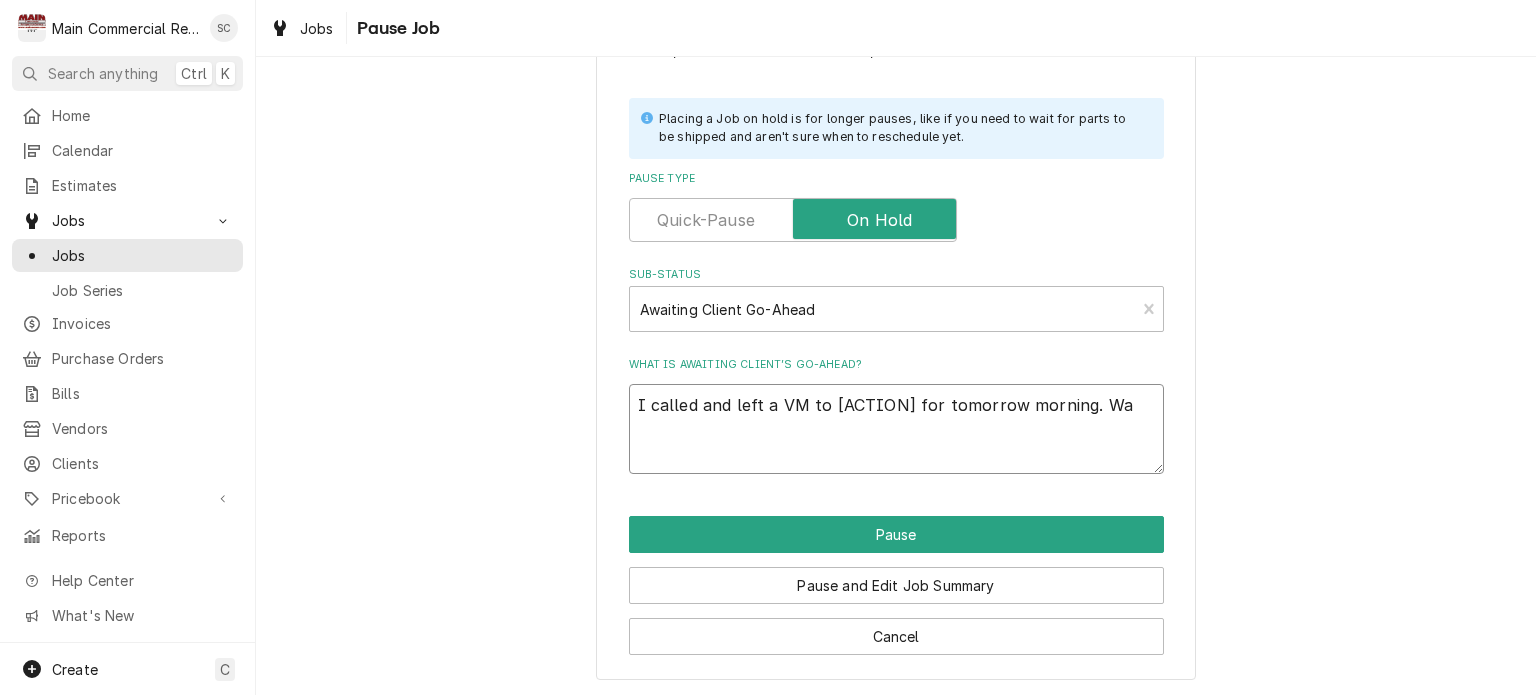 type on "x" 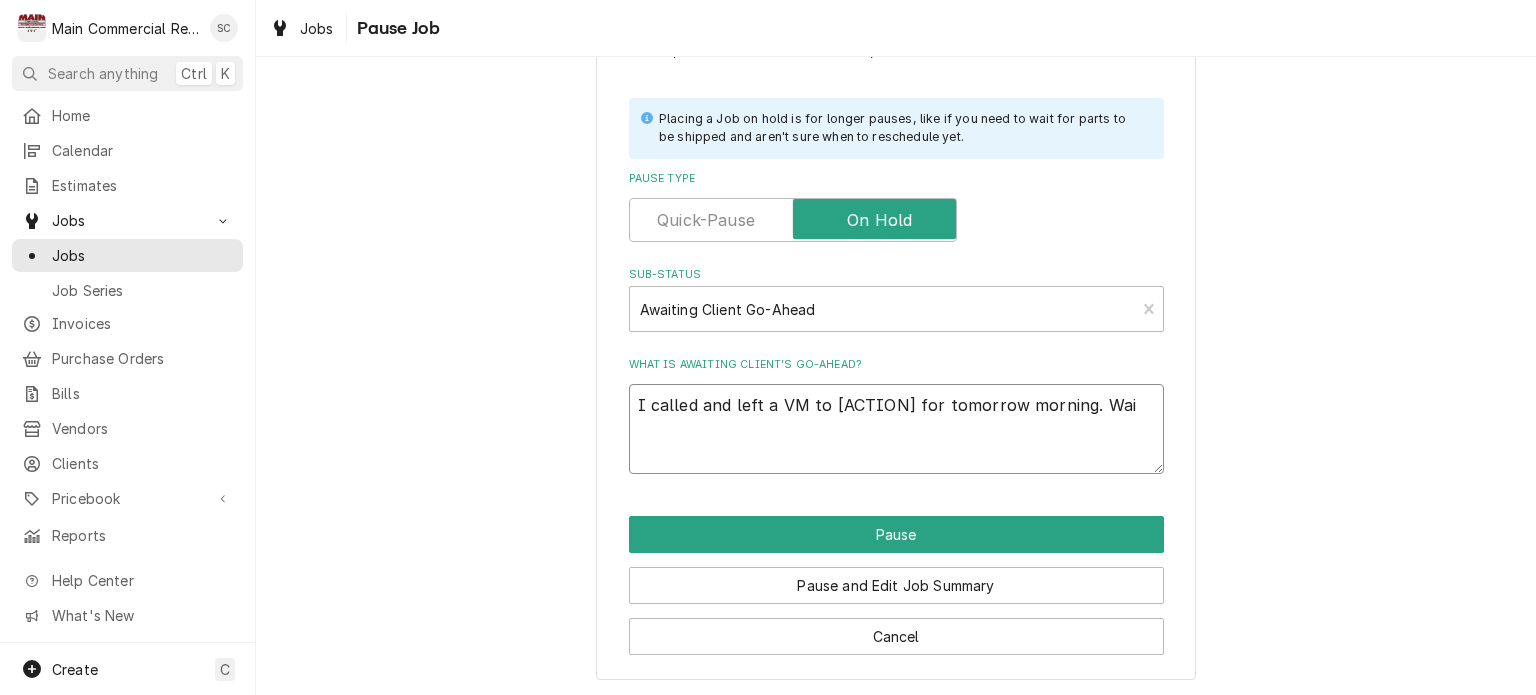 type on "I called and left a VM to schedule for tomorrow morning. Wait" 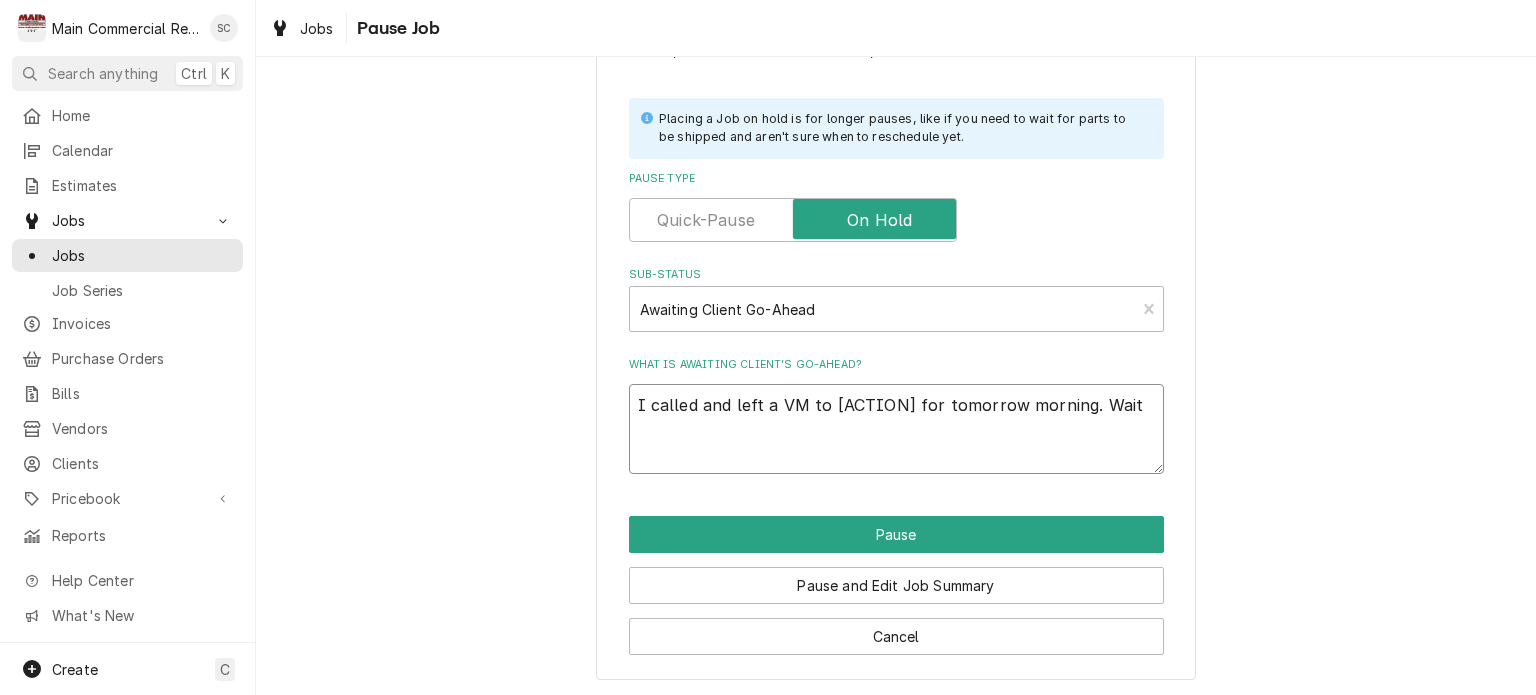 type on "x" 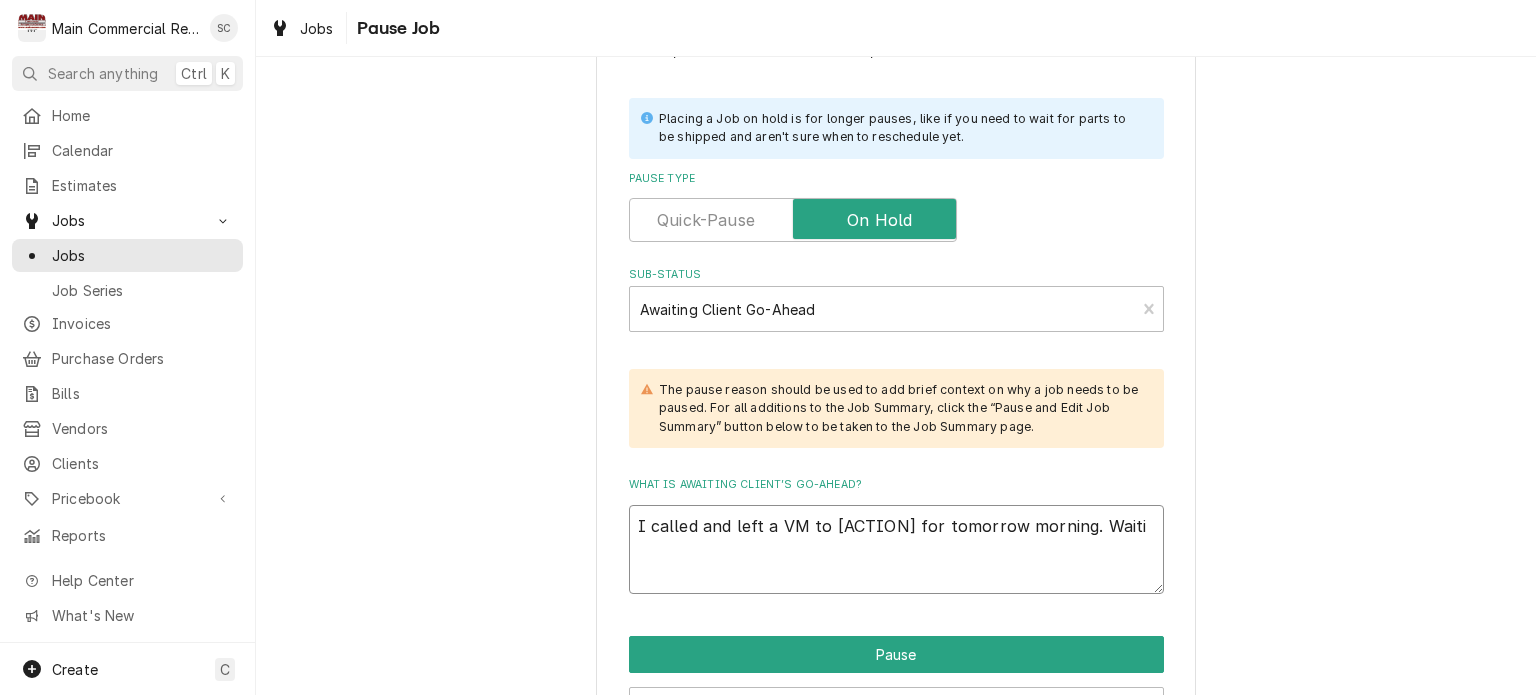 type on "x" 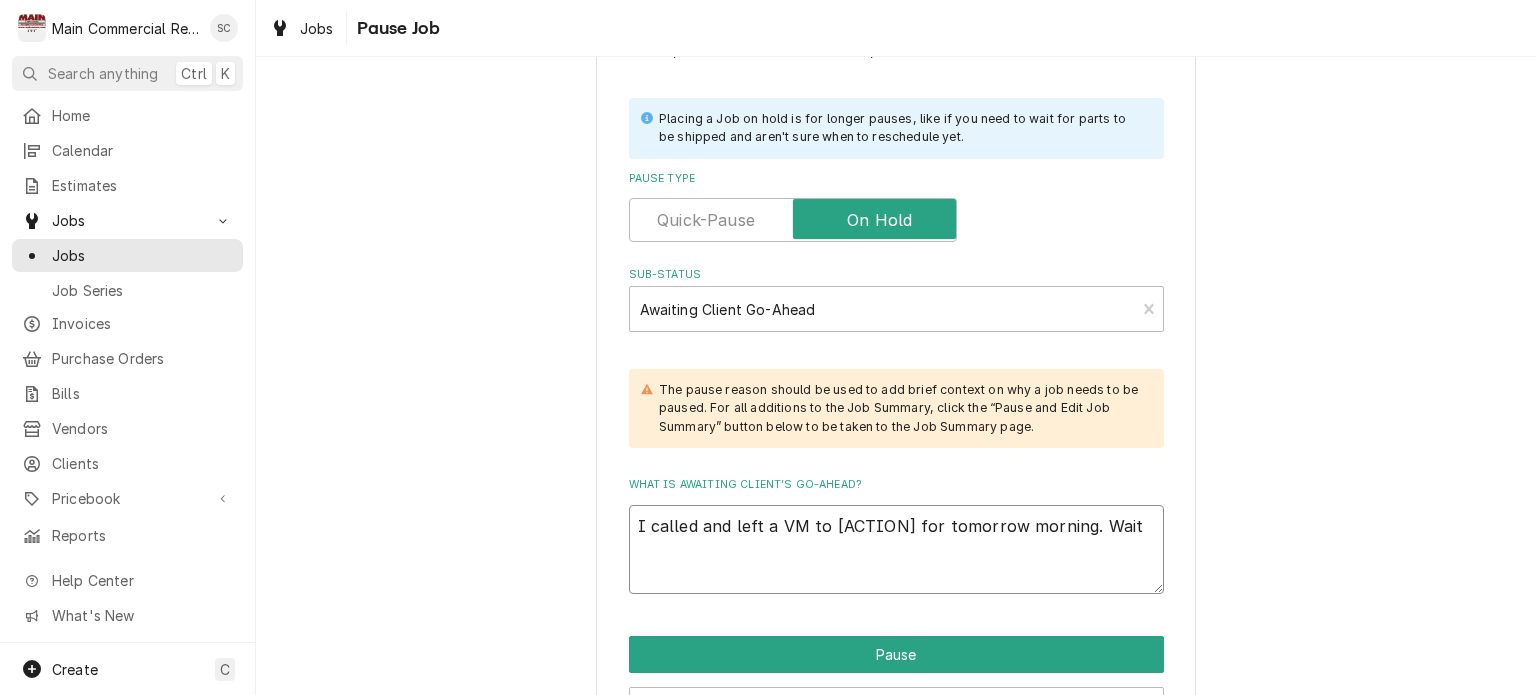 type on "x" 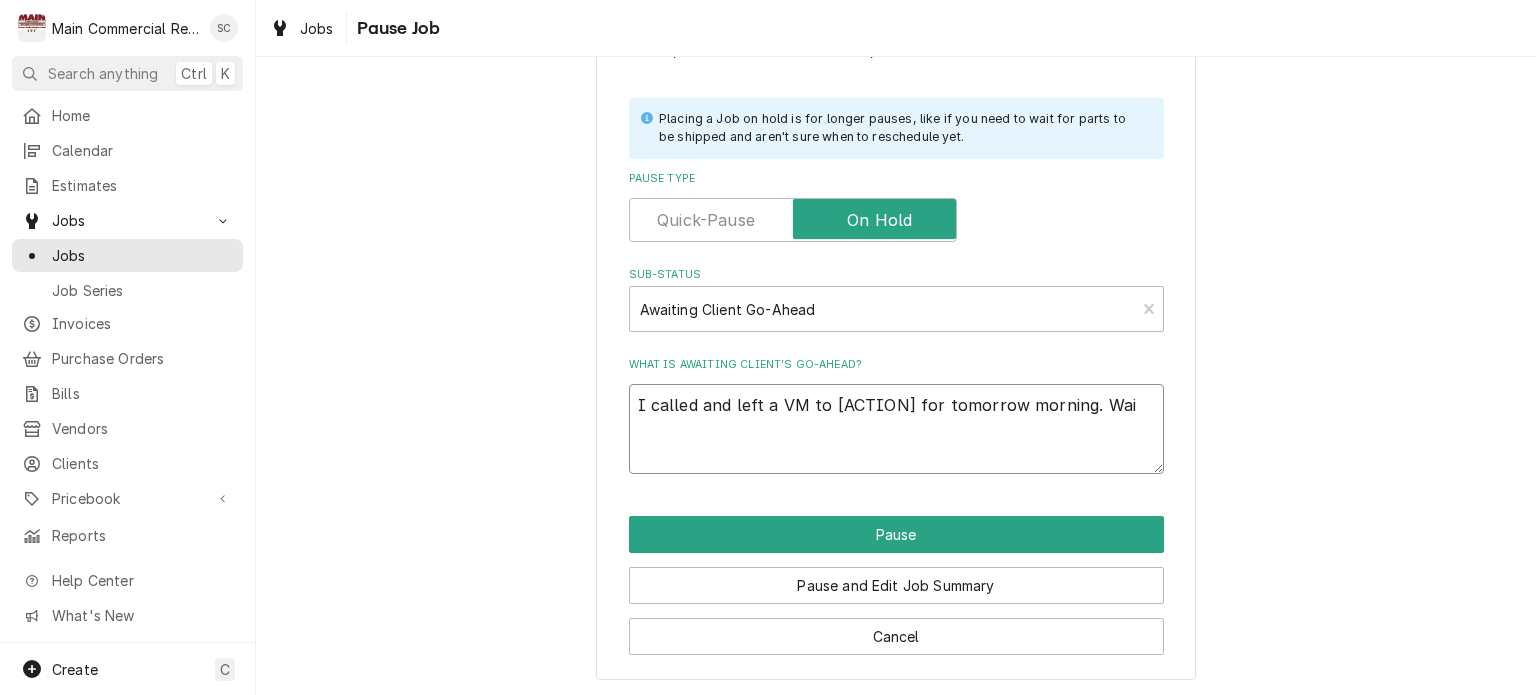 type on "x" 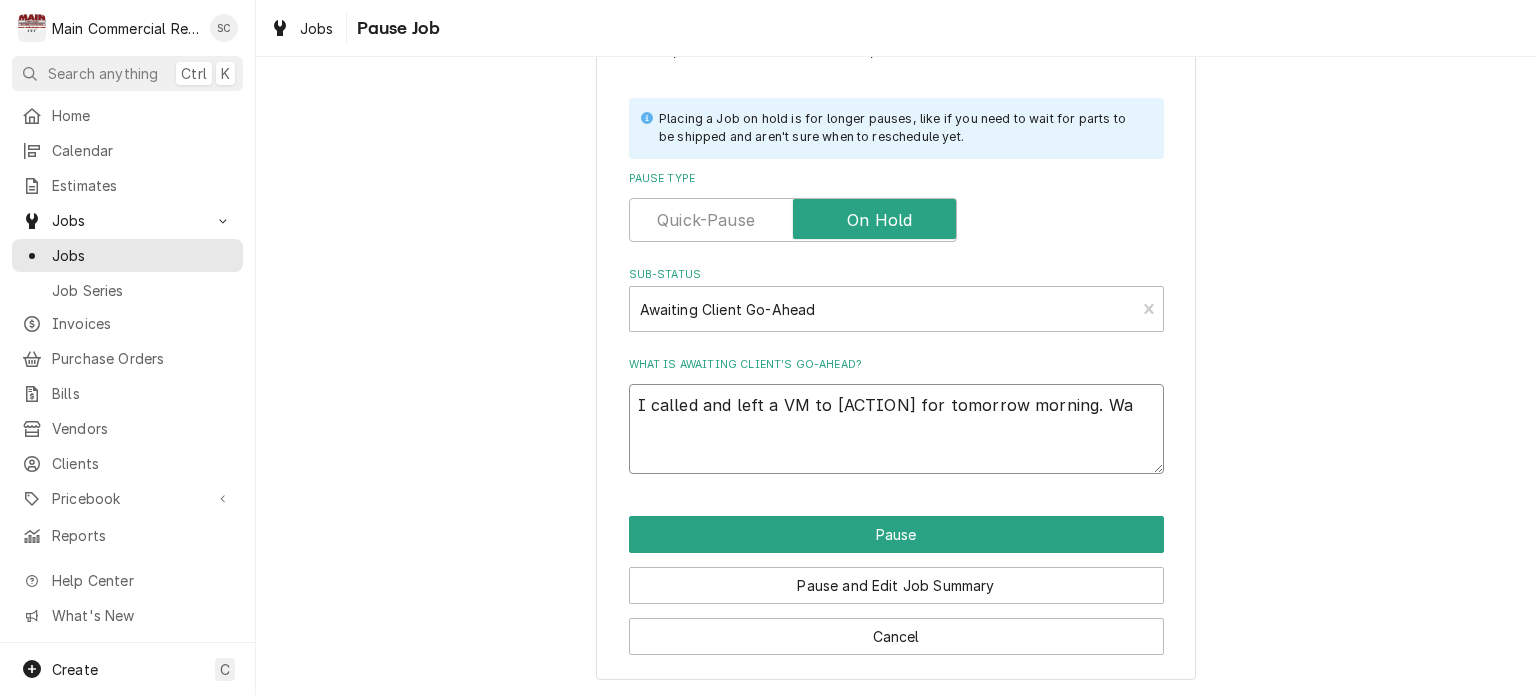 type on "x" 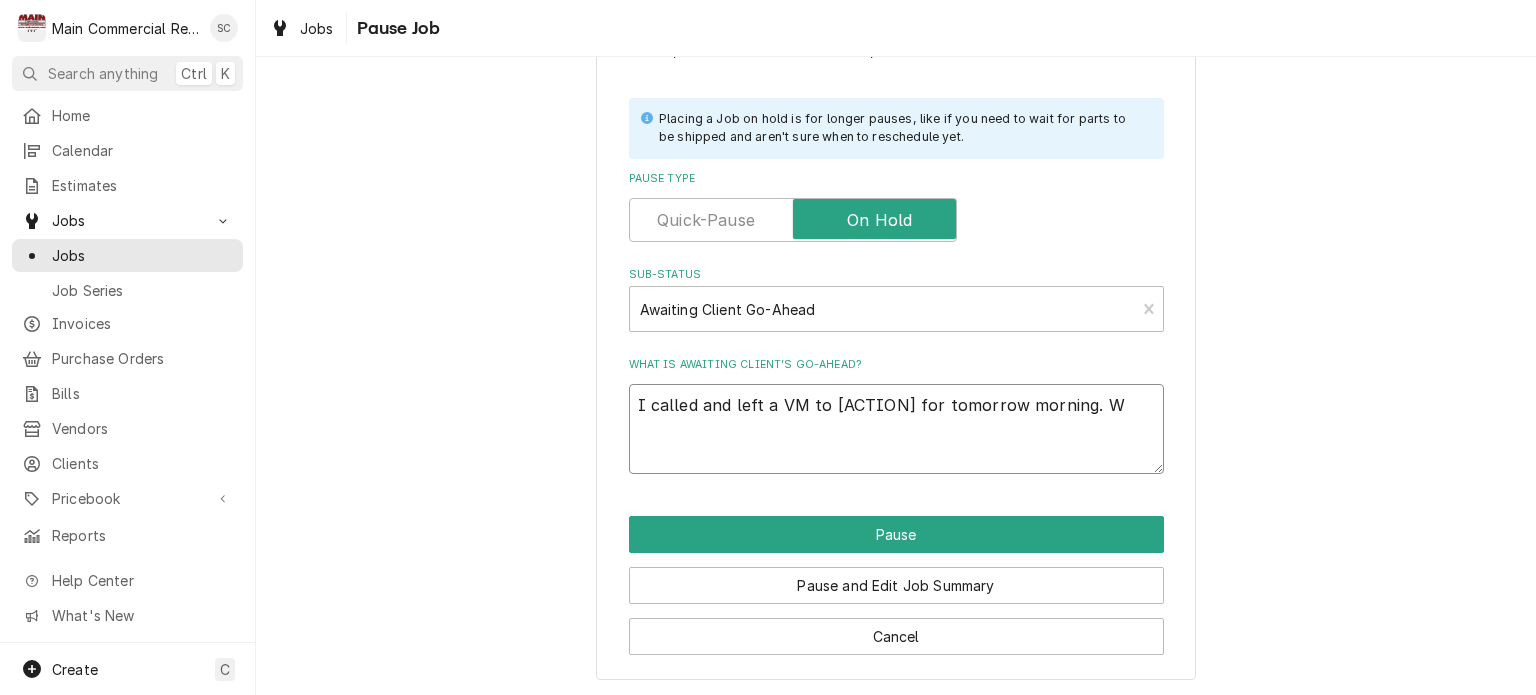type on "x" 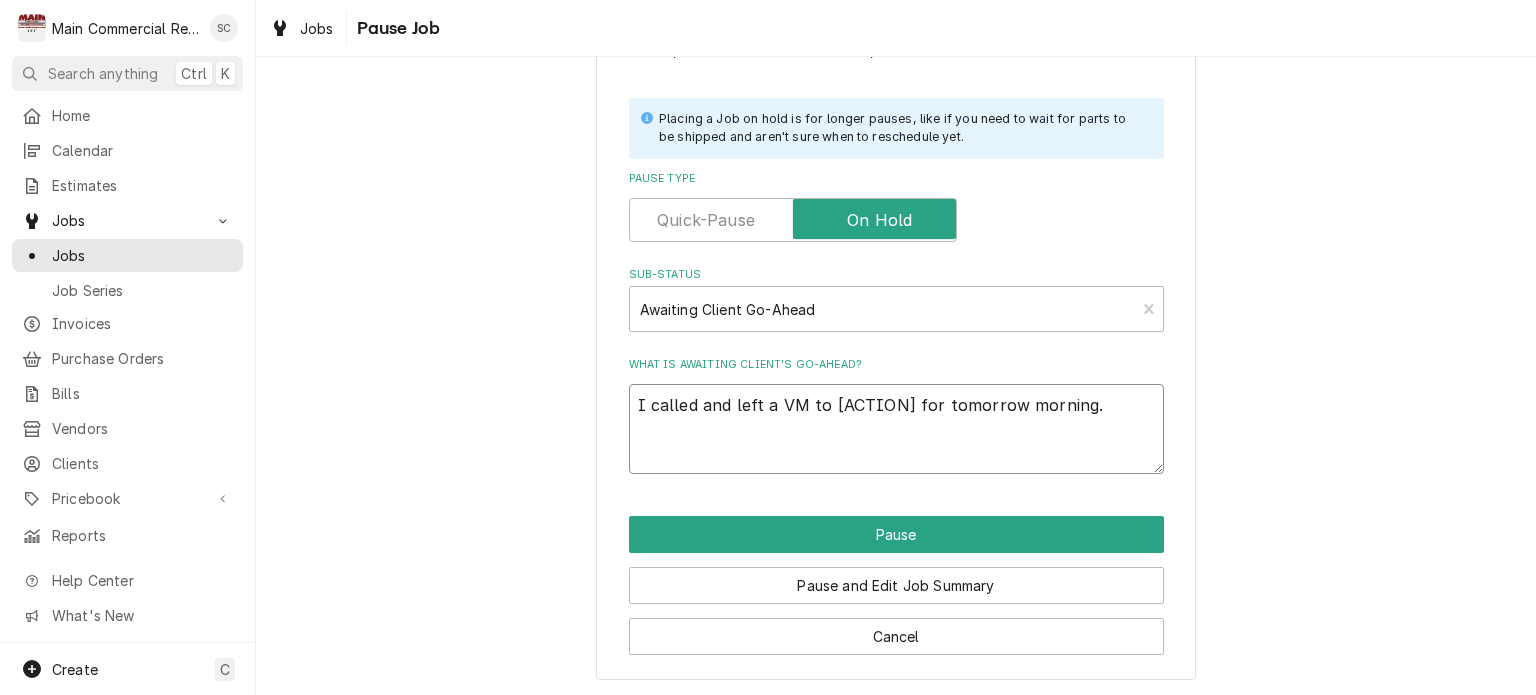 type on "x" 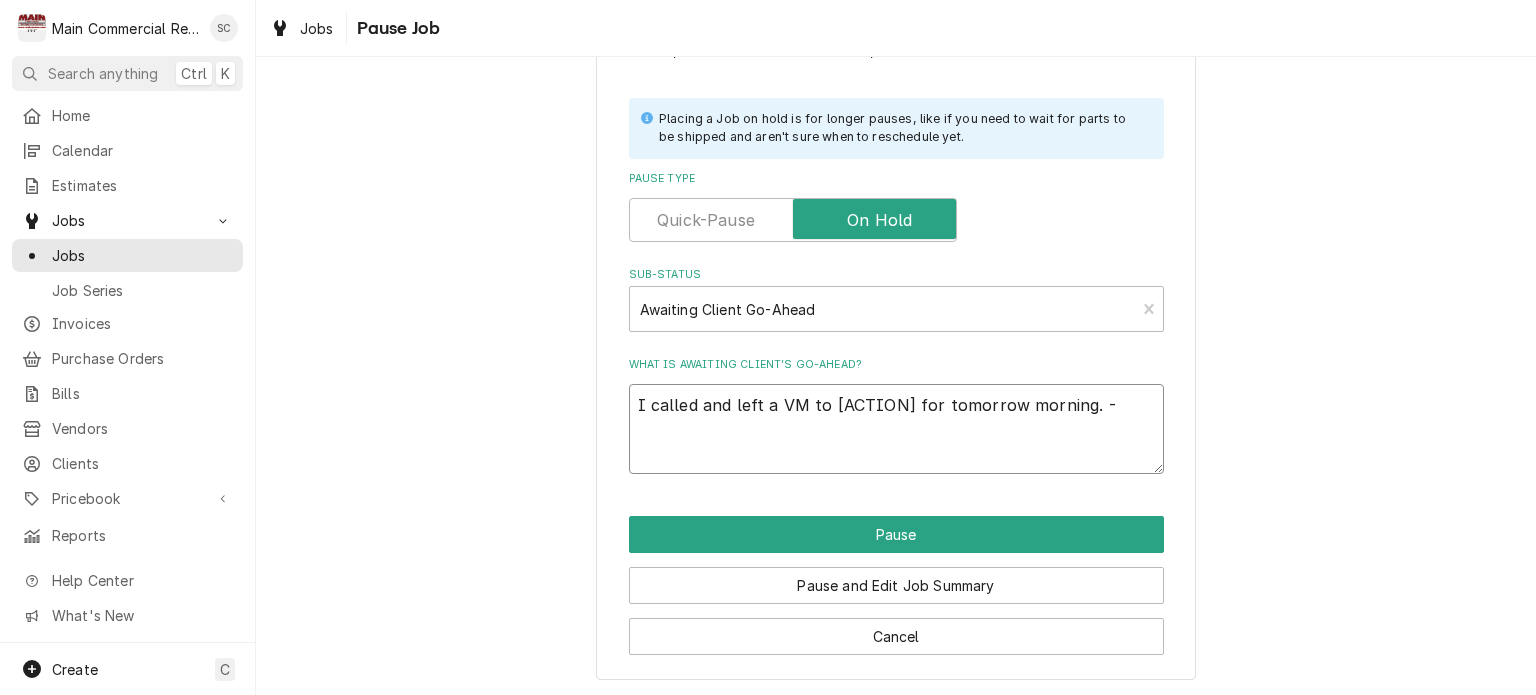 type on "x" 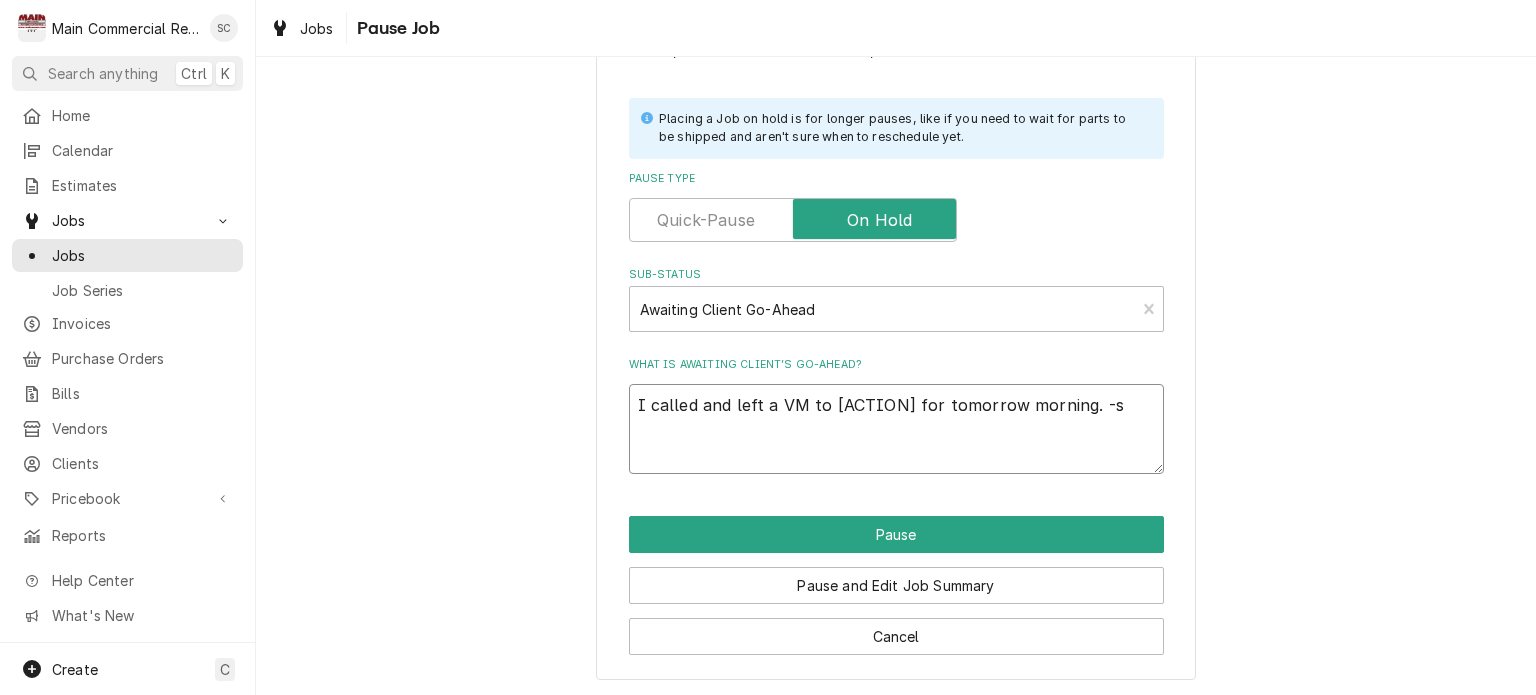 type on "x" 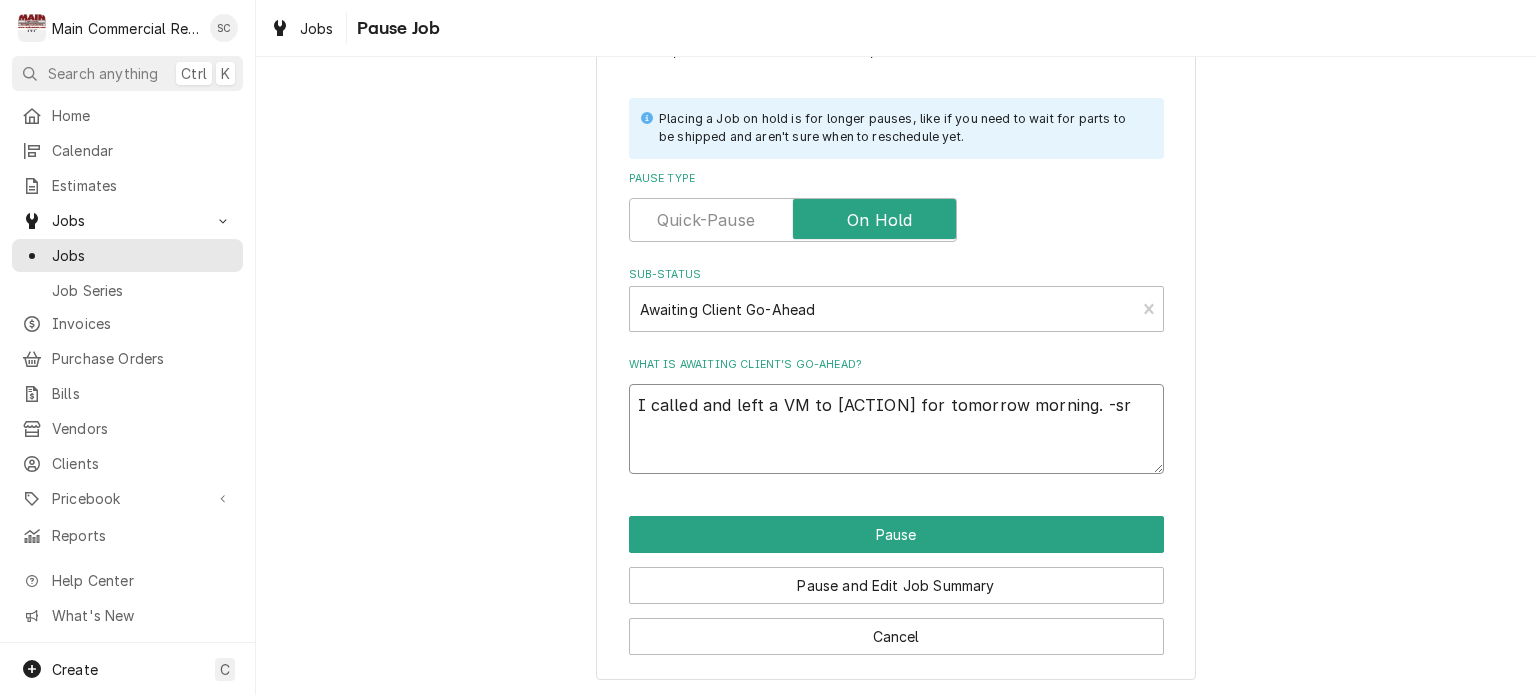 type on "x" 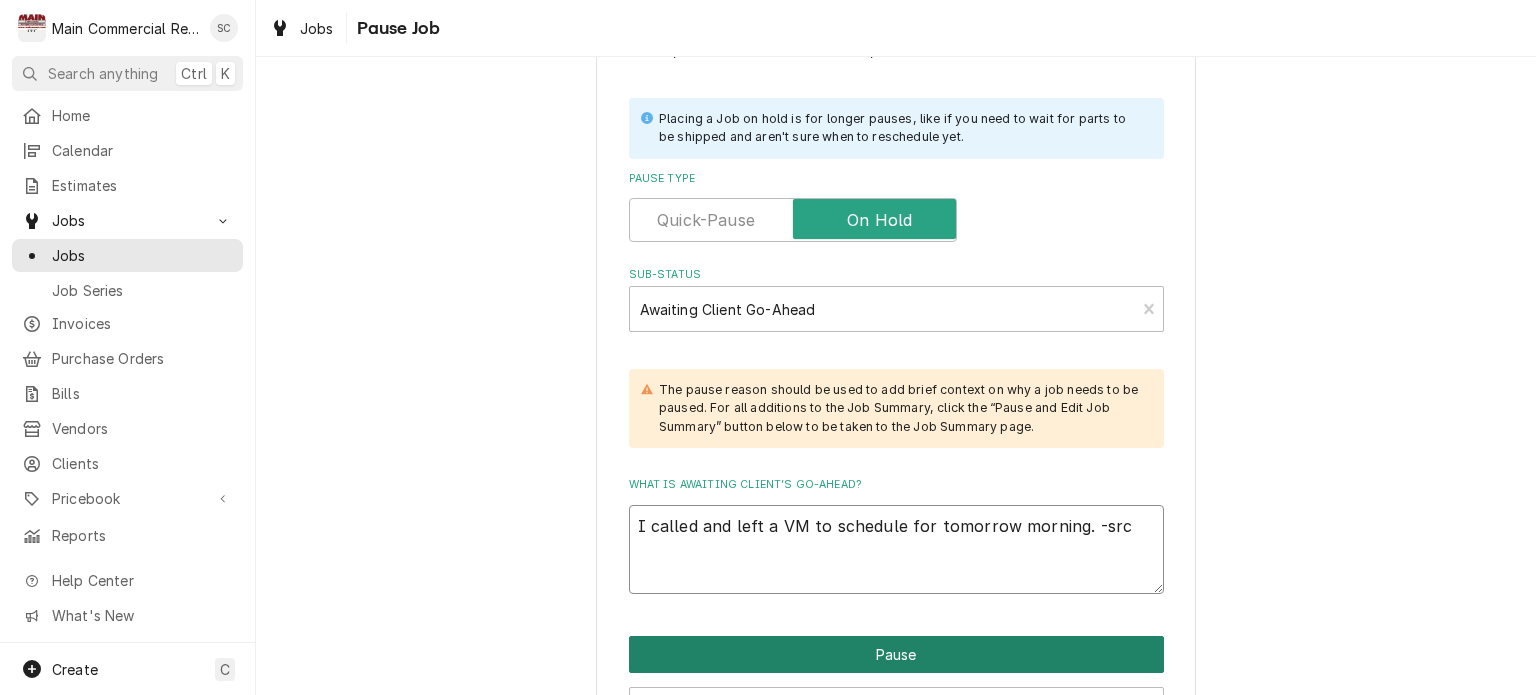 type on "I called and left a VM to schedule for tomorrow morning. -src" 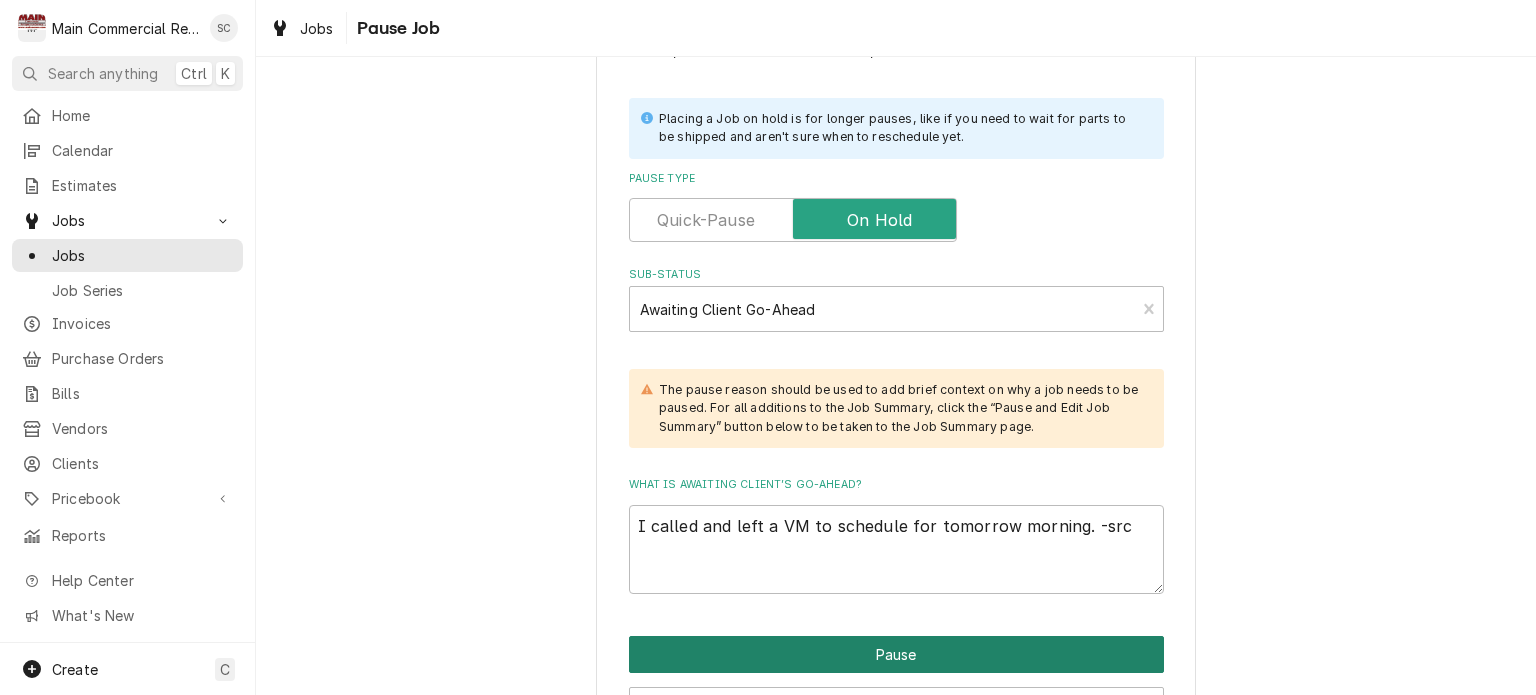 click on "Pause" at bounding box center [896, 654] 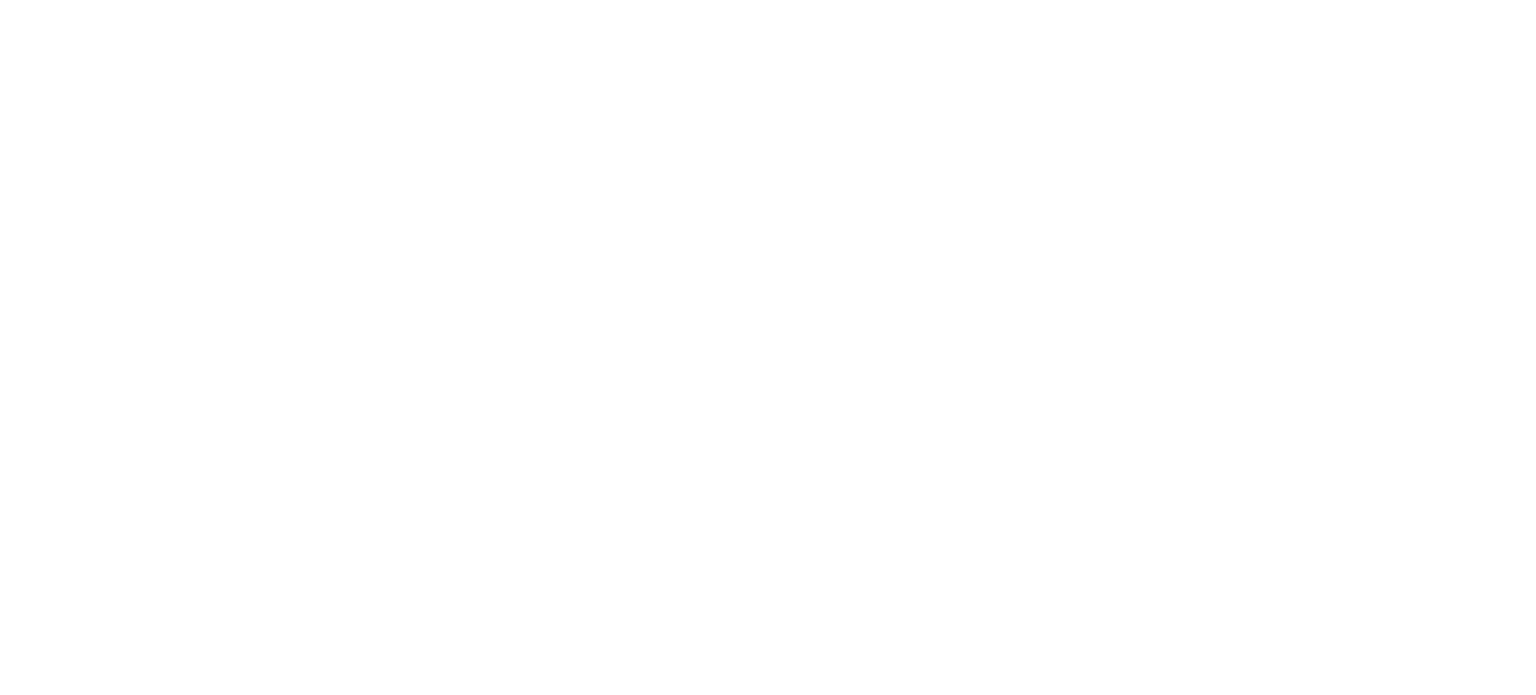 scroll, scrollTop: 0, scrollLeft: 0, axis: both 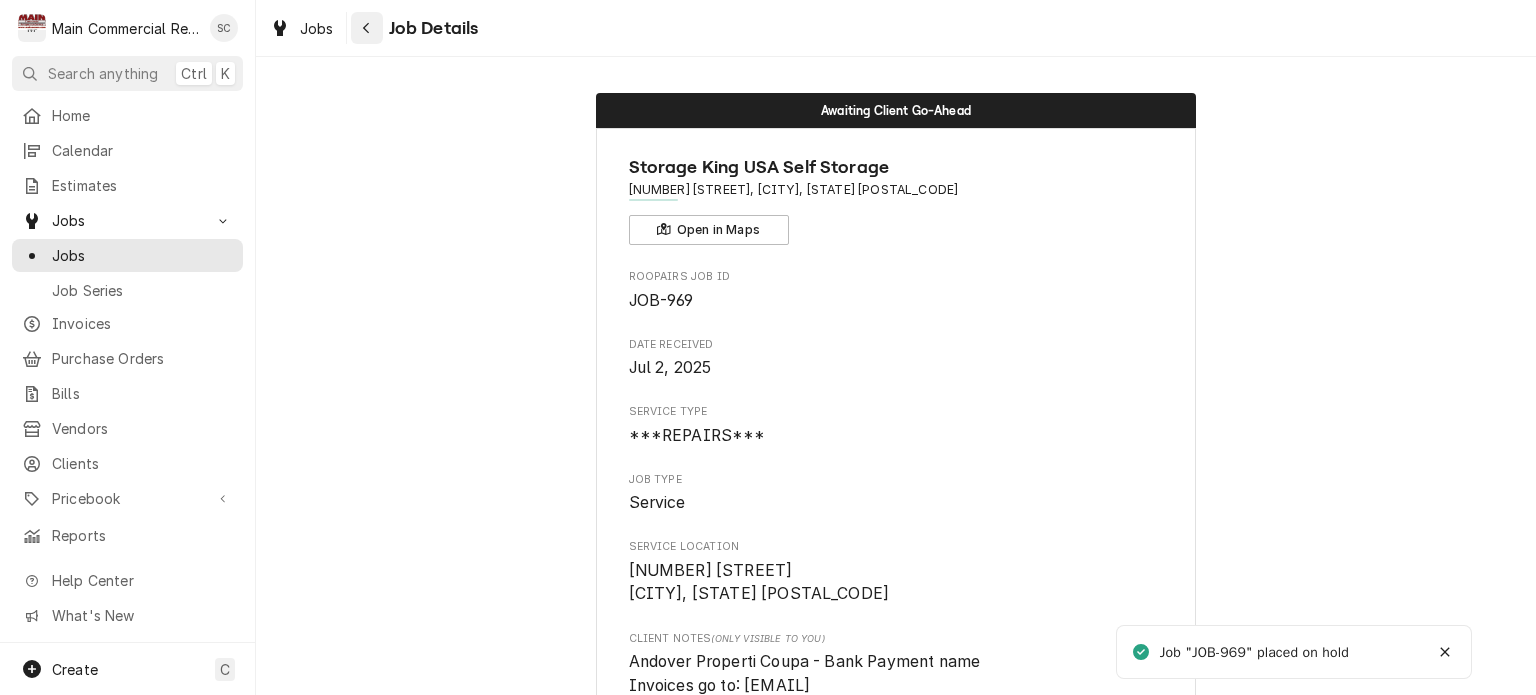 click at bounding box center [367, 28] 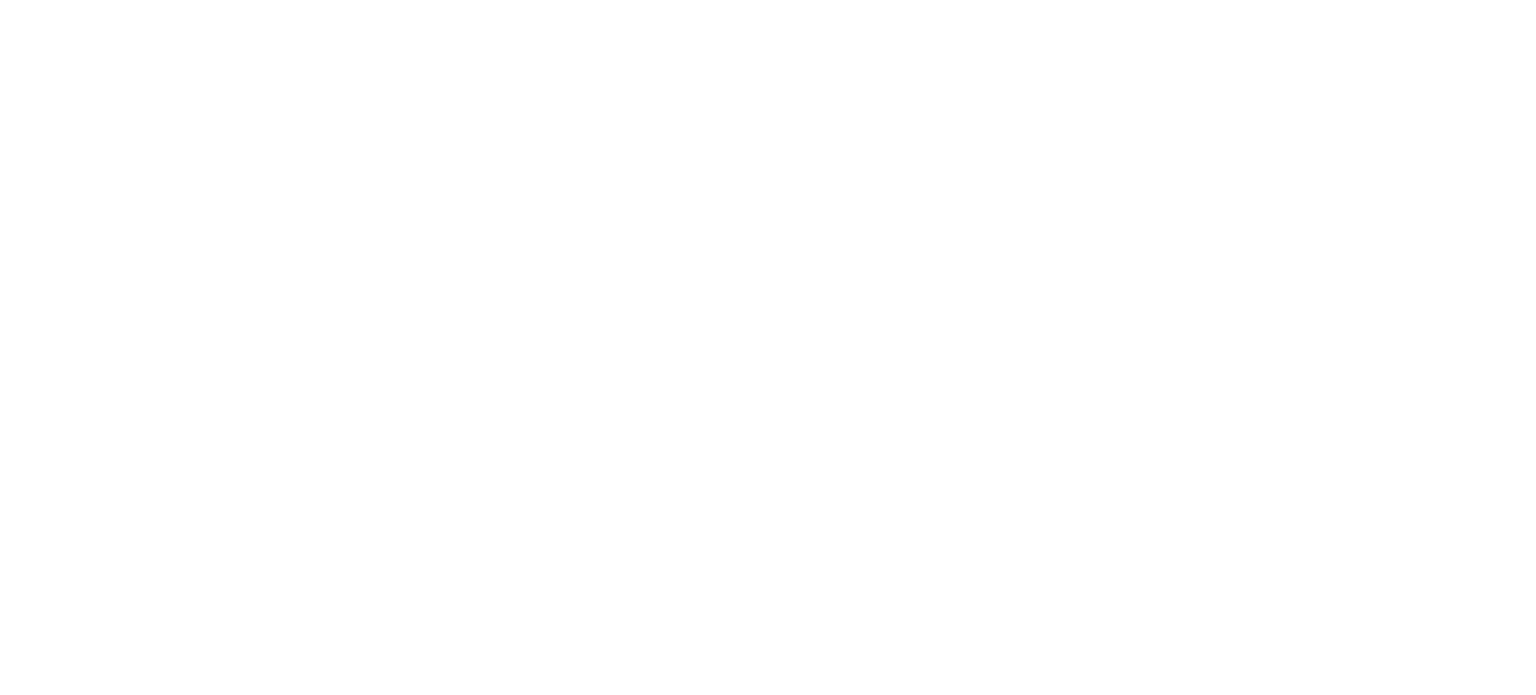 scroll, scrollTop: 0, scrollLeft: 0, axis: both 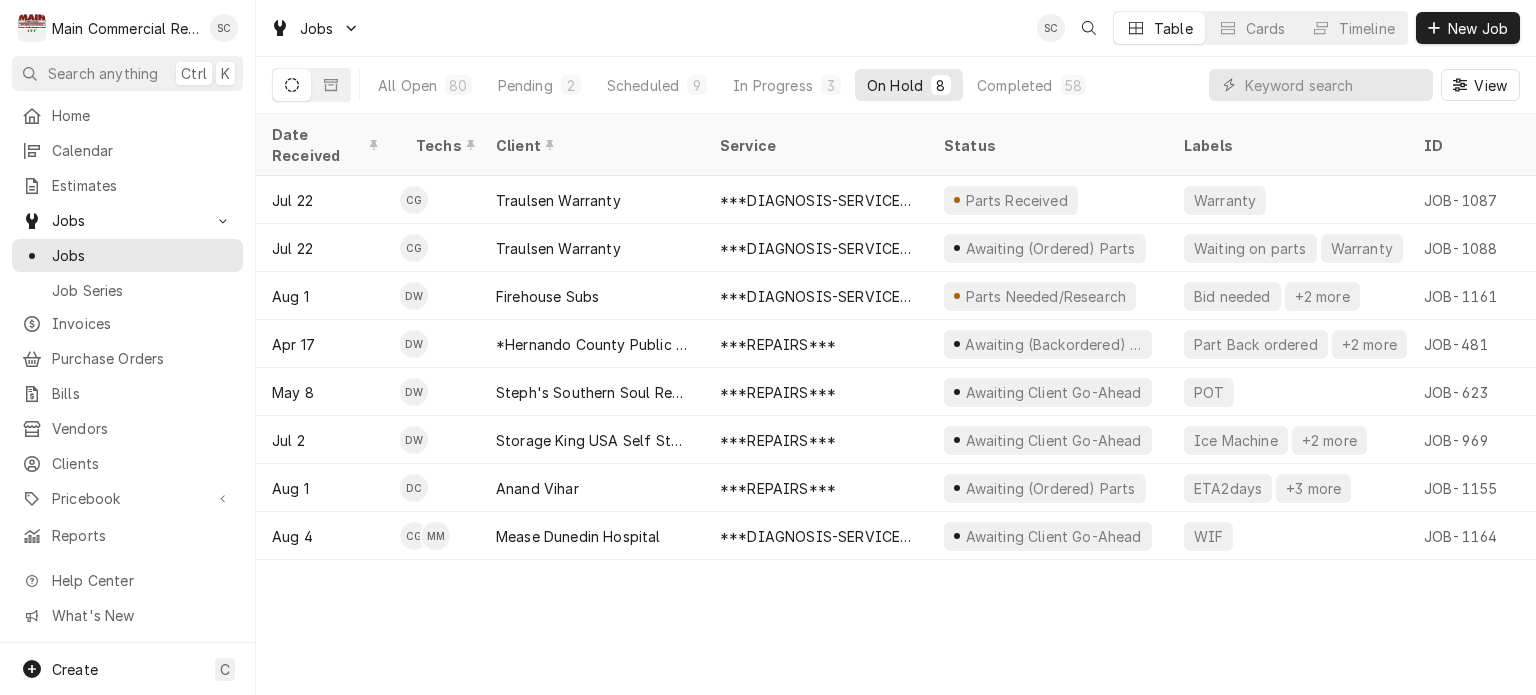 click on "[DATE] [INITIALS] [BRAND] [CLIENT_NAME] ***[SERVICE_TYPE]*** [STATUS] [CLIENT_NAME] [JOB_ID] [DURATION] [BRAND] [CLIENT_NAME] [SERVICE_TYPE] [PRIORITY] [NUMBER] [STREET], [CITY], [STATE] [POSTAL_CODE] [MONTH] [DAY]   • [TIME] [MONTH] [DAY]   [MONTH] [DAY]   [DATE] [INITIALS] [BRAND] [CLIENT_NAME] ***[SERVICE_TYPE]*** [STATUS] [CLIENT_NAME] [JOB_ID] [DURATION] [BRAND] [CLIENT_NAME] [SERVICE_TYPE] [PRIORITY] [NUMBER] [STREET], [CITY], [STATE] [POSTAL_CODE] [MONTH] [DAY]   • [TIME] [MONTH] [DAY]   [MONTH] [DAY]   [MONTH] [DAY]   [BRAND] [CLIENT_NAME] ***[SERVICE_TYPE]*** [STATUS] [CLIENT_NAME] [JOB_ID] [DURATION] — [SERVICE_TYPE] [PRIORITY] [NUMBER] [STREET], [CITY], [STATE] [POSTAL_CODE] [MONTH] [DAY]   • [TIME] [MONTH] [DAY]   [MONTH] [DAY]   [MONTH] [DAY]   [BRAND] [CLIENT_NAME] ***[SERVICE_TYPE]*** [STATUS] [CLIENT_NAME] [JOB_ID] [DURATION] [BRAND] [CLIENT_NAME] [SERVICE_TYPE] [PRIORITY] [NUMBER] [STREET], [CITY], [STATE] [POSTAL_CODE]" at bounding box center (896, 404) 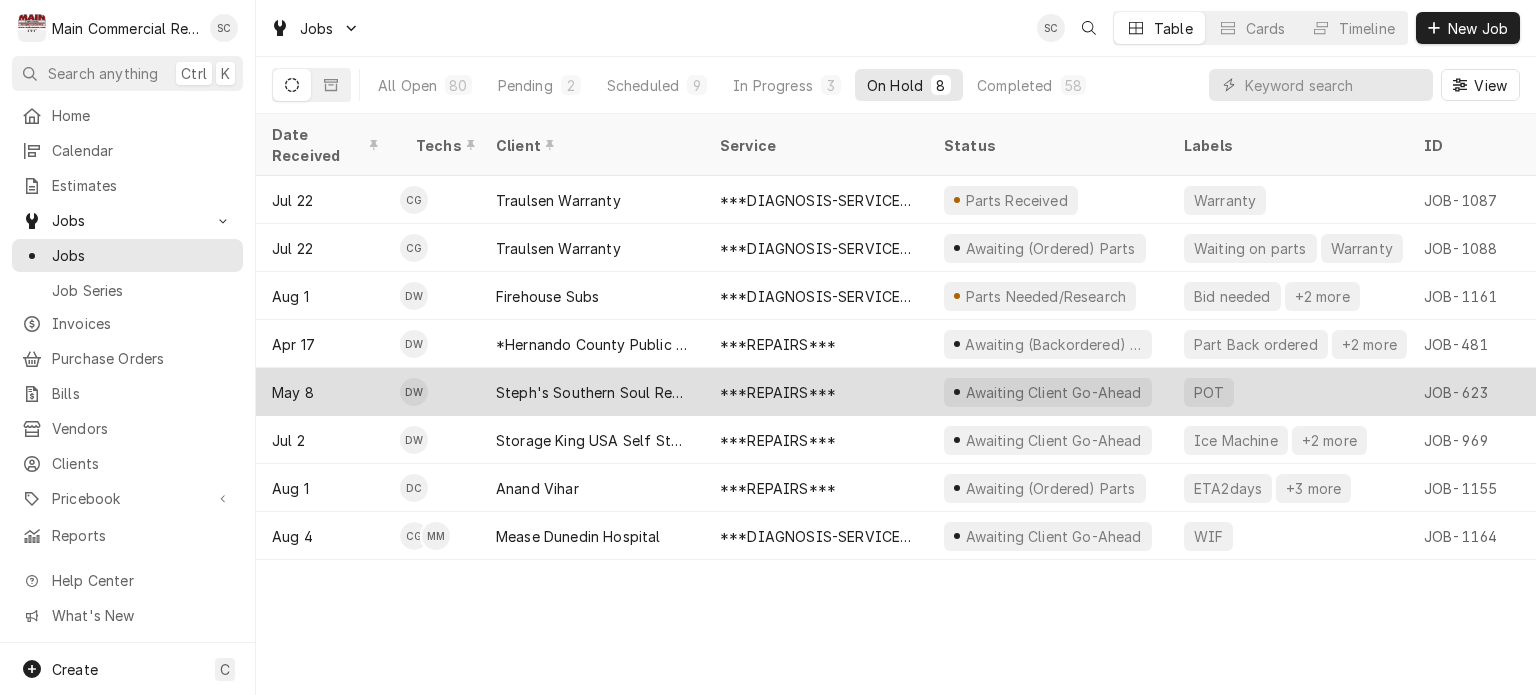 click on "***REPAIRS***" at bounding box center (816, 392) 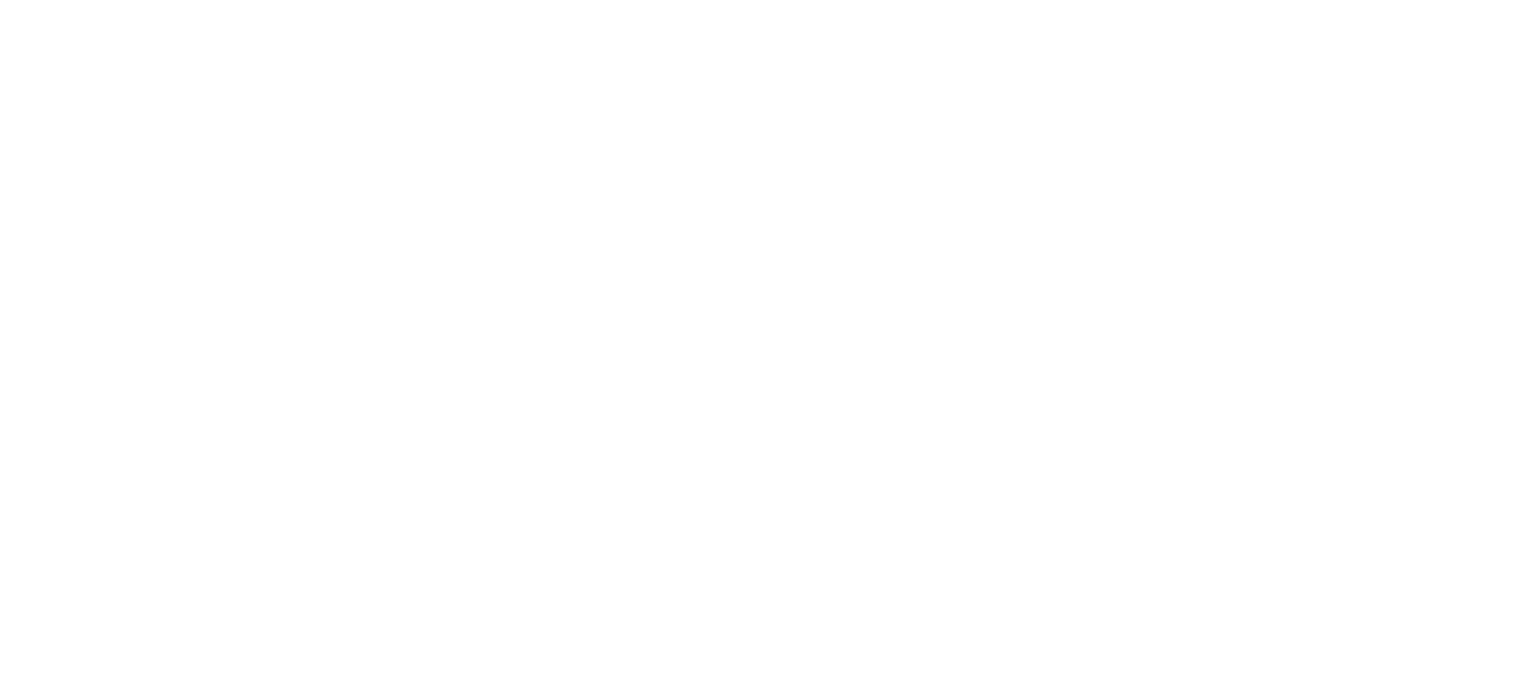 scroll, scrollTop: 0, scrollLeft: 0, axis: both 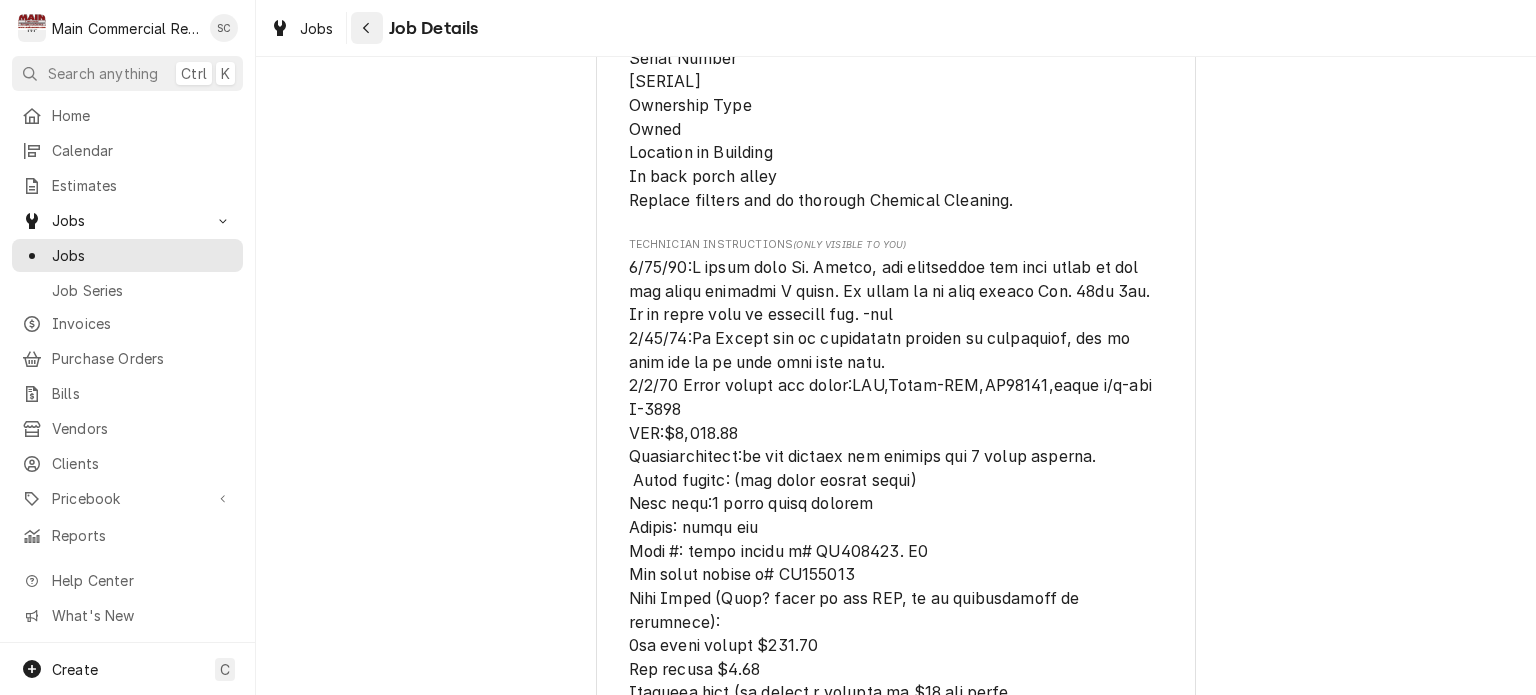 click at bounding box center (367, 28) 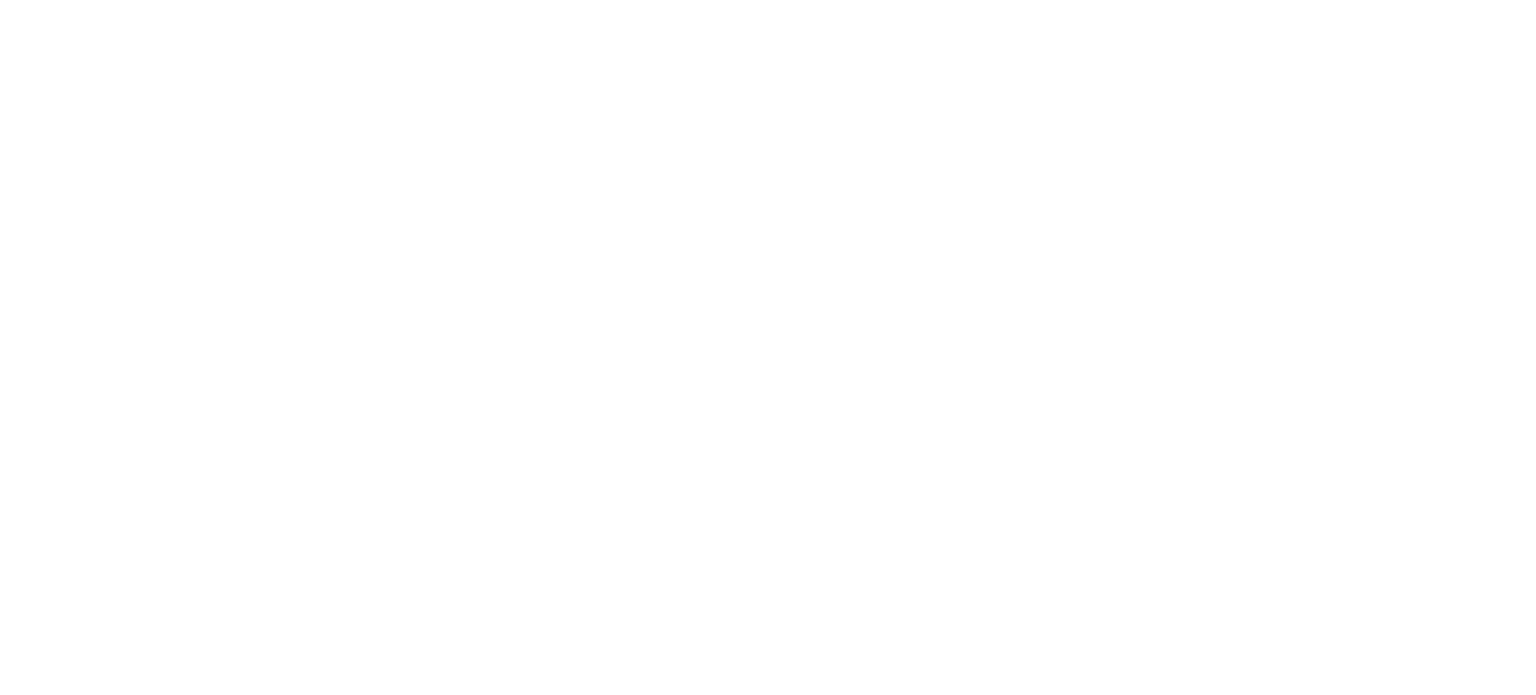 scroll, scrollTop: 0, scrollLeft: 0, axis: both 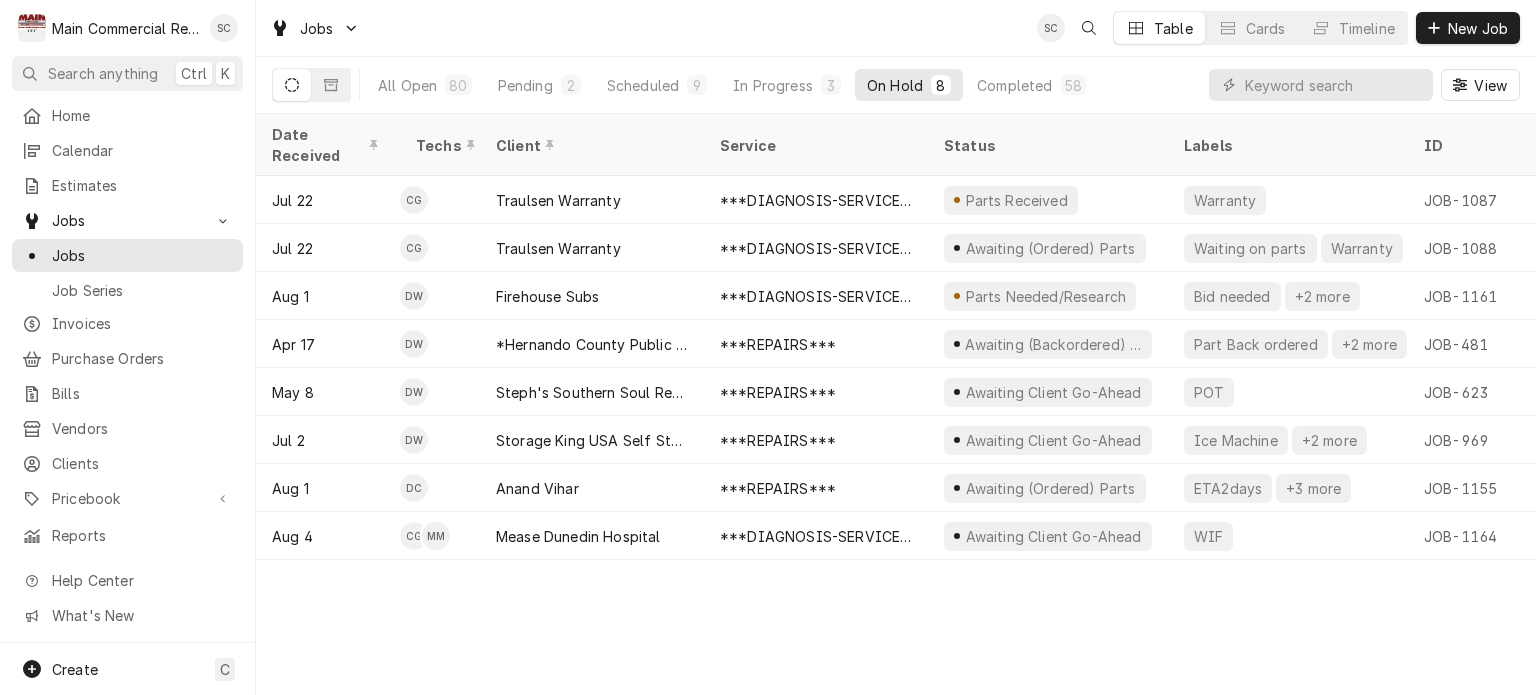 click on "Date Received Techs Client Service Status Labels ID Duration Location Name Job Type Priority Location Address Scheduled For On Hold Last Modified Jul 22   CG Traulsen Warranty ***DIAGNOSIS-SERVICE CALL*** Parts Received Warranty JOB-1087 1h Traulsen Warranty- Ruby Tuesday Service High [NUMBER] [STREET], [CITY], [STATE] Jul 23   • 9:00 AM Jul 29   Jul 29   Jul 22   CG Traulsen Warranty ***DIAGNOSIS-SERVICE CALL*** Awaiting (Ordered) Parts Waiting on parts Warranty JOB-1088 1h Traulsen Warranty- Ruby Tuesday Service High [NUMBER] [STREET], [CITY], [STATE] Jul 23   • 8:00 AM Jul 23   Aug 4   Aug 1   DW Firehouse Subs ***DIAGNOSIS-SERVICE CALL*** Parts Needed/Research Bid needed +2 more JOB-1161 2h — Service Urgent [NUMBER] [STREET], [CITY], [STATE] Aug 1   • 4:00 PM Aug 4   Aug 4   Apr 17   DW *Hernando County Public School ***REPAIRS*** Awaiting (Backordered) Parts Part Back ordered +2 more JOB-481 5h *Moton Elementary School Service No Priority [NUMBER] [STREET], [CITY], [STATE]" at bounding box center (896, 404) 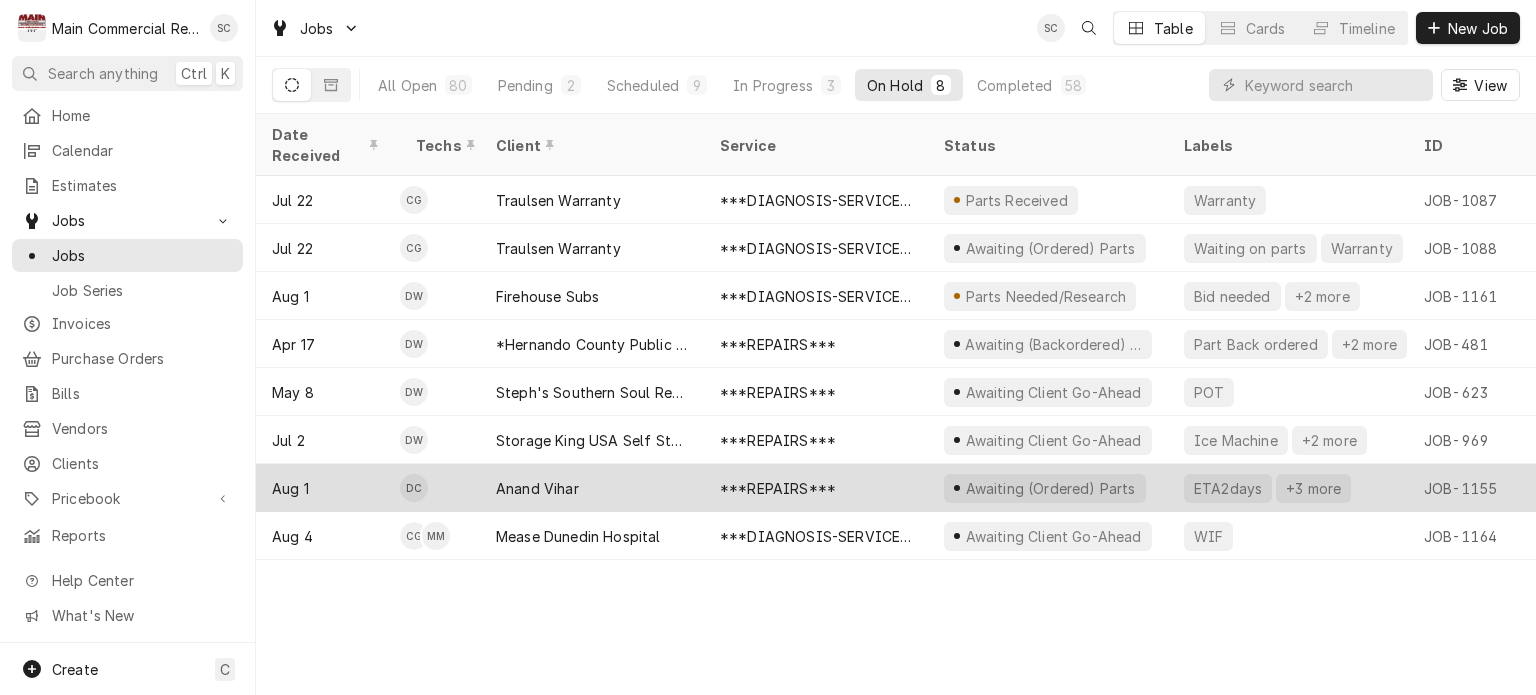 click on "Anand Vihar" at bounding box center [537, 488] 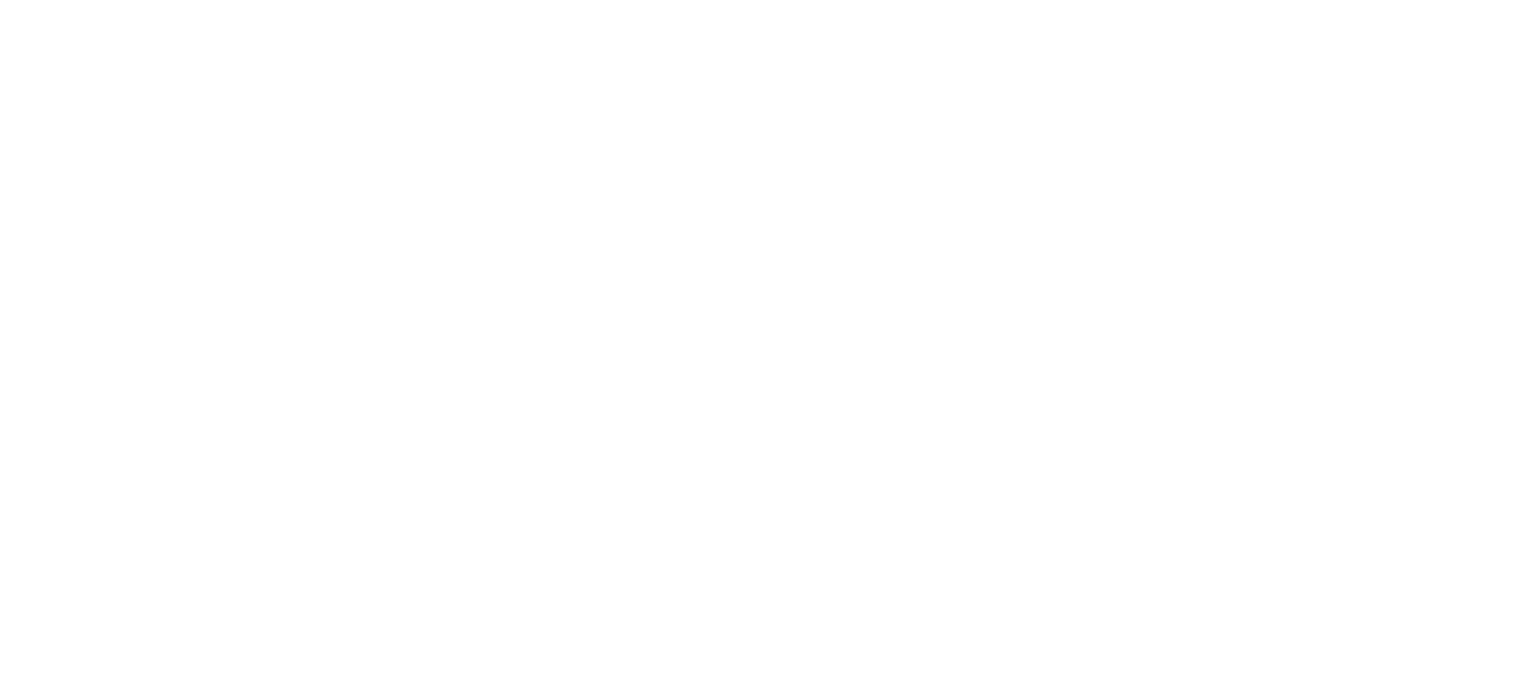 scroll, scrollTop: 0, scrollLeft: 0, axis: both 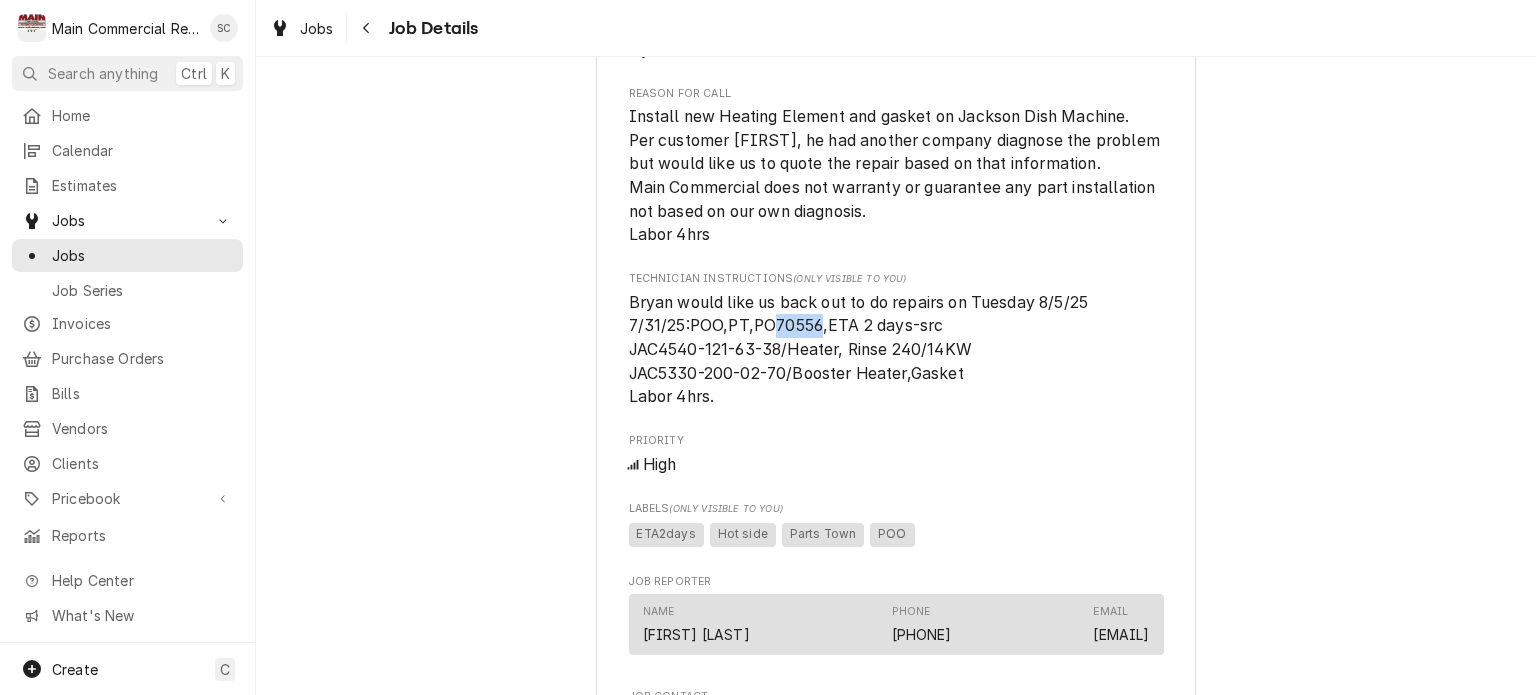 drag, startPoint x: 812, startPoint y: 322, endPoint x: 769, endPoint y: 322, distance: 43 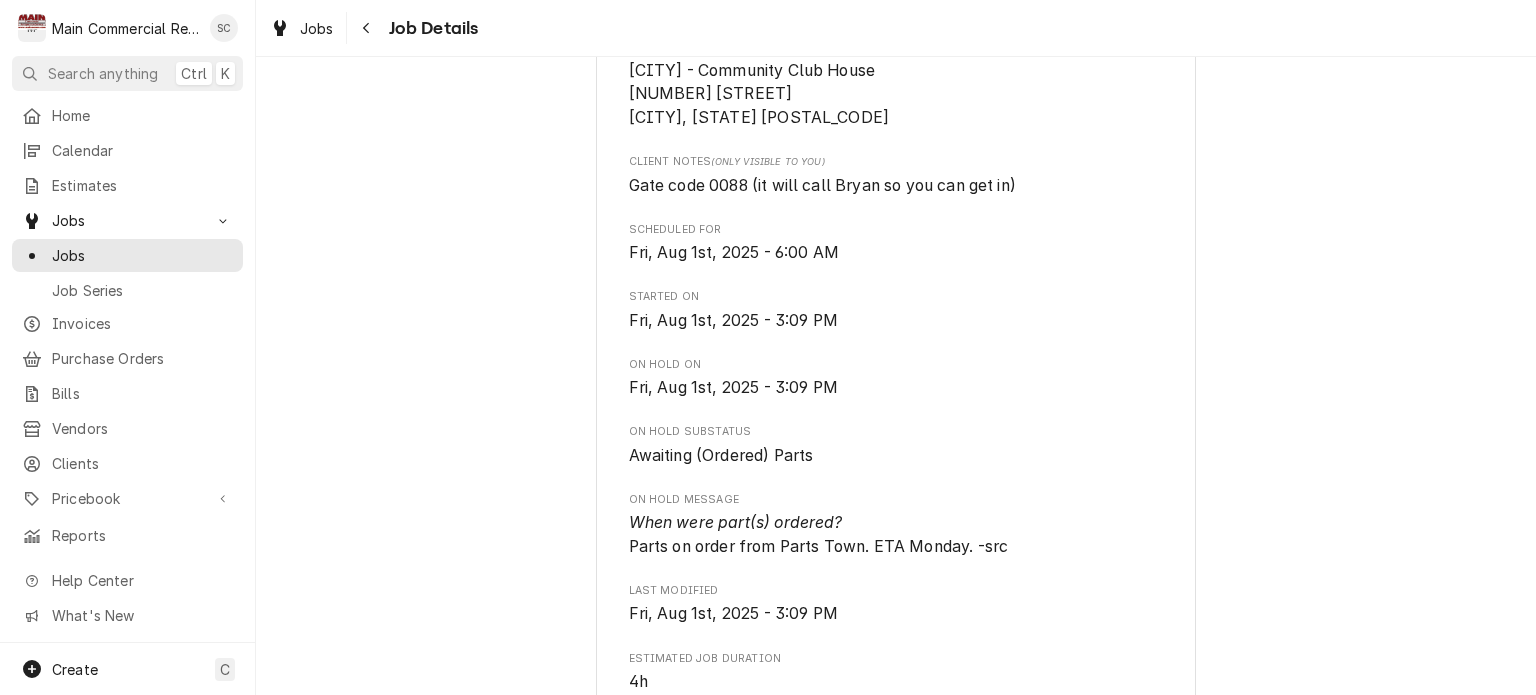scroll, scrollTop: 0, scrollLeft: 0, axis: both 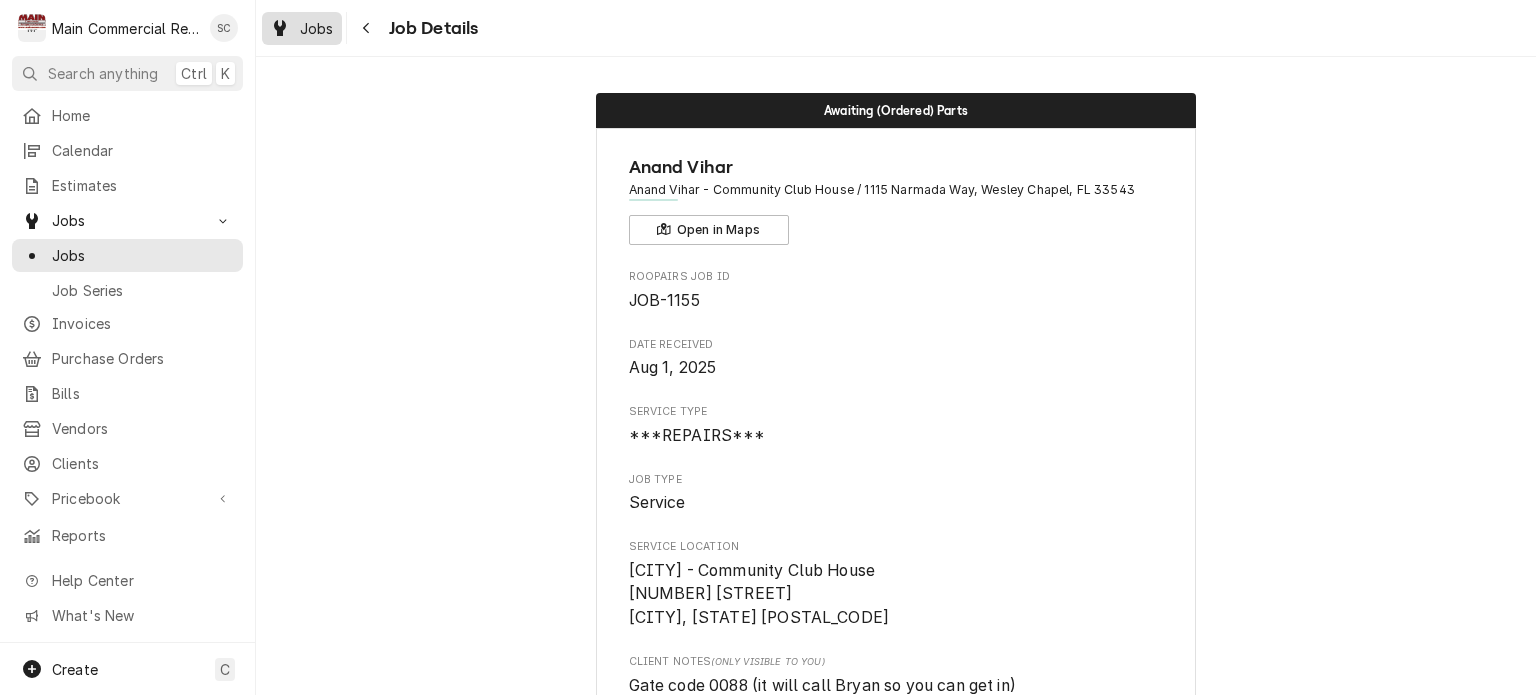 click on "Jobs" at bounding box center [317, 28] 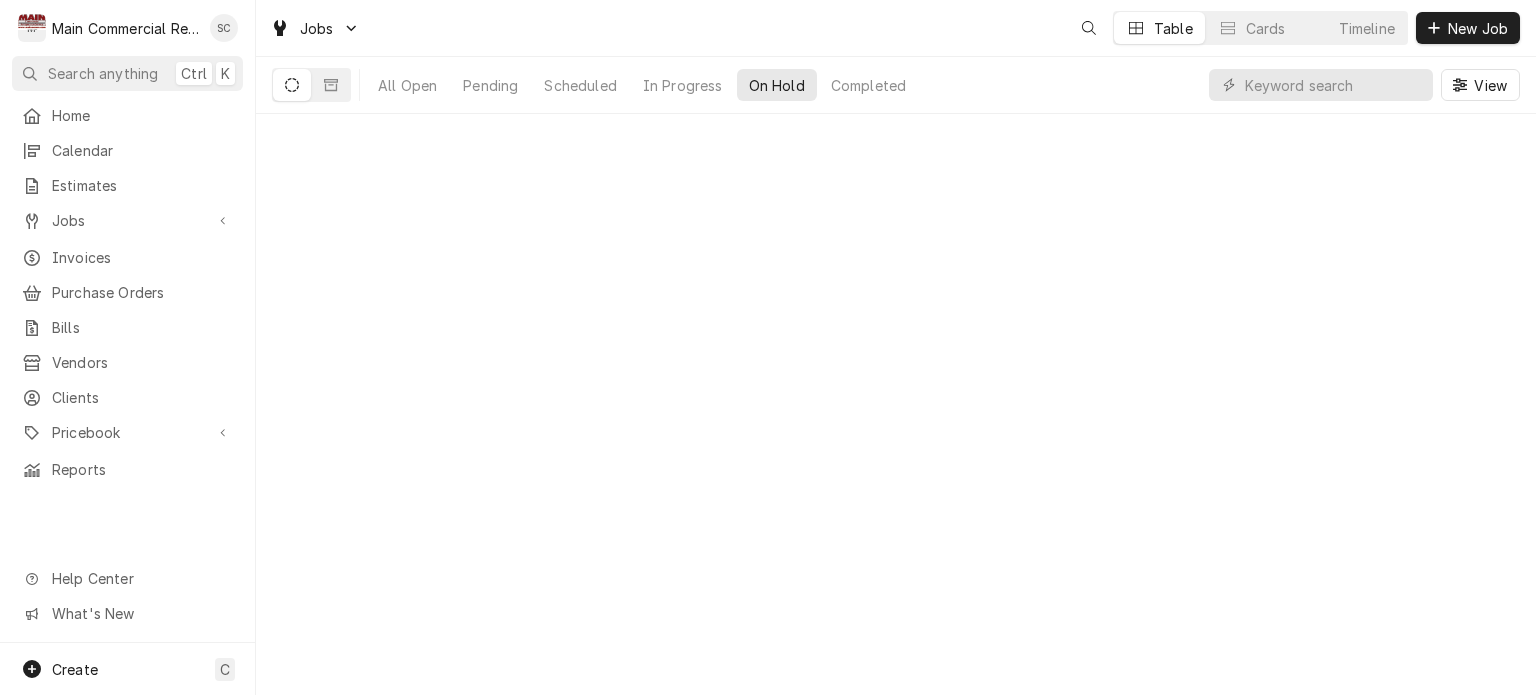 scroll, scrollTop: 0, scrollLeft: 0, axis: both 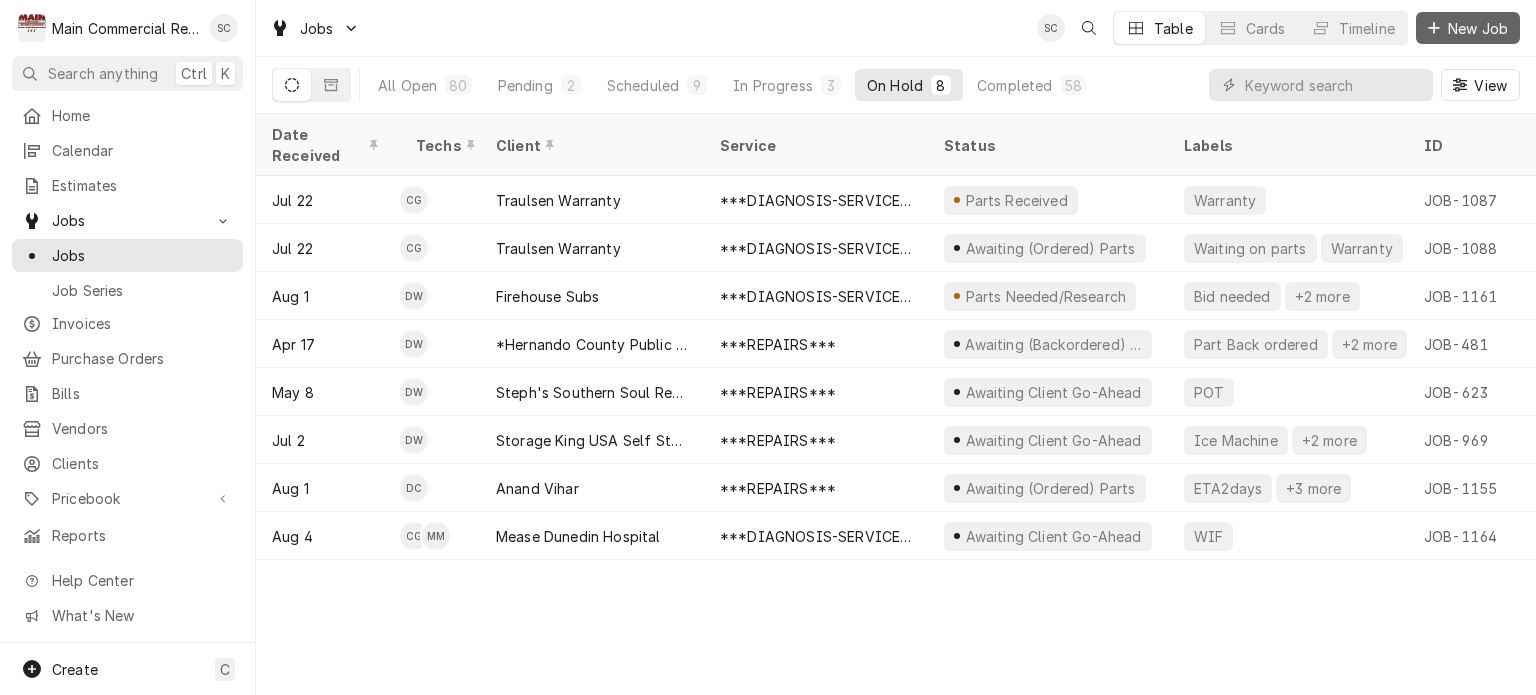 click on "New Job" at bounding box center (1478, 28) 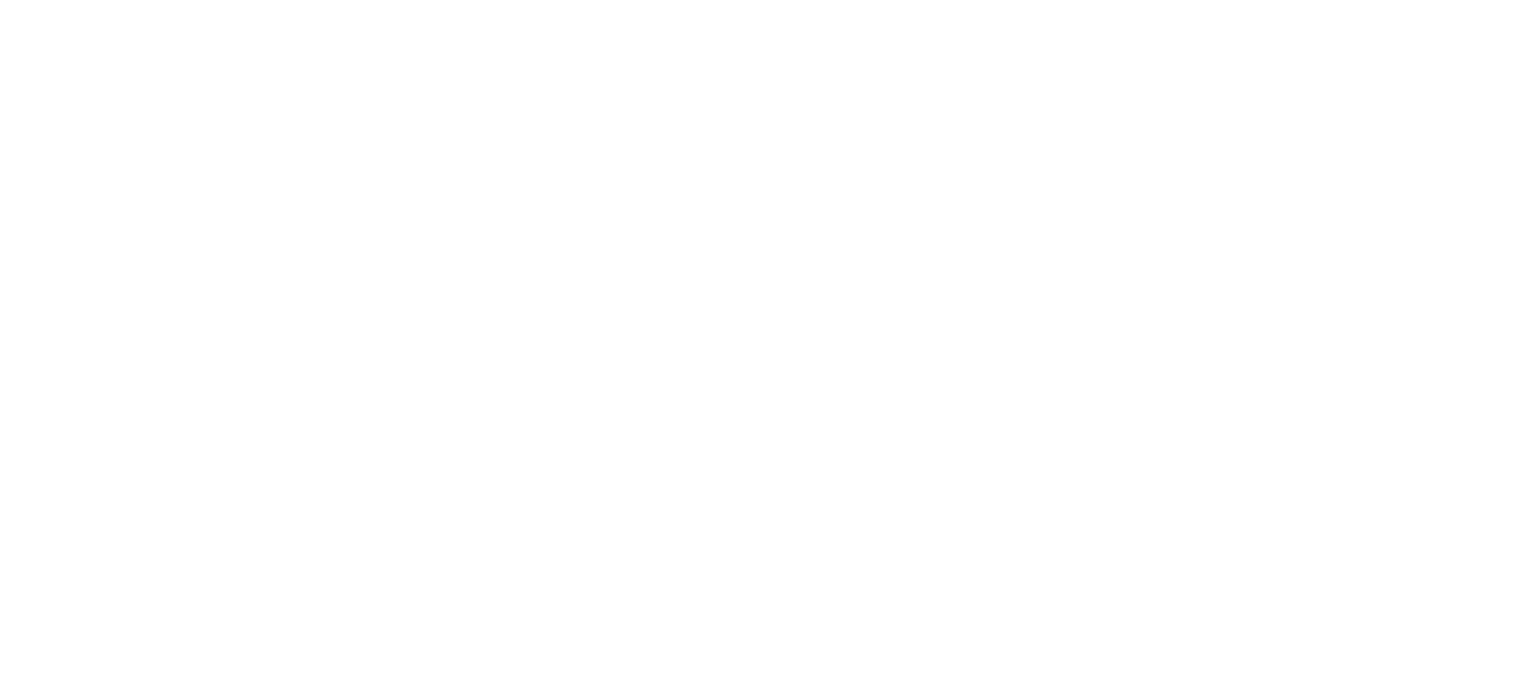 scroll, scrollTop: 0, scrollLeft: 0, axis: both 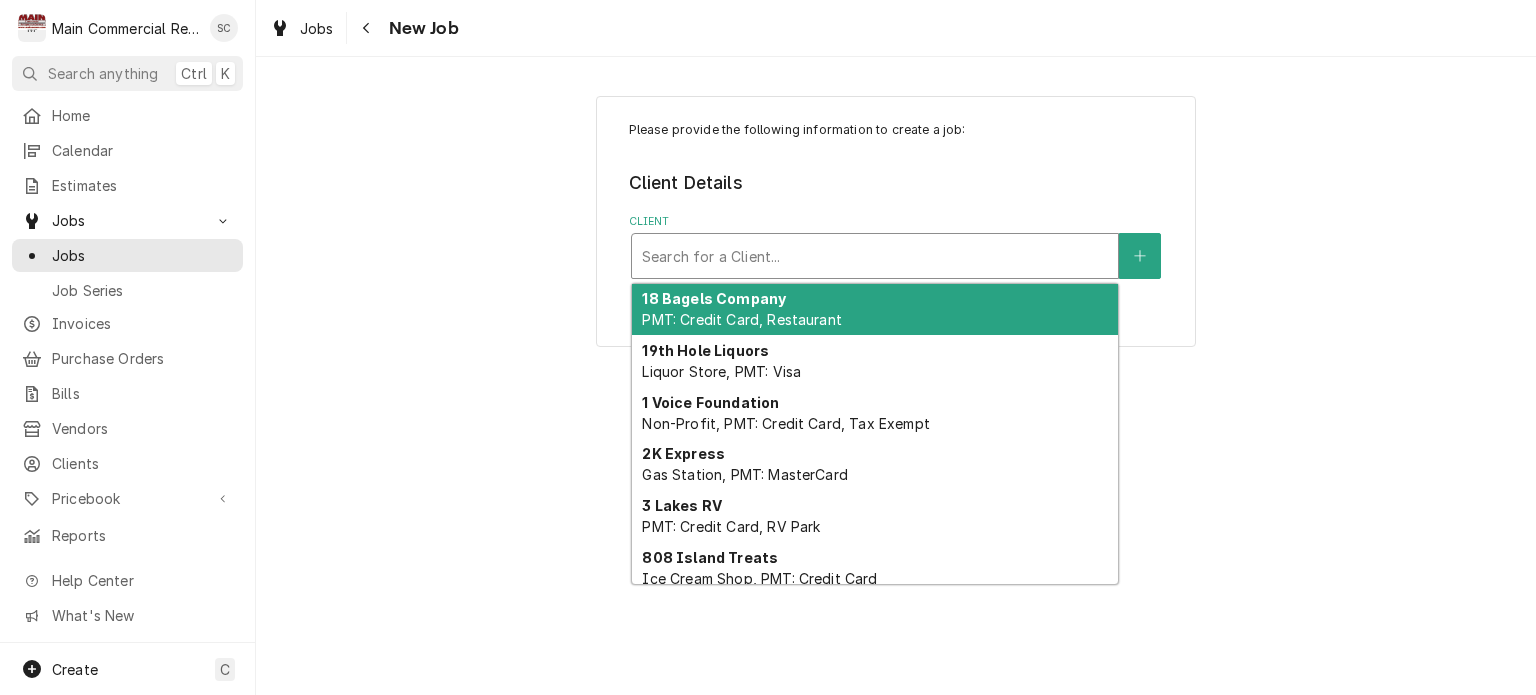 click at bounding box center (875, 256) 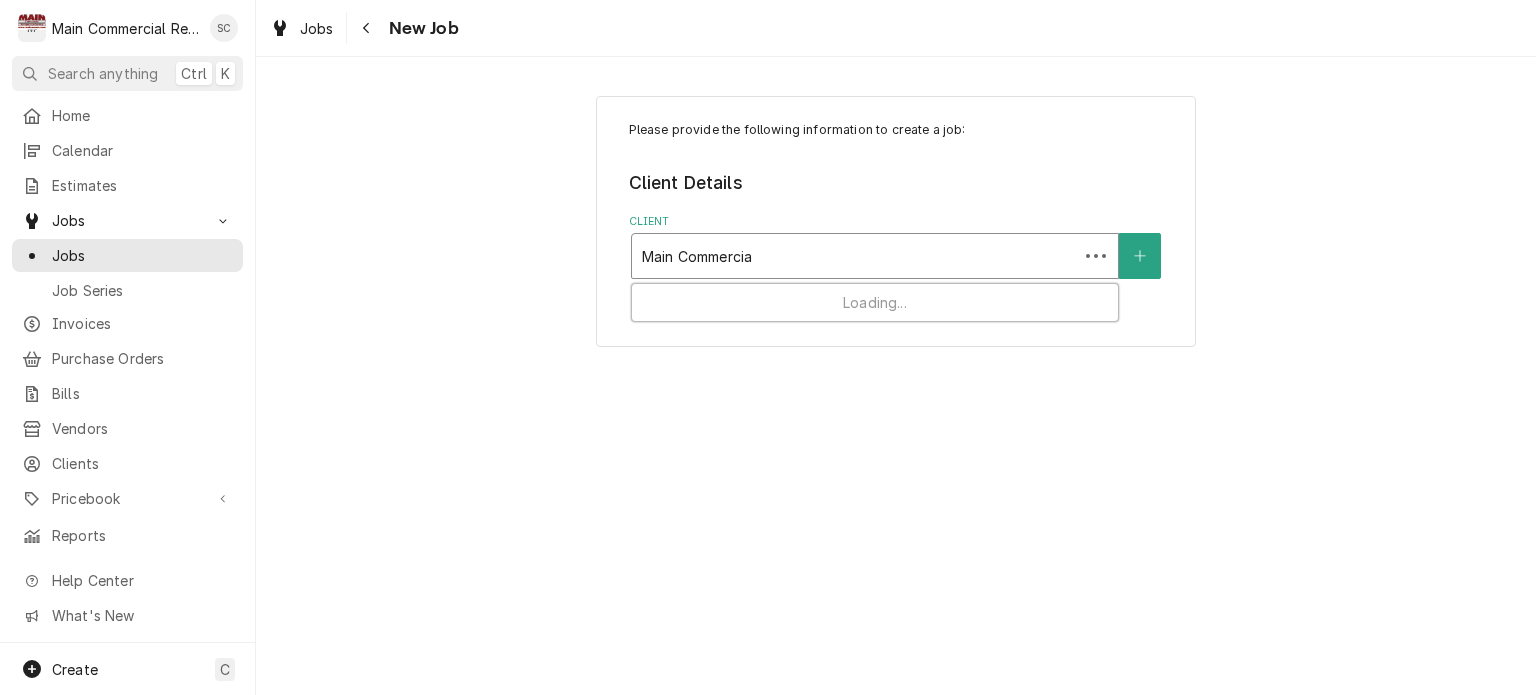 type on "Main Commercial" 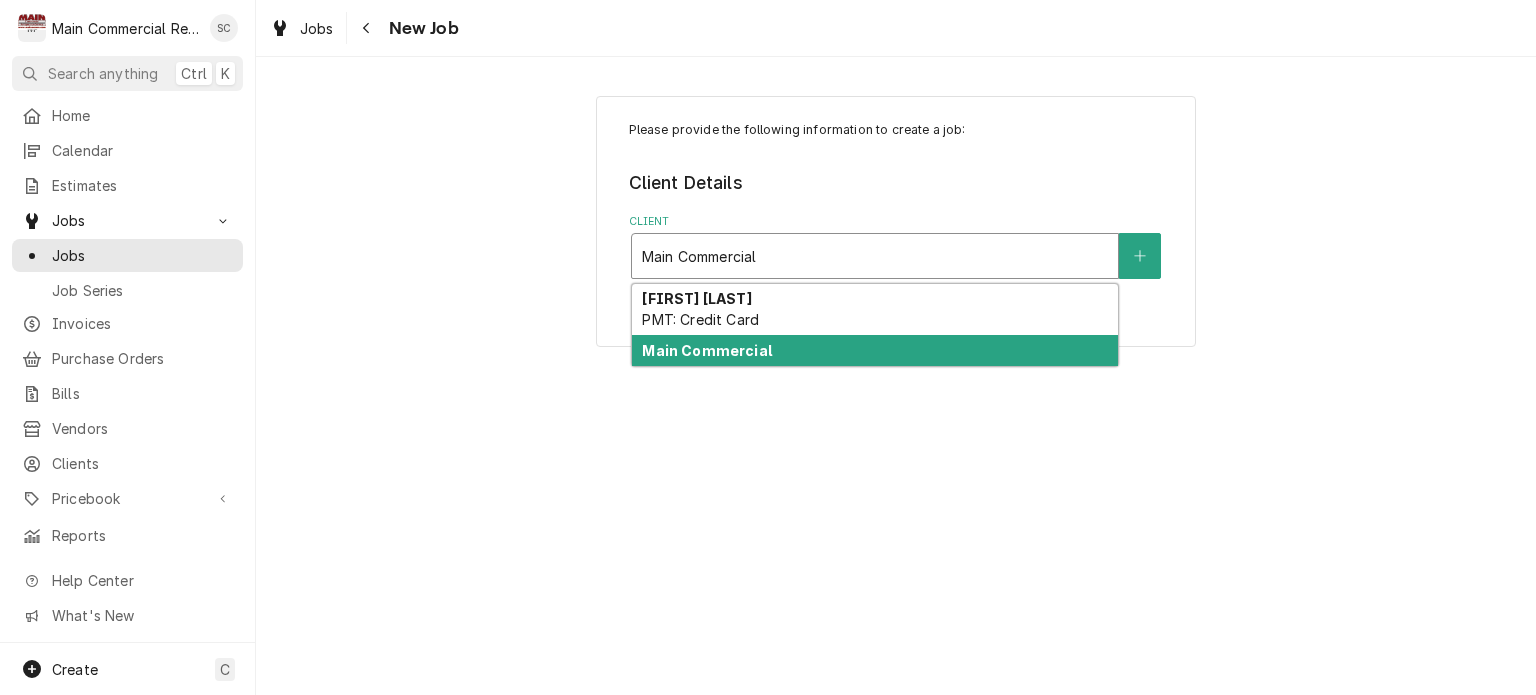 click on "Main Commercial" at bounding box center (875, 350) 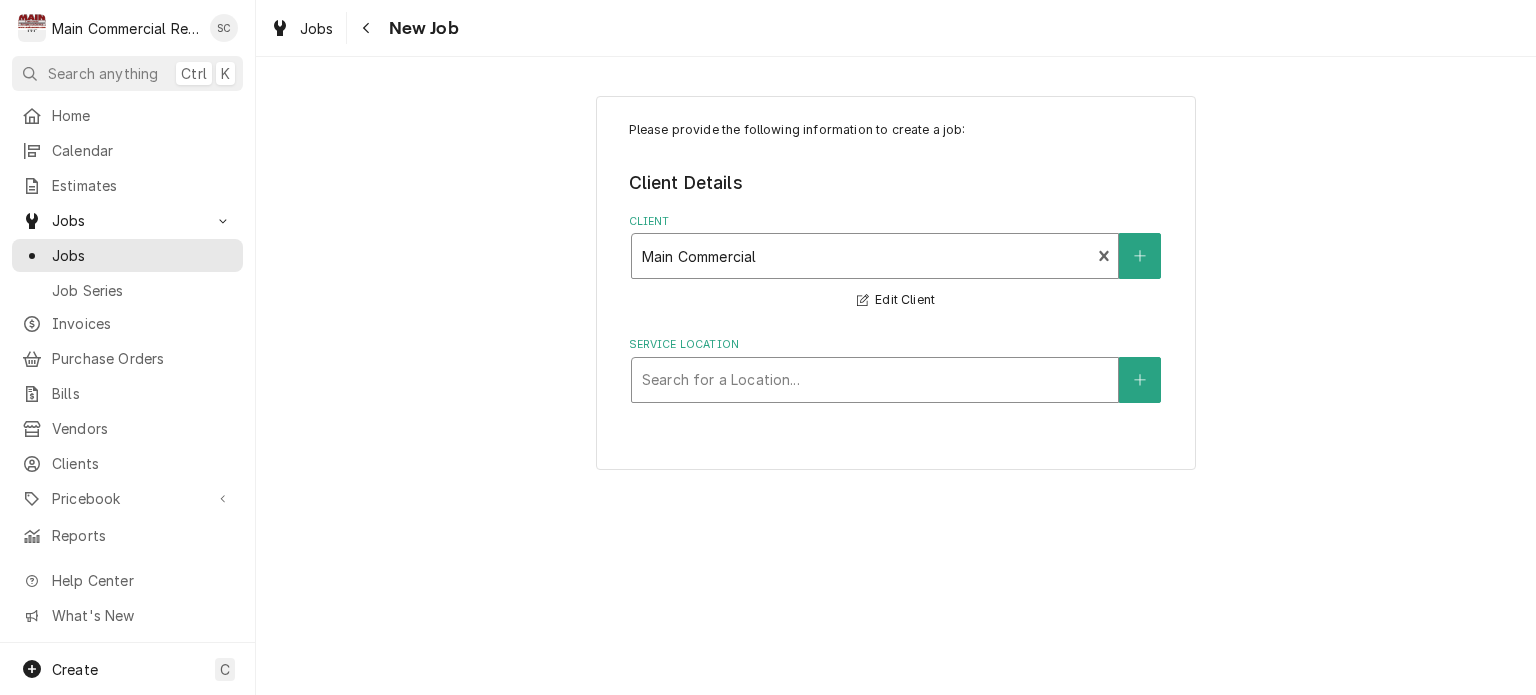 click at bounding box center [875, 380] 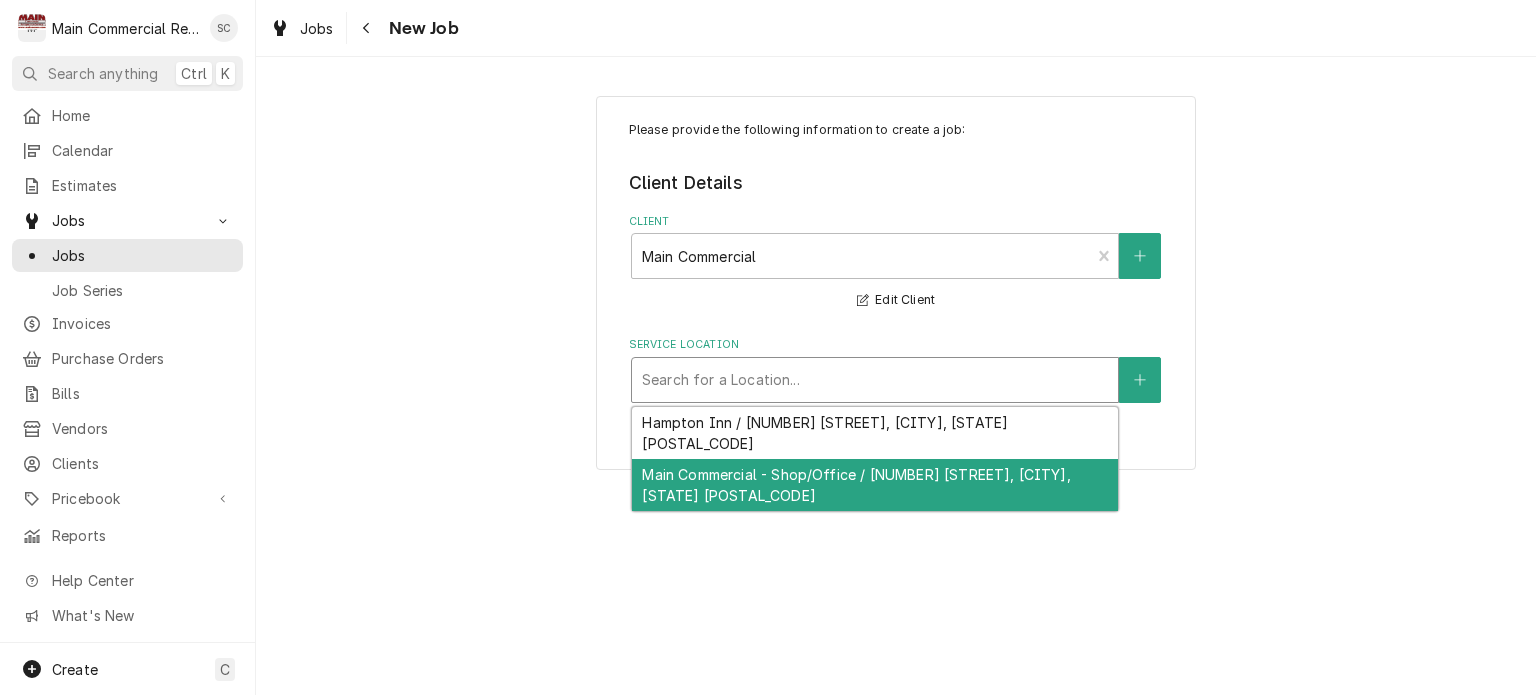 click on "Main Commercial - Shop/Office / 16705 Scheer Blvd, Hudson, FL 34667" at bounding box center (875, 485) 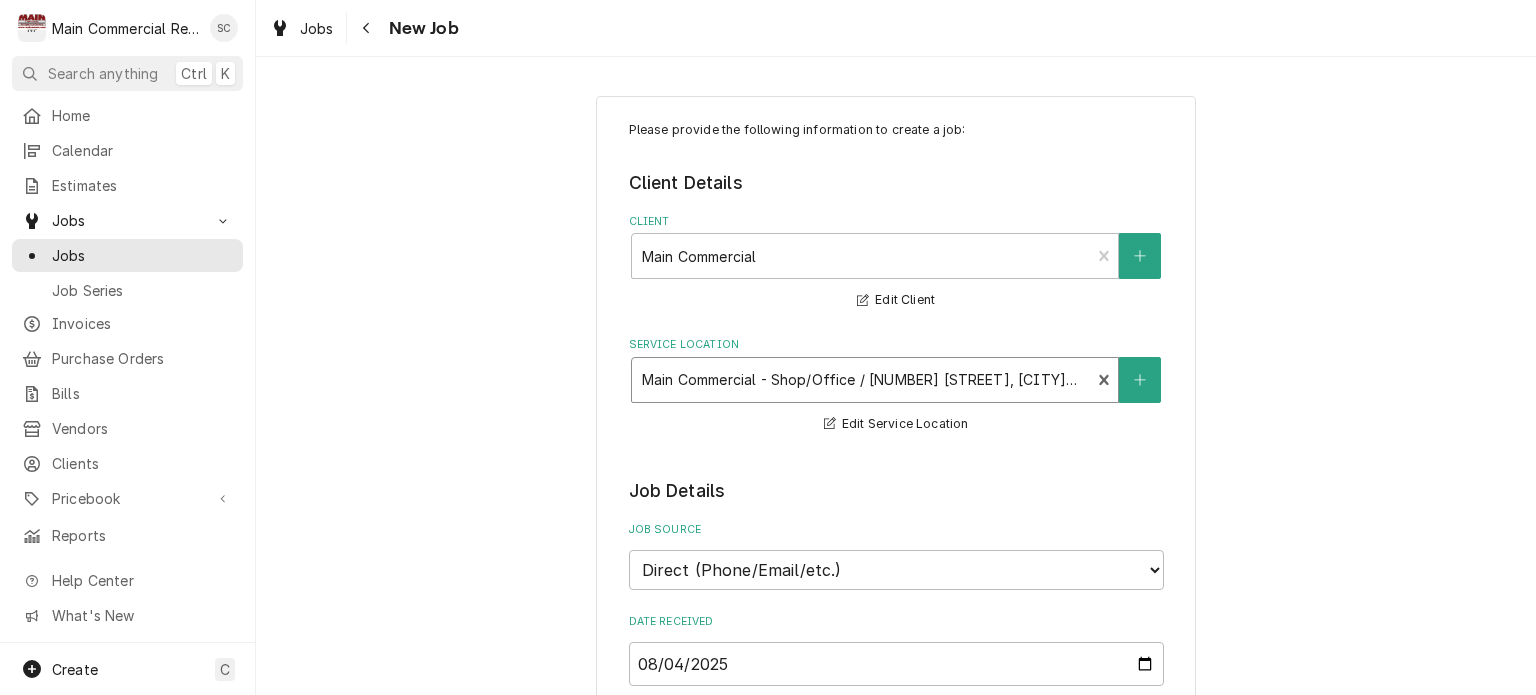 scroll, scrollTop: 600, scrollLeft: 0, axis: vertical 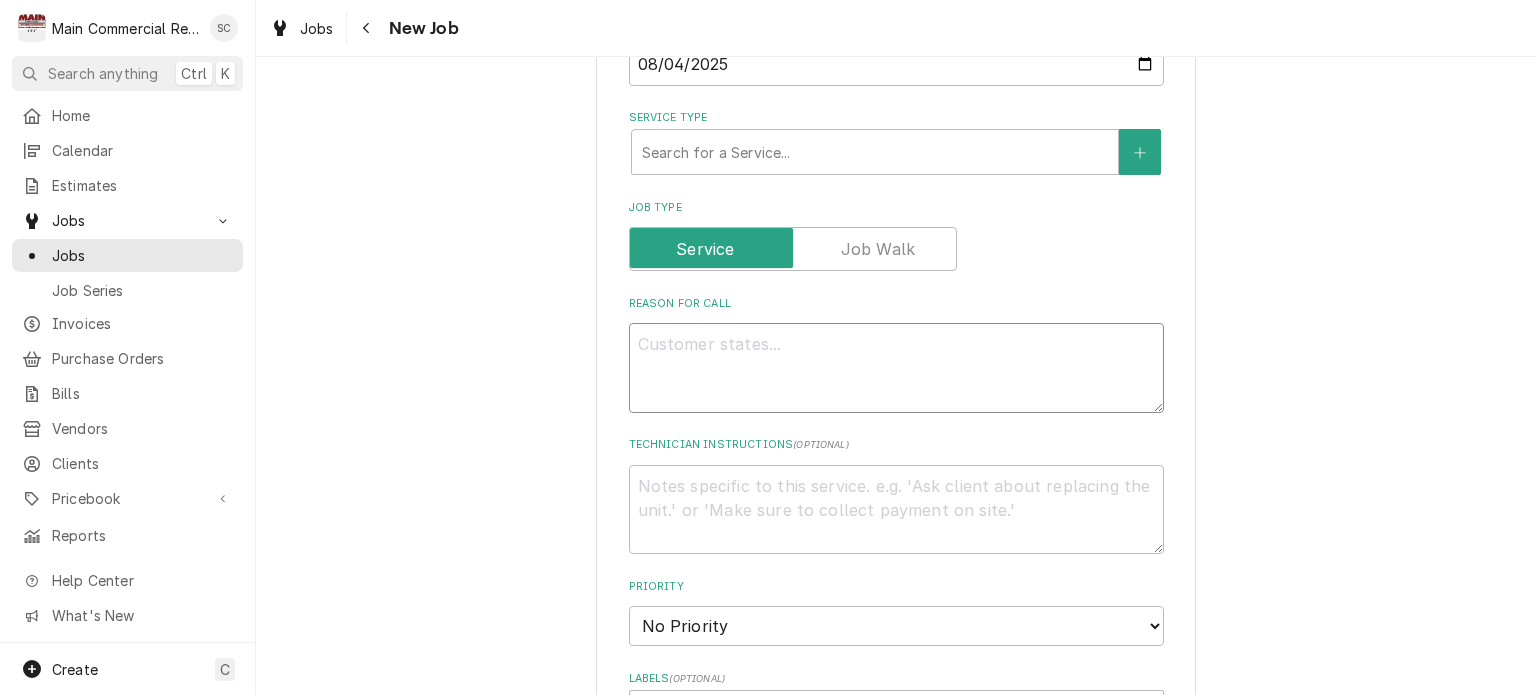 click on "Reason For Call" at bounding box center (896, 368) 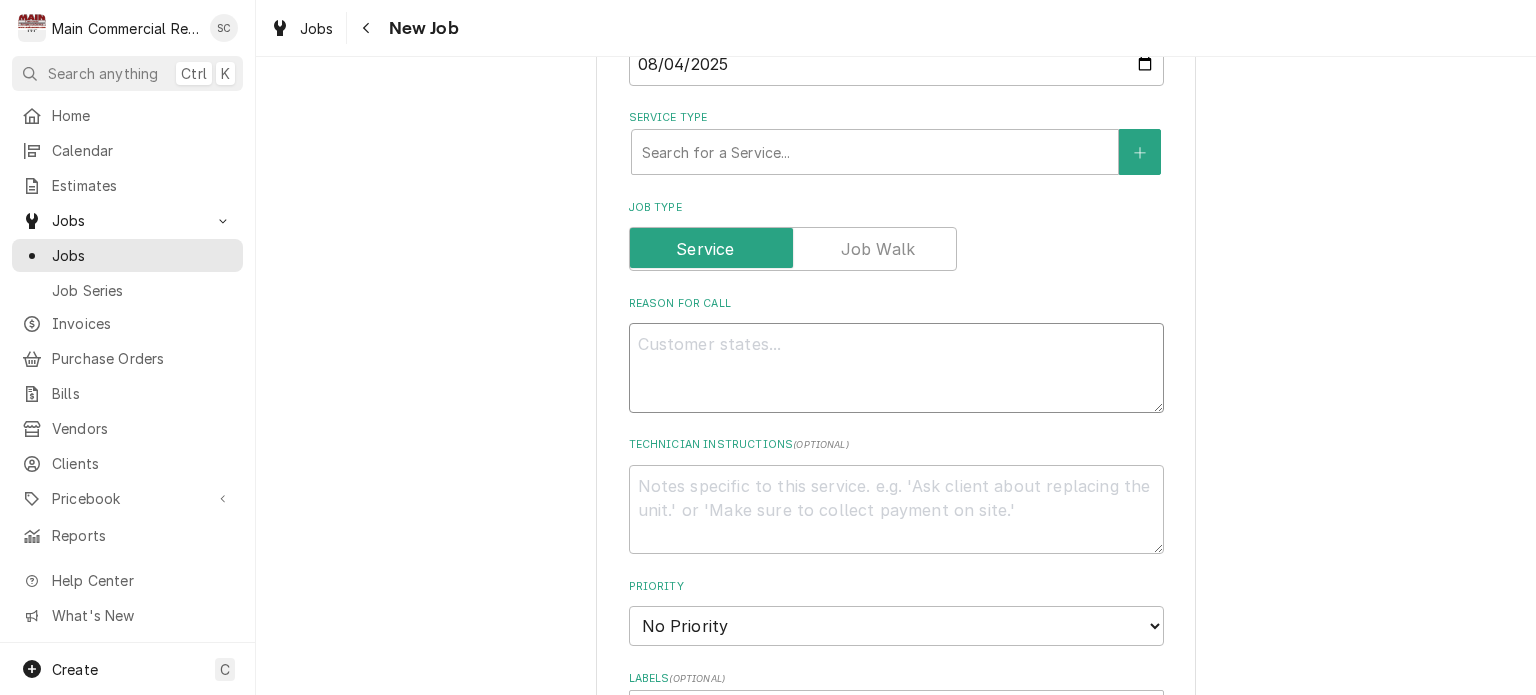 type on "x" 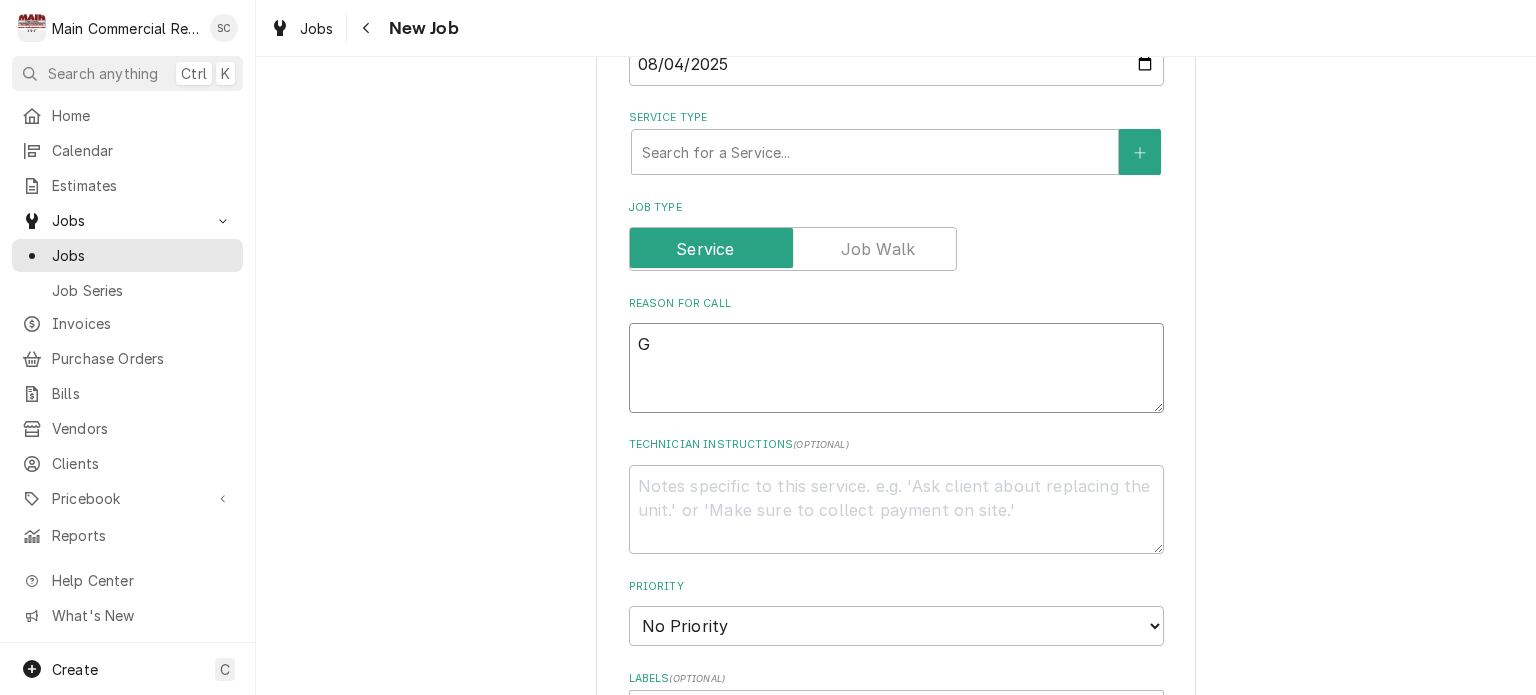 type on "x" 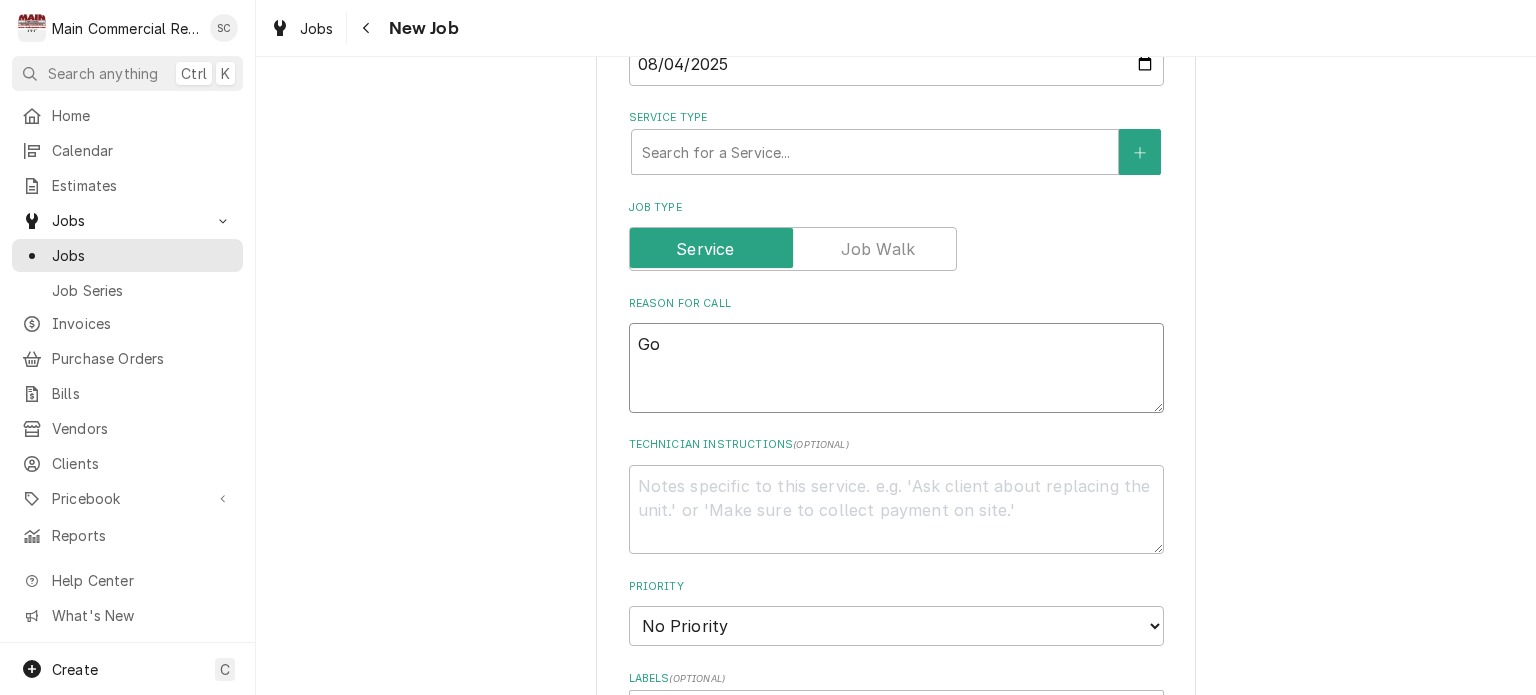 type on "x" 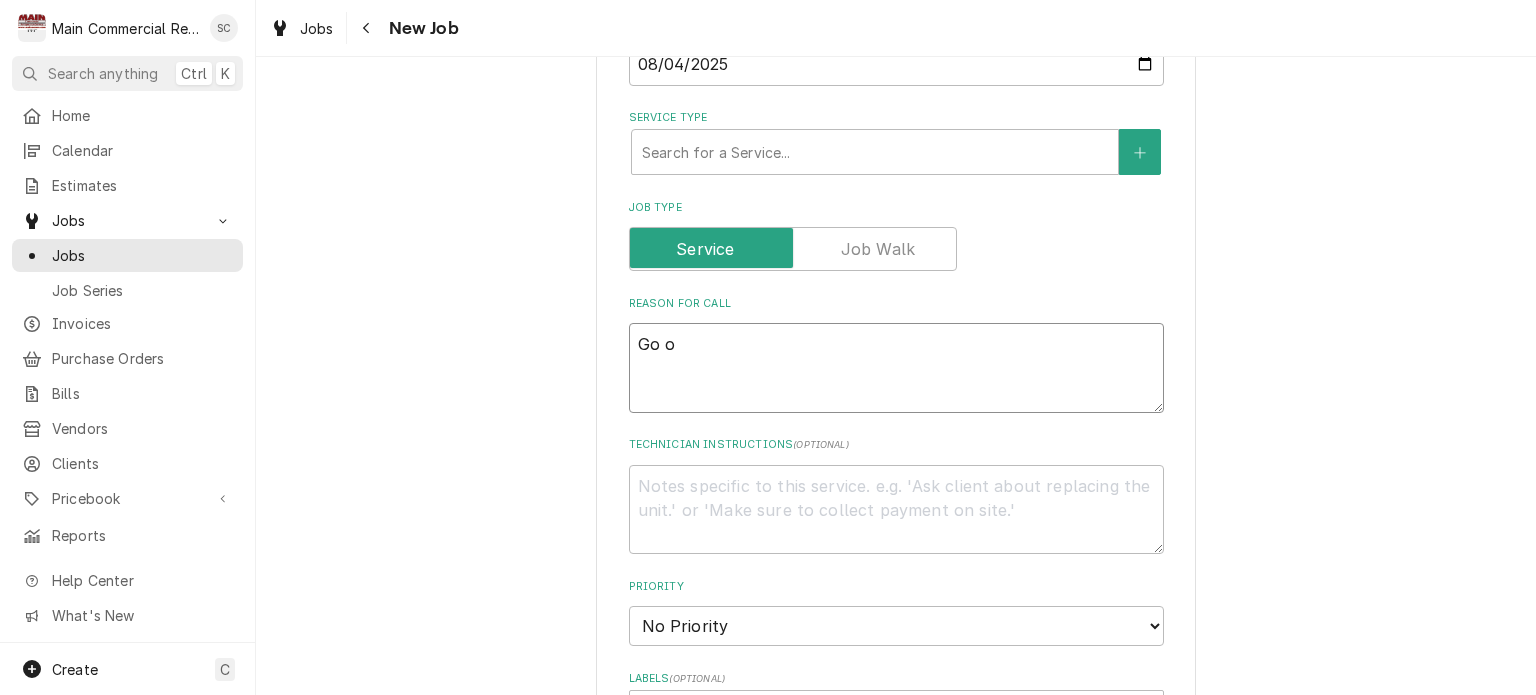 type on "x" 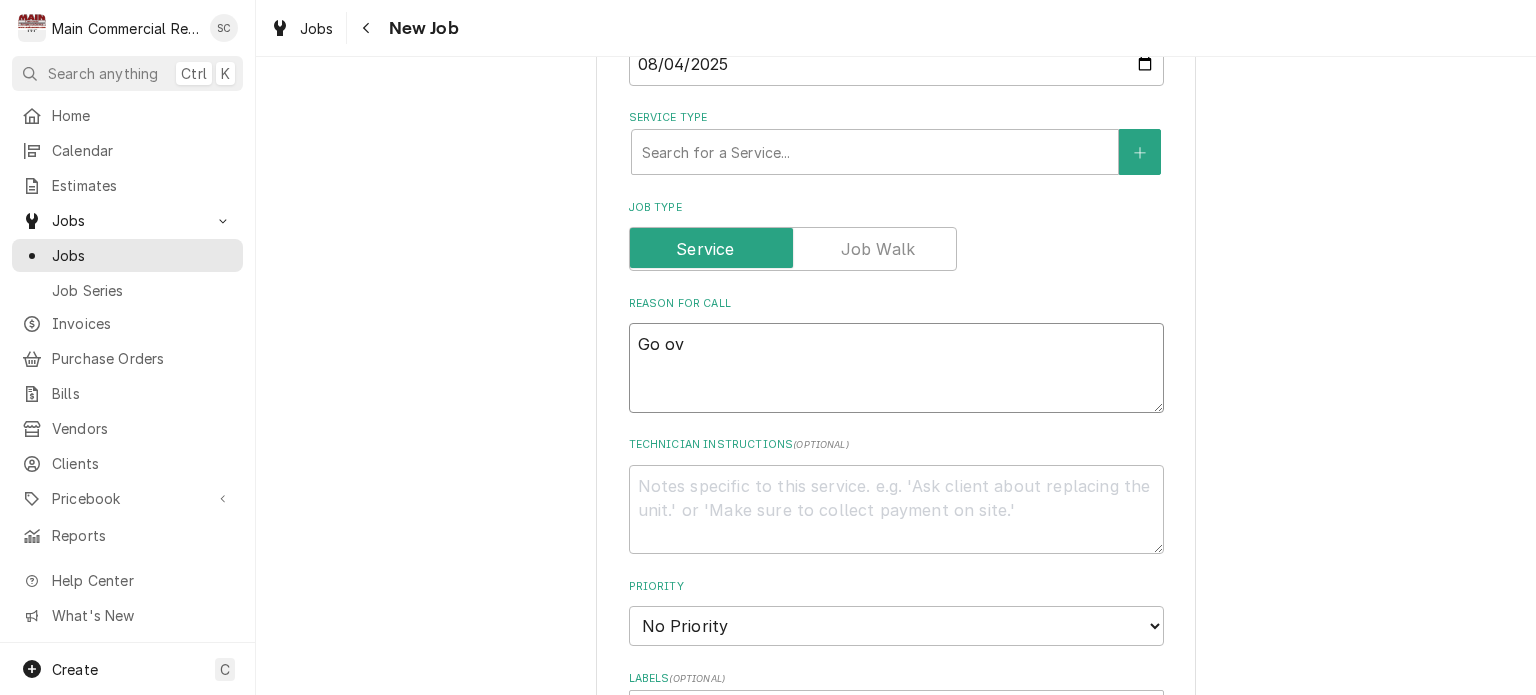 type on "x" 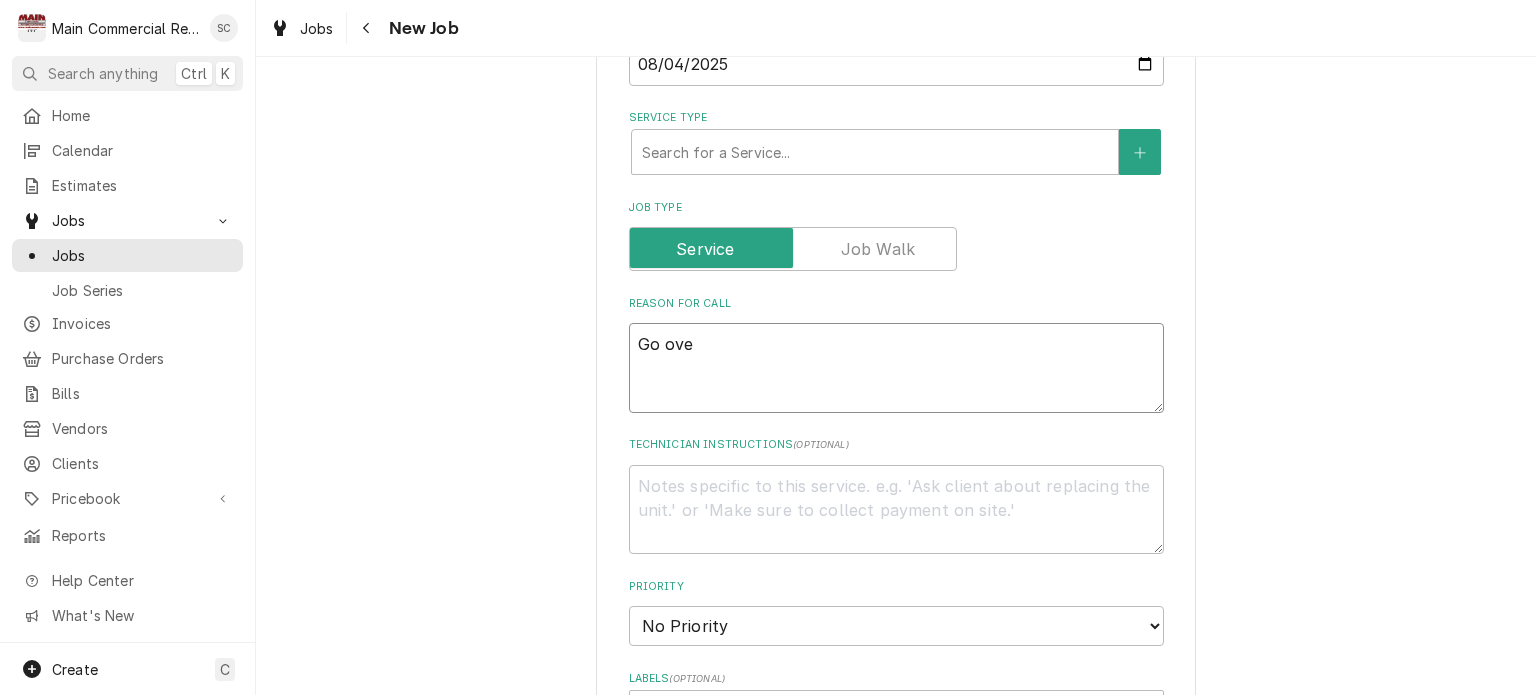 type on "x" 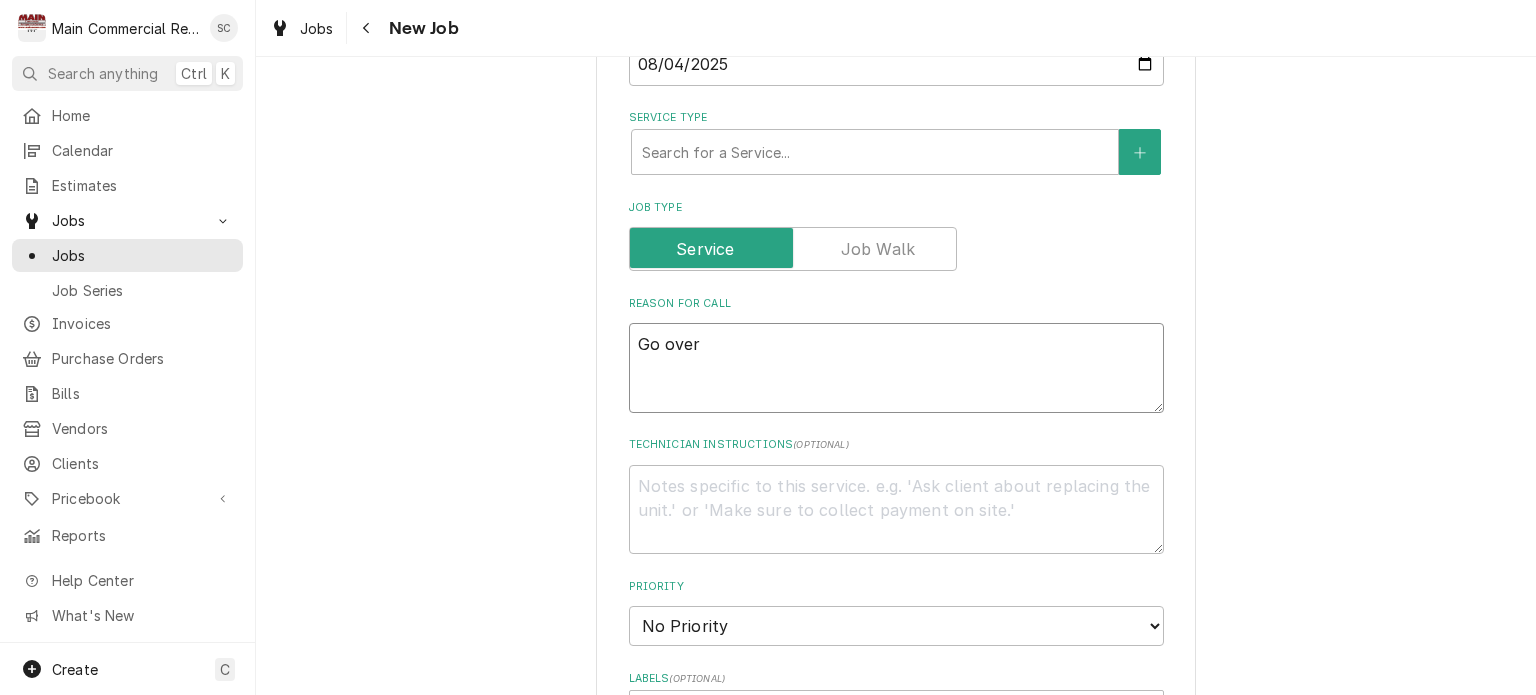 type on "x" 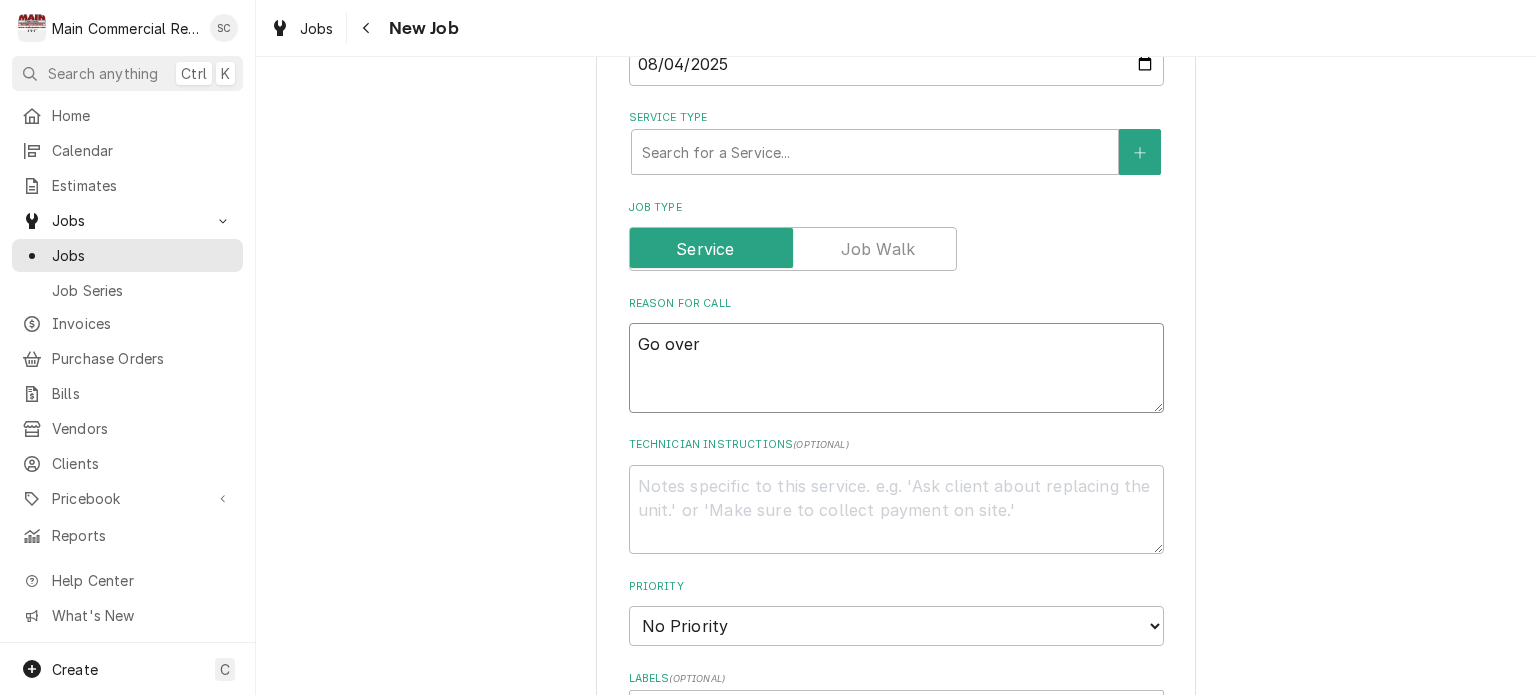 type on "x" 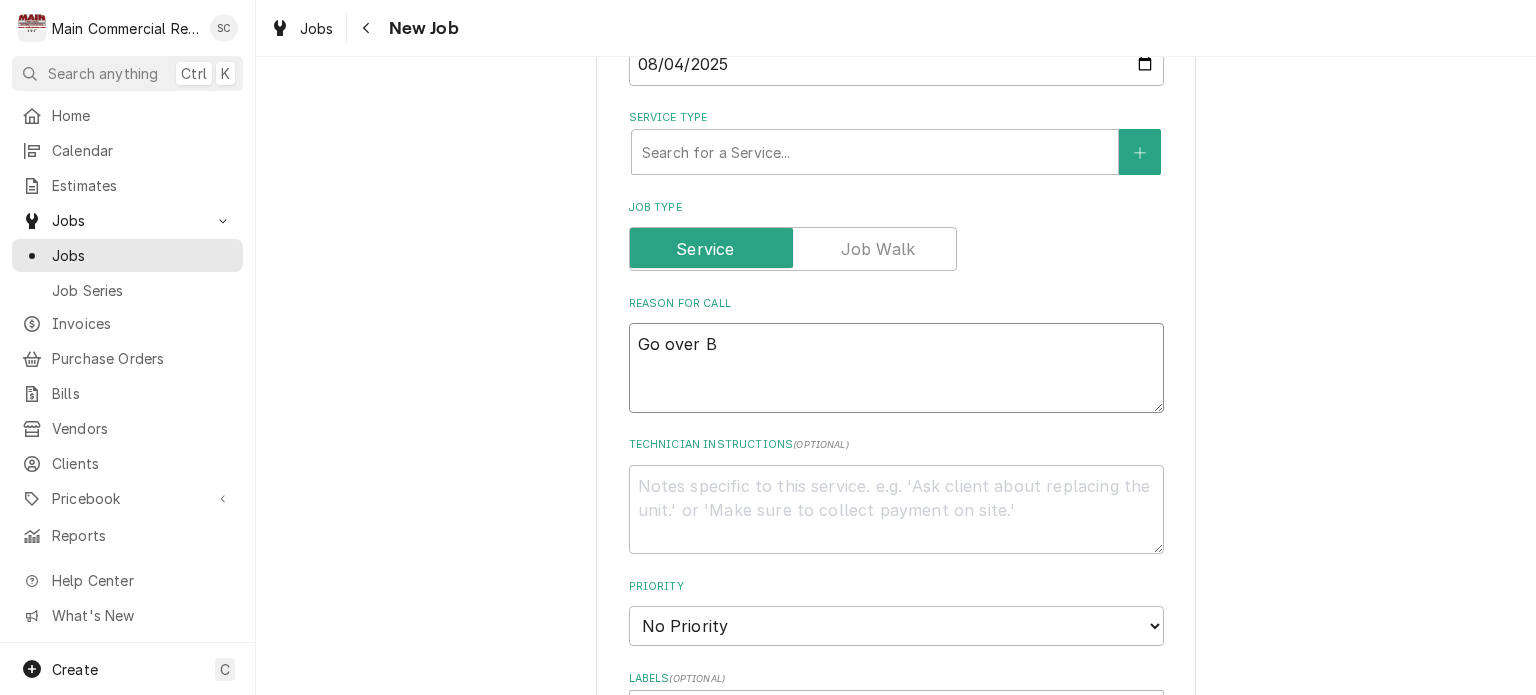 type on "x" 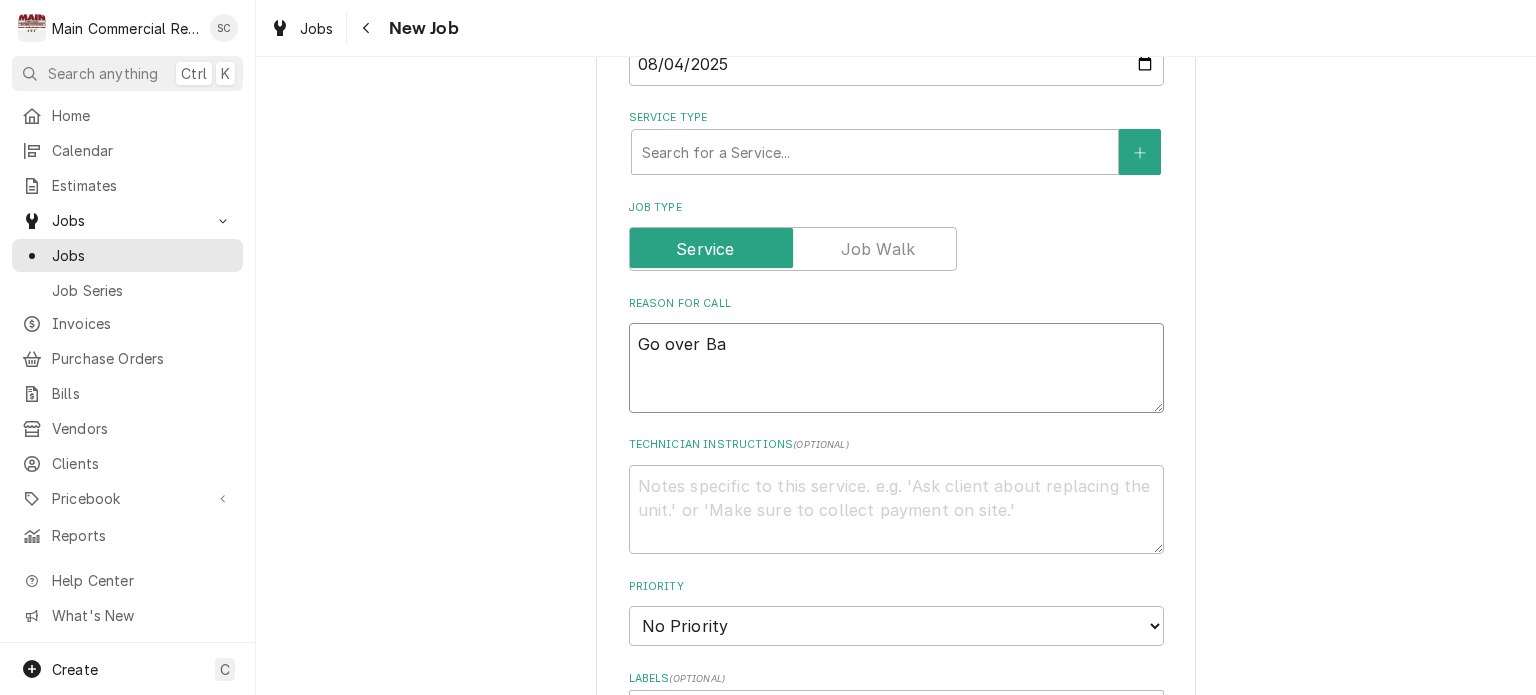 type on "x" 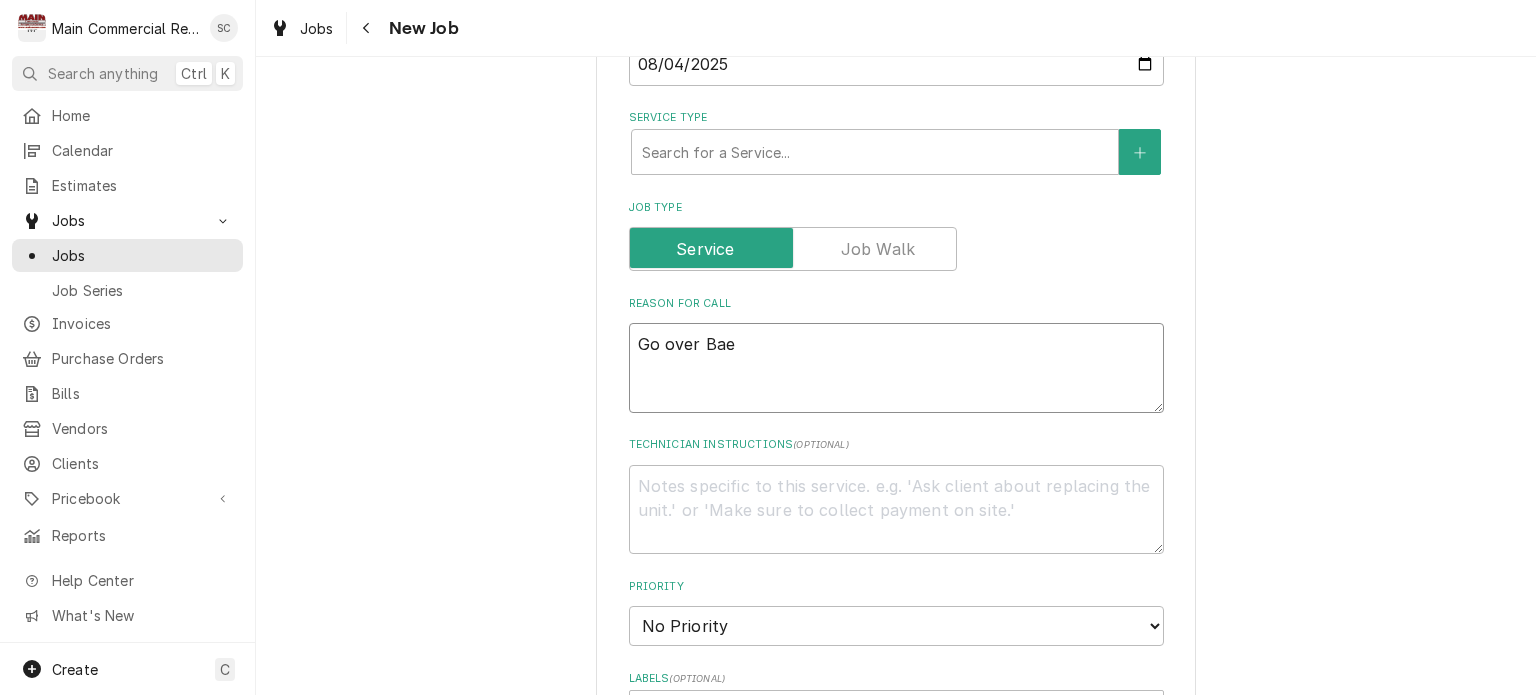 type on "x" 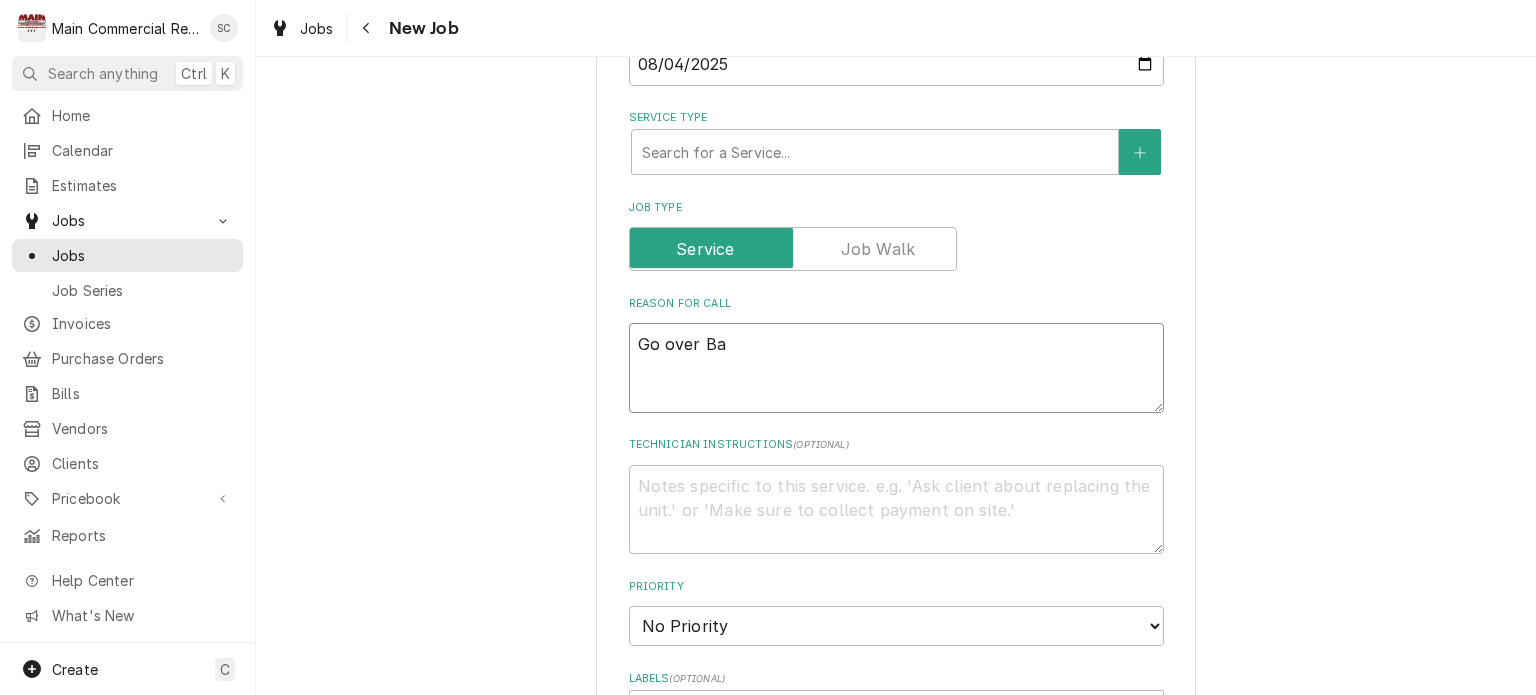 type on "x" 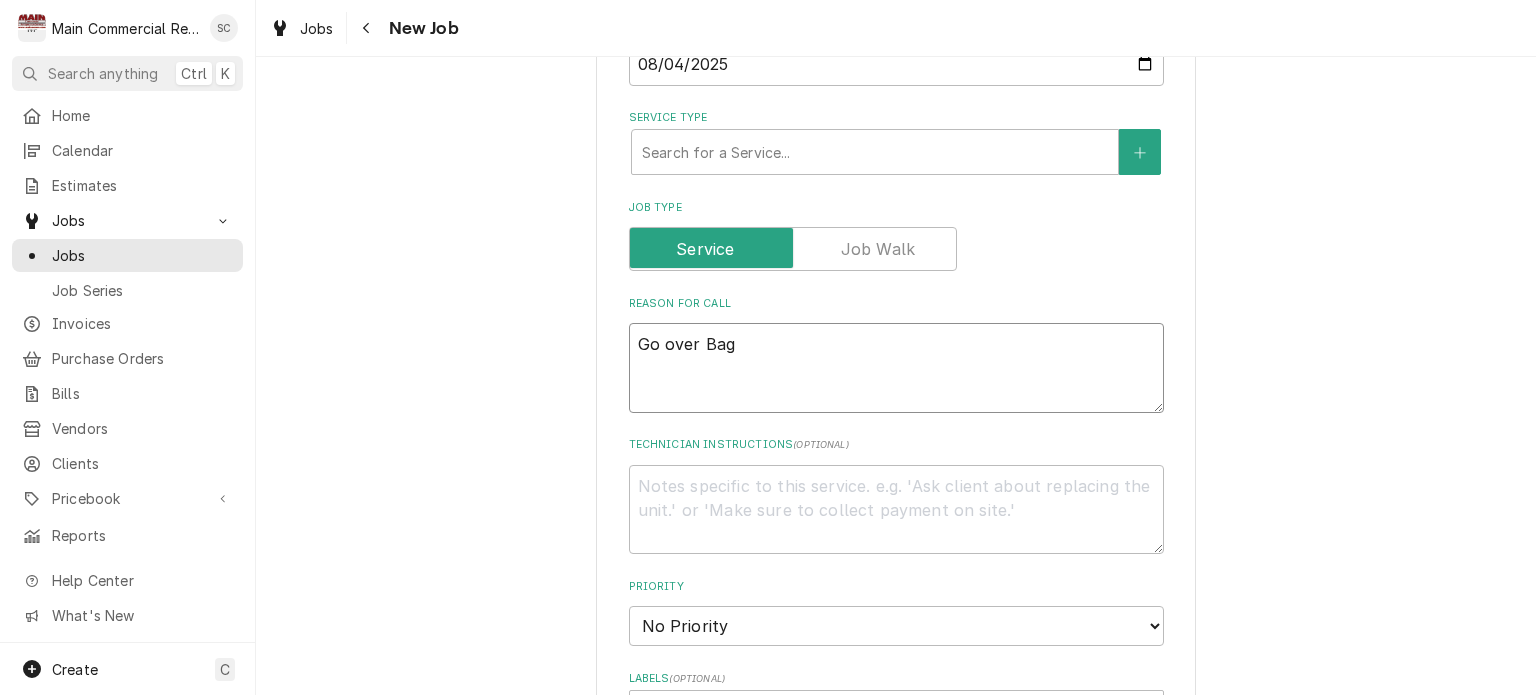 type on "x" 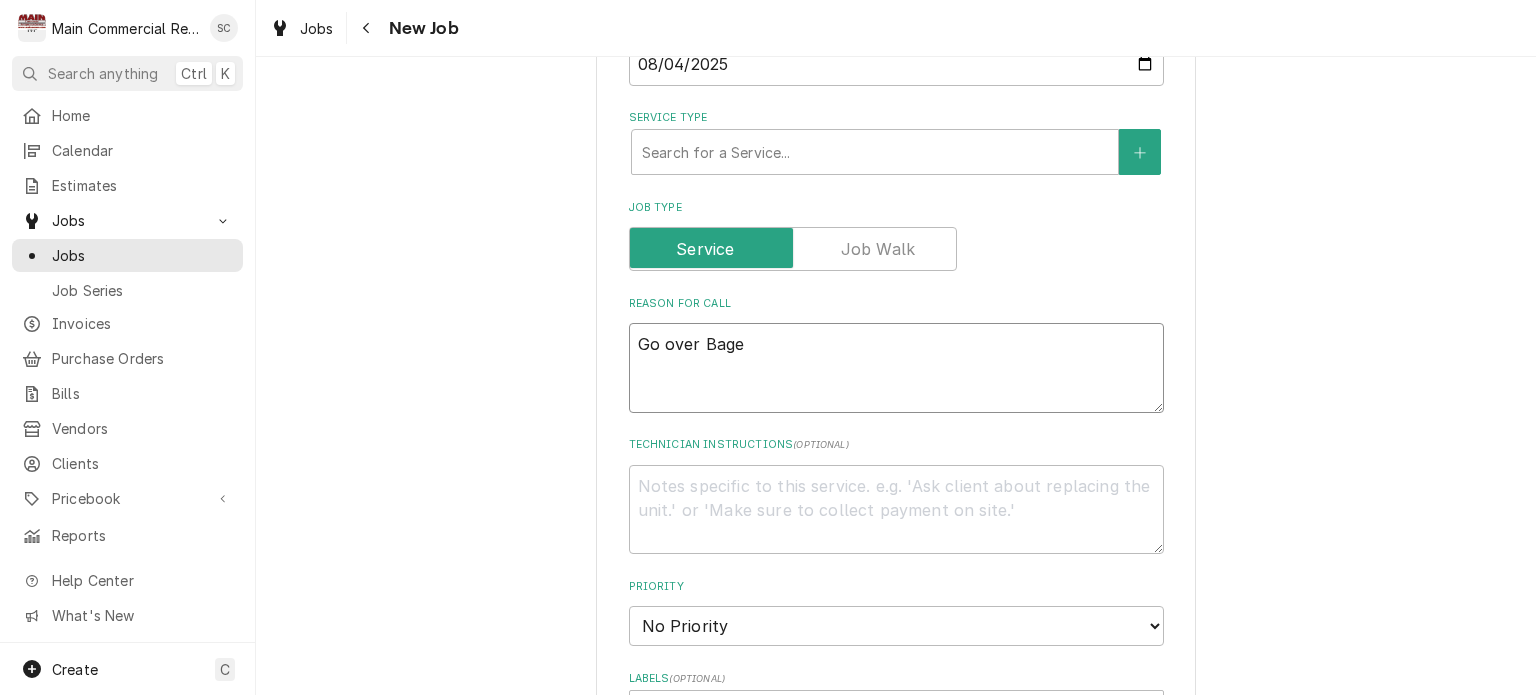 type on "x" 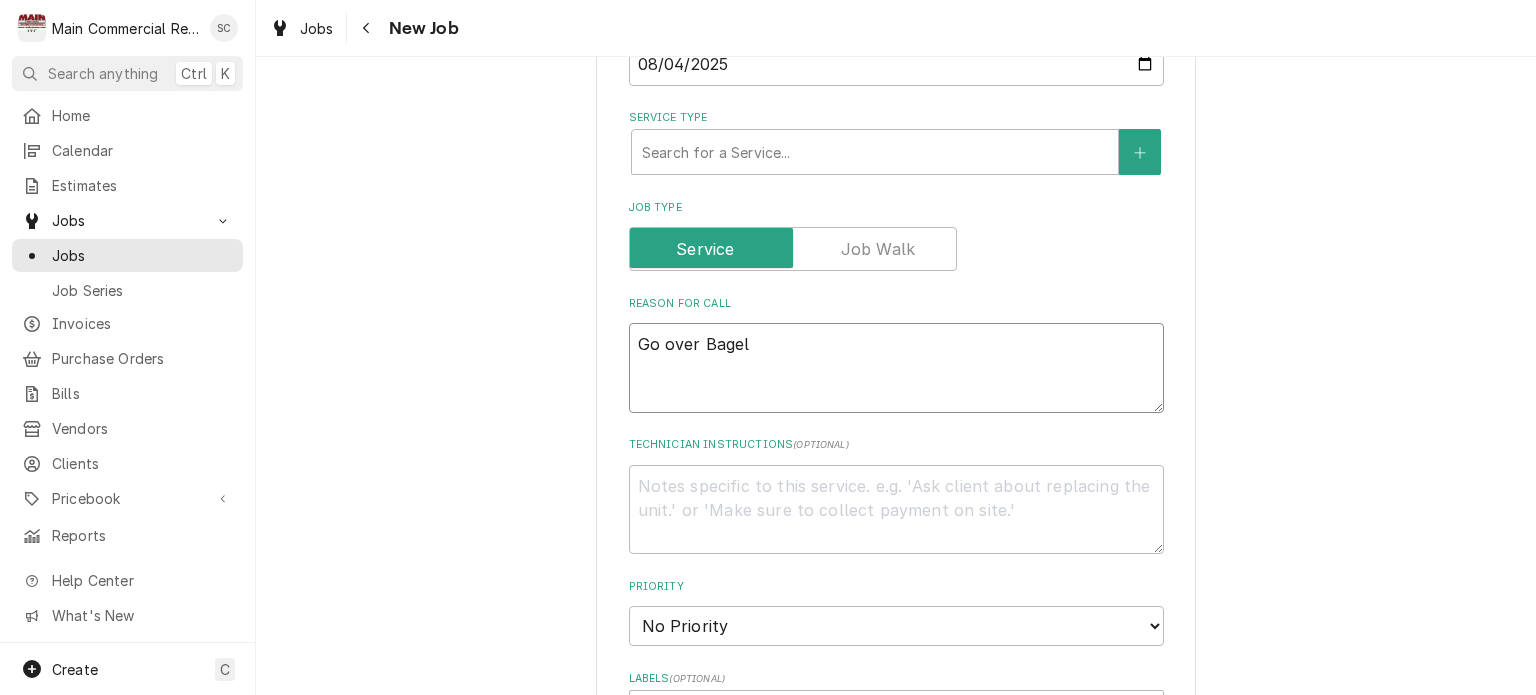 type on "x" 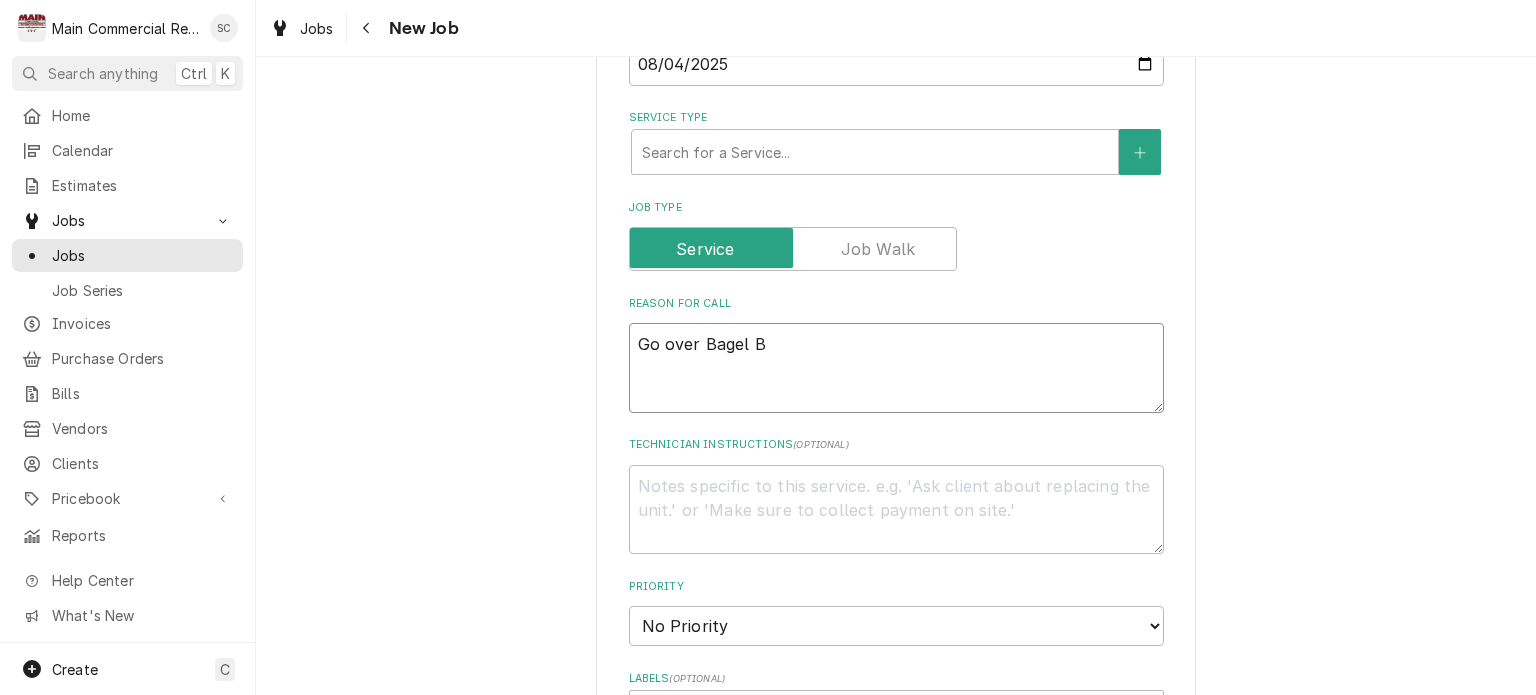 type on "x" 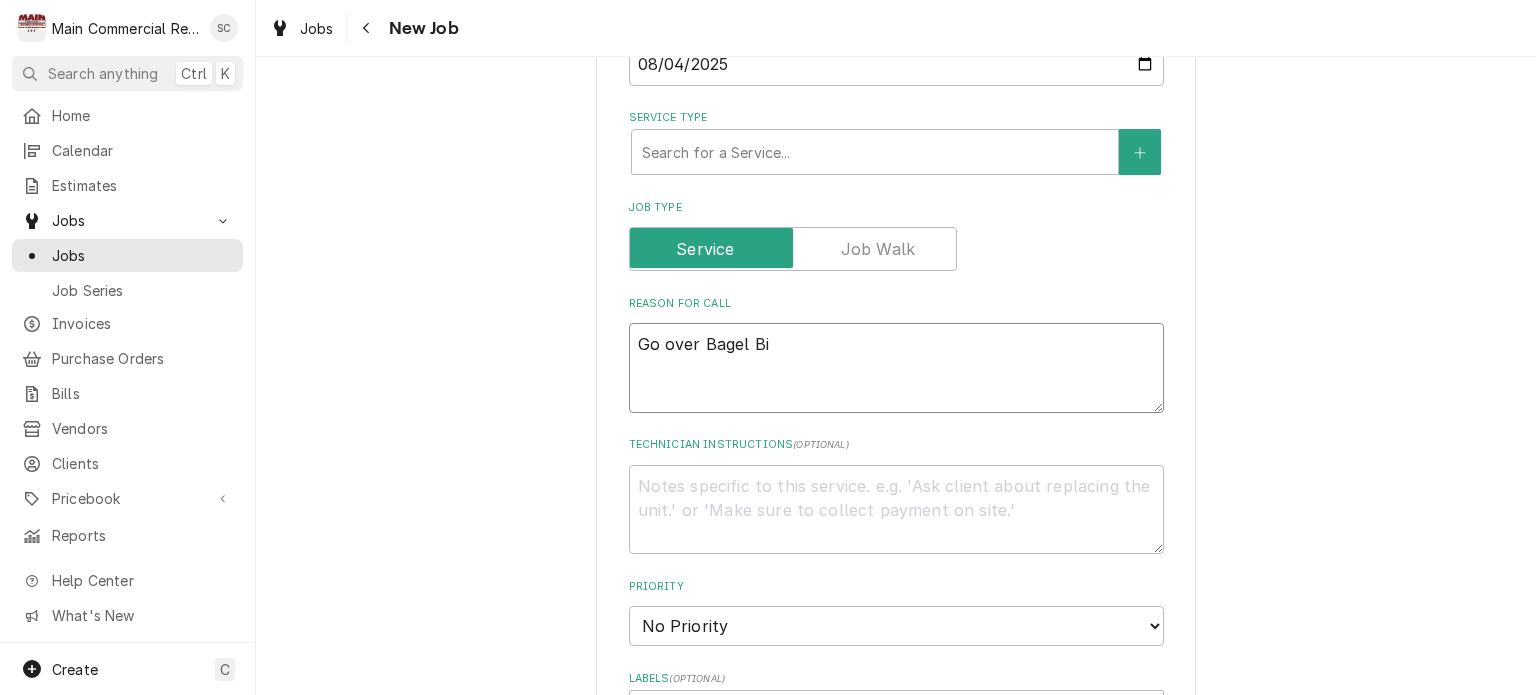 type on "x" 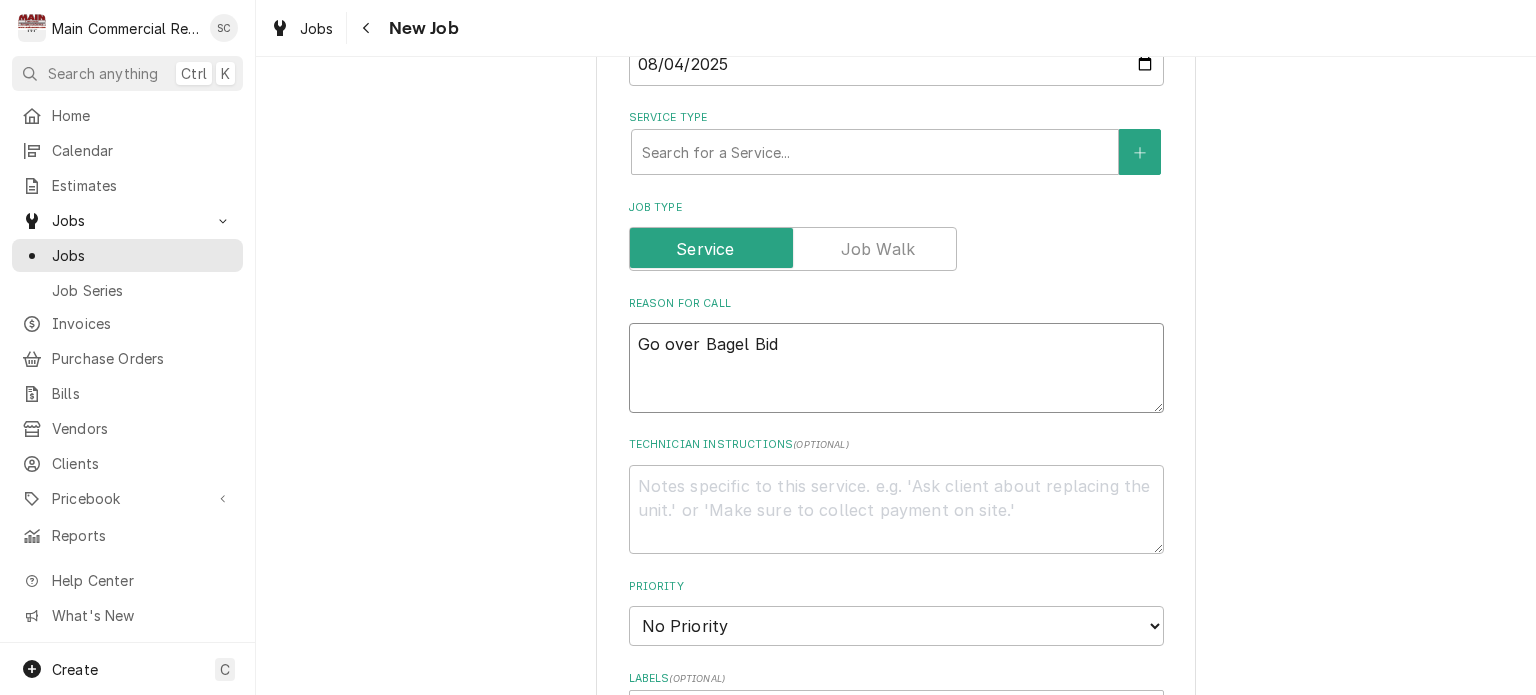 type on "x" 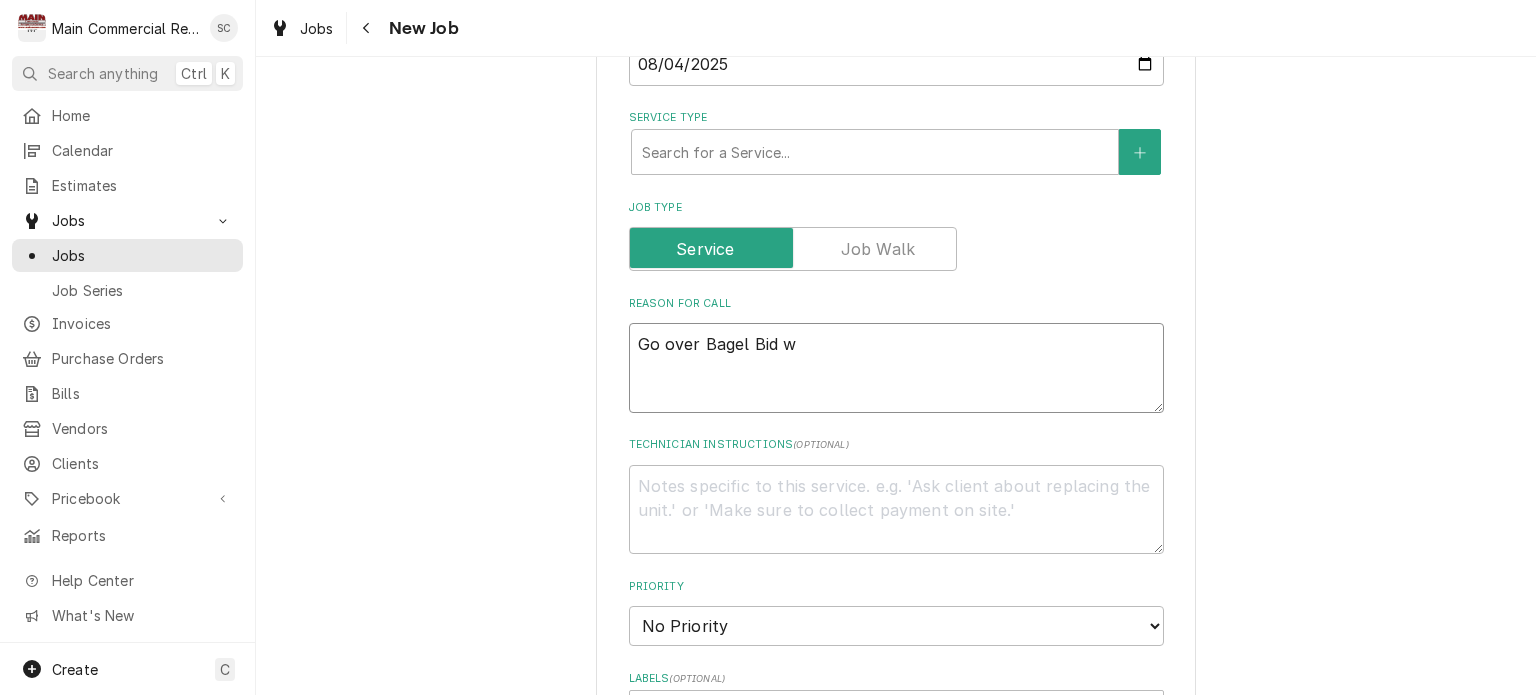 type on "x" 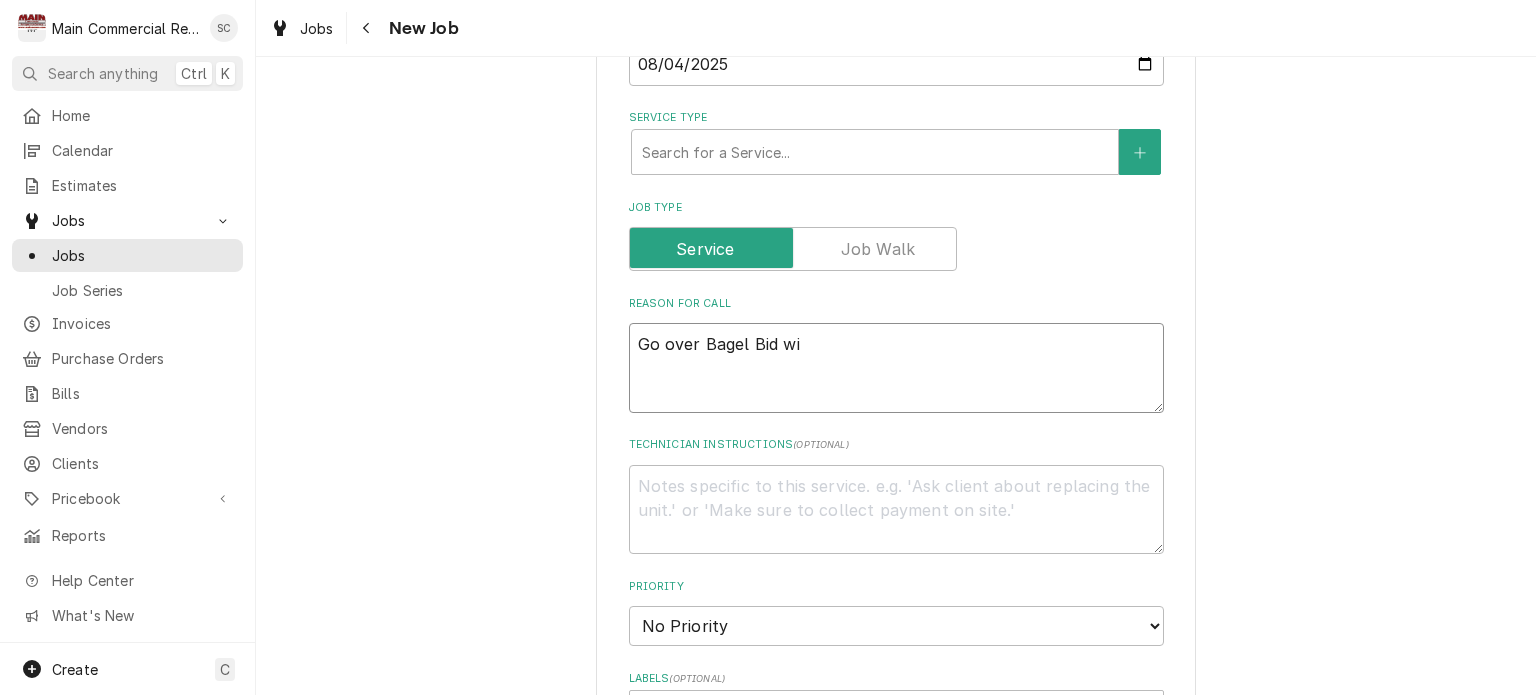 type on "x" 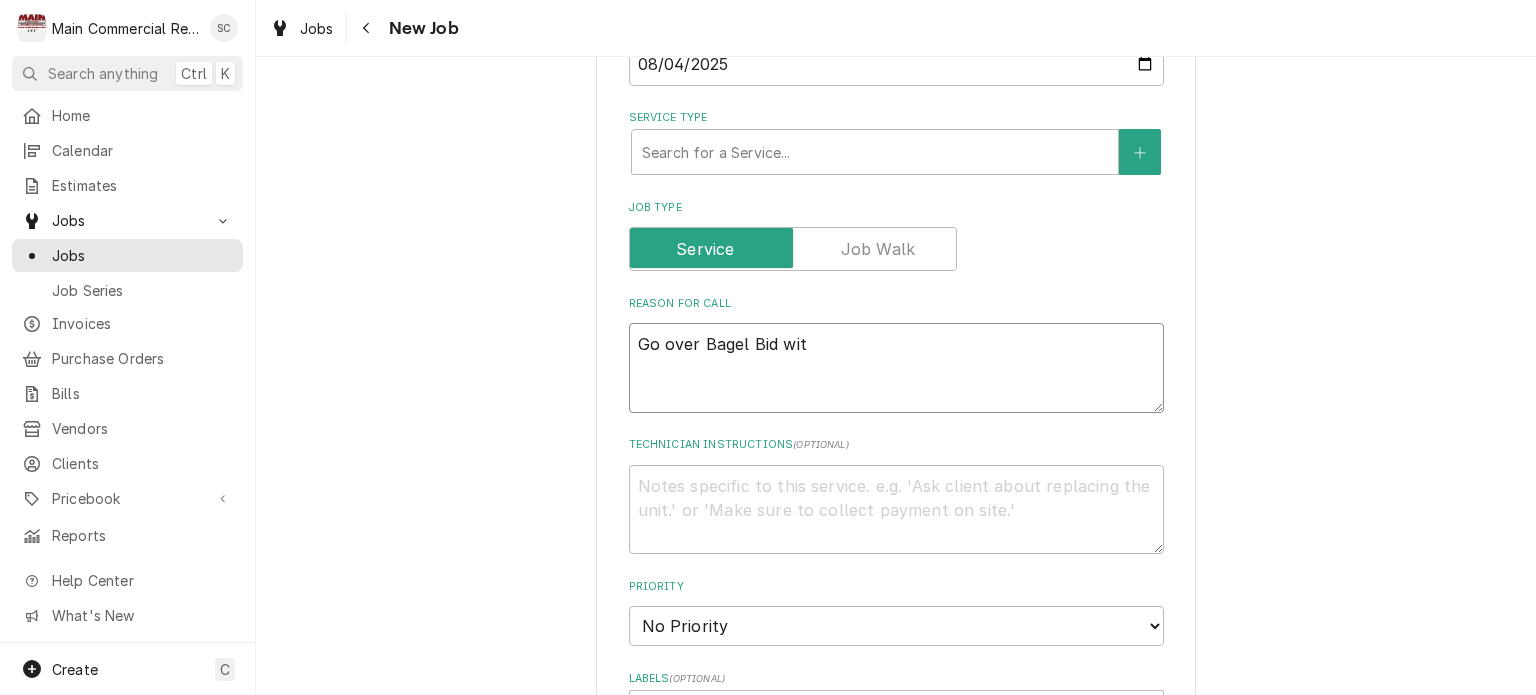 type on "x" 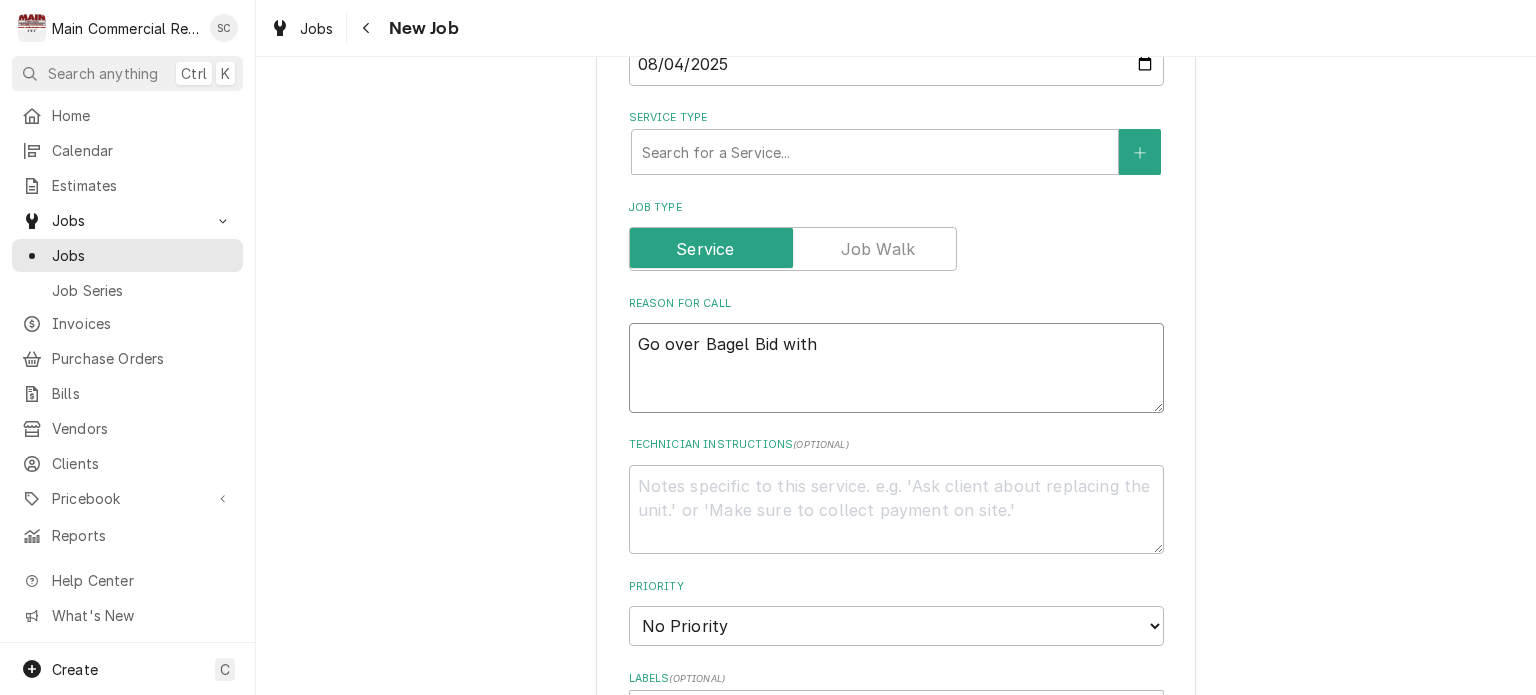 type on "x" 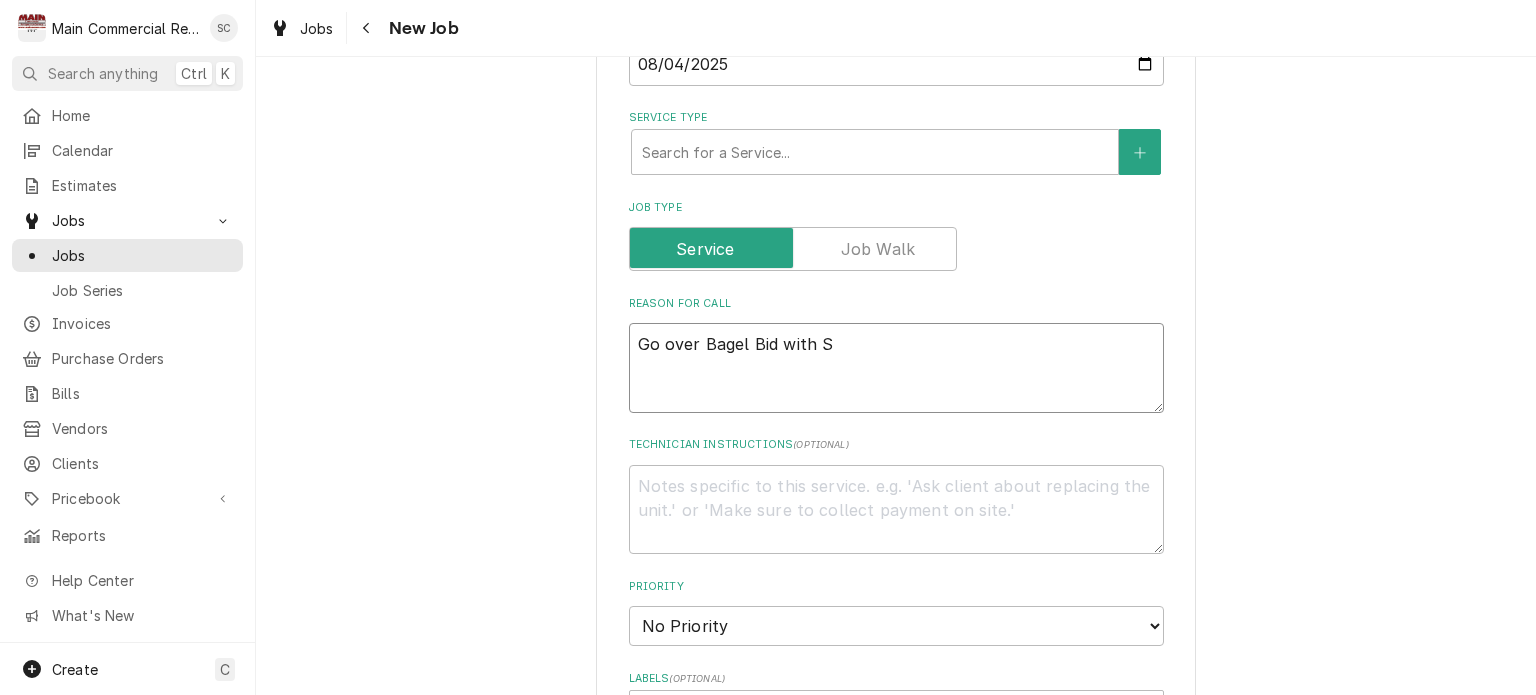 type on "x" 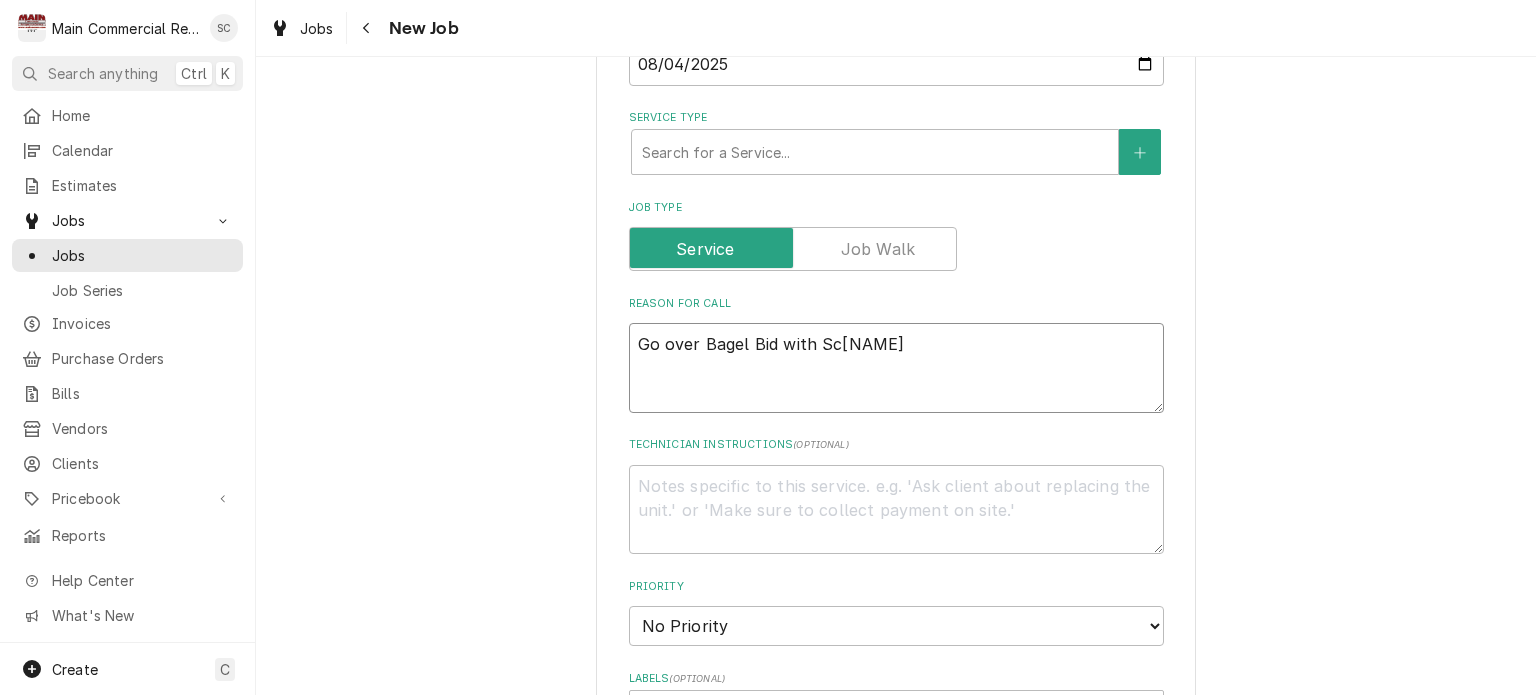 type on "x" 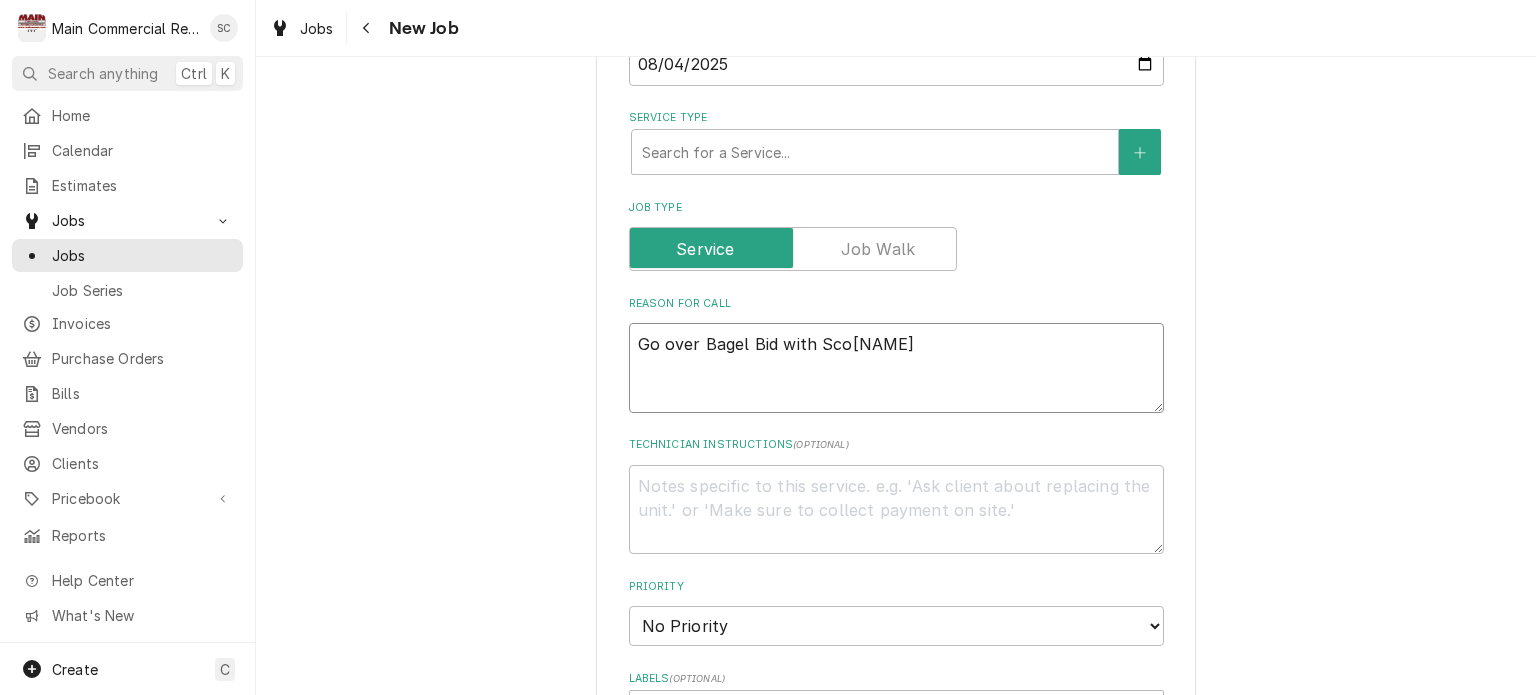 type on "x" 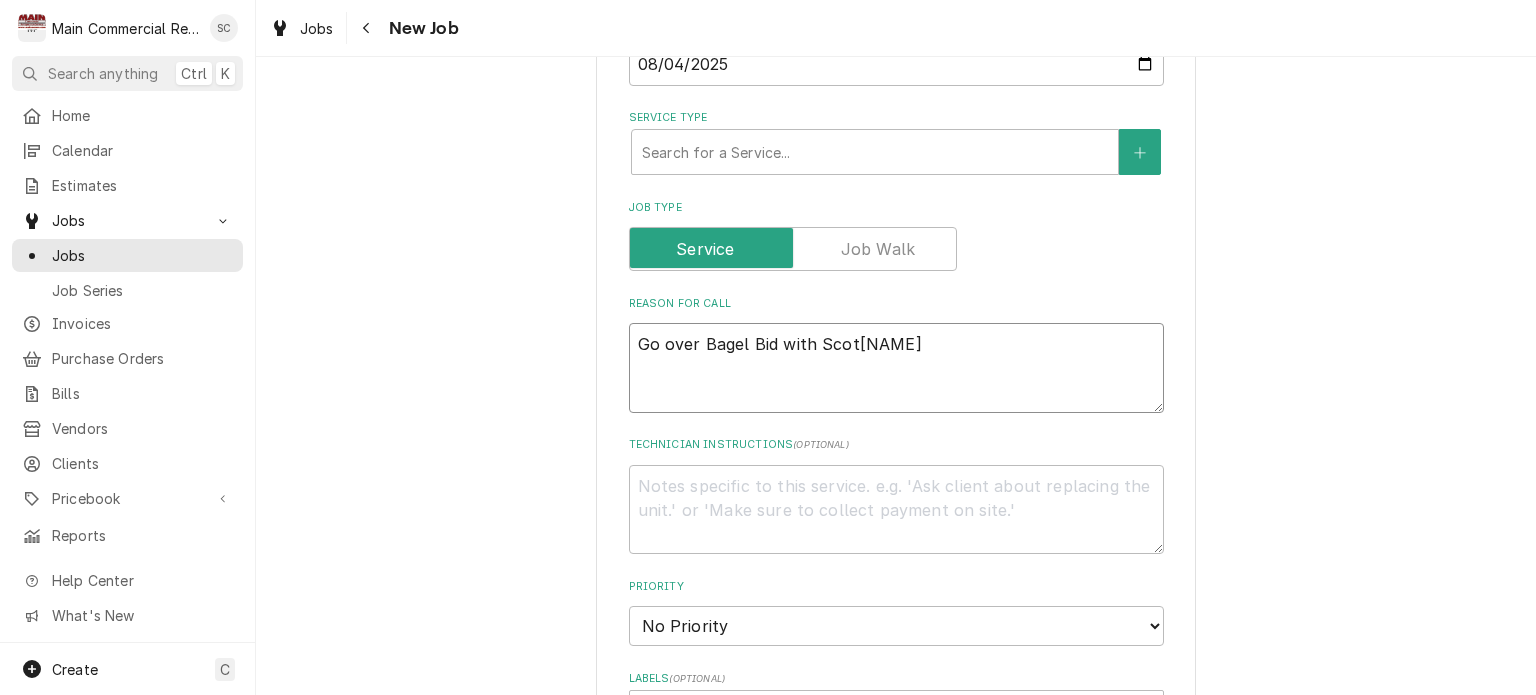 type on "x" 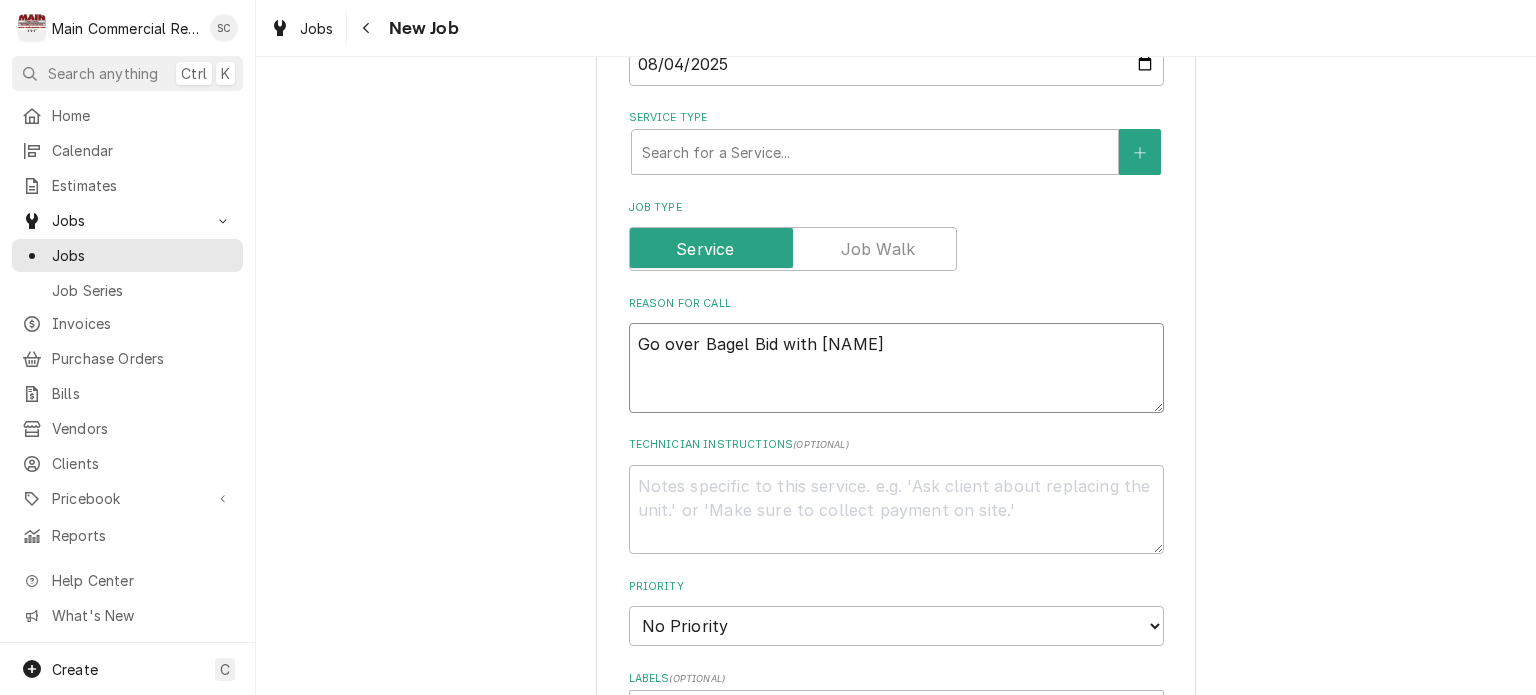 type on "x" 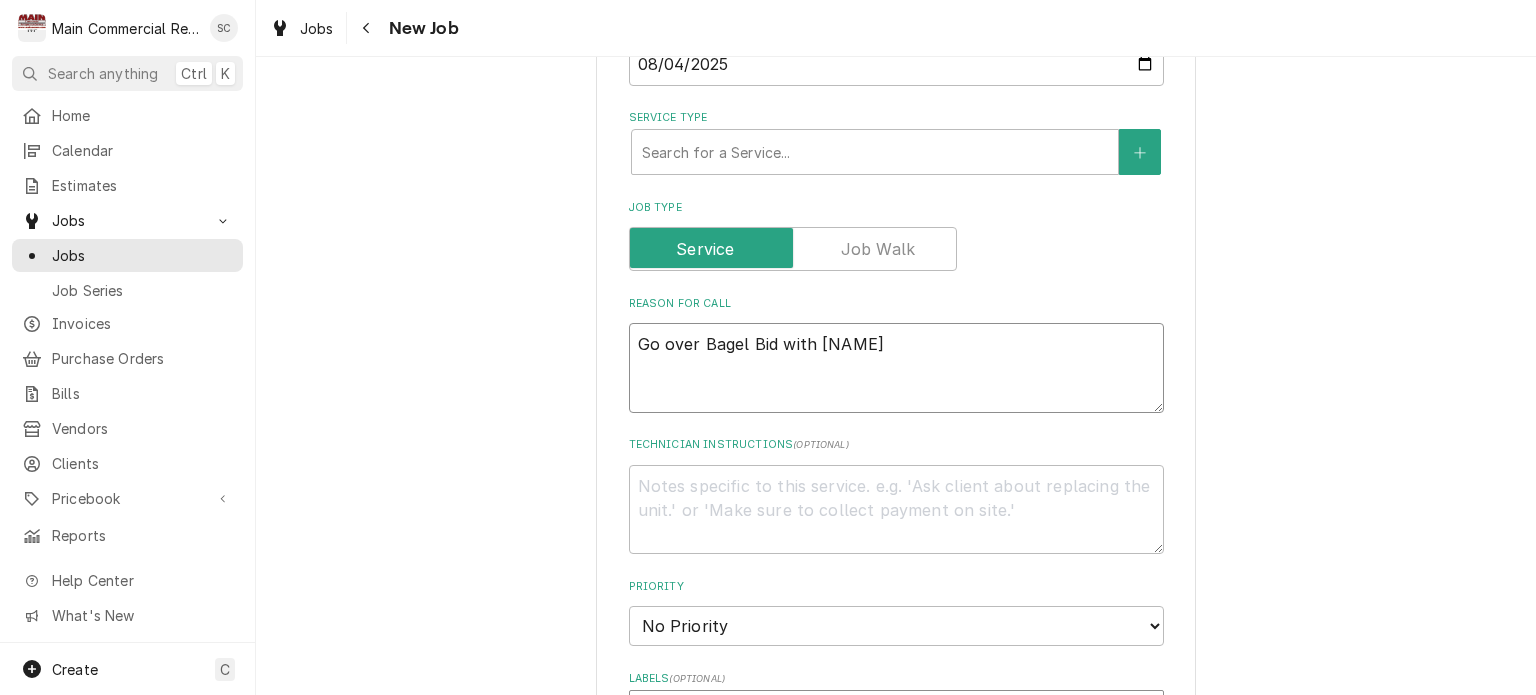 scroll, scrollTop: 900, scrollLeft: 0, axis: vertical 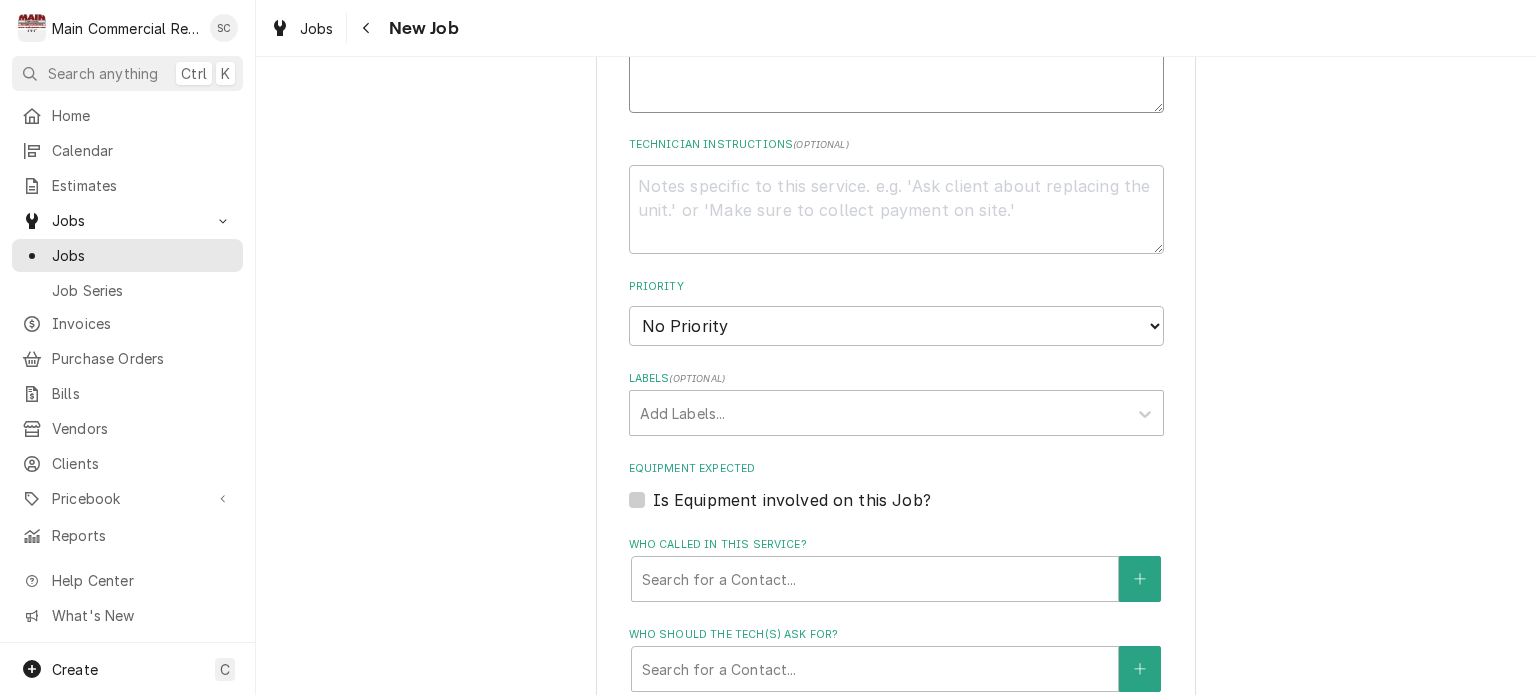 type on "Go over Bagel Bid with Scott" 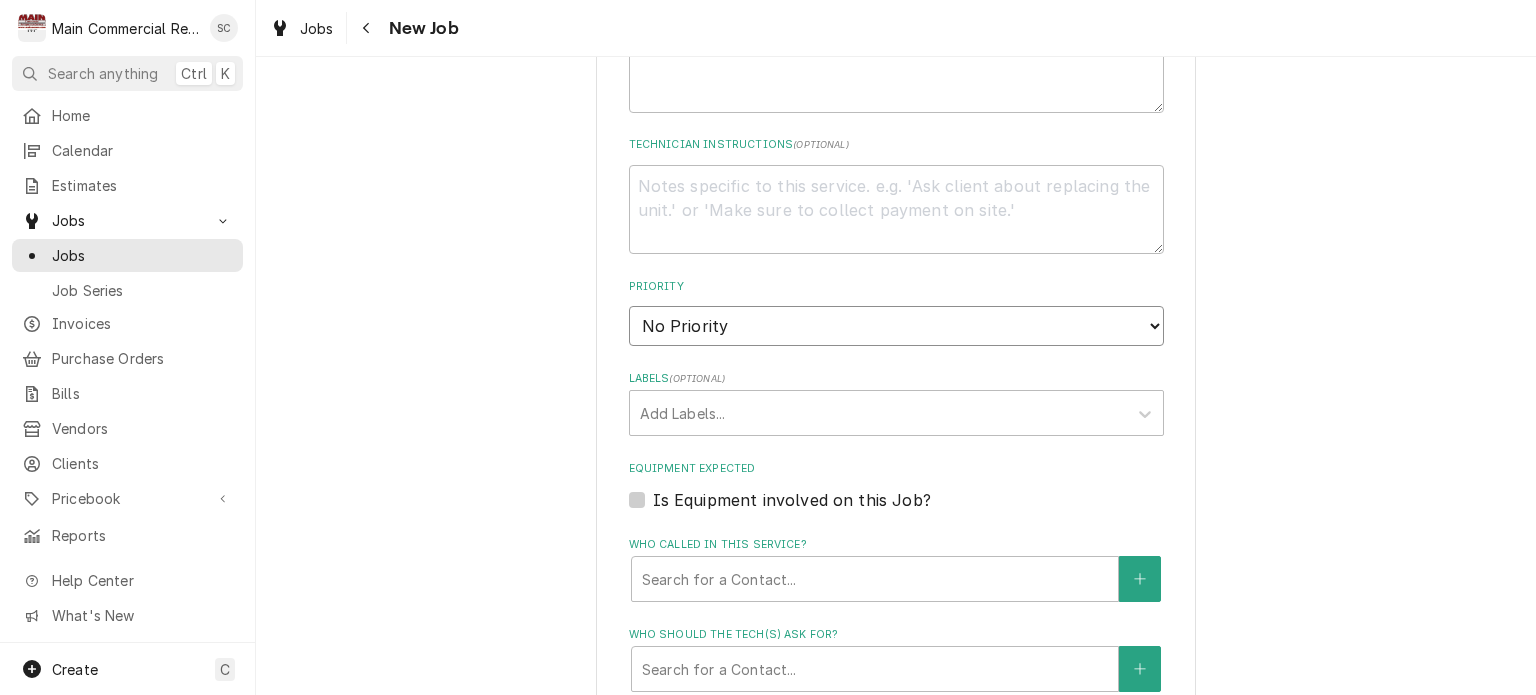click on "No Priority Urgent High Medium Low" at bounding box center [896, 326] 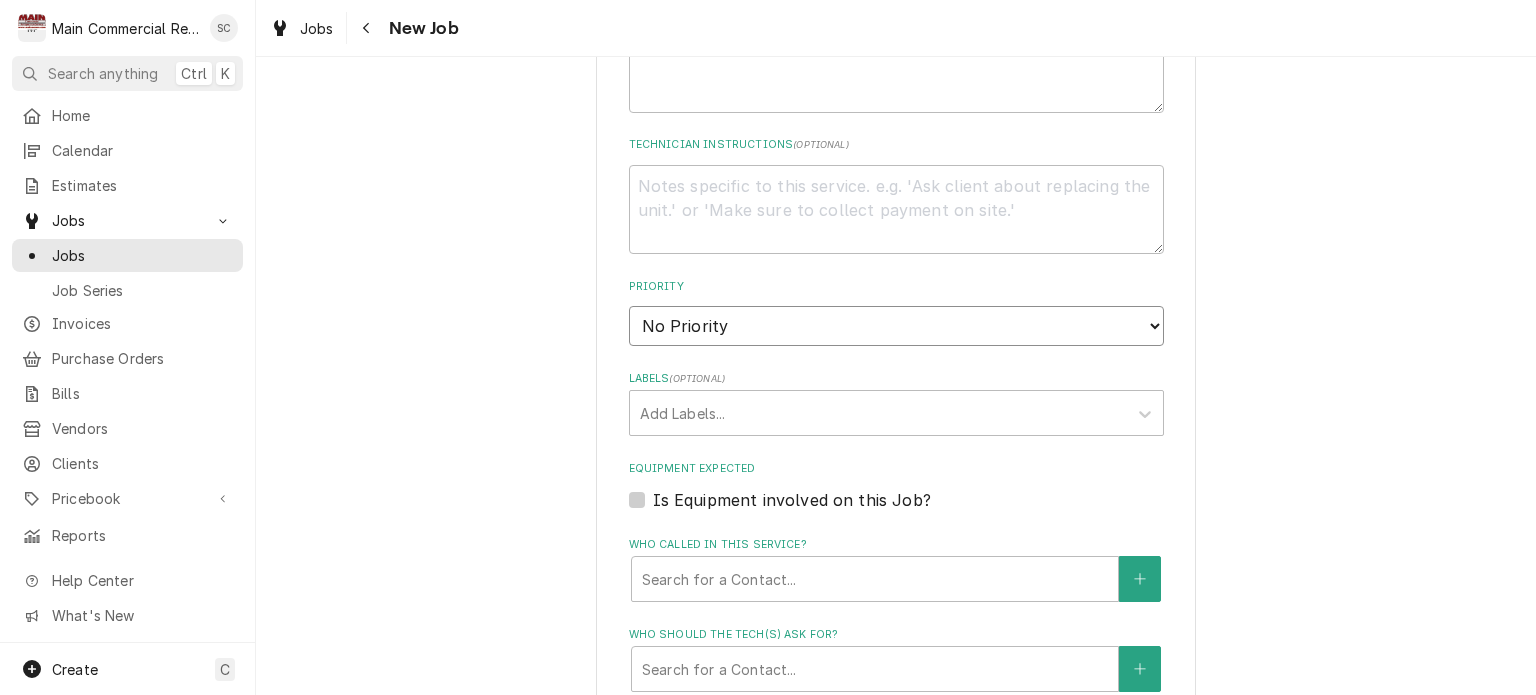 select on "2" 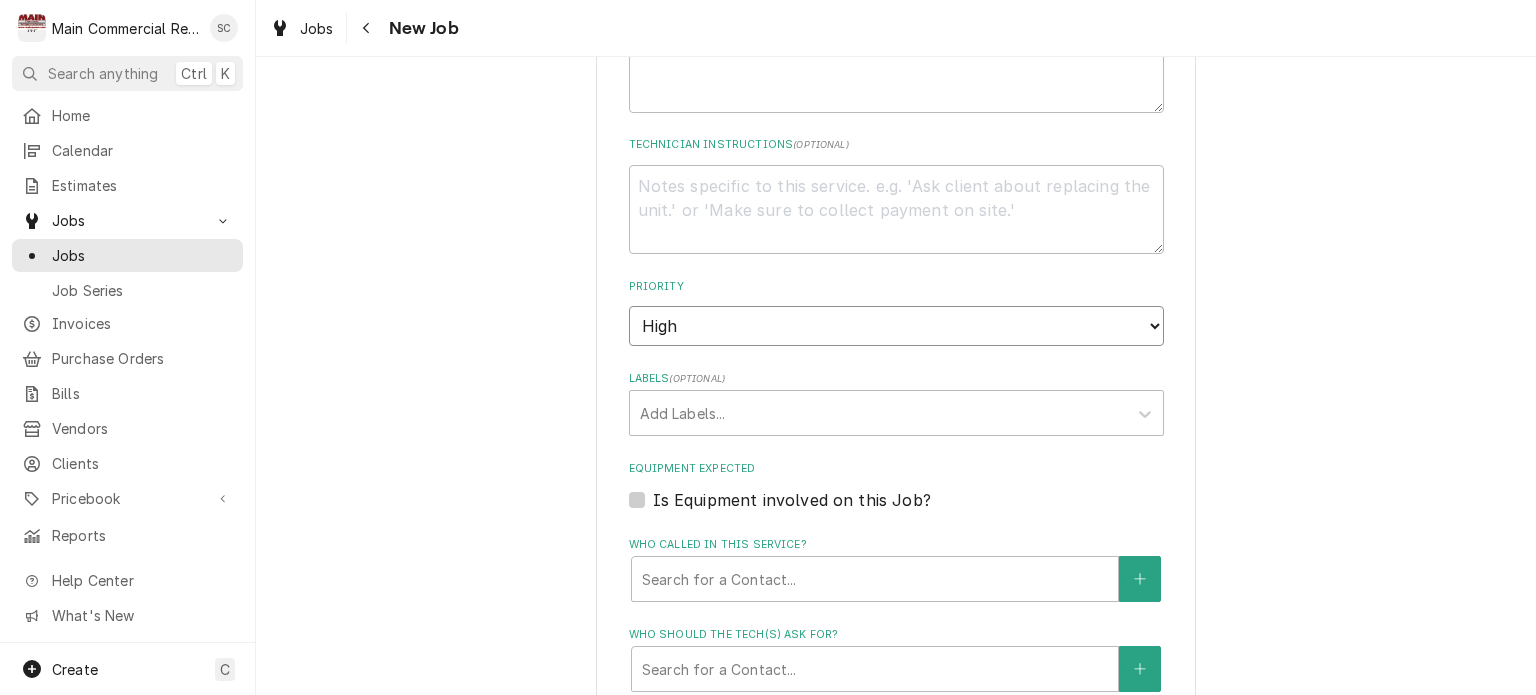 click on "No Priority Urgent High Medium Low" at bounding box center [896, 326] 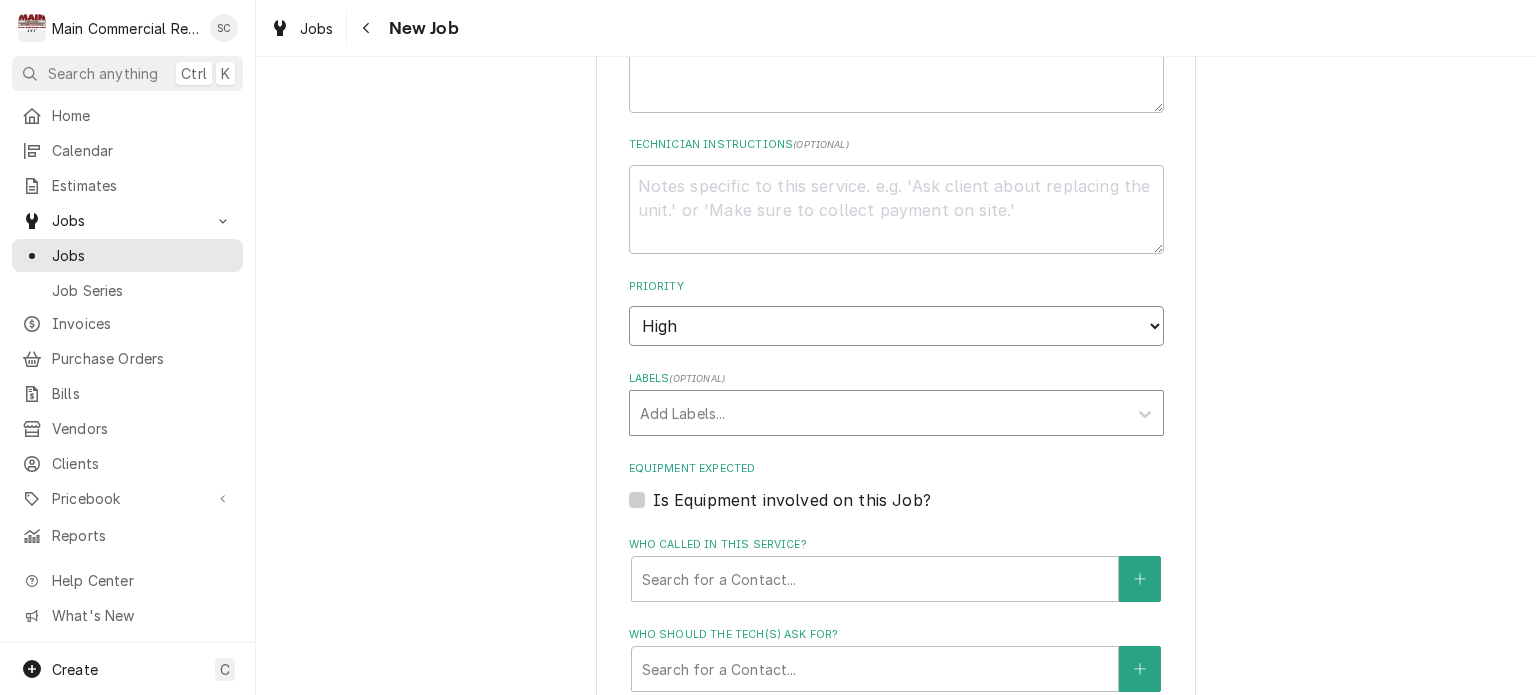 type on "x" 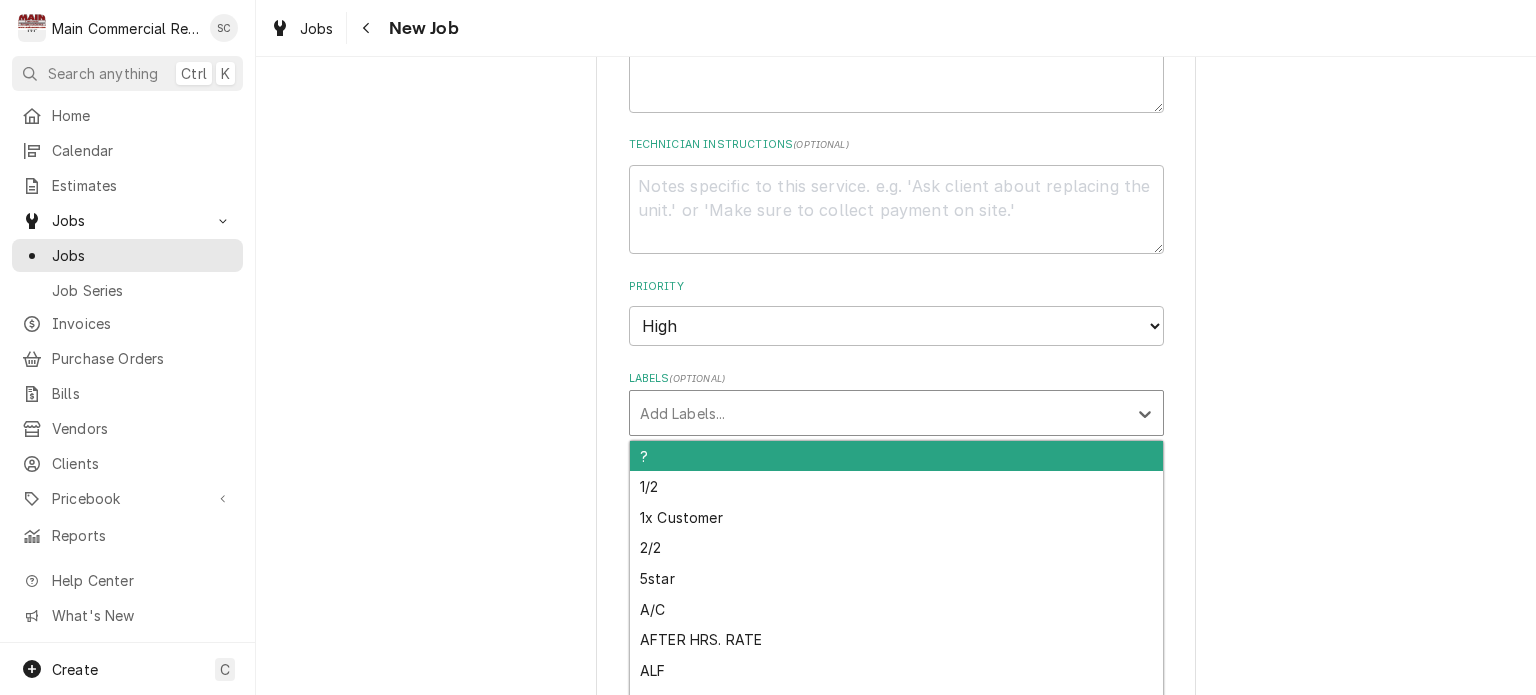 click at bounding box center [878, 413] 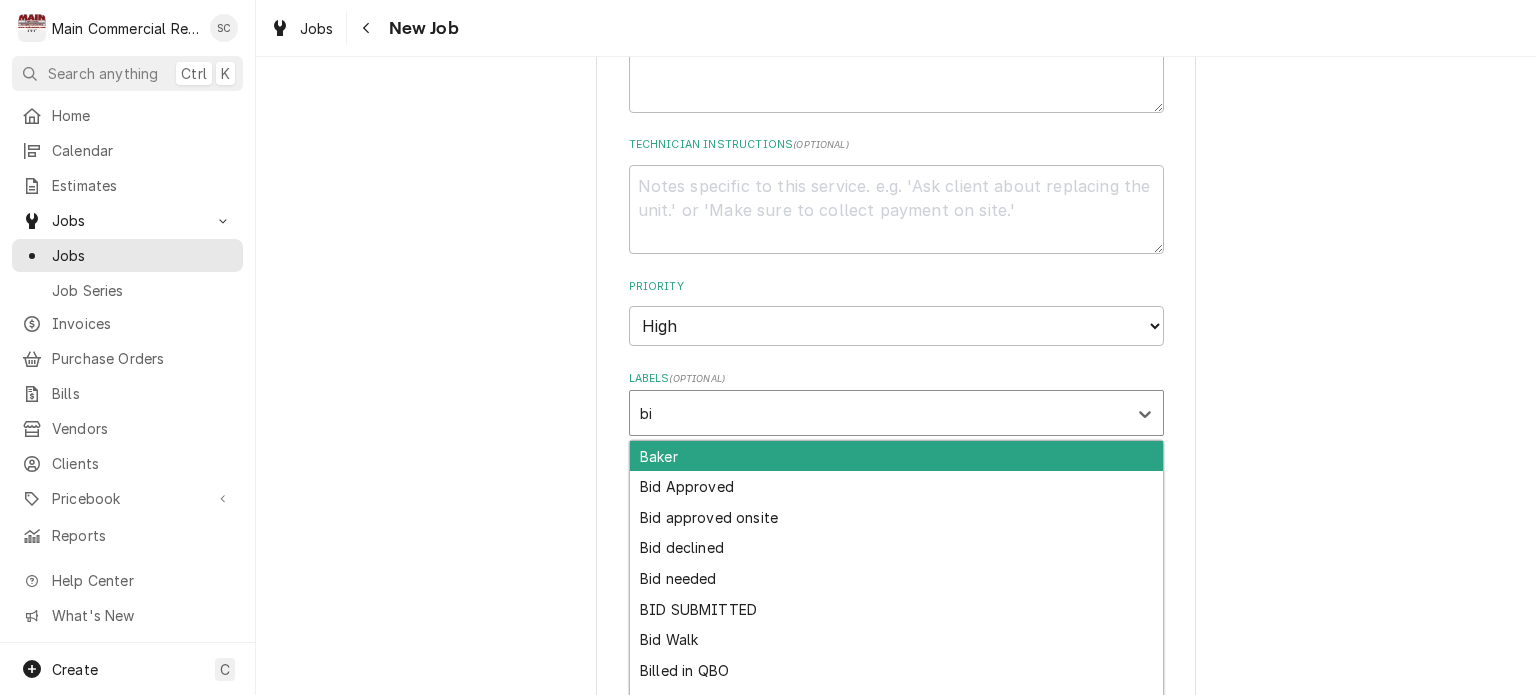 type on "bid" 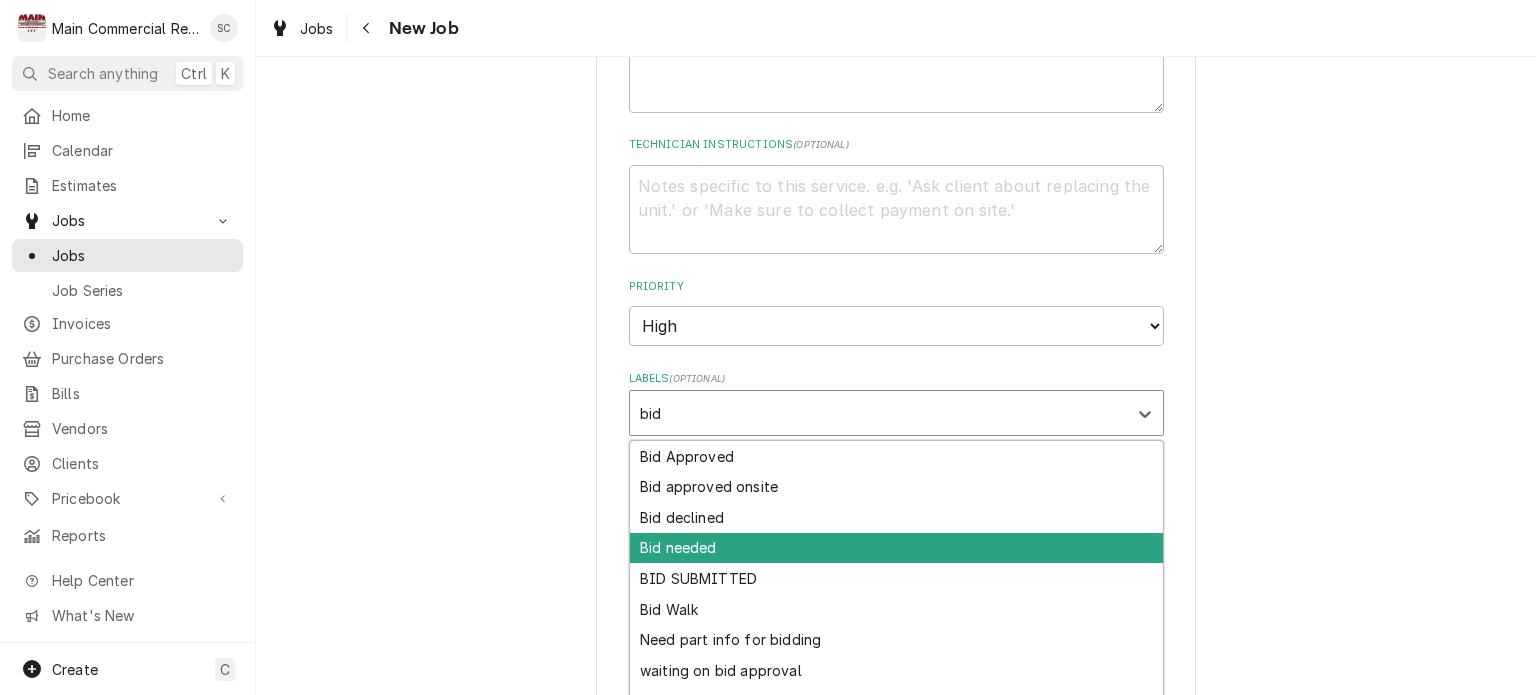 click on "Bid needed" at bounding box center [896, 548] 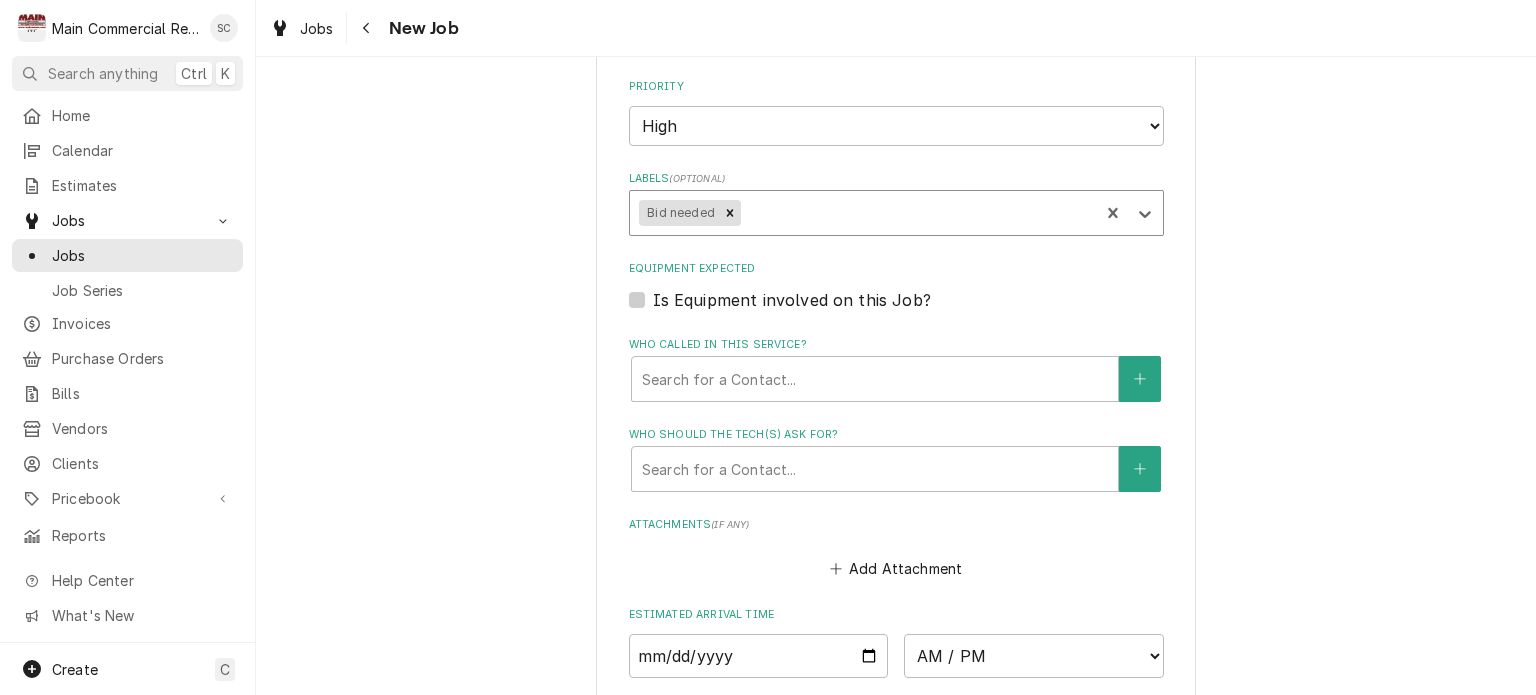 scroll, scrollTop: 1400, scrollLeft: 0, axis: vertical 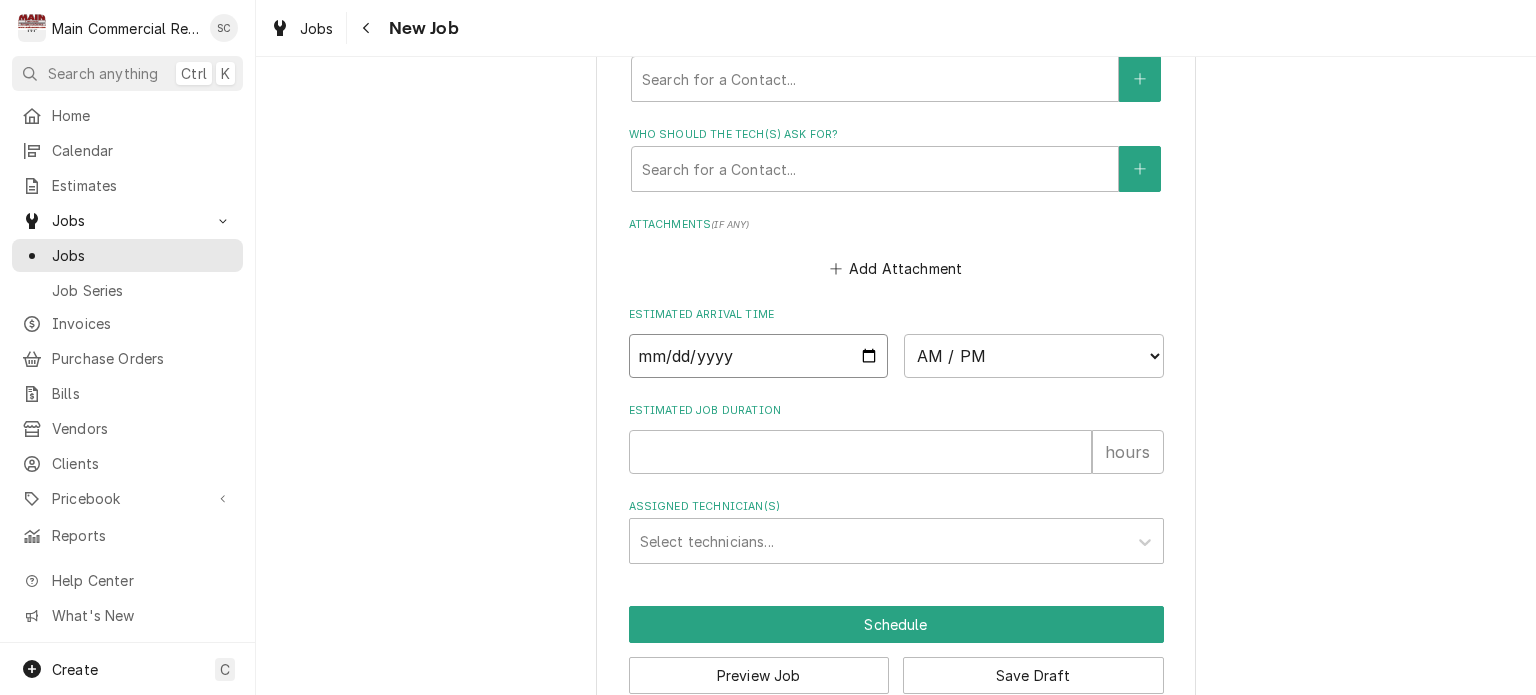 click at bounding box center (759, 356) 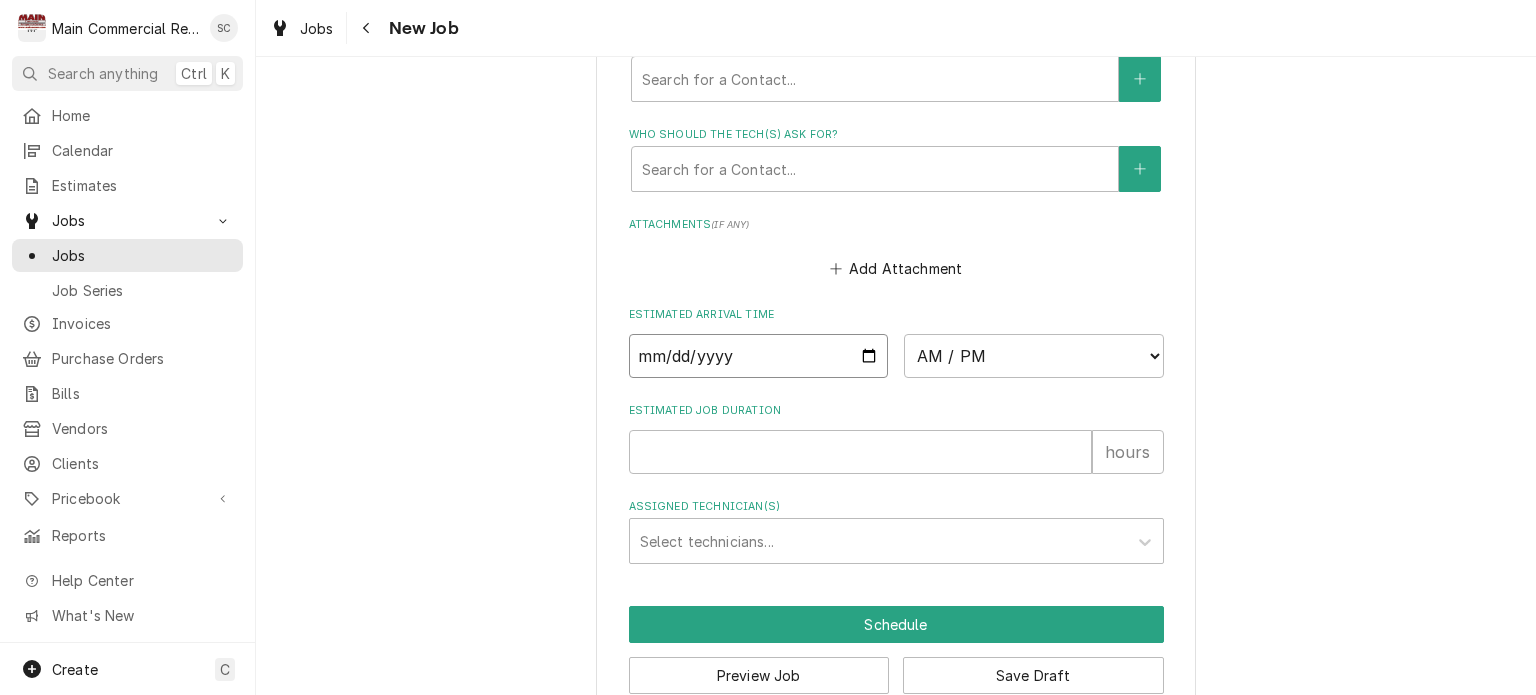 type on "x" 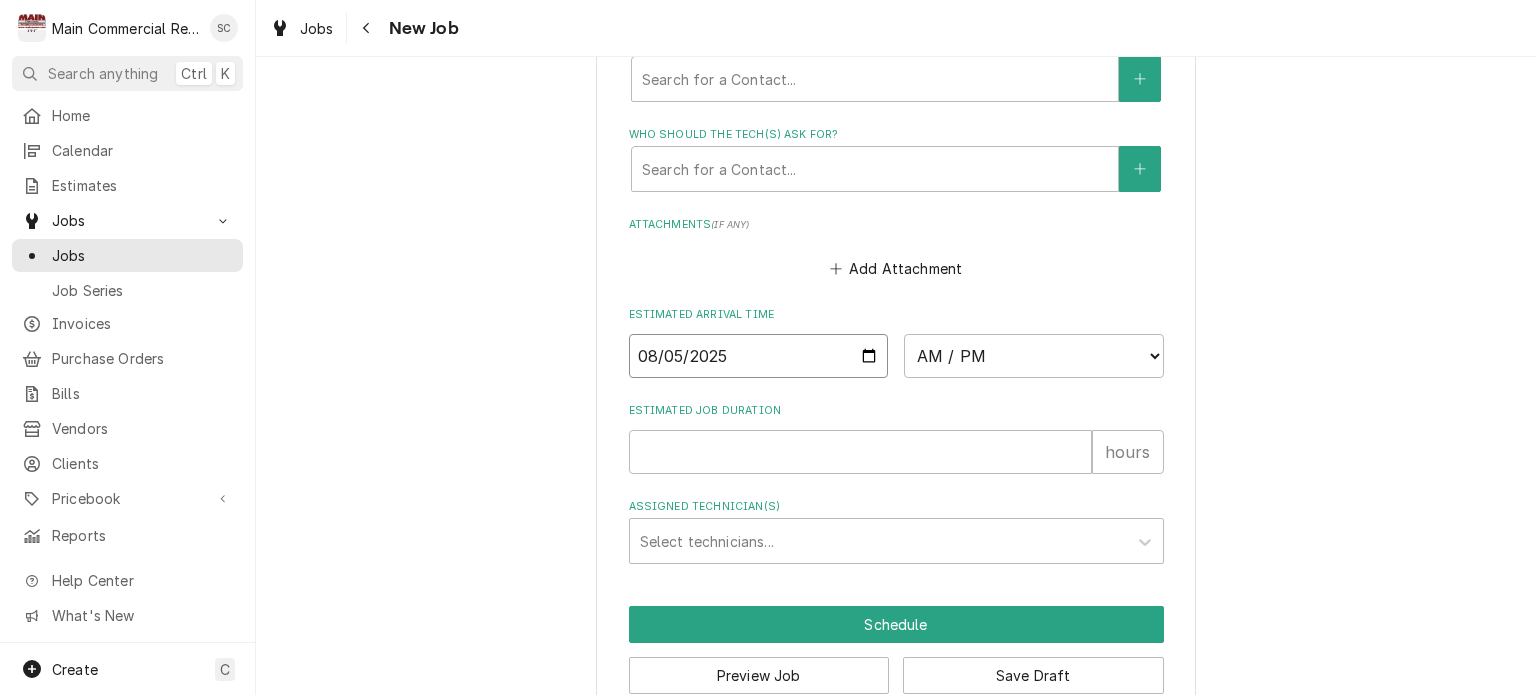 type on "2025-08-05" 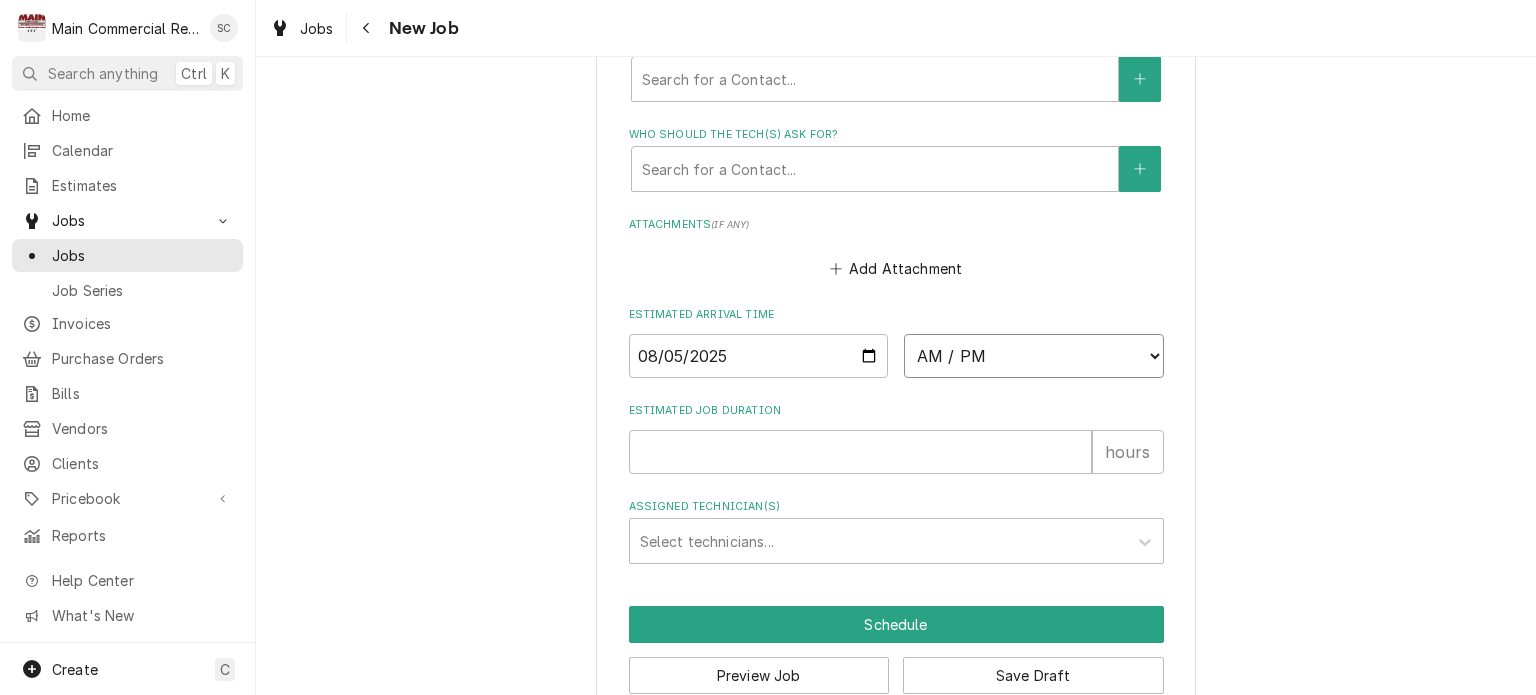 click on "AM / PM 6:00 AM 6:15 AM 6:30 AM 6:45 AM 7:00 AM 7:15 AM 7:30 AM 7:45 AM 8:00 AM 8:15 AM 8:30 AM 8:45 AM 9:00 AM 9:15 AM 9:30 AM 9:45 AM 10:00 AM 10:15 AM 10:30 AM 10:45 AM 11:00 AM 11:15 AM 11:30 AM 11:45 AM 12:00 PM 12:15 PM 12:30 PM 12:45 PM 1:00 PM 1:15 PM 1:30 PM 1:45 PM 2:00 PM 2:15 PM 2:30 PM 2:45 PM 3:00 PM 3:15 PM 3:30 PM 3:45 PM 4:00 PM 4:15 PM 4:30 PM 4:45 PM 5:00 PM 5:15 PM 5:30 PM 5:45 PM 6:00 PM 6:15 PM 6:30 PM 6:45 PM 7:00 PM 7:15 PM 7:30 PM 7:45 PM 8:00 PM 8:15 PM 8:30 PM 8:45 PM 9:00 PM 9:15 PM 9:30 PM 9:45 PM 10:00 PM 10:15 PM 10:30 PM 10:45 PM 11:00 PM 11:15 PM 11:30 PM 11:45 PM 12:00 AM 12:15 AM 12:30 AM 12:45 AM 1:00 AM 1:15 AM 1:30 AM 1:45 AM 2:00 AM 2:15 AM 2:30 AM 2:45 AM 3:00 AM 3:15 AM 3:30 AM 3:45 AM 4:00 AM 4:15 AM 4:30 AM 4:45 AM 5:00 AM 5:15 AM 5:30 AM 5:45 AM" at bounding box center [1034, 356] 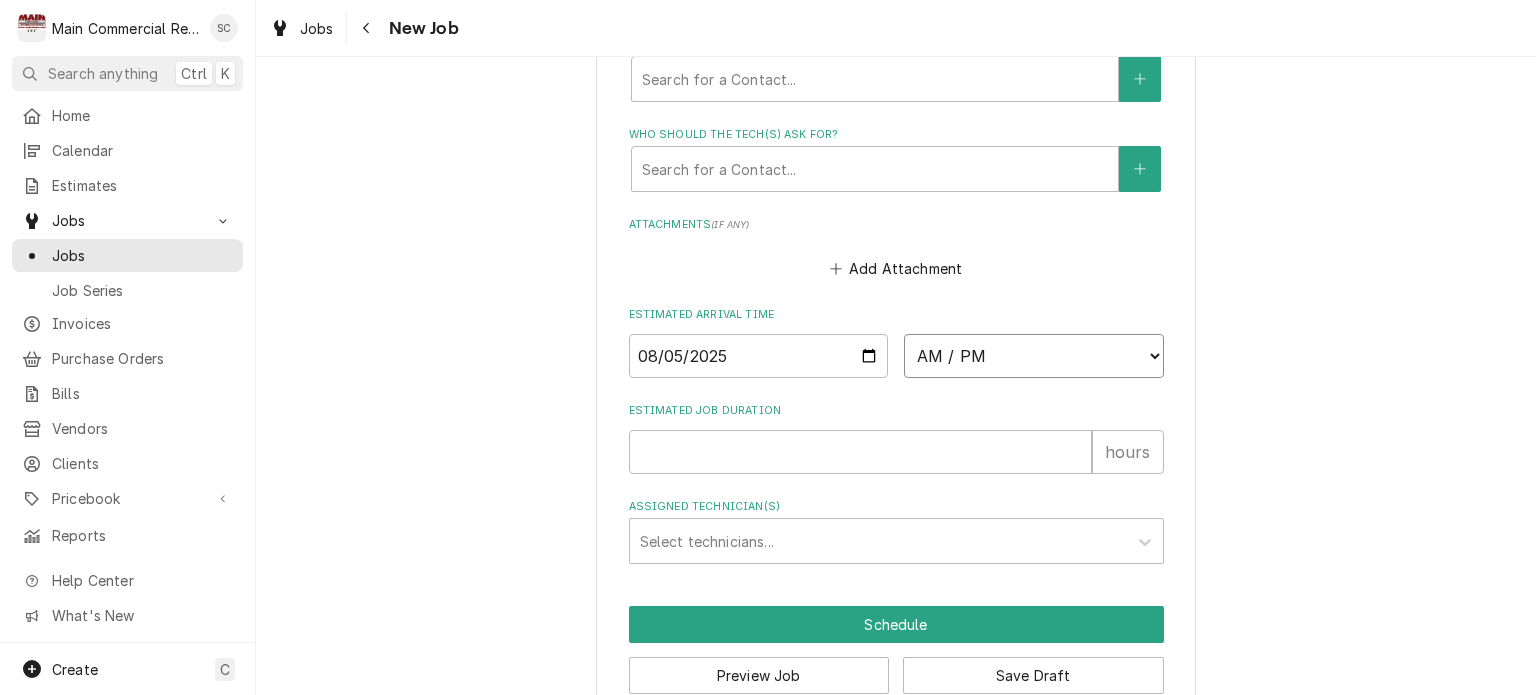 select on "08:00:00" 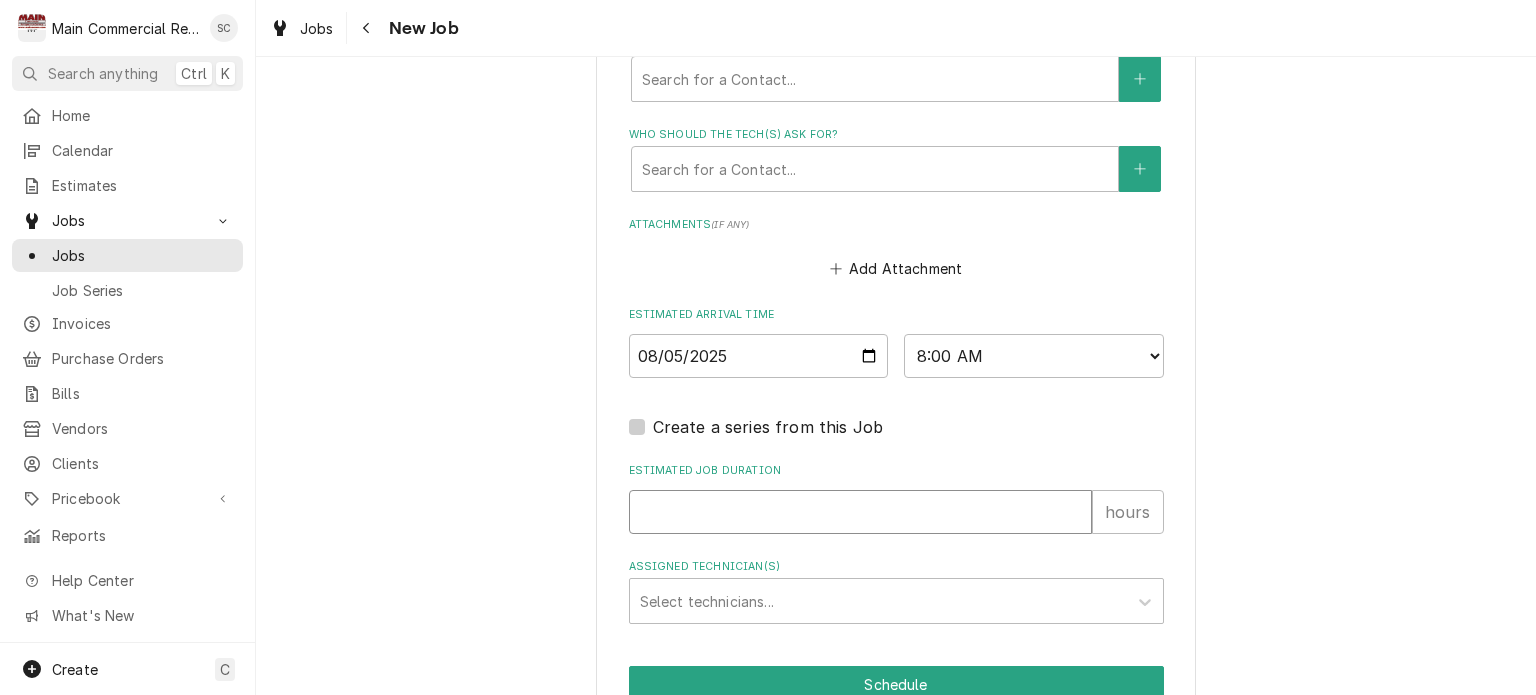 click on "Estimated Job Duration" at bounding box center [860, 512] 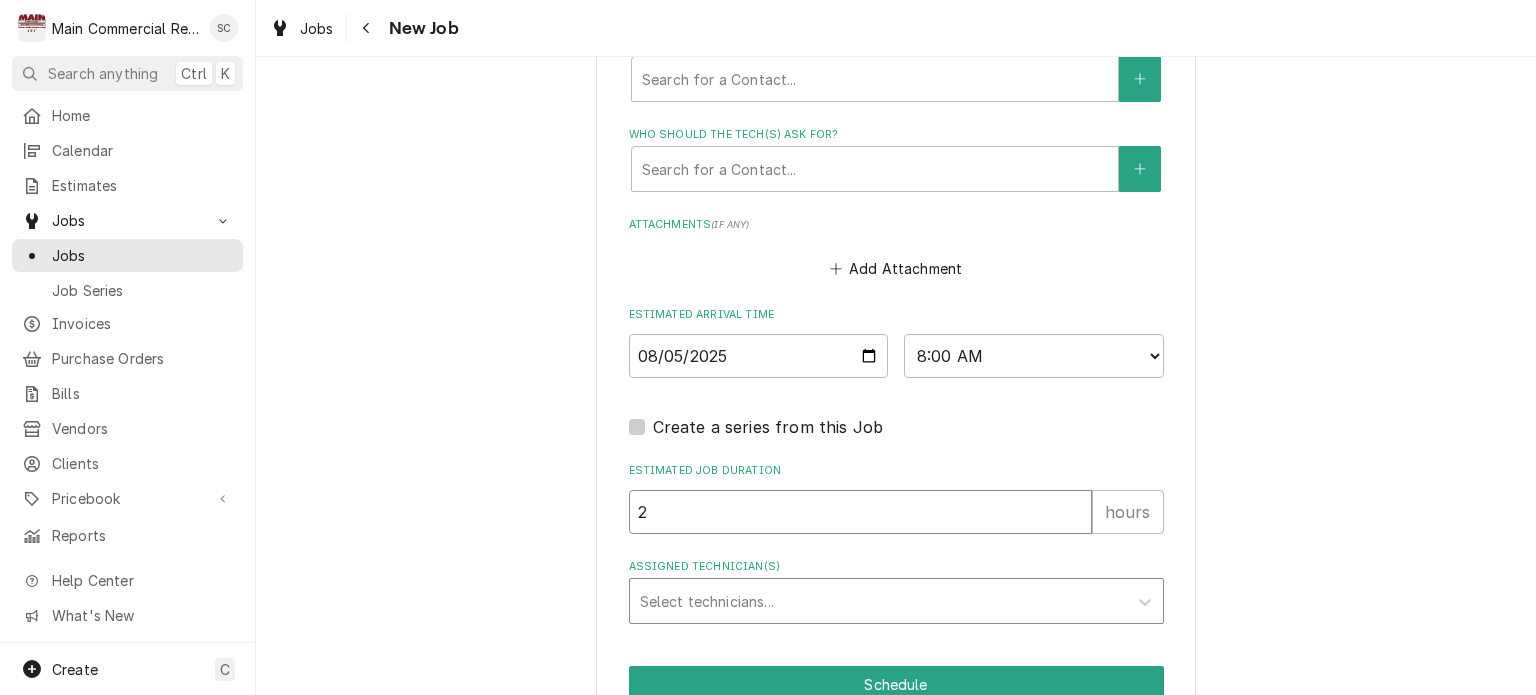 type on "x" 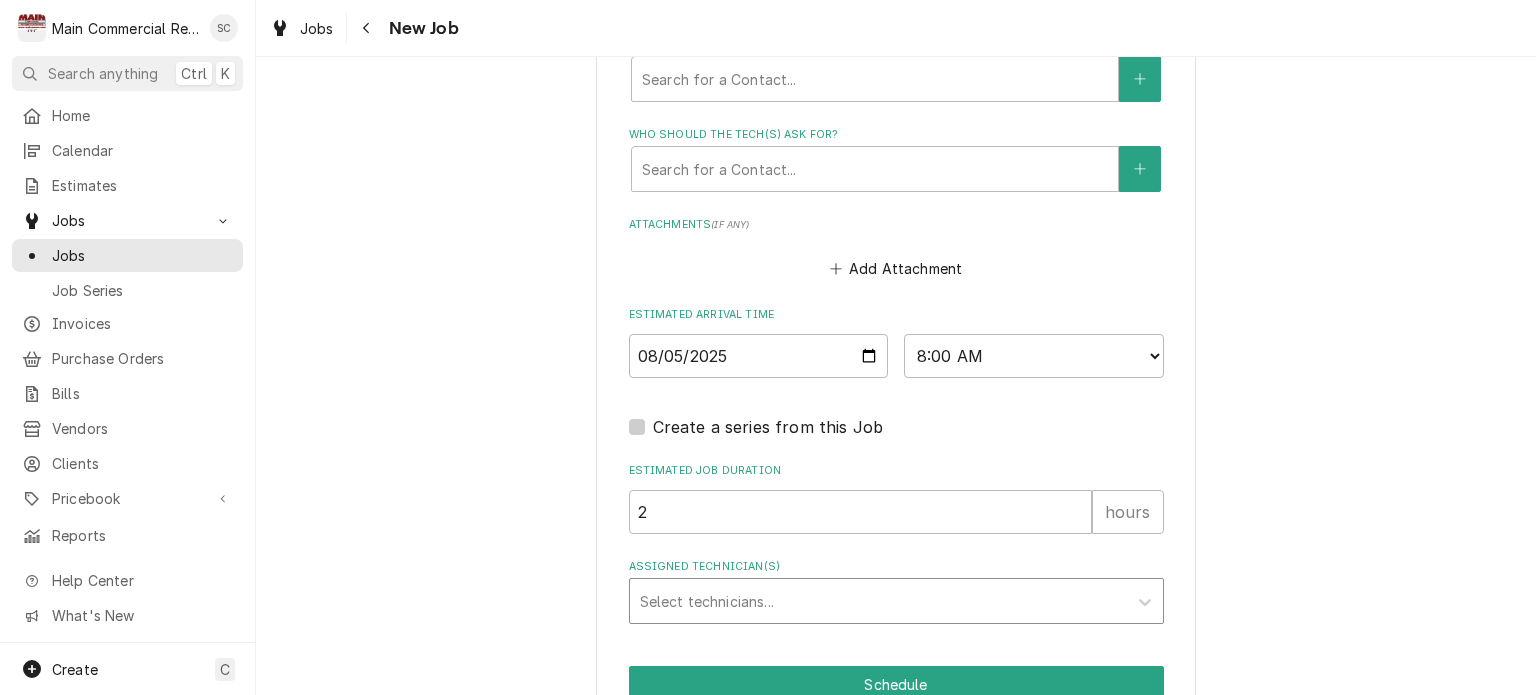 click at bounding box center [878, 601] 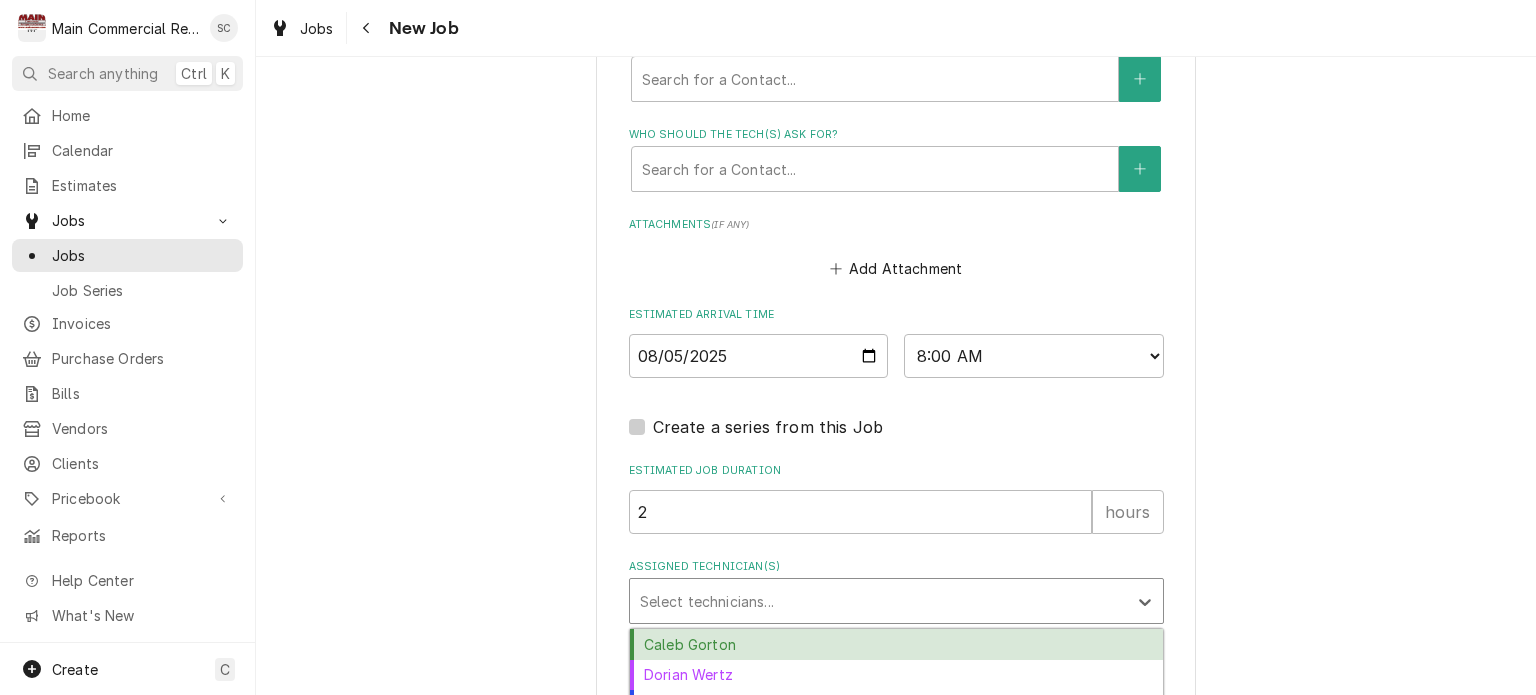 scroll, scrollTop: 1495, scrollLeft: 0, axis: vertical 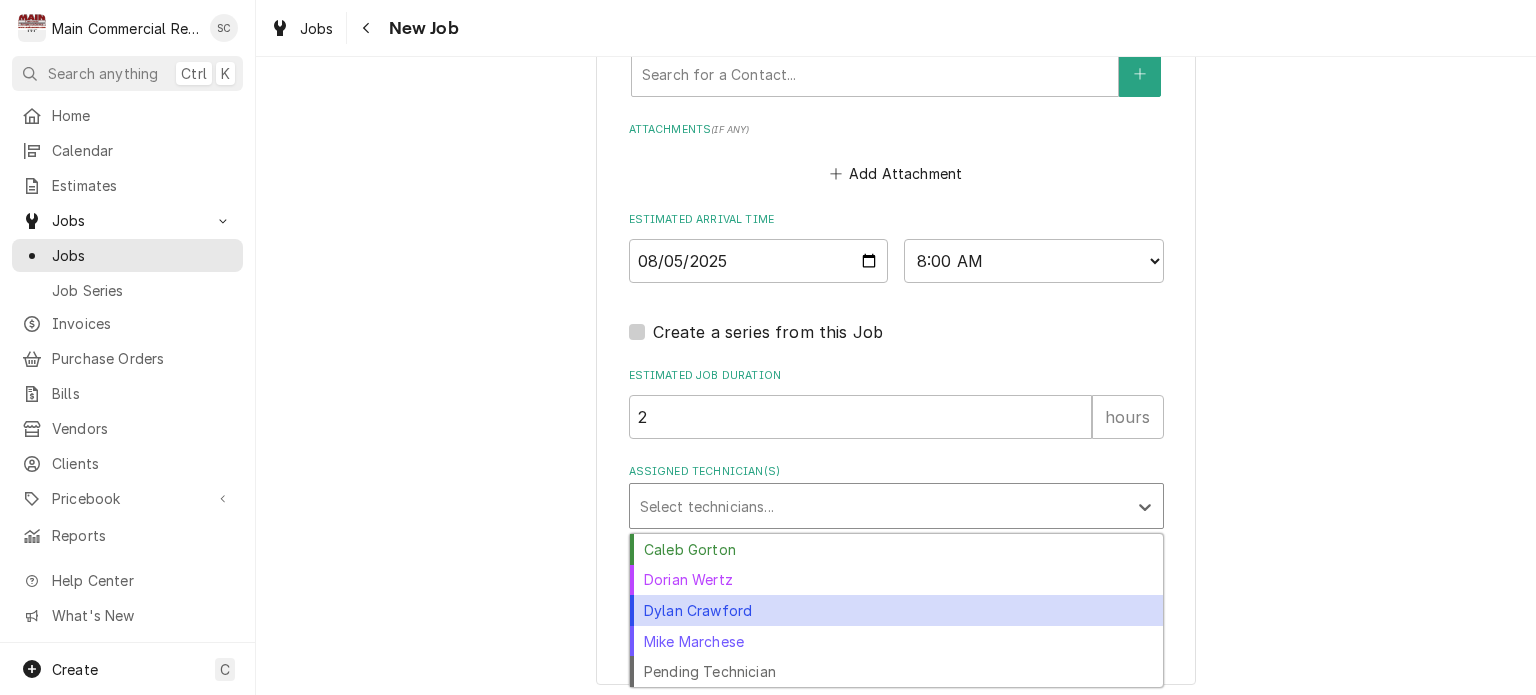 click on "Dylan Crawford" at bounding box center [896, 610] 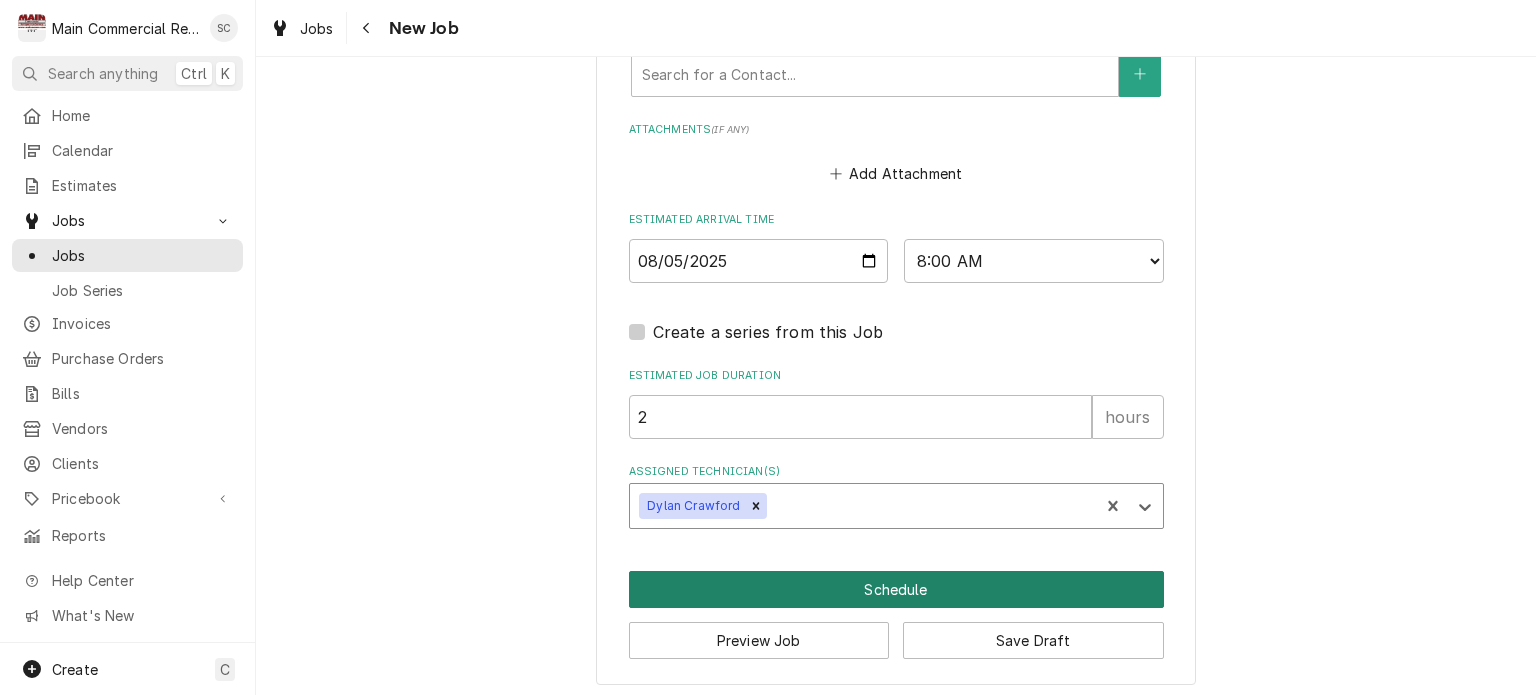 click on "Schedule" at bounding box center (896, 589) 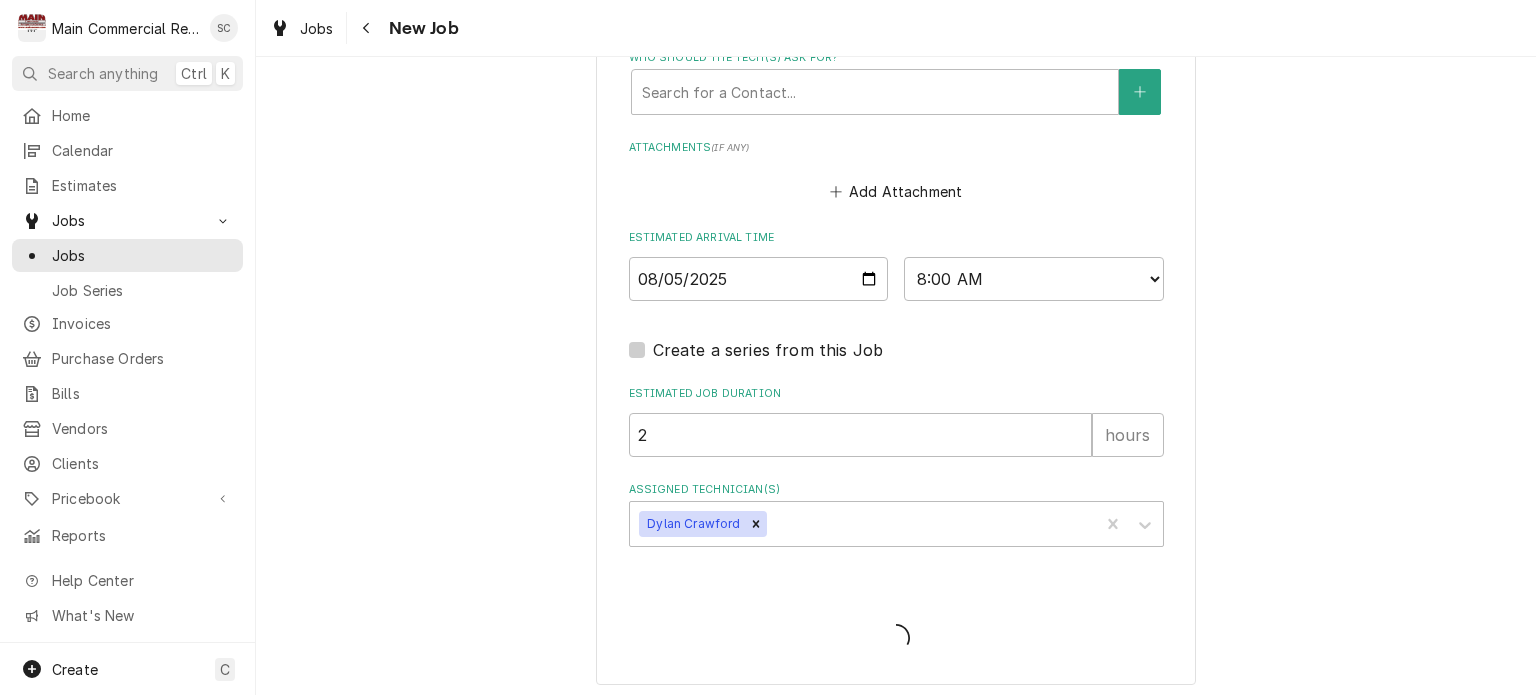 scroll, scrollTop: 650, scrollLeft: 0, axis: vertical 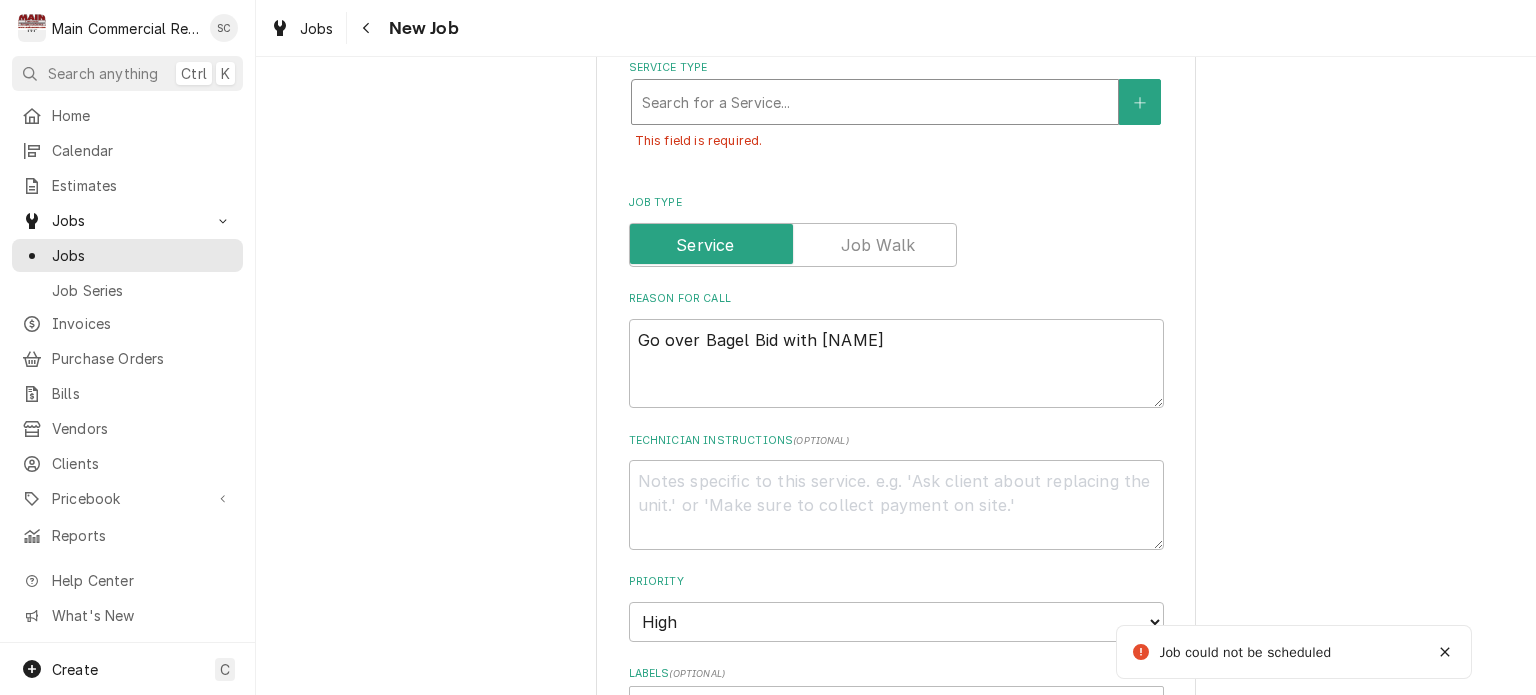 click at bounding box center (875, 102) 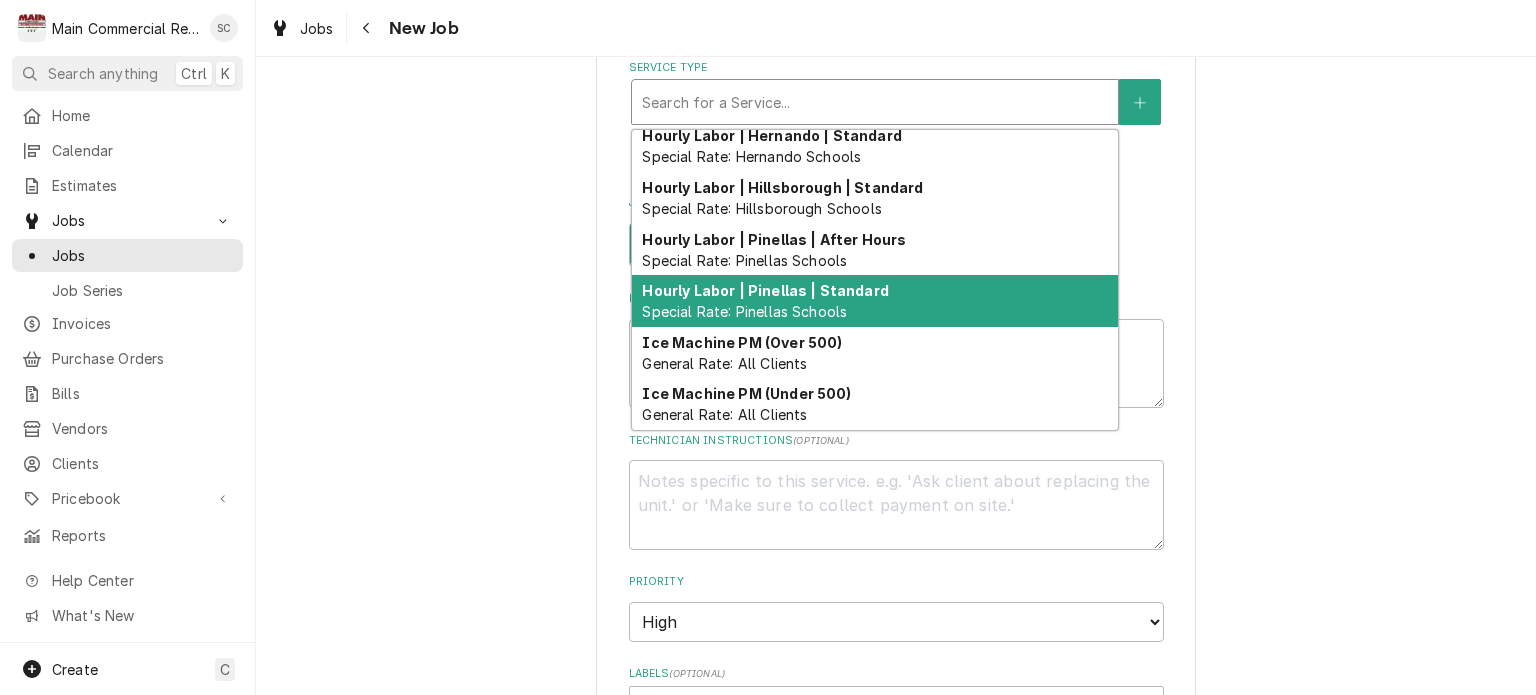 scroll, scrollTop: 516, scrollLeft: 0, axis: vertical 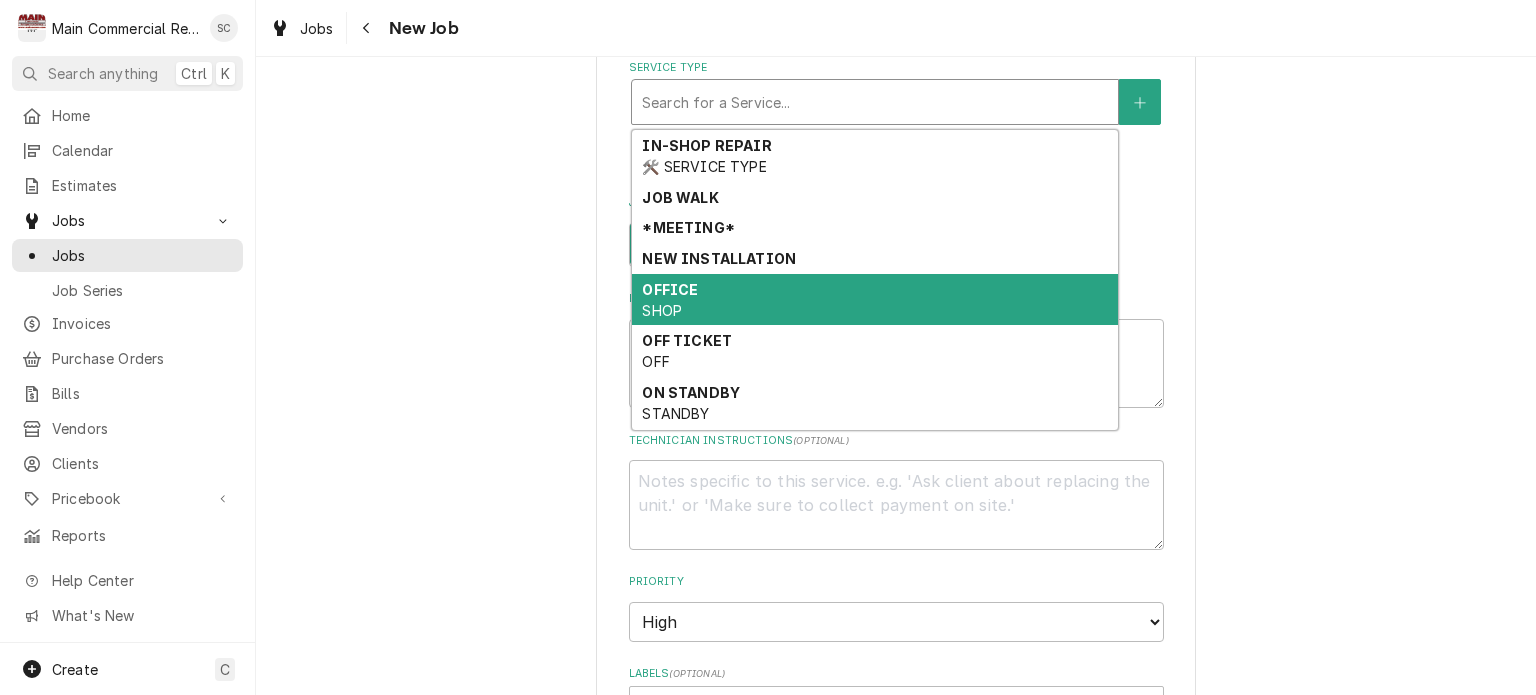 click on "OFFICE SHOP" at bounding box center (875, 300) 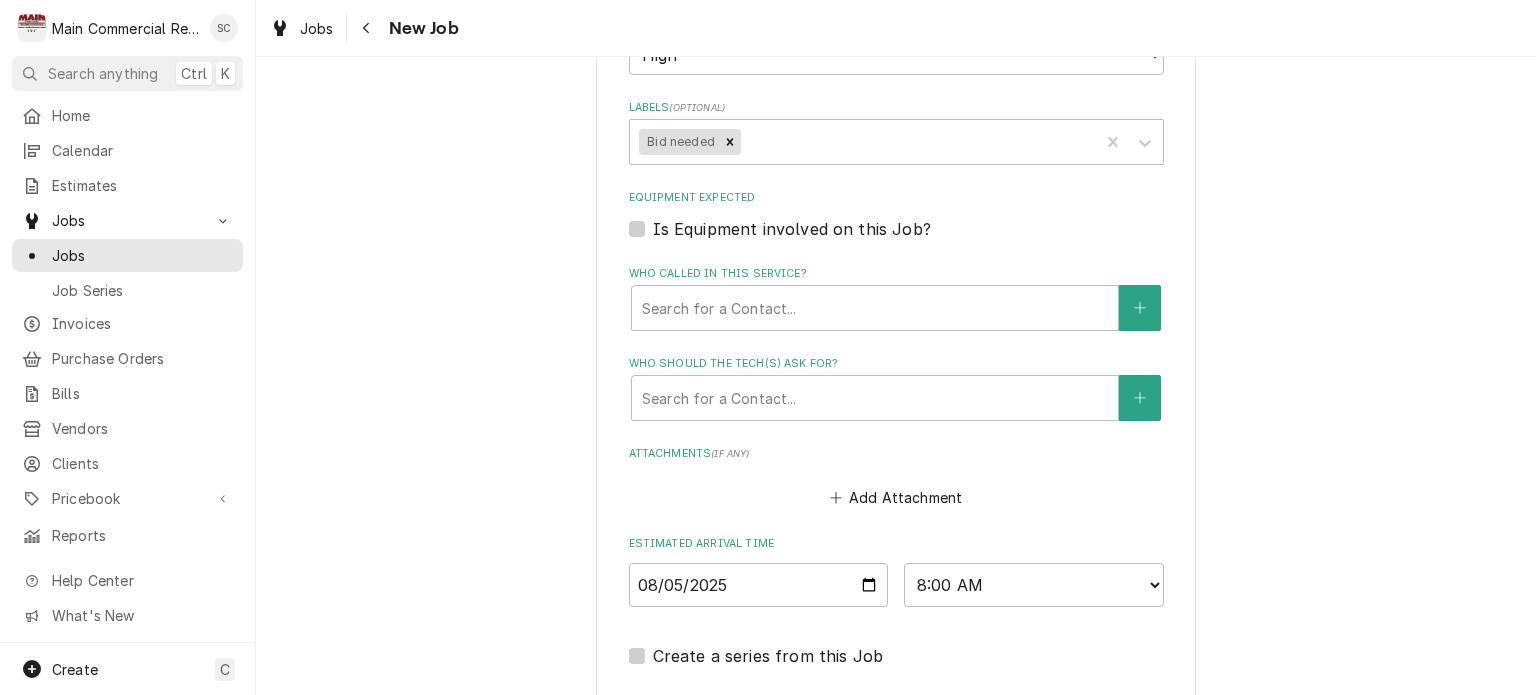scroll, scrollTop: 1756, scrollLeft: 0, axis: vertical 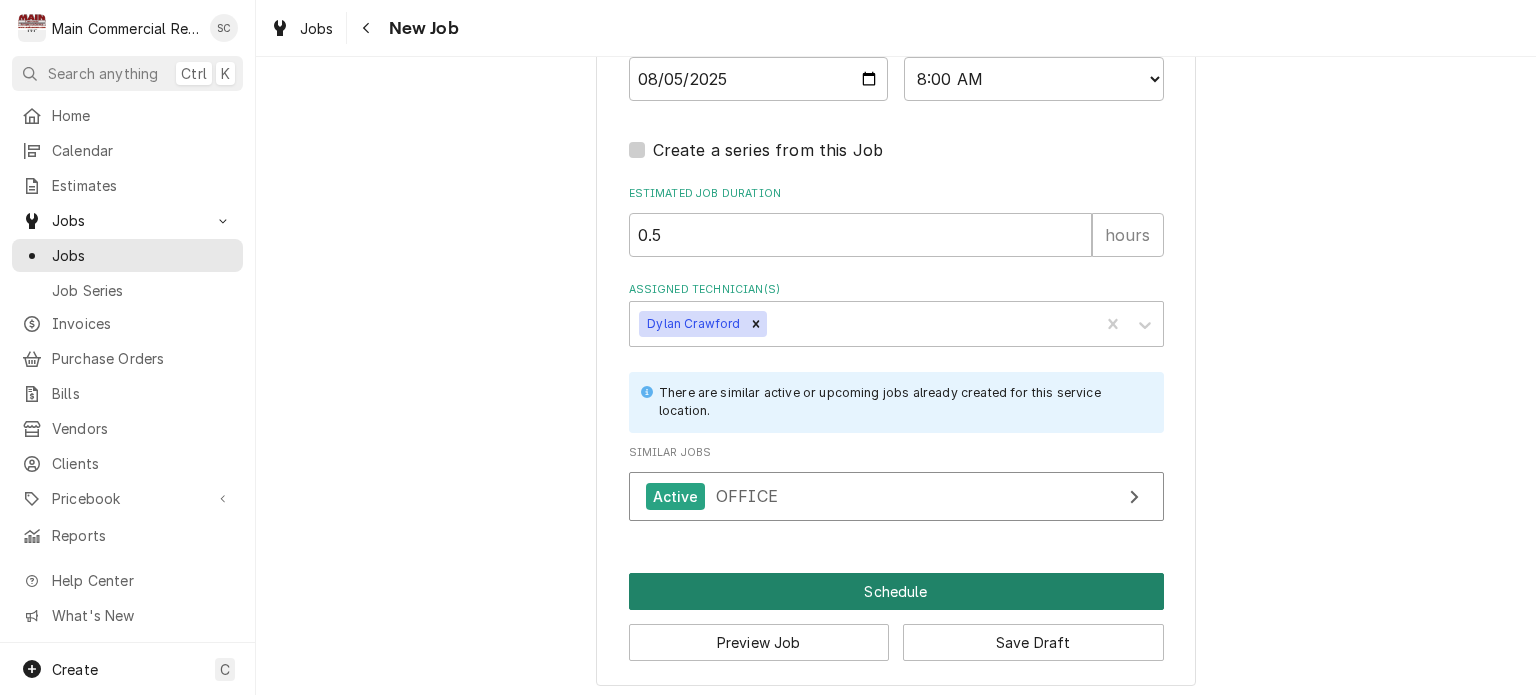click on "Schedule" at bounding box center (896, 591) 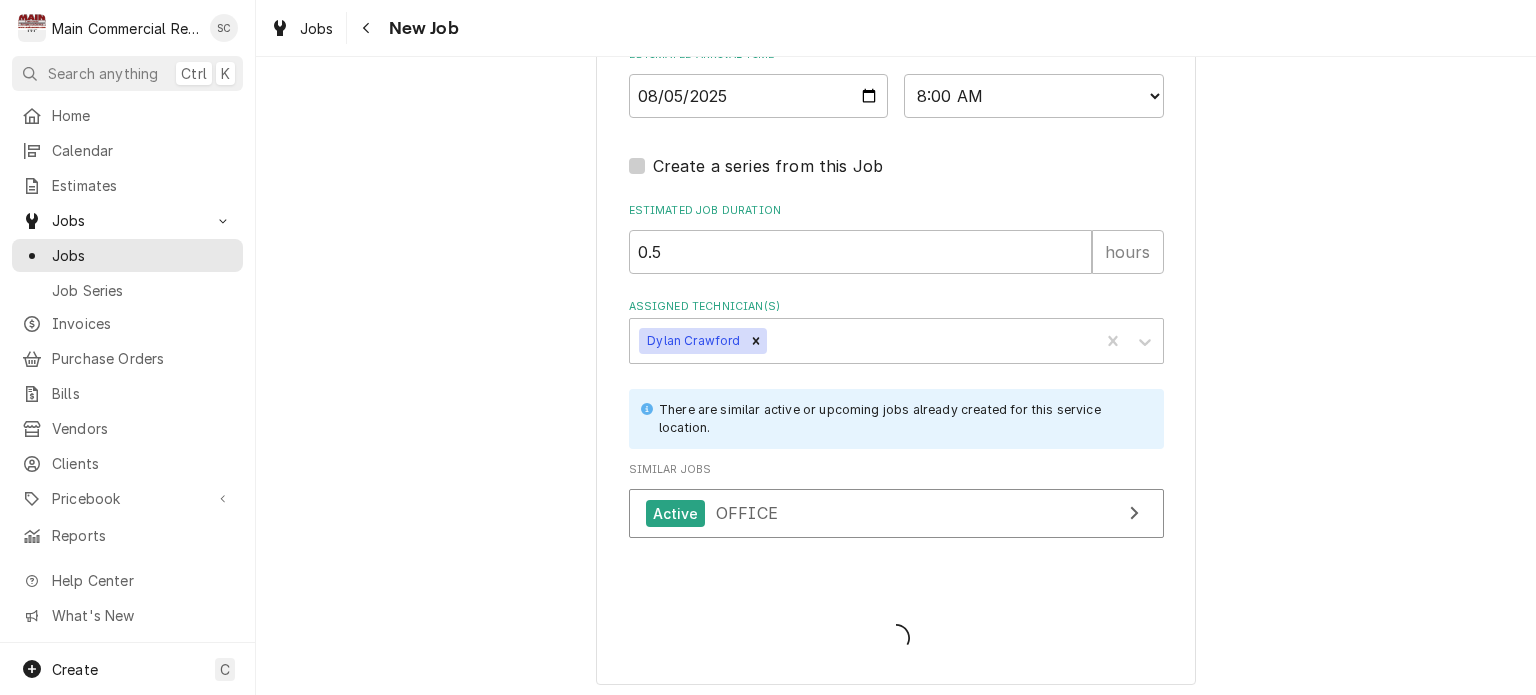 type on "x" 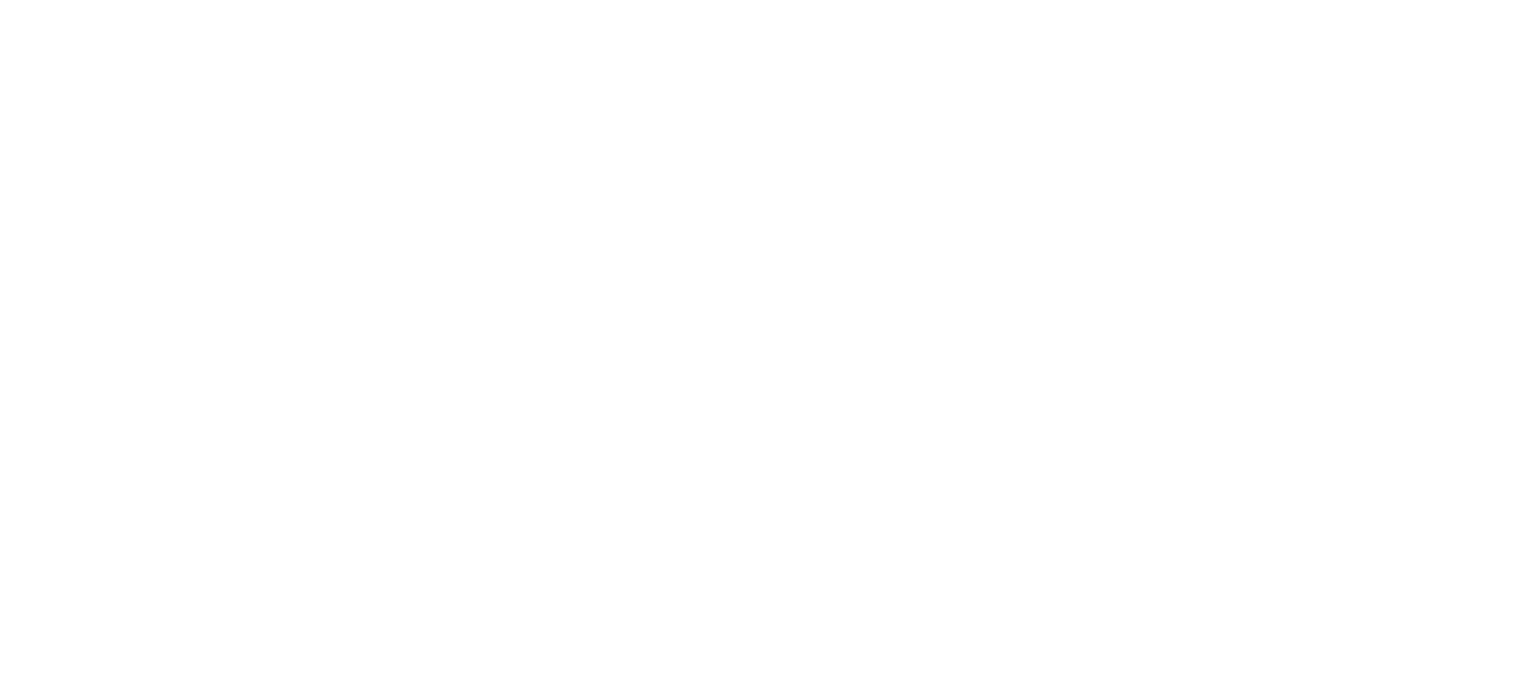 scroll, scrollTop: 0, scrollLeft: 0, axis: both 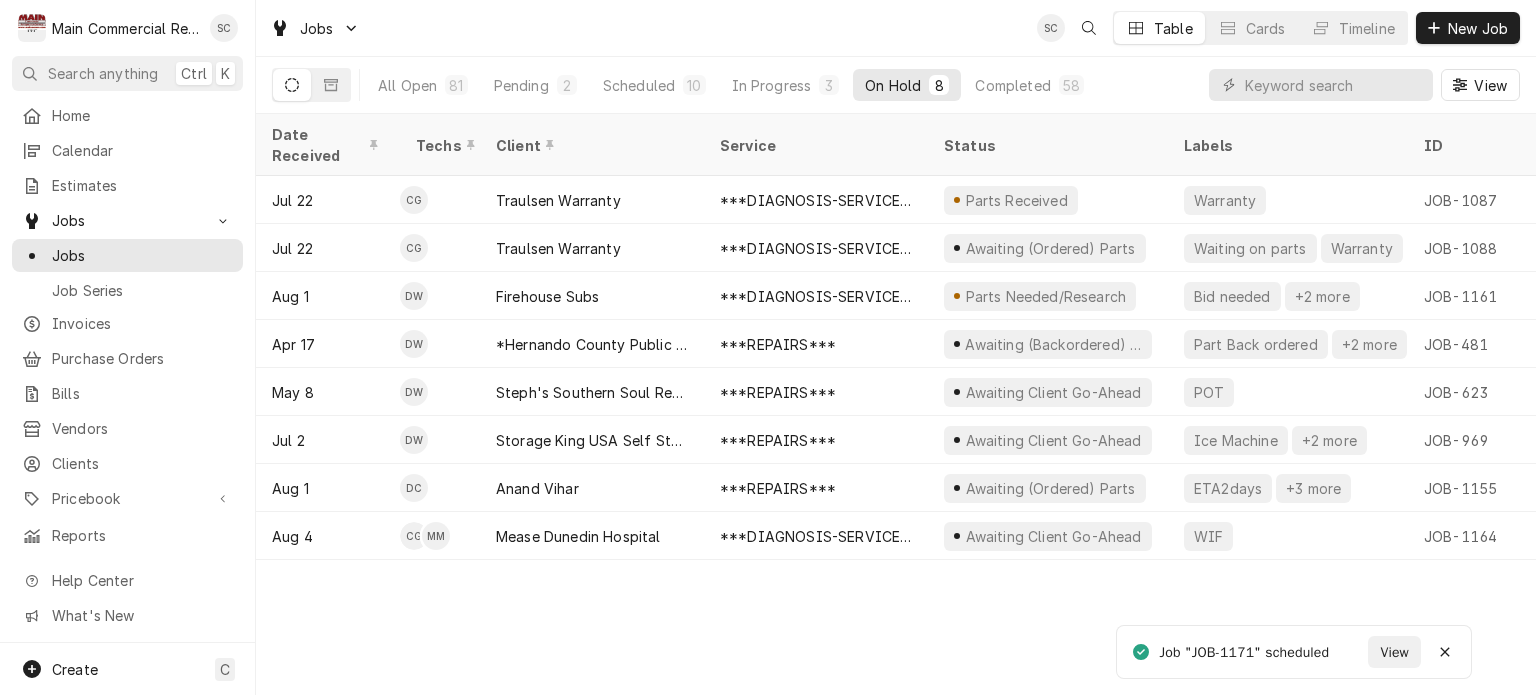 click on "Date Received Techs Client Service Status Labels ID Duration Location Name Job Type Priority Location Address Scheduled For On Hold Last Modified Jul 22   CG Traulsen Warranty ***DIAGNOSIS-SERVICE CALL*** Parts Received Warranty JOB-1087 1h Traulsen Warranty- Ruby Tuesday Service High [NUMBER] [STREET], [CITY], [STATE] Jul 23   • 9:00 AM Jul 29   Jul 29   Jul 22   CG Traulsen Warranty ***DIAGNOSIS-SERVICE CALL*** Awaiting (Ordered) Parts Waiting on parts Warranty JOB-1088 1h Traulsen Warranty- Ruby Tuesday Service High [NUMBER] [STREET], [CITY], [STATE] Jul 23   • 8:00 AM Jul 23   Aug 4   Aug 1   DW Firehouse Subs ***DIAGNOSIS-SERVICE CALL*** Parts Needed/Research Bid needed +2 more JOB-1161 2h — Service Urgent [NUMBER] [STREET], [CITY], [STATE] Aug 1   • 4:00 PM Aug 4   Aug 4   Apr 17   DW *Hernando County Public School ***REPAIRS*** Awaiting (Backordered) Parts Part Back ordered +2 more JOB-481 5h *Moton Elementary School Service No Priority [NUMBER] [STREET], [CITY], [STATE]" at bounding box center (896, 404) 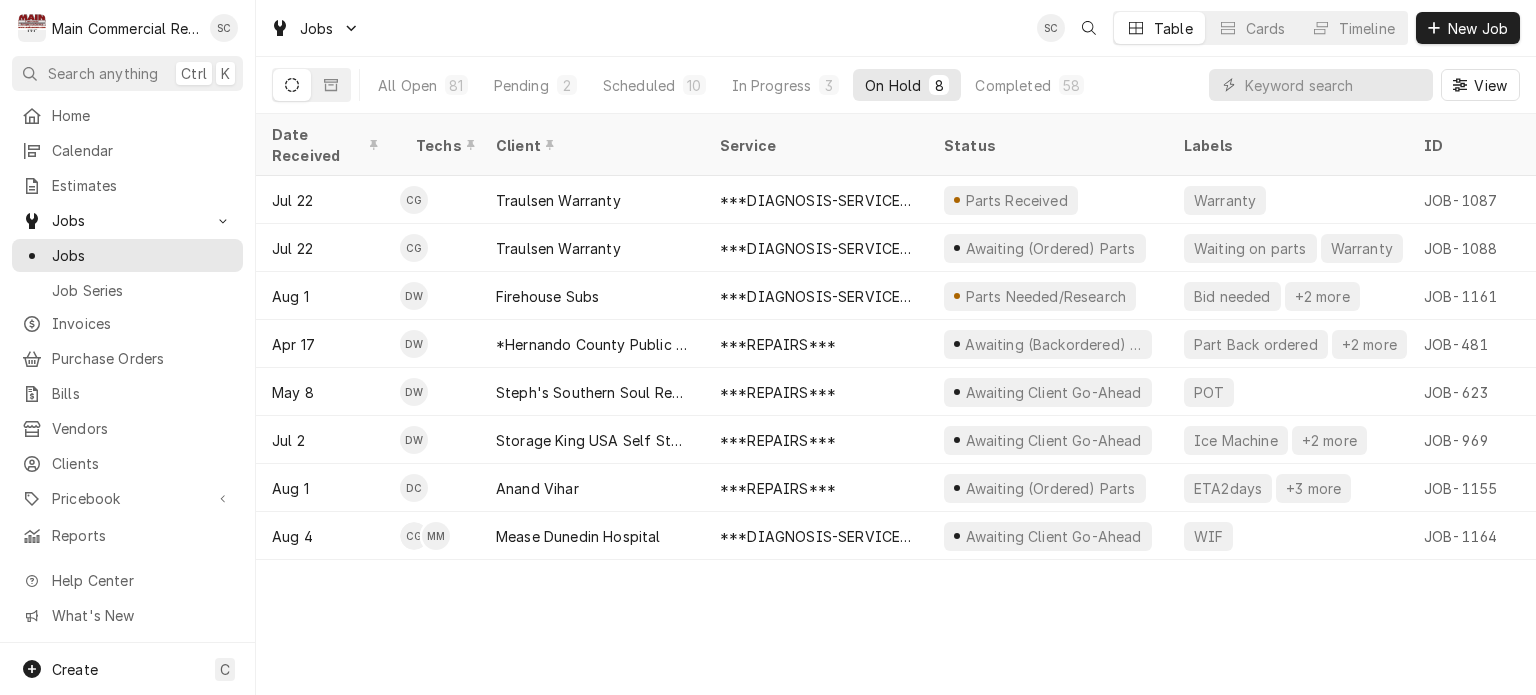 click on "Date Received Techs Client Service Status Labels ID Duration Location Name Job Type Priority Location Address Scheduled For On Hold Last Modified Jul 22   CG Traulsen Warranty ***DIAGNOSIS-SERVICE CALL*** Parts Received Warranty JOB-1087 1h Traulsen Warranty- Ruby Tuesday Service High [NUMBER] [STREET], [CITY], [STATE] Jul 23   • 9:00 AM Jul 29   Jul 29   Jul 22   CG Traulsen Warranty ***DIAGNOSIS-SERVICE CALL*** Awaiting (Ordered) Parts Waiting on parts Warranty JOB-1088 1h Traulsen Warranty- Ruby Tuesday Service High [NUMBER] [STREET], [CITY], [STATE] Jul 23   • 8:00 AM Jul 23   Aug 4   Aug 1   DW Firehouse Subs ***DIAGNOSIS-SERVICE CALL*** Parts Needed/Research Bid needed +2 more JOB-1161 2h — Service Urgent [NUMBER] [STREET], [CITY], [STATE] Aug 1   • 4:00 PM Aug 4   Aug 4   Apr 17   DW *Hernando County Public School ***REPAIRS*** Awaiting (Backordered) Parts Part Back ordered +2 more JOB-481 5h *Moton Elementary School Service No Priority [NUMBER] [STREET], [CITY], [STATE]" at bounding box center [896, 404] 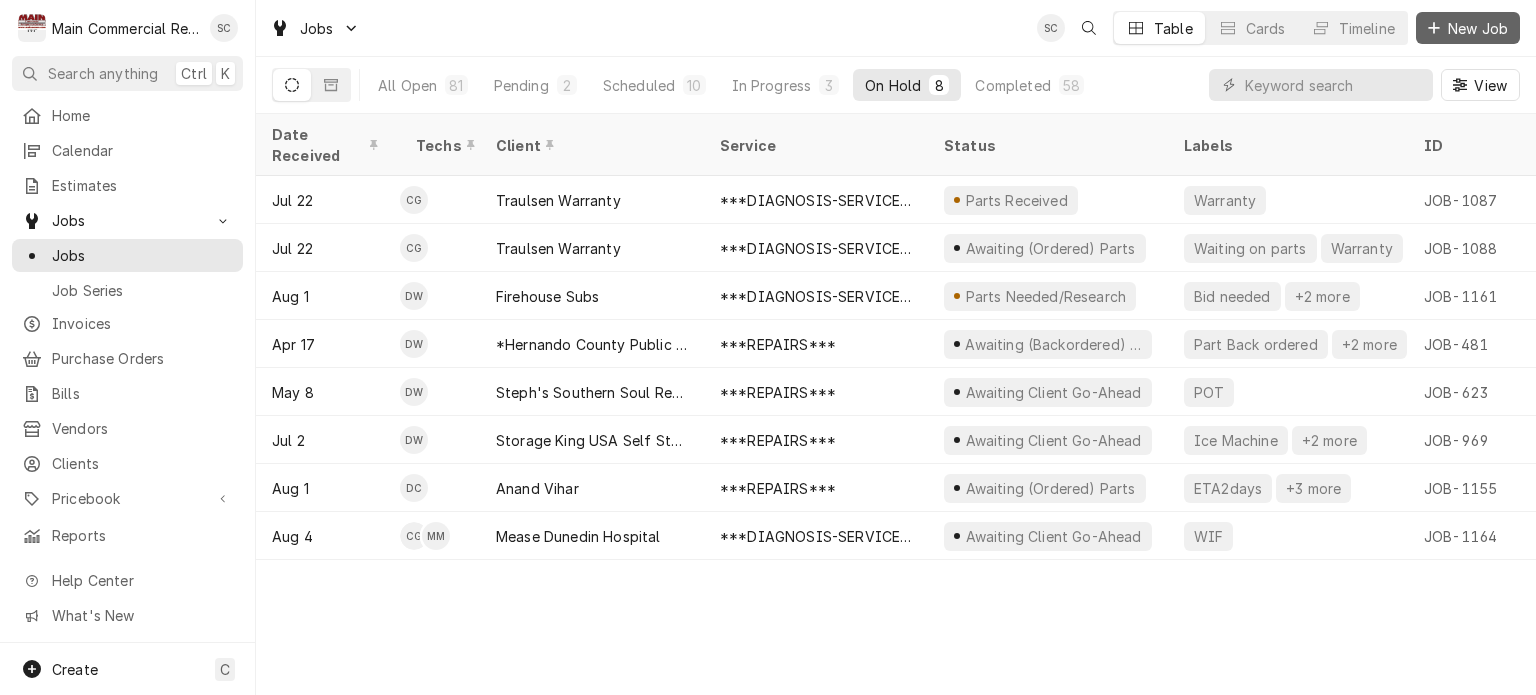 click on "New Job" at bounding box center [1478, 28] 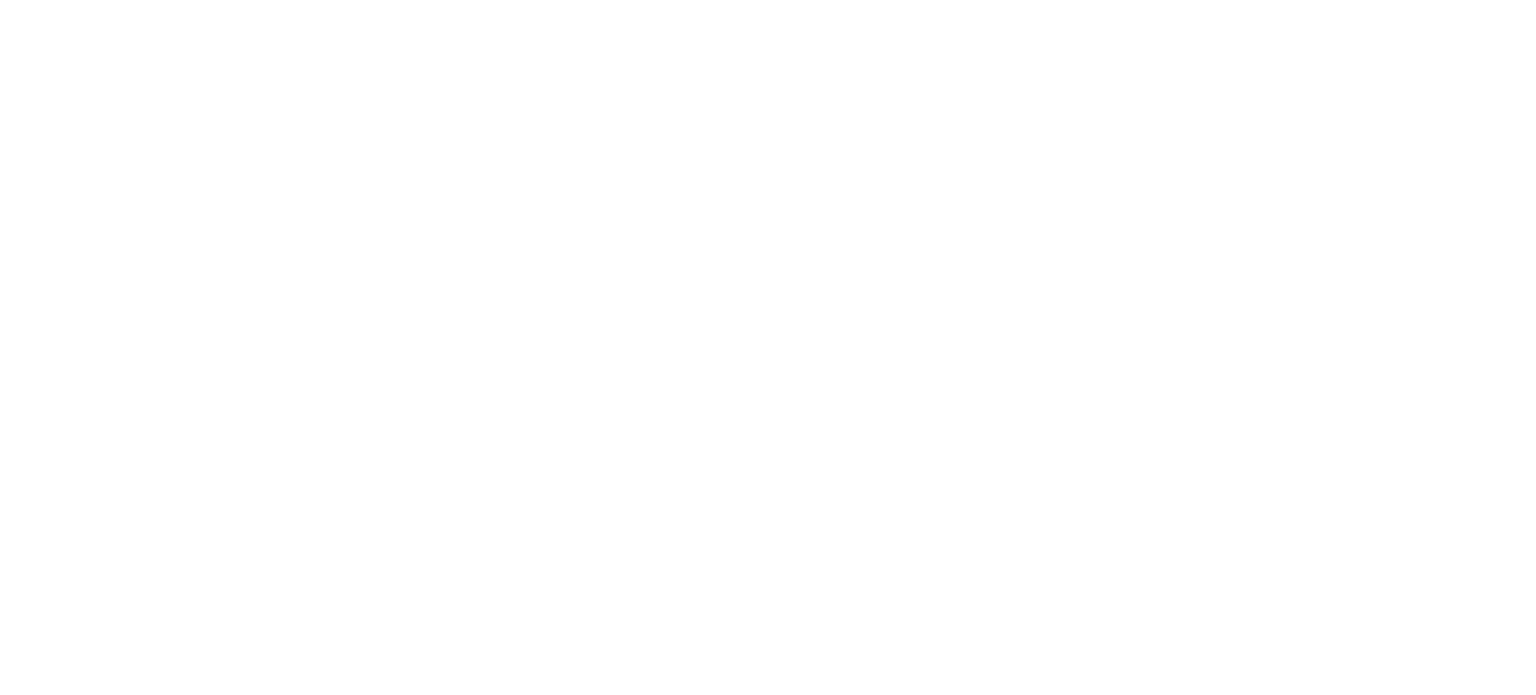 scroll, scrollTop: 0, scrollLeft: 0, axis: both 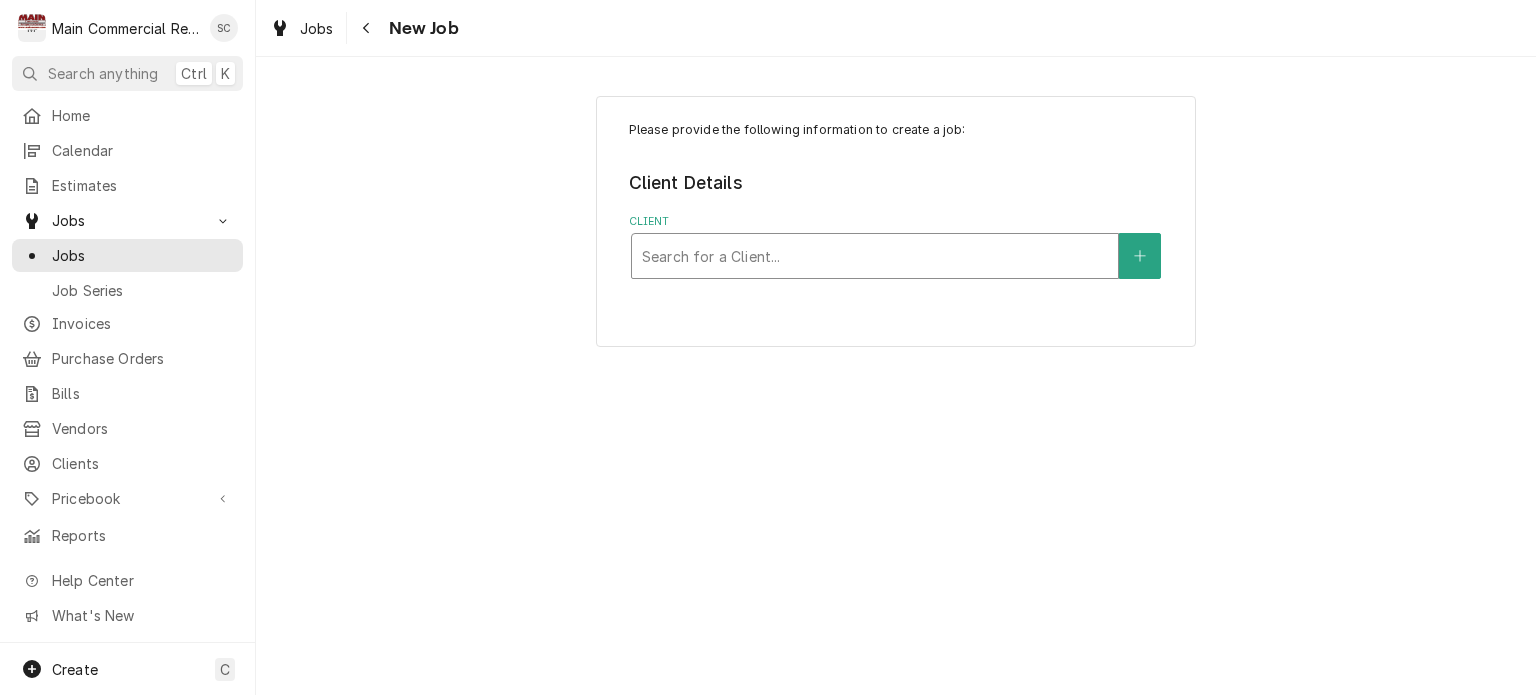 click at bounding box center [875, 256] 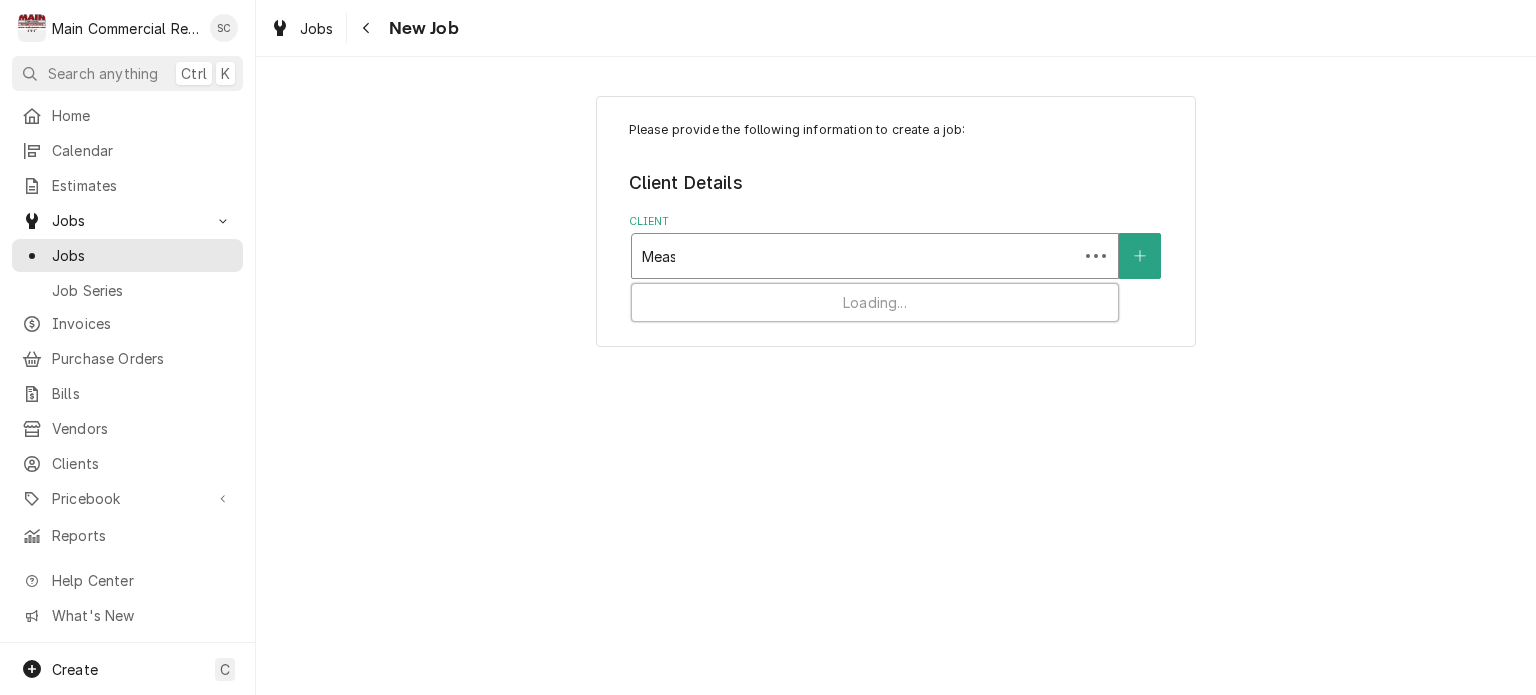 type on "Mease" 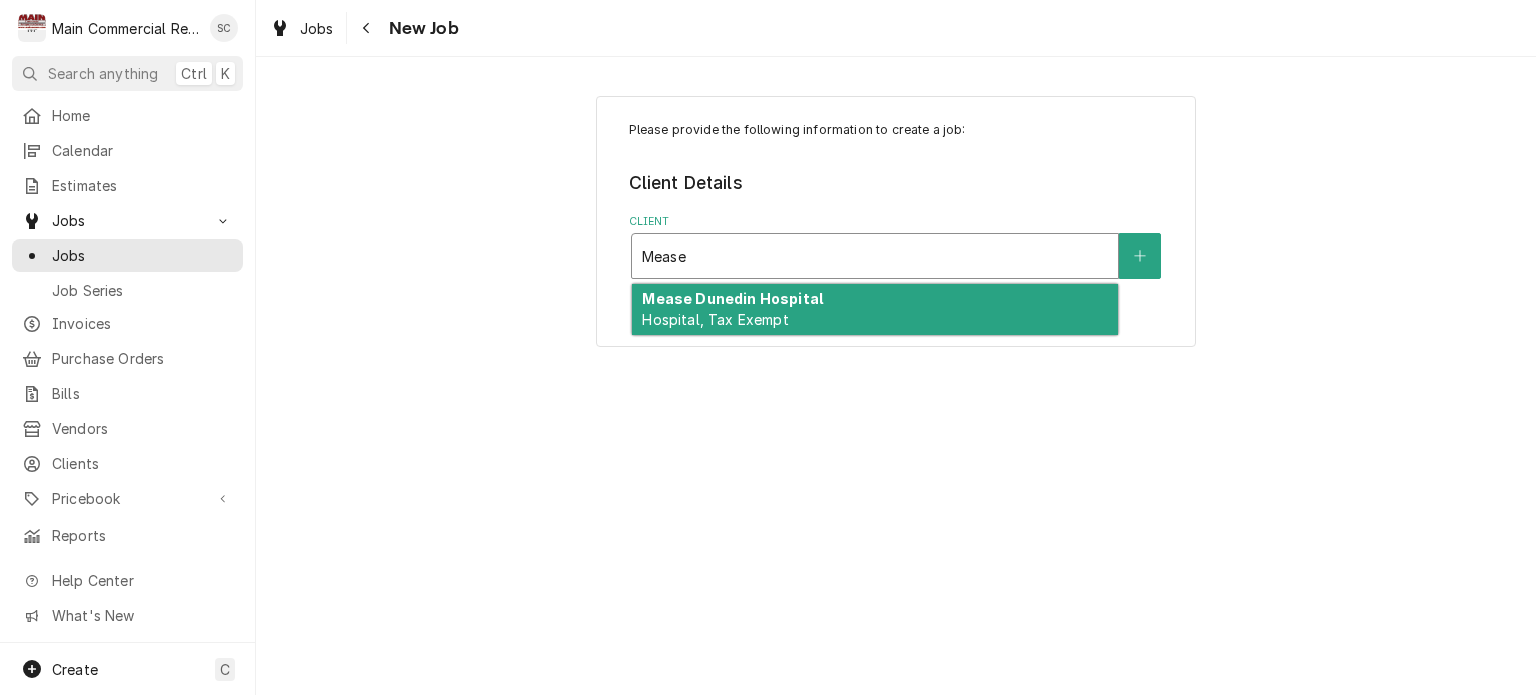 click on "Mease Dunedin Hospital Hospital, Tax Exempt" at bounding box center [875, 310] 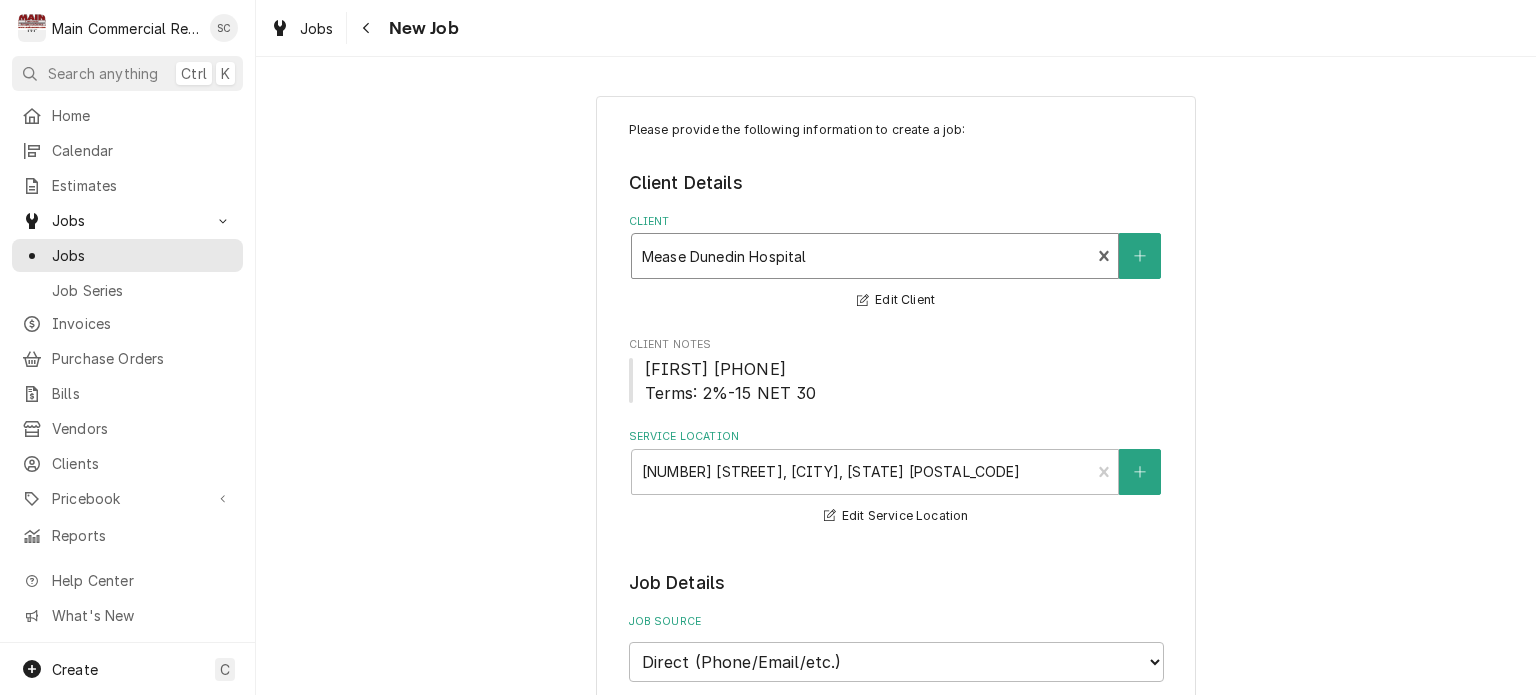 scroll, scrollTop: 600, scrollLeft: 0, axis: vertical 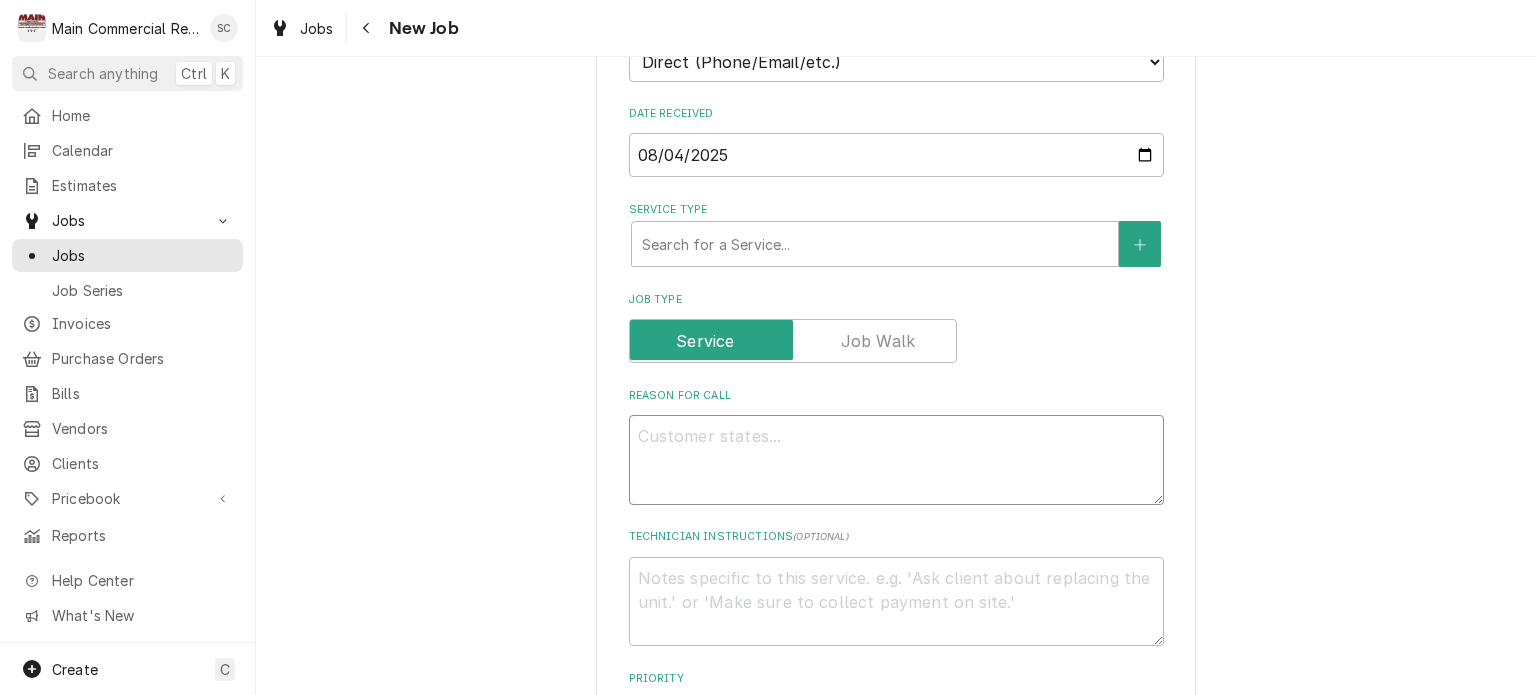 click on "Reason For Call" at bounding box center [896, 460] 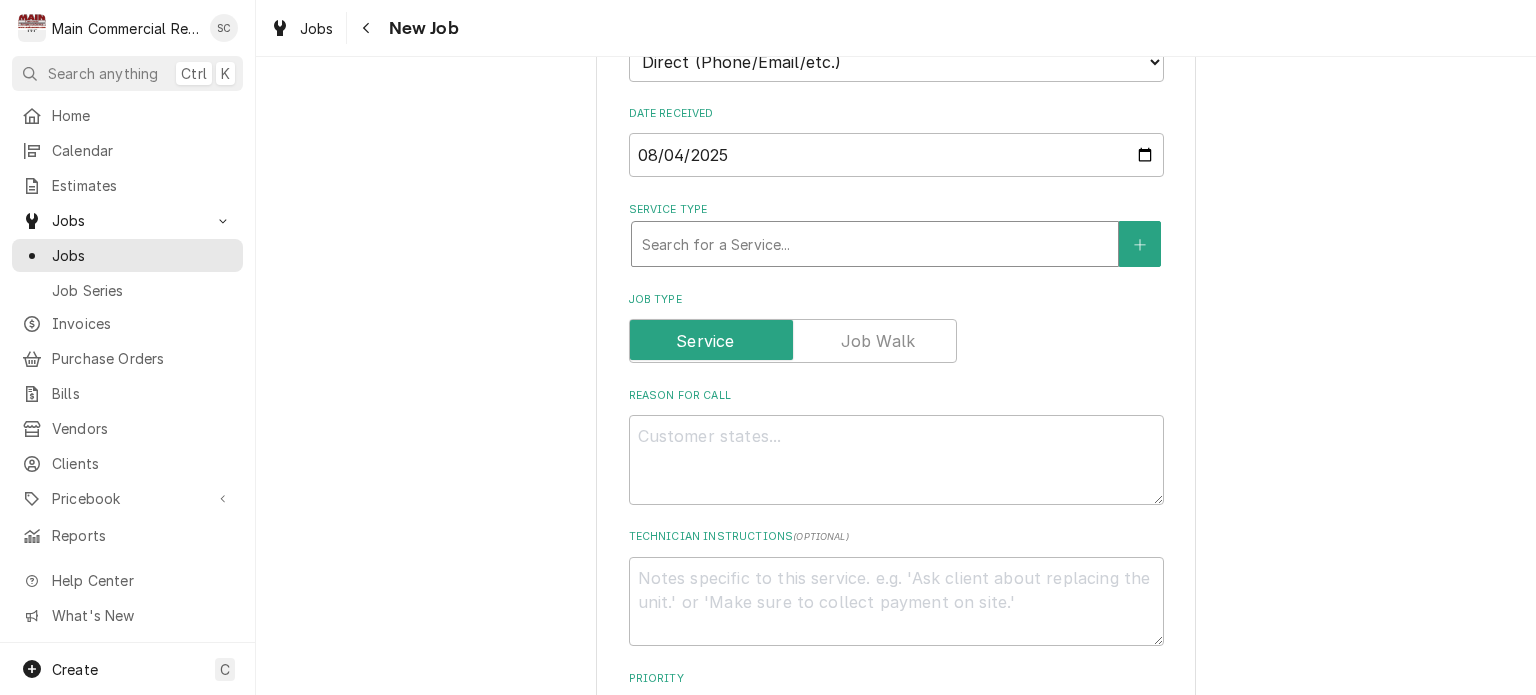 click at bounding box center [875, 244] 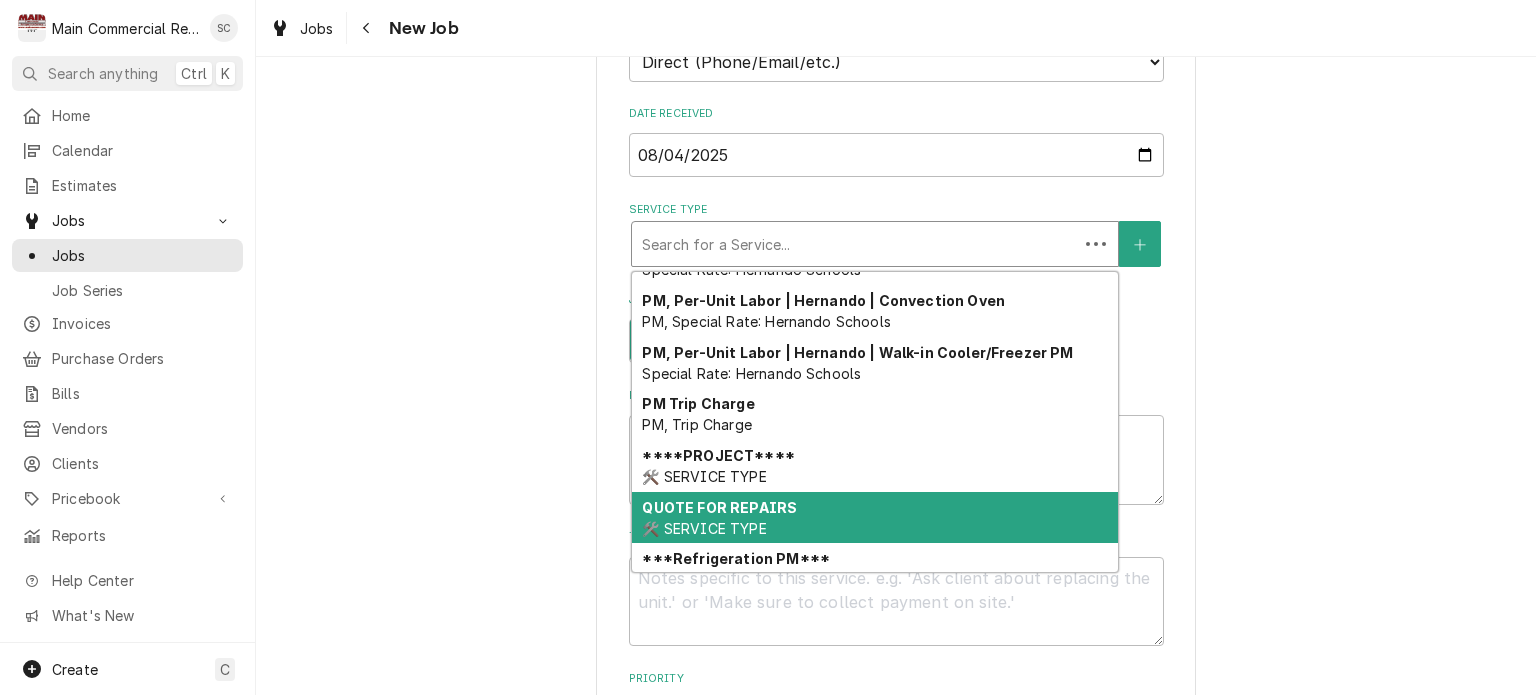 scroll, scrollTop: 1101, scrollLeft: 0, axis: vertical 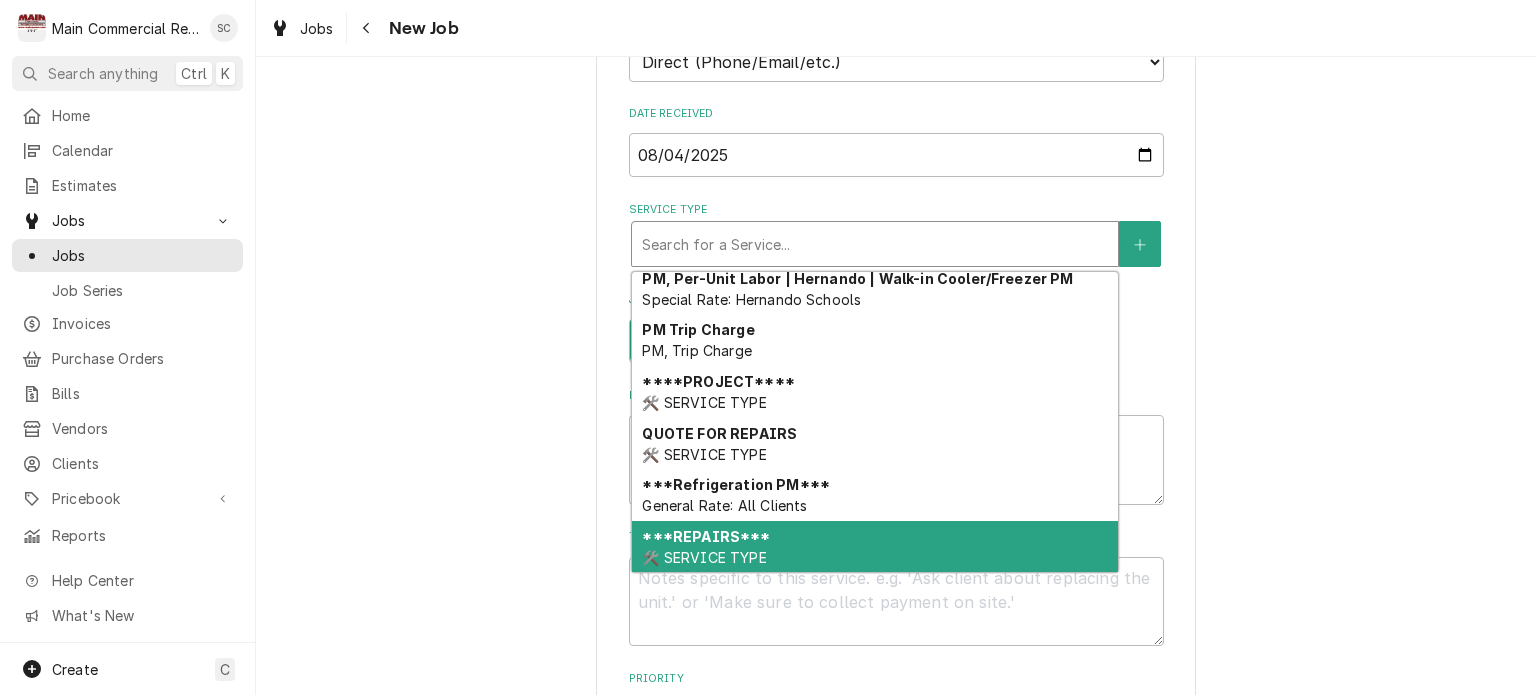 click on "***REPAIRS*** 🛠️ SERVICE TYPE" at bounding box center [875, 547] 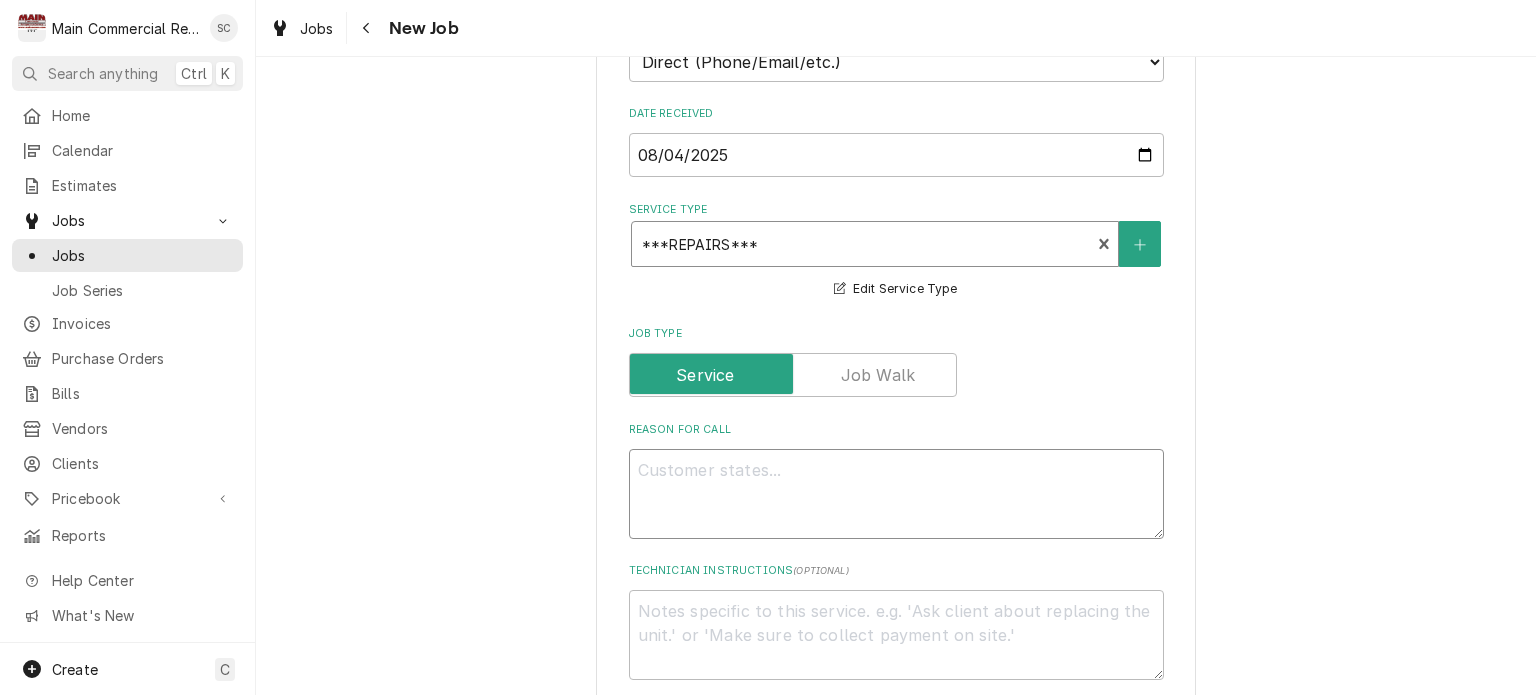 click on "Reason For Call" at bounding box center [896, 494] 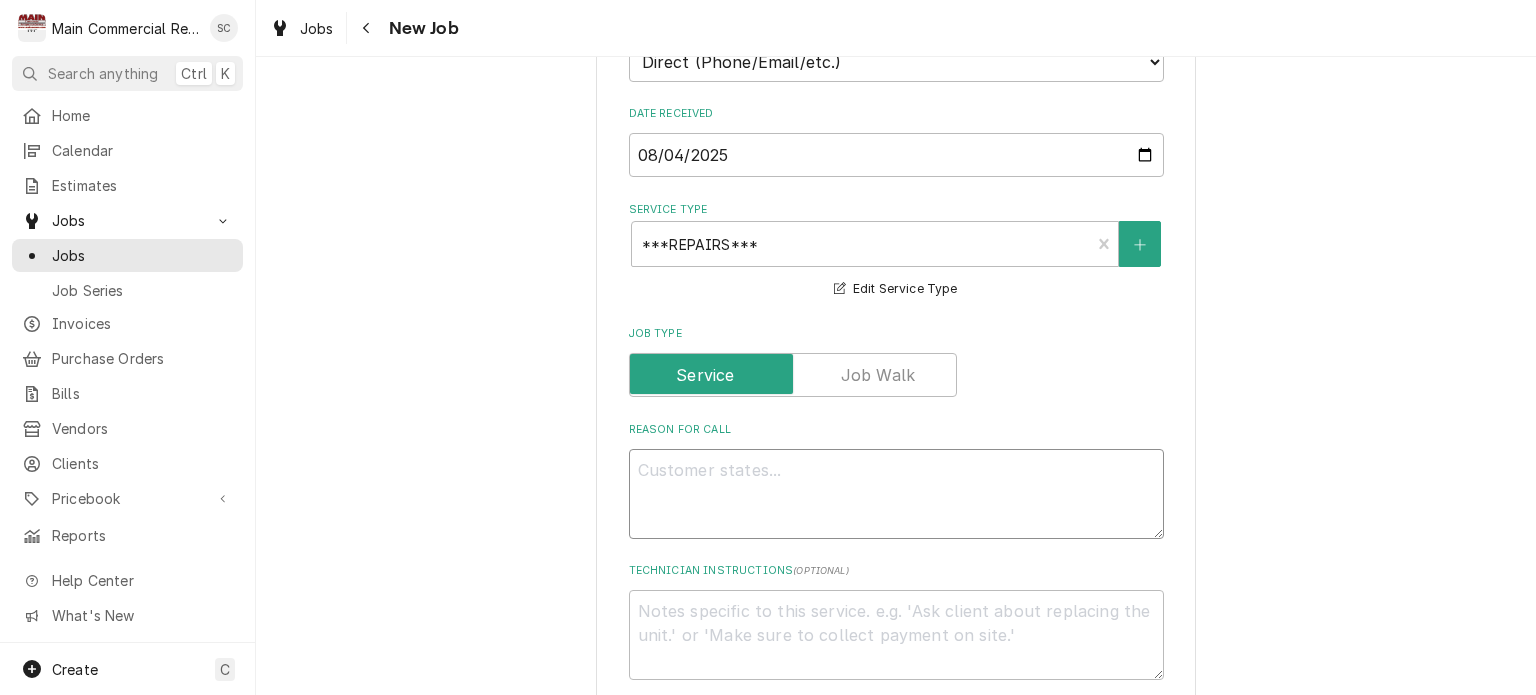 scroll, scrollTop: 800, scrollLeft: 0, axis: vertical 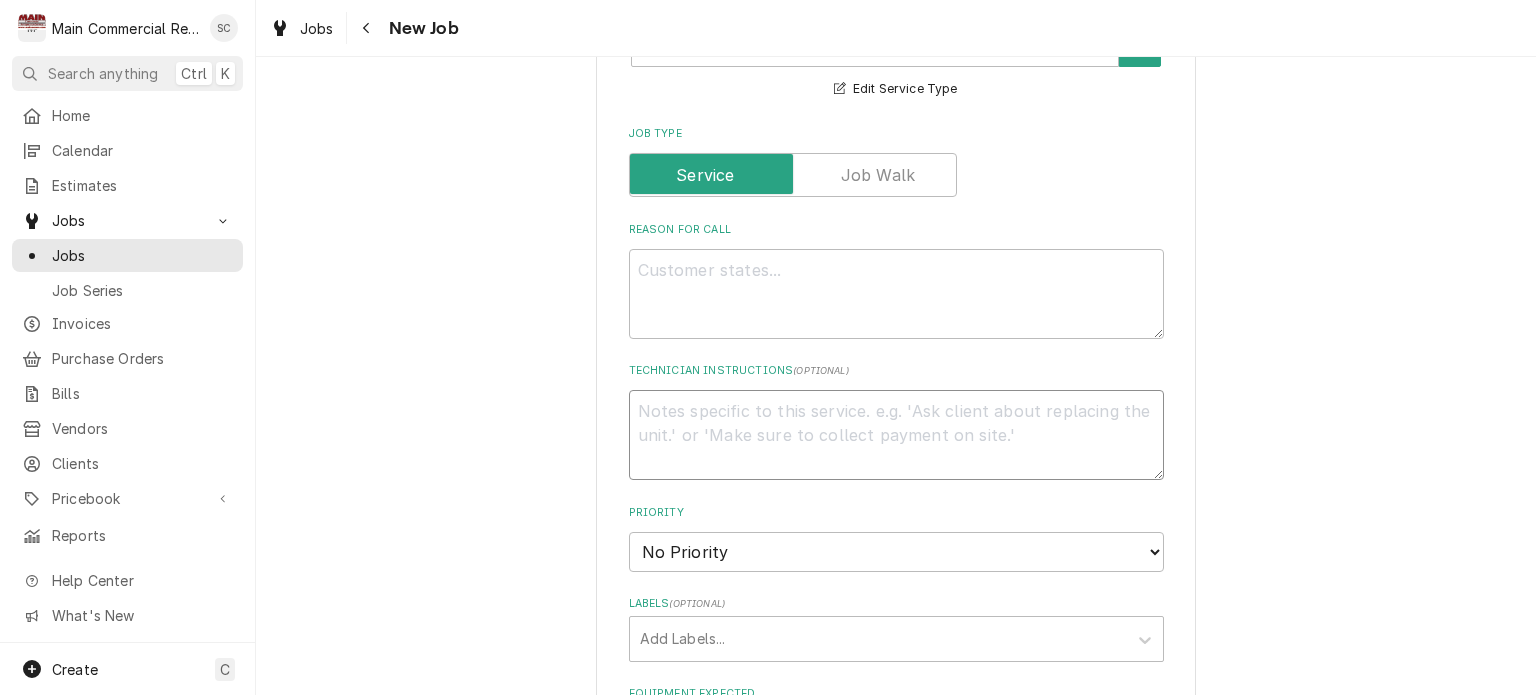 click on "Technician Instructions  ( optional )" at bounding box center [896, 435] 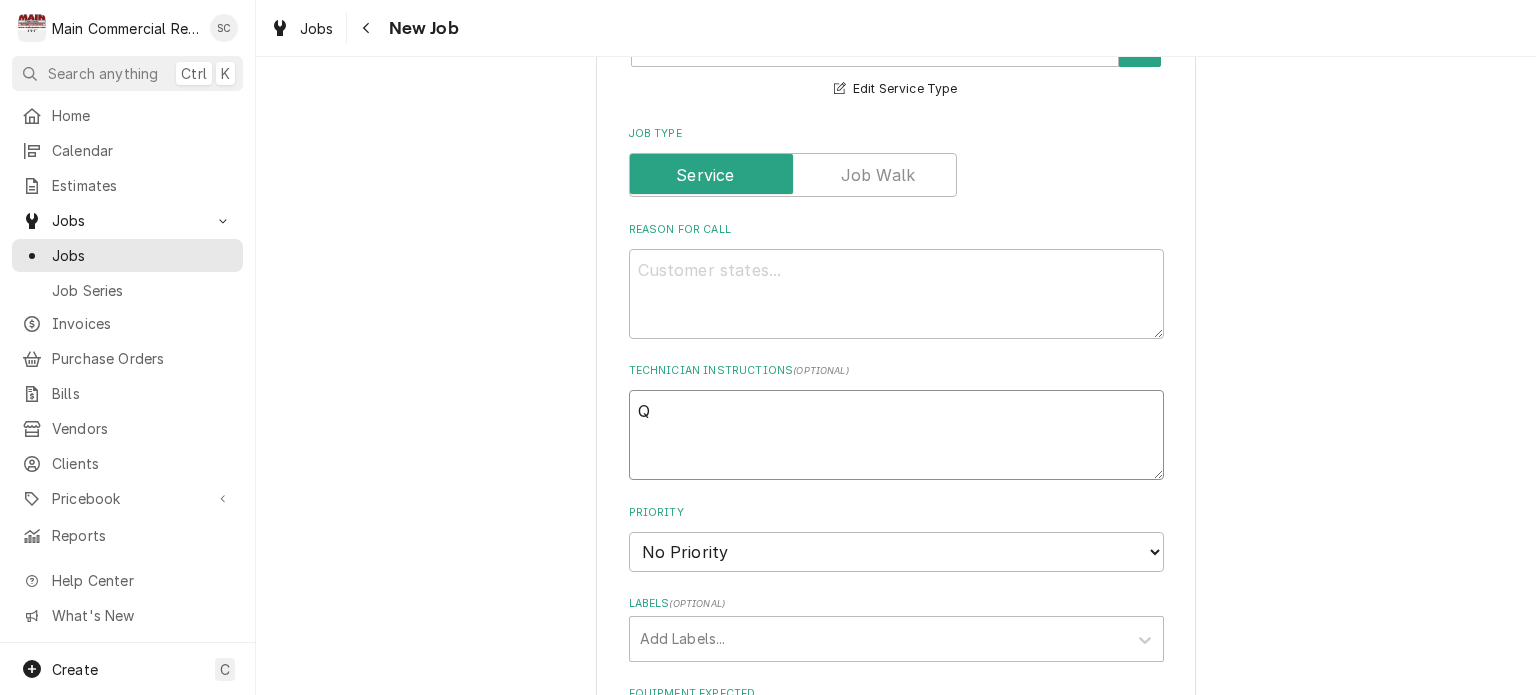 type on "x" 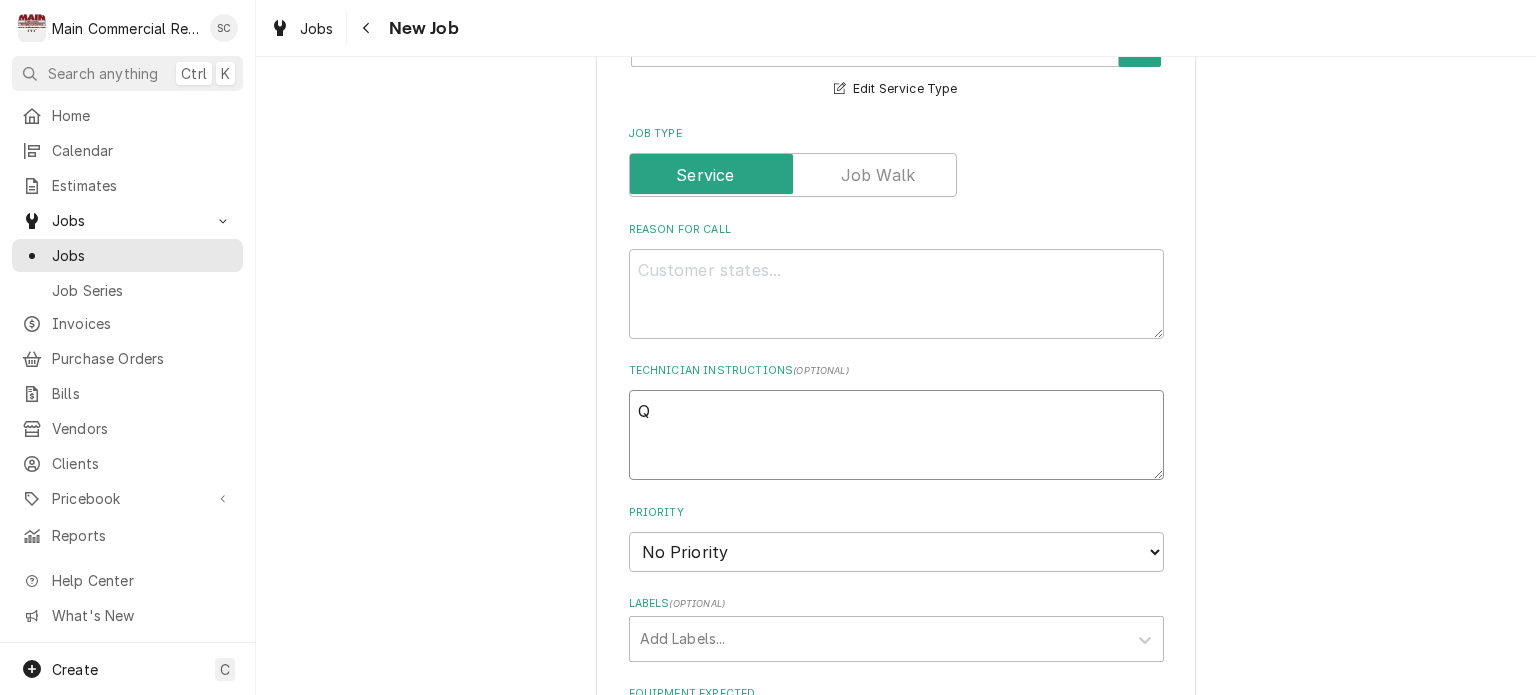 type on "Q-" 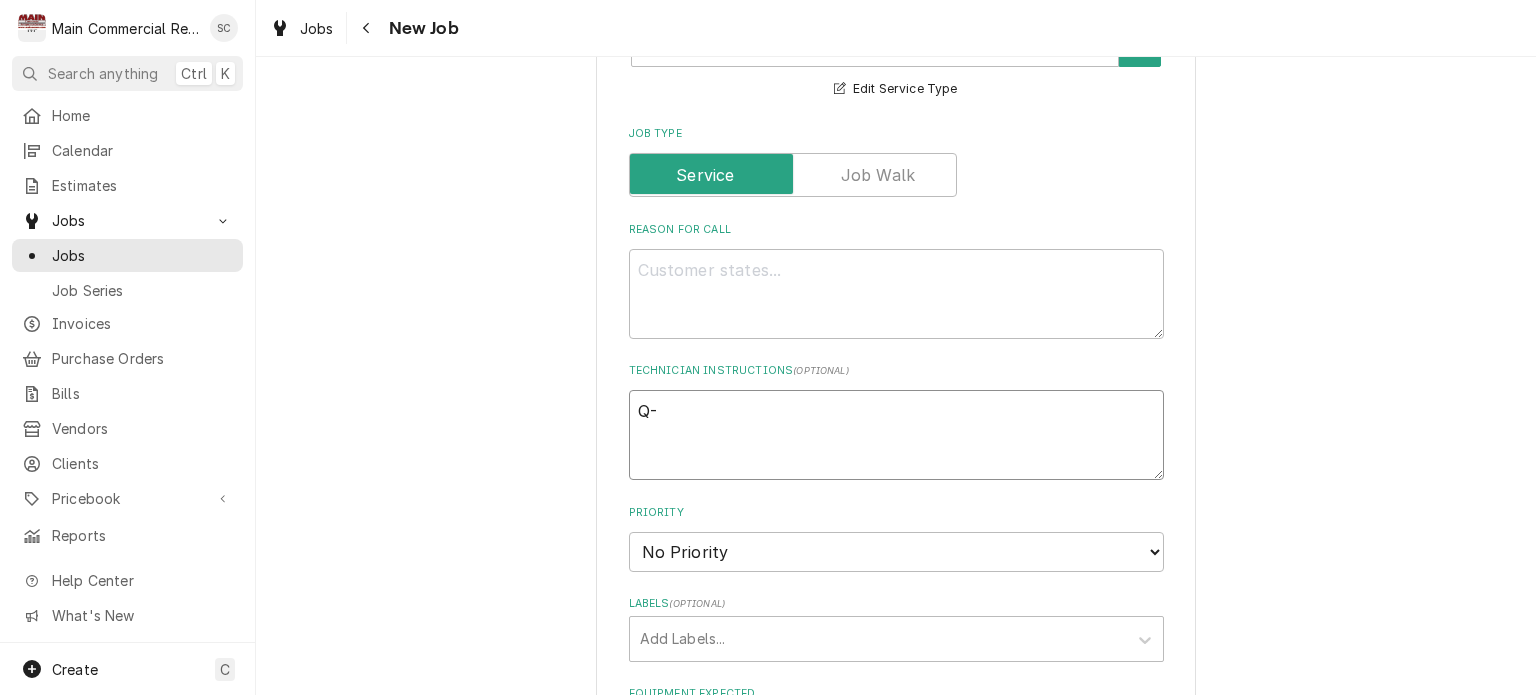 type on "x" 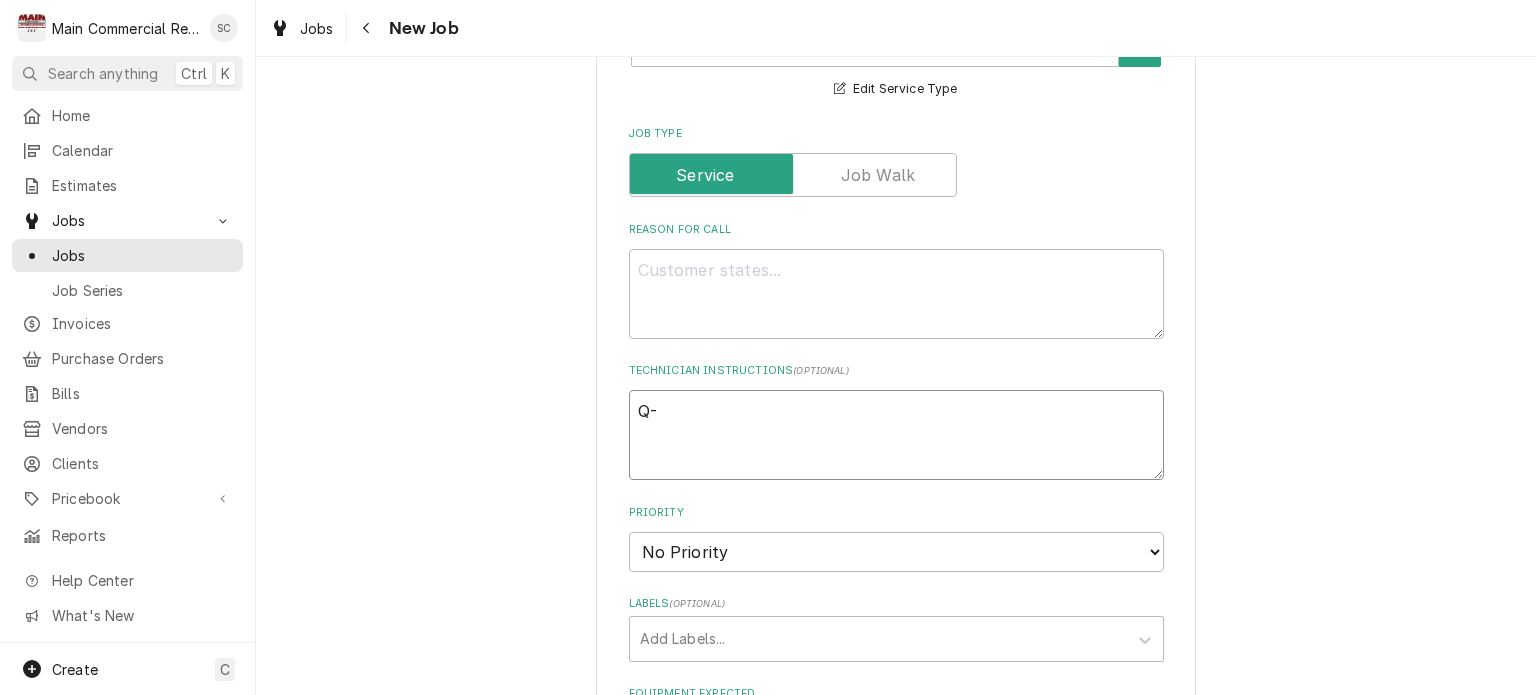 type on "Q-3" 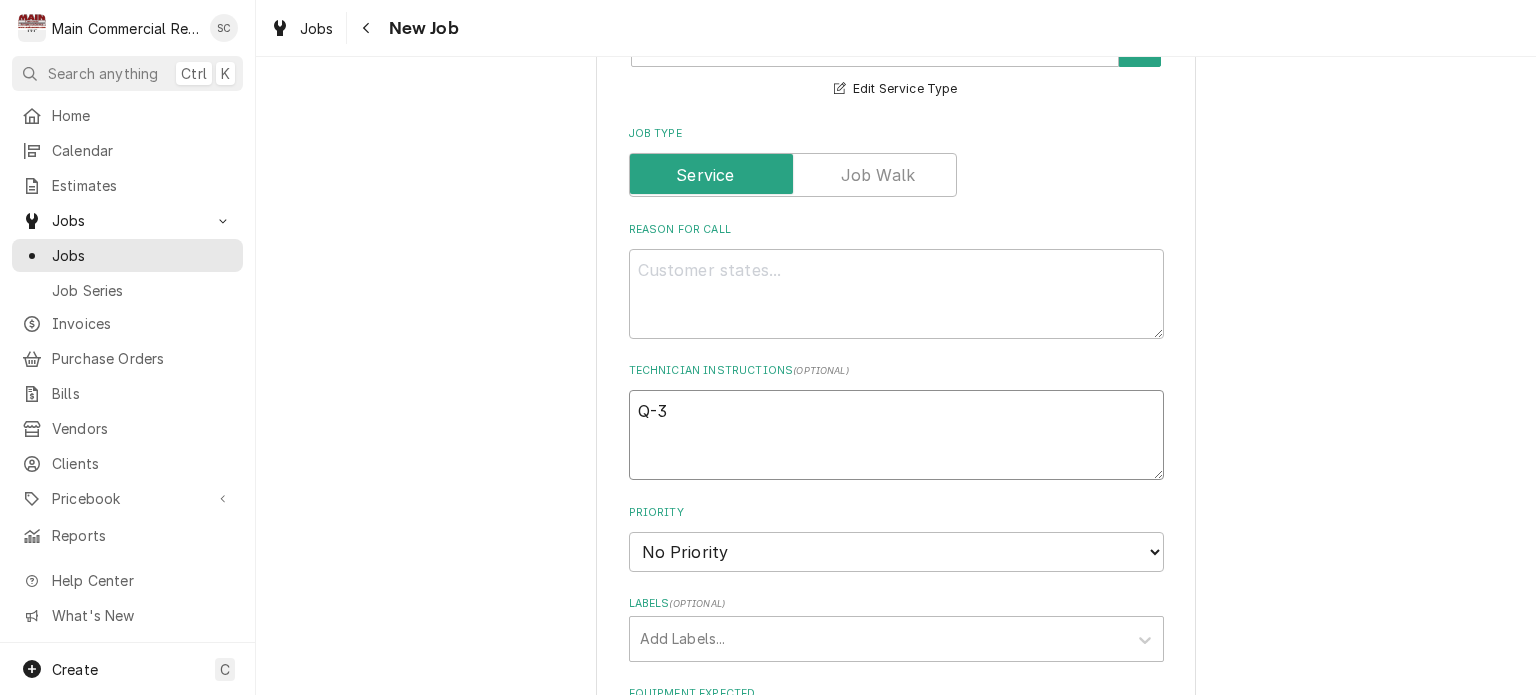 type on "x" 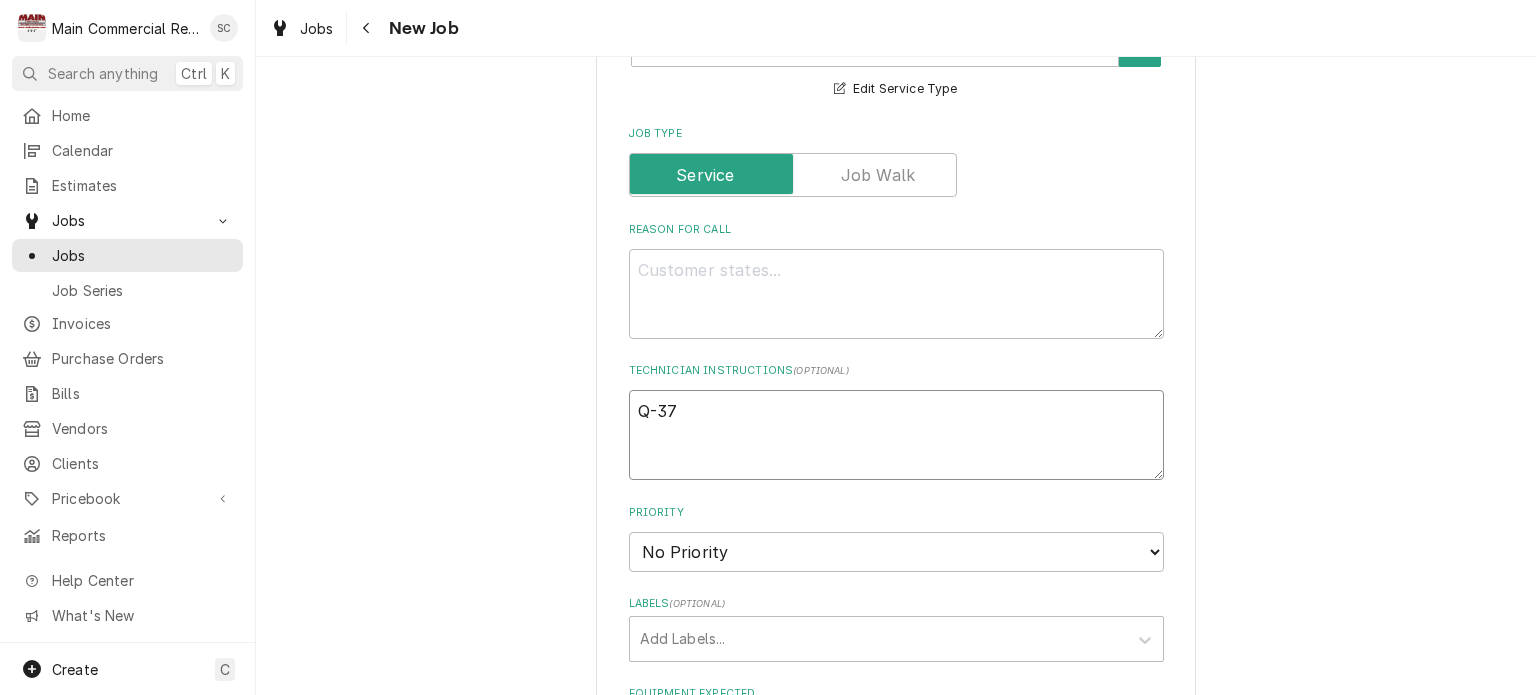 type on "x" 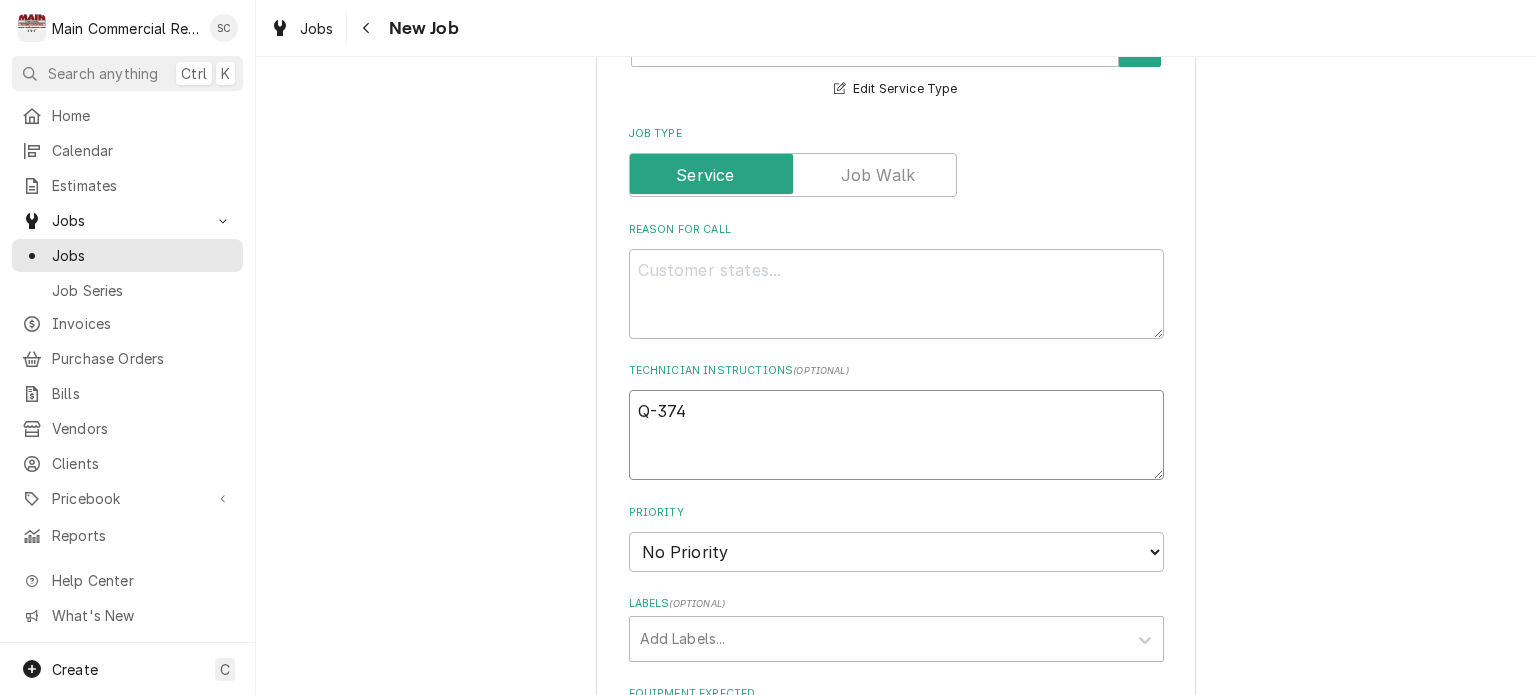 type on "x" 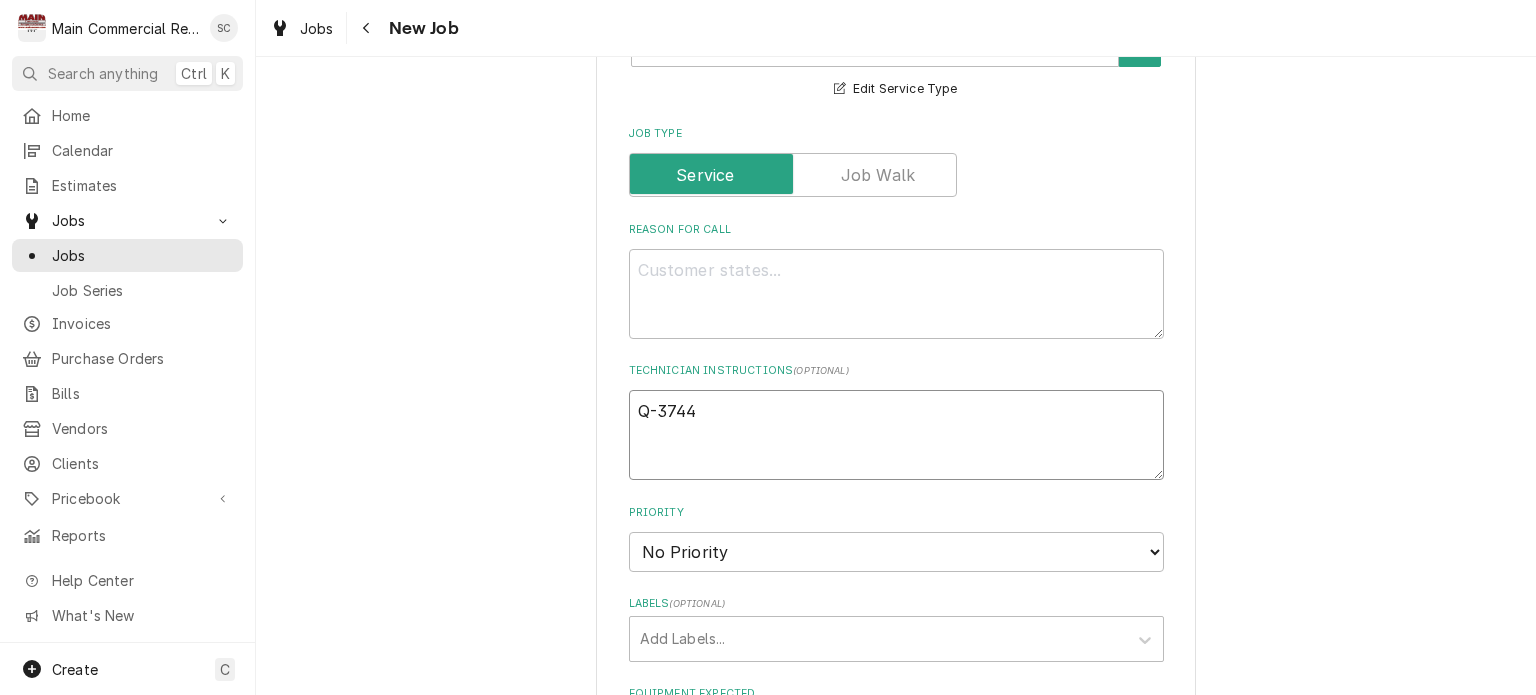 type on "x" 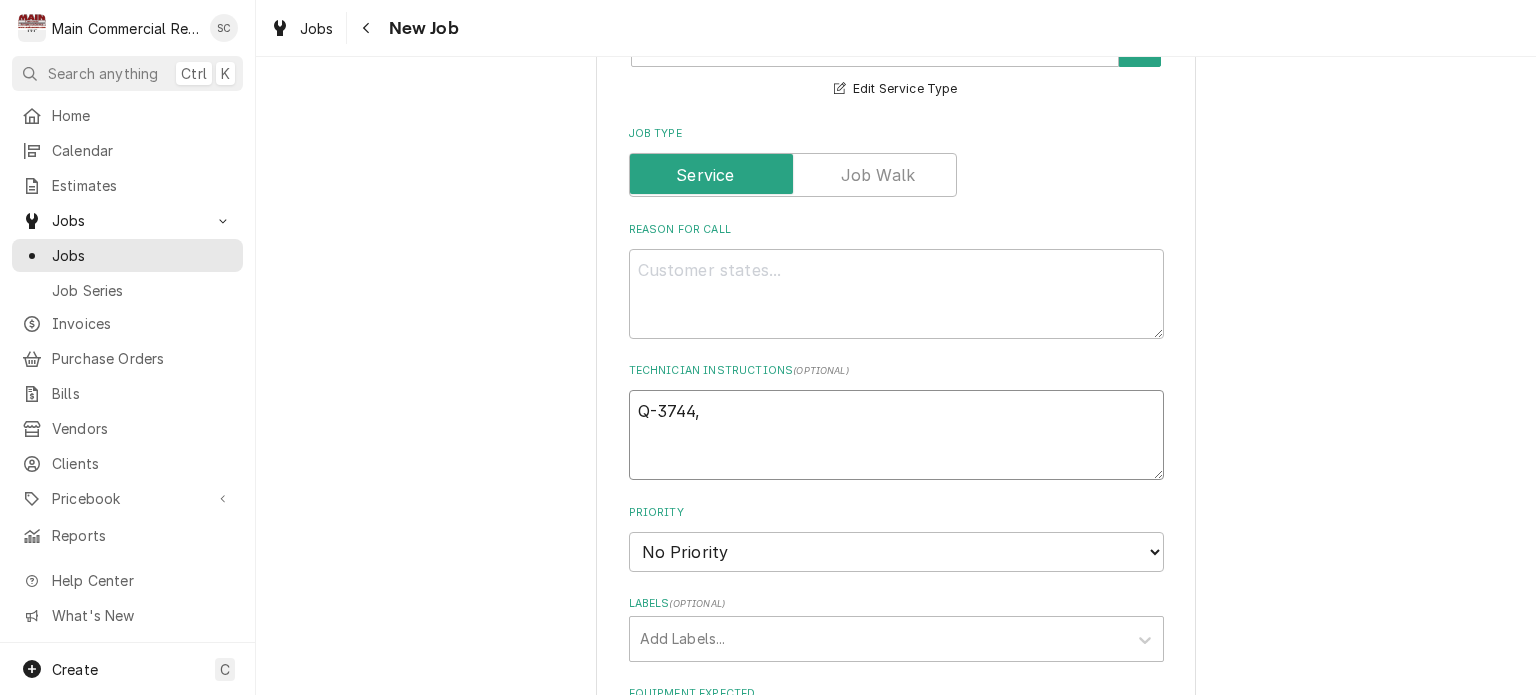 type on "x" 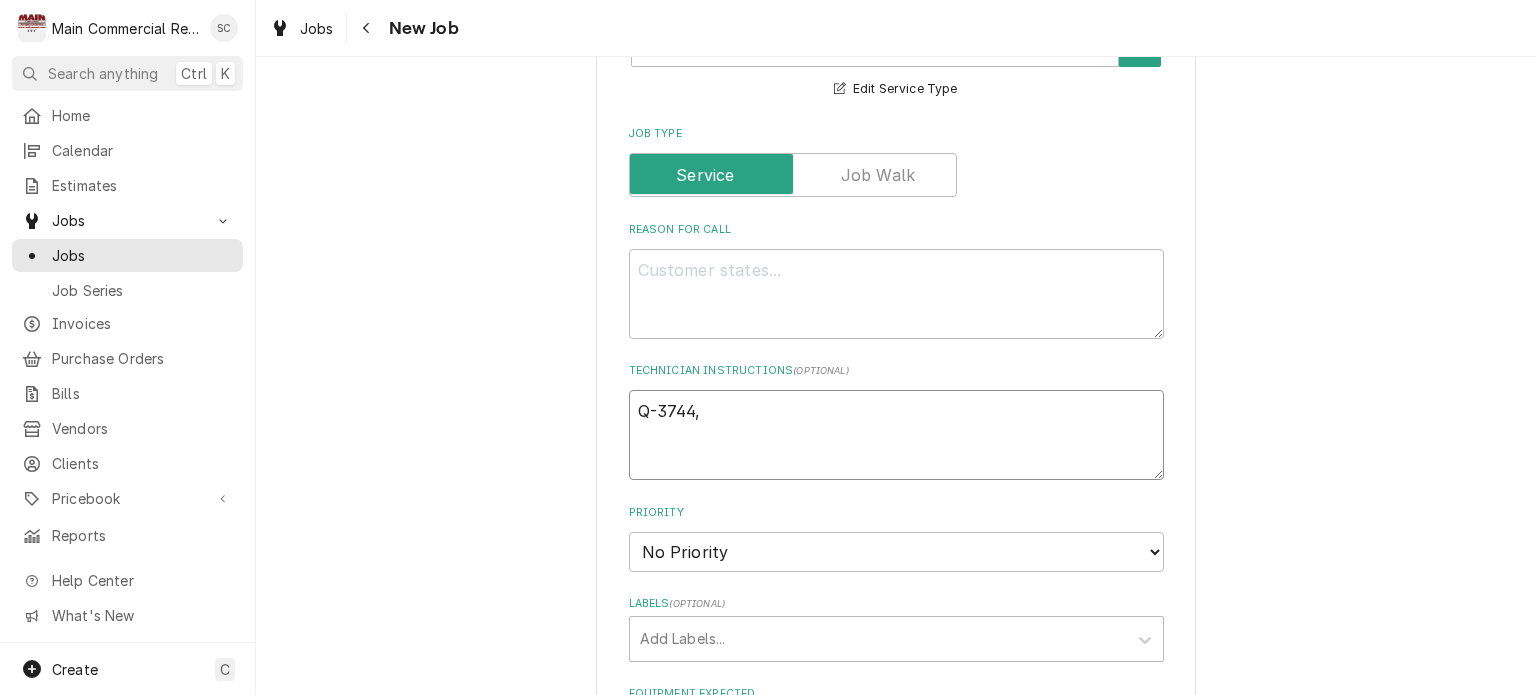 type on "x" 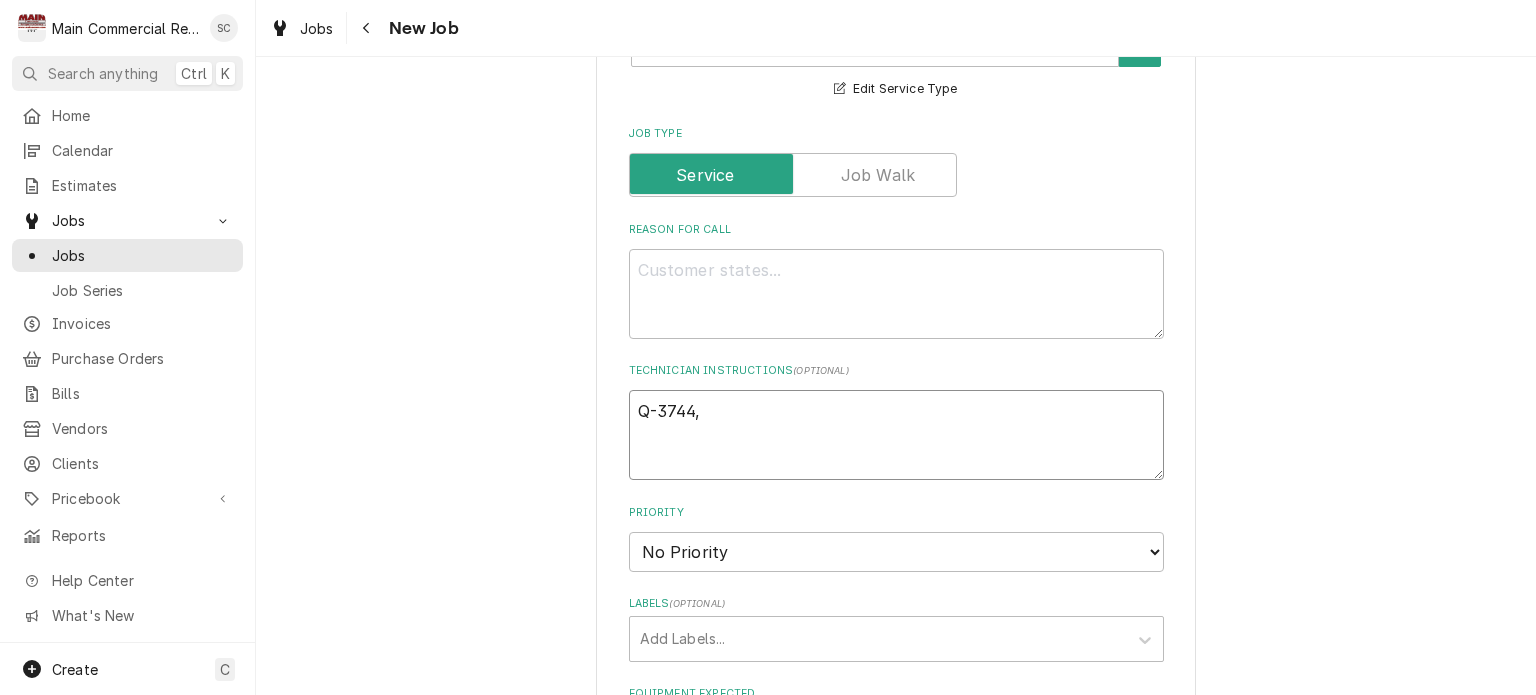 type on "Q-3744, $" 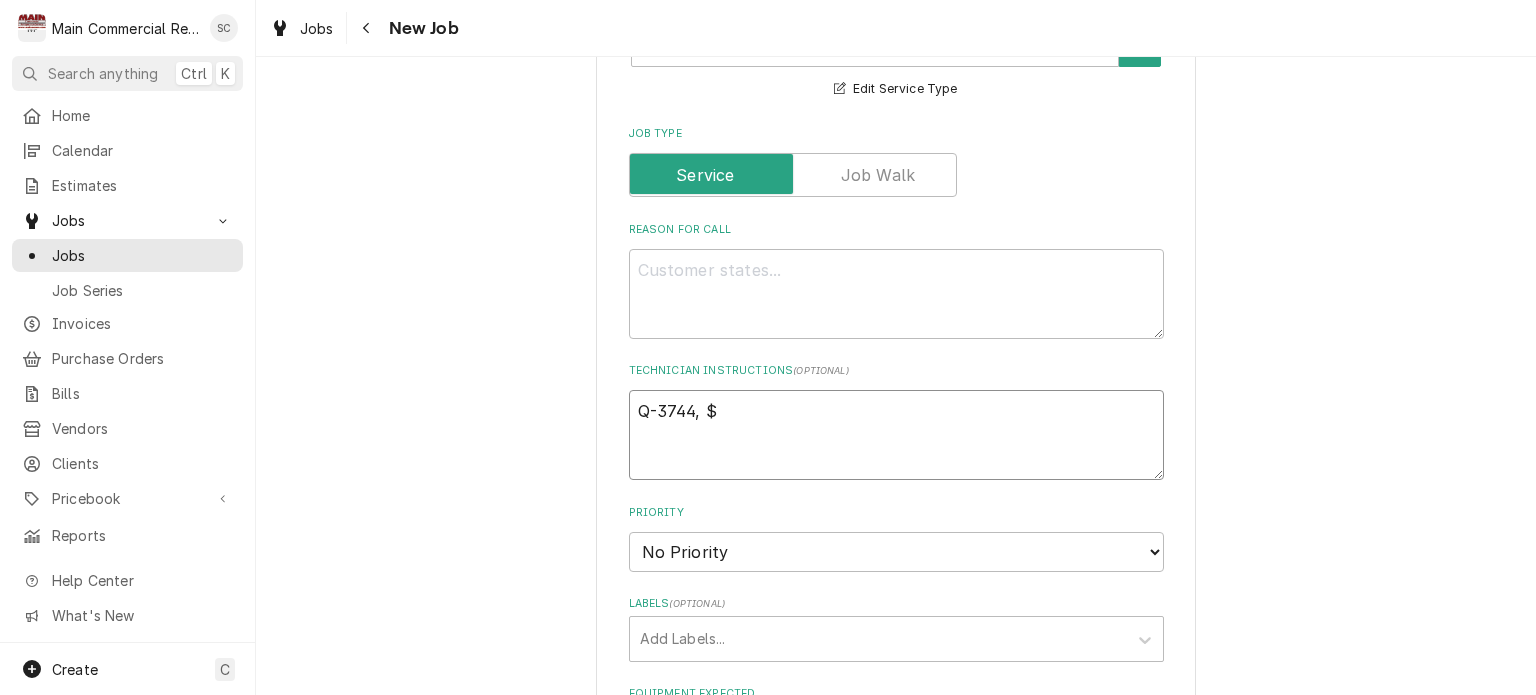 type on "x" 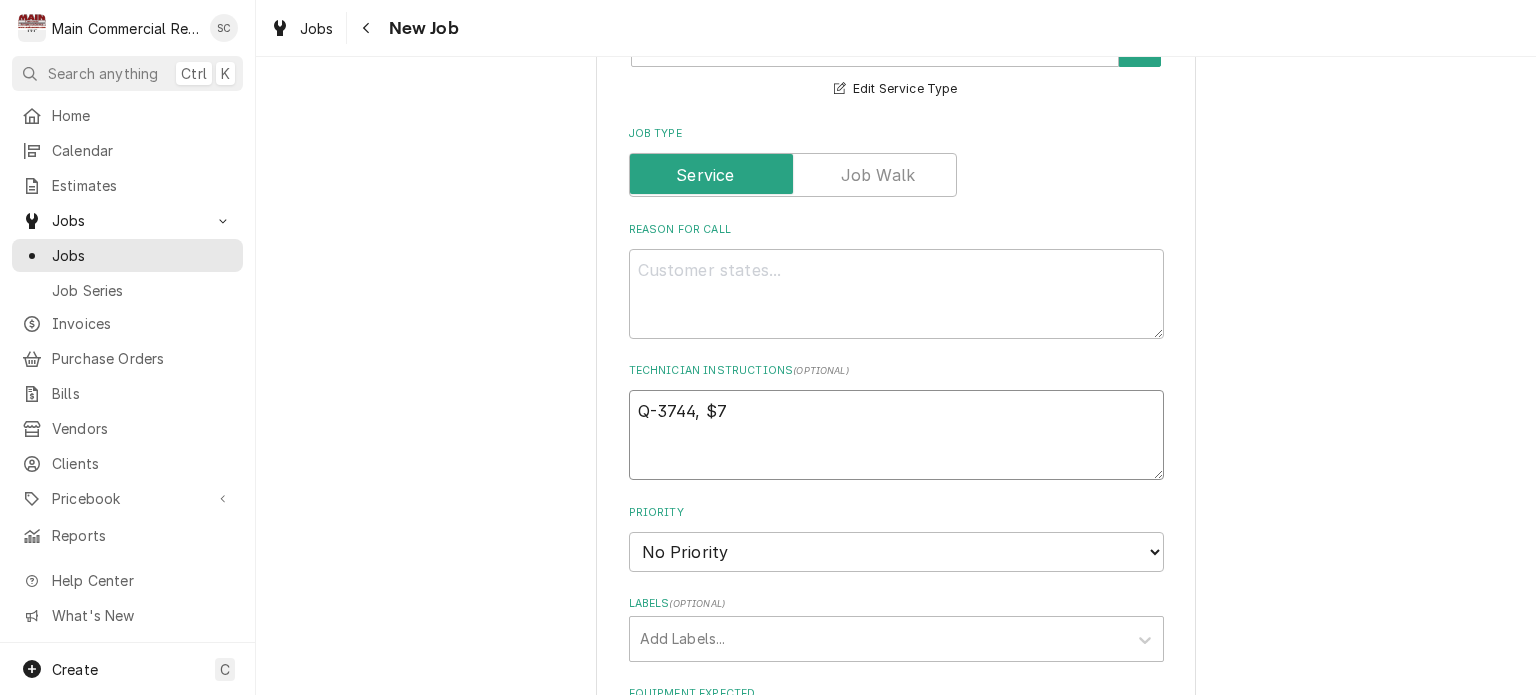 type on "x" 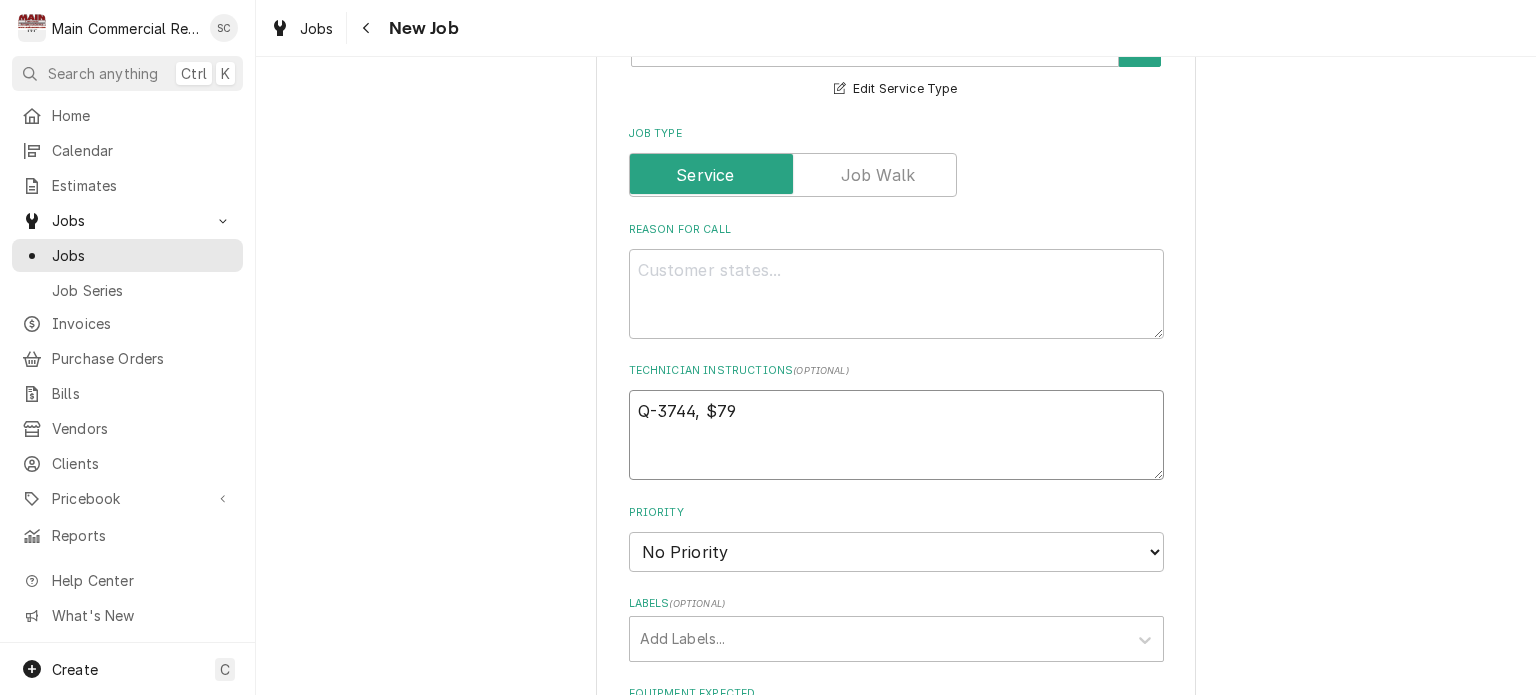 type on "x" 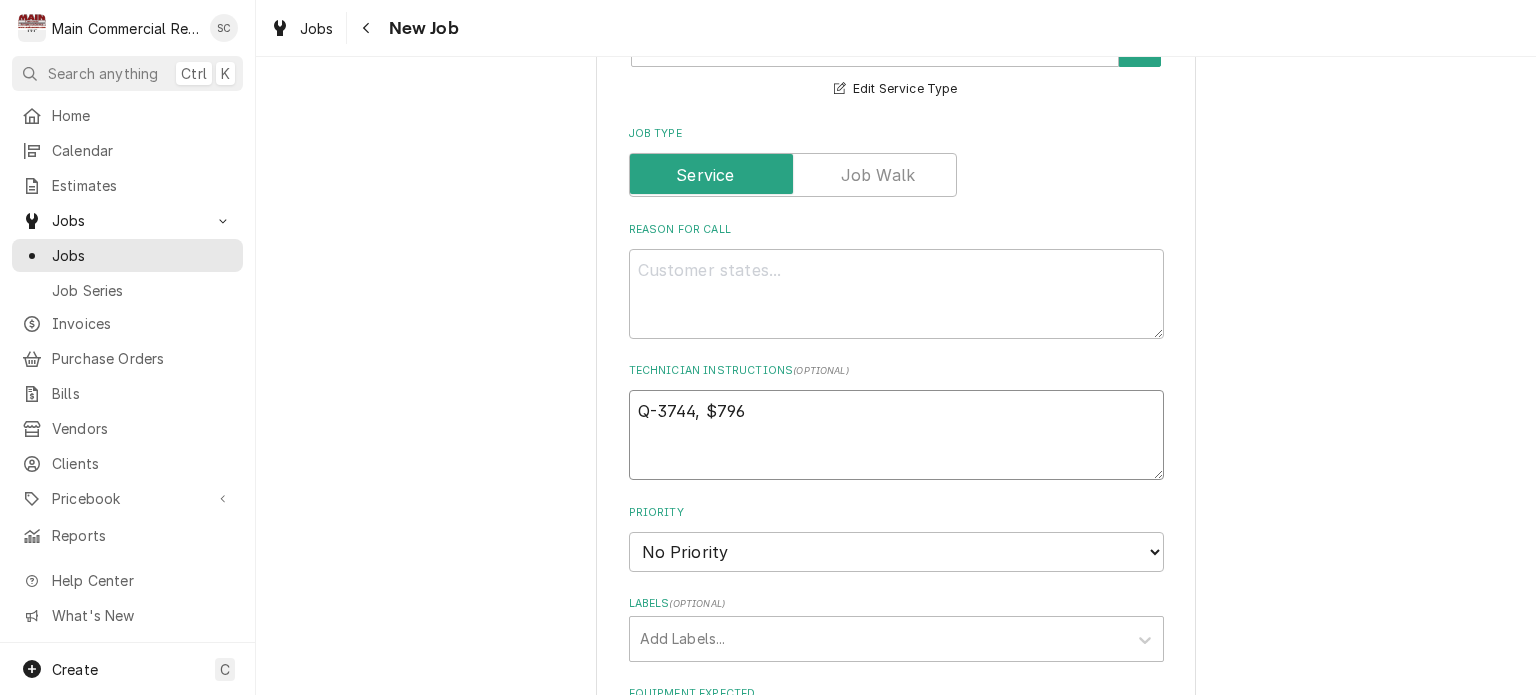 type on "x" 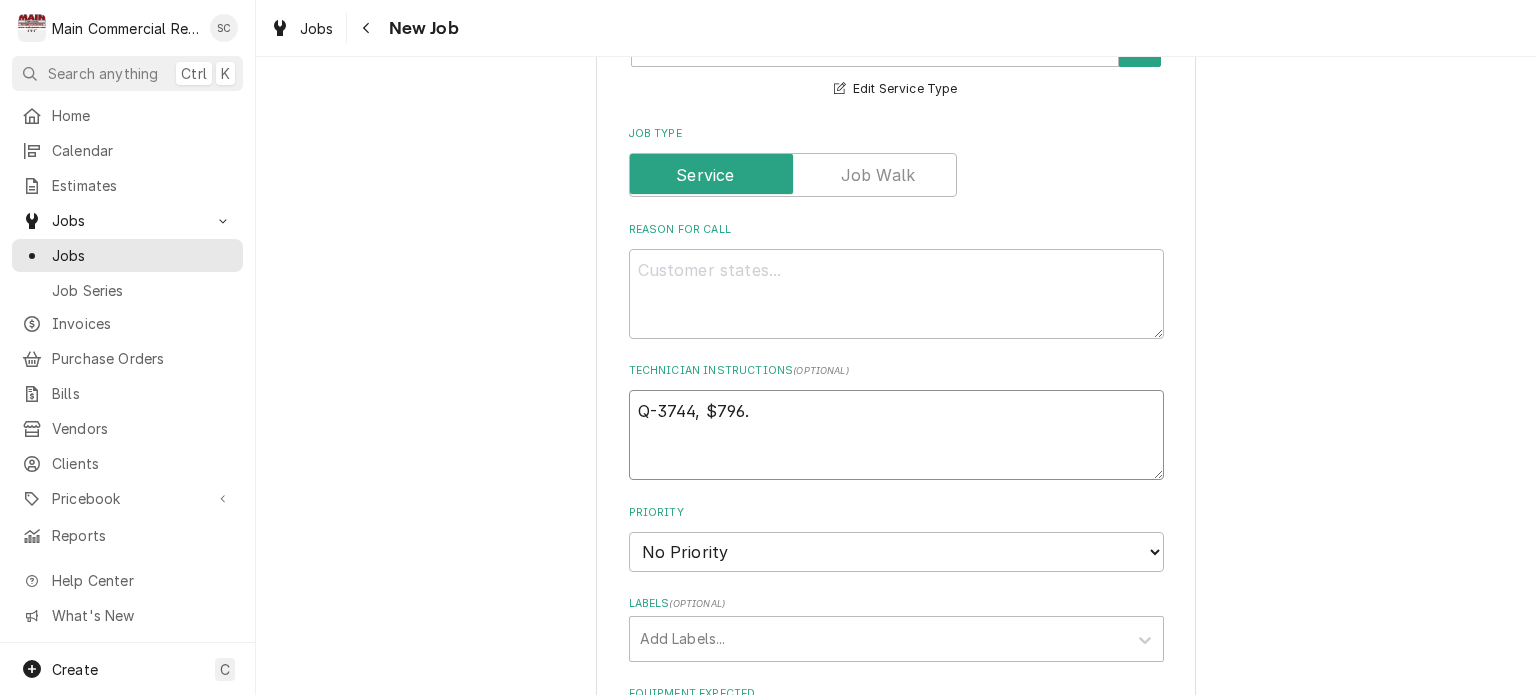 type on "x" 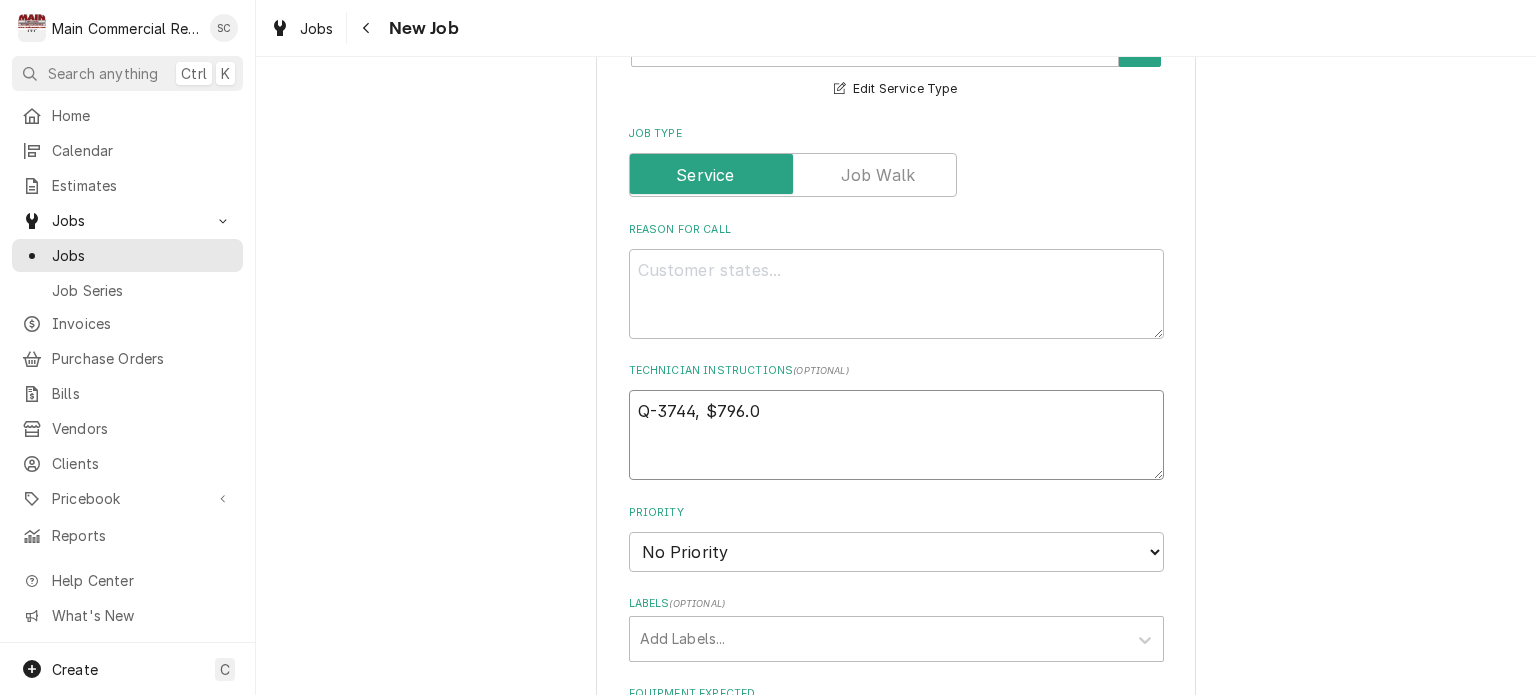 type on "x" 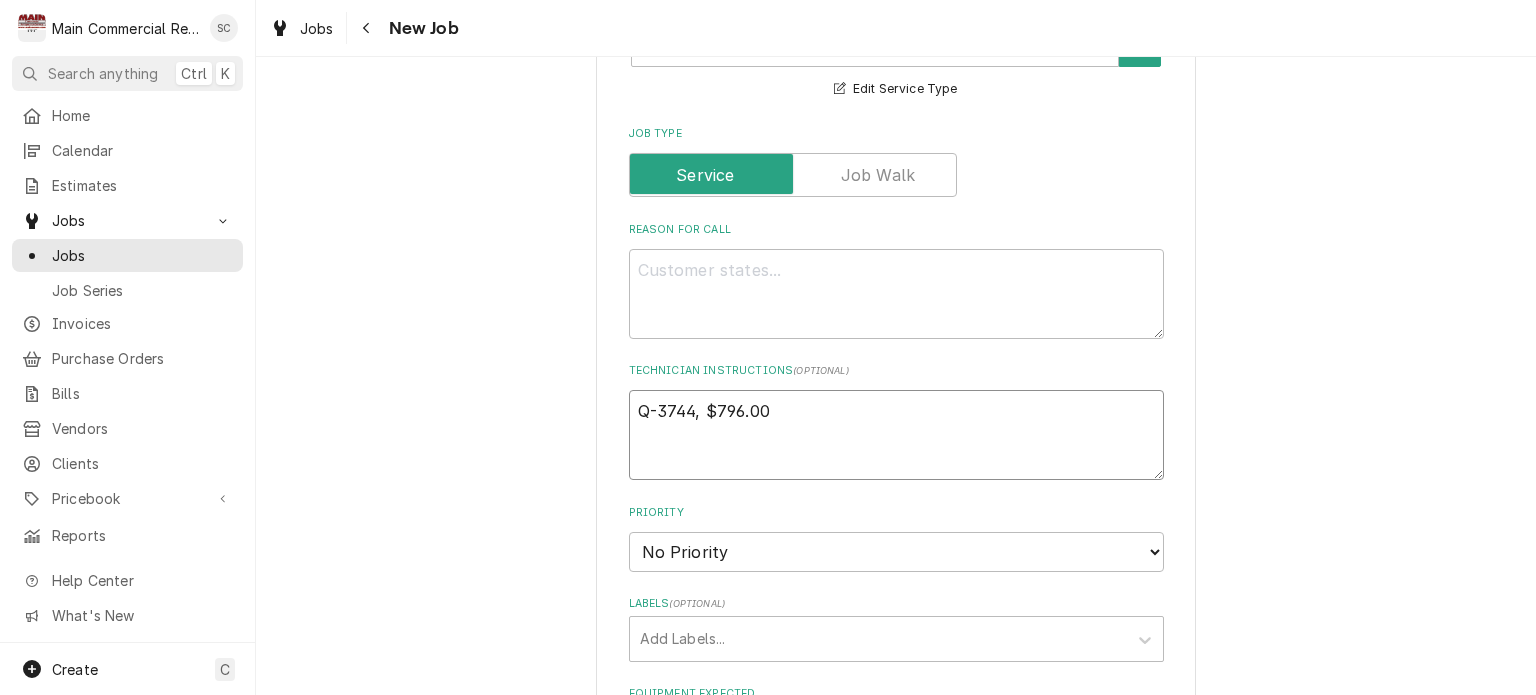 type on "x" 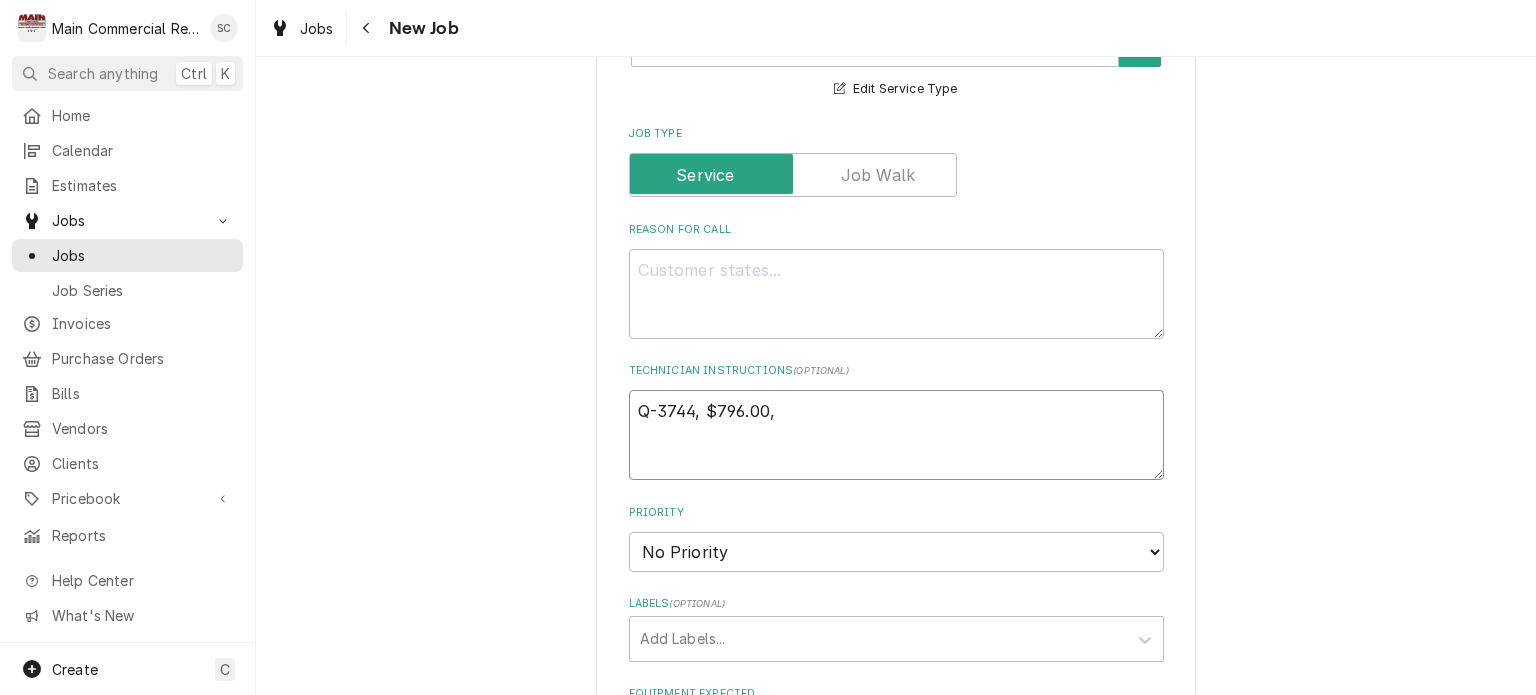 type on "x" 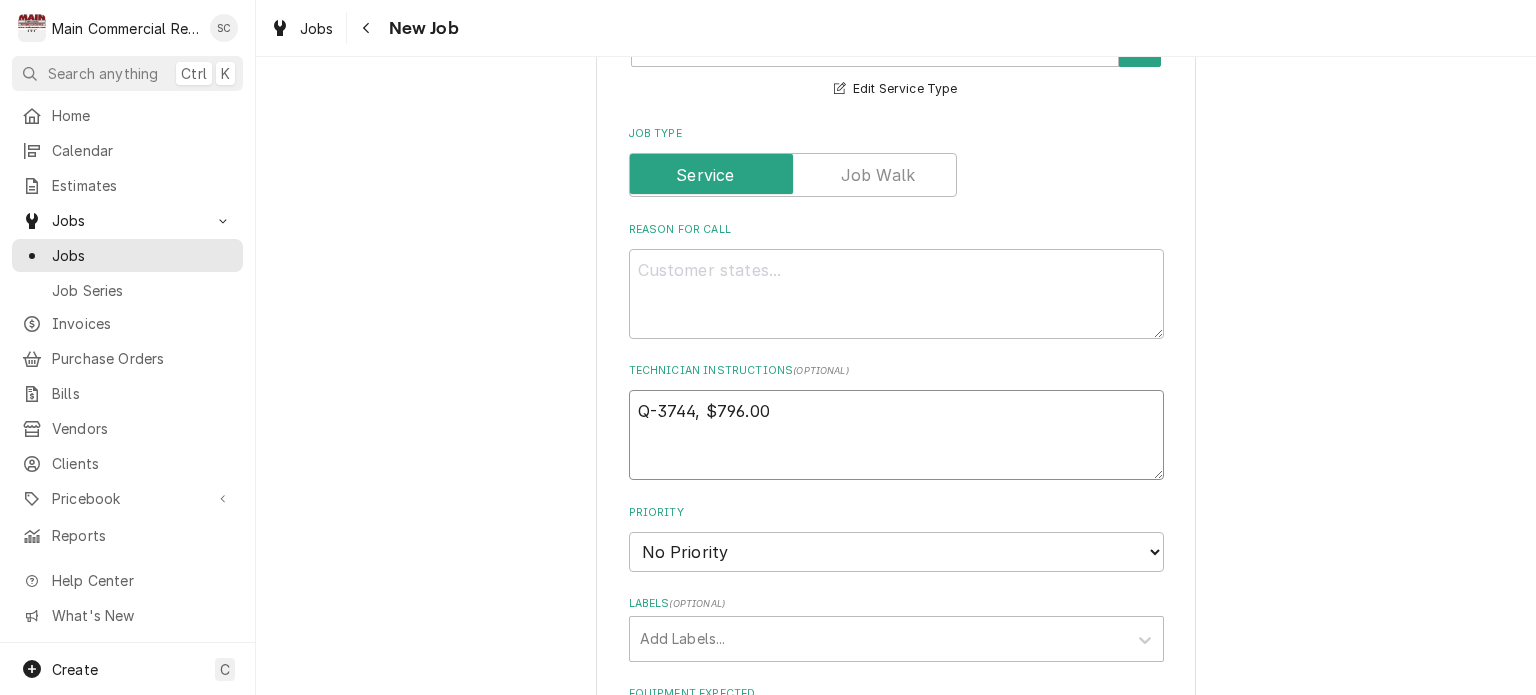 type on "x" 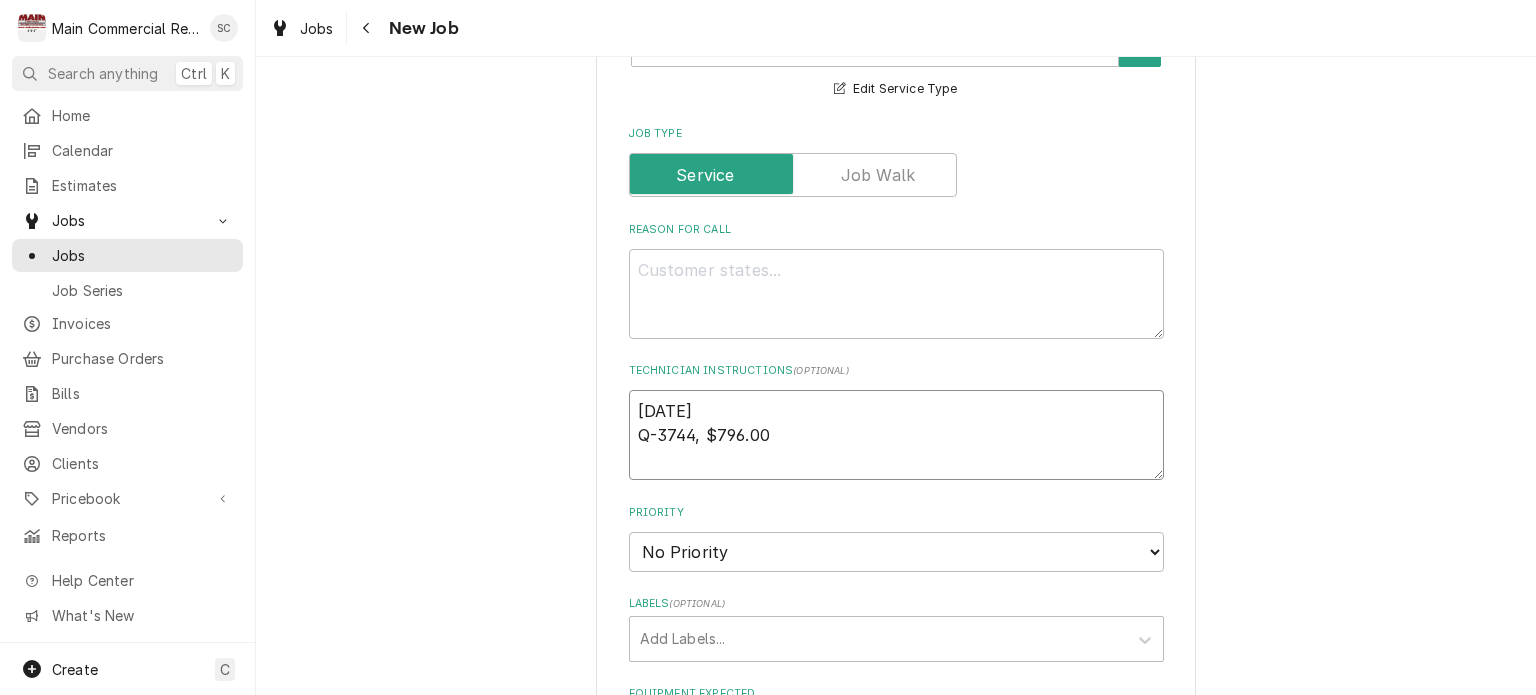 type on "x" 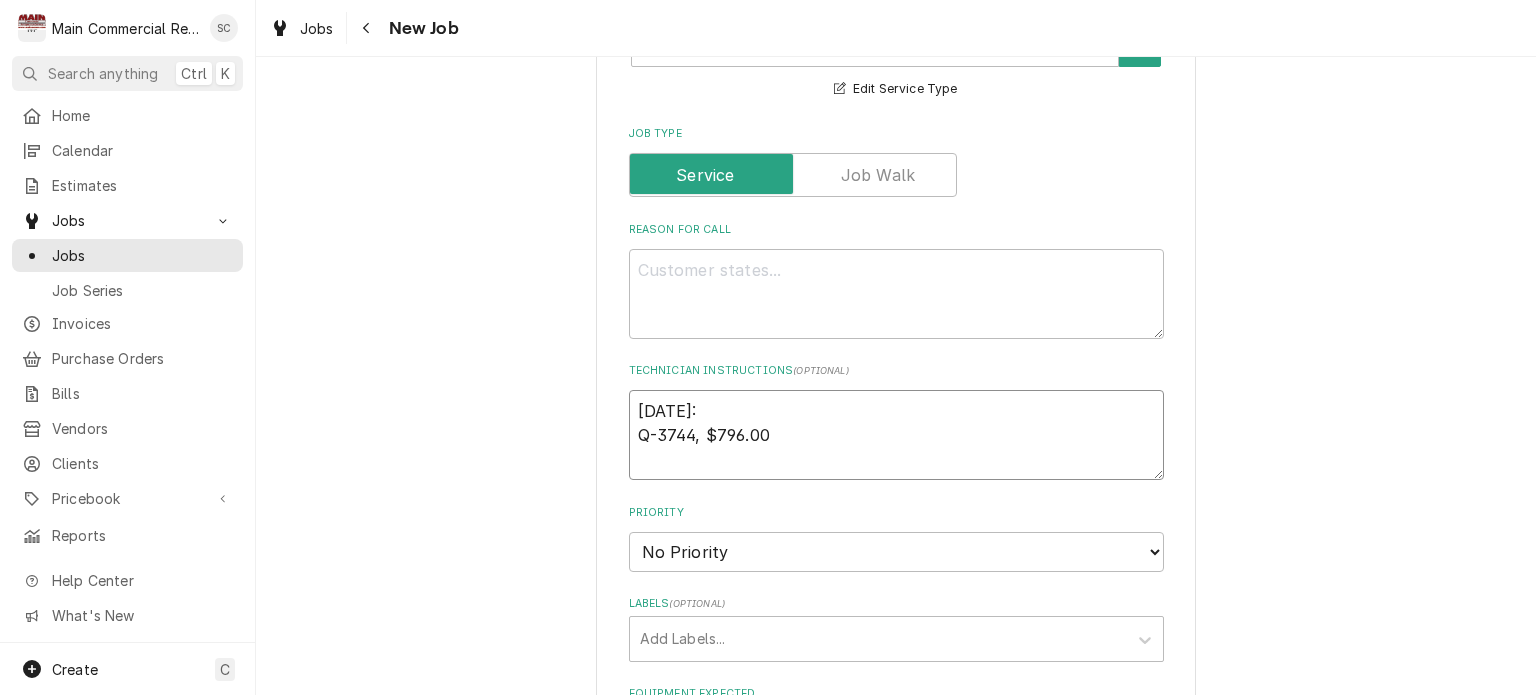 type on "x" 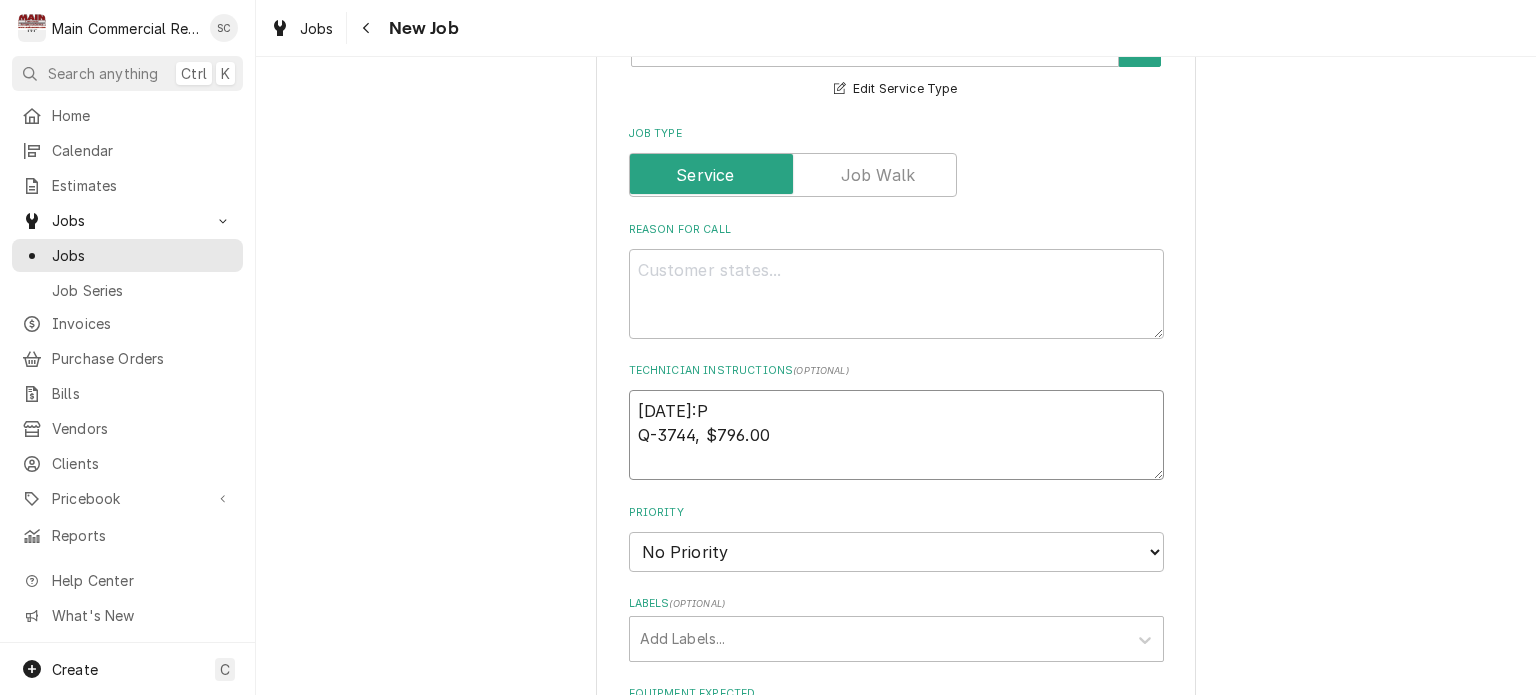 type on "x" 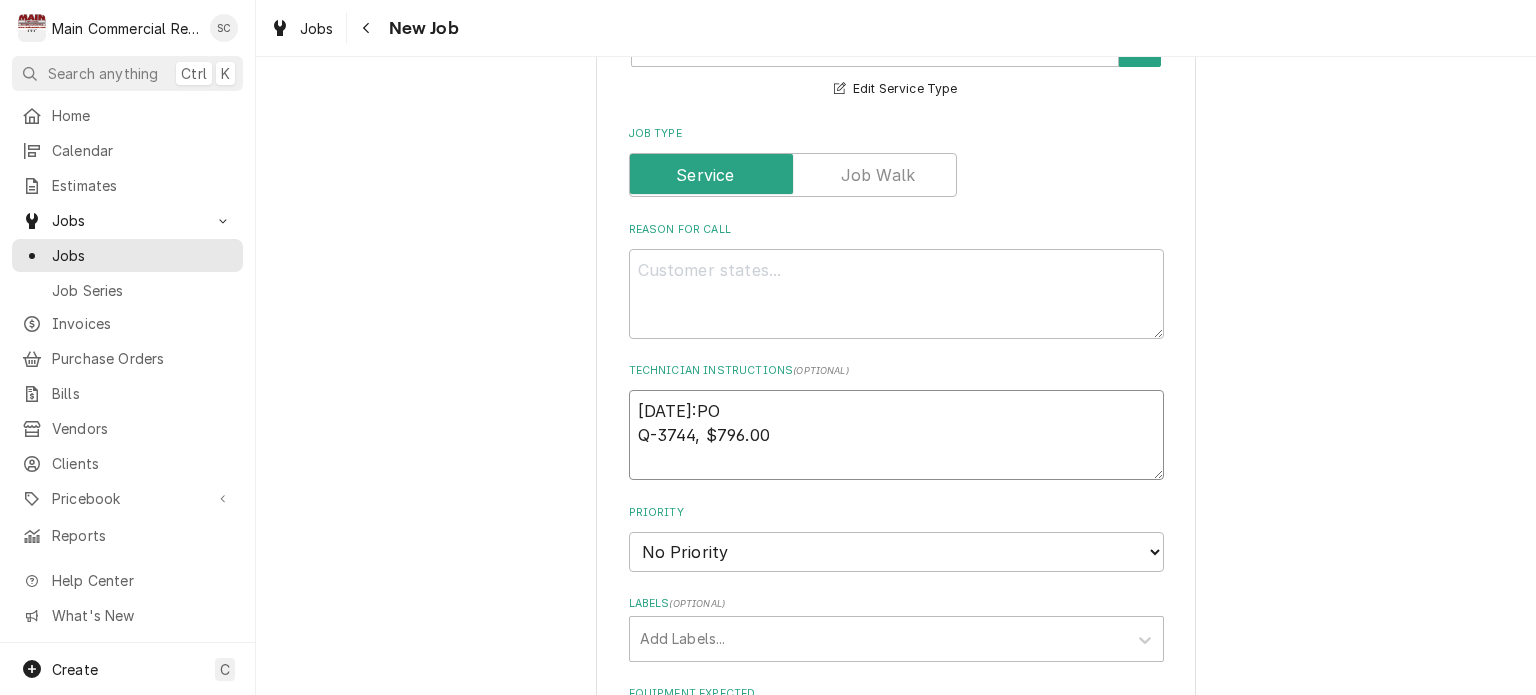 type on "x" 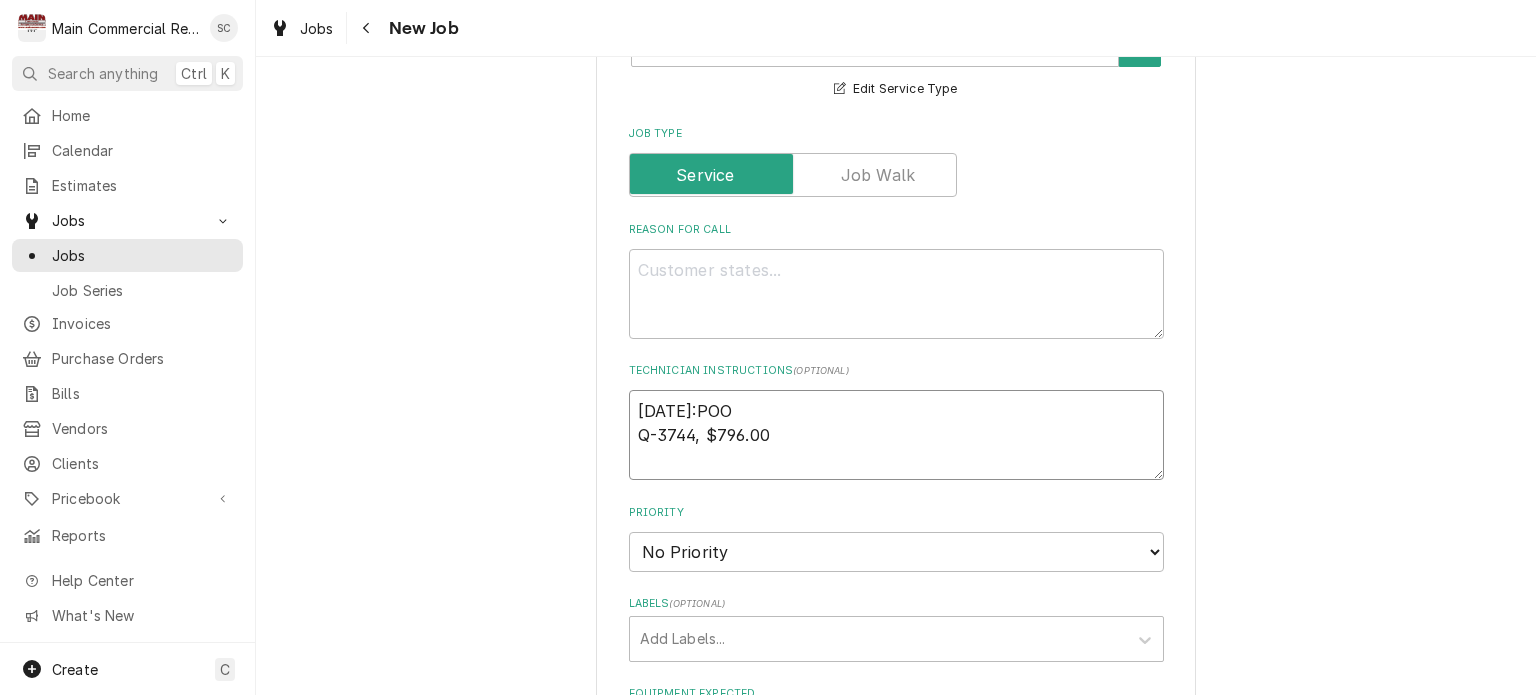type on "x" 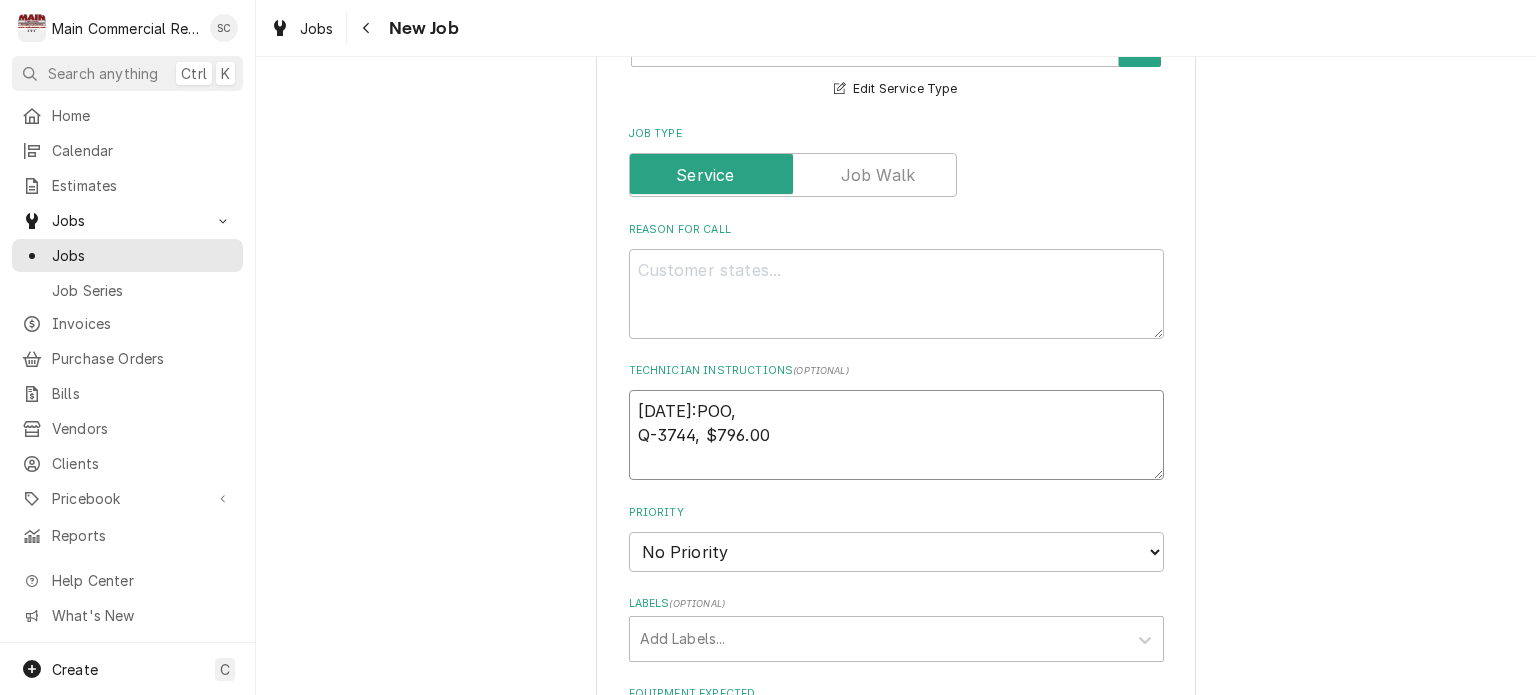 type on "x" 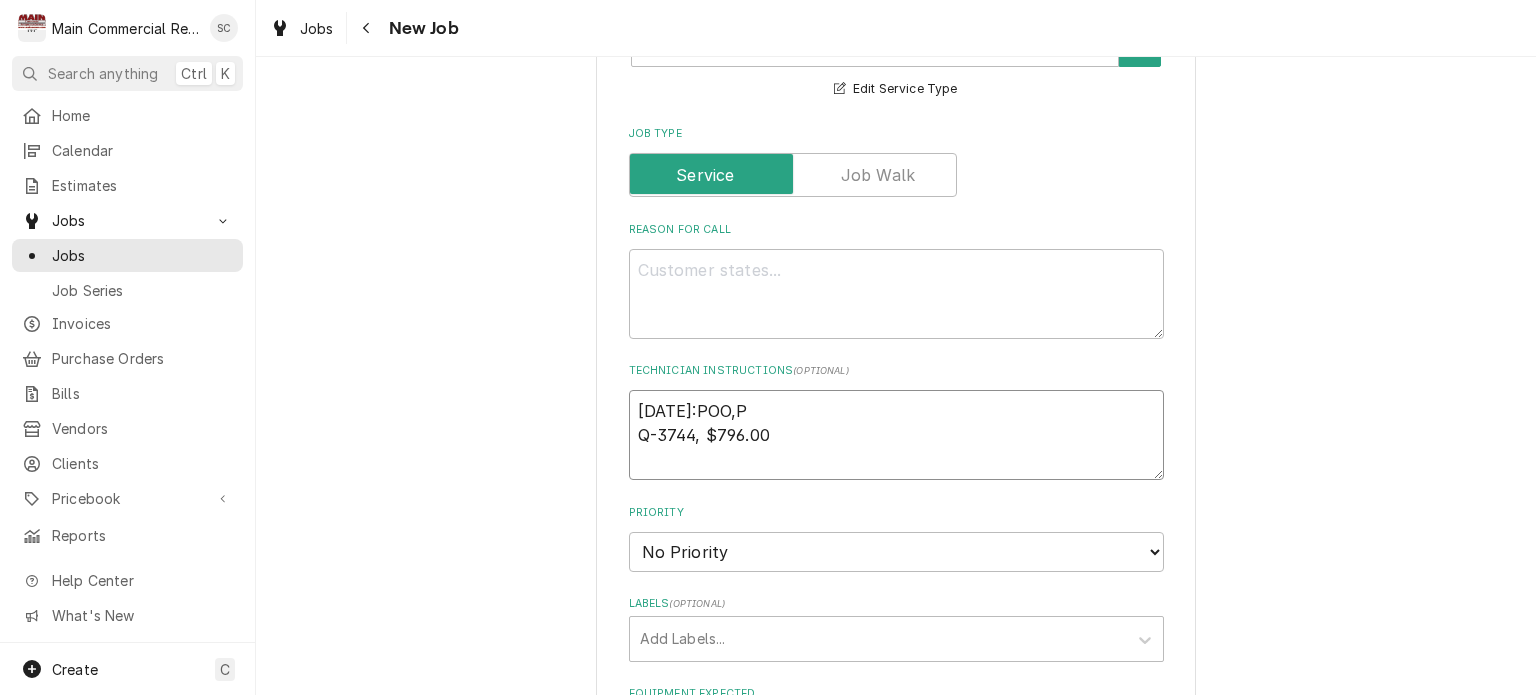 type on "x" 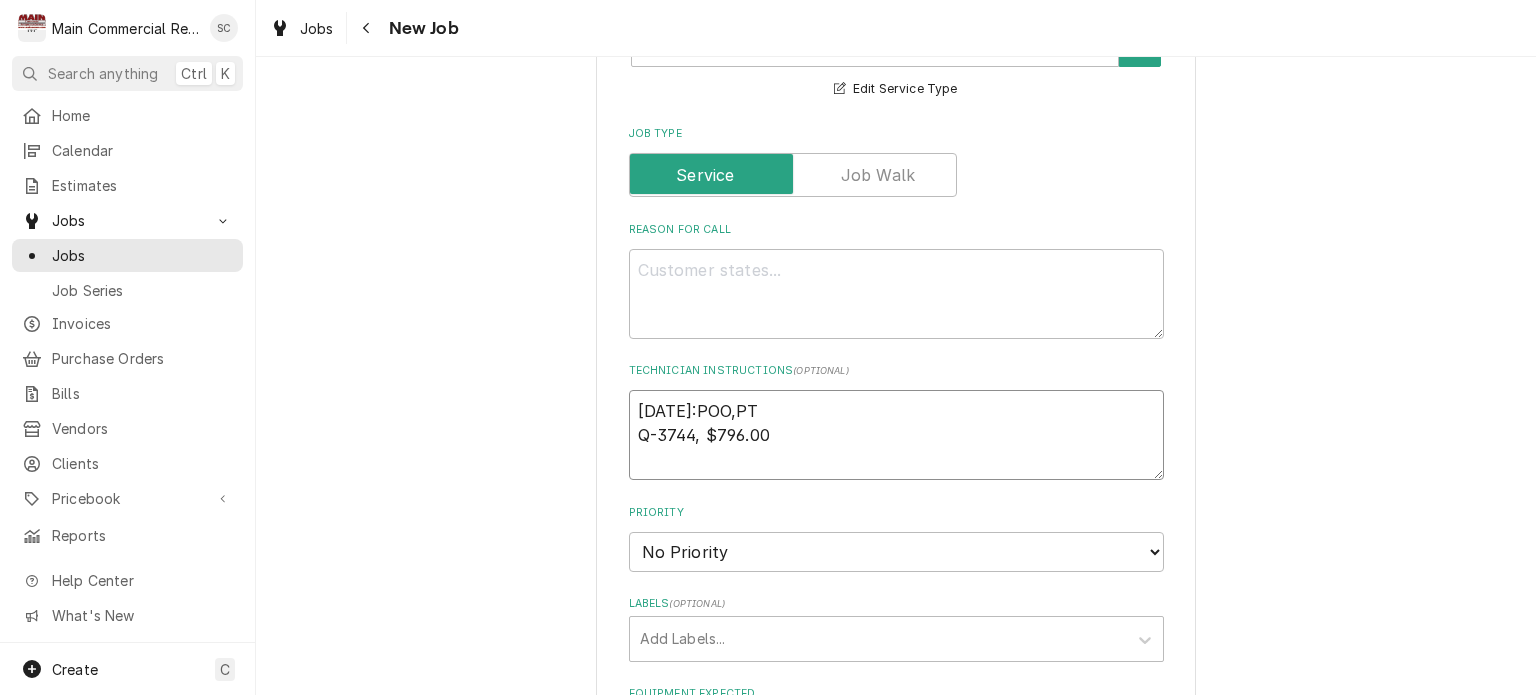 type on "x" 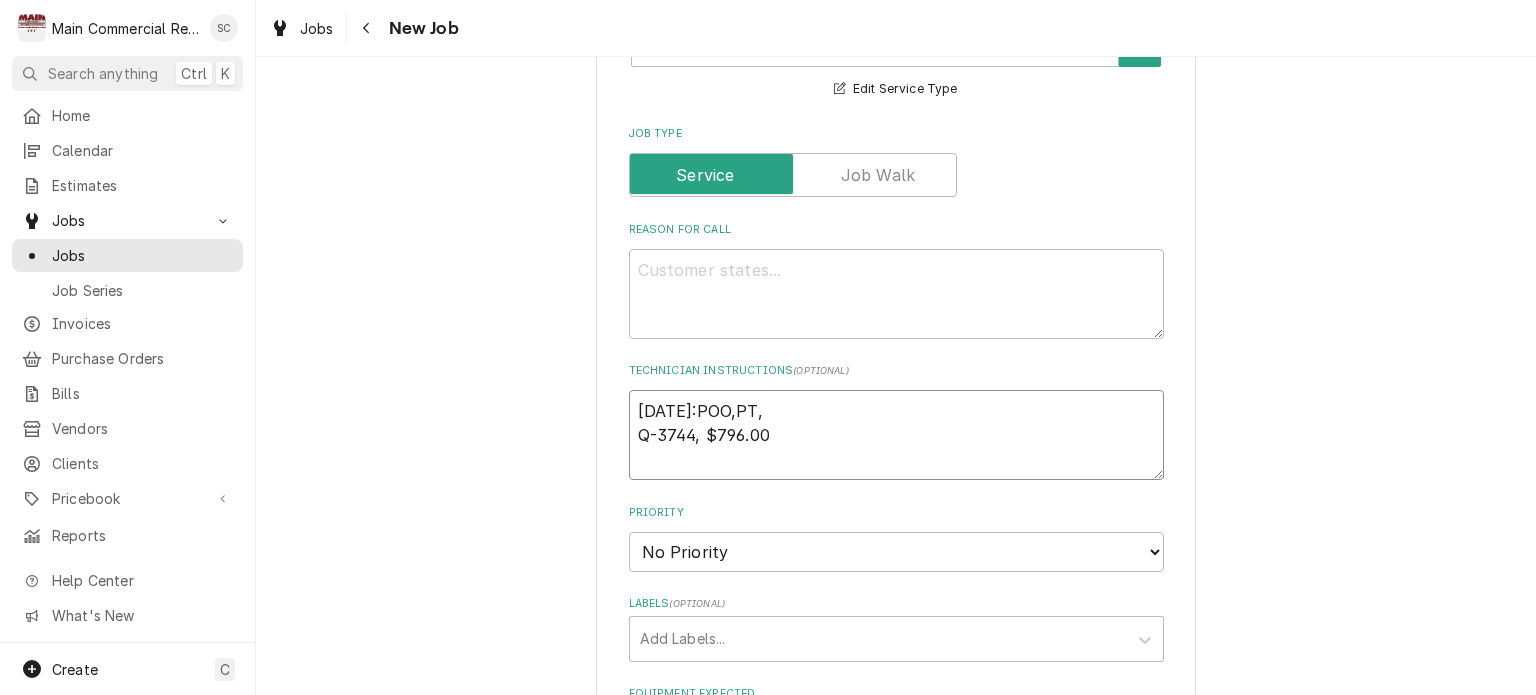 type on "x" 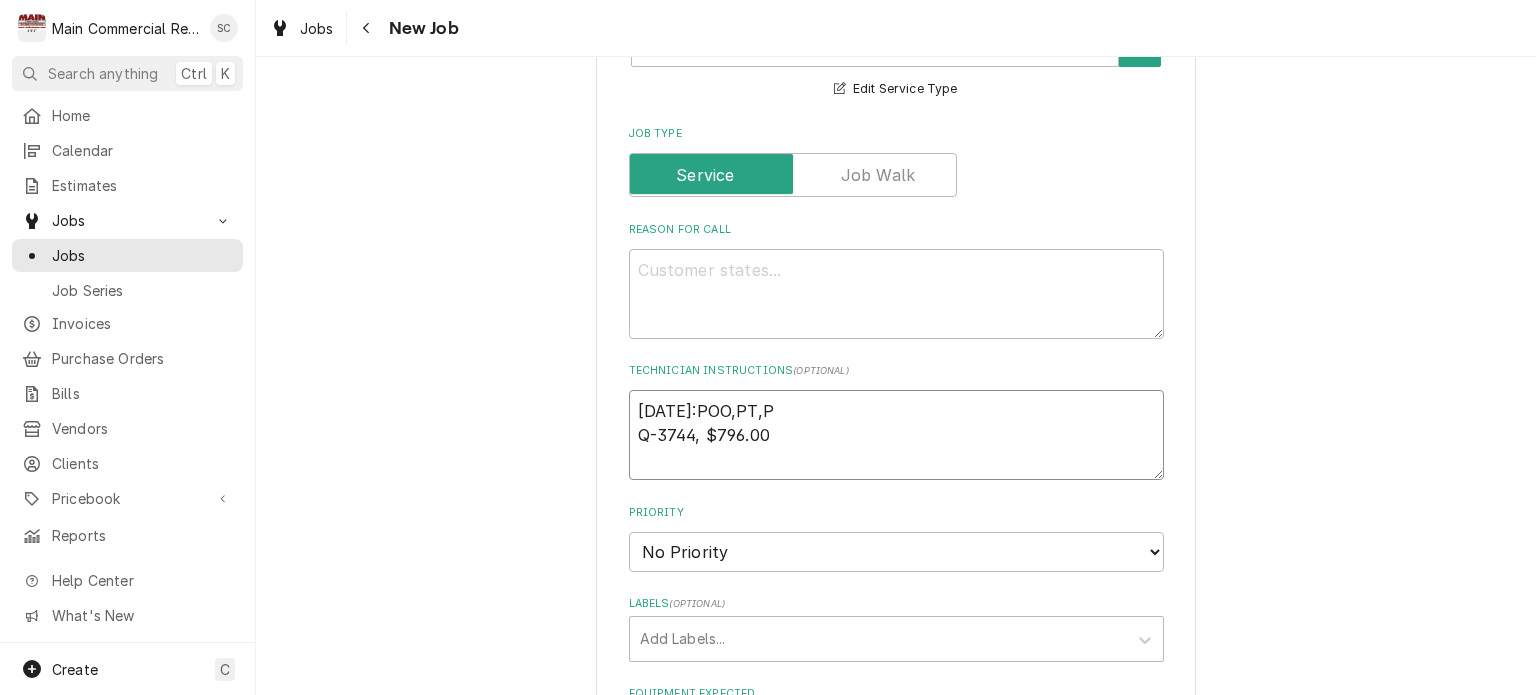 type on "x" 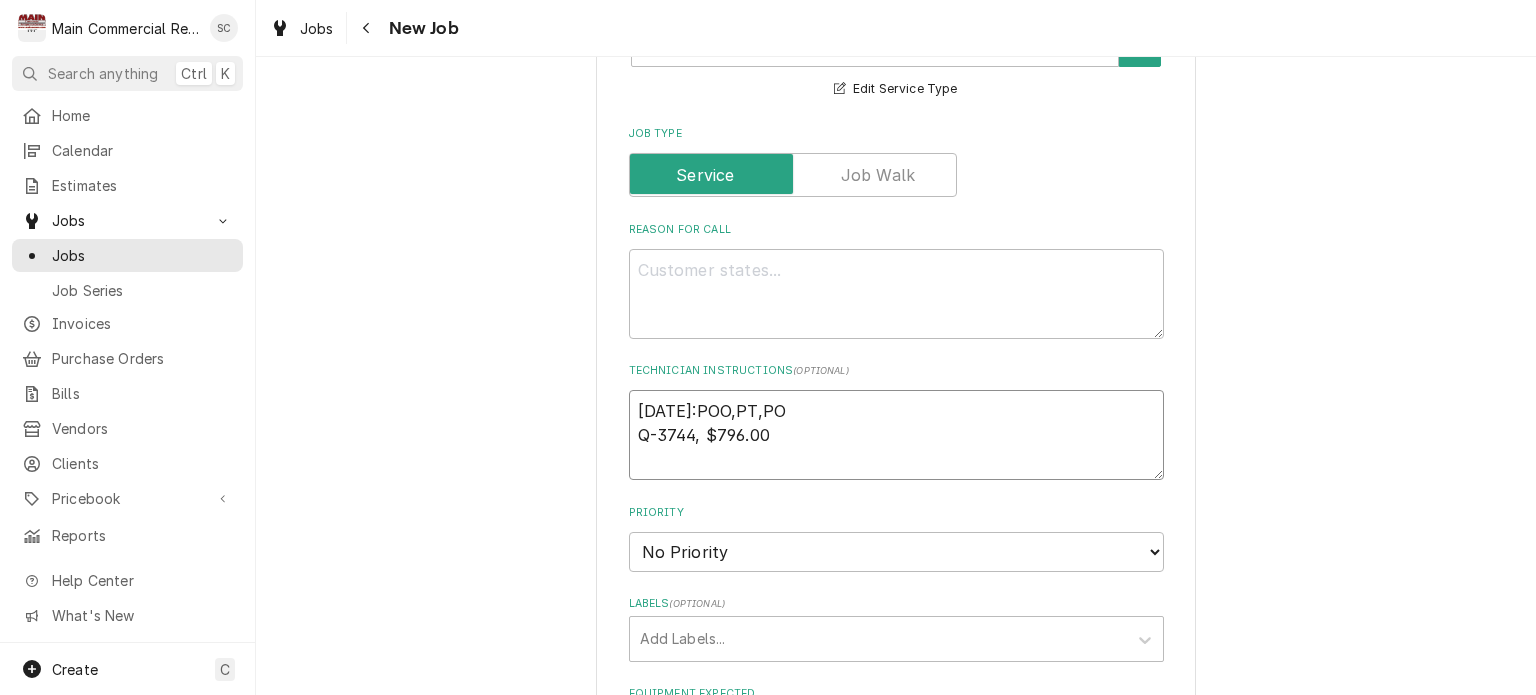 type on "x" 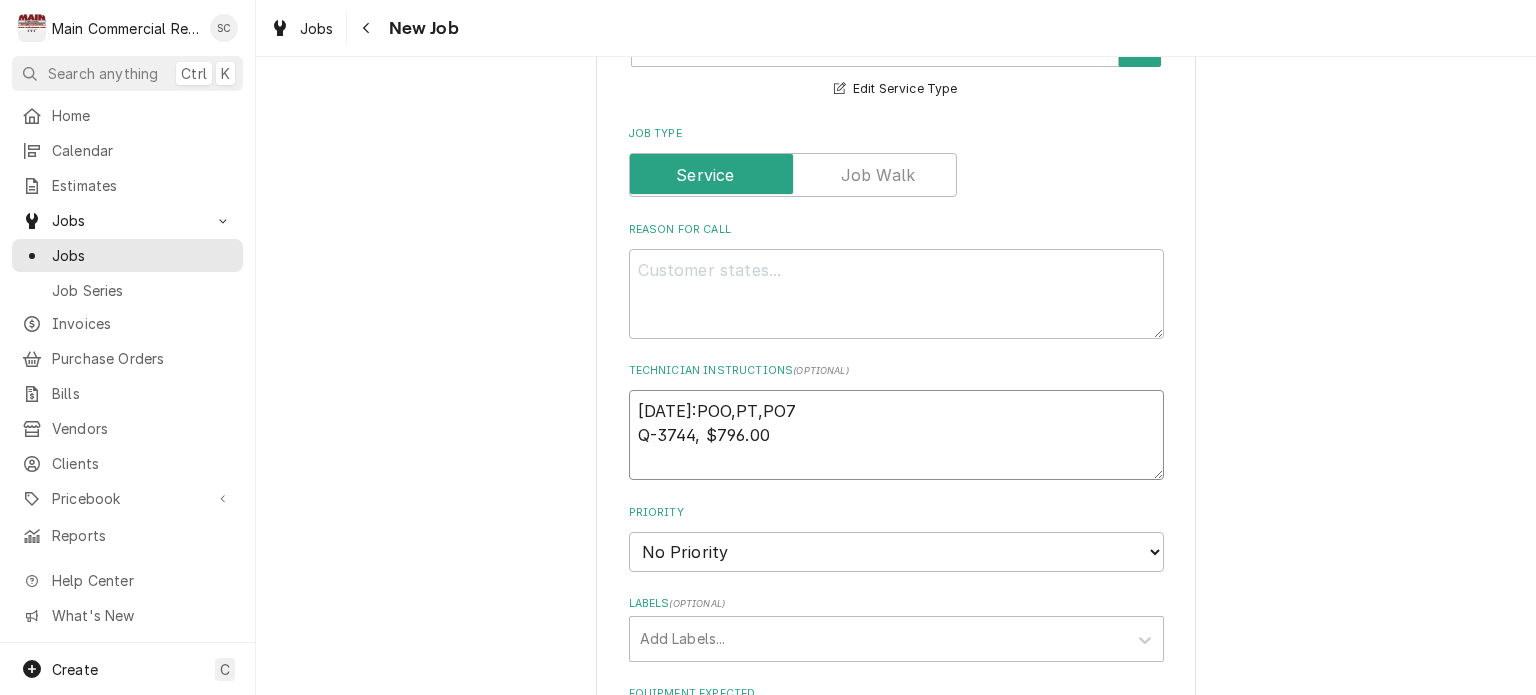 type on "x" 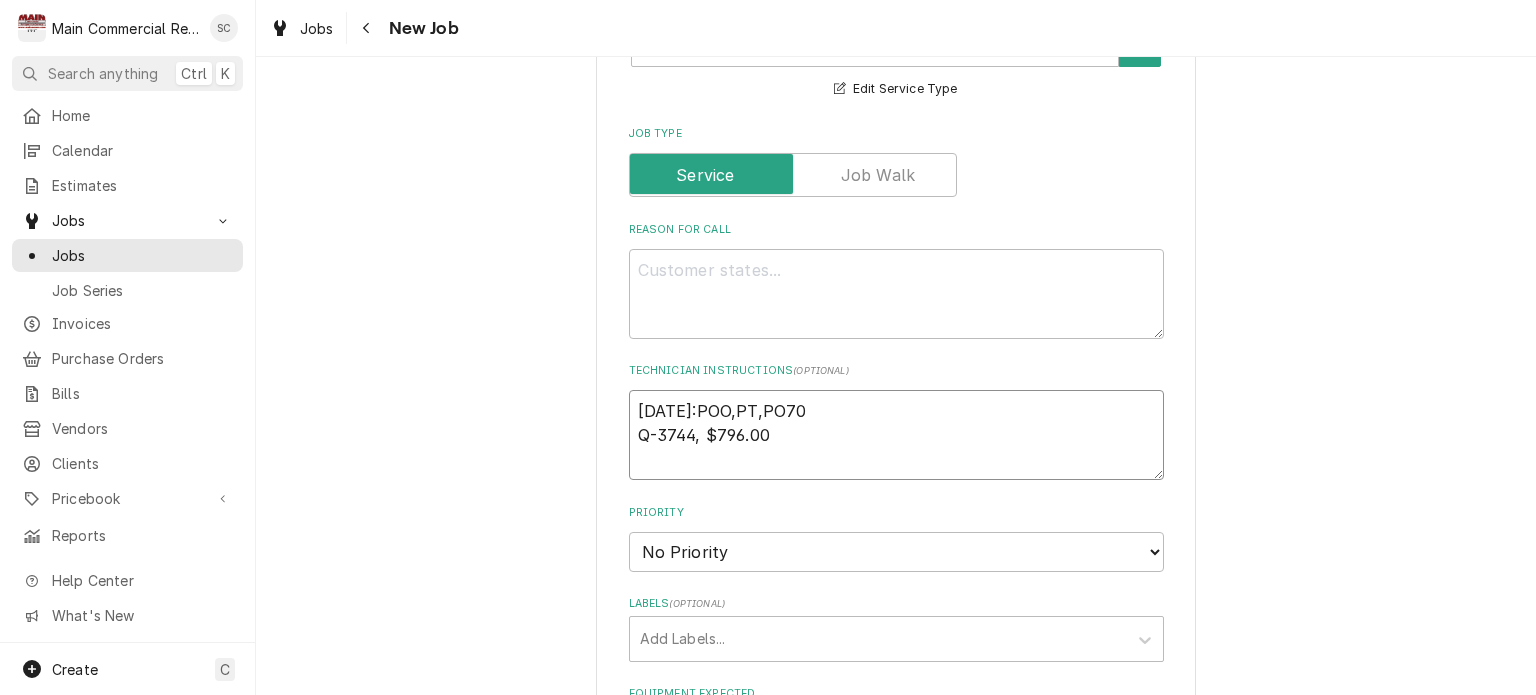 type on "x" 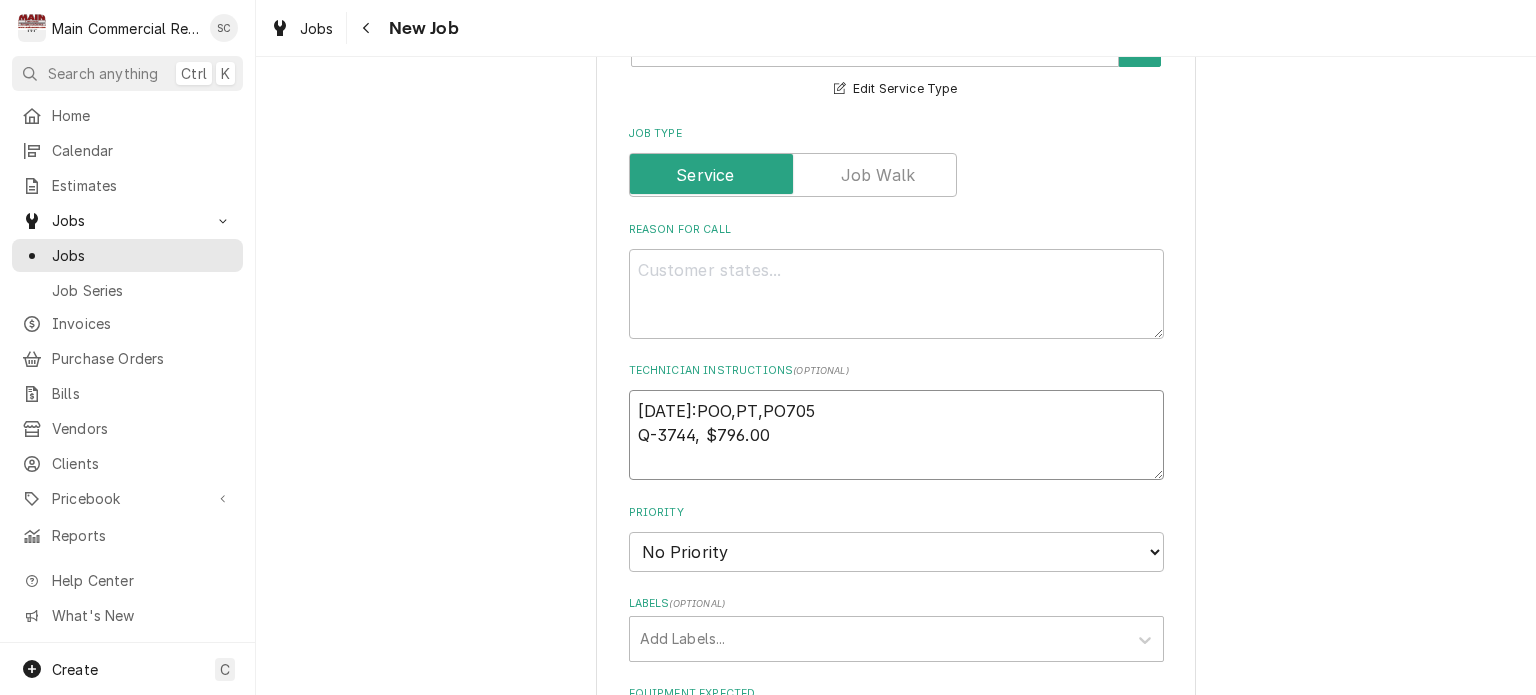type on "x" 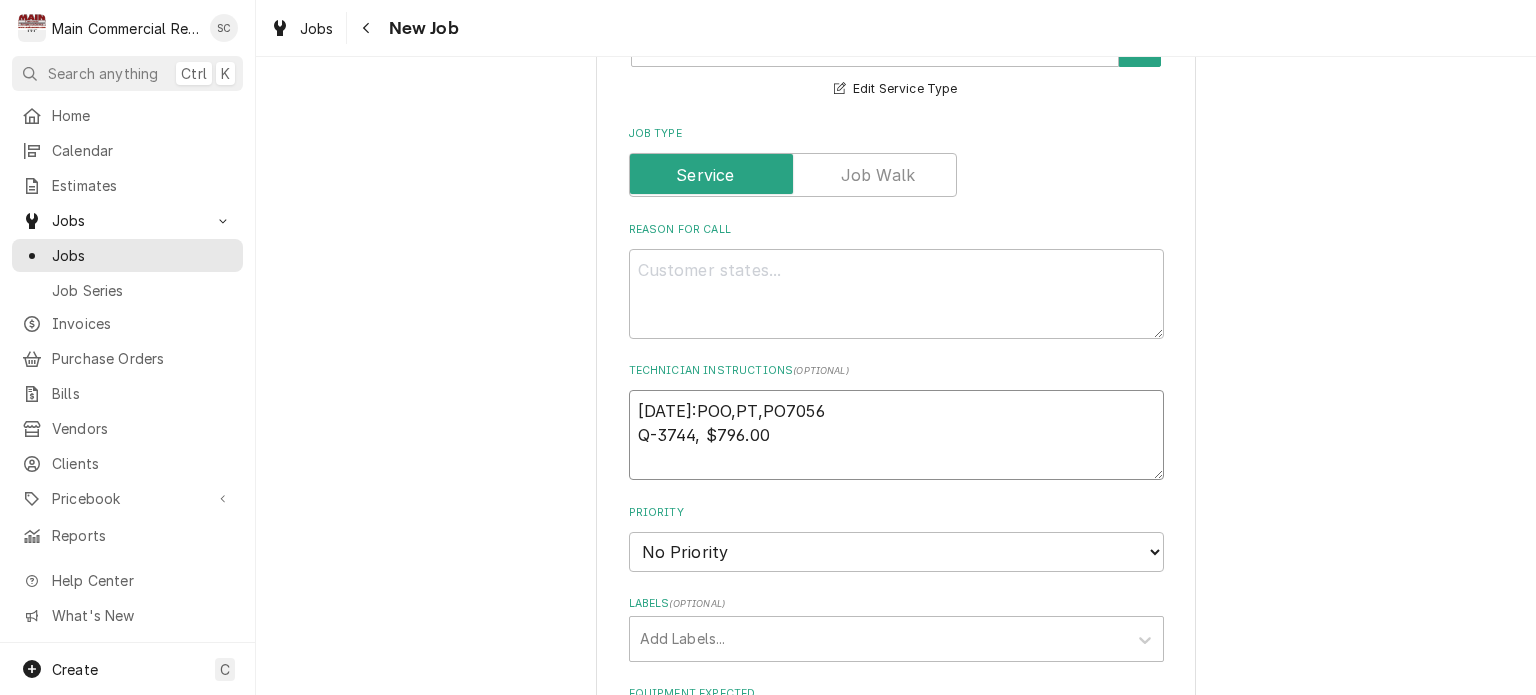 type on "x" 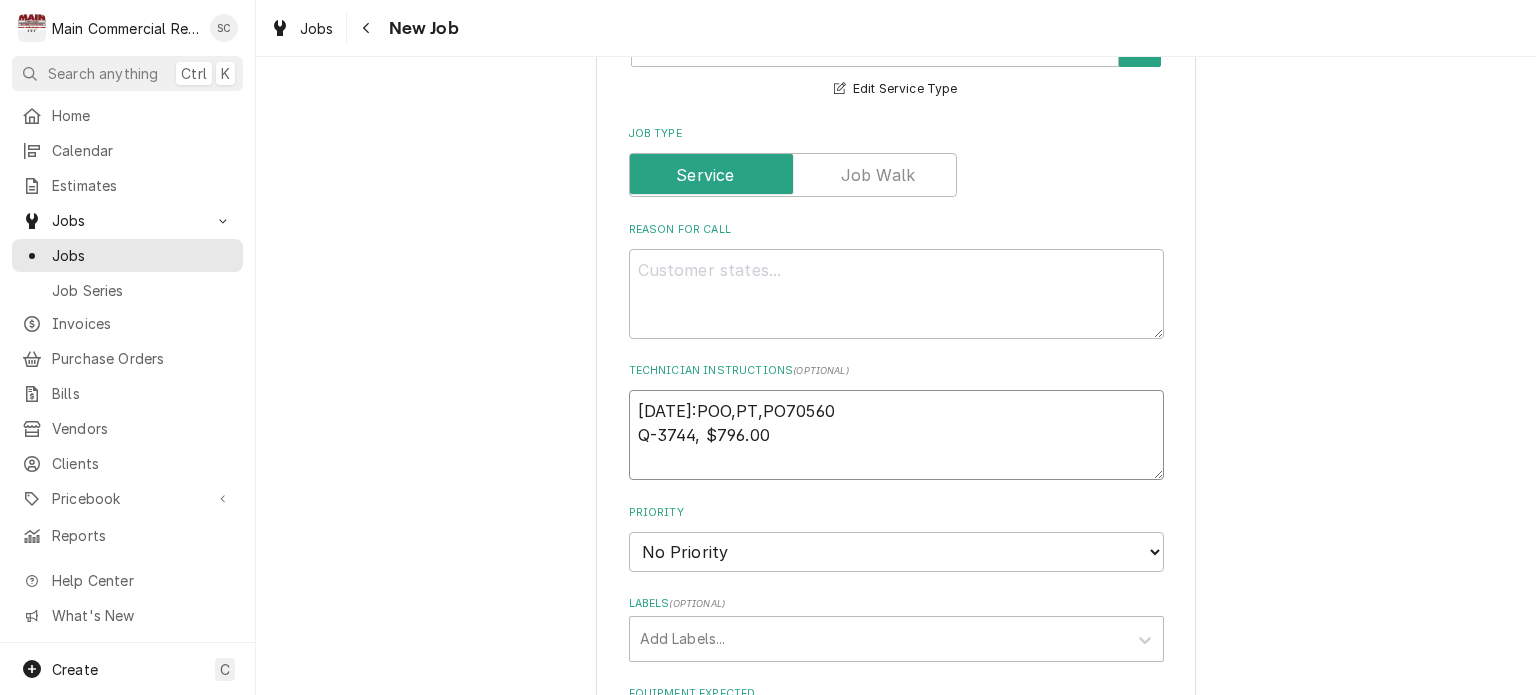 type on "x" 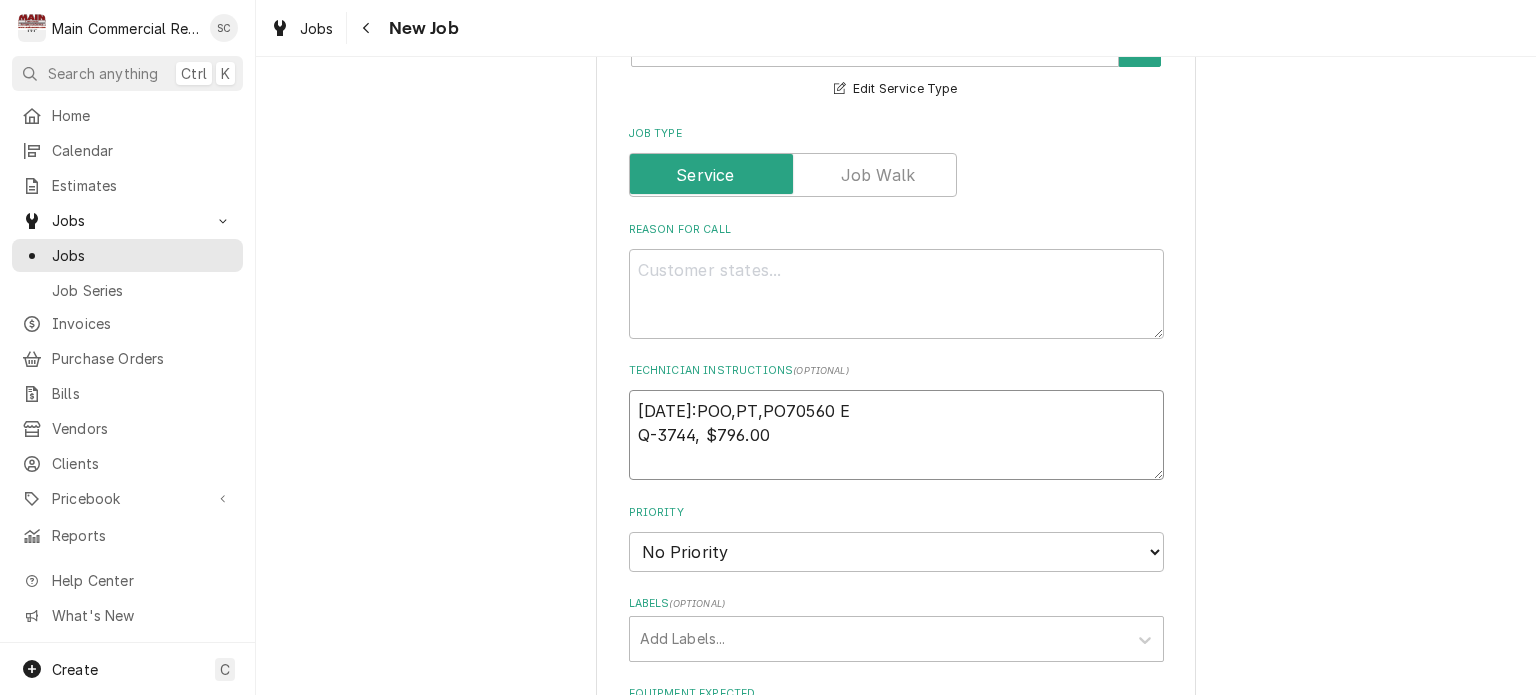 type on "x" 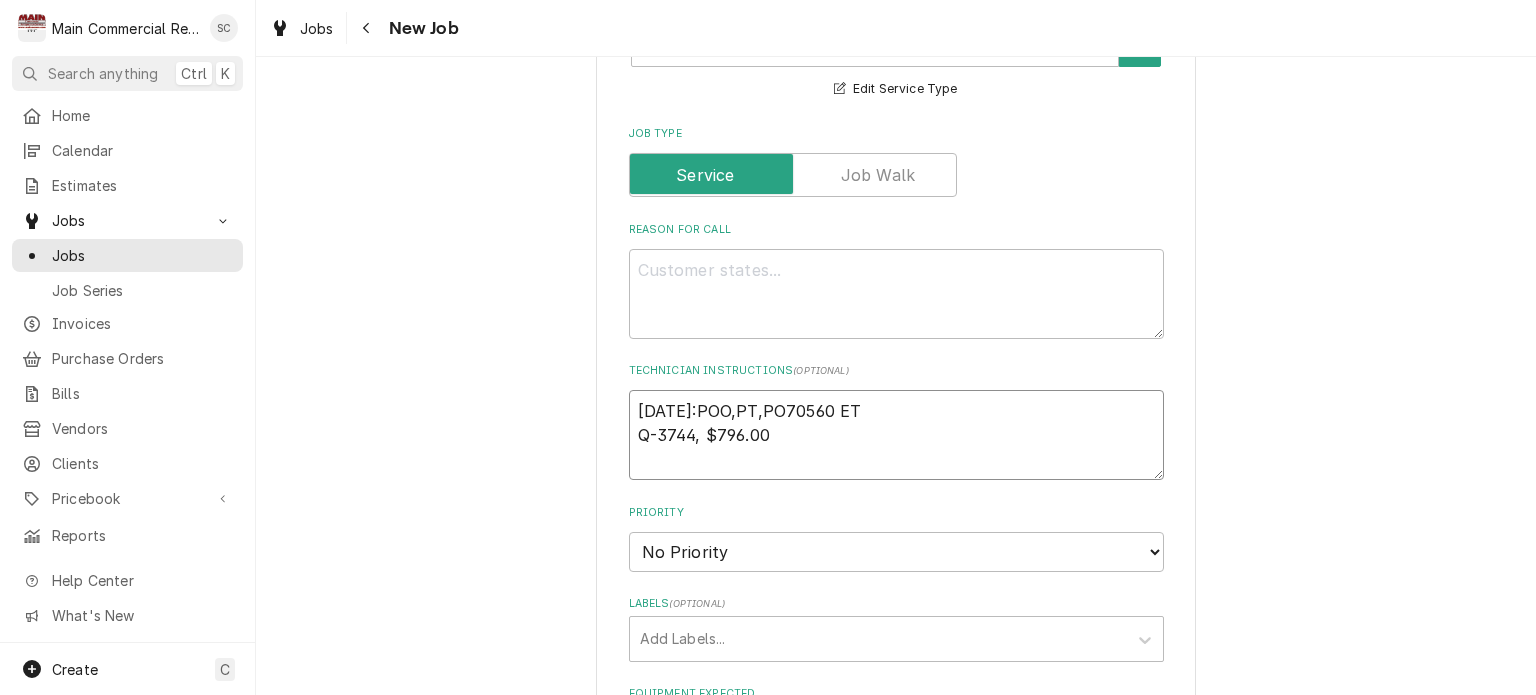 type on "x" 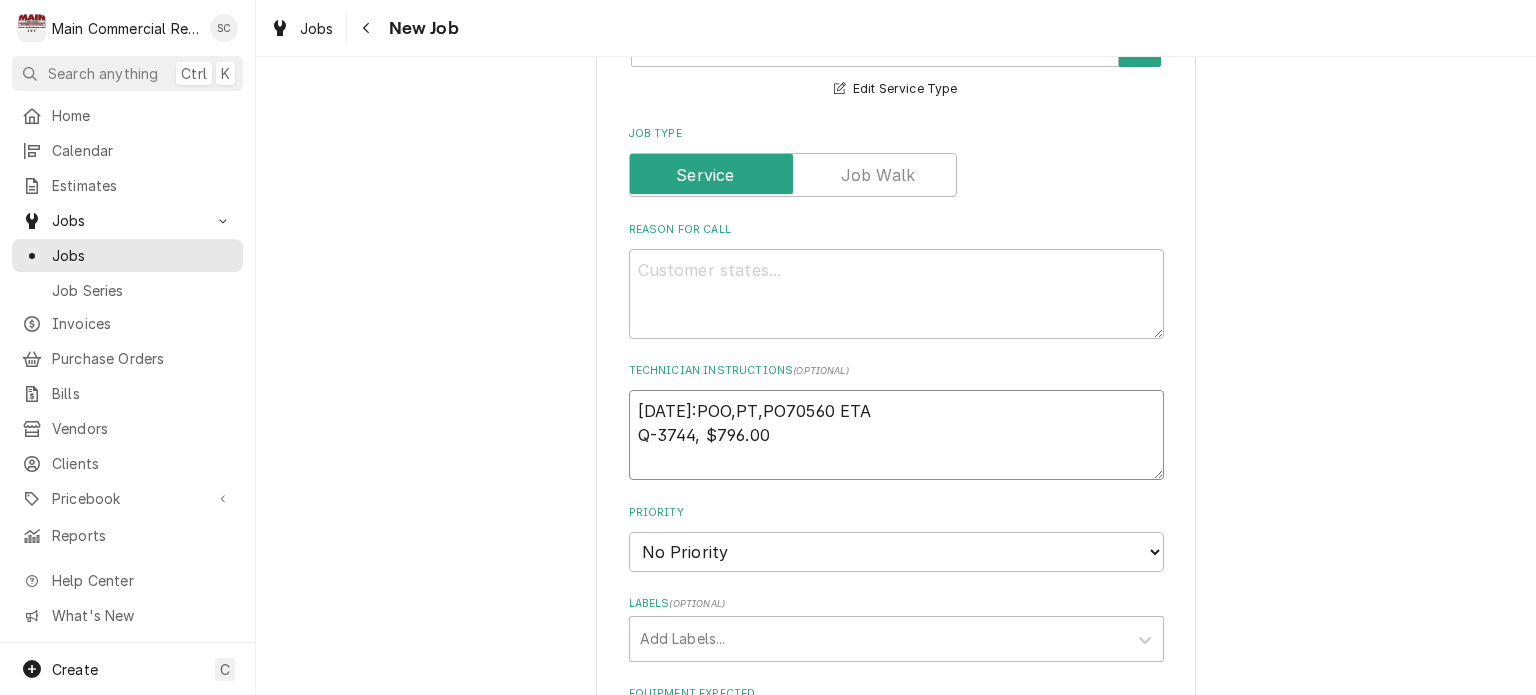 type on "x" 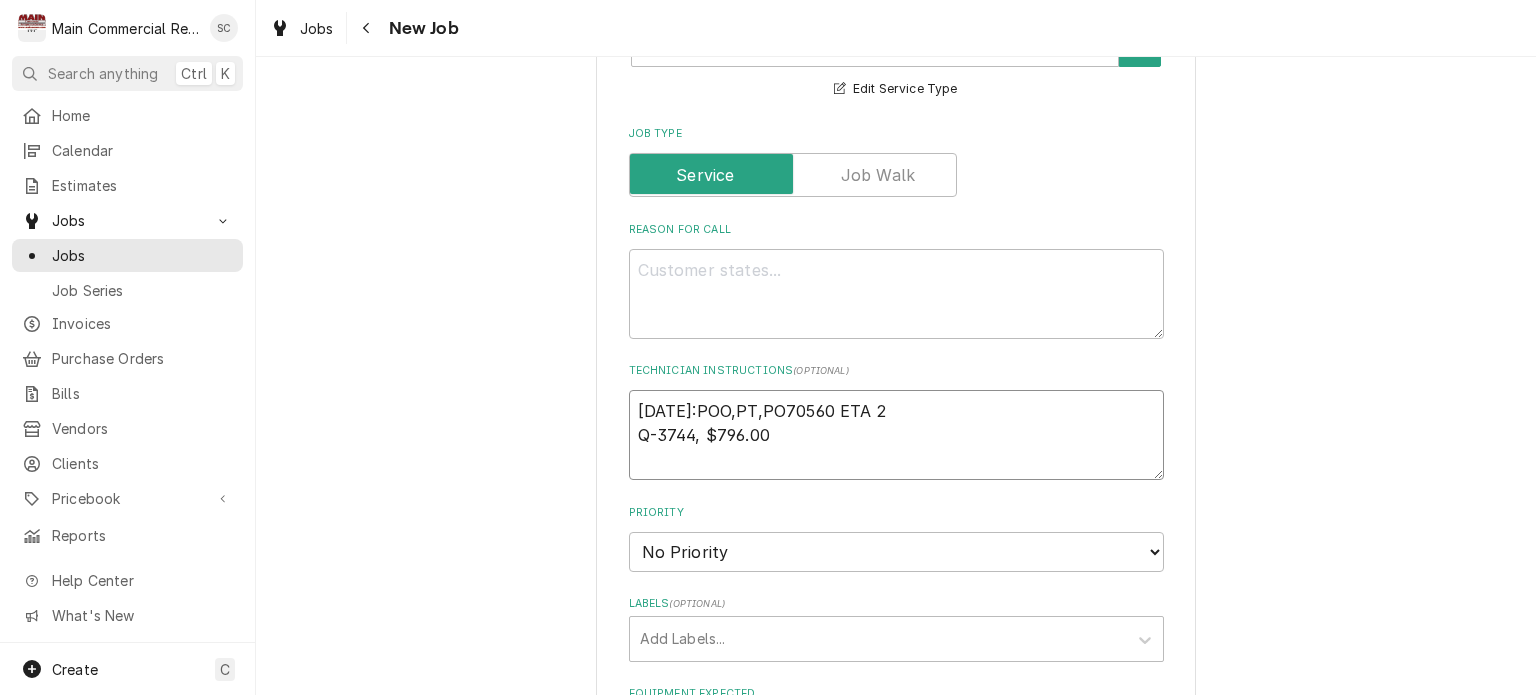 type on "x" 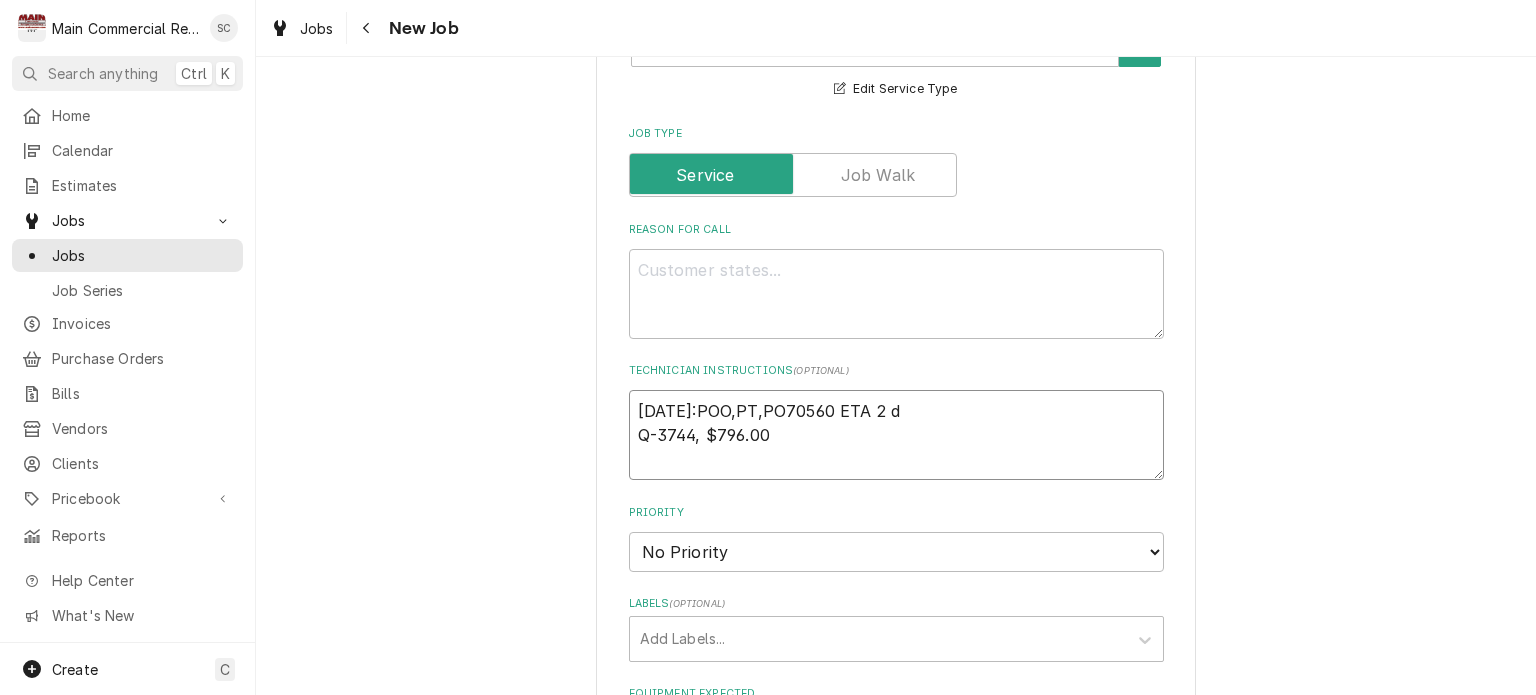 type on "x" 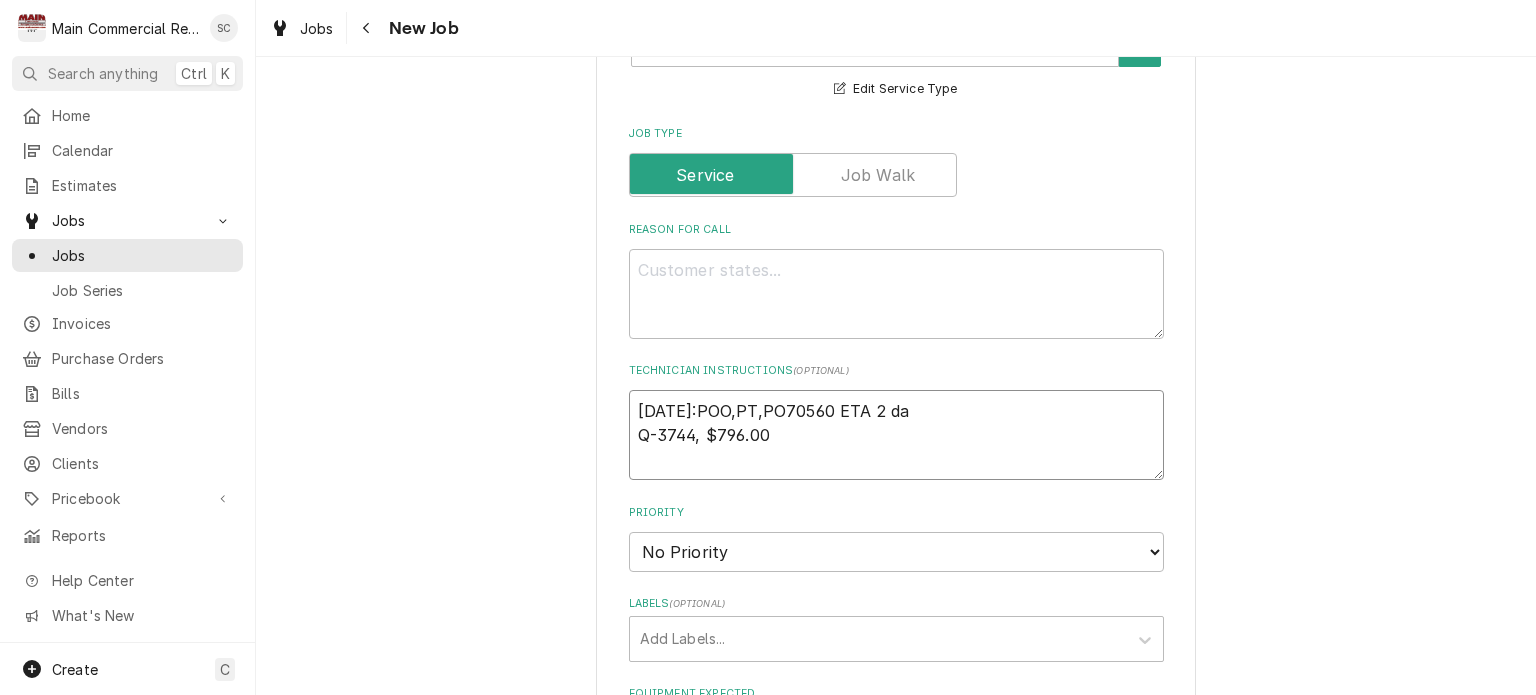type on "x" 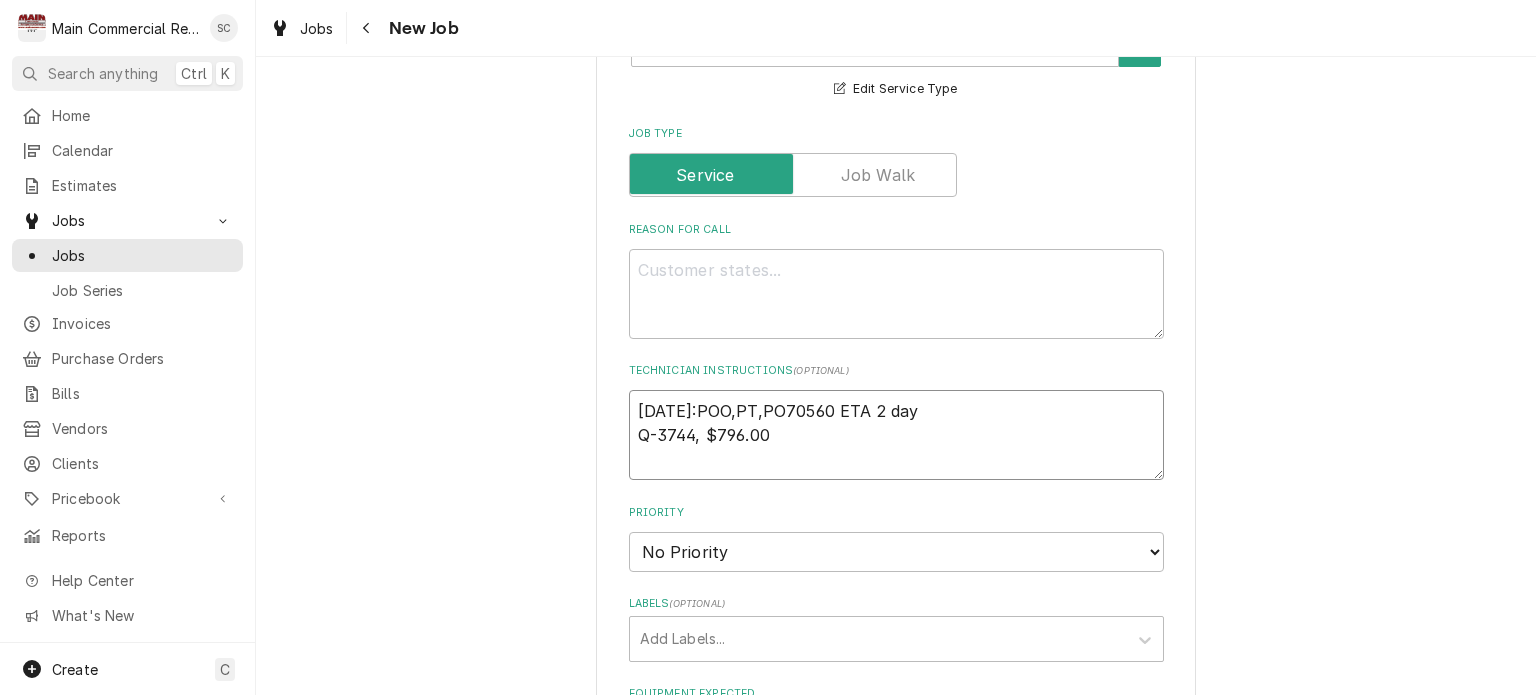 type on "x" 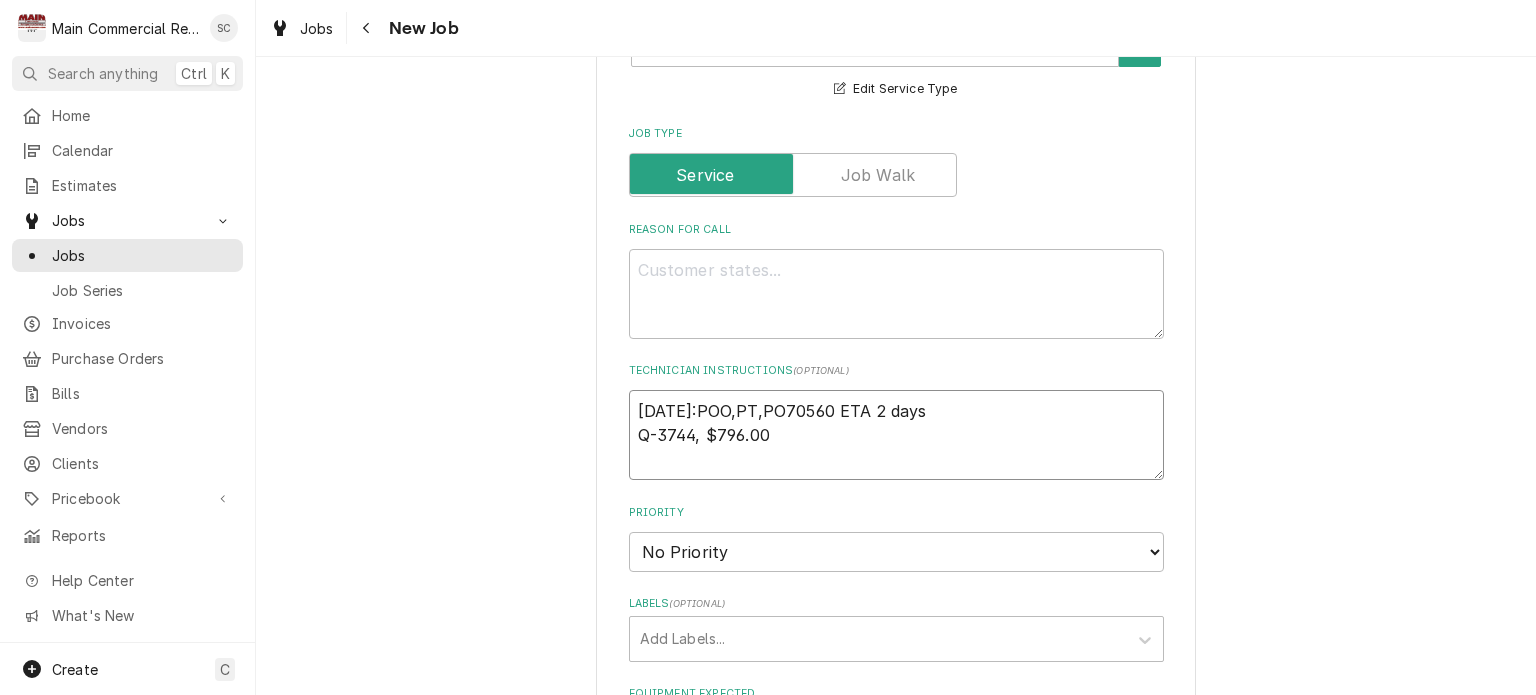type on "x" 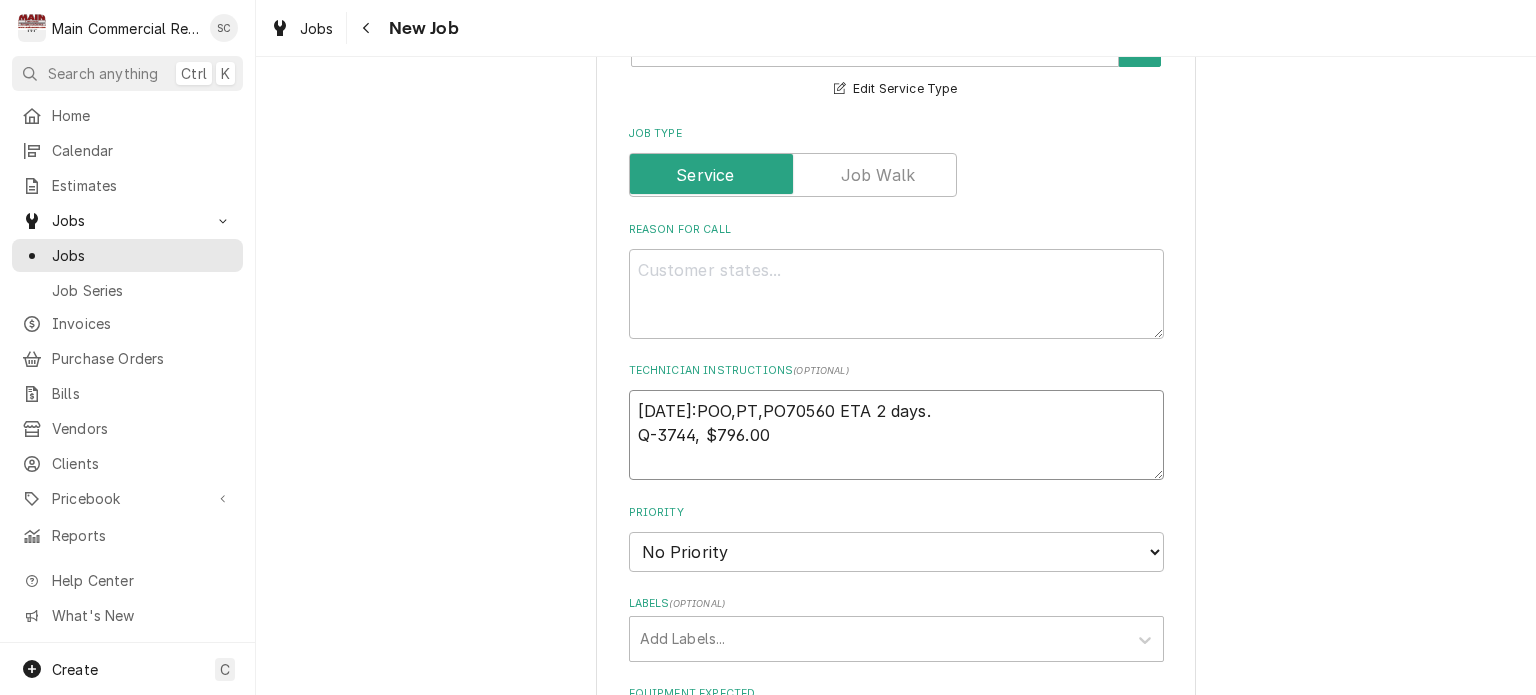type on "x" 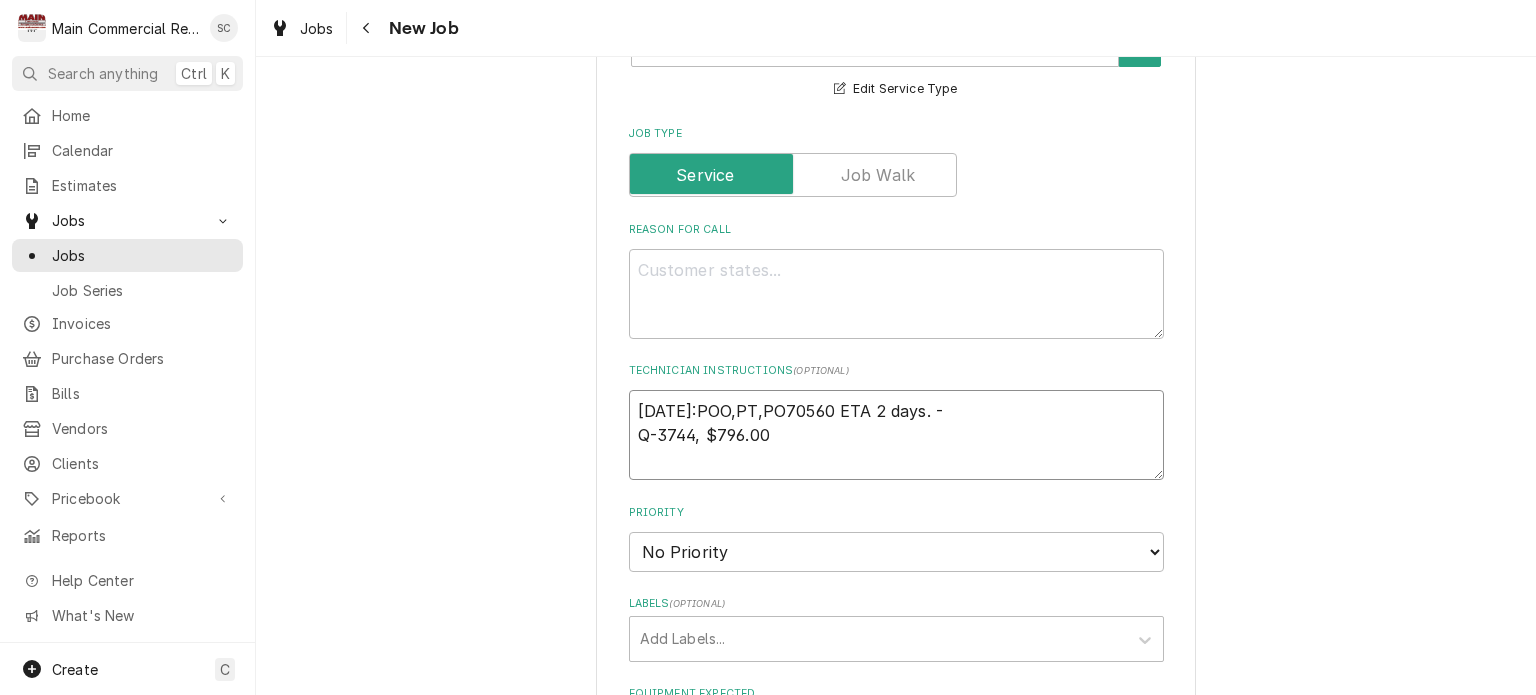 type on "x" 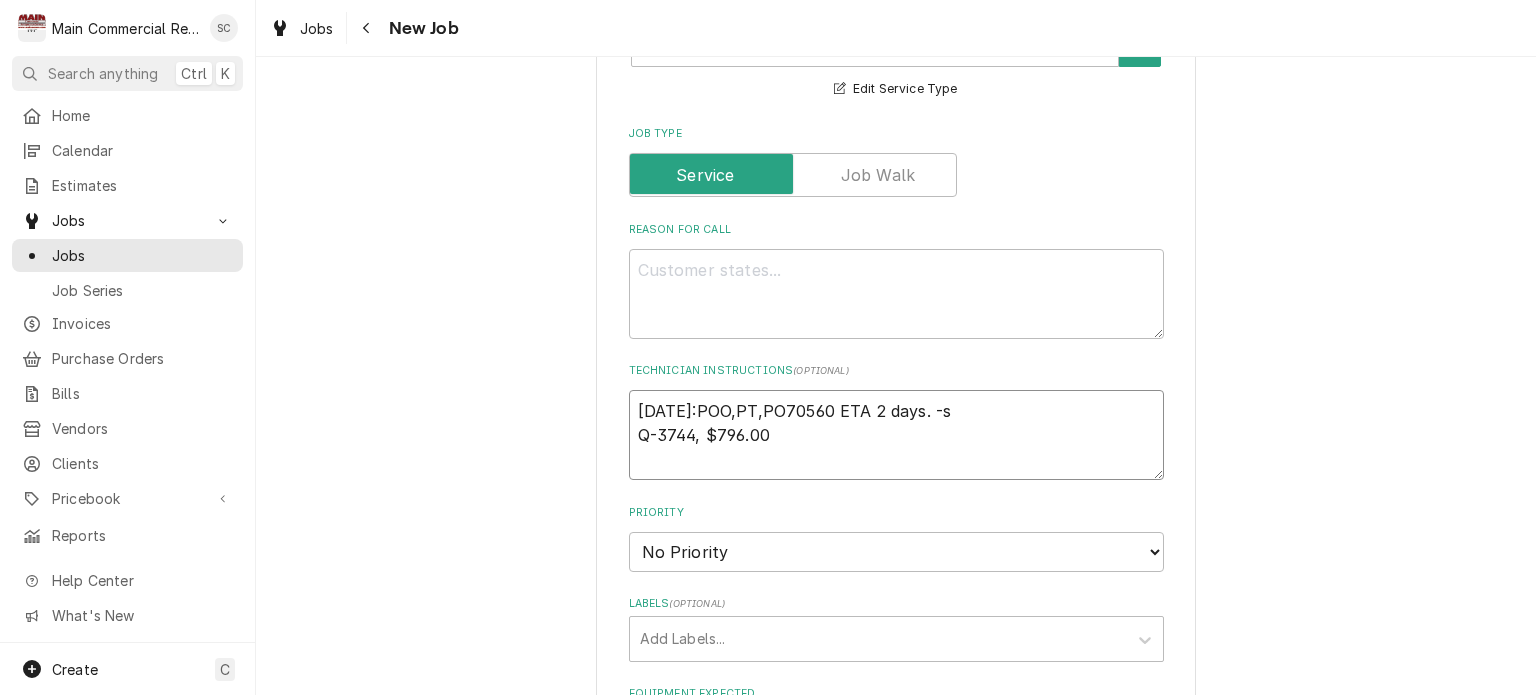 type on "x" 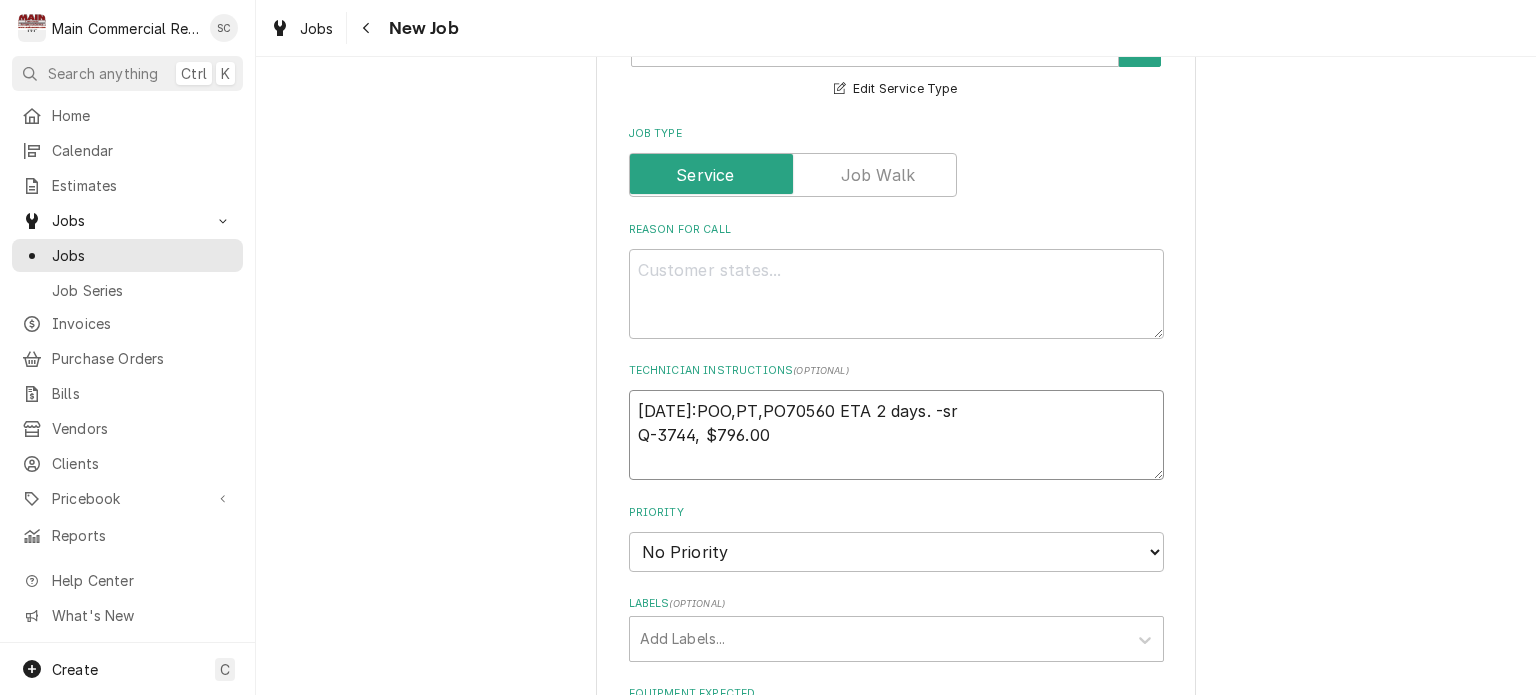 type on "x" 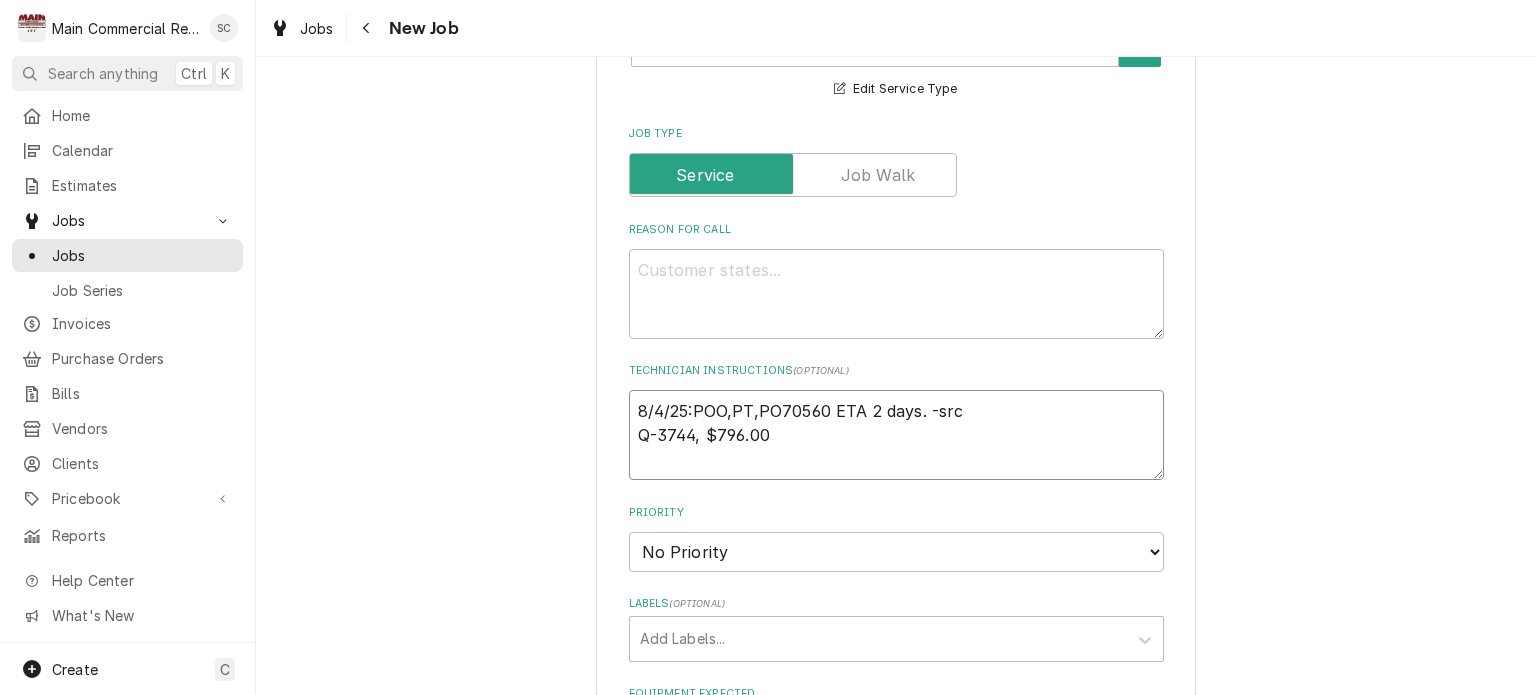 type on "x" 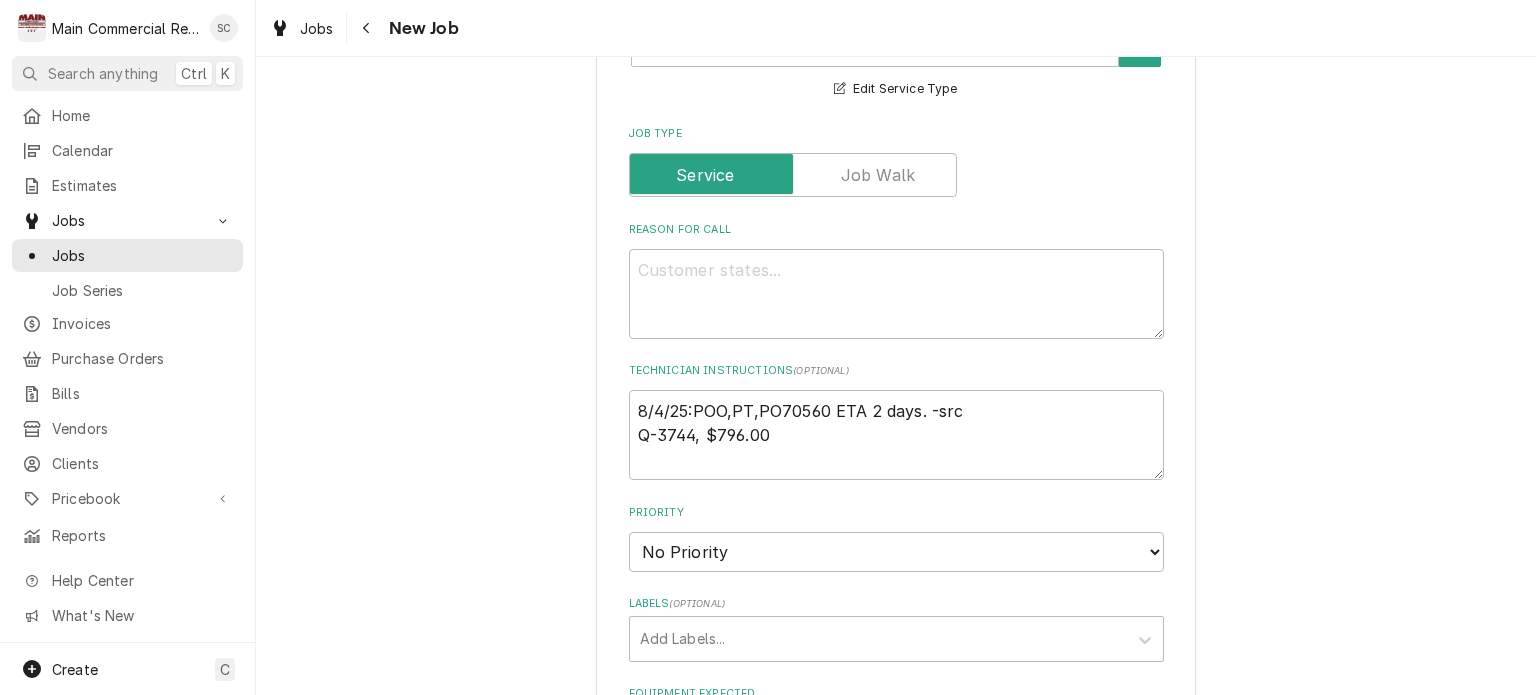 click on "Job Details Job Source Direct (Phone/Email/etc.) Service Channel Corrigo Ecotrak Other Date Received 2025-08-04 Service Type ***REPAIRS*** 🛠️ SERVICE TYPE Edit Service Type Job Type Reason For Call Technician Instructions  ( optional ) 8/4/25:POO,PT,PO70560 ETA 2 days. -src
Q-3744, $796.00 Priority No Priority Urgent High Medium Low Labels  ( optional ) Add Labels... Equipment Expected Is Equipment involved on this Job? Who called in this service? Search for a Contact... Who should the tech(s) ask for? Search for a Contact... Attachments  ( if any ) Add Attachment Estimated Arrival Time AM / PM 6:00 AM 6:15 AM 6:30 AM 6:45 AM 7:00 AM 7:15 AM 7:30 AM 7:45 AM 8:00 AM 8:15 AM 8:30 AM 8:45 AM 9:00 AM 9:15 AM 9:30 AM 9:45 AM 10:00 AM 10:15 AM 10:30 AM 10:45 AM 11:00 AM 11:15 AM 11:30 AM 11:45 AM 12:00 PM 12:15 PM 12:30 PM 12:45 PM 1:00 PM 1:15 PM 1:30 PM 1:45 PM 2:00 PM 2:15 PM 2:30 PM 2:45 PM 3:00 PM 3:15 PM 3:30 PM 3:45 PM 4:00 PM 4:15 PM 4:30 PM 4:45 PM 5:00 PM 5:15 PM 5:30 PM 5:45 PM 6:00 PM 6:15 PM hours" at bounding box center (896, 529) 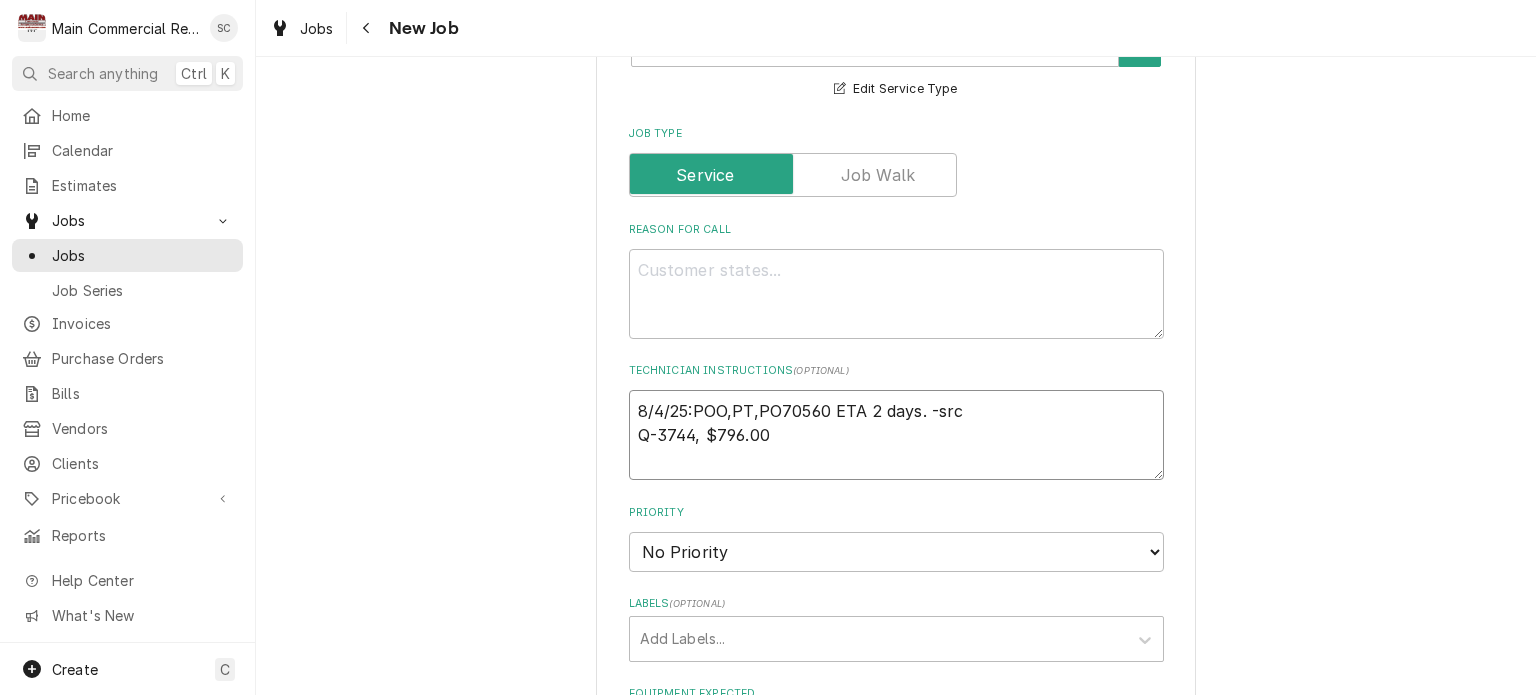 drag, startPoint x: 874, startPoint y: 470, endPoint x: 890, endPoint y: 463, distance: 17.464249 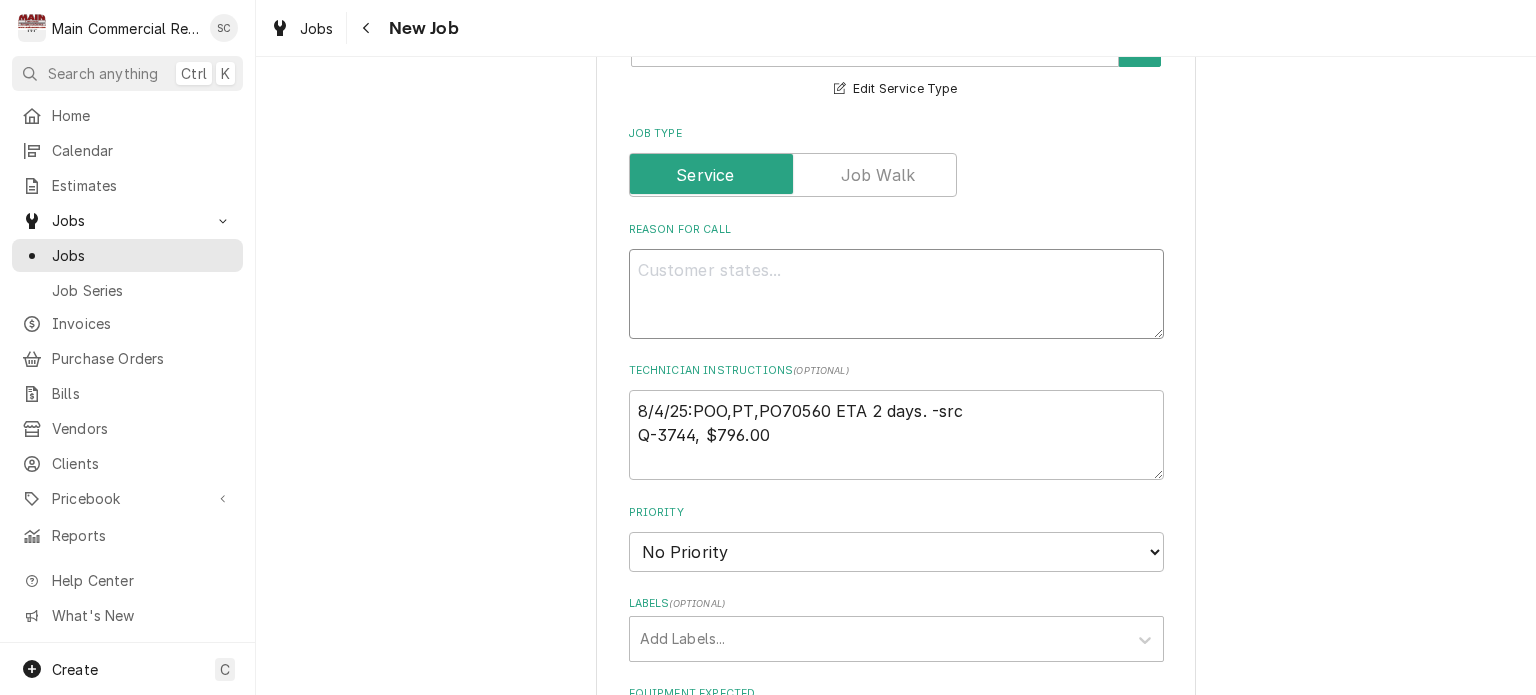 click on "Reason For Call" at bounding box center (896, 294) 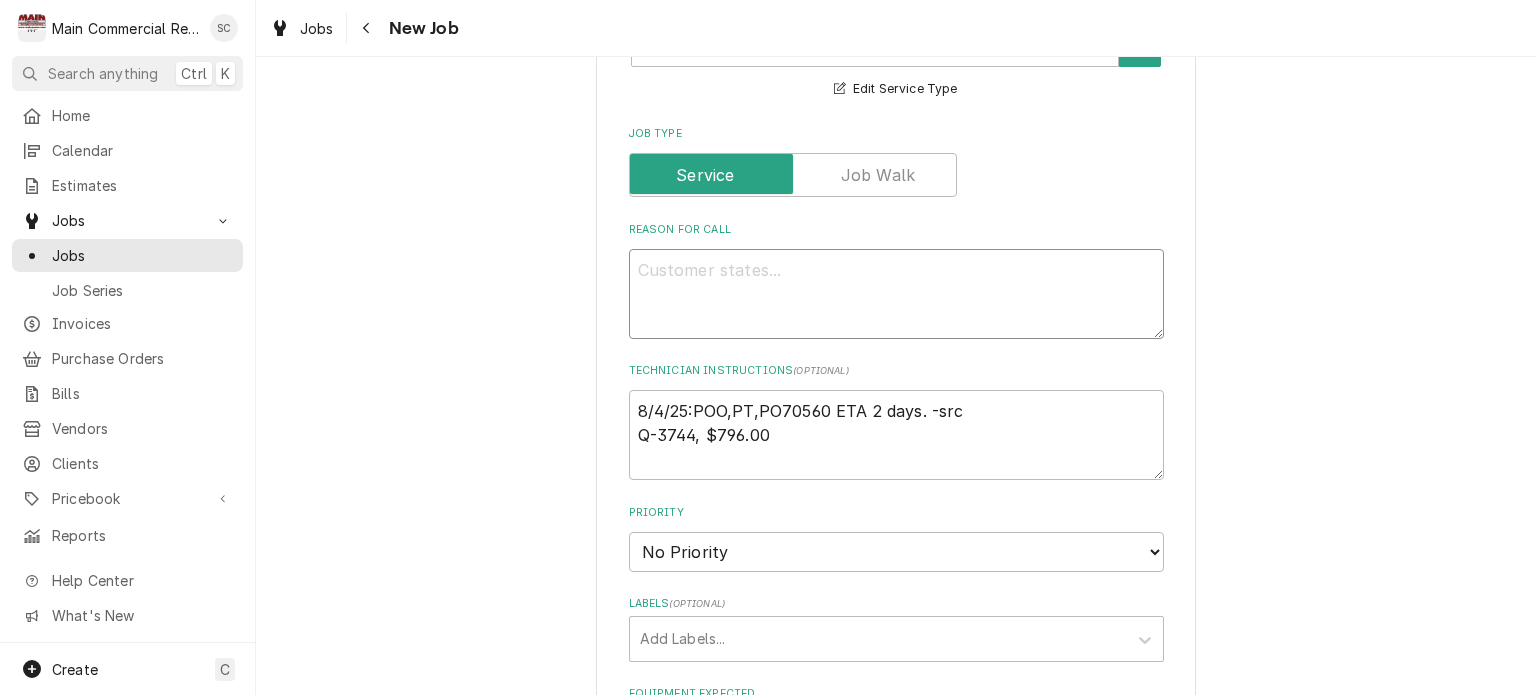 paste on "Walk-In Cooler
Manufacturer
Cold zone
Model Number
ETHN-1
Serial Number
E16F00739058001001
Ownership Type
Owned
Location in Building
Fenced in outside behind kitchen
Description of Unit:System C WIC
*Age of unit: 2014
RECOMMENDATIONS: Replace temperature probe" 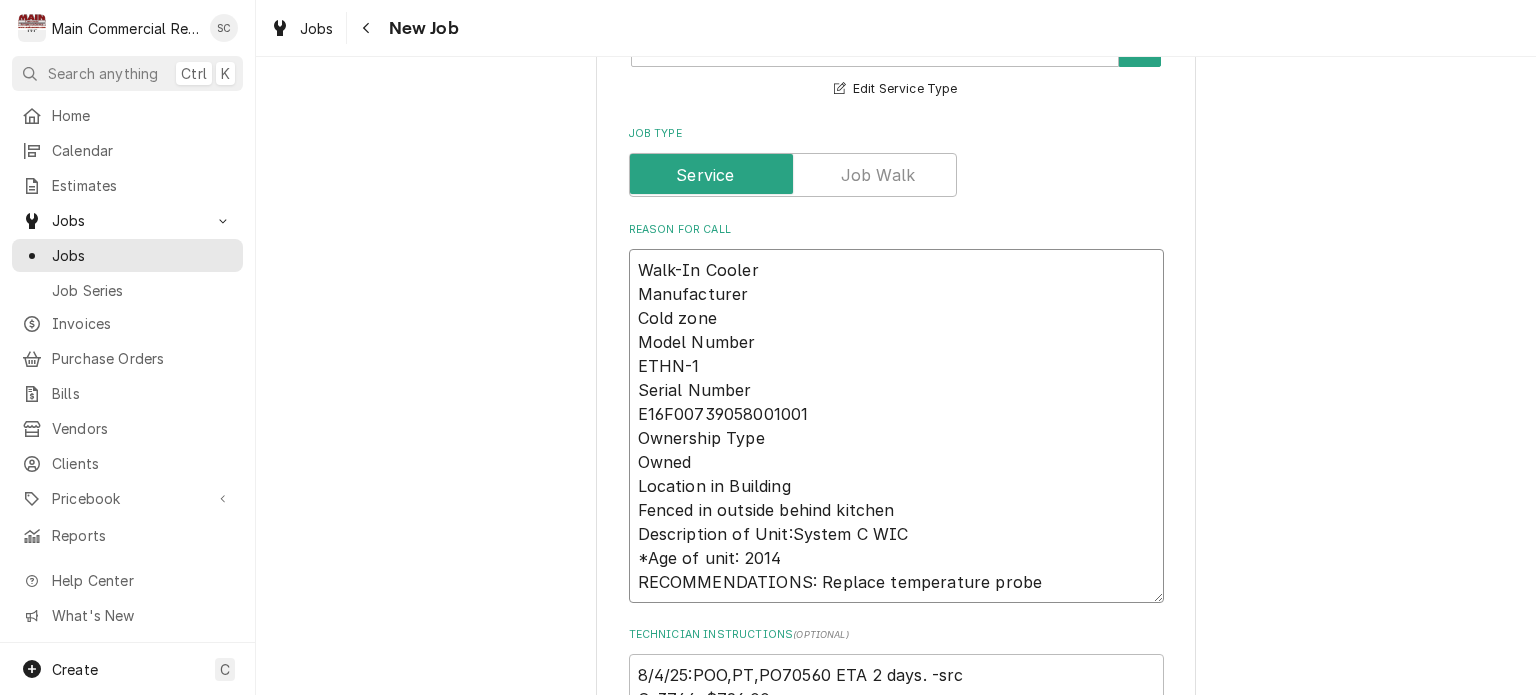 type on "x" 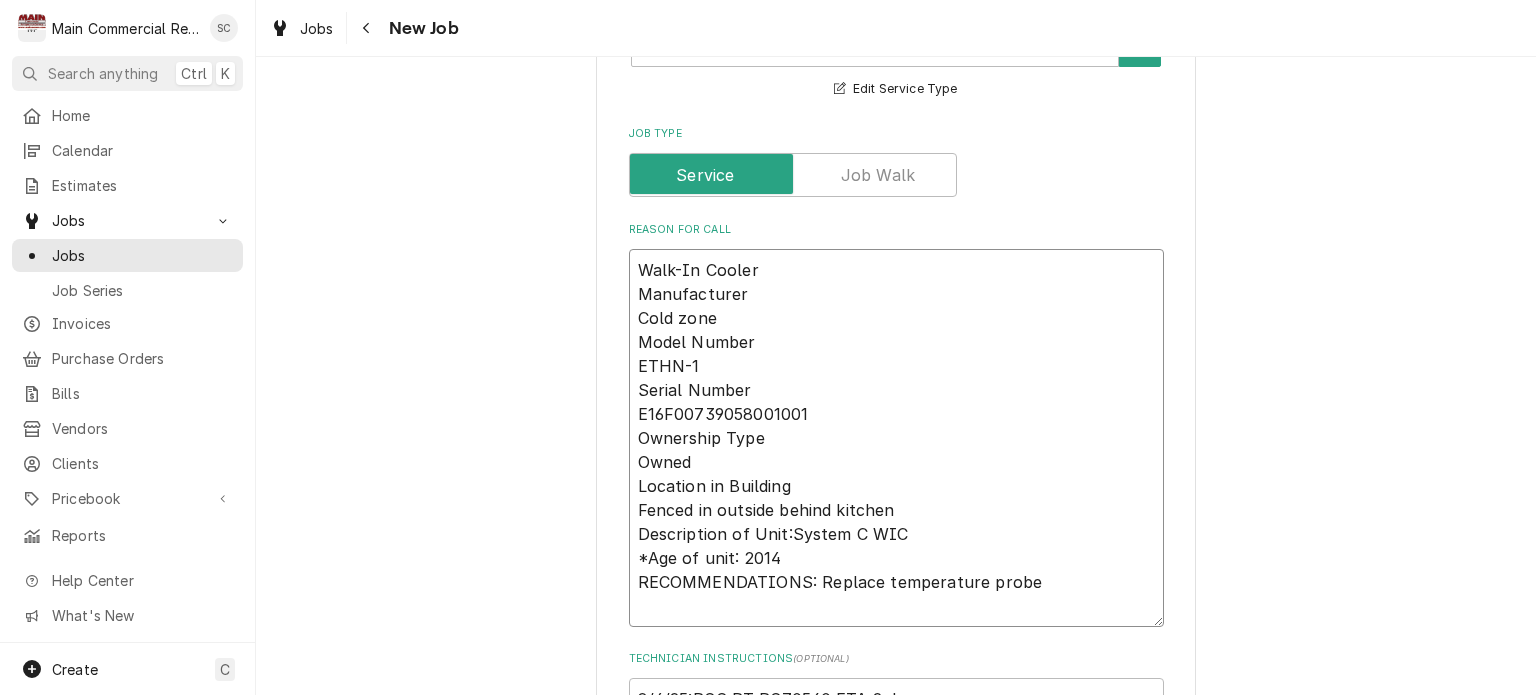 type on "x" 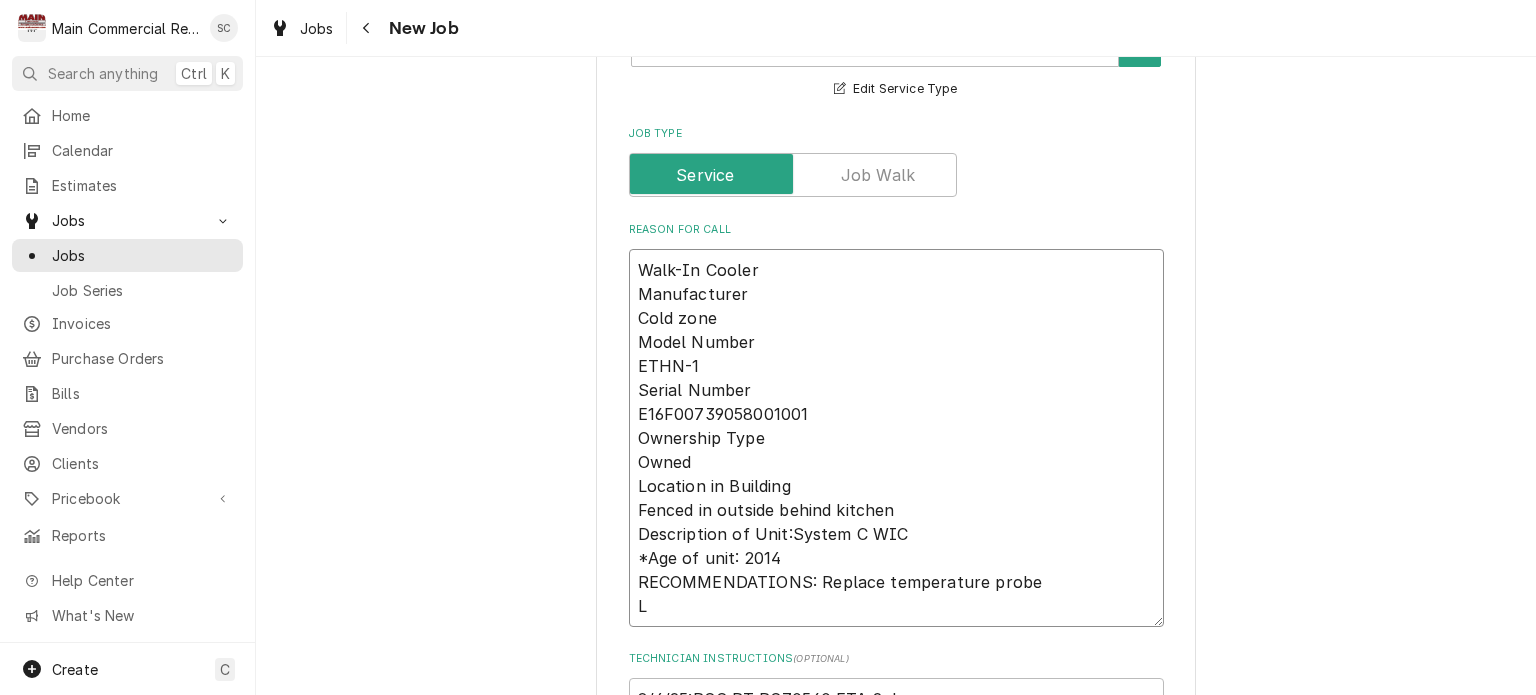 type on "x" 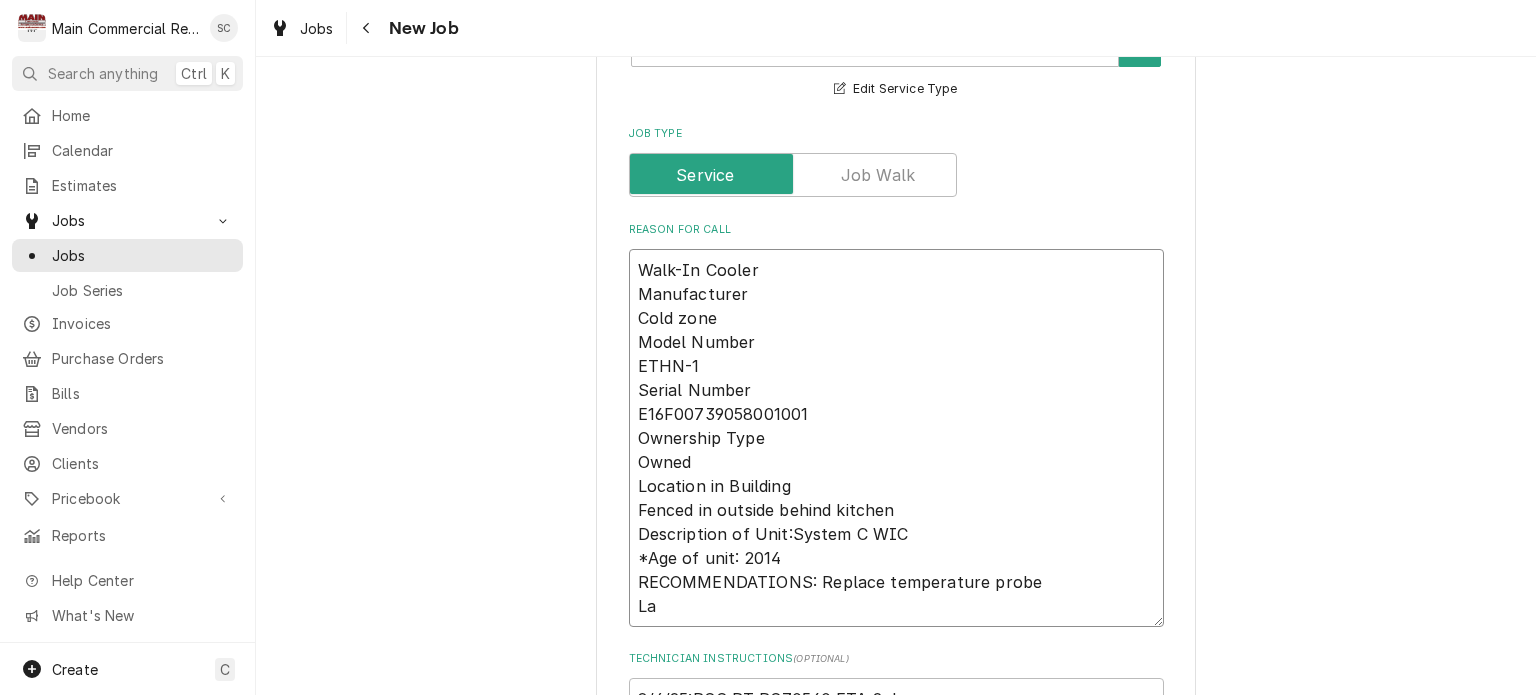 type on "x" 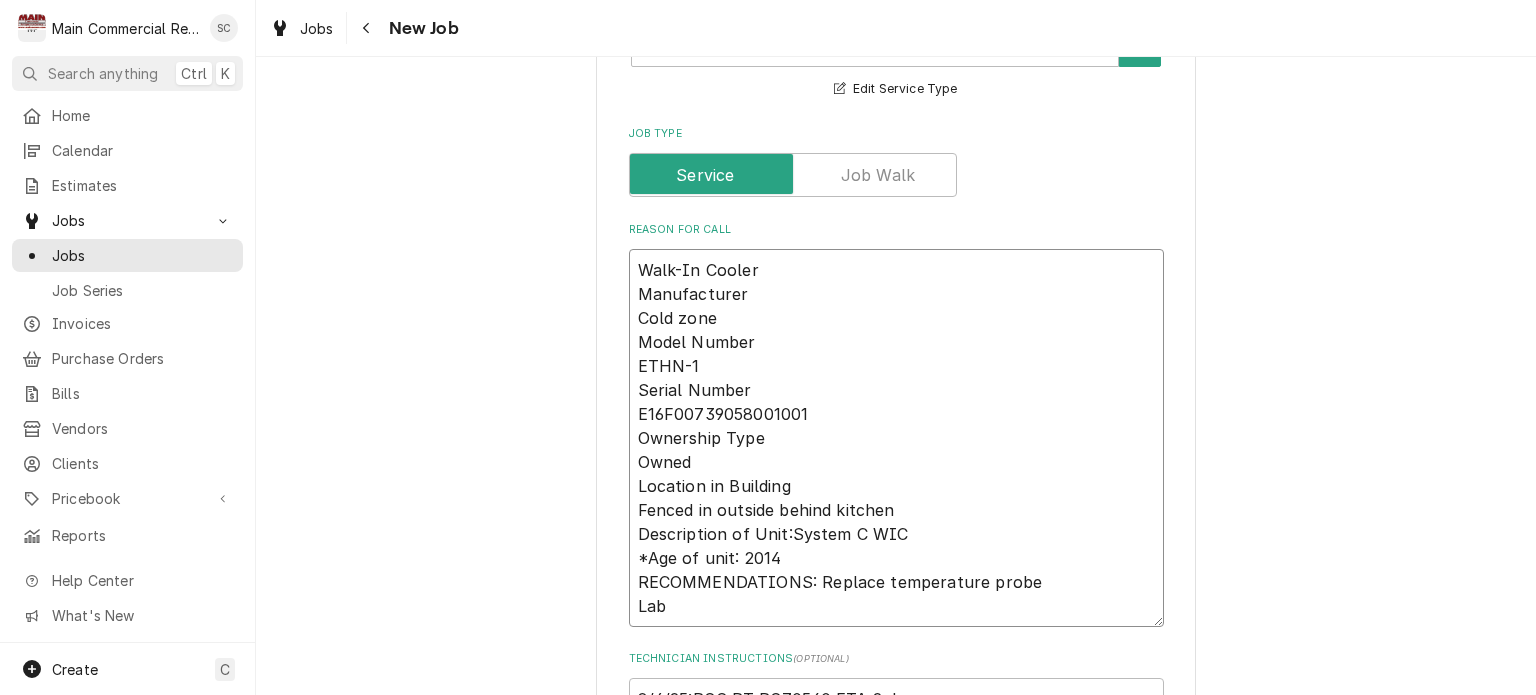 type on "x" 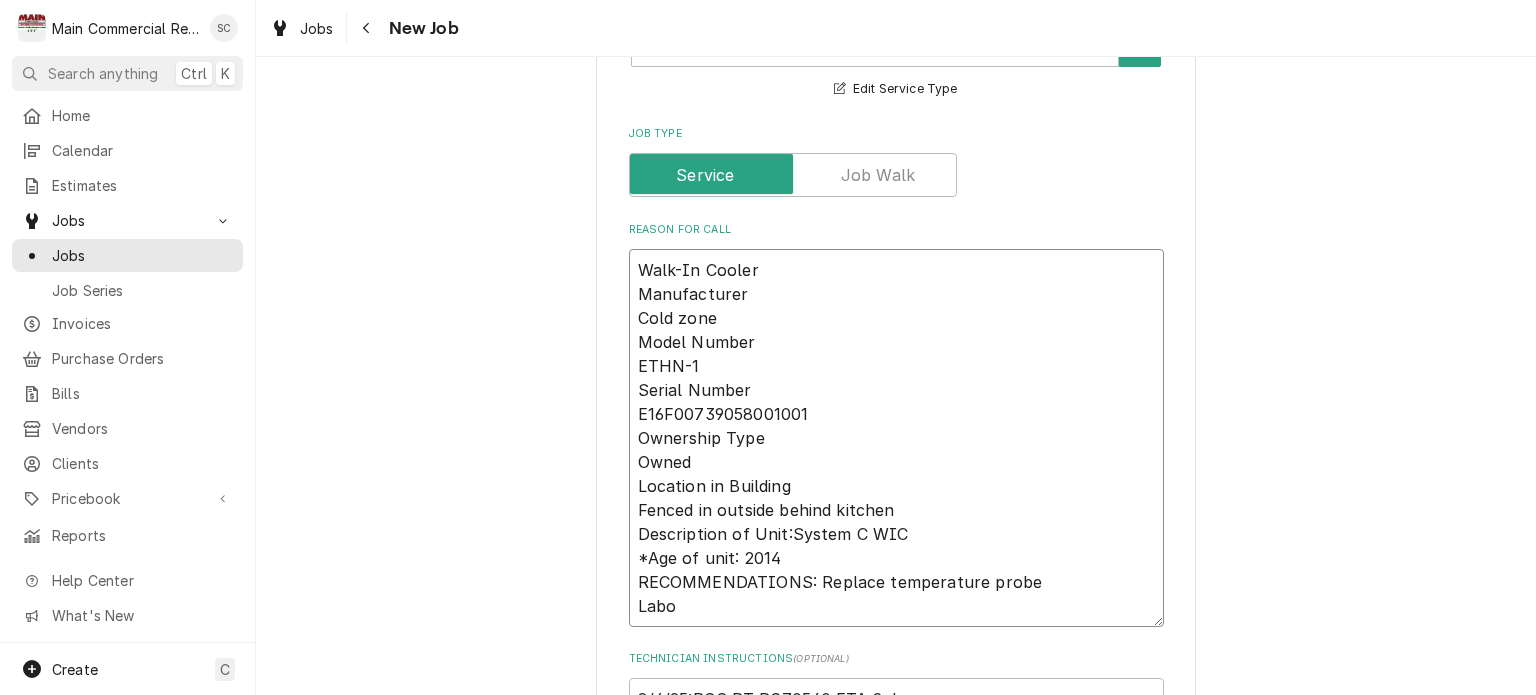 type on "x" 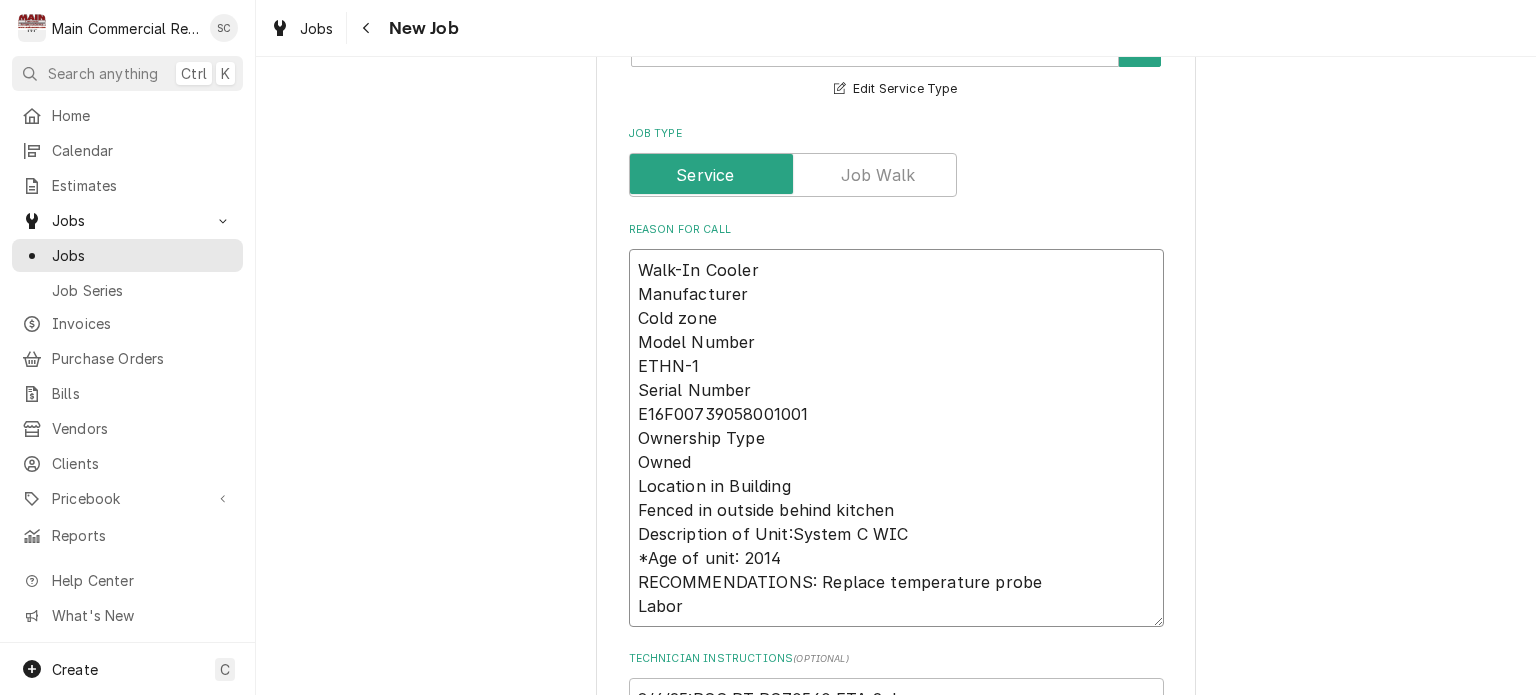 type on "x" 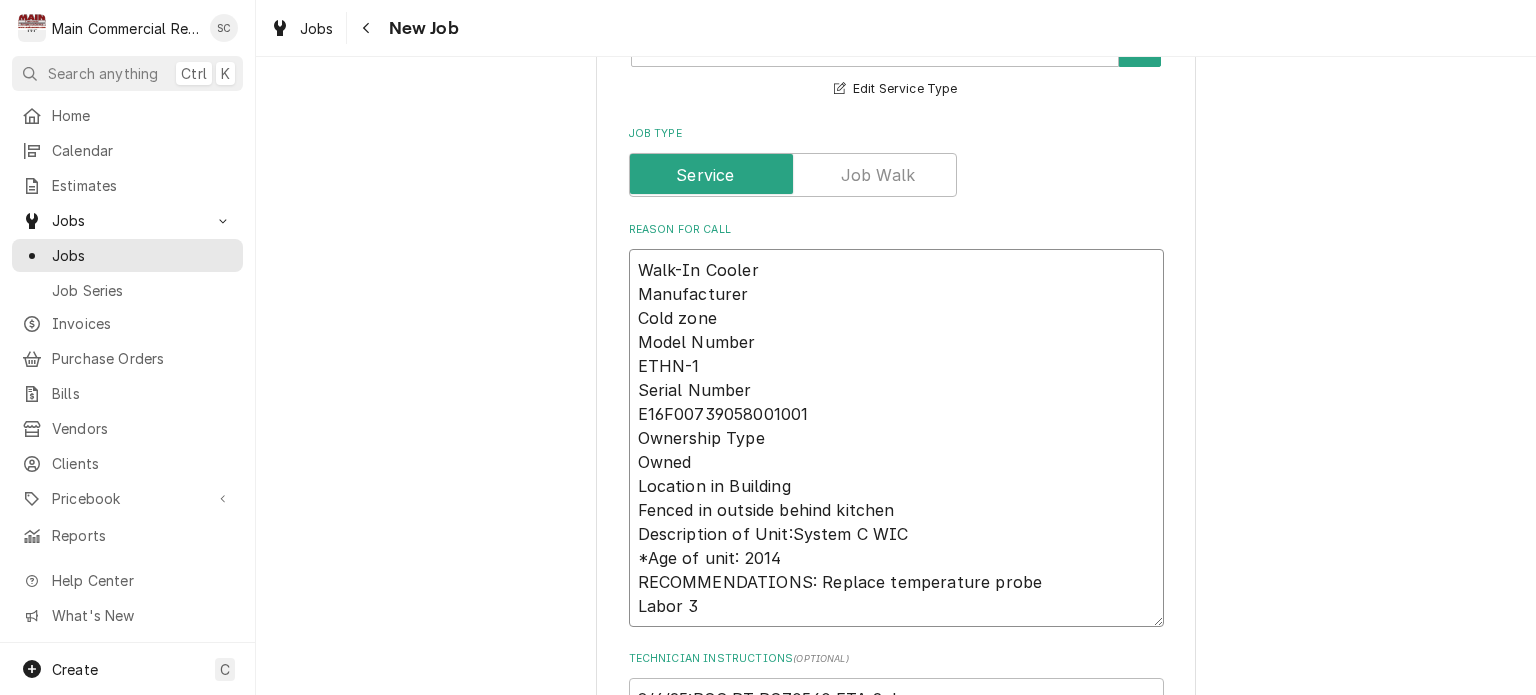 type on "x" 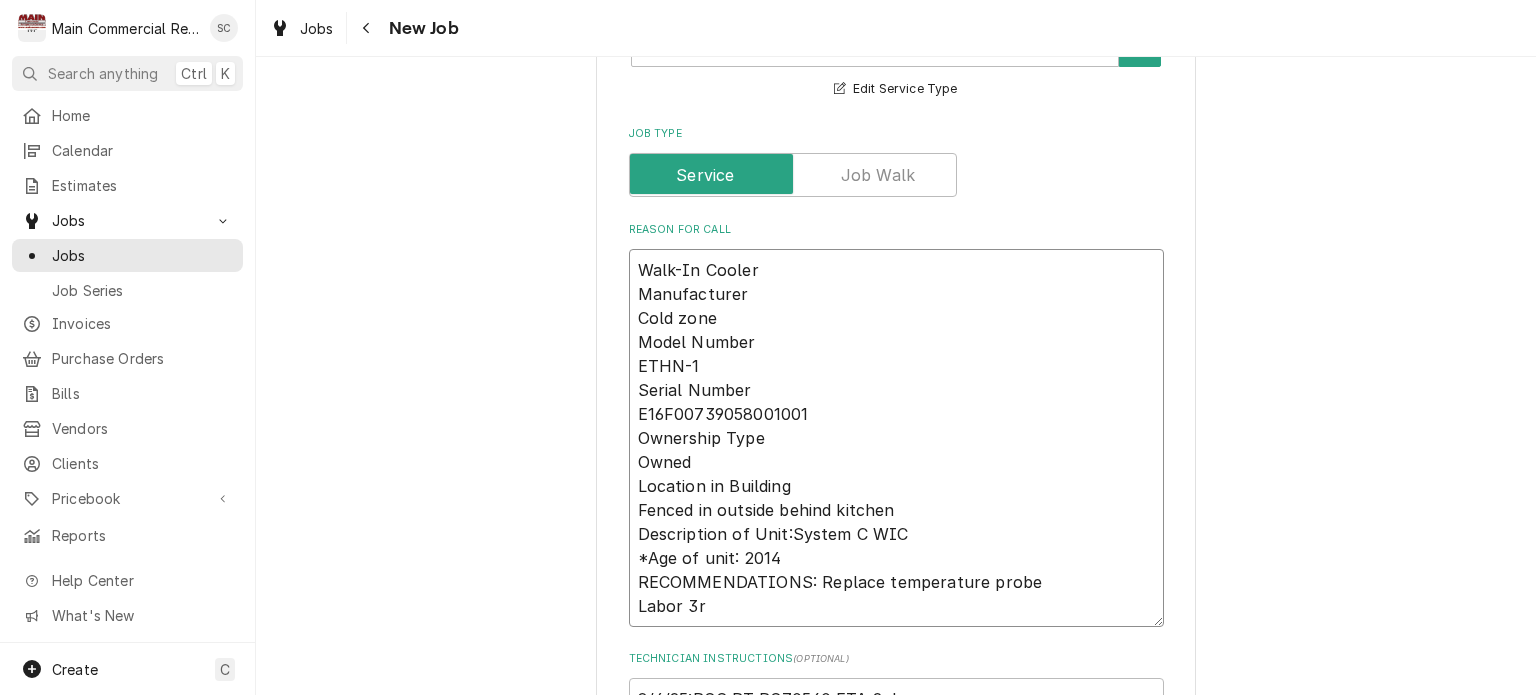 type on "x" 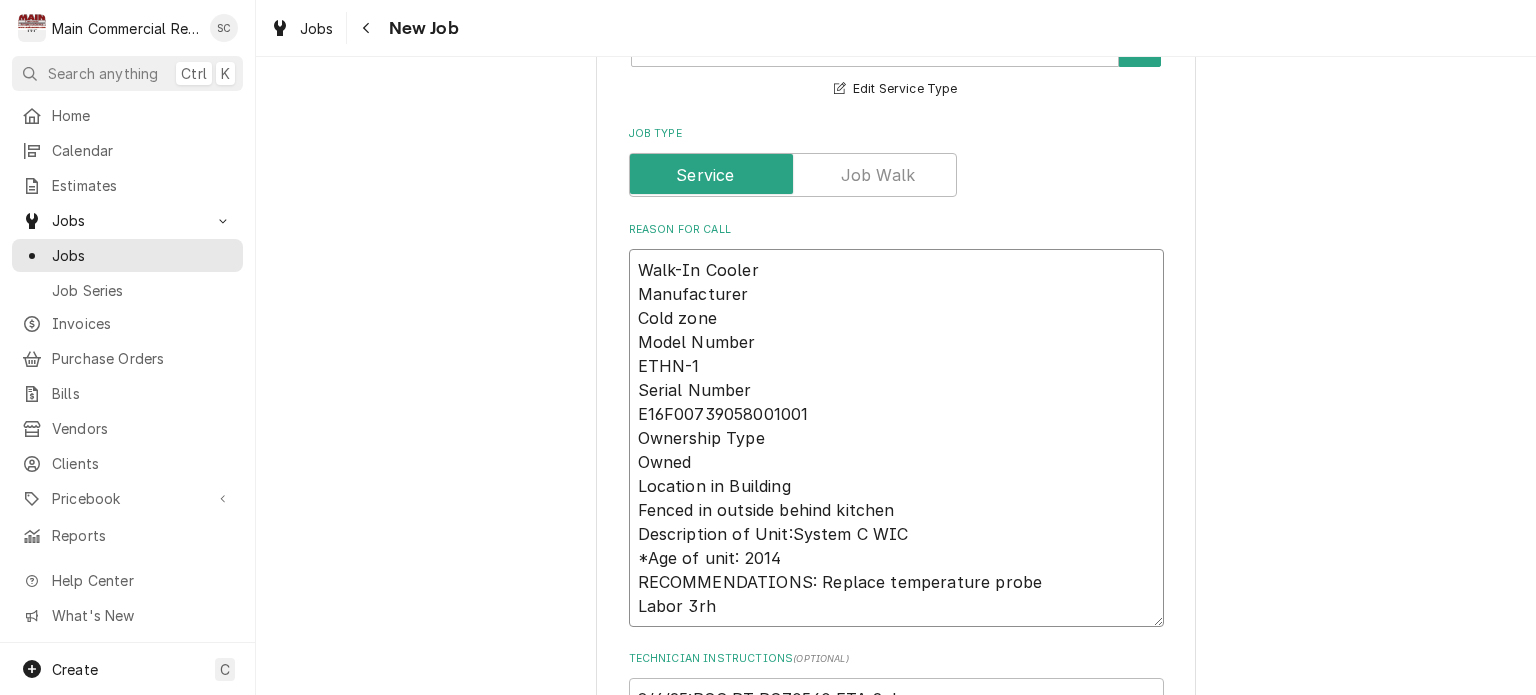 type on "x" 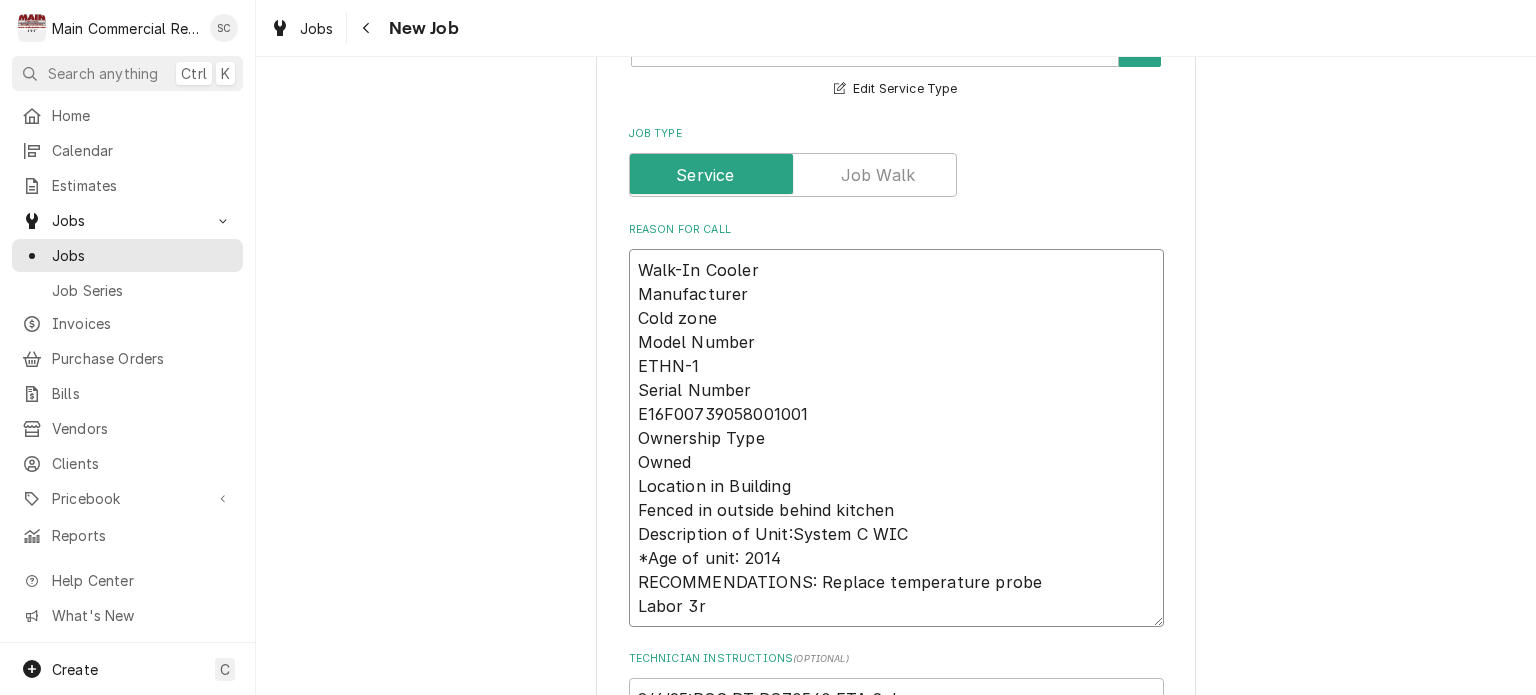 type on "x" 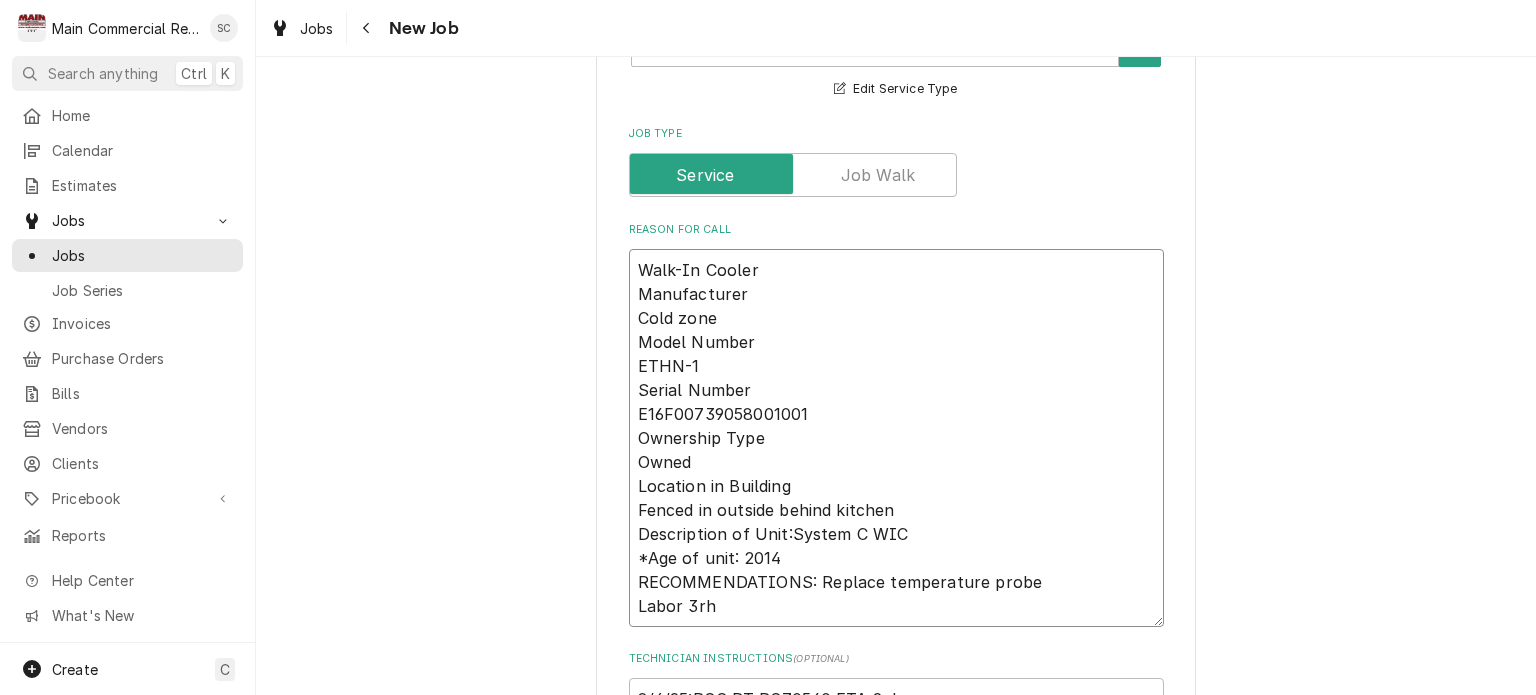 type on "x" 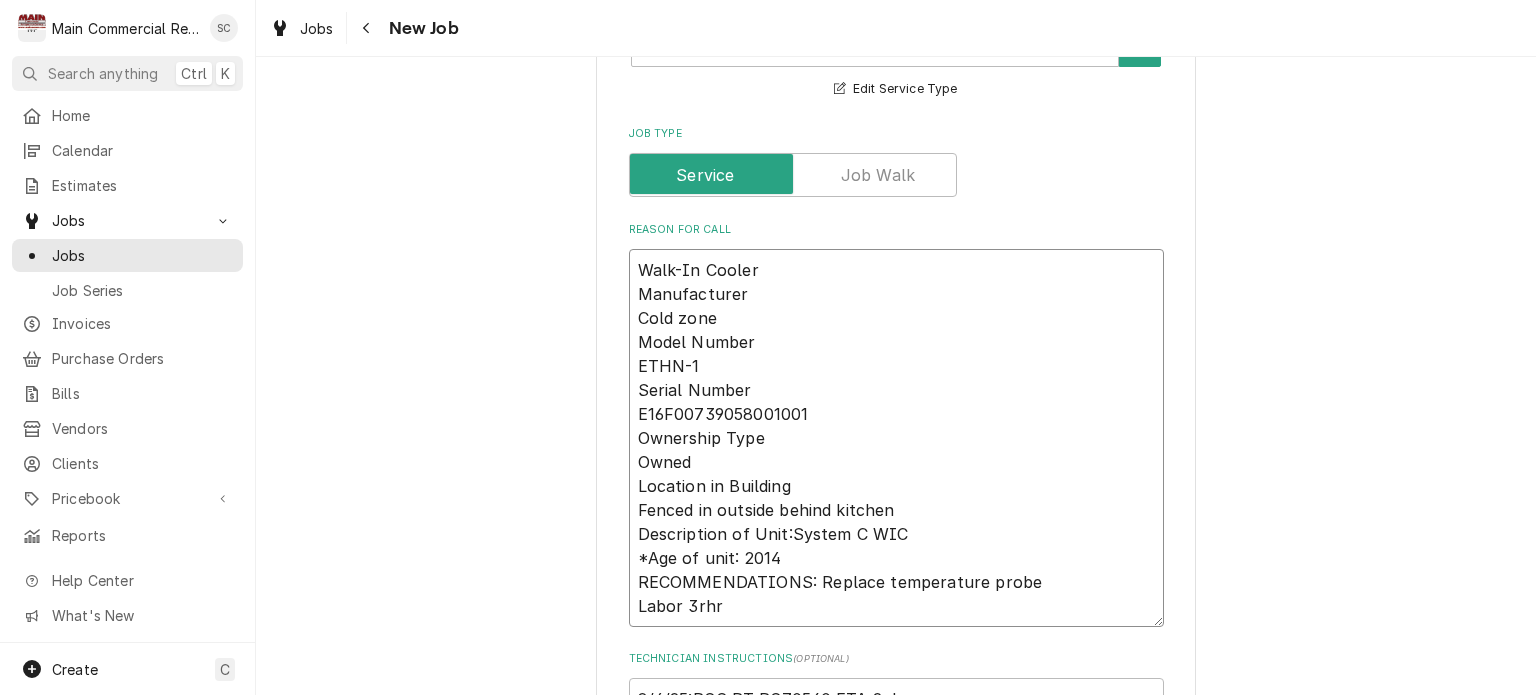 type on "x" 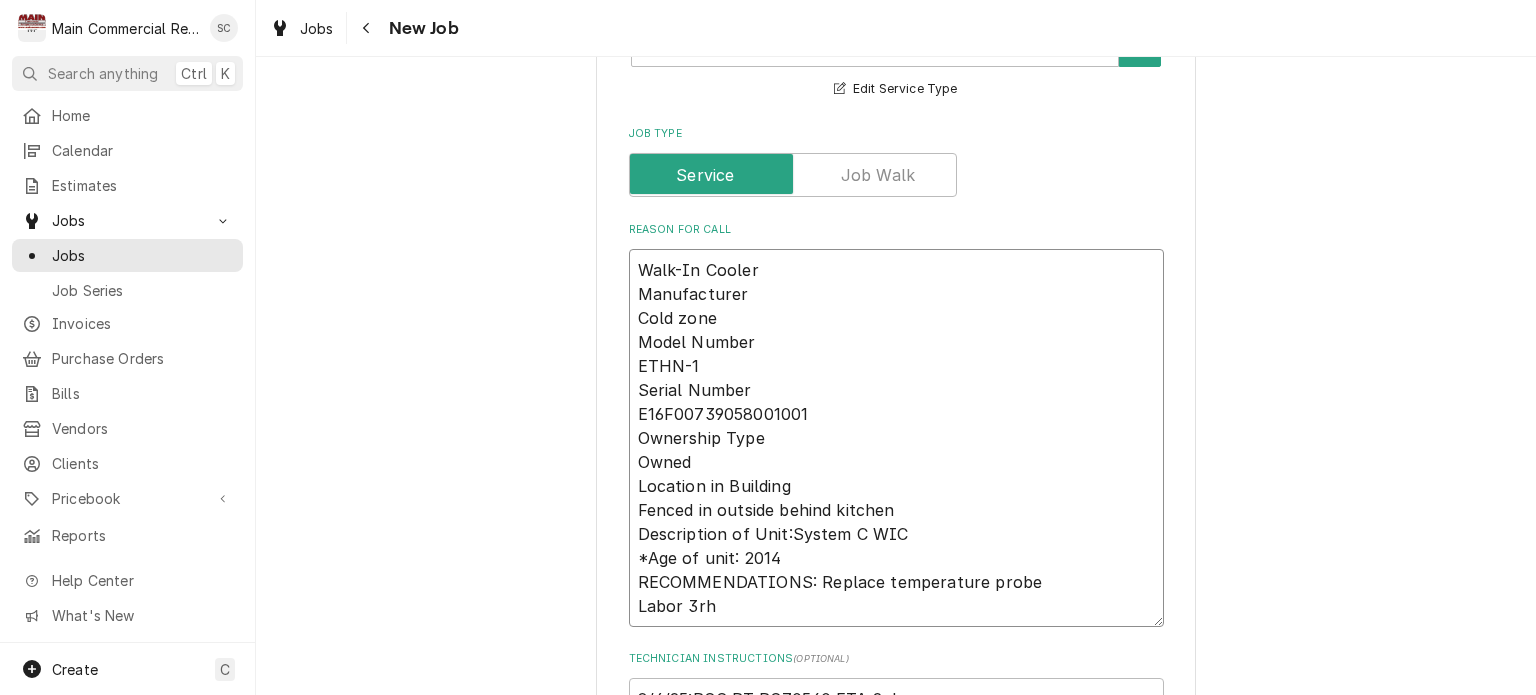 type on "x" 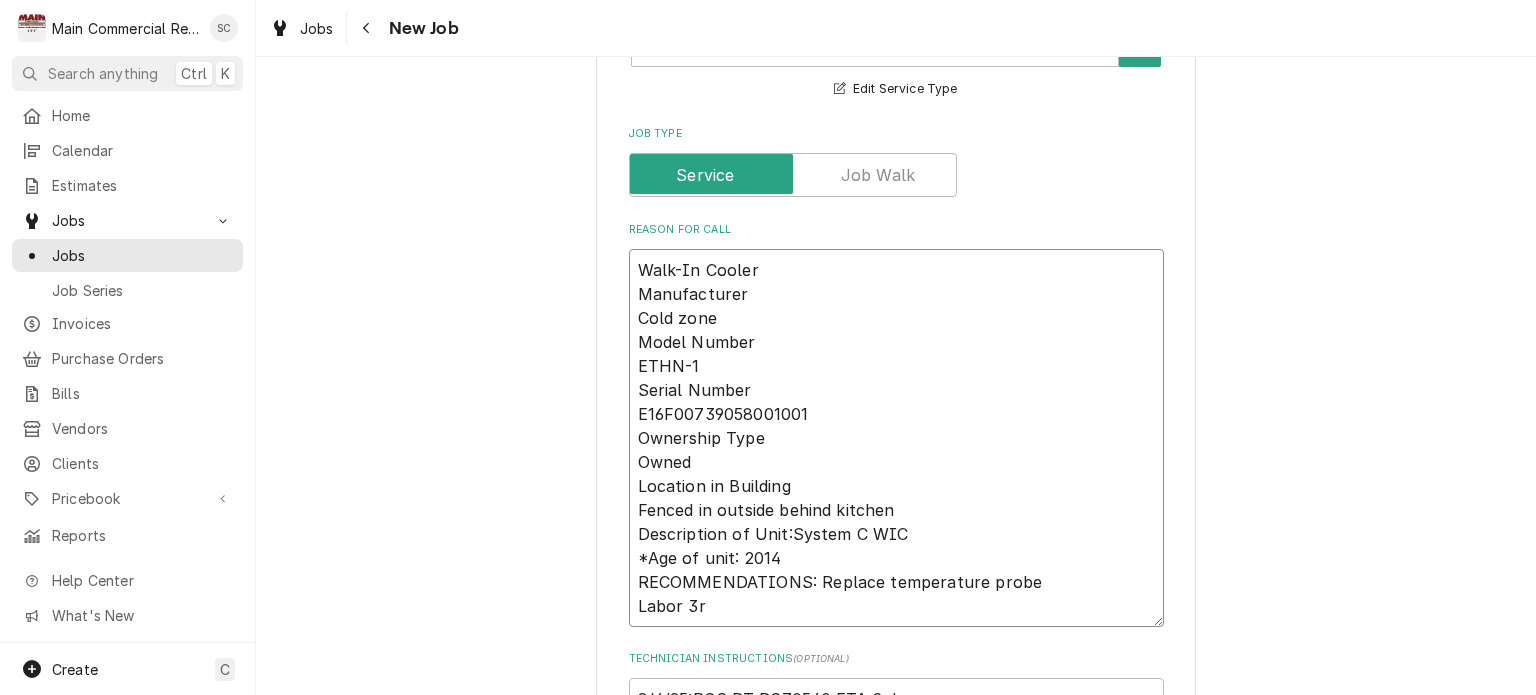 type on "x" 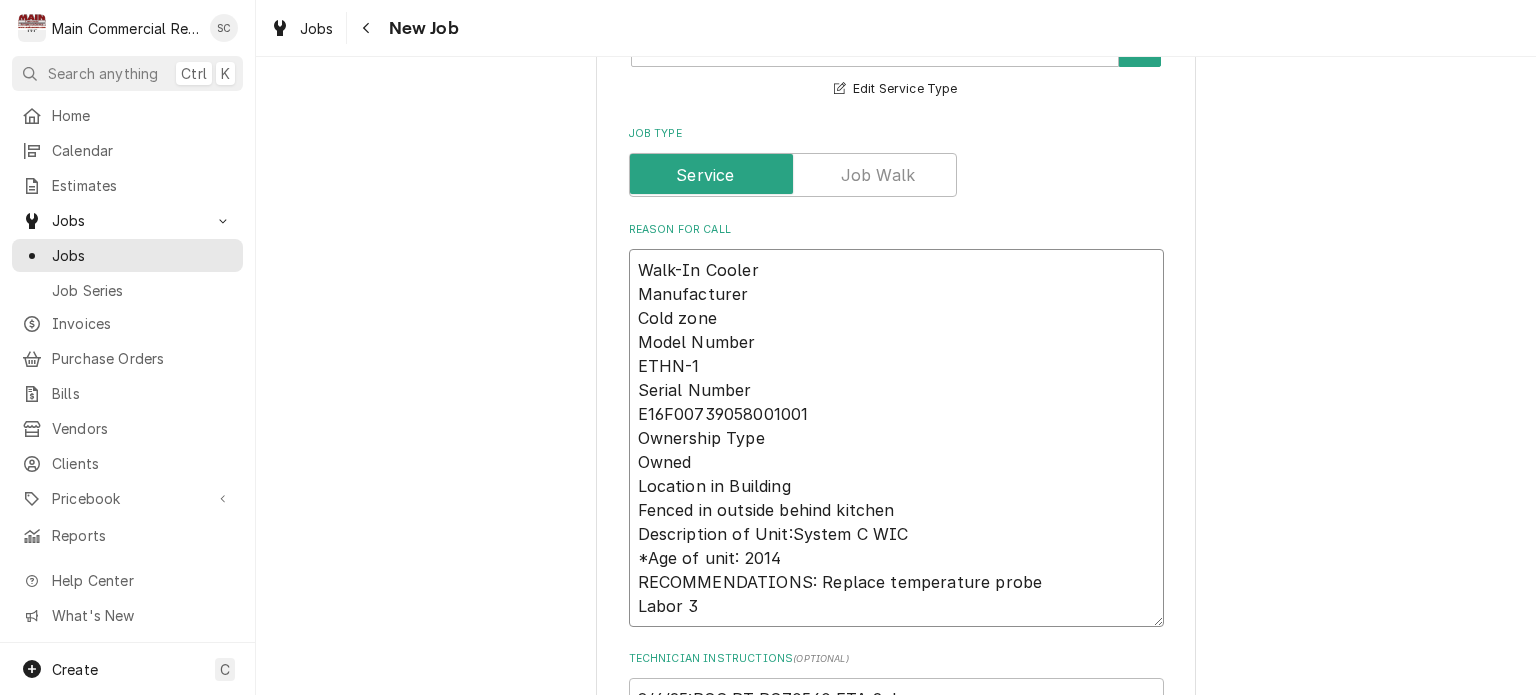 type on "x" 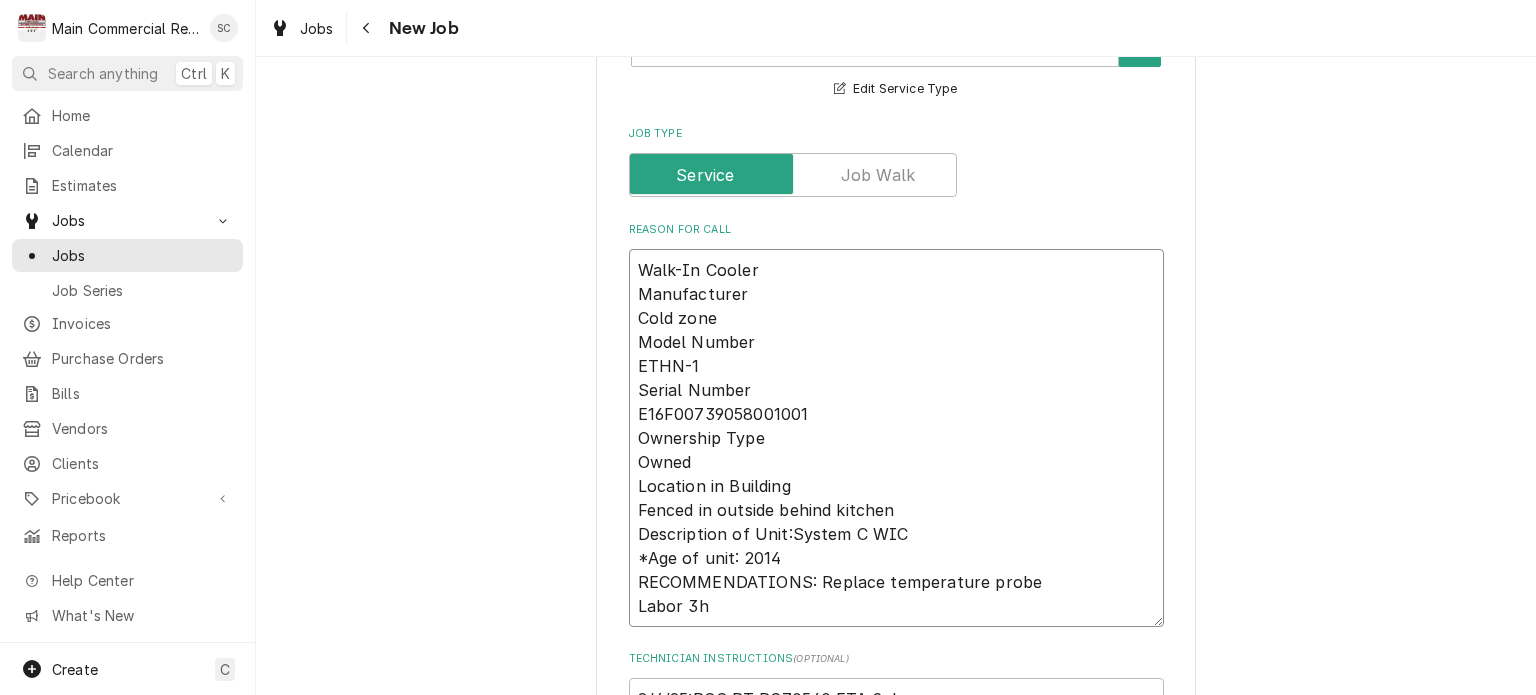 type on "x" 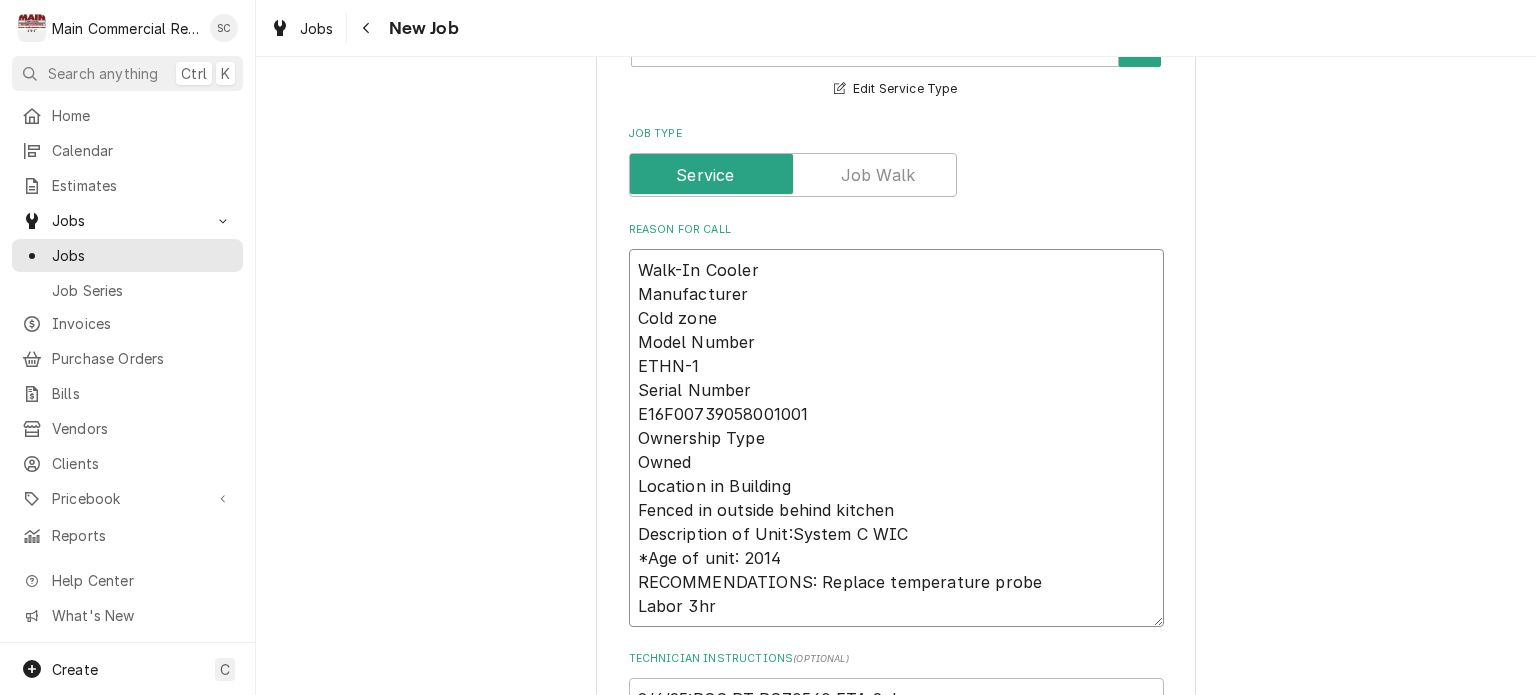 type on "x" 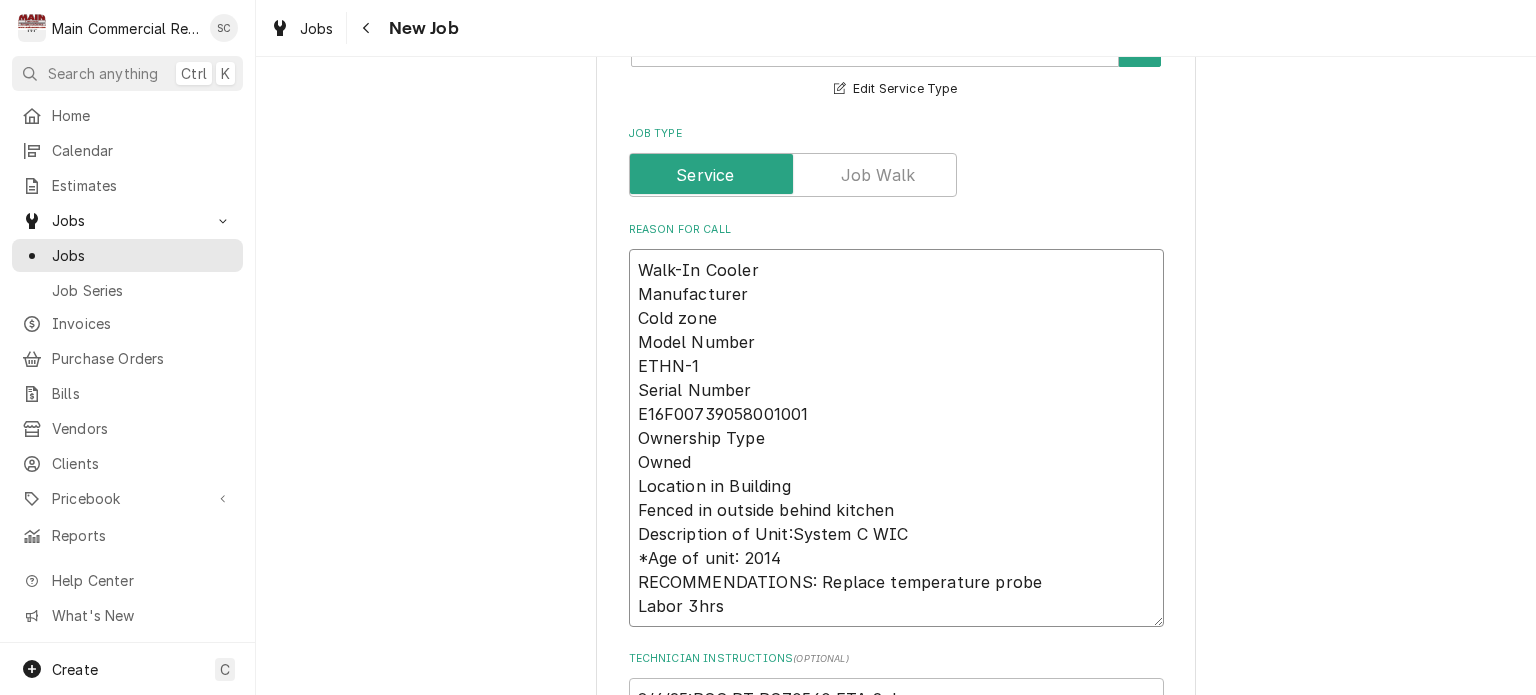 type on "x" 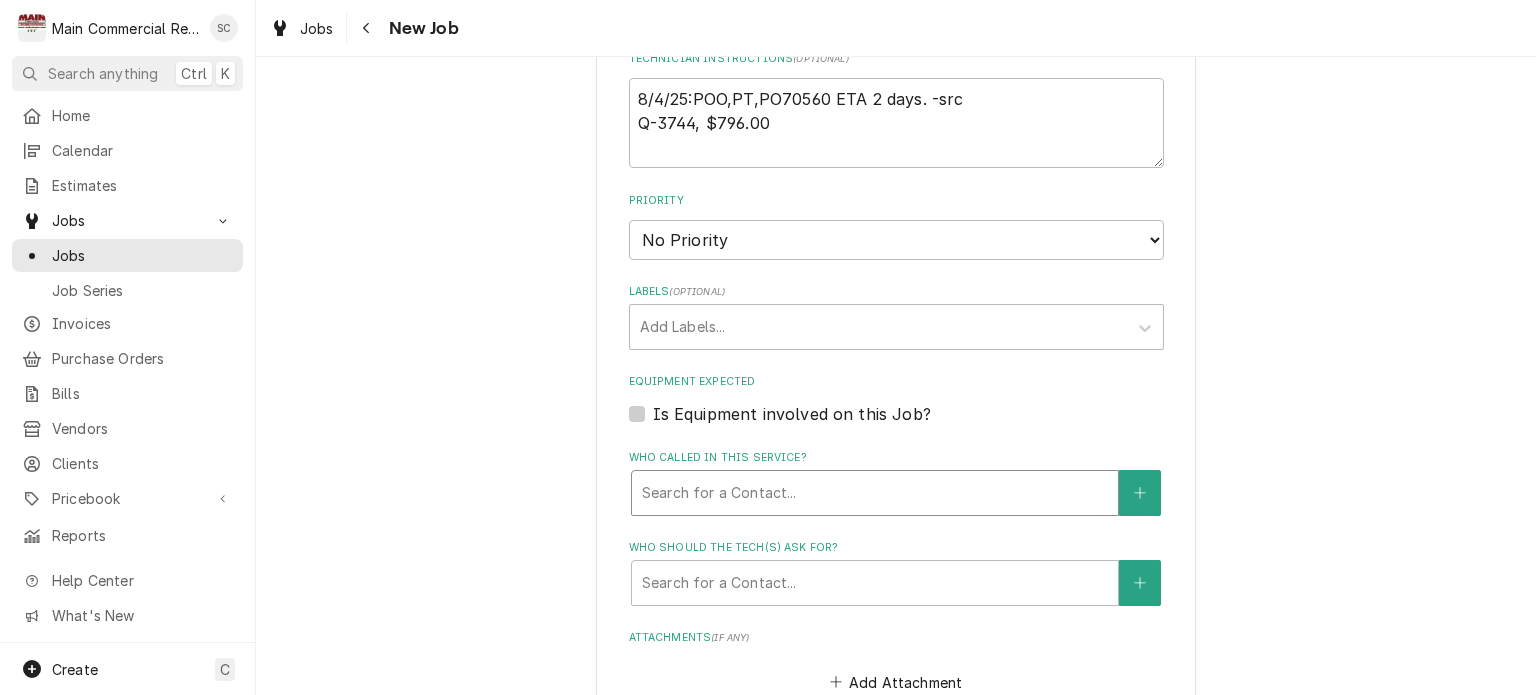 type on "Walk-In Cooler
Manufacturer
Cold zone
Model Number
ETHN-1
Serial Number
E16F00739058001001
Ownership Type
Owned
Location in Building
Fenced in outside behind kitchen
Description of Unit:System C WIC
*Age of unit: 2014
RECOMMENDATIONS: Replace temperature probe
Labor 3hrs" 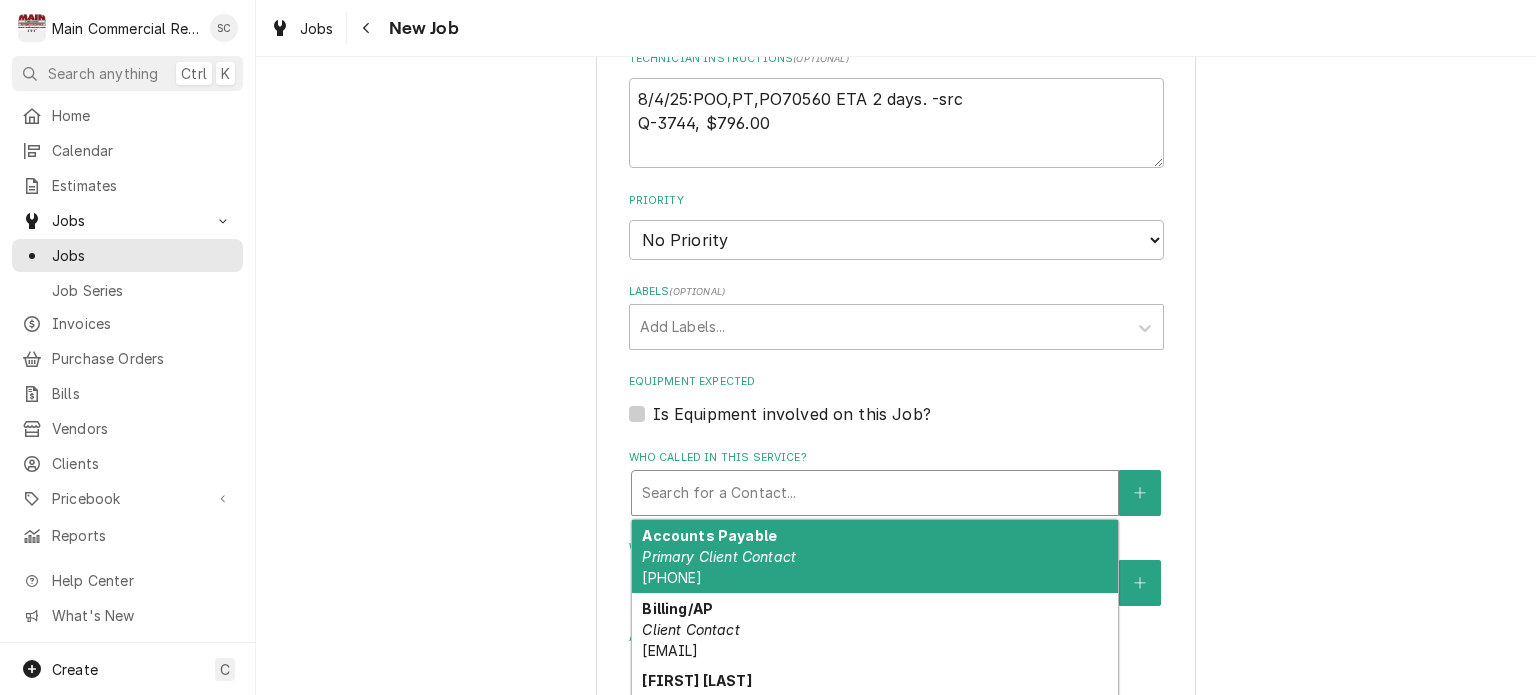 scroll, scrollTop: 1600, scrollLeft: 0, axis: vertical 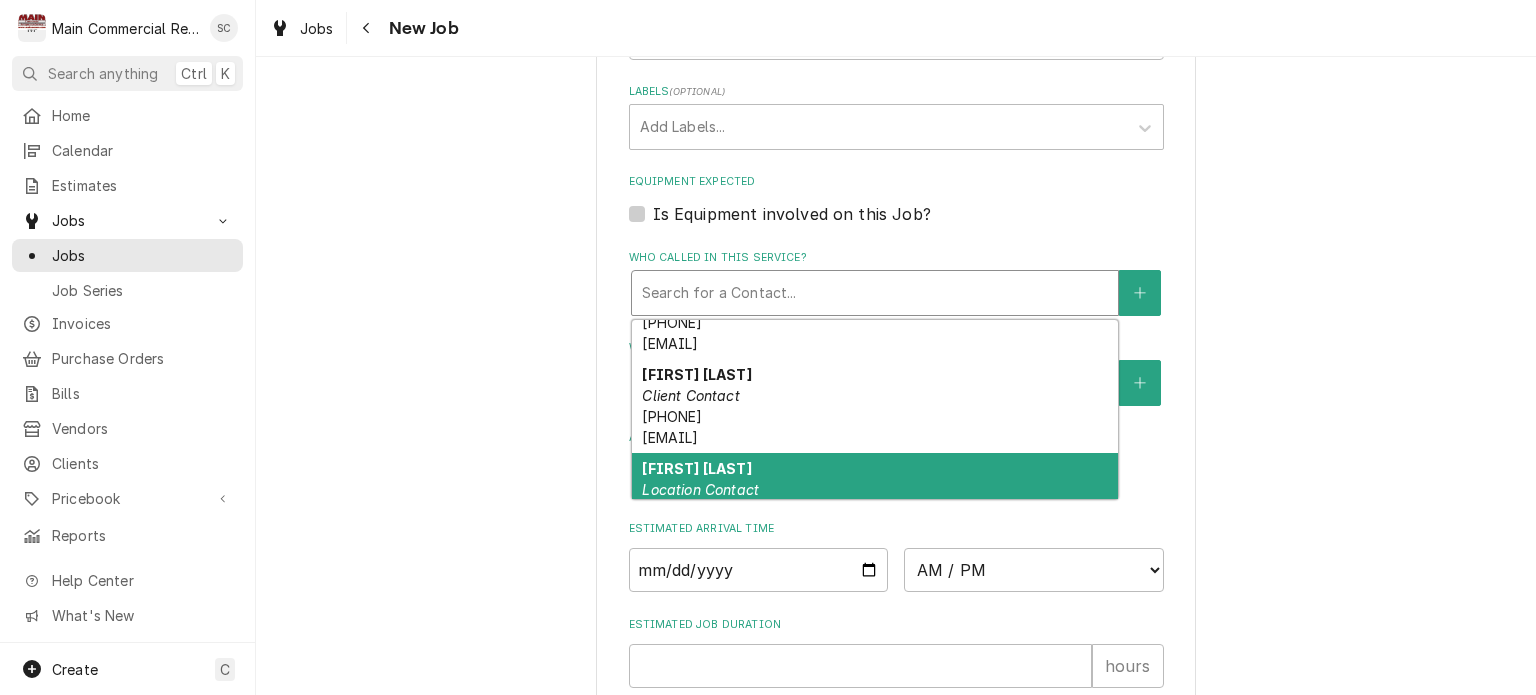 click on "[FIRST] [LAST] Client Contact ([PHONE])" at bounding box center (875, 489) 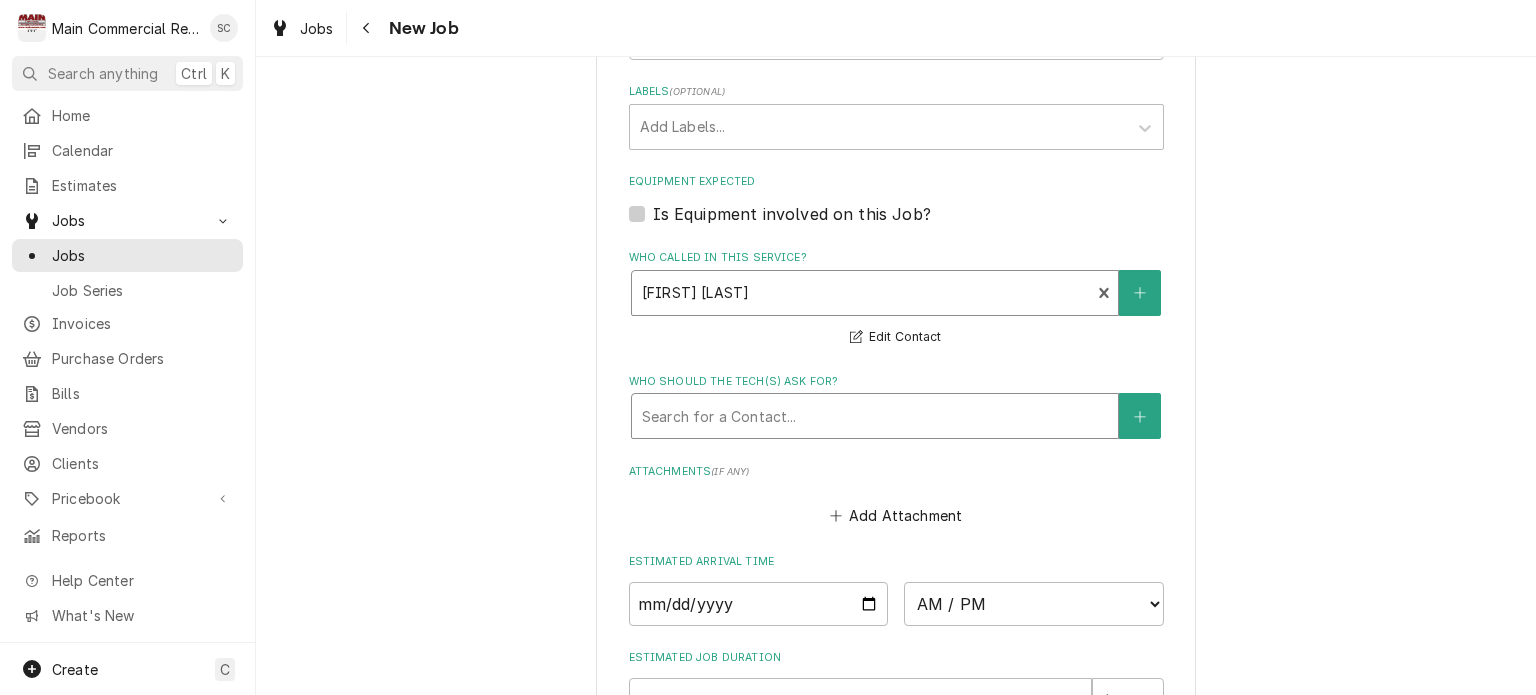 click at bounding box center (875, 416) 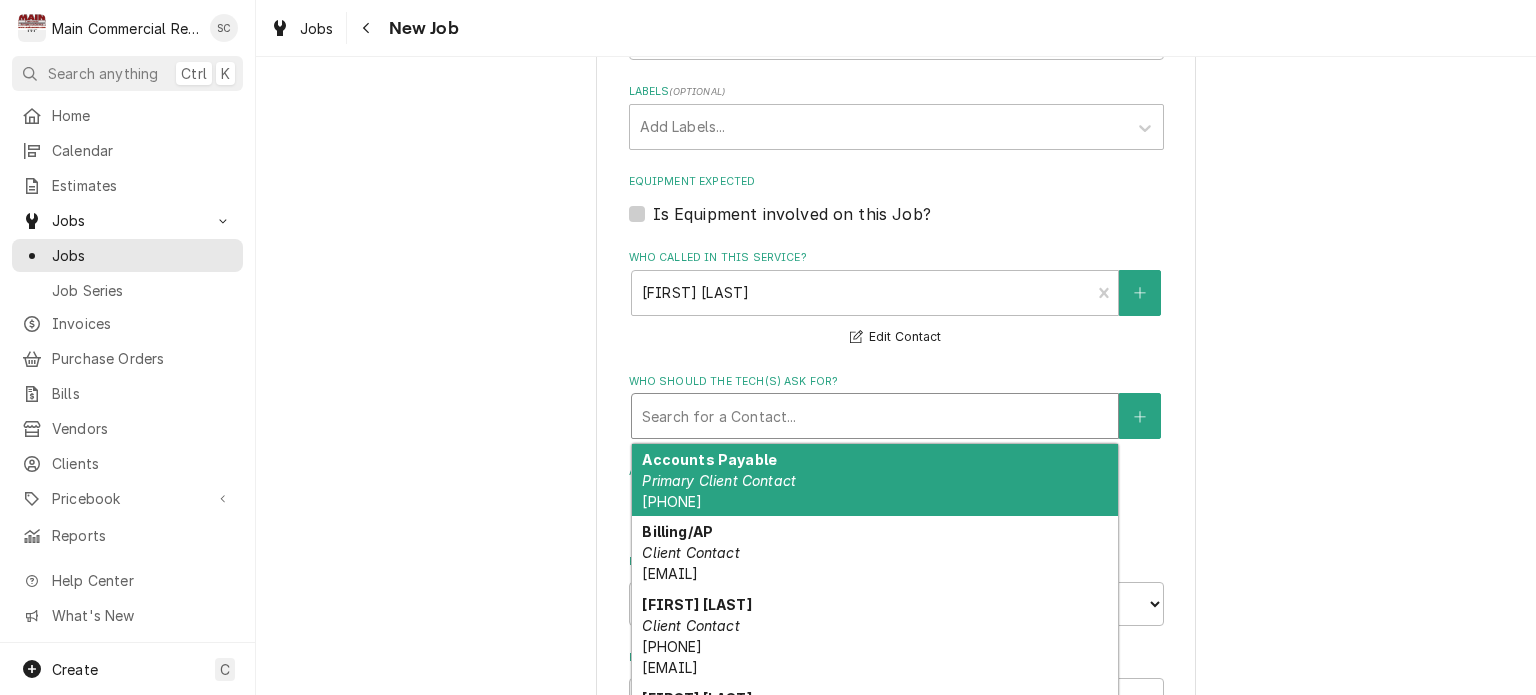 scroll, scrollTop: 243, scrollLeft: 0, axis: vertical 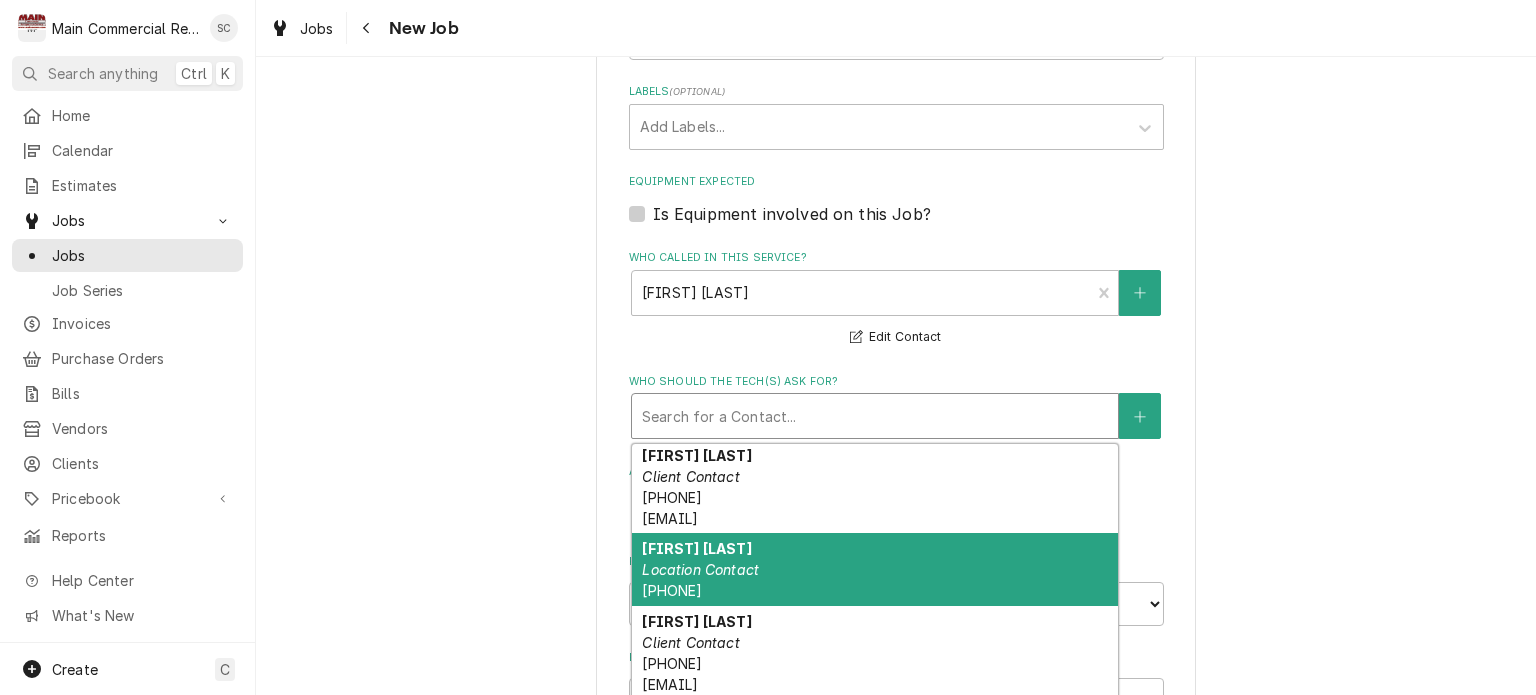 click on "[FIRST] [LAST] Client Contact ([PHONE])" at bounding box center [875, 569] 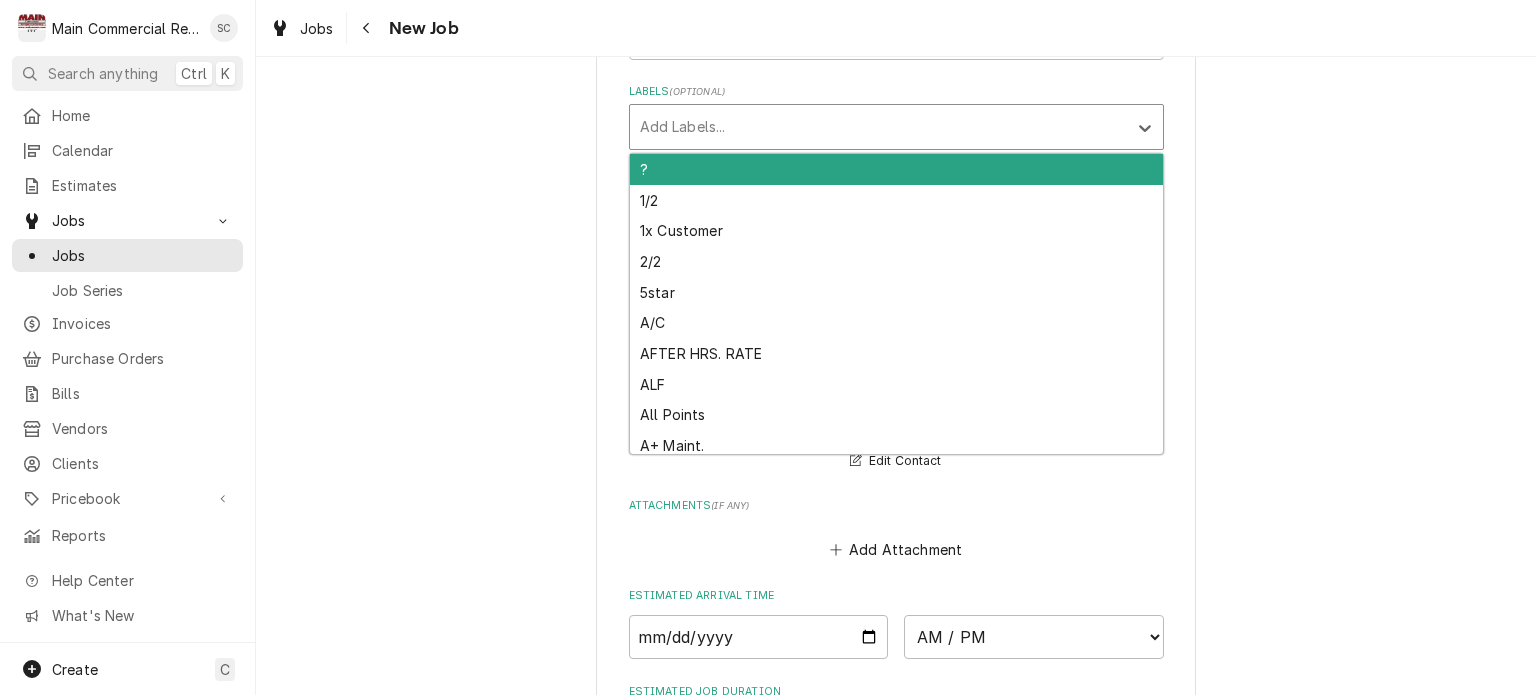 click at bounding box center (878, 127) 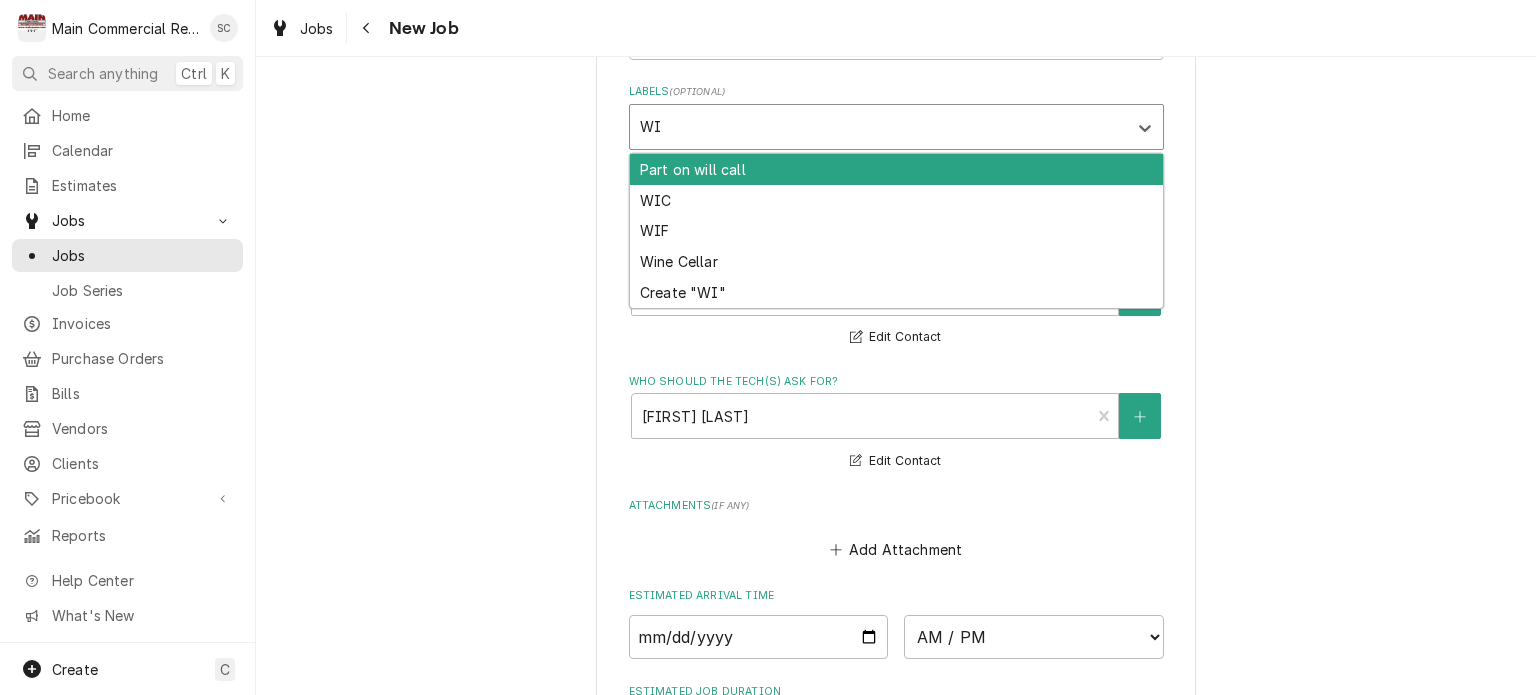 type on "WIC" 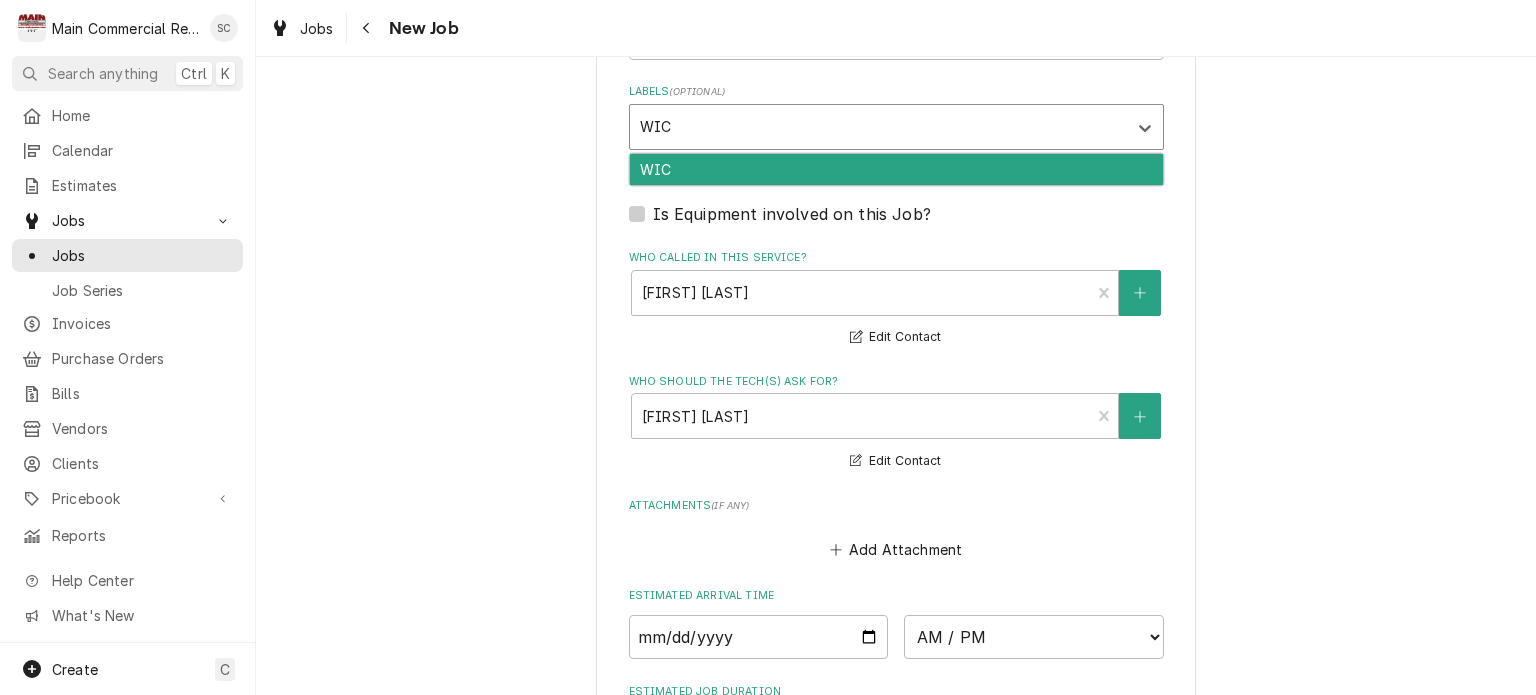 click on "WIC" at bounding box center [896, 169] 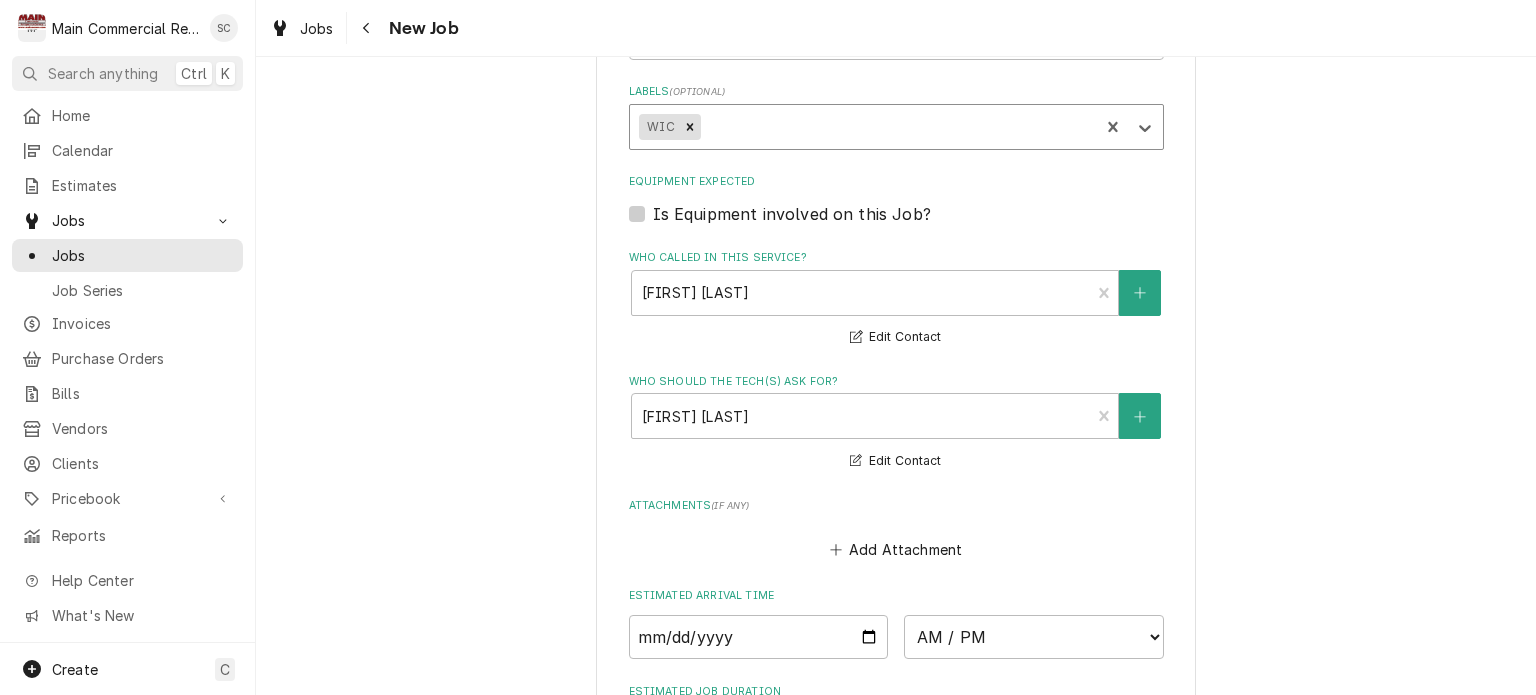 scroll, scrollTop: 1916, scrollLeft: 0, axis: vertical 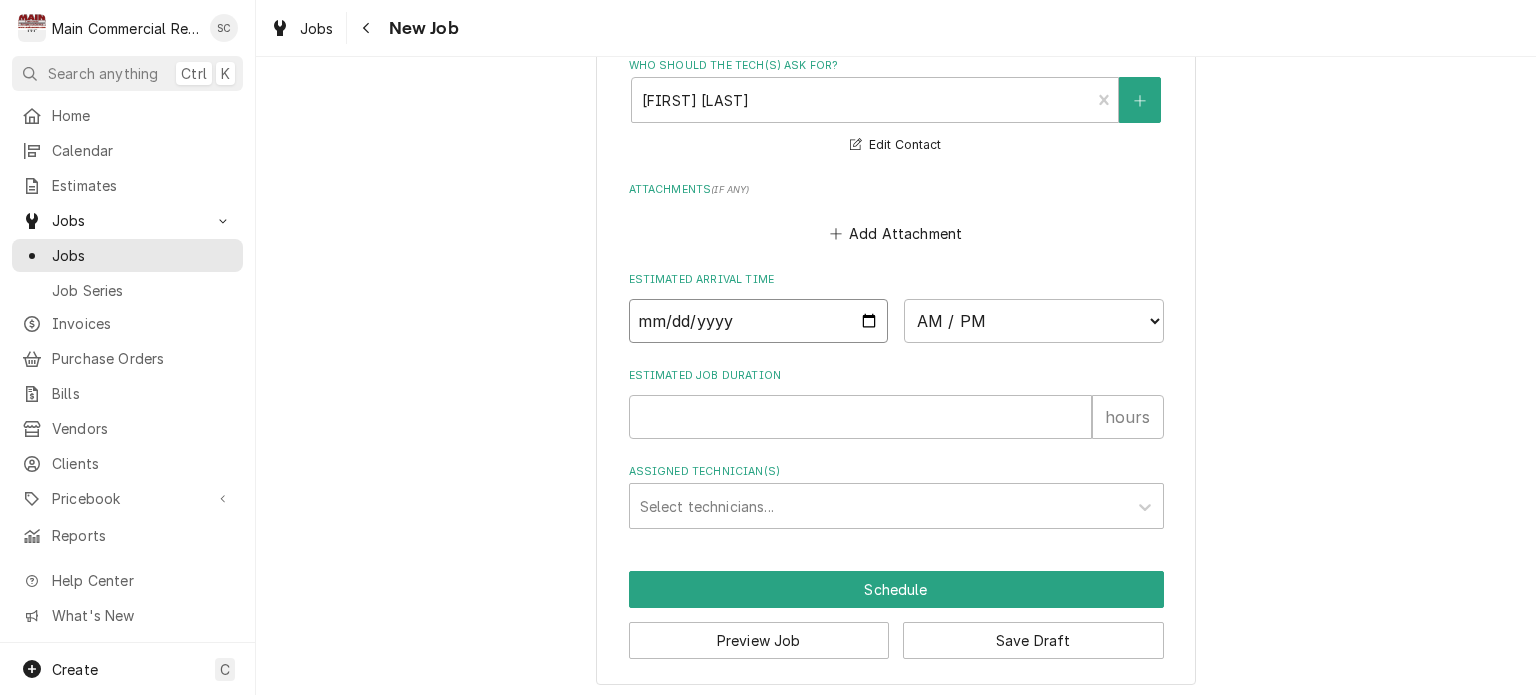 click at bounding box center (759, 321) 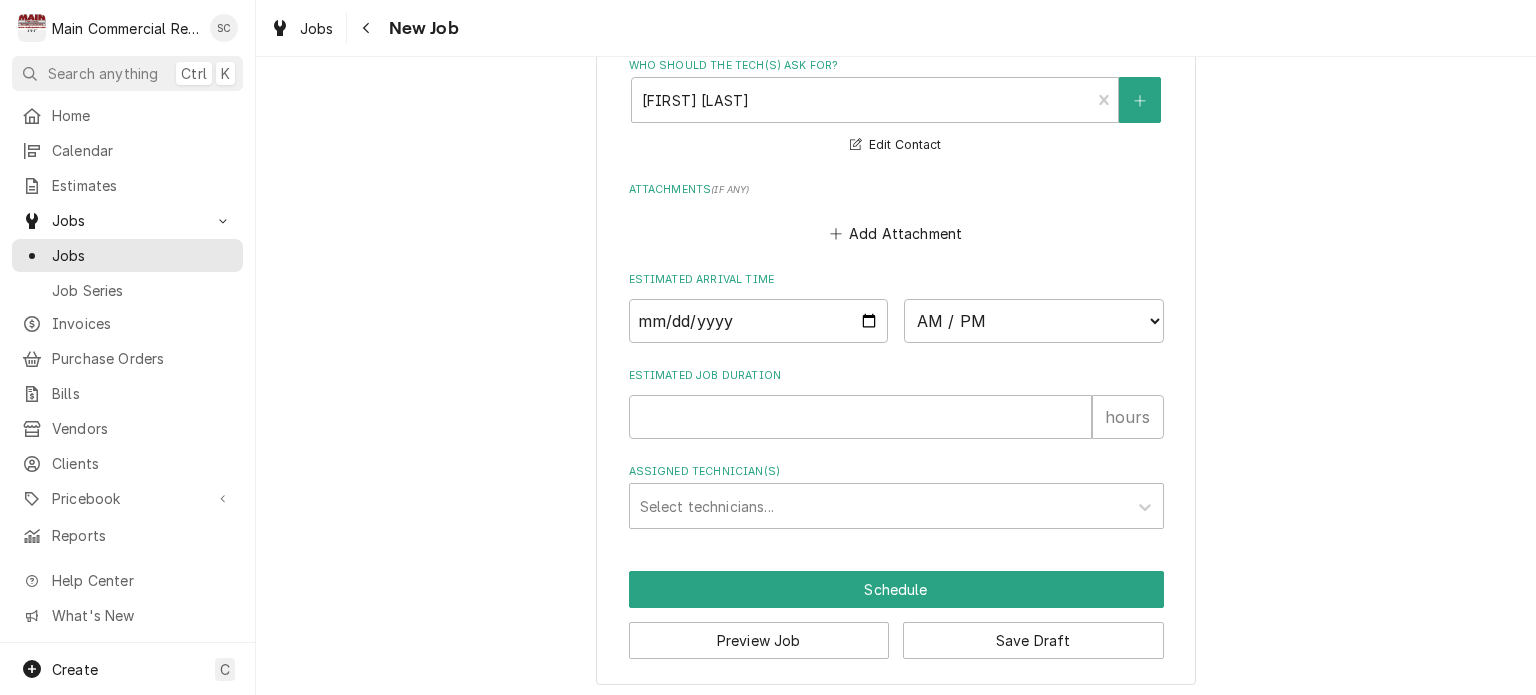 click on "Add Attachment" at bounding box center (896, 228) 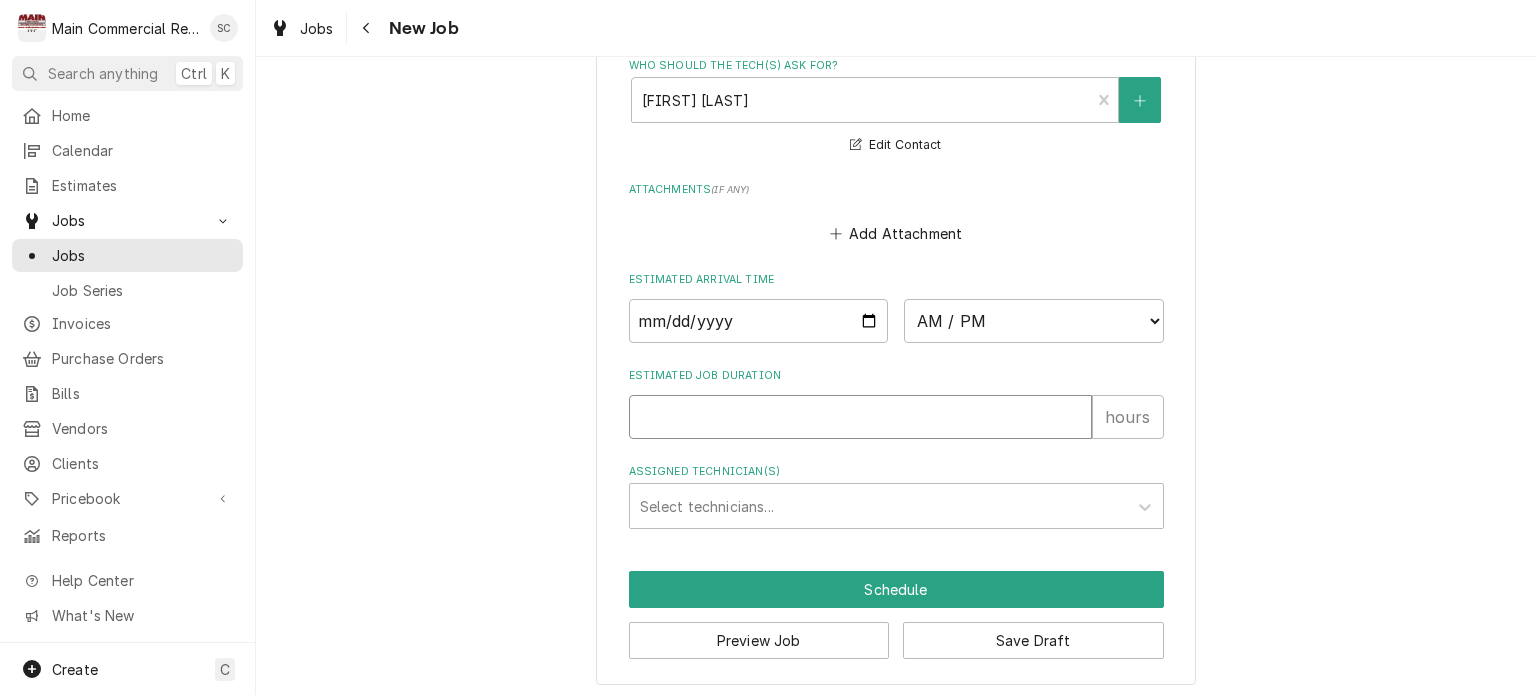 click on "Estimated Job Duration" at bounding box center [860, 417] 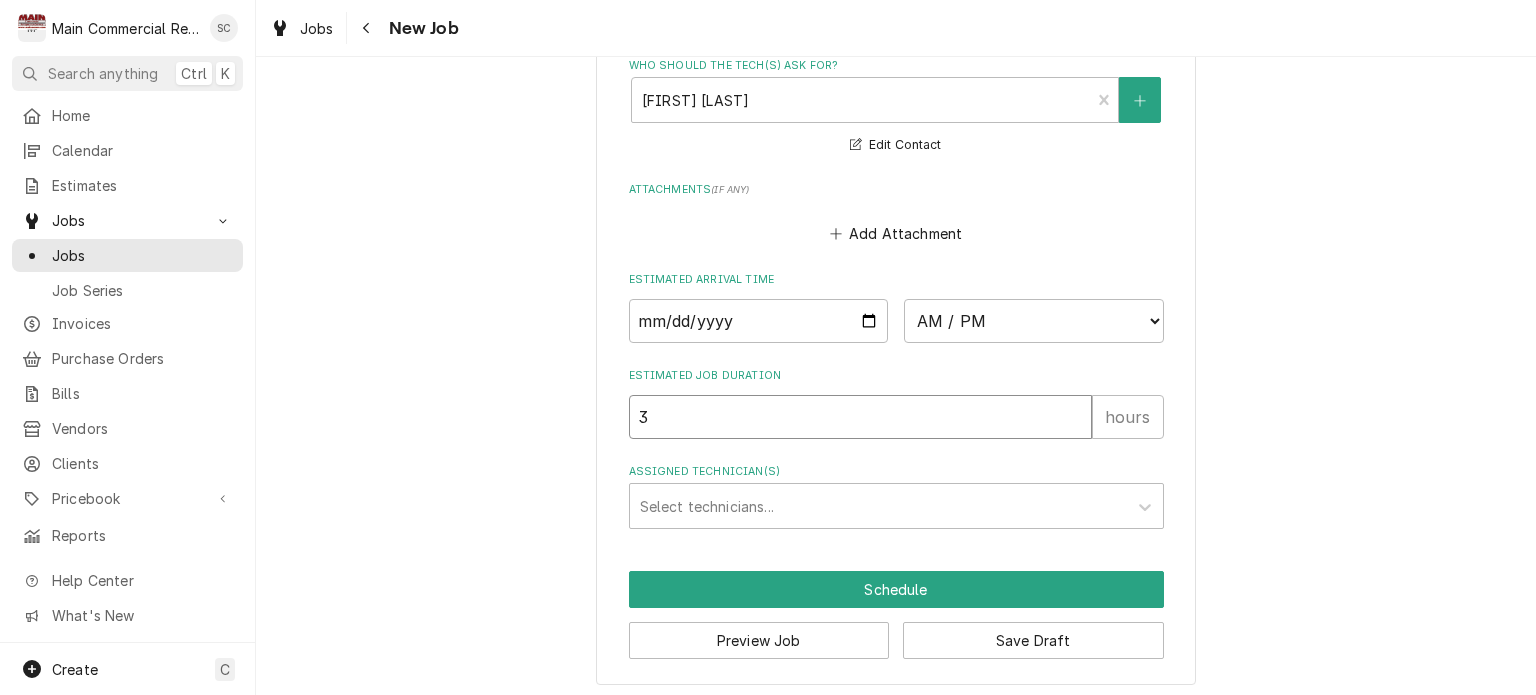 type on "x" 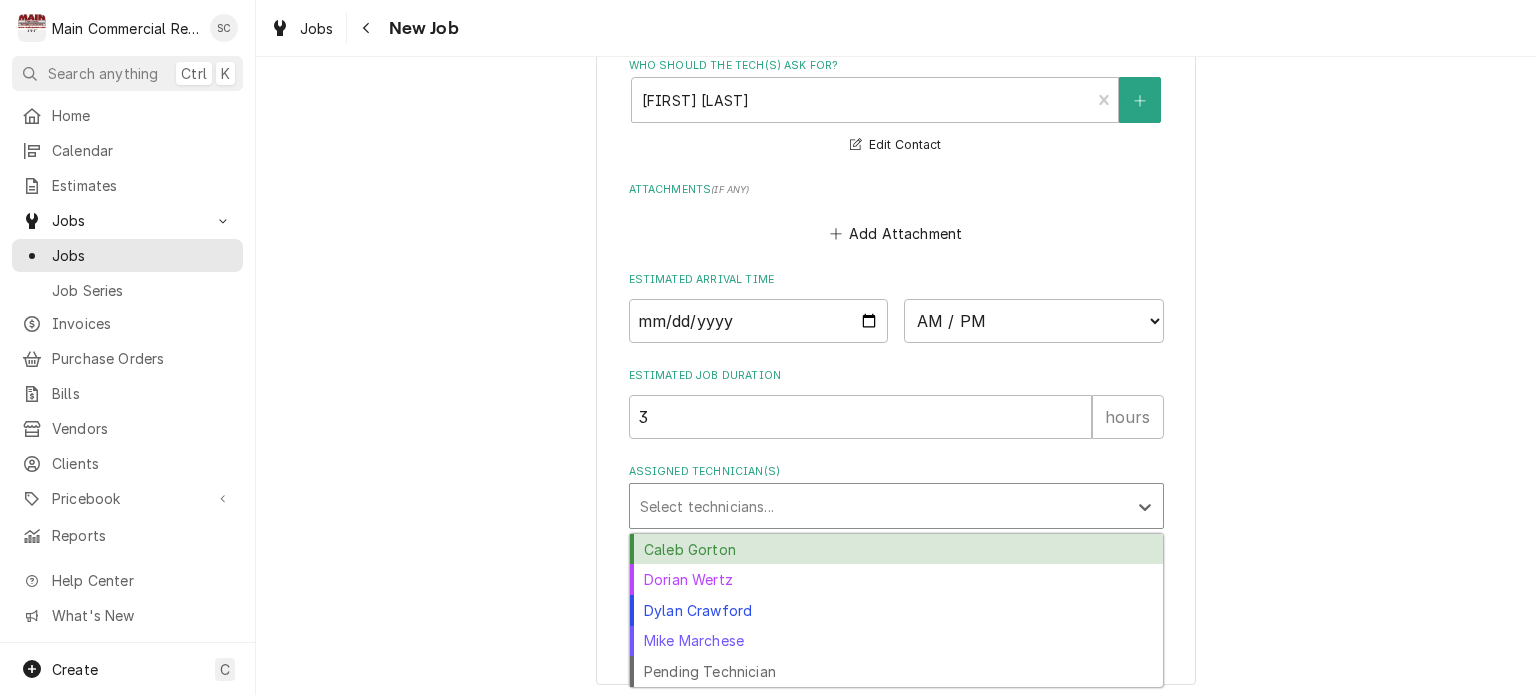 click at bounding box center (878, 506) 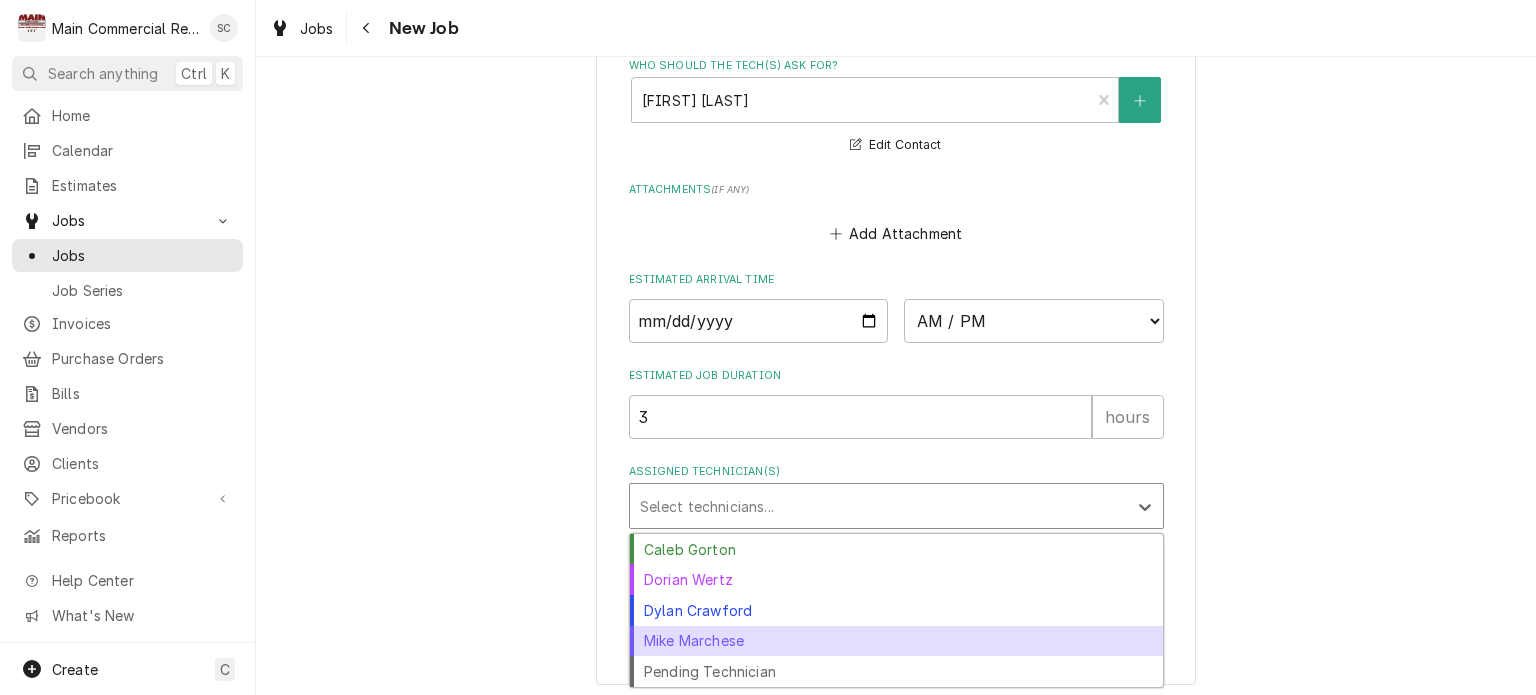 click on "Mike Marchese" at bounding box center (896, 641) 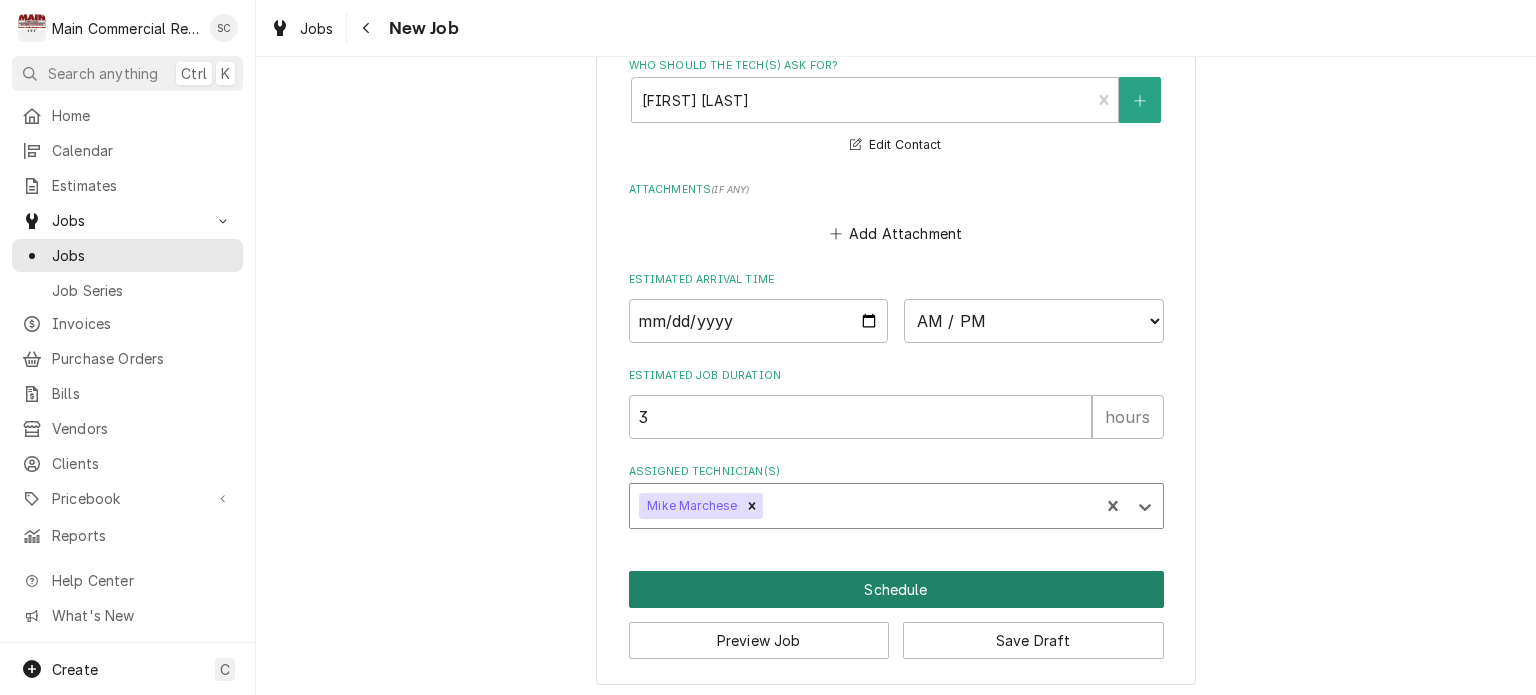 type on "x" 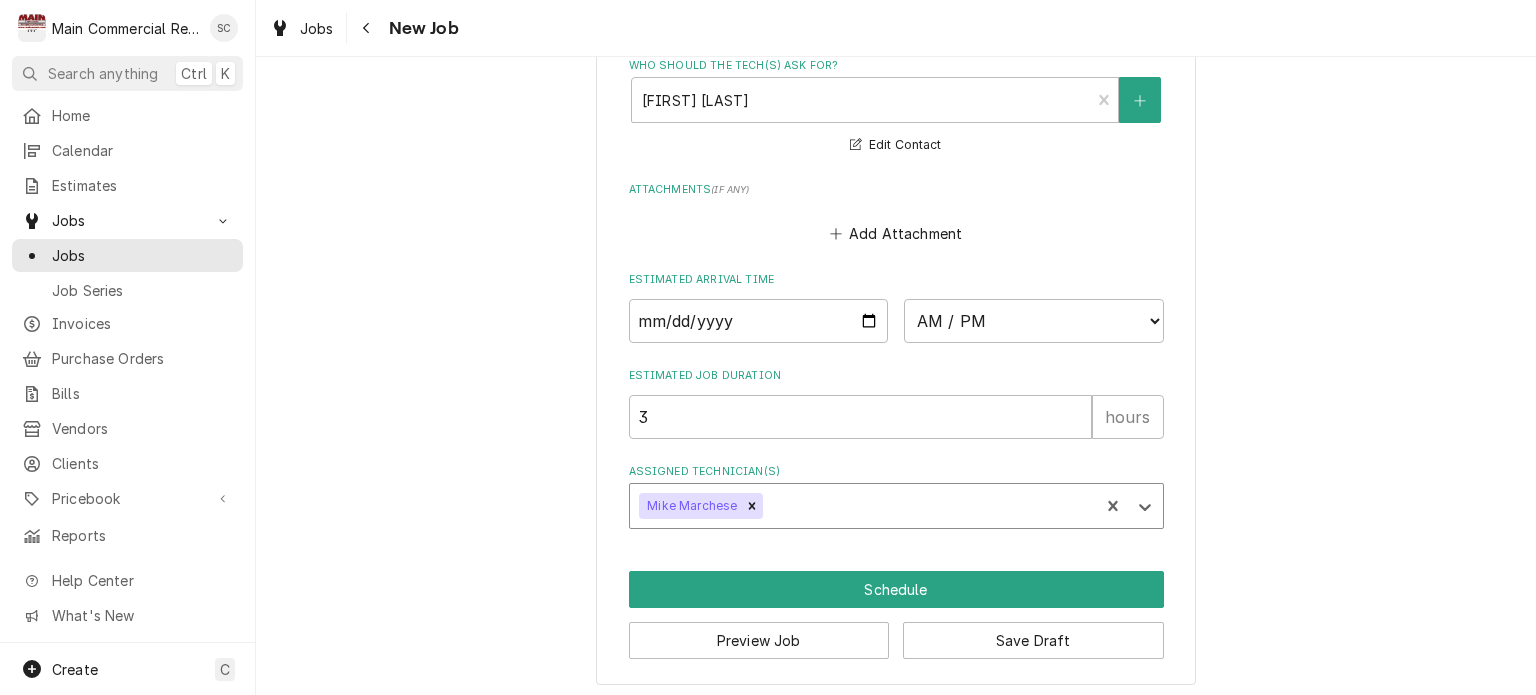 scroll, scrollTop: 1416, scrollLeft: 0, axis: vertical 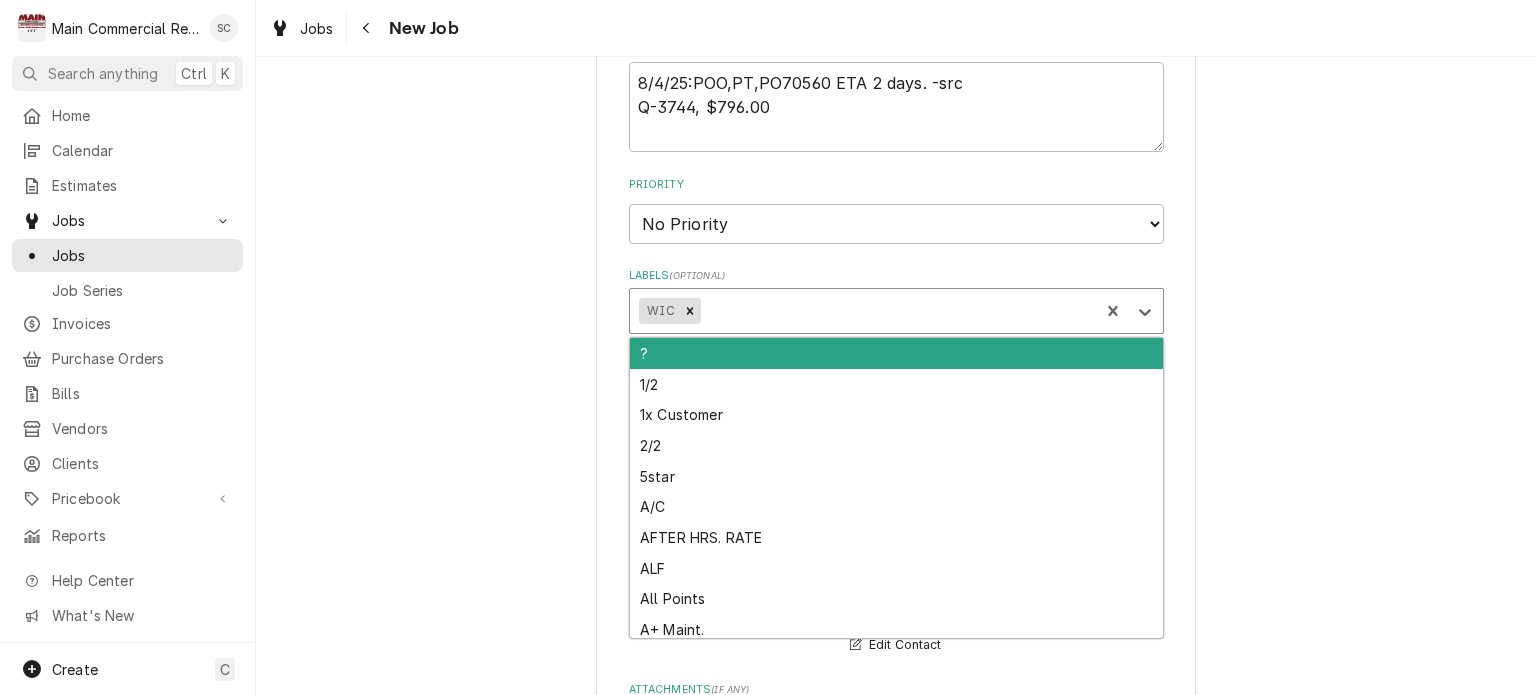 click at bounding box center (896, 311) 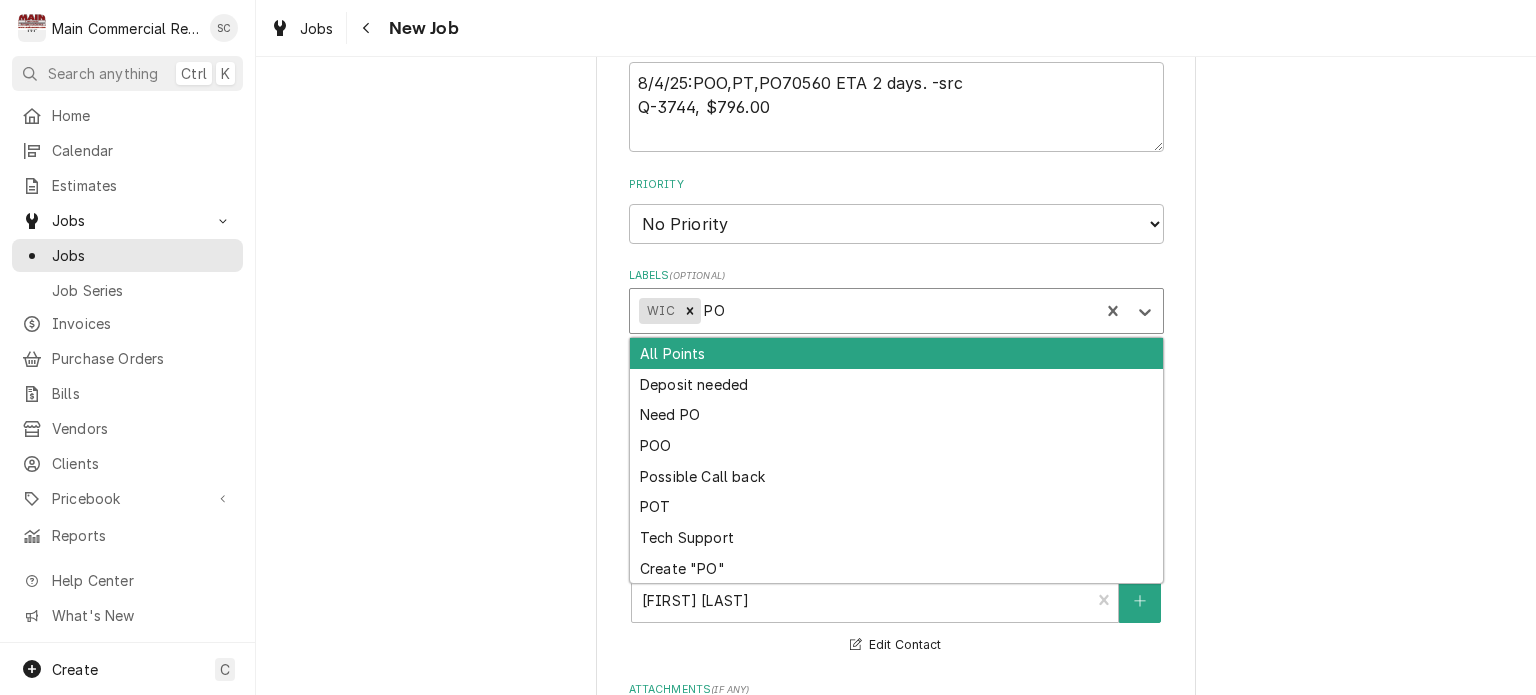 type on "POO" 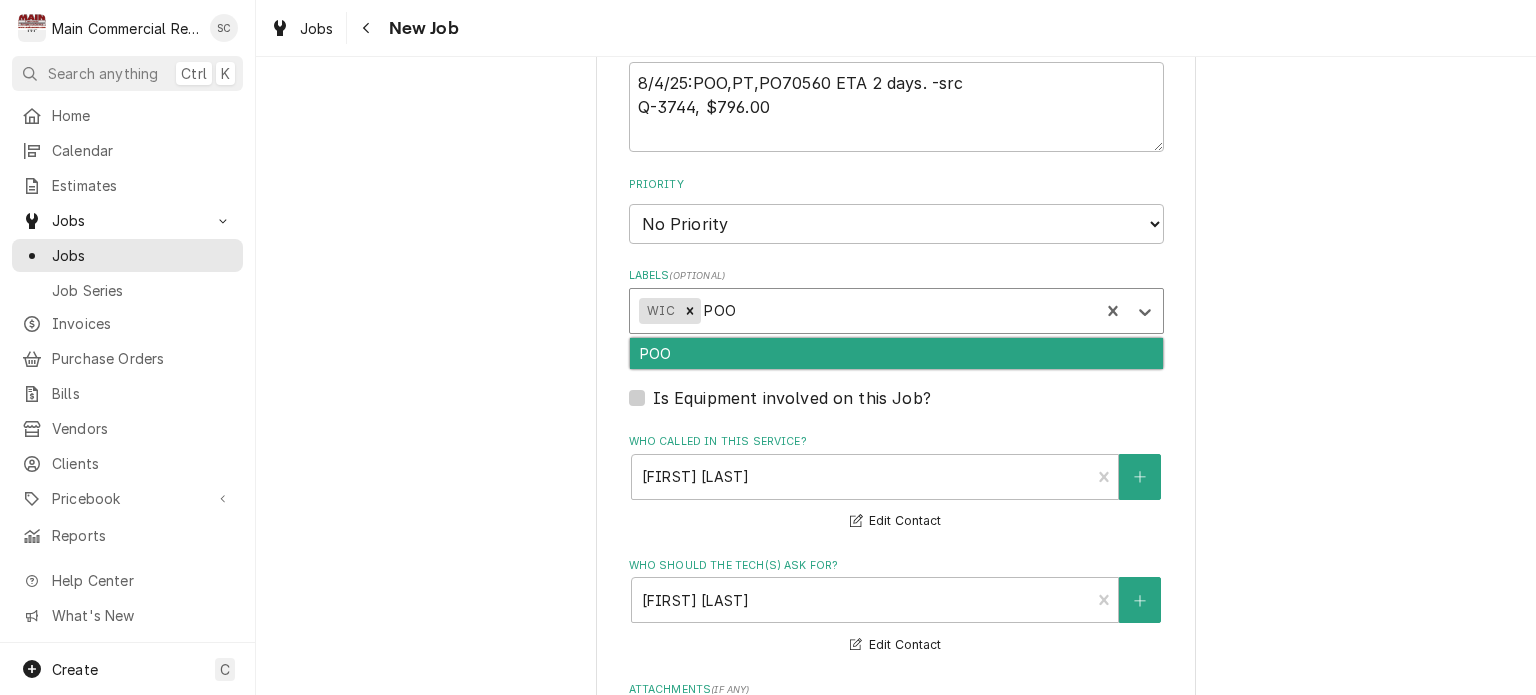 click on "POO" at bounding box center [896, 353] 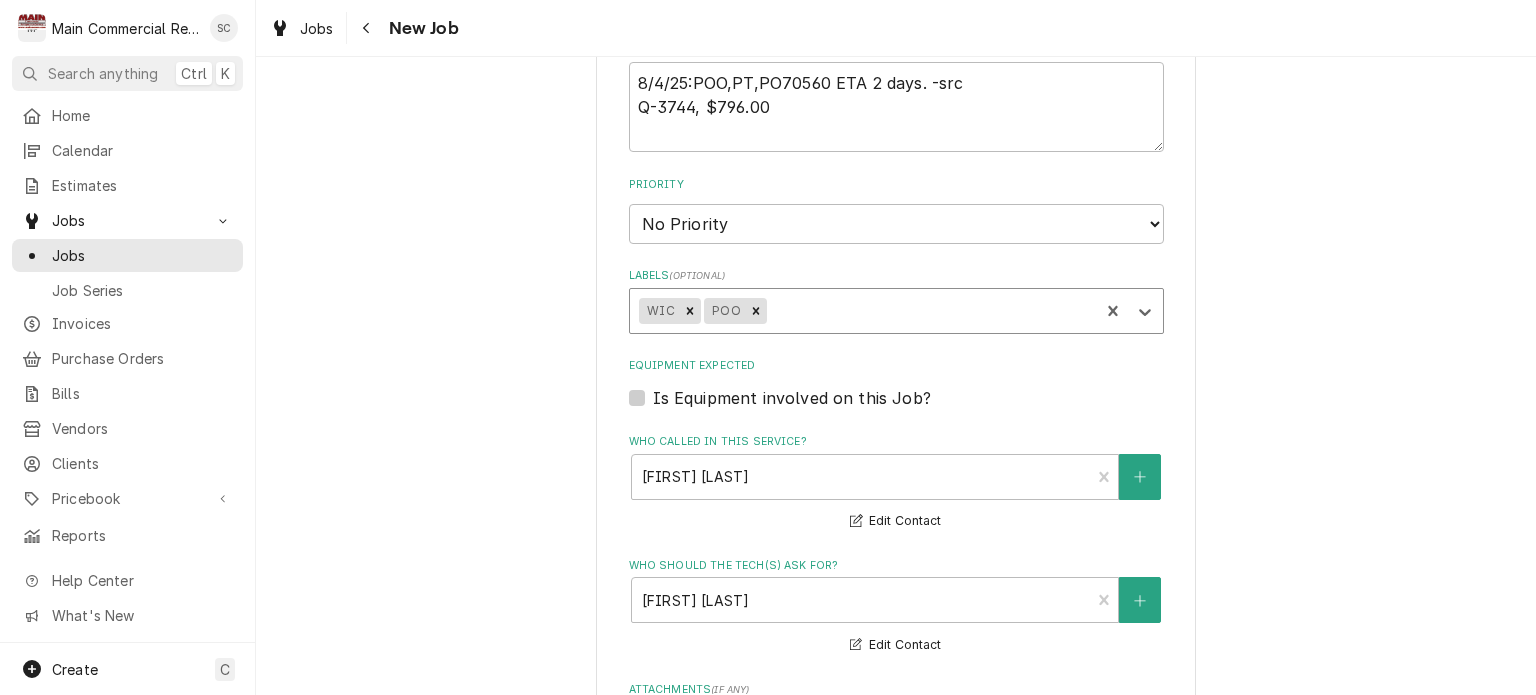 type on "x" 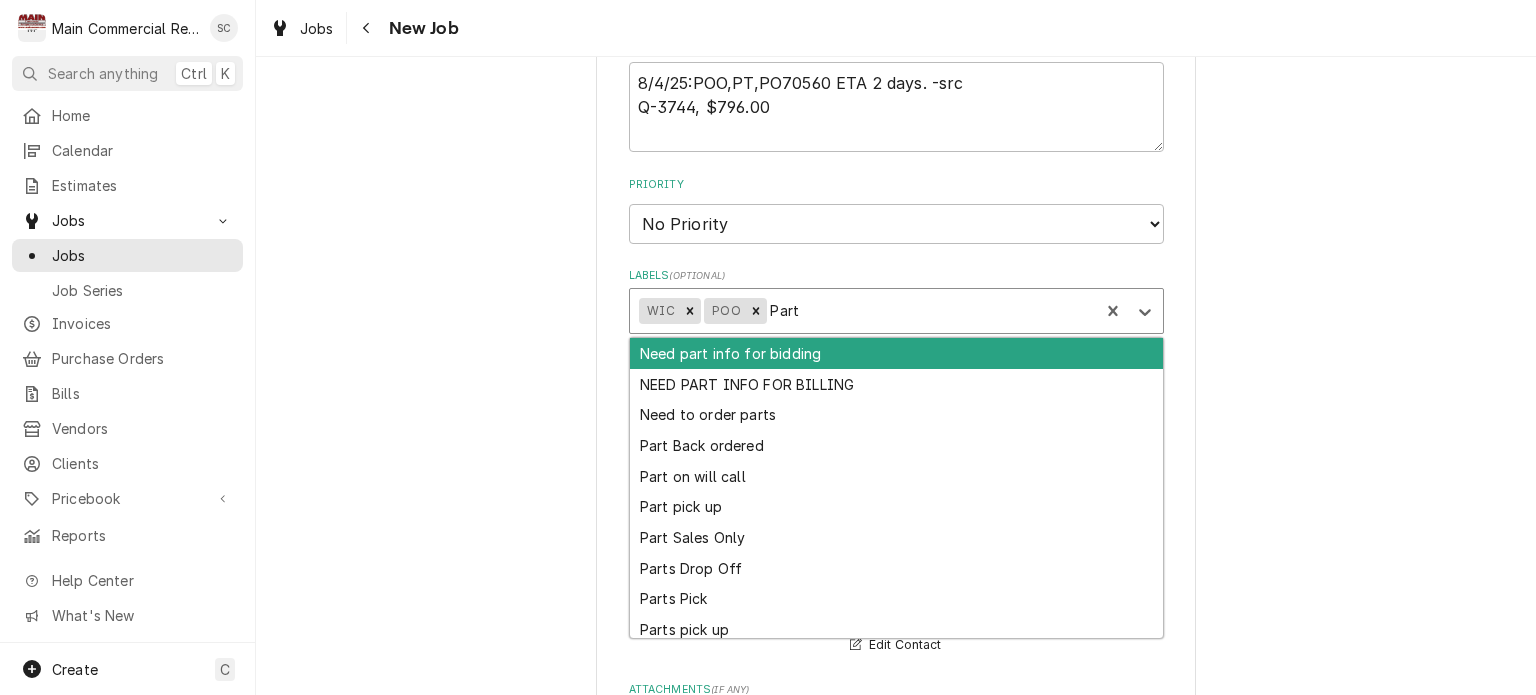 type on "Part" 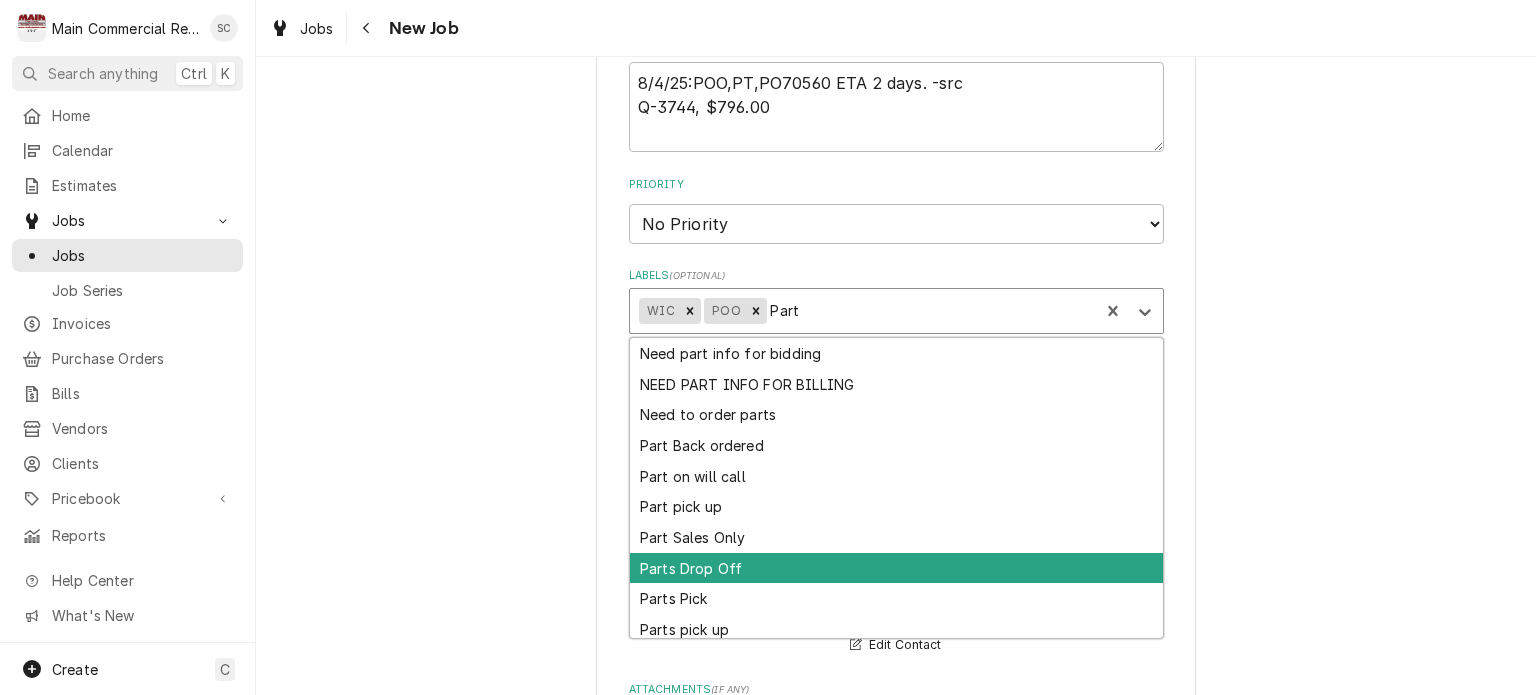 scroll, scrollTop: 100, scrollLeft: 0, axis: vertical 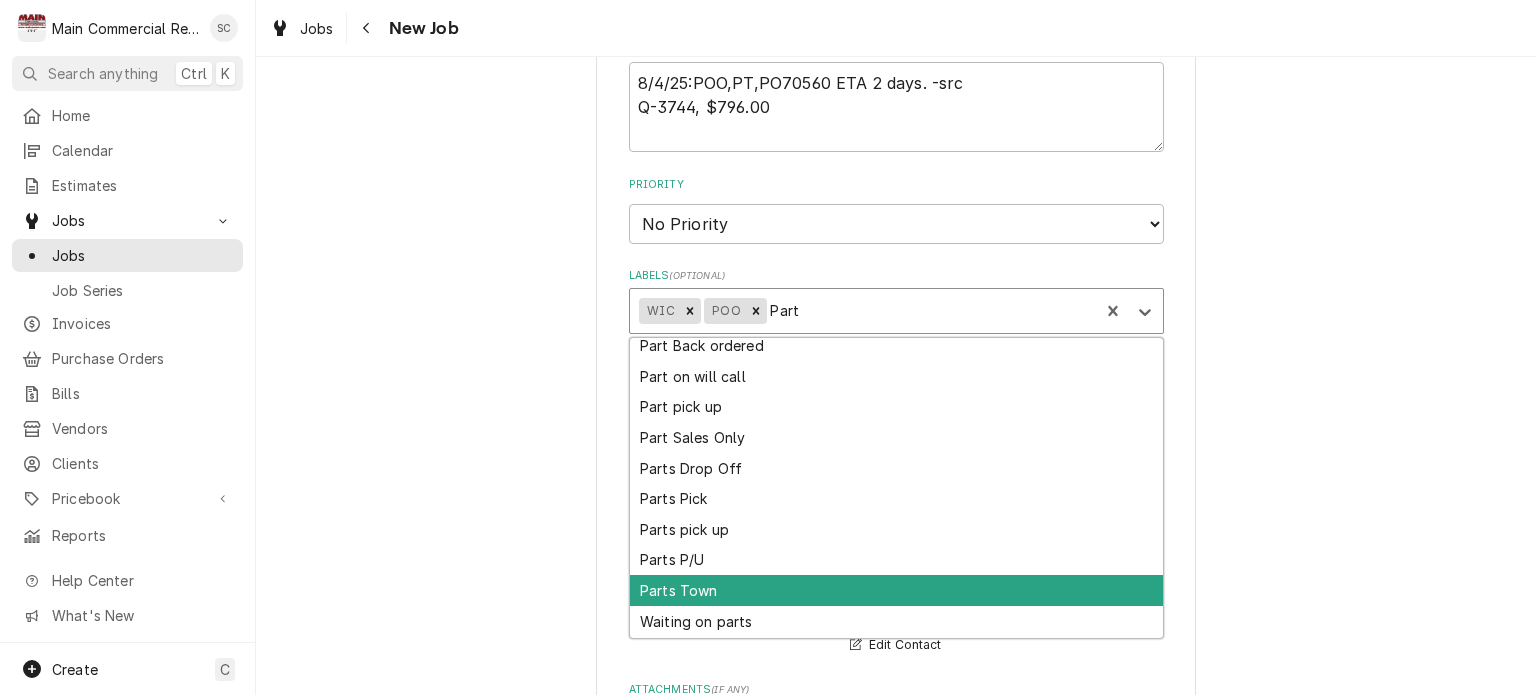 click on "Parts Town" at bounding box center [896, 590] 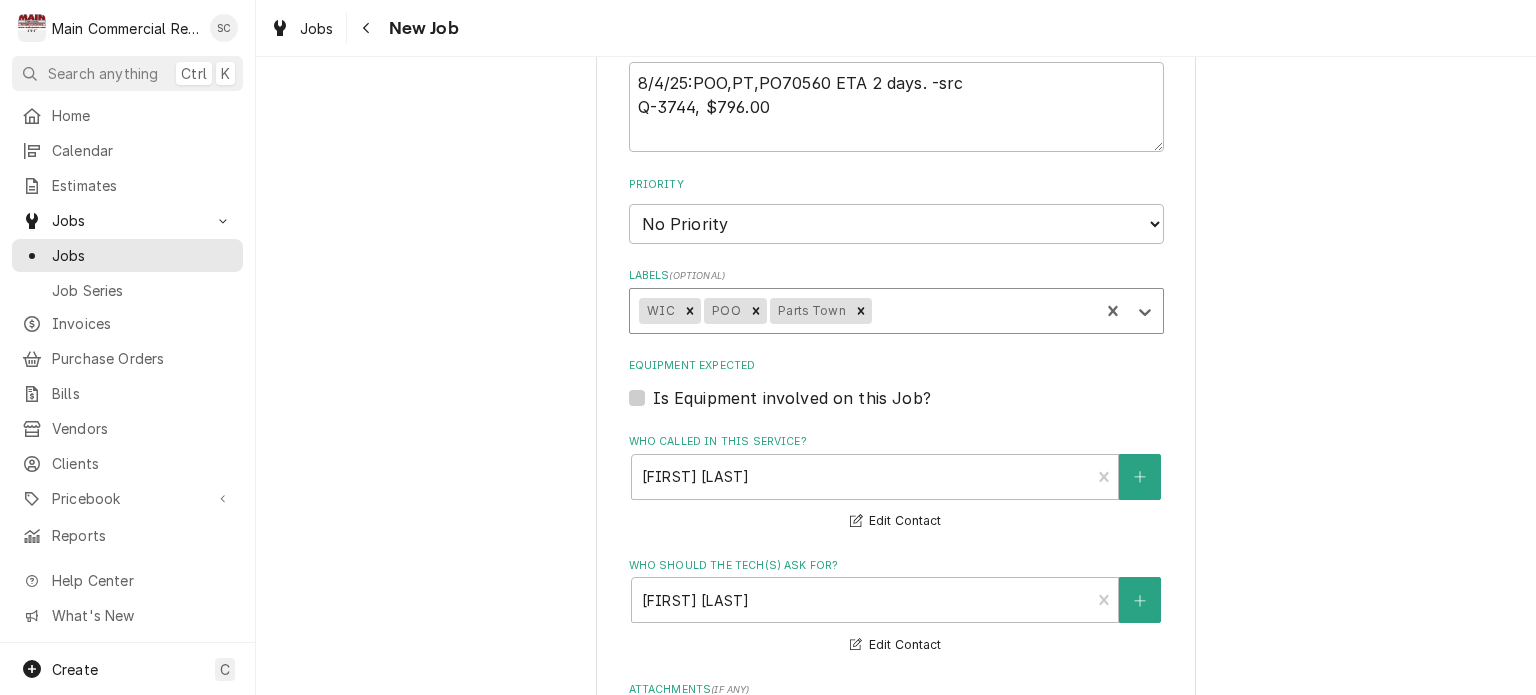 type on "x" 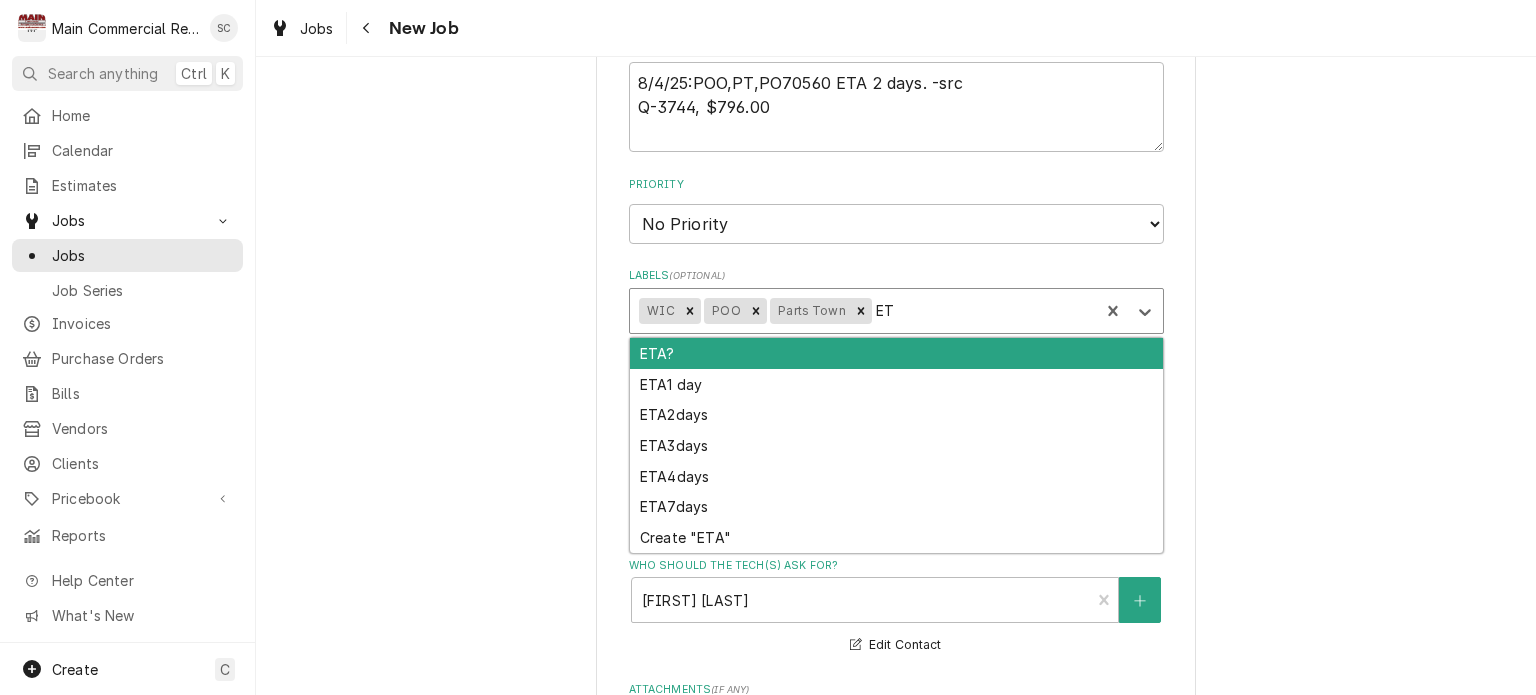 type on "ETA" 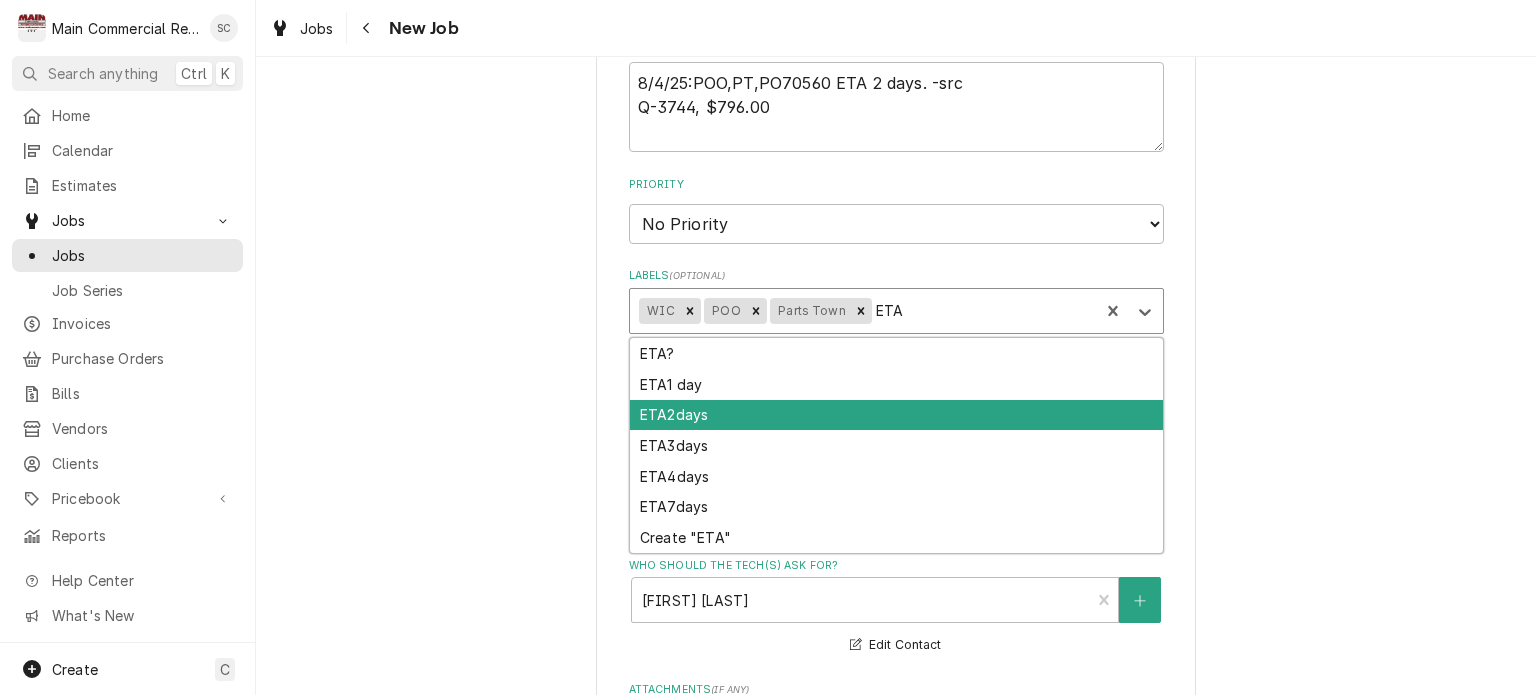 click on "ETA2days" at bounding box center (896, 415) 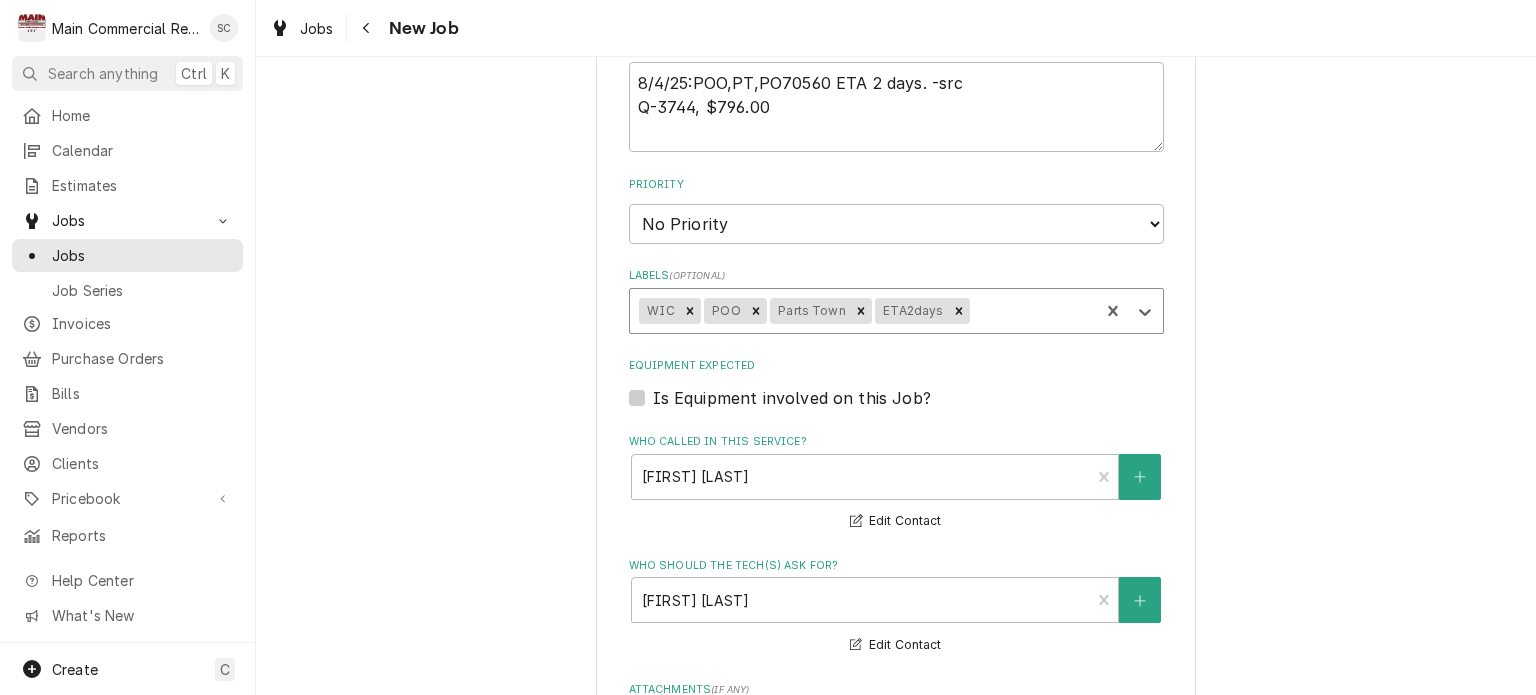 scroll, scrollTop: 1916, scrollLeft: 0, axis: vertical 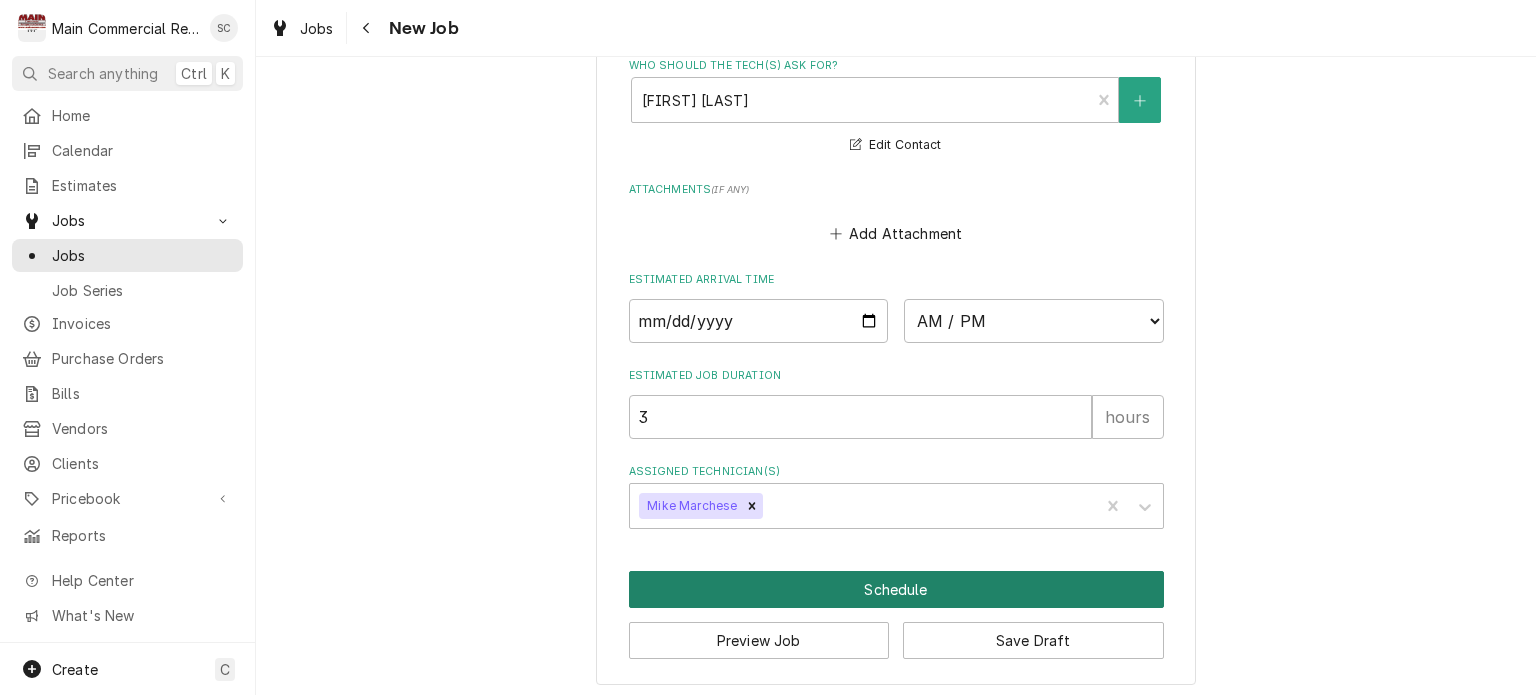 click on "Schedule" at bounding box center (896, 589) 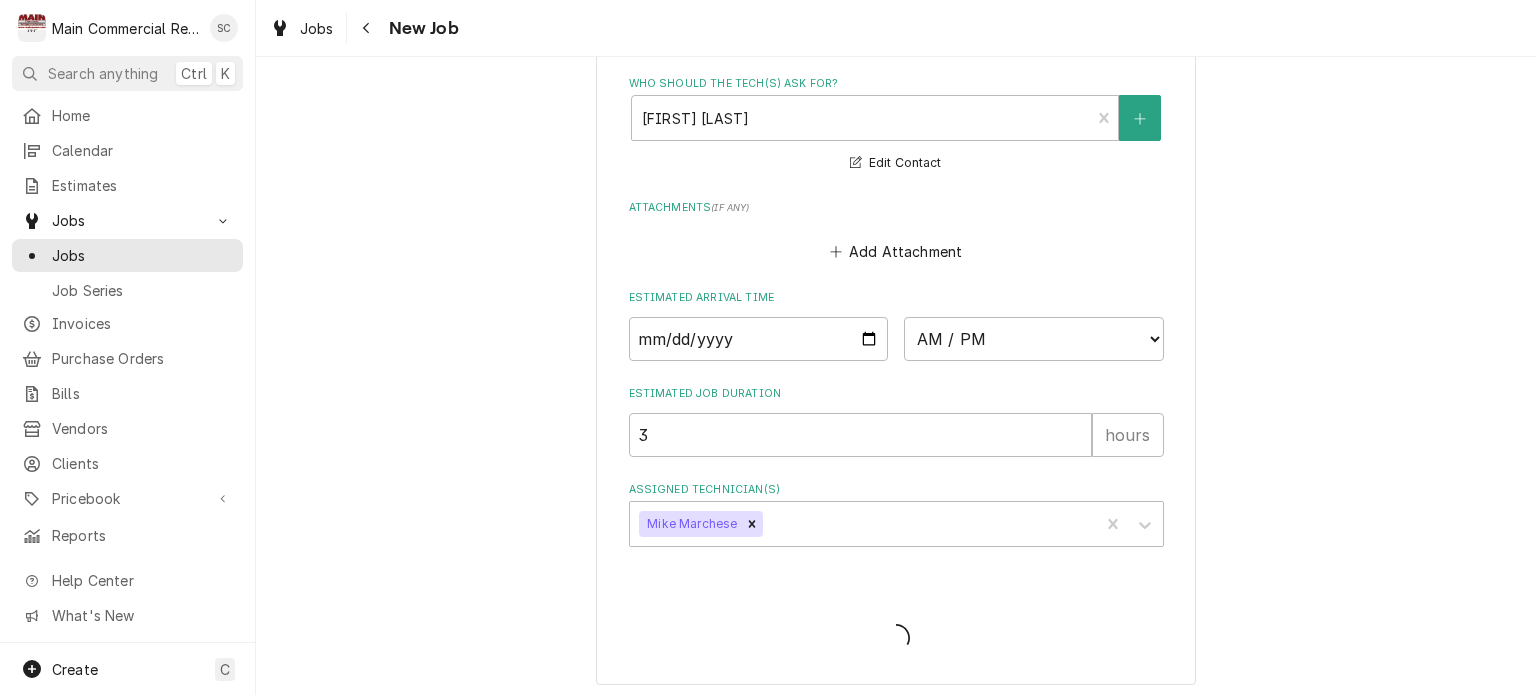type on "x" 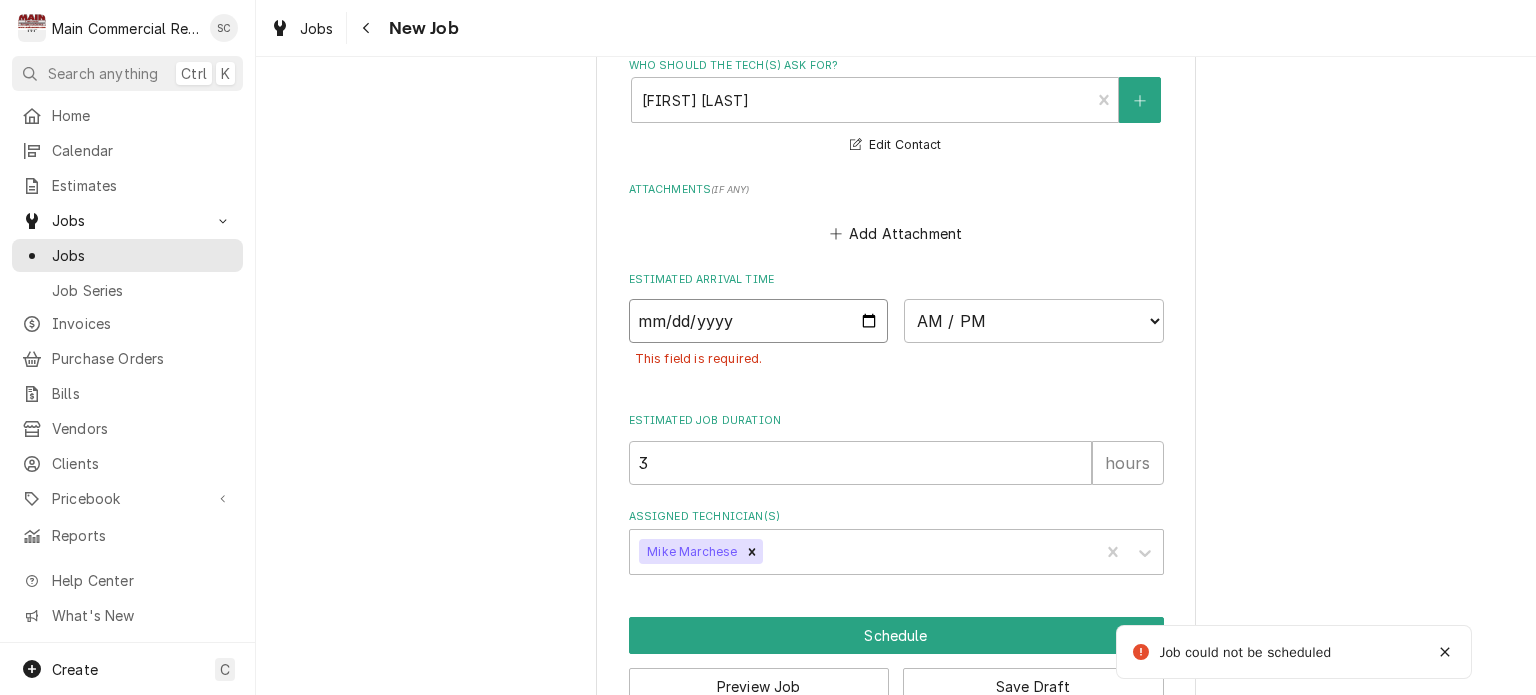 click at bounding box center [759, 321] 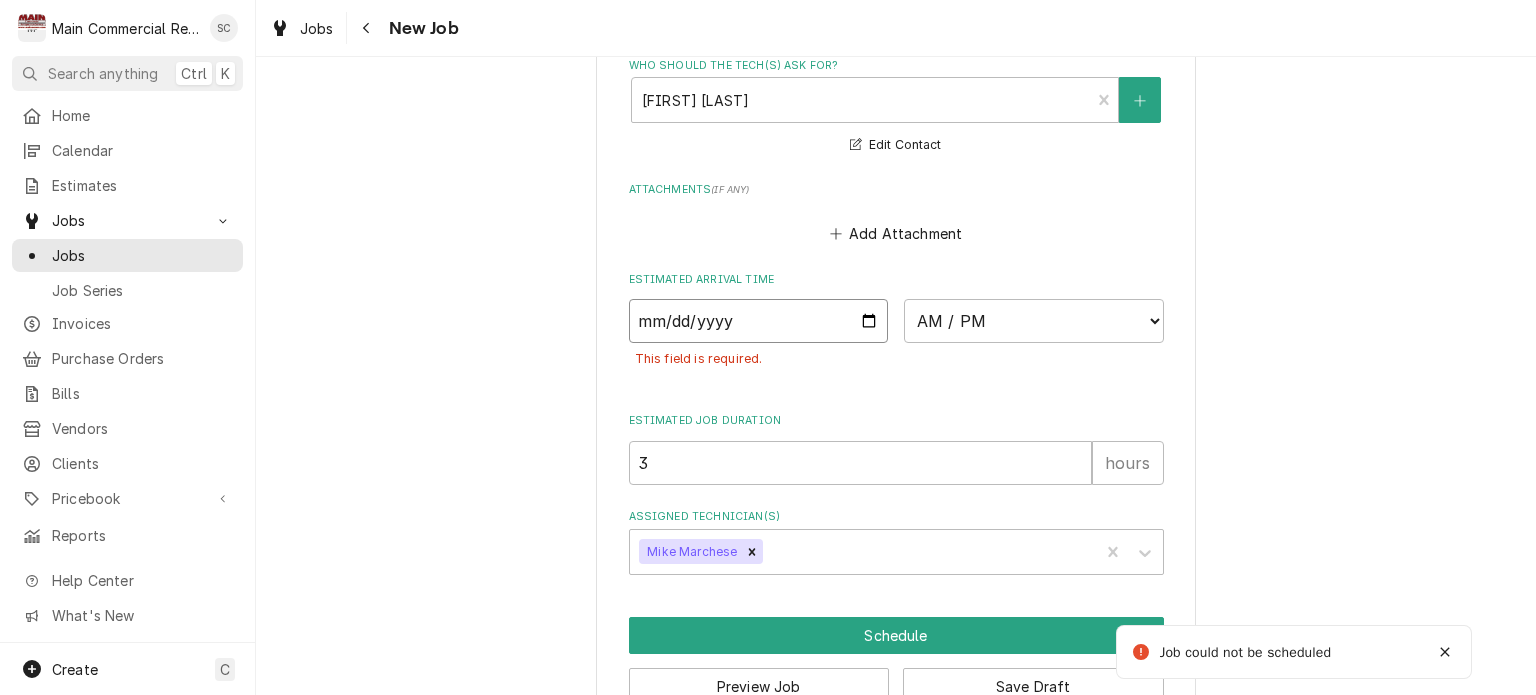 type on "2025-08-04" 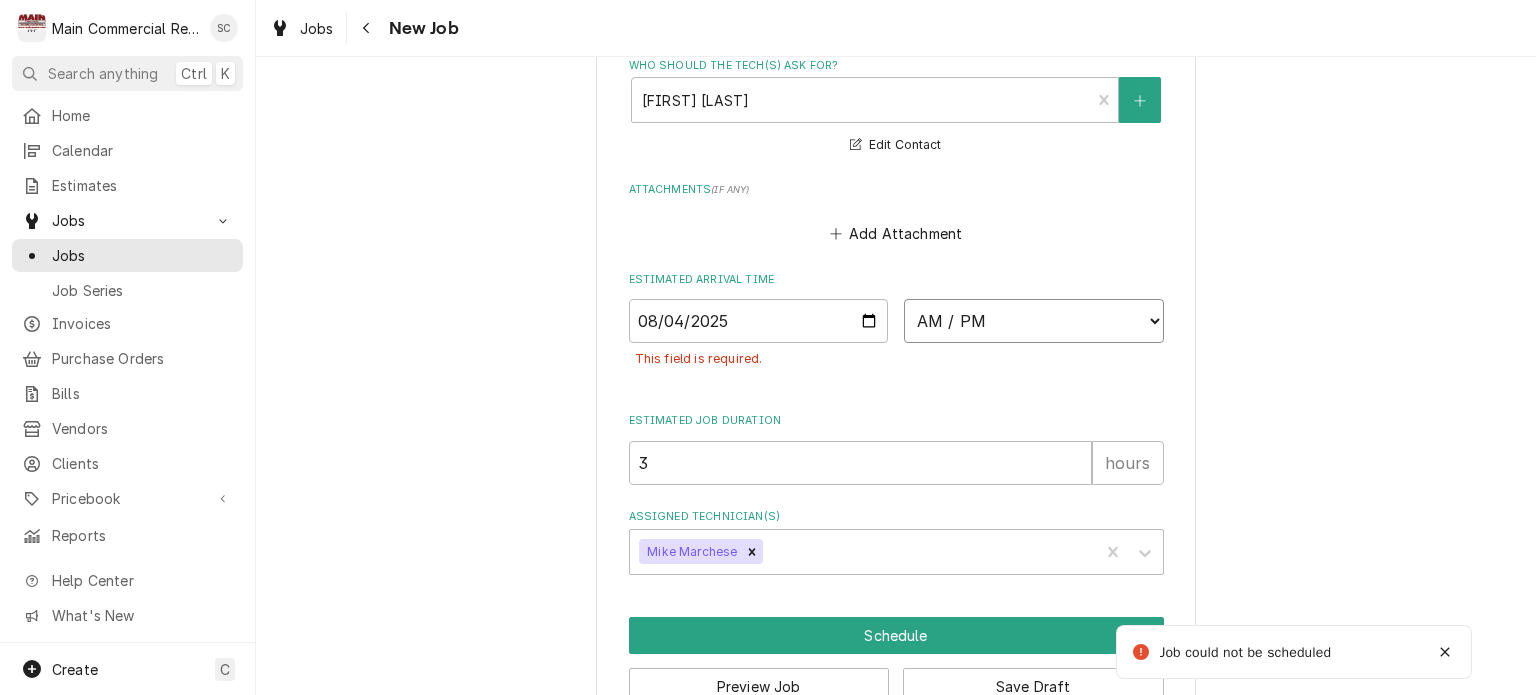 click on "AM / PM 6:00 AM 6:15 AM 6:30 AM 6:45 AM 7:00 AM 7:15 AM 7:30 AM 7:45 AM 8:00 AM 8:15 AM 8:30 AM 8:45 AM 9:00 AM 9:15 AM 9:30 AM 9:45 AM 10:00 AM 10:15 AM 10:30 AM 10:45 AM 11:00 AM 11:15 AM 11:30 AM 11:45 AM 12:00 PM 12:15 PM 12:30 PM 12:45 PM 1:00 PM 1:15 PM 1:30 PM 1:45 PM 2:00 PM 2:15 PM 2:30 PM 2:45 PM 3:00 PM 3:15 PM 3:30 PM 3:45 PM 4:00 PM 4:15 PM 4:30 PM 4:45 PM 5:00 PM 5:15 PM 5:30 PM 5:45 PM 6:00 PM 6:15 PM 6:30 PM 6:45 PM 7:00 PM 7:15 PM 7:30 PM 7:45 PM 8:00 PM 8:15 PM 8:30 PM 8:45 PM 9:00 PM 9:15 PM 9:30 PM 9:45 PM 10:00 PM 10:15 PM 10:30 PM 10:45 PM 11:00 PM 11:15 PM 11:30 PM 11:45 PM 12:00 AM 12:15 AM 12:30 AM 12:45 AM 1:00 AM 1:15 AM 1:30 AM 1:45 AM 2:00 AM 2:15 AM 2:30 AM 2:45 AM 3:00 AM 3:15 AM 3:30 AM 3:45 AM 4:00 AM 4:15 AM 4:30 AM 4:45 AM 5:00 AM 5:15 AM 5:30 AM 5:45 AM" at bounding box center (1034, 321) 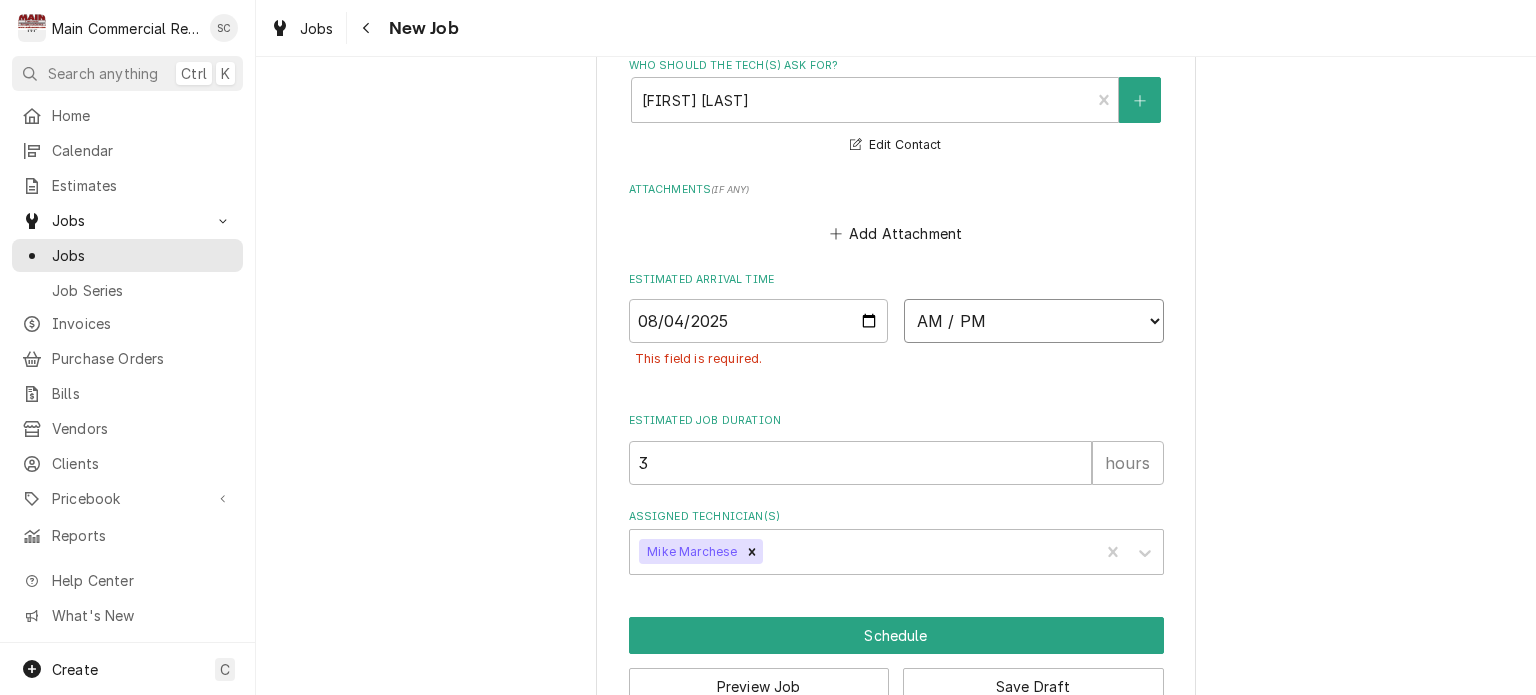 select on "22:15:00" 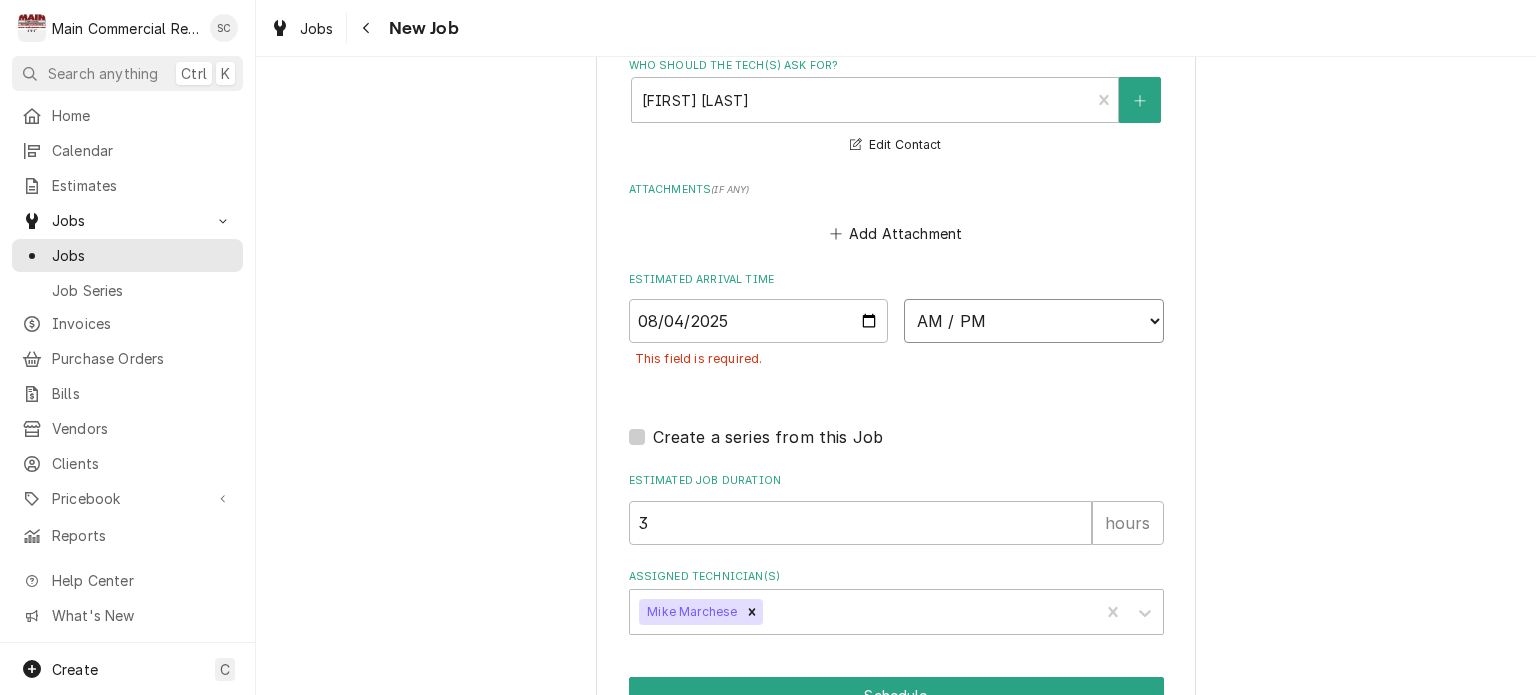 scroll, scrollTop: 2020, scrollLeft: 0, axis: vertical 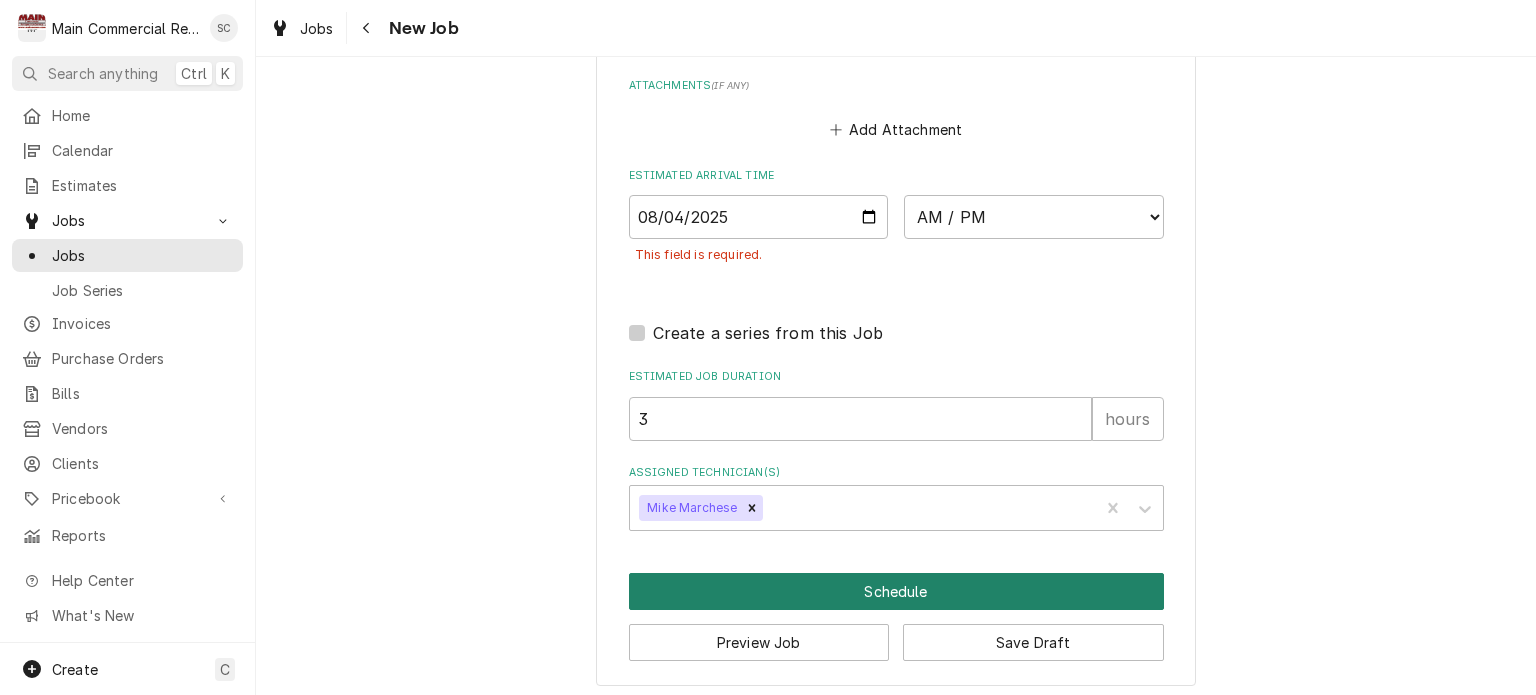 click on "Schedule" at bounding box center (896, 591) 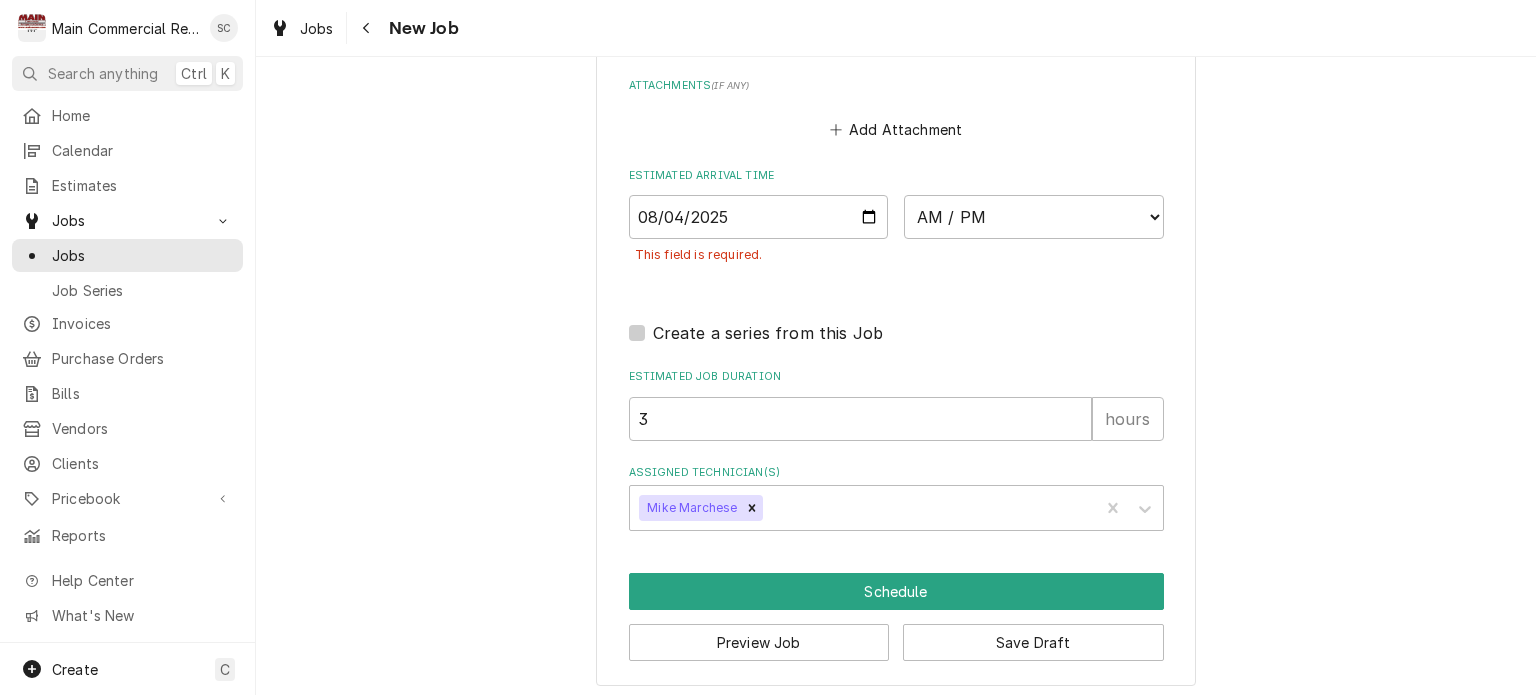 scroll, scrollTop: 1958, scrollLeft: 0, axis: vertical 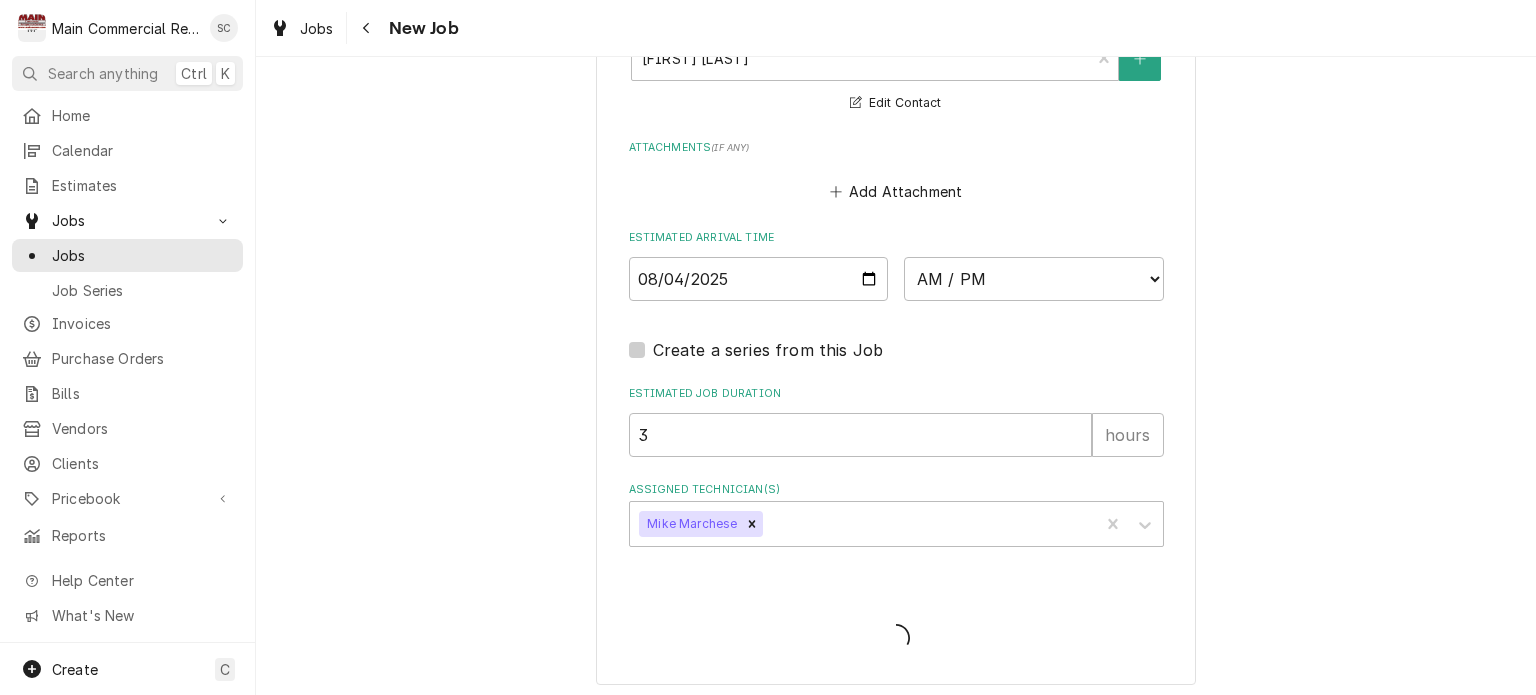 type on "x" 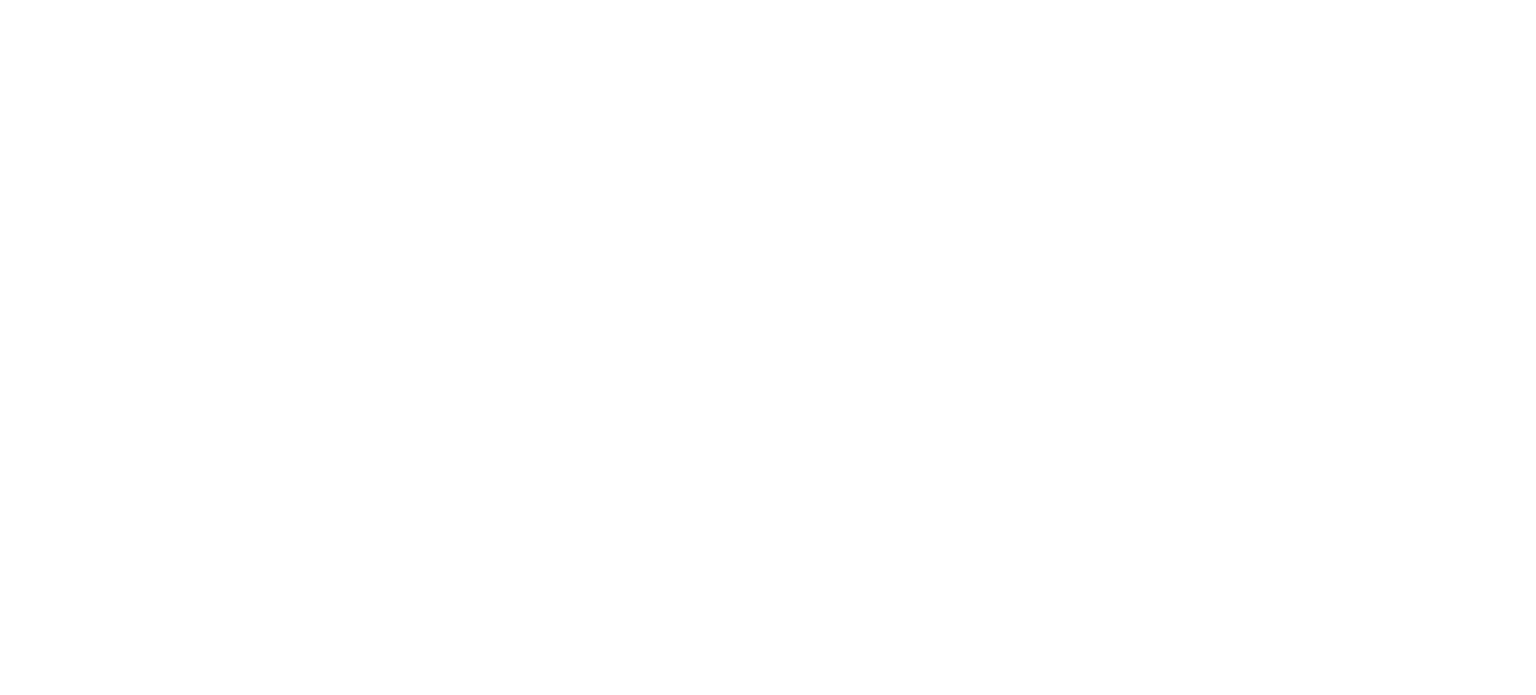 scroll, scrollTop: 0, scrollLeft: 0, axis: both 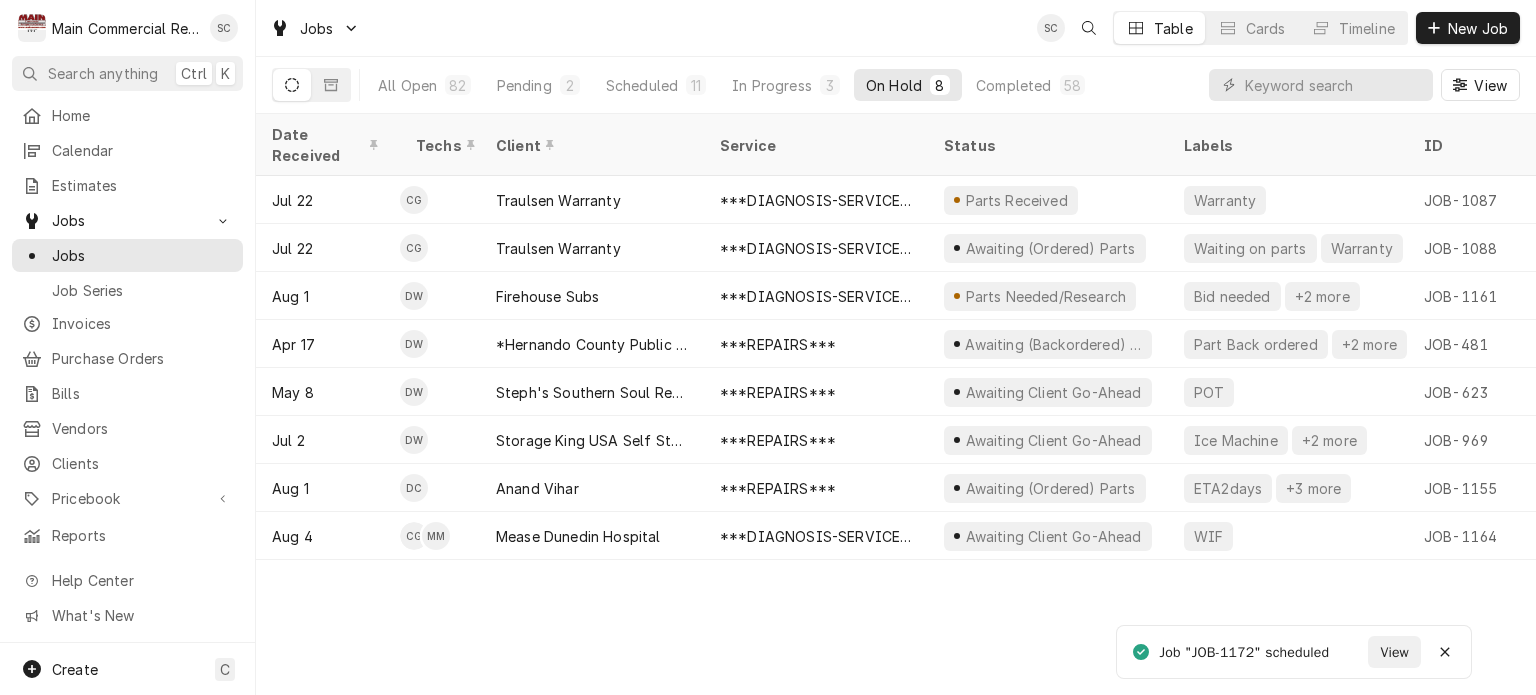 click on "Date Received Techs Client Service Status Labels ID Duration Location Name Job Type Priority Location Address Scheduled For On Hold Last Modified Jul 22   CG Traulsen Warranty ***DIAGNOSIS-SERVICE CALL*** Parts Received Warranty JOB-1087 1h Traulsen Warranty- Ruby Tuesday Service High [NUMBER] [STREET], [CITY], [STATE] [POSTAL_CODE] Jul 23   • 9:00 AM Jul 29   Jul 29   Jul 22   CG Traulsen Warranty ***DIAGNOSIS-SERVICE CALL*** Awaiting (Ordered) Parts Waiting on parts Warranty JOB-1088 1h Traulsen Warranty- Ruby Tuesday Service High [NUMBER] [STREET], [CITY], [STATE] [POSTAL_CODE] Jul 23   • 8:00 AM Jul 23   Aug 4   Aug 1   DW Firehouse Subs ***DIAGNOSIS-SERVICE CALL*** Parts Needed/Research Bid needed +2 more JOB-1161 2h — Service Urgent [NUMBER] [STREET], [CITY], [STATE] [POSTAL_CODE] Aug 1   • 4:00 PM Aug 4   Aug 4   Apr 17   DW *Hernando County Public School ***REPAIRS*** Awaiting (Backordered) Parts Part Back ordered +2 more JOB-481 5h *Moton Elementary School Service No Priority [NUMBER] [STREET], [CITY], [STATE] [POSTAL_CODE]" at bounding box center (896, 404) 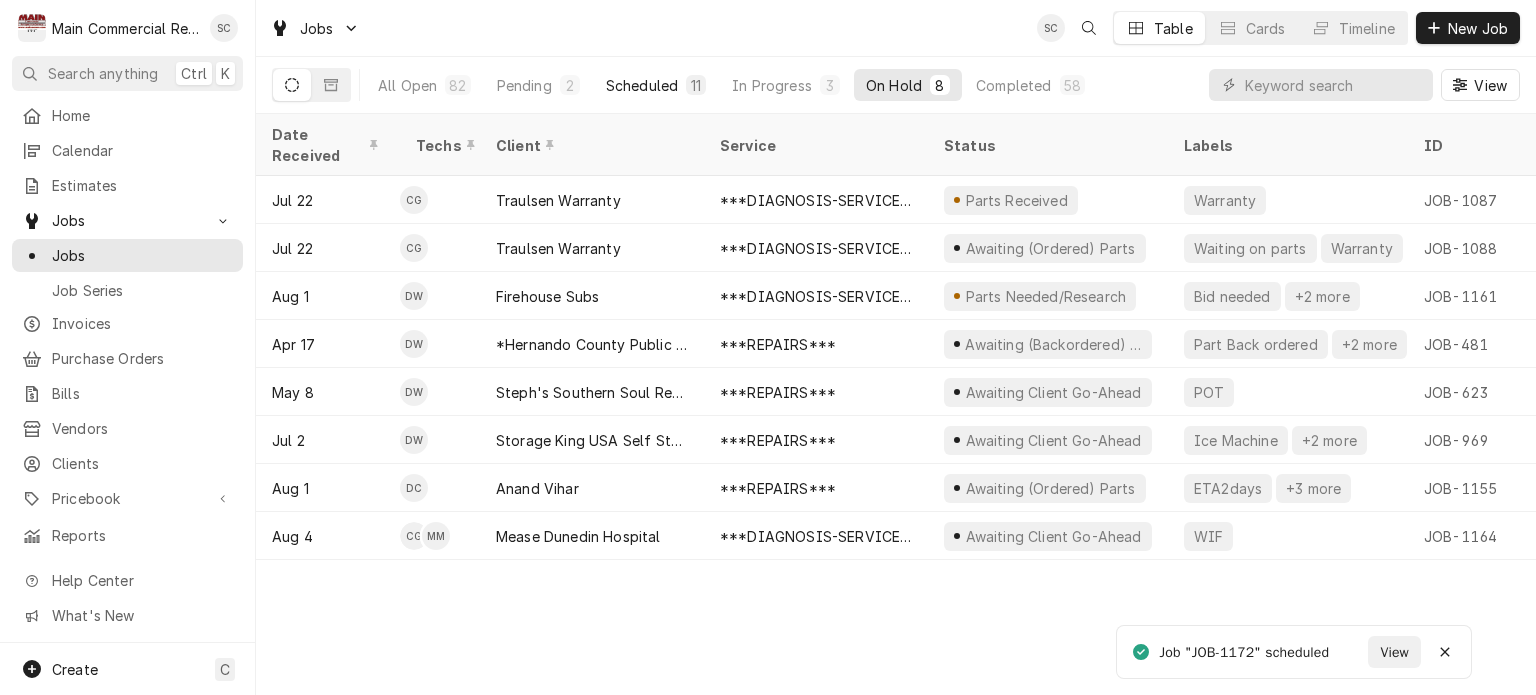 click on "Scheduled 11" at bounding box center [656, 85] 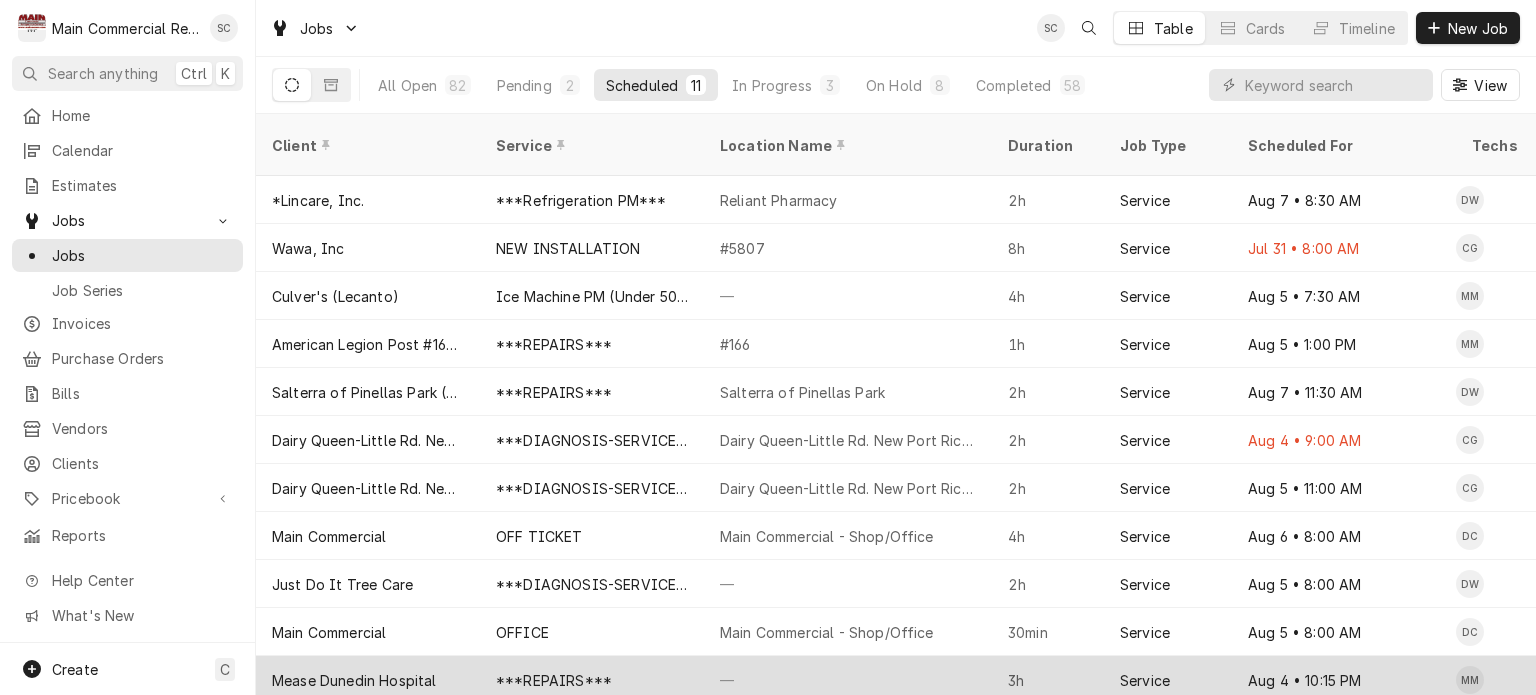 click on "—" at bounding box center (848, 680) 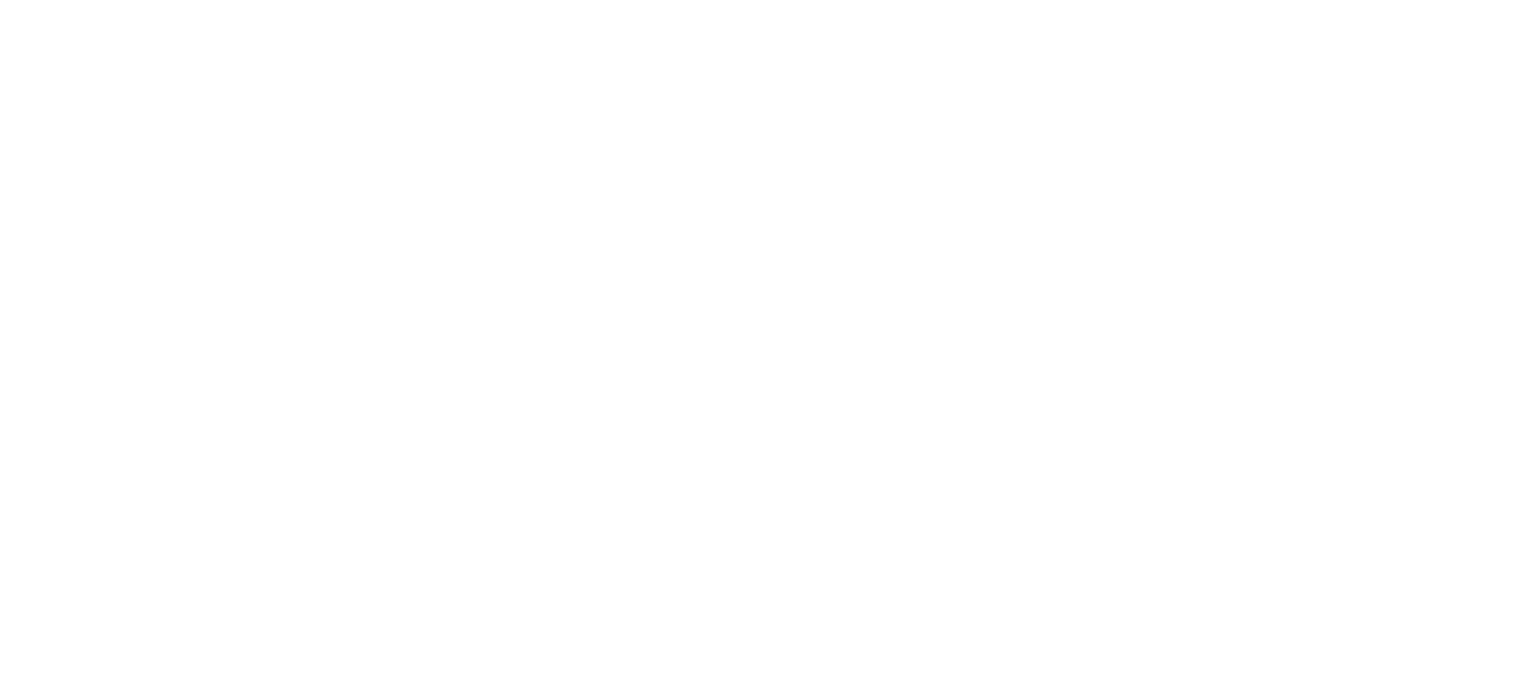 scroll, scrollTop: 0, scrollLeft: 0, axis: both 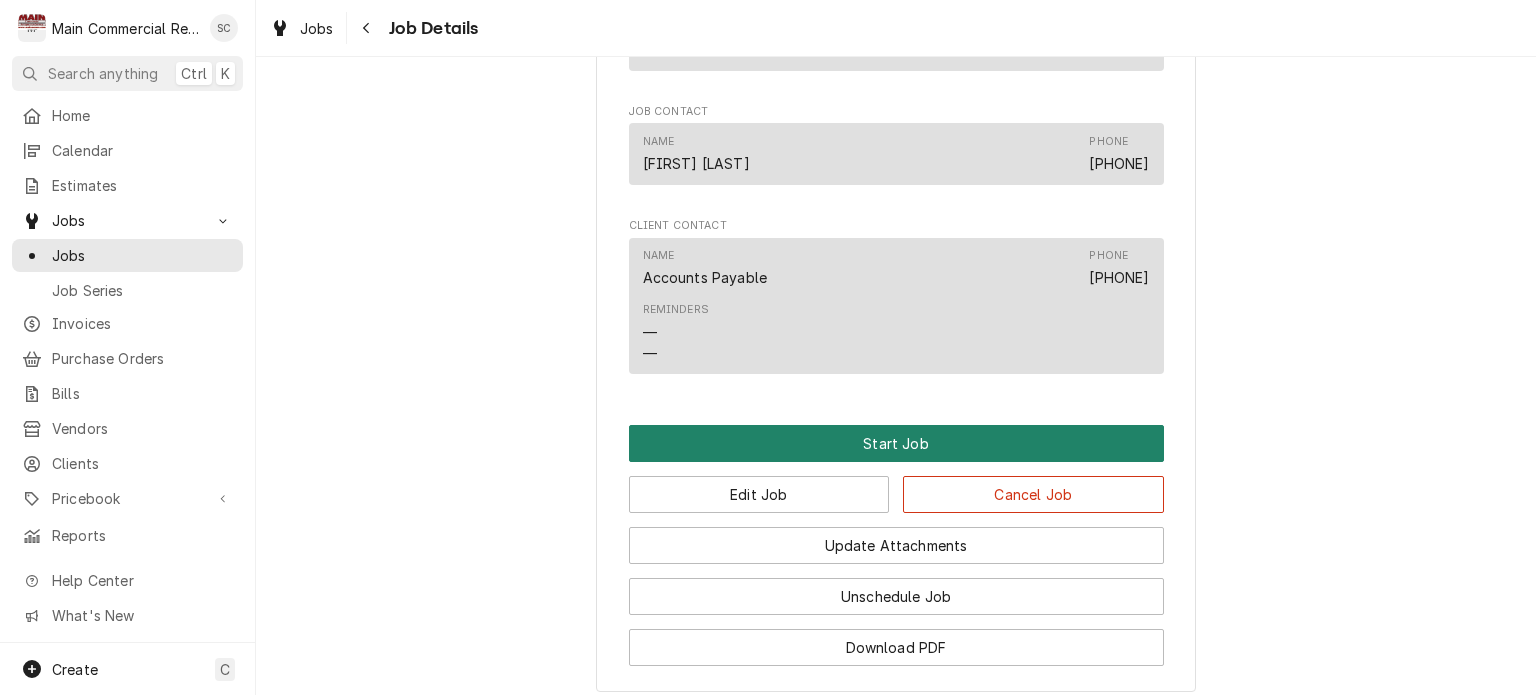 click on "Start Job" at bounding box center (896, 443) 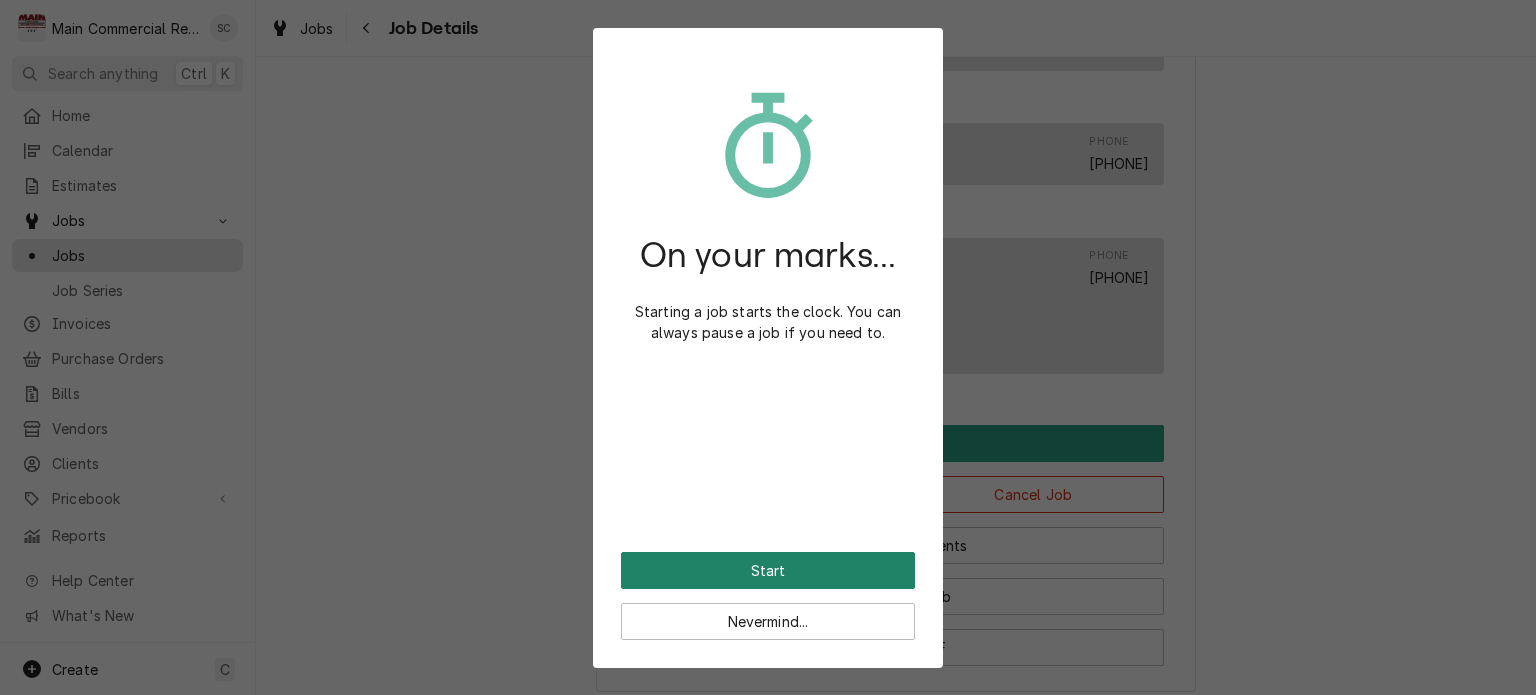 click on "Start" at bounding box center (768, 570) 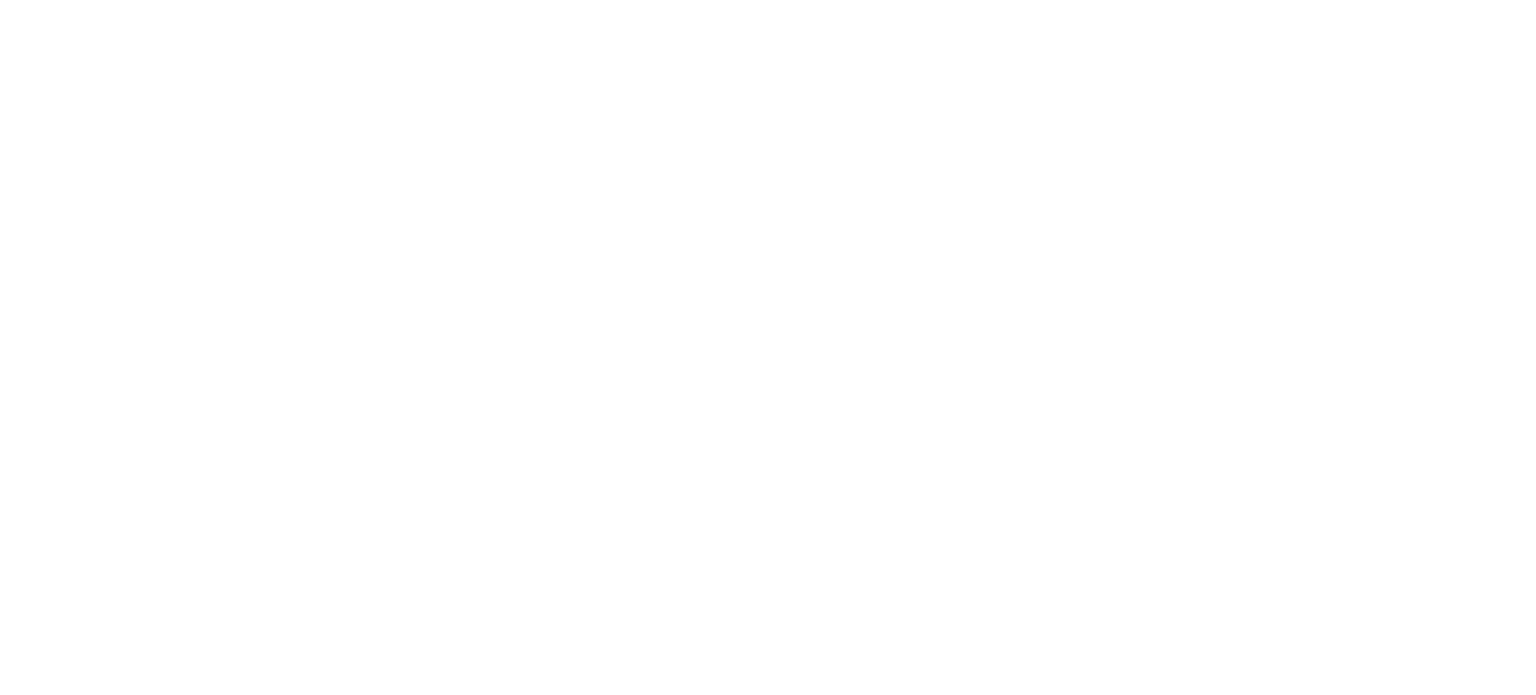 scroll, scrollTop: 0, scrollLeft: 0, axis: both 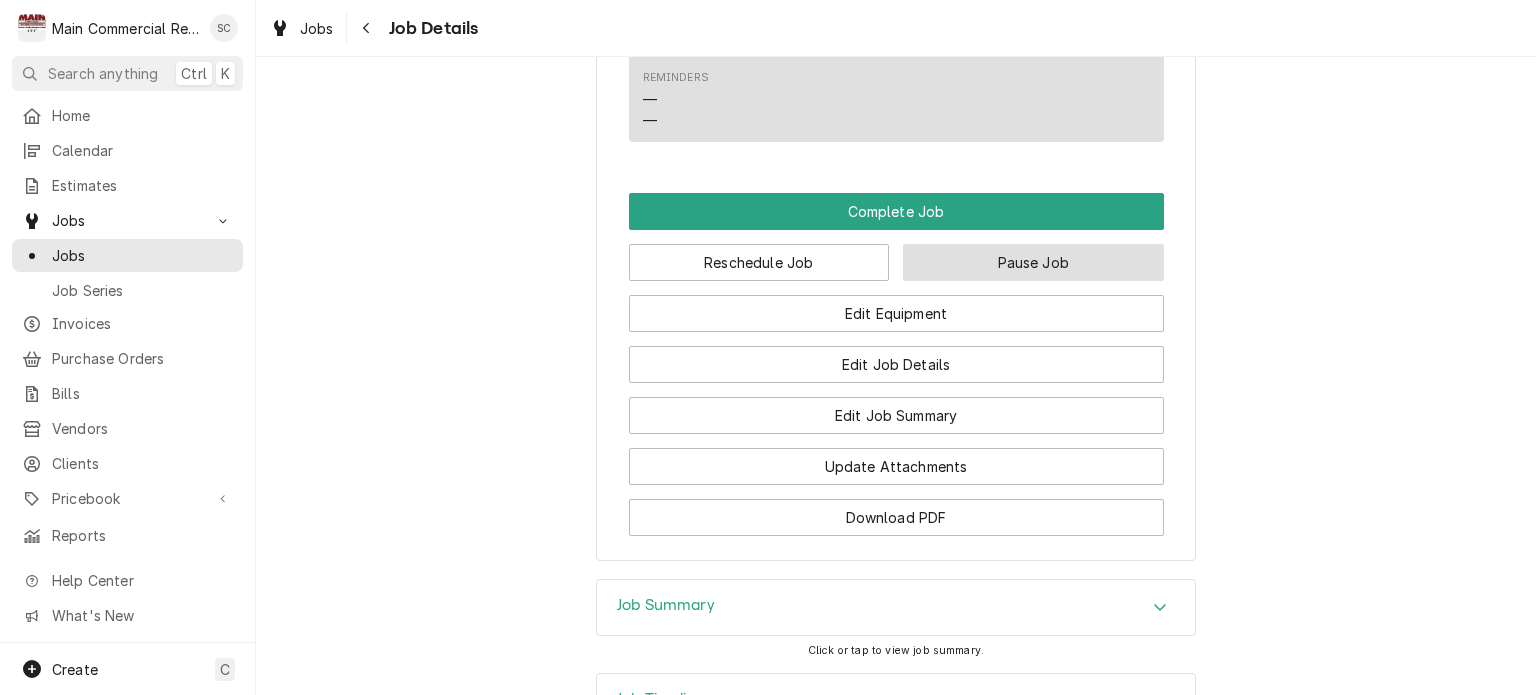 click on "Pause Job" at bounding box center [1033, 262] 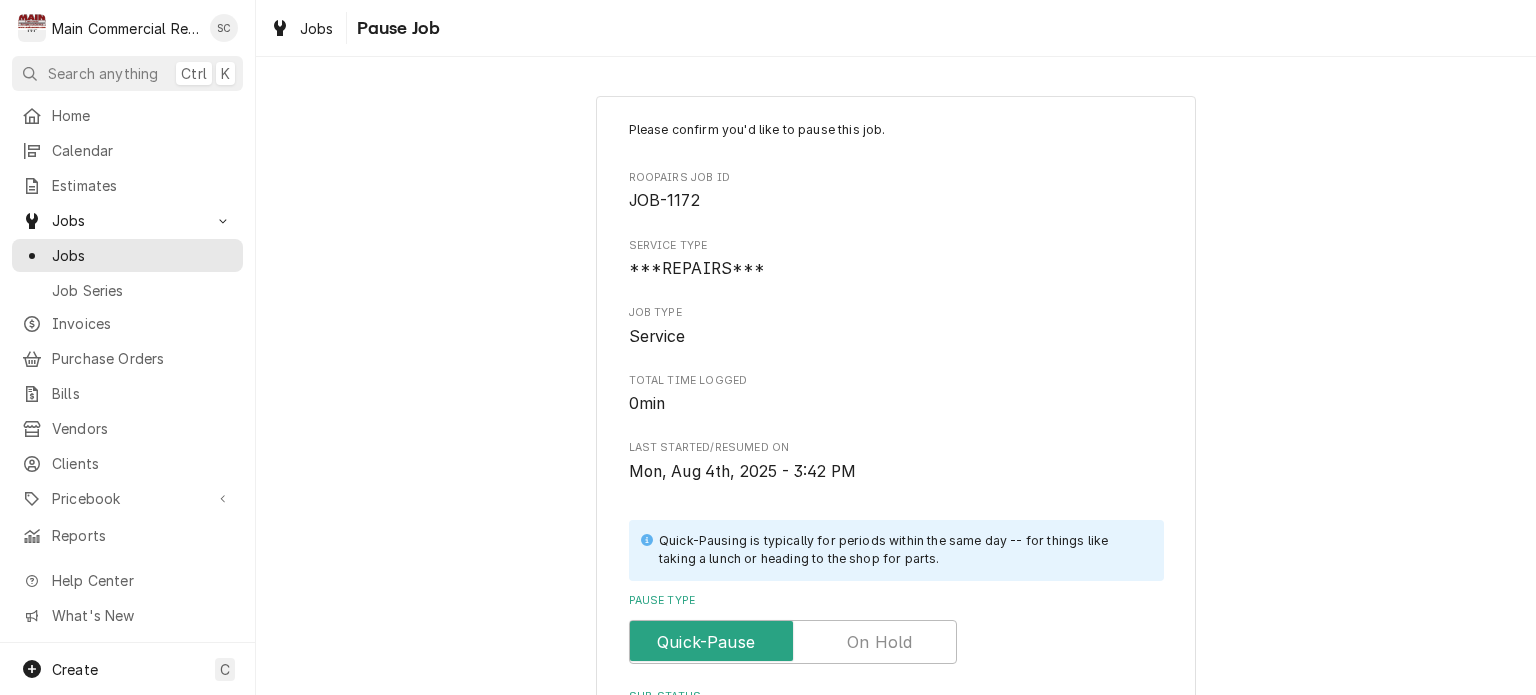 scroll, scrollTop: 422, scrollLeft: 0, axis: vertical 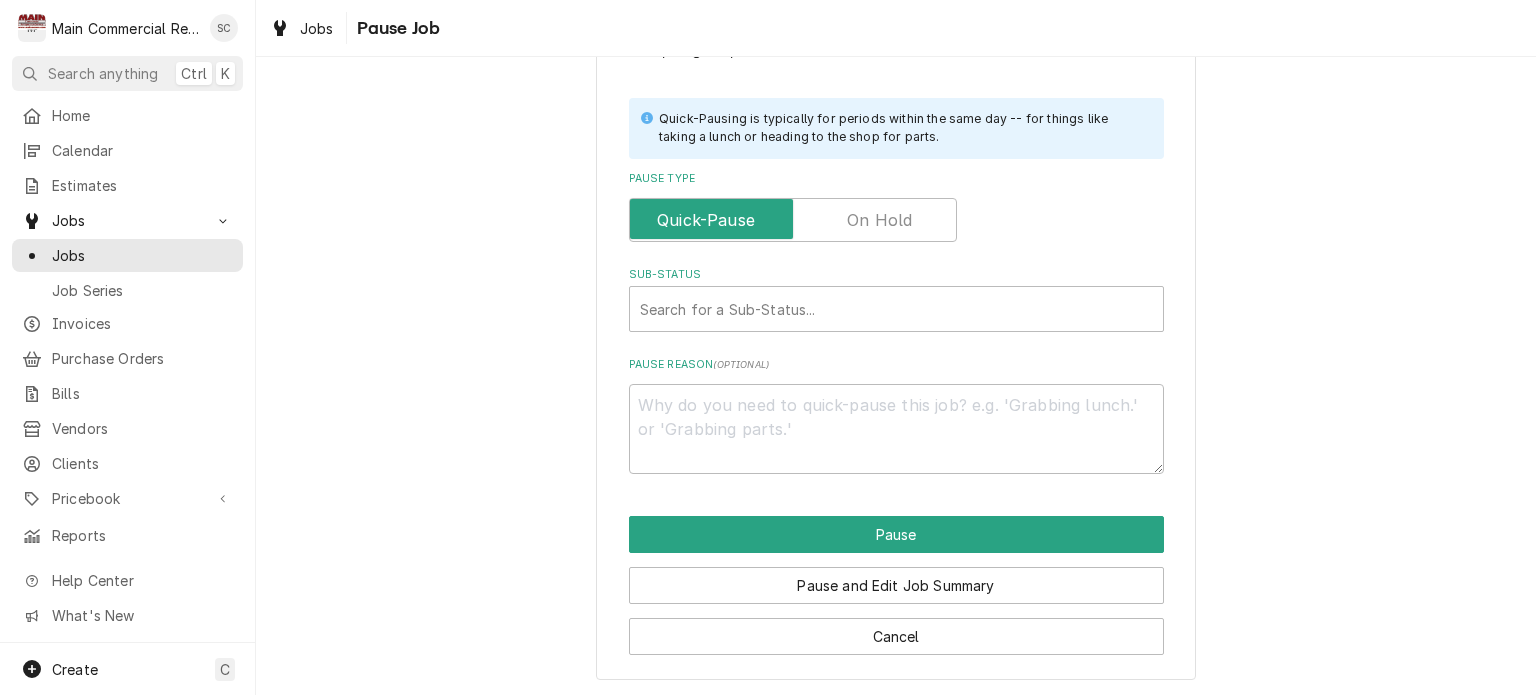 click at bounding box center (793, 220) 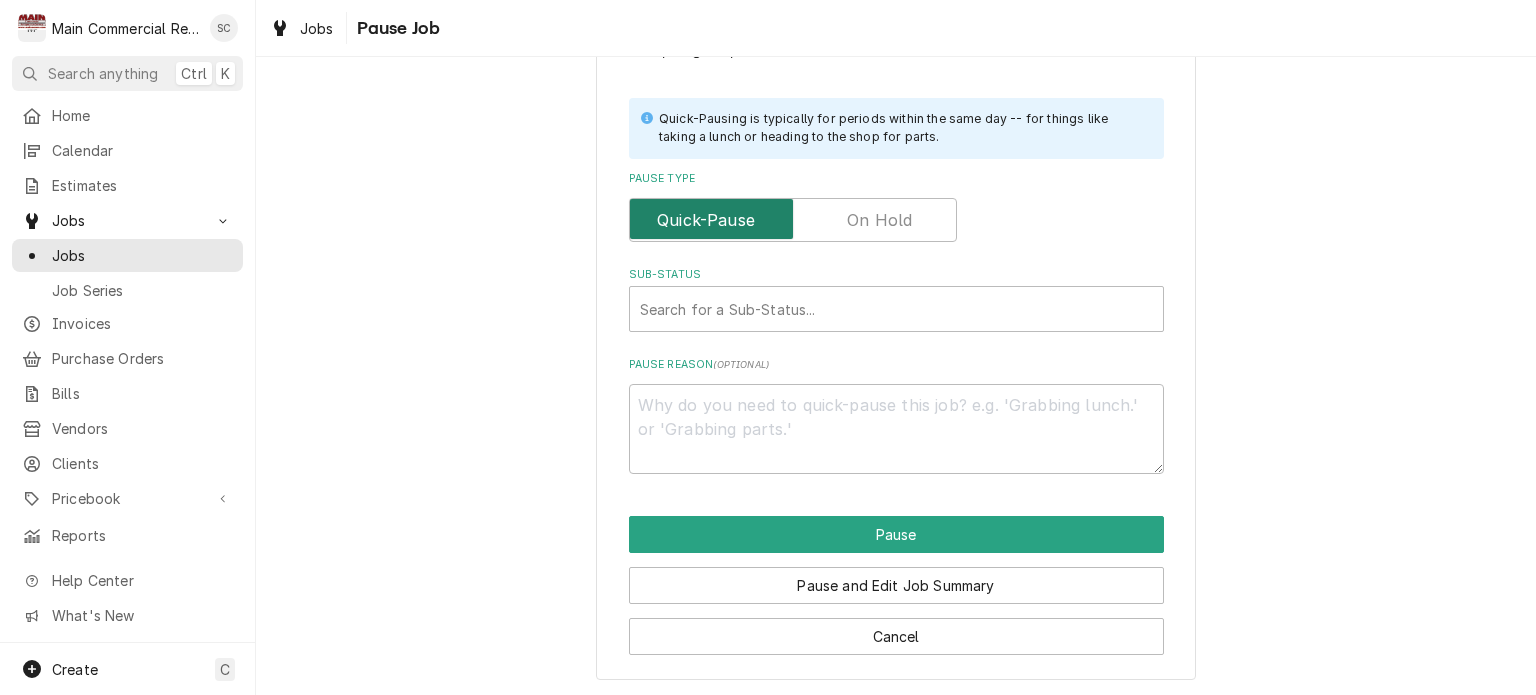 click at bounding box center (793, 220) 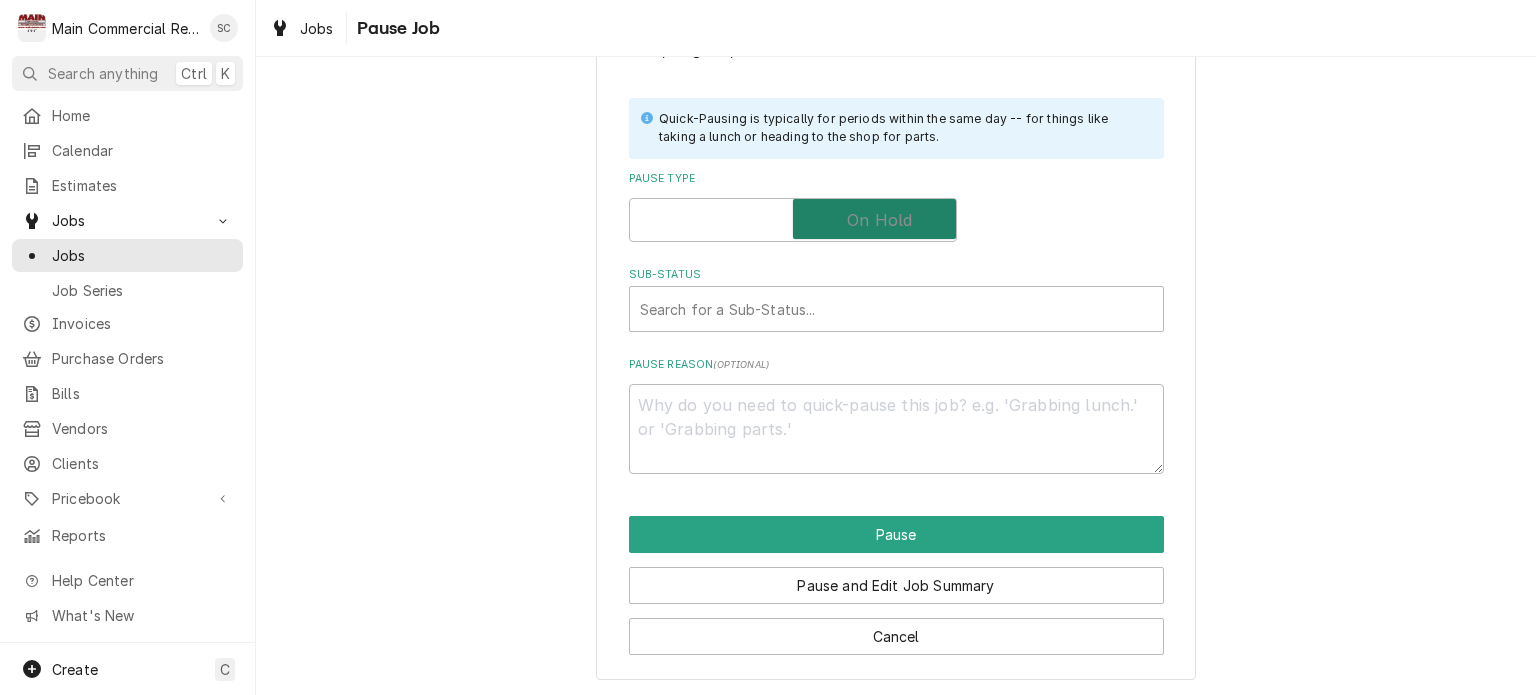 checkbox on "true" 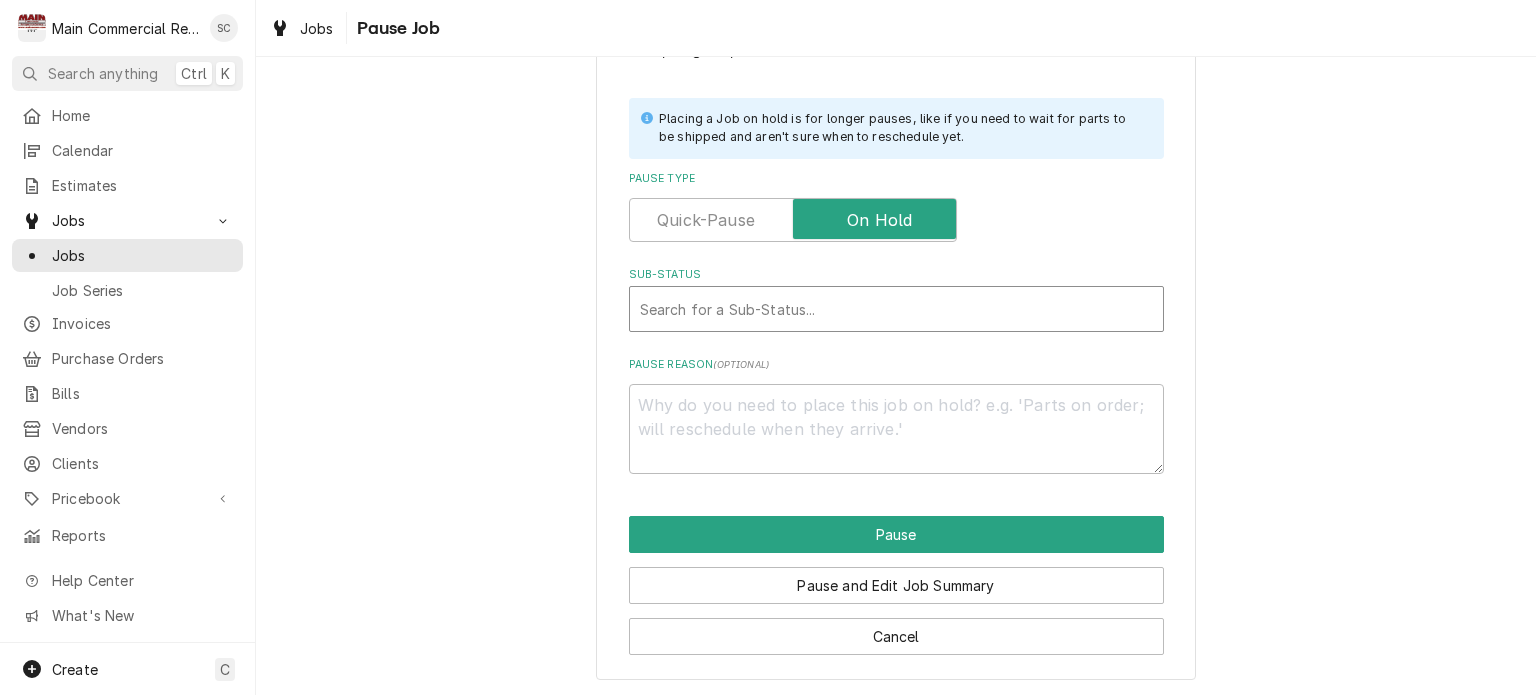 click at bounding box center [896, 309] 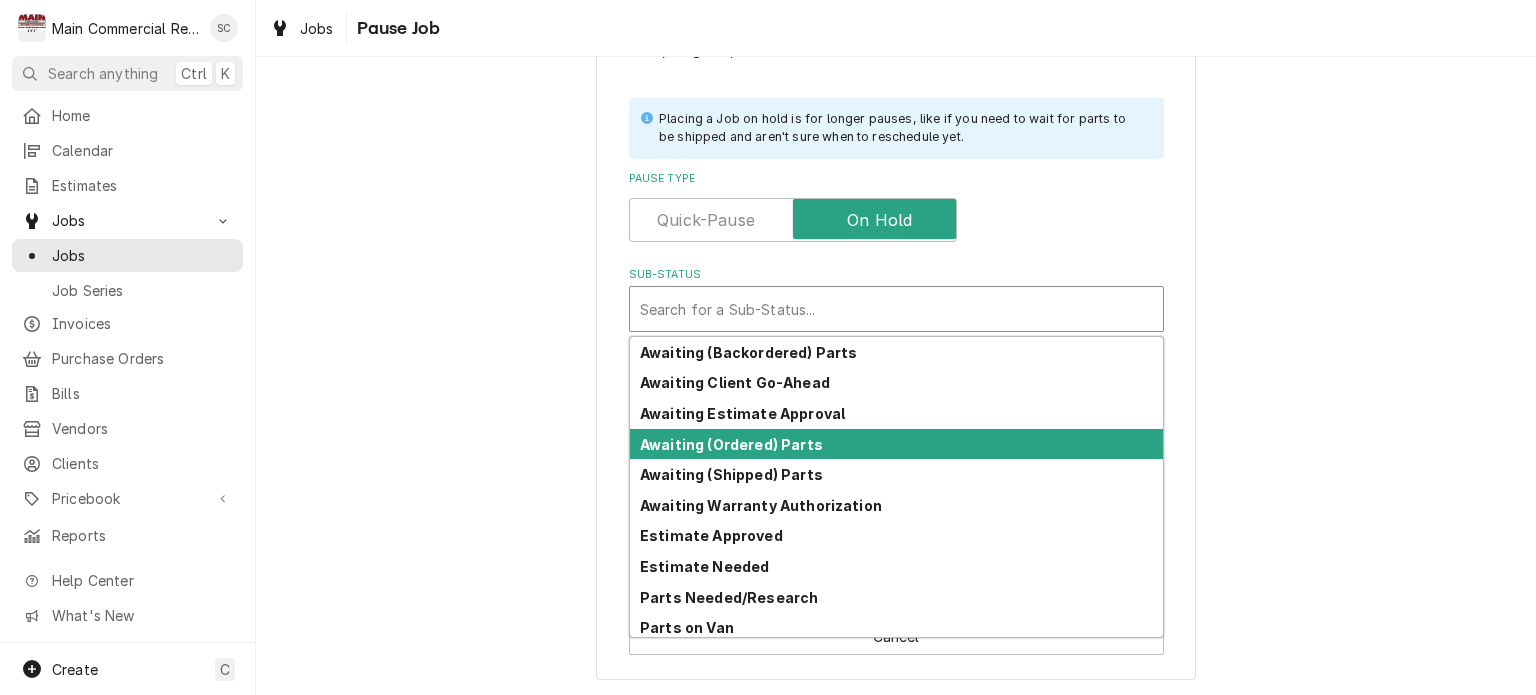 click on "Awaiting (Ordered) Parts" at bounding box center (731, 444) 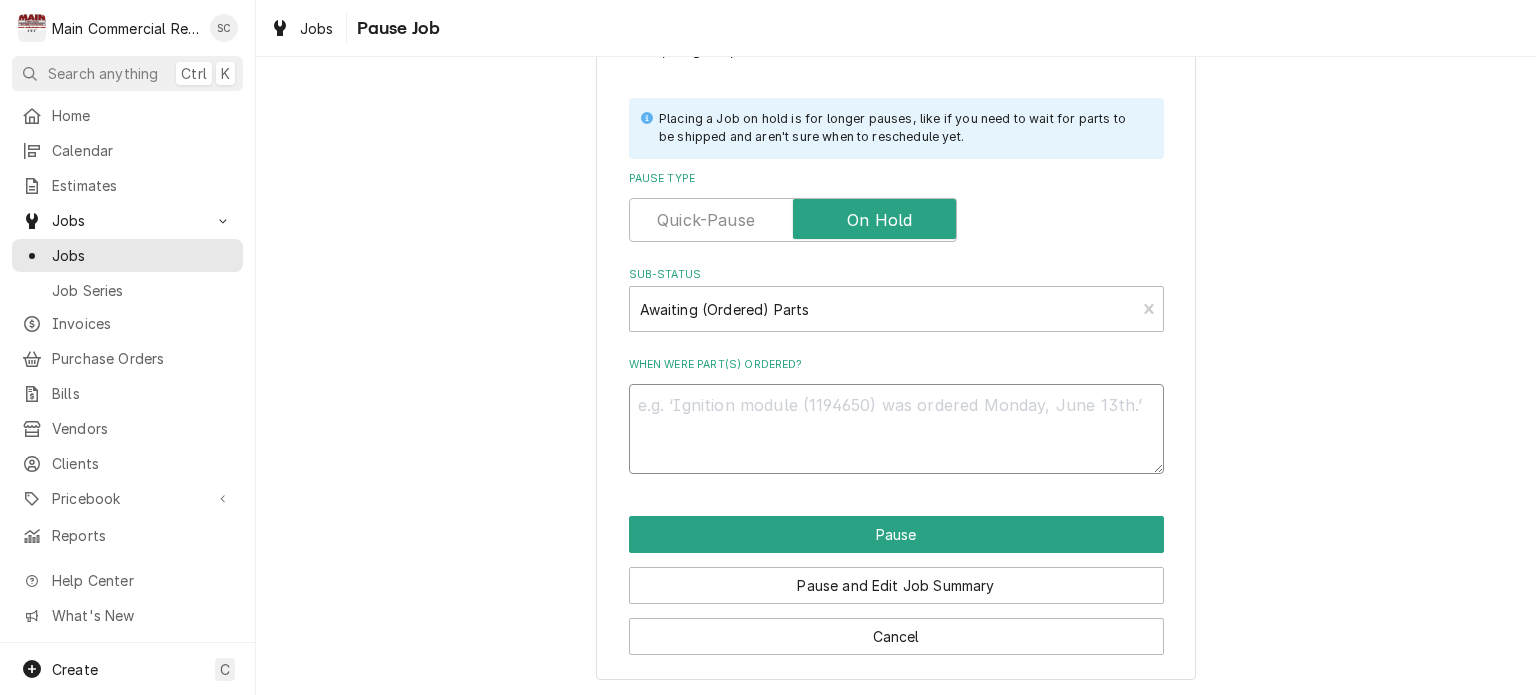 click on "When were part(s) ordered?" at bounding box center (896, 429) 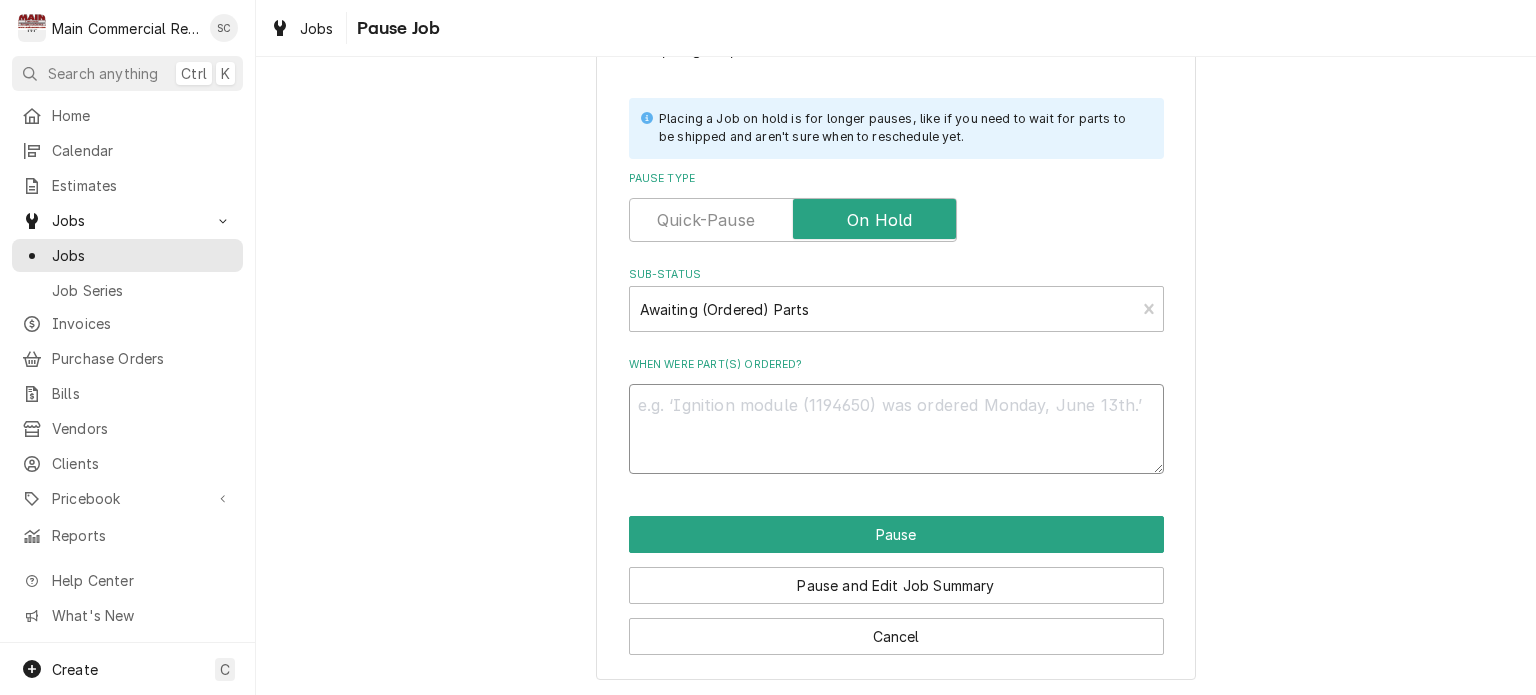 paste on "Walk-In Cooler
Manufacturer
Cold zone
Model Number
ETHN-1
Serial Number
E16F00739058001001
Ownership Type
Owned
Location in Building
Fenced in outside behind kitchen
Description of Unit:System C WIC
*Age of unit: 2014
RECOMMENDATIONS: Replace temperature probe" 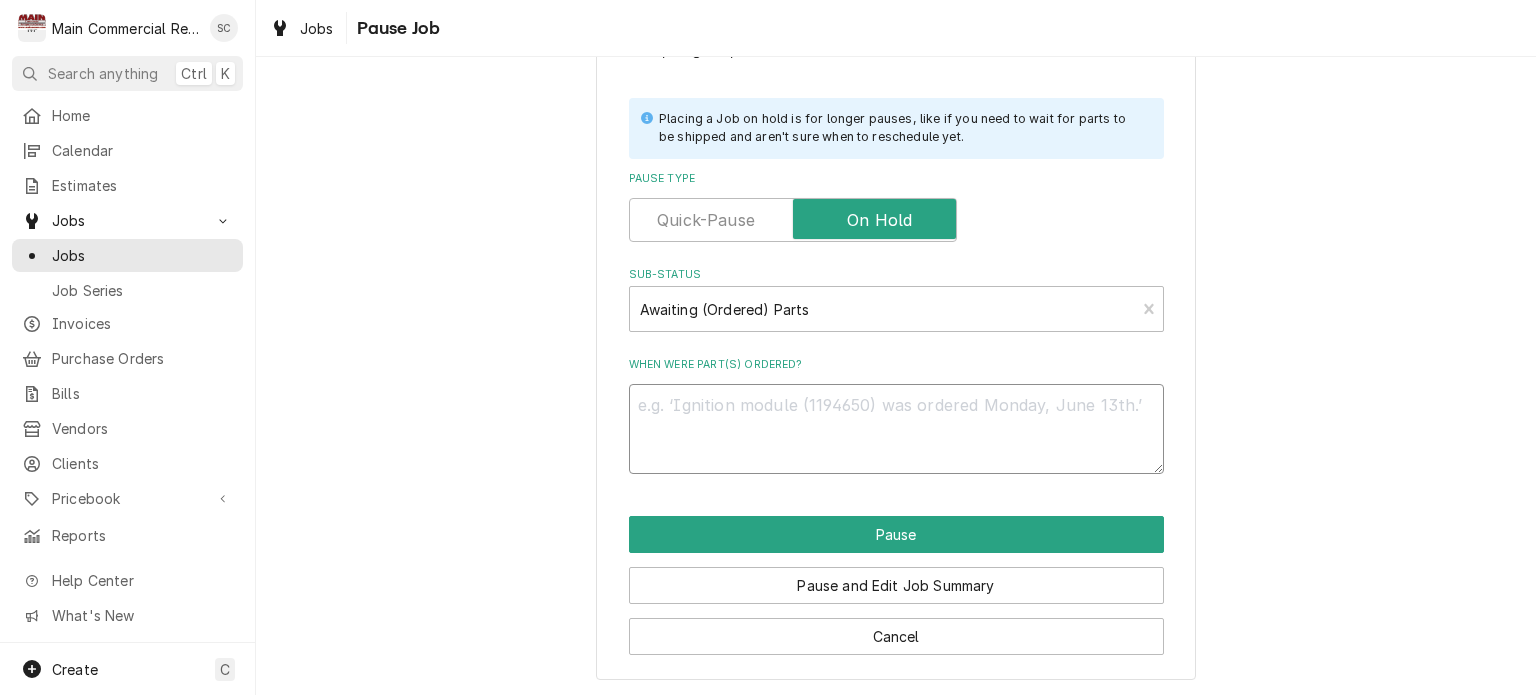 type on "x" 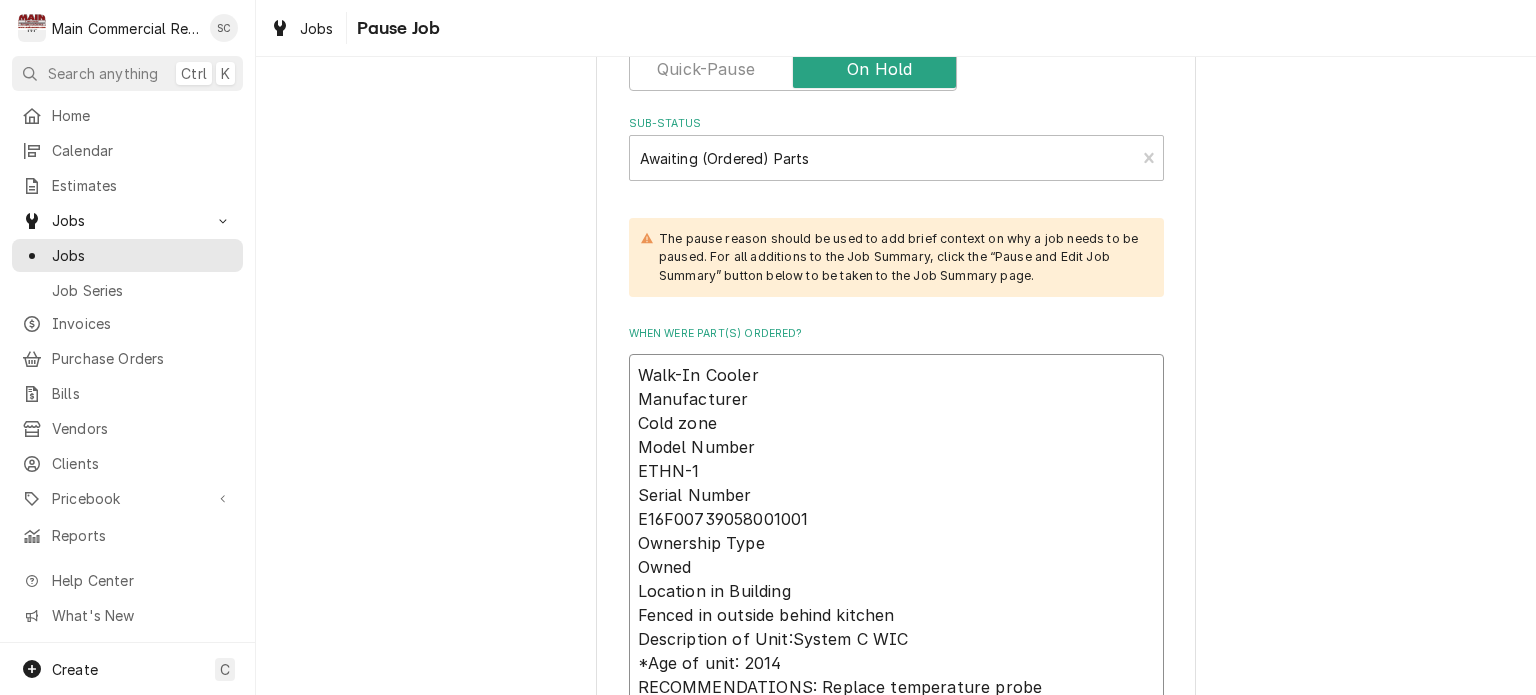 scroll, scrollTop: 807, scrollLeft: 0, axis: vertical 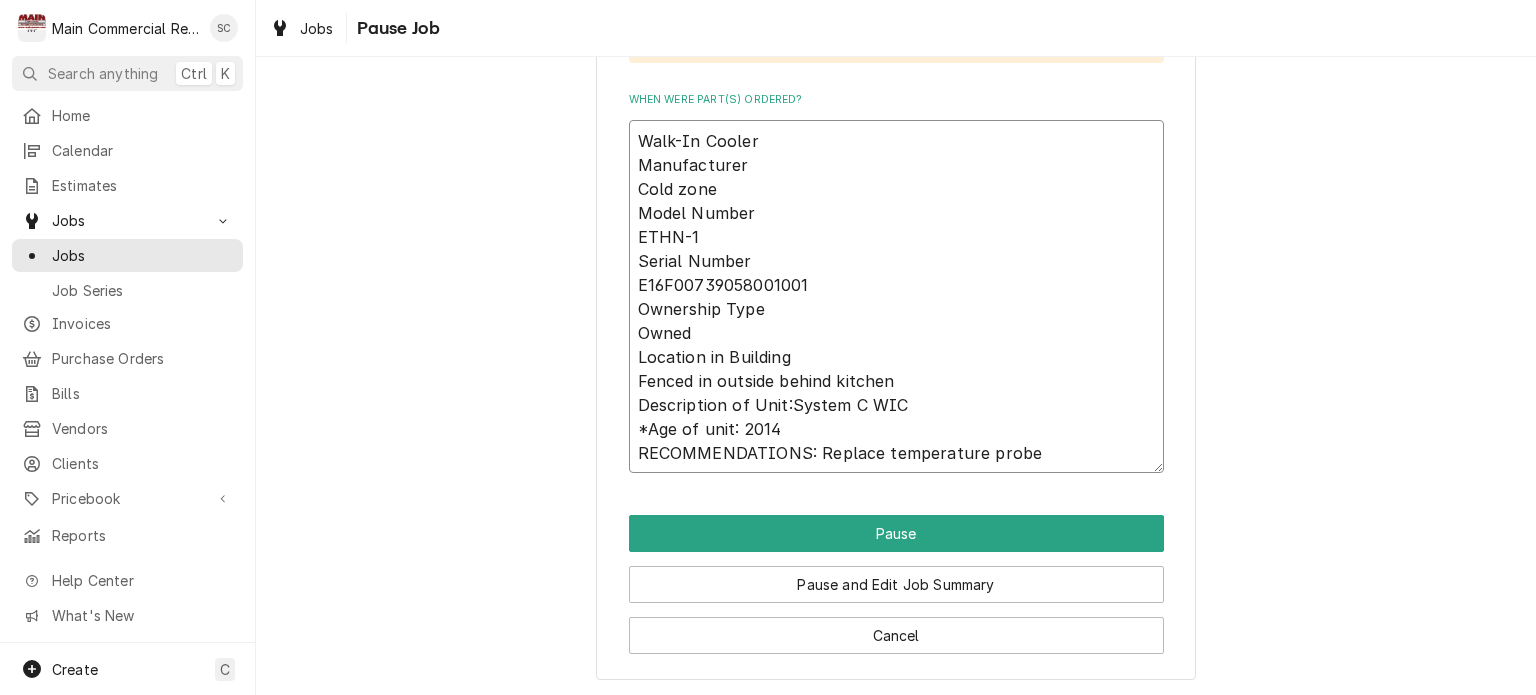 drag, startPoint x: 1028, startPoint y: 454, endPoint x: 608, endPoint y: 125, distance: 533.5176 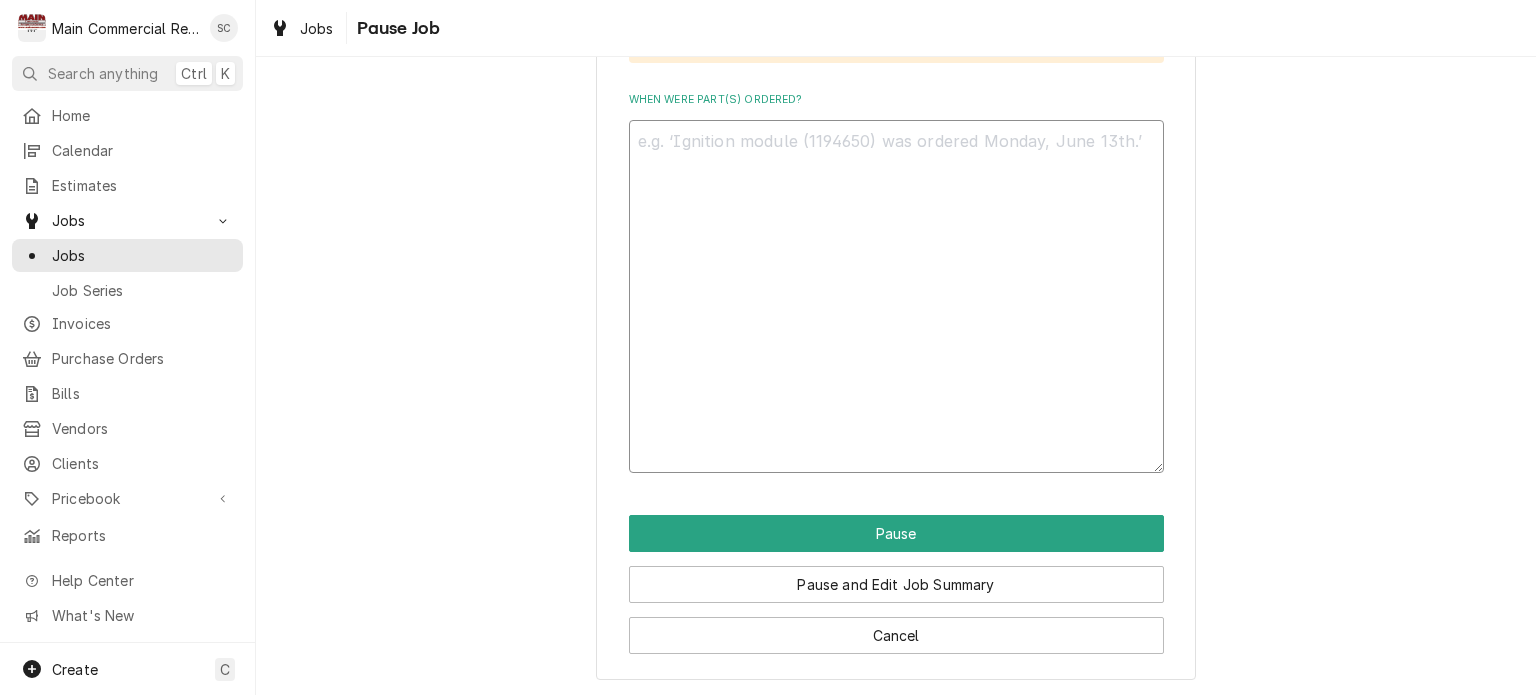 scroll, scrollTop: 422, scrollLeft: 0, axis: vertical 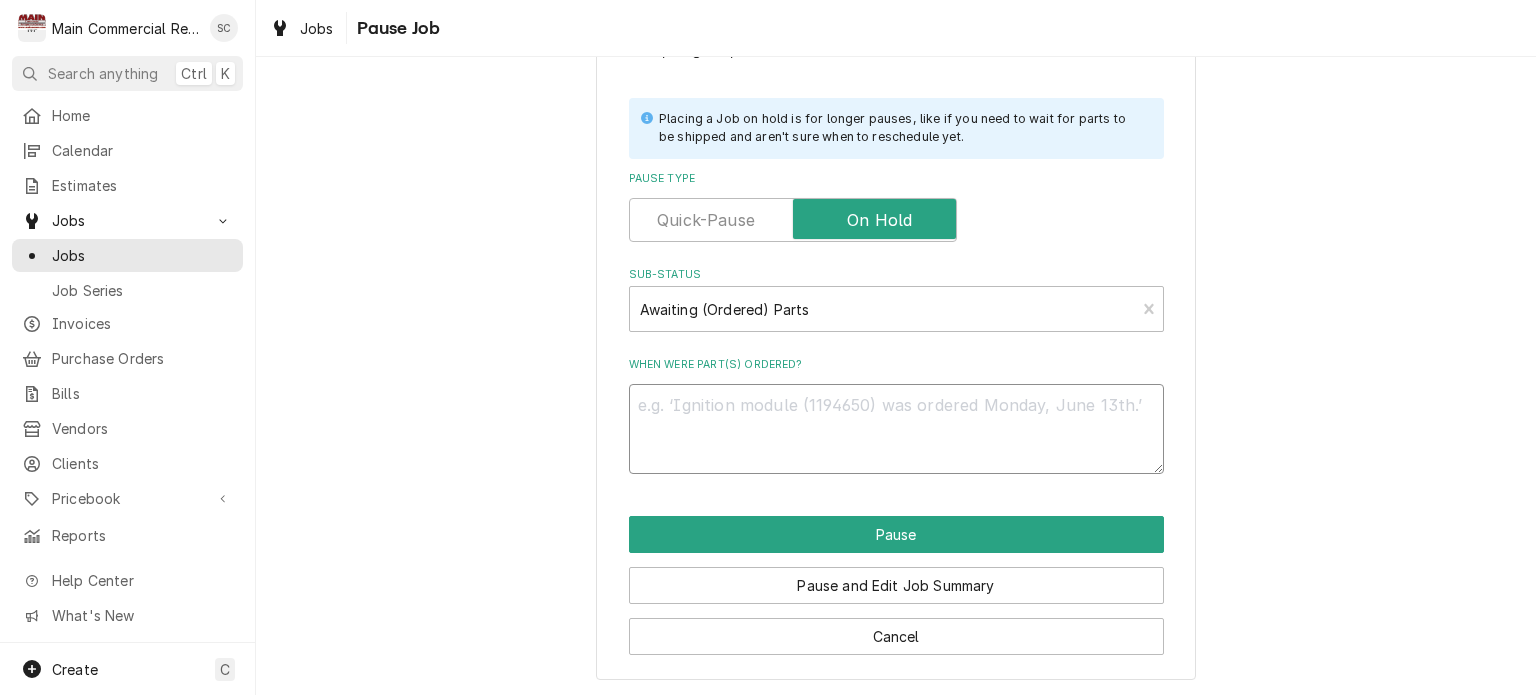 type on "x" 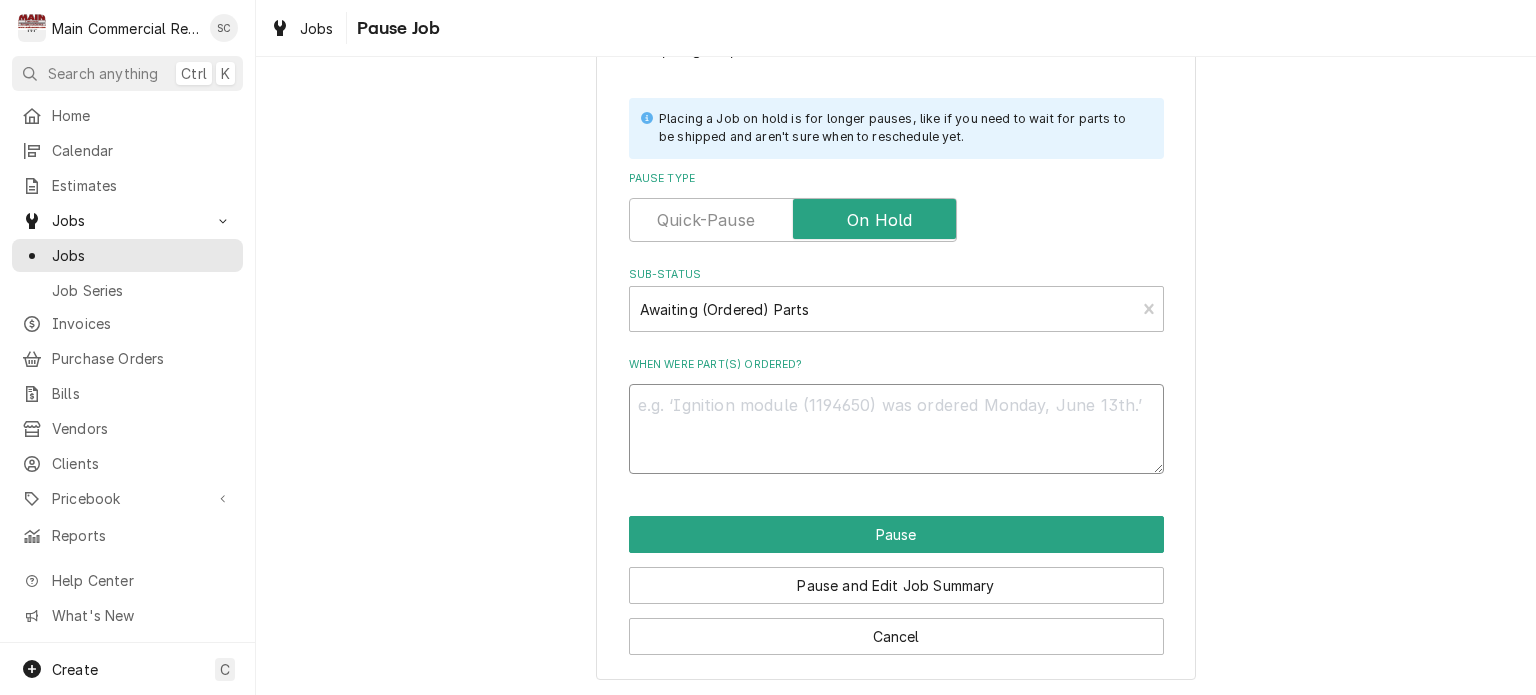 type on "P" 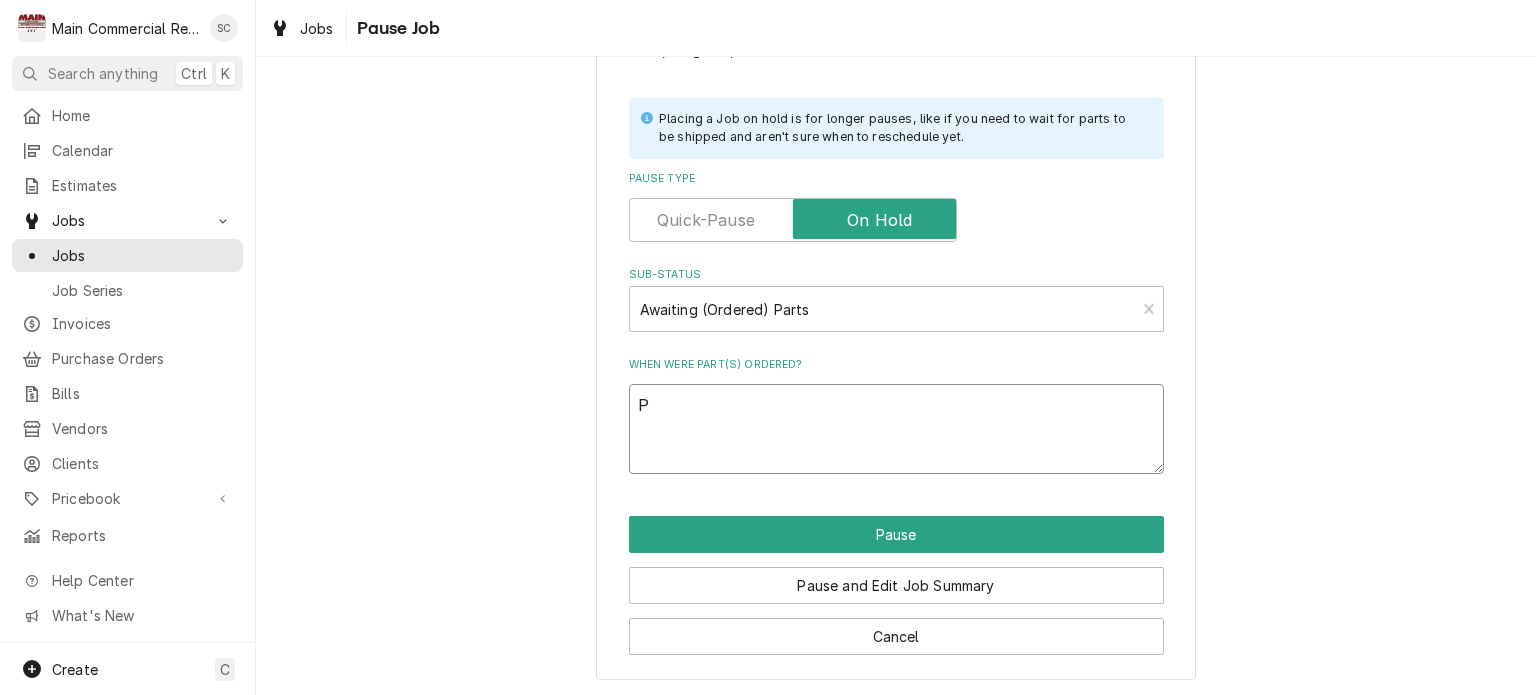 type on "x" 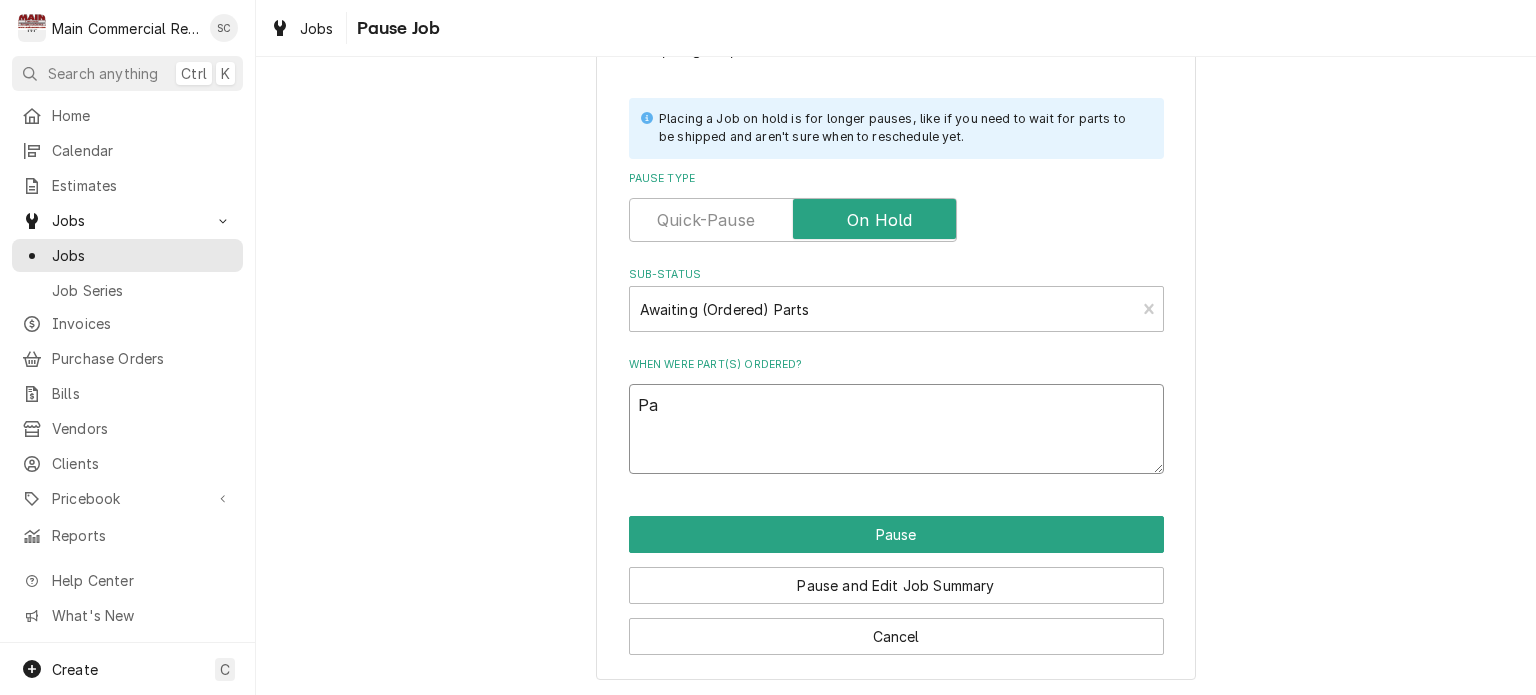 type on "x" 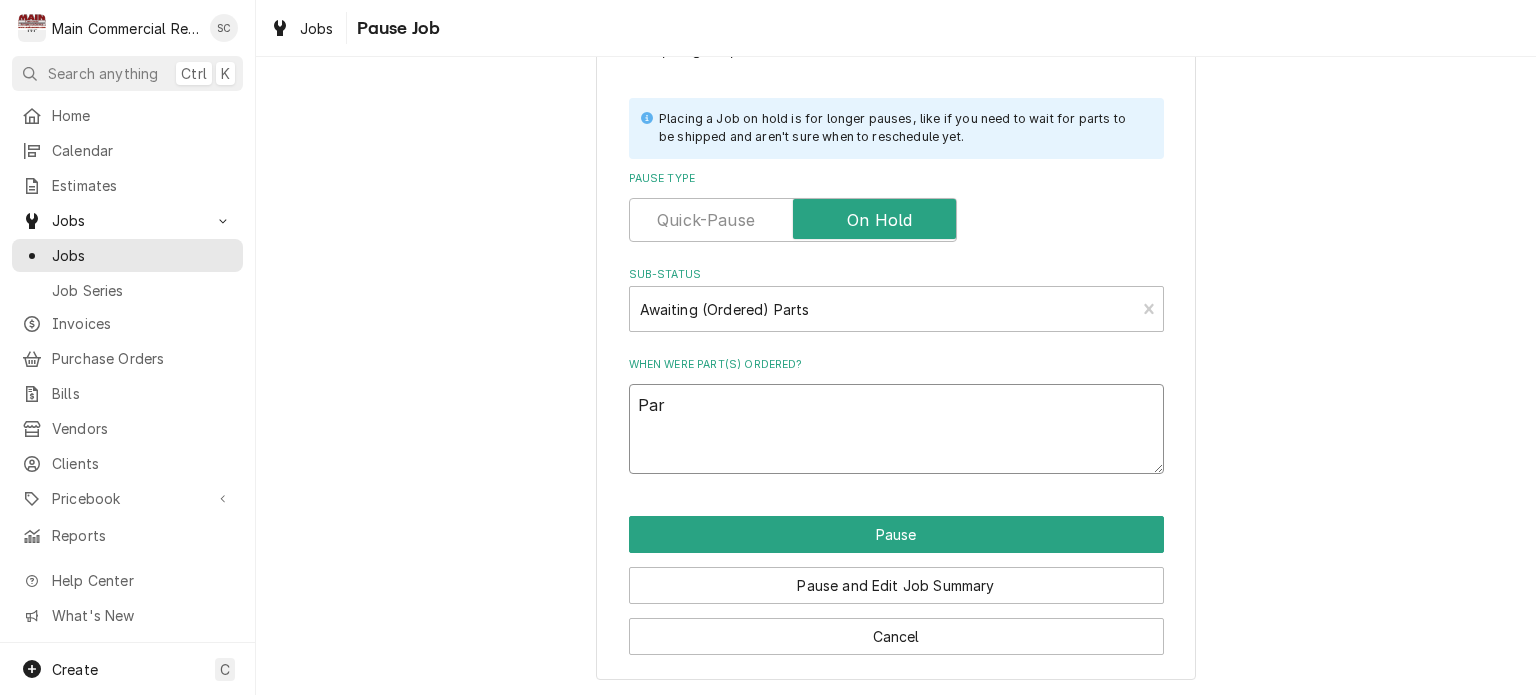 type on "x" 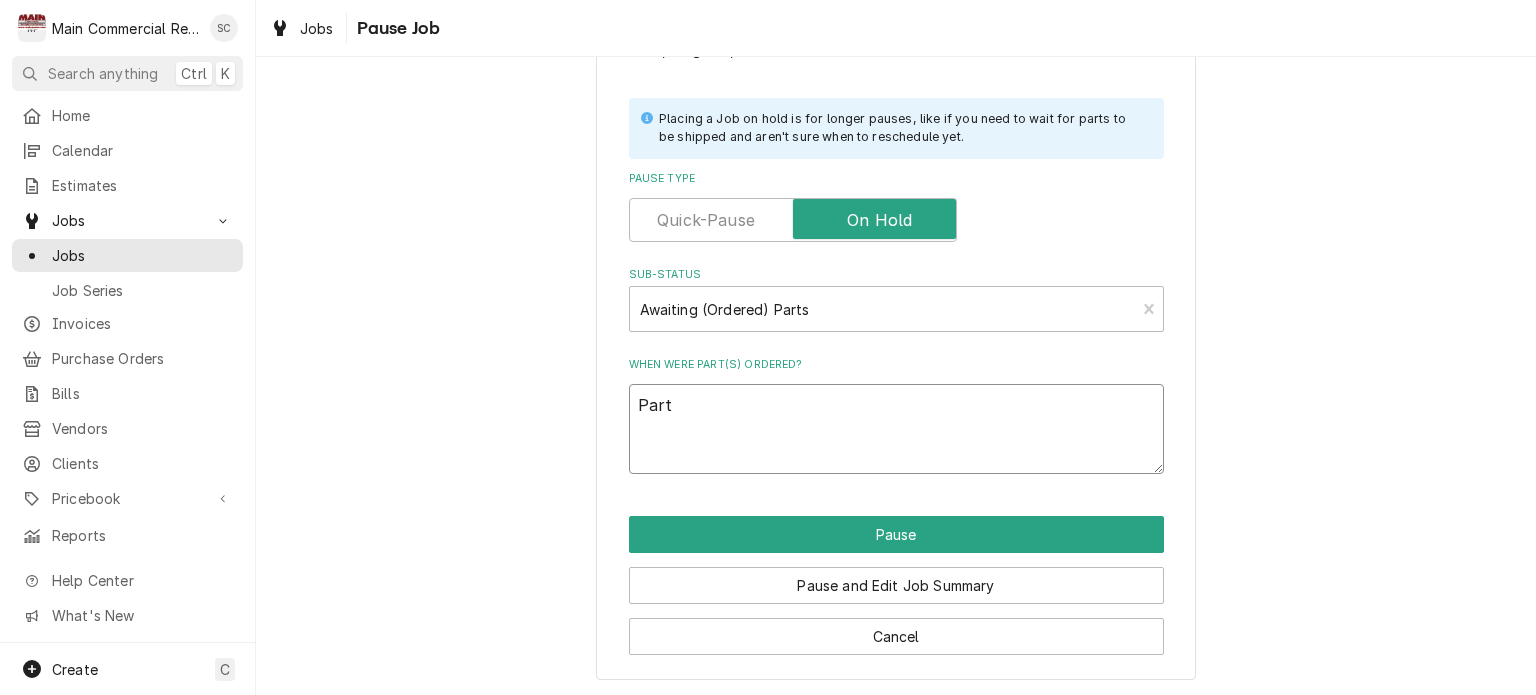 type on "x" 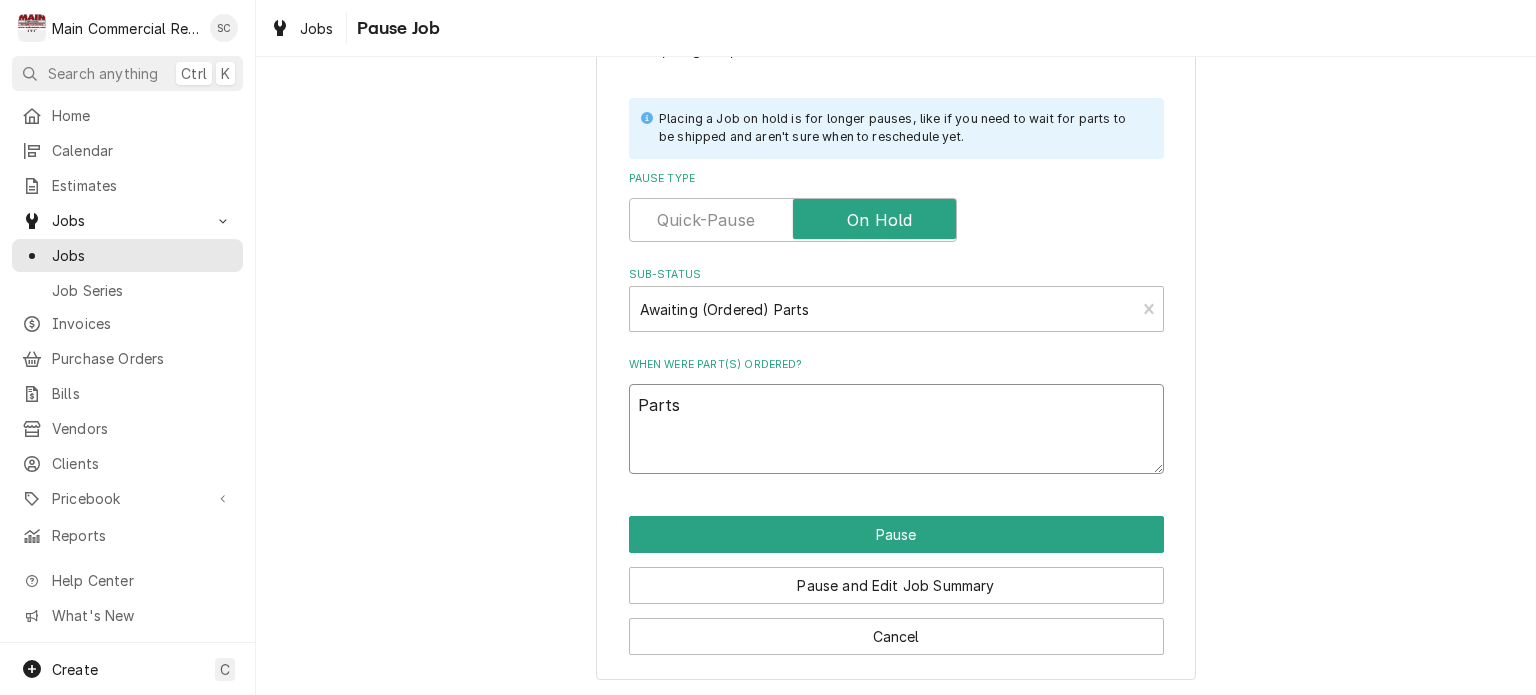 type on "x" 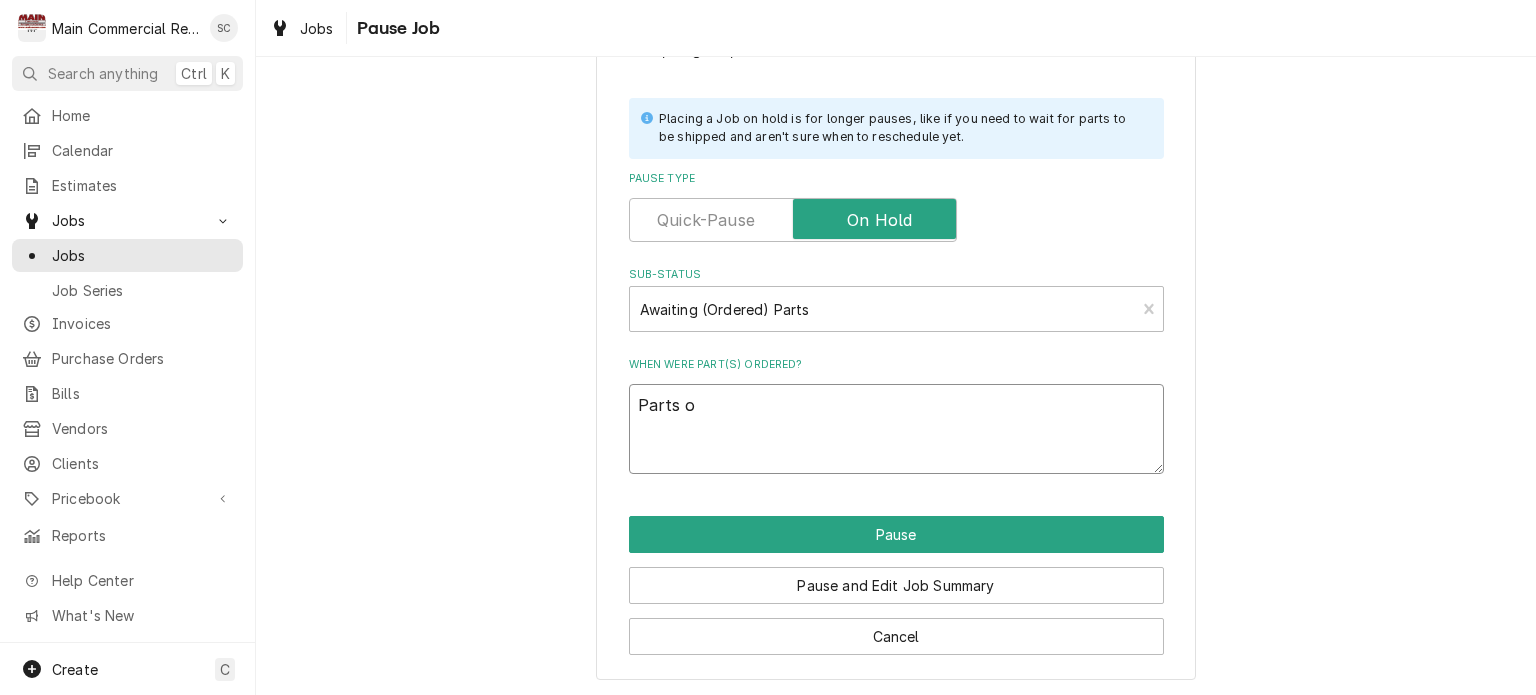 type on "x" 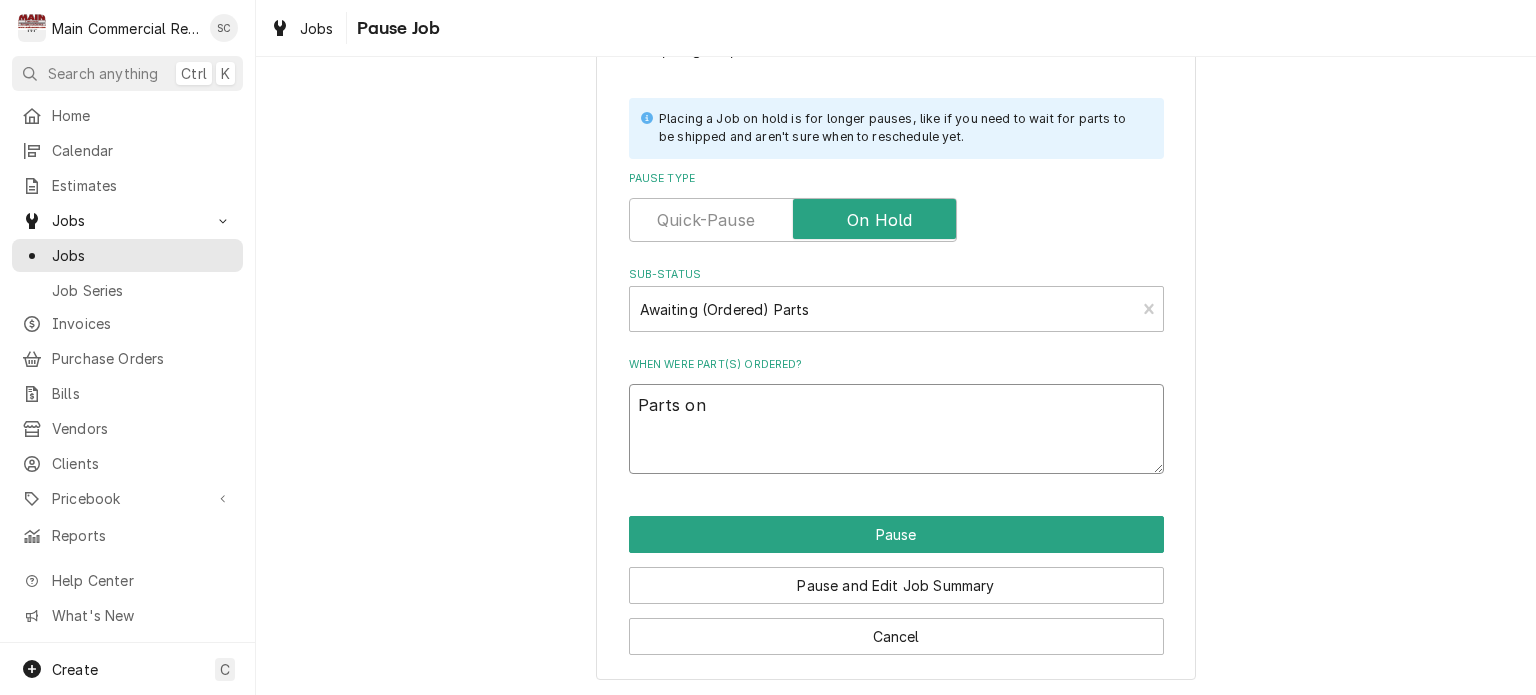 type on "x" 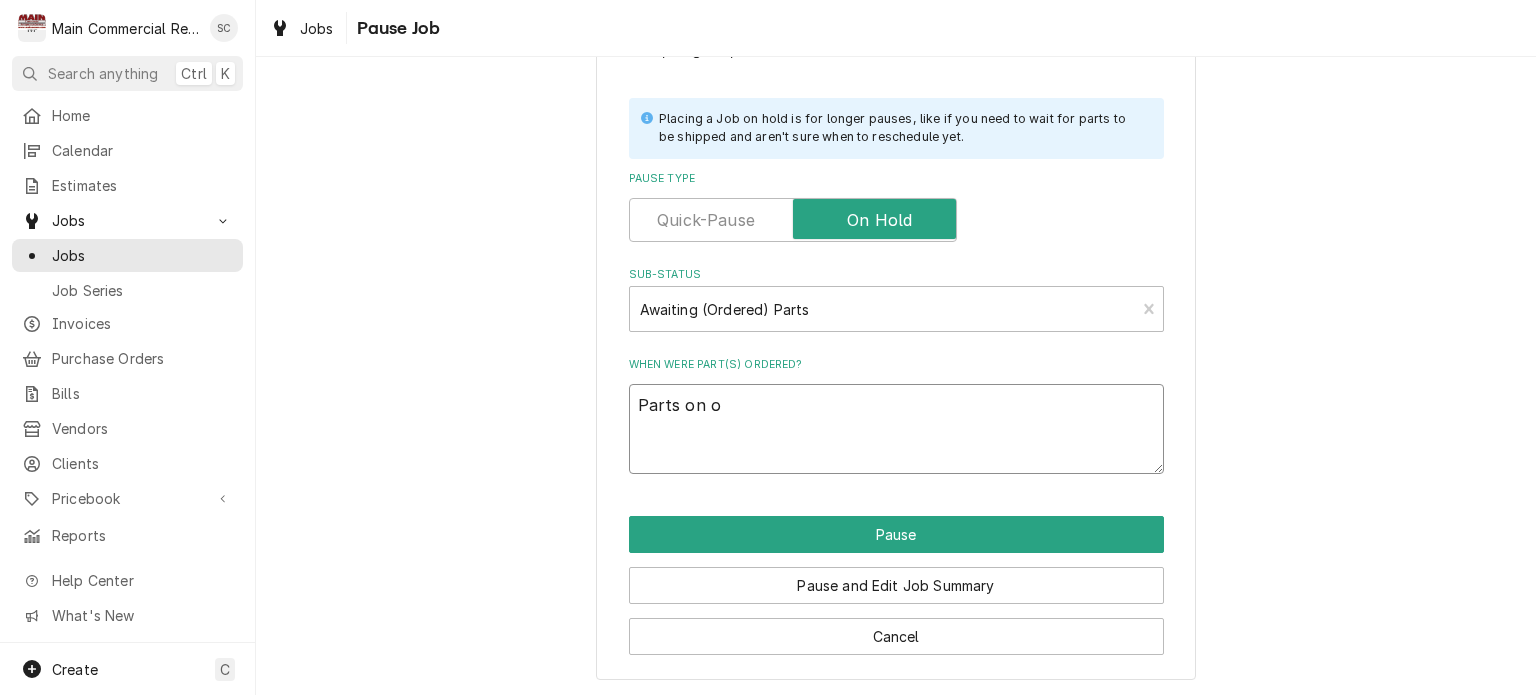 type on "x" 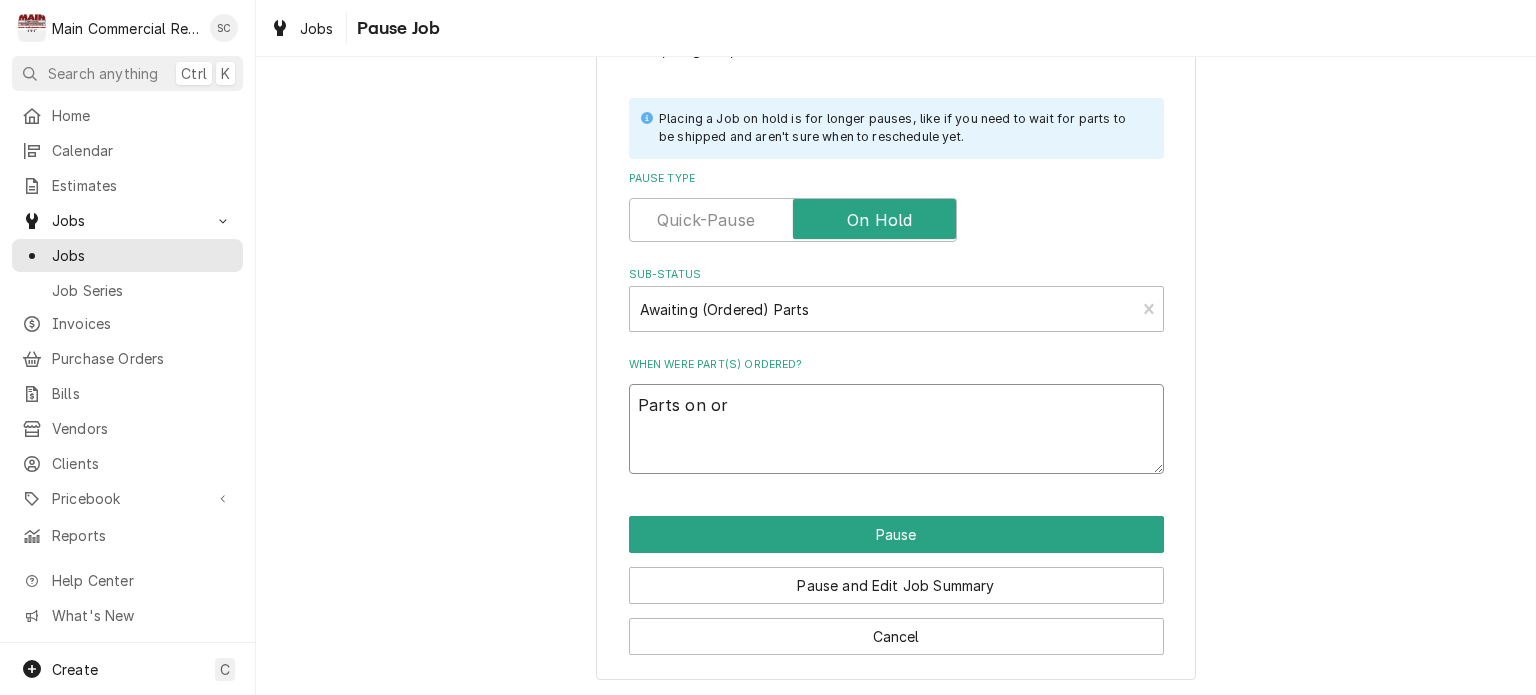 type on "x" 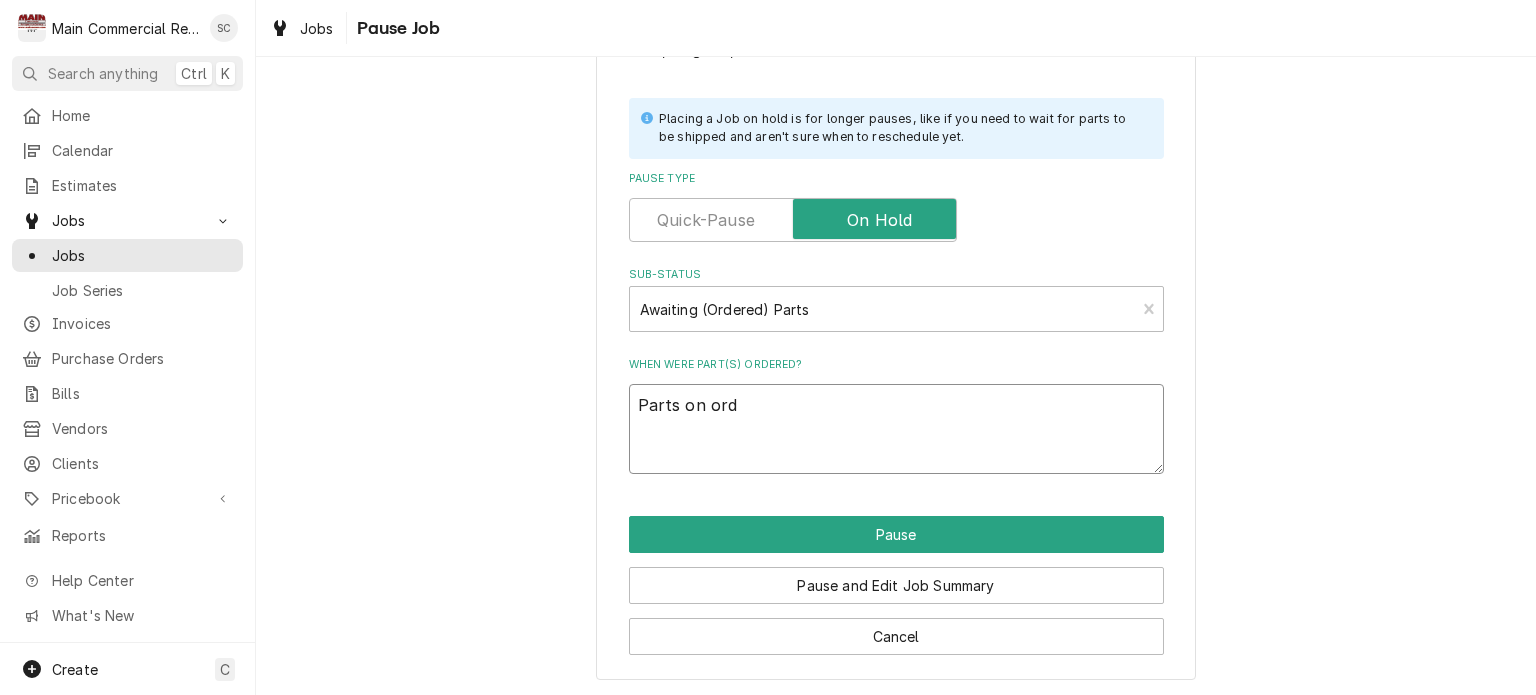 type on "x" 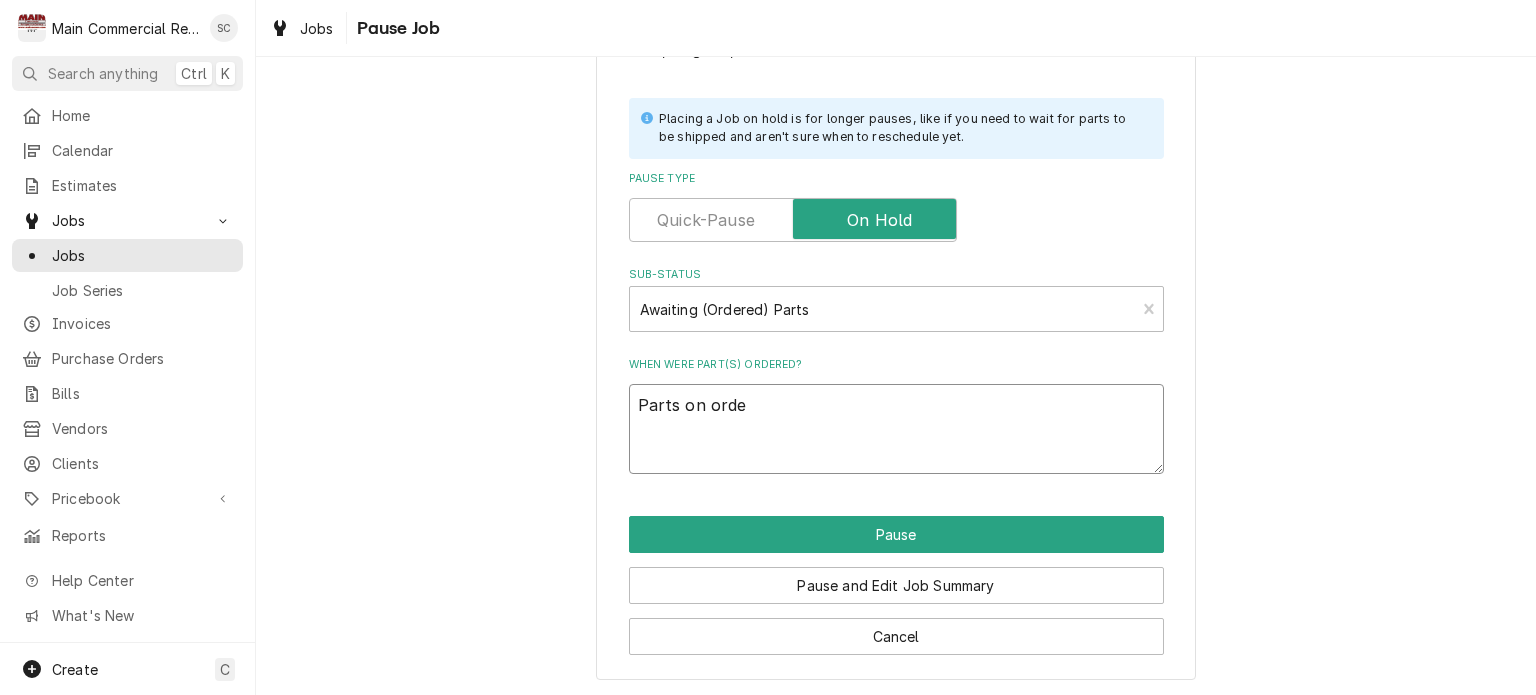 type on "x" 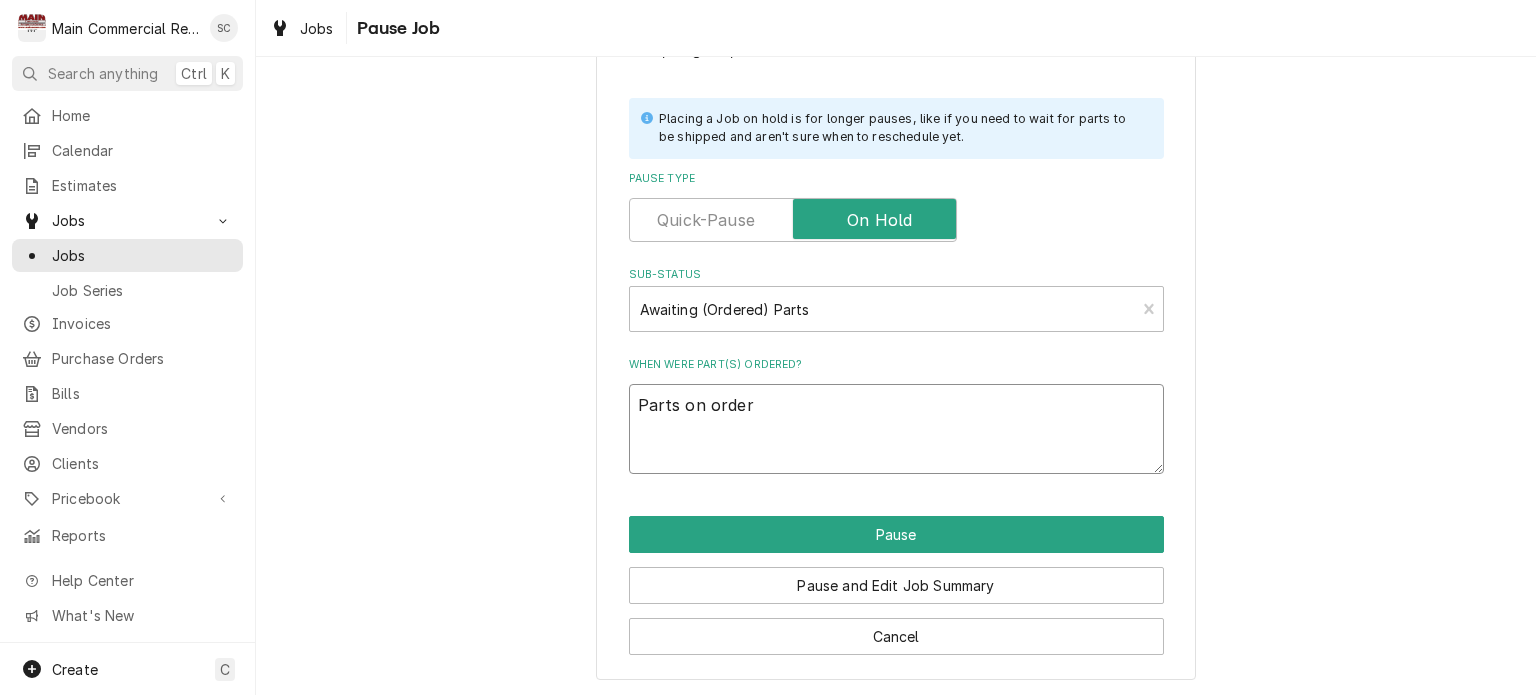 type on "x" 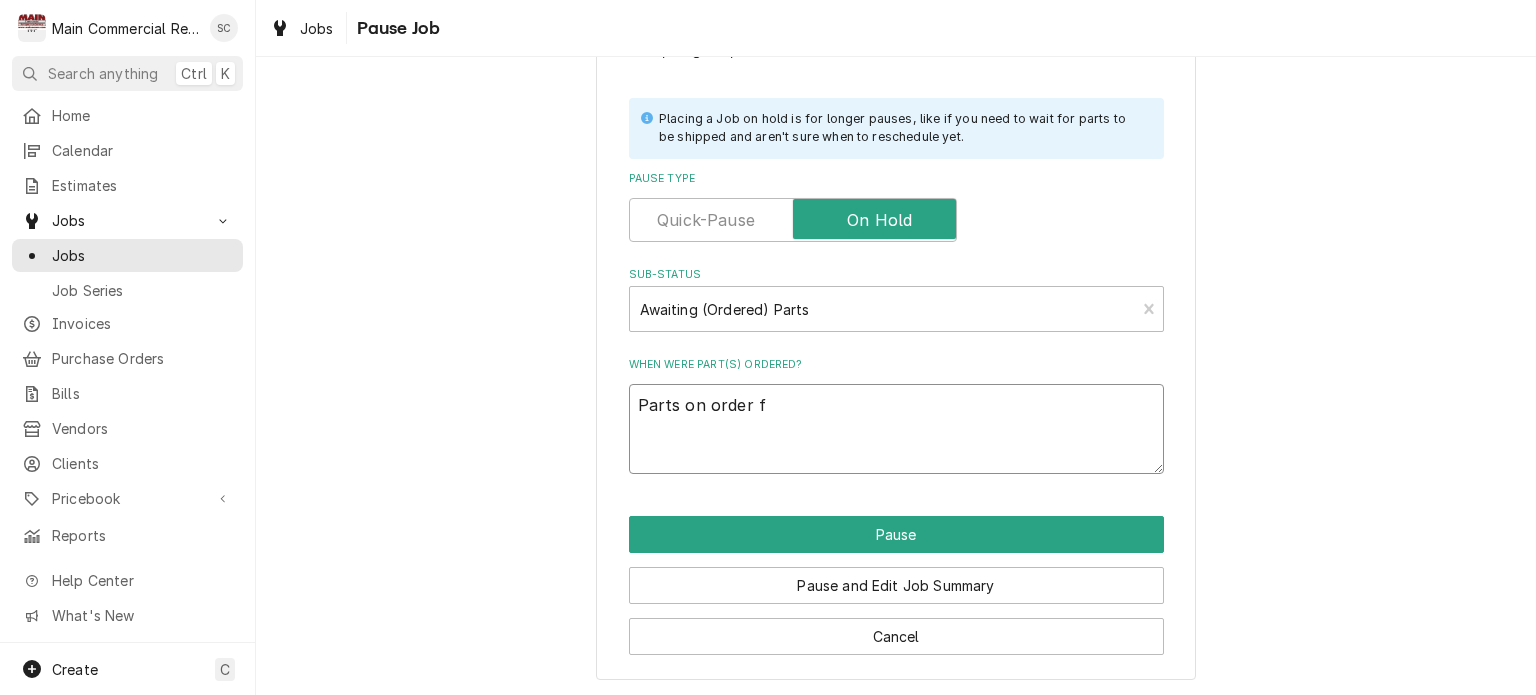 type on "x" 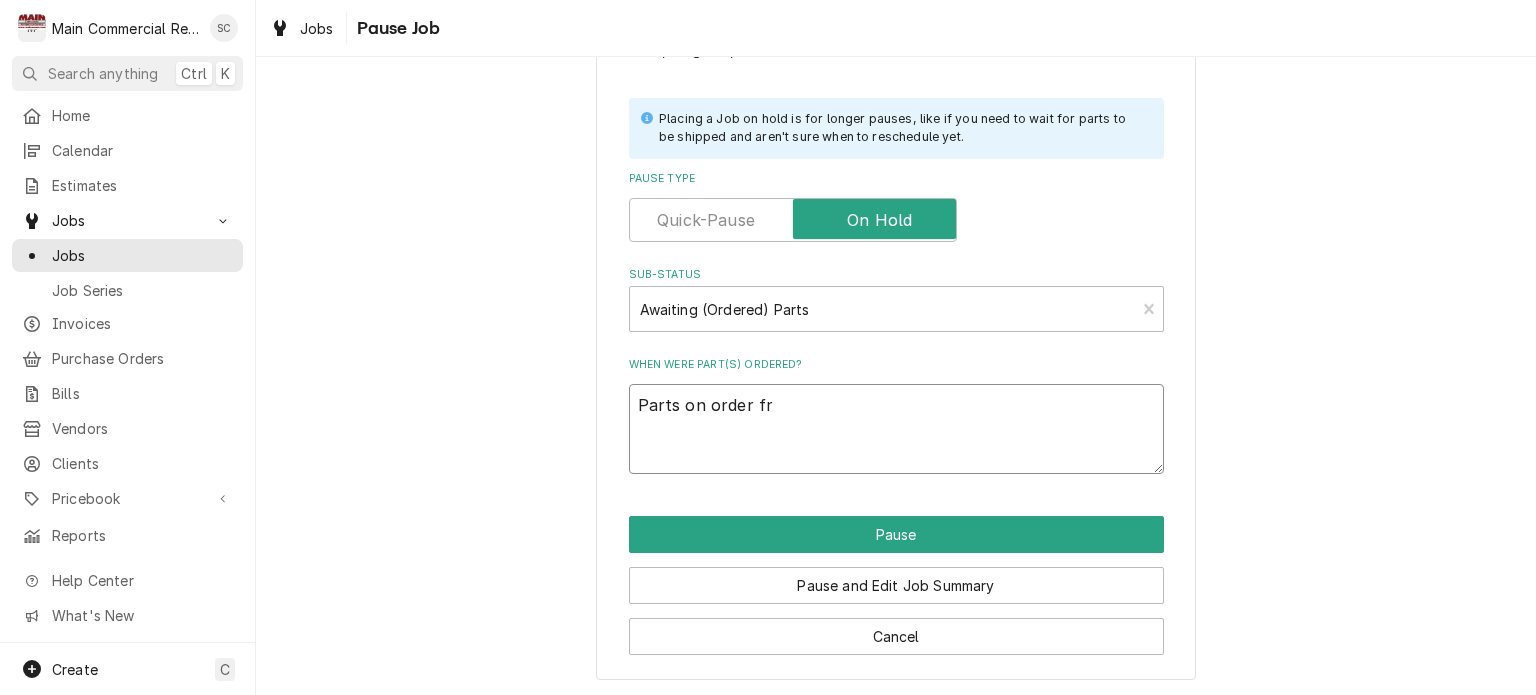 type on "x" 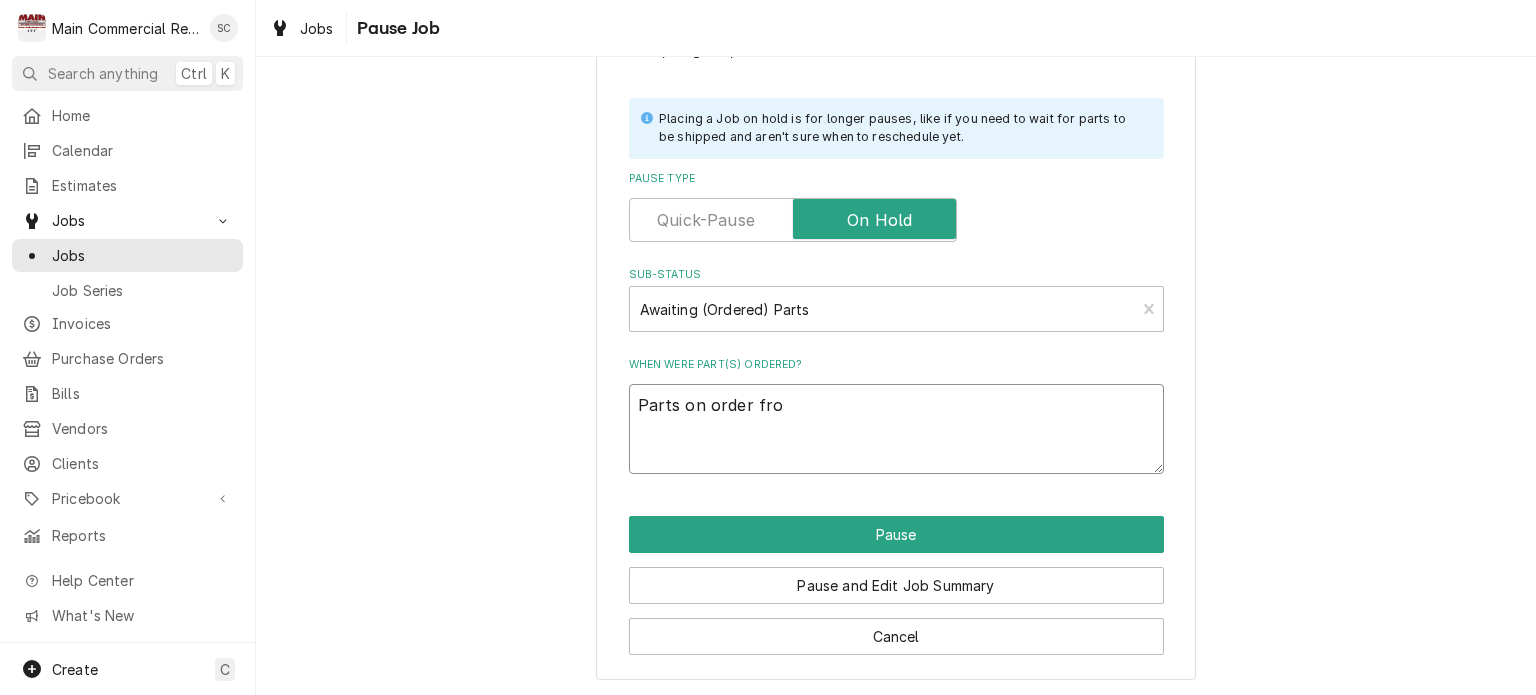type on "x" 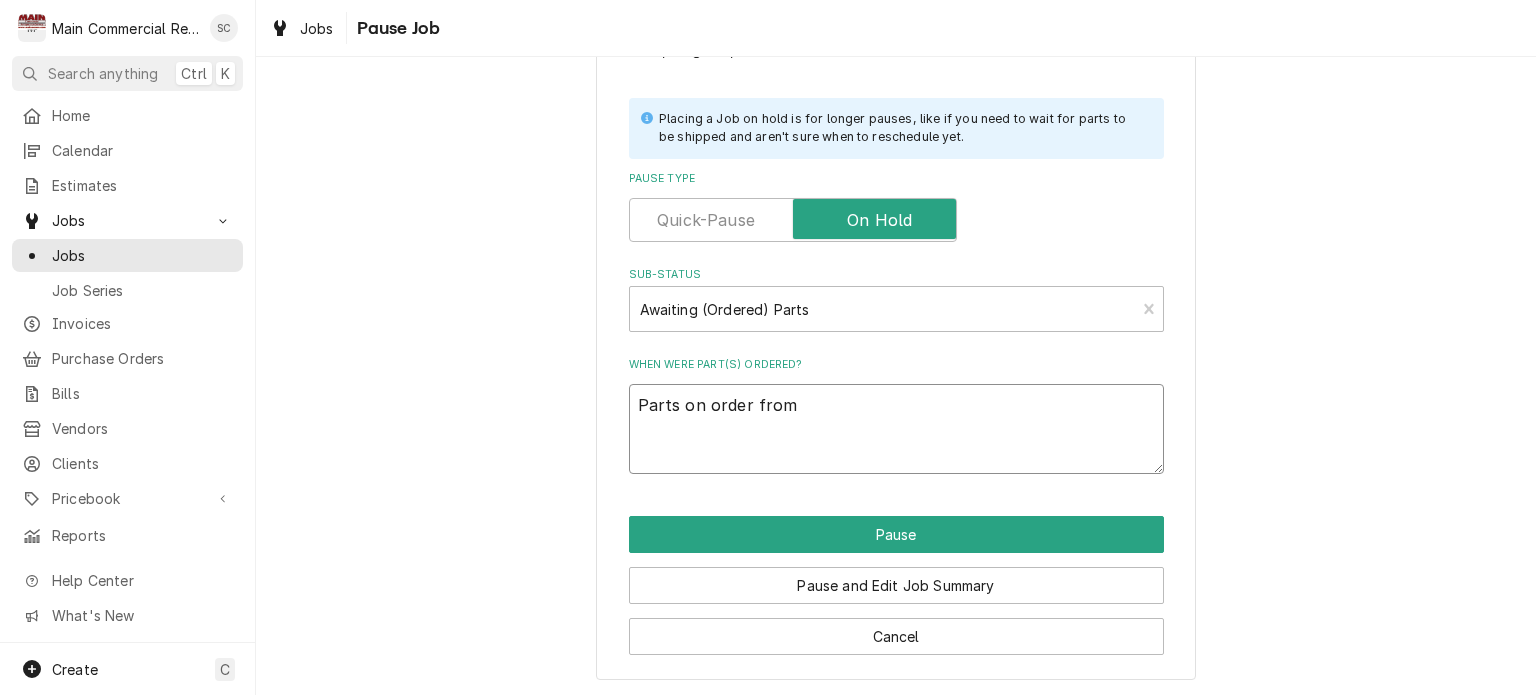 type on "x" 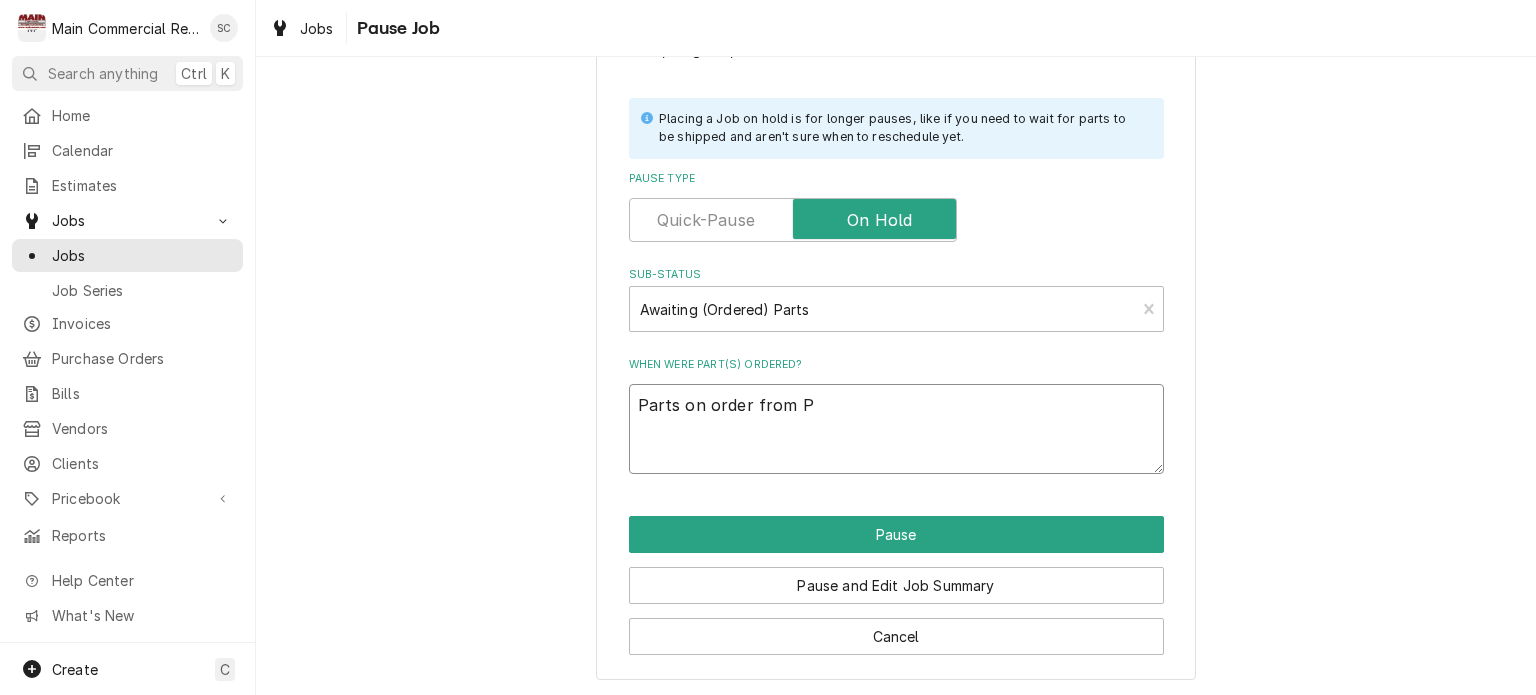 type on "x" 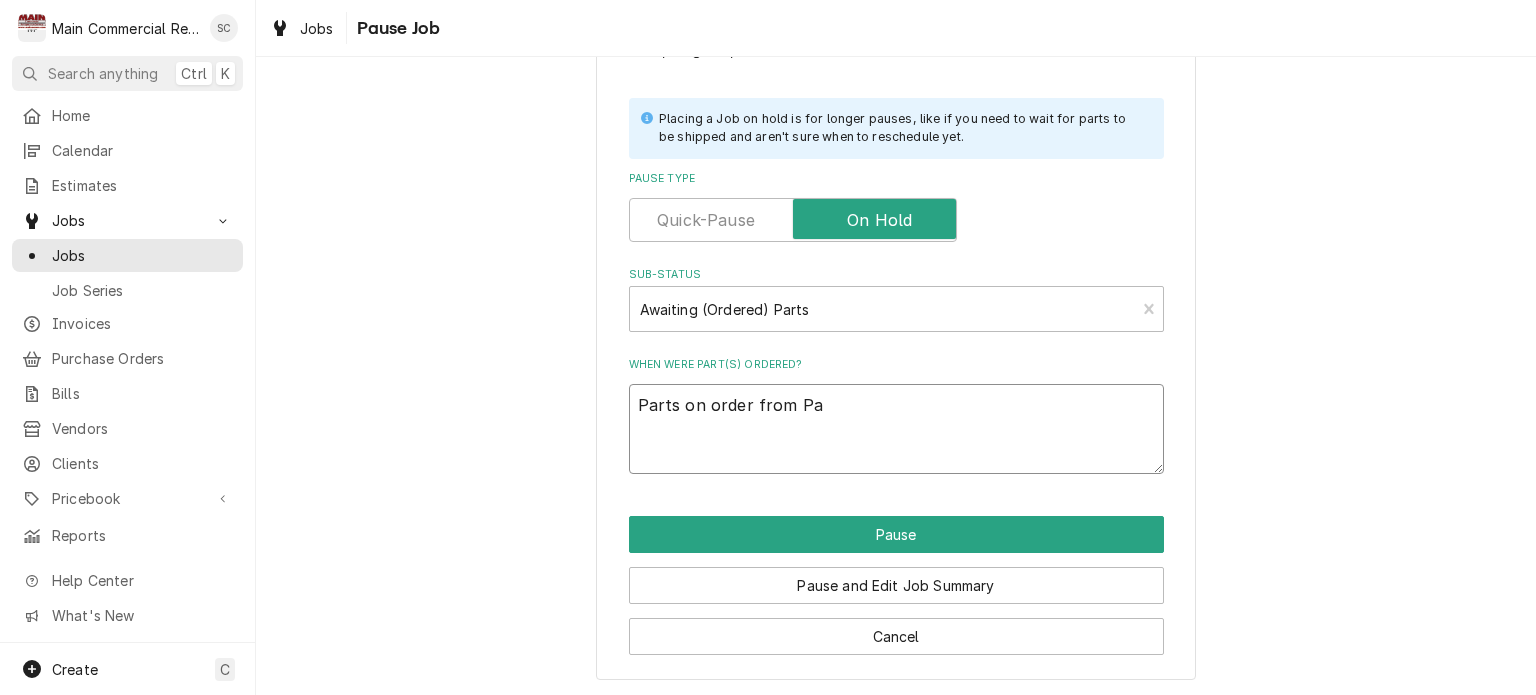 type on "x" 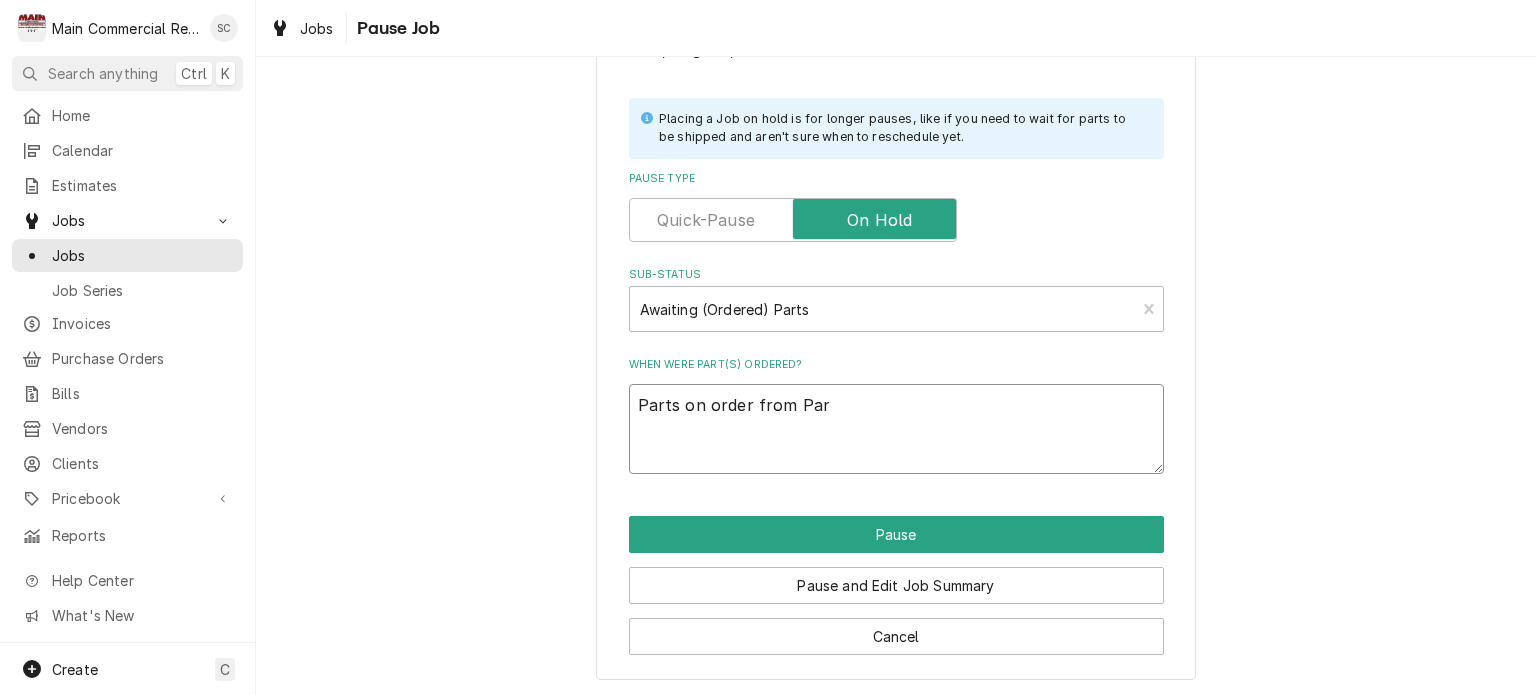 type on "x" 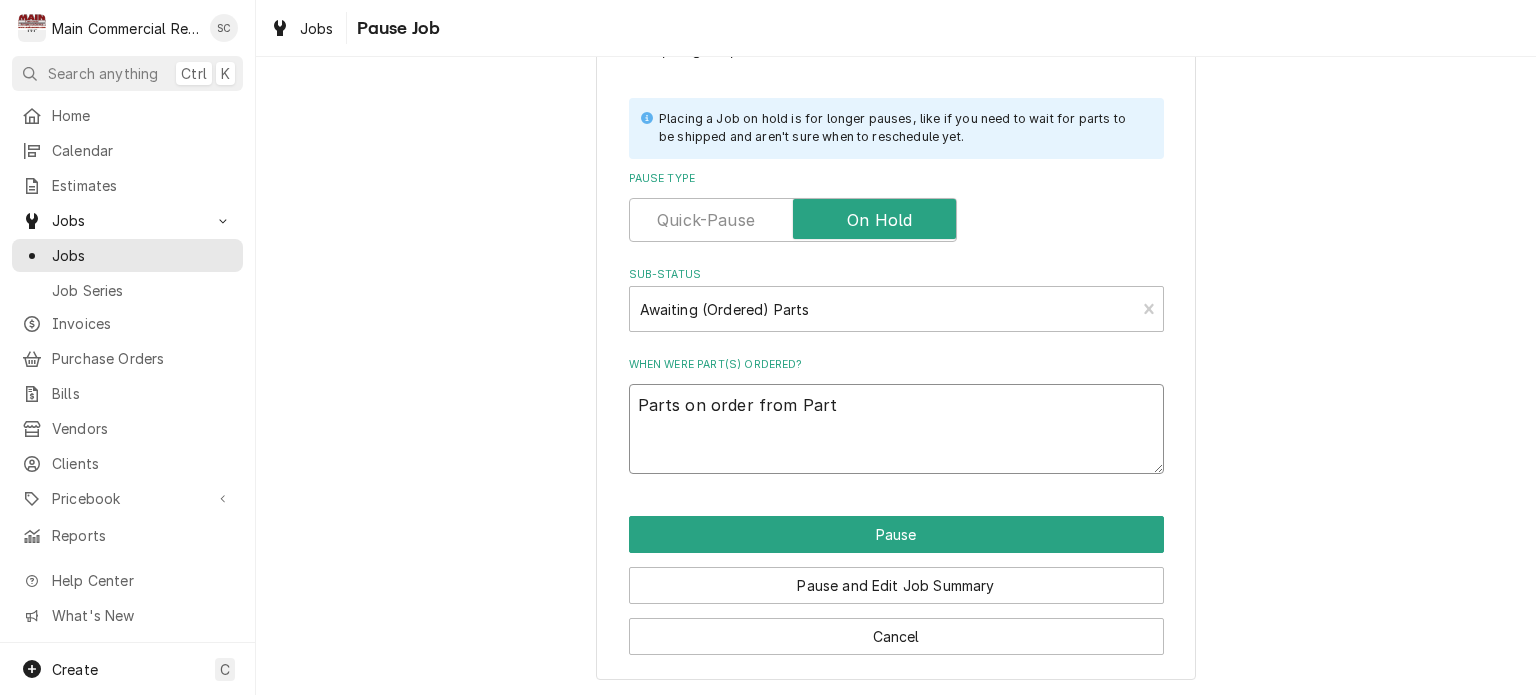 type on "x" 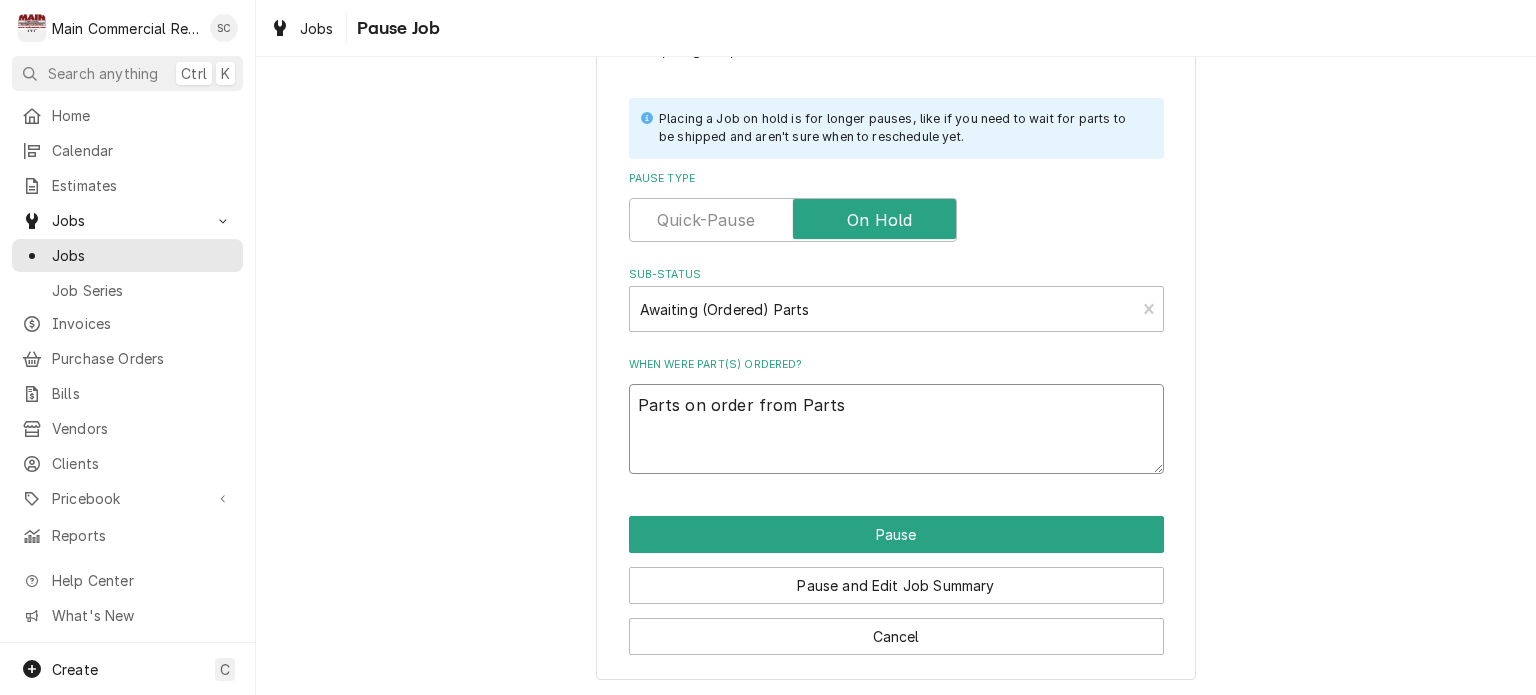 type on "x" 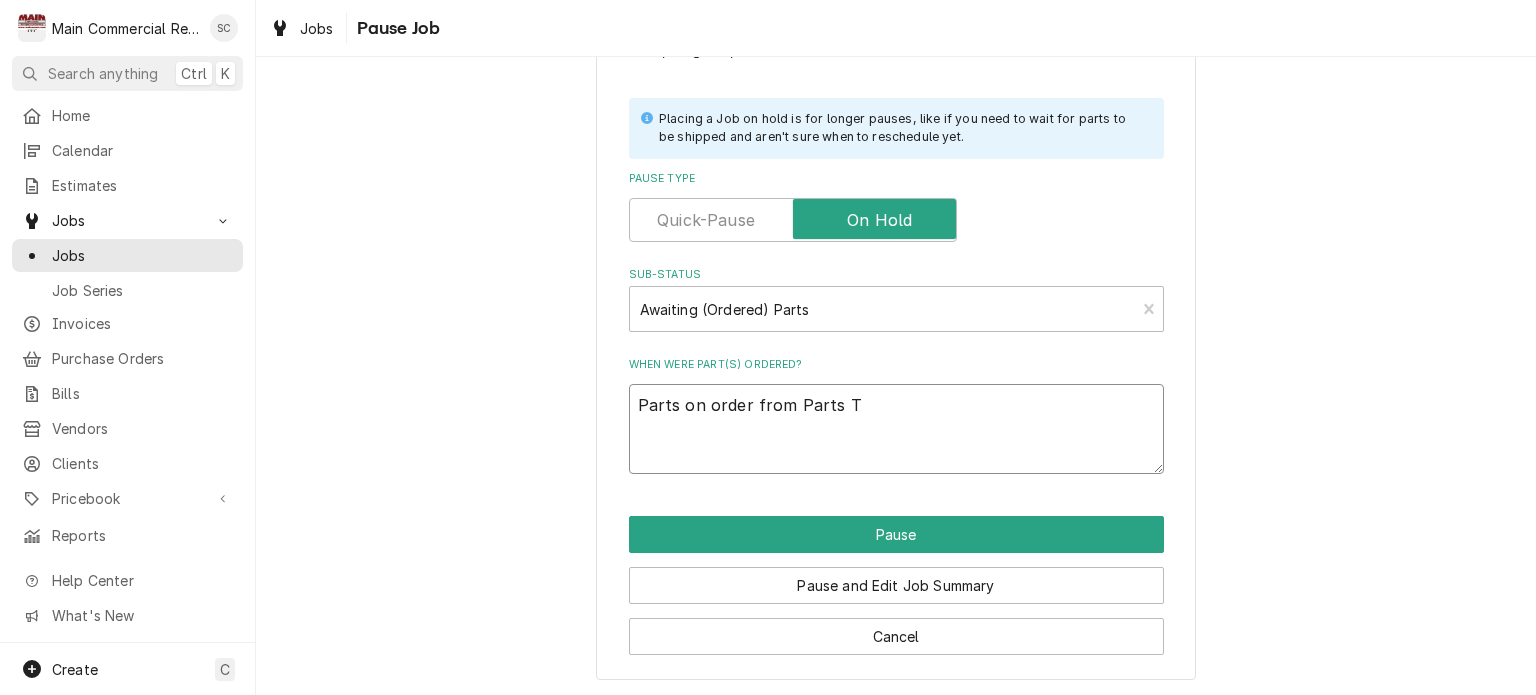 type on "x" 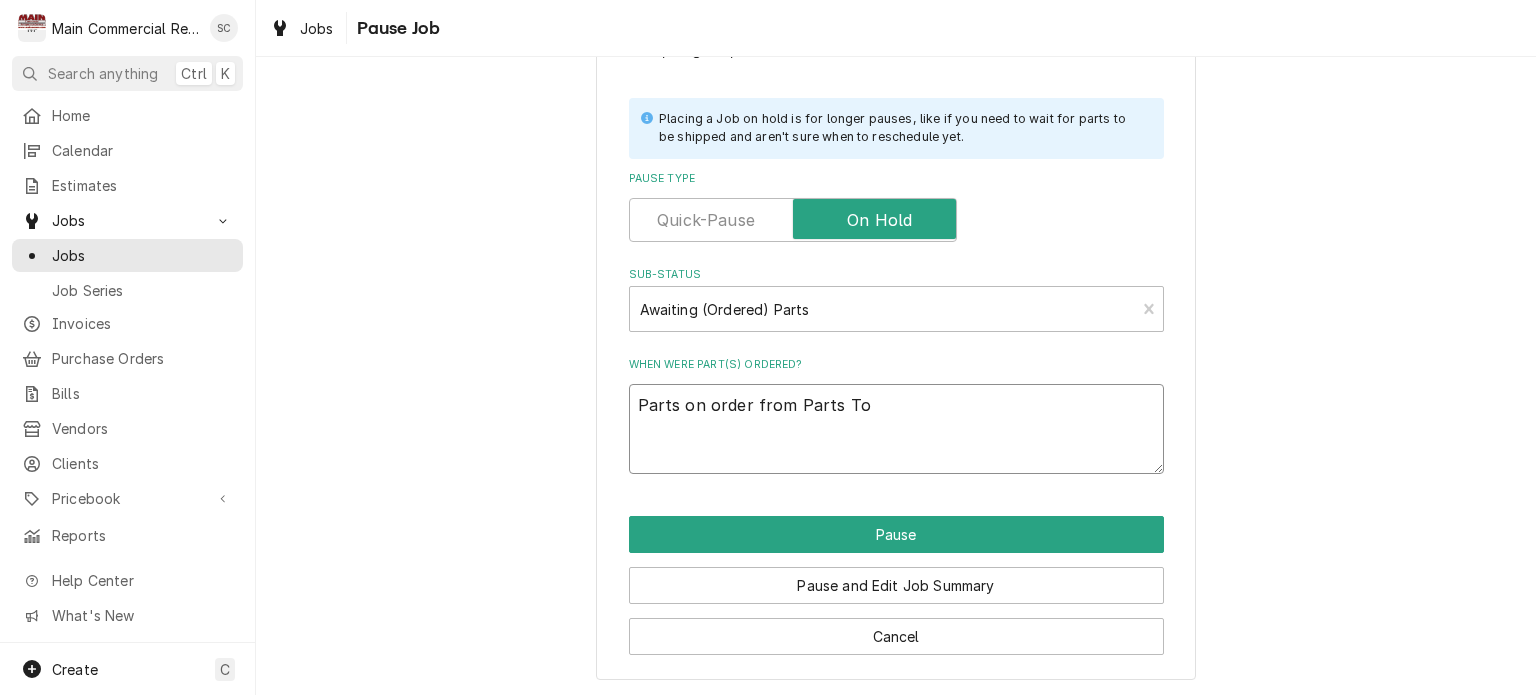 type on "x" 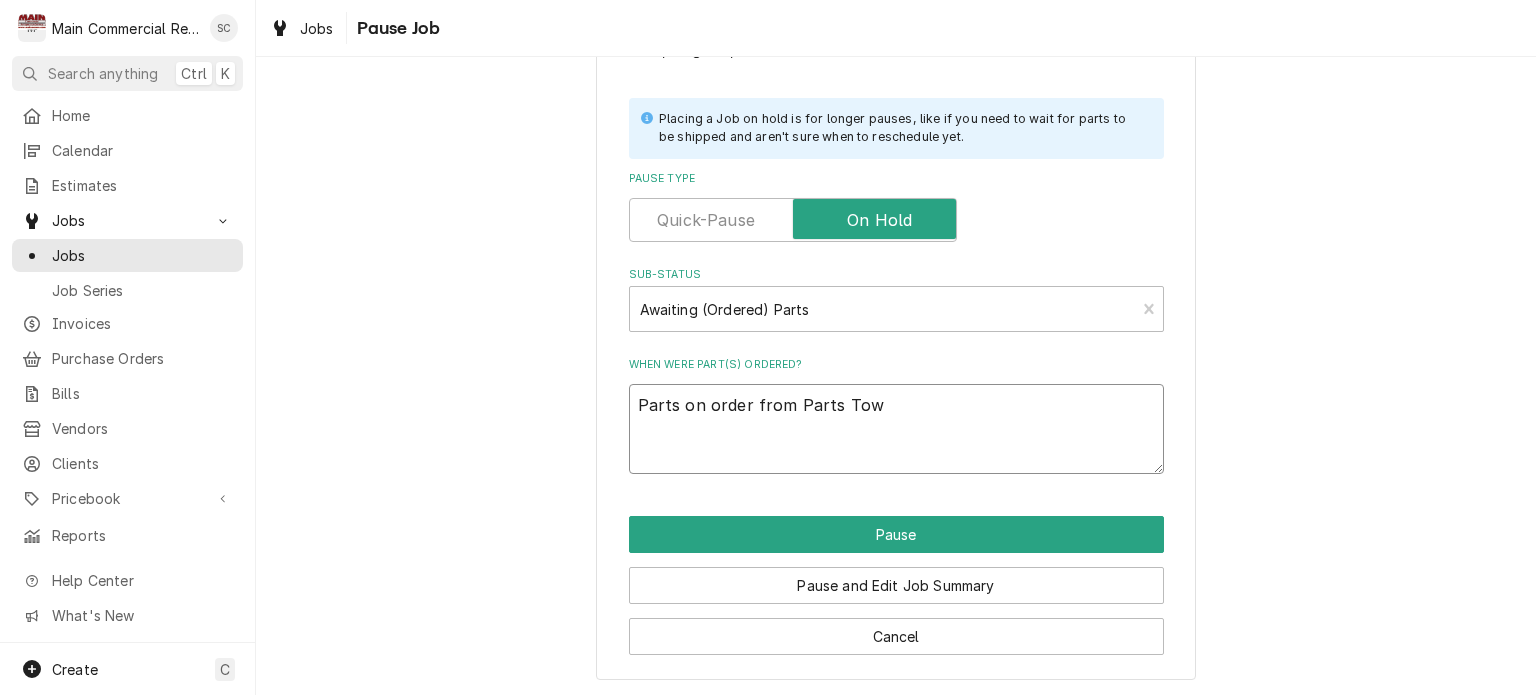 type on "x" 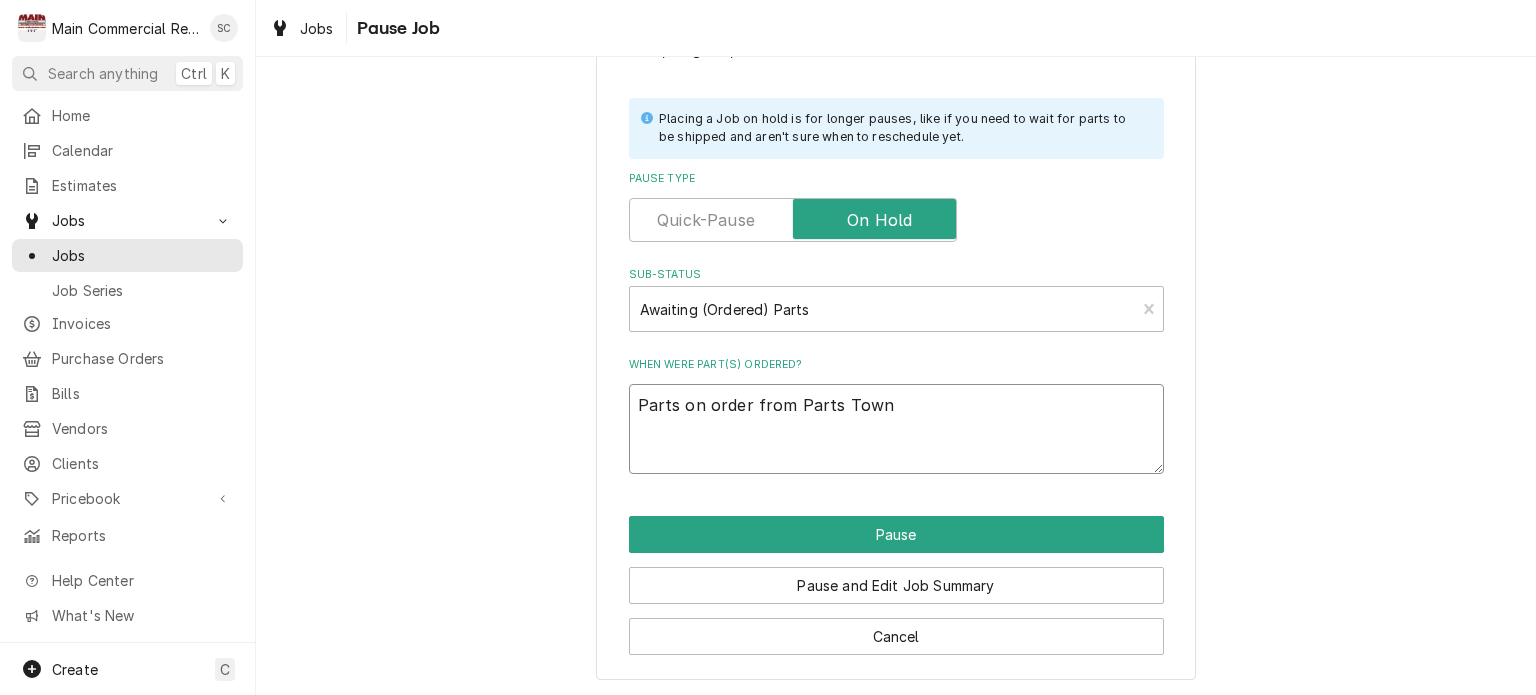 type on "x" 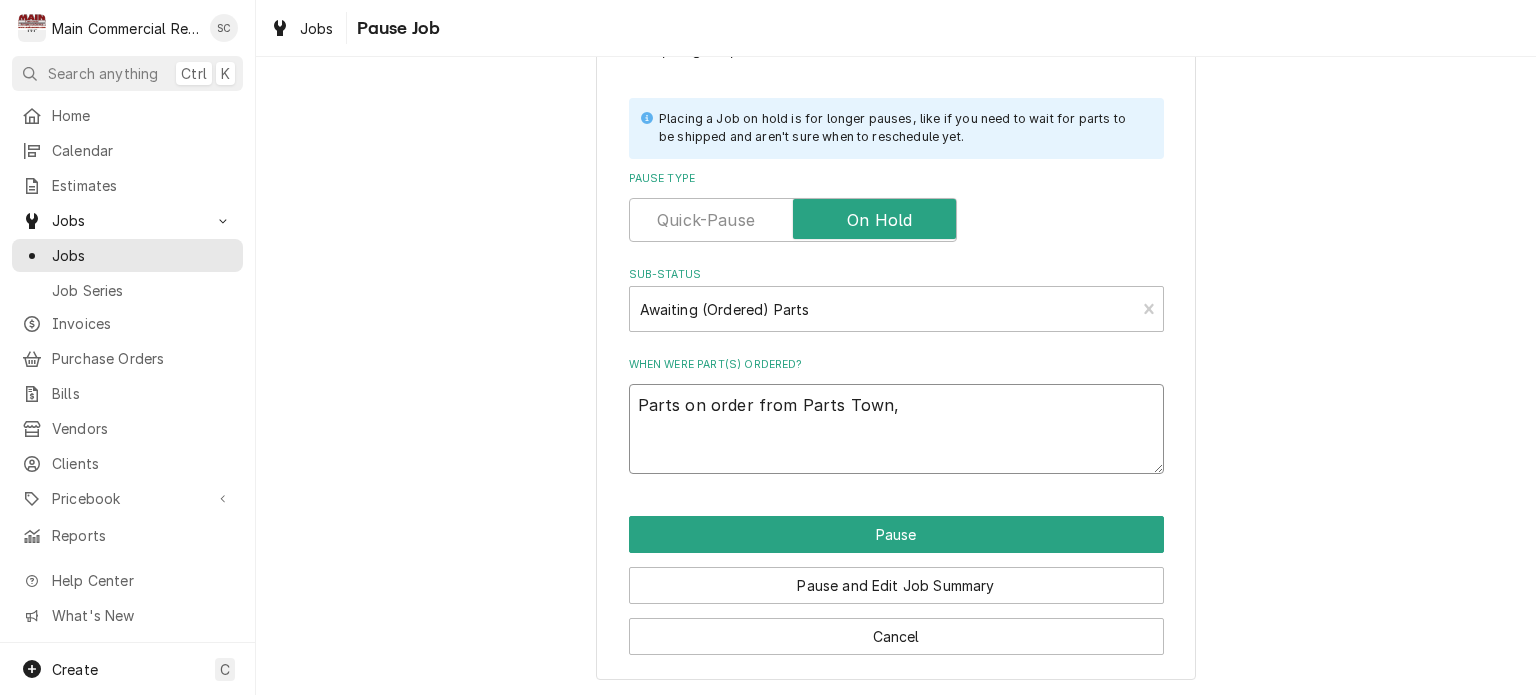 type on "x" 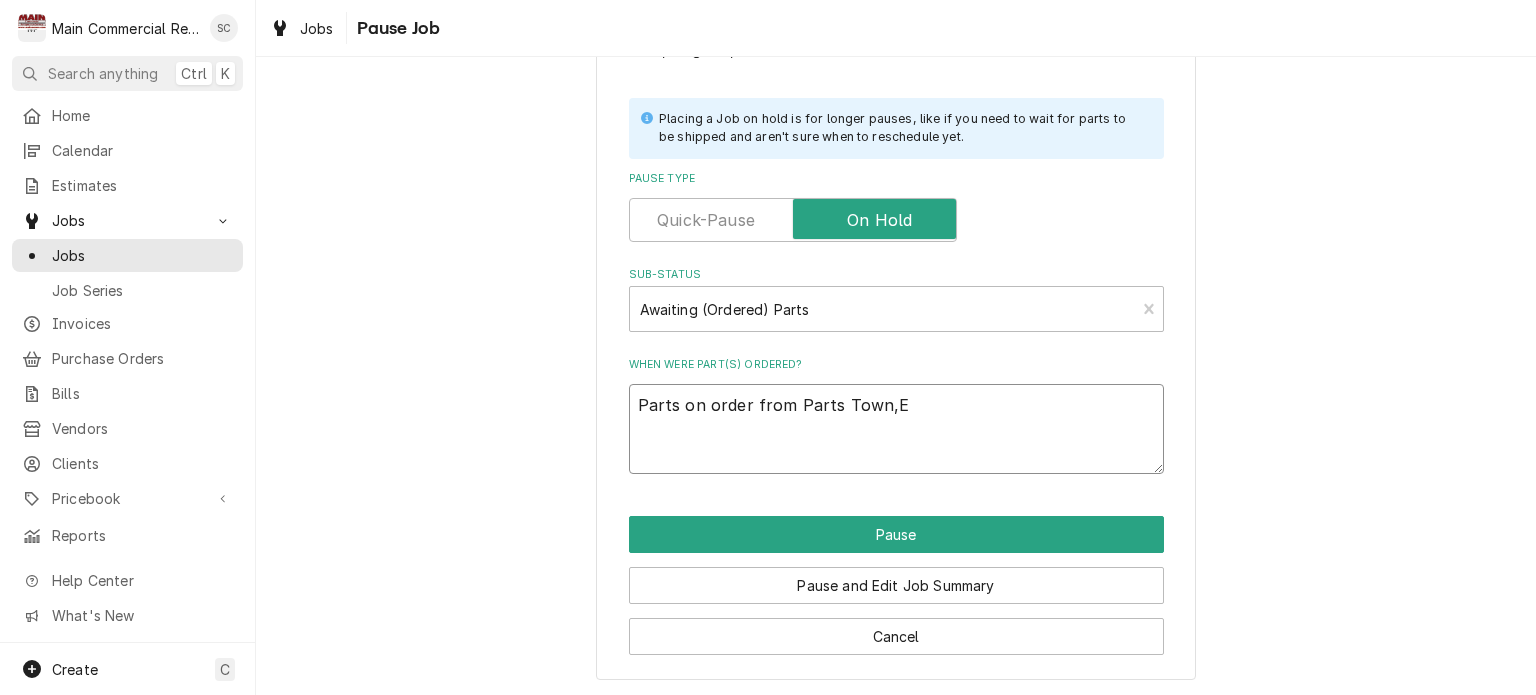 type on "x" 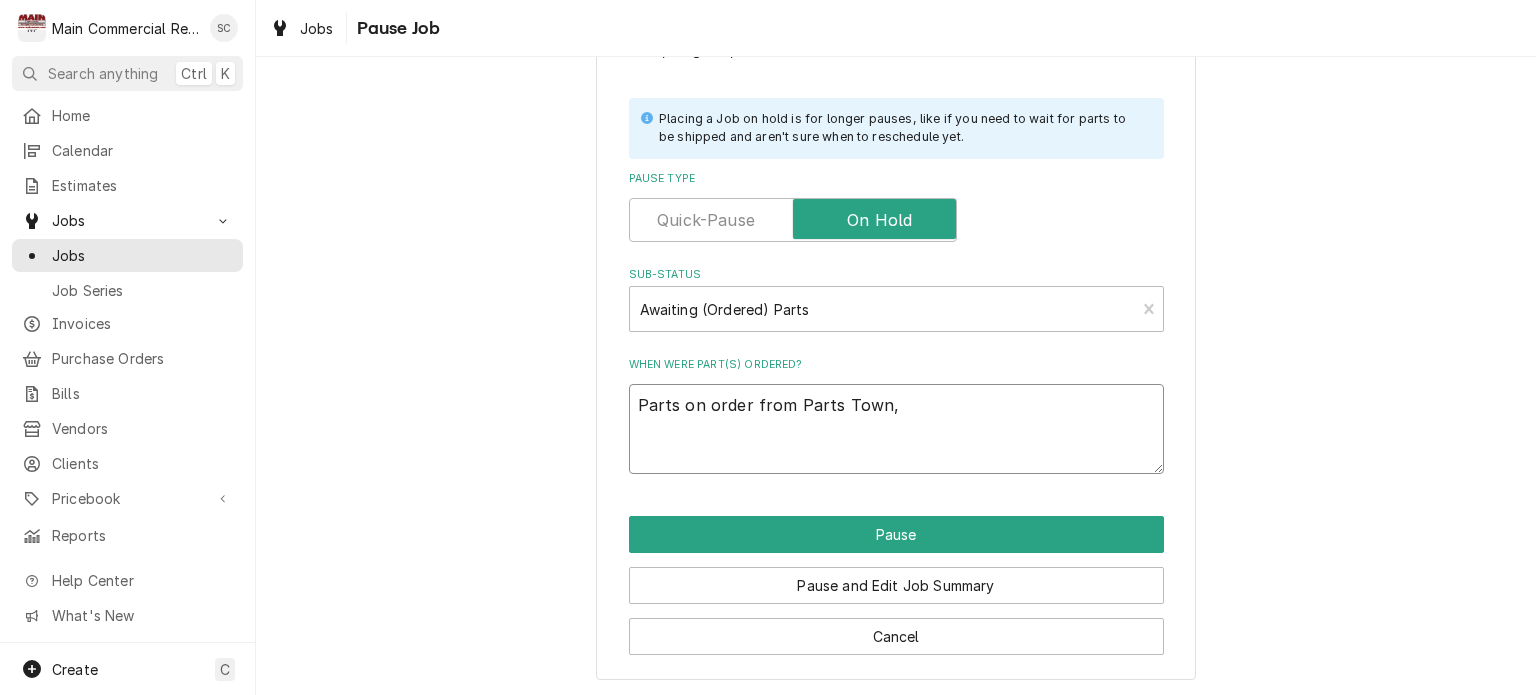 type on "x" 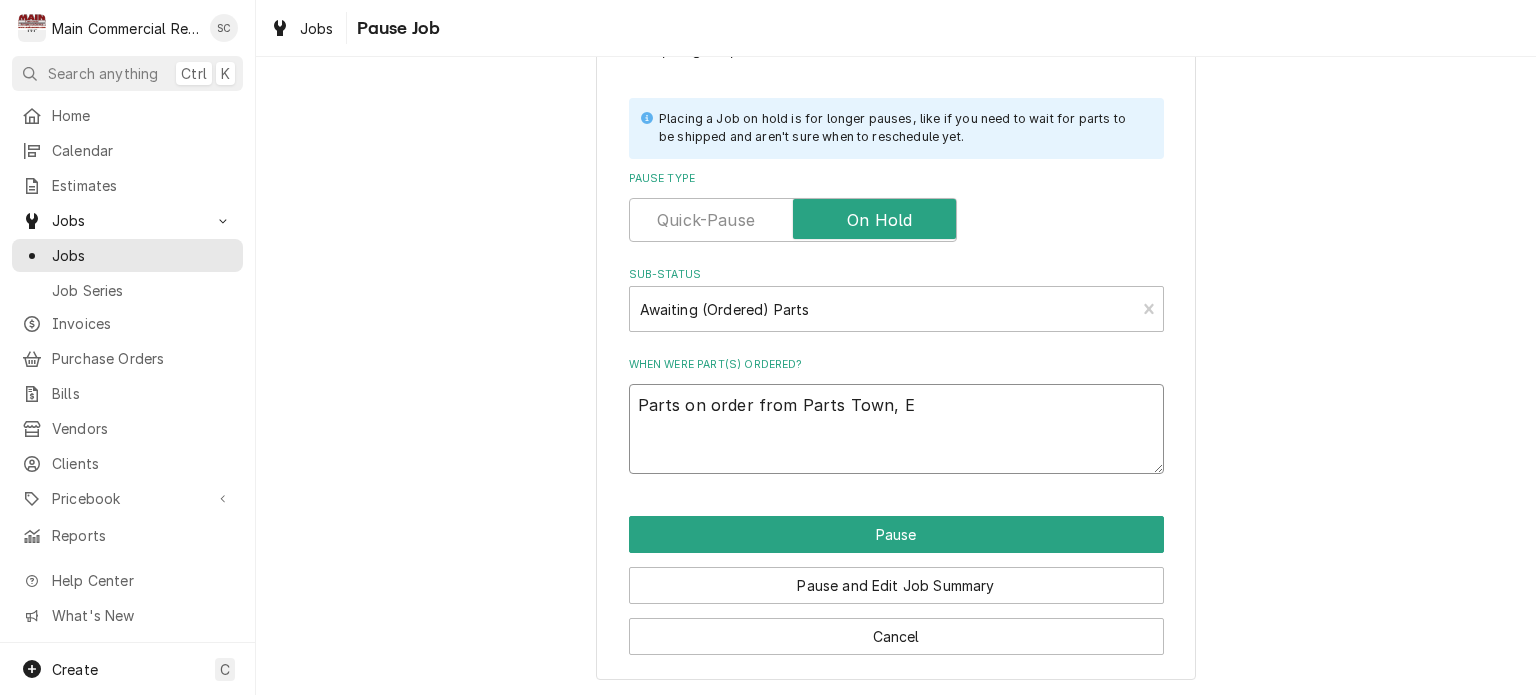 type on "x" 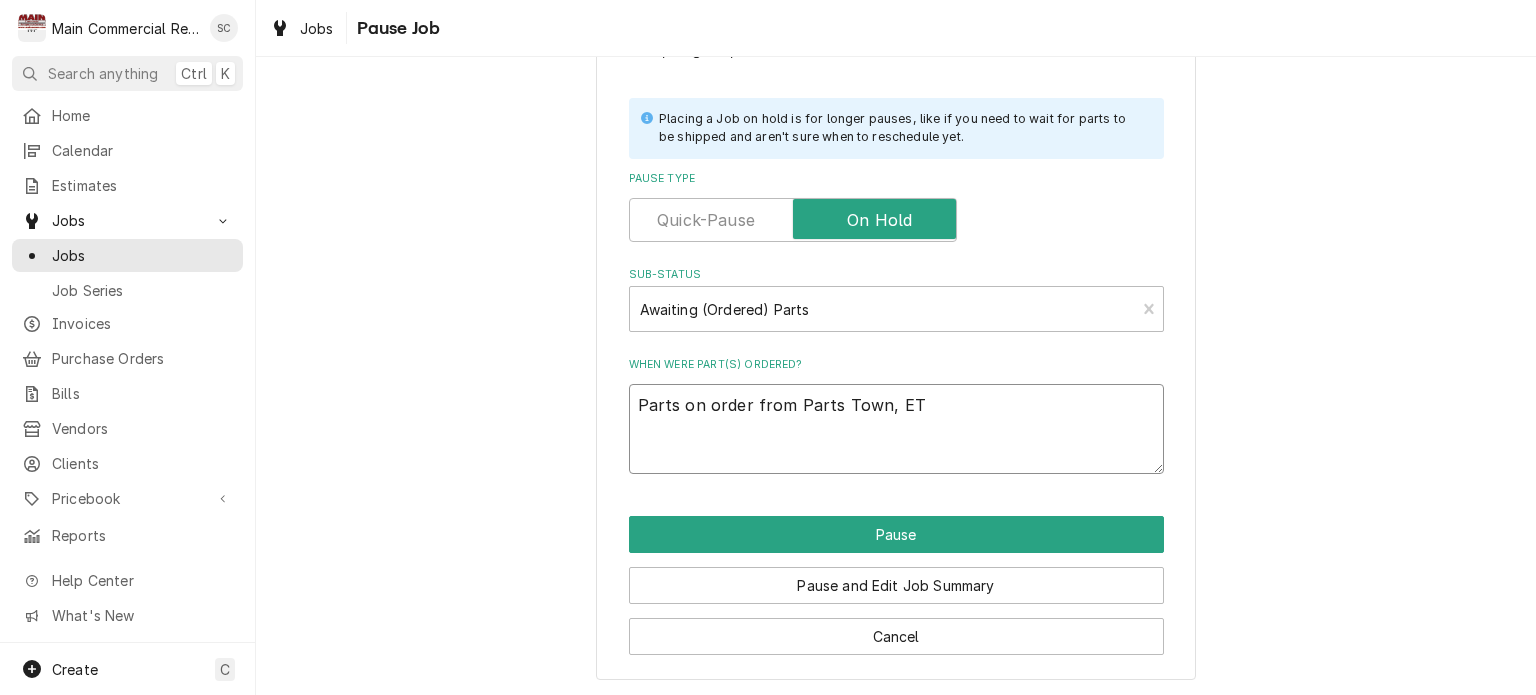 type on "x" 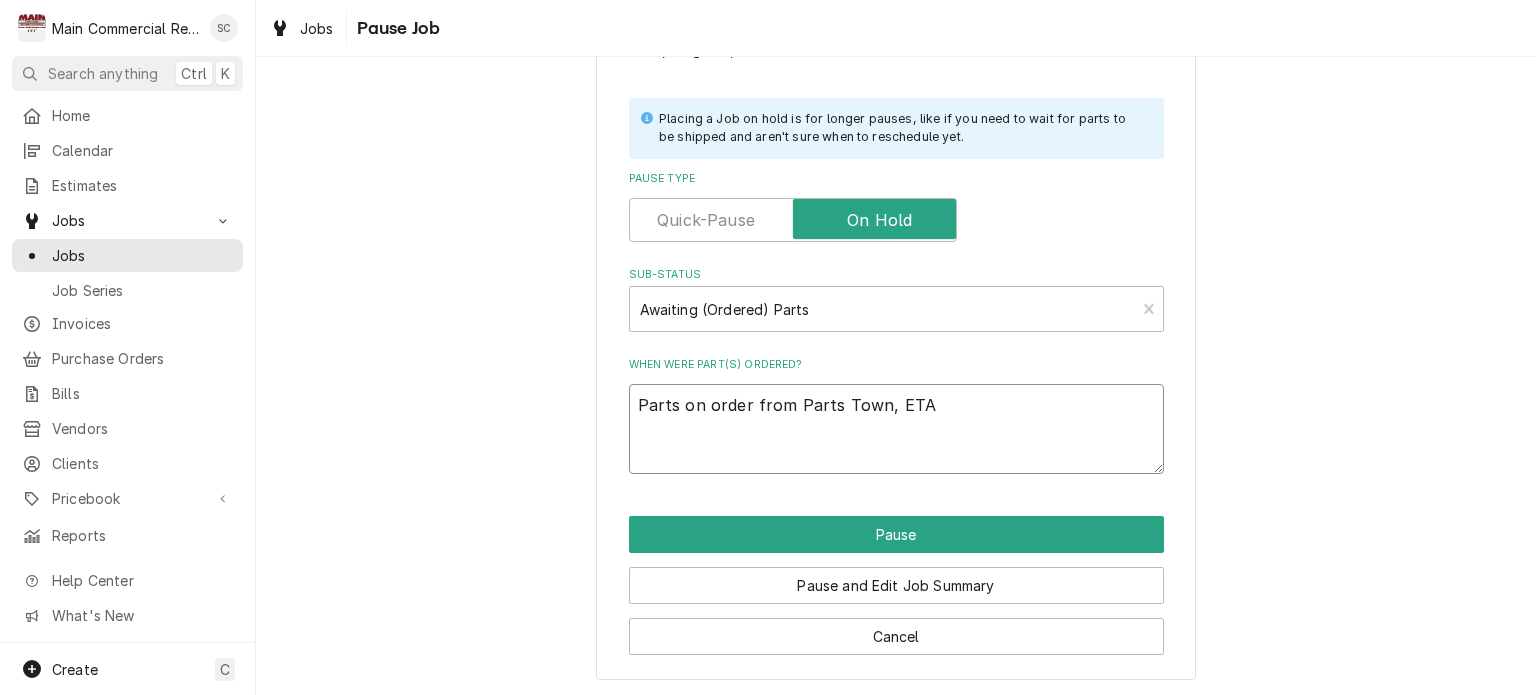 type on "x" 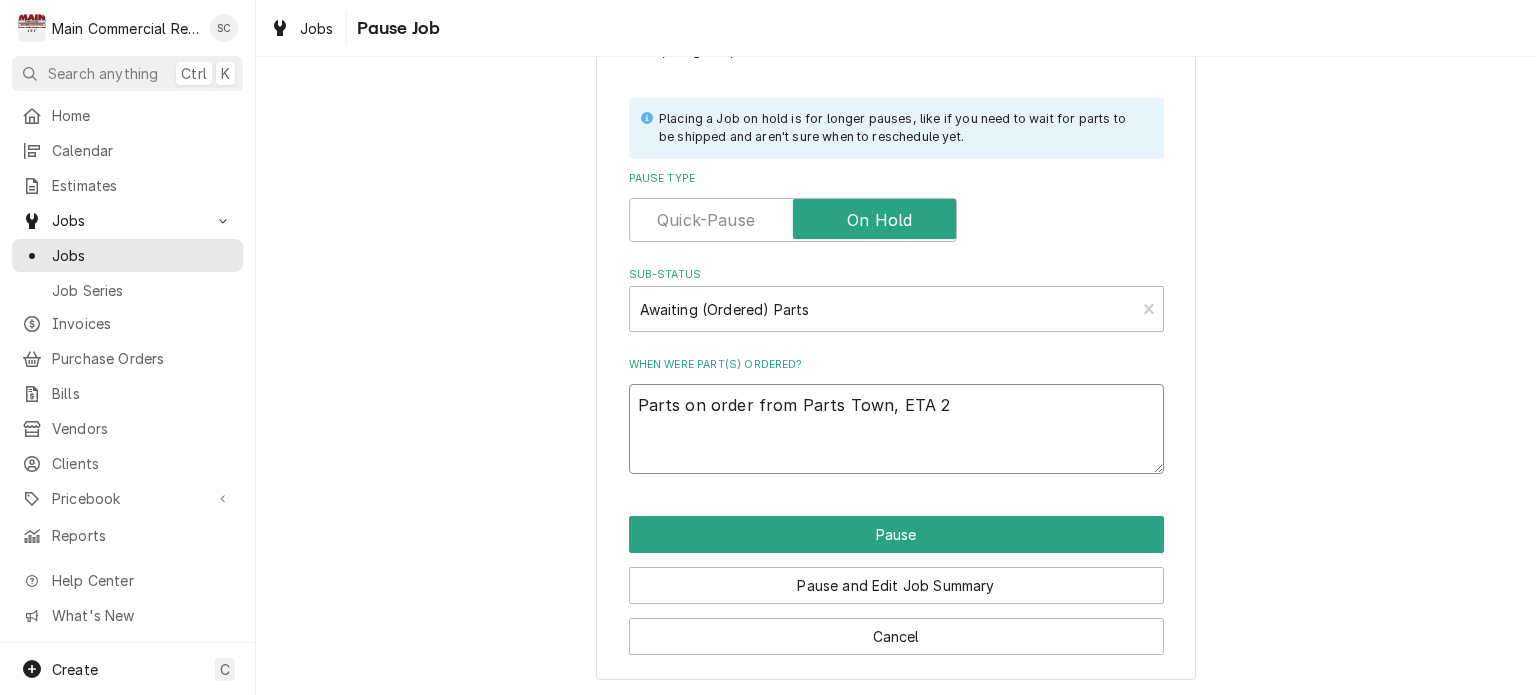 type on "x" 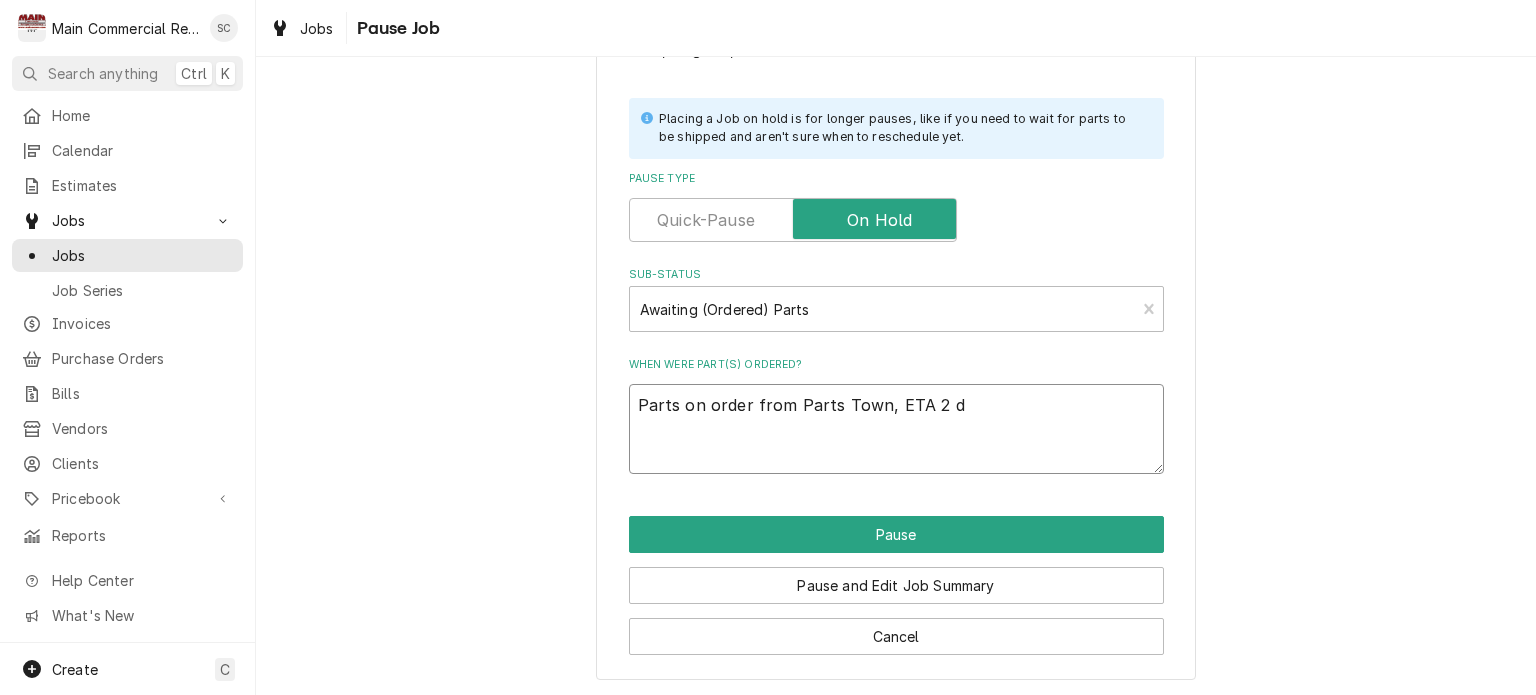type on "x" 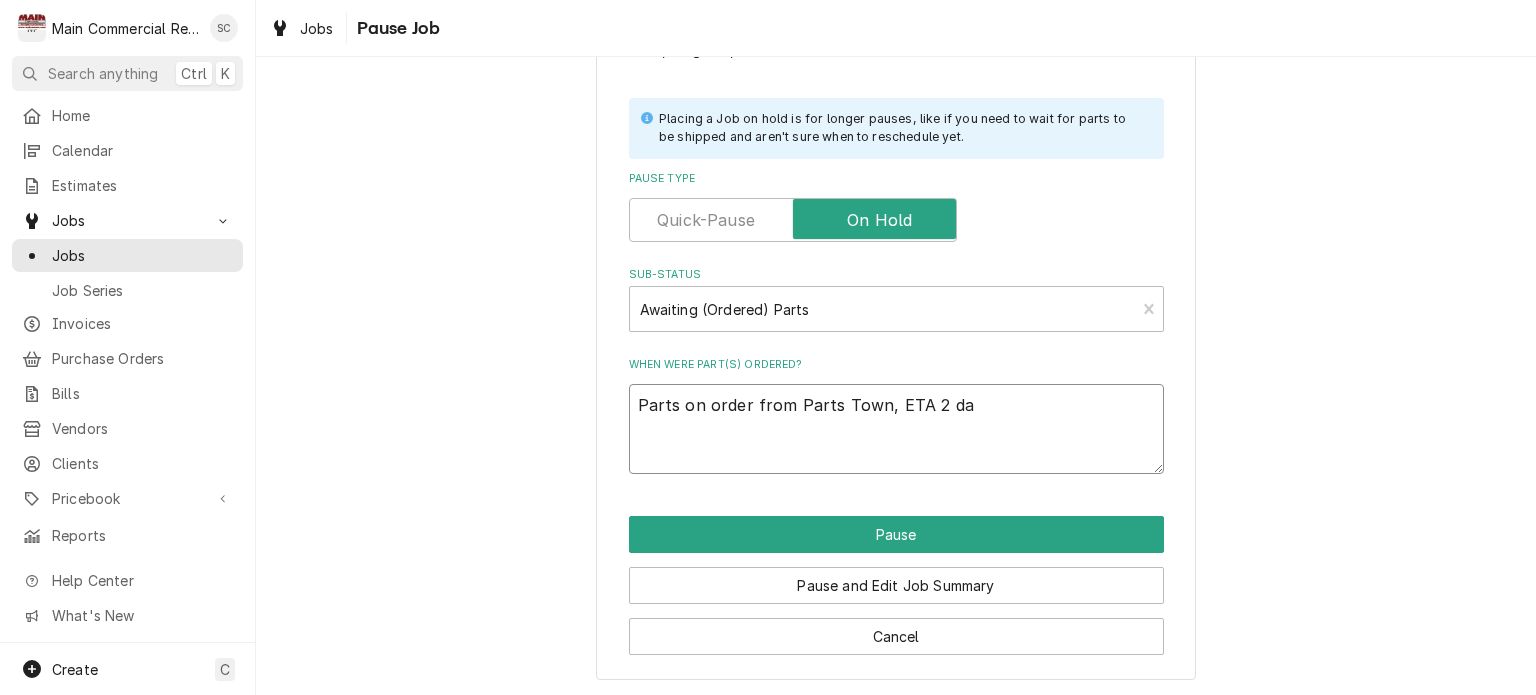 type on "x" 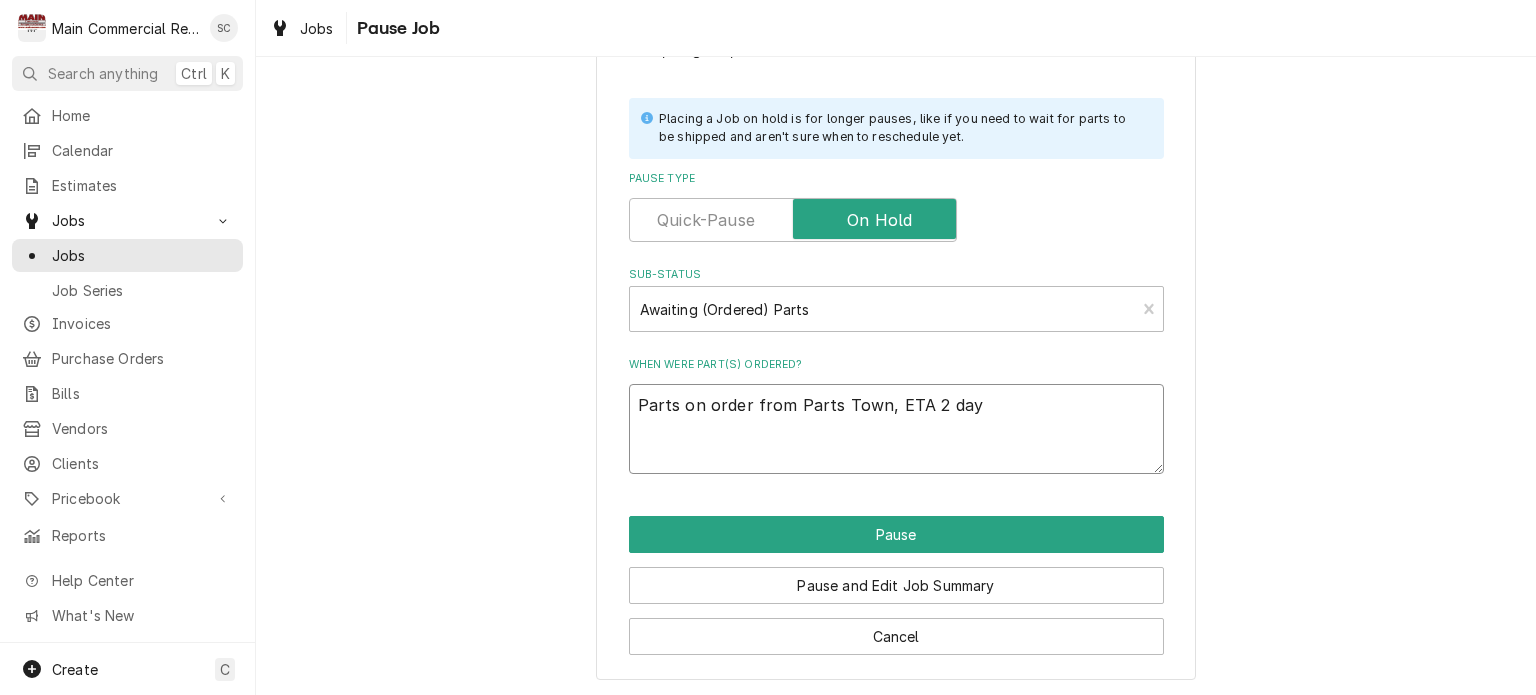 type on "x" 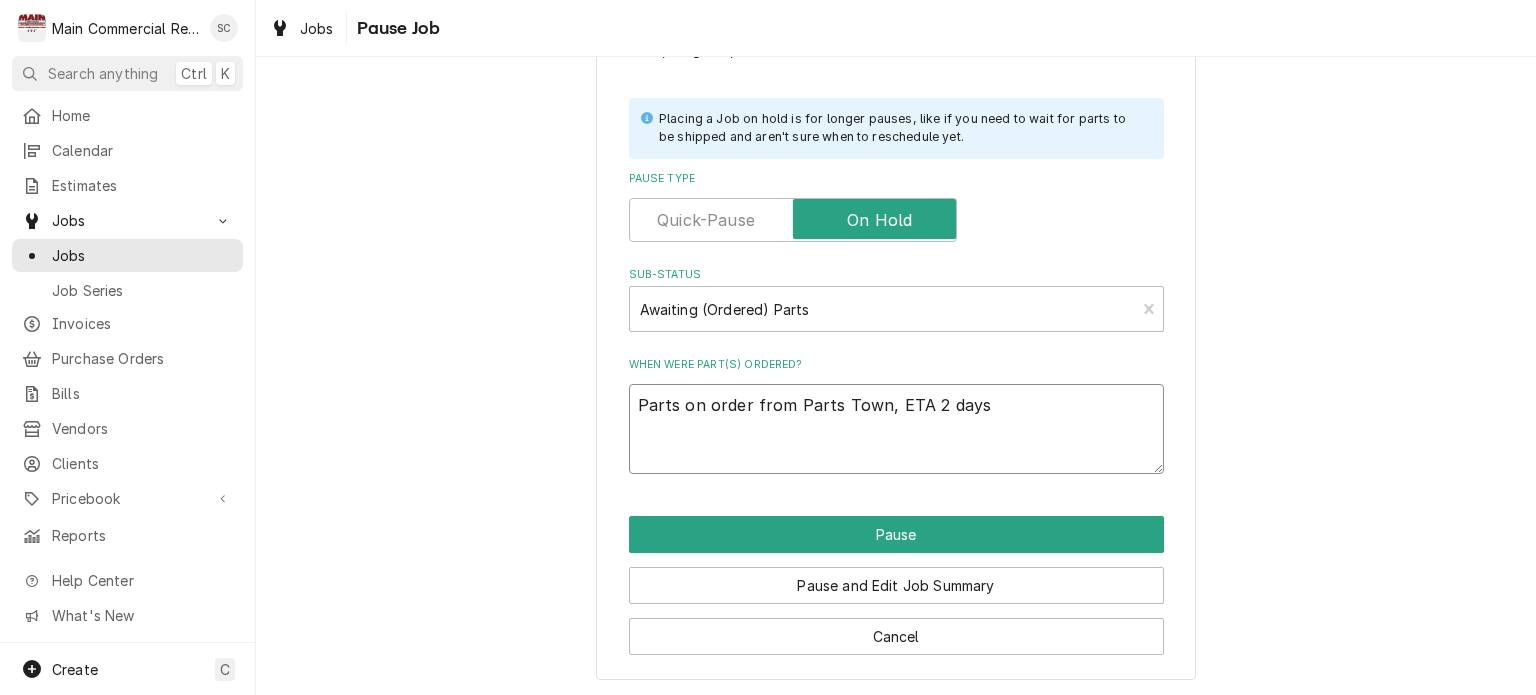 type on "x" 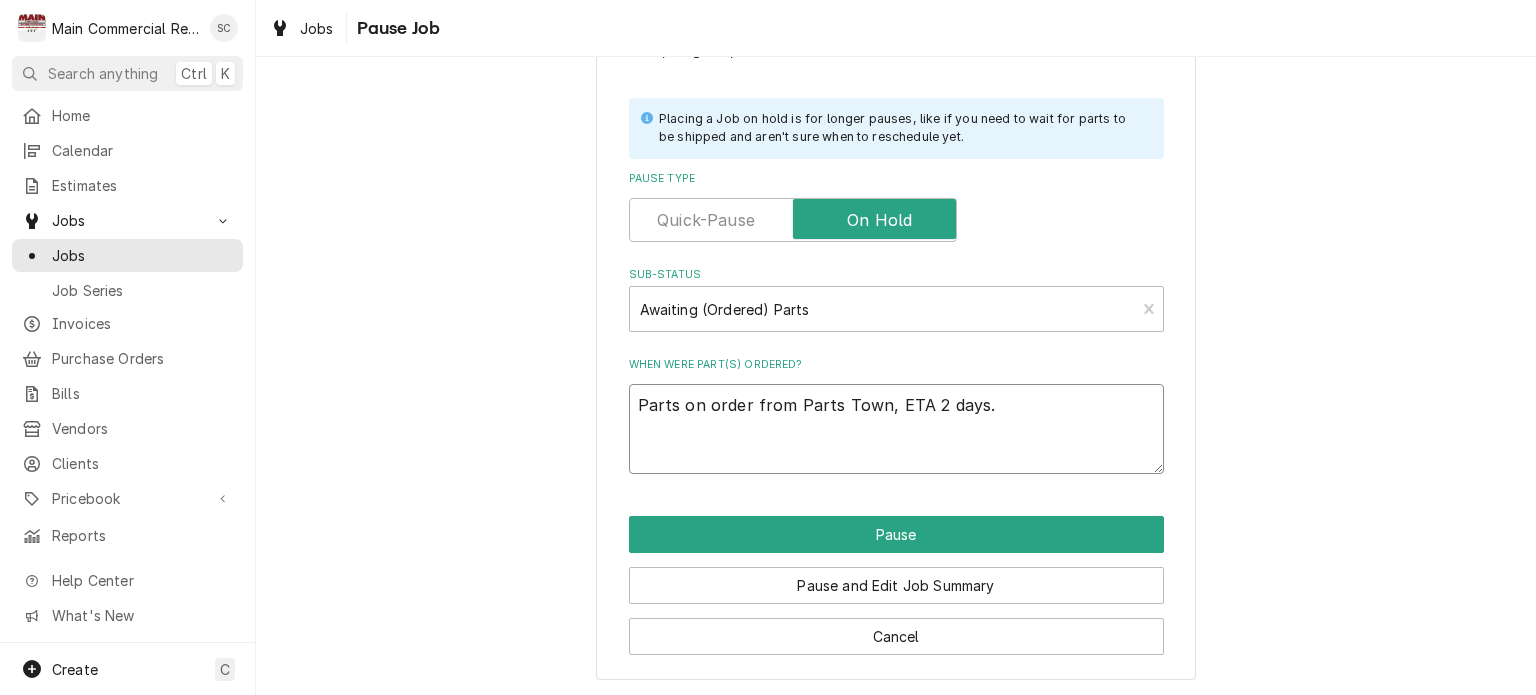 type on "x" 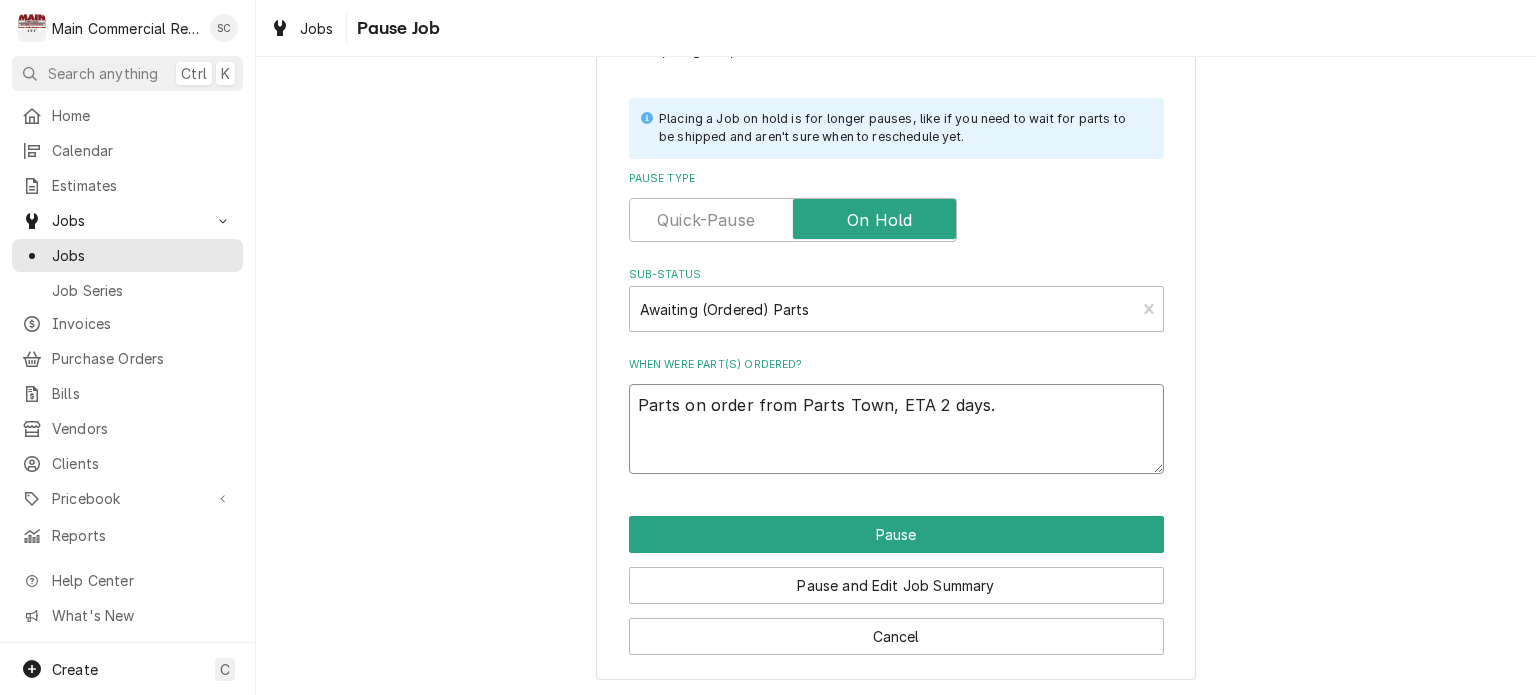 drag, startPoint x: 993, startPoint y: 394, endPoint x: 675, endPoint y: 424, distance: 319.41196 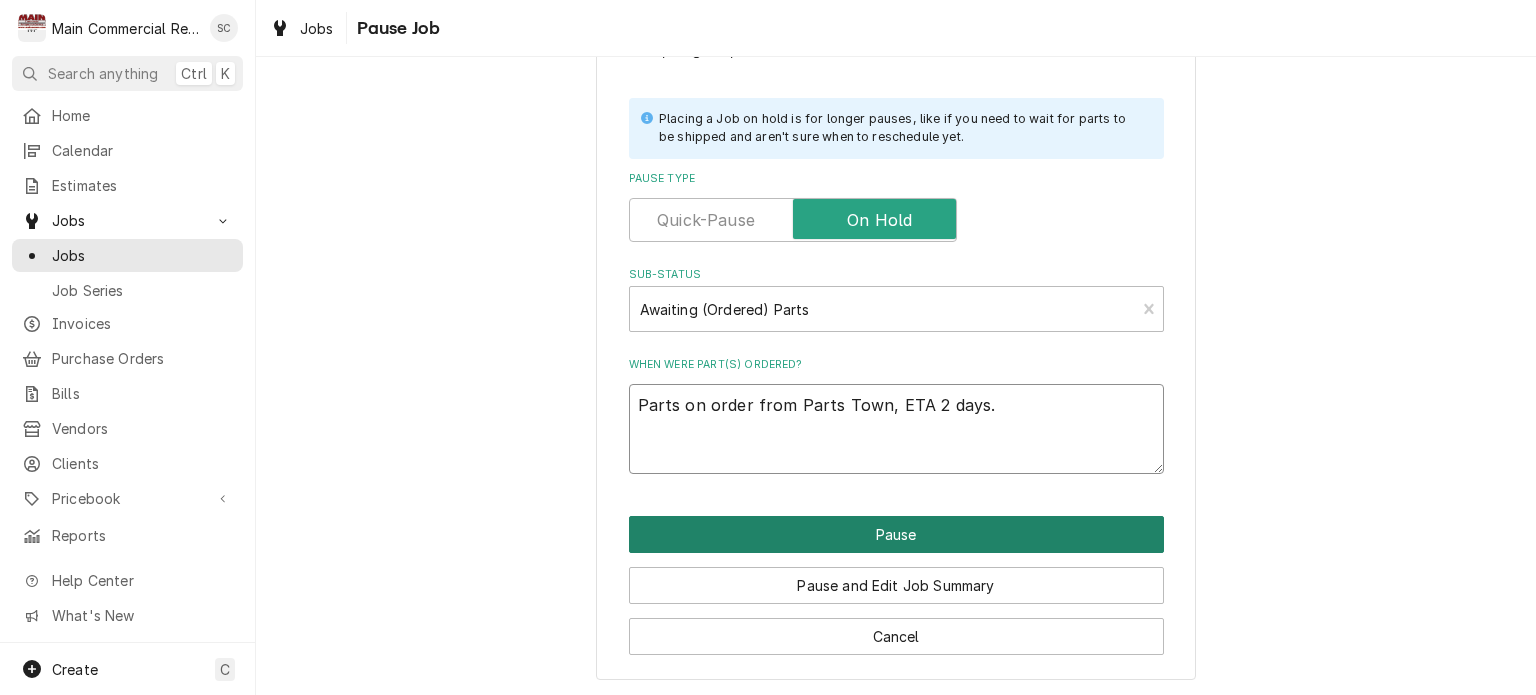 type on "Parts on order from Parts Town, ETA 2 days." 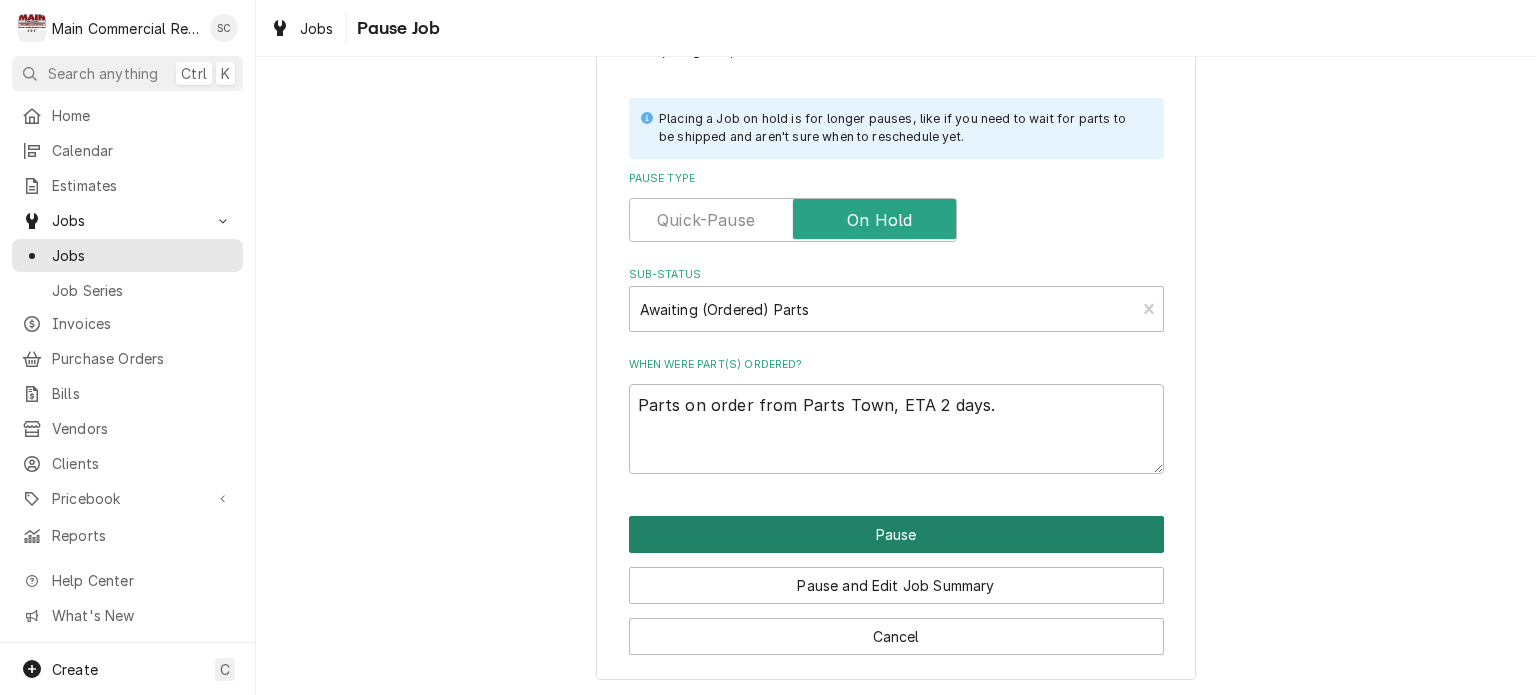 click on "Pause" at bounding box center (896, 534) 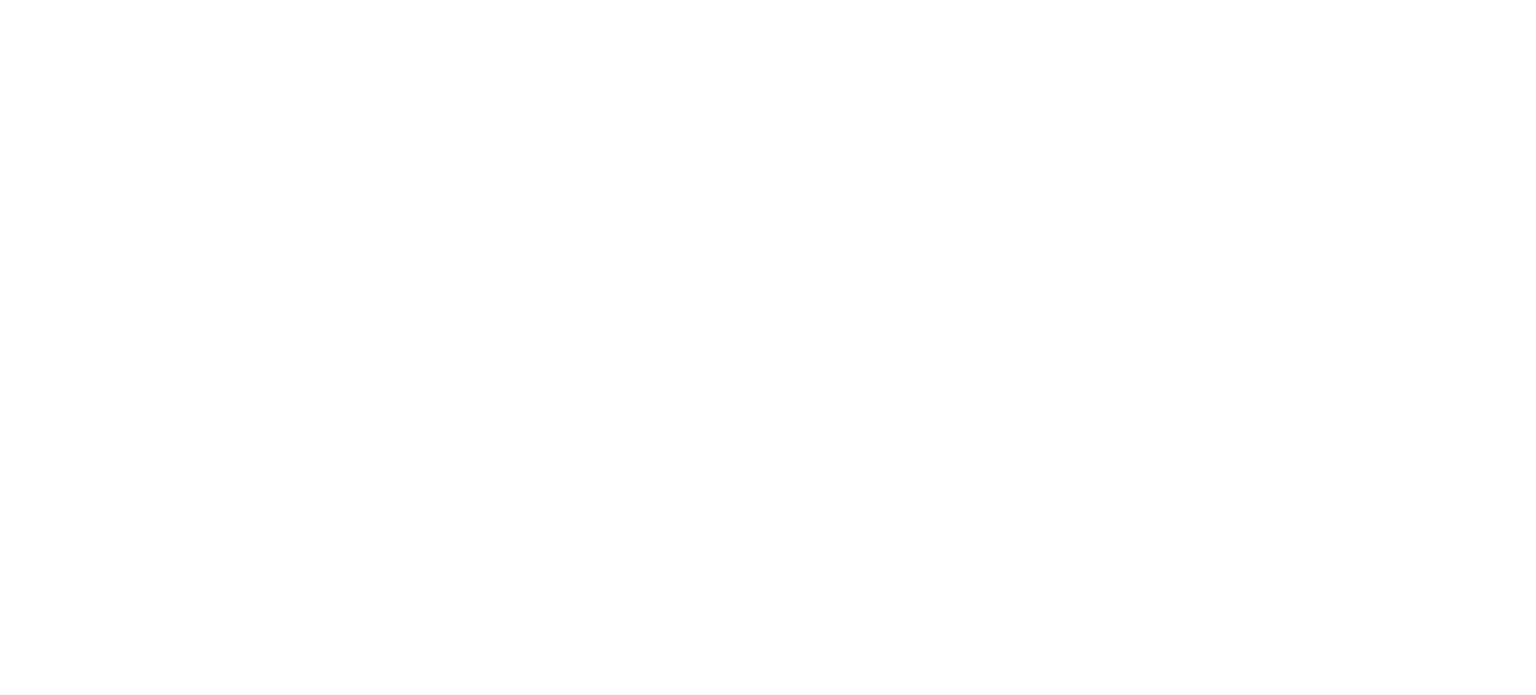 scroll, scrollTop: 0, scrollLeft: 0, axis: both 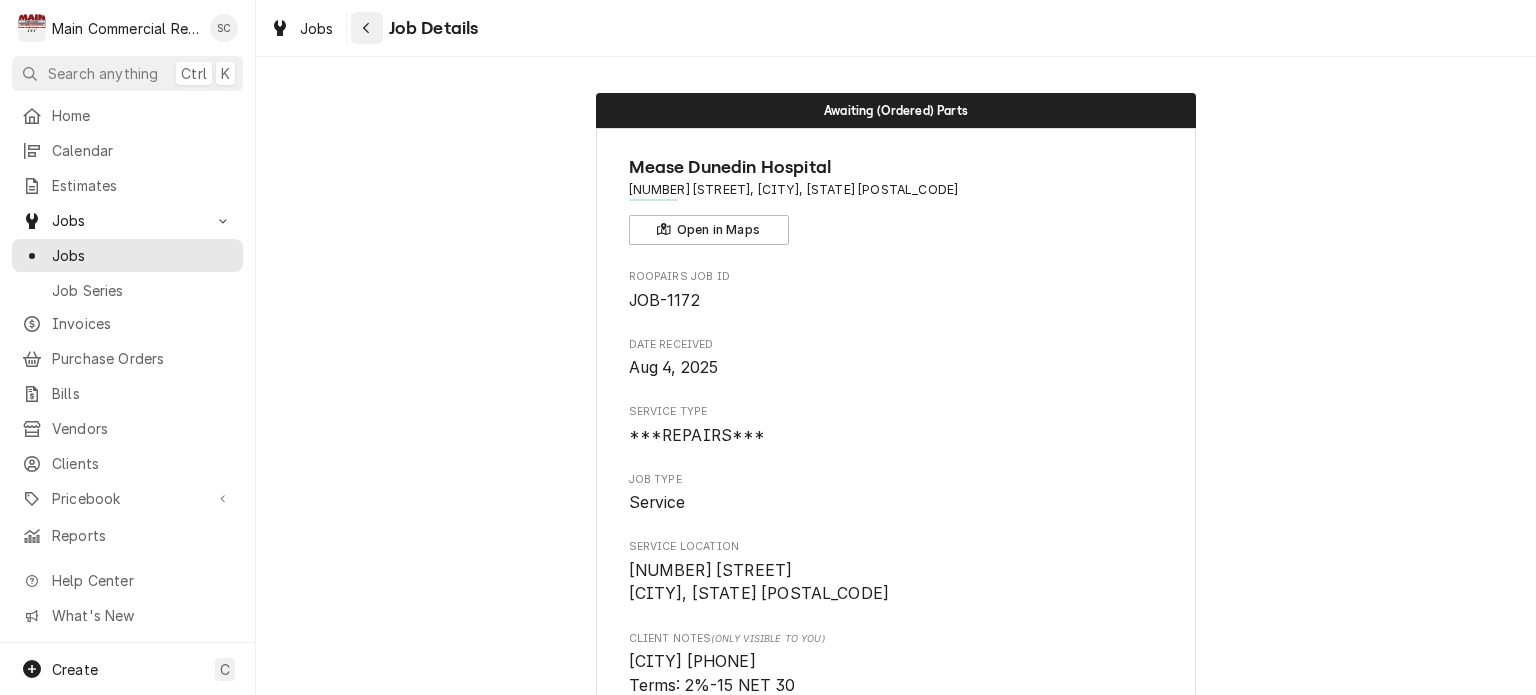 click at bounding box center [367, 28] 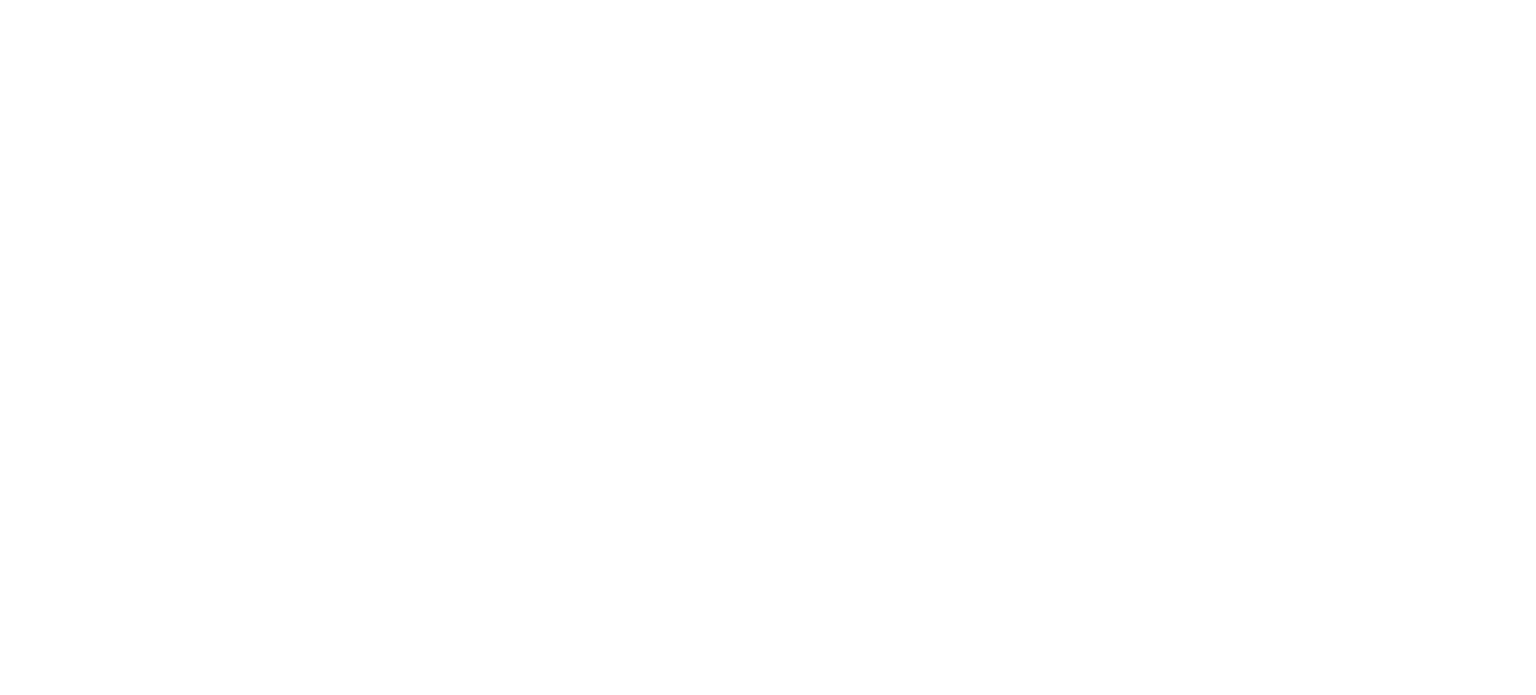 scroll, scrollTop: 0, scrollLeft: 0, axis: both 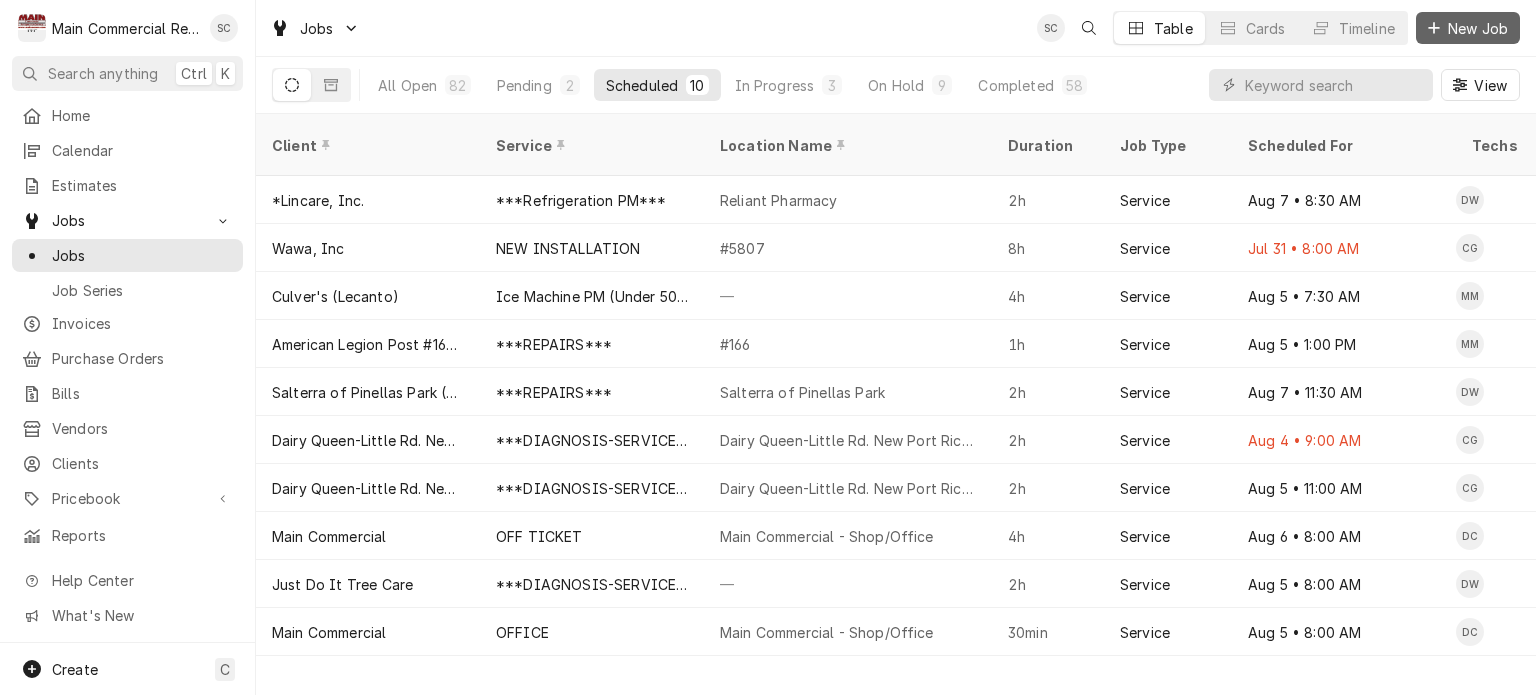 click on "New Job" at bounding box center [1478, 28] 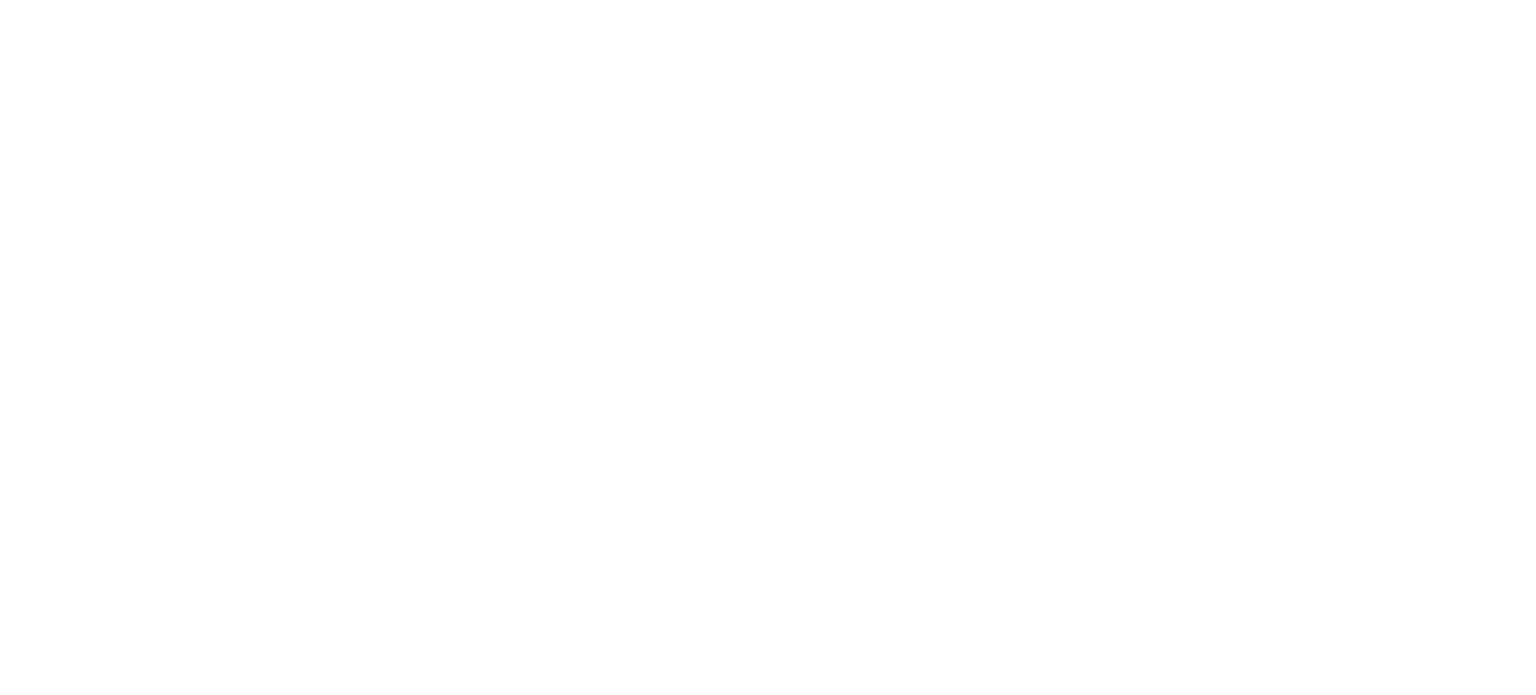 scroll, scrollTop: 0, scrollLeft: 0, axis: both 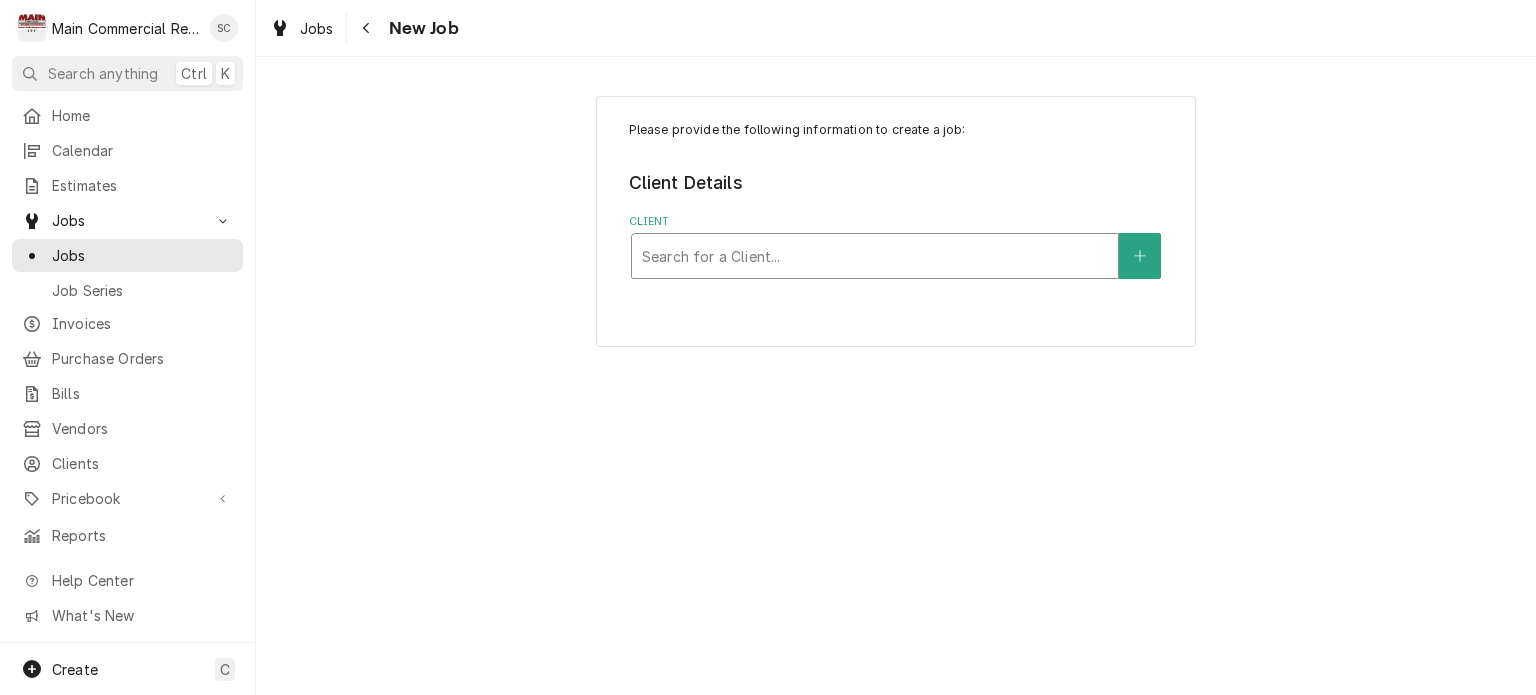 click at bounding box center [875, 256] 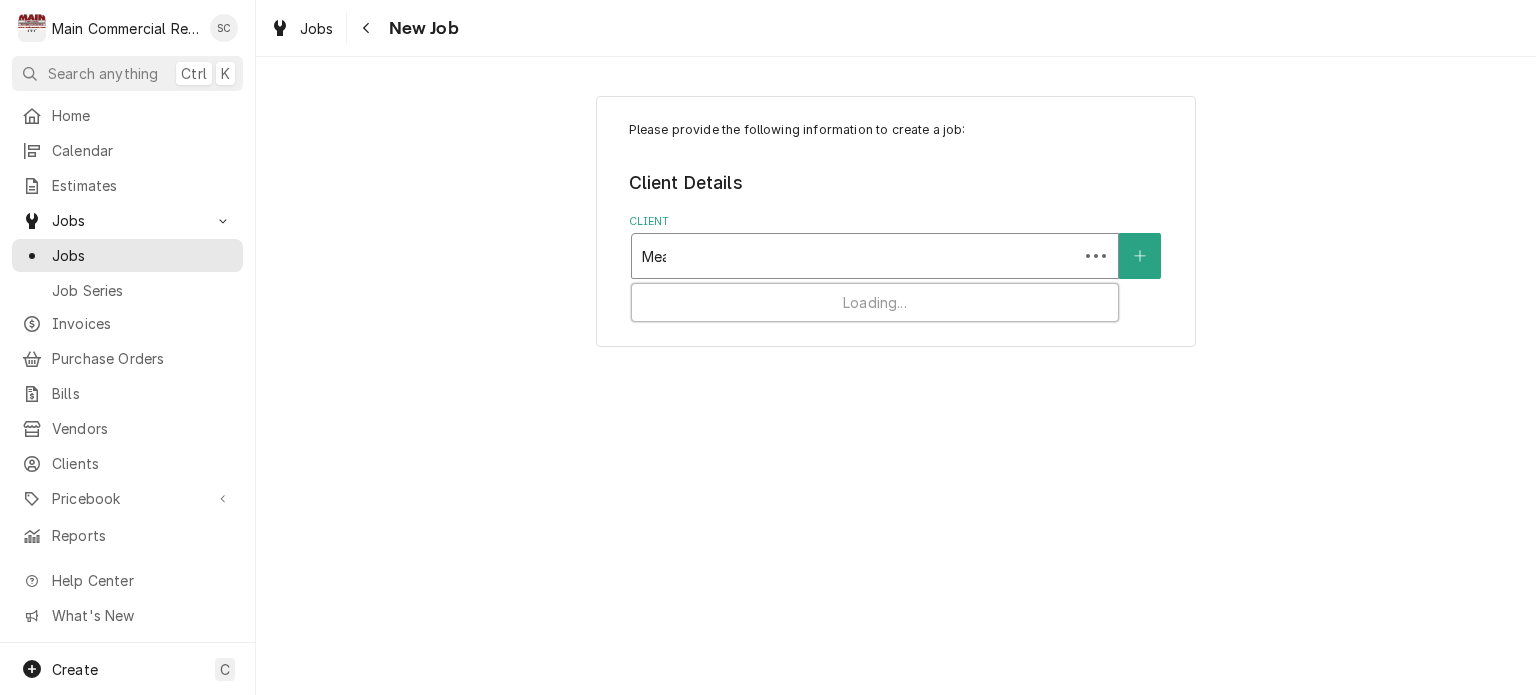 type on "Mease" 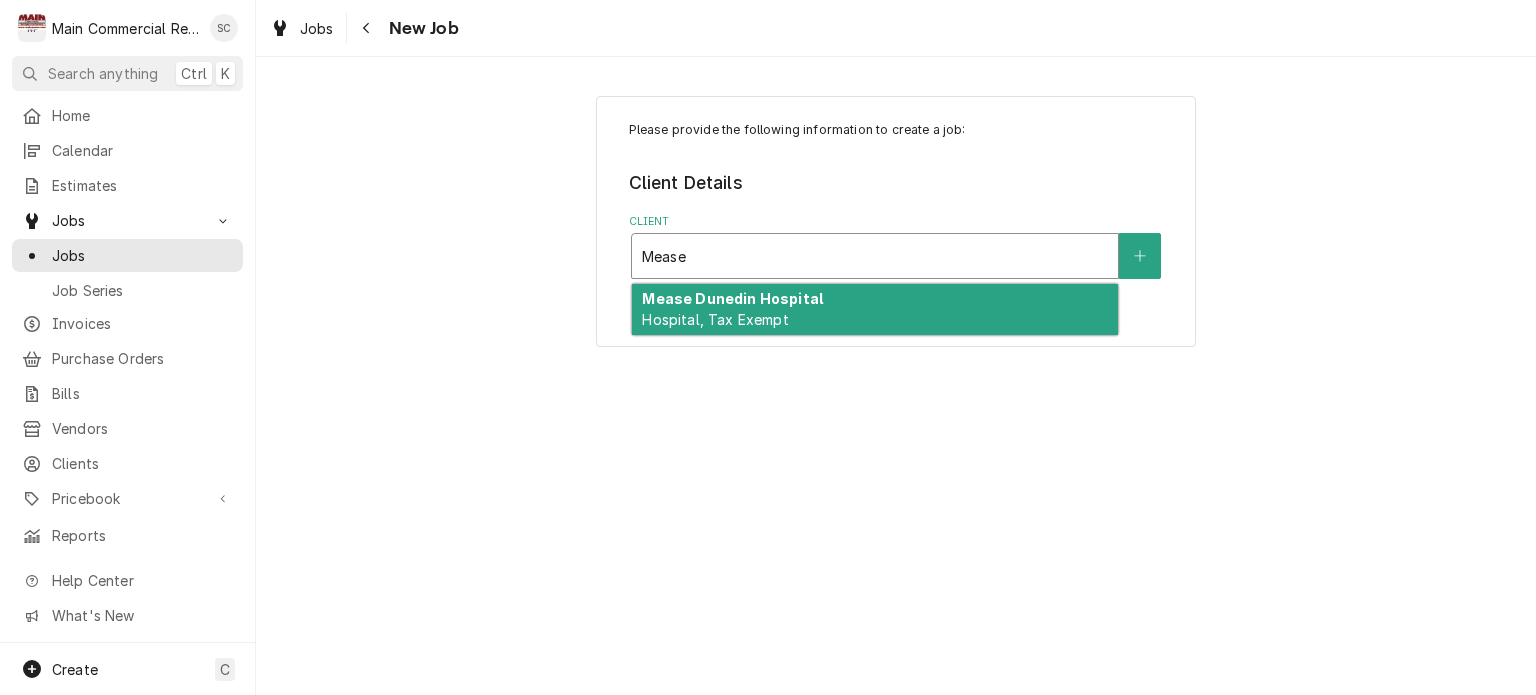 click on "Mease Dunedin Hospital Hospital, Tax Exempt" at bounding box center [875, 310] 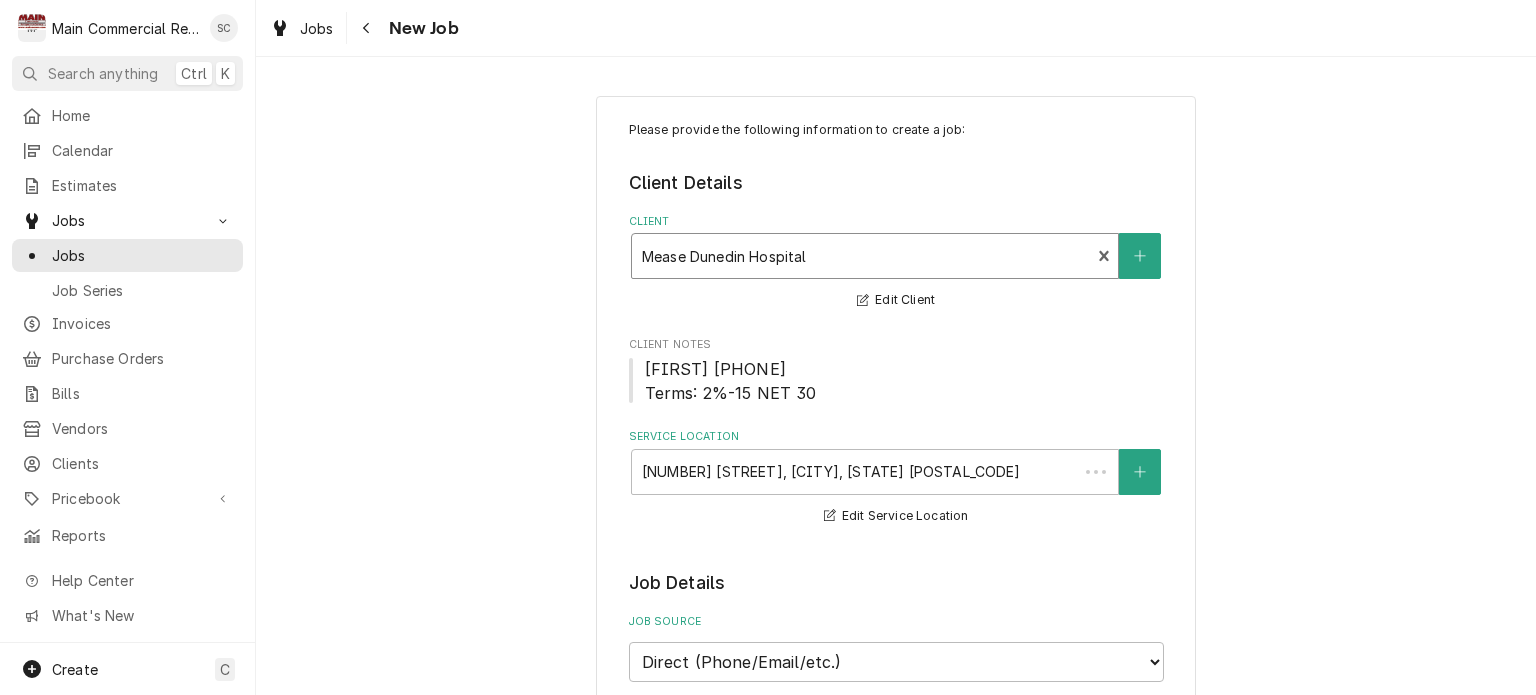 scroll, scrollTop: 500, scrollLeft: 0, axis: vertical 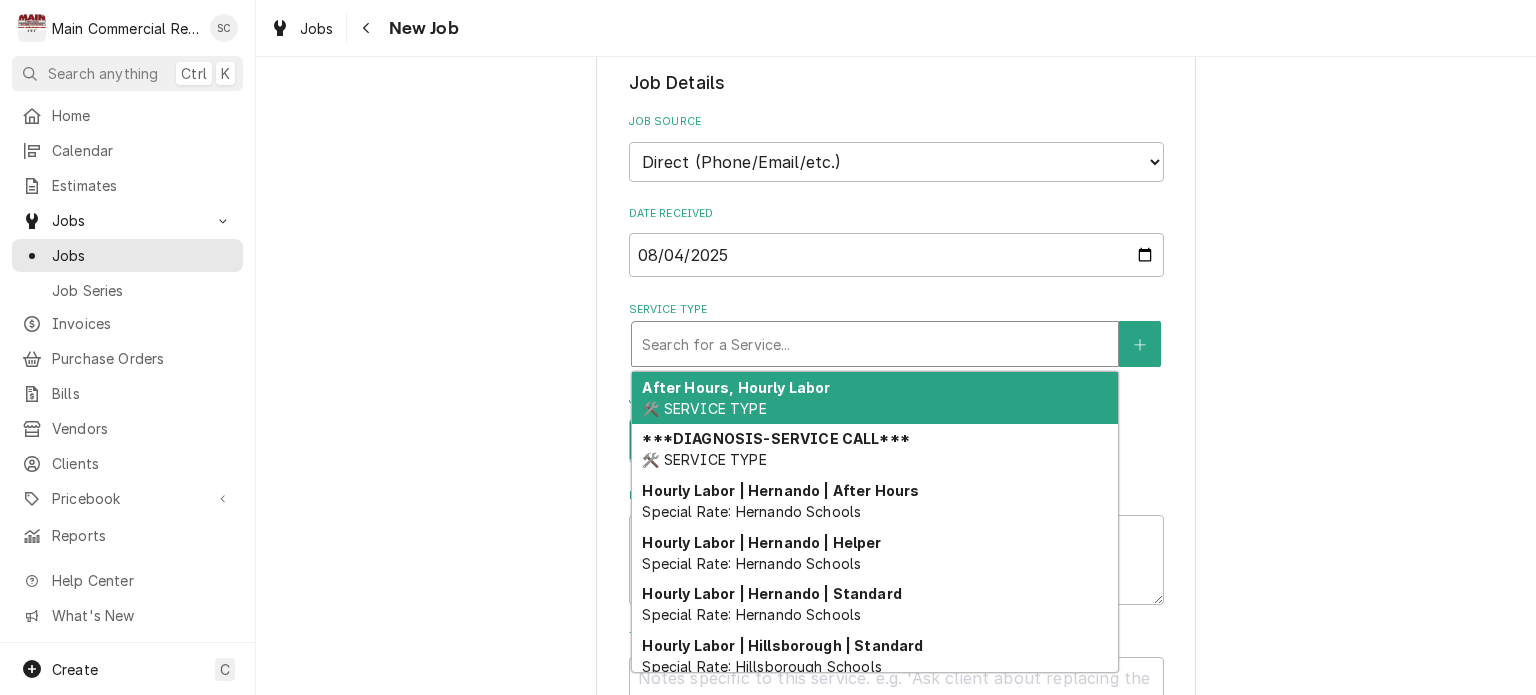 click at bounding box center (875, 344) 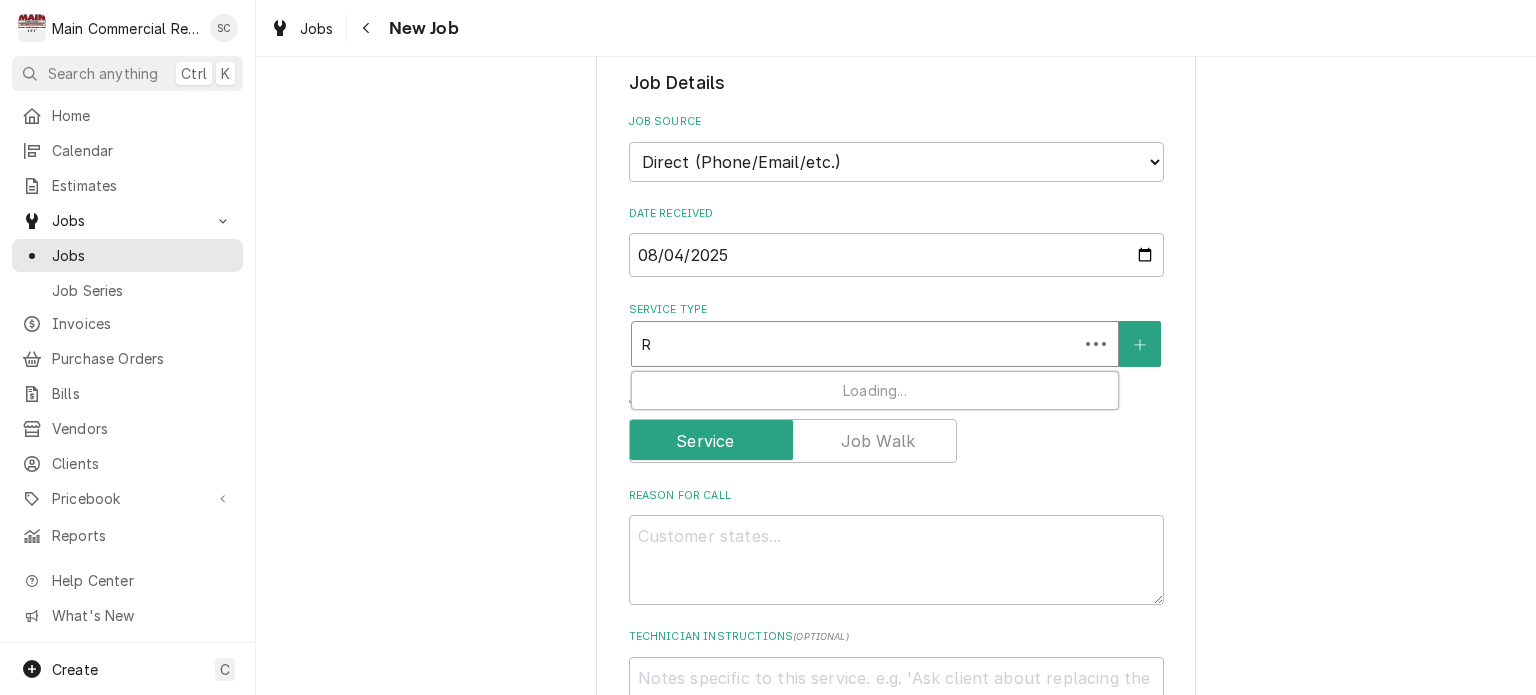 type on "x" 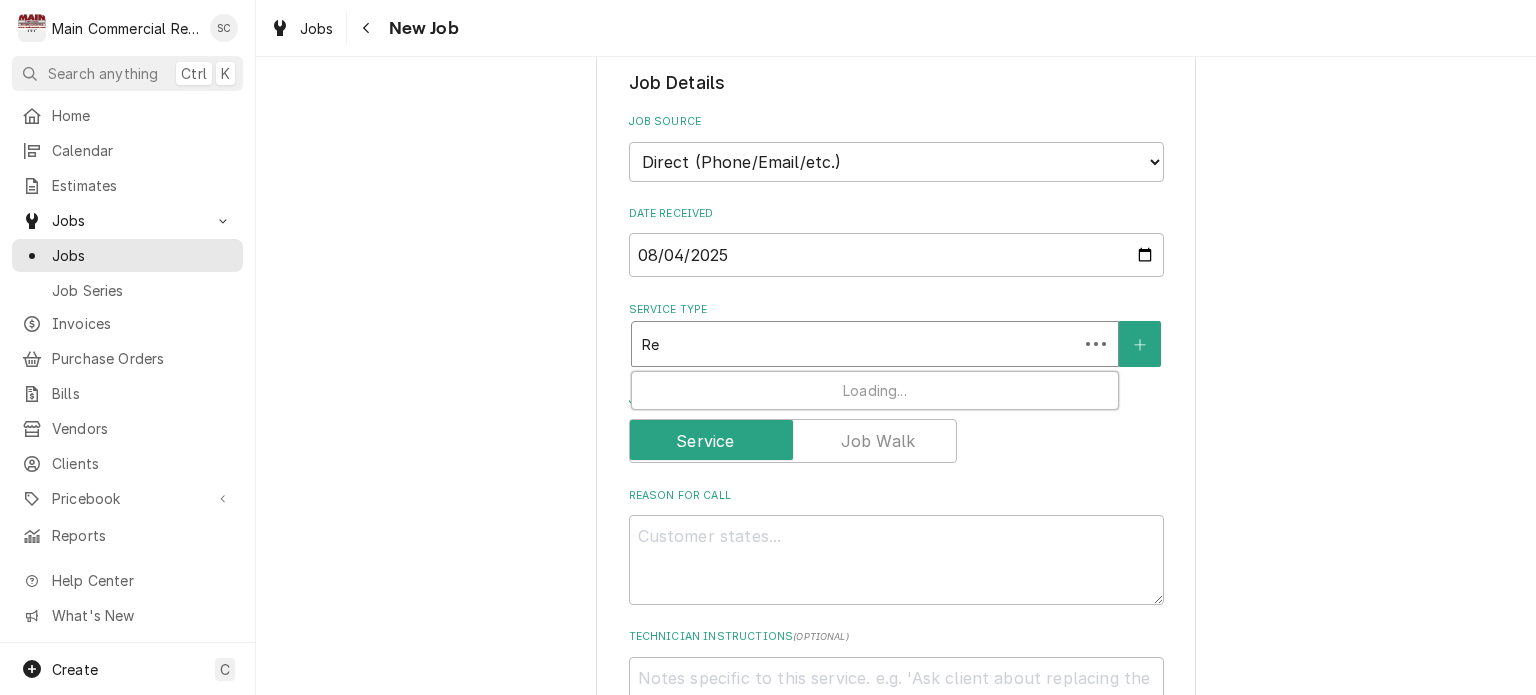 type on "x" 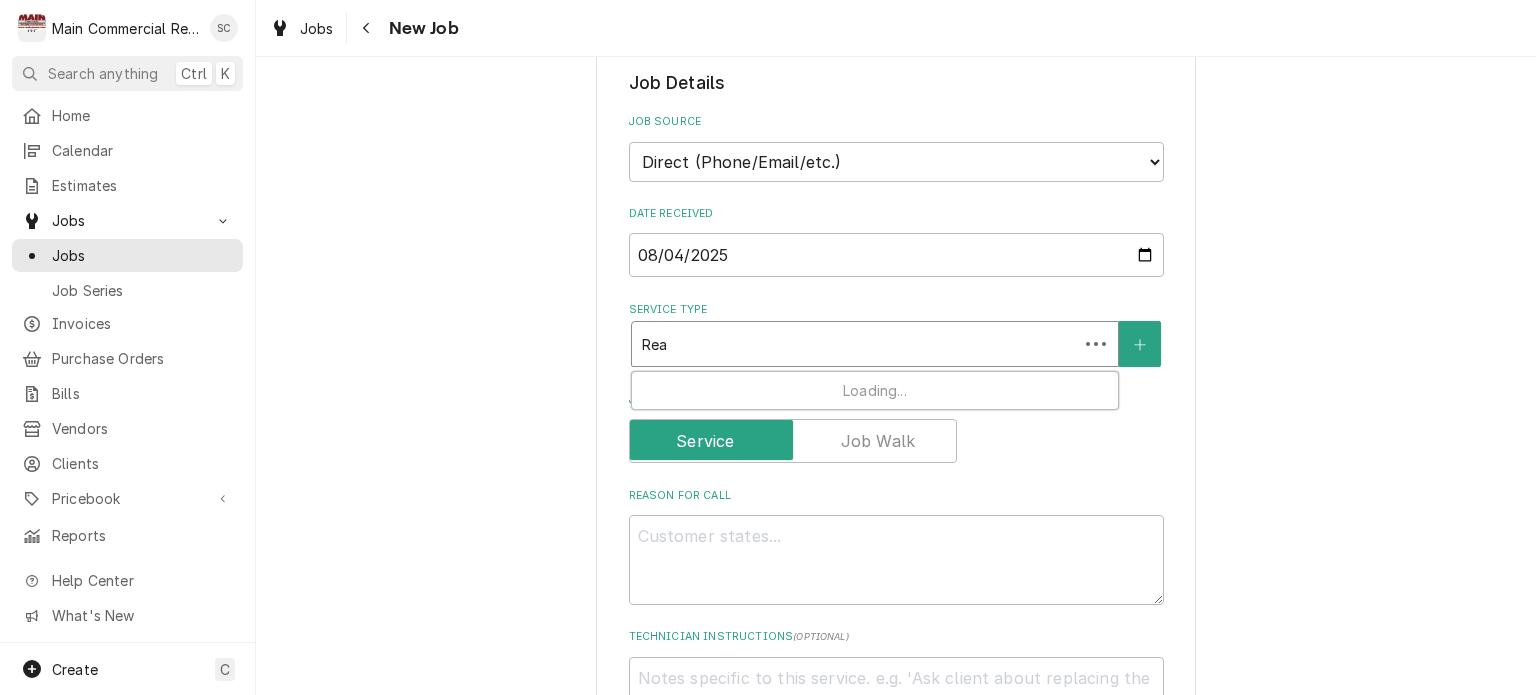 type on "x" 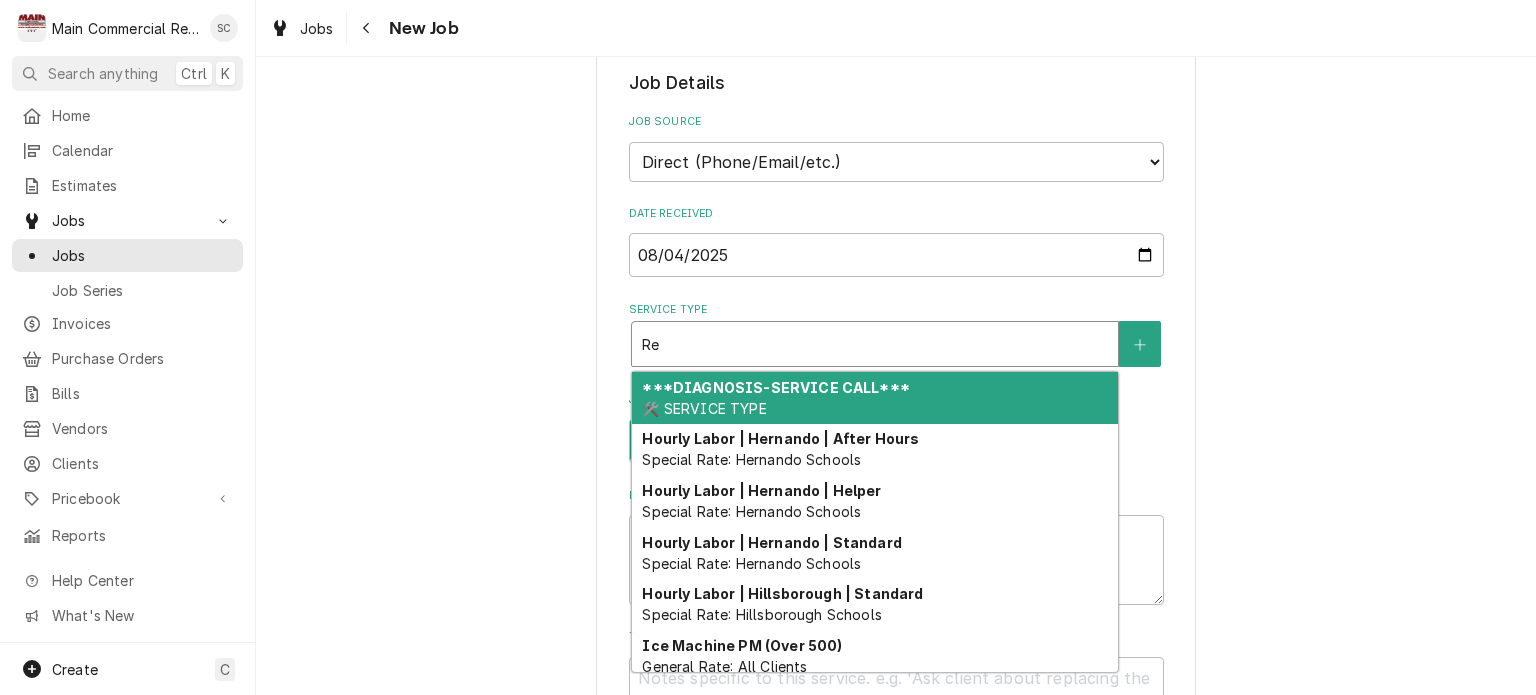 type on "x" 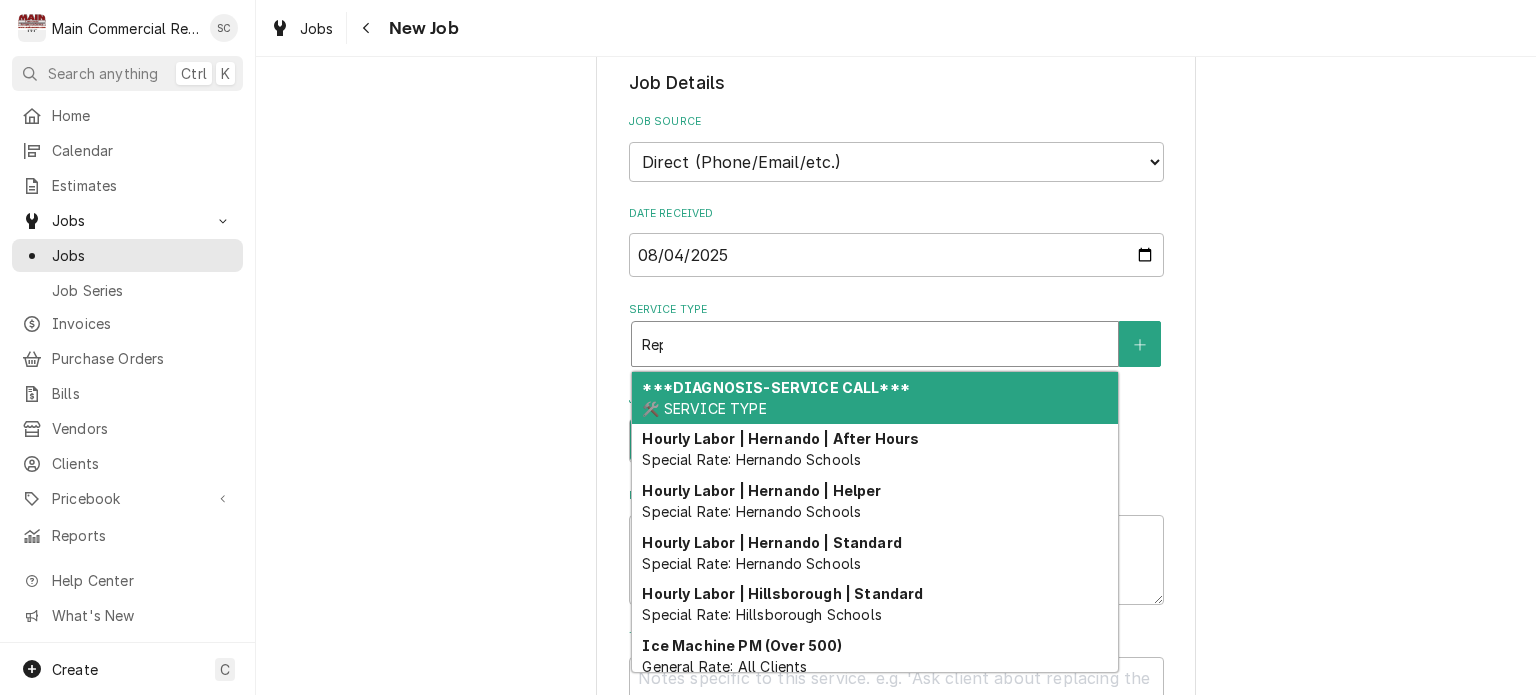 type on "x" 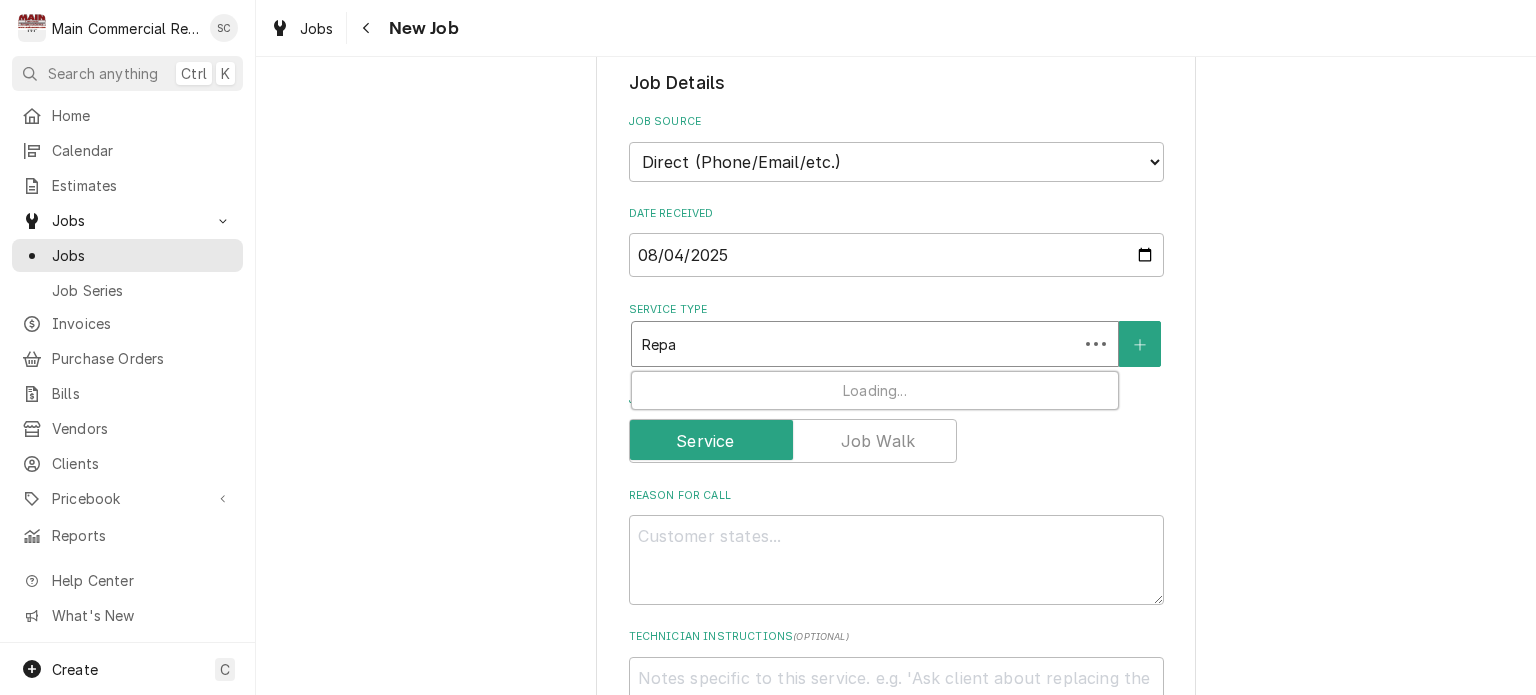 type on "x" 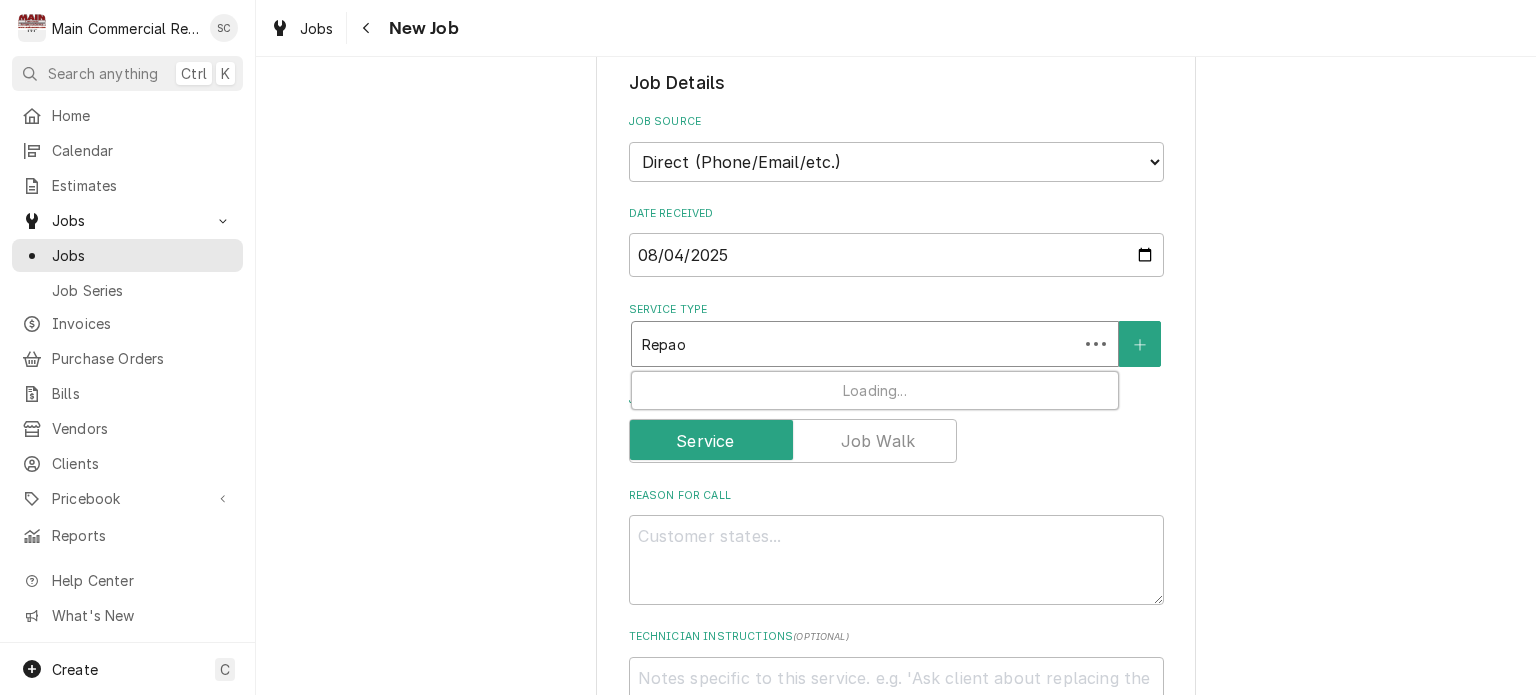 type on "x" 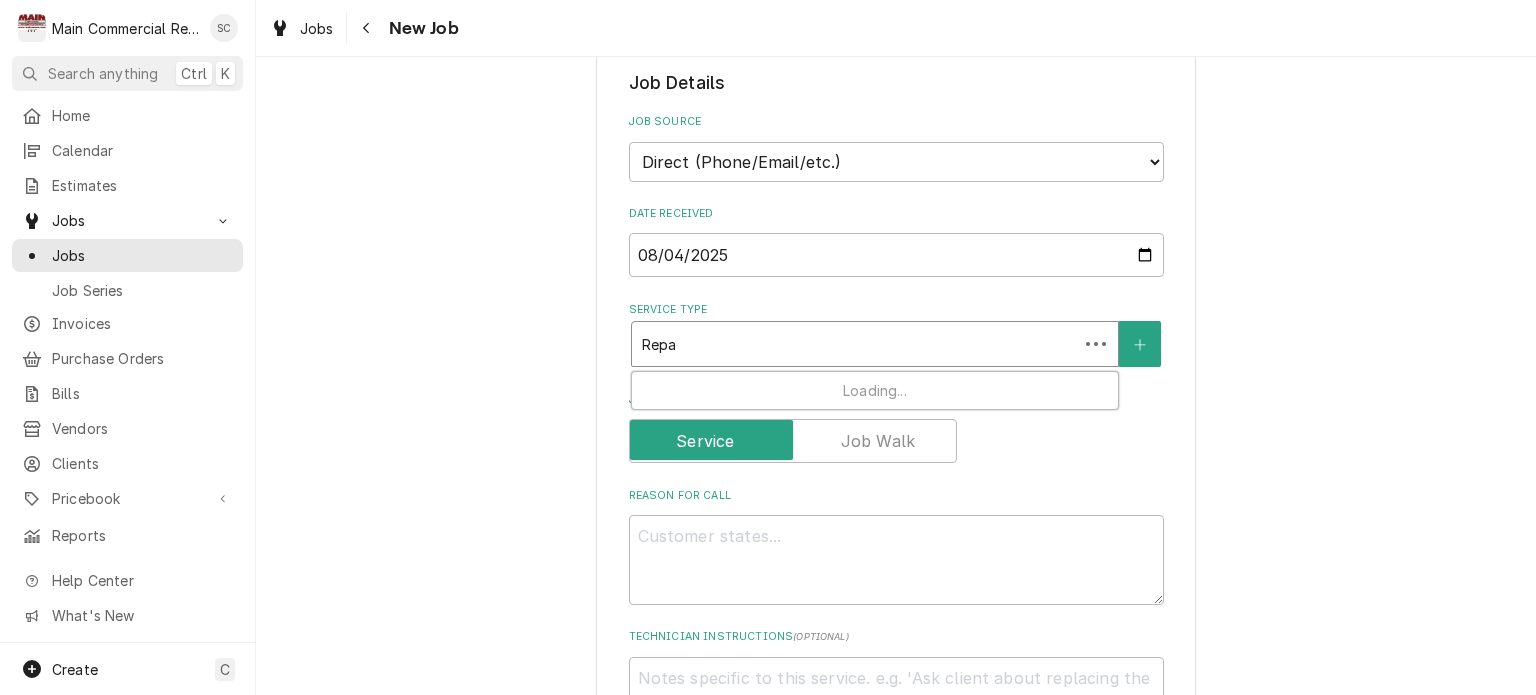 type on "x" 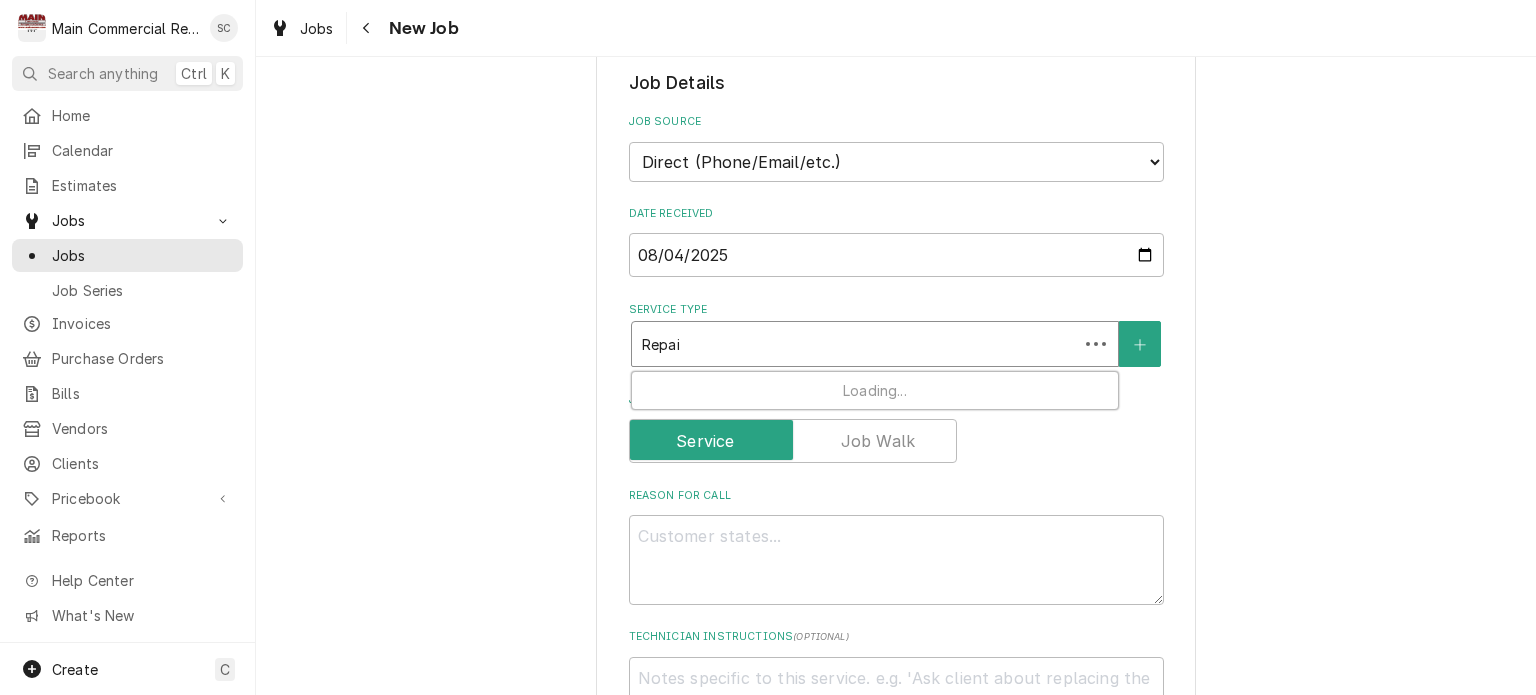 type on "x" 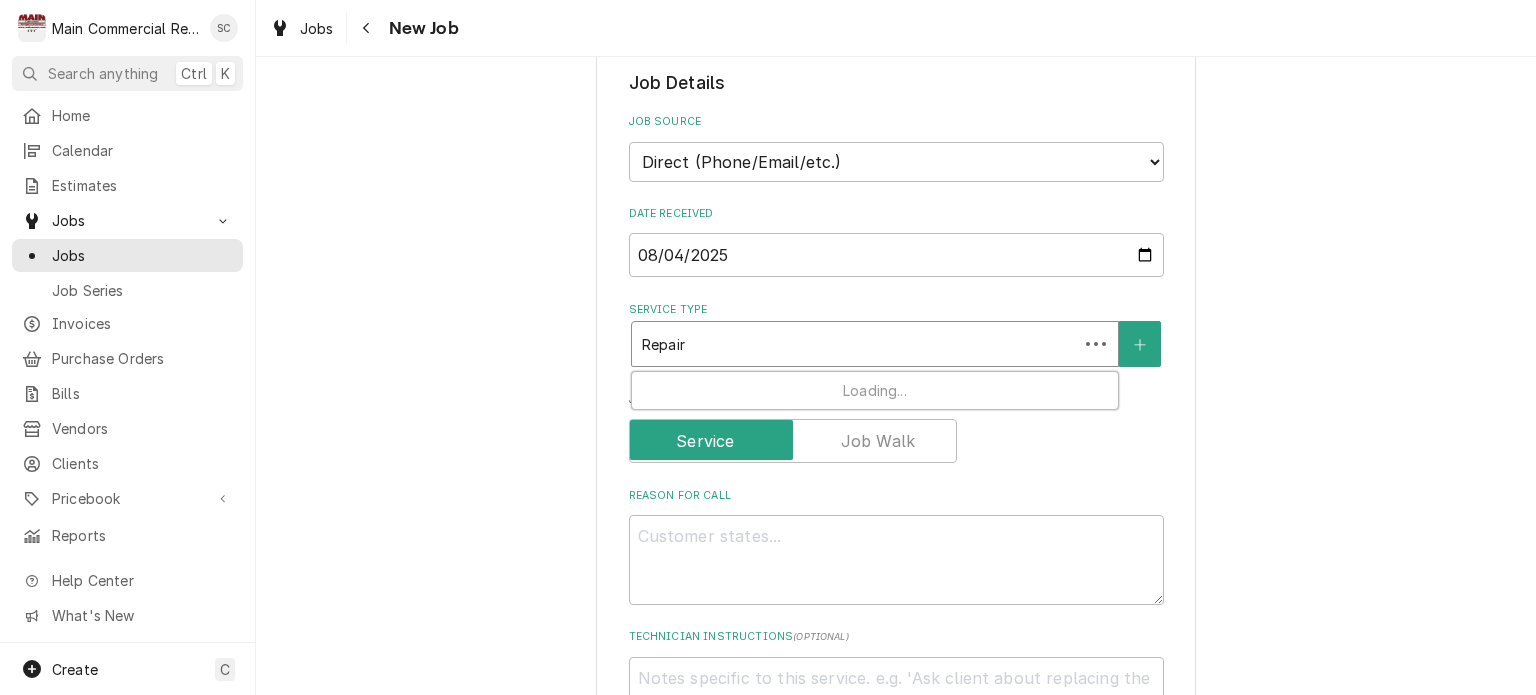 type on "x" 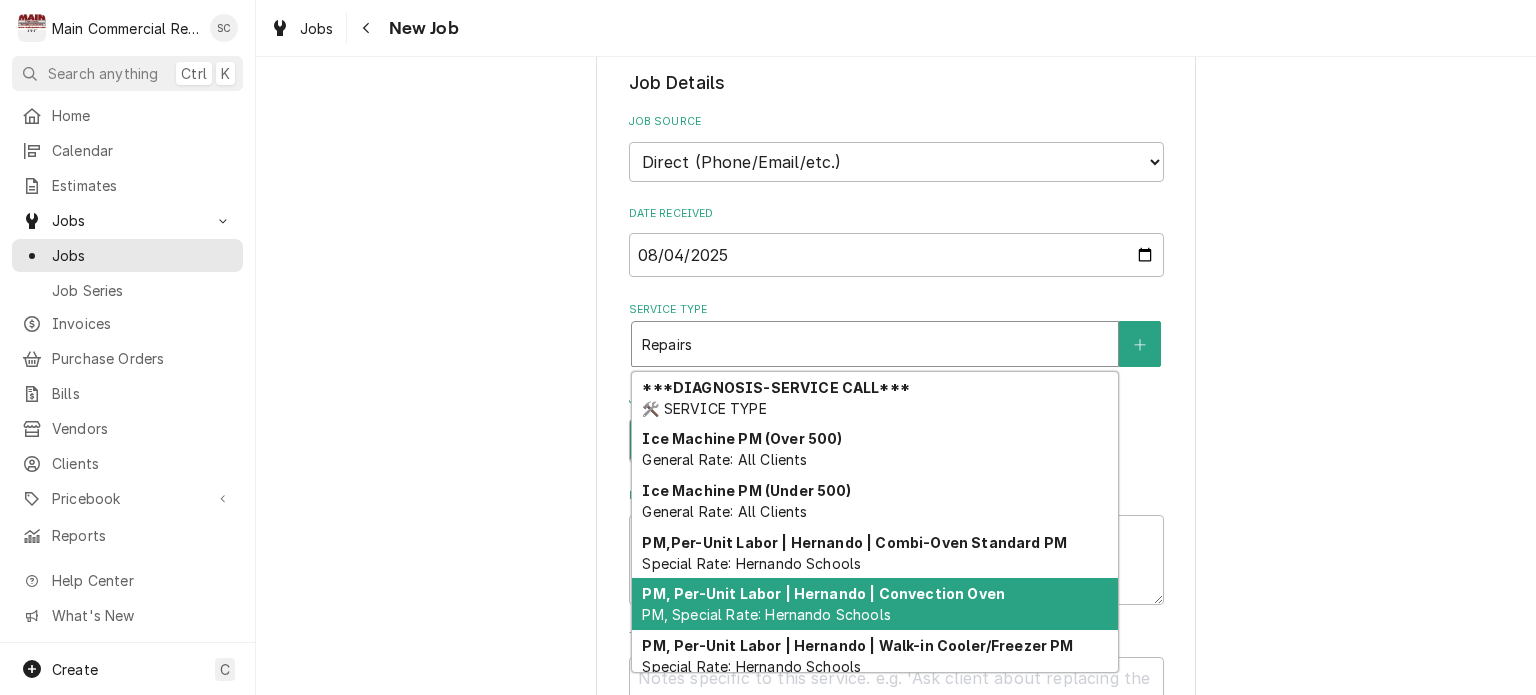 scroll, scrollTop: 164, scrollLeft: 0, axis: vertical 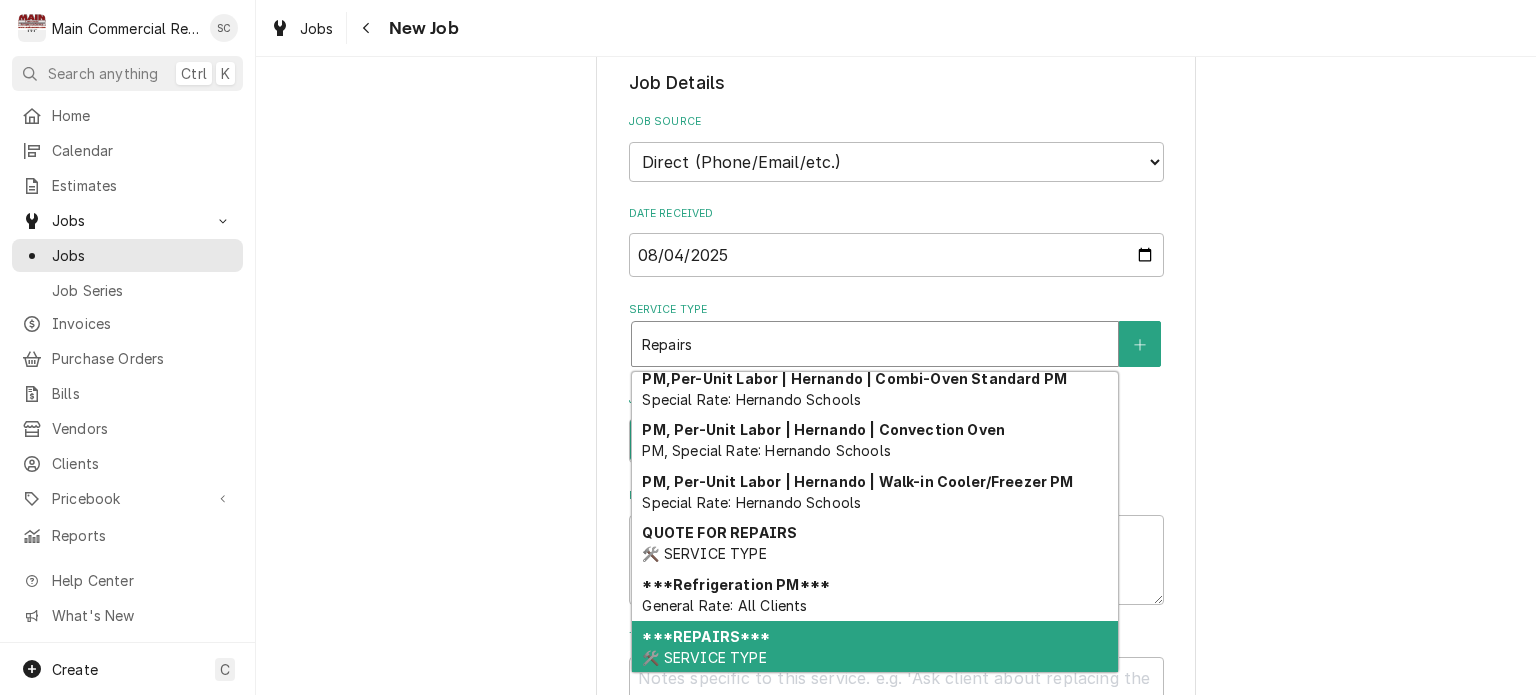 click on "***REPAIRS*** 🛠️ SERVICE TYPE" at bounding box center (875, 647) 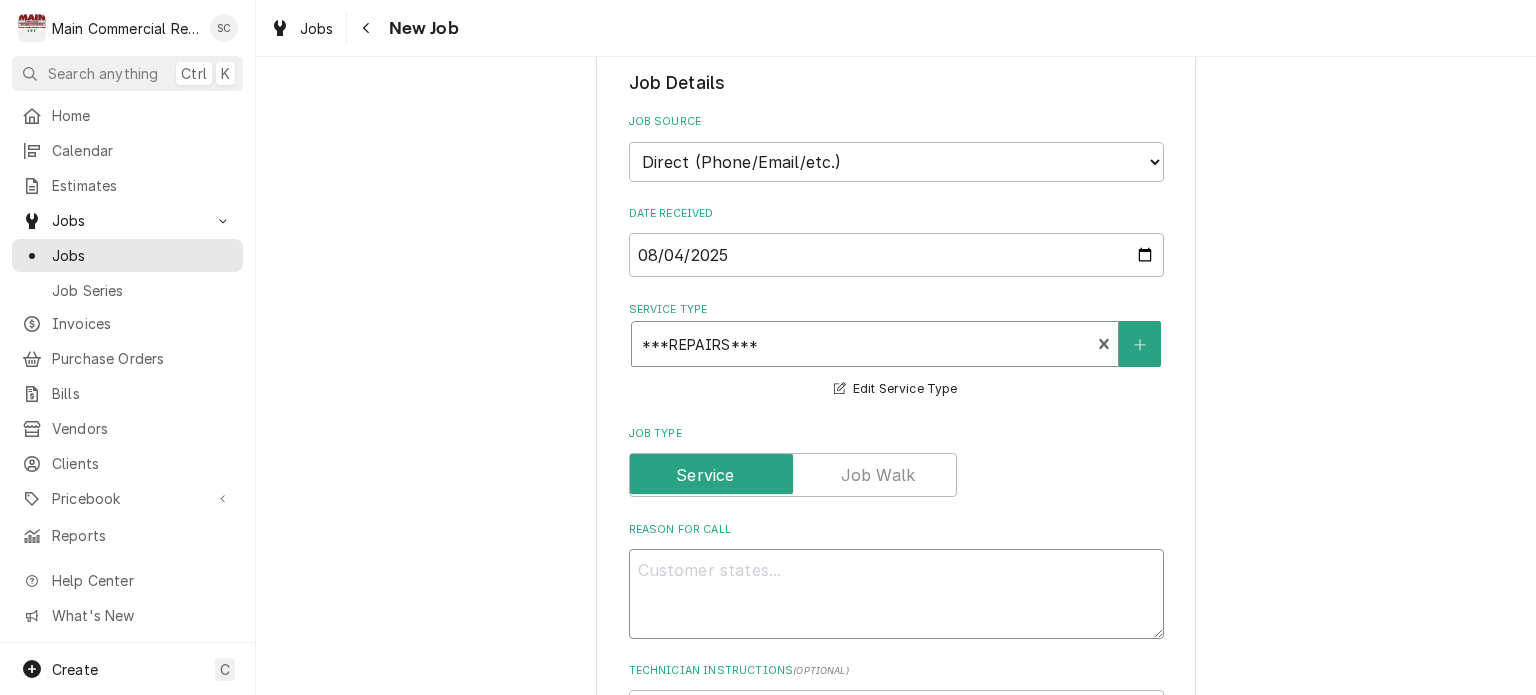 click on "Reason For Call" at bounding box center (896, 594) 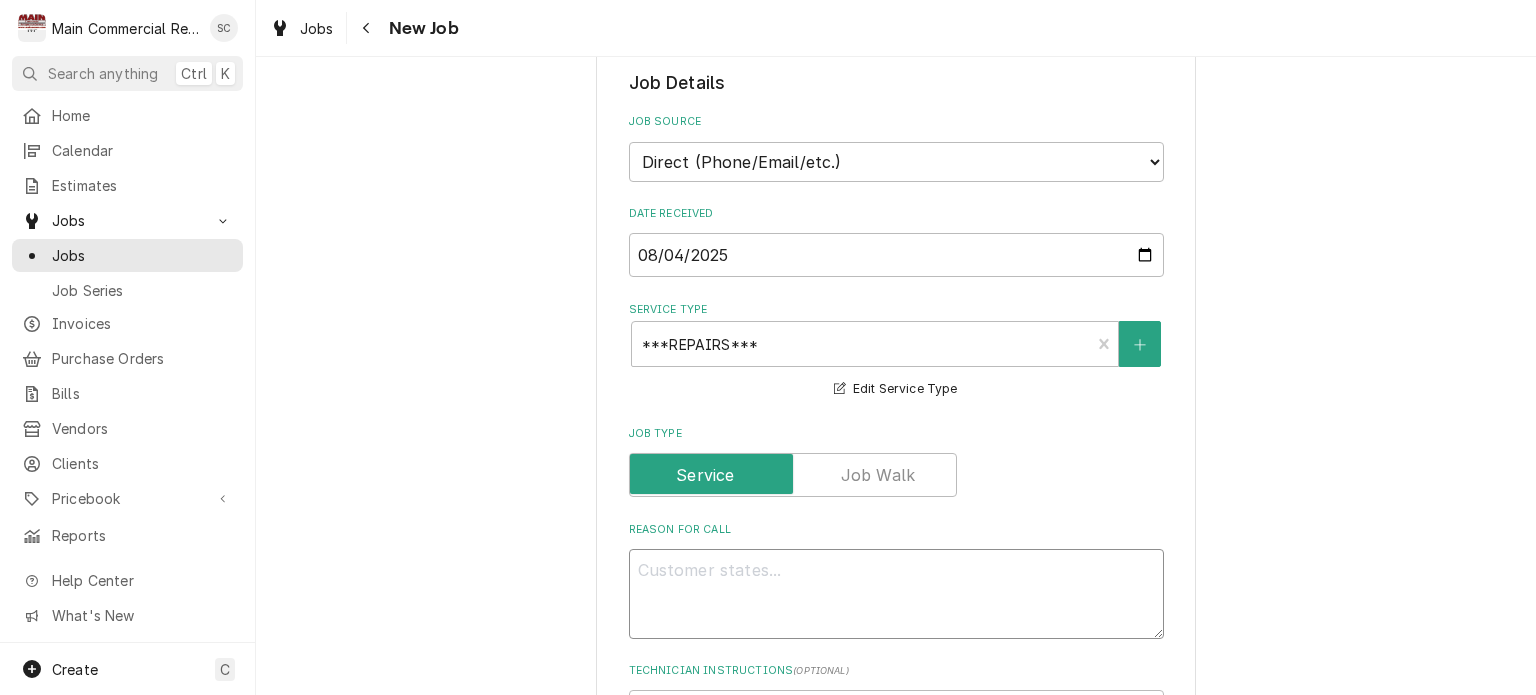 click on "Reason For Call" at bounding box center (896, 594) 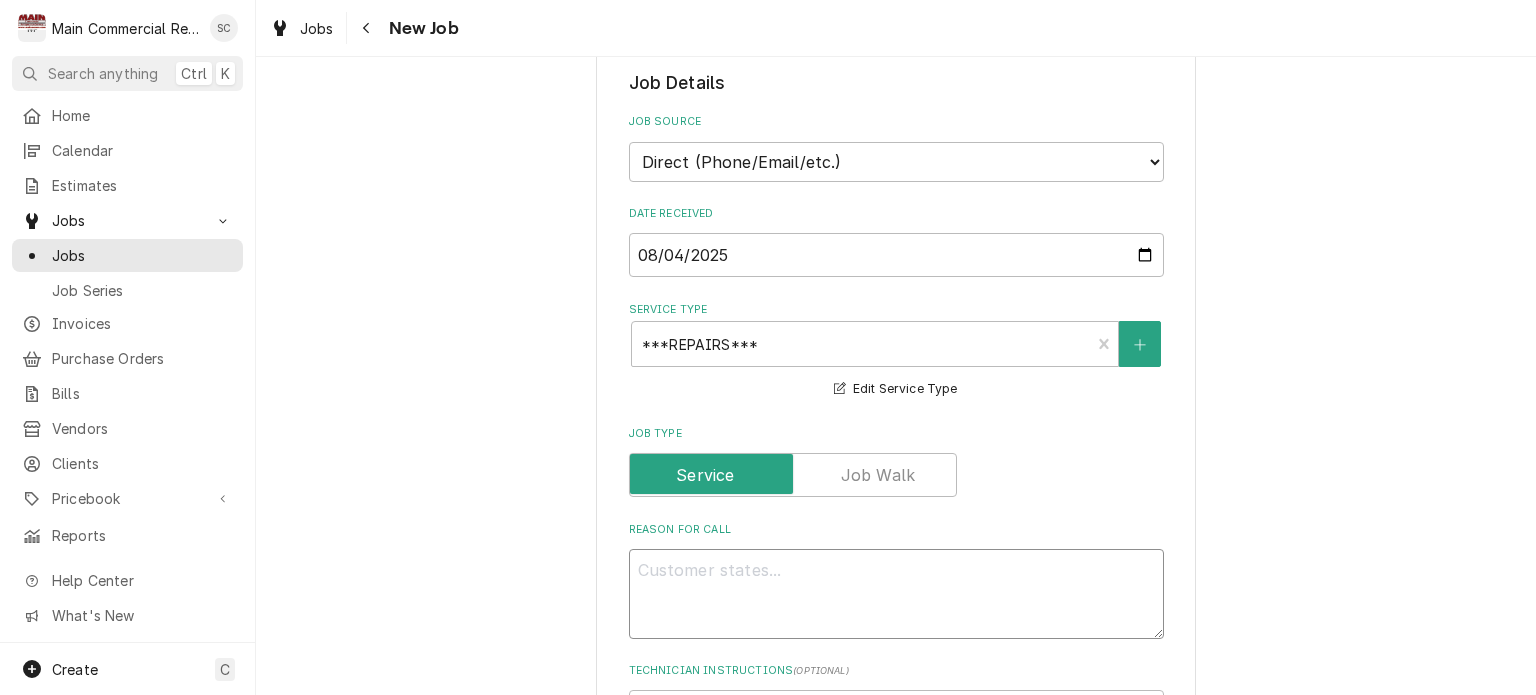 paste on "Reason For Call
Sandwich Preptable station making a loud noise.
Need to replace Evap fan motor and blade." 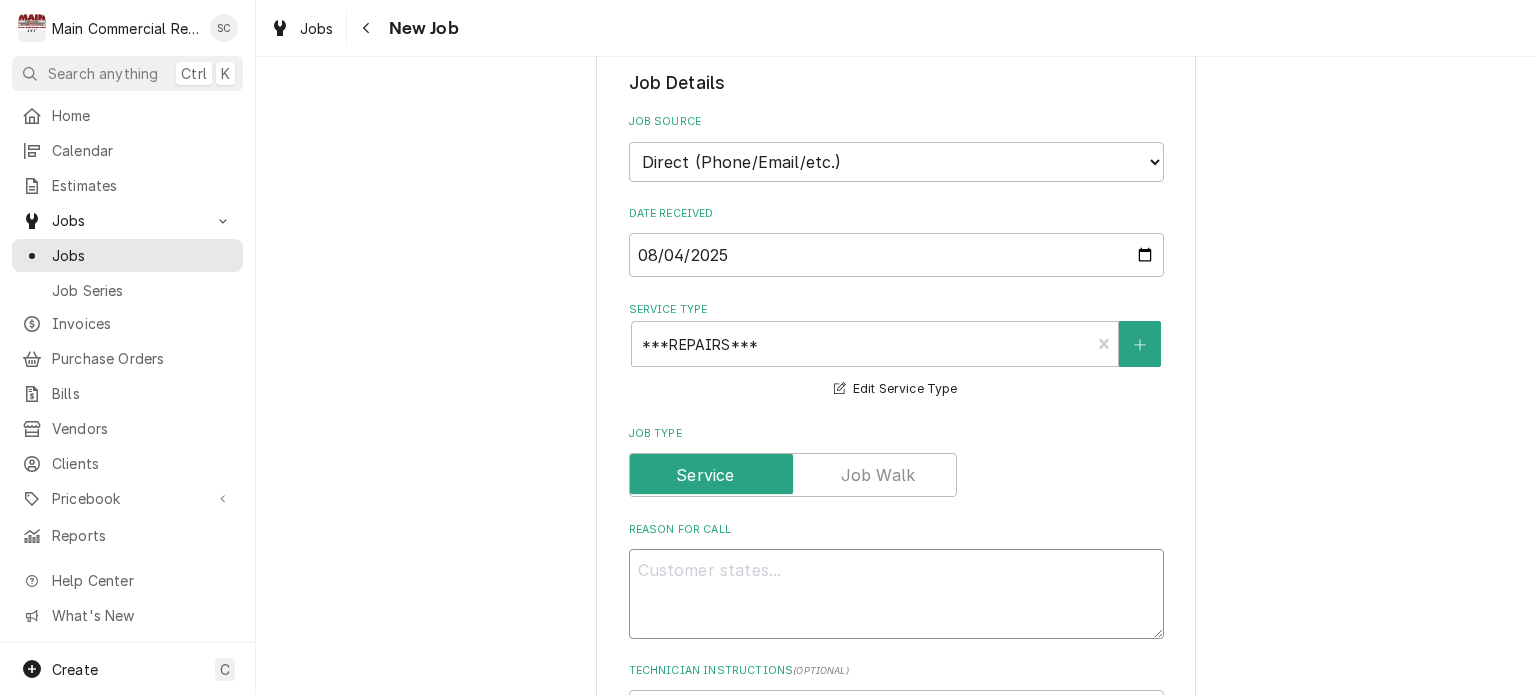 type on "x" 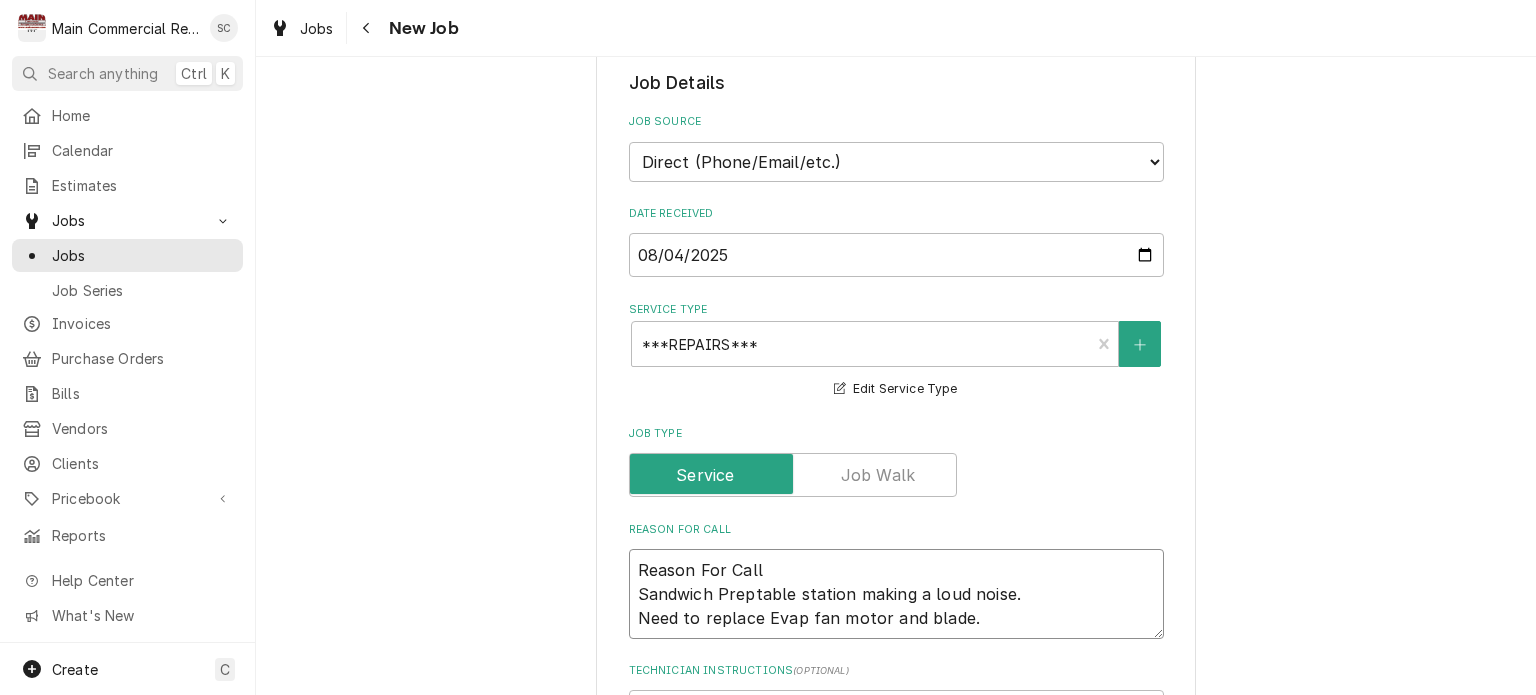 scroll, scrollTop: 900, scrollLeft: 0, axis: vertical 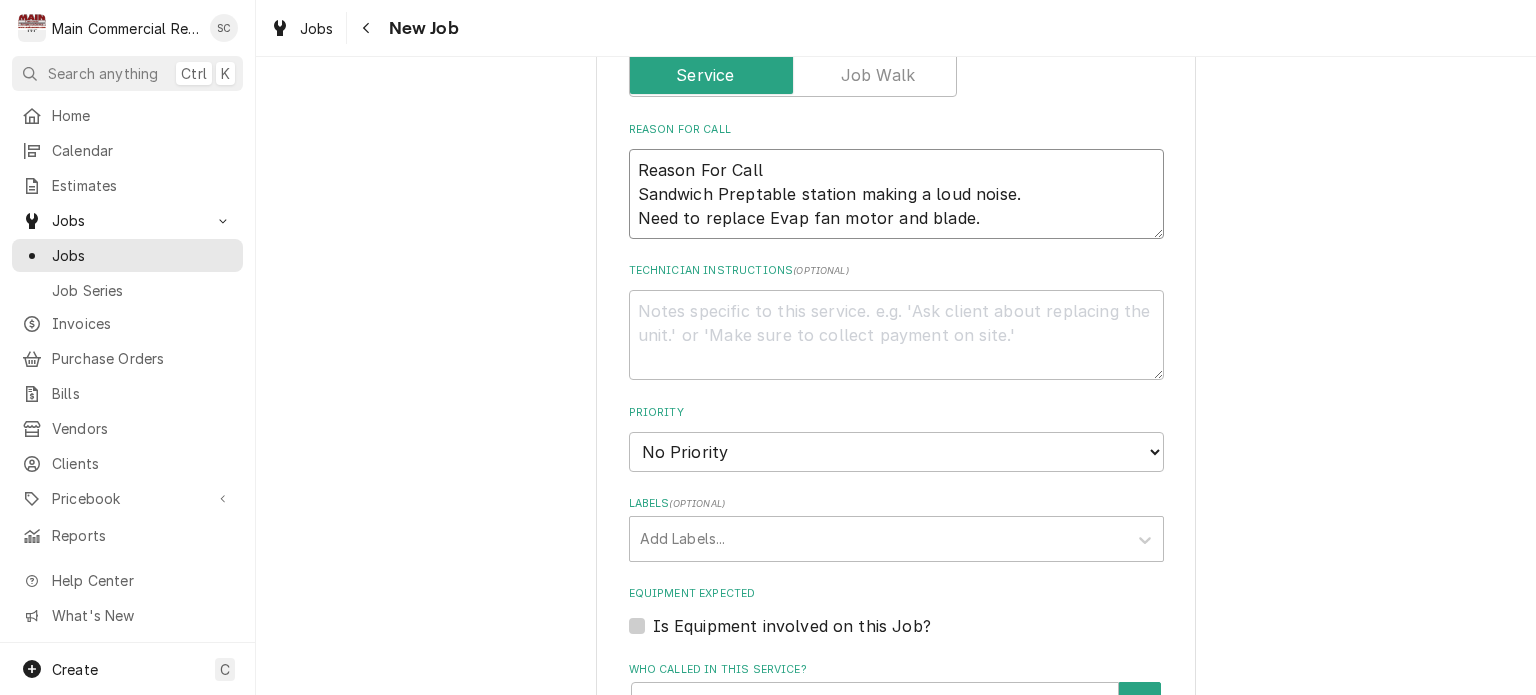 type on "x" 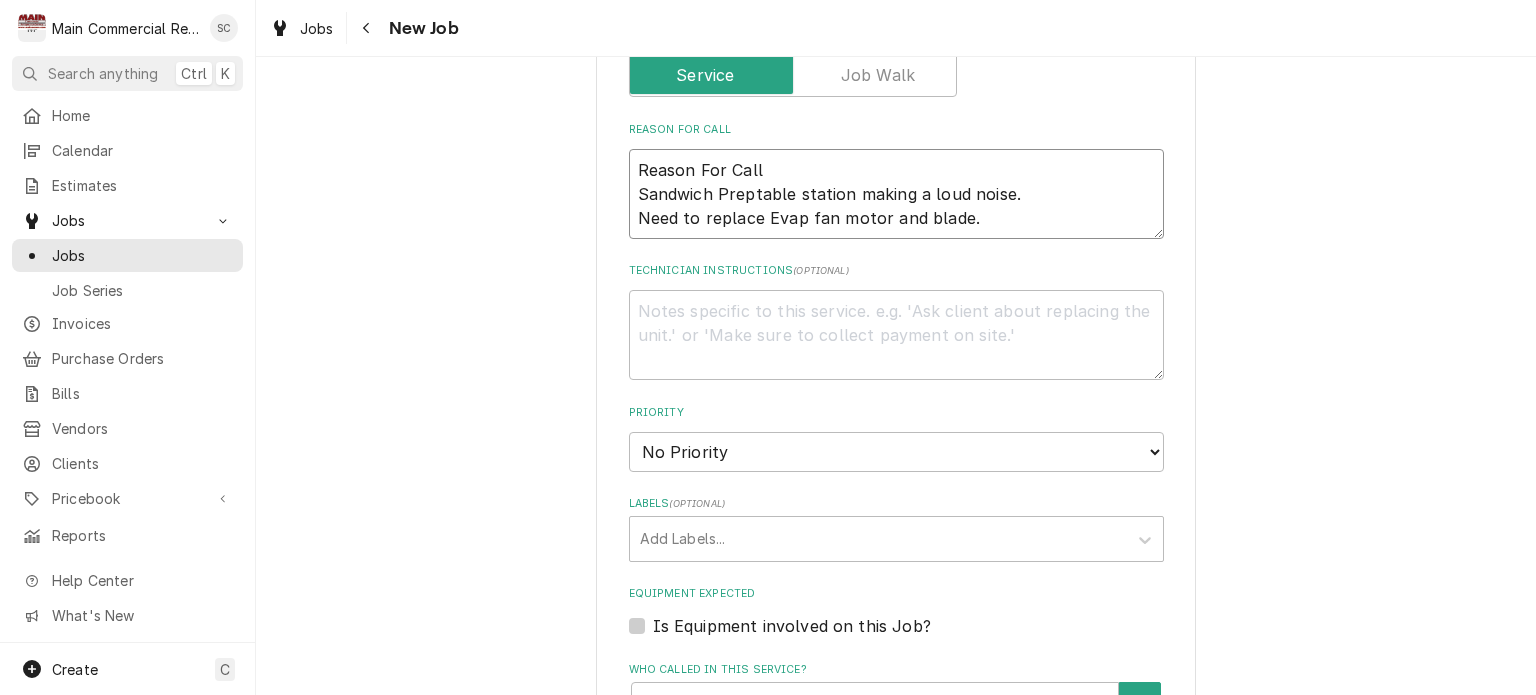 type on "Reason For Call
Sandwich Preptable station making a loud noise.
Need to replace Evap fan motor and blade." 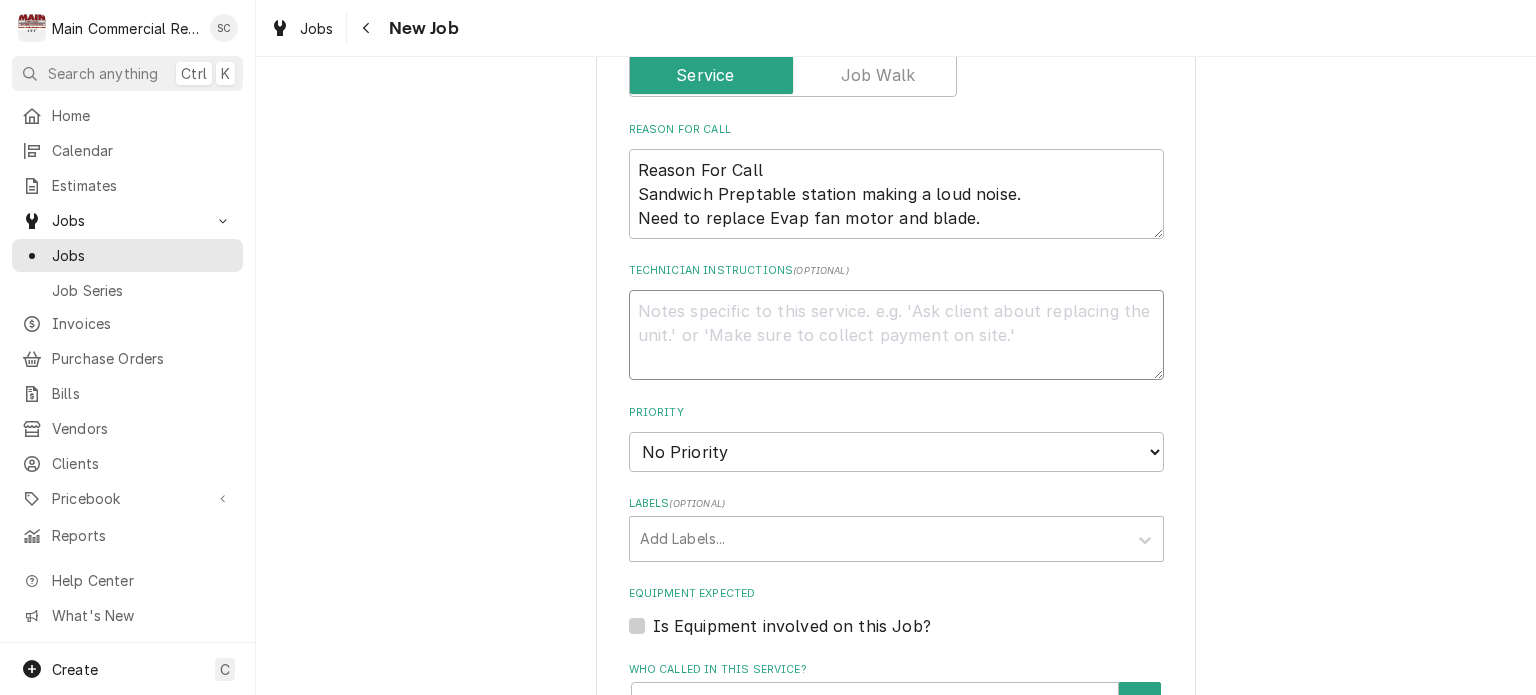 click on "Technician Instructions  ( optional )" at bounding box center (896, 335) 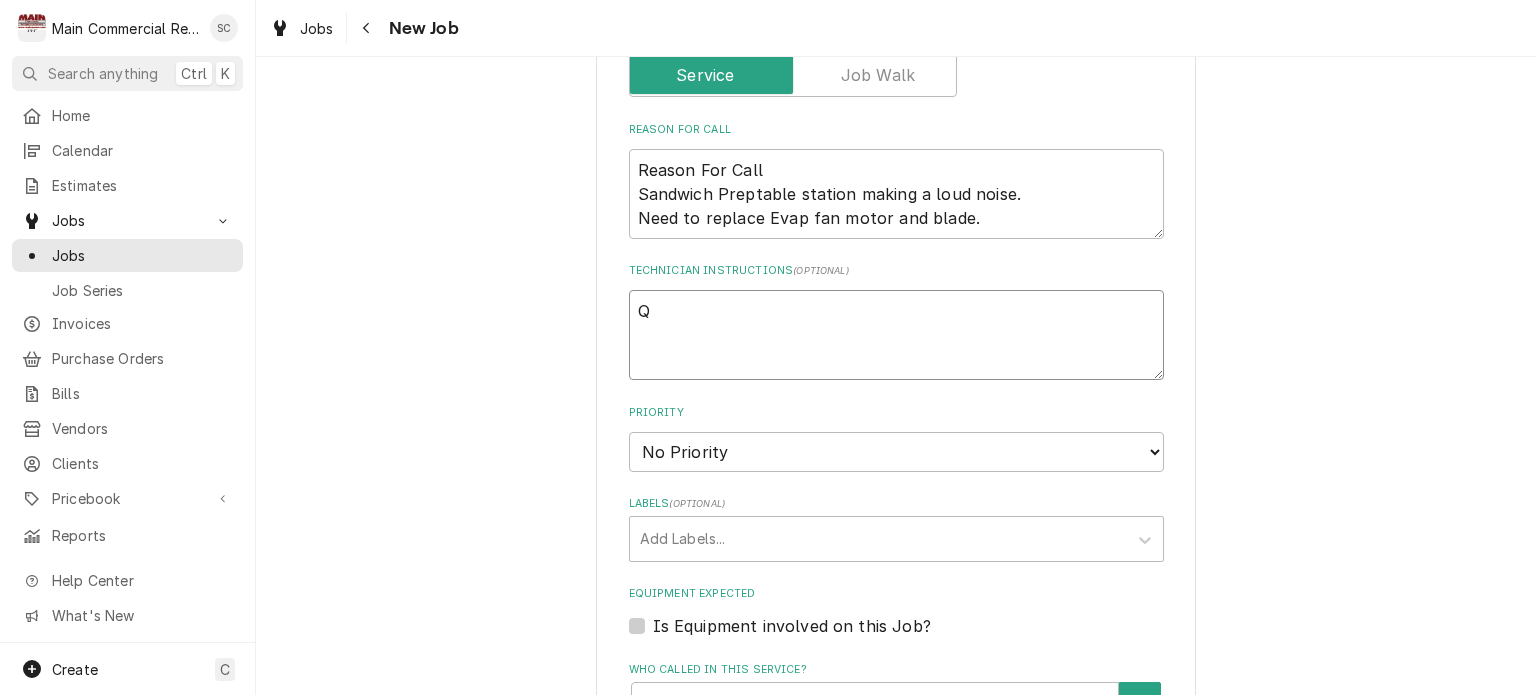 type on "x" 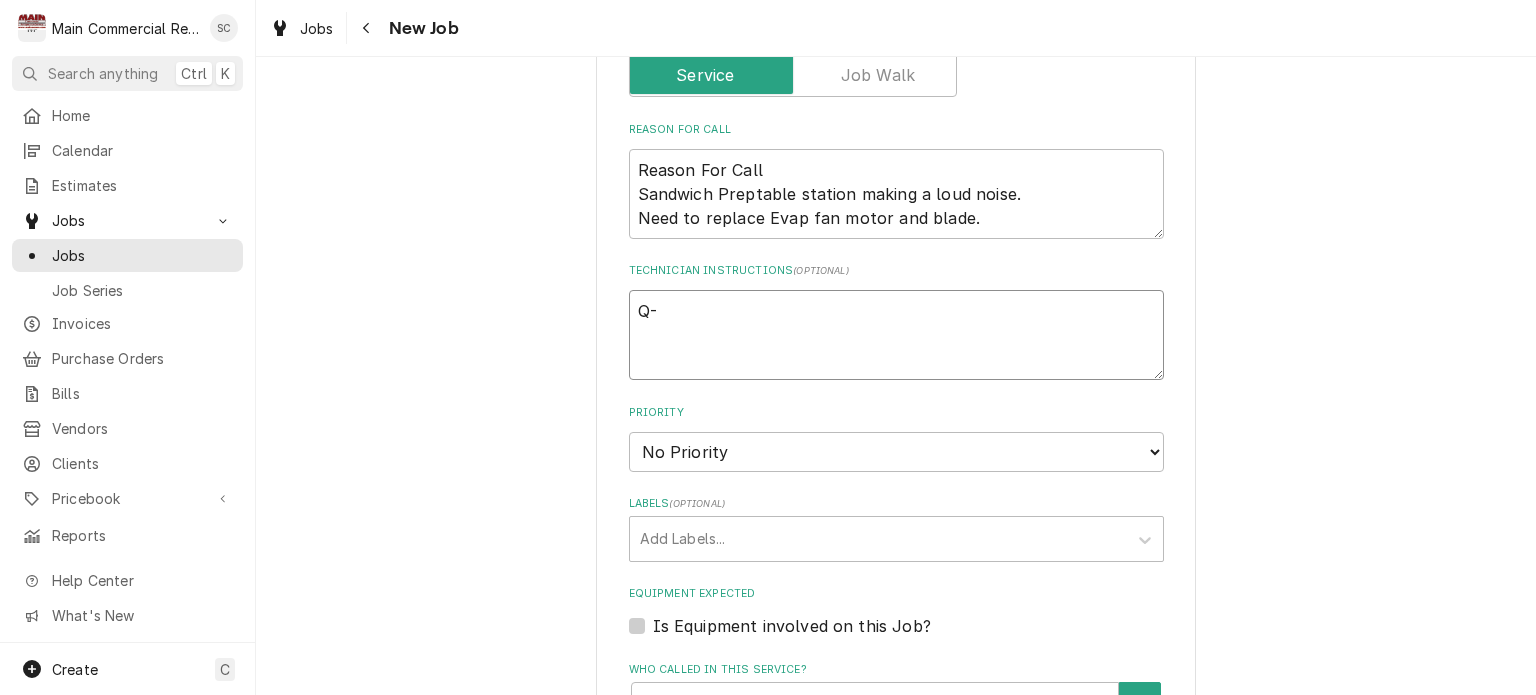 type on "x" 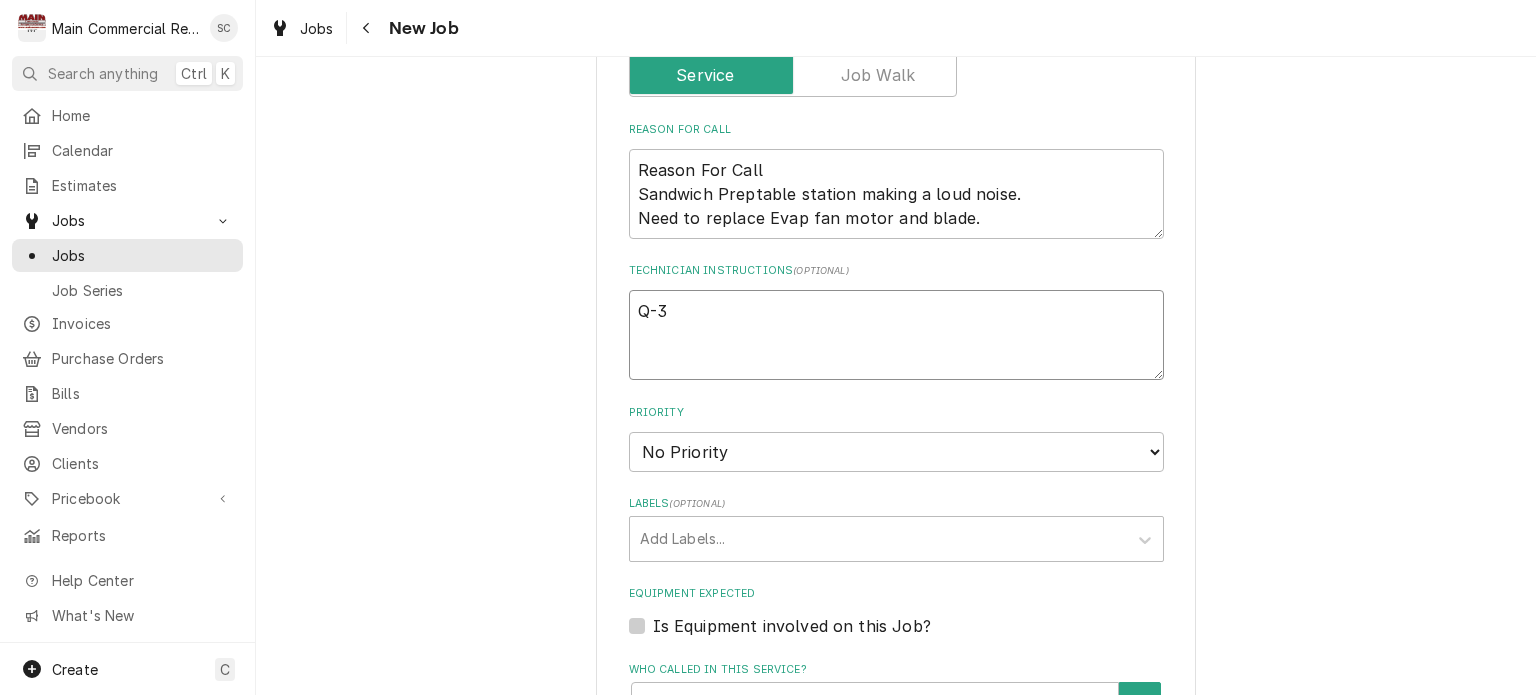 type on "x" 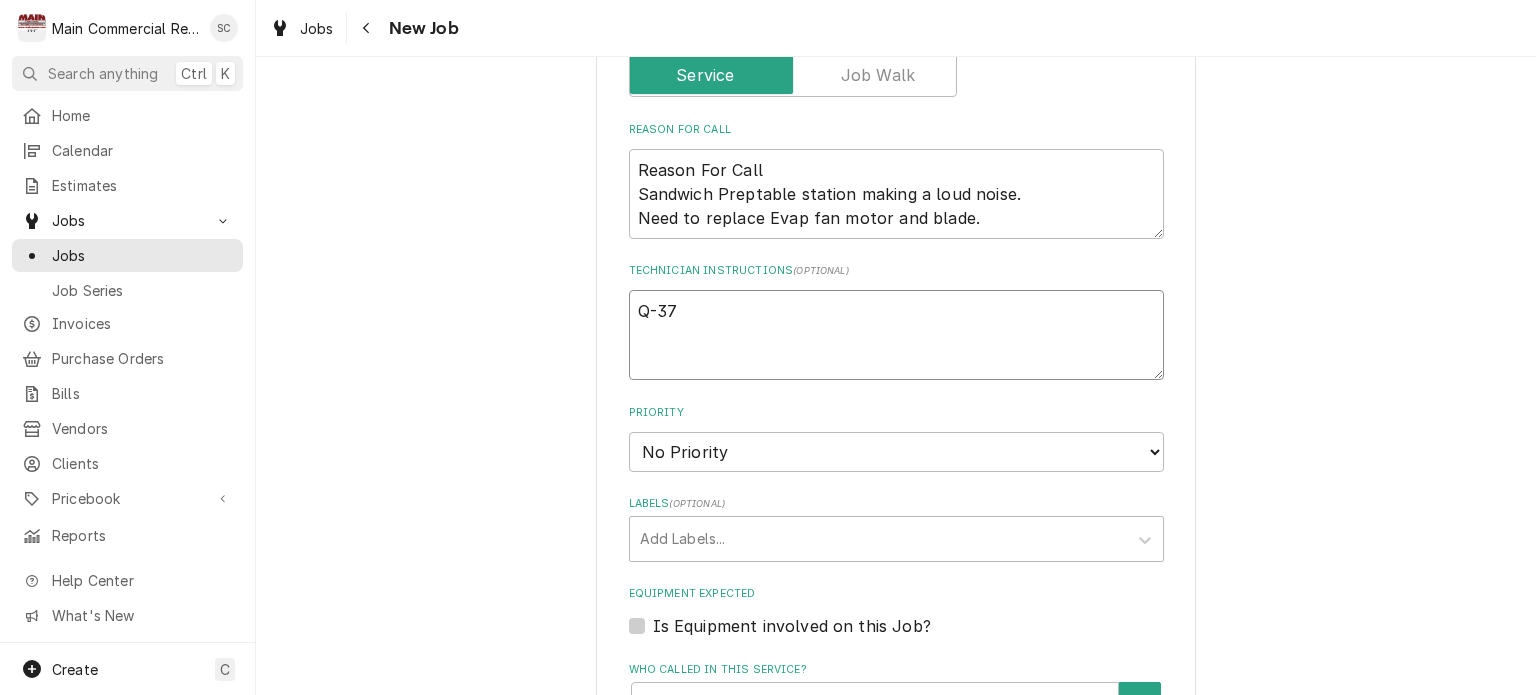 type on "x" 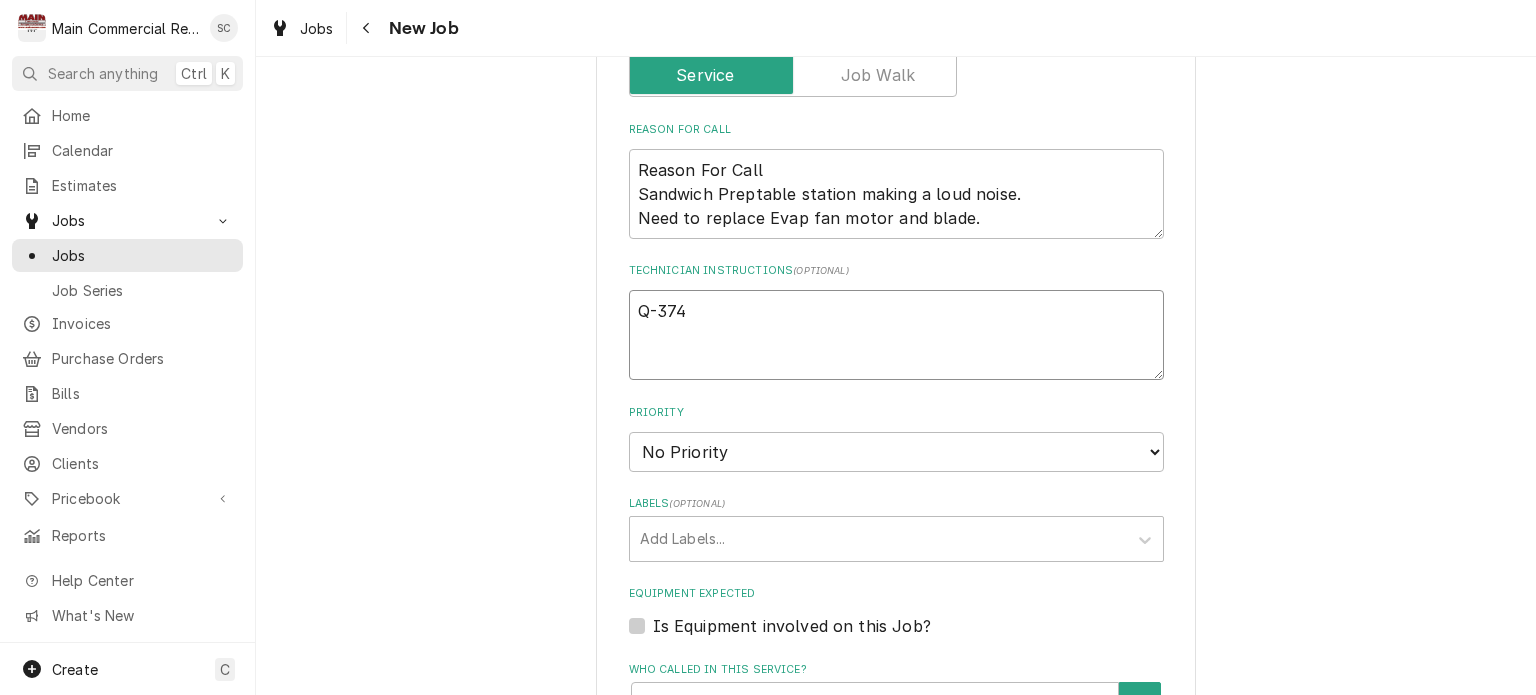 type on "x" 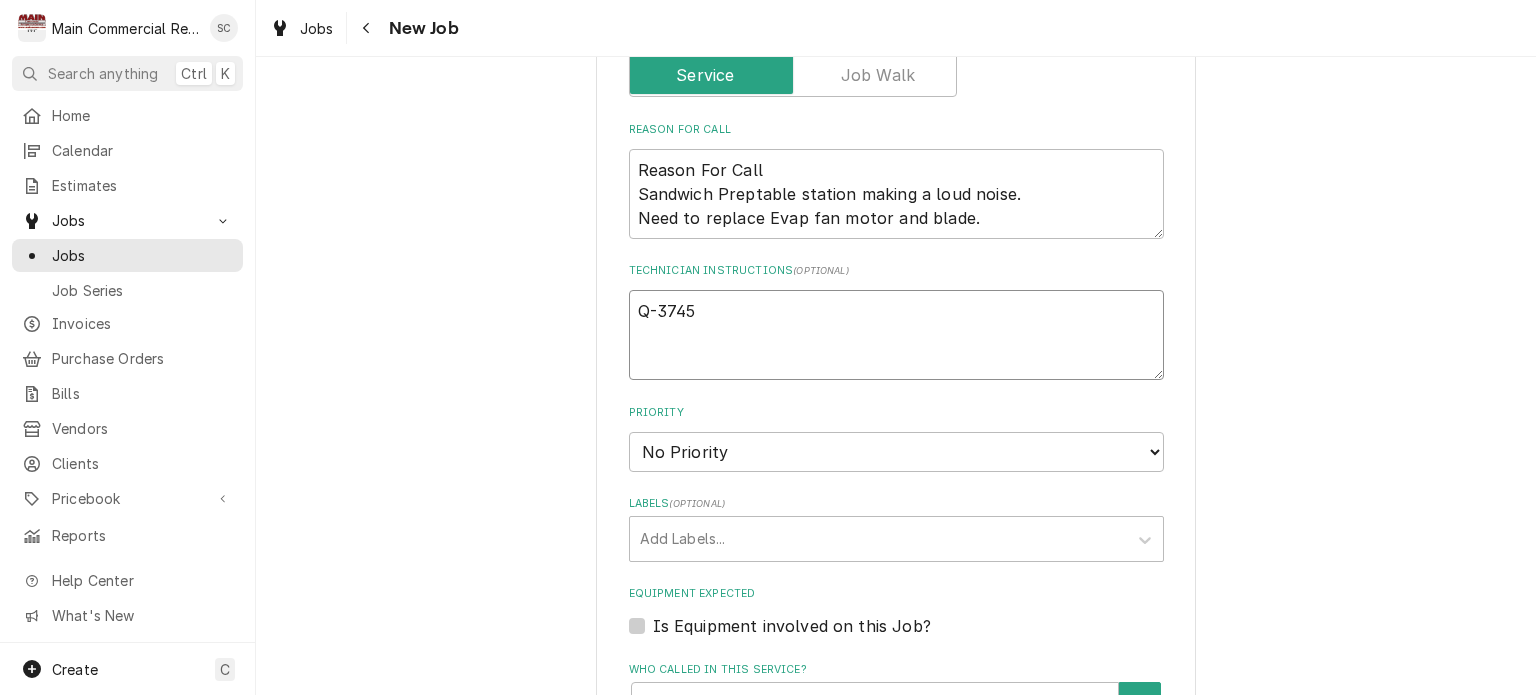 type on "x" 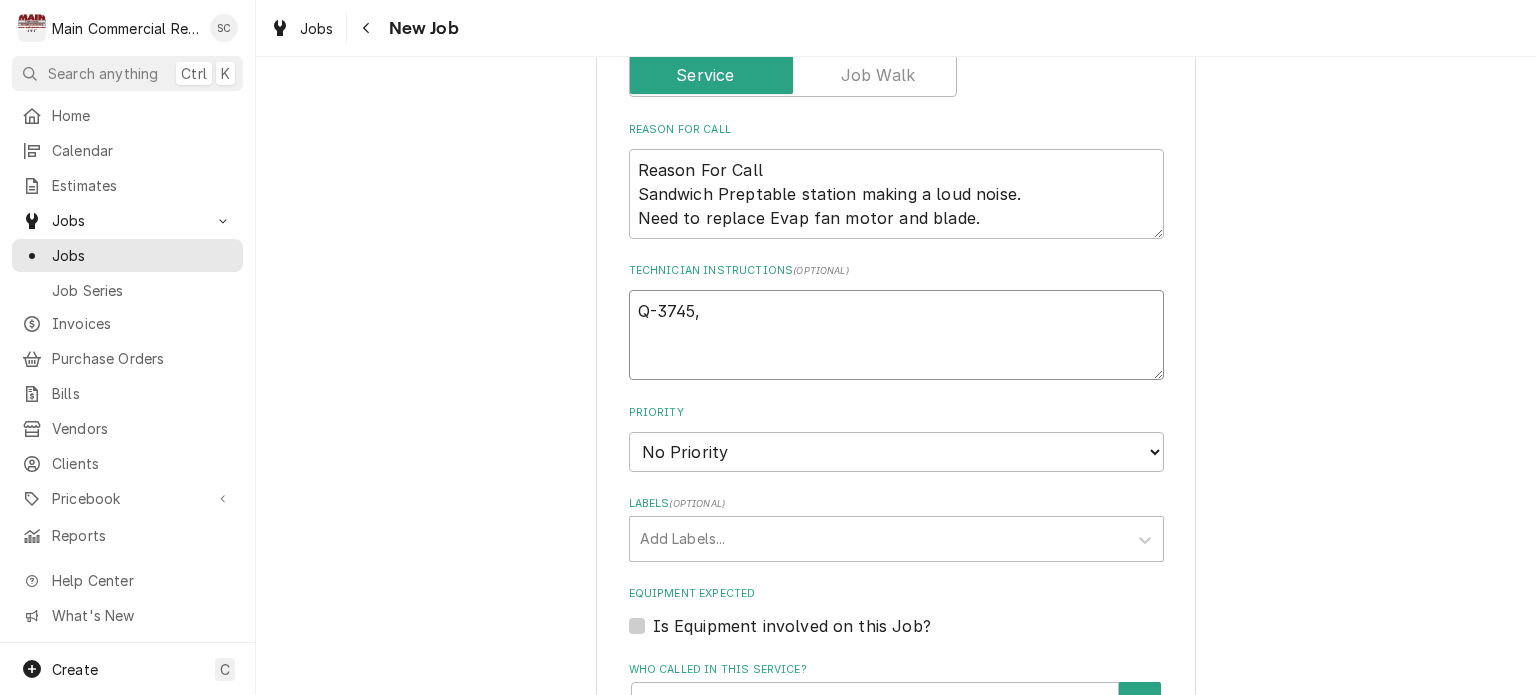 type on "x" 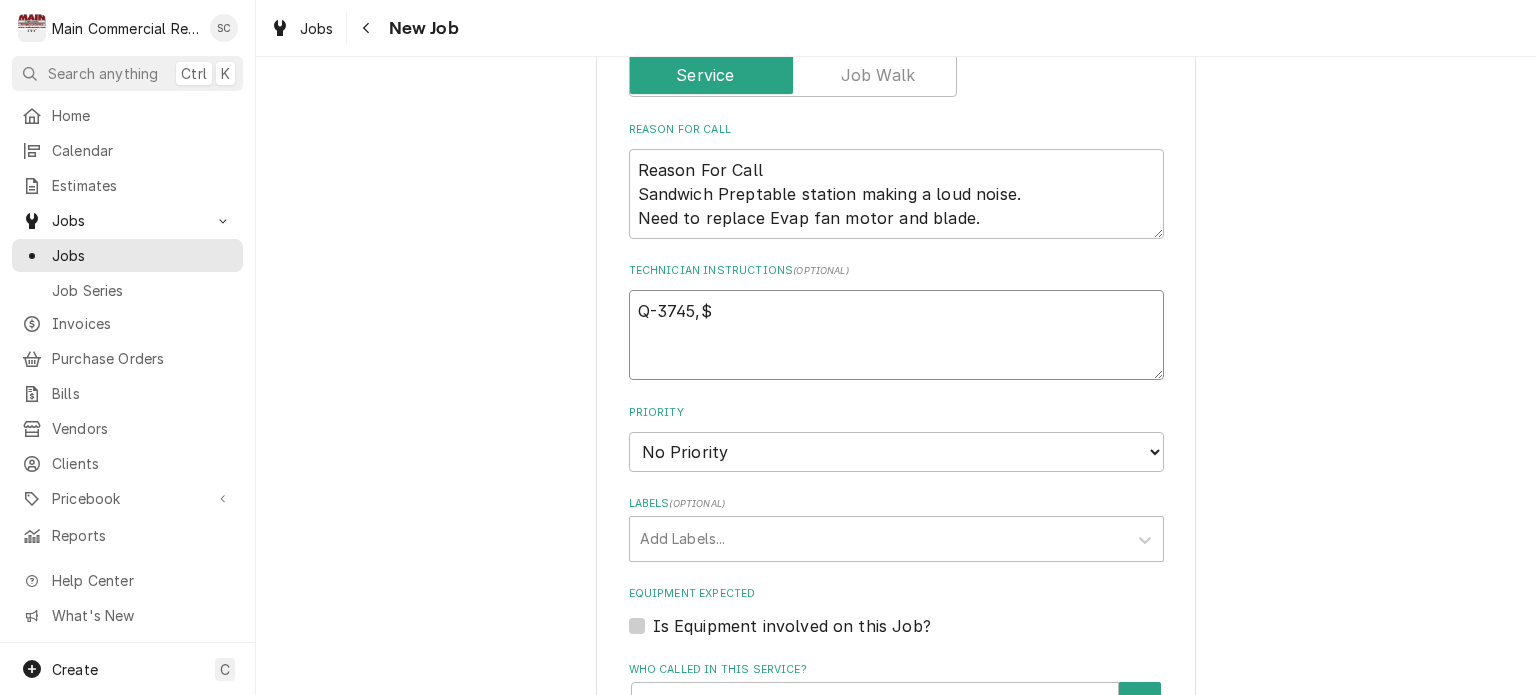 type on "x" 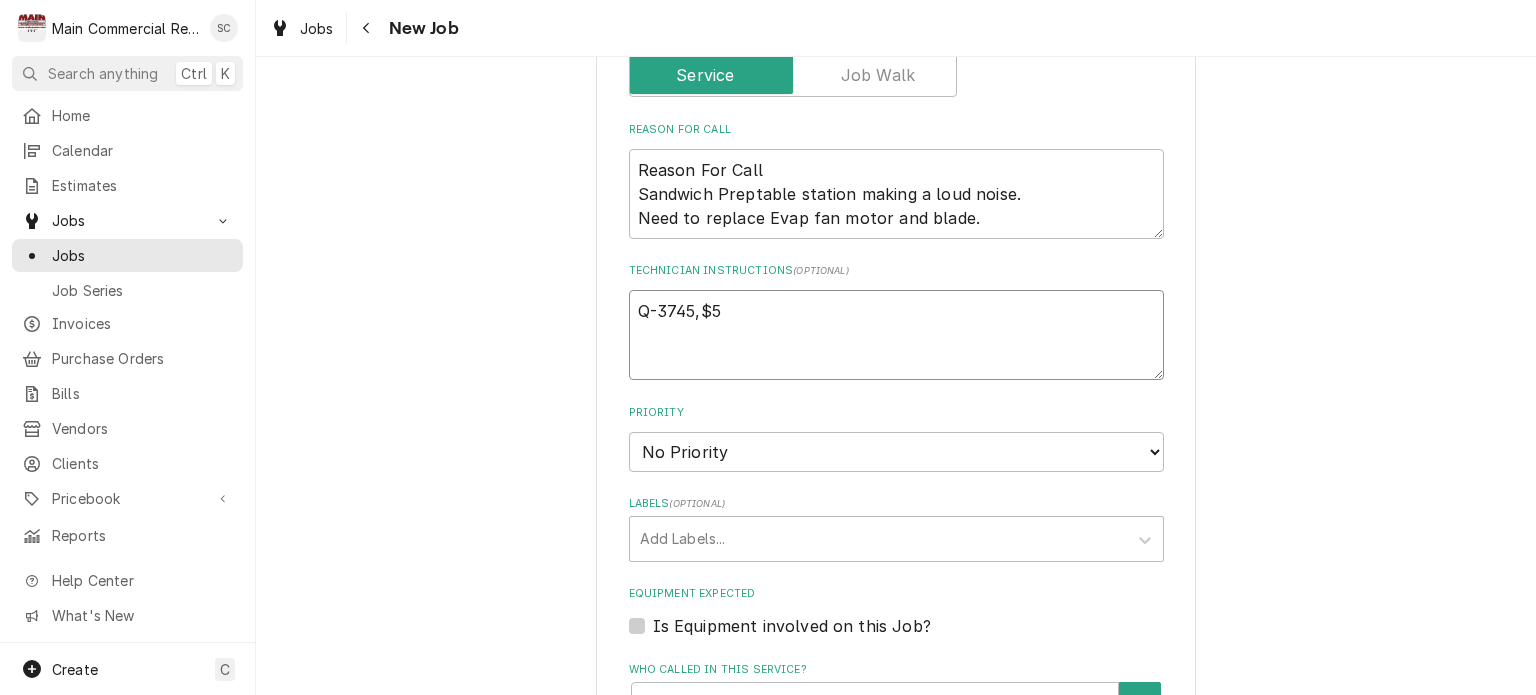 type on "x" 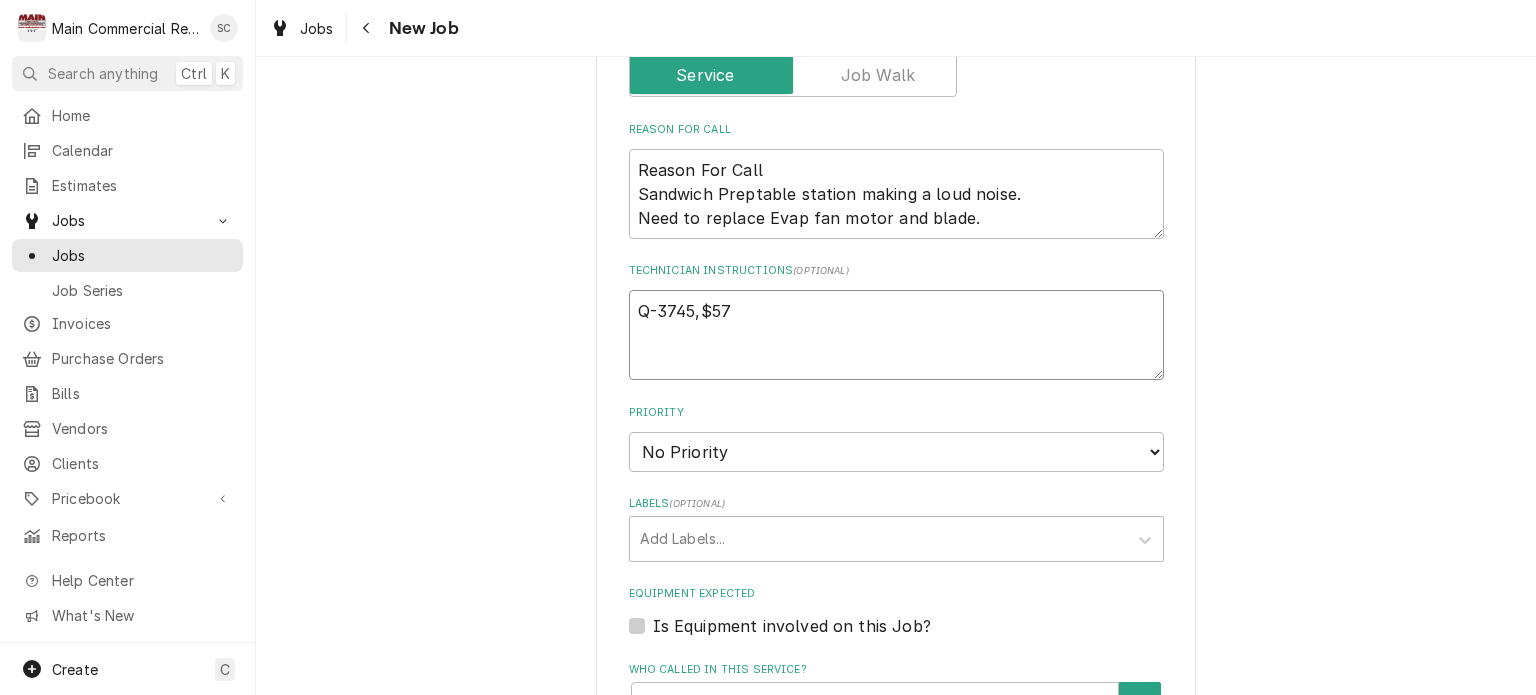 type on "x" 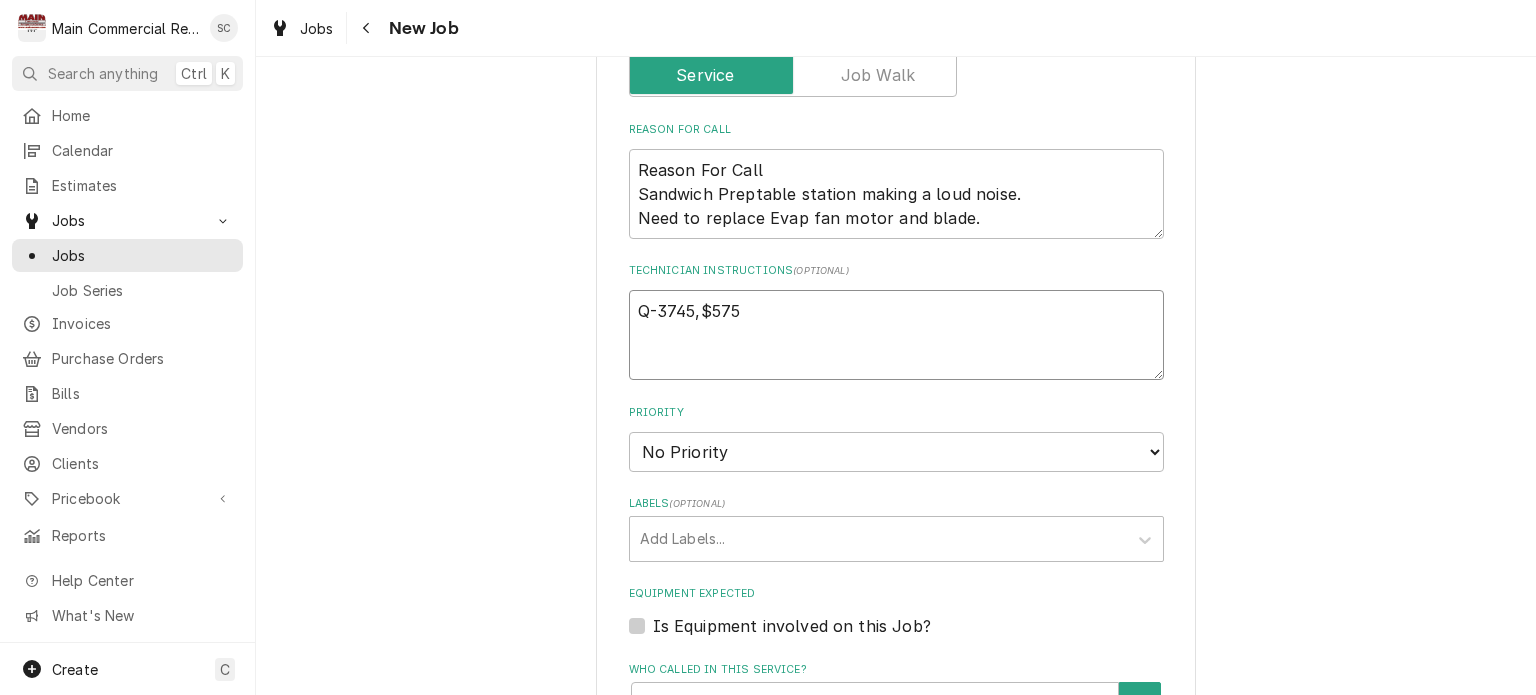 type on "x" 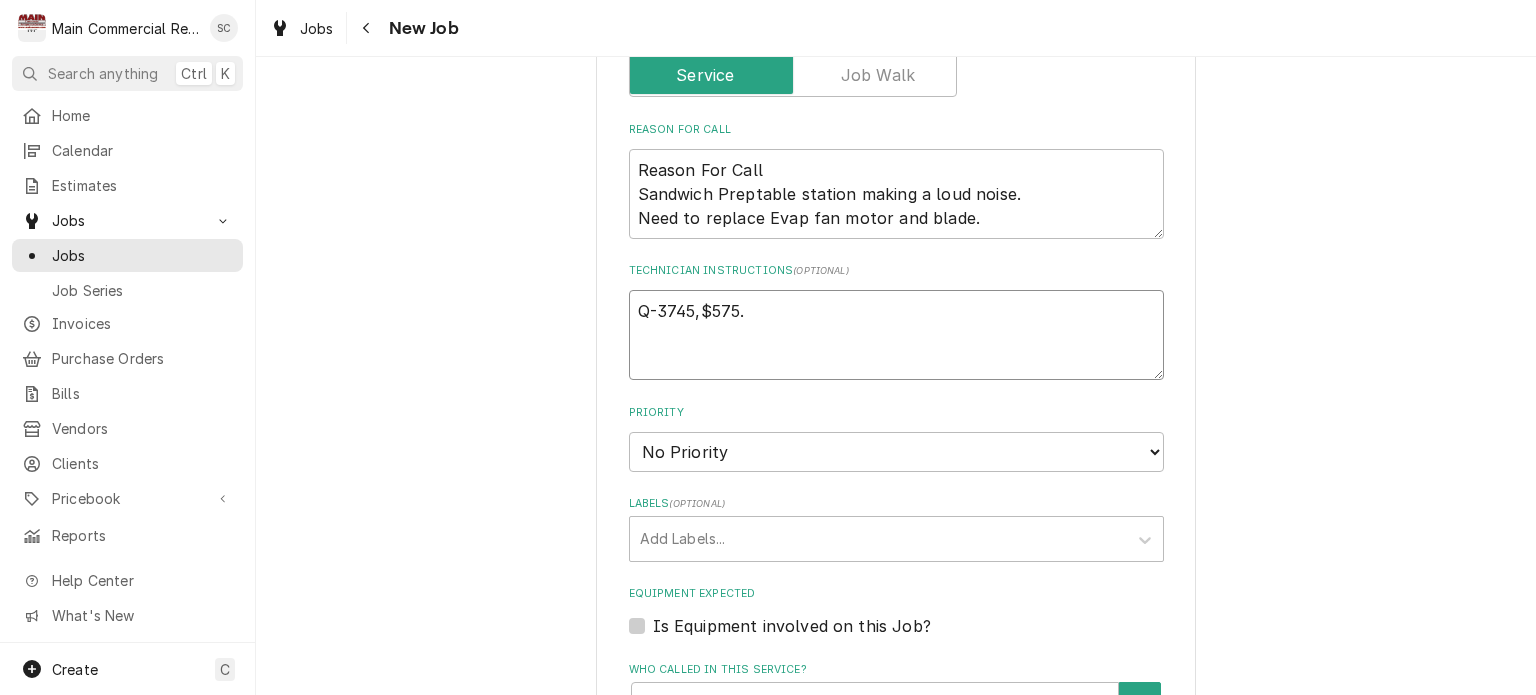 type on "x" 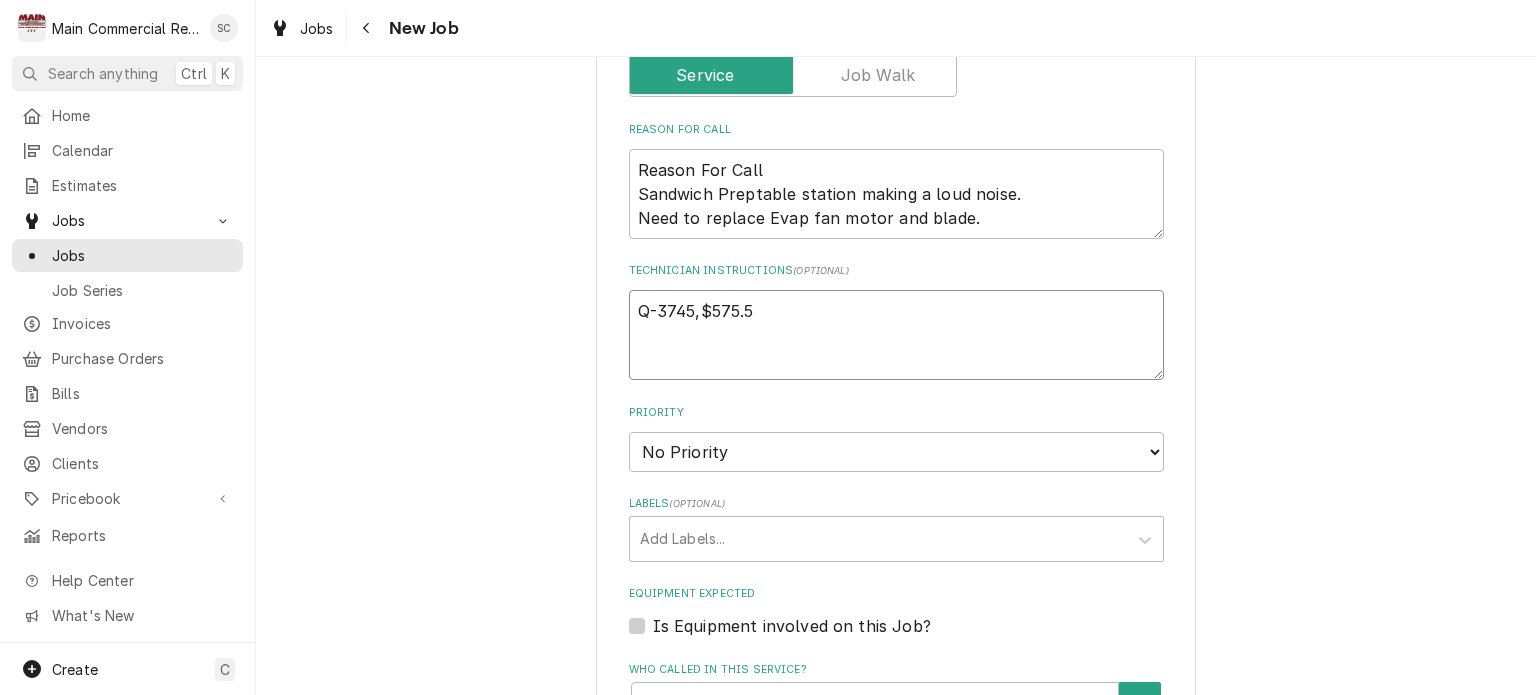 type on "x" 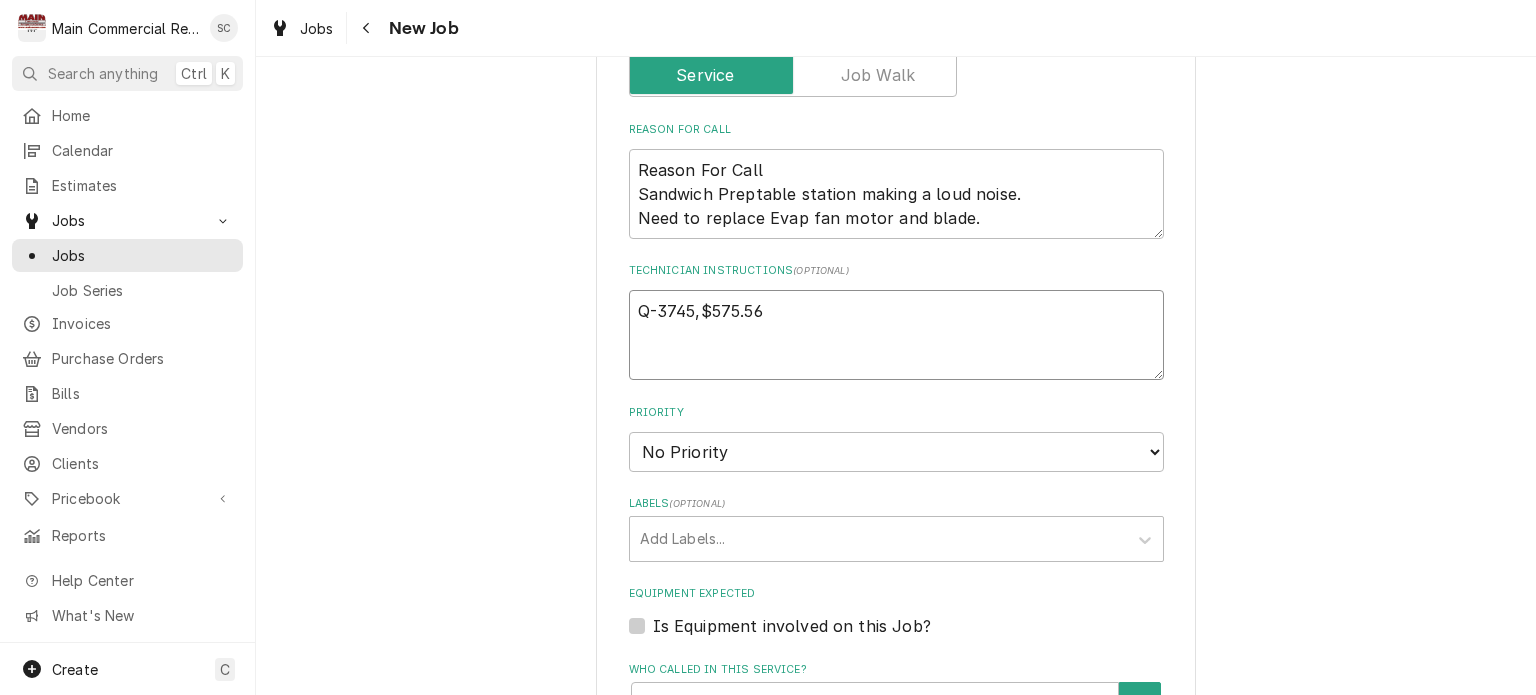 click on "Q-3745,$575.56" at bounding box center (896, 335) 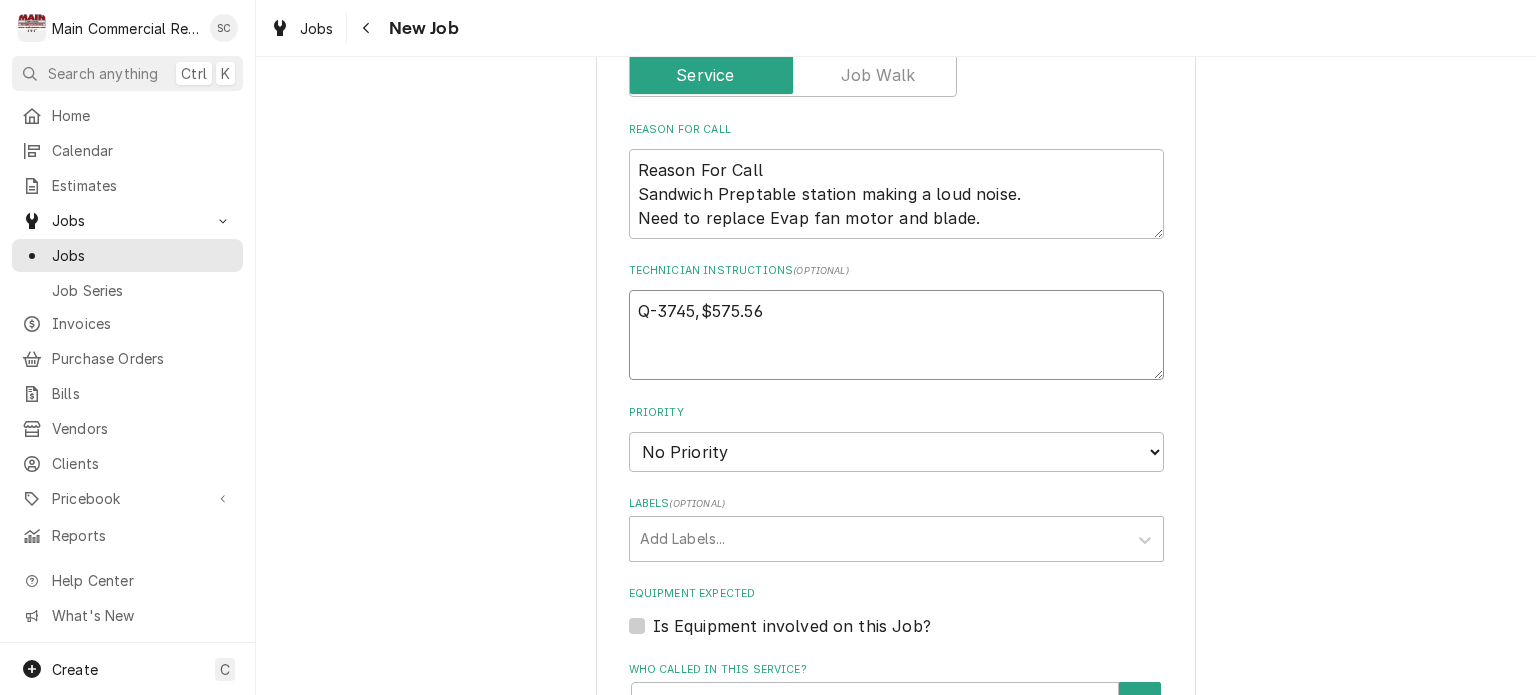 click on "Q-3745,$575.56" at bounding box center [896, 335] 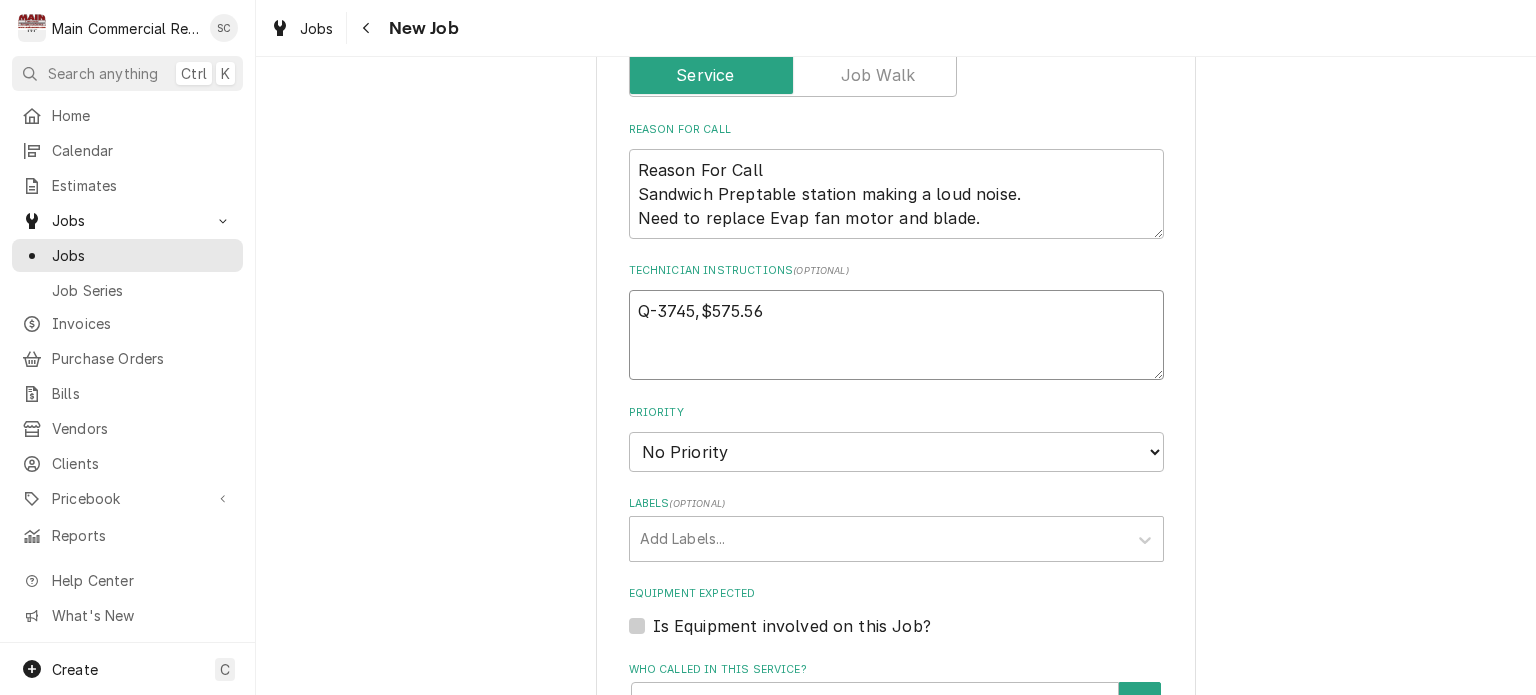 type on "x" 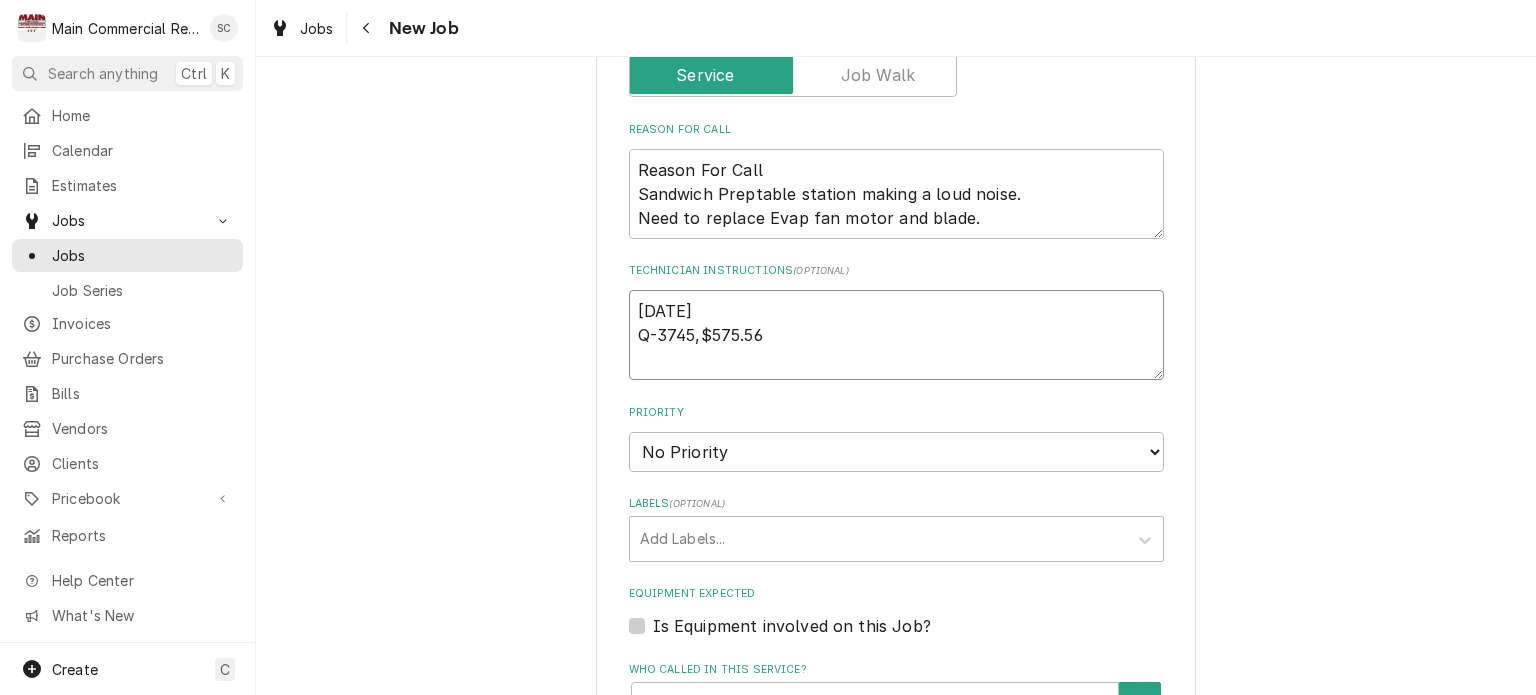 type on "x" 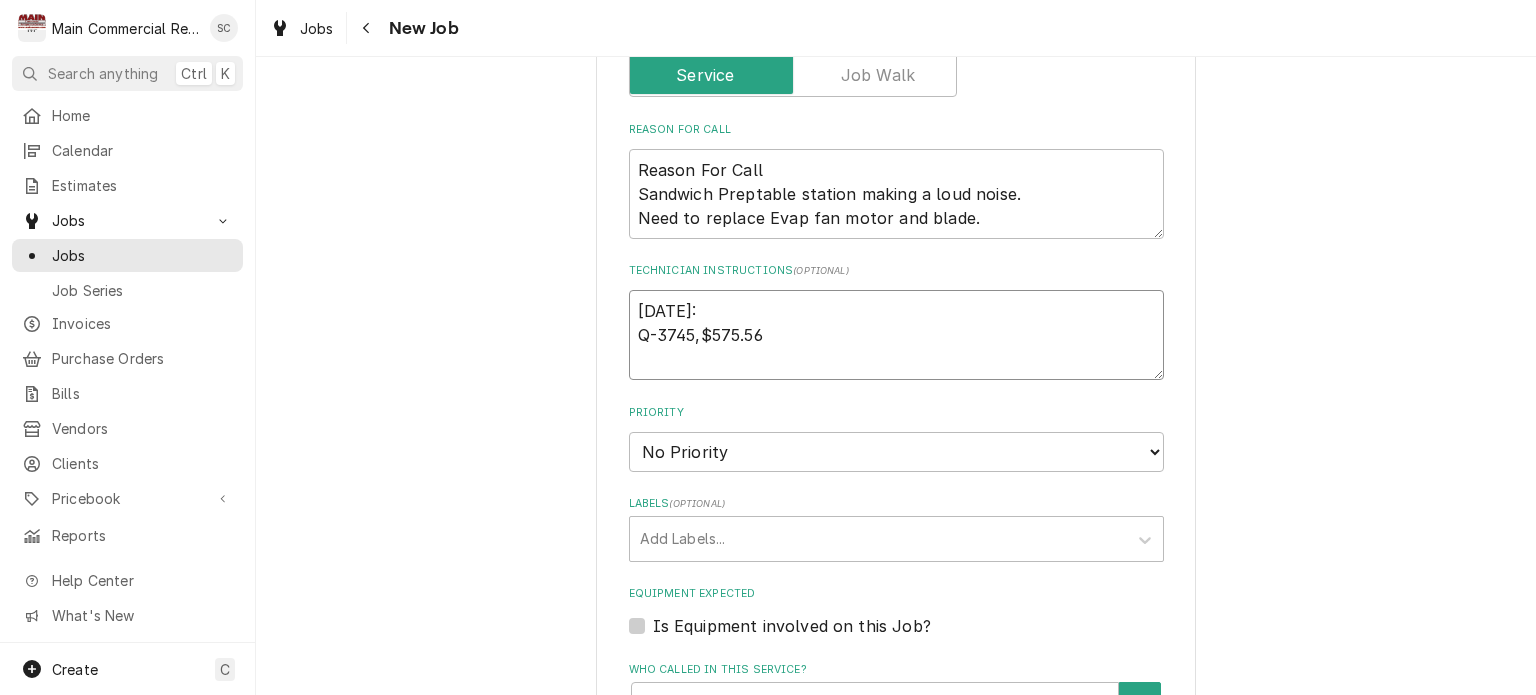 paste on "POO,PT,PO70560 ETA2days" 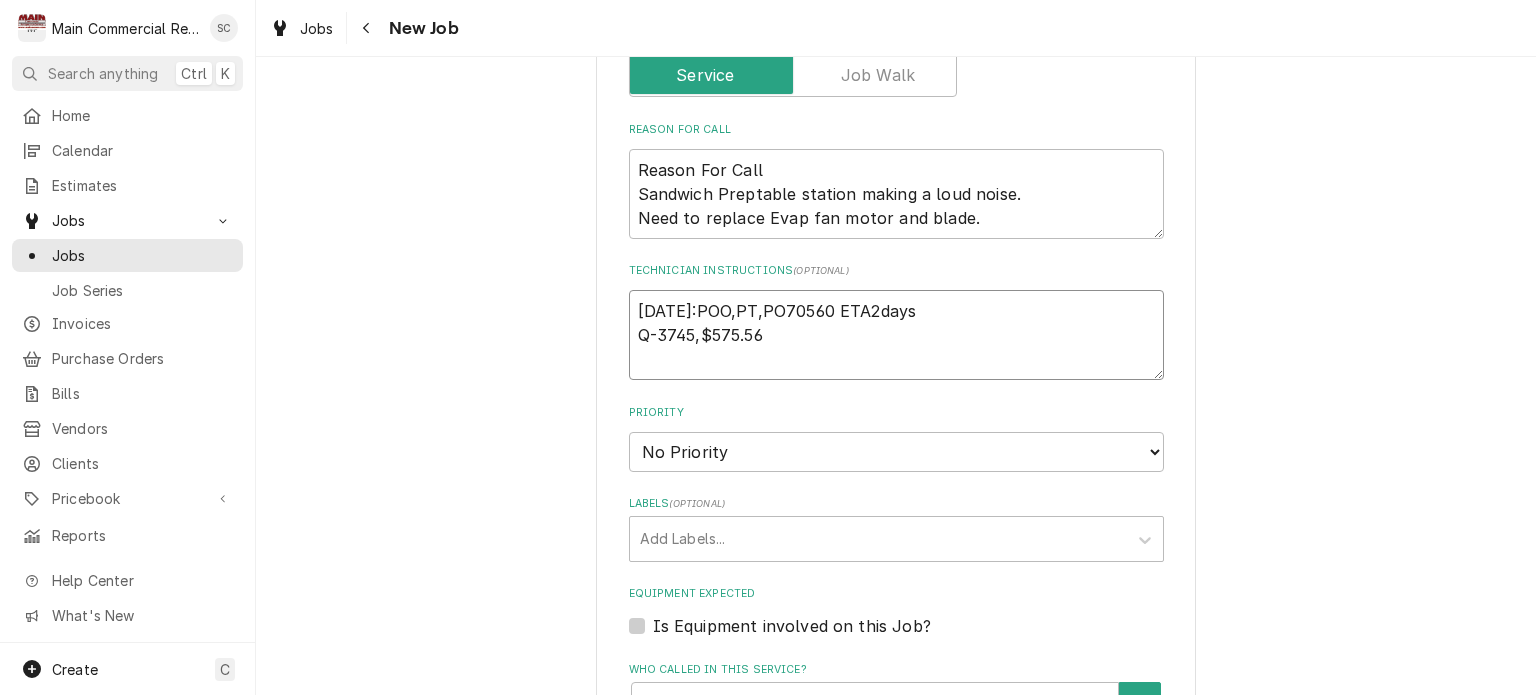 type on "x" 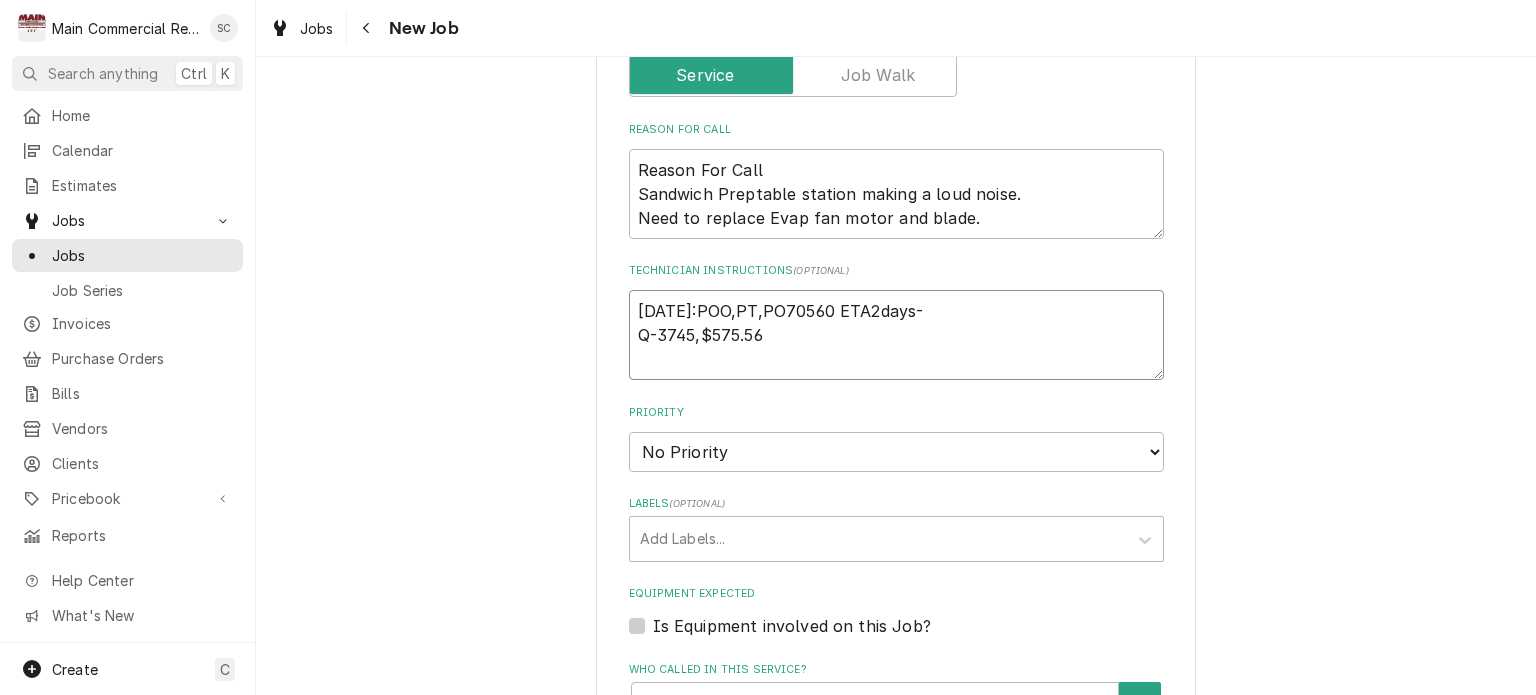 type on "x" 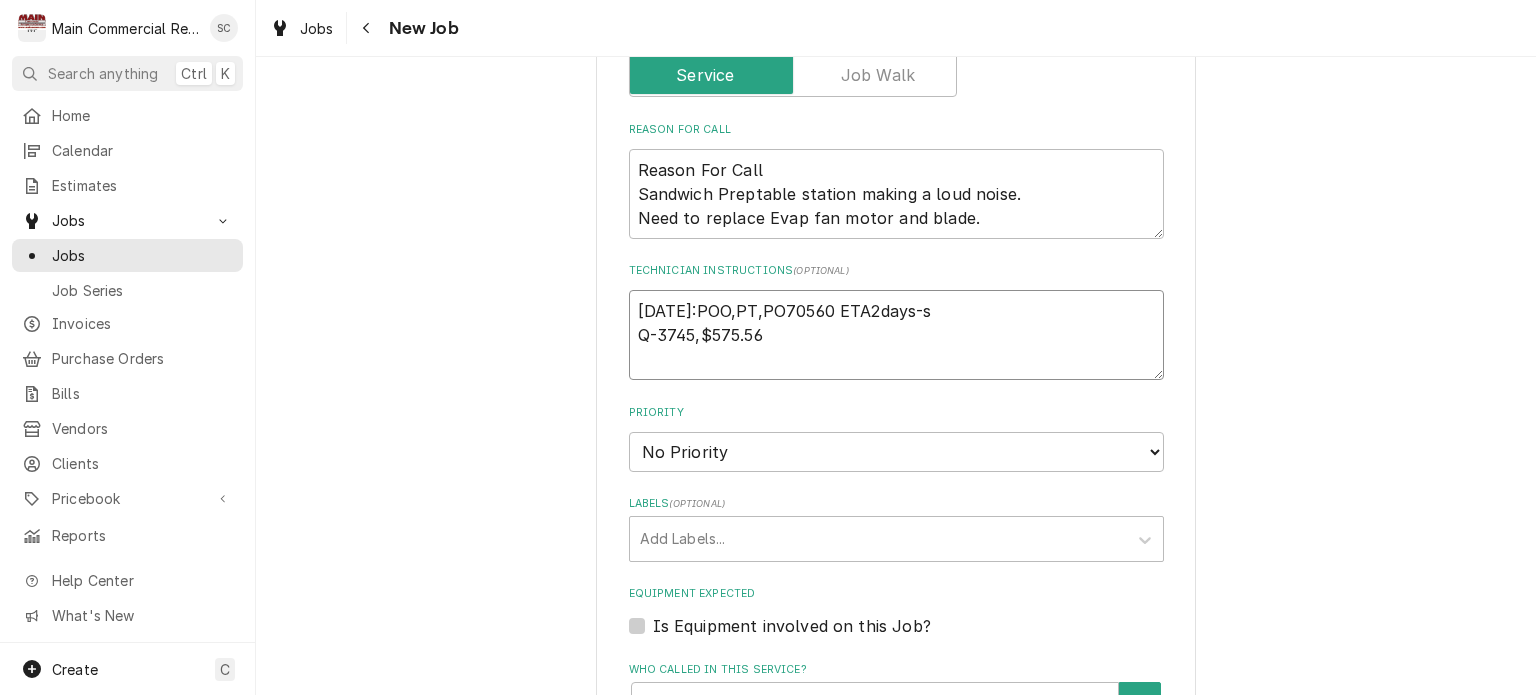 type on "x" 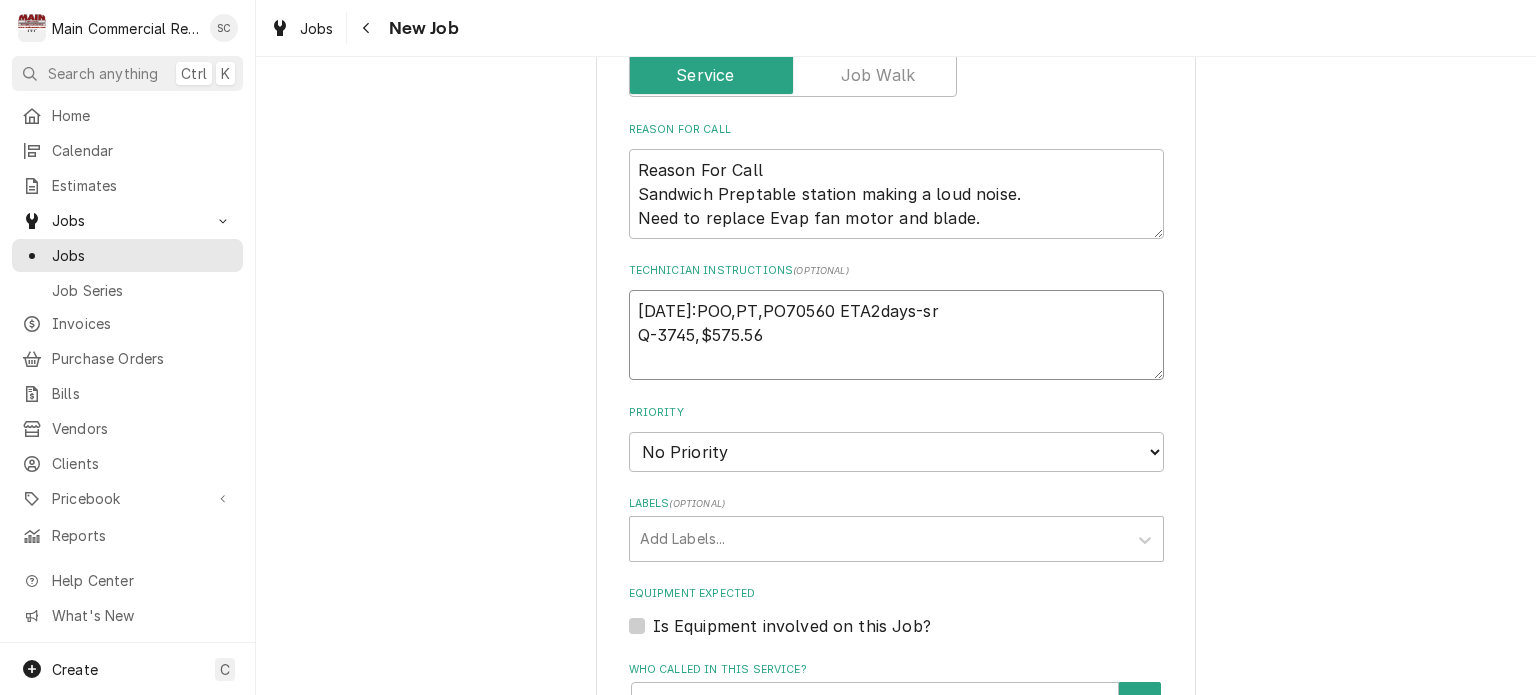 type on "x" 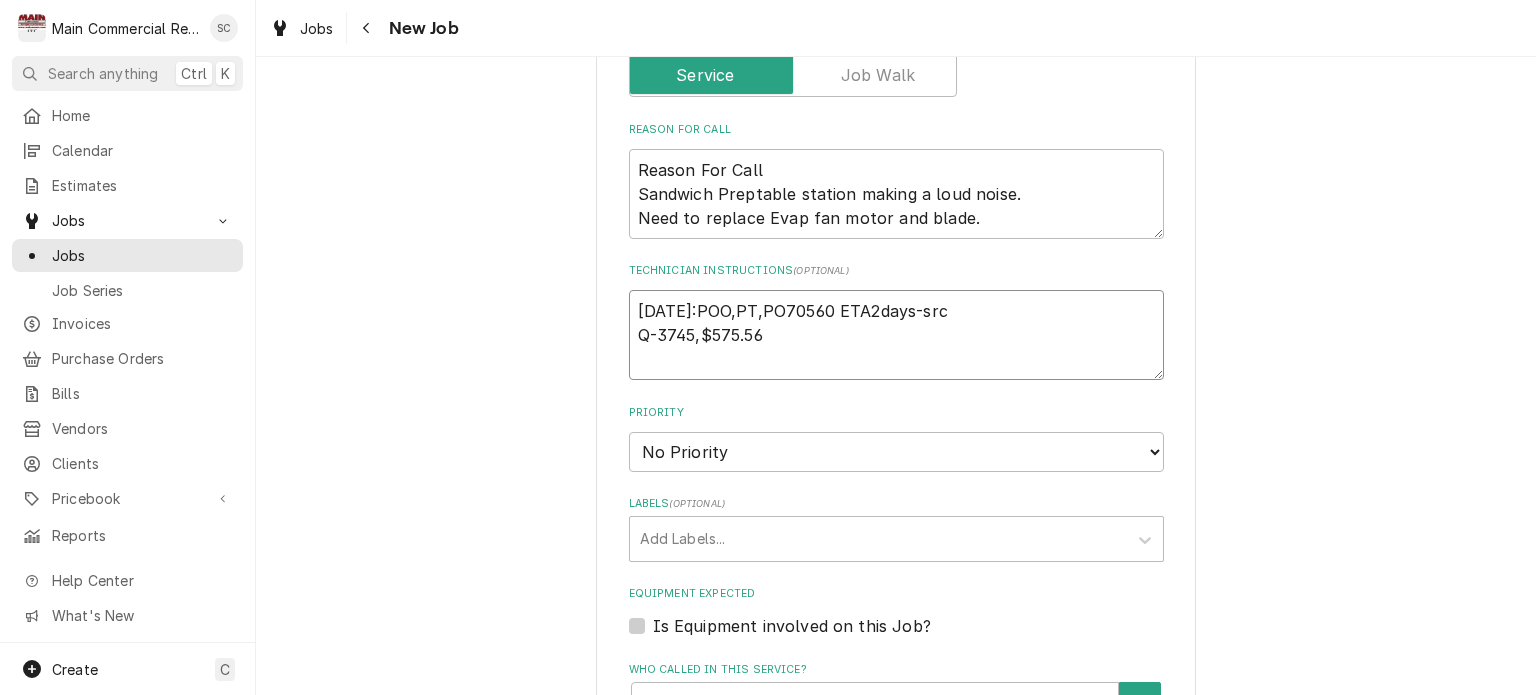 type on "x" 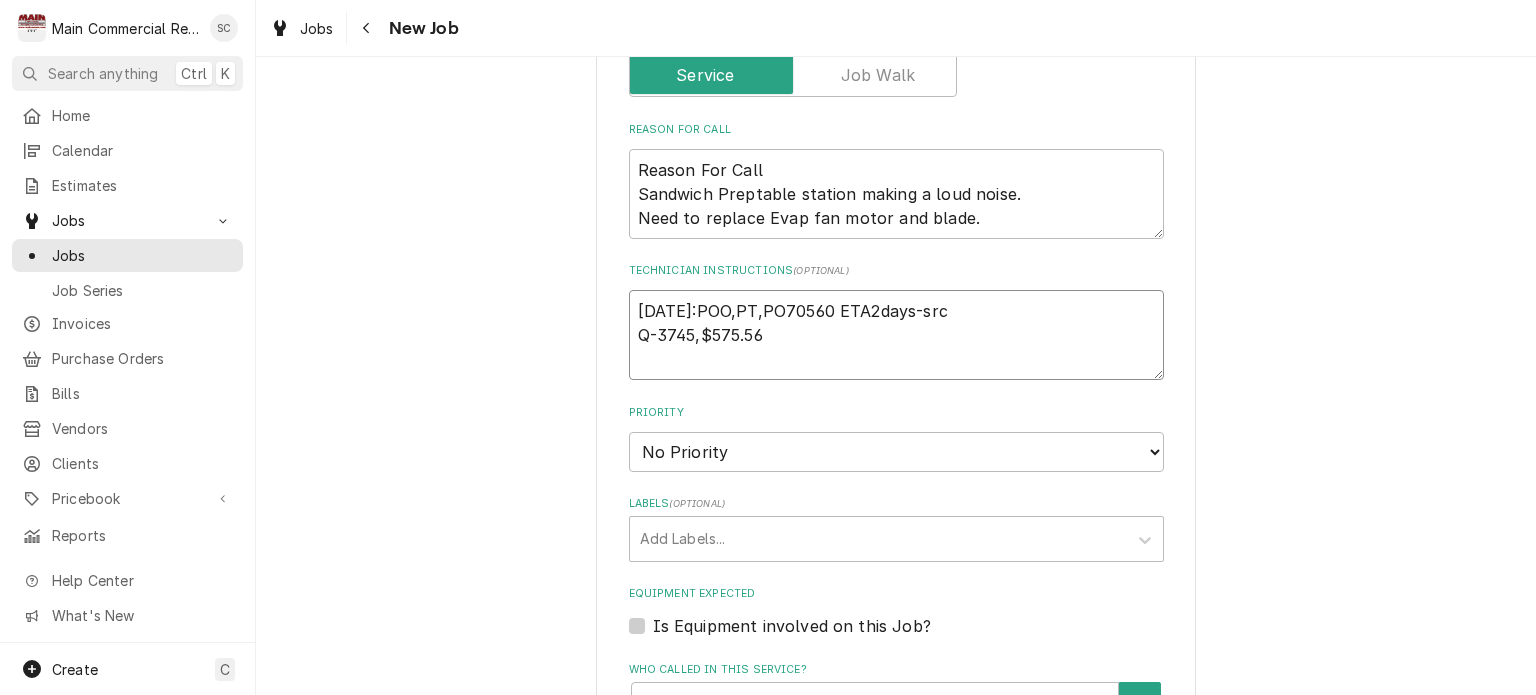 type on "[DATE]:[CITY],[STATE],[POSTAL_CODE] ETA2days-src
Q-3745,$575.56" 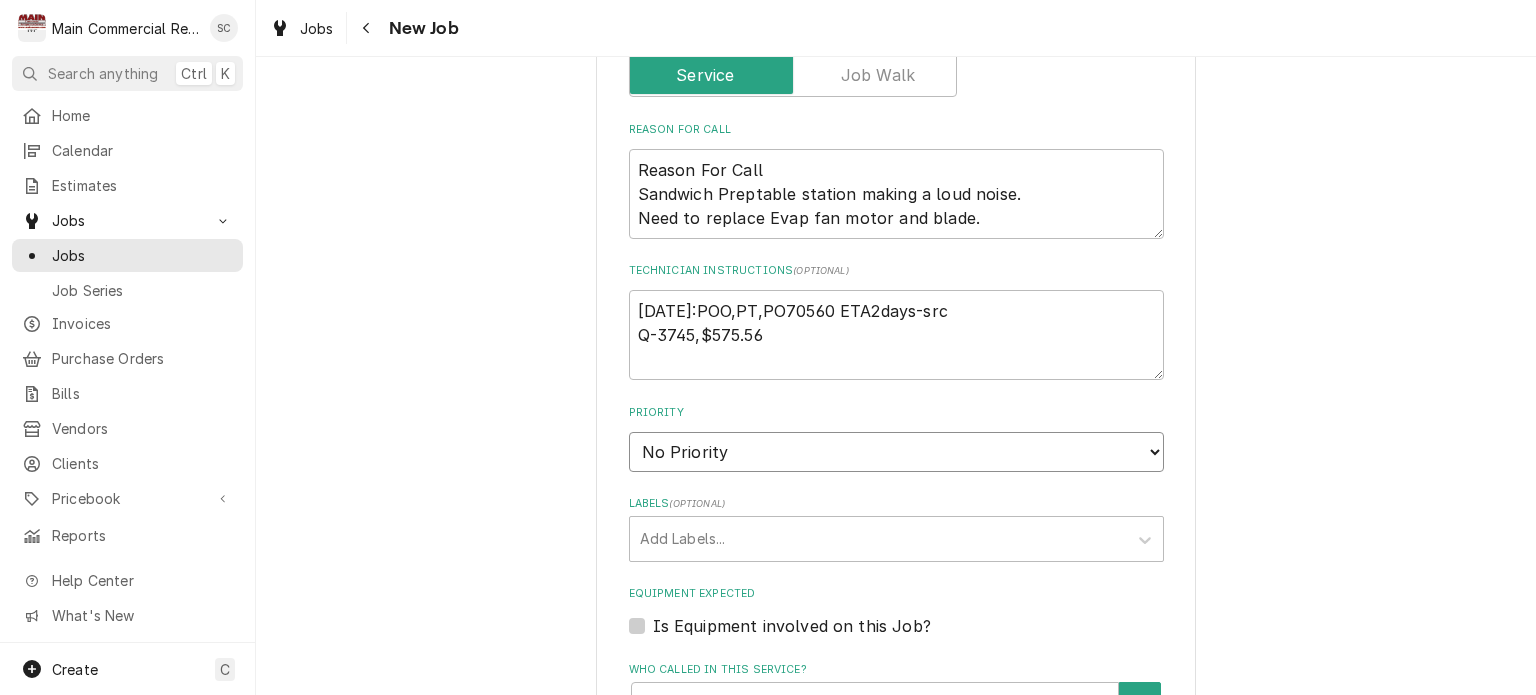 click on "No Priority Urgent High Medium Low" at bounding box center (896, 452) 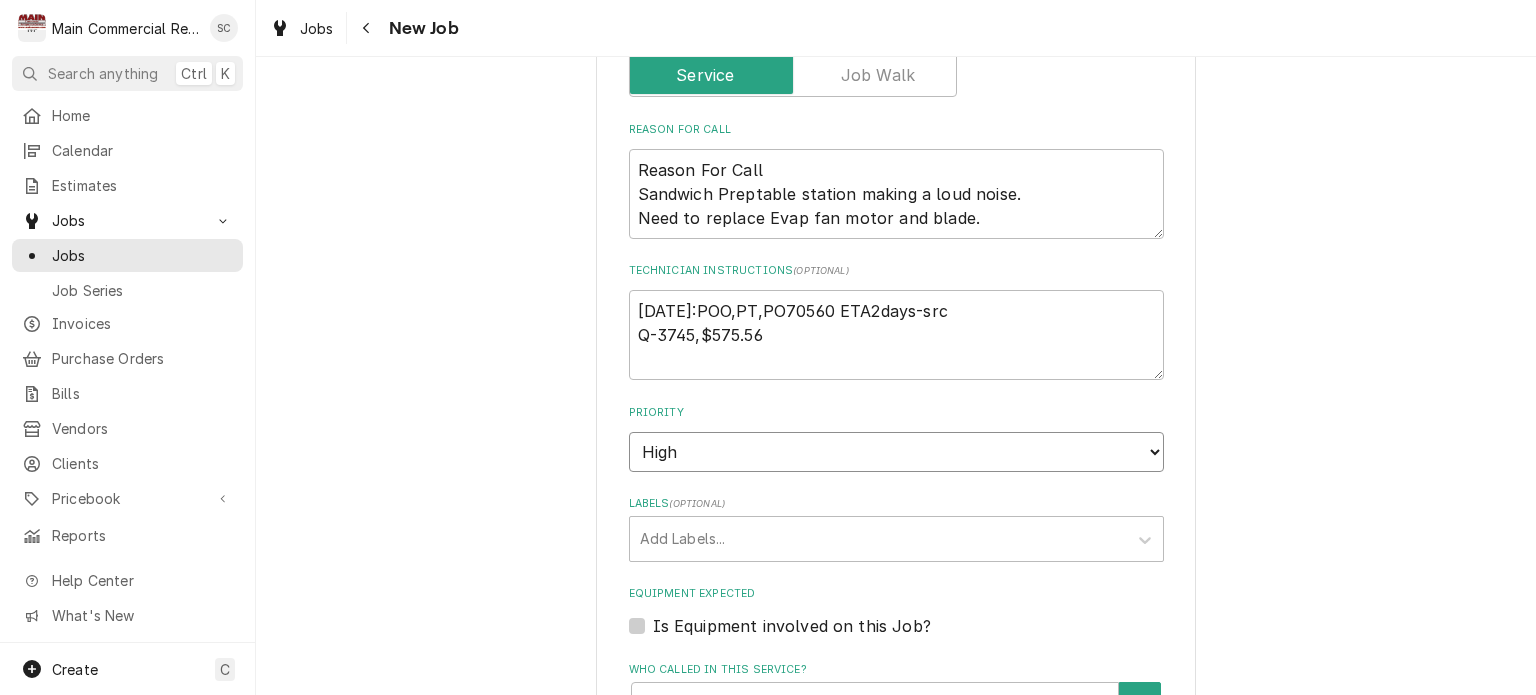 click on "No Priority Urgent High Medium Low" at bounding box center (896, 452) 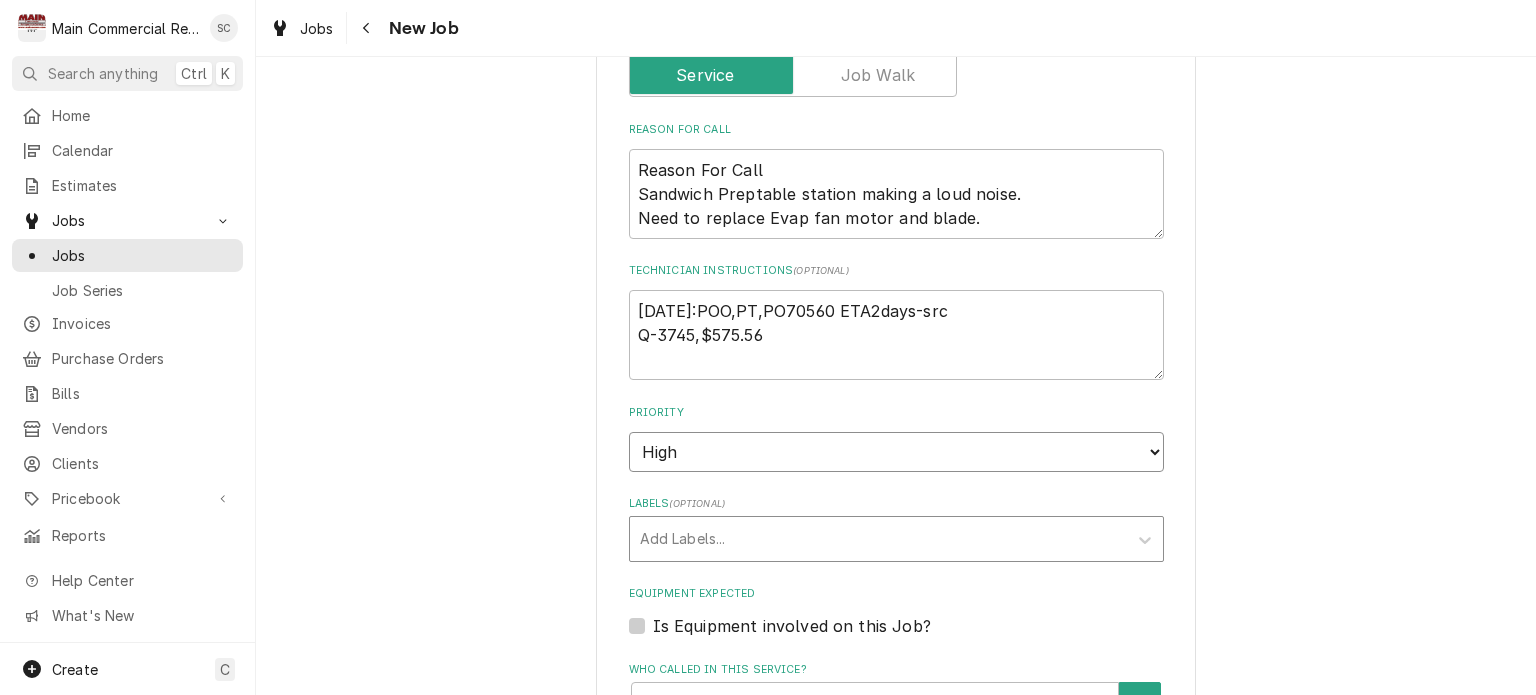 type on "x" 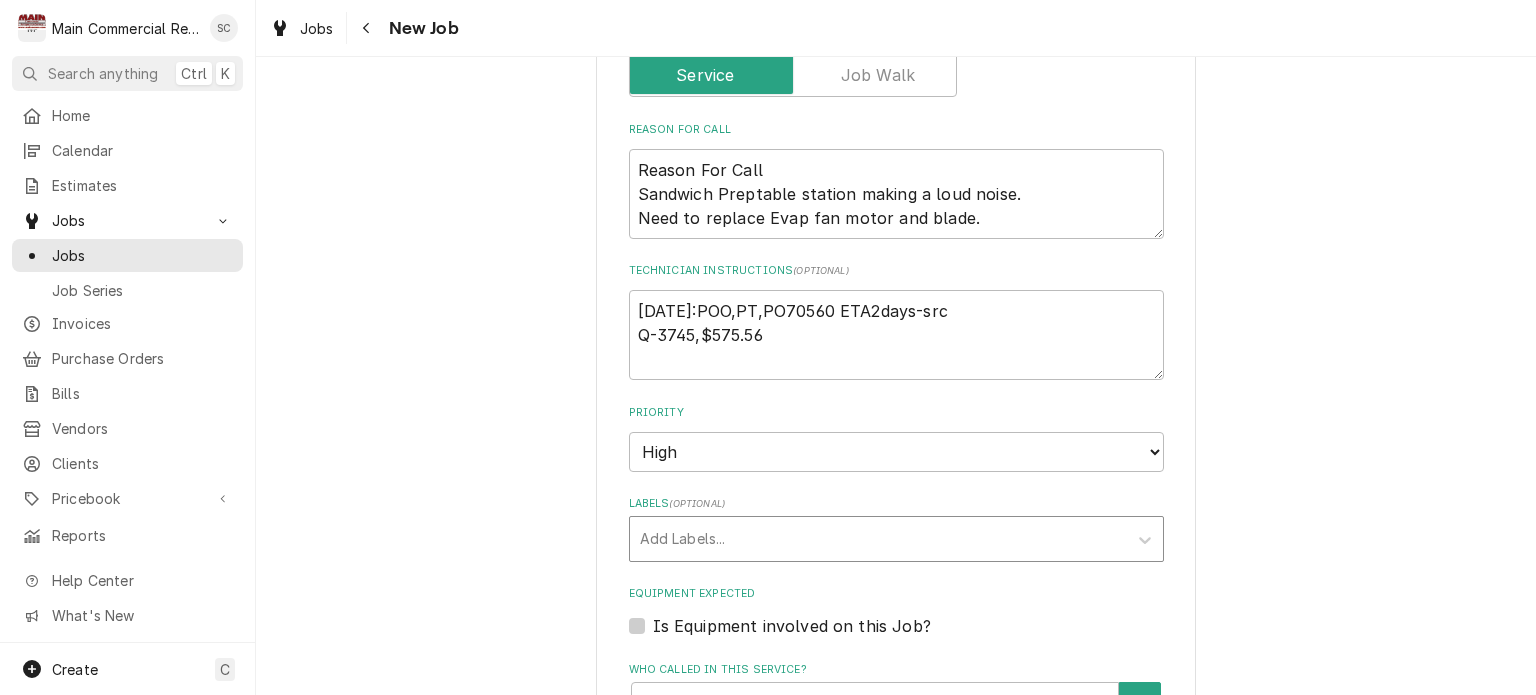 click at bounding box center [878, 539] 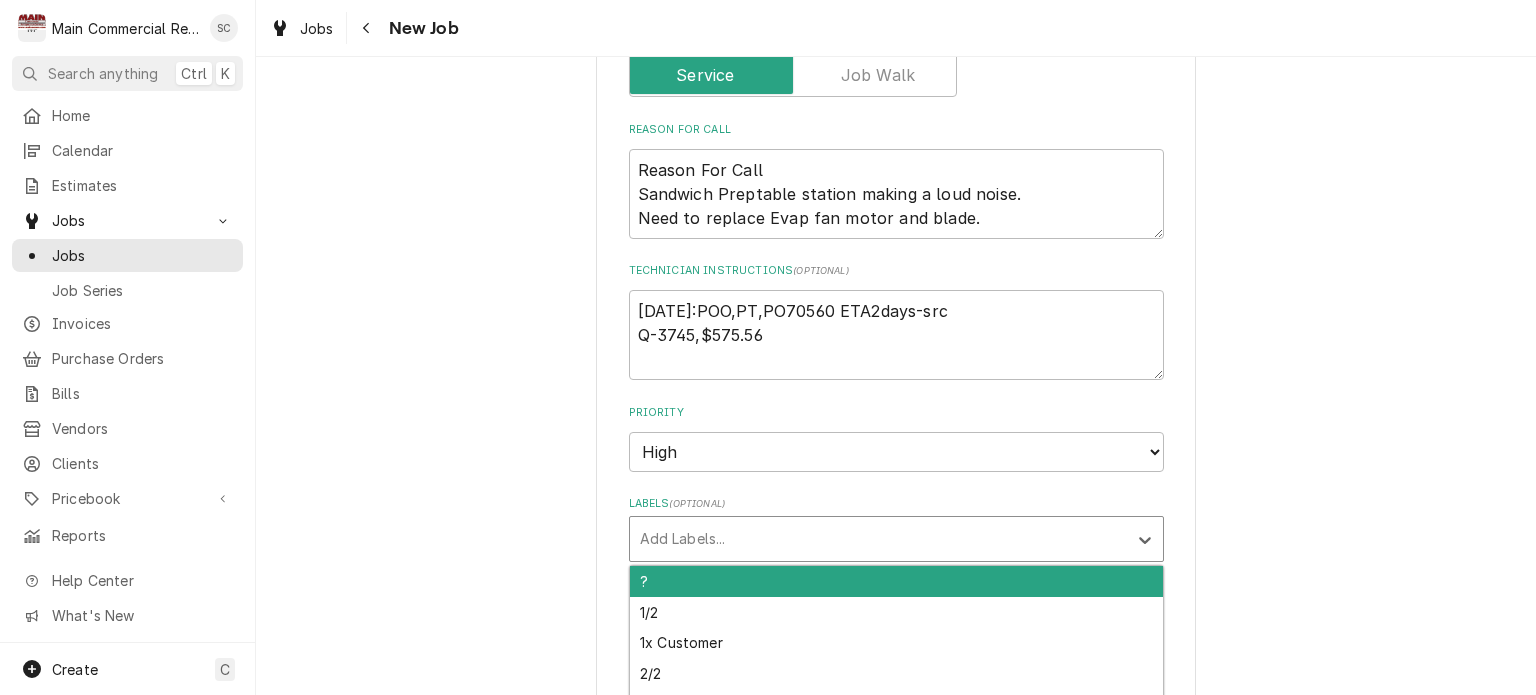 type on "W" 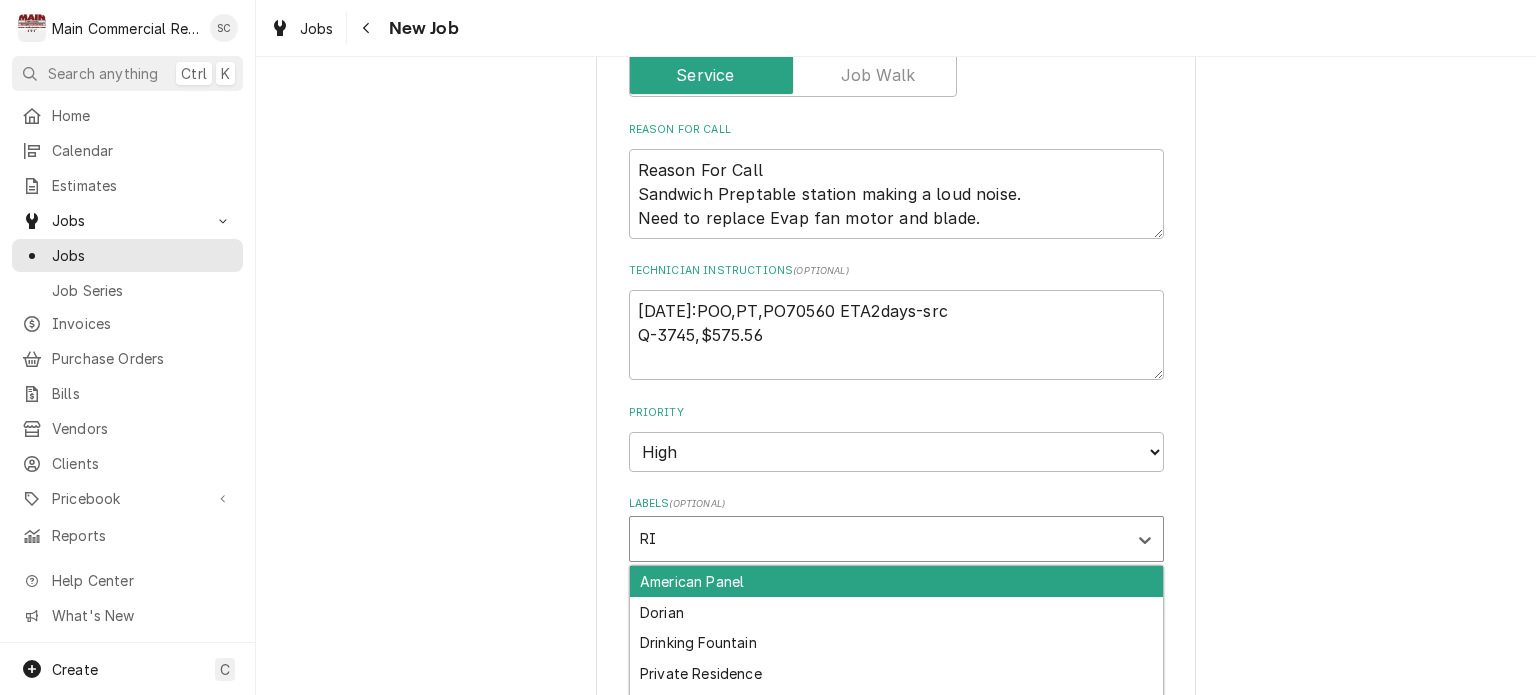 type on "RIC" 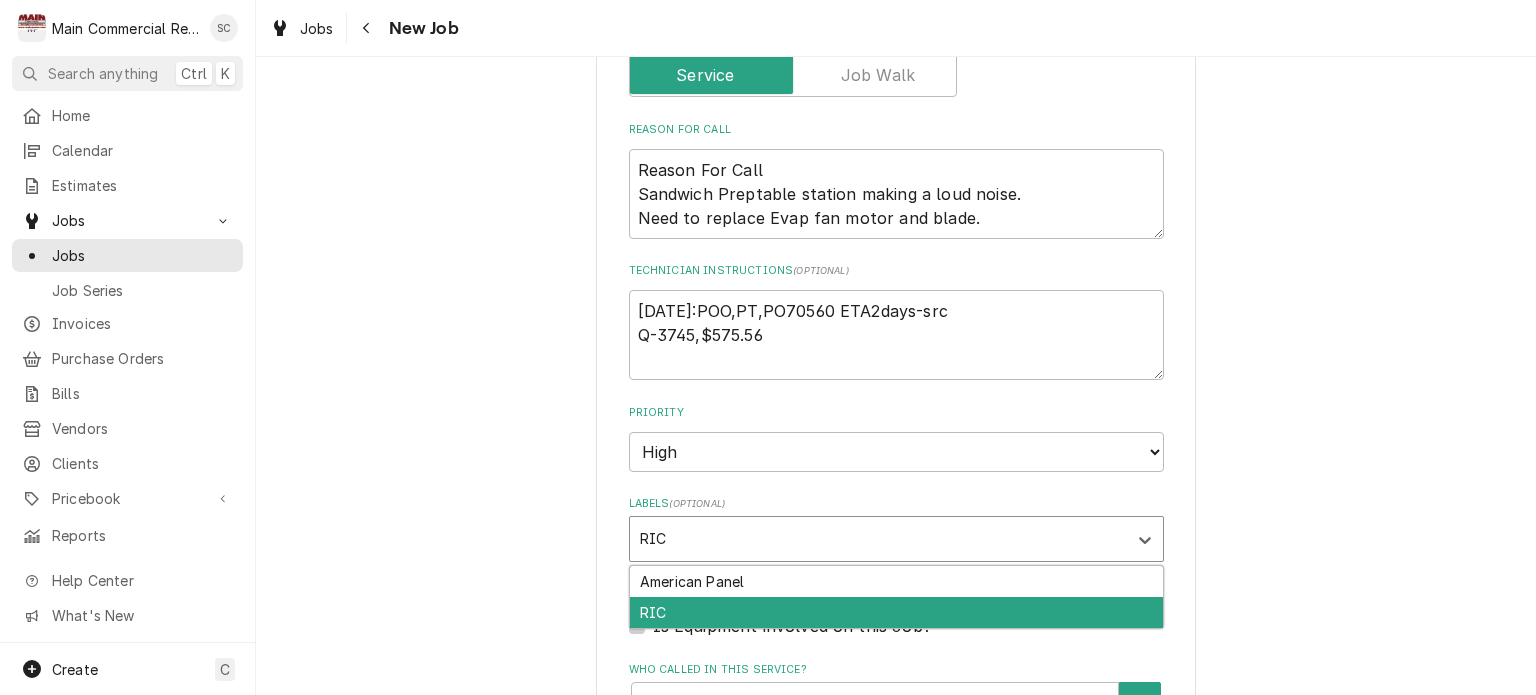 click on "RIC" at bounding box center (896, 612) 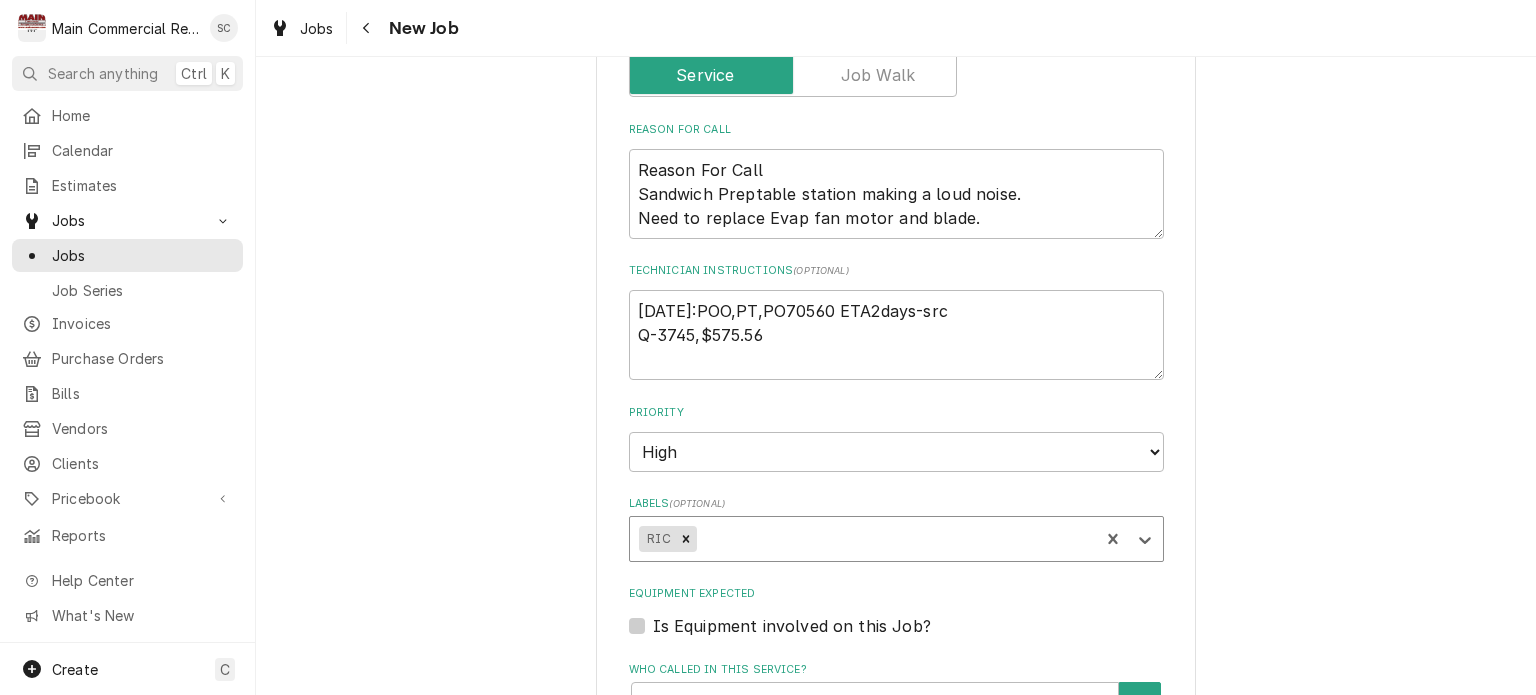 type on "x" 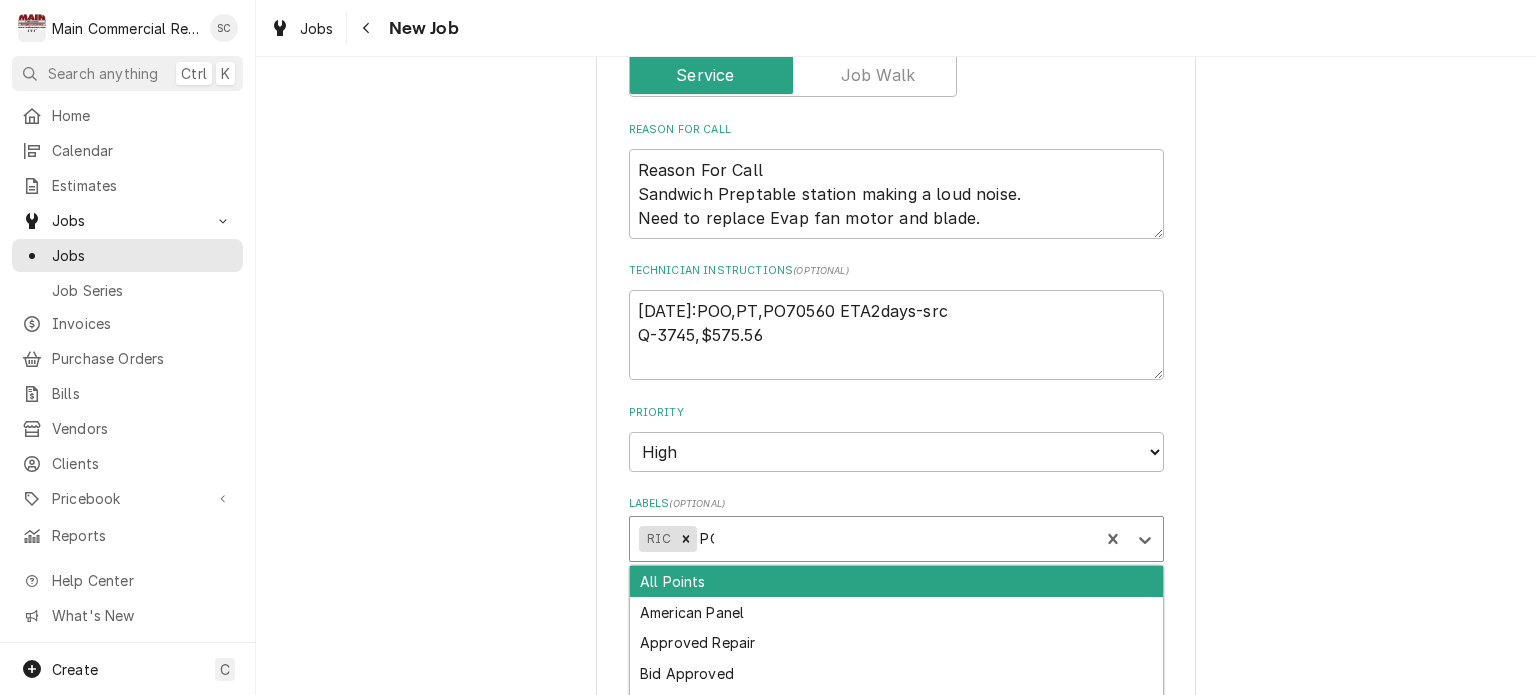 type on "POO" 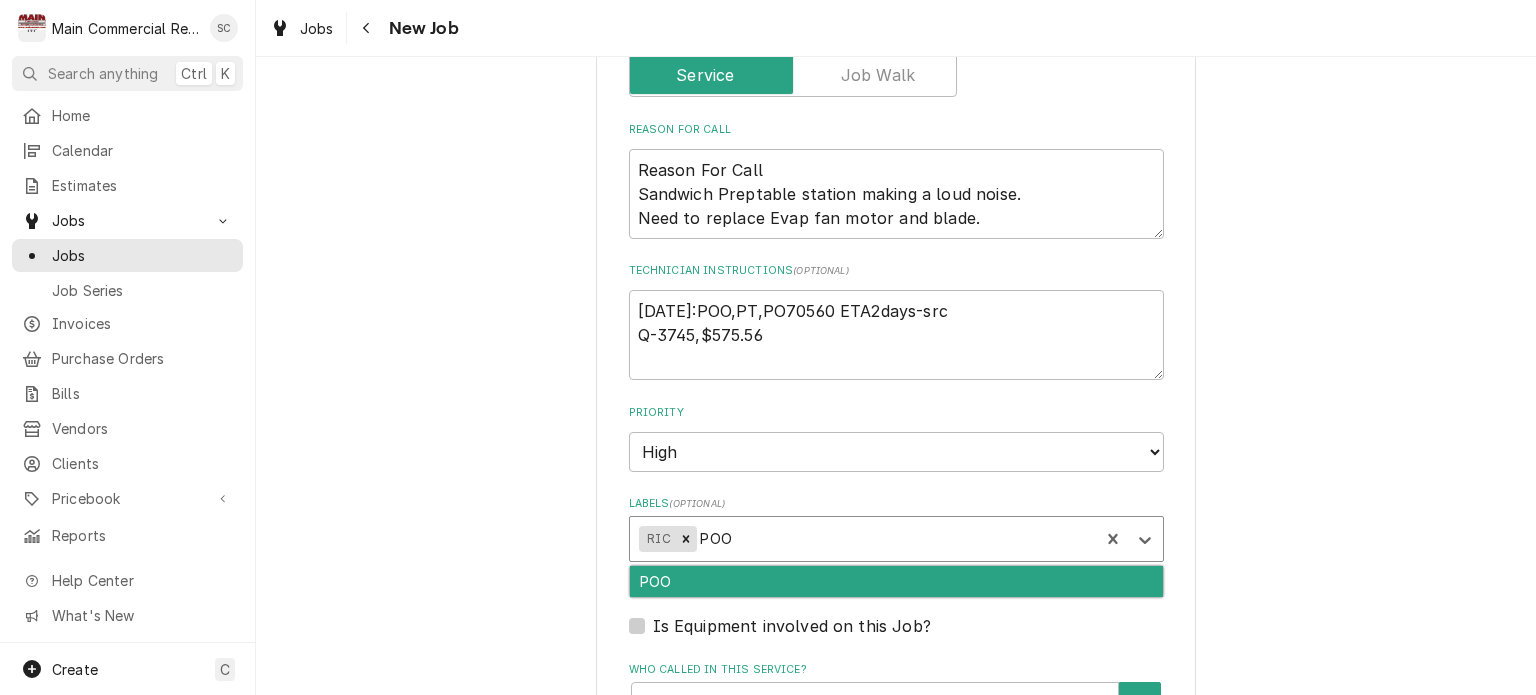click on "POO" at bounding box center (896, 581) 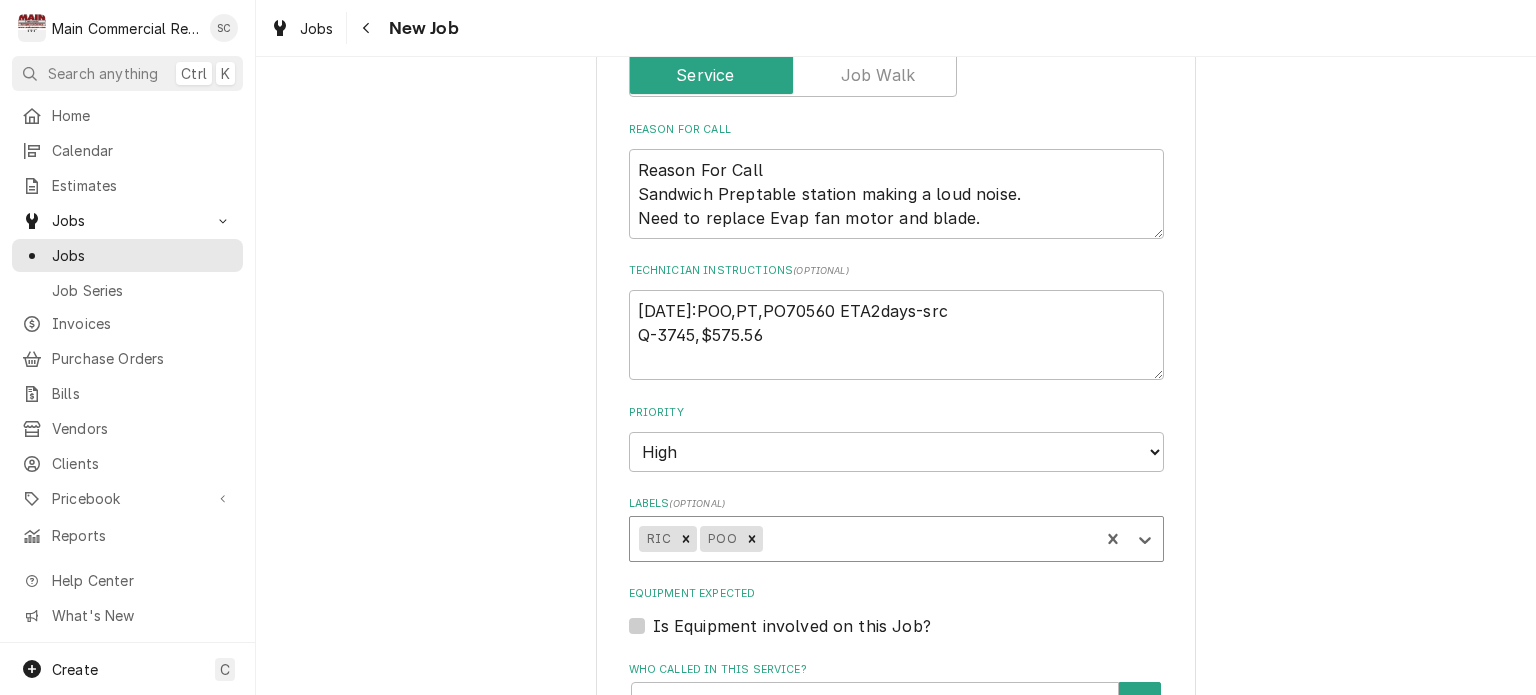 type on "x" 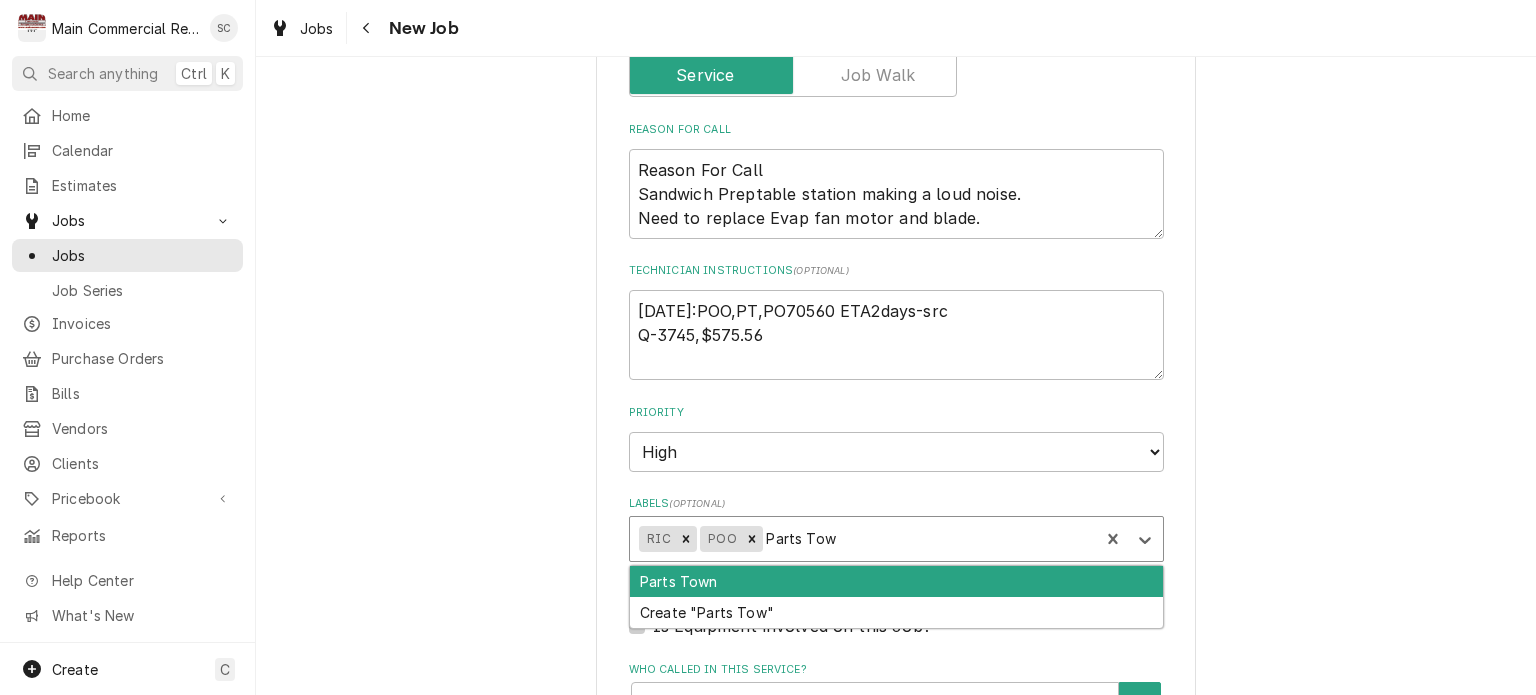 type on "Parts Town" 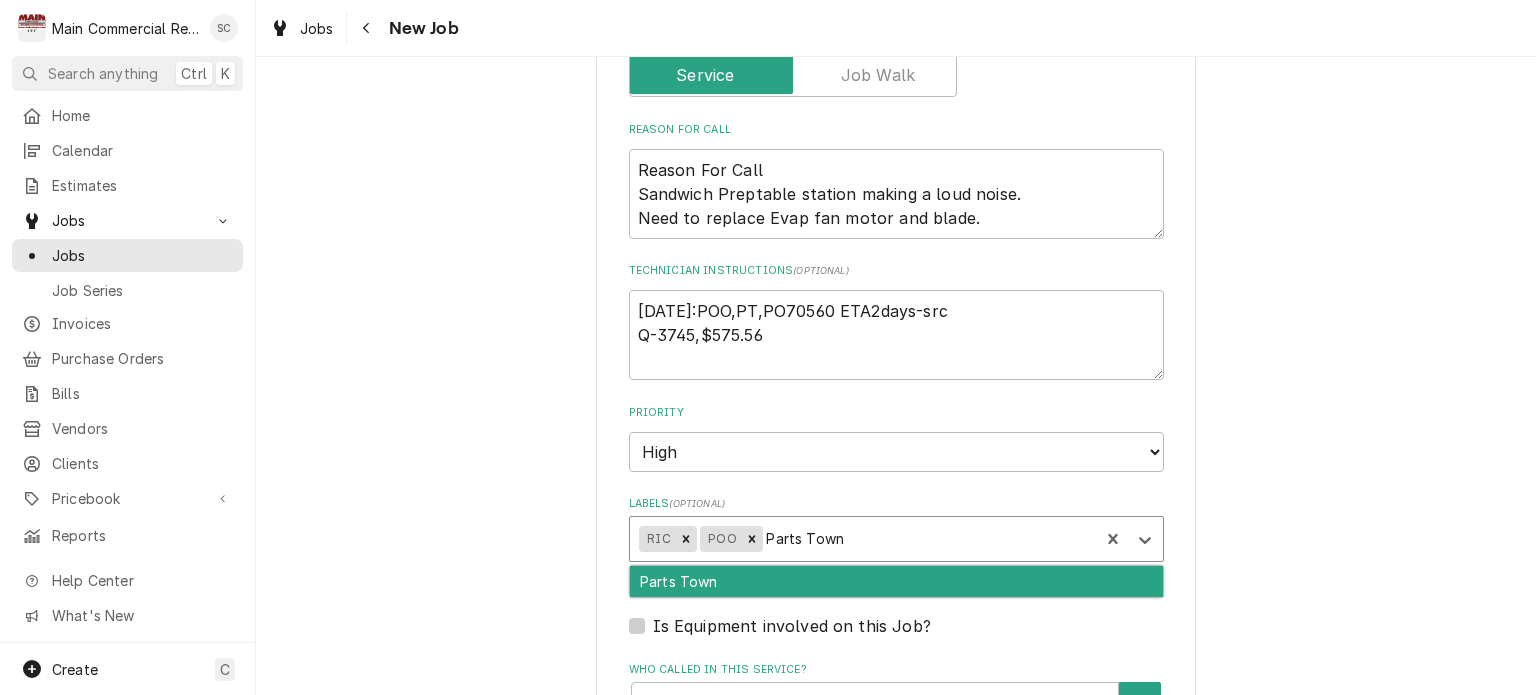 click on "Parts Town" at bounding box center [896, 581] 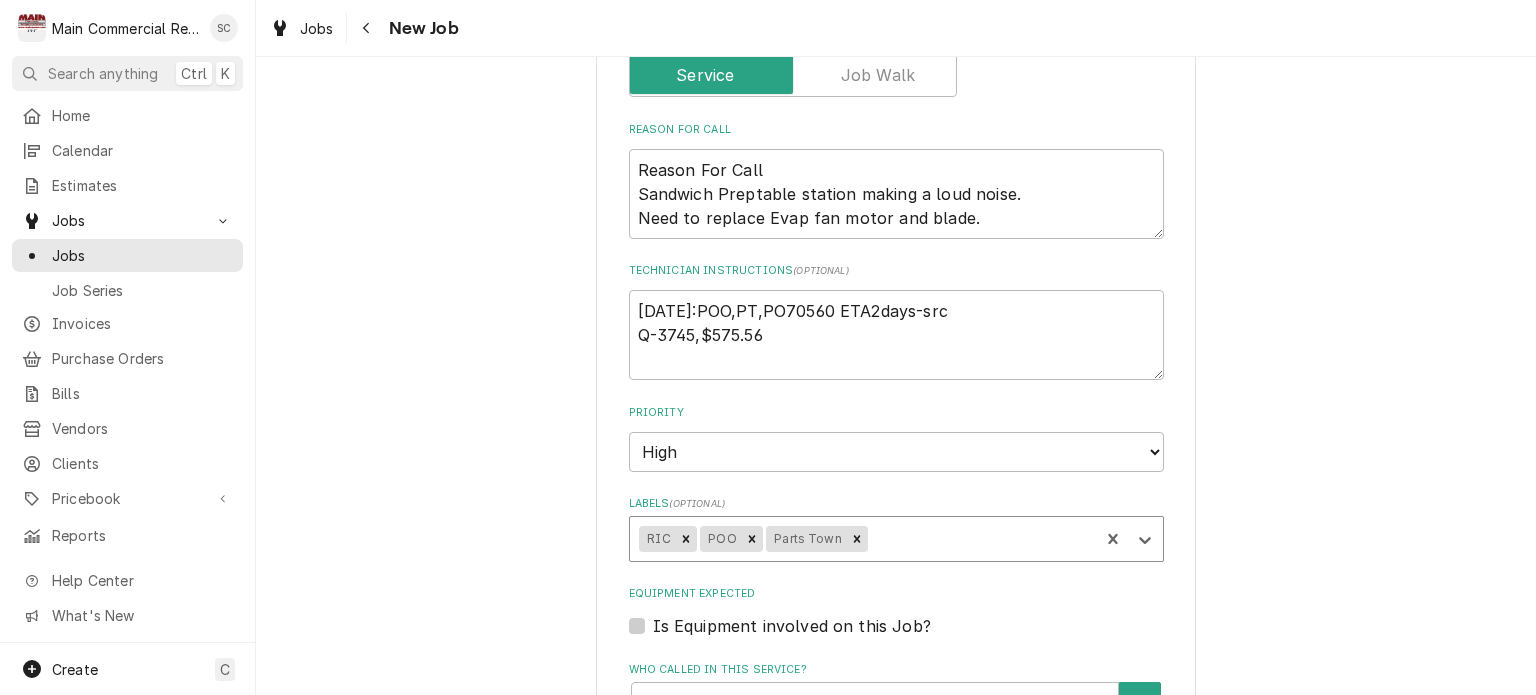 type on "x" 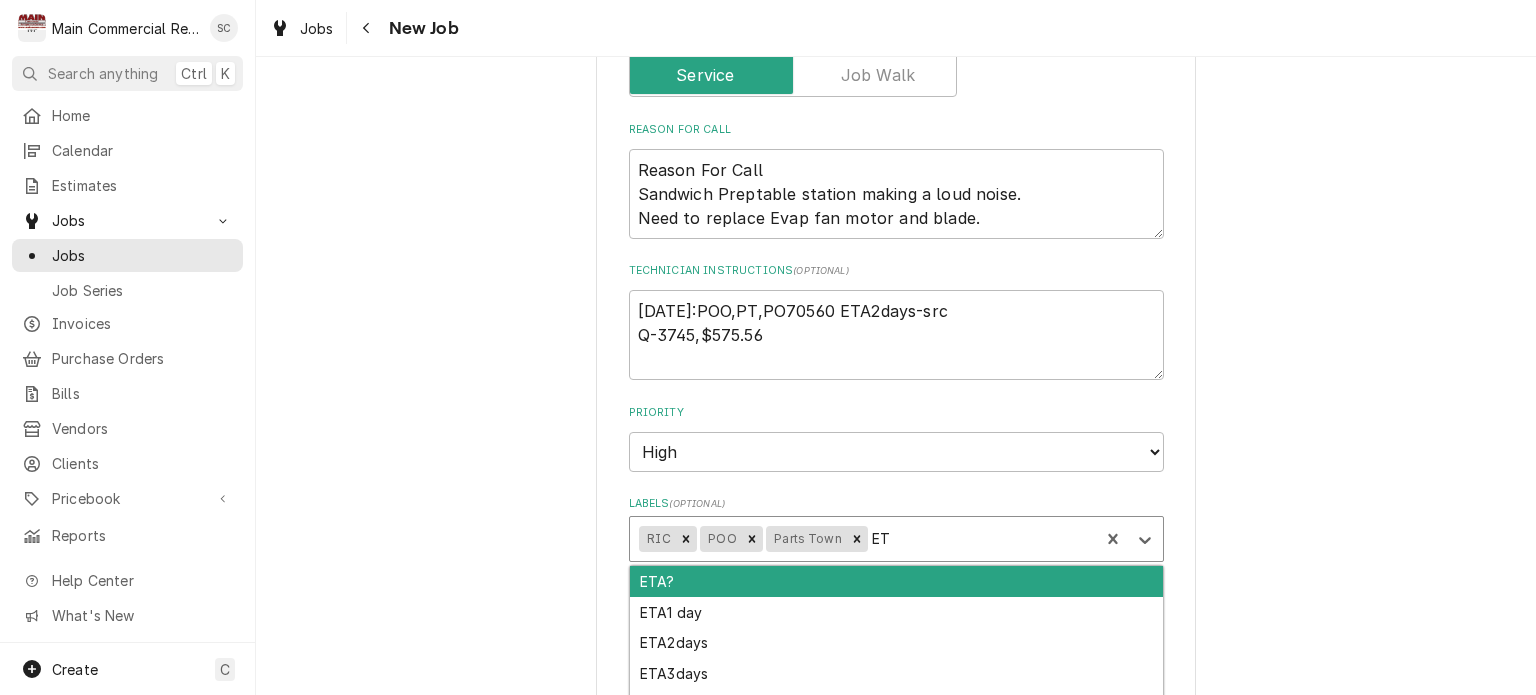 type on "ETA" 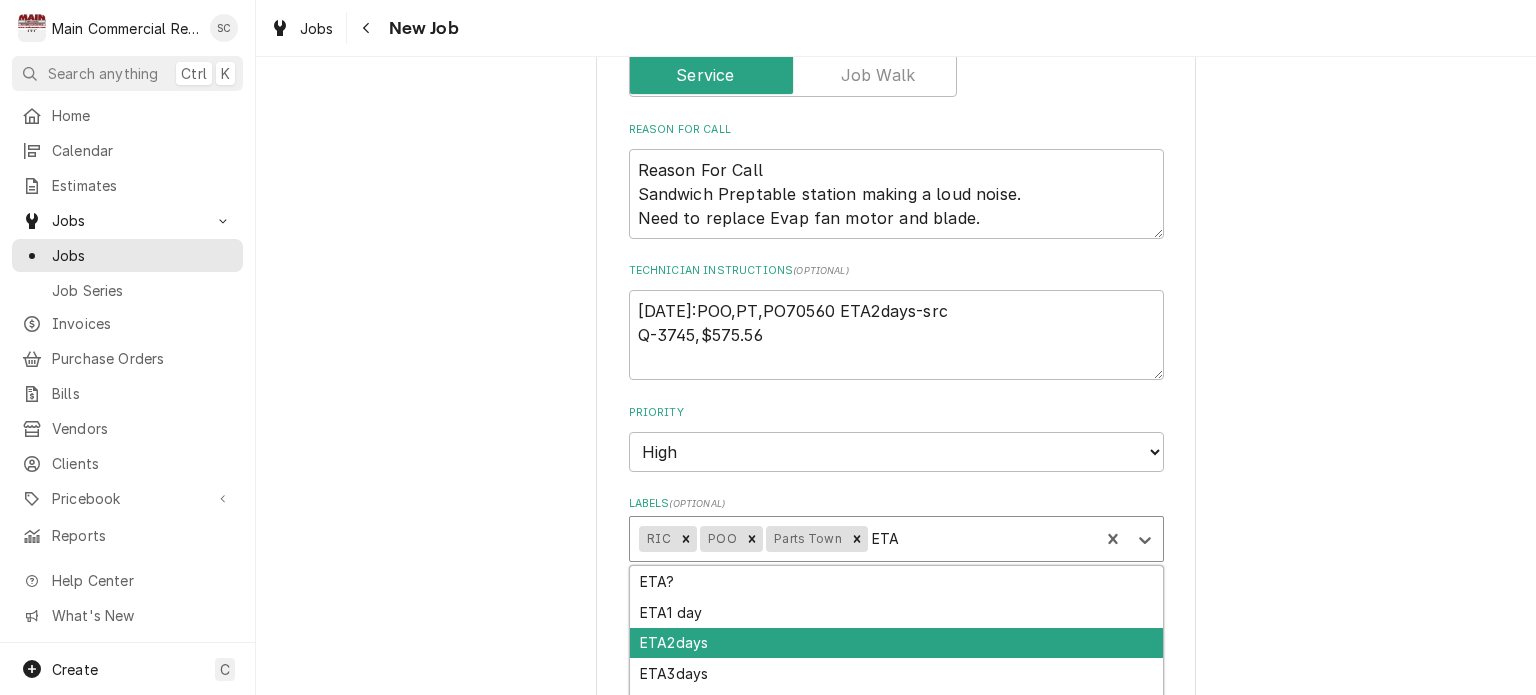click on "ETA2days" at bounding box center [896, 643] 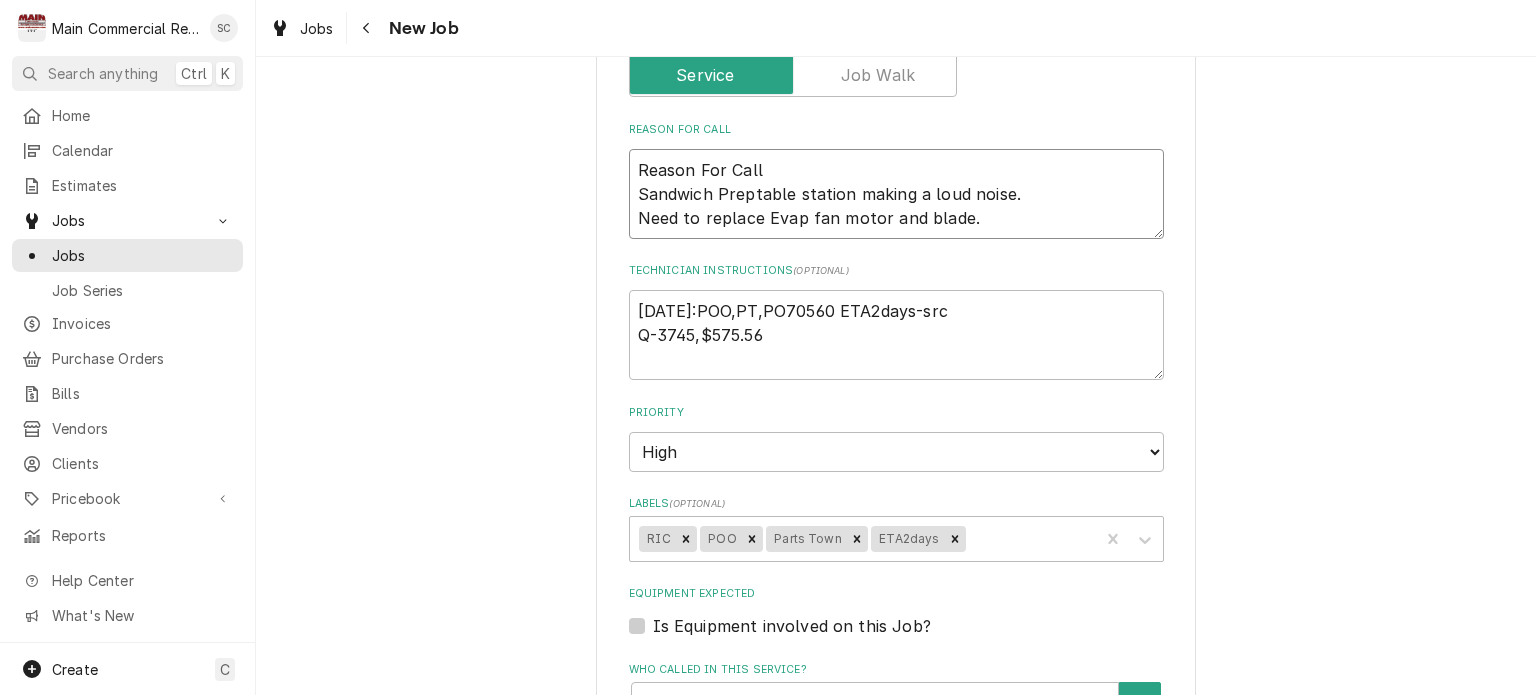 click on "Reason For Call
Sandwich Preptable station making a loud noise.
Need to replace Evap fan motor and blade." at bounding box center (896, 194) 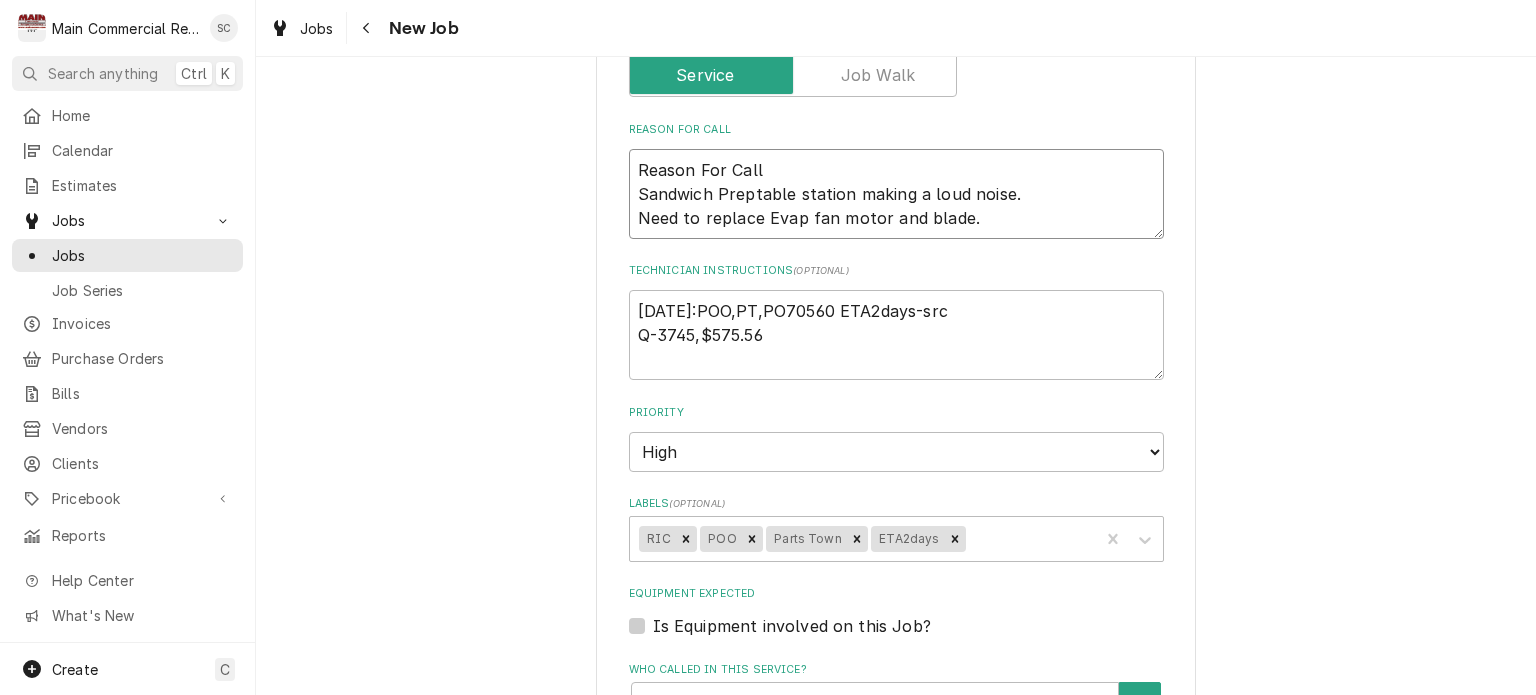 type on "x" 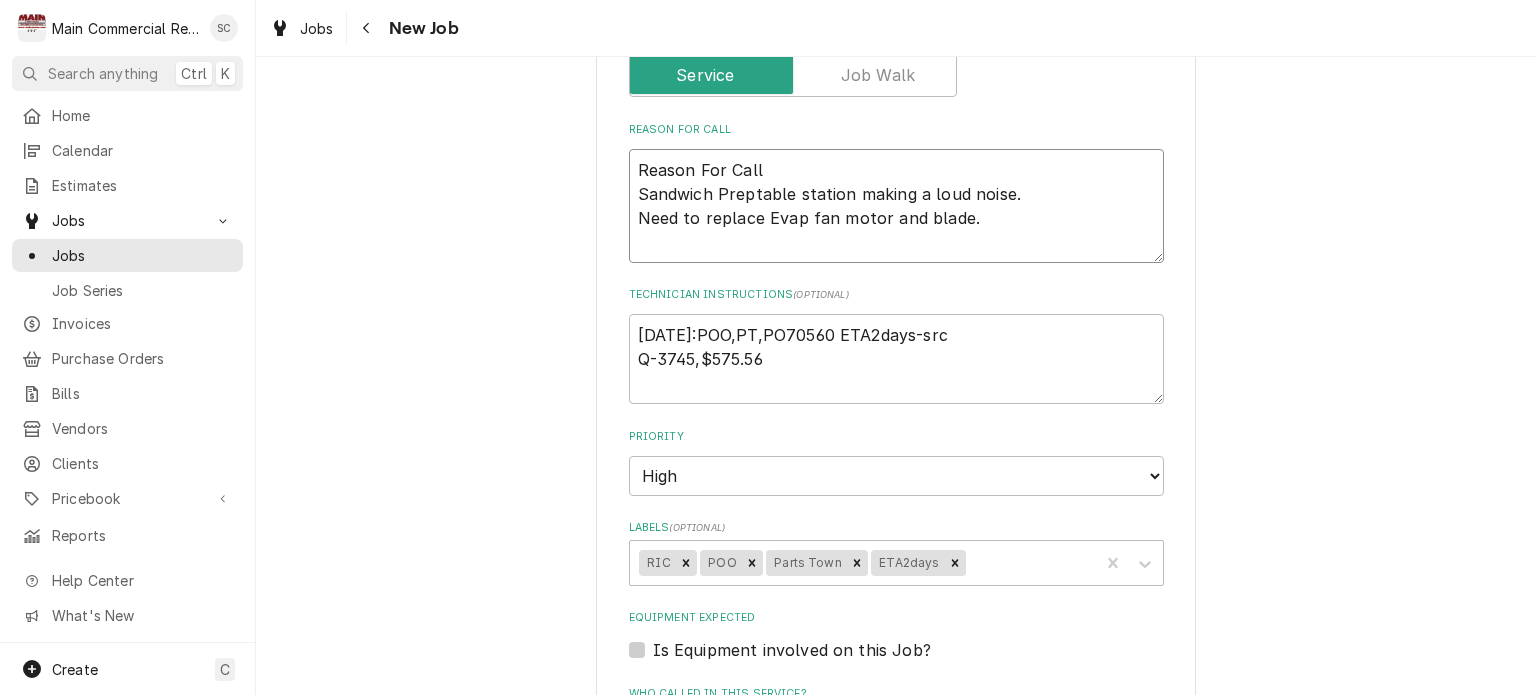 type on "x" 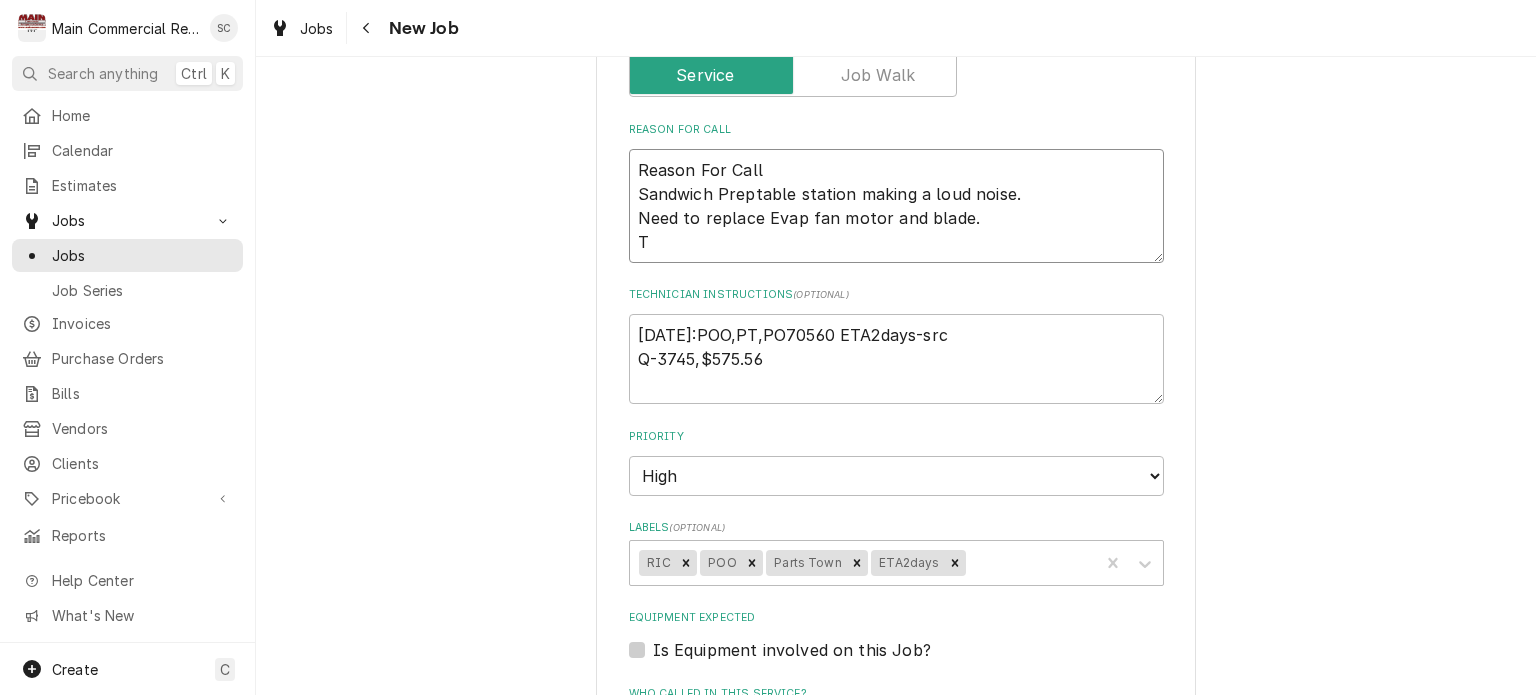 type on "x" 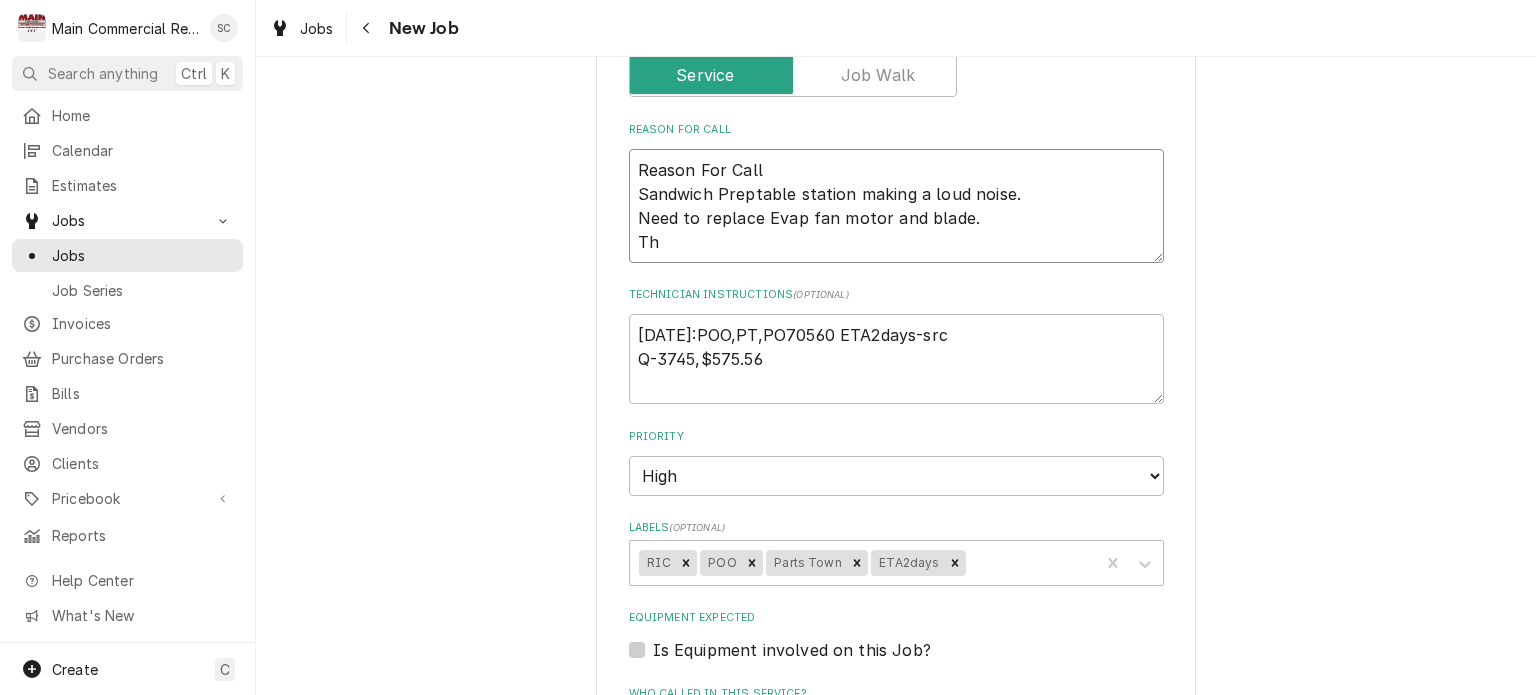 type on "x" 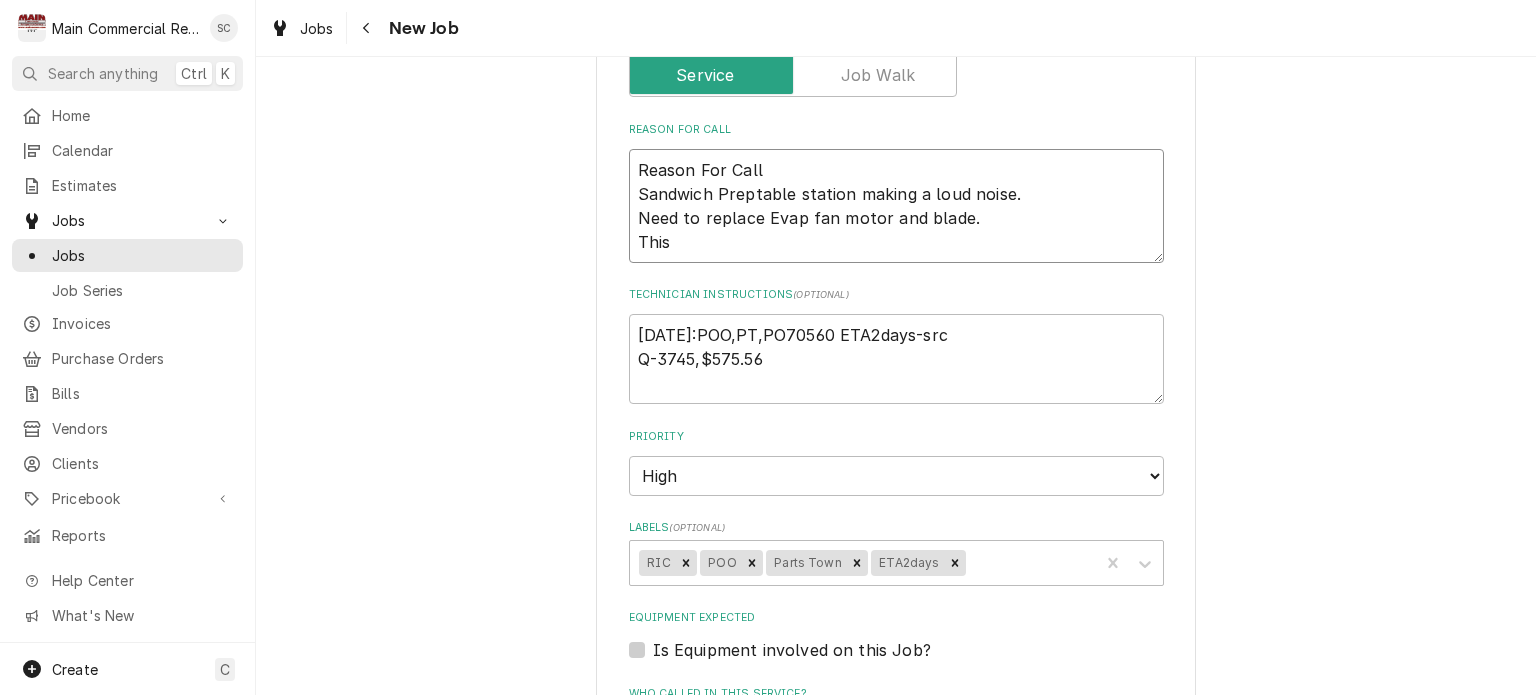 type on "x" 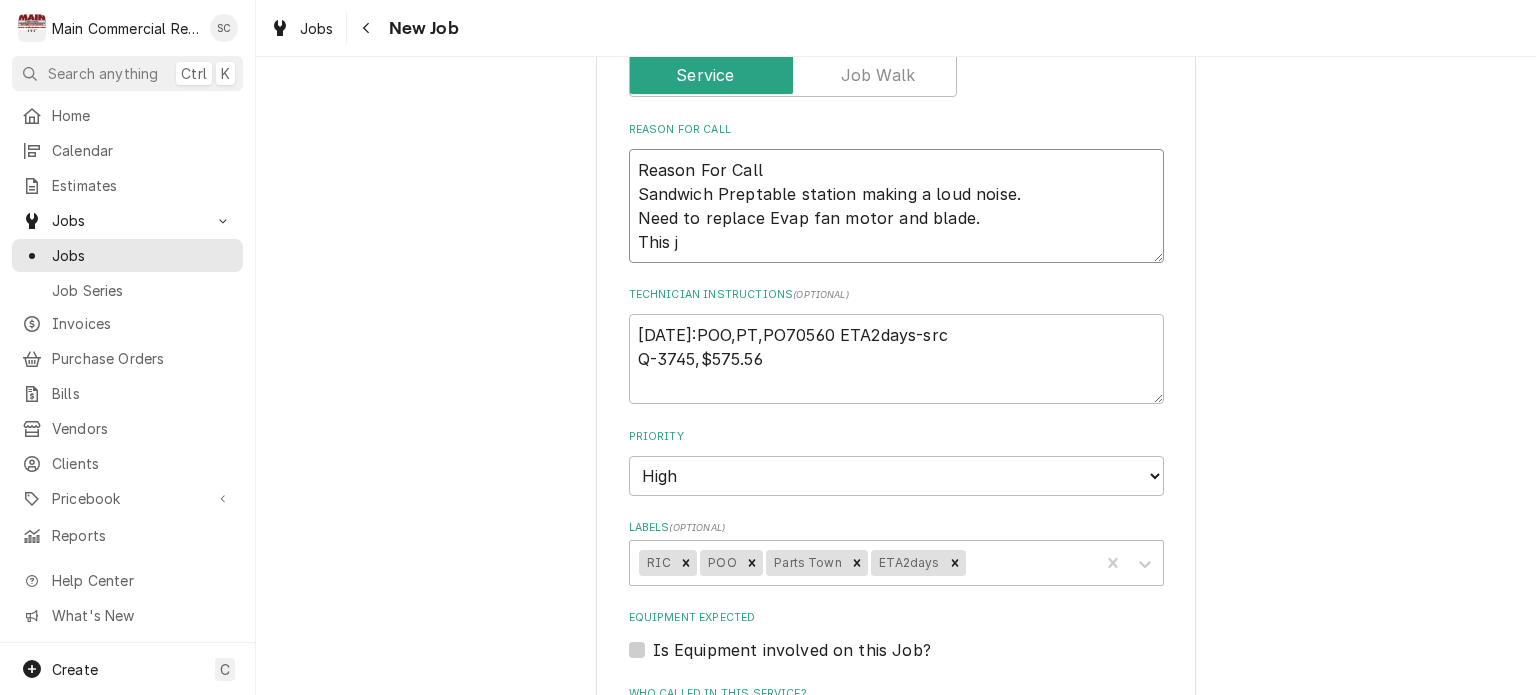 type on "x" 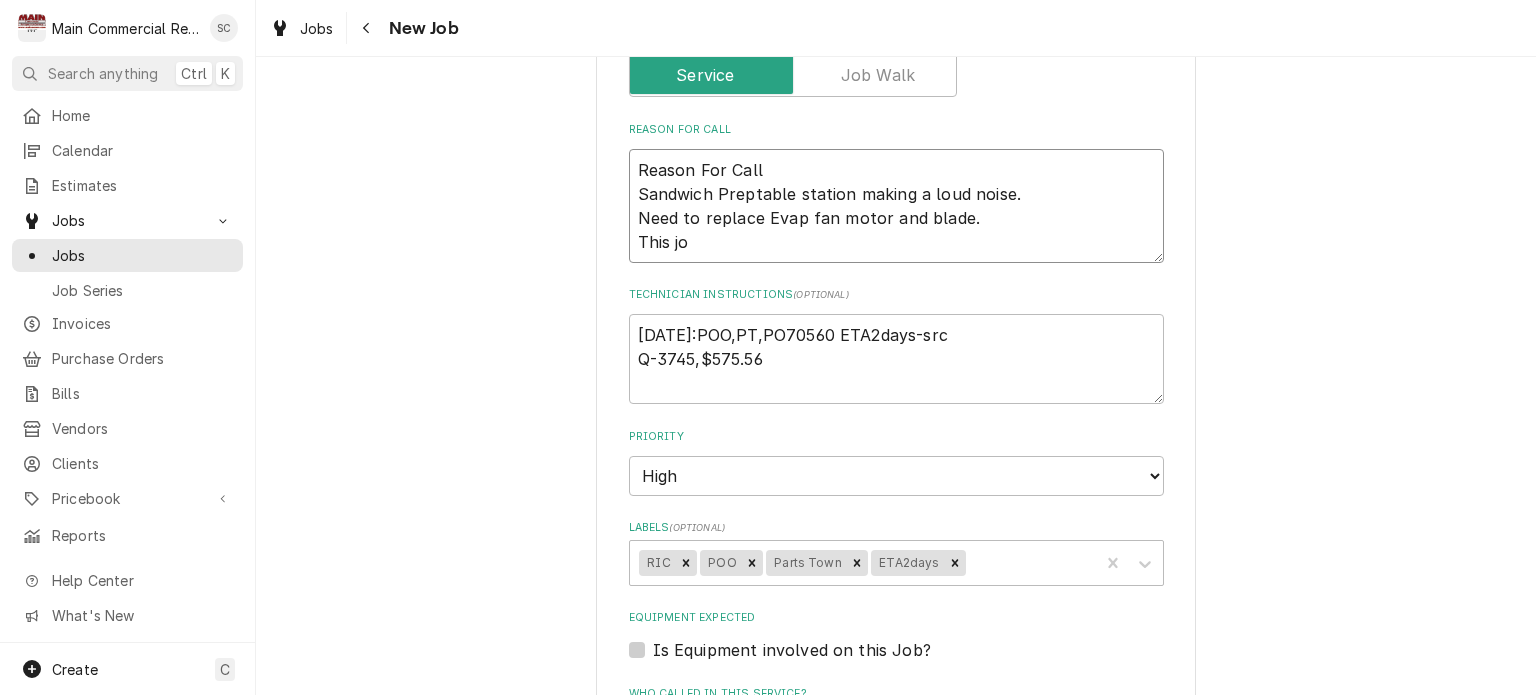 type on "x" 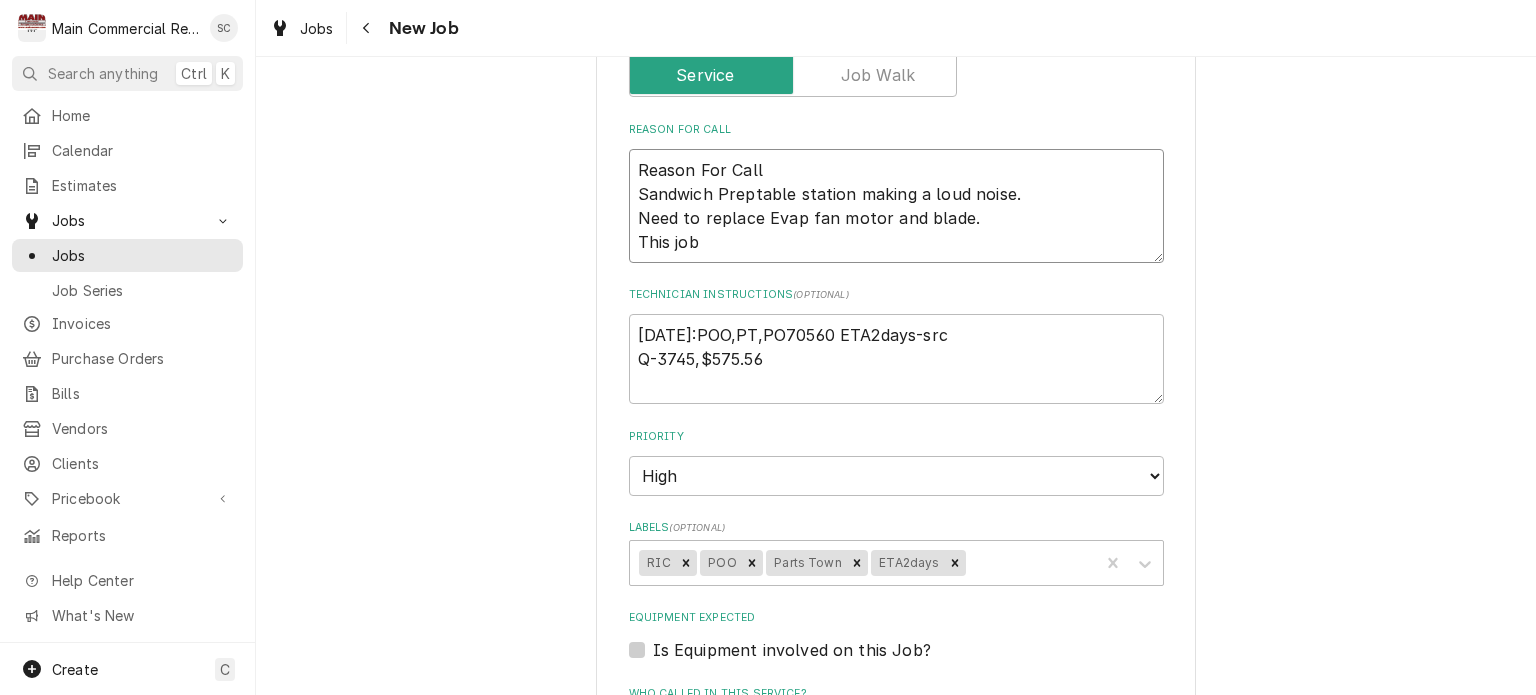 type on "x" 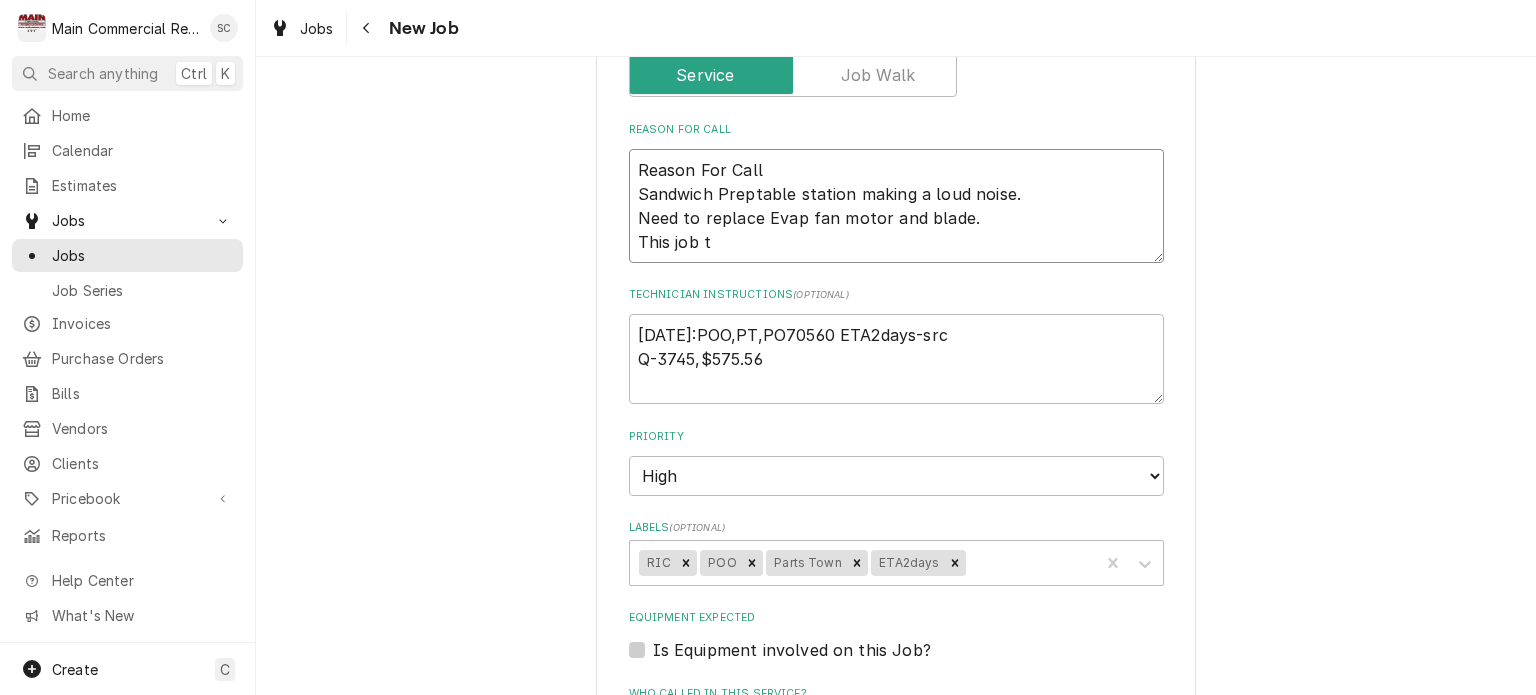 type on "x" 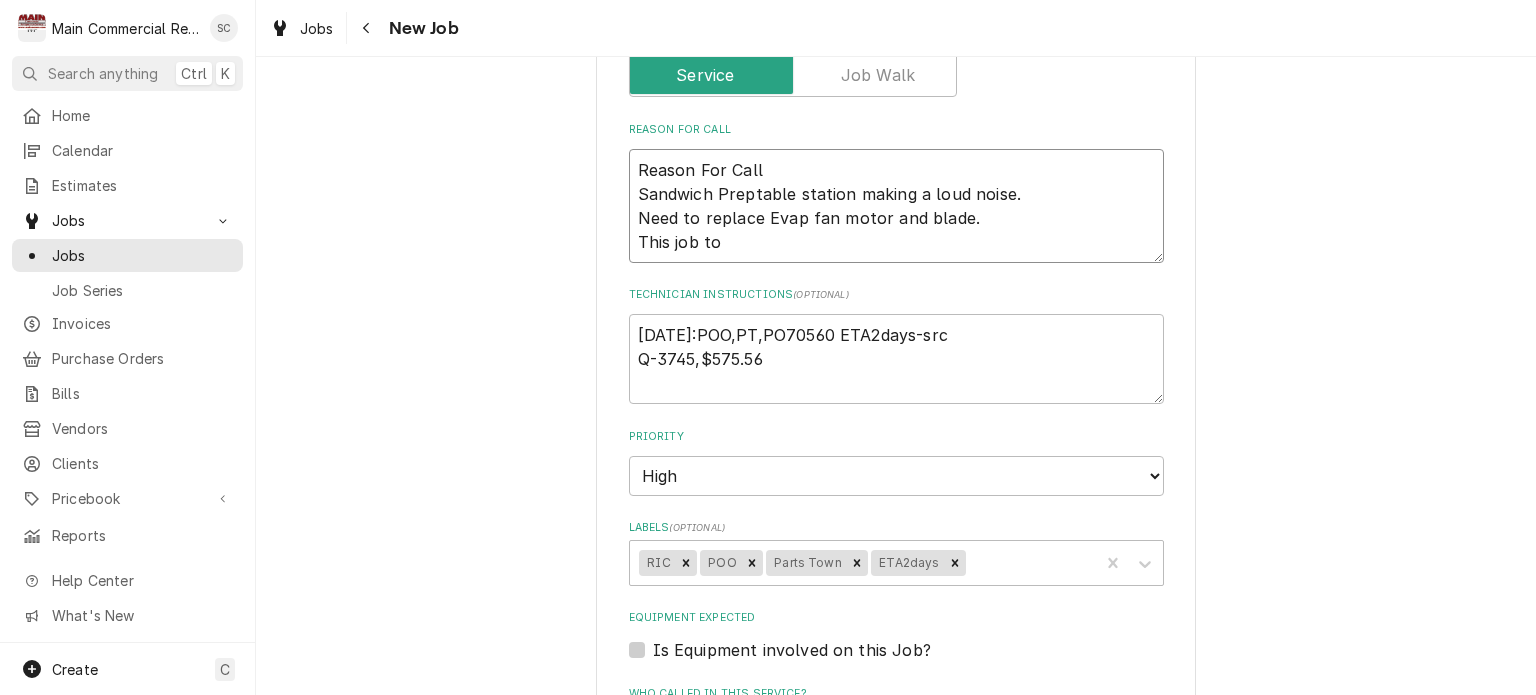 type on "x" 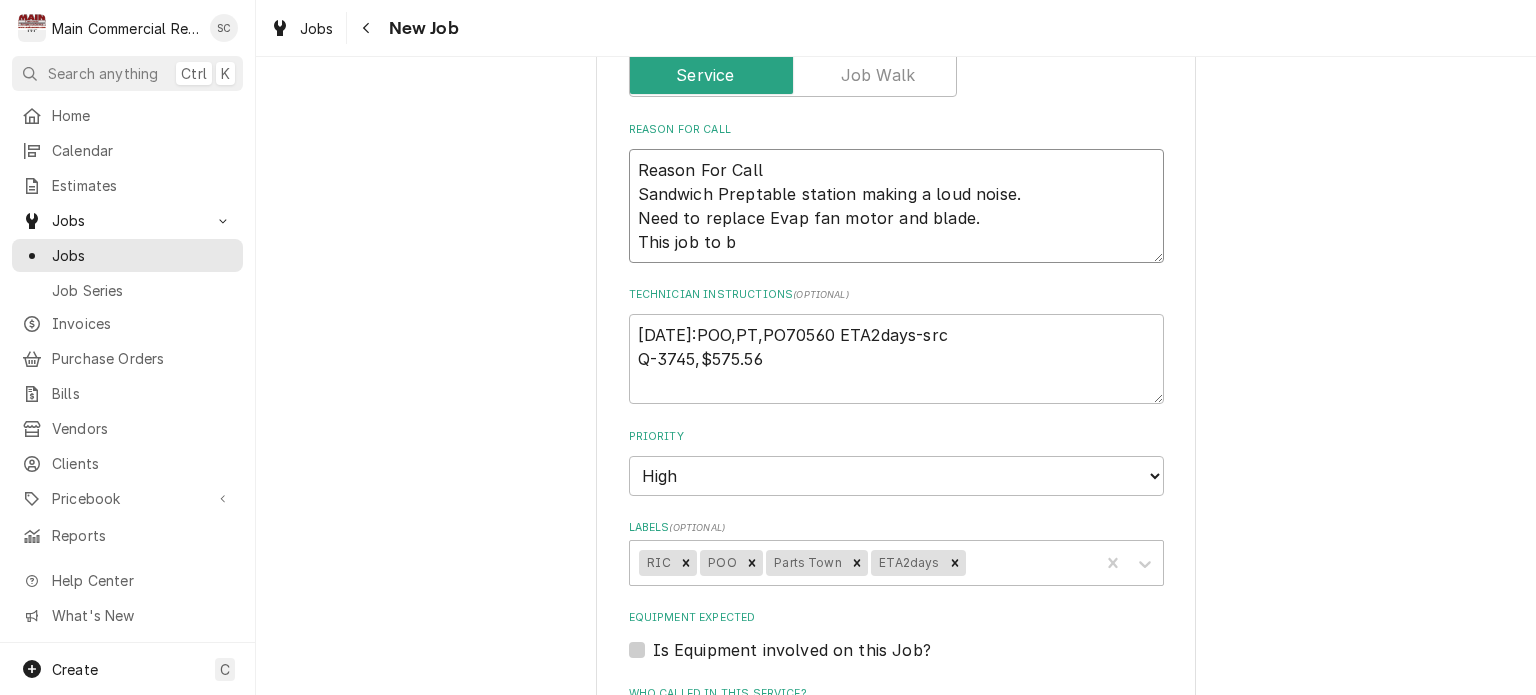 type on "x" 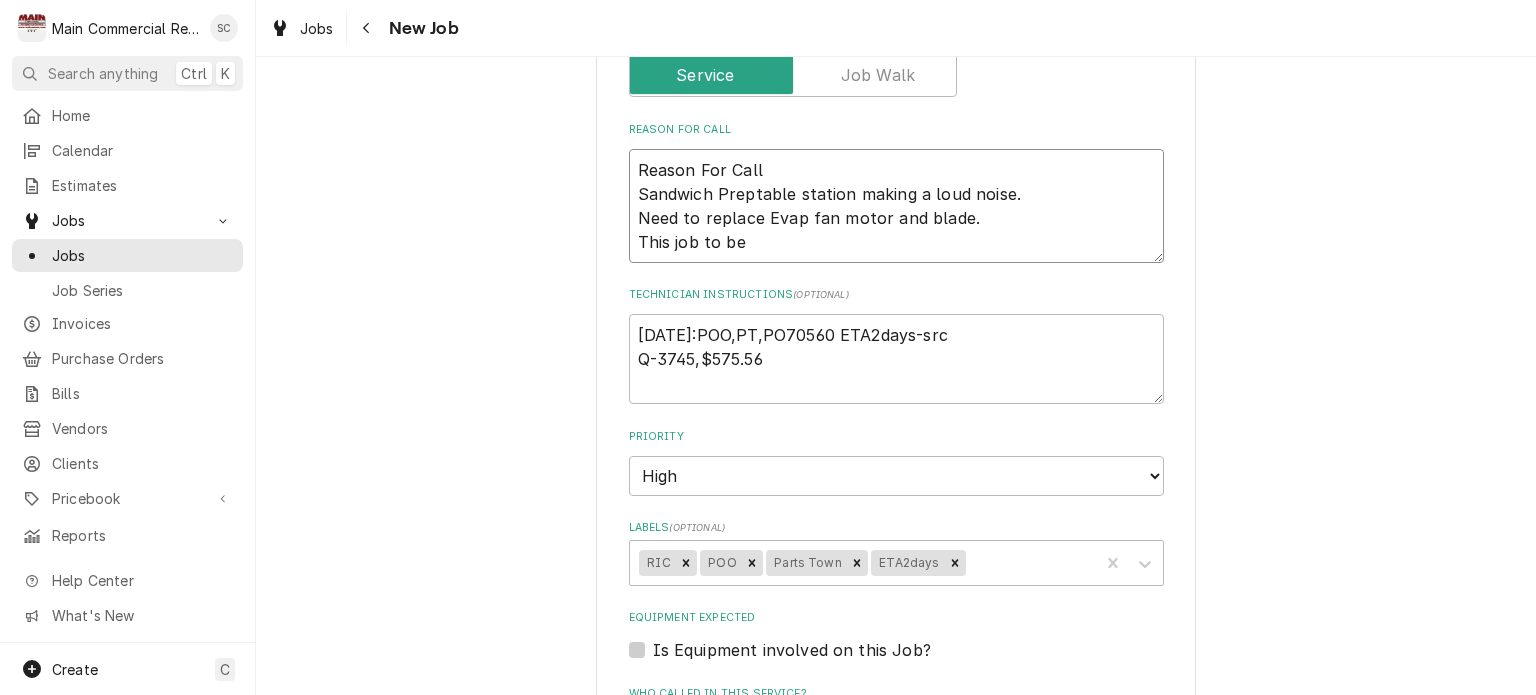 type on "x" 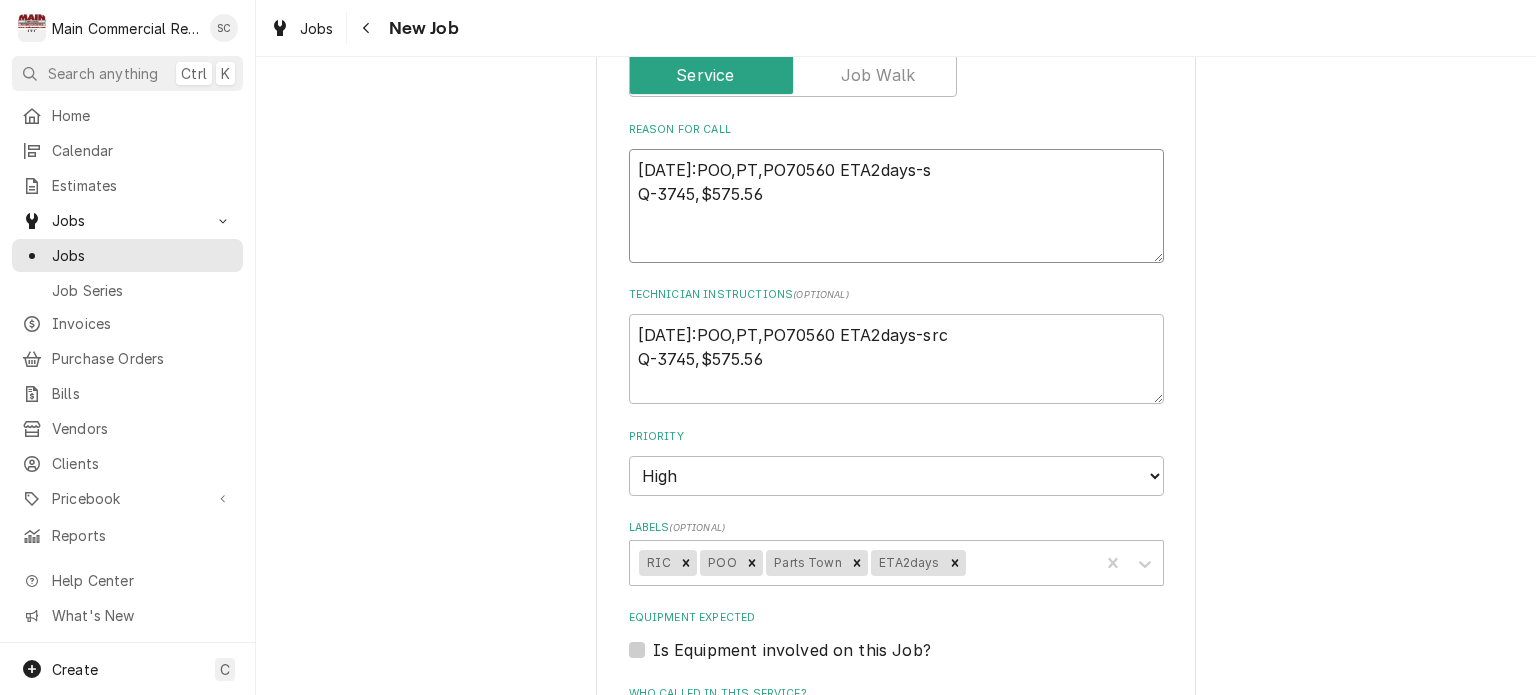 type on "x" 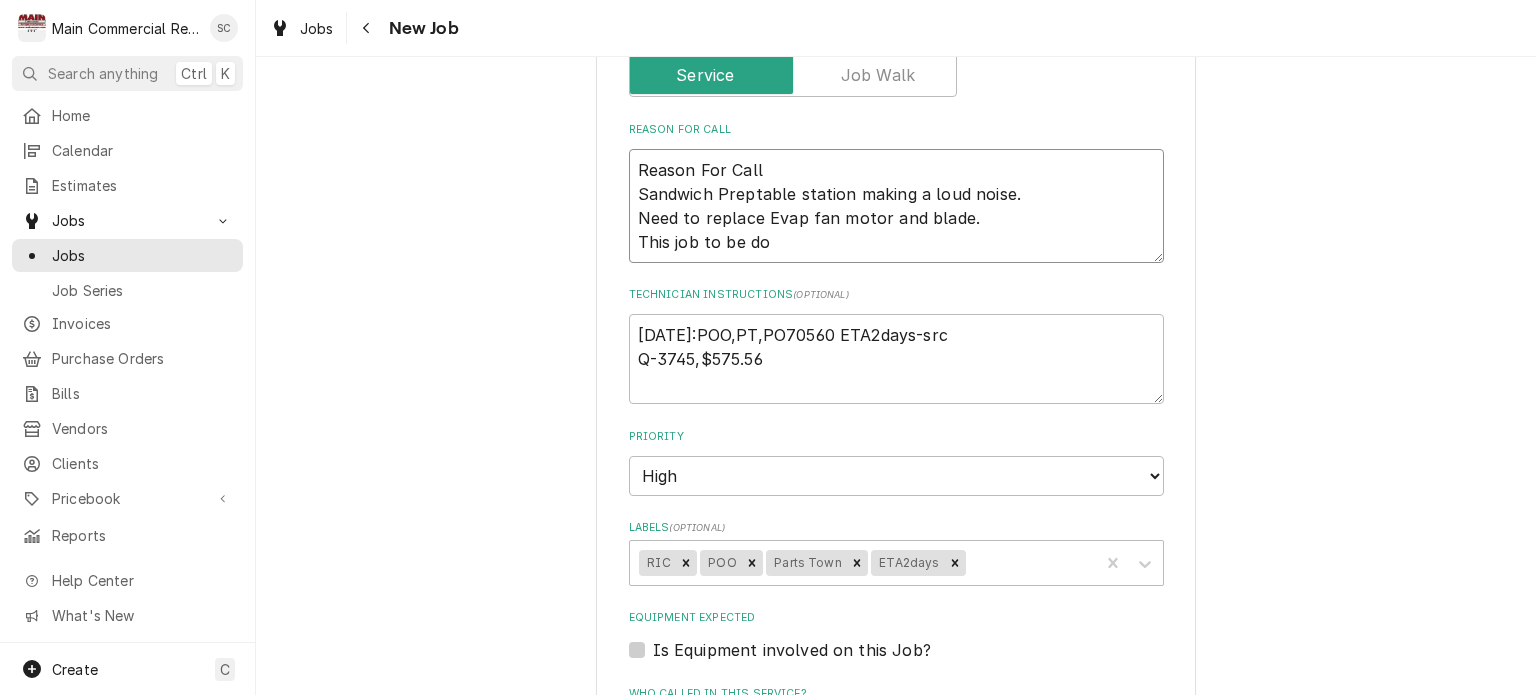 type on "x" 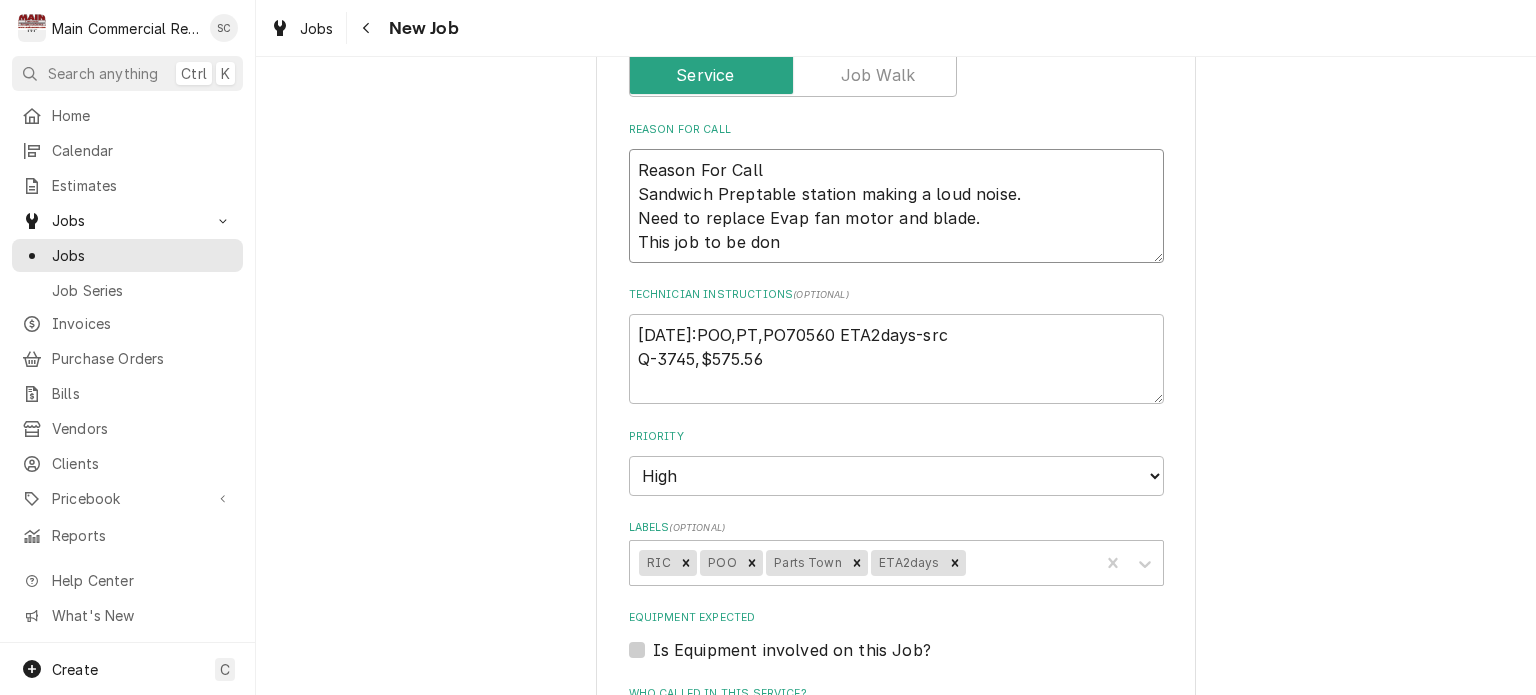 type on "x" 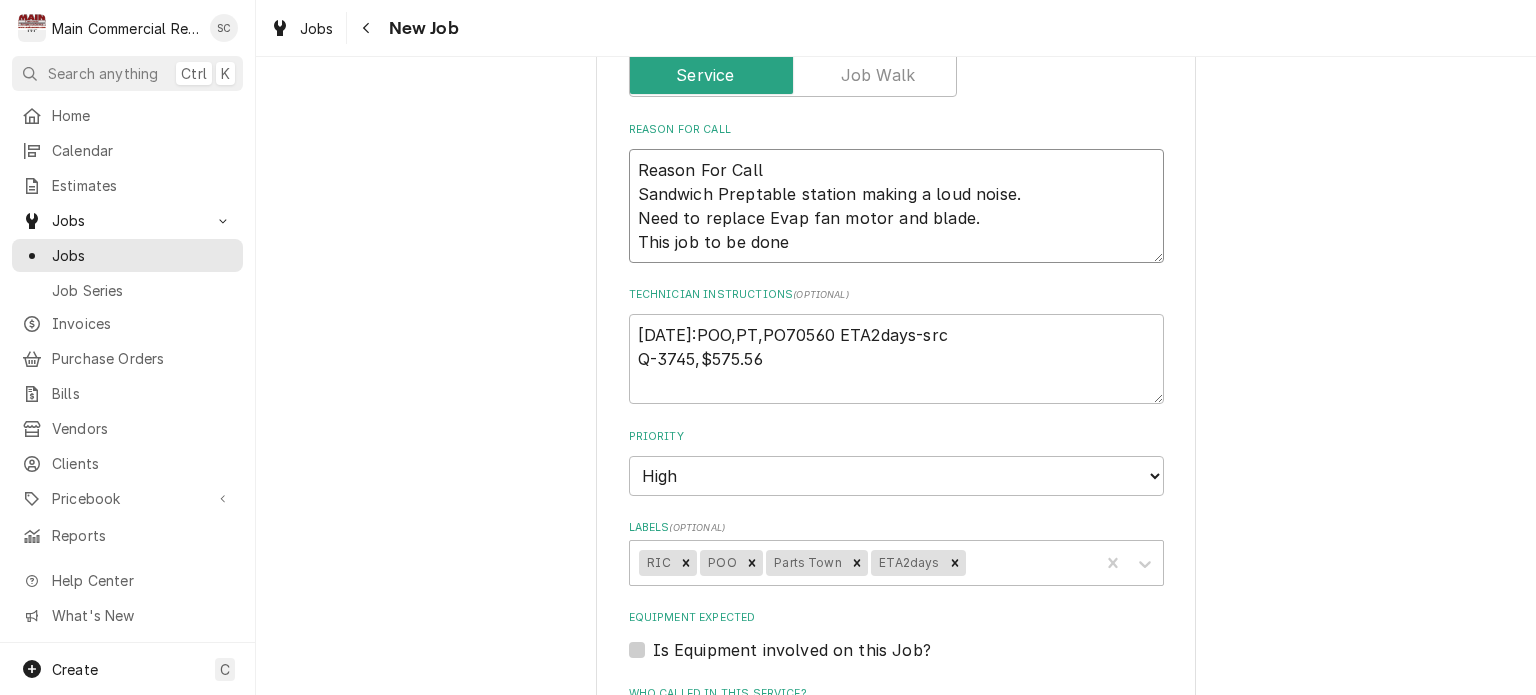 type on "x" 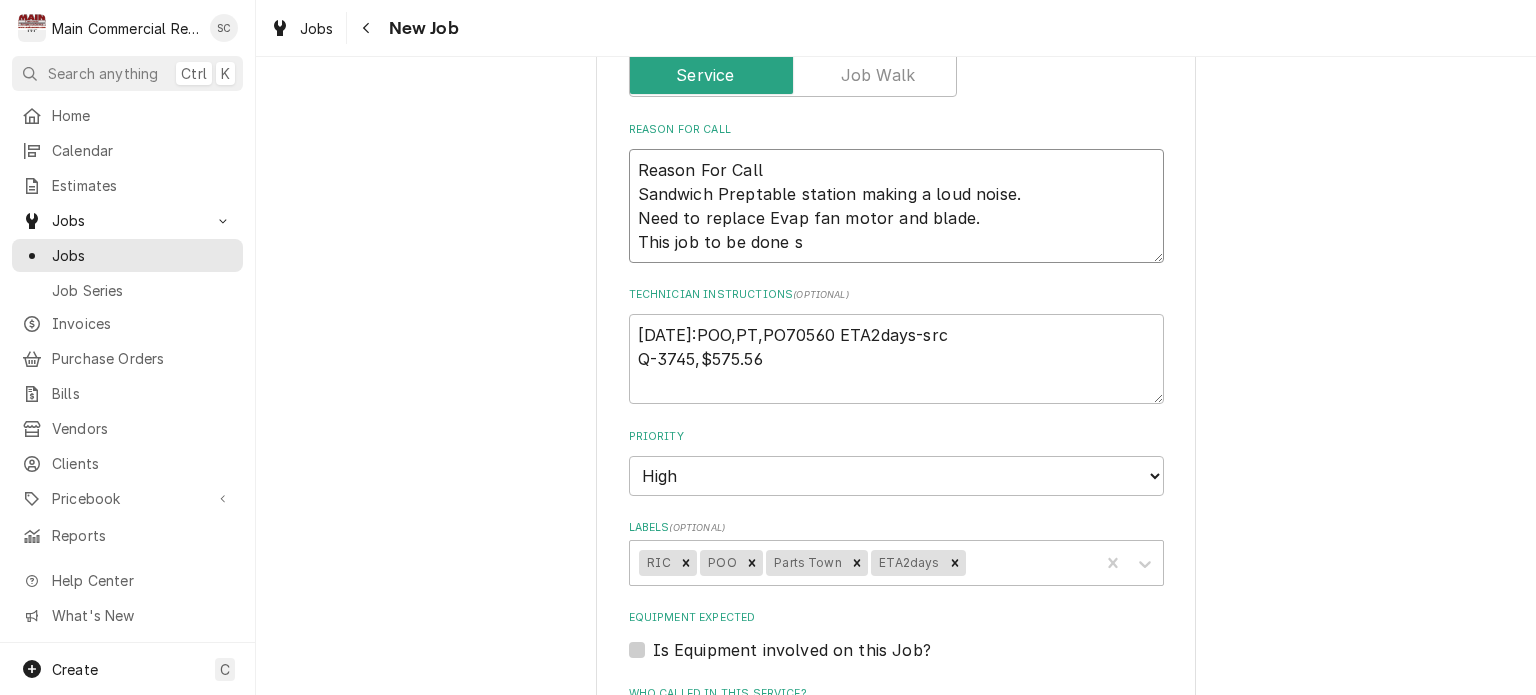 type on "x" 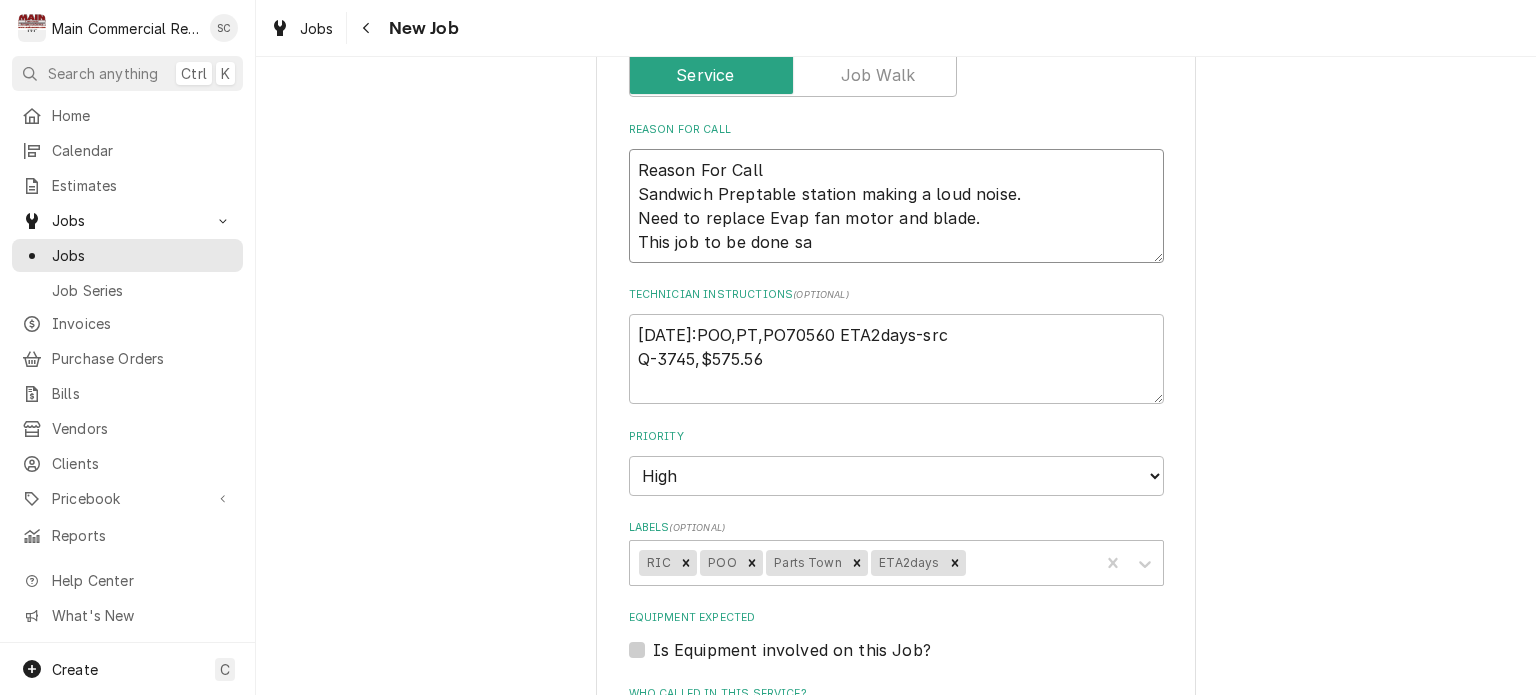 type on "x" 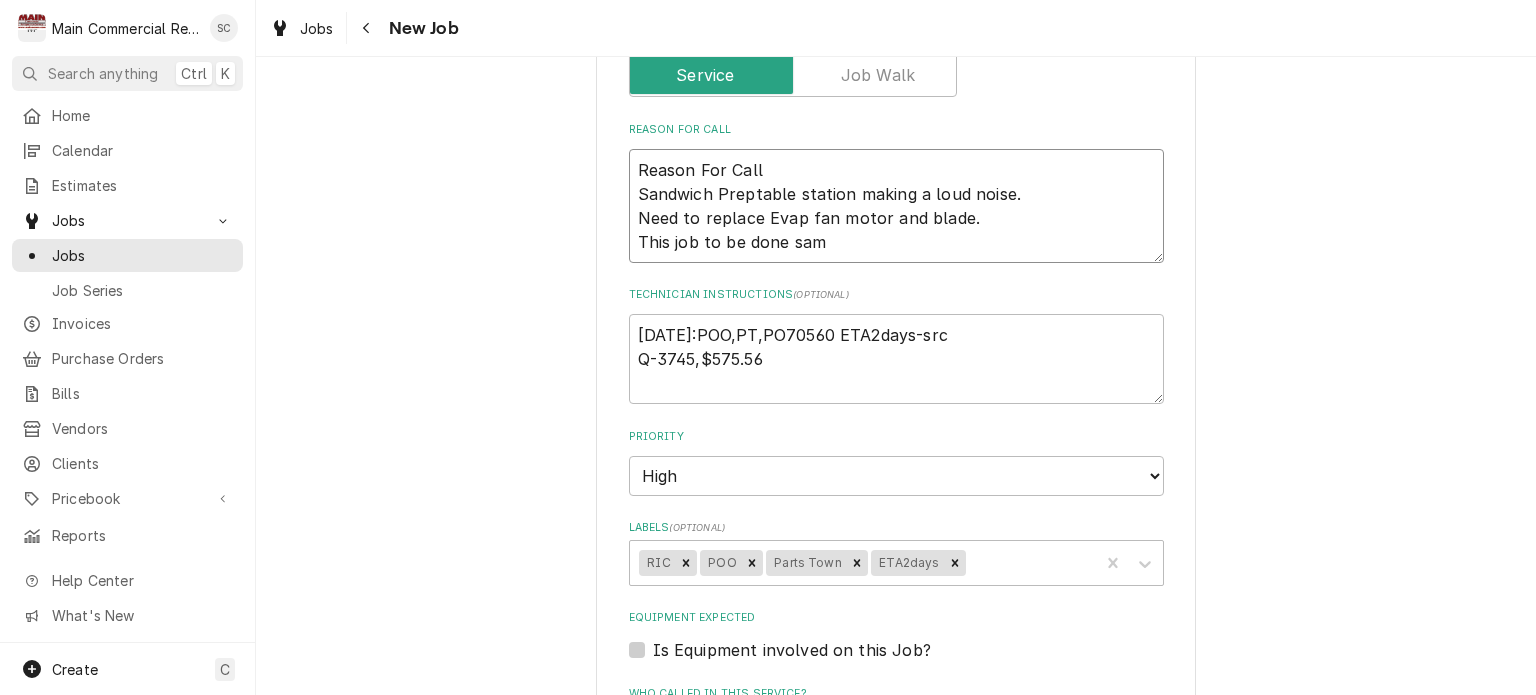 type on "x" 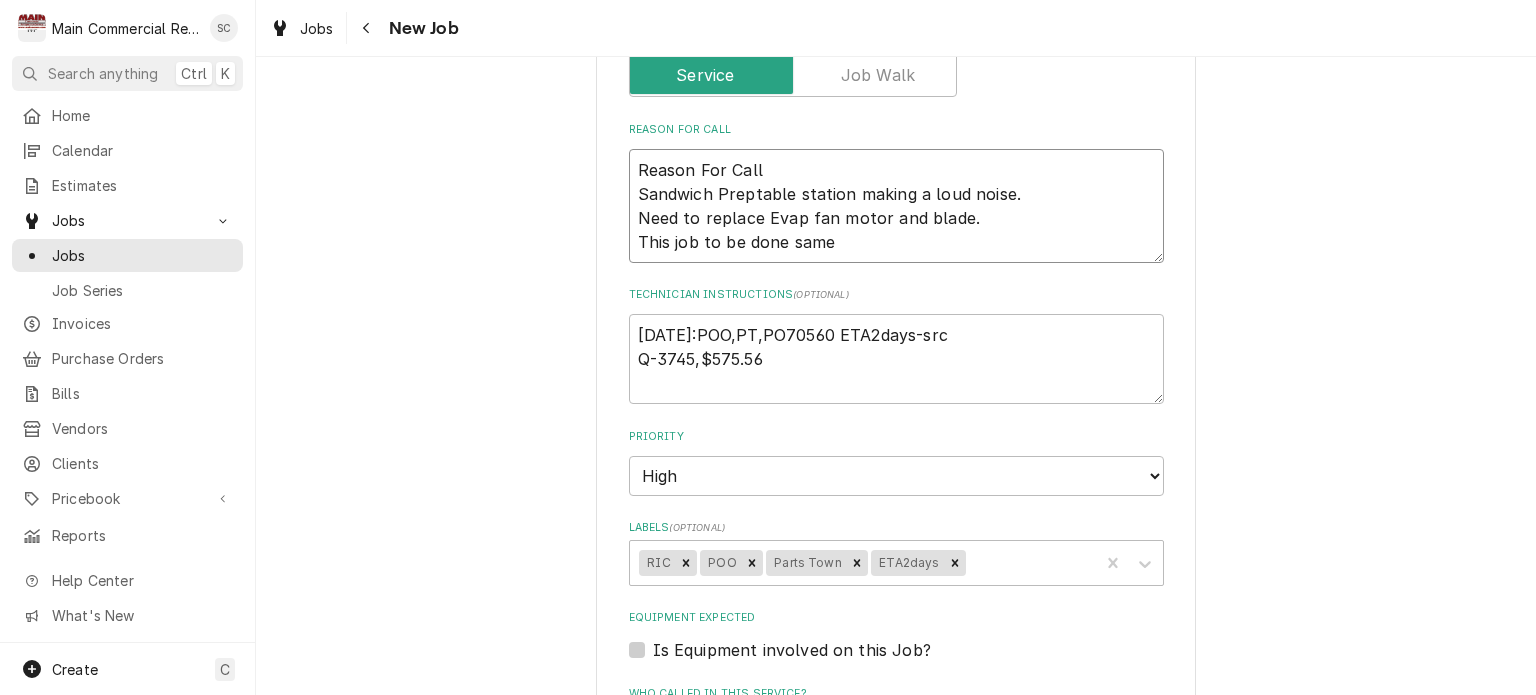type on "x" 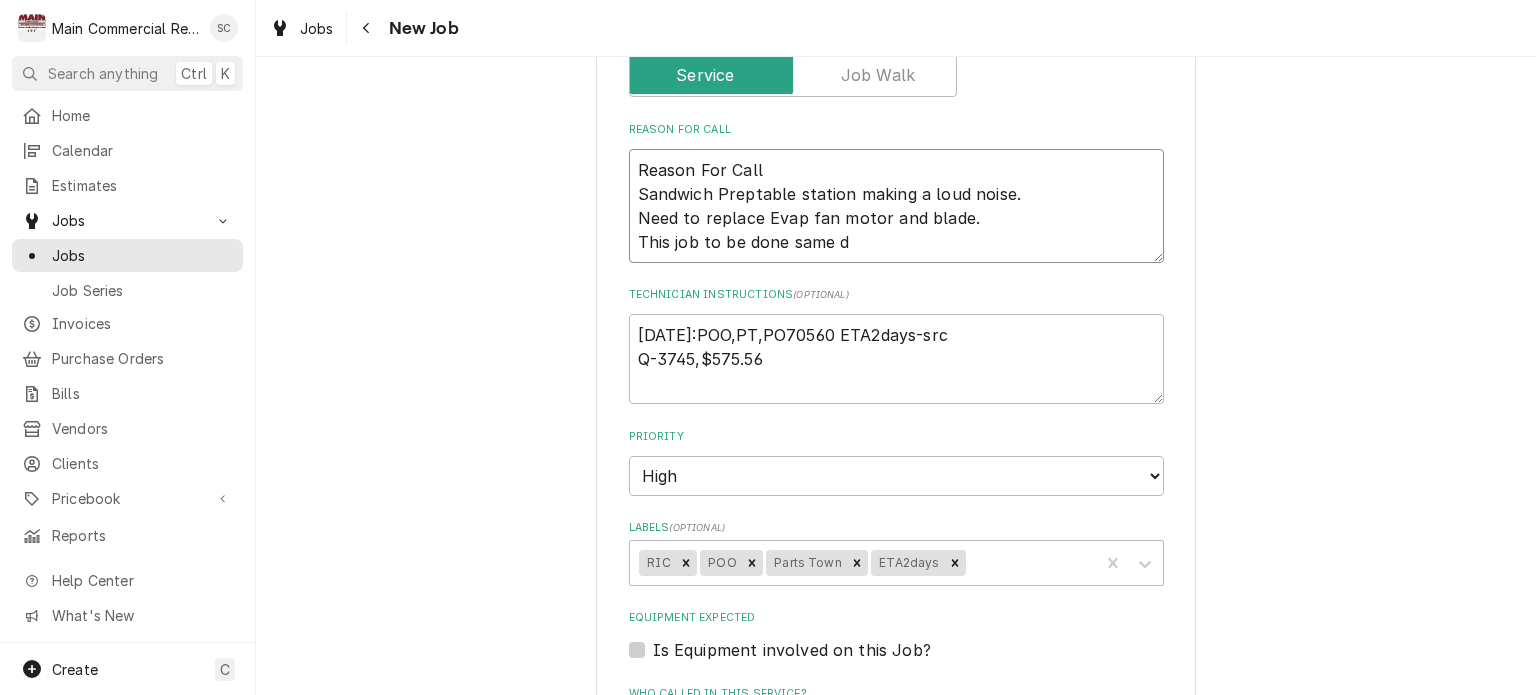 type on "x" 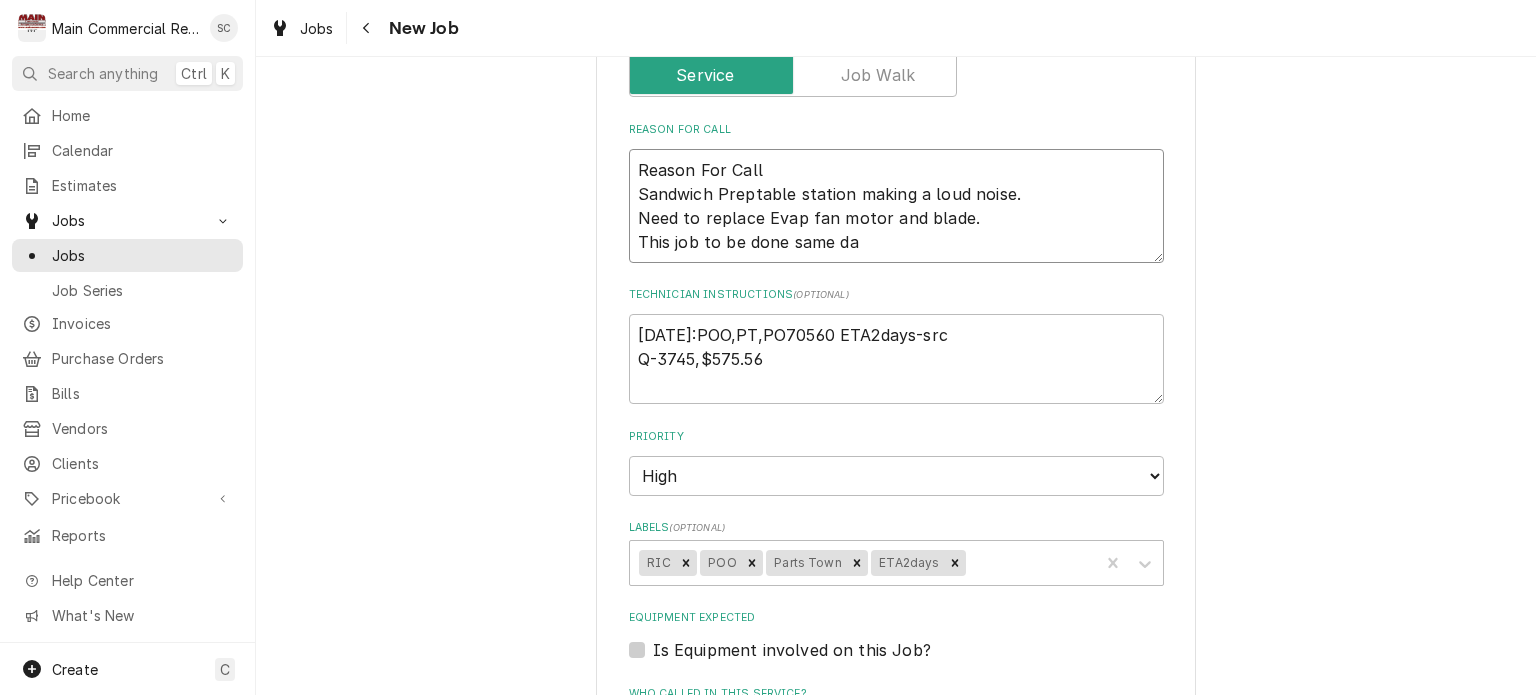 type on "x" 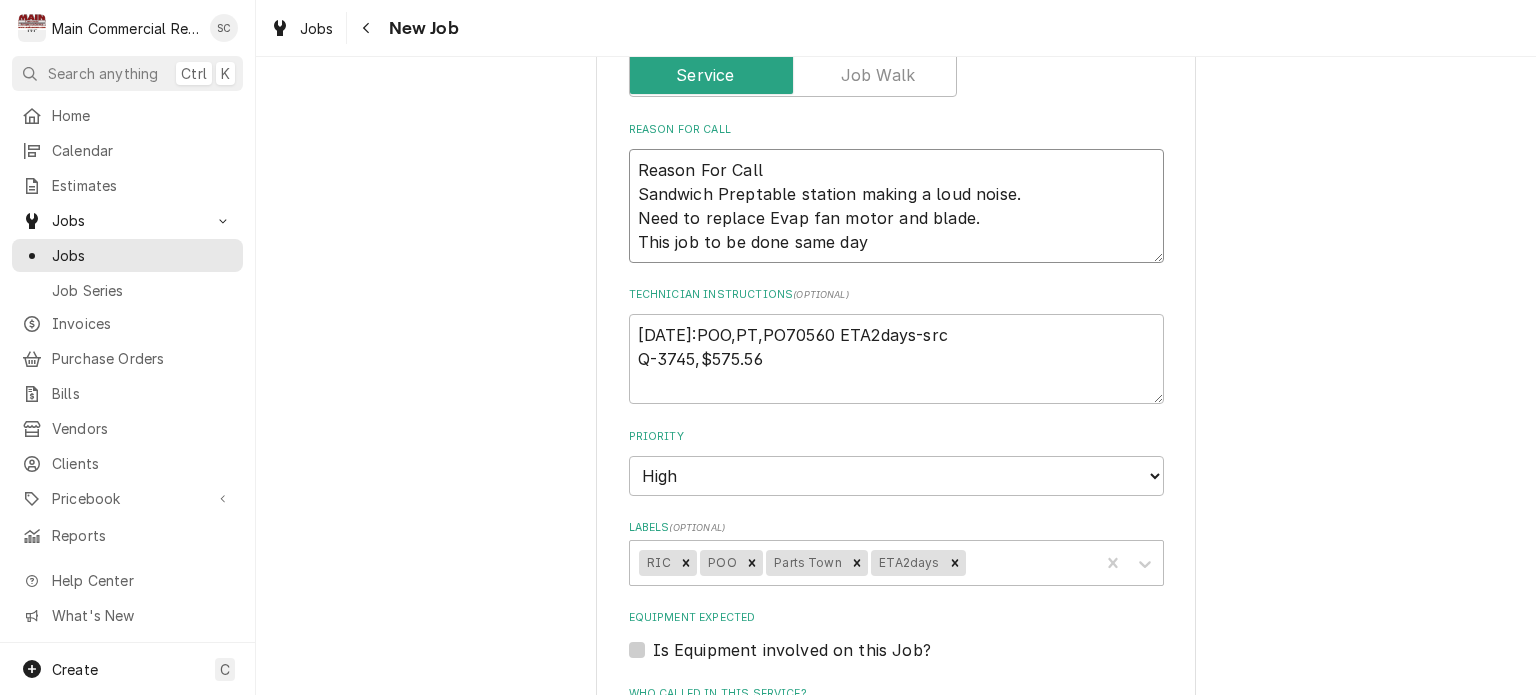 type on "x" 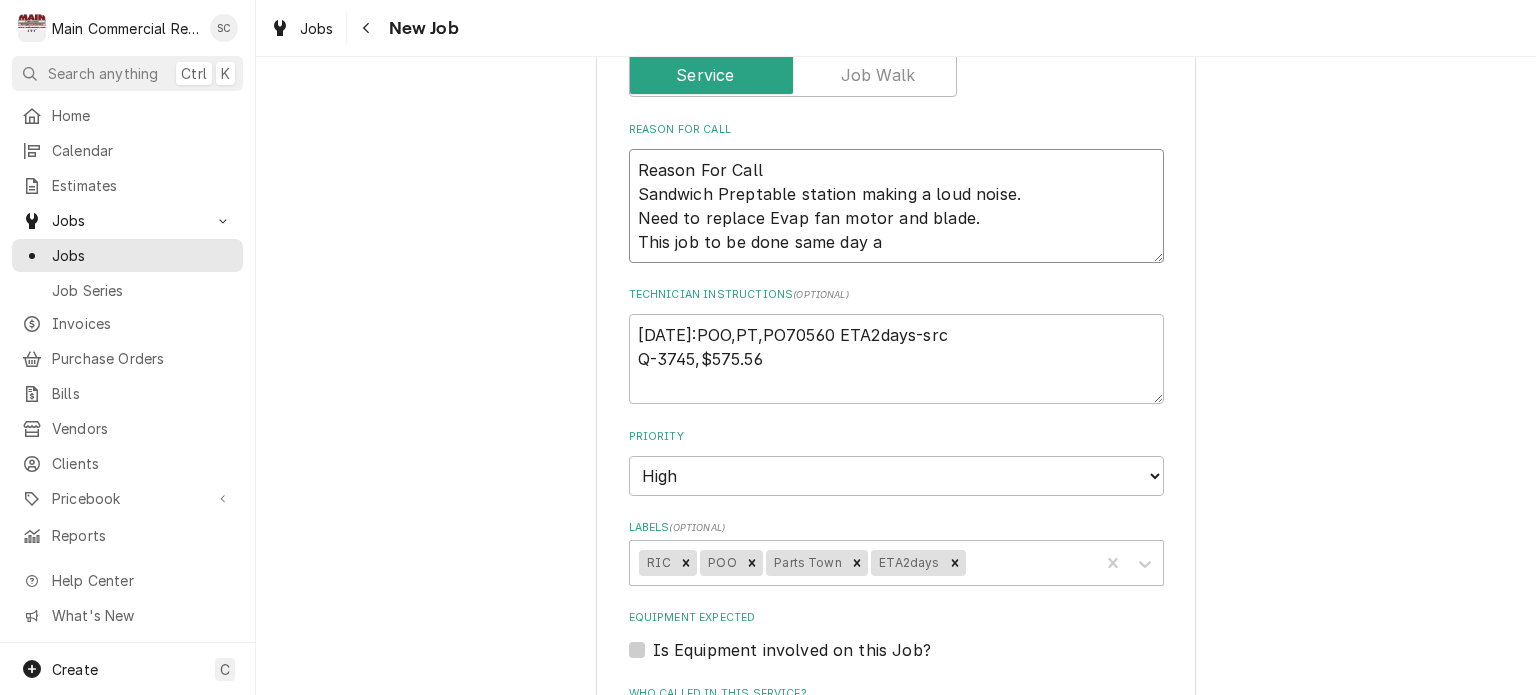 type on "x" 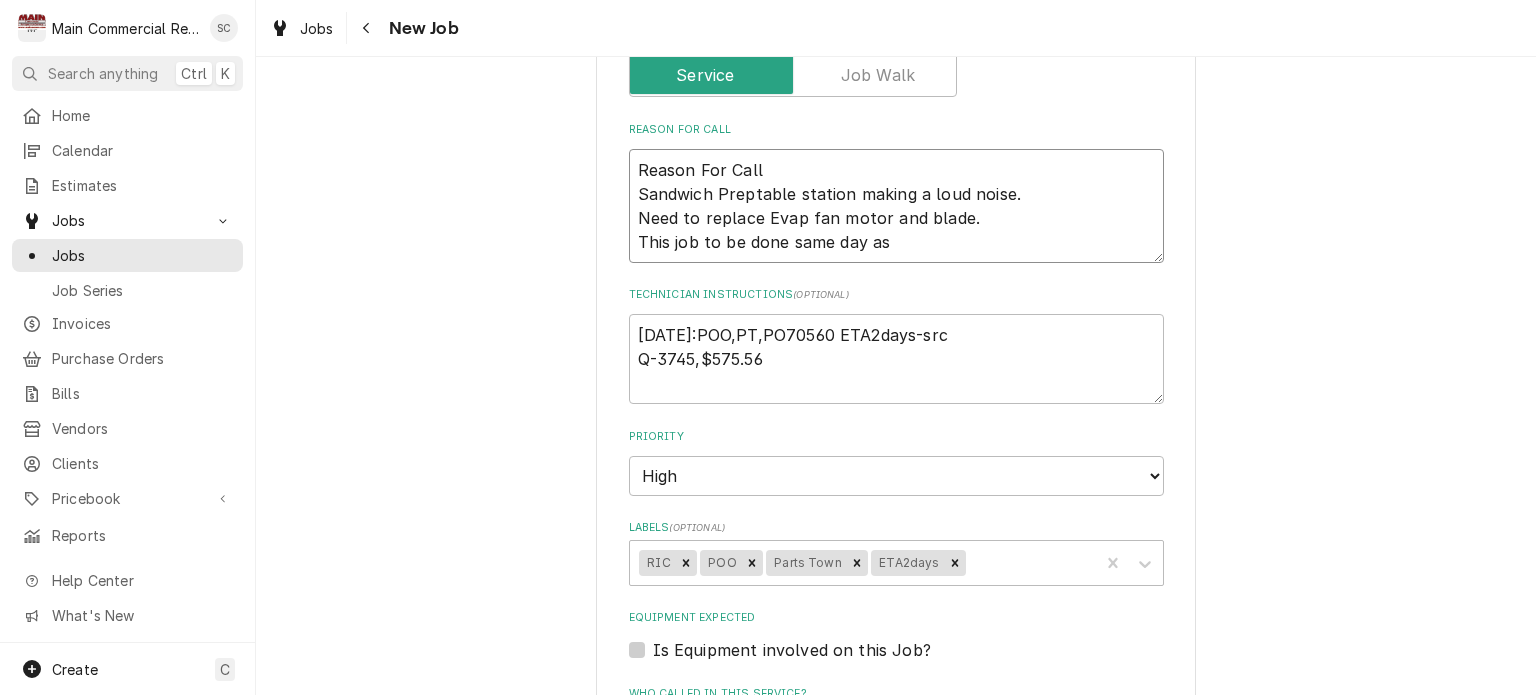 type on "x" 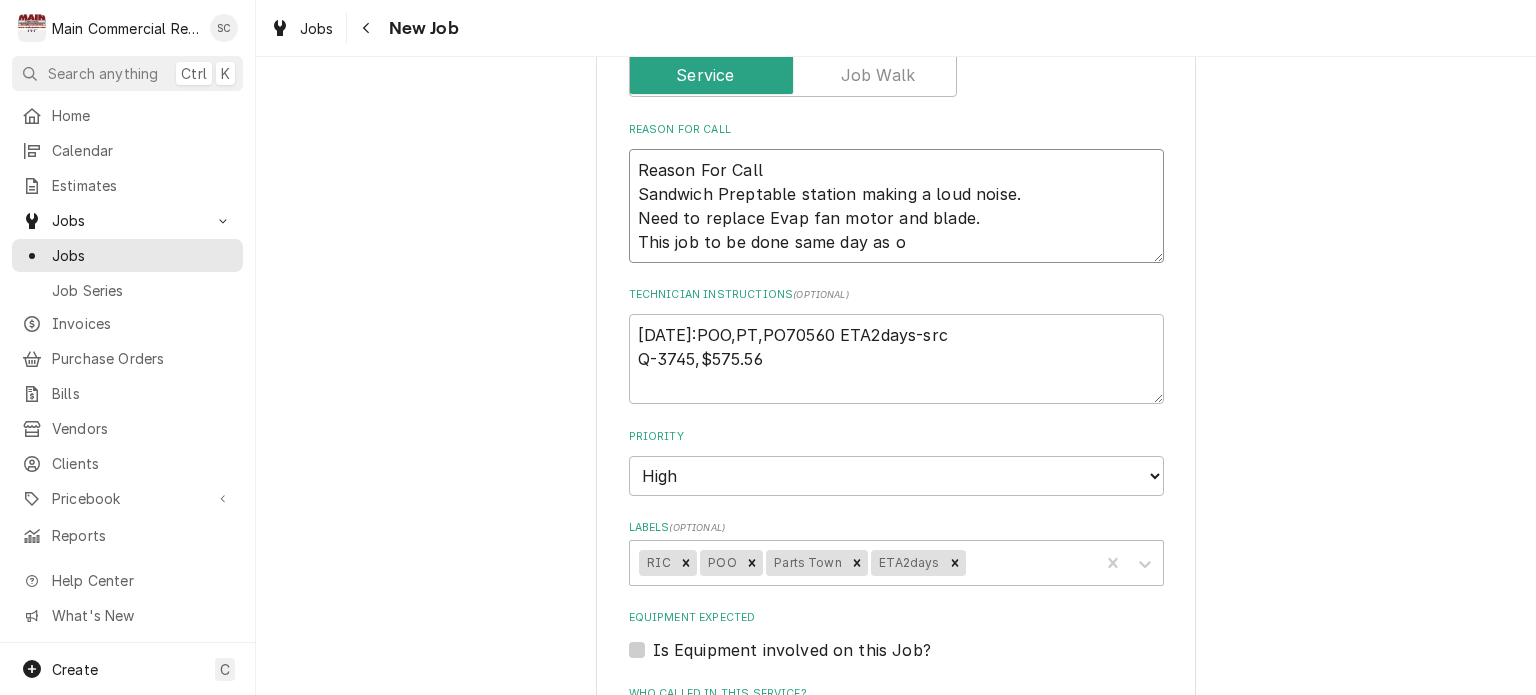 type on "x" 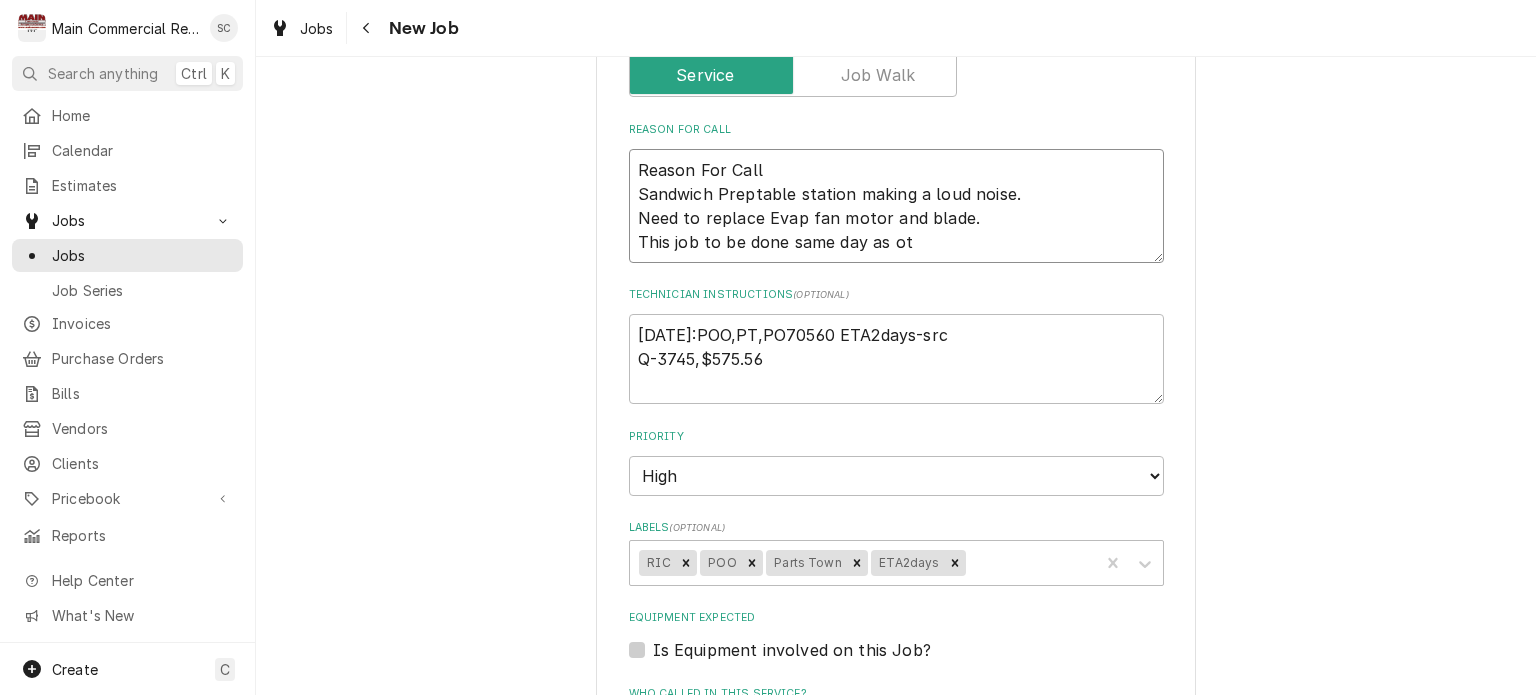 type on "x" 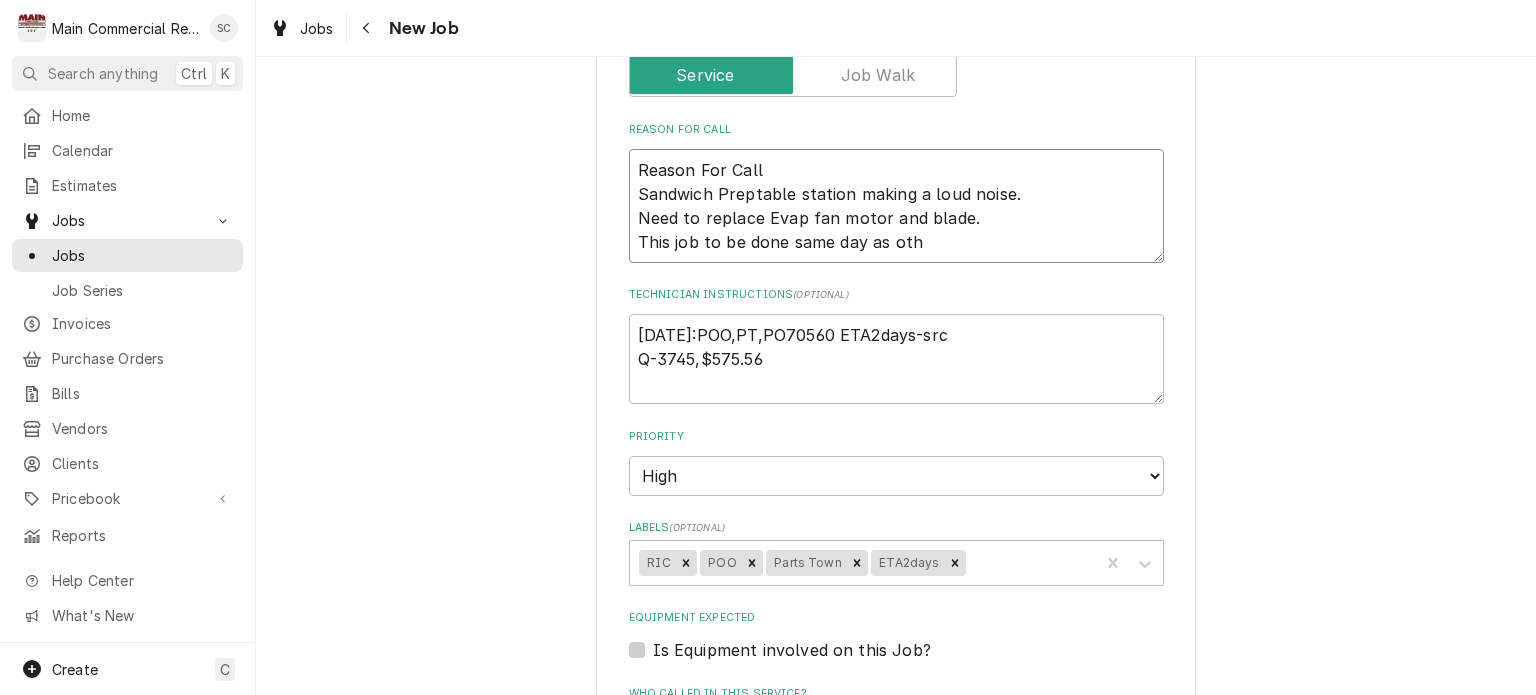 type on "x" 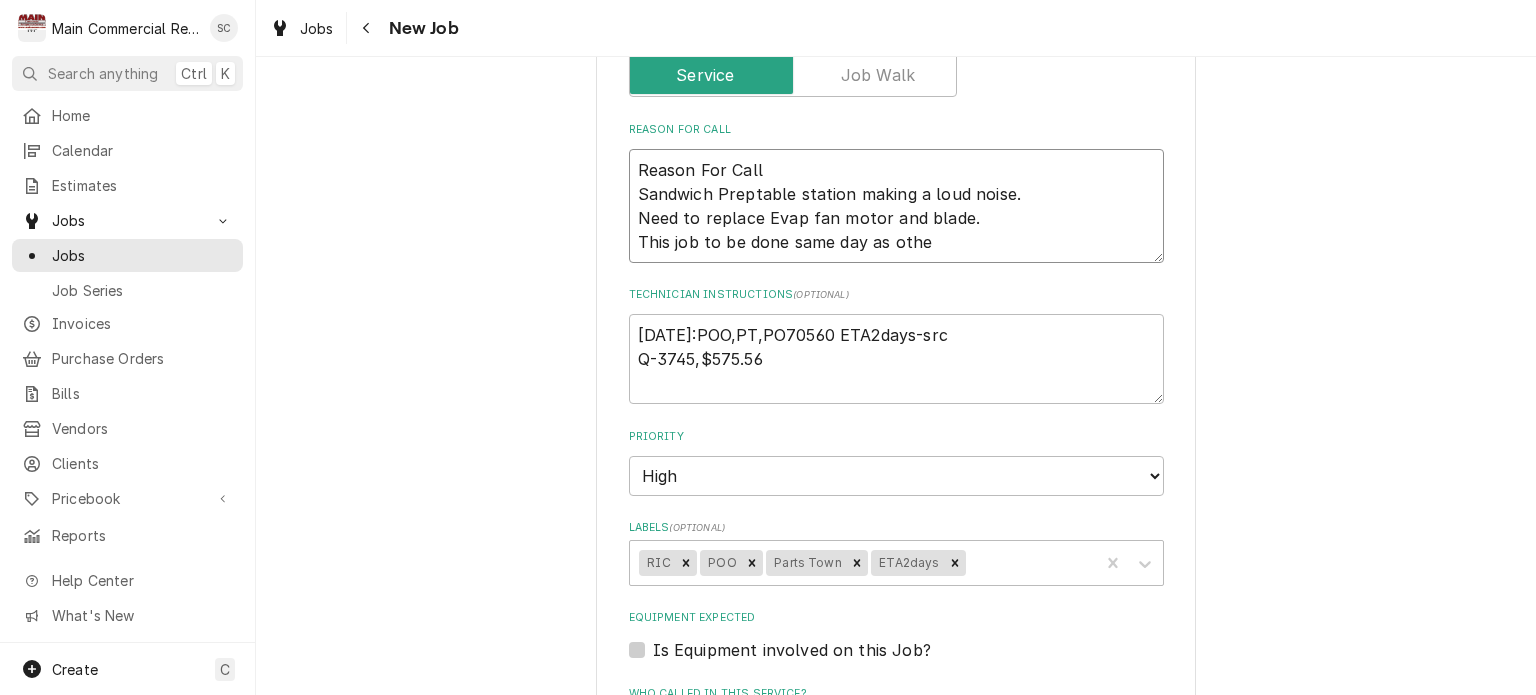 type on "x" 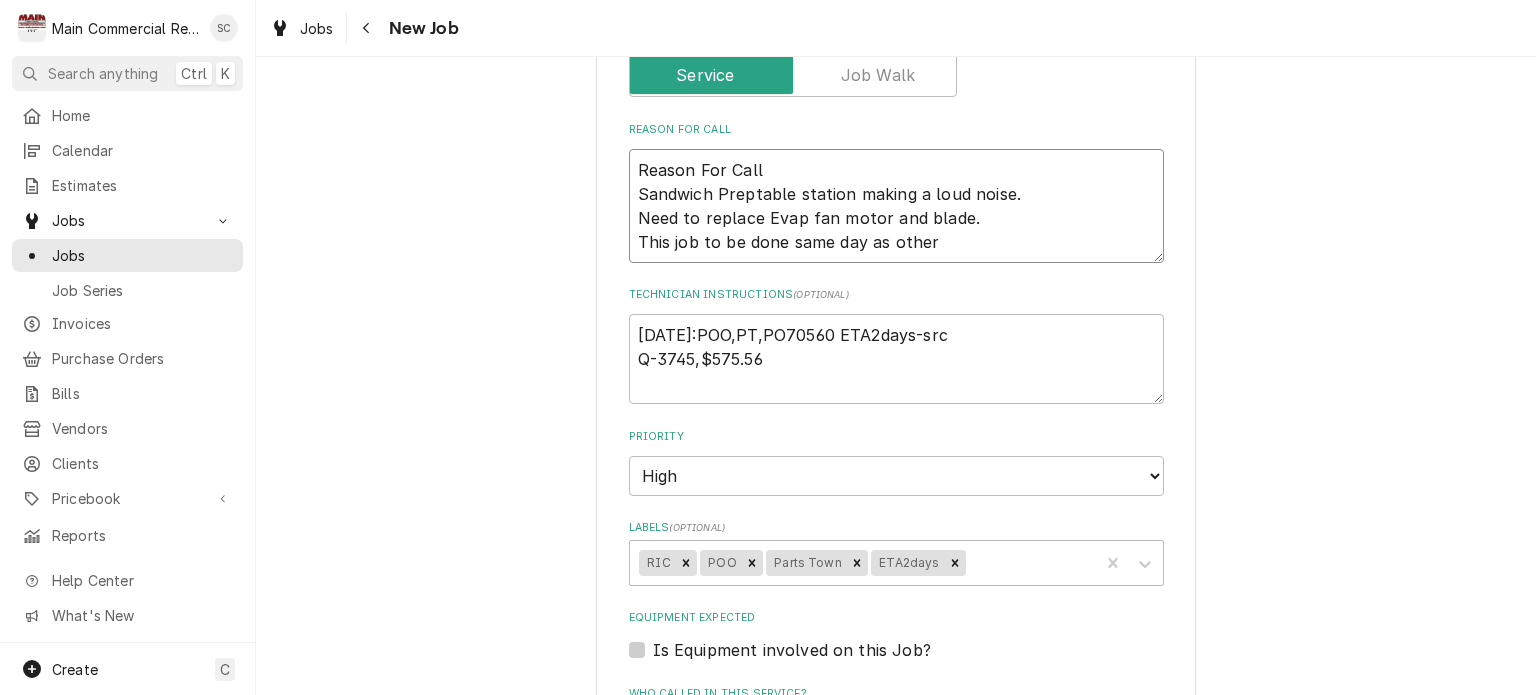 type on "x" 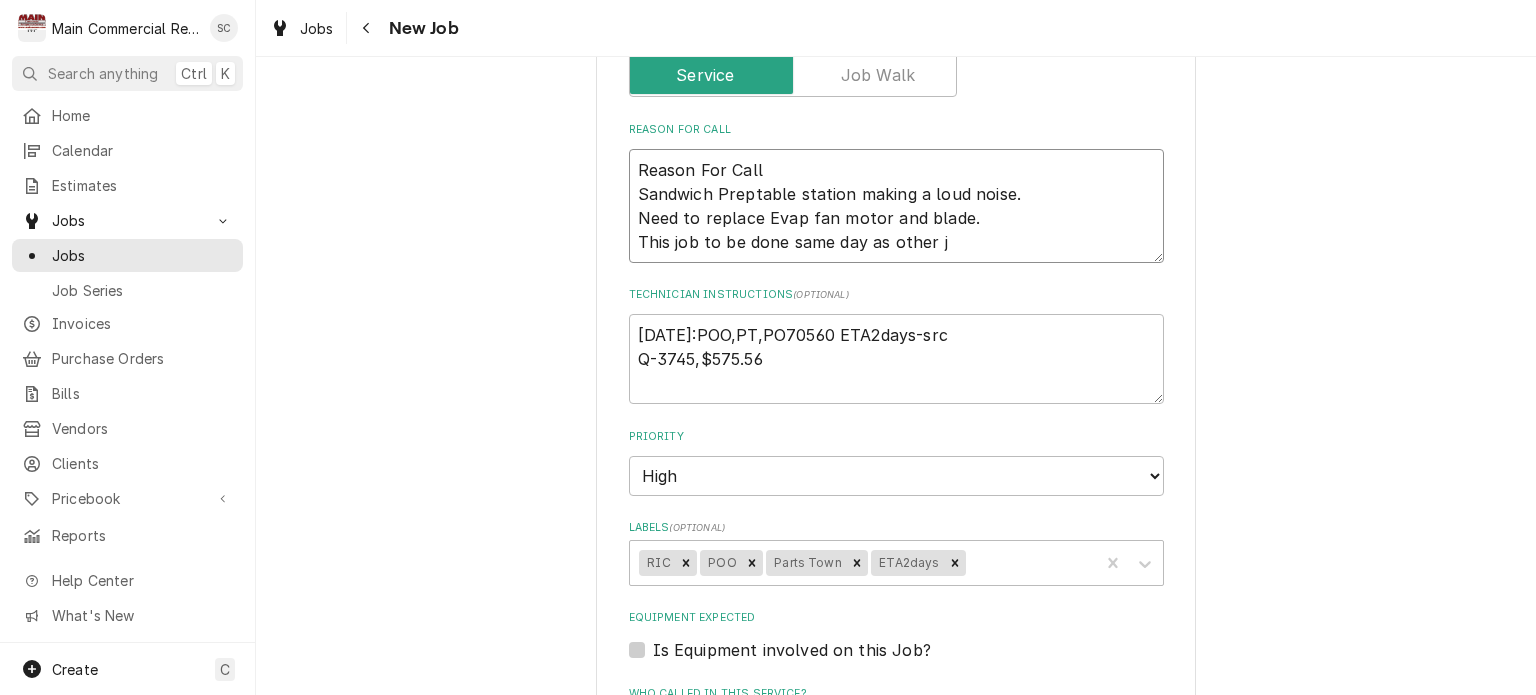 type on "x" 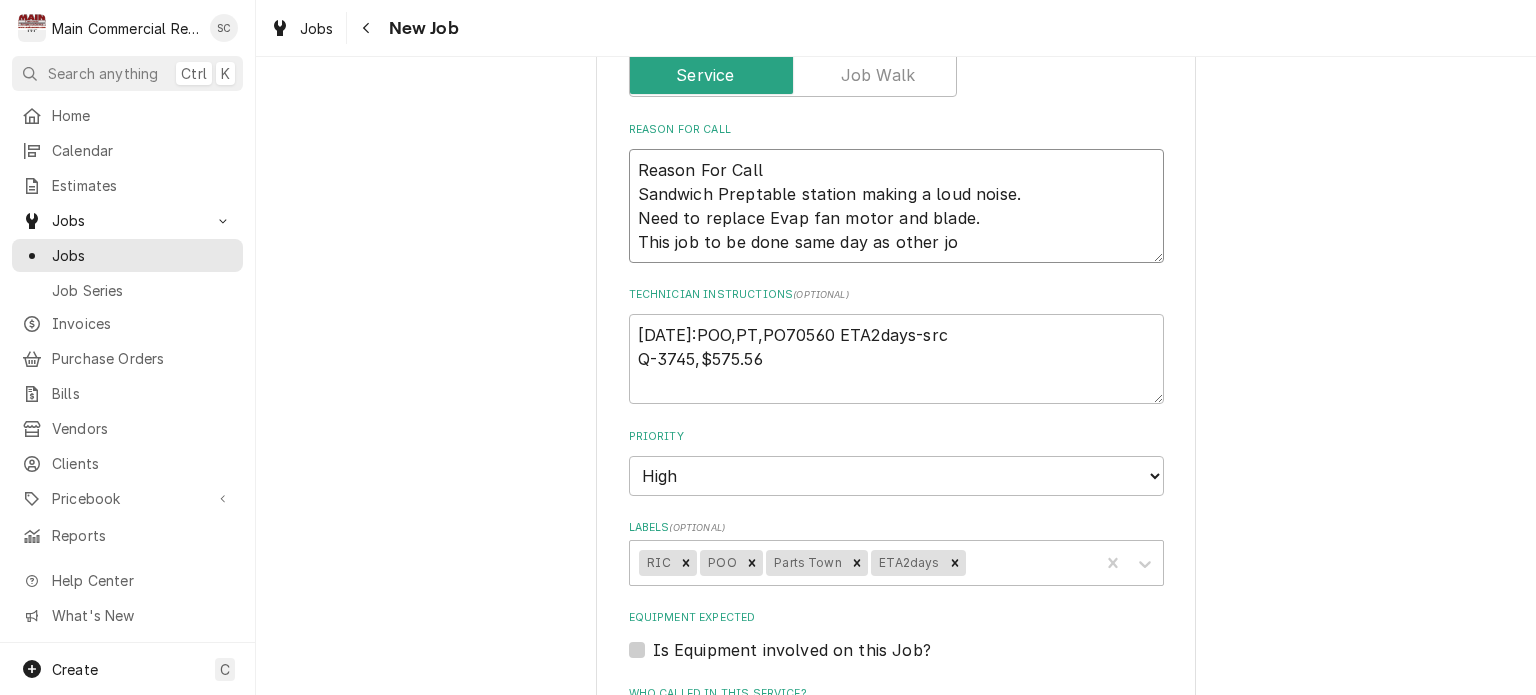 type on "x" 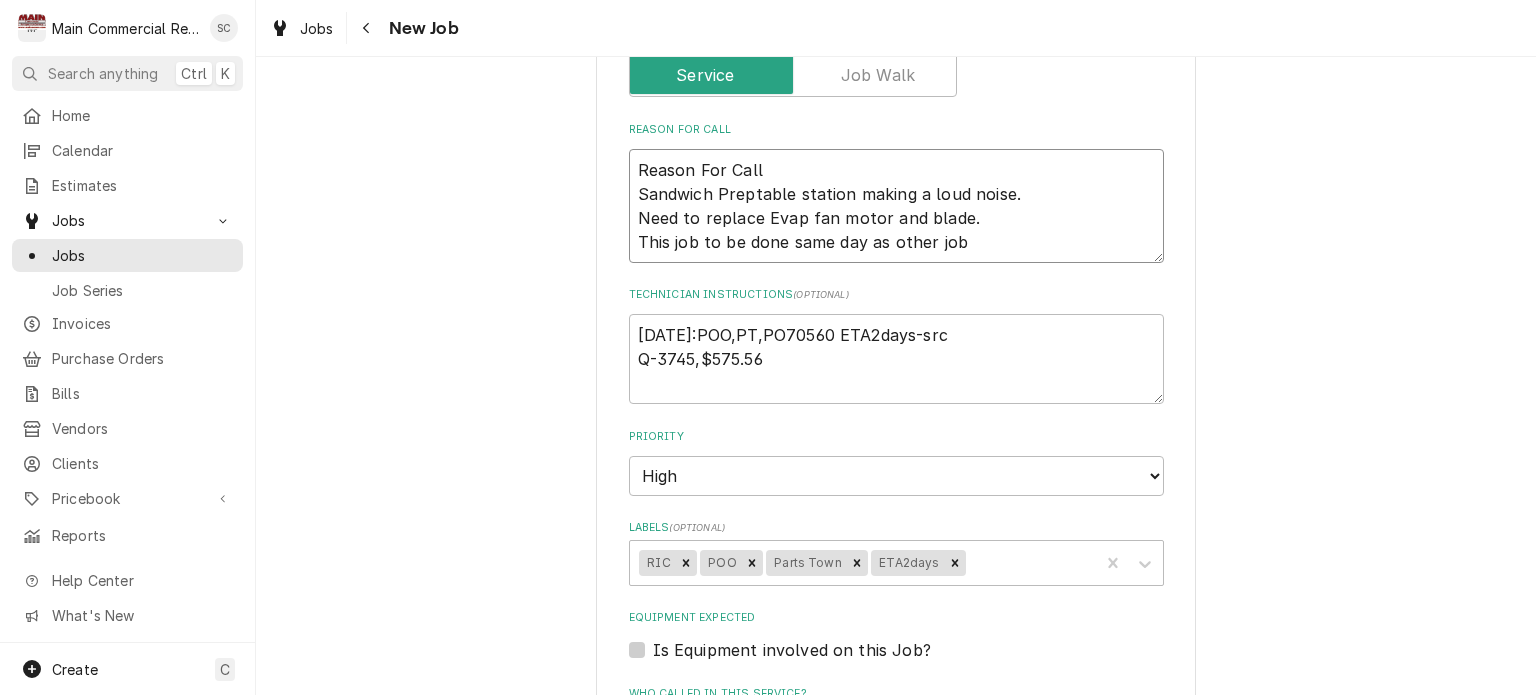 type on "x" 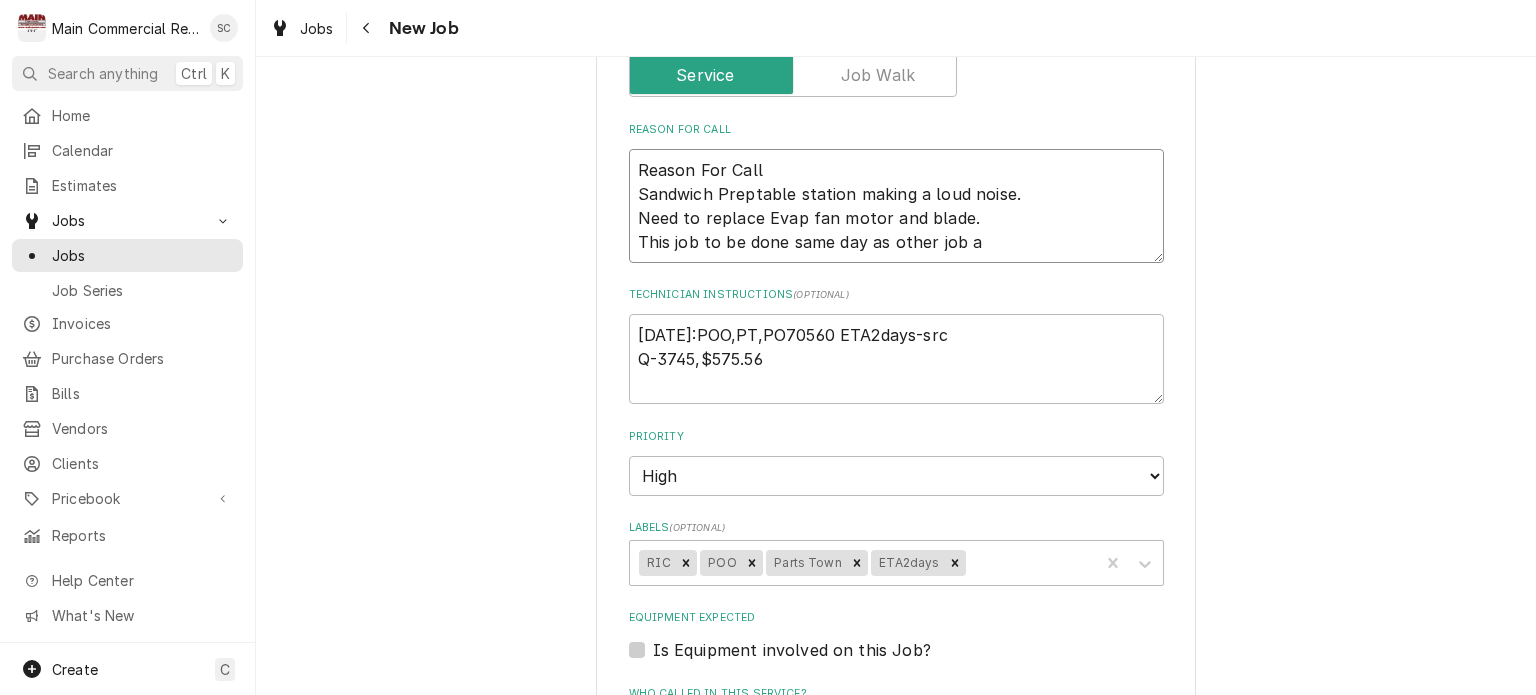type on "x" 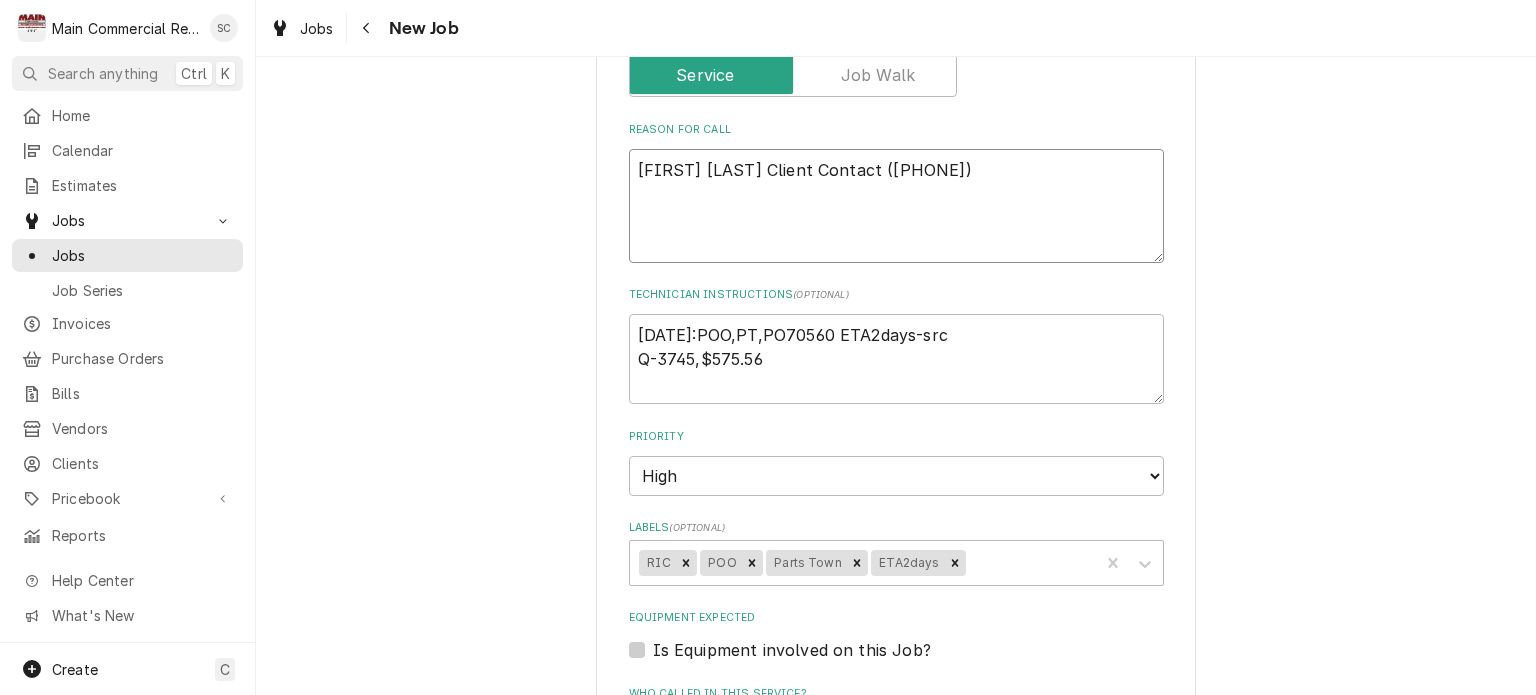 type on "x" 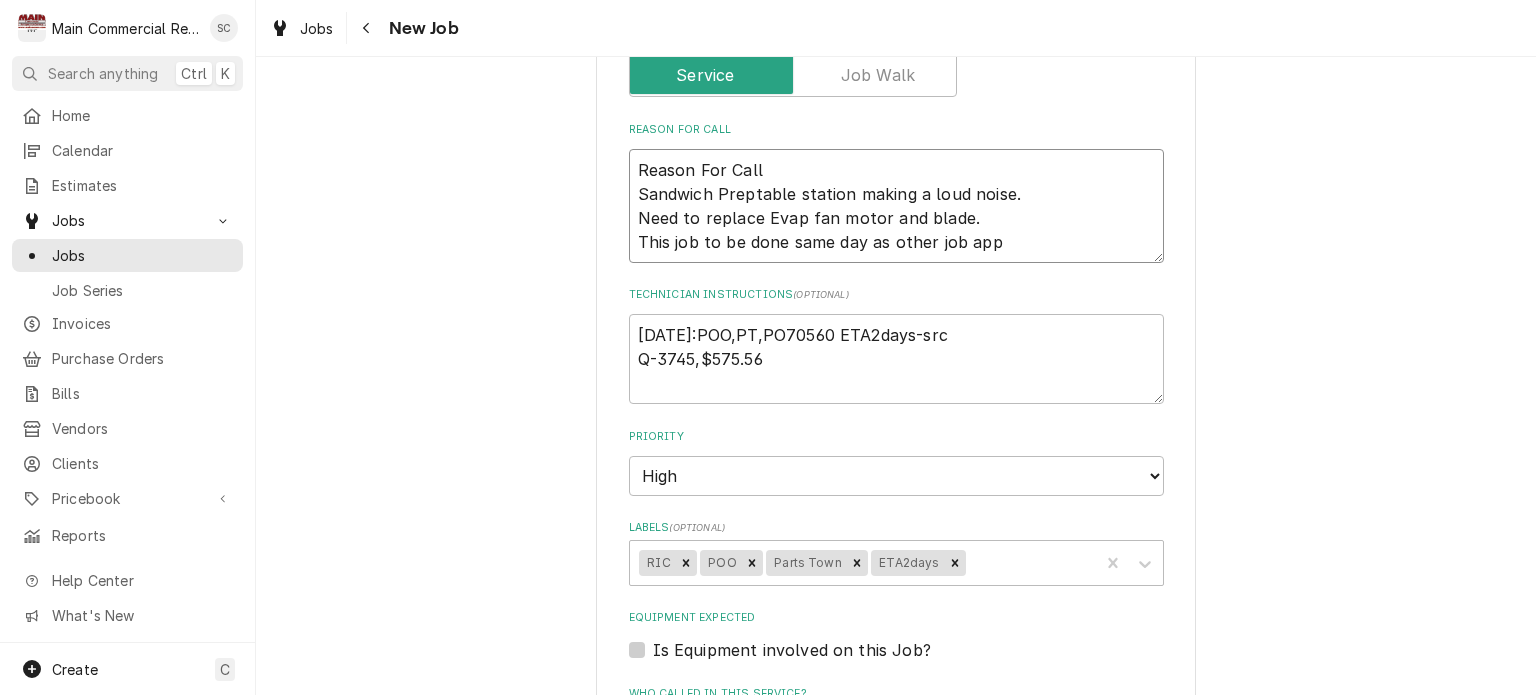 type on "x" 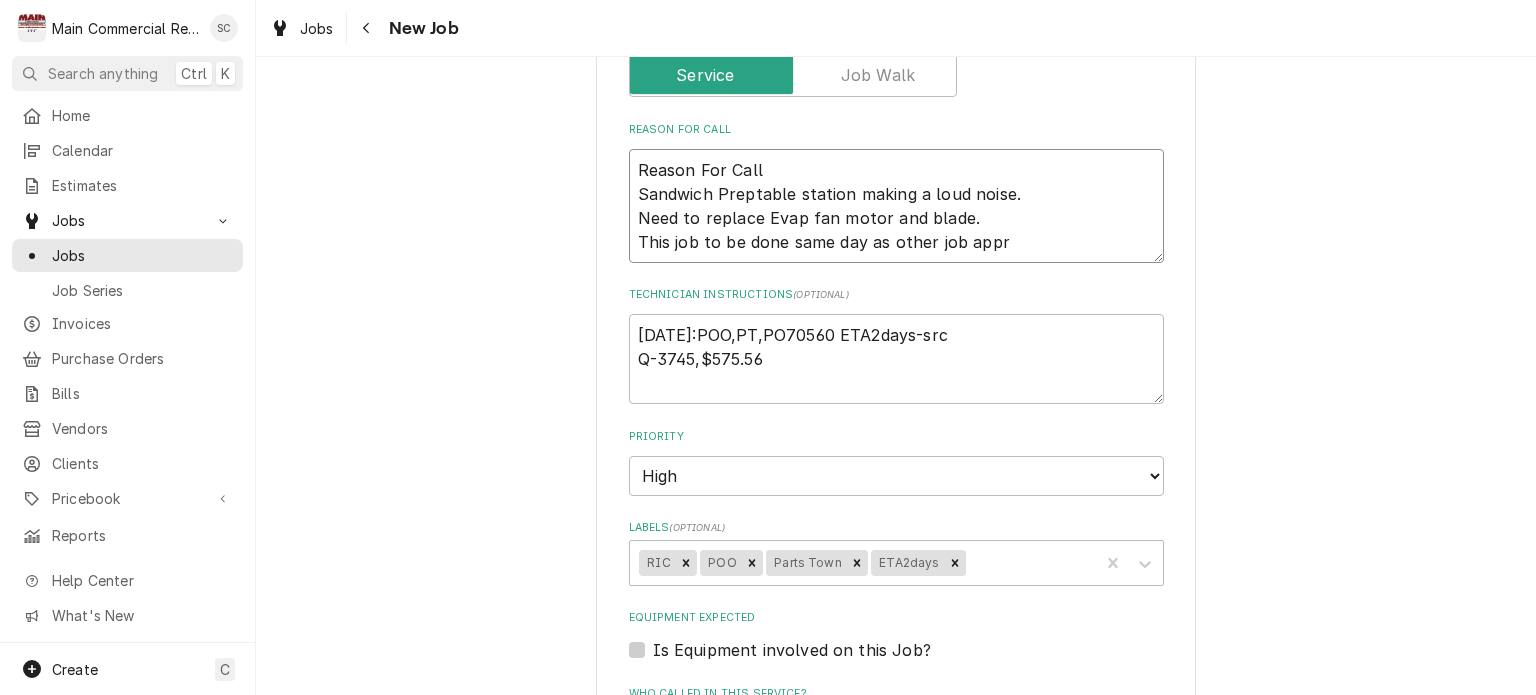 type on "x" 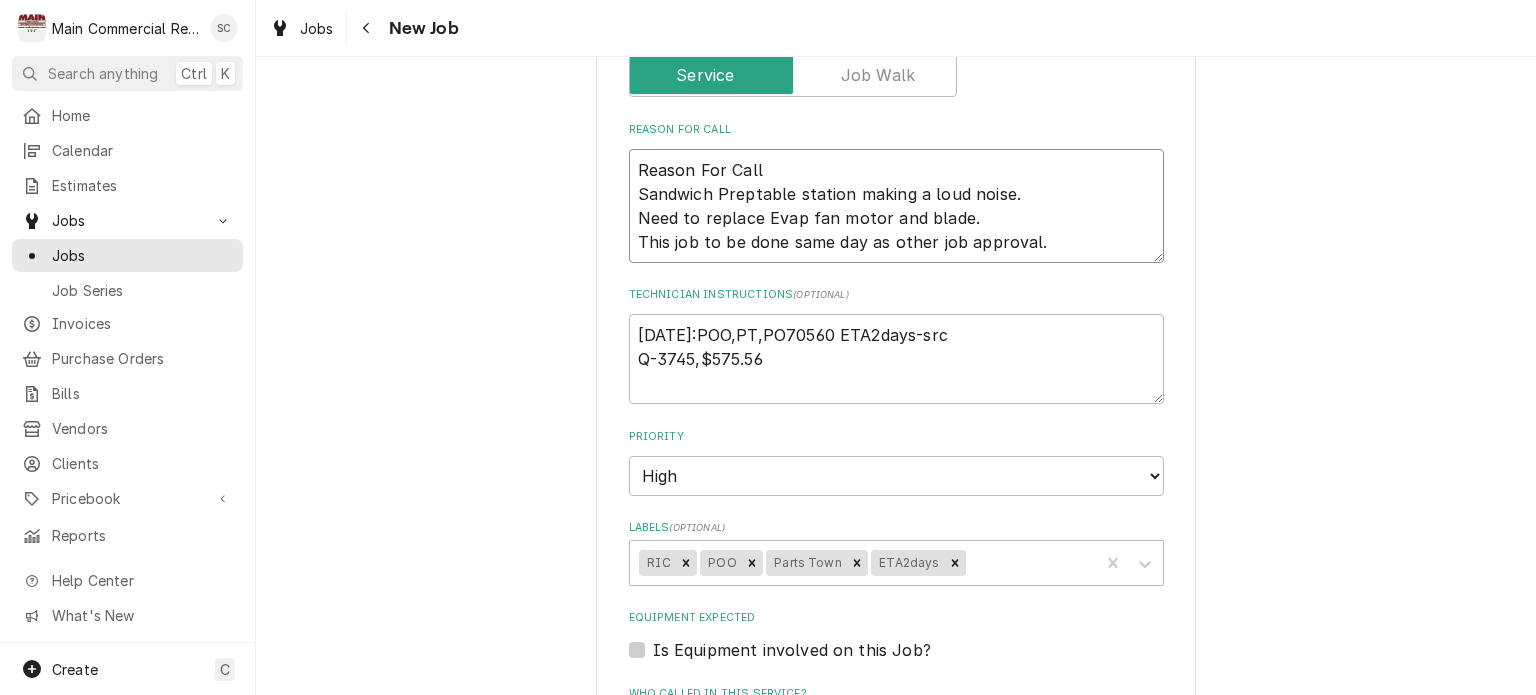 scroll, scrollTop: 1200, scrollLeft: 0, axis: vertical 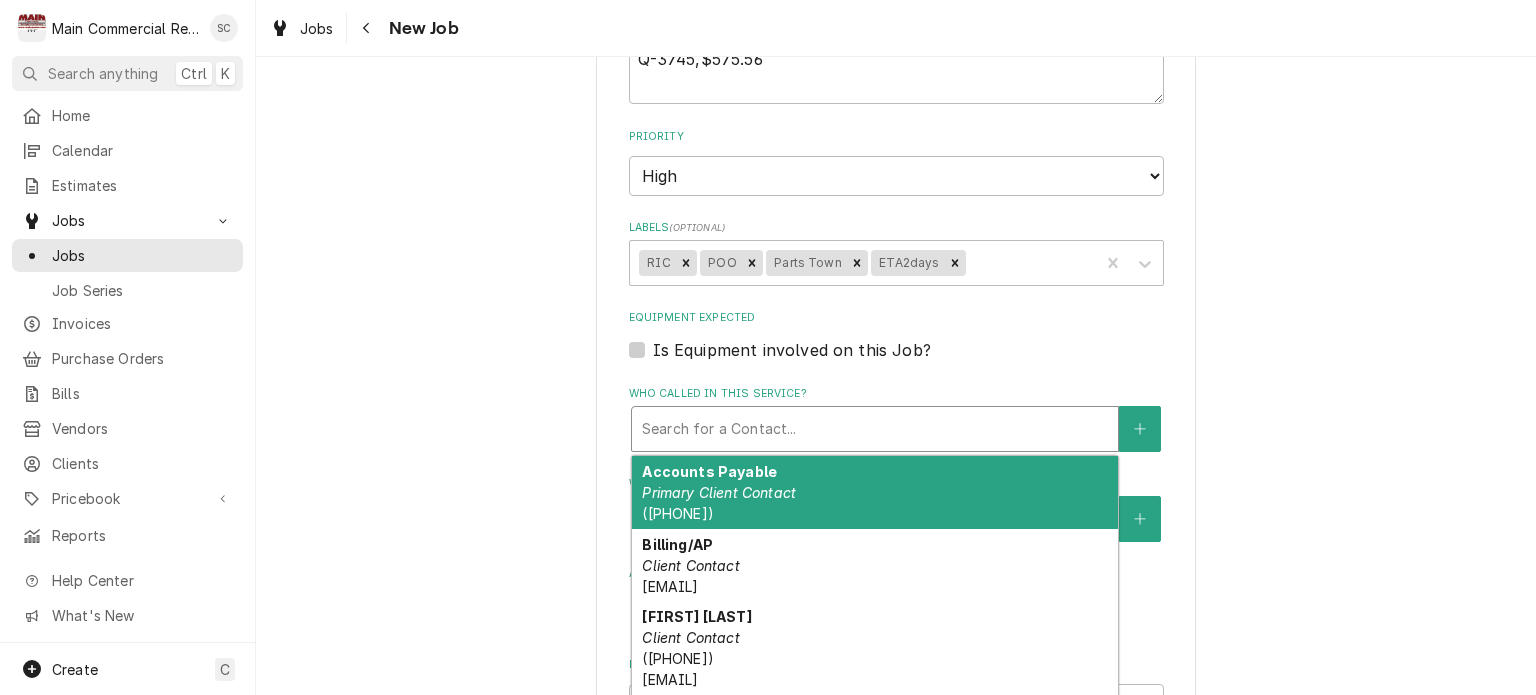 click at bounding box center (875, 429) 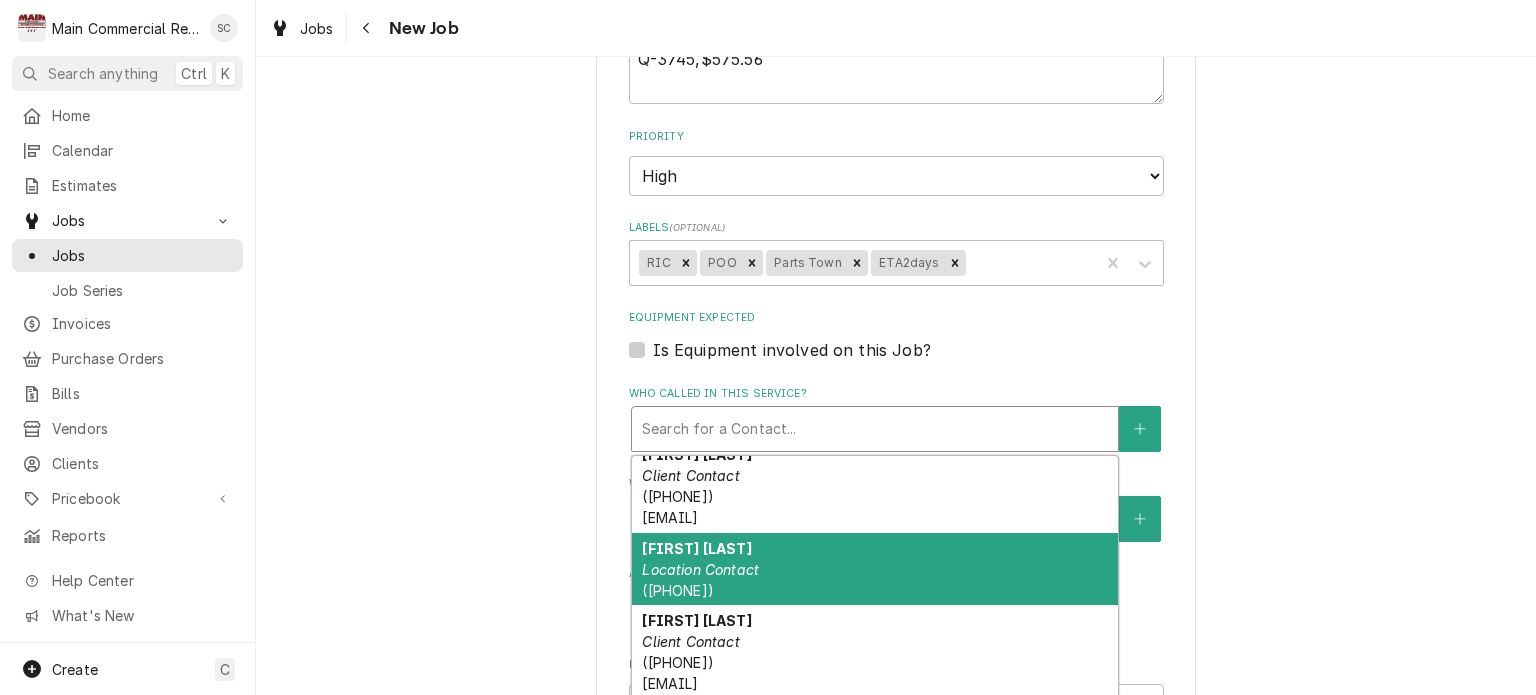 click on "David Rosato Location Contact (813) 481-9571" at bounding box center [875, 569] 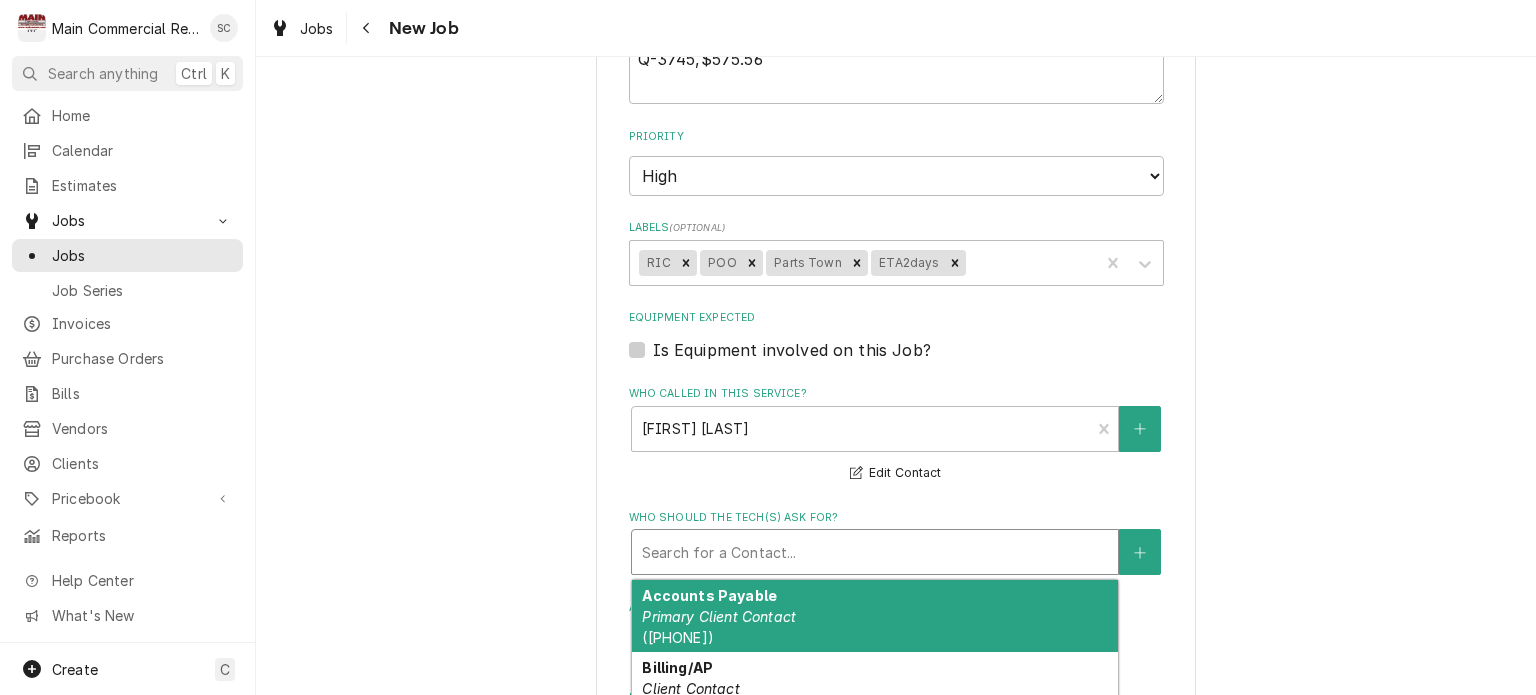 click at bounding box center (875, 552) 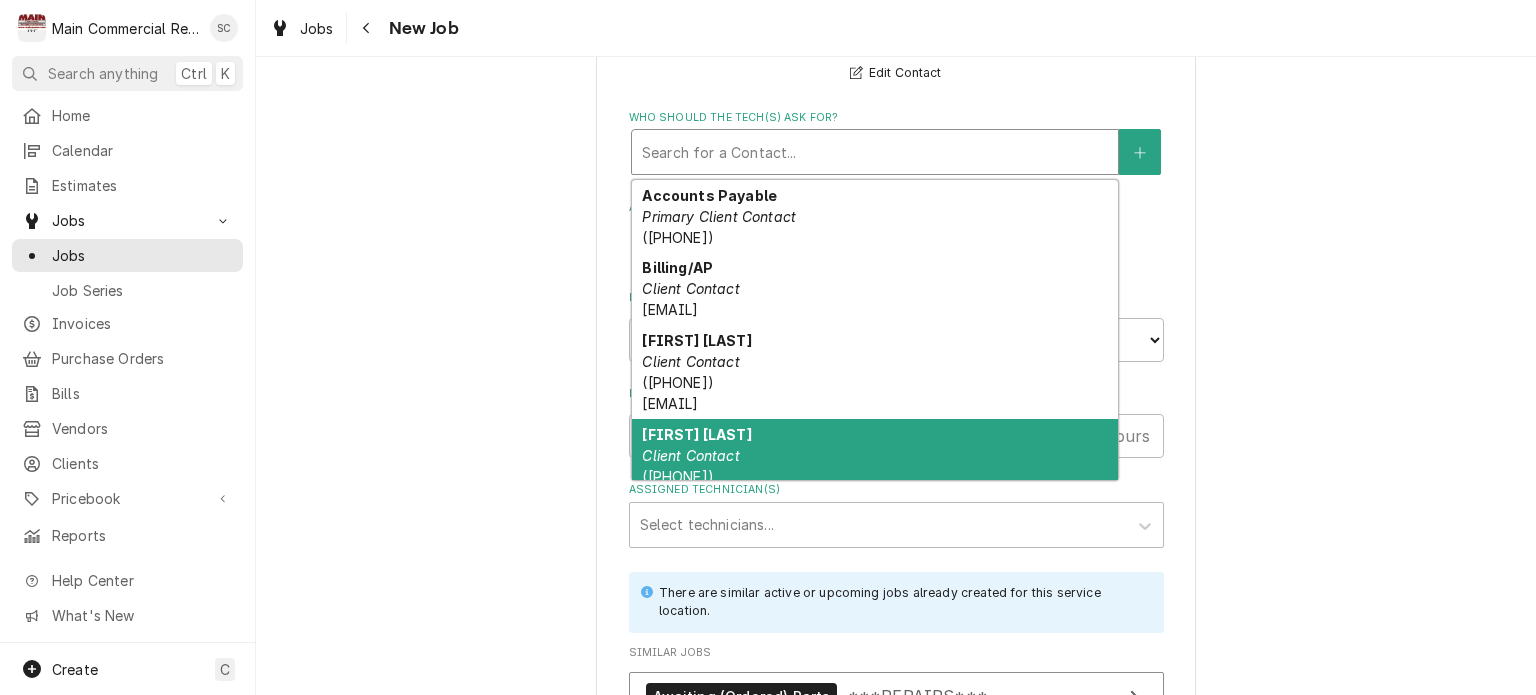 click on "David Rosado Client Contact (813) 481-9571 david.rosado@baycare.org" at bounding box center (875, 466) 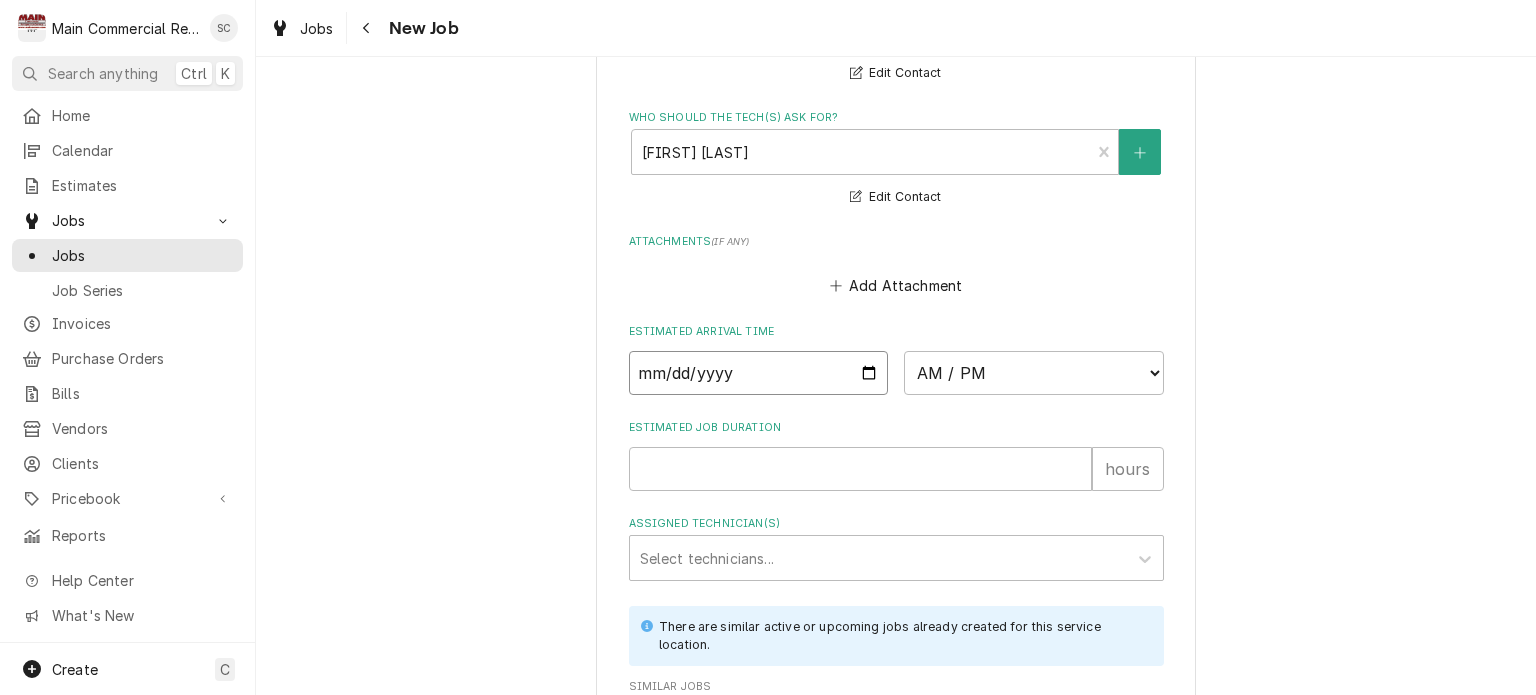 click at bounding box center (759, 373) 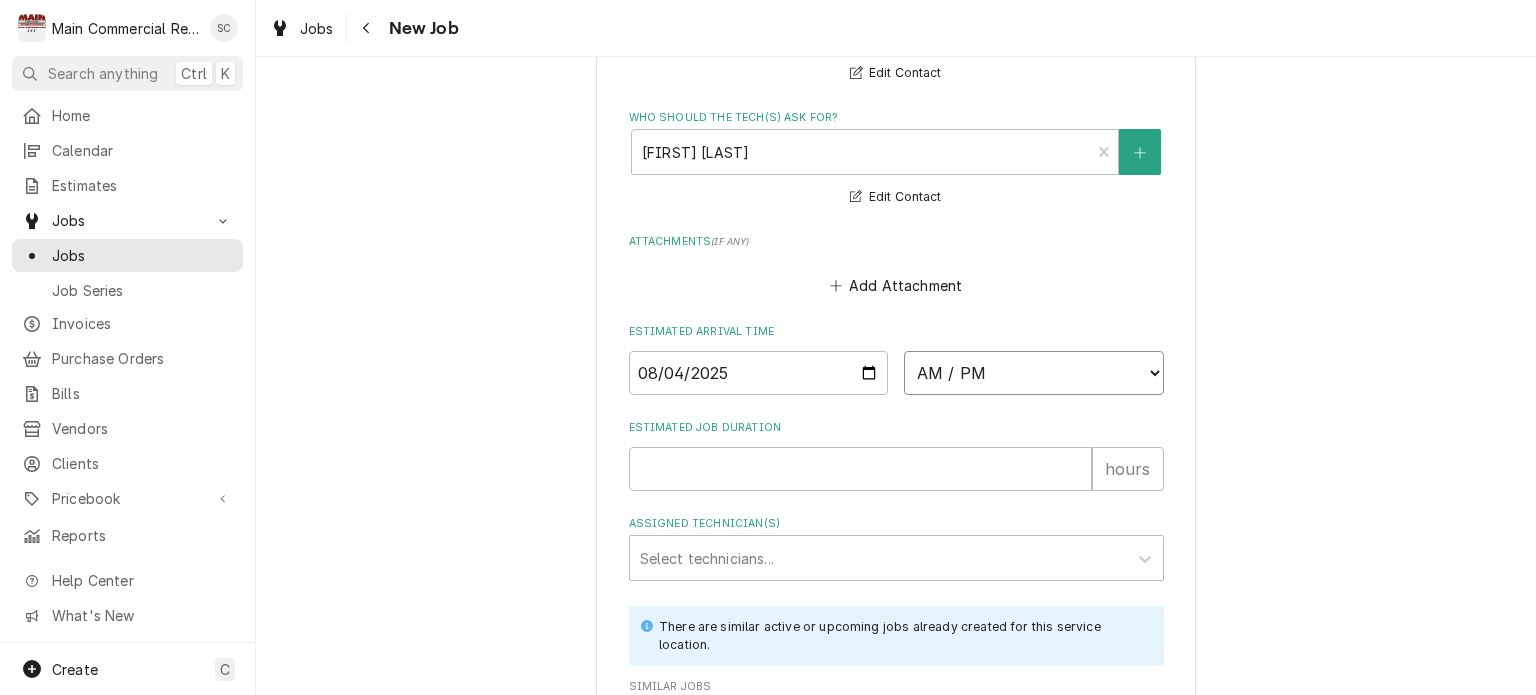 click on "AM / PM 6:00 AM 6:15 AM 6:30 AM 6:45 AM 7:00 AM 7:15 AM 7:30 AM 7:45 AM 8:00 AM 8:15 AM 8:30 AM 8:45 AM 9:00 AM 9:15 AM 9:30 AM 9:45 AM 10:00 AM 10:15 AM 10:30 AM 10:45 AM 11:00 AM 11:15 AM 11:30 AM 11:45 AM 12:00 PM 12:15 PM 12:30 PM 12:45 PM 1:00 PM 1:15 PM 1:30 PM 1:45 PM 2:00 PM 2:15 PM 2:30 PM 2:45 PM 3:00 PM 3:15 PM 3:30 PM 3:45 PM 4:00 PM 4:15 PM 4:30 PM 4:45 PM 5:00 PM 5:15 PM 5:30 PM 5:45 PM 6:00 PM 6:15 PM 6:30 PM 6:45 PM 7:00 PM 7:15 PM 7:30 PM 7:45 PM 8:00 PM 8:15 PM 8:30 PM 8:45 PM 9:00 PM 9:15 PM 9:30 PM 9:45 PM 10:00 PM 10:15 PM 10:30 PM 10:45 PM 11:00 PM 11:15 PM 11:30 PM 11:45 PM 12:00 AM 12:15 AM 12:30 AM 12:45 AM 1:00 AM 1:15 AM 1:30 AM 1:45 AM 2:00 AM 2:15 AM 2:30 AM 2:45 AM 3:00 AM 3:15 AM 3:30 AM 3:45 AM 4:00 AM 4:15 AM 4:30 AM 4:45 AM 5:00 AM 5:15 AM 5:30 AM 5:45 AM" at bounding box center [1034, 373] 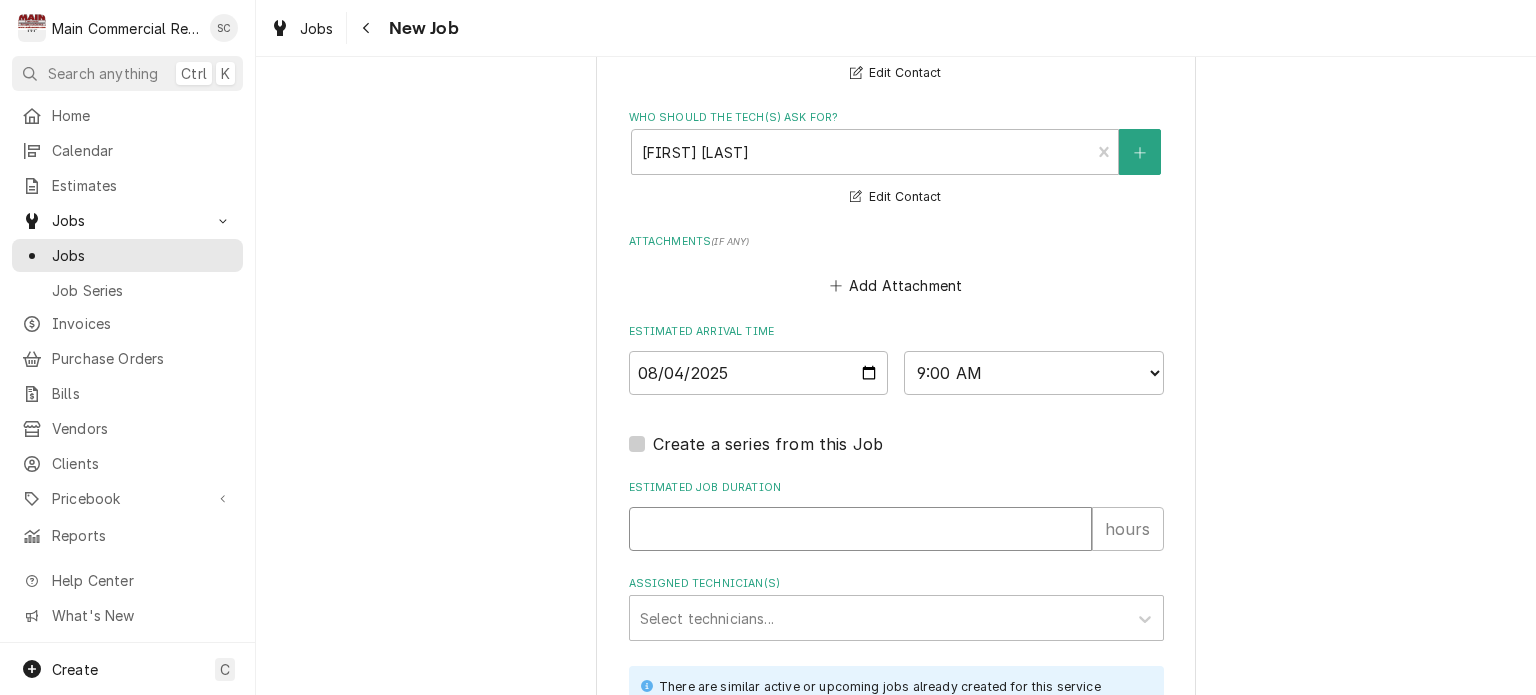 click on "Estimated Job Duration" at bounding box center [860, 529] 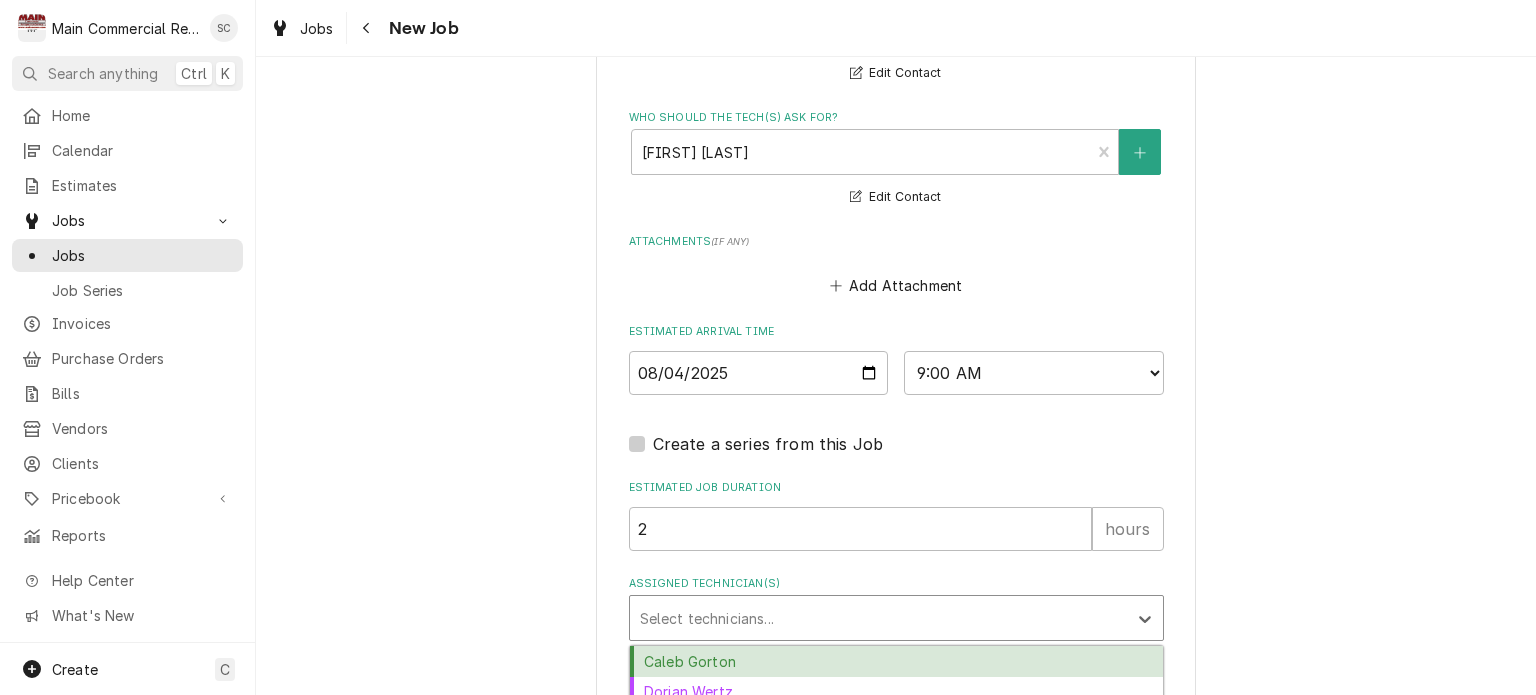 click at bounding box center [878, 618] 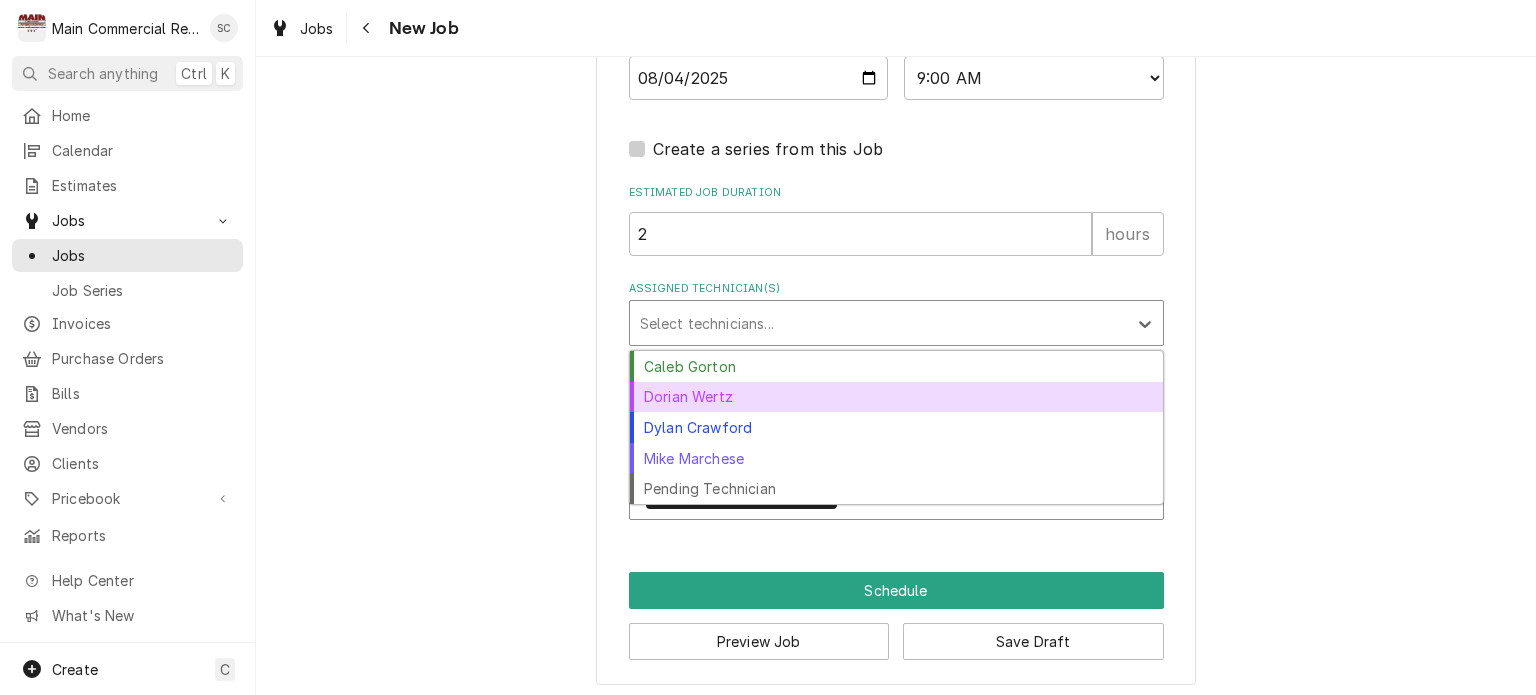 click on "Dorian Wertz" at bounding box center (896, 397) 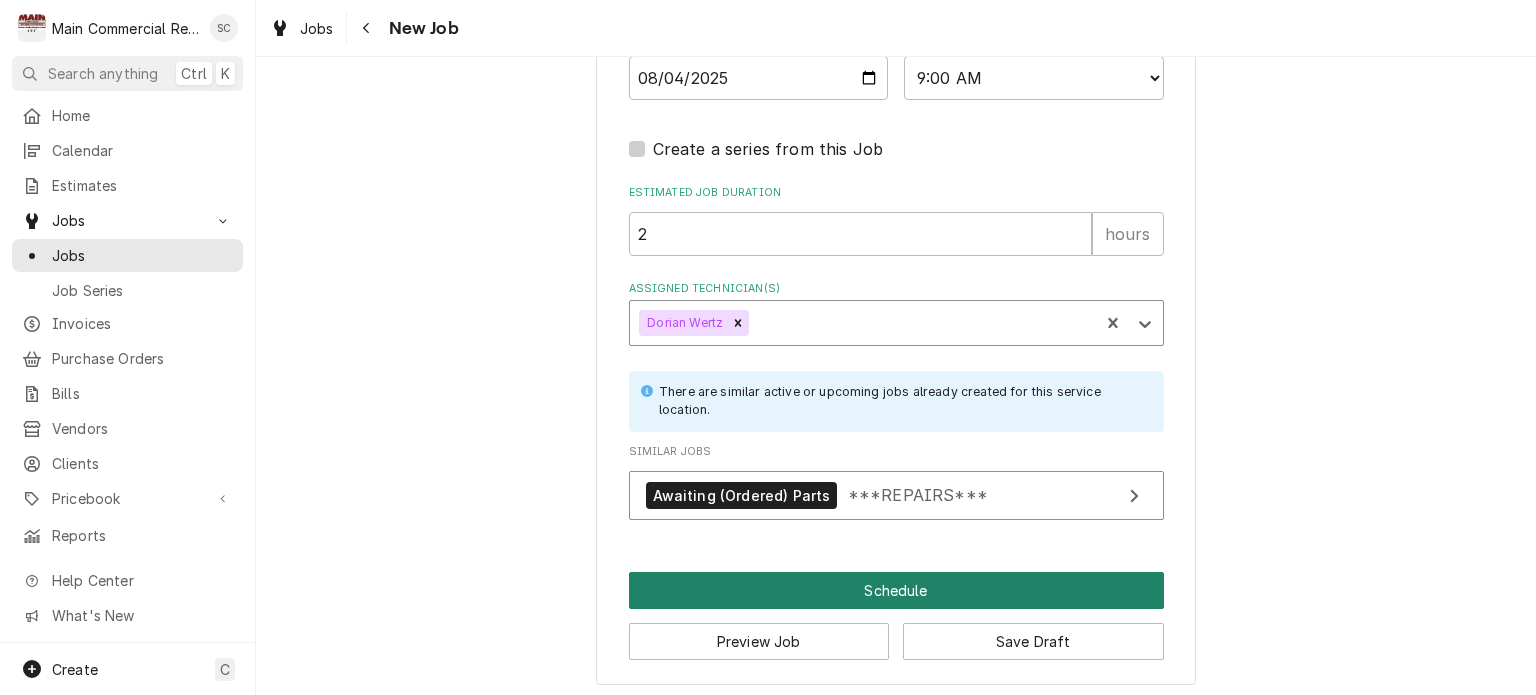 click on "Schedule" at bounding box center (896, 590) 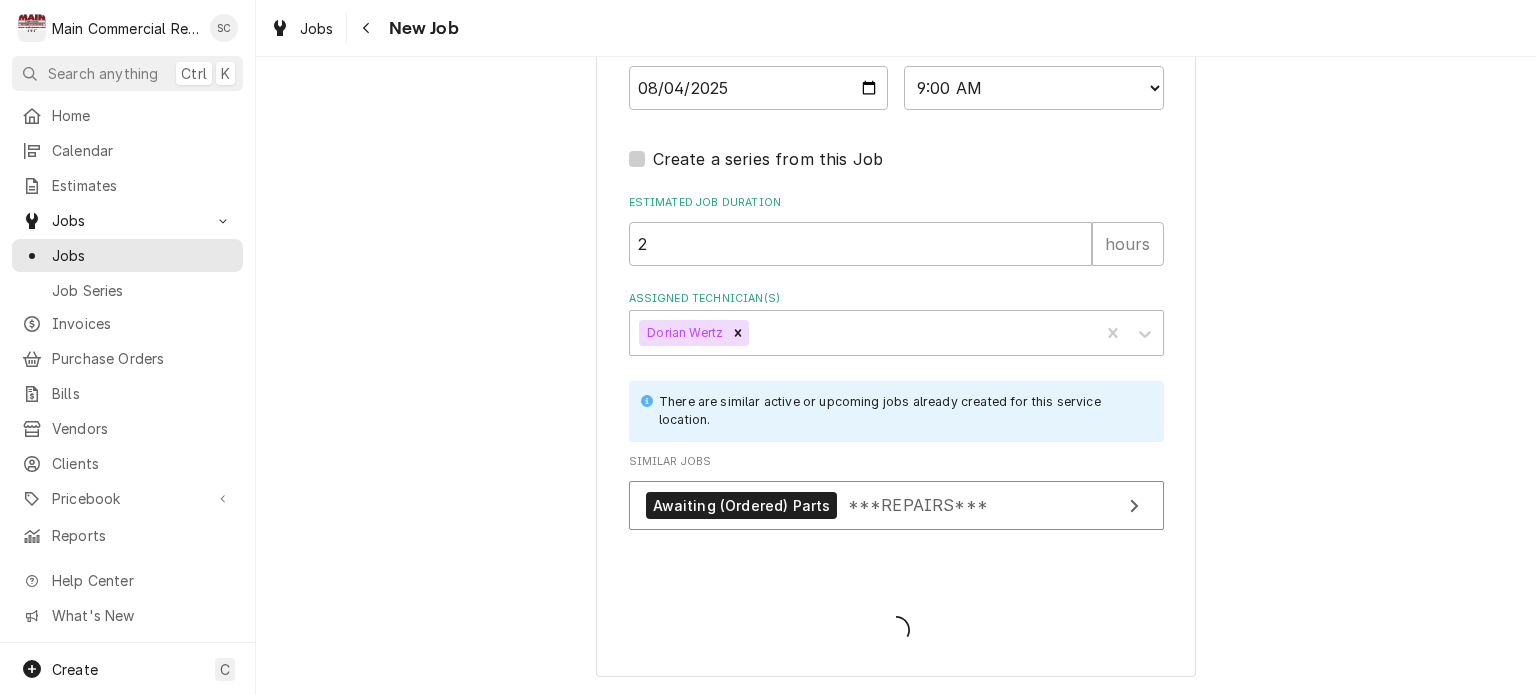 scroll, scrollTop: 1877, scrollLeft: 0, axis: vertical 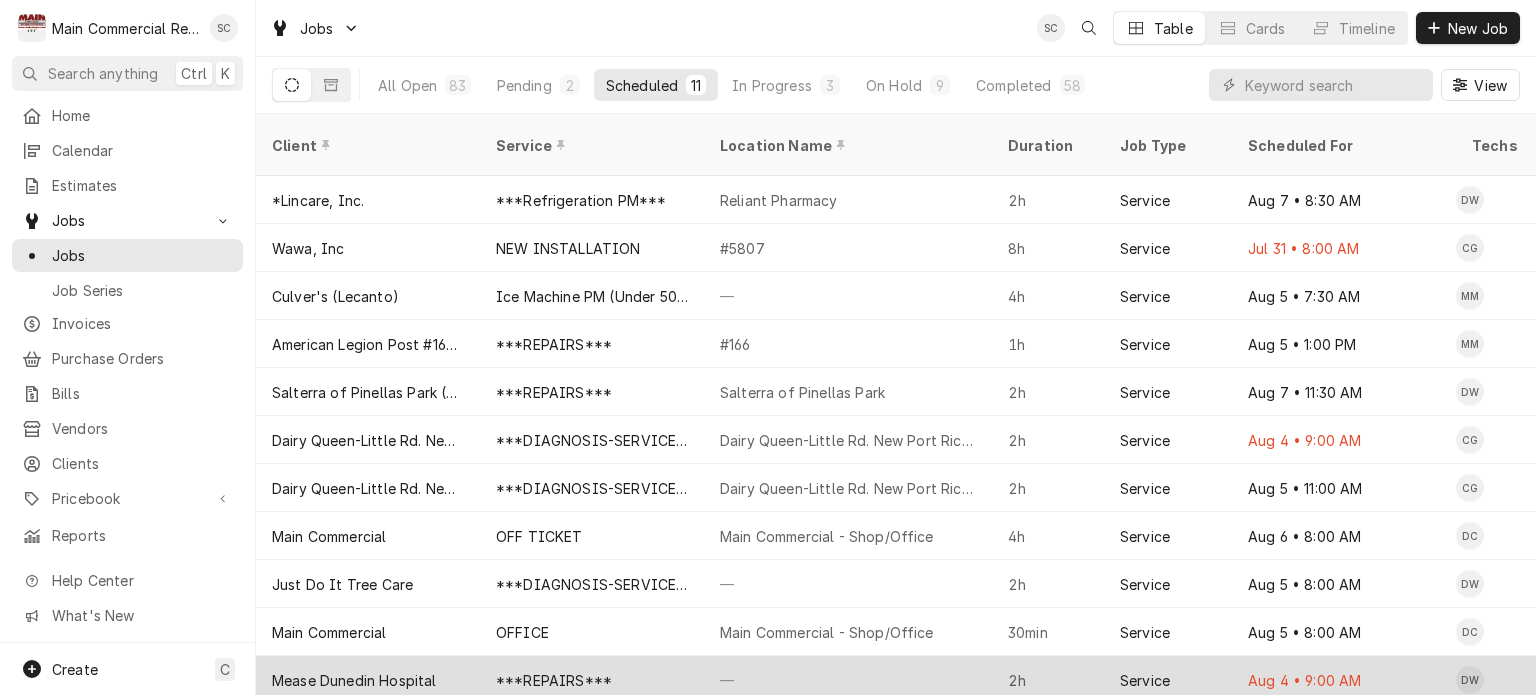 click on "—" at bounding box center [848, 680] 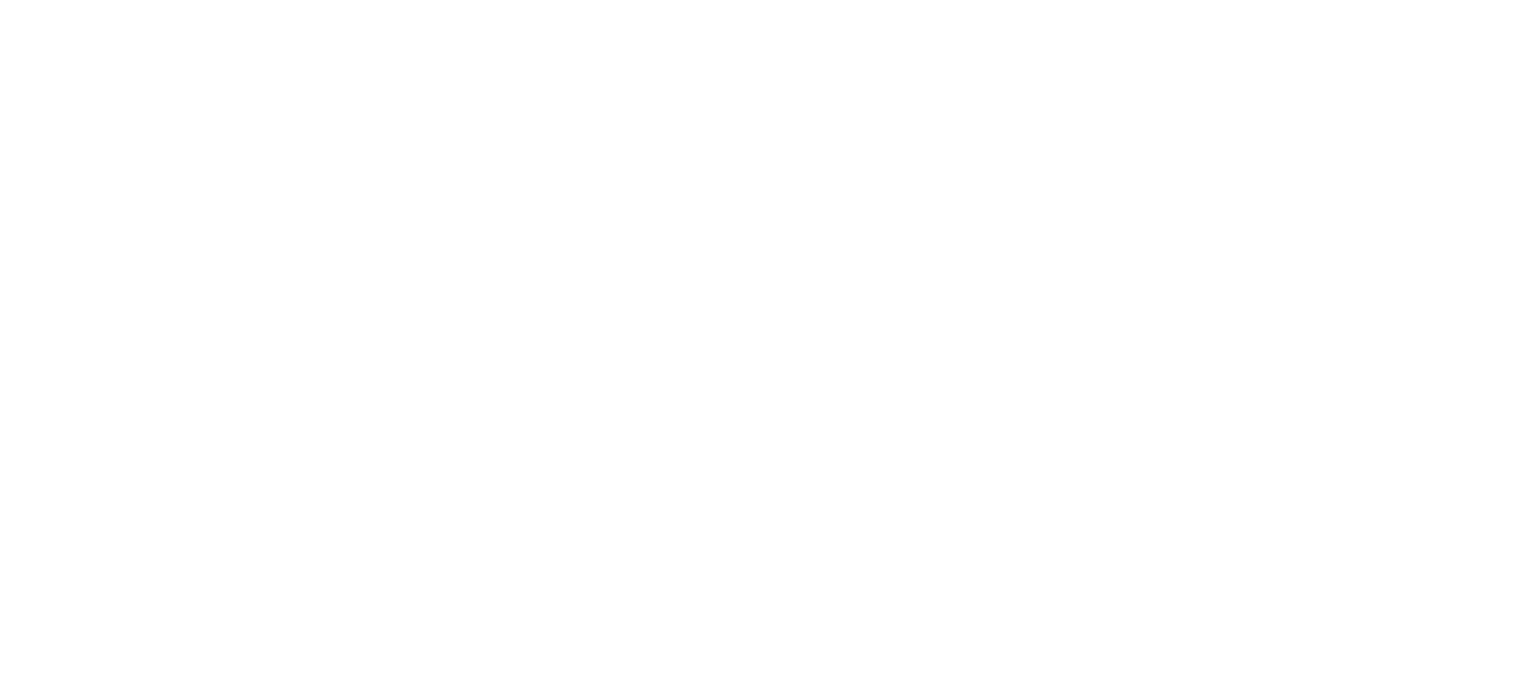 scroll, scrollTop: 0, scrollLeft: 0, axis: both 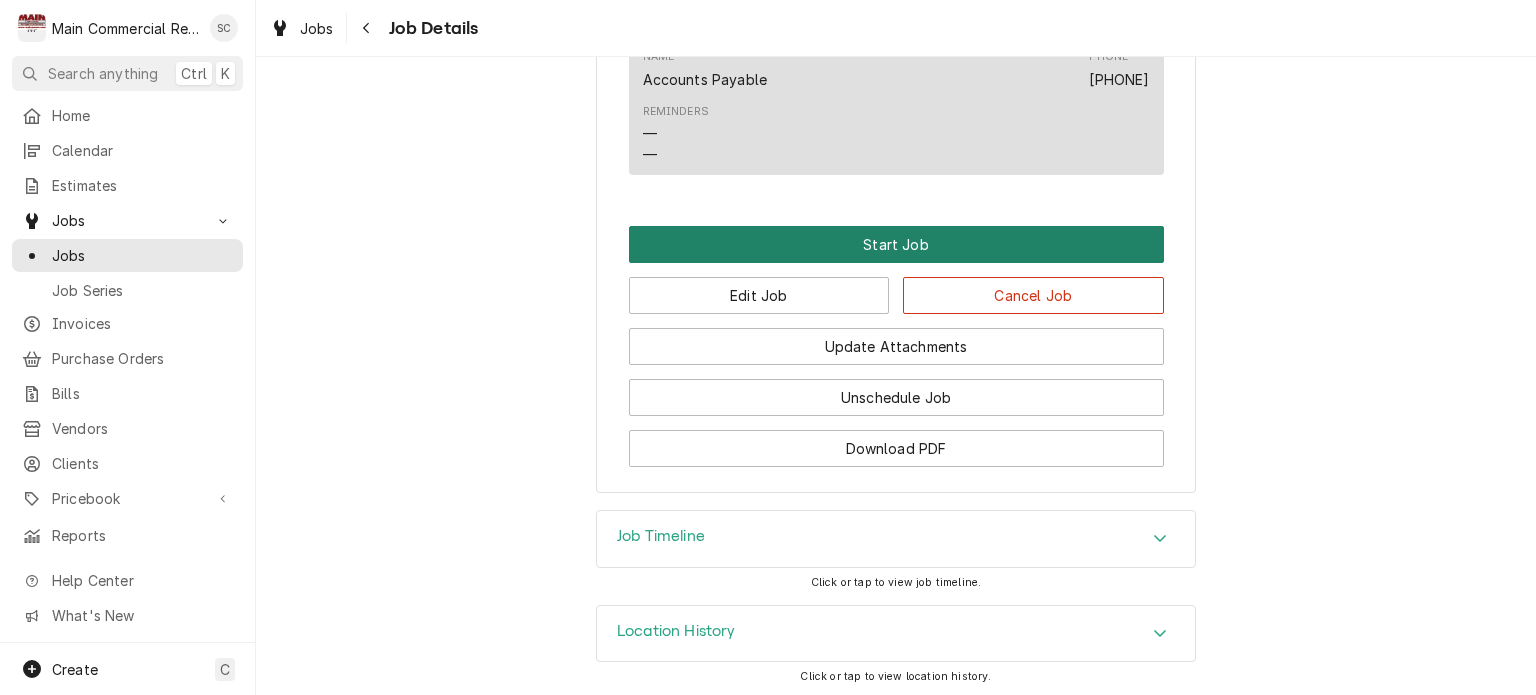click on "Start Job" at bounding box center [896, 244] 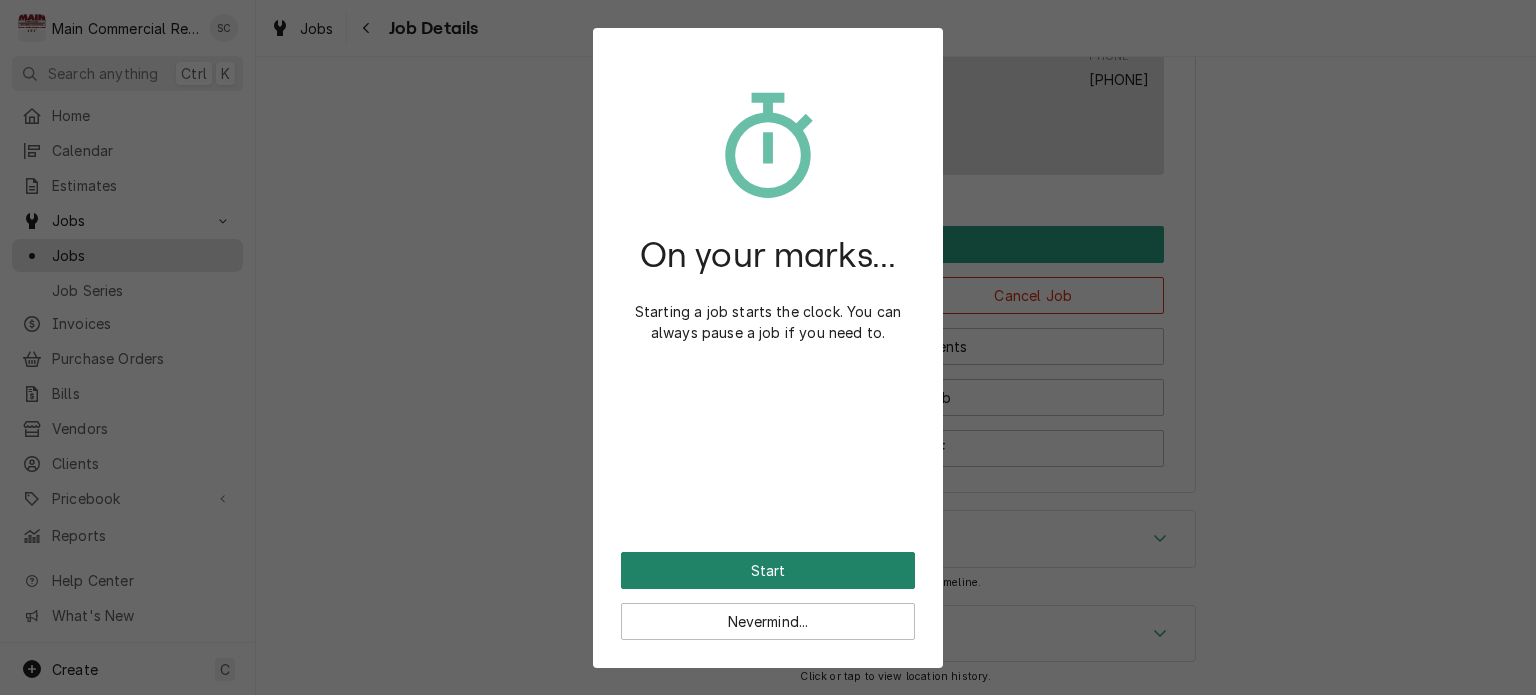 click on "Start" at bounding box center [768, 570] 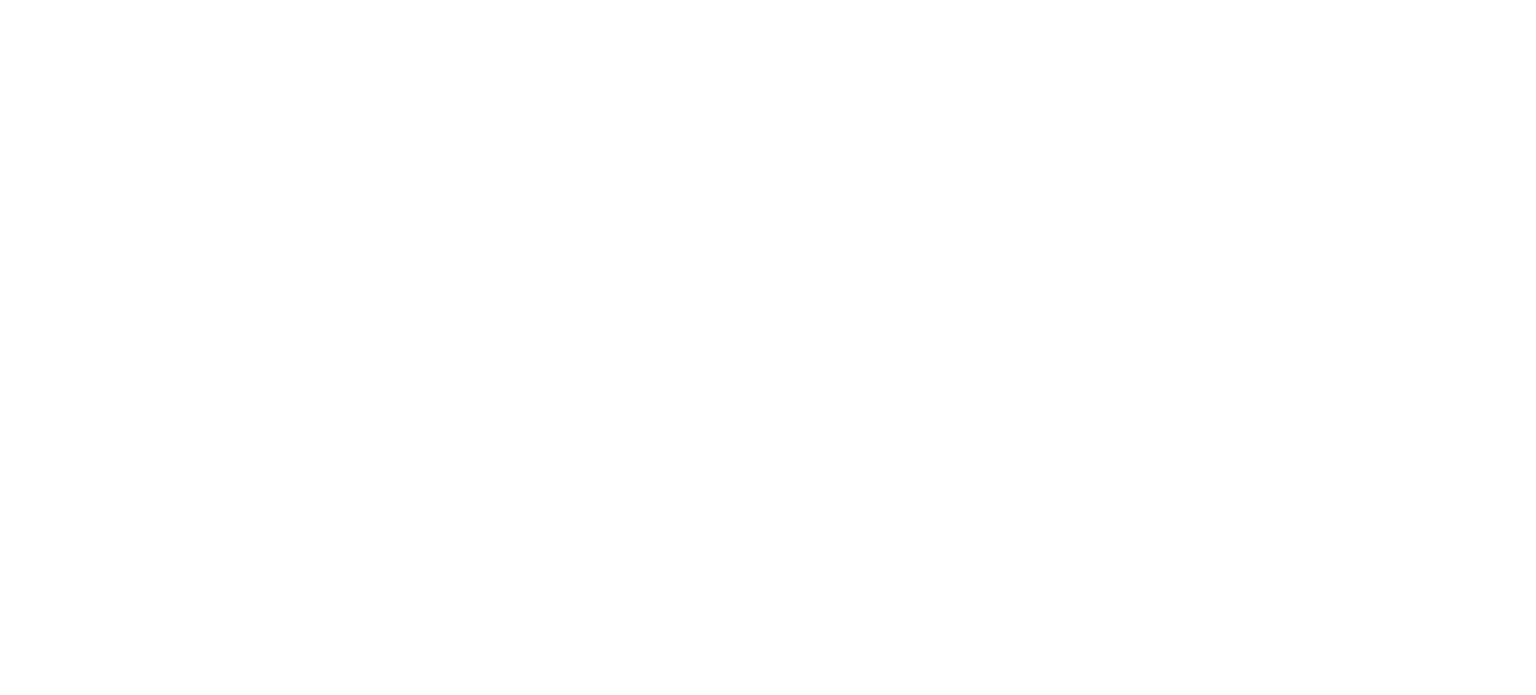 scroll, scrollTop: 0, scrollLeft: 0, axis: both 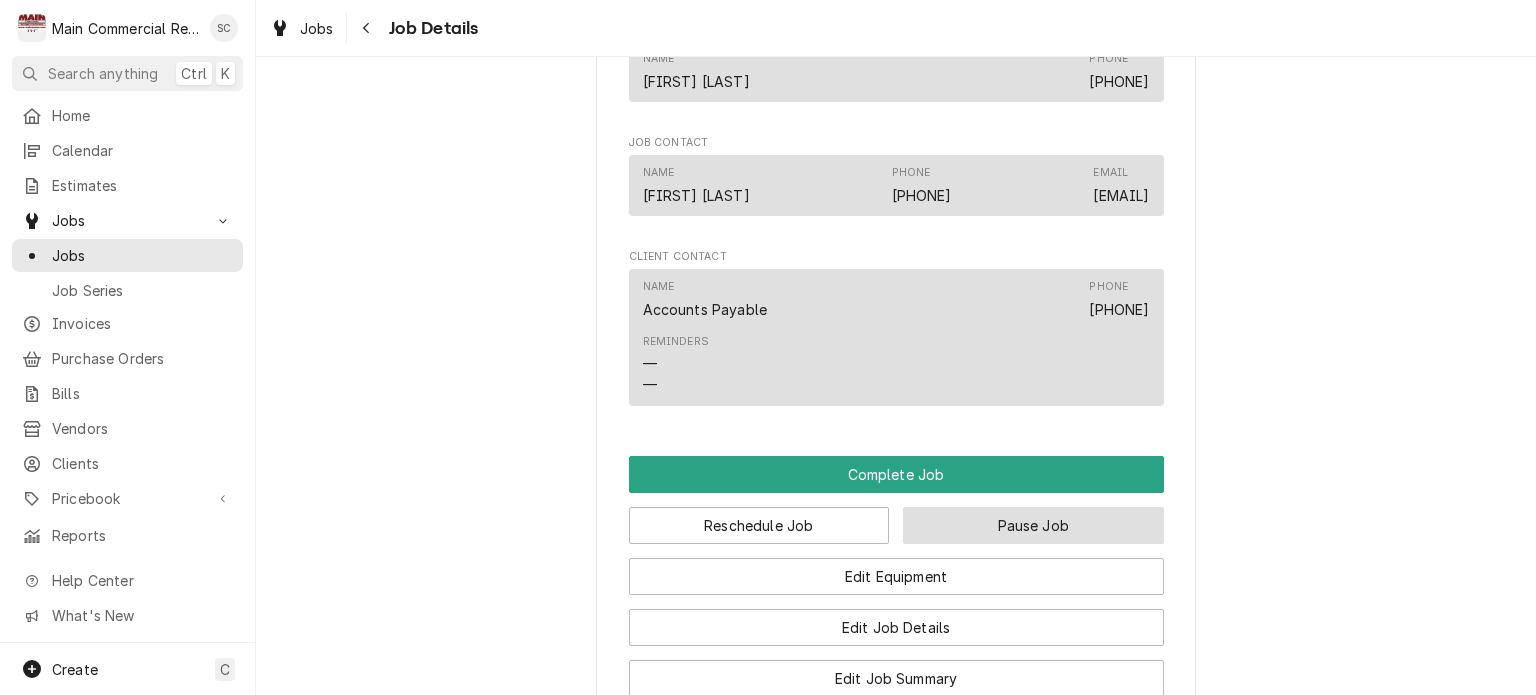 click on "Pause Job" at bounding box center [1033, 525] 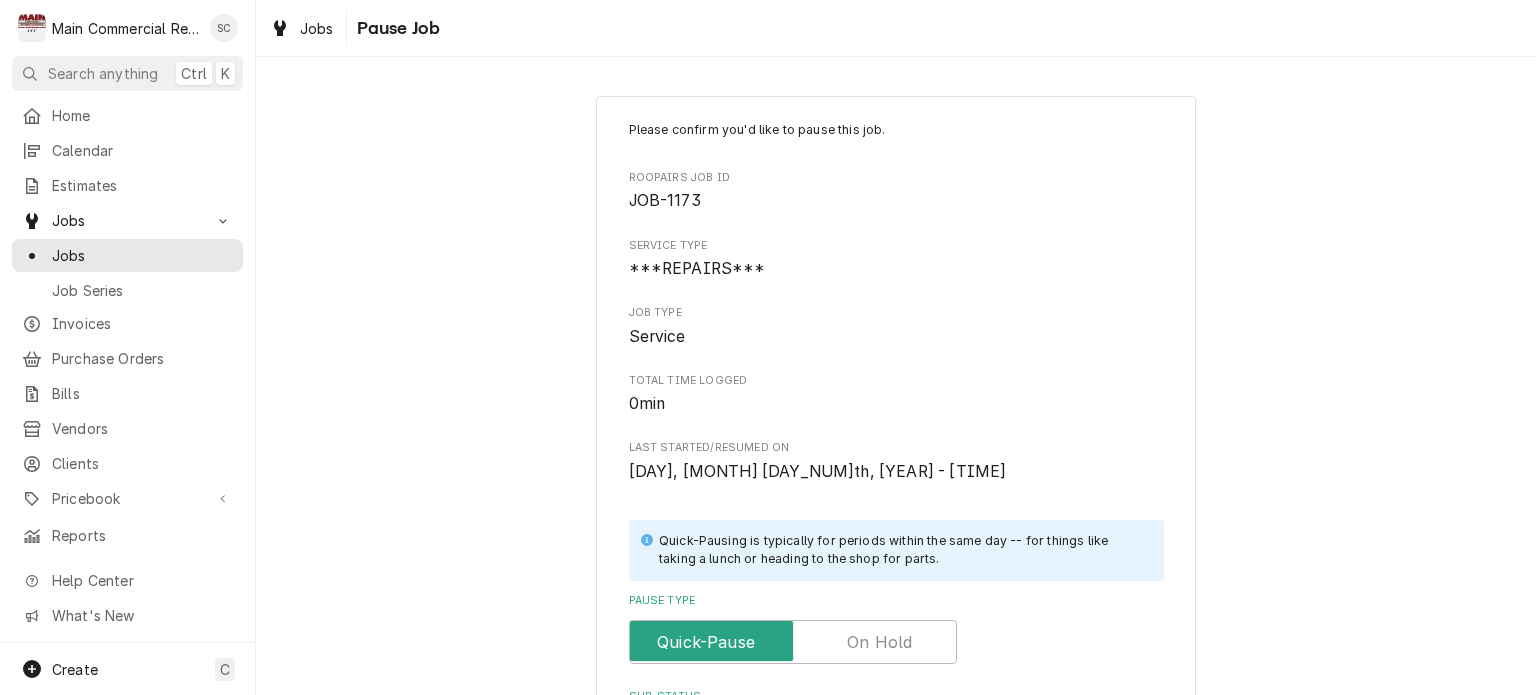 scroll, scrollTop: 300, scrollLeft: 0, axis: vertical 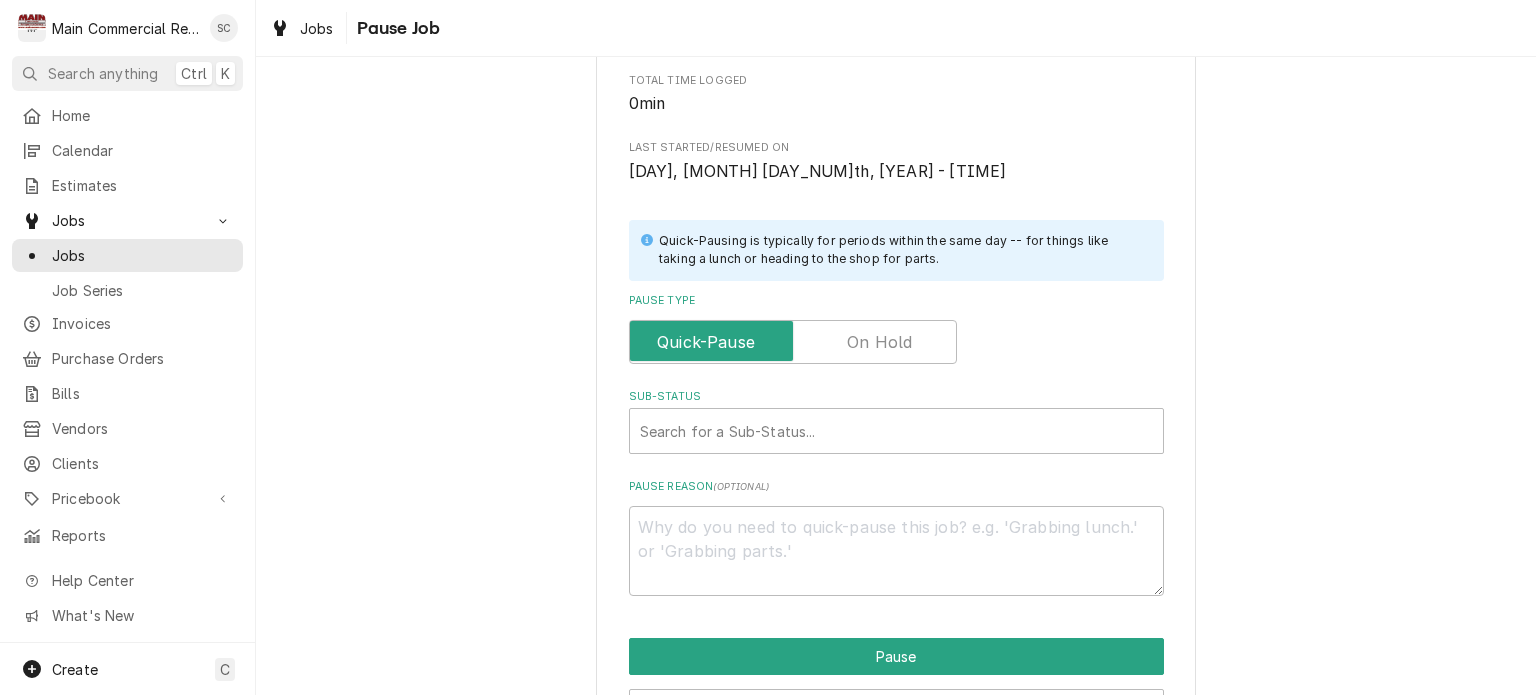 click at bounding box center [793, 342] 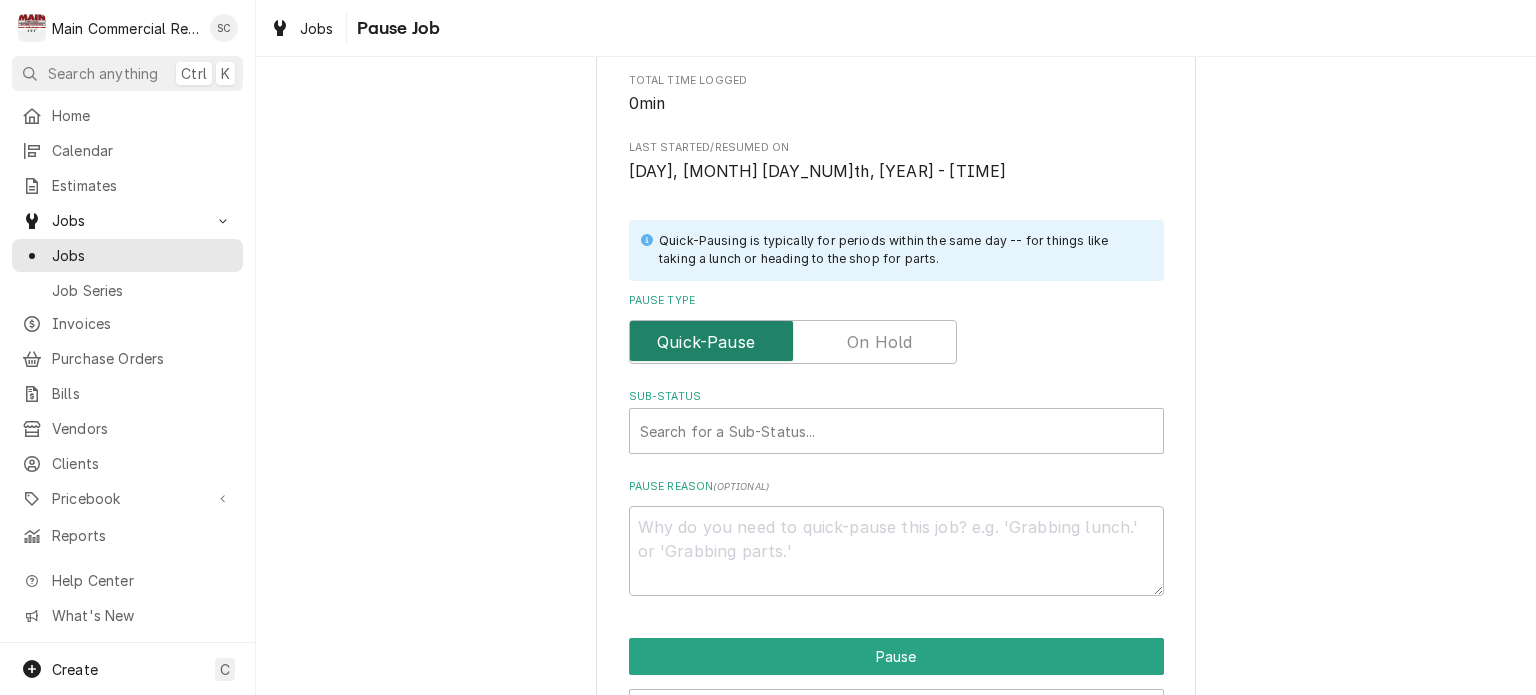 click at bounding box center (793, 342) 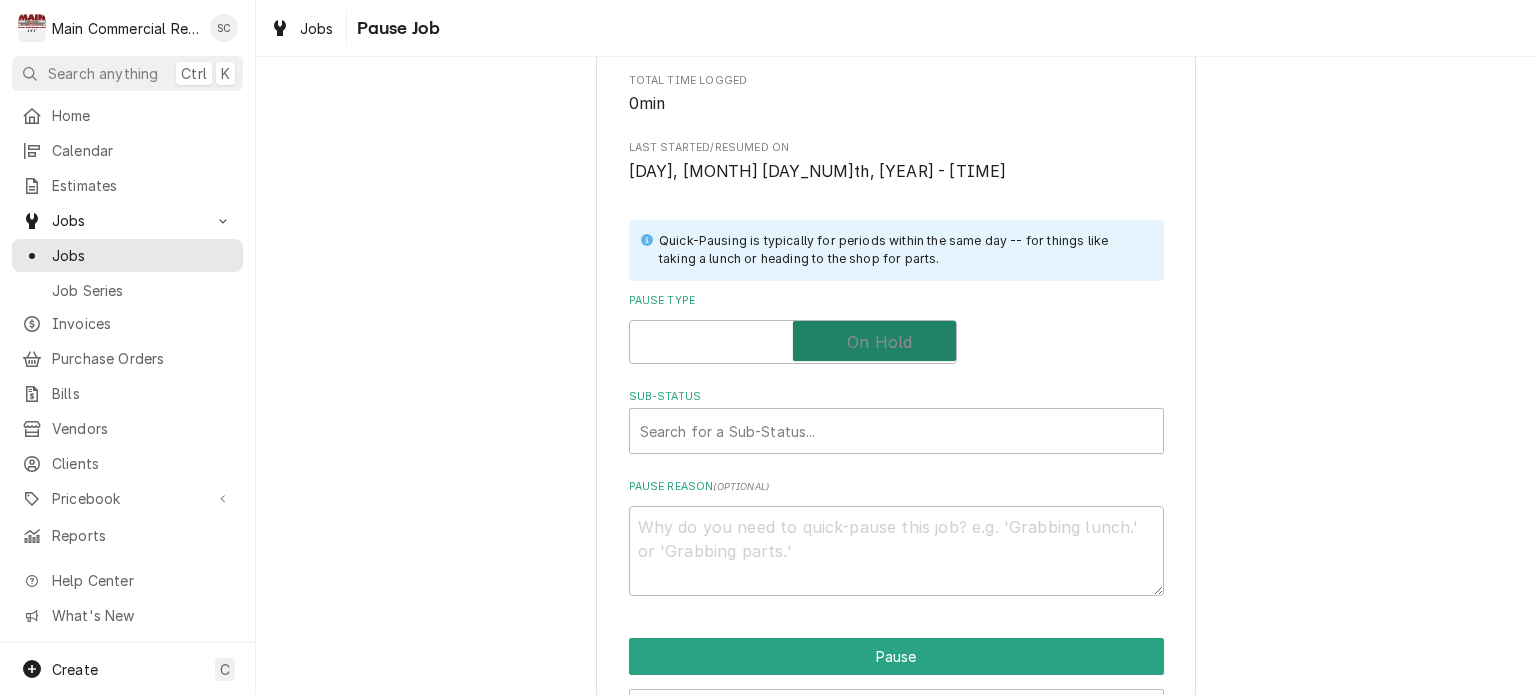 checkbox on "true" 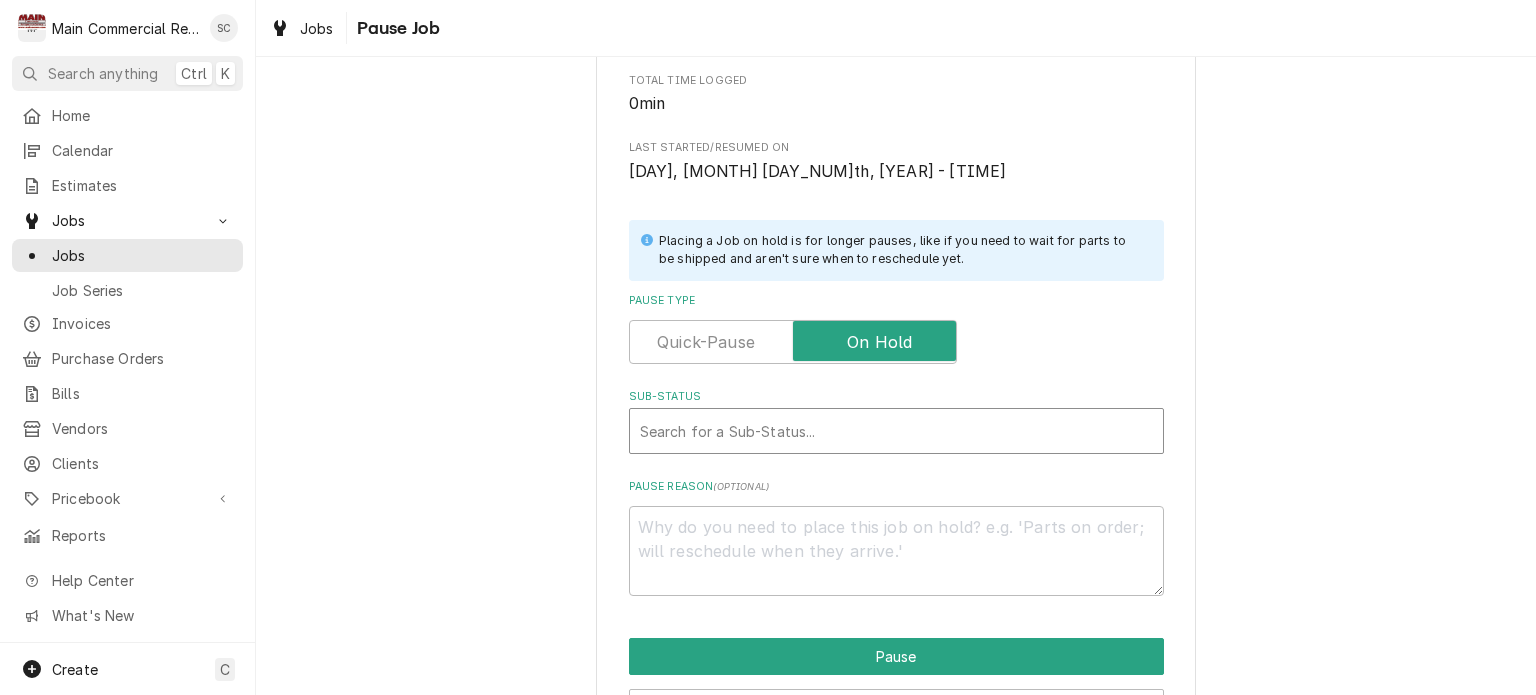 click at bounding box center [896, 431] 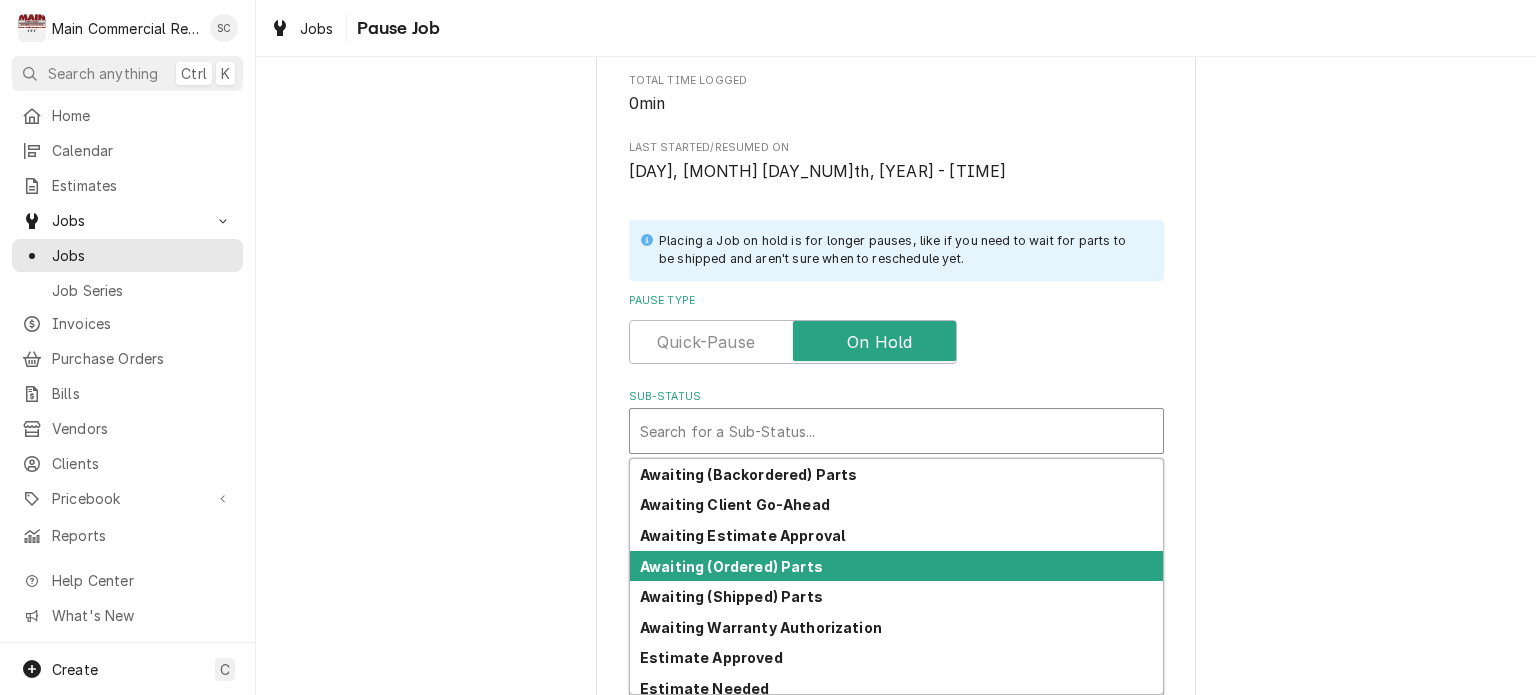 click on "Awaiting (Ordered) Parts" at bounding box center (731, 566) 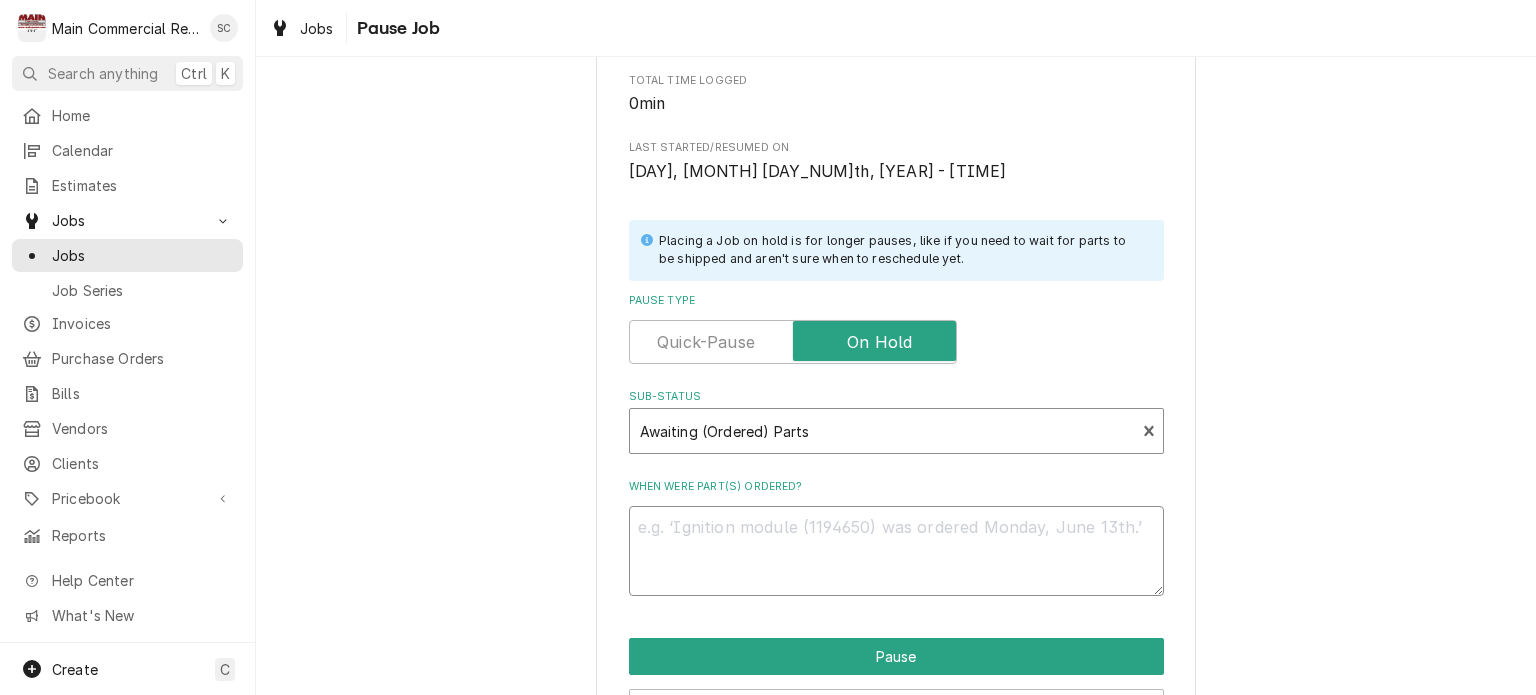 click on "When were part(s) ordered?" at bounding box center [896, 551] 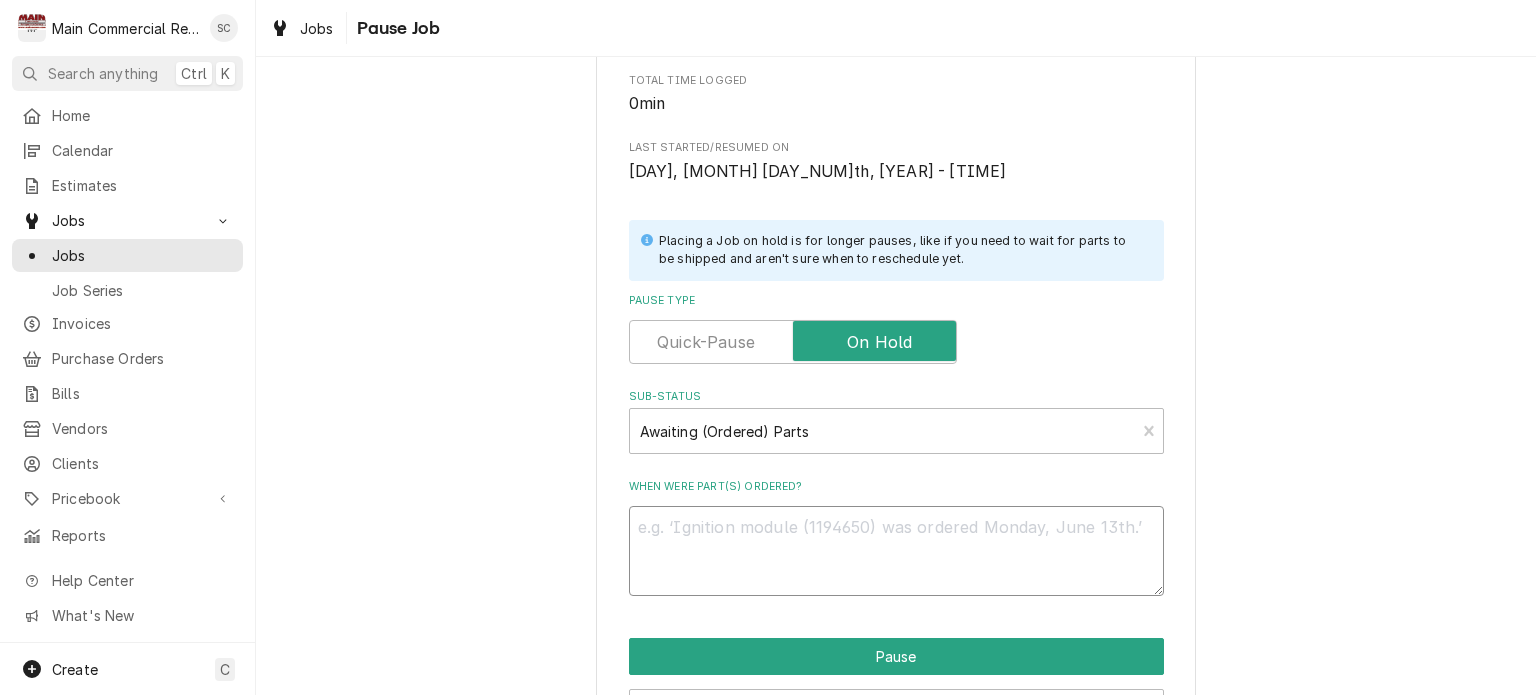 type on "x" 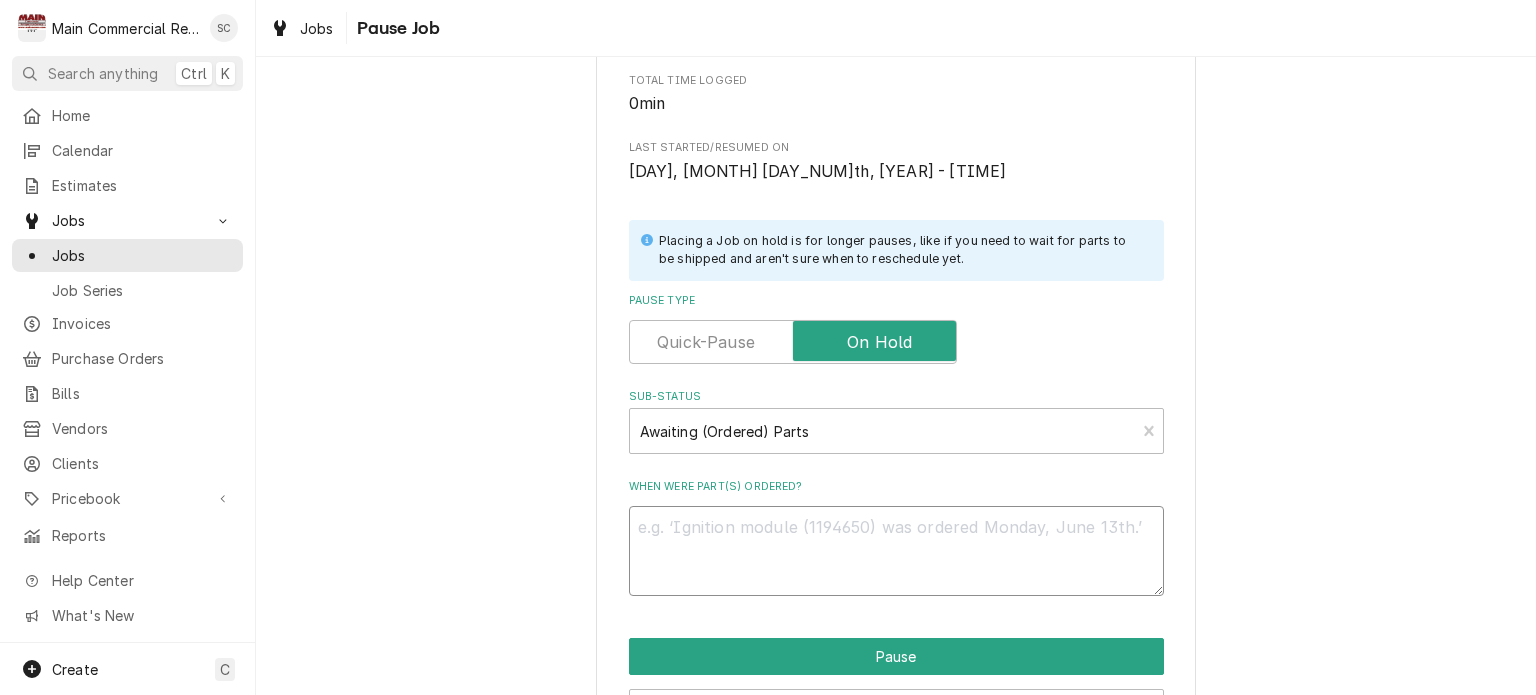 type on "P" 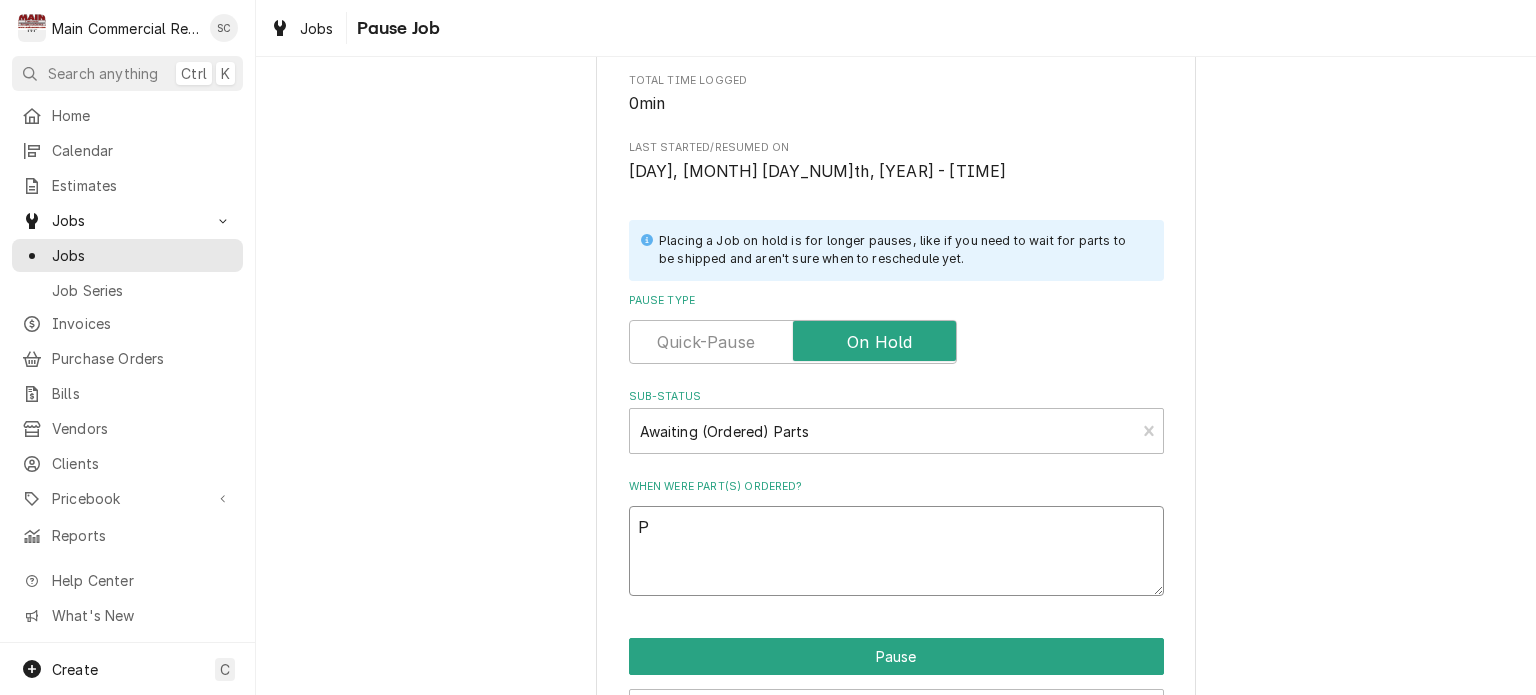 type on "x" 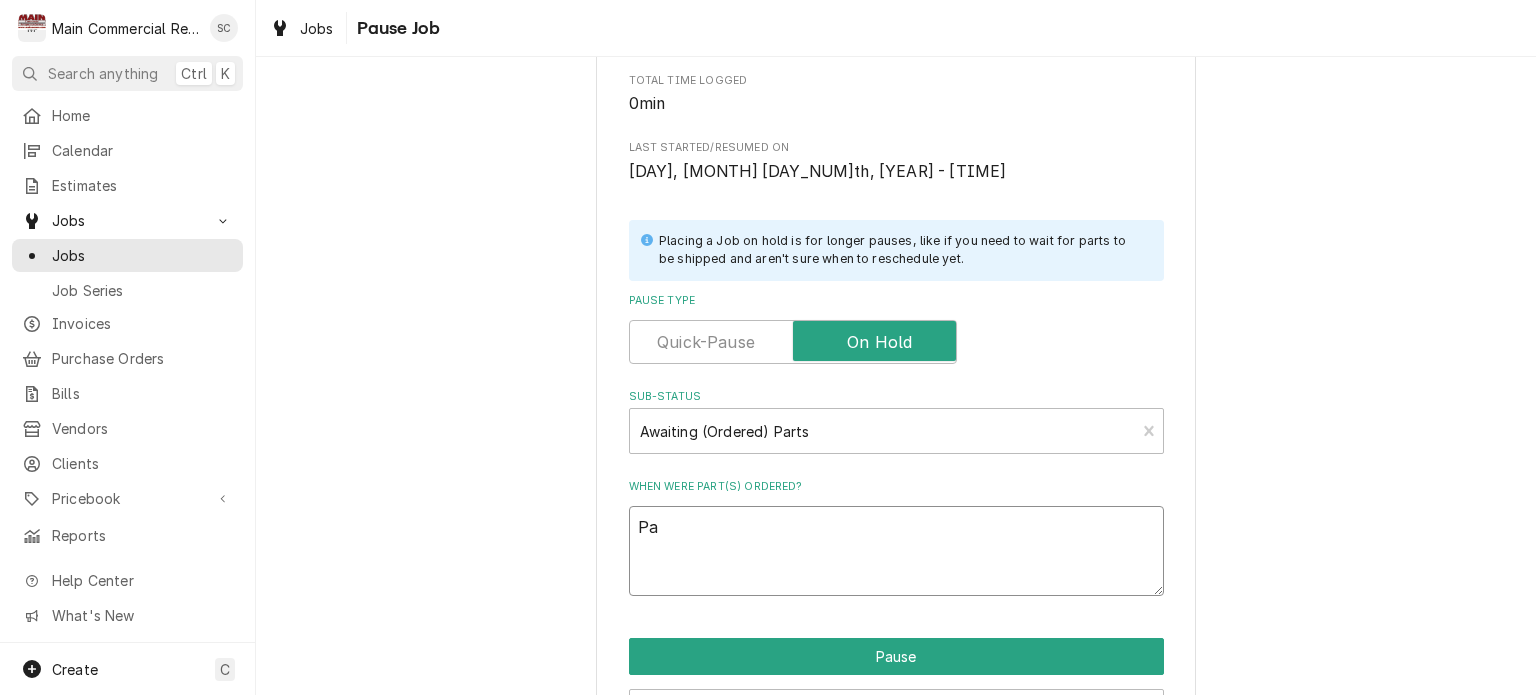 type on "x" 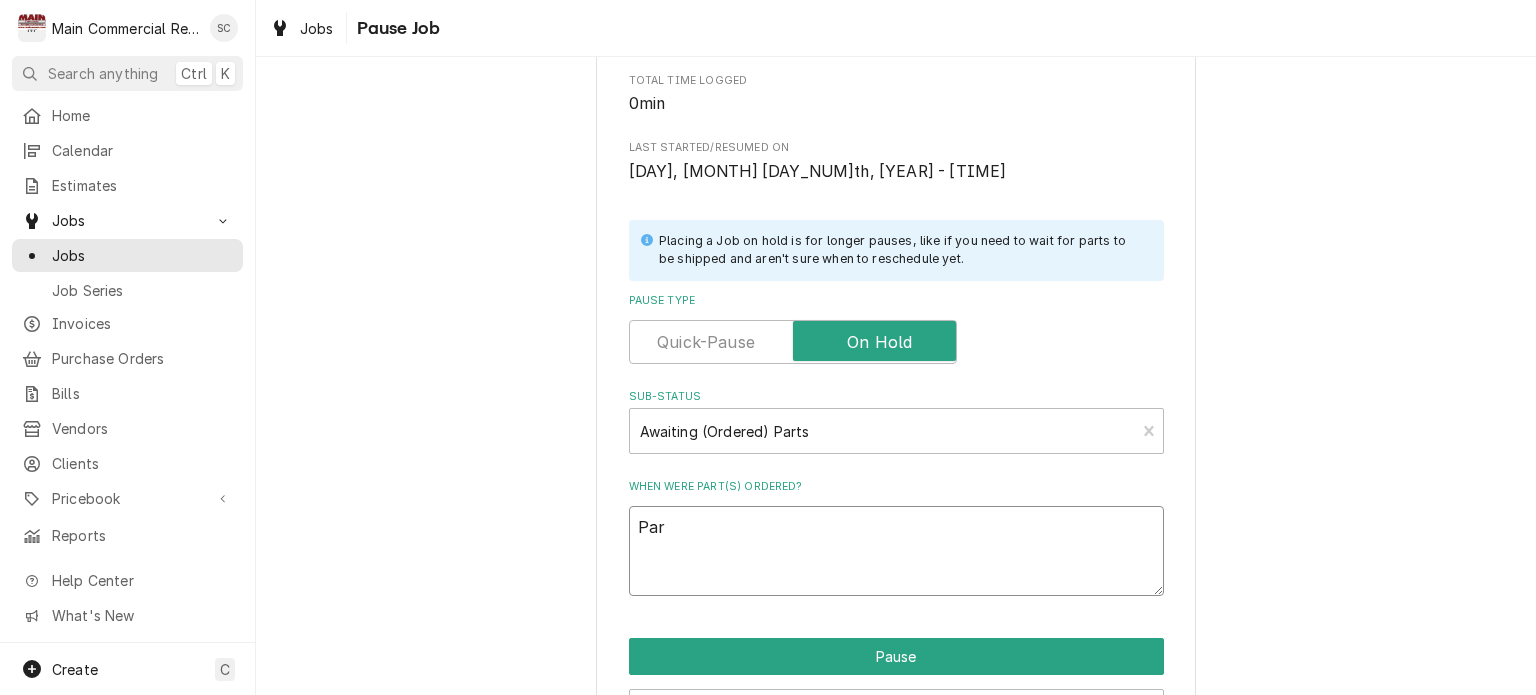 type on "x" 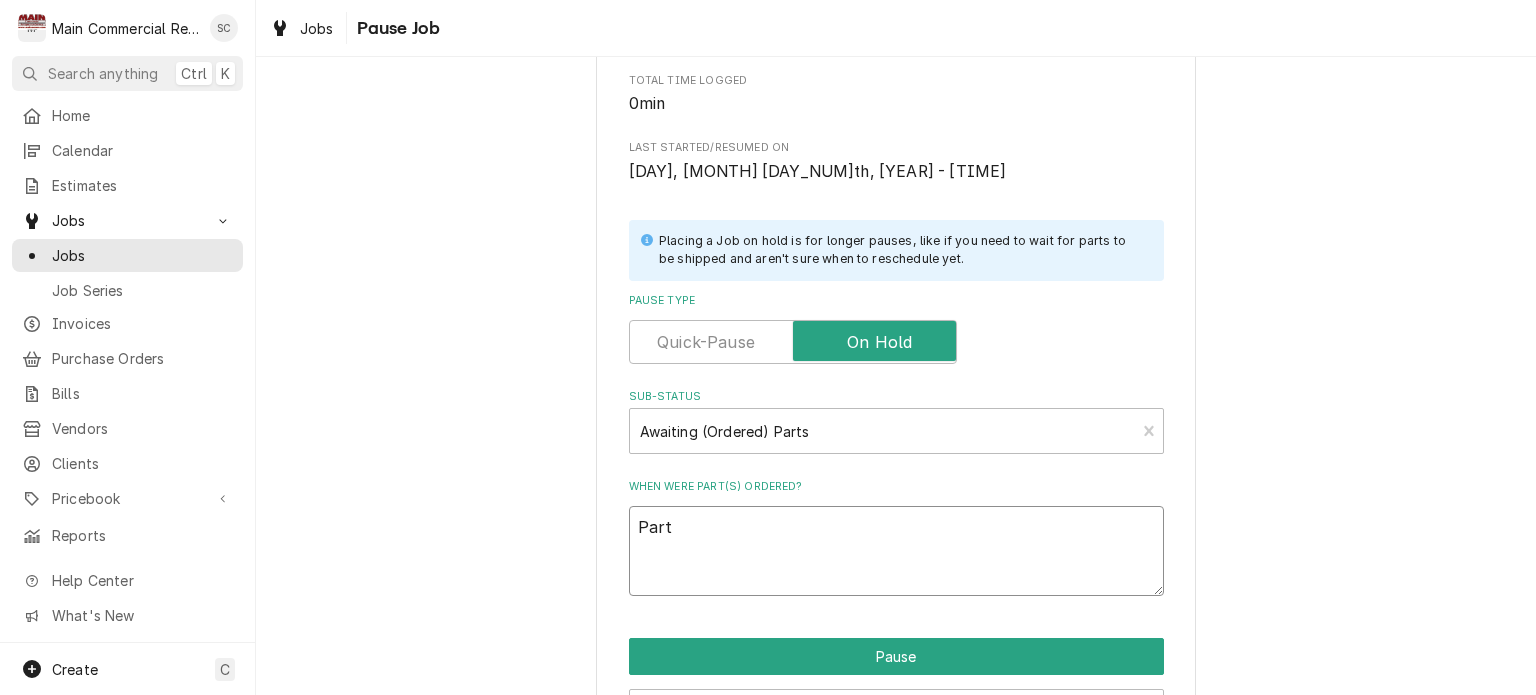 type on "x" 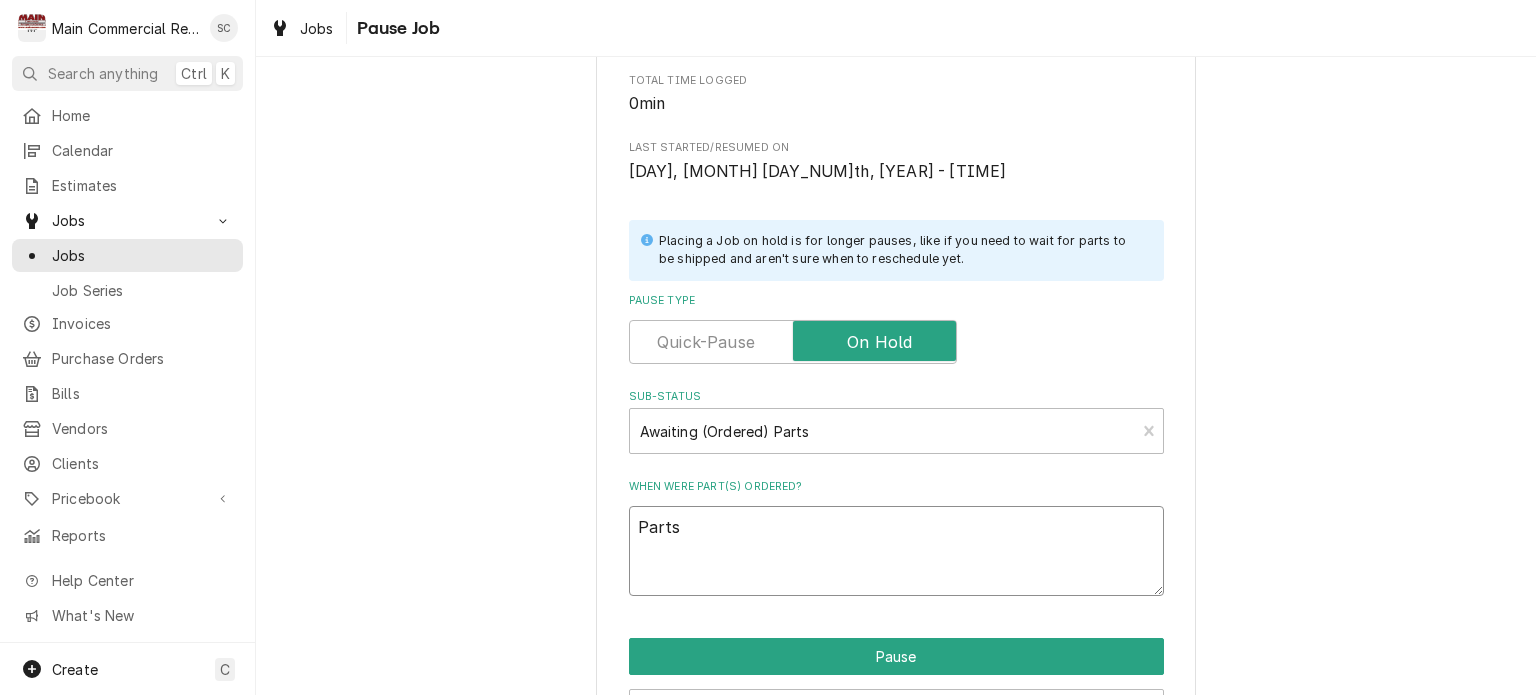 type on "x" 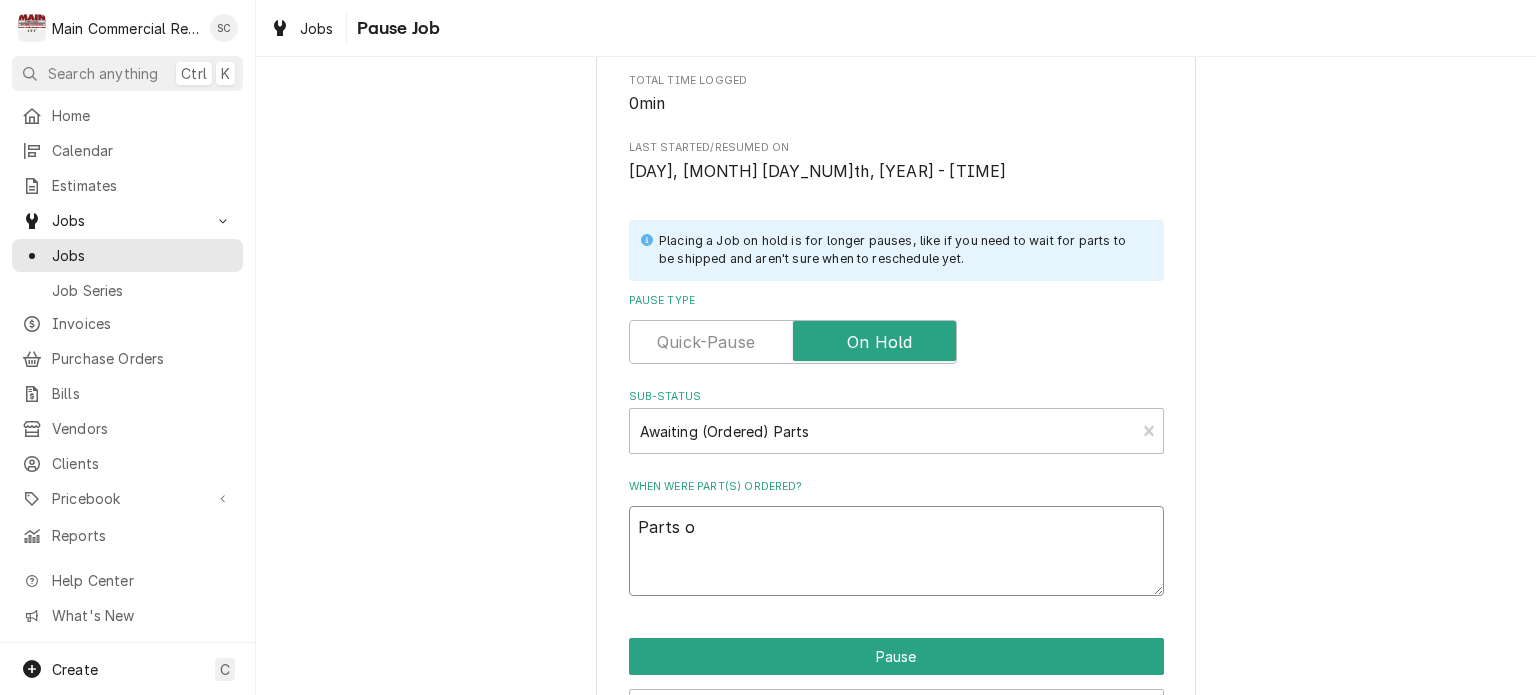 type on "x" 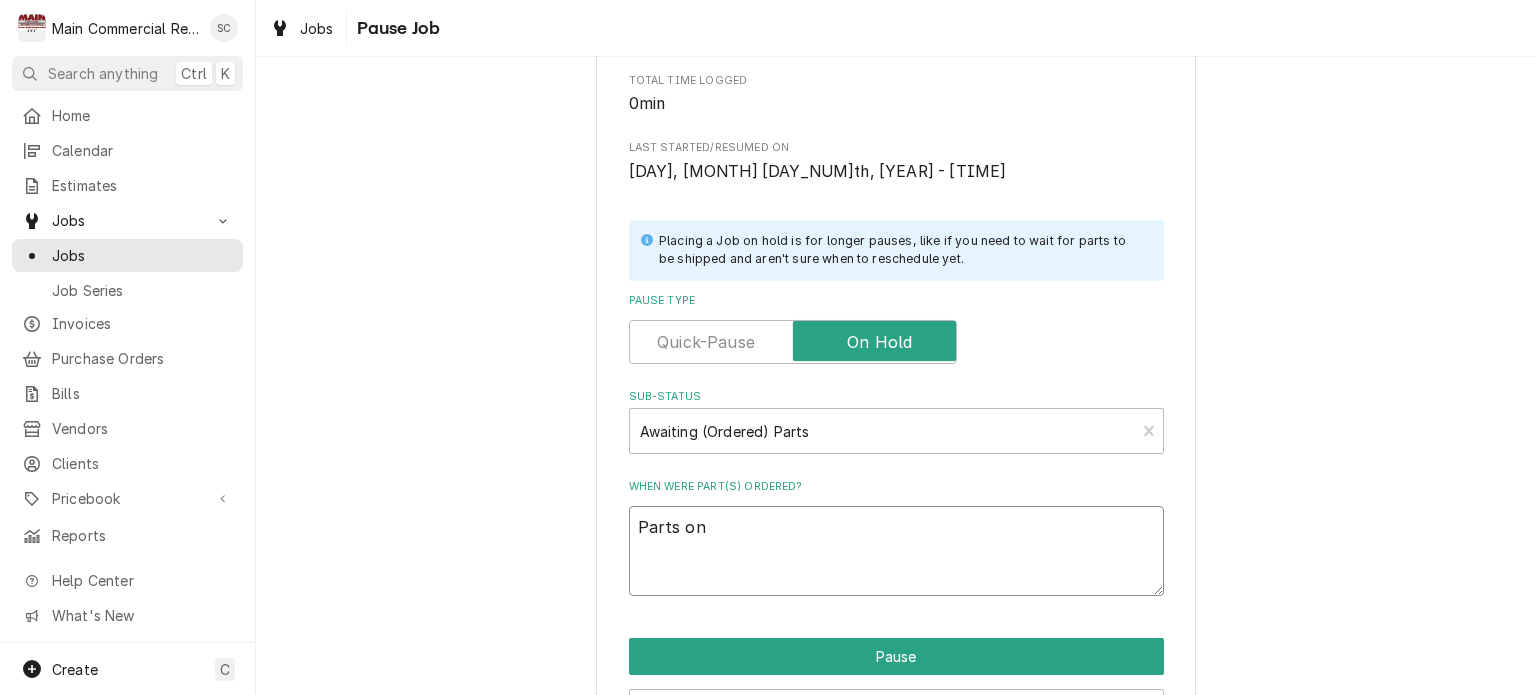 type on "x" 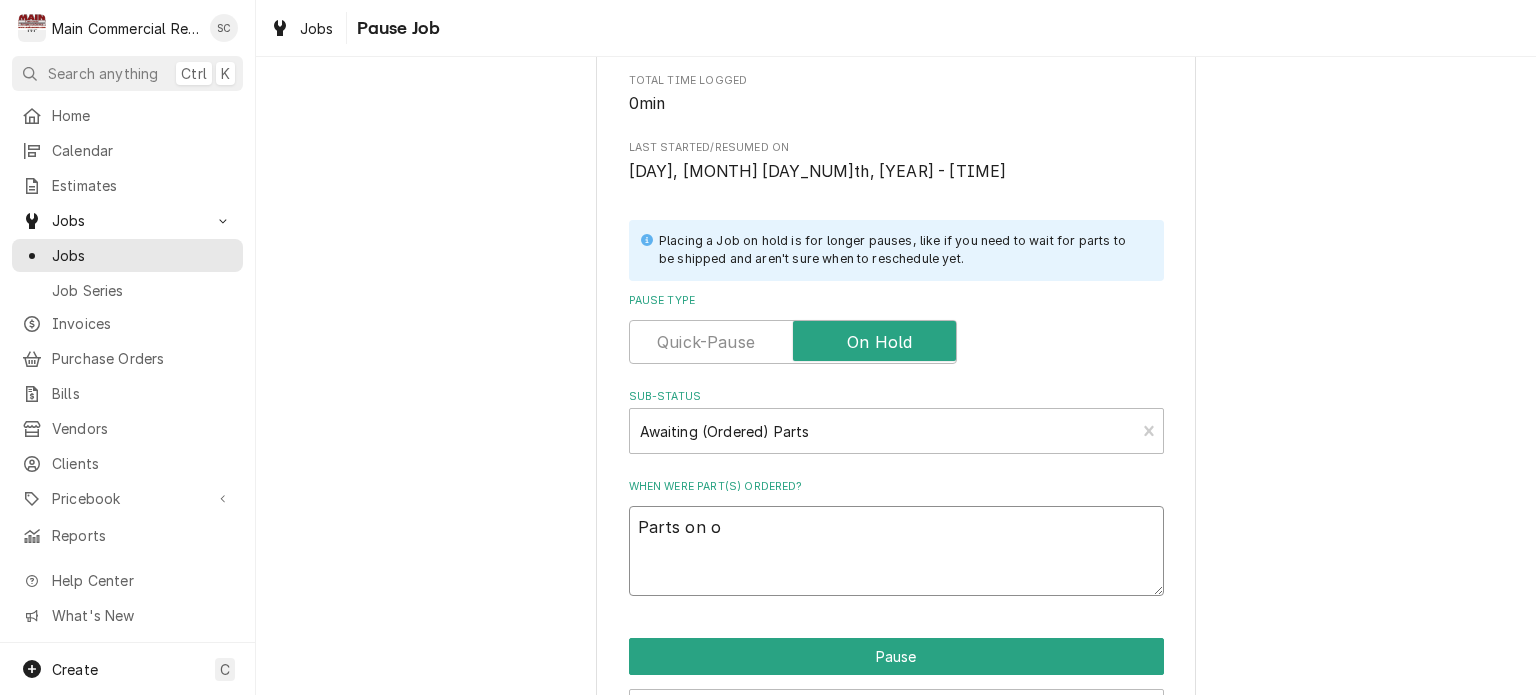 type on "x" 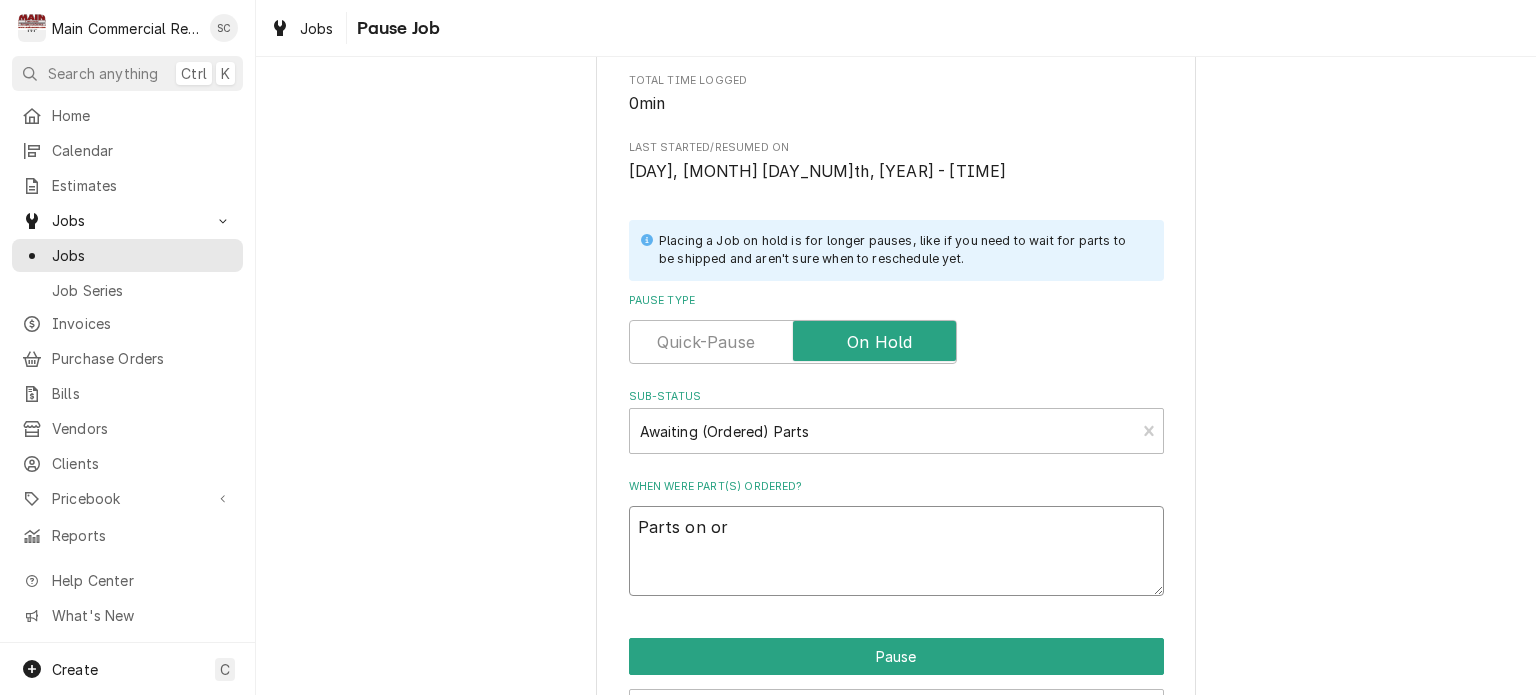 type on "x" 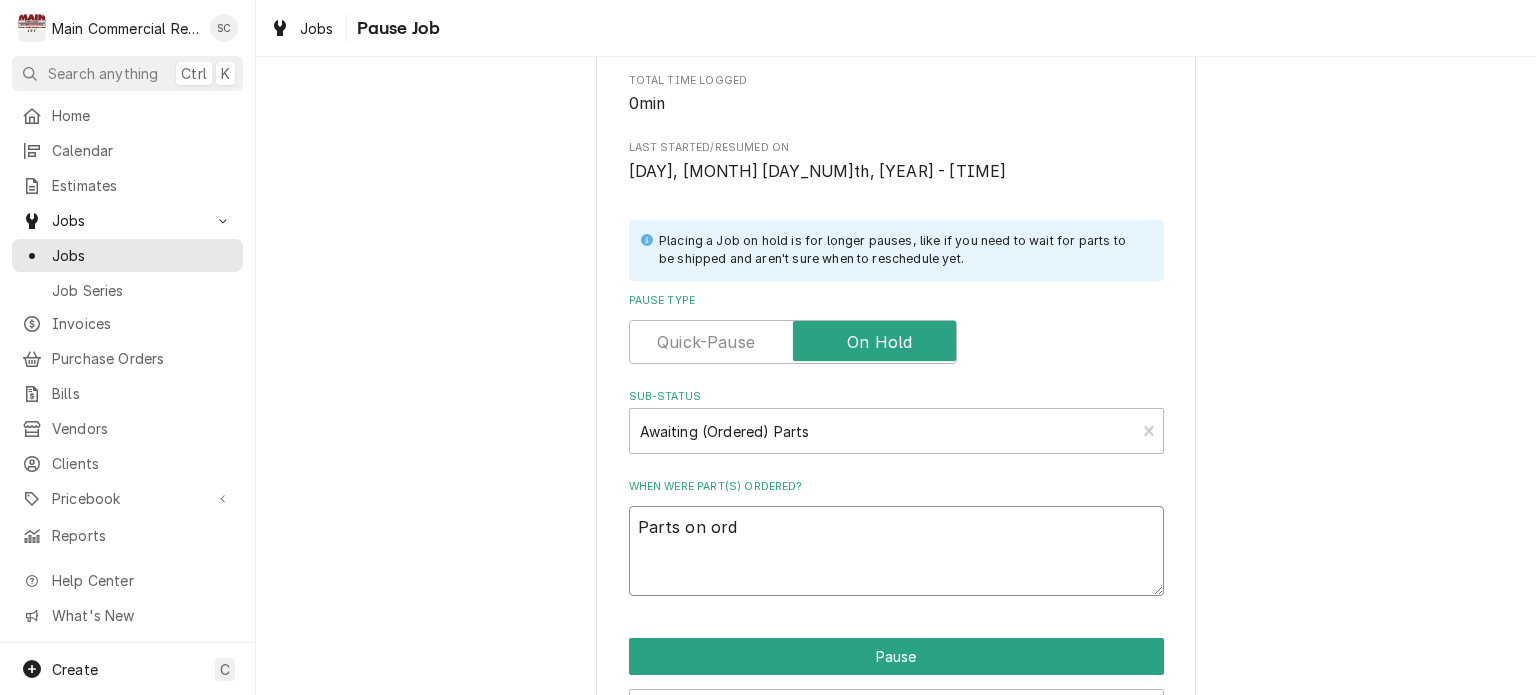 type on "x" 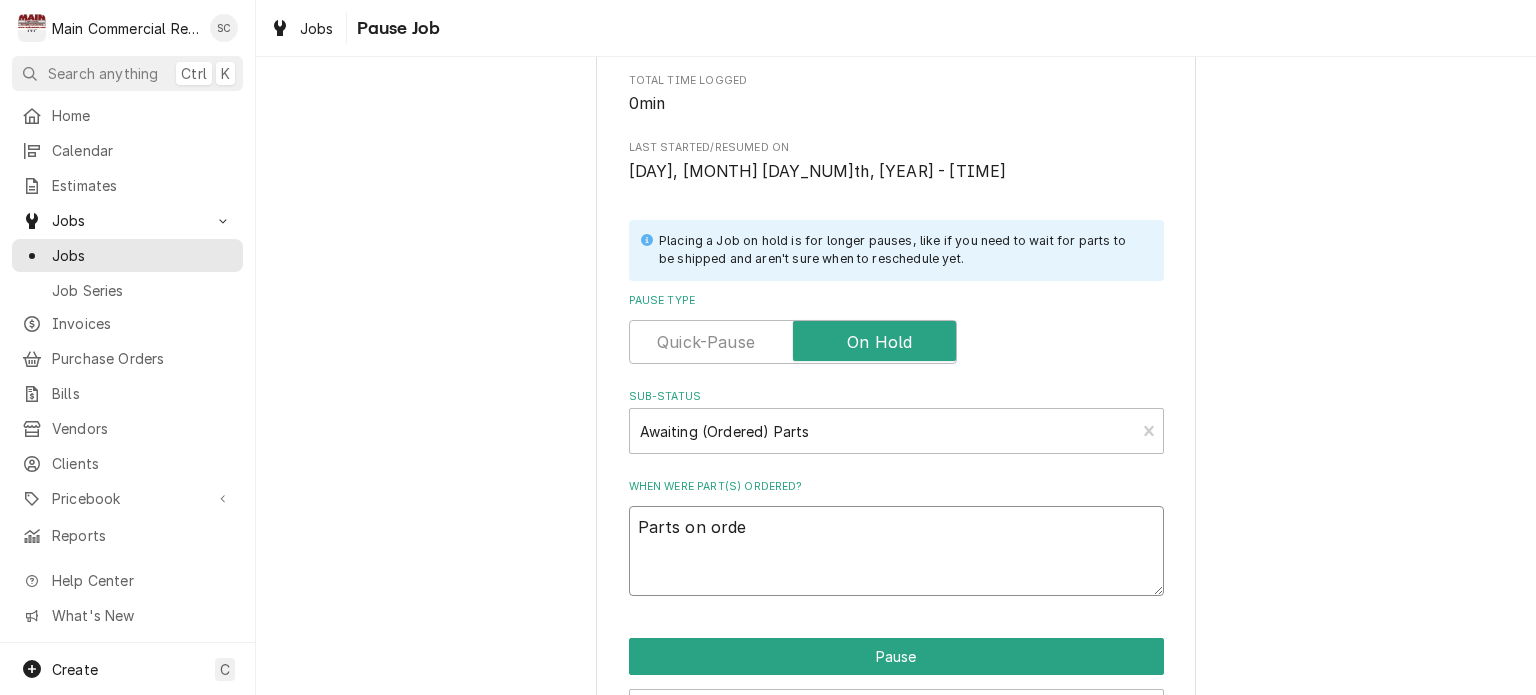 type on "x" 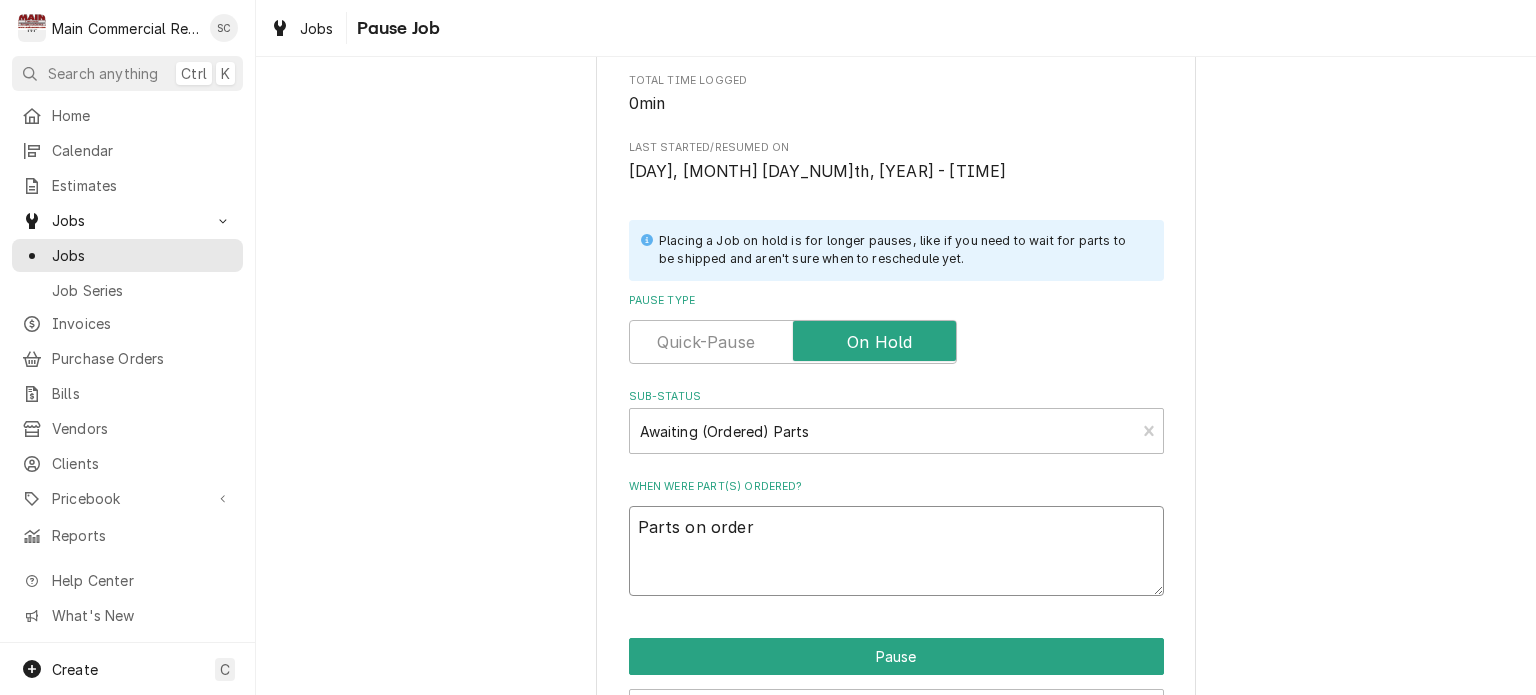type on "x" 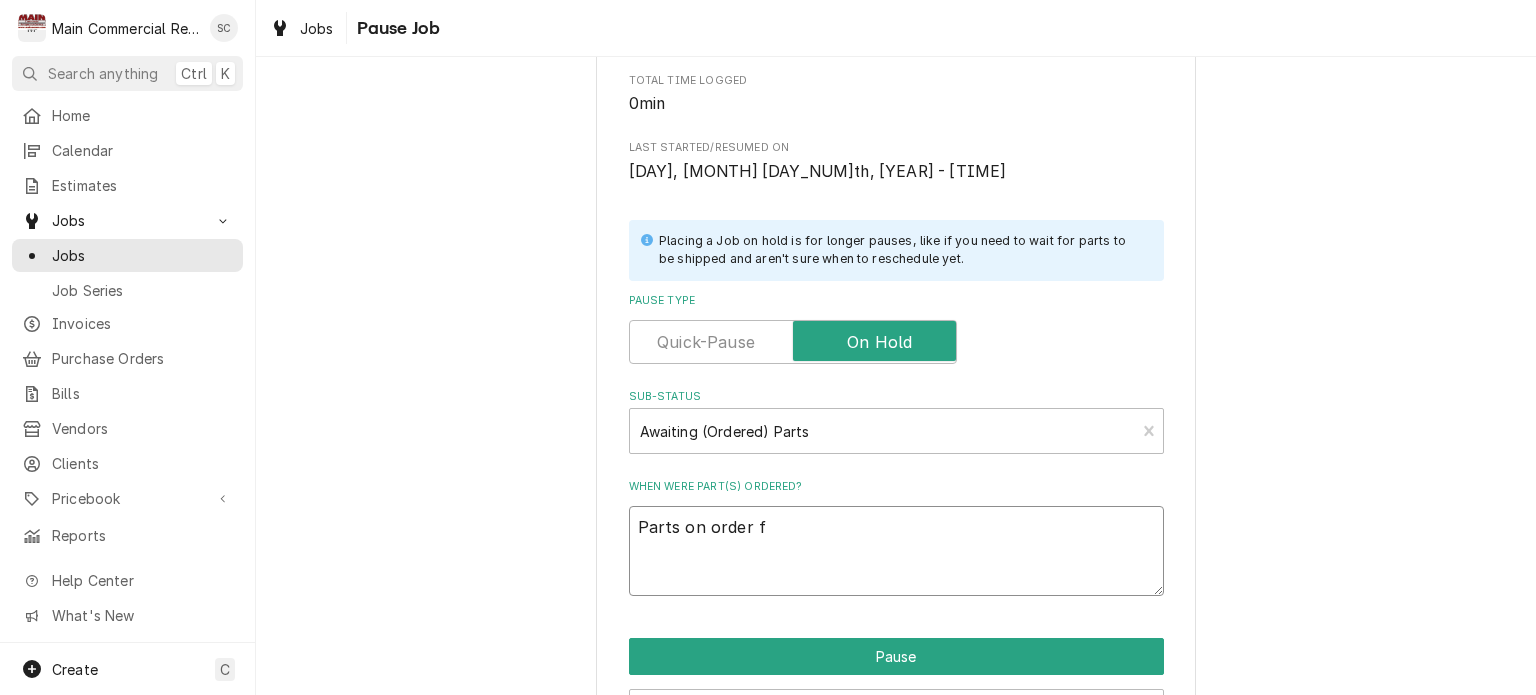 type on "x" 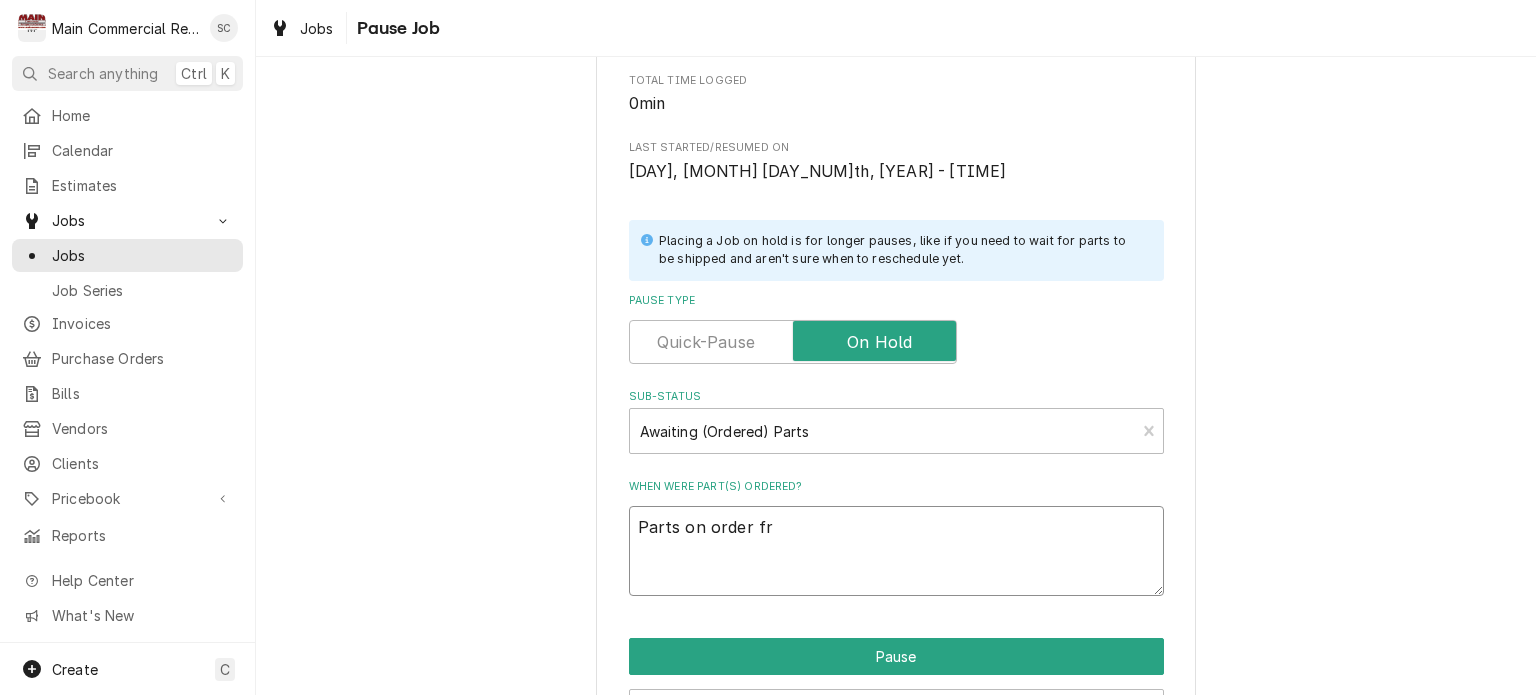 type on "x" 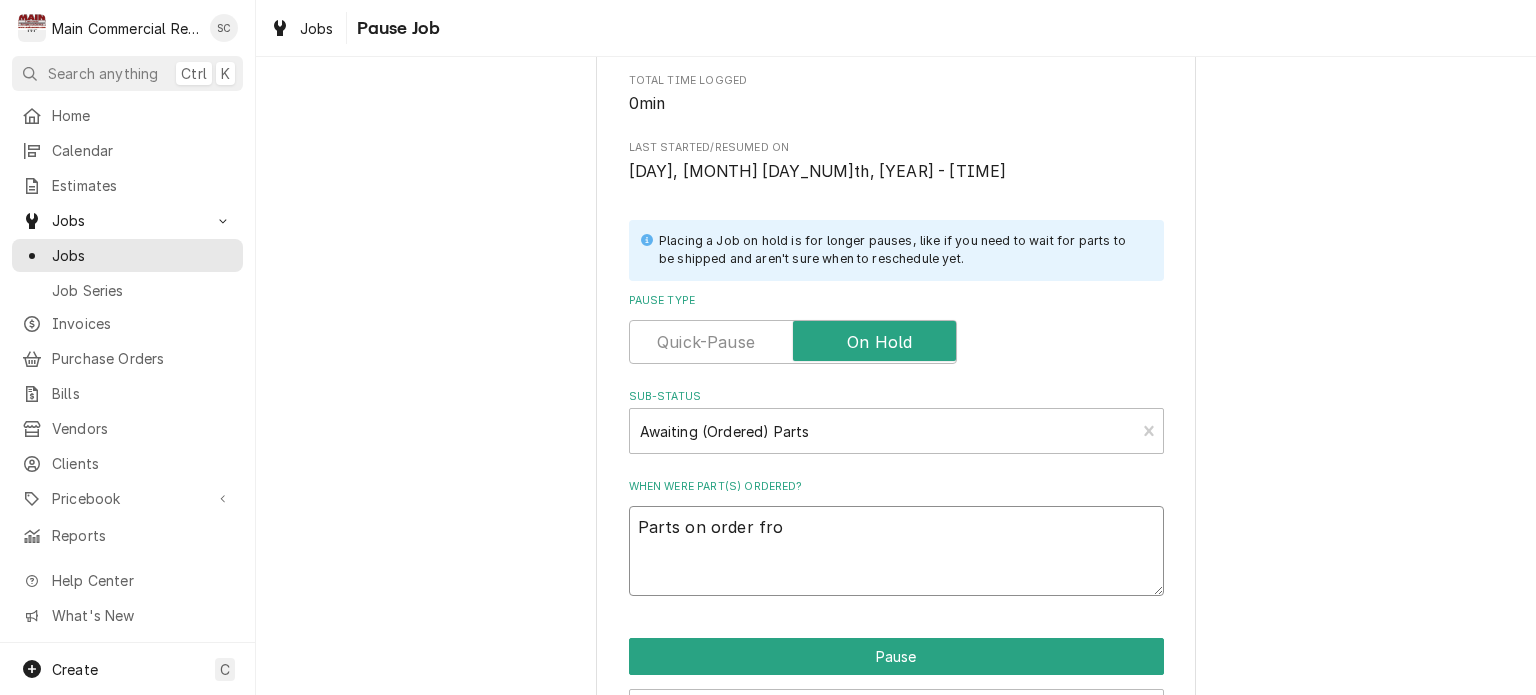 type on "x" 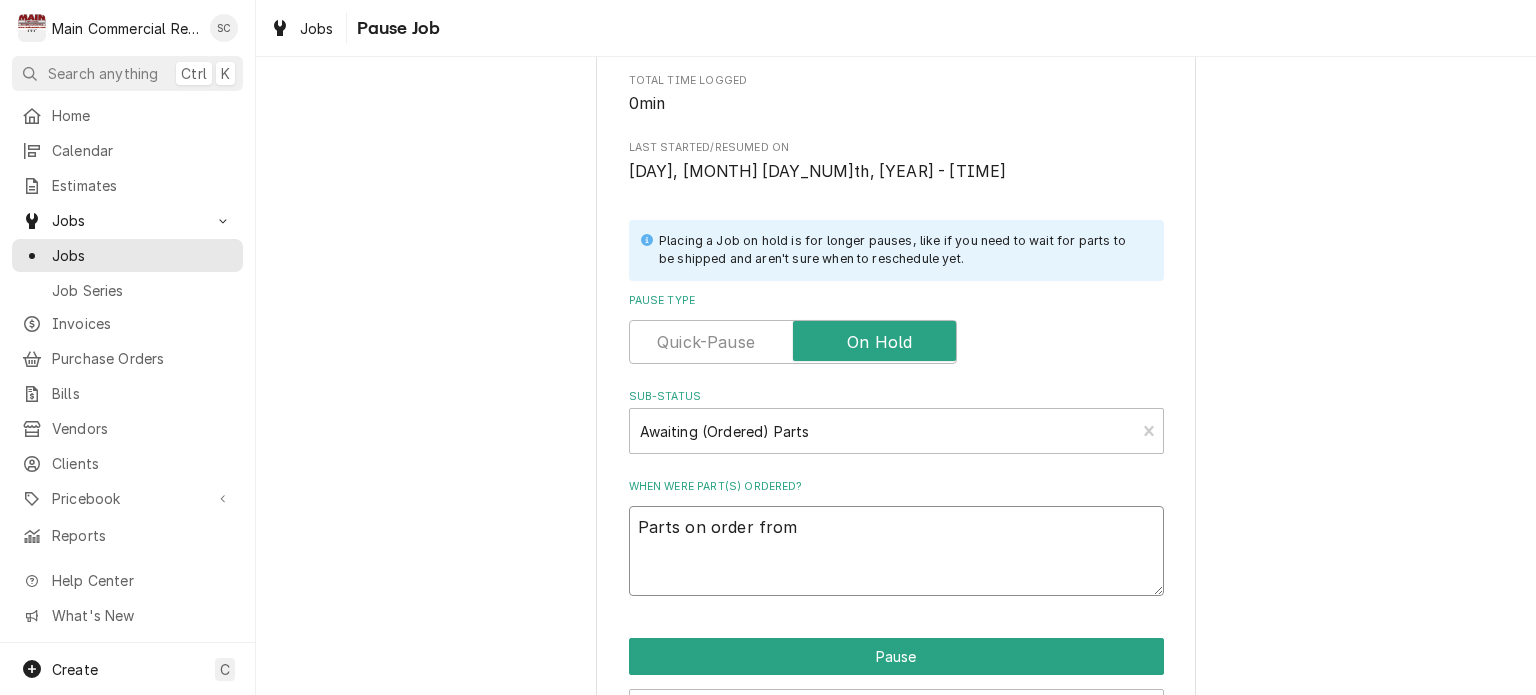 type on "x" 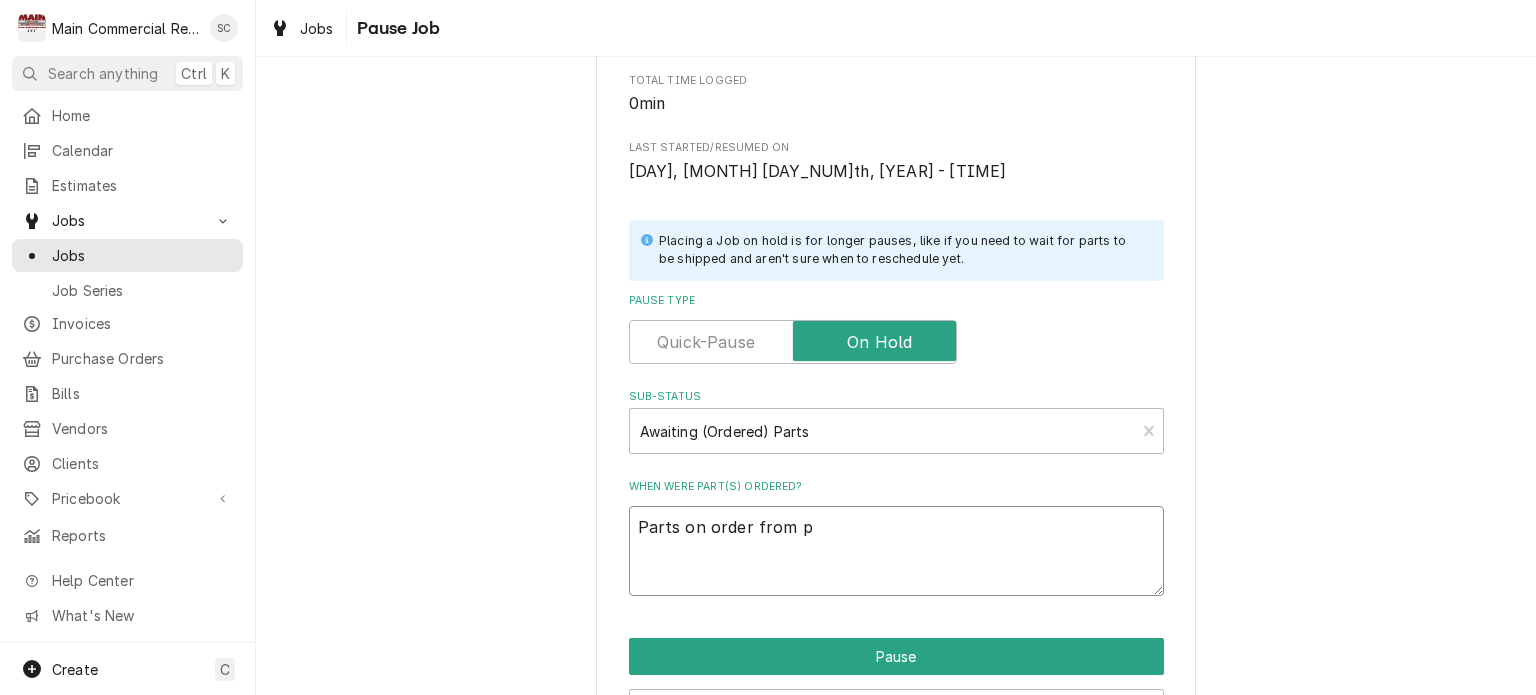 type on "x" 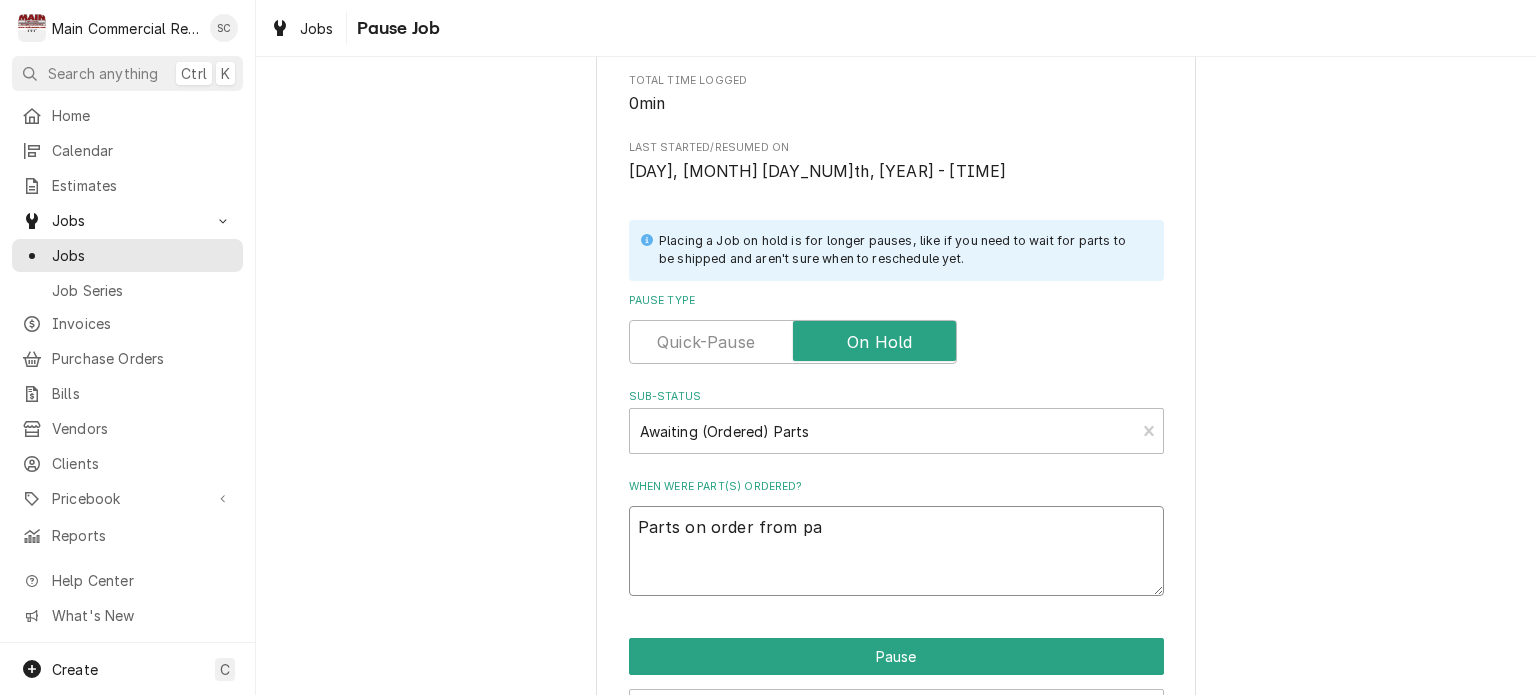 type on "x" 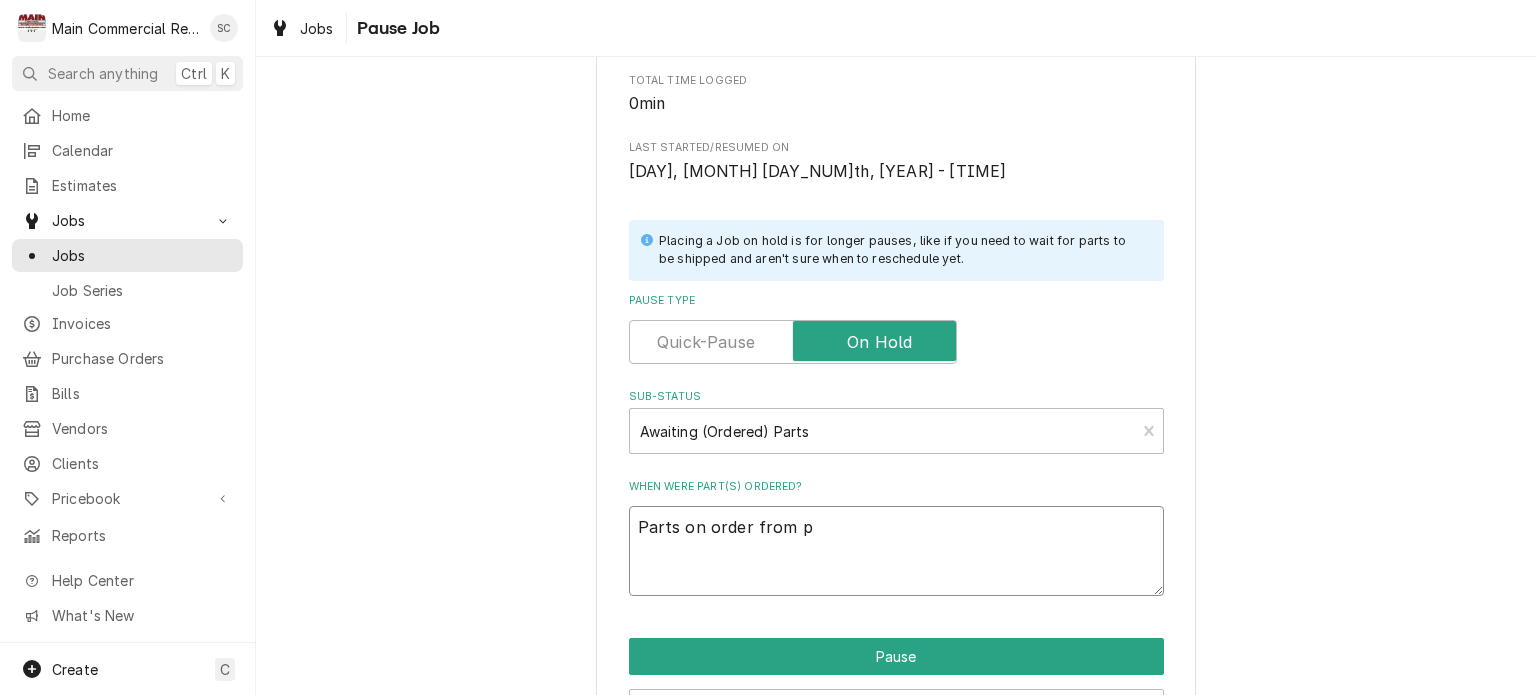type on "x" 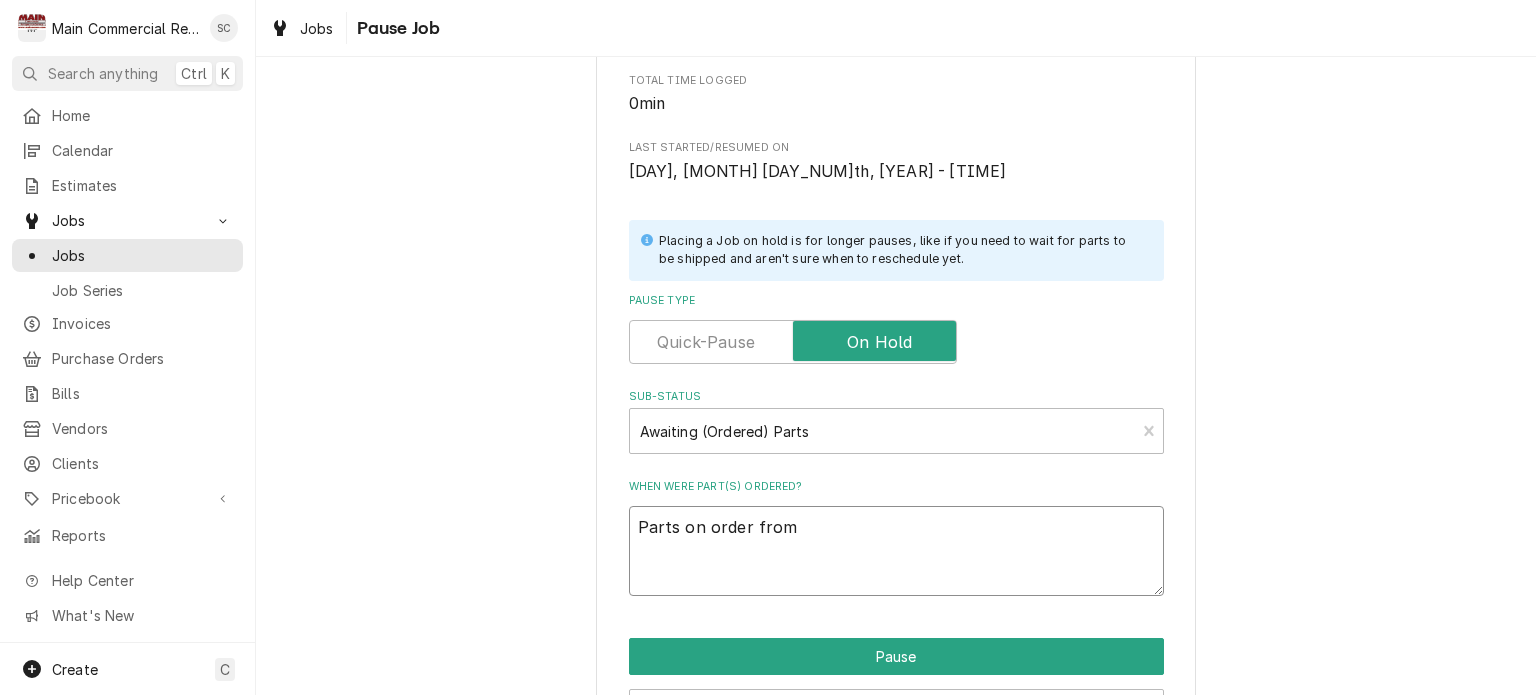 type on "x" 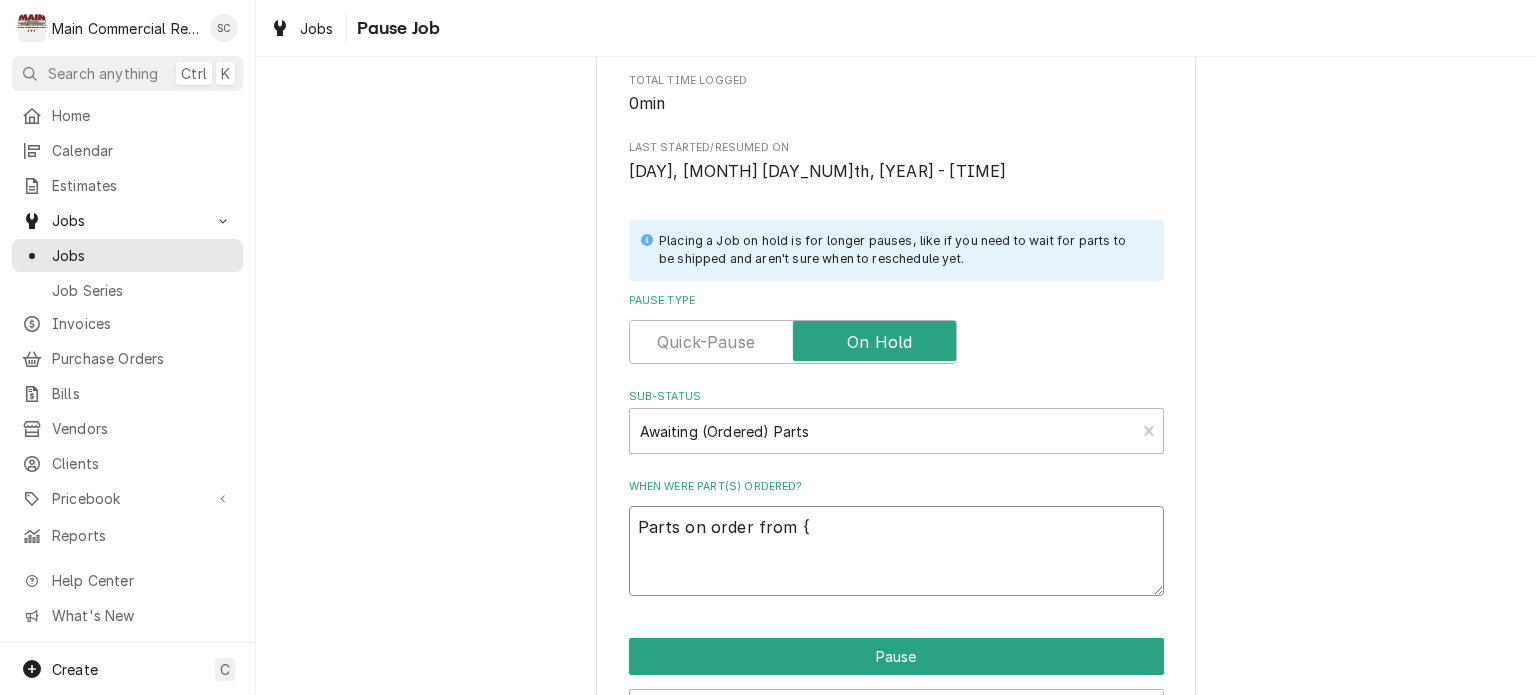 type on "x" 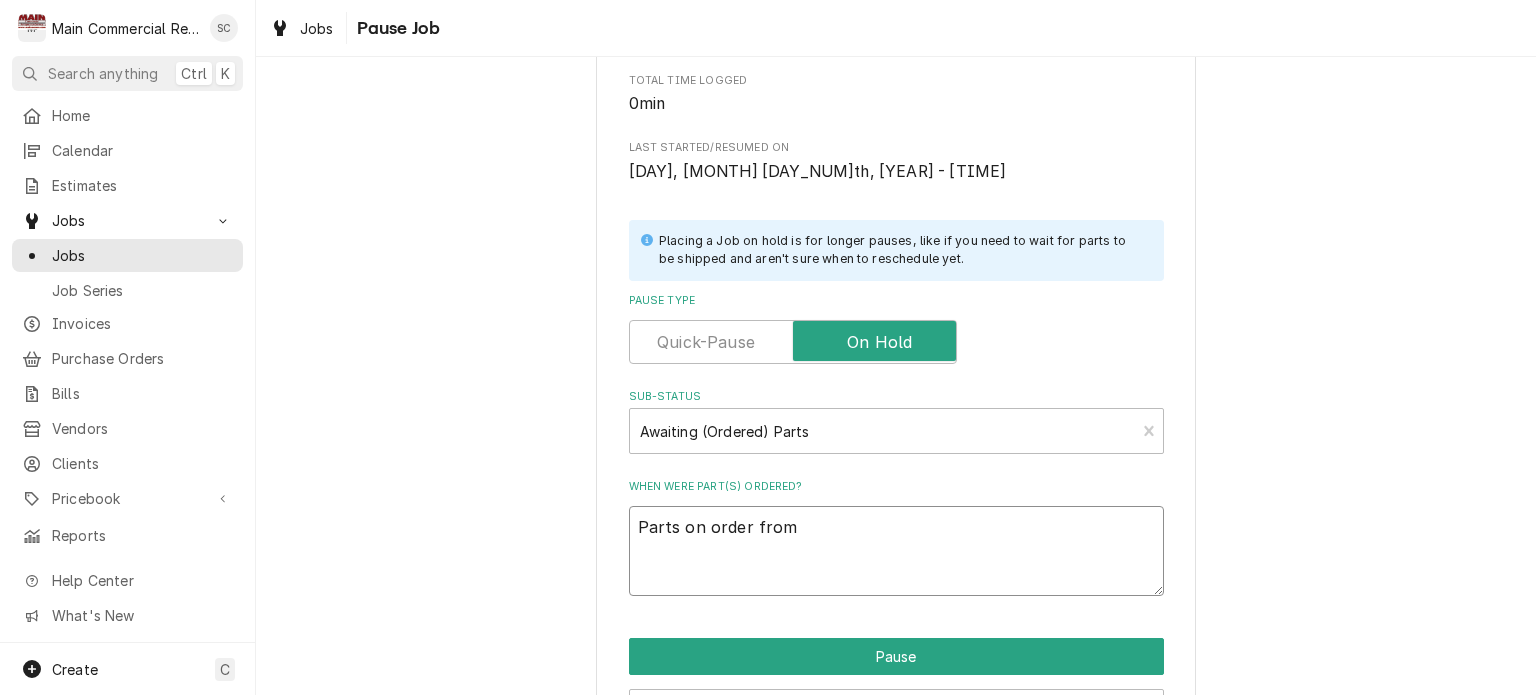 type on "x" 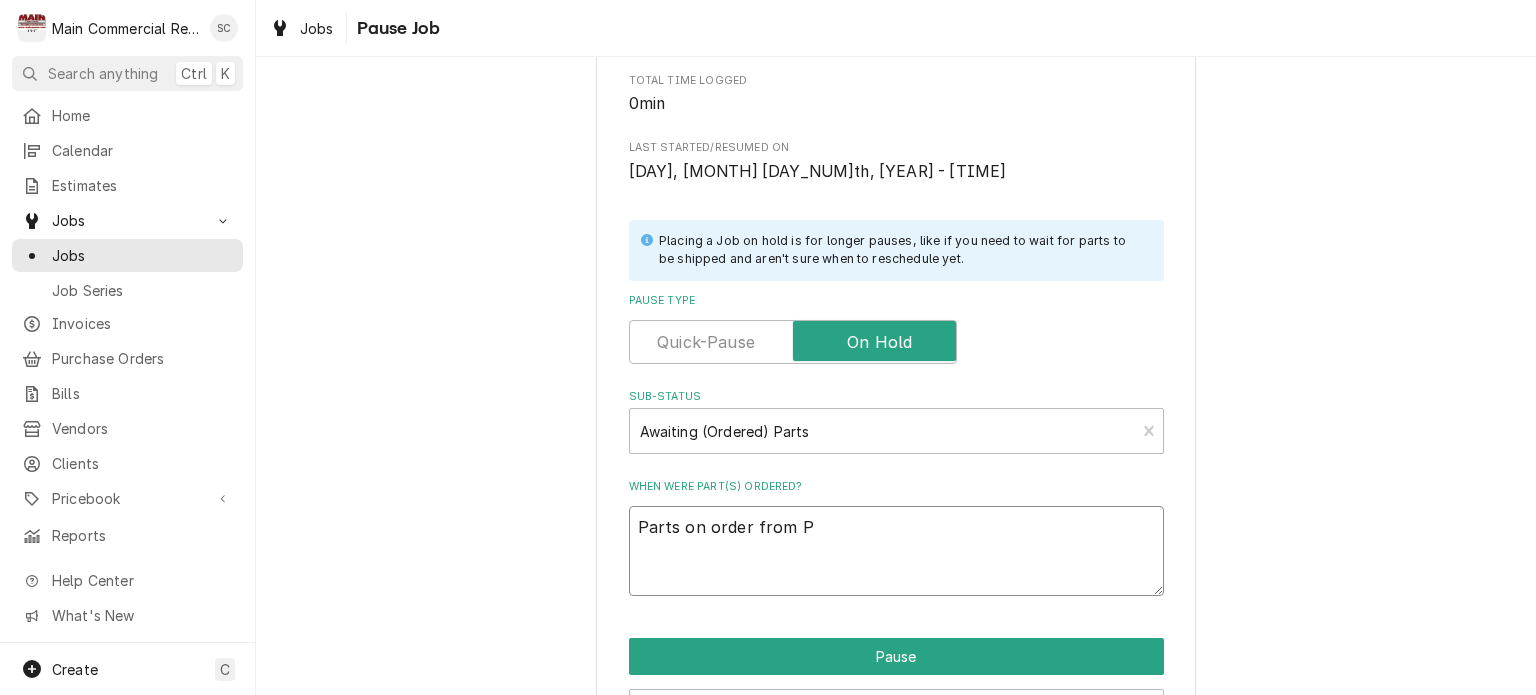 type on "x" 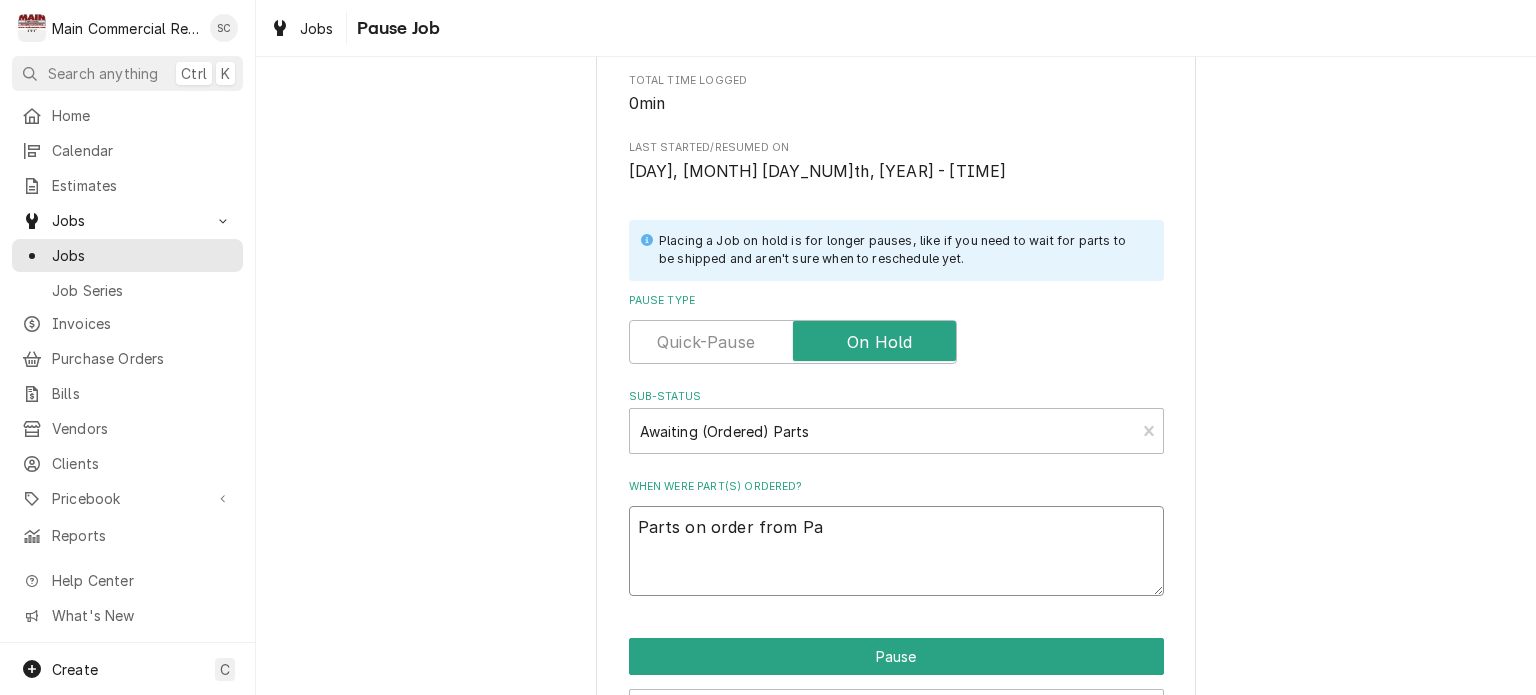 type on "x" 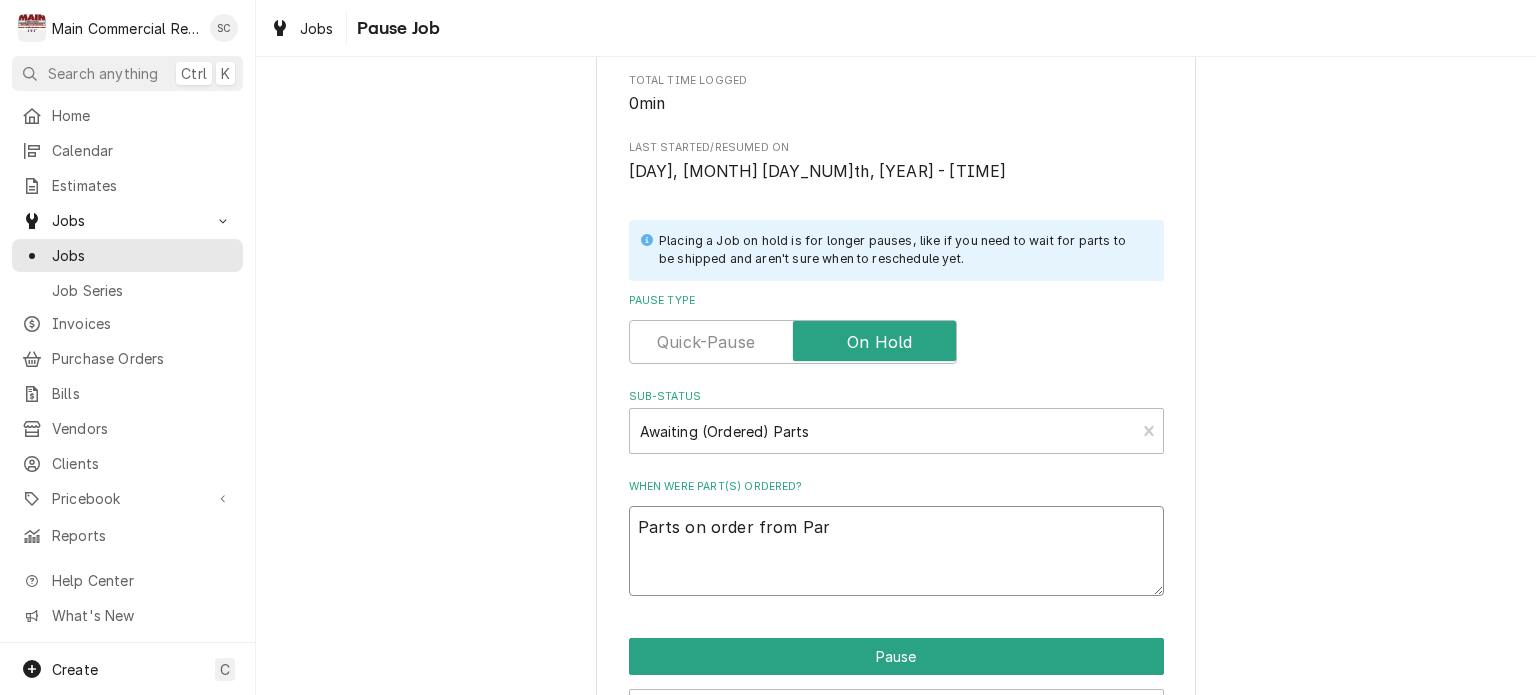 type on "x" 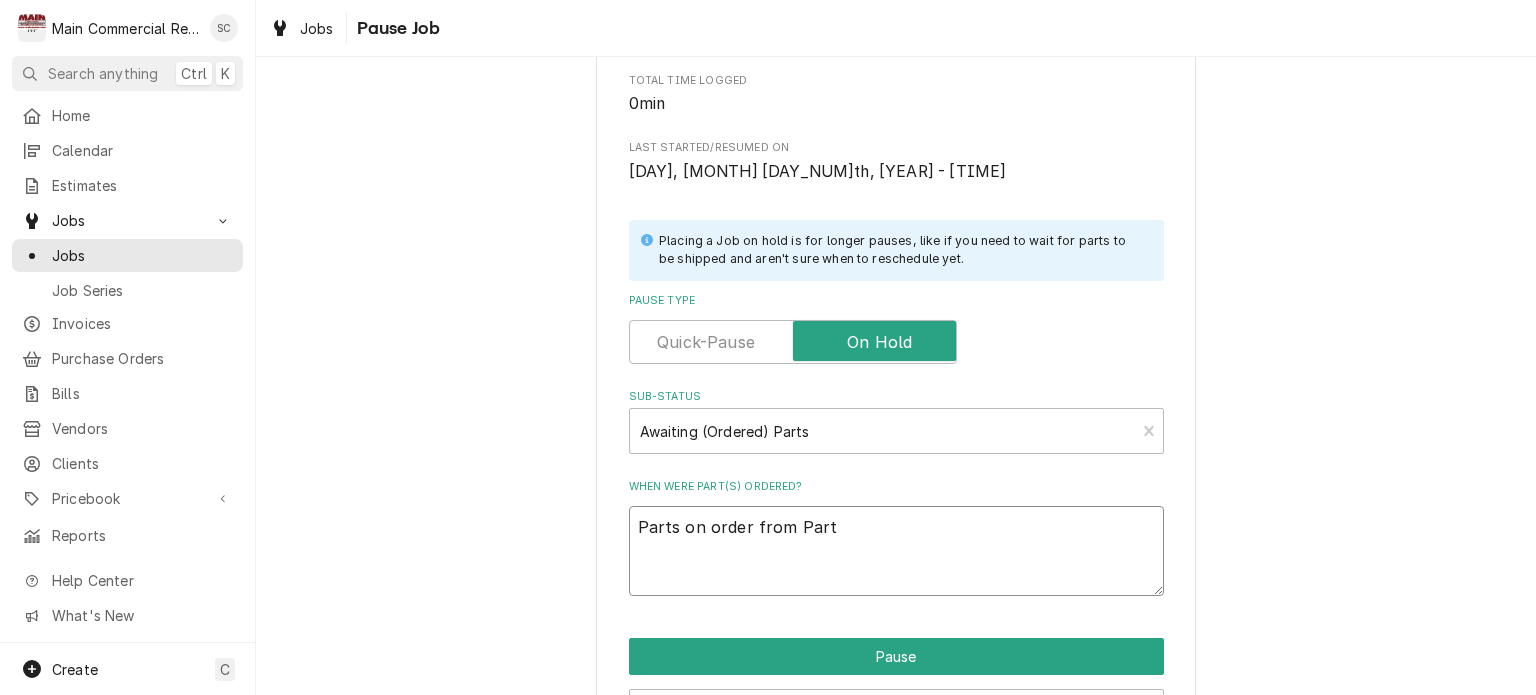 type on "x" 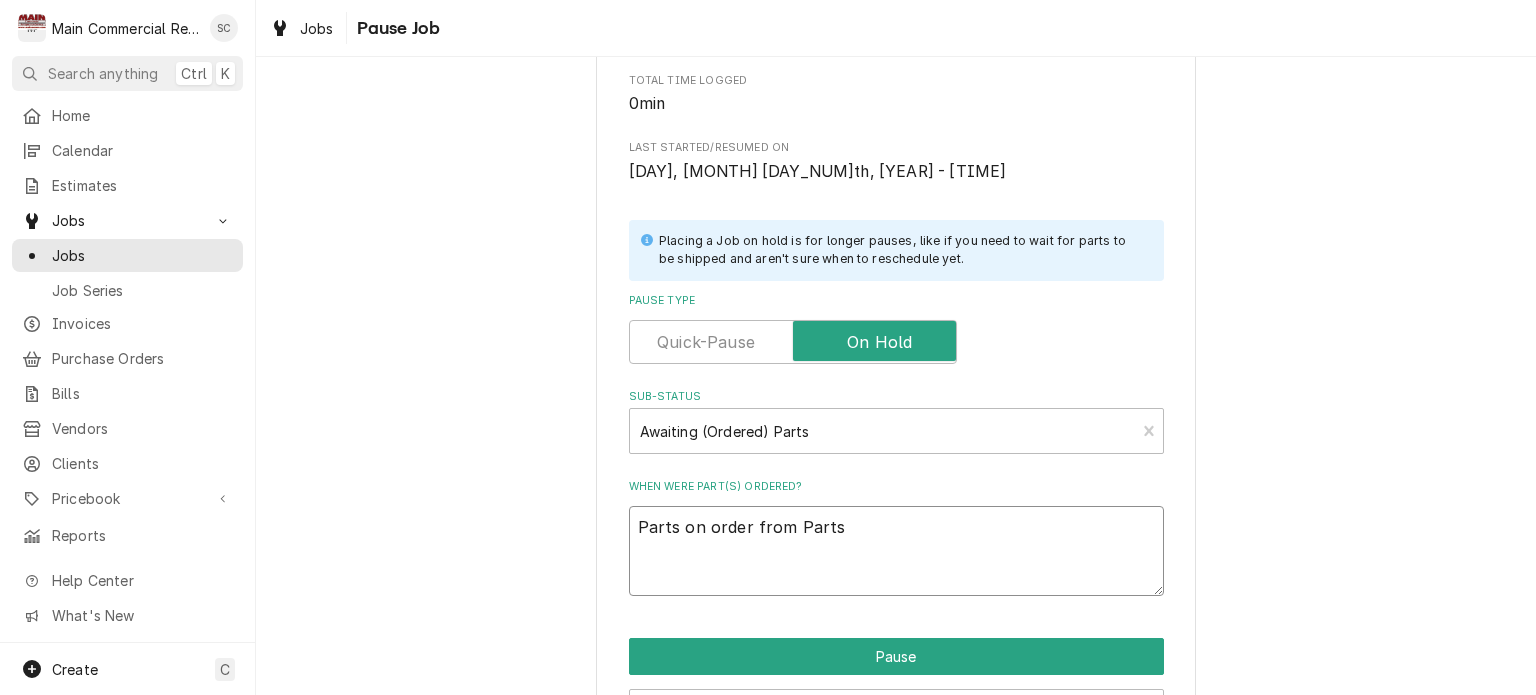 type on "x" 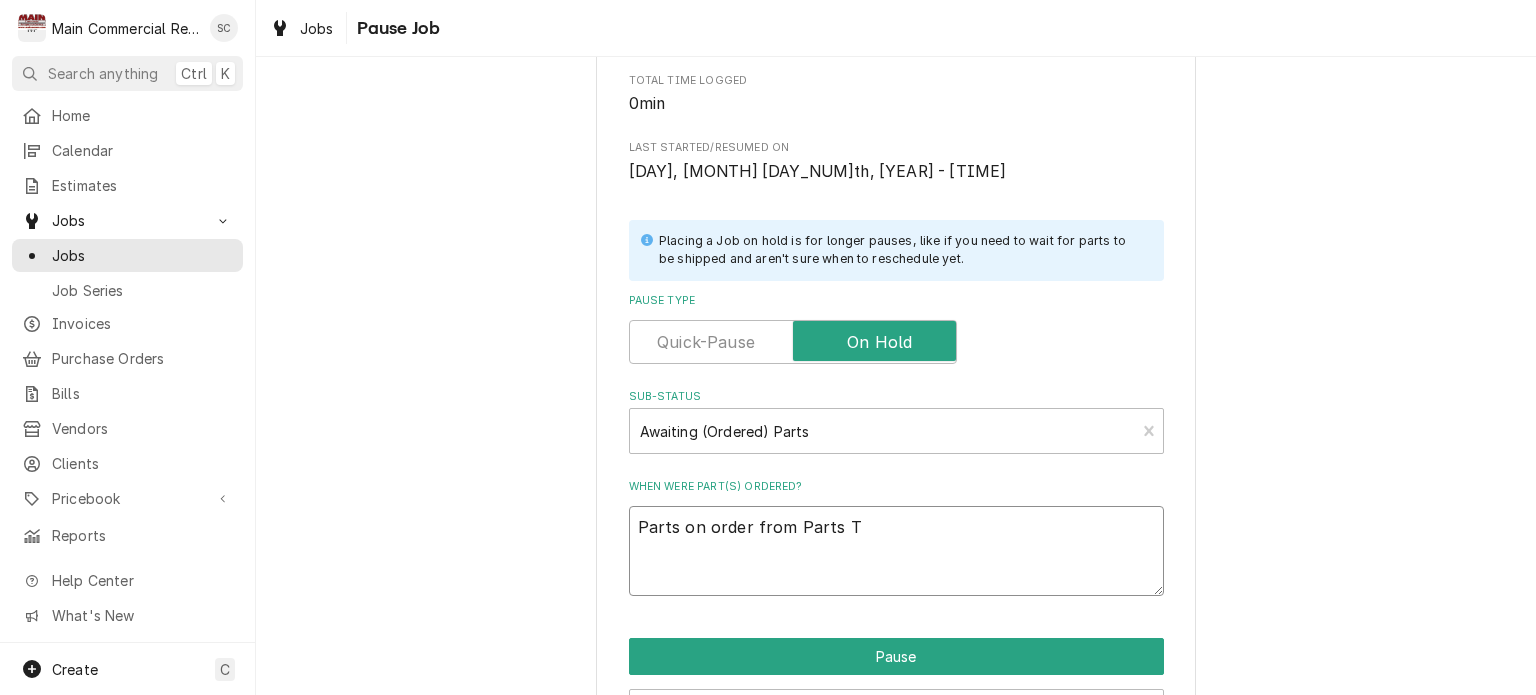 type on "x" 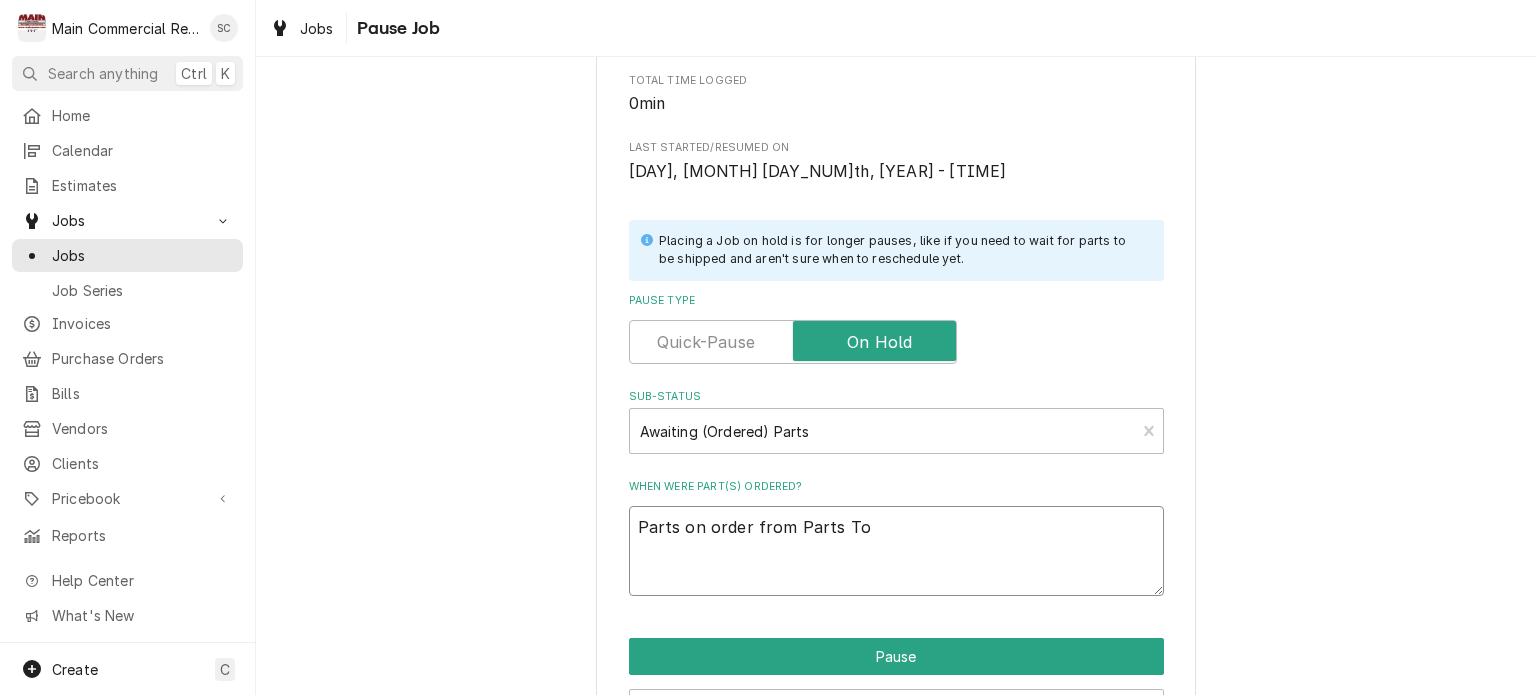 type on "x" 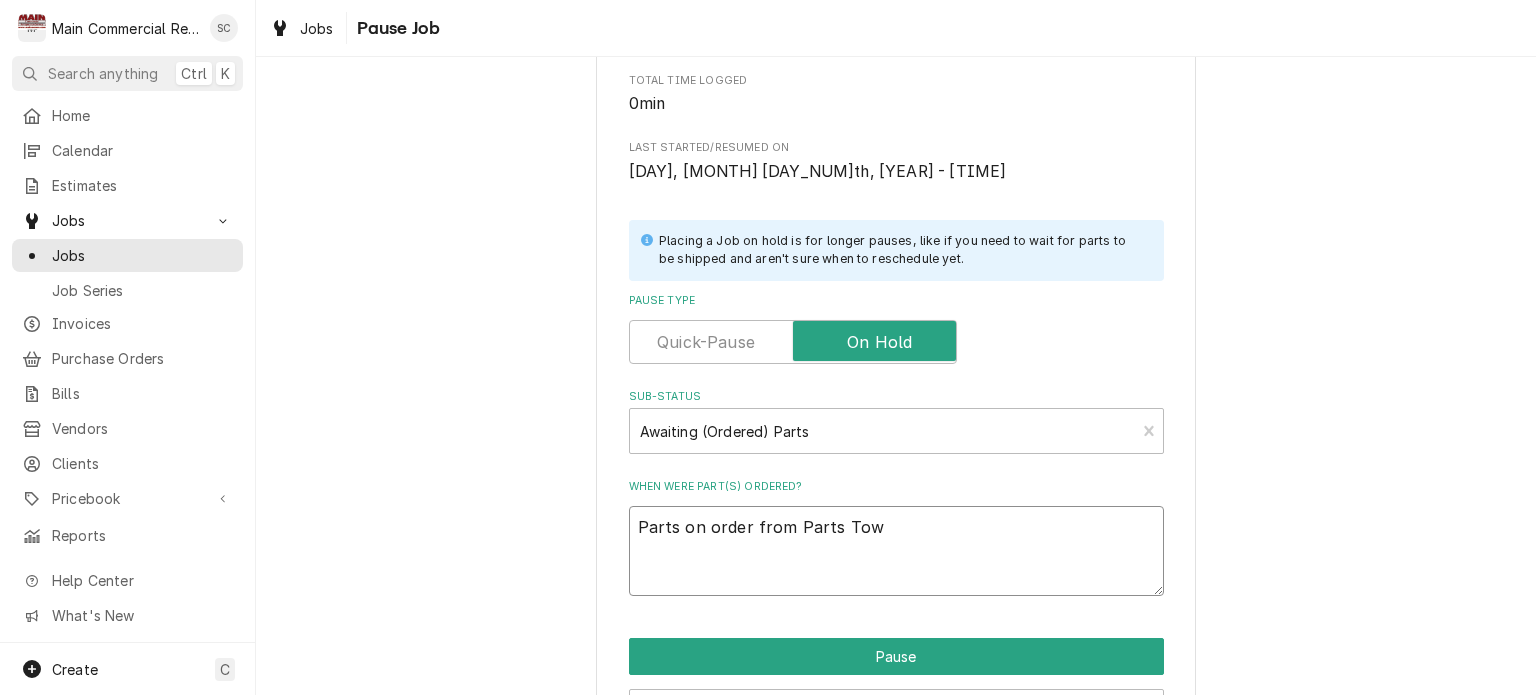 type on "x" 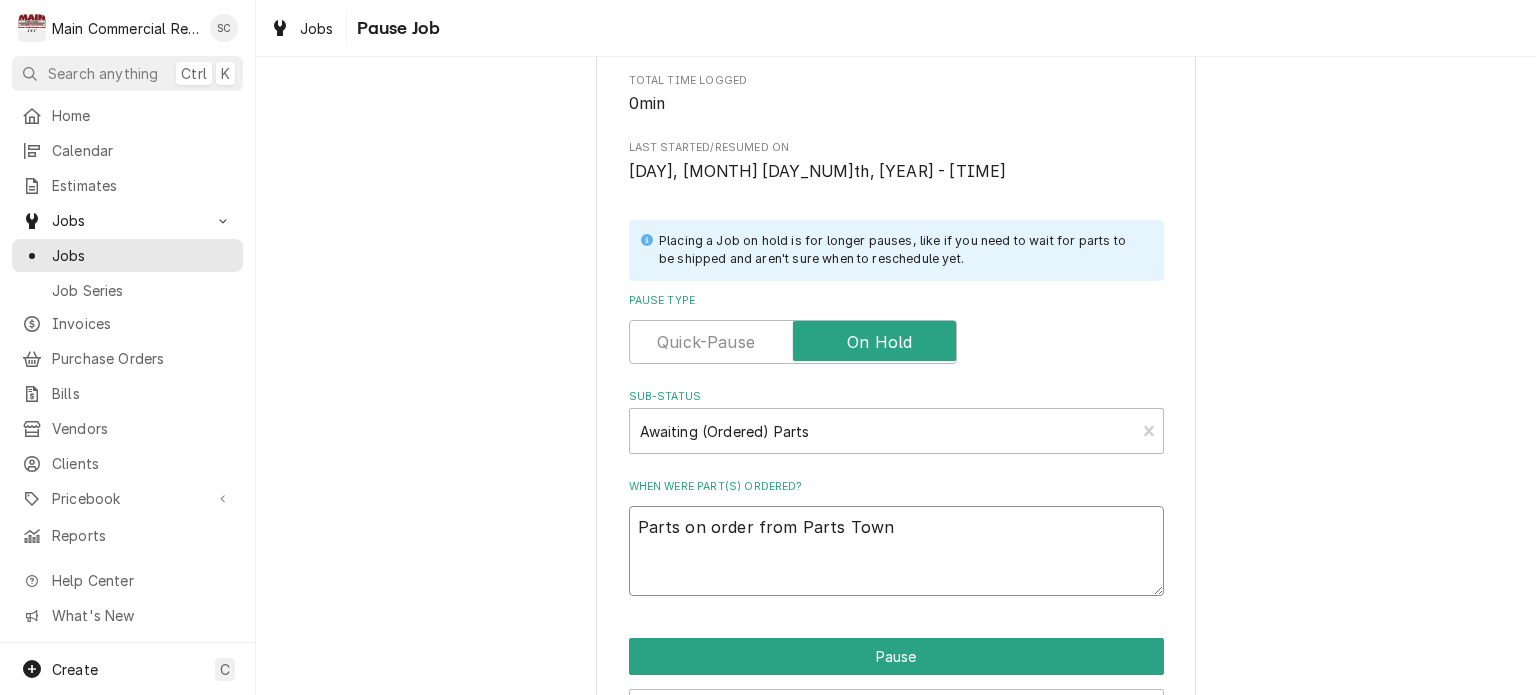 type on "x" 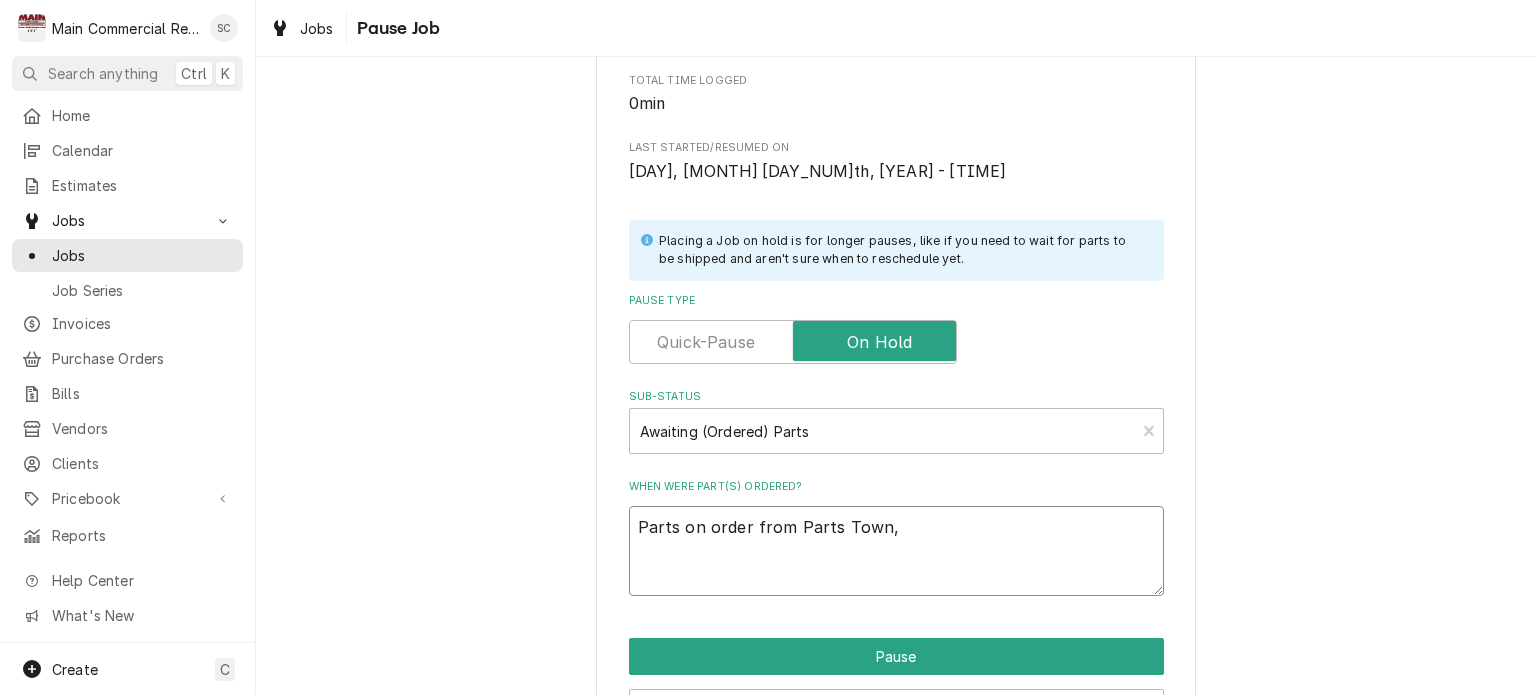 type on "x" 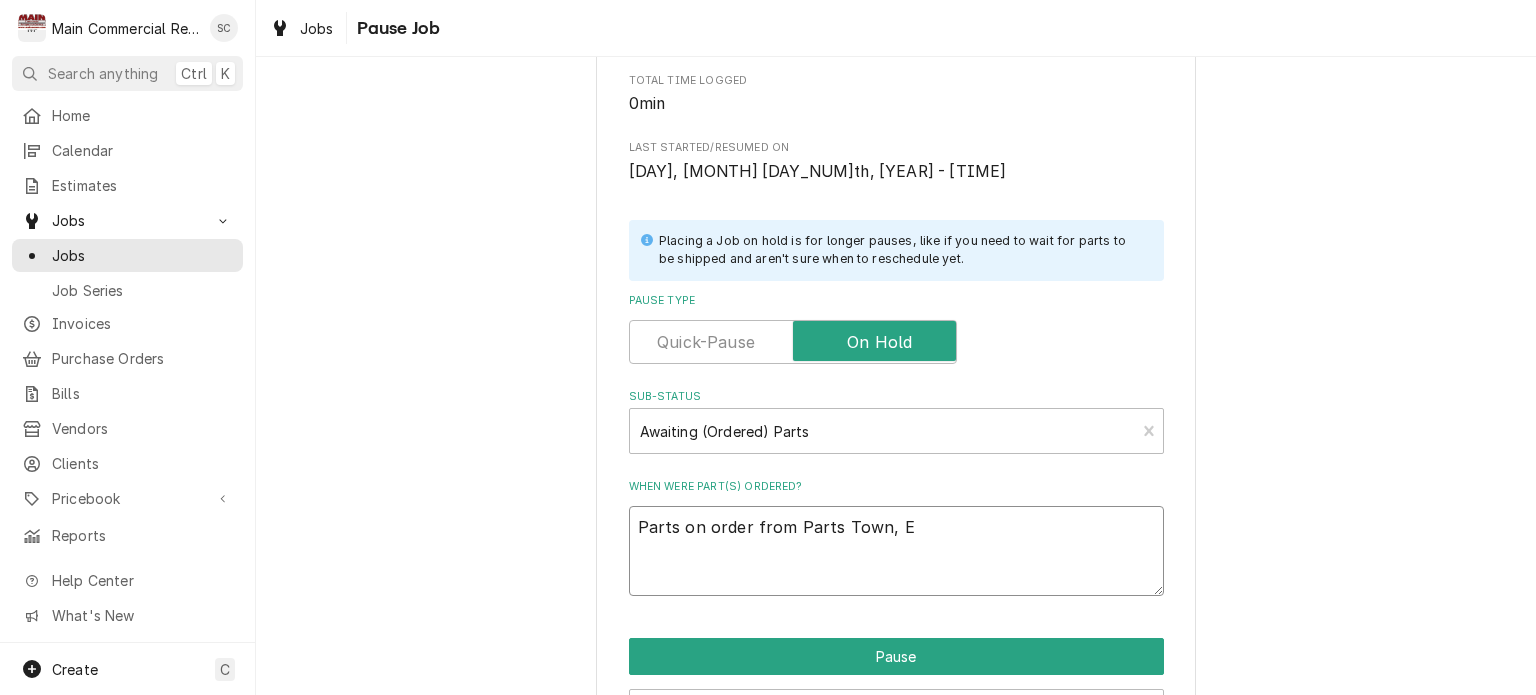 type on "x" 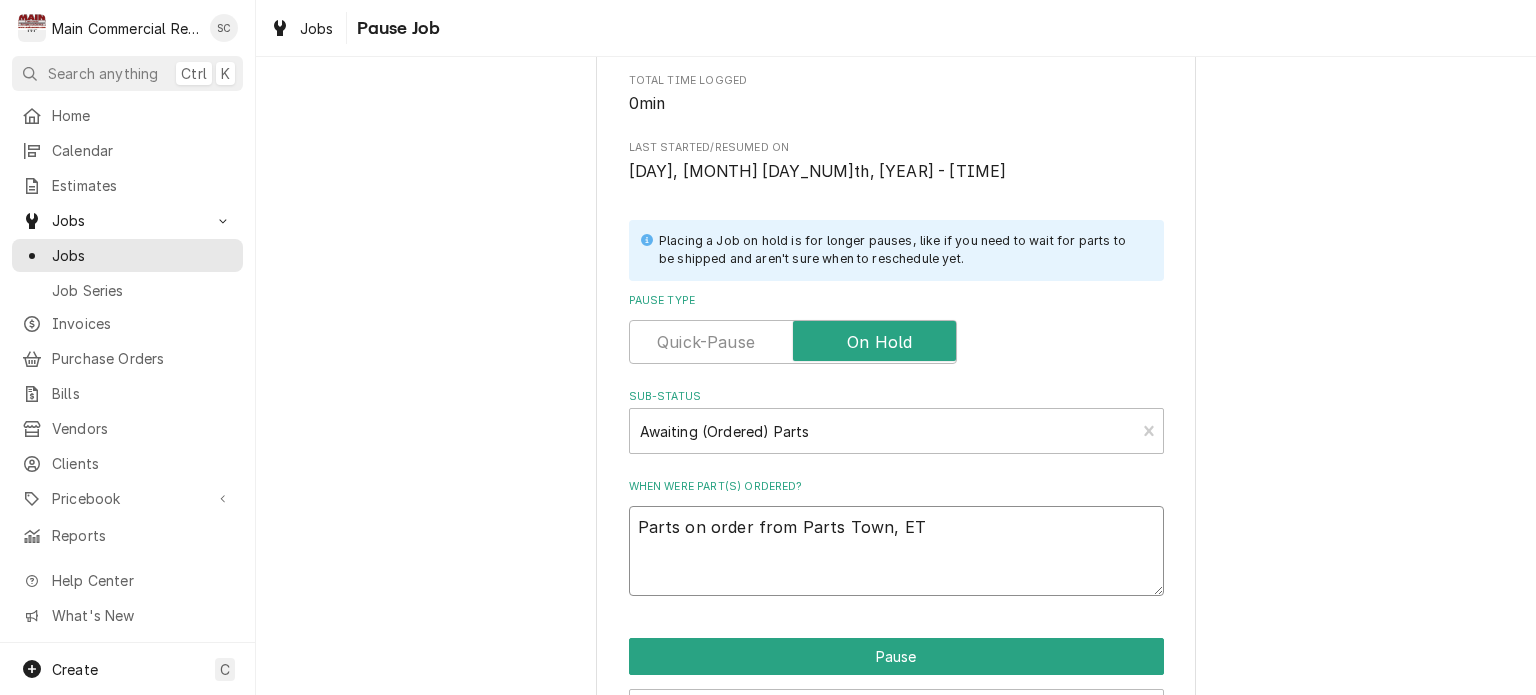 type on "x" 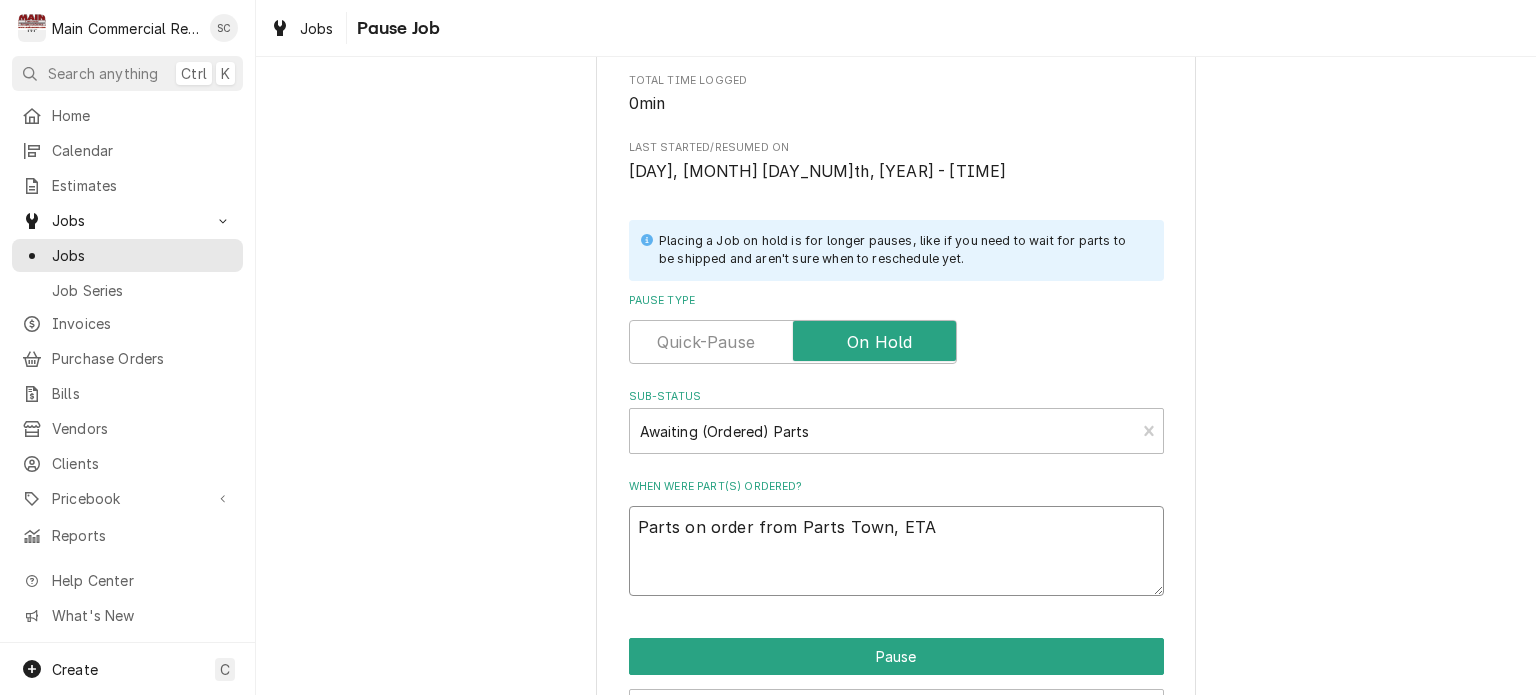 type on "x" 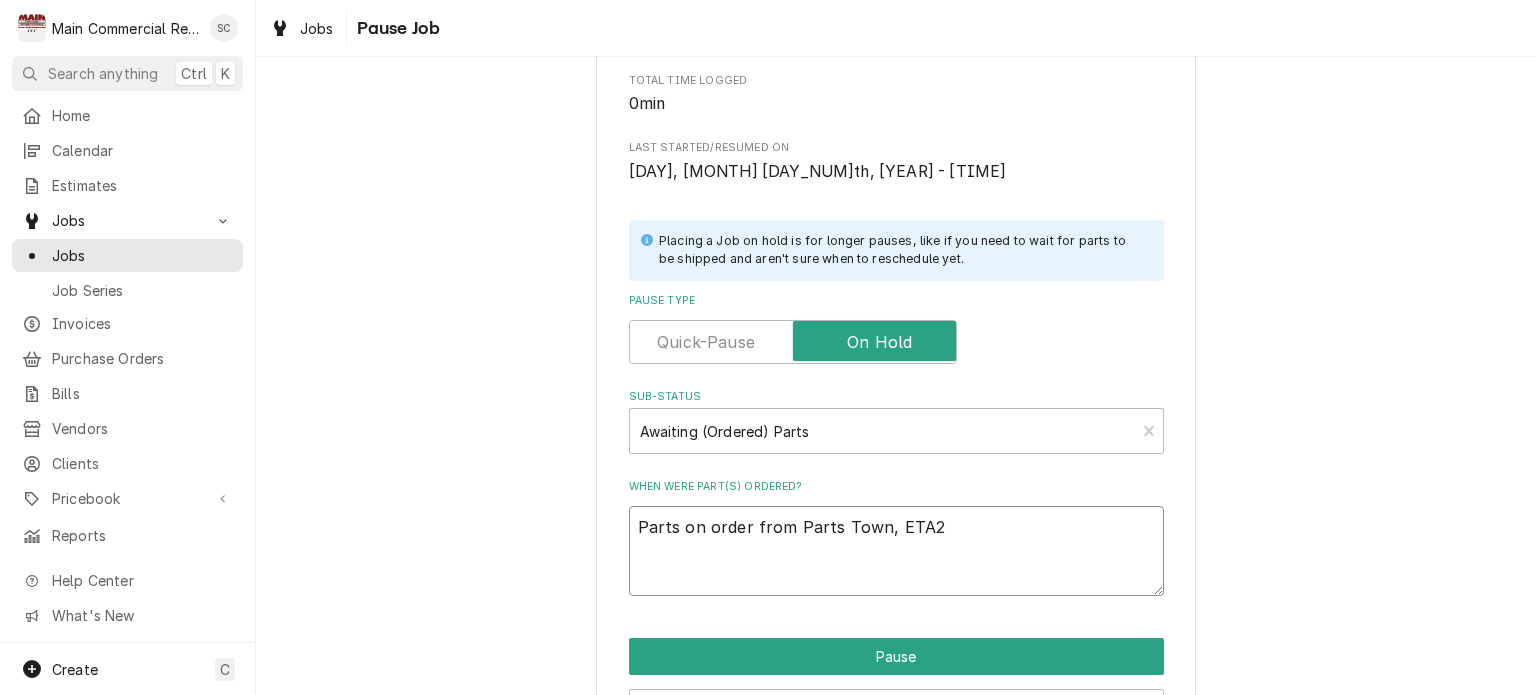 type on "x" 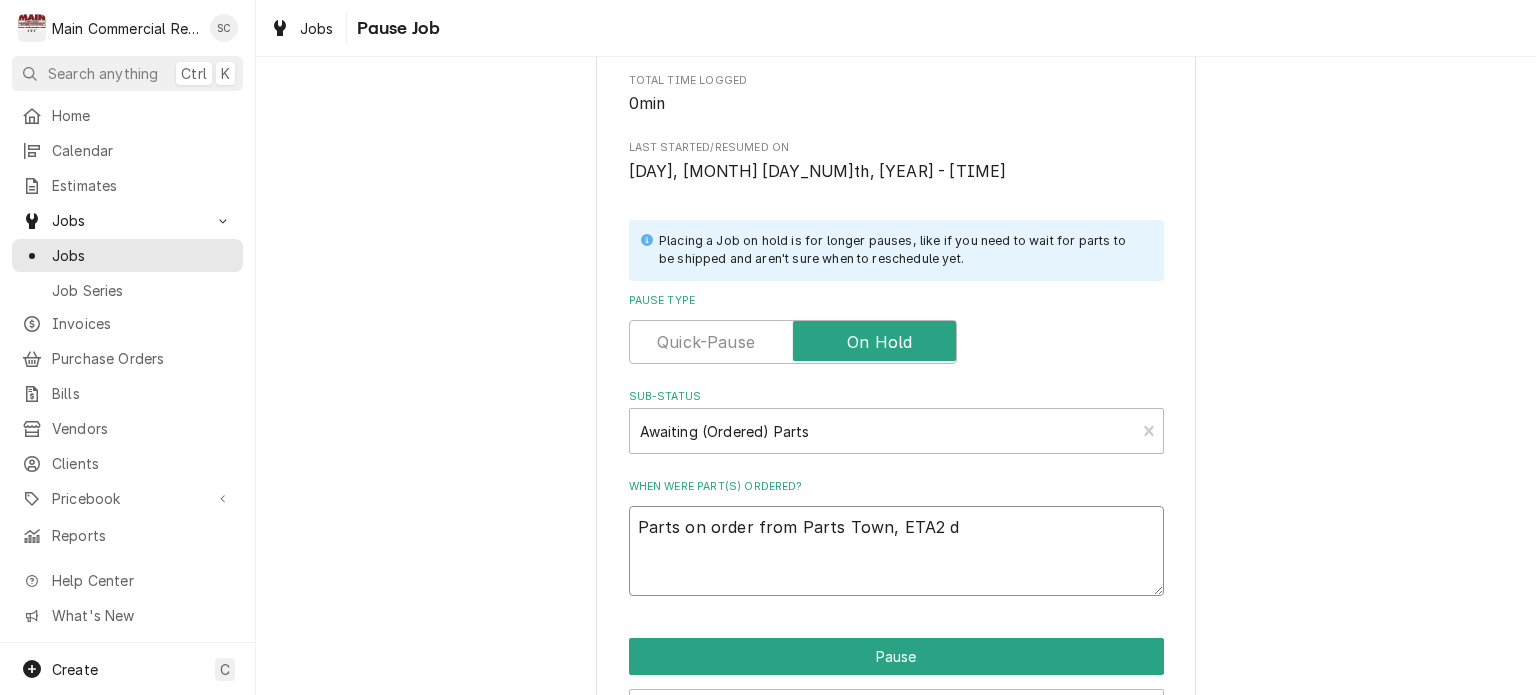 type on "x" 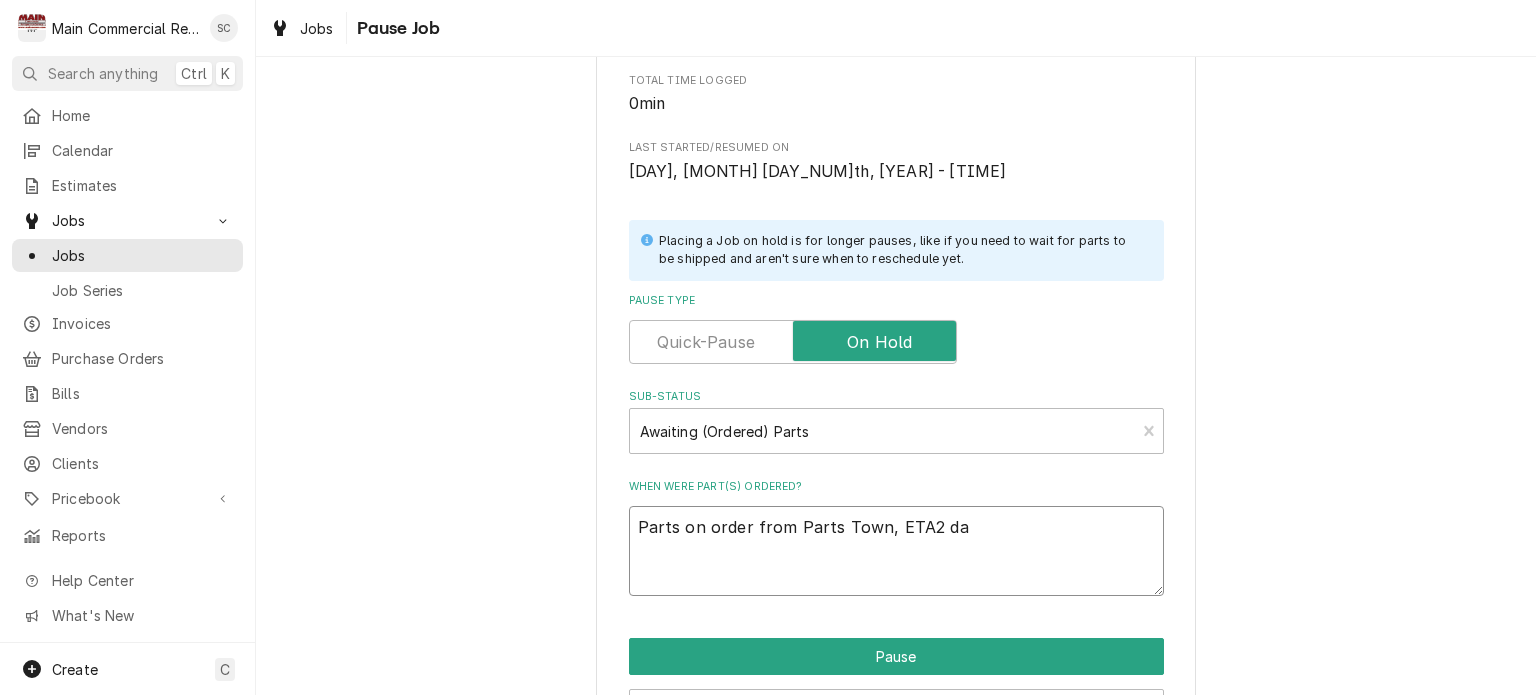 type on "x" 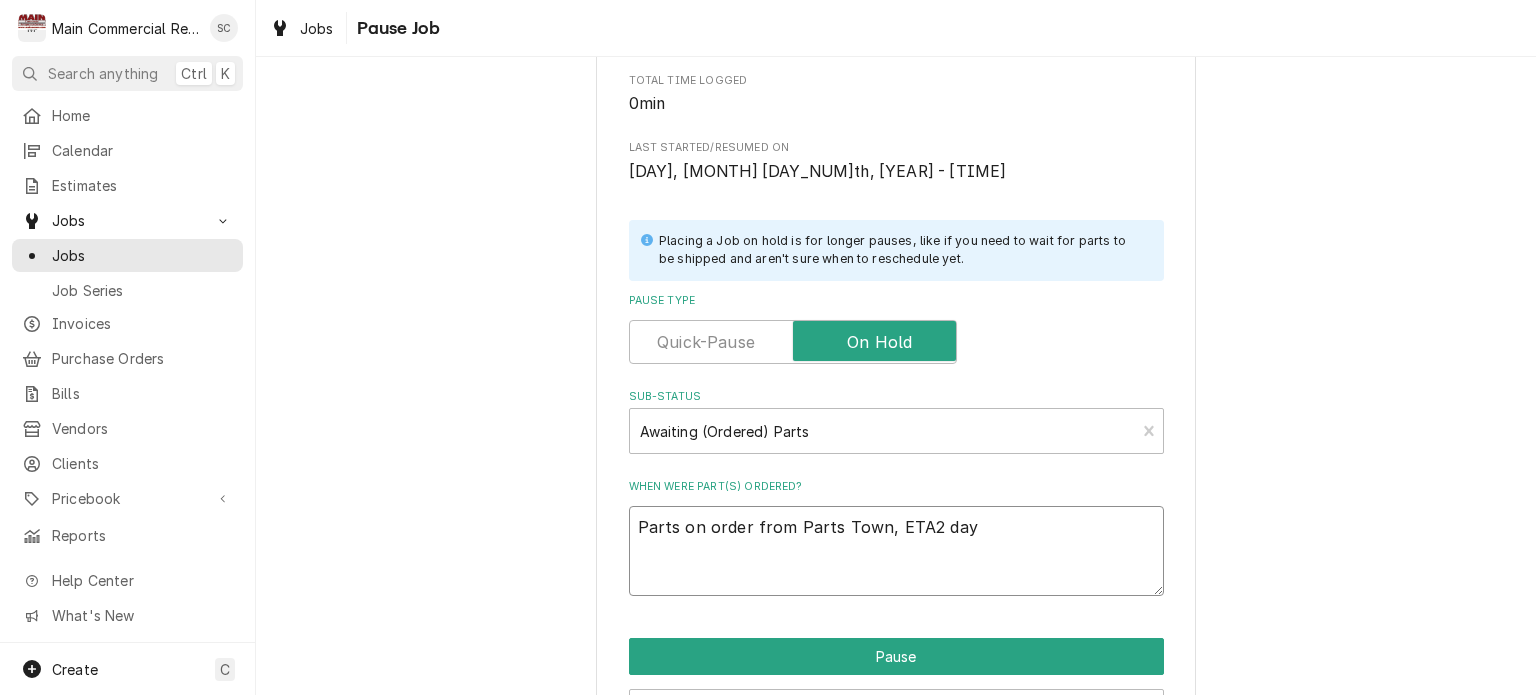 type on "x" 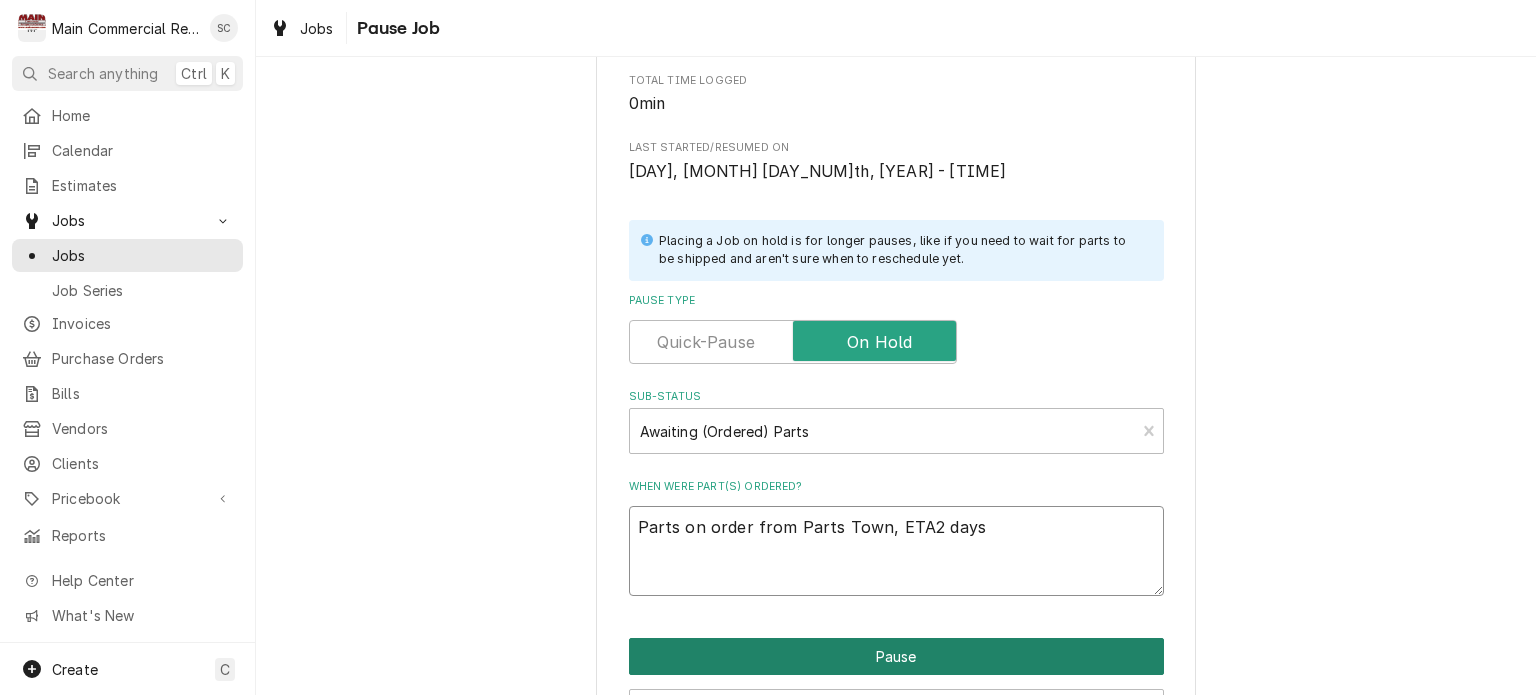 type on "Parts on order from Parts Town, ETA2 days" 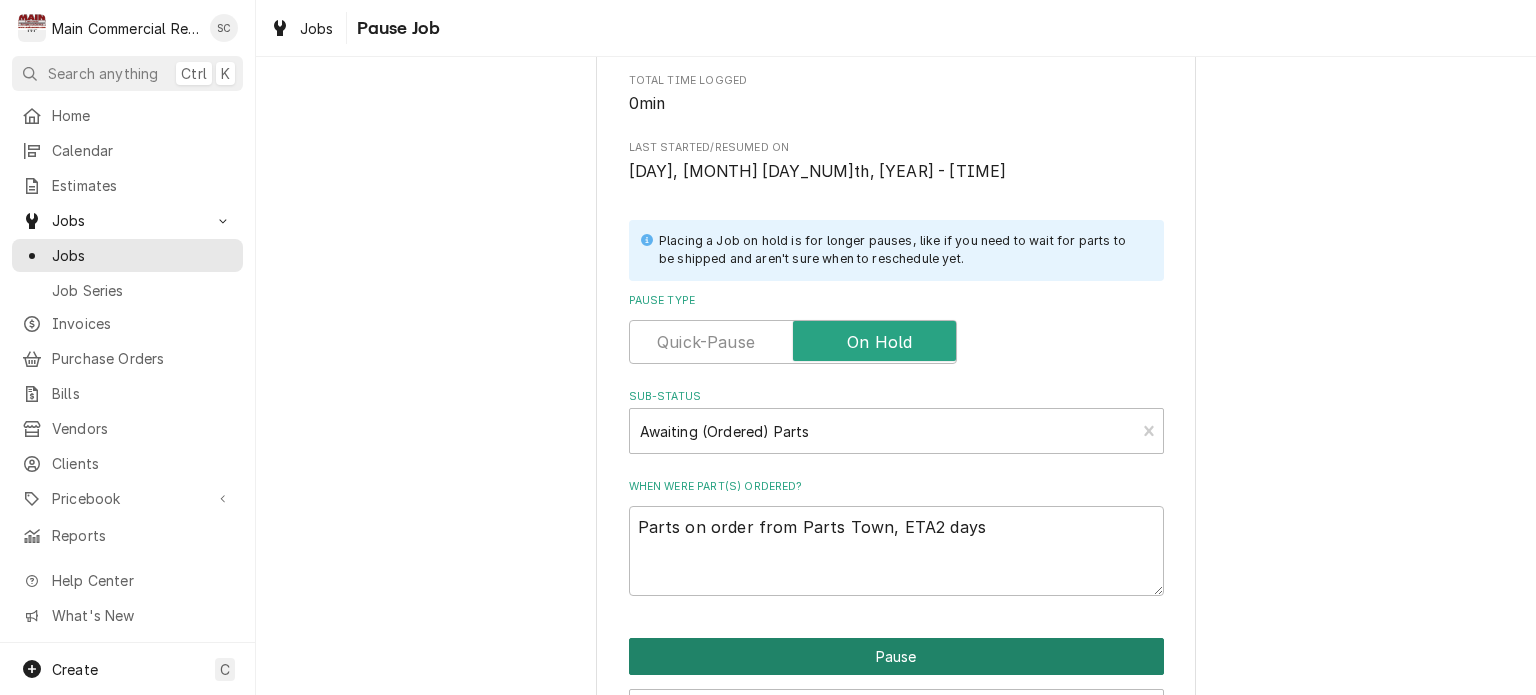click on "Pause" at bounding box center (896, 656) 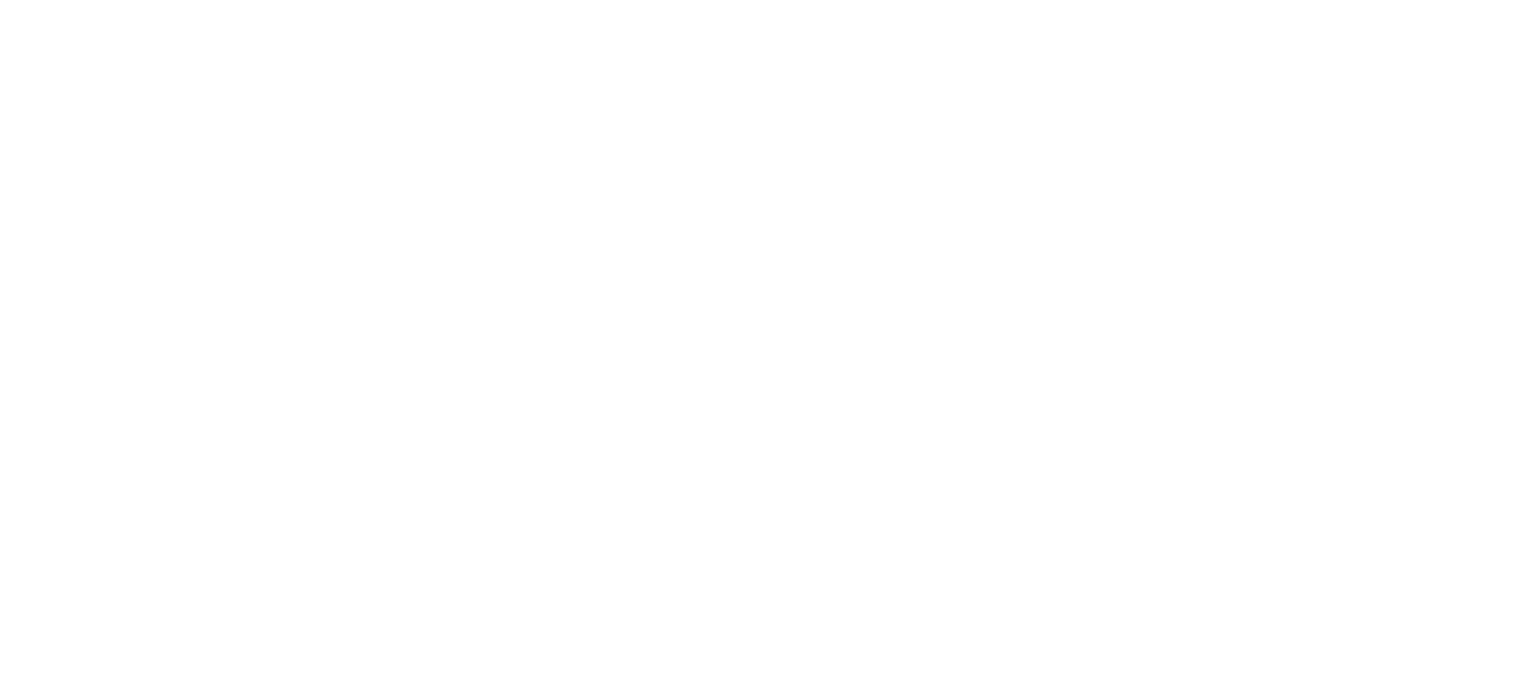 scroll, scrollTop: 0, scrollLeft: 0, axis: both 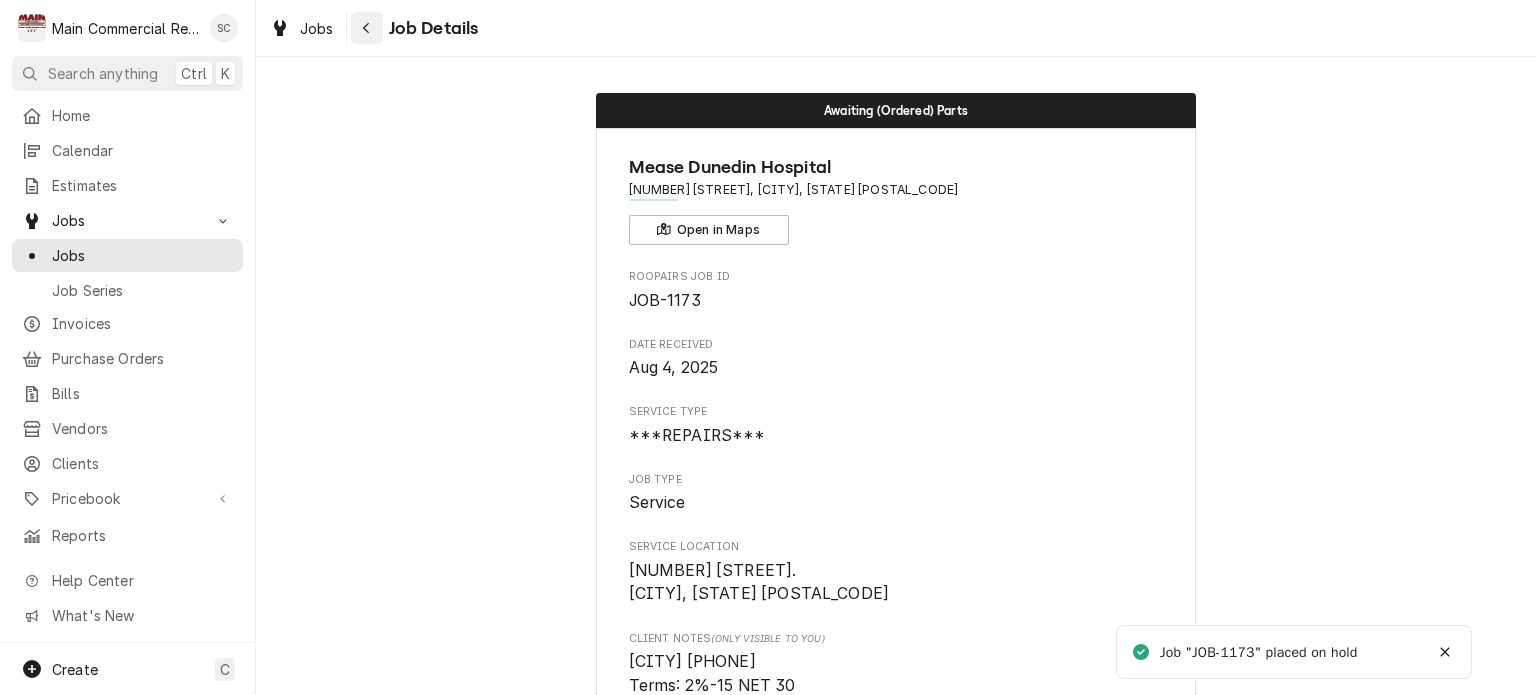 click at bounding box center [367, 28] 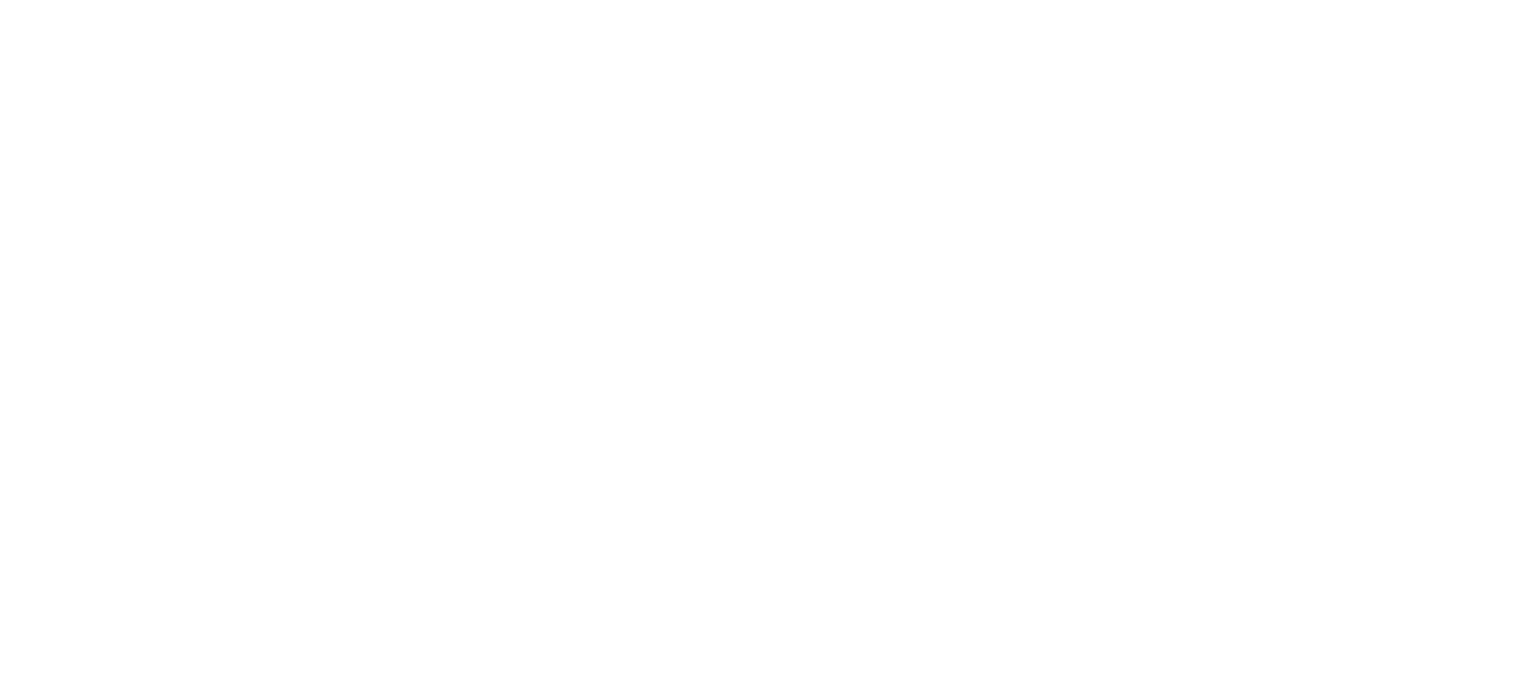scroll, scrollTop: 0, scrollLeft: 0, axis: both 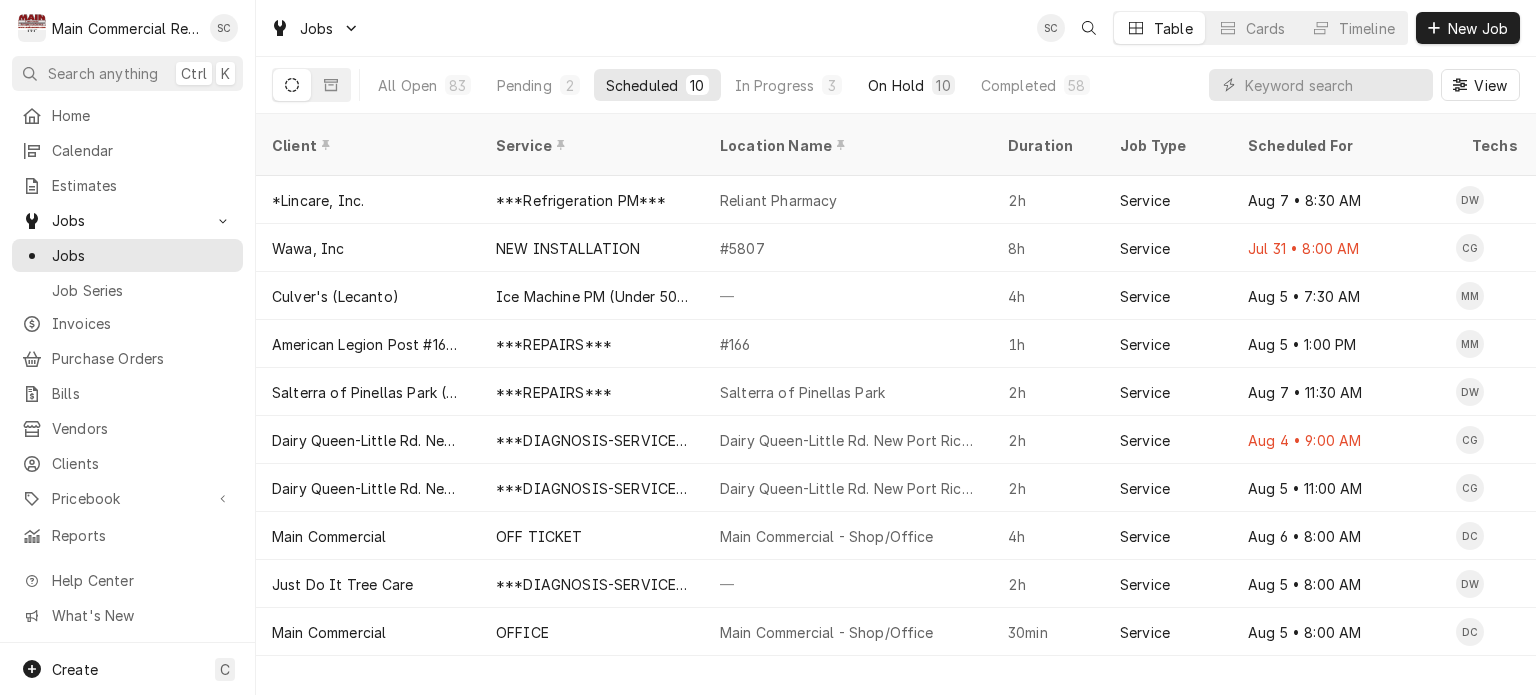 click on "On Hold" at bounding box center (896, 85) 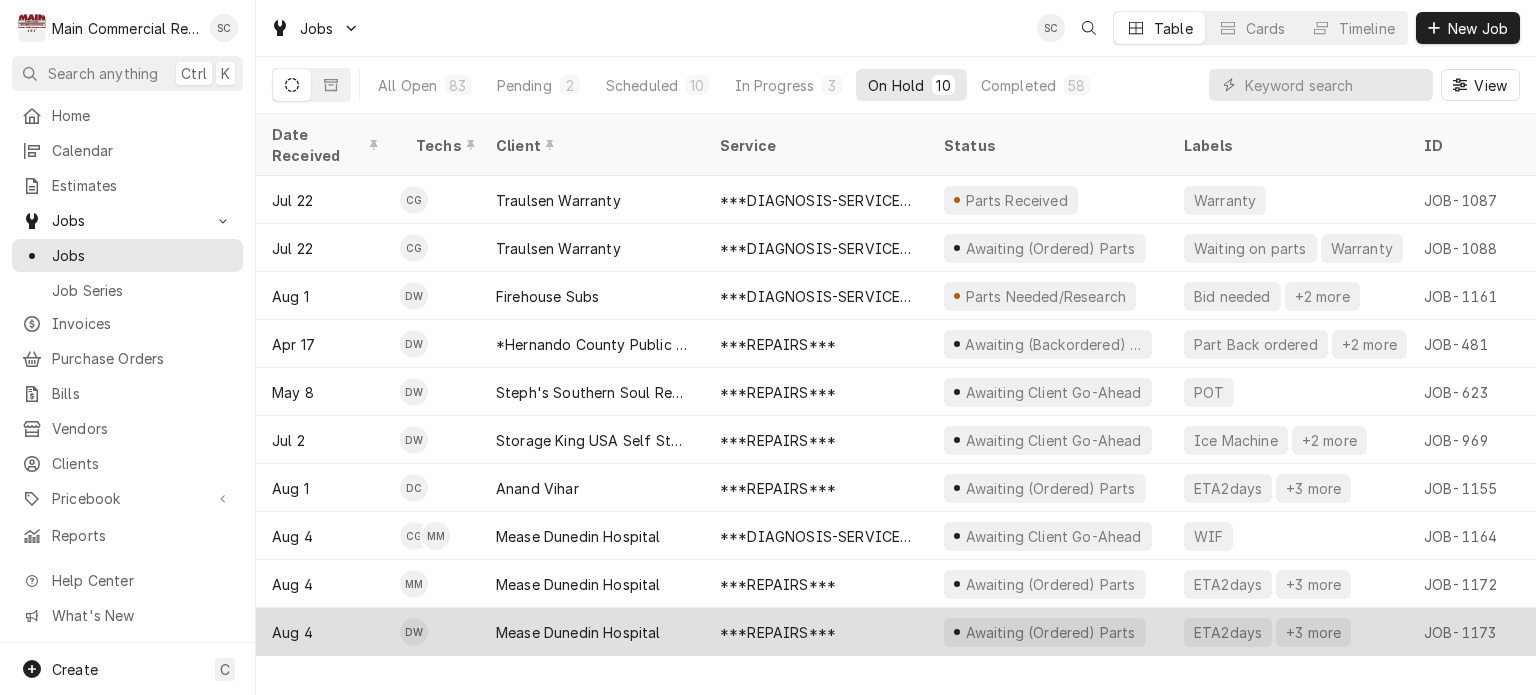 click on "Mease Dunedin Hospital" at bounding box center [578, 632] 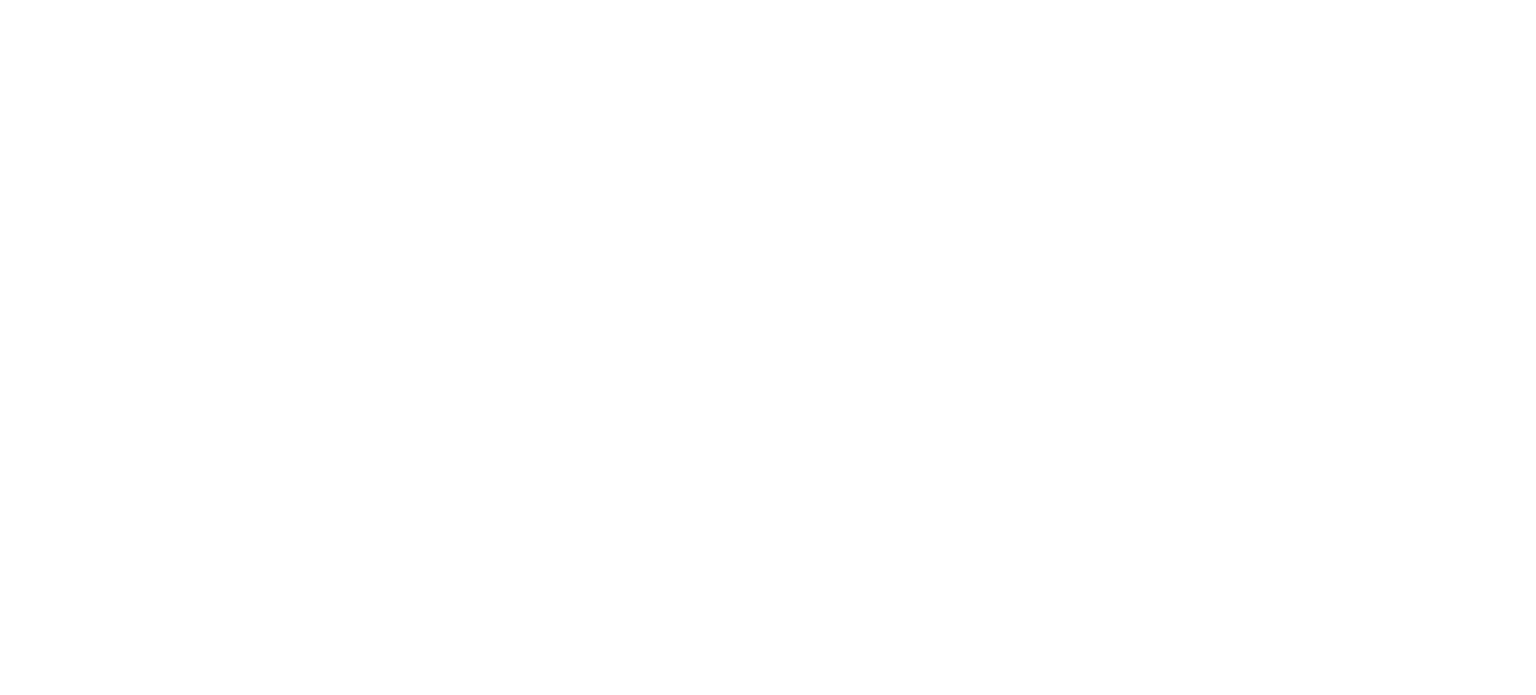 scroll, scrollTop: 0, scrollLeft: 0, axis: both 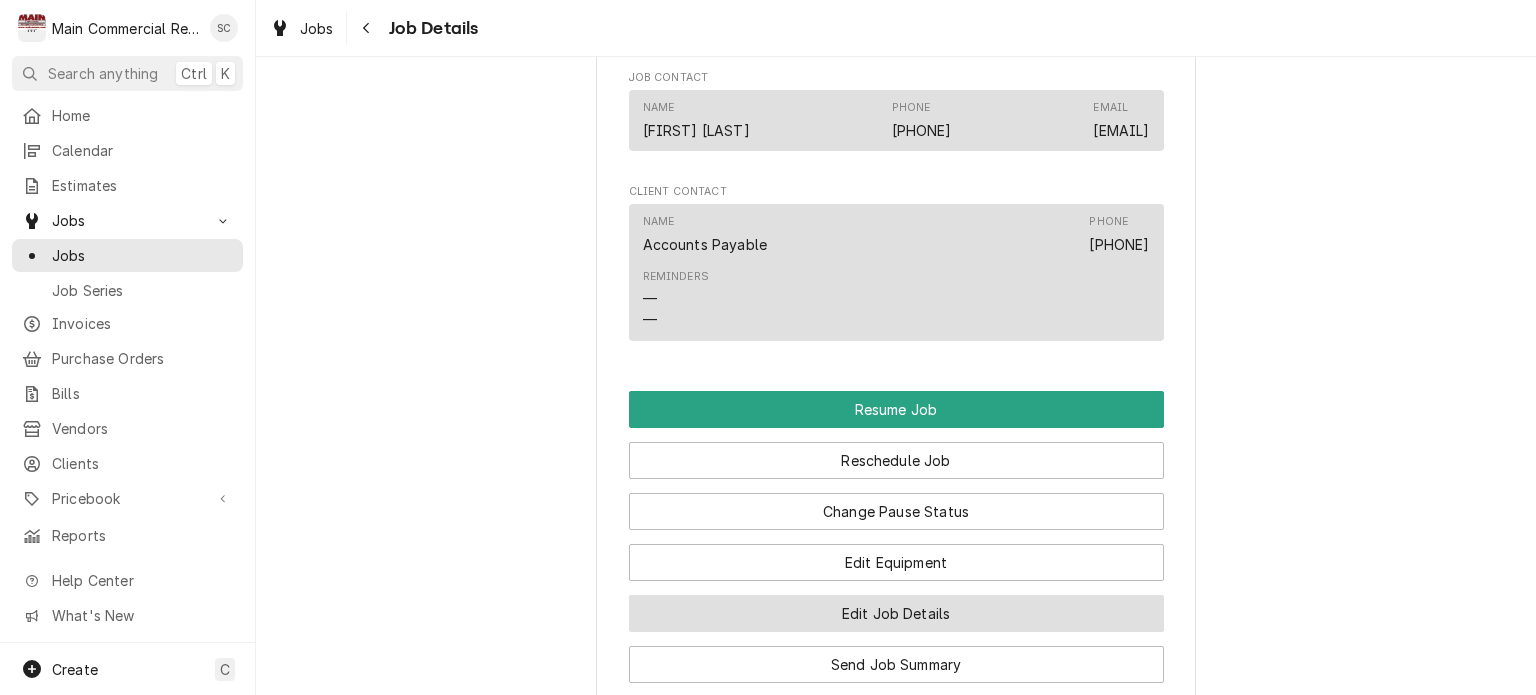 click on "Edit Job Details" at bounding box center [896, 613] 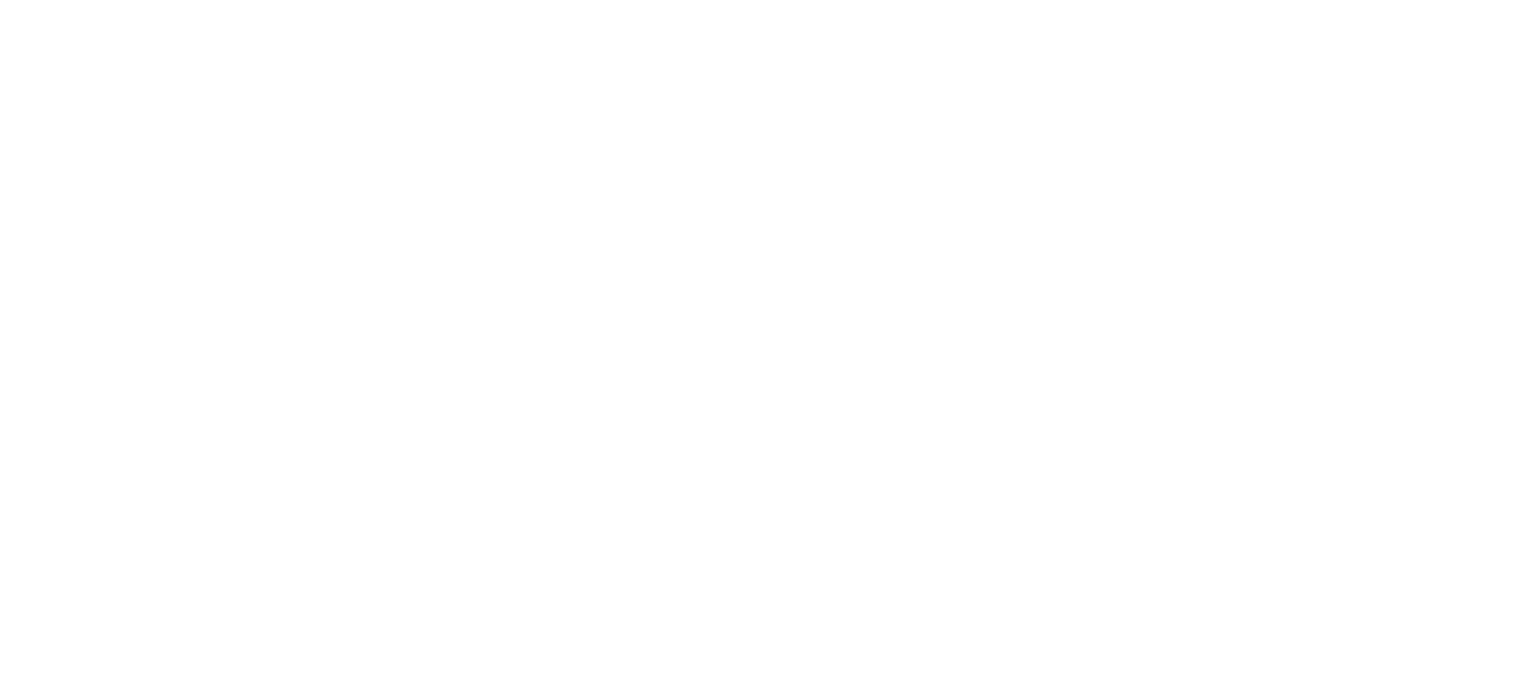 scroll, scrollTop: 0, scrollLeft: 0, axis: both 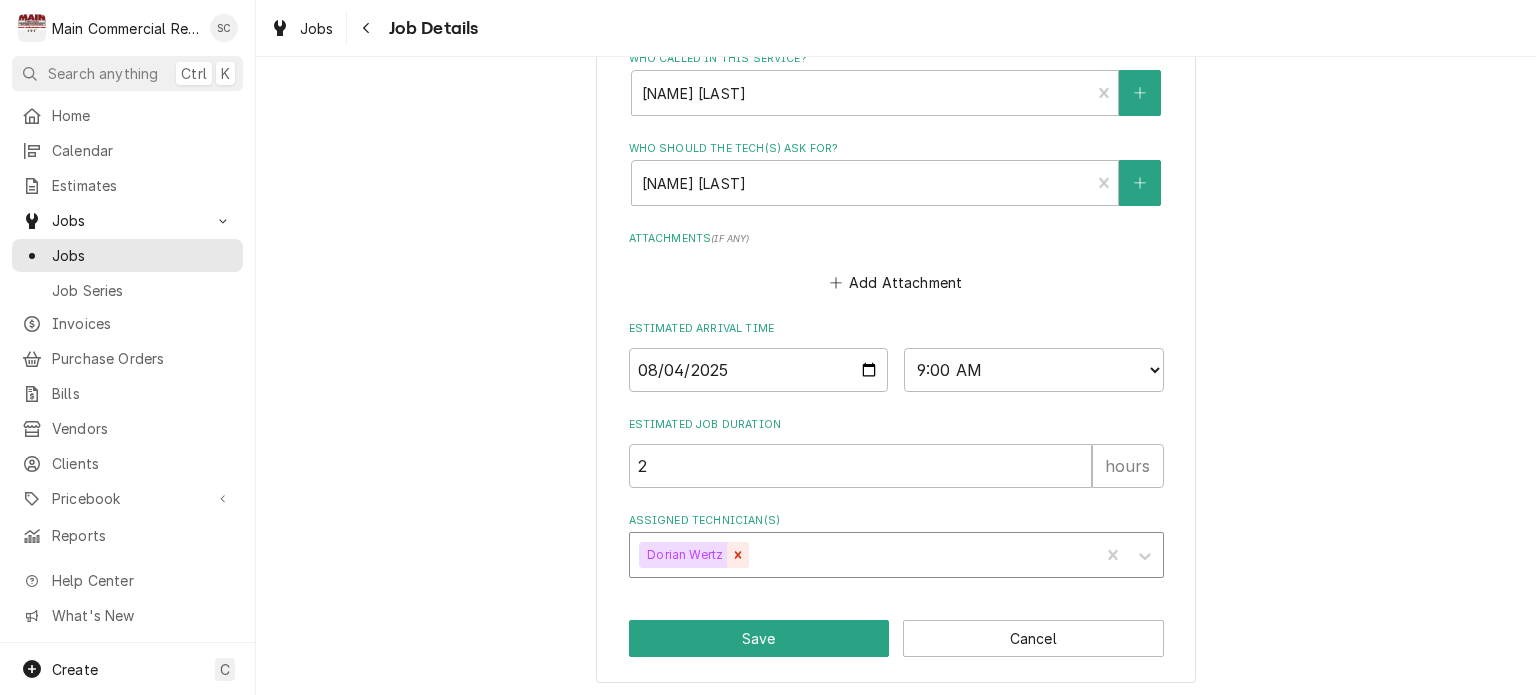 click 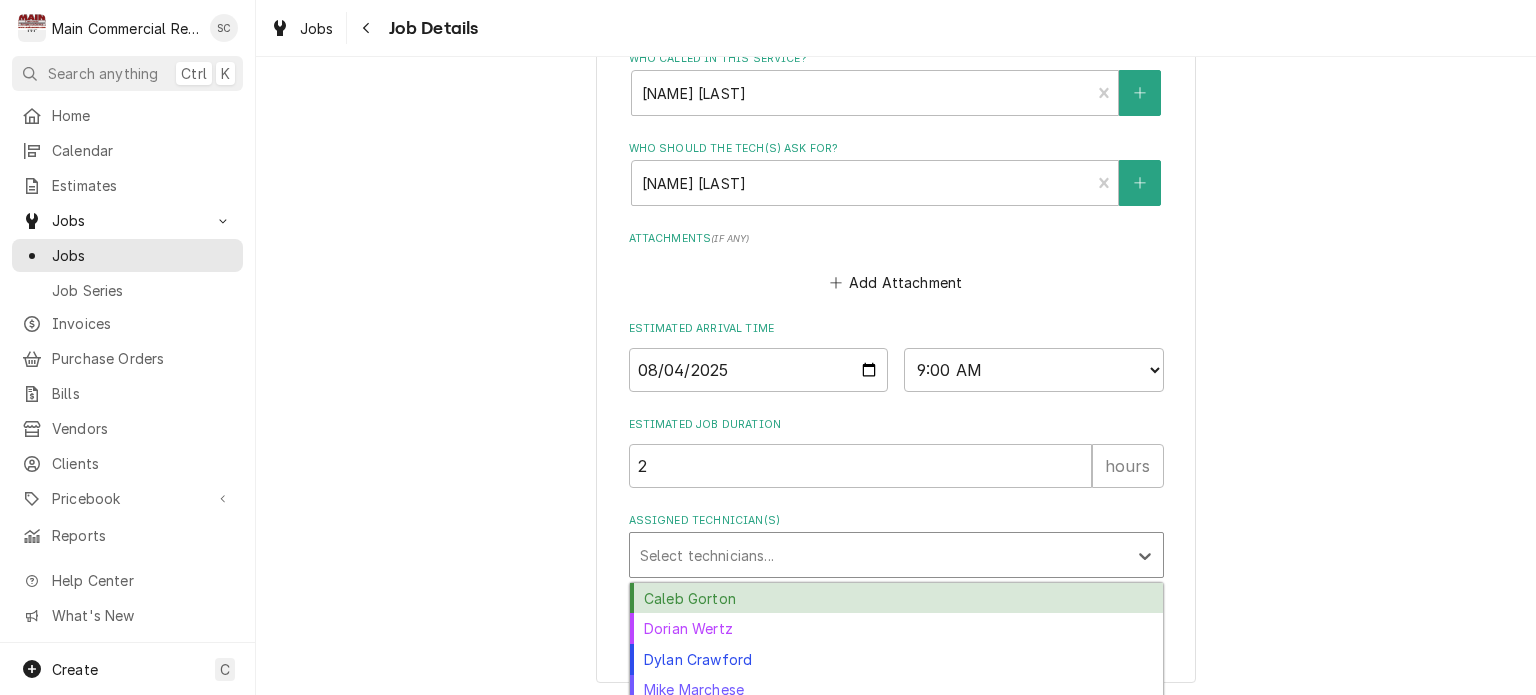 click at bounding box center (878, 555) 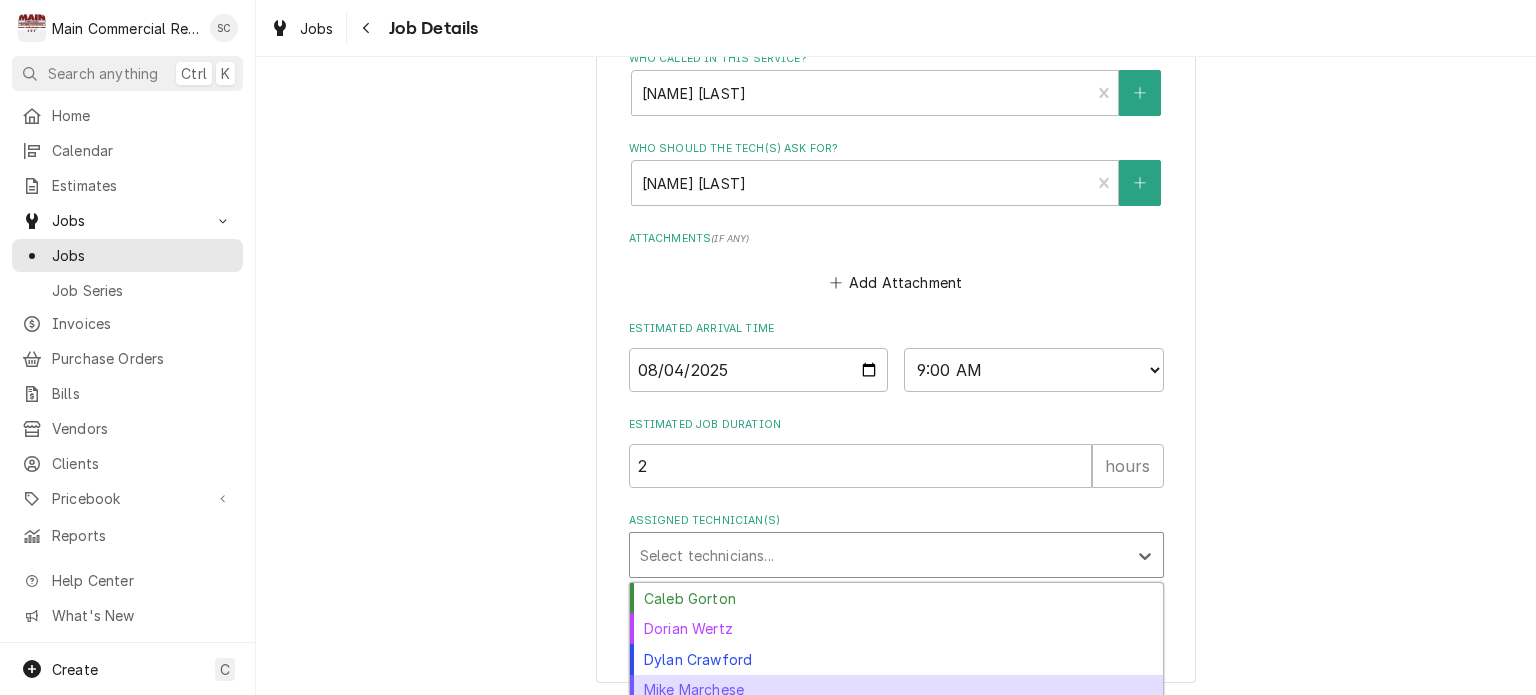 click on "Mike Marchese" at bounding box center (896, 690) 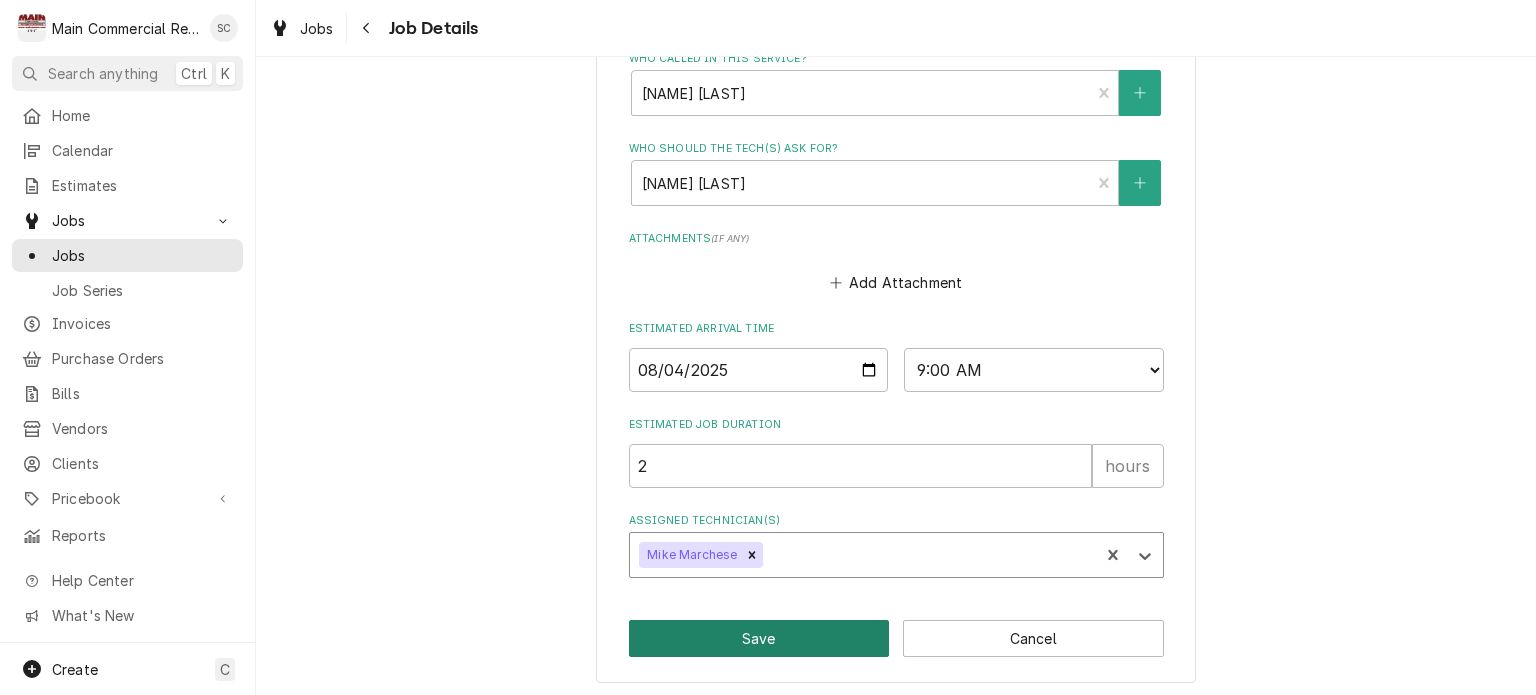 click on "Save" at bounding box center (759, 638) 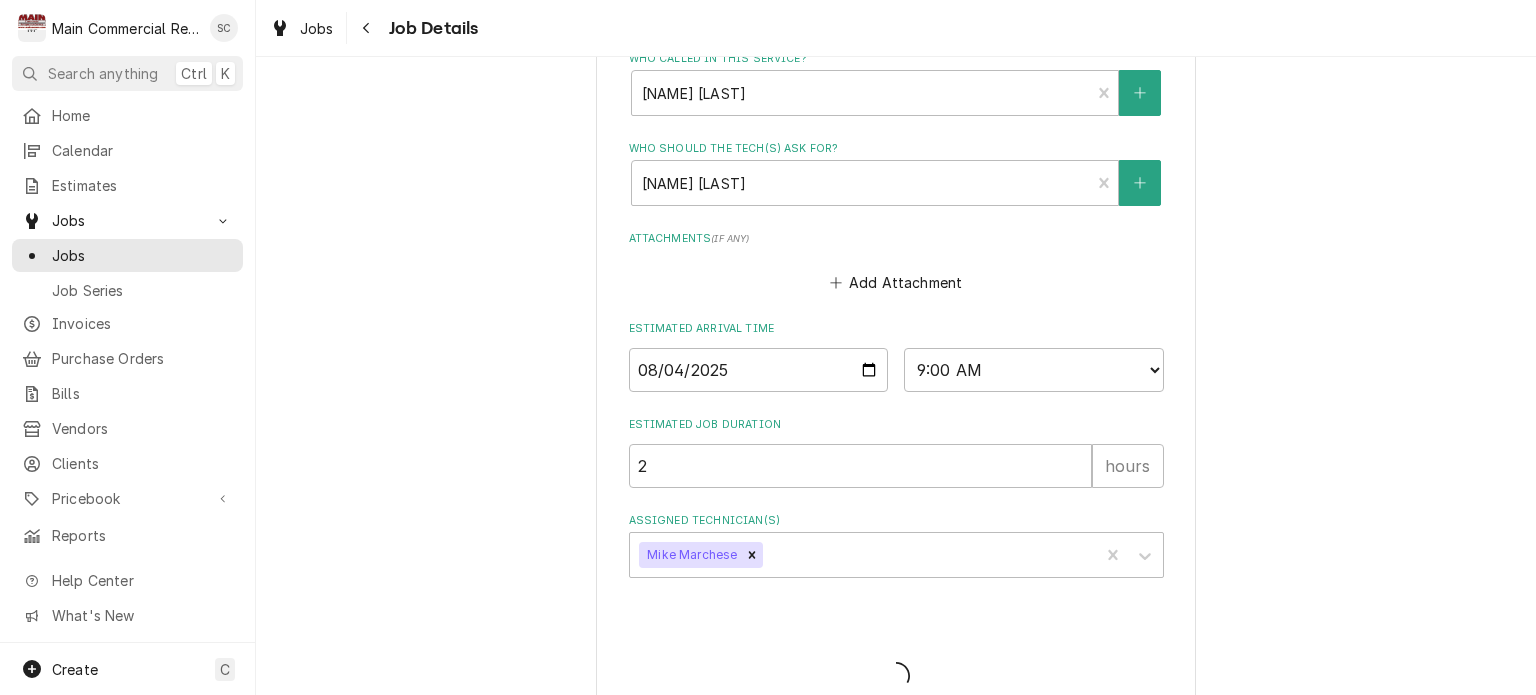 type on "x" 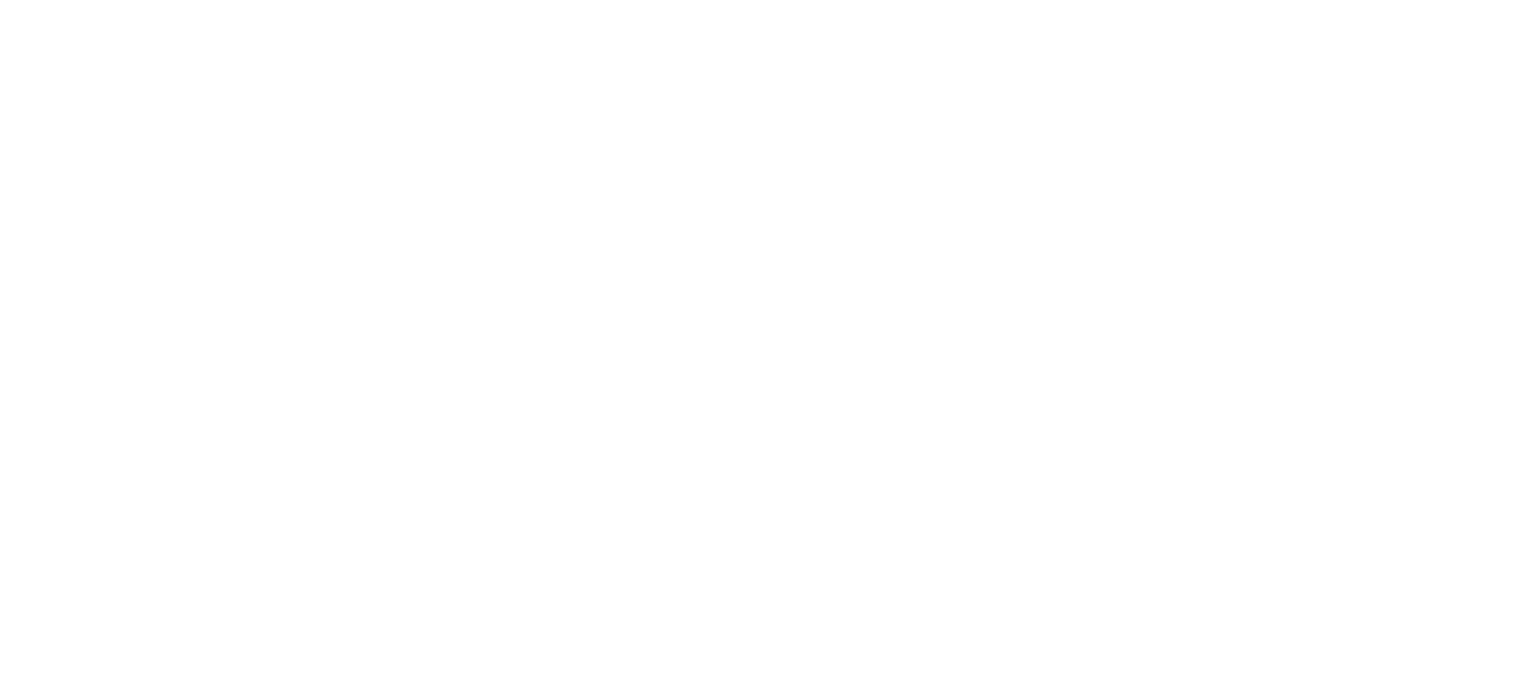 scroll, scrollTop: 0, scrollLeft: 0, axis: both 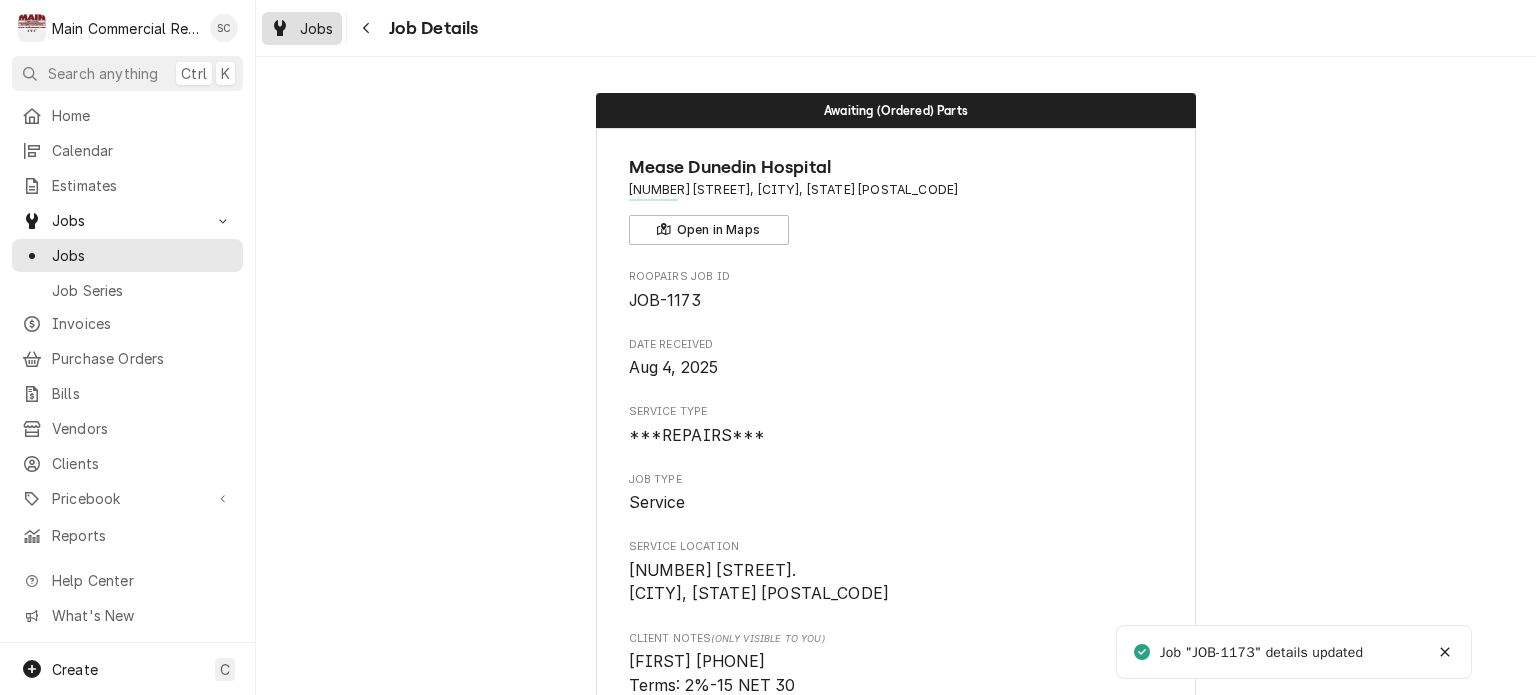 click on "Jobs" at bounding box center [317, 28] 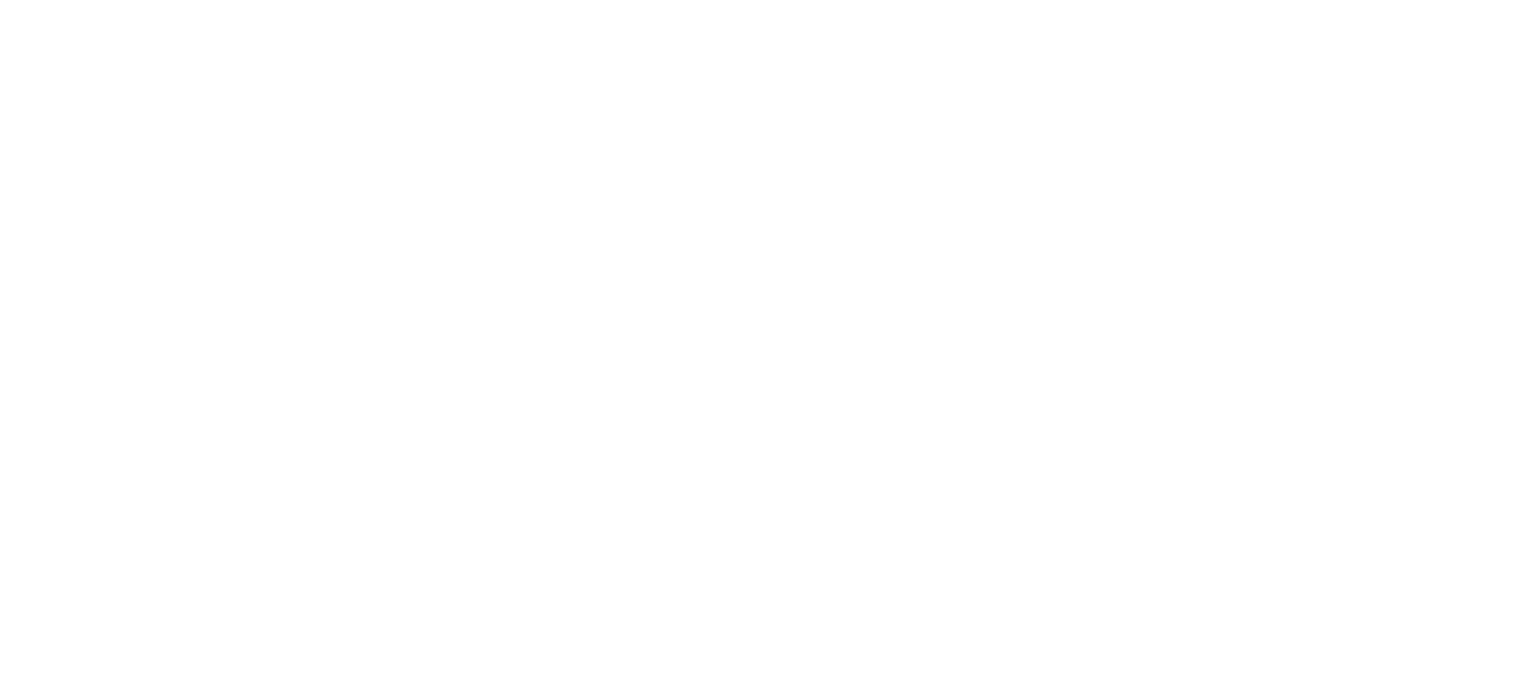 scroll, scrollTop: 0, scrollLeft: 0, axis: both 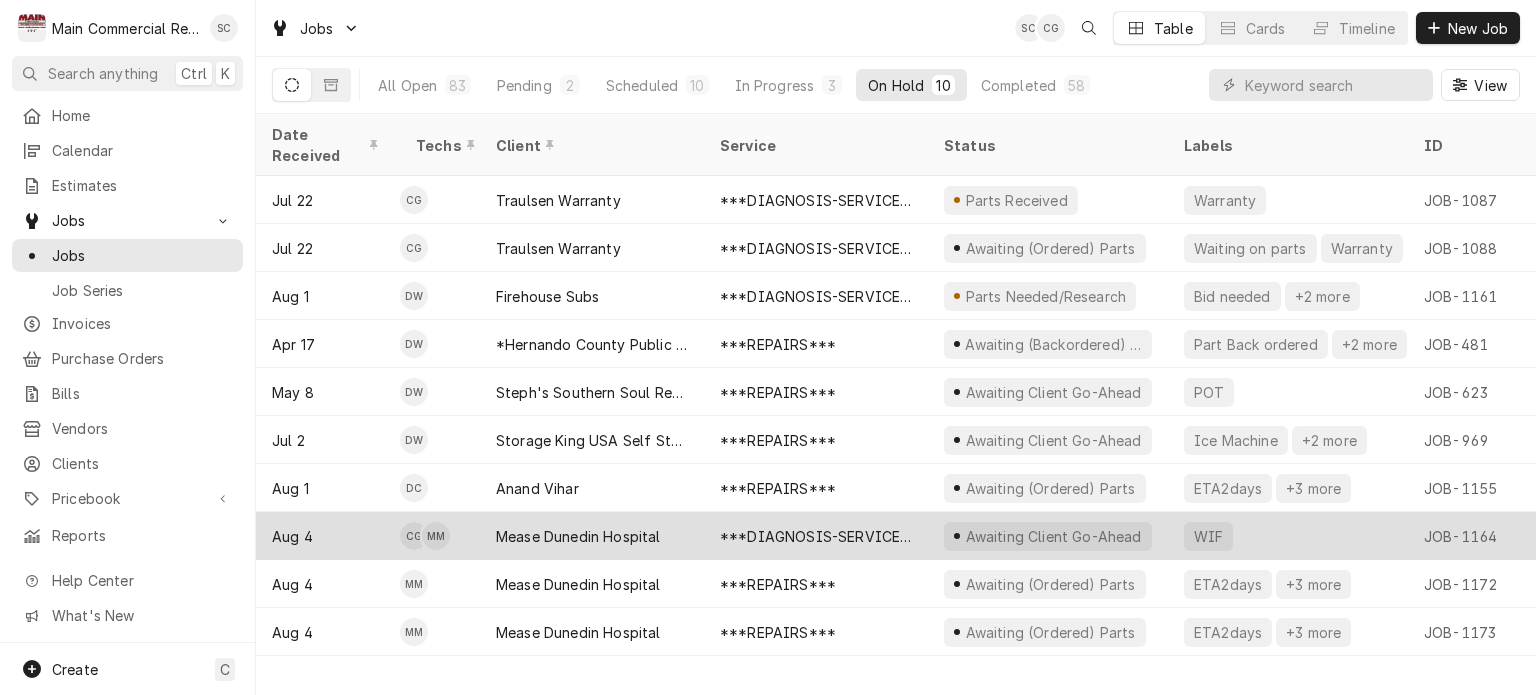 click on "Mease Dunedin Hospital" at bounding box center (592, 536) 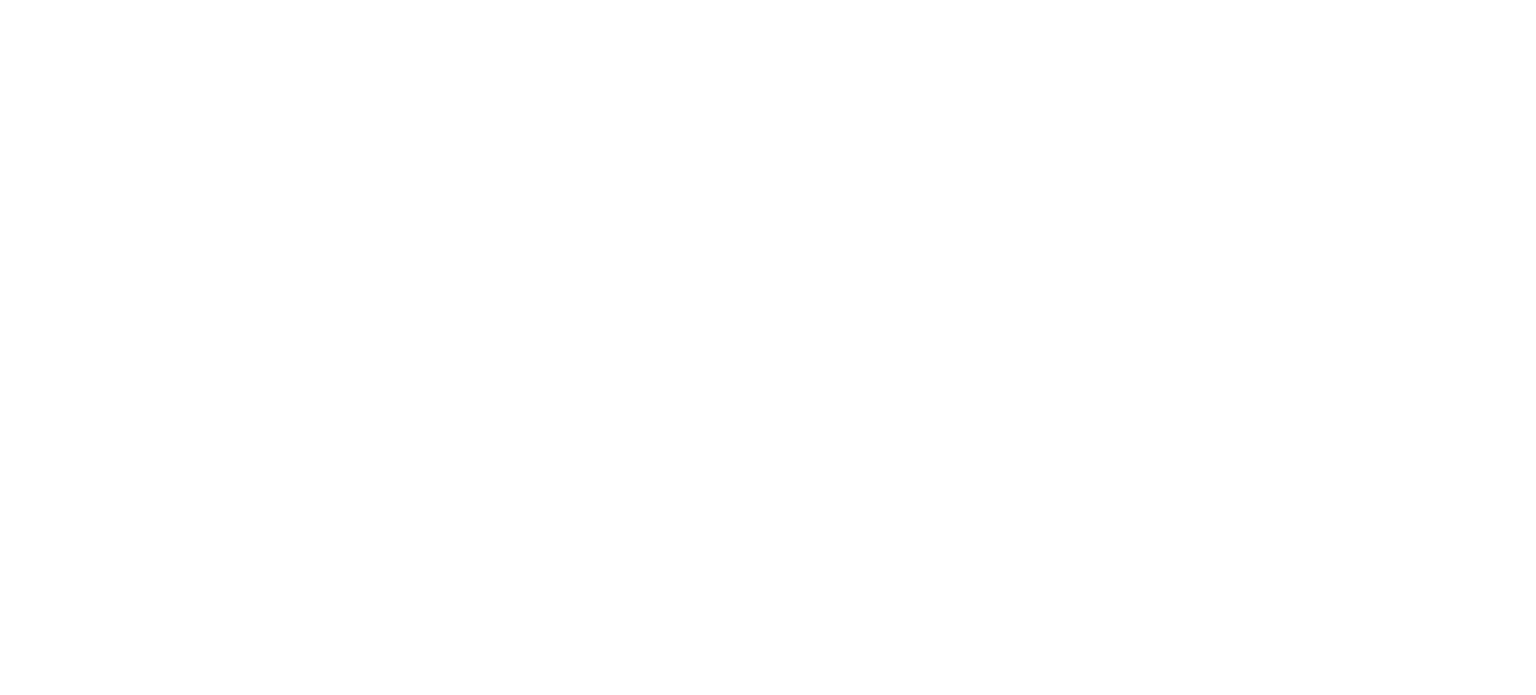 scroll, scrollTop: 0, scrollLeft: 0, axis: both 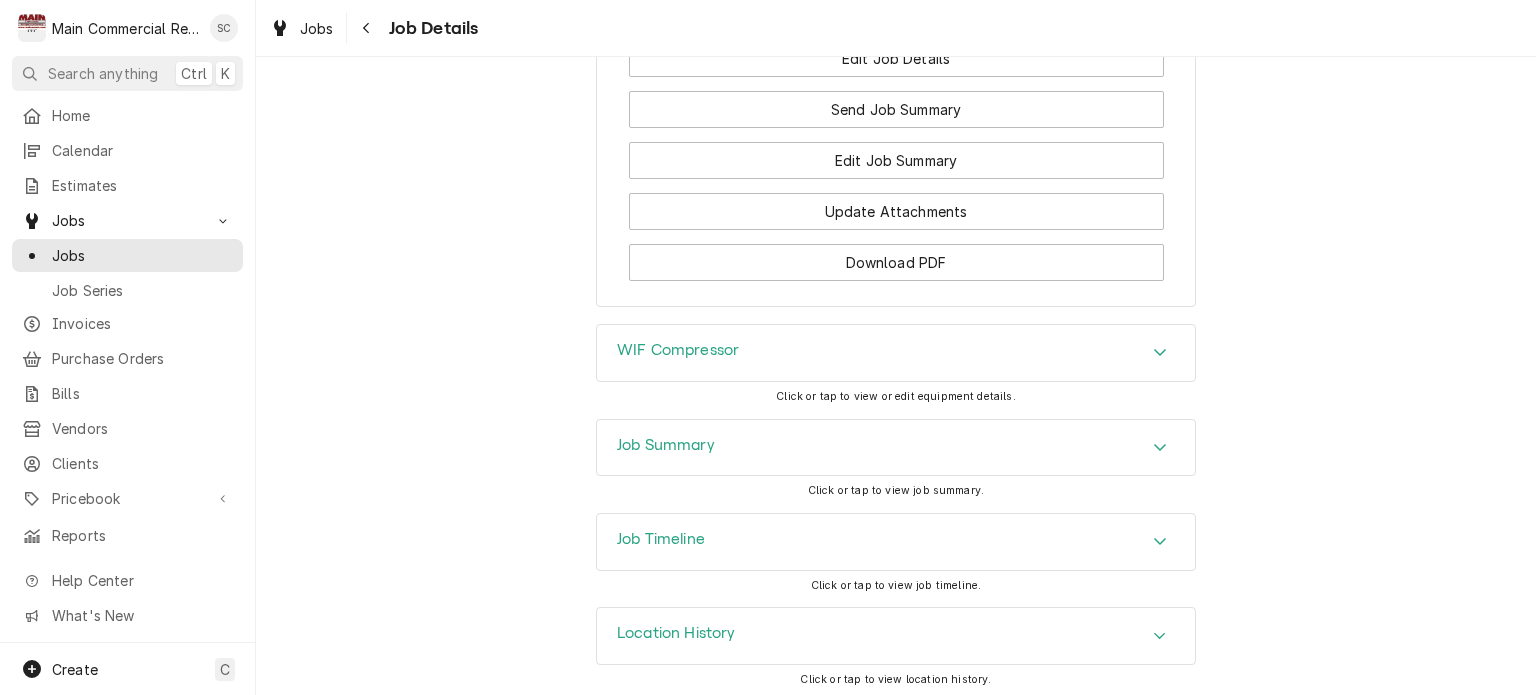 click at bounding box center (1160, 448) 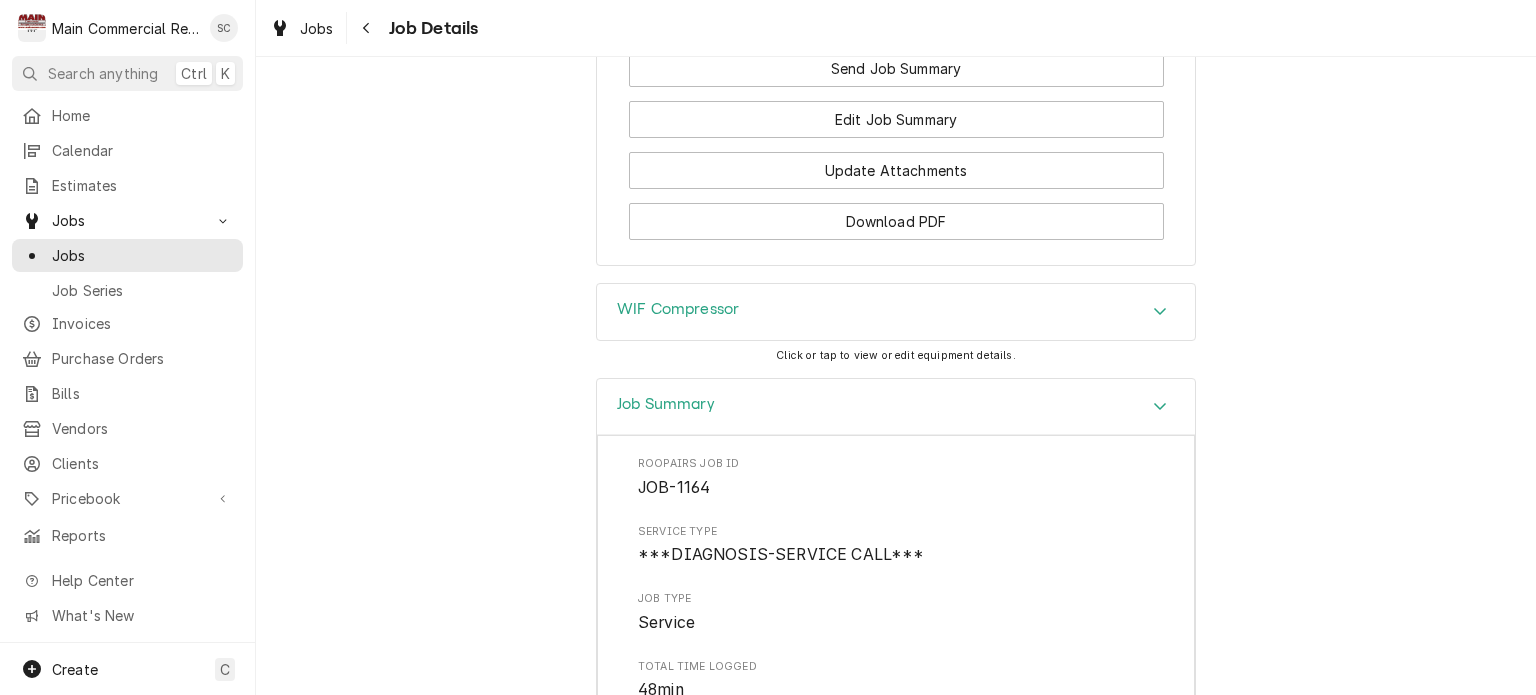 scroll, scrollTop: 2191, scrollLeft: 0, axis: vertical 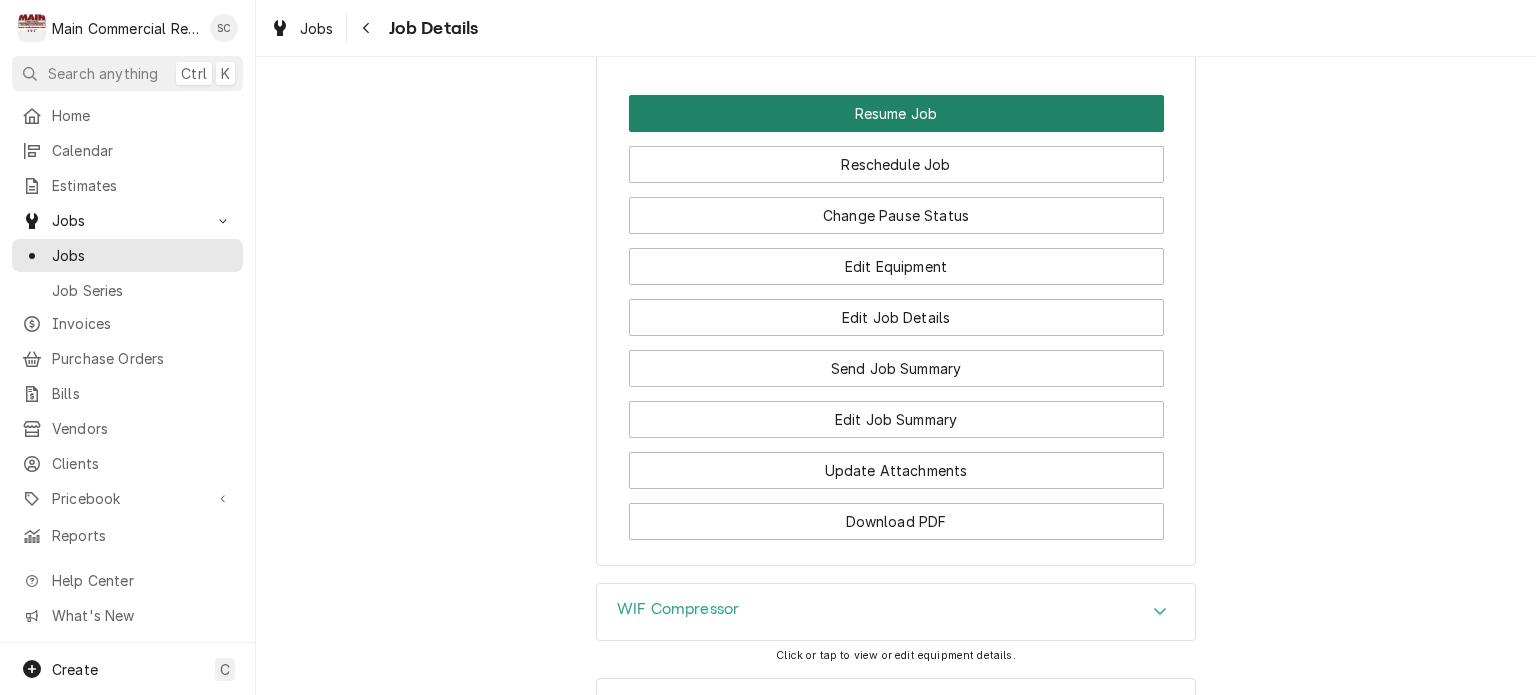 click on "Resume Job" at bounding box center [896, 113] 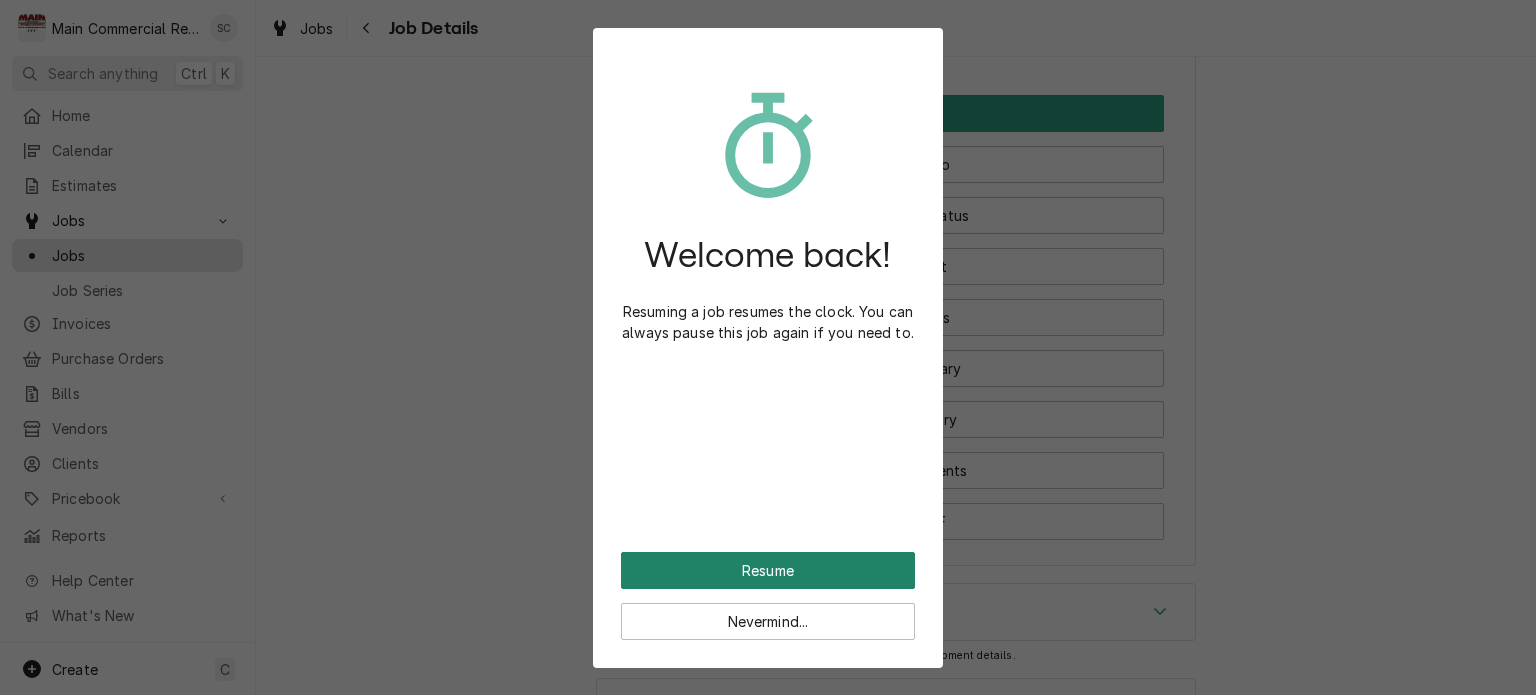 click on "Resume" at bounding box center [768, 570] 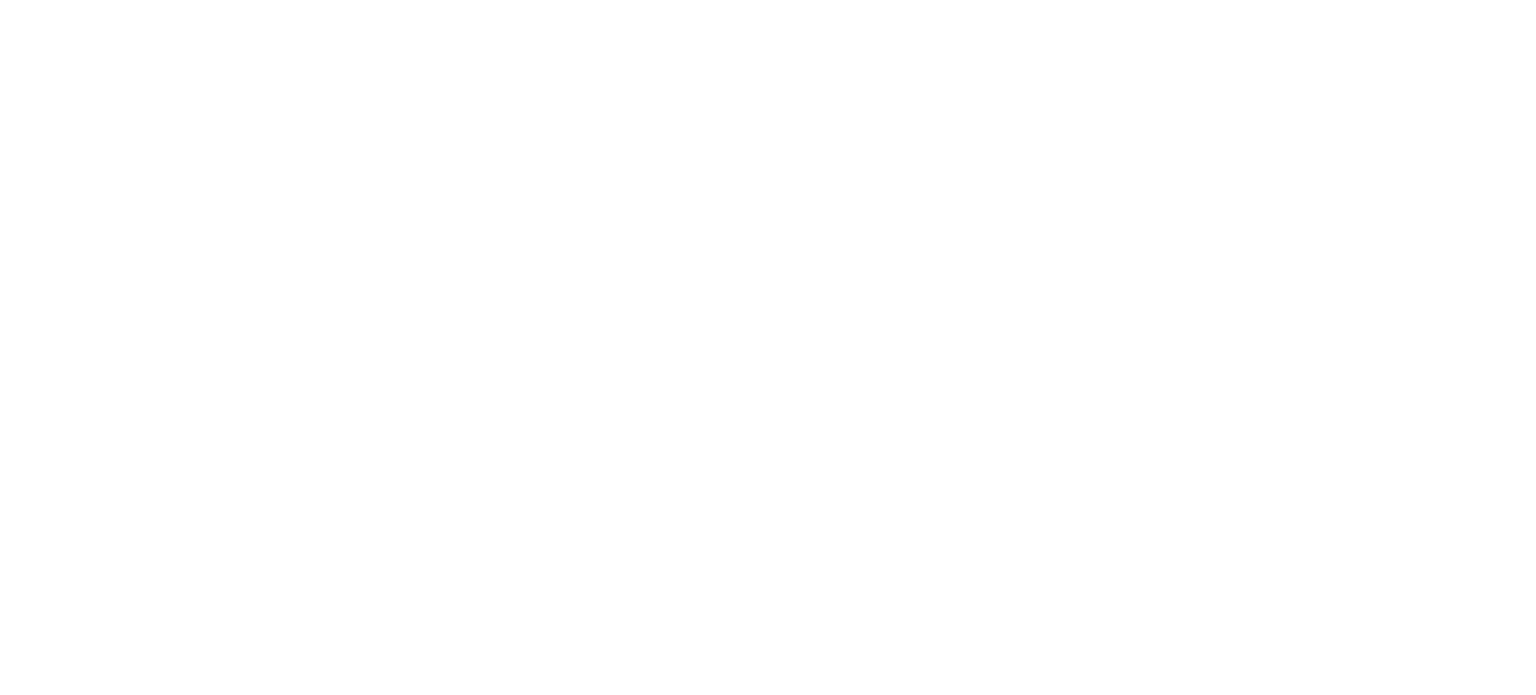 scroll, scrollTop: 0, scrollLeft: 0, axis: both 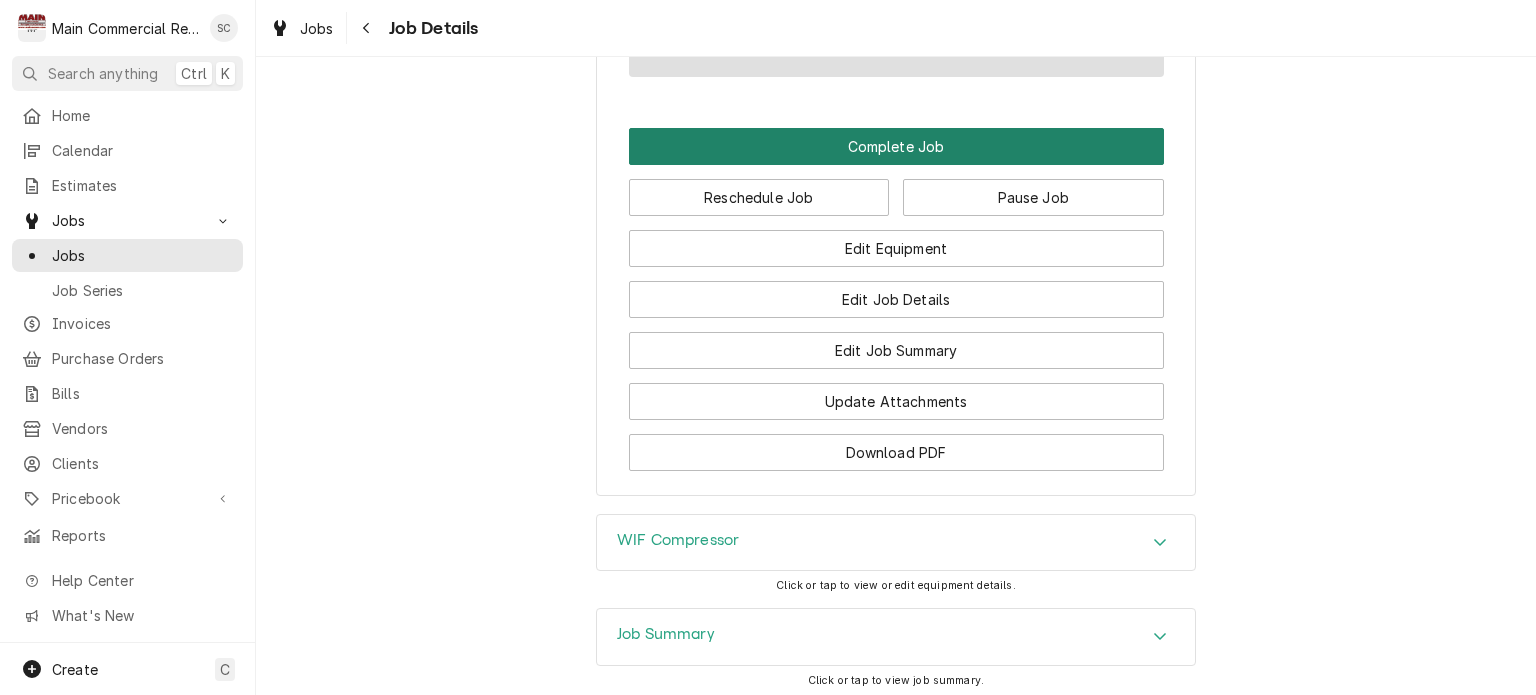 click on "Complete Job" at bounding box center [896, 146] 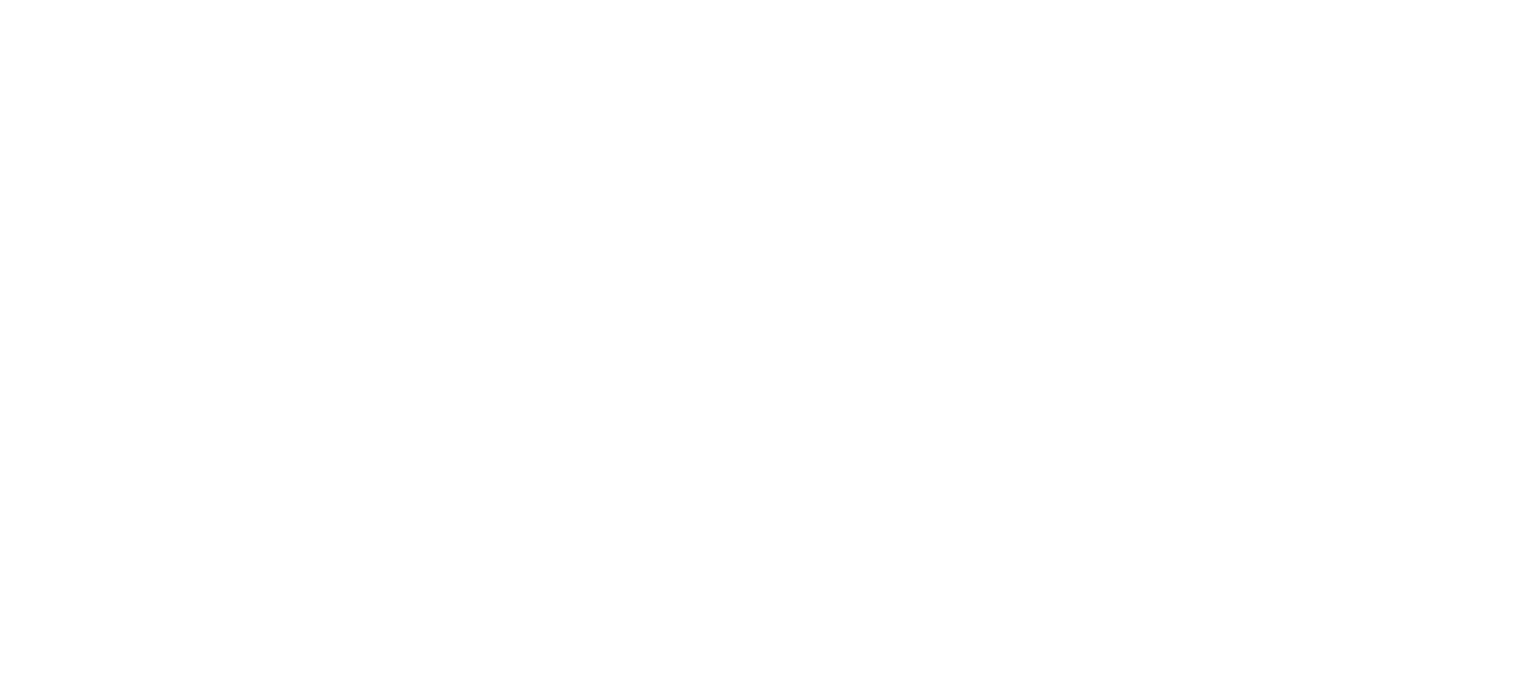 scroll, scrollTop: 0, scrollLeft: 0, axis: both 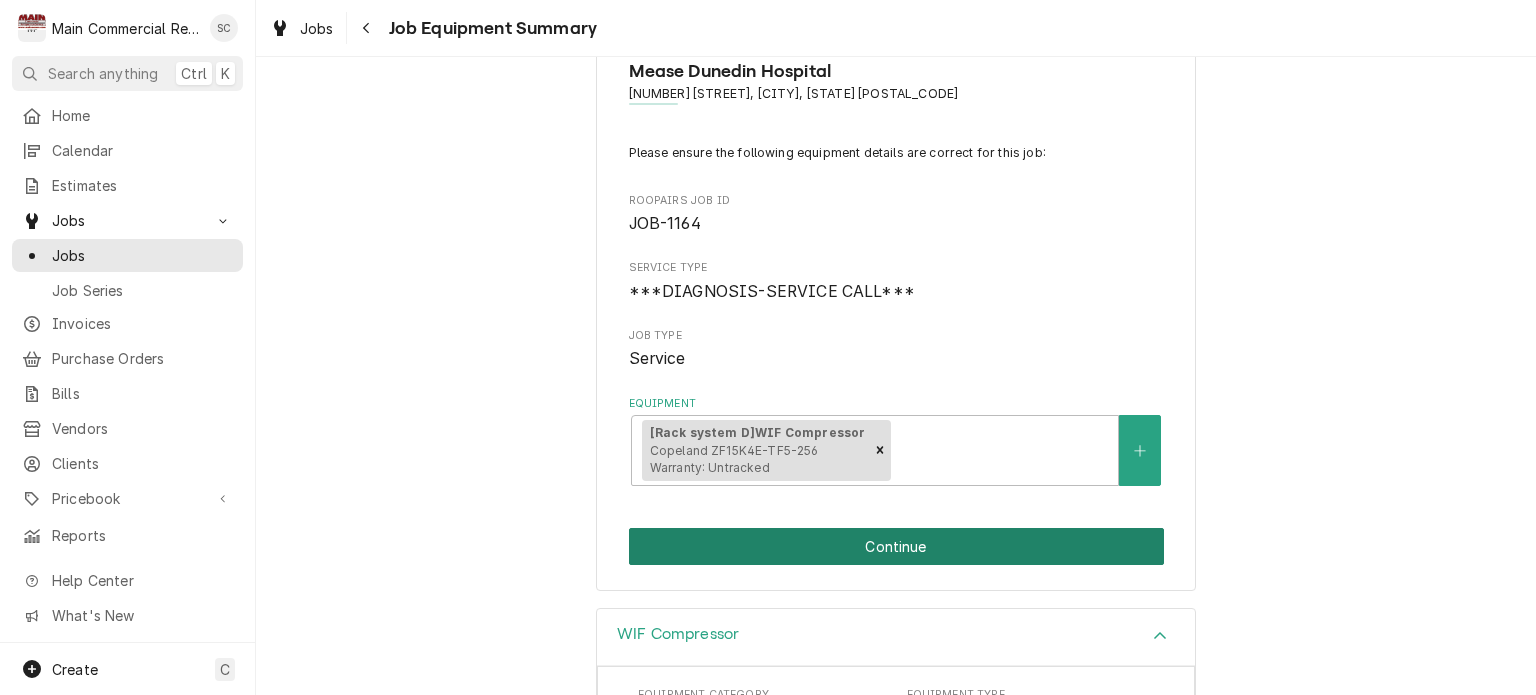 click on "Continue" at bounding box center [896, 546] 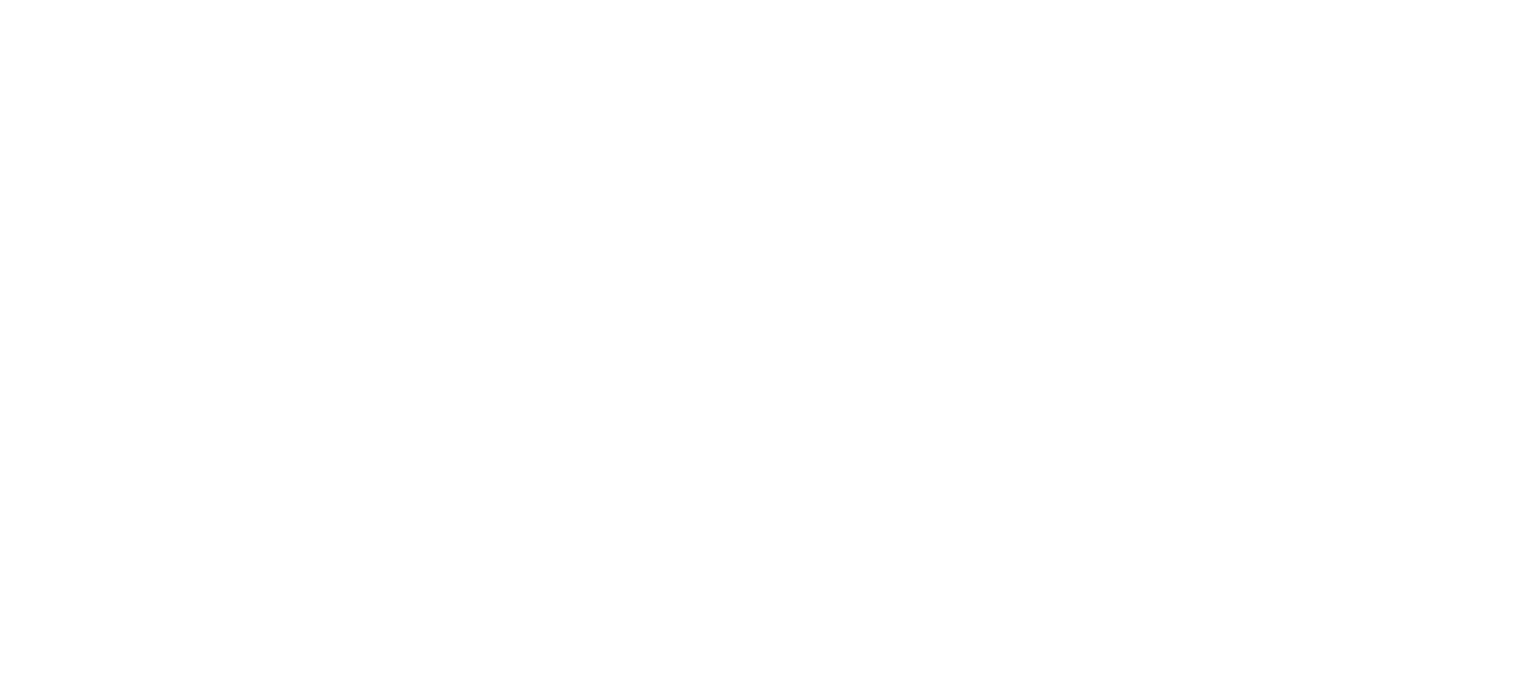scroll, scrollTop: 0, scrollLeft: 0, axis: both 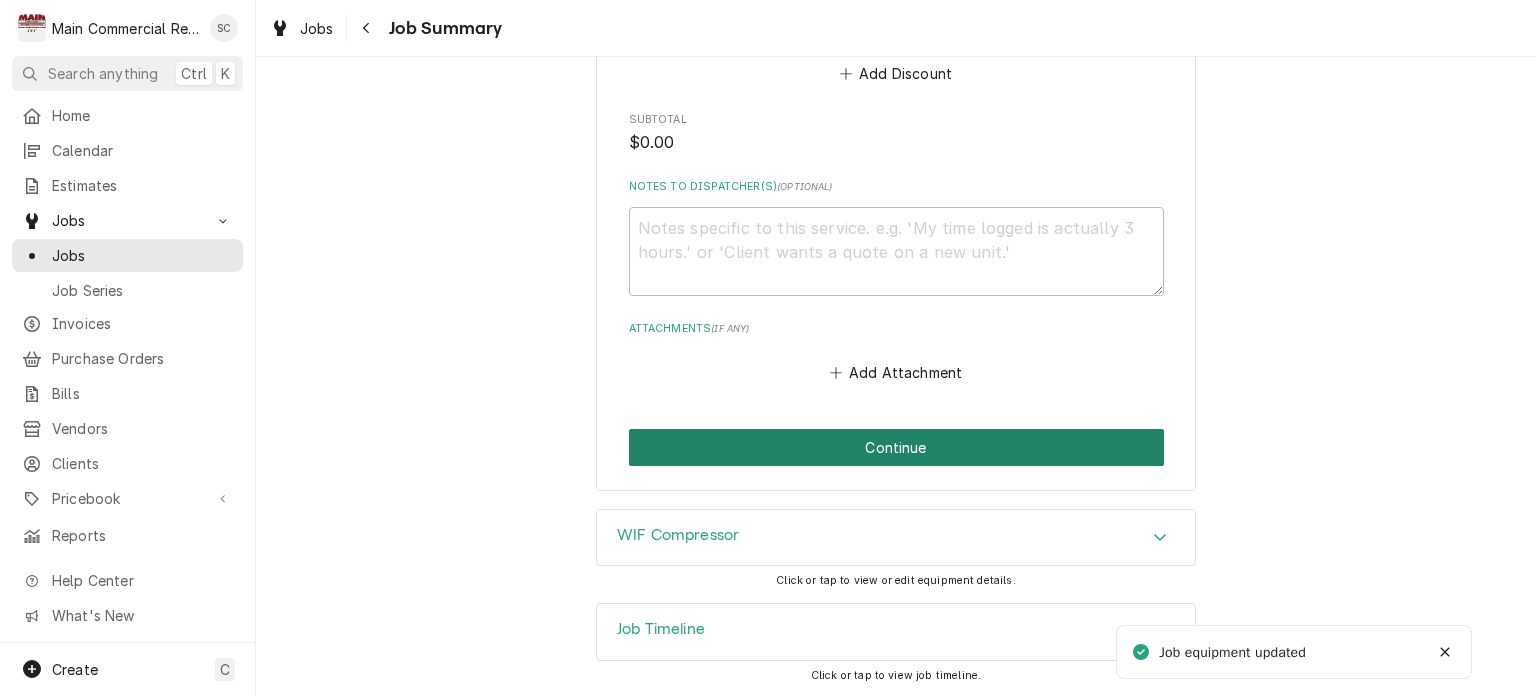 click on "Continue" at bounding box center (896, 447) 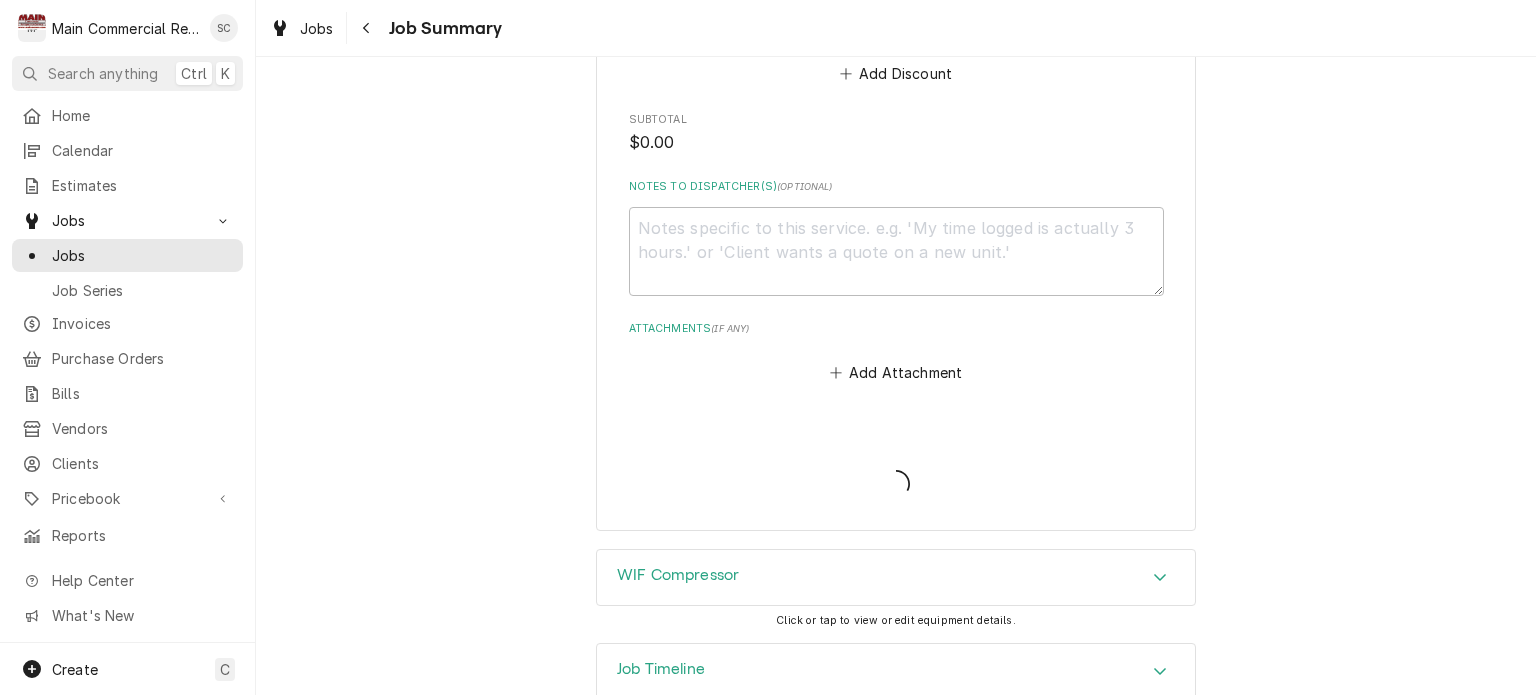 type on "x" 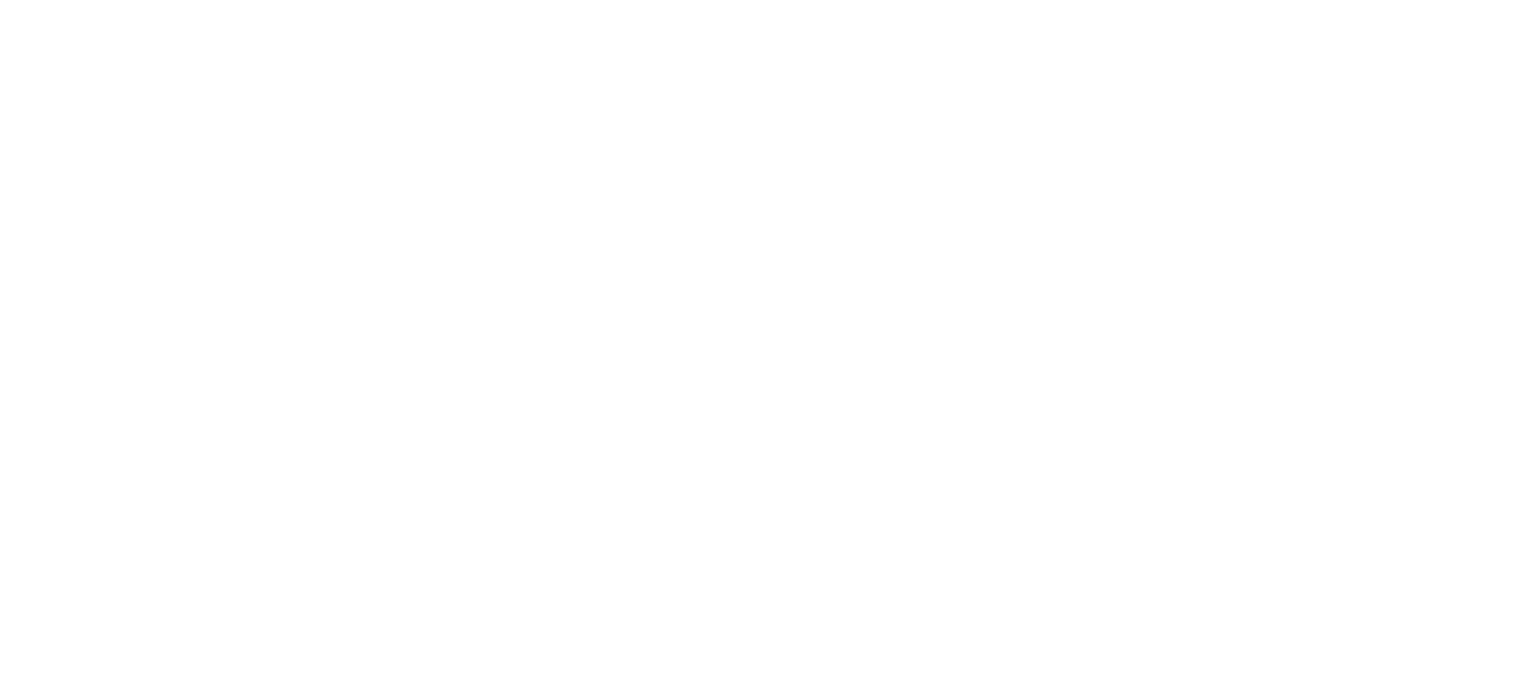 scroll, scrollTop: 0, scrollLeft: 0, axis: both 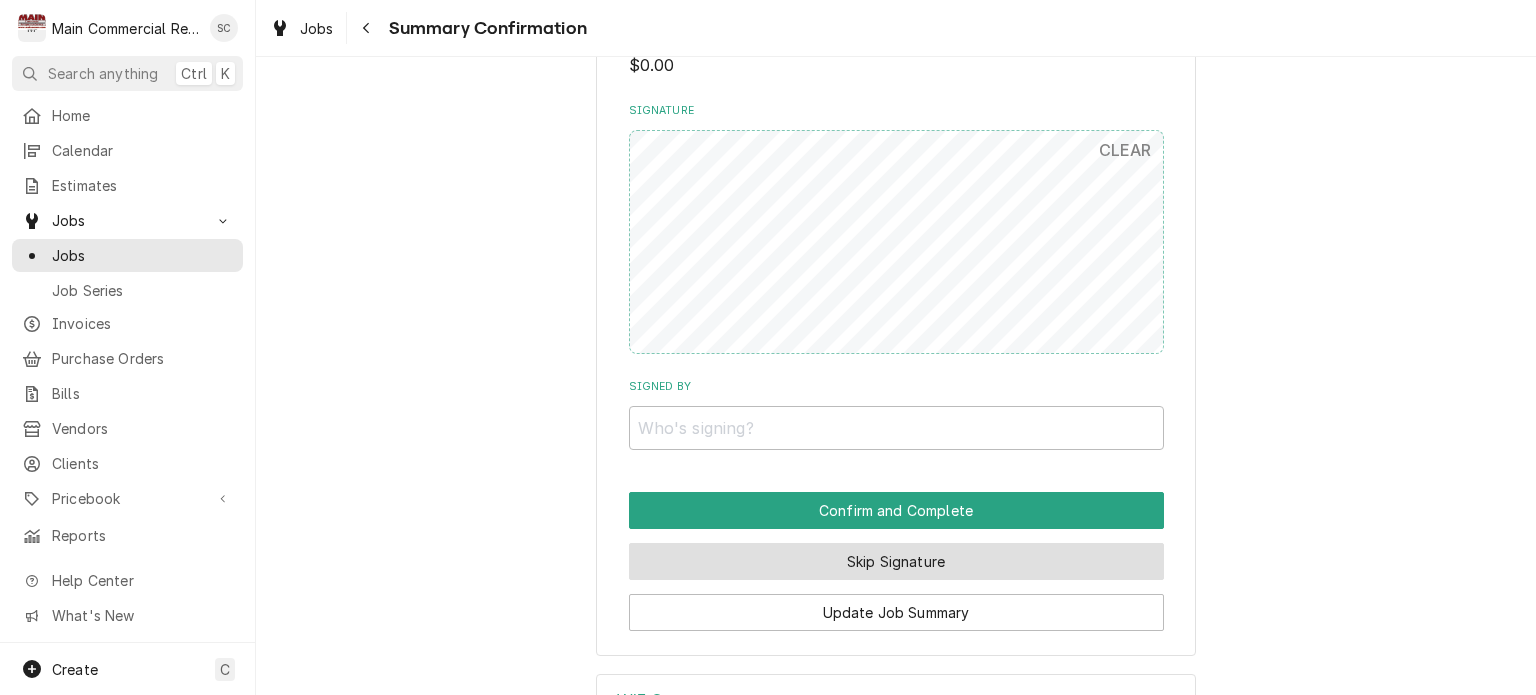 click on "Skip Signature" at bounding box center [896, 561] 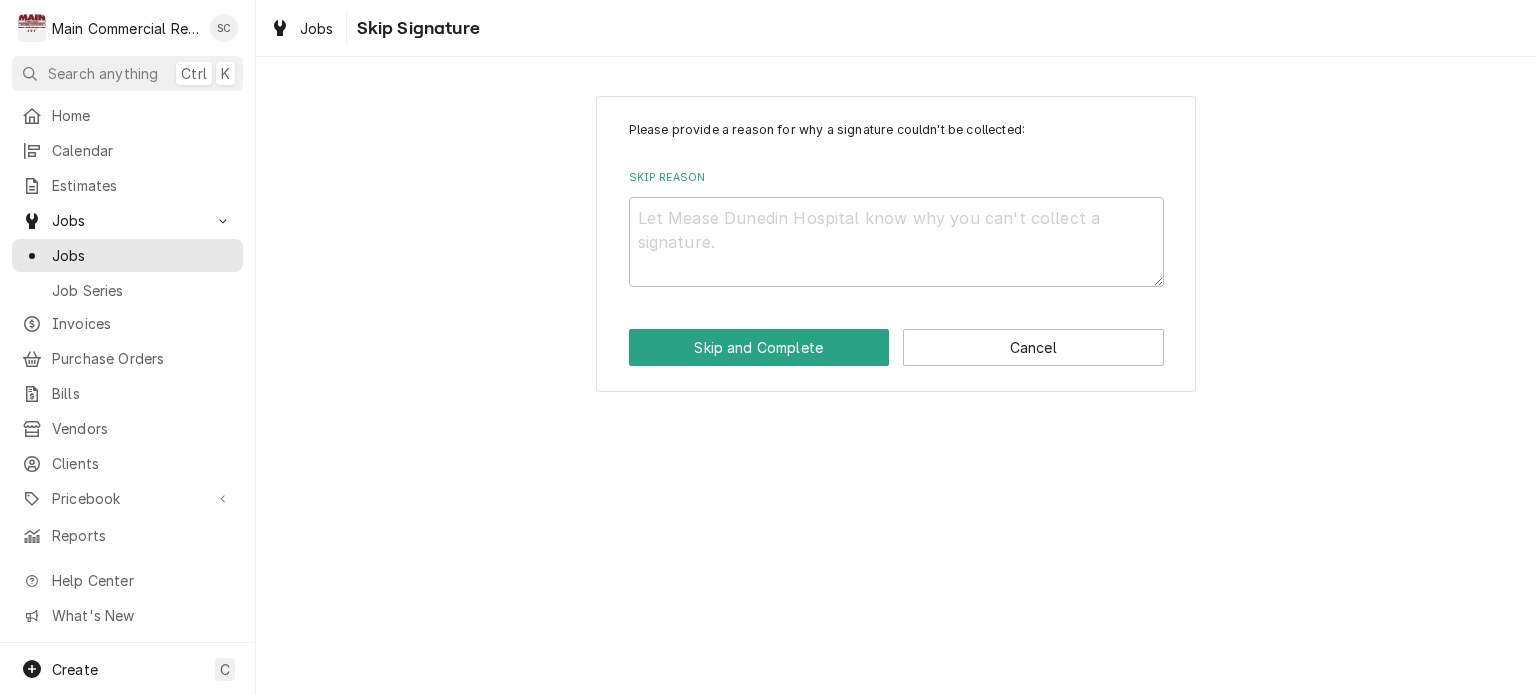 scroll, scrollTop: 0, scrollLeft: 0, axis: both 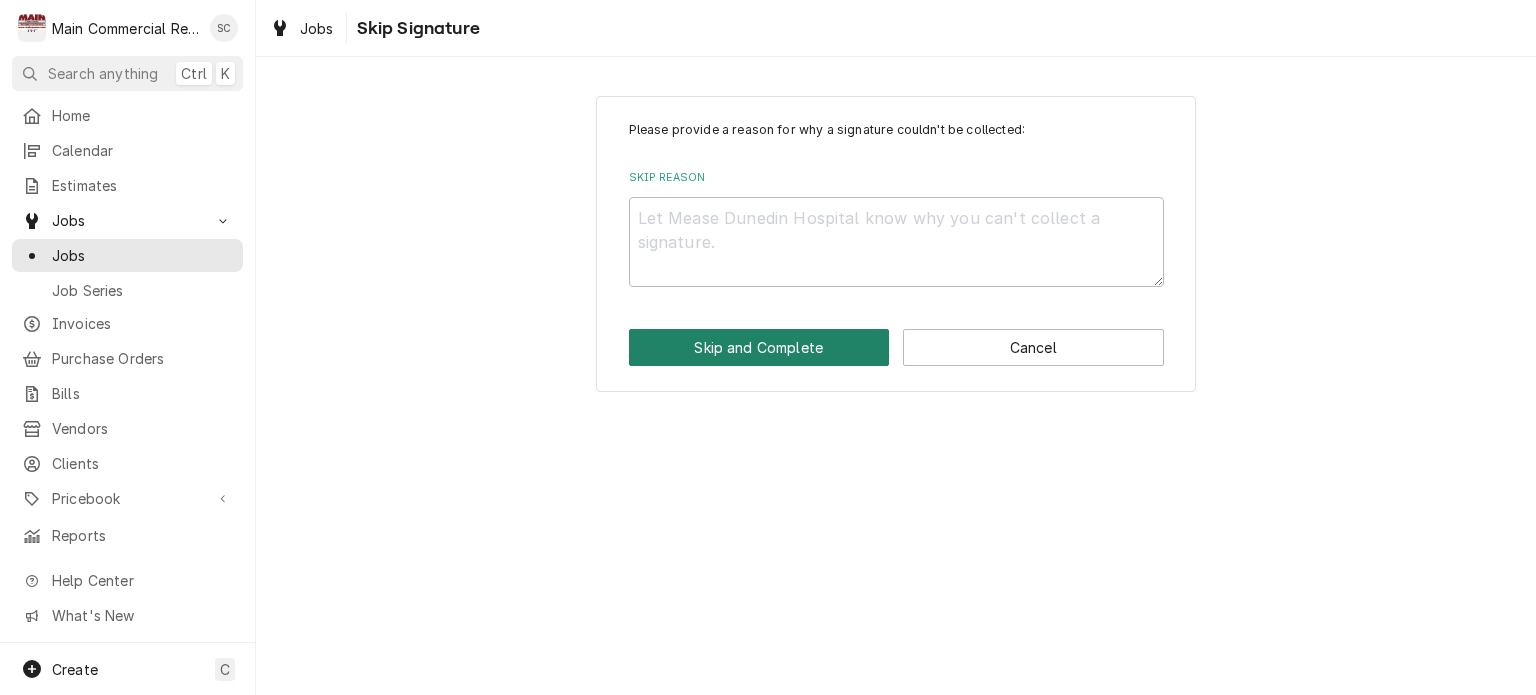 click on "Skip and Complete" at bounding box center [759, 347] 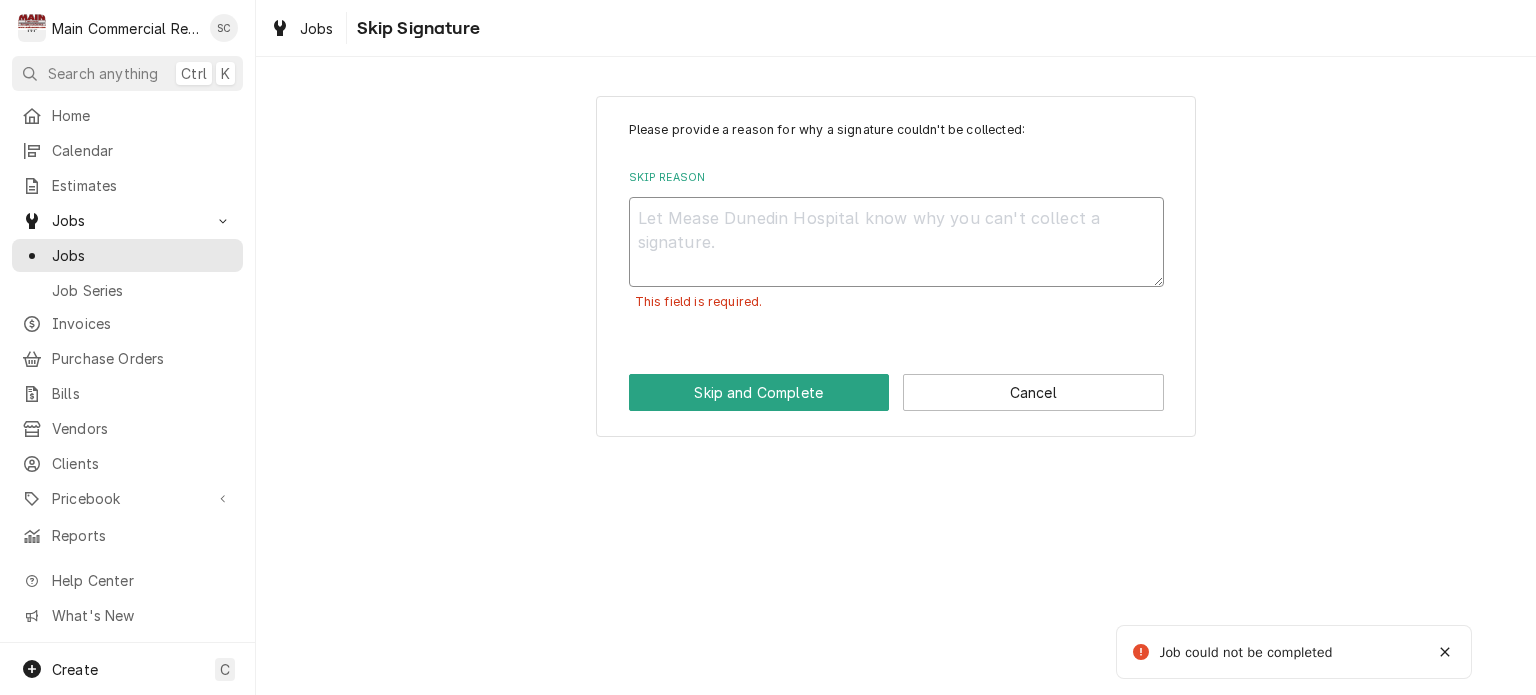 click on "Skip Reason" at bounding box center [896, 242] 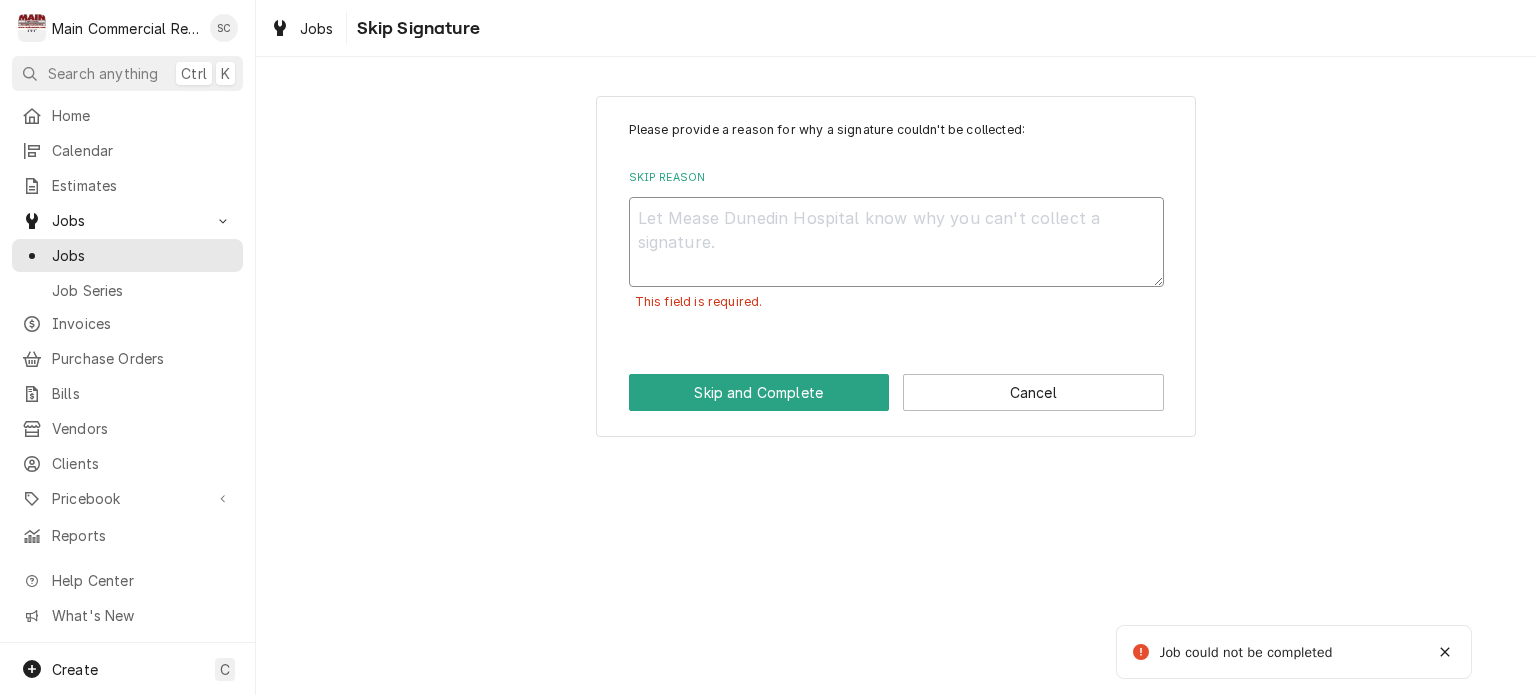 type on "x" 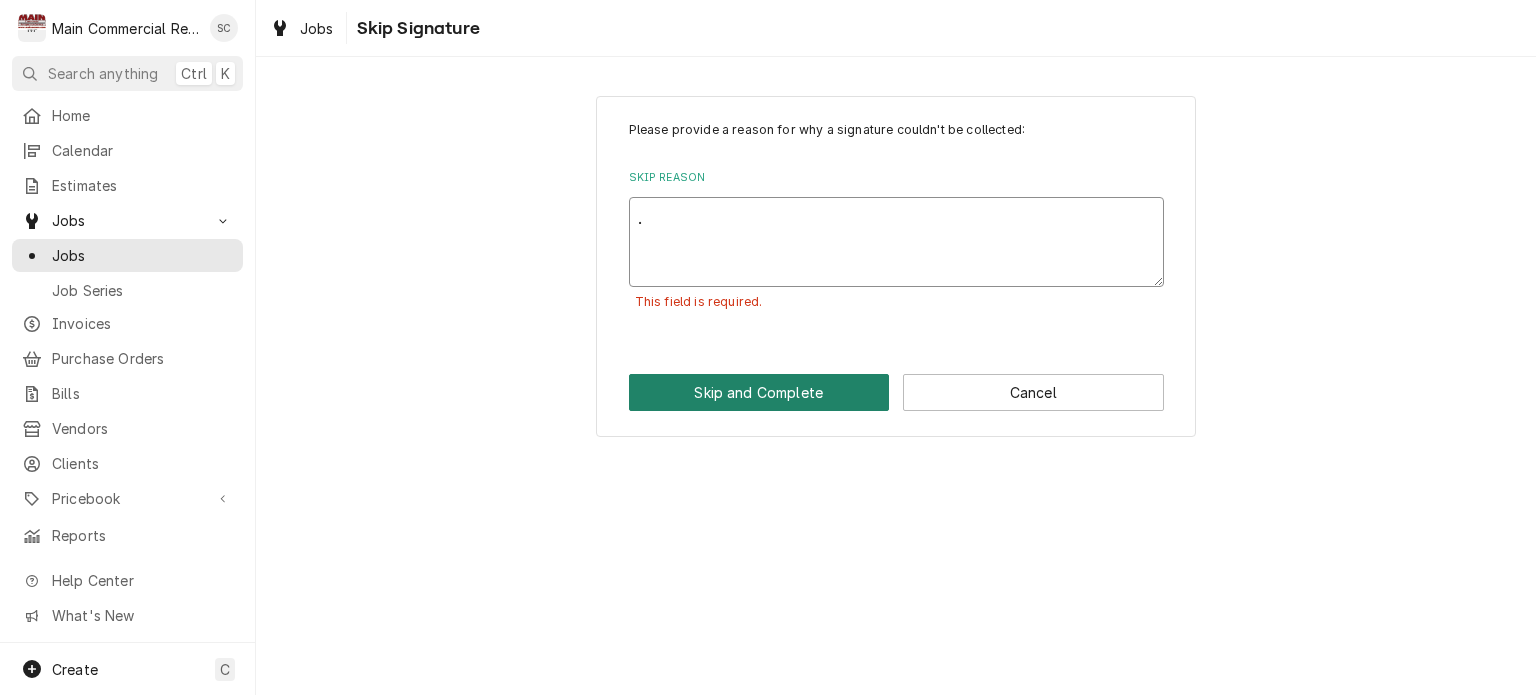 type on "." 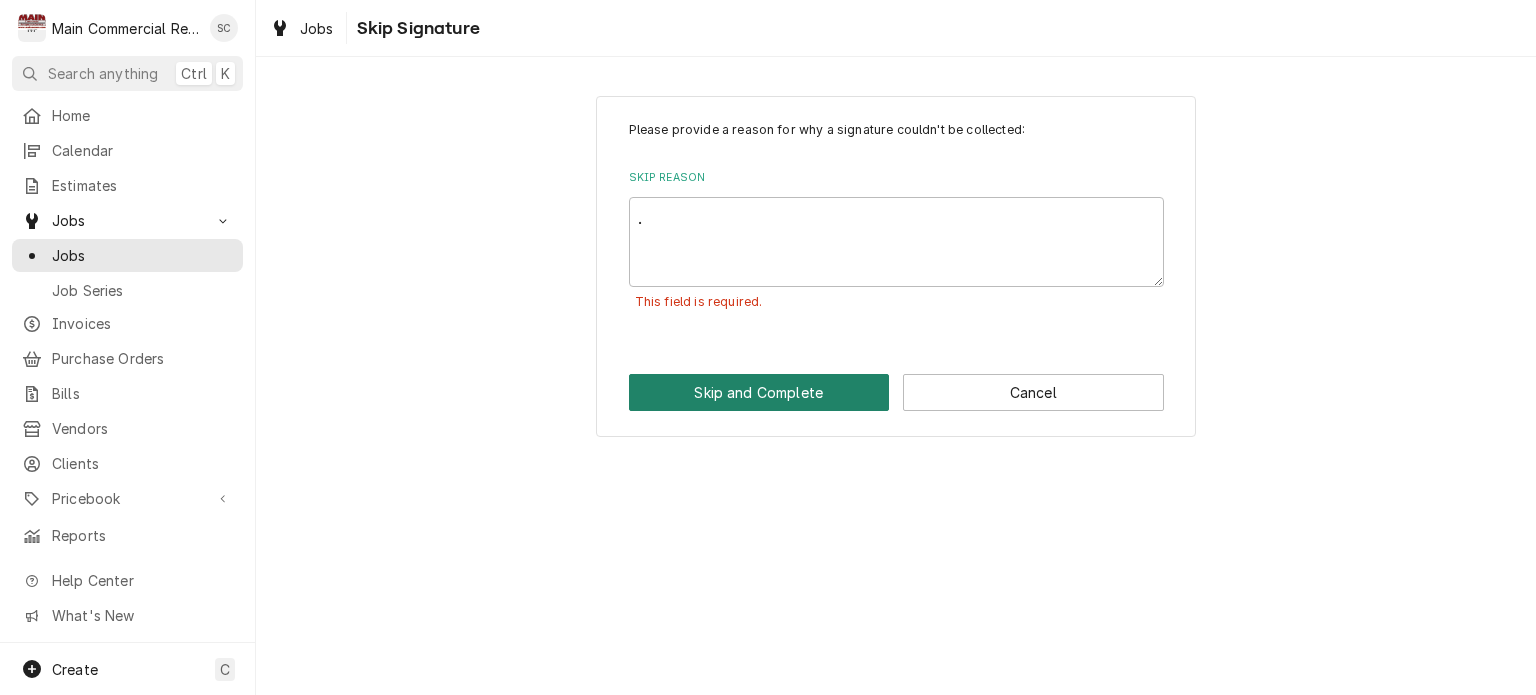 click on "Skip and Complete" at bounding box center [759, 392] 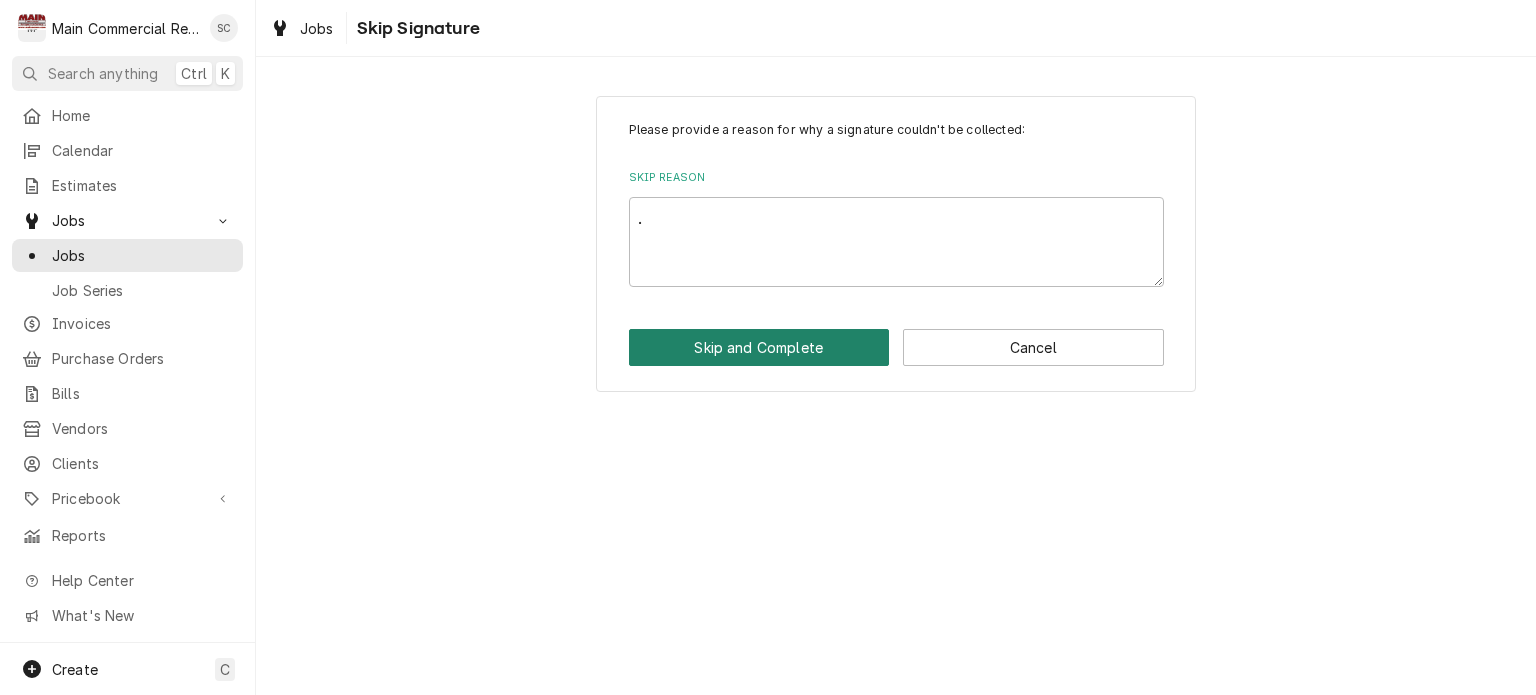 type on "x" 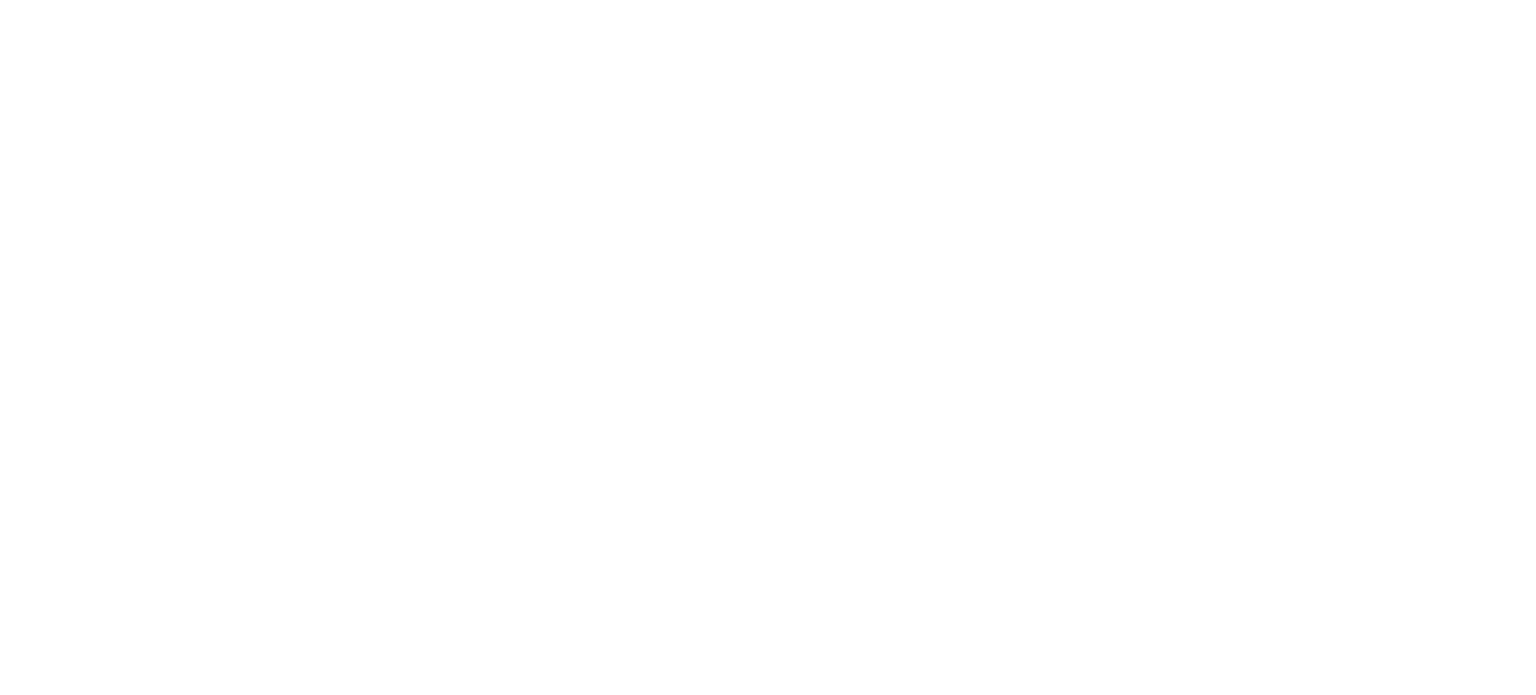 scroll, scrollTop: 0, scrollLeft: 0, axis: both 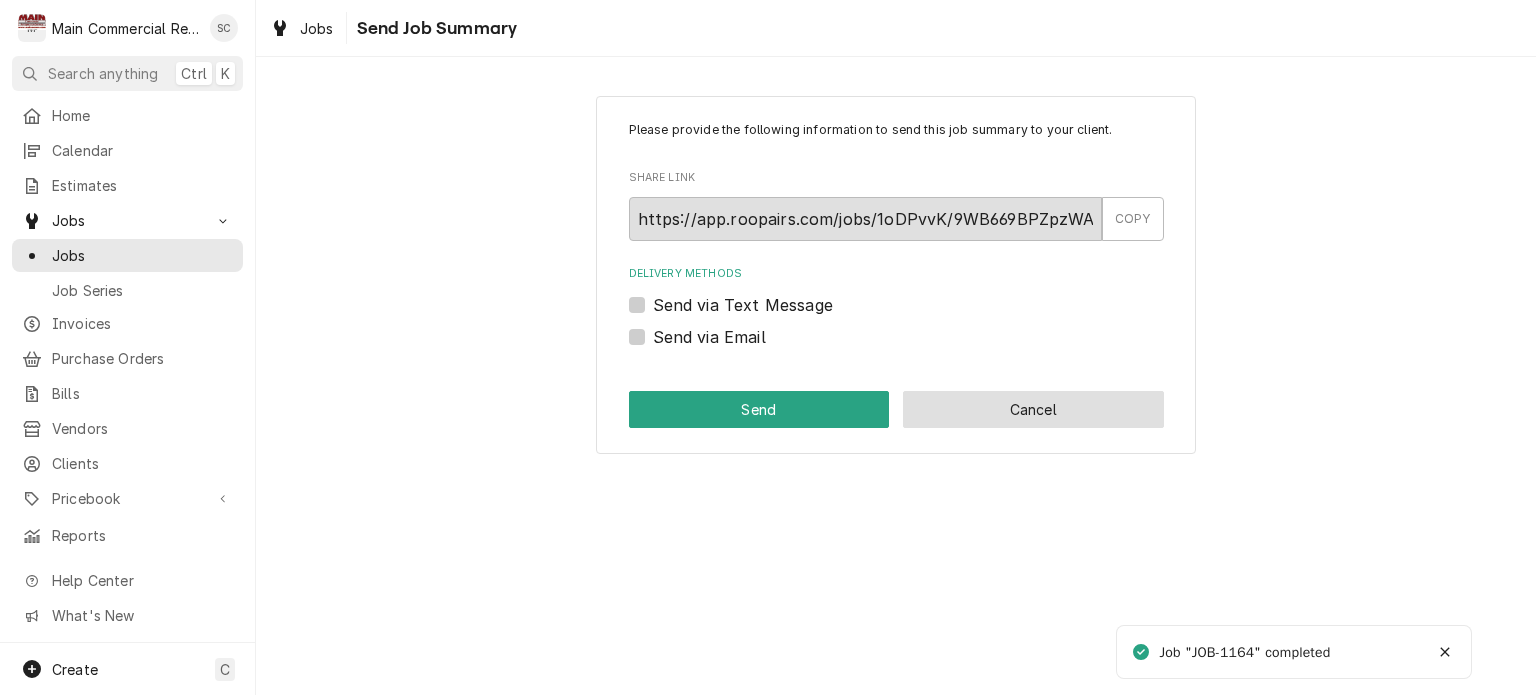 click on "Cancel" at bounding box center (1033, 409) 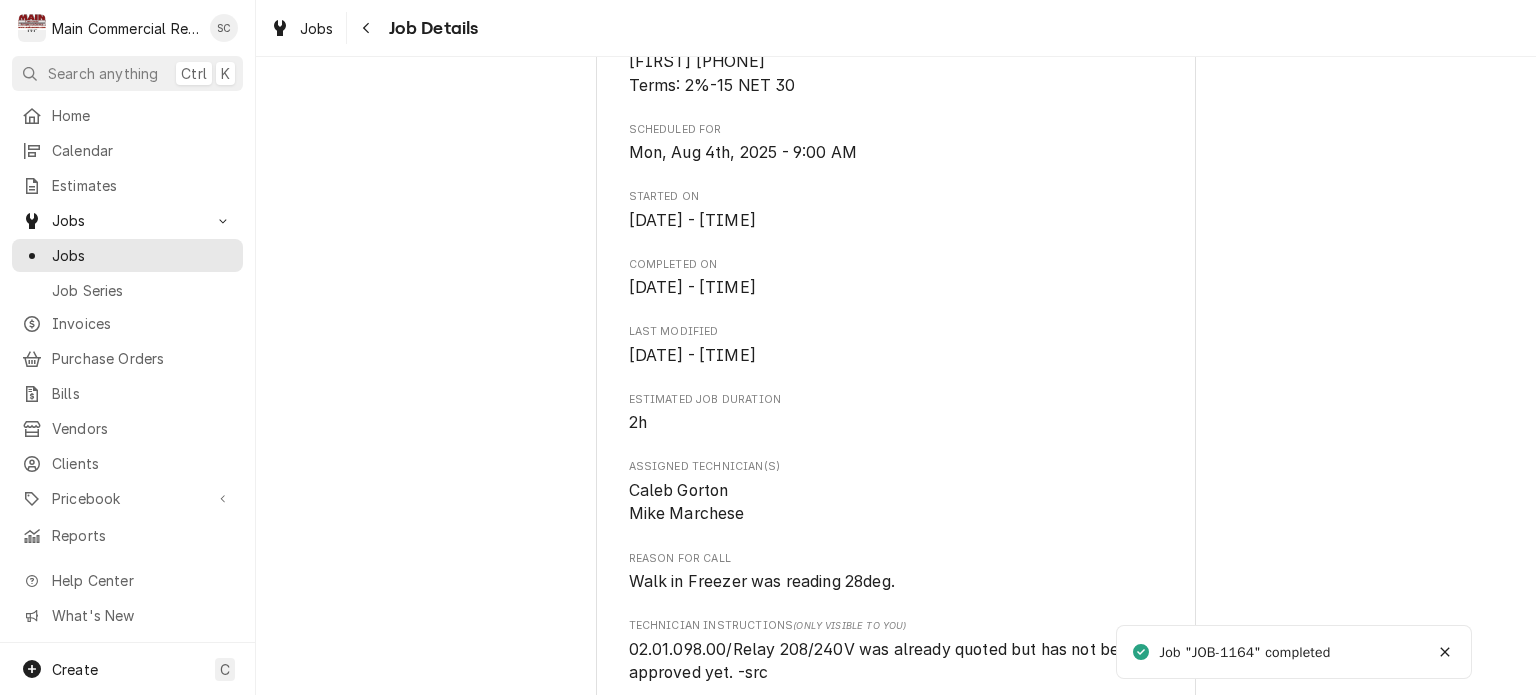 scroll, scrollTop: 1300, scrollLeft: 0, axis: vertical 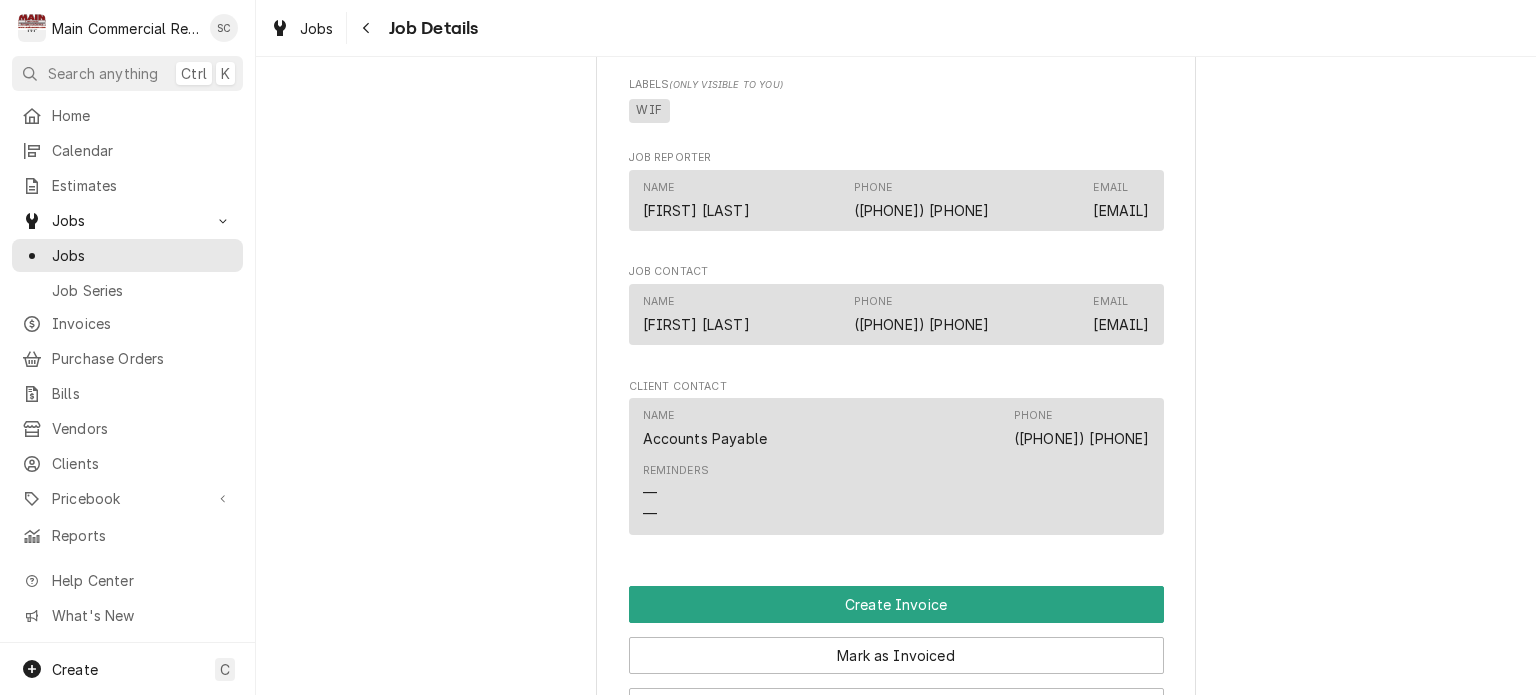 click on "Completed and Uninvoiced Mease Dunedin Hospital 601 Main St., Dunedin, FL 34698 Open in Maps Roopairs Job ID JOB-1164 Date Received Aug 4, 2025 Service Type ***DIAGNOSIS-SERVICE CALL*** Job Type Service Service Location 601 Main St.
Dunedin, FL 34698 Client Notes  (Only Visible to You) Francisco 813-357-4801
Terms: 2%-15 NET 30 Scheduled For Mon, Aug 4th, 2025 - 9:00 AM Started On Mon, Aug 4th, 2025 - 9:34 AM Completed On Mon, Aug 4th, 2025 - 3:50 PM Last Modified Mon, Aug 4th, 2025 - 3:50 PM Estimated Job Duration 2h Assigned Technician(s) Caleb Gorton Mike Marchese Reason For Call Walk in Freezer was reading 28deg. Technician Instructions  (Only Visible to You) 02.01.098.00/Relay 208/240V was already quoted but has not been approved yet. -src Priority No Priority Labels  (Only Visible to You) WIF Job Reporter Name David Rosado Phone (813) 481-9571 Email david.rosado@baycare.org Job Contact Name David Rosado Phone (813) 481-9571 Email david.rosado@baycare.org Client Contact Name Accounts Payable Phone —" at bounding box center [896, -74] 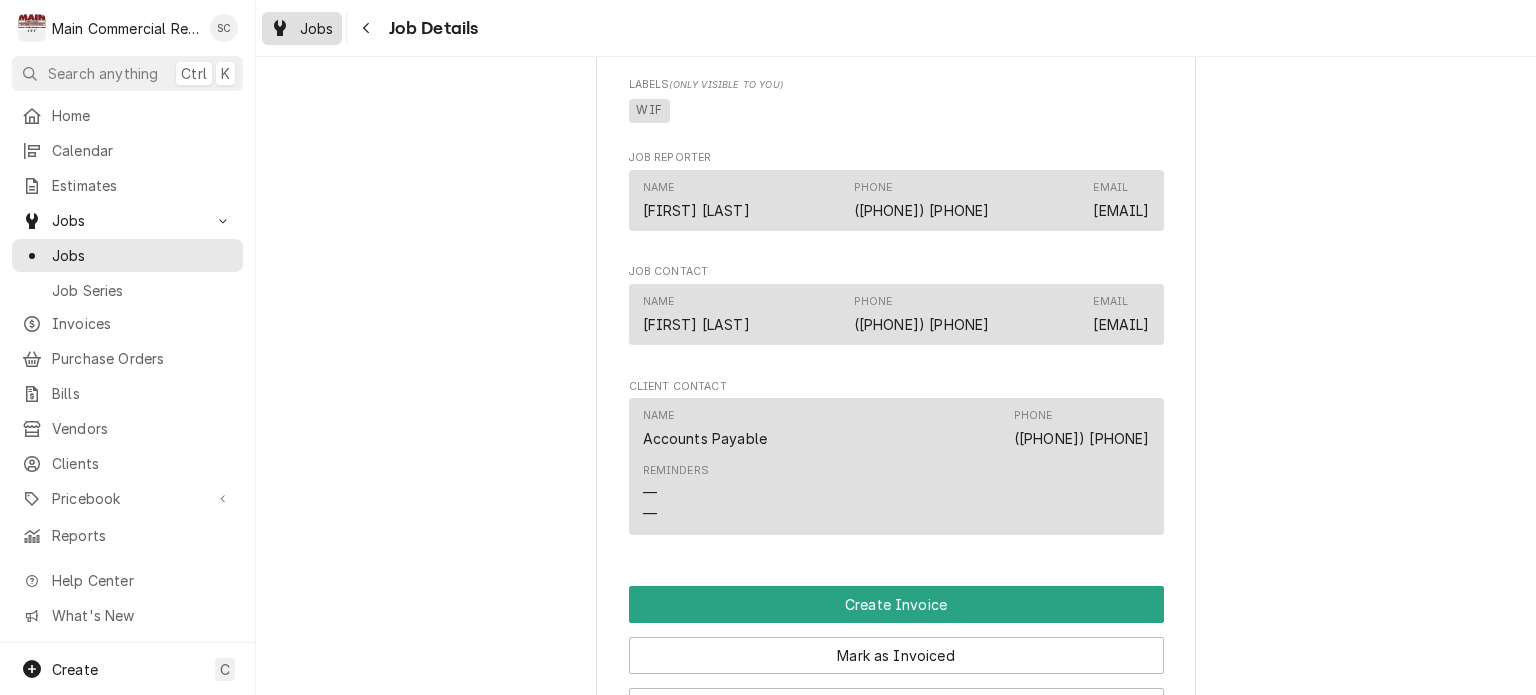 click on "Jobs" at bounding box center (302, 28) 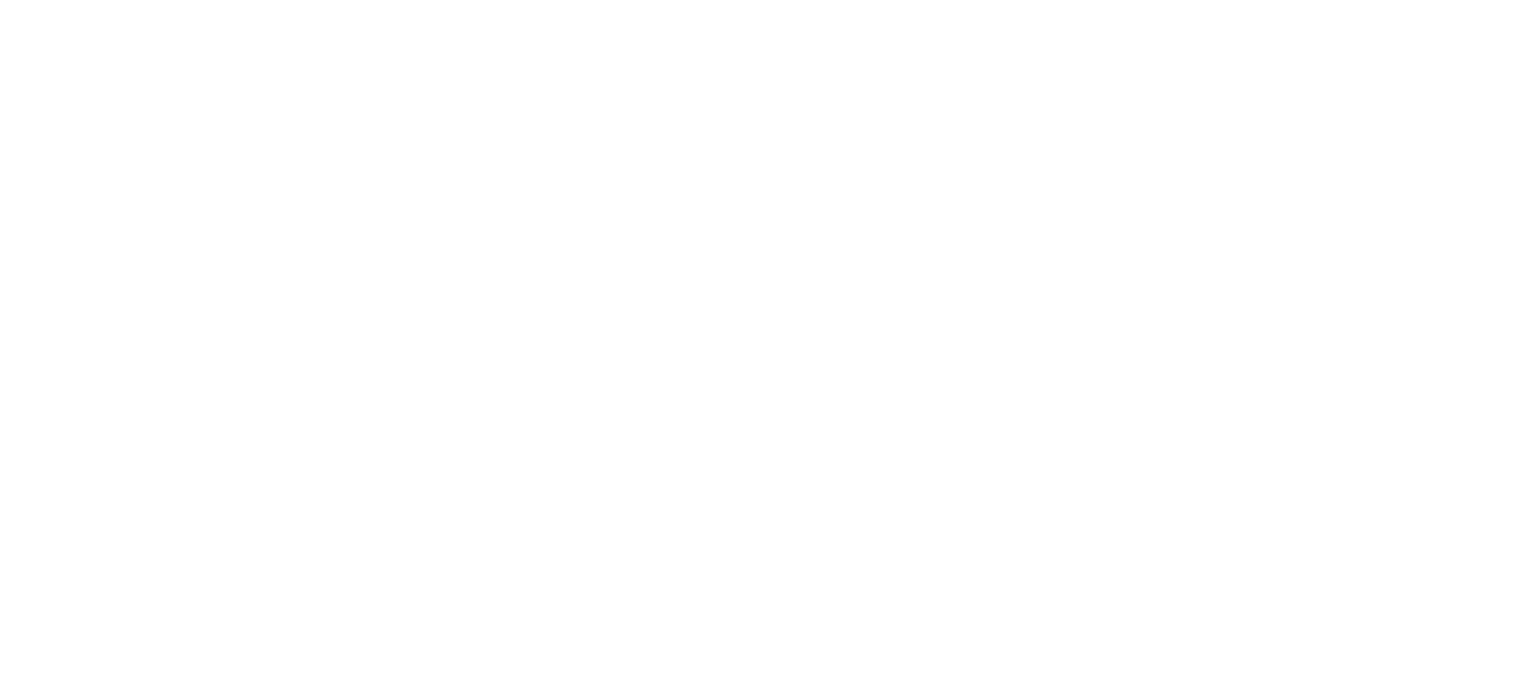 scroll, scrollTop: 0, scrollLeft: 0, axis: both 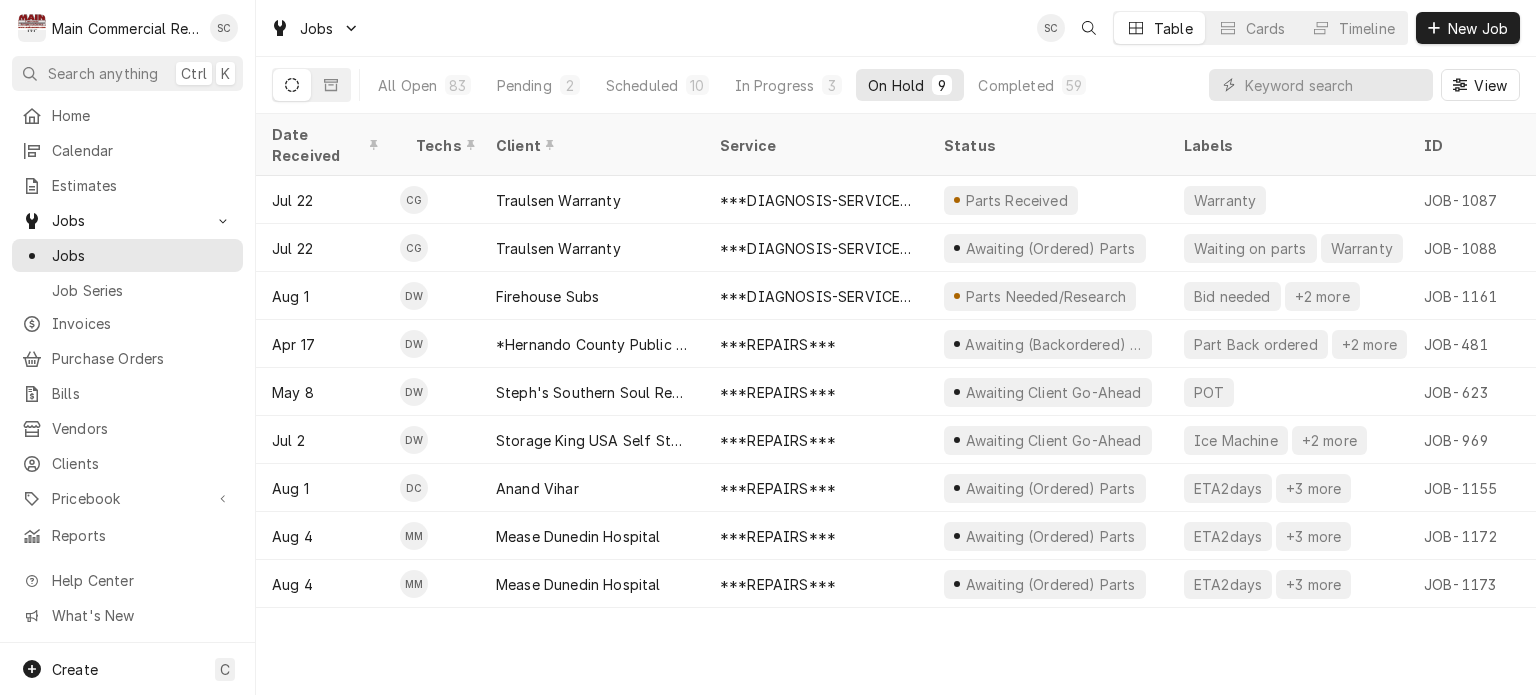 click on "Date Received Techs Client Service Status Labels ID Duration Location Name Job Type Priority Location Address Scheduled For On Hold Last Modified Jul 22   CG Traulsen Warranty ***DIAGNOSIS-SERVICE CALL*** Parts Received Warranty JOB-1087 1h Traulsen Warranty- Ruby Tuesday Service High 10509 Gibsonton Dr, Riverview, FL 33569 Jul 23   • 9:00 AM Jul 29   Jul 29   Jul 22   CG Traulsen Warranty ***DIAGNOSIS-SERVICE CALL*** Awaiting (Ordered) Parts Waiting on parts Warranty JOB-1088 1h Traulsen Warranty- Ruby Tuesday Service High 10509 Gibsonton Dr, Riverview, FL 33569 Jul 23   • 8:00 AM Jul 23   Aug 4   Aug 1   DW Firehouse Subs ***DIAGNOSIS-SERVICE CALL*** Parts Needed/Research Bid needed +2 more JOB-1161 2h — Service Urgent 3434 Eastlake Rd., Palm Harbor, FL 34685 Aug 1   • 4:00 PM Aug 4   Aug 4   Apr 17   DW *Hernando County Public School ***REPAIRS*** Awaiting (Backordered) Parts Part Back ordered +2 more JOB-481 5h *Moton Elementary School Service No Priority 7175 Emerson Road, Brooksville, FL 34601" at bounding box center [896, 404] 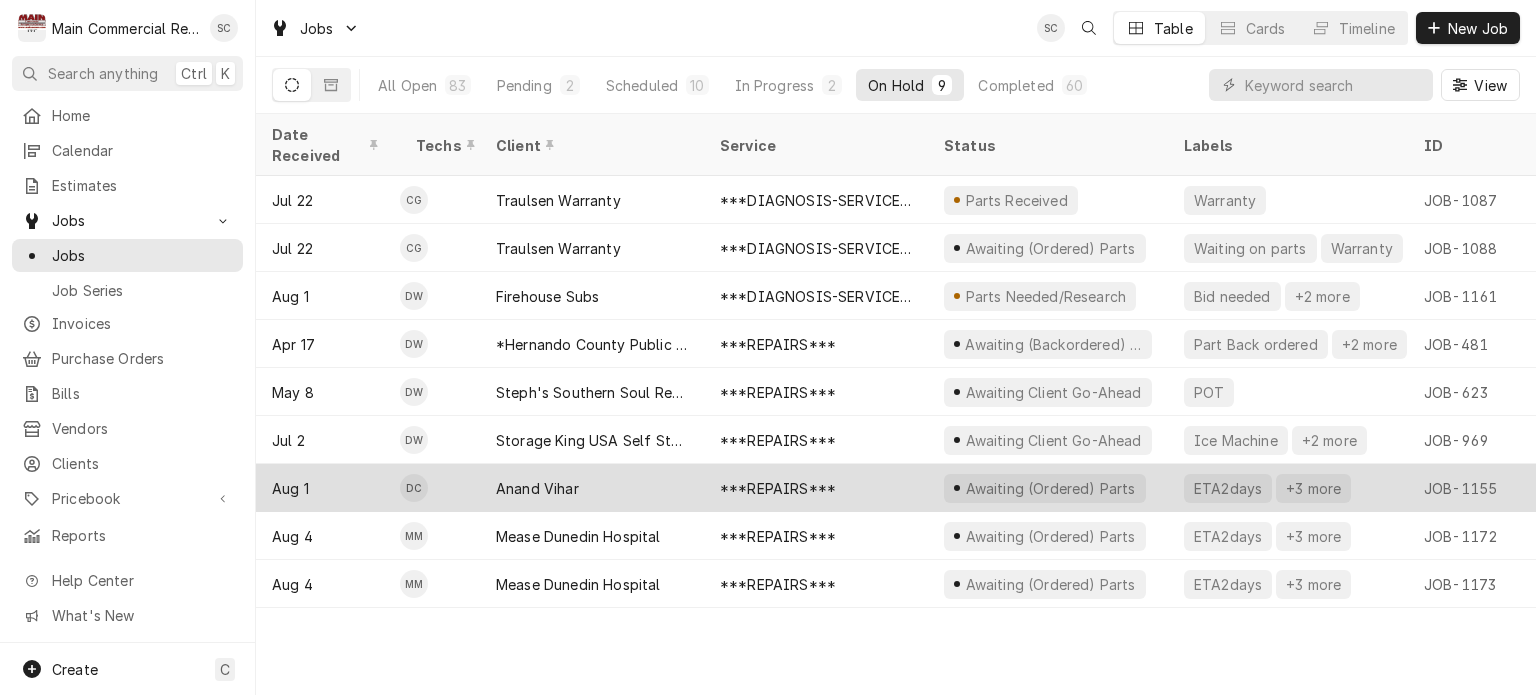 click on "Anand Vihar" at bounding box center [592, 488] 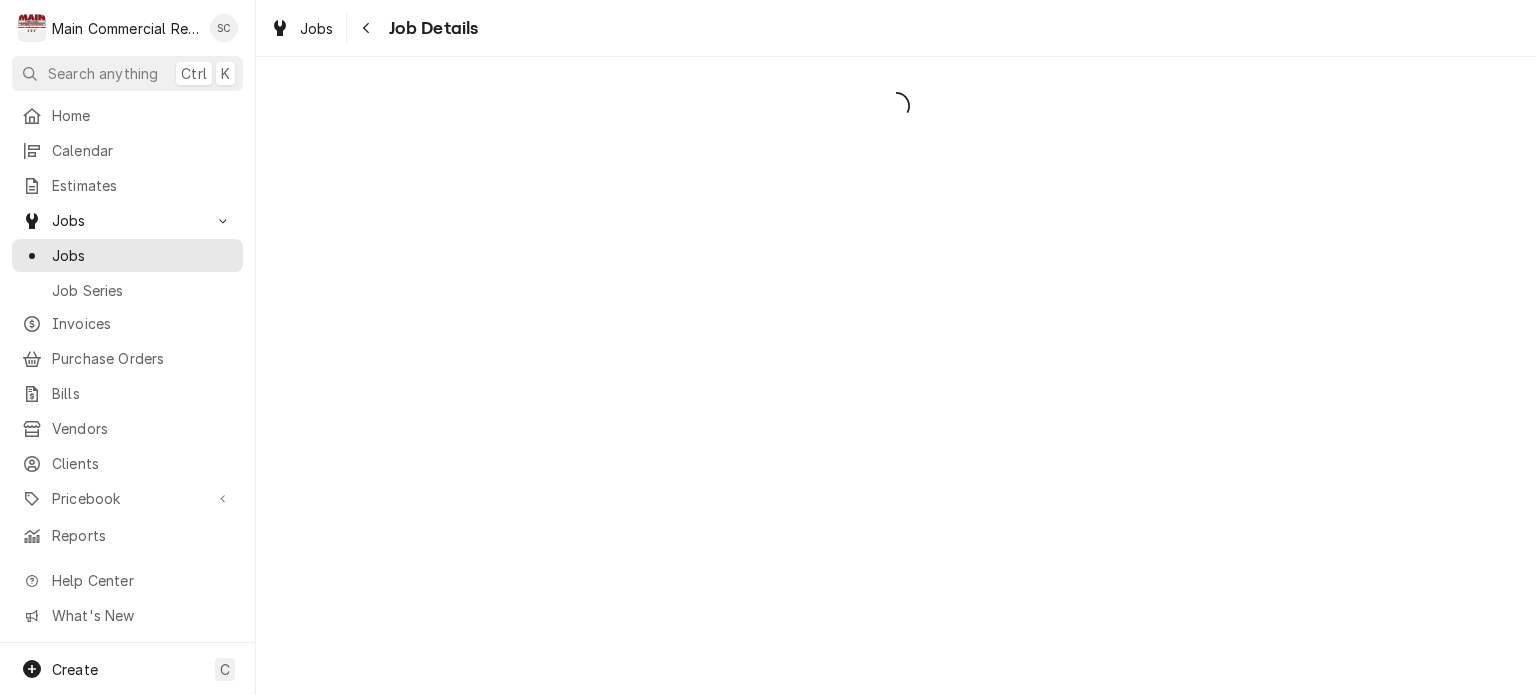 scroll, scrollTop: 0, scrollLeft: 0, axis: both 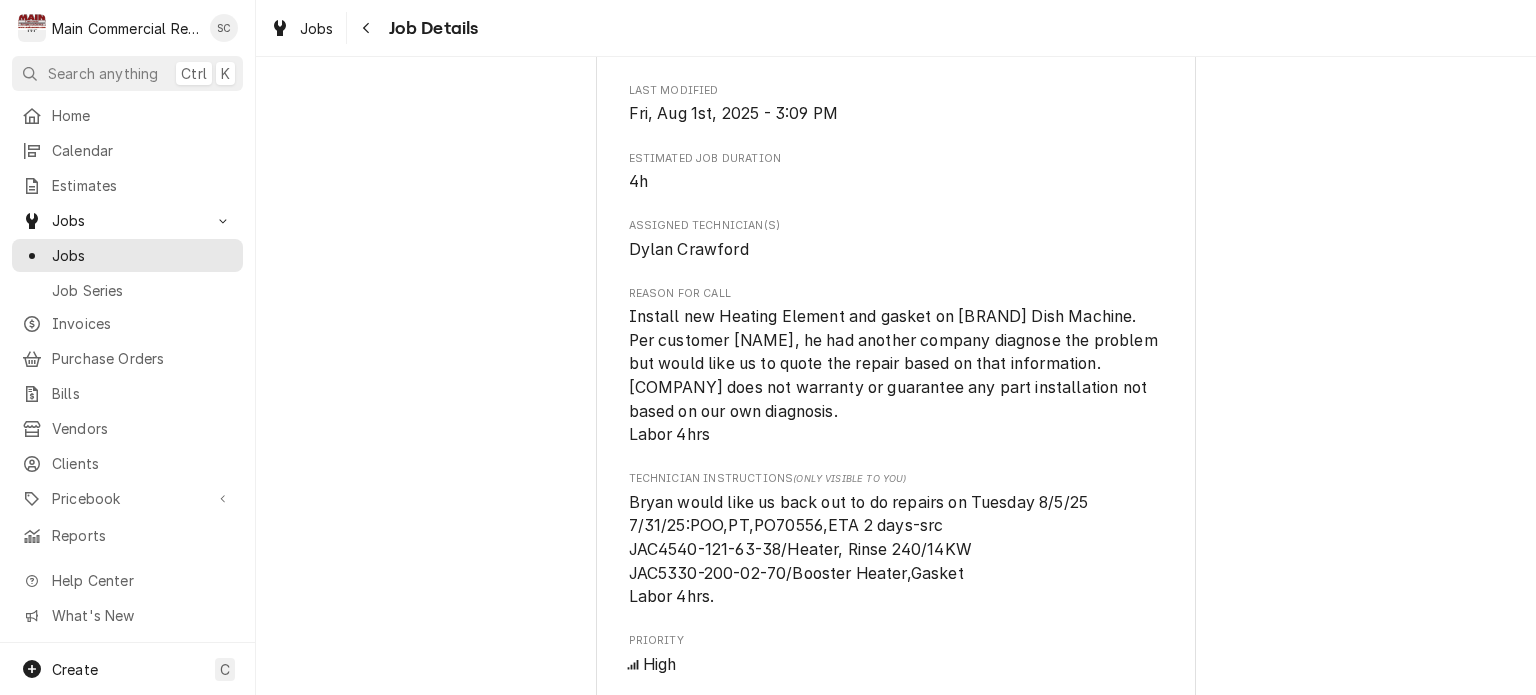 click on "Install new Heating Element and gasket on [BRAND] Dish Machine.
Per customer [NAME], he had another company diagnose the problem but would like us to quote the repair based on that information.
[COMPANY] does not warranty or guarantee any part installation not based on our own diagnosis.
Labor 4hrs" at bounding box center (896, 376) 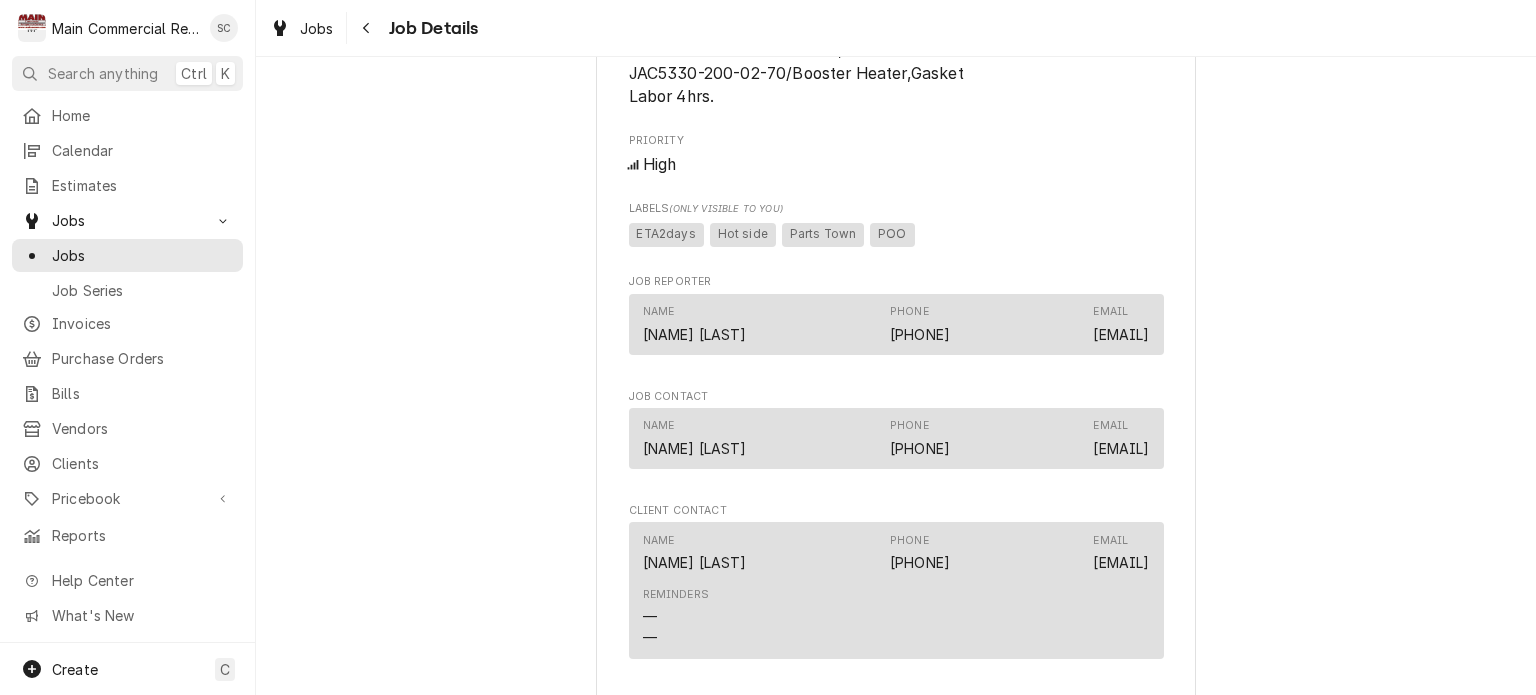scroll, scrollTop: 1100, scrollLeft: 0, axis: vertical 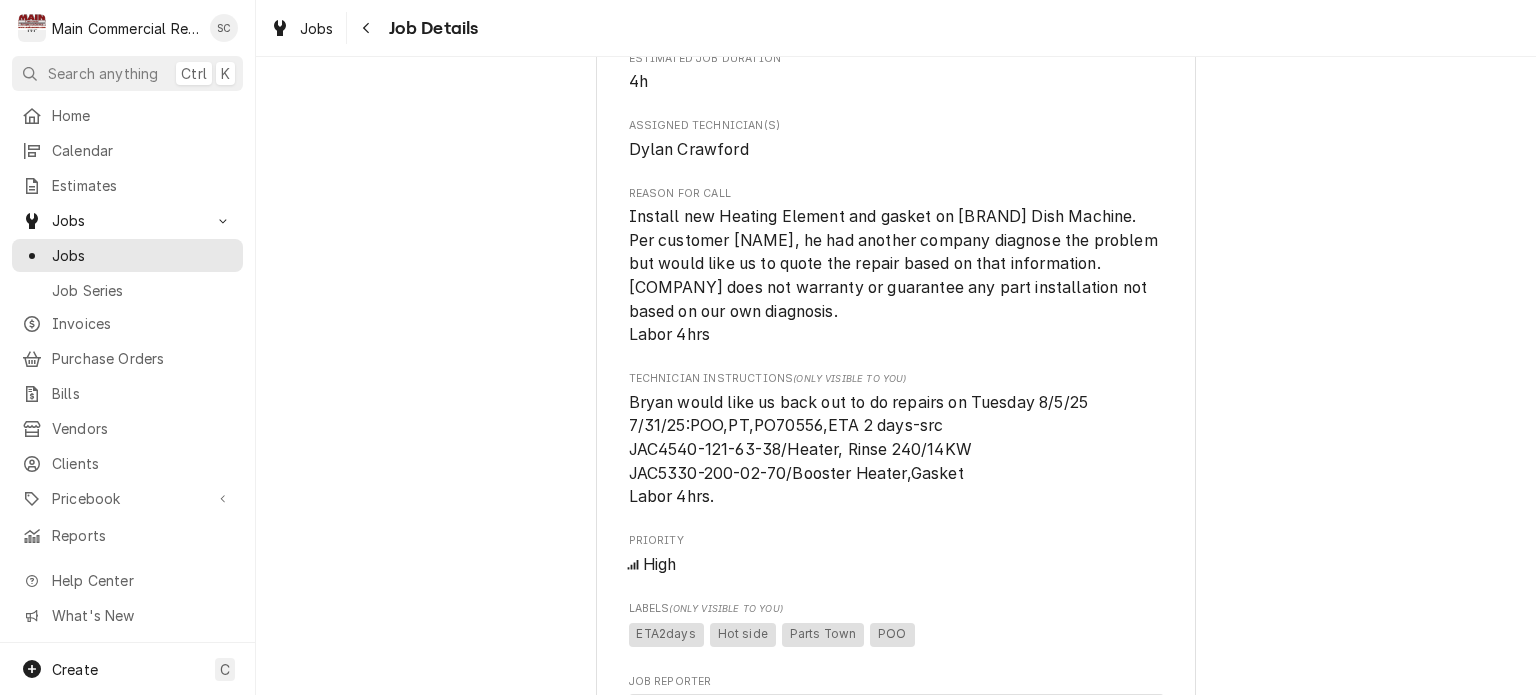 click on "High" at bounding box center [896, 565] 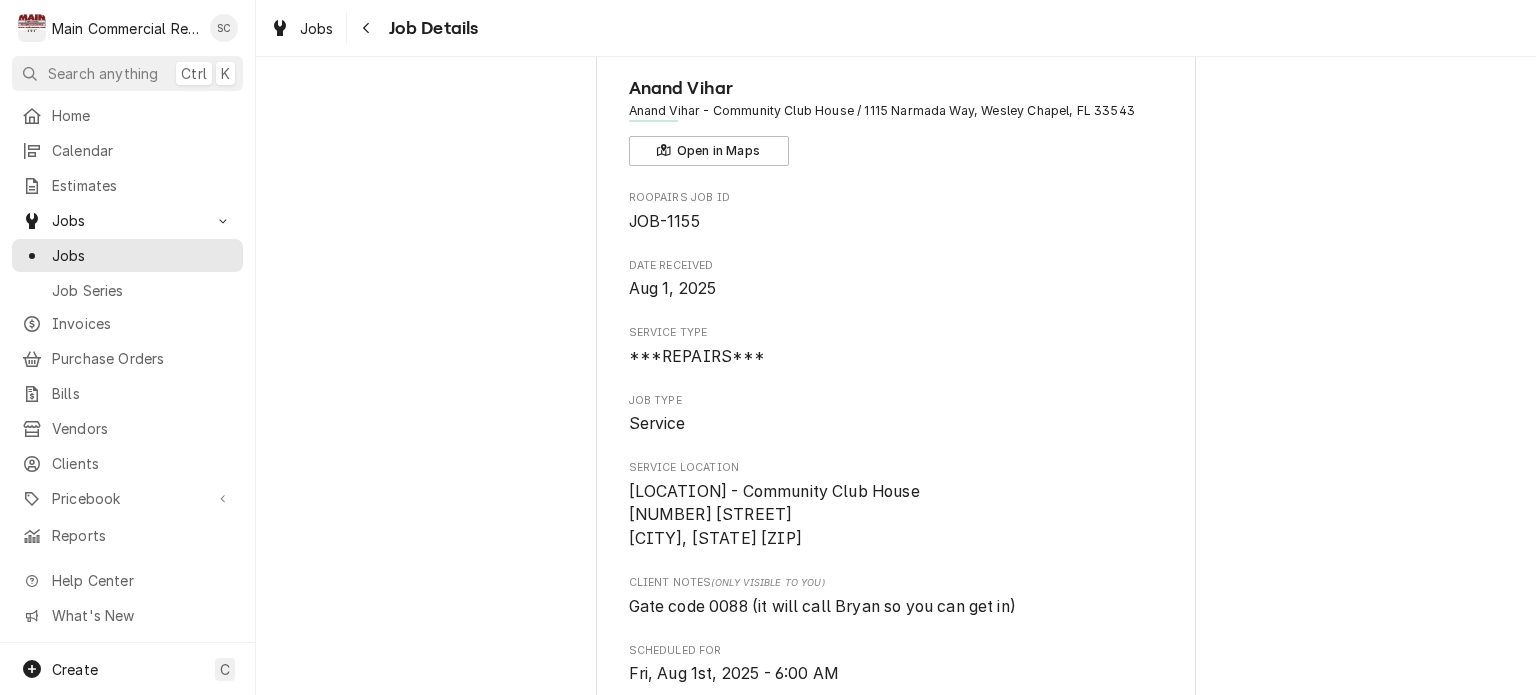 scroll, scrollTop: 0, scrollLeft: 0, axis: both 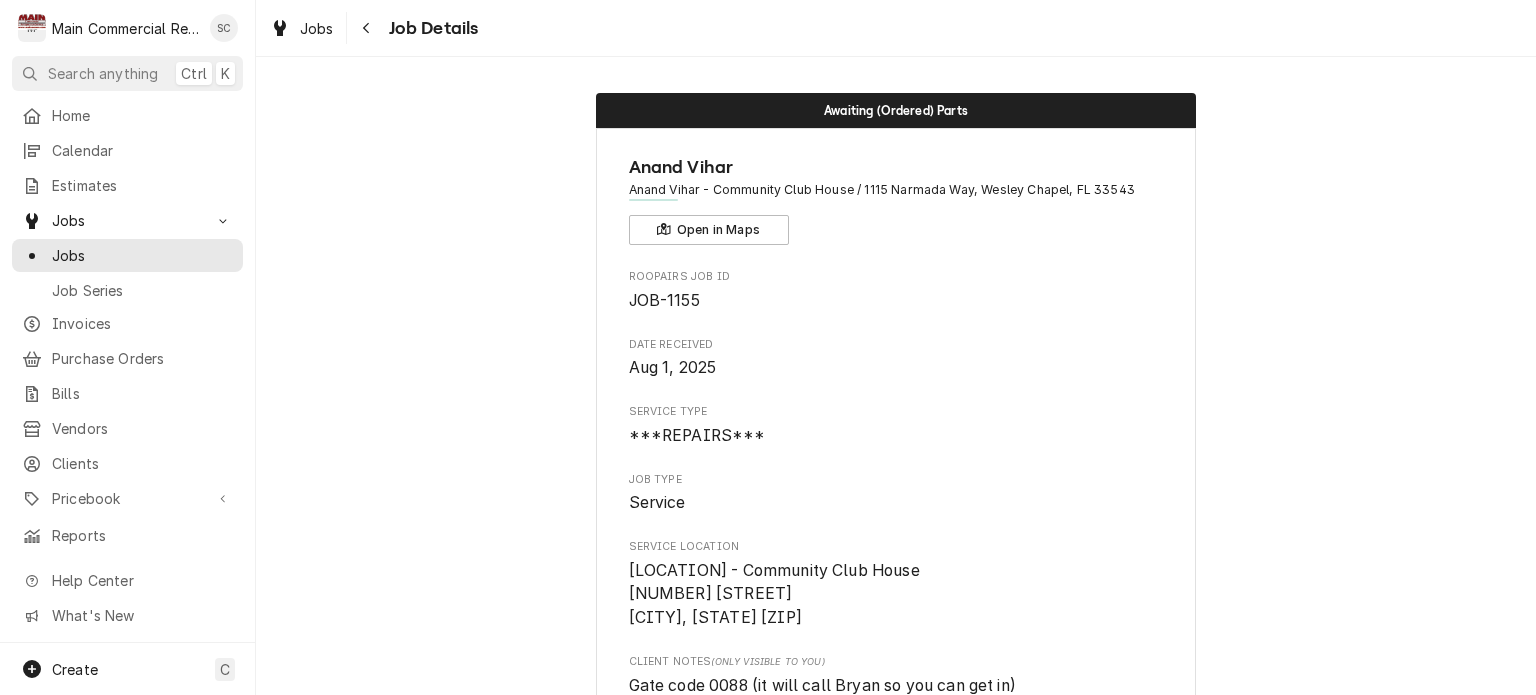 click on "[LOCATION] - Community Club House / [NUMBER] [STREET], [CITY], [STATE] [ZIP] Open in Maps Roopairs Job ID JOB-1155 Date Received Aug 1, 2025 Service Type ***REPAIRS*** Job Type Service Service Location [LOCATION] - Community Club House
[NUMBER] [STREET]
[CITY], [STATE] [ZIP] Client Notes  (Only Visible to You) Gate code 0088 (it will call [NAME] so you can get in) Scheduled For Fri, Aug 1st, 2025 - 6:00 AM Started On Fri, Aug 1st, 2025 - 3:09 PM On Hold On Fri, Aug 1st, 2025 - 3:09 PM On Hold SubStatus Awaiting (Ordered) Parts On Hold Message When were part(s) ordered? Parts on order from Parts Town. ETA Monday. -src Last Modified Fri, Aug 1st, 2025 - 3:09 PM Estimated Job Duration 4h Assigned Technician(s) Dylan Crawford Reason For Call Technician Instructions  (Only Visible to You) Priority High Labels  (Only Visible to You) ETA2days Hot side Parts Town POO Job Reporter Name [NAME] [LAST] Phone [PHONE] Email [EMAIL] Job Contact Name —" at bounding box center (896, 1388) 